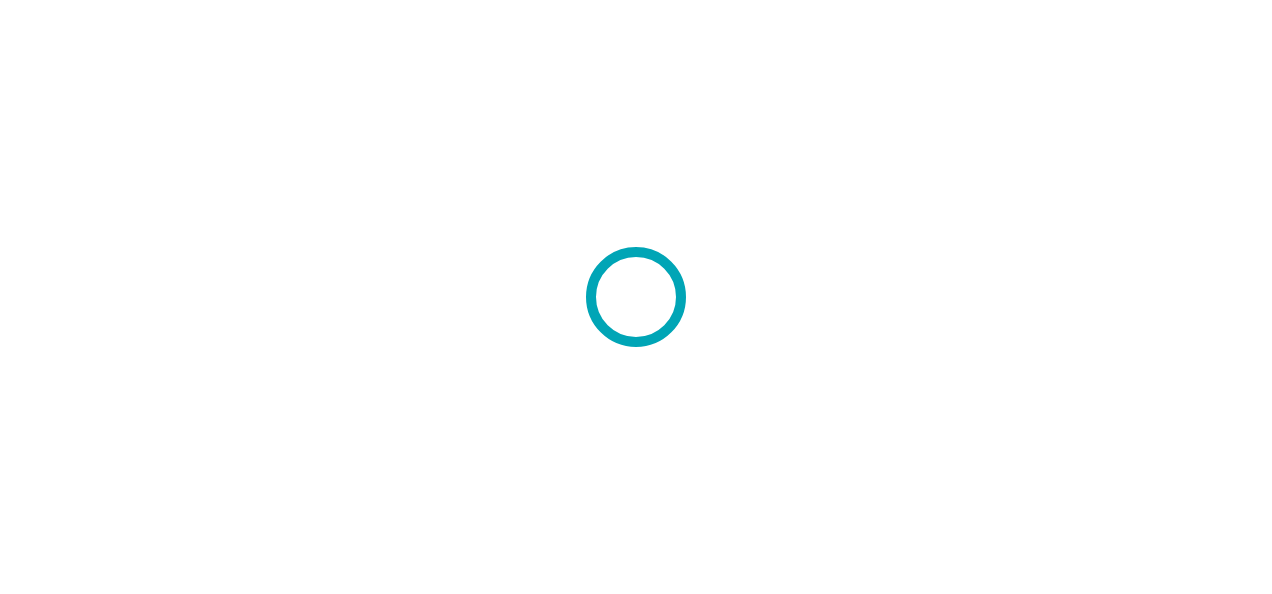 scroll, scrollTop: 0, scrollLeft: 0, axis: both 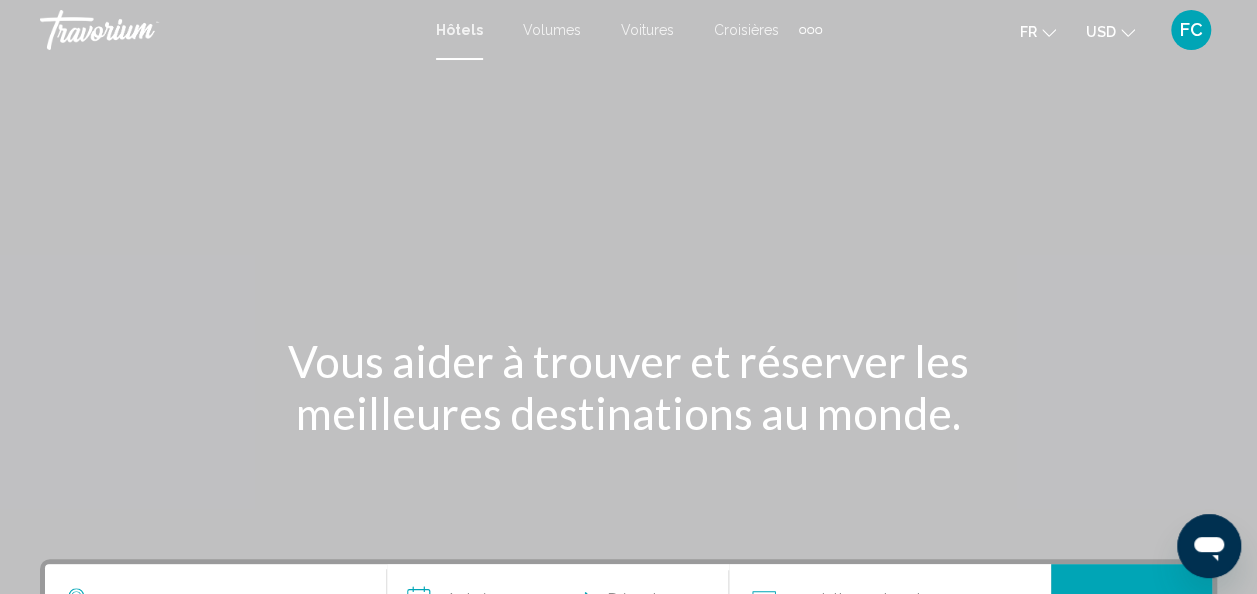 click 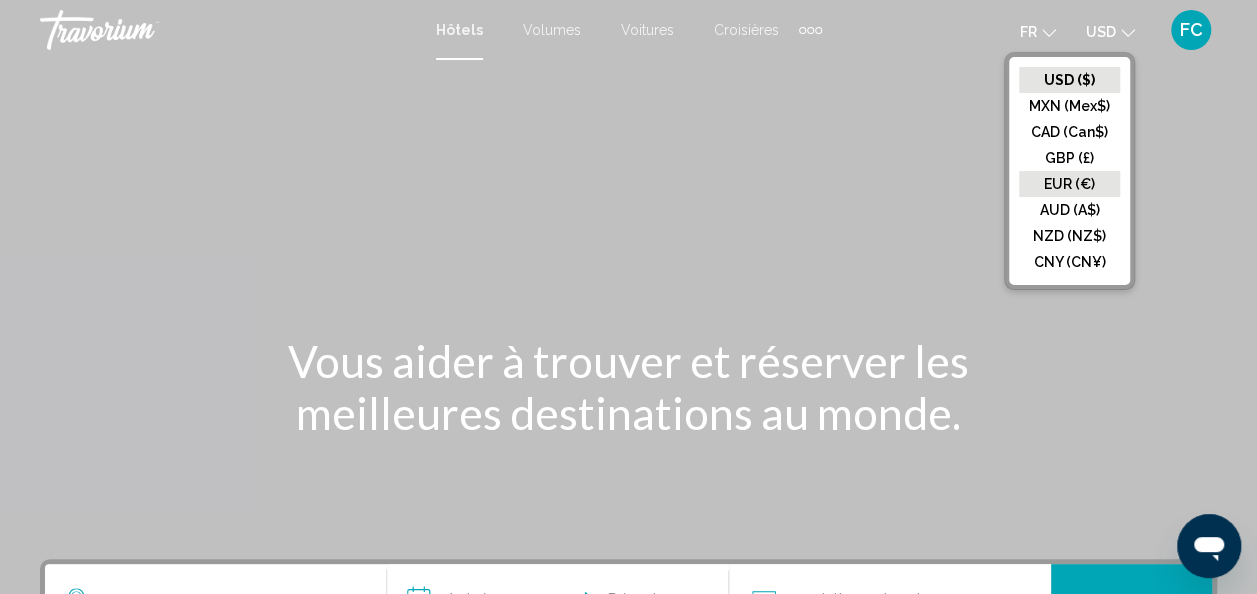click on "EUR (€)" 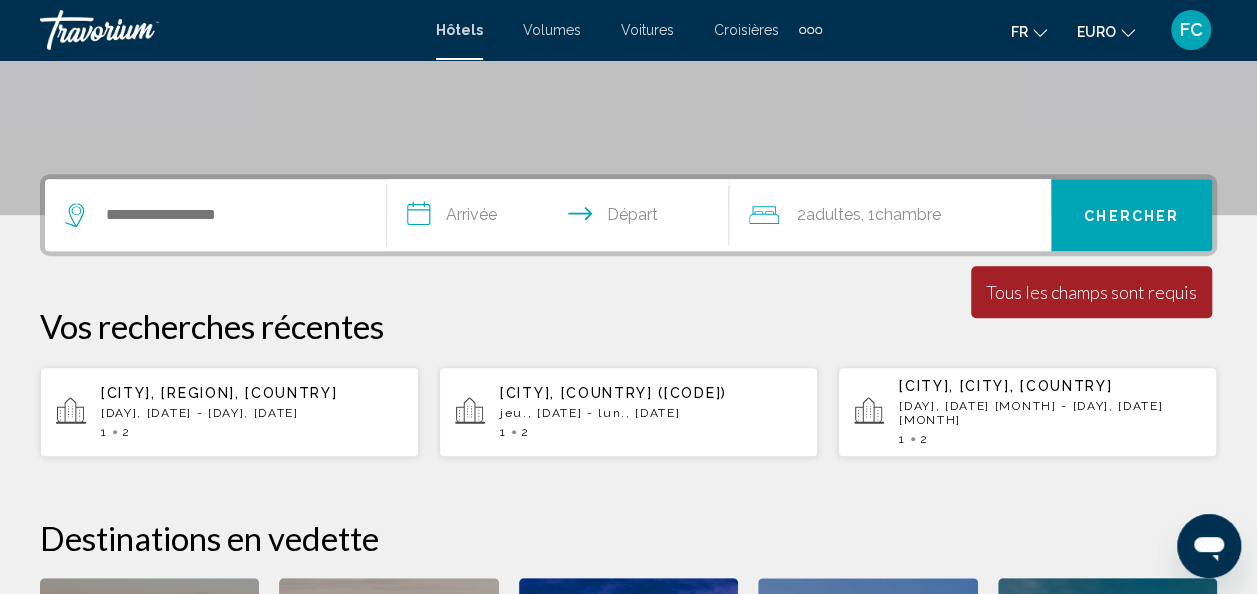 scroll, scrollTop: 382, scrollLeft: 0, axis: vertical 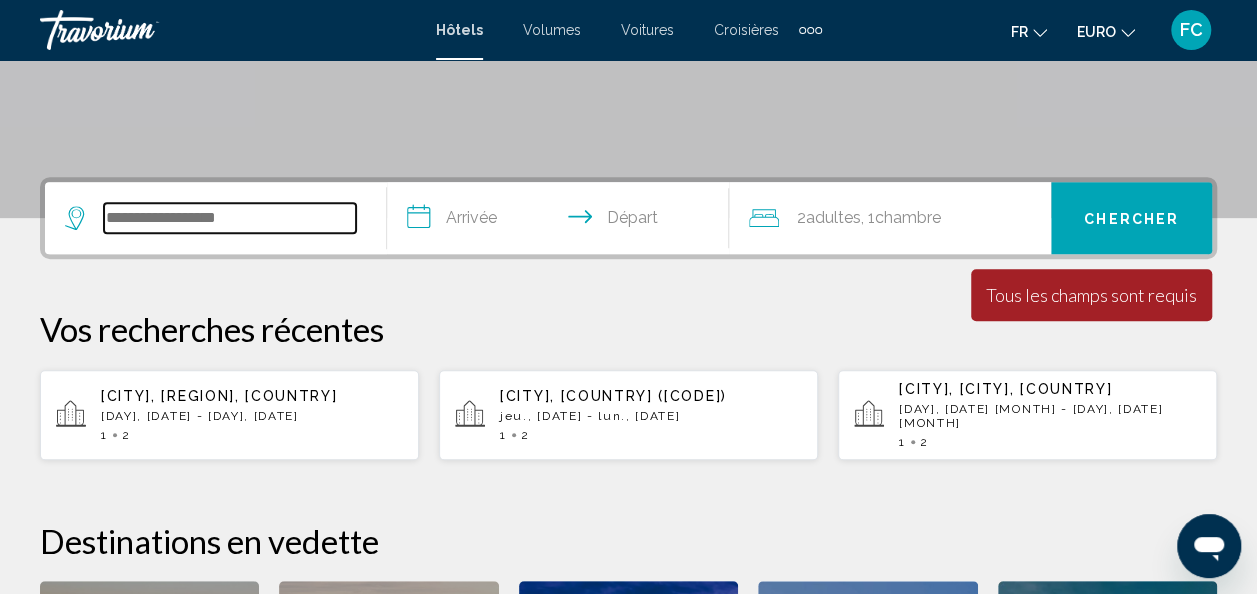 click at bounding box center [230, 218] 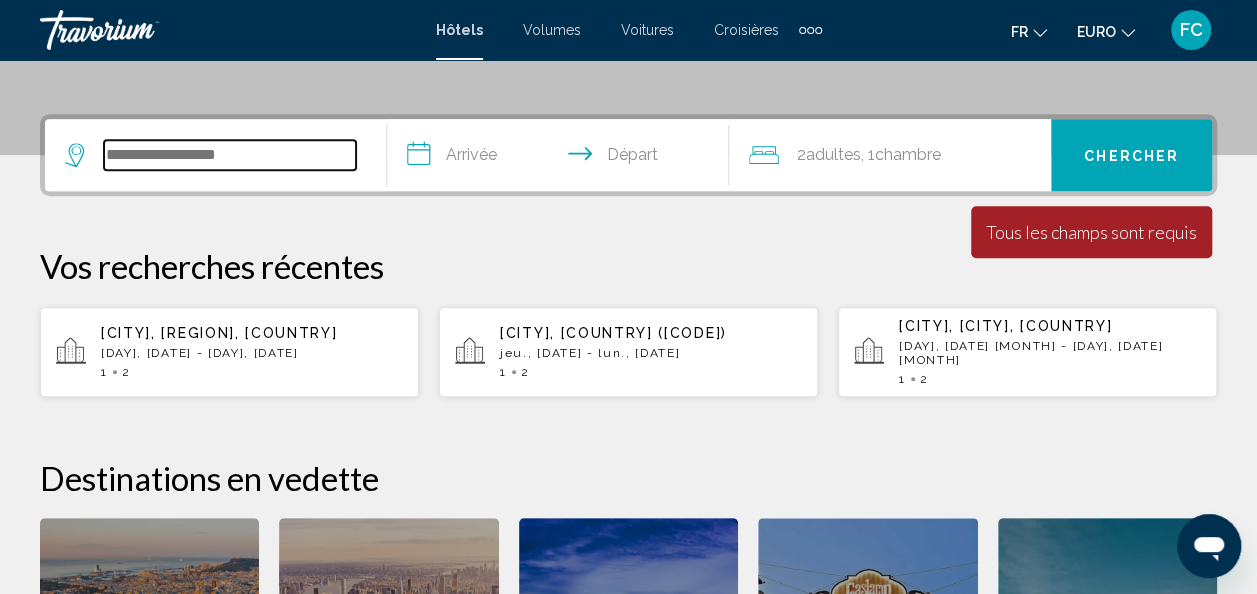 scroll, scrollTop: 494, scrollLeft: 0, axis: vertical 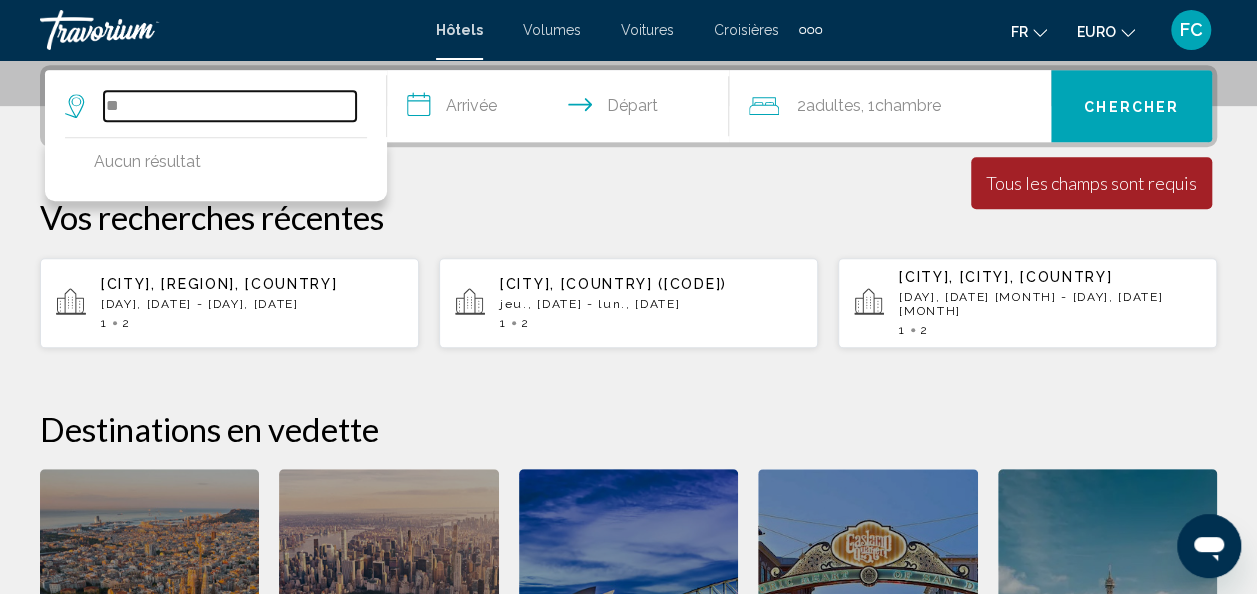 type on "*" 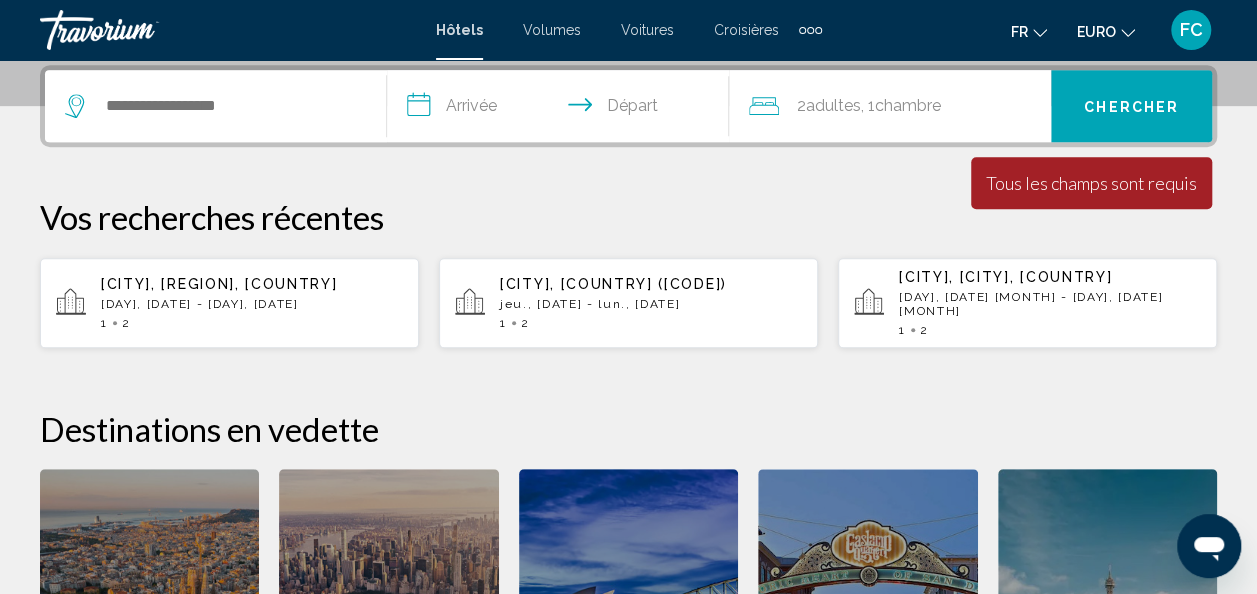 click on "**********" at bounding box center [628, 414] 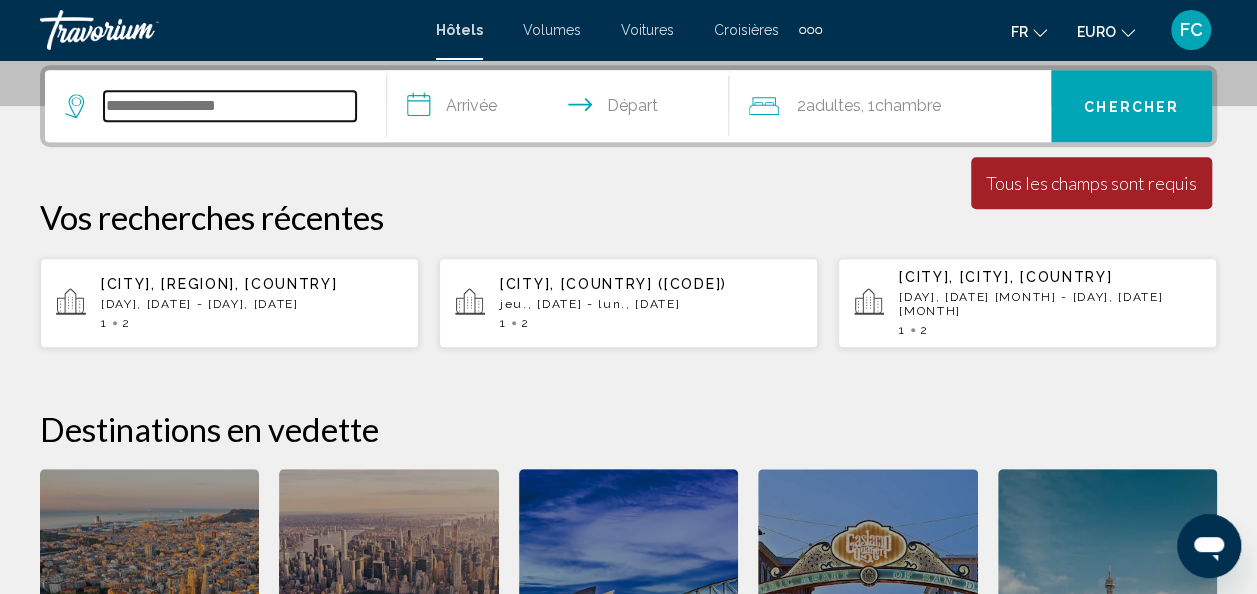 click at bounding box center [230, 106] 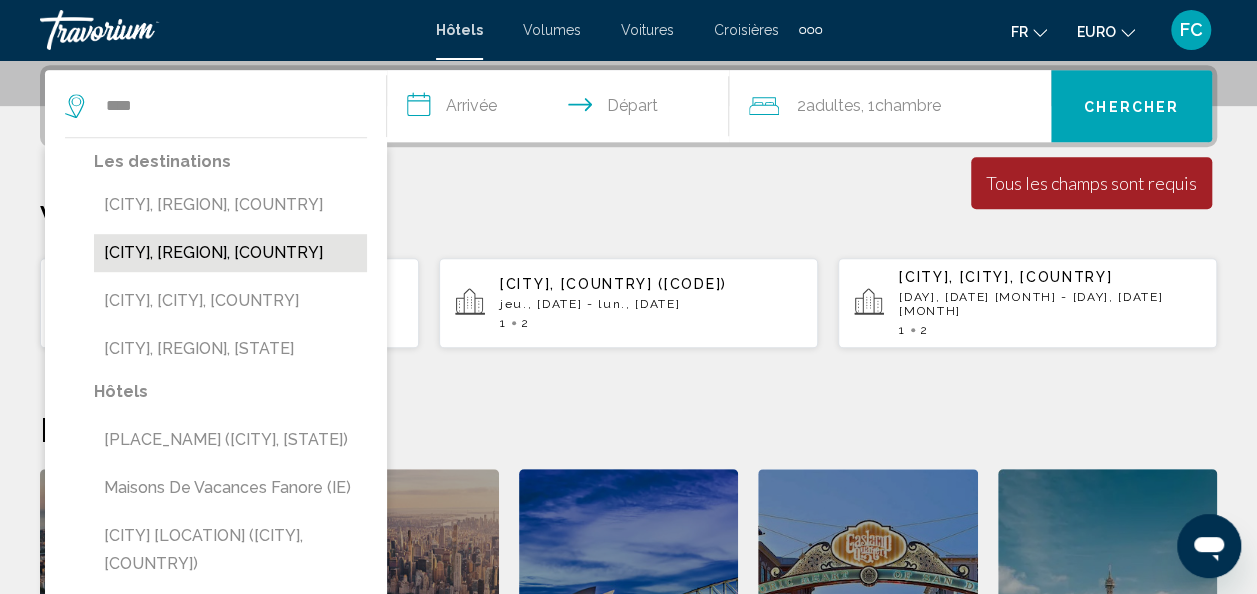 click on "[CITY], [REGION], [COUNTRY]" at bounding box center (230, 253) 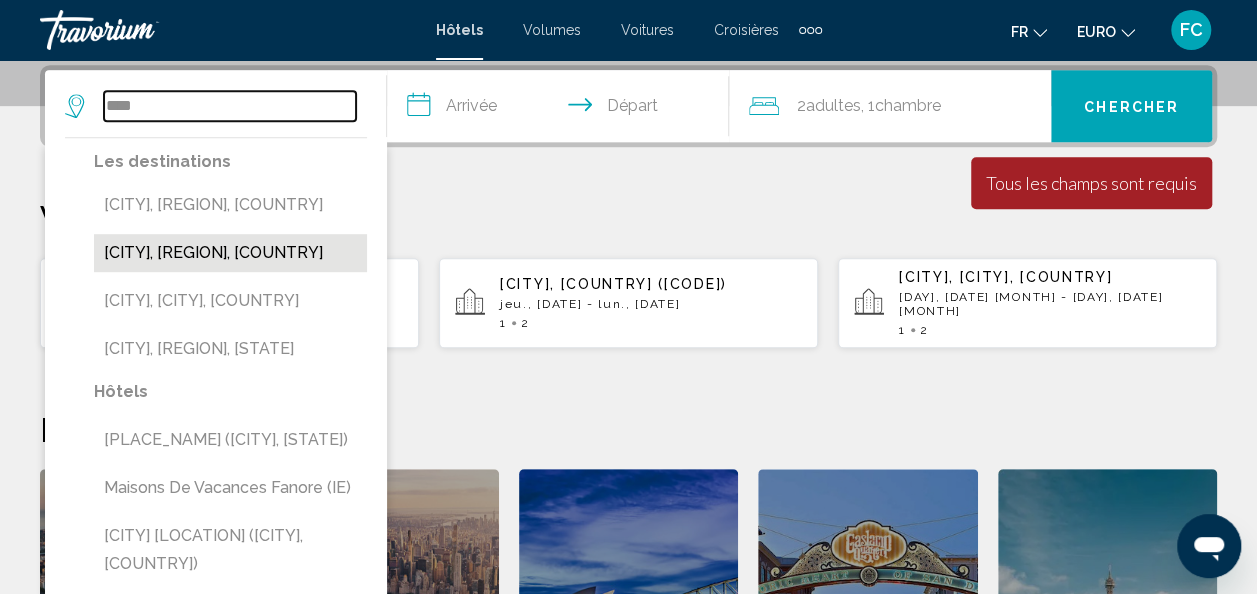 type on "**********" 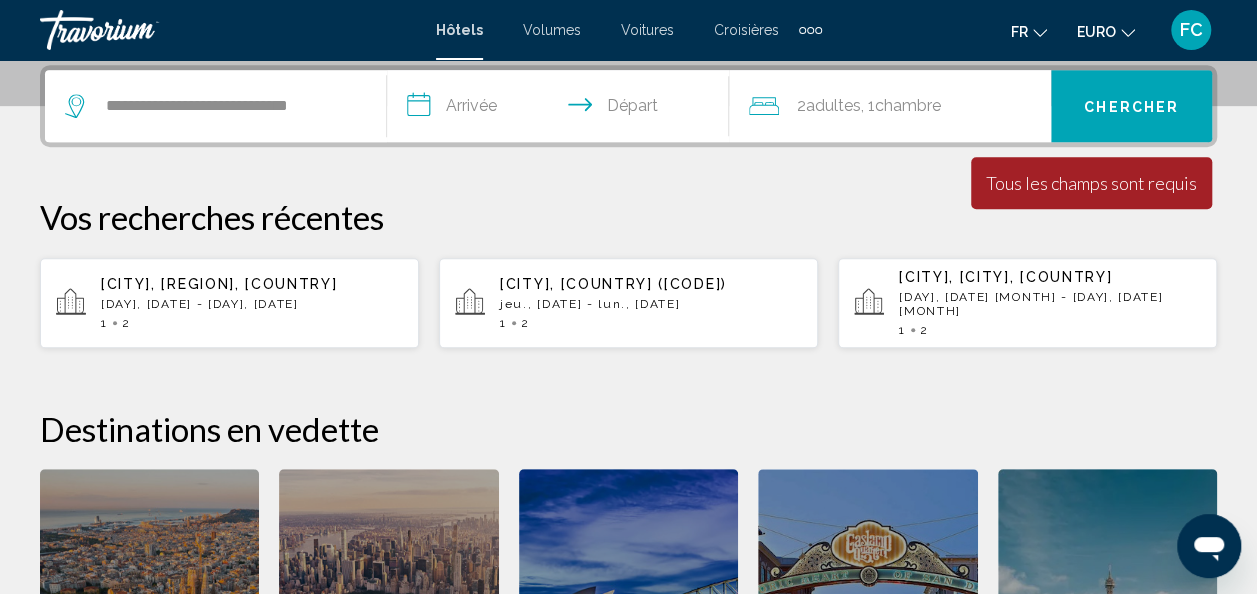 click on "**********" at bounding box center (562, 109) 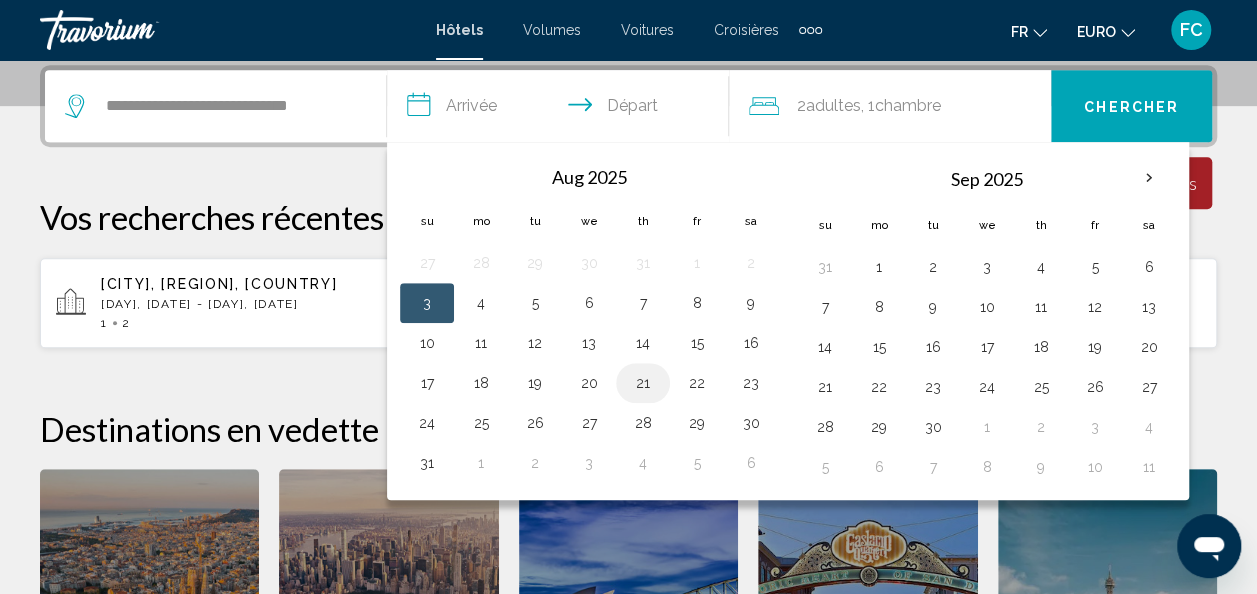 click on "21" at bounding box center [643, 383] 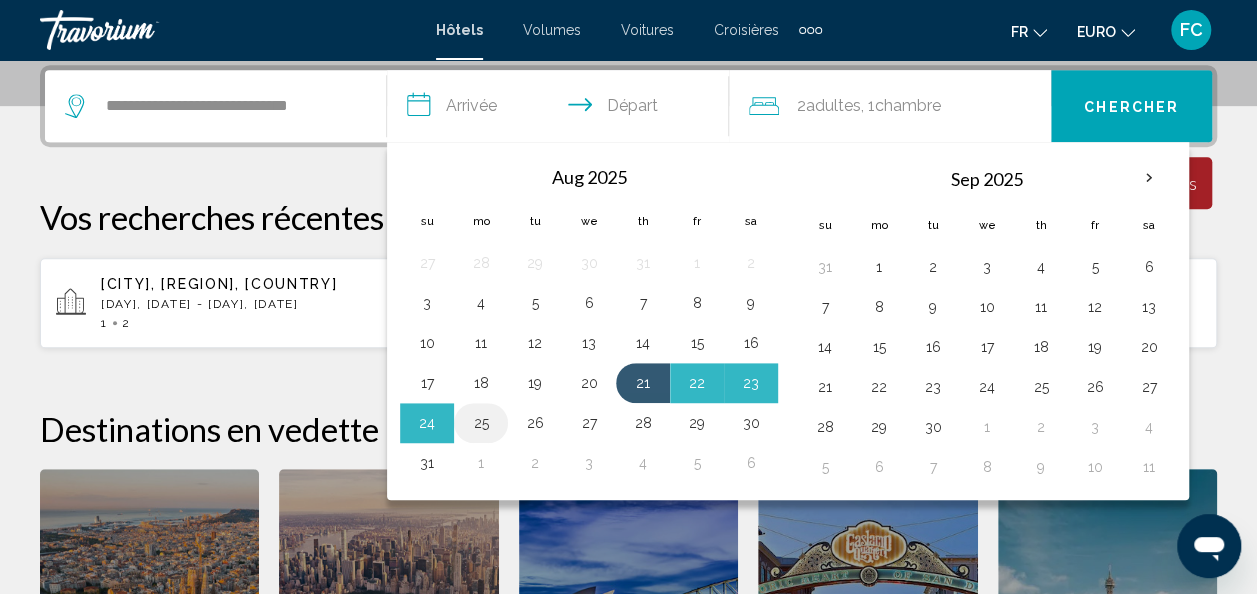 click on "25" at bounding box center (481, 423) 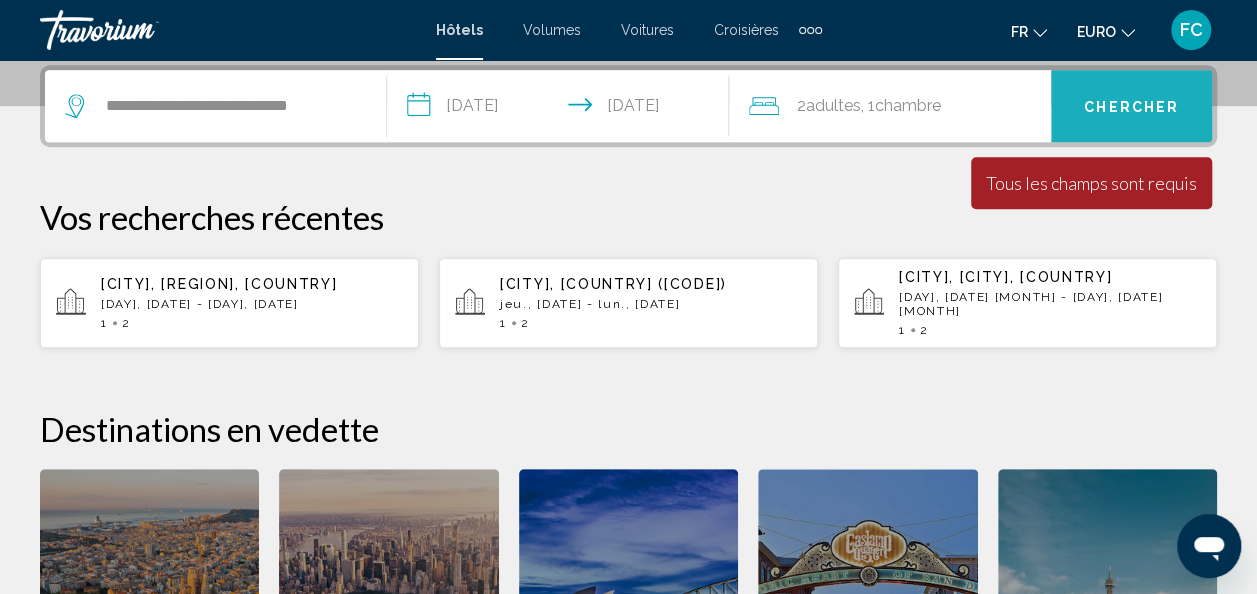 click on "Chercher" at bounding box center [1131, 106] 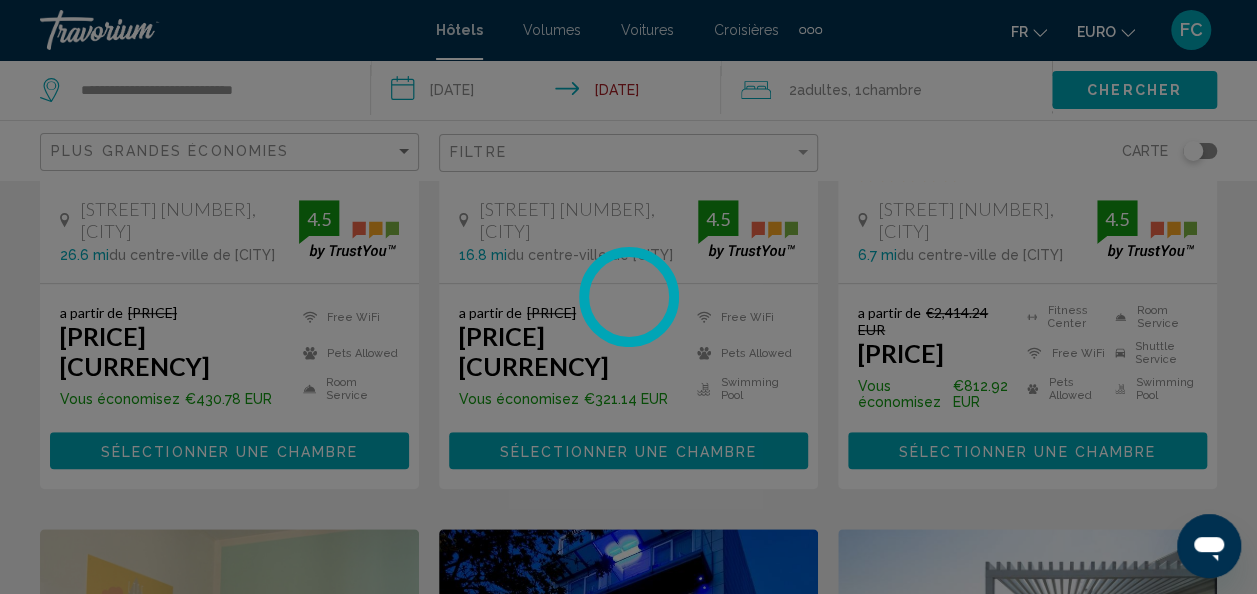 scroll, scrollTop: 0, scrollLeft: 0, axis: both 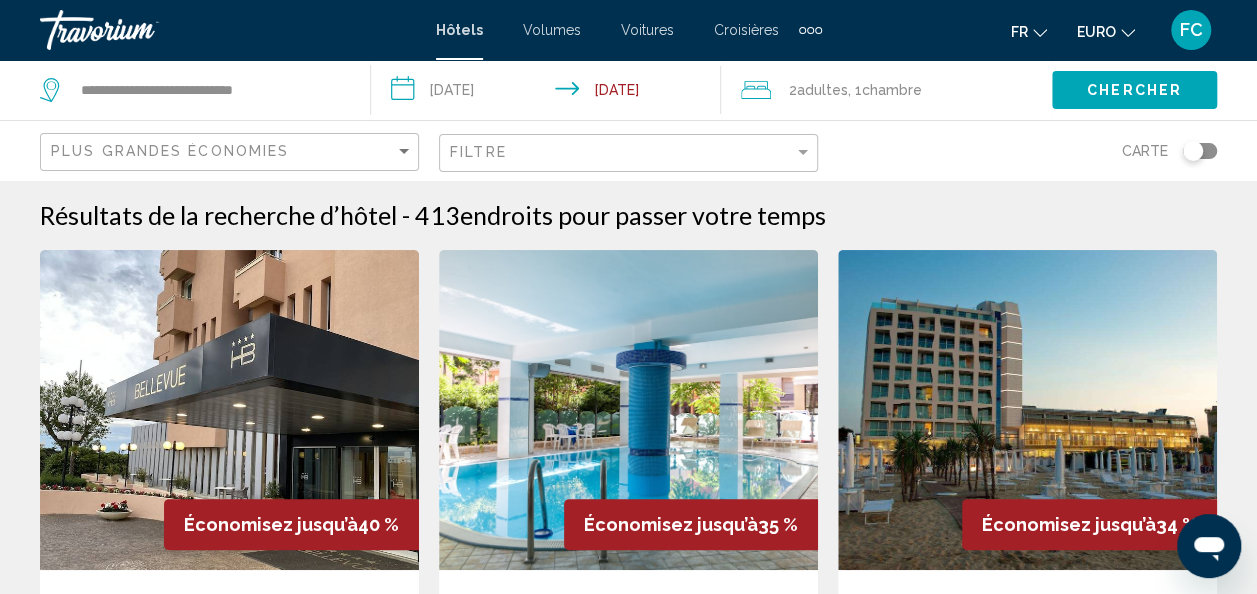 click 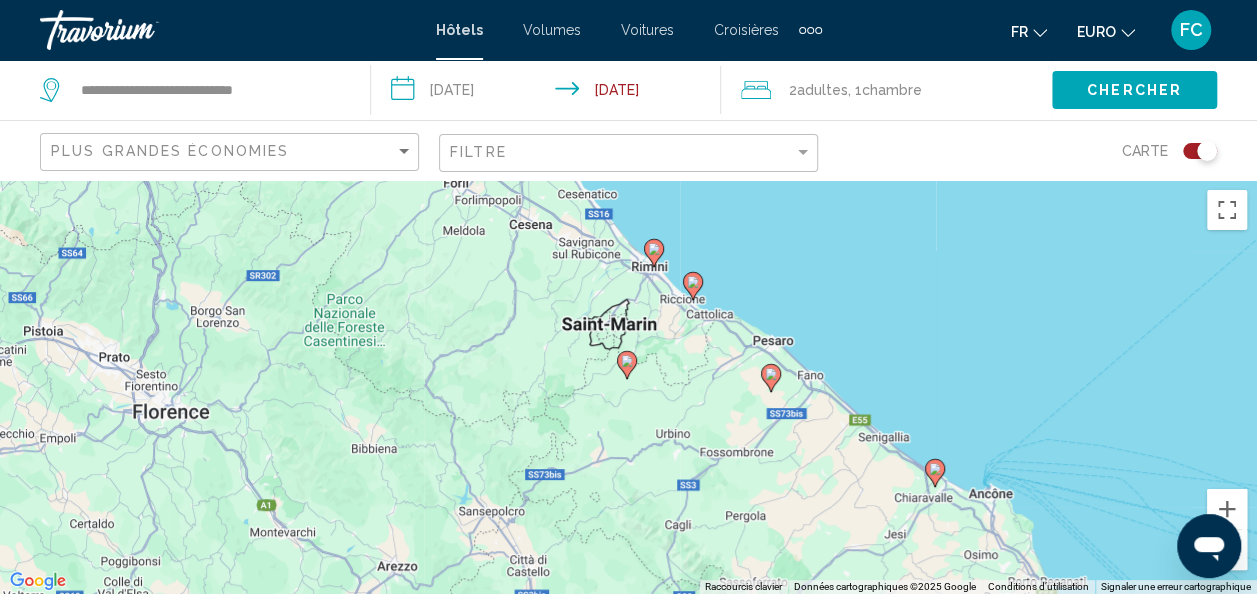 drag, startPoint x: 604, startPoint y: 506, endPoint x: 779, endPoint y: 524, distance: 175.92328 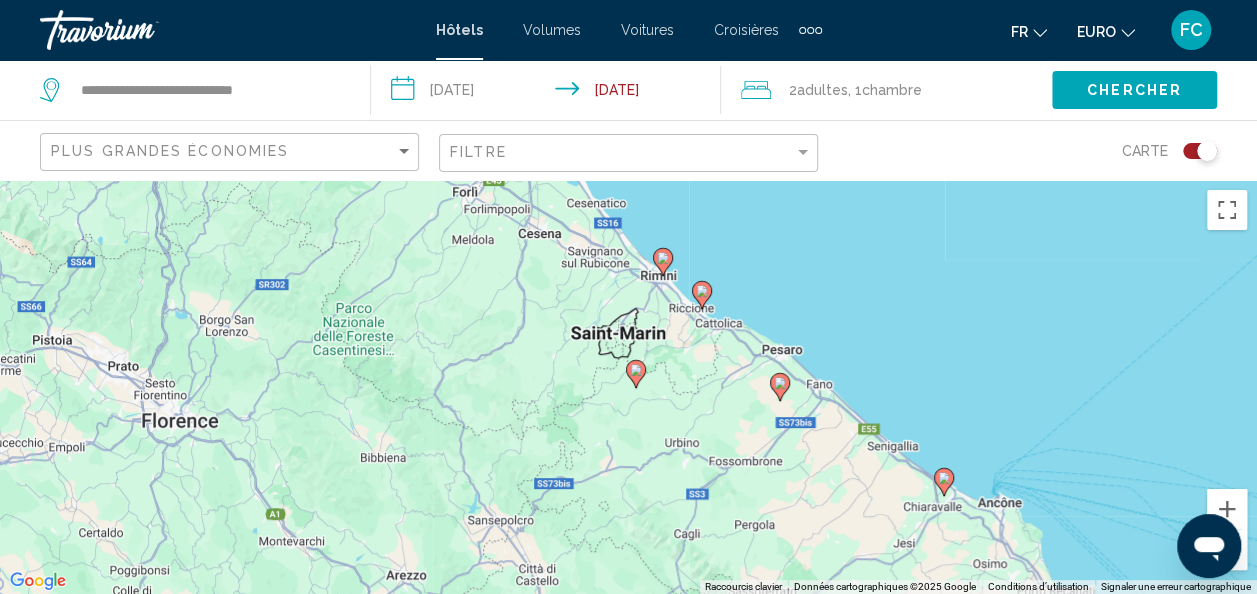 click 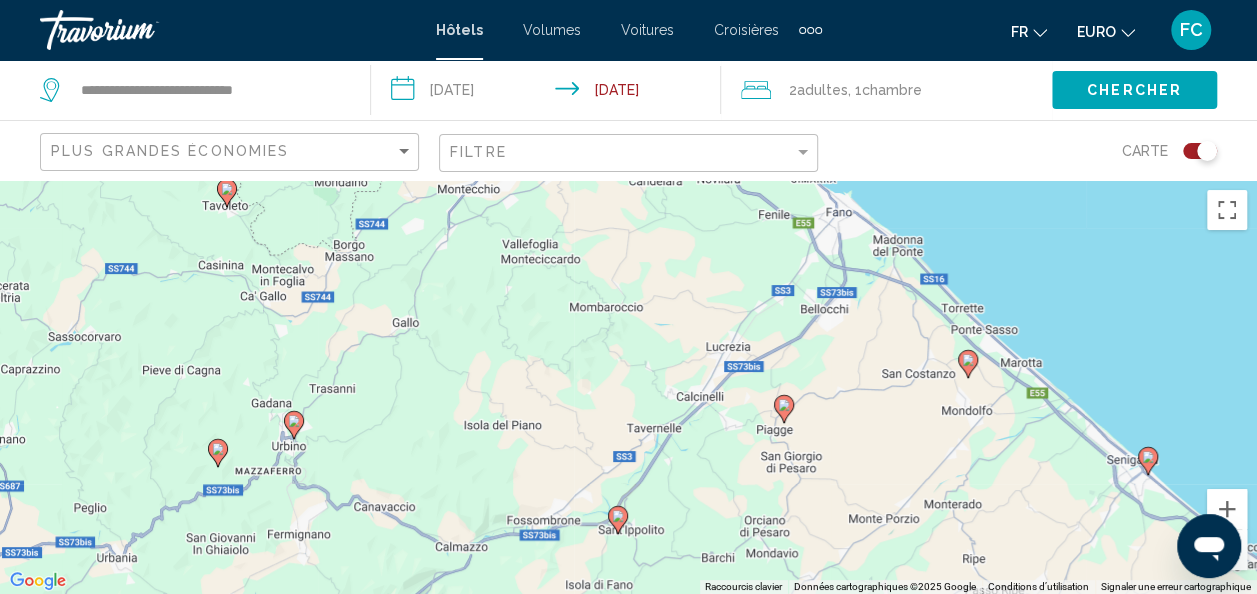 drag, startPoint x: 560, startPoint y: 456, endPoint x: 618, endPoint y: 347, distance: 123.47064 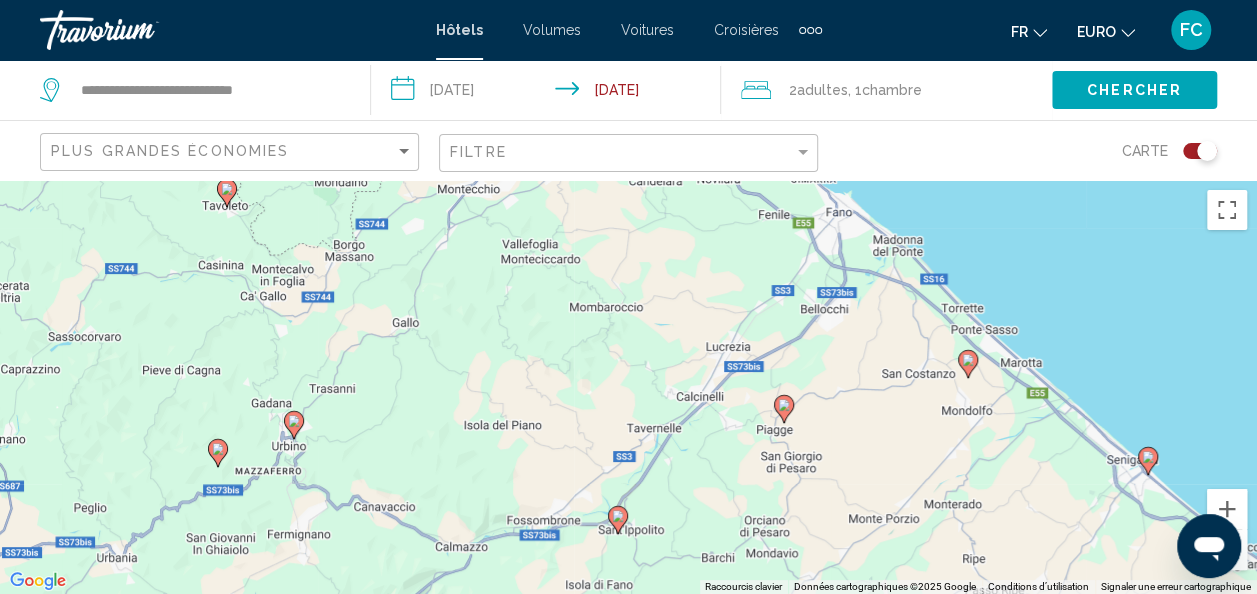 click 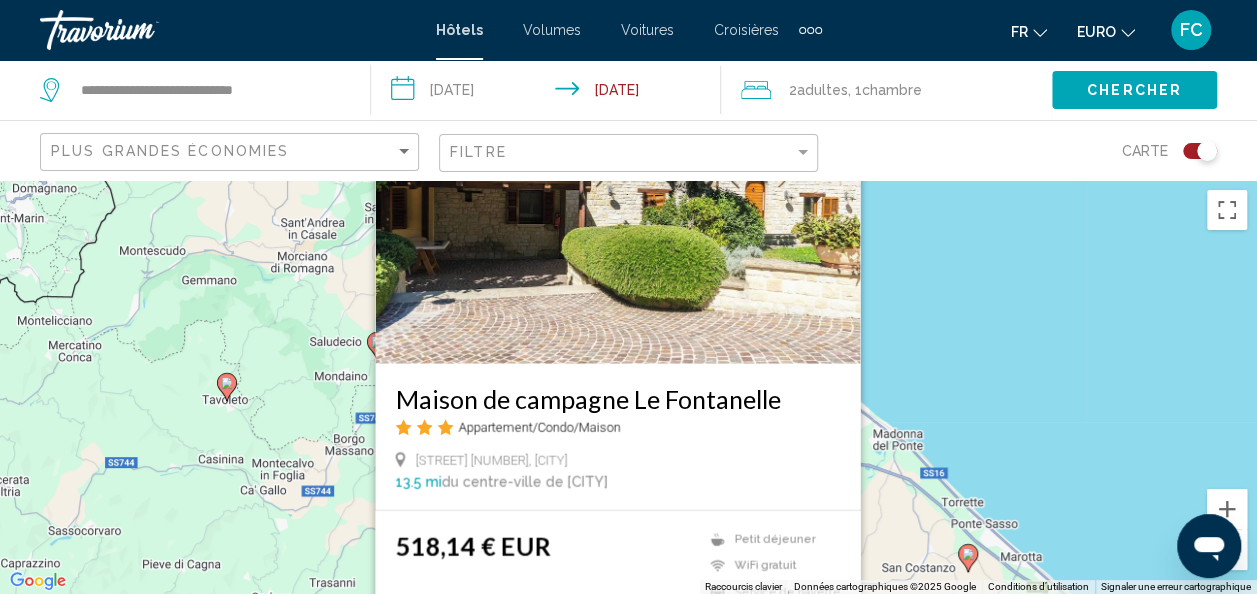 click on "Pour activer le glissement avec le clavier, appuyez sur Alt+Entrée. Une fois ce mode activé, utilisez les touches fléchées pour déplacer le repère. Pour valider le déplacement, appuyez sur Entrée. Pour annuler, appuyez sur Échap.  Maison de campagne Le Fontanelle
Appartement/Condo/Maison
Via Fontanelle 11, Sant’ippolito 13.5 mi  du centre-ville de Fano de l'hôtel 518,14 € EUR
Petit déjeuner
WiFi gratuit
Service de navette  Sélectionner une chambre" at bounding box center [628, 387] 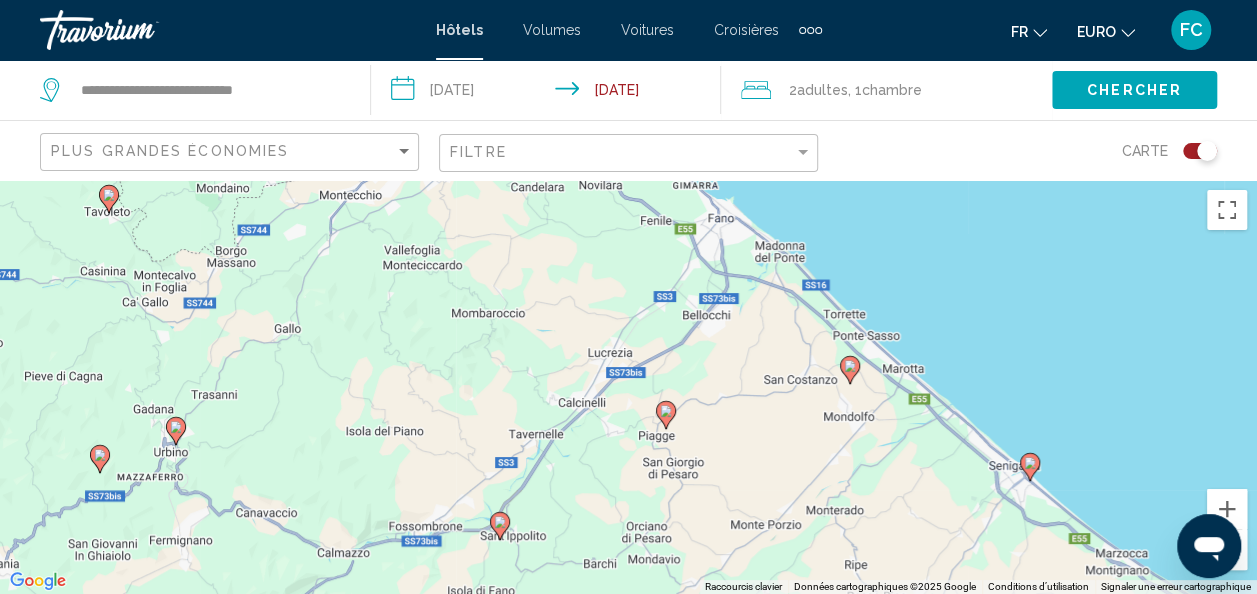 drag, startPoint x: 682, startPoint y: 471, endPoint x: 563, endPoint y: 279, distance: 225.88715 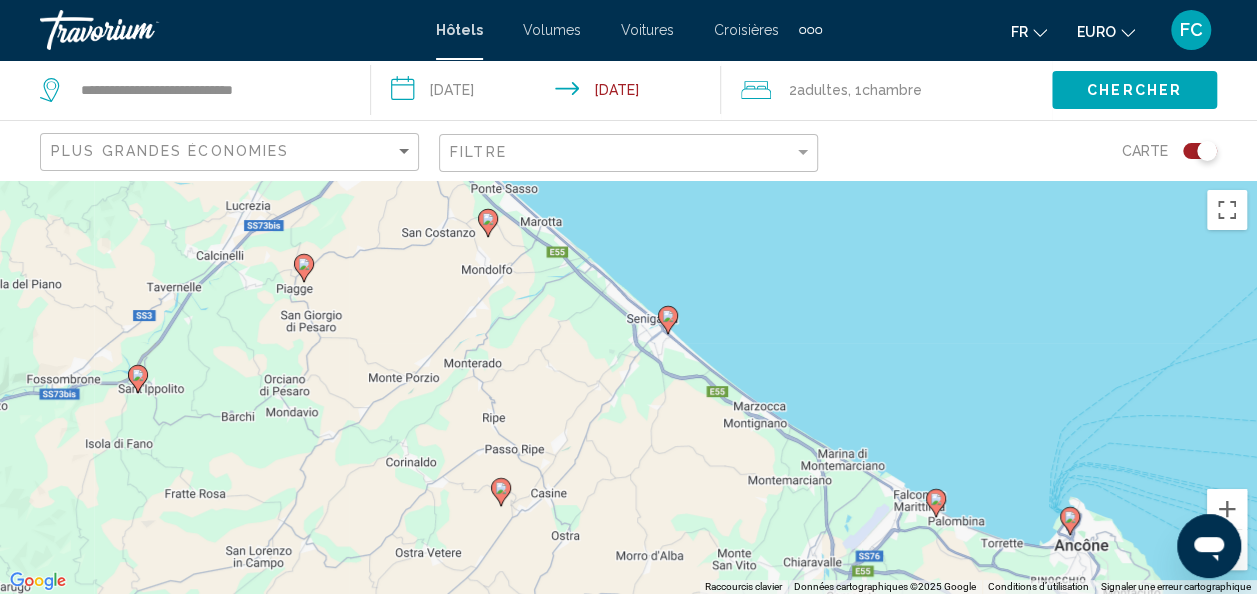 drag, startPoint x: 710, startPoint y: 461, endPoint x: 320, endPoint y: 288, distance: 426.64856 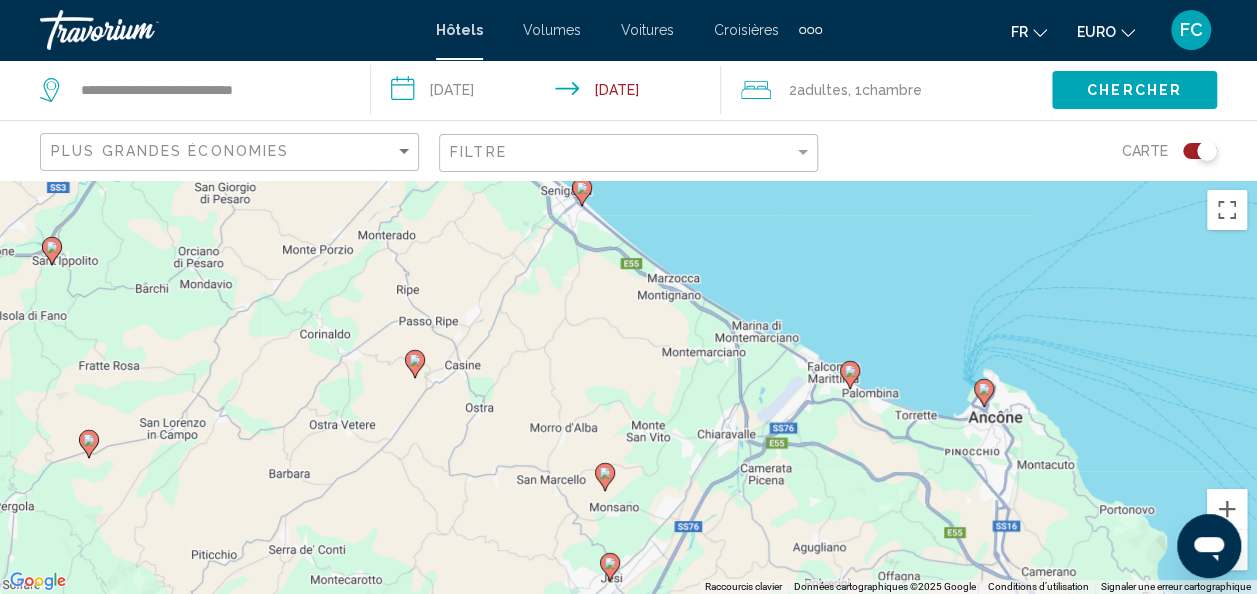 drag, startPoint x: 580, startPoint y: 436, endPoint x: 503, endPoint y: 328, distance: 132.63861 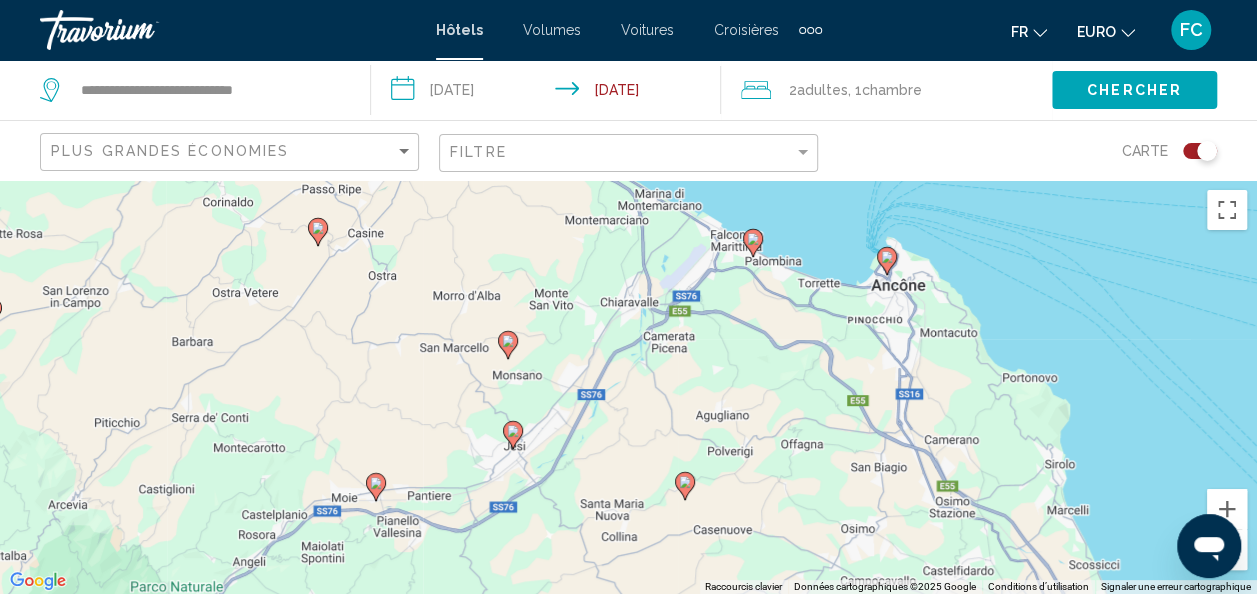 drag, startPoint x: 688, startPoint y: 480, endPoint x: 589, endPoint y: 348, distance: 165 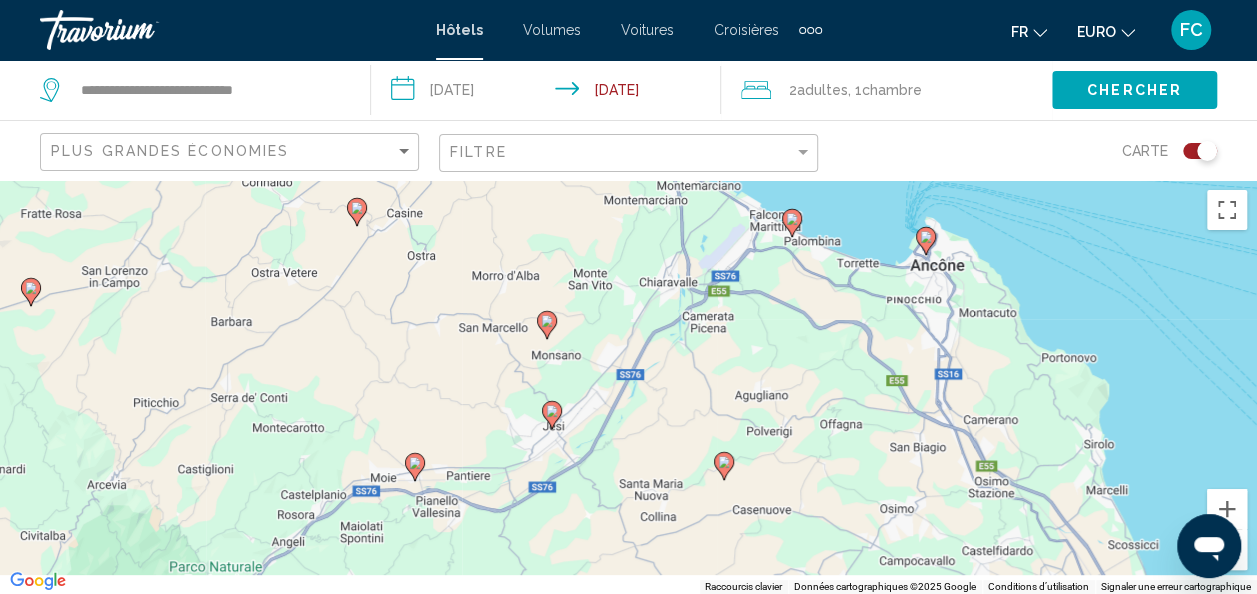 drag, startPoint x: 304, startPoint y: 402, endPoint x: 362, endPoint y: 375, distance: 63.97656 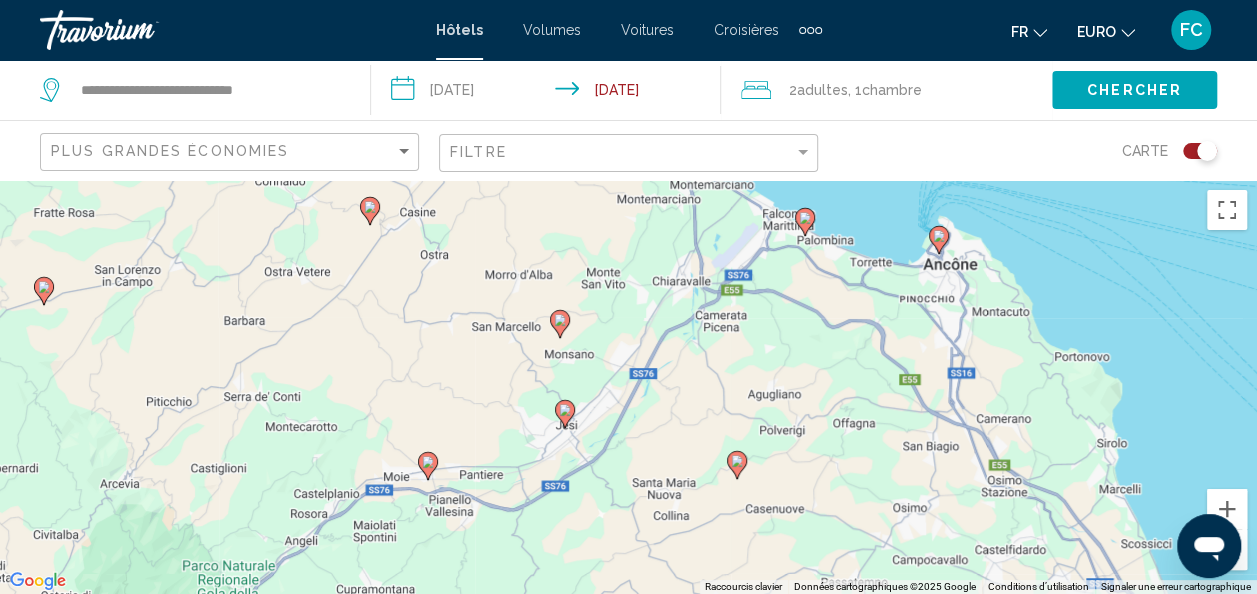 click 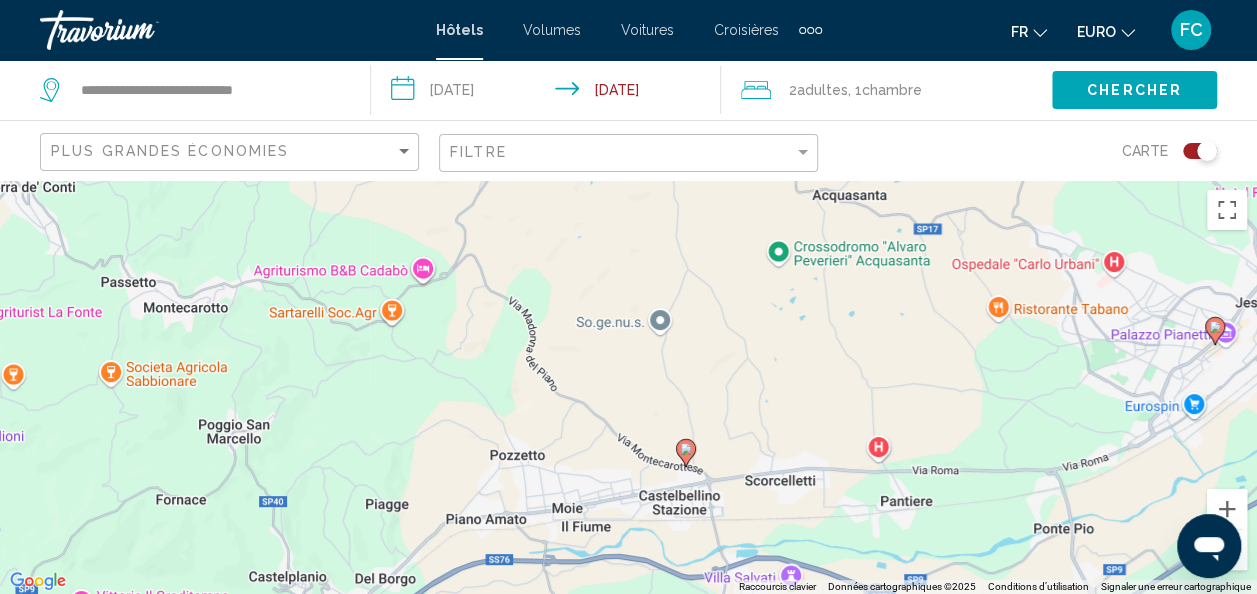 drag, startPoint x: 431, startPoint y: 348, endPoint x: 522, endPoint y: 514, distance: 189.30663 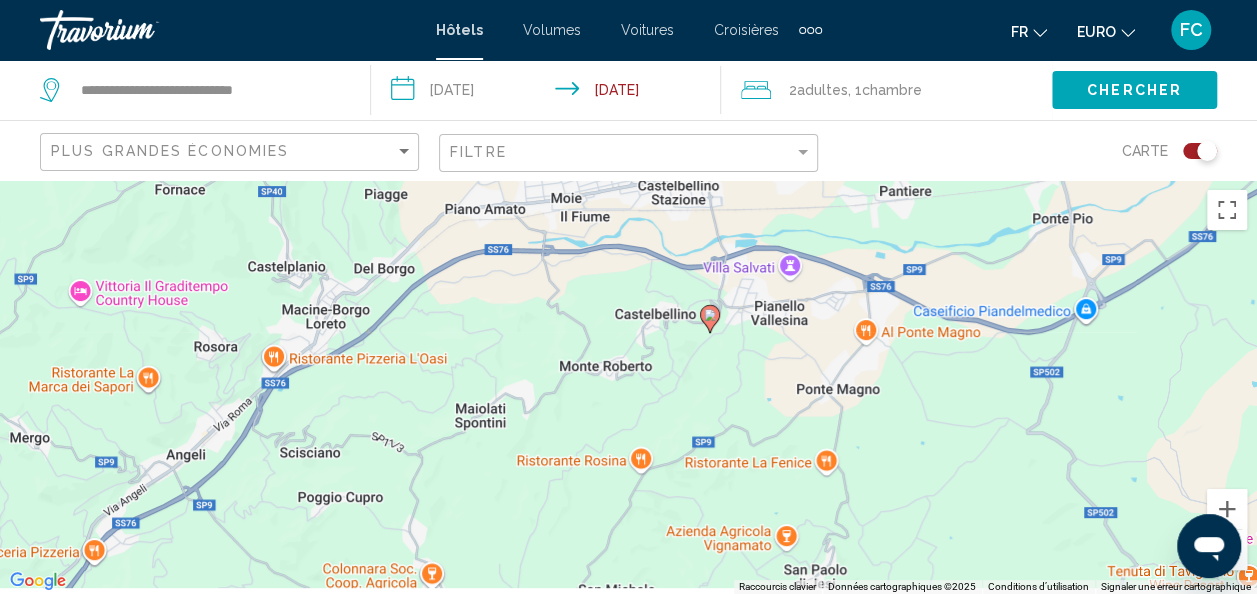 drag, startPoint x: 644, startPoint y: 498, endPoint x: 601, endPoint y: 146, distance: 354.6167 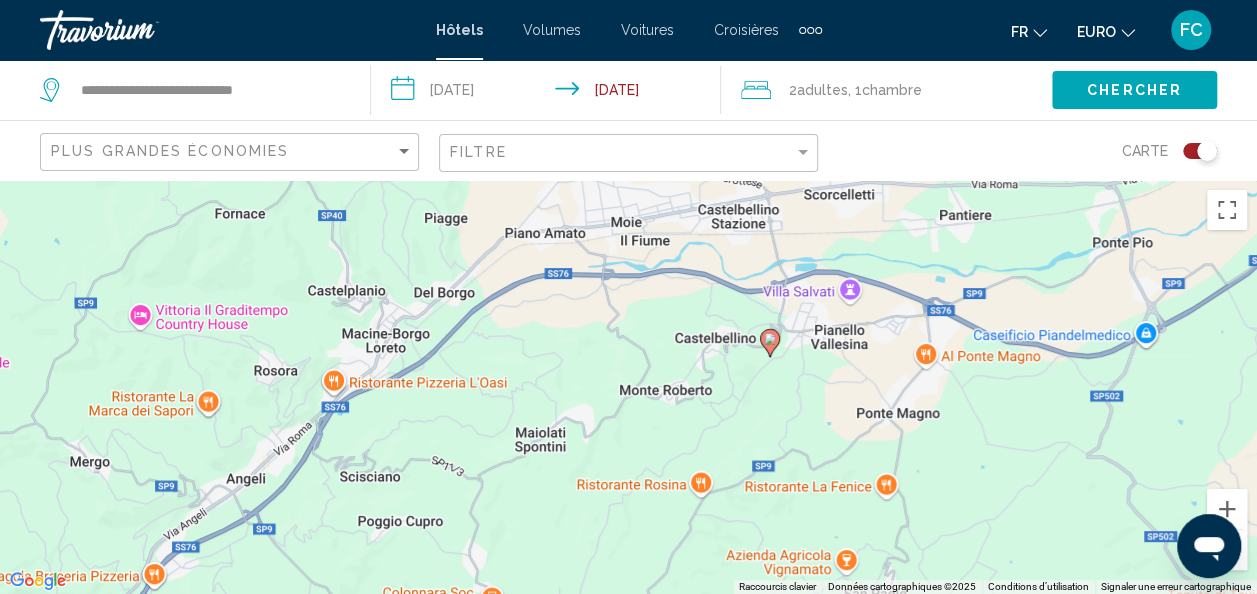 drag, startPoint x: 429, startPoint y: 469, endPoint x: 478, endPoint y: 542, distance: 87.92042 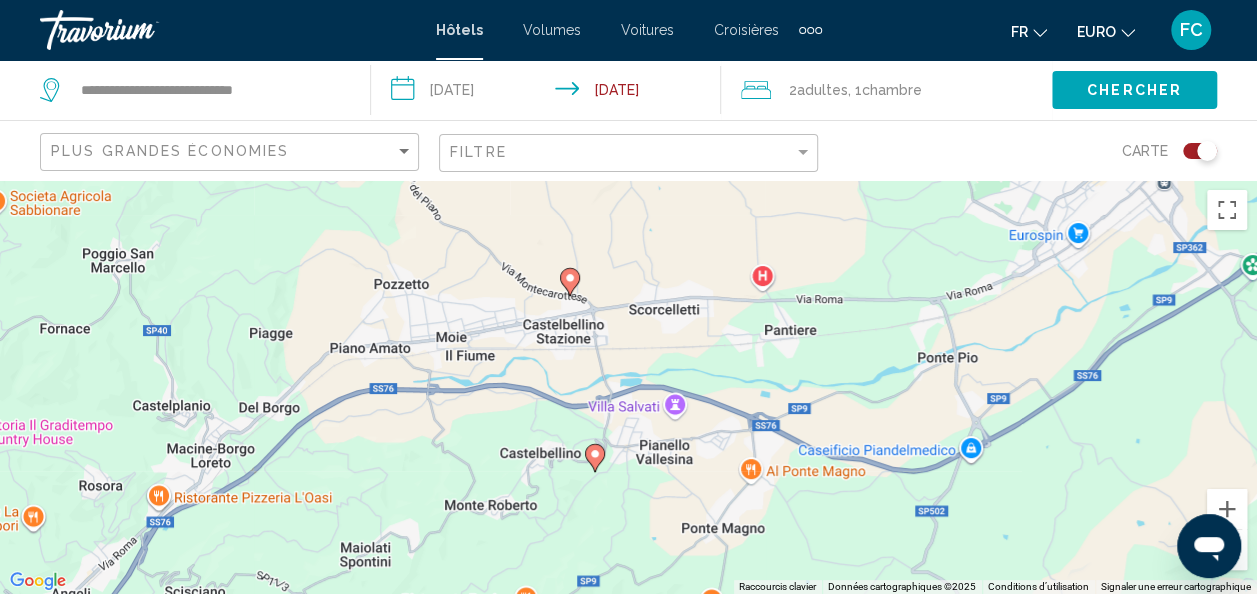 drag, startPoint x: 566, startPoint y: 454, endPoint x: 446, endPoint y: 486, distance: 124.1934 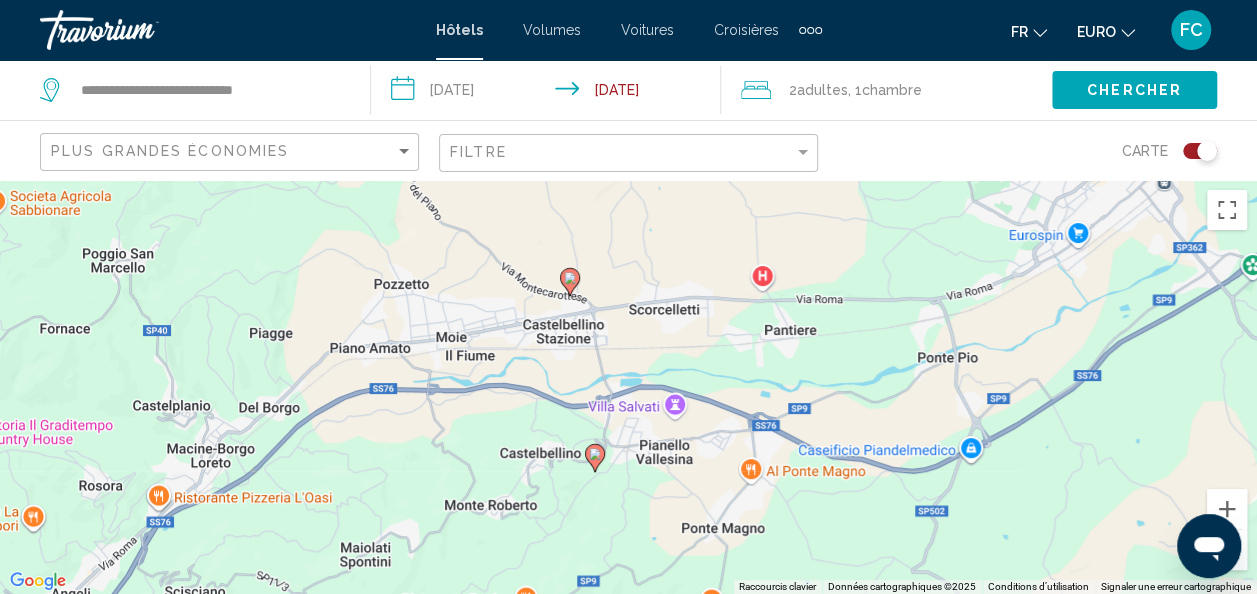 click on "Pour naviguer, appuyez sur les touches fléchées.  Pour activer le glissement avec le clavier, appuyez sur Alt+Entrée. Une fois ce mode activé, utilisez les touches fléchées pour déplacer le repère. Pour valider le déplacement, appuyez sur Entrée. Pour annuler, appuyez sur Échap." at bounding box center (628, 387) 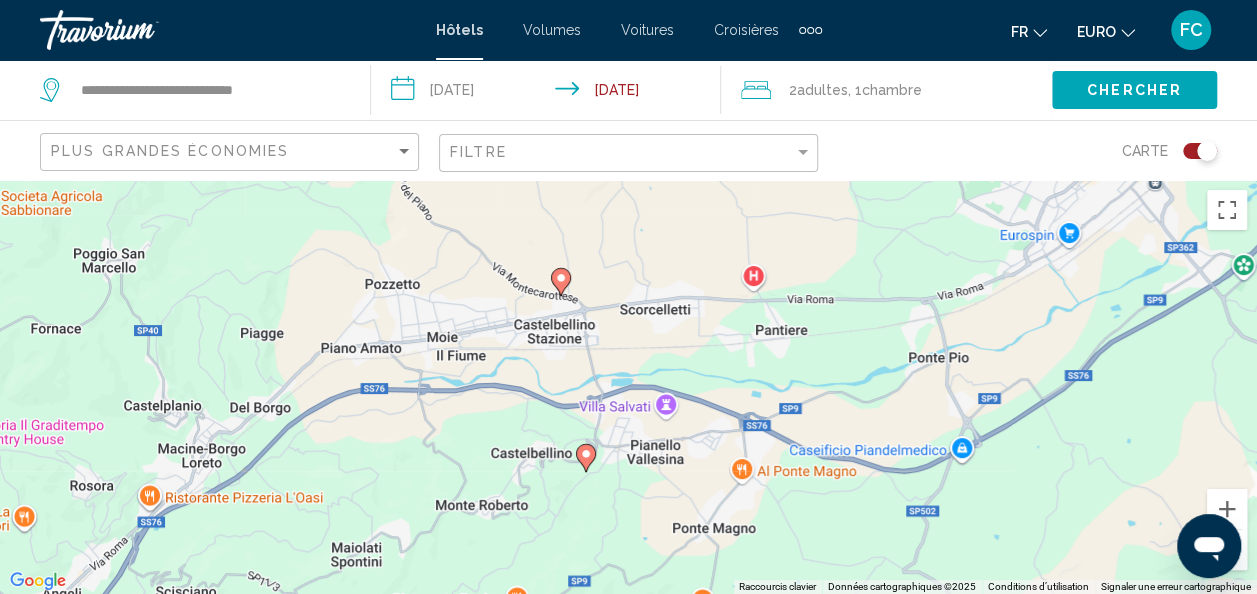 click 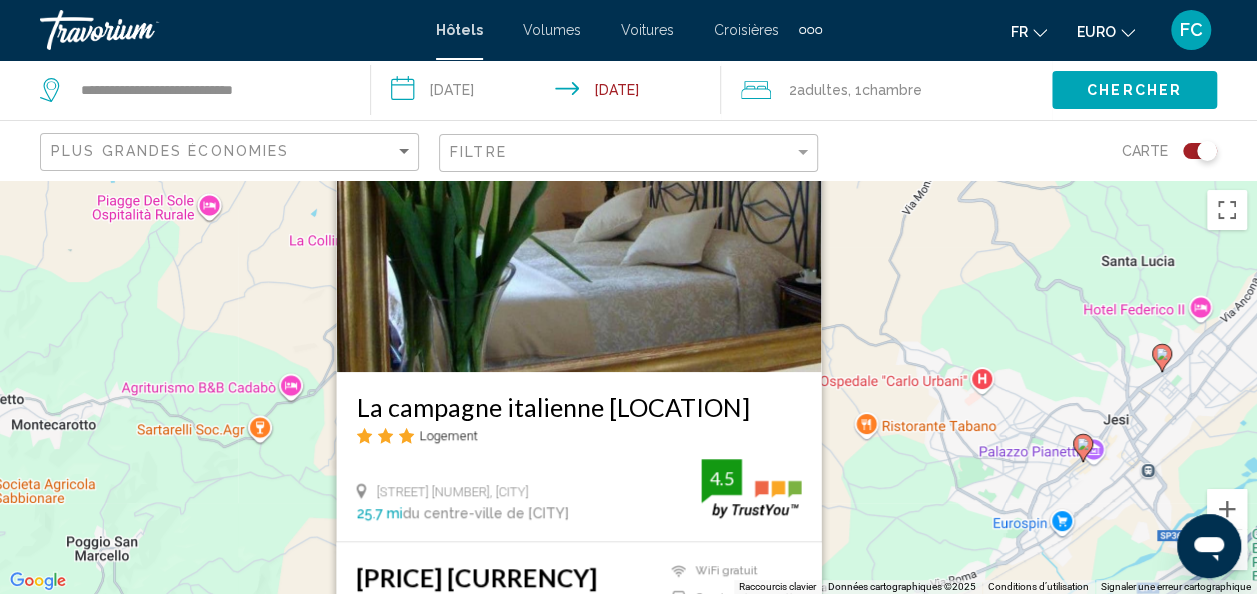 click on "Pour activer le glissement avec le clavier, appuyez sur Alt+Entrée. Une fois ce mode activé, utilisez les touches fléchées pour déplacer le repère. Pour valider le déplacement, appuyez sur Entrée. Pour annuler, appuyez sur Échap.  La campagne italienne Agriturismo Collina delle Streghe
Logement
Via San Giorgio 2, Monte Roberto 25.7 mi  du centre-ville de Fano de l'hôtel 4.5 32 737,84 € EUR
WiFi gratuit
Service de navette  4.5 Sélectionner une chambre" at bounding box center [628, 387] 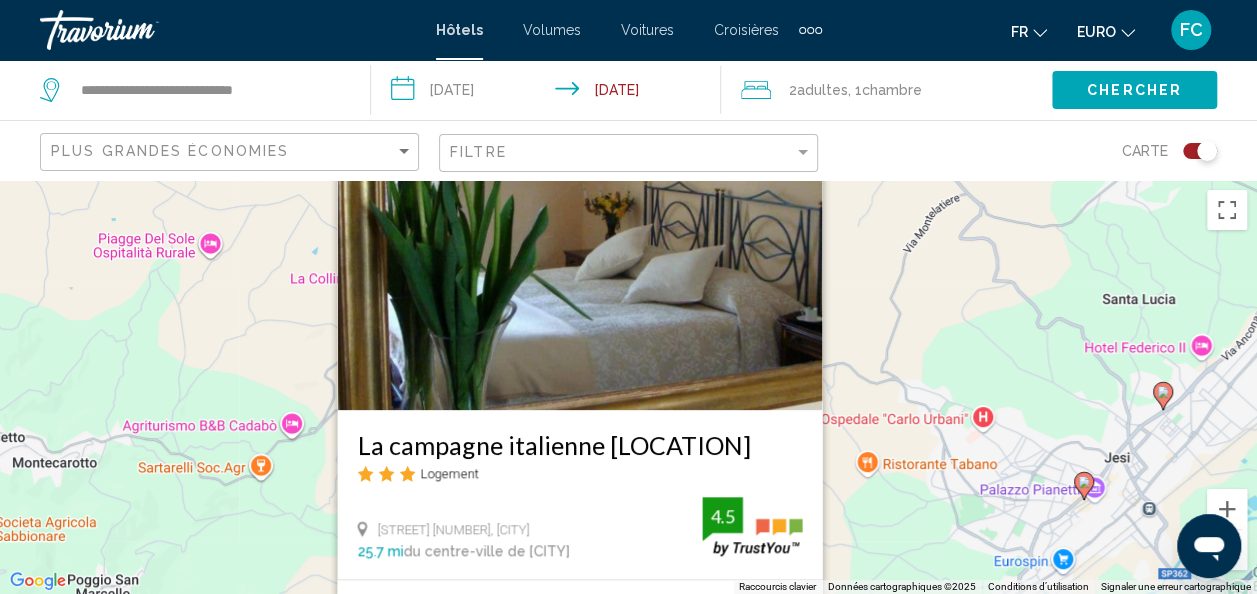 drag, startPoint x: 876, startPoint y: 354, endPoint x: 871, endPoint y: 426, distance: 72.1734 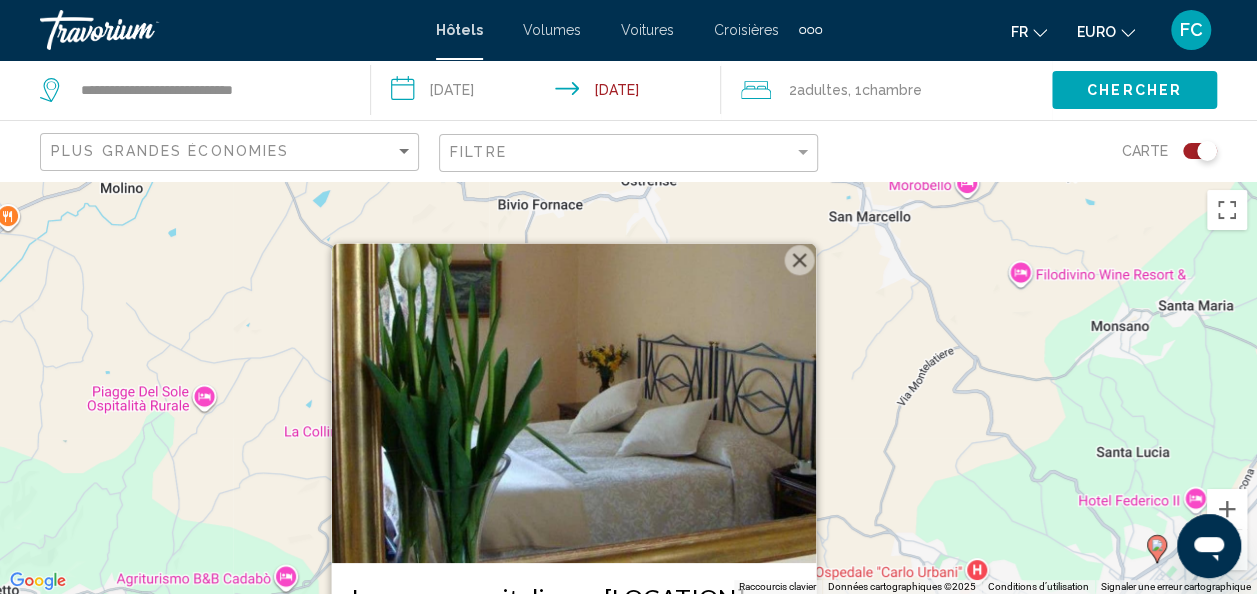 drag, startPoint x: 874, startPoint y: 308, endPoint x: 878, endPoint y: 419, distance: 111.07205 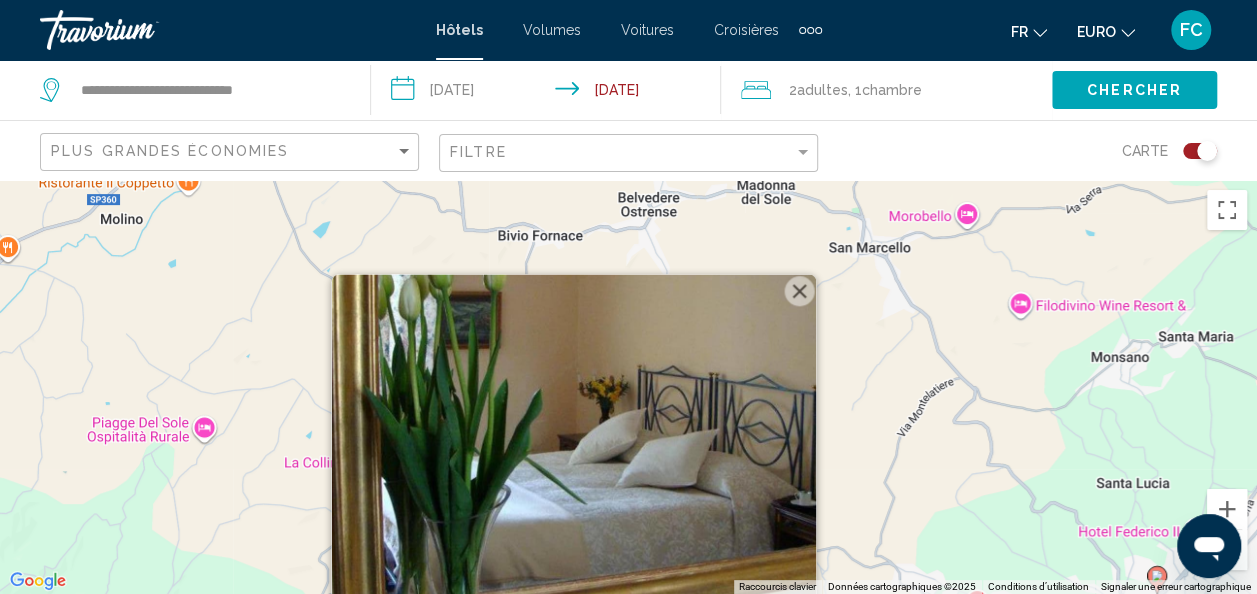 click at bounding box center [799, 291] 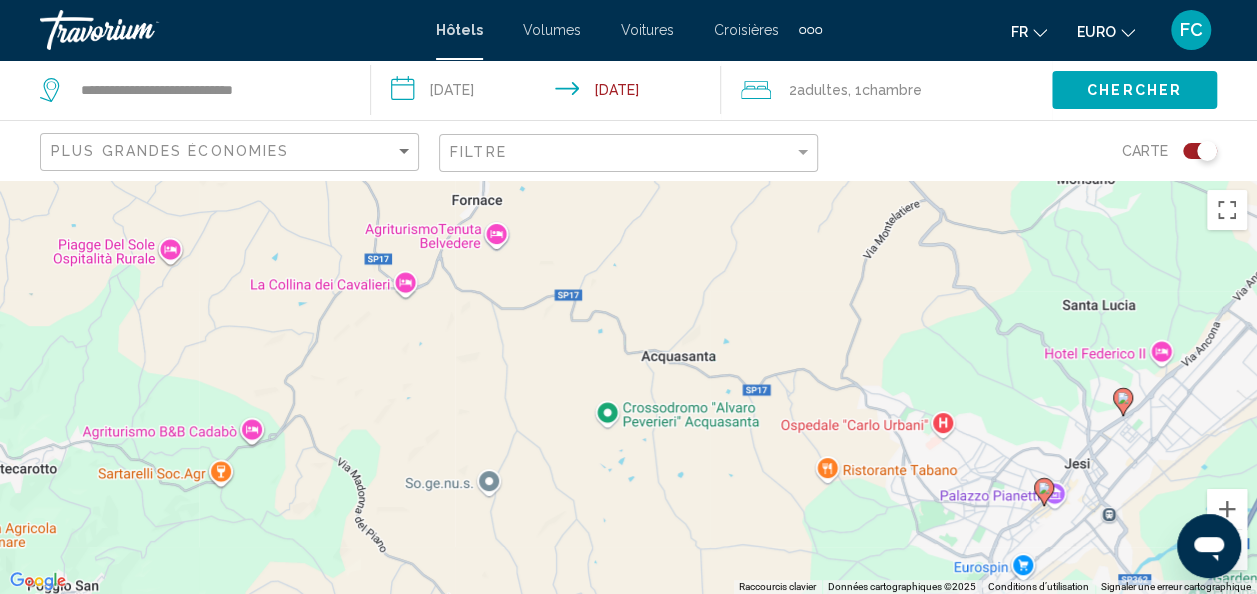 drag, startPoint x: 834, startPoint y: 434, endPoint x: 796, endPoint y: 245, distance: 192.78226 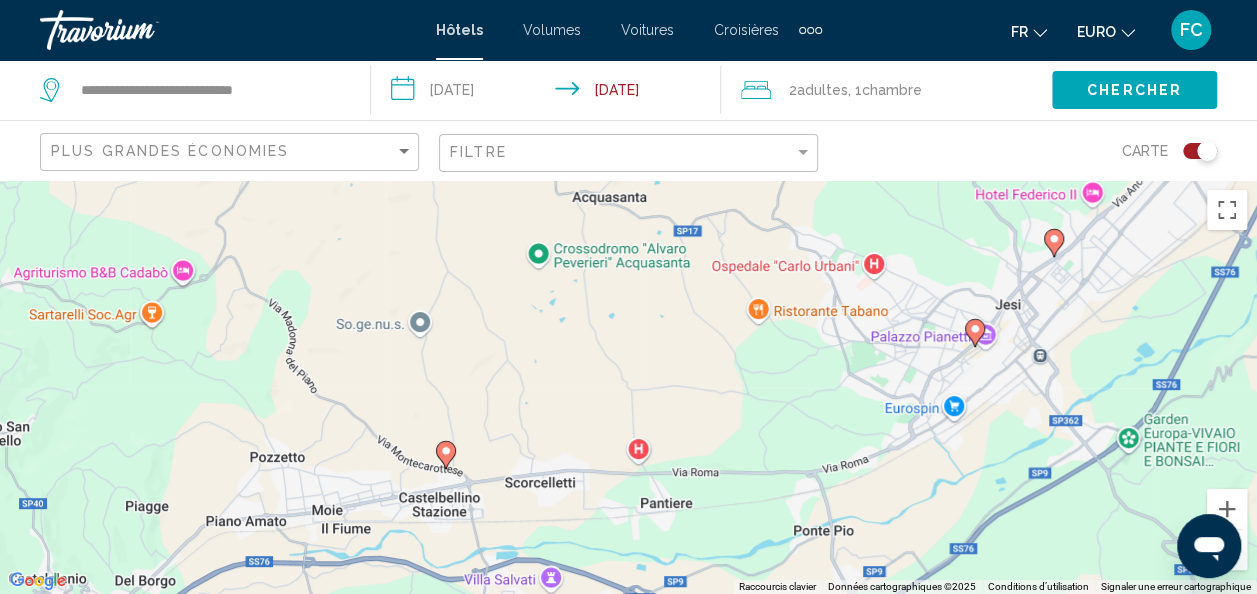drag, startPoint x: 728, startPoint y: 491, endPoint x: 654, endPoint y: 320, distance: 186.32498 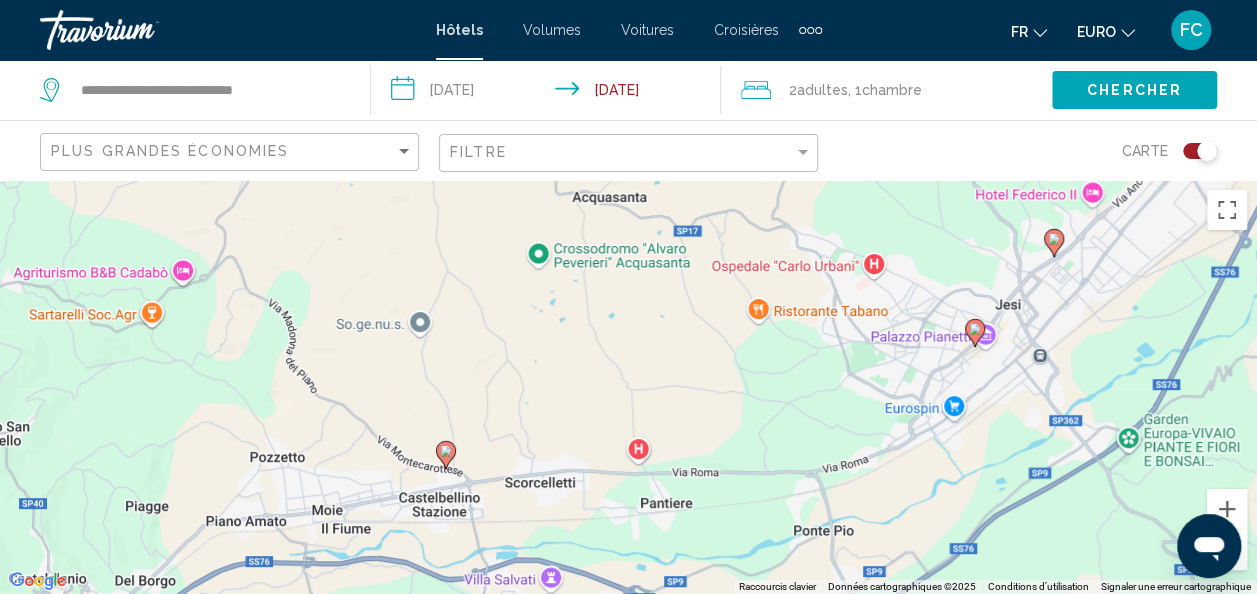 click on "Pour activer le glissement avec le clavier, appuyez sur Alt+Entrée. Une fois ce mode activé, utilisez les touches fléchées pour déplacer le repère. Pour valider le déplacement, appuyez sur Entrée. Pour annuler, appuyez sur Échap." at bounding box center [628, 387] 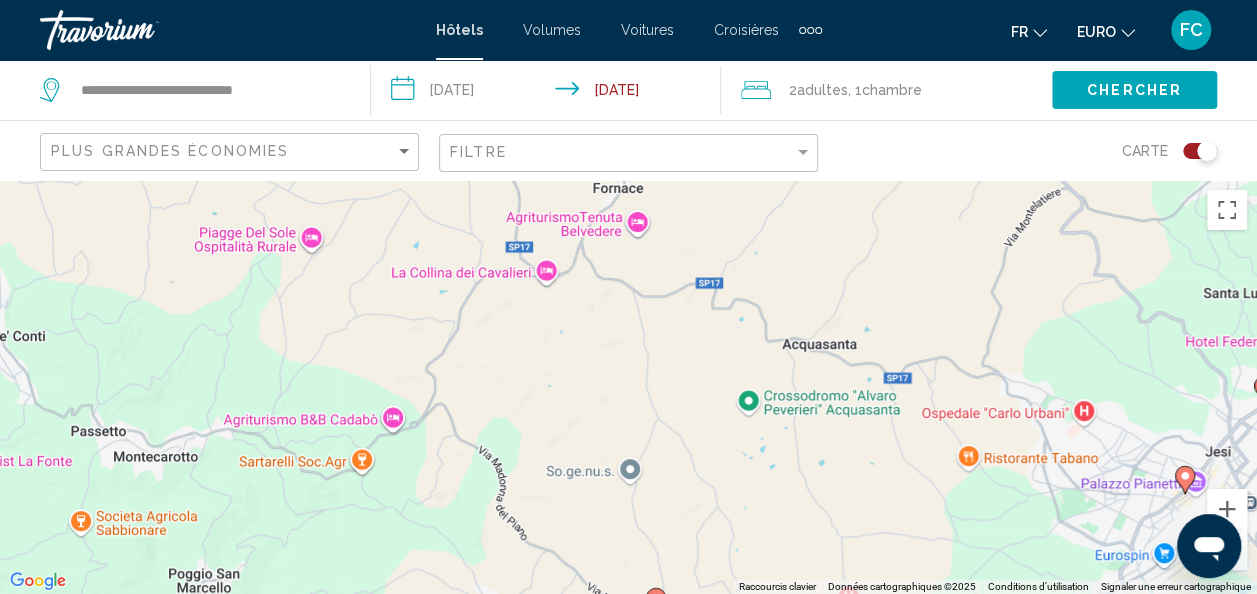drag, startPoint x: 442, startPoint y: 329, endPoint x: 572, endPoint y: 410, distance: 153.16985 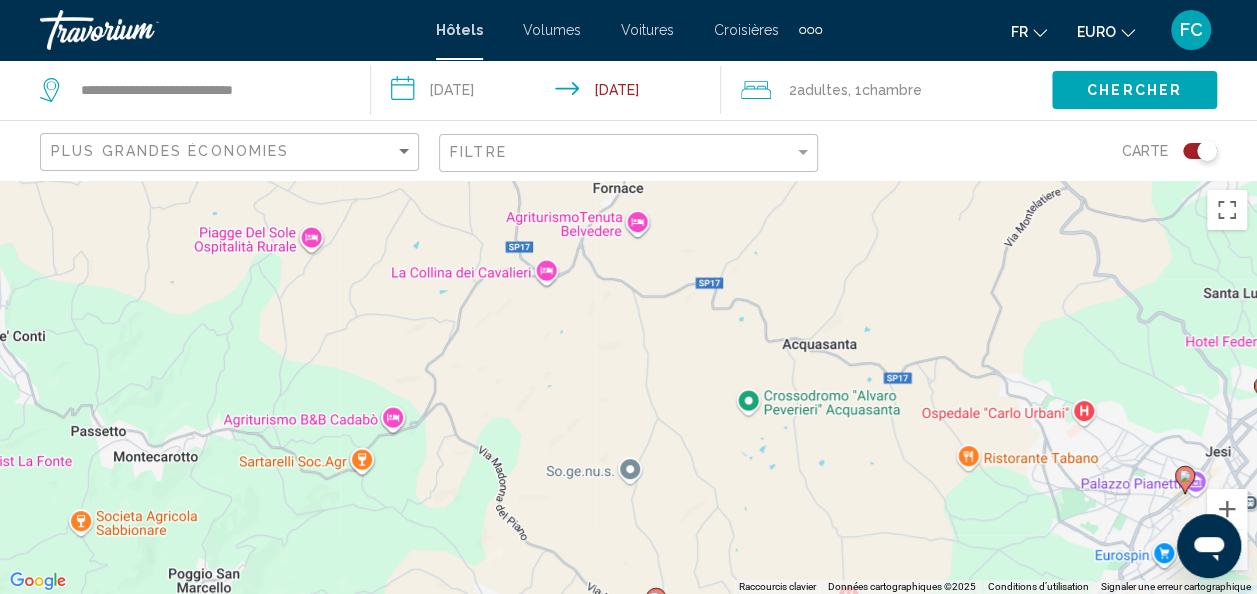 click on "Pour activer le glissement avec le clavier, appuyez sur Alt+Entrée. Une fois ce mode activé, utilisez les touches fléchées pour déplacer le repère. Pour valider le déplacement, appuyez sur Entrée. Pour annuler, appuyez sur Échap." at bounding box center (628, 387) 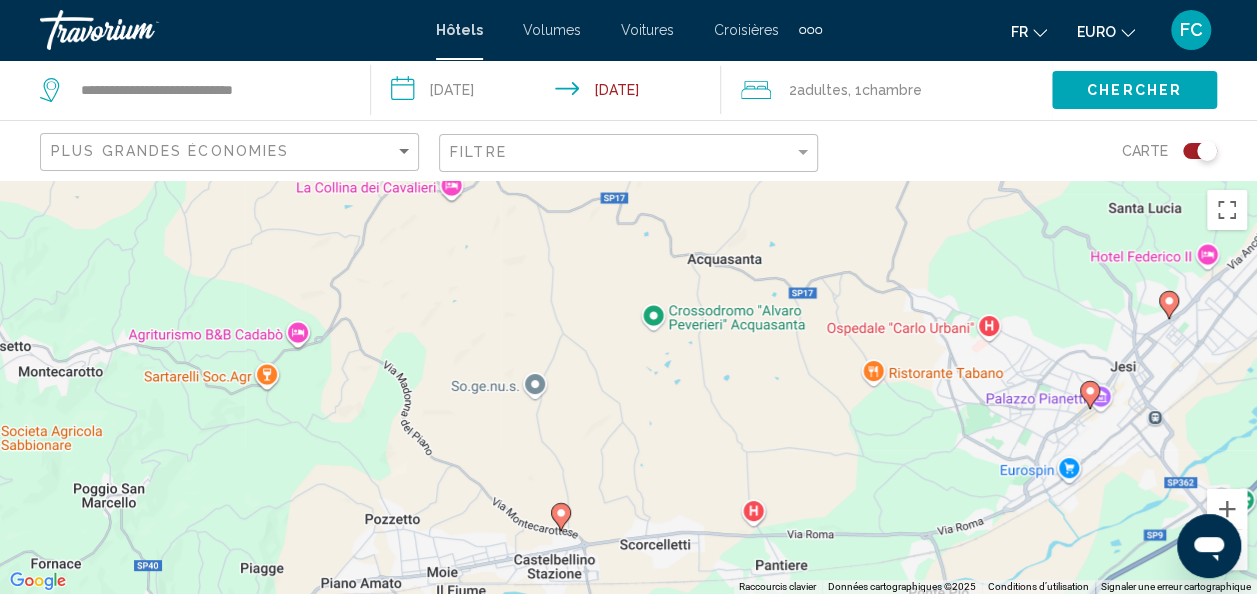 drag, startPoint x: 1210, startPoint y: 544, endPoint x: 1041, endPoint y: 535, distance: 169.23947 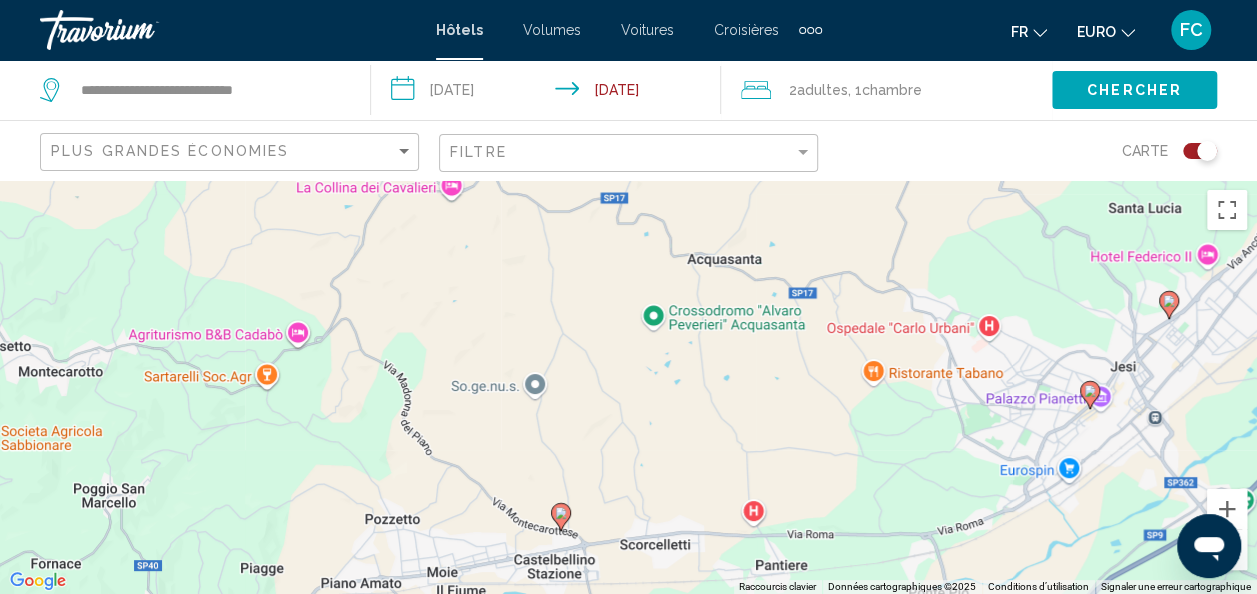 click 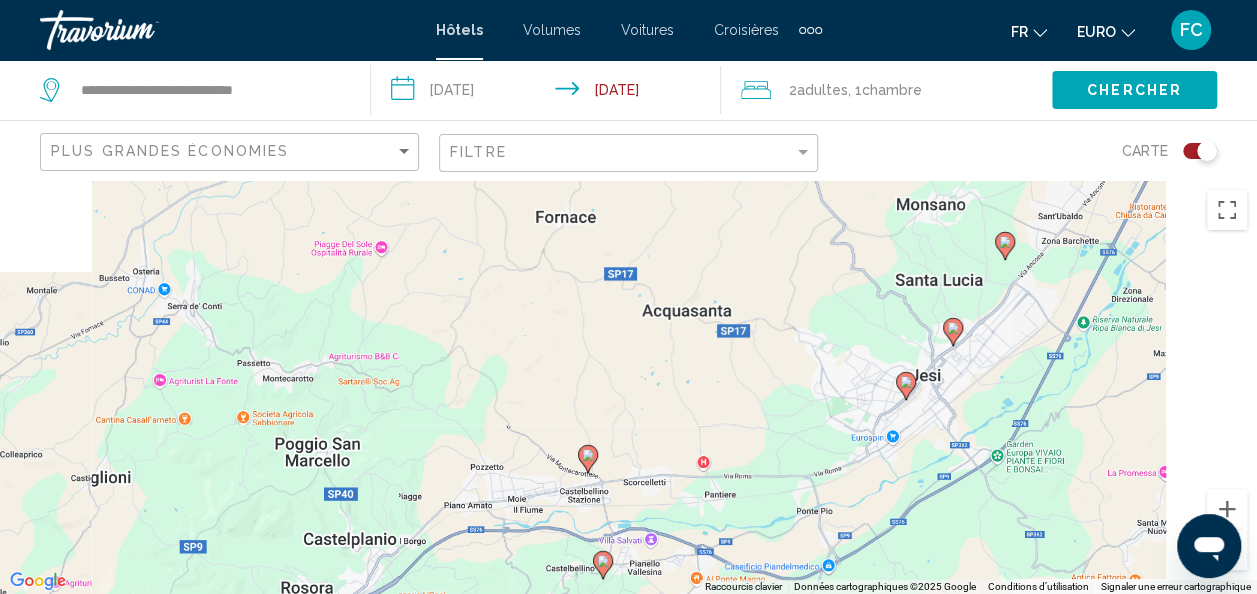 click at bounding box center (1227, 550) 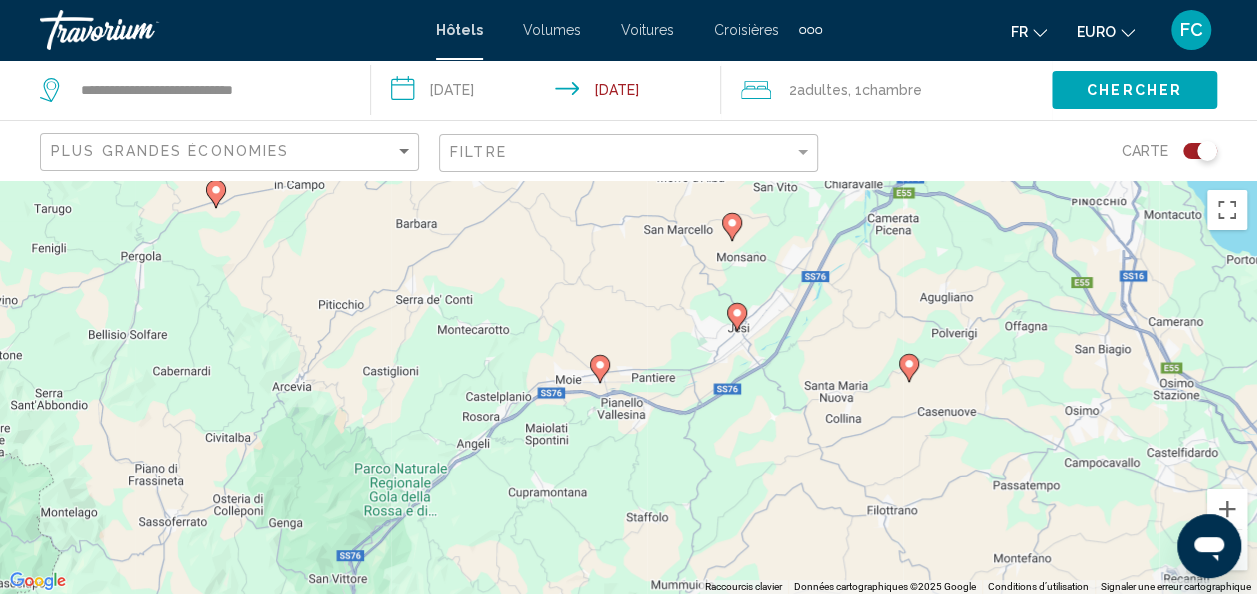 drag, startPoint x: 852, startPoint y: 448, endPoint x: 814, endPoint y: 396, distance: 64.40497 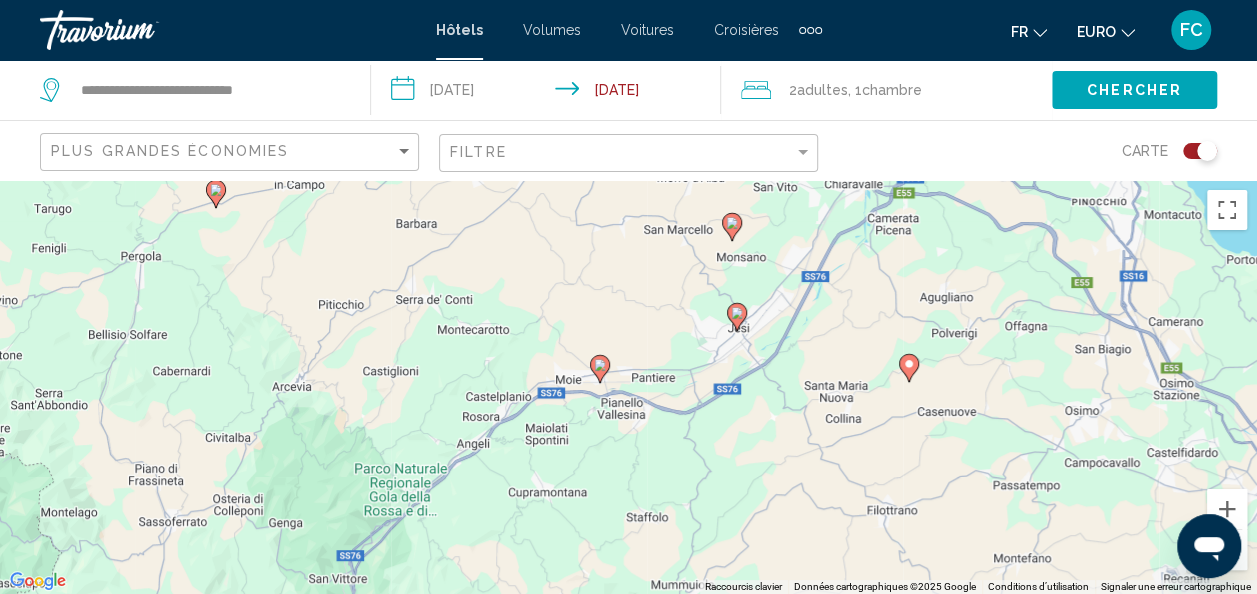 click on "Pour activer le glissement avec le clavier, appuyez sur Alt+Entrée. Une fois ce mode activé, utilisez les touches fléchées pour déplacer le repère. Pour valider le déplacement, appuyez sur Entrée. Pour annuler, appuyez sur Échap." at bounding box center [628, 387] 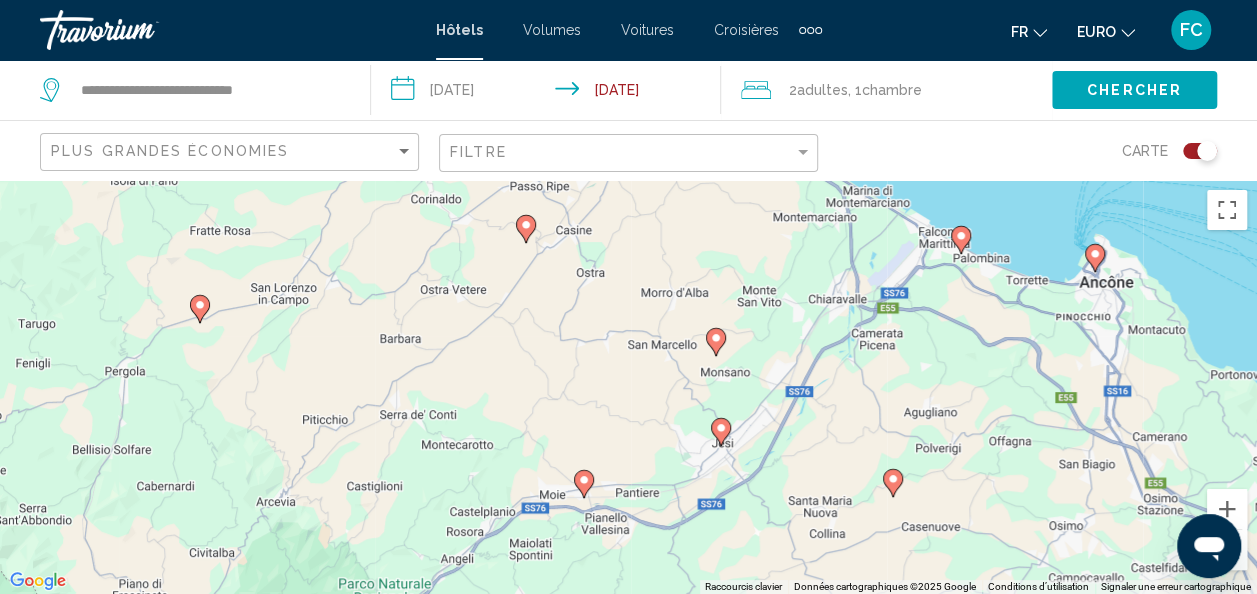 drag, startPoint x: 502, startPoint y: 228, endPoint x: 516, endPoint y: 360, distance: 132.74034 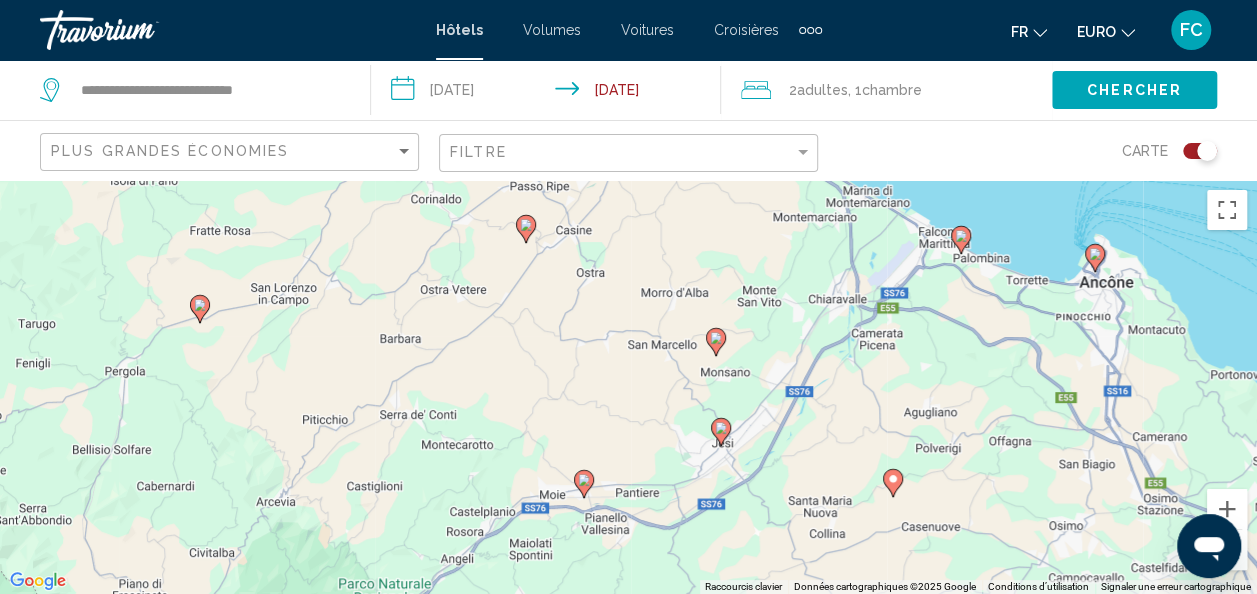 click on "Pour activer le glissement avec le clavier, appuyez sur Alt+Entrée. Une fois ce mode activé, utilisez les touches fléchées pour déplacer le repère. Pour valider le déplacement, appuyez sur Entrée. Pour annuler, appuyez sur Échap." at bounding box center [628, 387] 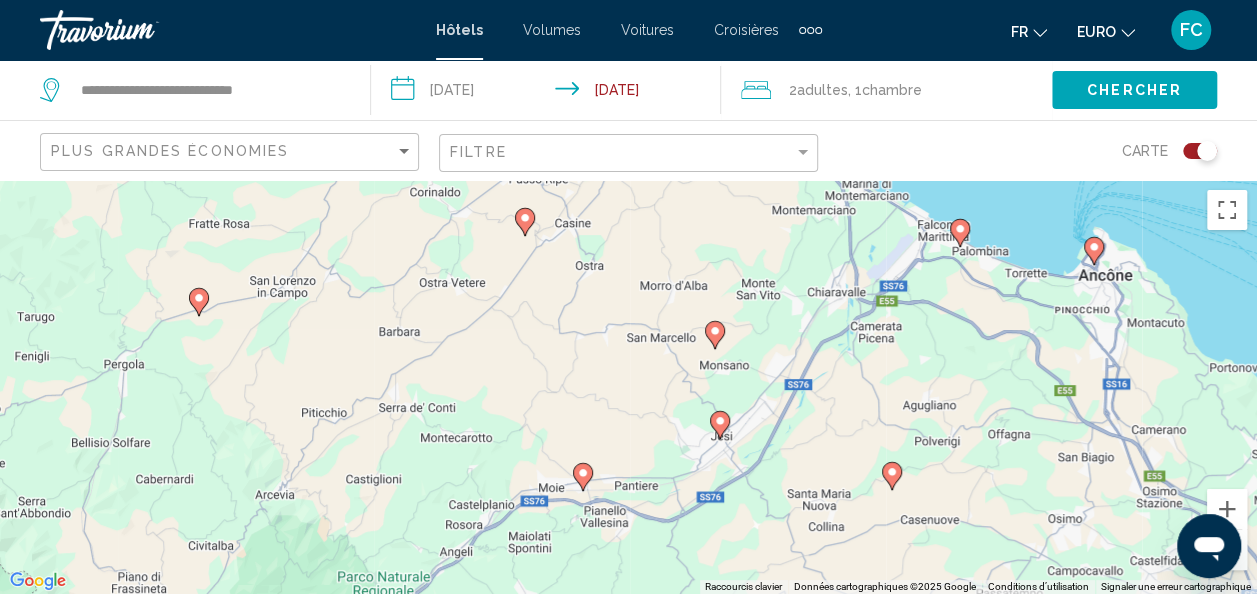 click 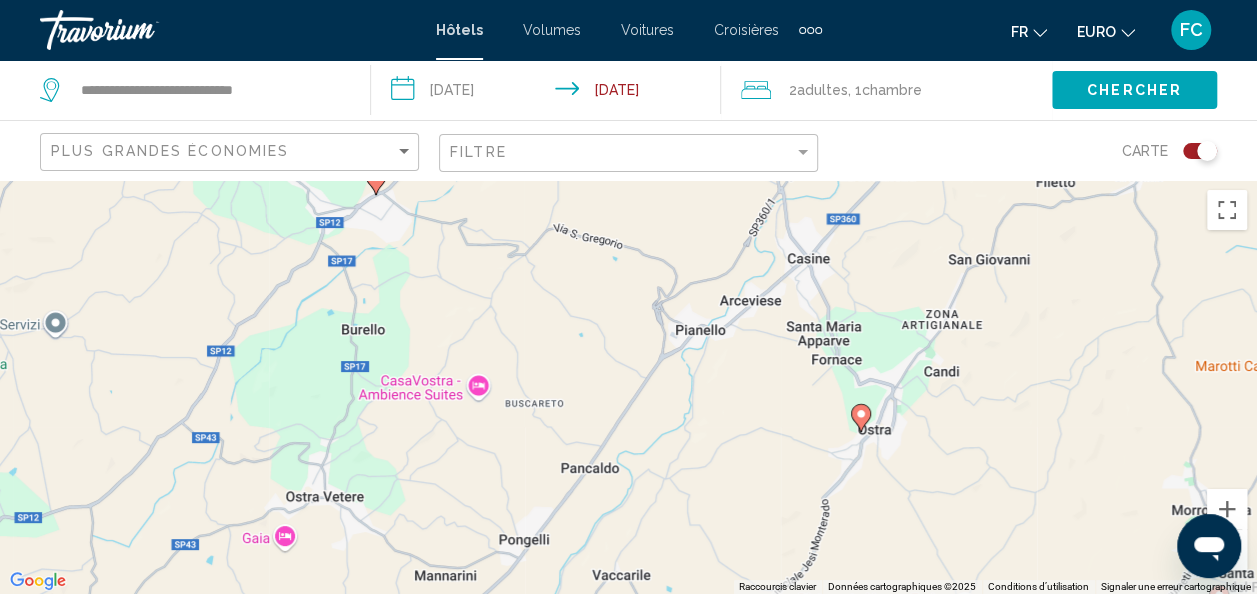 drag, startPoint x: 571, startPoint y: 476, endPoint x: 556, endPoint y: 391, distance: 86.313385 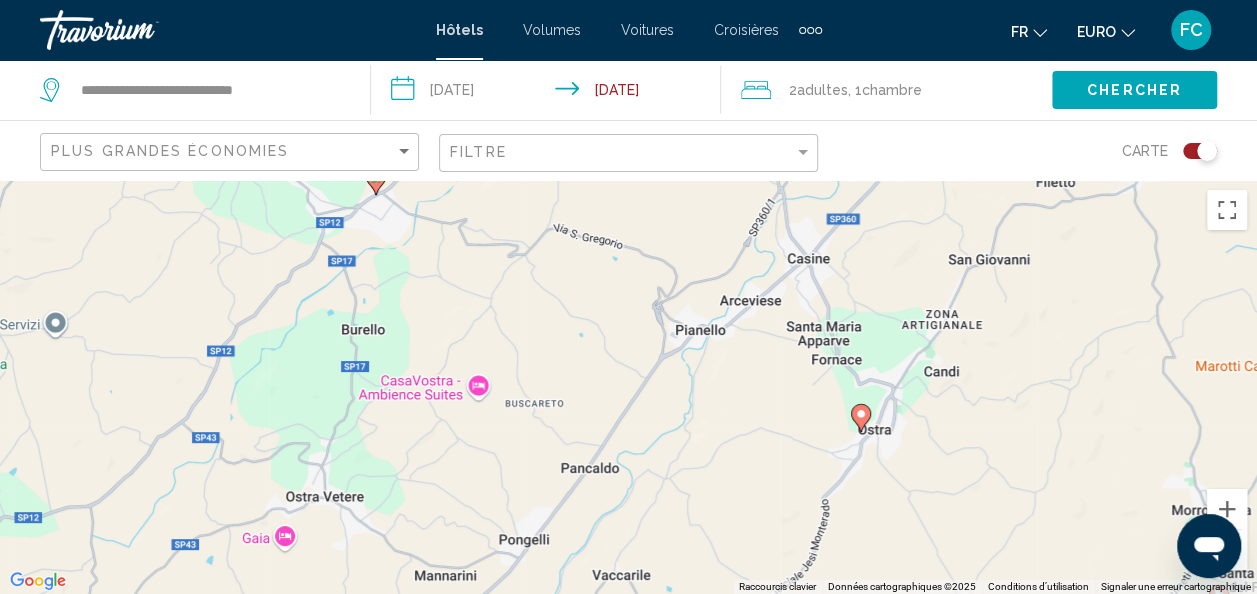 click on "Pour activer le glissement avec le clavier, appuyez sur Alt+Entrée. Une fois ce mode activé, utilisez les touches fléchées pour déplacer le repère. Pour valider le déplacement, appuyez sur Entrée. Pour annuler, appuyez sur Échap." at bounding box center (628, 387) 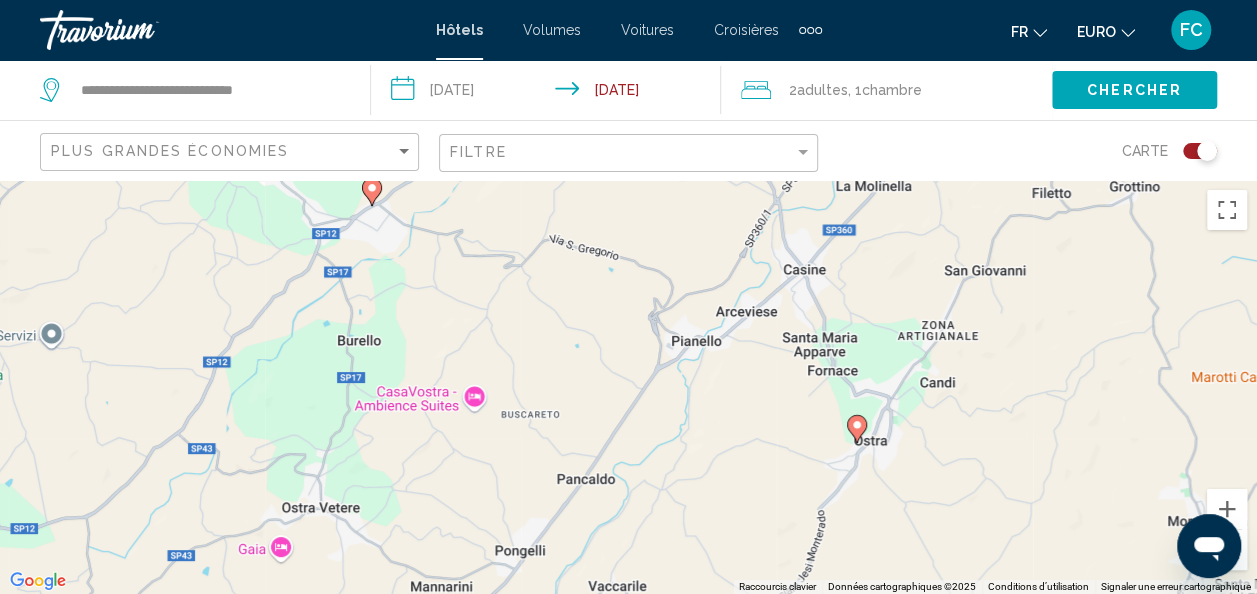 drag, startPoint x: 510, startPoint y: 311, endPoint x: 506, endPoint y: 352, distance: 41.19466 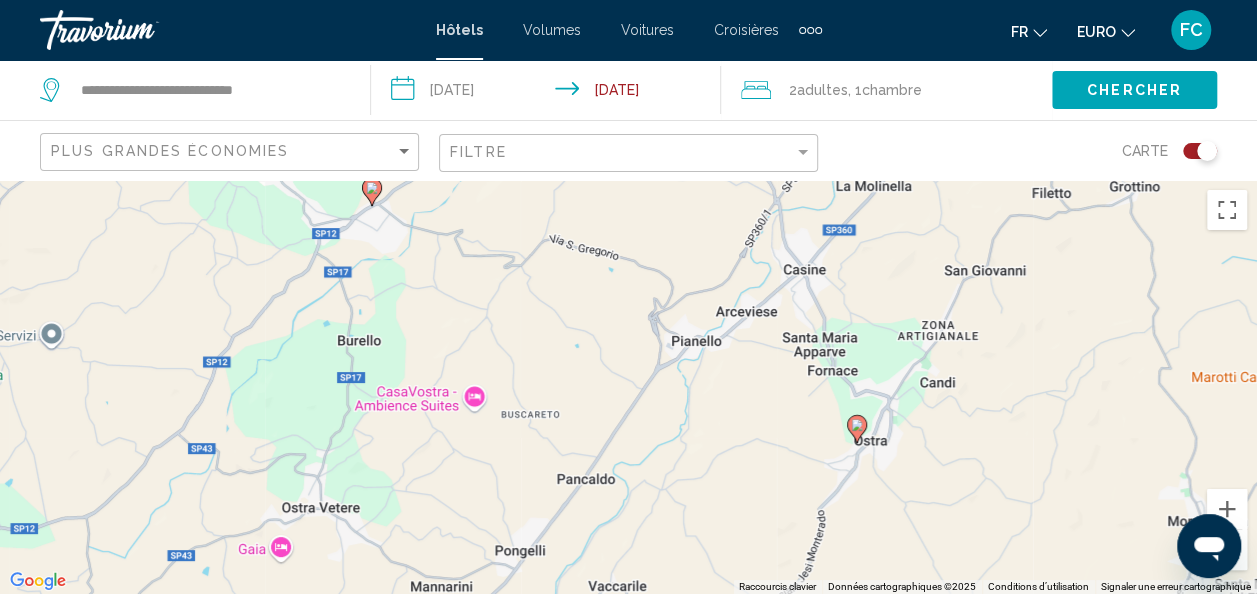 click on "Pour activer le glissement avec le clavier, appuyez sur Alt+Entrée. Une fois ce mode activé, utilisez les touches fléchées pour déplacer le repère. Pour valider le déplacement, appuyez sur Entrée. Pour annuler, appuyez sur Échap." at bounding box center [628, 387] 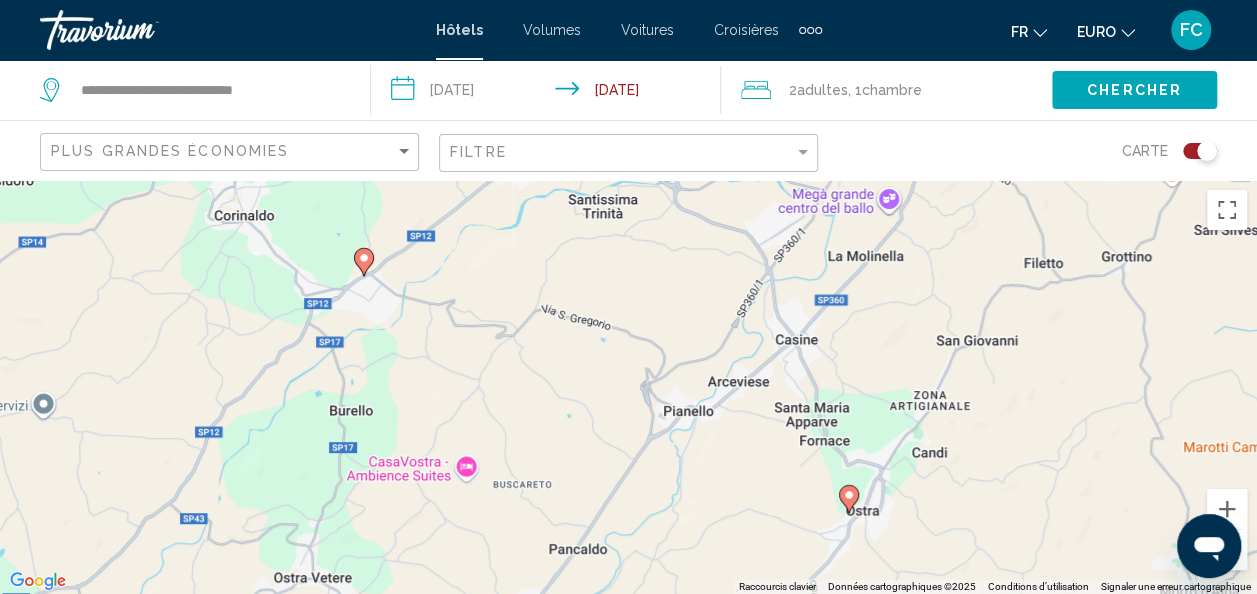 click 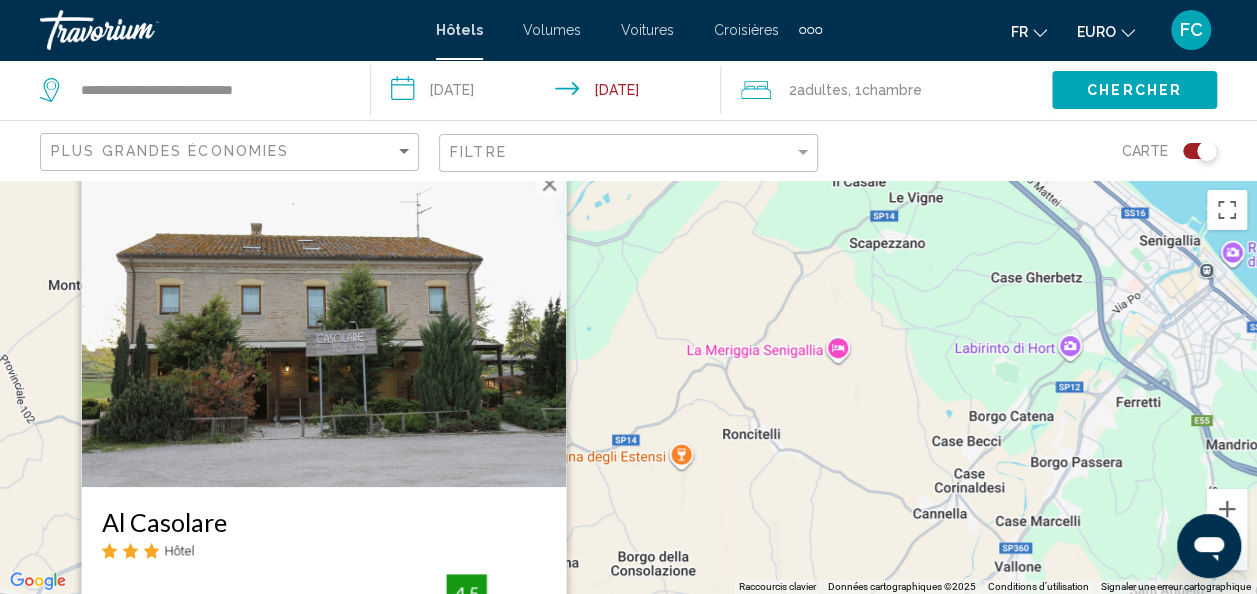 drag, startPoint x: 746, startPoint y: 318, endPoint x: 708, endPoint y: 456, distance: 143.13629 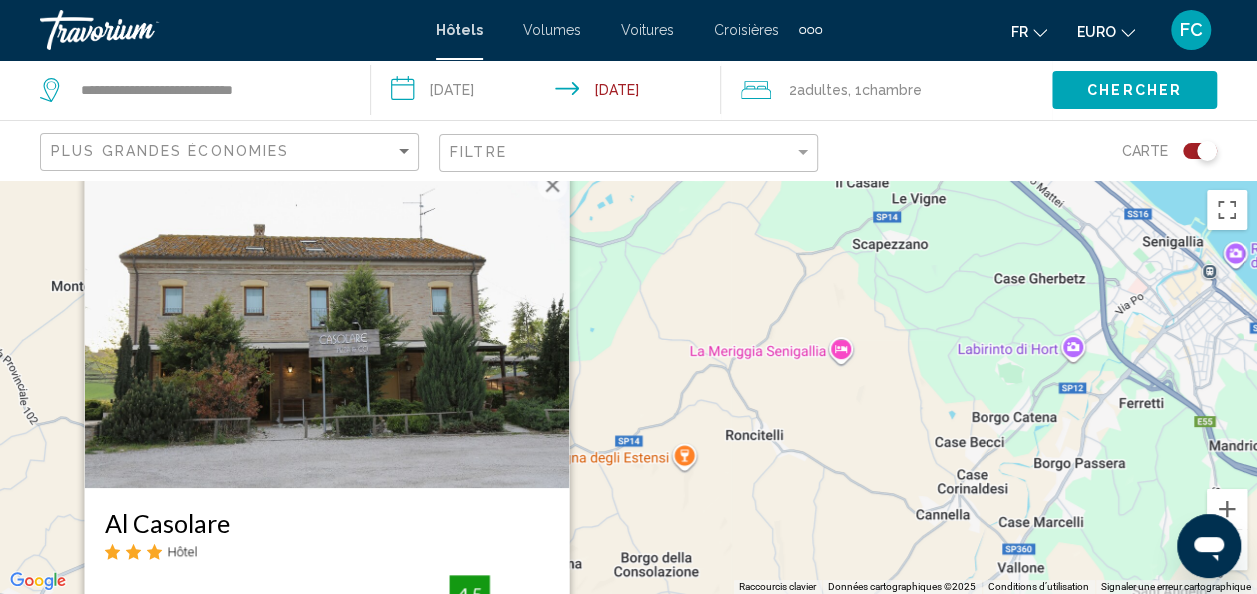 click on "Pour activer le glissement avec le clavier, appuyez sur Alt+Entrée. Une fois ce mode activé, utilisez les touches fléchées pour déplacer le repère. Pour valider le déplacement, appuyez sur Entrée. Pour annuler, appuyez sur Échap.  Al Casolare
Hôtel
Via Corinaldese 6, Corinaldo 14.2 mi  du centre-ville de Fano de l'hôtel 4.5 361,07 € EUR
Petit déjeuner
WiFi gratuit
Animaux acceptés  4.5 Sélectionner une chambre" at bounding box center (628, 387) 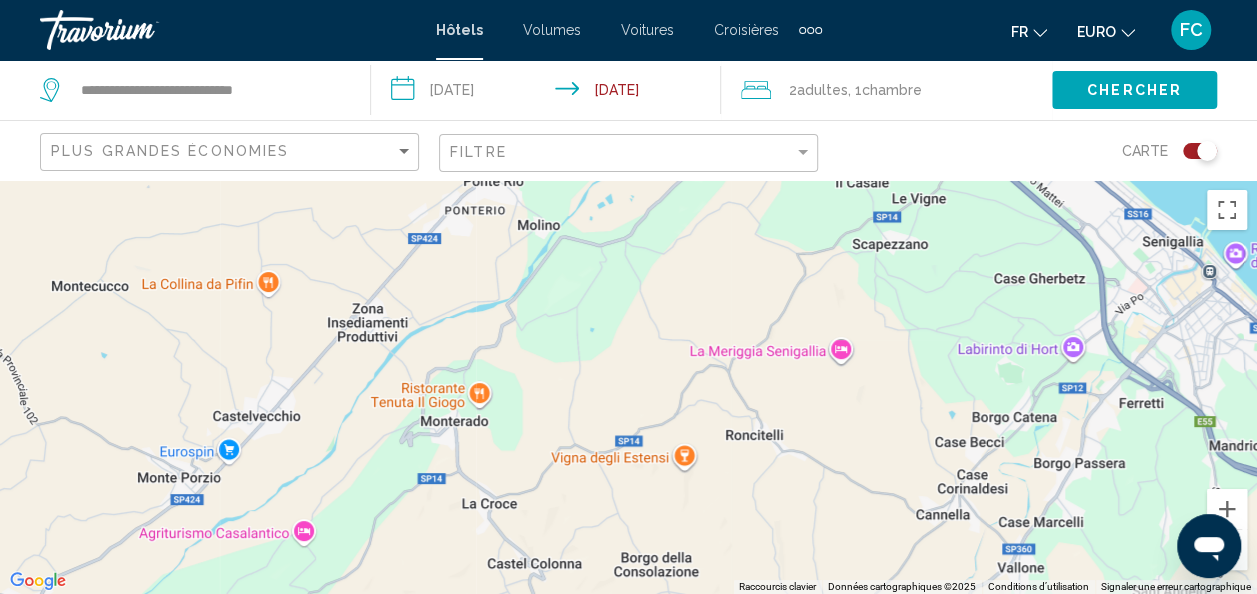 click on "Pour activer le glissement avec le clavier, appuyez sur Alt+Entrée. Une fois ce mode activé, utilisez les touches fléchées pour déplacer le repère. Pour valider le déplacement, appuyez sur Entrée. Pour annuler, appuyez sur Échap." at bounding box center (628, 387) 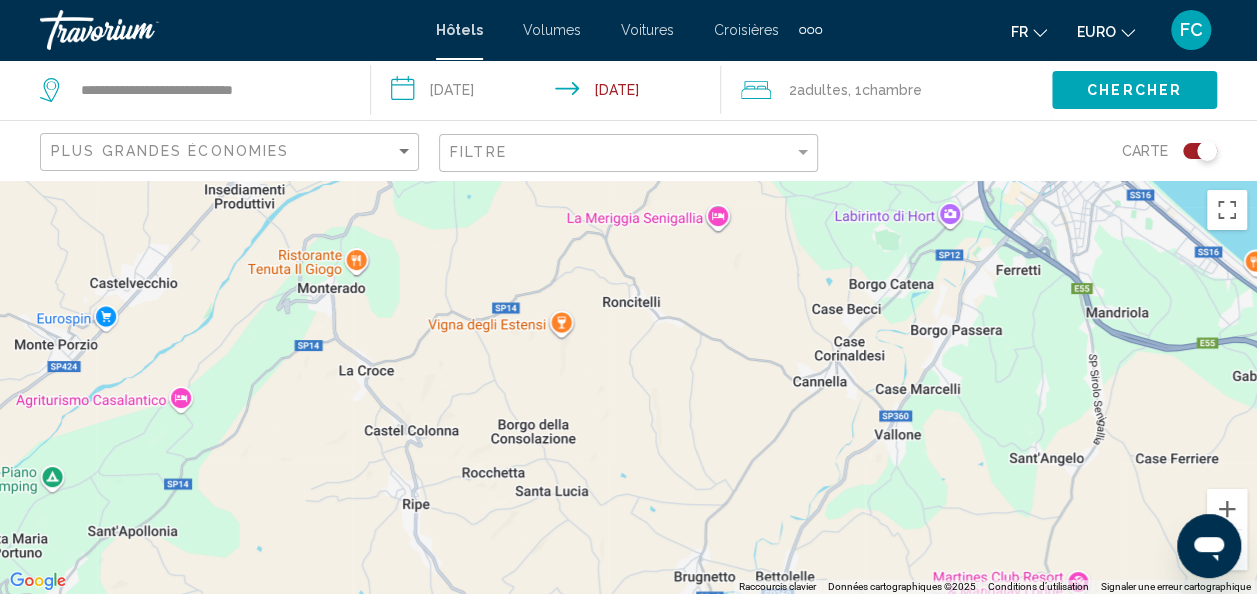drag, startPoint x: 1012, startPoint y: 490, endPoint x: 951, endPoint y: 430, distance: 85.56284 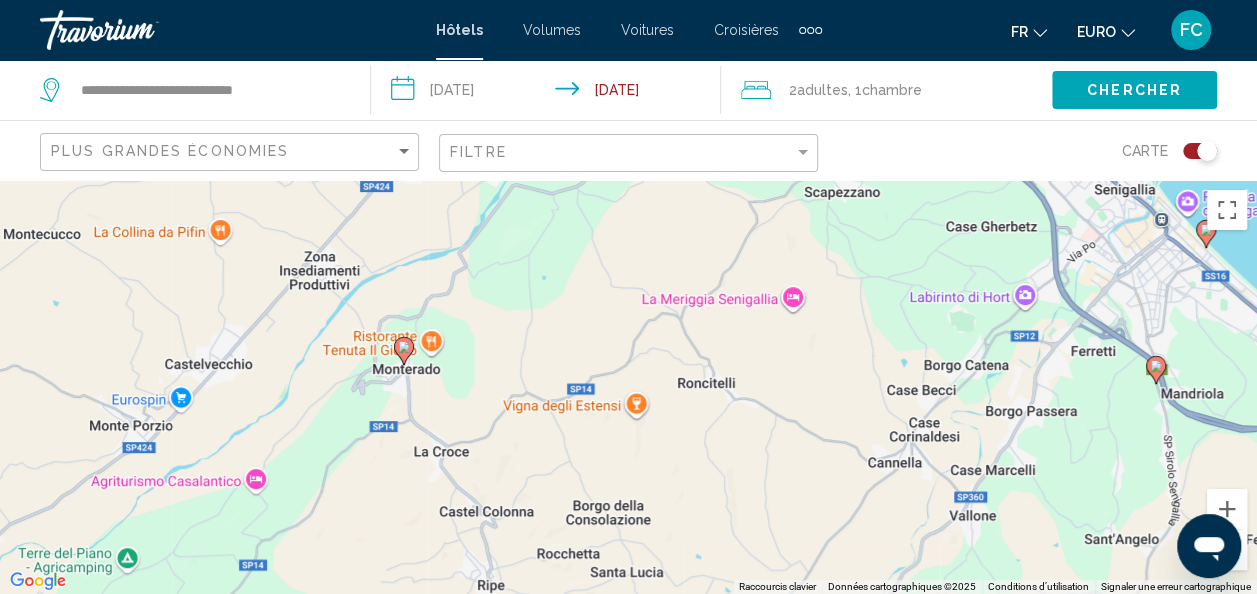 click 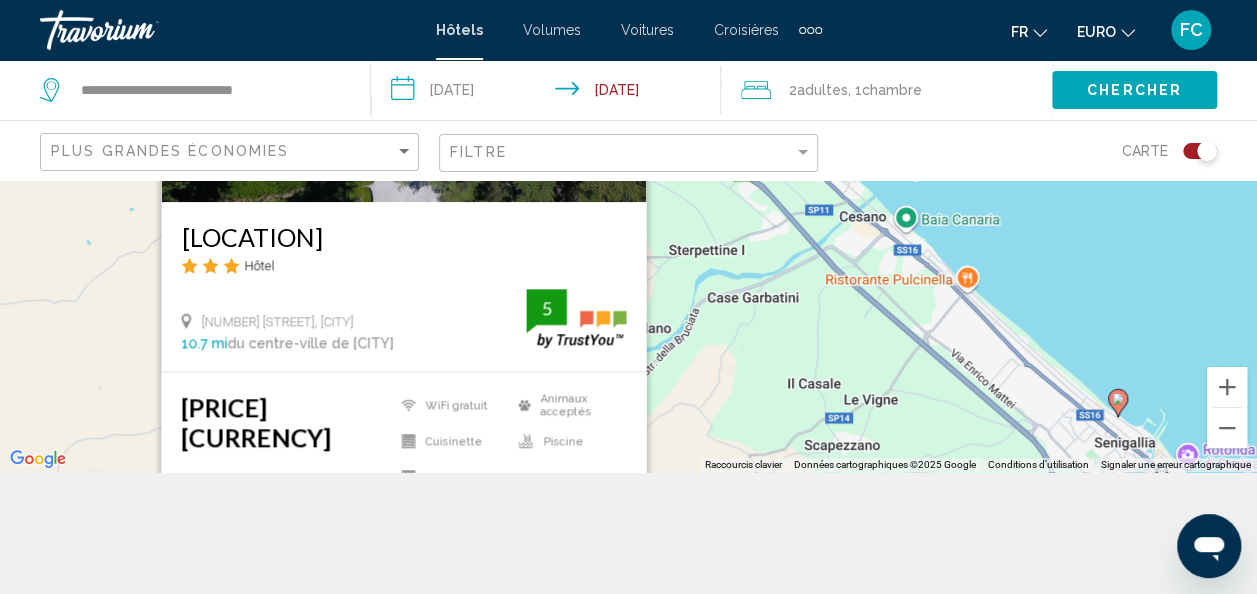 scroll, scrollTop: 0, scrollLeft: 0, axis: both 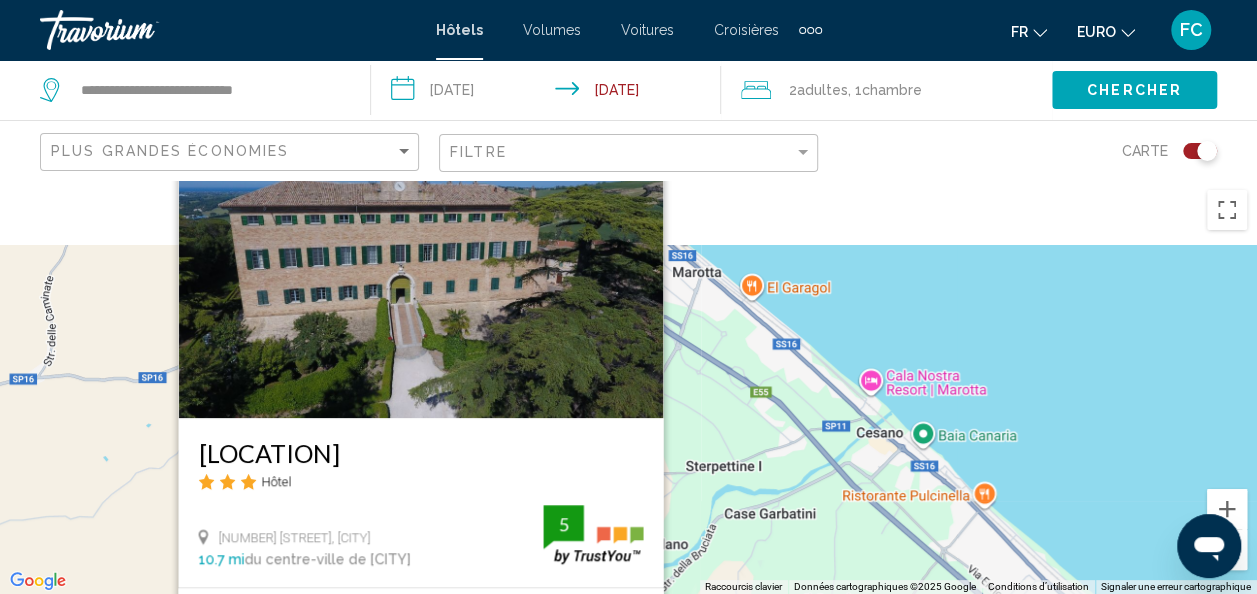 drag, startPoint x: 702, startPoint y: 341, endPoint x: 724, endPoint y: 485, distance: 145.67087 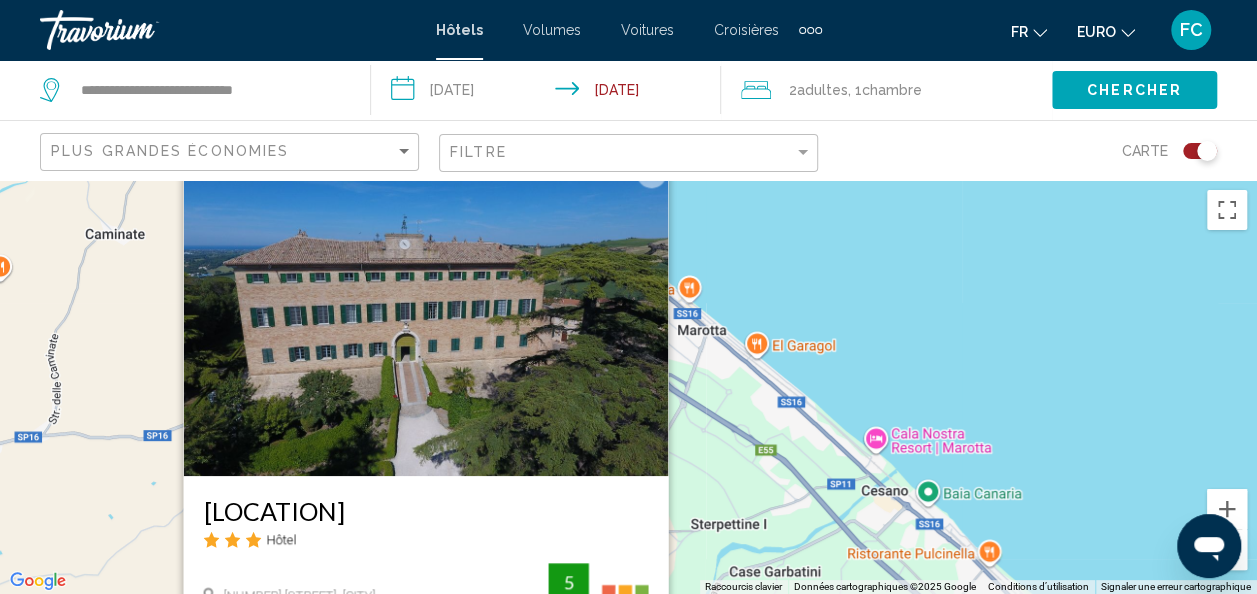 click at bounding box center [651, 173] 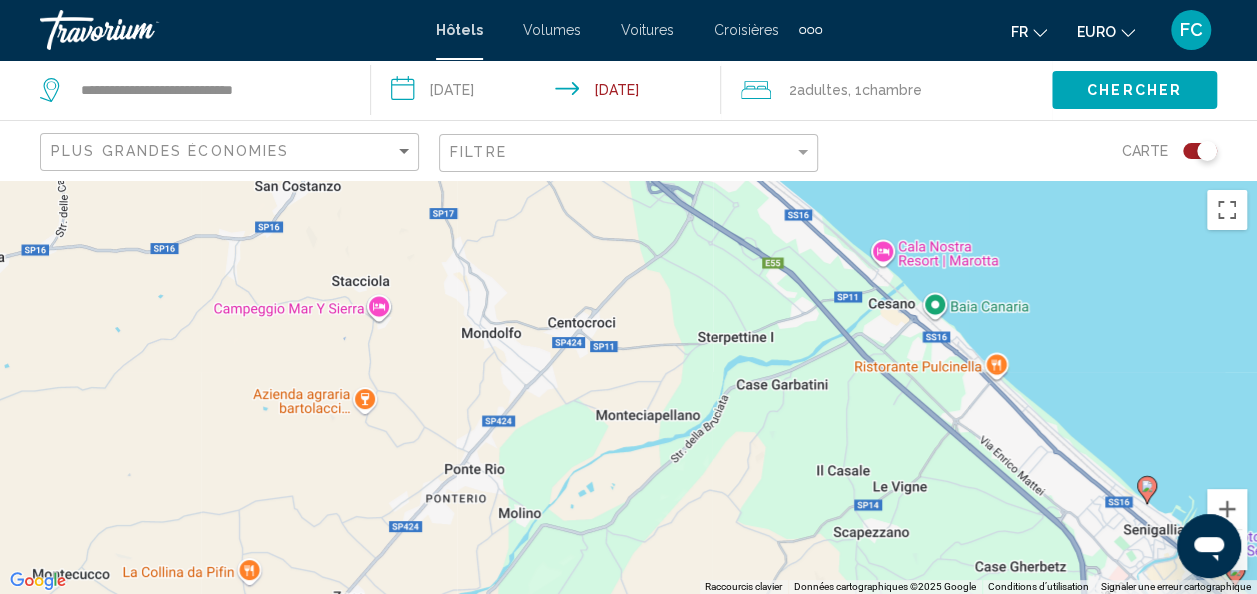 drag, startPoint x: 662, startPoint y: 428, endPoint x: 668, endPoint y: 224, distance: 204.08821 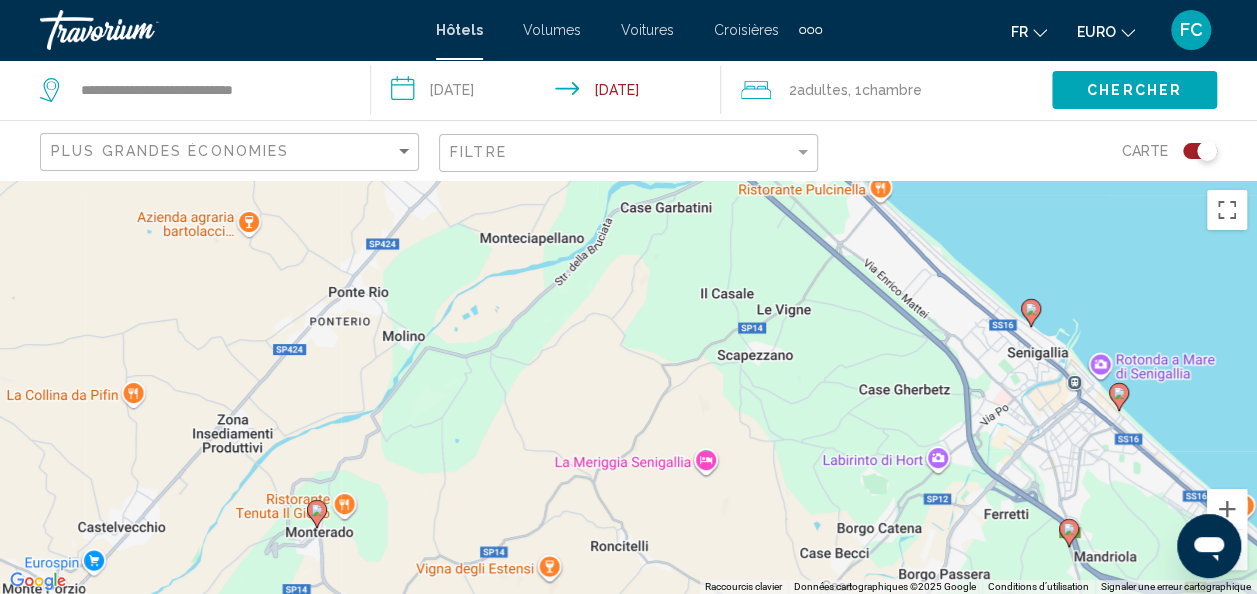 drag, startPoint x: 574, startPoint y: 427, endPoint x: 459, endPoint y: 266, distance: 197.85349 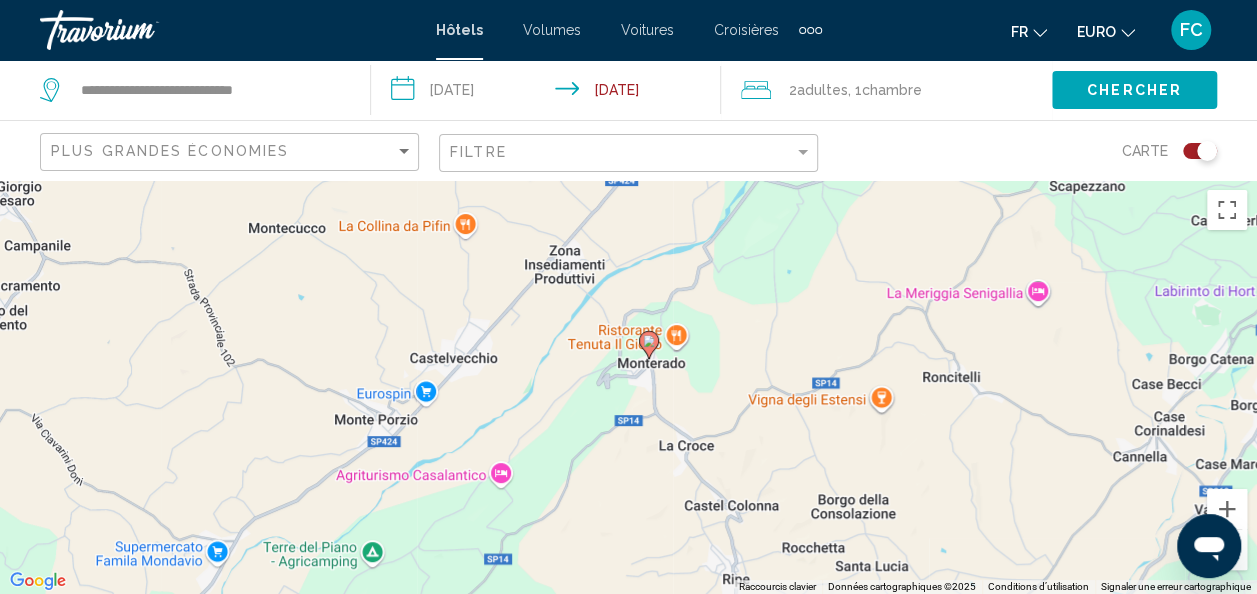 drag, startPoint x: 534, startPoint y: 418, endPoint x: 879, endPoint y: 228, distance: 393.8591 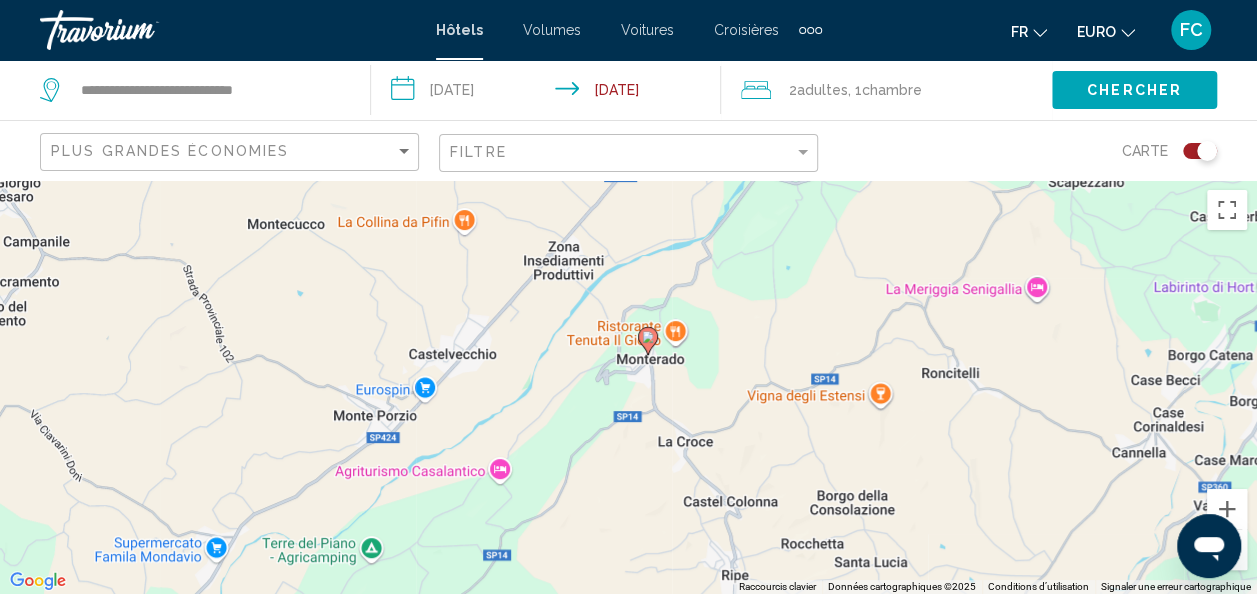 click on "Pour activer le glissement avec le clavier, appuyez sur Alt+Entrée. Une fois ce mode activé, utilisez les touches fléchées pour déplacer le repère. Pour valider le déplacement, appuyez sur Entrée. Pour annuler, appuyez sur Échap." at bounding box center [628, 387] 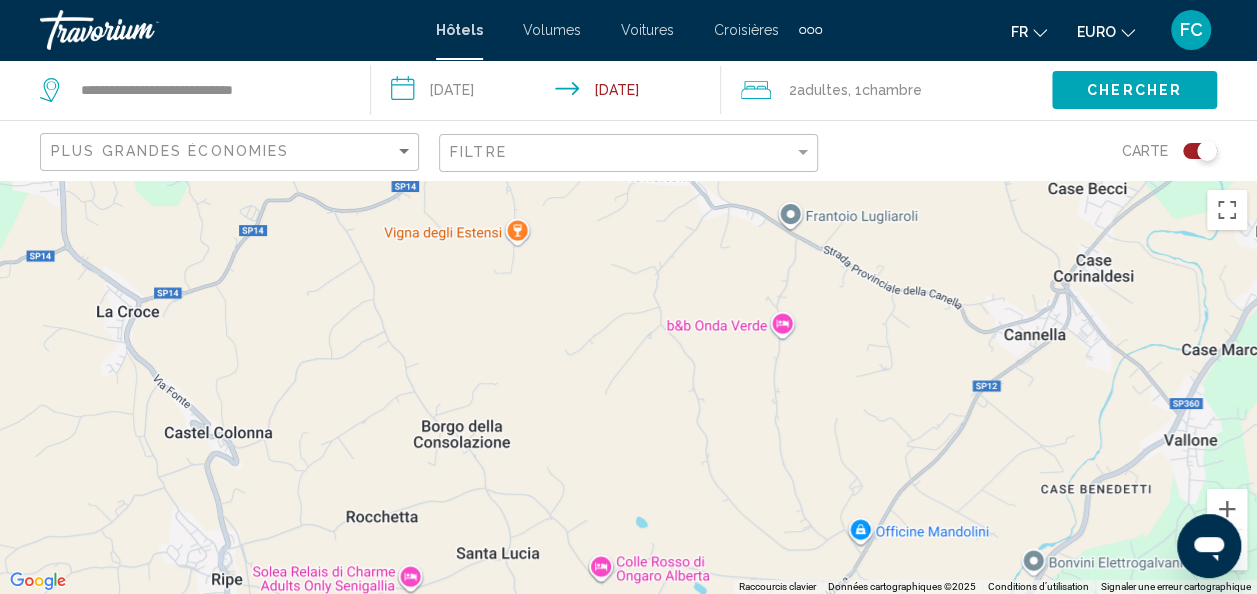 click on "Pour activer le glissement avec le clavier, appuyez sur Alt+Entrée. Une fois ce mode activé, utilisez les touches fléchées pour déplacer le repère. Pour valider le déplacement, appuyez sur Entrée. Pour annuler, appuyez sur Échap." at bounding box center [628, 387] 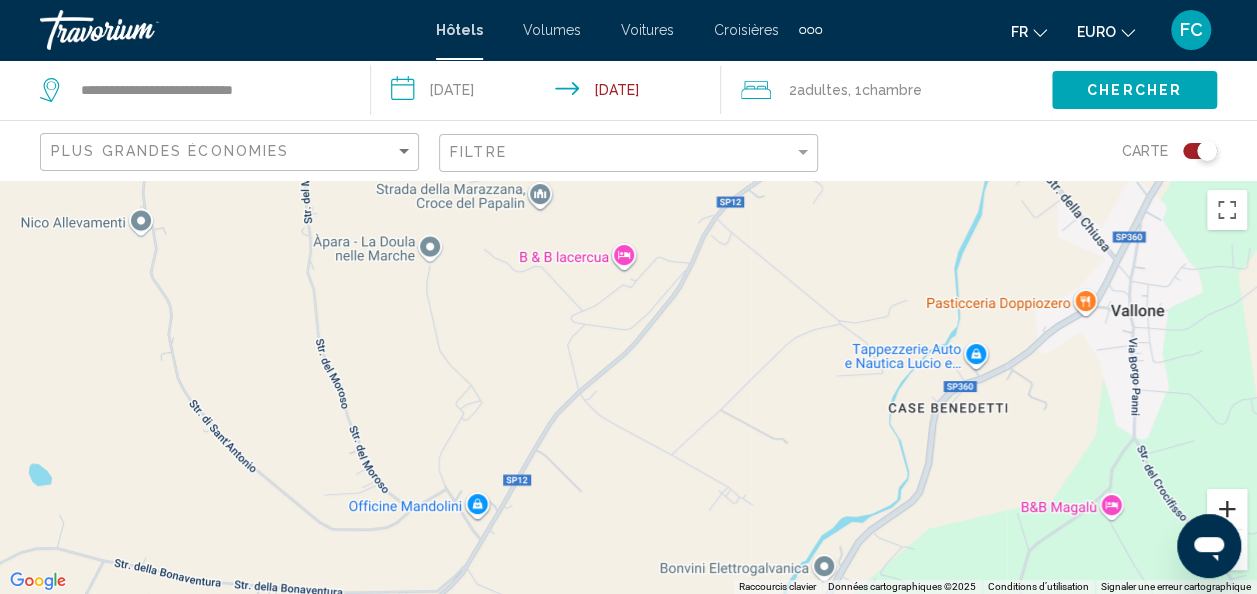 click at bounding box center (1227, 509) 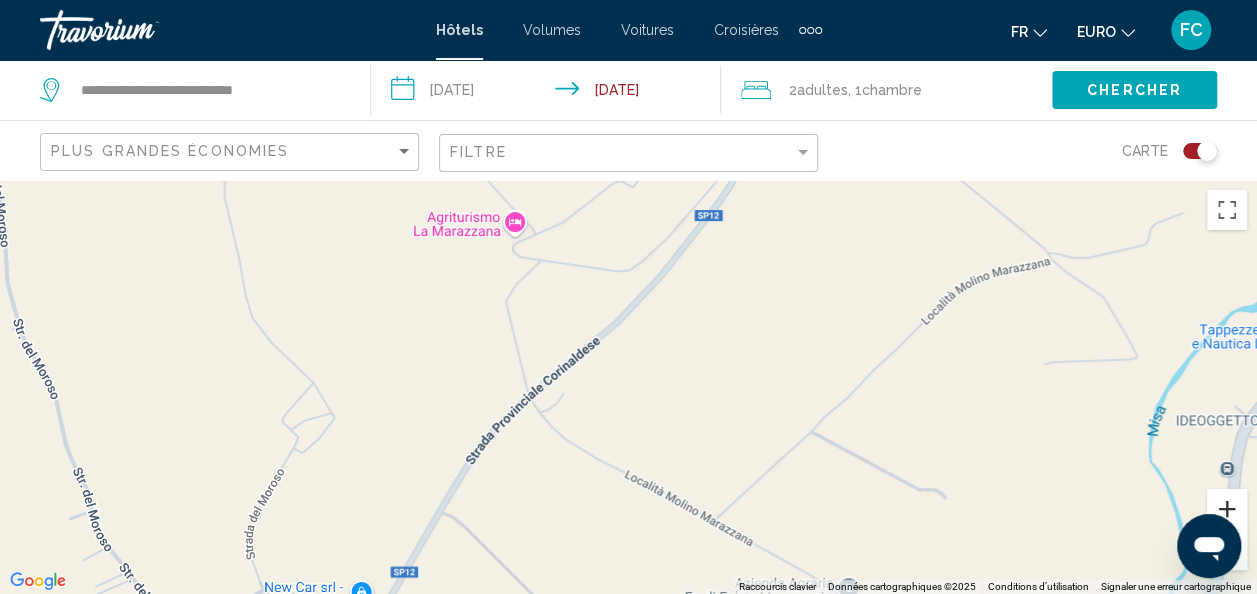 click at bounding box center (1227, 509) 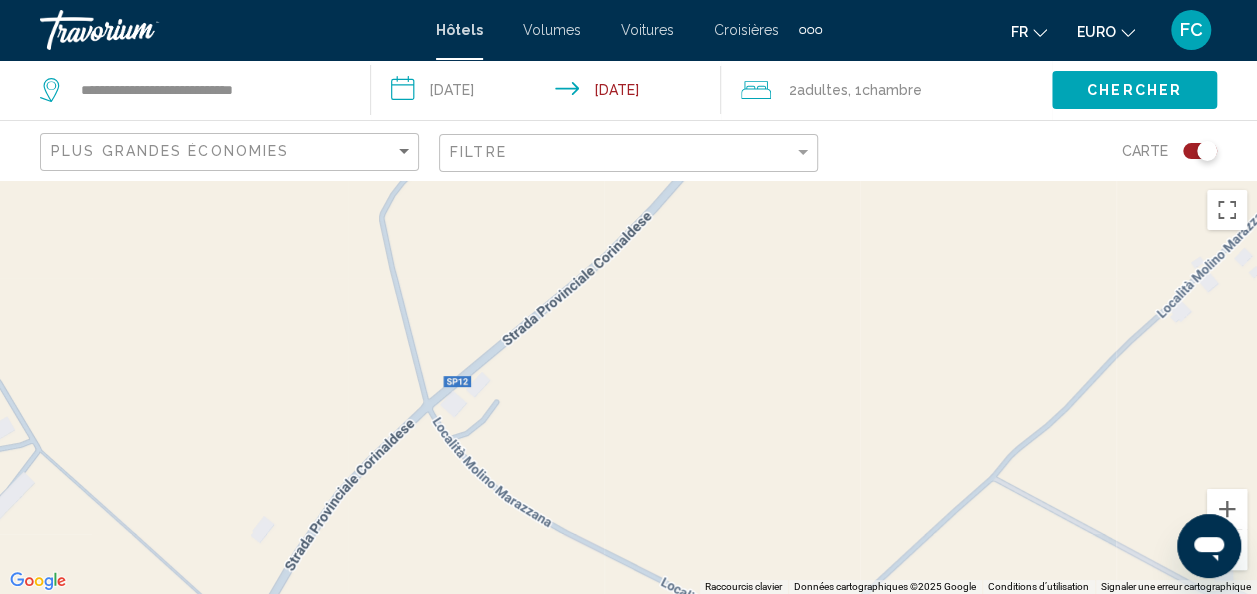click at bounding box center (1227, 550) 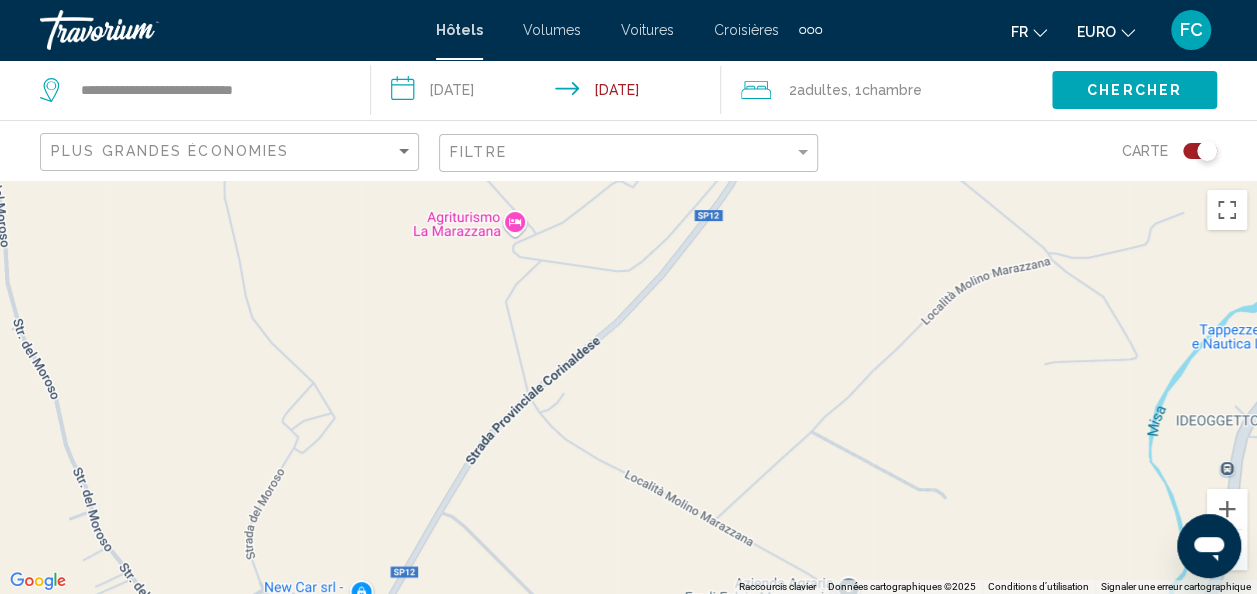 click at bounding box center [1227, 550] 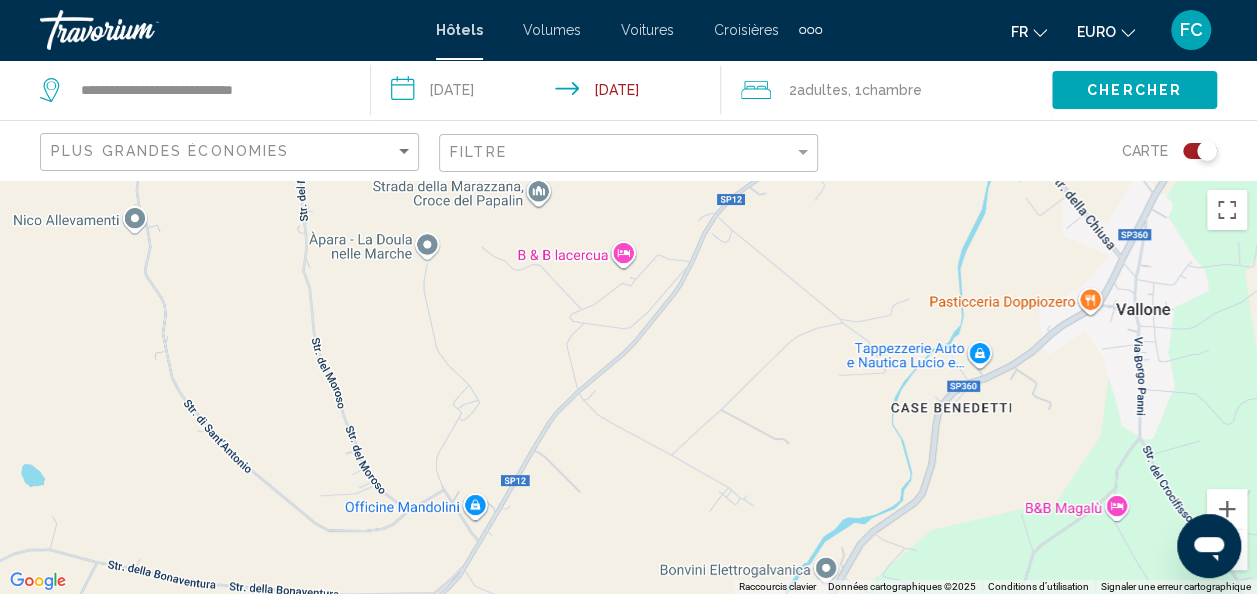 click at bounding box center [1227, 550] 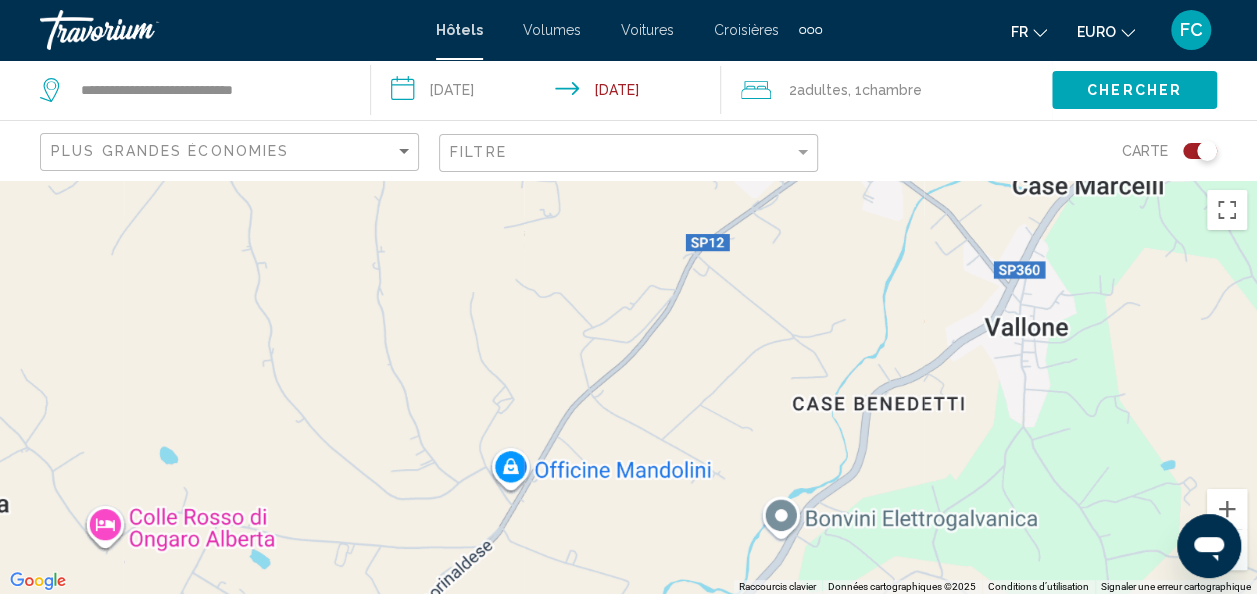 click at bounding box center [1227, 550] 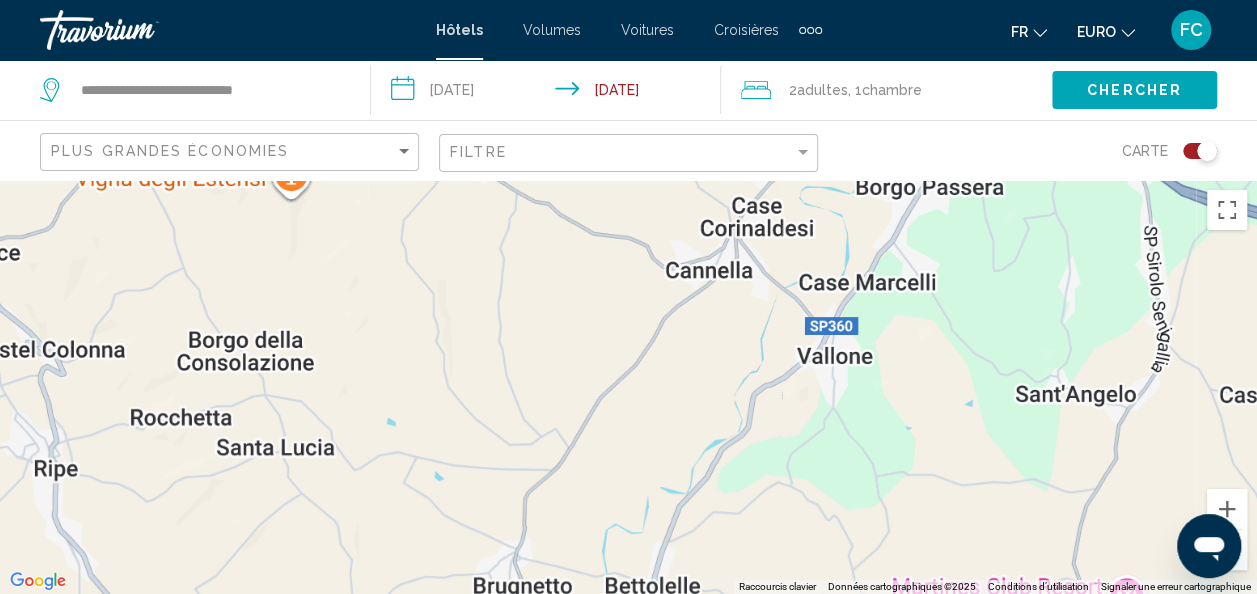 click at bounding box center (1227, 550) 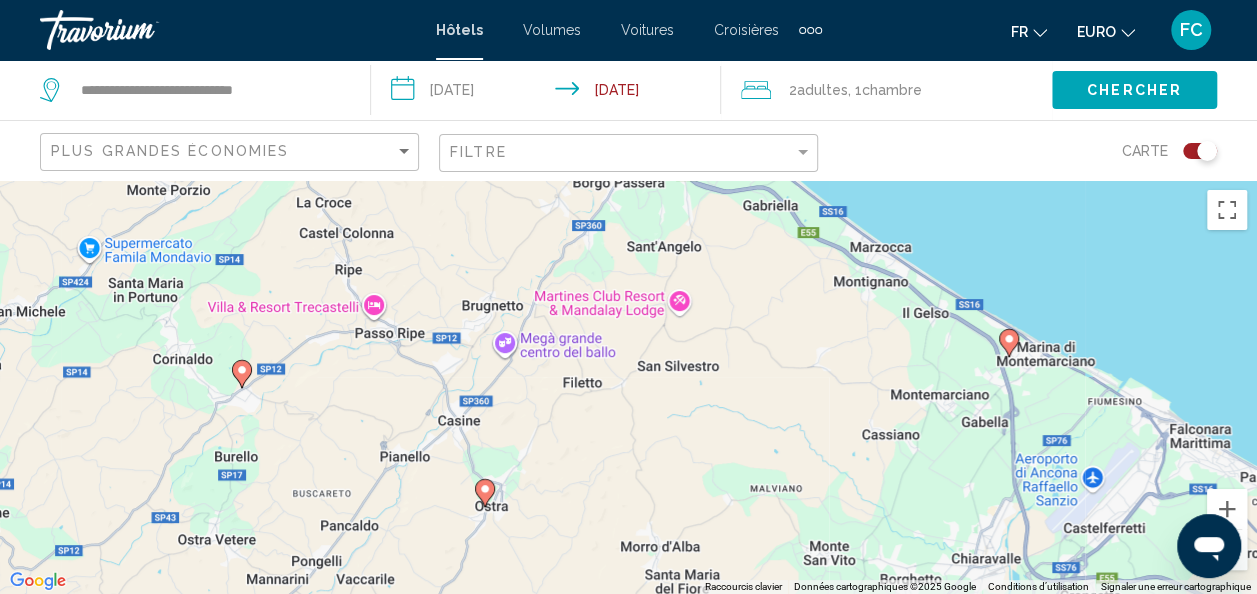 drag, startPoint x: 800, startPoint y: 493, endPoint x: 669, endPoint y: 341, distance: 200.6614 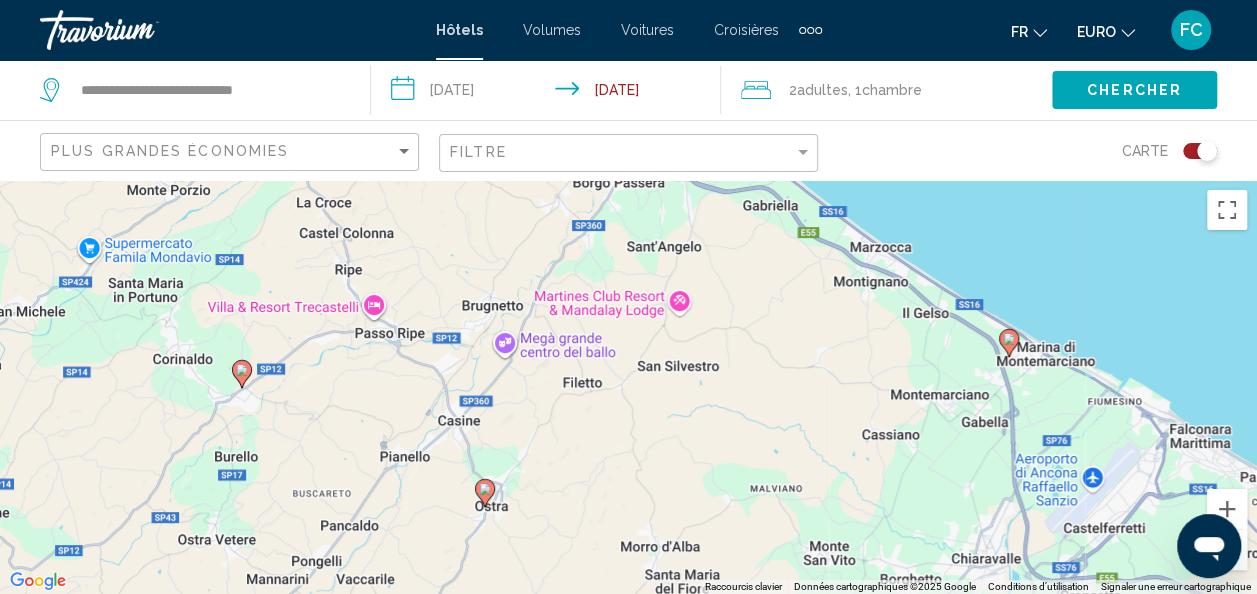 click on "Pour activer le glissement avec le clavier, appuyez sur Alt+Entrée. Une fois ce mode activé, utilisez les touches fléchées pour déplacer le repère. Pour valider le déplacement, appuyez sur Entrée. Pour annuler, appuyez sur Échap." at bounding box center (628, 387) 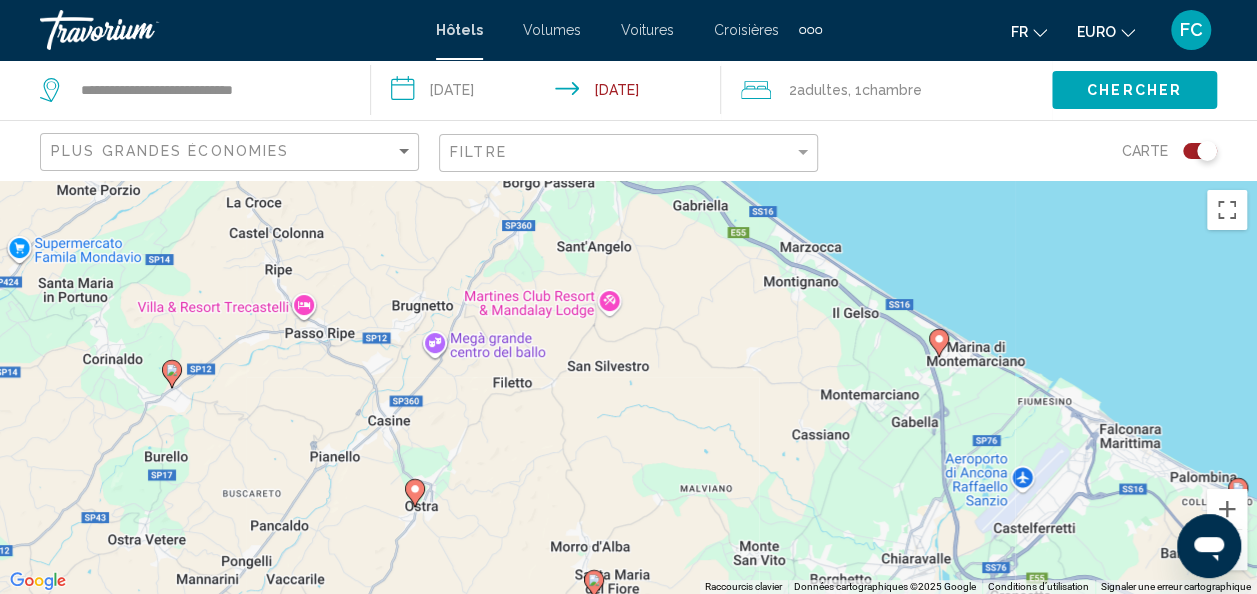 click on "Pour activer le glissement avec le clavier, appuyez sur Alt+Entrée. Une fois ce mode activé, utilisez les touches fléchées pour déplacer le repère. Pour valider le déplacement, appuyez sur Entrée. Pour annuler, appuyez sur Échap." at bounding box center (628, 387) 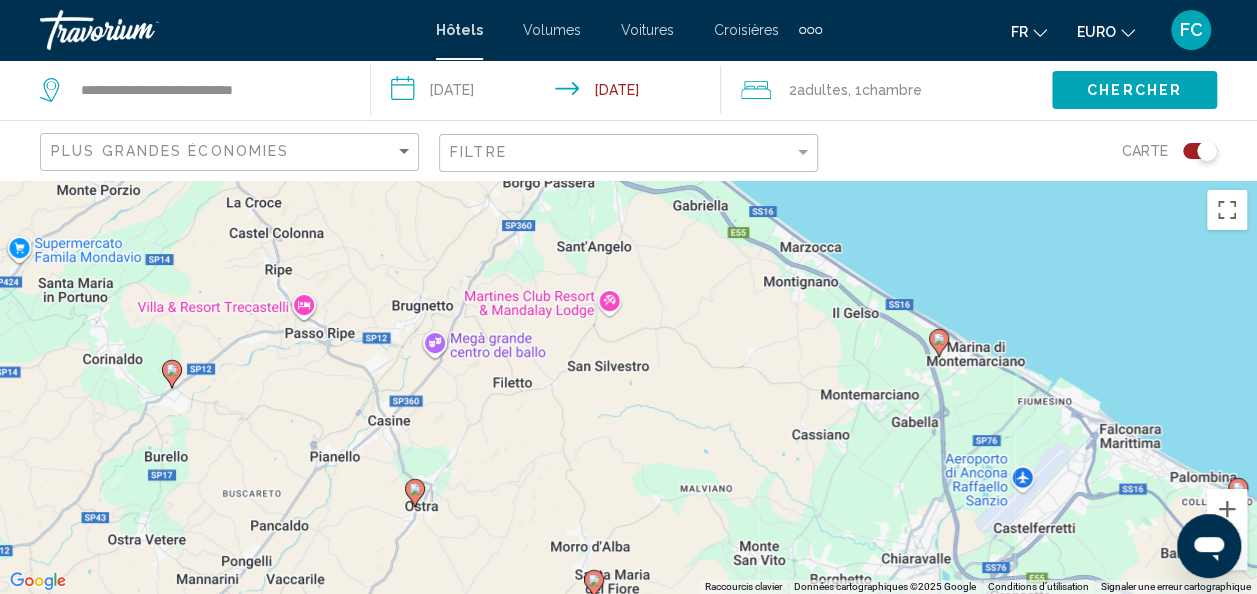 click on "Pour activer le glissement avec le clavier, appuyez sur Alt+Entrée. Une fois ce mode activé, utilisez les touches fléchées pour déplacer le repère. Pour valider le déplacement, appuyez sur Entrée. Pour annuler, appuyez sur Échap." at bounding box center [628, 387] 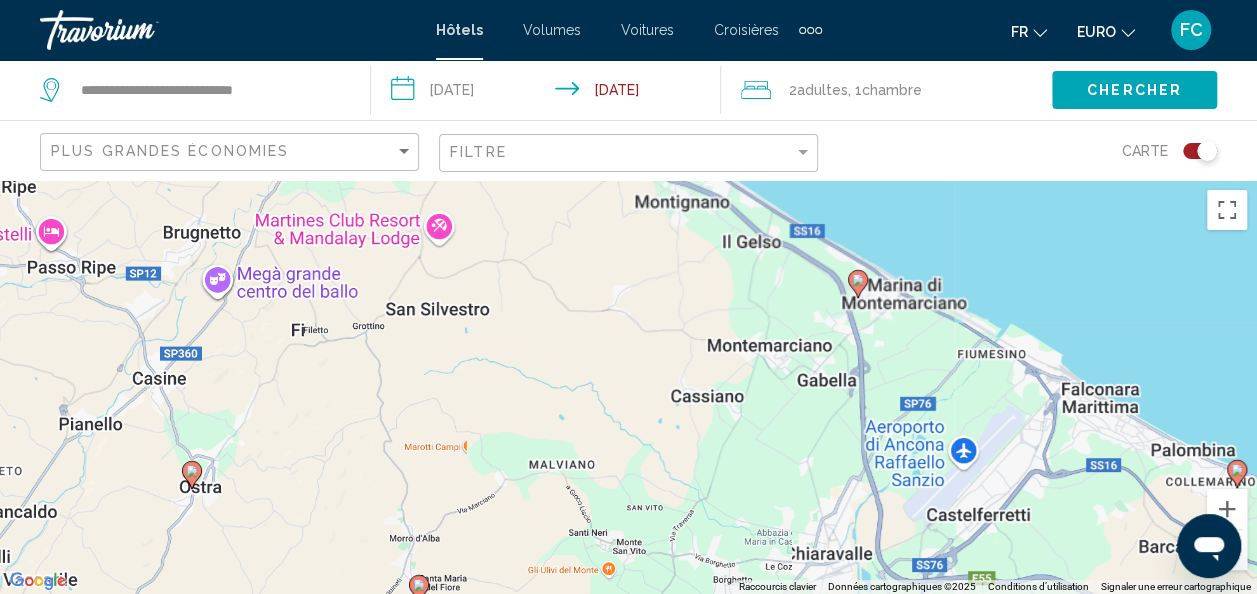 click on "Pour activer le glissement avec le clavier, appuyez sur Alt+Entrée. Une fois ce mode activé, utilisez les touches fléchées pour déplacer le repère. Pour valider le déplacement, appuyez sur Entrée. Pour annuler, appuyez sur Échap." at bounding box center [628, 387] 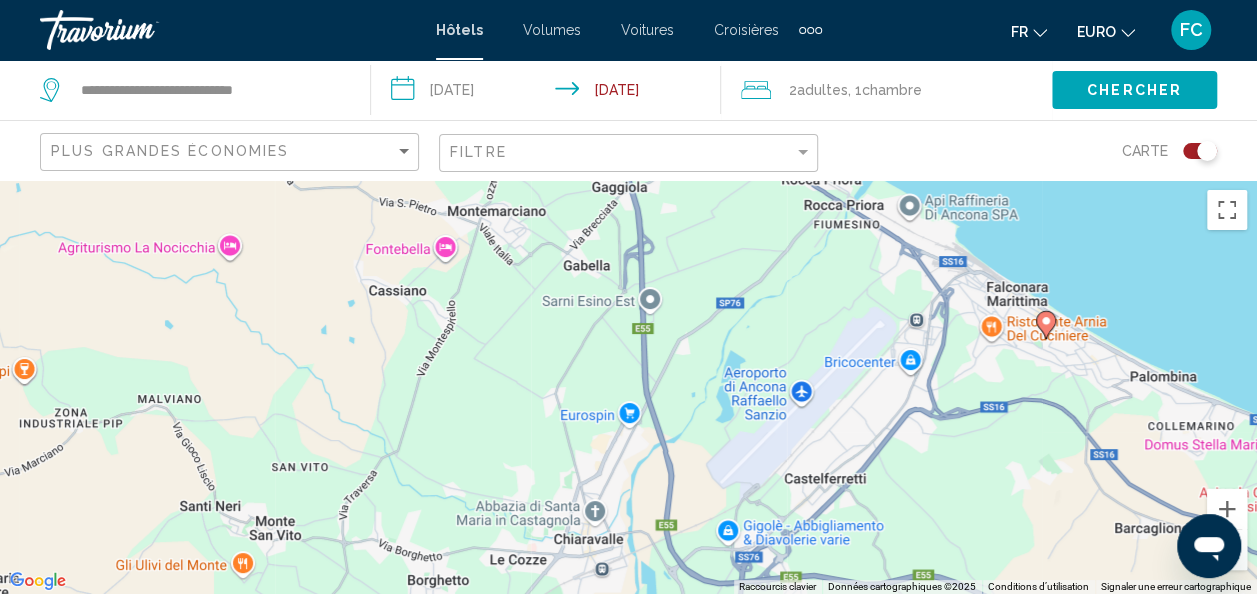 click on "Pour activer le glissement avec le clavier, appuyez sur Alt+Entrée. Une fois ce mode activé, utilisez les touches fléchées pour déplacer le repère. Pour valider le déplacement, appuyez sur Entrée. Pour annuler, appuyez sur Échap." at bounding box center [628, 387] 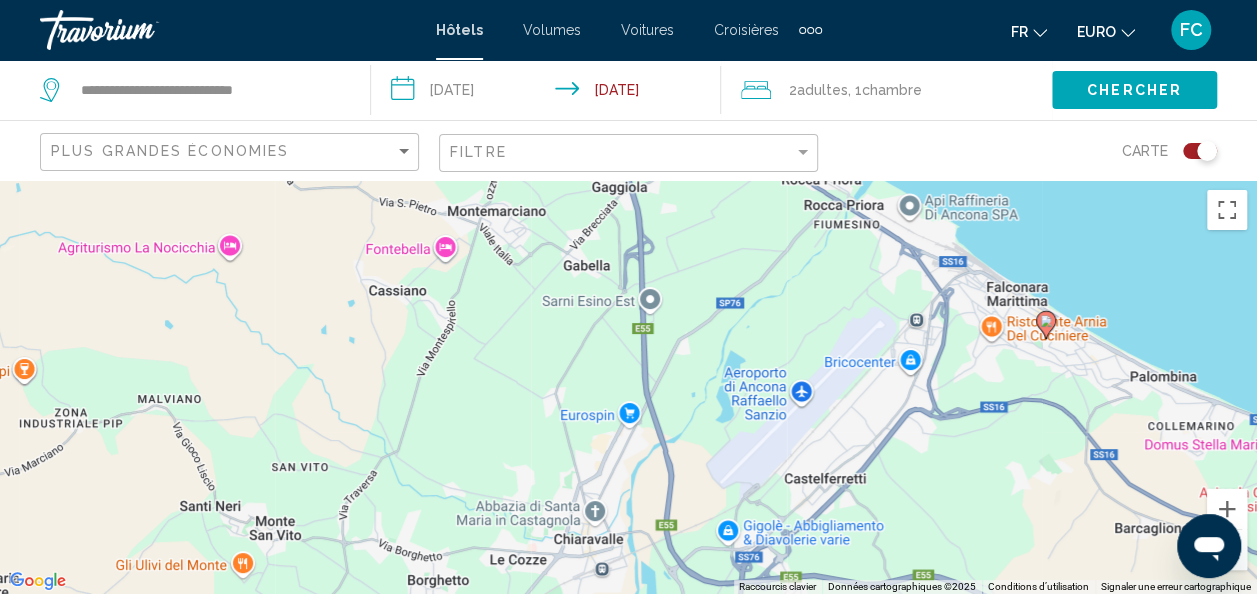 click on "Pour activer le glissement avec le clavier, appuyez sur Alt+Entrée. Une fois ce mode activé, utilisez les touches fléchées pour déplacer le repère. Pour valider le déplacement, appuyez sur Entrée. Pour annuler, appuyez sur Échap." at bounding box center (628, 387) 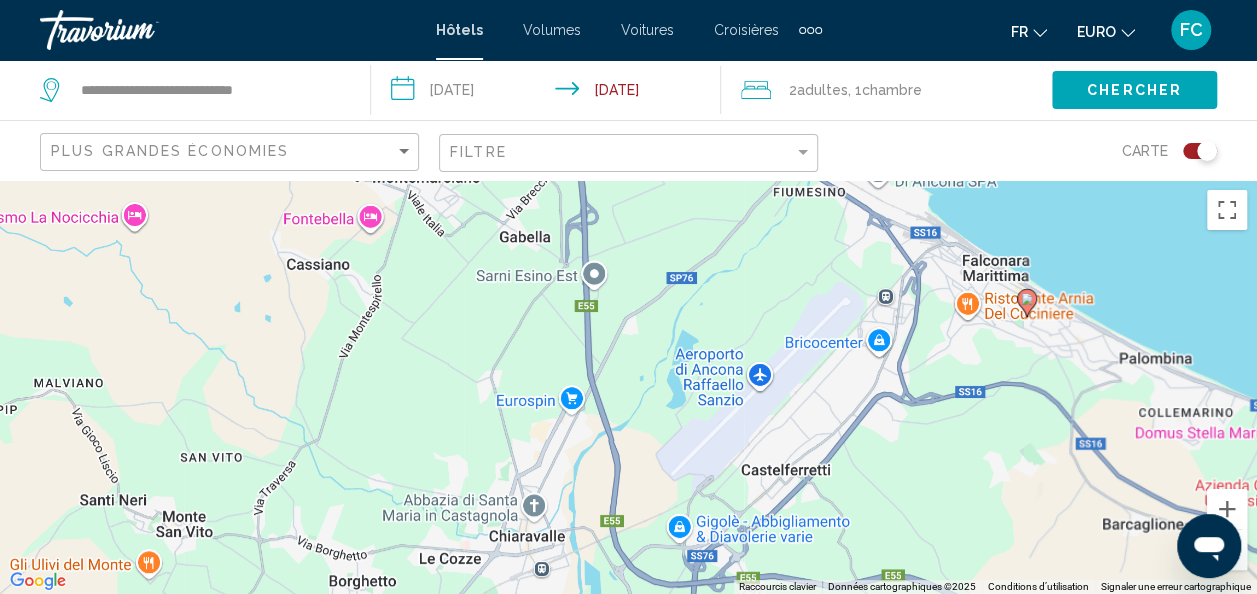click on "Pour activer le glissement avec le clavier, appuyez sur Alt+Entrée. Une fois ce mode activé, utilisez les touches fléchées pour déplacer le repère. Pour valider le déplacement, appuyez sur Entrée. Pour annuler, appuyez sur Échap." at bounding box center (628, 387) 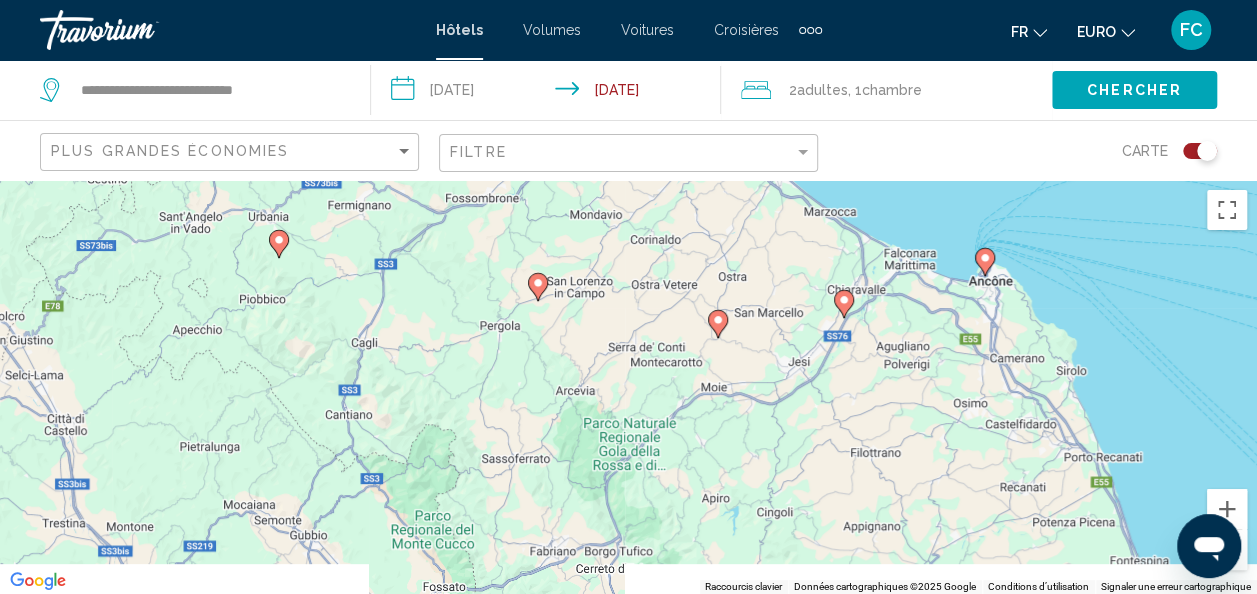 drag, startPoint x: 1126, startPoint y: 444, endPoint x: 943, endPoint y: 339, distance: 210.98341 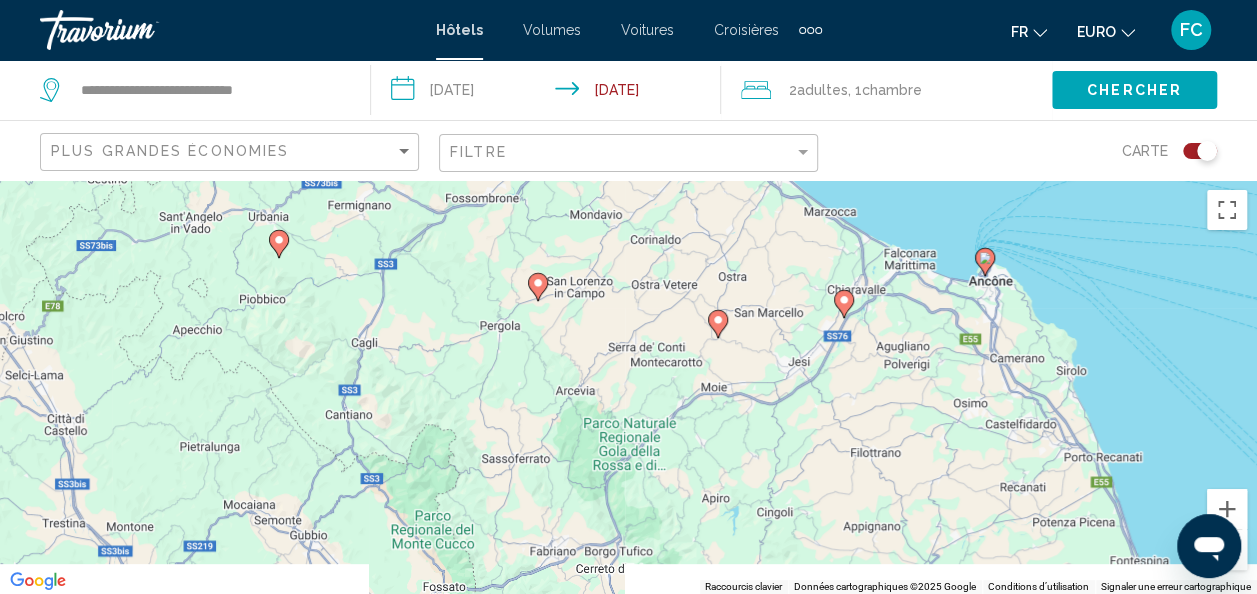 click on "Pour activer le glissement avec le clavier, appuyez sur Alt+Entrée. Une fois ce mode activé, utilisez les touches fléchées pour déplacer le repère. Pour valider le déplacement, appuyez sur Entrée. Pour annuler, appuyez sur Échap." at bounding box center [628, 387] 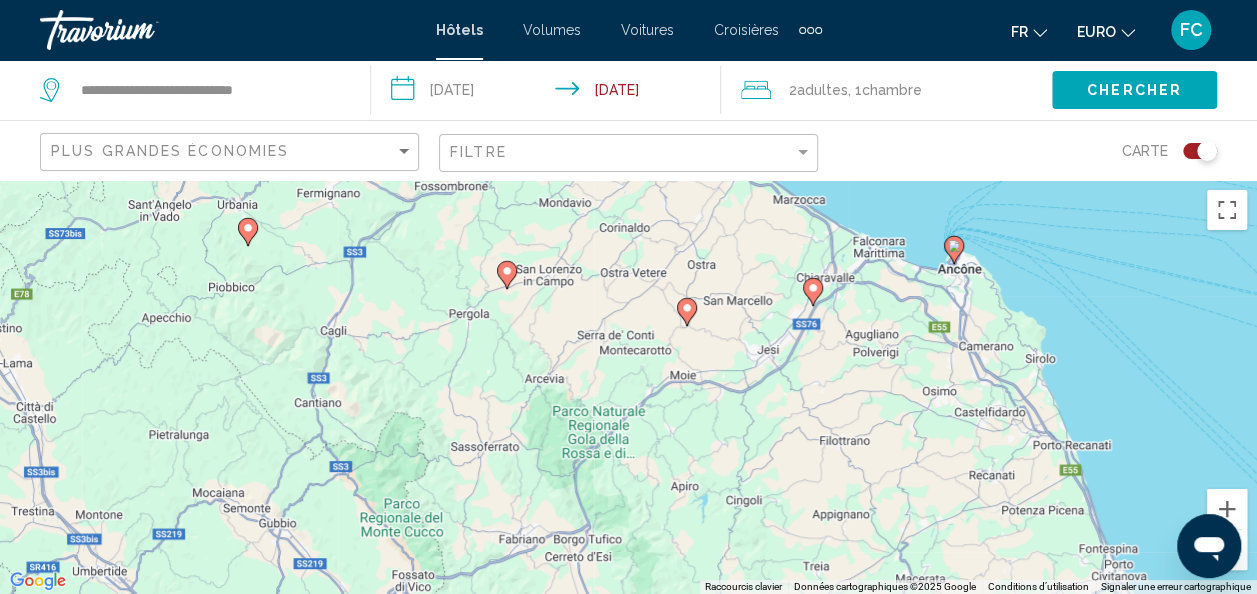 click 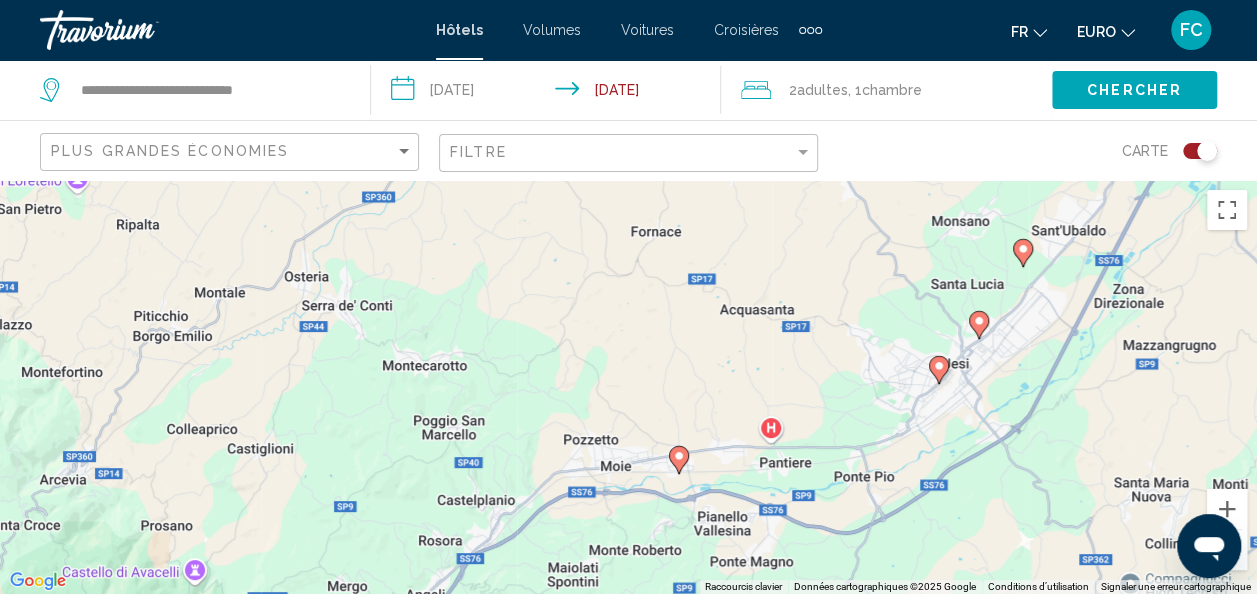 drag, startPoint x: 646, startPoint y: 428, endPoint x: 666, endPoint y: 229, distance: 200.0025 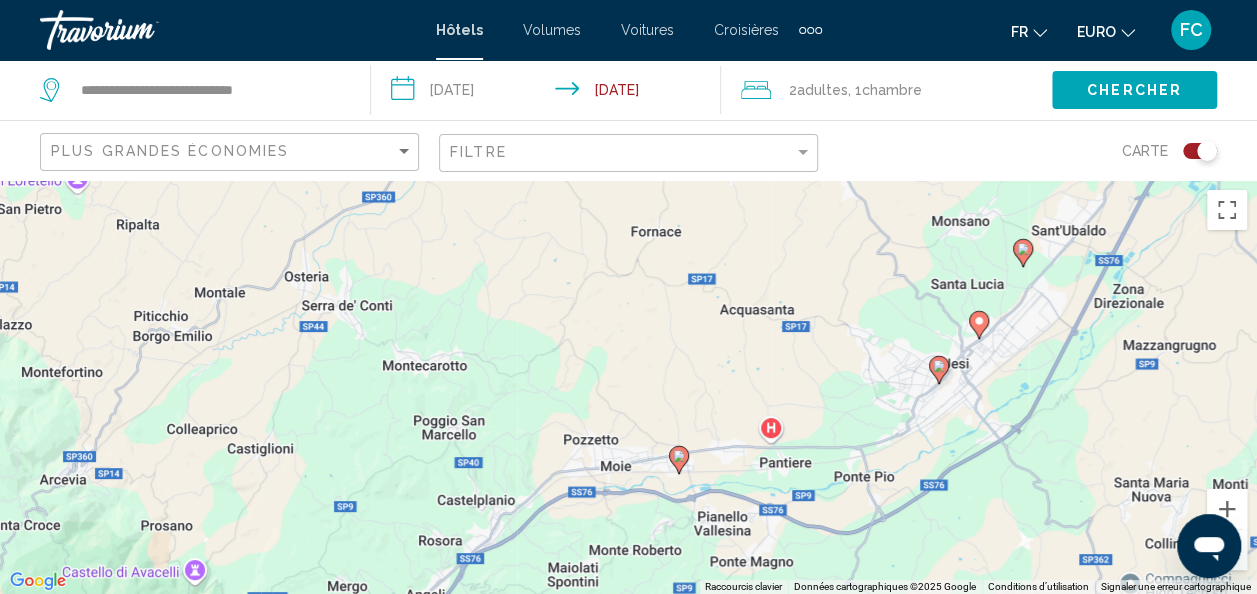 click on "Pour naviguer, appuyez sur les touches fléchées. Pour activer le glissement avec le clavier, appuyez sur Alt+Entrée. Une fois ce mode activé, utilisez les touches fléchées pour déplacer le repère. Pour valider le déplacement, appuyez sur Entrée. Pour annuler, appuyez sur Échap." at bounding box center (628, 387) 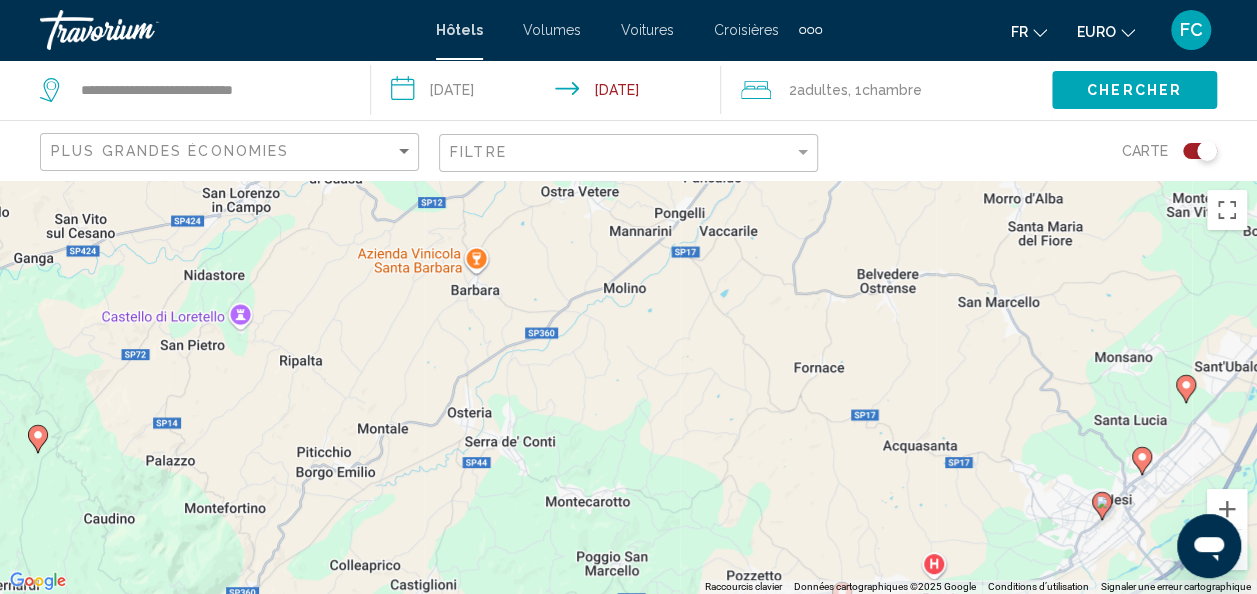 drag, startPoint x: 601, startPoint y: 241, endPoint x: 751, endPoint y: 541, distance: 335.4102 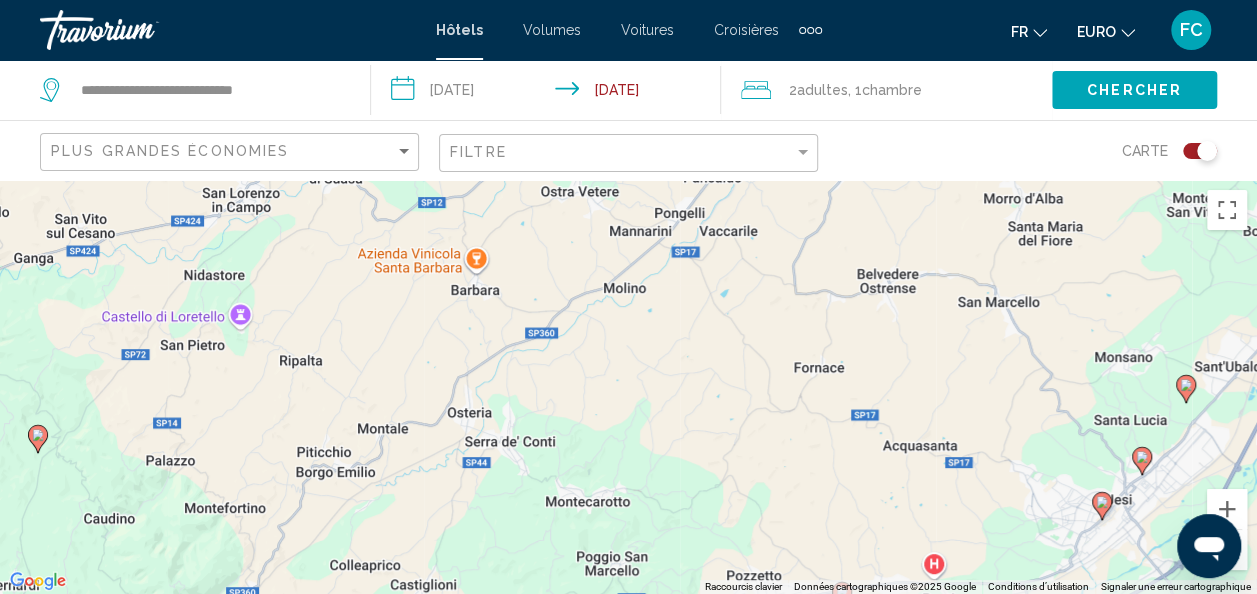 click on "Pour naviguer, appuyez sur les touches fléchées. Pour activer le glissement avec le clavier, appuyez sur Alt+Entrée. Une fois ce mode activé, utilisez les touches fléchées pour déplacer le repère. Pour valider le déplacement, appuyez sur Entrée. Pour annuler, appuyez sur Échap." at bounding box center [628, 387] 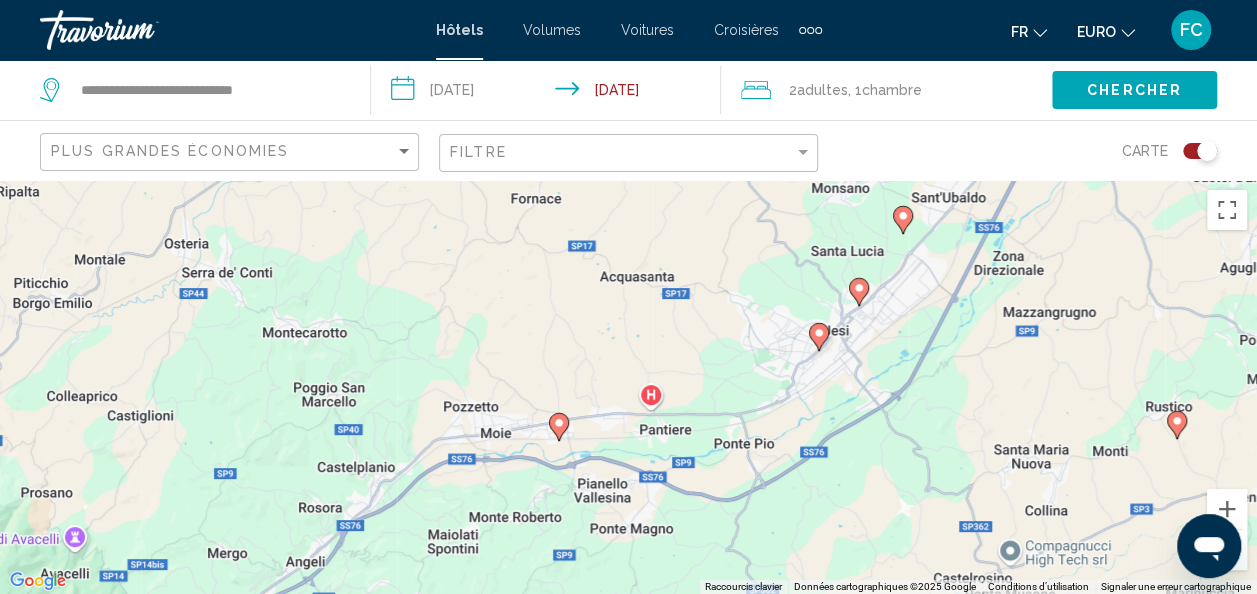 drag, startPoint x: 800, startPoint y: 492, endPoint x: 517, endPoint y: 328, distance: 327.0856 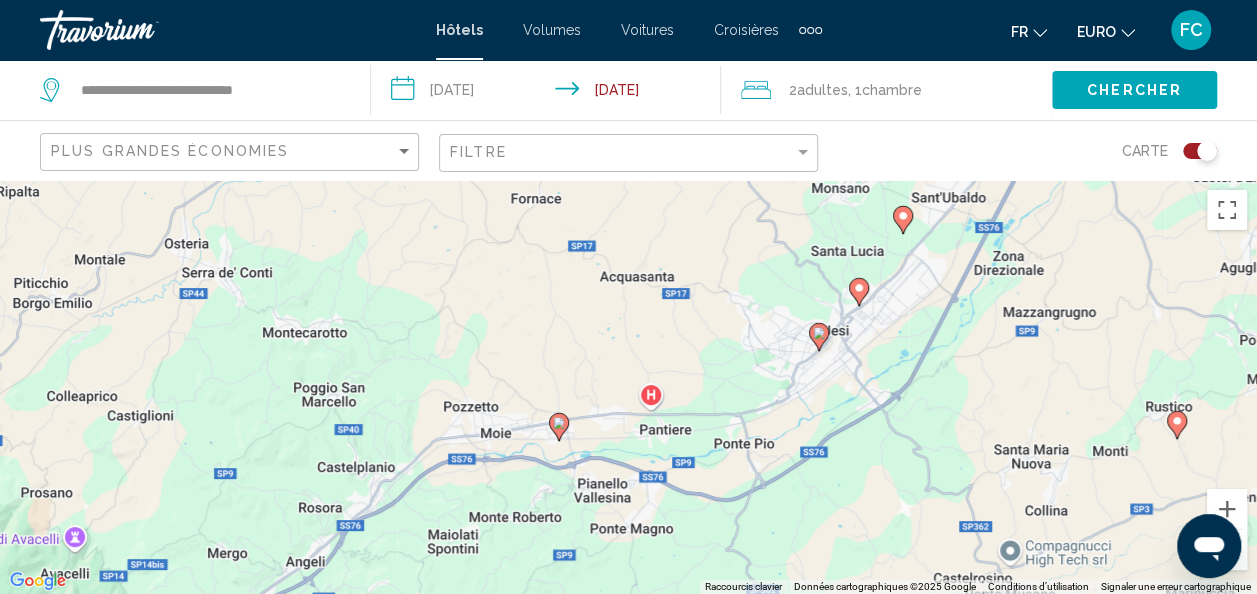 click on "Pour naviguer, appuyez sur les touches fléchées. Pour activer le glissement avec le clavier, appuyez sur Alt+Entrée. Une fois ce mode activé, utilisez les touches fléchées pour déplacer le repère. Pour valider le déplacement, appuyez sur Entrée. Pour annuler, appuyez sur Échap." at bounding box center [628, 387] 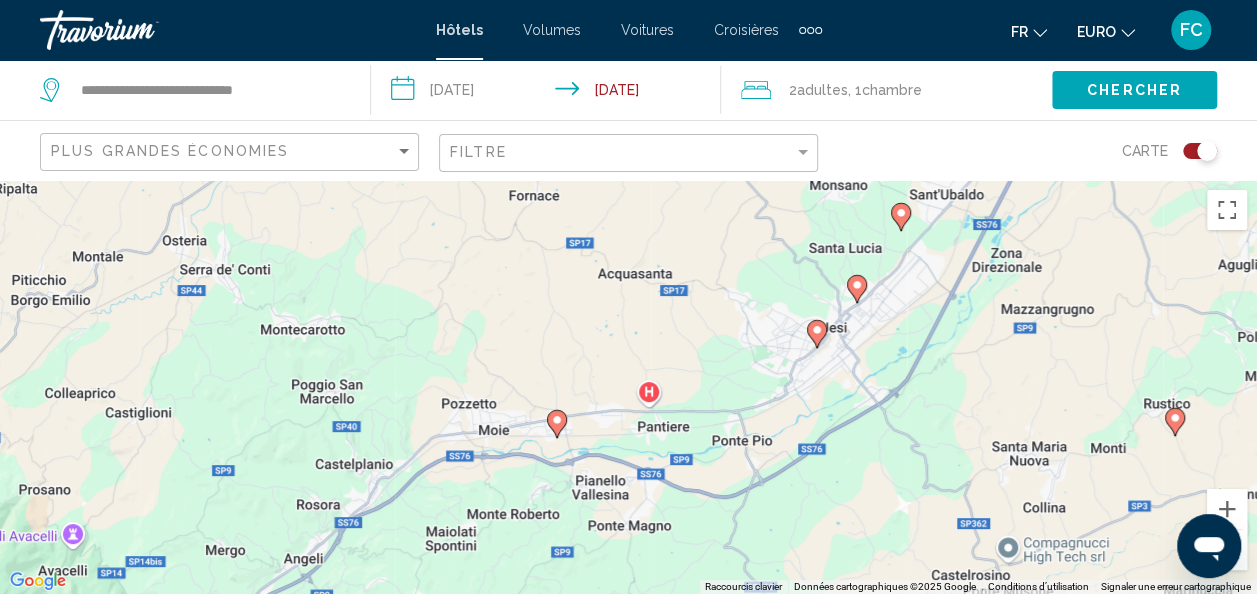 click 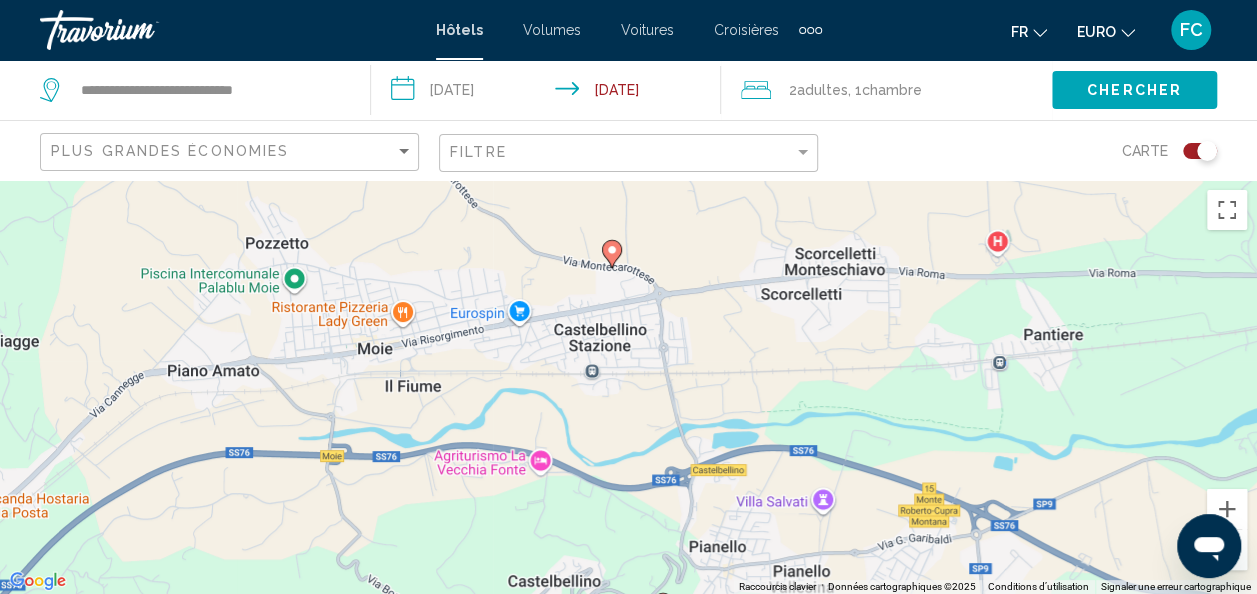 click 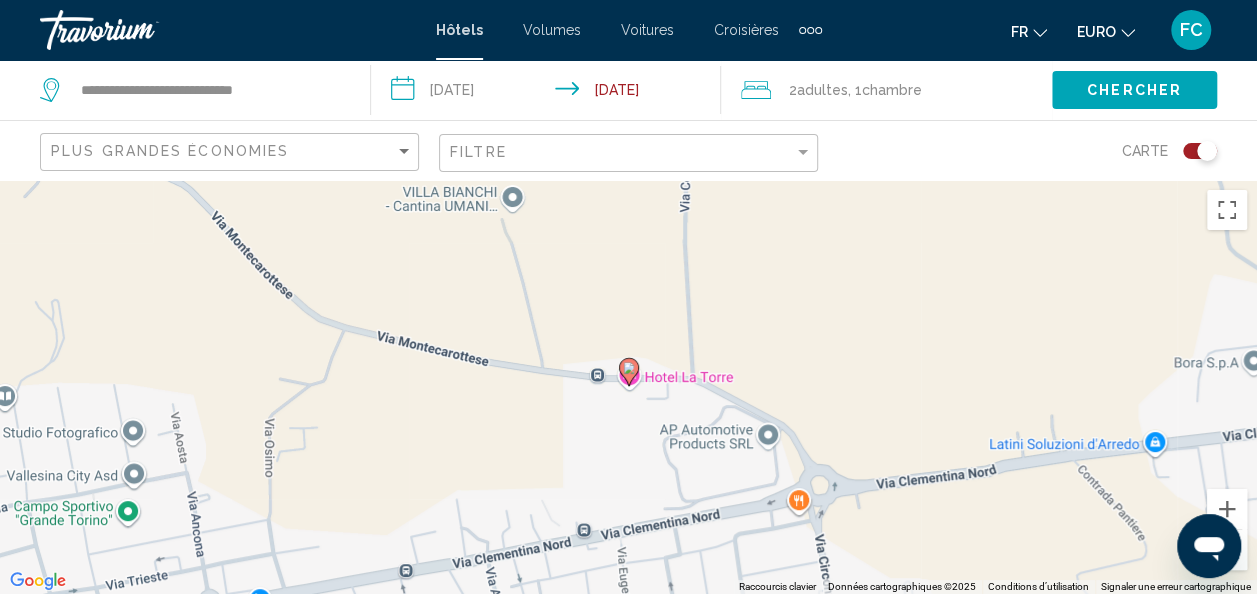 click 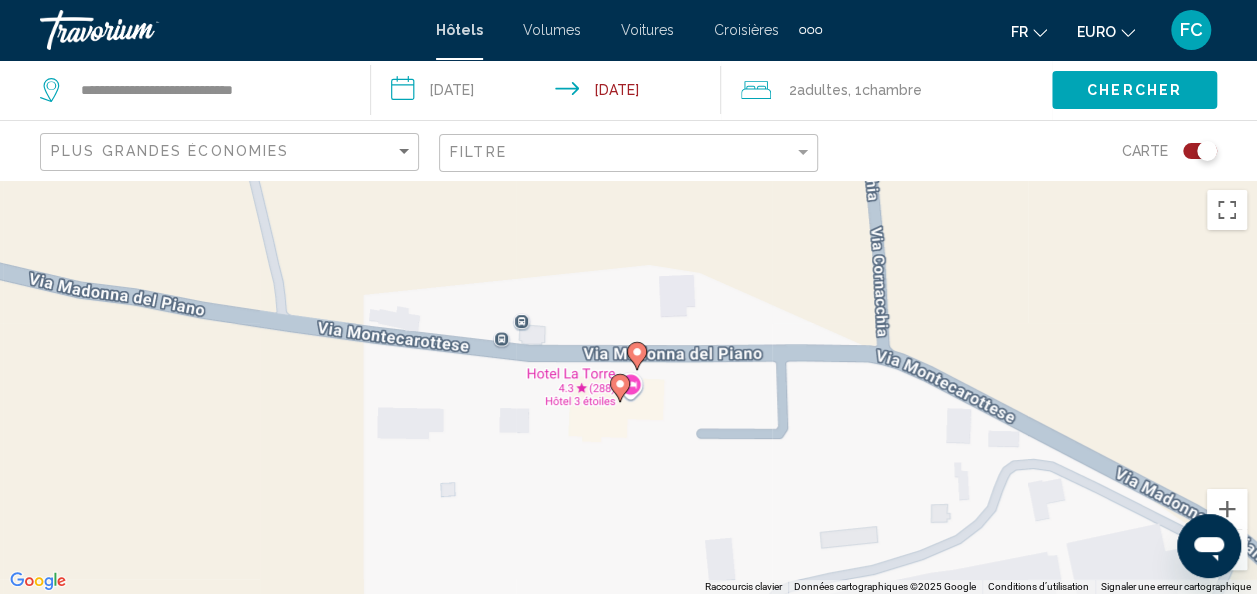 click 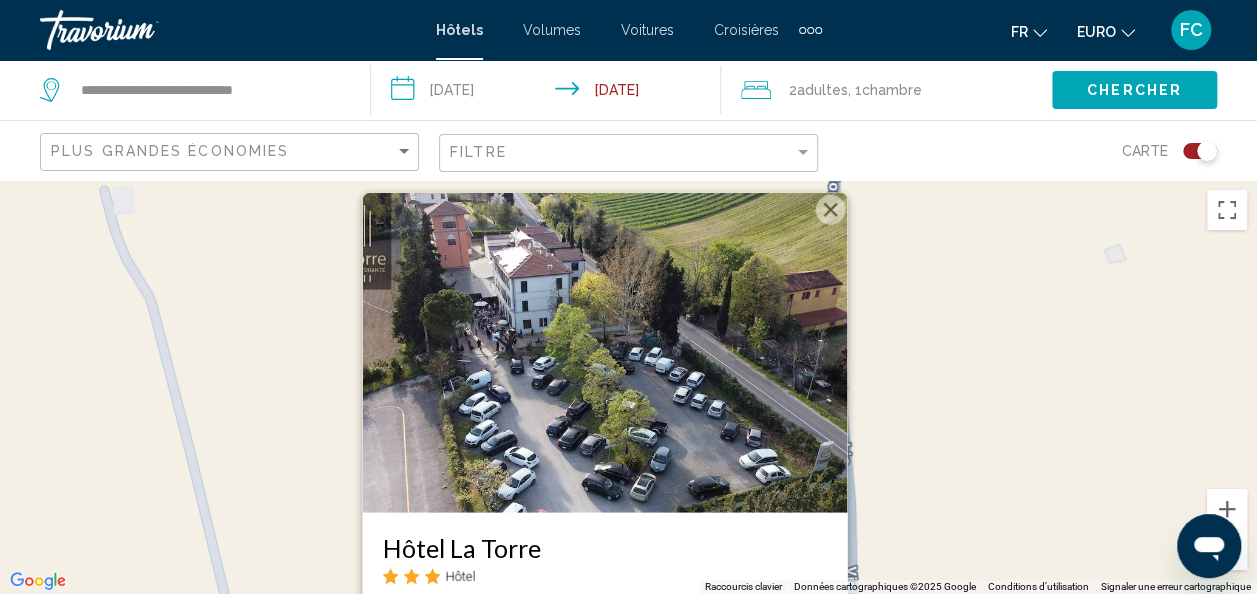 drag, startPoint x: 925, startPoint y: 282, endPoint x: 904, endPoint y: 449, distance: 168.31519 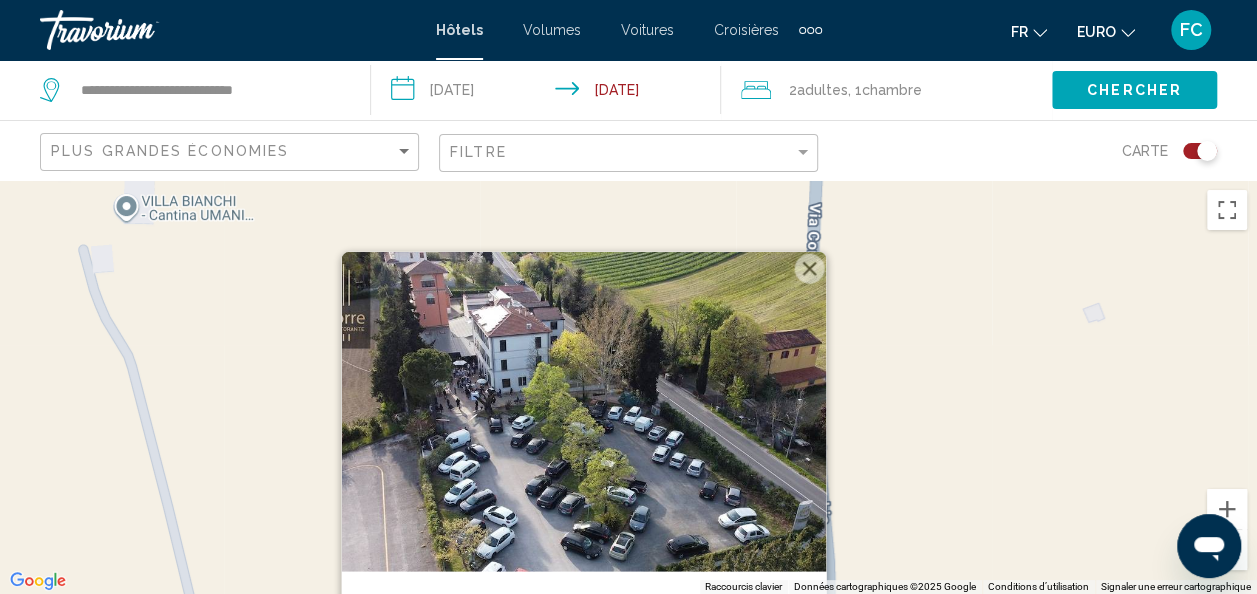 click at bounding box center (809, 269) 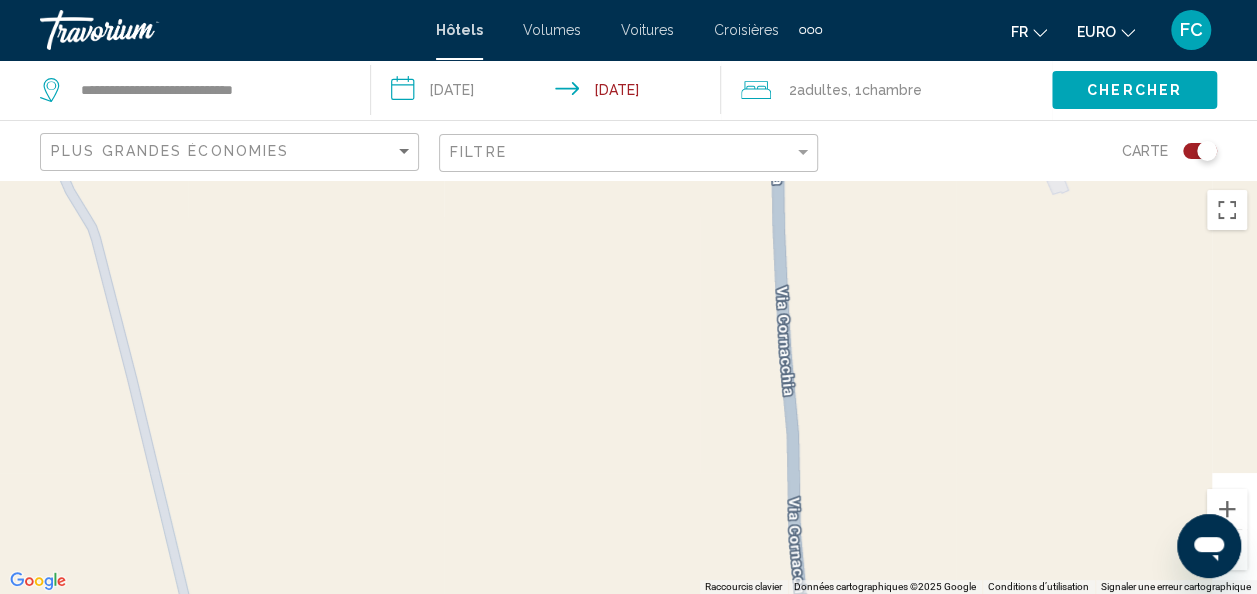 drag, startPoint x: 867, startPoint y: 394, endPoint x: 786, endPoint y: 165, distance: 242.90327 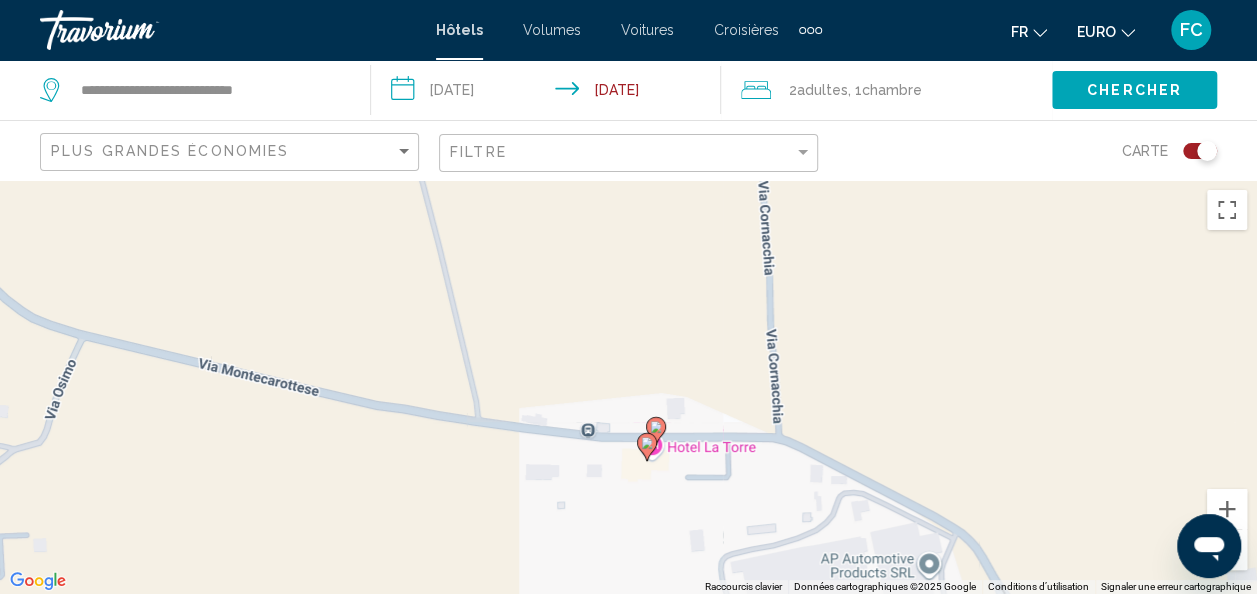 click on "Pour activer le glissement avec le clavier, appuyez sur Alt+Entrée. Une fois ce mode activé, utilisez les touches fléchées pour déplacer le repère. Pour valider le déplacement, appuyez sur Entrée. Pour annuler, appuyez sur Échap." at bounding box center [628, 387] 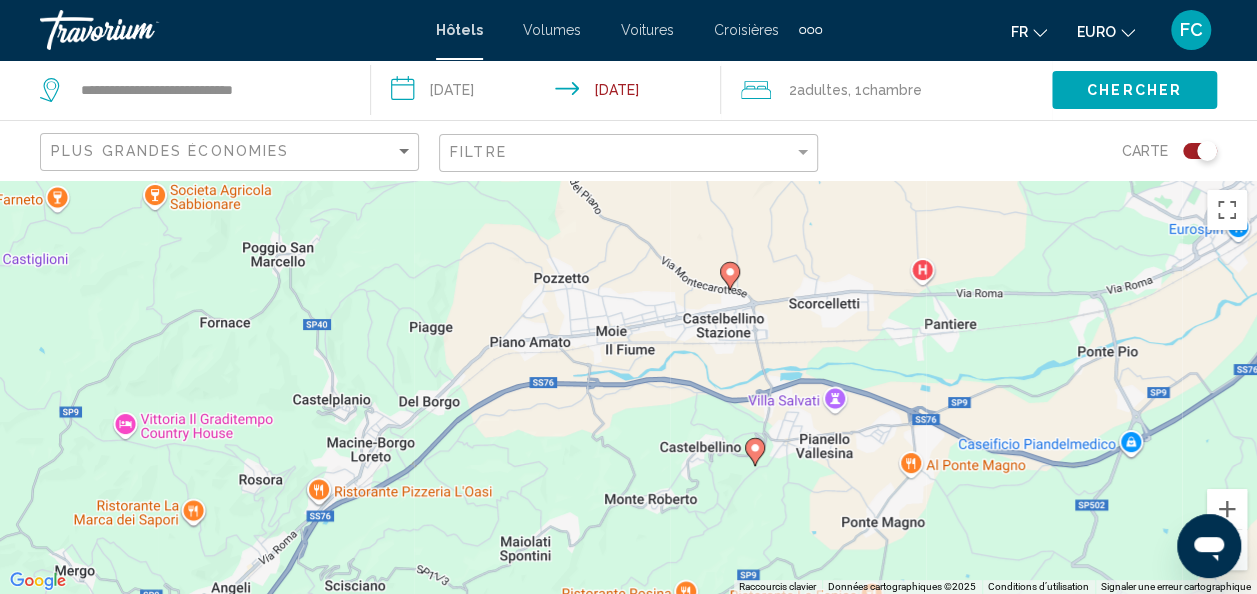 drag, startPoint x: 966, startPoint y: 456, endPoint x: 857, endPoint y: 327, distance: 168.88458 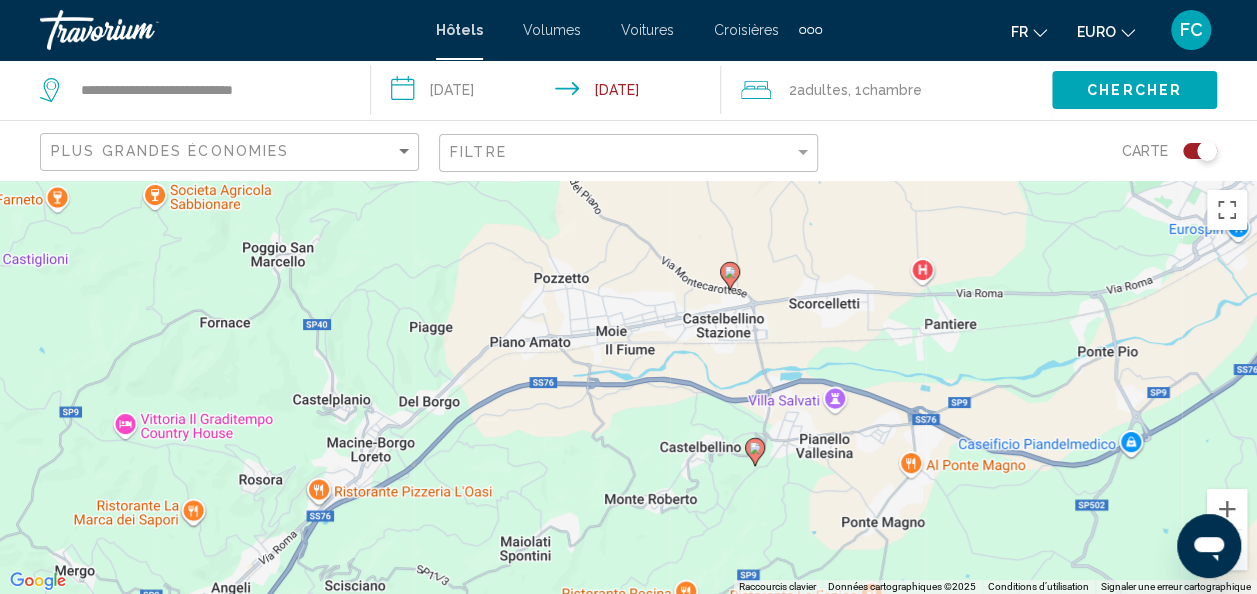 click on "Pour activer le glissement avec le clavier, appuyez sur Alt+Entrée. Une fois ce mode activé, utilisez les touches fléchées pour déplacer le repère. Pour valider le déplacement, appuyez sur Entrée. Pour annuler, appuyez sur Échap." at bounding box center (628, 387) 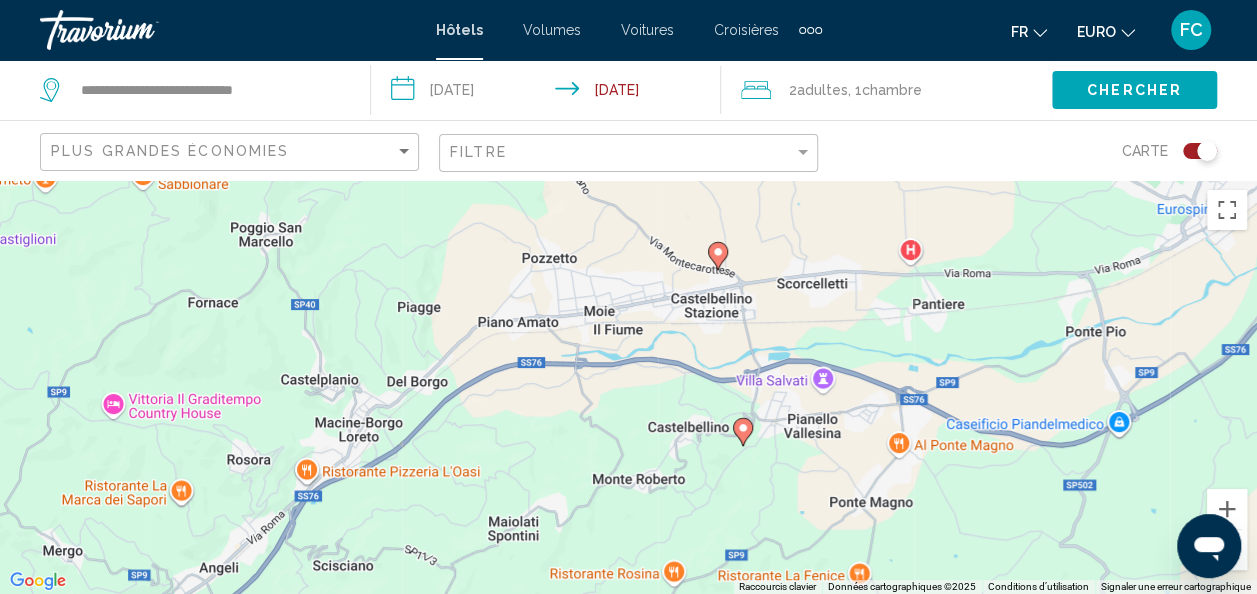 click 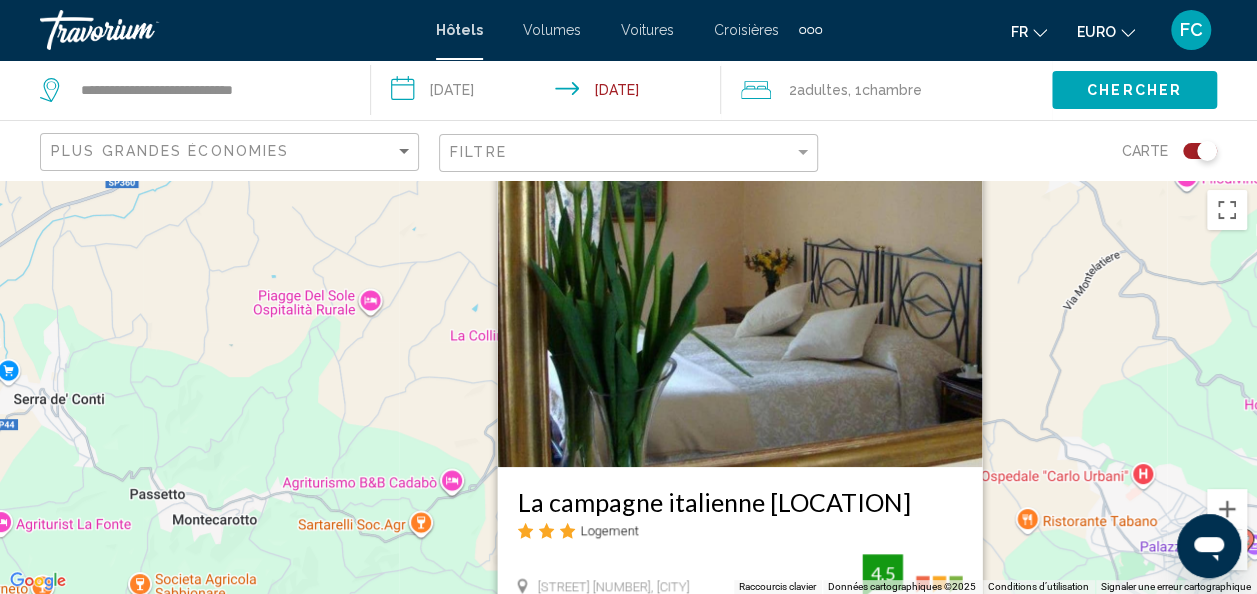 drag, startPoint x: 1034, startPoint y: 294, endPoint x: 1031, endPoint y: 413, distance: 119.03781 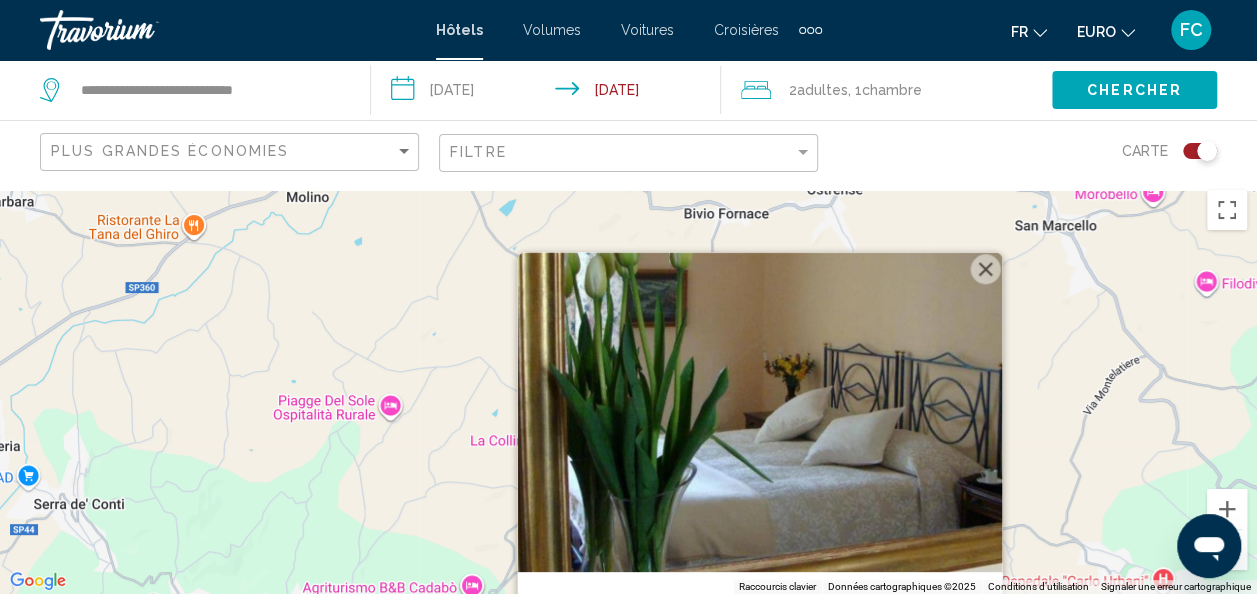 drag, startPoint x: 1031, startPoint y: 408, endPoint x: 1057, endPoint y: 576, distance: 170 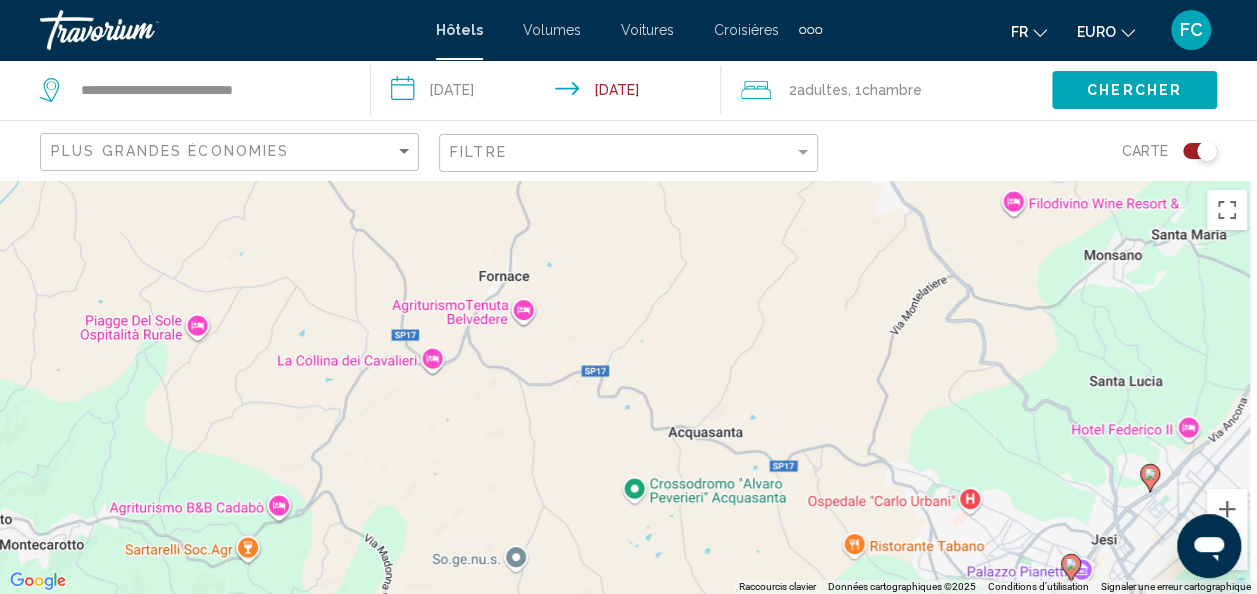 drag, startPoint x: 870, startPoint y: 453, endPoint x: 641, endPoint y: 168, distance: 365.6036 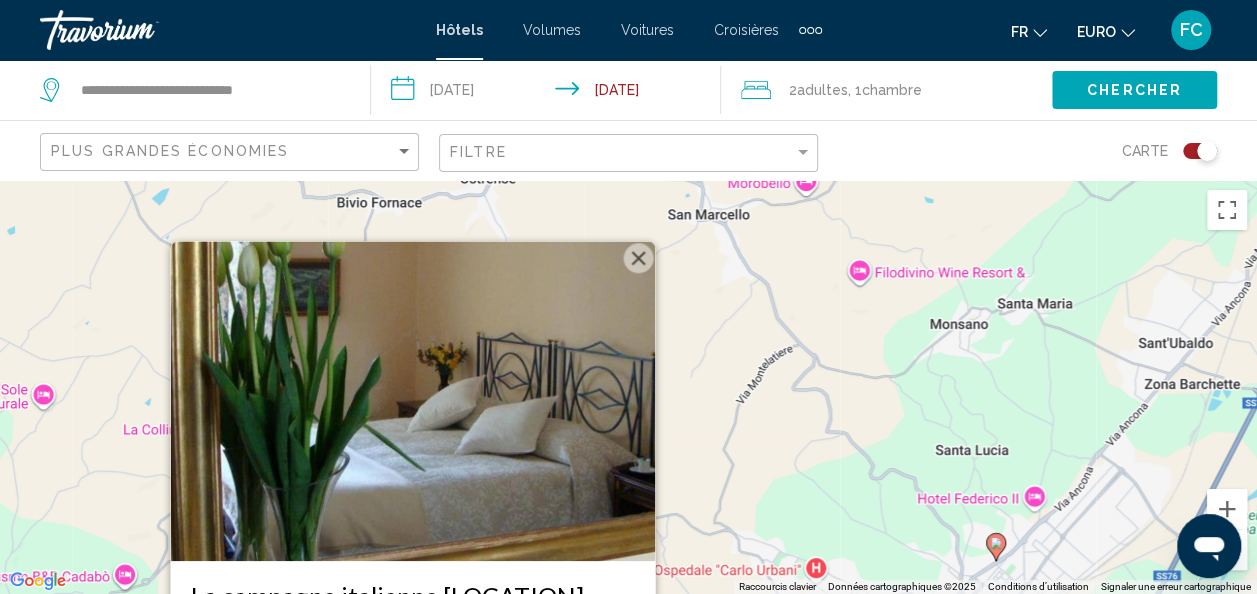 drag, startPoint x: 774, startPoint y: 262, endPoint x: 678, endPoint y: 502, distance: 258.4879 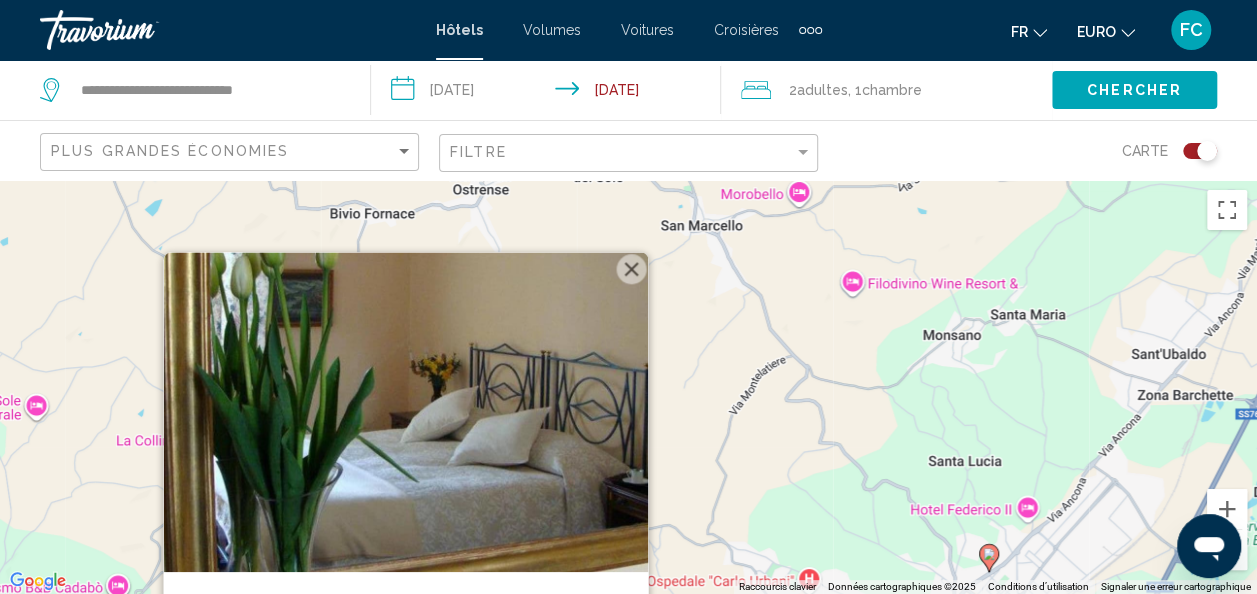 click at bounding box center (631, 269) 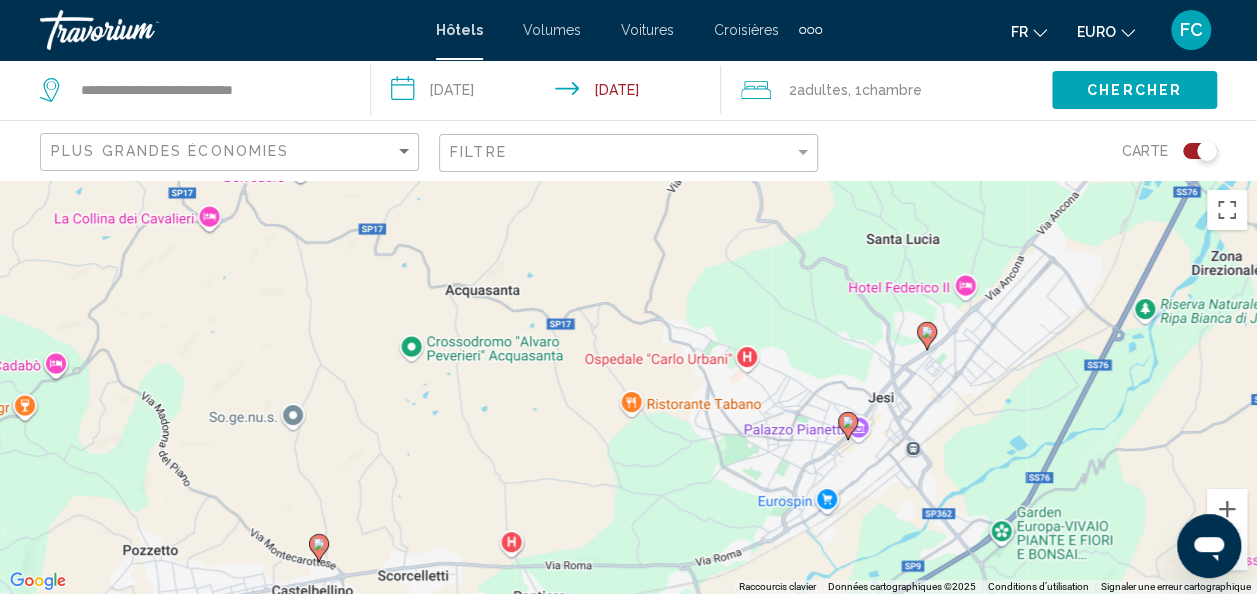 drag, startPoint x: 762, startPoint y: 462, endPoint x: 666, endPoint y: 162, distance: 314.98572 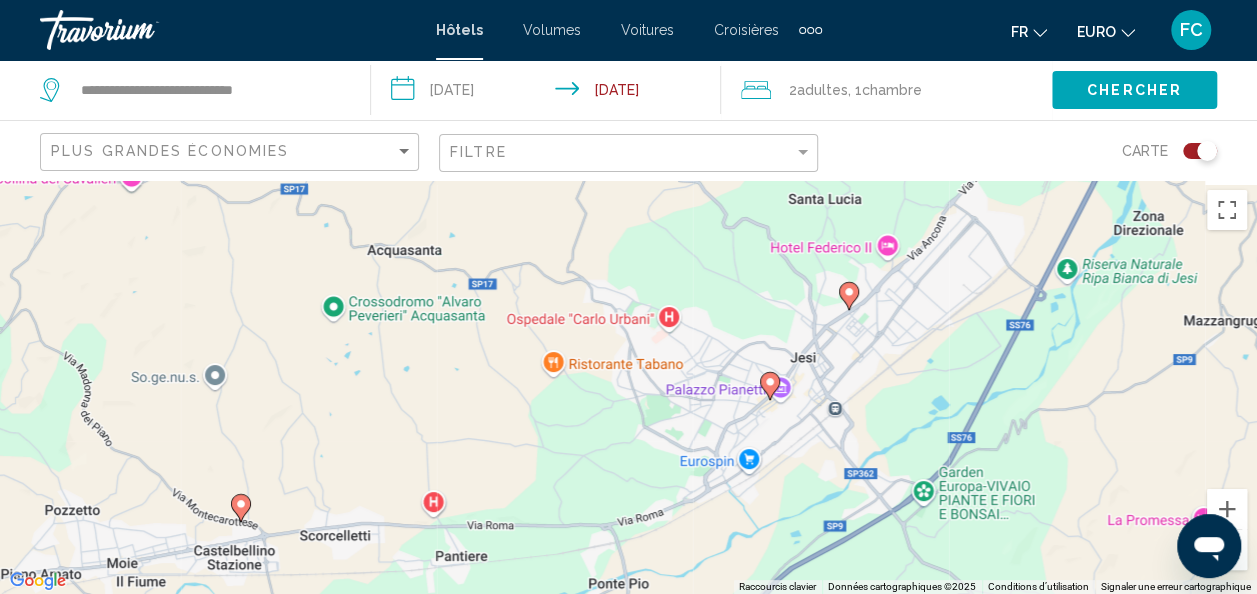 drag, startPoint x: 604, startPoint y: 380, endPoint x: 550, endPoint y: 422, distance: 68.41052 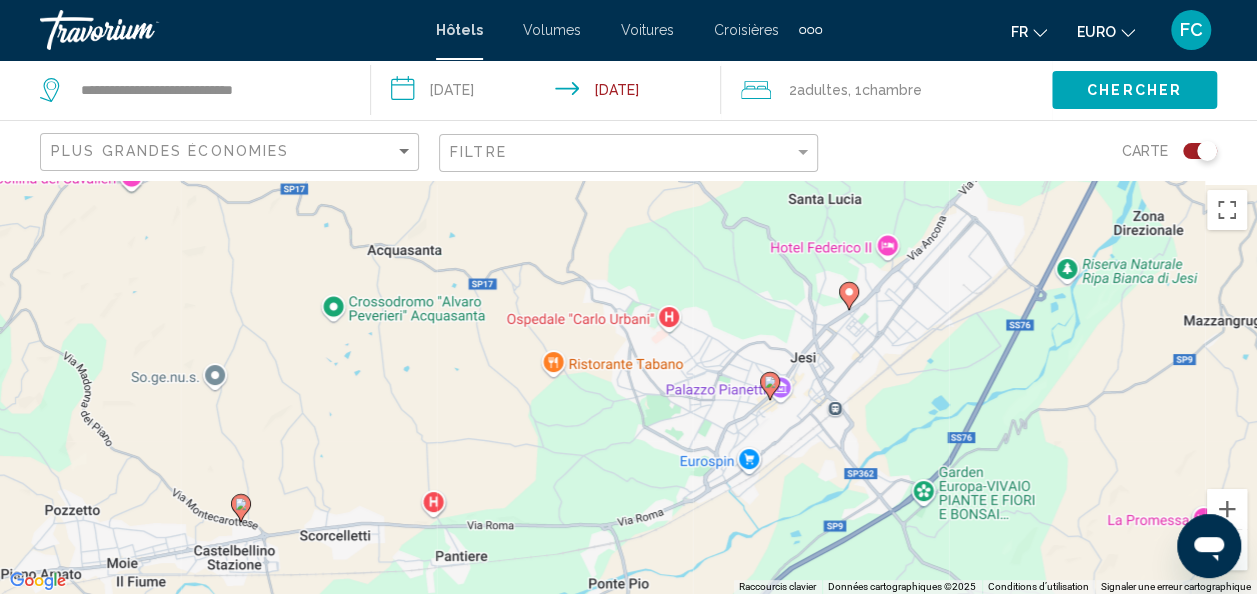 click on "Pour activer le glissement avec le clavier, appuyez sur Alt+Entrée. Une fois ce mode activé, utilisez les touches fléchées pour déplacer le repère. Pour valider le déplacement, appuyez sur Entrée. Pour annuler, appuyez sur Échap." at bounding box center [628, 387] 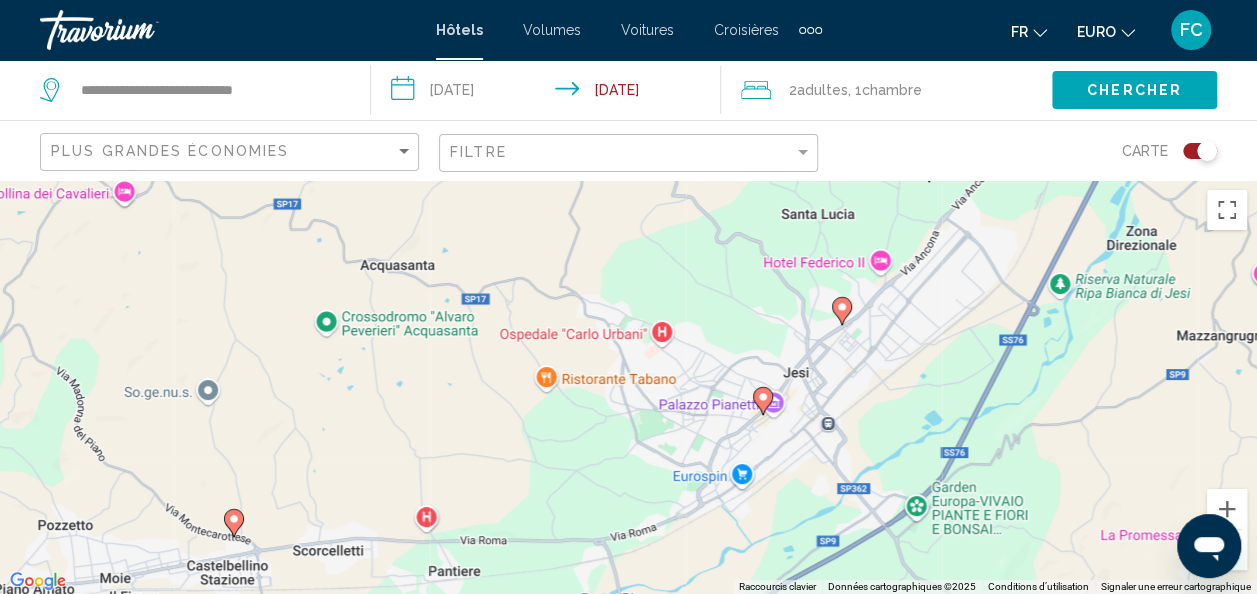click 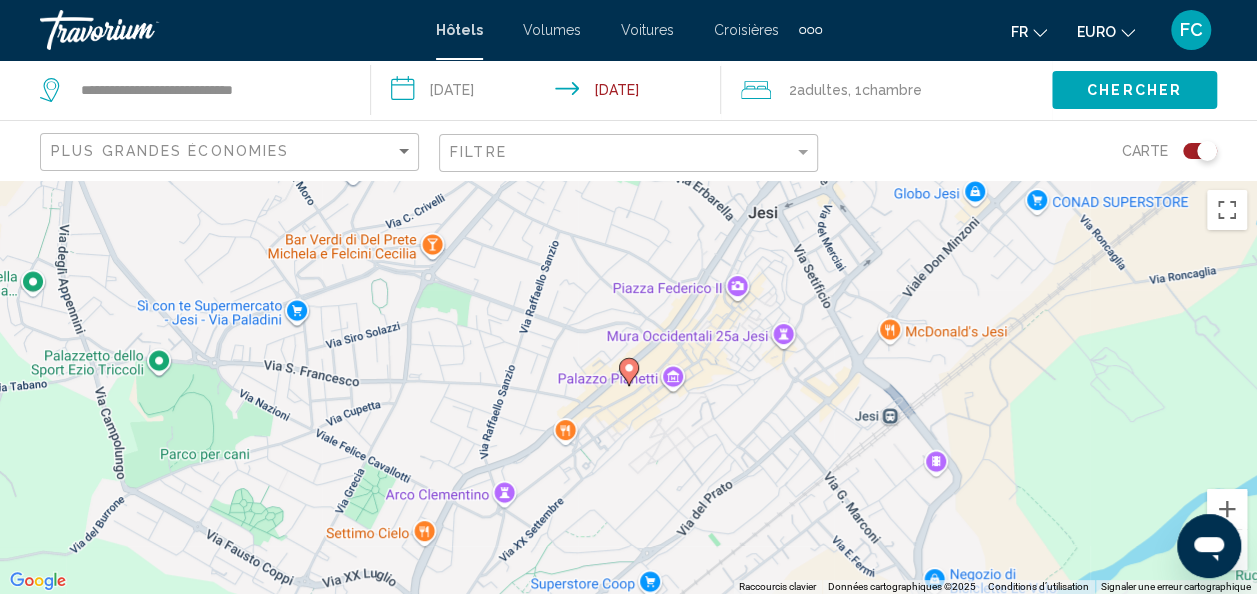 click 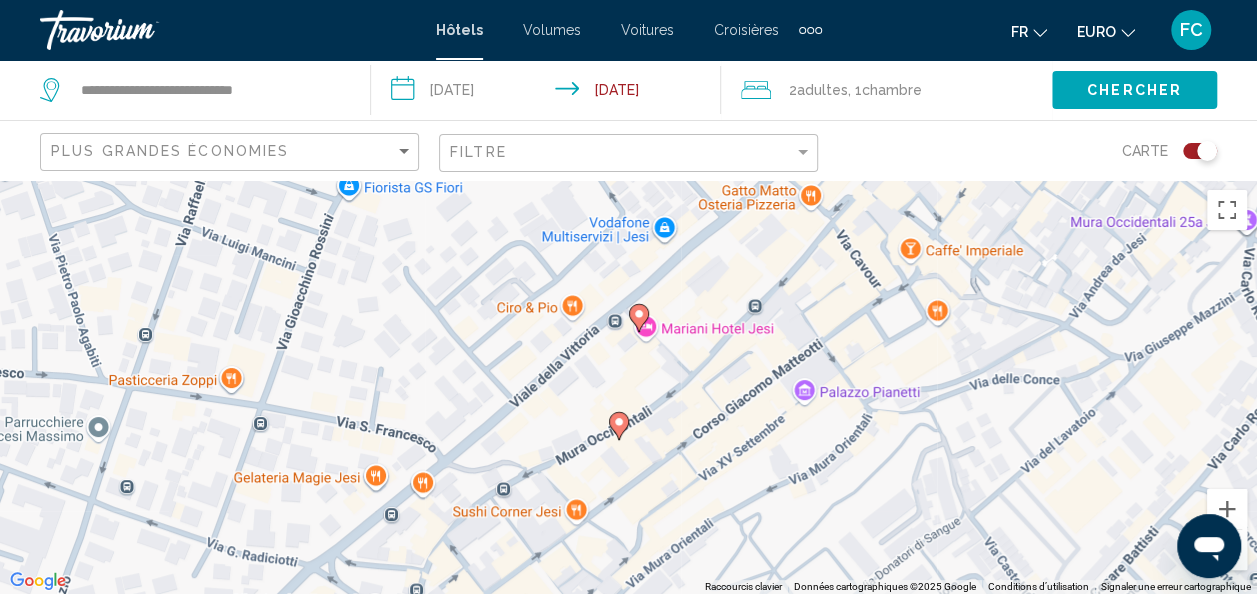 click 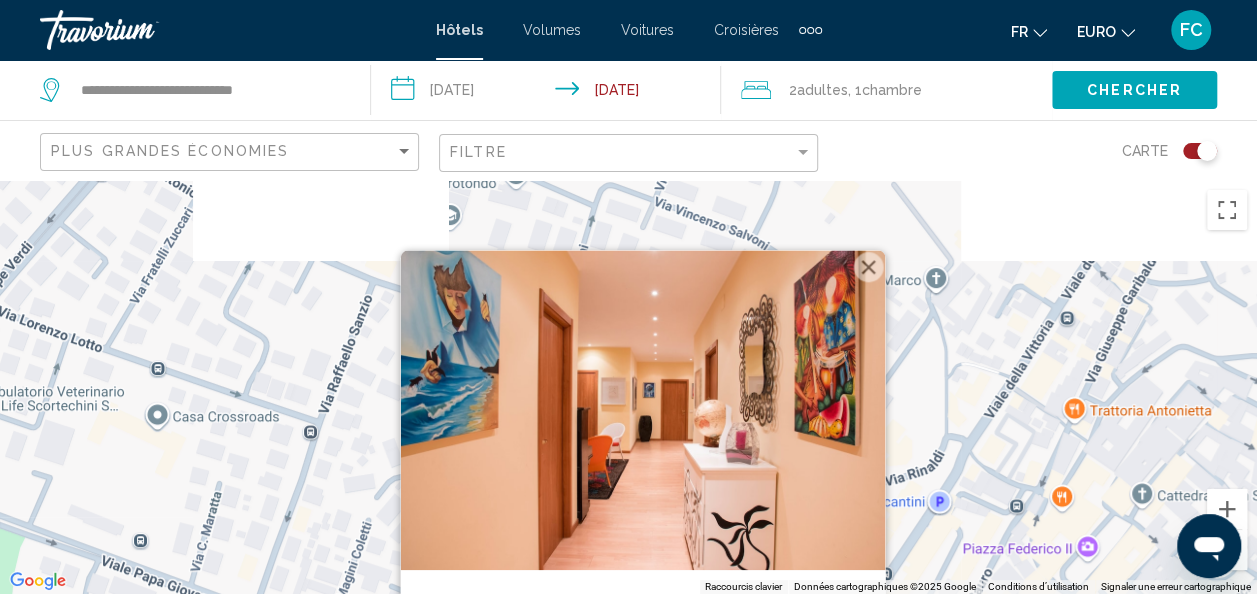 drag, startPoint x: 918, startPoint y: 302, endPoint x: 942, endPoint y: 529, distance: 228.2652 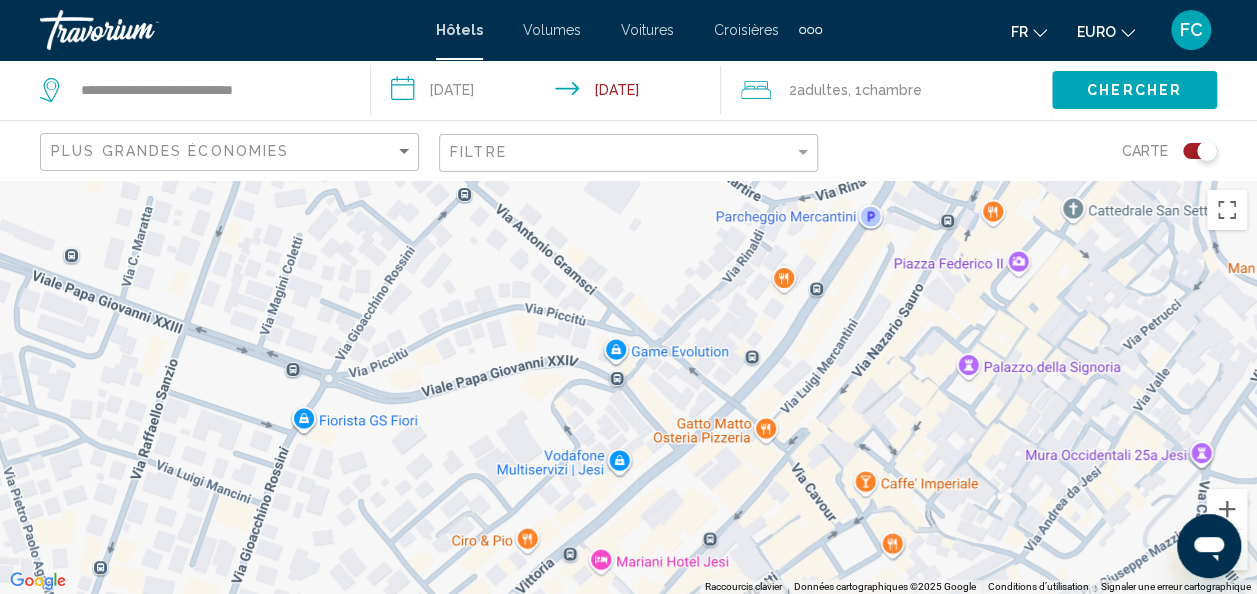 drag, startPoint x: 888, startPoint y: 531, endPoint x: 808, endPoint y: 201, distance: 339.55853 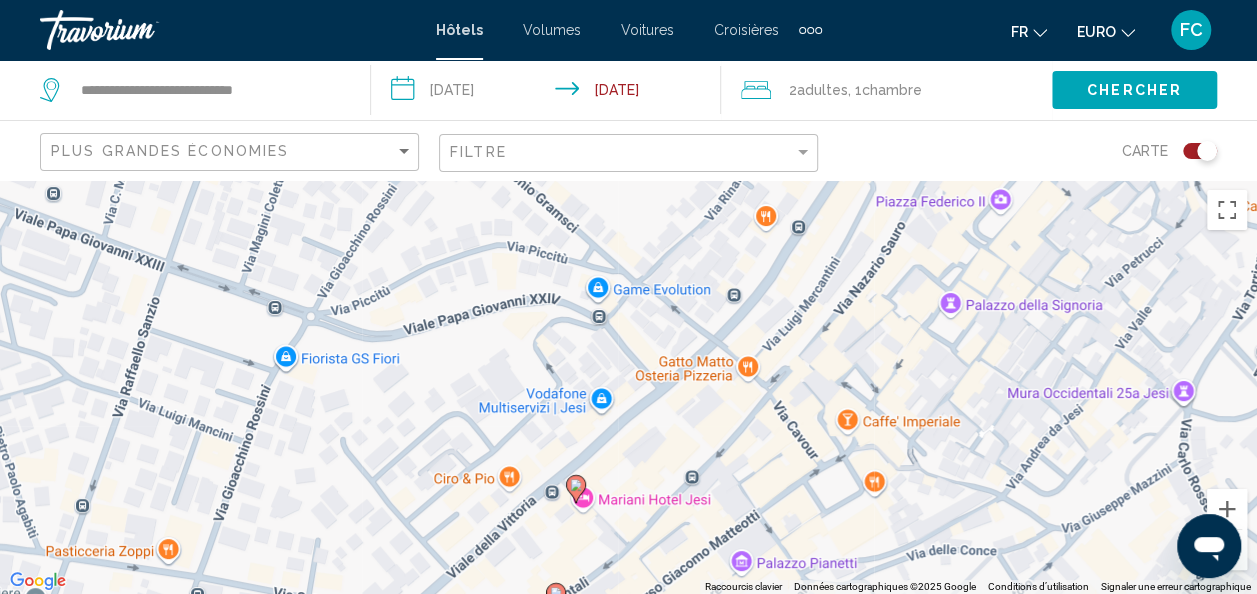 drag, startPoint x: 811, startPoint y: 412, endPoint x: 808, endPoint y: 338, distance: 74.06078 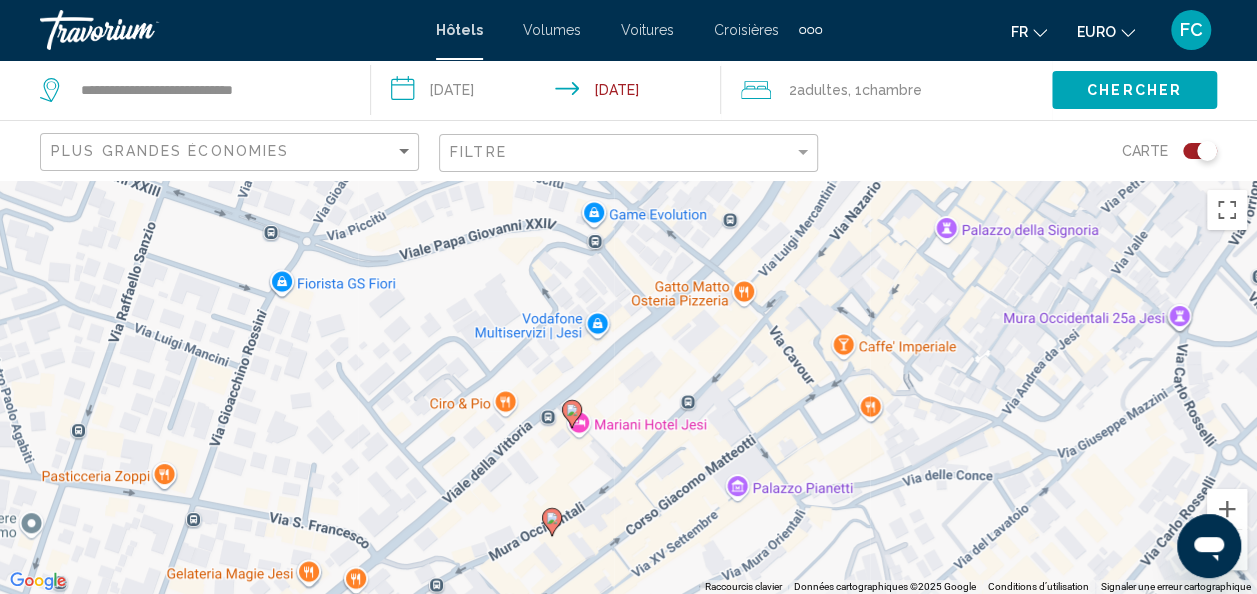 click 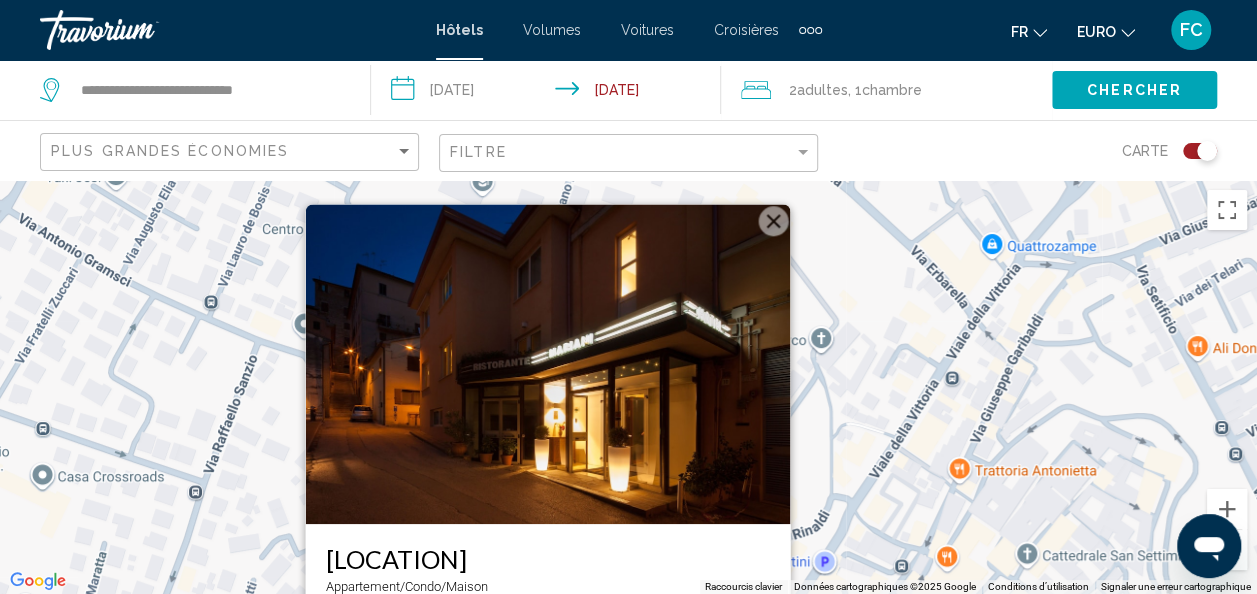 drag, startPoint x: 880, startPoint y: 378, endPoint x: 854, endPoint y: 558, distance: 181.86809 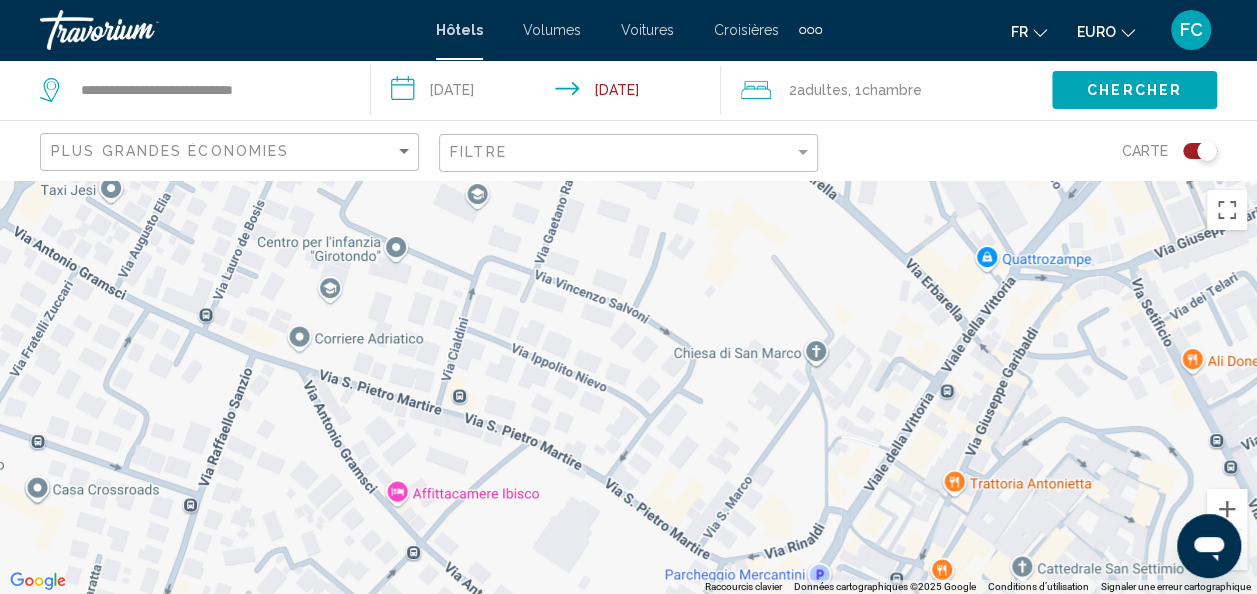 drag, startPoint x: 717, startPoint y: 437, endPoint x: 419, endPoint y: 250, distance: 351.81387 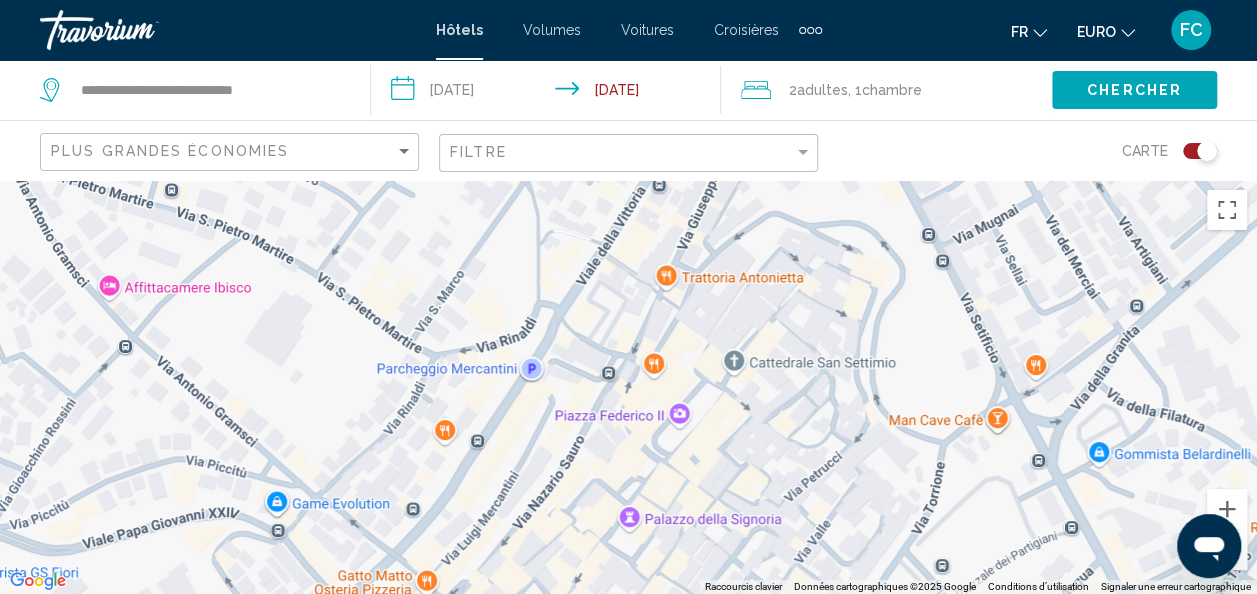 drag, startPoint x: 518, startPoint y: 436, endPoint x: 406, endPoint y: 429, distance: 112.21854 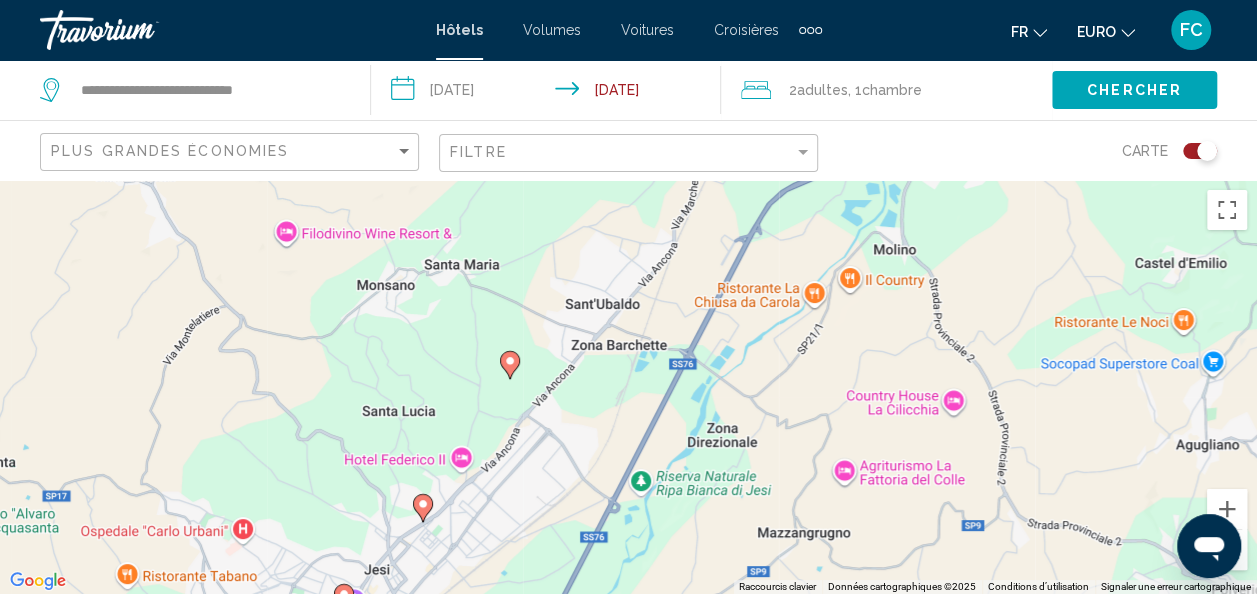 drag, startPoint x: 827, startPoint y: 318, endPoint x: 668, endPoint y: 470, distance: 219.96591 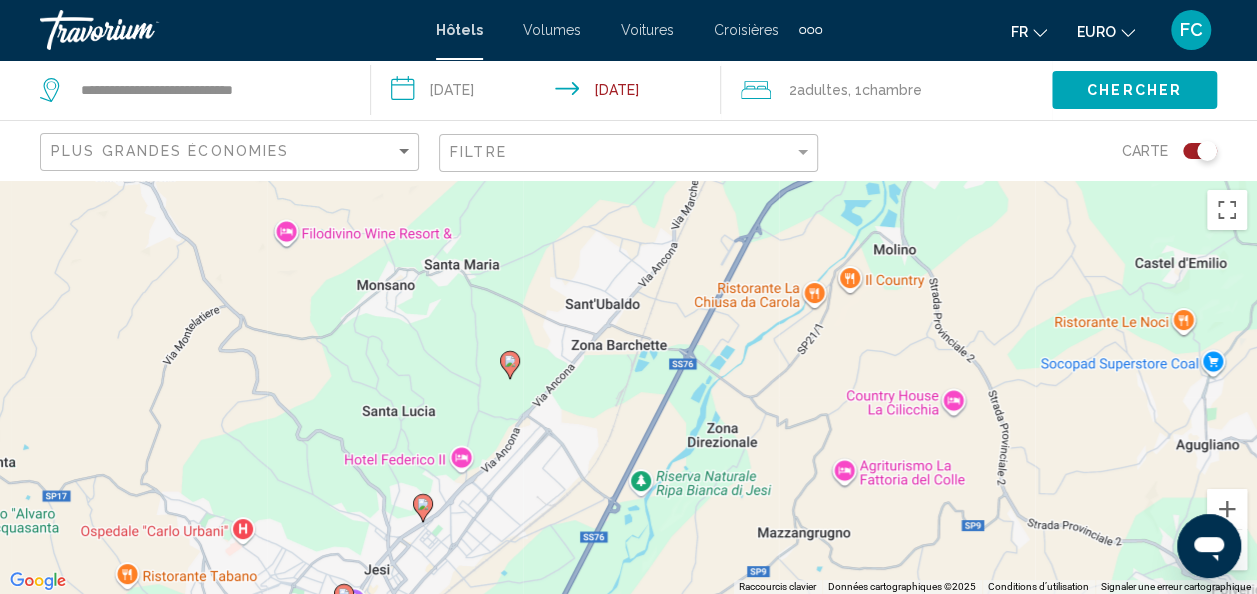 click on "Pour activer le glissement avec le clavier, appuyez sur Alt+Entrée. Une fois ce mode activé, utilisez les touches fléchées pour déplacer le repère. Pour valider le déplacement, appuyez sur Entrée. Pour annuler, appuyez sur Échap." at bounding box center [628, 387] 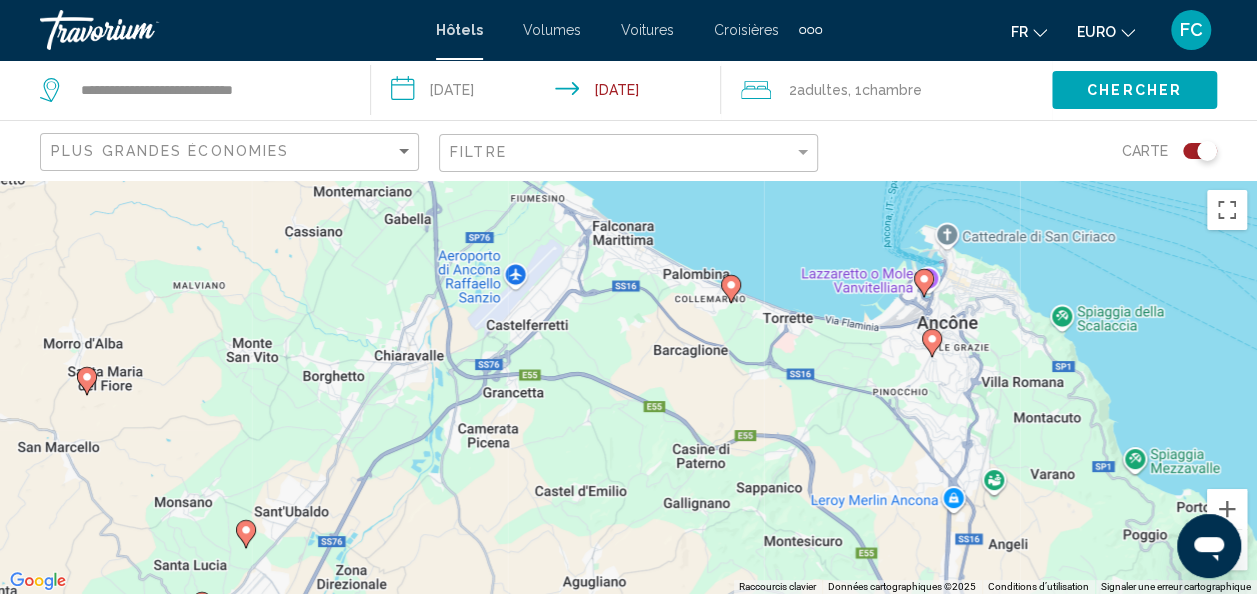drag, startPoint x: 1050, startPoint y: 289, endPoint x: 638, endPoint y: 372, distance: 420.27728 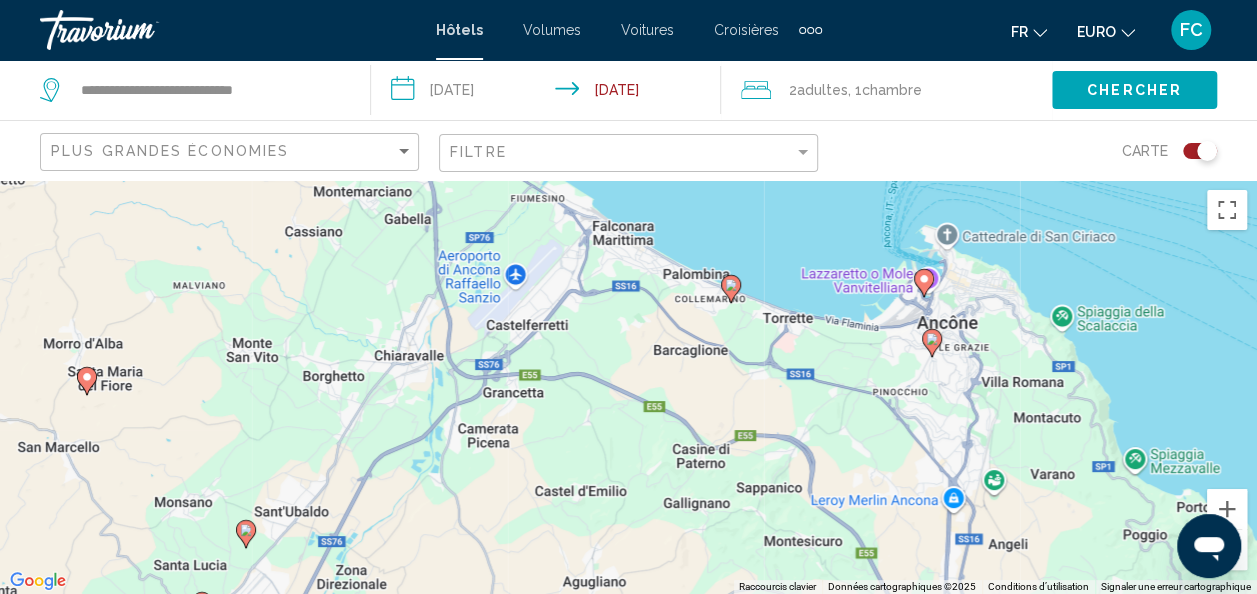 click on "Pour activer le glissement avec le clavier, appuyez sur Alt+Entrée. Une fois ce mode activé, utilisez les touches fléchées pour déplacer le repère. Pour valider le déplacement, appuyez sur Entrée. Pour annuler, appuyez sur Échap." at bounding box center (628, 387) 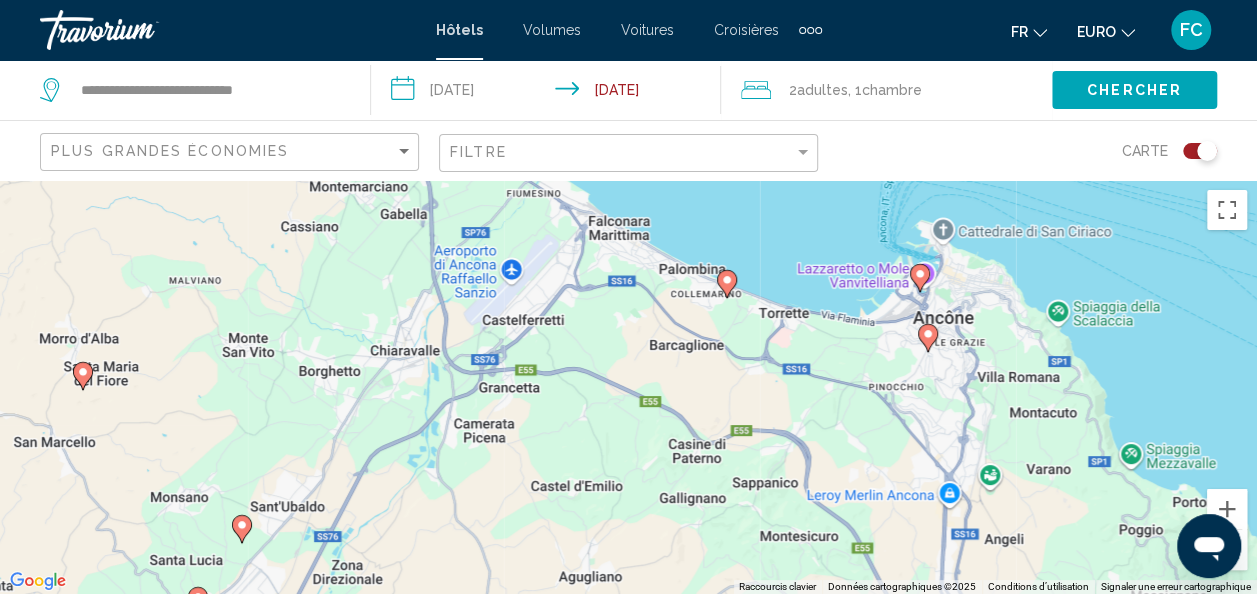 click 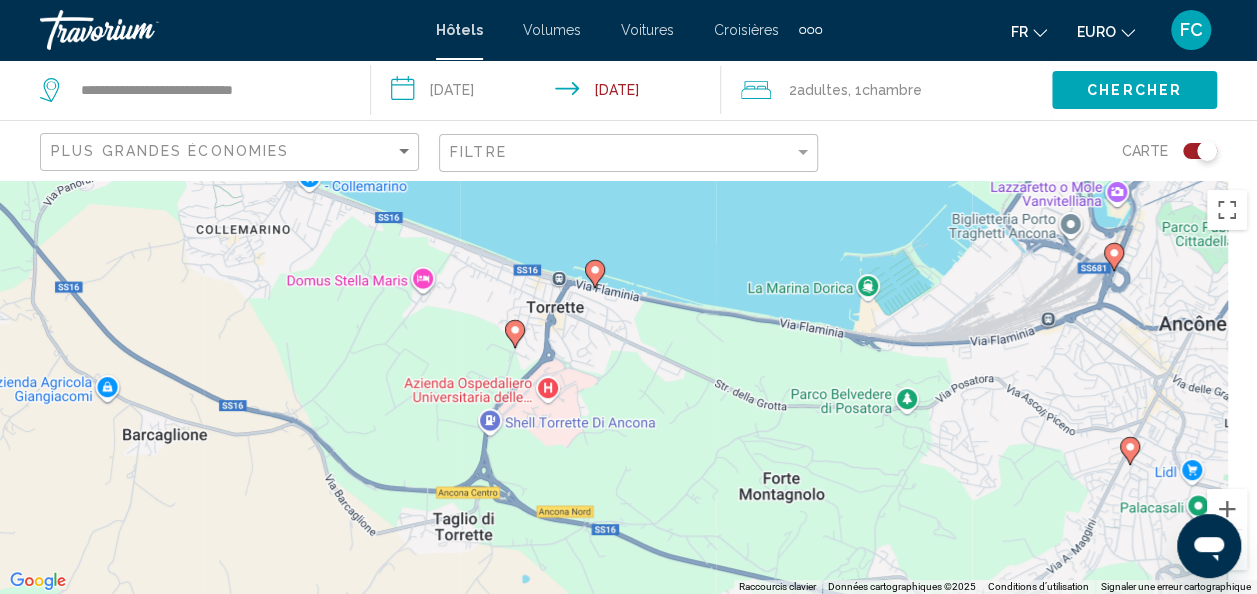 drag, startPoint x: 986, startPoint y: 549, endPoint x: 662, endPoint y: 404, distance: 354.9662 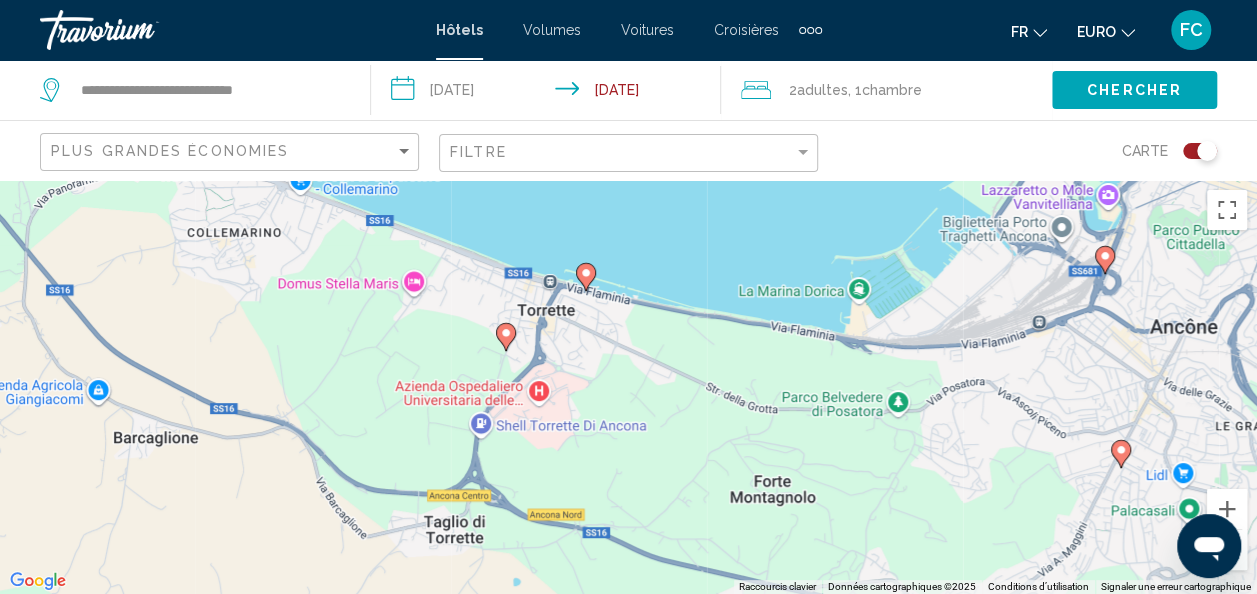 click 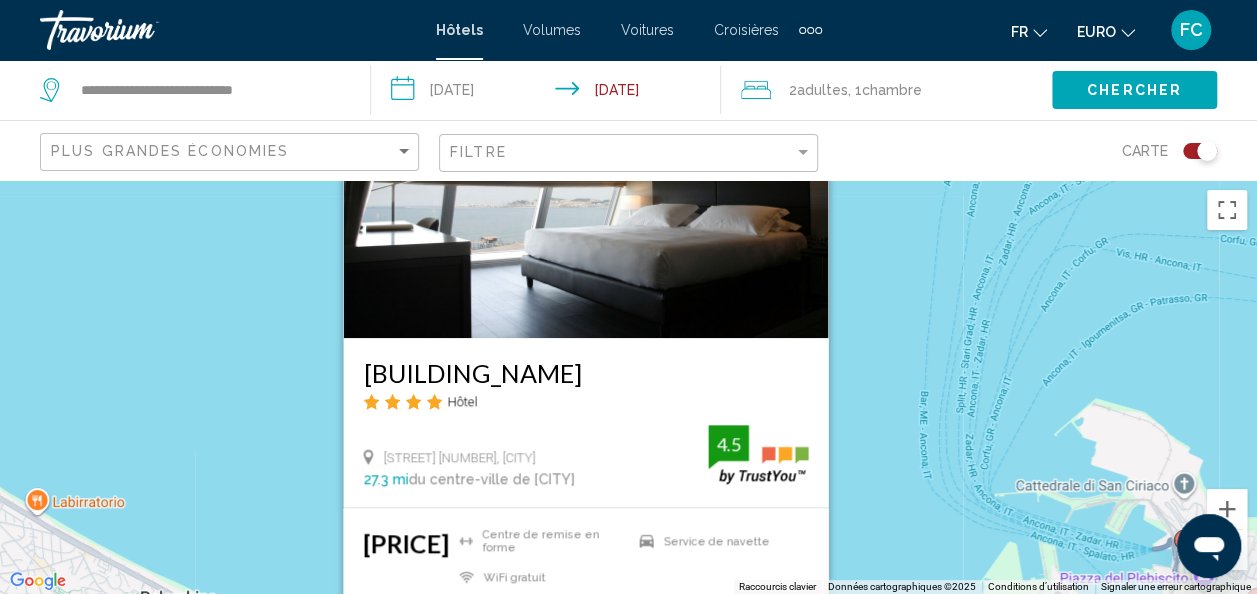 click at bounding box center (585, 178) 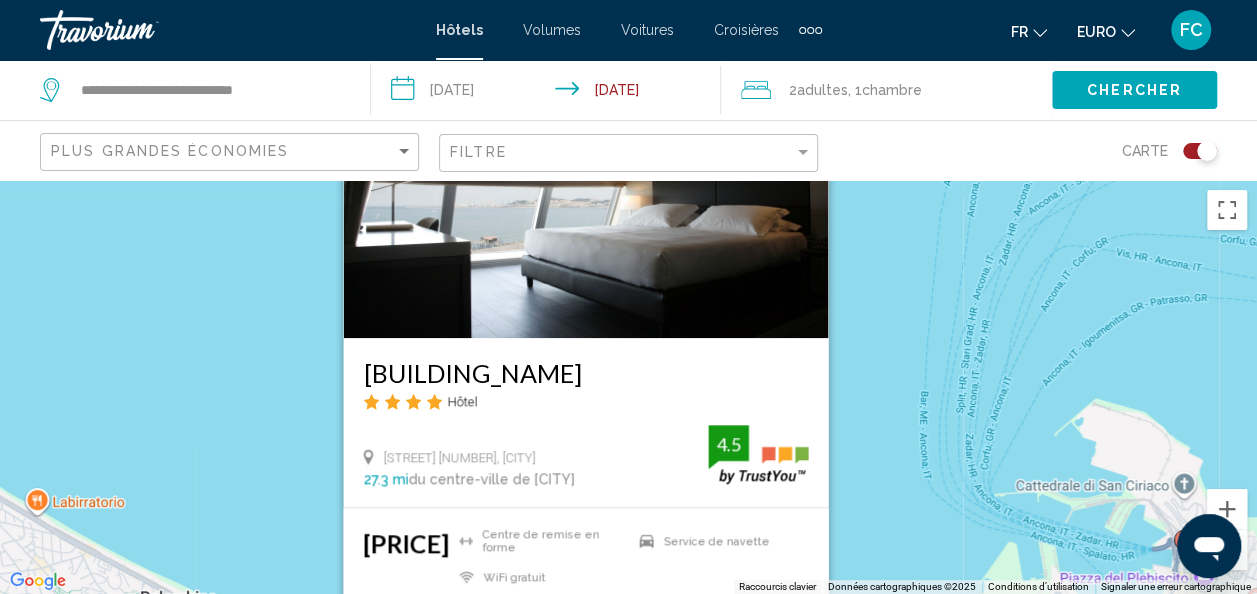 scroll, scrollTop: 238, scrollLeft: 0, axis: vertical 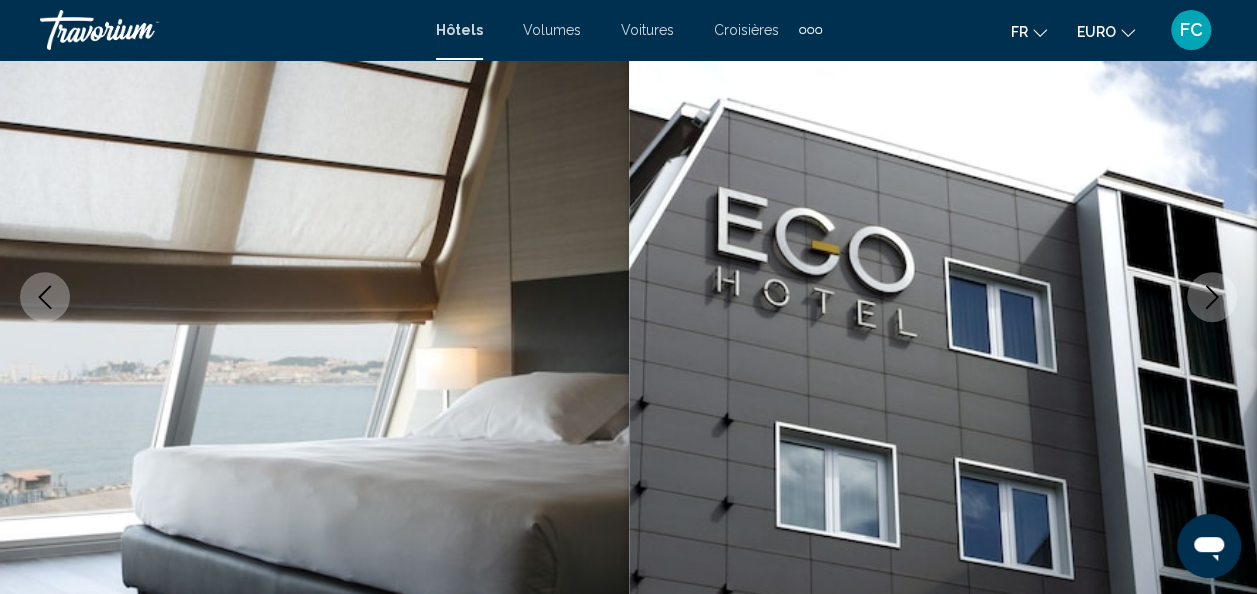 click 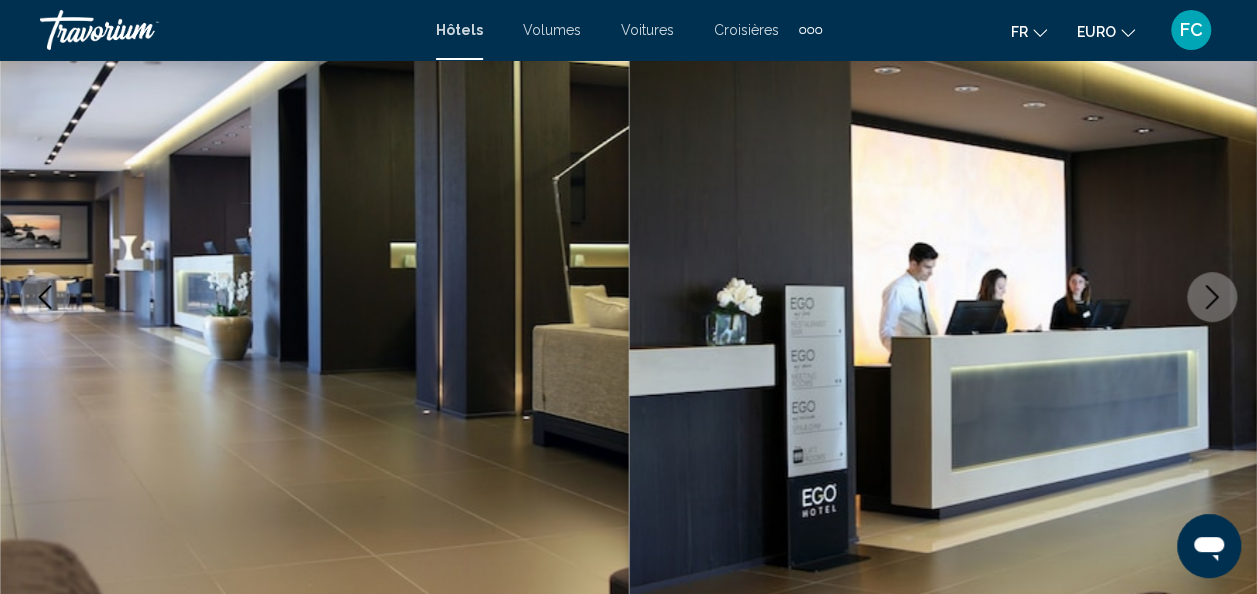 click 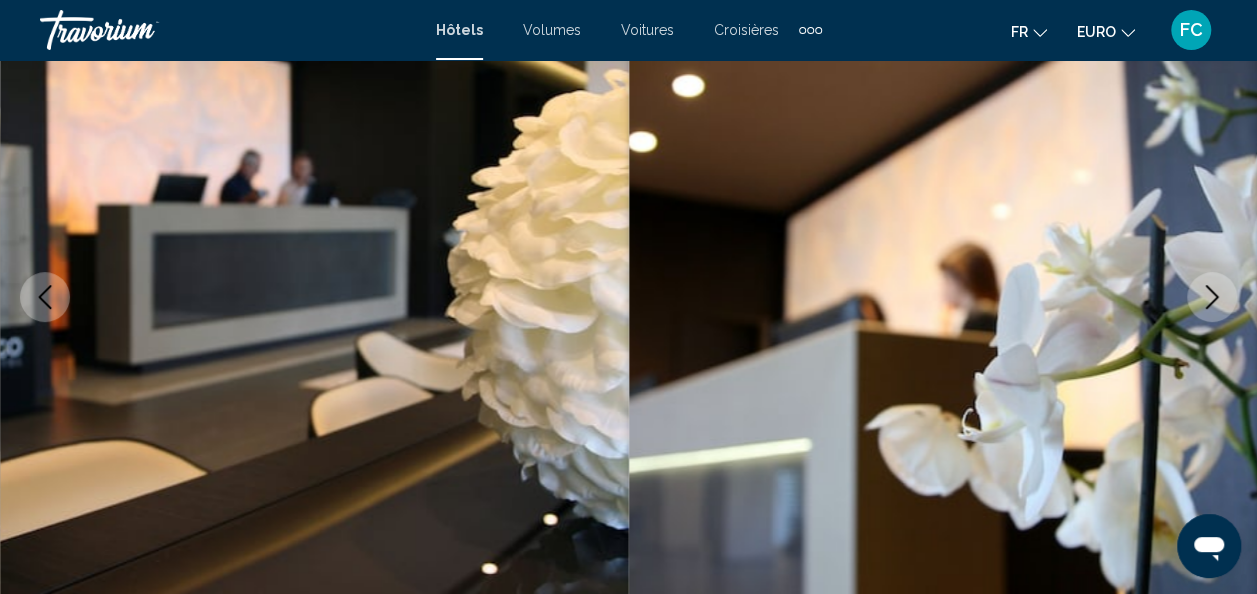click 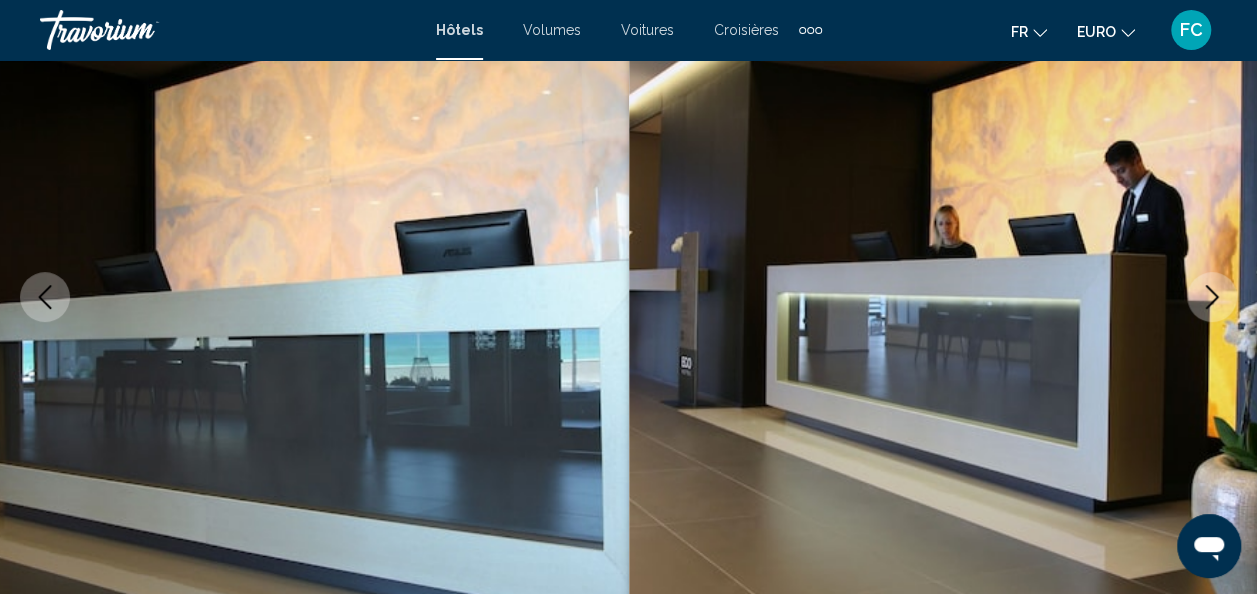 click 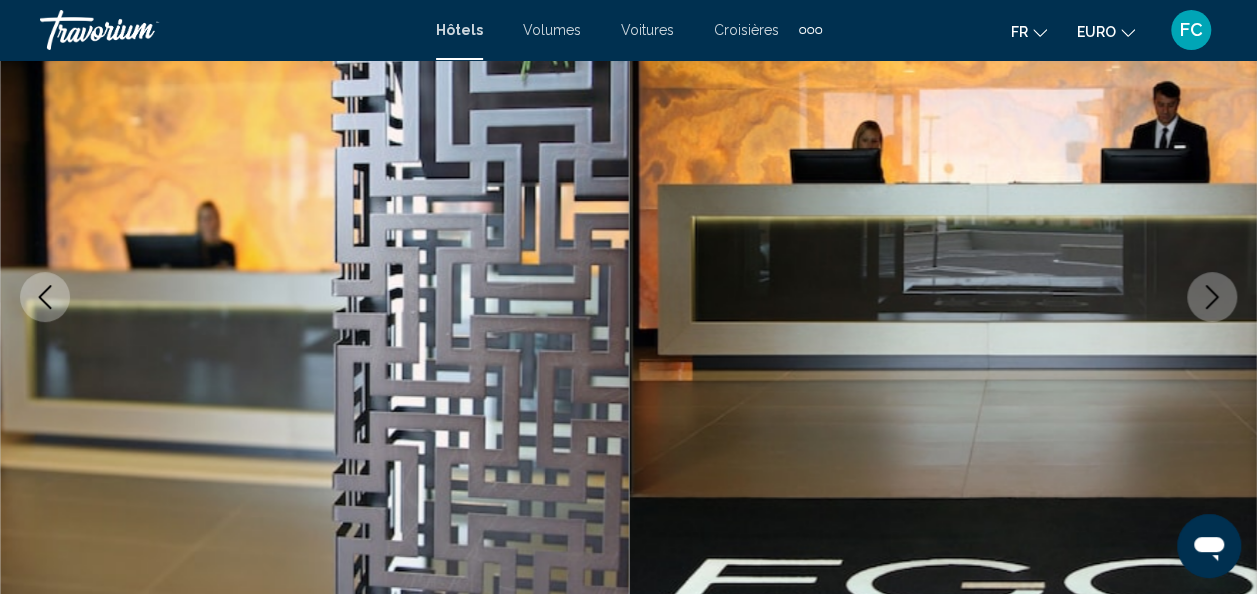 click 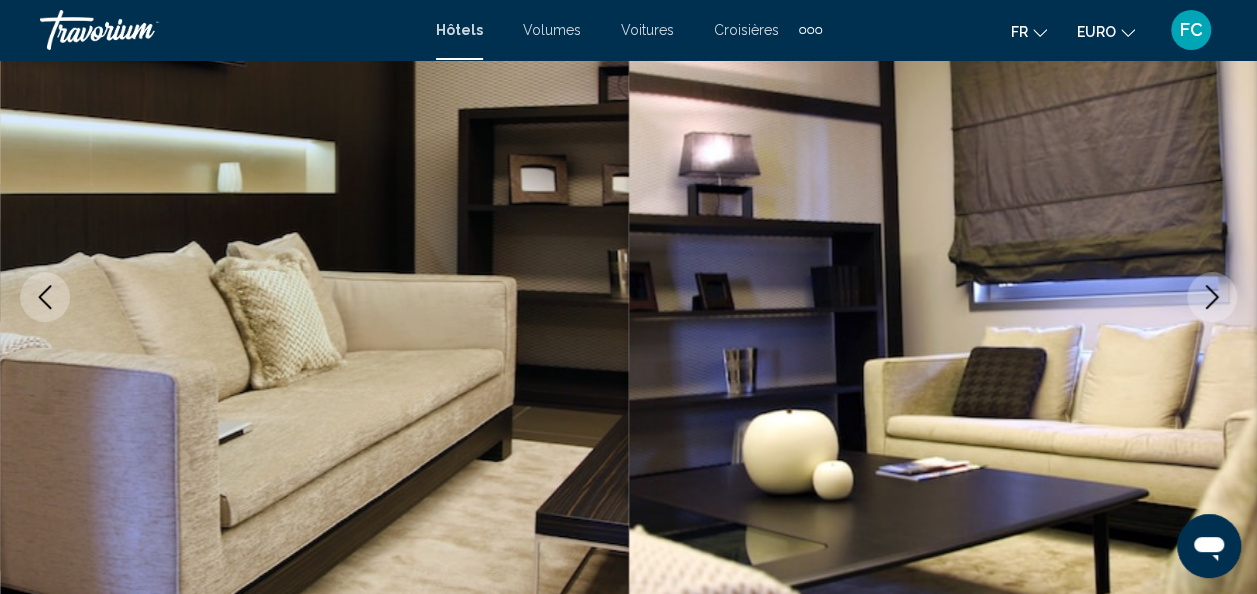 click 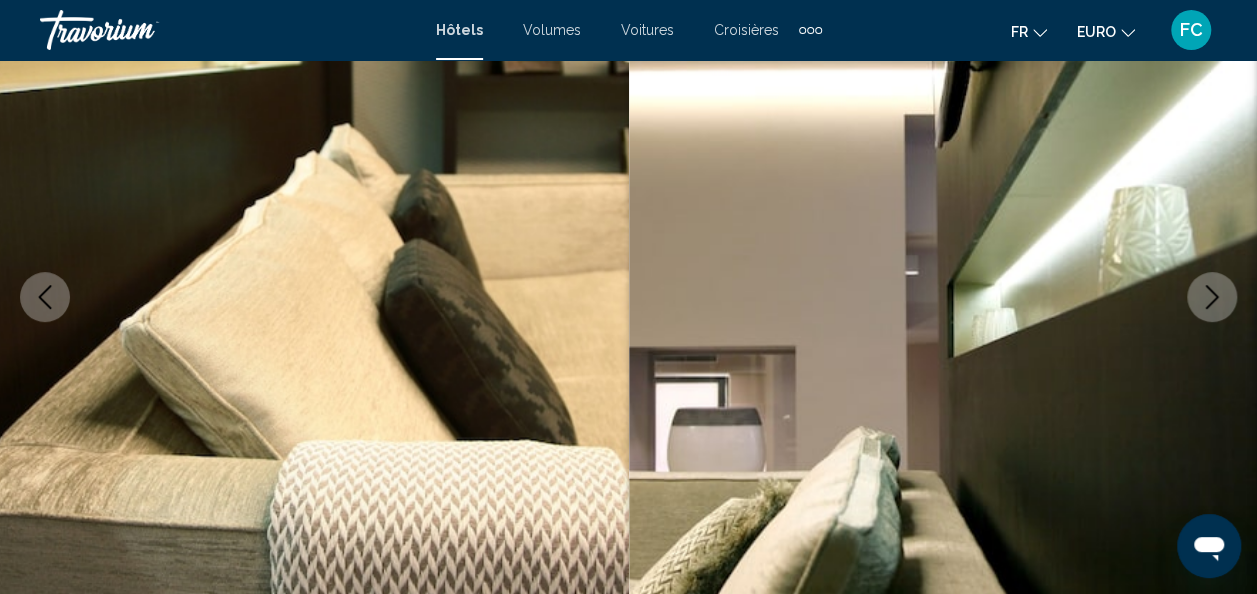 click 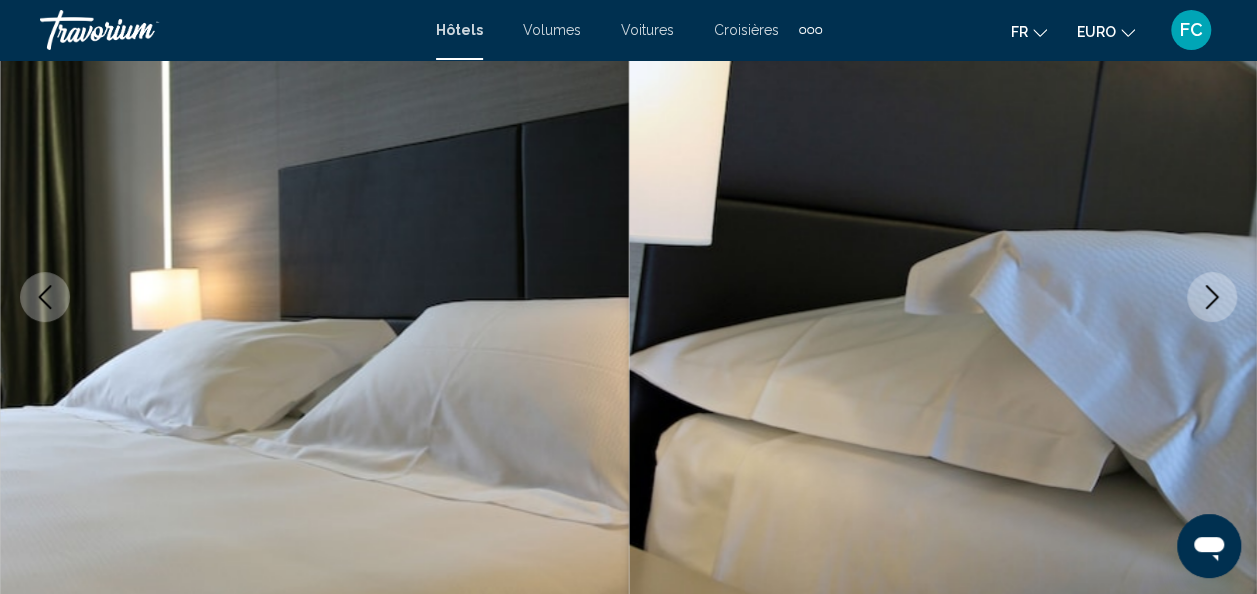 click 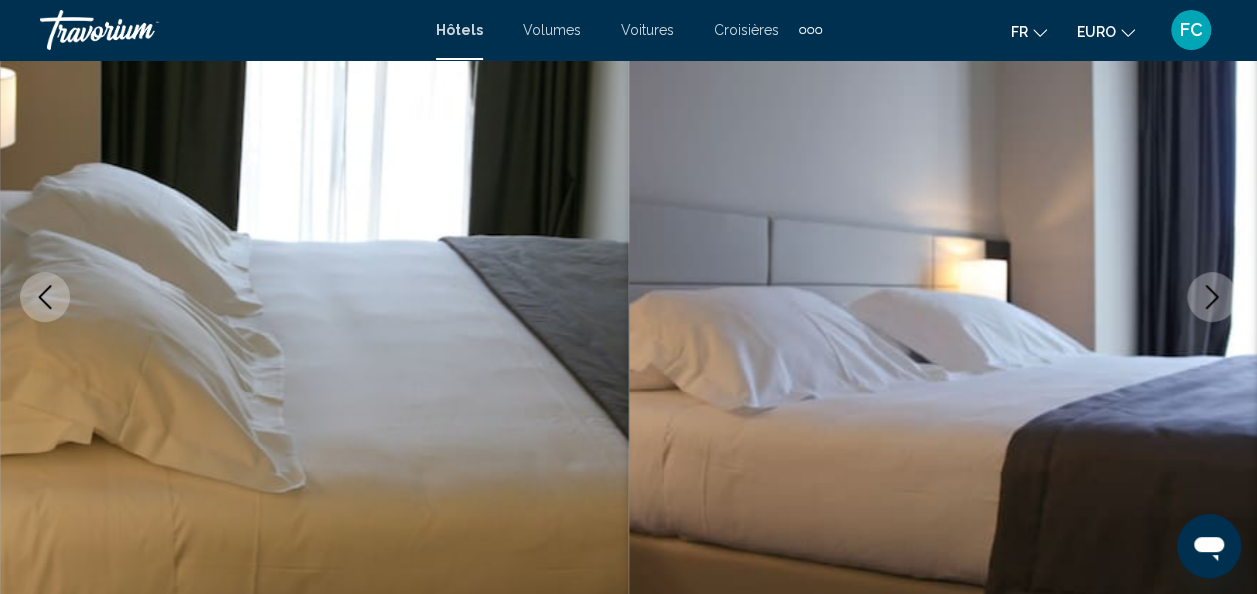 click 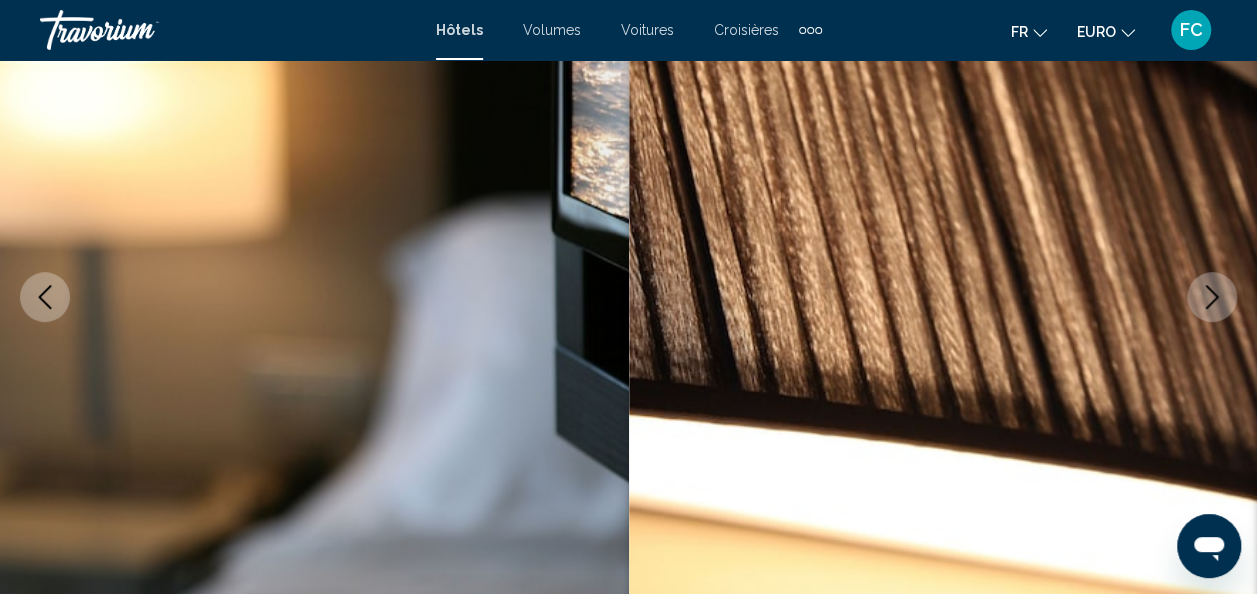 click 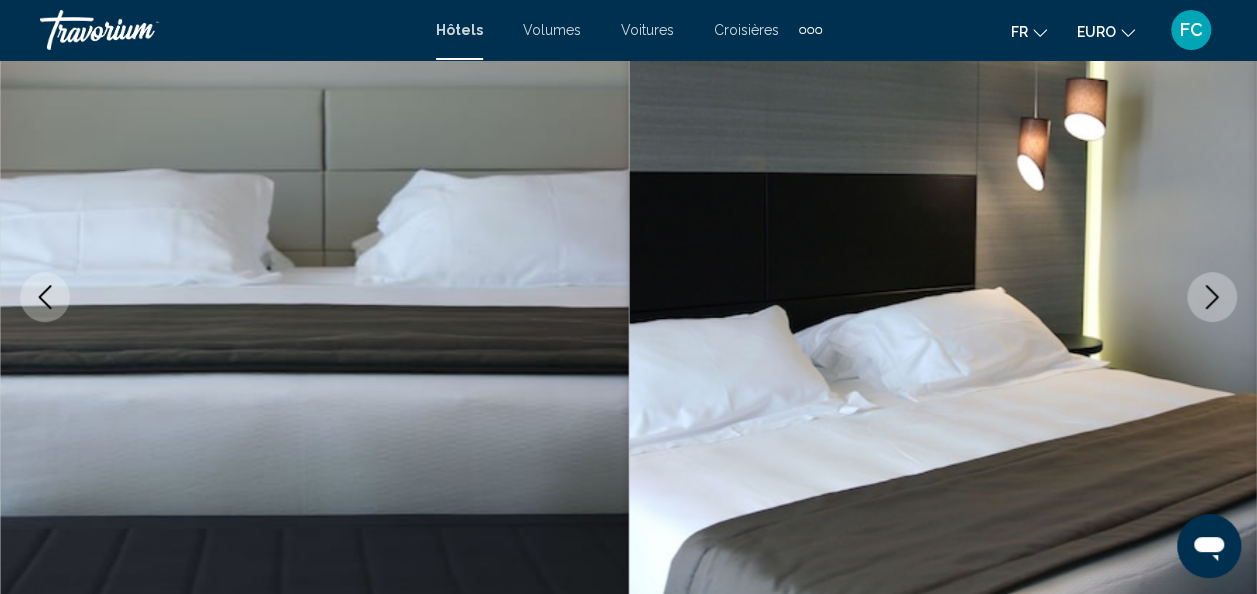 click 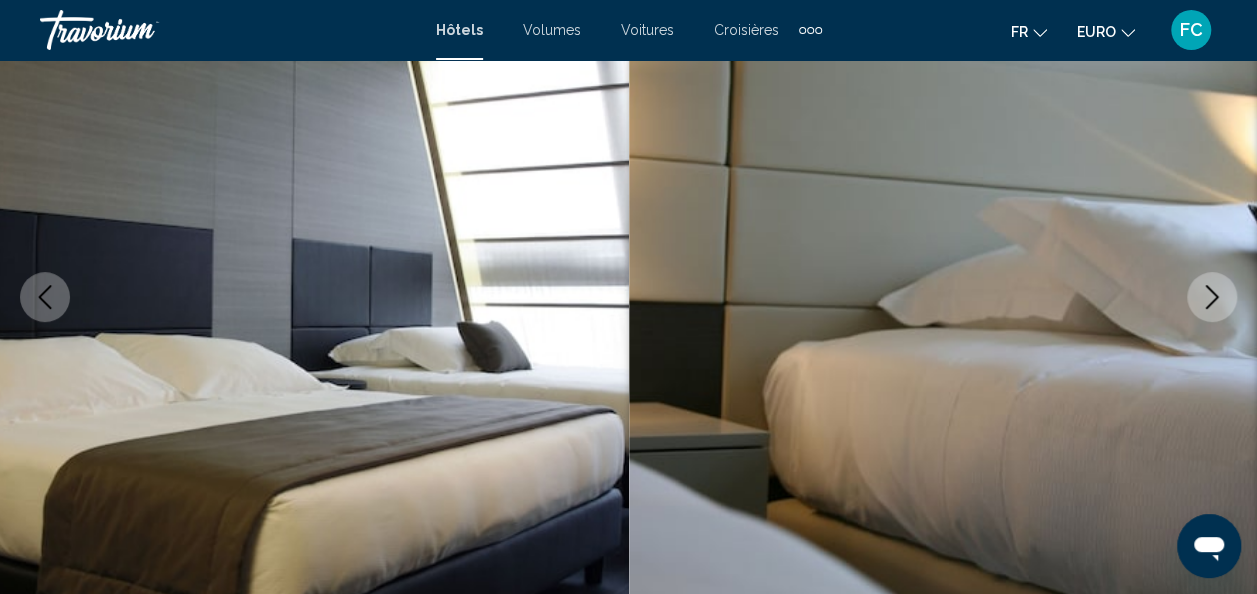 click 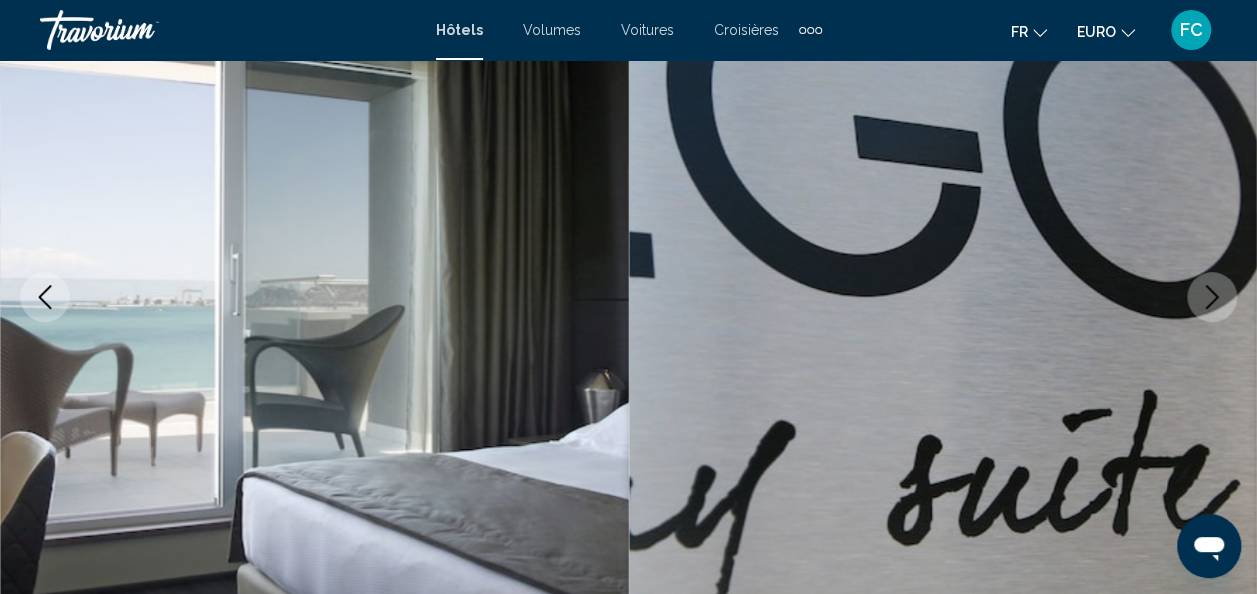 click 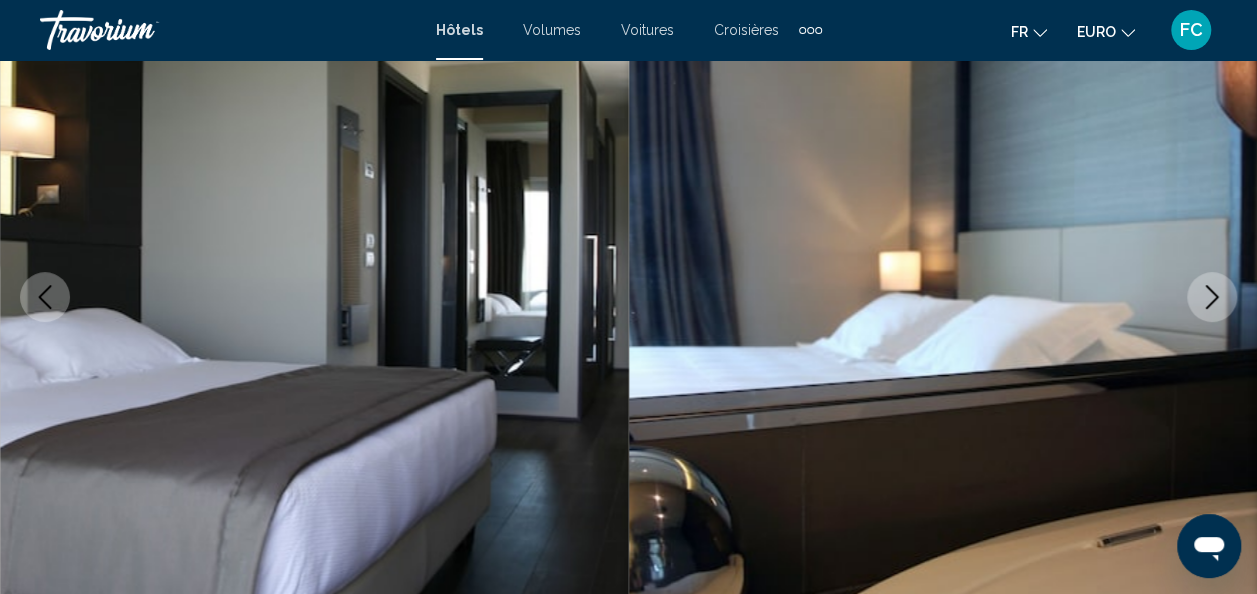 click 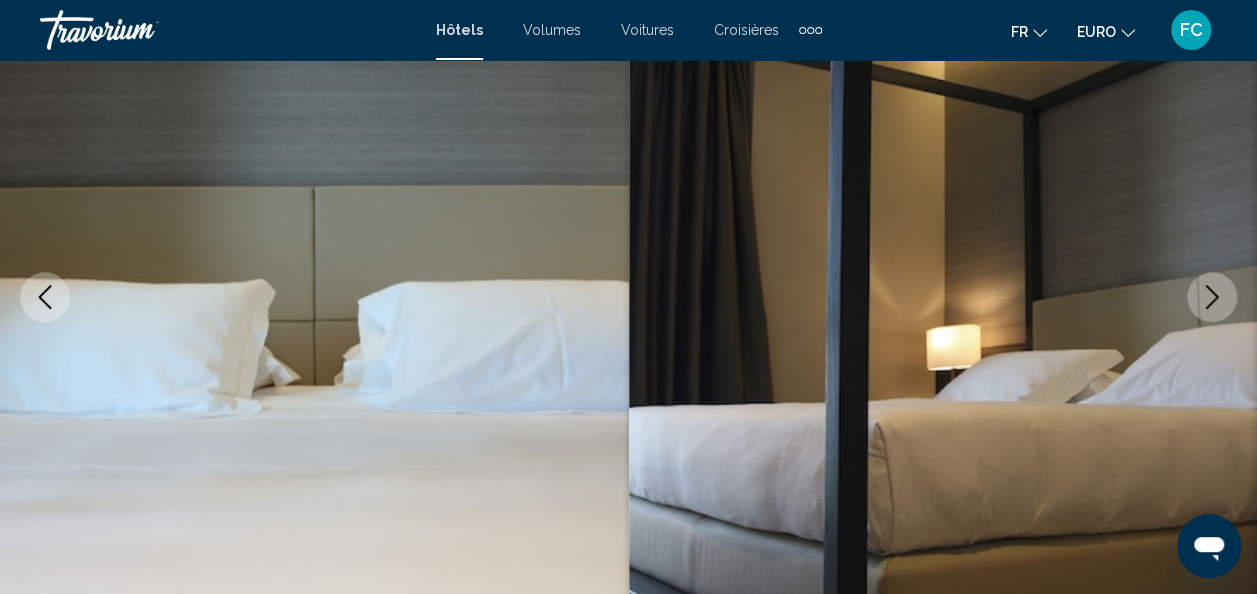 click 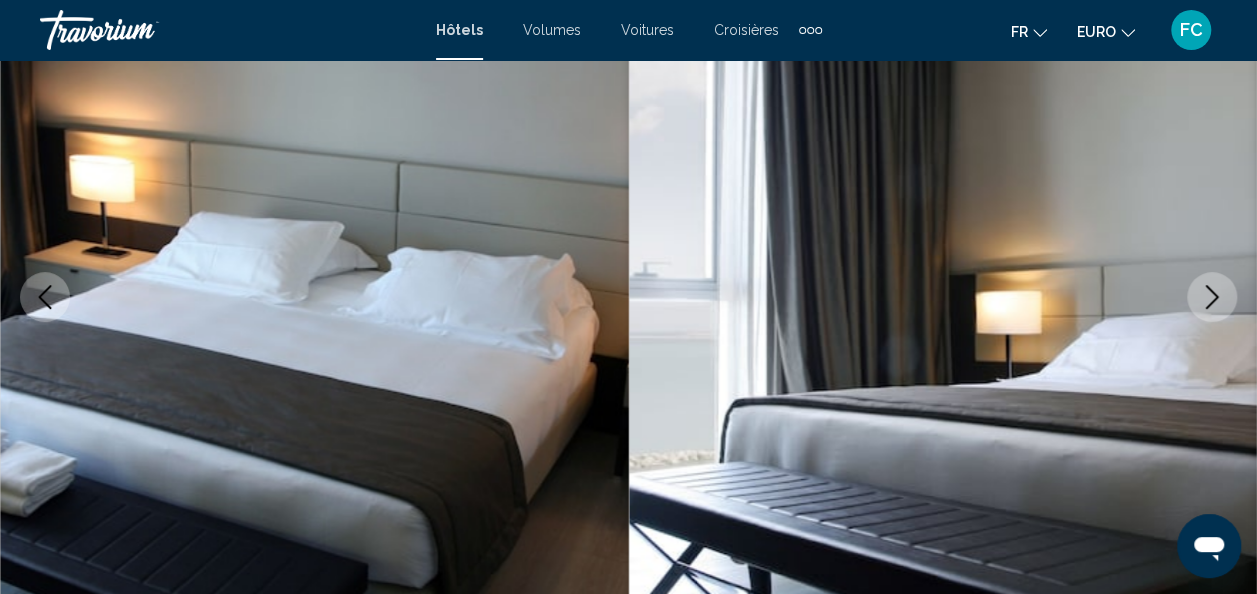 scroll, scrollTop: 0, scrollLeft: 0, axis: both 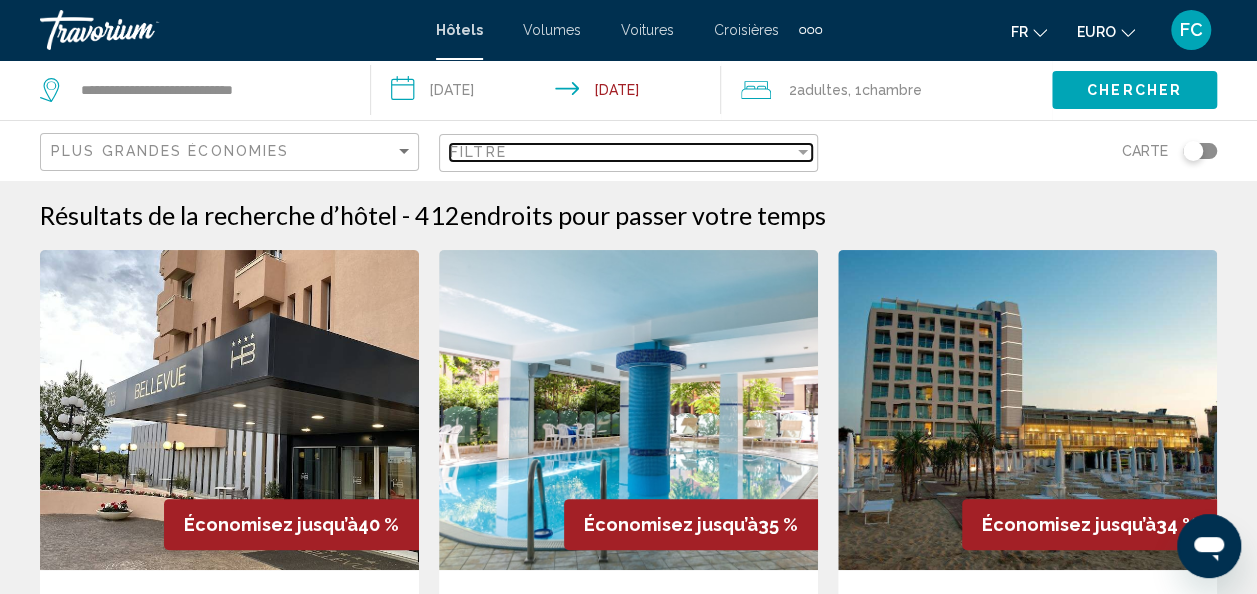 click at bounding box center (803, 152) 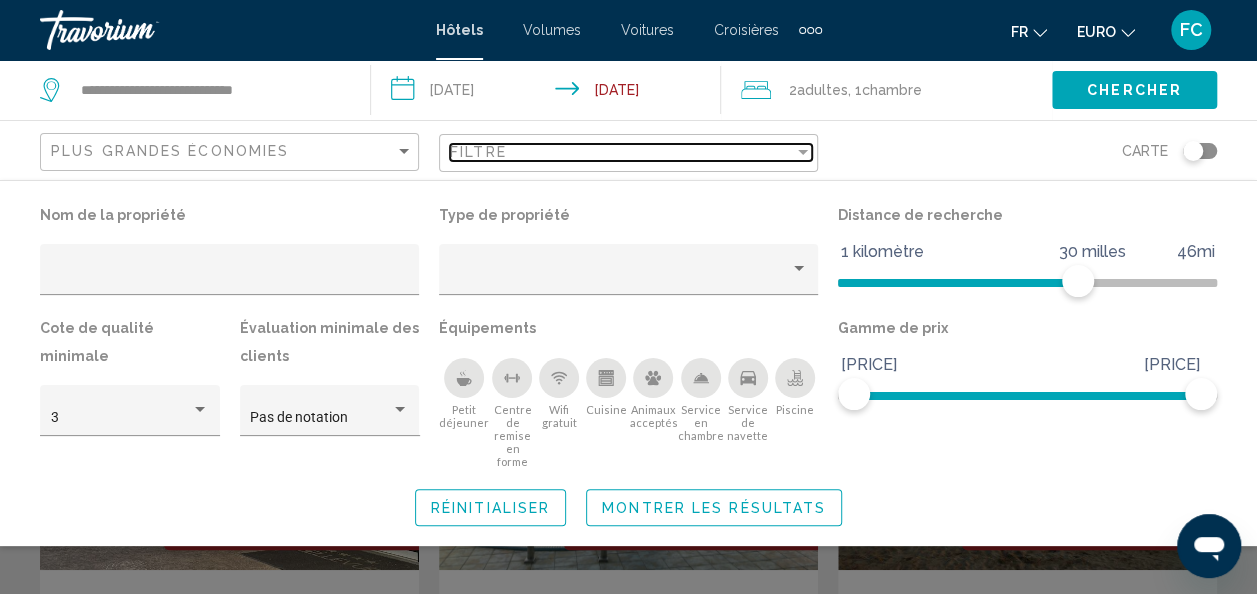 click at bounding box center [803, 152] 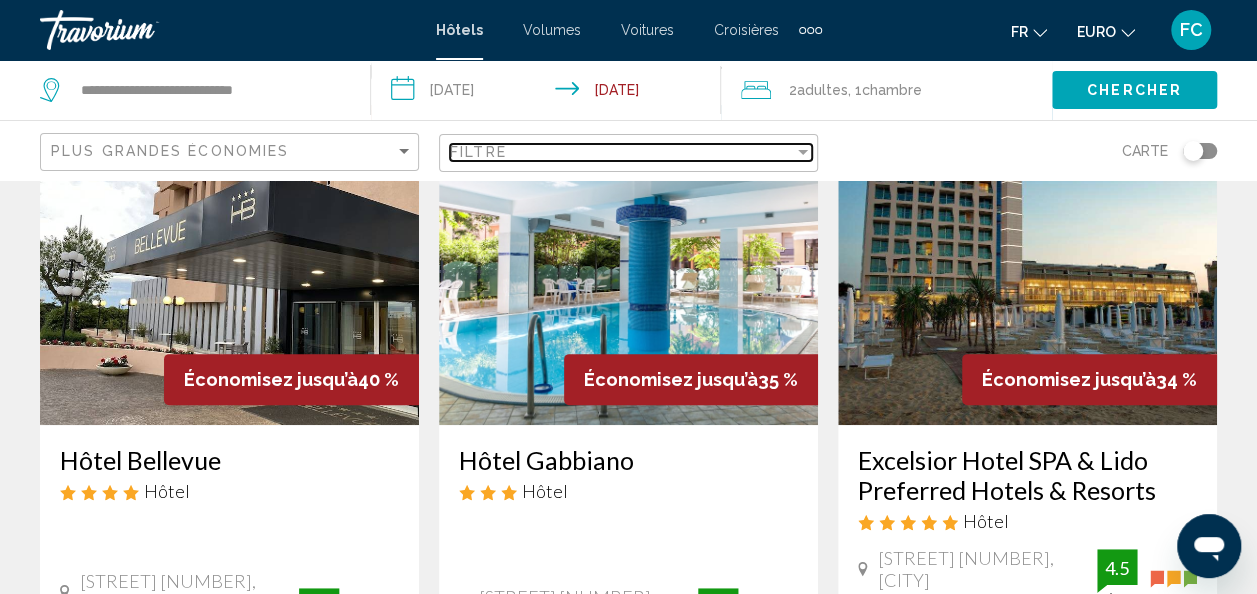scroll, scrollTop: 150, scrollLeft: 0, axis: vertical 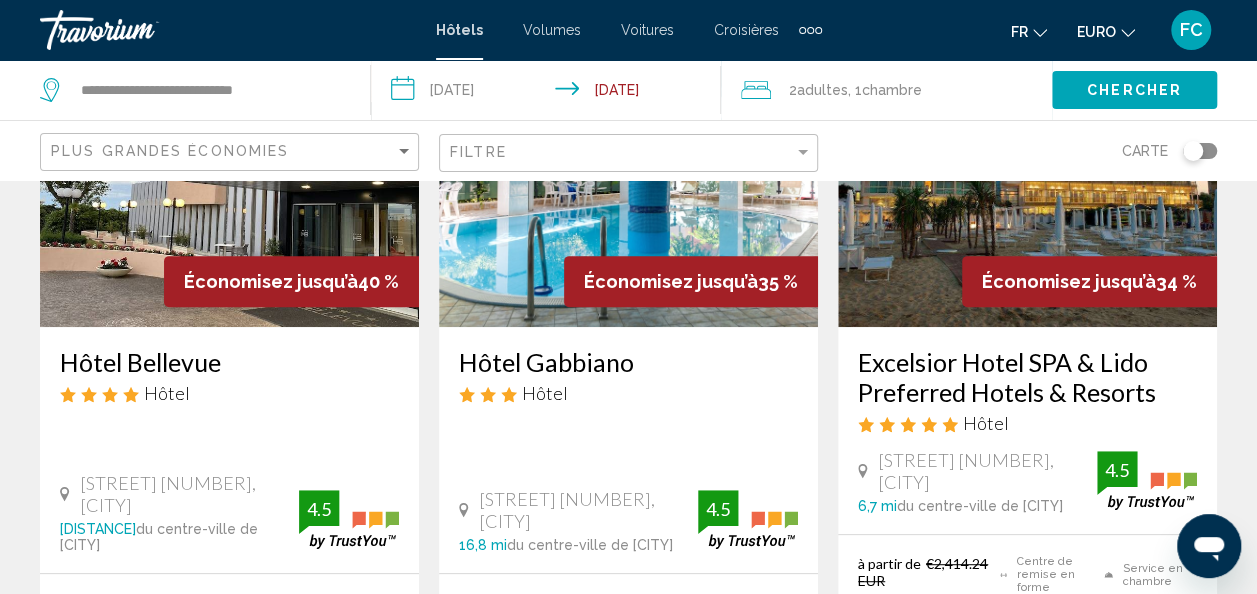 click on "Hôtel Gabbiano
Hôtel
Viale Carducci 133, Cattolica 16,8 mi  du centre-ville de Fano de l'hôtel 4.5" at bounding box center [628, 450] 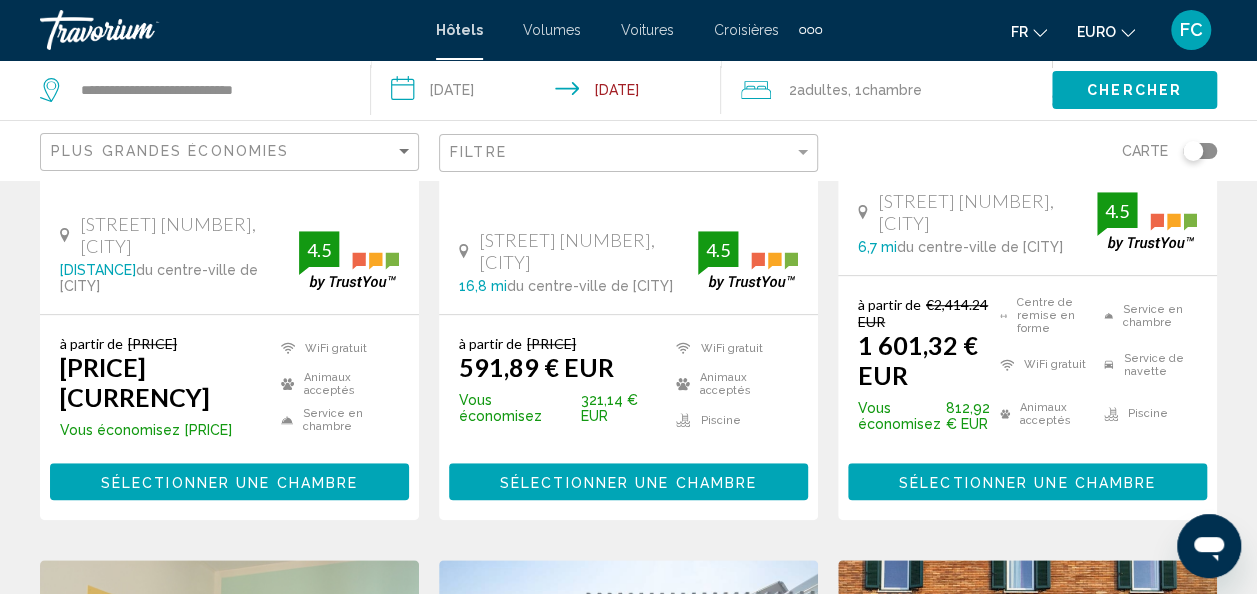 scroll, scrollTop: 516, scrollLeft: 0, axis: vertical 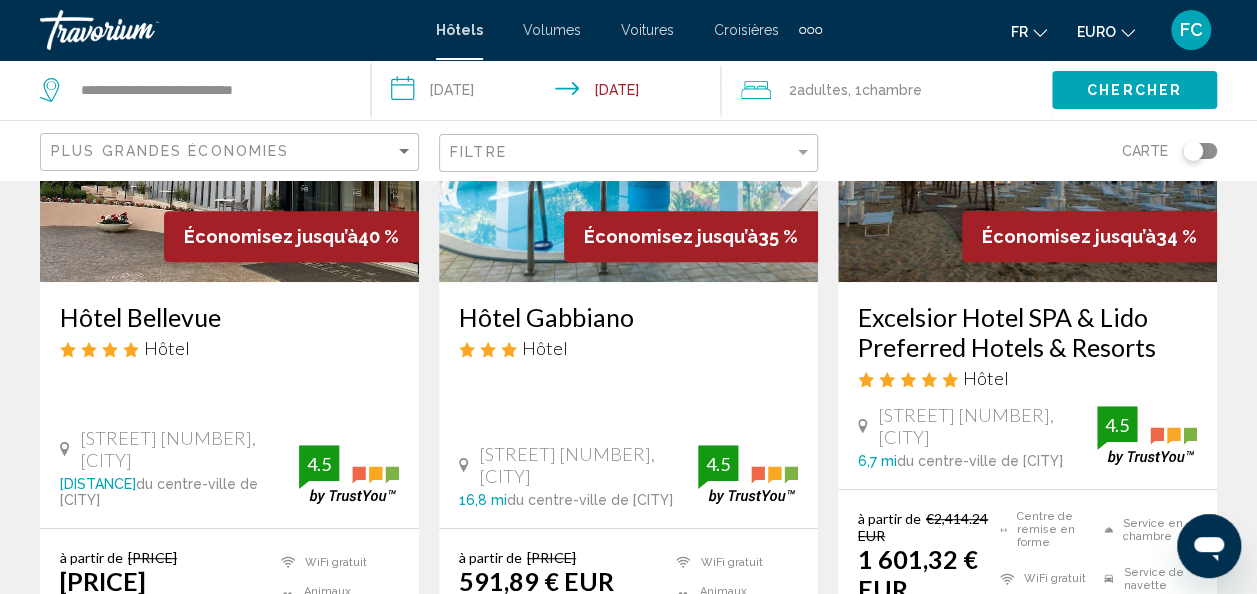 click on "Économisez jusqu’à  35 %" at bounding box center (691, 236) 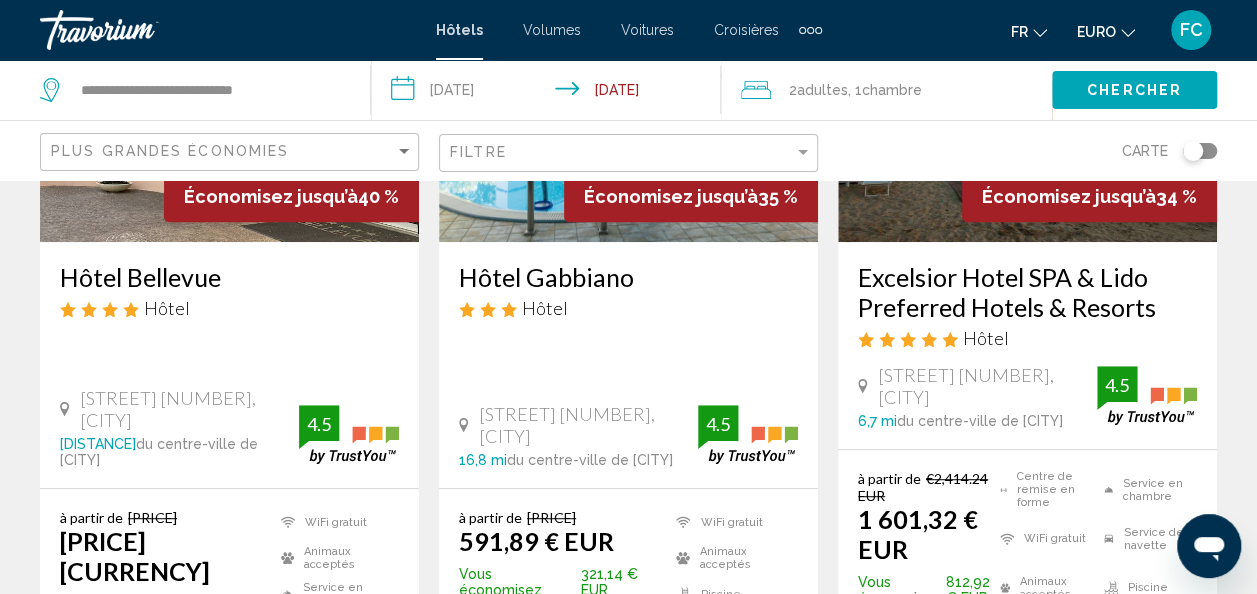 scroll, scrollTop: 332, scrollLeft: 0, axis: vertical 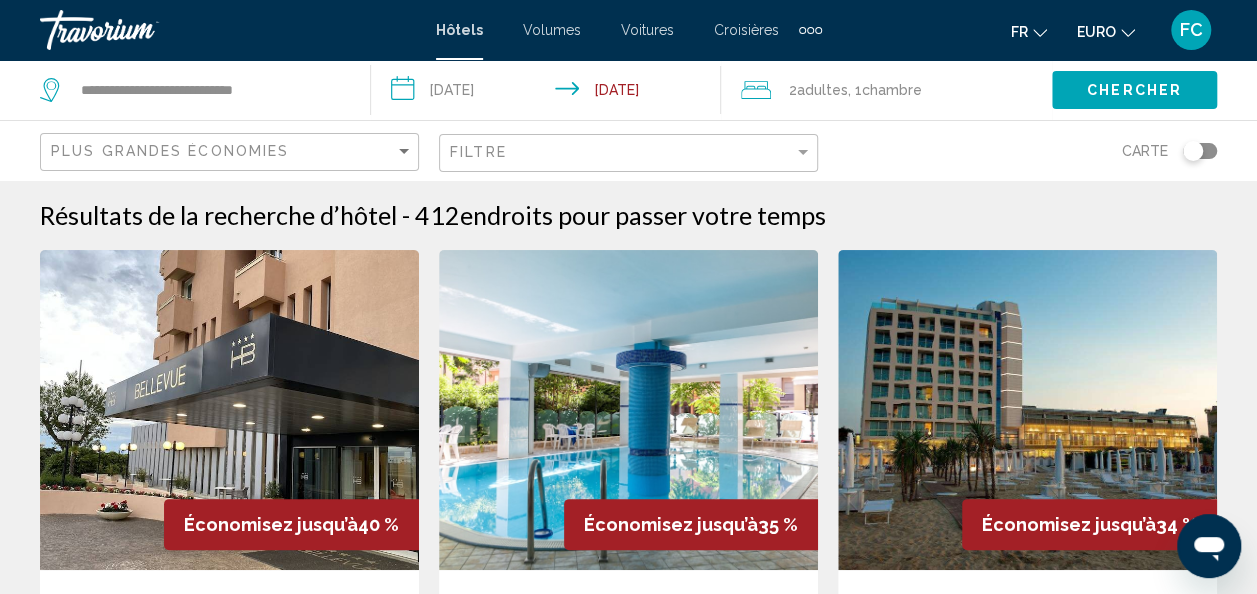 click at bounding box center (628, 410) 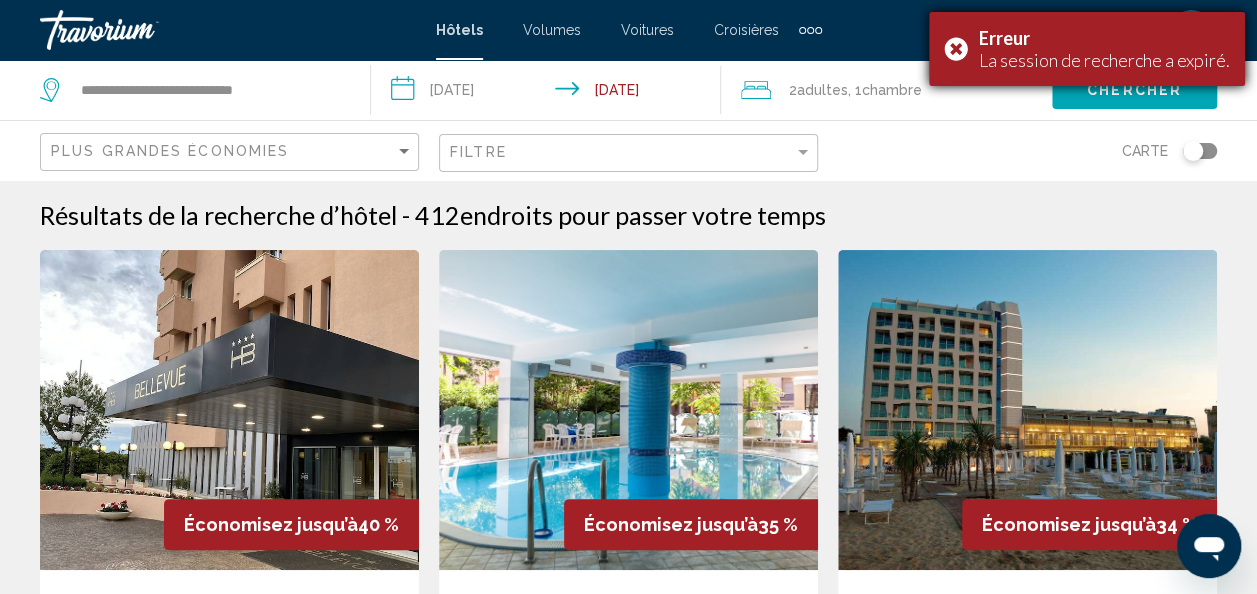 click on "Erreur   La session de recherche a expiré." at bounding box center (1087, 49) 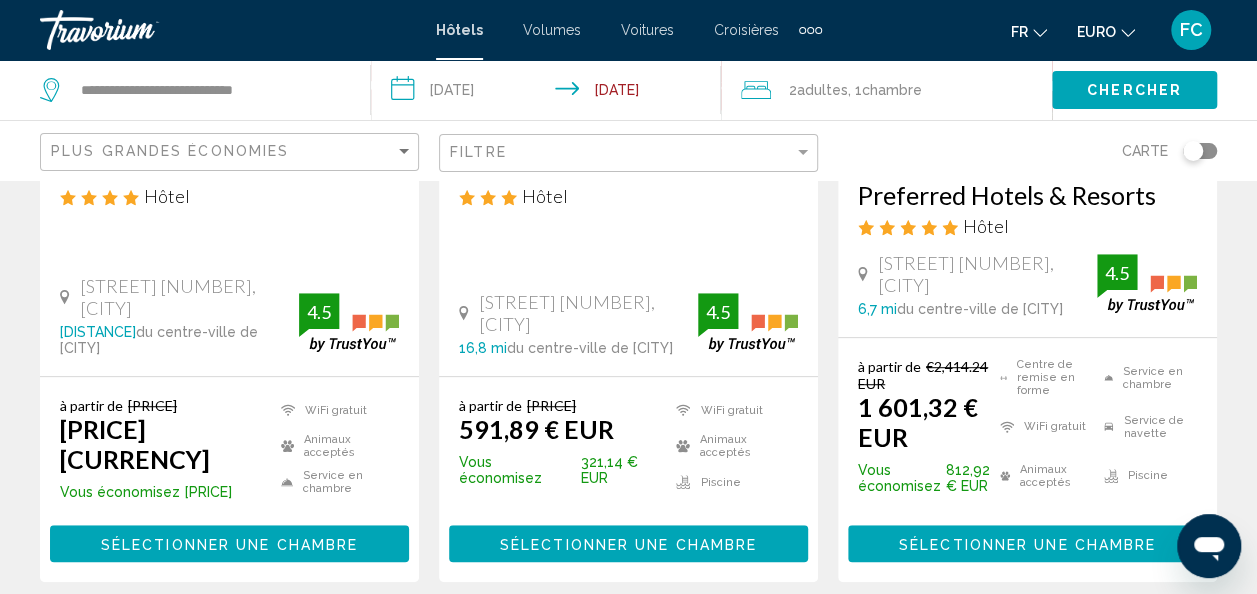 scroll, scrollTop: 358, scrollLeft: 0, axis: vertical 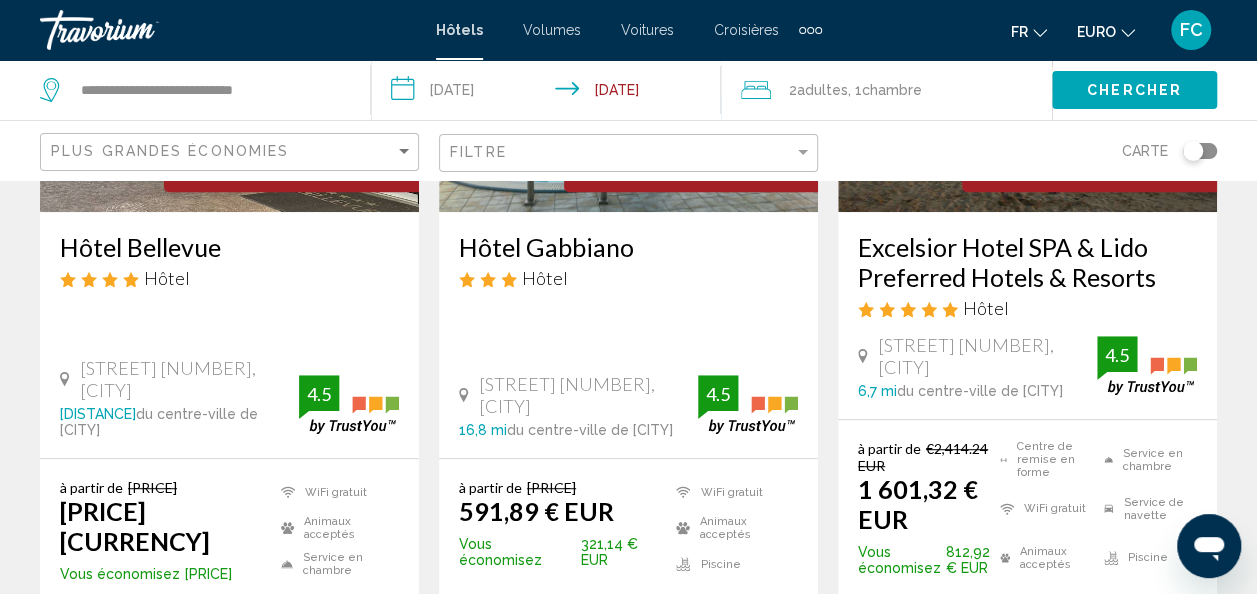 click 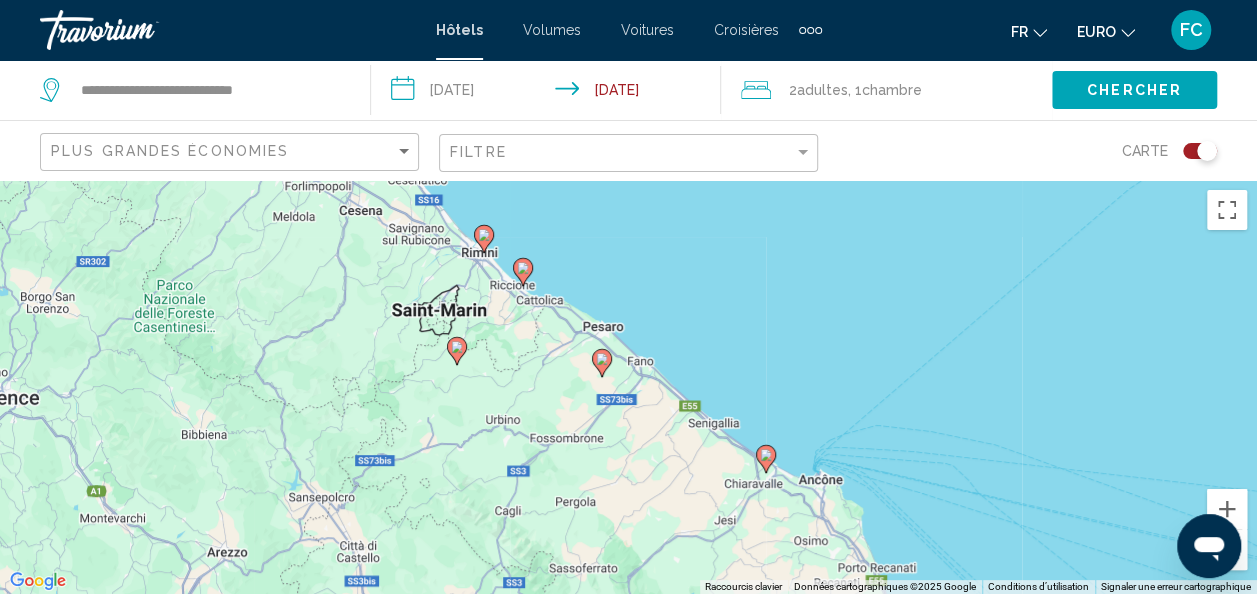 click 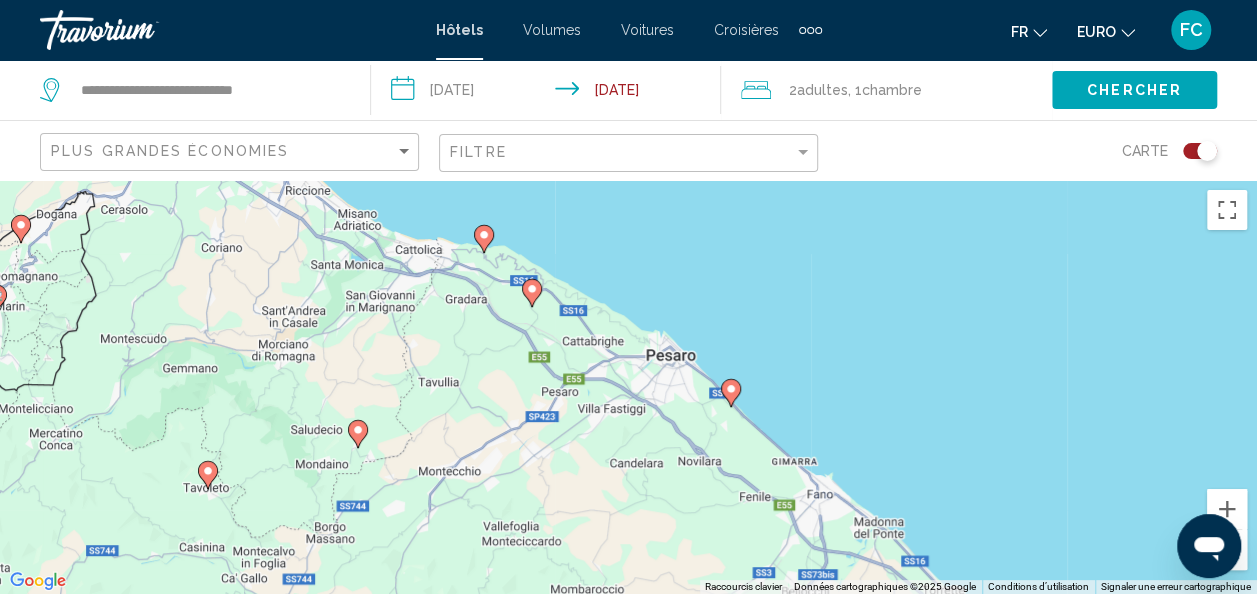 drag, startPoint x: 634, startPoint y: 306, endPoint x: 674, endPoint y: 482, distance: 180.48822 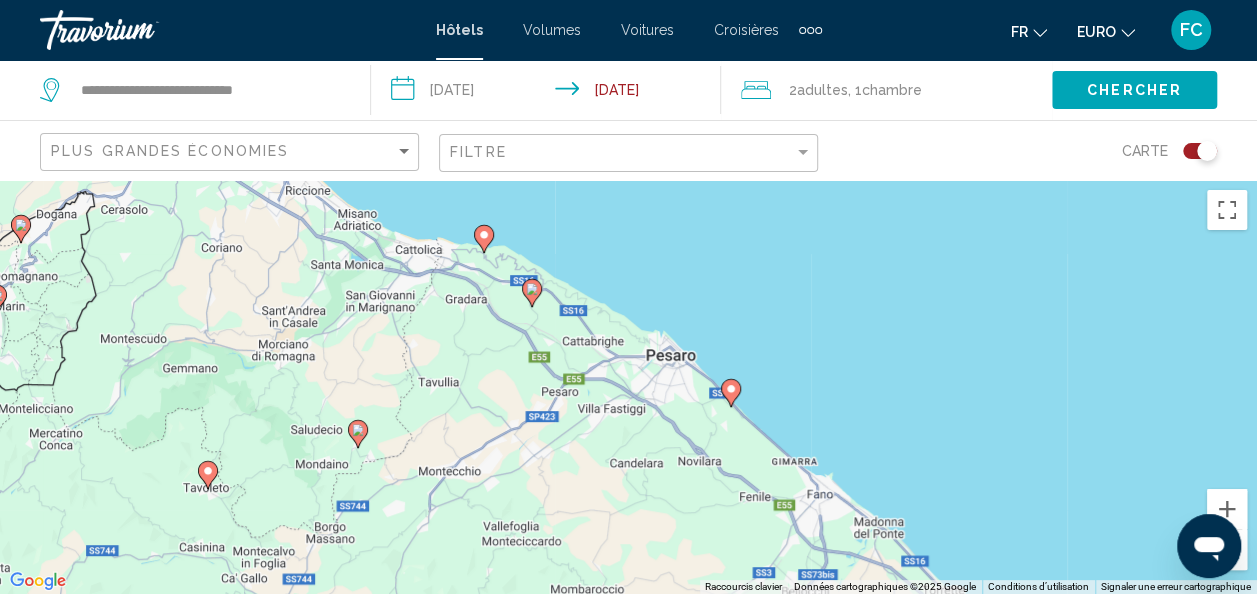 click on "Pour activer le glissement avec le clavier, appuyez sur Alt+Entrée. Une fois ce mode activé, utilisez les touches fléchées pour déplacer le repère. Pour valider le déplacement, appuyez sur Entrée. Pour annuler, appuyez sur Échap." at bounding box center [628, 387] 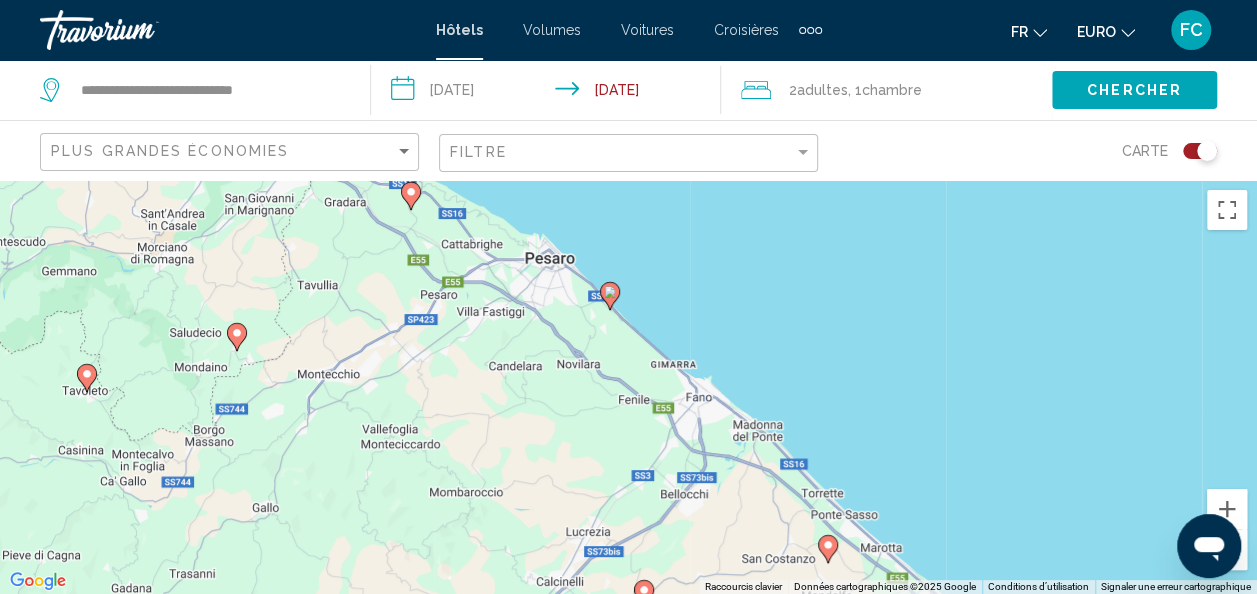 drag, startPoint x: 444, startPoint y: 352, endPoint x: 301, endPoint y: 235, distance: 184.76471 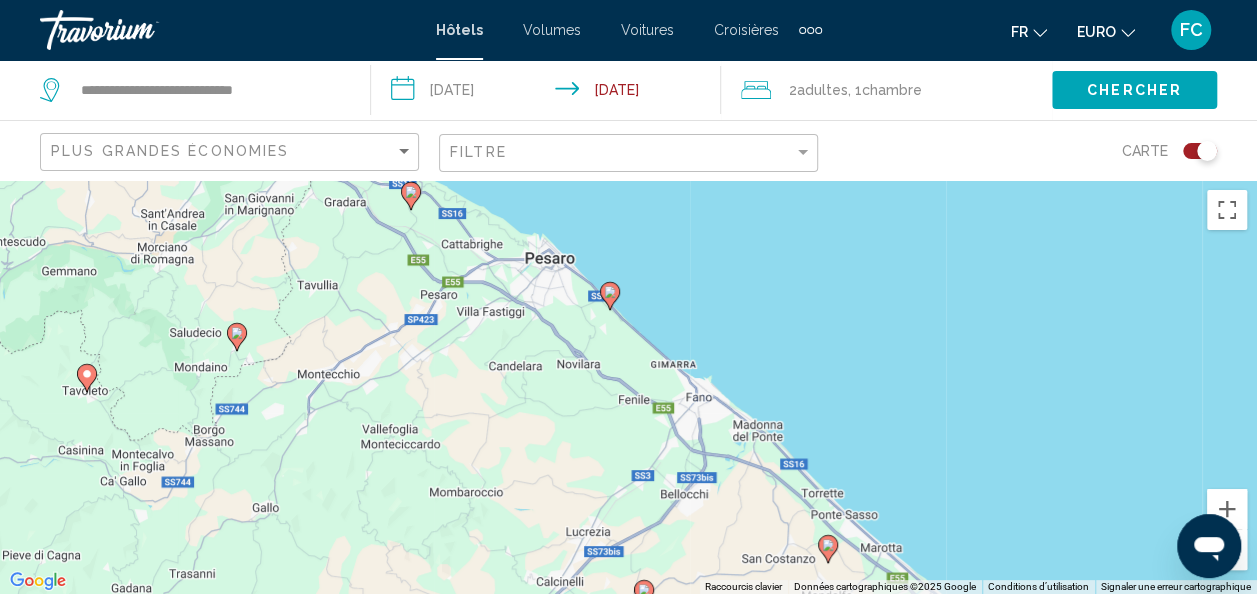 click on "Pour activer le glissement avec le clavier, appuyez sur Alt+Entrée. Une fois ce mode activé, utilisez les touches fléchées pour déplacer le repère. Pour valider le déplacement, appuyez sur Entrée. Pour annuler, appuyez sur Échap." at bounding box center (628, 387) 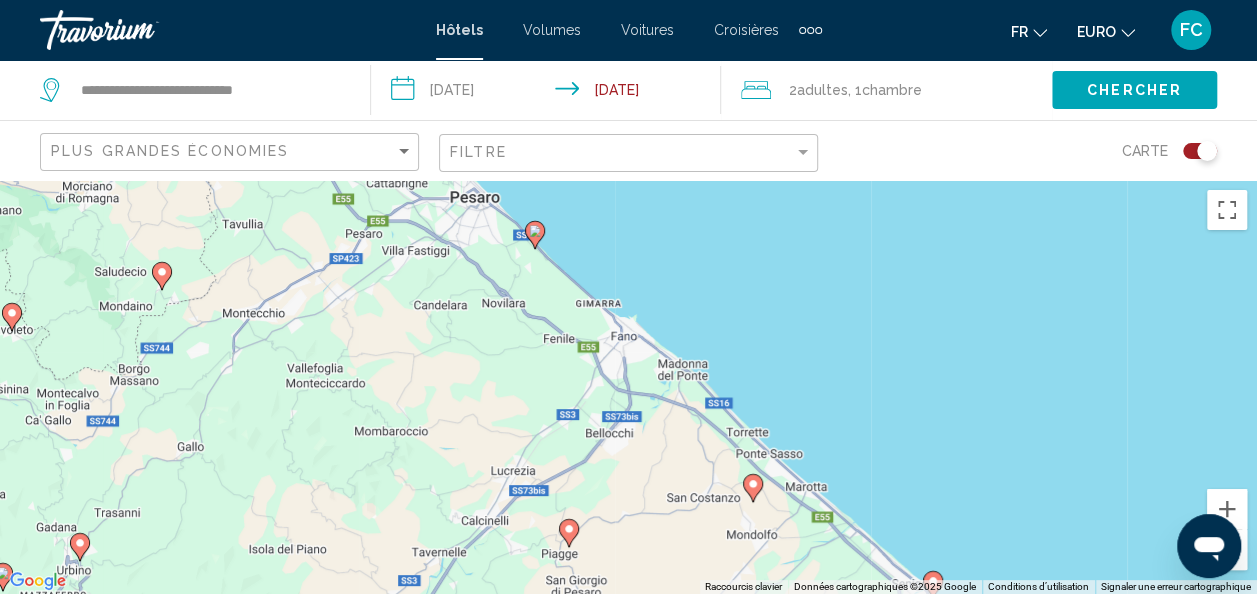 drag, startPoint x: 411, startPoint y: 369, endPoint x: 371, endPoint y: 342, distance: 48.259712 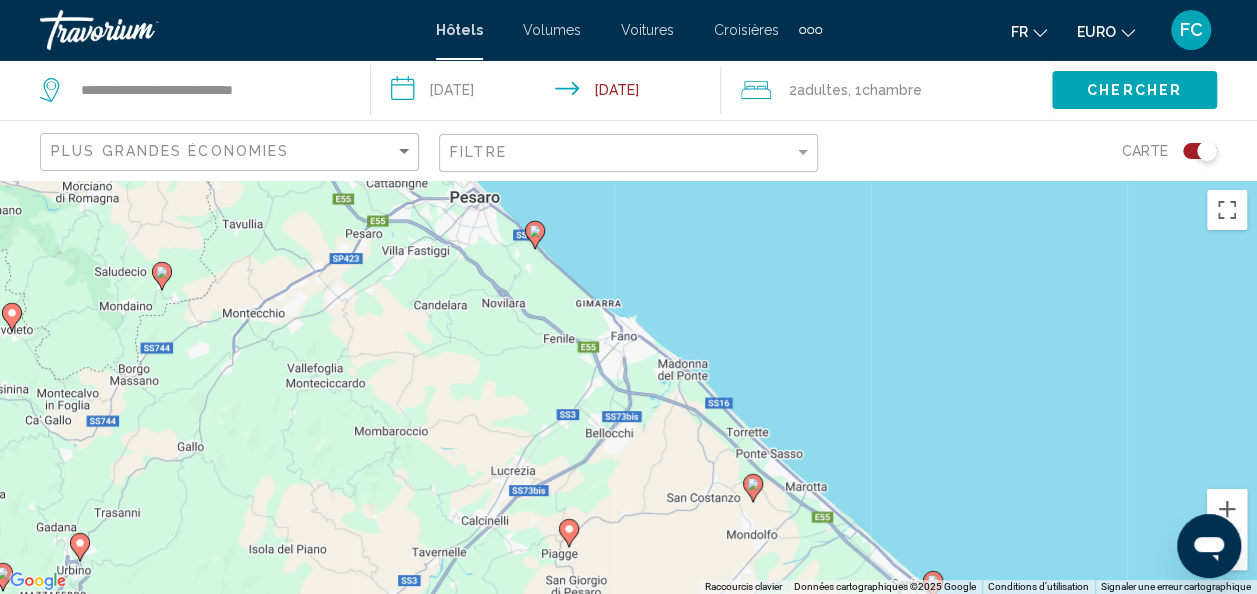 click on "Pour activer le glissement avec le clavier, appuyez sur Alt+Entrée. Une fois ce mode activé, utilisez les touches fléchées pour déplacer le repère. Pour valider le déplacement, appuyez sur Entrée. Pour annuler, appuyez sur Échap." at bounding box center (628, 387) 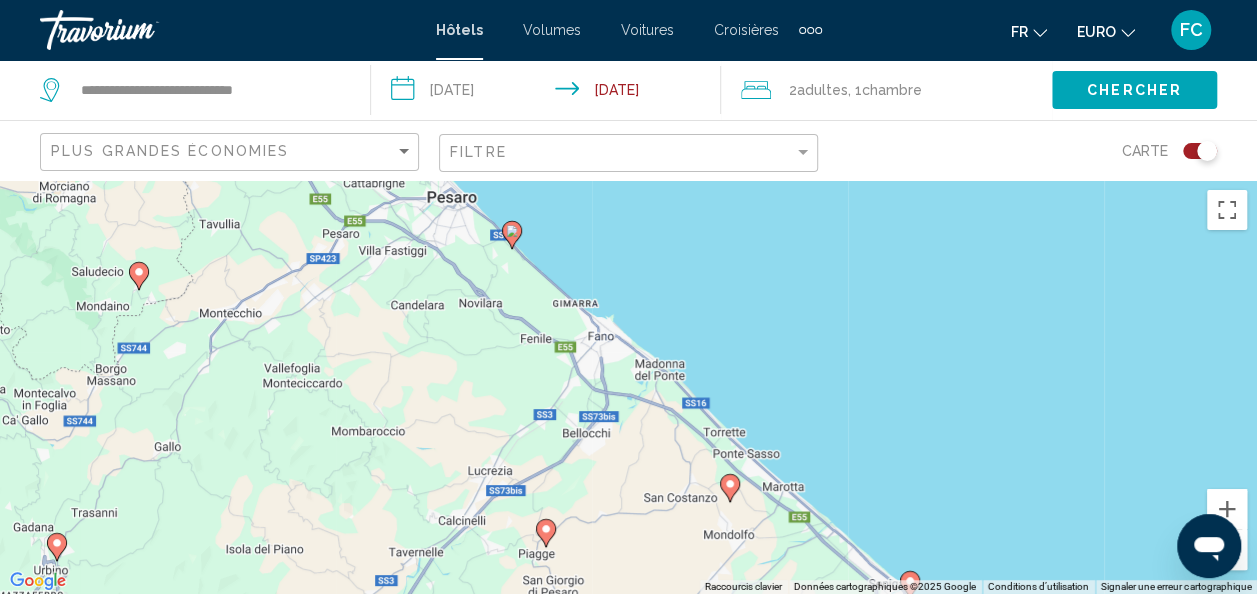 drag, startPoint x: 446, startPoint y: 393, endPoint x: 386, endPoint y: 428, distance: 69.46222 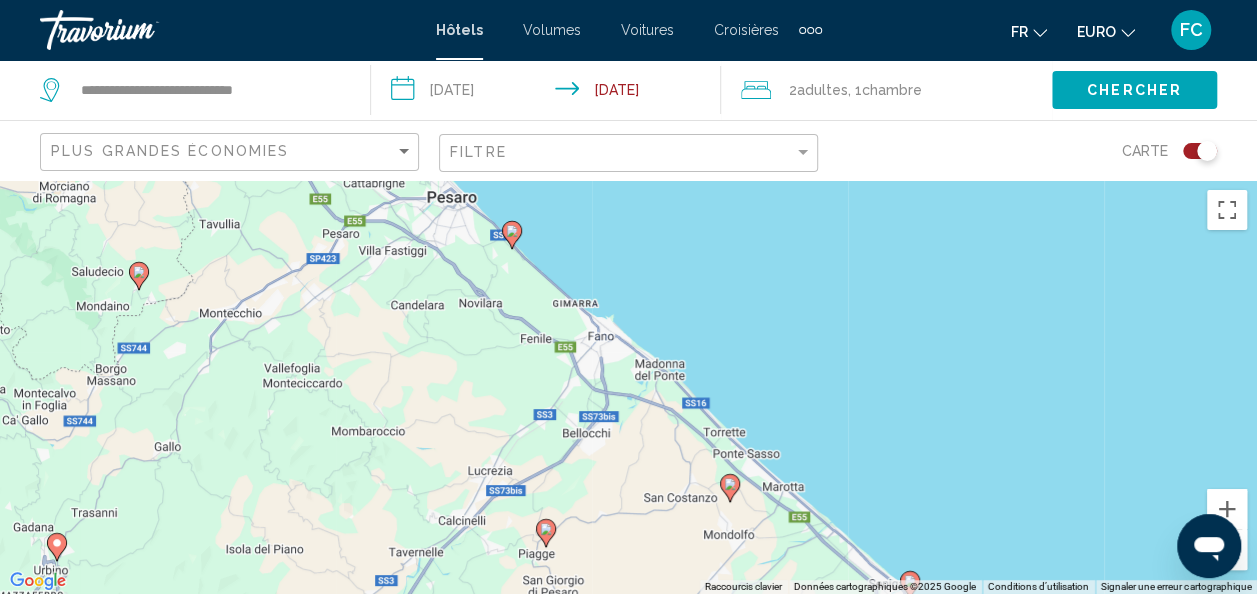 click on "Pour activer le glissement avec le clavier, appuyez sur Alt+Entrée. Une fois ce mode activé, utilisez les touches fléchées pour déplacer le repère. Pour valider le déplacement, appuyez sur Entrée. Pour annuler, appuyez sur Échap." at bounding box center (628, 387) 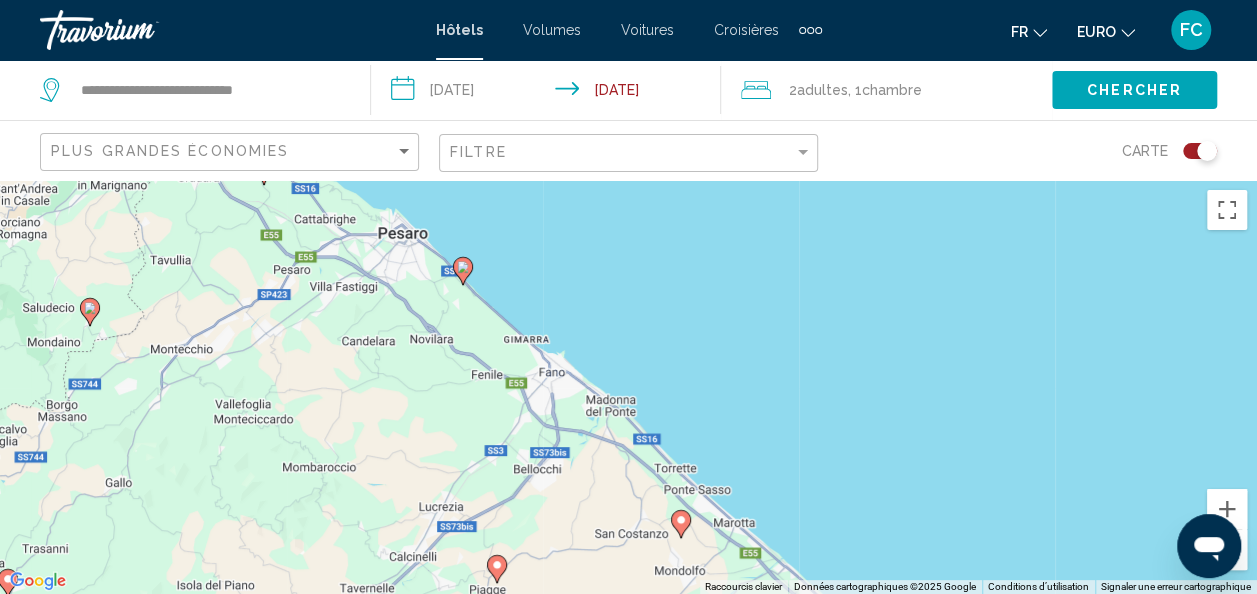 click 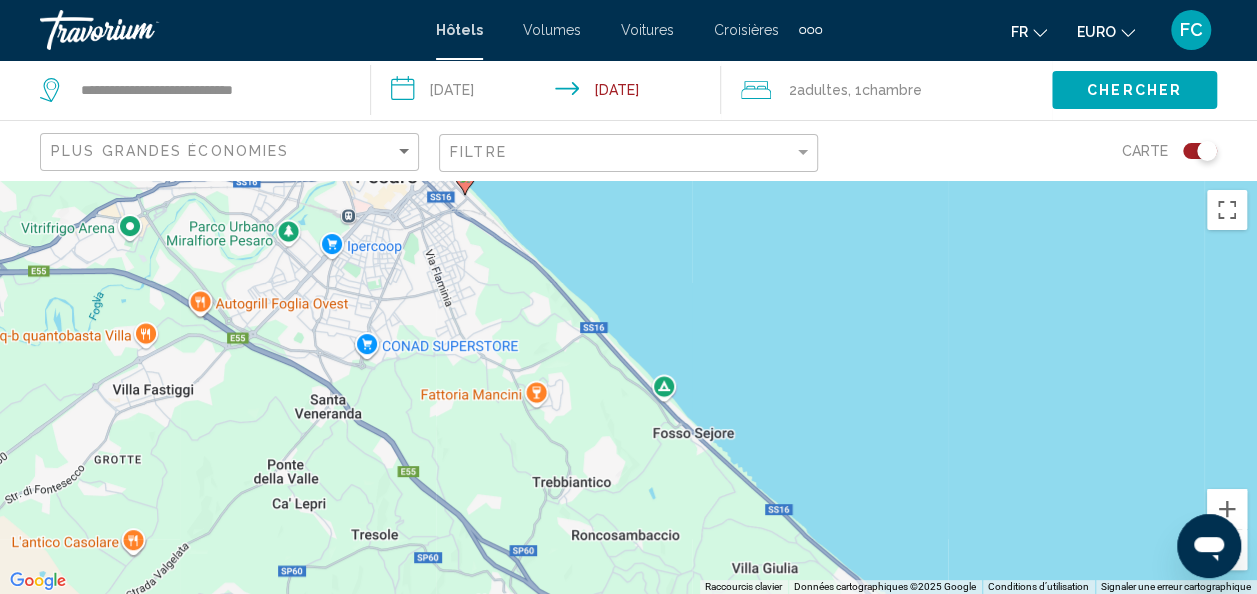 drag, startPoint x: 580, startPoint y: 438, endPoint x: 570, endPoint y: 553, distance: 115.43397 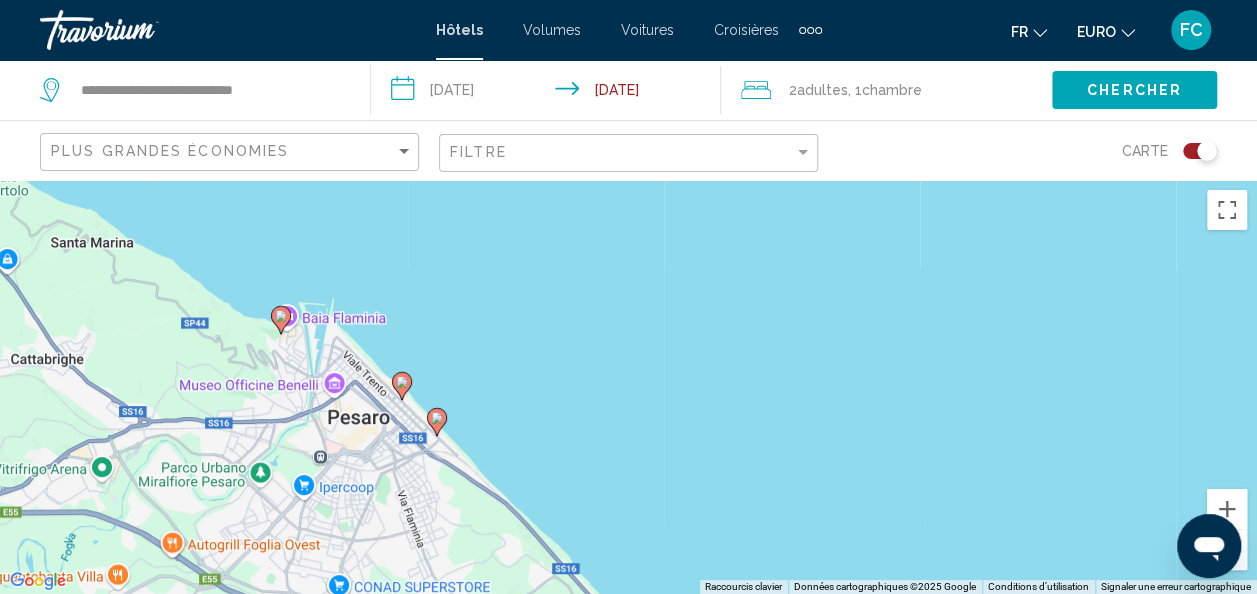 click 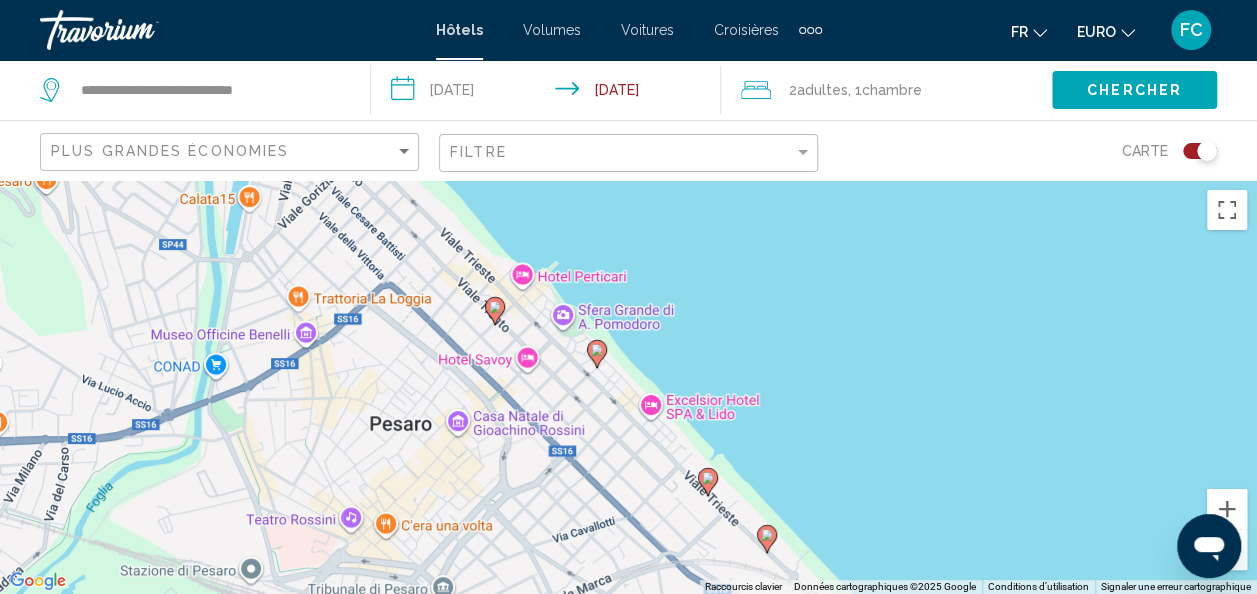 drag, startPoint x: 556, startPoint y: 514, endPoint x: 485, endPoint y: 480, distance: 78.72102 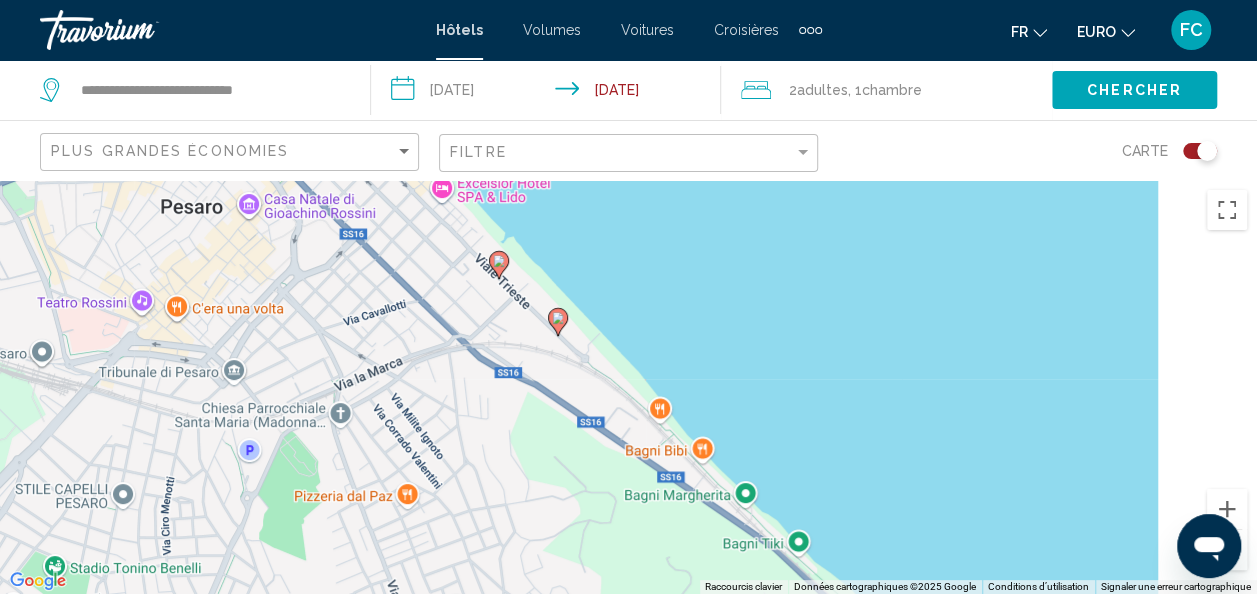 drag, startPoint x: 548, startPoint y: 488, endPoint x: 300, endPoint y: 194, distance: 384.6297 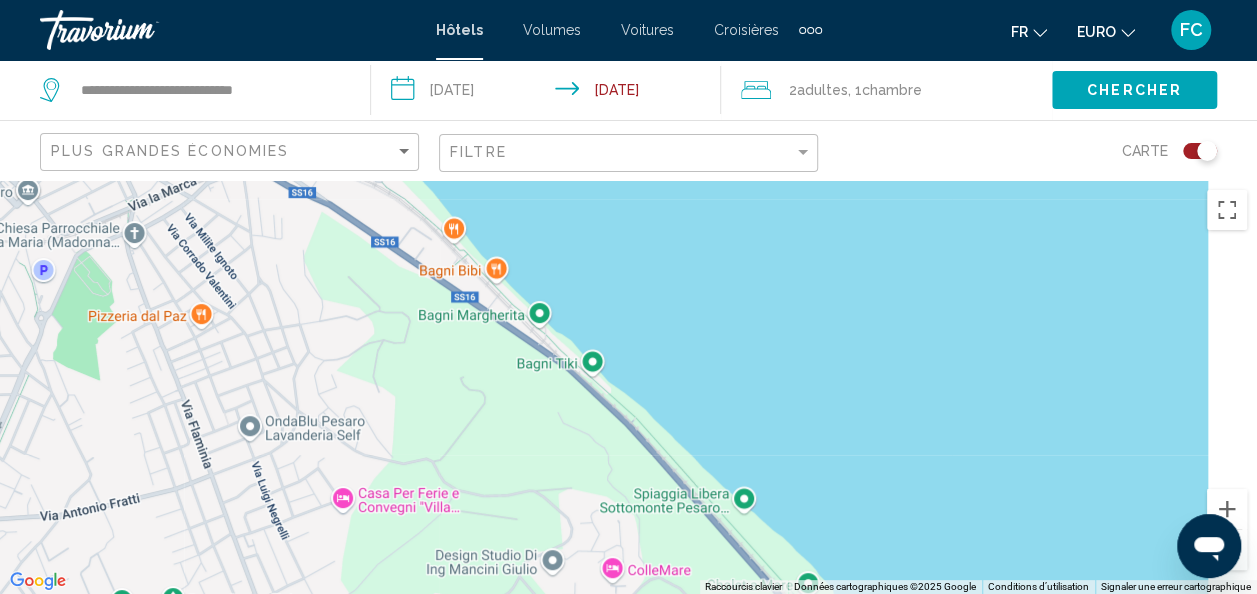 drag, startPoint x: 484, startPoint y: 362, endPoint x: 248, endPoint y: 201, distance: 285.6869 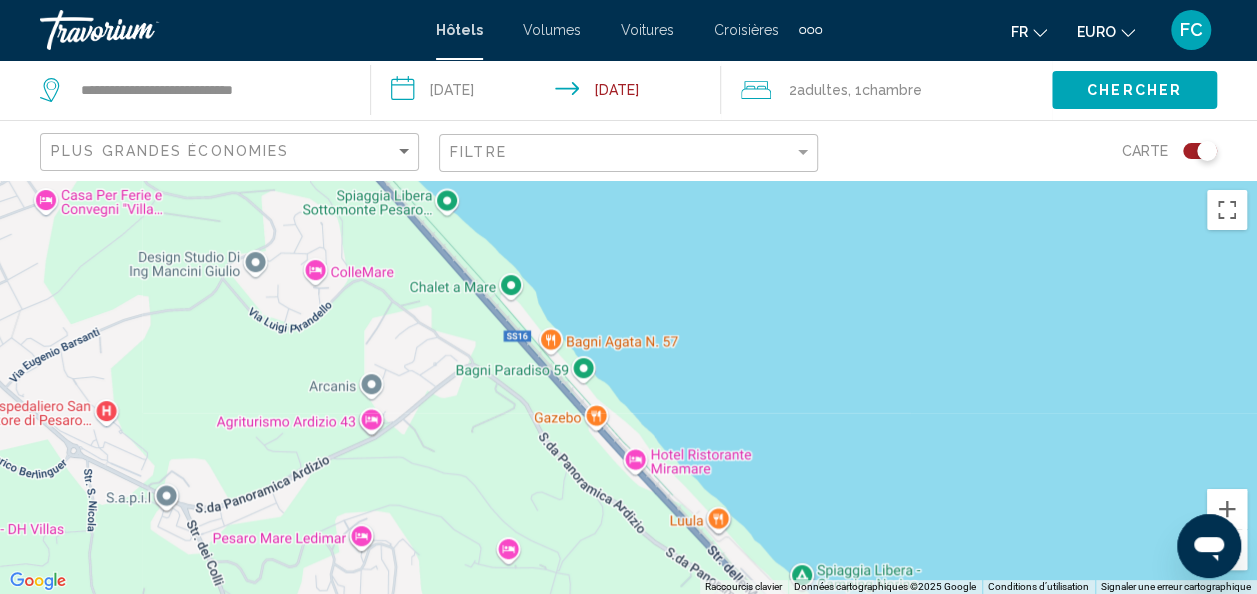 drag, startPoint x: 461, startPoint y: 451, endPoint x: 300, endPoint y: 245, distance: 261.45172 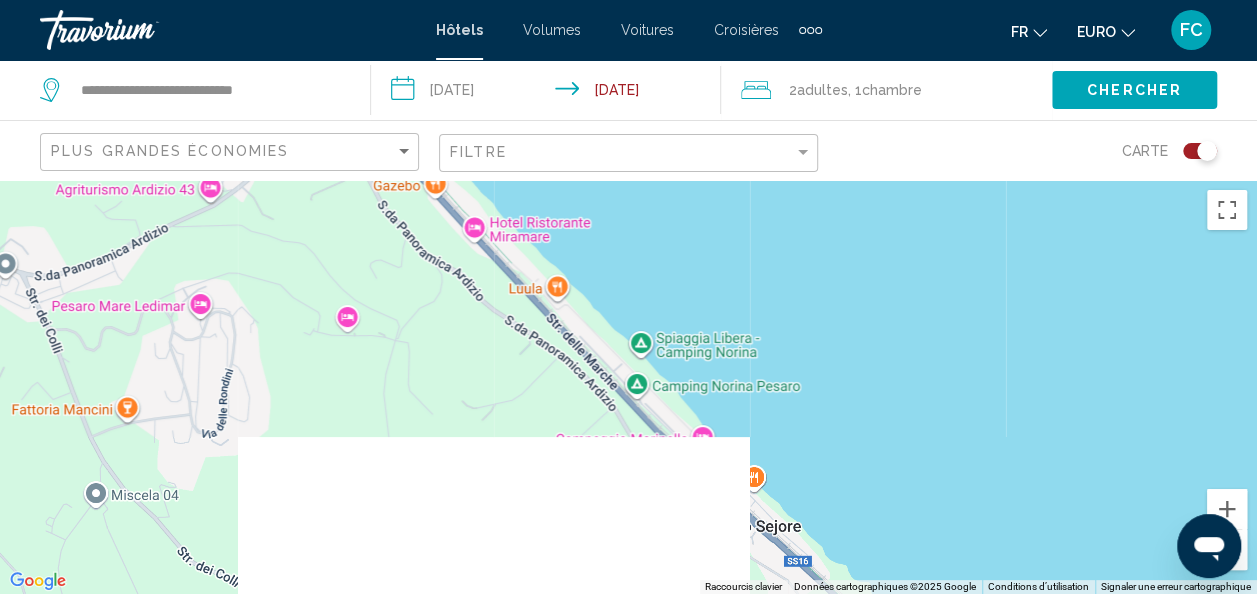 drag, startPoint x: 470, startPoint y: 362, endPoint x: 325, endPoint y: 165, distance: 244.6099 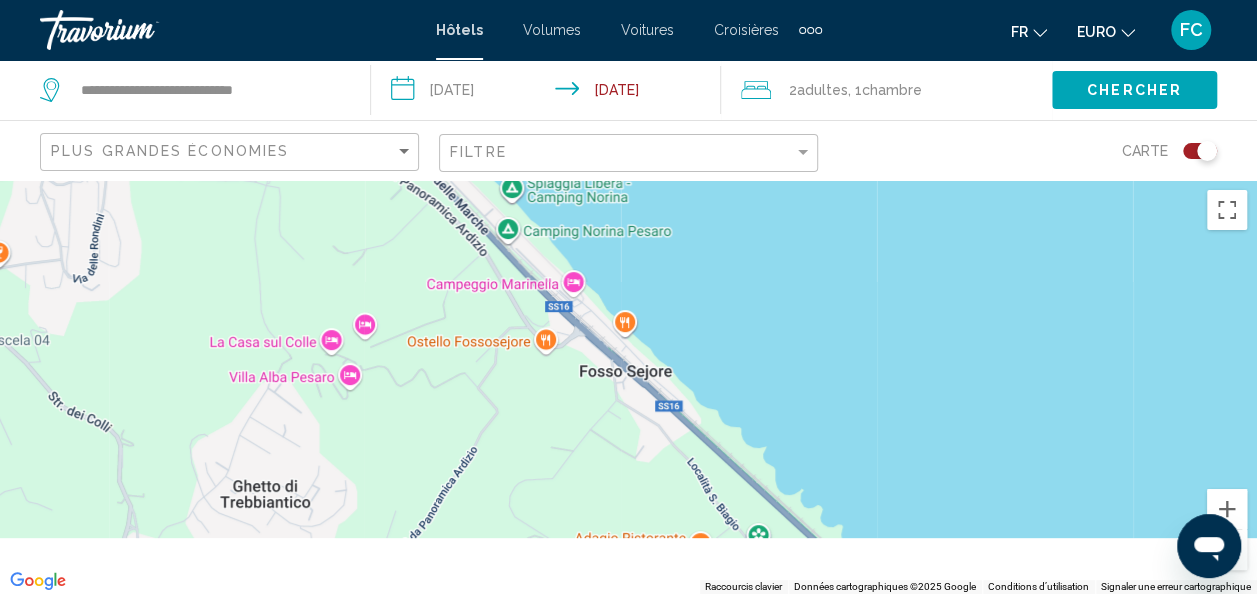 drag, startPoint x: 500, startPoint y: 370, endPoint x: 326, endPoint y: 215, distance: 233.02576 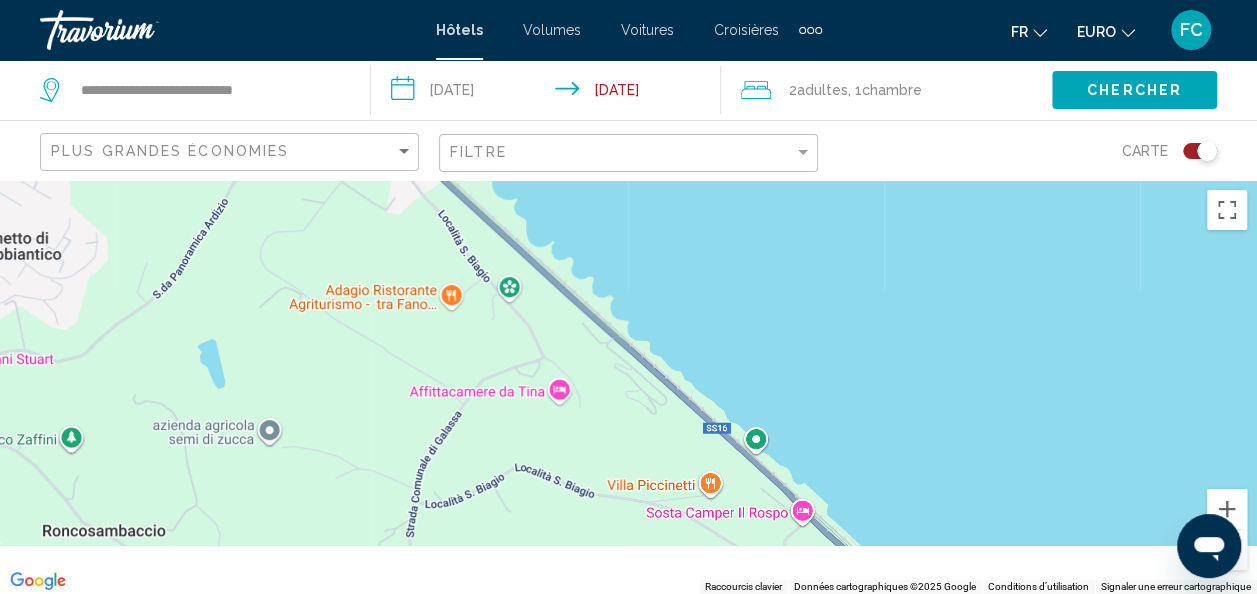 drag, startPoint x: 518, startPoint y: 487, endPoint x: 313, endPoint y: 281, distance: 290.62173 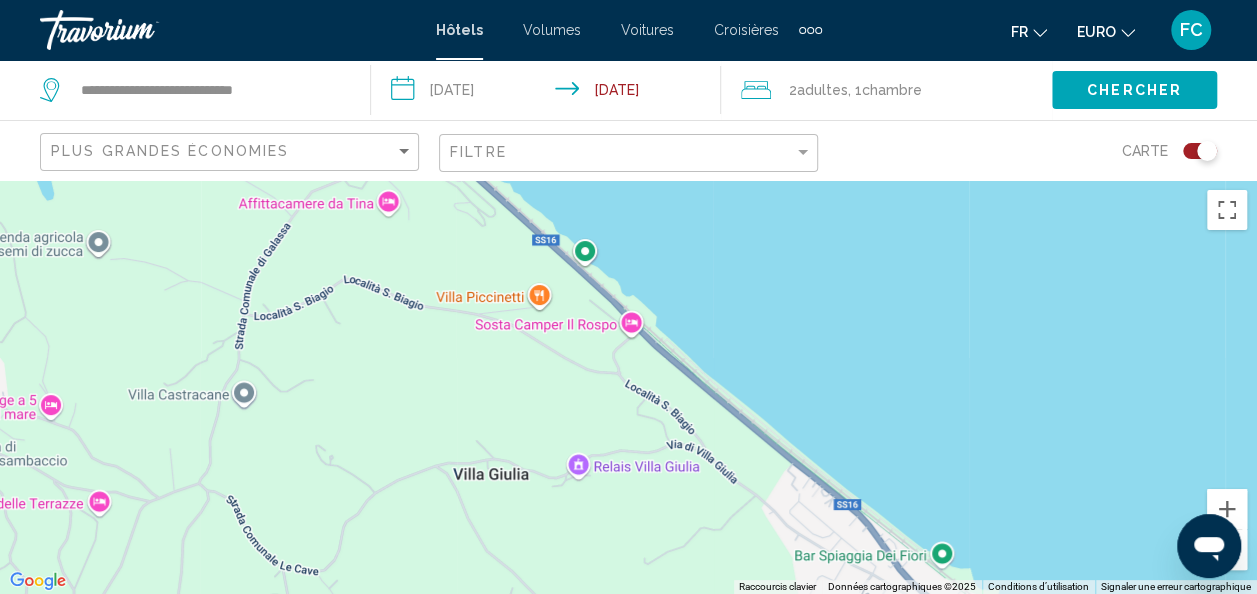 drag, startPoint x: 529, startPoint y: 422, endPoint x: 282, endPoint y: 288, distance: 281.0071 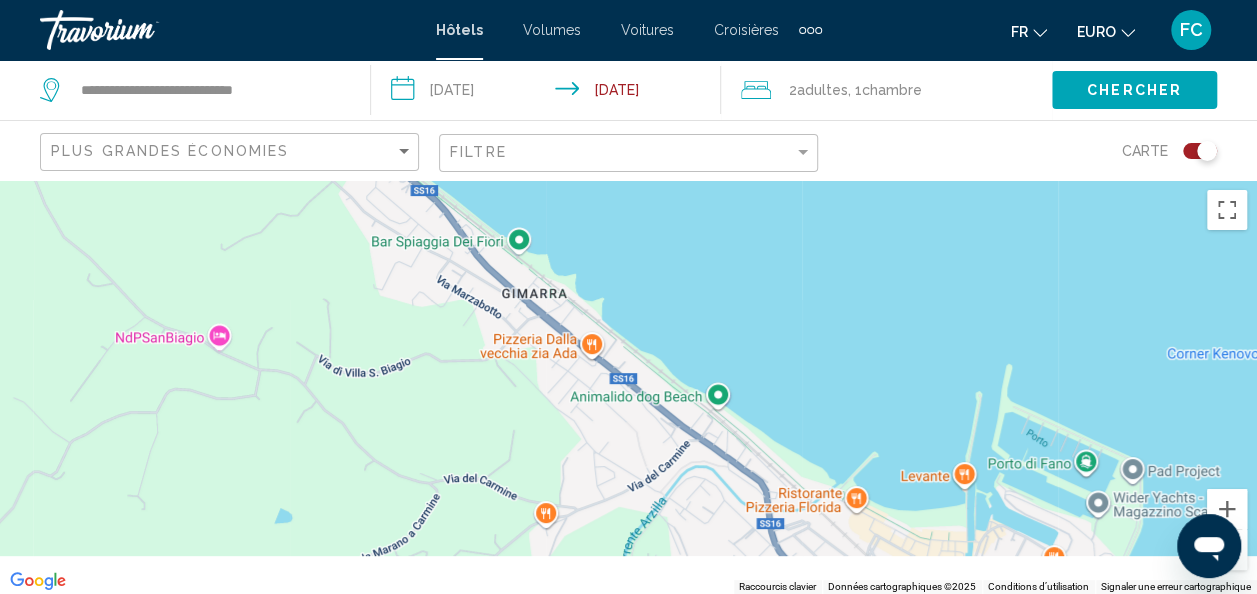 drag, startPoint x: 479, startPoint y: 478, endPoint x: 304, endPoint y: 282, distance: 262.75653 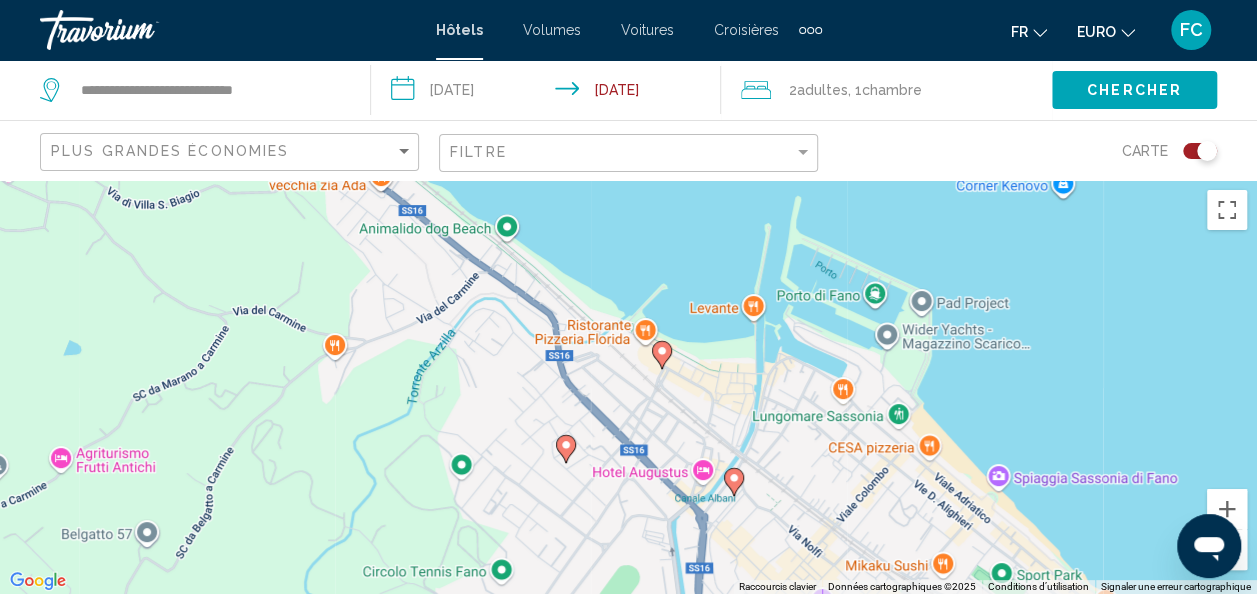drag, startPoint x: 432, startPoint y: 457, endPoint x: 243, endPoint y: 372, distance: 207.23416 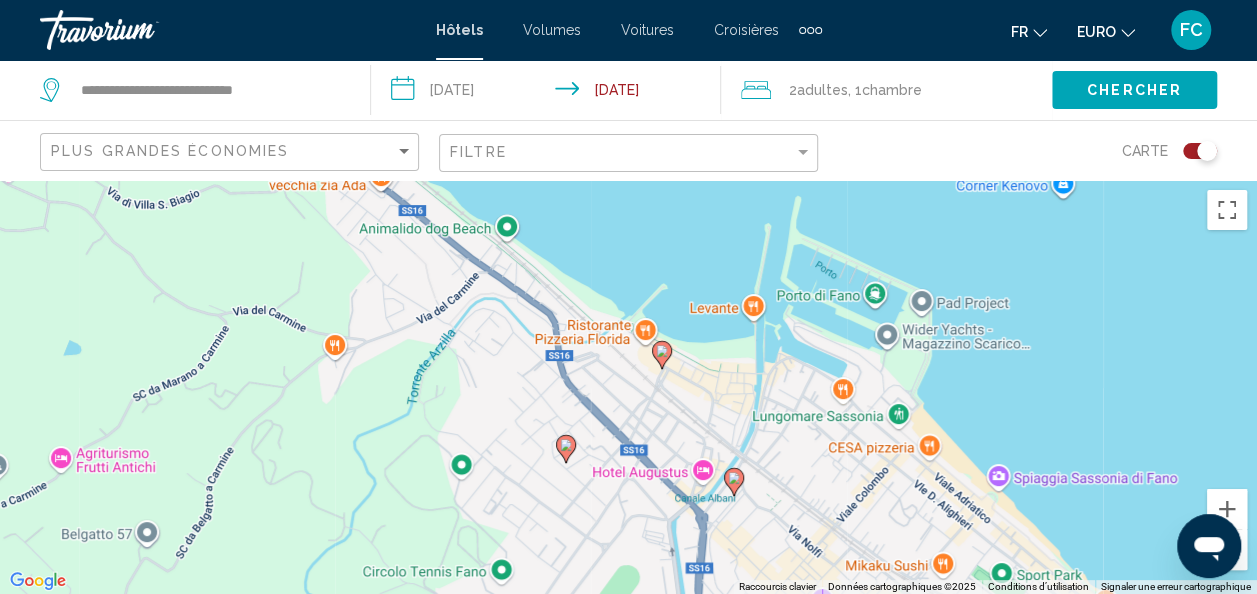 click on "Pour naviguer, appuyez sur les touches fléchées. Pour activer le glissement avec le clavier, appuyez sur Alt+Entrée. Une fois ce mode activé, utilisez les touches fléchées pour déplacer le repère. Pour valider le déplacement, appuyez sur Entrée. Pour annuler, appuyez sur Échap." at bounding box center (628, 387) 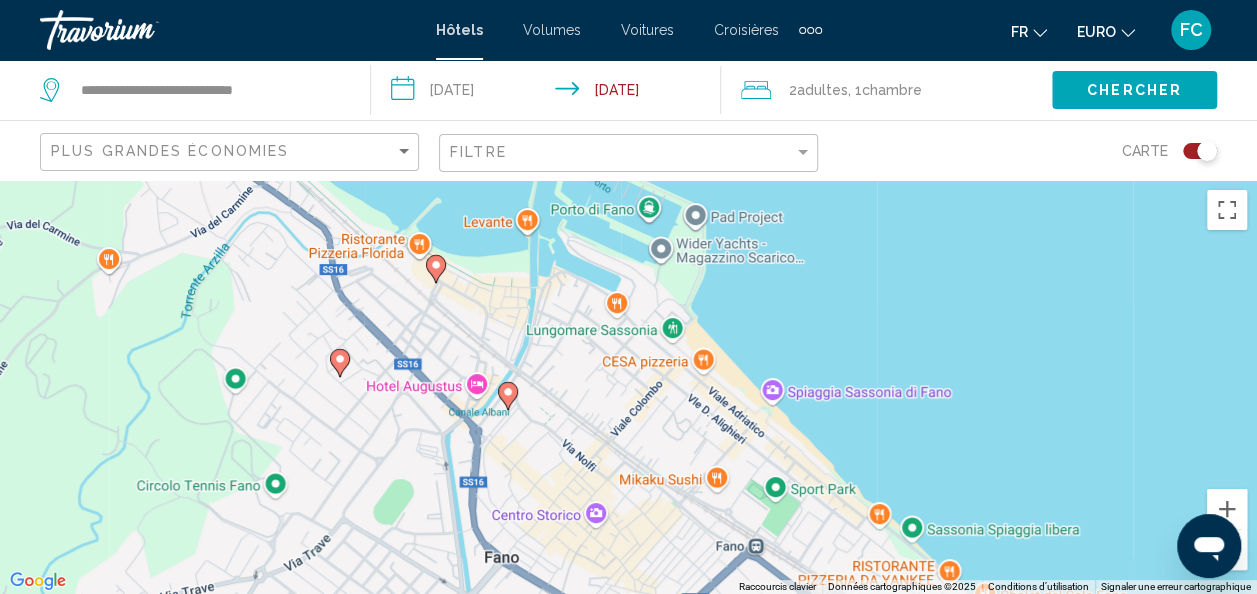 drag, startPoint x: 408, startPoint y: 375, endPoint x: 190, endPoint y: 316, distance: 225.84286 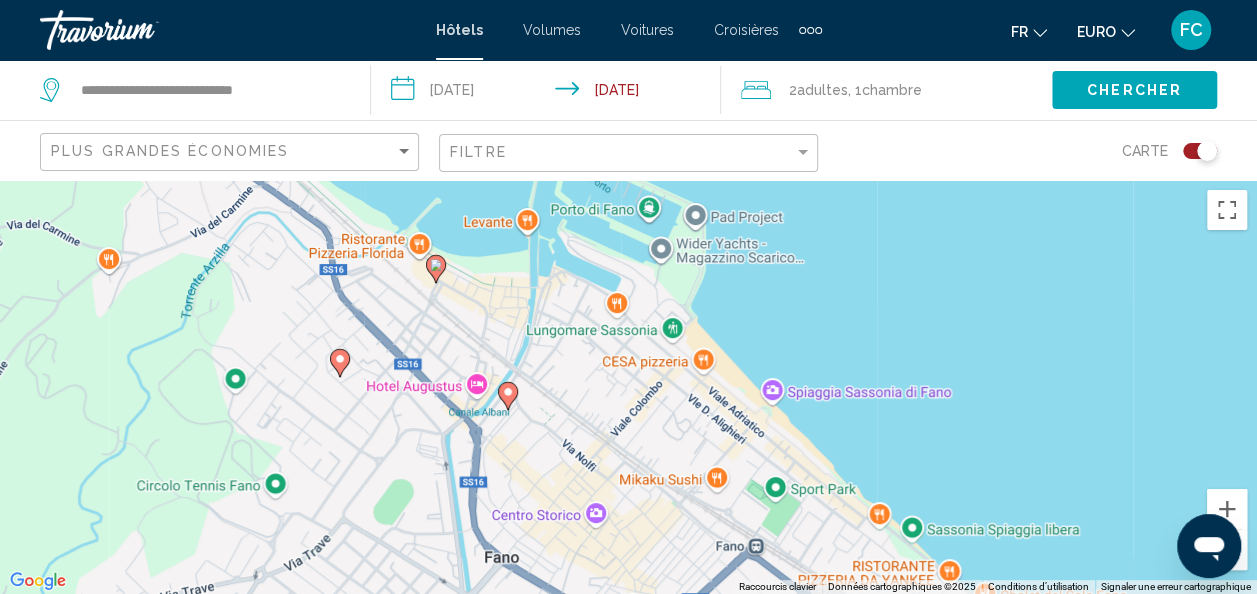 click on "Pour naviguer, appuyez sur les touches fléchées. Pour activer le glissement avec le clavier, appuyez sur Alt+Entrée. Une fois ce mode activé, utilisez les touches fléchées pour déplacer le repère. Pour valider le déplacement, appuyez sur Entrée. Pour annuler, appuyez sur Échap." at bounding box center (628, 387) 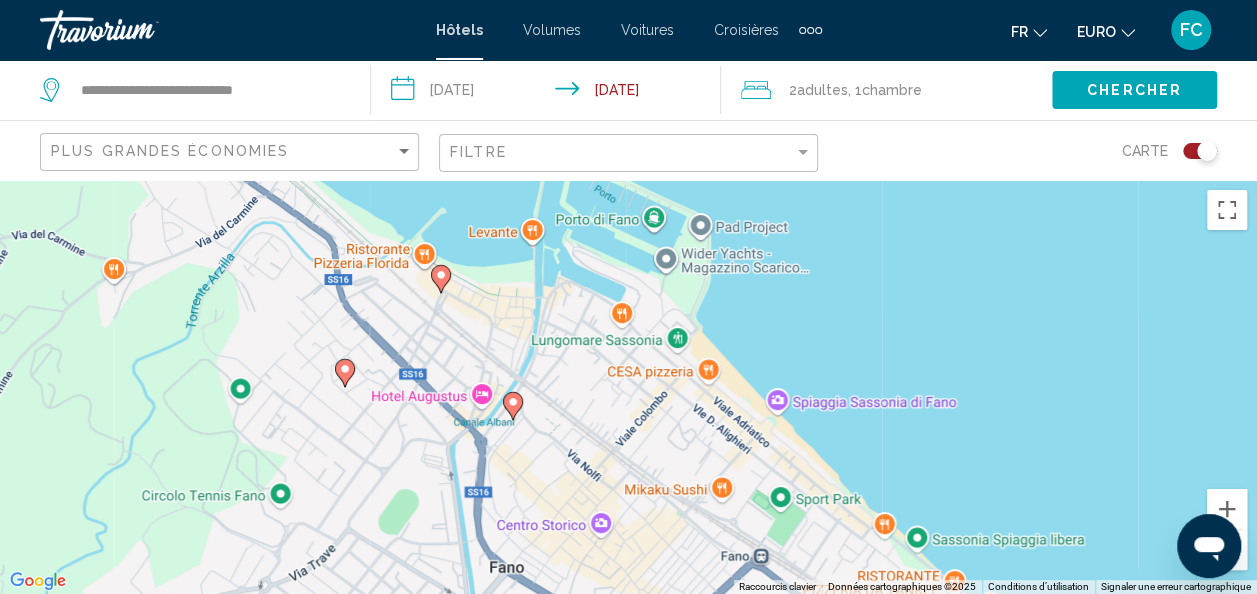 click 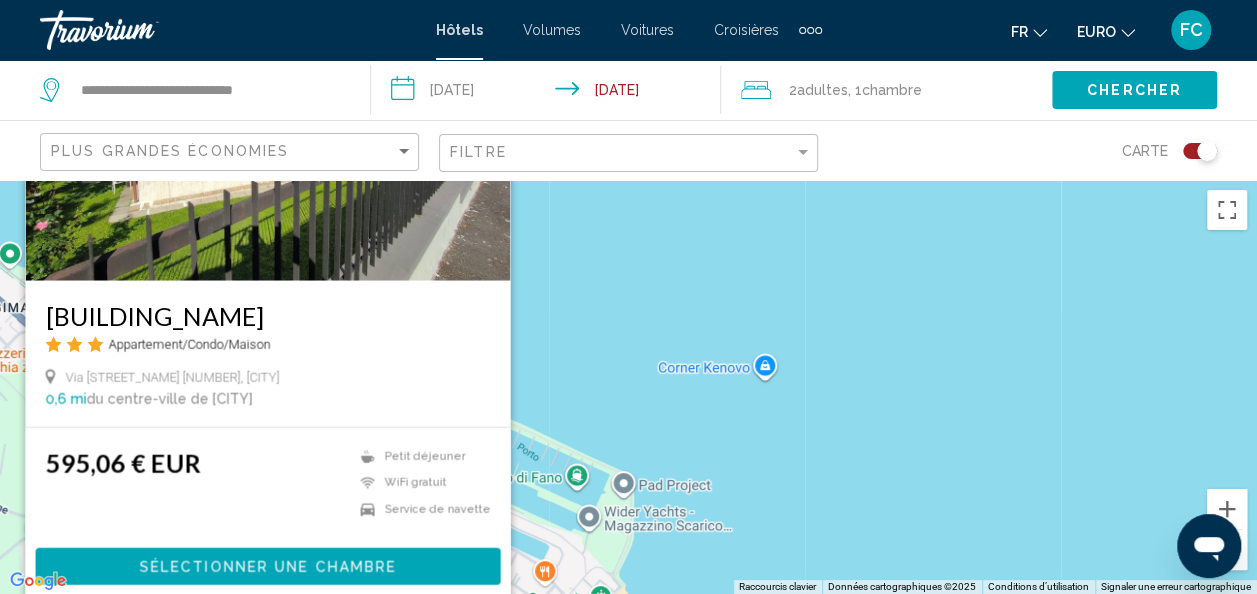 drag, startPoint x: 657, startPoint y: 414, endPoint x: 554, endPoint y: 237, distance: 204.78769 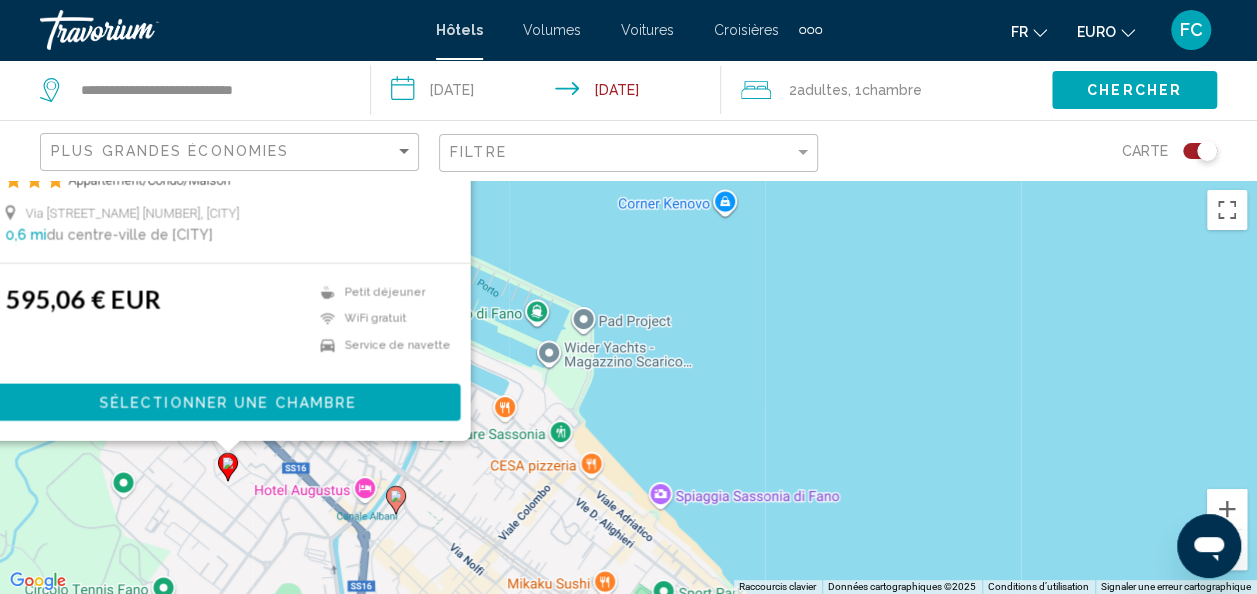 click 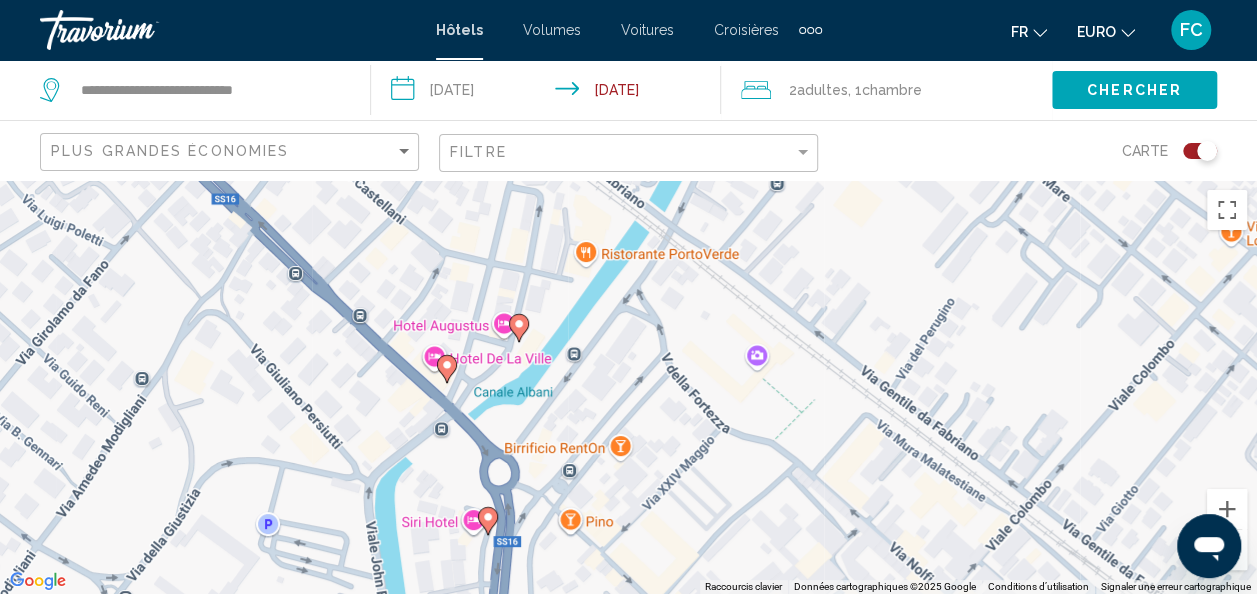 click 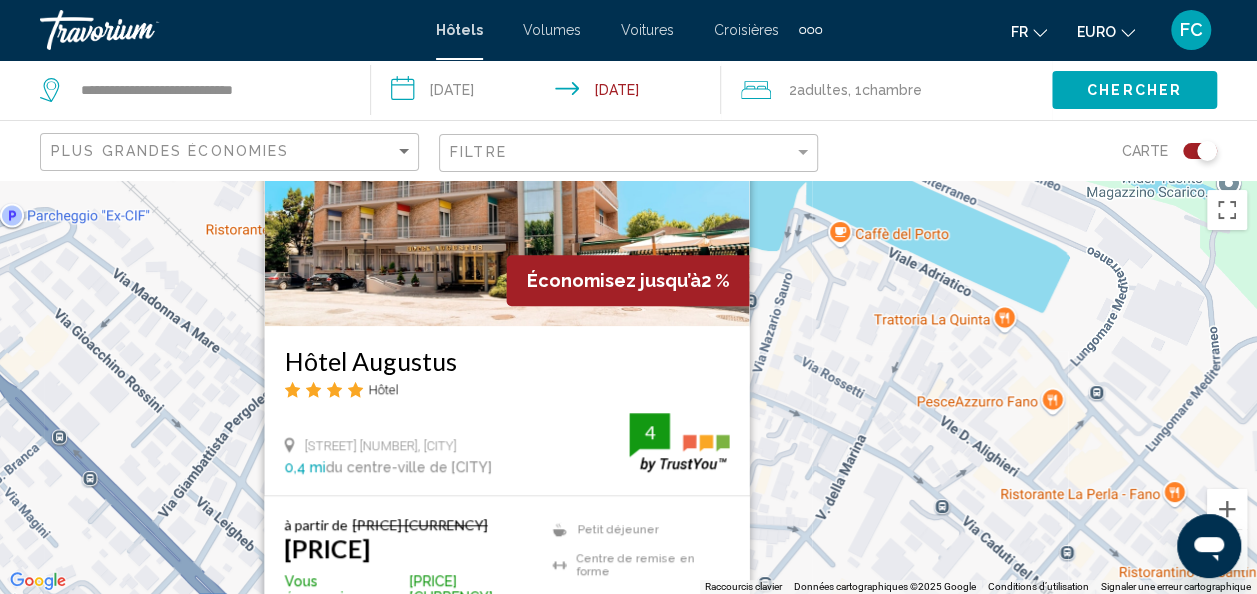 drag, startPoint x: 830, startPoint y: 279, endPoint x: 797, endPoint y: 201, distance: 84.693565 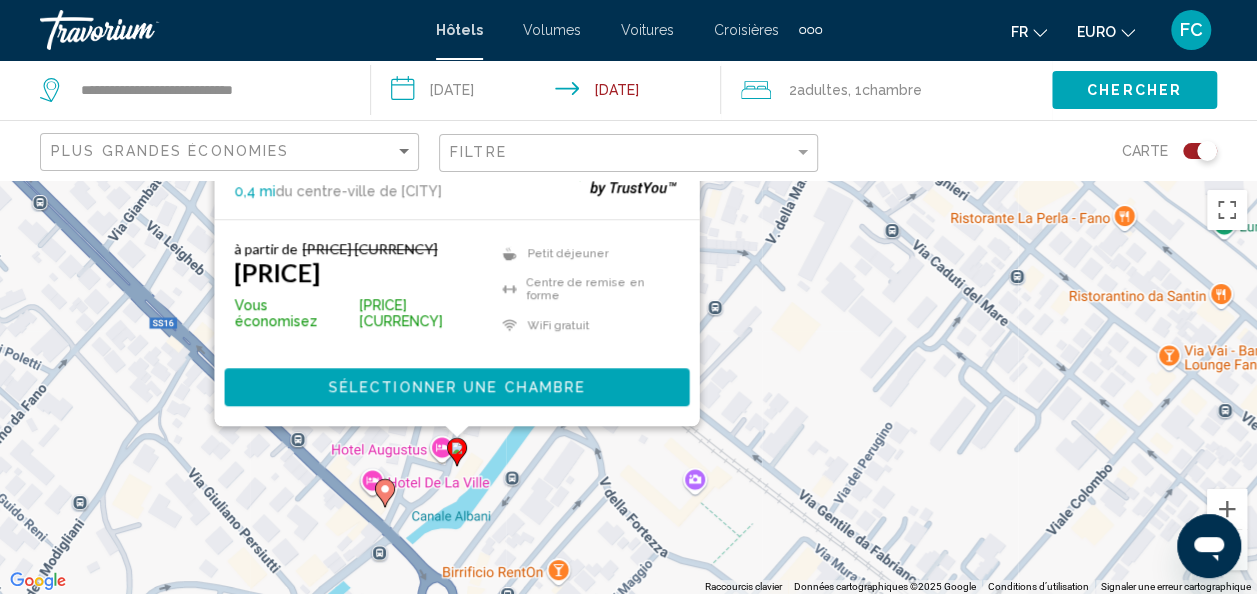 drag, startPoint x: 752, startPoint y: 506, endPoint x: 762, endPoint y: 319, distance: 187.26718 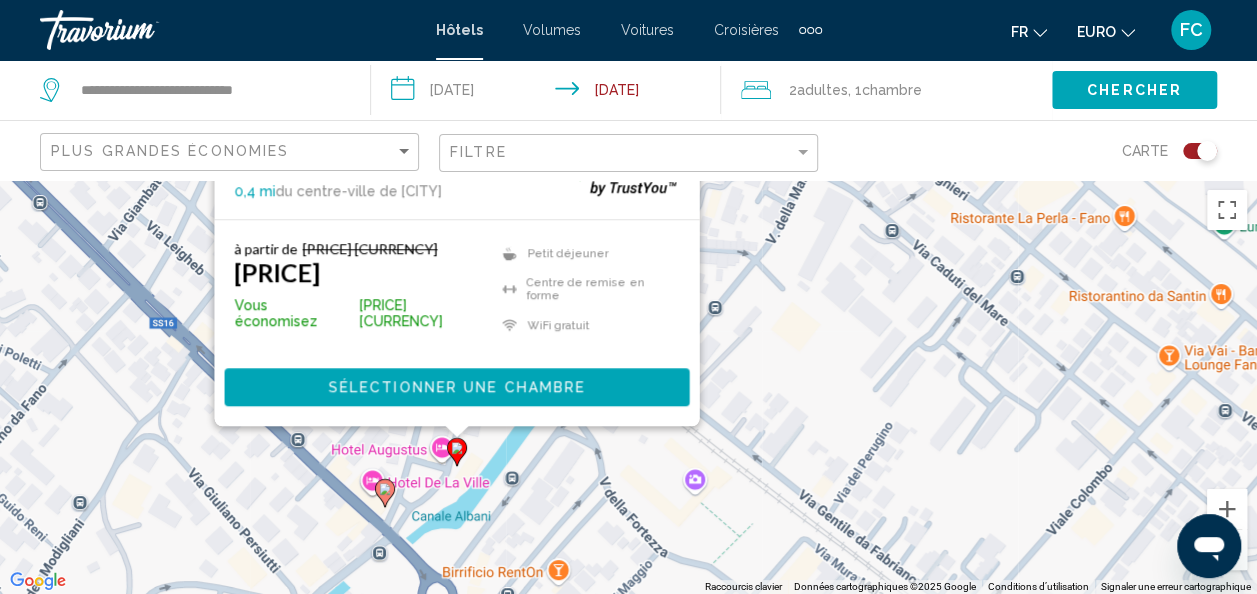 click on "Pour activer le glissement avec le clavier, appuyez sur Alt+Entrée. Une fois ce mode activé, utilisez les touches fléchées pour déplacer le repère. Pour valider le déplacement, appuyez sur Entrée. Pour annuler, appuyez sur Échap. Économisez jusqu’à  2 %   Hôtel Augustus
Hôtel
Via G. Puccini 2, Fano 0,4 mi  du centre-ville de Fano de l'hôtel 4 à partir de €698.94 EUR 682,86 € EUR  Vous économisez  16,08 € EUR
Petit déjeuner
Centre de remise en forme
WiFi gratuit  4 Sélectionner une chambre" at bounding box center (628, 387) 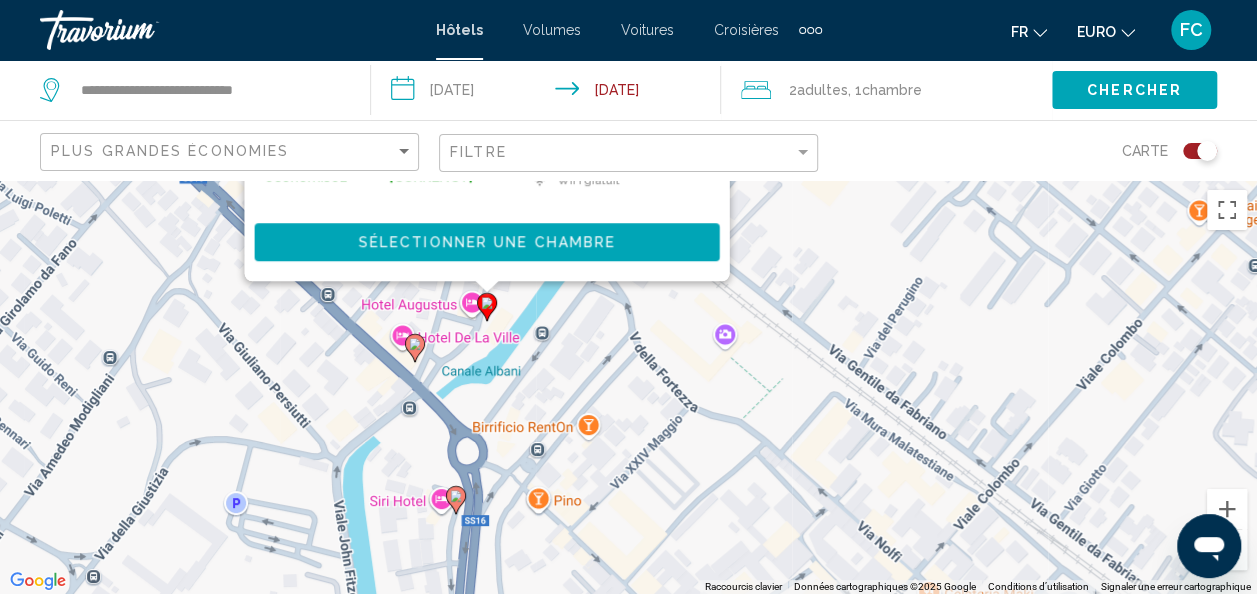 click 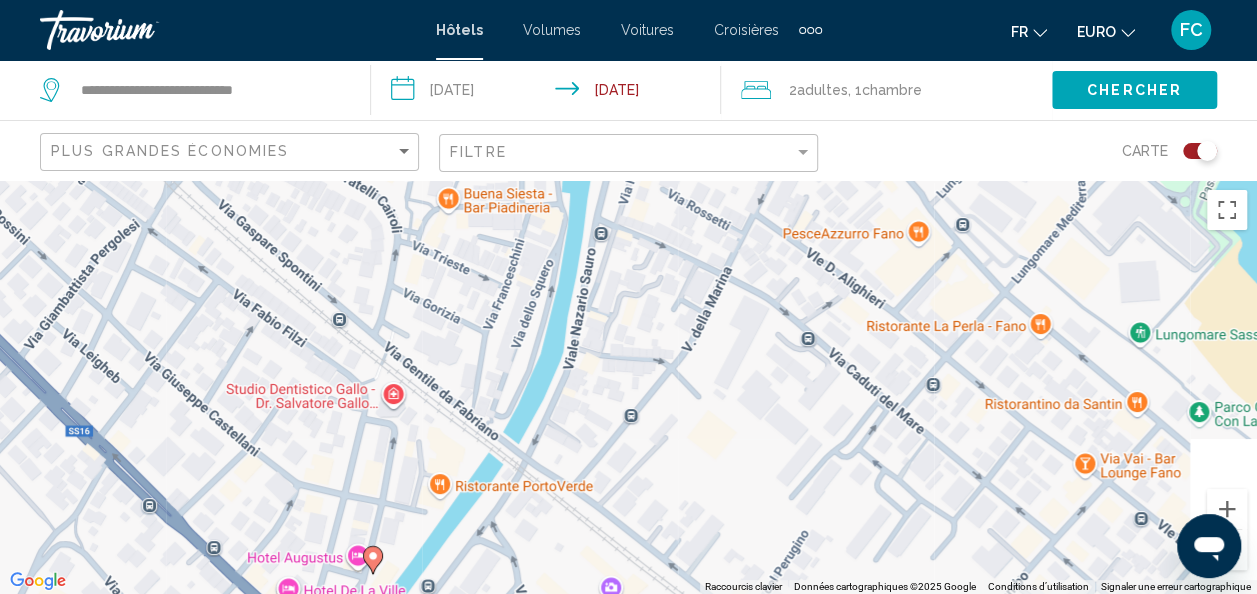 drag, startPoint x: 634, startPoint y: 518, endPoint x: 499, endPoint y: 338, distance: 225 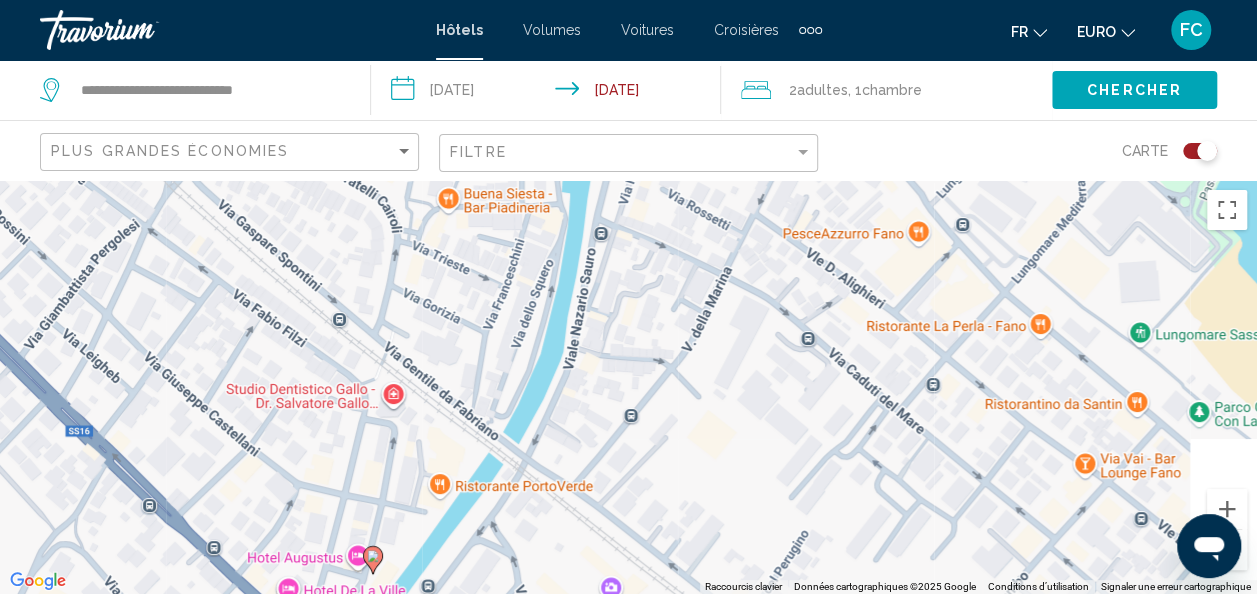 click on "Pour activer le glissement avec le clavier, appuyez sur Alt+Entrée. Une fois ce mode activé, utilisez les touches fléchées pour déplacer le repère. Pour valider le déplacement, appuyez sur Entrée. Pour annuler, appuyez sur Échap." at bounding box center [628, 387] 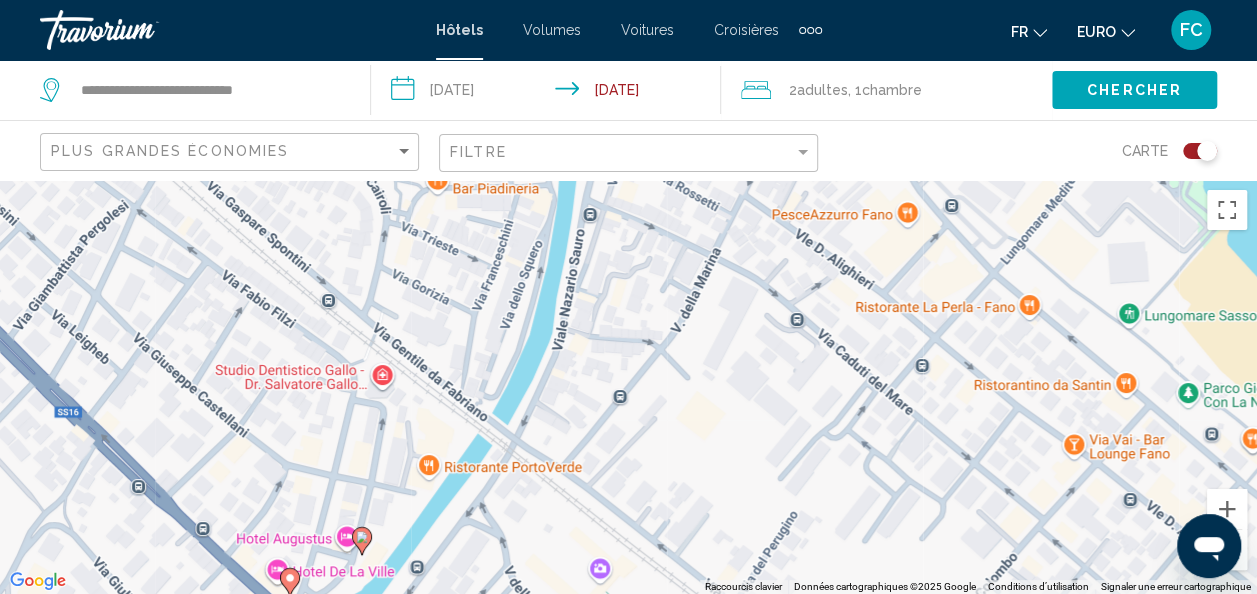 click 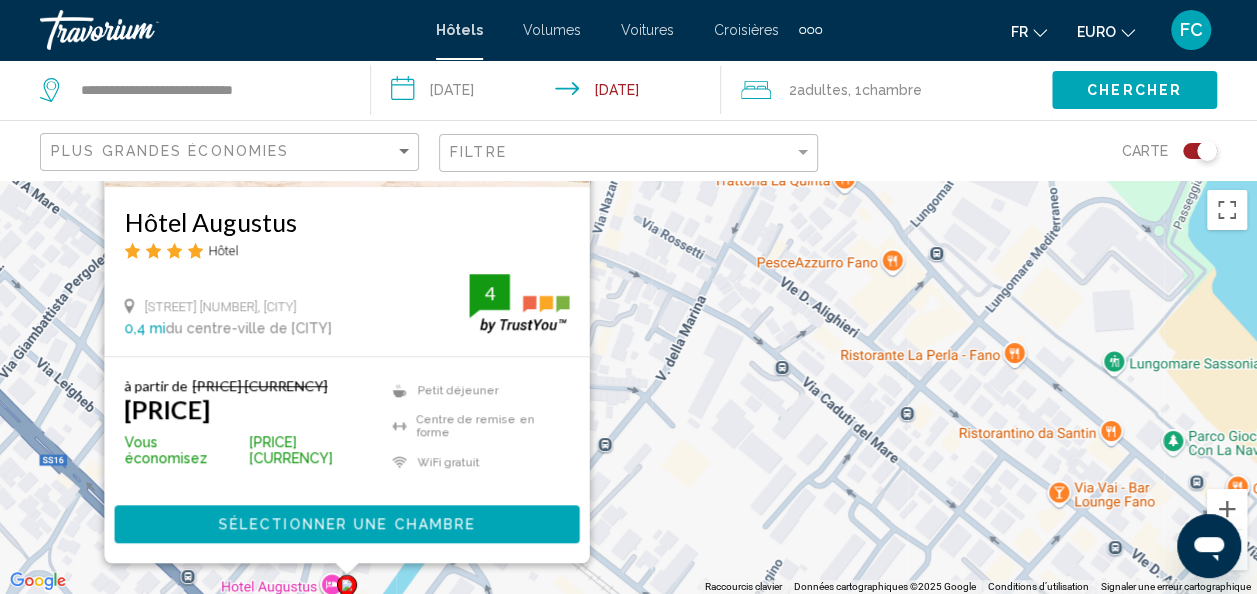 drag, startPoint x: 670, startPoint y: 381, endPoint x: 640, endPoint y: 186, distance: 197.29419 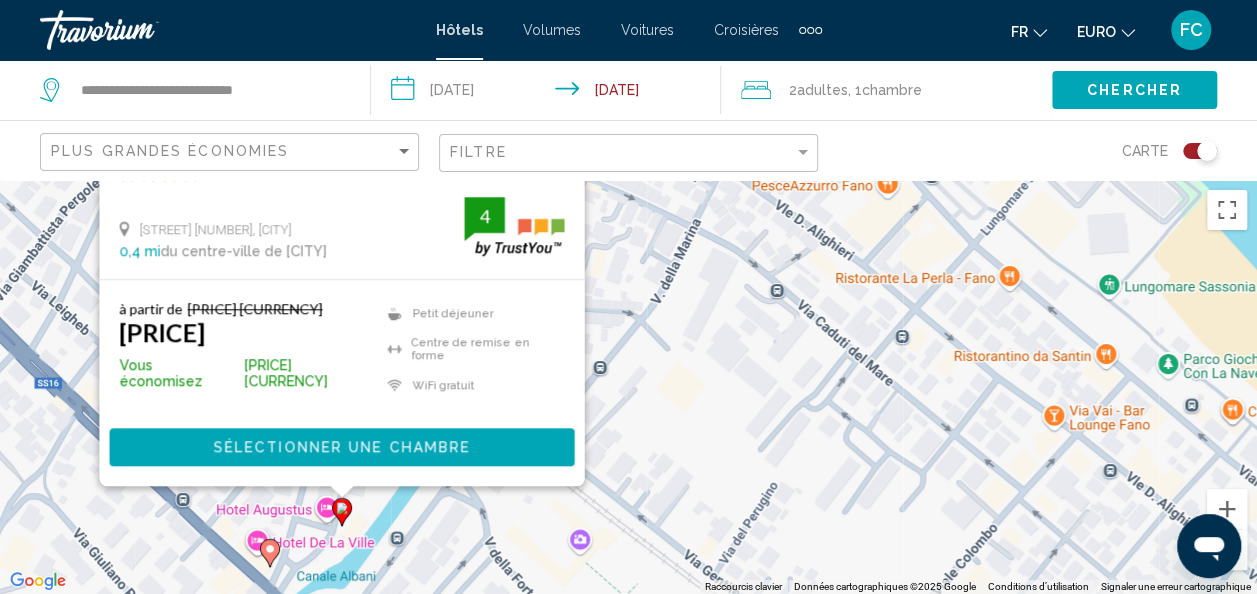 click 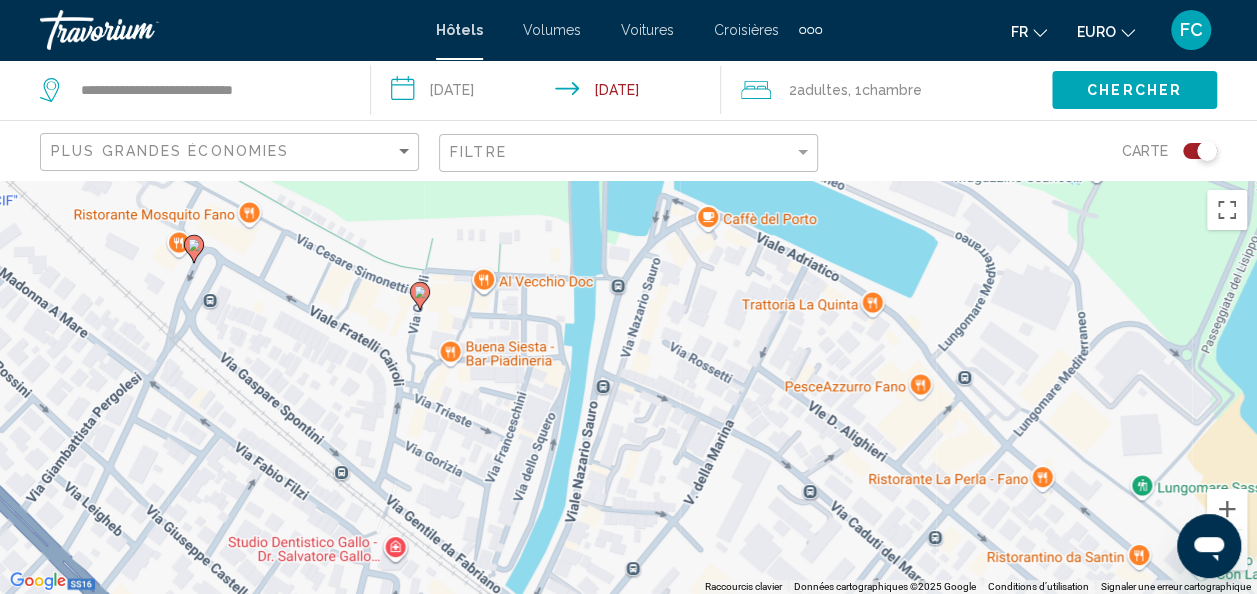 drag, startPoint x: 511, startPoint y: 403, endPoint x: 451, endPoint y: 260, distance: 155.0774 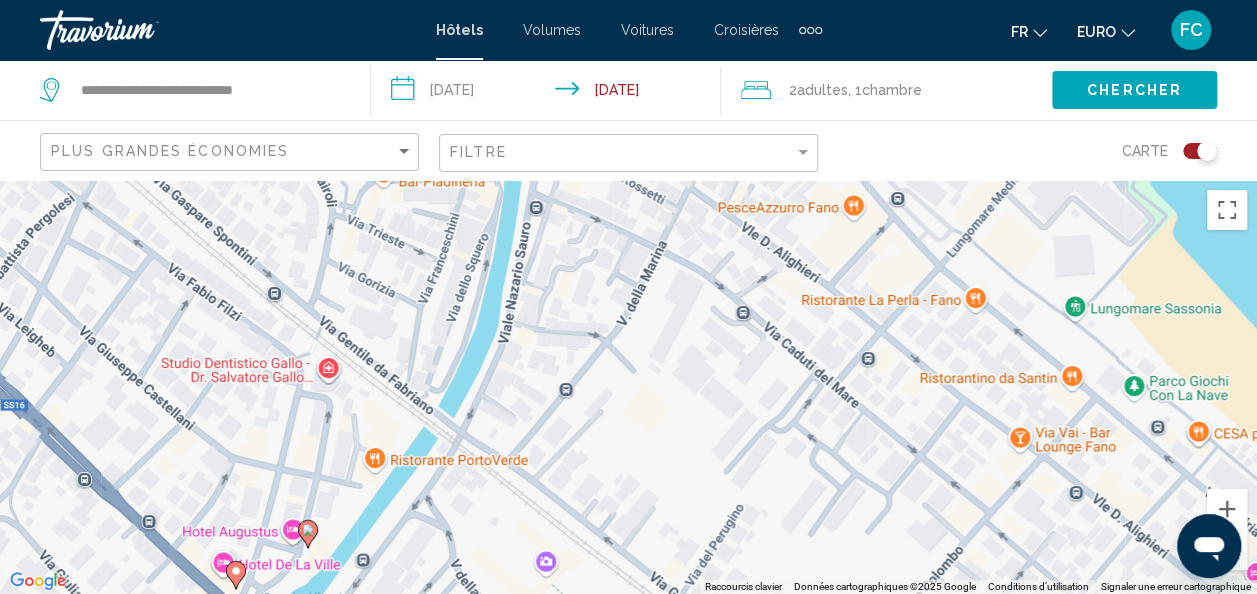 click 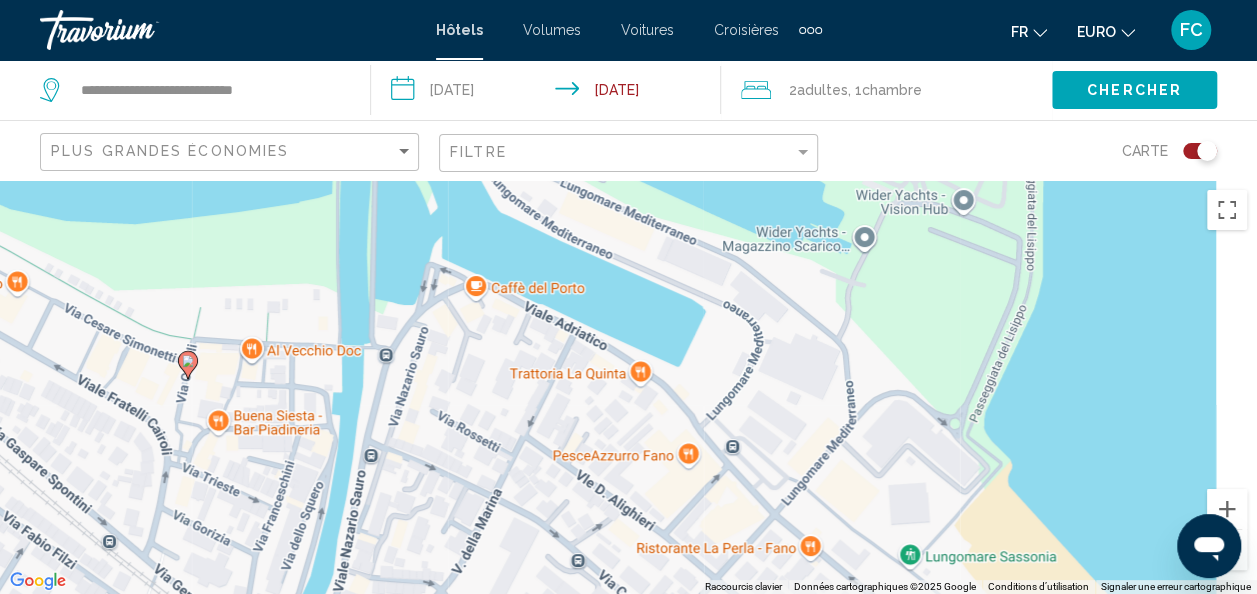 drag, startPoint x: 682, startPoint y: 340, endPoint x: 416, endPoint y: 444, distance: 285.60812 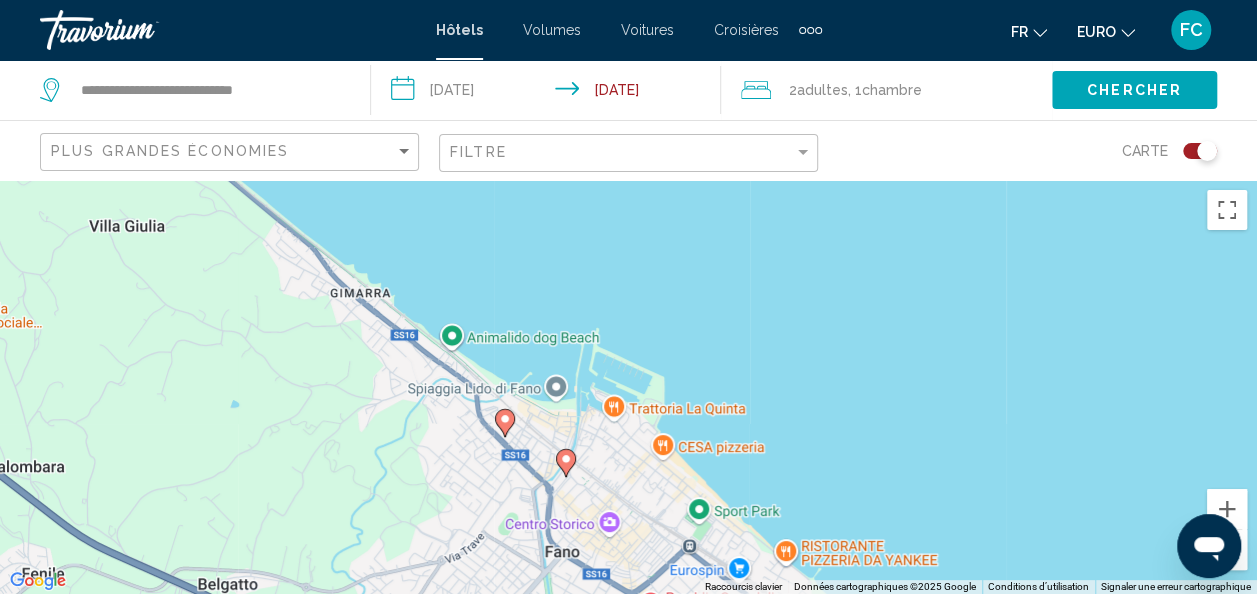 drag, startPoint x: 779, startPoint y: 456, endPoint x: 662, endPoint y: 458, distance: 117.01709 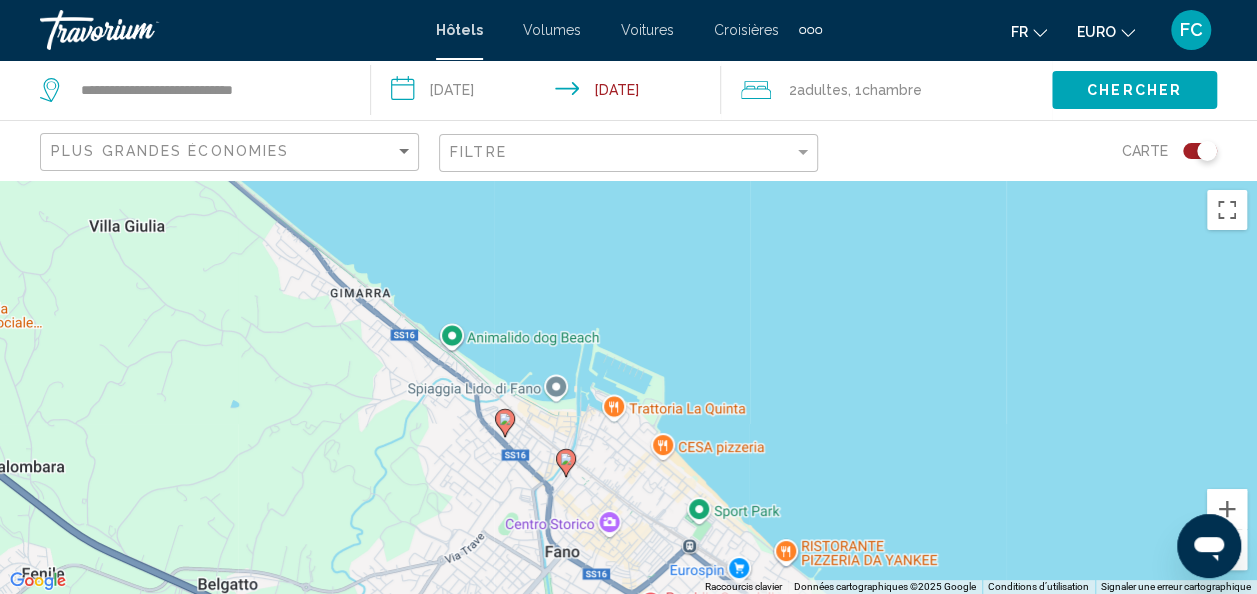 click on "Pour activer le glissement avec le clavier, appuyez sur Alt+Entrée. Une fois ce mode activé, utilisez les touches fléchées pour déplacer le repère. Pour valider le déplacement, appuyez sur Entrée. Pour annuler, appuyez sur Échap." at bounding box center [628, 387] 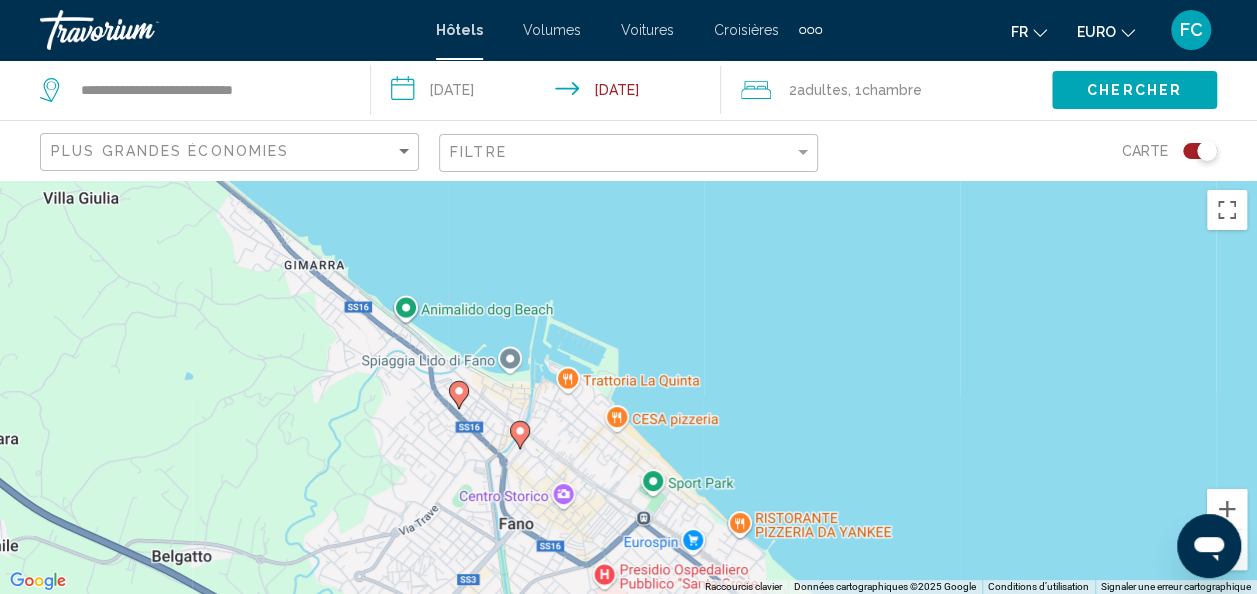 drag, startPoint x: 612, startPoint y: 508, endPoint x: 570, endPoint y: 472, distance: 55.31727 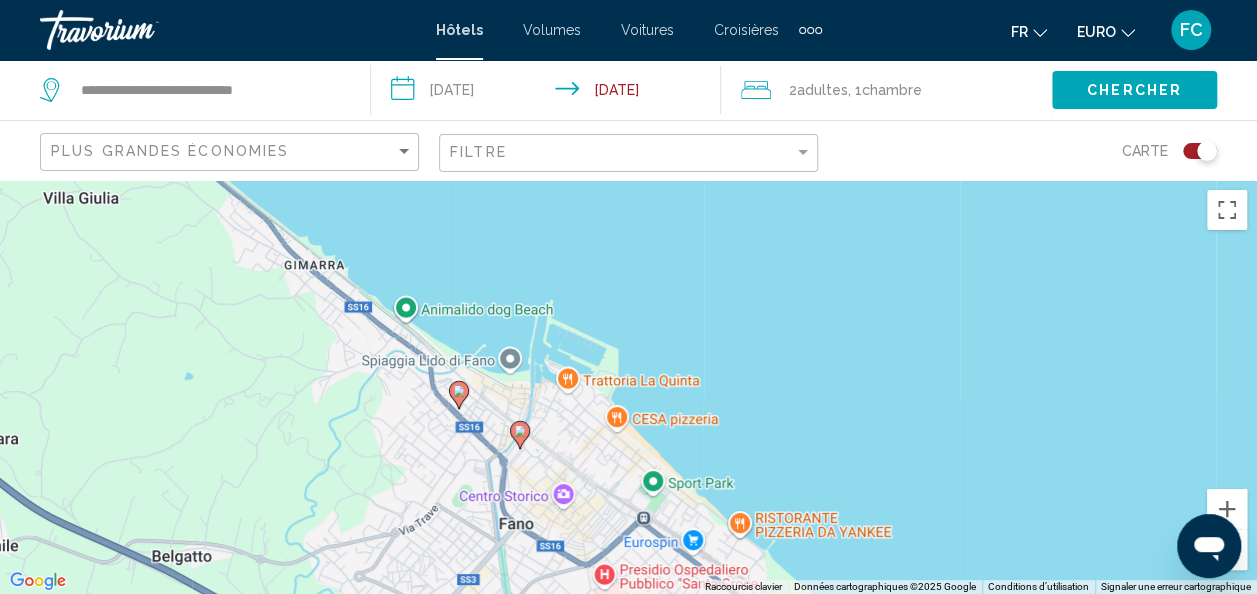 click on "Pour activer le glissement avec le clavier, appuyez sur Alt+Entrée. Une fois ce mode activé, utilisez les touches fléchées pour déplacer le repère. Pour valider le déplacement, appuyez sur Entrée. Pour annuler, appuyez sur Échap." at bounding box center [628, 387] 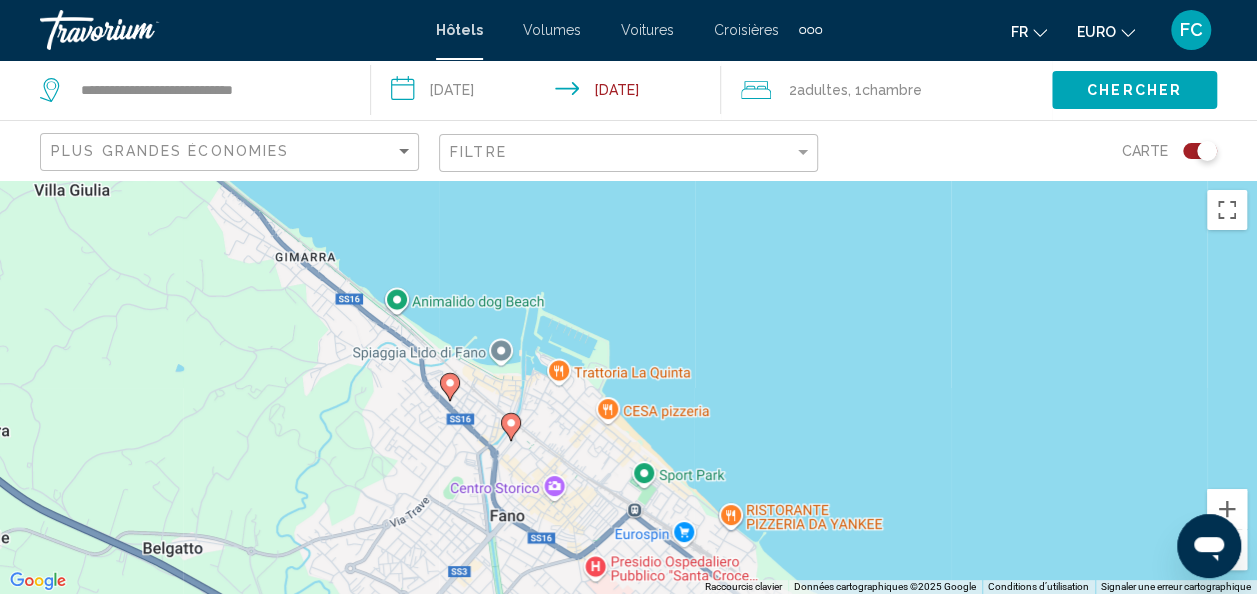click 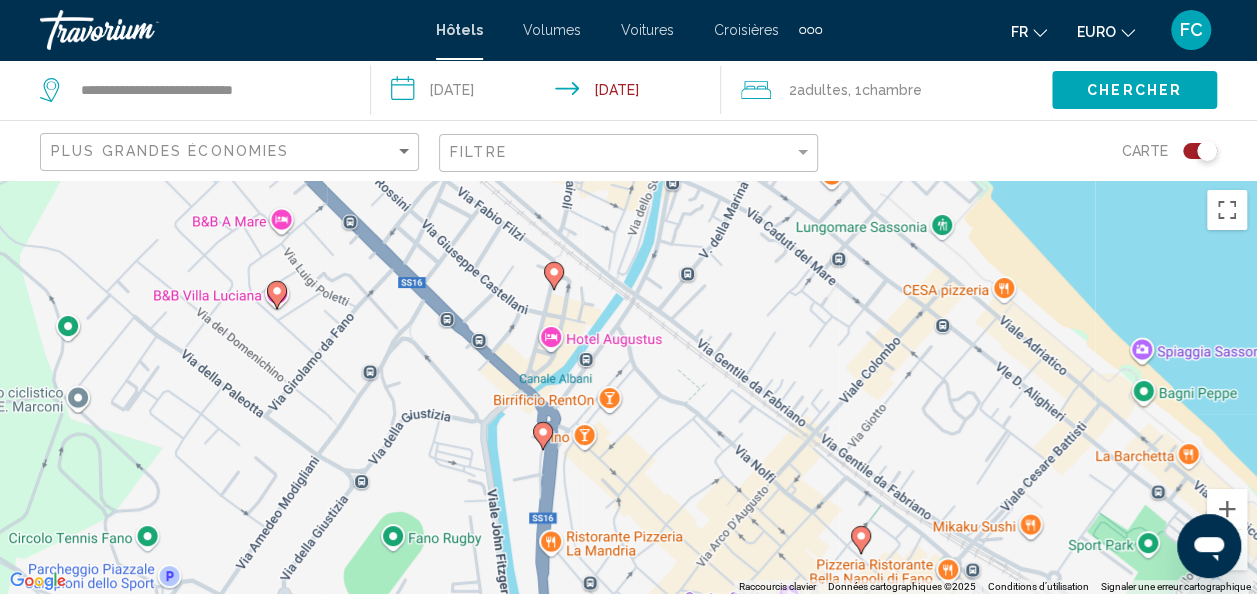 drag, startPoint x: 878, startPoint y: 489, endPoint x: 696, endPoint y: 362, distance: 221.93018 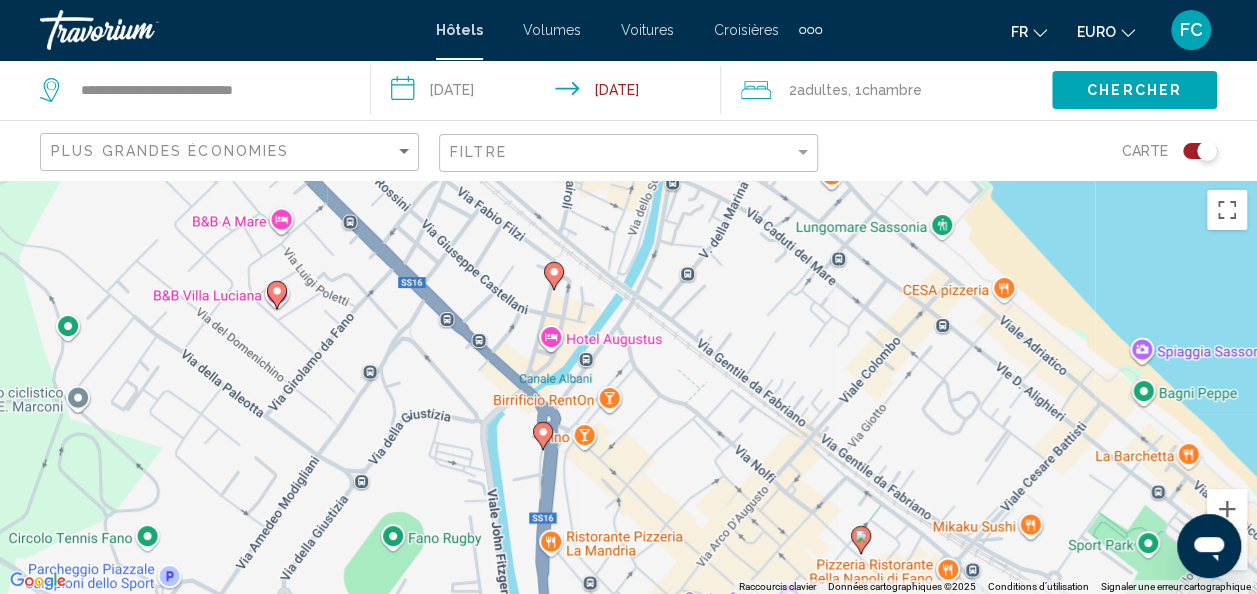 click on "Pour activer le glissement avec le clavier, appuyez sur Alt+Entrée. Une fois ce mode activé, utilisez les touches fléchées pour déplacer le repère. Pour valider le déplacement, appuyez sur Entrée. Pour annuler, appuyez sur Échap." at bounding box center (628, 387) 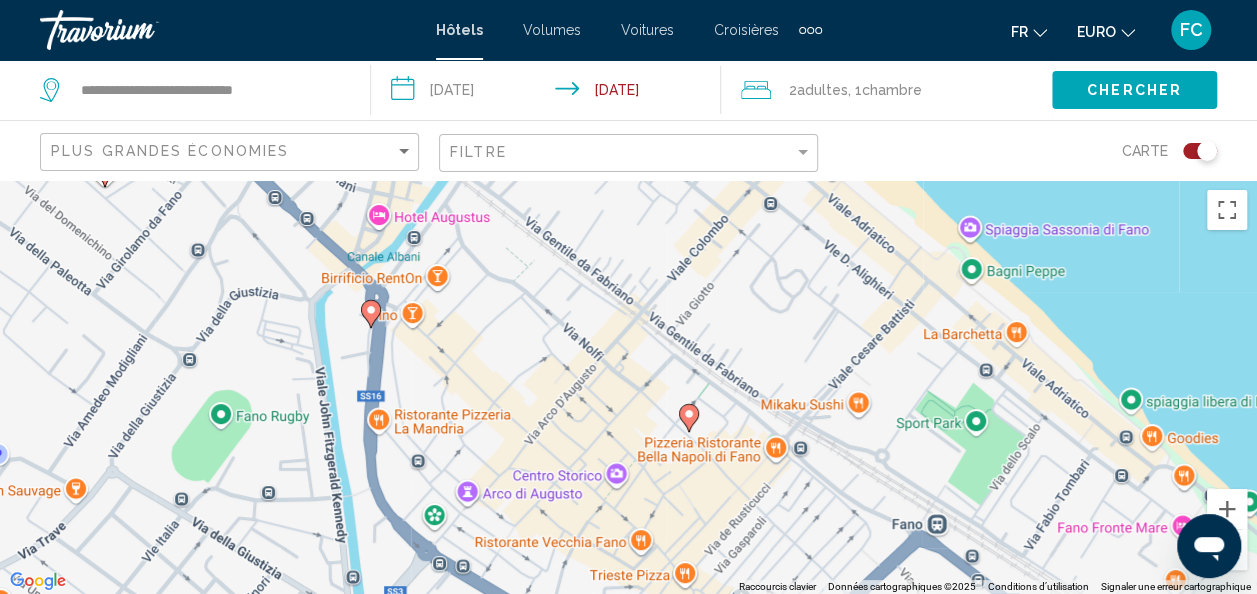 click 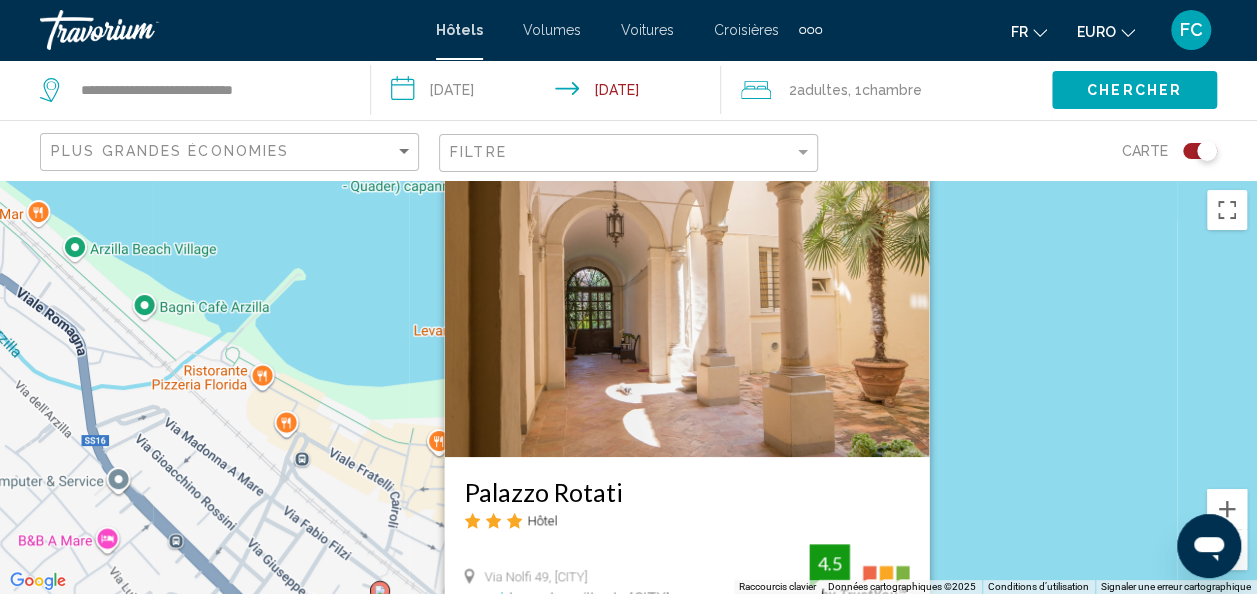 drag, startPoint x: 1022, startPoint y: 296, endPoint x: 1018, endPoint y: 460, distance: 164.04877 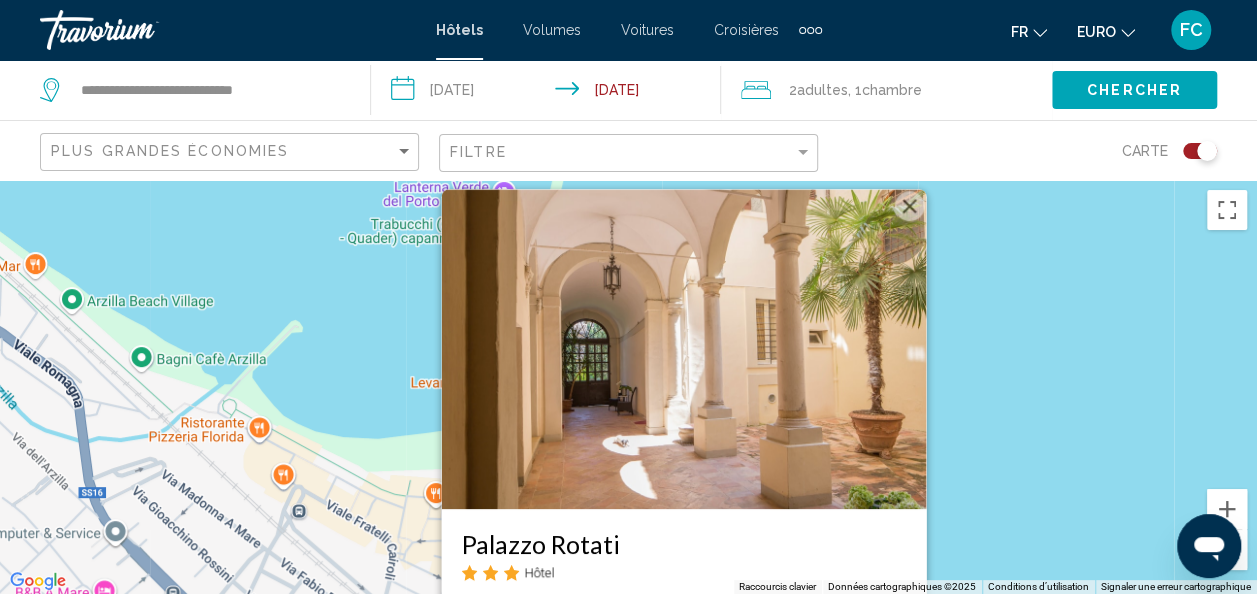 click at bounding box center (683, 349) 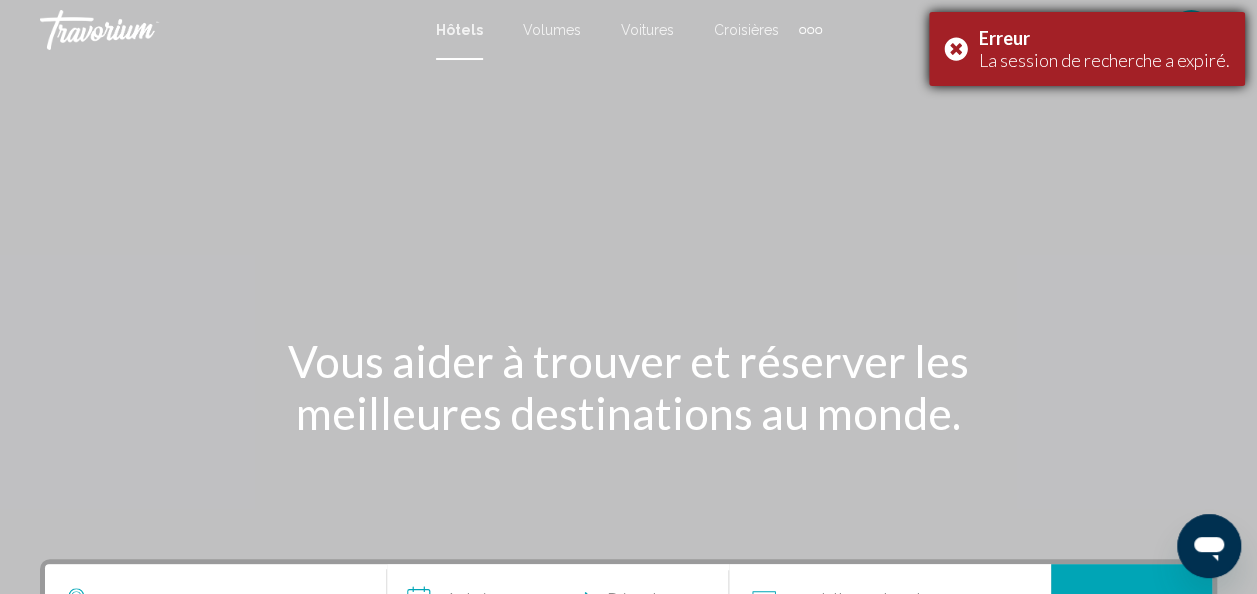 click on "Erreur   La session de recherche a expiré." at bounding box center (1087, 49) 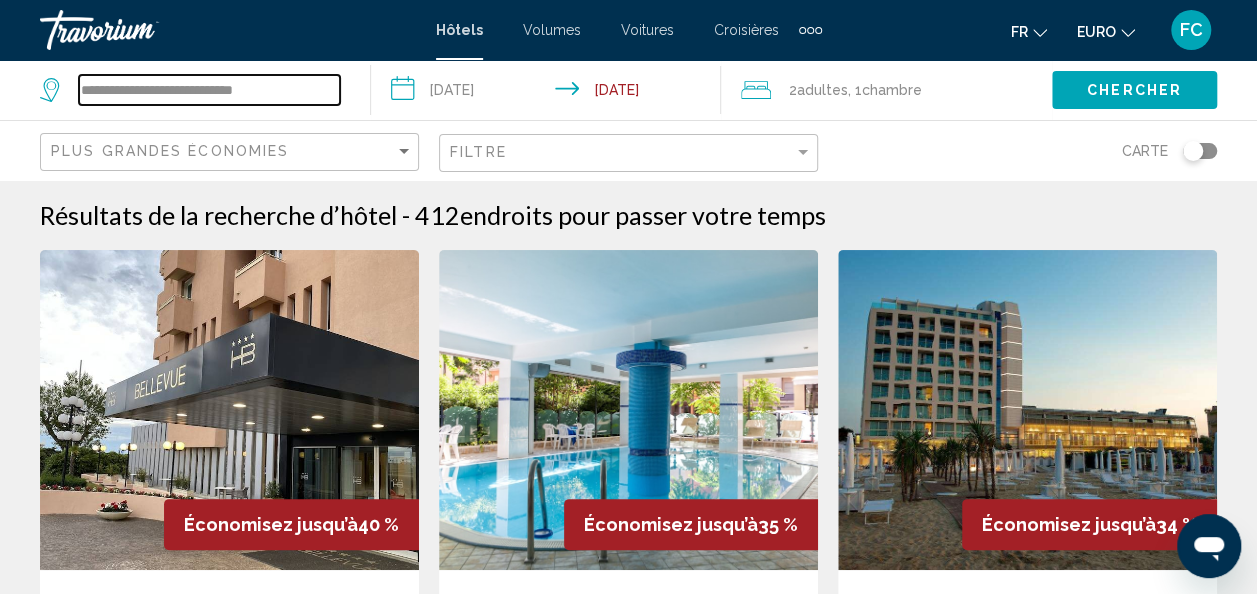 click on "**********" at bounding box center (209, 90) 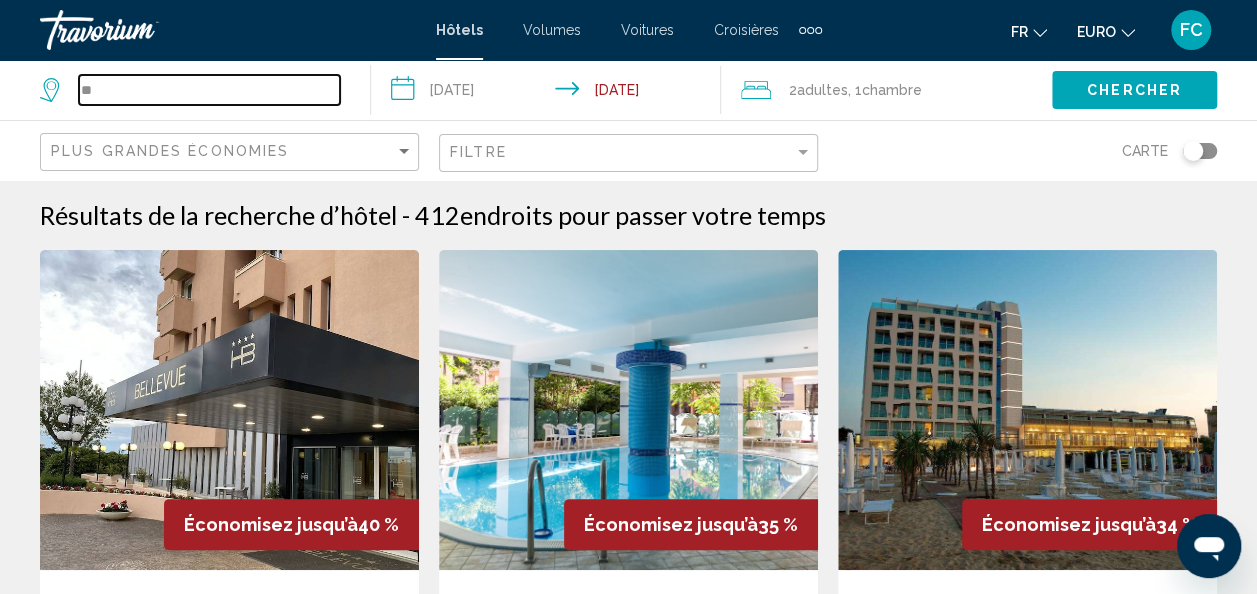 type on "*" 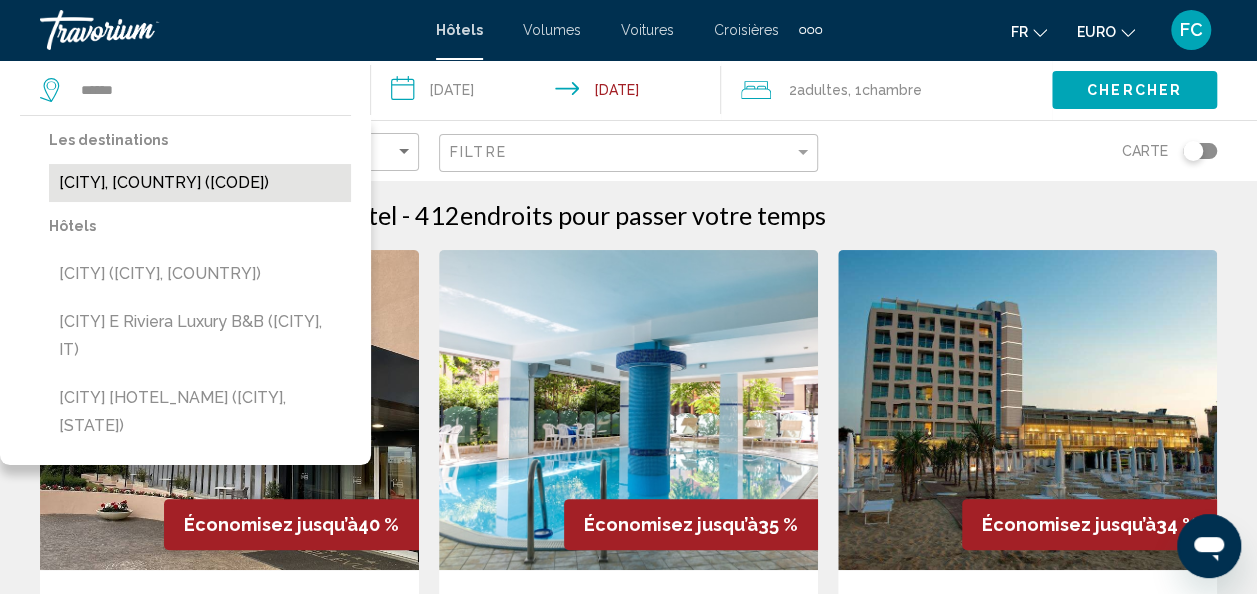 click on "Ancône, Italie (AOI)" at bounding box center (200, 183) 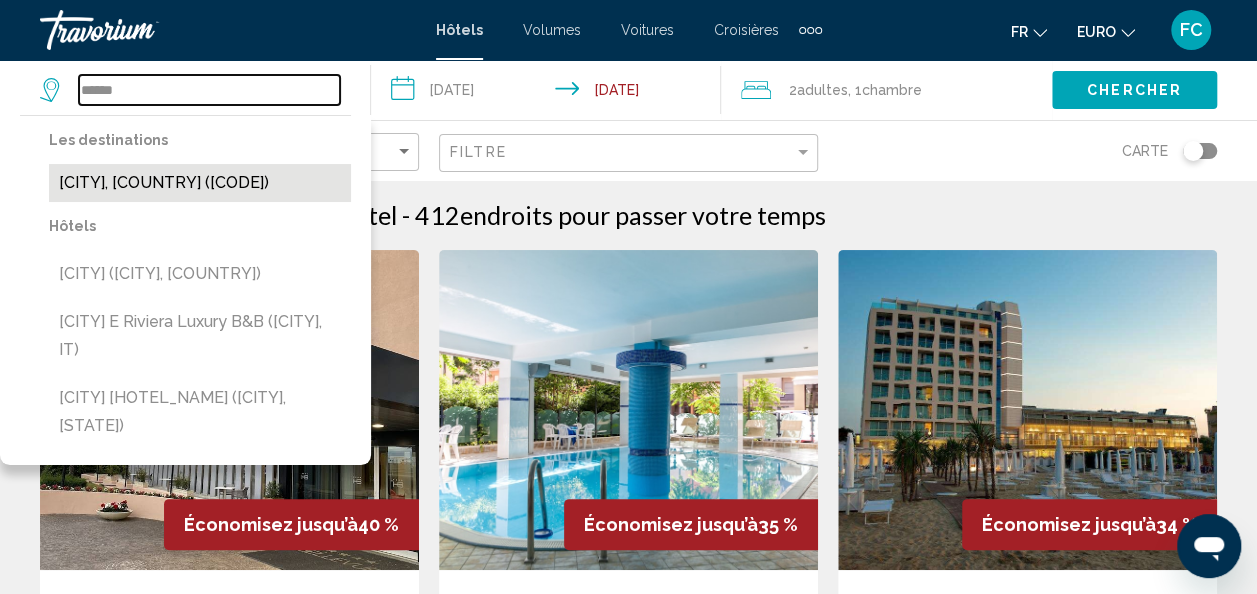 type on "**********" 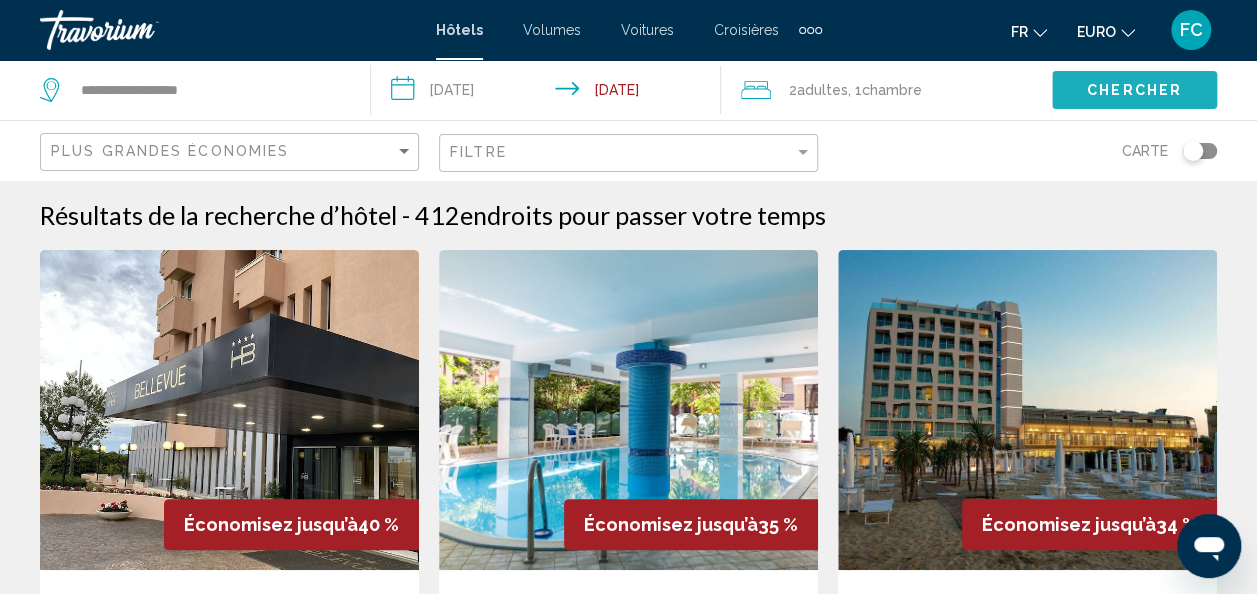 click on "Chercher" 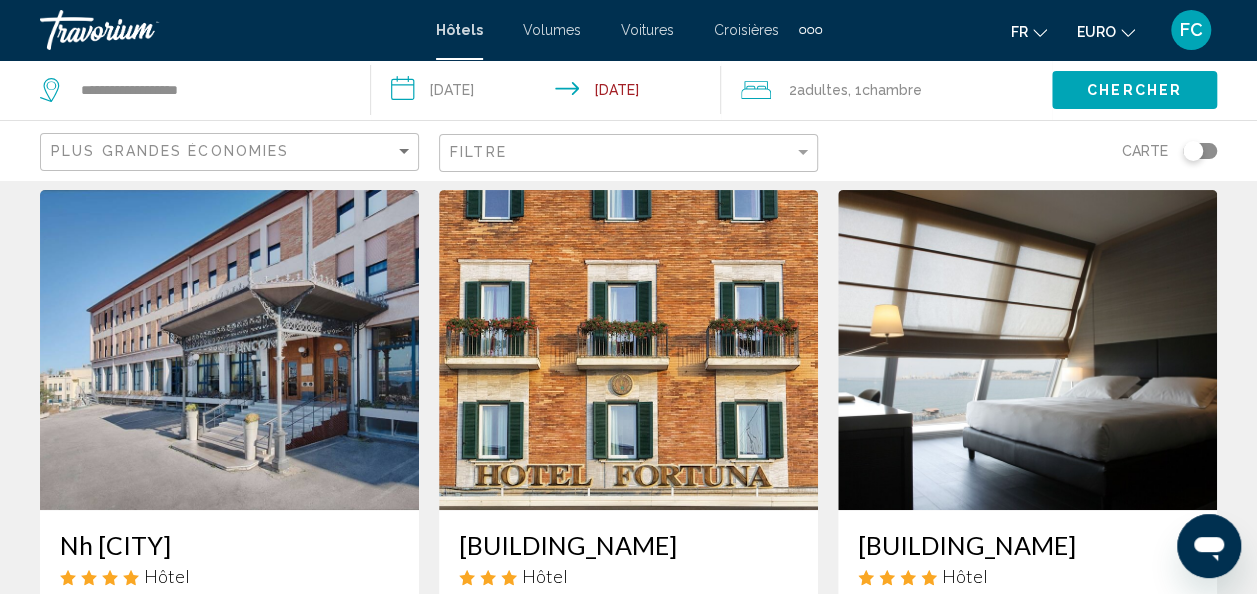 scroll, scrollTop: 80, scrollLeft: 0, axis: vertical 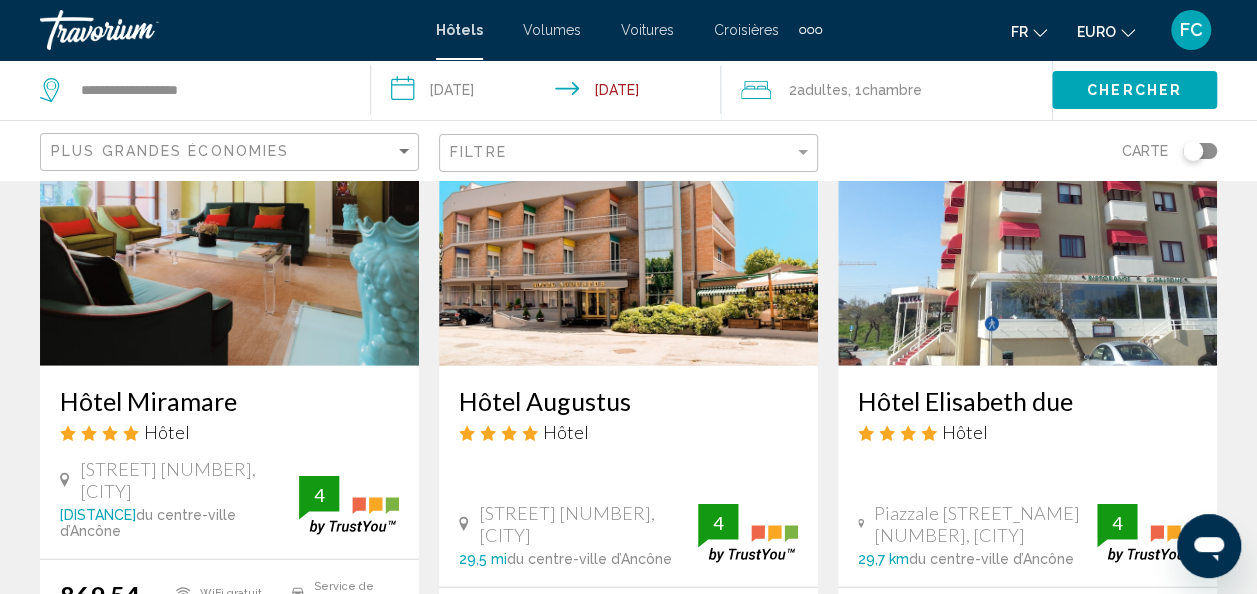 click 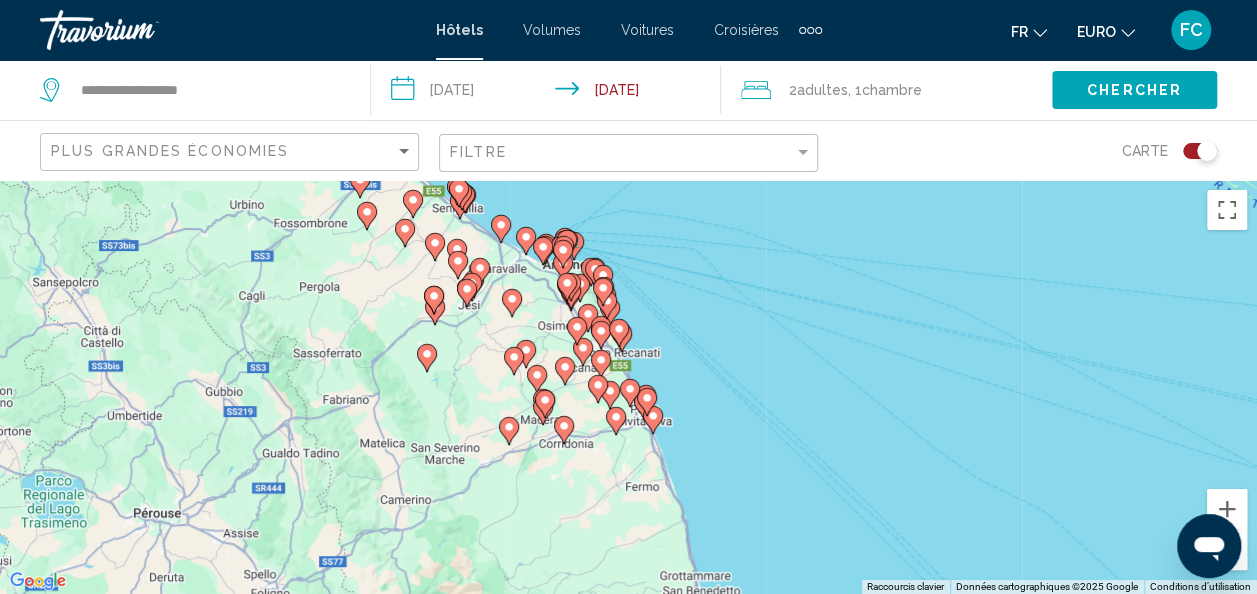 drag, startPoint x: 884, startPoint y: 423, endPoint x: 722, endPoint y: 314, distance: 195.25624 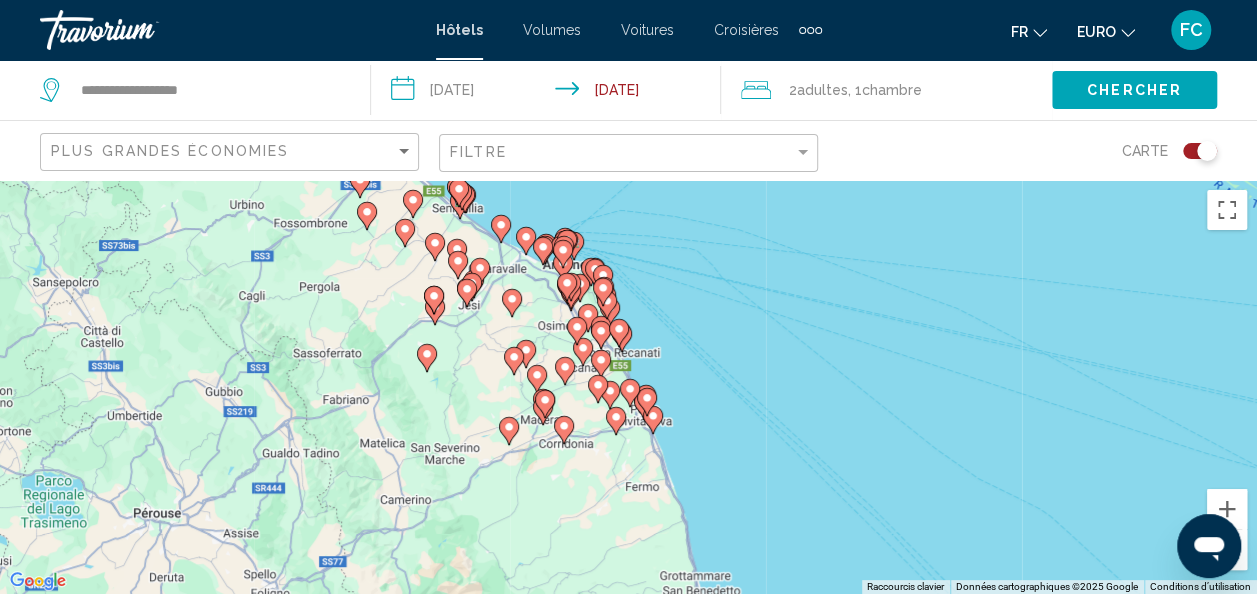 click on "Pour activer le glissement avec le clavier, appuyez sur Alt+Entrée. Une fois ce mode activé, utilisez les touches fléchées pour déplacer le repère. Pour valider le déplacement, appuyez sur Entrée. Pour annuler, appuyez sur Échap." at bounding box center [628, 387] 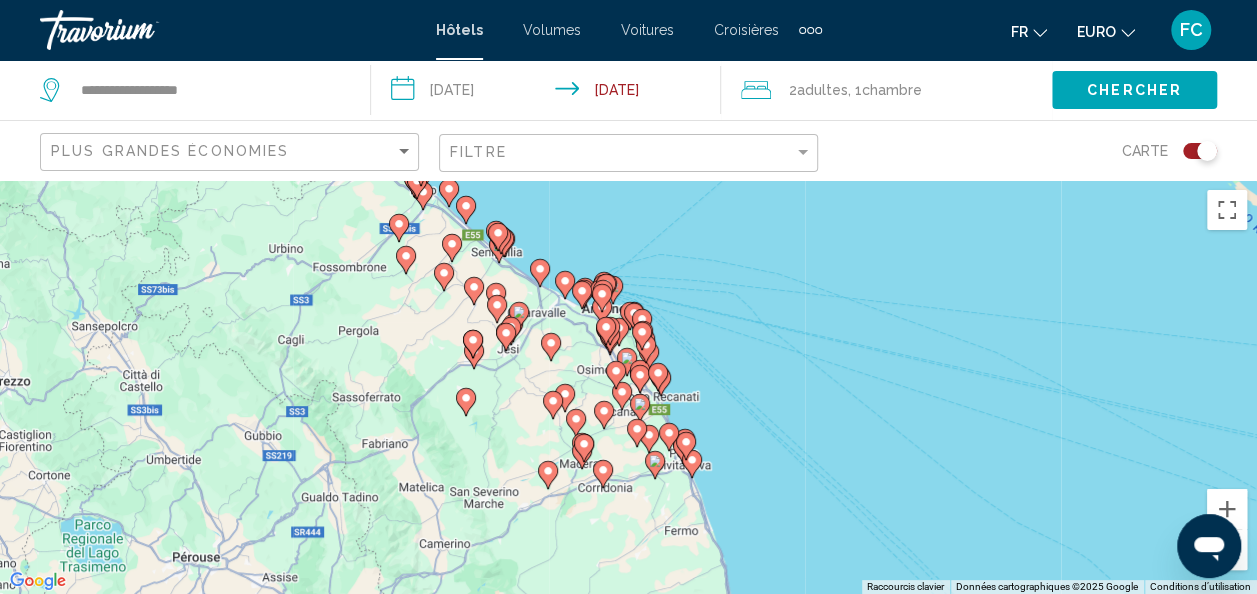 drag, startPoint x: 793, startPoint y: 438, endPoint x: 855, endPoint y: 482, distance: 76.02631 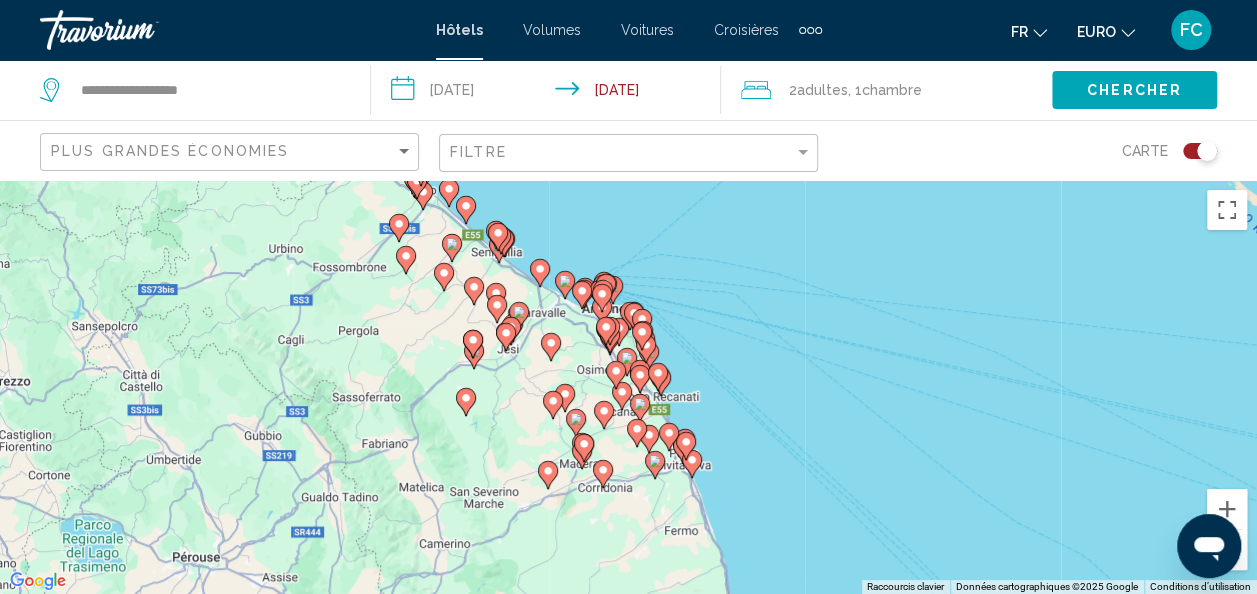click on "Pour activer le glissement avec le clavier, appuyez sur Alt+Entrée. Une fois ce mode activé, utilisez les touches fléchées pour déplacer le repère. Pour valider le déplacement, appuyez sur Entrée. Pour annuler, appuyez sur Échap." at bounding box center (628, 387) 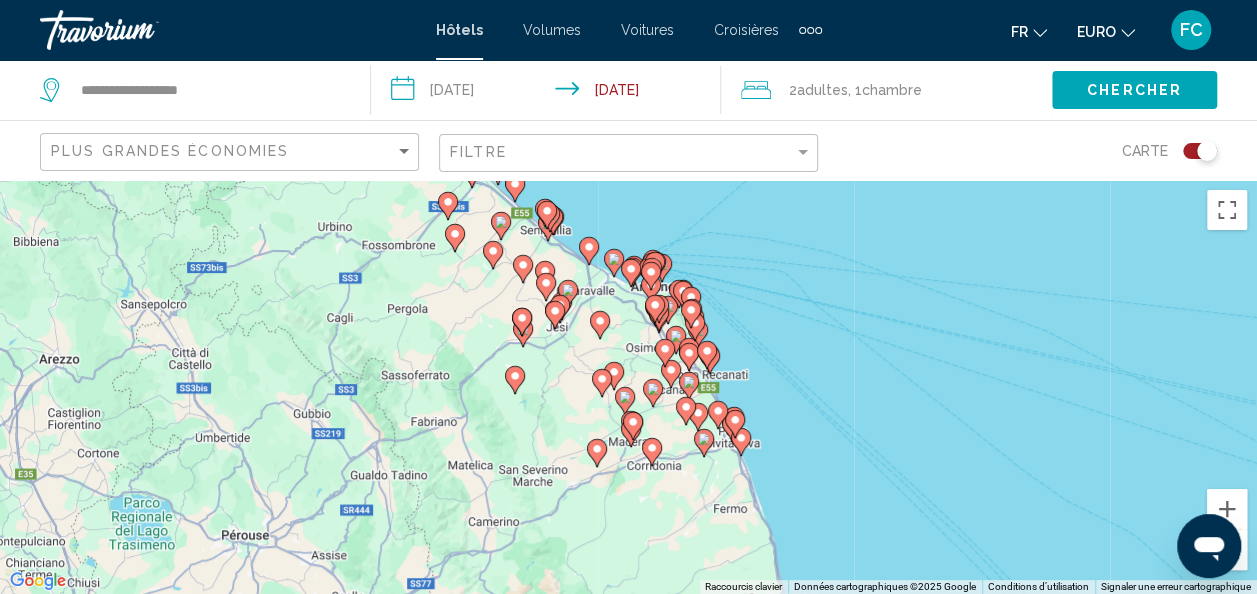 drag, startPoint x: 780, startPoint y: 450, endPoint x: 834, endPoint y: 423, distance: 60.373837 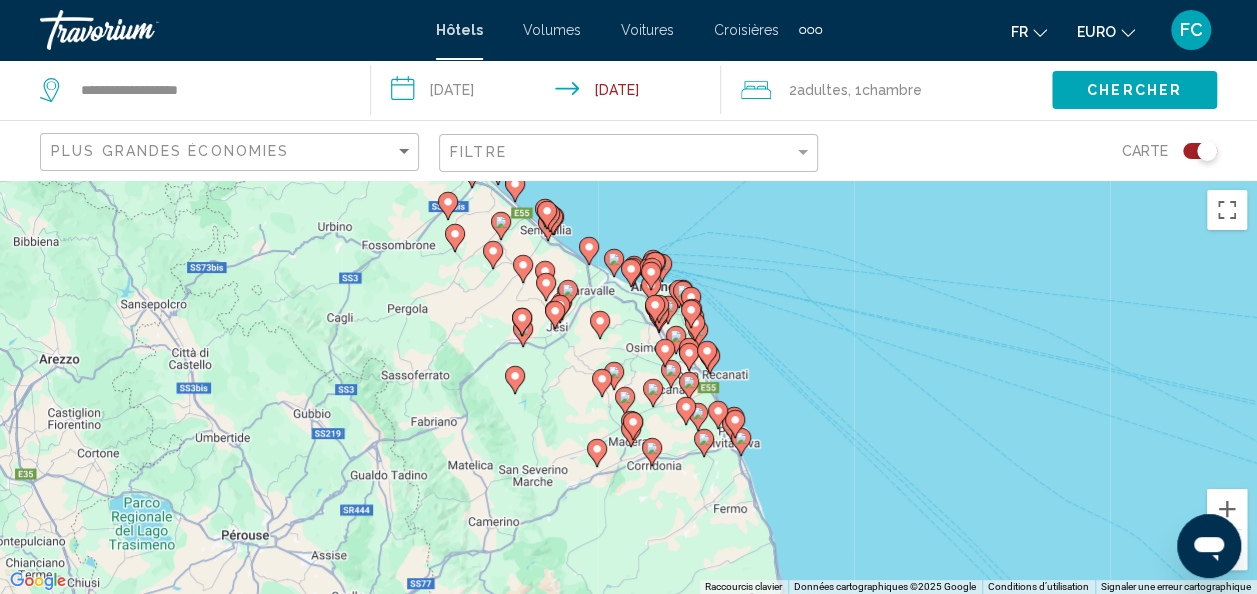 click on "Pour activer le glissement avec le clavier, appuyez sur Alt+Entrée. Une fois ce mode activé, utilisez les touches fléchées pour déplacer le repère. Pour valider le déplacement, appuyez sur Entrée. Pour annuler, appuyez sur Échap." at bounding box center [628, 387] 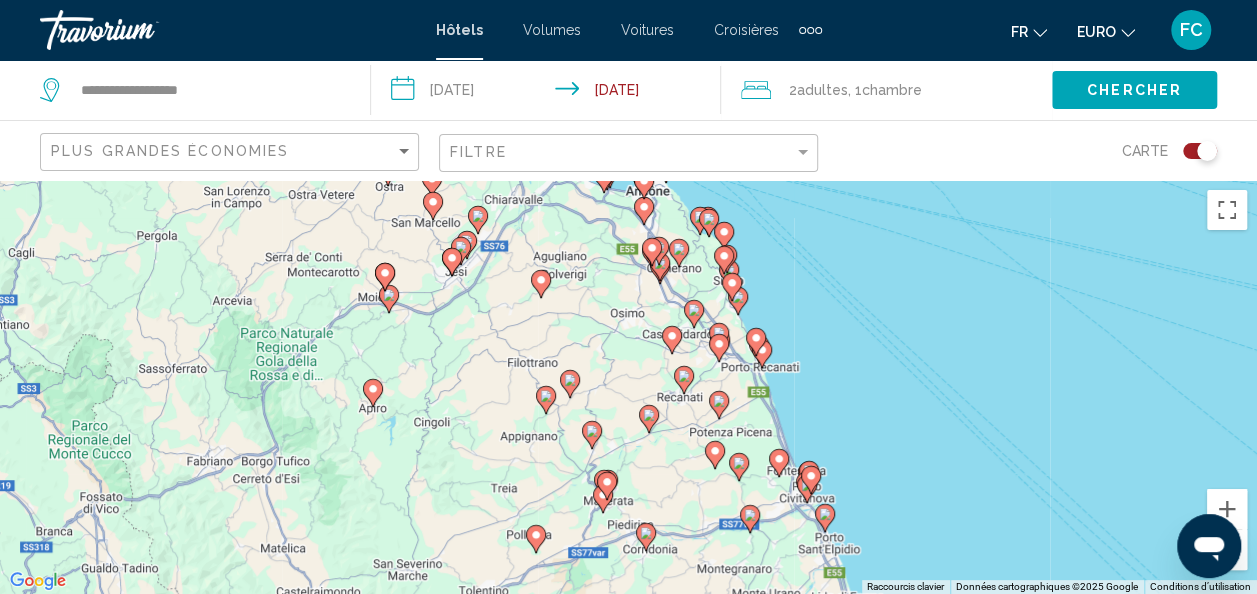 drag, startPoint x: 1008, startPoint y: 405, endPoint x: 992, endPoint y: 489, distance: 85.51023 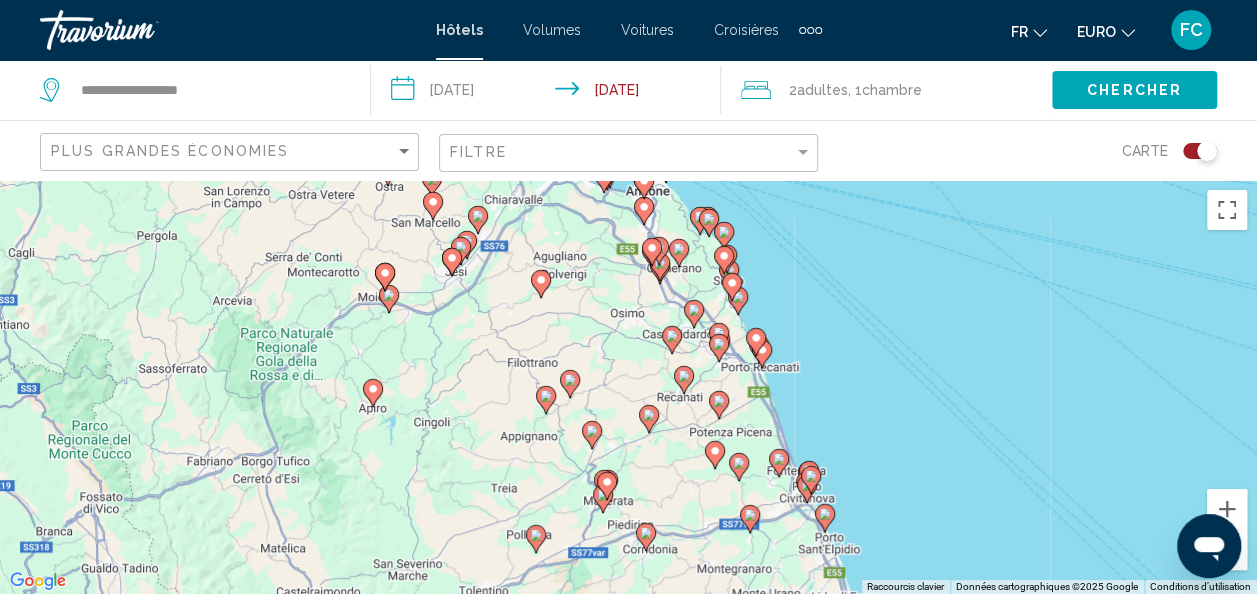 click on "Pour activer le glissement avec le clavier, appuyez sur Alt+Entrée. Une fois ce mode activé, utilisez les touches fléchées pour déplacer le repère. Pour valider le déplacement, appuyez sur Entrée. Pour annuler, appuyez sur Échap." at bounding box center [628, 387] 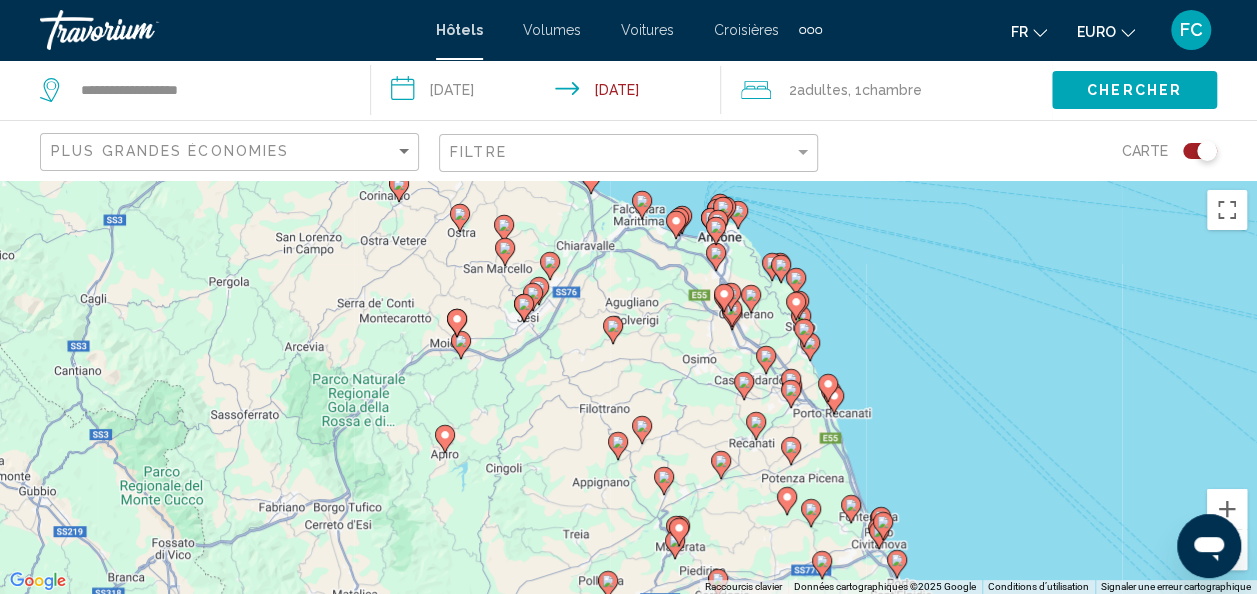 drag, startPoint x: 856, startPoint y: 399, endPoint x: 939, endPoint y: 462, distance: 104.20173 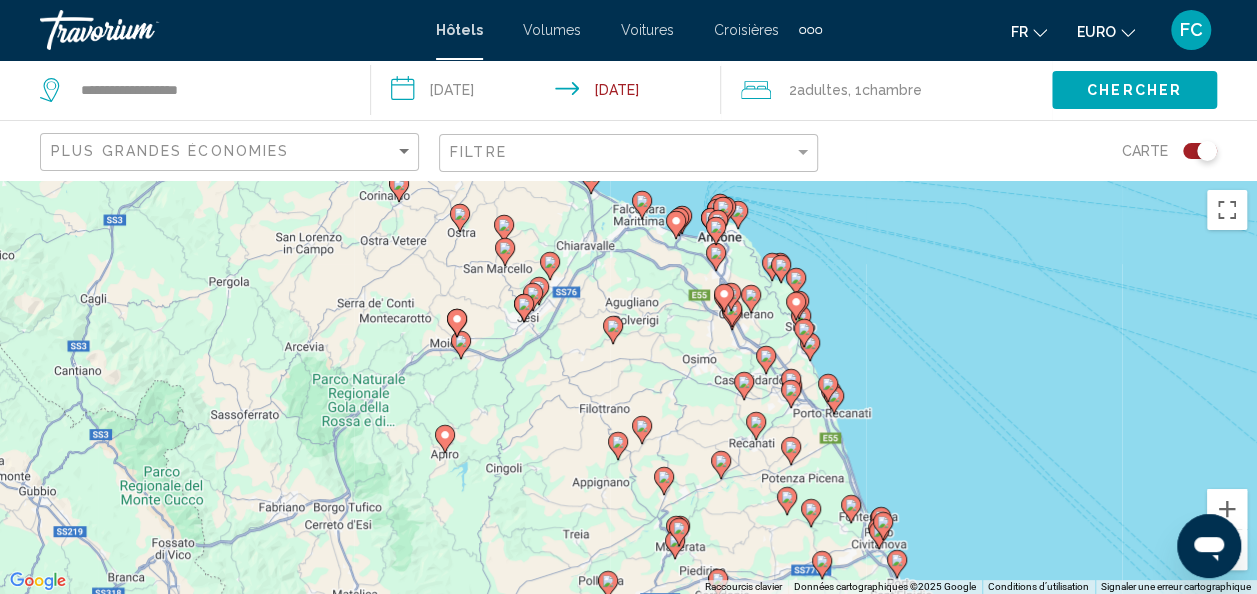 click on "Pour activer le glissement avec le clavier, appuyez sur Alt+Entrée. Une fois ce mode activé, utilisez les touches fléchées pour déplacer le repère. Pour valider le déplacement, appuyez sur Entrée. Pour annuler, appuyez sur Échap." at bounding box center (628, 387) 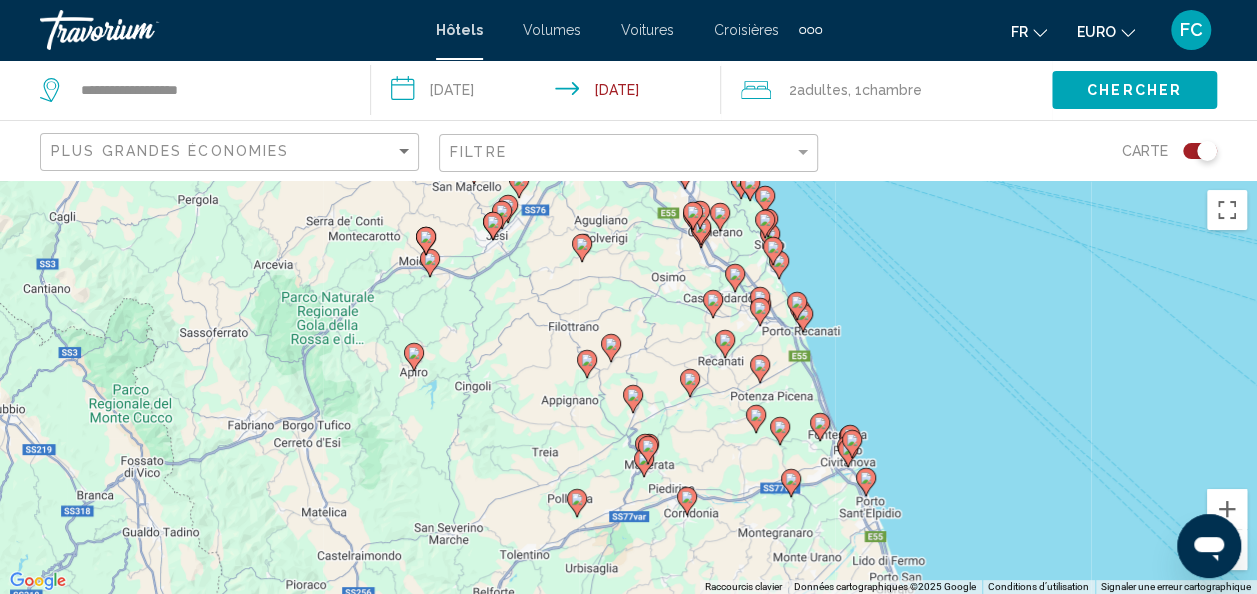 drag, startPoint x: 912, startPoint y: 374, endPoint x: 850, endPoint y: 224, distance: 162.30835 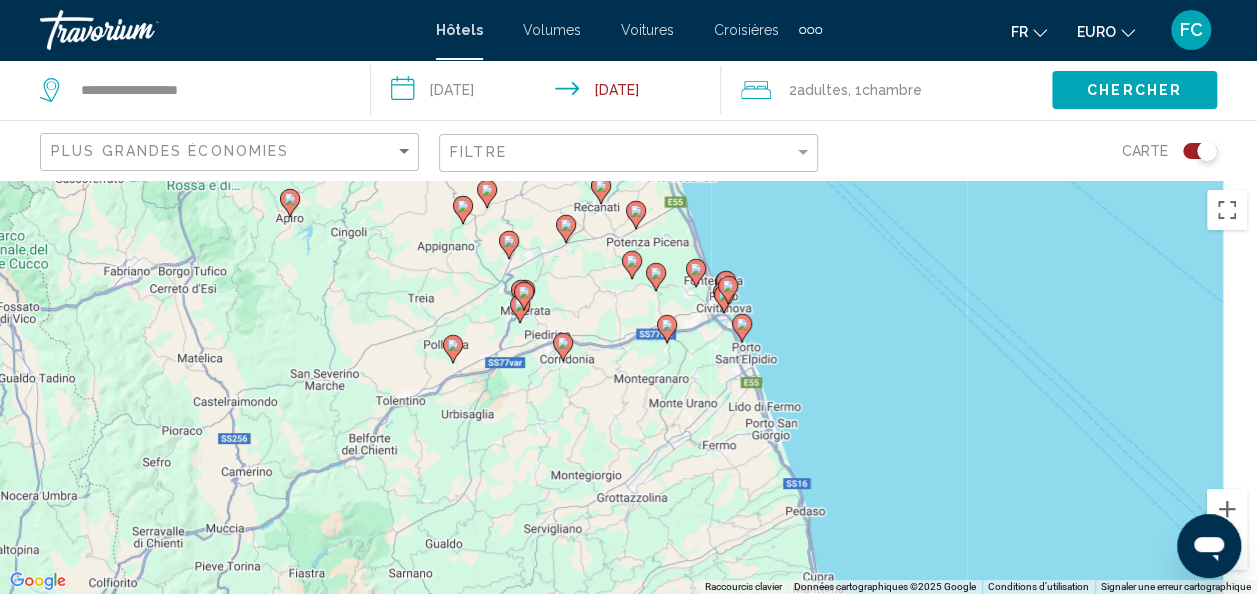 drag, startPoint x: 904, startPoint y: 363, endPoint x: 791, endPoint y: 226, distance: 177.58942 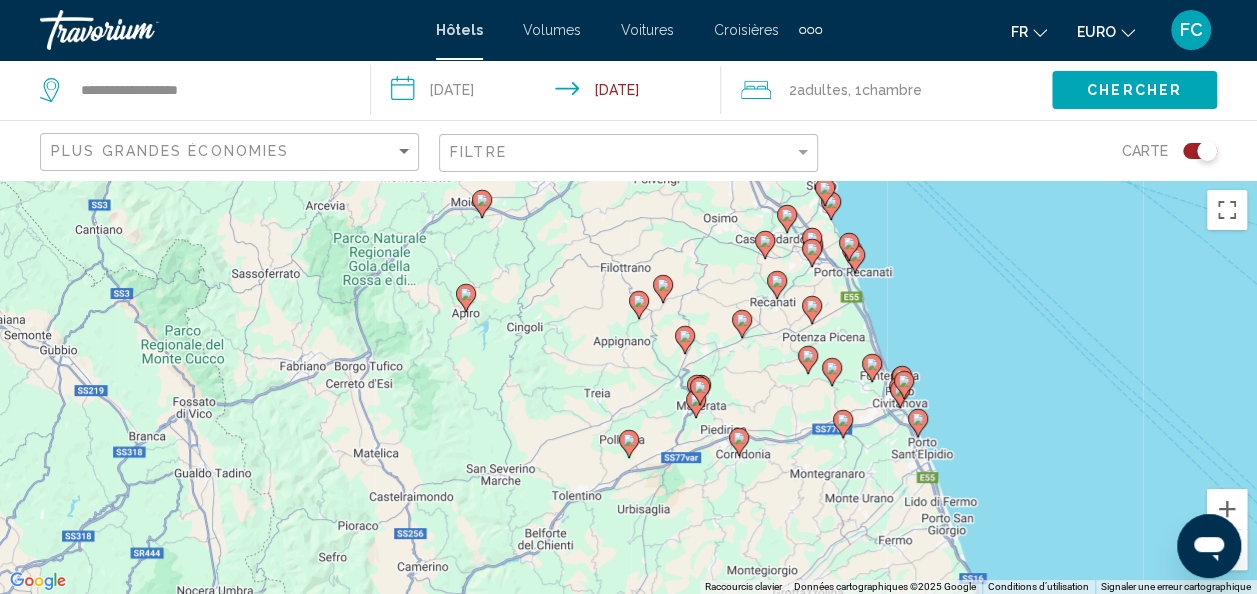 drag, startPoint x: 856, startPoint y: 418, endPoint x: 1075, endPoint y: 565, distance: 263.76126 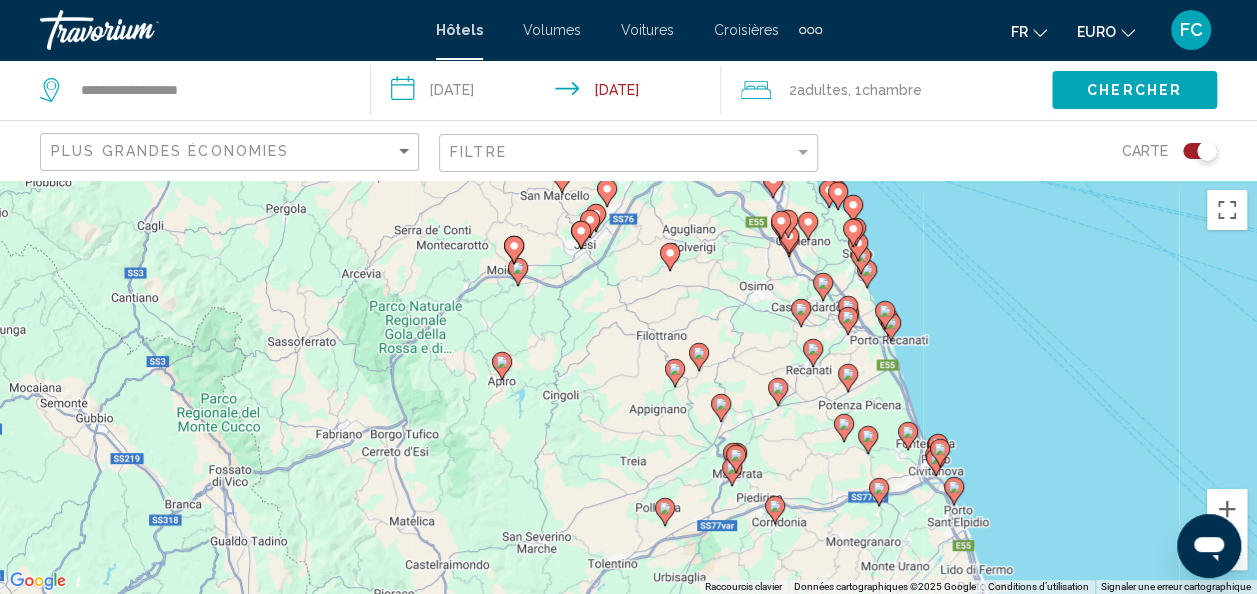 drag, startPoint x: 984, startPoint y: 374, endPoint x: 1045, endPoint y: 563, distance: 198.6001 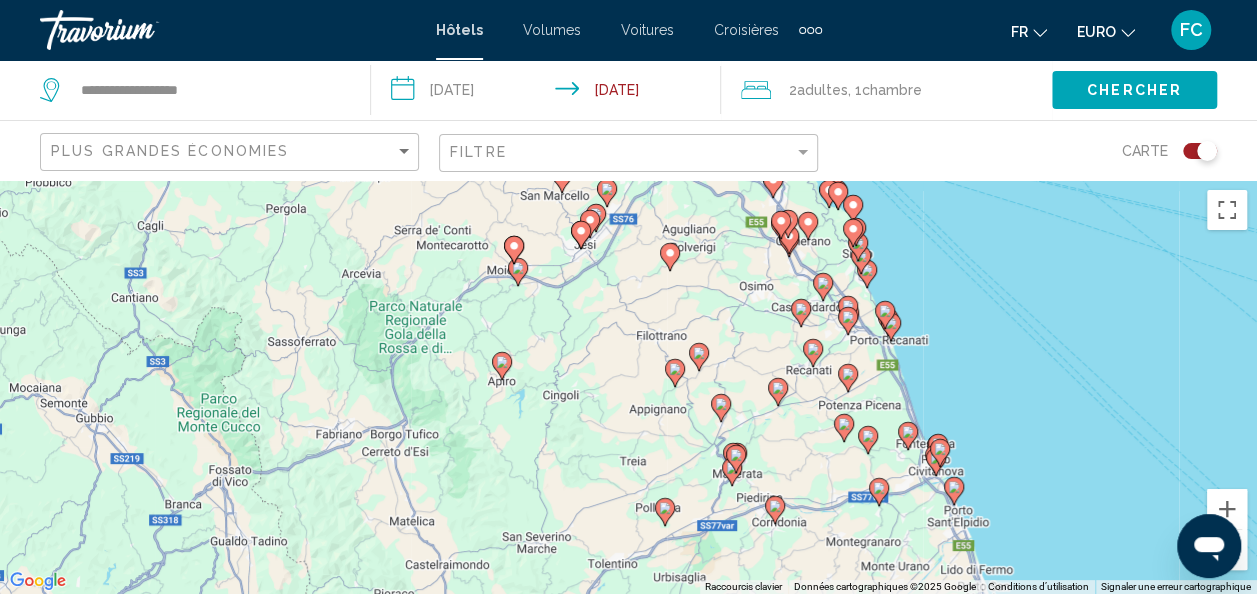 click on "Pour activer le glissement avec le clavier, appuyez sur Alt+Entrée. Une fois ce mode activé, utilisez les touches fléchées pour déplacer le repère. Pour valider le déplacement, appuyez sur Entrée. Pour annuler, appuyez sur Échap." at bounding box center (628, 387) 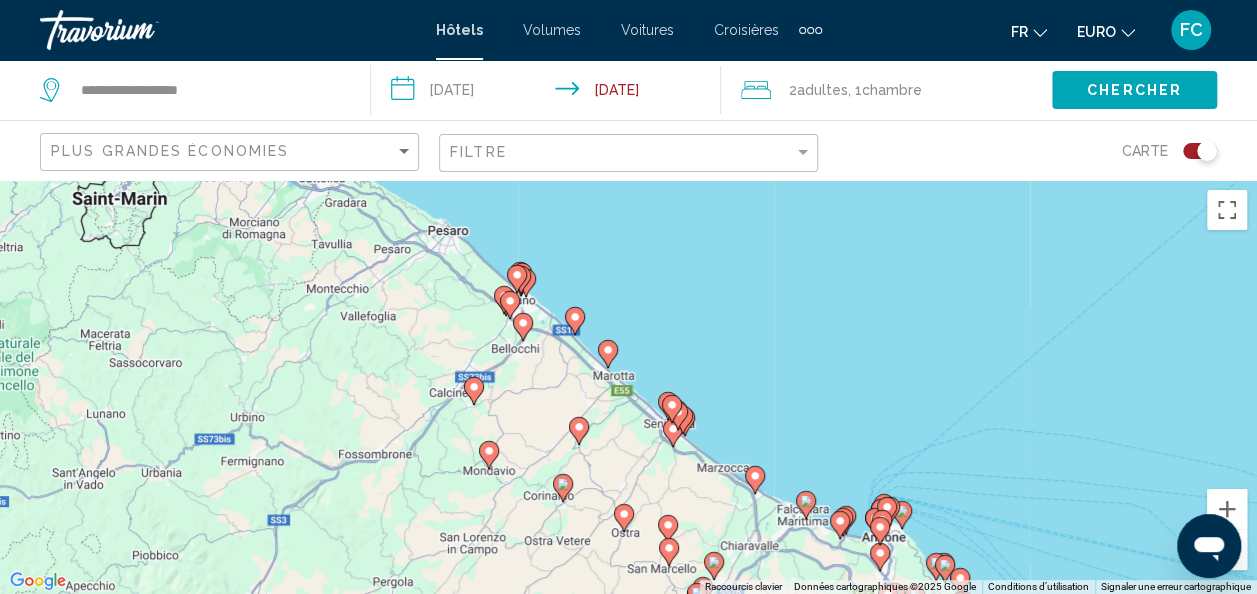 drag, startPoint x: 770, startPoint y: 244, endPoint x: 784, endPoint y: 340, distance: 97.015465 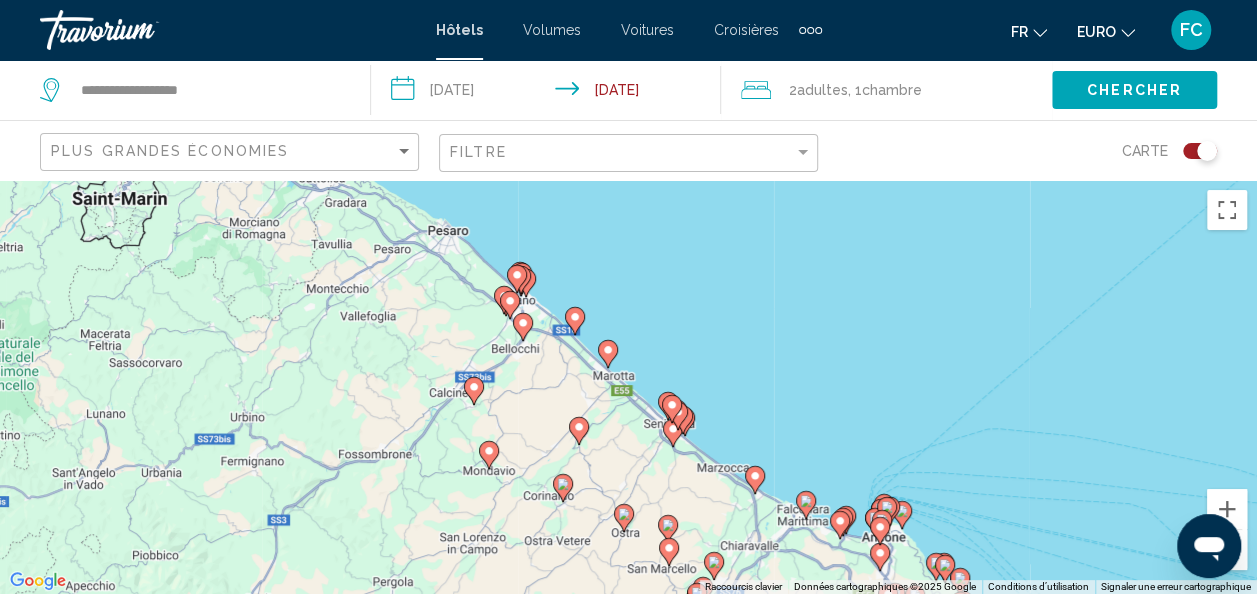 click on "Pour activer le glissement avec le clavier, appuyez sur Alt+Entrée. Une fois ce mode activé, utilisez les touches fléchées pour déplacer le repère. Pour valider le déplacement, appuyez sur Entrée. Pour annuler, appuyez sur Échap." at bounding box center [628, 387] 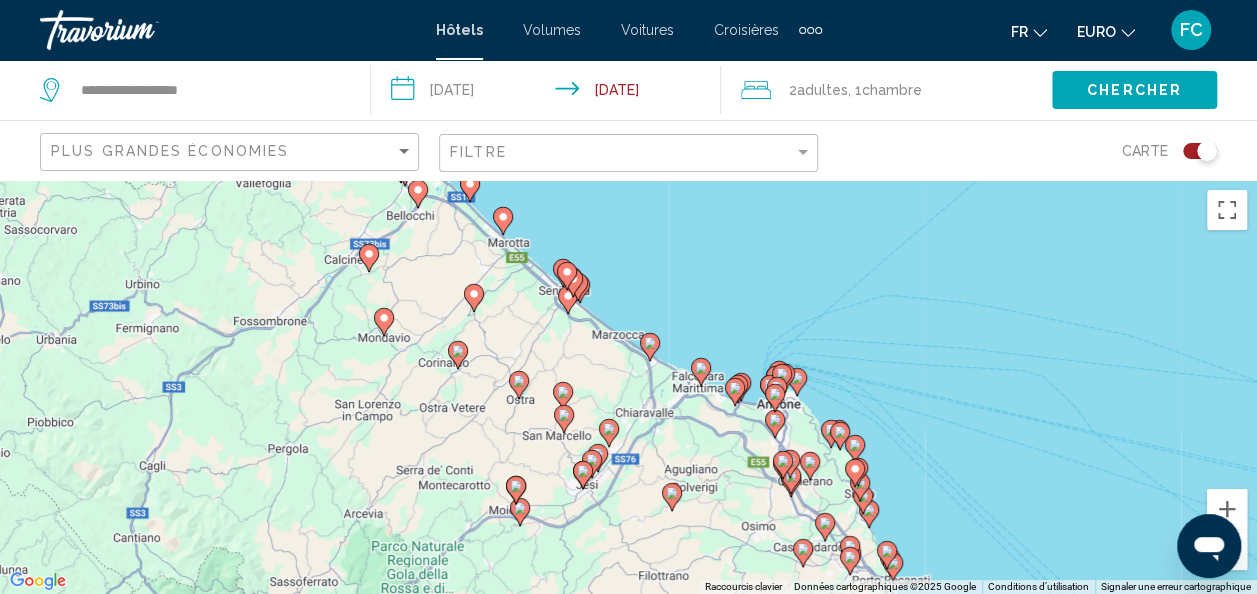 drag, startPoint x: 818, startPoint y: 384, endPoint x: 718, endPoint y: 254, distance: 164.01219 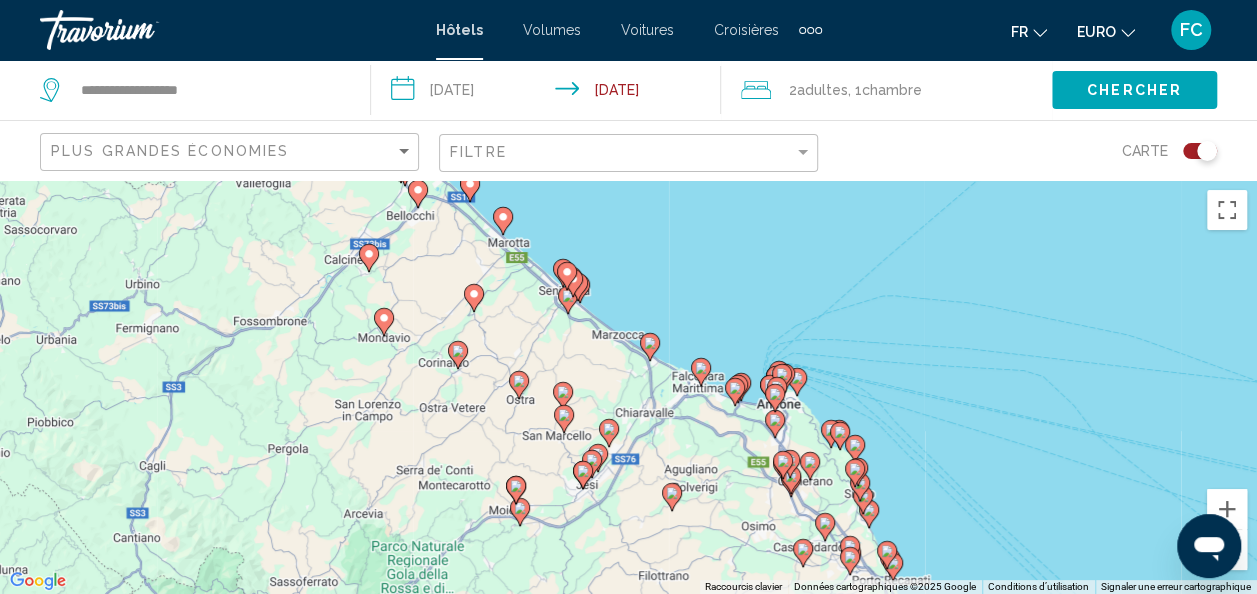 click on "Pour activer le glissement avec le clavier, appuyez sur Alt+Entrée. Une fois ce mode activé, utilisez les touches fléchées pour déplacer le repère. Pour valider le déplacement, appuyez sur Entrée. Pour annuler, appuyez sur Échap." at bounding box center [628, 387] 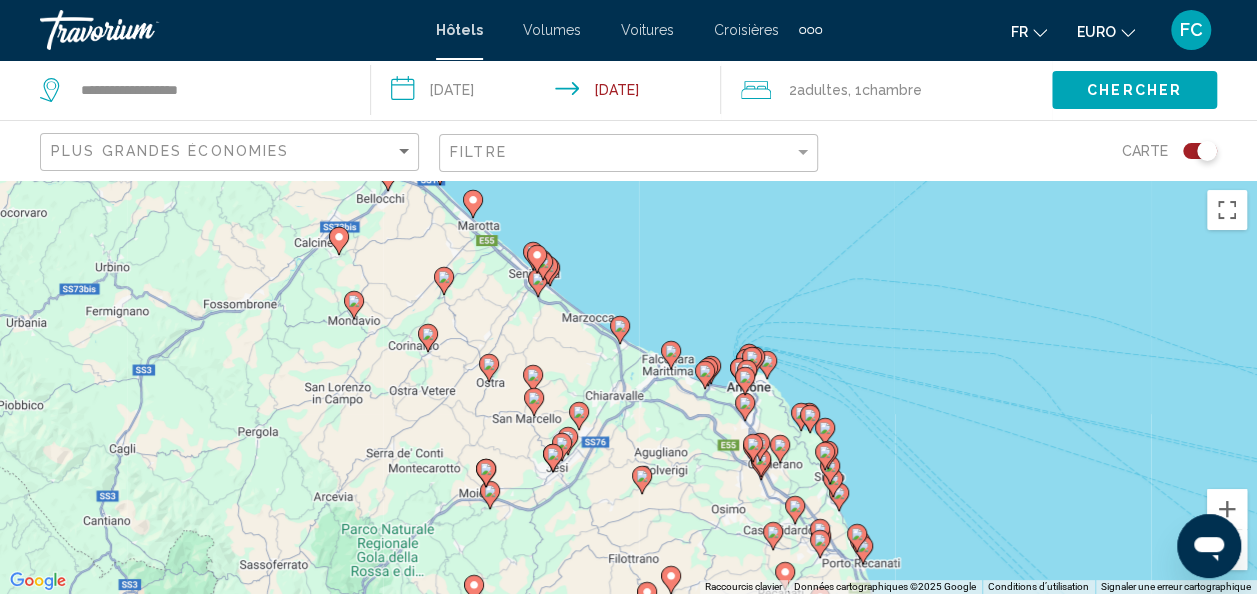 drag, startPoint x: 786, startPoint y: 302, endPoint x: 695, endPoint y: 263, distance: 99.00505 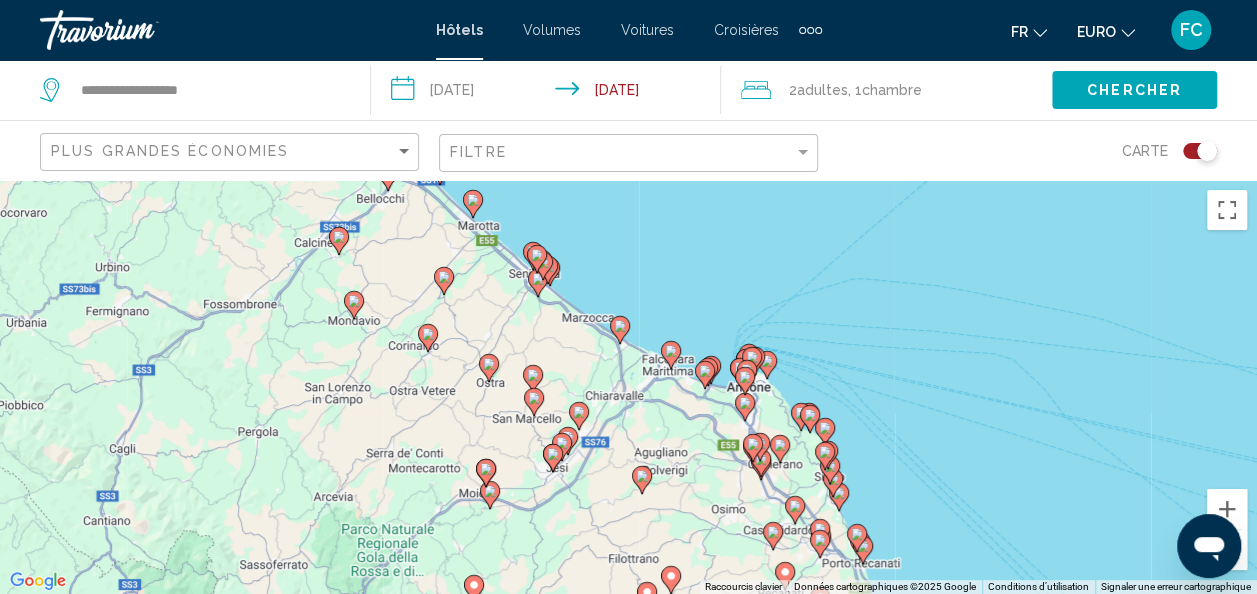 click on "Pour activer le glissement avec le clavier, appuyez sur Alt+Entrée. Une fois ce mode activé, utilisez les touches fléchées pour déplacer le repère. Pour valider le déplacement, appuyez sur Entrée. Pour annuler, appuyez sur Échap." at bounding box center [628, 387] 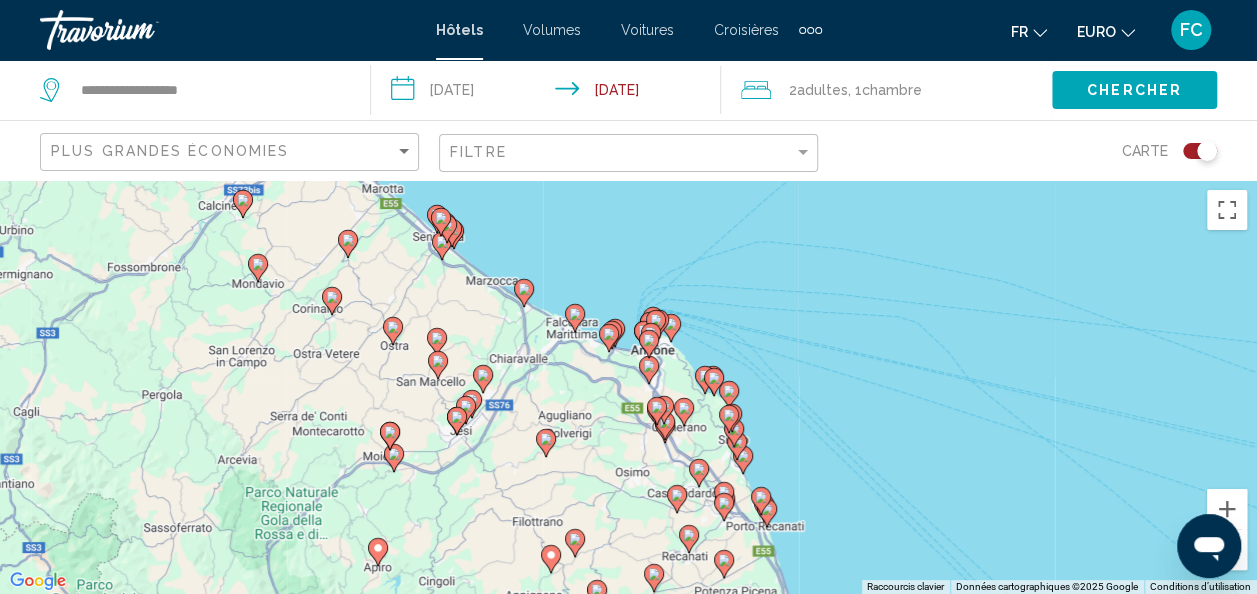 drag, startPoint x: 808, startPoint y: 347, endPoint x: 734, endPoint y: 315, distance: 80.622574 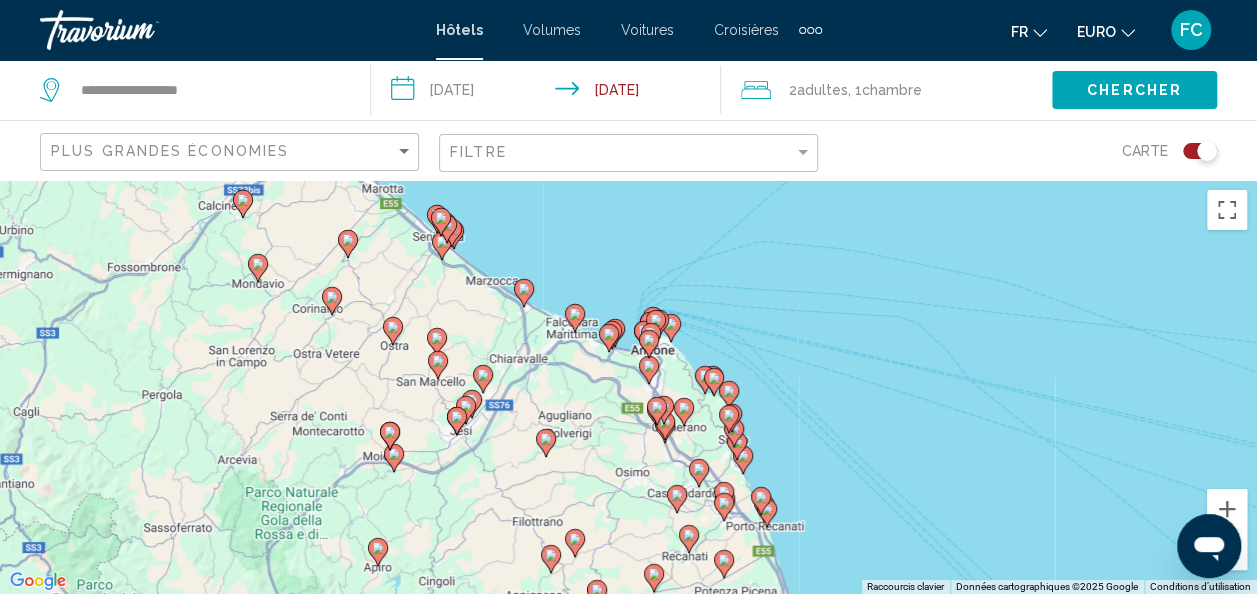 click on "Pour activer le glissement avec le clavier, appuyez sur Alt+Entrée. Une fois ce mode activé, utilisez les touches fléchées pour déplacer le repère. Pour valider le déplacement, appuyez sur Entrée. Pour annuler, appuyez sur Échap." at bounding box center [628, 387] 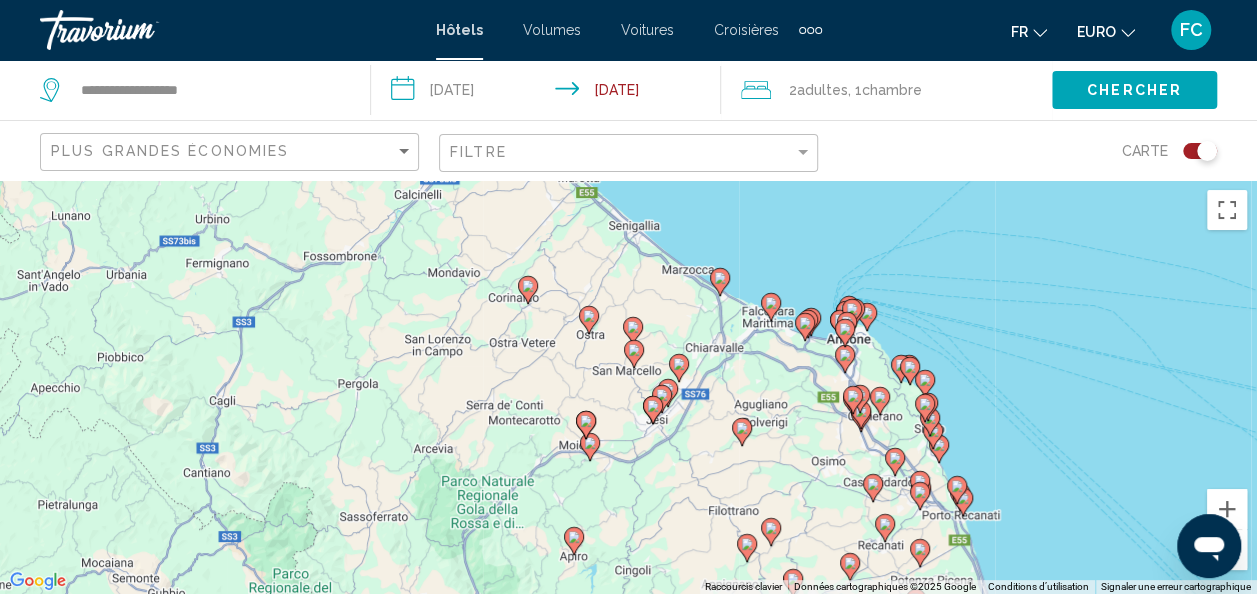 drag, startPoint x: 584, startPoint y: 360, endPoint x: 654, endPoint y: 585, distance: 235.63744 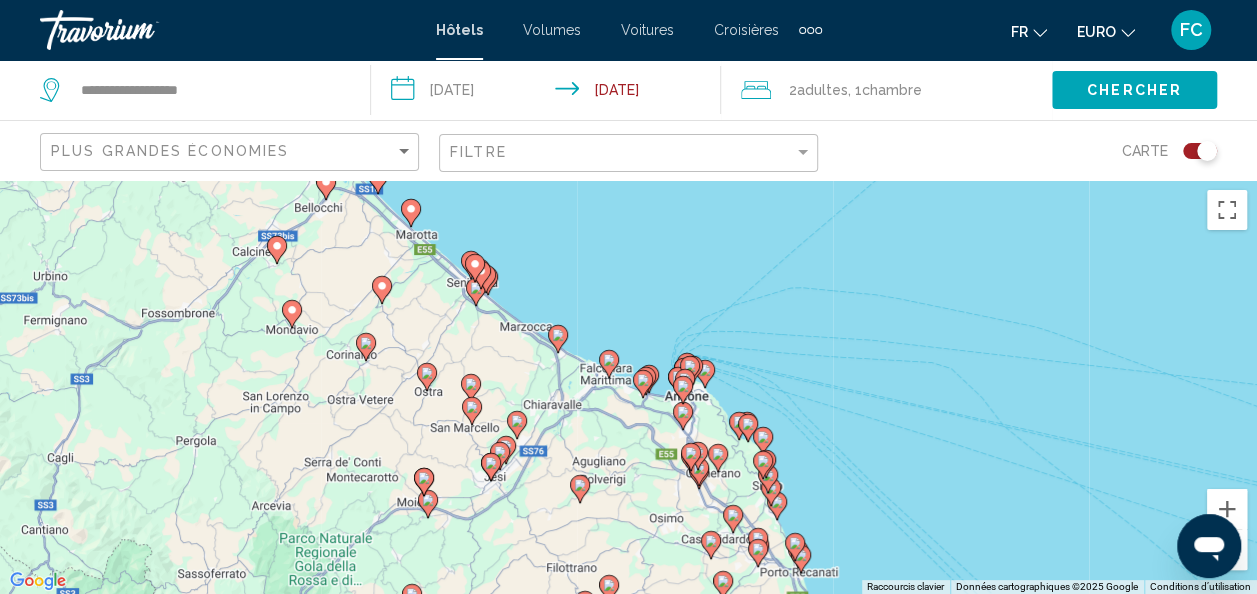 drag, startPoint x: 573, startPoint y: 277, endPoint x: 408, endPoint y: 334, distance: 174.56804 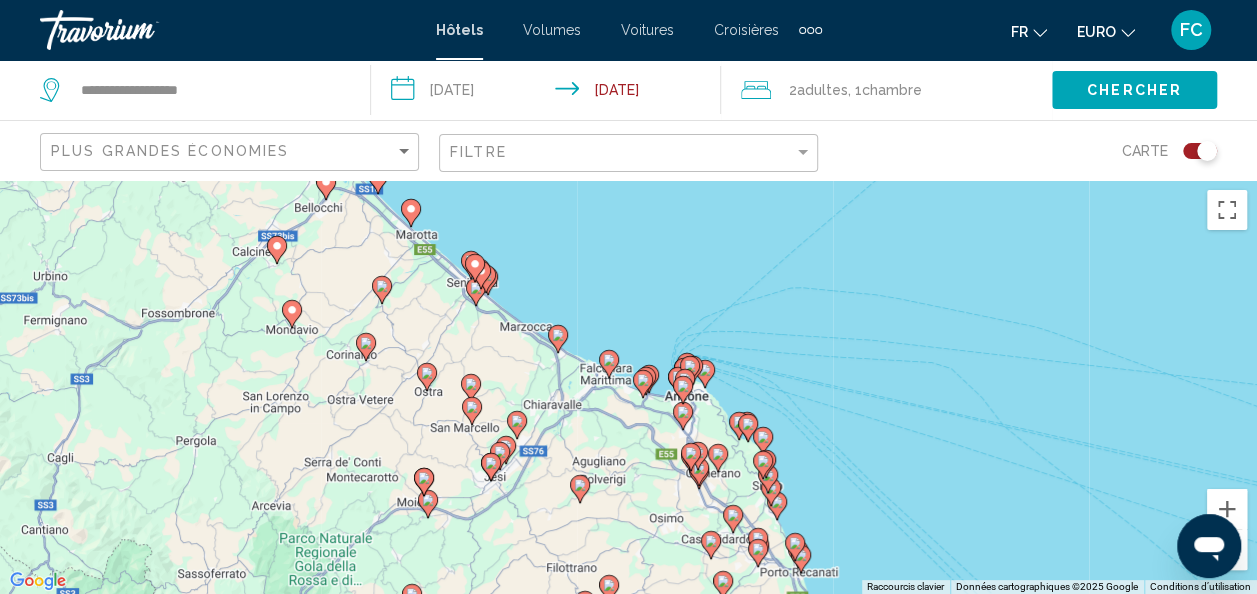 click on "Pour activer le glissement avec le clavier, appuyez sur Alt+Entrée. Une fois ce mode activé, utilisez les touches fléchées pour déplacer le repère. Pour valider le déplacement, appuyez sur Entrée. Pour annuler, appuyez sur Échap." at bounding box center (628, 387) 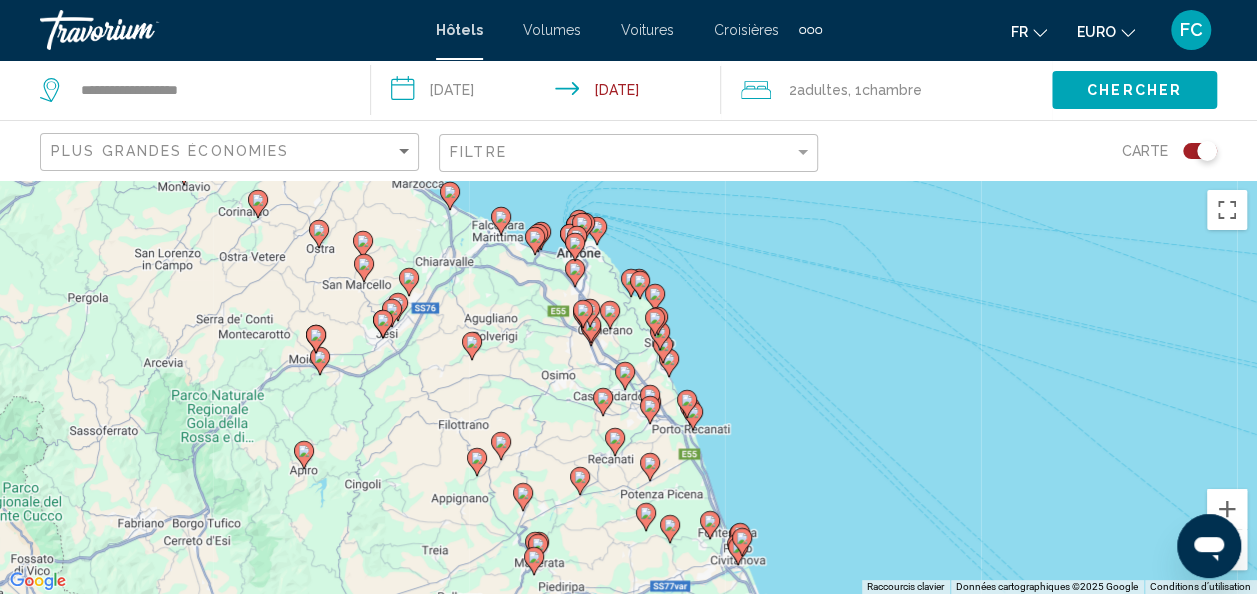 drag, startPoint x: 476, startPoint y: 352, endPoint x: 371, endPoint y: 214, distance: 173.40416 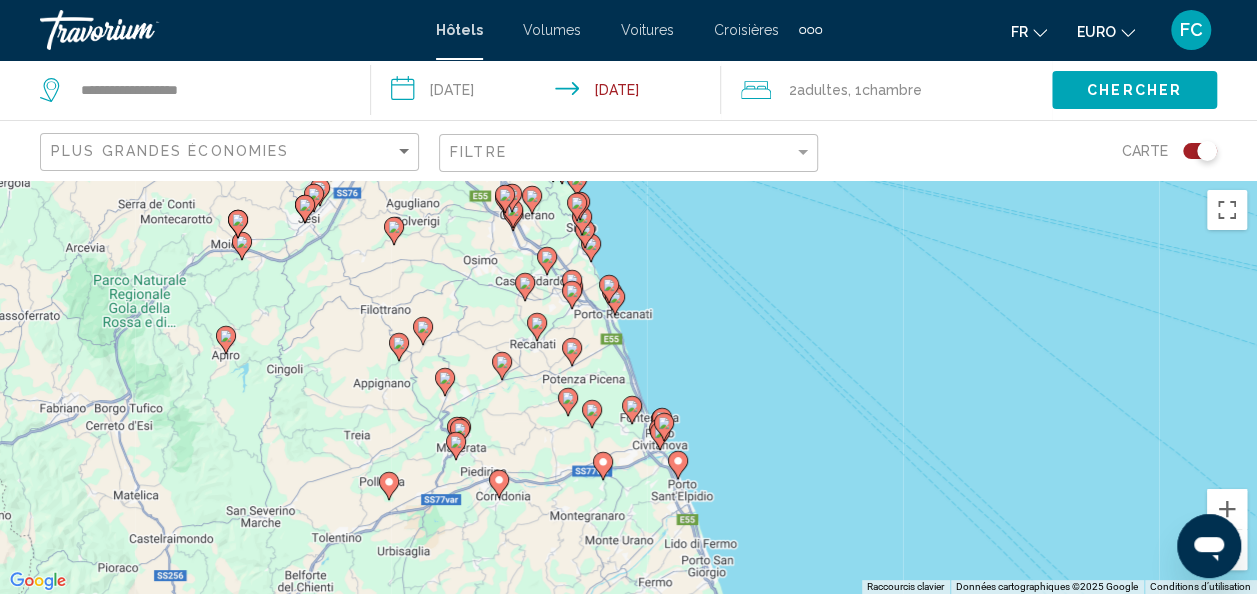 drag, startPoint x: 444, startPoint y: 434, endPoint x: 360, endPoint y: 308, distance: 151.43315 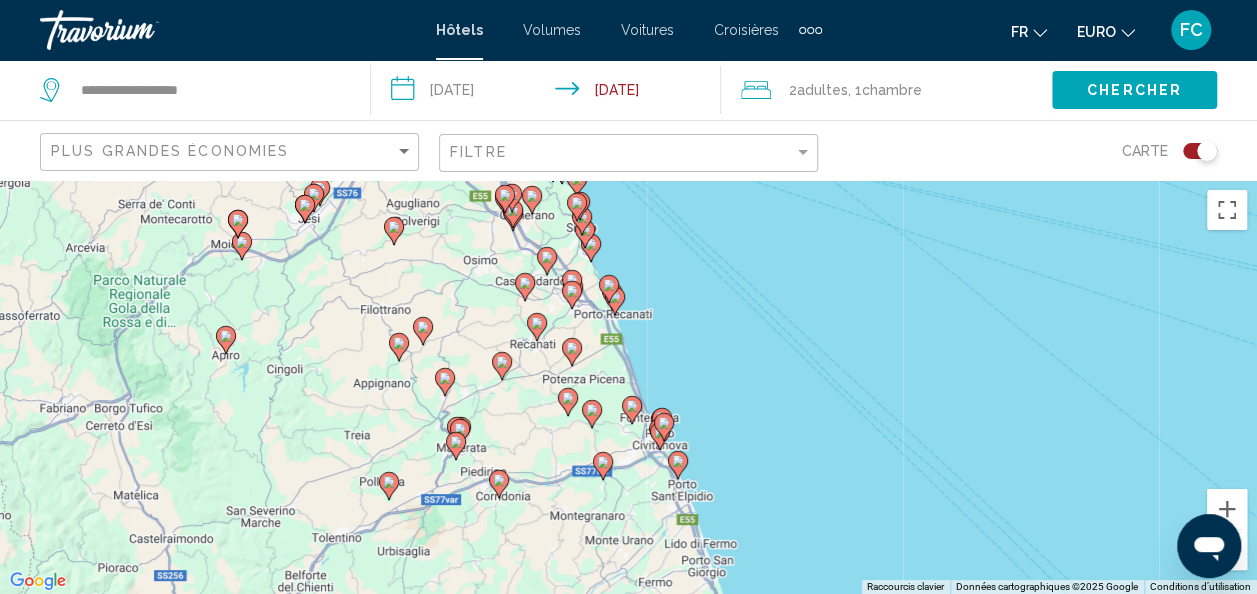 click on "Pour activer le glissement avec le clavier, appuyez sur Alt+Entrée. Une fois ce mode activé, utilisez les touches fléchées pour déplacer le repère. Pour valider le déplacement, appuyez sur Entrée. Pour annuler, appuyez sur Échap." at bounding box center [628, 387] 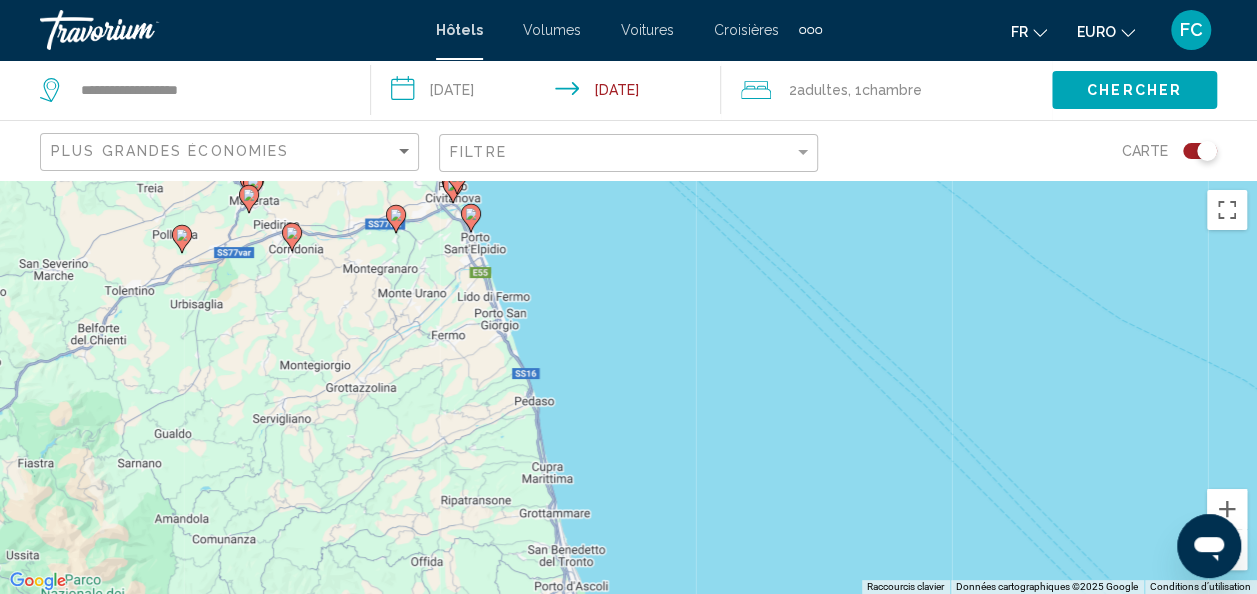 drag, startPoint x: 479, startPoint y: 506, endPoint x: 188, endPoint y: 142, distance: 466.02252 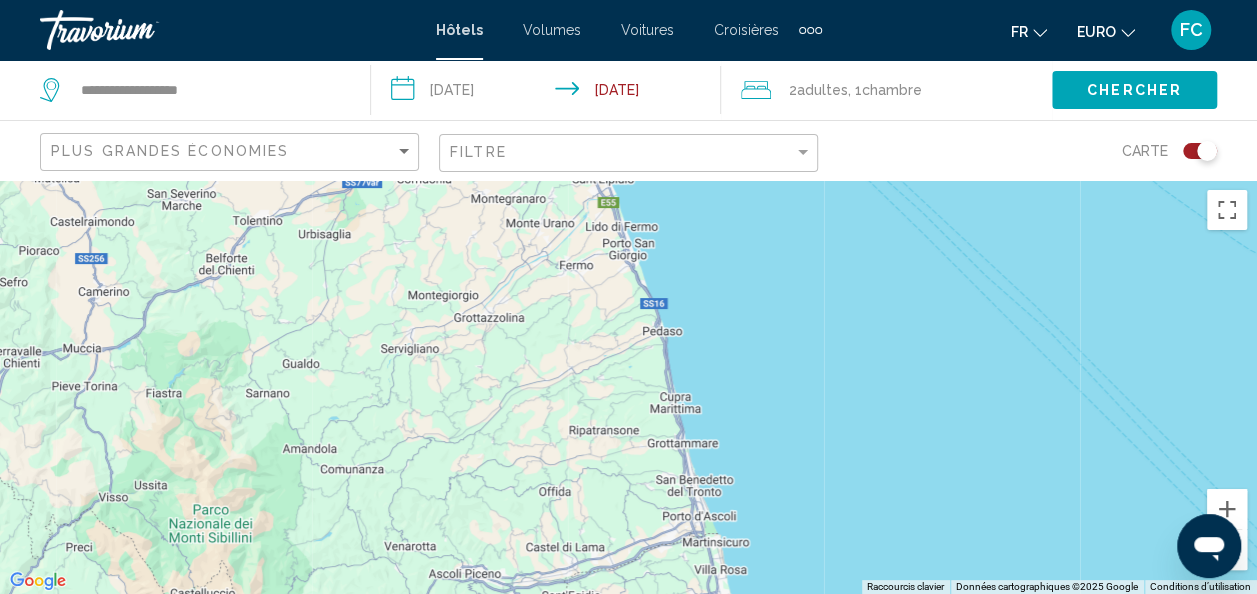 drag, startPoint x: 303, startPoint y: 314, endPoint x: 552, endPoint y: 494, distance: 307.24747 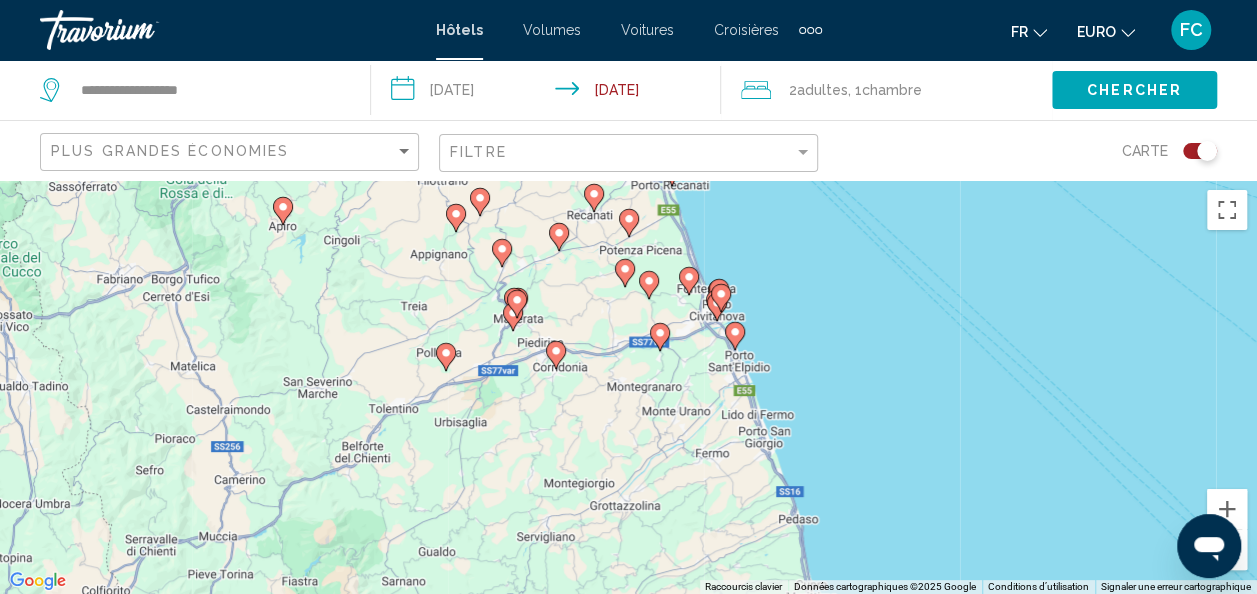 drag, startPoint x: 467, startPoint y: 290, endPoint x: 528, endPoint y: 434, distance: 156.38734 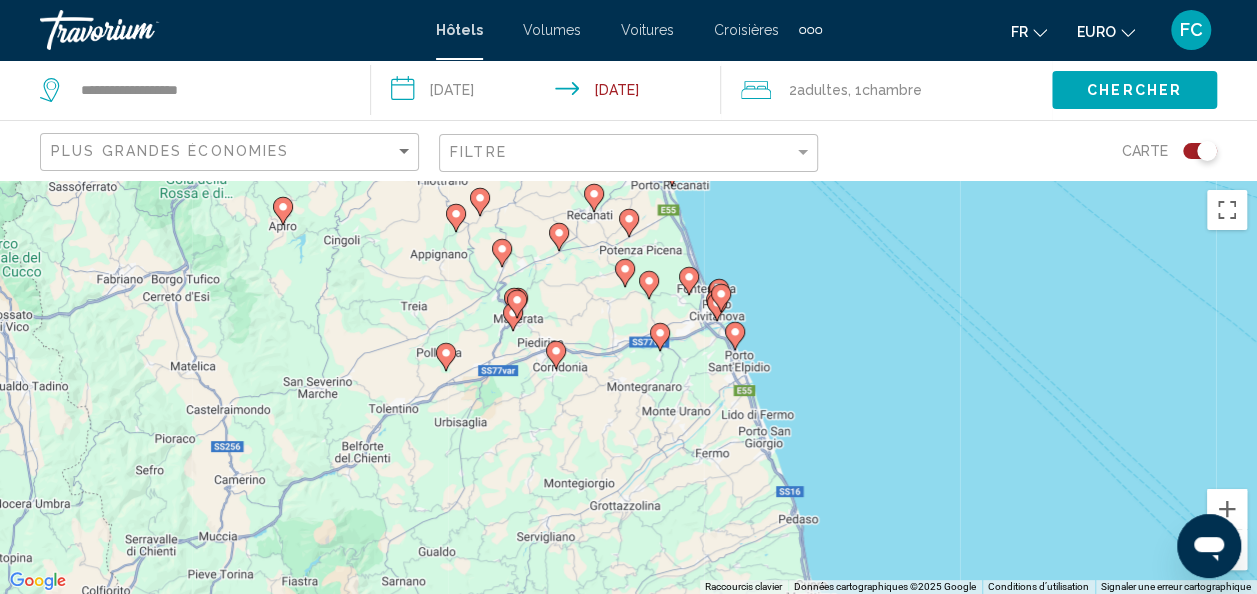 click on "Pour activer le glissement avec le clavier, appuyez sur Alt+Entrée. Une fois ce mode activé, utilisez les touches fléchées pour déplacer le repère. Pour valider le déplacement, appuyez sur Entrée. Pour annuler, appuyez sur Échap." at bounding box center [628, 387] 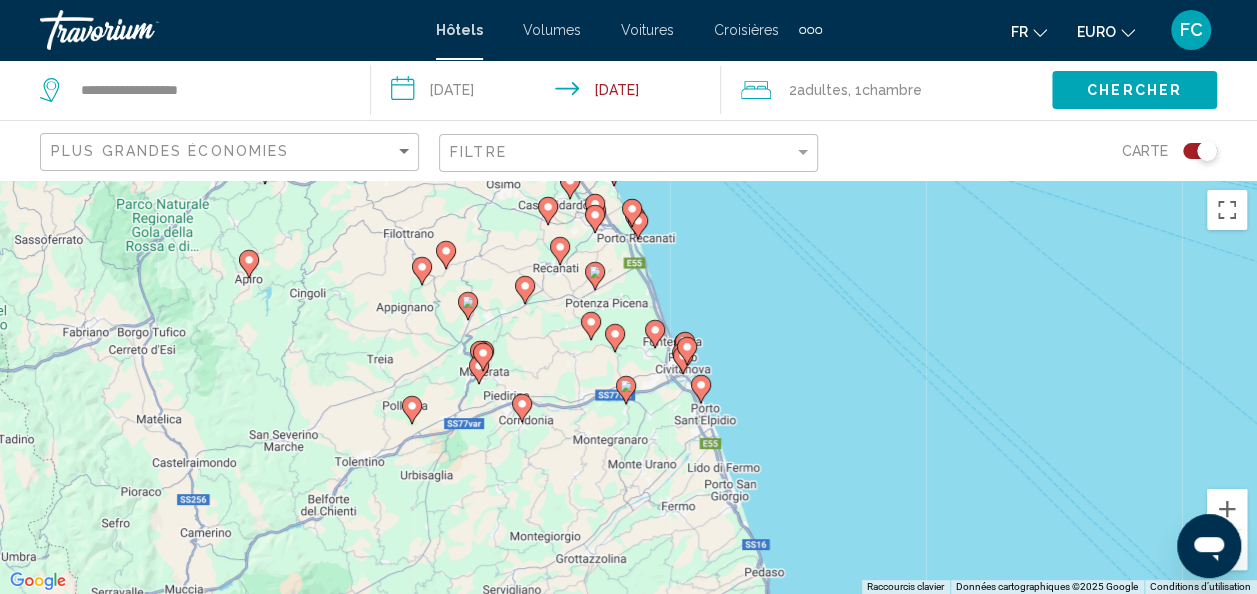 drag, startPoint x: 417, startPoint y: 358, endPoint x: 330, endPoint y: 445, distance: 123.03658 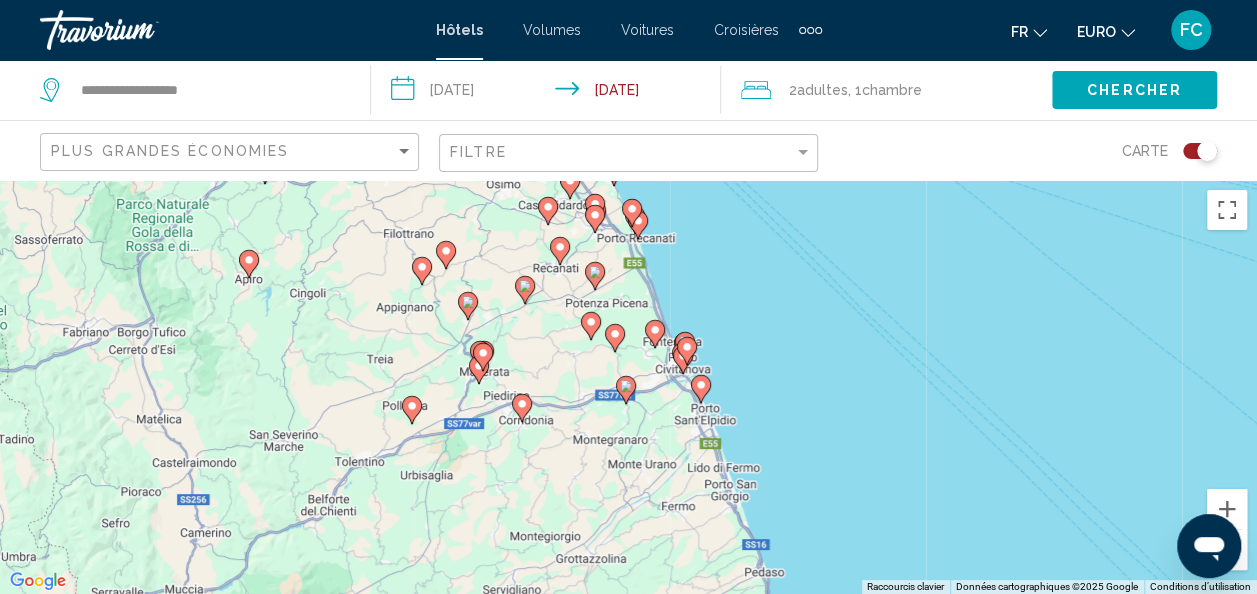 click on "Pour activer le glissement avec le clavier, appuyez sur Alt+Entrée. Une fois ce mode activé, utilisez les touches fléchées pour déplacer le repère. Pour valider le déplacement, appuyez sur Entrée. Pour annuler, appuyez sur Échap." at bounding box center (628, 387) 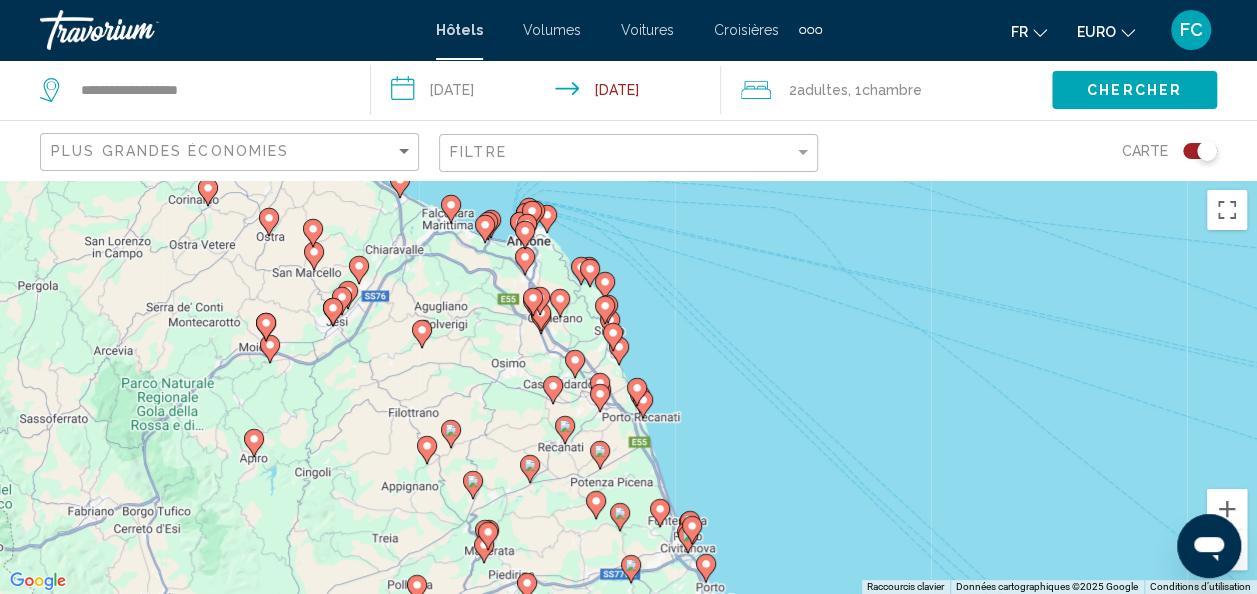 drag, startPoint x: 552, startPoint y: 380, endPoint x: 622, endPoint y: 530, distance: 165.52945 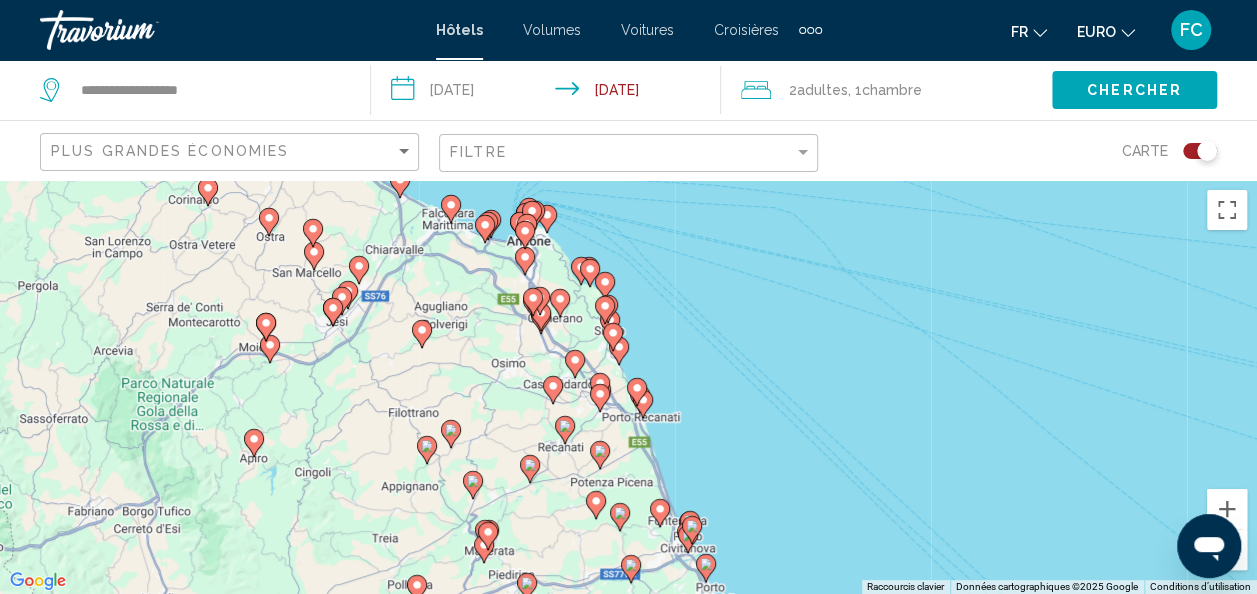 click at bounding box center [620, 517] 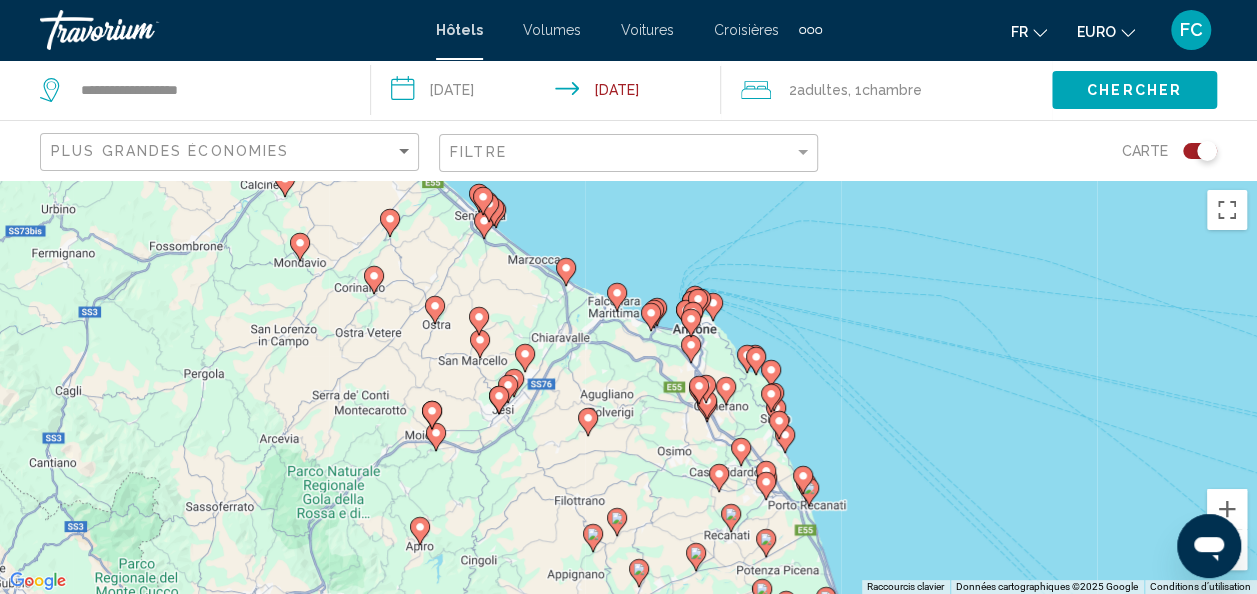 drag, startPoint x: 456, startPoint y: 346, endPoint x: 664, endPoint y: 448, distance: 231.66354 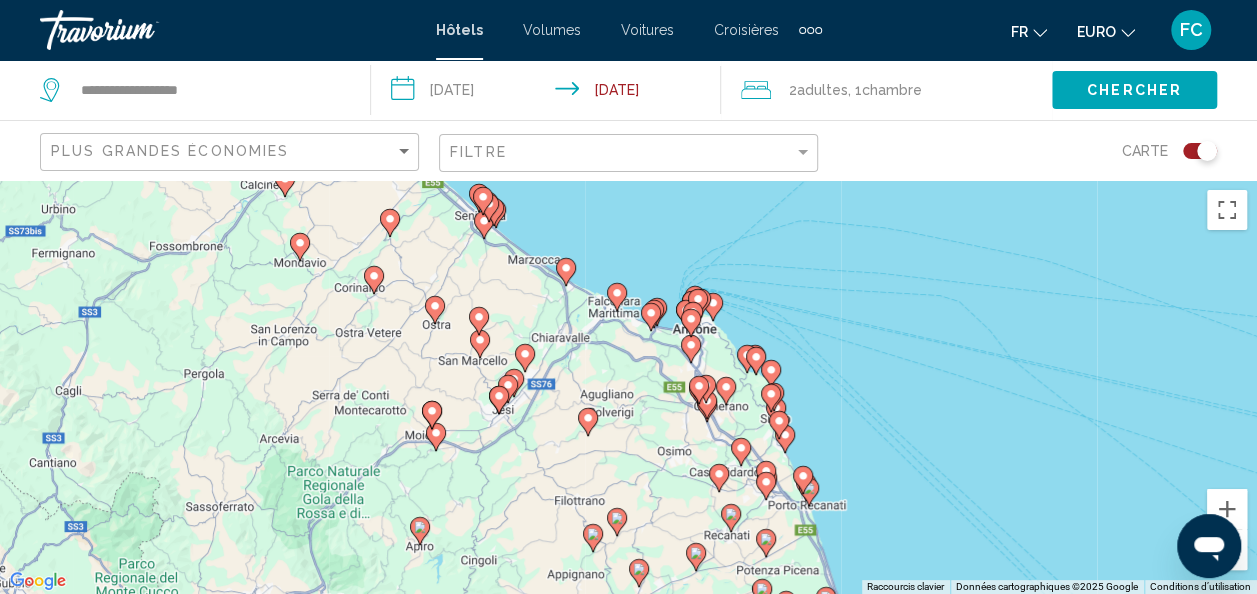 click on "Pour activer le glissement avec le clavier, appuyez sur Alt+Entrée. Une fois ce mode activé, utilisez les touches fléchées pour déplacer le repère. Pour valider le déplacement, appuyez sur Entrée. Pour annuler, appuyez sur Échap." at bounding box center (628, 387) 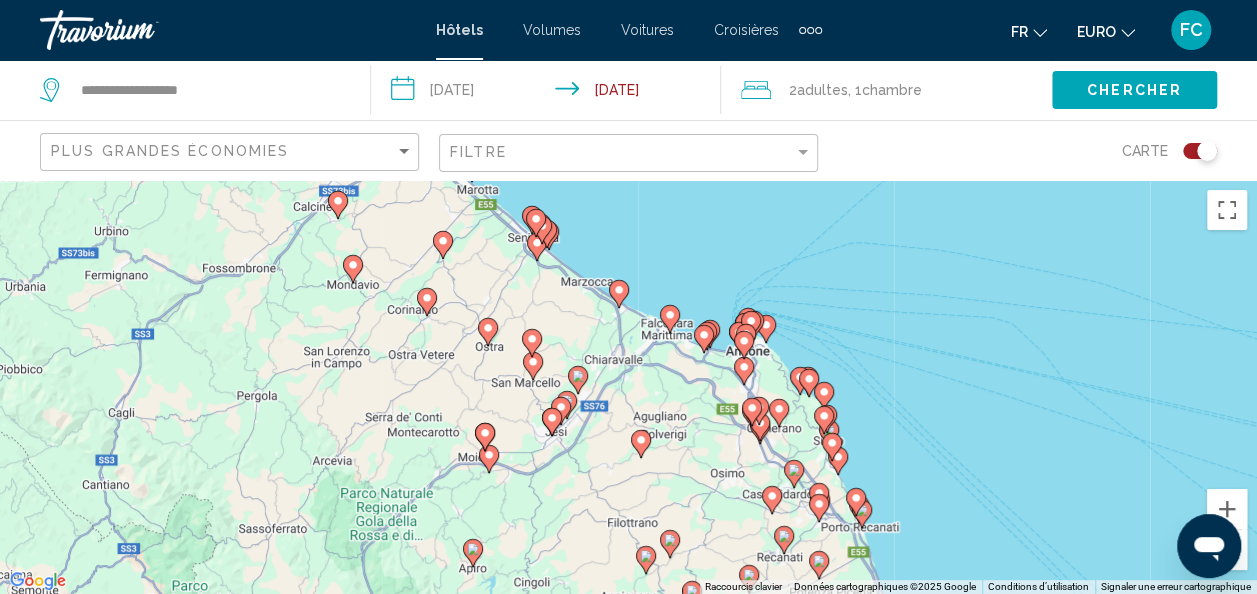 click 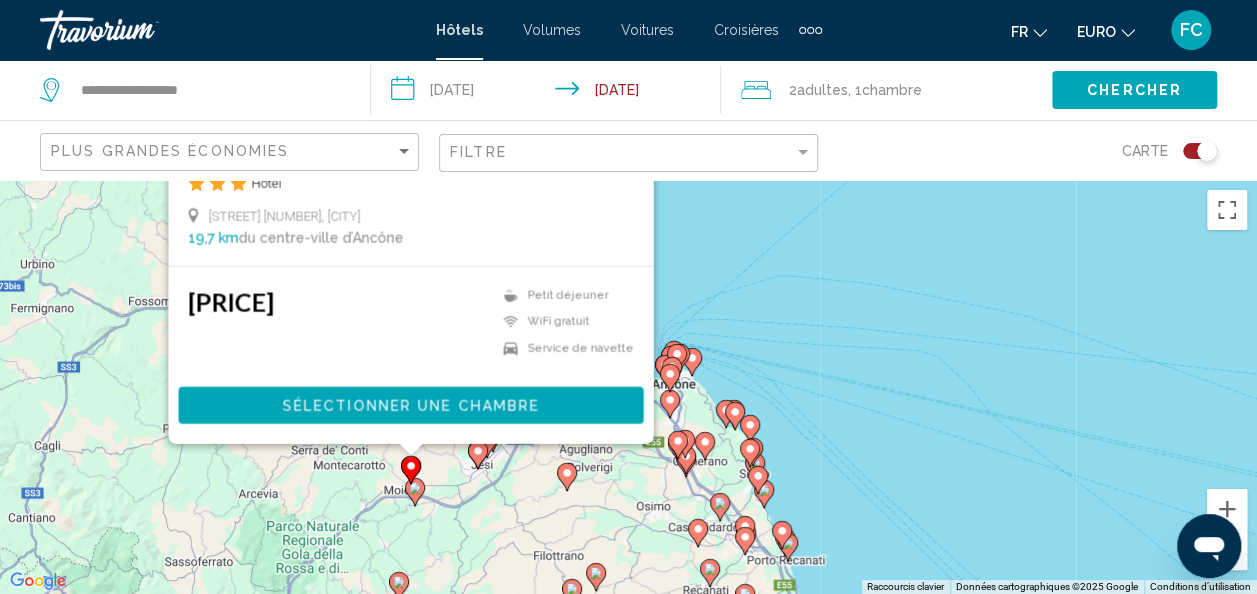 drag, startPoint x: 847, startPoint y: 450, endPoint x: 772, endPoint y: 200, distance: 261.00766 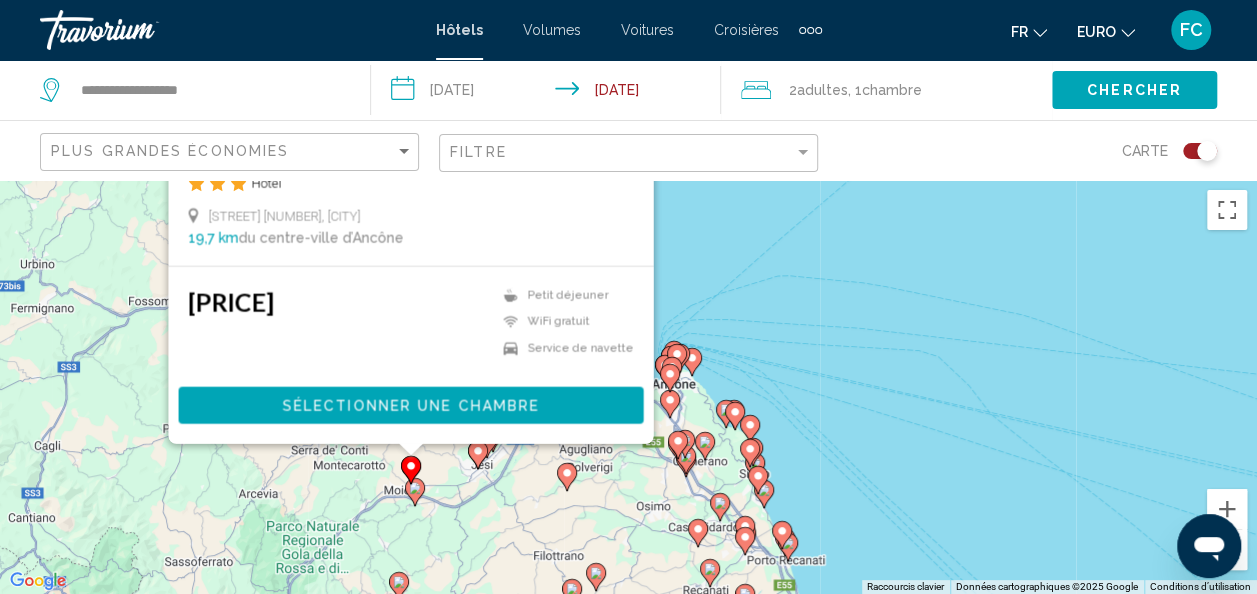 click on "Pour activer le glissement avec le clavier, appuyez sur Alt+Entrée. Une fois ce mode activé, utilisez les touches fléchées pour déplacer le repère. Pour valider le déplacement, appuyez sur Entrée. Pour annuler, appuyez sur Échap.  Hôtel La Torre
Hôtel
Via Montecarottese 4, Maiolati Spontini 19,7 km  du centre-ville d’Ancône de l'hôtel 396,20 $US
Petit déjeuner
WiFi gratuit
Service de navette  Sélectionner une chambre" at bounding box center [628, 387] 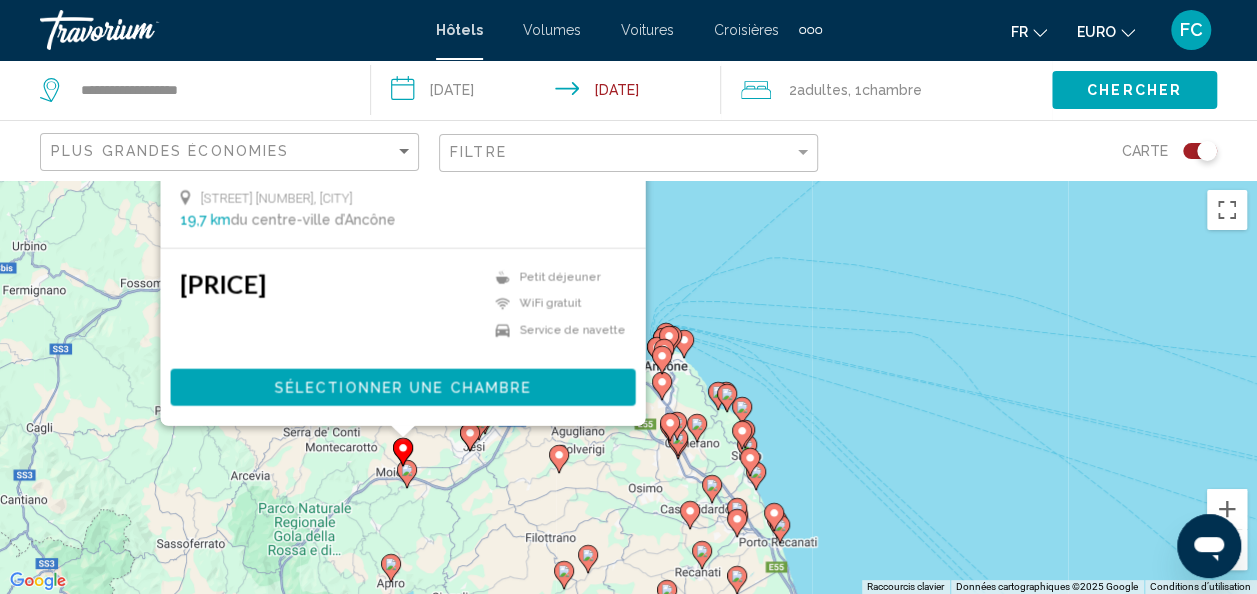 click 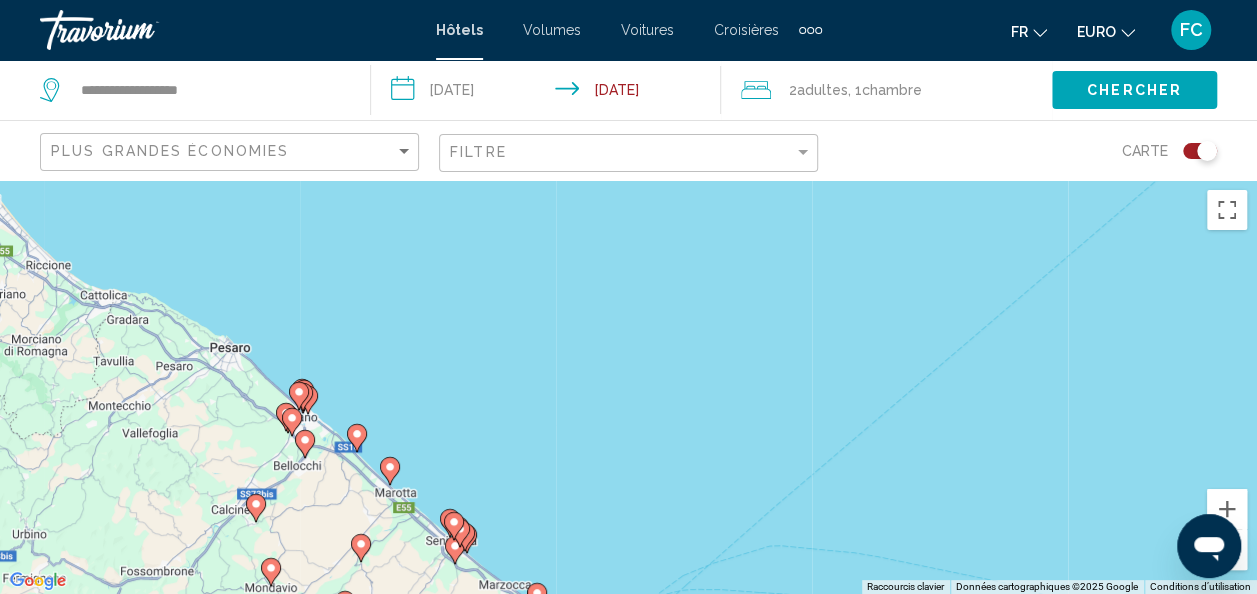 click 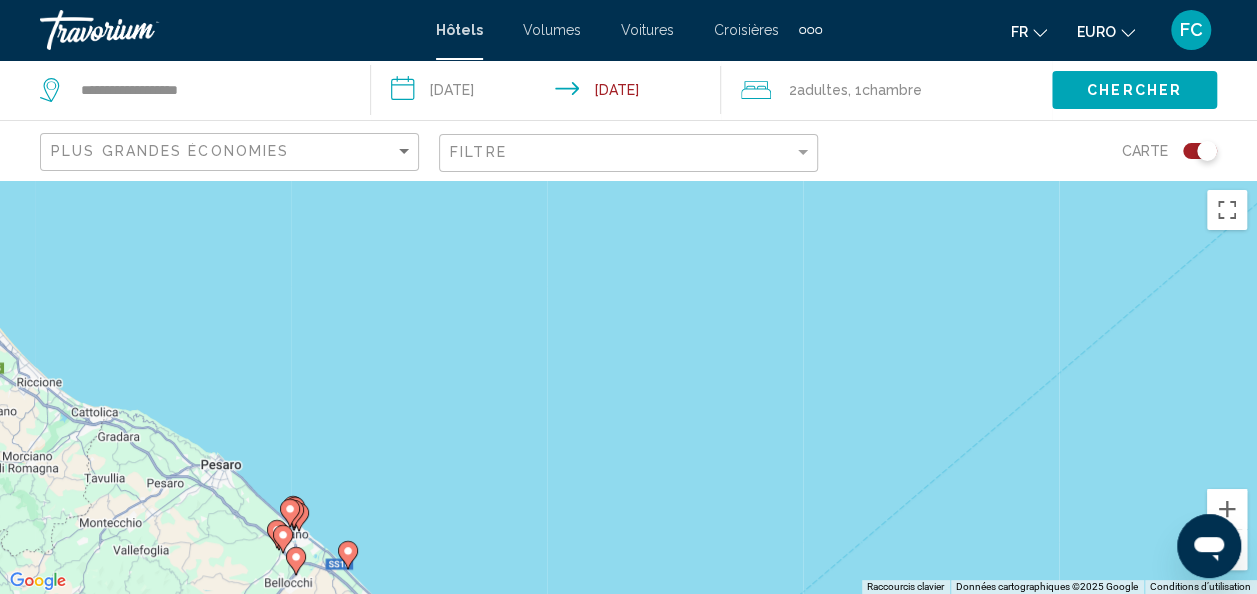 drag, startPoint x: 640, startPoint y: 458, endPoint x: 633, endPoint y: 206, distance: 252.0972 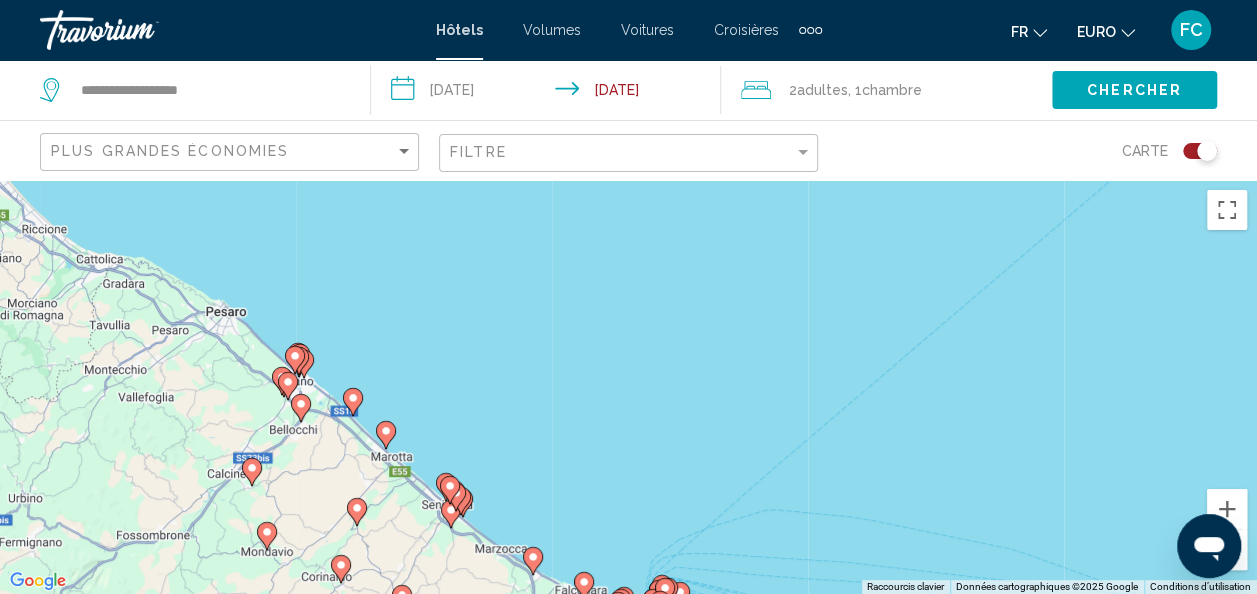 click 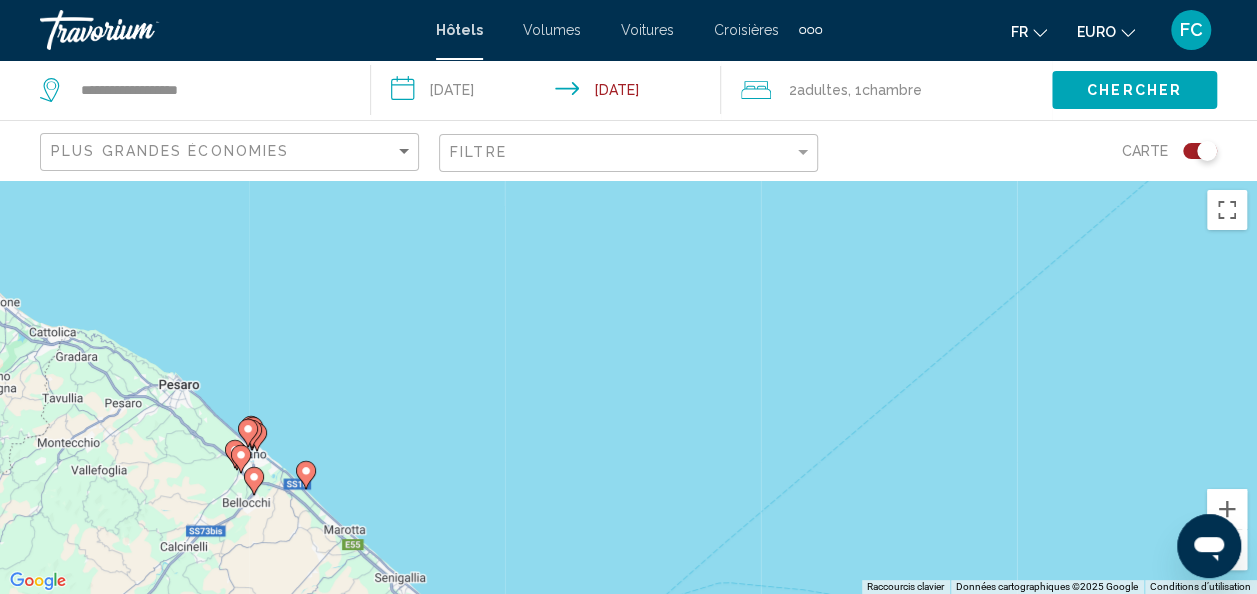 drag, startPoint x: 470, startPoint y: 505, endPoint x: 415, endPoint y: 246, distance: 264.7754 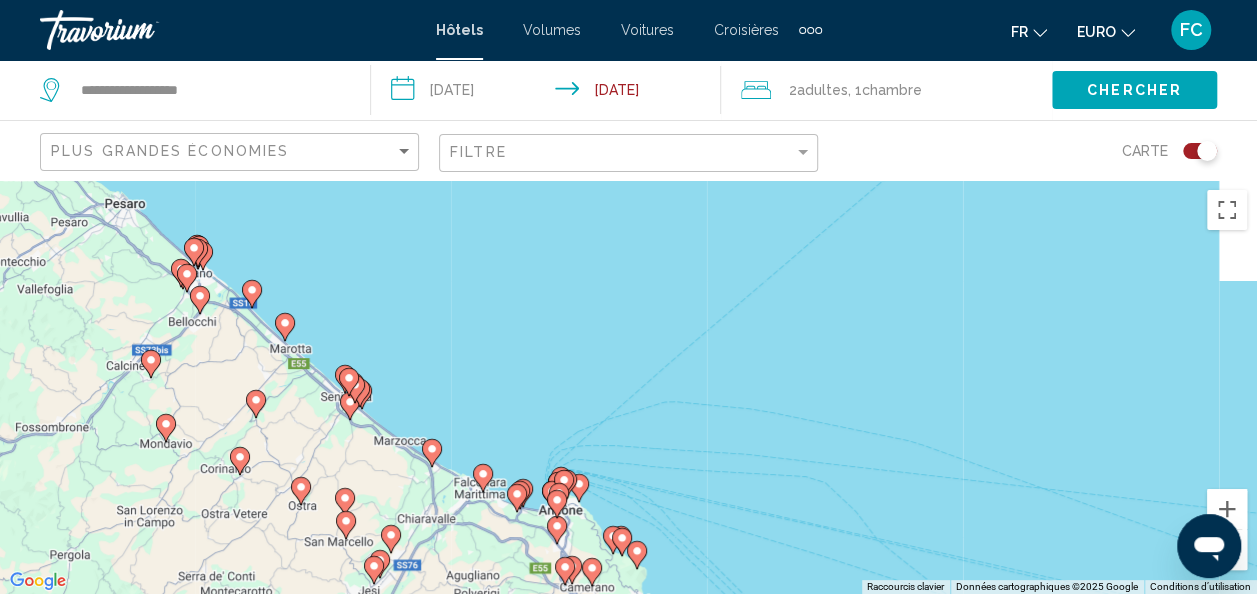 drag, startPoint x: 533, startPoint y: 443, endPoint x: 481, endPoint y: 284, distance: 167.28719 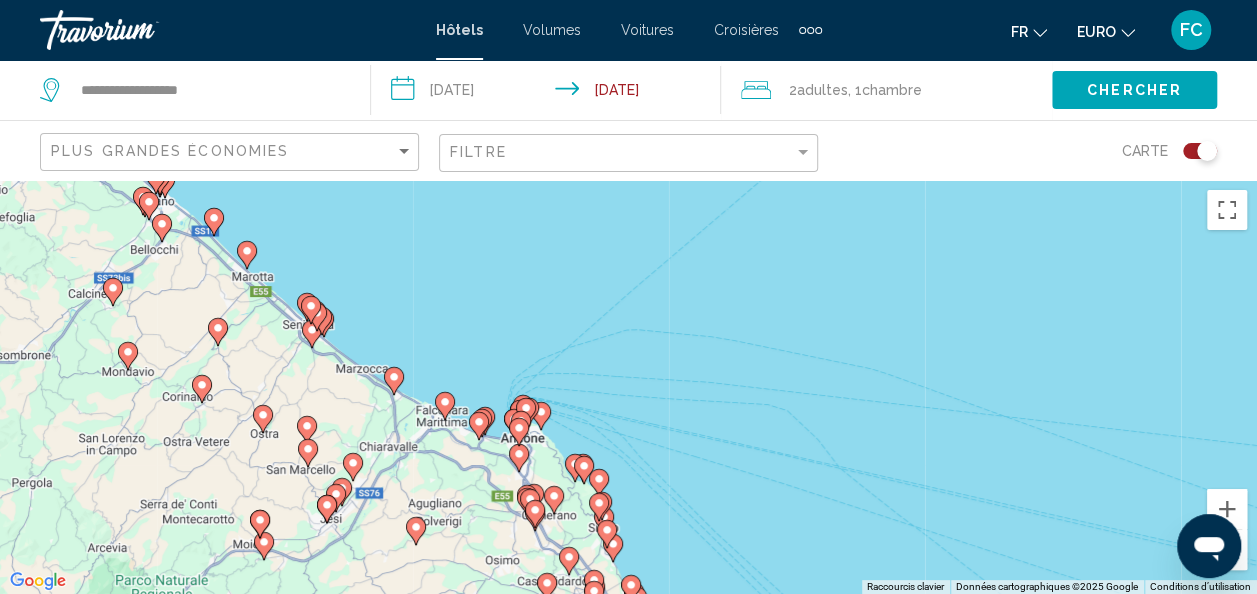 drag, startPoint x: 673, startPoint y: 374, endPoint x: 652, endPoint y: 348, distance: 33.42155 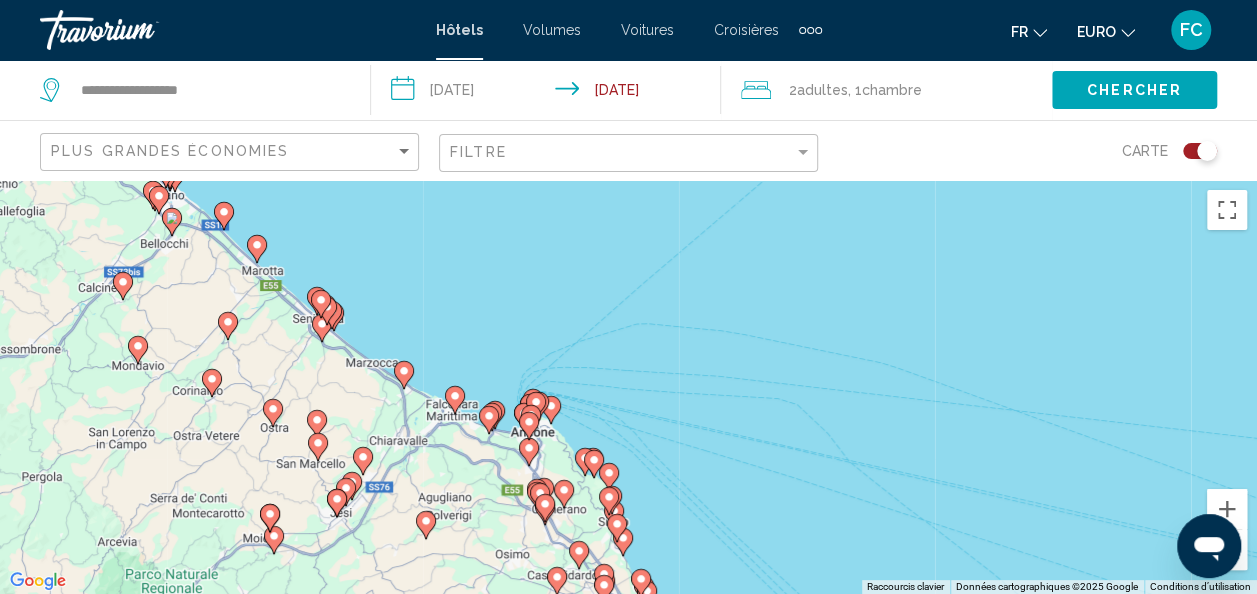 drag, startPoint x: 466, startPoint y: 290, endPoint x: 500, endPoint y: 285, distance: 34.36568 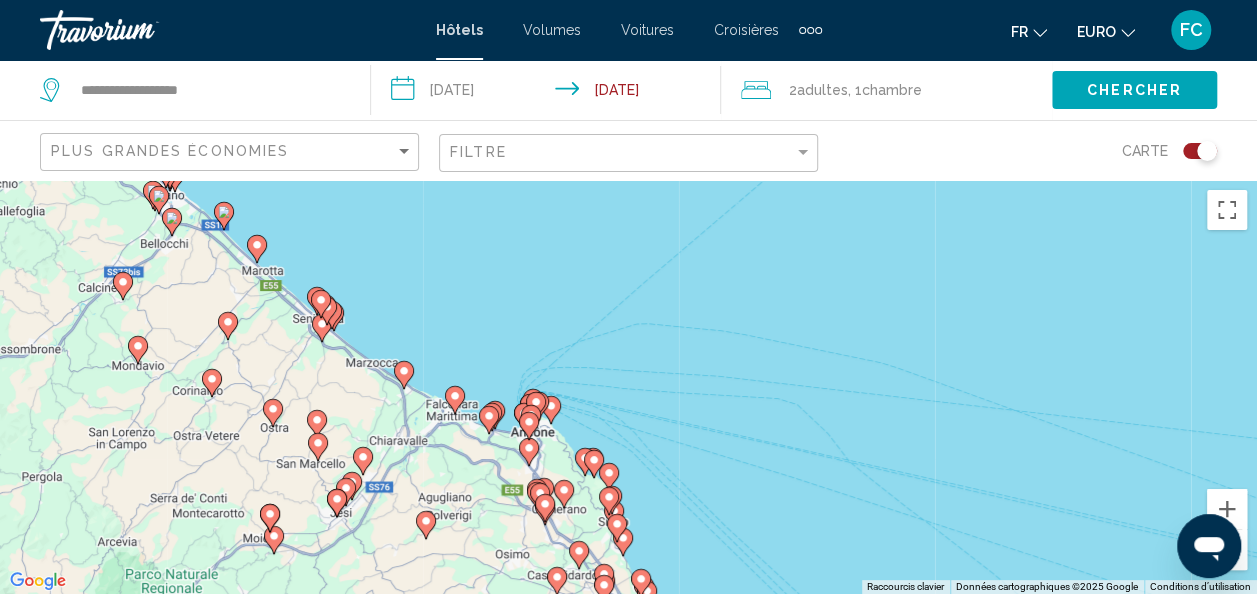 click on "Pour activer le glissement avec le clavier, appuyez sur Alt+Entrée. Une fois ce mode activé, utilisez les touches fléchées pour déplacer le repère. Pour valider le déplacement, appuyez sur Entrée. Pour annuler, appuyez sur Échap." at bounding box center (628, 387) 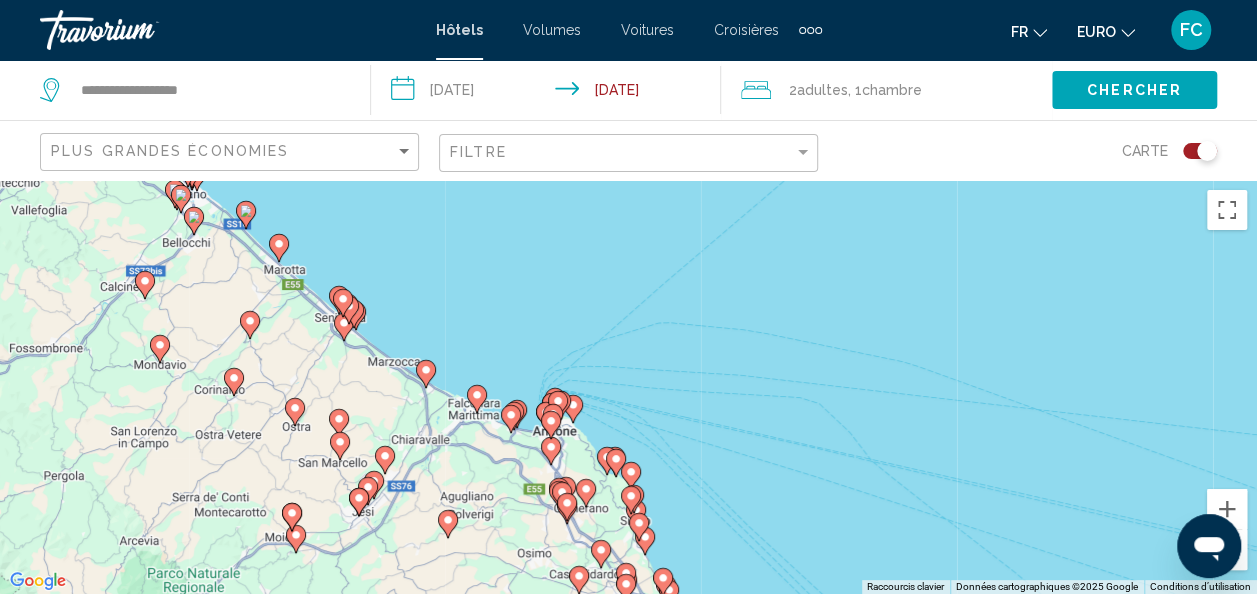 click 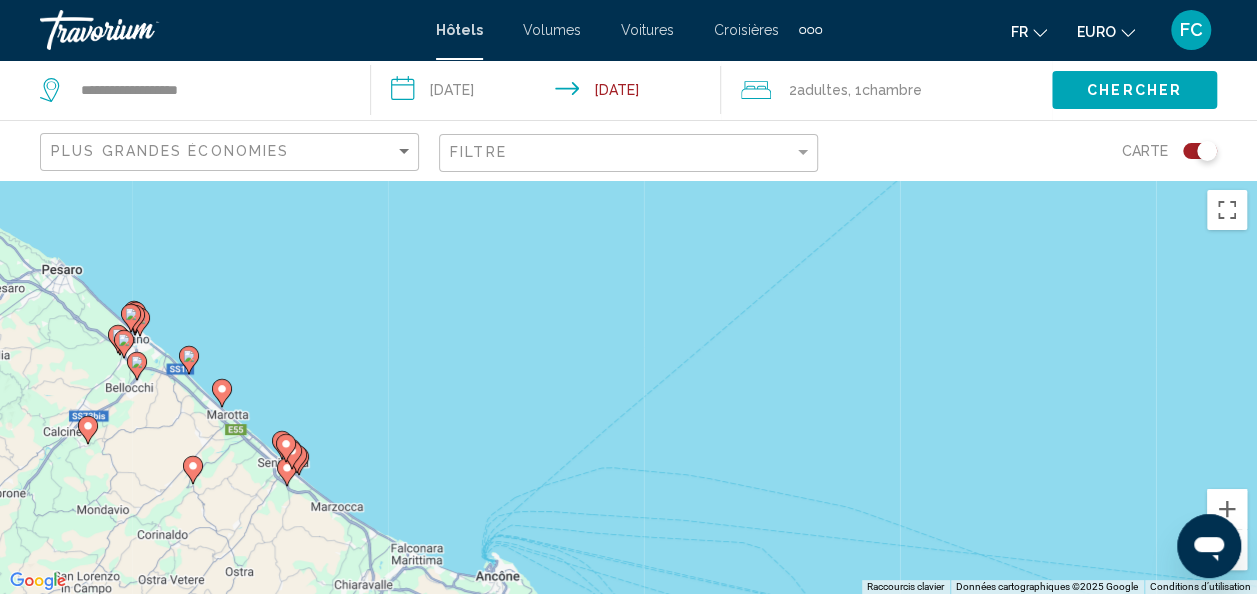 drag, startPoint x: 486, startPoint y: 415, endPoint x: 415, endPoint y: 184, distance: 241.66505 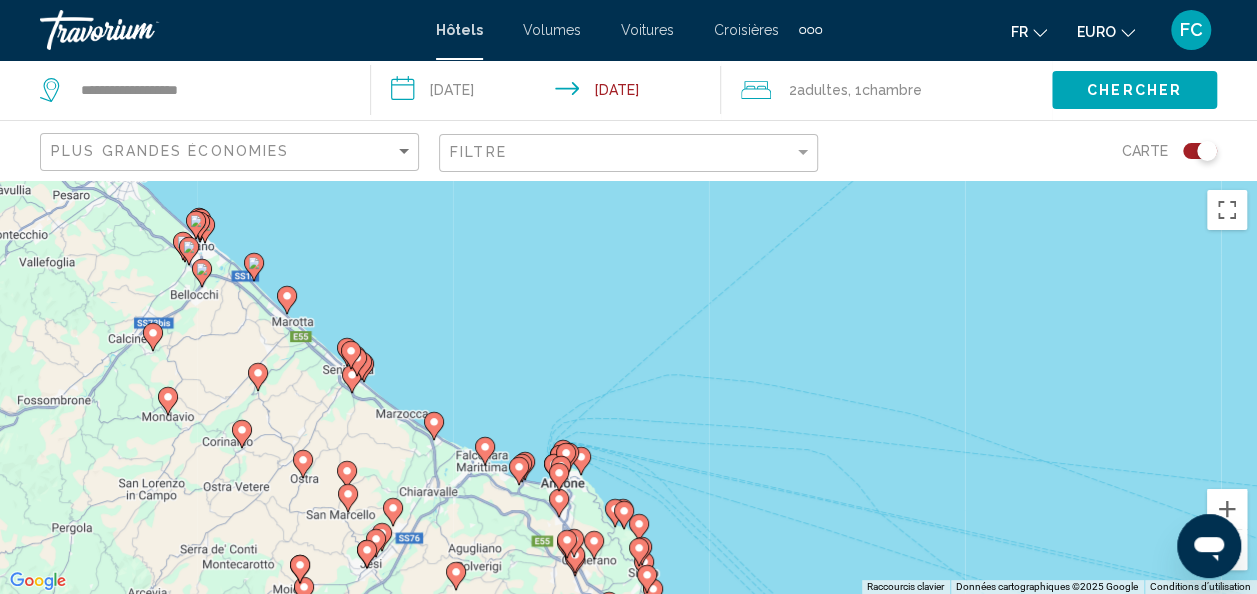 drag, startPoint x: 472, startPoint y: 438, endPoint x: 552, endPoint y: 358, distance: 113.137085 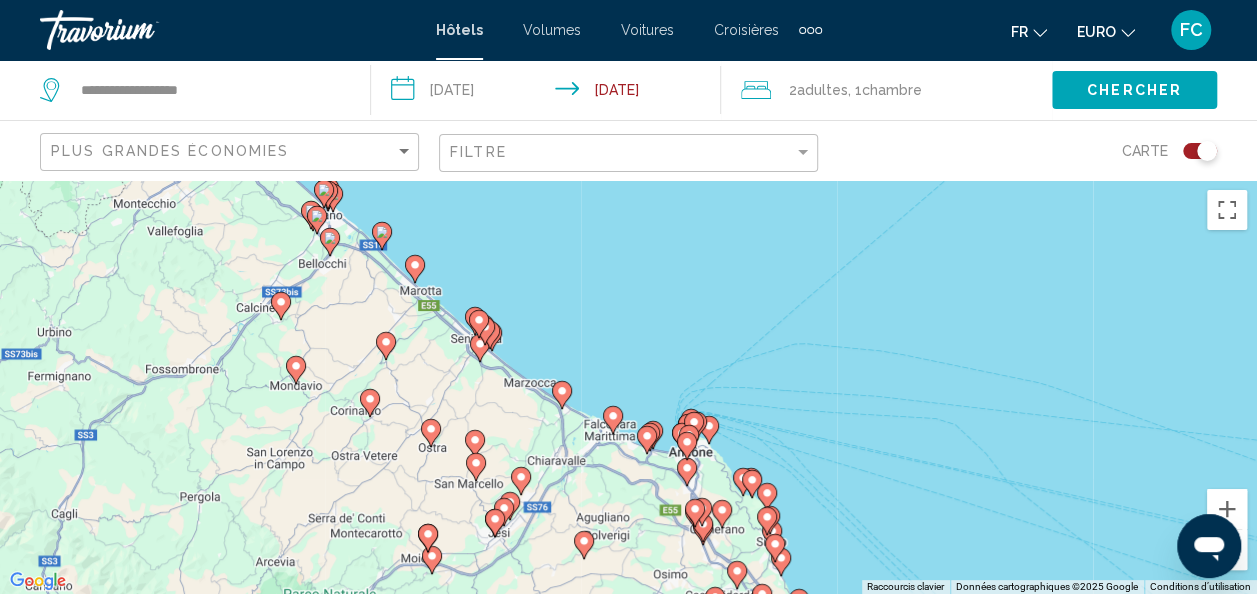 drag, startPoint x: 473, startPoint y: 378, endPoint x: 606, endPoint y: 347, distance: 136.565 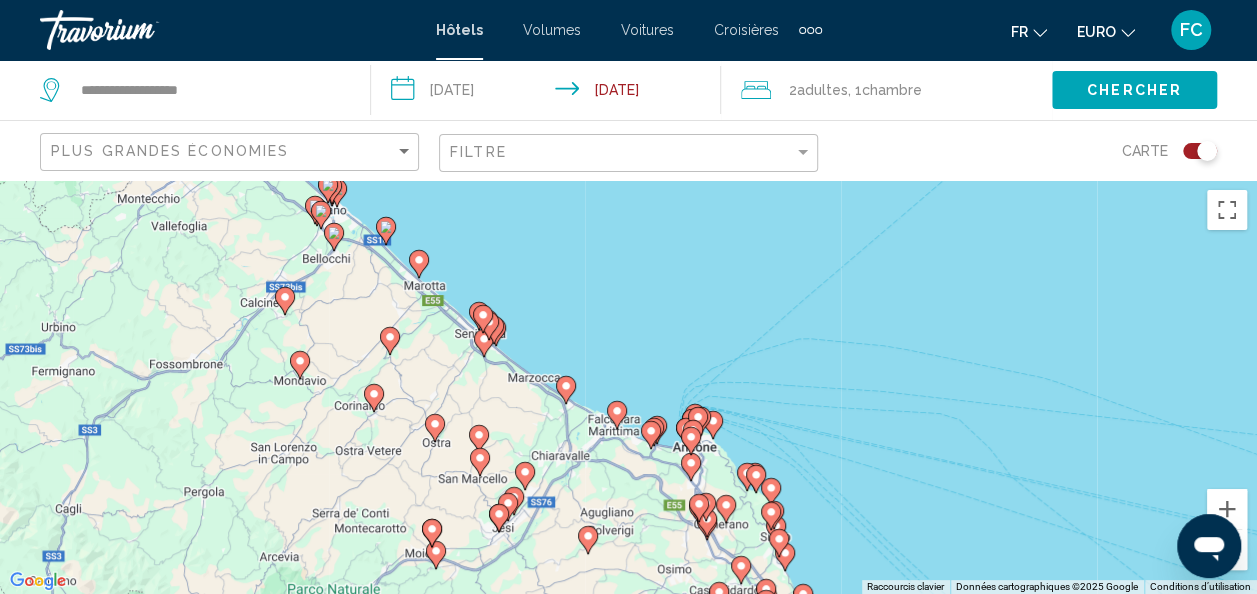 click 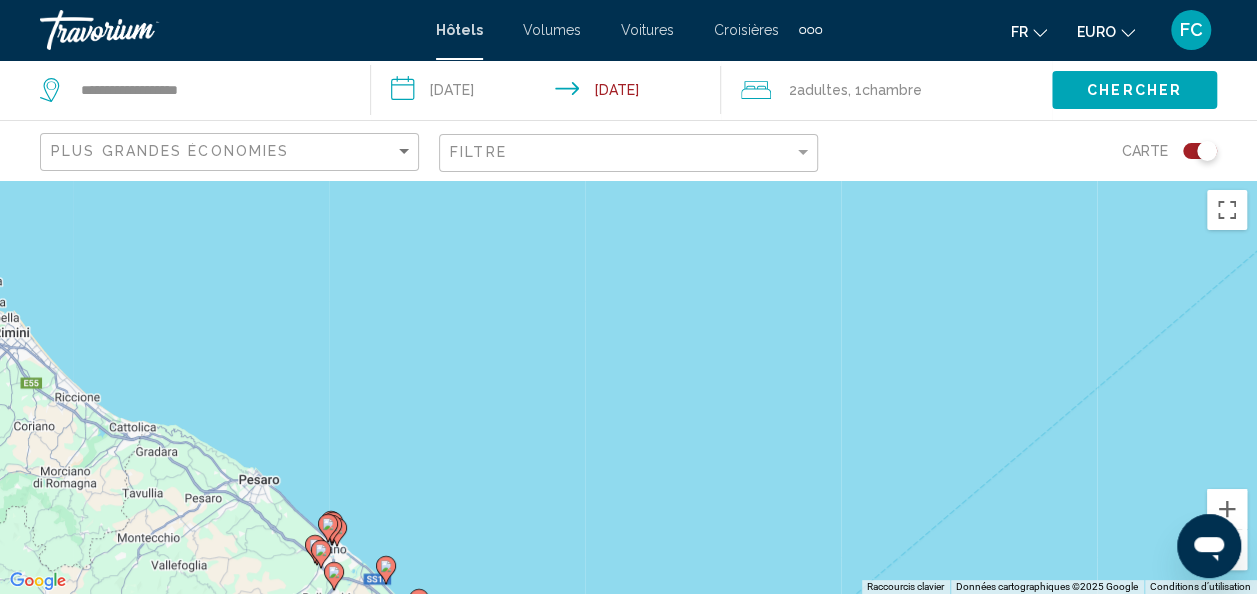drag, startPoint x: 574, startPoint y: 448, endPoint x: 542, endPoint y: 206, distance: 244.10654 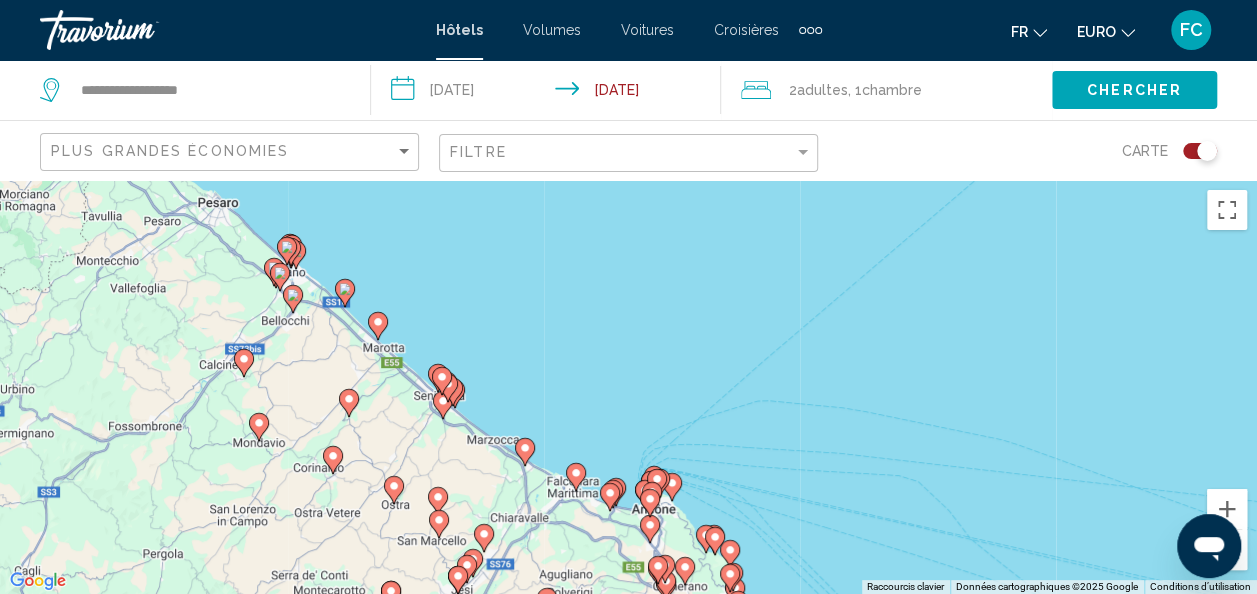click 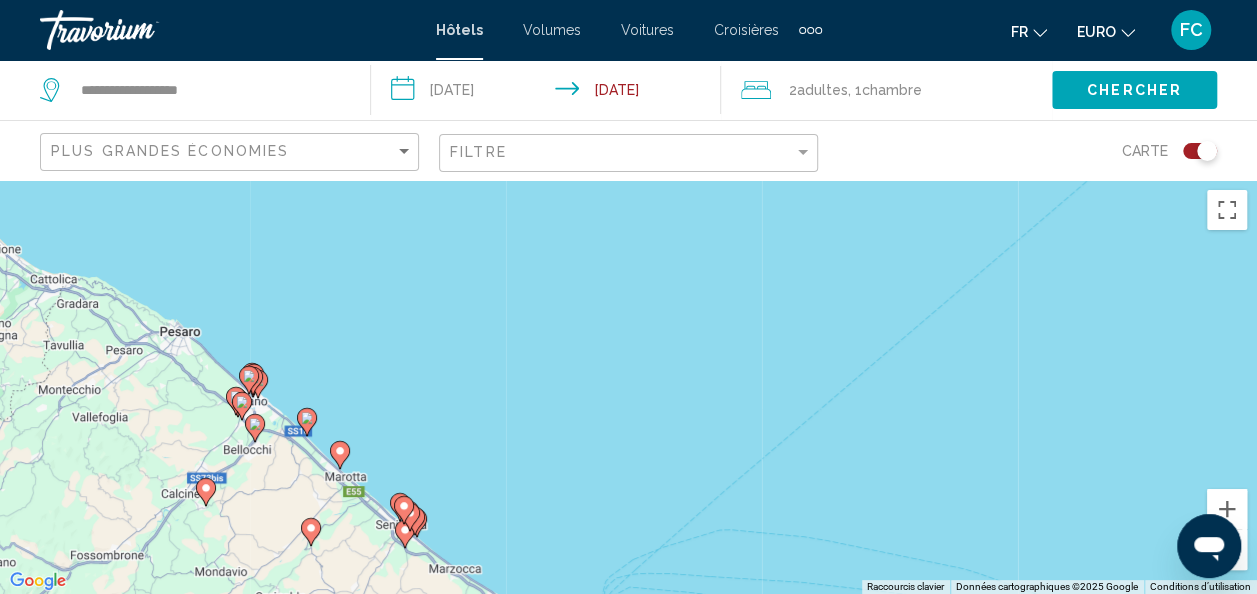 drag, startPoint x: 566, startPoint y: 478, endPoint x: 510, endPoint y: 262, distance: 223.1412 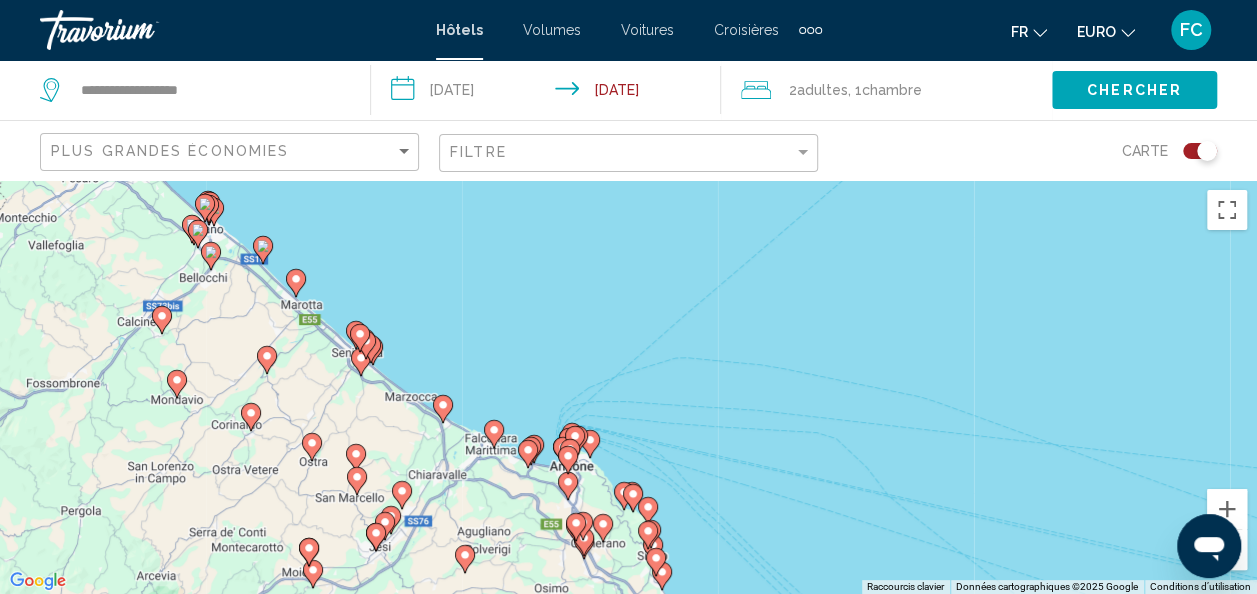 drag, startPoint x: 562, startPoint y: 506, endPoint x: 530, endPoint y: 372, distance: 137.76791 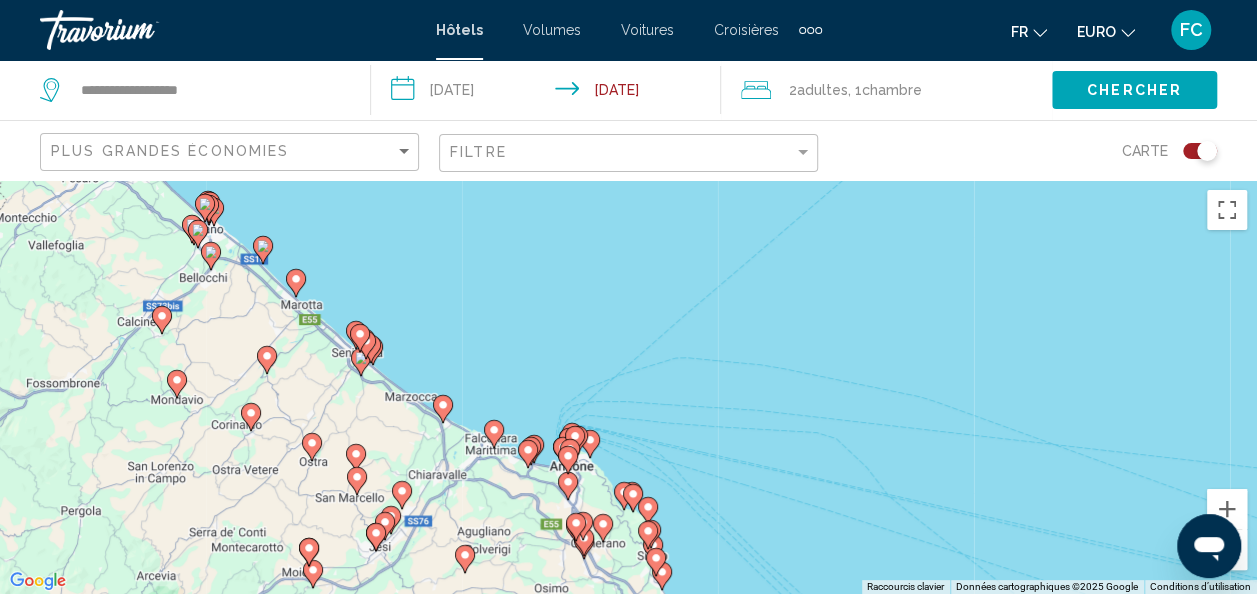 click on "Pour activer le glissement avec le clavier, appuyez sur Alt+Entrée. Une fois ce mode activé, utilisez les touches fléchées pour déplacer le repère. Pour valider le déplacement, appuyez sur Entrée. Pour annuler, appuyez sur Échap." at bounding box center (628, 387) 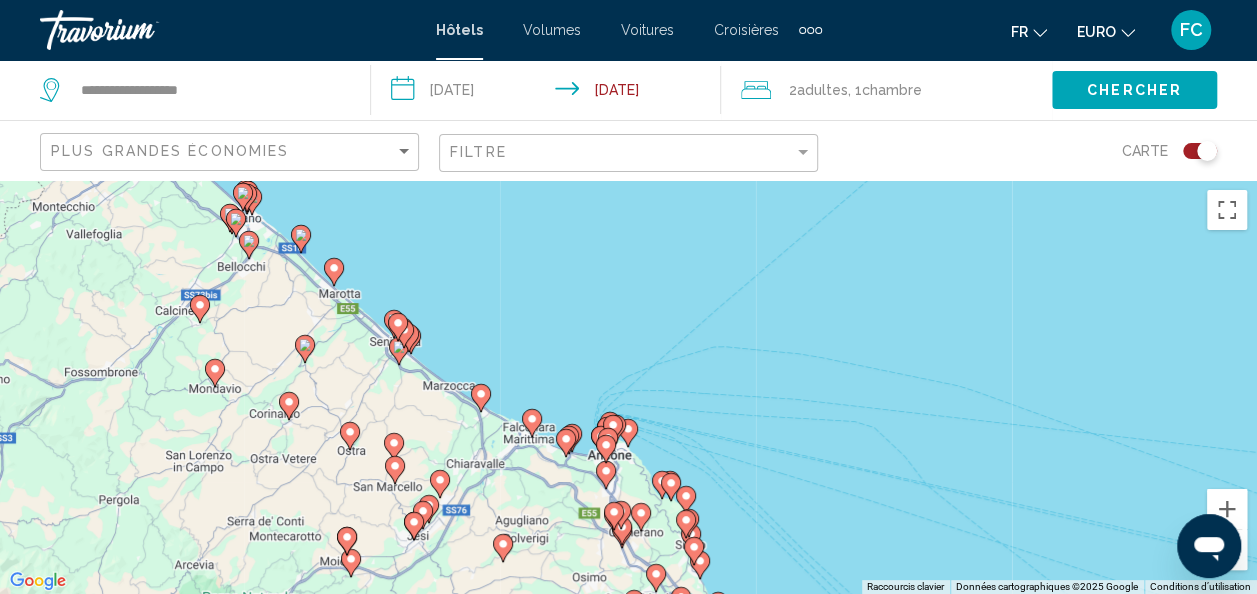 drag, startPoint x: 506, startPoint y: 338, endPoint x: 578, endPoint y: 345, distance: 72.33948 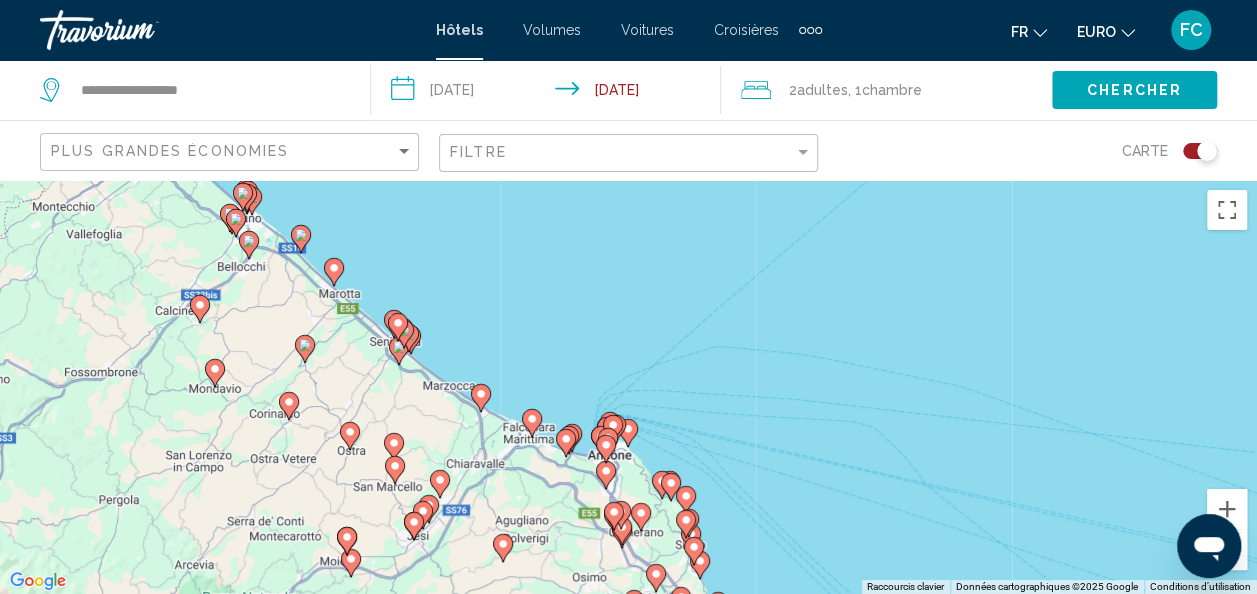 click on "Pour activer le glissement avec le clavier, appuyez sur Alt+Entrée. Une fois ce mode activé, utilisez les touches fléchées pour déplacer le repère. Pour valider le déplacement, appuyez sur Entrée. Pour annuler, appuyez sur Échap." at bounding box center [628, 387] 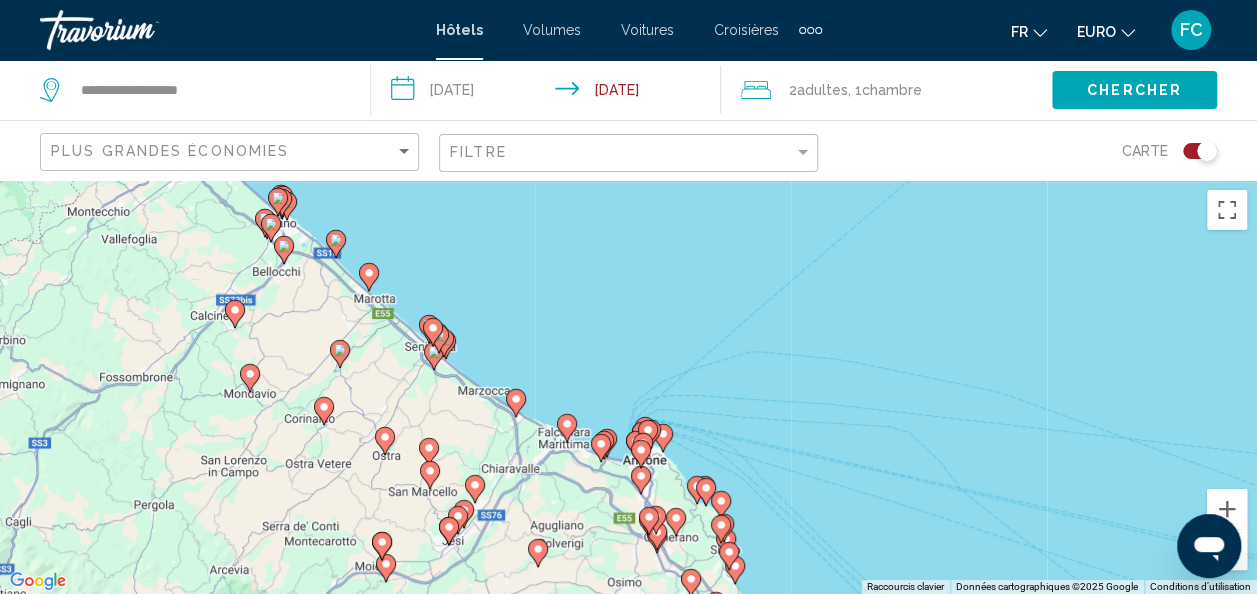 click 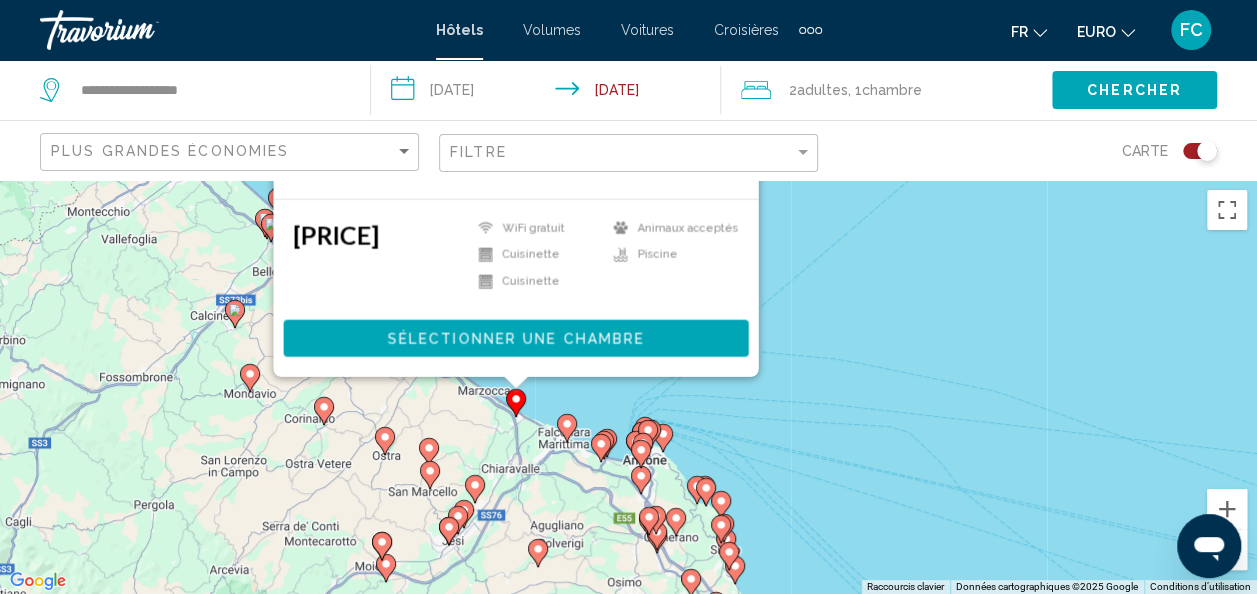 click on "Pour activer le glissement avec le clavier, appuyez sur Alt+Entrée. Une fois ce mode activé, utilisez les touches fléchées pour déplacer le repère. Pour valider le déplacement, appuyez sur Entrée. Pour annuler, appuyez sur Échap.  Agritourisme la Casa Della Lavanda Il Rustico  Hôtel
Via Marina Alta 4, Marina Di Montemarciano 9,1 mi  du centre-ville d’Ancône de l'hôtel 396,20 $US
WiFi gratuit
Cuisinette
Cuisinette
Animaux acceptés
Piscine  Sélectionner une chambre" at bounding box center [1257, 387] 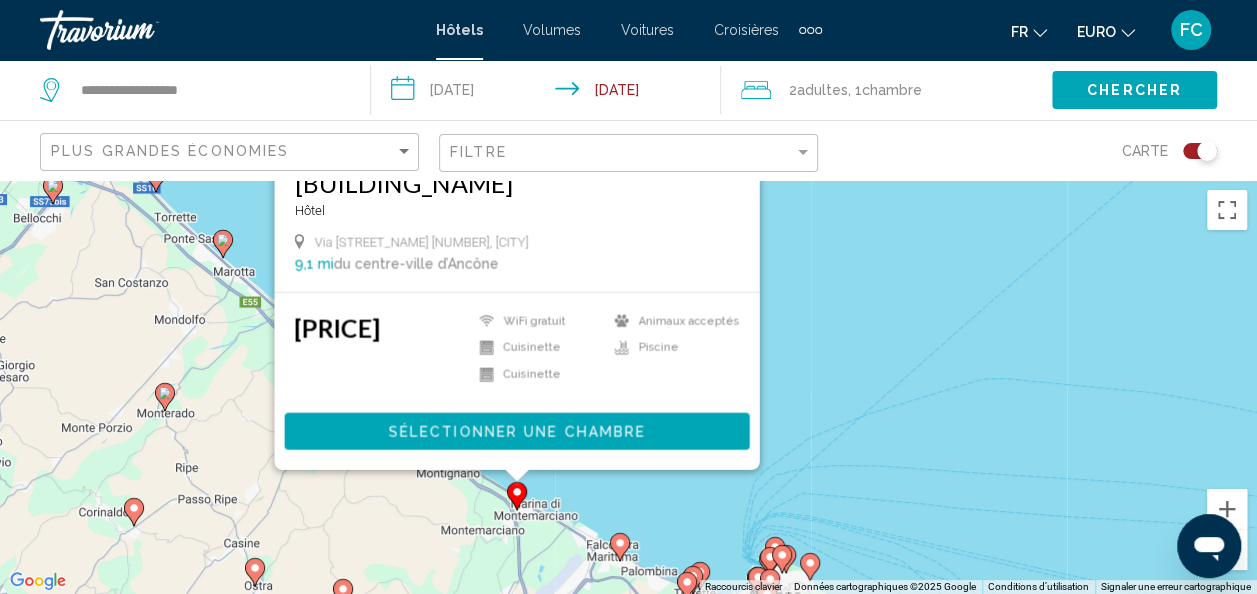 click on "Agritourisme la Casa Della Lavanda Il Rustico  Hôtel" at bounding box center [516, 200] 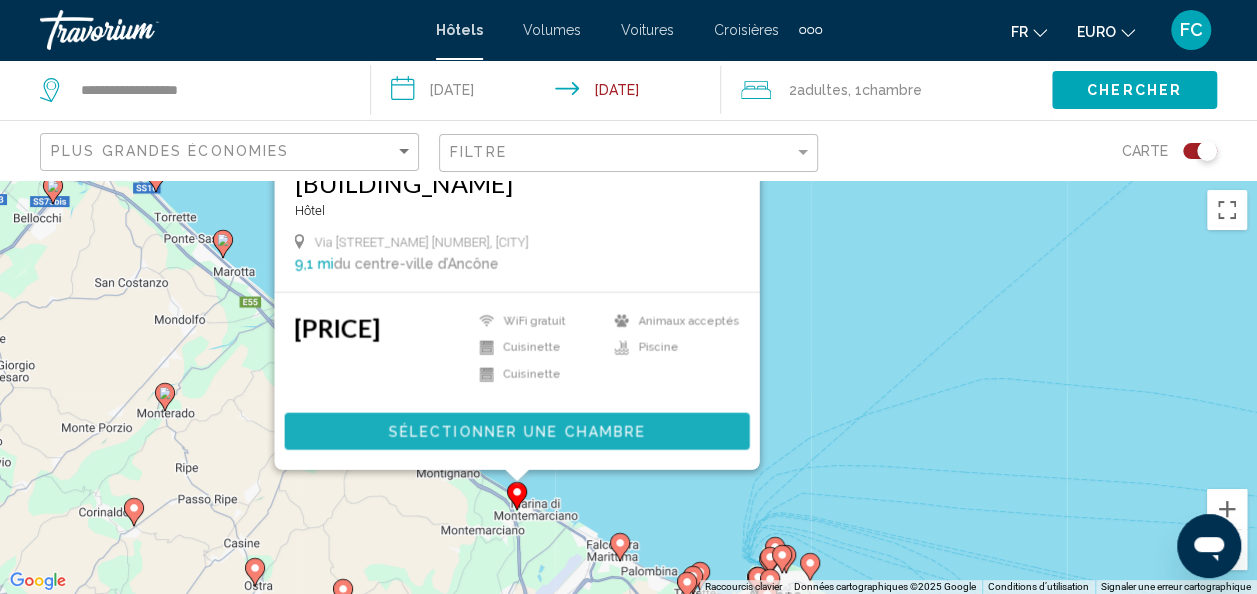 click on "Sélectionner une chambre" at bounding box center (516, 431) 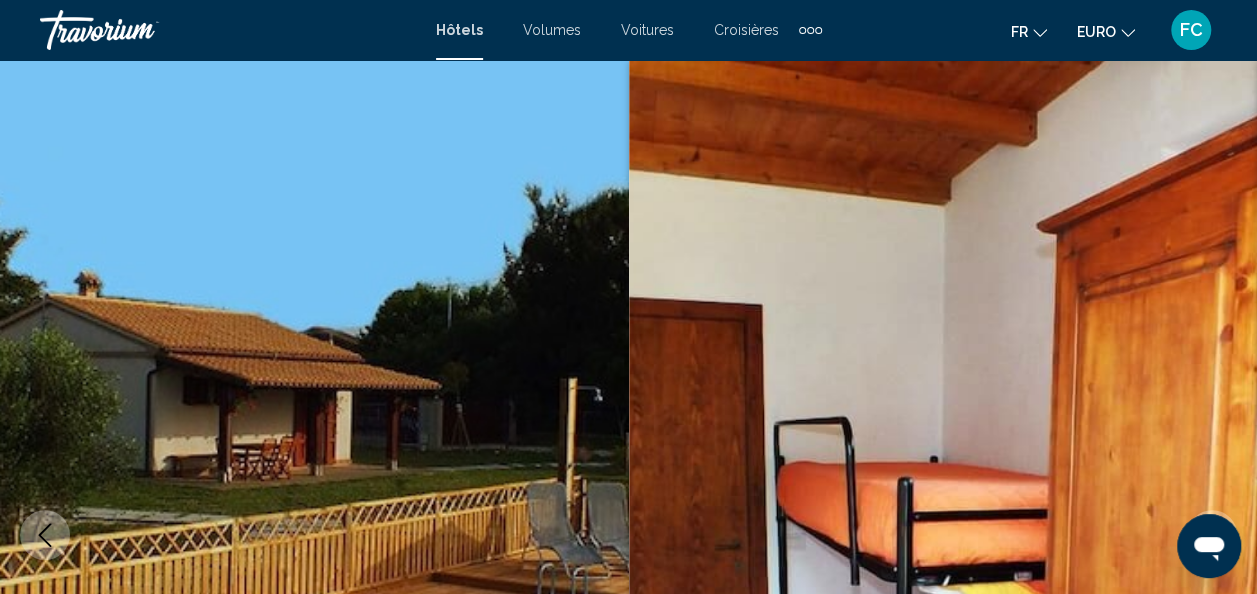 scroll, scrollTop: 238, scrollLeft: 0, axis: vertical 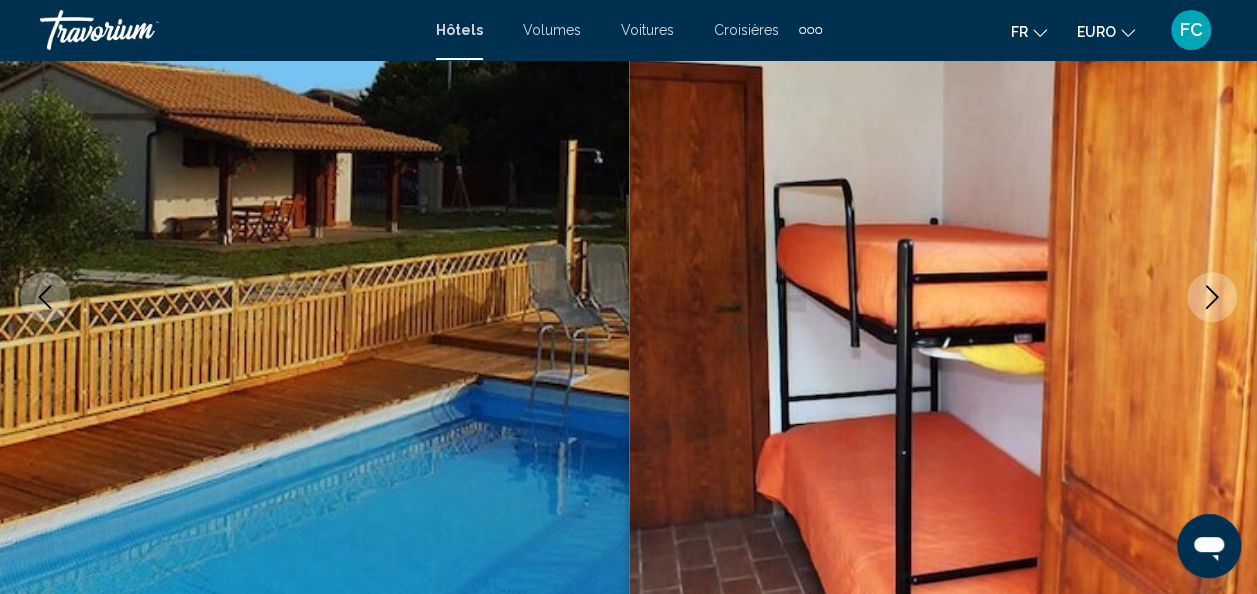 click 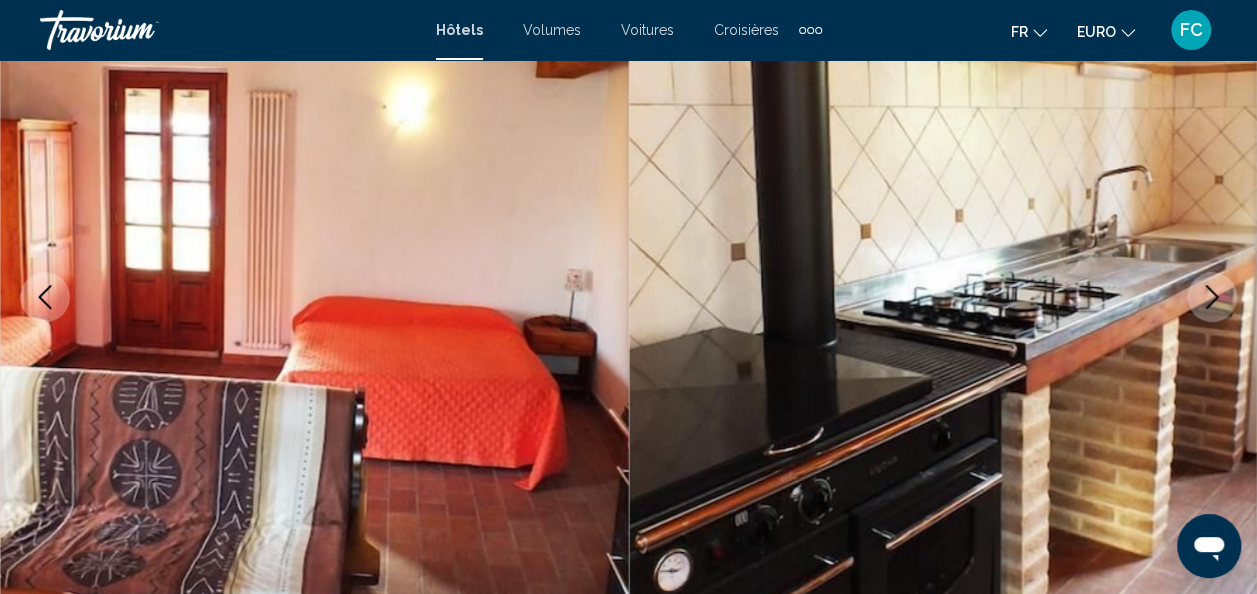 click 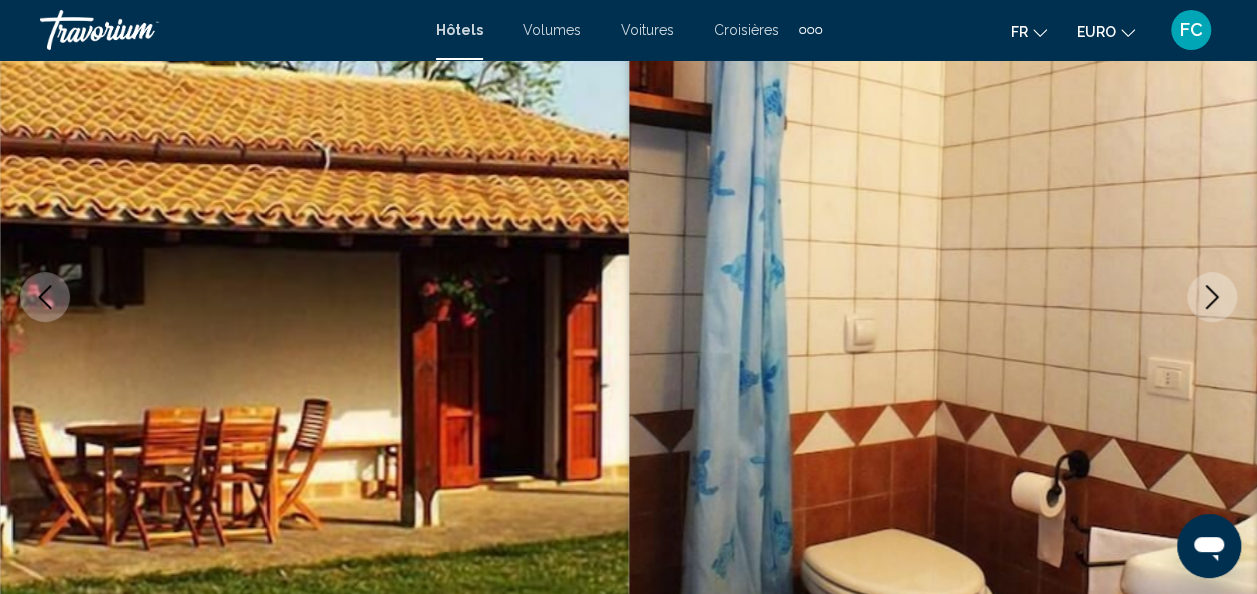 click 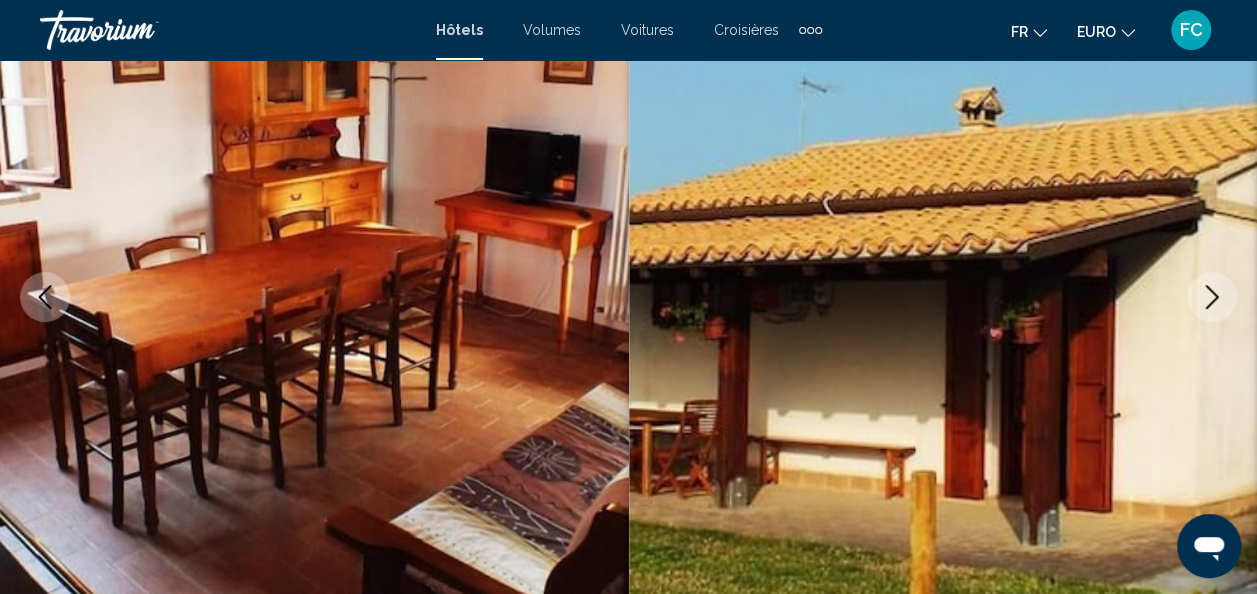 click 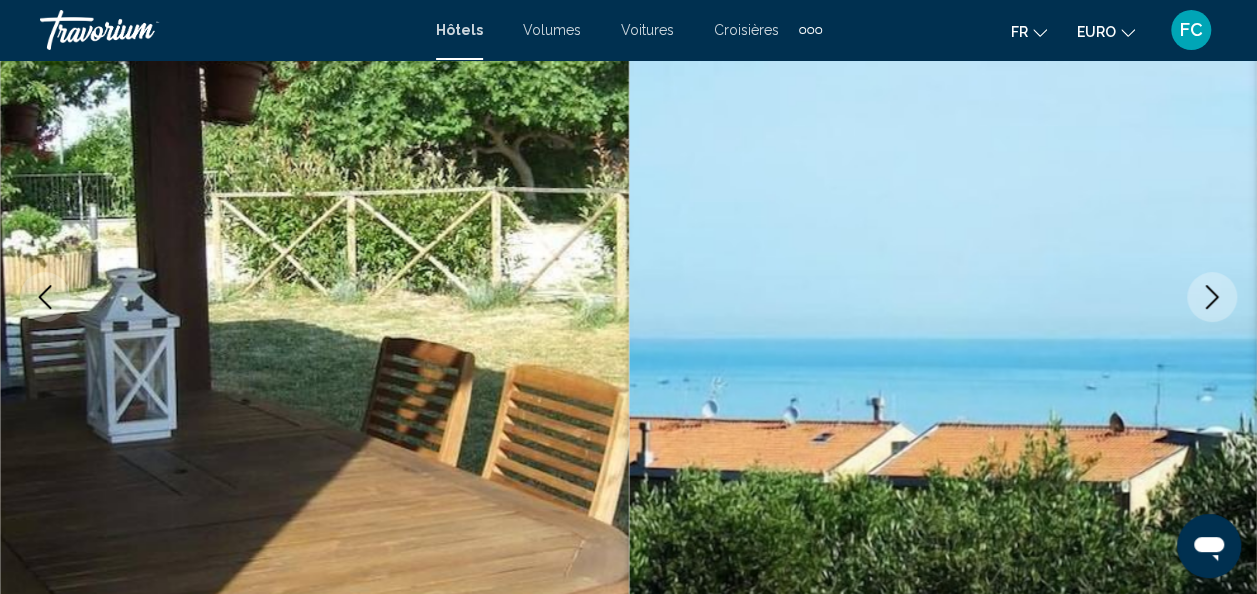 click 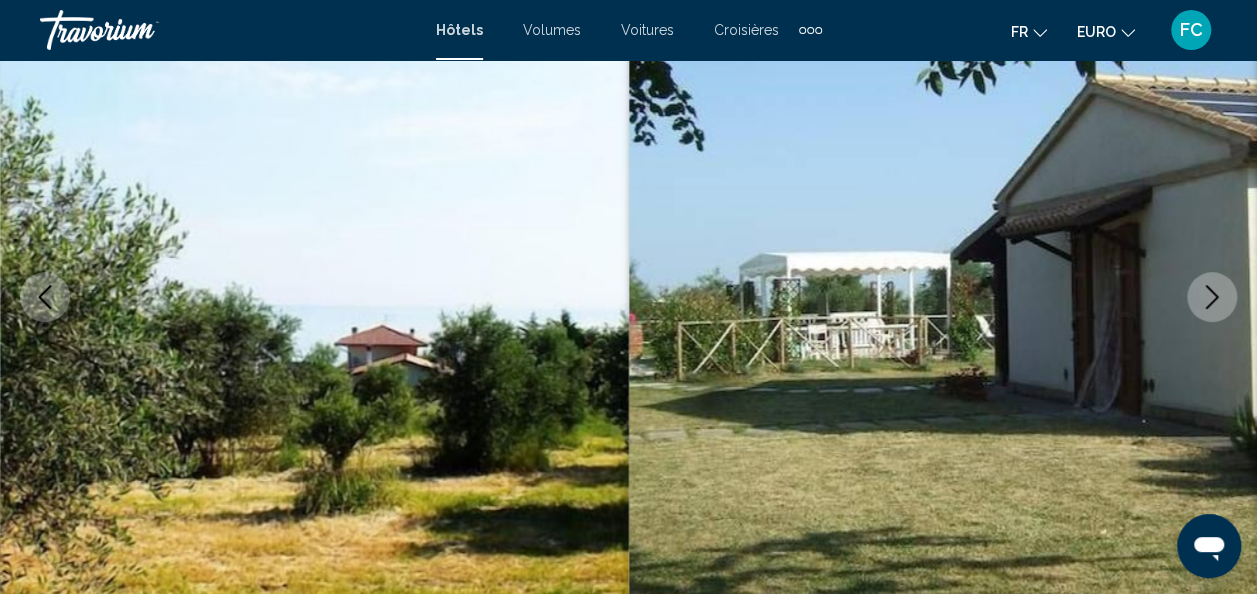 click 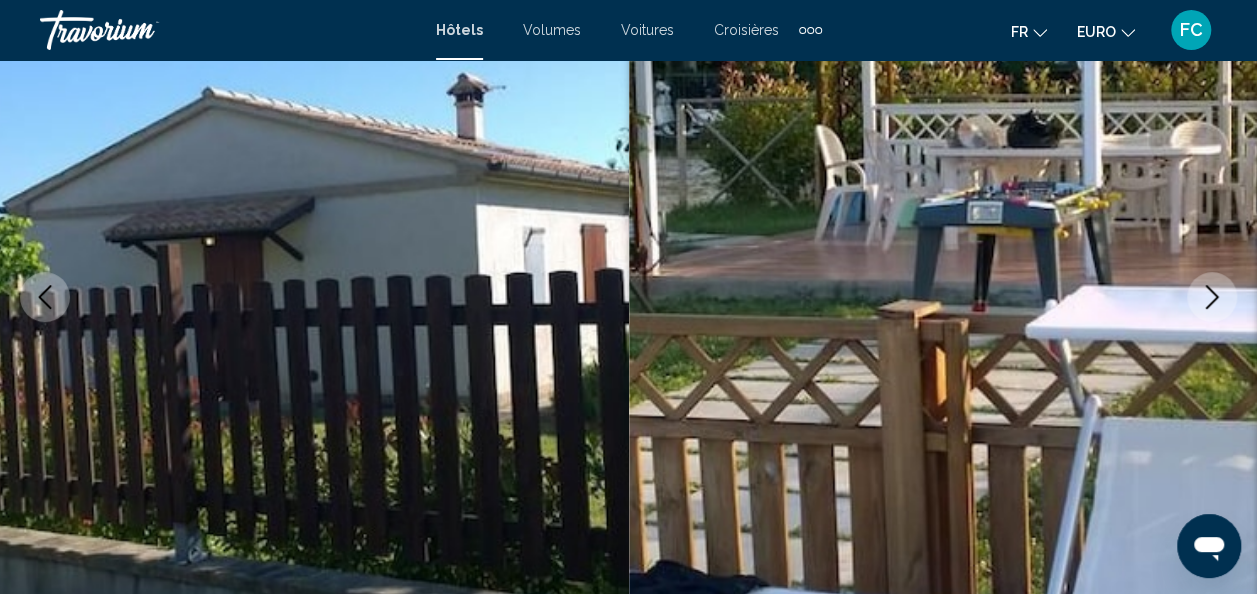 click 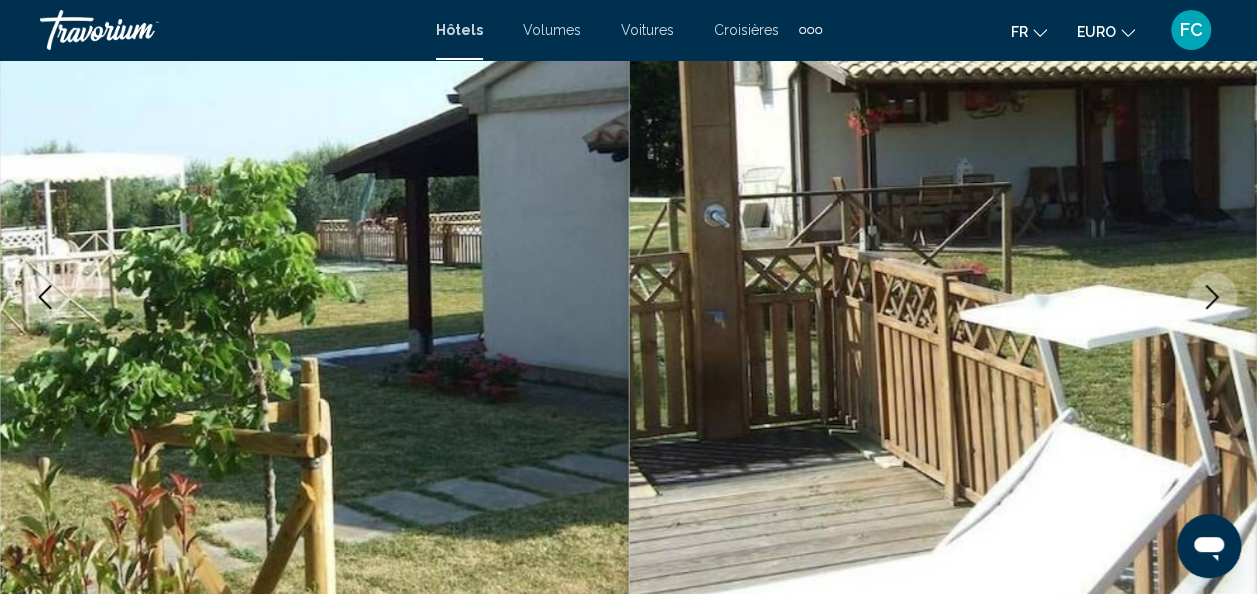 click on "Hôtels" at bounding box center (459, 30) 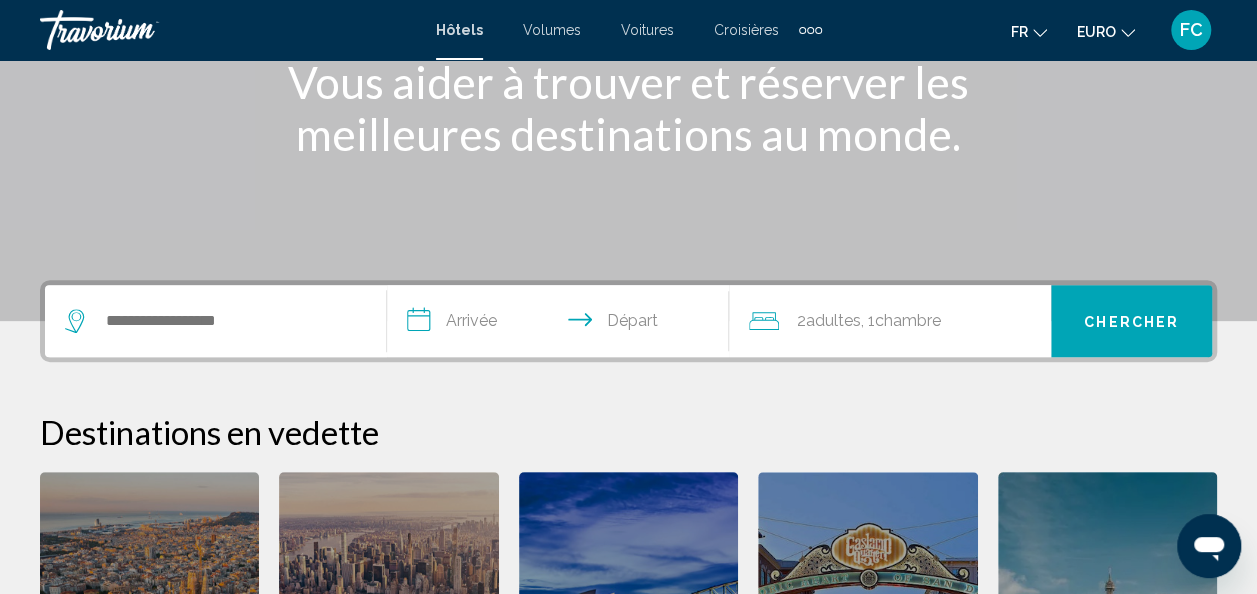 scroll, scrollTop: 280, scrollLeft: 0, axis: vertical 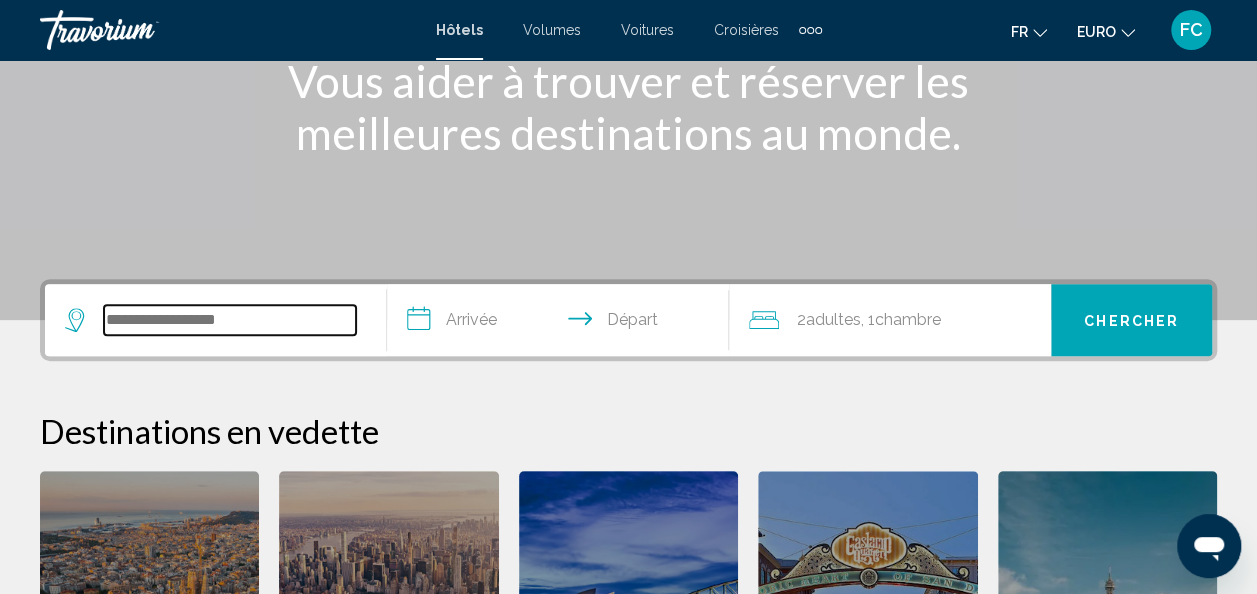 click at bounding box center [230, 320] 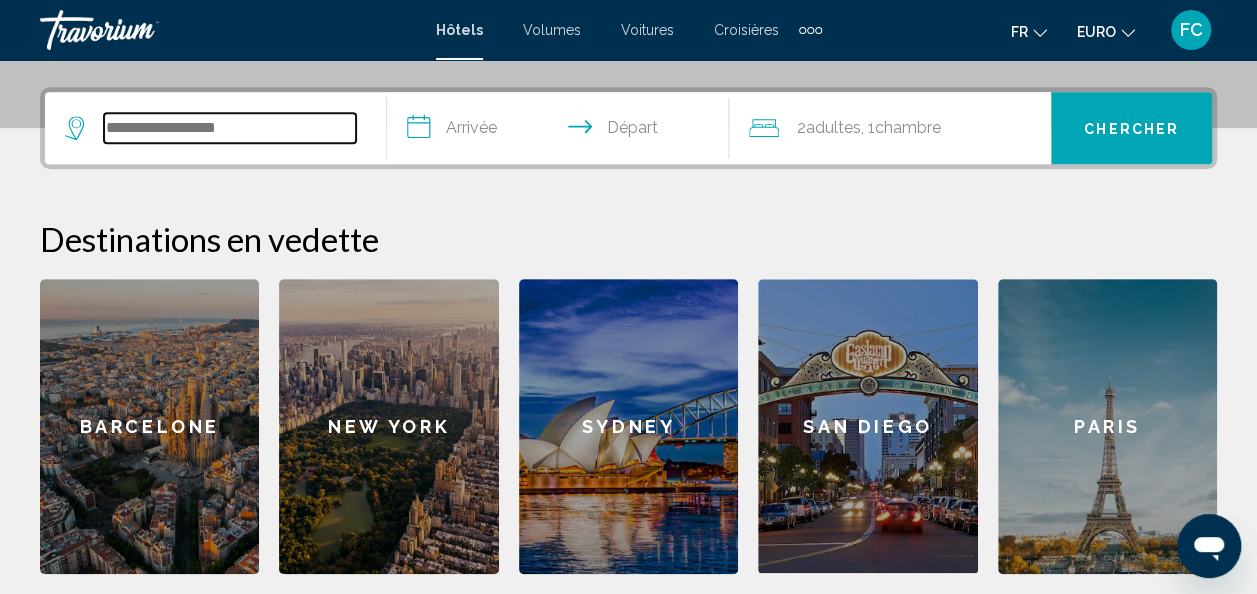 scroll, scrollTop: 494, scrollLeft: 0, axis: vertical 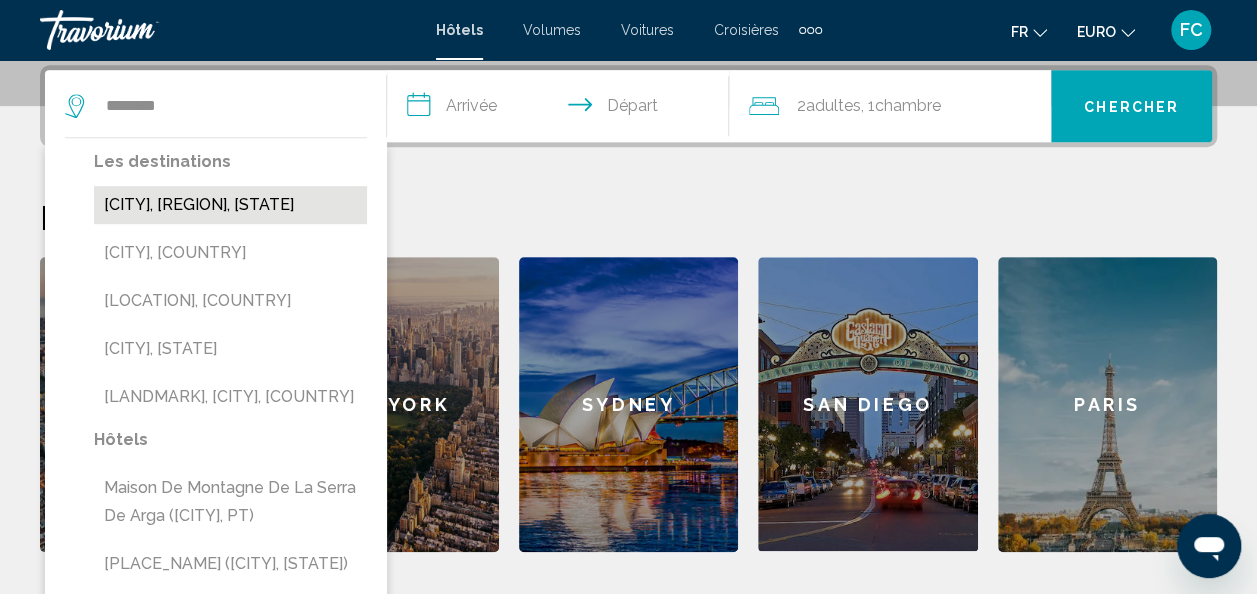 click on "Serra De' Conti, Ancône, Italie" at bounding box center [230, 205] 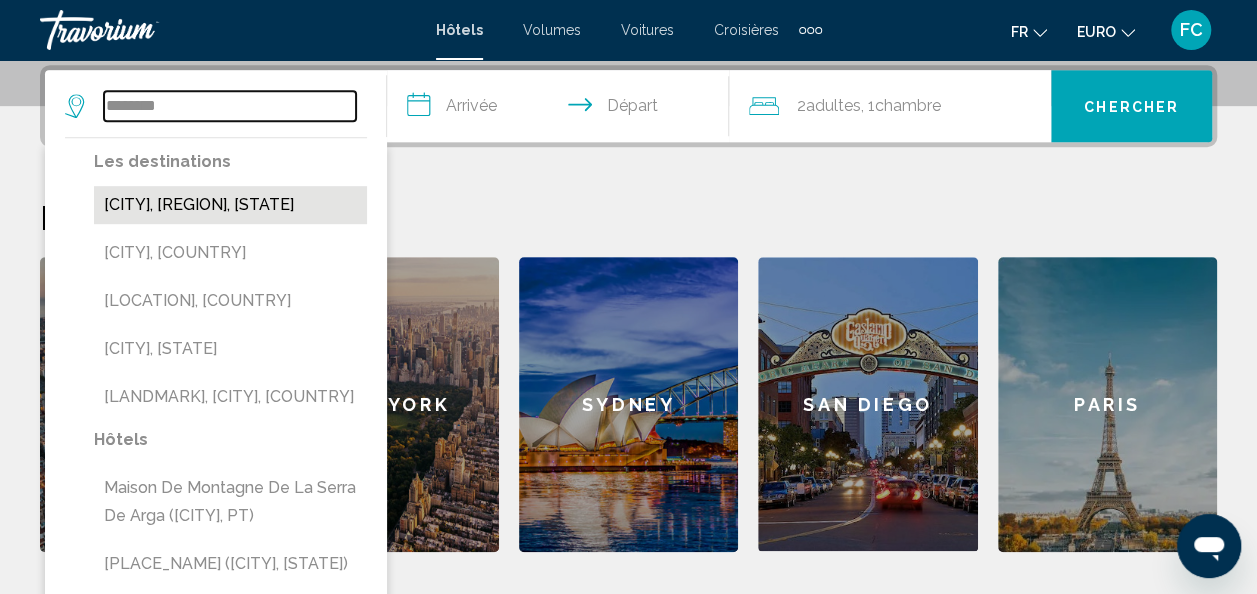 type on "**********" 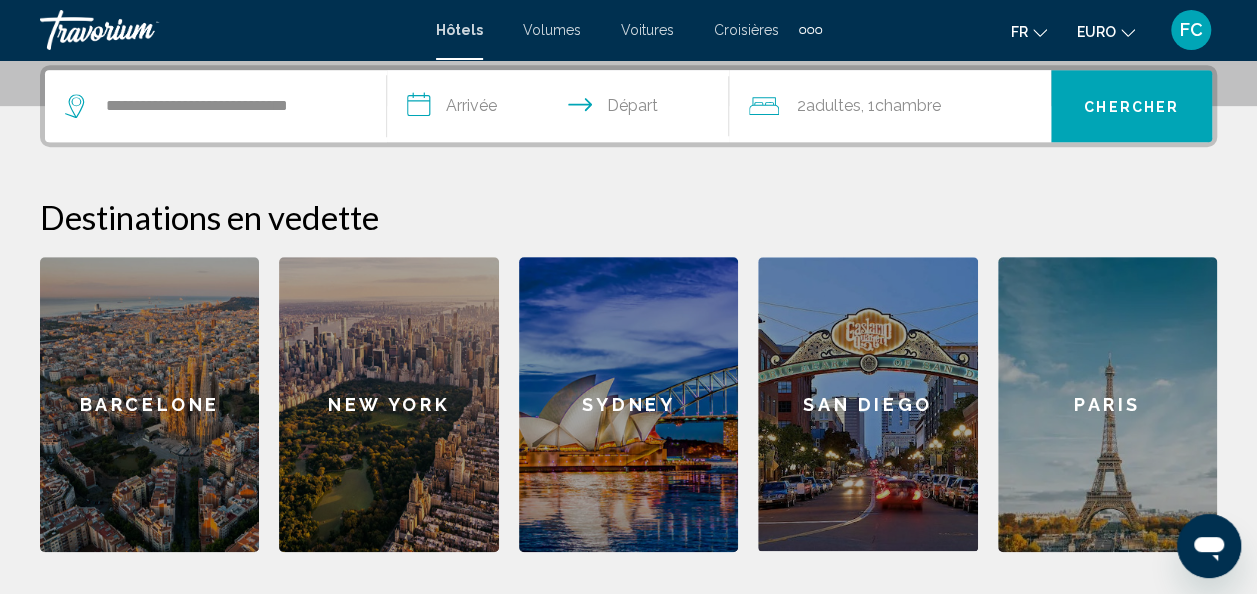 click on "**********" at bounding box center (562, 109) 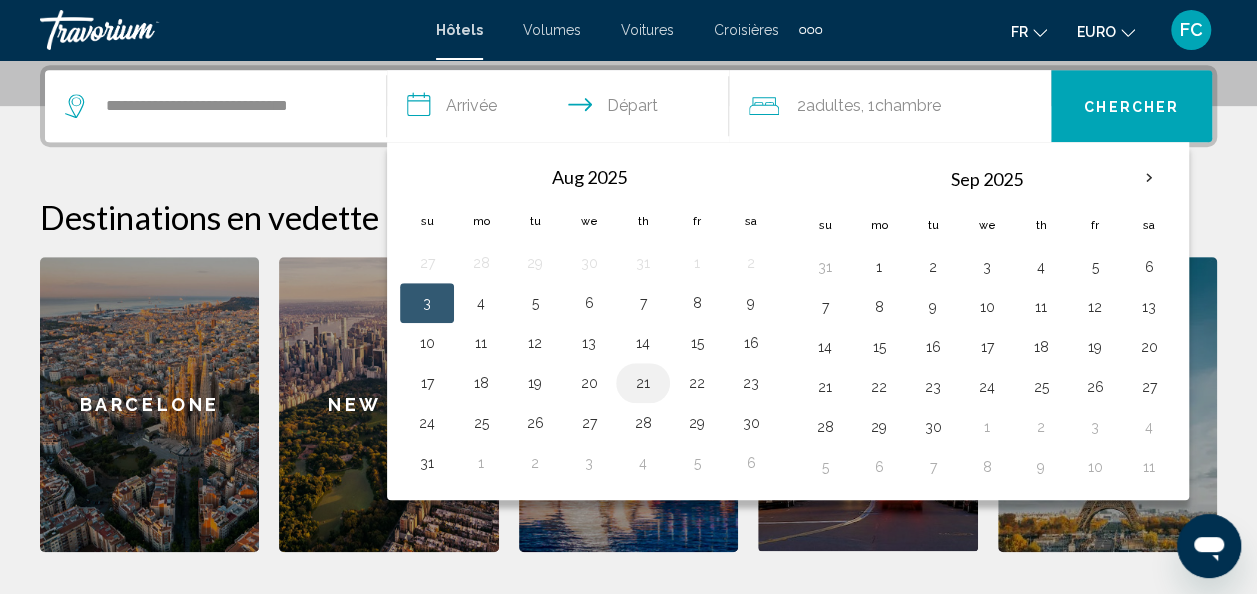 click on "21" at bounding box center (643, 383) 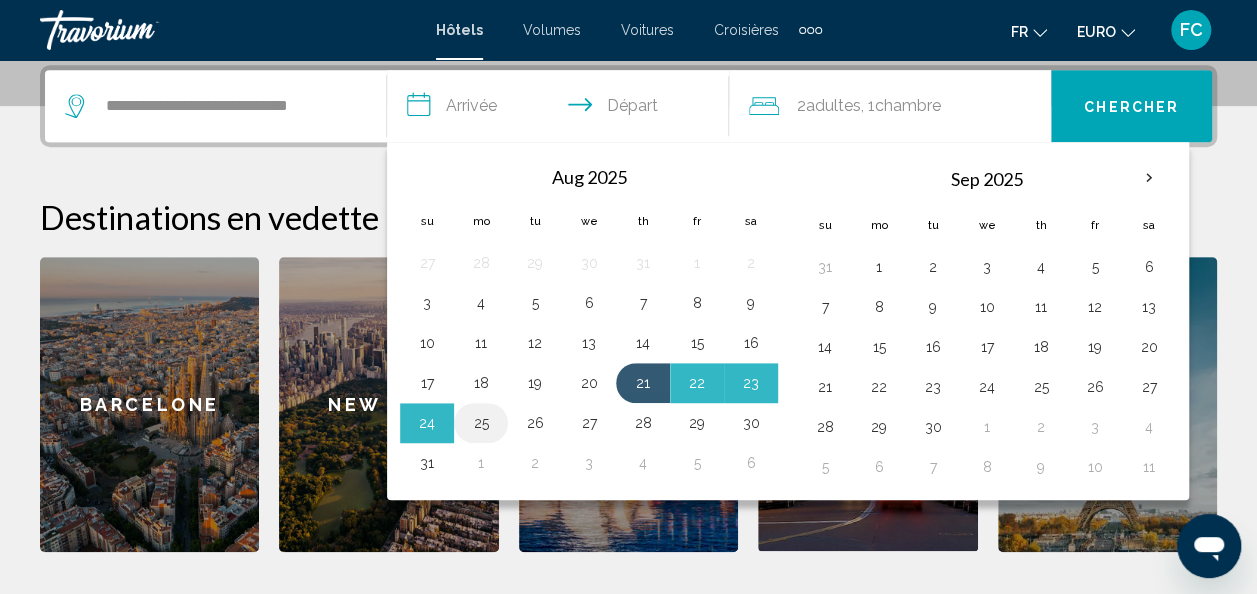 click on "25" at bounding box center (481, 423) 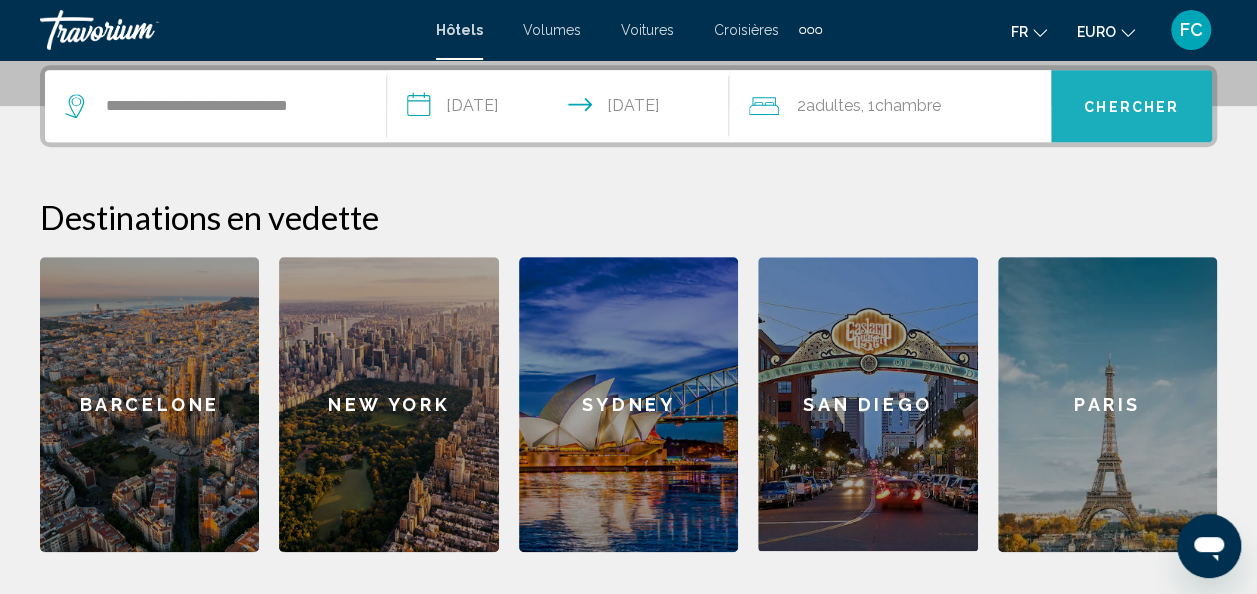 click on "Chercher" at bounding box center [1131, 107] 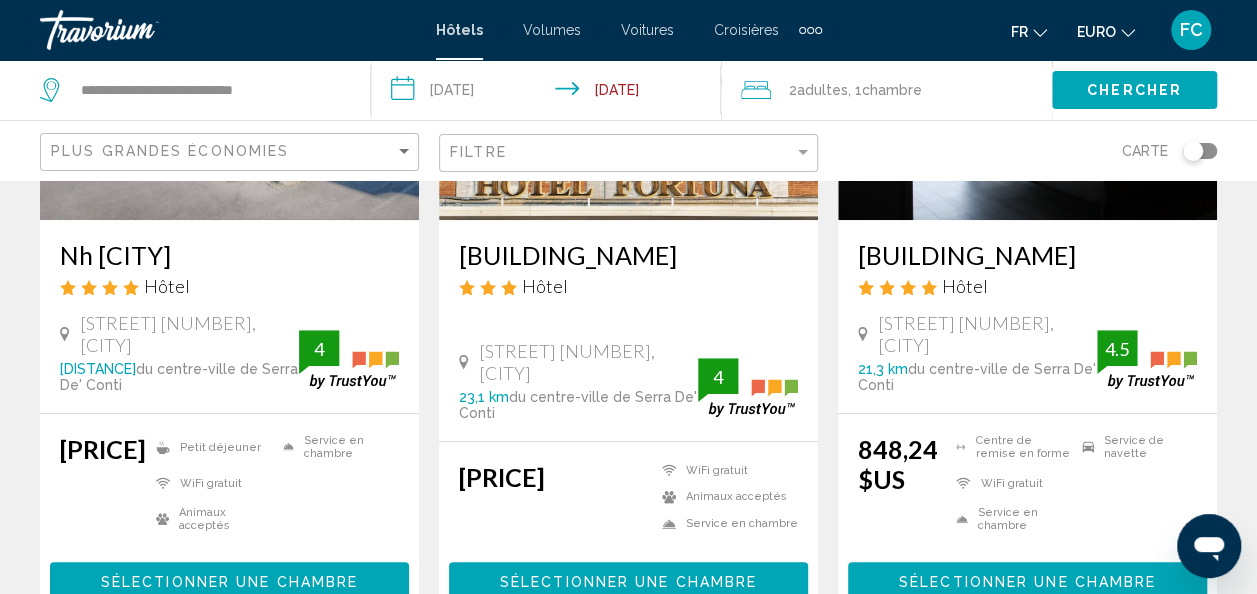 scroll, scrollTop: 147, scrollLeft: 0, axis: vertical 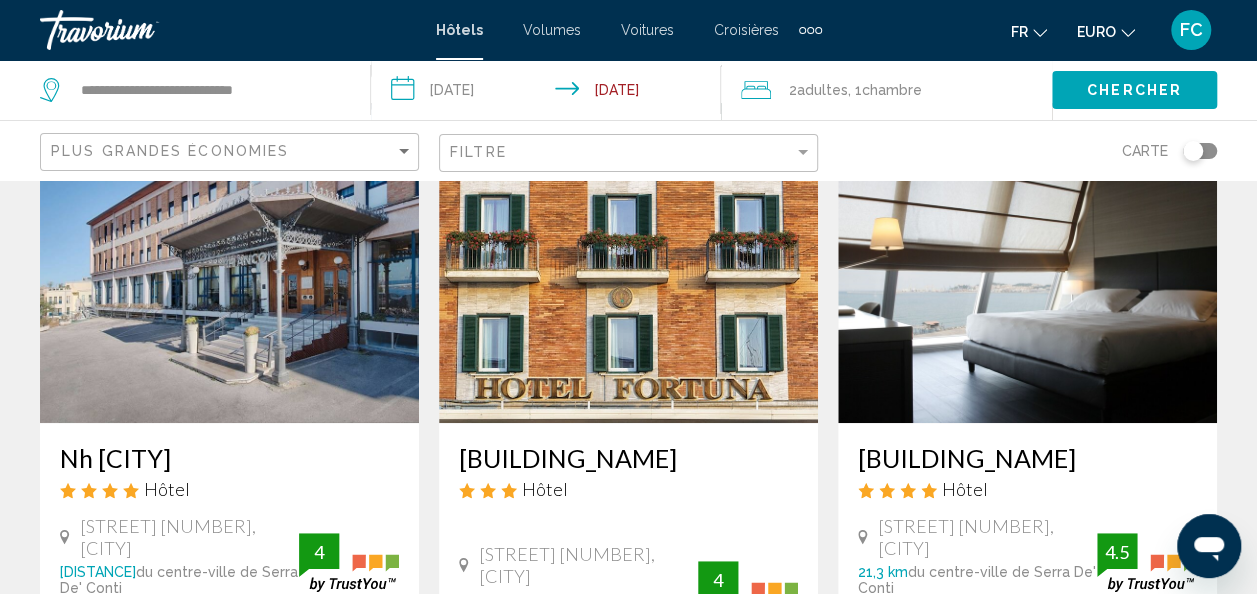click 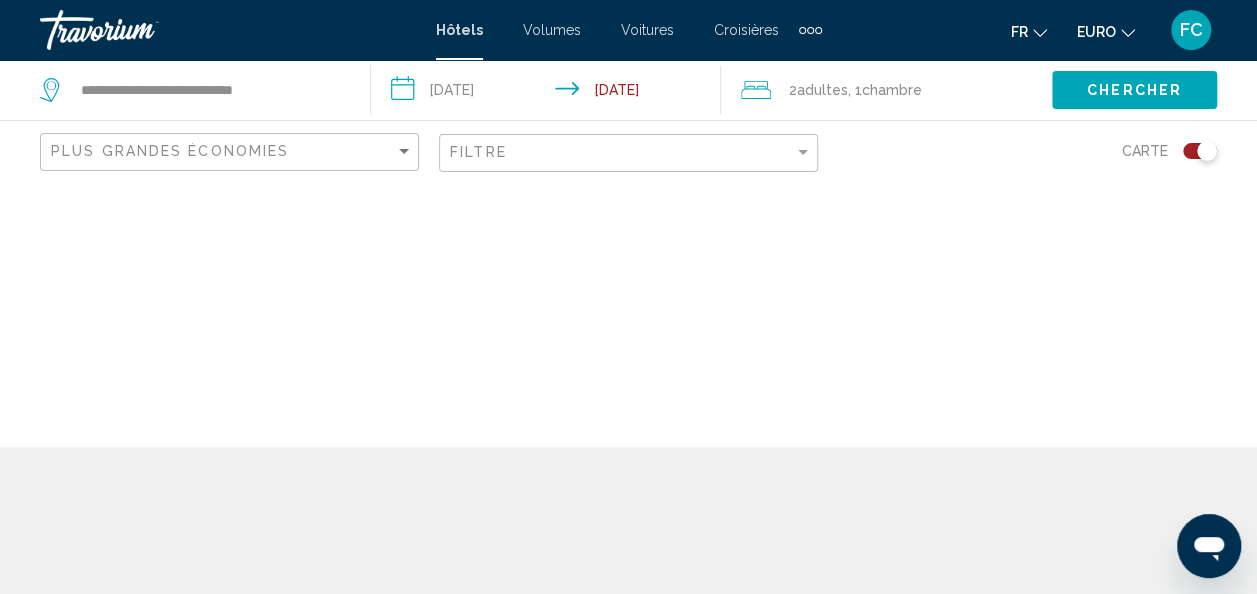 scroll, scrollTop: 0, scrollLeft: 0, axis: both 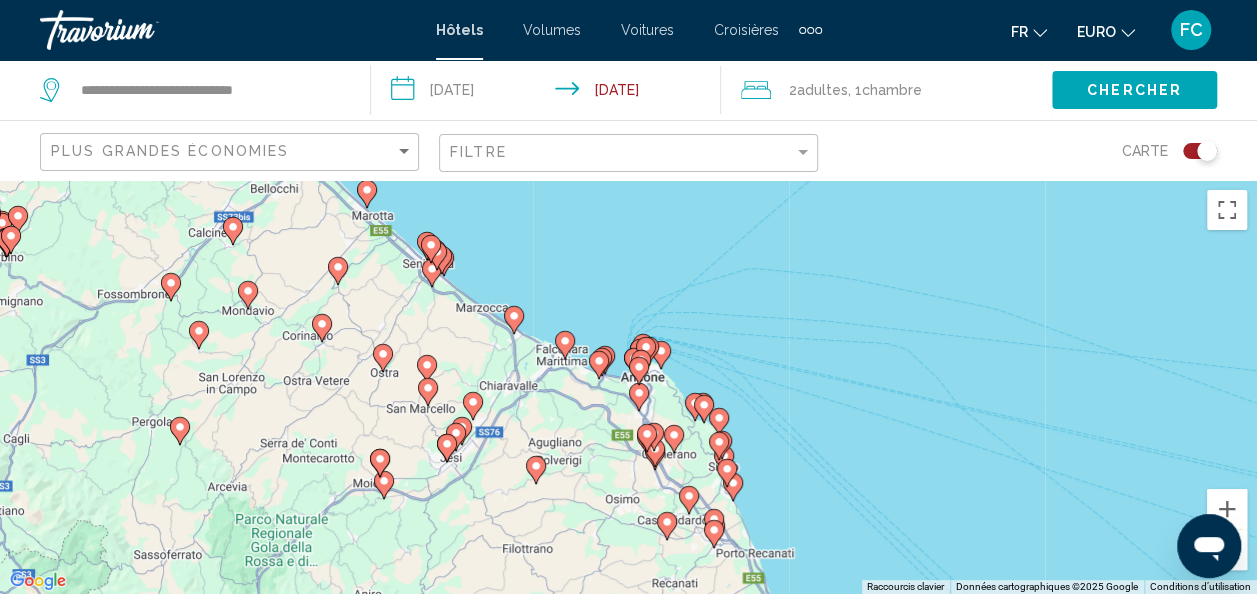 drag, startPoint x: 398, startPoint y: 412, endPoint x: 798, endPoint y: 271, distance: 424.1238 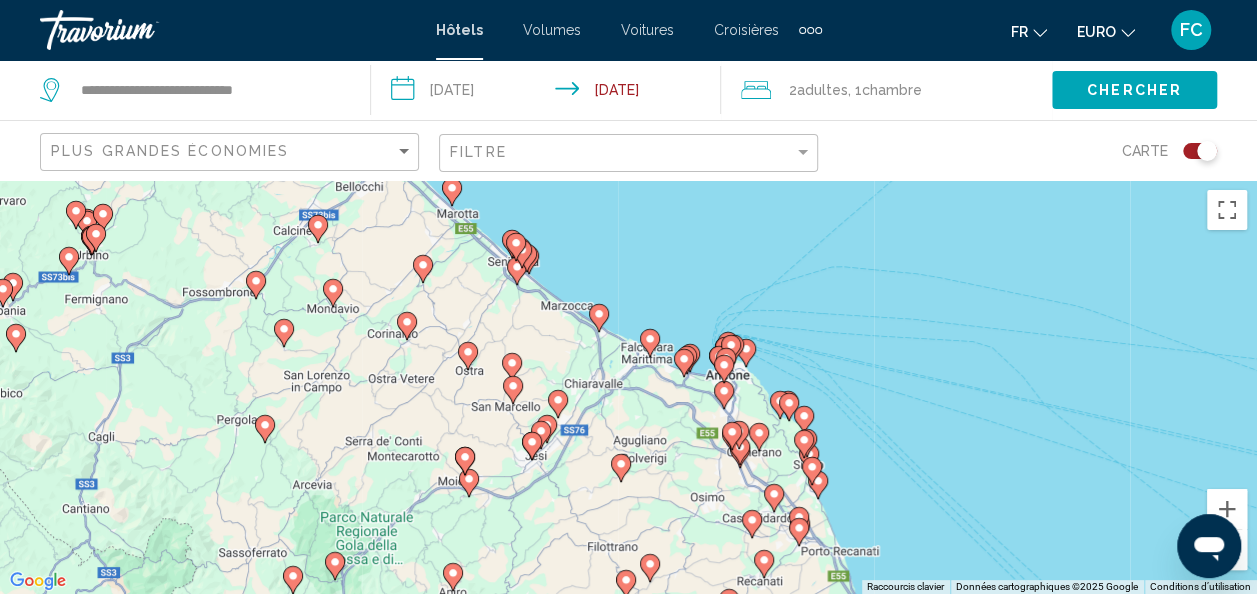 drag, startPoint x: 488, startPoint y: 358, endPoint x: 565, endPoint y: 363, distance: 77.16217 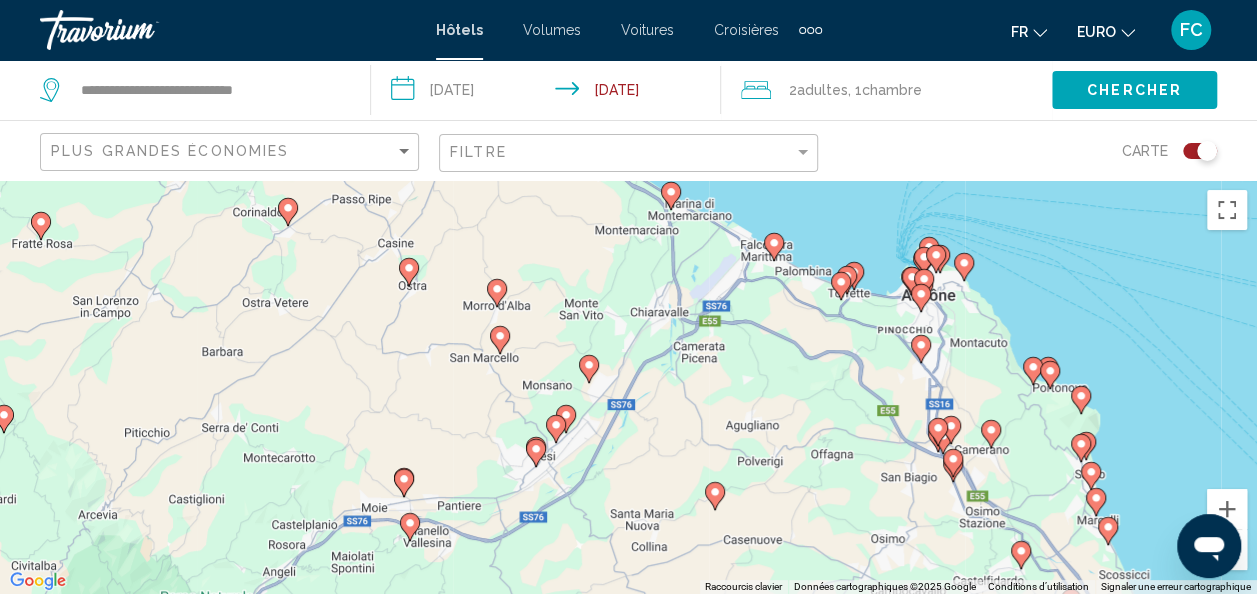 drag, startPoint x: 406, startPoint y: 422, endPoint x: 460, endPoint y: 296, distance: 137.08392 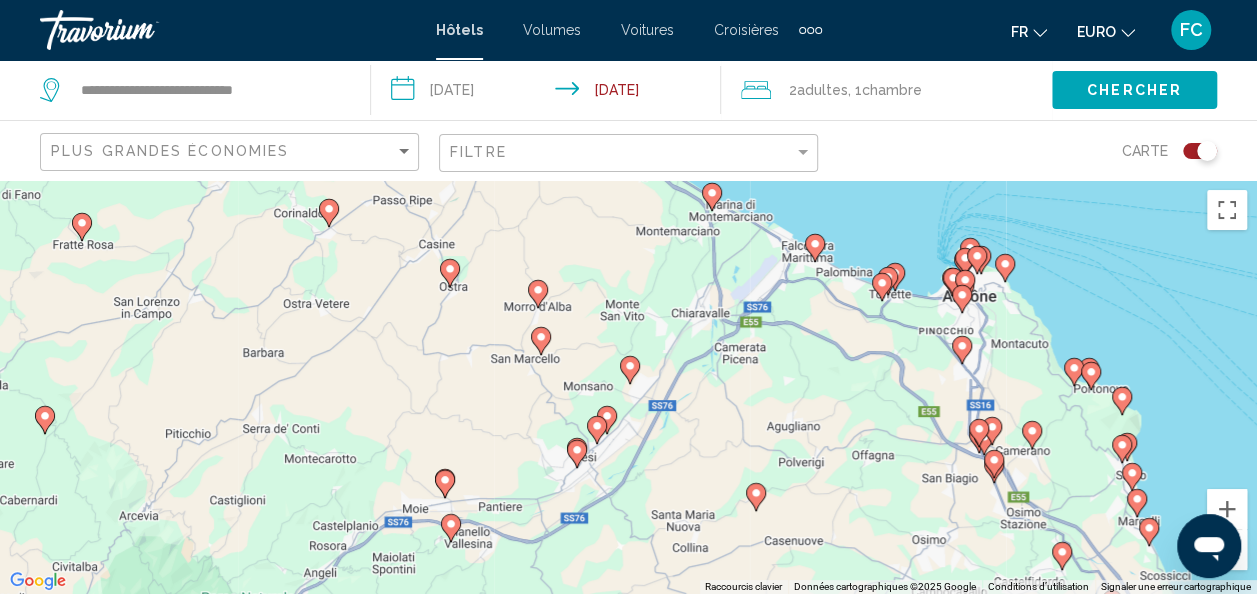drag, startPoint x: 270, startPoint y: 435, endPoint x: 315, endPoint y: 457, distance: 50.08992 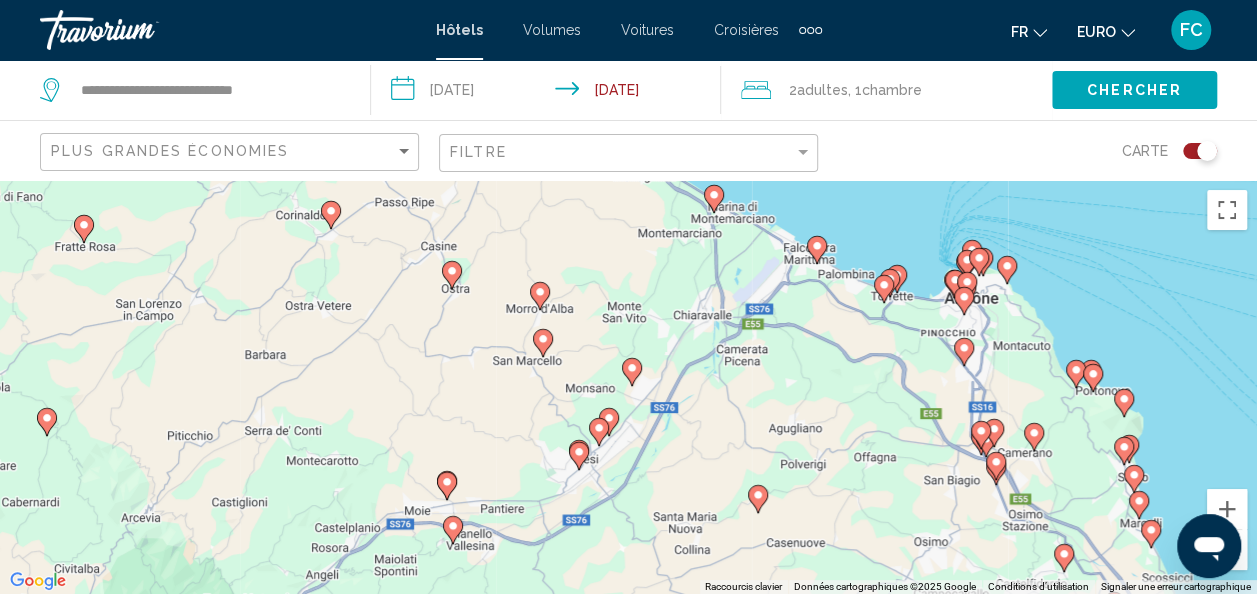 drag, startPoint x: 364, startPoint y: 413, endPoint x: 354, endPoint y: 450, distance: 38.327538 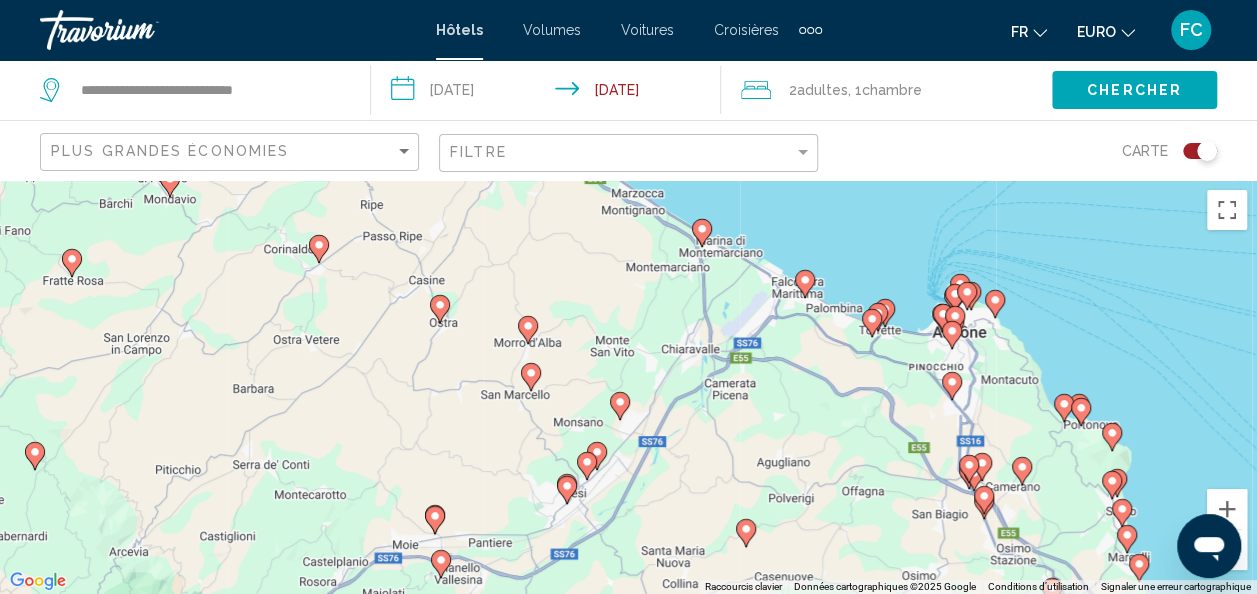 click 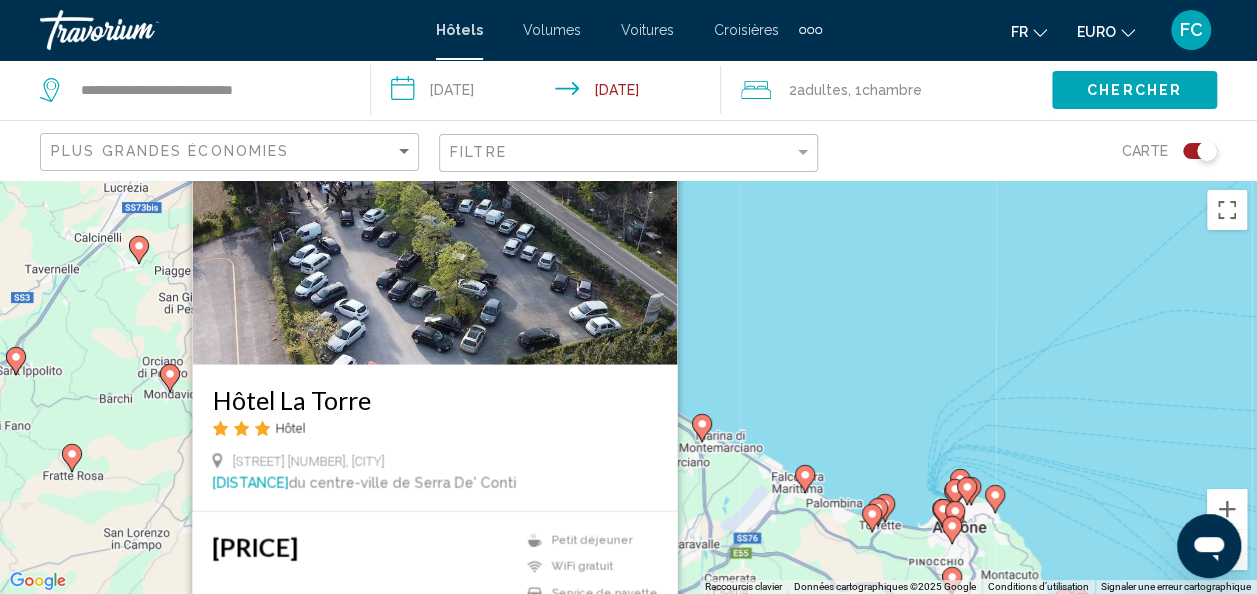 click on "Pour activer le glissement avec le clavier, appuyez sur Alt+Entrée. Une fois ce mode activé, utilisez les touches fléchées pour déplacer le repère. Pour valider le déplacement, appuyez sur Entrée. Pour annuler, appuyez sur Échap.  Hôtel La Torre
Hôtel
Via Montecarottese 4, Maiolati Spontini 5,8 km  du centre-ville de Serra De' Conti de l'hôtel 396,20 $US
Petit déjeuner
WiFi gratuit
Service de navette  Sélectionner une chambre" at bounding box center [628, 387] 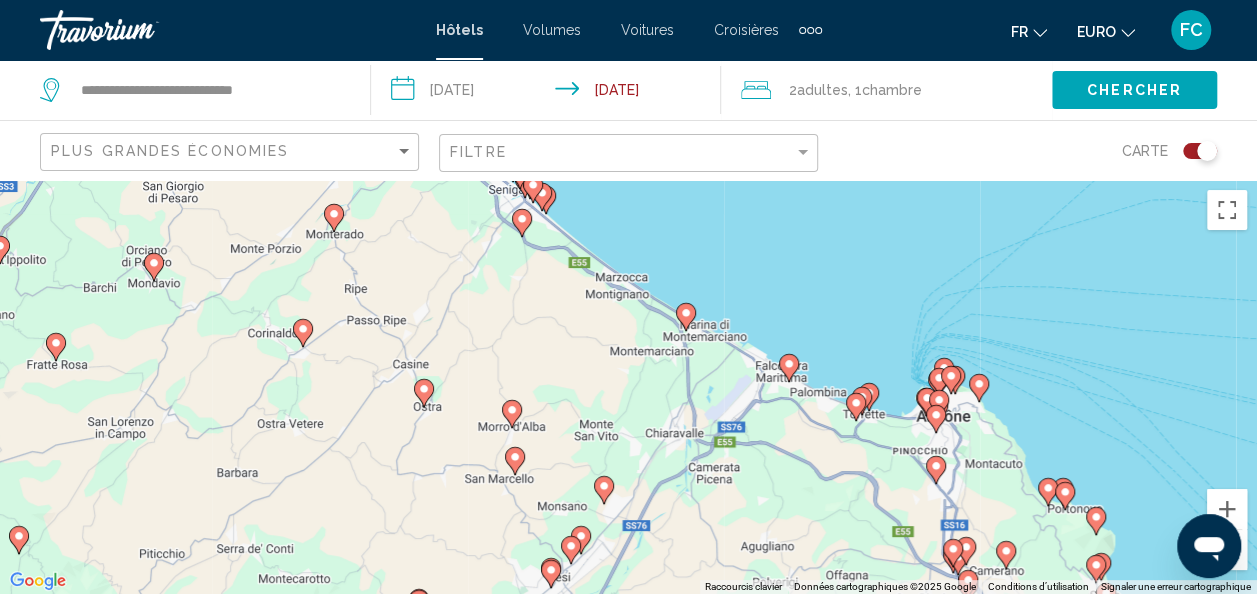 drag, startPoint x: 791, startPoint y: 353, endPoint x: 773, endPoint y: 235, distance: 119.36499 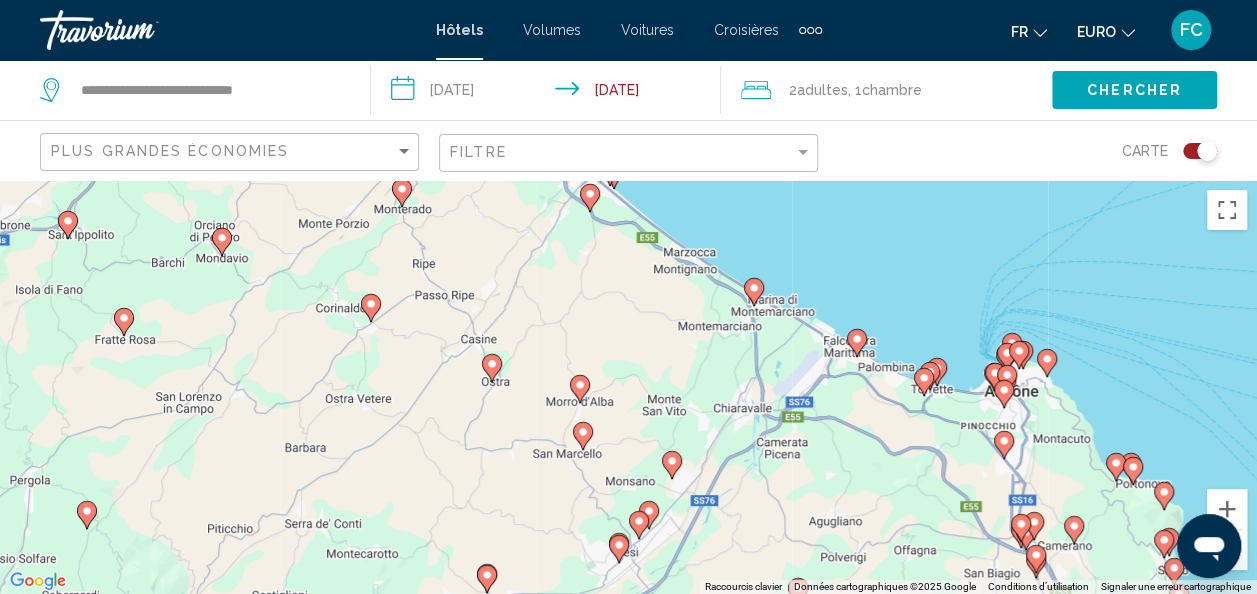 drag, startPoint x: 518, startPoint y: 307, endPoint x: 600, endPoint y: 310, distance: 82.05486 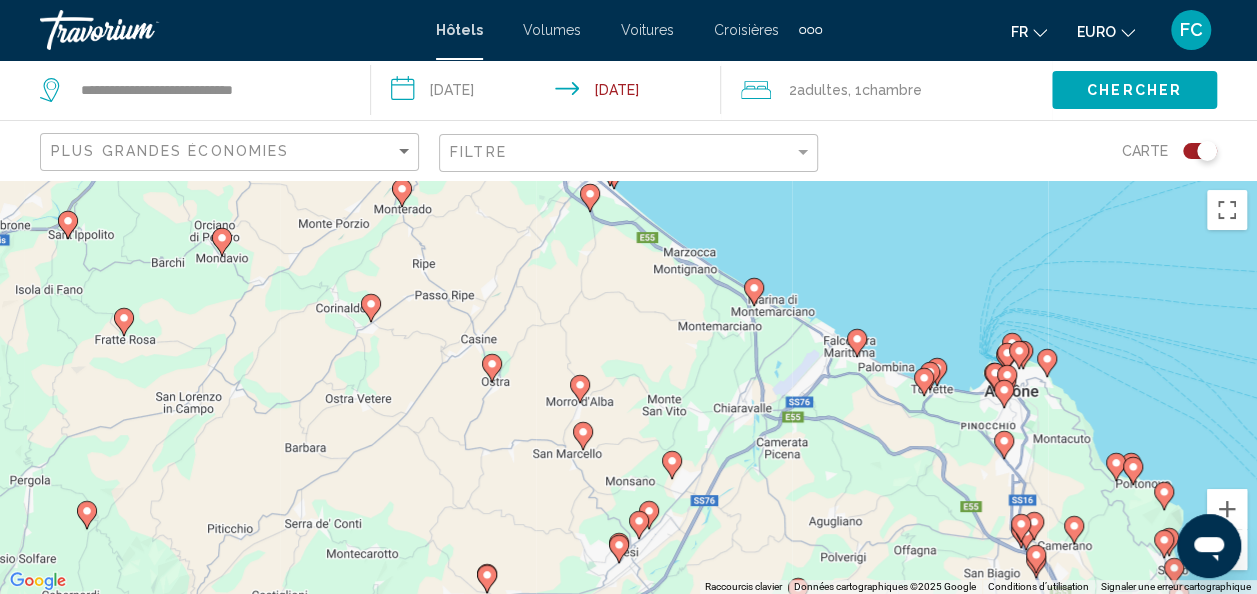 drag, startPoint x: 596, startPoint y: 318, endPoint x: 594, endPoint y: 360, distance: 42.047592 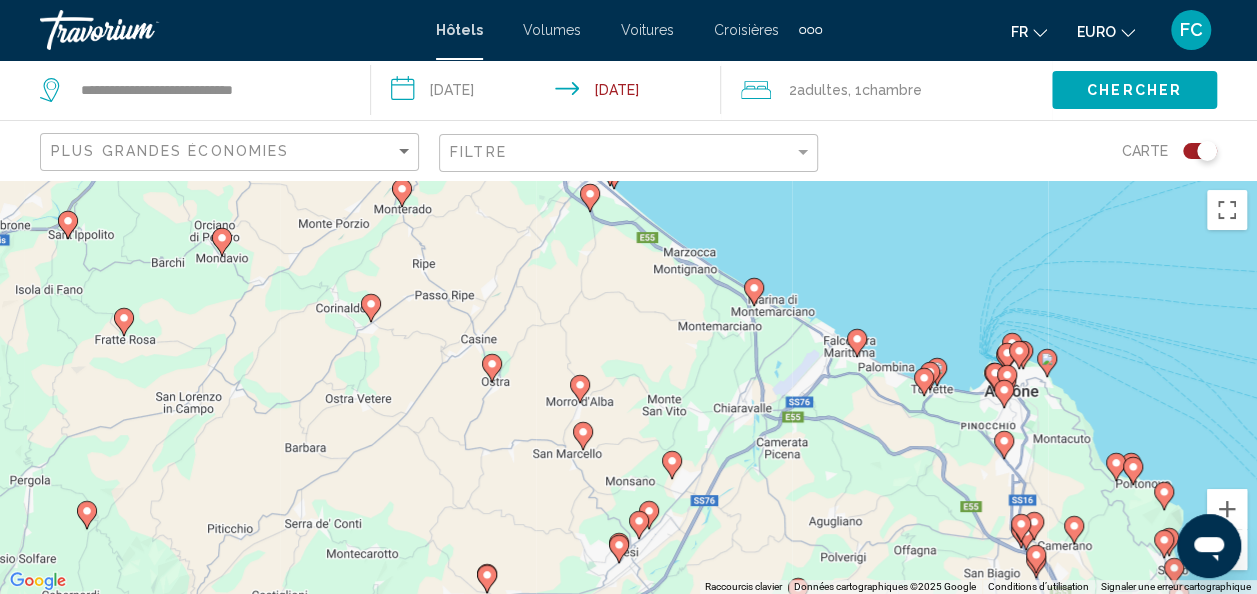click on "Pour activer le glissement avec le clavier, appuyez sur Alt+Entrée. Une fois ce mode activé, utilisez les touches fléchées pour déplacer le repère. Pour valider le déplacement, appuyez sur Entrée. Pour annuler, appuyez sur Échap." at bounding box center (628, 387) 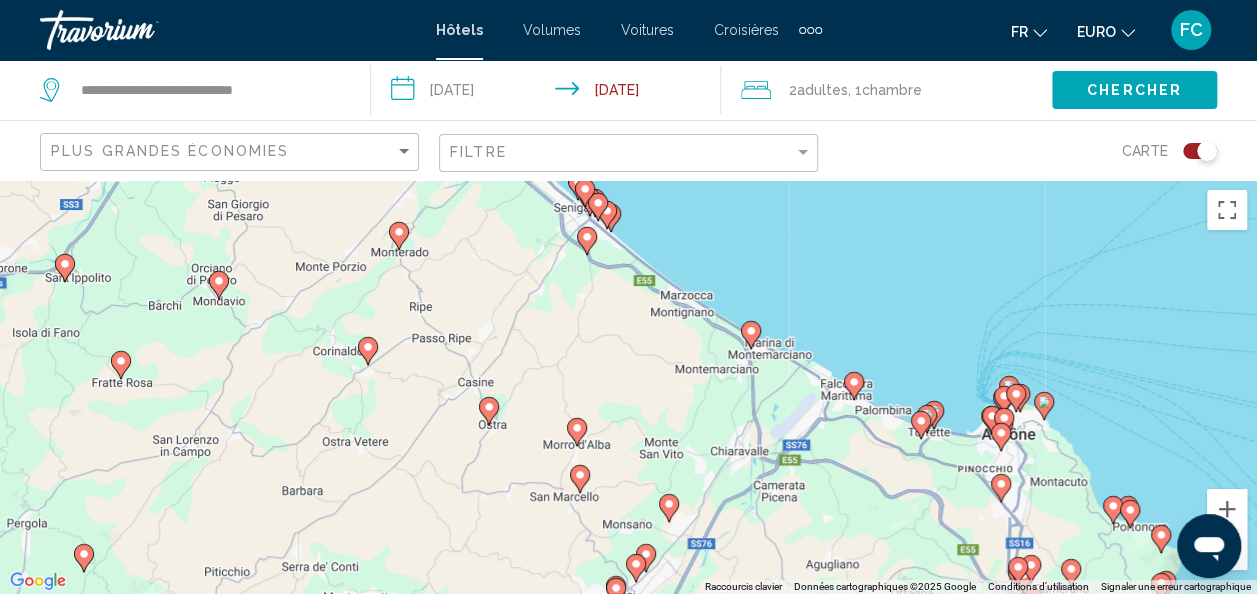 click 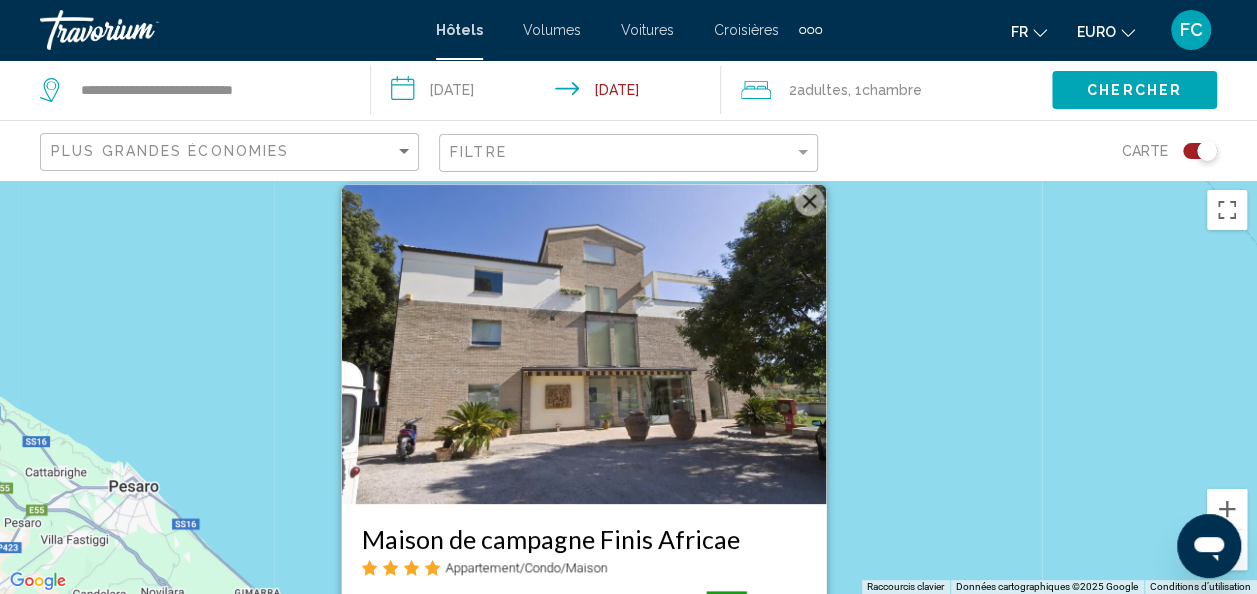 drag, startPoint x: 894, startPoint y: 336, endPoint x: 890, endPoint y: 530, distance: 194.04123 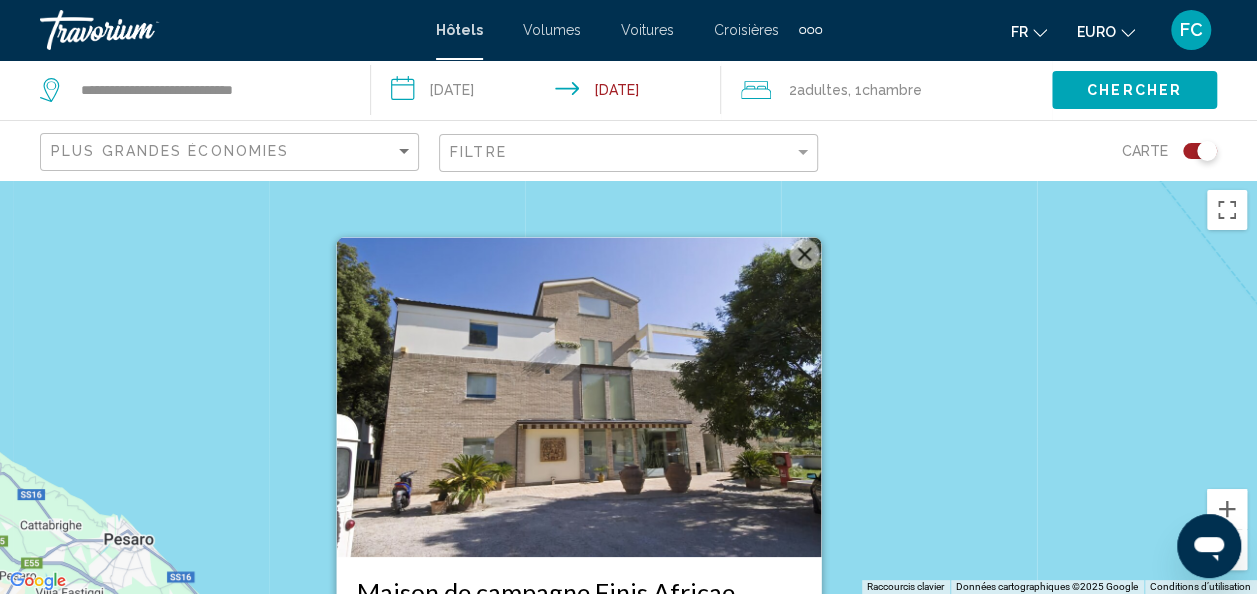 click at bounding box center [804, 254] 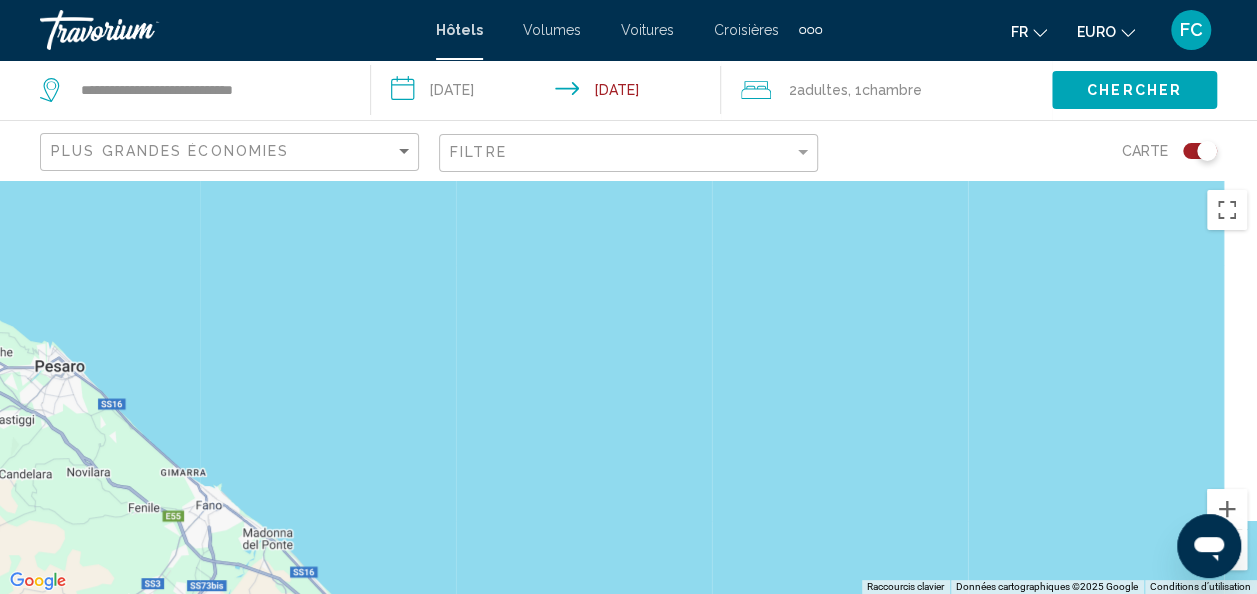 drag, startPoint x: 855, startPoint y: 423, endPoint x: 786, endPoint y: 152, distance: 279.6462 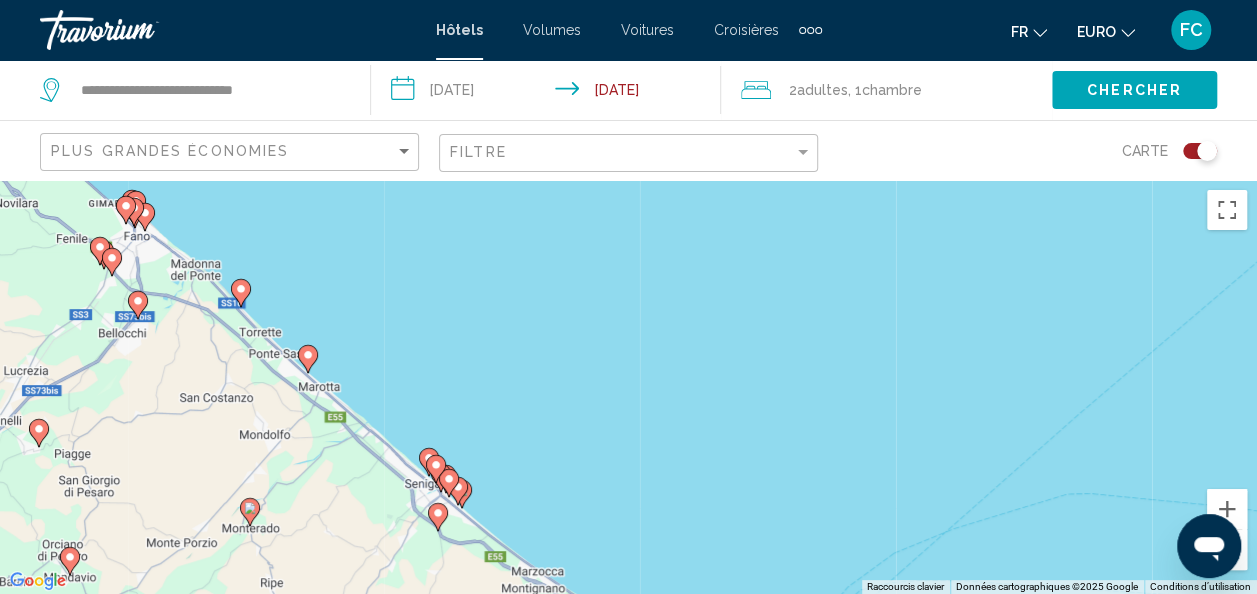 drag, startPoint x: 715, startPoint y: 345, endPoint x: 607, endPoint y: 162, distance: 212.49236 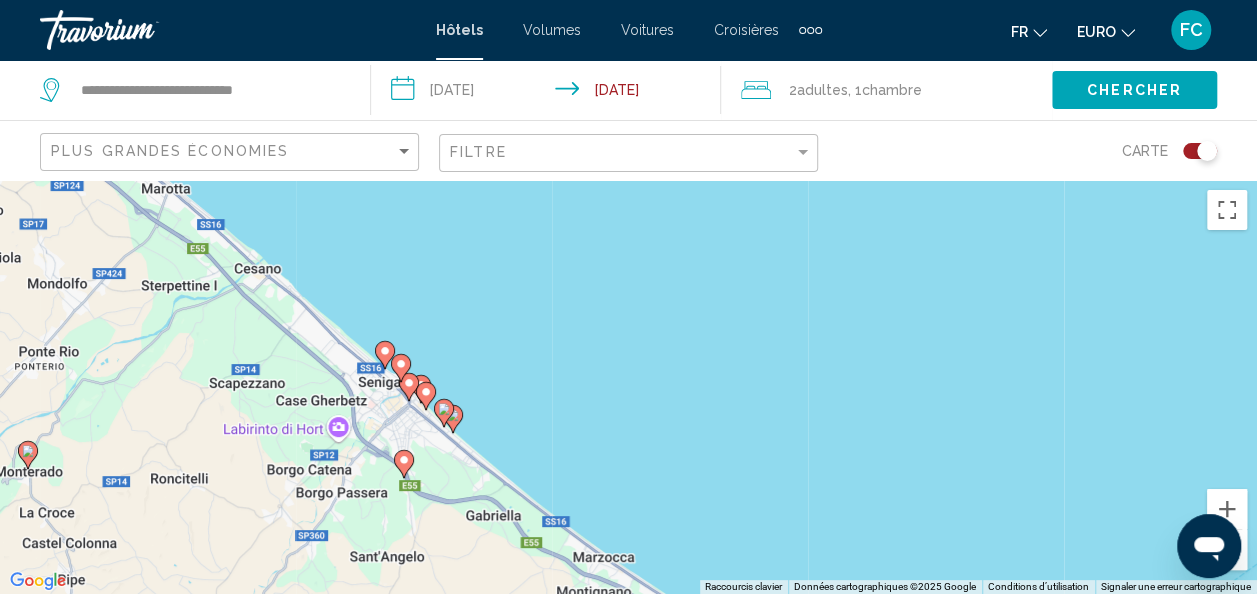 drag, startPoint x: 492, startPoint y: 466, endPoint x: 542, endPoint y: 404, distance: 79.64923 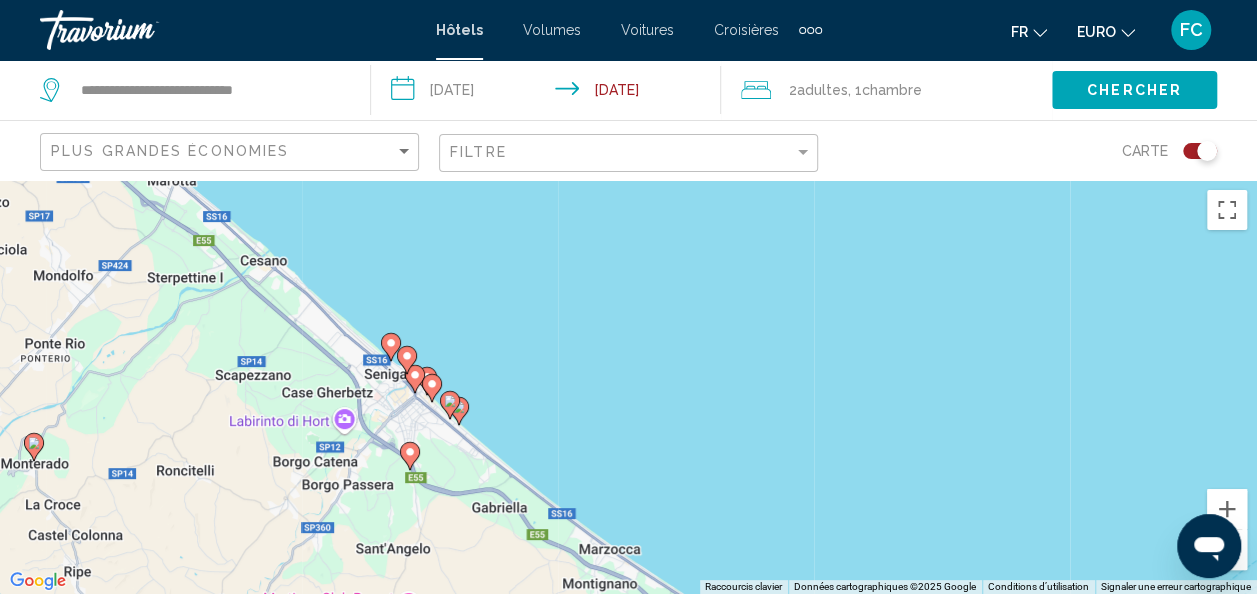 click 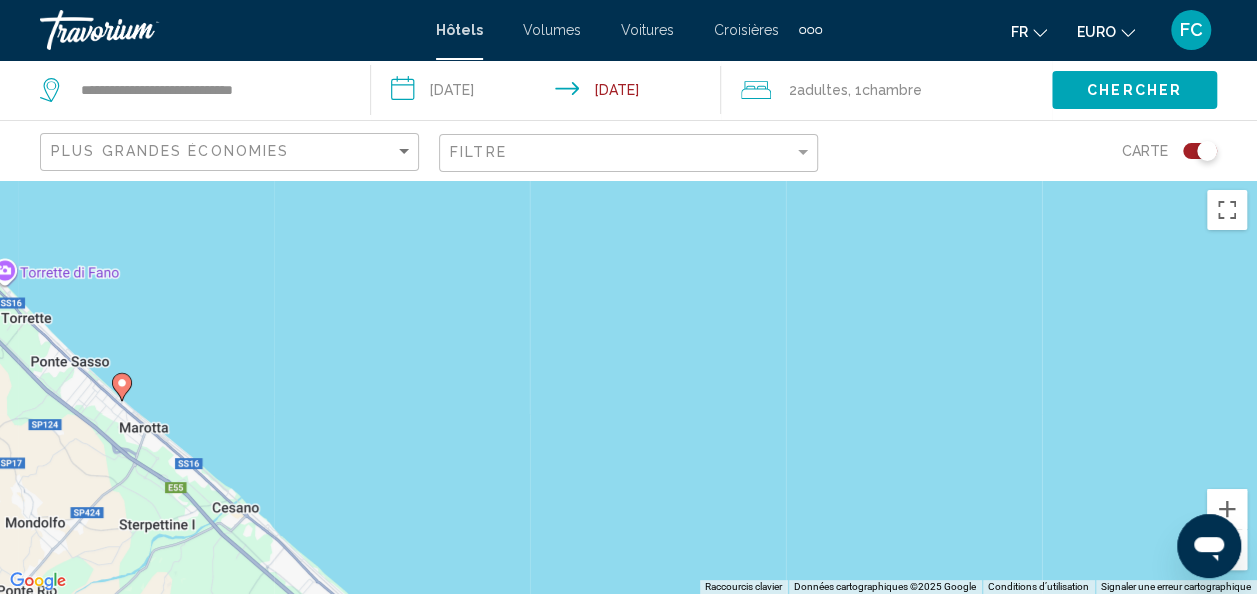 drag, startPoint x: 490, startPoint y: 593, endPoint x: 443, endPoint y: 307, distance: 289.83615 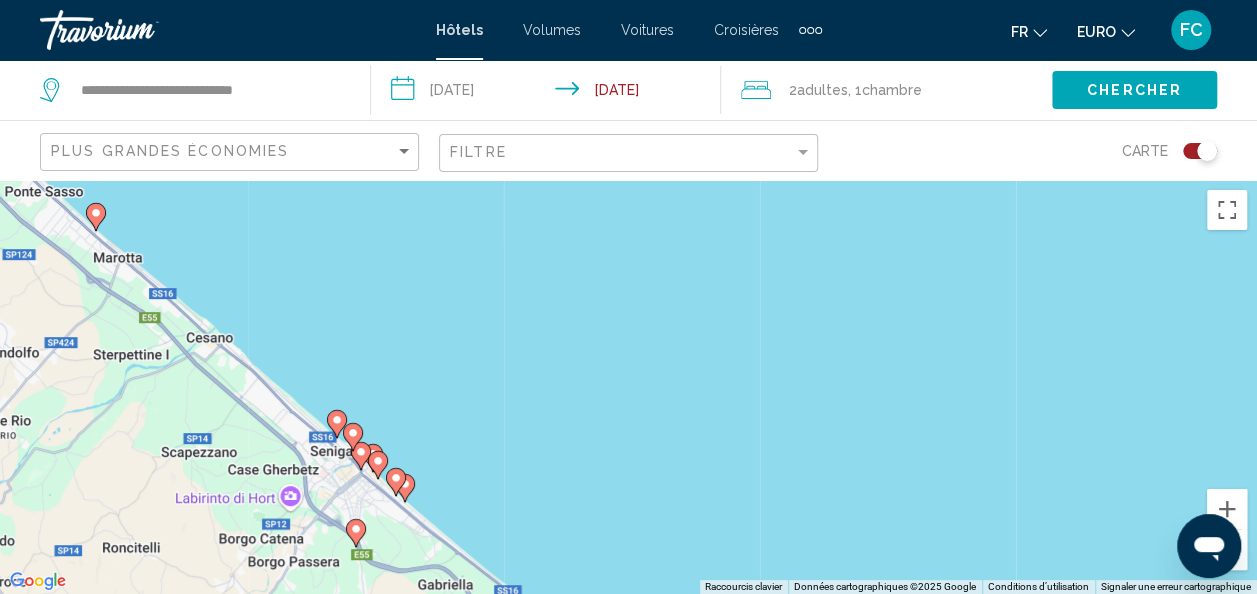 click 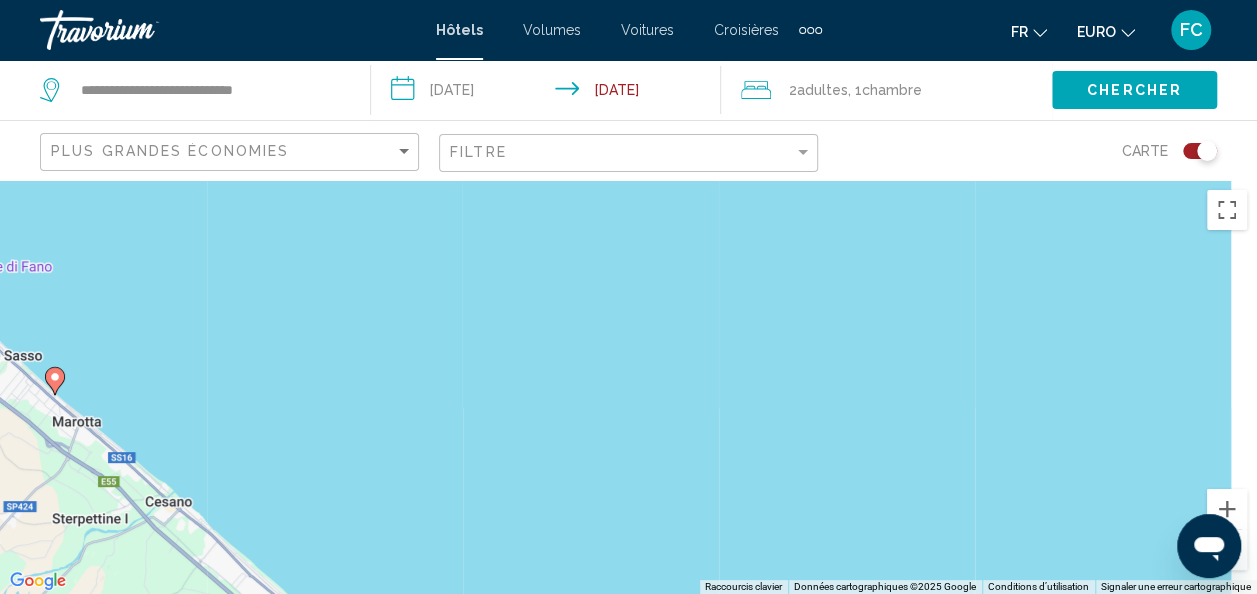 drag, startPoint x: 664, startPoint y: 522, endPoint x: 593, endPoint y: 306, distance: 227.36974 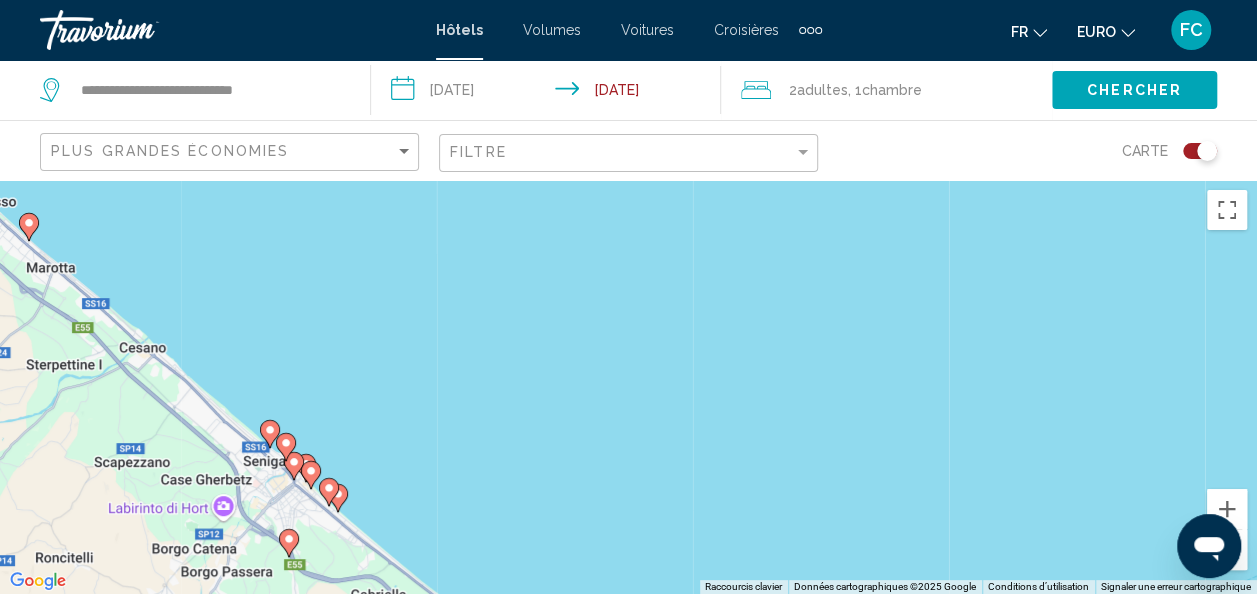 drag, startPoint x: 405, startPoint y: 548, endPoint x: 408, endPoint y: 475, distance: 73.061615 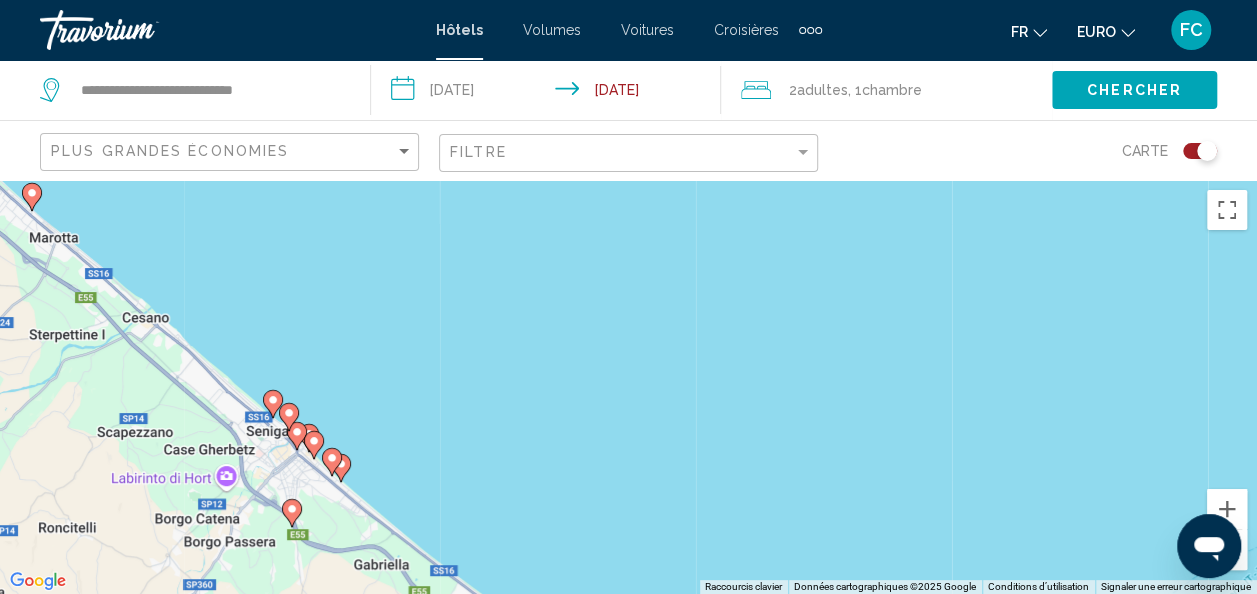 click 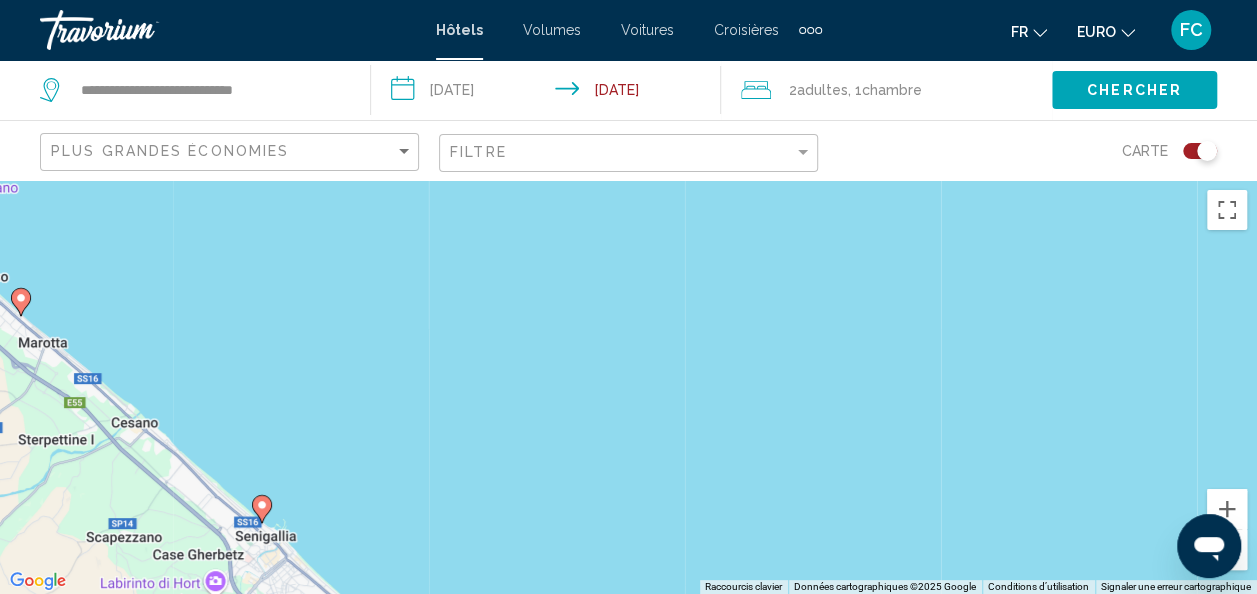 drag, startPoint x: 456, startPoint y: 528, endPoint x: 438, endPoint y: 303, distance: 225.71886 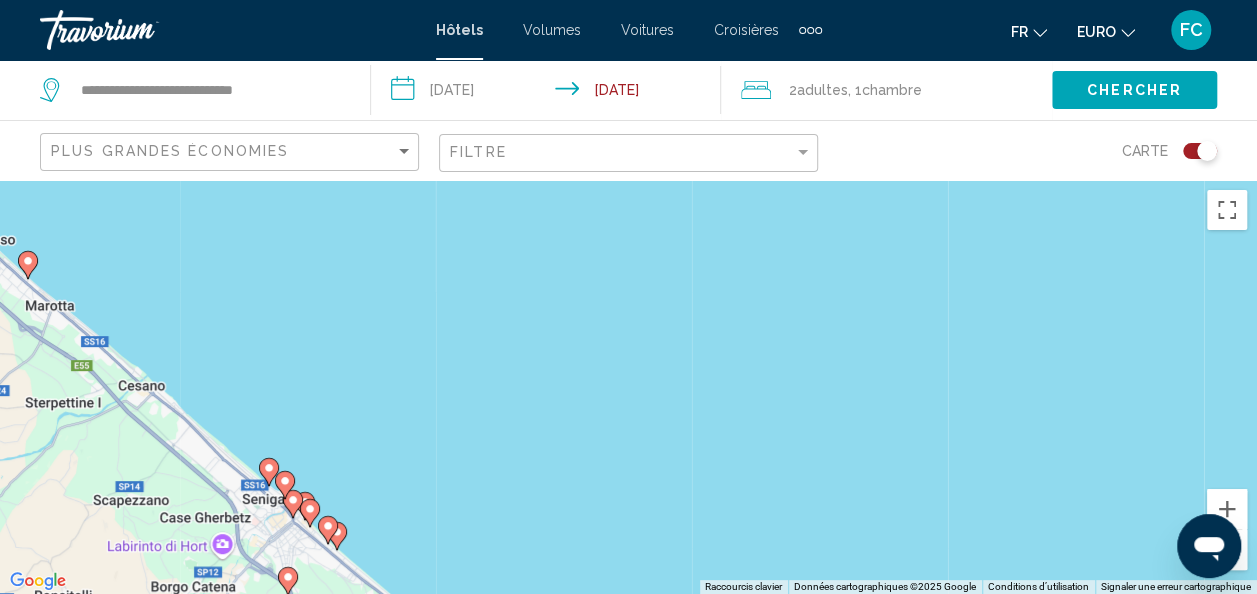 drag, startPoint x: 372, startPoint y: 485, endPoint x: 360, endPoint y: 392, distance: 93.770996 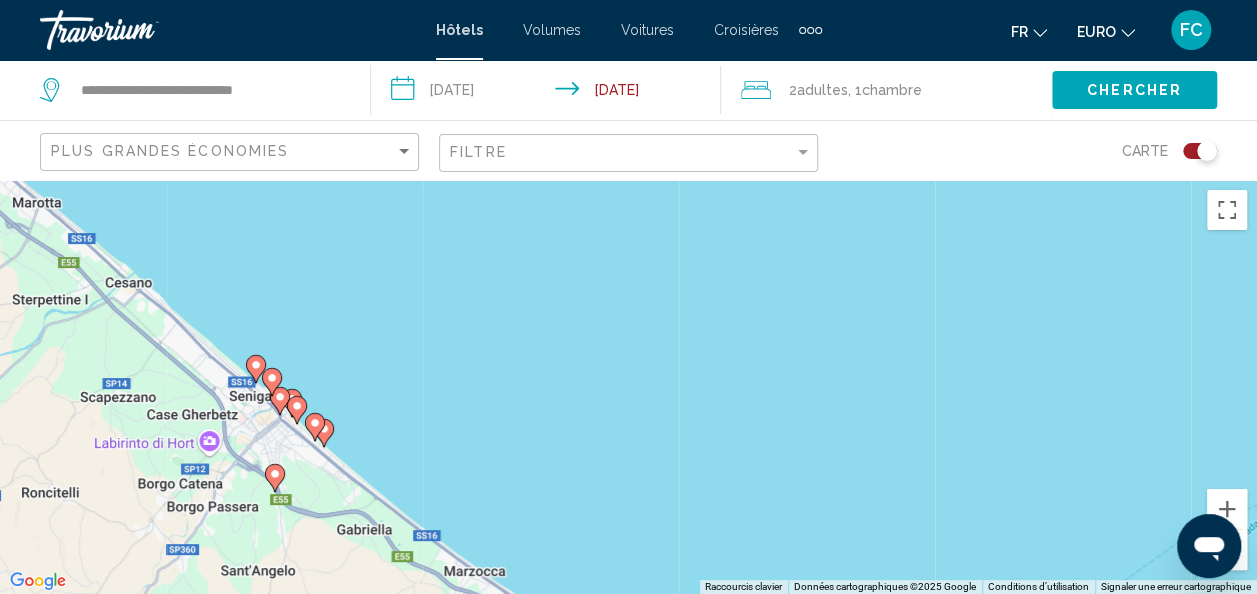 click 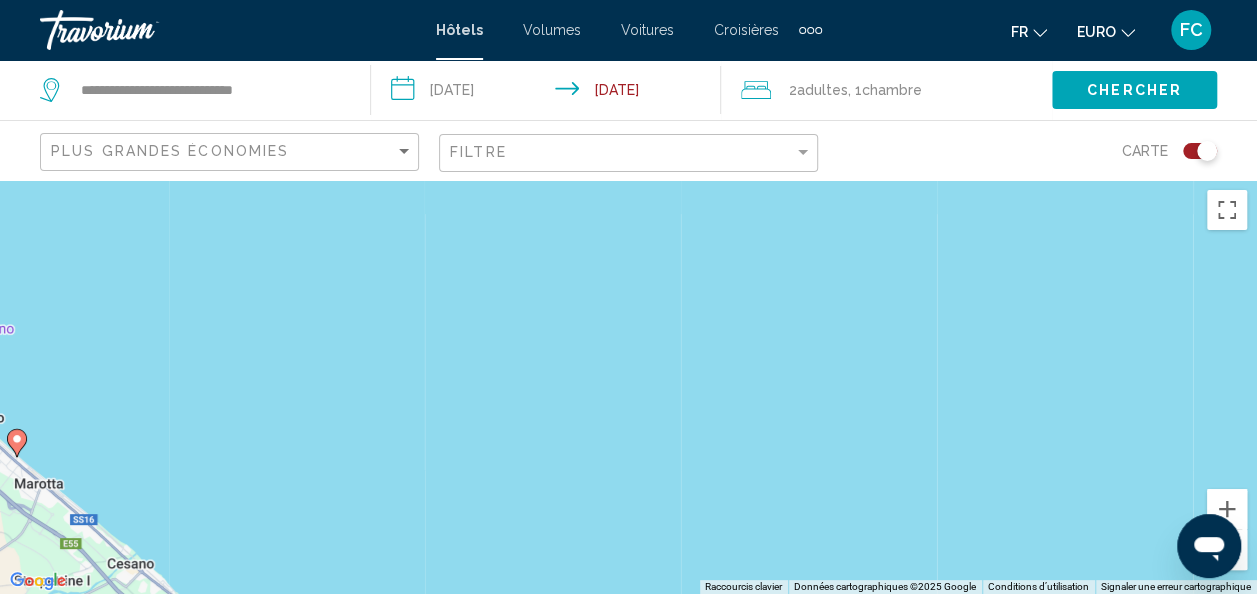 drag, startPoint x: 354, startPoint y: 490, endPoint x: 379, endPoint y: 273, distance: 218.43535 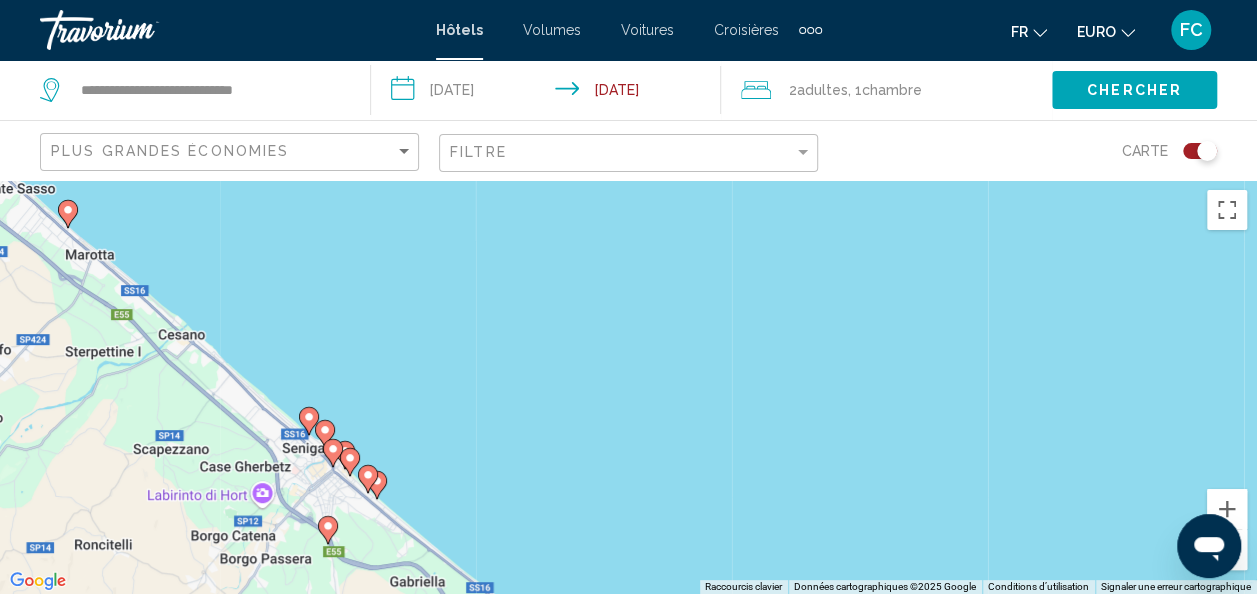 click 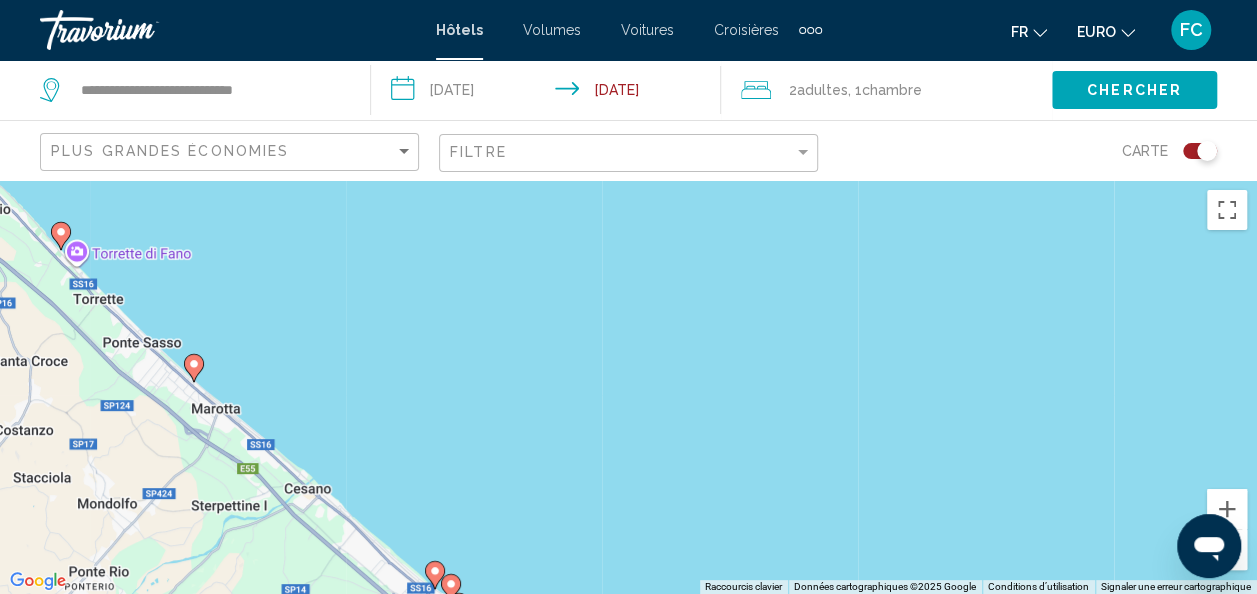 drag, startPoint x: 356, startPoint y: 483, endPoint x: 661, endPoint y: 349, distance: 333.13812 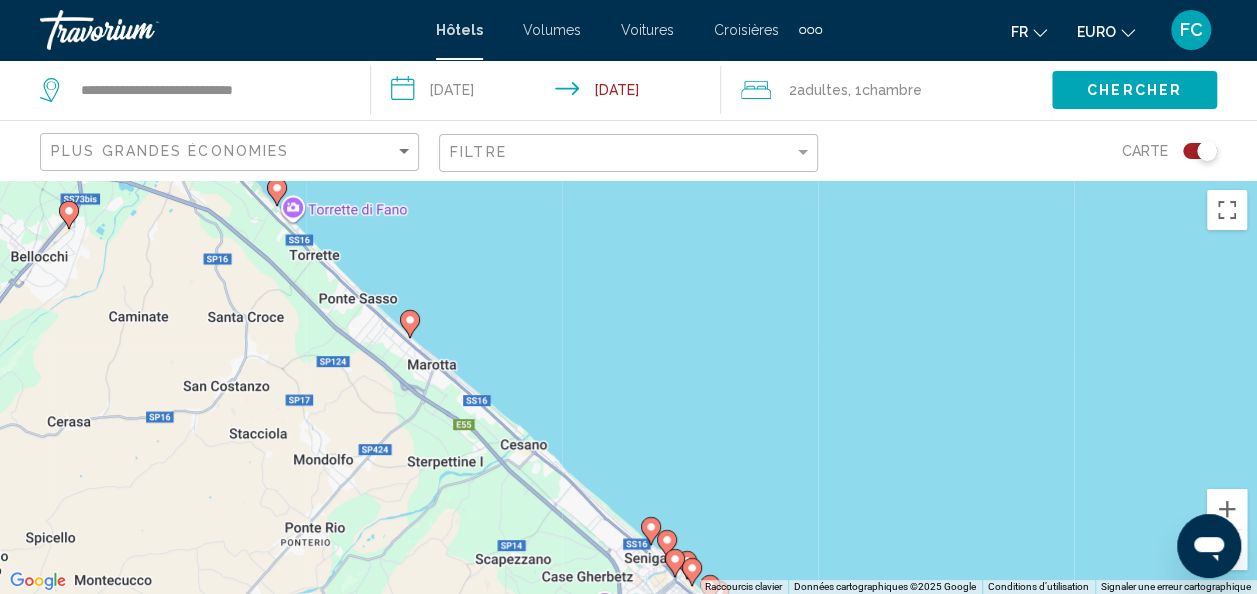 click 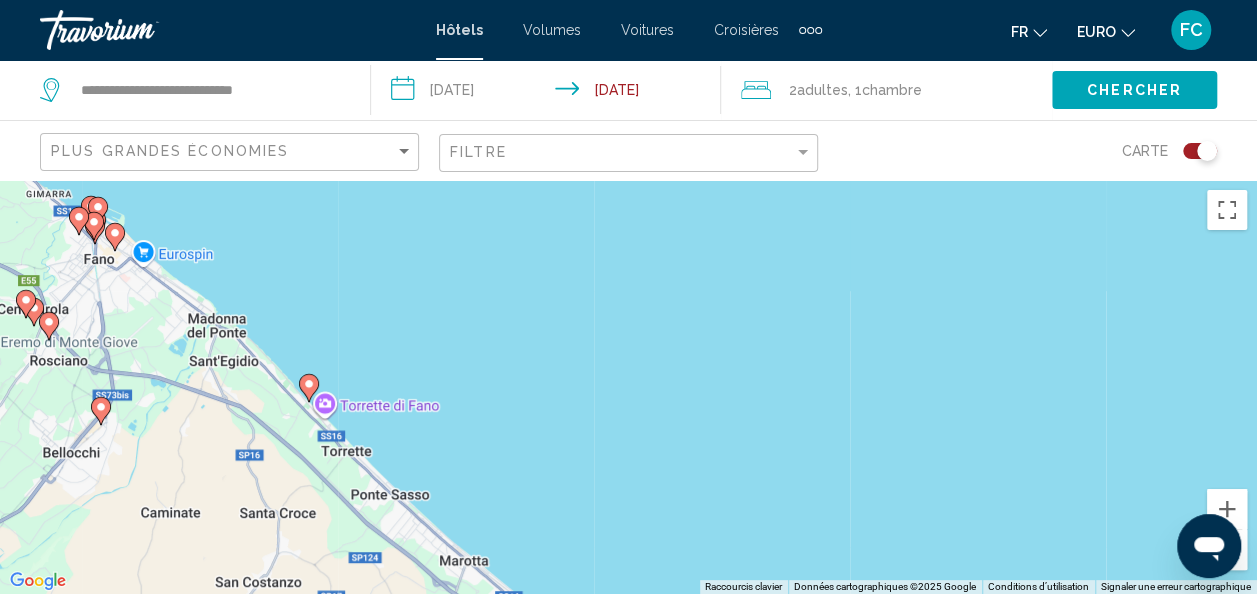 drag, startPoint x: 470, startPoint y: 452, endPoint x: 502, endPoint y: 237, distance: 217.36835 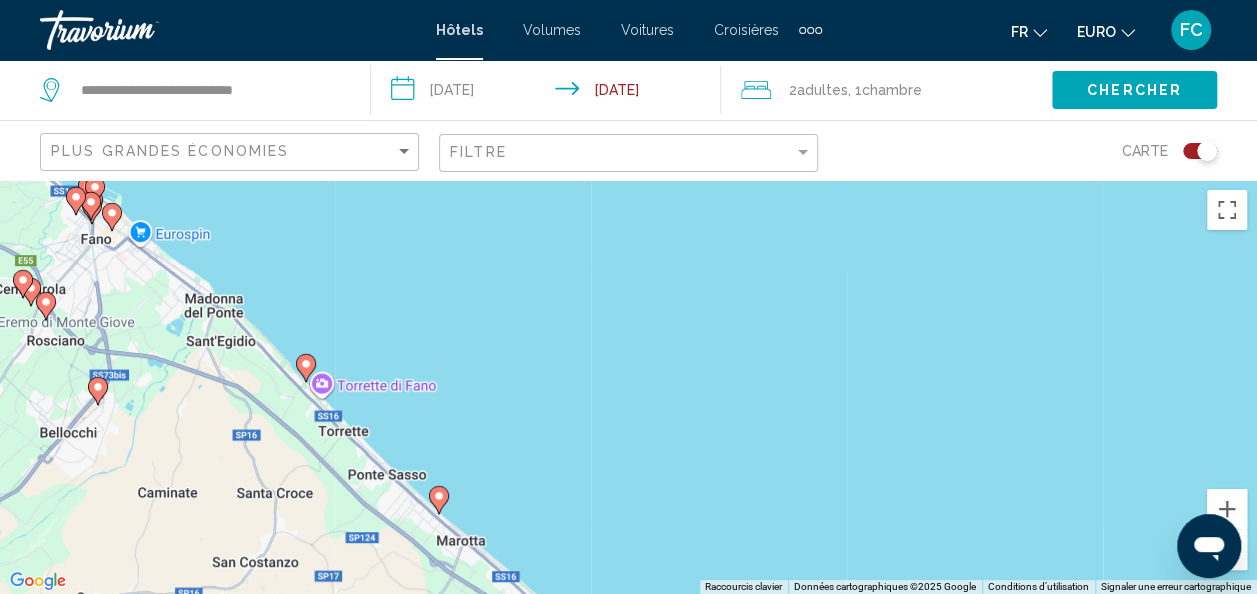drag, startPoint x: 611, startPoint y: 476, endPoint x: 575, endPoint y: 354, distance: 127.20063 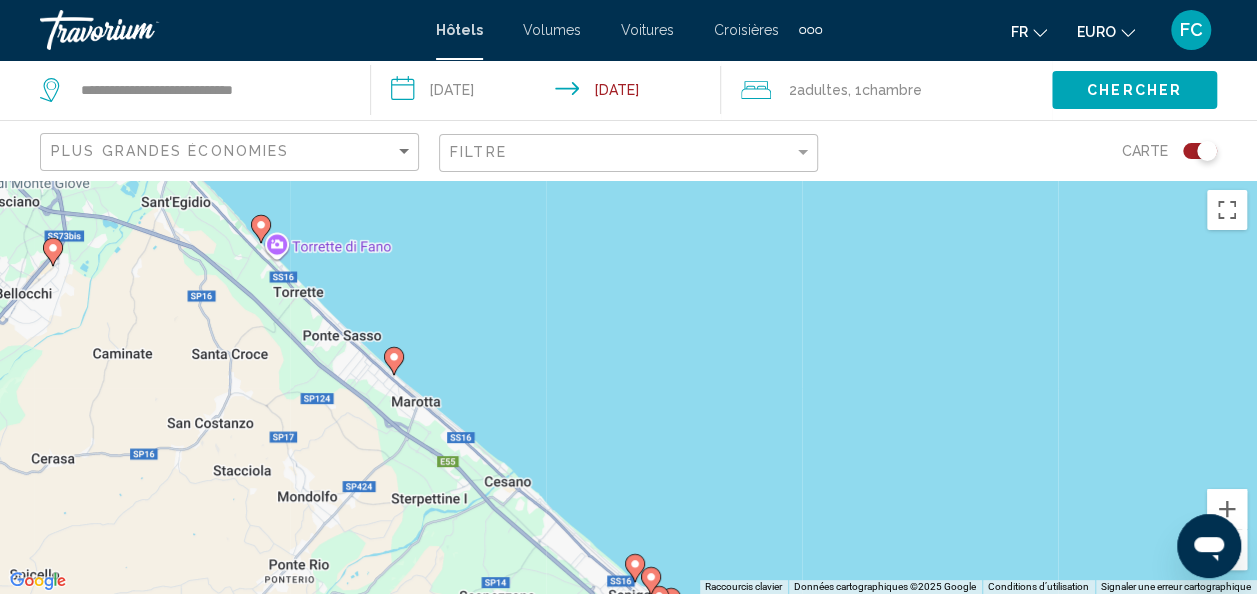 click 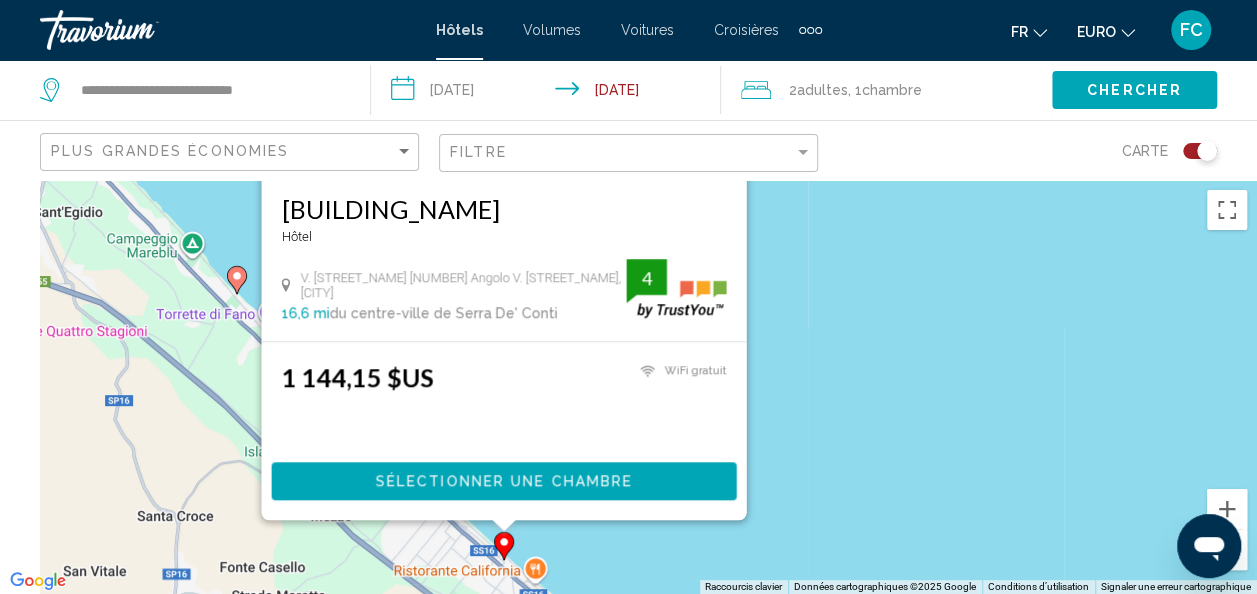 drag, startPoint x: 822, startPoint y: 423, endPoint x: 966, endPoint y: 541, distance: 186.17197 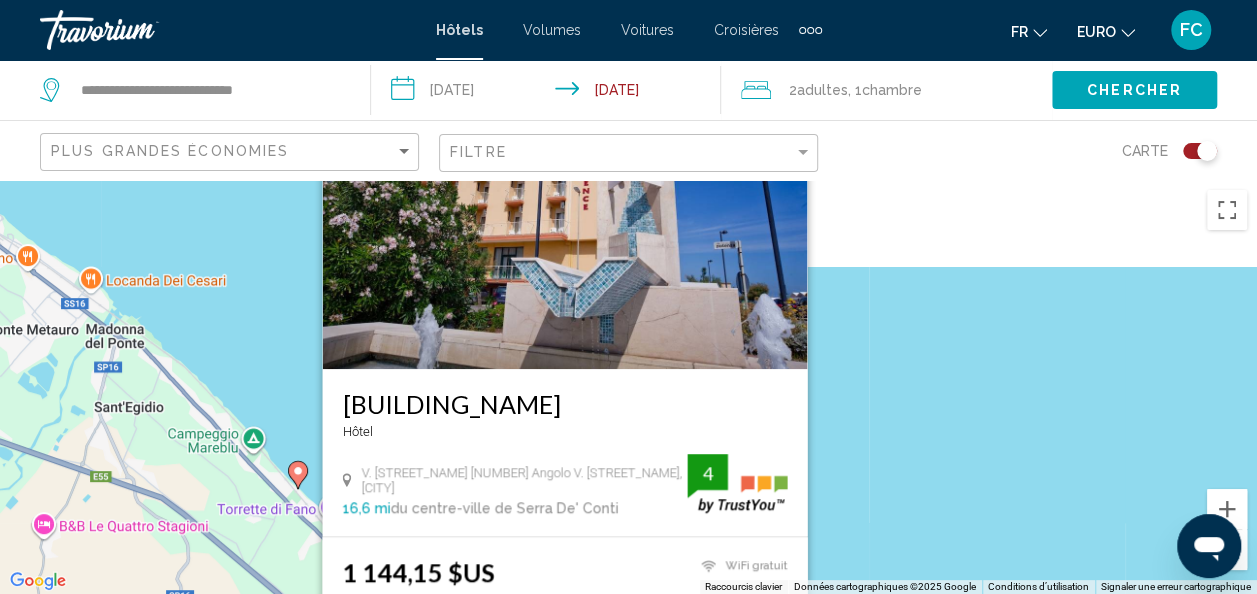drag, startPoint x: 822, startPoint y: 295, endPoint x: 850, endPoint y: 490, distance: 197 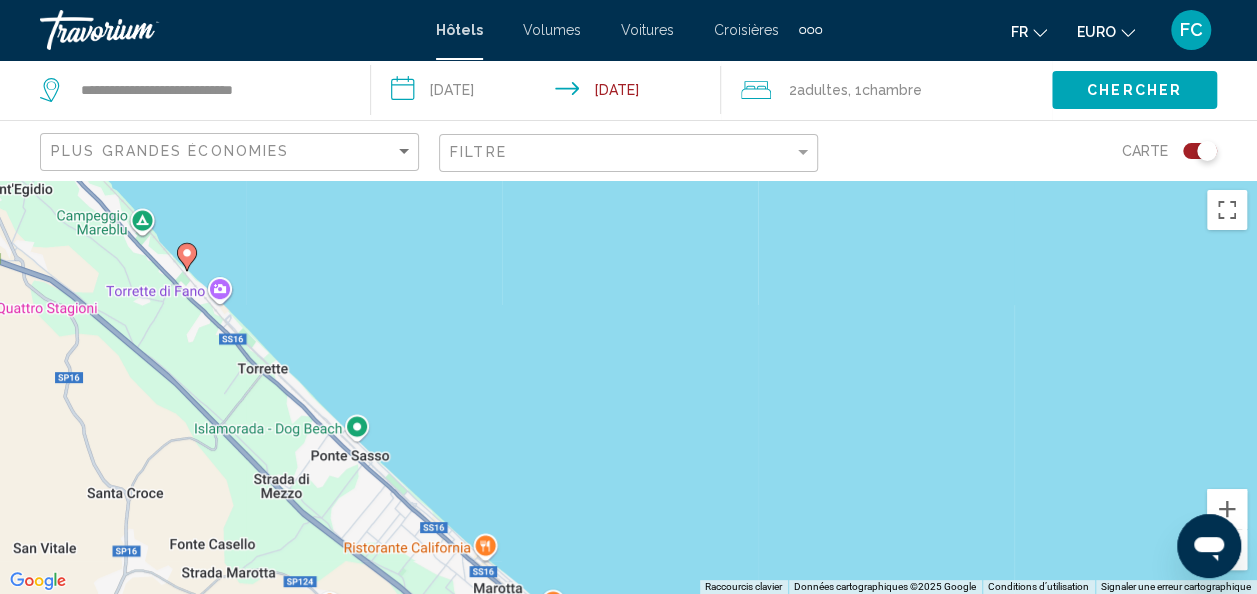 drag, startPoint x: 449, startPoint y: 518, endPoint x: 331, endPoint y: 233, distance: 308.4623 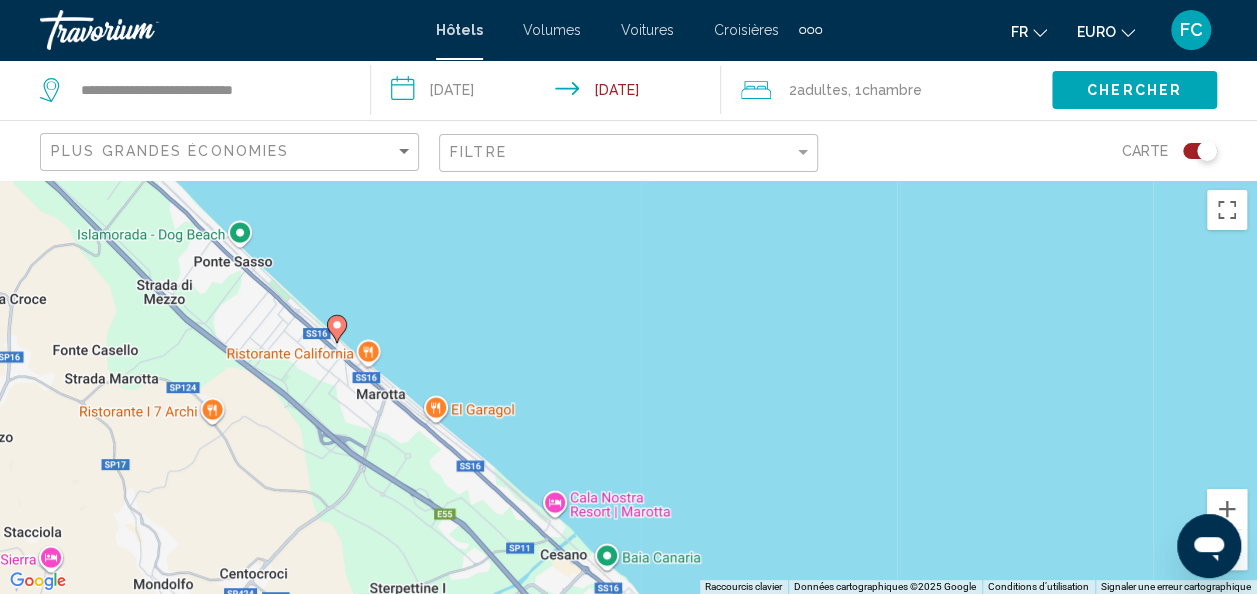 drag, startPoint x: 442, startPoint y: 423, endPoint x: 326, endPoint y: 239, distance: 217.51321 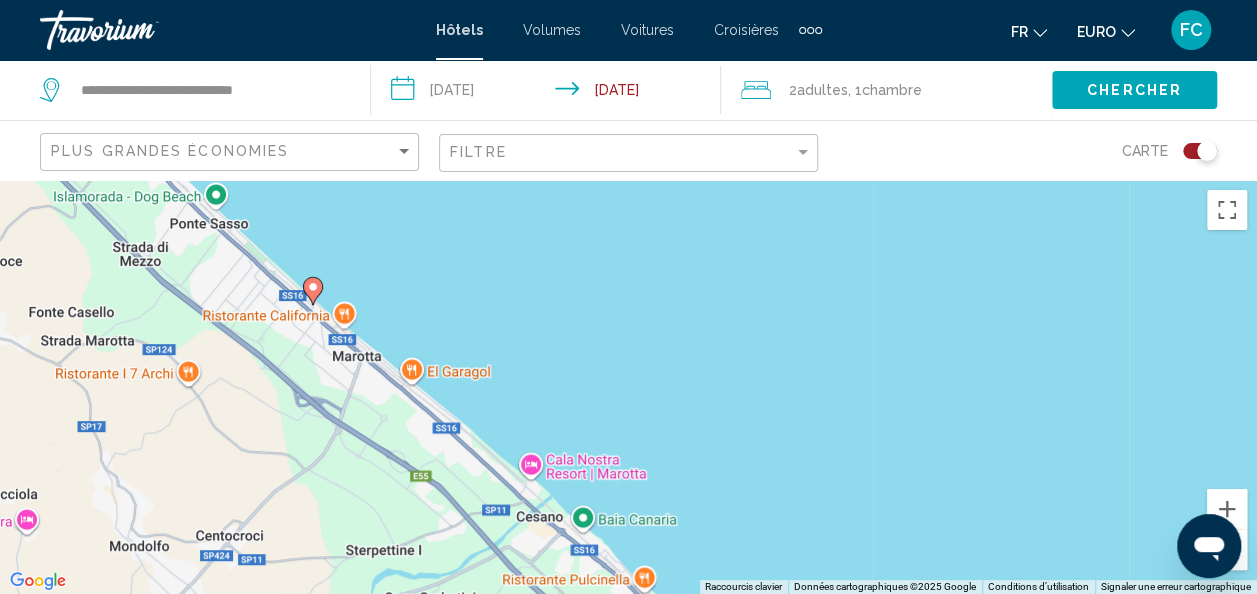 click 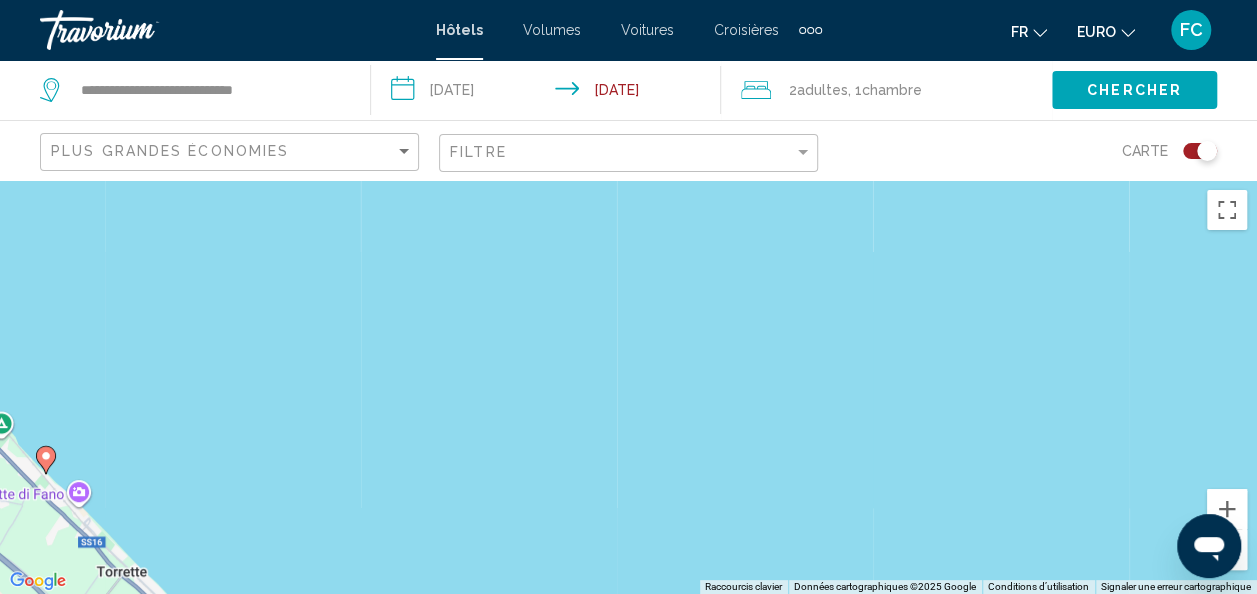 click on "Pour activer le glissement avec le clavier, appuyez sur Alt+Entrée. Une fois ce mode activé, utilisez les touches fléchées pour déplacer le repère. Pour valider le déplacement, appuyez sur Entrée. Pour annuler, appuyez sur Échap." at bounding box center [628, 387] 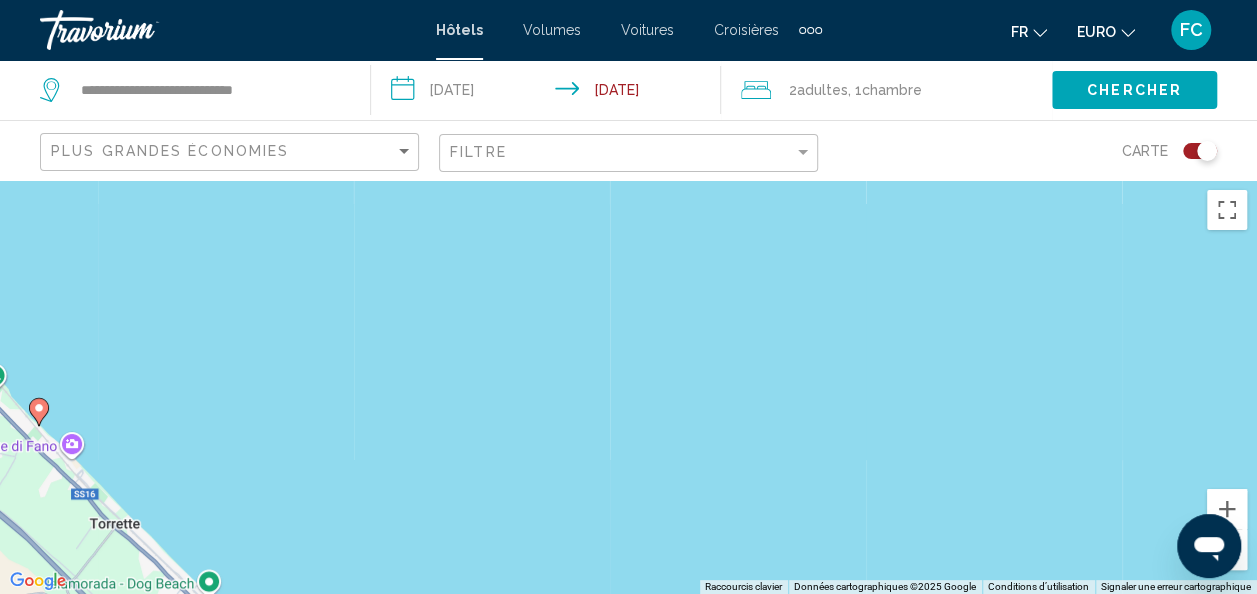 drag, startPoint x: 480, startPoint y: 587, endPoint x: 472, endPoint y: 532, distance: 55.578773 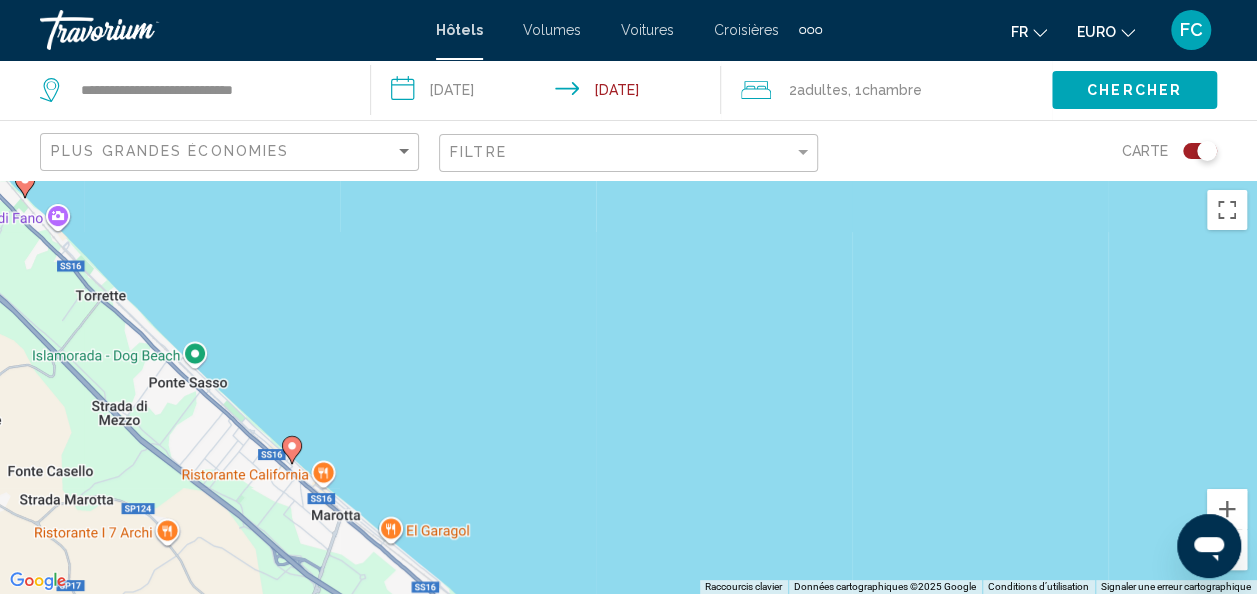 drag, startPoint x: 459, startPoint y: 426, endPoint x: 435, endPoint y: 165, distance: 262.10114 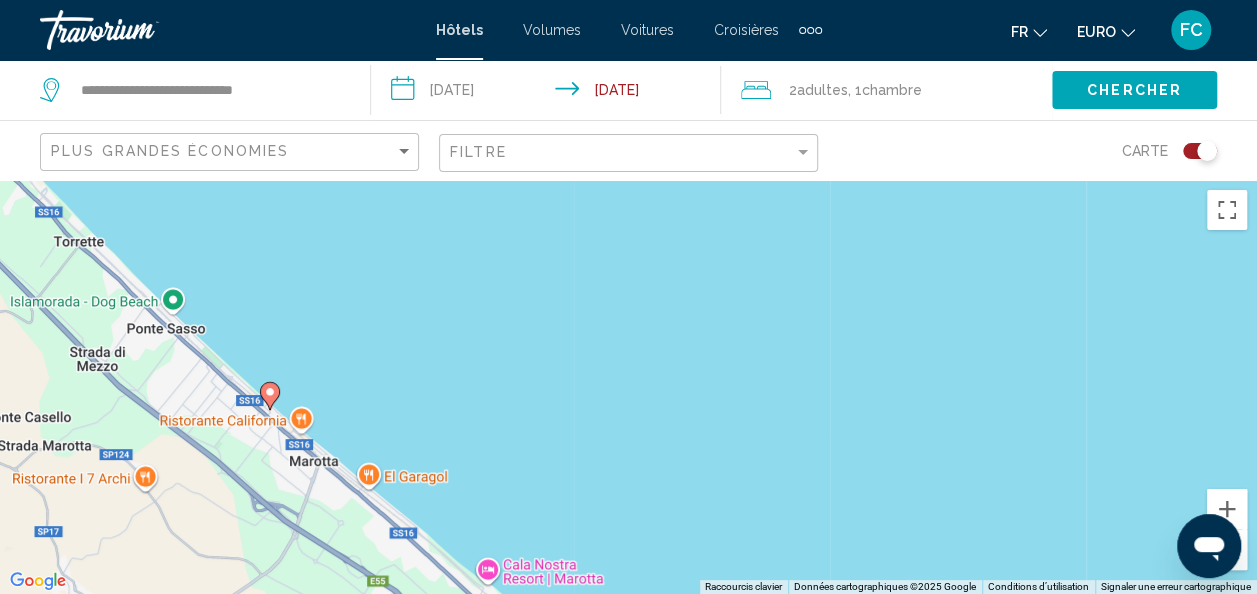 drag, startPoint x: 444, startPoint y: 385, endPoint x: 438, endPoint y: 323, distance: 62.289646 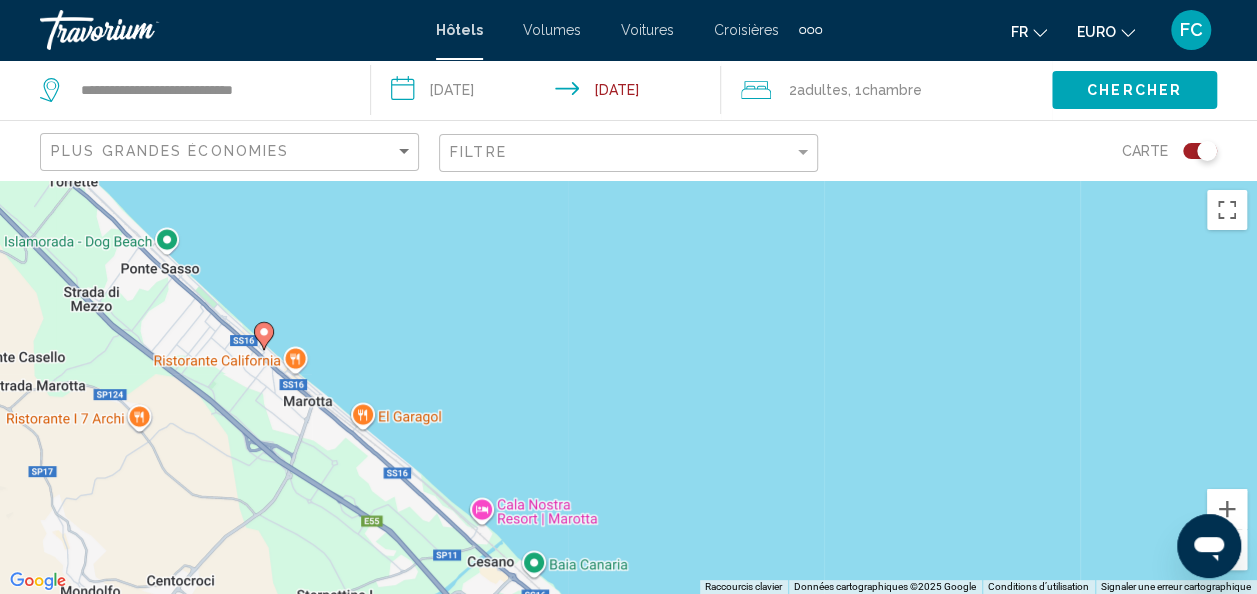 click 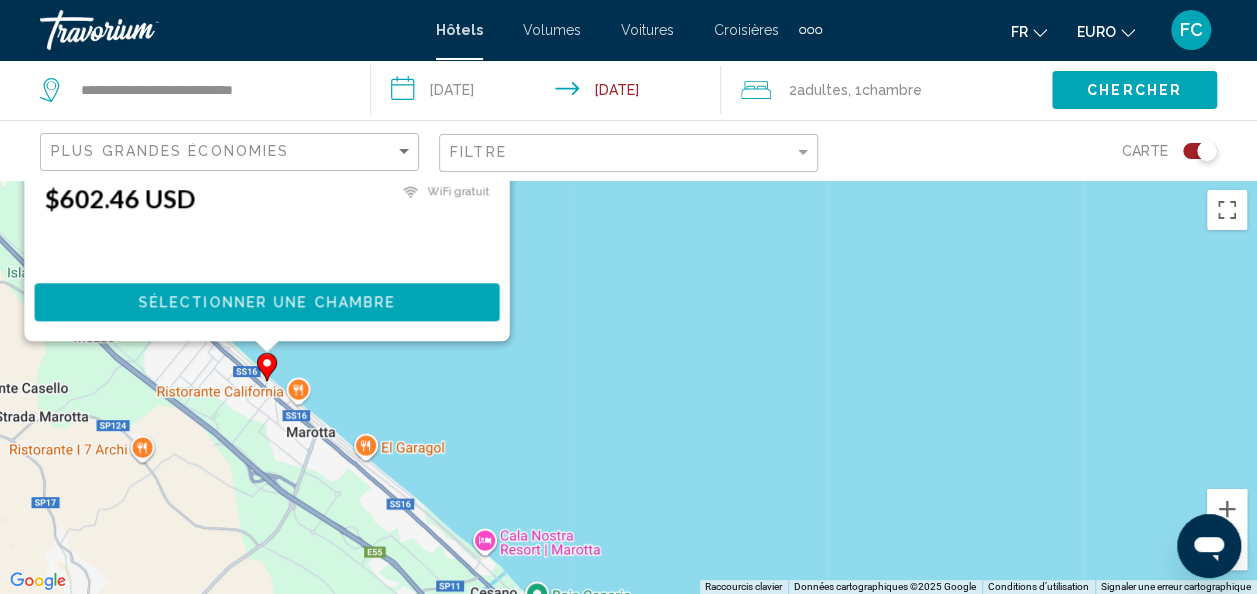 click on "Pour activer le glissement avec le clavier, appuyez sur Alt+Entrée. Une fois ce mode activé, utilisez les touches fléchées pour déplacer le repère. Pour valider le déplacement, appuyez sur Entrée. Pour annuler, appuyez sur Échap.  Hôtel Florence
Hôtel
V. Faà Di Bruno N. 15 Angolo V. Potenza, Mondolfo 16.6 mi  from Serra De' Conti city center de l'hôtel 4 $602.46 USD
WiFi gratuit  4 Sélectionner une chambre" at bounding box center [1260, 418] 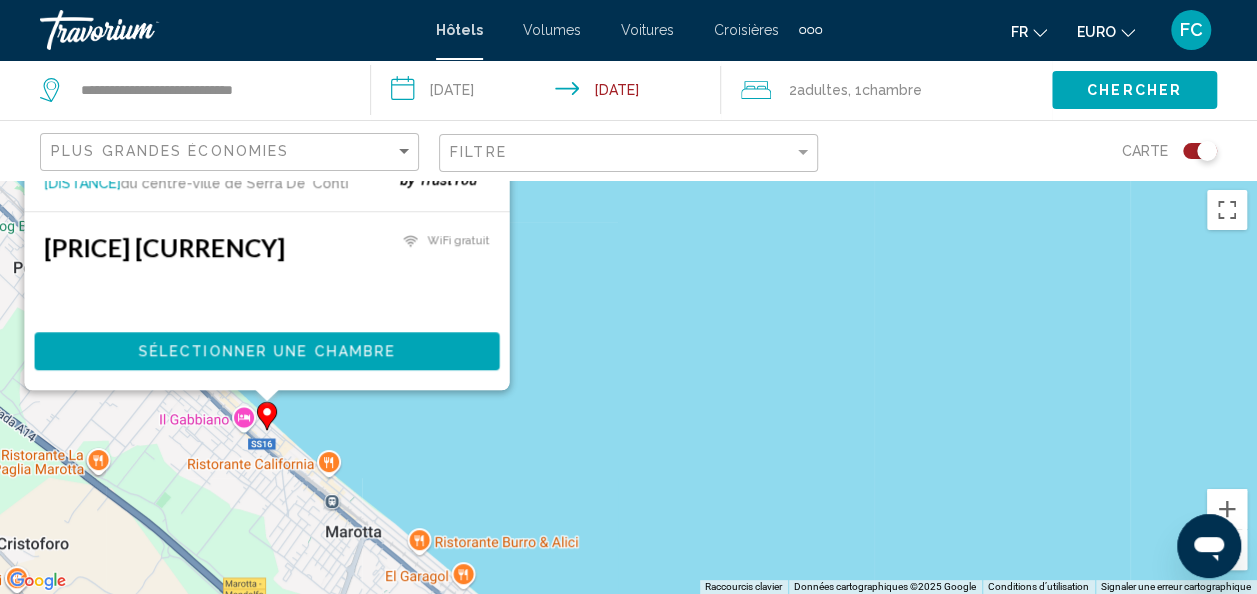 click on "602,46 $US
WiFi gratuit  4" at bounding box center (266, 273) 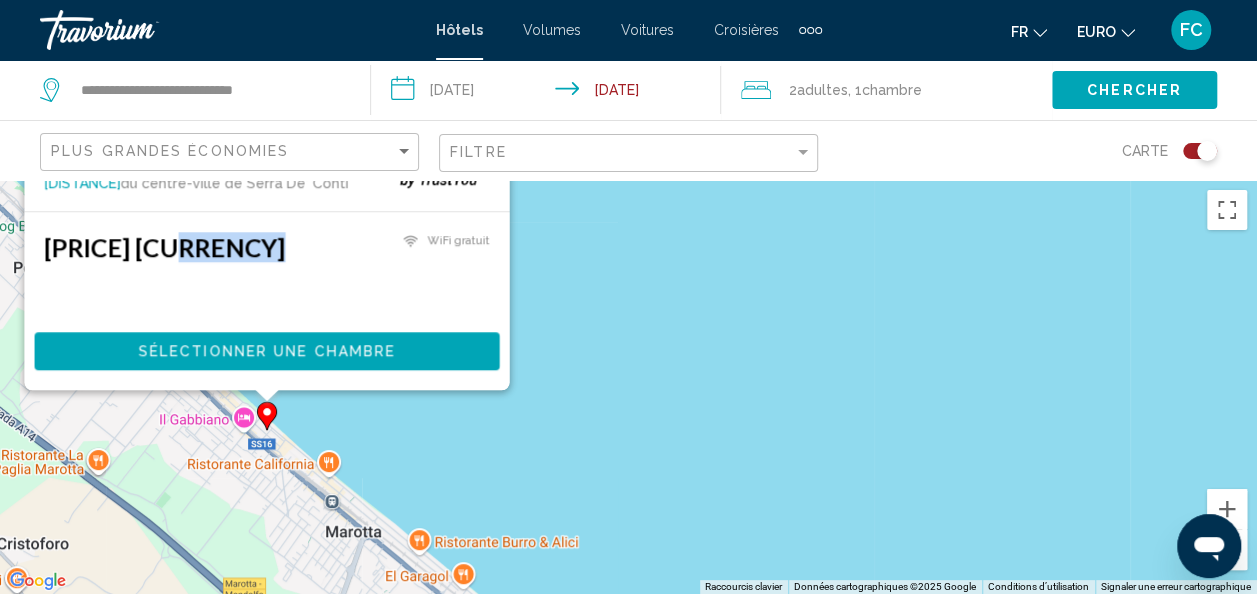 click on "602,46 $US
WiFi gratuit  4" at bounding box center [266, 273] 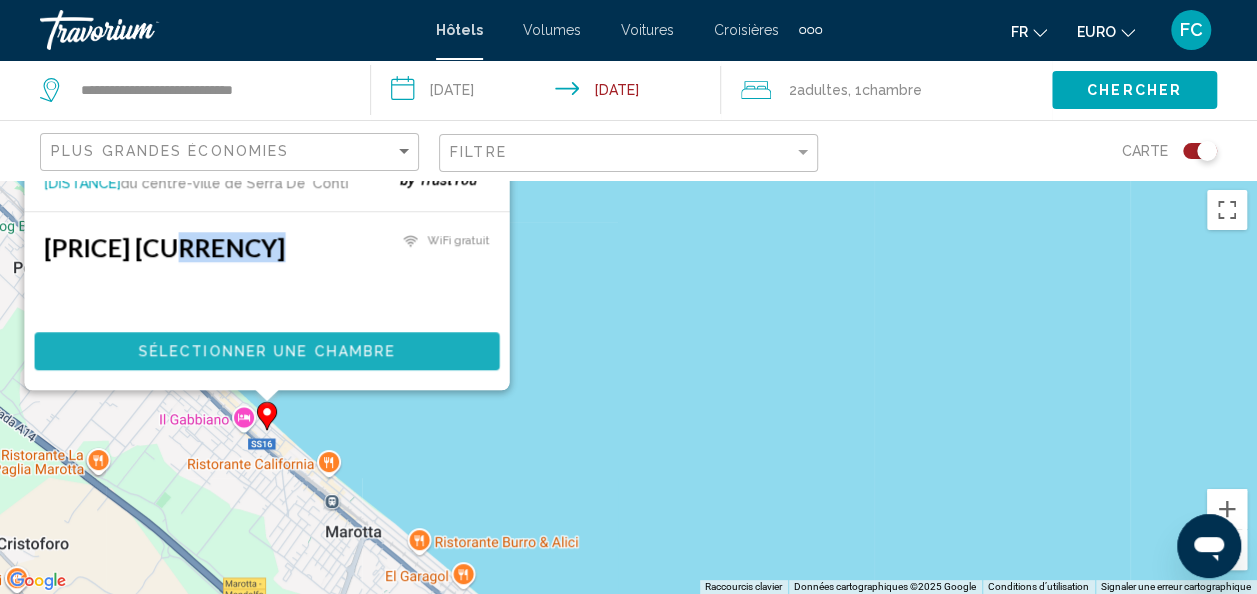 click on "Sélectionner une chambre" at bounding box center [266, 352] 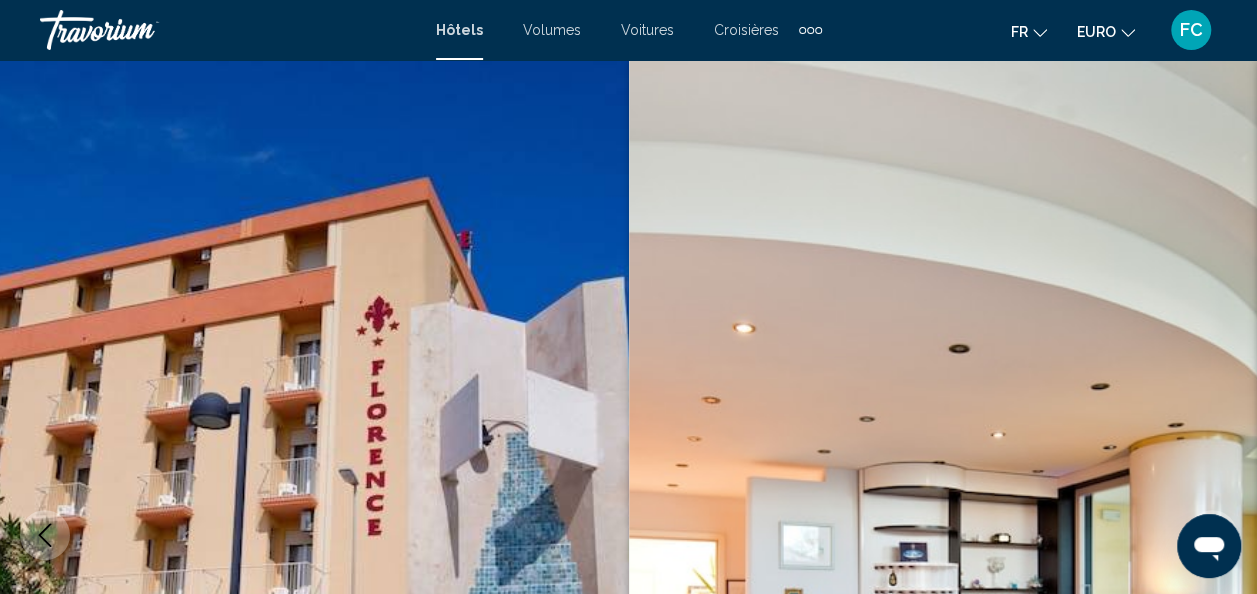 scroll, scrollTop: 238, scrollLeft: 0, axis: vertical 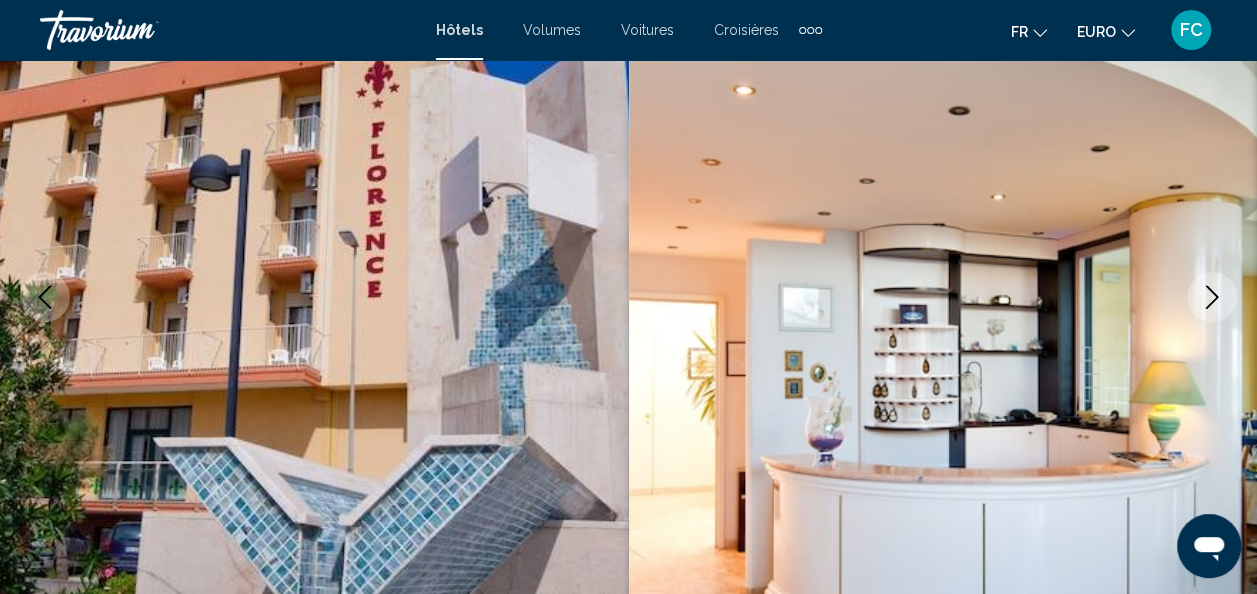 click 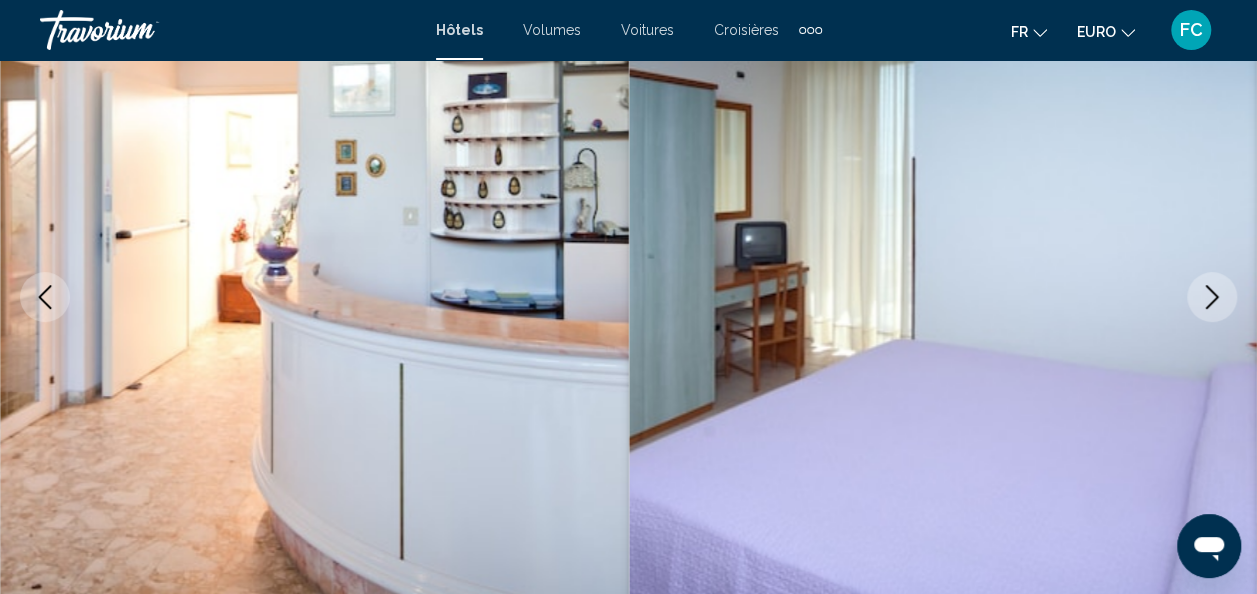 click 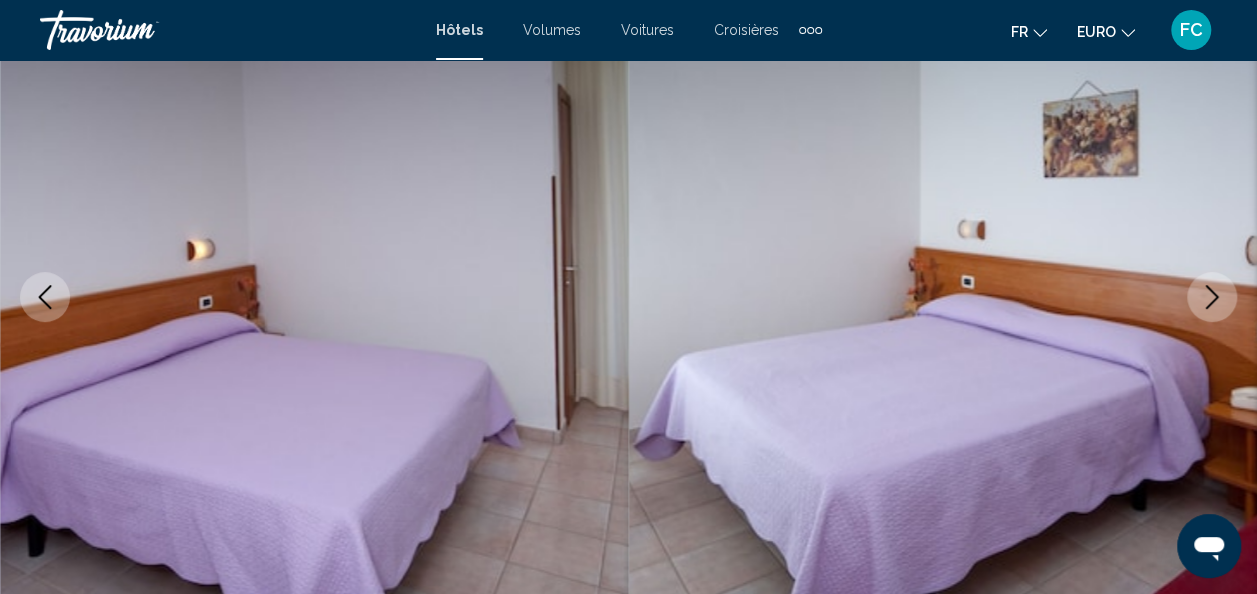 click at bounding box center [45, 297] 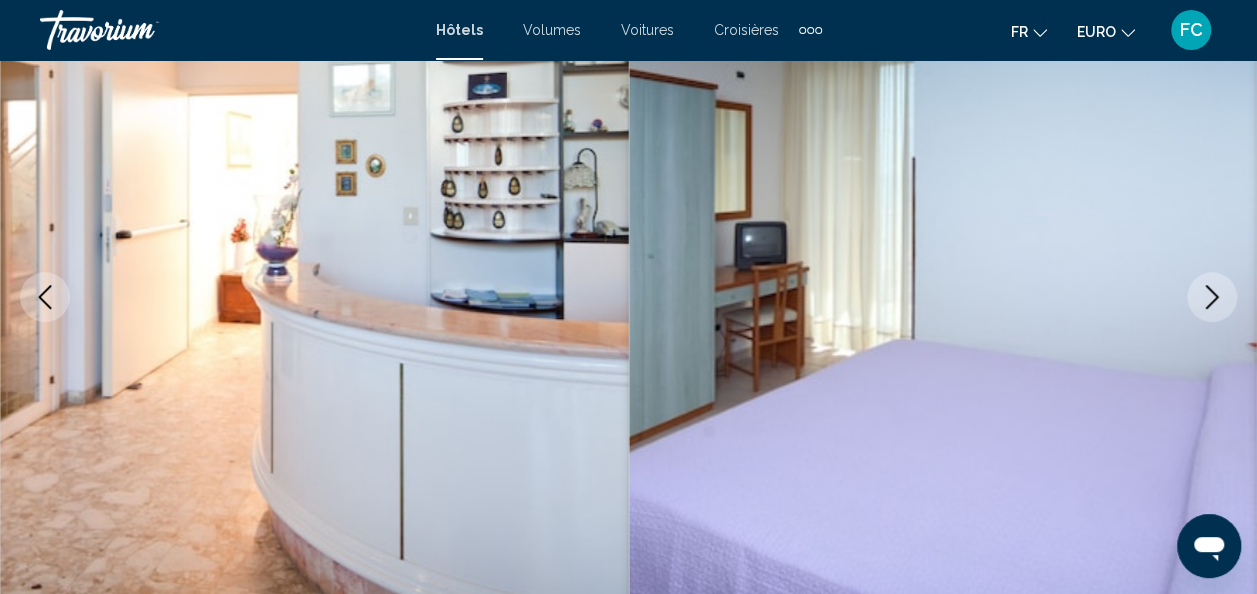 click 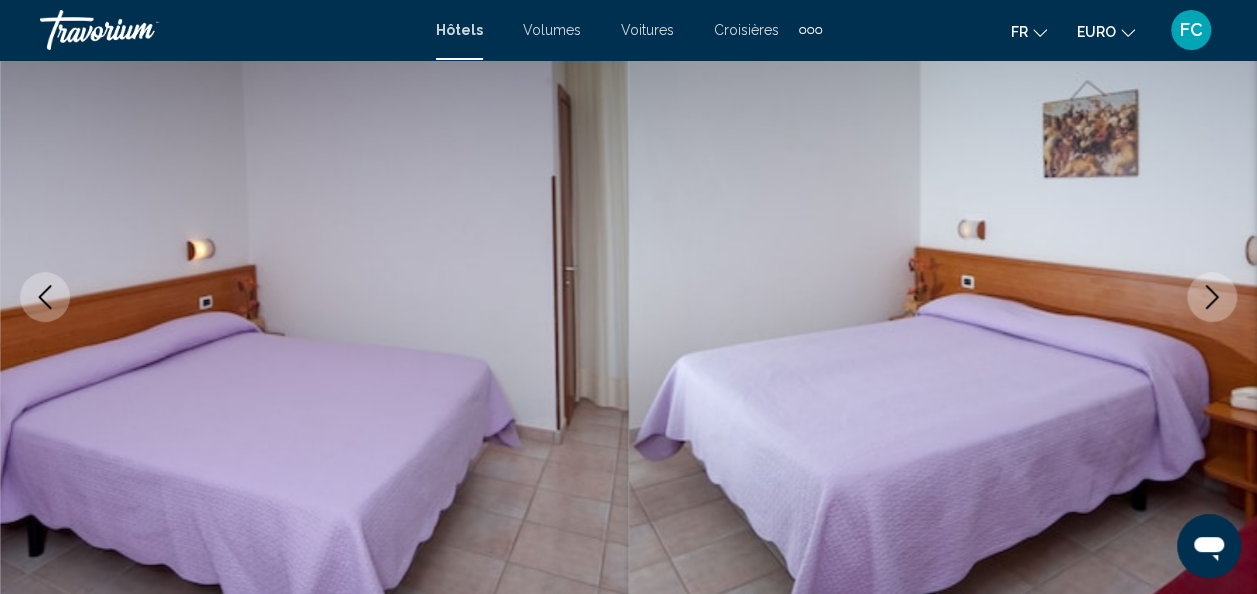 click 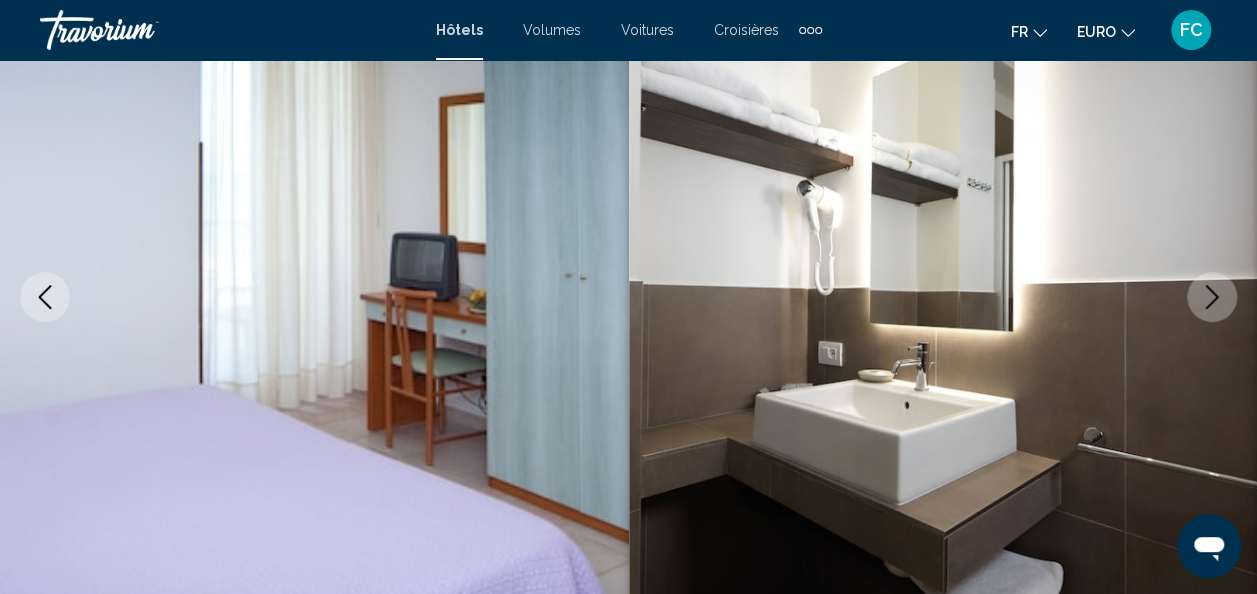 click 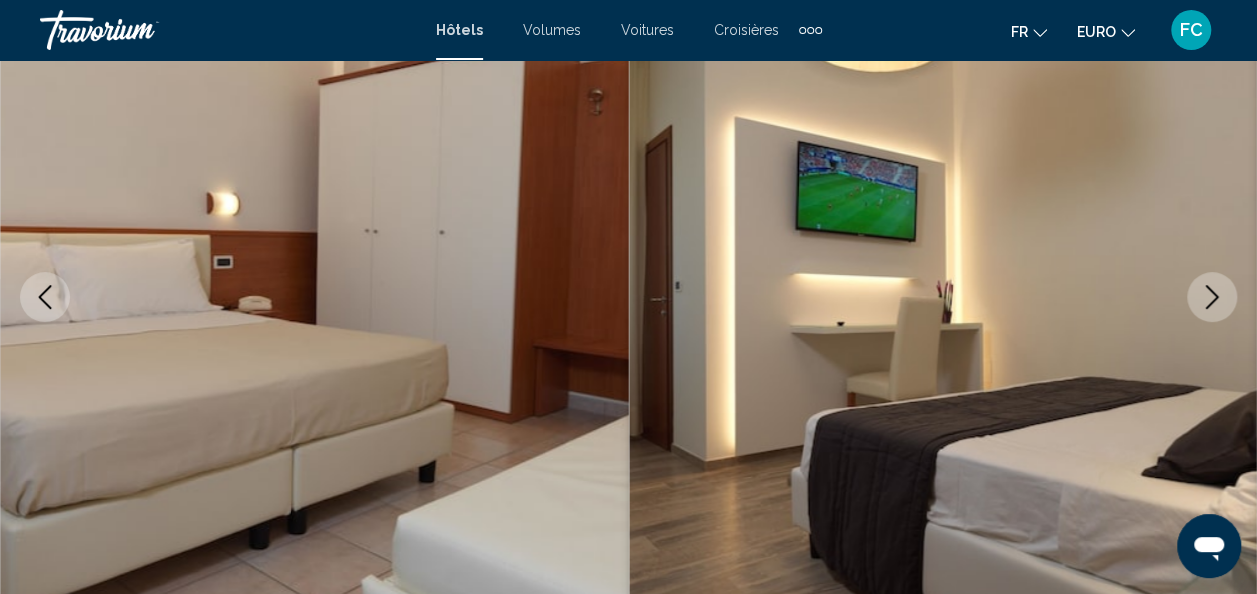 click 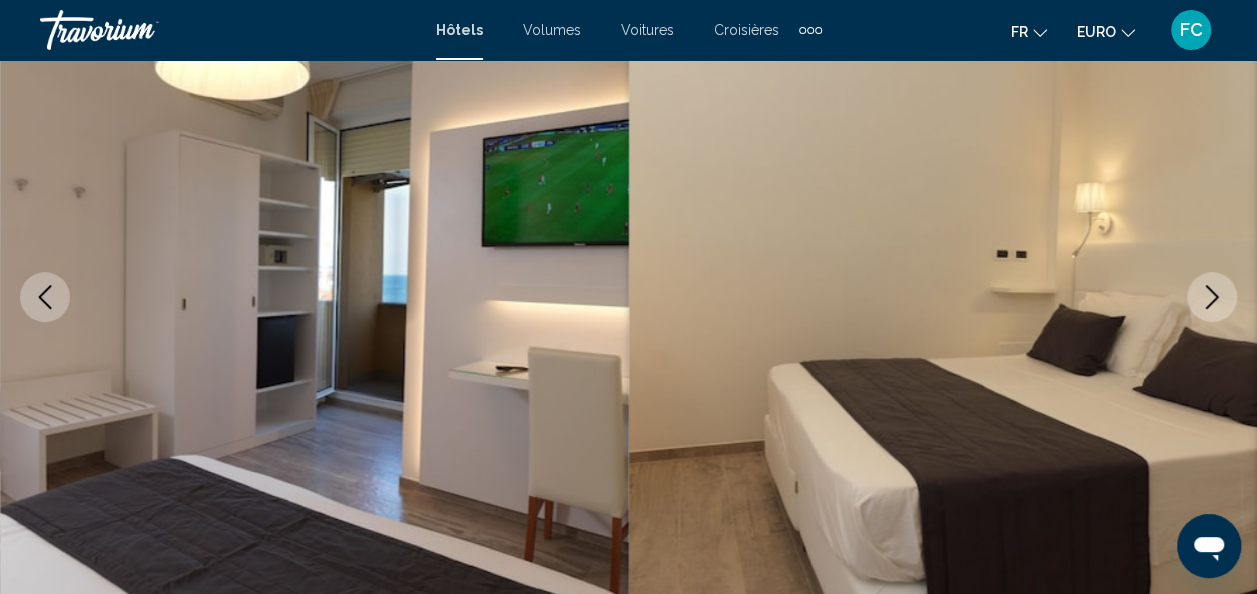 click 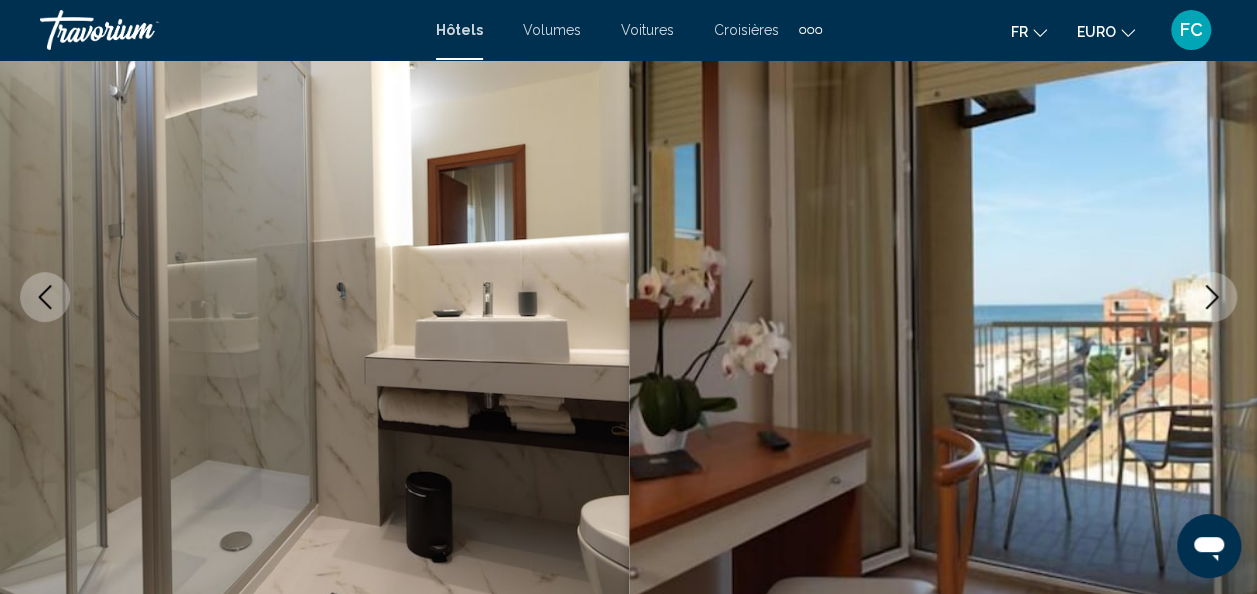 click 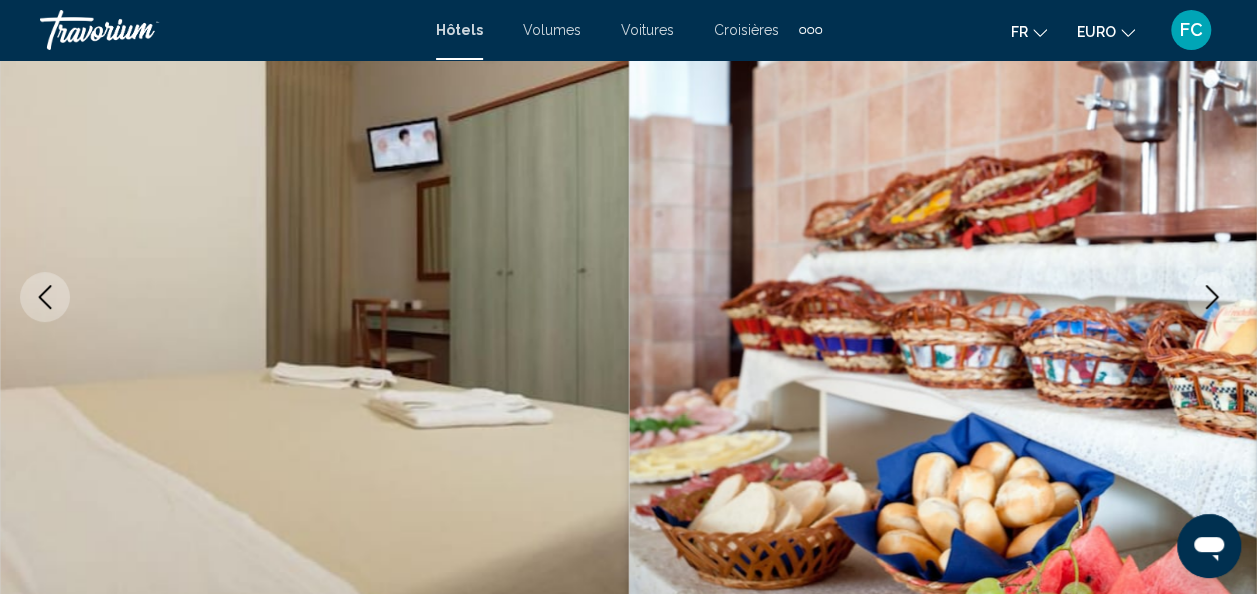 click at bounding box center (45, 297) 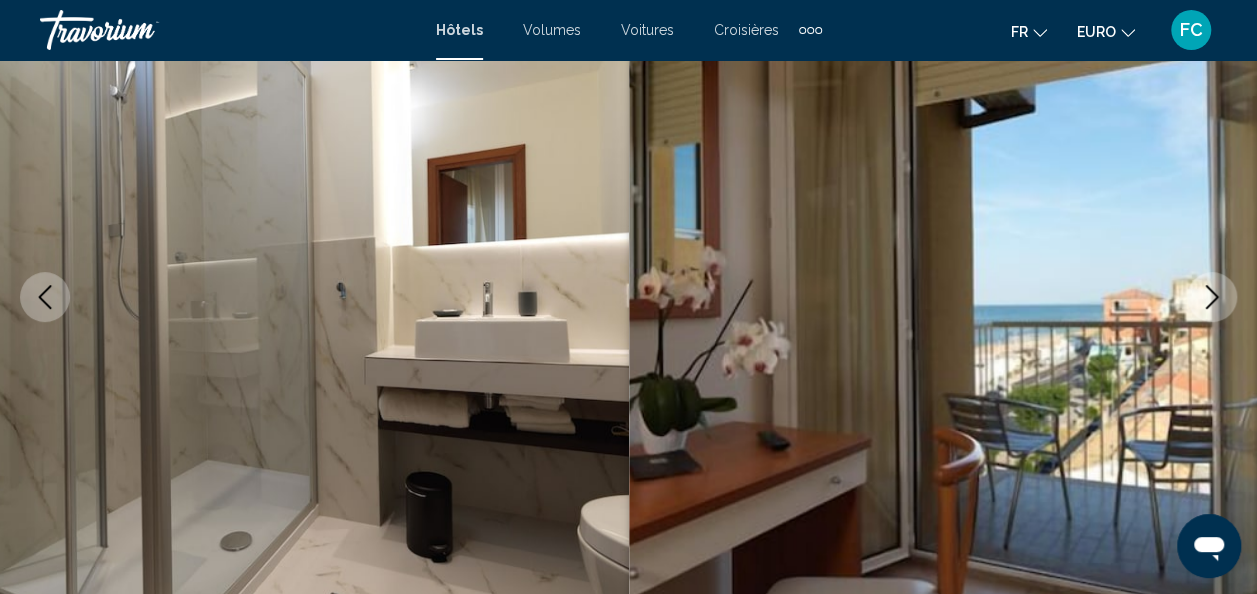 click 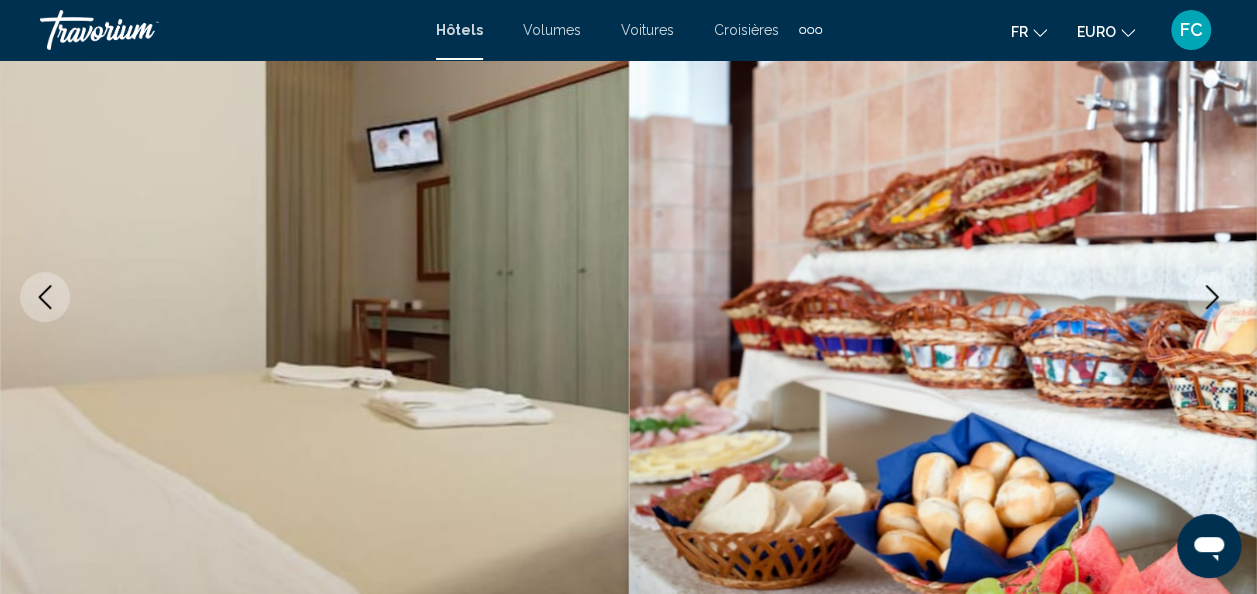 click 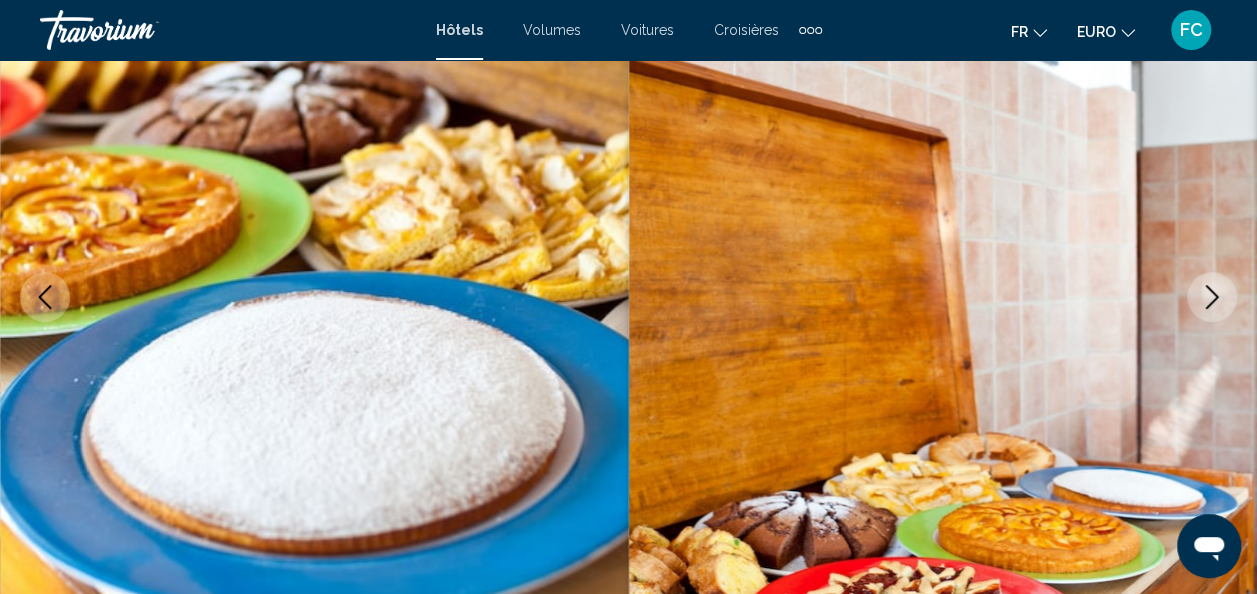 click 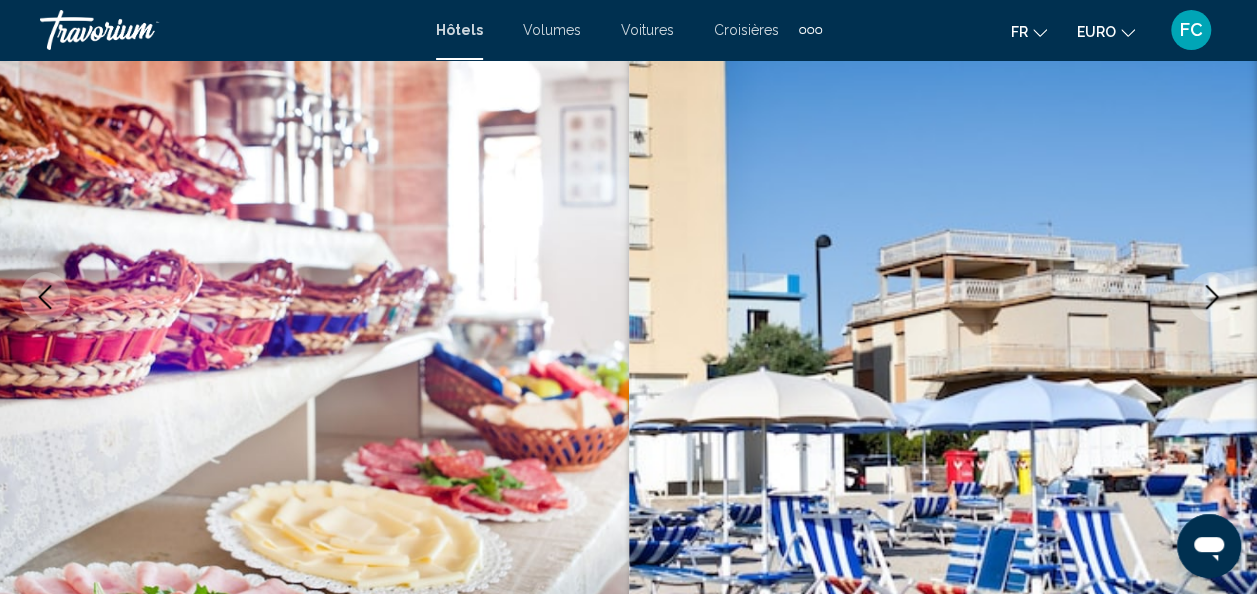 click 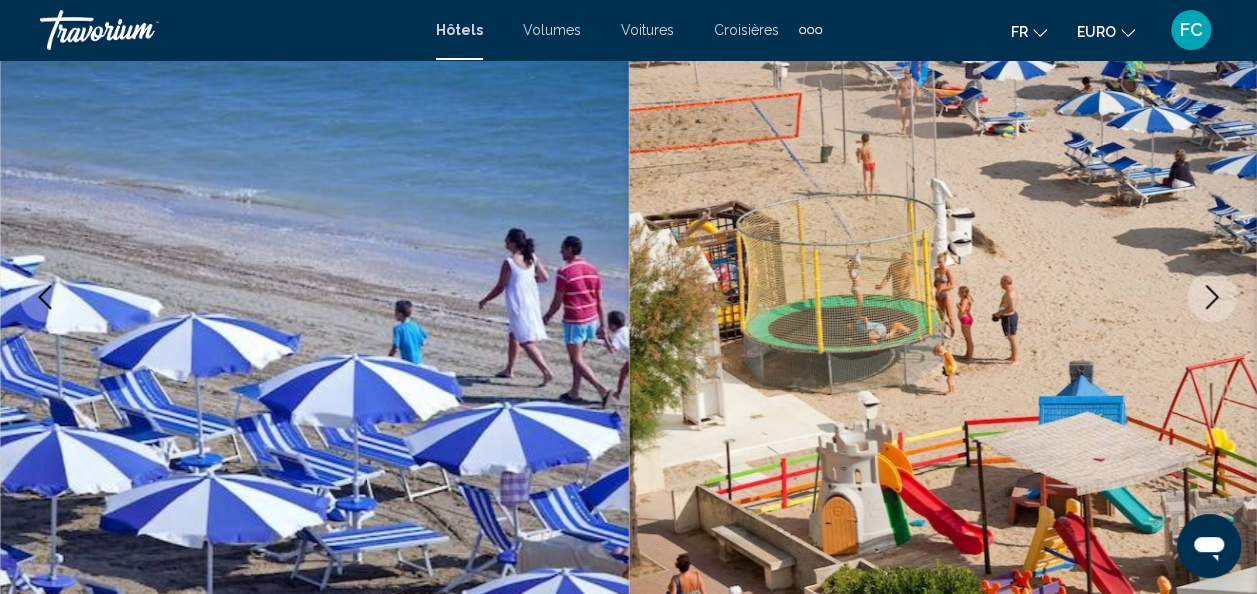 click 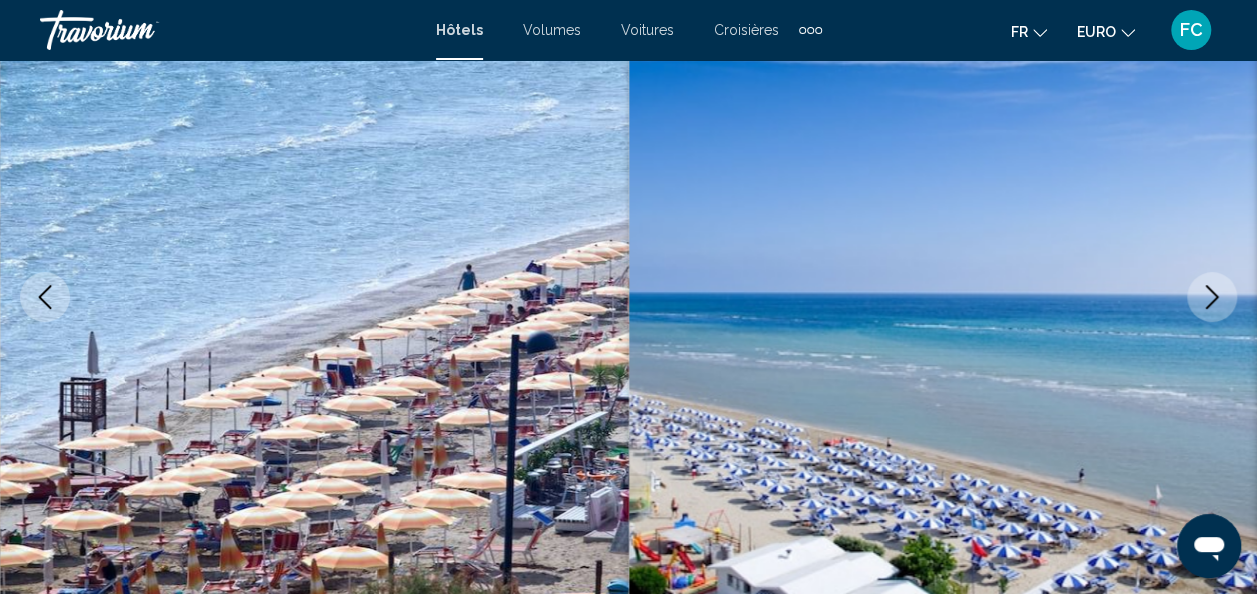 click 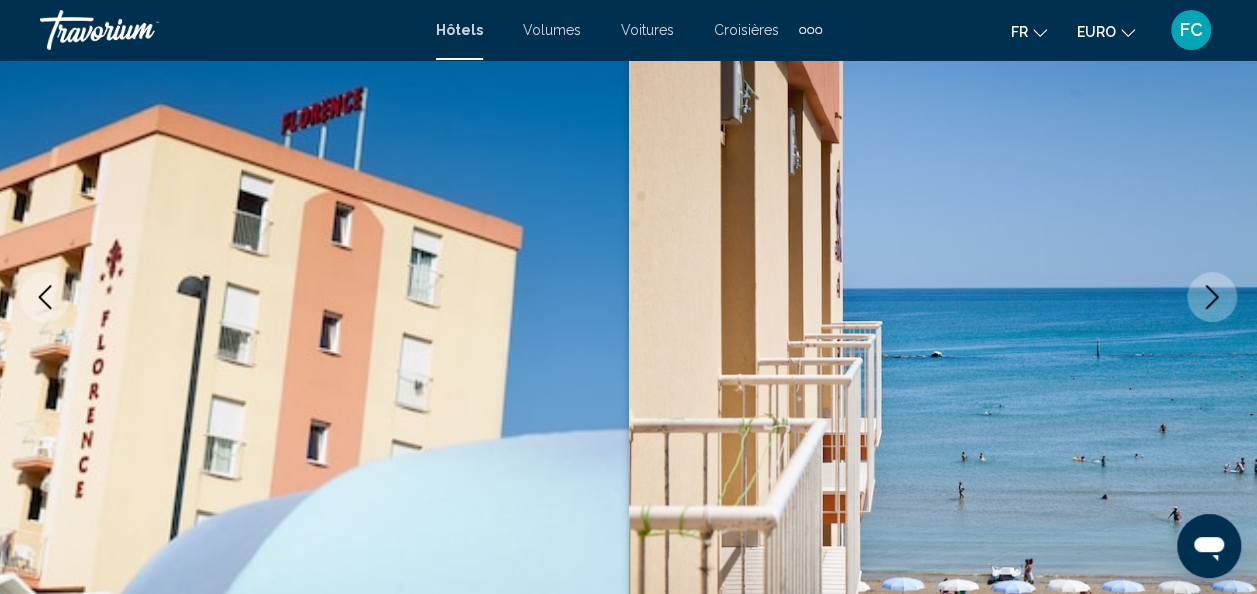 click 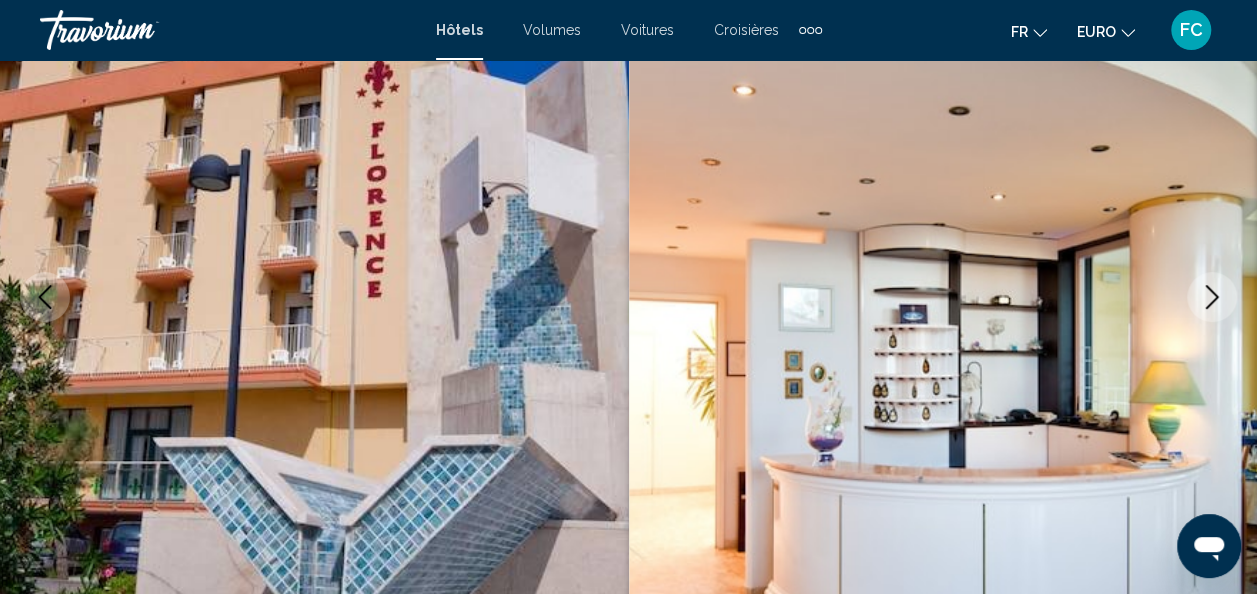 click at bounding box center (314, 297) 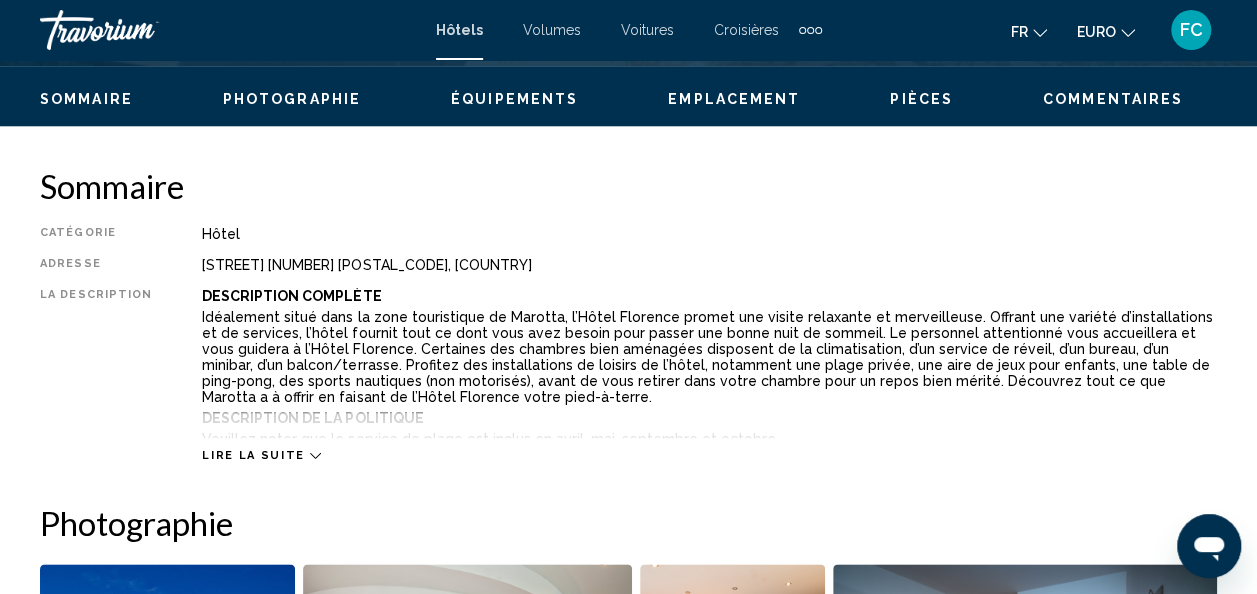 scroll, scrollTop: 998, scrollLeft: 0, axis: vertical 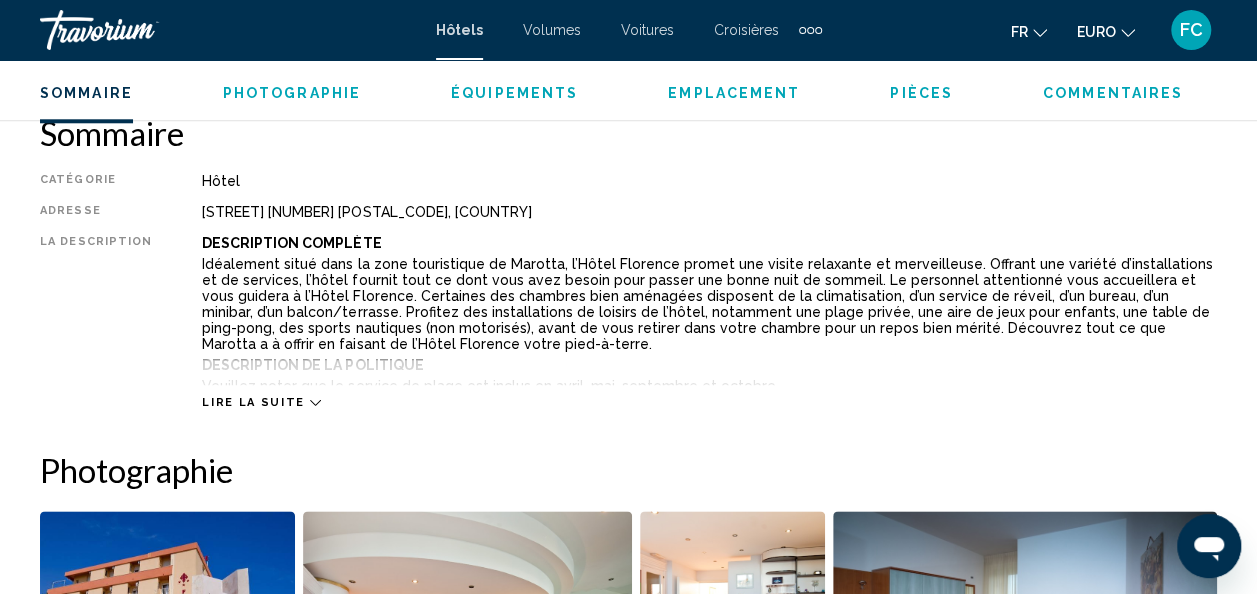 click on "Lire la suite" at bounding box center [253, 402] 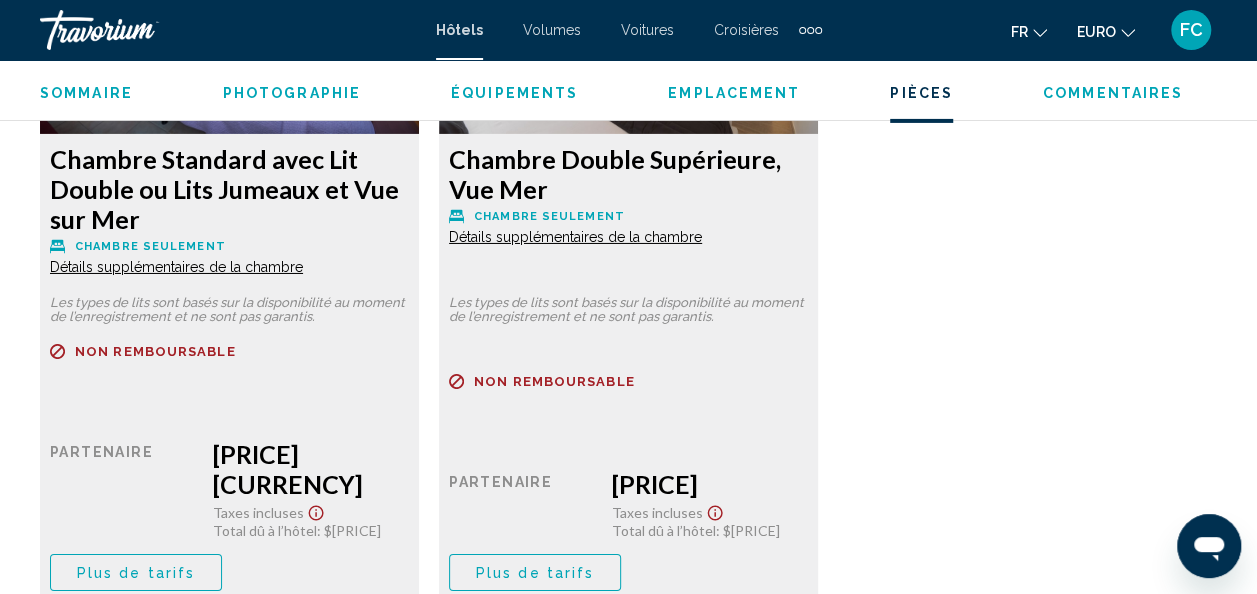 scroll, scrollTop: 3331, scrollLeft: 0, axis: vertical 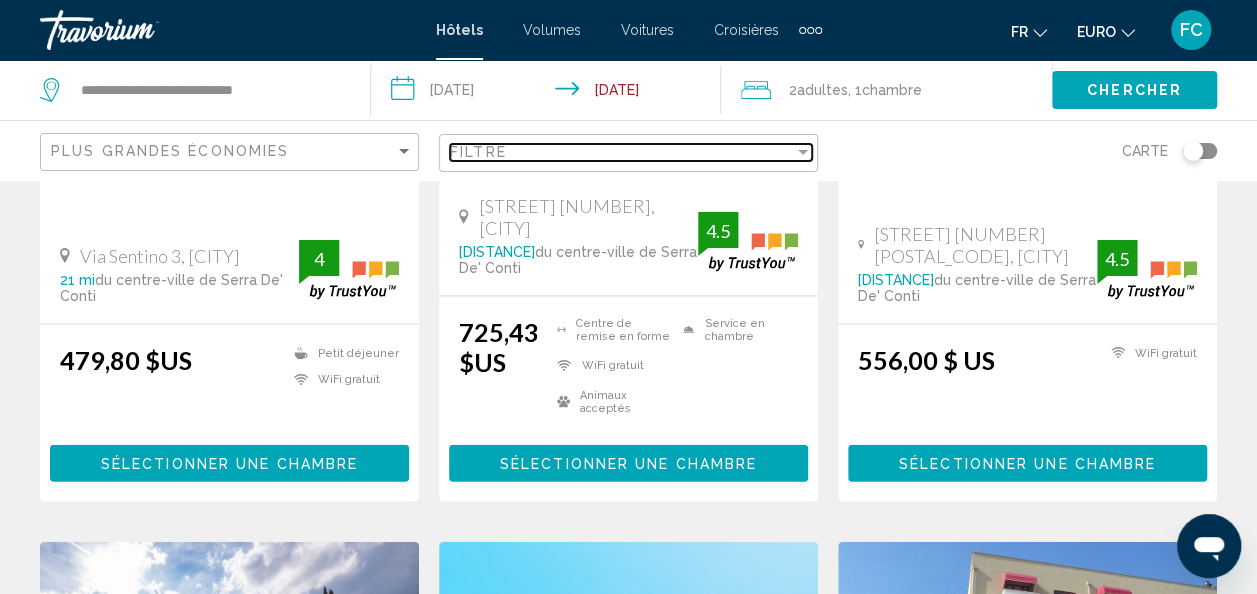 click at bounding box center [803, 152] 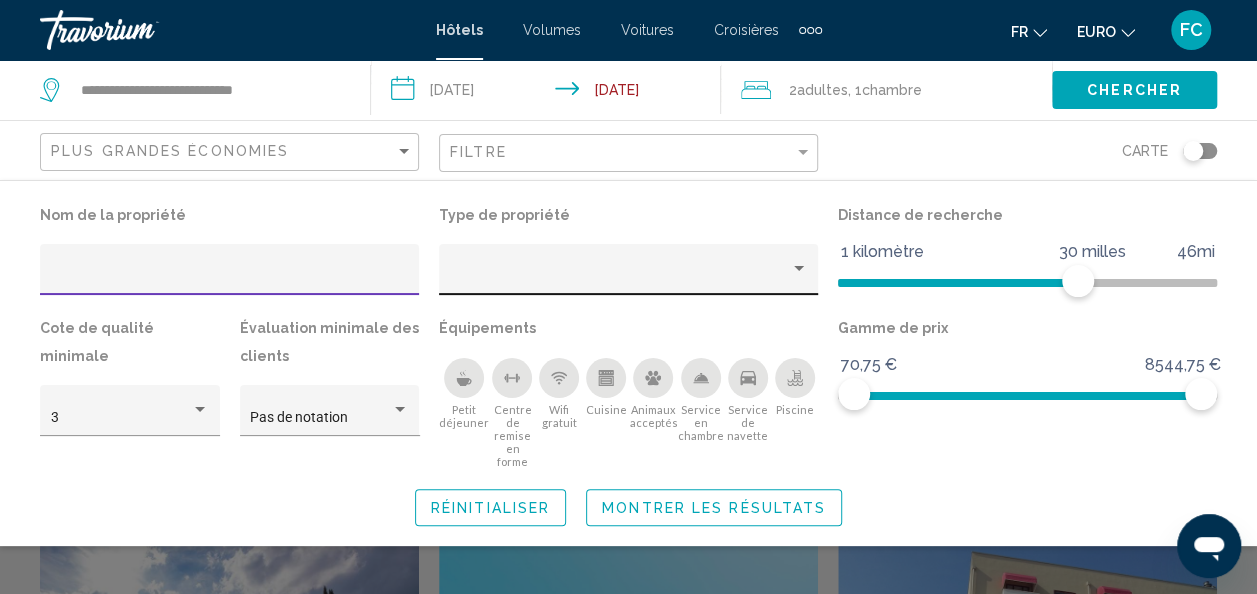 click at bounding box center (799, 269) 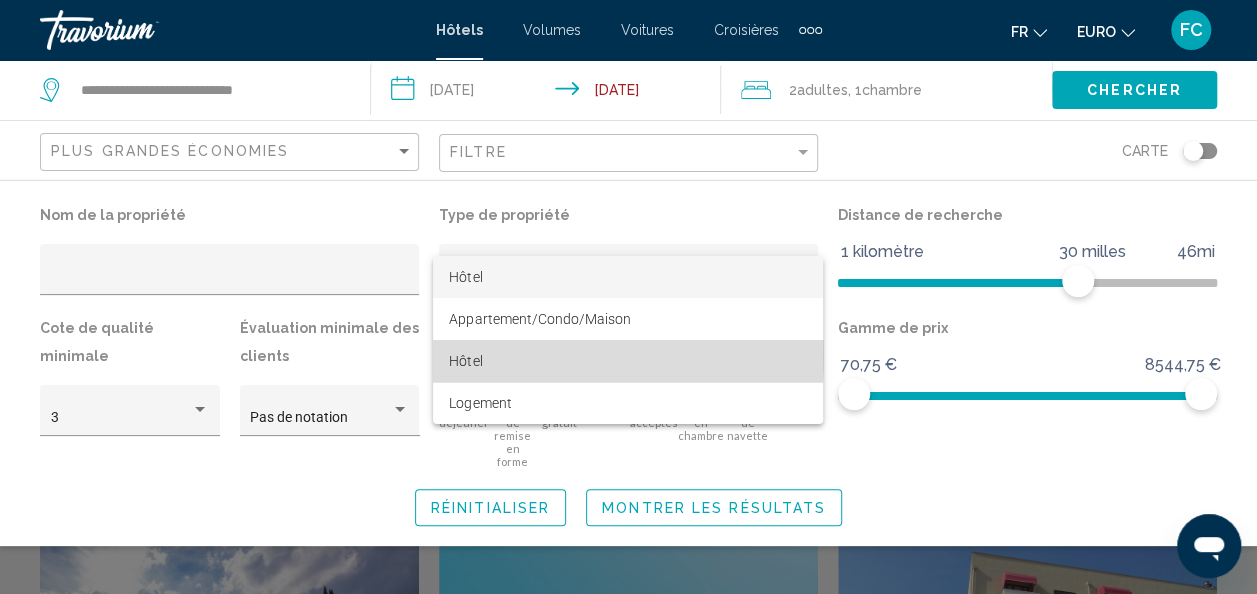 click on "Hôtel" at bounding box center [628, 361] 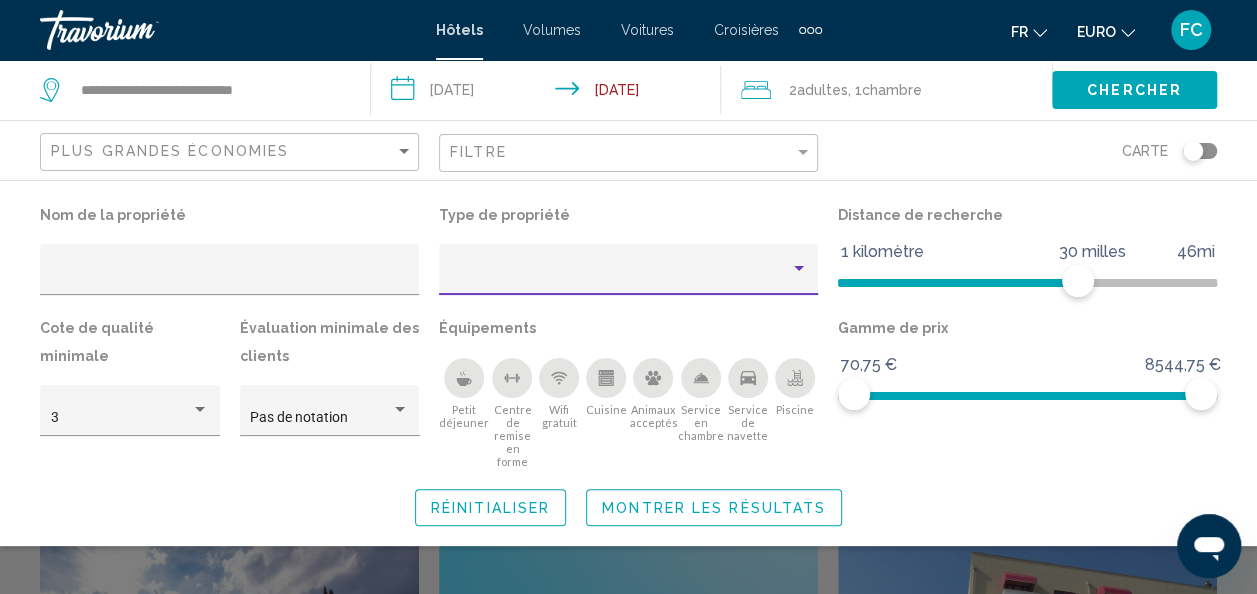 scroll, scrollTop: 200, scrollLeft: 0, axis: vertical 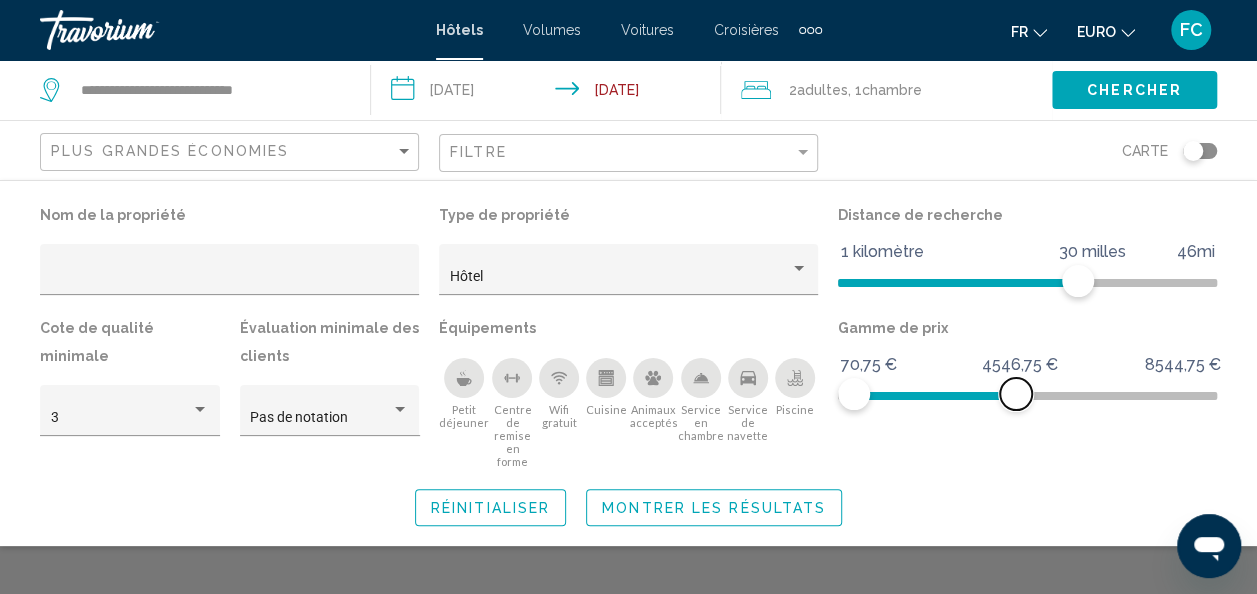 drag, startPoint x: 1200, startPoint y: 393, endPoint x: 1012, endPoint y: 411, distance: 188.85974 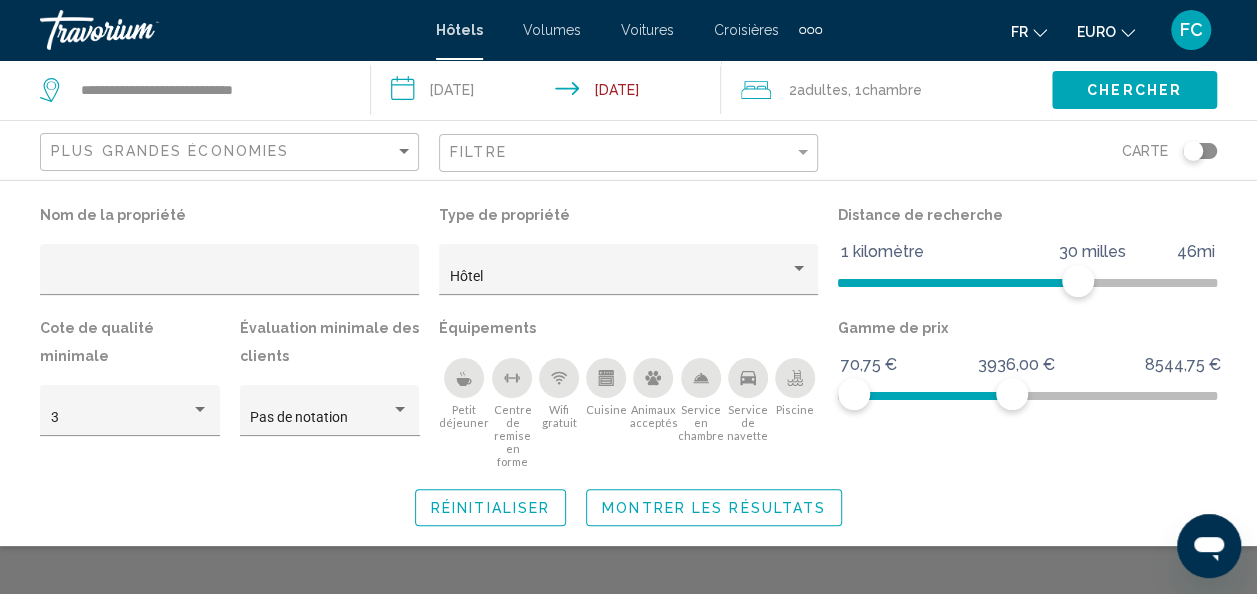 drag, startPoint x: 1012, startPoint y: 411, endPoint x: 1010, endPoint y: 394, distance: 17.117243 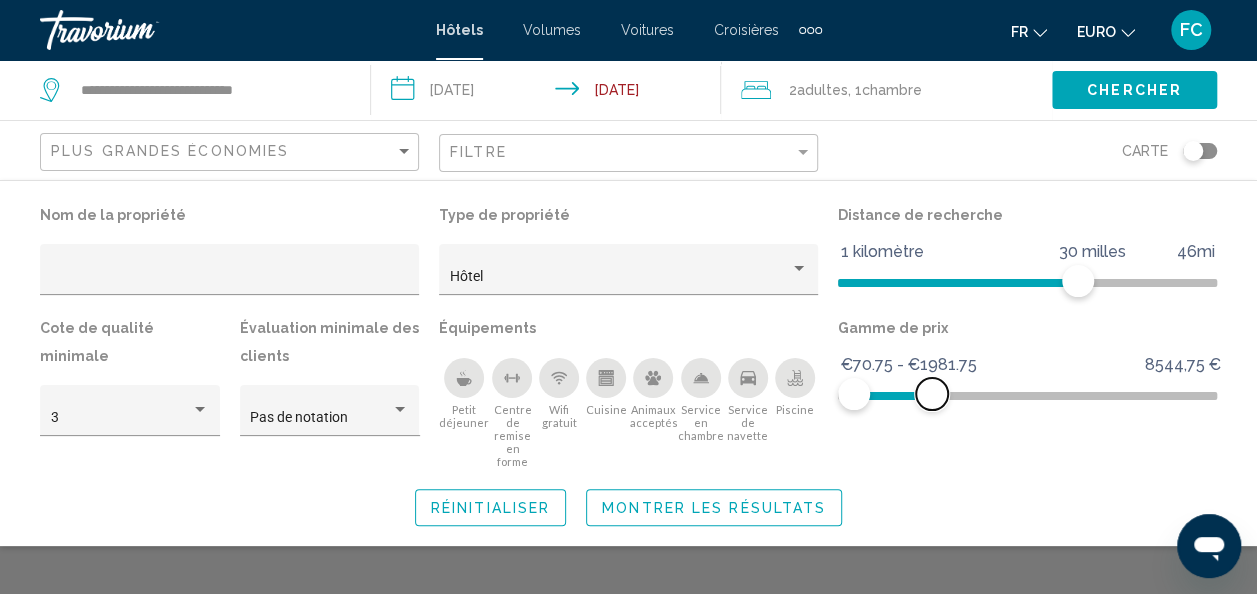 drag, startPoint x: 1010, startPoint y: 394, endPoint x: 926, endPoint y: 395, distance: 84.00595 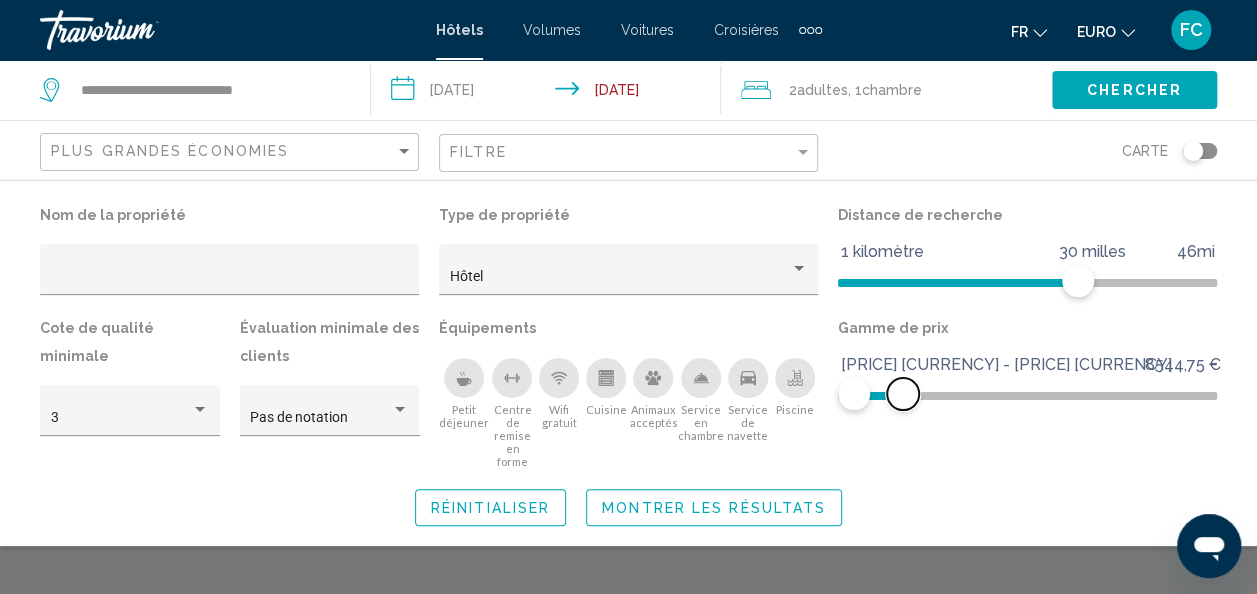drag, startPoint x: 926, startPoint y: 395, endPoint x: 903, endPoint y: 389, distance: 23.769728 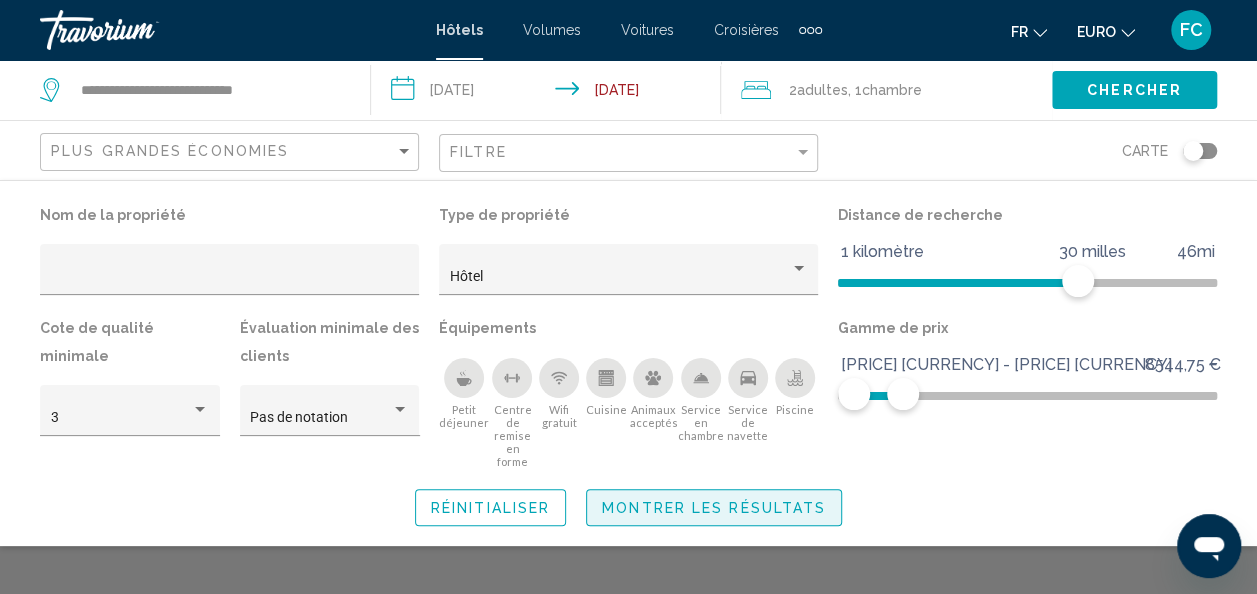 click on "Montrer les résultats" 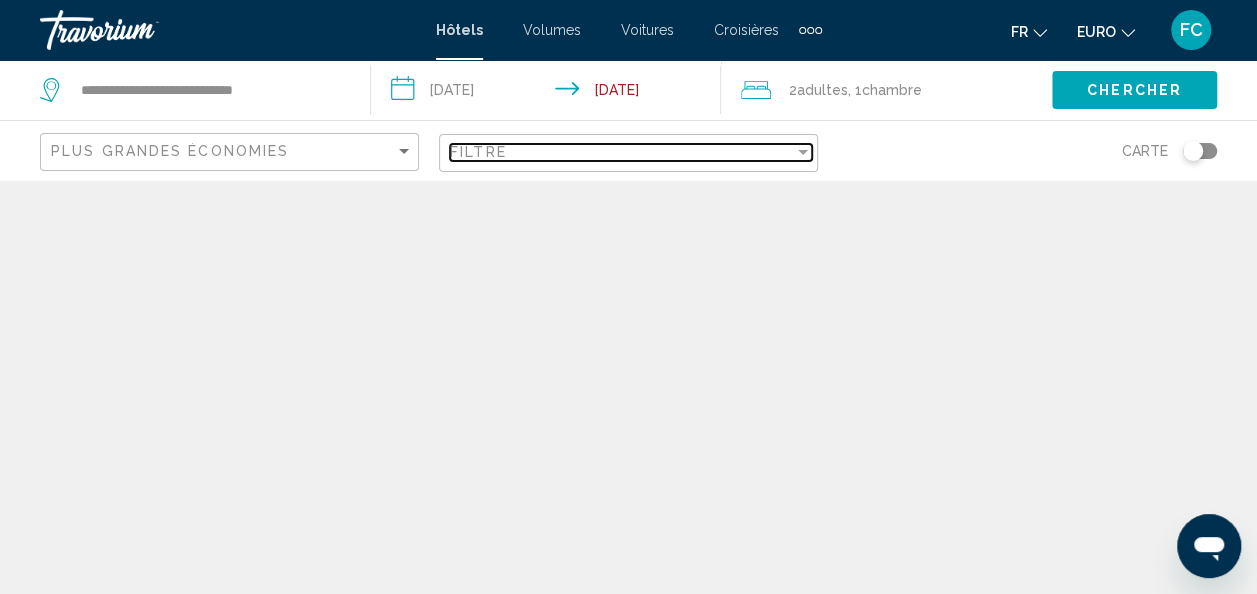 click at bounding box center [803, 152] 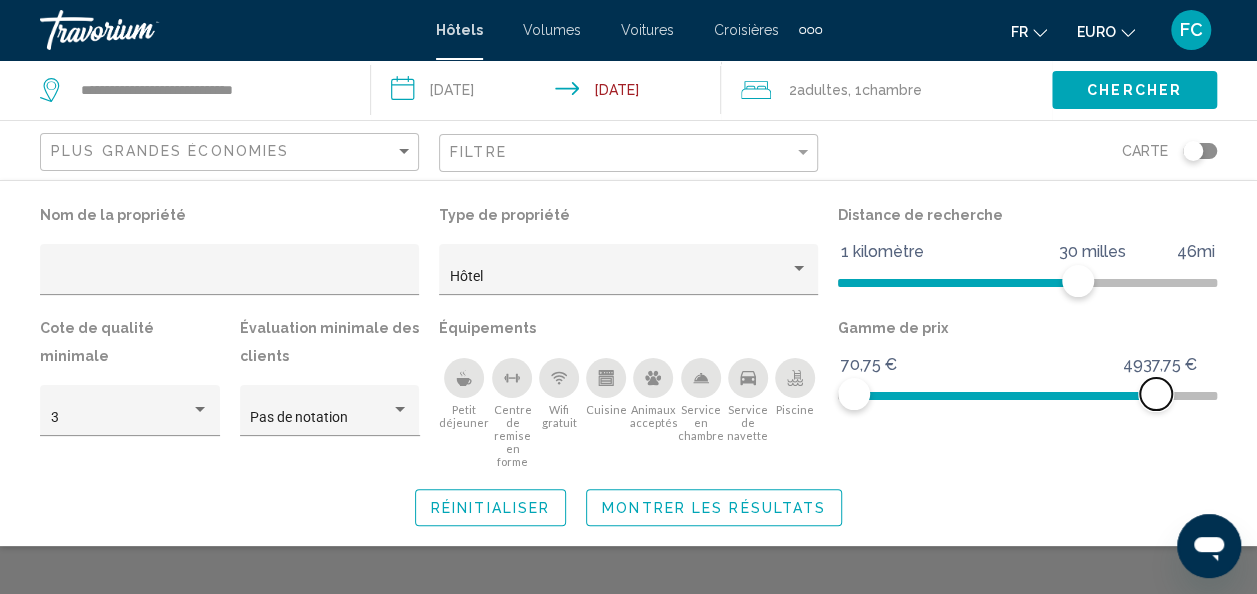 drag, startPoint x: 891, startPoint y: 389, endPoint x: 1254, endPoint y: 352, distance: 364.8808 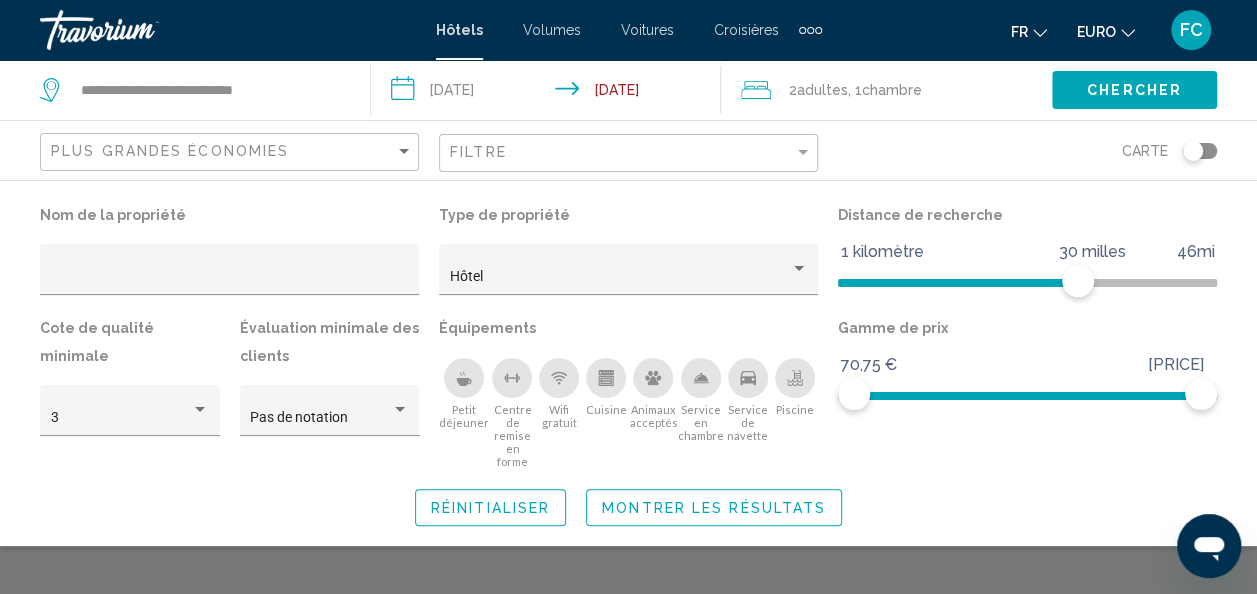 click on "Gamme de prix 70,75 € 8544,75 € 70,75 € 8235,50 € €70.75 - €1102.25" 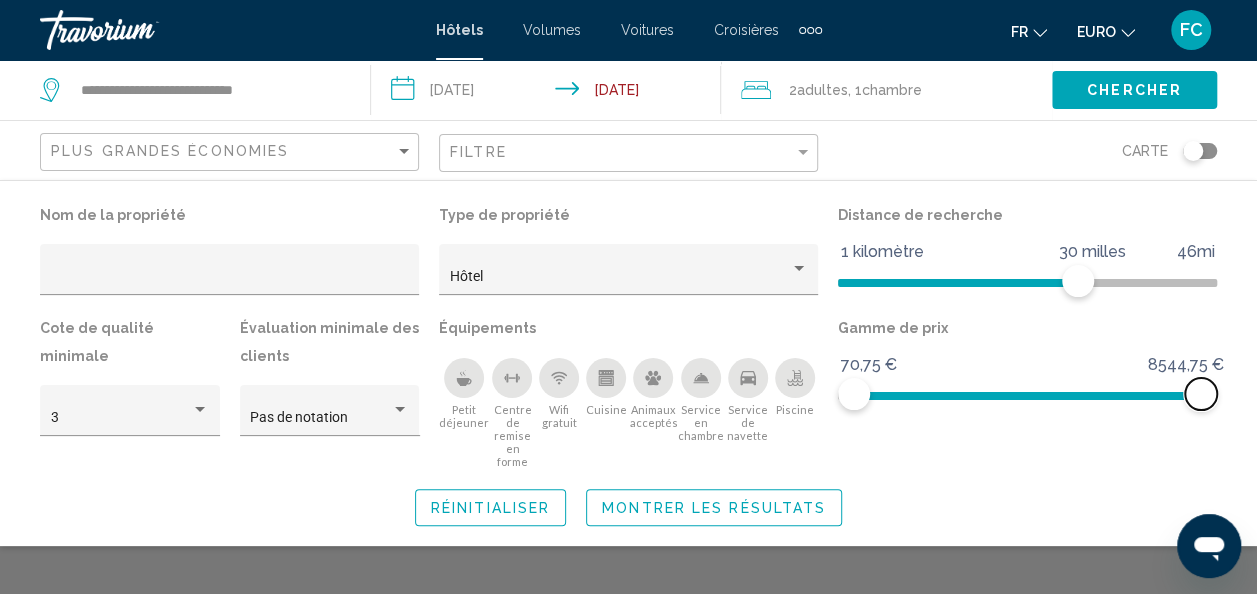 drag, startPoint x: 1192, startPoint y: 403, endPoint x: 1271, endPoint y: 353, distance: 93.49332 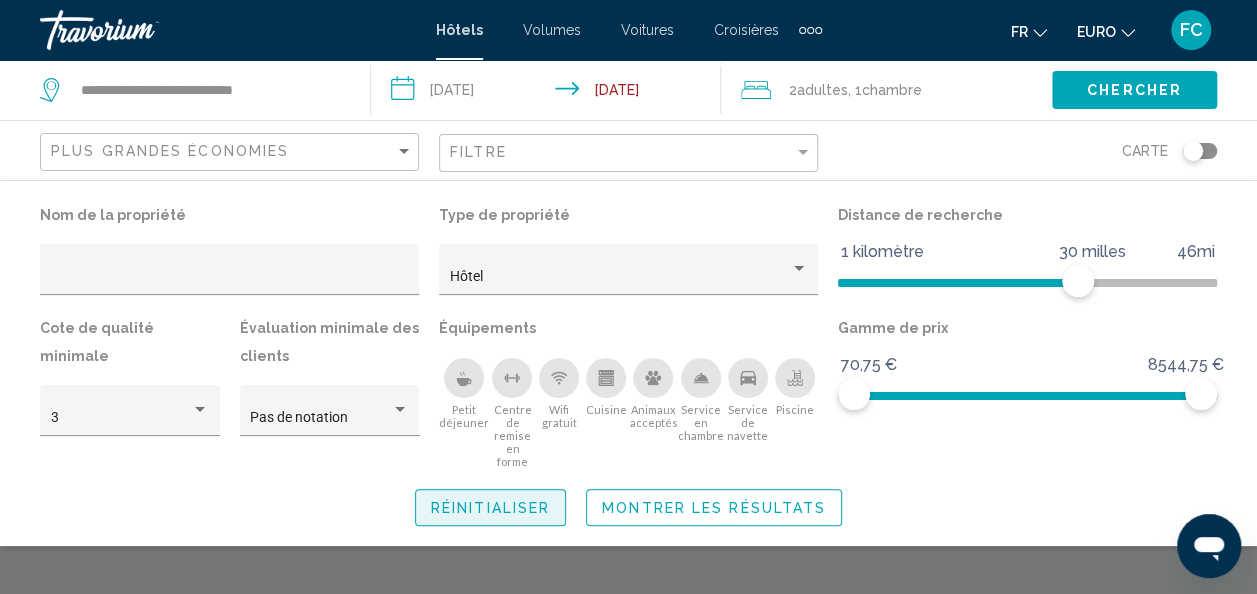 click on "Réinitialiser" 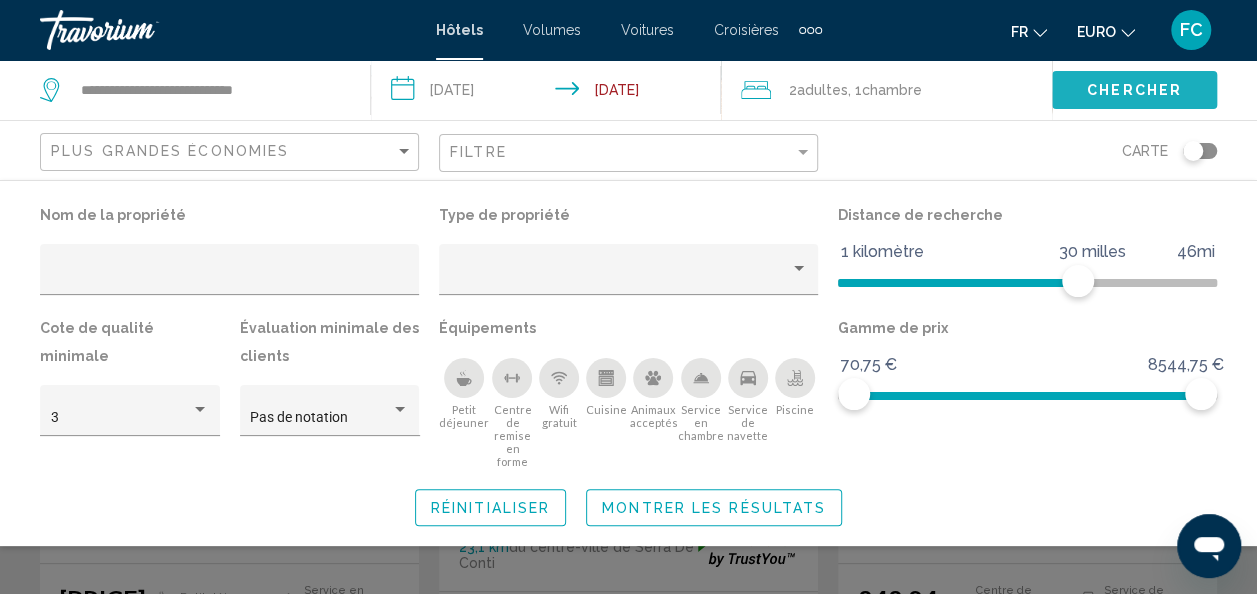 click on "Chercher" 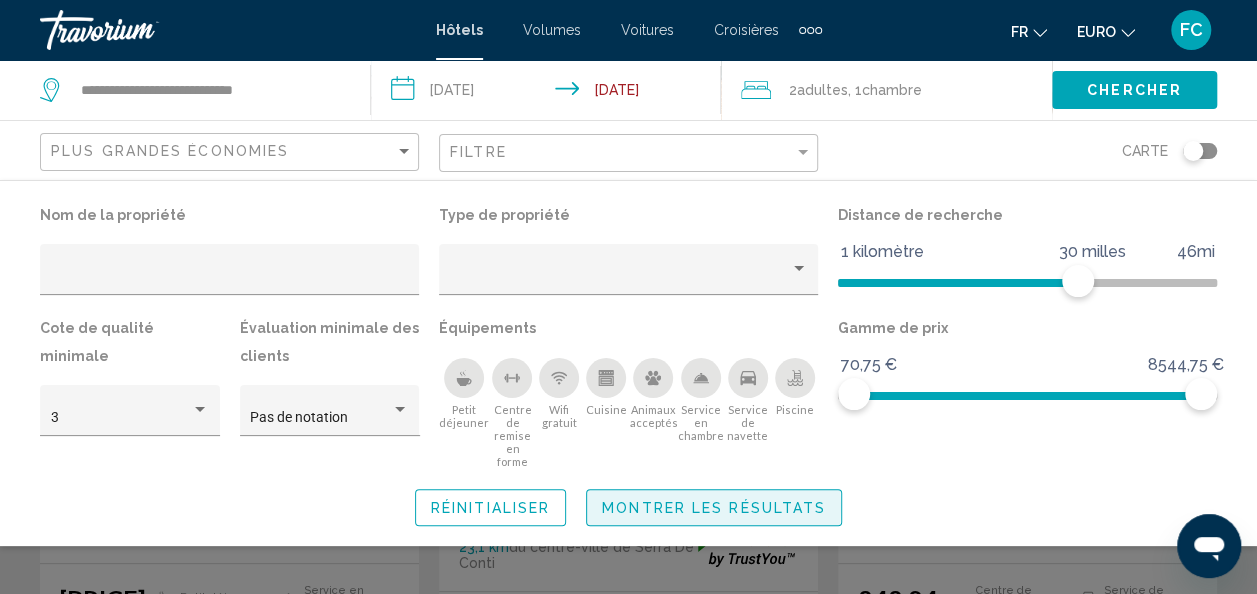 click on "Montrer les résultats" 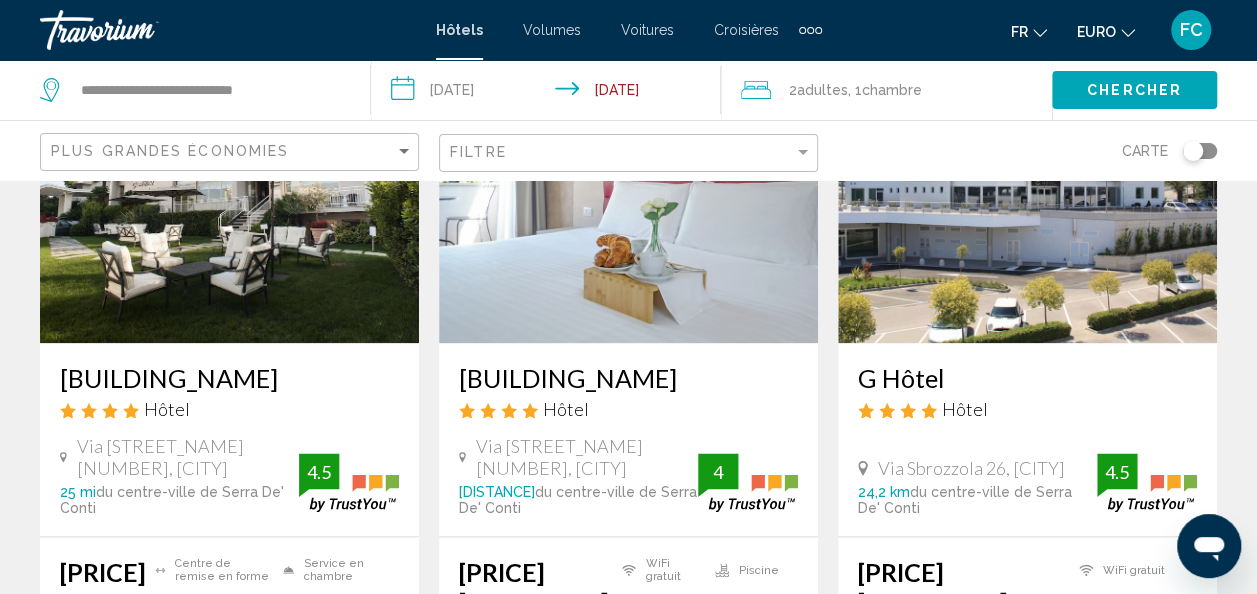 scroll, scrollTop: 986, scrollLeft: 0, axis: vertical 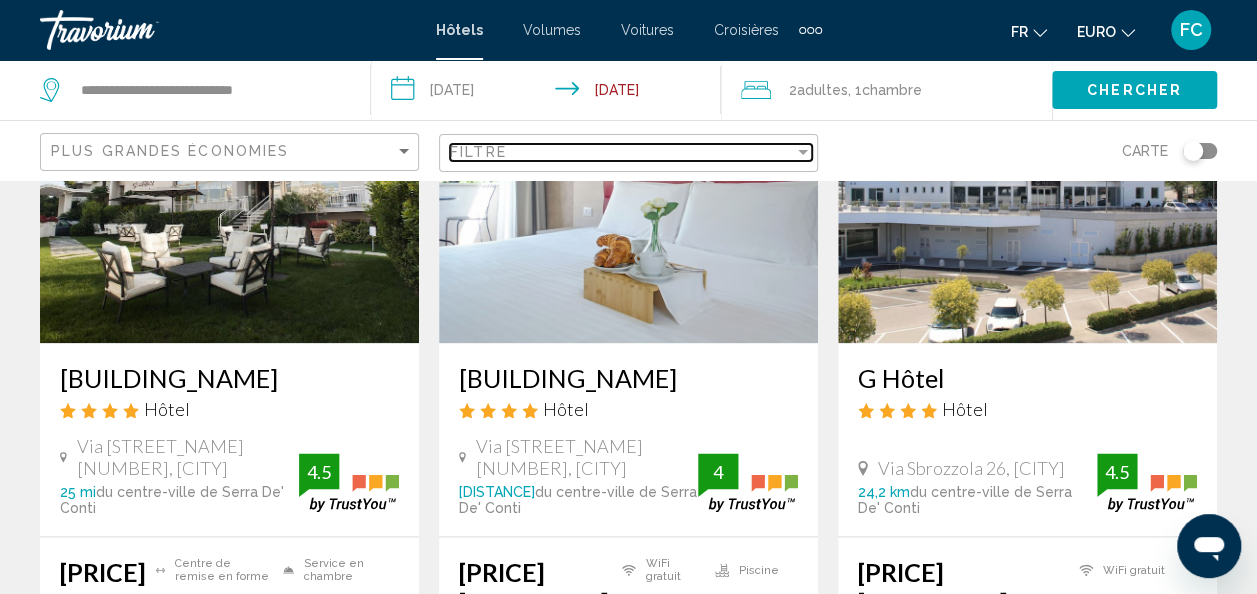 click at bounding box center [803, 152] 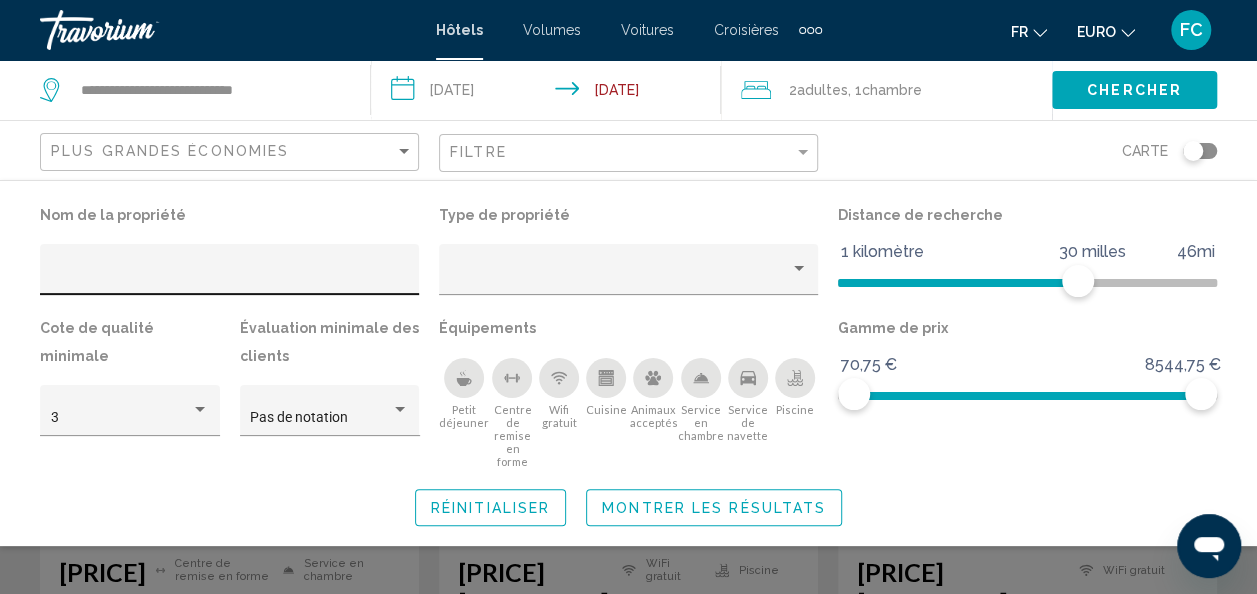 click 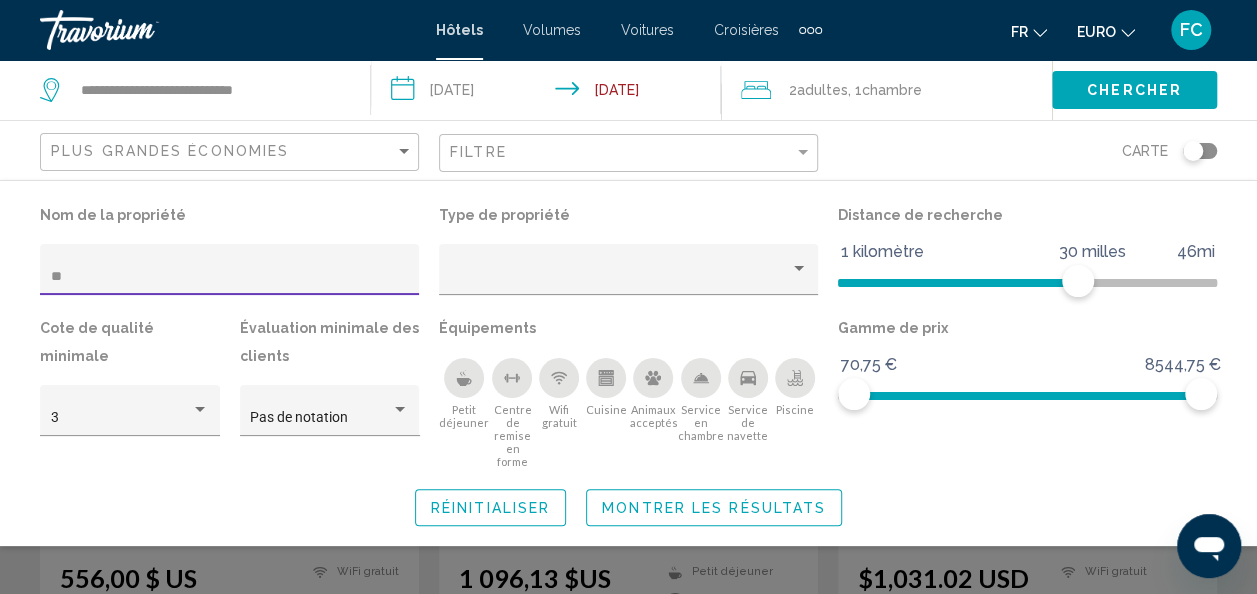 scroll, scrollTop: 228, scrollLeft: 0, axis: vertical 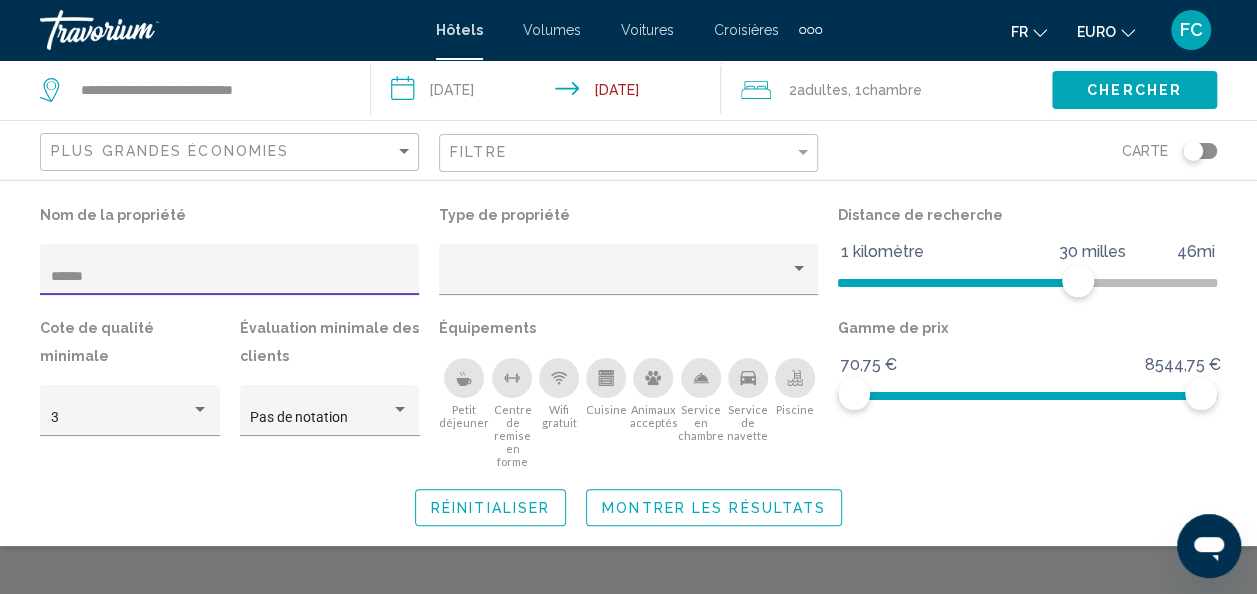 type on "******" 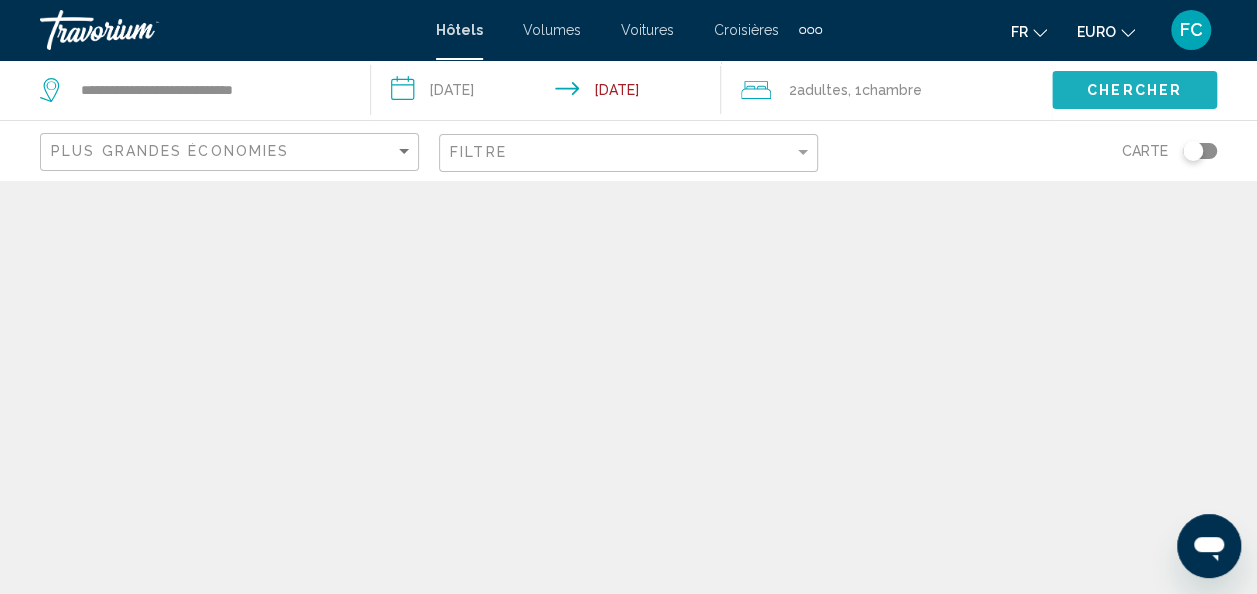 click on "Chercher" 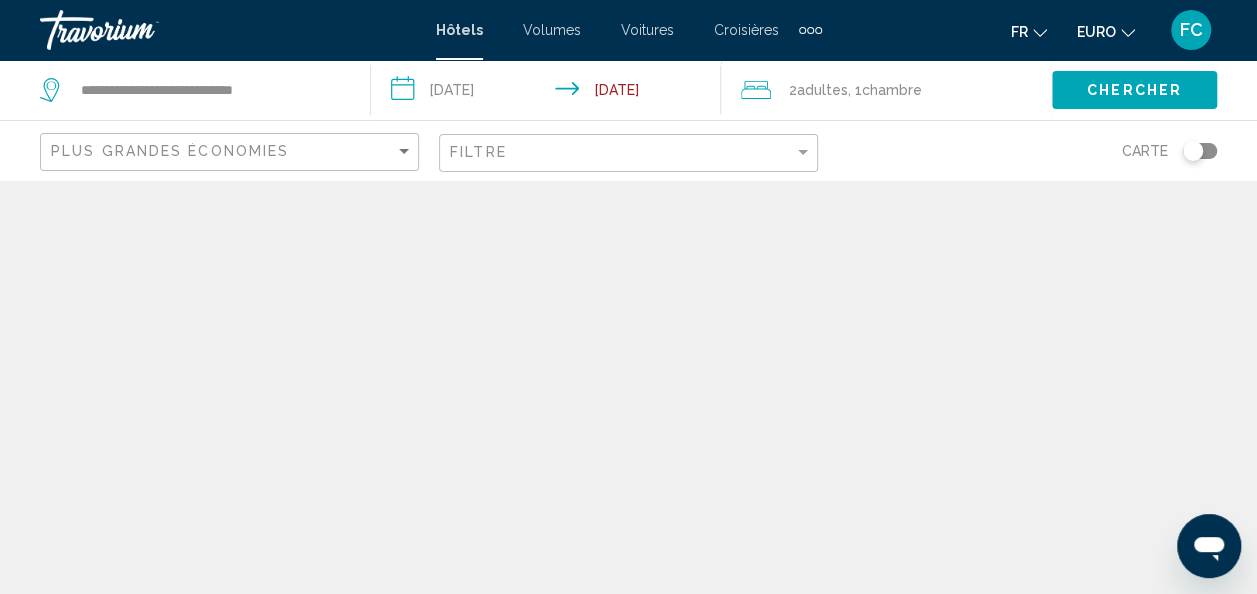 scroll, scrollTop: 7, scrollLeft: 0, axis: vertical 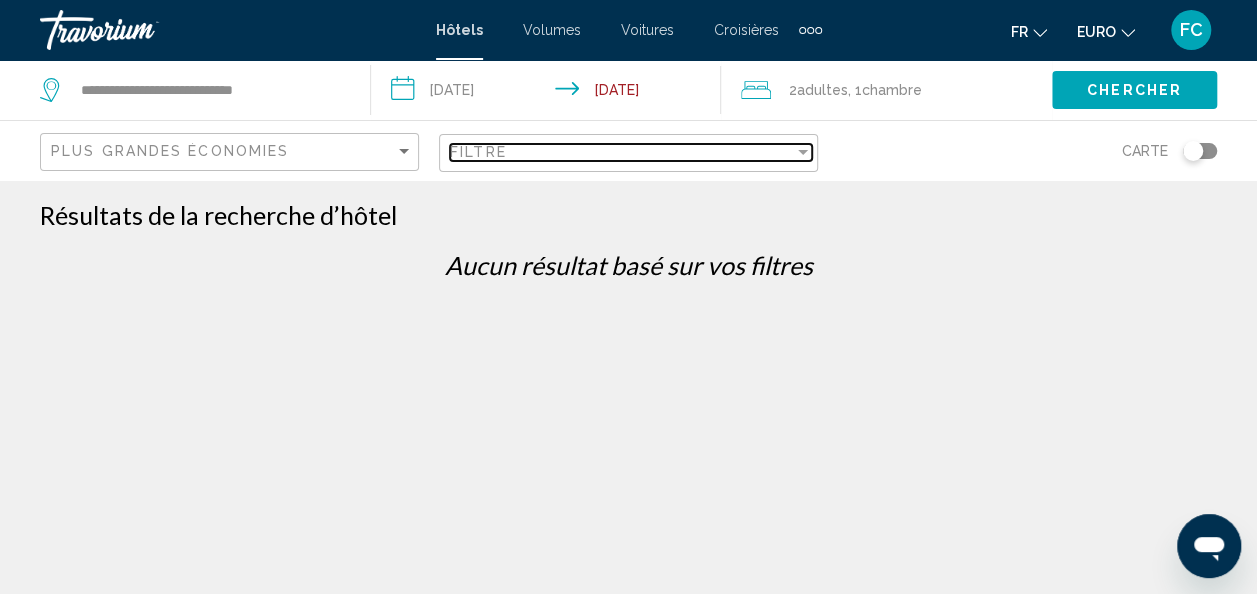click on "Filtre" at bounding box center (622, 152) 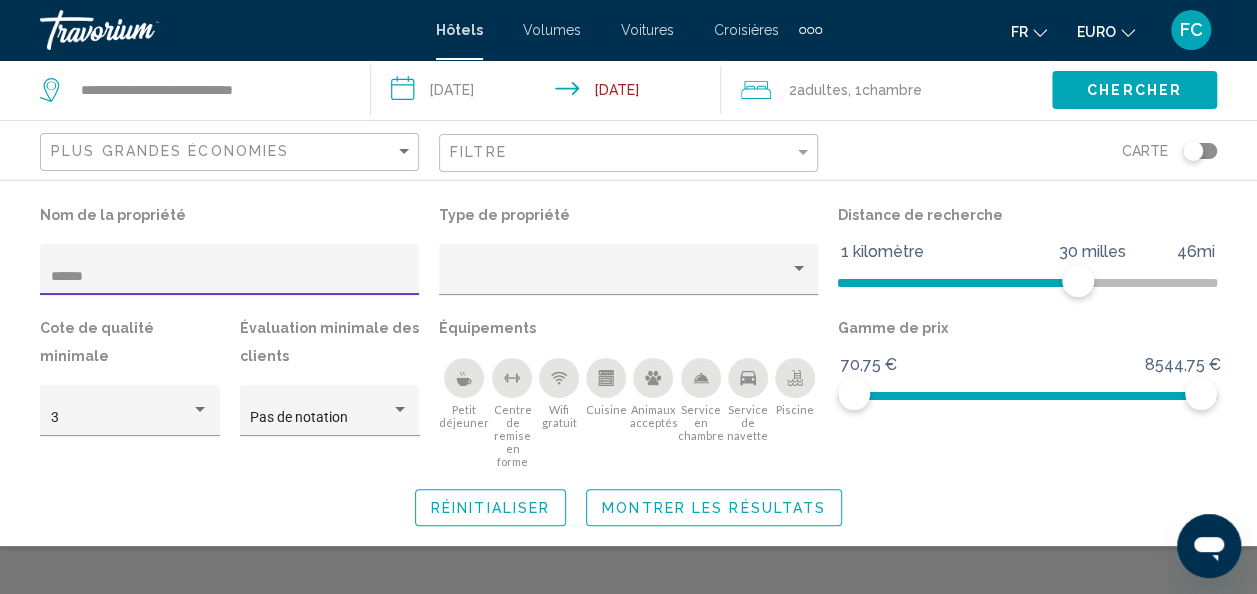 type on "******" 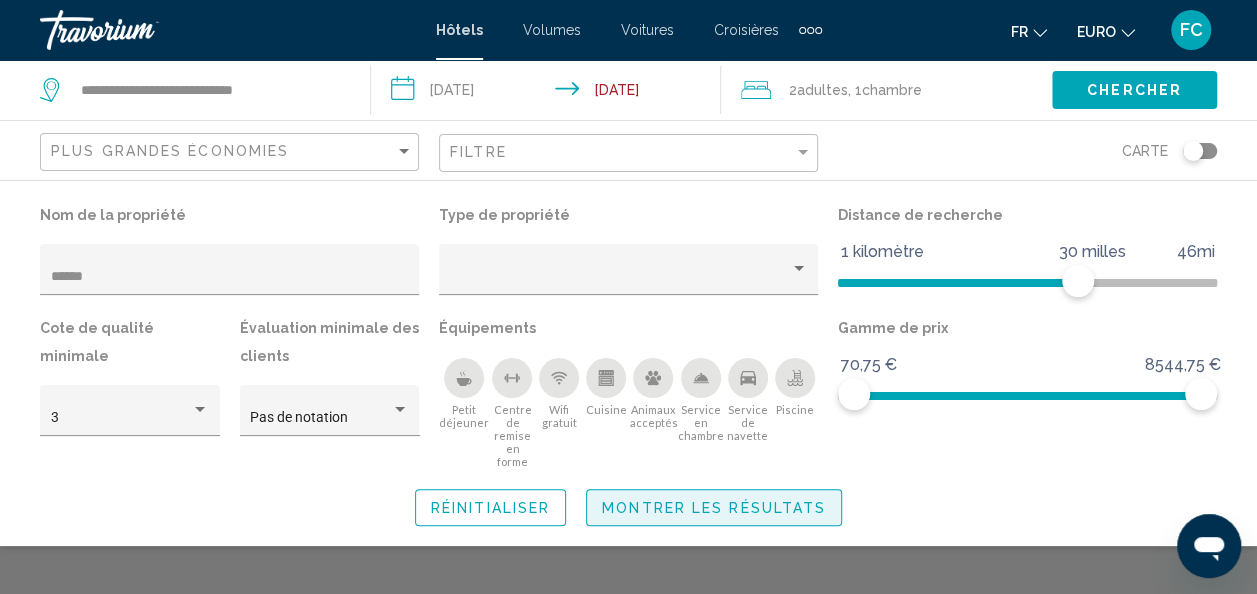 click on "Montrer les résultats" 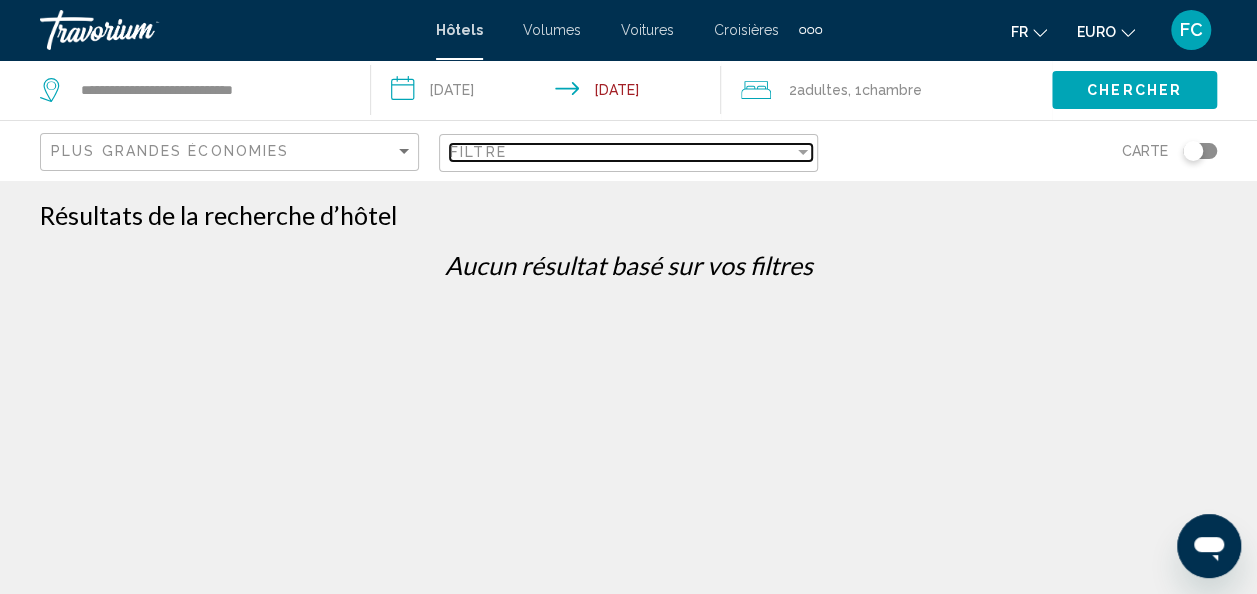 drag, startPoint x: 746, startPoint y: 150, endPoint x: 636, endPoint y: 180, distance: 114.01754 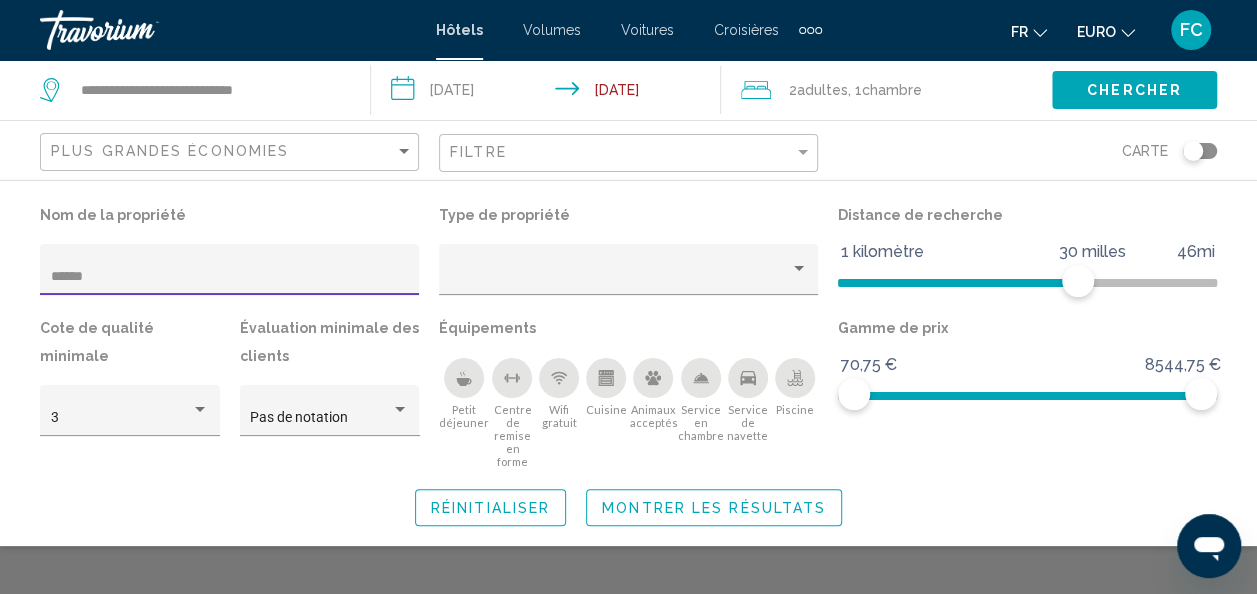 click on "******" at bounding box center (230, 277) 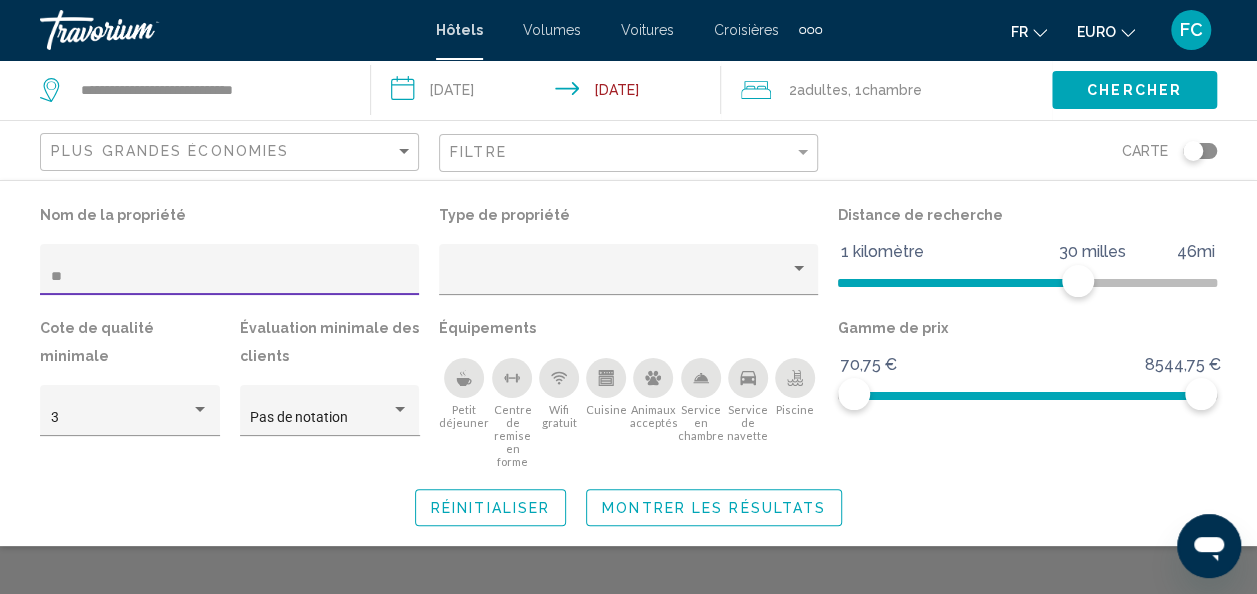 type on "*" 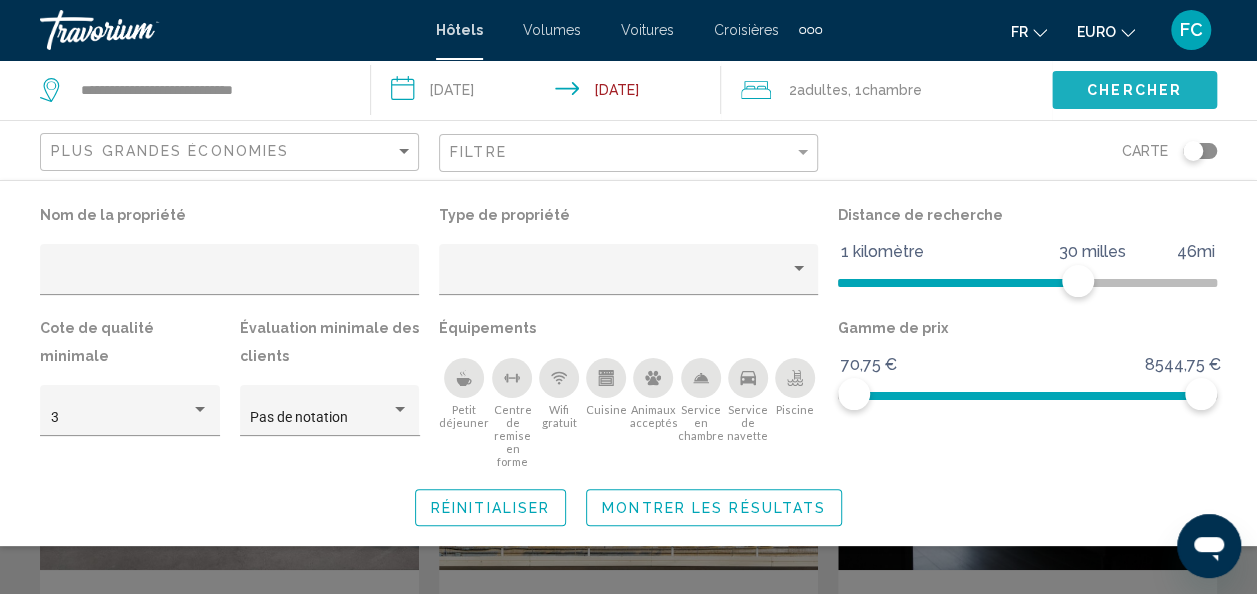 click on "Chercher" 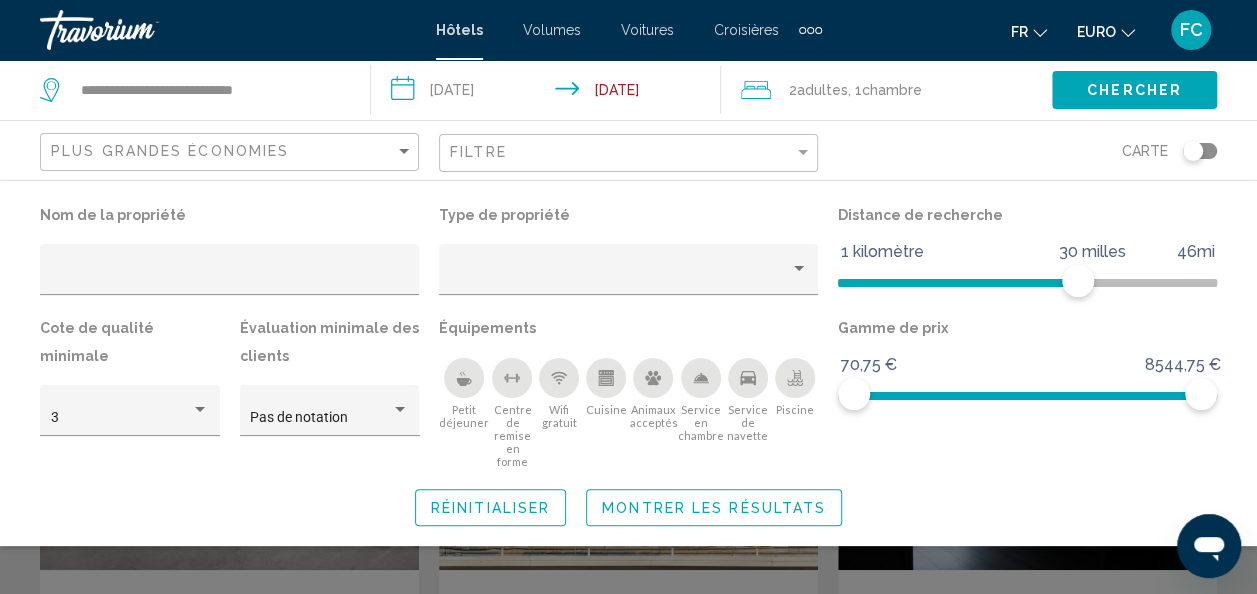 type on "******" 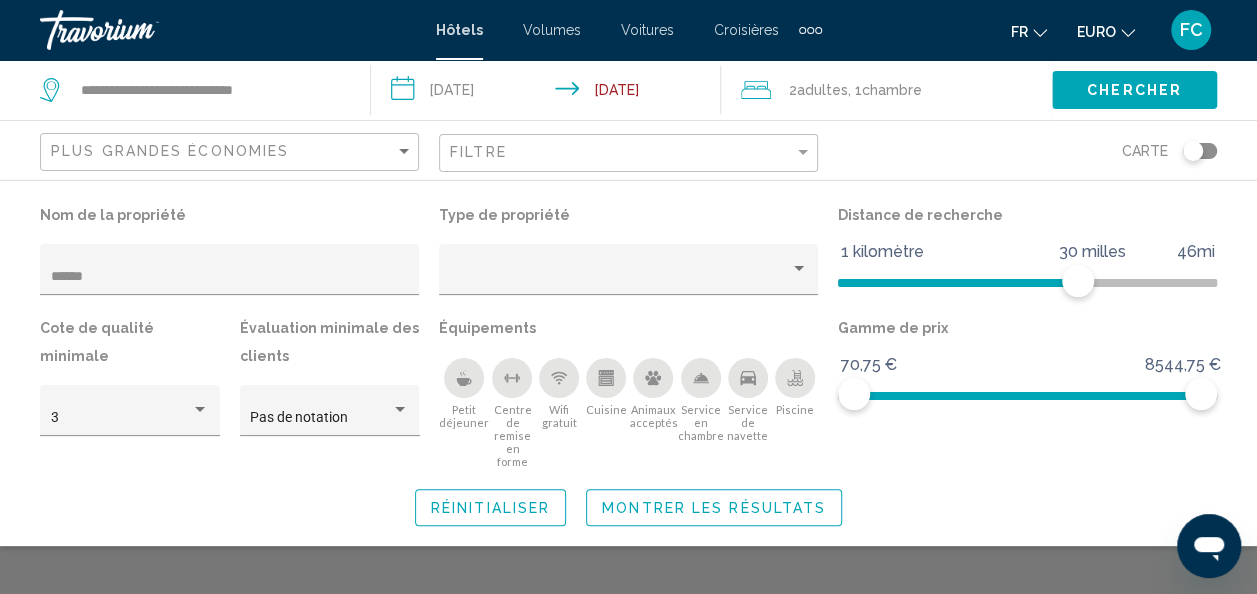 drag, startPoint x: 1150, startPoint y: 80, endPoint x: 1275, endPoint y: 182, distance: 161.33505 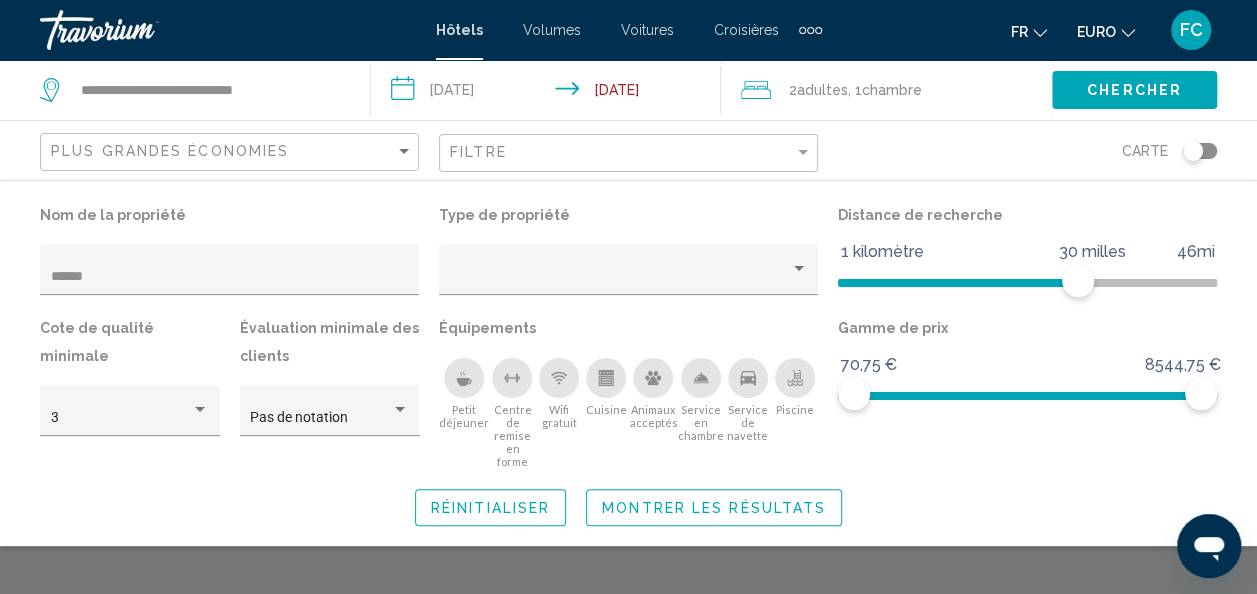 scroll, scrollTop: 0, scrollLeft: 0, axis: both 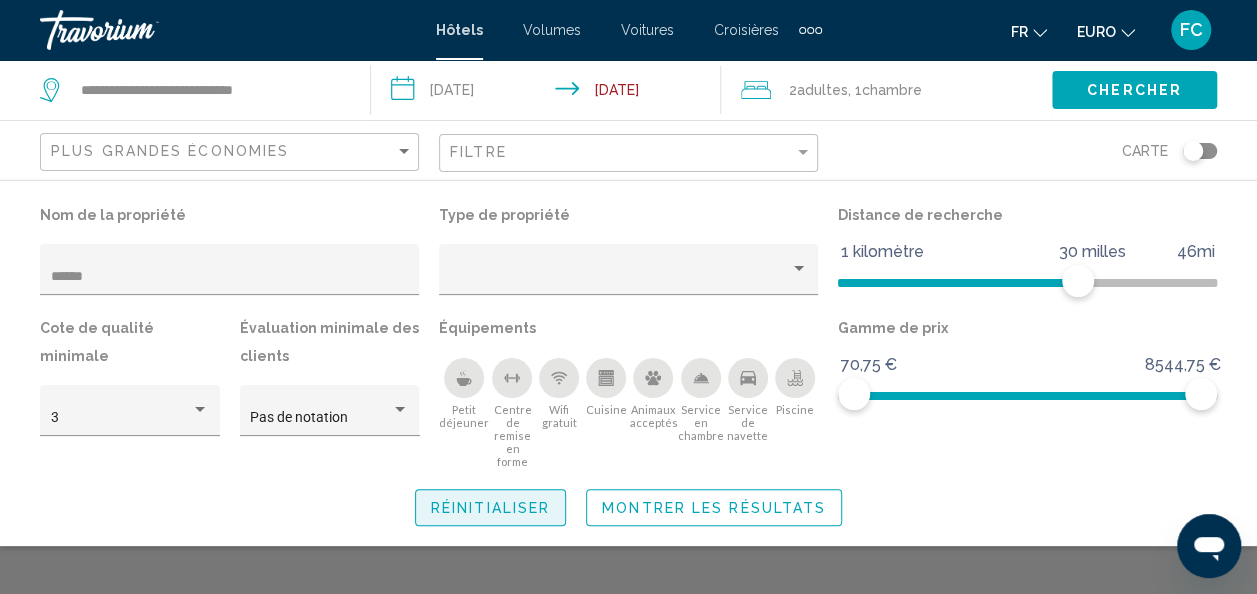 click on "Réinitialiser" 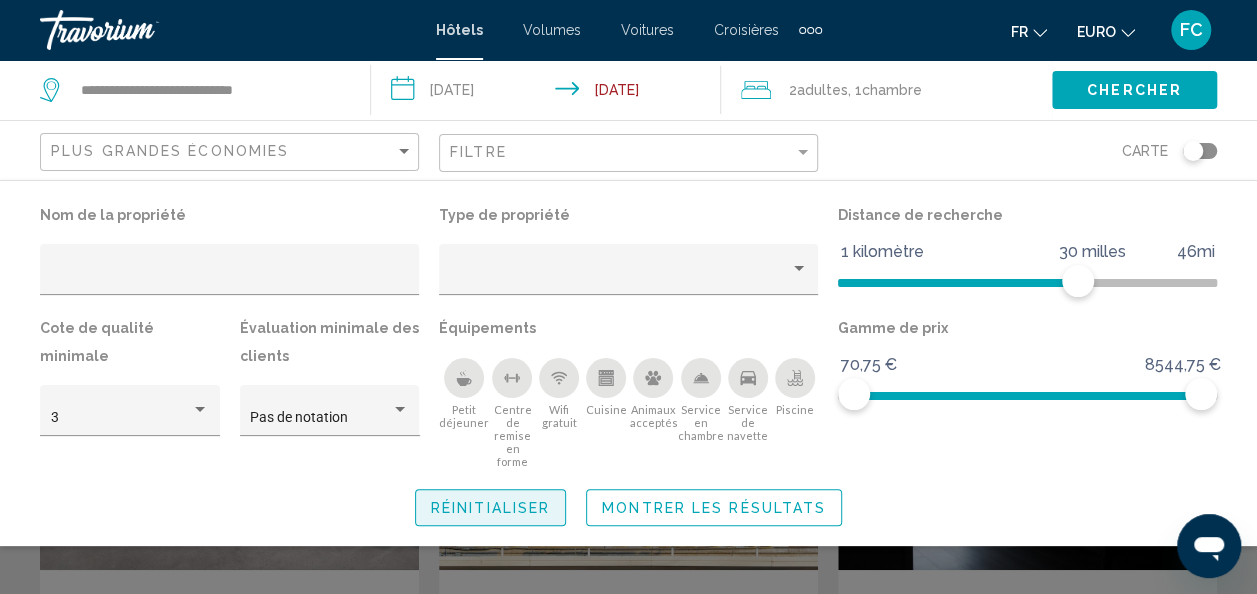 click on "Réinitialiser" 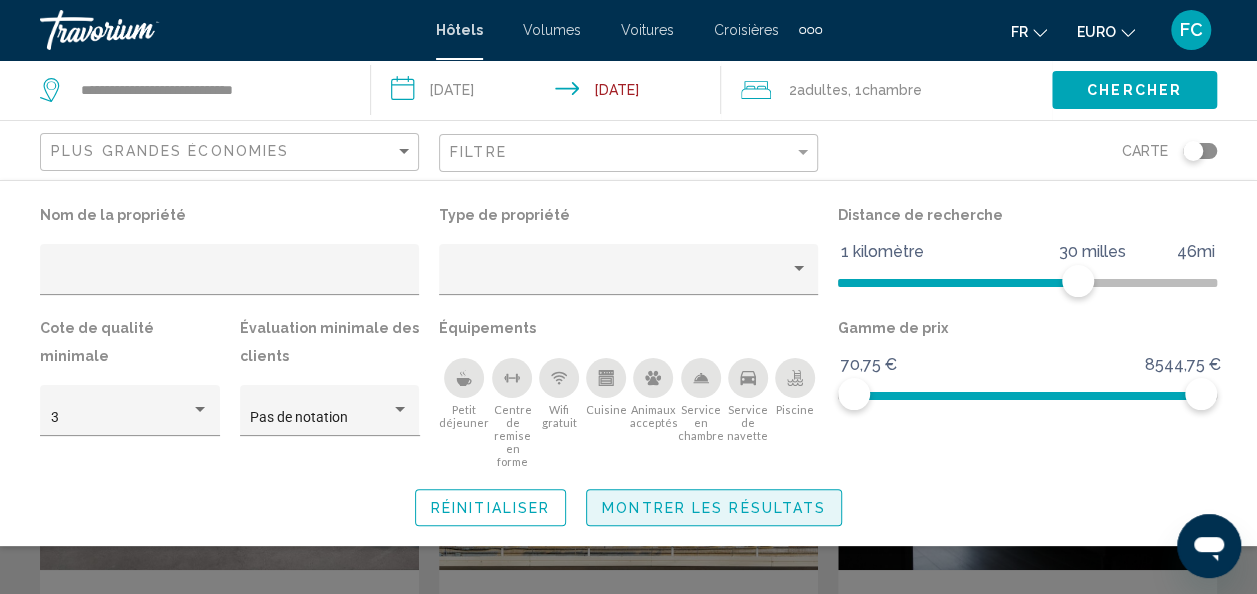 click on "Montrer les résultats" 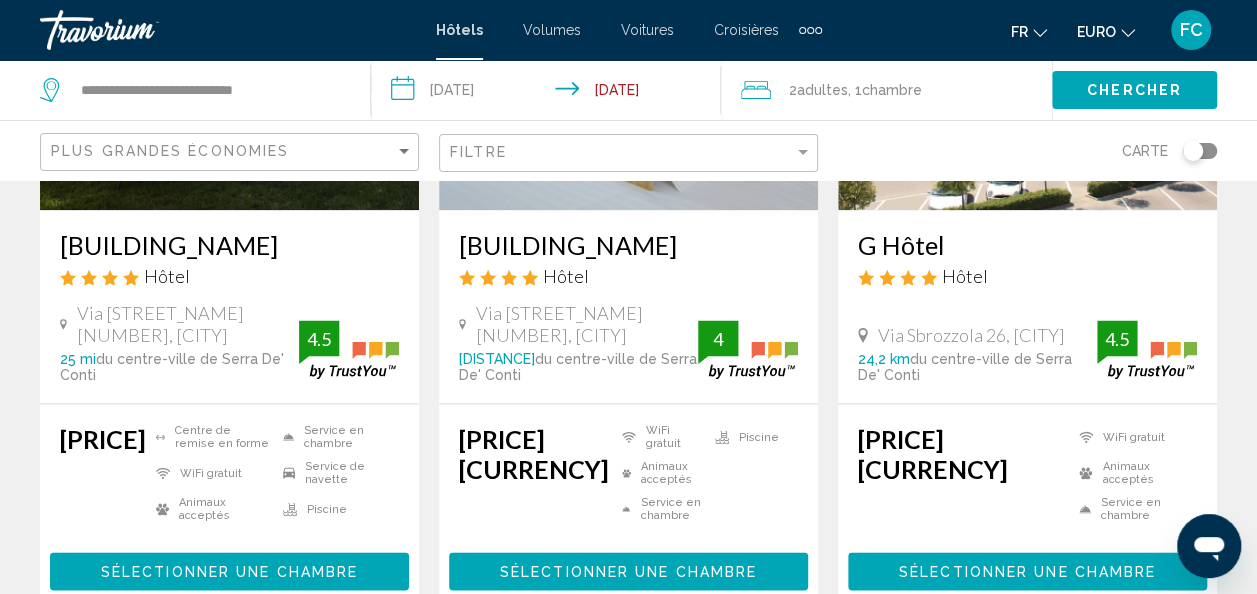 scroll, scrollTop: 1120, scrollLeft: 0, axis: vertical 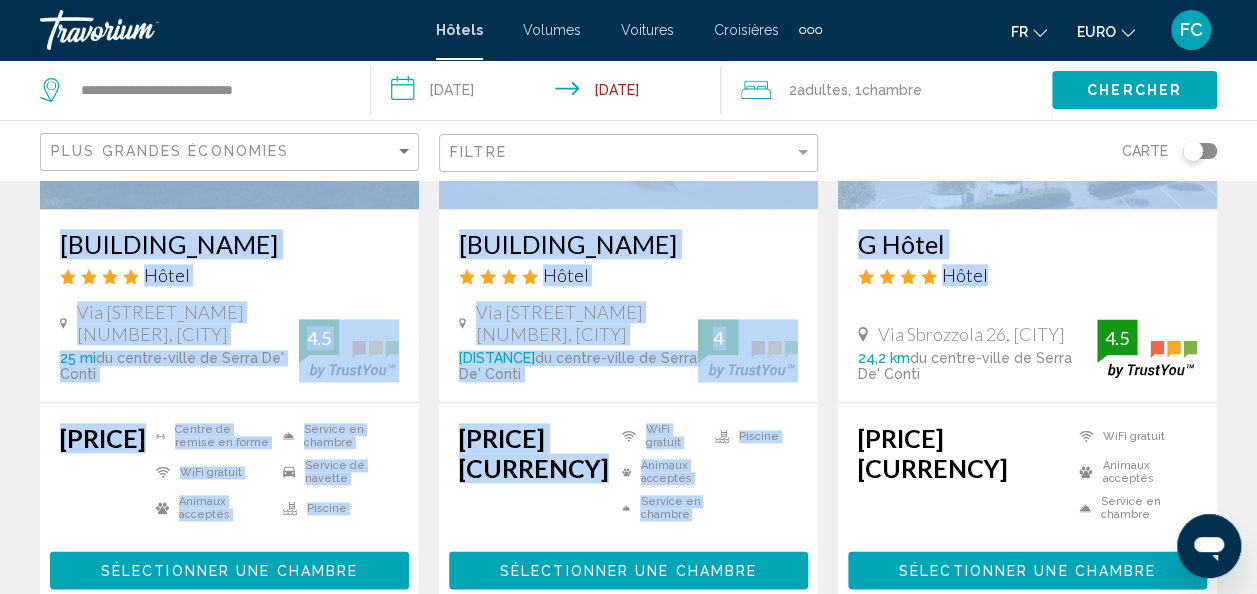 drag, startPoint x: 1255, startPoint y: 262, endPoint x: 1252, endPoint y: 156, distance: 106.04244 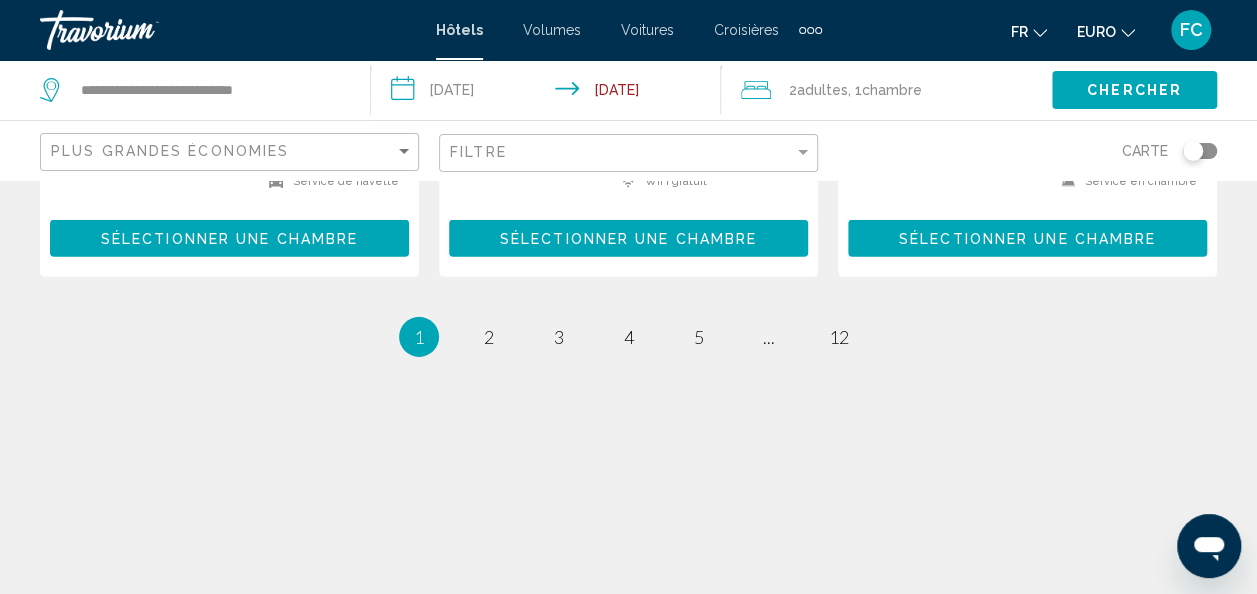 scroll, scrollTop: 2895, scrollLeft: 0, axis: vertical 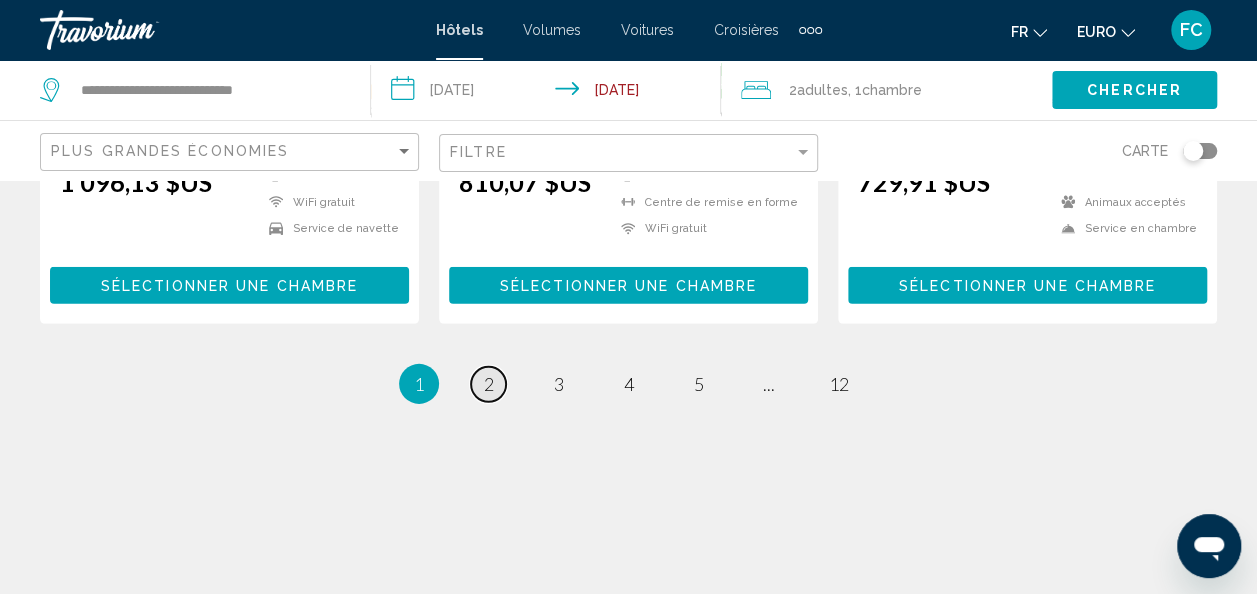 click on "page  2" at bounding box center (488, 384) 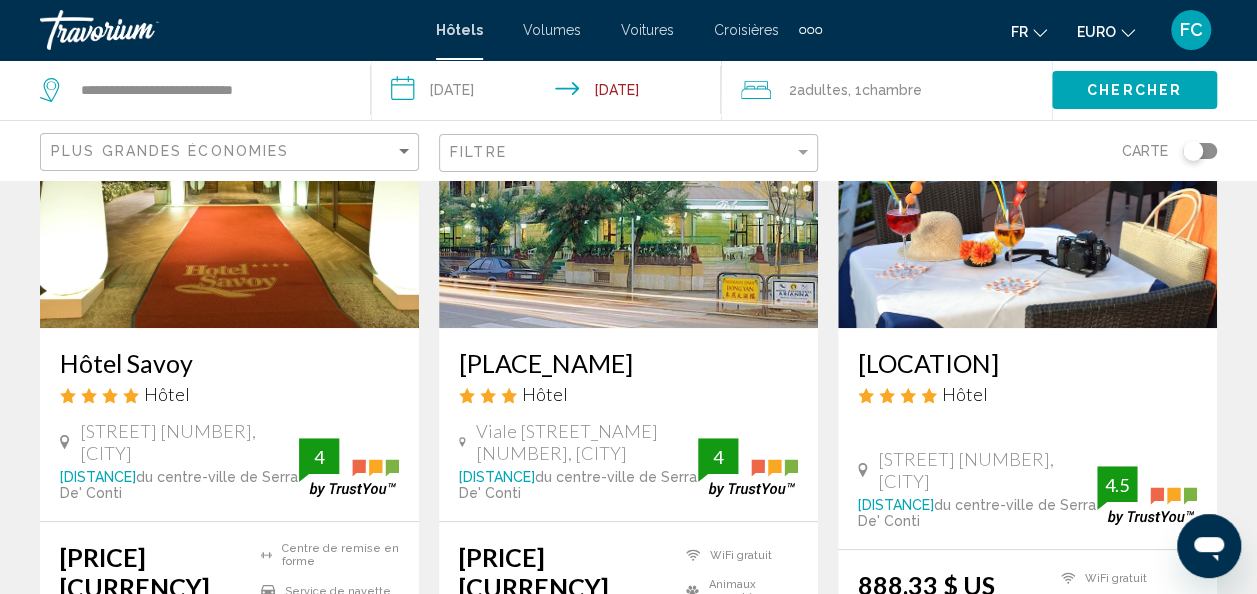 scroll, scrollTop: 263, scrollLeft: 0, axis: vertical 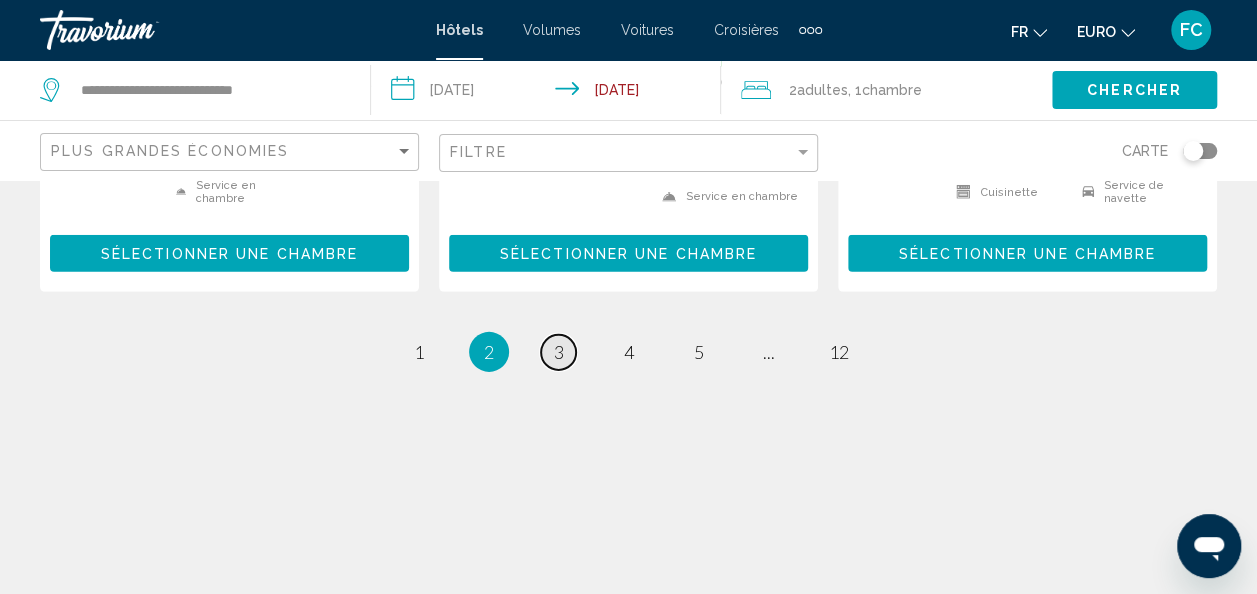 click on "page  3" at bounding box center (558, 352) 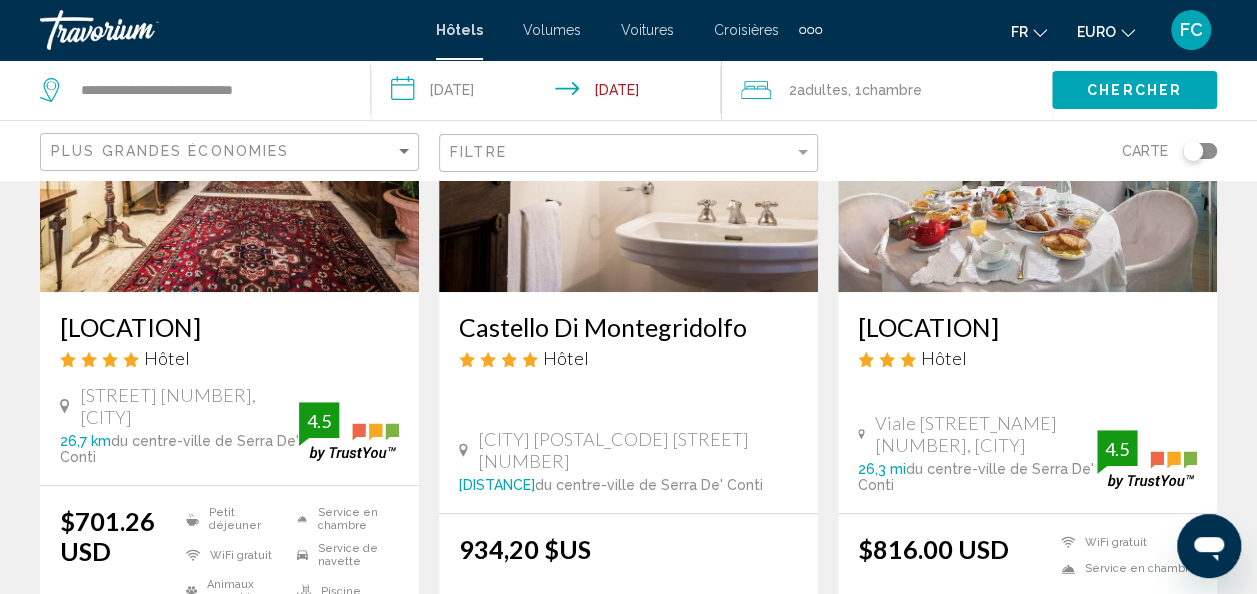 scroll, scrollTop: 0, scrollLeft: 0, axis: both 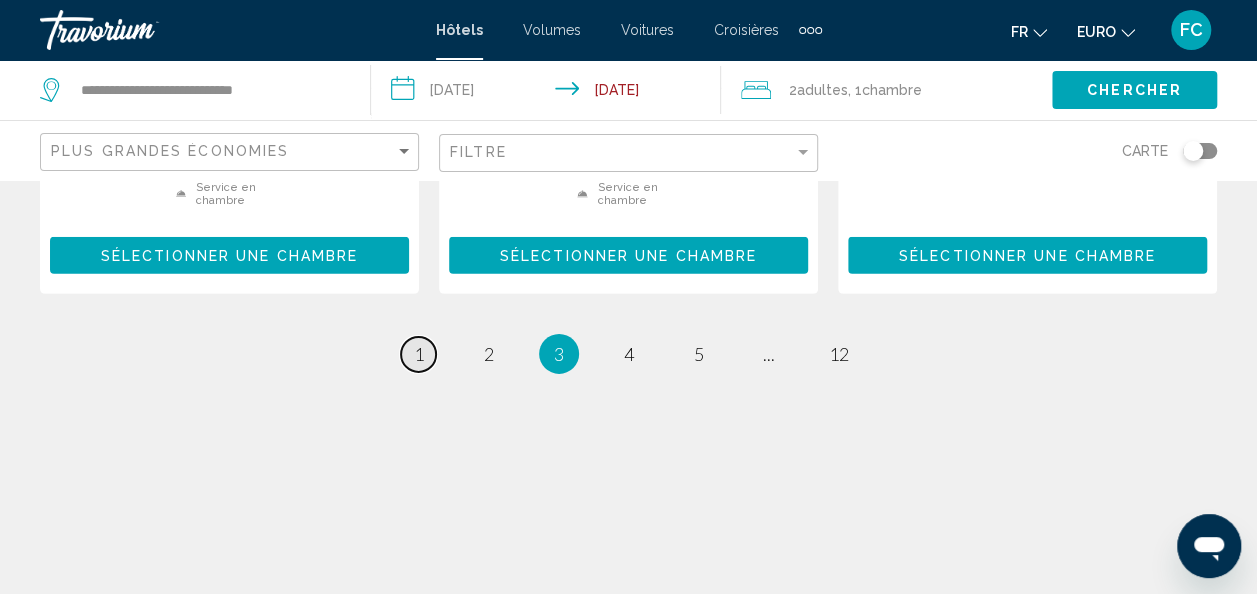 click on "1" at bounding box center (419, 354) 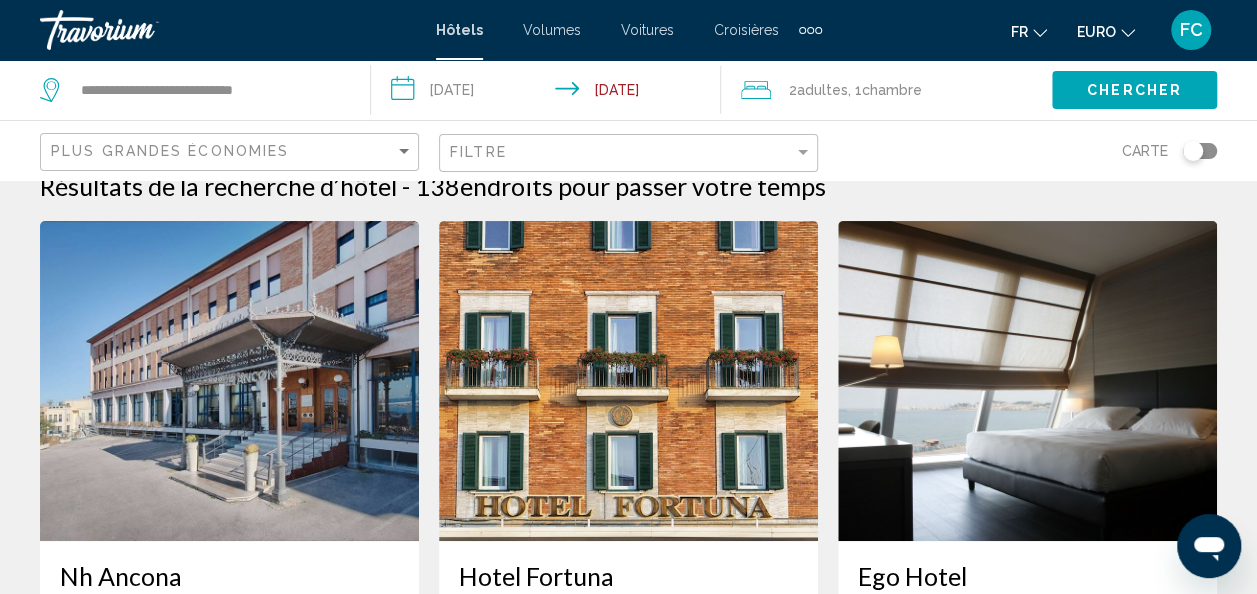 scroll, scrollTop: 0, scrollLeft: 0, axis: both 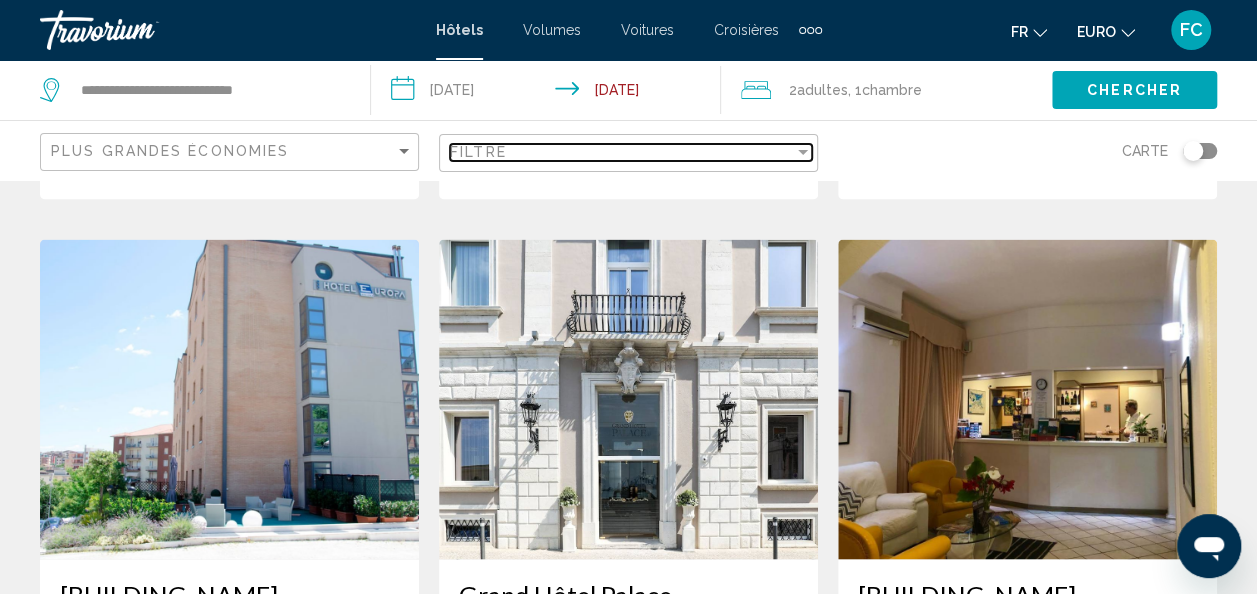 click on "Filtre" at bounding box center [622, 152] 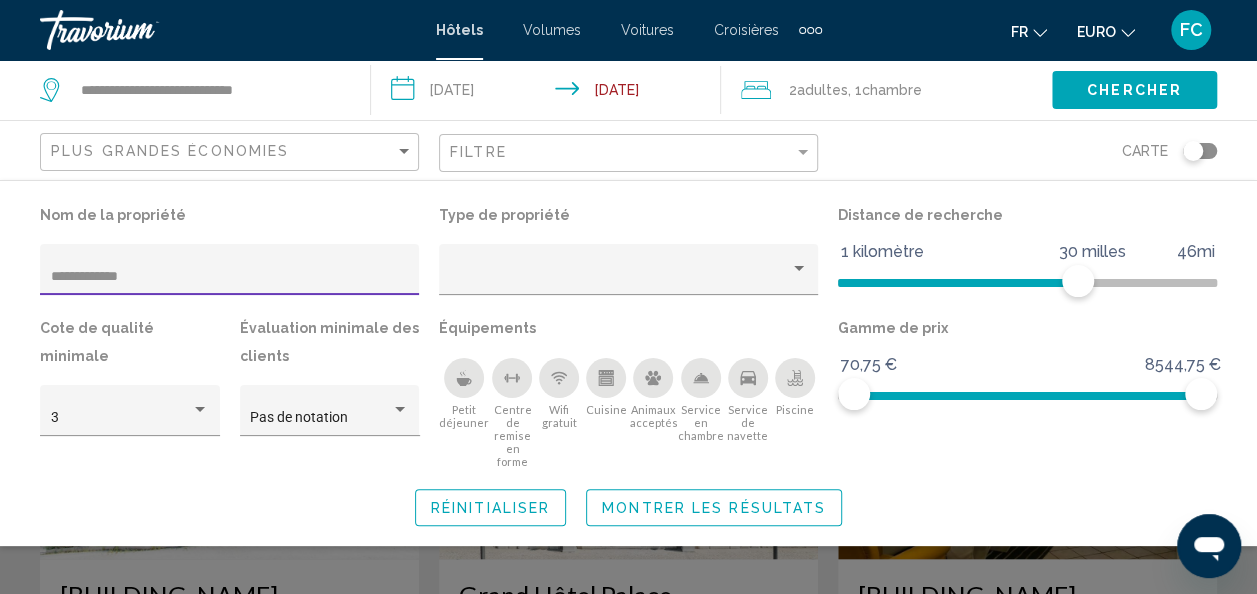 scroll, scrollTop: 694, scrollLeft: 0, axis: vertical 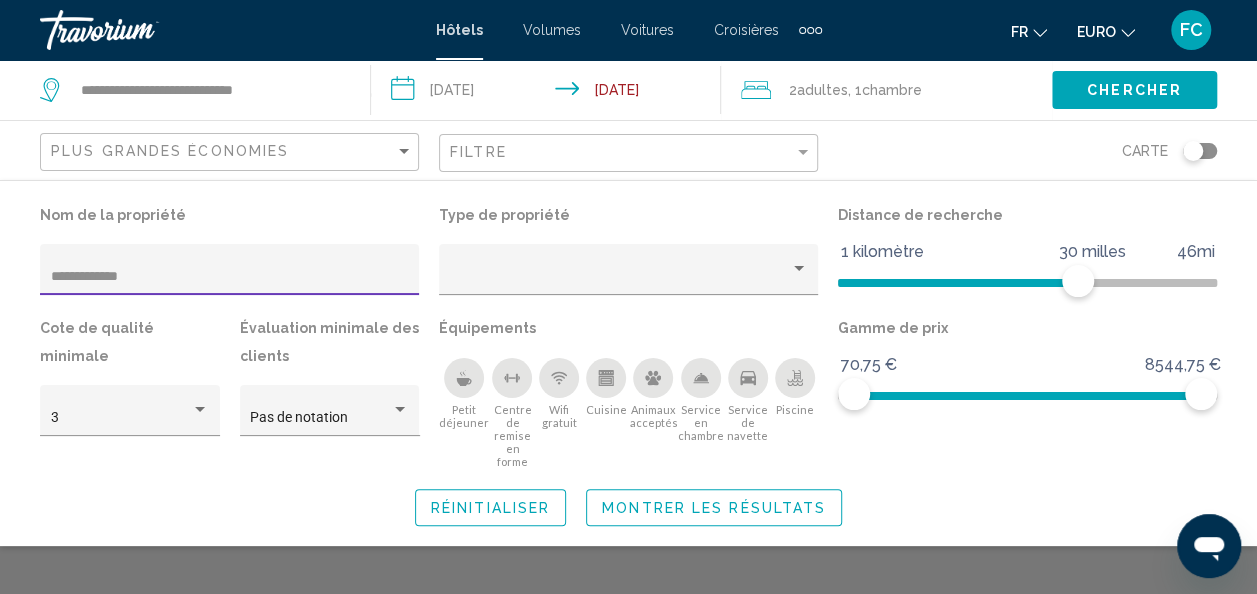 type on "**********" 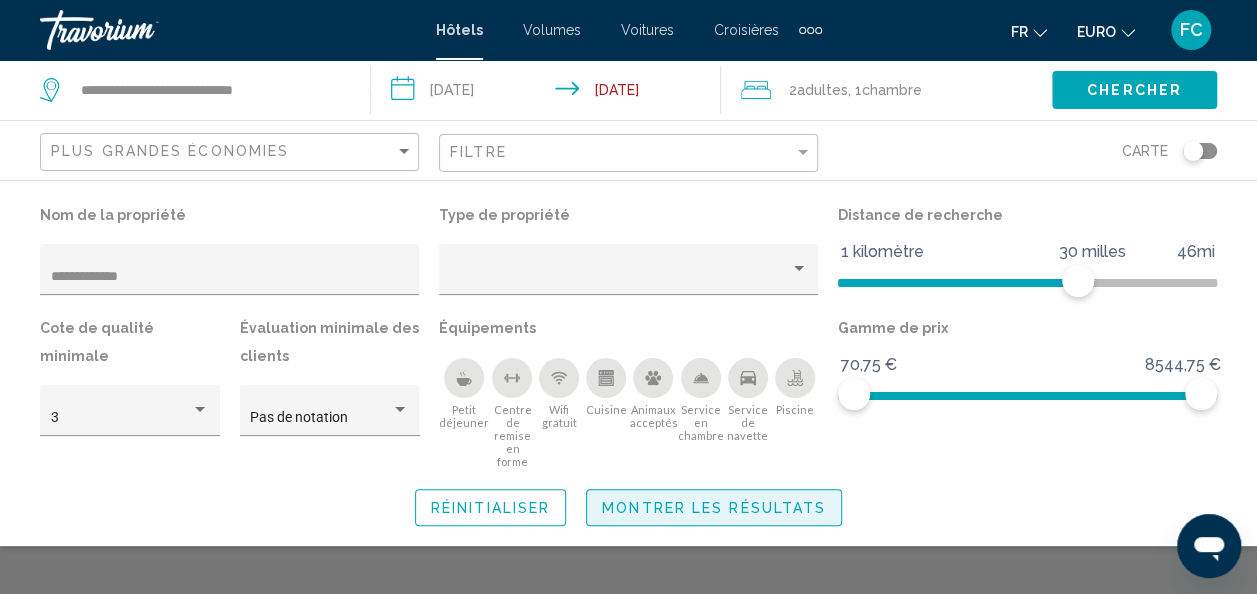 click on "Montrer les résultats" 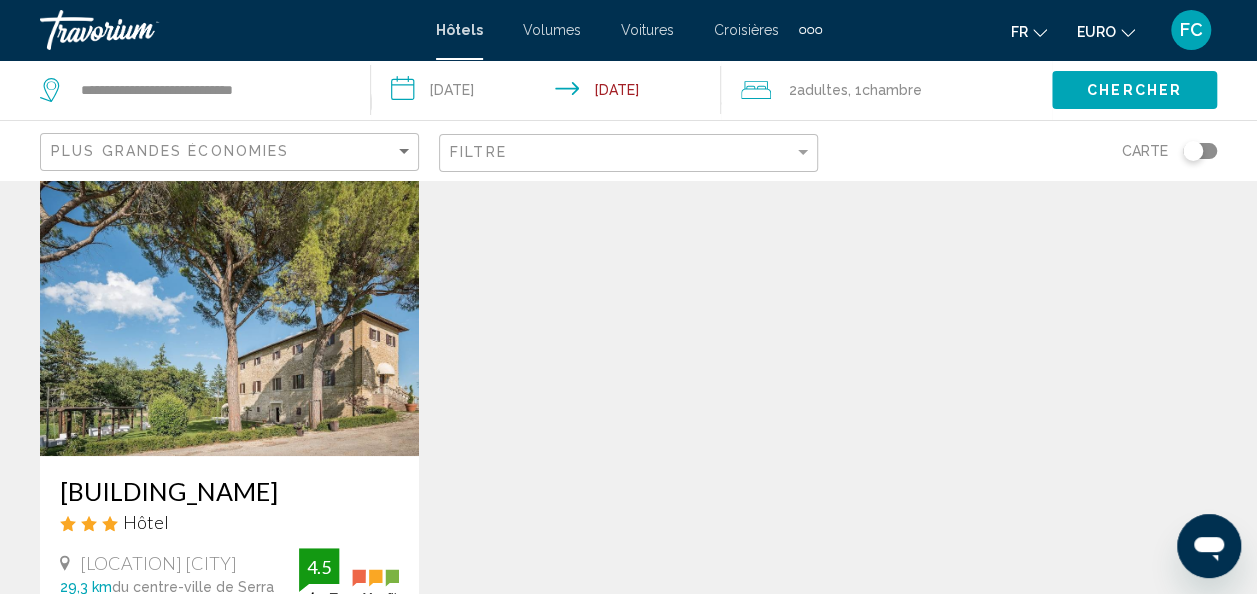 scroll, scrollTop: 75, scrollLeft: 0, axis: vertical 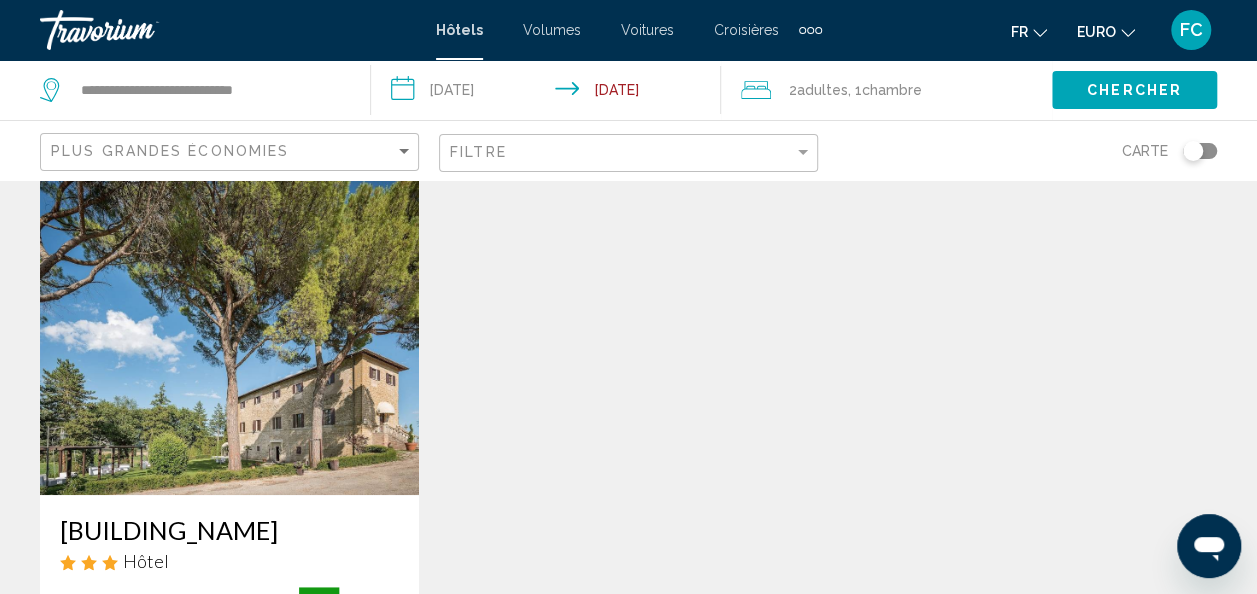 click on "Filtre" 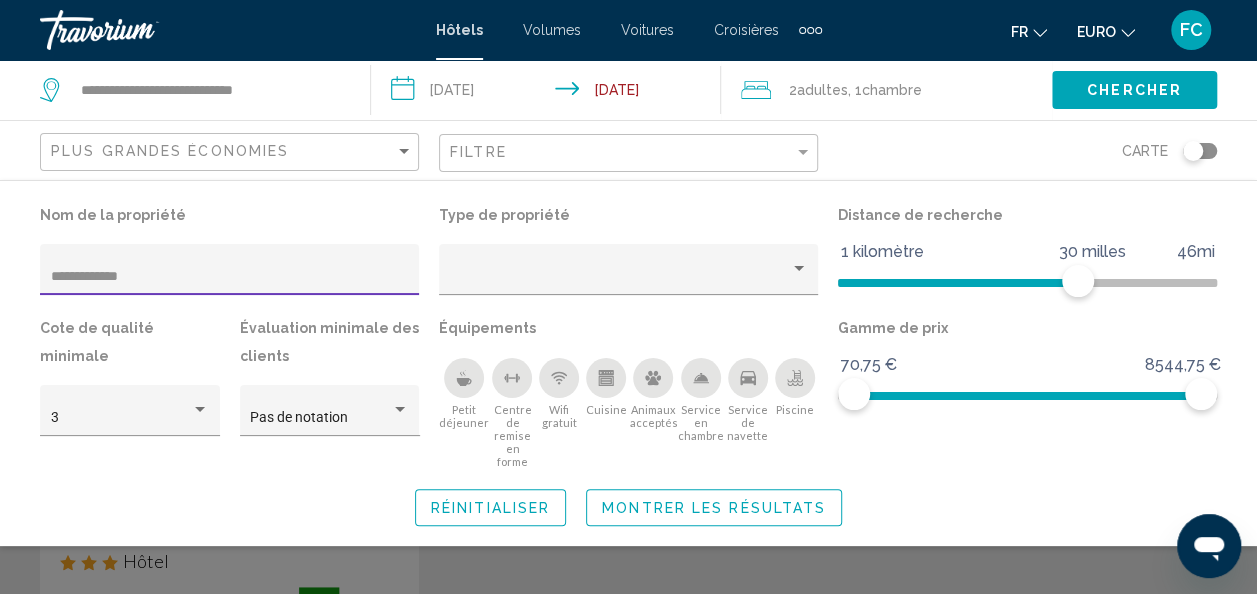 click on "**********" at bounding box center (230, 277) 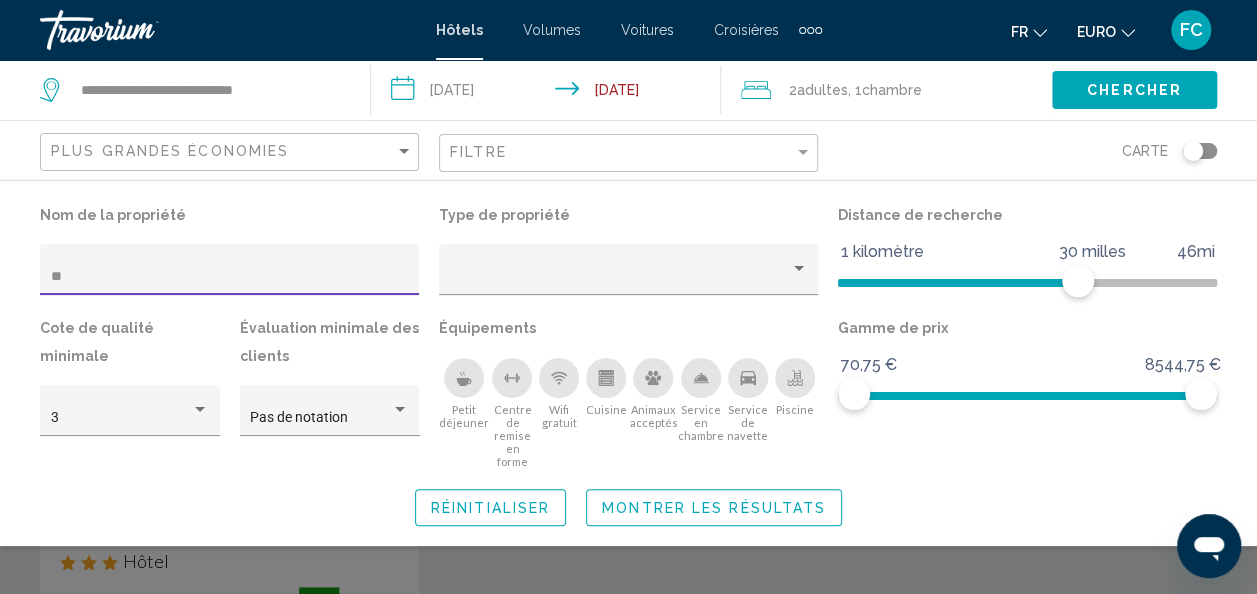 type on "*" 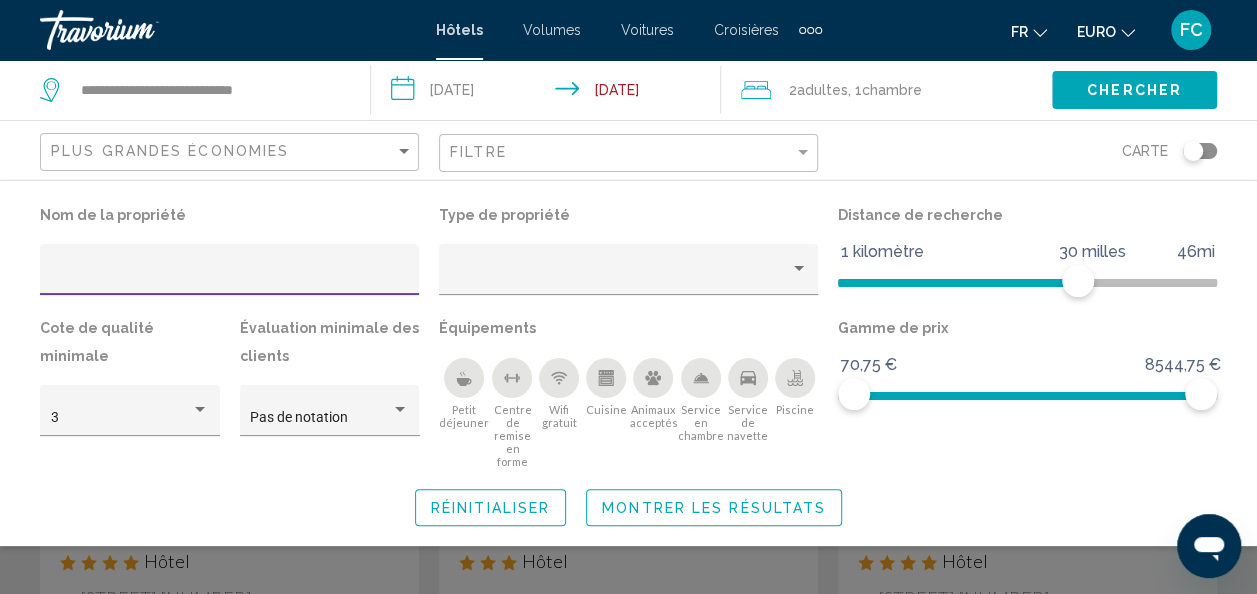 click 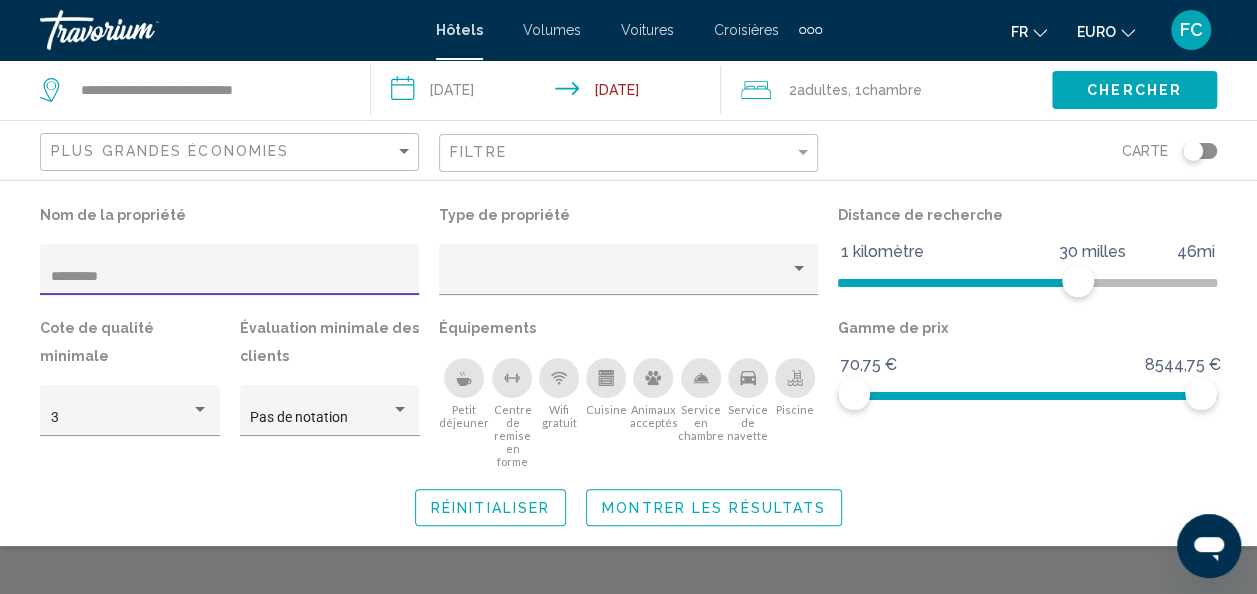 type on "*********" 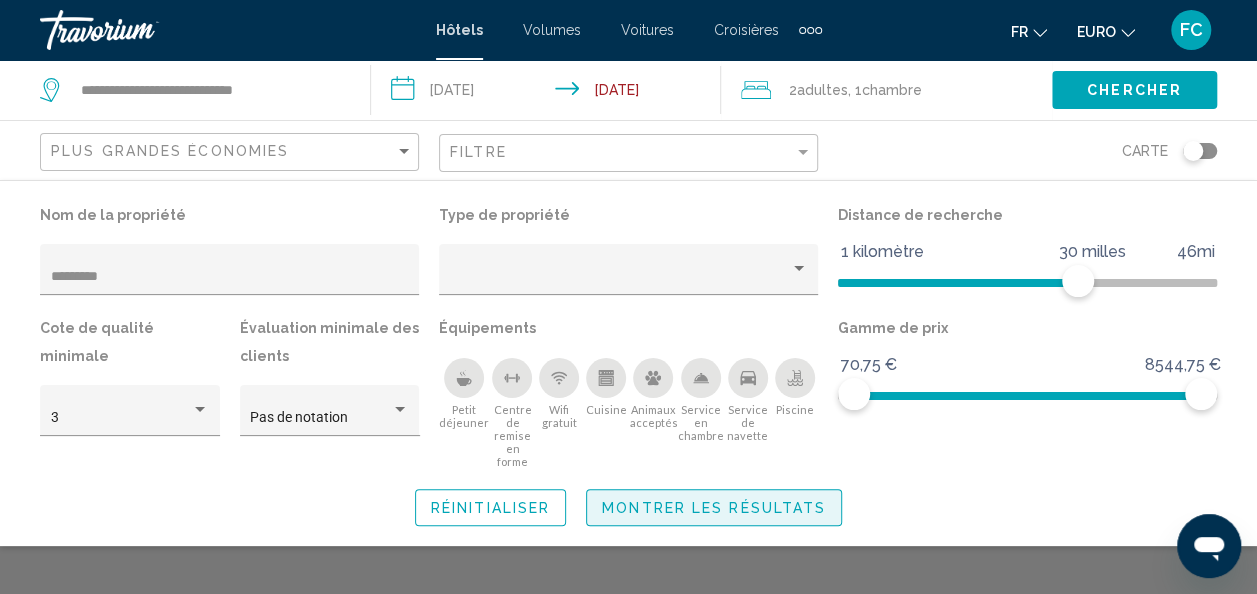 click on "Montrer les résultats" 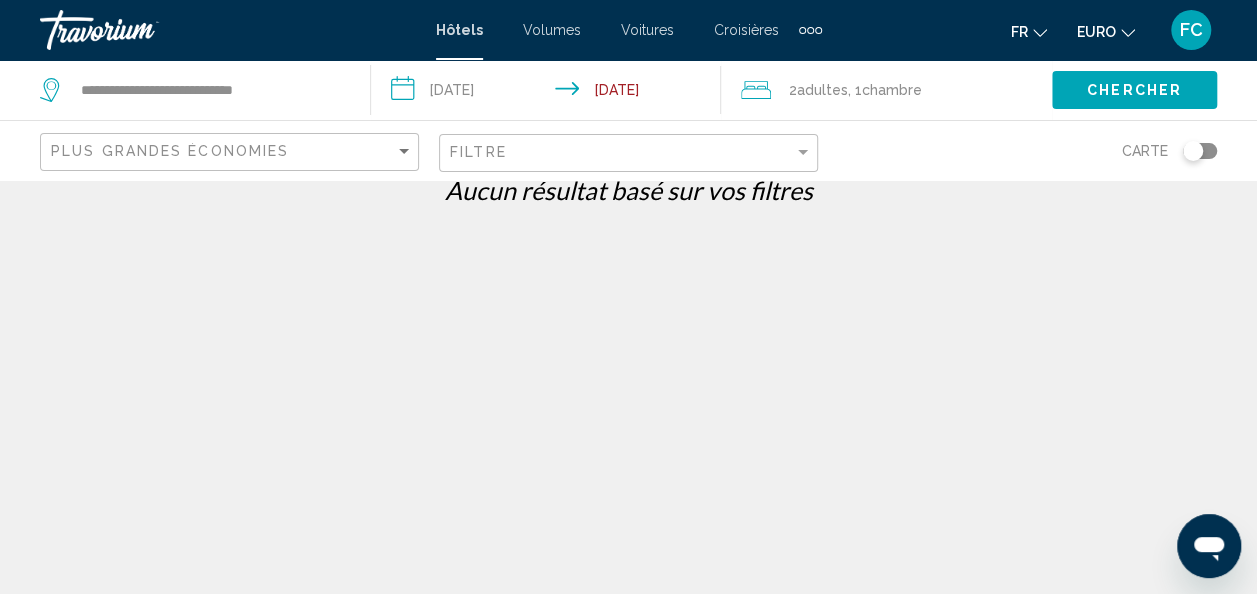 click on "Filtre" 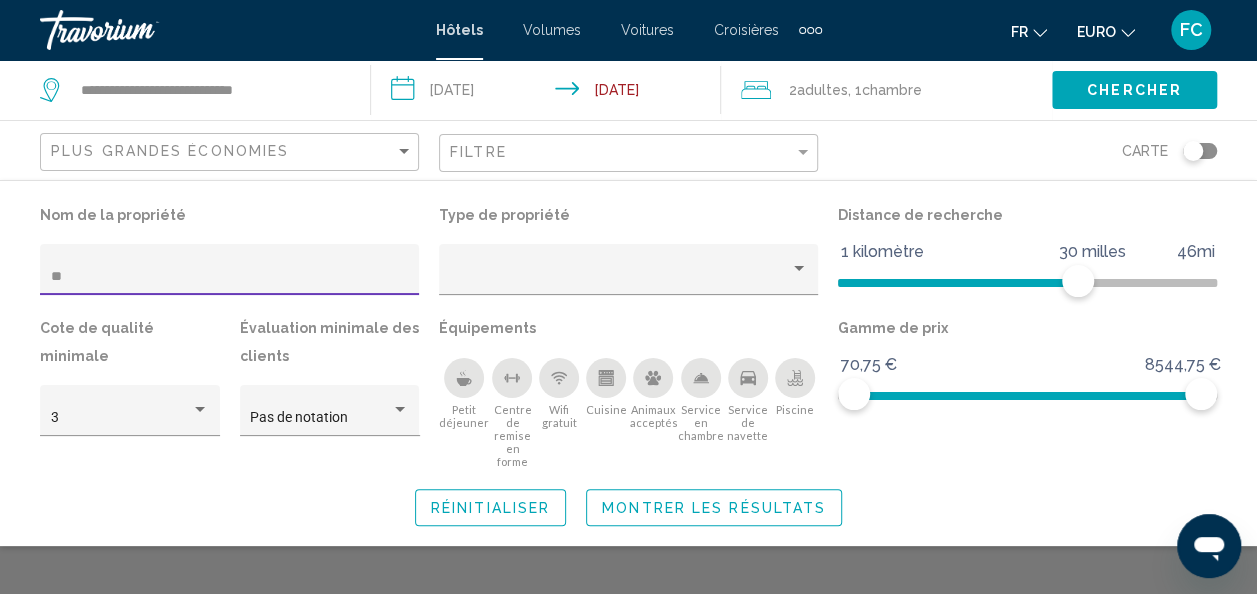 type on "*" 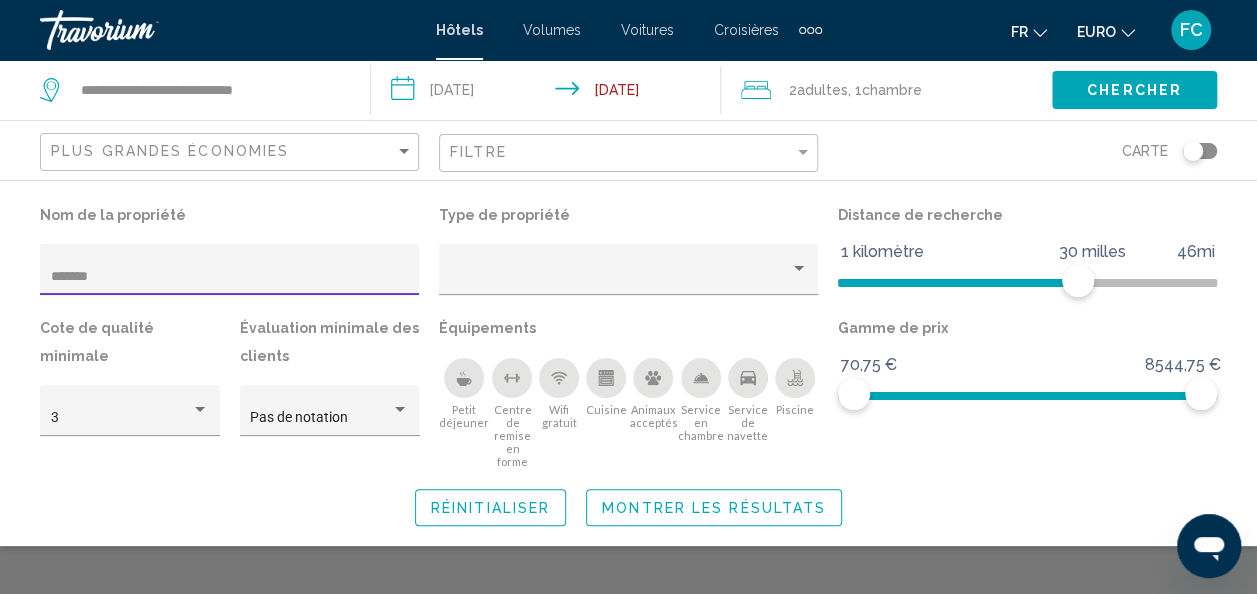 type on "*******" 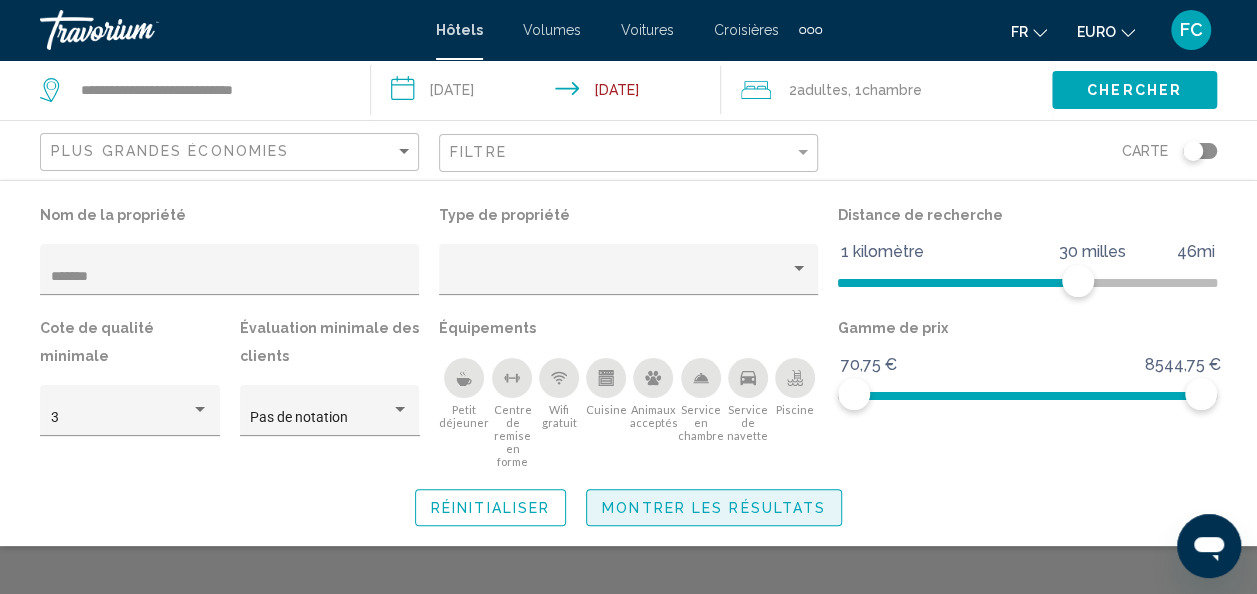 click on "Montrer les résultats" 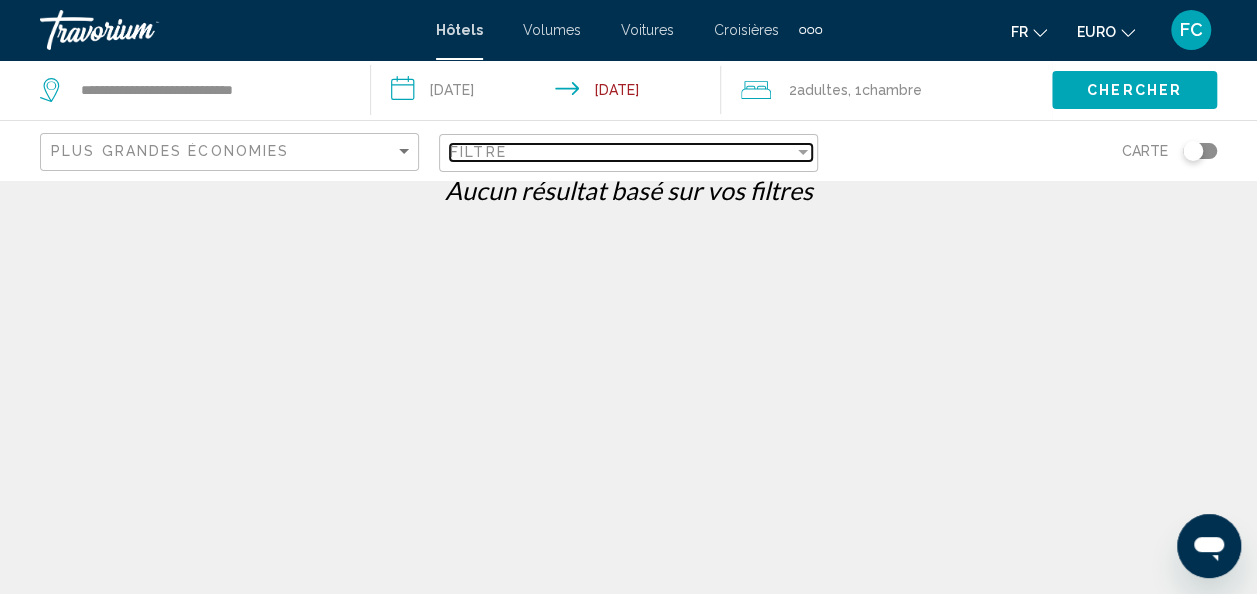 drag, startPoint x: 791, startPoint y: 151, endPoint x: 289, endPoint y: 303, distance: 524.5074 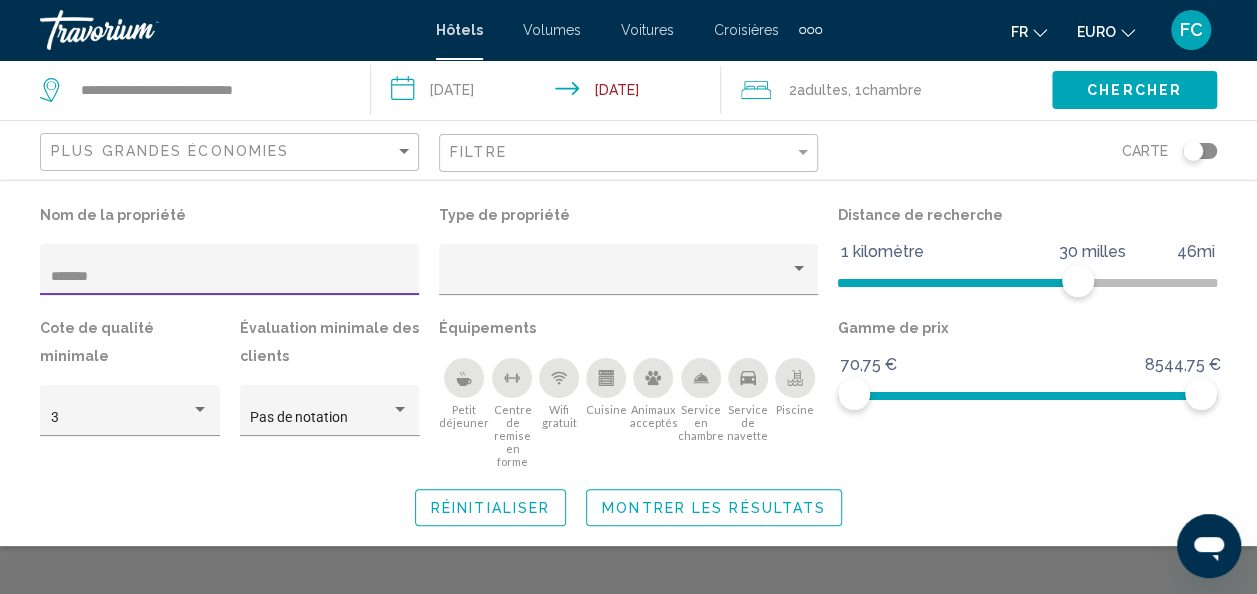 click on "*******" at bounding box center (230, 277) 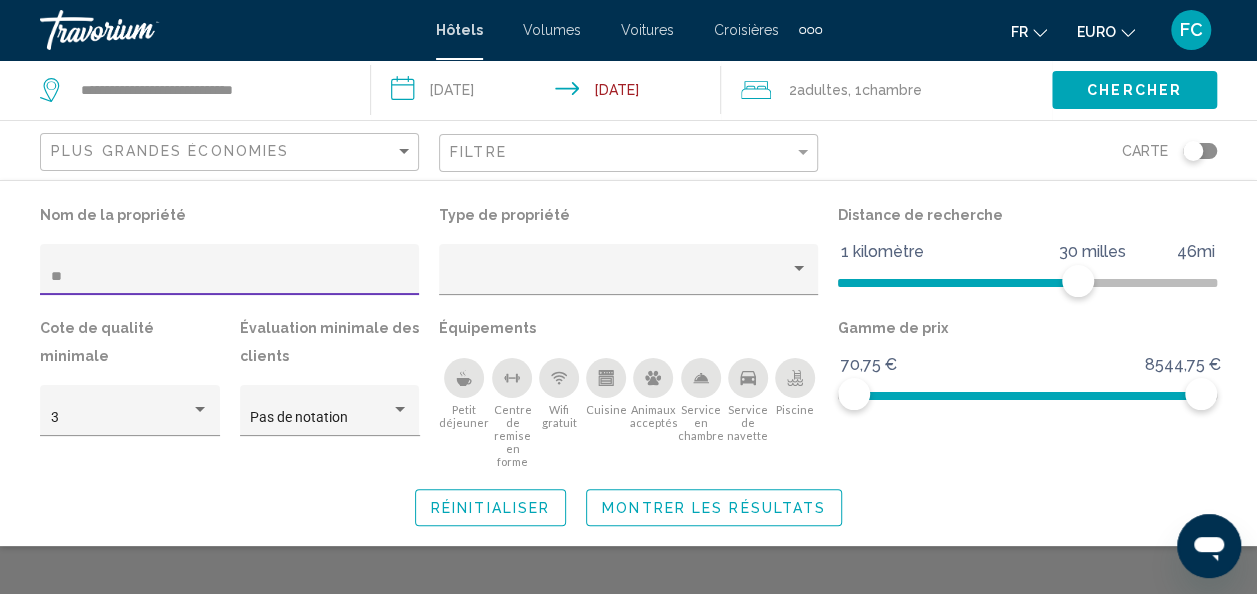 type on "*" 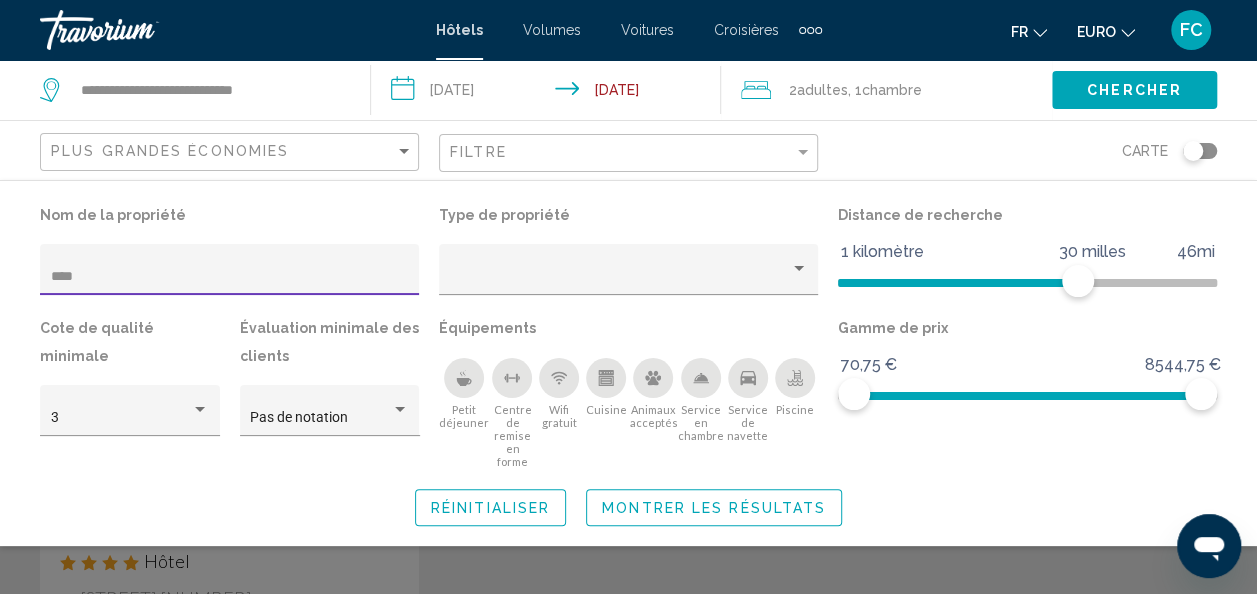 type on "****" 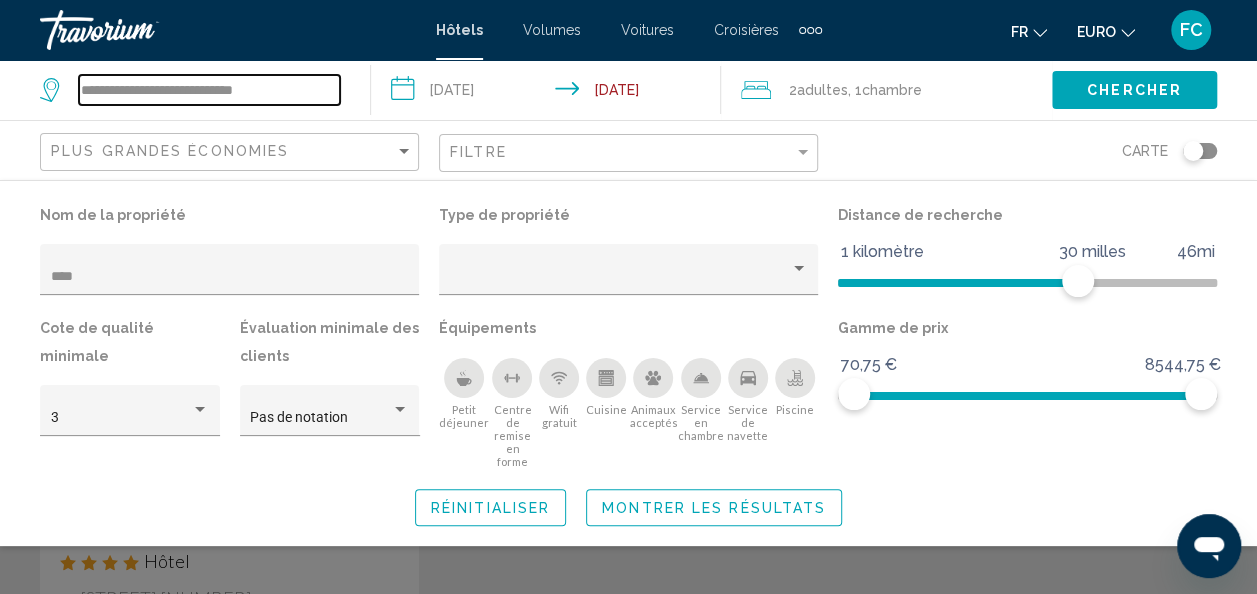 drag, startPoint x: 206, startPoint y: 82, endPoint x: 1214, endPoint y: 104, distance: 1008.24005 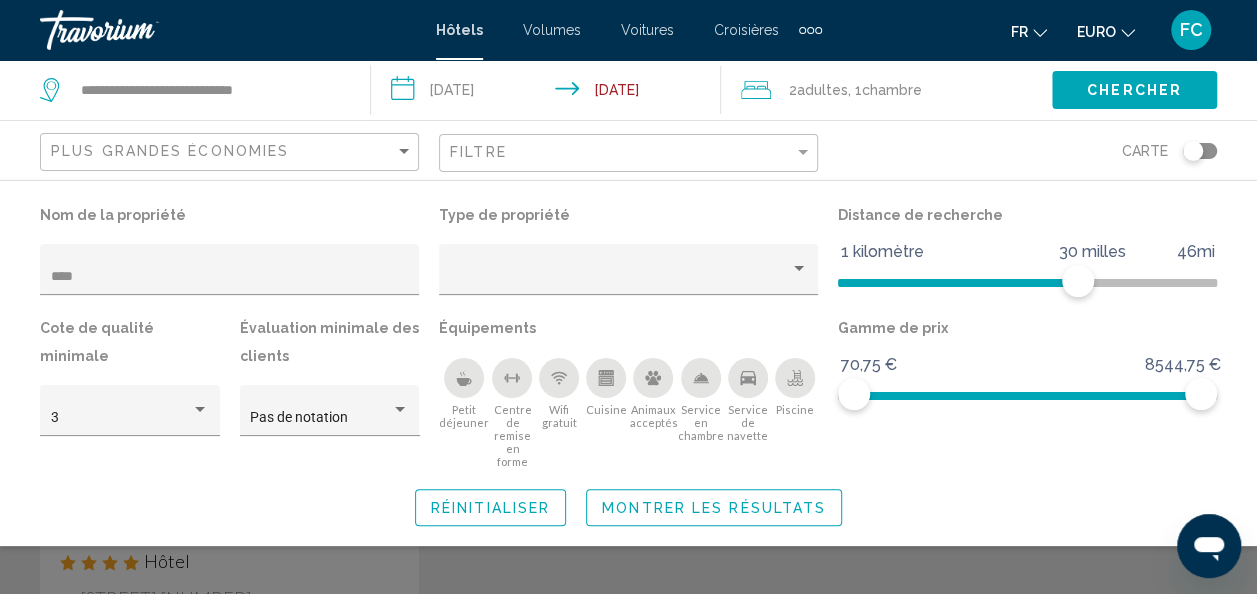click on "Chercher" 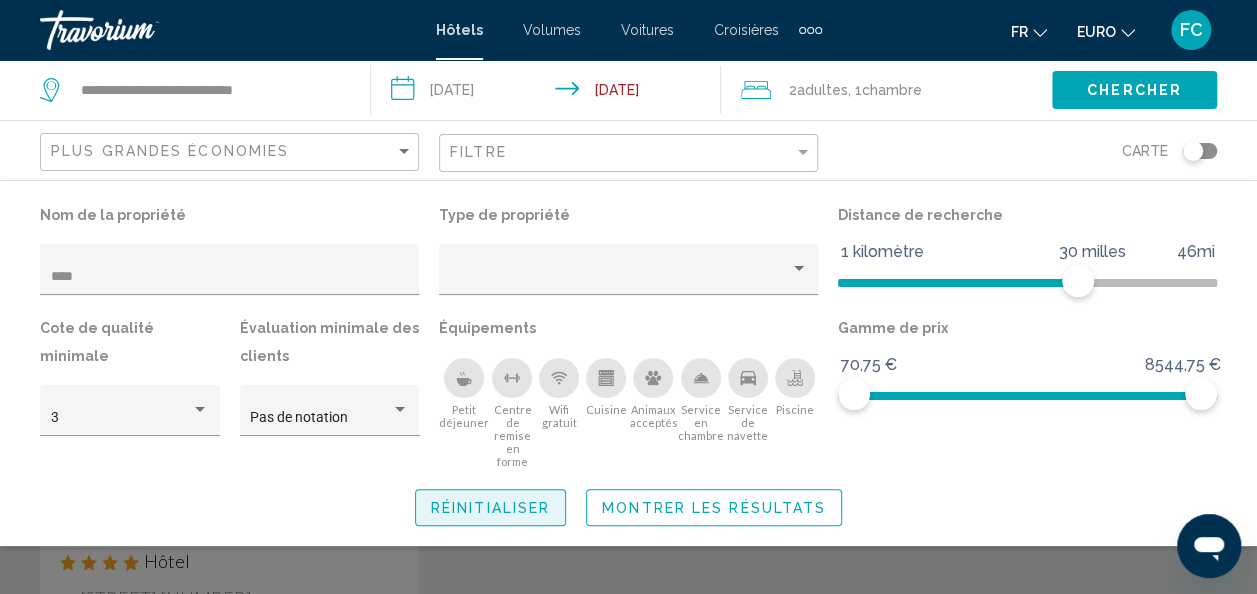 click on "Réinitialiser" 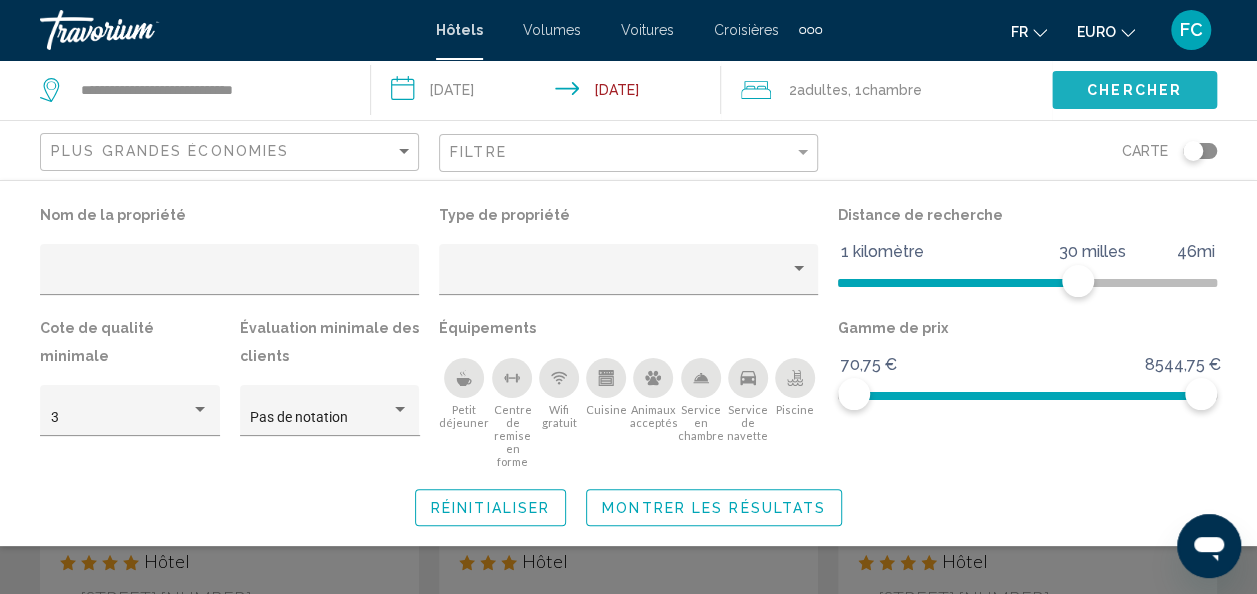 click on "Chercher" 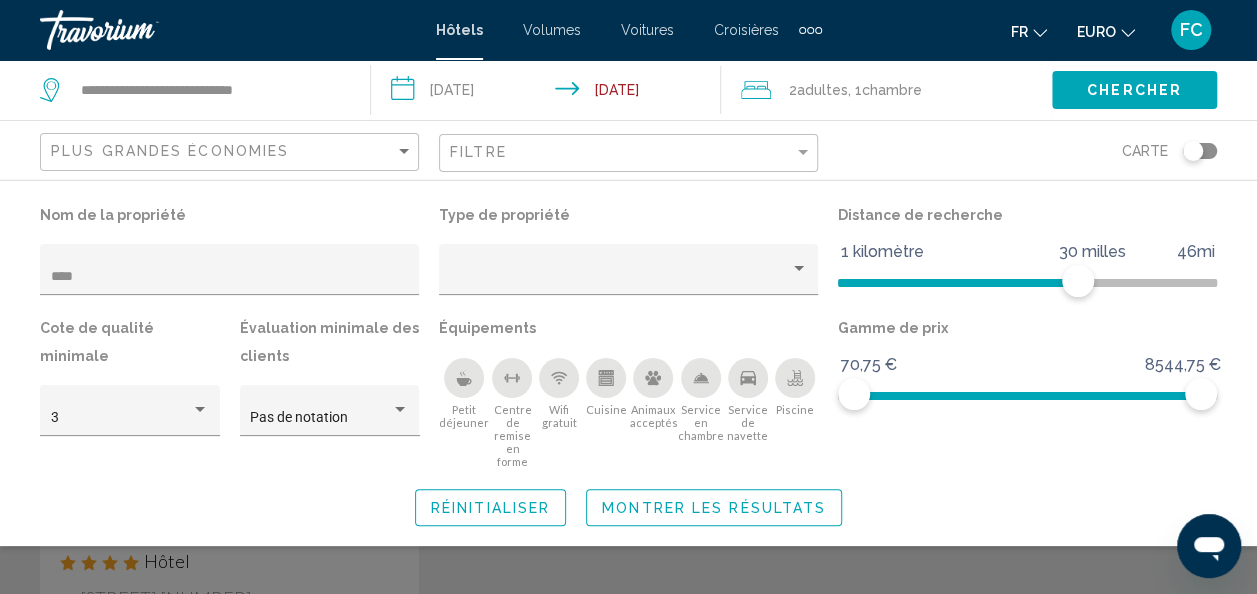 type on "**" 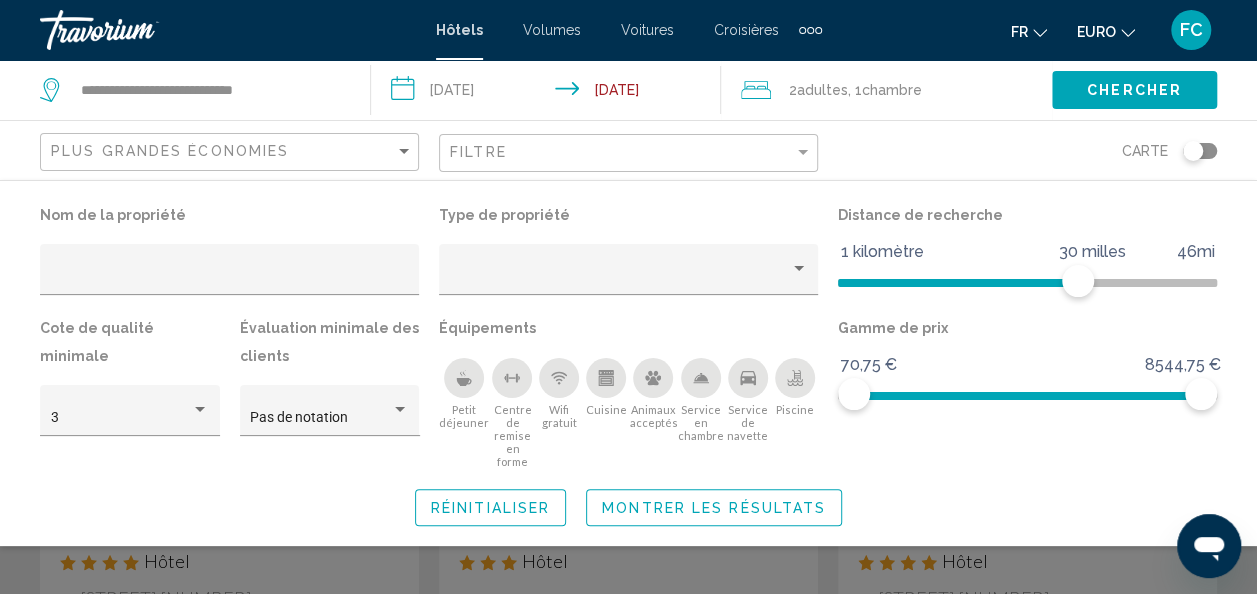type on "*********" 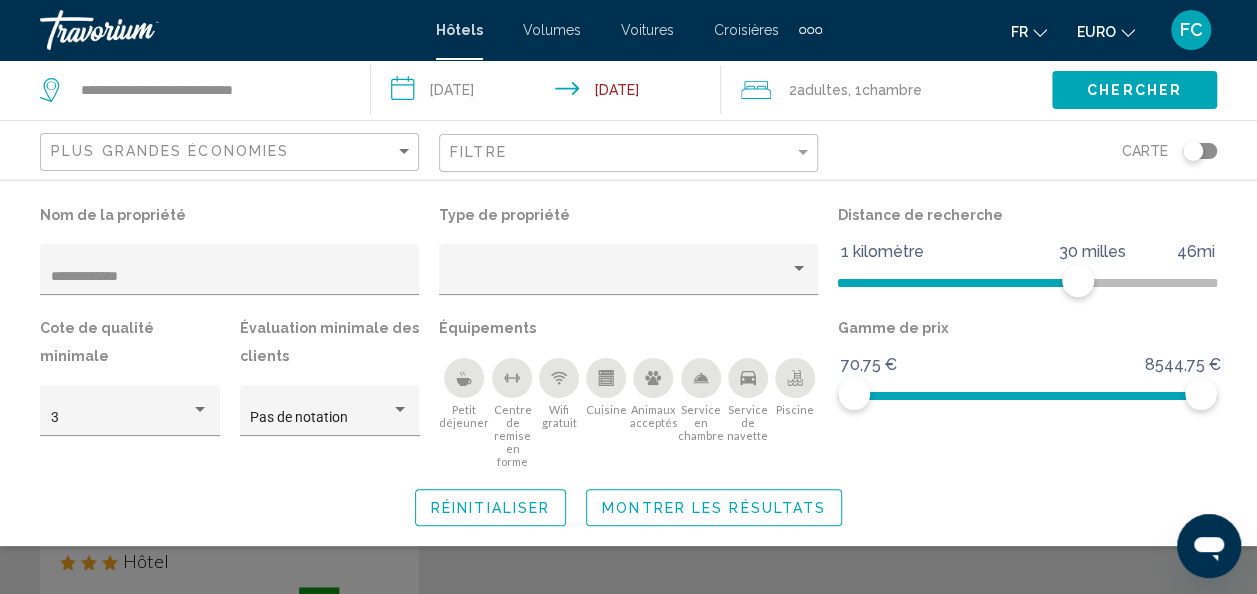 type 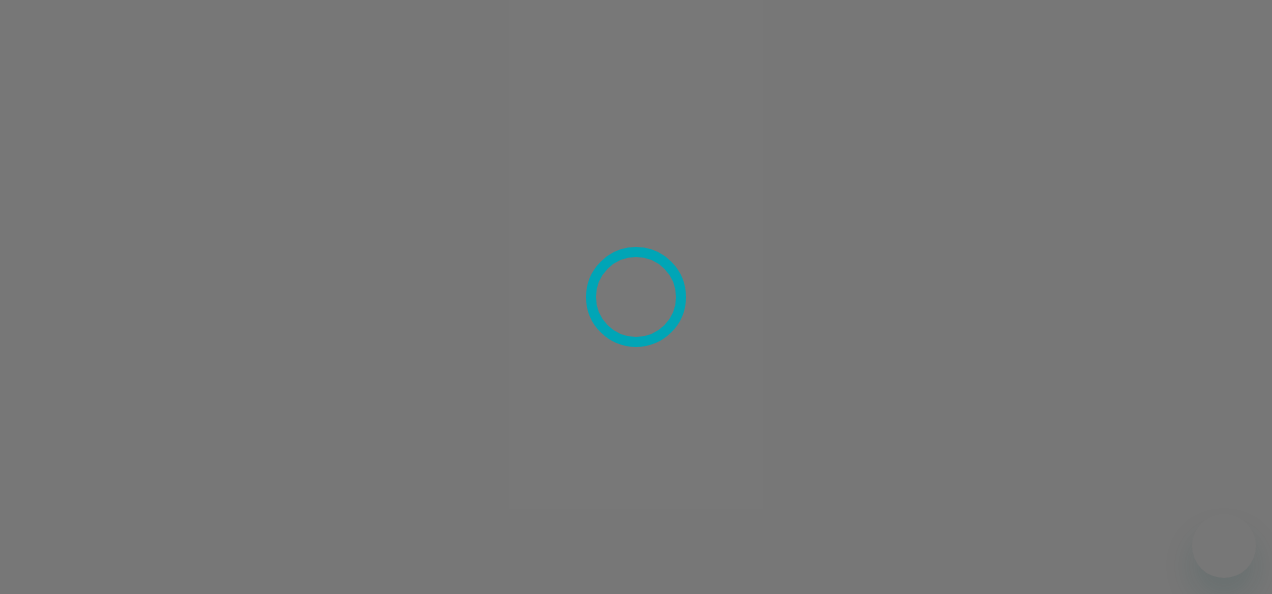 scroll, scrollTop: 0, scrollLeft: 0, axis: both 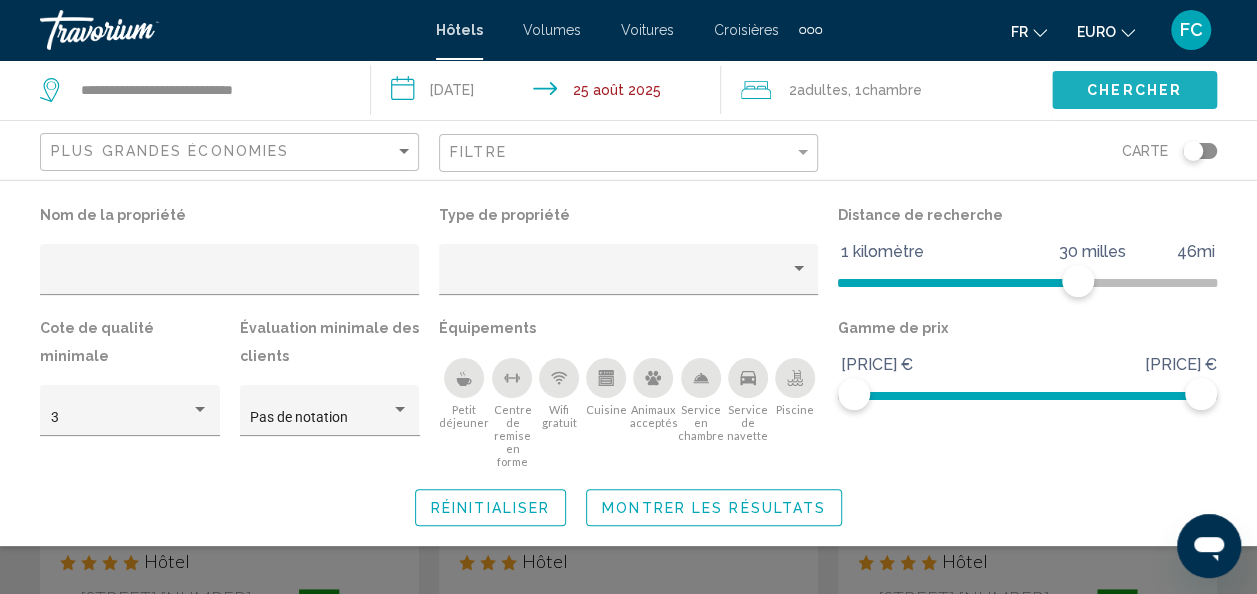 click on "Chercher" 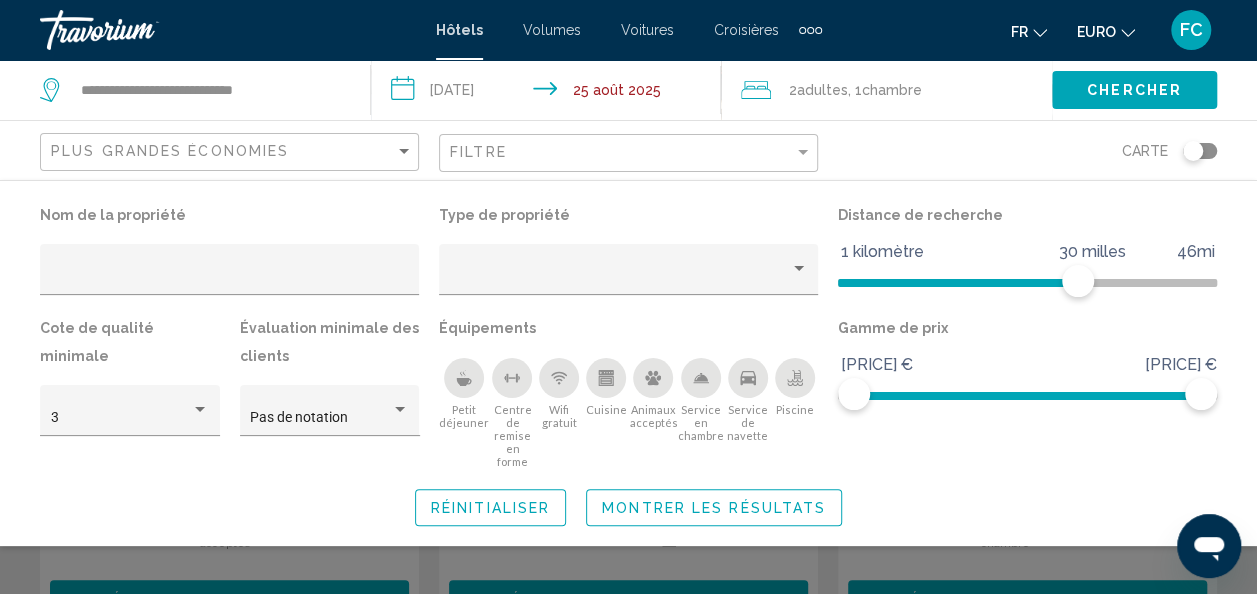 scroll, scrollTop: 0, scrollLeft: 0, axis: both 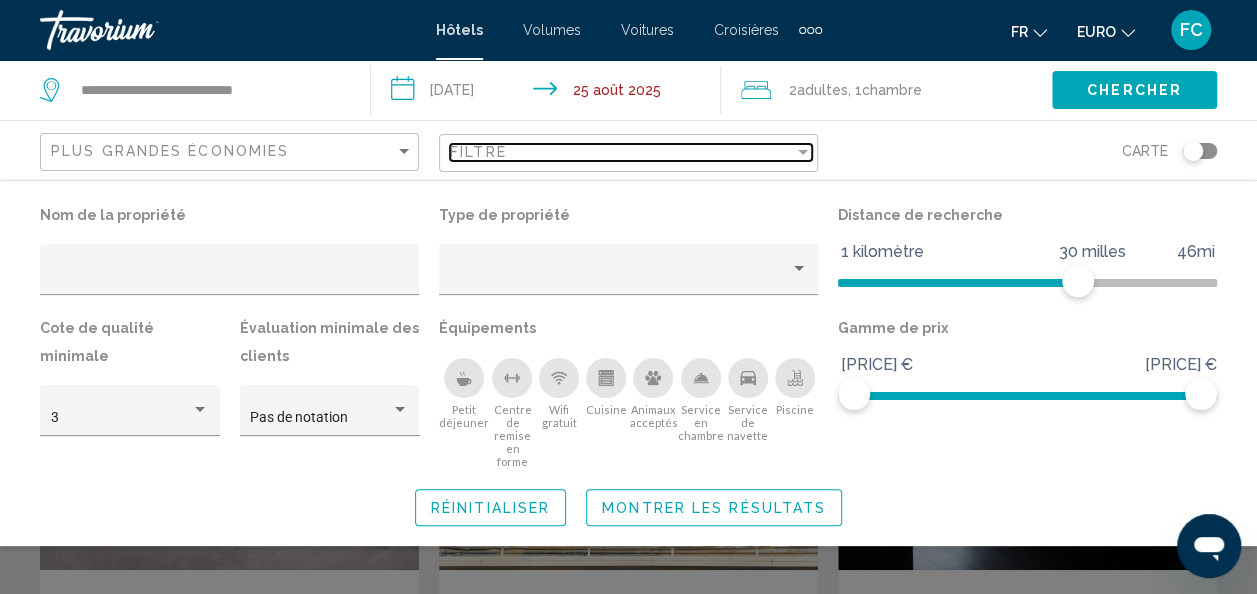 click at bounding box center (803, 152) 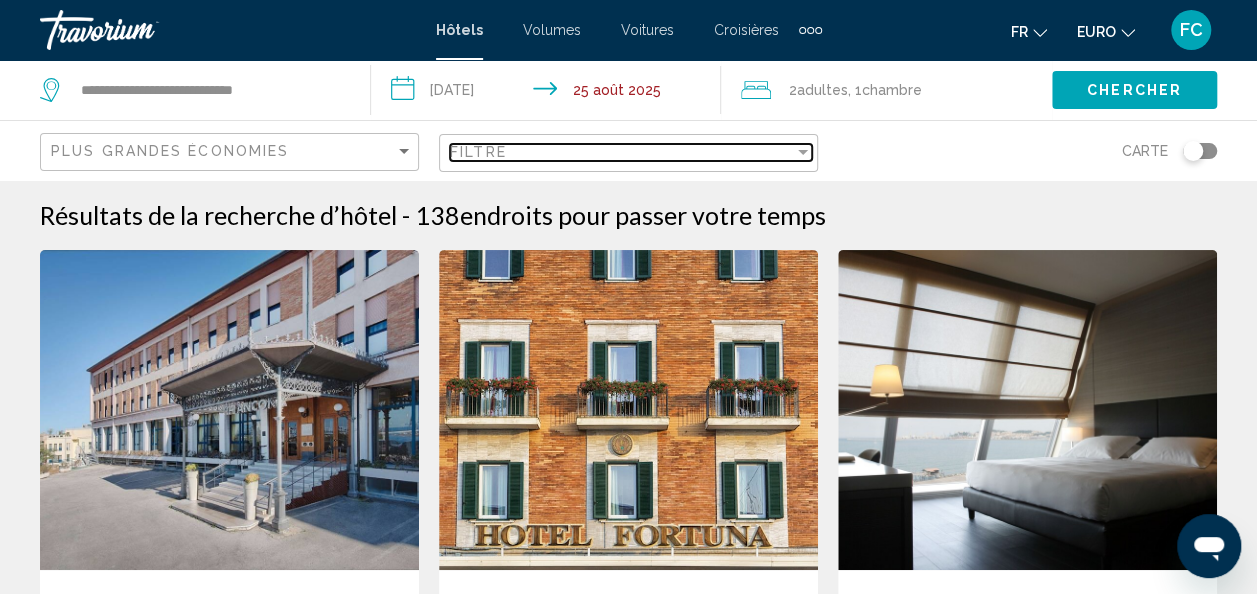 click at bounding box center [803, 152] 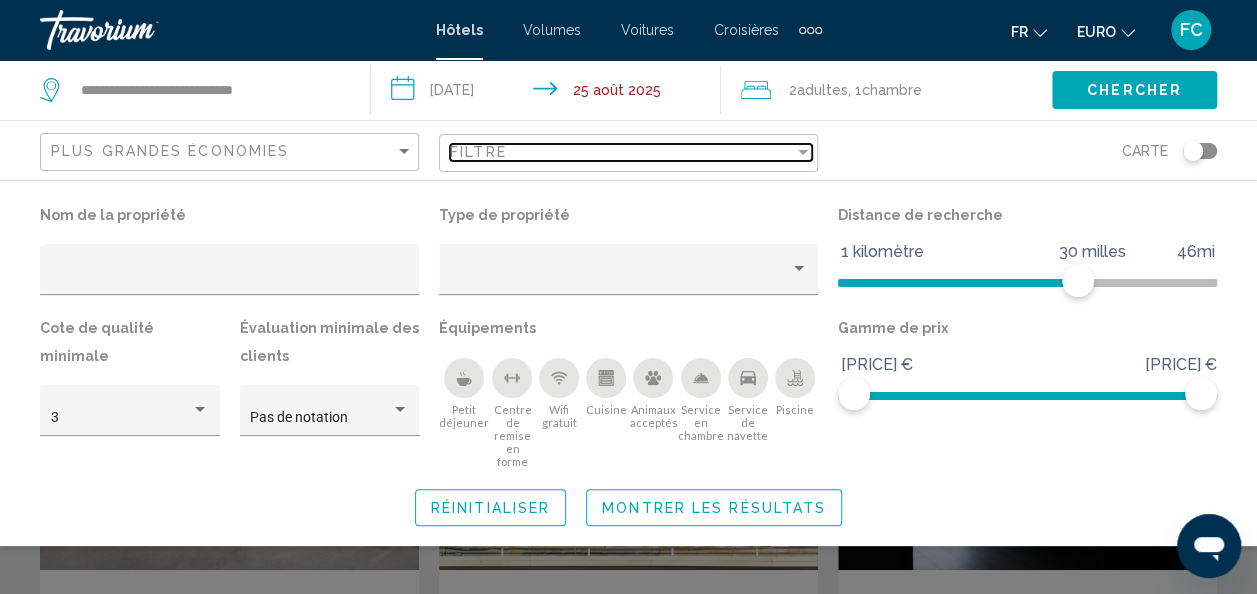 click at bounding box center (803, 152) 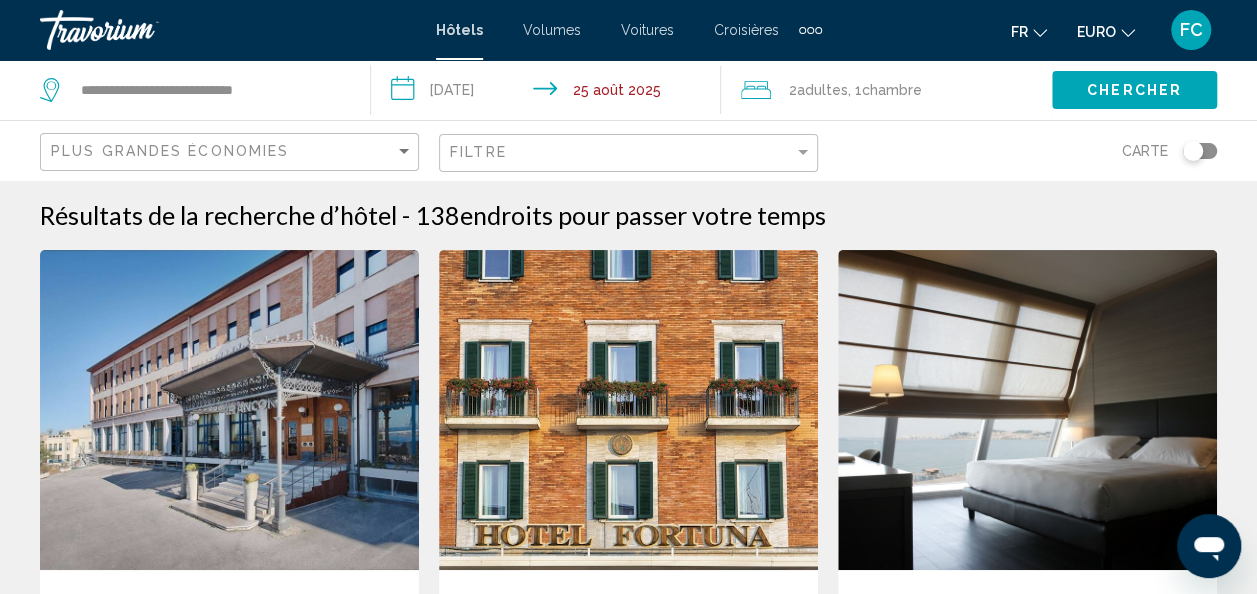click on "Résultats de la recherche d’hôtel  -   138  endroits pour passer votre temps  Nh [CITY]
Hôtel
Rupi di Via xxix Settembre 14, [CITY] 23,7 km  du centre-ville de Serra De' Conti de l'hôtel 4 637,24 $US
Petit déjeuner
WiFi gratuit
Animaux acceptés
Service en chambre  4 Sélectionner une chambre  Hôtel Fortuna
Hôtel
Piazza Rosselli 15, [CITY] 23,1 km  du centre-ville de Serra De' Conti de l'hôtel 4 675,72 $US
WiFi gratuit
Animaux acceptés
Service en chambre  4  Hôtel Ego  4" at bounding box center [628, 1717] 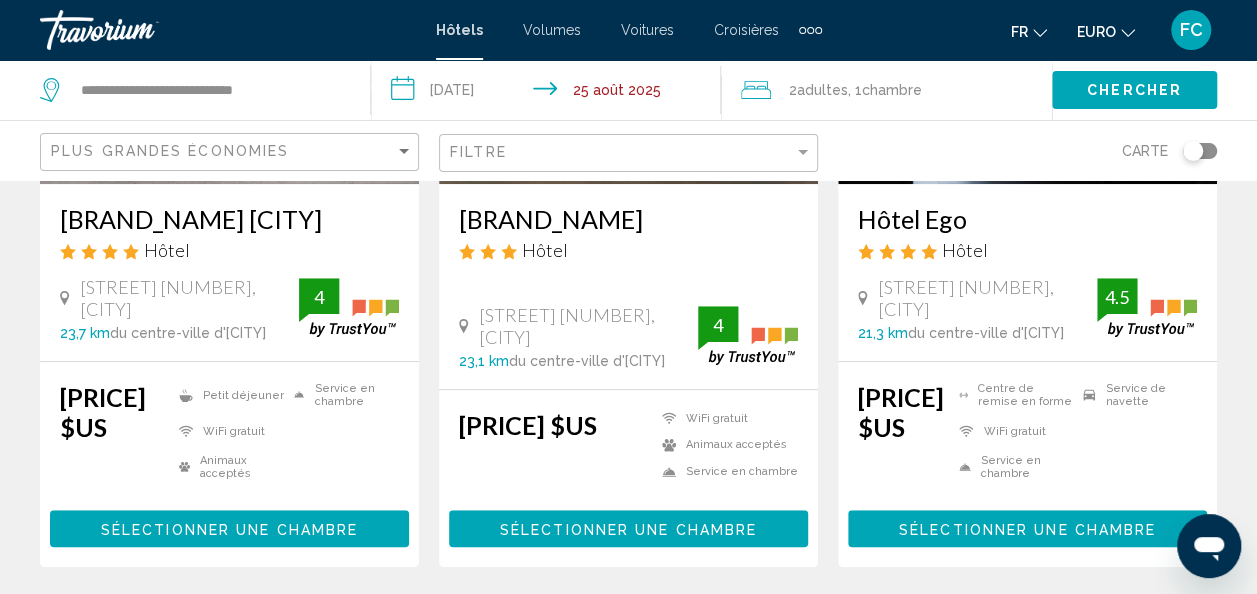 scroll, scrollTop: 466, scrollLeft: 0, axis: vertical 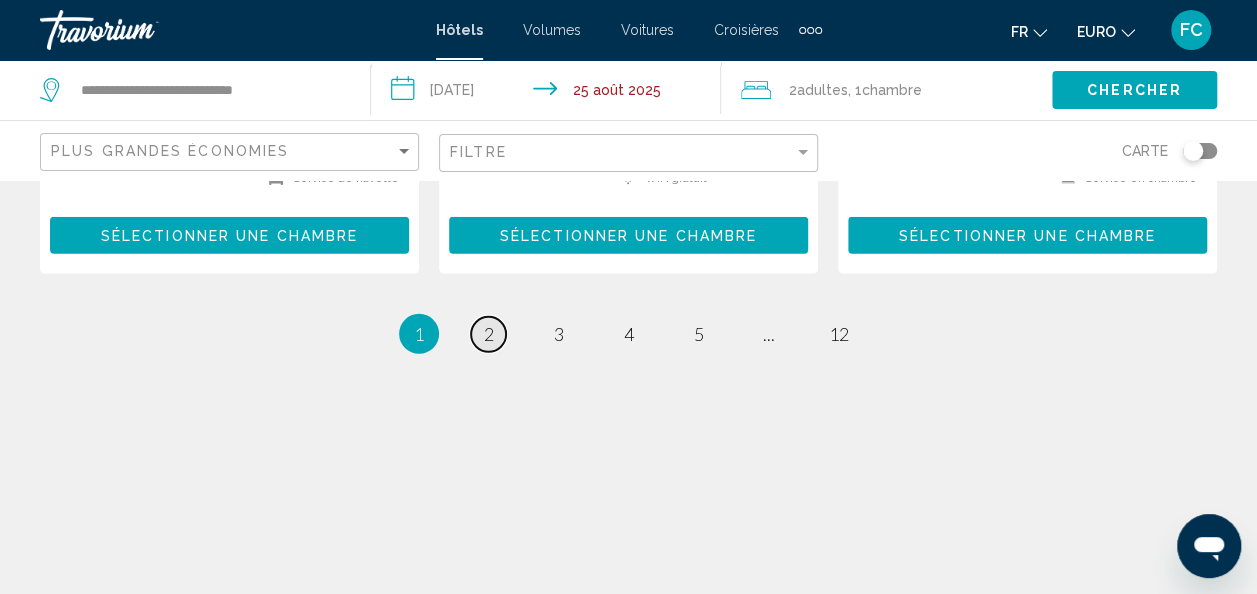 click on "2" at bounding box center [489, 334] 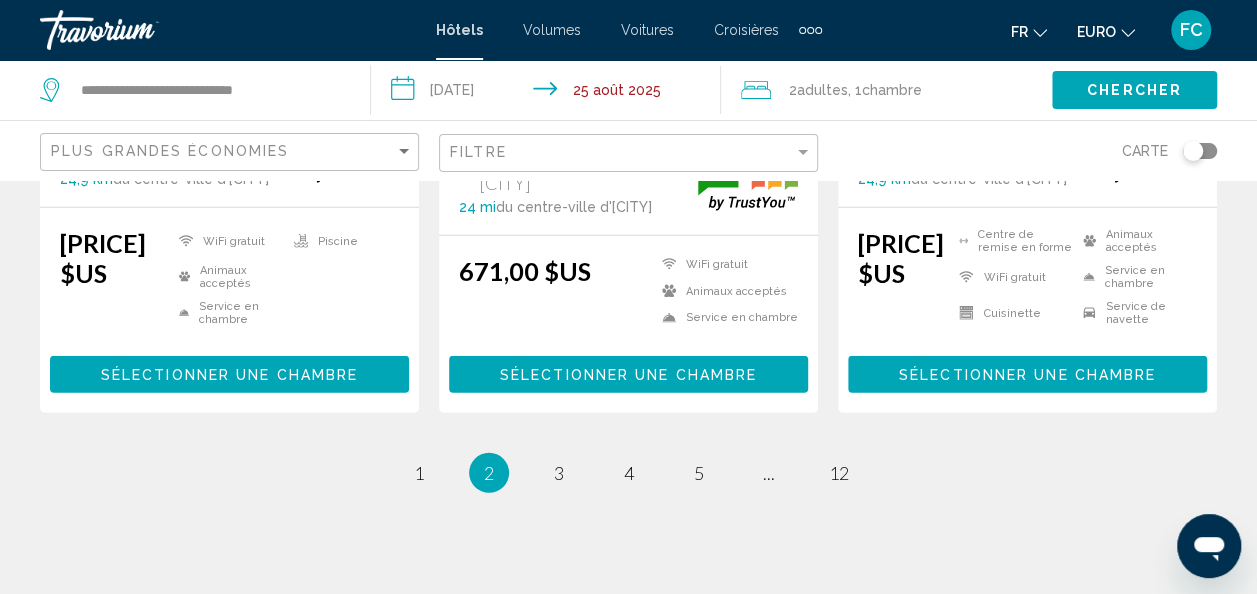 scroll, scrollTop: 2760, scrollLeft: 0, axis: vertical 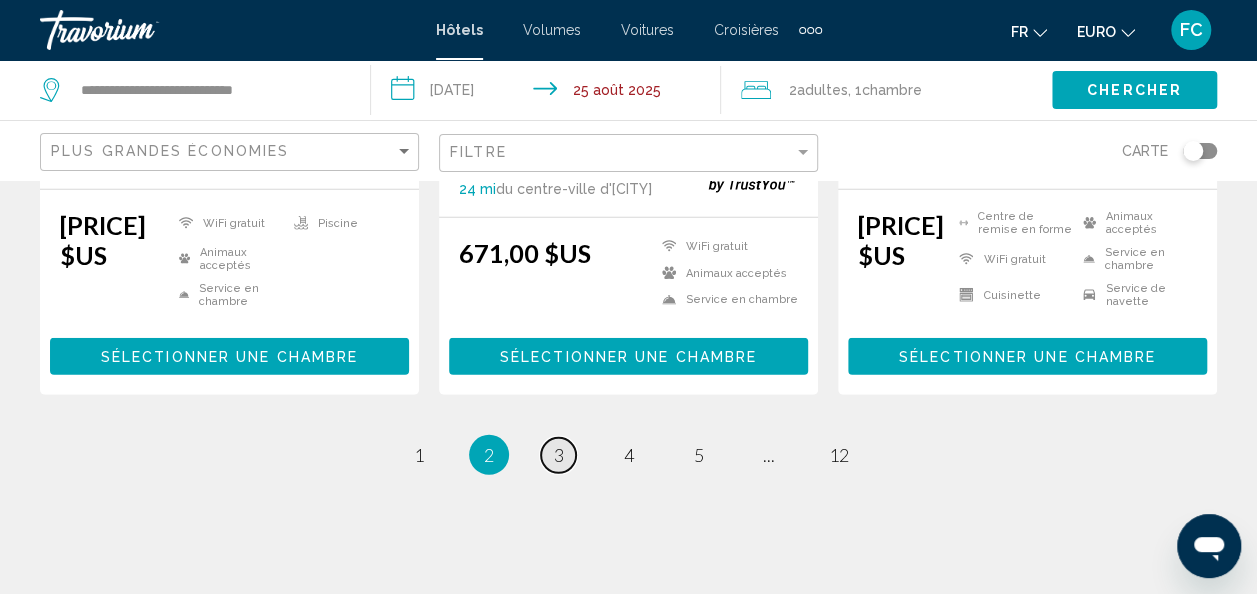 click on "3" at bounding box center (559, 455) 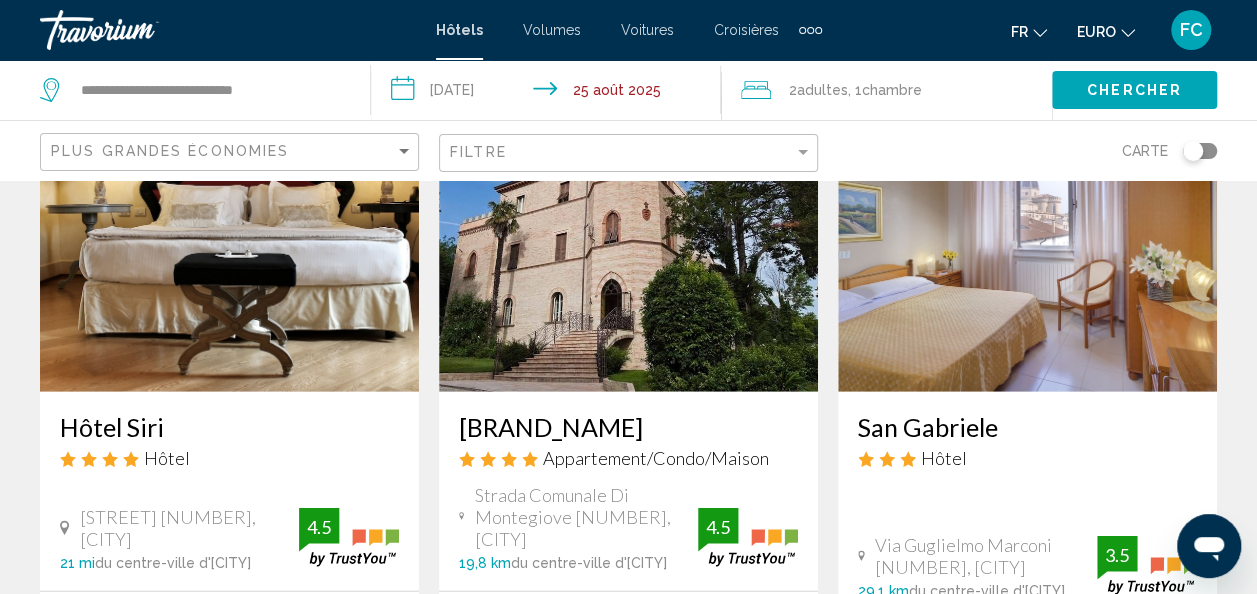 scroll, scrollTop: 2503, scrollLeft: 0, axis: vertical 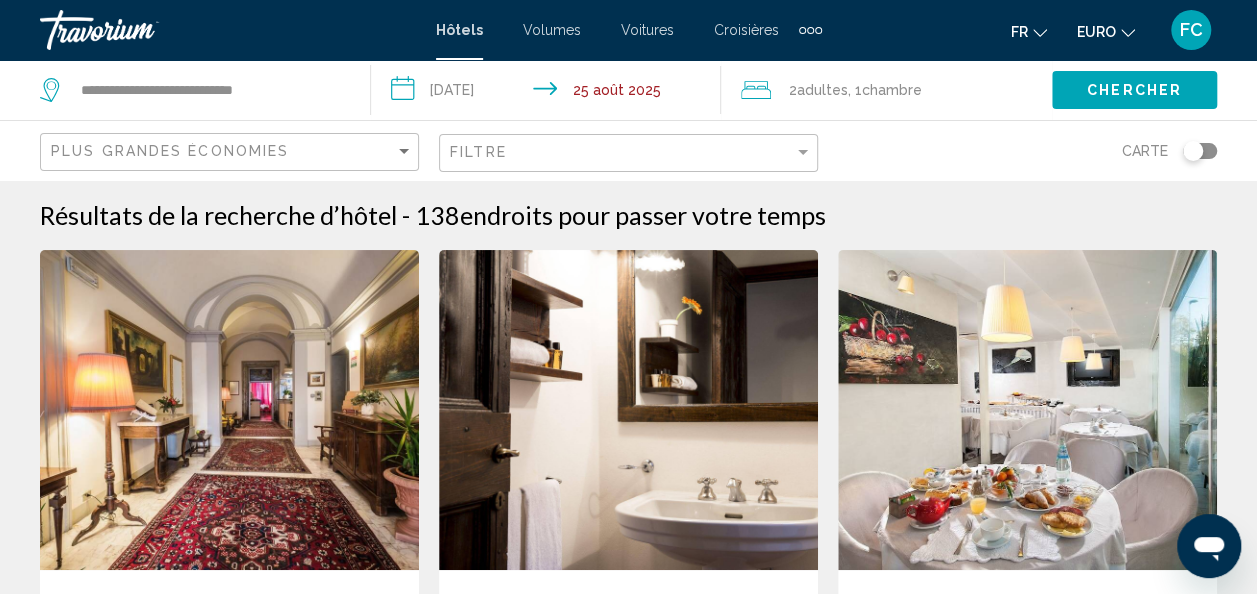 click 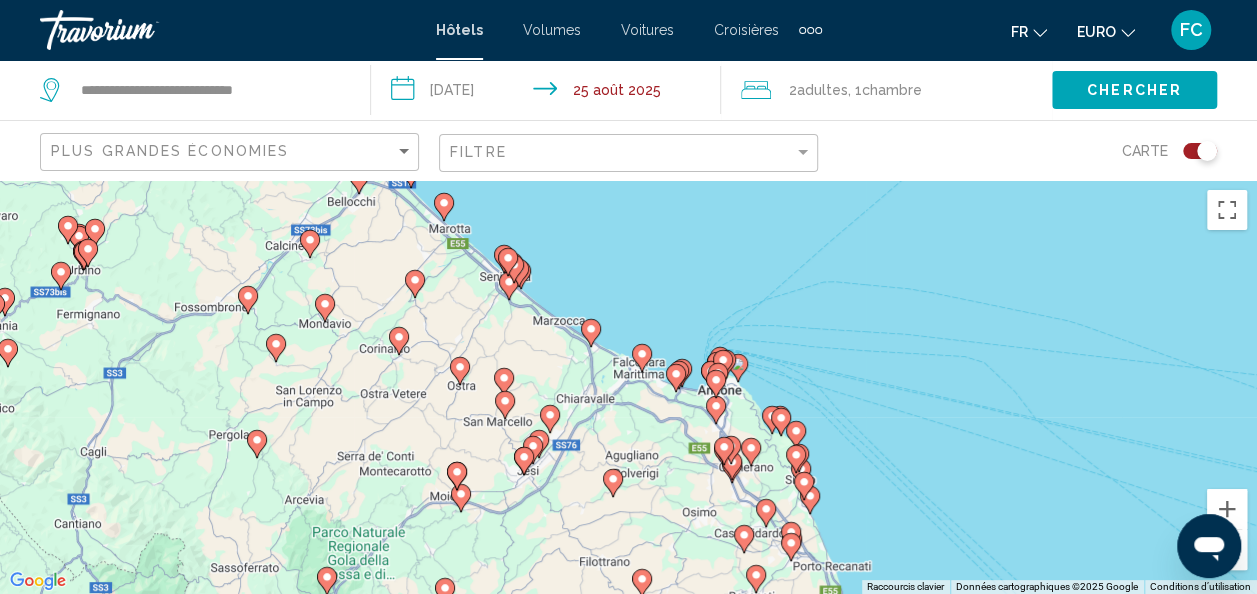 drag, startPoint x: 558, startPoint y: 360, endPoint x: 879, endPoint y: 247, distance: 340.3087 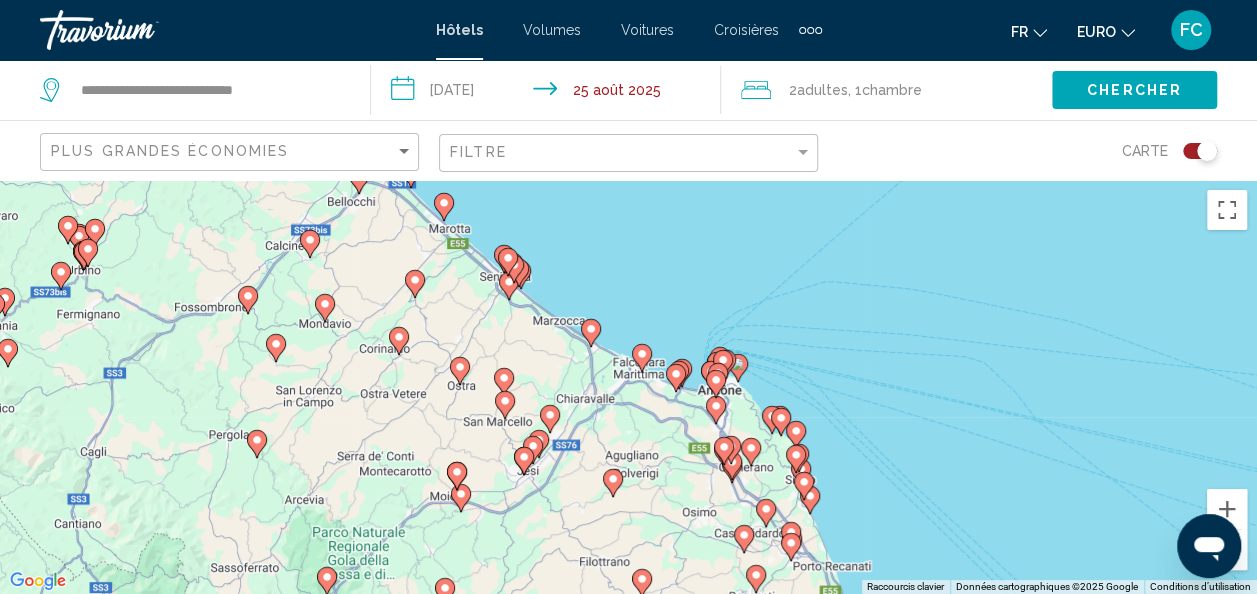 click on "Pour activer le glissement avec le clavier, appuyez sur Alt+Entrée. Une fois ce mode activé, utilisez les touches fléchées pour déplacer le repère. Pour valider le déplacement, appuyez sur Entrée. Pour annuler, appuyez sur Échap." at bounding box center [628, 387] 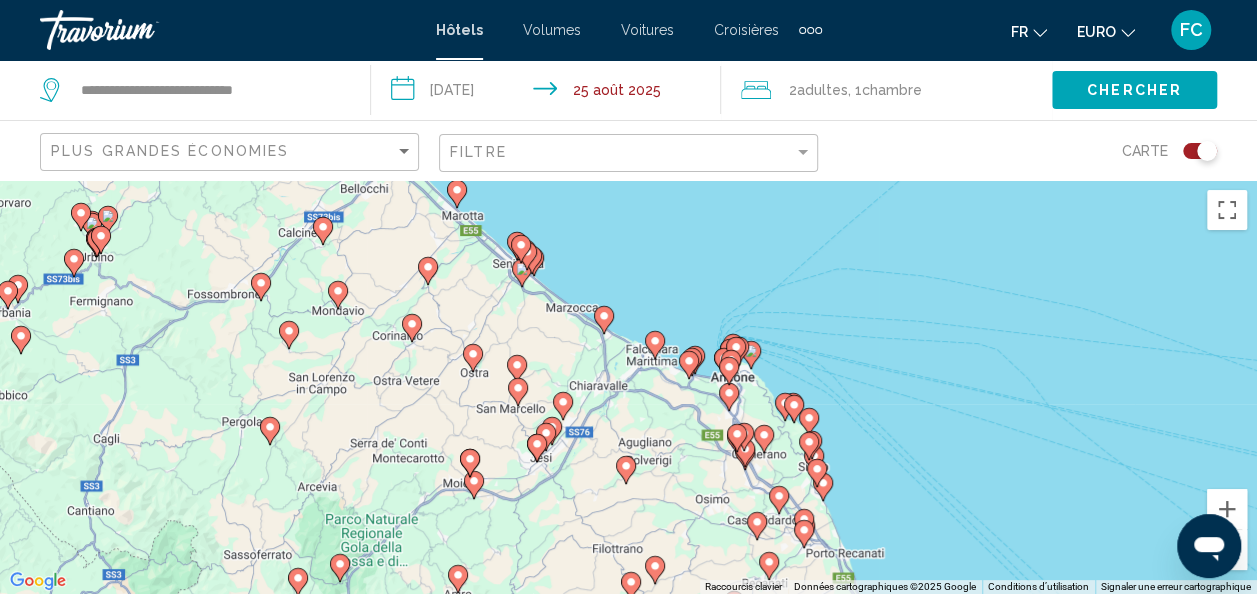 click 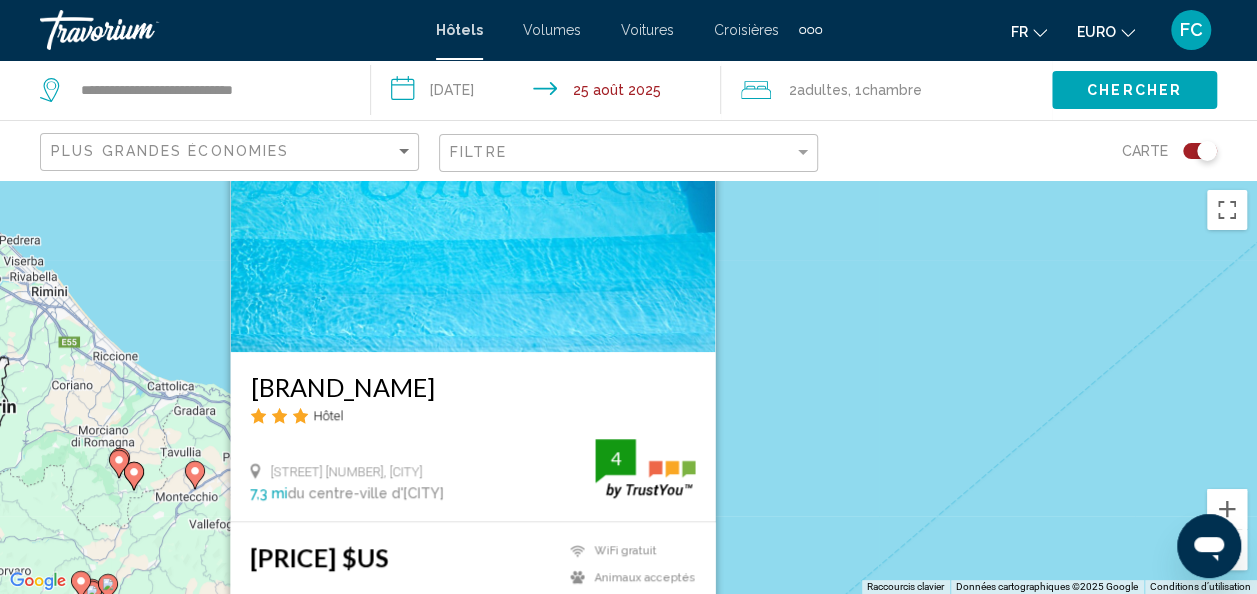 click on "Pour activer le glissement avec le clavier, appuyez sur Alt+Entrée. Une fois ce mode activé, utilisez les touches fléchées pour déplacer le repère. Pour valider le déplacement, appuyez sur Entrée. Pour annuler, appuyez sur Échap.  La Cantinella
Hôtel
Via Amendola 5, Ostra 7,3 mi  du centre-ville de Serra De' Conti de l'hôtel 4 531,76 $US
WiFi gratuit
Animaux acceptés
Piscine  4 Sélectionner une chambre" at bounding box center [628, 387] 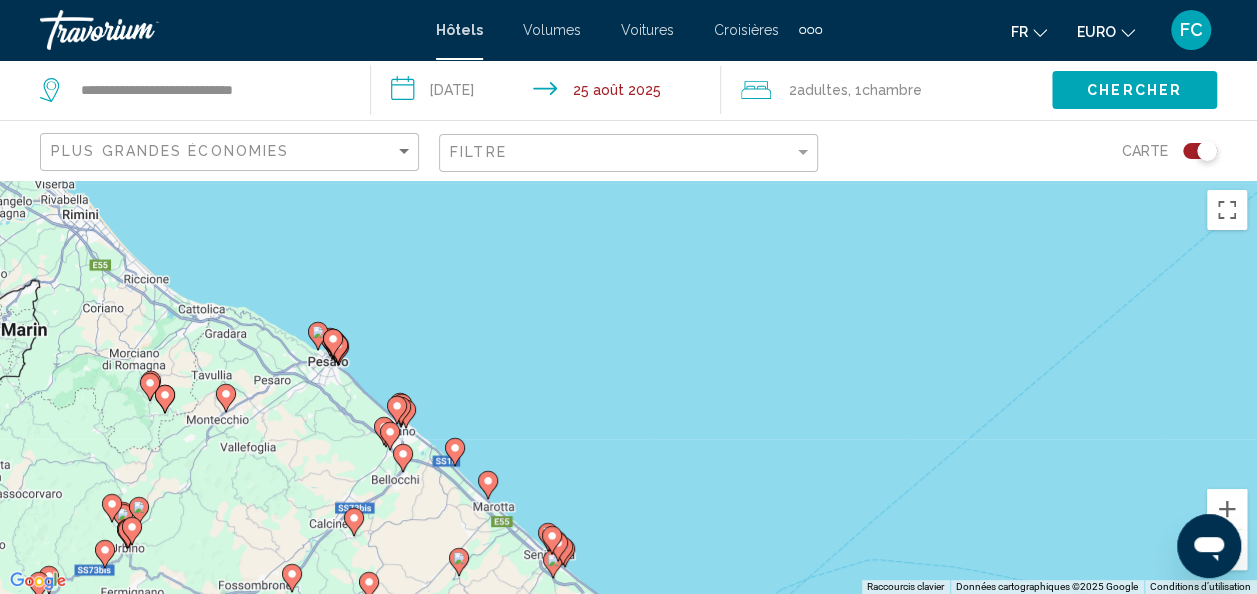 drag, startPoint x: 593, startPoint y: 432, endPoint x: 656, endPoint y: 274, distance: 170.09703 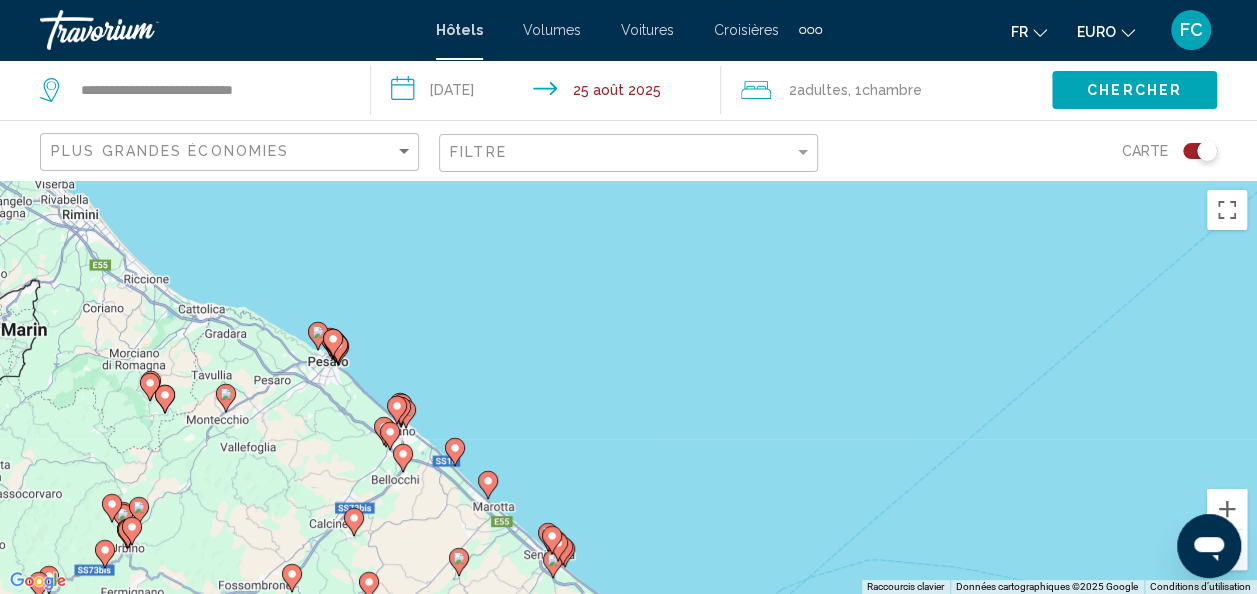click on "Pour activer le glissement avec le clavier, appuyez sur Alt+Entrée. Une fois ce mode activé, utilisez les touches fléchées pour déplacer le repère. Pour valider le déplacement, appuyez sur Entrée. Pour annuler, appuyez sur Échap." at bounding box center (628, 387) 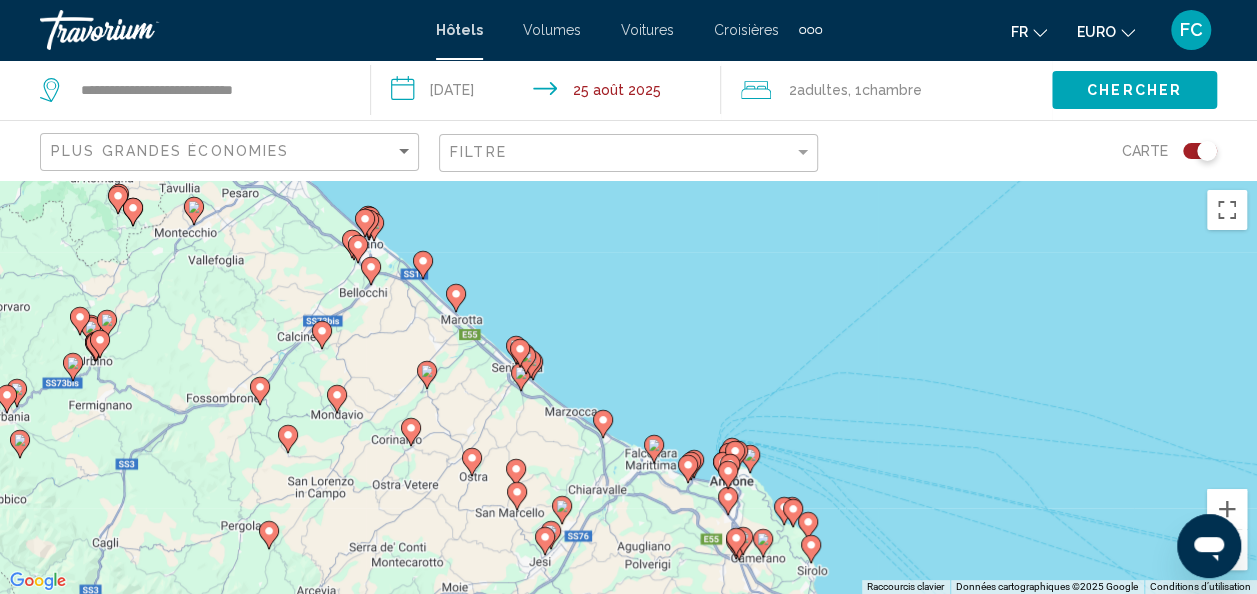 drag, startPoint x: 625, startPoint y: 420, endPoint x: 589, endPoint y: 256, distance: 167.90474 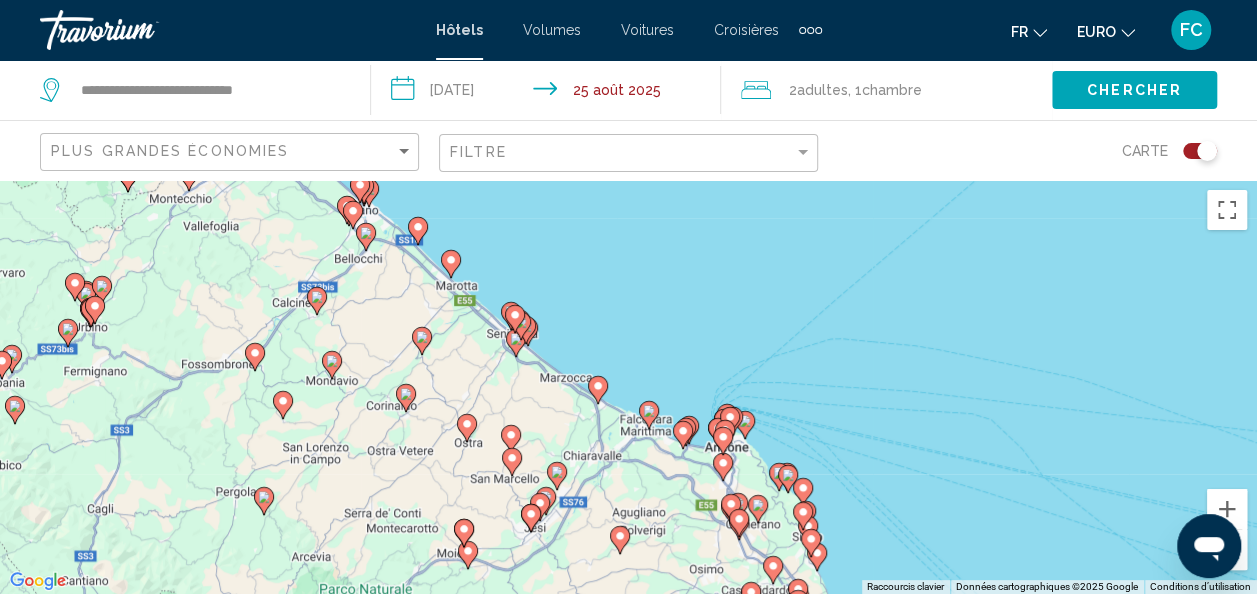 click 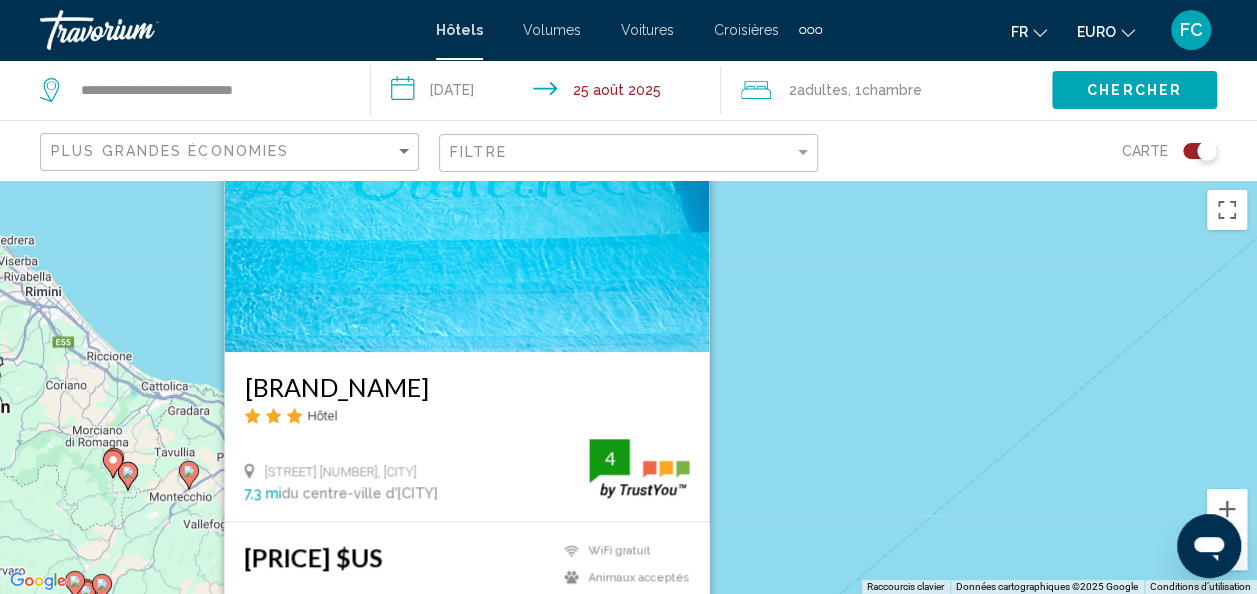 click at bounding box center [466, 192] 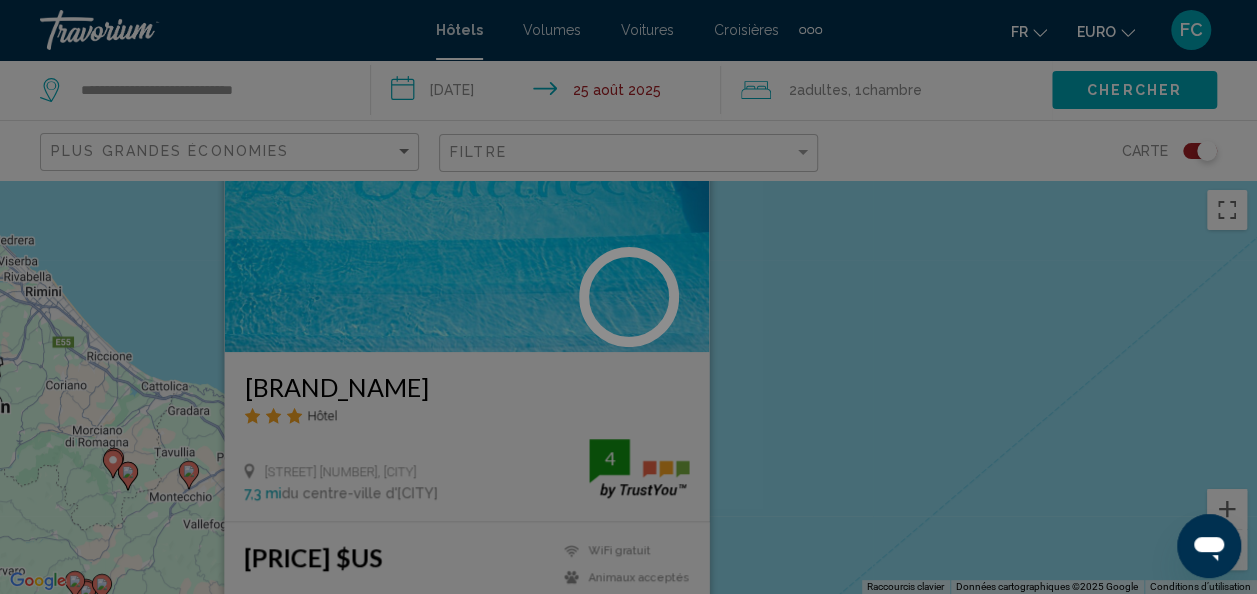 click at bounding box center (629, 297) 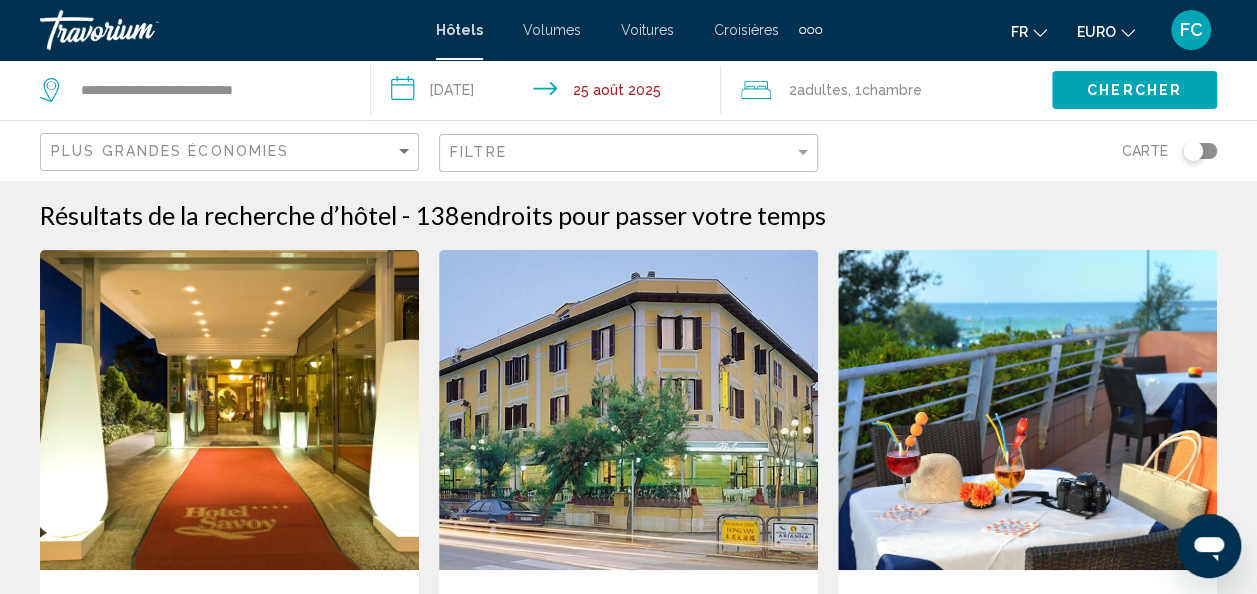 click 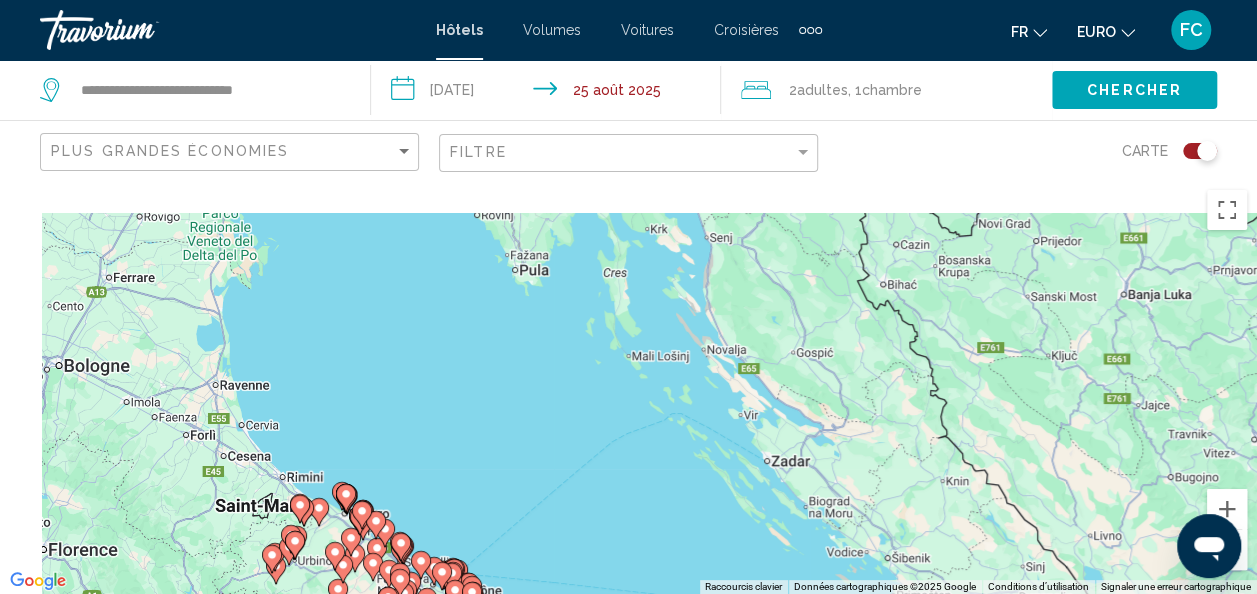 drag, startPoint x: 73, startPoint y: 397, endPoint x: 582, endPoint y: 434, distance: 510.34302 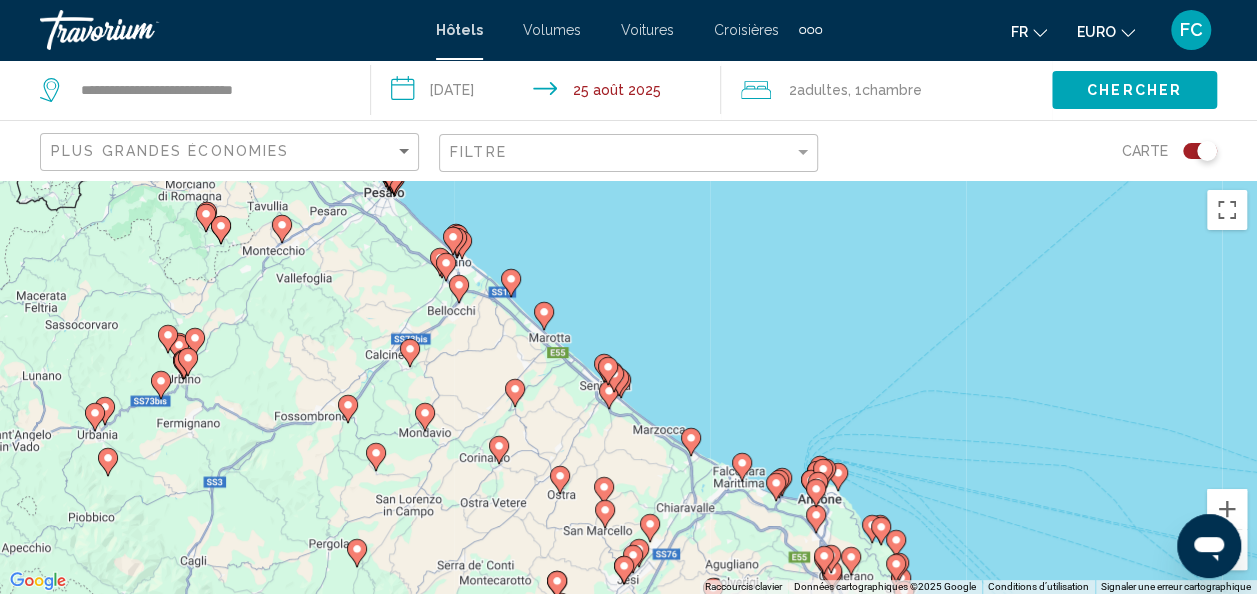drag, startPoint x: 545, startPoint y: 408, endPoint x: 708, endPoint y: 332, distance: 179.84715 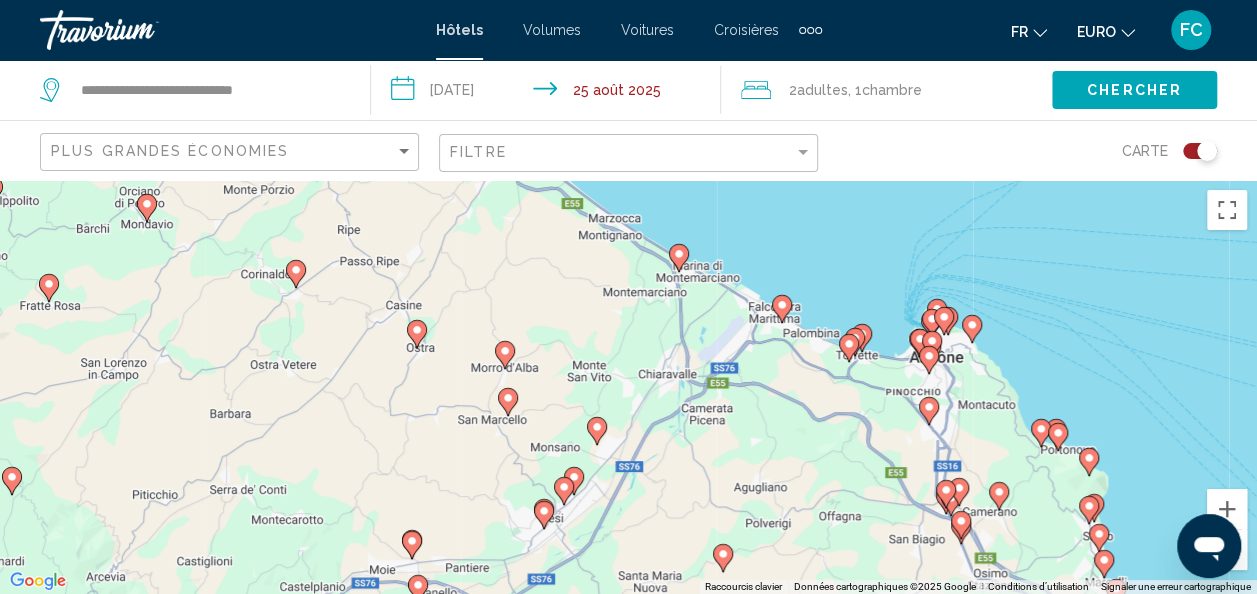 drag, startPoint x: 554, startPoint y: 532, endPoint x: 384, endPoint y: 419, distance: 204.12987 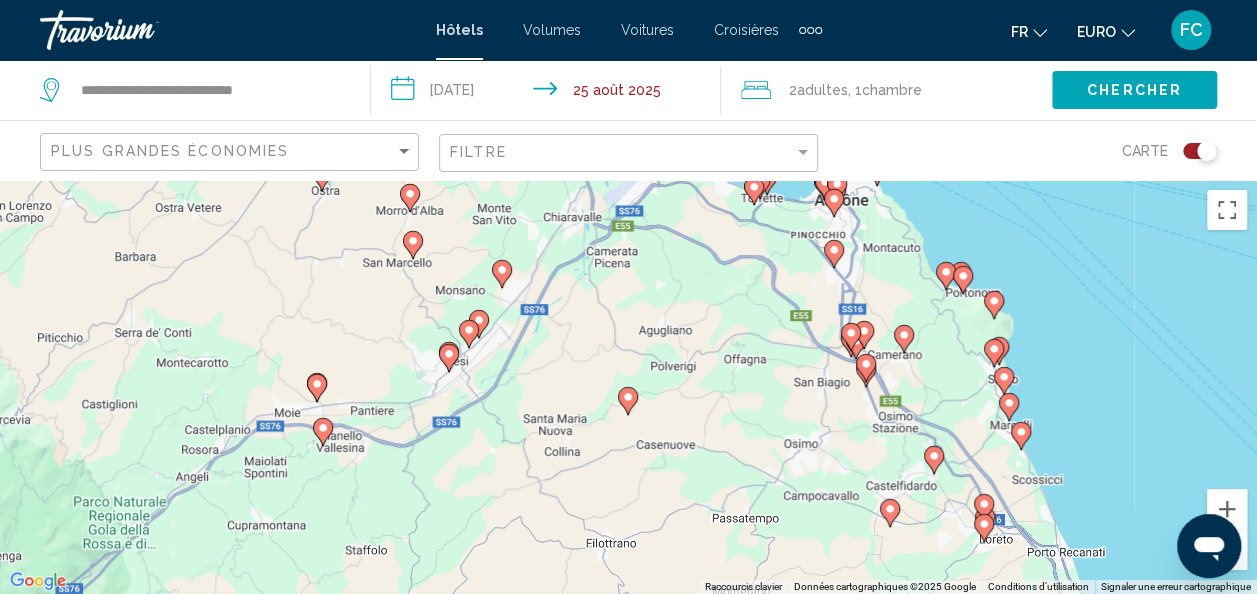 drag, startPoint x: 512, startPoint y: 466, endPoint x: 414, endPoint y: 306, distance: 187.62729 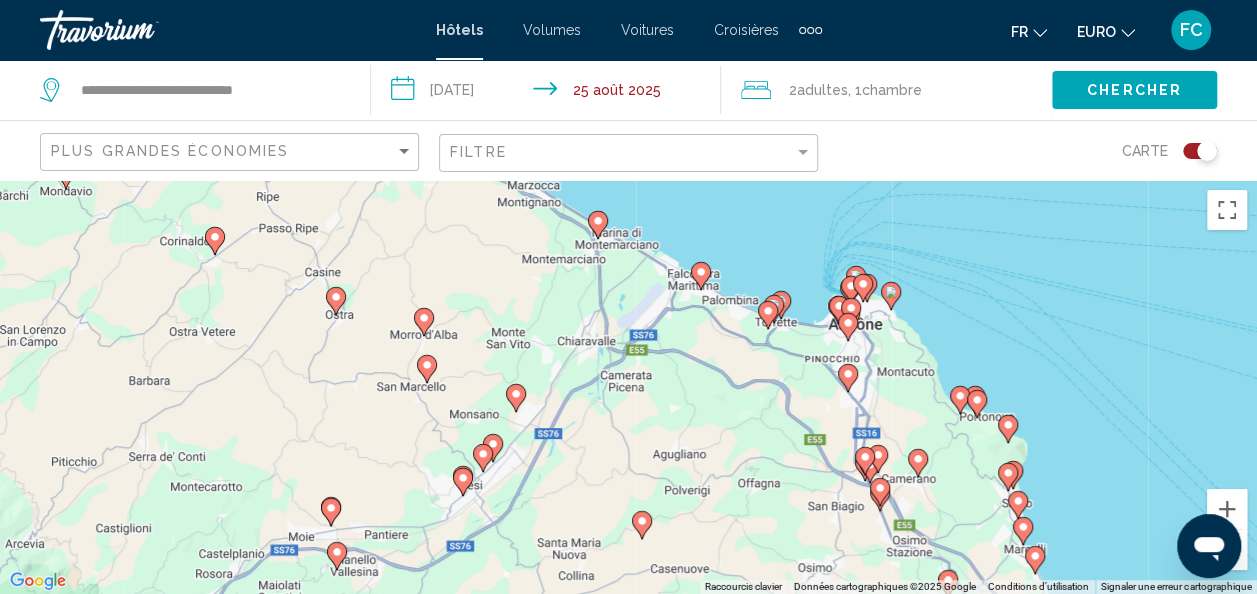 drag, startPoint x: 242, startPoint y: 331, endPoint x: 256, endPoint y: 461, distance: 130.75168 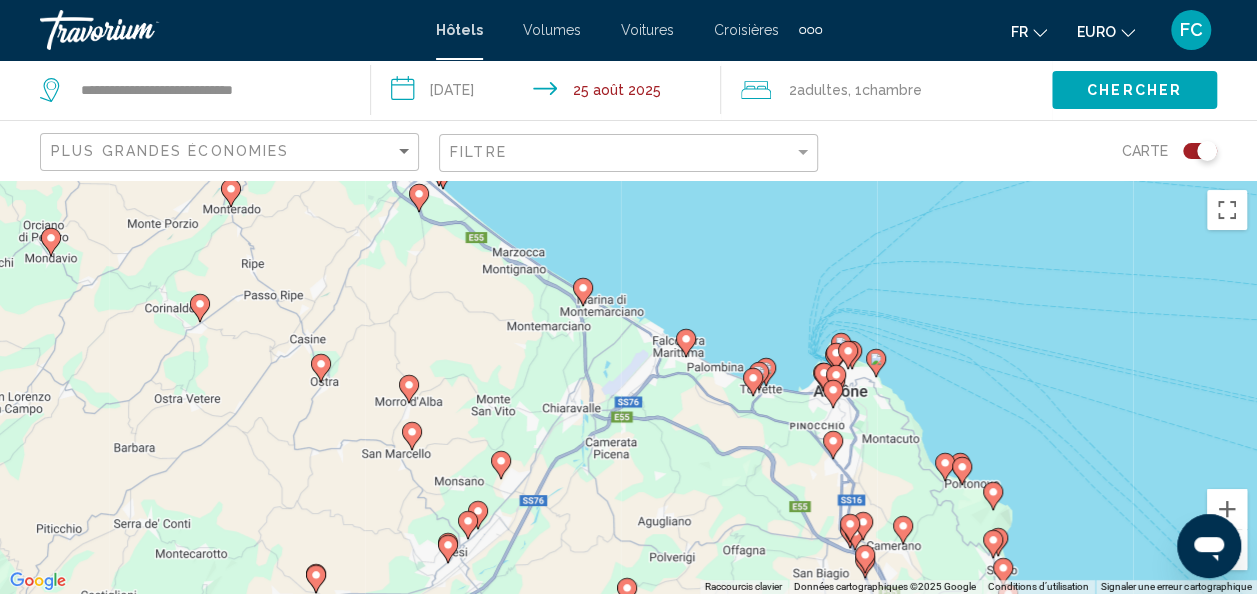 drag, startPoint x: 339, startPoint y: 406, endPoint x: 322, endPoint y: 484, distance: 79.83107 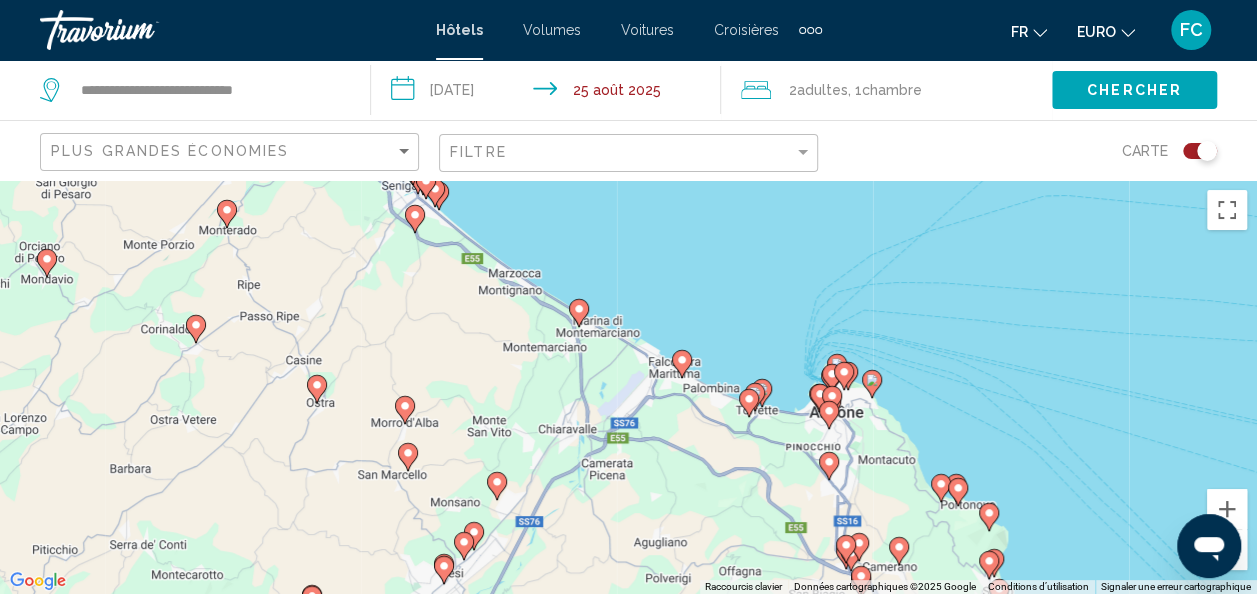 click at bounding box center [227, 214] 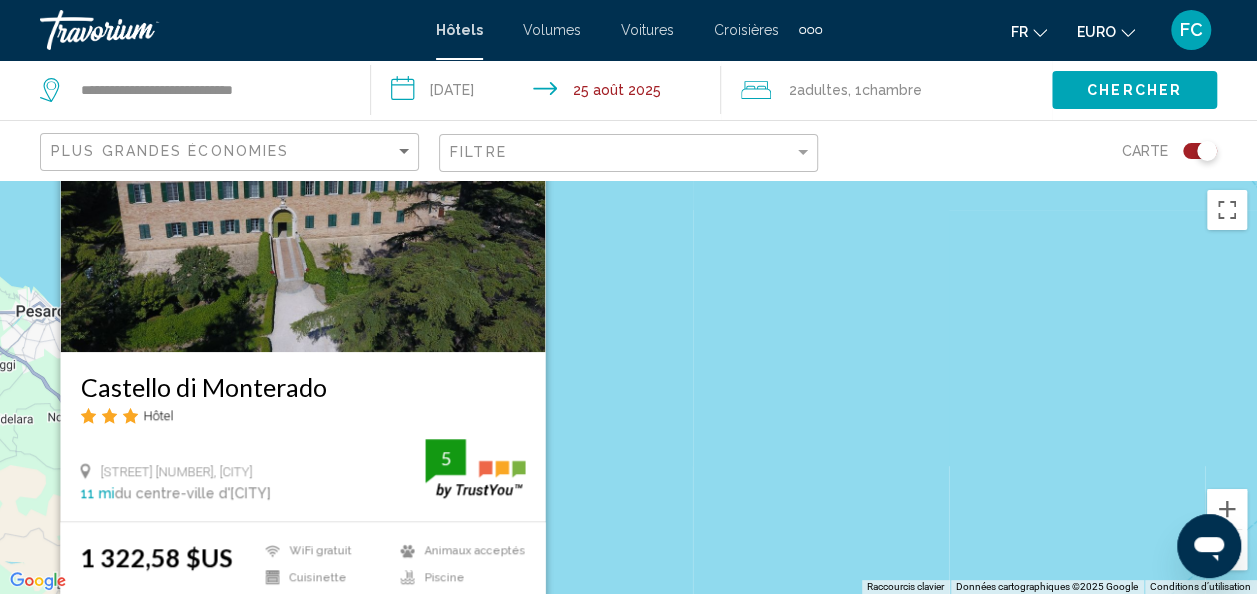 click on "Pour activer le glissement avec le clavier, appuyez sur Alt+Entrée. Une fois ce mode activé, utilisez les touches fléchées pour déplacer le repère. Pour valider le déplacement, appuyez sur Entrée. Pour annuler, appuyez sur Échap.  Castello di Monterado
Hôtel
Piazza Roma 18, Monterado 11 mi  du centre-ville de Serra De' Conti de l'hôtel 5 1 322,58 $US
WiFi gratuit
Cuisinette
Cuisinette
Animaux acceptés
Piscine  5 Sélectionner une chambre" at bounding box center (628, 387) 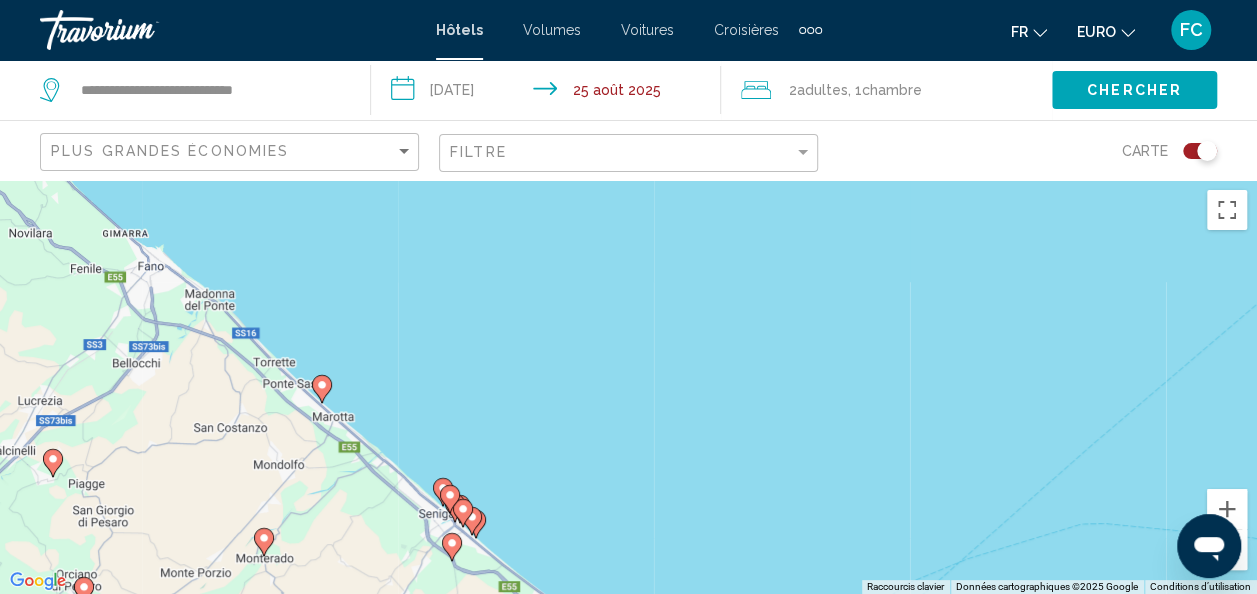 drag, startPoint x: 490, startPoint y: 431, endPoint x: 442, endPoint y: 222, distance: 214.44113 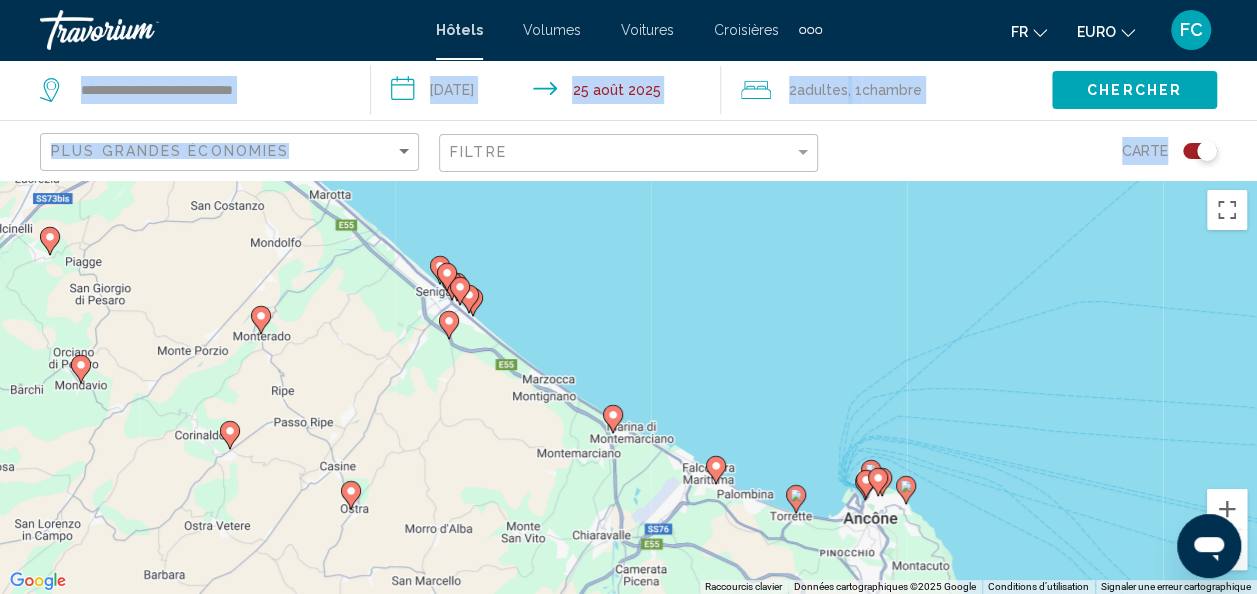 drag, startPoint x: 324, startPoint y: 416, endPoint x: 304, endPoint y: 112, distance: 304.6572 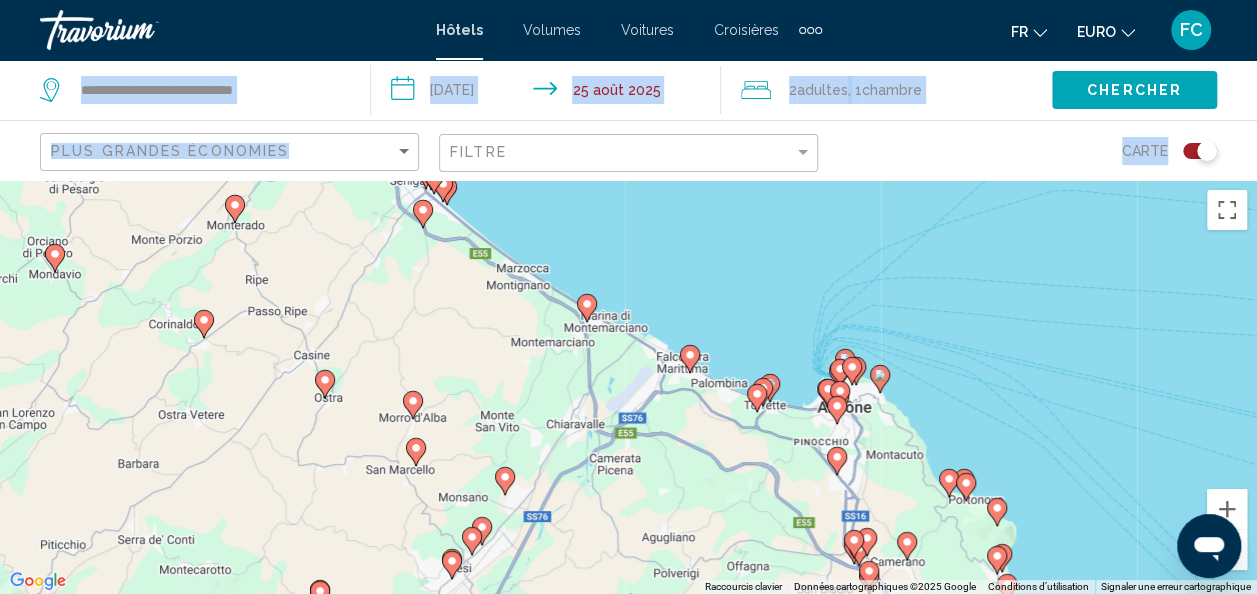 click 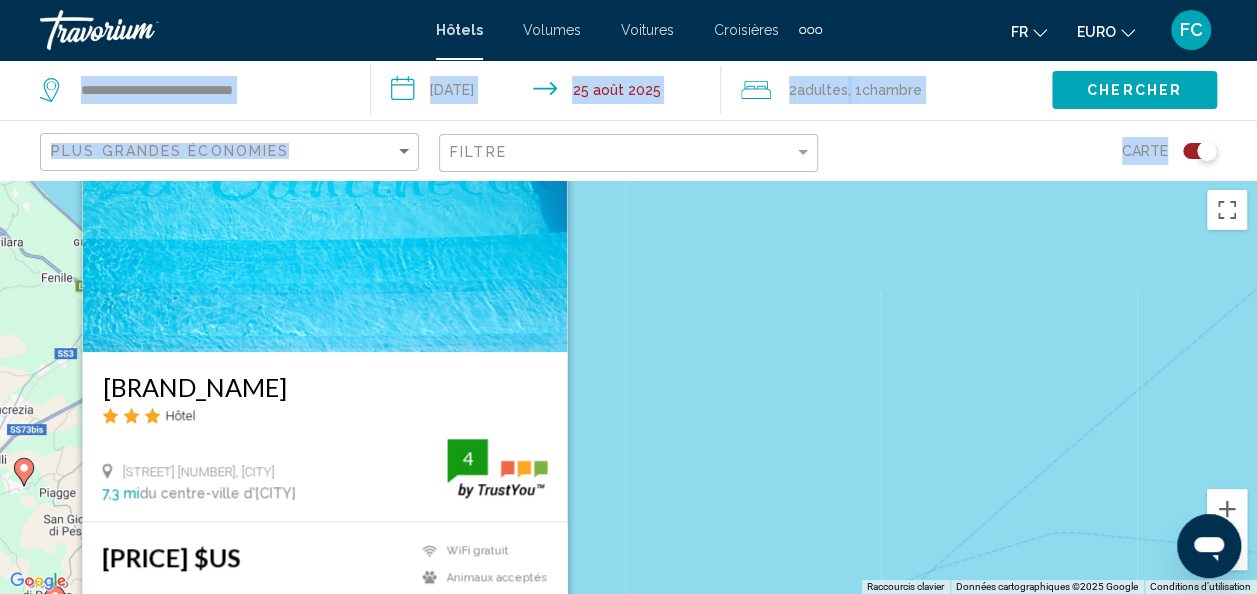 click on "Pour activer le glissement avec le clavier, appuyez sur Alt+Entrée. Une fois ce mode activé, utilisez les touches fléchées pour déplacer le repère. Pour valider le déplacement, appuyez sur Entrée. Pour annuler, appuyez sur Échap.  La Cantinella
Hôtel
Via Amendola 5, Ostra 7,3 mi  du centre-ville de Serra De' Conti de l'hôtel 4 531,76 $US
WiFi gratuit
Animaux acceptés
Piscine  4 Sélectionner une chambre" at bounding box center [628, 387] 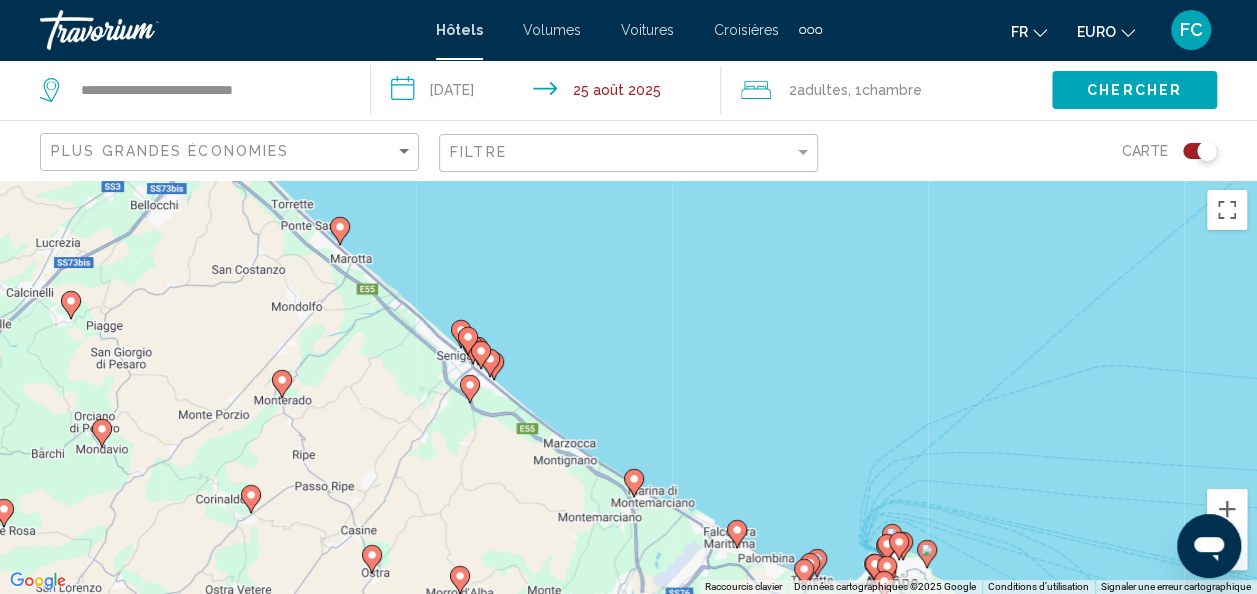 drag, startPoint x: 392, startPoint y: 516, endPoint x: 442, endPoint y: 294, distance: 227.56097 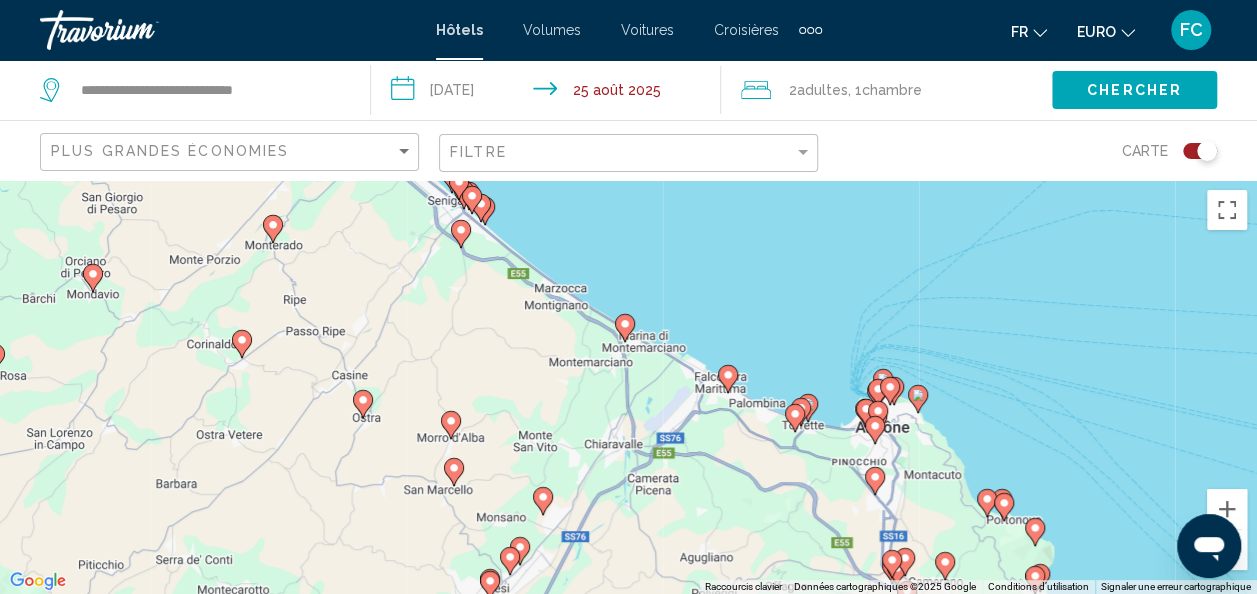 drag, startPoint x: 380, startPoint y: 454, endPoint x: 372, endPoint y: 336, distance: 118.270874 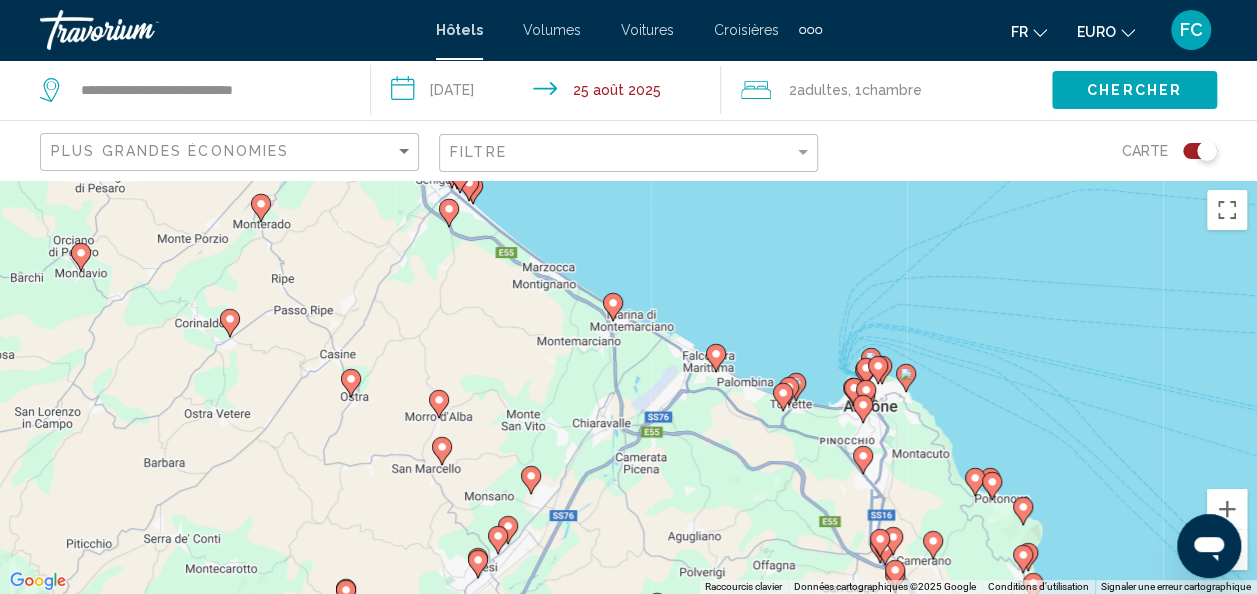 drag, startPoint x: 364, startPoint y: 487, endPoint x: 334, endPoint y: 470, distance: 34.48188 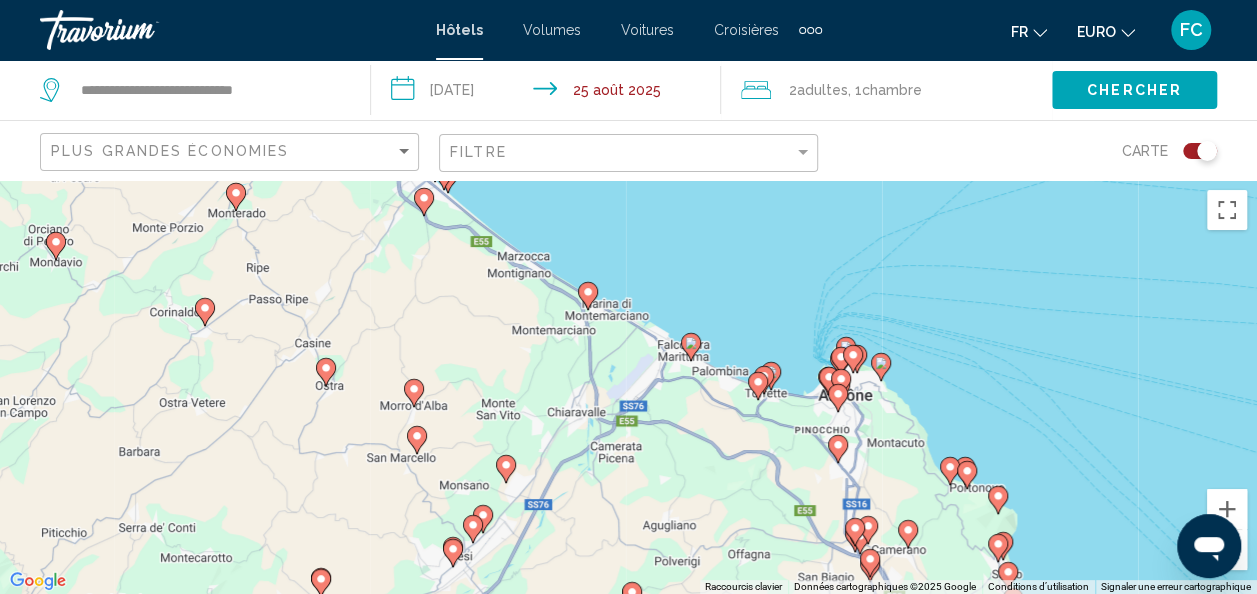 click 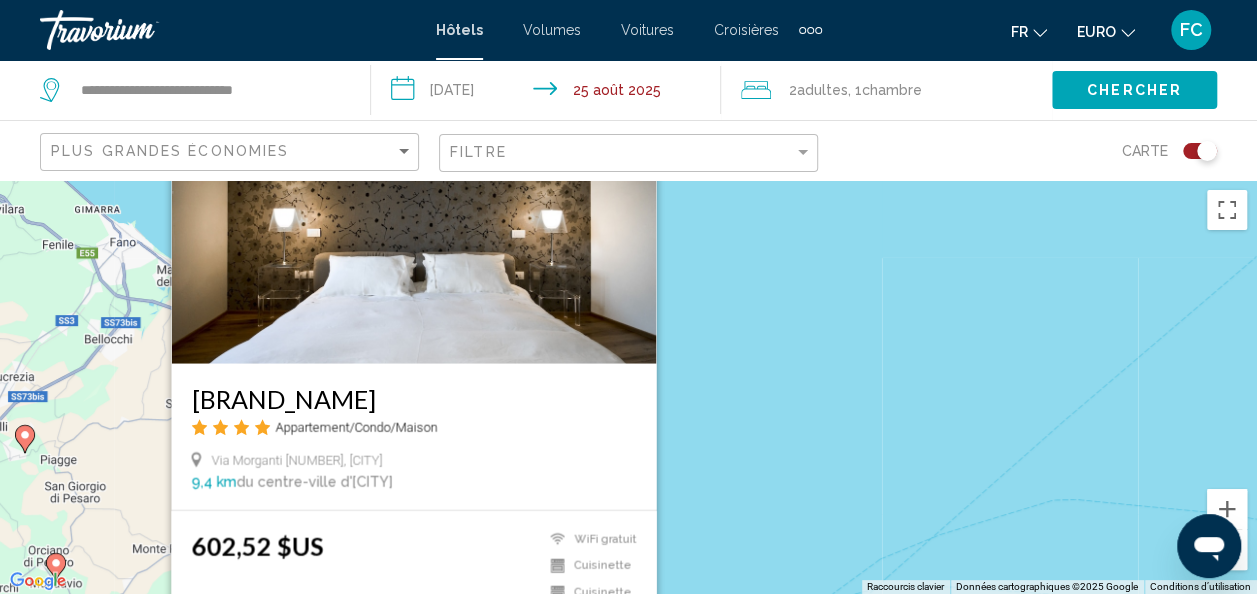 click on "Pour activer le glissement avec le clavier, appuyez sur Alt+Entrée. Une fois ce mode activé, utilisez les touches fléchées pour déplacer le repère. Pour valider le déplacement, appuyez sur Entrée. Pour annuler, appuyez sur Échap.  Le Civette
Appartement/Condo/Maison
Via Morganti 60, Morro D’alba 9,4 km  du centre-ville de Serra De' Conti de l'hôtel 602,52 $US
WiFi gratuit
Cuisinette
Cuisinette  Sélectionner une chambre" at bounding box center (628, 387) 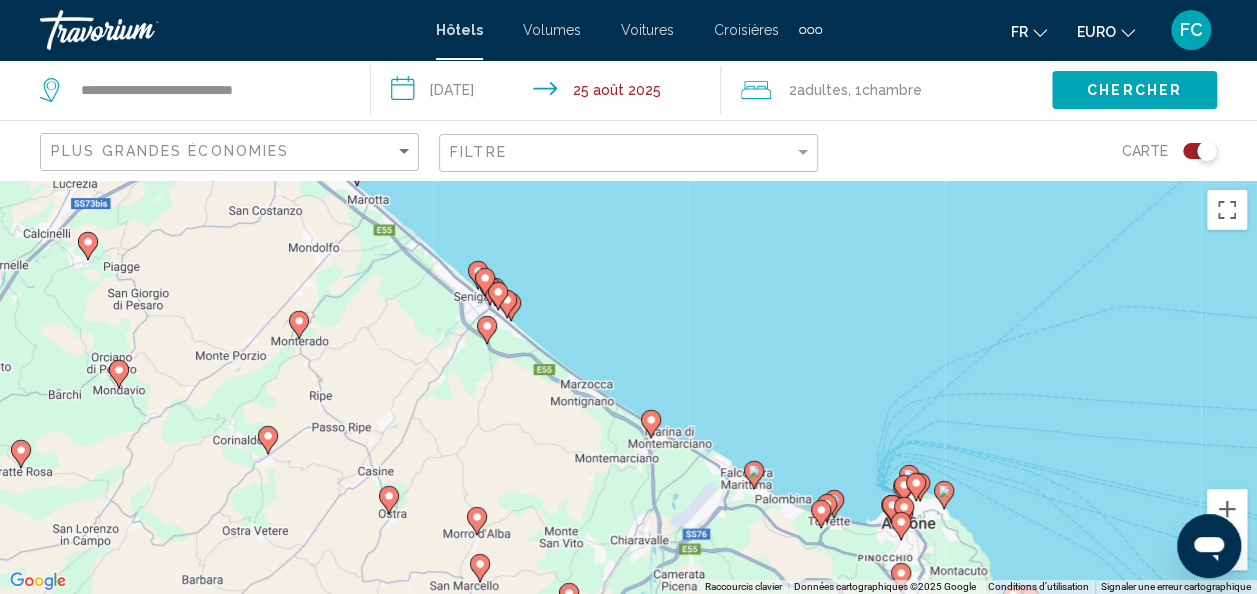drag, startPoint x: 663, startPoint y: 542, endPoint x: 728, endPoint y: 346, distance: 206.49698 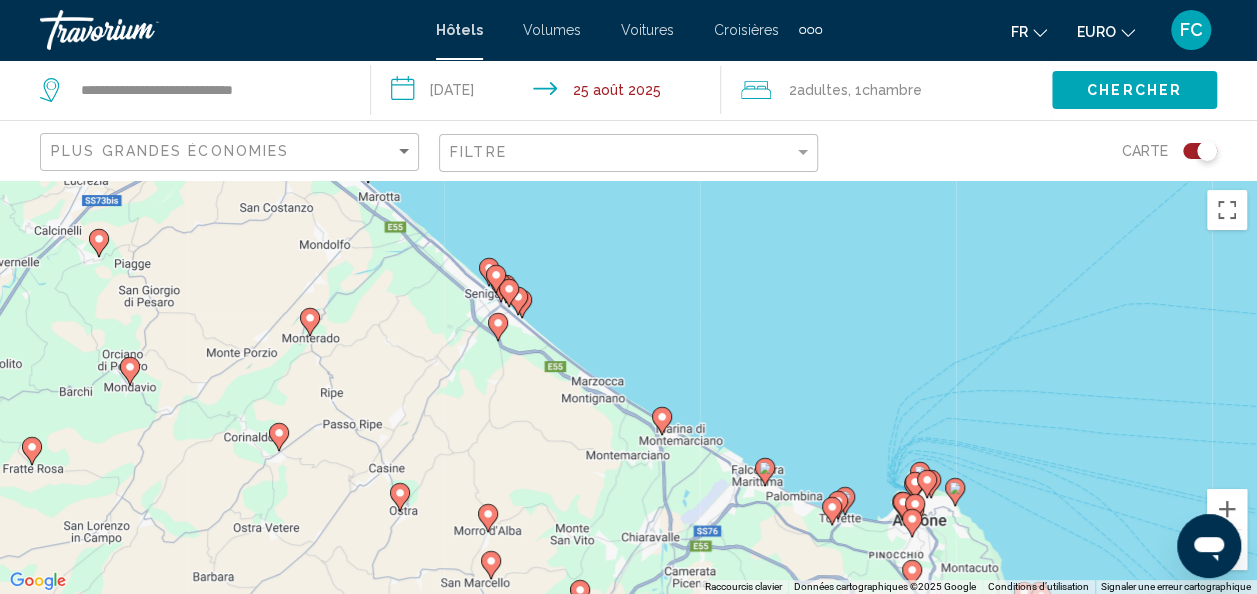 drag, startPoint x: 323, startPoint y: 485, endPoint x: 322, endPoint y: 428, distance: 57.00877 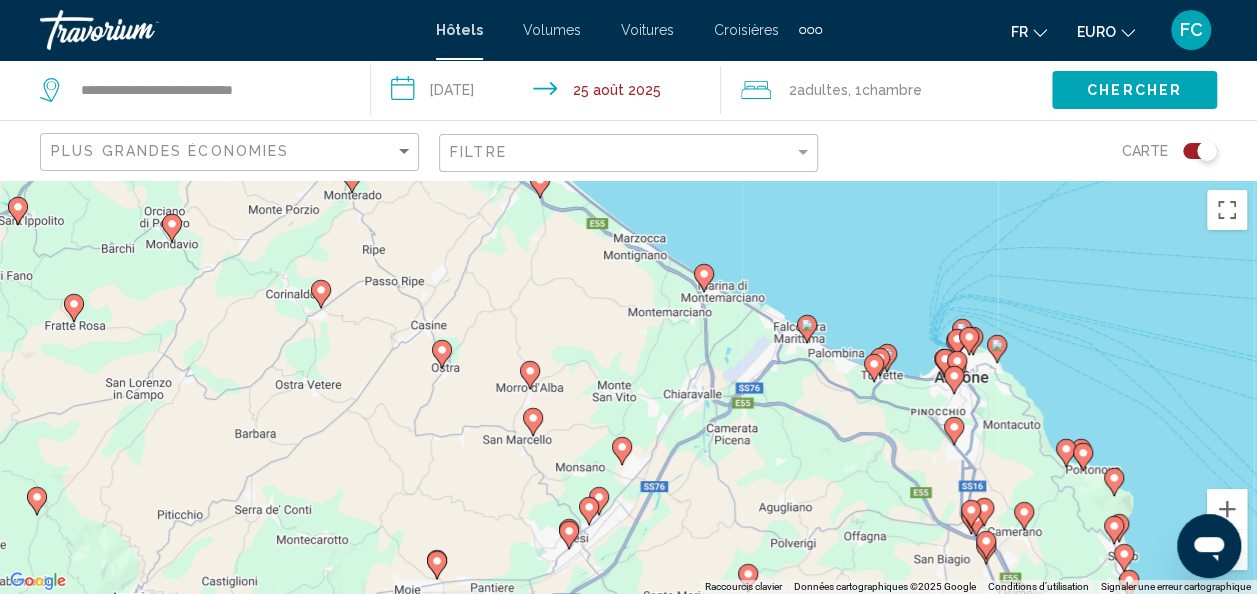 drag, startPoint x: 382, startPoint y: 498, endPoint x: 438, endPoint y: 417, distance: 98.47334 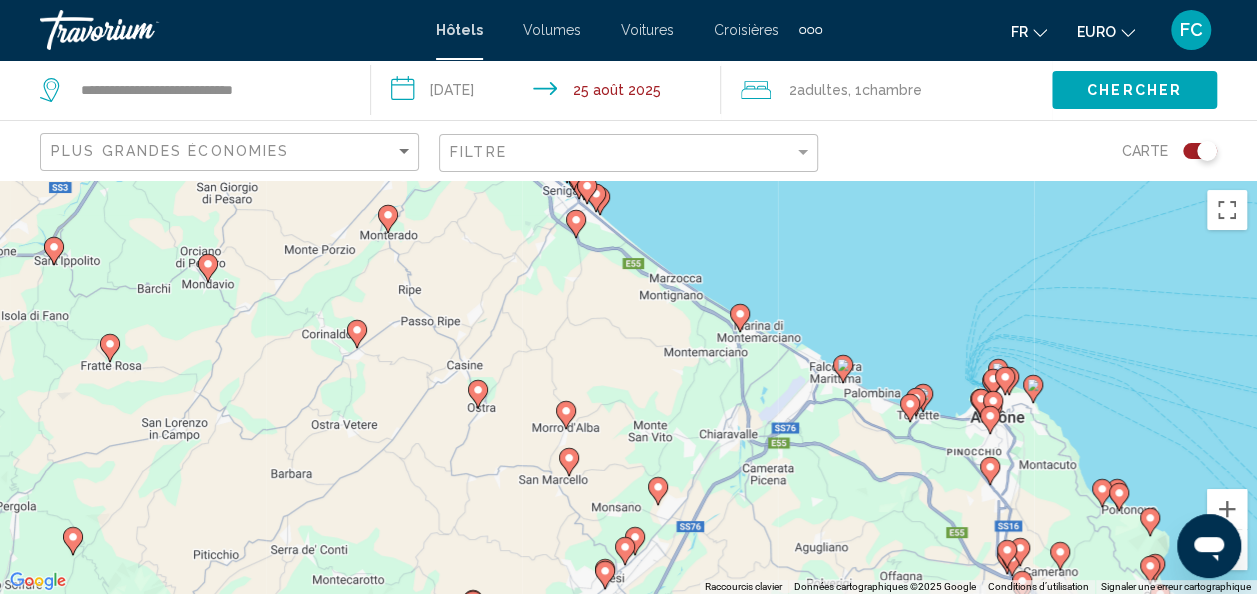 drag, startPoint x: 374, startPoint y: 394, endPoint x: 392, endPoint y: 432, distance: 42.047592 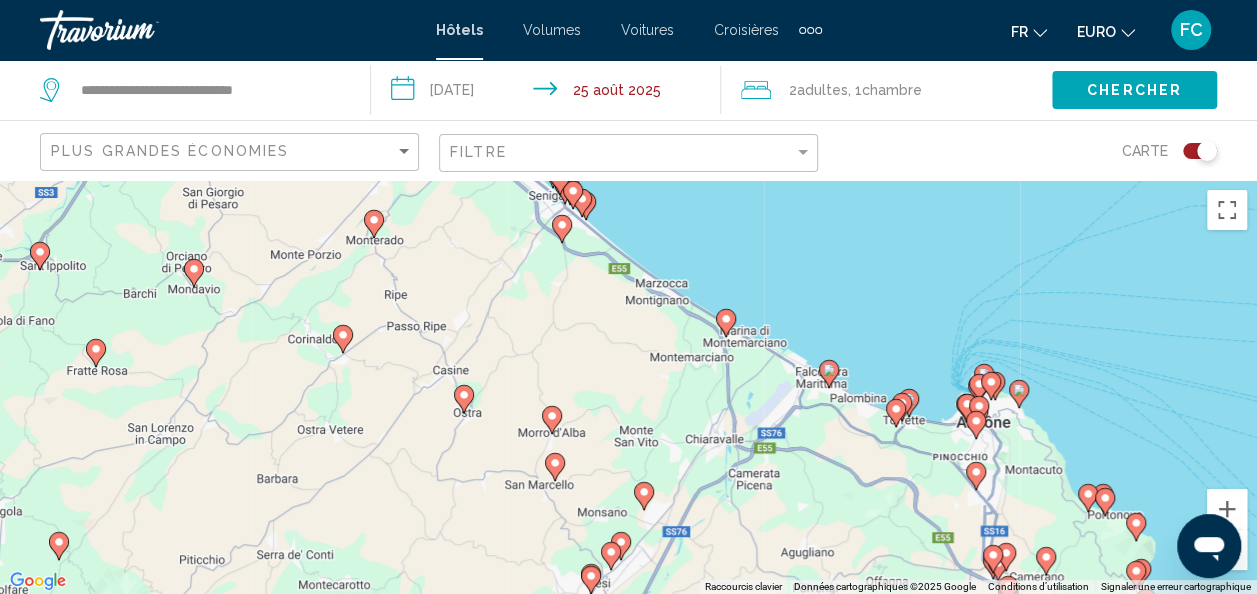 drag, startPoint x: 360, startPoint y: 506, endPoint x: 330, endPoint y: 508, distance: 30.066593 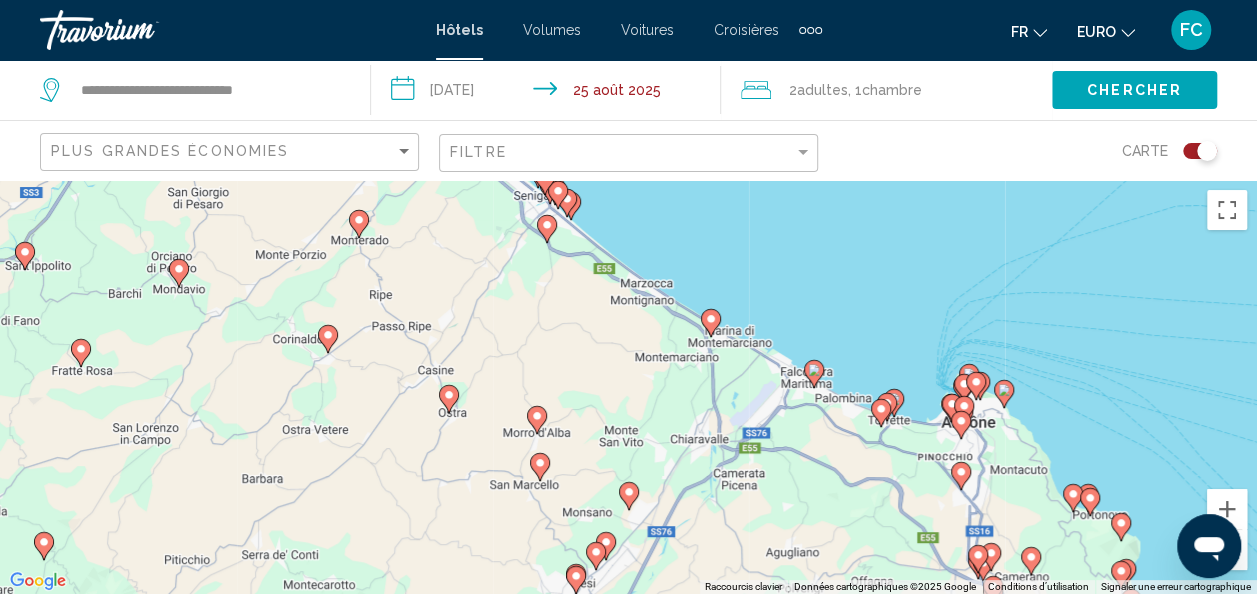 click 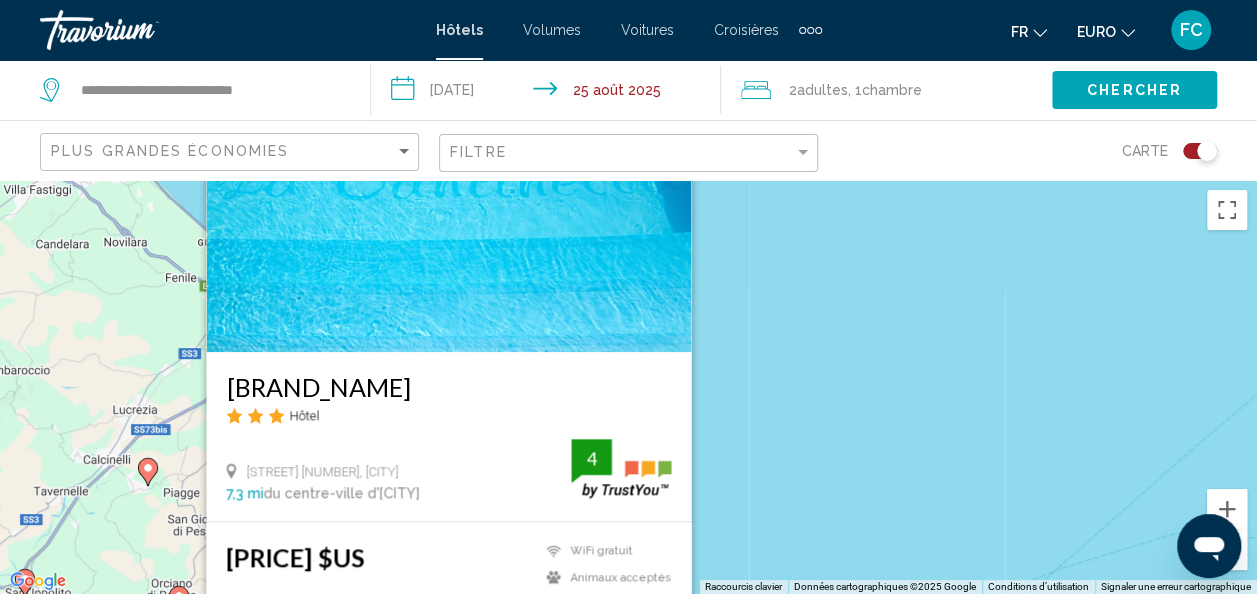 click on "Pour activer le glissement avec le clavier, appuyez sur Alt+Entrée. Une fois ce mode activé, utilisez les touches fléchées pour déplacer le repère. Pour valider le déplacement, appuyez sur Entrée. Pour annuler, appuyez sur Échap.  La Cantinella
Hôtel
Via Amendola 5, Ostra 7,3 mi  du centre-ville de Serra De' Conti de l'hôtel 4 531,76 $US
WiFi gratuit
Animaux acceptés
Piscine  4 Sélectionner une chambre" at bounding box center [628, 387] 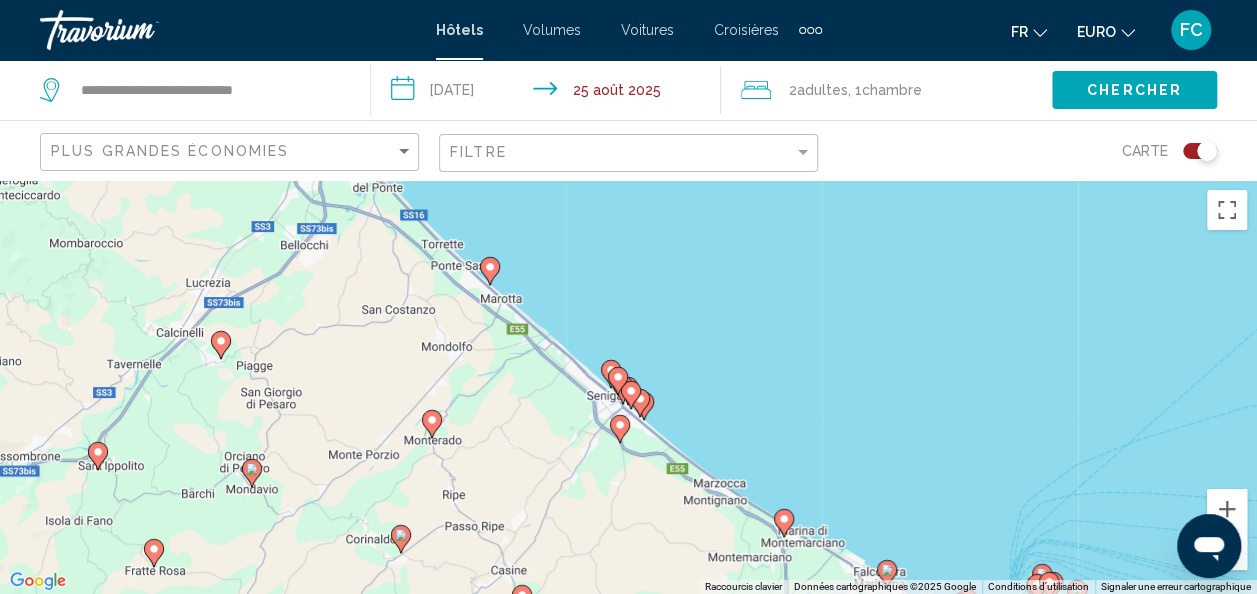 drag, startPoint x: 535, startPoint y: 472, endPoint x: 608, endPoint y: 342, distance: 149.09393 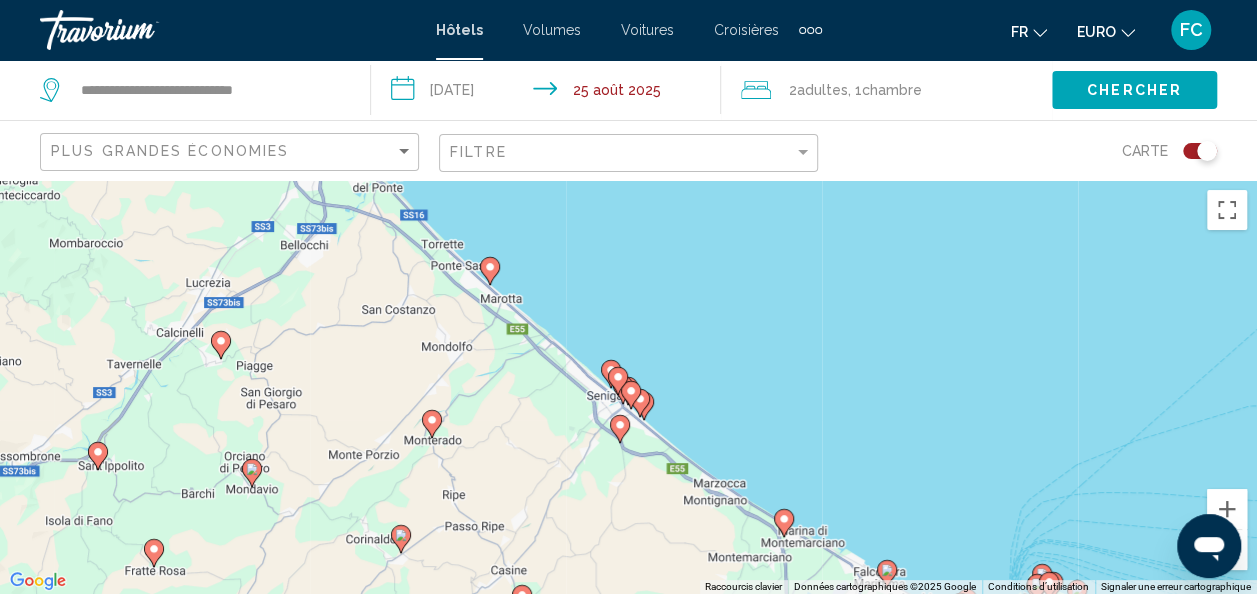 click on "Pour activer le glissement avec le clavier, appuyez sur Alt+Entrée. Une fois ce mode activé, utilisez les touches fléchées pour déplacer le repère. Pour valider le déplacement, appuyez sur Entrée. Pour annuler, appuyez sur Échap." at bounding box center [628, 387] 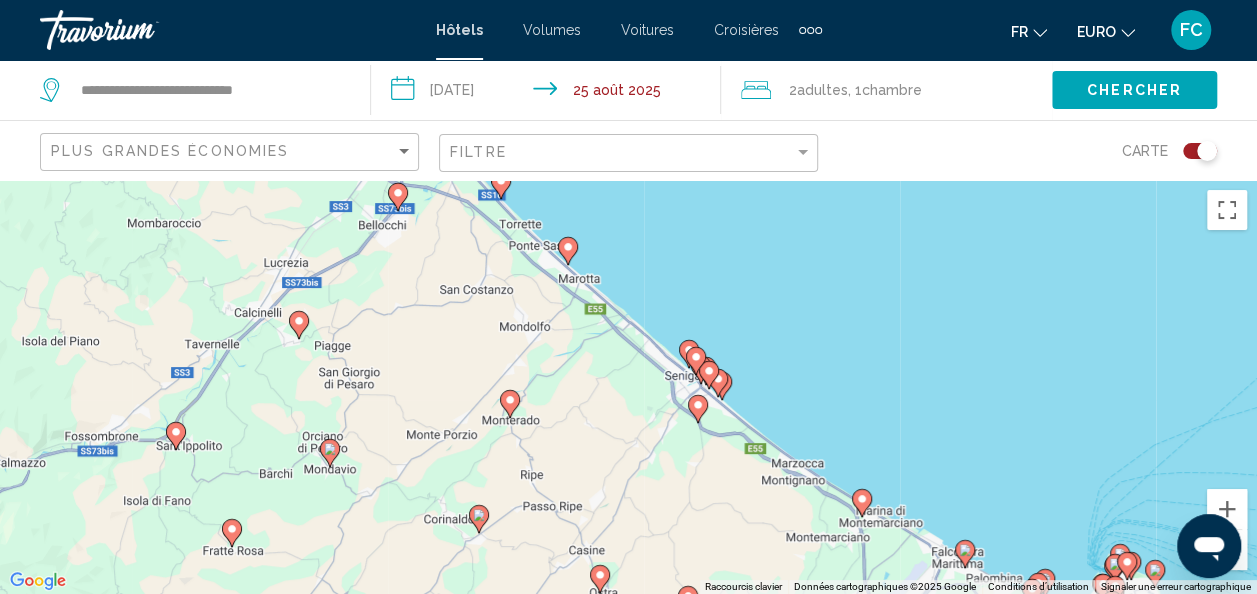 drag, startPoint x: 466, startPoint y: 480, endPoint x: 549, endPoint y: 454, distance: 86.977005 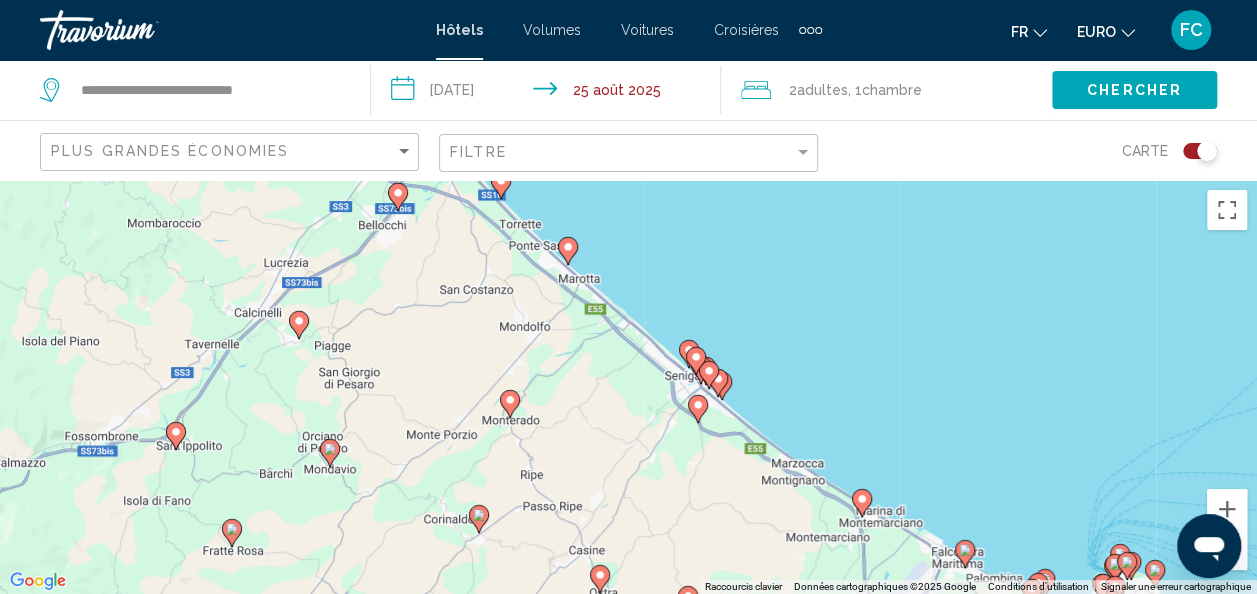 click on "Pour activer le glissement avec le clavier, appuyez sur Alt+Entrée. Une fois ce mode activé, utilisez les touches fléchées pour déplacer le repère. Pour valider le déplacement, appuyez sur Entrée. Pour annuler, appuyez sur Échap." at bounding box center [628, 387] 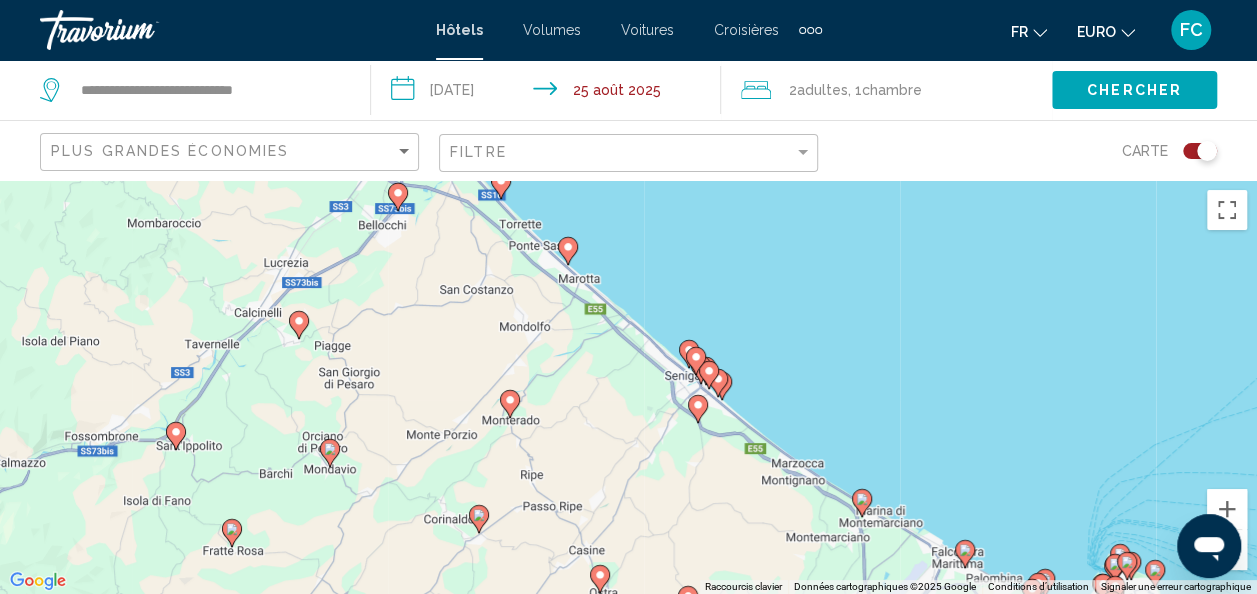 click 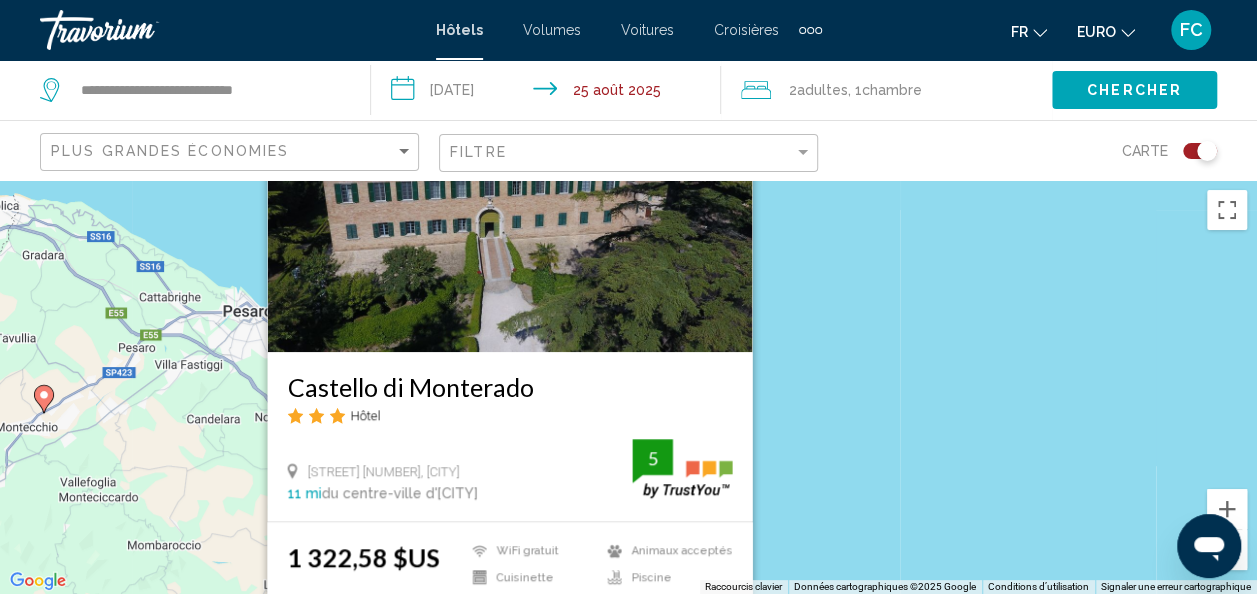click on "Pour activer le glissement avec le clavier, appuyez sur Alt+Entrée. Une fois ce mode activé, utilisez les touches fléchées pour déplacer le repère. Pour valider le déplacement, appuyez sur Entrée. Pour annuler, appuyez sur Échap.  Castello di Monterado
Hôtel
Piazza Roma 18, Monterado 11 mi  du centre-ville de Serra De' Conti de l'hôtel 5 1 322,58 $US
WiFi gratuit
Cuisinette
Cuisinette
Animaux acceptés
Piscine  5 Sélectionner une chambre" at bounding box center [628, 387] 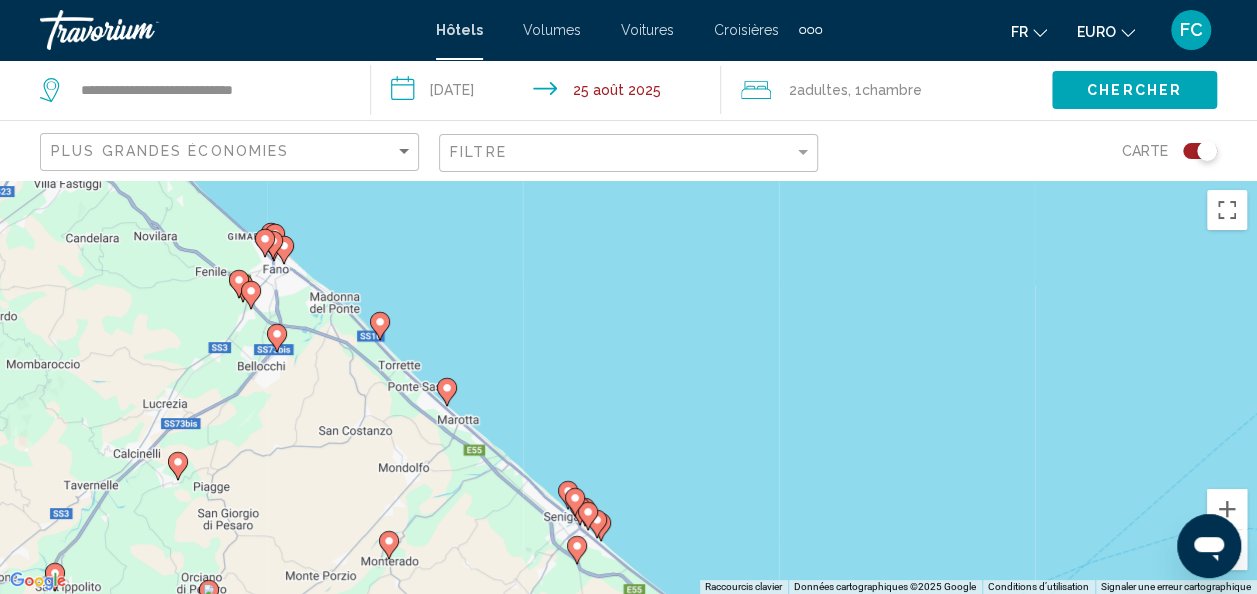 drag, startPoint x: 828, startPoint y: 477, endPoint x: 680, endPoint y: 231, distance: 287.08884 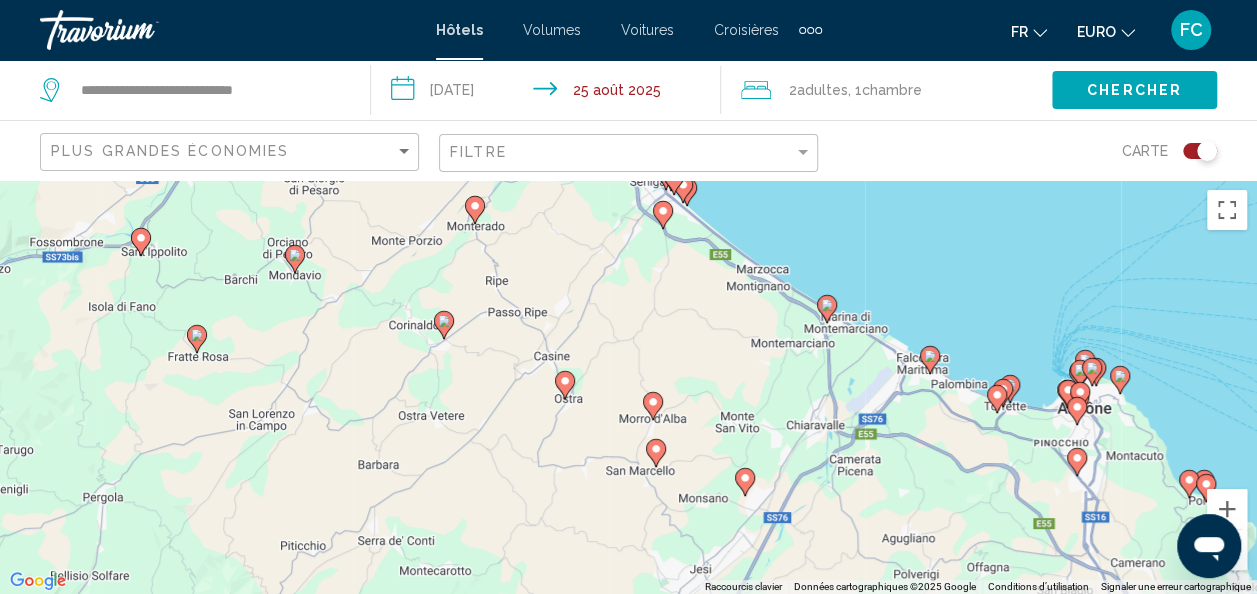 drag, startPoint x: 312, startPoint y: 537, endPoint x: 443, endPoint y: 320, distance: 253.47583 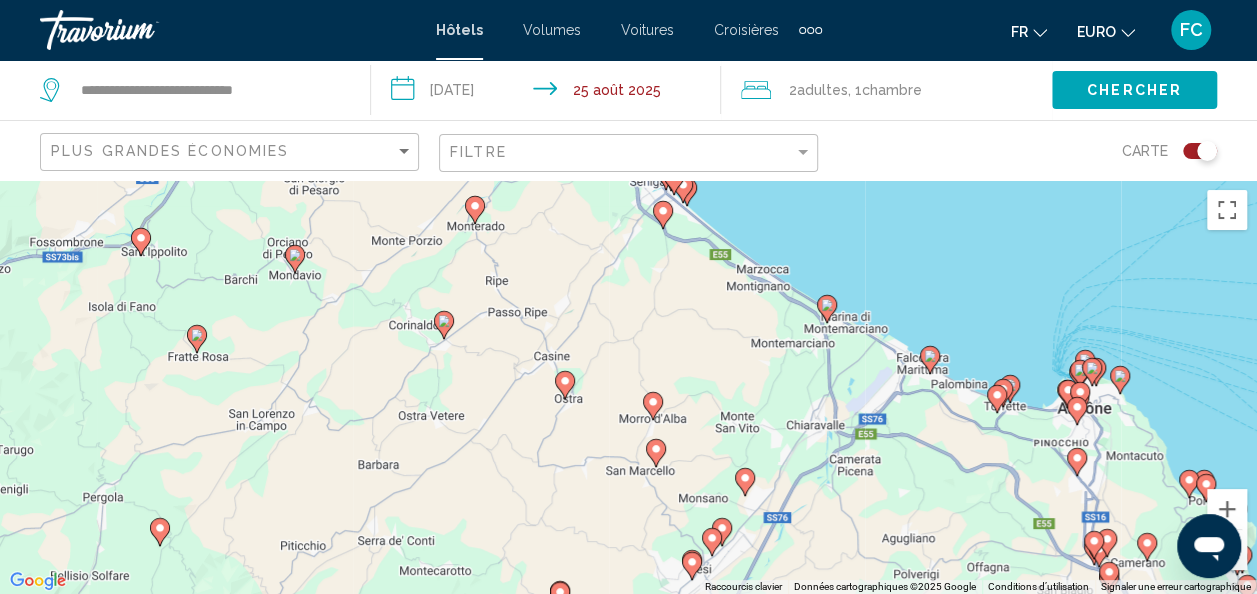 click 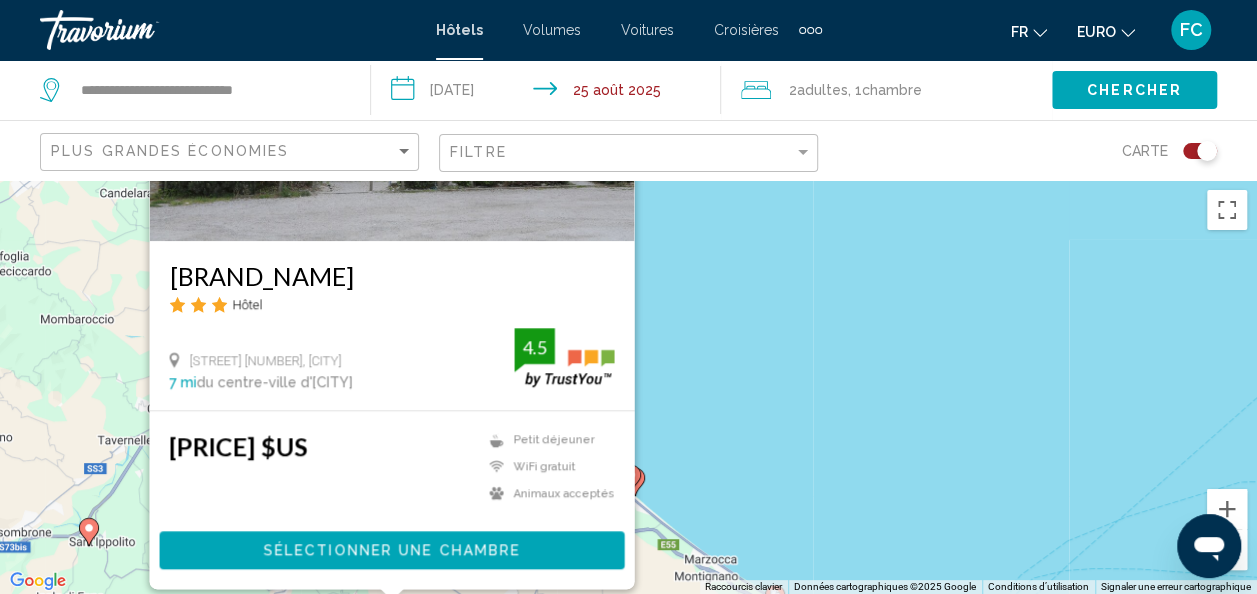 drag, startPoint x: 827, startPoint y: 366, endPoint x: 706, endPoint y: 112, distance: 281.34854 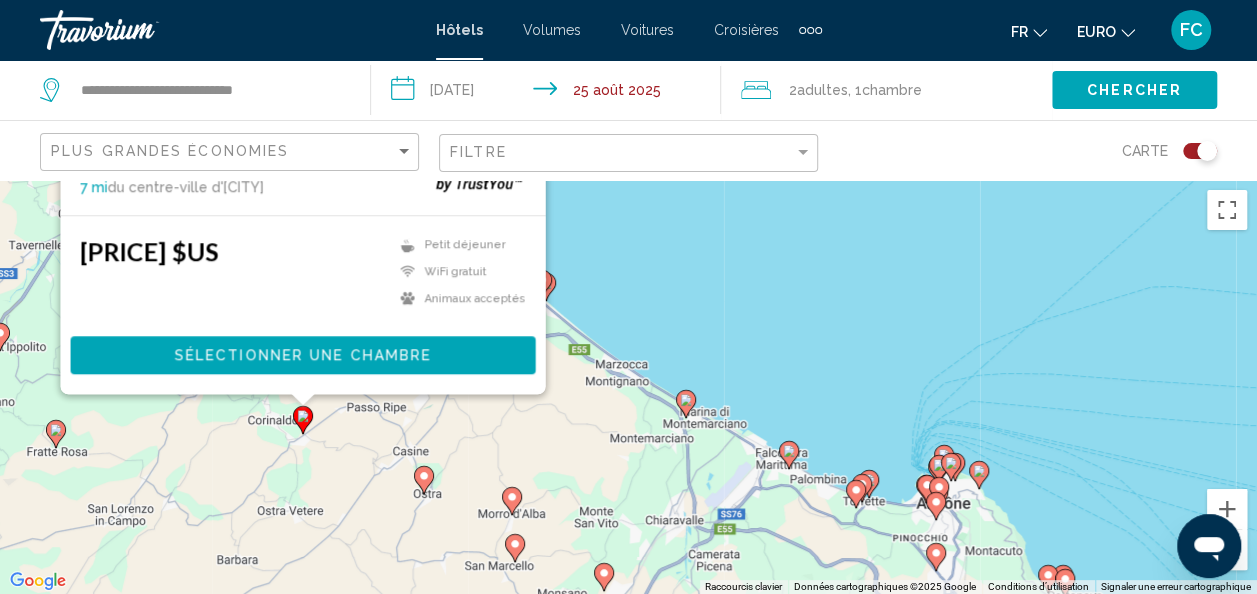 click 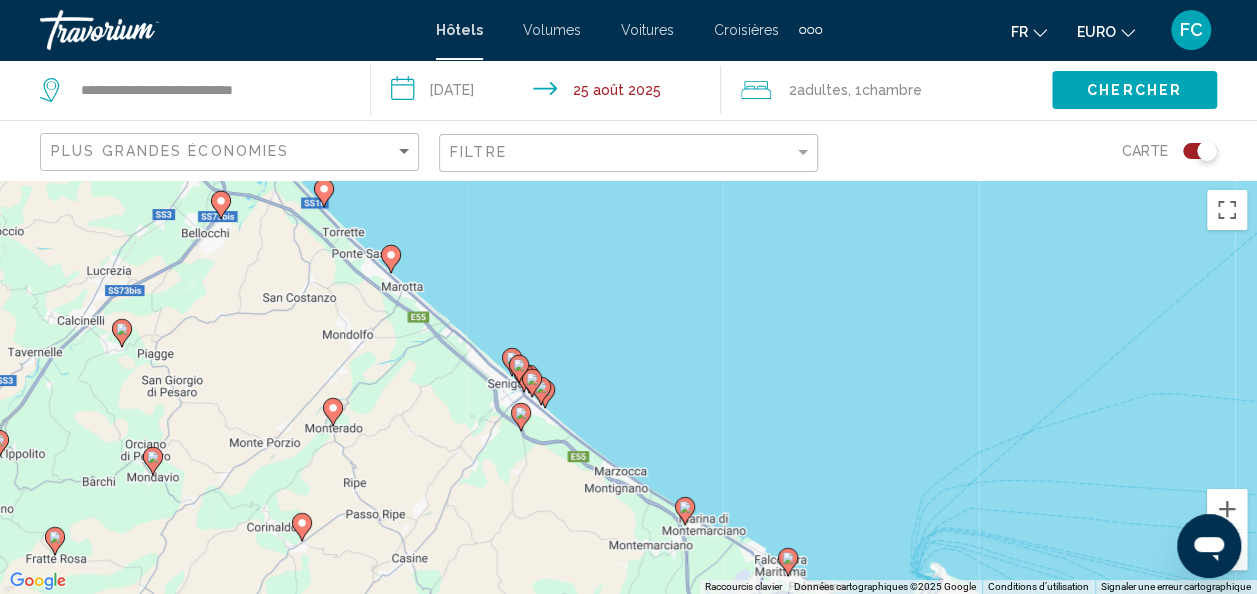 drag, startPoint x: 692, startPoint y: 358, endPoint x: 693, endPoint y: 200, distance: 158.00316 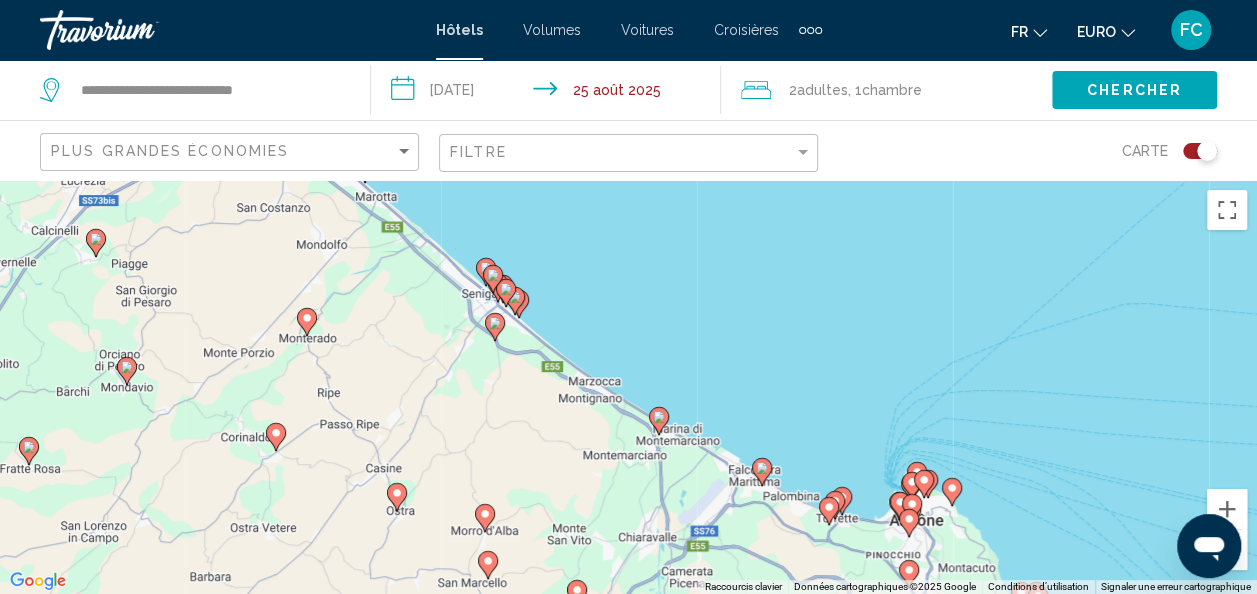 drag, startPoint x: 477, startPoint y: 487, endPoint x: 444, endPoint y: 385, distance: 107.205414 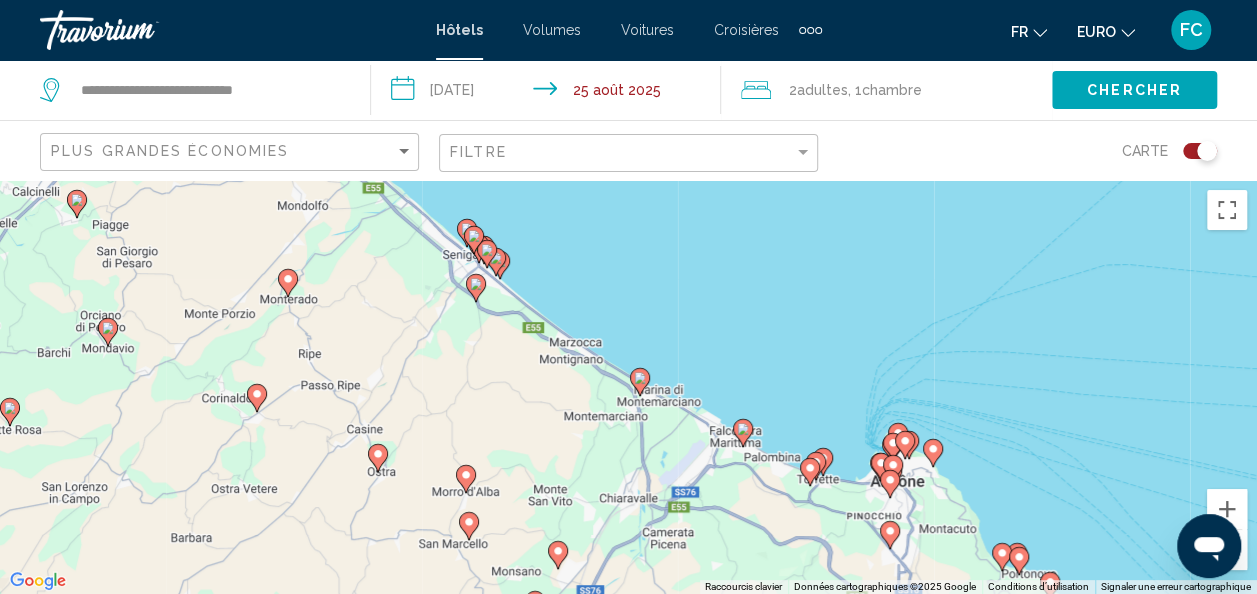 click 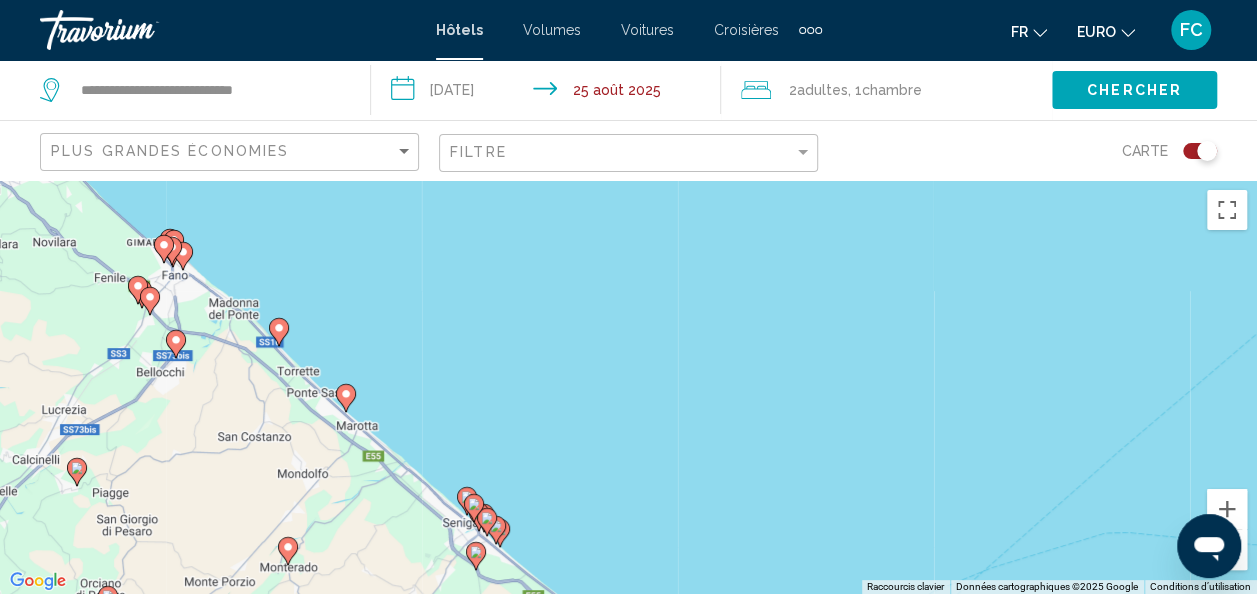 click on "Pour activer le glissement avec le clavier, appuyez sur Alt+Entrée. Une fois ce mode activé, utilisez les touches fléchées pour déplacer le repère. Pour valider le déplacement, appuyez sur Entrée. Pour annuler, appuyez sur Échap." at bounding box center [628, 387] 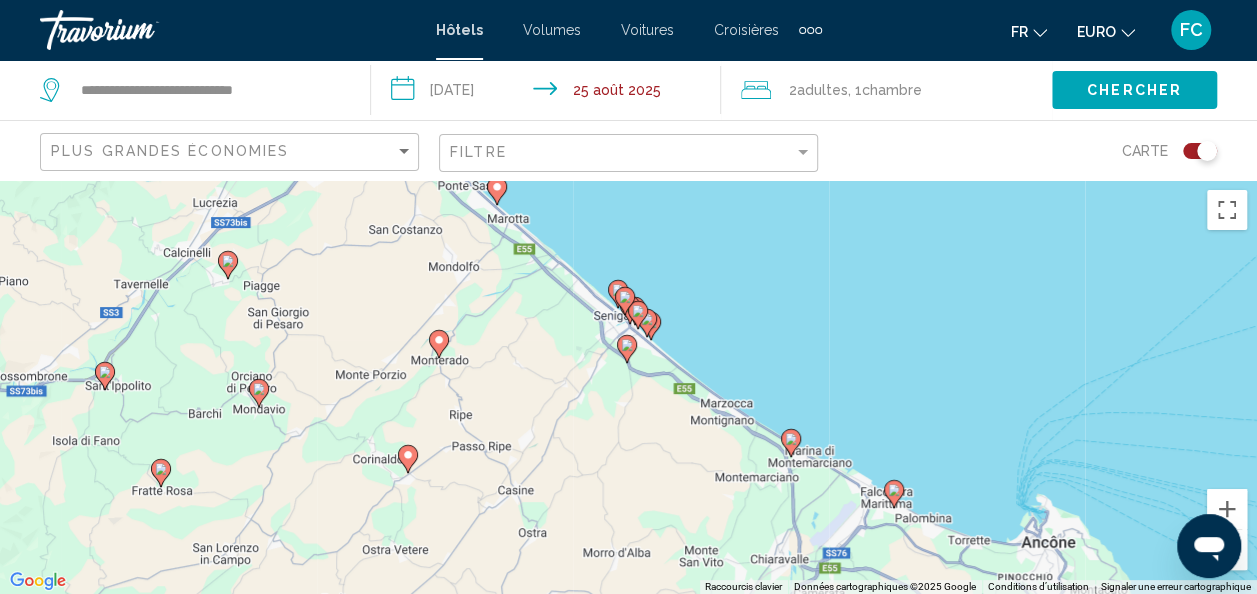 drag, startPoint x: 434, startPoint y: 454, endPoint x: 578, endPoint y: 213, distance: 280.74365 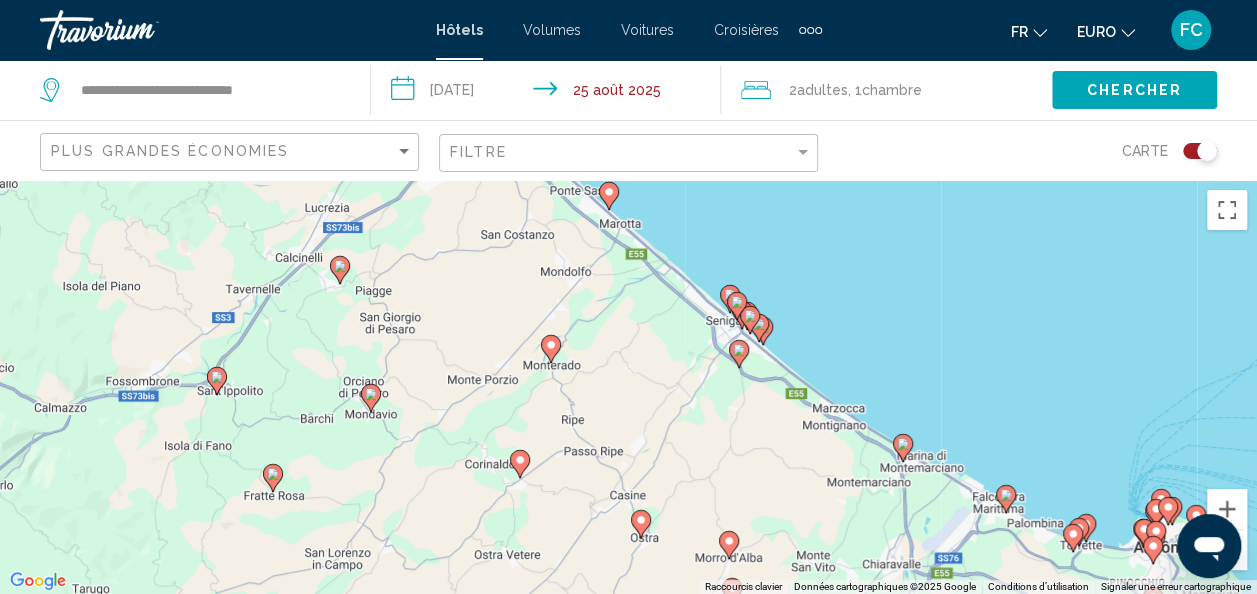 drag, startPoint x: 342, startPoint y: 457, endPoint x: 479, endPoint y: 526, distance: 153.39491 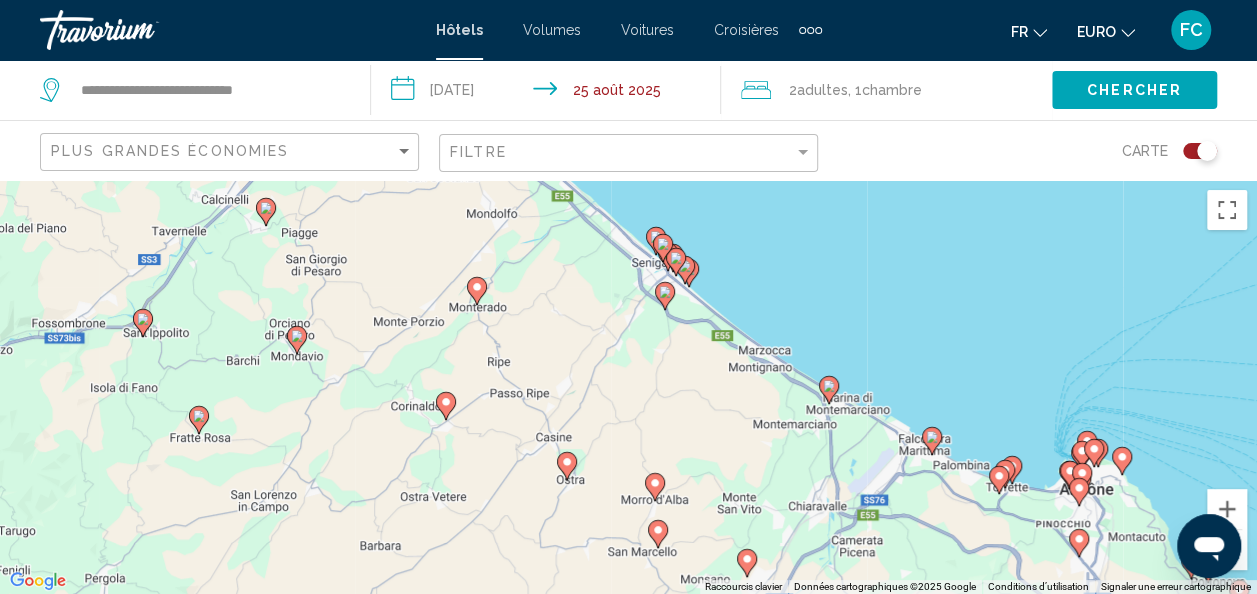 drag, startPoint x: 463, startPoint y: 348, endPoint x: 385, endPoint y: 285, distance: 100.26465 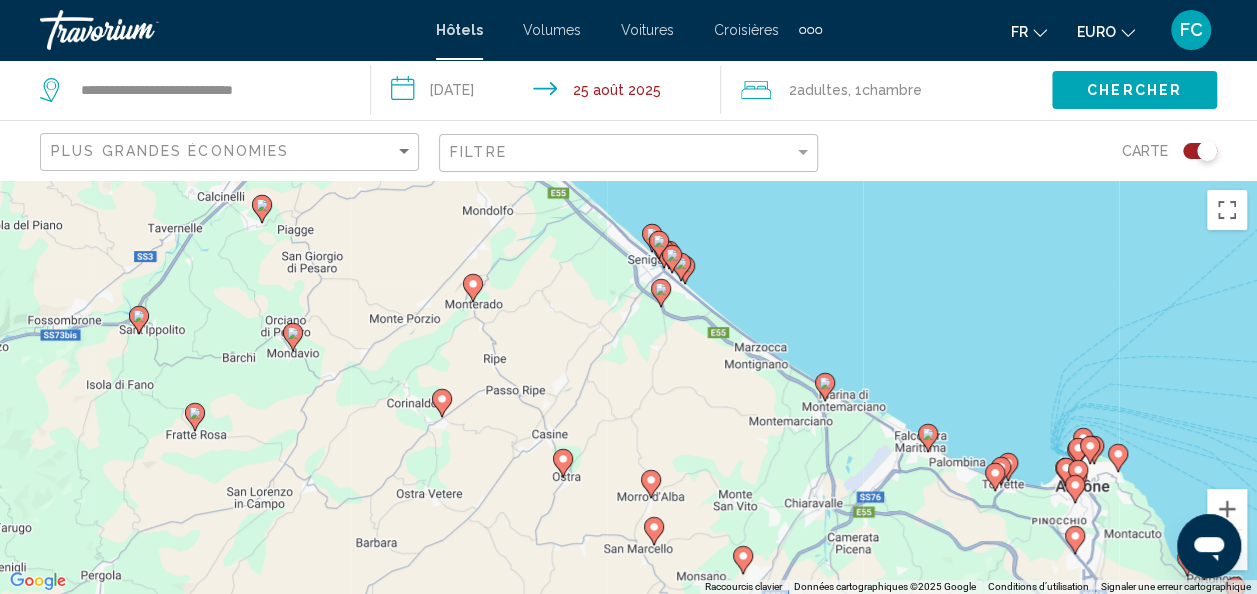 click 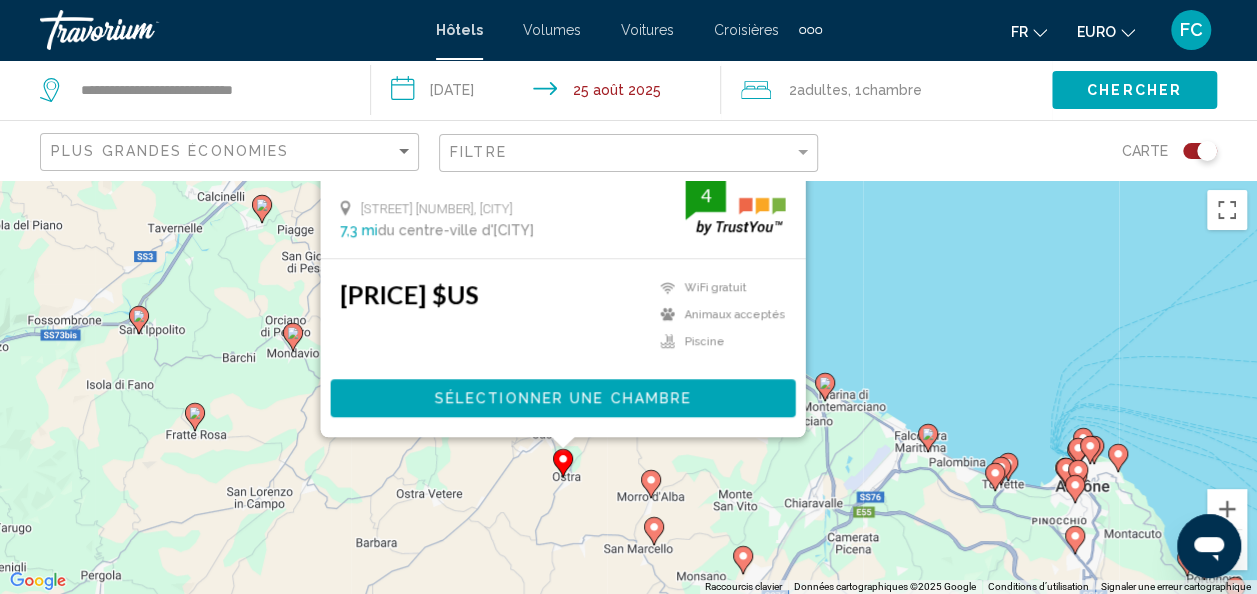 click on "Pour activer le glissement avec le clavier, appuyez sur Alt+Entrée. Une fois ce mode activé, utilisez les touches fléchées pour déplacer le repère. Pour valider le déplacement, appuyez sur Entrée. Pour annuler, appuyez sur Échap.  La Cantinella
Hôtel
Via Amendola 5, Ostra 7,3 mi  du centre-ville de Serra De' Conti de l'hôtel 4 531,76 $US
WiFi gratuit
Animaux acceptés
Piscine  4 Sélectionner une chambre" at bounding box center (1257, 387) 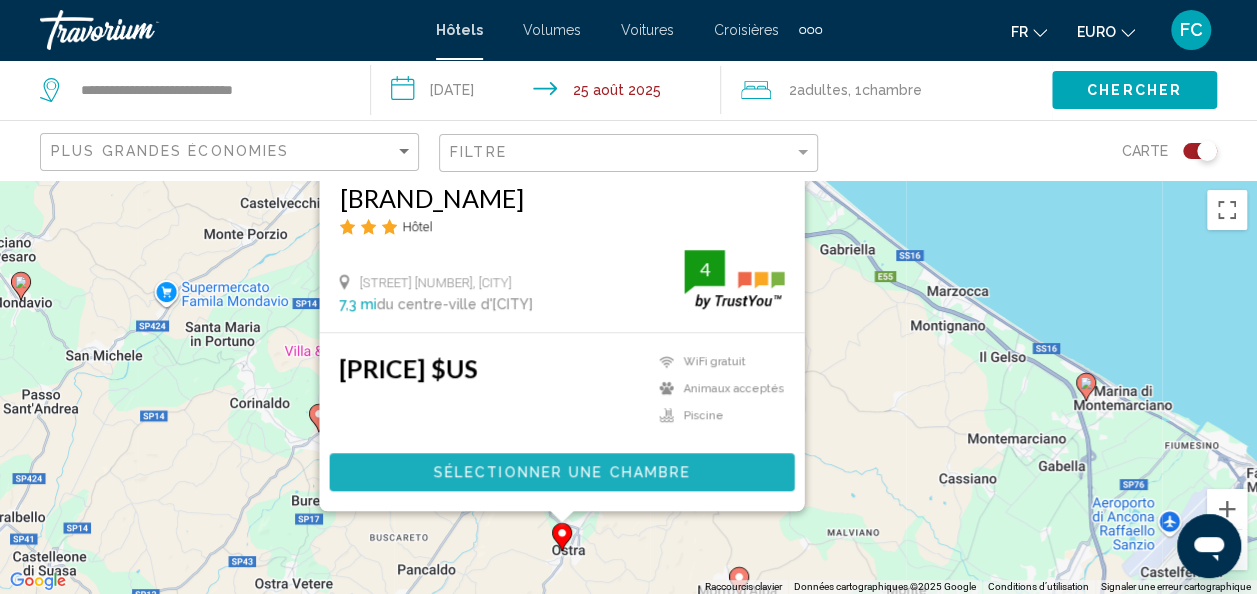 click on "Sélectionner une chambre" at bounding box center [561, 473] 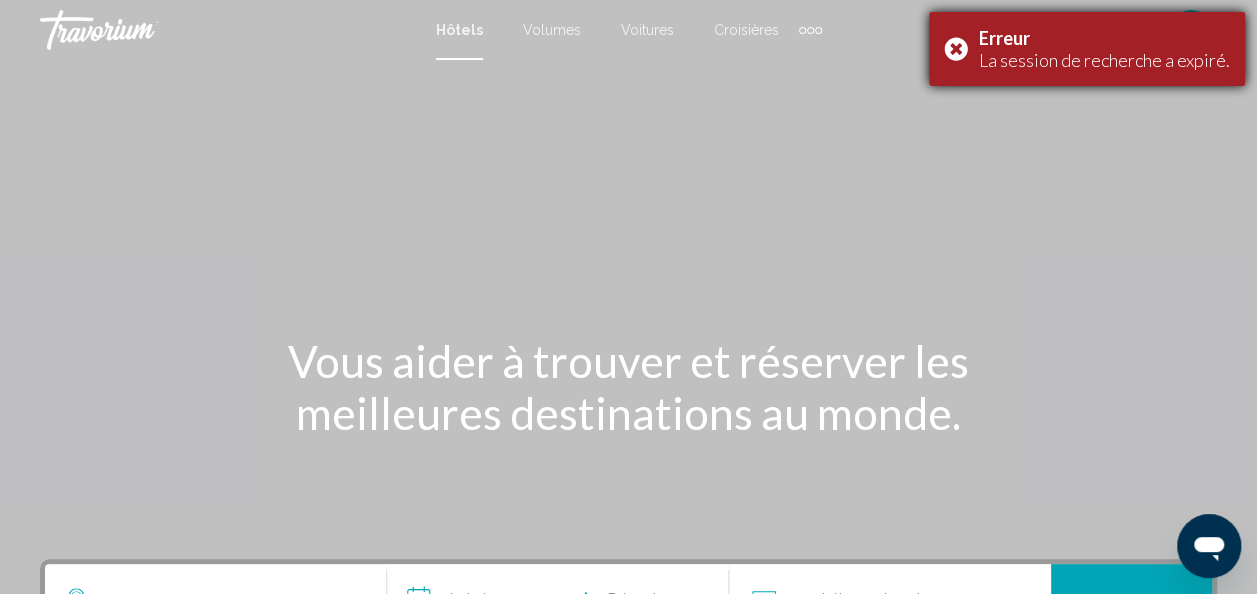 click on "Erreur   La session de recherche a expiré." at bounding box center [1087, 49] 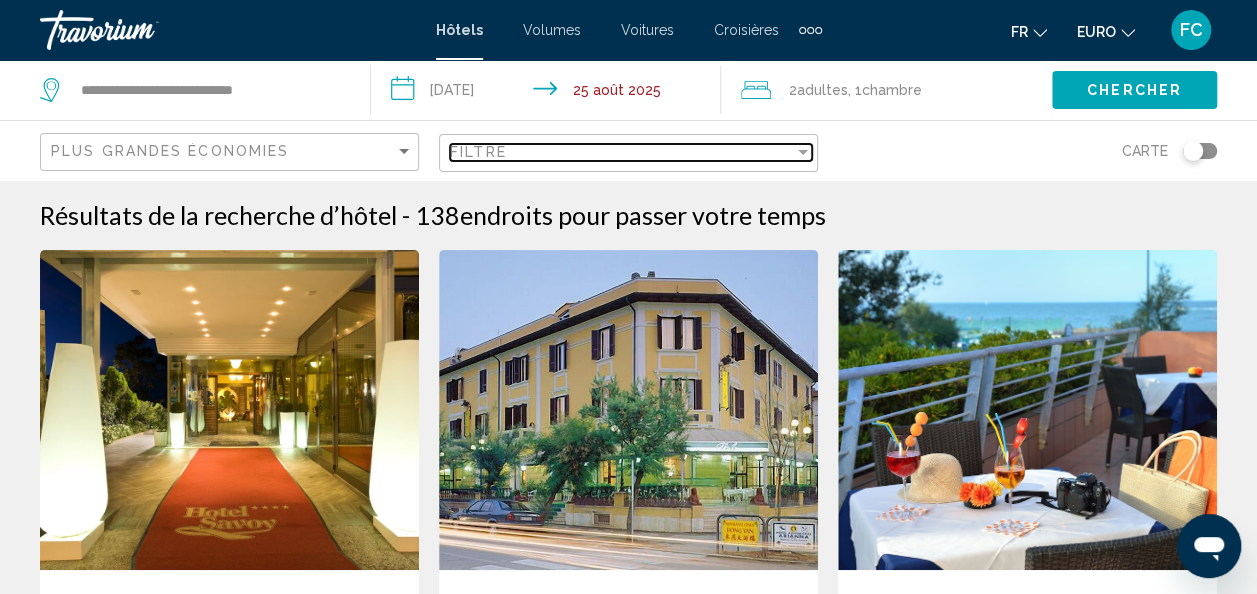 click at bounding box center [803, 152] 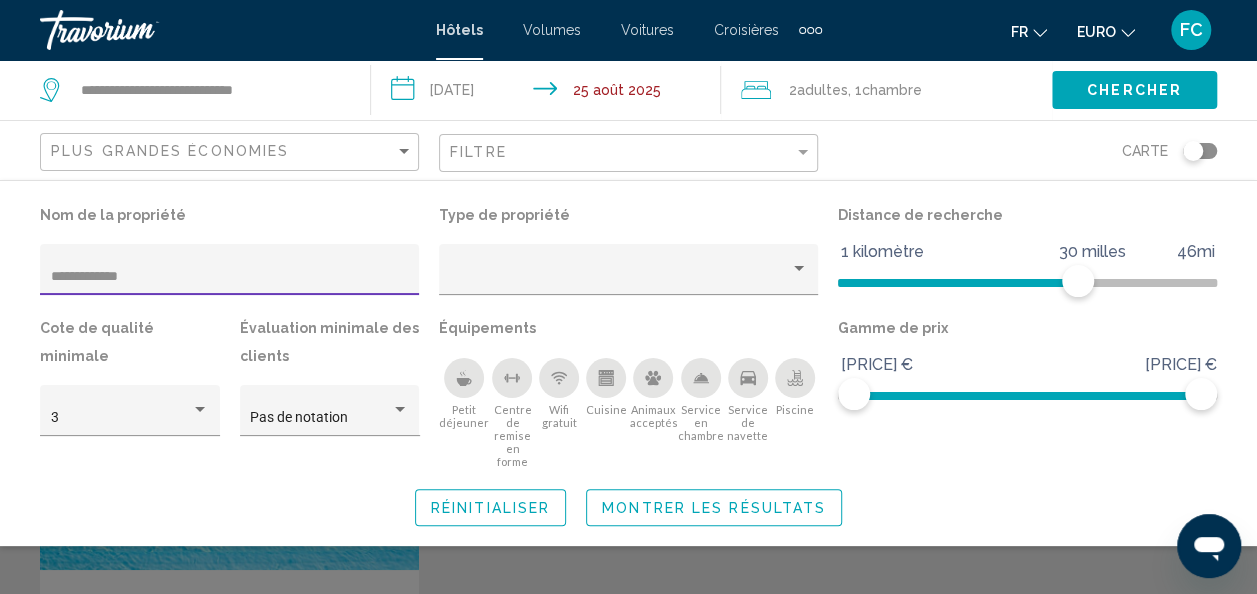 type on "**********" 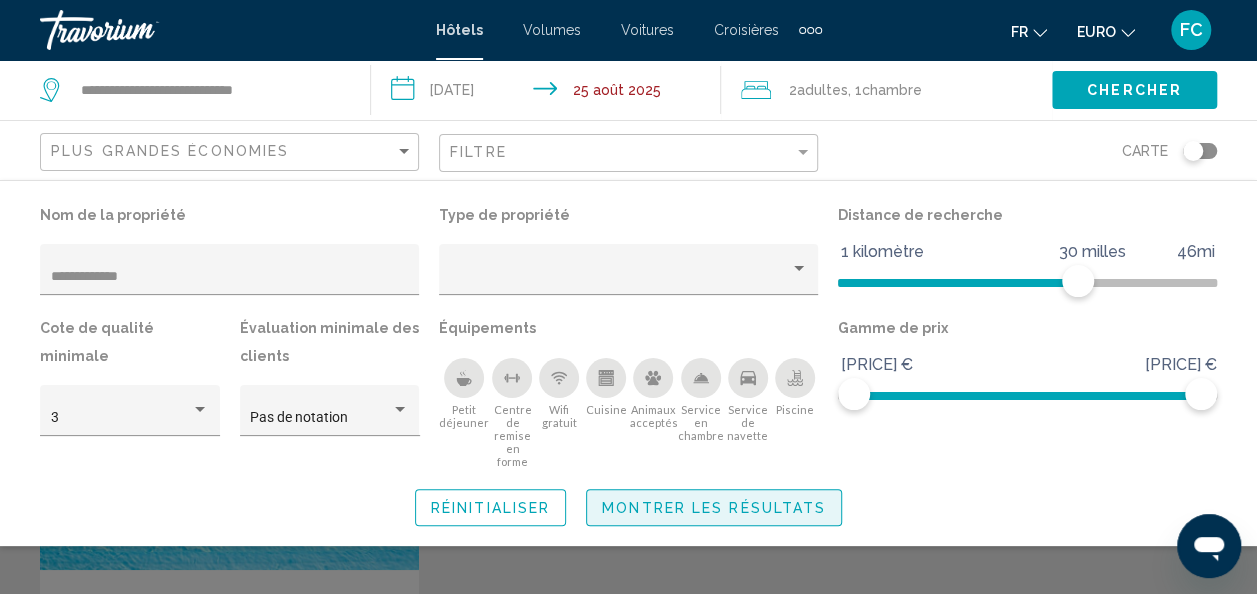 click on "Montrer les résultats" 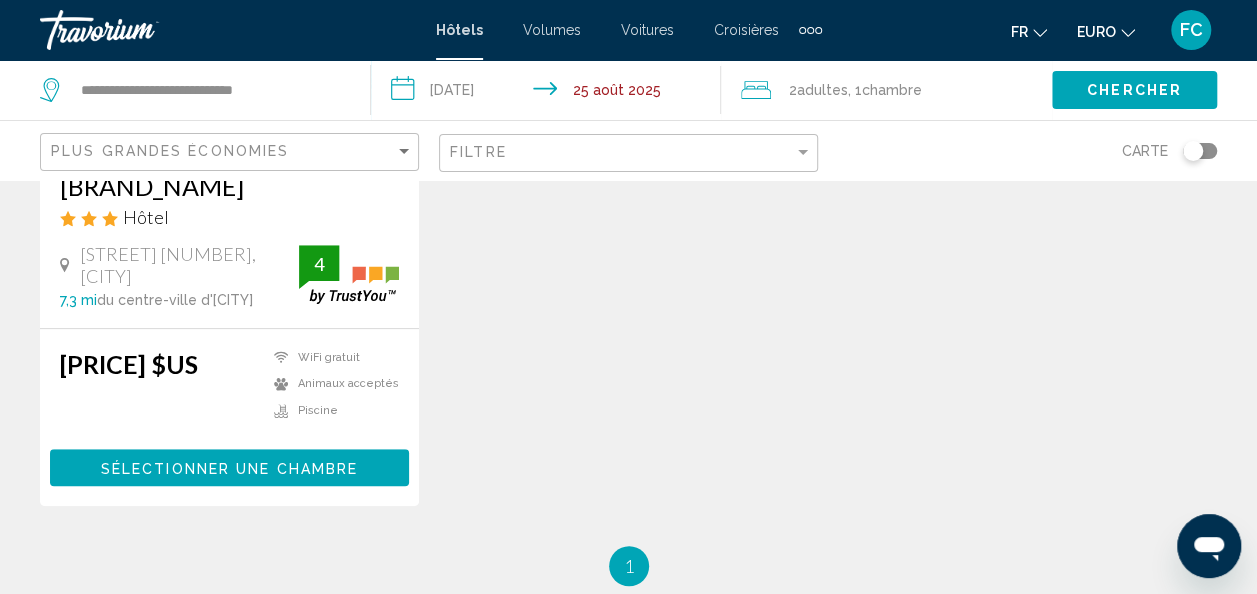 scroll, scrollTop: 440, scrollLeft: 0, axis: vertical 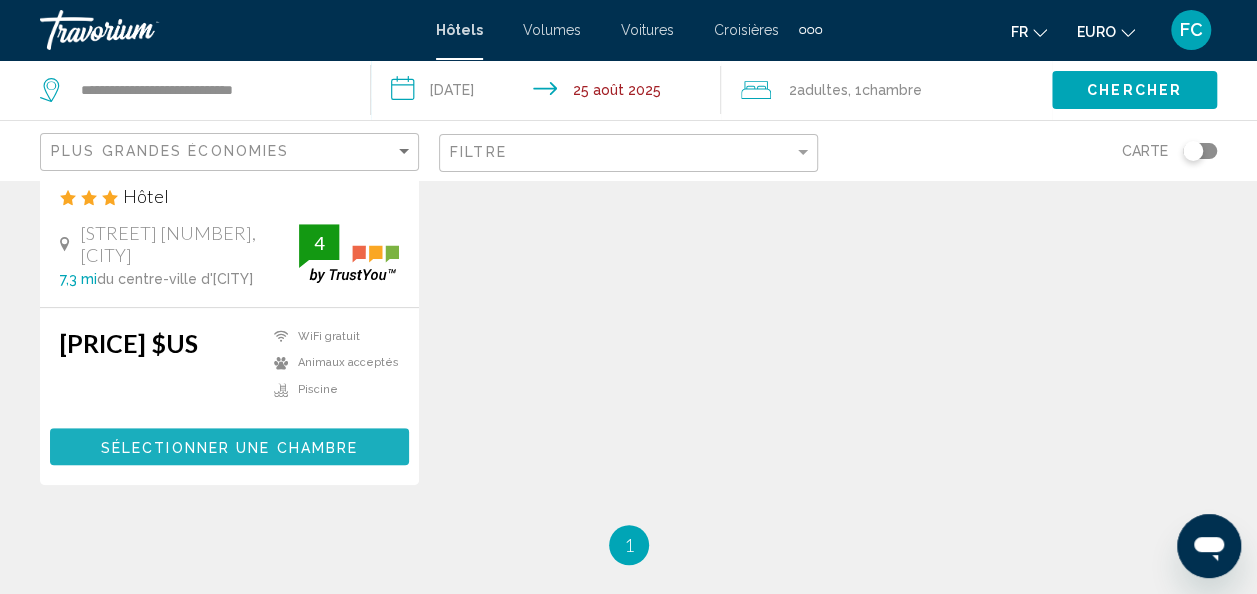 click on "Sélectionner une chambre" at bounding box center [229, 447] 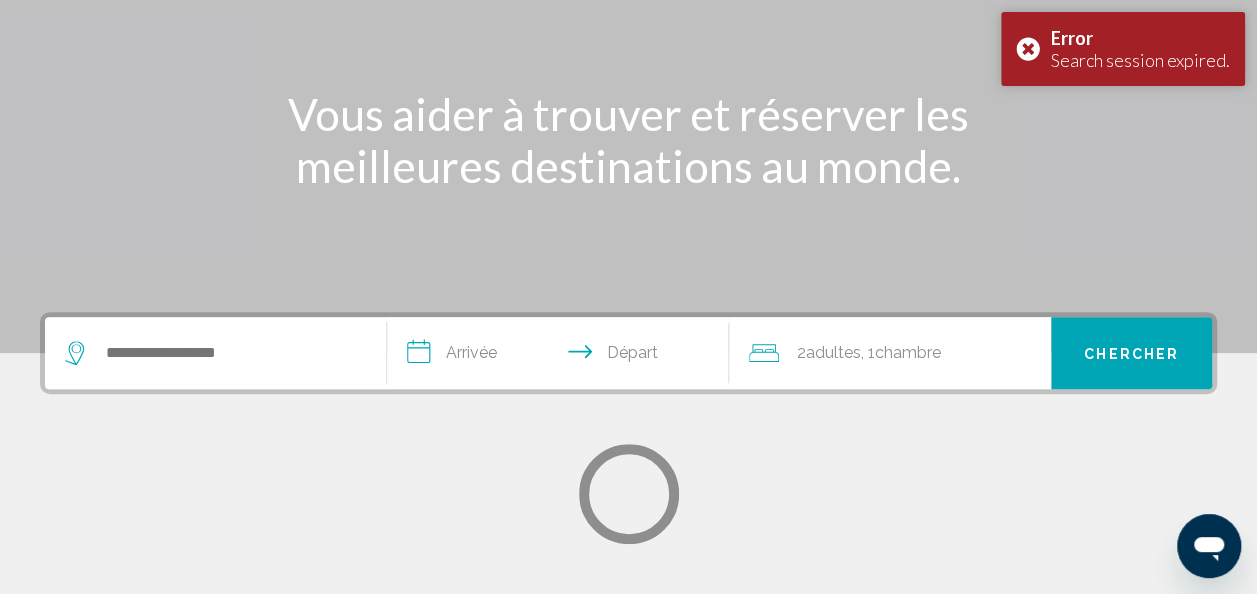 scroll, scrollTop: 0, scrollLeft: 0, axis: both 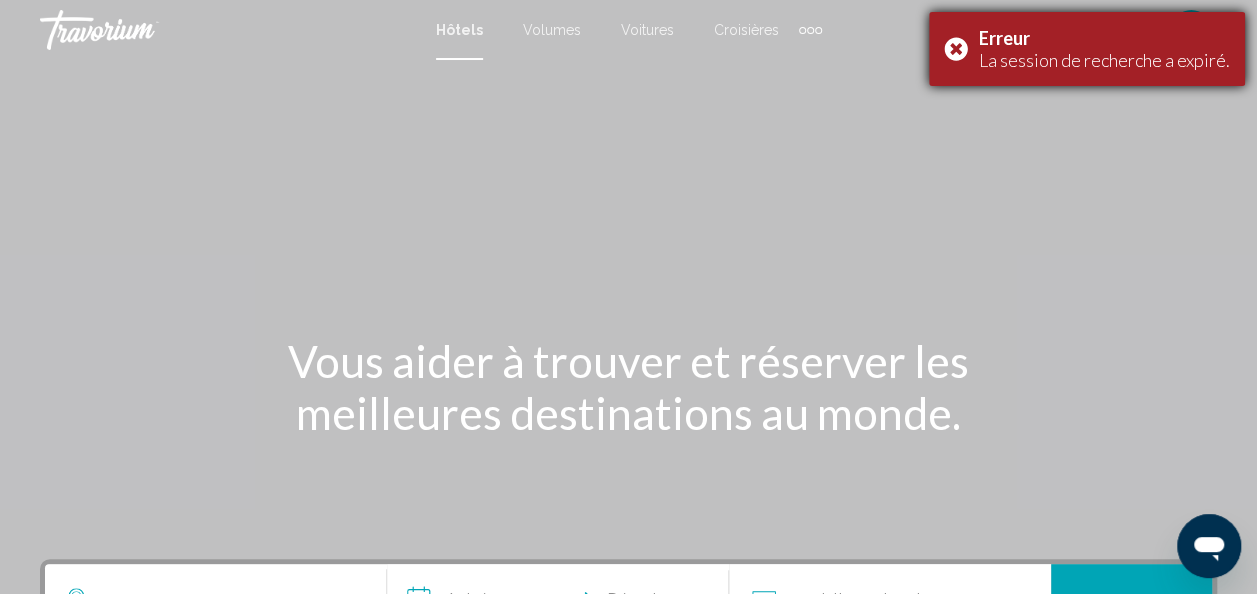 click on "Erreur   La session de recherche a expiré." at bounding box center [1087, 49] 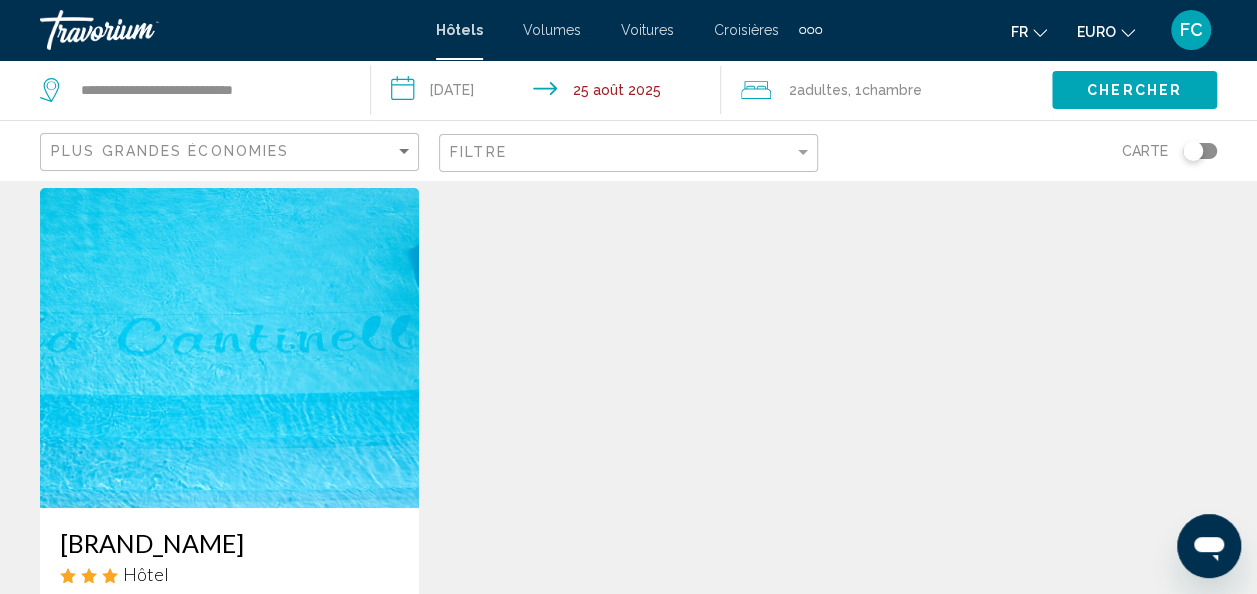 scroll, scrollTop: 71, scrollLeft: 0, axis: vertical 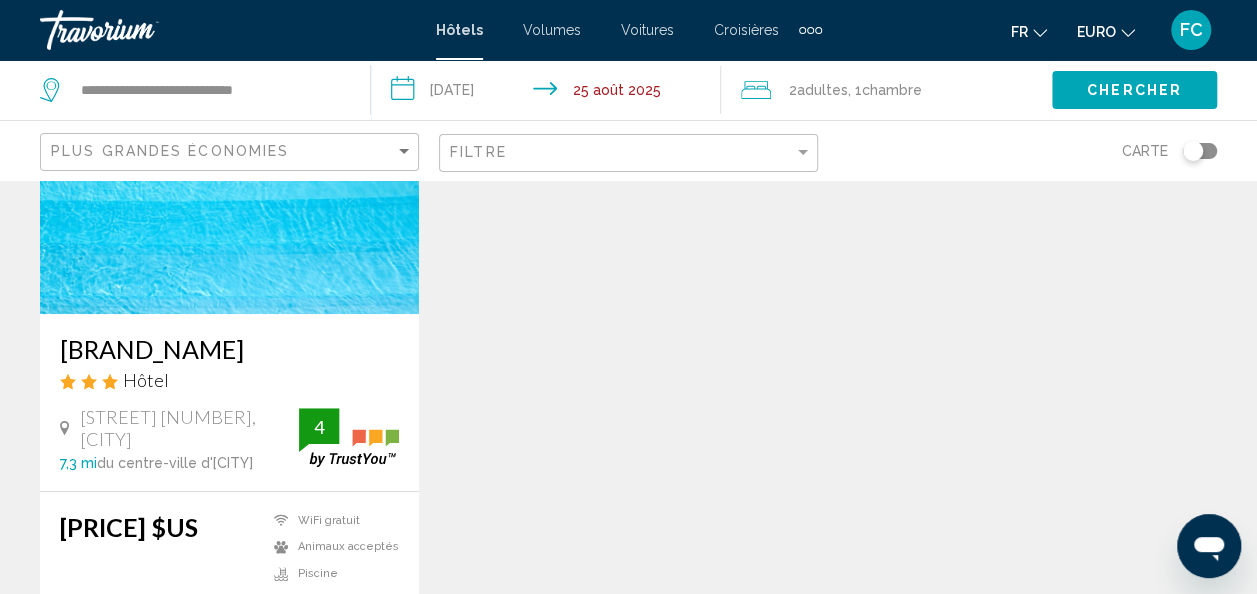 click at bounding box center [229, 154] 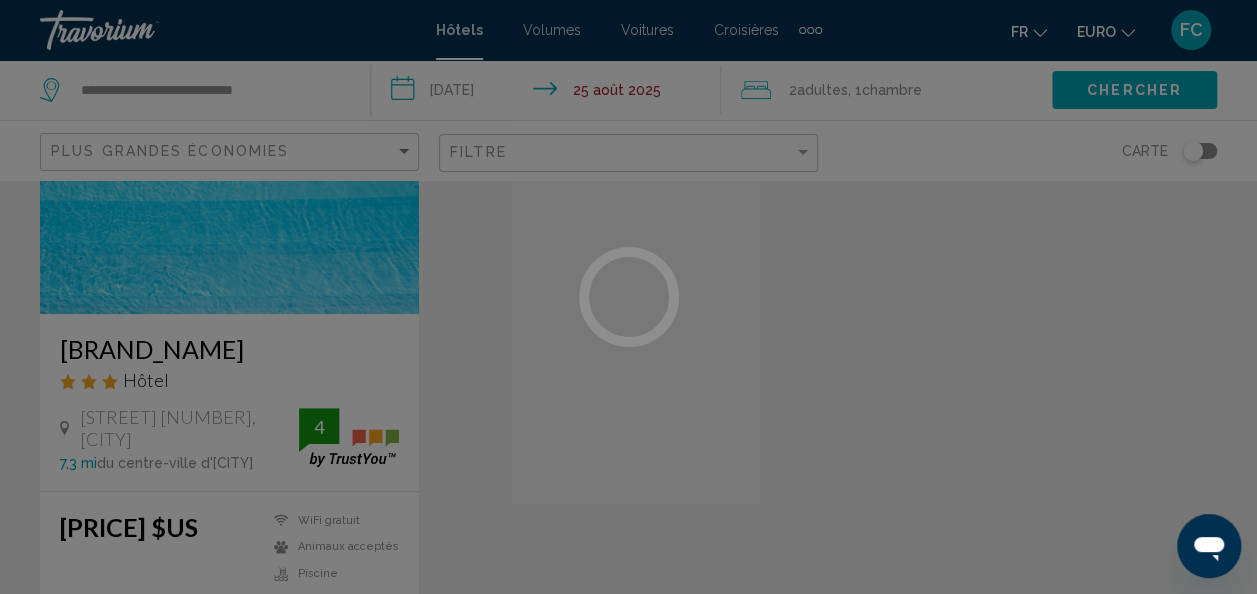 click at bounding box center [628, 297] 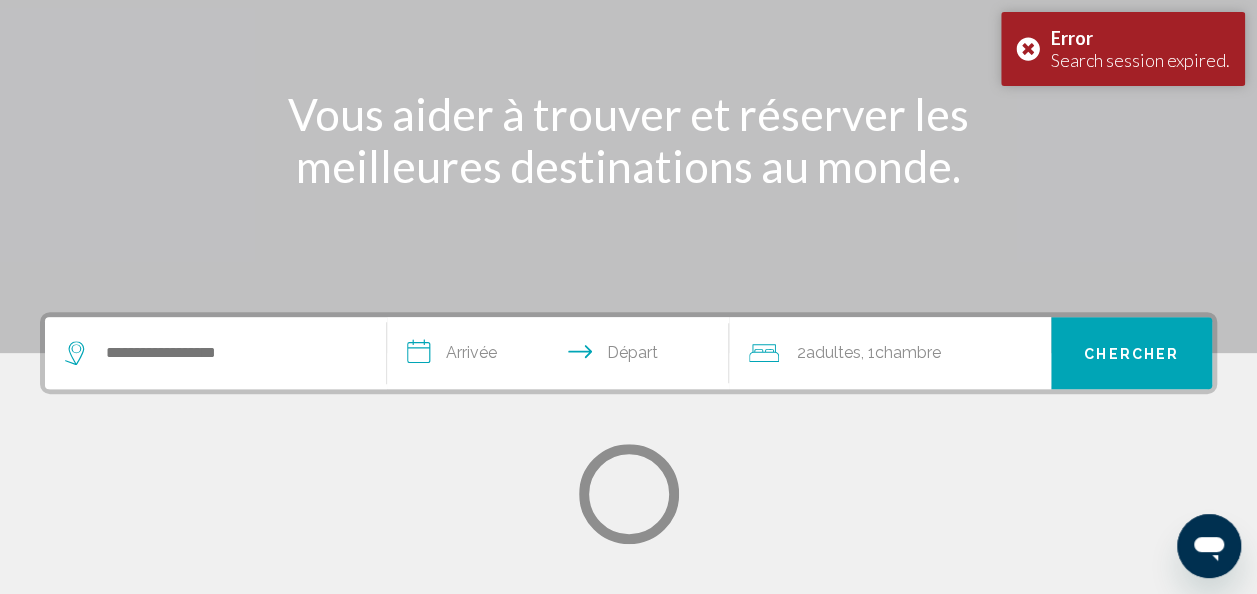 scroll, scrollTop: 0, scrollLeft: 0, axis: both 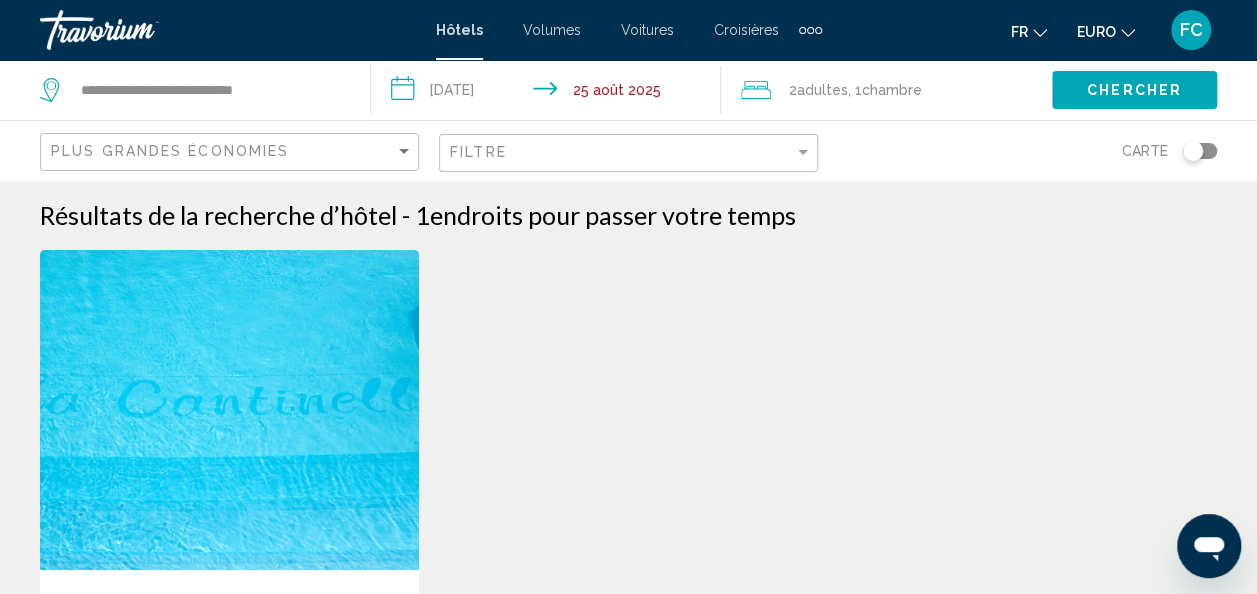 click on "**********" 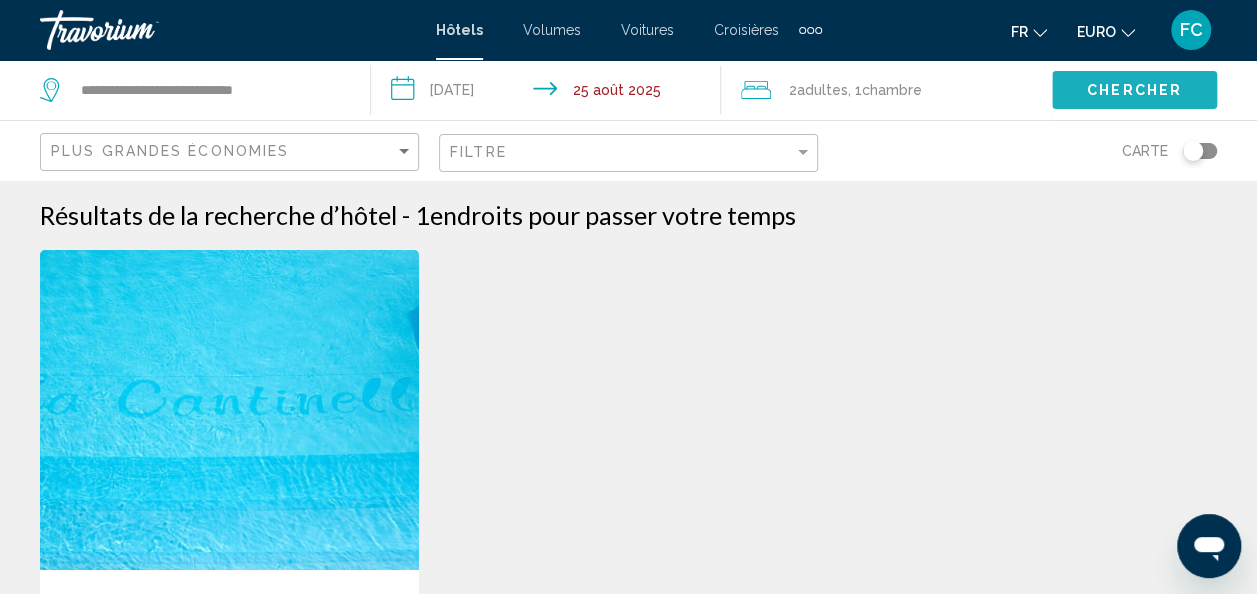click on "Chercher" 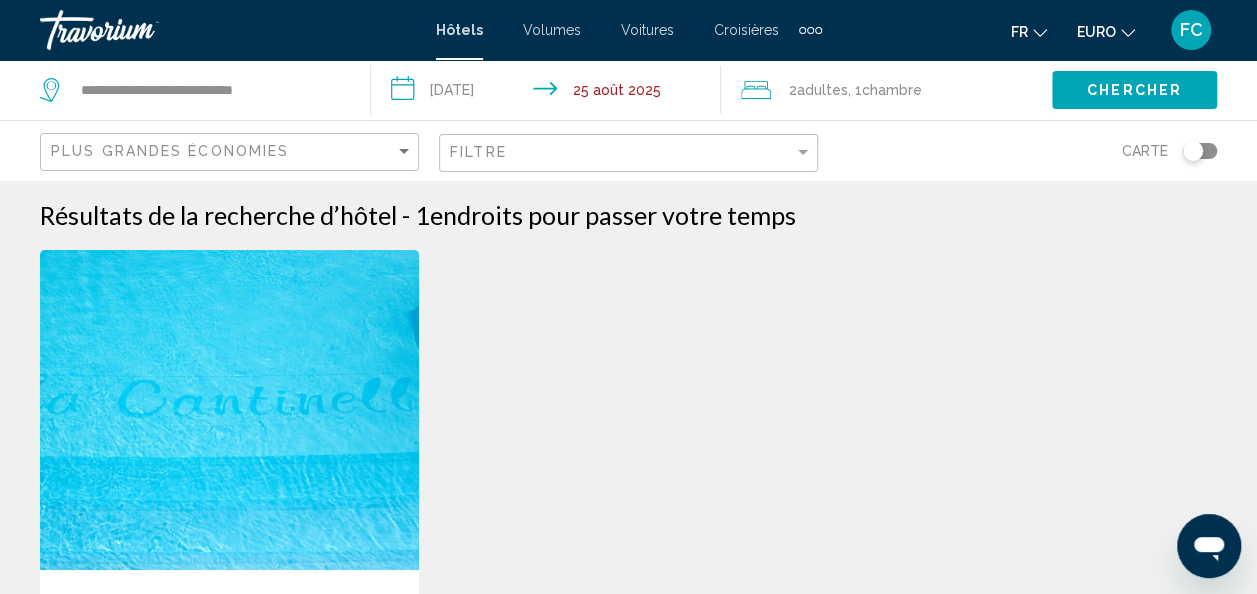 click on "Filtre" 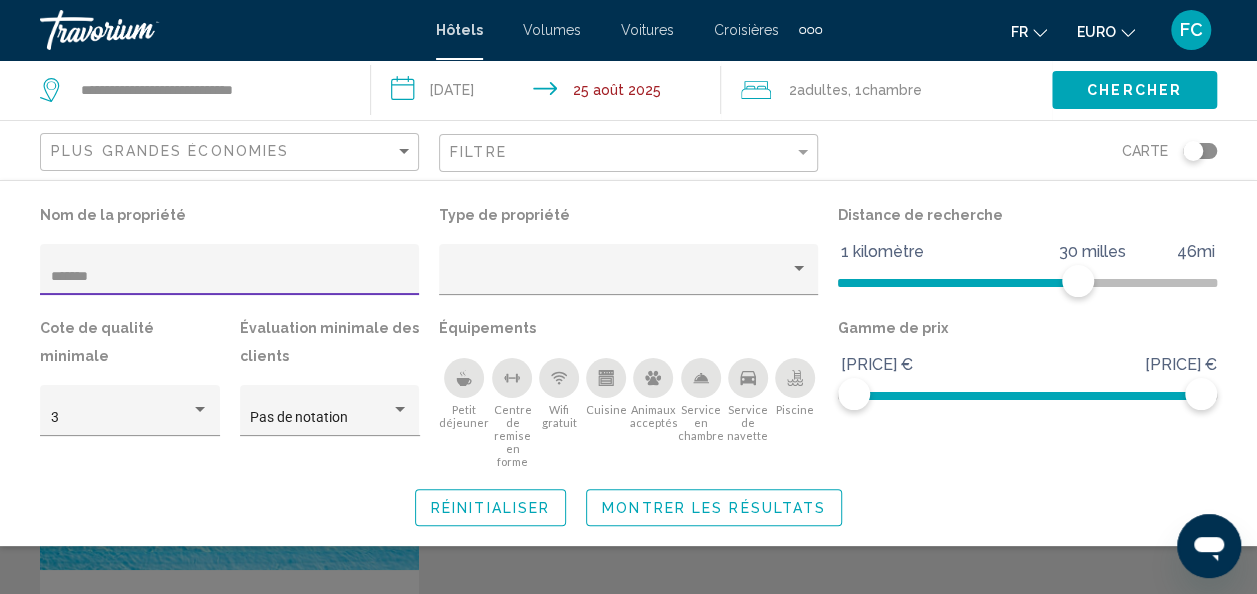 click on "*******" at bounding box center (230, 277) 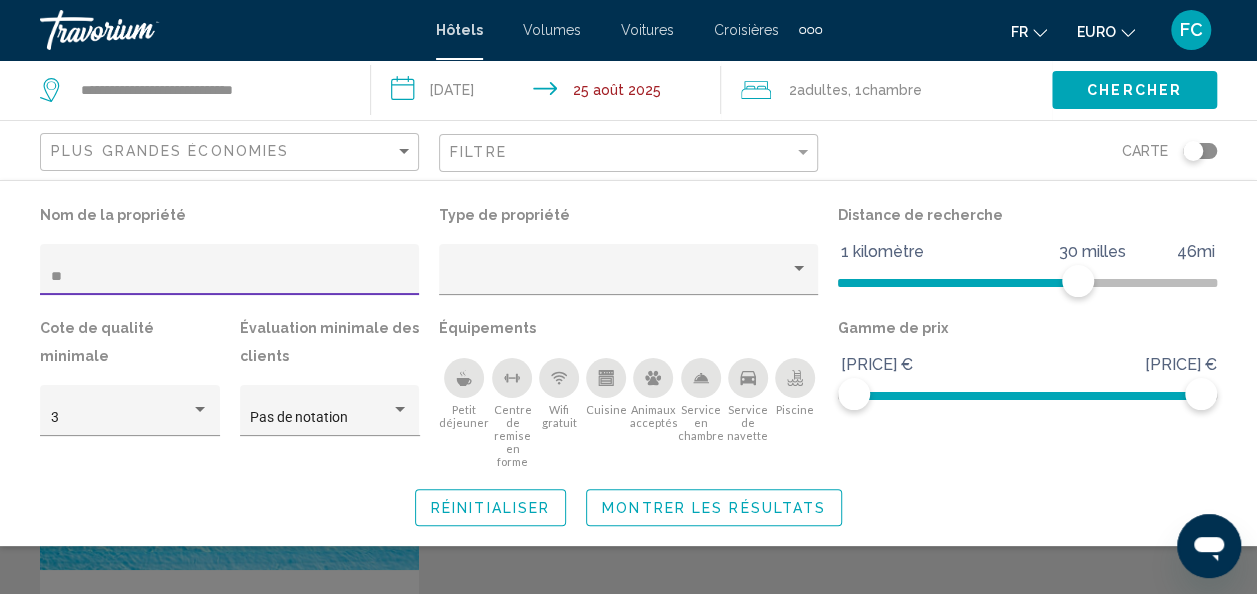 type on "*" 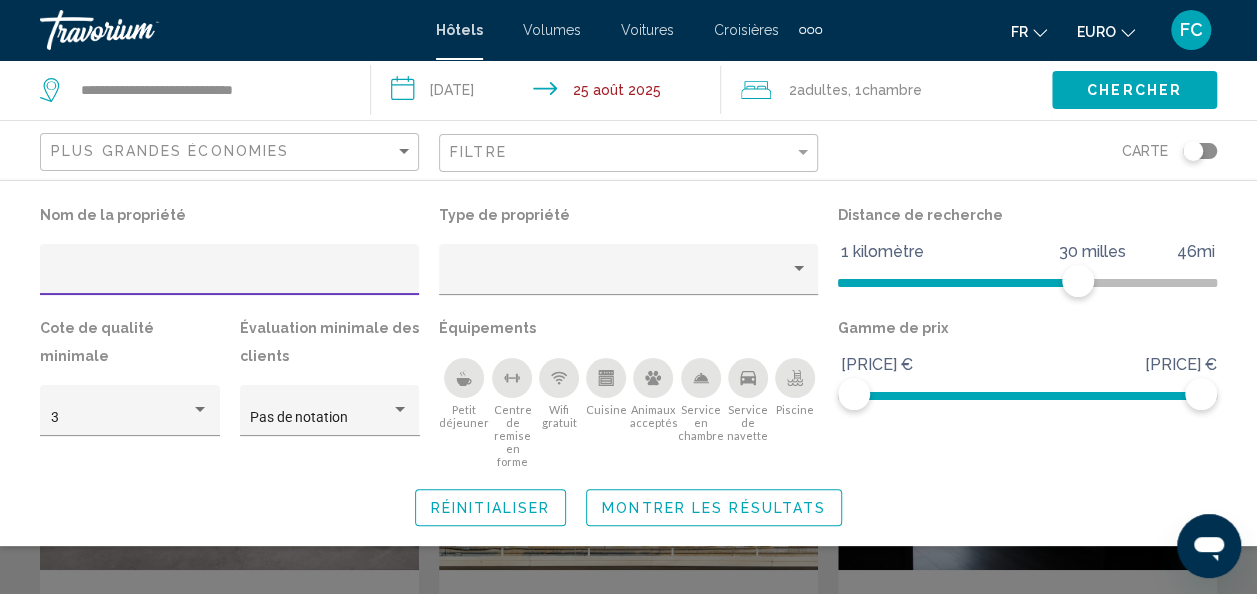 type 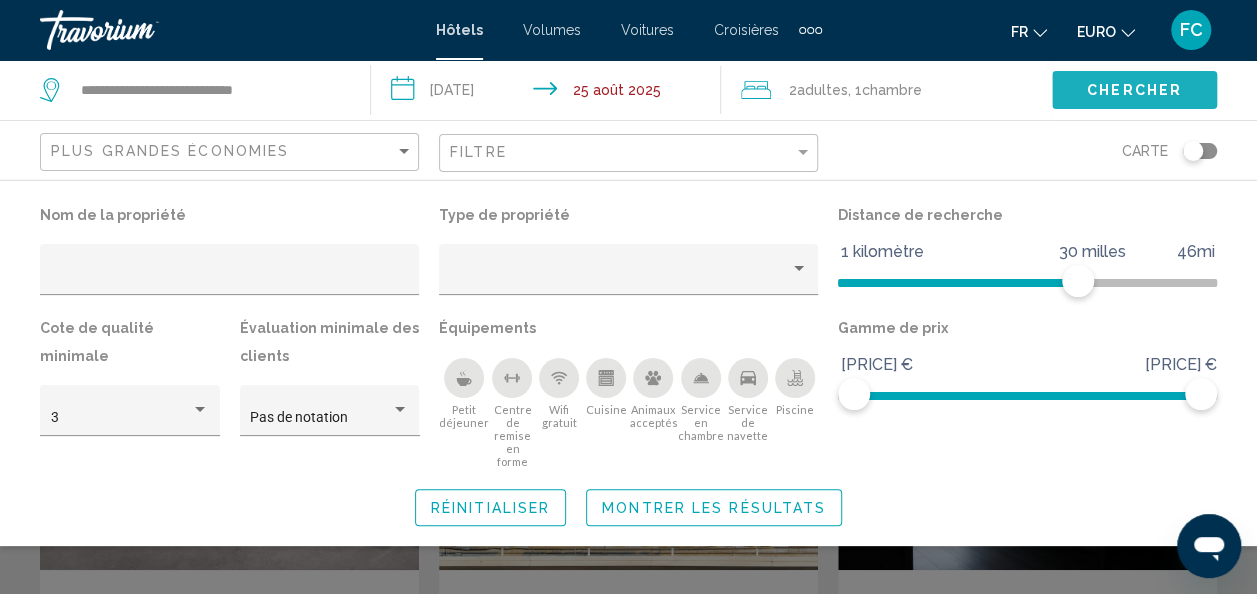 click on "Chercher" 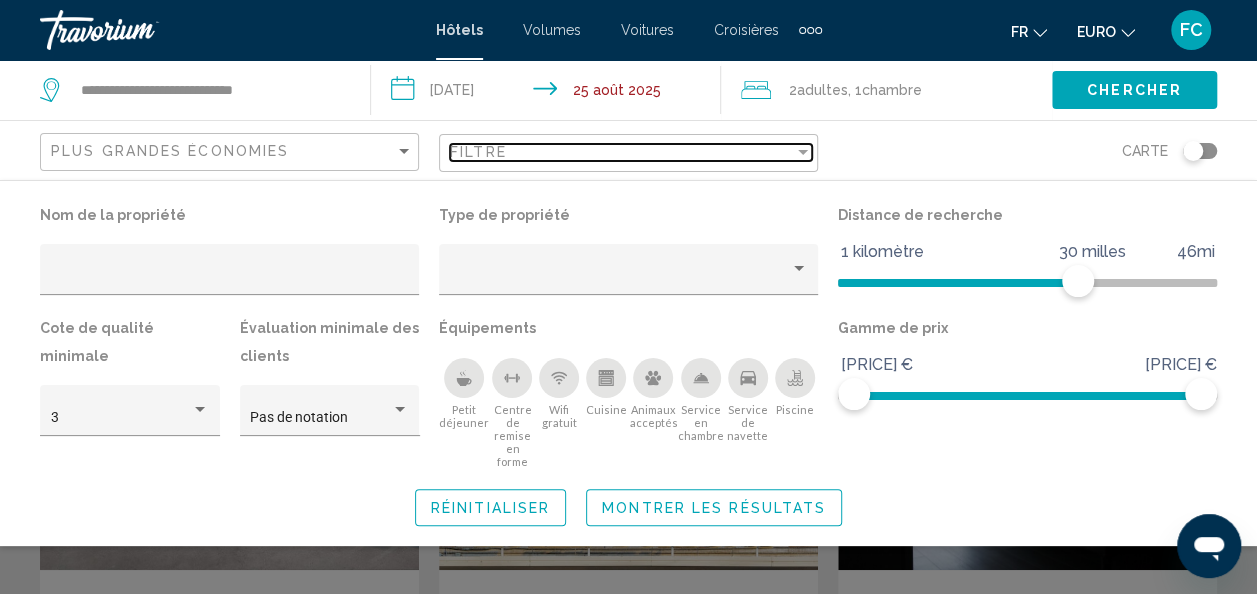 click at bounding box center (803, 152) 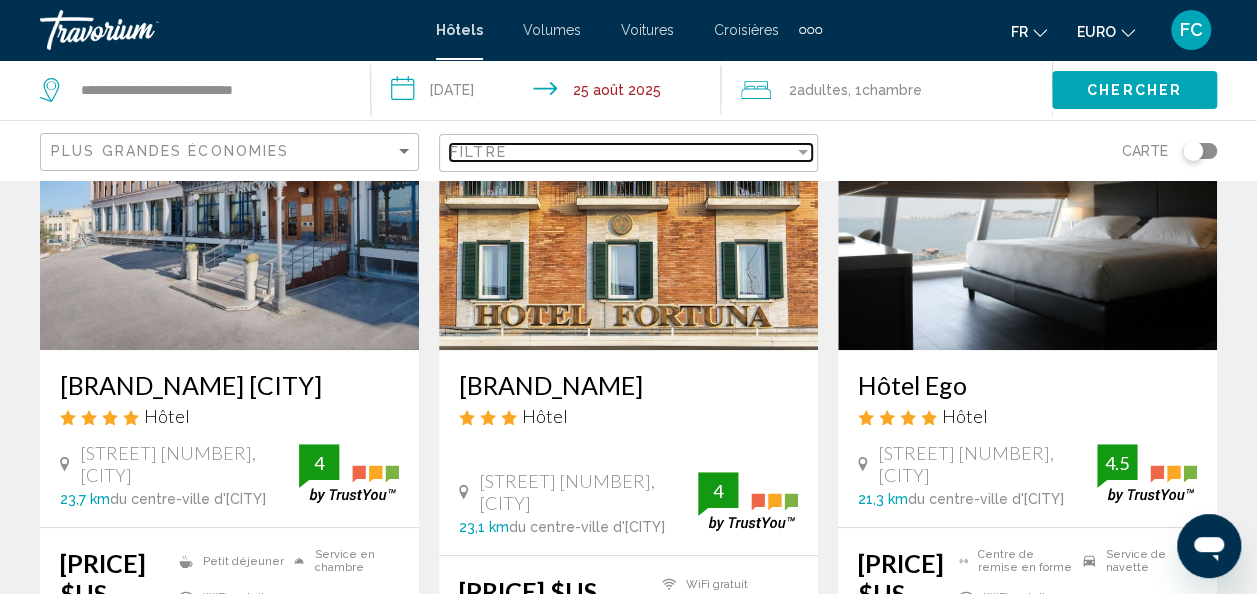 scroll, scrollTop: 0, scrollLeft: 0, axis: both 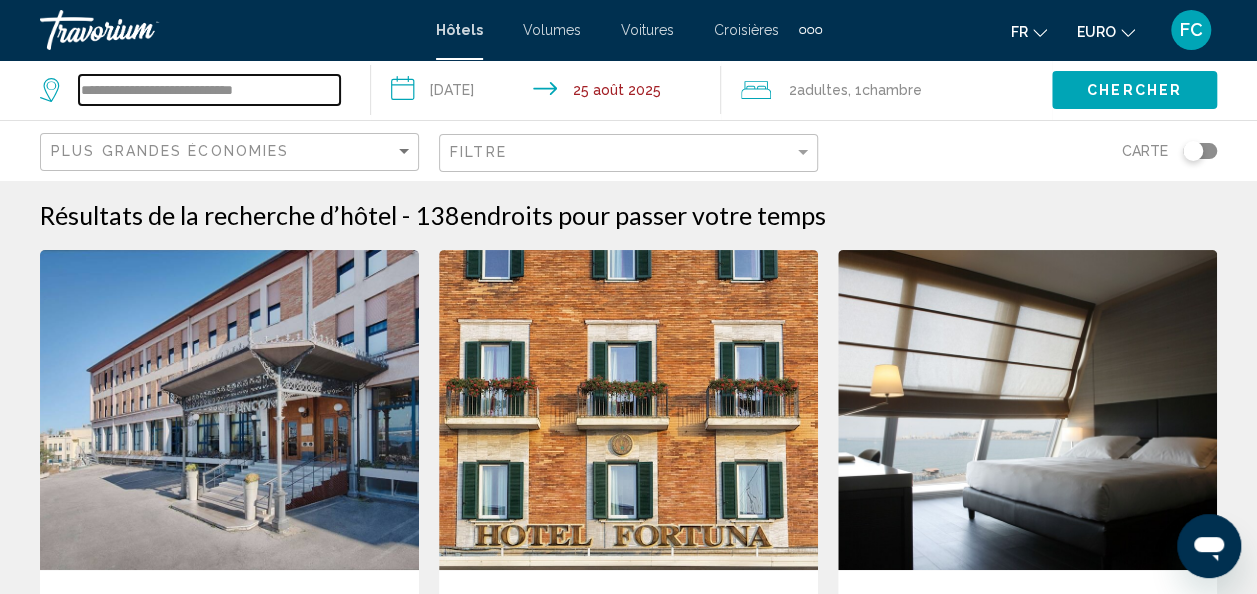 click on "**********" at bounding box center [209, 90] 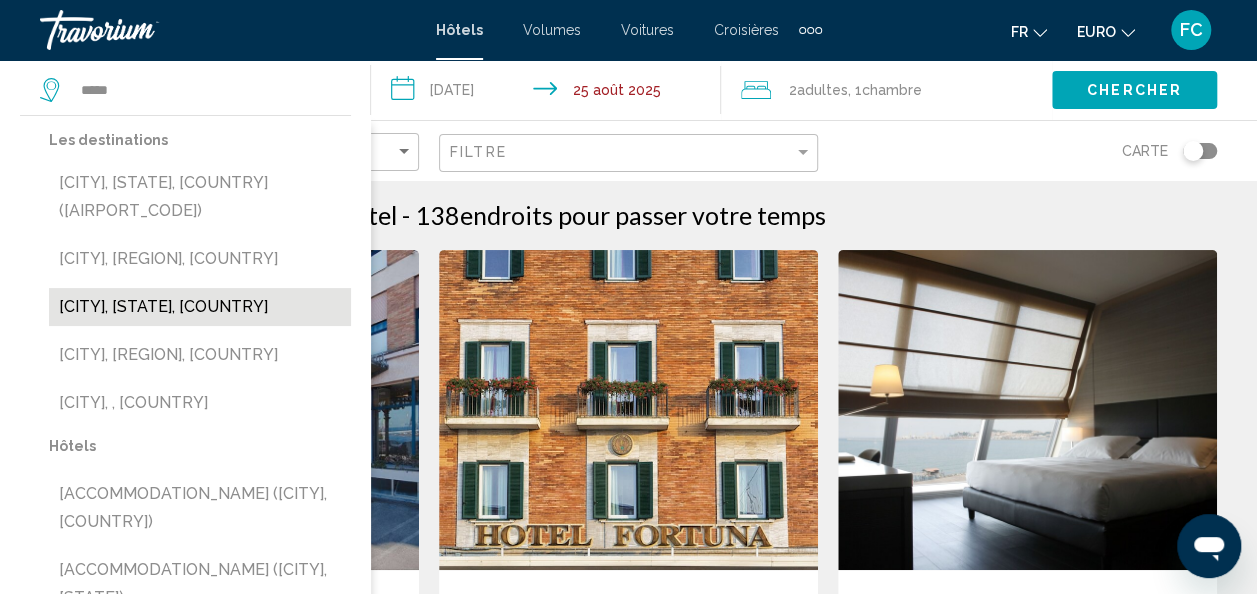click on "Ostra, Ancône, Italie" at bounding box center [200, 307] 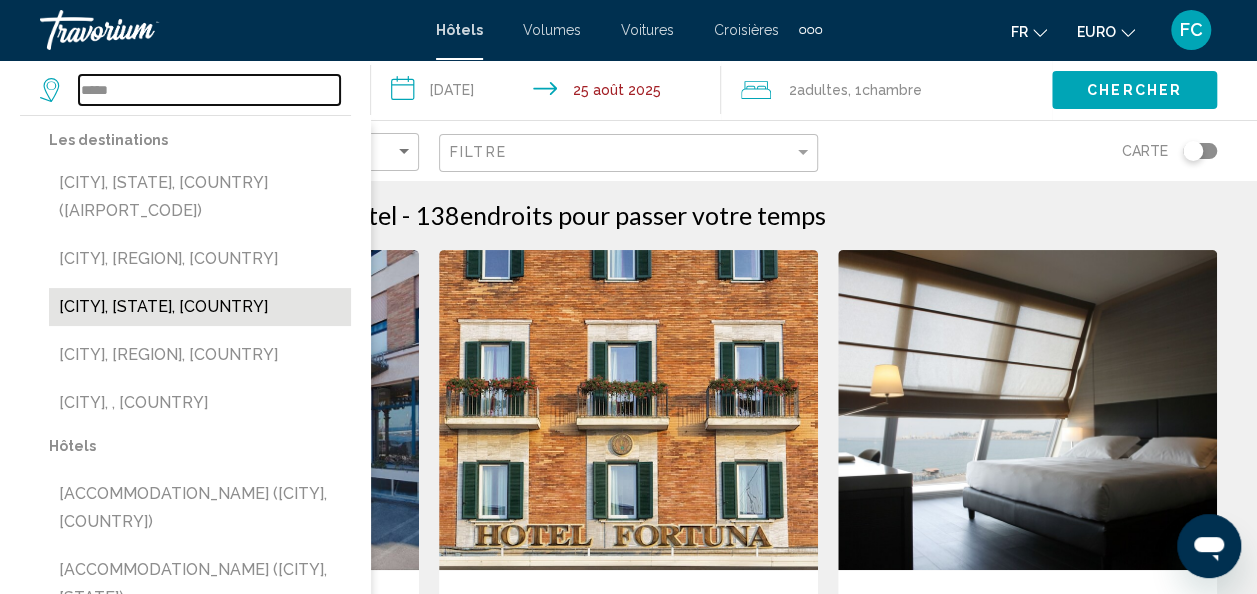 type on "**********" 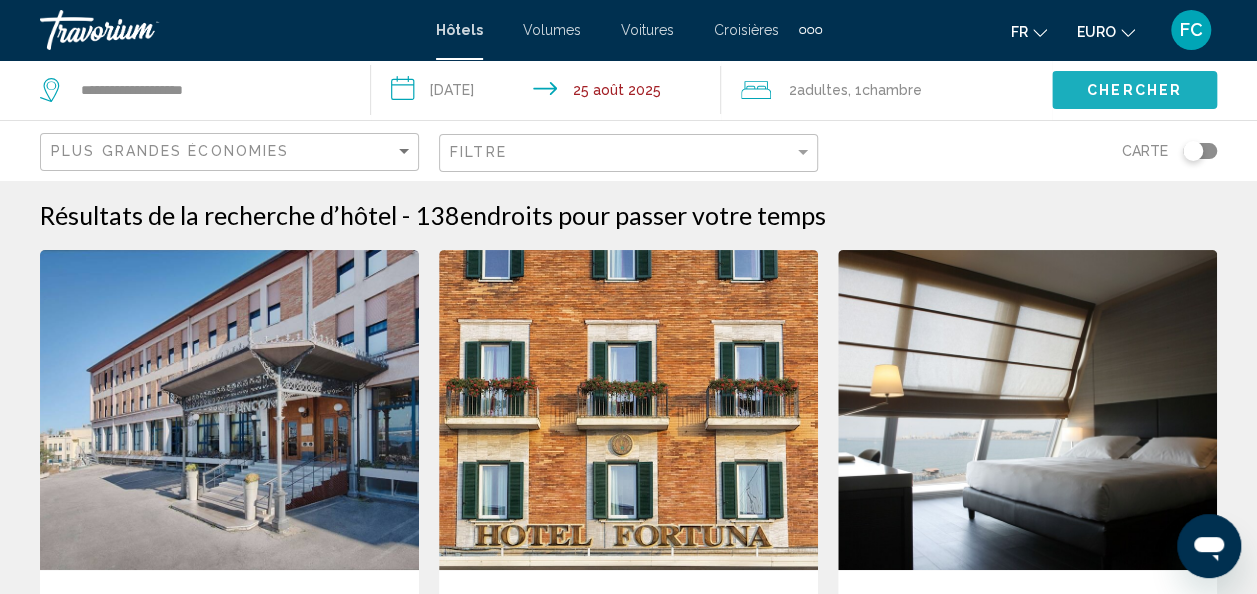 click on "Chercher" 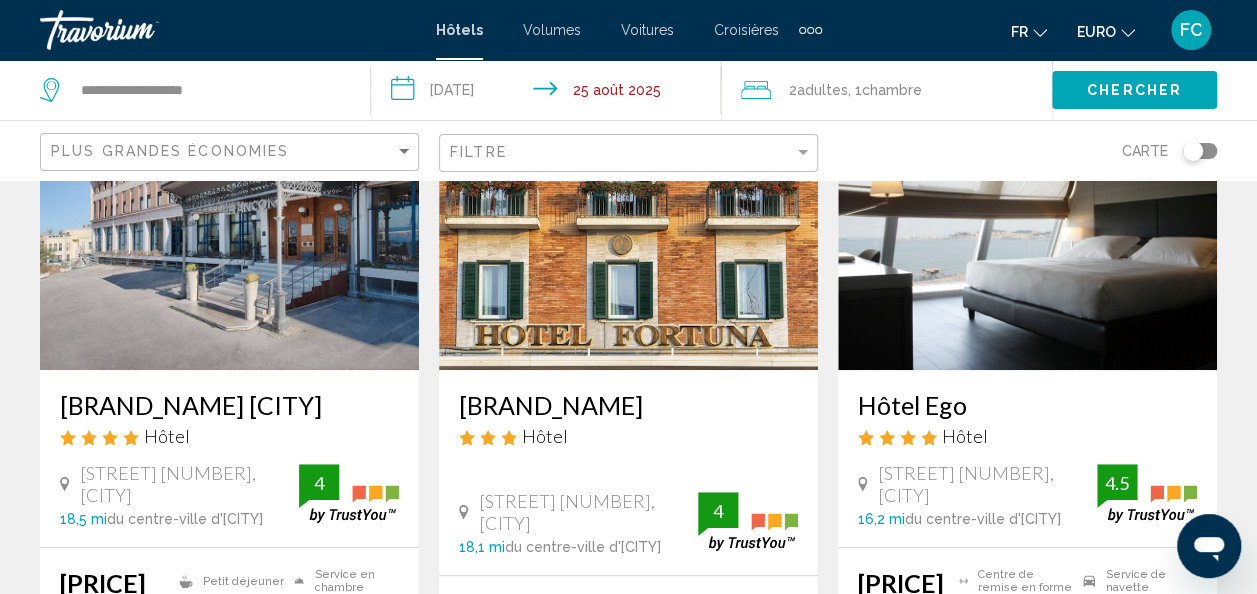 scroll, scrollTop: 306, scrollLeft: 0, axis: vertical 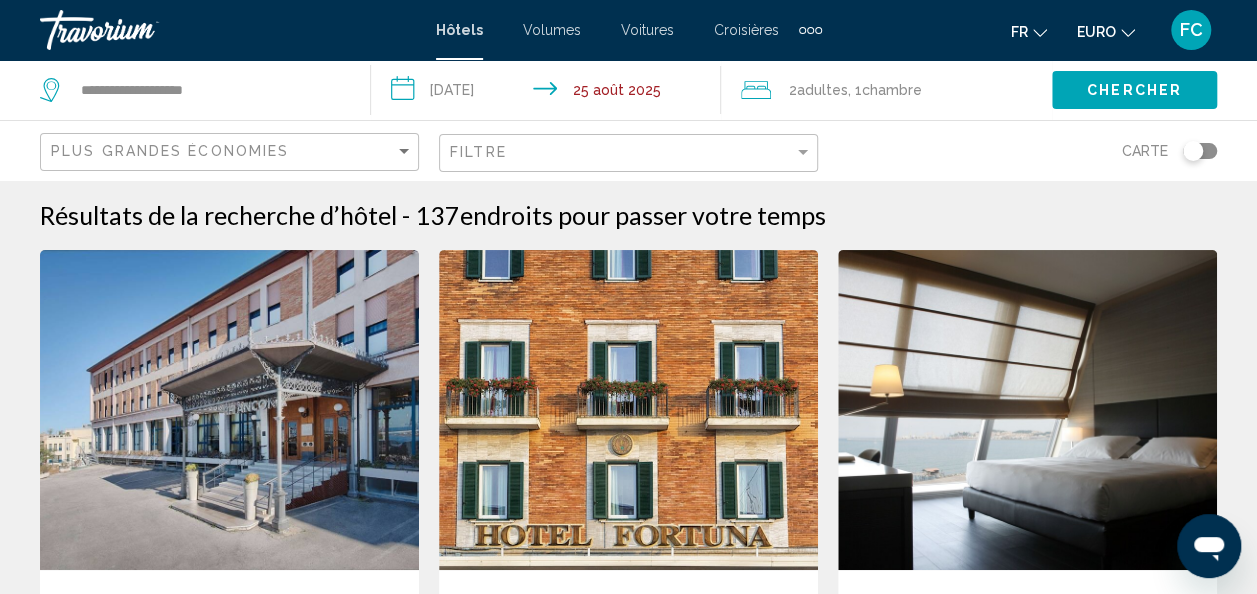 click 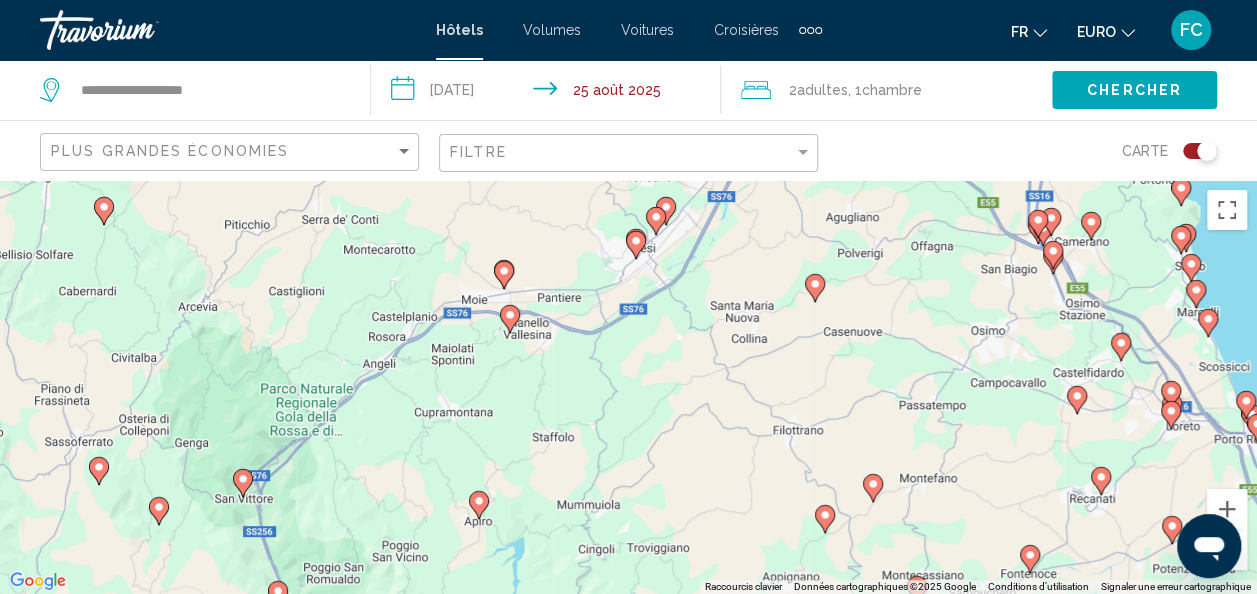 drag, startPoint x: 701, startPoint y: 307, endPoint x: 649, endPoint y: 431, distance: 134.46188 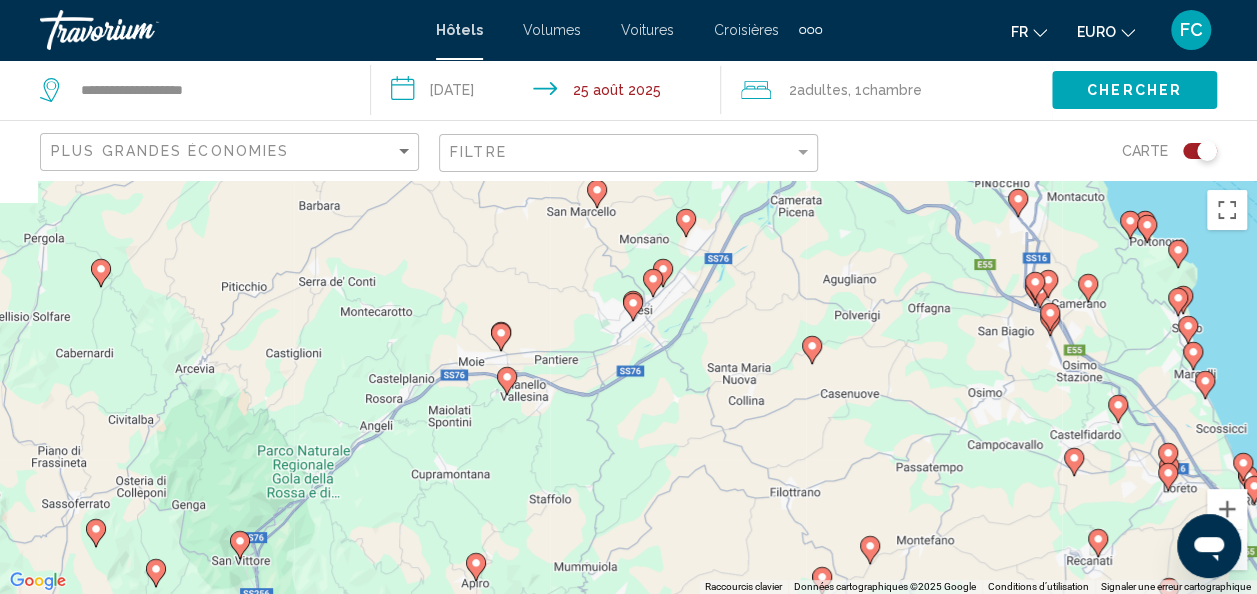 drag, startPoint x: 712, startPoint y: 419, endPoint x: 716, endPoint y: 492, distance: 73.109505 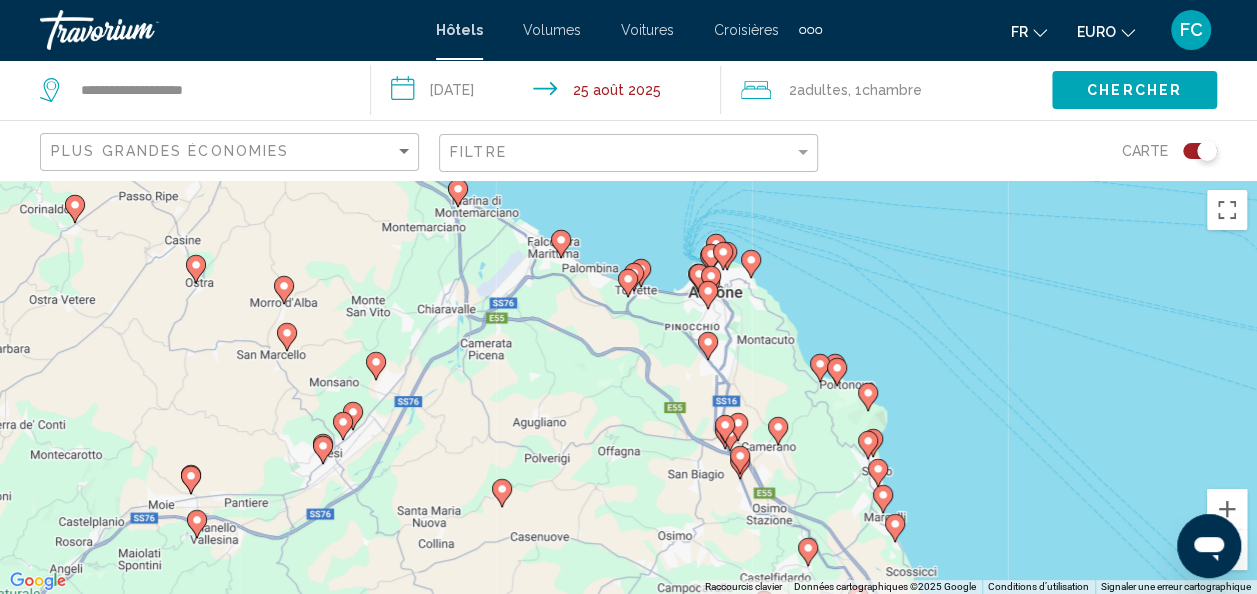drag, startPoint x: 962, startPoint y: 422, endPoint x: 682, endPoint y: 551, distance: 308.2872 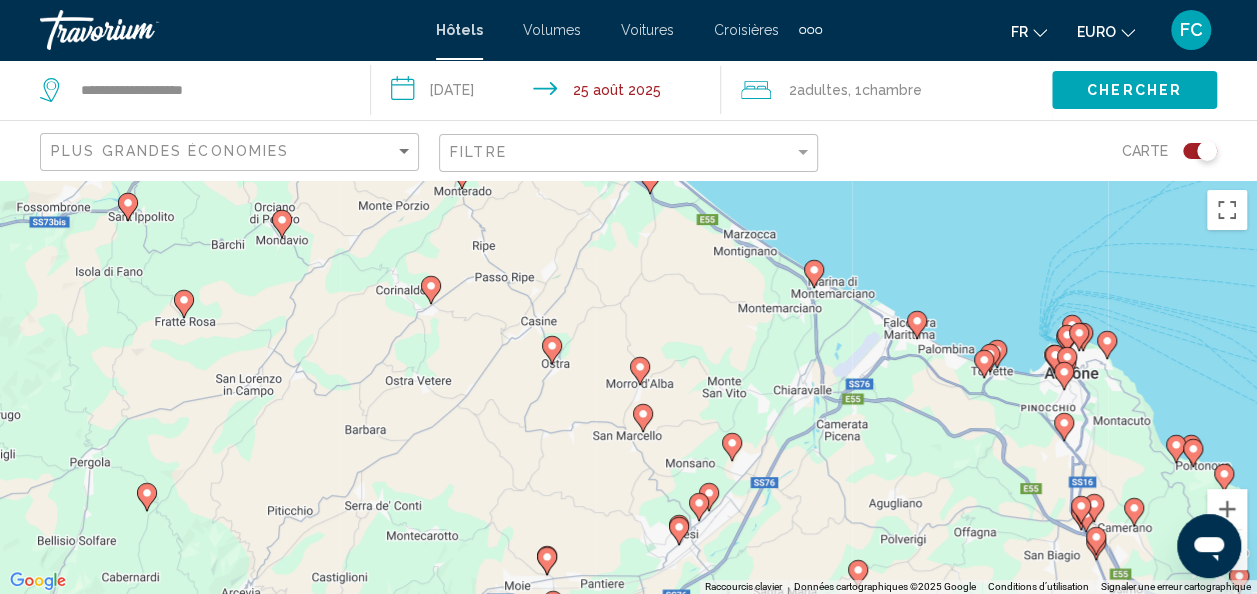drag, startPoint x: 544, startPoint y: 466, endPoint x: 868, endPoint y: 557, distance: 336.53677 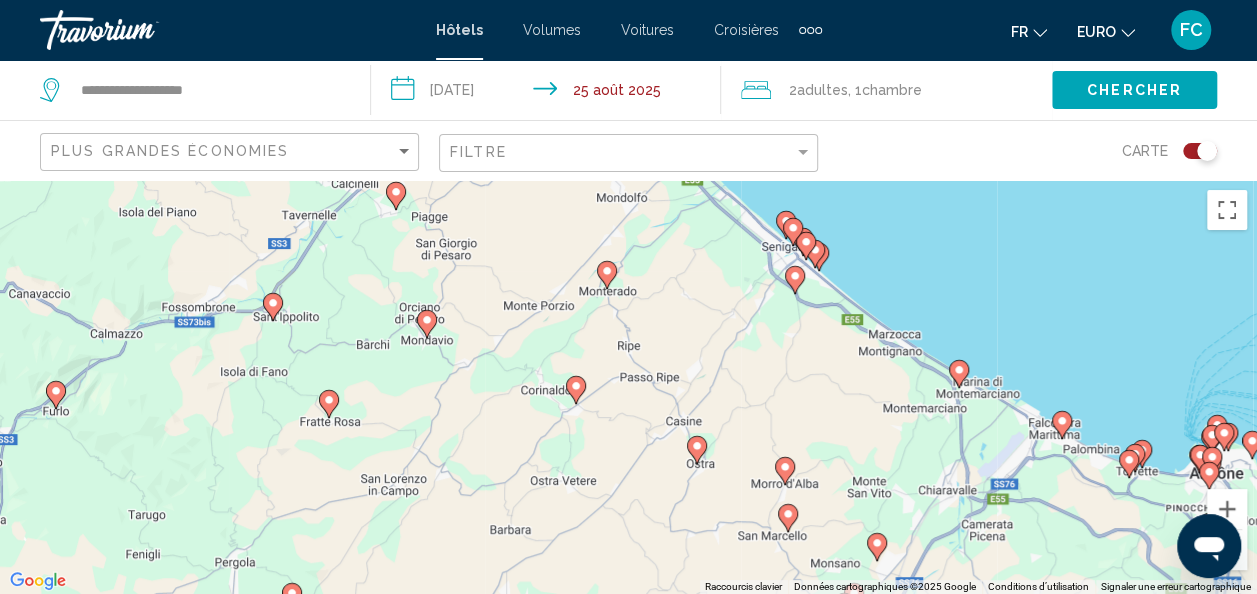 drag, startPoint x: 396, startPoint y: 452, endPoint x: 536, endPoint y: 538, distance: 164.3046 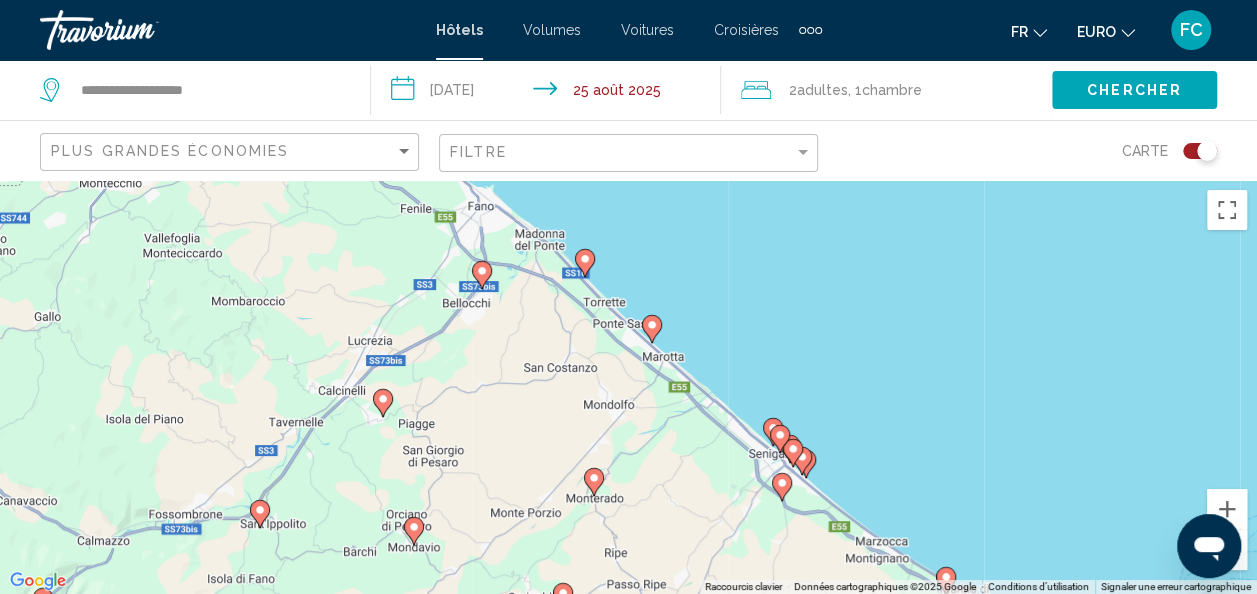 drag, startPoint x: 502, startPoint y: 273, endPoint x: 489, endPoint y: 489, distance: 216.39085 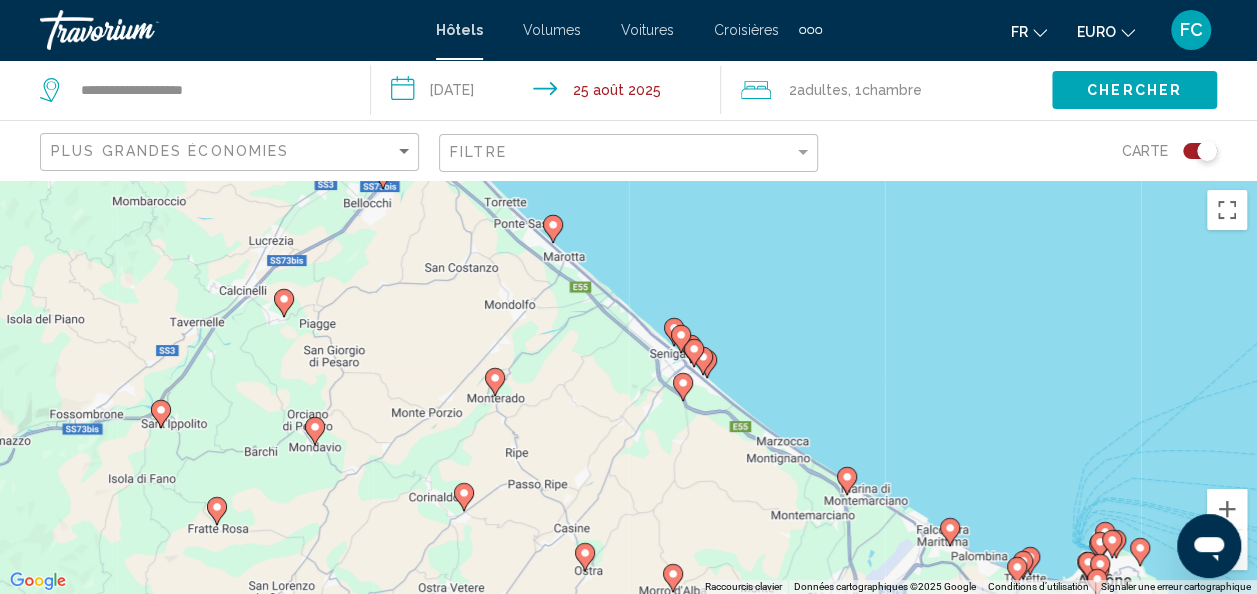 drag, startPoint x: 486, startPoint y: 395, endPoint x: 386, endPoint y: 294, distance: 142.13022 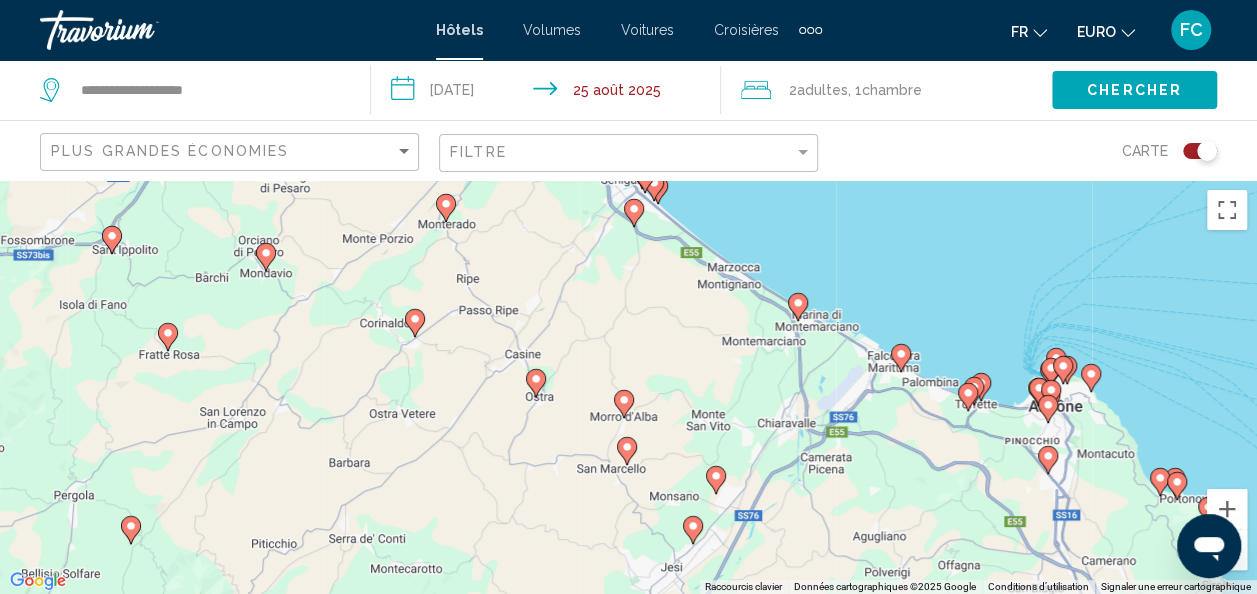 drag, startPoint x: 430, startPoint y: 439, endPoint x: 385, endPoint y: 261, distance: 183.60011 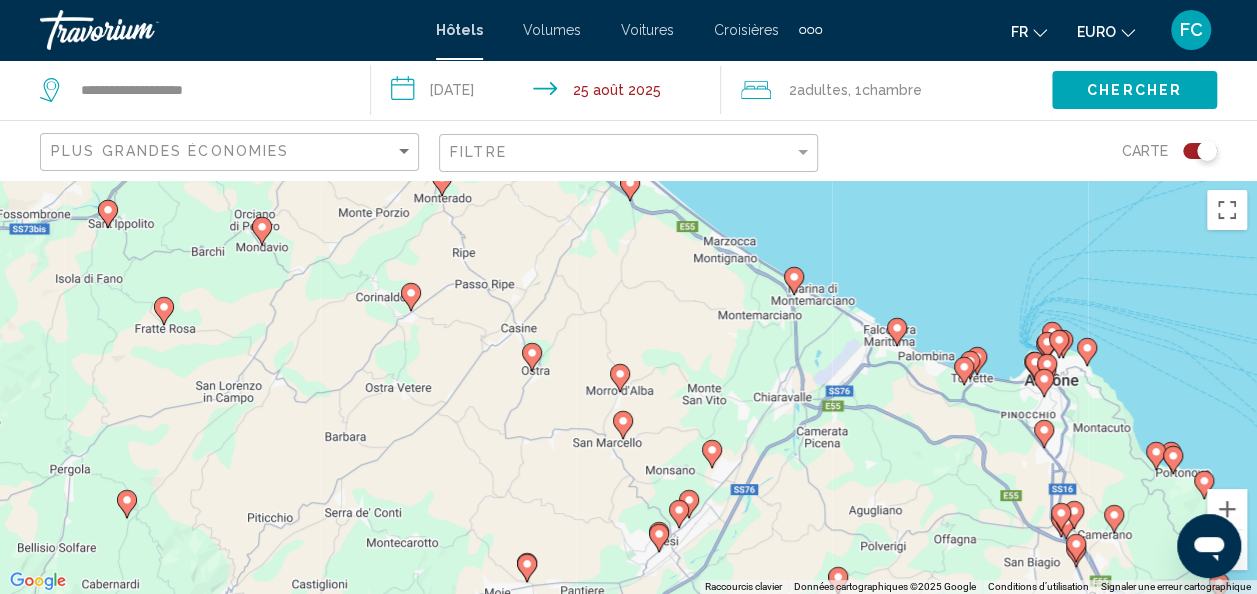drag, startPoint x: 419, startPoint y: 444, endPoint x: 414, endPoint y: 414, distance: 30.413813 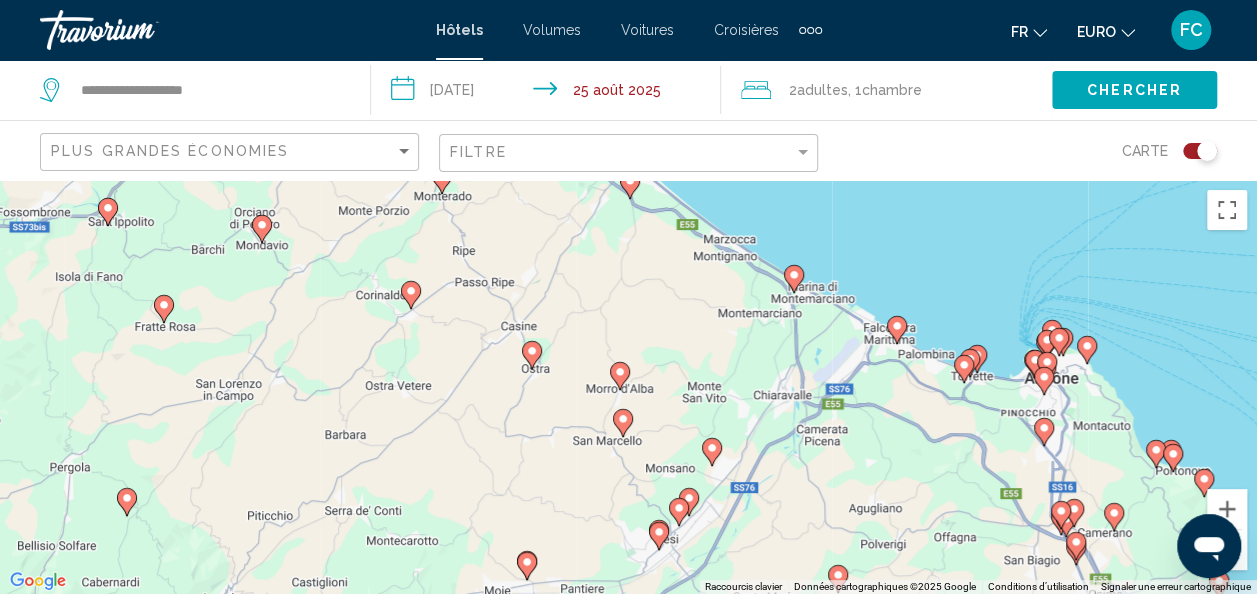 click 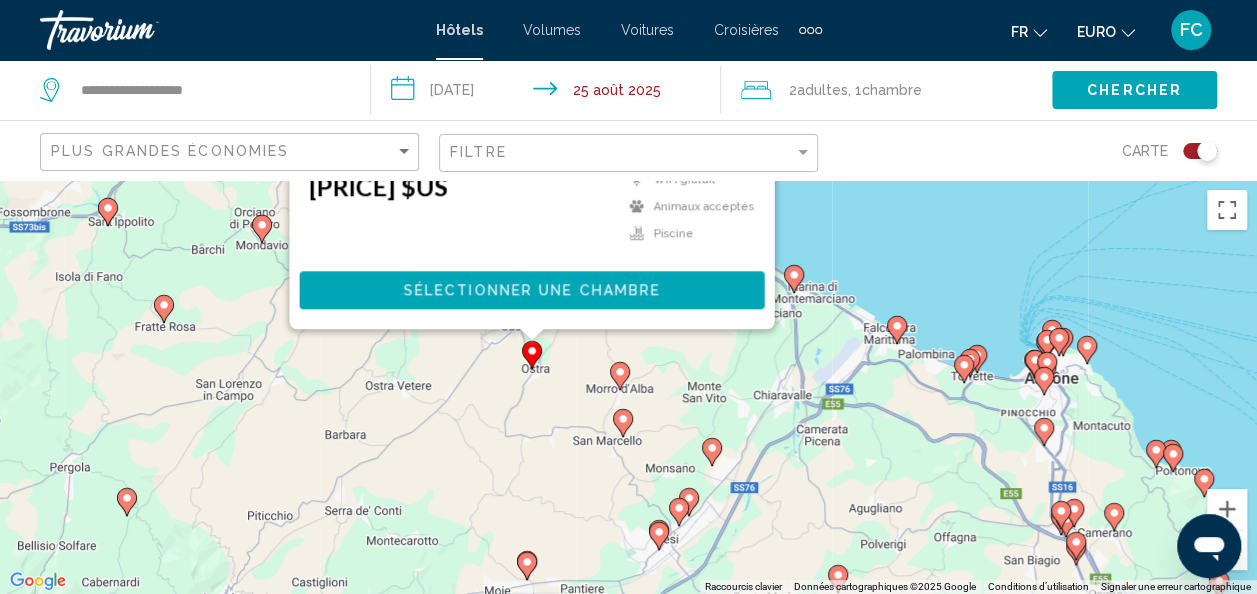 click on "Pour naviguer, appuyez sur les touches fléchées. Pour activer le glissement avec le clavier, appuyez sur Alt+Entrée. Une fois ce mode activé, utilisez les touches fléchées pour déplacer le repère. Pour valider le déplacement, appuyez sur Entrée. Pour annuler, appuyez sur Échap.  La Cantinella
Hôtel
Via Amendola 5, Ostra 1 mi  from Ostra city center de l'hôtel 4 531,76 $US
WiFi gratuit
Animaux acceptés
Piscine  4 Sélectionner une chambre" at bounding box center [1257, 387] 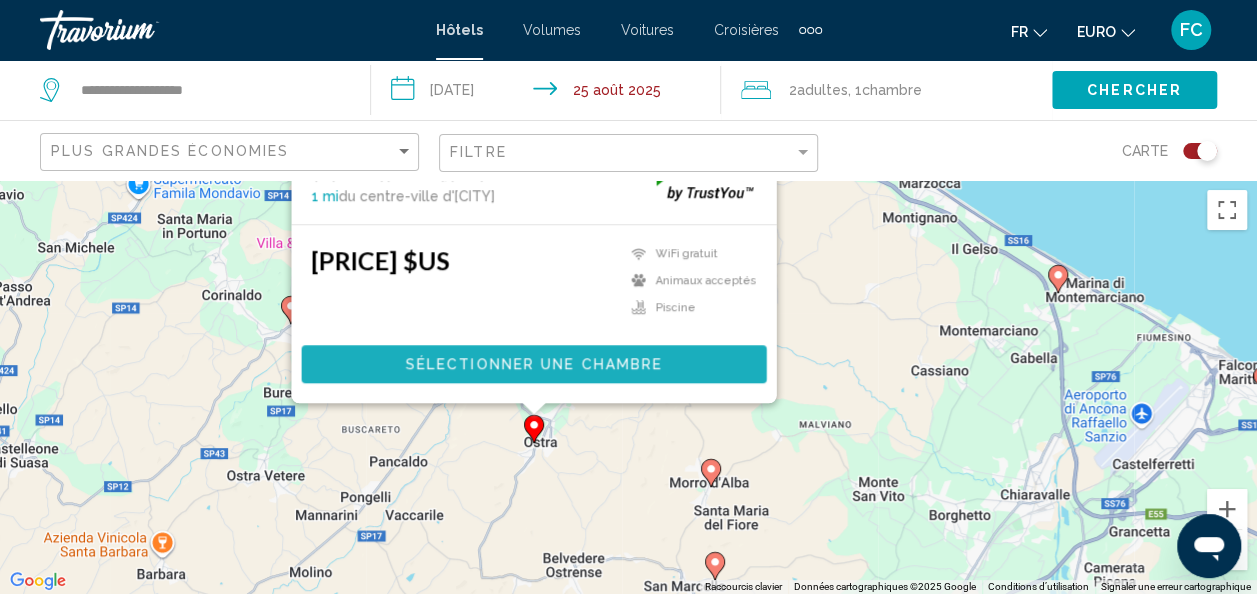 click on "Sélectionner une chambre" at bounding box center [533, 365] 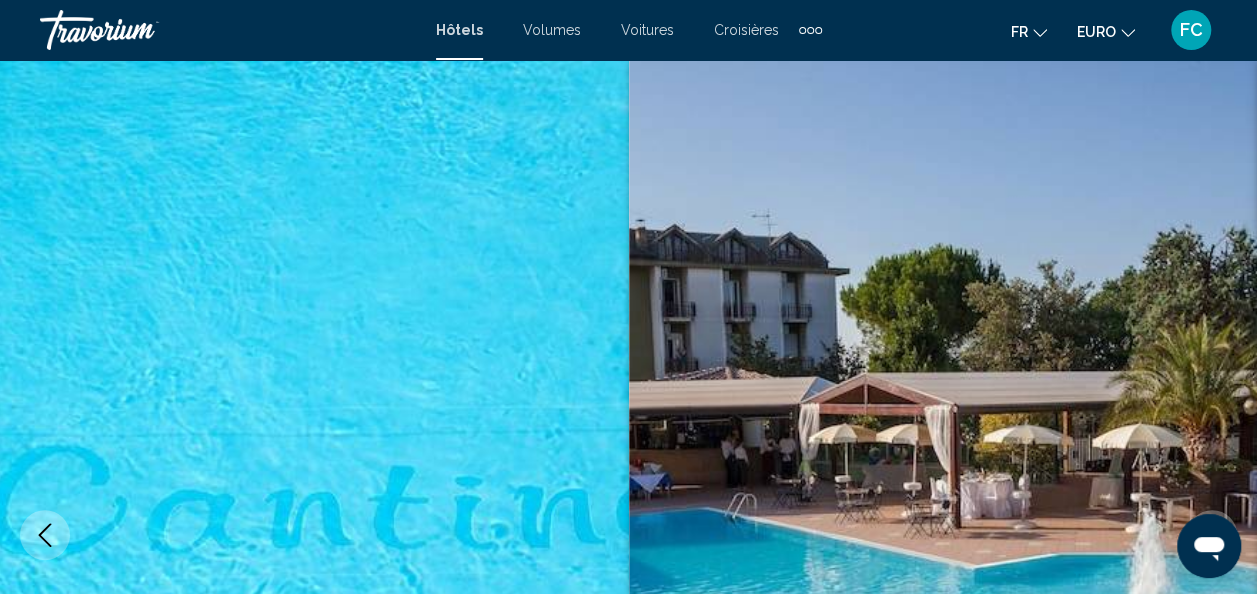 scroll, scrollTop: 238, scrollLeft: 0, axis: vertical 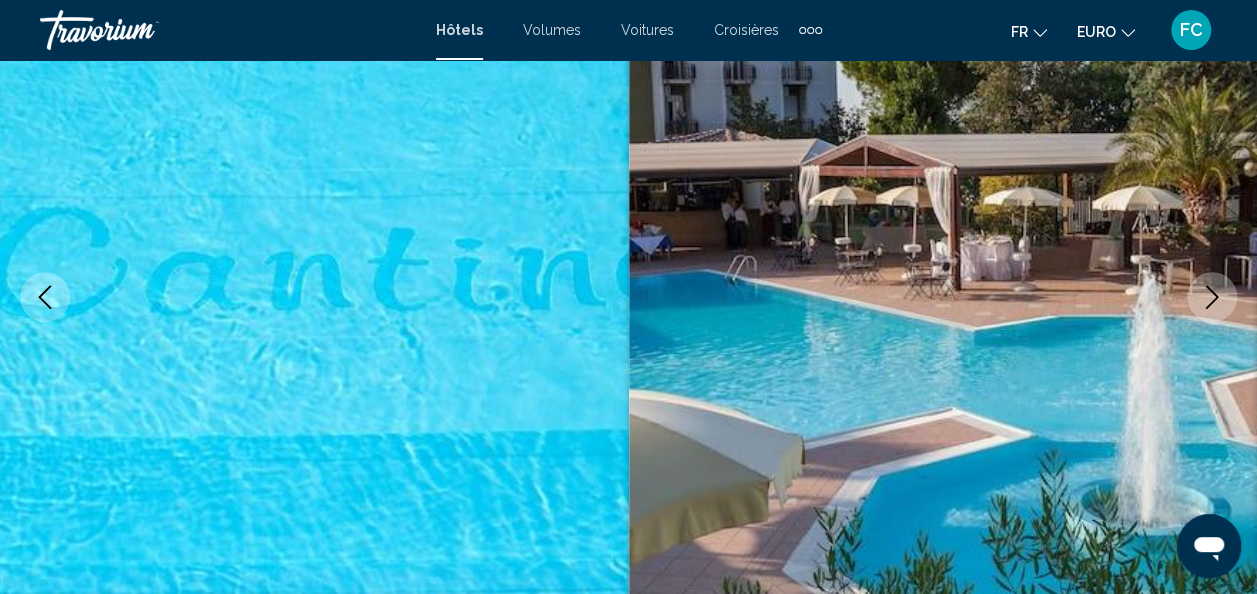 click at bounding box center [1212, 297] 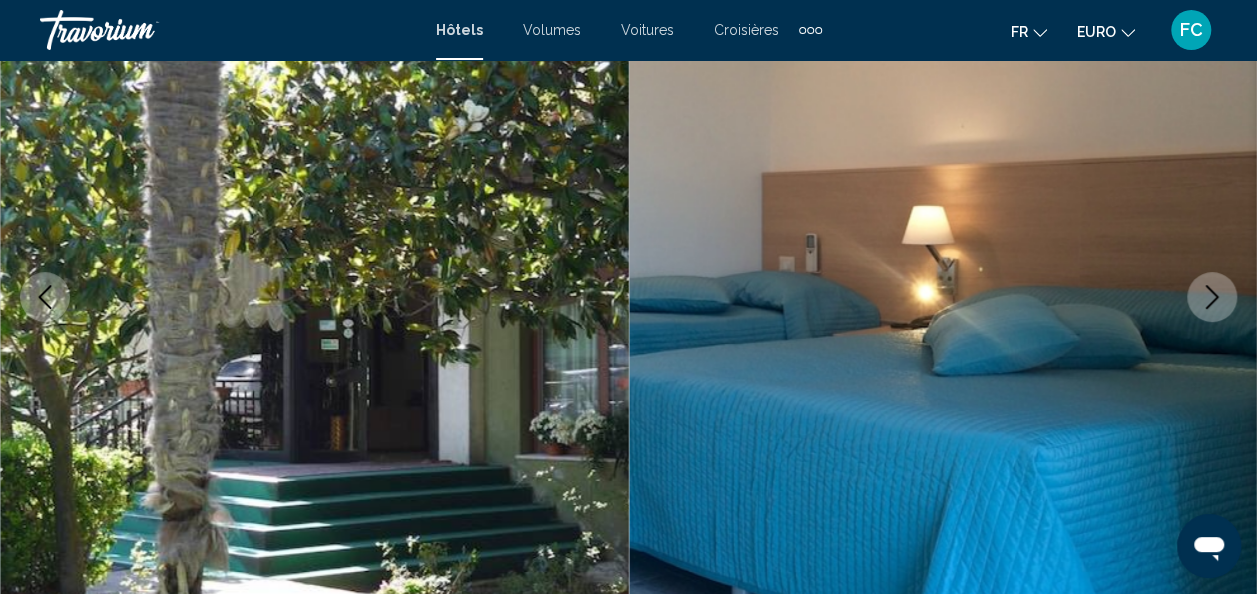 click at bounding box center (1212, 297) 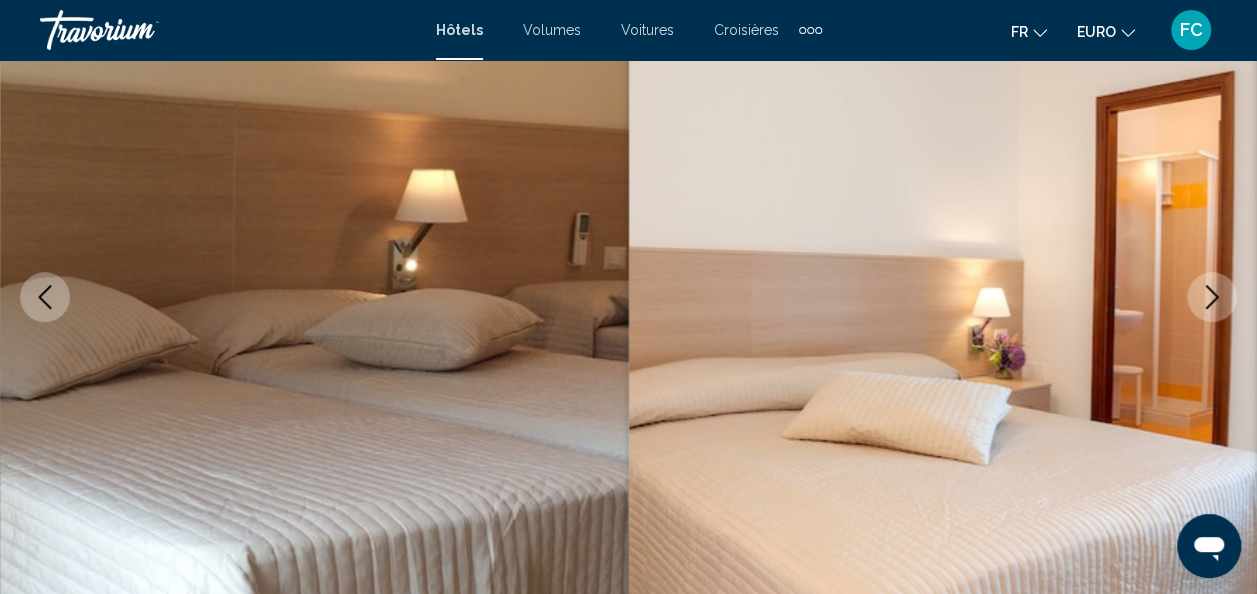 click at bounding box center (1212, 297) 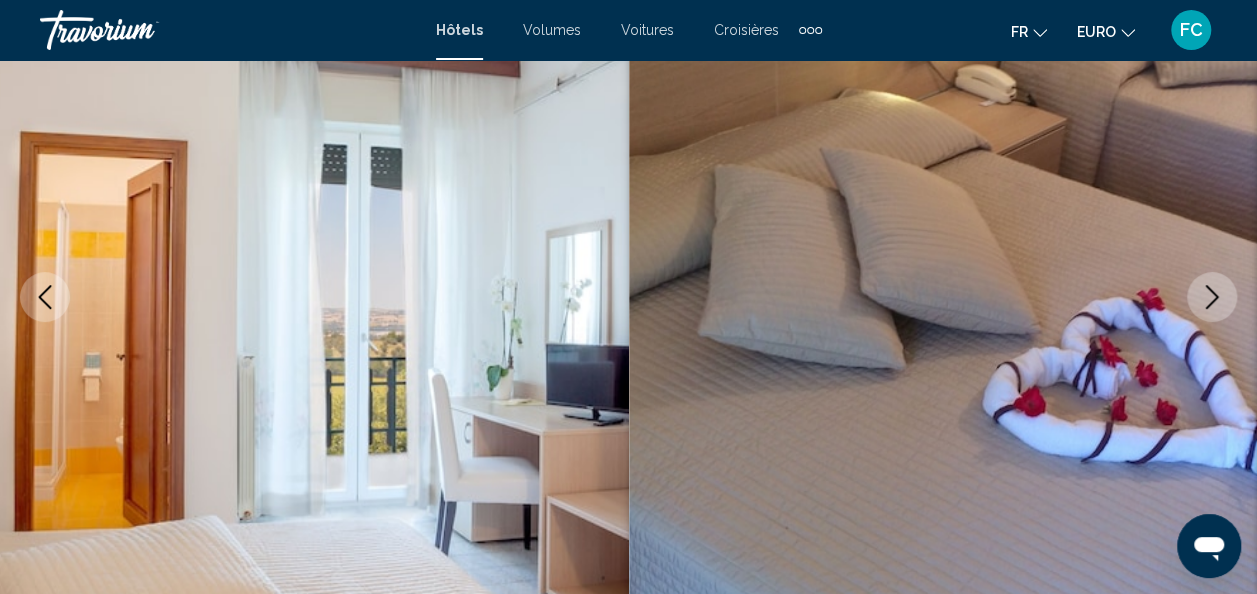 click at bounding box center (1212, 297) 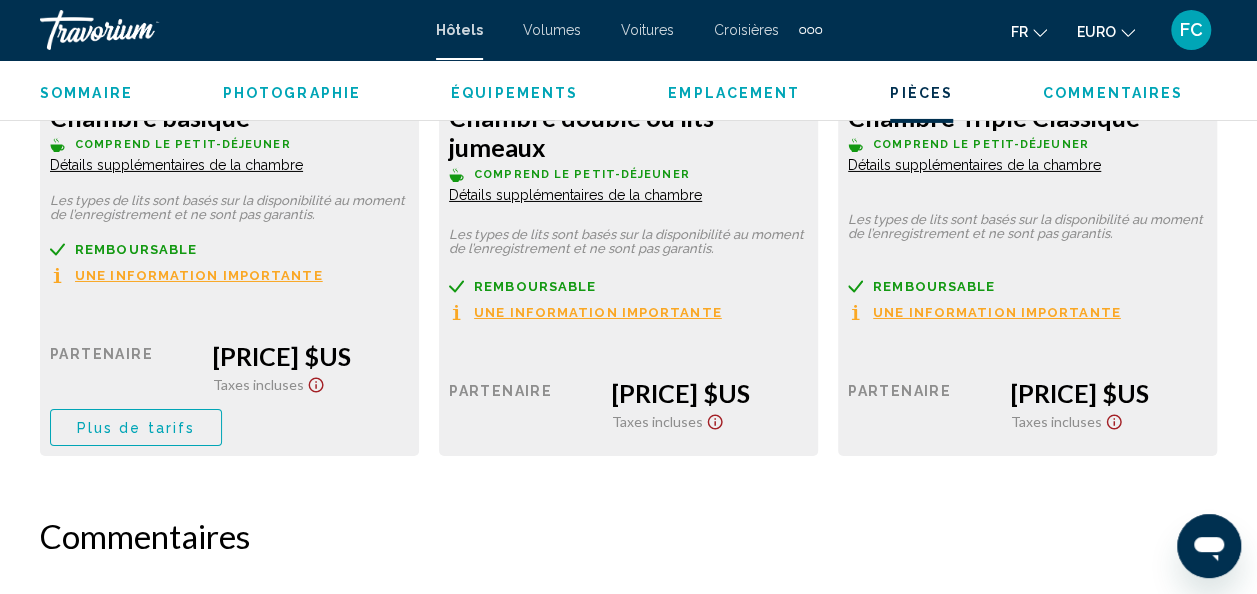 scroll, scrollTop: 3263, scrollLeft: 0, axis: vertical 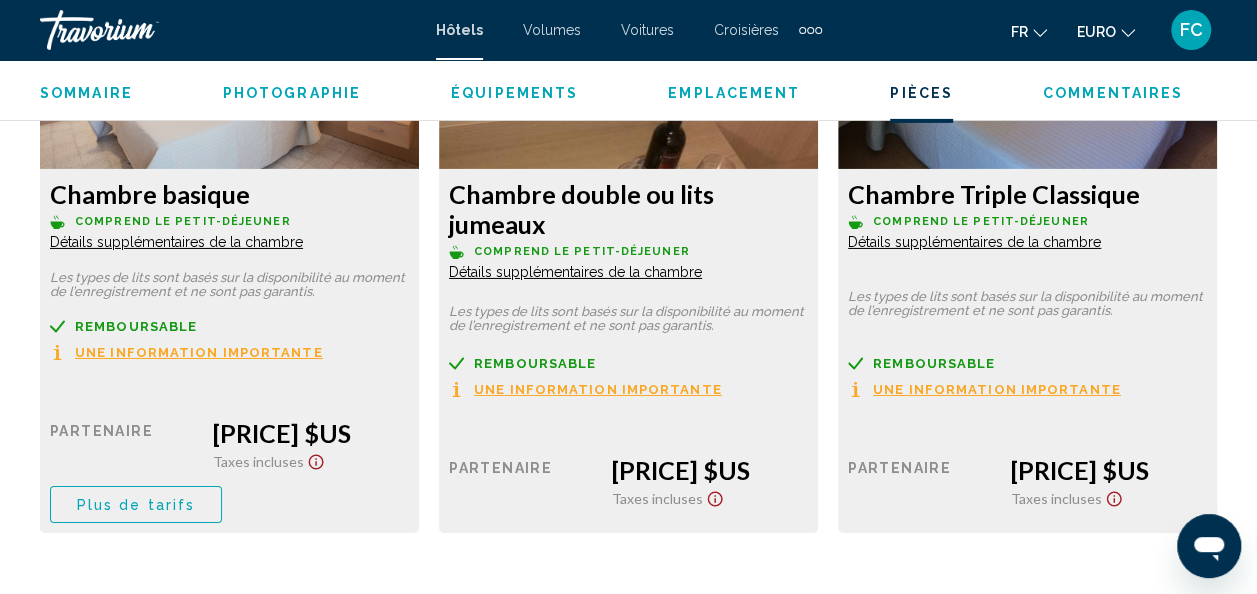 click on "Chambre basique
Comprend le petit-déjeuner Détails supplémentaires de la chambre Les types de lits sont basés sur la disponibilité au moment de l’enregistrement et ne sont pas garantis.
Remboursable
Non remboursable
Non remboursable
Une information importante Prix au détail  0,00 $  quand vous échangez    Partenaire  531,76 $US  Taxes incluses
Tu gagnes    Plus de tarifs" at bounding box center [229, 351] 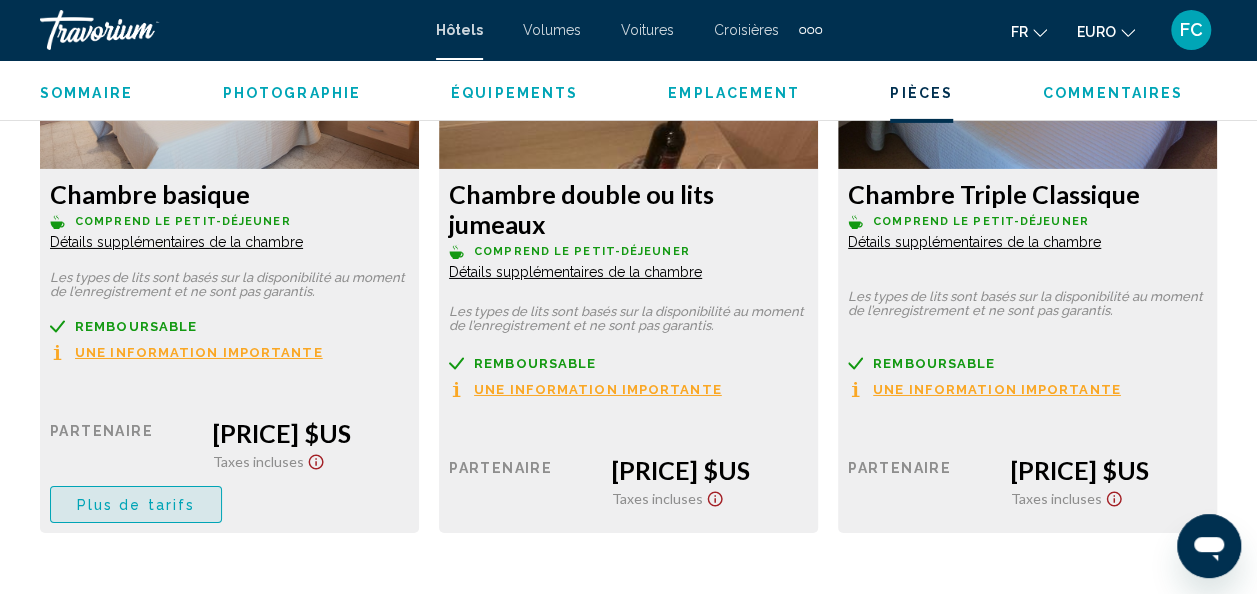 click on "Plus de tarifs" at bounding box center [136, 504] 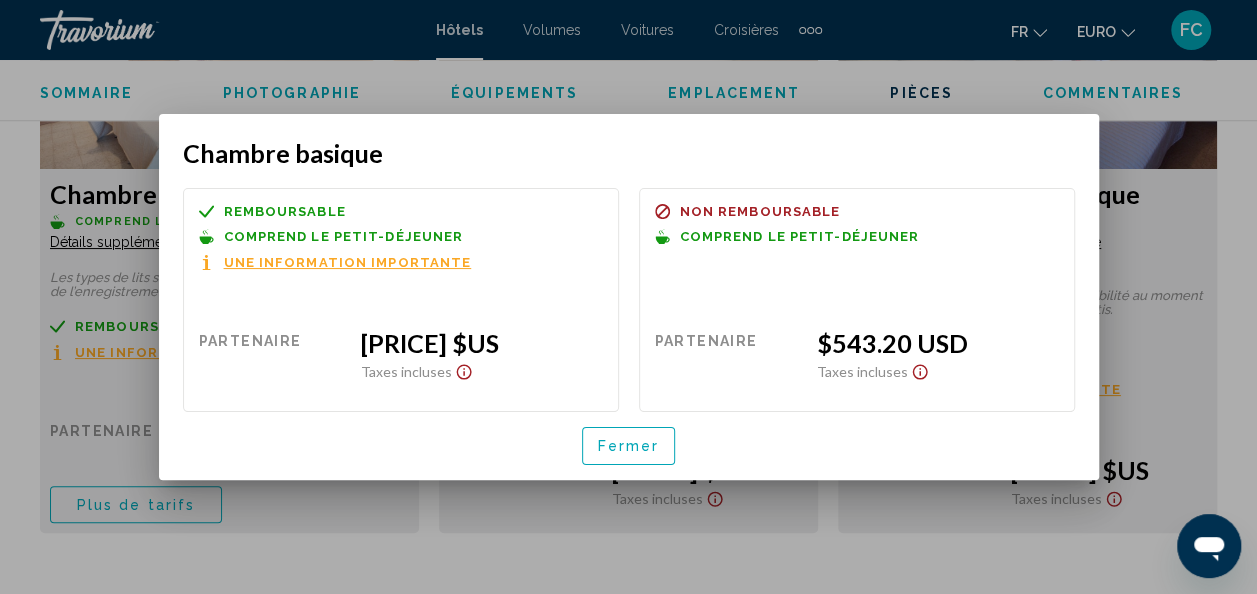 scroll, scrollTop: 0, scrollLeft: 0, axis: both 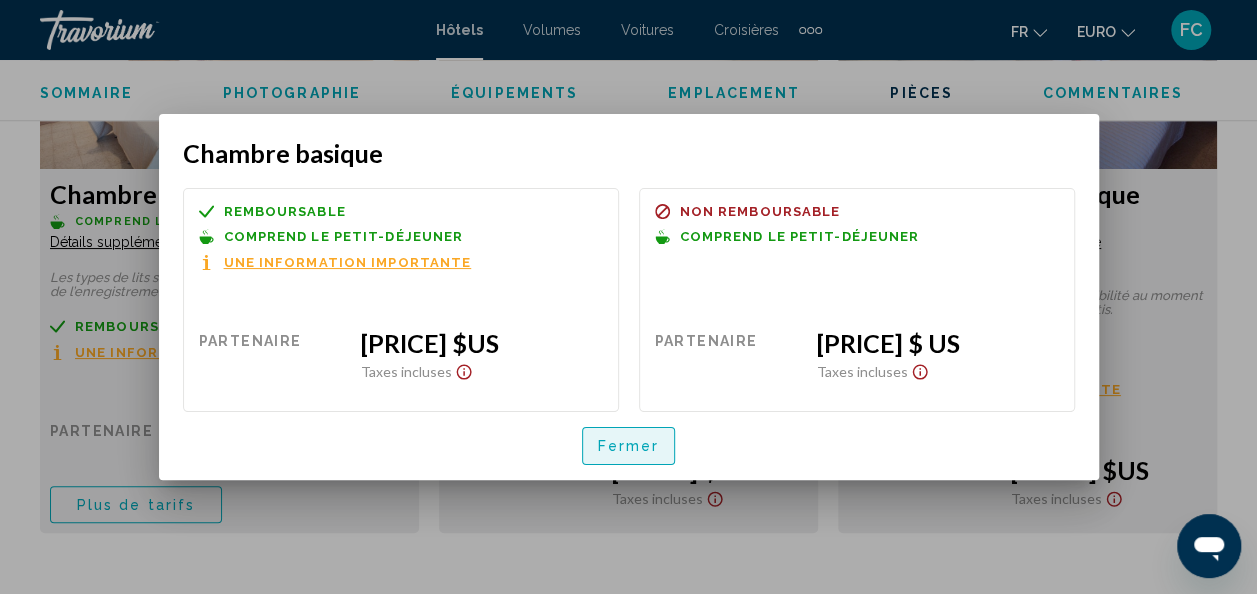 click on "Fermer" at bounding box center (629, 445) 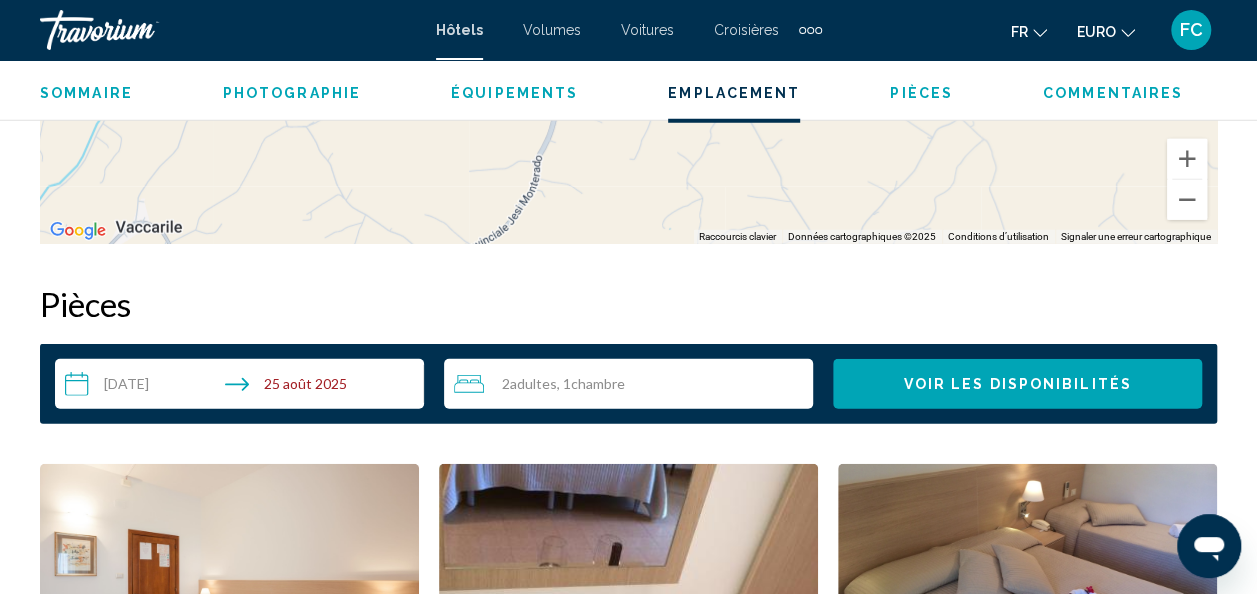 scroll, scrollTop: 2808, scrollLeft: 0, axis: vertical 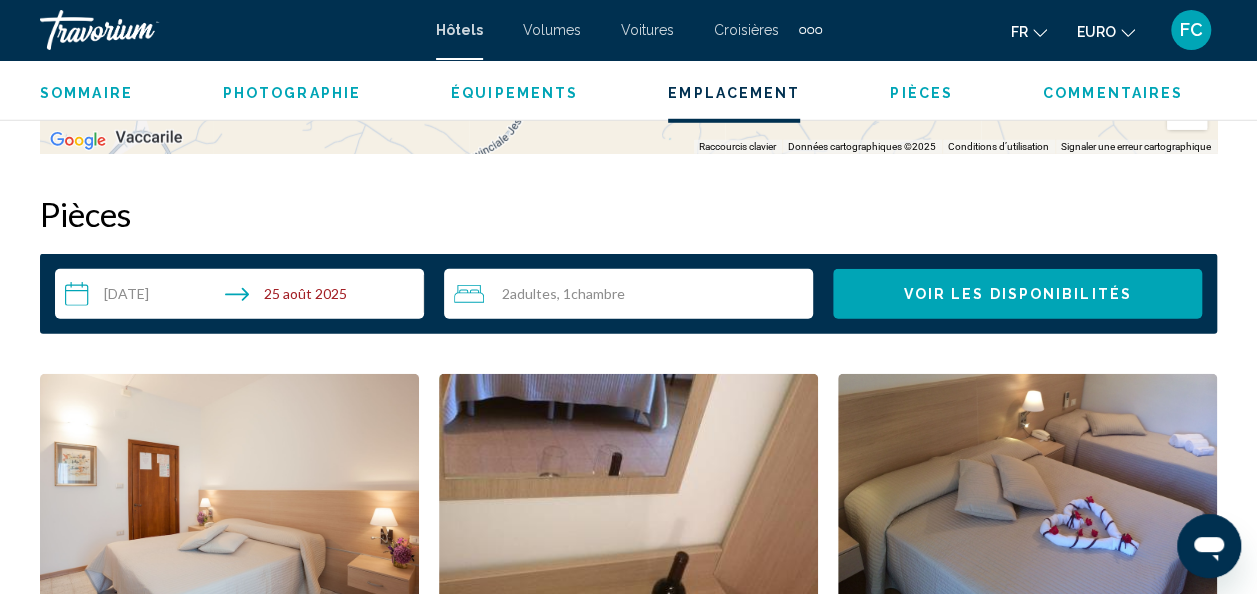 click at bounding box center [229, 499] 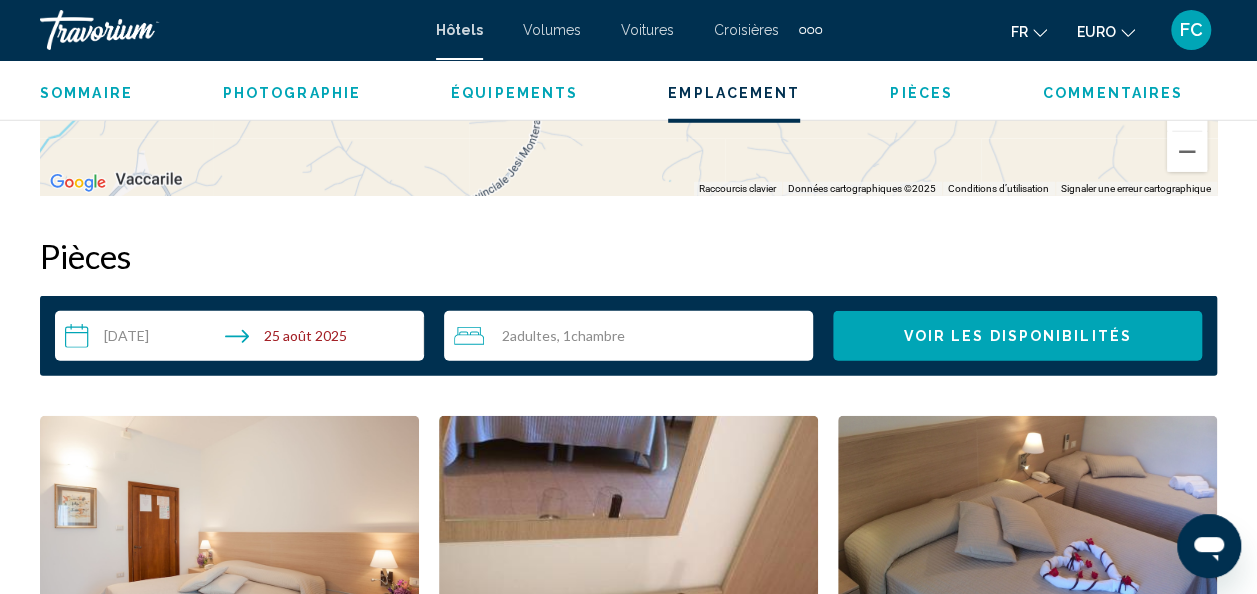 scroll, scrollTop: 2808, scrollLeft: 0, axis: vertical 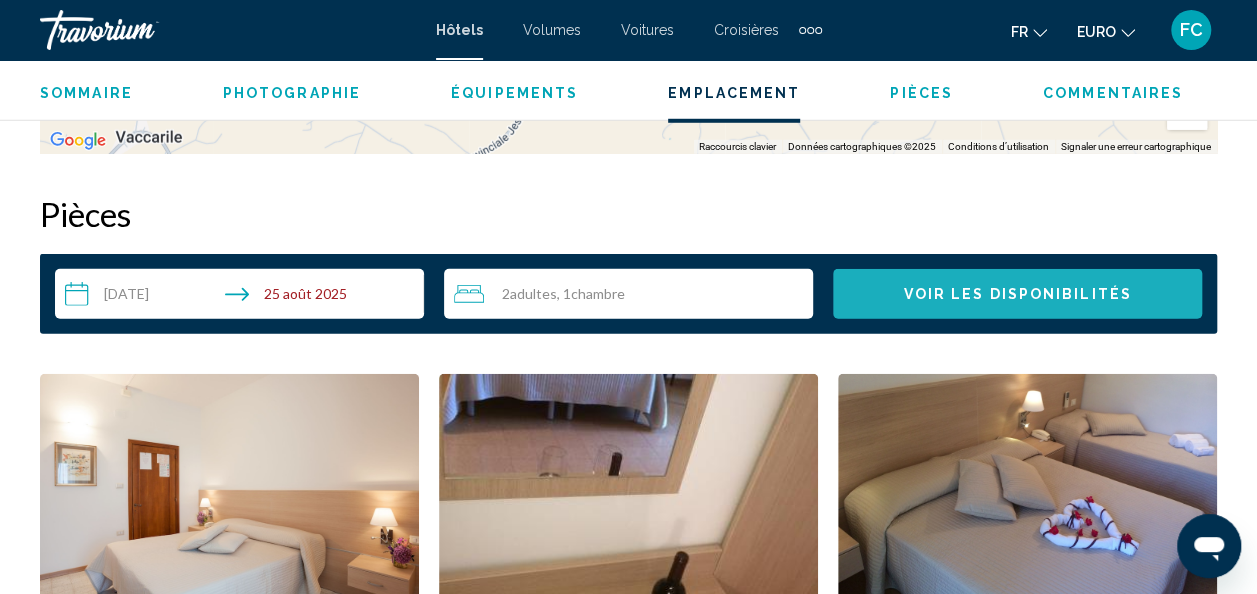 click on "Voir les disponibilités" at bounding box center [1017, 295] 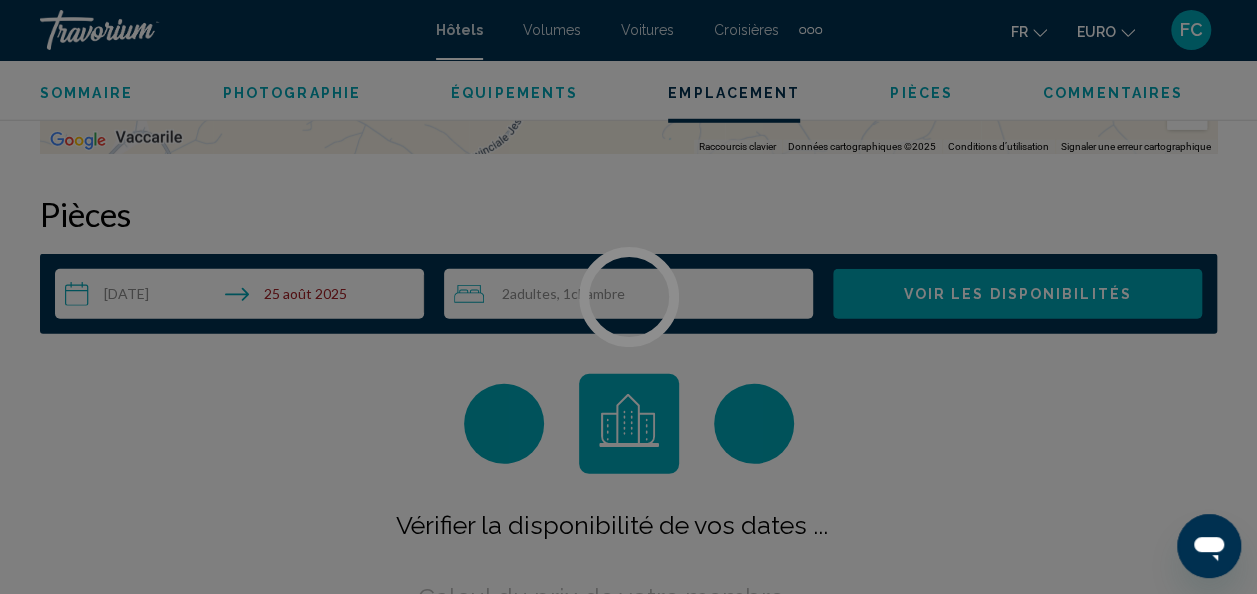 scroll, scrollTop: 2882, scrollLeft: 0, axis: vertical 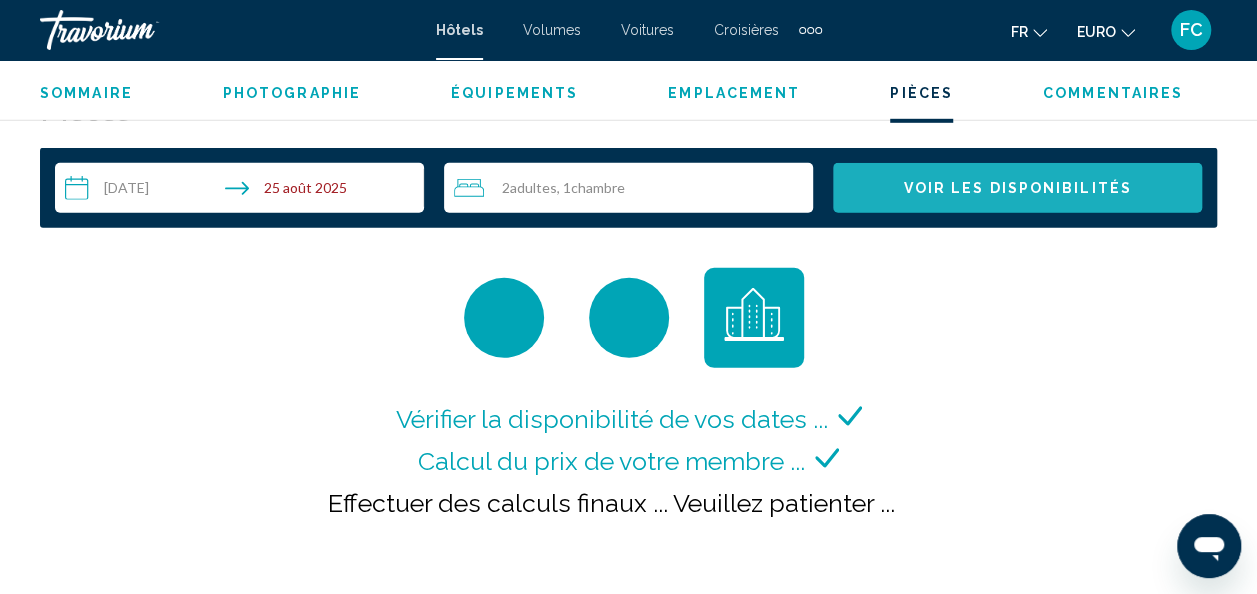 click on "Voir les disponibilités" at bounding box center [1017, 188] 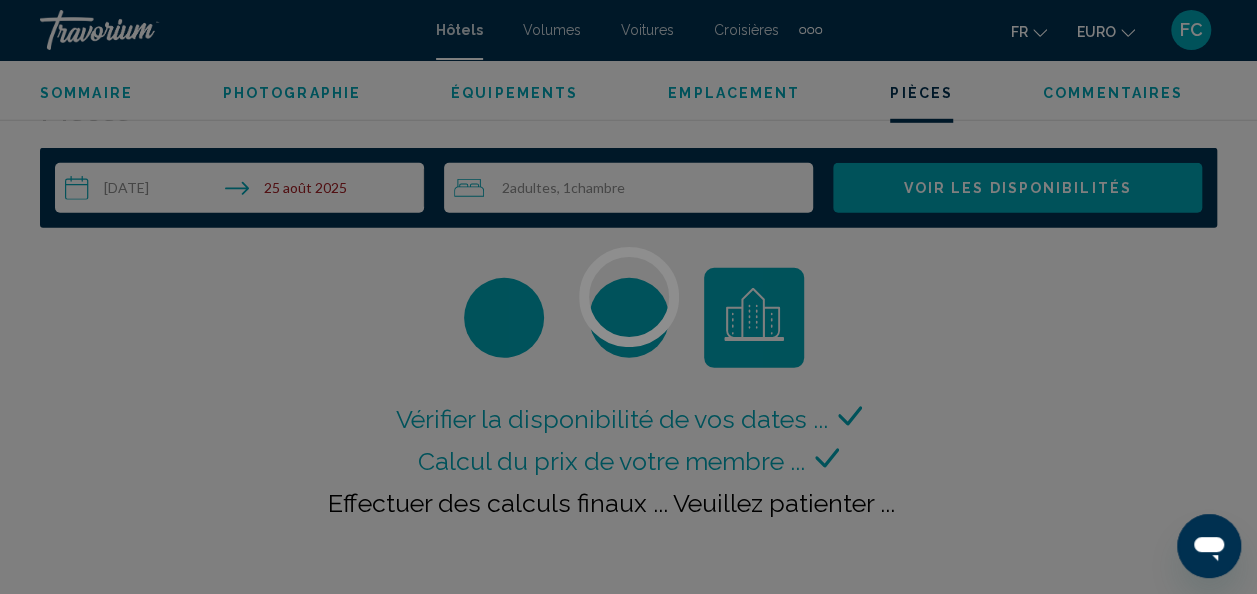 scroll, scrollTop: 2882, scrollLeft: 0, axis: vertical 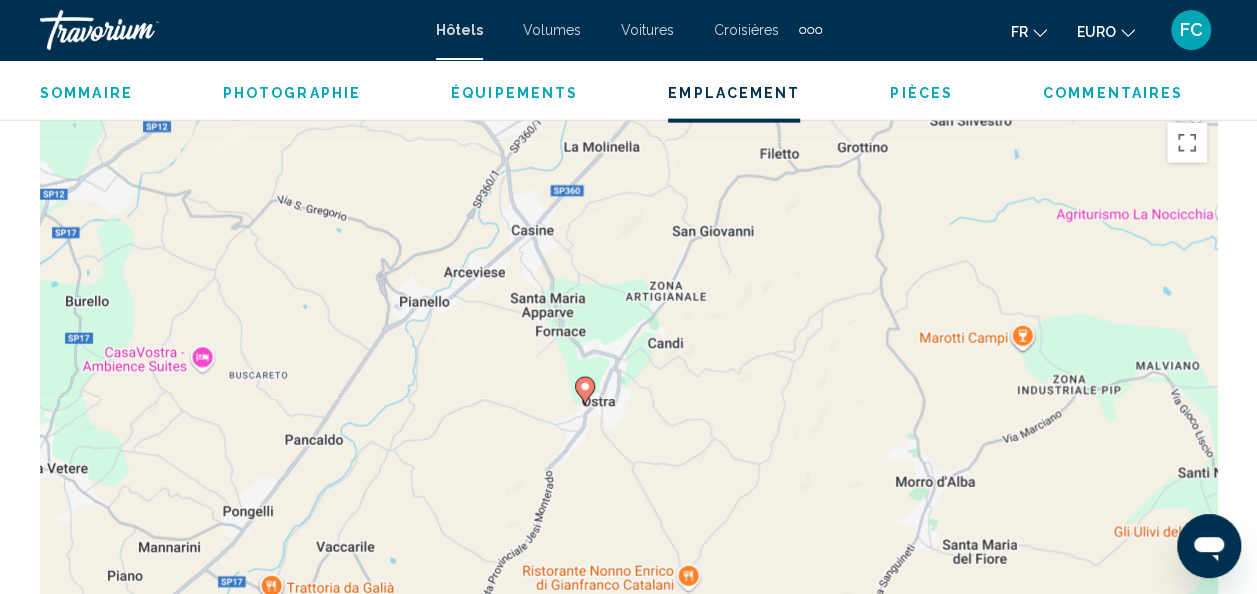 drag, startPoint x: 859, startPoint y: 412, endPoint x: 730, endPoint y: 440, distance: 132.00378 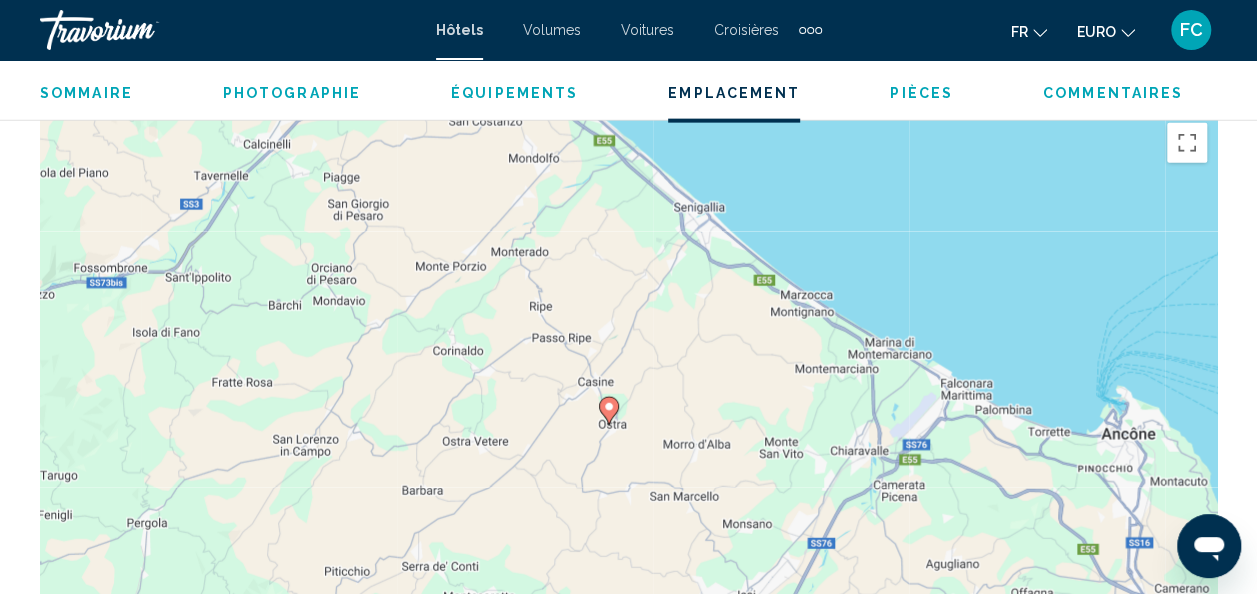 drag, startPoint x: 754, startPoint y: 402, endPoint x: 661, endPoint y: 385, distance: 94.54099 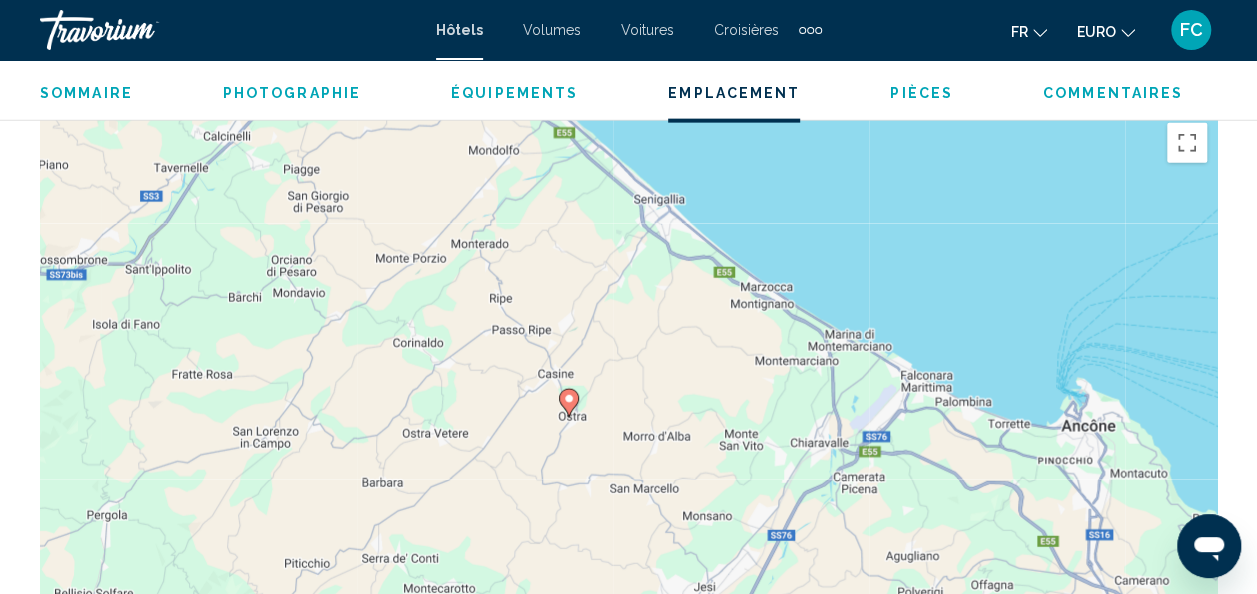 drag, startPoint x: 656, startPoint y: 427, endPoint x: 606, endPoint y: 415, distance: 51.41984 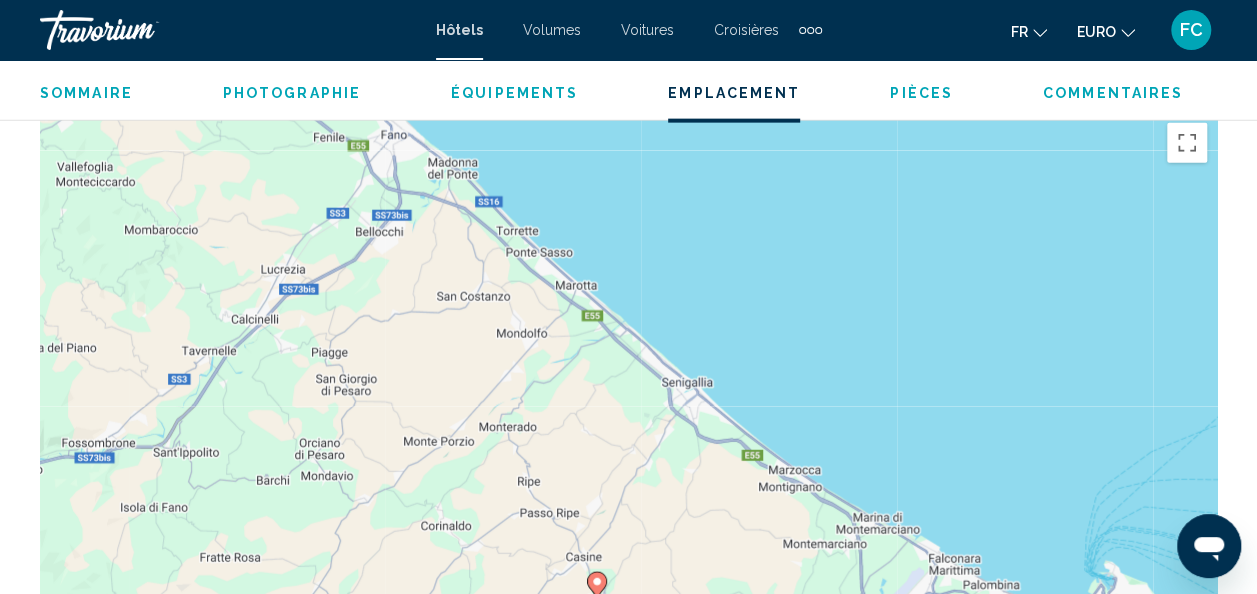 drag, startPoint x: 726, startPoint y: 319, endPoint x: 756, endPoint y: 512, distance: 195.31769 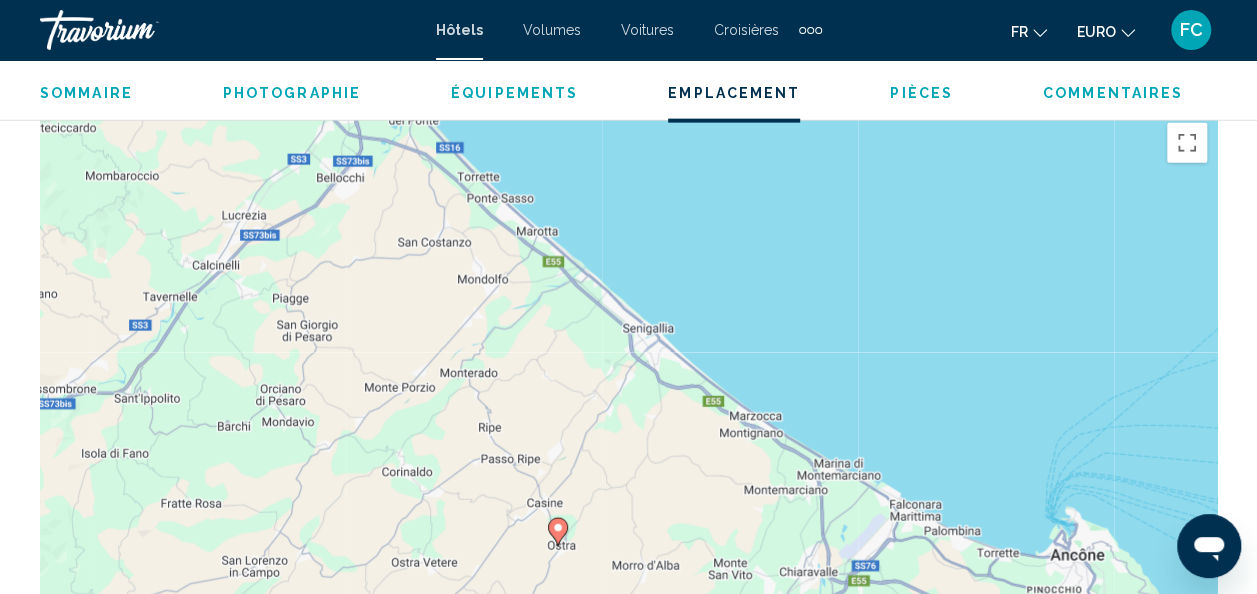 drag, startPoint x: 654, startPoint y: 446, endPoint x: 592, endPoint y: 358, distance: 107.647575 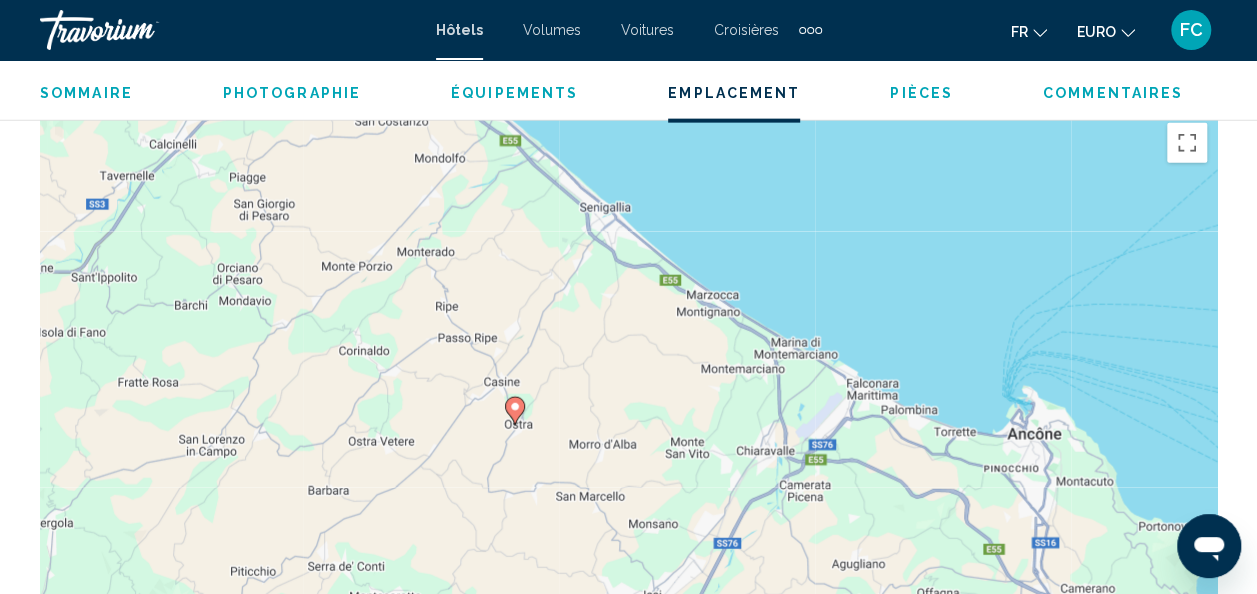 drag, startPoint x: 637, startPoint y: 466, endPoint x: 618, endPoint y: 369, distance: 98.84331 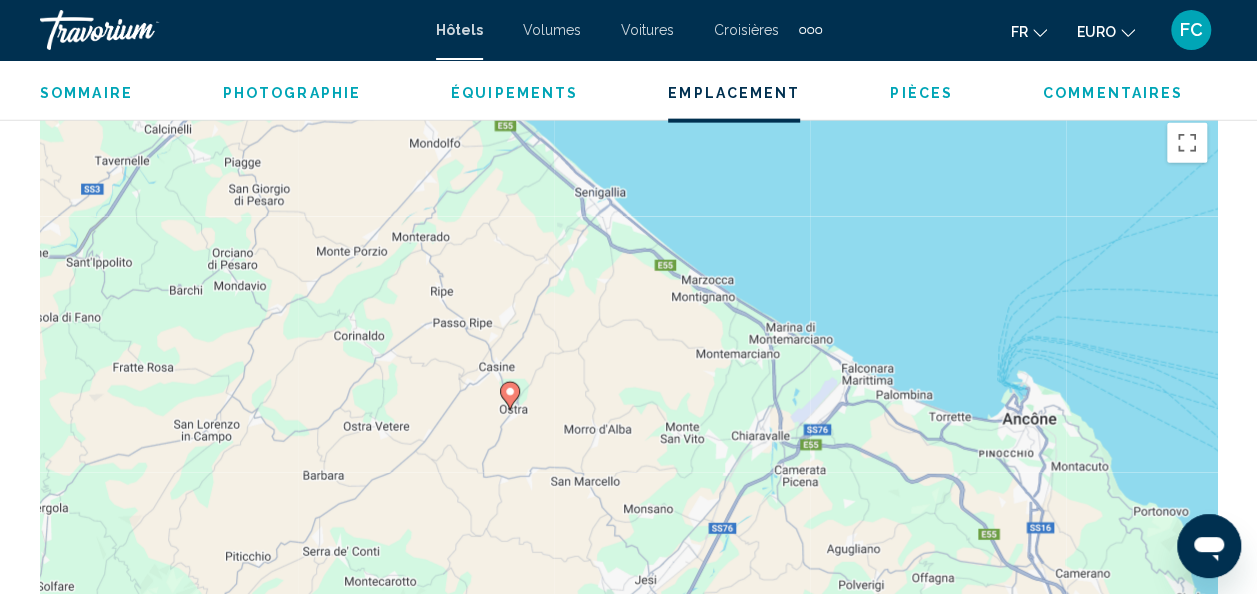 drag, startPoint x: 618, startPoint y: 369, endPoint x: 605, endPoint y: 353, distance: 20.615528 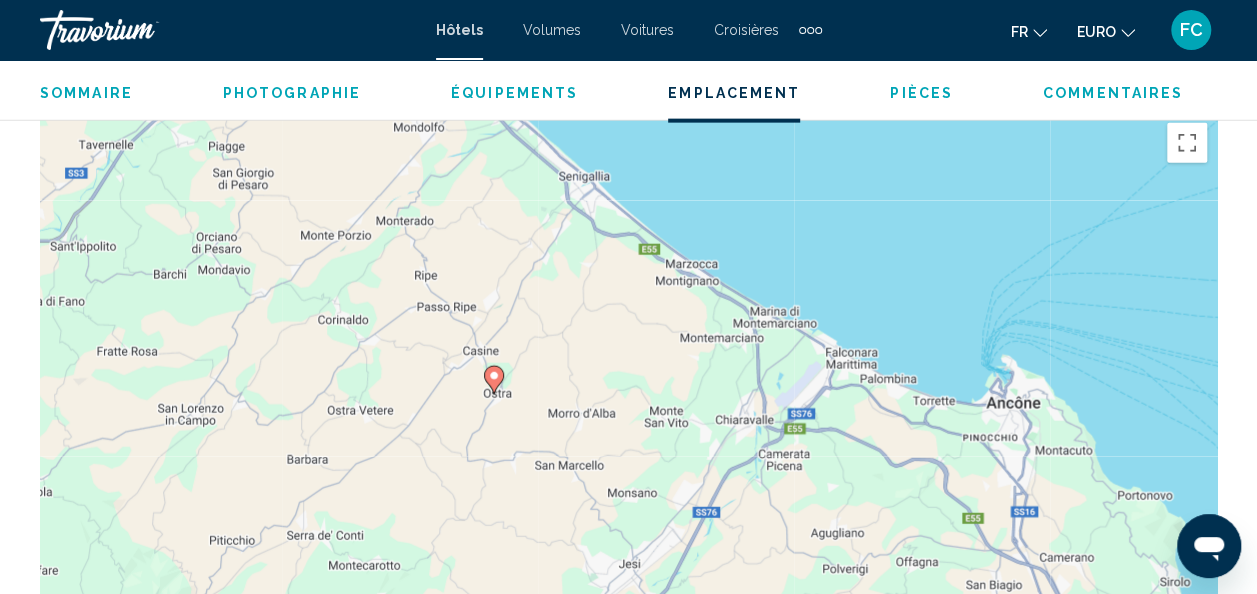 drag, startPoint x: 629, startPoint y: 386, endPoint x: 607, endPoint y: 364, distance: 31.112698 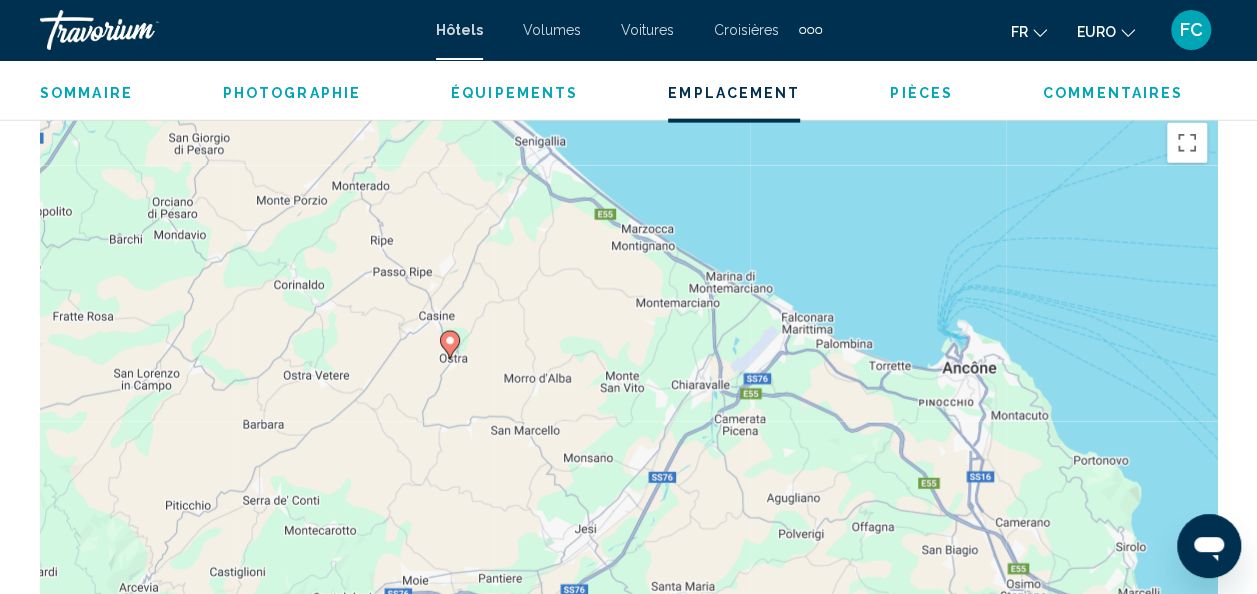 drag, startPoint x: 383, startPoint y: 493, endPoint x: 398, endPoint y: 436, distance: 58.940647 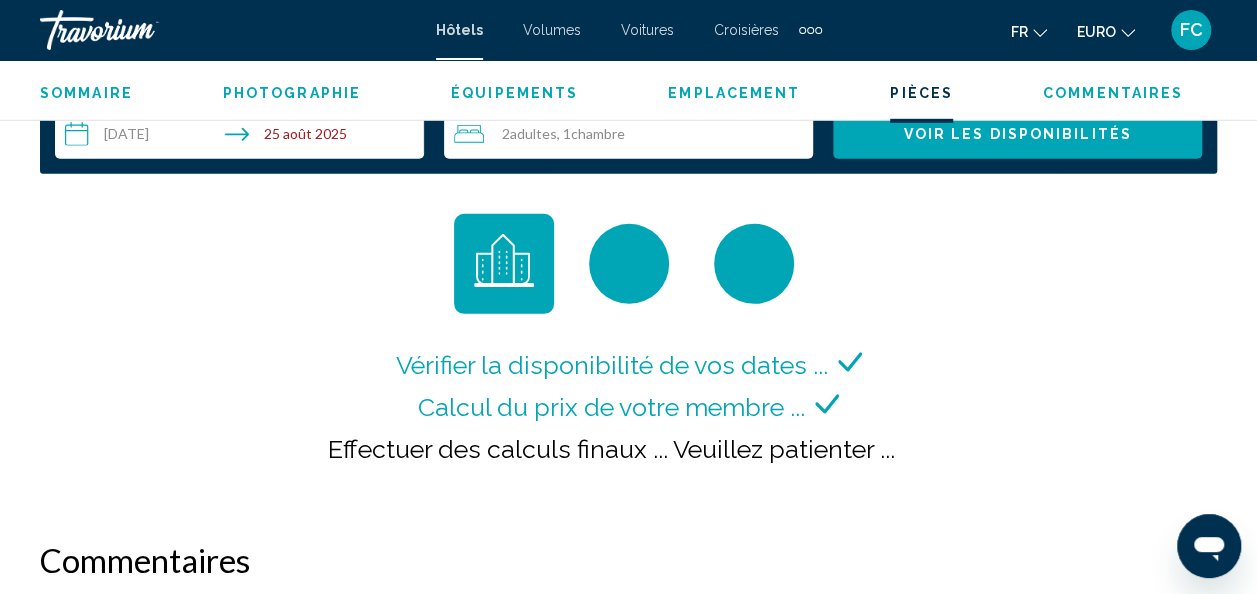 scroll, scrollTop: 2979, scrollLeft: 0, axis: vertical 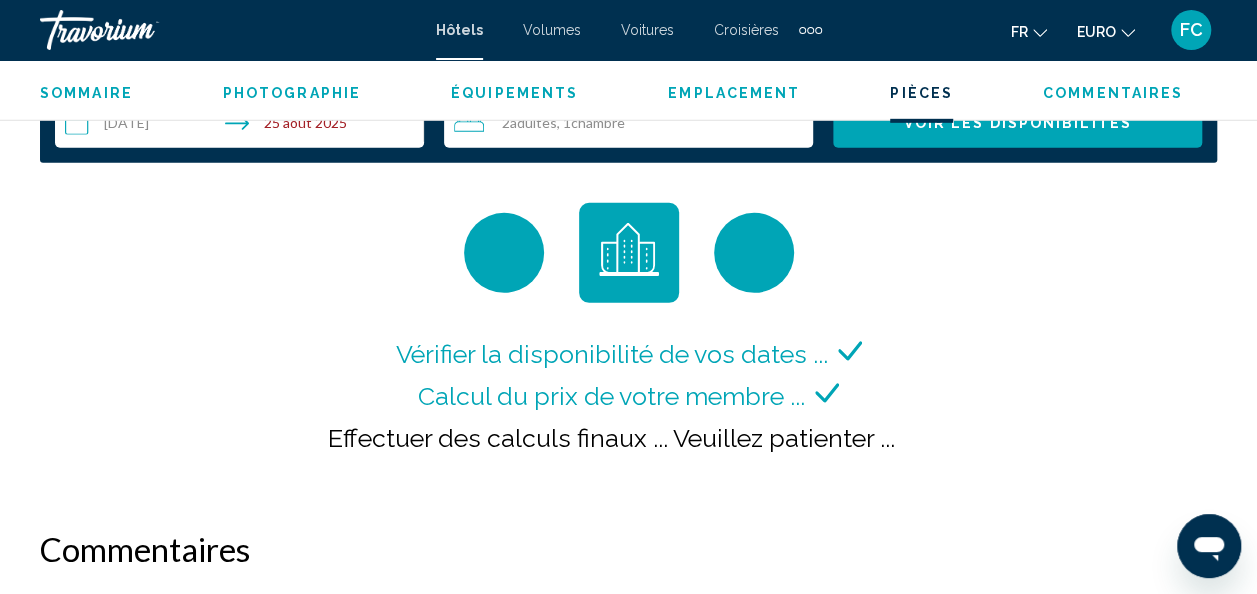click on "Vérifier la disponibilité de vos dates ...
Calcul du prix de votre membre ...
Effectuer des calculs finaux ... Veuillez patienter ..." at bounding box center (628, 346) 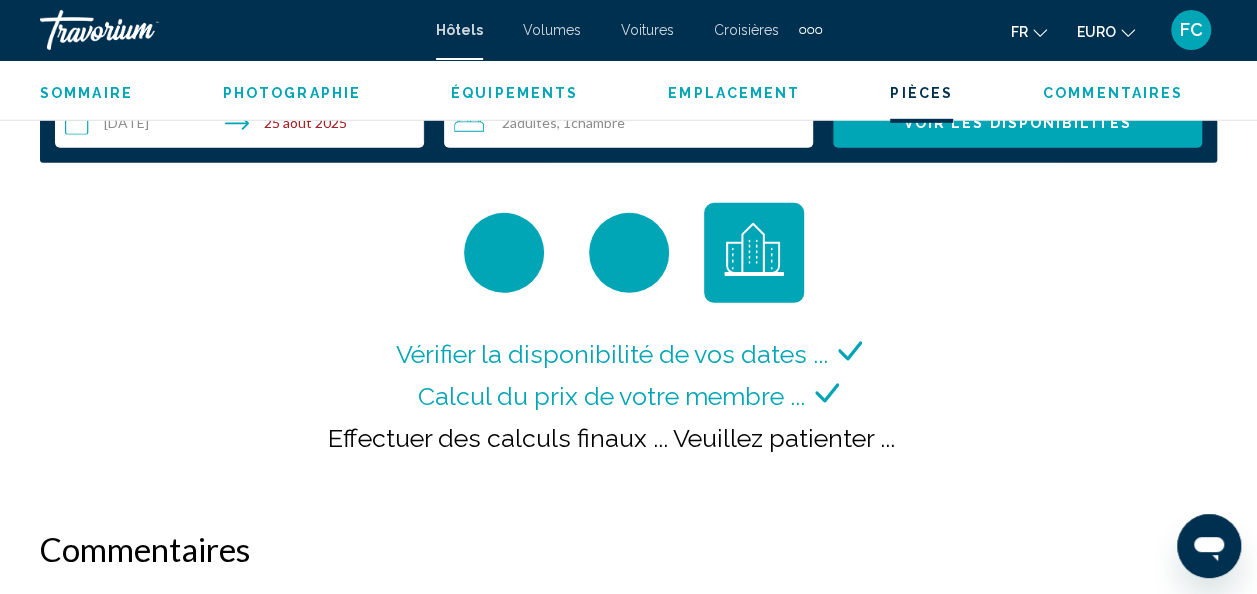 click on "Vérifier la disponibilité de vos dates ...
Calcul du prix de votre membre ...
Effectuer des calculs finaux ... Veuillez patienter ..." at bounding box center [628, 346] 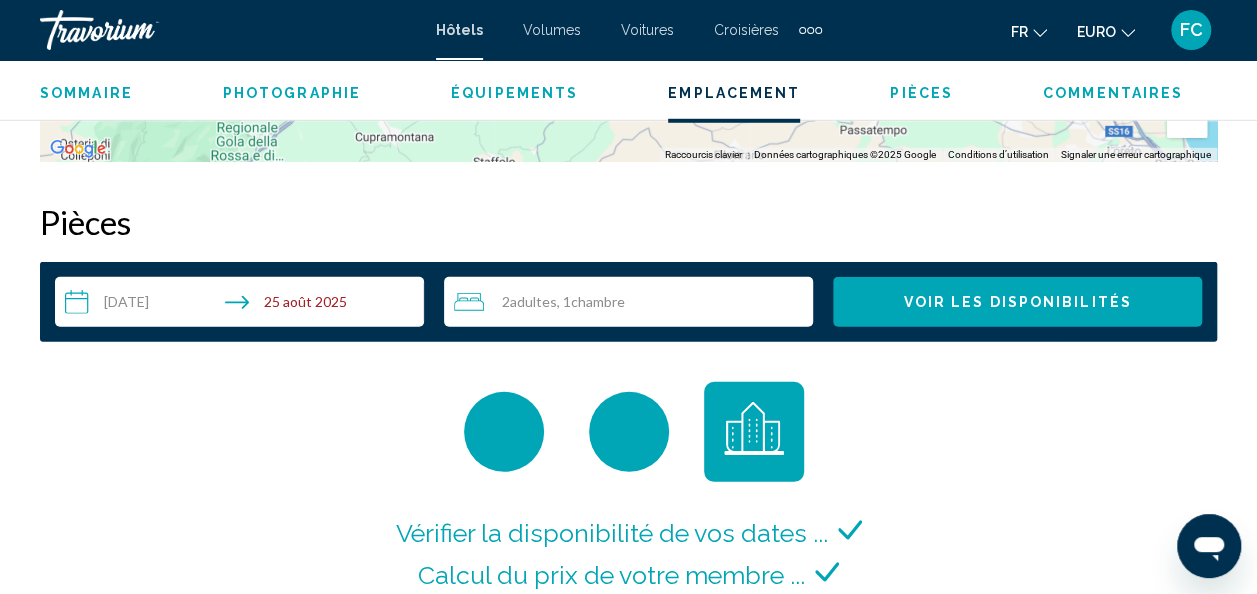 scroll, scrollTop: 2806, scrollLeft: 0, axis: vertical 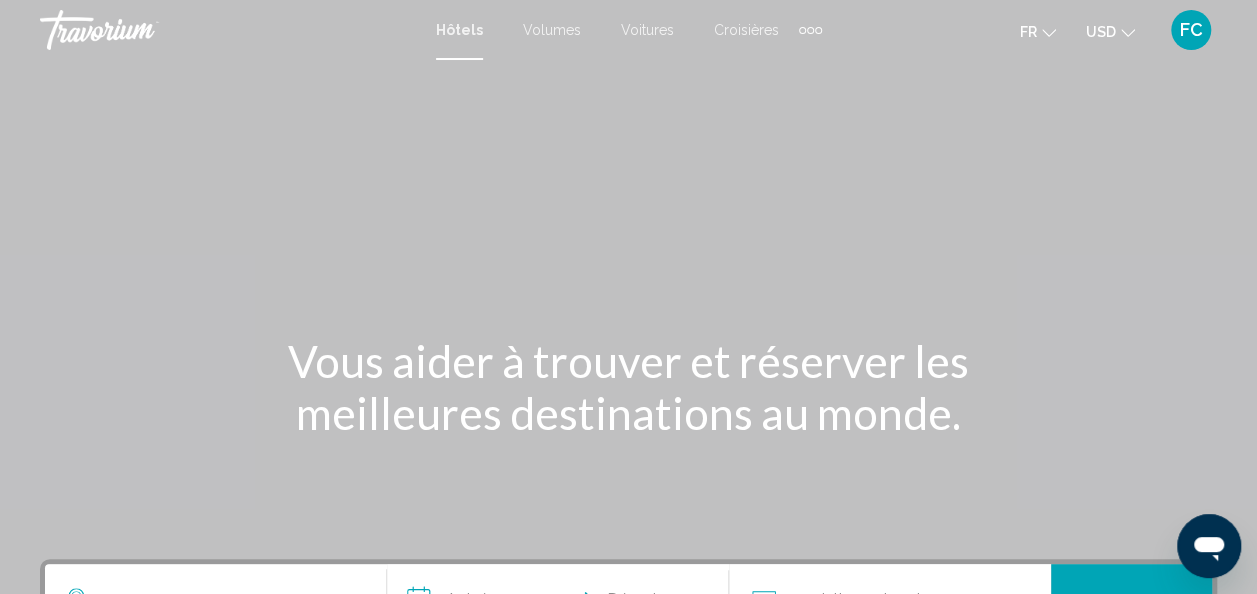 click 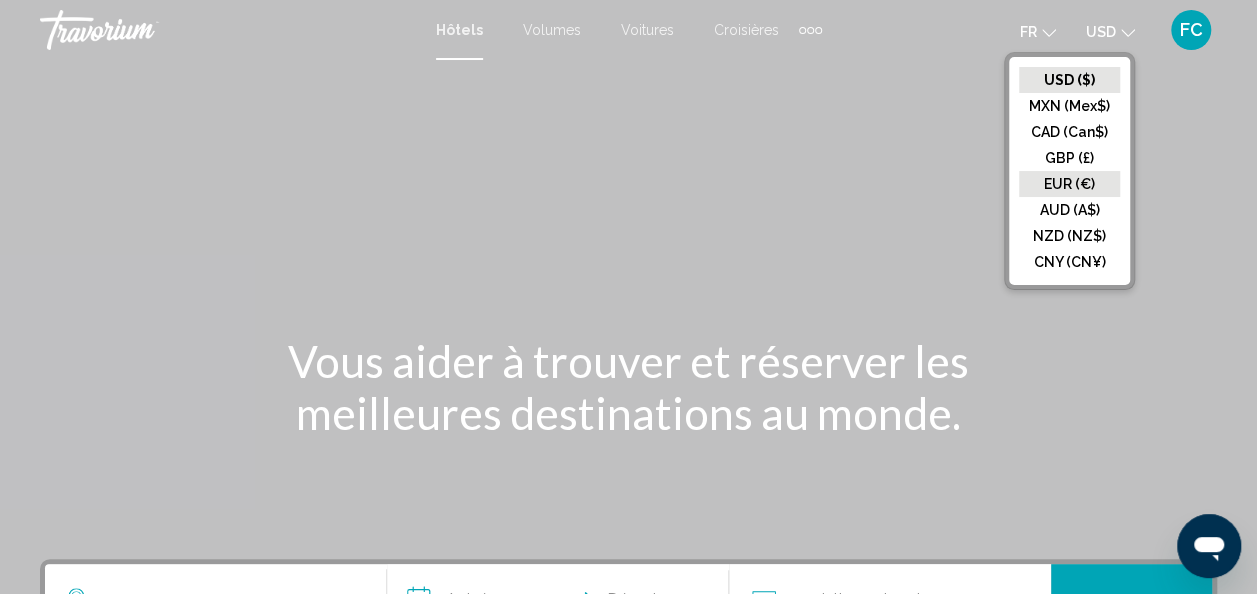 click on "EUR (€)" 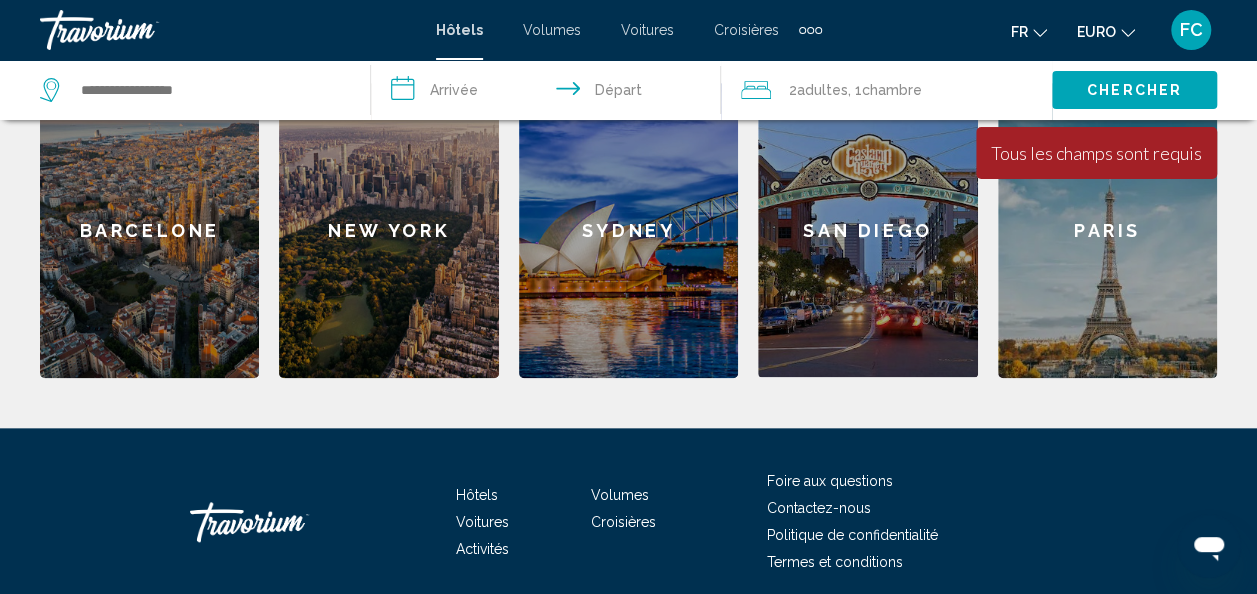 scroll, scrollTop: 885, scrollLeft: 0, axis: vertical 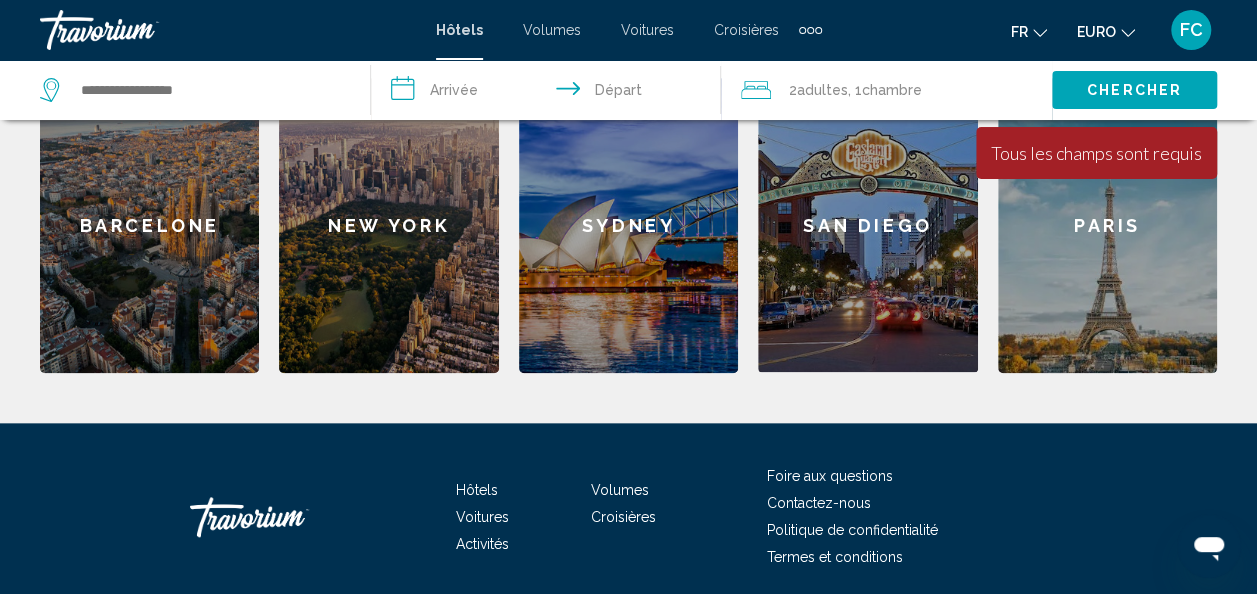 click on "Foire aux questions" at bounding box center [830, 476] 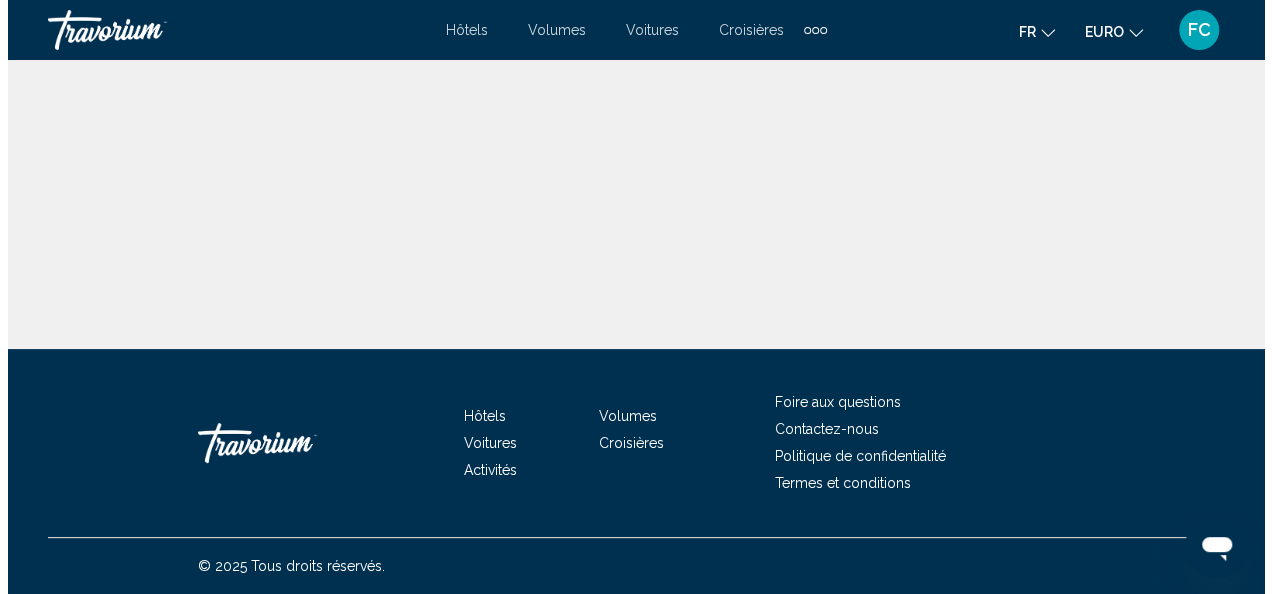 scroll, scrollTop: 0, scrollLeft: 0, axis: both 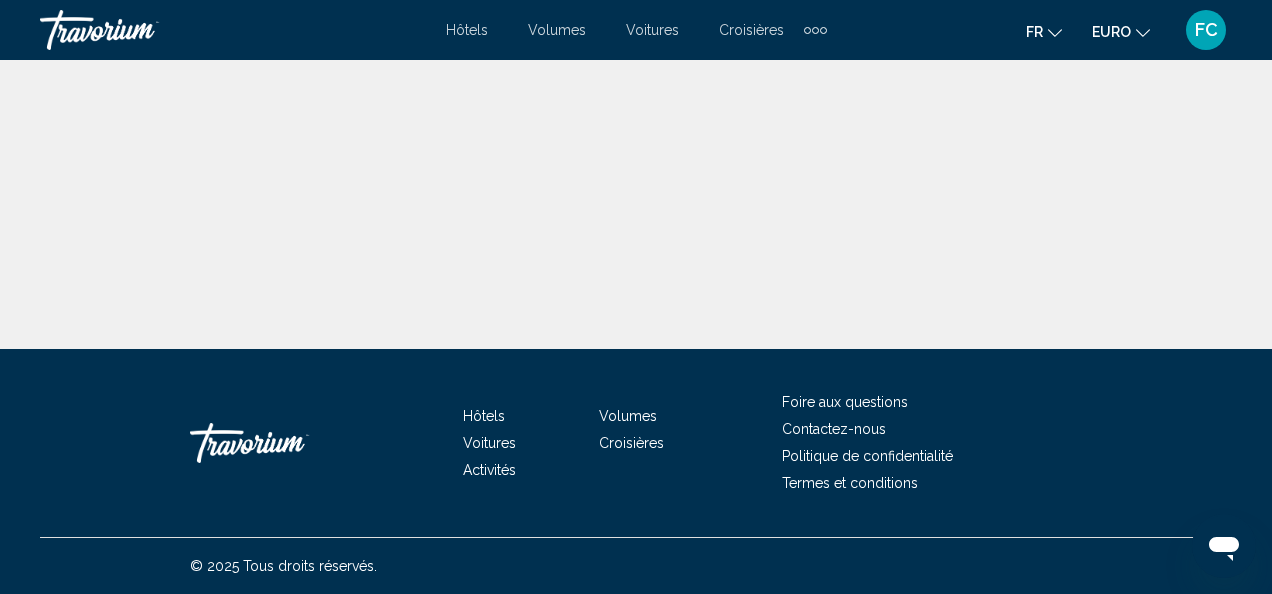click on "Foire aux questions" at bounding box center (845, 402) 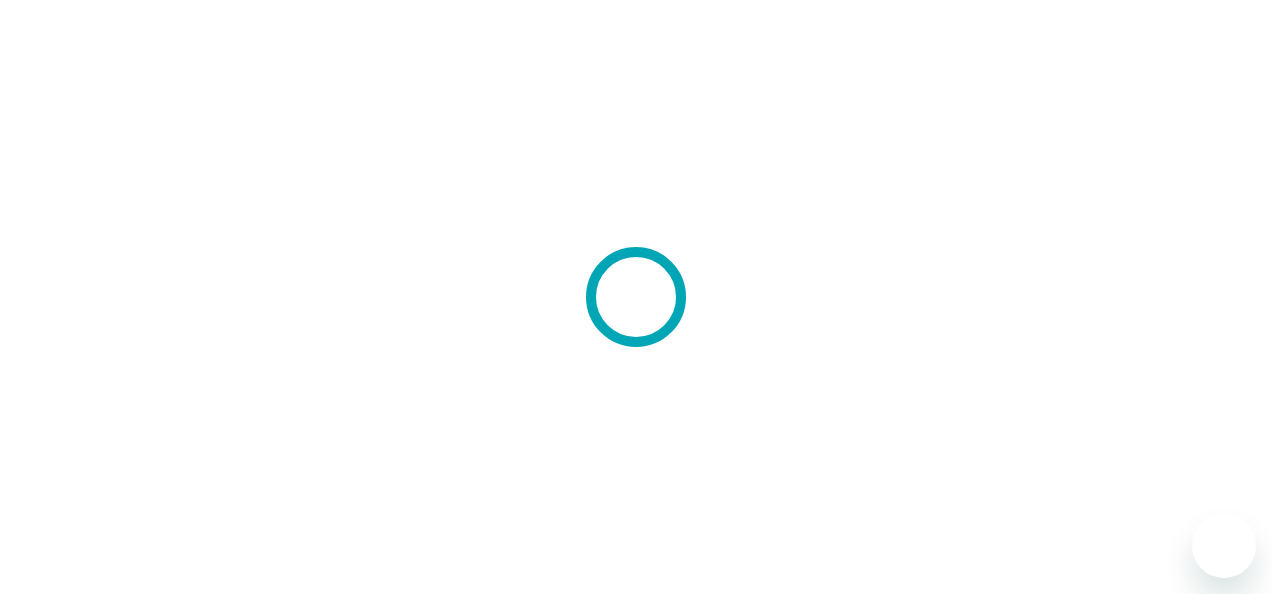 scroll, scrollTop: 0, scrollLeft: 0, axis: both 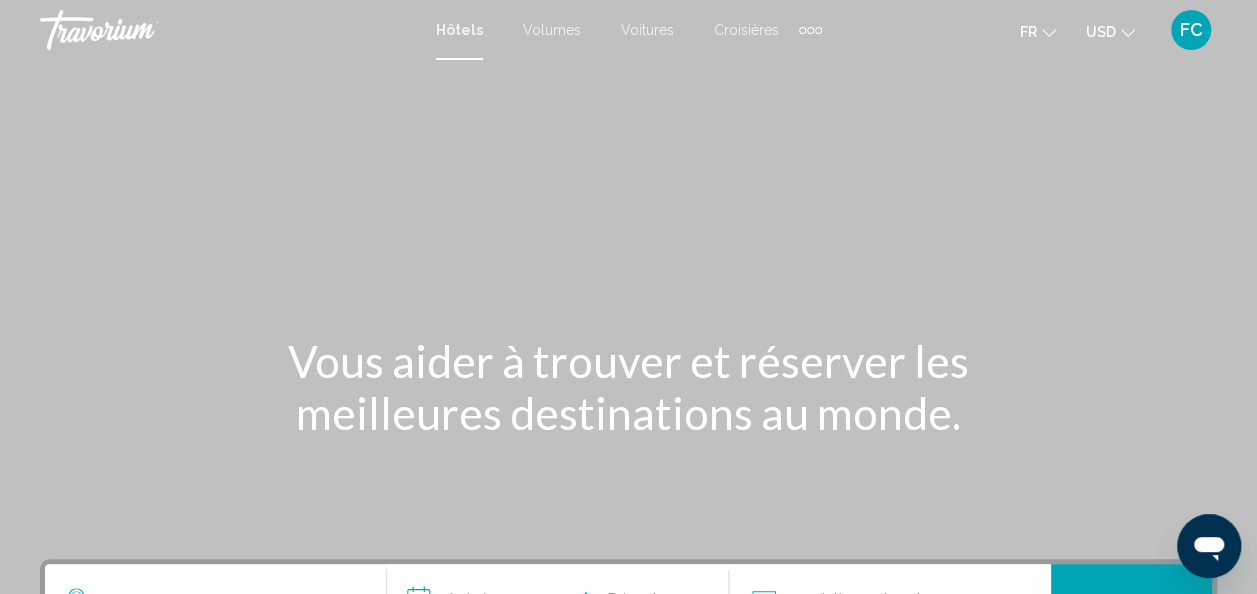 click at bounding box center [628, 300] 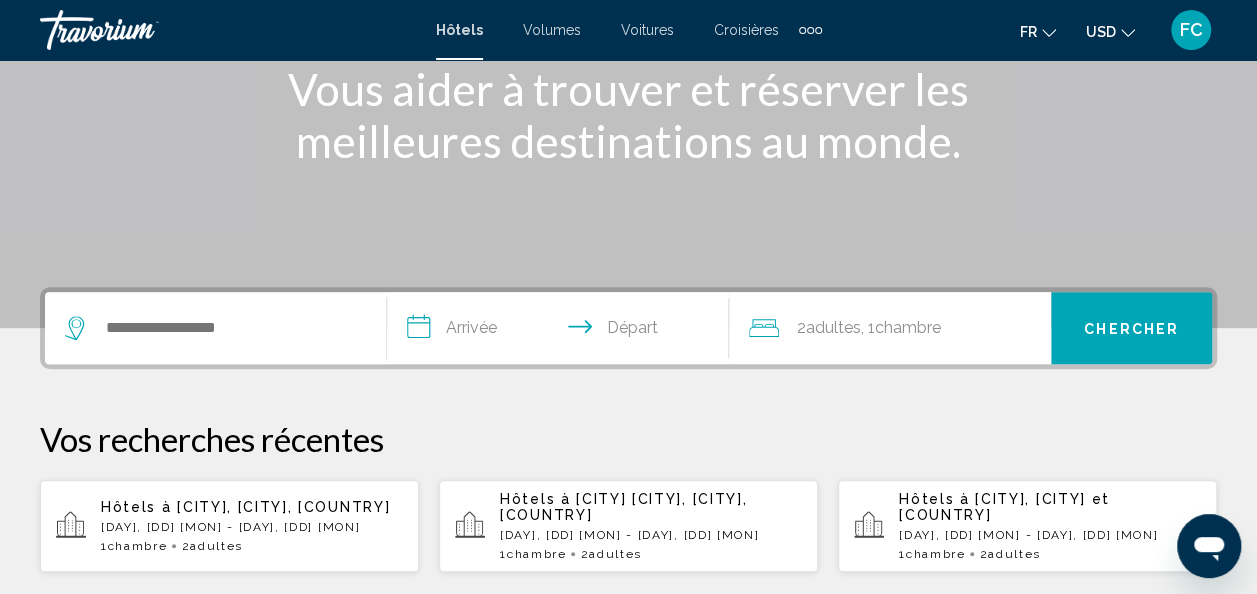 scroll, scrollTop: 282, scrollLeft: 0, axis: vertical 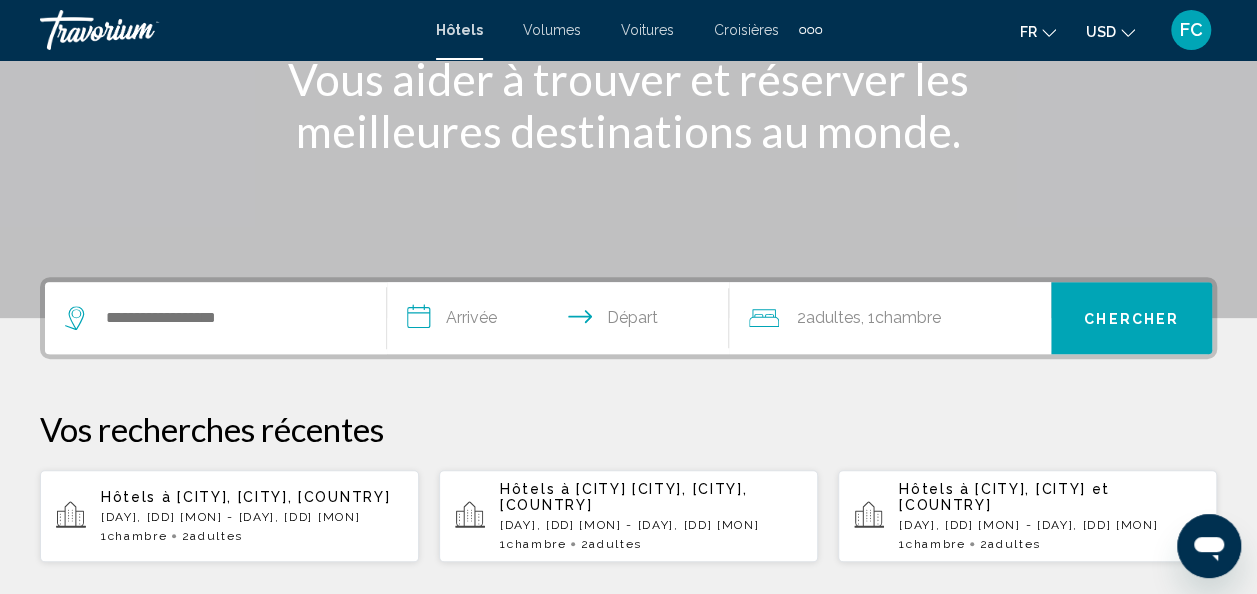 click at bounding box center (628, 18) 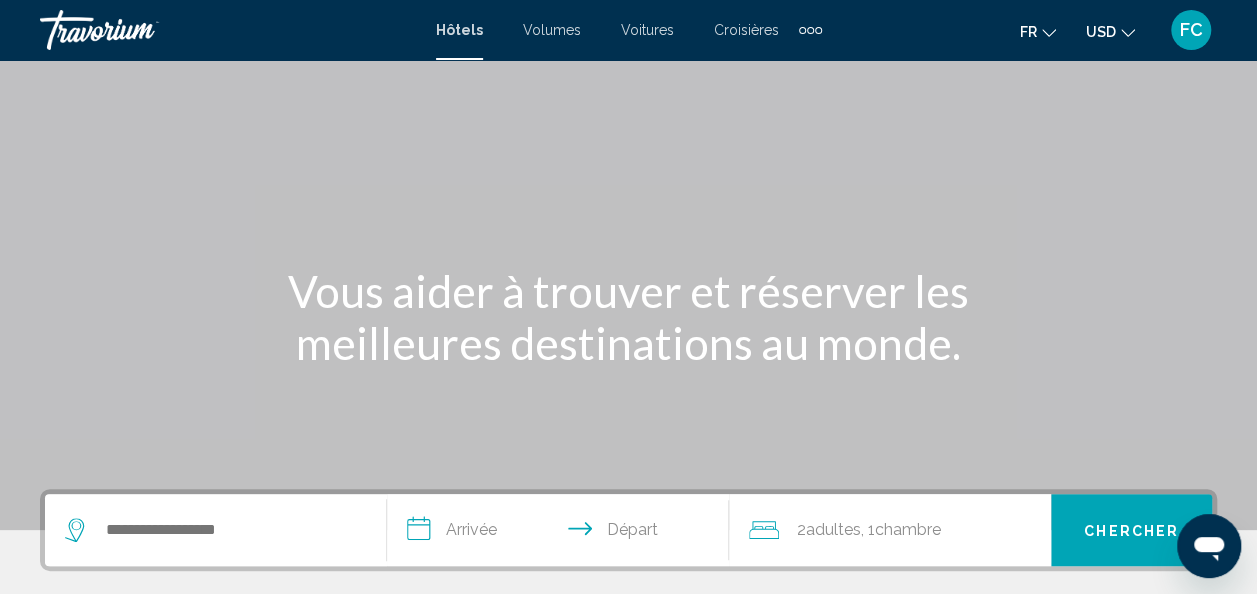 scroll, scrollTop: 0, scrollLeft: 0, axis: both 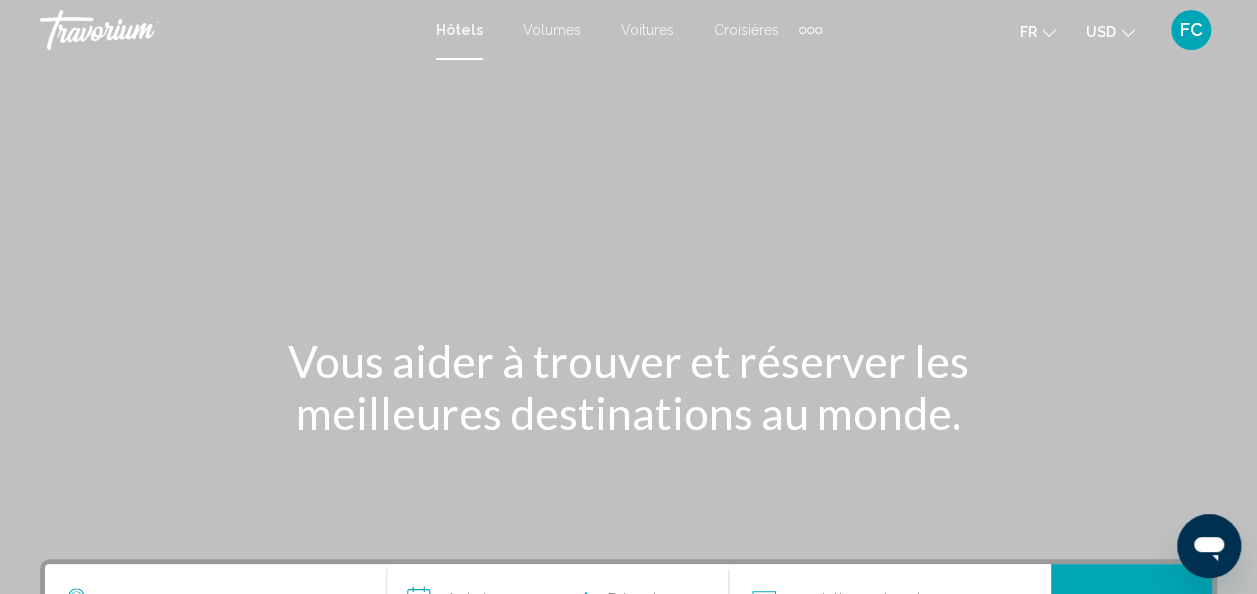 drag, startPoint x: 240, startPoint y: 244, endPoint x: 165, endPoint y: 140, distance: 128.22246 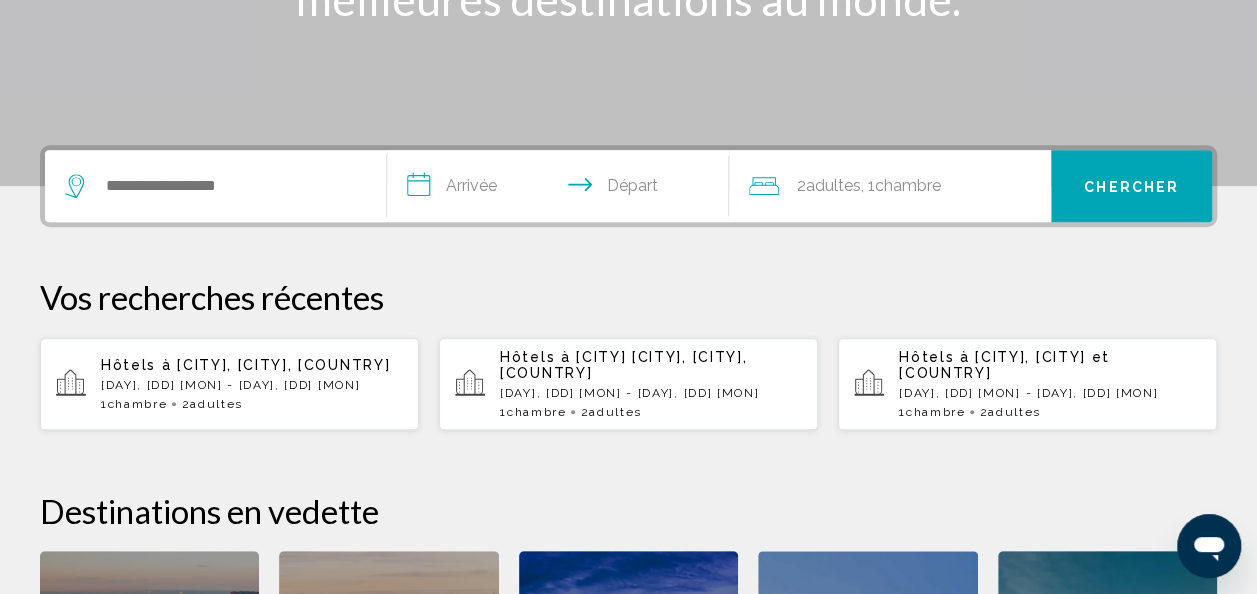 scroll, scrollTop: 0, scrollLeft: 0, axis: both 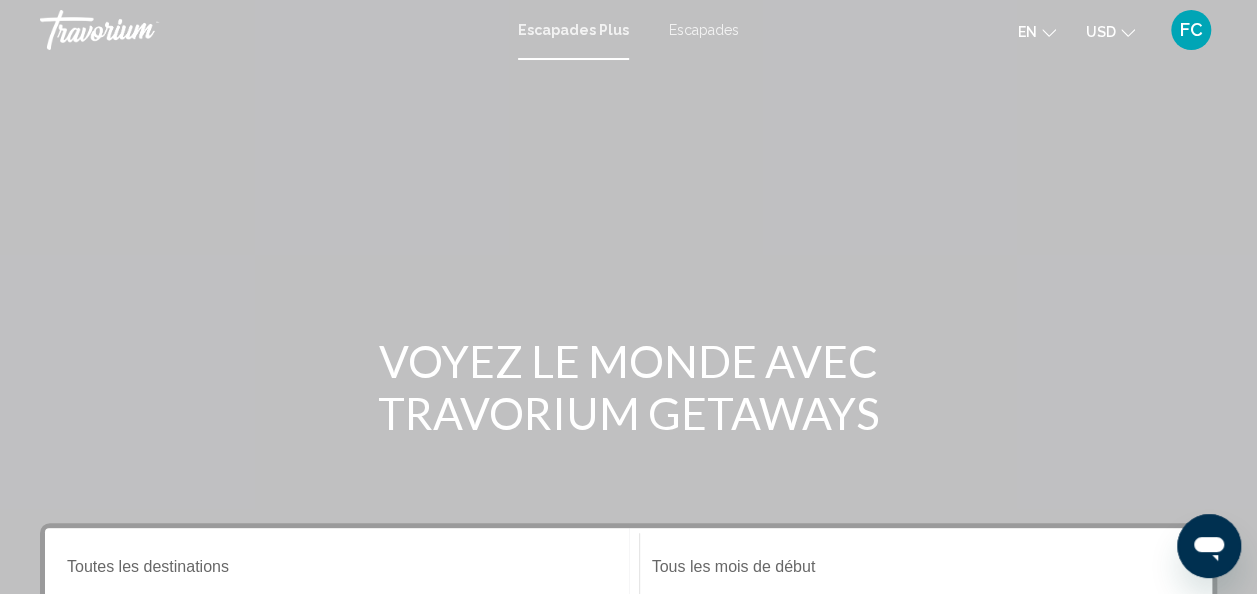 click 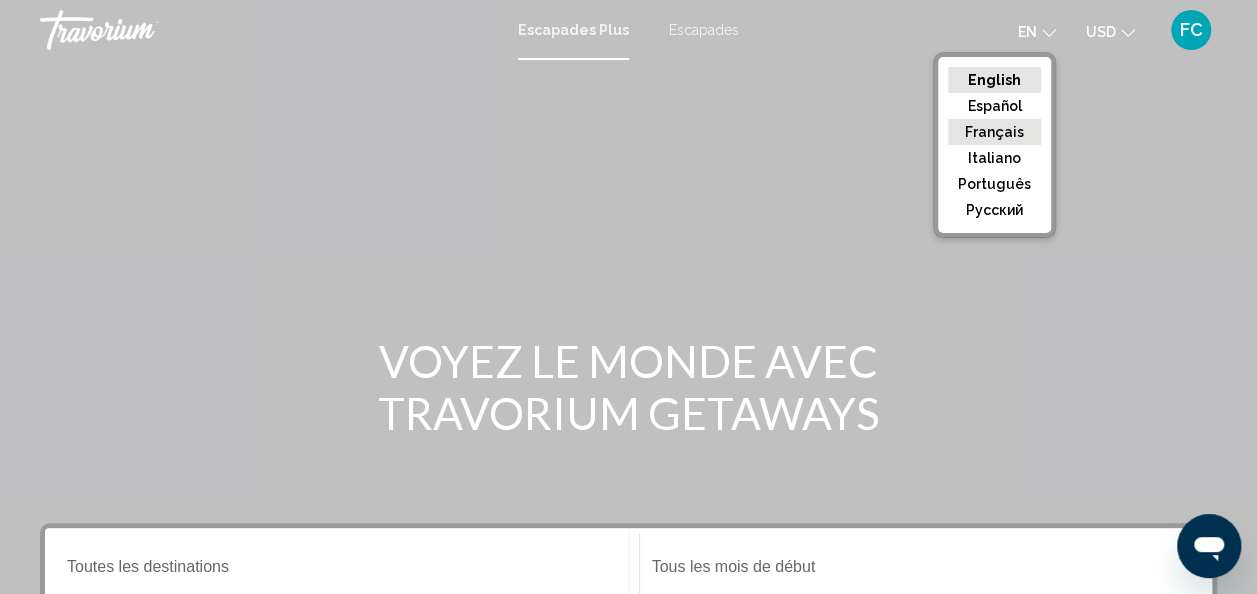 click on "Français" 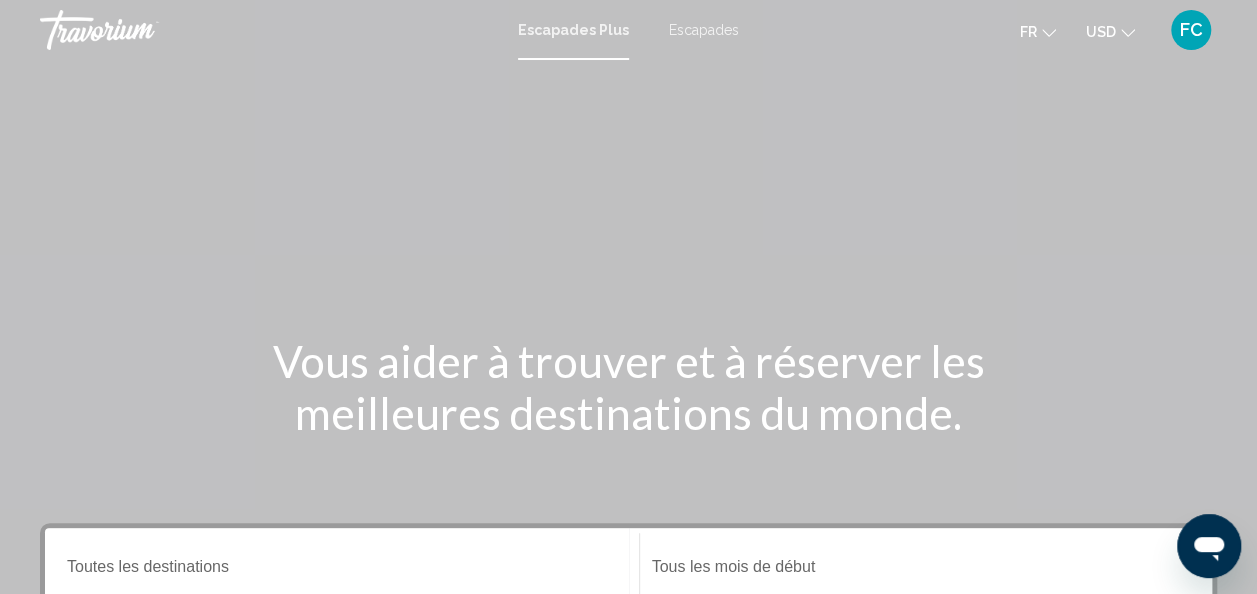 click 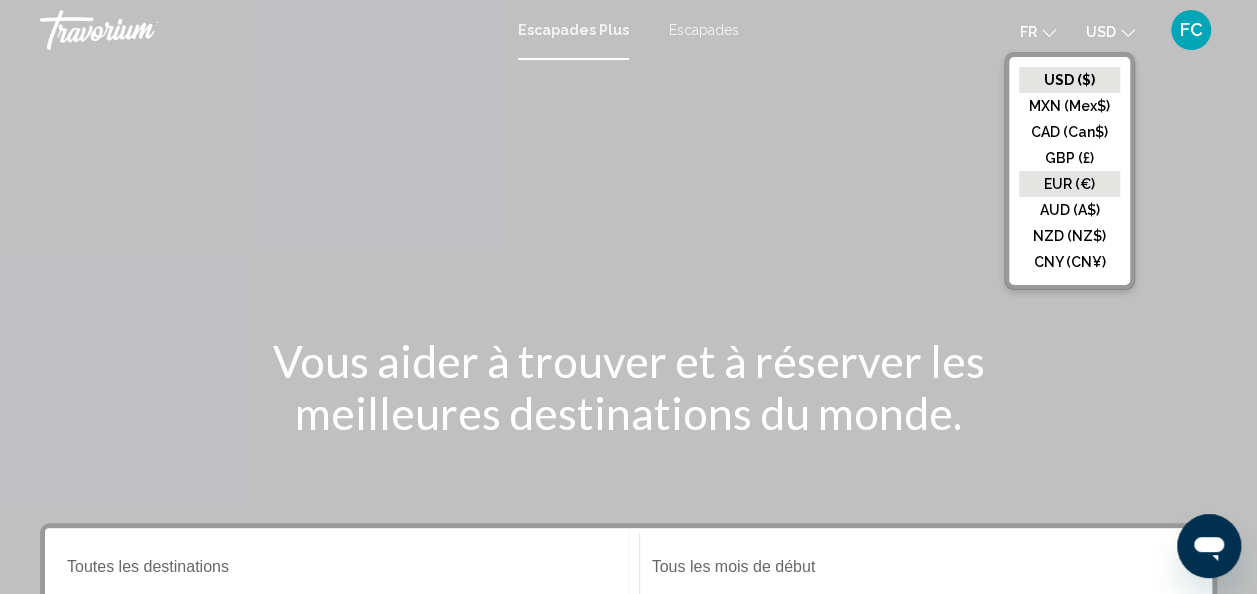 click on "EUR (€)" 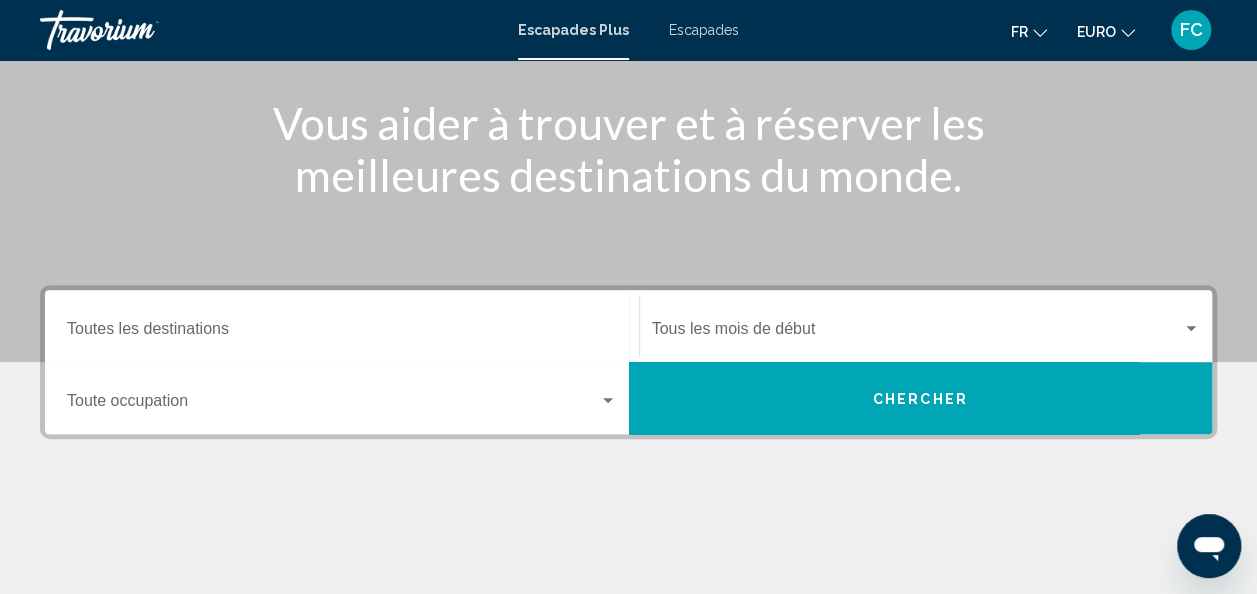 scroll, scrollTop: 243, scrollLeft: 0, axis: vertical 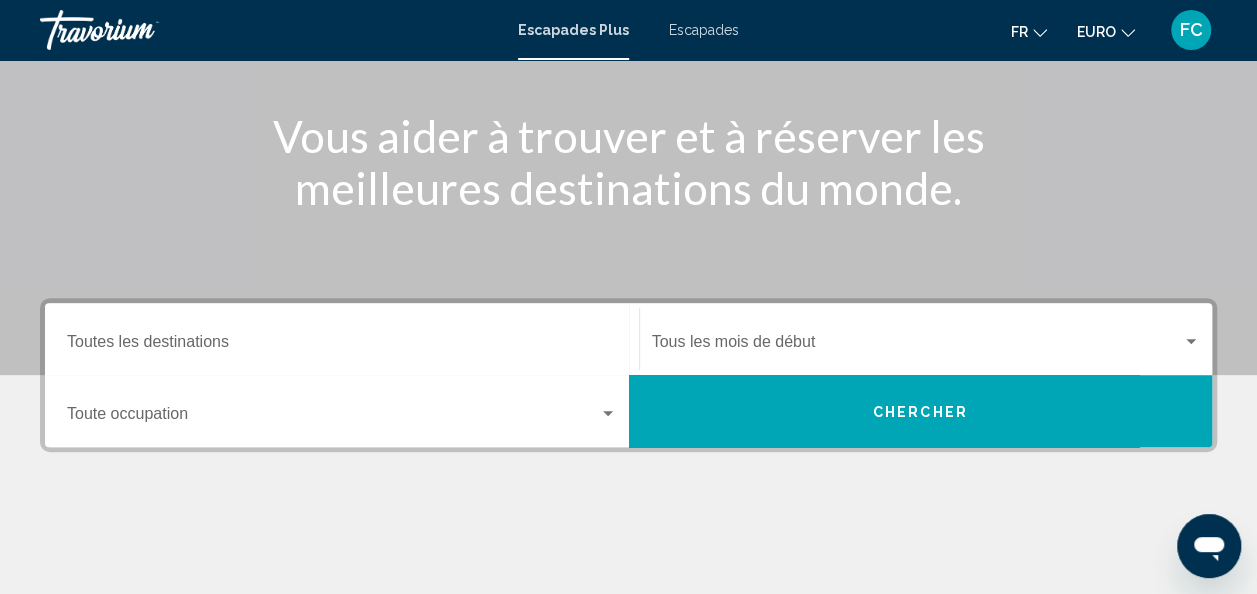 drag, startPoint x: 1170, startPoint y: 178, endPoint x: 1192, endPoint y: 200, distance: 31.112698 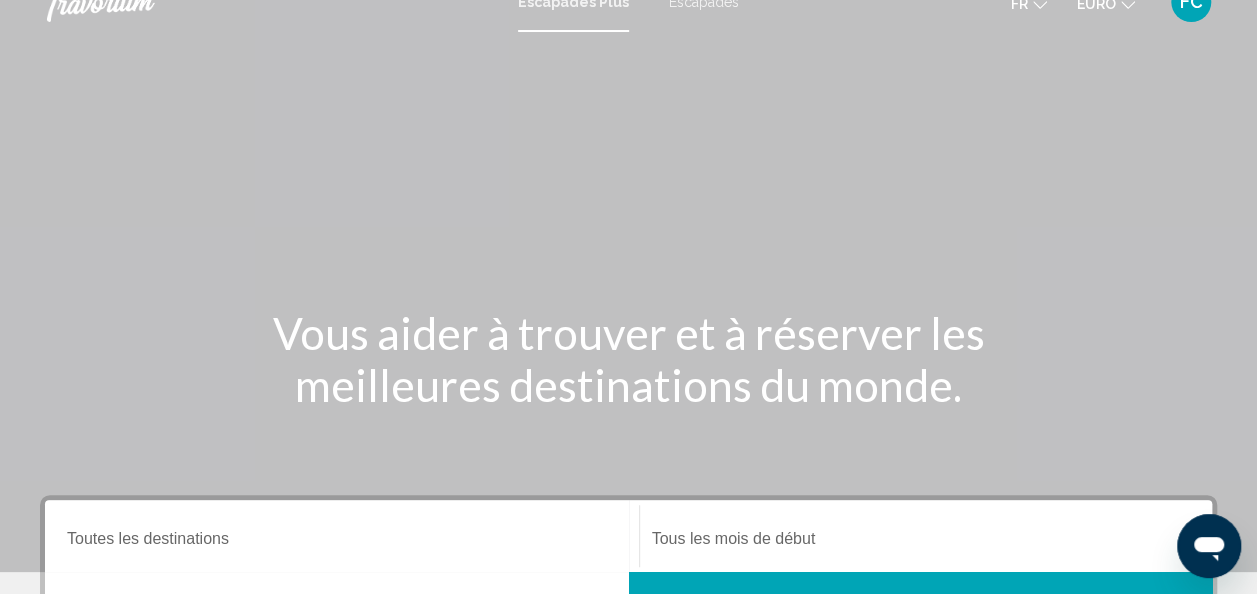 scroll, scrollTop: 0, scrollLeft: 0, axis: both 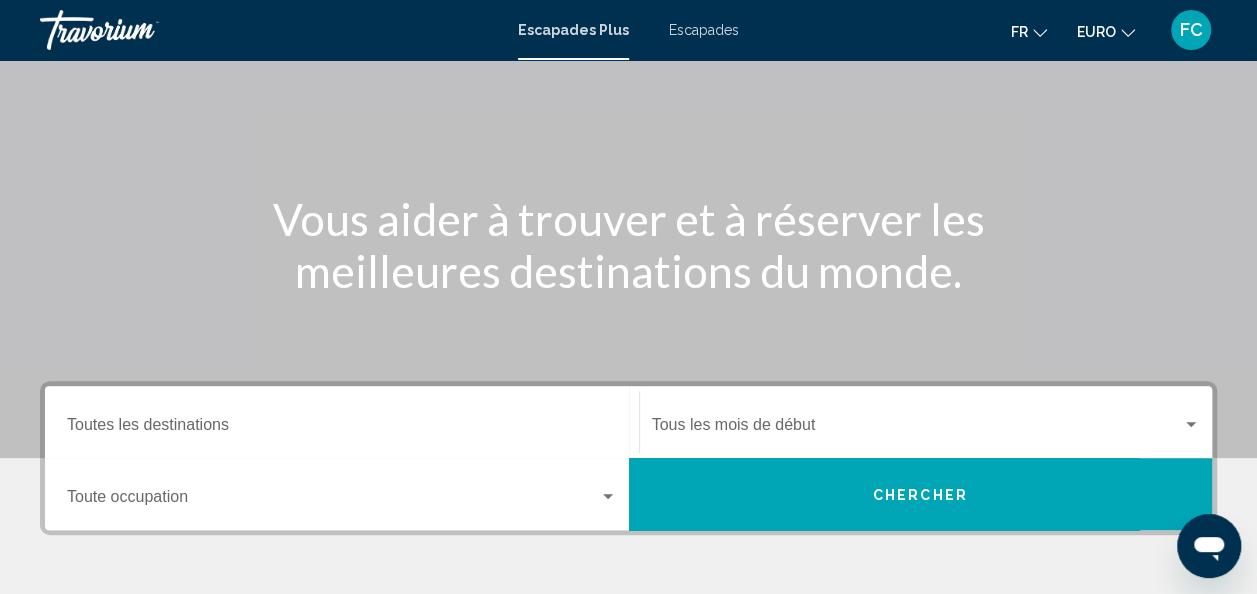 click on "Escapades" at bounding box center [704, 30] 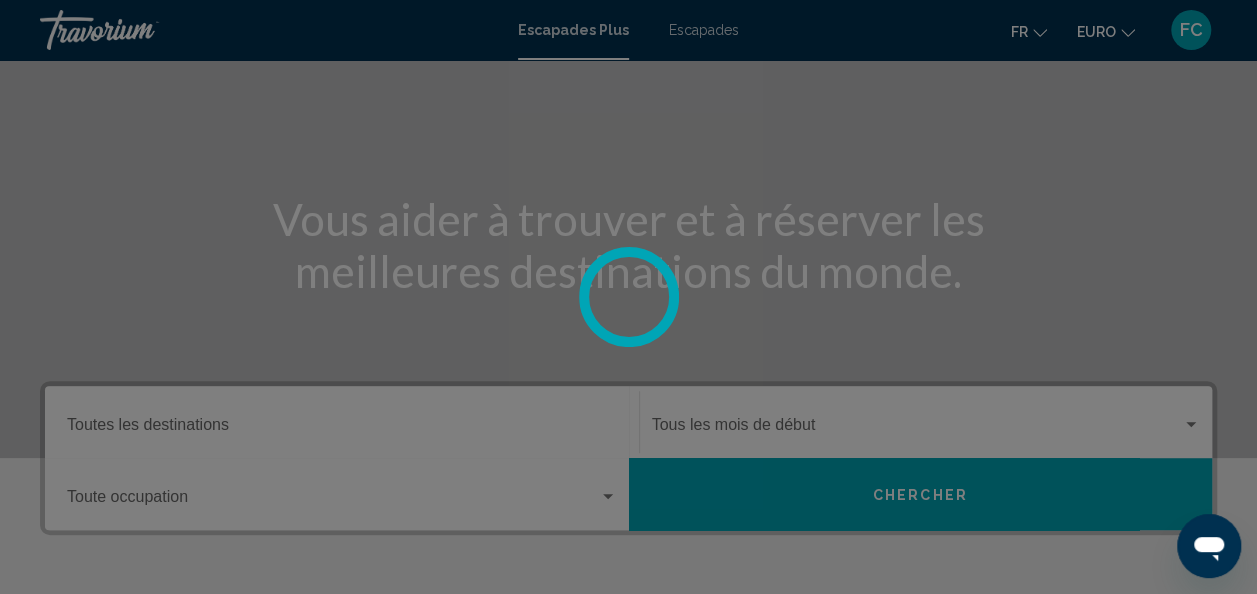scroll, scrollTop: 0, scrollLeft: 0, axis: both 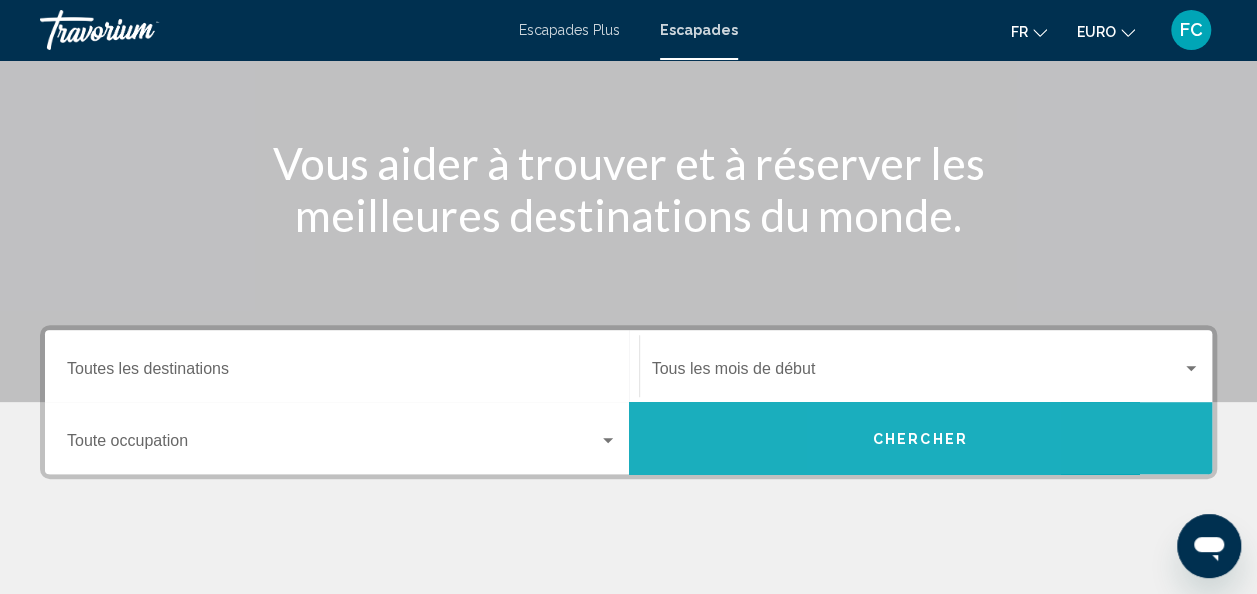 click on "Chercher" at bounding box center [920, 439] 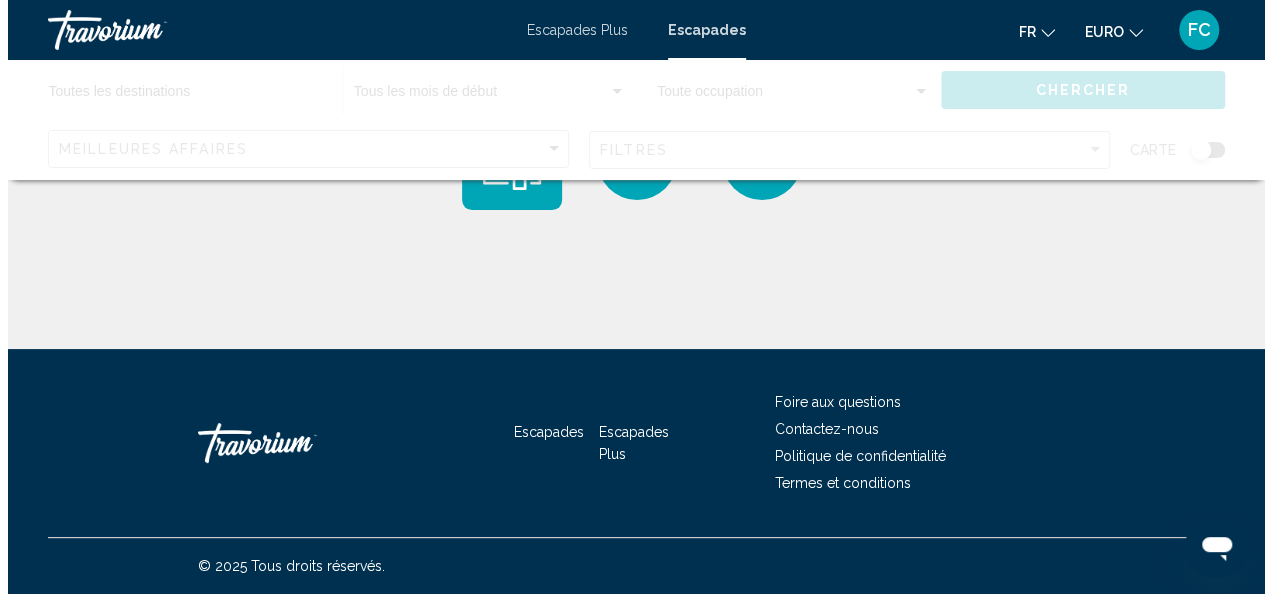 scroll, scrollTop: 0, scrollLeft: 0, axis: both 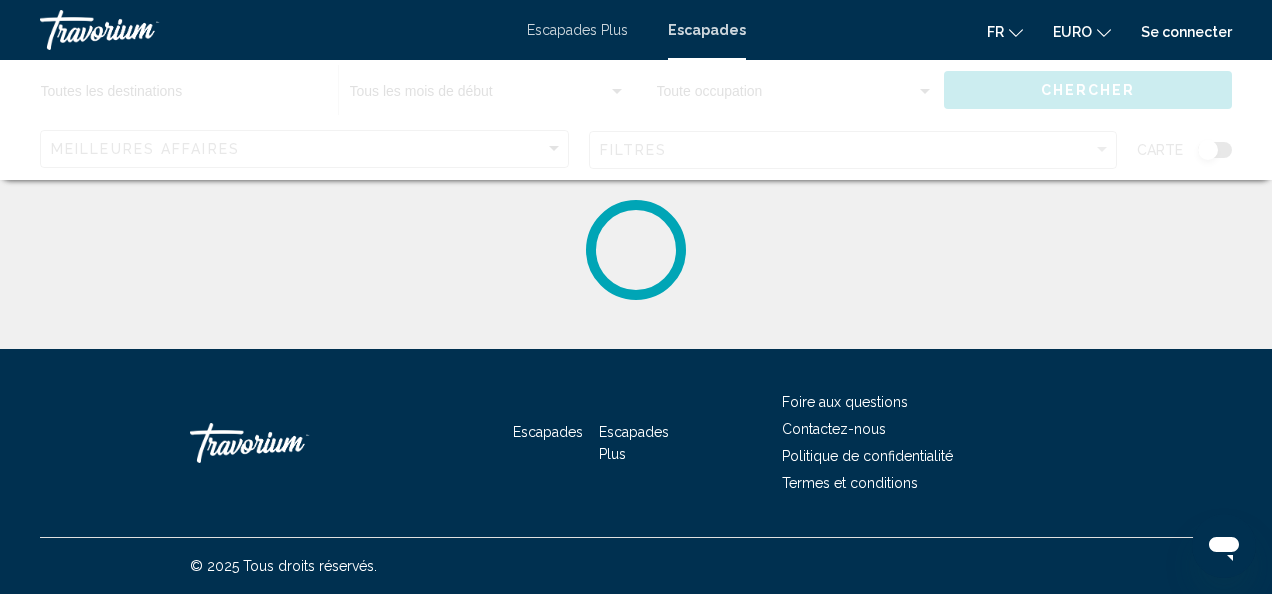 click on "Escapades Plus" at bounding box center (577, 30) 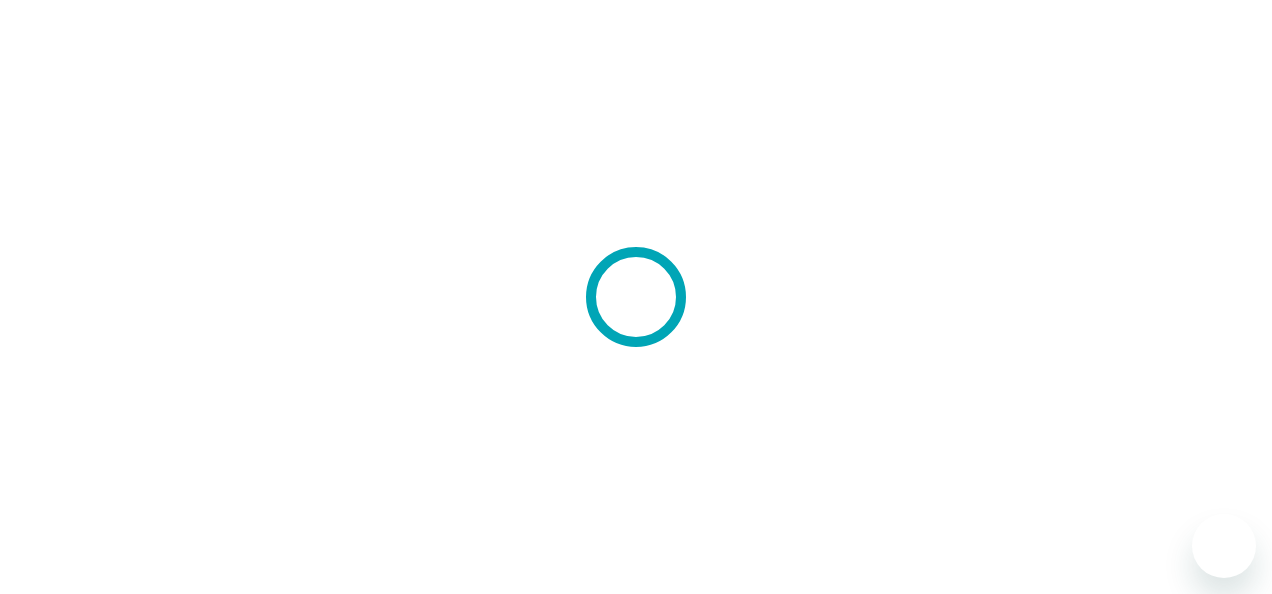 scroll, scrollTop: 0, scrollLeft: 0, axis: both 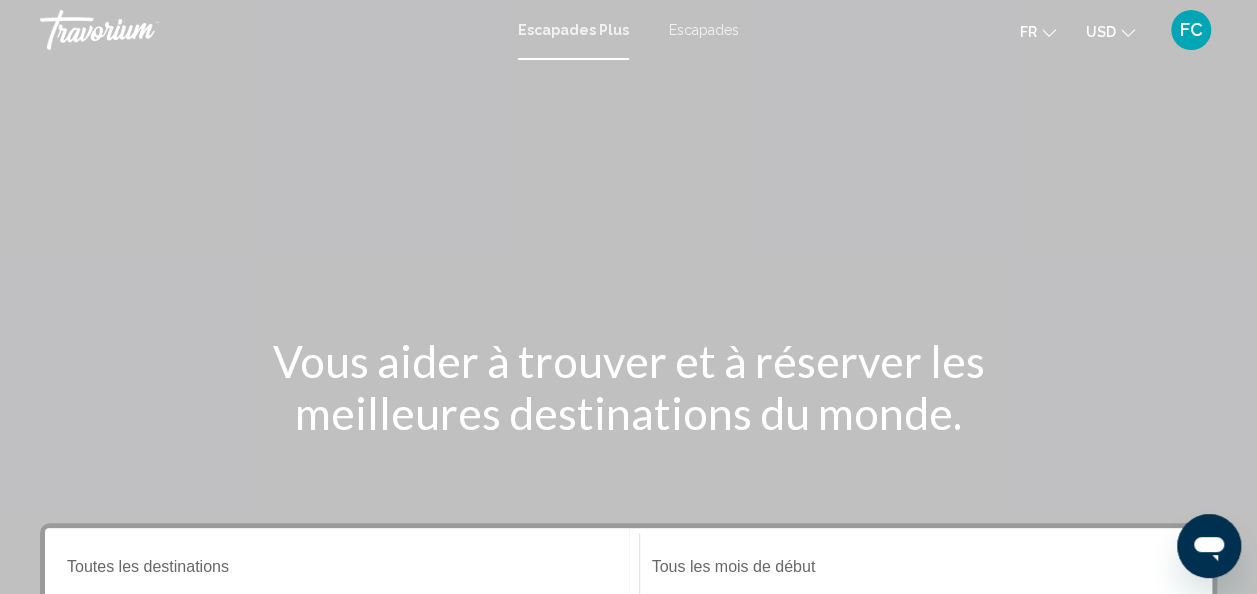 click on "Escapades" at bounding box center (704, 30) 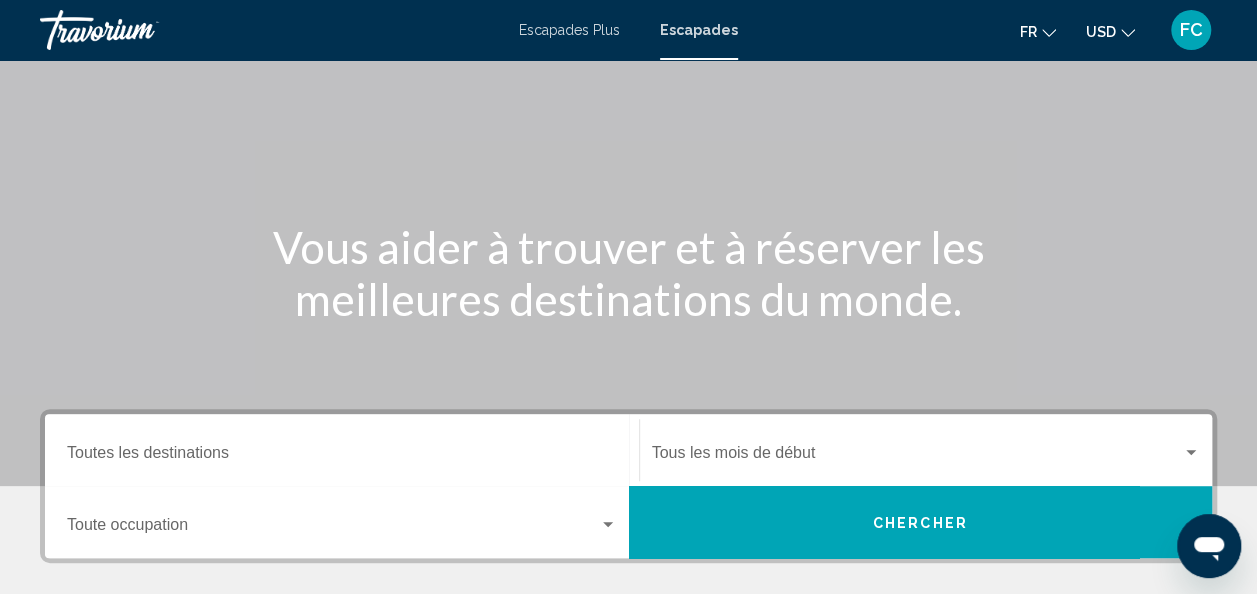 scroll, scrollTop: 162, scrollLeft: 0, axis: vertical 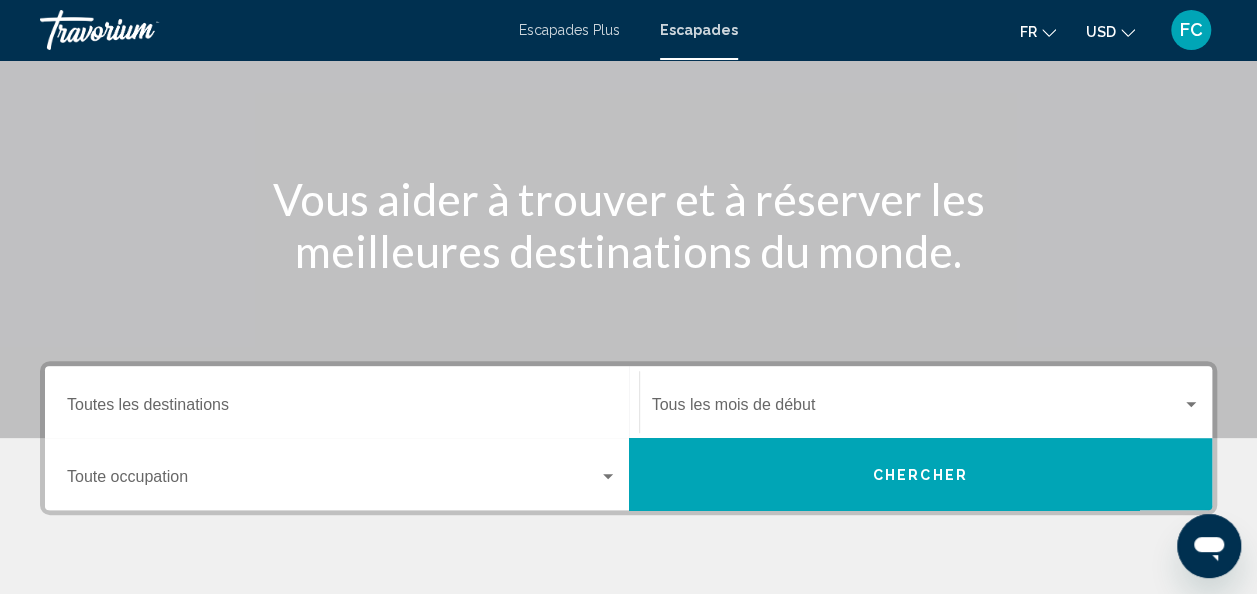 click 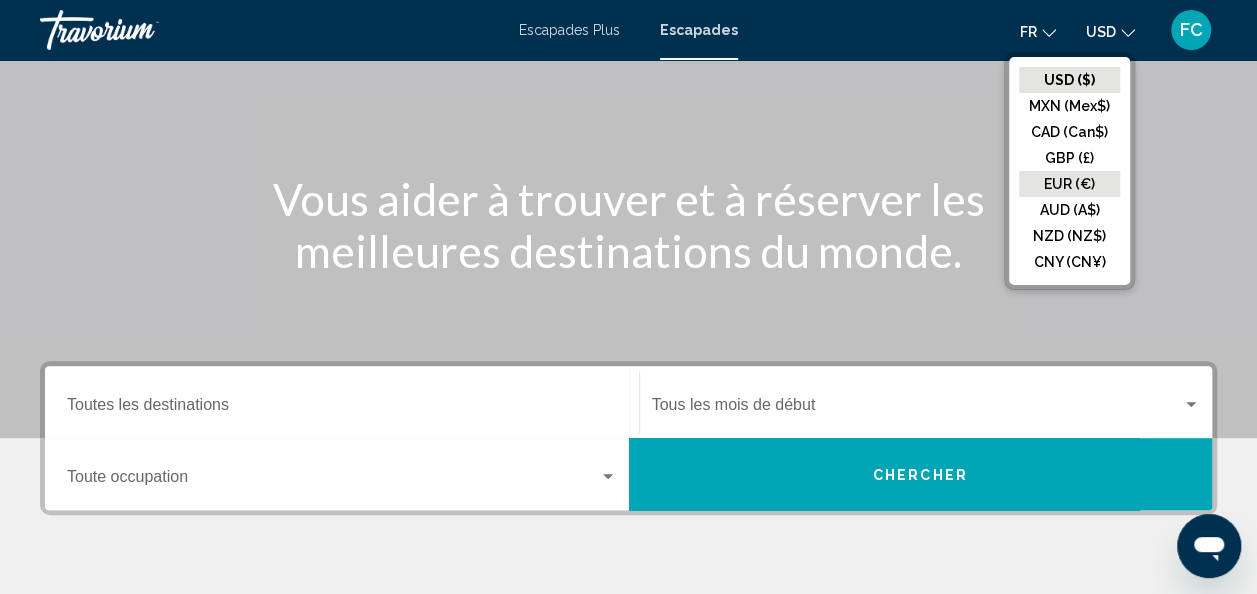 click on "EUR (€)" 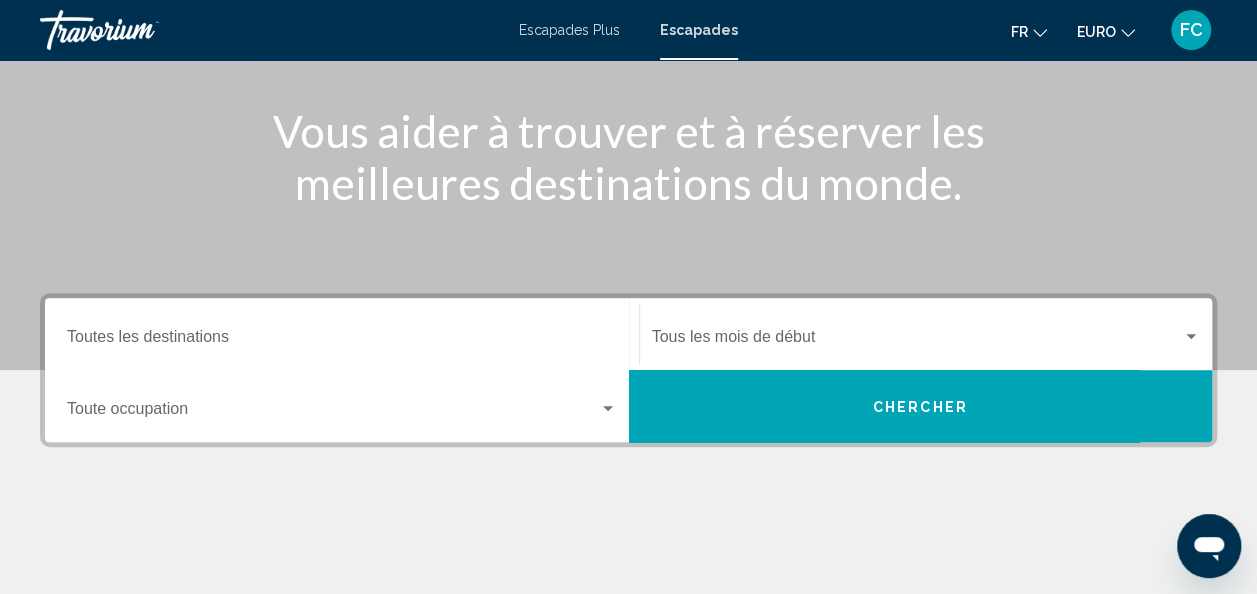 scroll, scrollTop: 238, scrollLeft: 0, axis: vertical 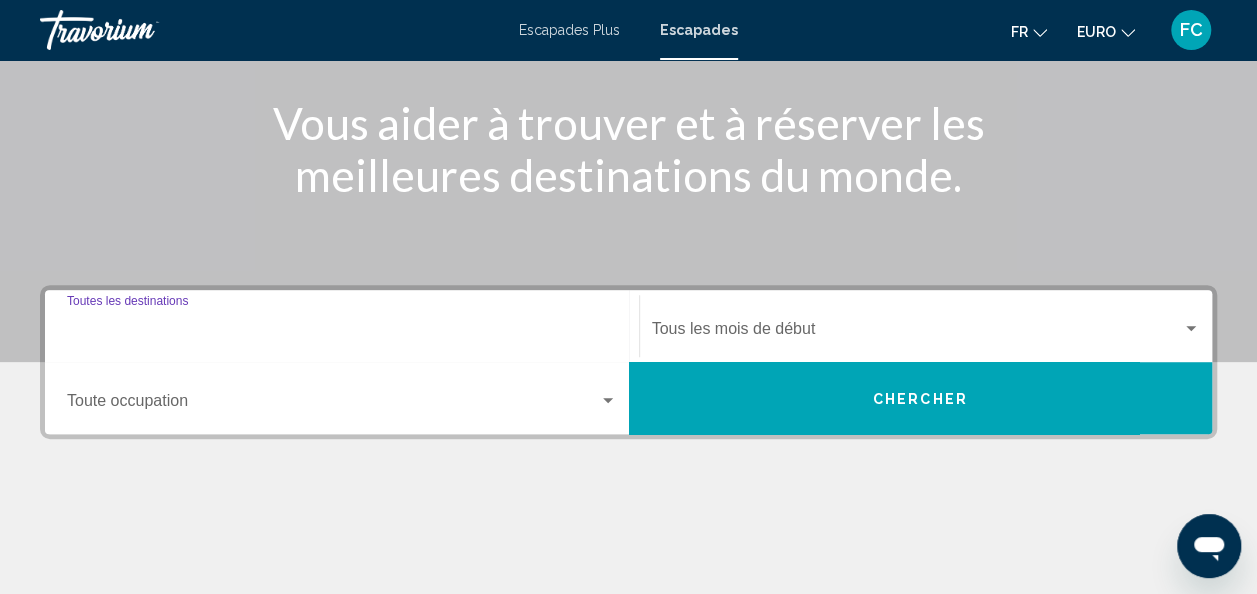 click on "Destination Toutes les destinations" at bounding box center (342, 333) 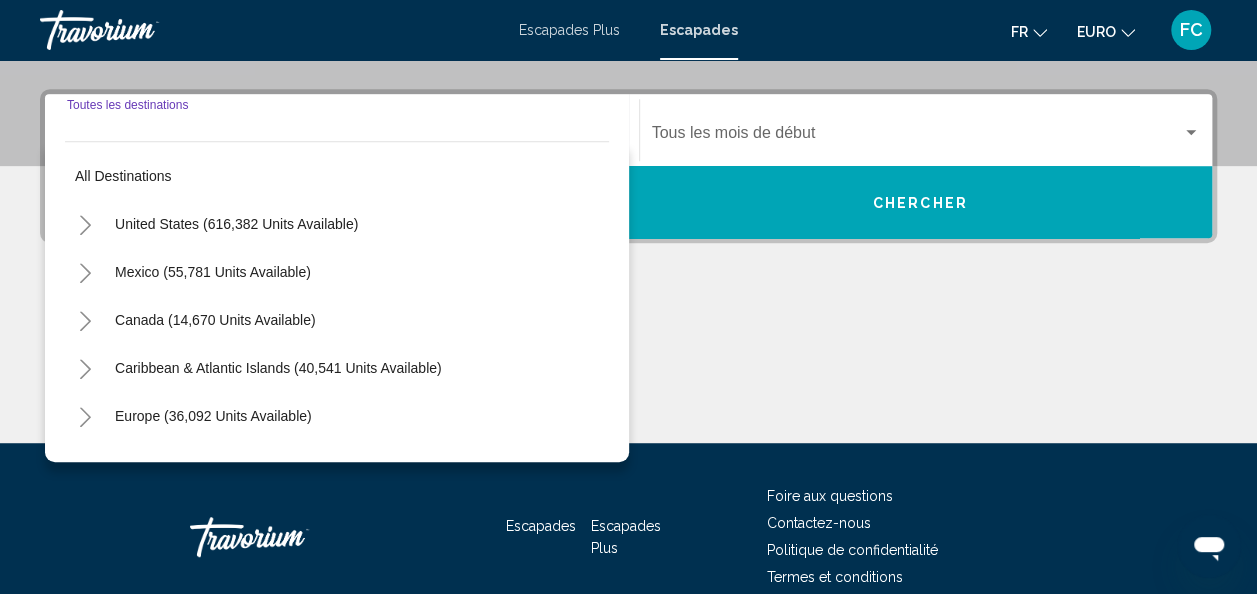 scroll, scrollTop: 458, scrollLeft: 0, axis: vertical 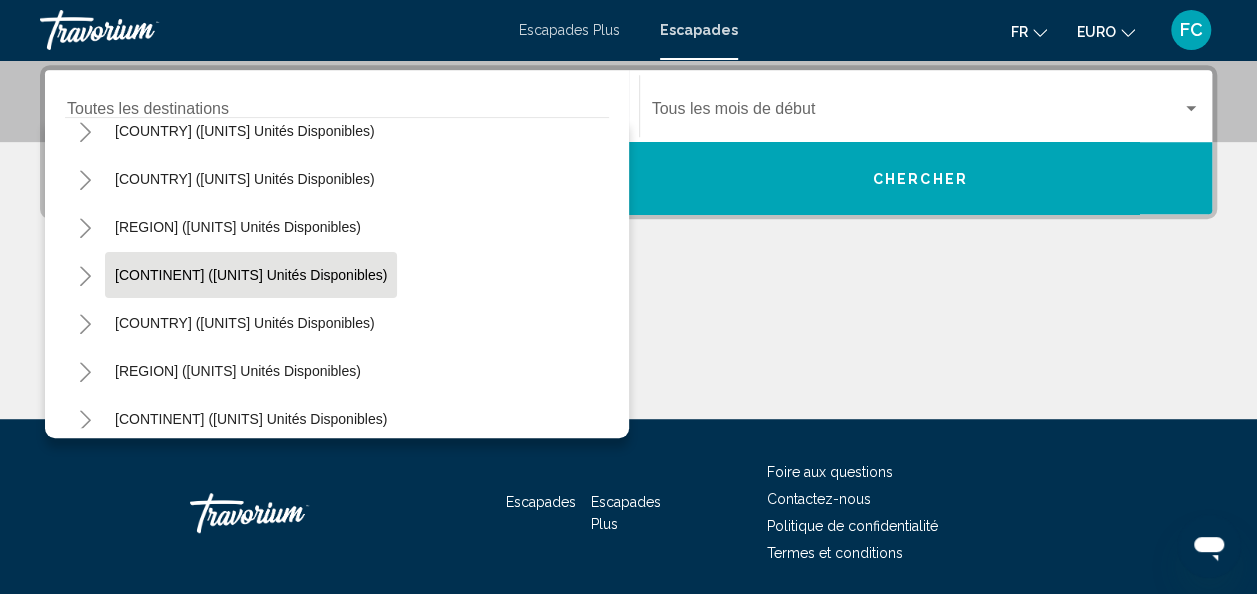 click on "[CONTINENT] ([UNITS] unités disponibles)" at bounding box center (245, 323) 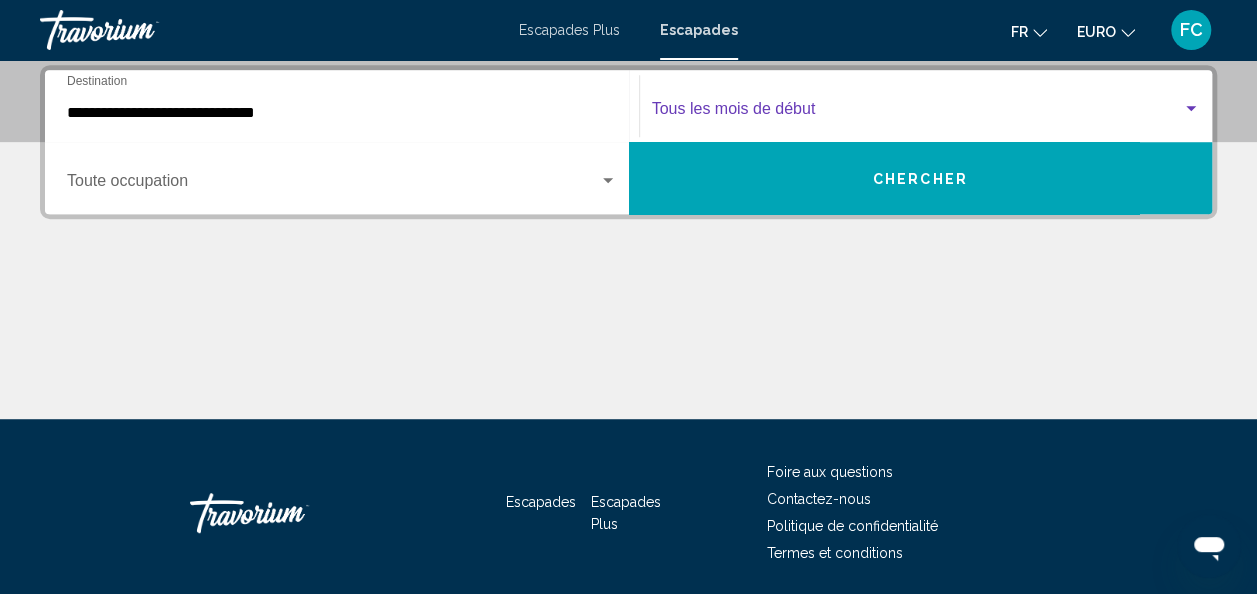 click at bounding box center (1191, 109) 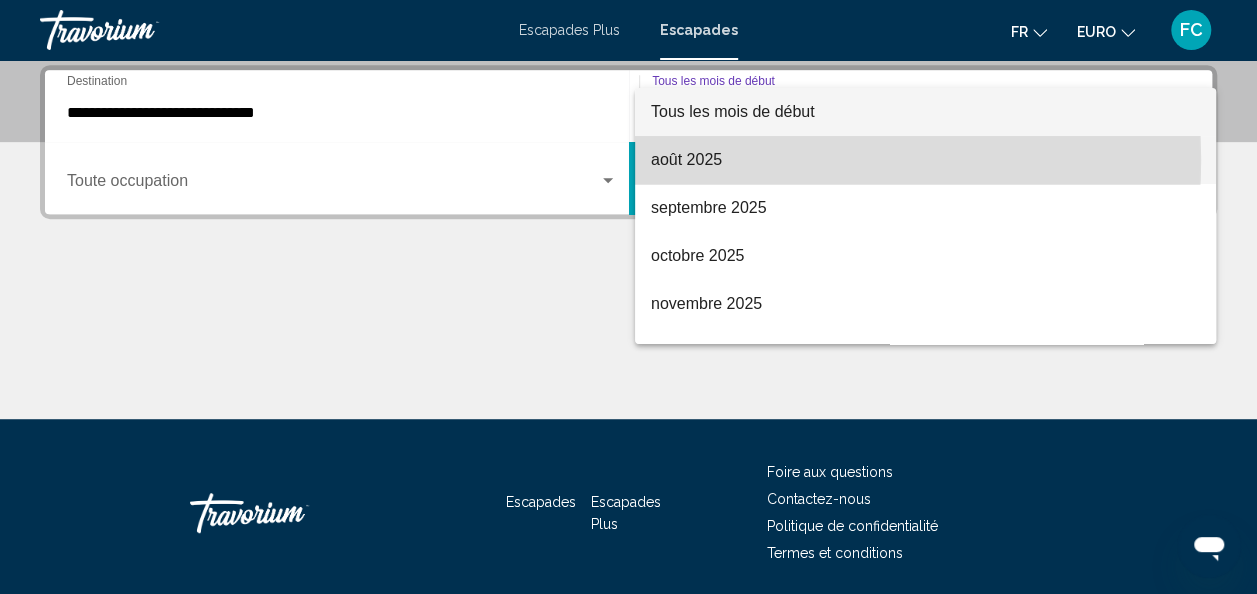 click on "août 2025" at bounding box center (925, 160) 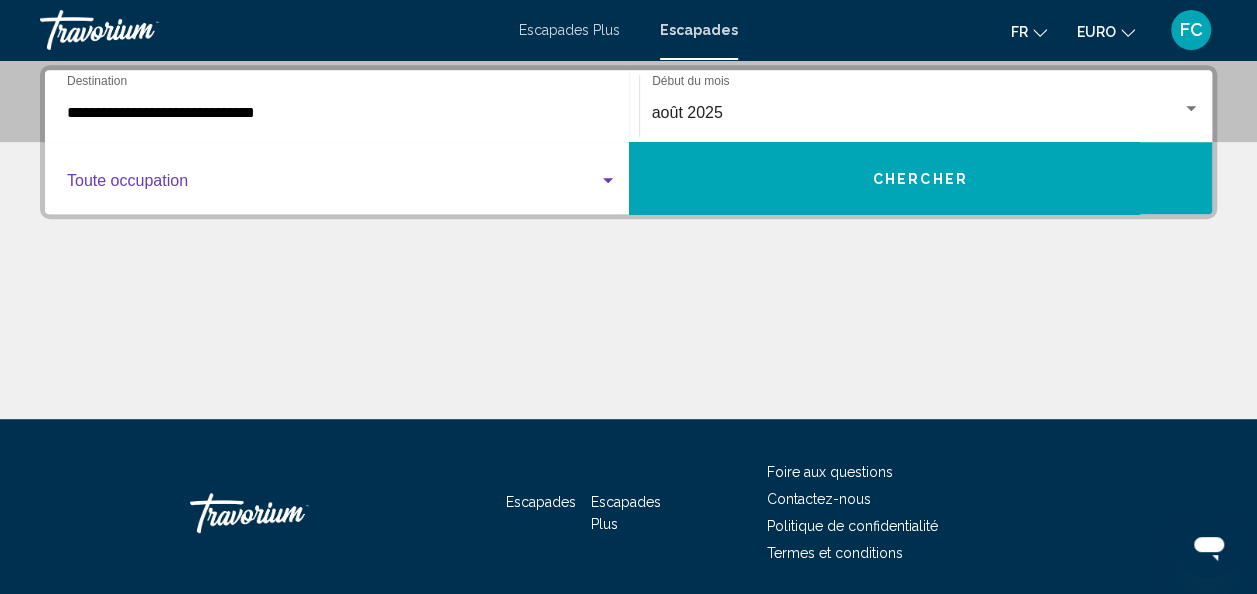 click at bounding box center (608, 180) 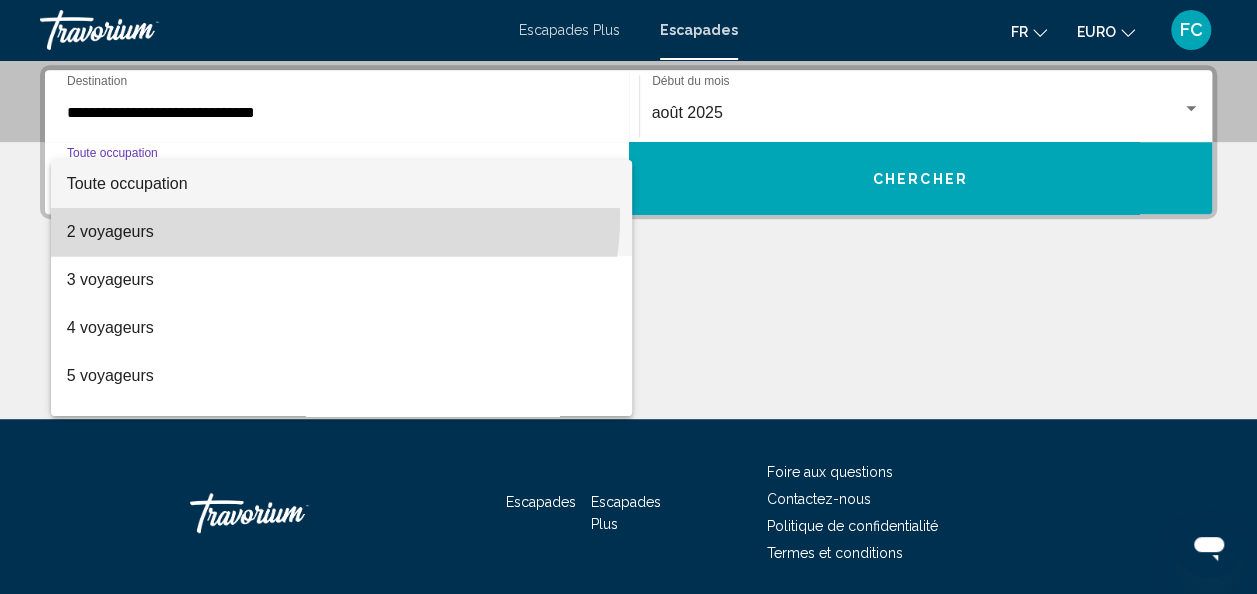 click on "2 voyageurs" at bounding box center (342, 232) 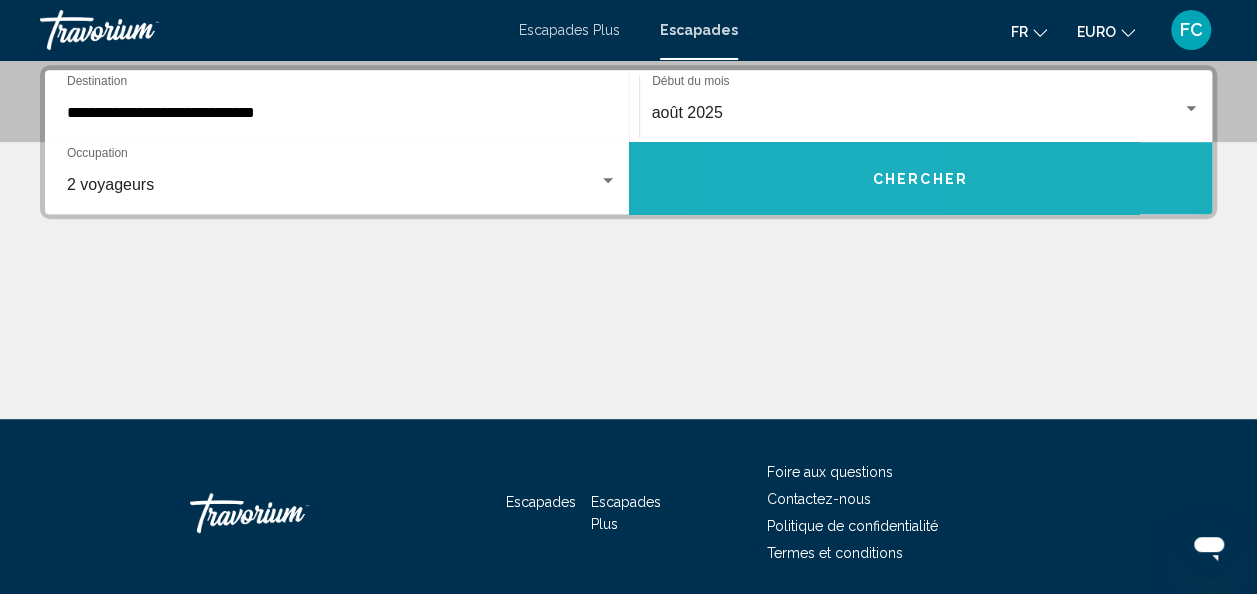 click on "Chercher" at bounding box center [921, 178] 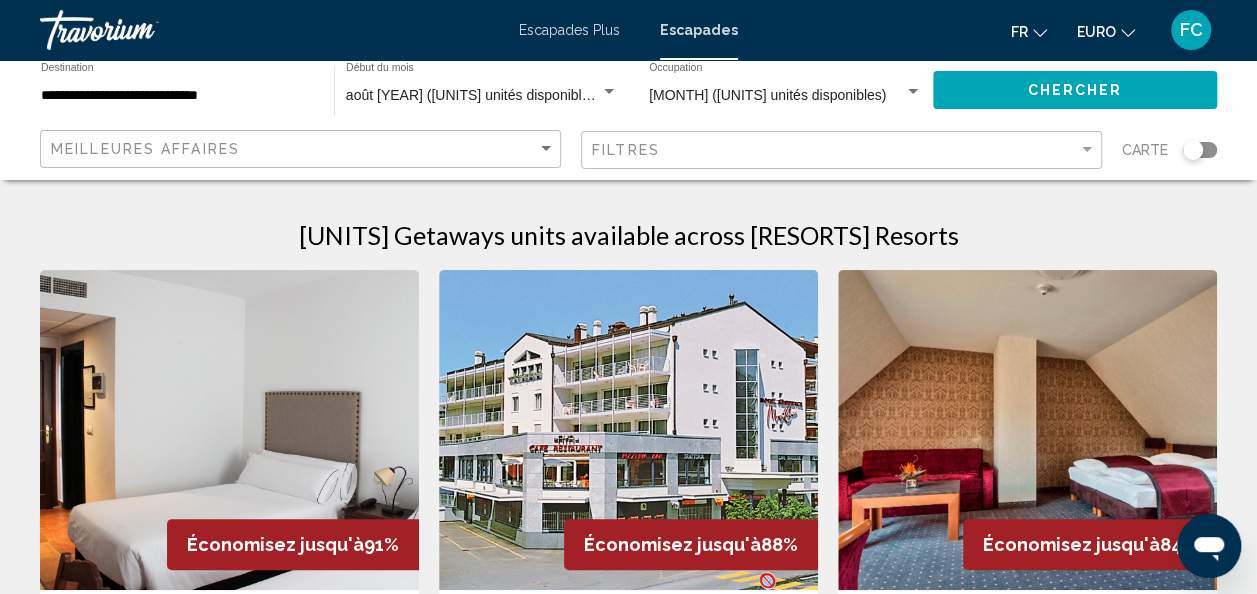 scroll, scrollTop: 4, scrollLeft: 0, axis: vertical 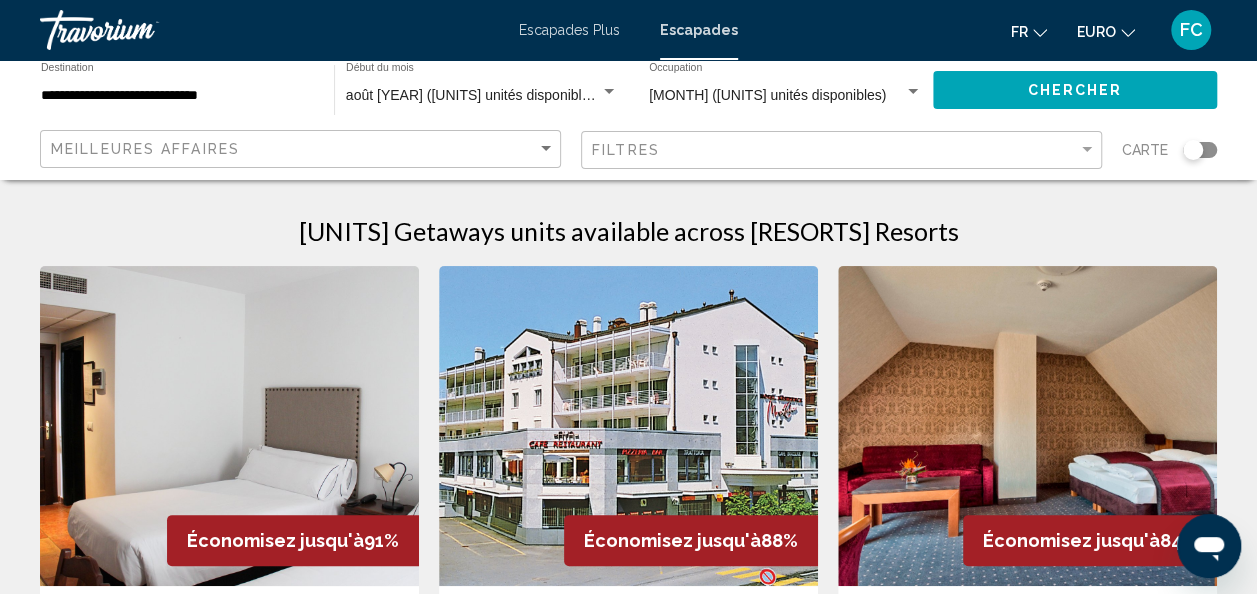 click 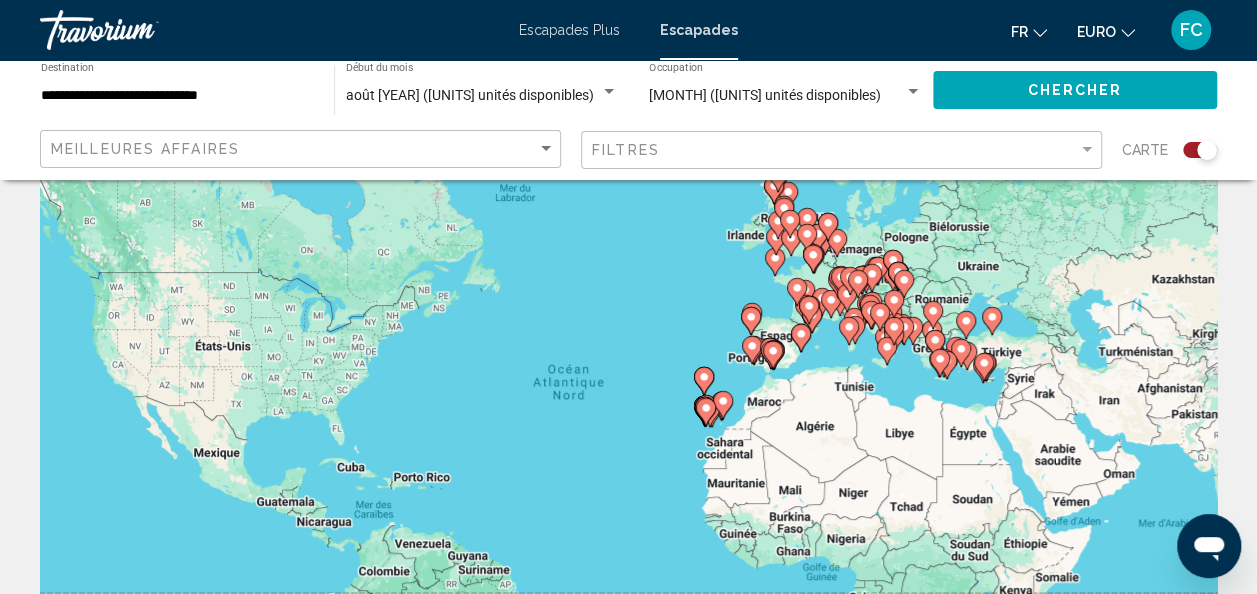 scroll, scrollTop: 0, scrollLeft: 0, axis: both 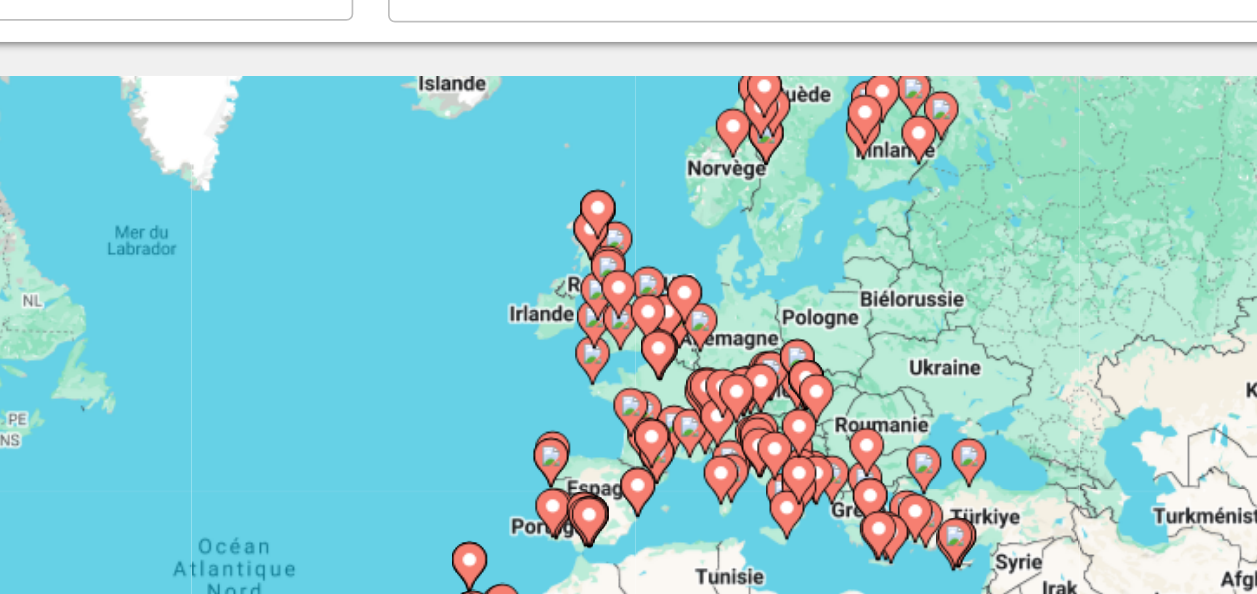 drag, startPoint x: 814, startPoint y: 361, endPoint x: 664, endPoint y: 388, distance: 152.41063 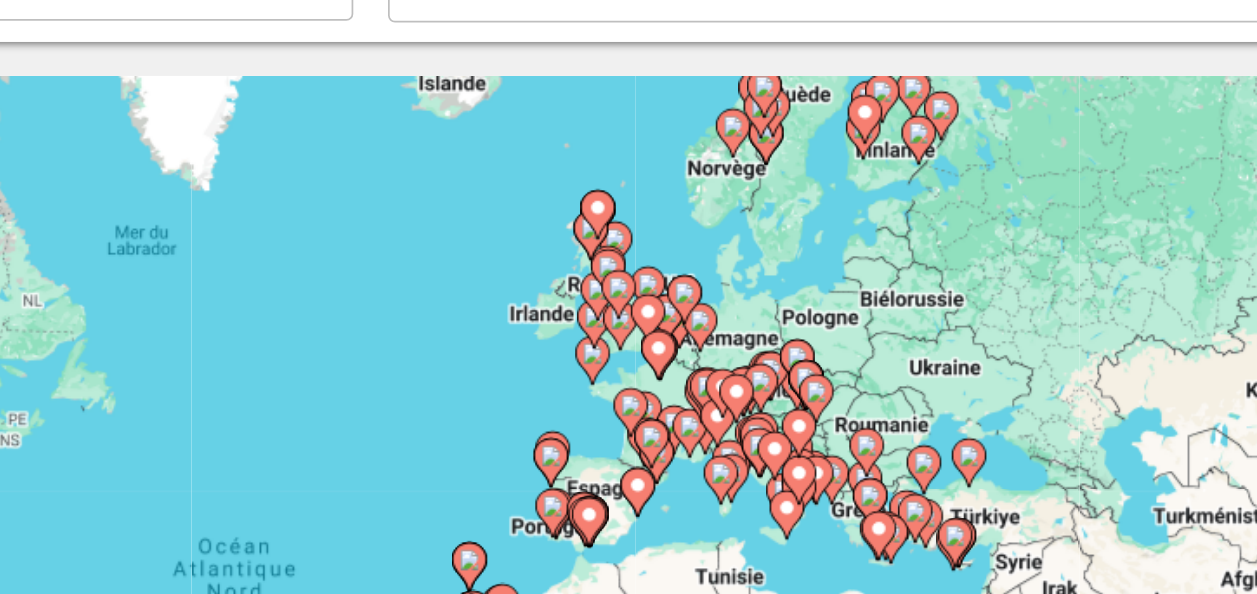 click on "Pour activer le glissement avec le clavier, appuyez sur Alt+Entrée. Une fois ce mode activé, utilisez les touches fléchées pour déplacer le repère. Pour valider le déplacement, appuyez sur Entrée. Pour annuler, appuyez sur Échap." at bounding box center [628, 500] 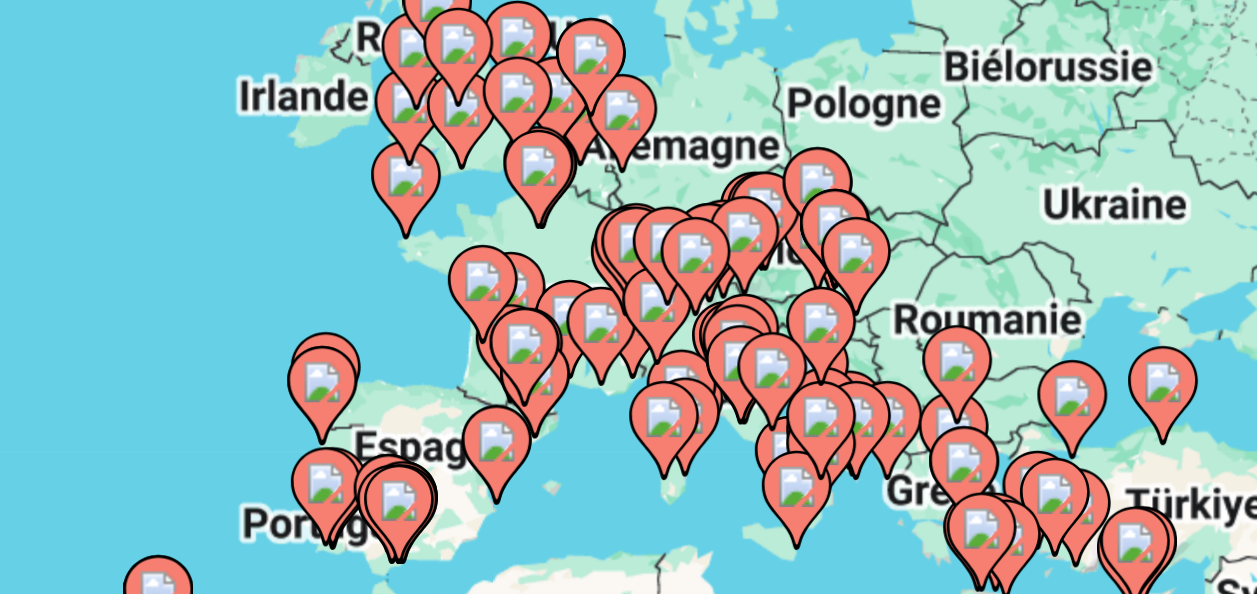 drag, startPoint x: 722, startPoint y: 354, endPoint x: 674, endPoint y: 305, distance: 68.593 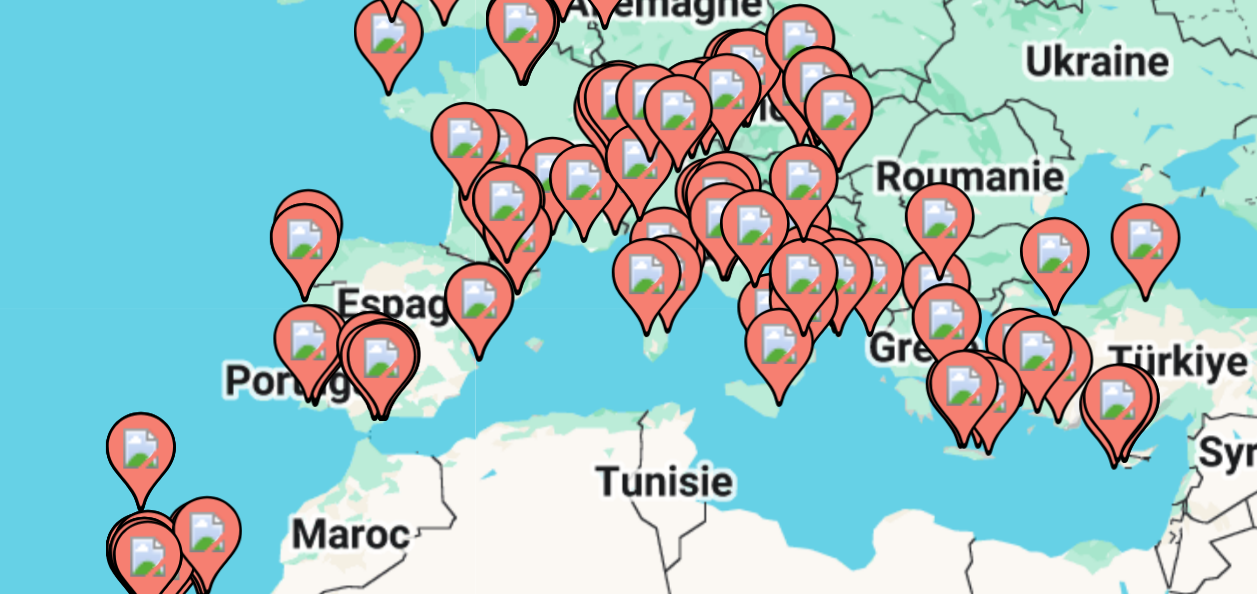drag, startPoint x: 749, startPoint y: 384, endPoint x: 743, endPoint y: 329, distance: 55.326305 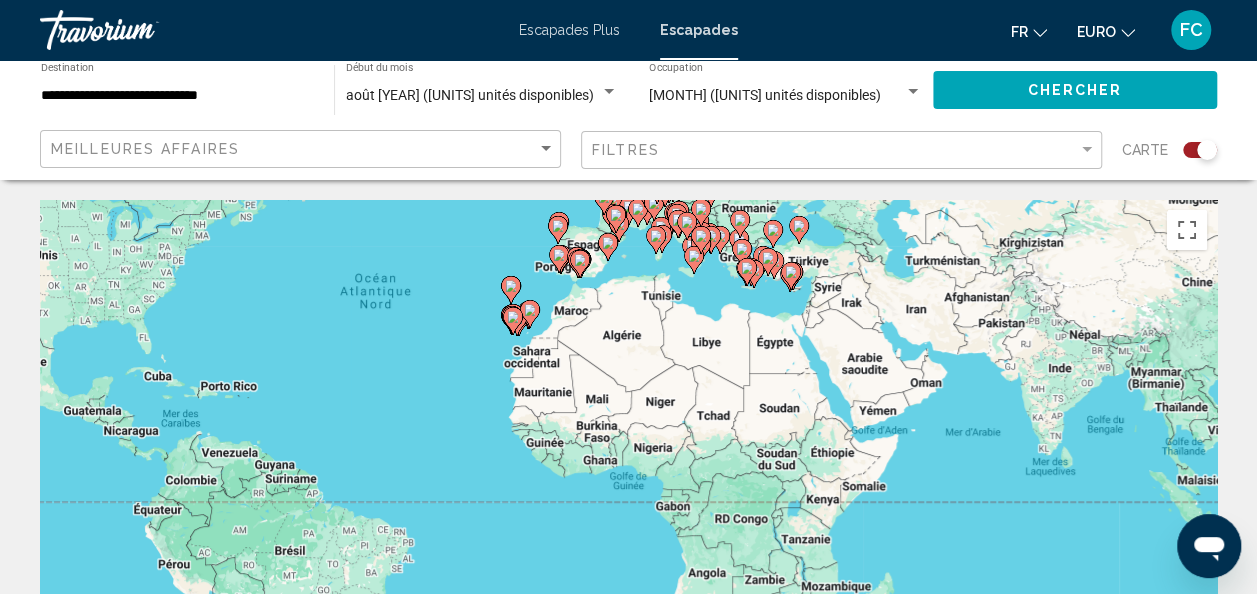 drag, startPoint x: 726, startPoint y: 392, endPoint x: 627, endPoint y: 223, distance: 195.8622 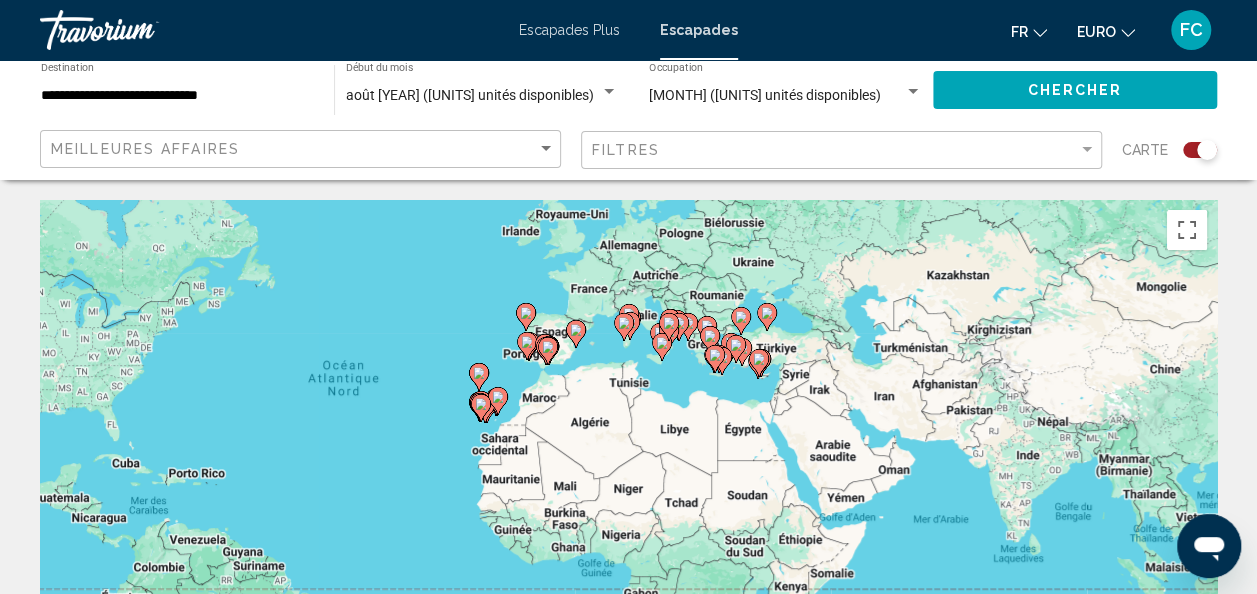 drag, startPoint x: 668, startPoint y: 277, endPoint x: 669, endPoint y: 413, distance: 136.00368 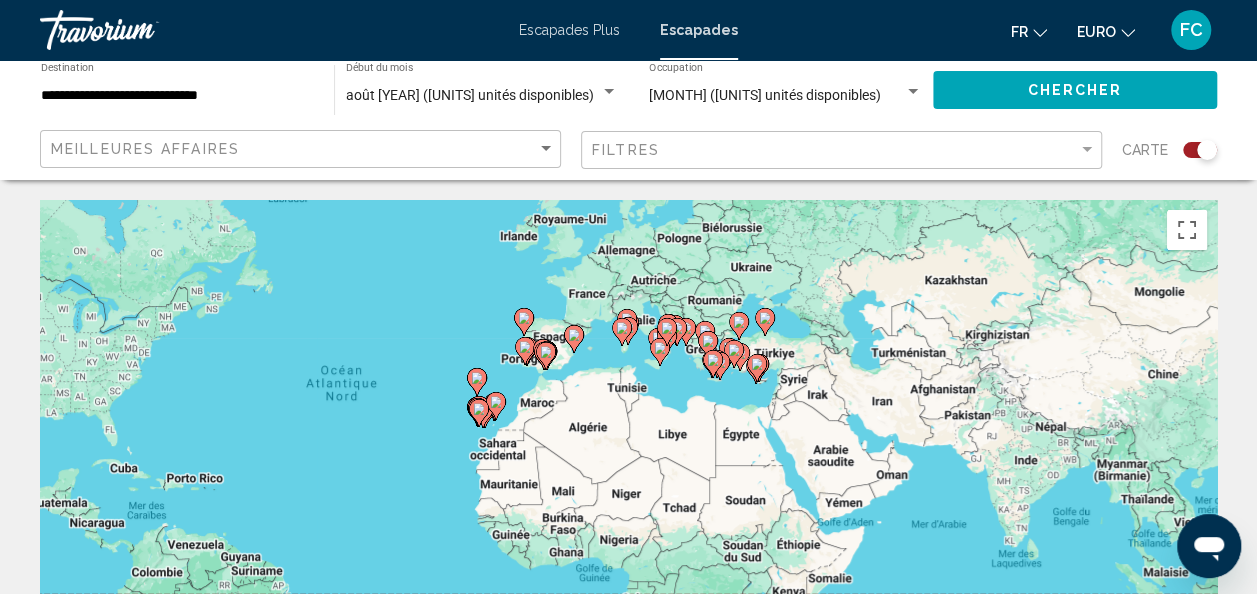 click on "Pour activer le glissement avec le clavier, appuyez sur Alt+Entrée. Une fois ce mode activé, utilisez les touches fléchées pour déplacer le repère. Pour valider le déplacement, appuyez sur Entrée. Pour annuler, appuyez sur Échap." at bounding box center [628, 500] 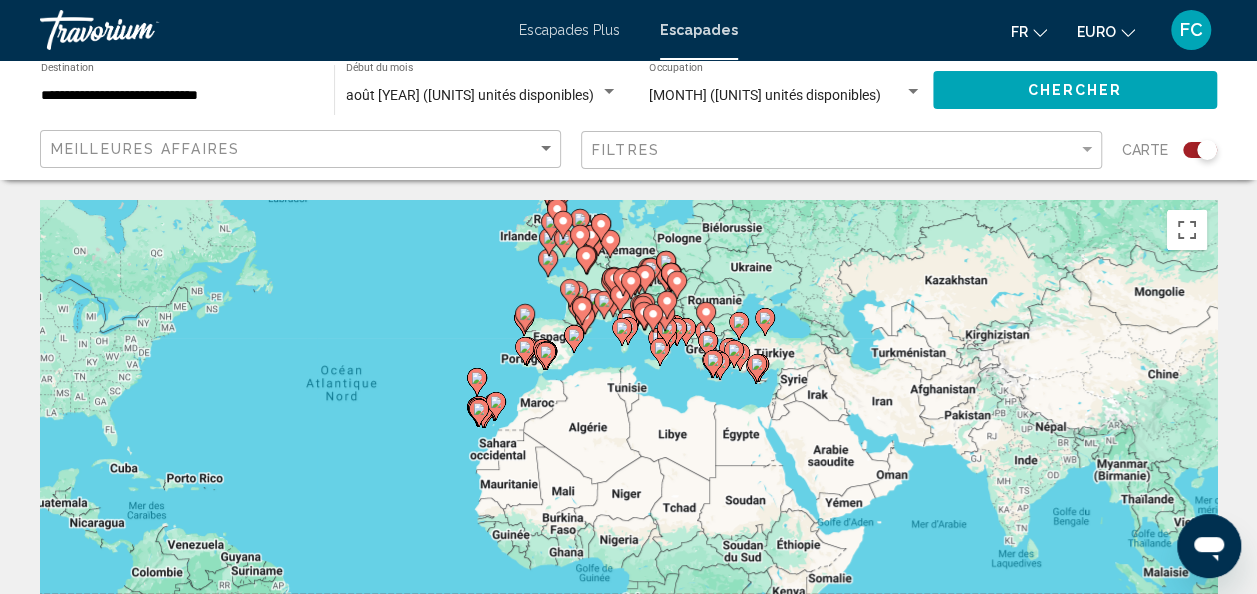 click on "Pour activer le glissement avec le clavier, appuyez sur Alt+Entrée. Une fois ce mode activé, utilisez les touches fléchées pour déplacer le repère. Pour valider le déplacement, appuyez sur Entrée. Pour annuler, appuyez sur Échap." at bounding box center (628, 500) 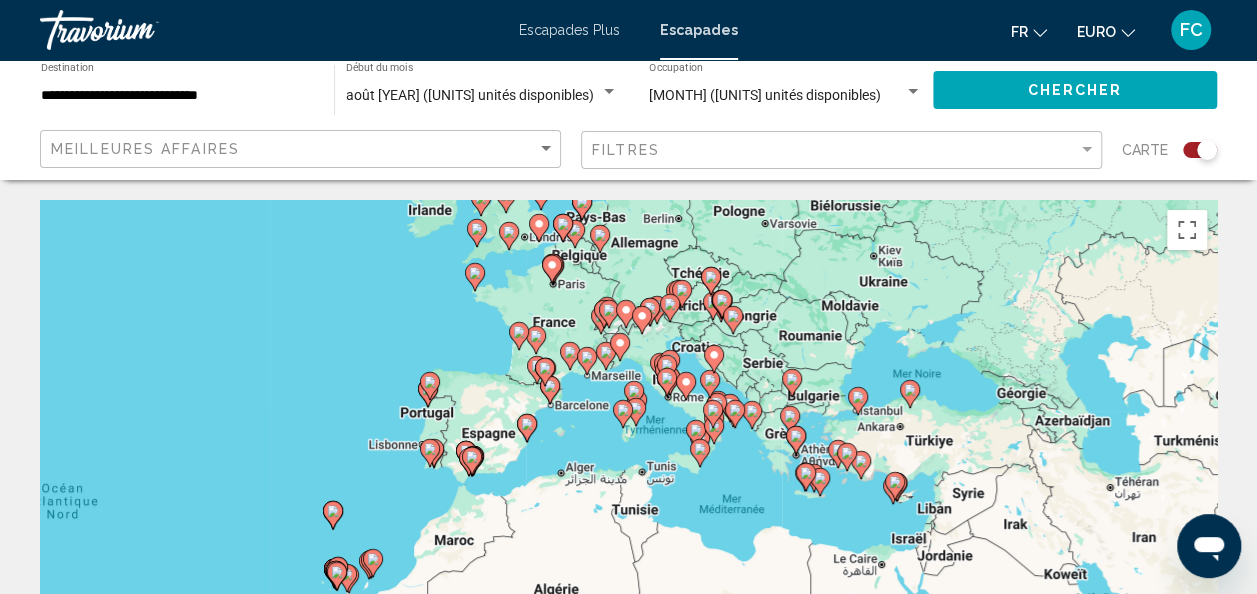 drag, startPoint x: 602, startPoint y: 302, endPoint x: 670, endPoint y: 510, distance: 218.83327 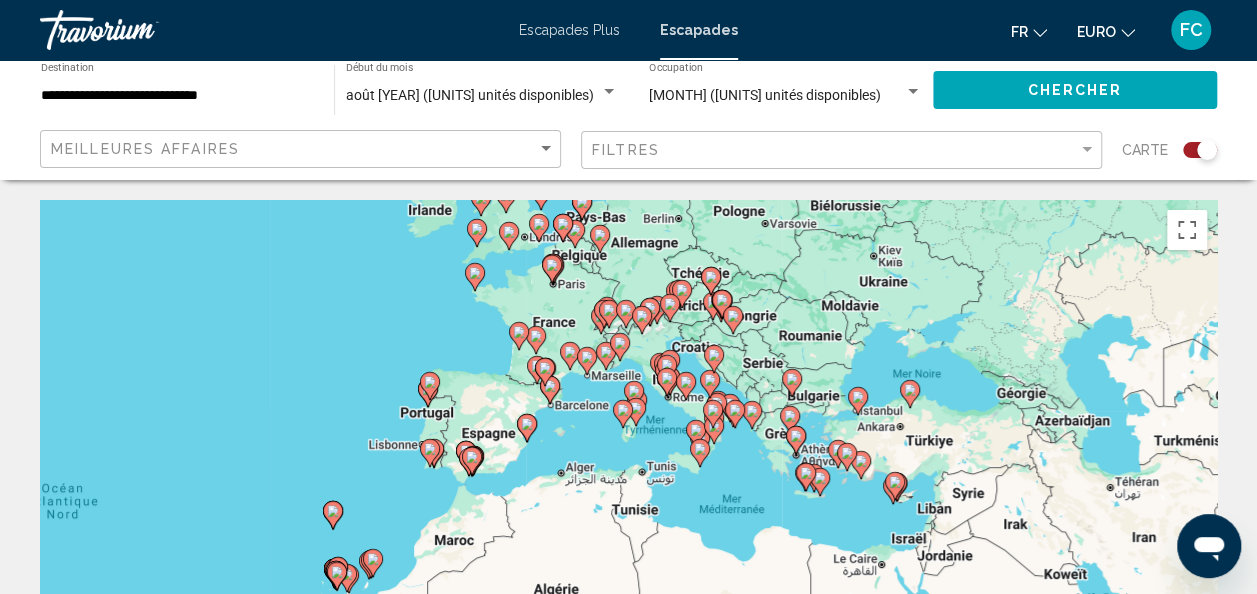 click on "Pour activer le glissement avec le clavier, appuyez sur Alt+Entrée. Une fois ce mode activé, utilisez les touches fléchées pour déplacer le repère. Pour valider le déplacement, appuyez sur Entrée. Pour annuler, appuyez sur Échap." at bounding box center [628, 500] 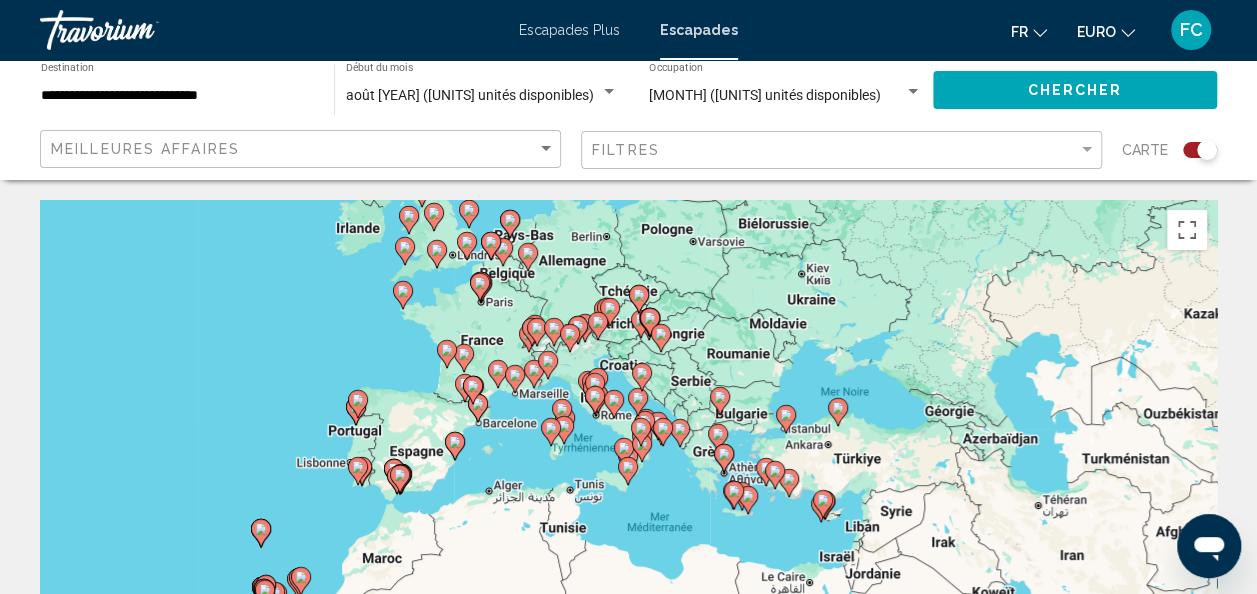 drag, startPoint x: 648, startPoint y: 453, endPoint x: 454, endPoint y: 358, distance: 216.01157 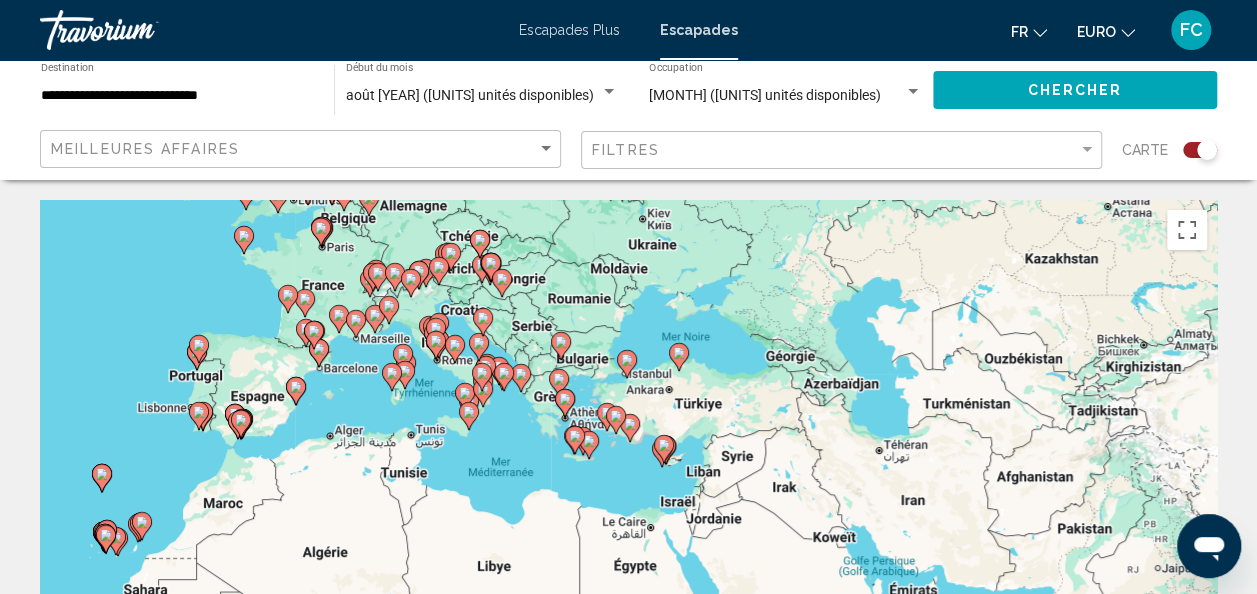 click at bounding box center (455, 349) 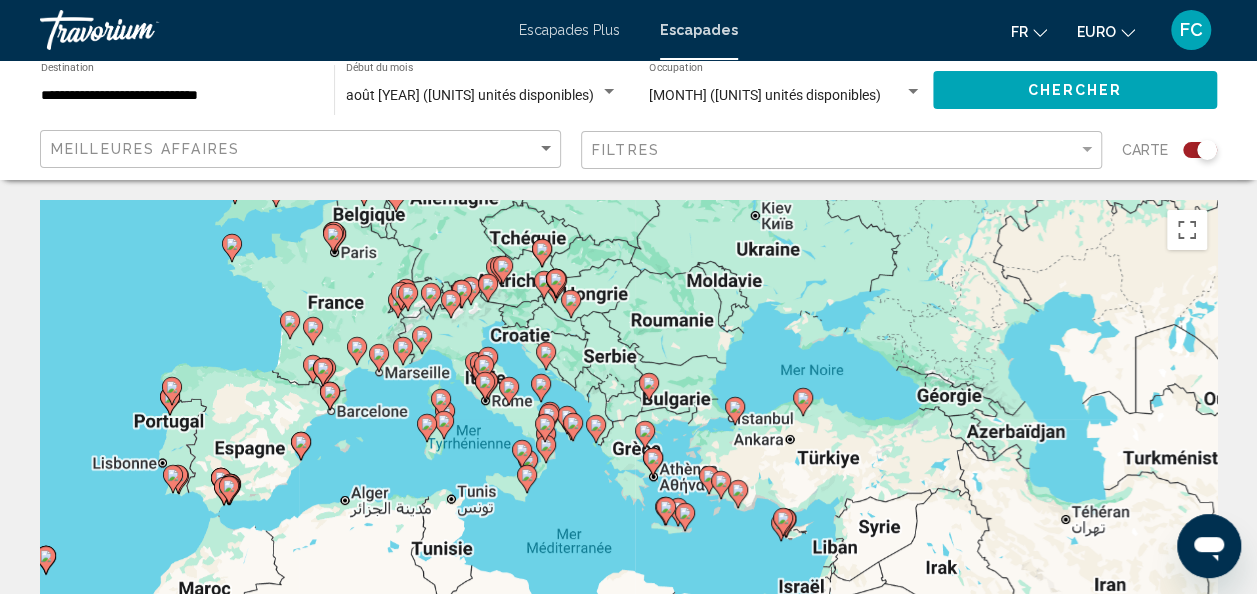 click on "Pour naviguer, appuyez sur les touches fléchées.  Pour activer le glissement avec le clavier, appuyez sur Alt+Entrée. Une fois ce mode activé, utilisez les touches fléchées pour déplacer le repère. Pour valider le déplacement, appuyez sur Entrée. Pour annuler, appuyez sur Échap." at bounding box center (628, 500) 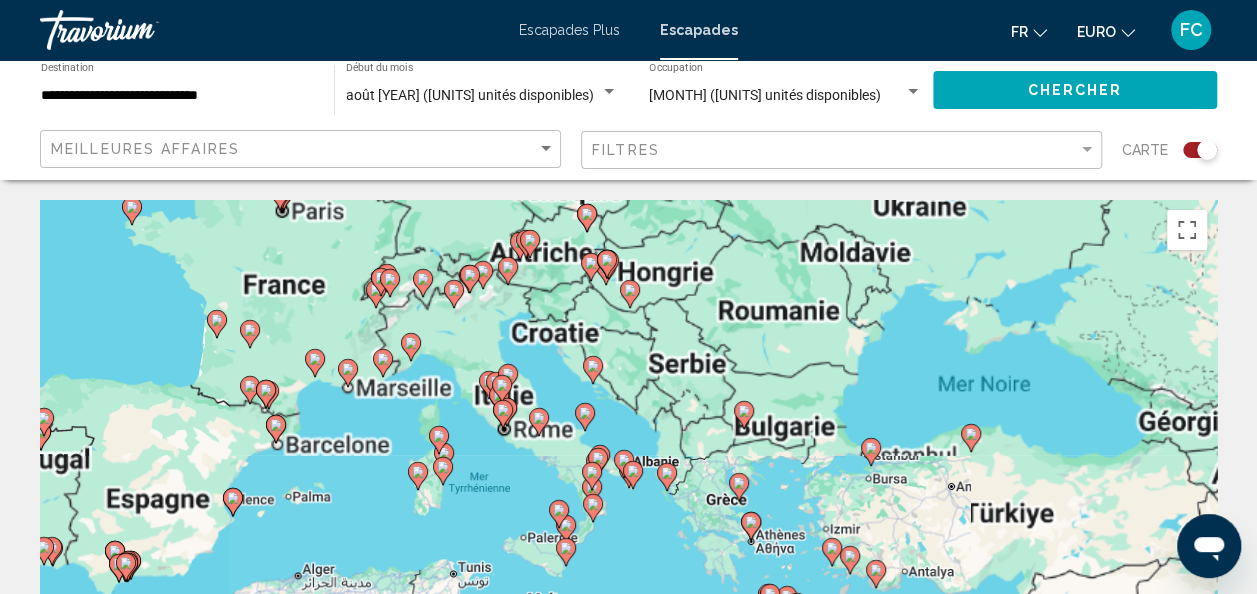 click on "Pour naviguer, appuyez sur les touches fléchées.  Pour activer le glissement avec le clavier, appuyez sur Alt+Entrée. Une fois ce mode activé, utilisez les touches fléchées pour déplacer le repère. Pour valider le déplacement, appuyez sur Entrée. Pour annuler, appuyez sur Échap." at bounding box center (628, 500) 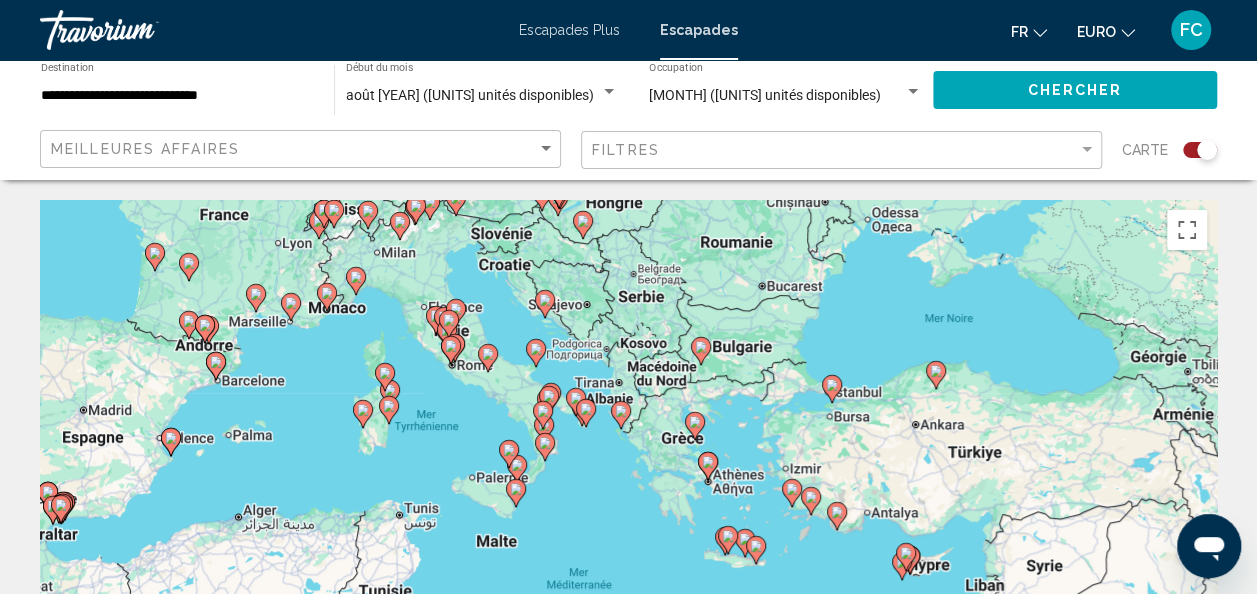 drag, startPoint x: 560, startPoint y: 432, endPoint x: 502, endPoint y: 360, distance: 92.45539 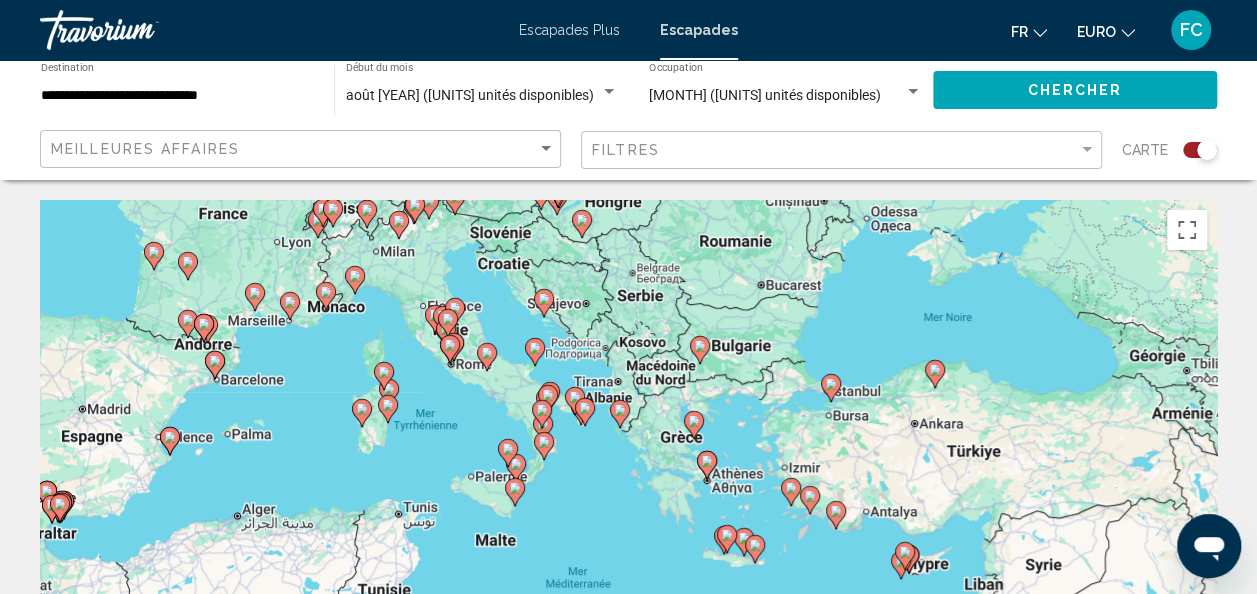 click at bounding box center (455, 312) 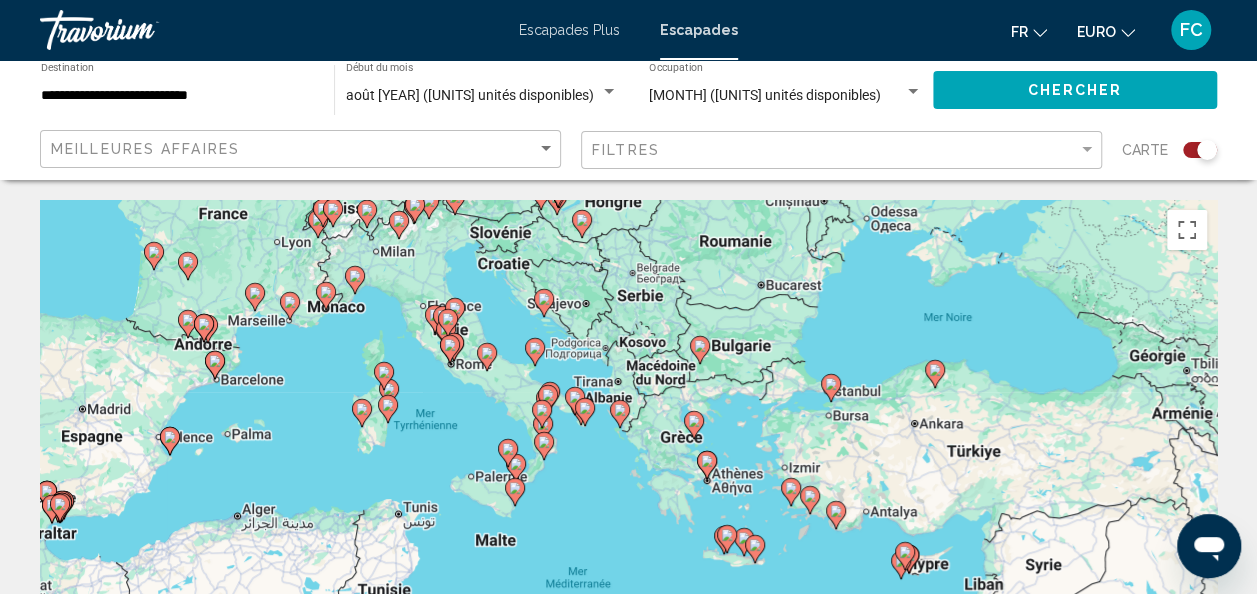 click on "Pour activer le glissement avec le clavier, appuyez sur Alt+Entrée. Une fois ce mode activé, utilisez les touches fléchées pour déplacer le repère. Pour valider le déplacement, appuyez sur Entrée. Pour annuler, appuyez sur Échap." at bounding box center [628, 500] 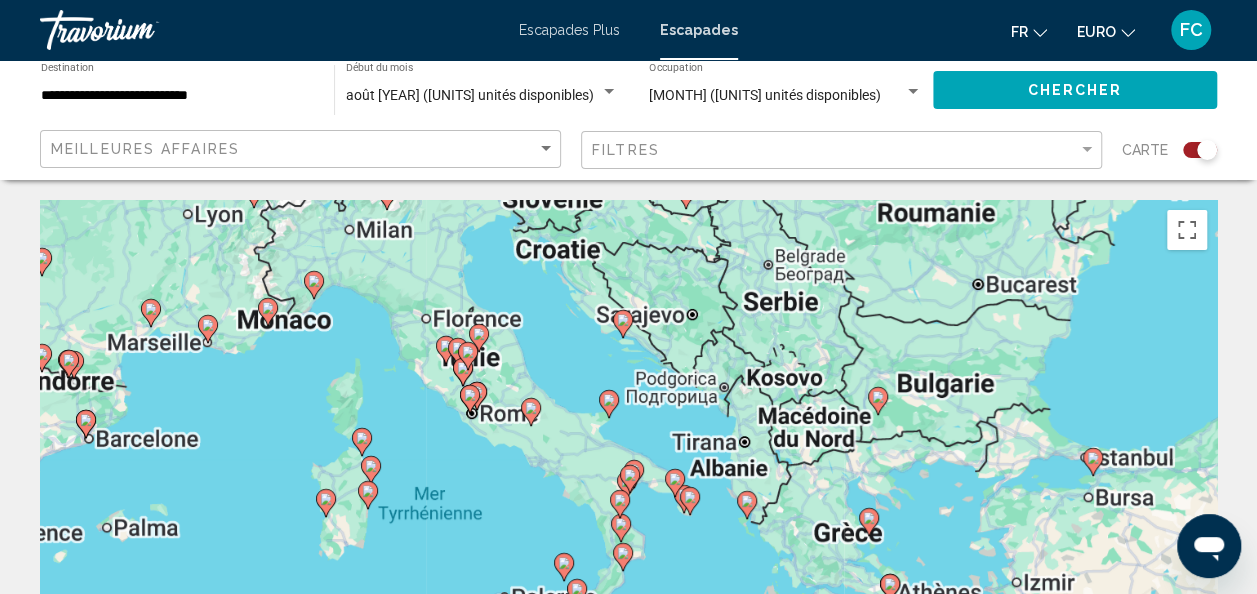 click on "Pour naviguer, appuyez sur les touches fléchées. Pour activer le glissement avec le clavier, appuyez sur Alt+Entrée. Une fois ce mode activé, utilisez les touches fléchées pour déplacer le repère. Pour valider le déplacement, appuyez sur Entrée. Pour annuler, appuyez sur Échap." at bounding box center (628, 500) 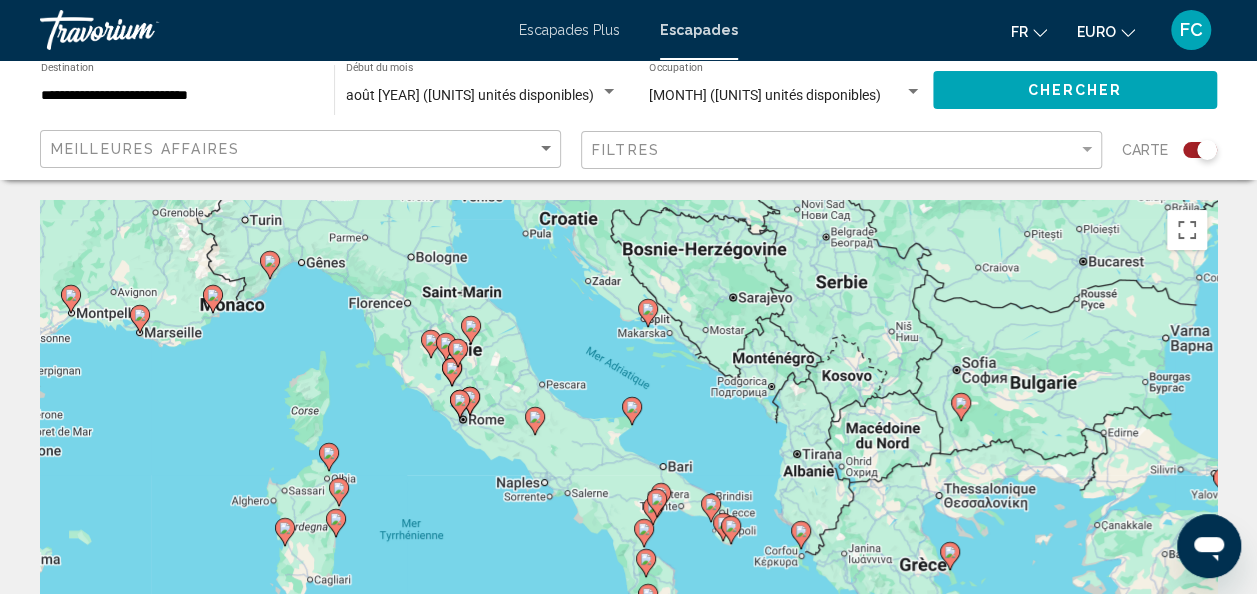 drag, startPoint x: 555, startPoint y: 389, endPoint x: 544, endPoint y: 371, distance: 21.095022 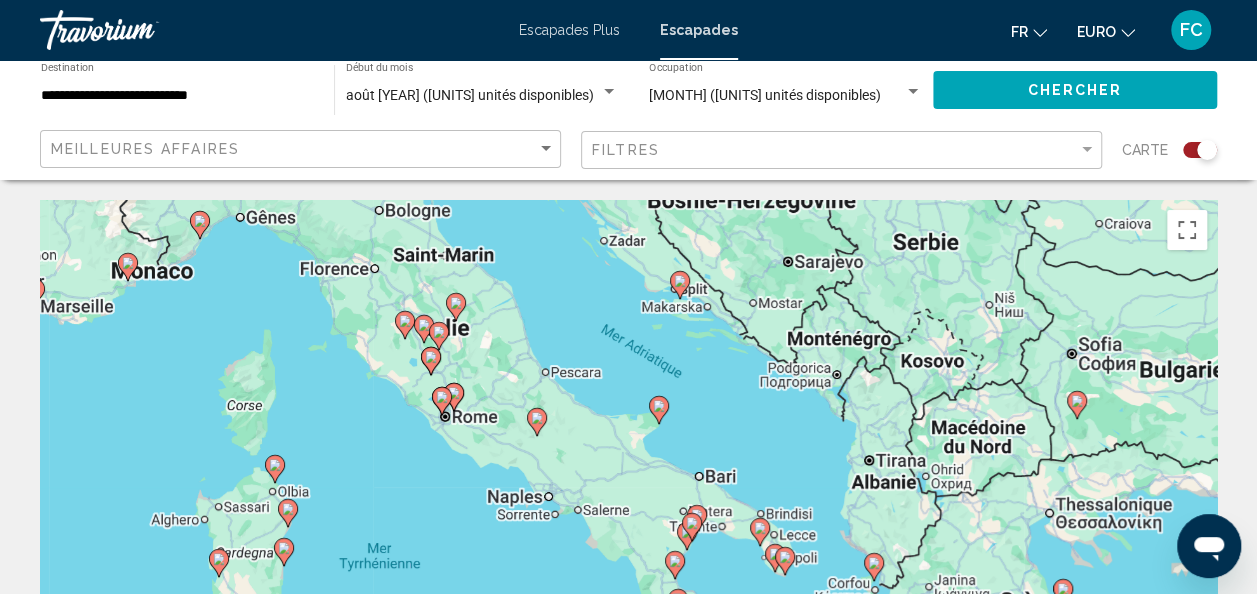 click 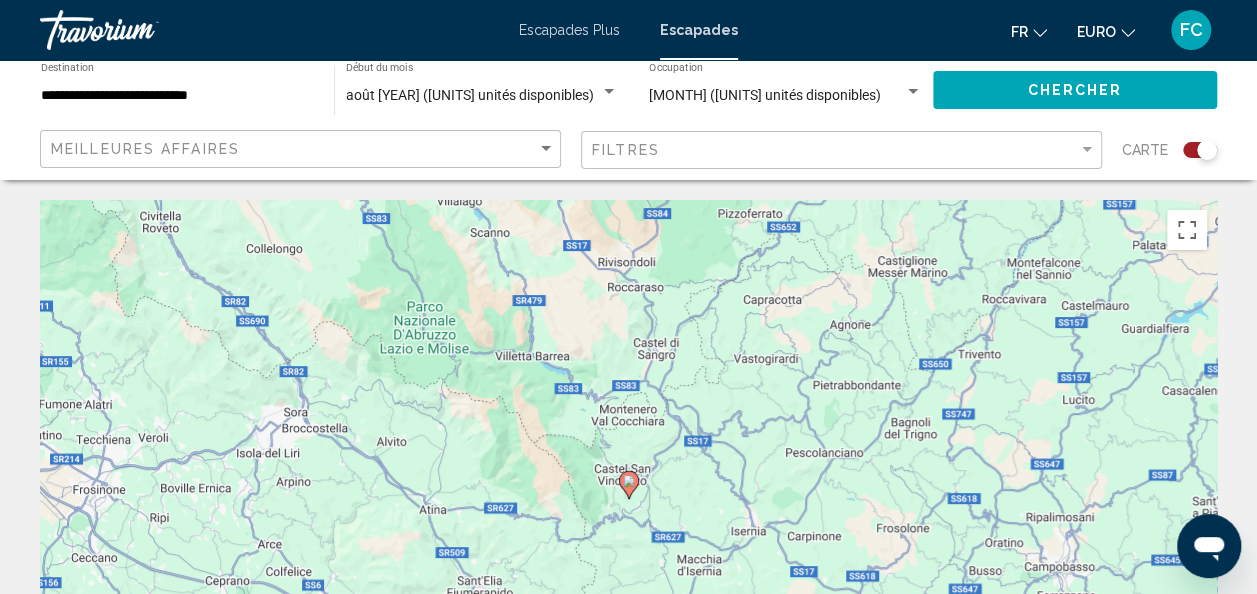 click on "Pour activer le glissement avec le clavier, appuyez sur Alt+Entrée. Une fois ce mode activé, utilisez les touches fléchées pour déplacer le repère. Pour valider le déplacement, appuyez sur Entrée. Pour annuler, appuyez sur Échap." at bounding box center (628, 500) 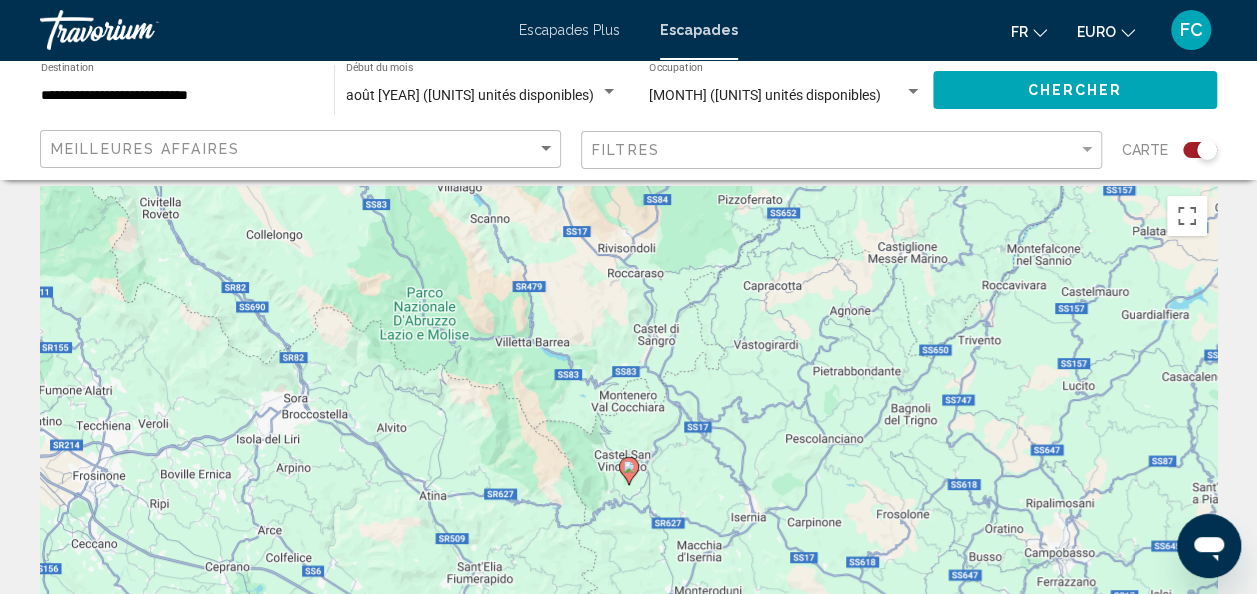 click on "Pour activer le glissement avec le clavier, appuyez sur Alt+Entrée. Une fois ce mode activé, utilisez les touches fléchées pour déplacer le repère. Pour valider le déplacement, appuyez sur Entrée. Pour annuler, appuyez sur Échap." at bounding box center (628, 486) 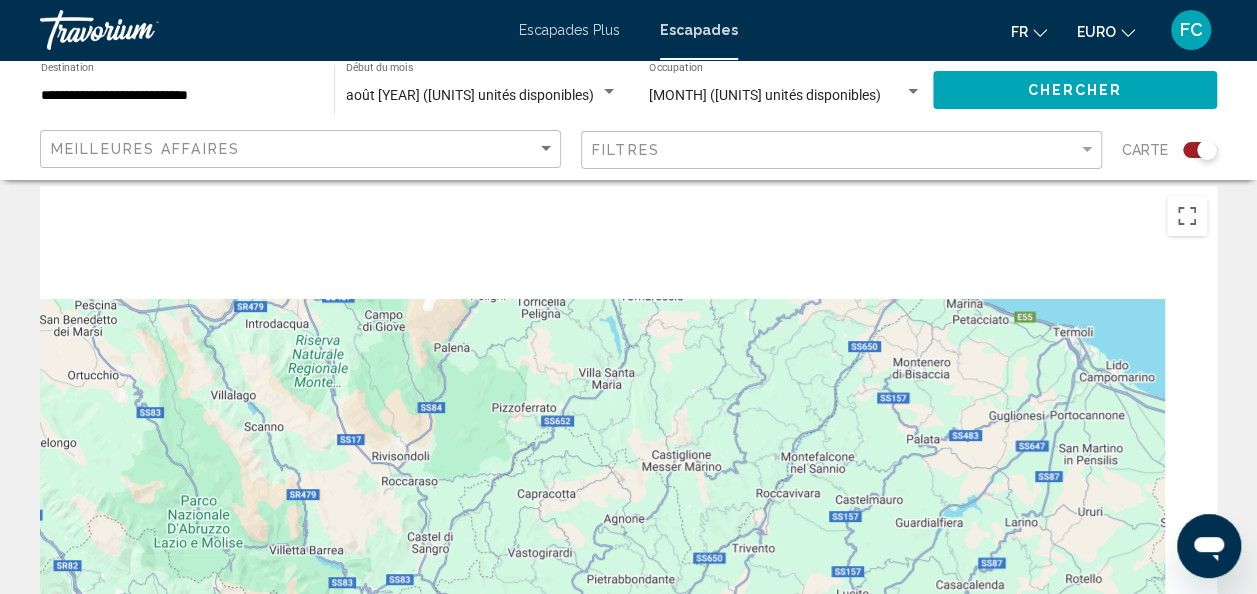 scroll, scrollTop: 38, scrollLeft: 0, axis: vertical 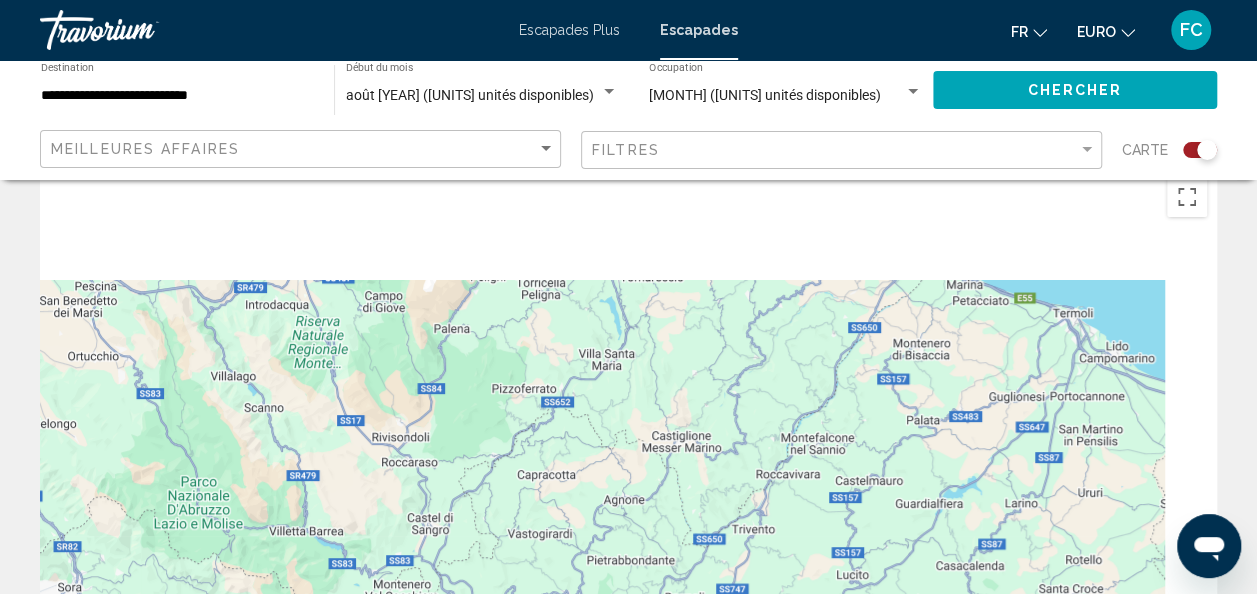 drag, startPoint x: 637, startPoint y: 302, endPoint x: 342, endPoint y: 586, distance: 409.4887 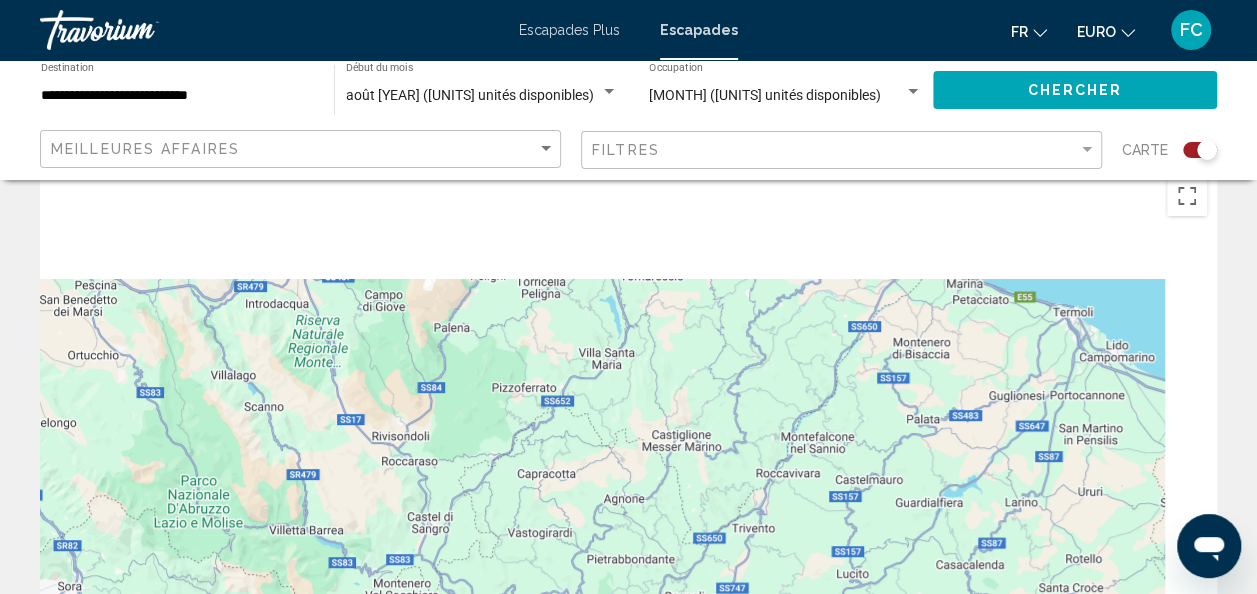 click on "Pour activer le glissement avec le clavier, appuyez sur Alt+Entrée. Une fois ce mode activé, utilisez les touches fléchées pour déplacer le repère. Pour valider le déplacement, appuyez sur Entrée. Pour annuler, appuyez sur Échap." at bounding box center (628, 466) 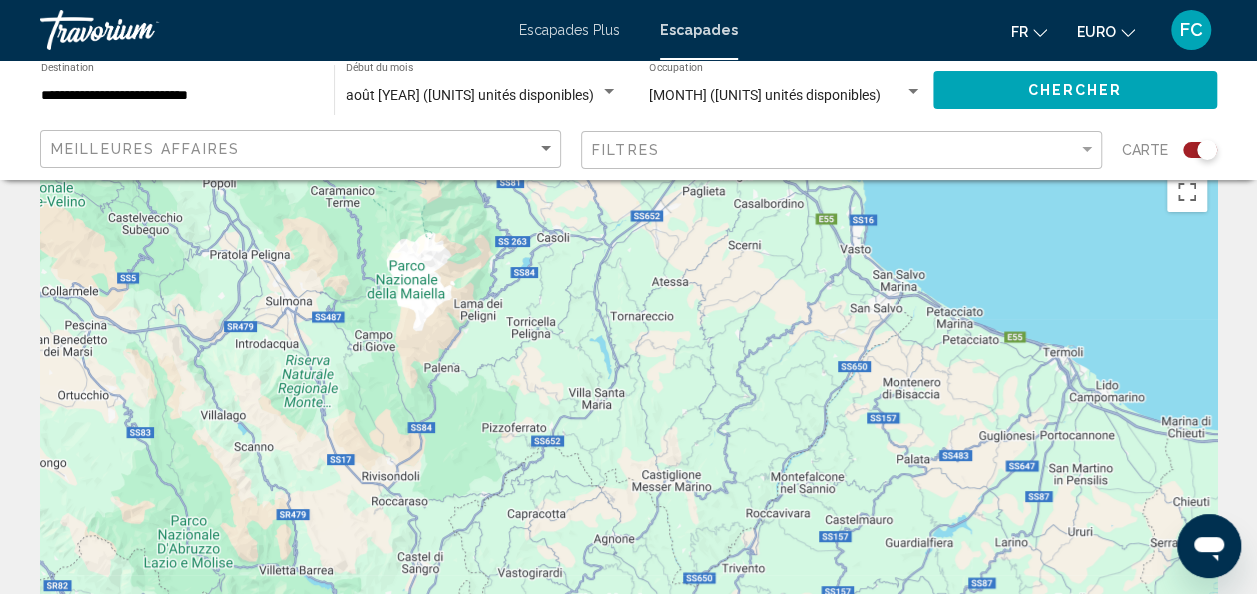 drag, startPoint x: 782, startPoint y: 443, endPoint x: 731, endPoint y: 377, distance: 83.40863 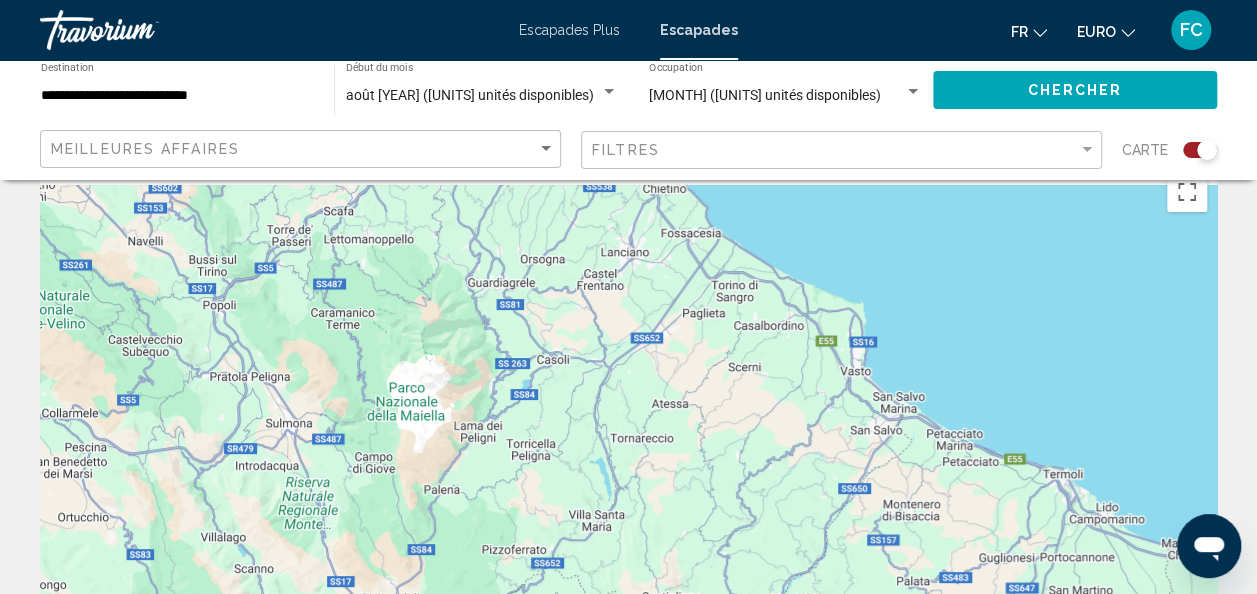 drag, startPoint x: 673, startPoint y: 324, endPoint x: 758, endPoint y: 569, distance: 259.32605 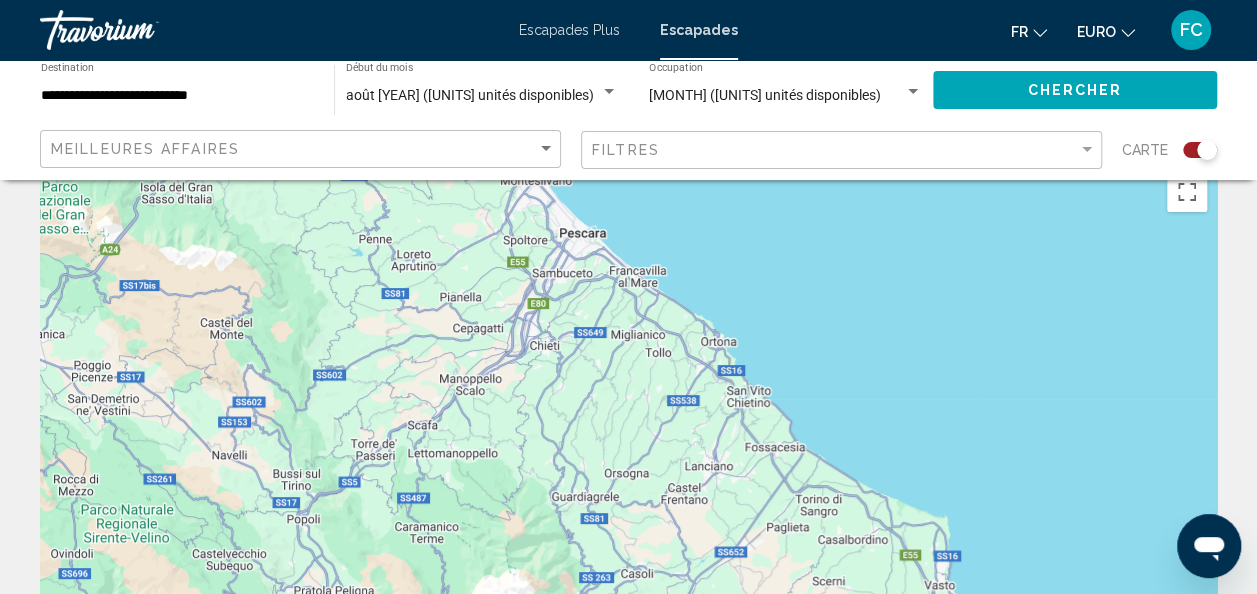 drag, startPoint x: 690, startPoint y: 398, endPoint x: 756, endPoint y: 522, distance: 140.47064 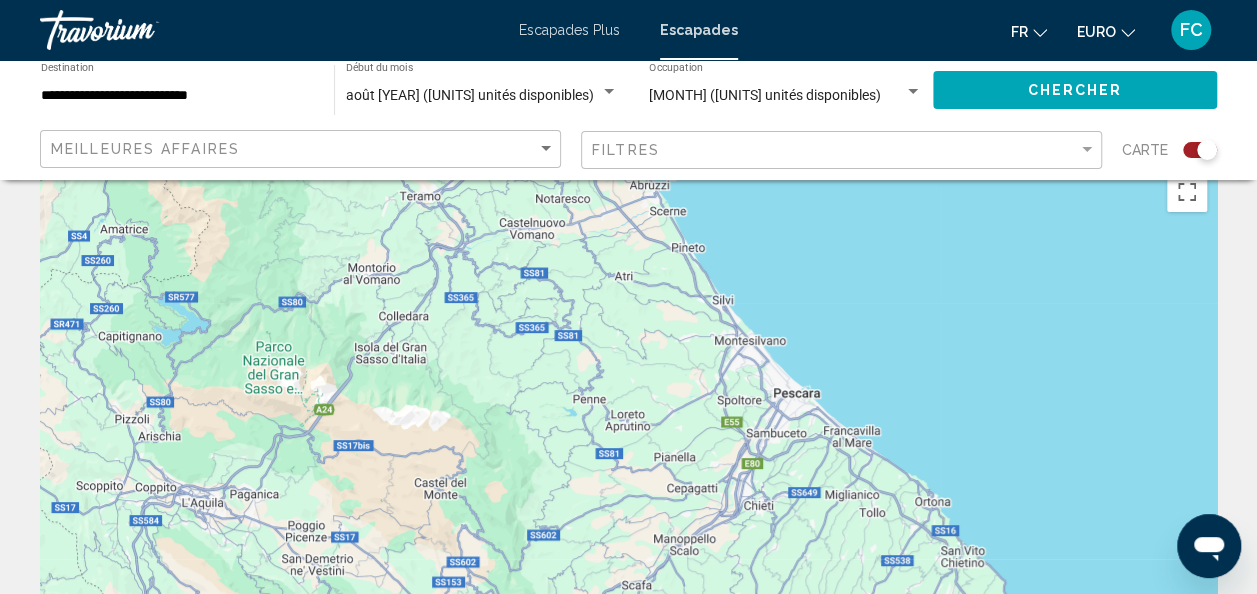 drag, startPoint x: 620, startPoint y: 311, endPoint x: 820, endPoint y: 486, distance: 265.75363 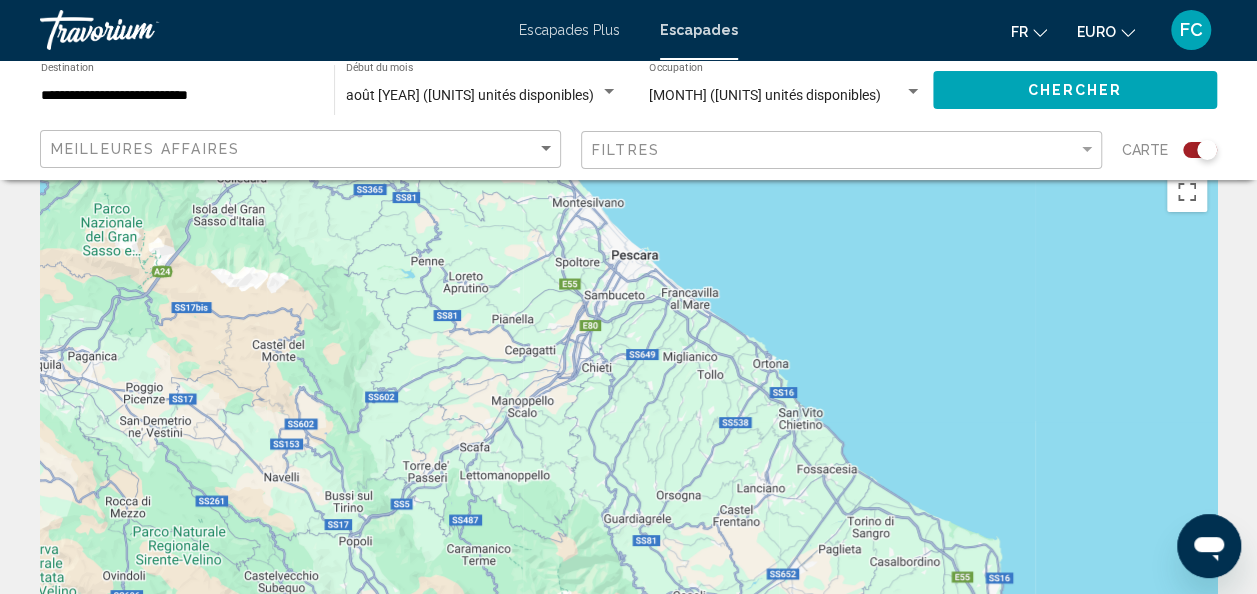 drag, startPoint x: 651, startPoint y: 440, endPoint x: 493, endPoint y: 242, distance: 253.31404 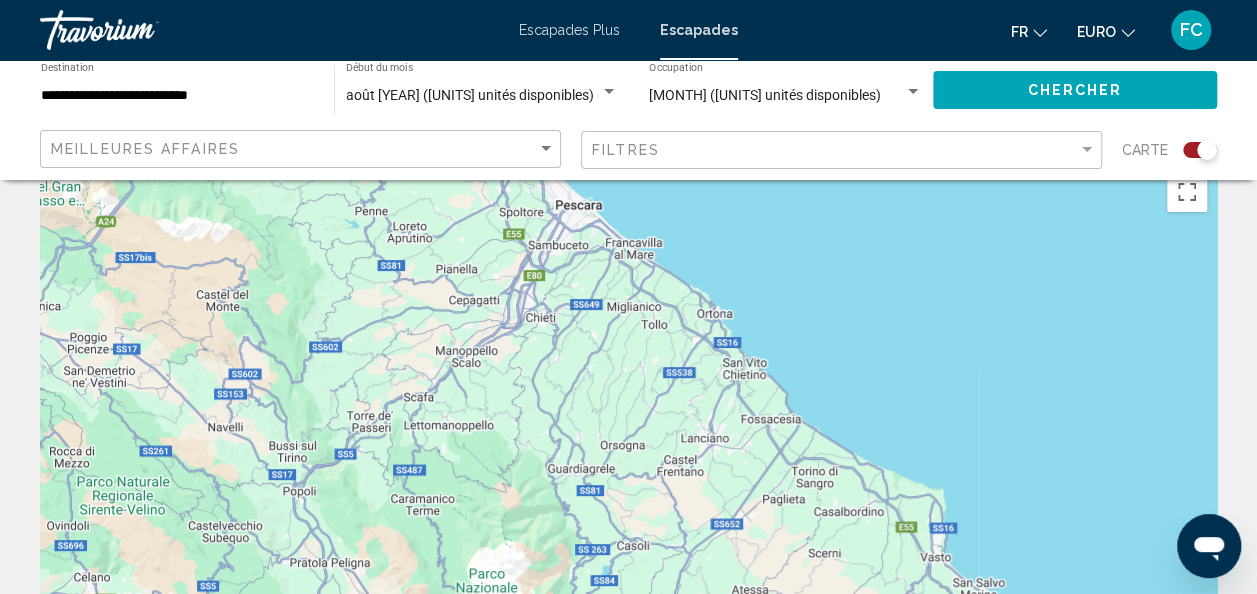 drag, startPoint x: 641, startPoint y: 362, endPoint x: 575, endPoint y: 314, distance: 81.608826 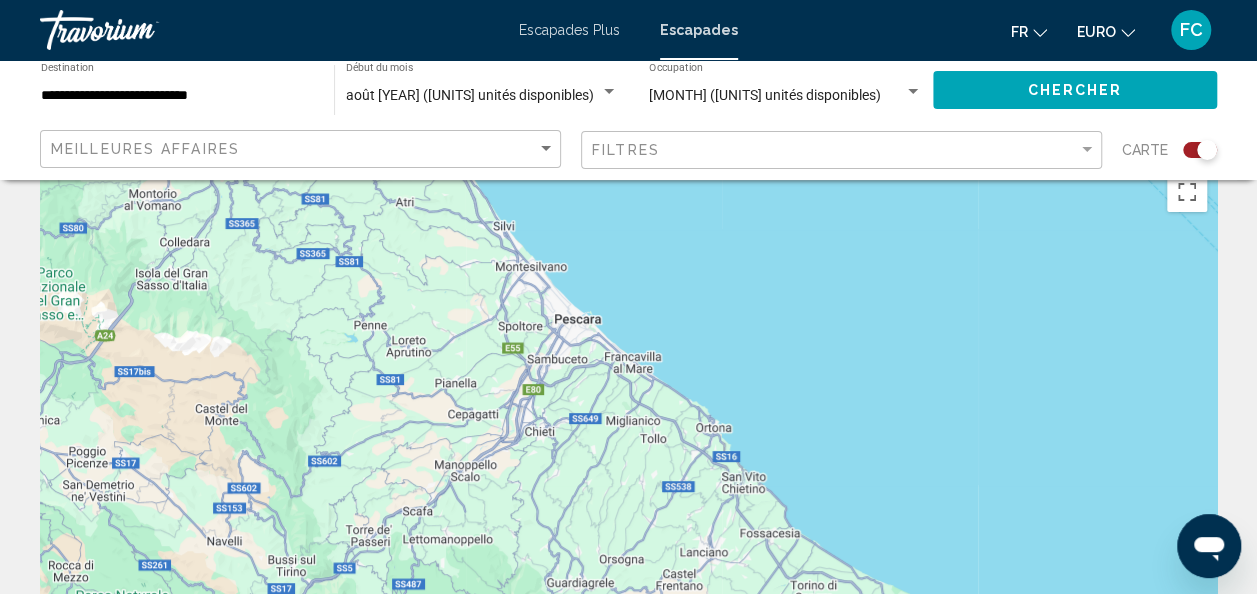 drag, startPoint x: 534, startPoint y: 370, endPoint x: 550, endPoint y: 492, distance: 123.04471 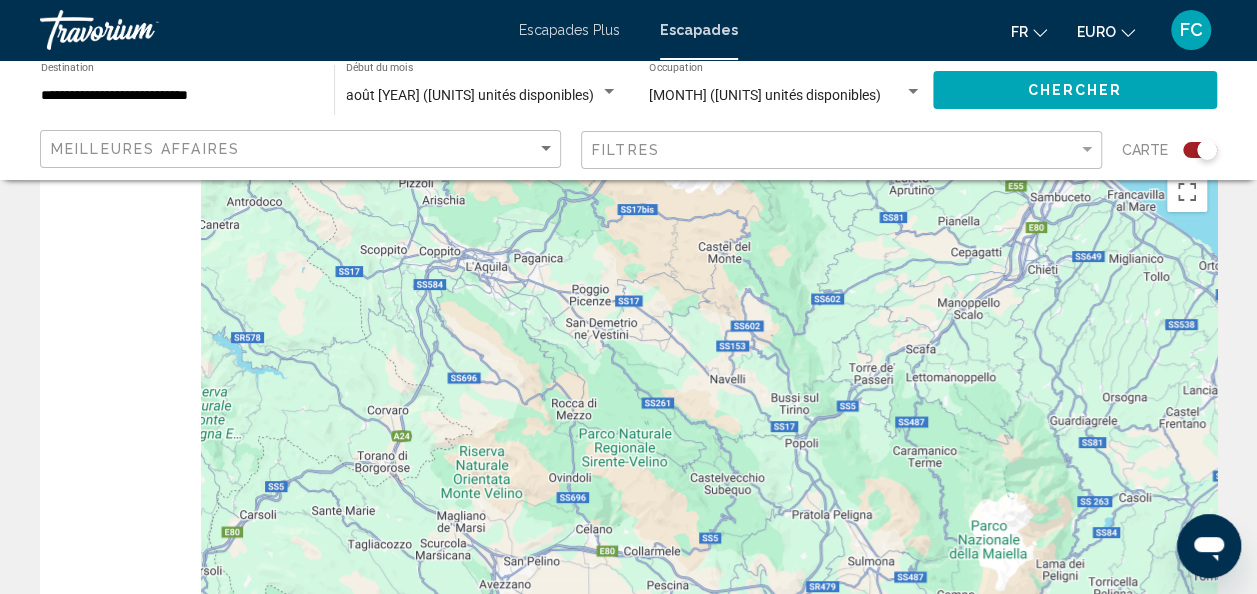 drag, startPoint x: 443, startPoint y: 338, endPoint x: 1103, endPoint y: 90, distance: 705.056 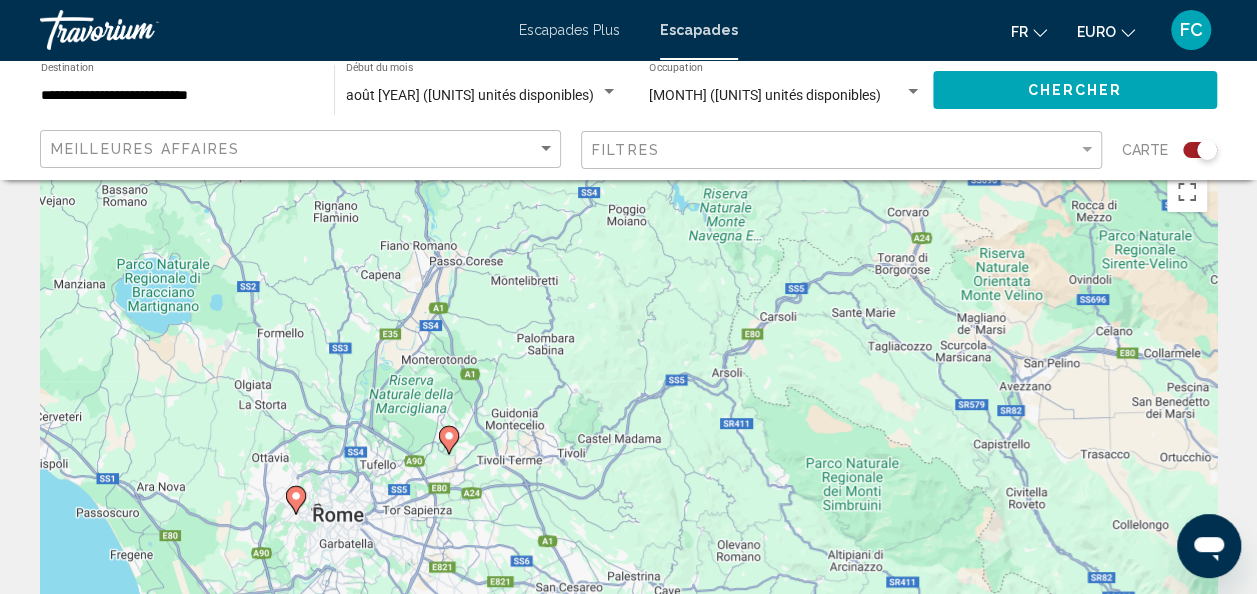 drag, startPoint x: 194, startPoint y: 507, endPoint x: 616, endPoint y: 280, distance: 479.1795 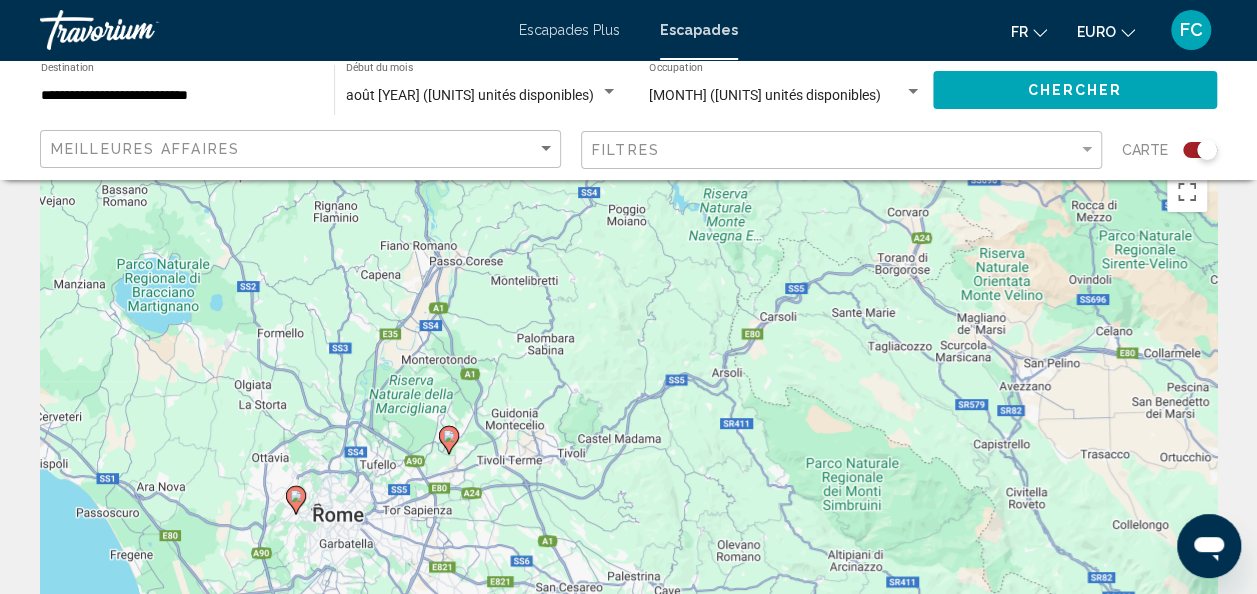 click on "Pour activer le glissement avec le clavier, appuyez sur Alt+Entrée. Une fois ce mode activé, utilisez les touches fléchées pour déplacer le repère. Pour valider le déplacement, appuyez sur Entrée. Pour annuler, appuyez sur Échap." at bounding box center (628, 462) 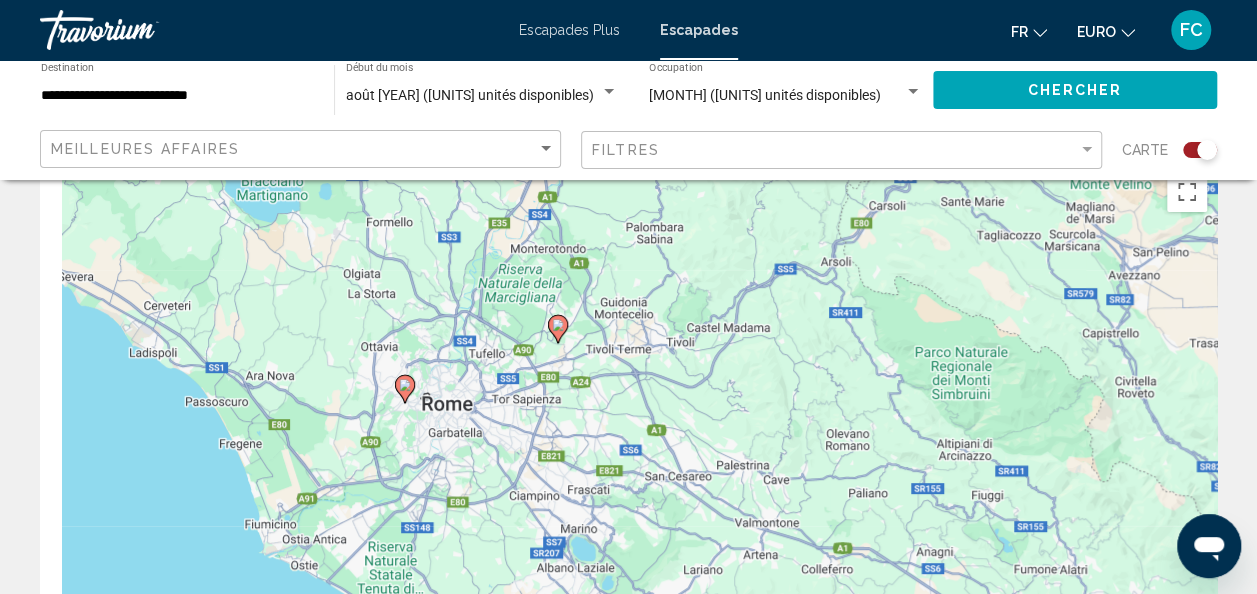 drag, startPoint x: 481, startPoint y: 406, endPoint x: 567, endPoint y: 425, distance: 88.07383 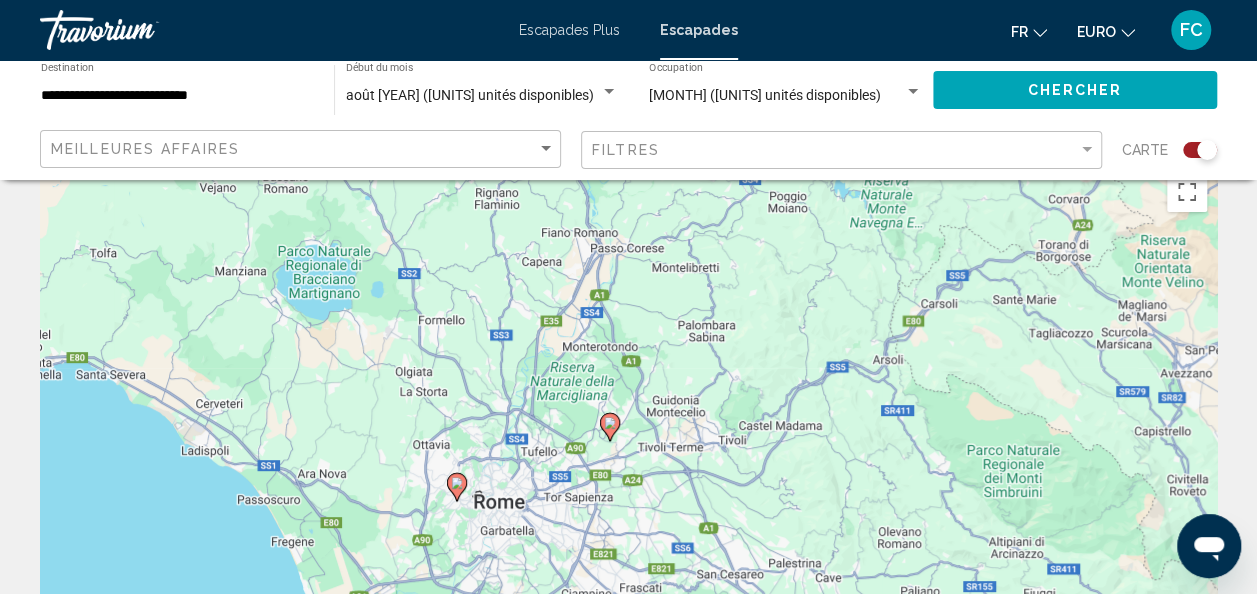 drag, startPoint x: 504, startPoint y: 329, endPoint x: 551, endPoint y: 428, distance: 109.59015 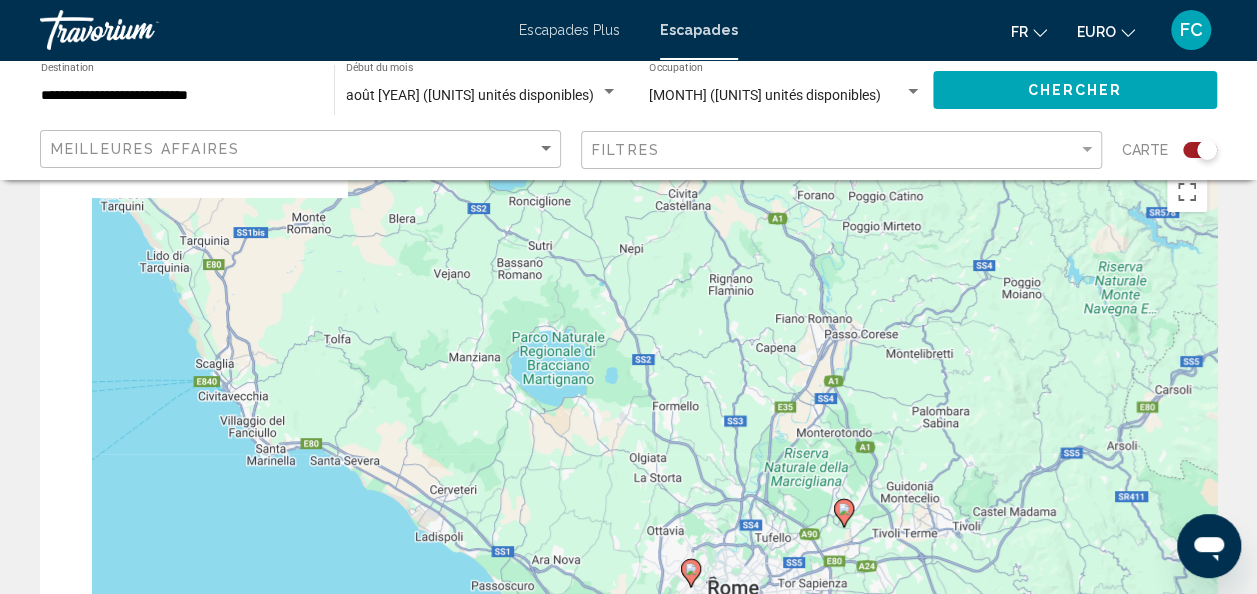drag, startPoint x: 394, startPoint y: 295, endPoint x: 685, endPoint y: 402, distance: 310.04837 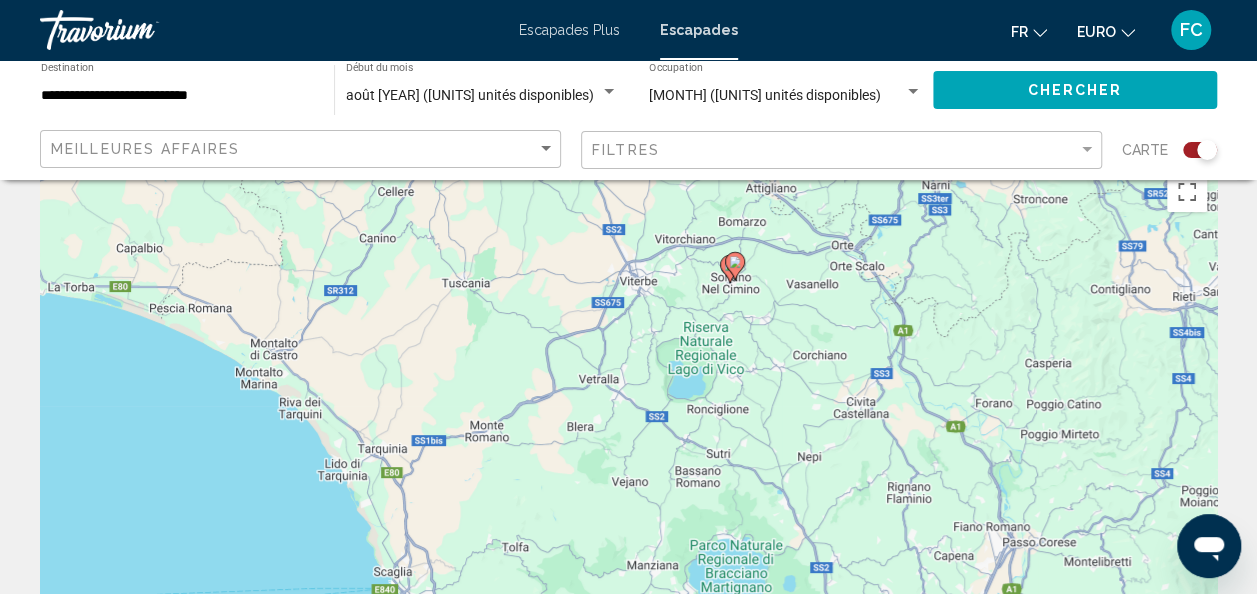 drag, startPoint x: 478, startPoint y: 288, endPoint x: 642, endPoint y: 519, distance: 283.29666 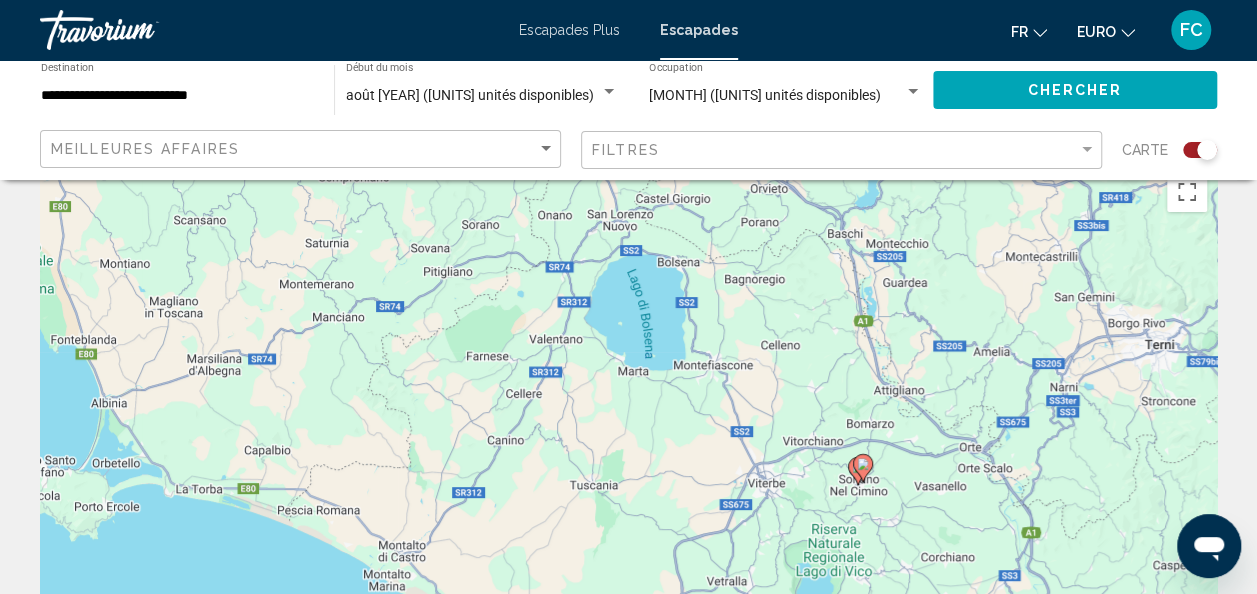 drag, startPoint x: 624, startPoint y: 340, endPoint x: 688, endPoint y: 442, distance: 120.41595 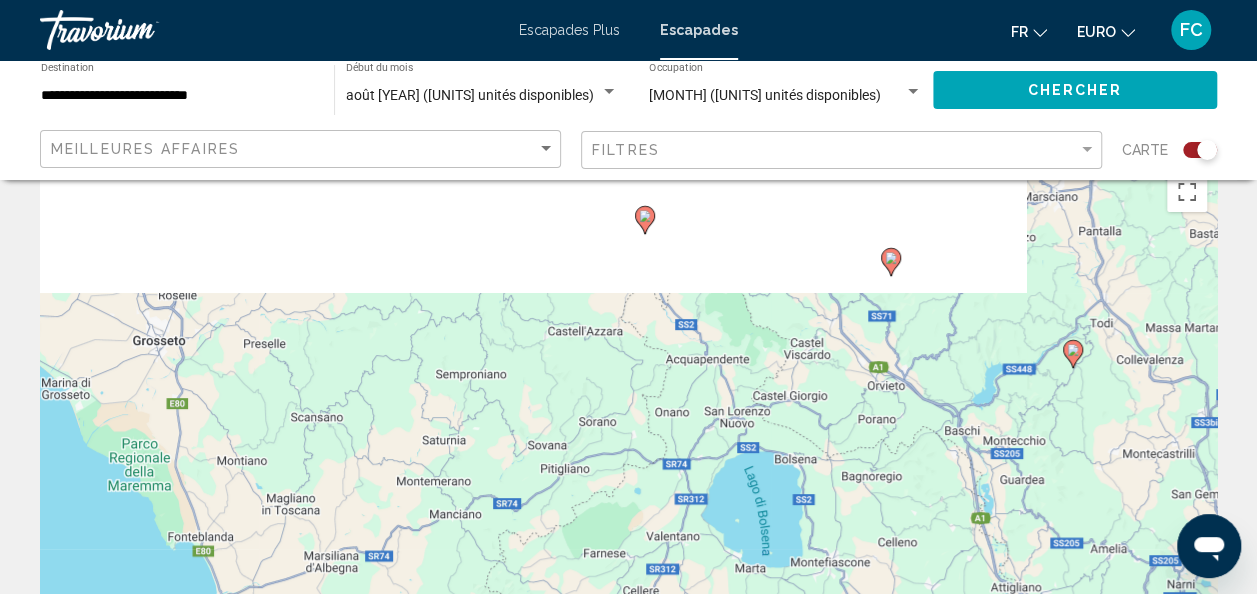 drag, startPoint x: 492, startPoint y: 249, endPoint x: 582, endPoint y: 418, distance: 191.47063 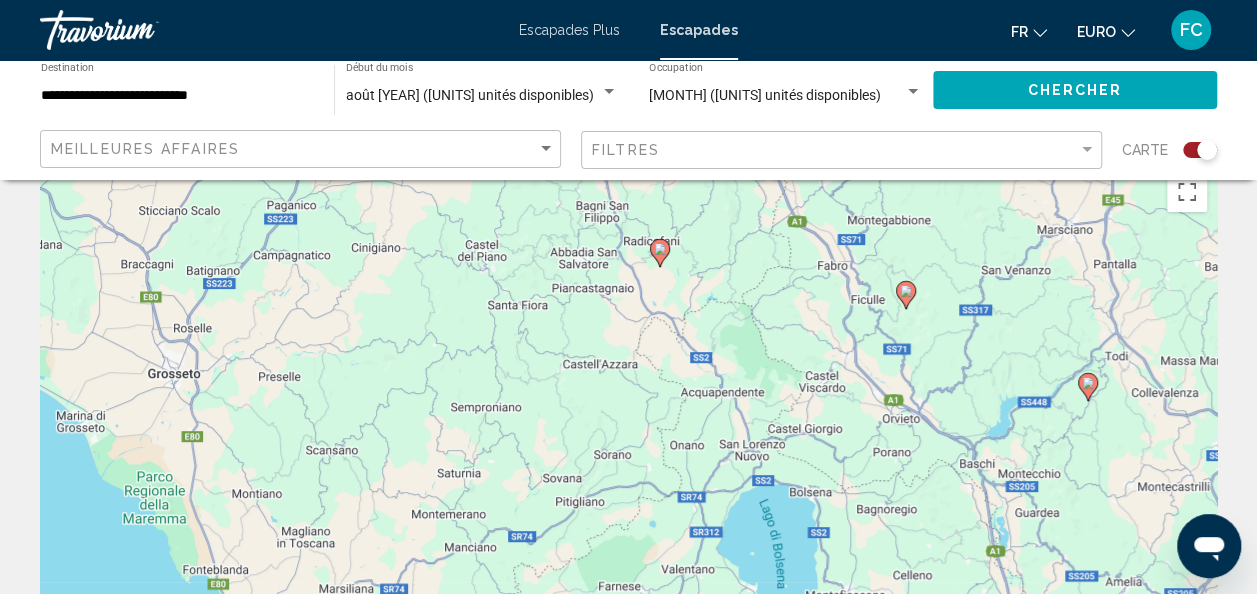 drag, startPoint x: 404, startPoint y: 308, endPoint x: 571, endPoint y: 424, distance: 203.3347 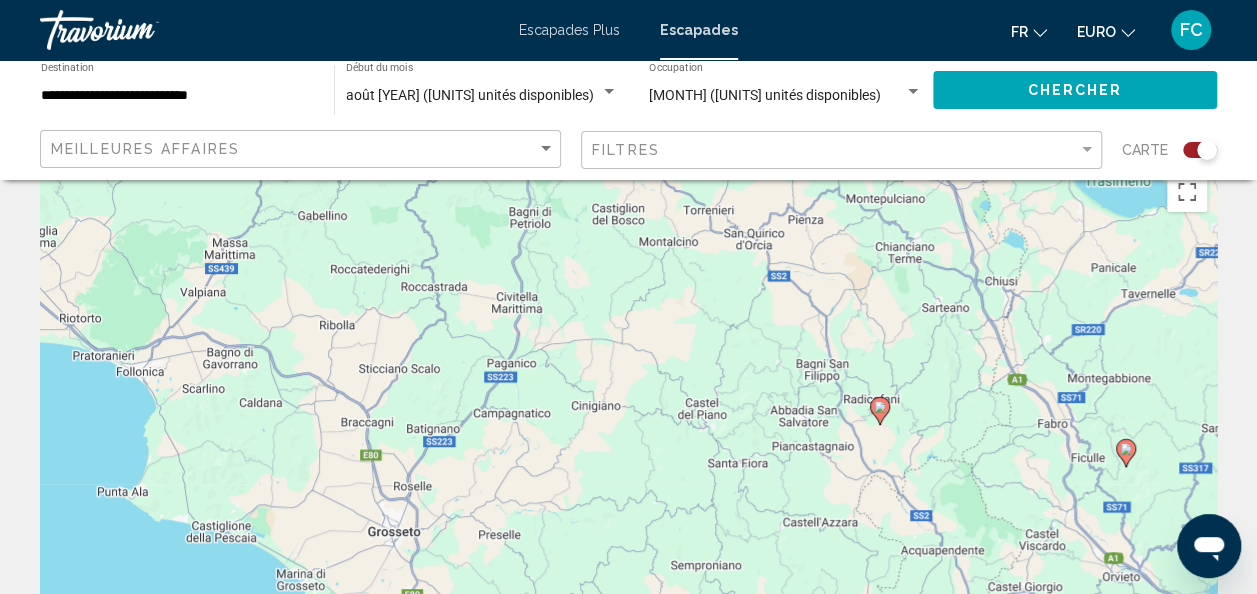 drag, startPoint x: 658, startPoint y: 402, endPoint x: 960, endPoint y: 516, distance: 322.80026 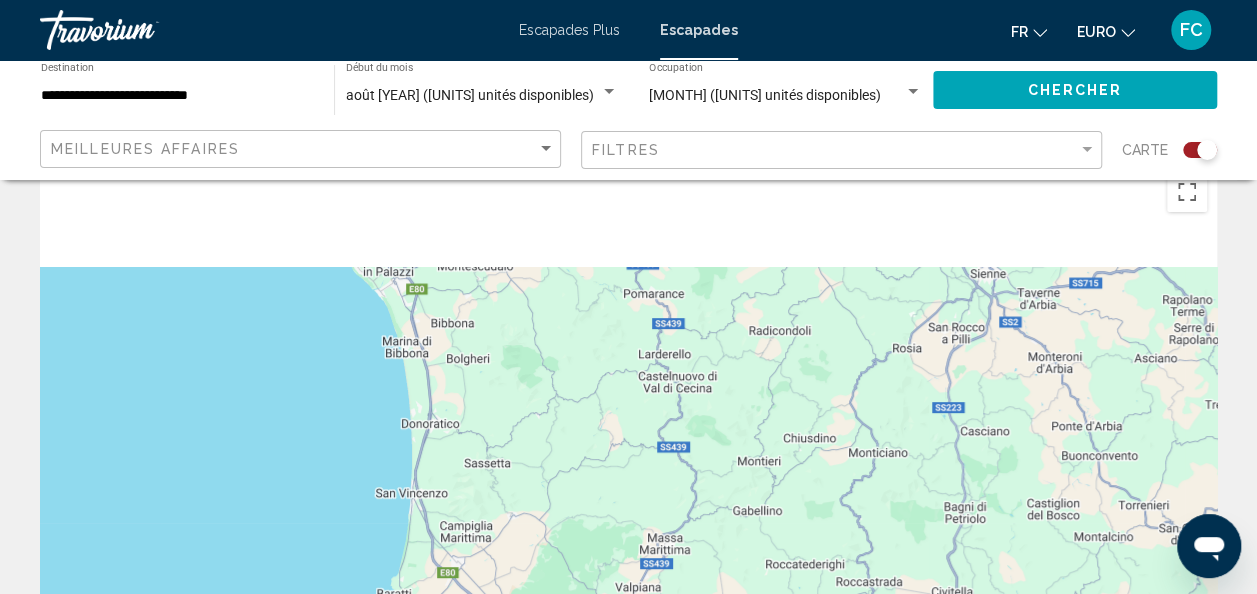 drag, startPoint x: 579, startPoint y: 259, endPoint x: 753, endPoint y: 531, distance: 322.89316 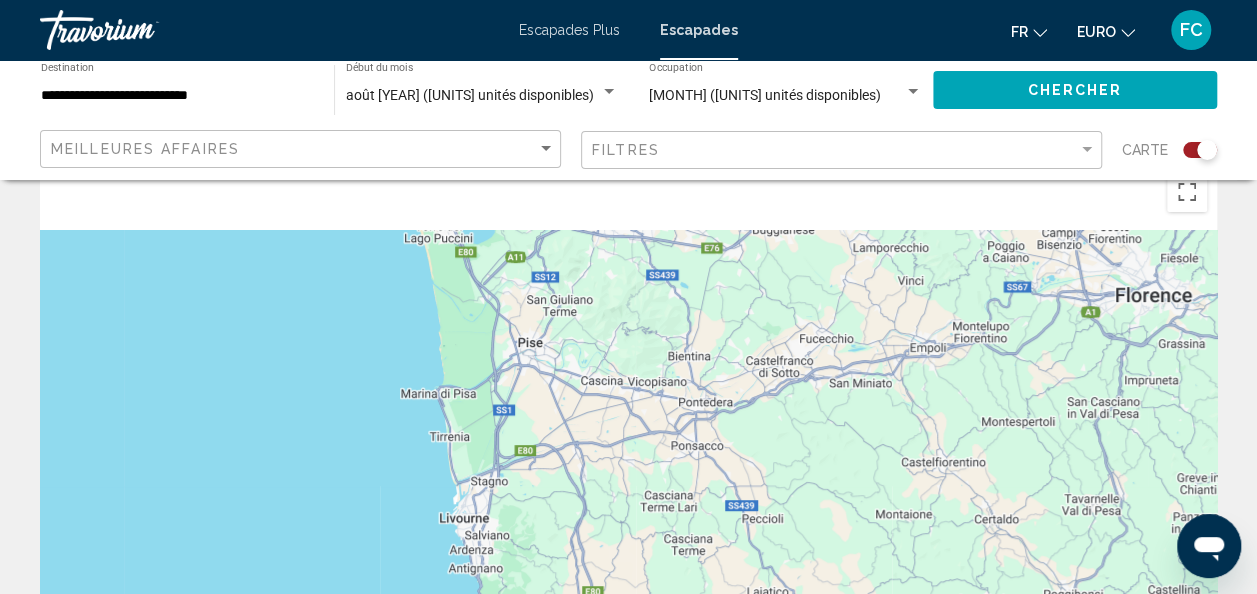 drag, startPoint x: 570, startPoint y: 226, endPoint x: 672, endPoint y: 520, distance: 311.19125 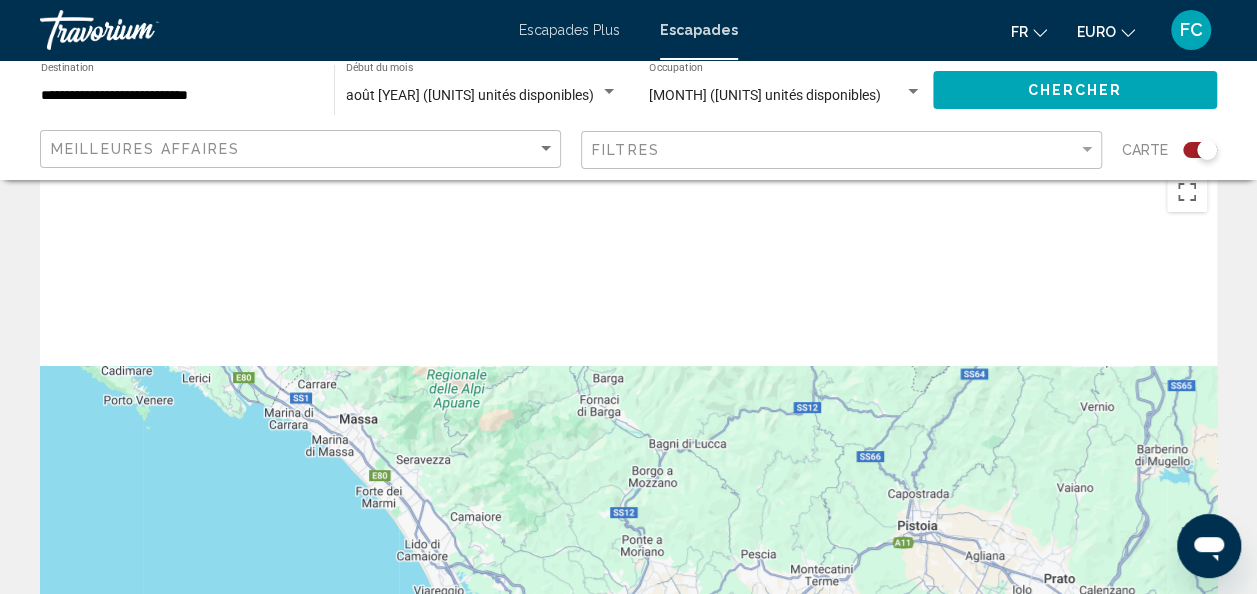 drag, startPoint x: 547, startPoint y: 392, endPoint x: 552, endPoint y: 628, distance: 236.05296 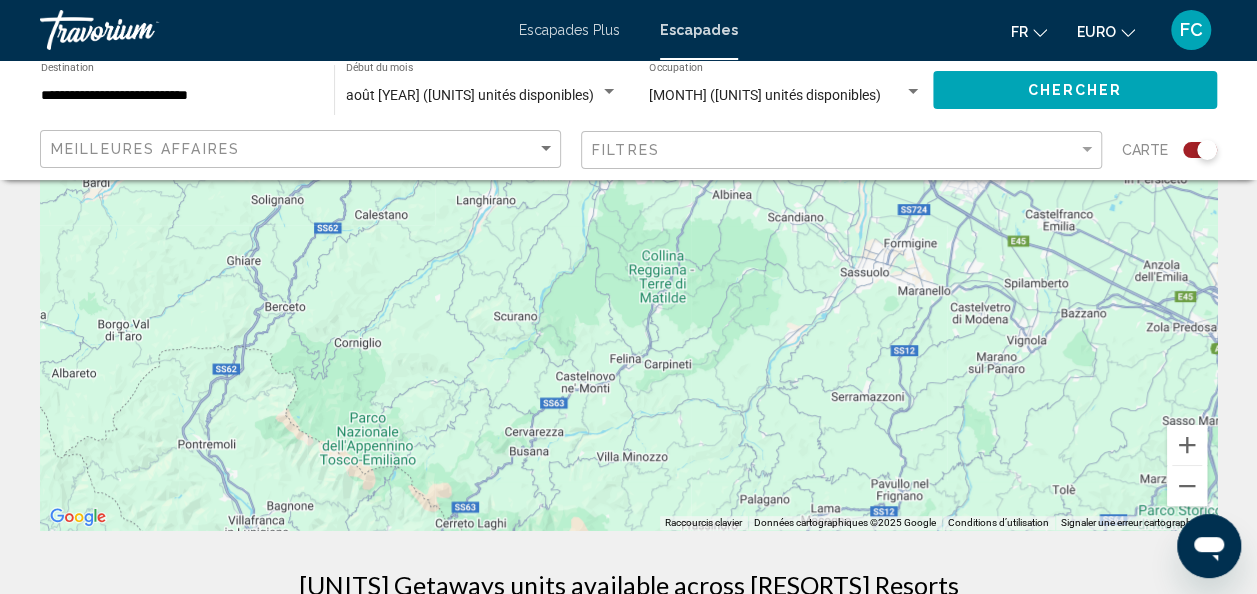 drag, startPoint x: 206, startPoint y: 344, endPoint x: 378, endPoint y: 338, distance: 172.10461 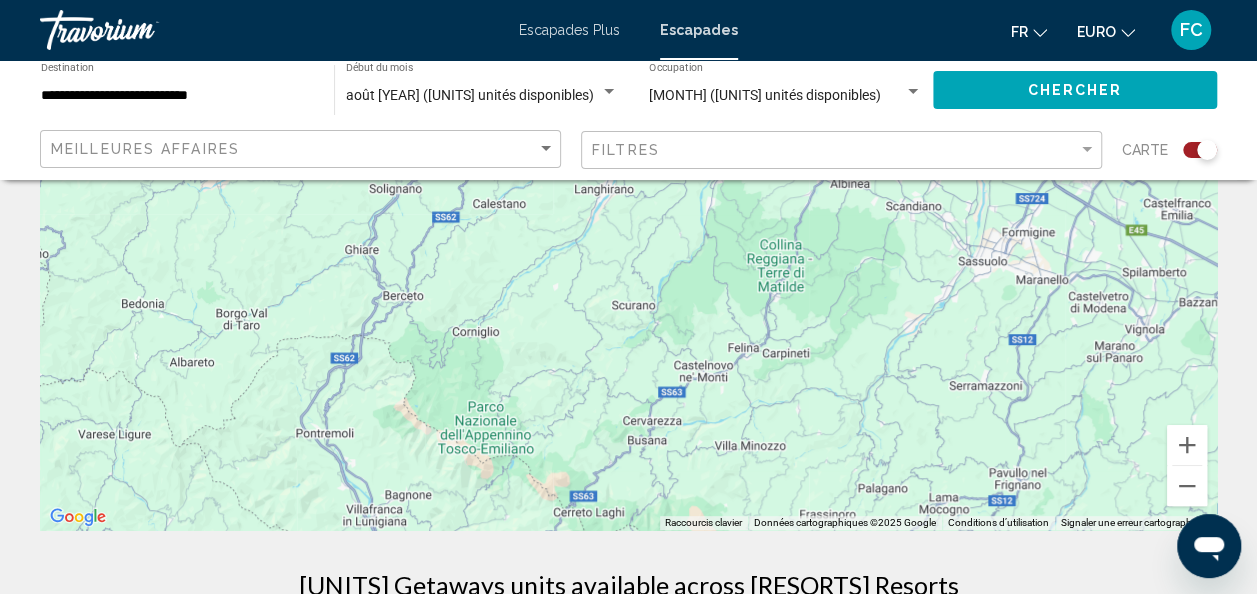 drag, startPoint x: 204, startPoint y: 285, endPoint x: 617, endPoint y: 456, distance: 447.00113 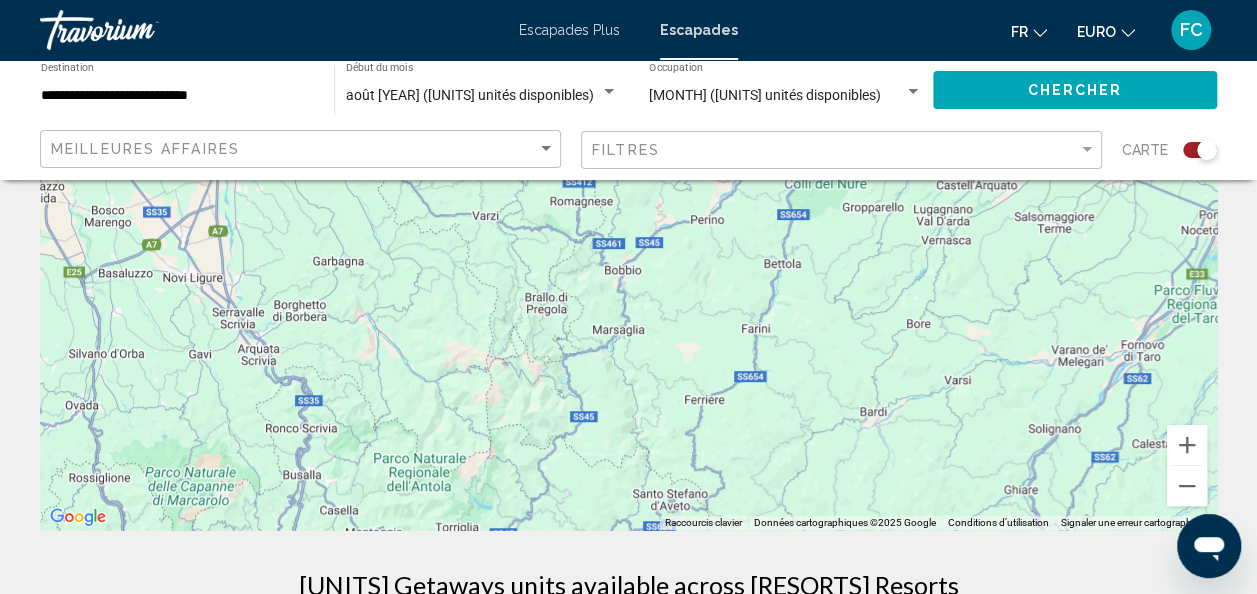 drag, startPoint x: 468, startPoint y: 294, endPoint x: 683, endPoint y: 468, distance: 276.58813 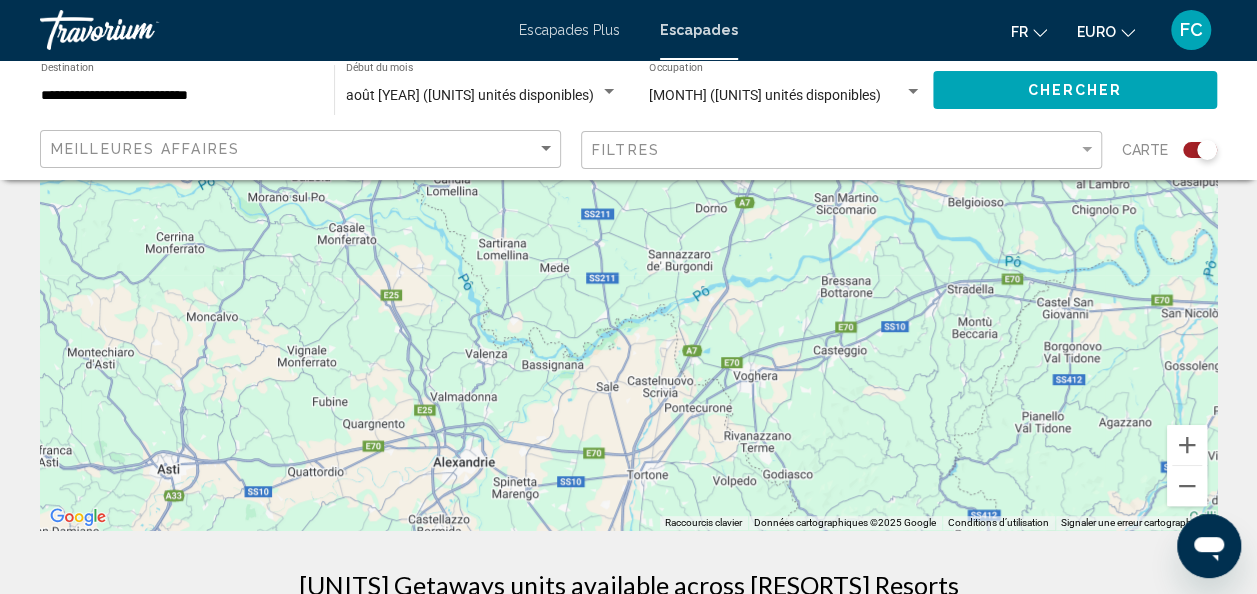 drag, startPoint x: 366, startPoint y: 352, endPoint x: 659, endPoint y: 241, distance: 313.32092 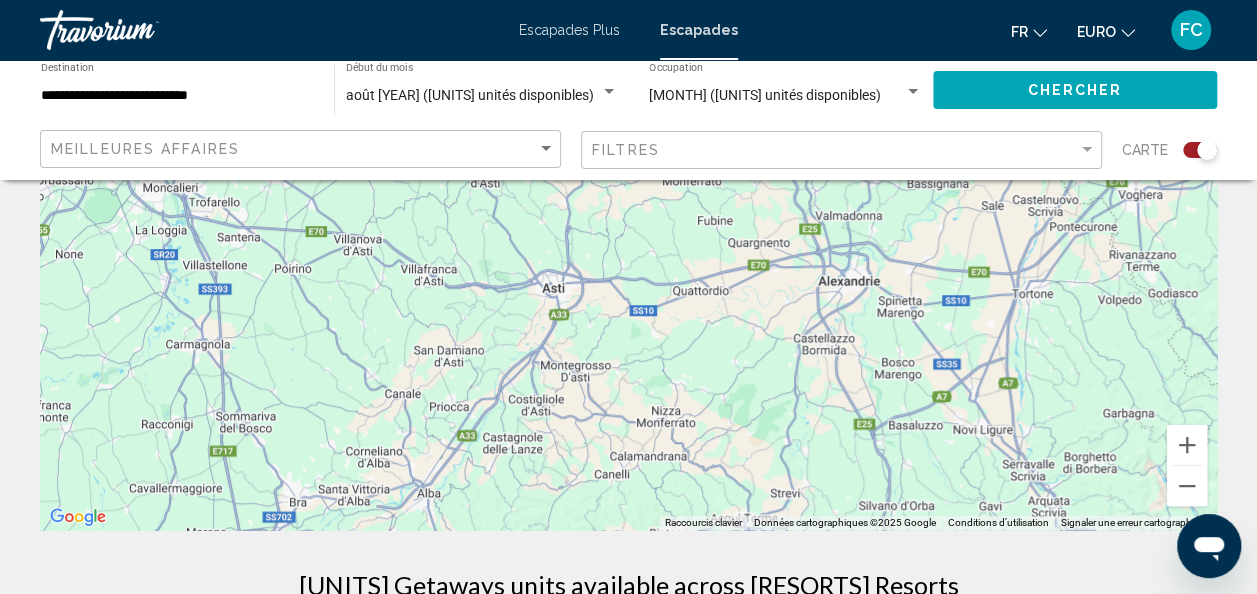 drag, startPoint x: 376, startPoint y: 317, endPoint x: 364, endPoint y: 208, distance: 109.65856 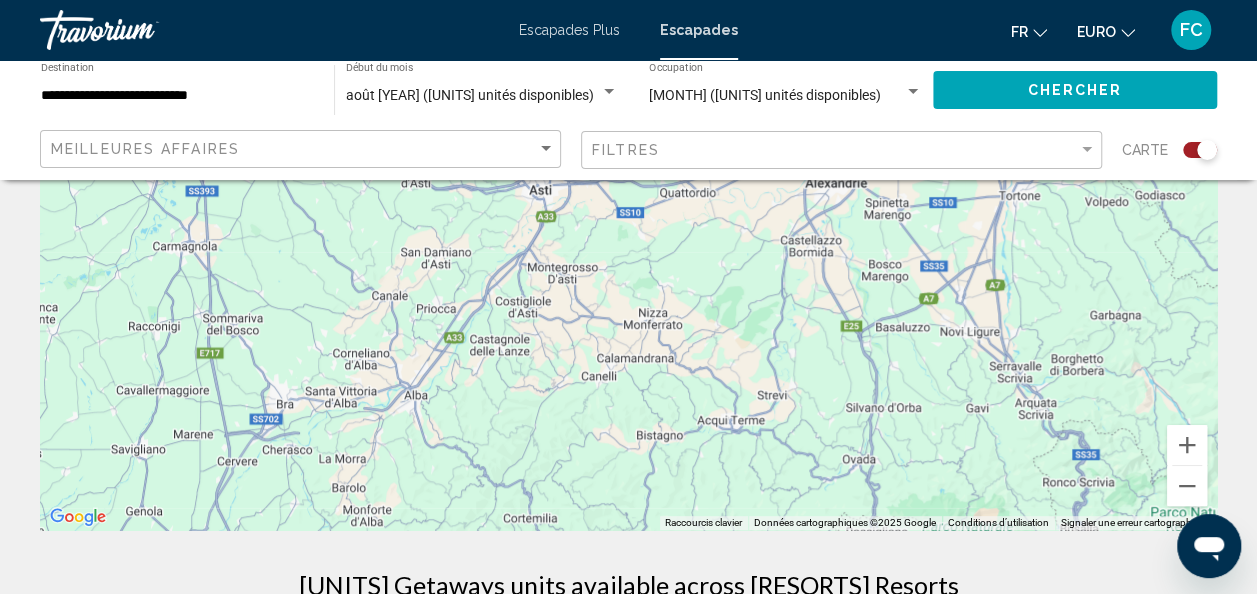 drag, startPoint x: 422, startPoint y: 298, endPoint x: 374, endPoint y: 228, distance: 84.87638 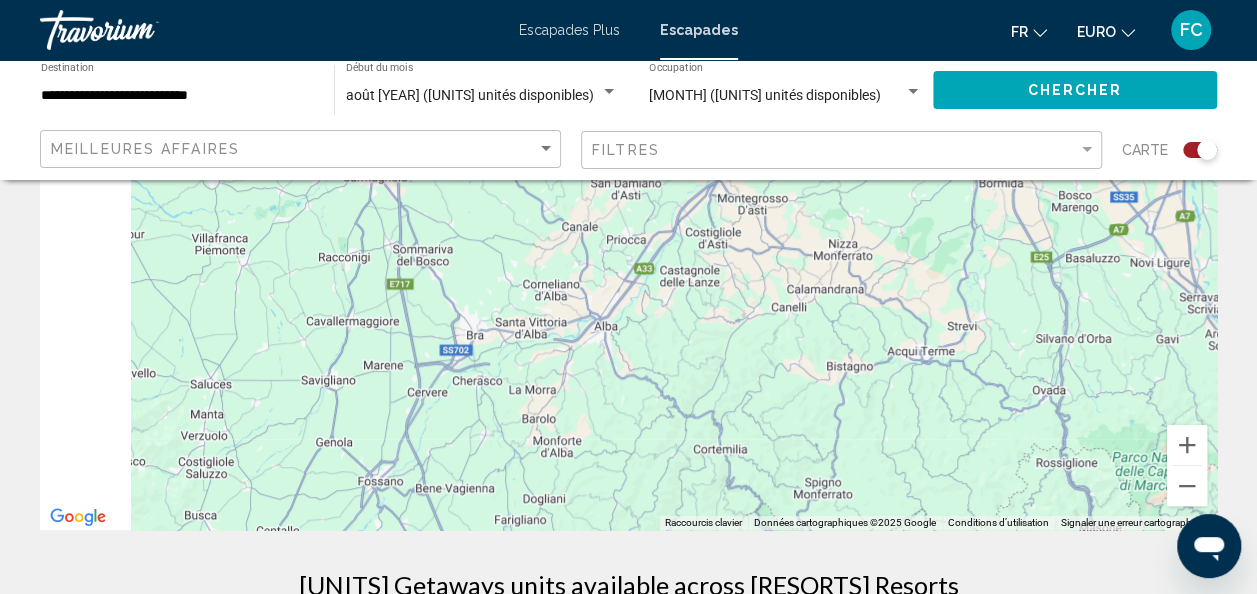 drag, startPoint x: 258, startPoint y: 324, endPoint x: 732, endPoint y: 260, distance: 478.30115 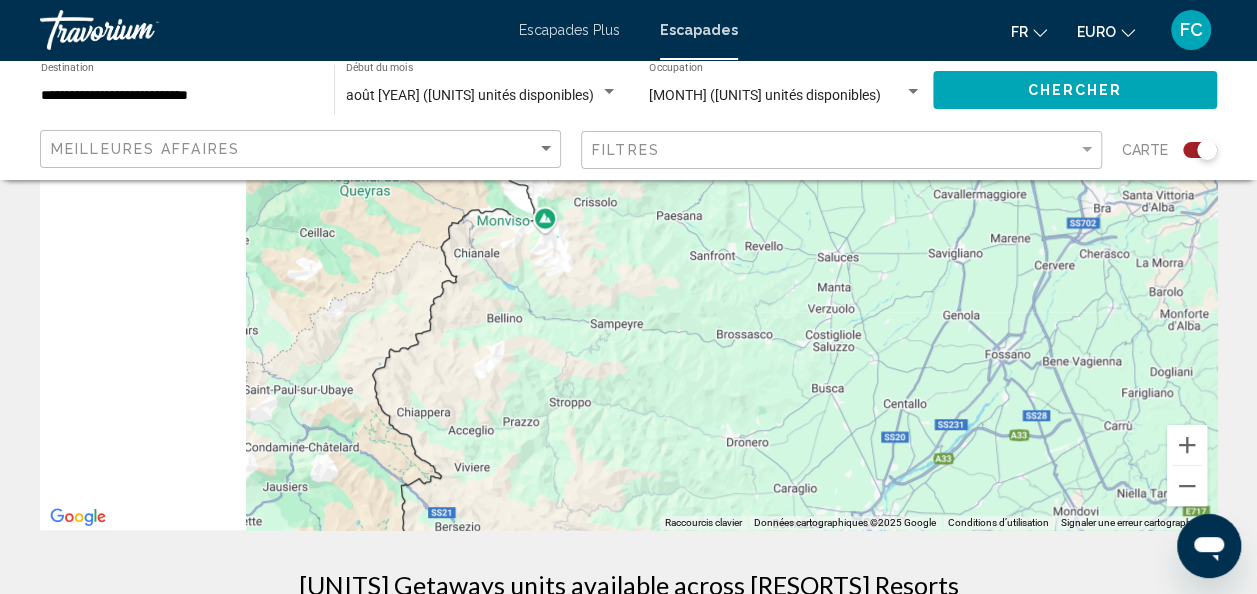 drag, startPoint x: 306, startPoint y: 393, endPoint x: 596, endPoint y: 368, distance: 291.0756 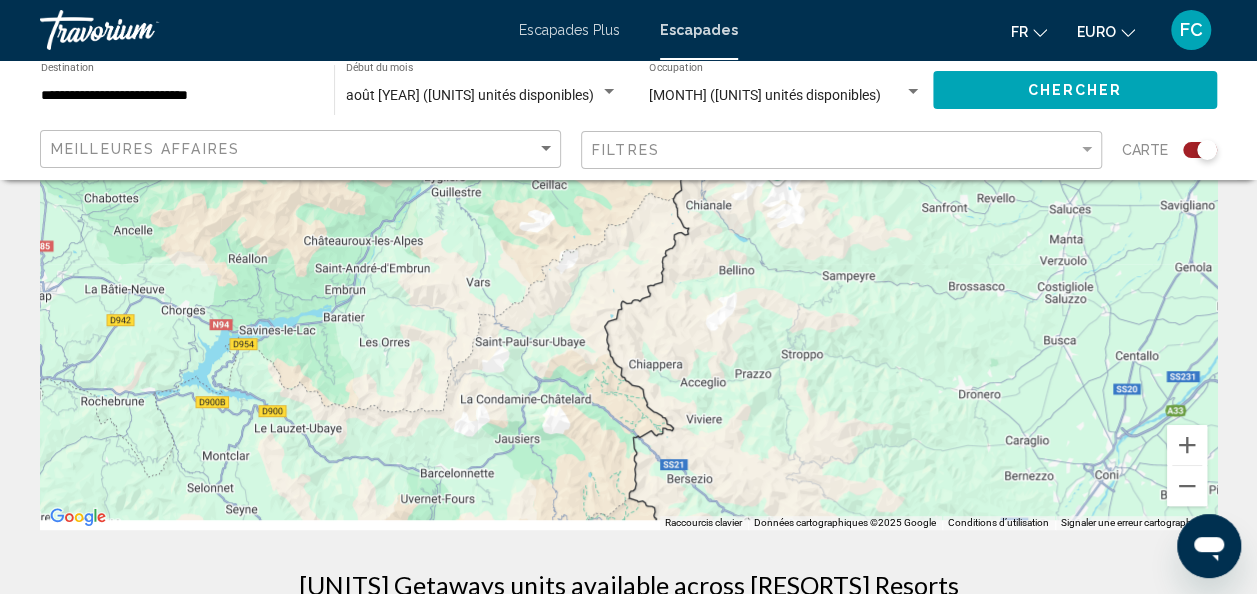 drag, startPoint x: 240, startPoint y: 429, endPoint x: 733, endPoint y: 235, distance: 529.7971 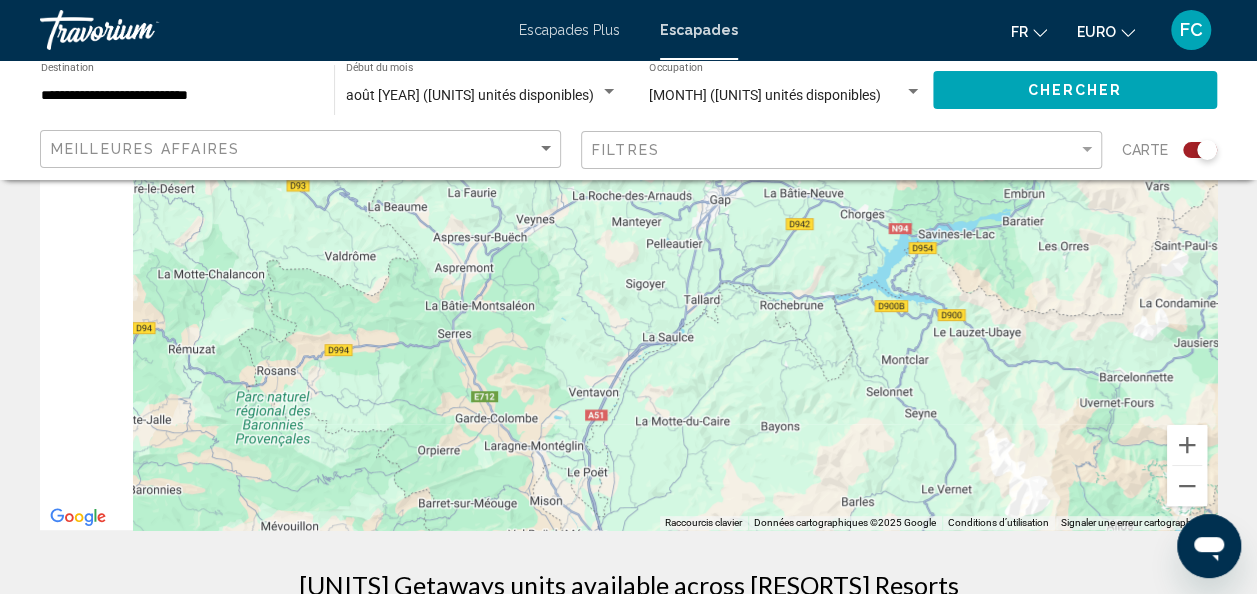 drag, startPoint x: 303, startPoint y: 362, endPoint x: 508, endPoint y: 452, distance: 223.88614 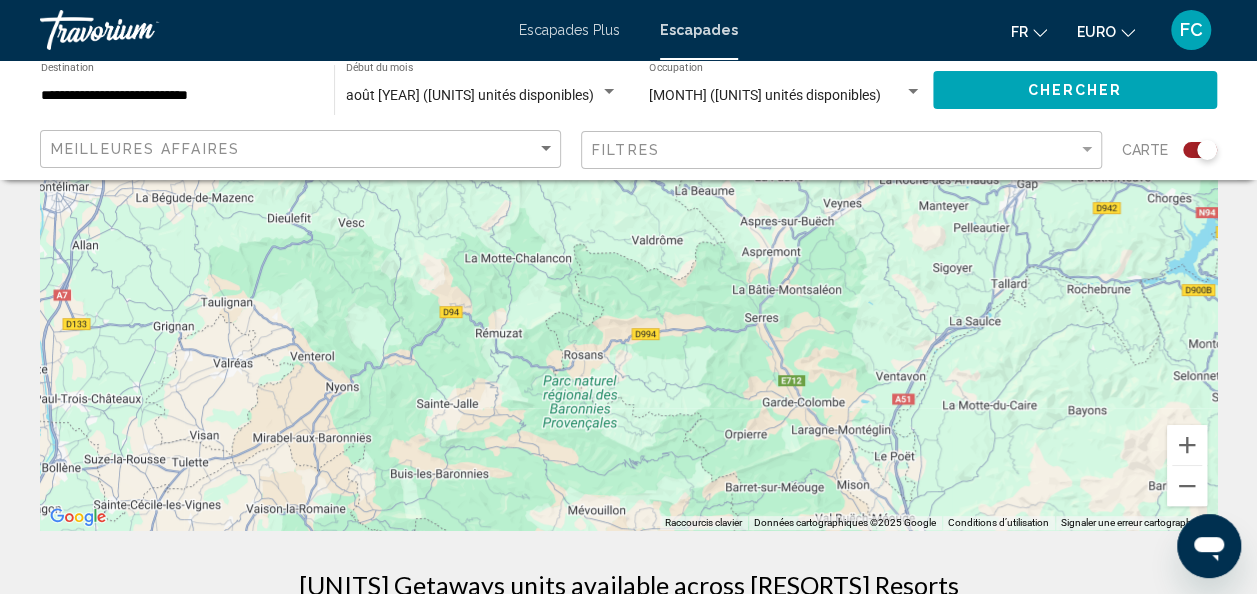 drag, startPoint x: 209, startPoint y: 360, endPoint x: 432, endPoint y: 243, distance: 251.8293 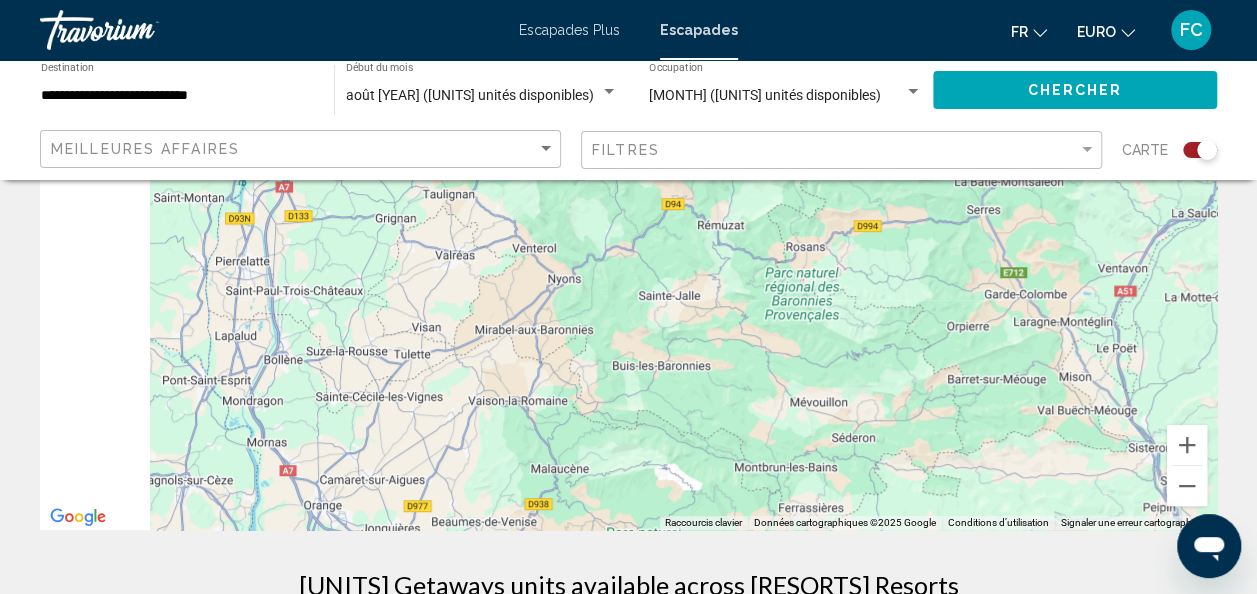 drag, startPoint x: 254, startPoint y: 408, endPoint x: 527, endPoint y: 278, distance: 302.37228 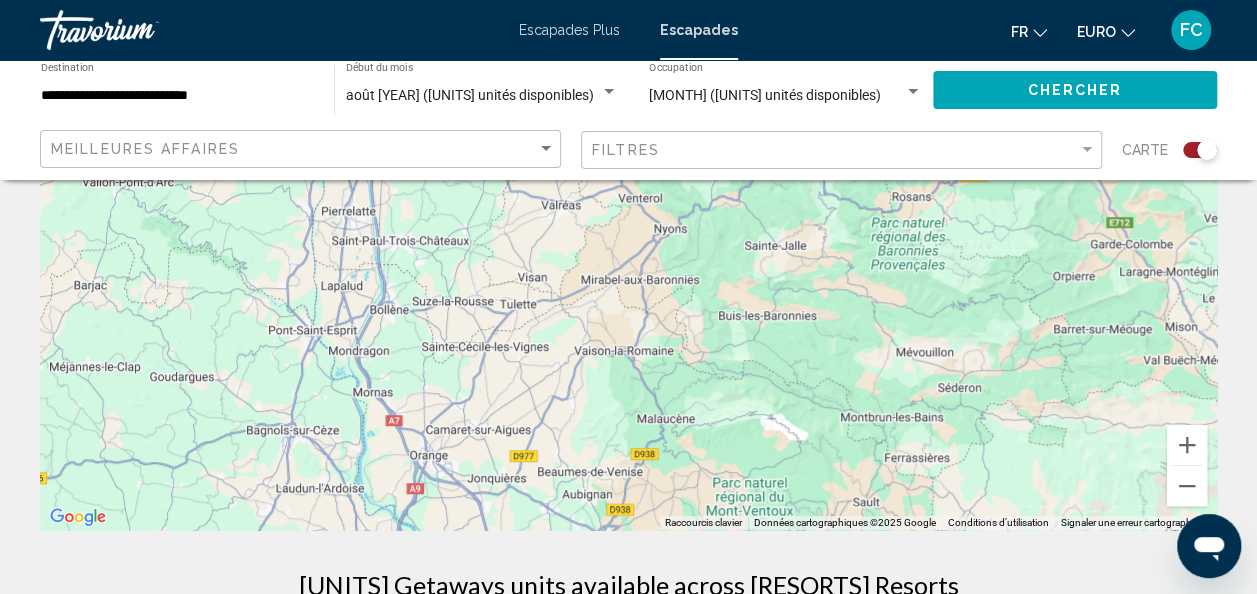 drag, startPoint x: 272, startPoint y: 371, endPoint x: 410, endPoint y: 324, distance: 145.78409 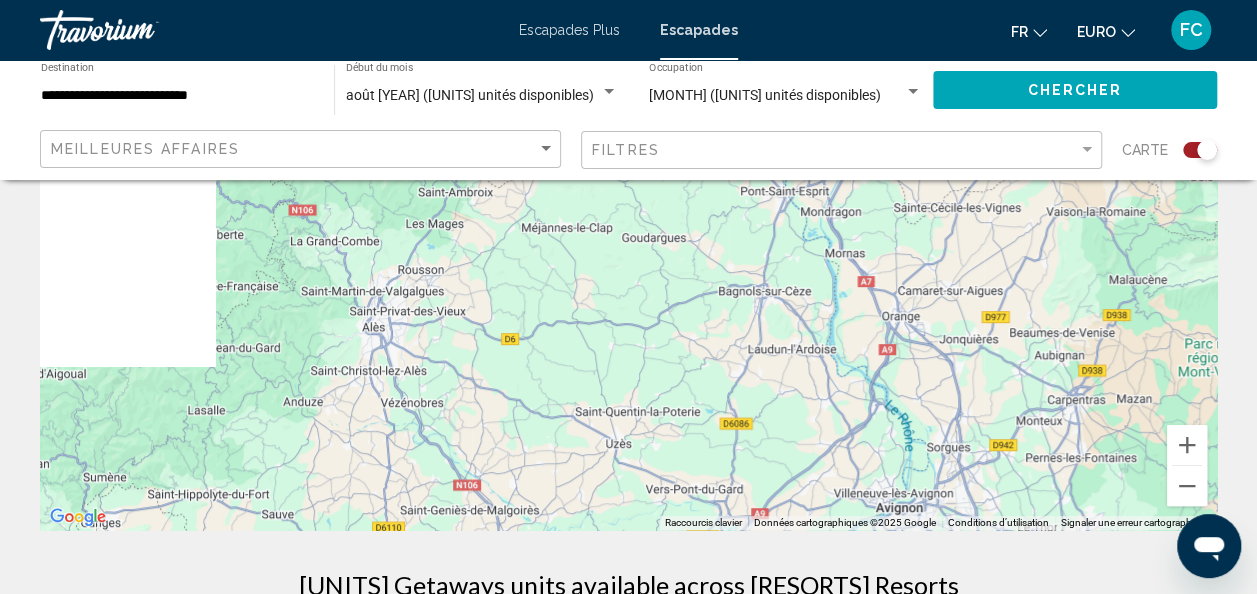 drag, startPoint x: 109, startPoint y: 444, endPoint x: 532, endPoint y: 322, distance: 440.24197 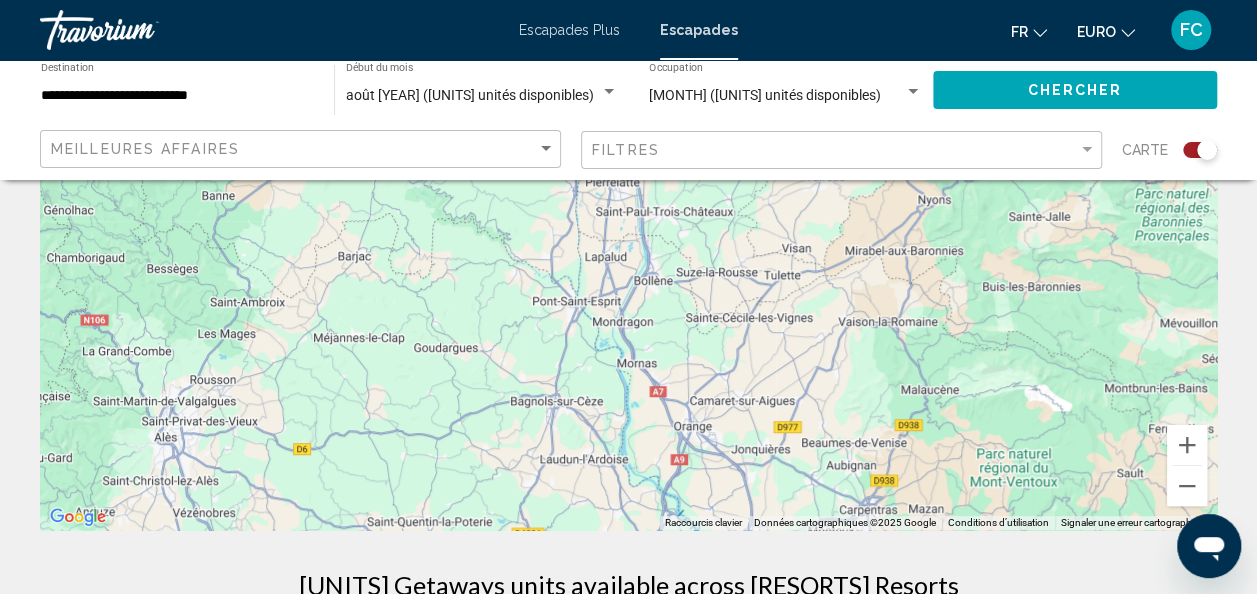 drag, startPoint x: 1052, startPoint y: 270, endPoint x: 144, endPoint y: 642, distance: 981.24817 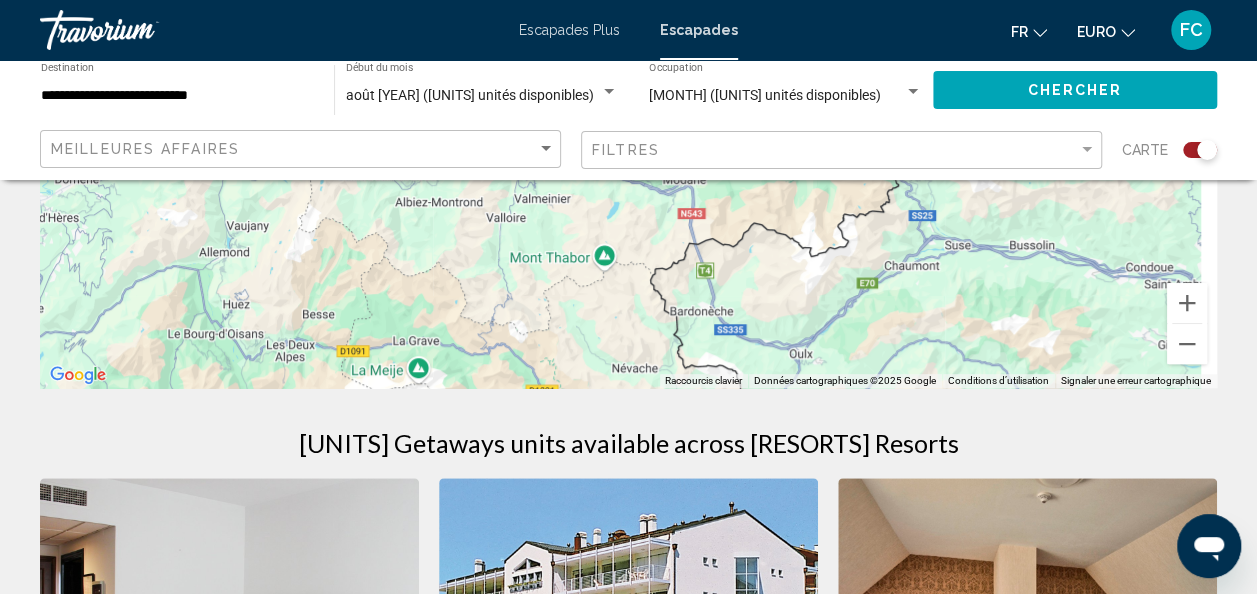 drag, startPoint x: 962, startPoint y: 214, endPoint x: 662, endPoint y: 408, distance: 357.2618 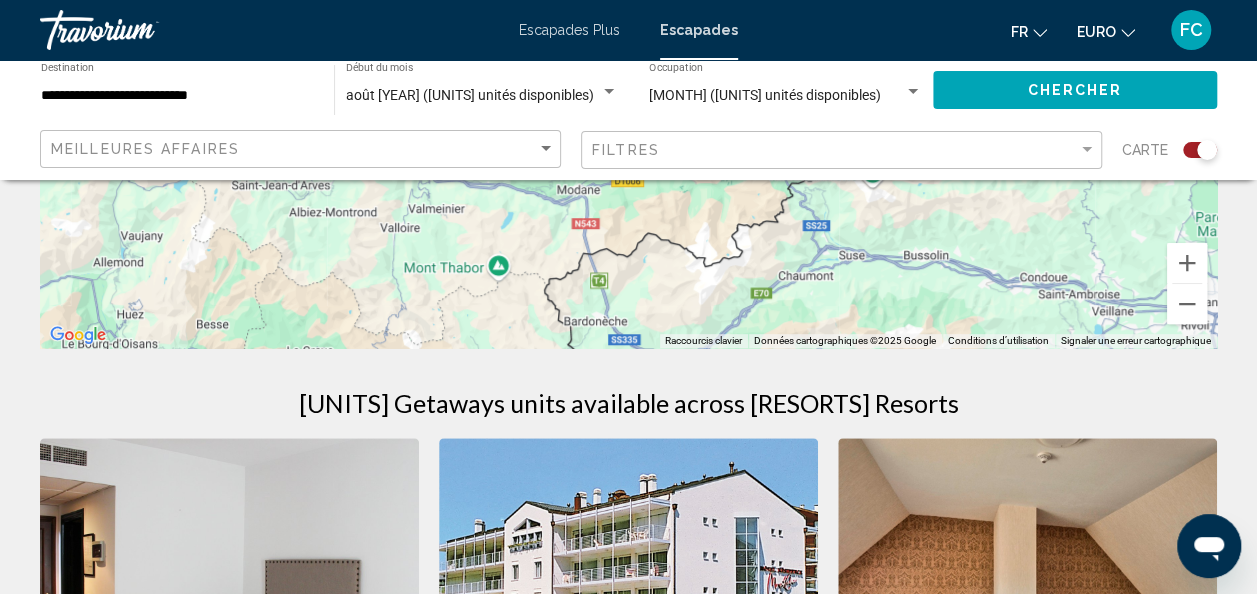 scroll, scrollTop: 0, scrollLeft: 0, axis: both 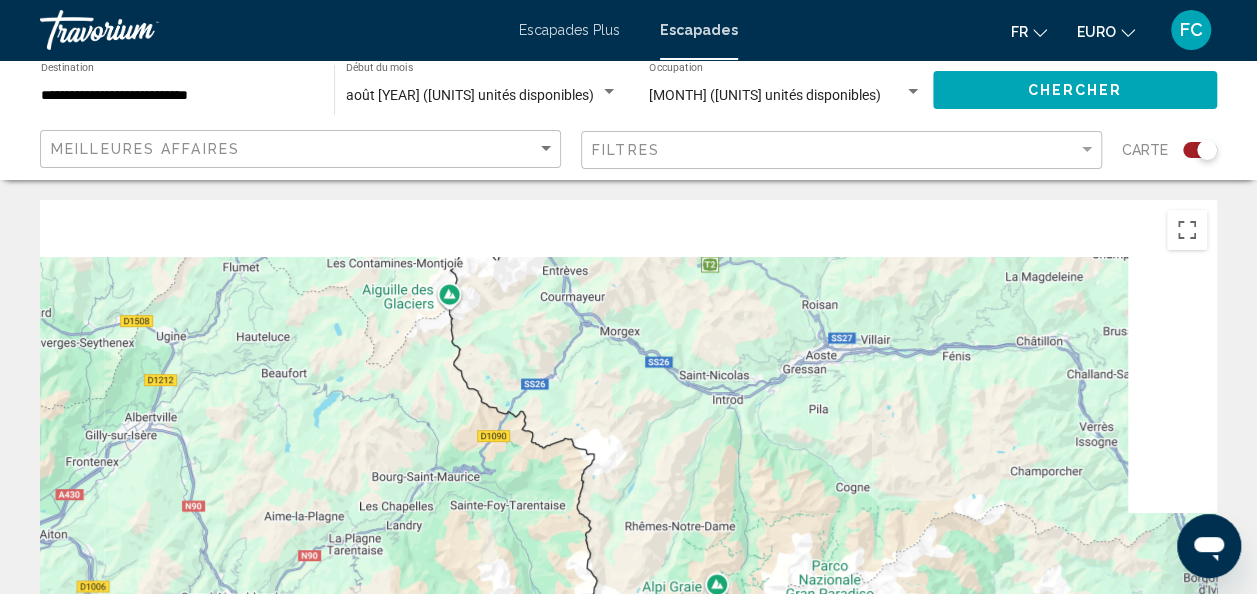 drag, startPoint x: 888, startPoint y: 286, endPoint x: 620, endPoint y: 614, distance: 423.56583 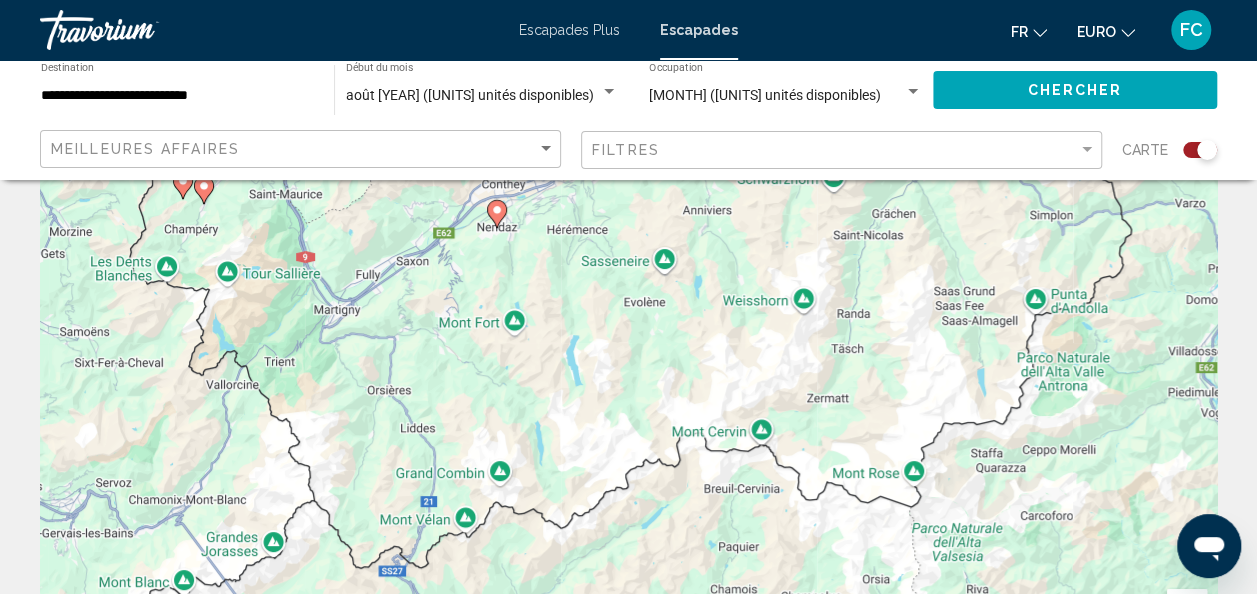 click on "Pour activer le glissement avec le clavier, appuyez sur Alt+Entrée. Une fois ce mode activé, utilisez les touches fléchées pour déplacer le repère. Pour valider le déplacement, appuyez sur Entrée. Pour annuler, appuyez sur Échap." at bounding box center [628, 394] 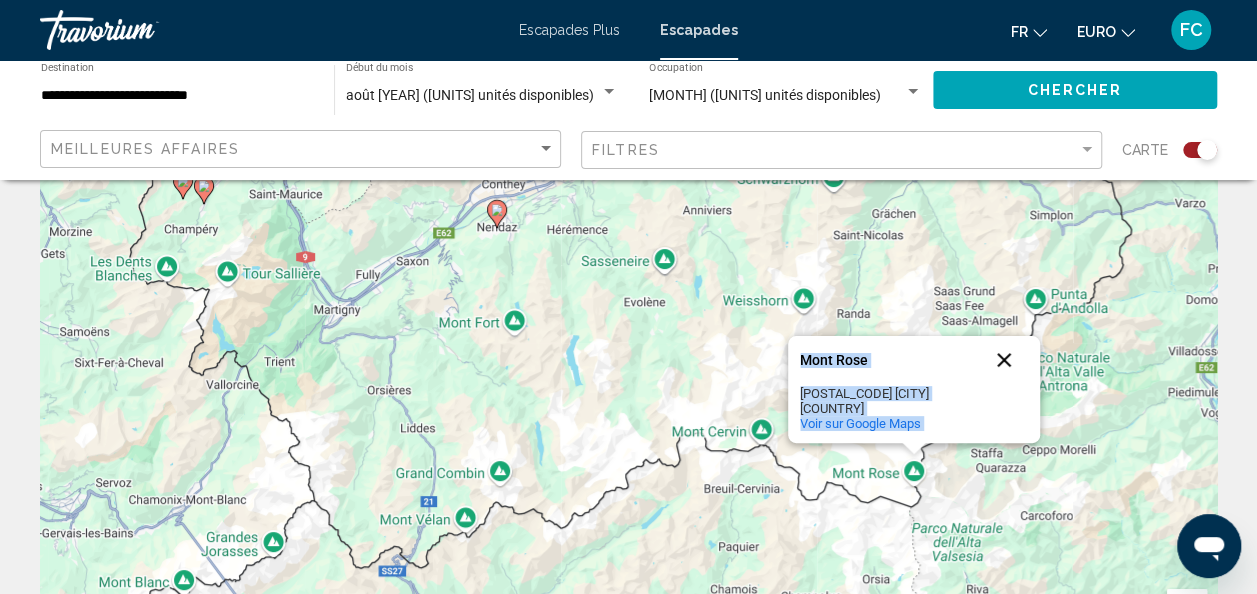 click at bounding box center [1004, 360] 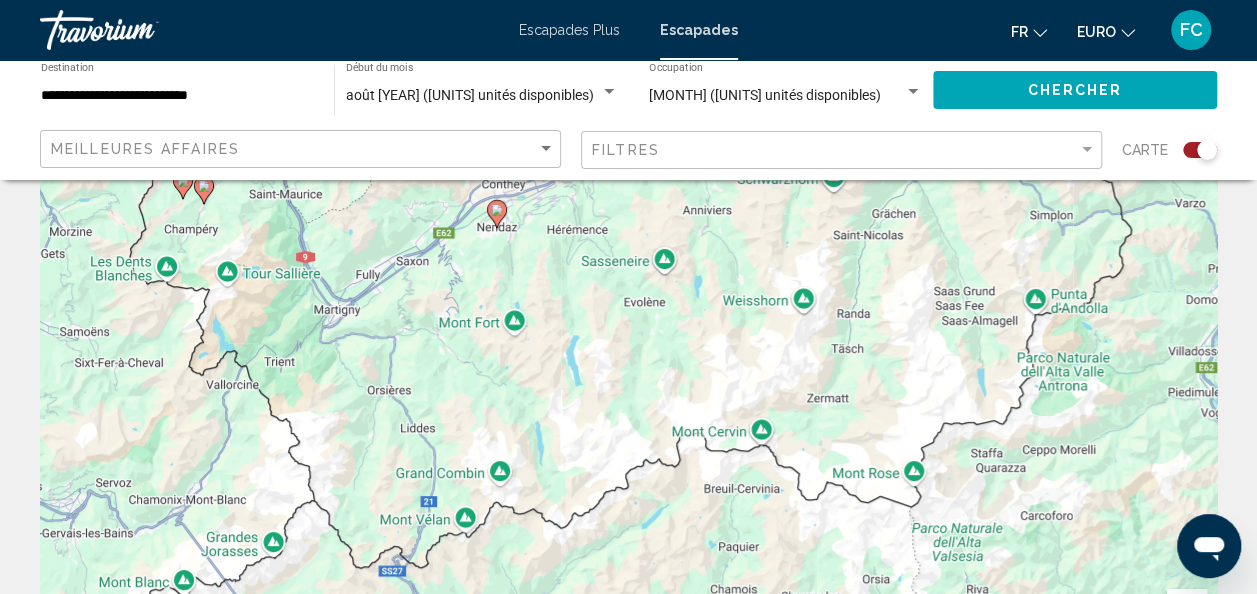 drag, startPoint x: 841, startPoint y: 310, endPoint x: 492, endPoint y: 621, distance: 467.46338 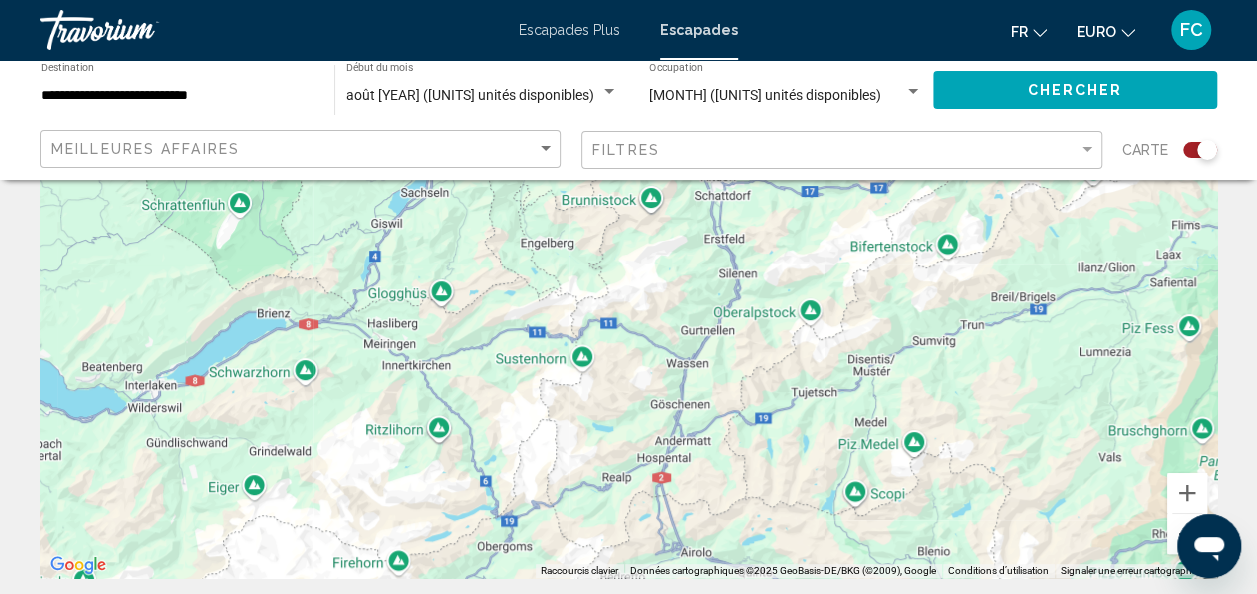 drag, startPoint x: 786, startPoint y: 285, endPoint x: 461, endPoint y: 512, distance: 396.42654 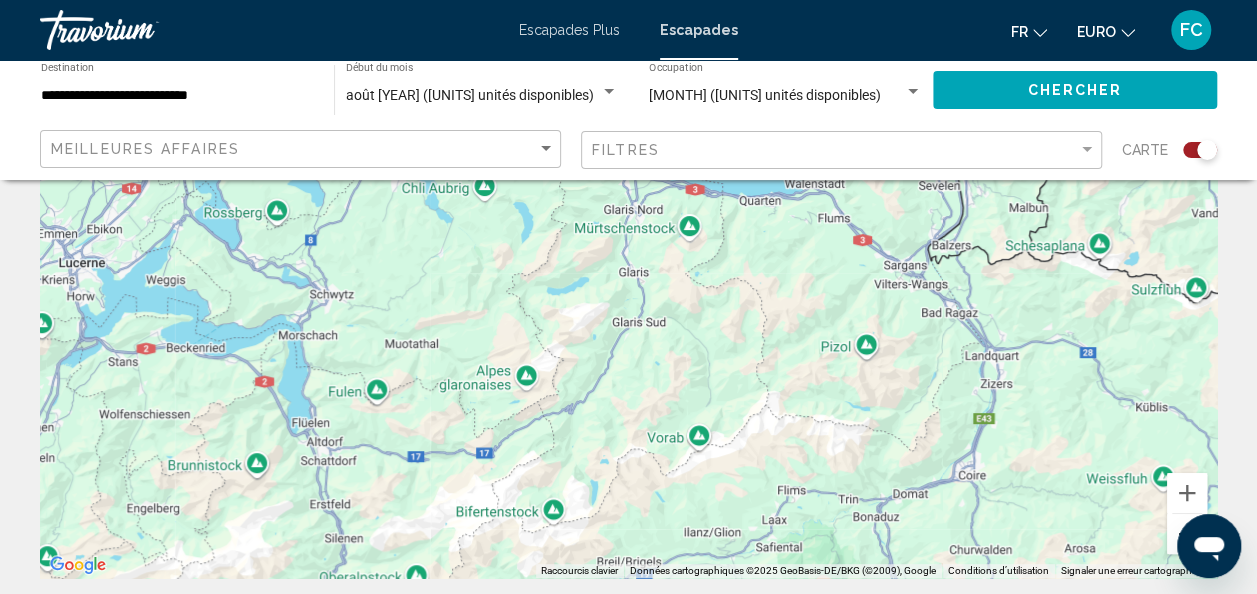 click at bounding box center [1187, 534] 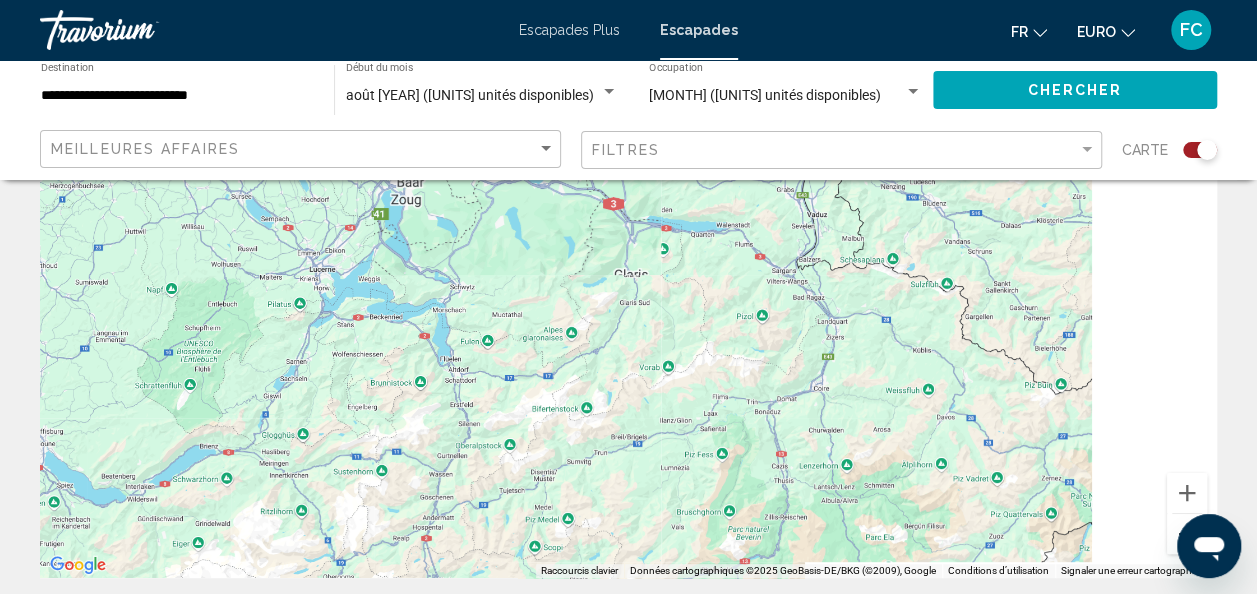 click at bounding box center [1187, 534] 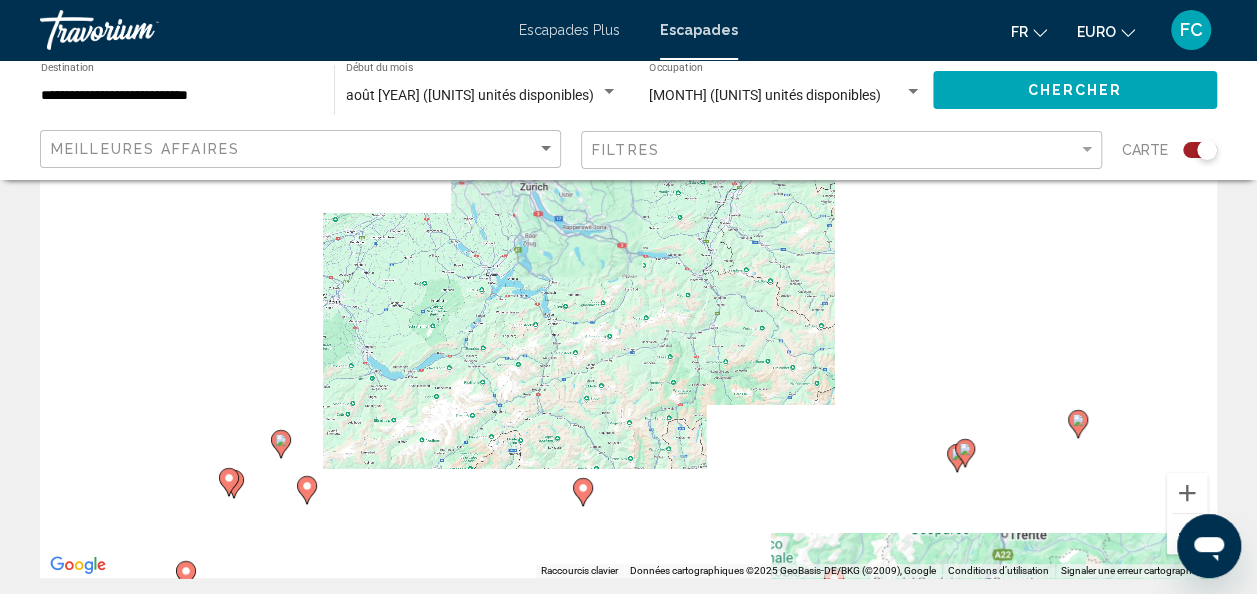 click at bounding box center (1187, 534) 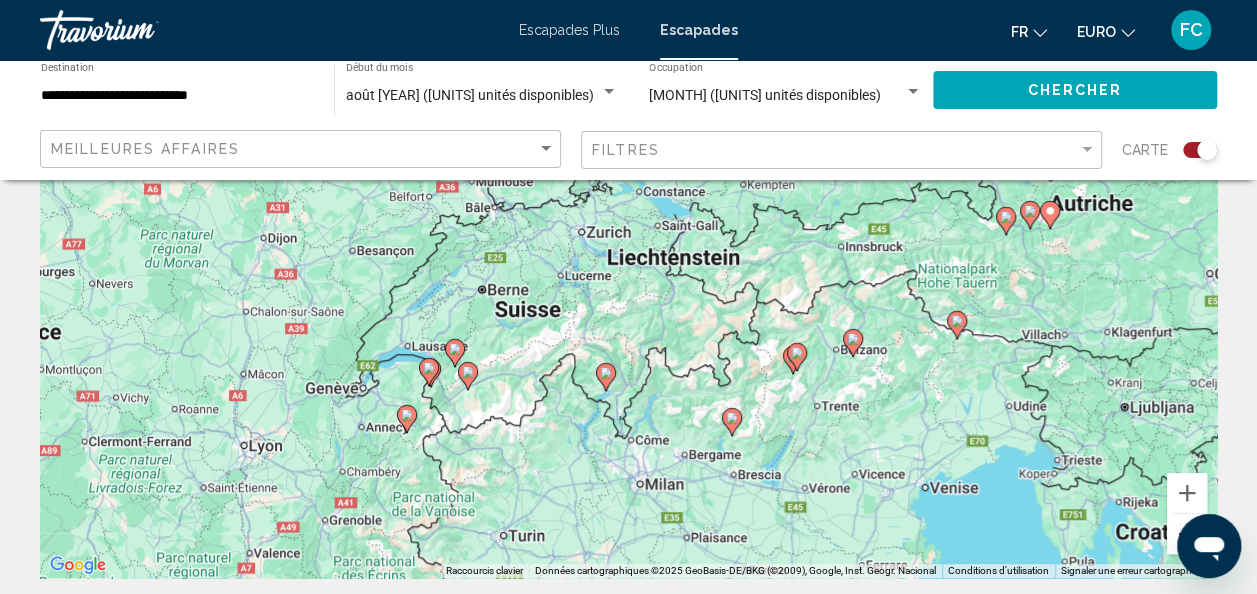 click at bounding box center (1187, 534) 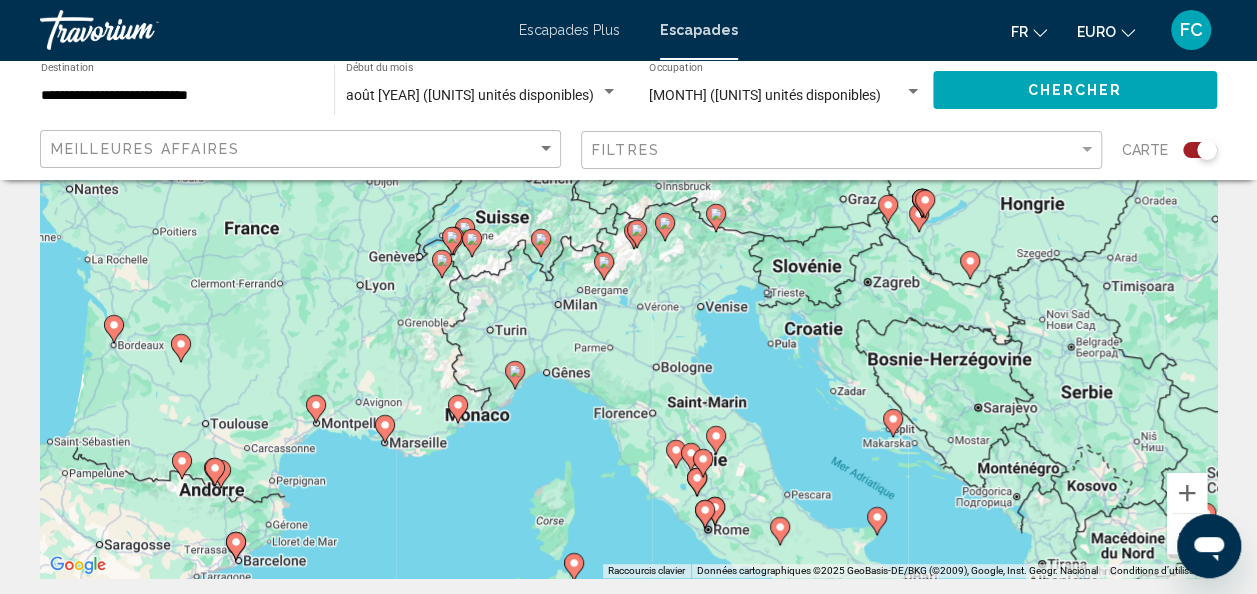 drag, startPoint x: 768, startPoint y: 476, endPoint x: 588, endPoint y: 289, distance: 259.5554 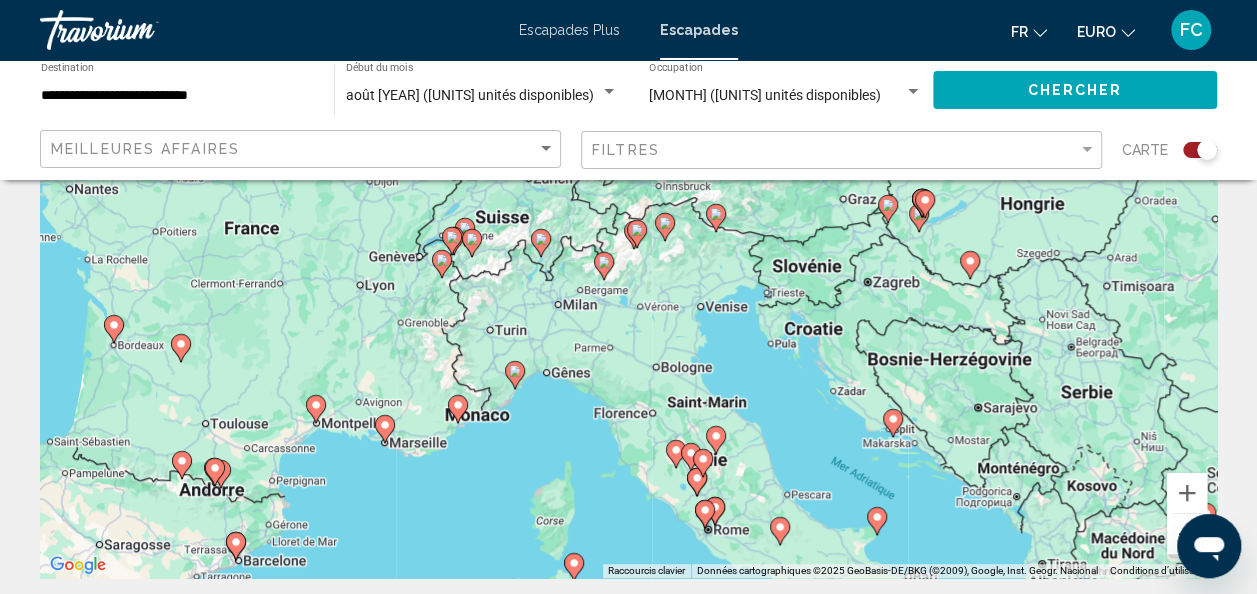 click on "Pour activer le glissement avec le clavier, appuyez sur Alt+Entrée. Une fois ce mode activé, utilisez les touches fléchées pour déplacer le repère. Pour valider le déplacement, appuyez sur Entrée. Pour annuler, appuyez sur Échap." at bounding box center (628, 278) 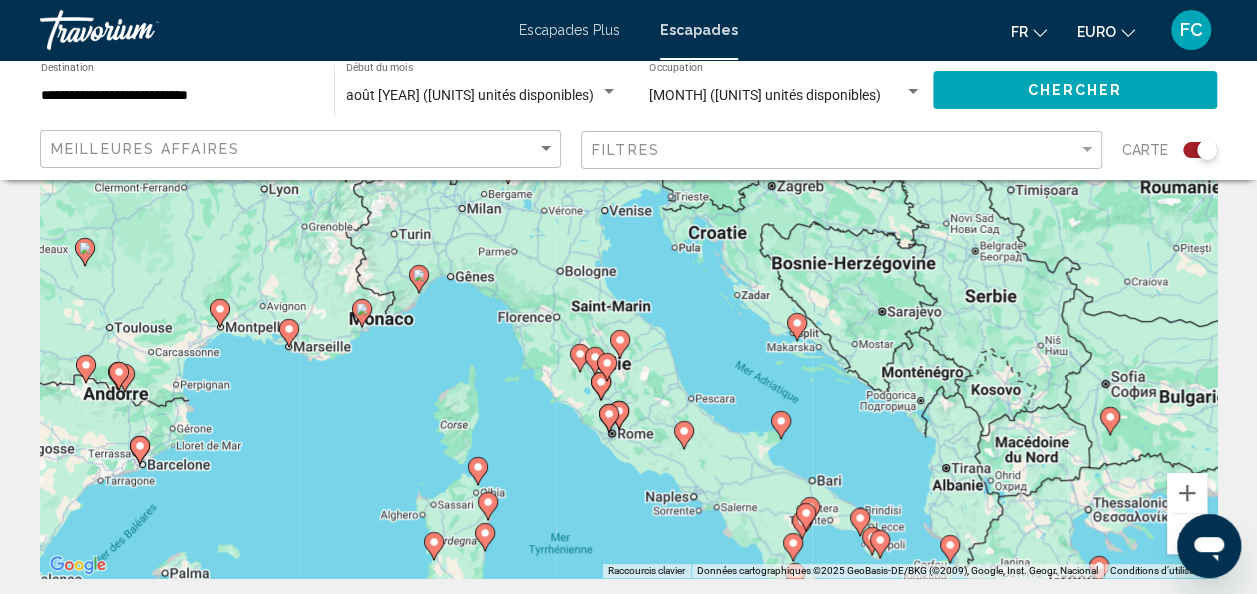 click 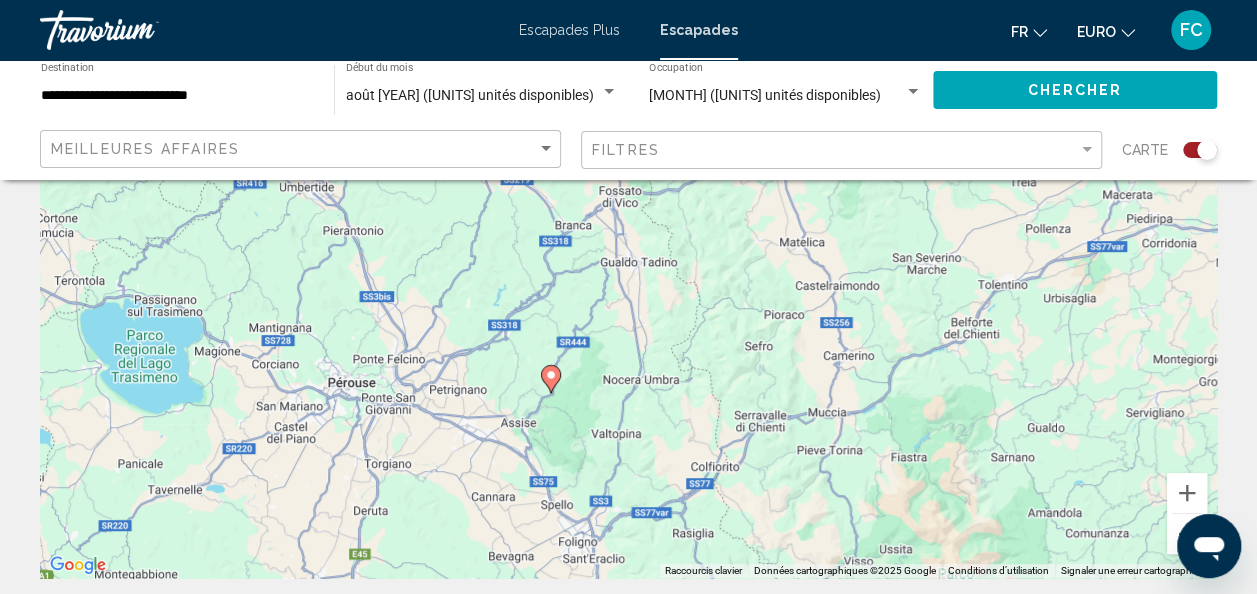 drag, startPoint x: 730, startPoint y: 287, endPoint x: 651, endPoint y: 406, distance: 142.83557 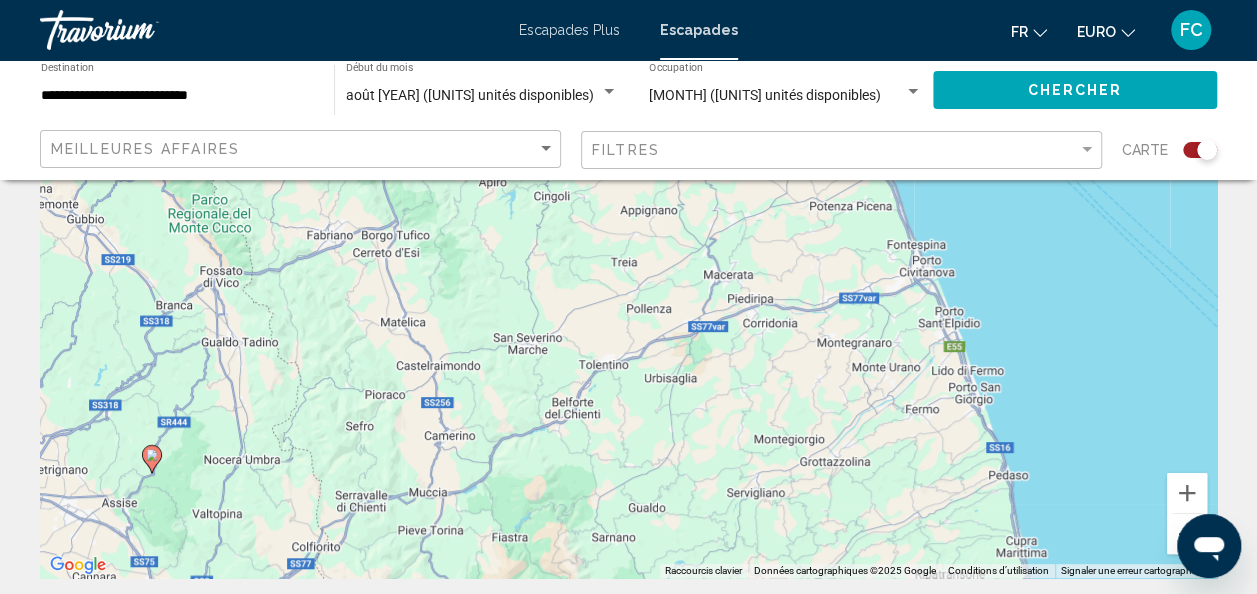 drag, startPoint x: 1086, startPoint y: 300, endPoint x: 658, endPoint y: 390, distance: 437.36026 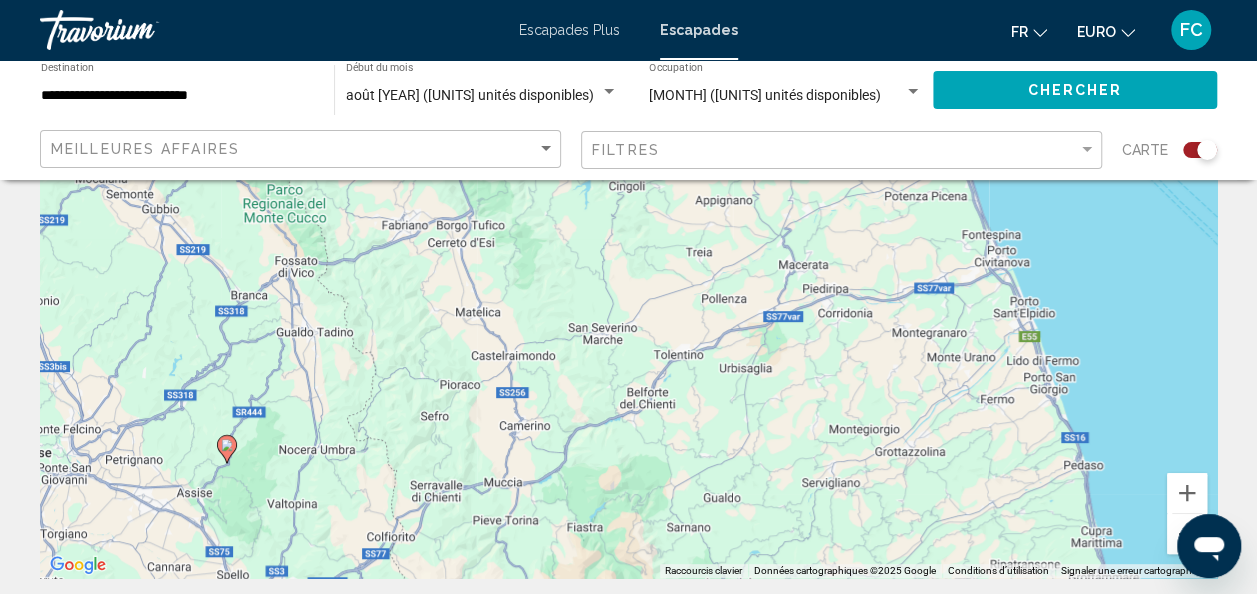 drag, startPoint x: 712, startPoint y: 423, endPoint x: 792, endPoint y: 412, distance: 80.75271 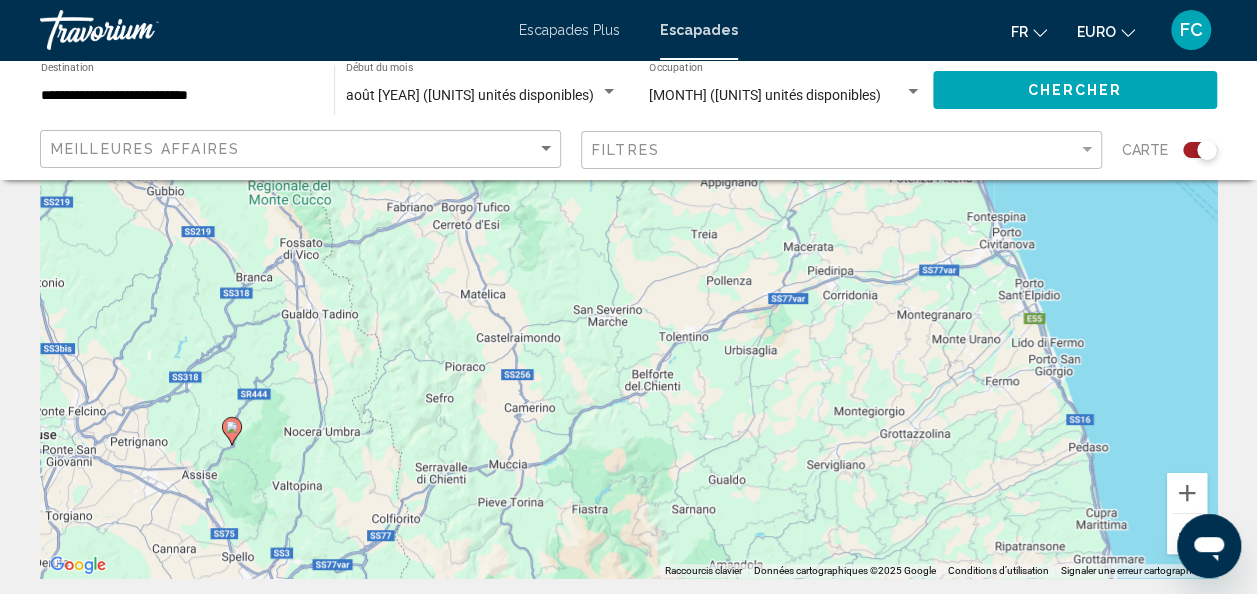 drag, startPoint x: 868, startPoint y: 368, endPoint x: 874, endPoint y: 353, distance: 16.155495 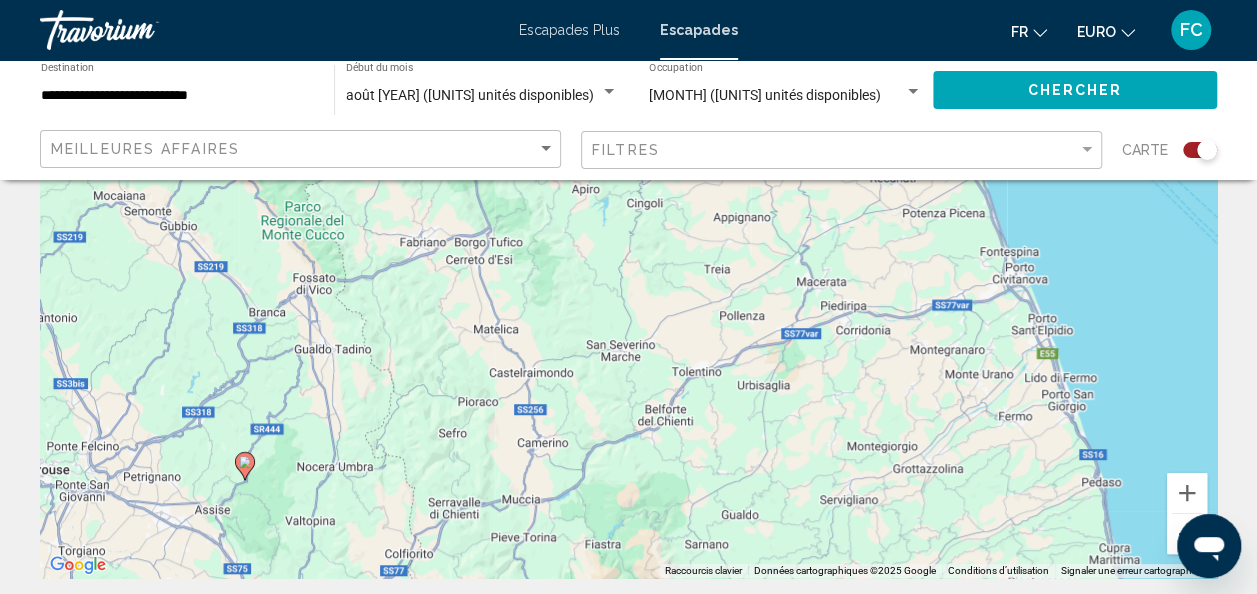 drag, startPoint x: 801, startPoint y: 456, endPoint x: 814, endPoint y: 494, distance: 40.16217 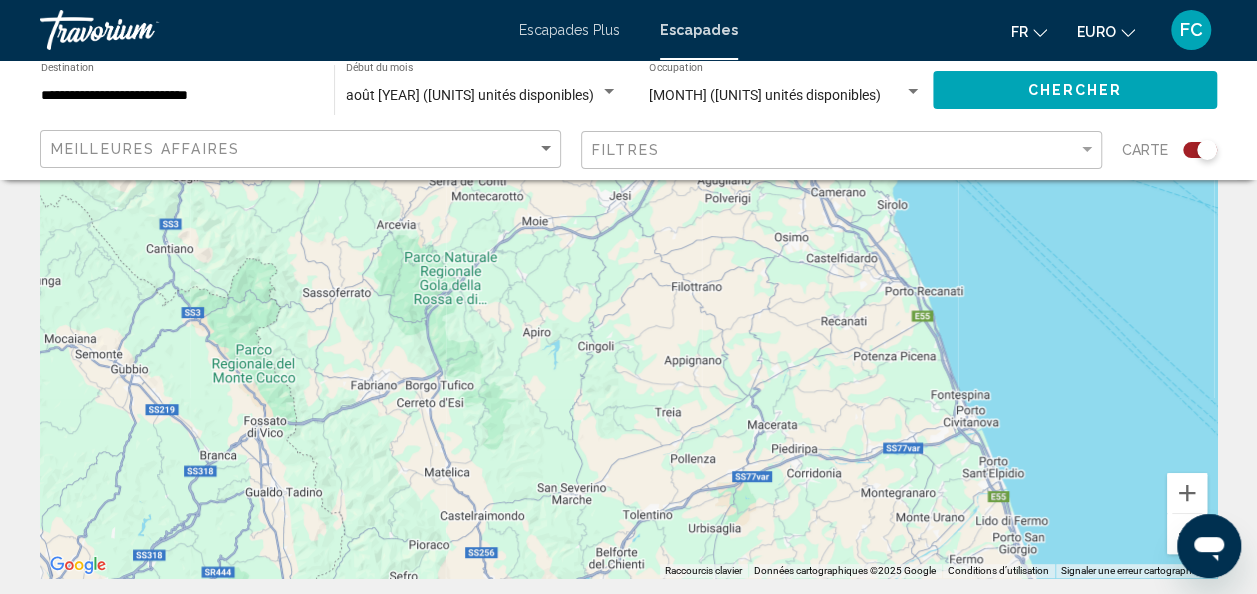 drag, startPoint x: 772, startPoint y: 283, endPoint x: 713, endPoint y: 422, distance: 151.00331 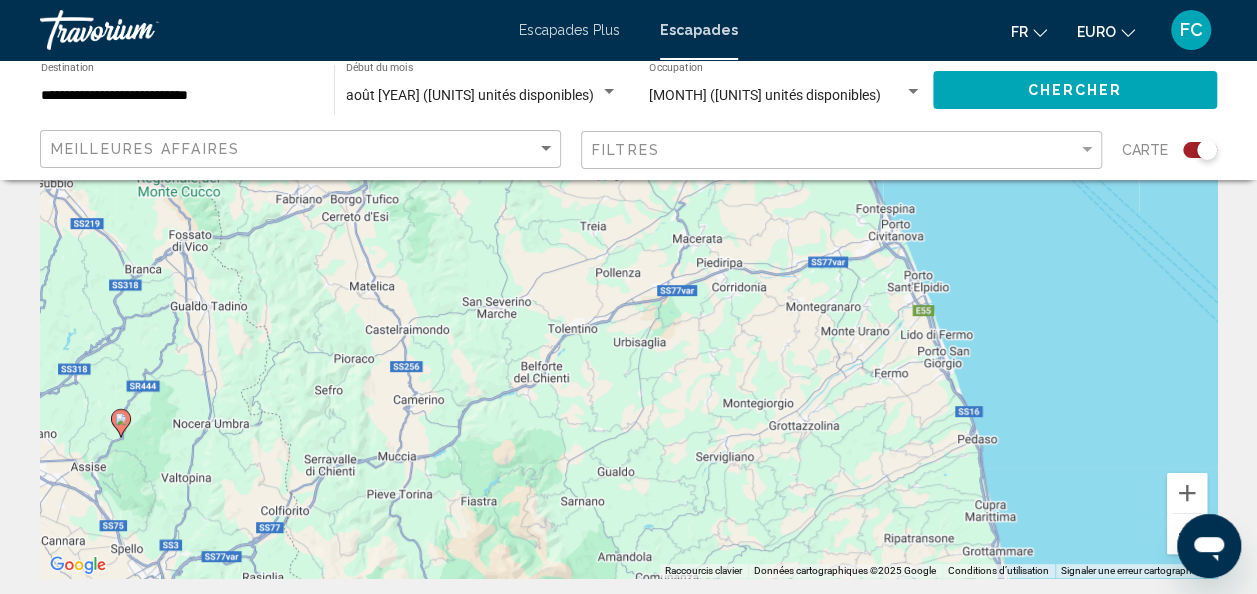 drag, startPoint x: 701, startPoint y: 436, endPoint x: 594, endPoint y: 204, distance: 255.48581 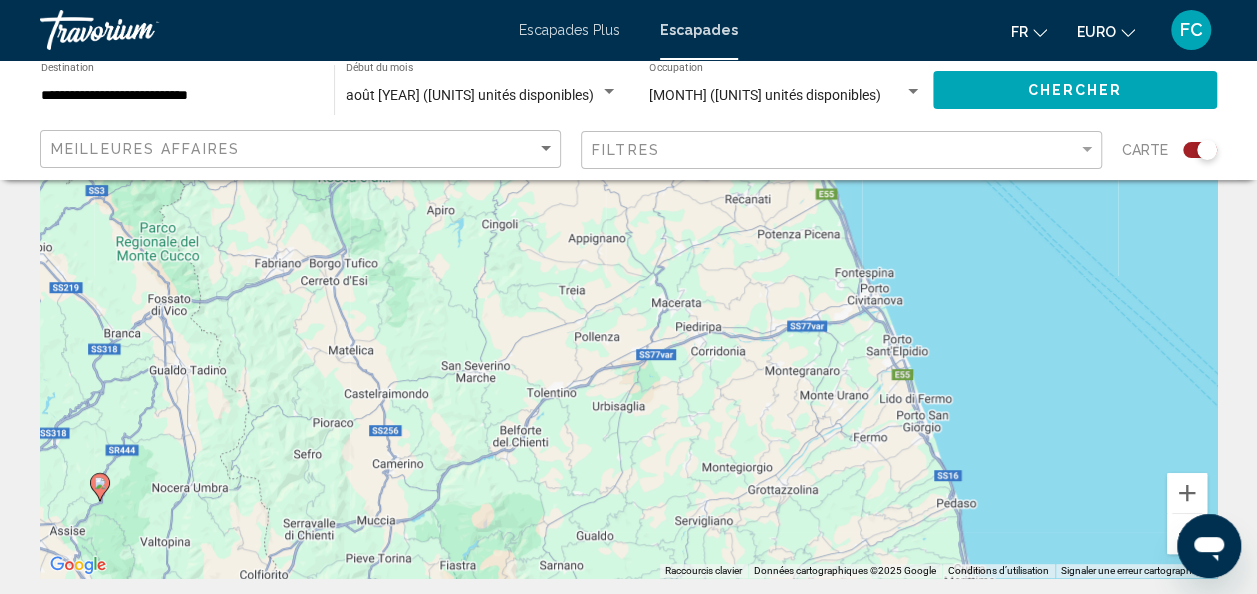 drag, startPoint x: 782, startPoint y: 211, endPoint x: 820, endPoint y: 341, distance: 135.44002 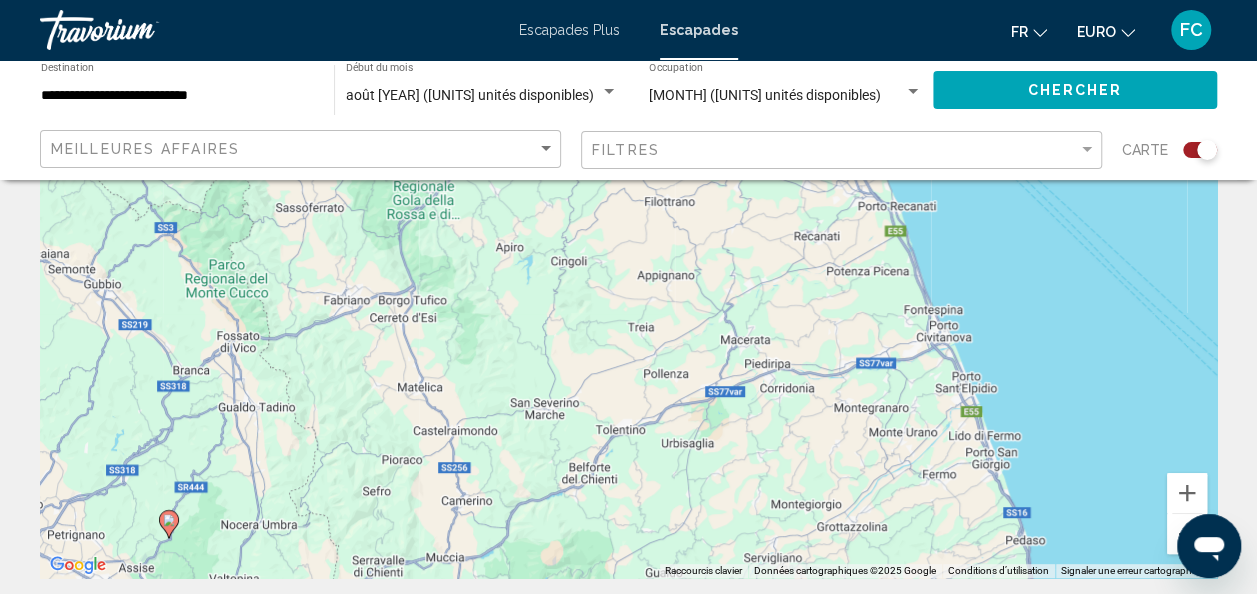 drag, startPoint x: 450, startPoint y: 421, endPoint x: 518, endPoint y: 432, distance: 68.88396 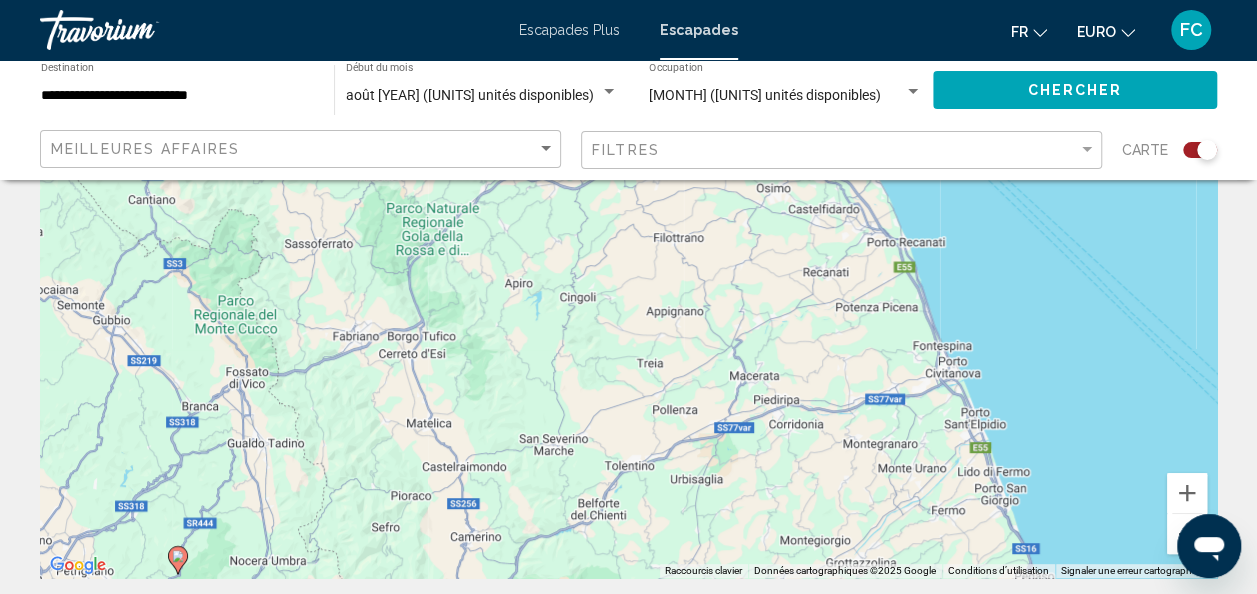 drag, startPoint x: 514, startPoint y: 311, endPoint x: 518, endPoint y: 355, distance: 44.181442 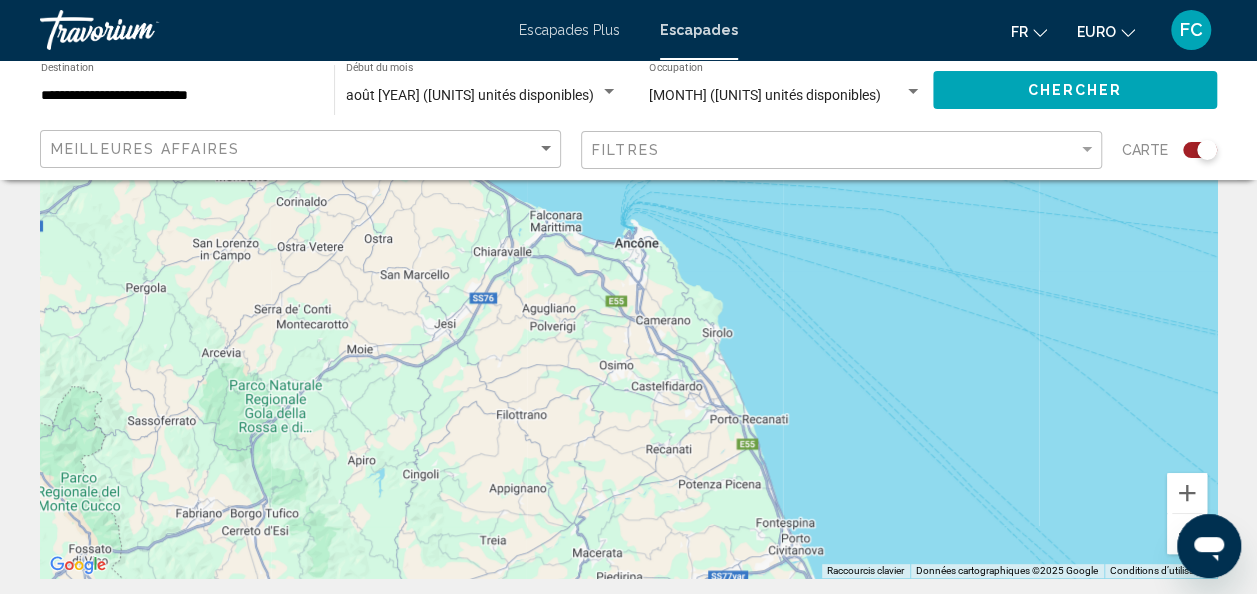 drag, startPoint x: 576, startPoint y: 267, endPoint x: 380, endPoint y: 479, distance: 288.7213 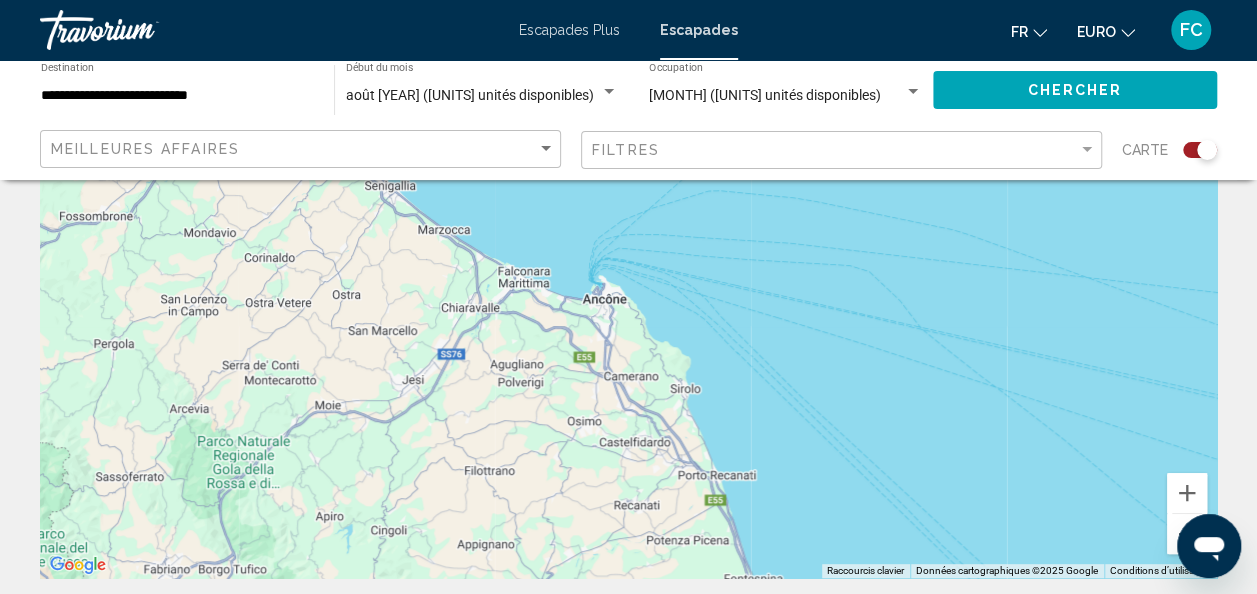 drag, startPoint x: 352, startPoint y: 339, endPoint x: 372, endPoint y: 358, distance: 27.58623 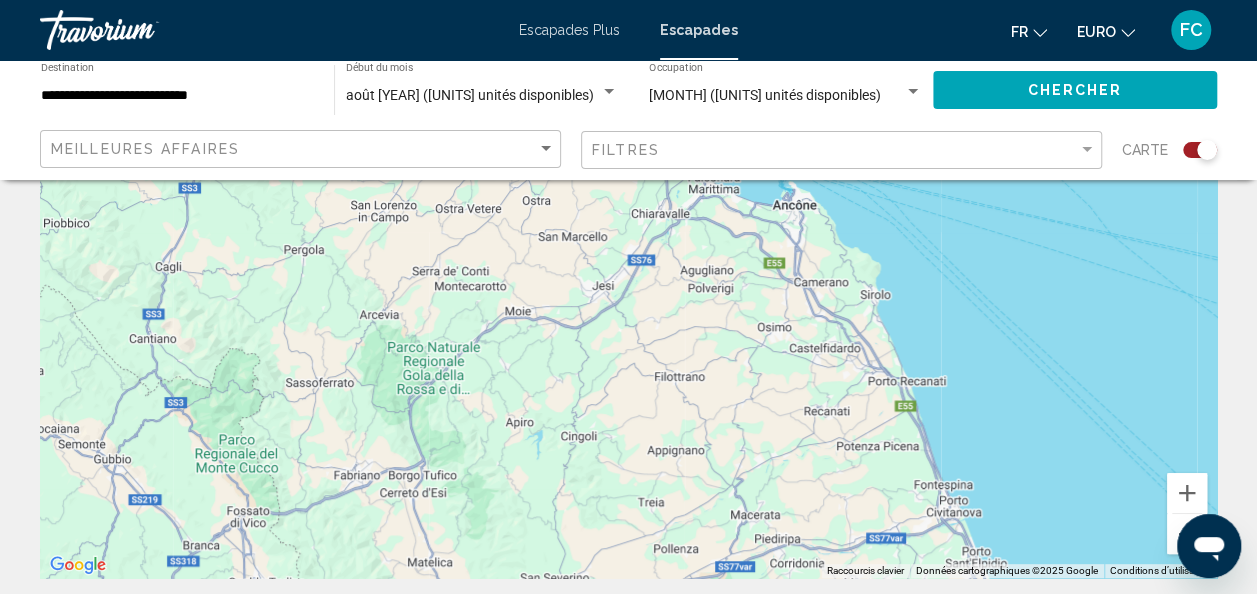 drag, startPoint x: 566, startPoint y: 341, endPoint x: 800, endPoint y: 217, distance: 264.82446 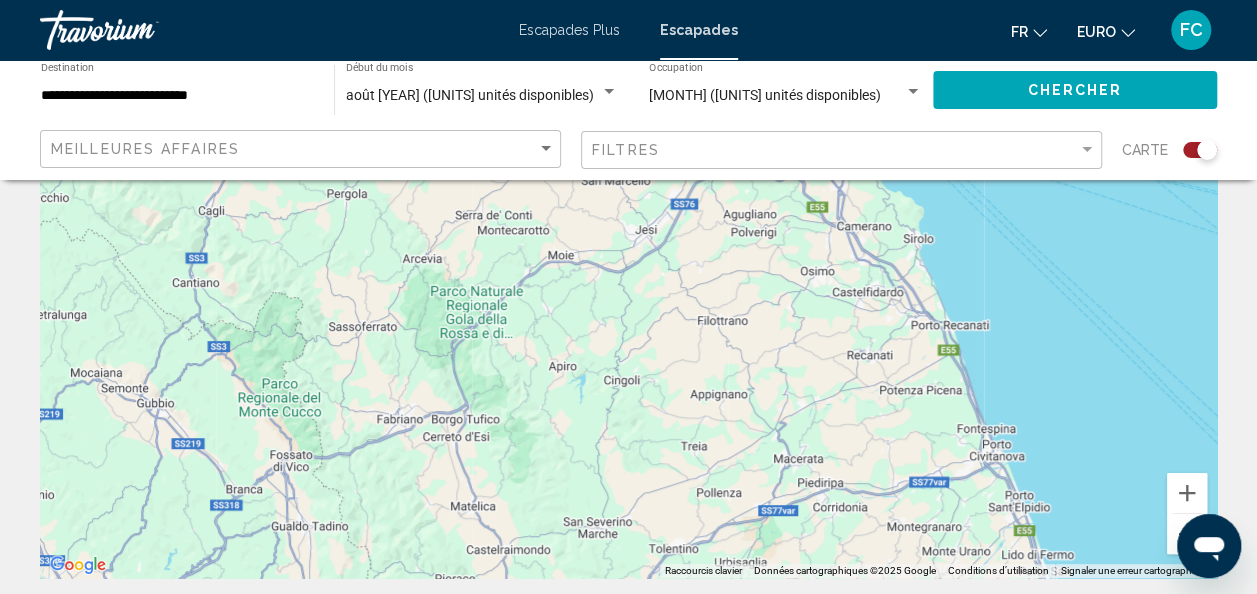 drag, startPoint x: 550, startPoint y: 448, endPoint x: 593, endPoint y: 396, distance: 67.47592 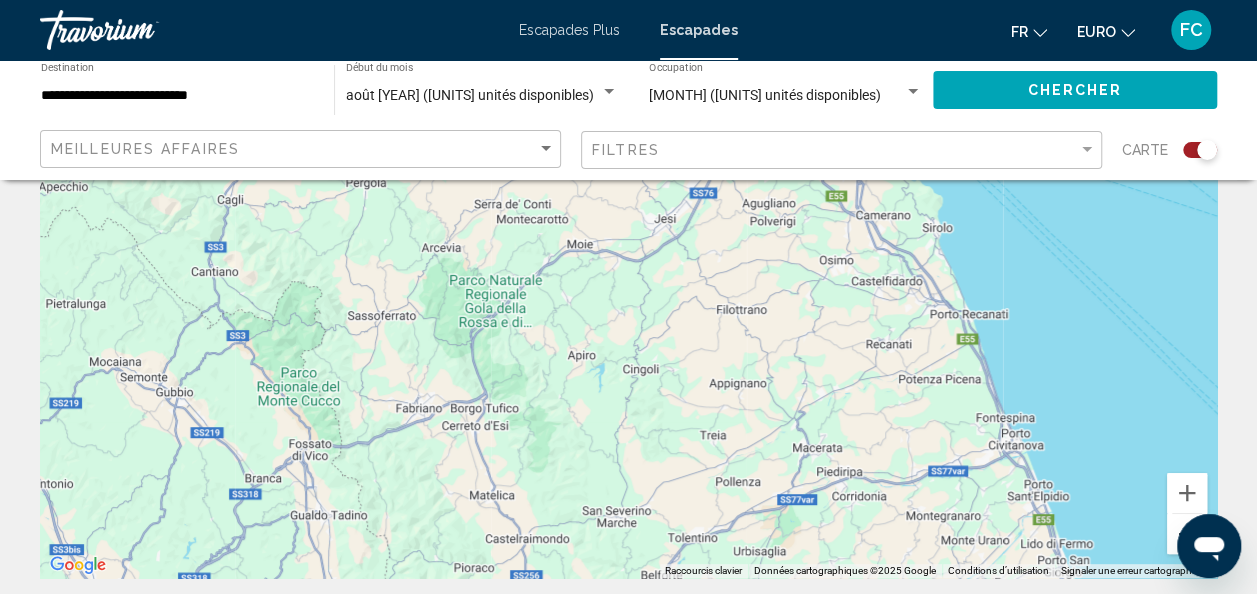 click at bounding box center (1187, 534) 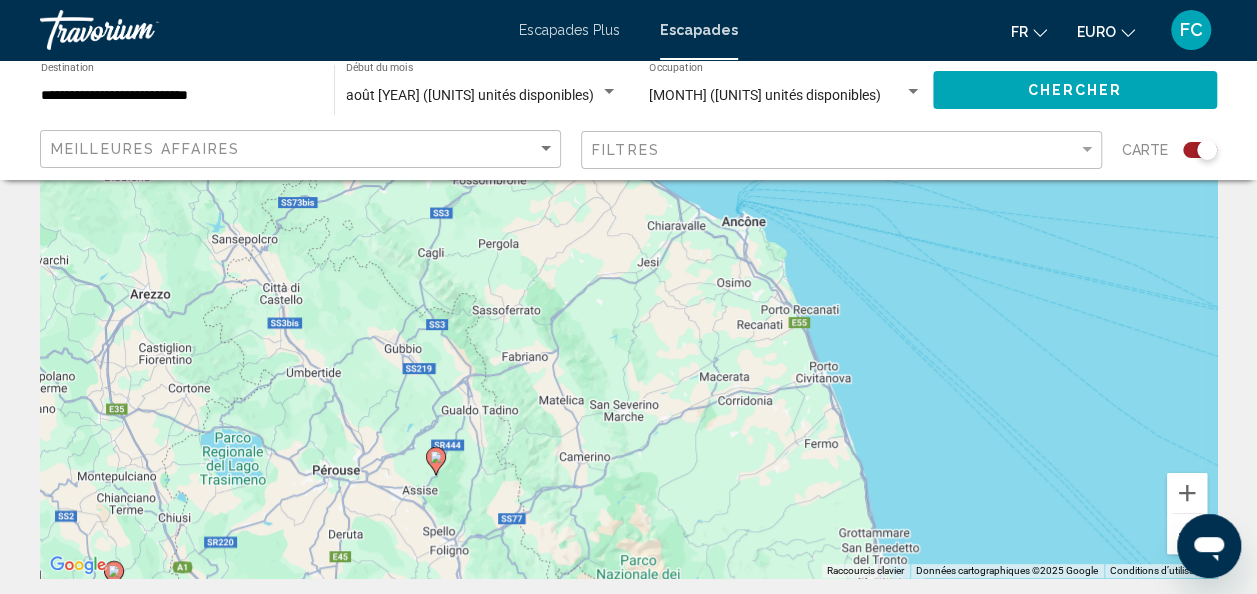 drag, startPoint x: 727, startPoint y: 362, endPoint x: 729, endPoint y: 418, distance: 56.0357 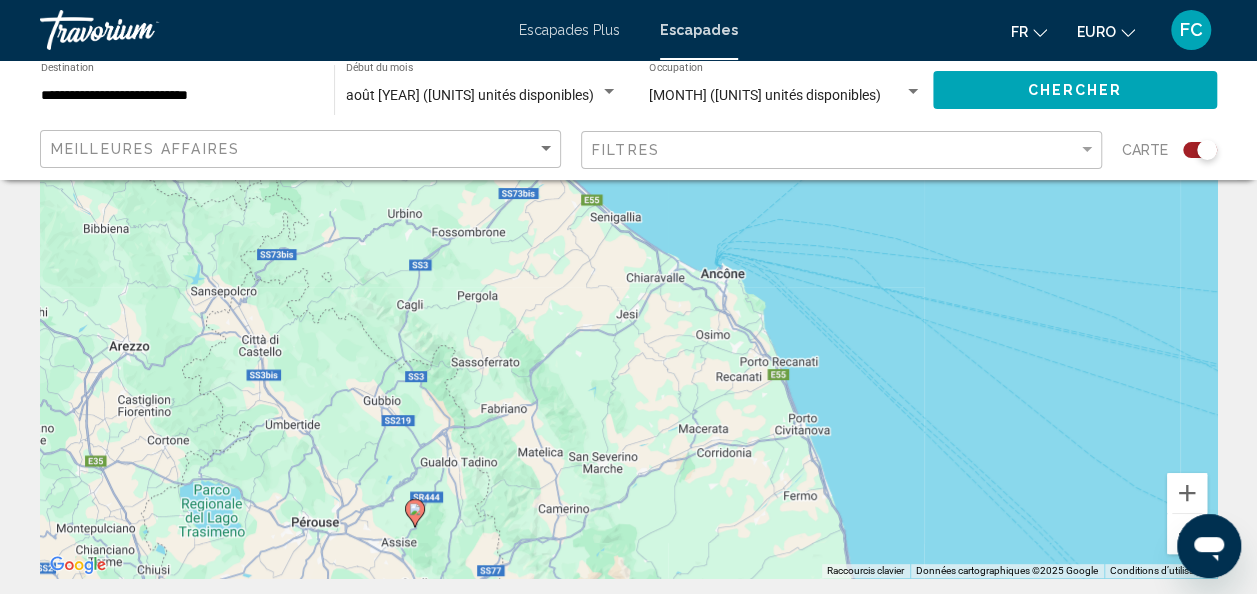 drag, startPoint x: 661, startPoint y: 402, endPoint x: 638, endPoint y: 408, distance: 23.769728 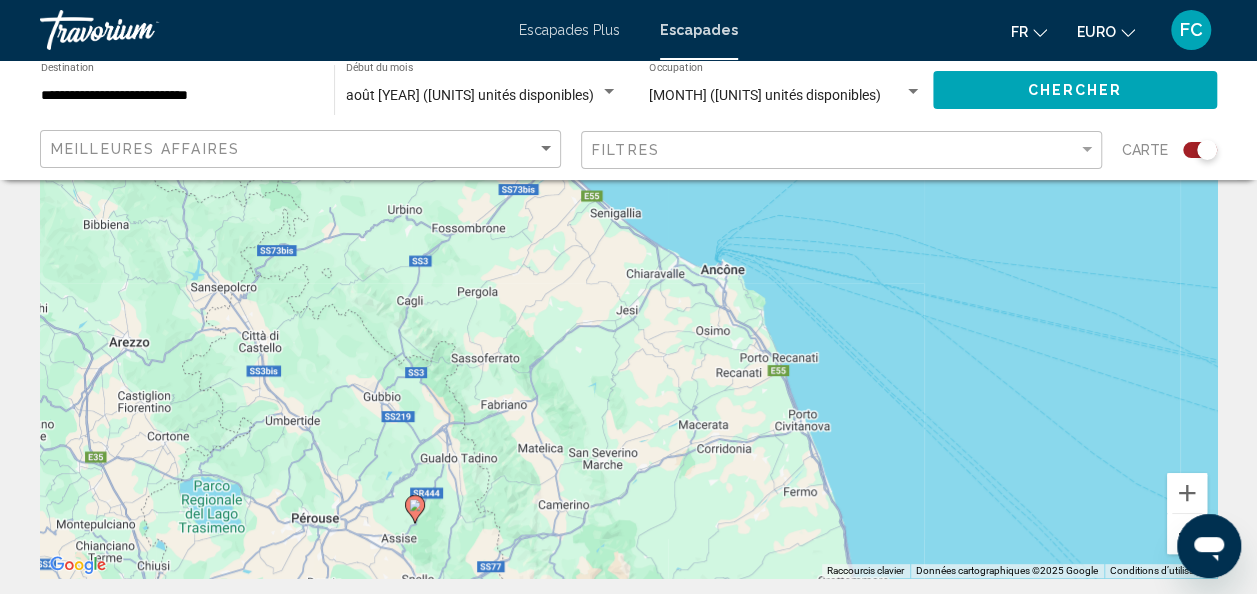 click at bounding box center [1187, 534] 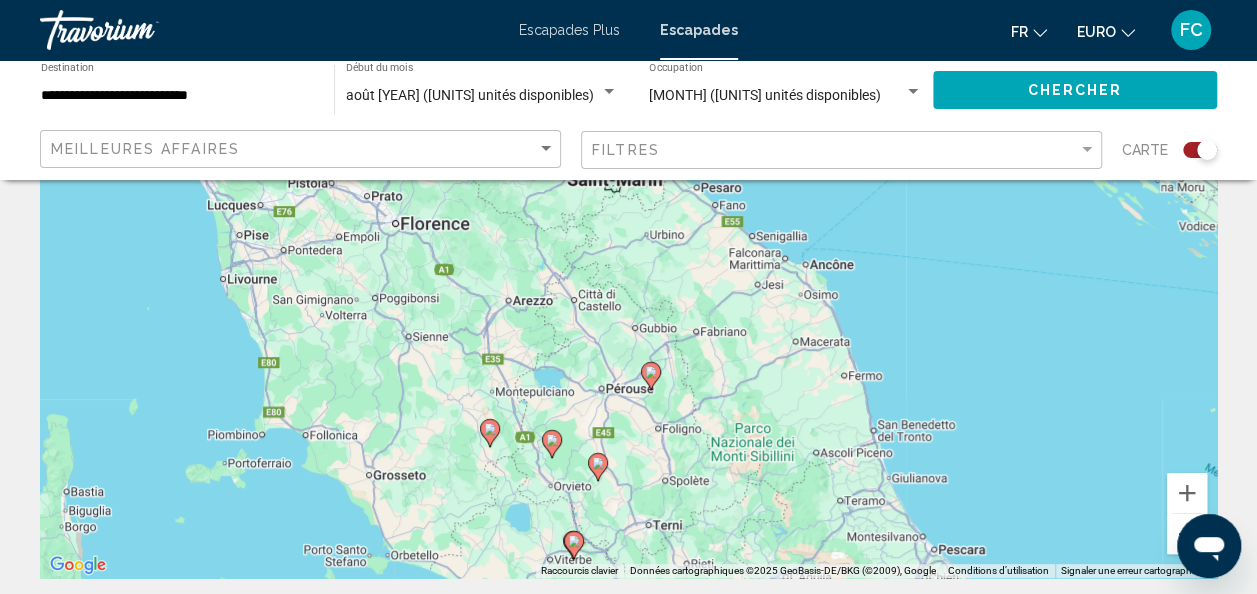 drag, startPoint x: 420, startPoint y: 472, endPoint x: 594, endPoint y: 469, distance: 174.02586 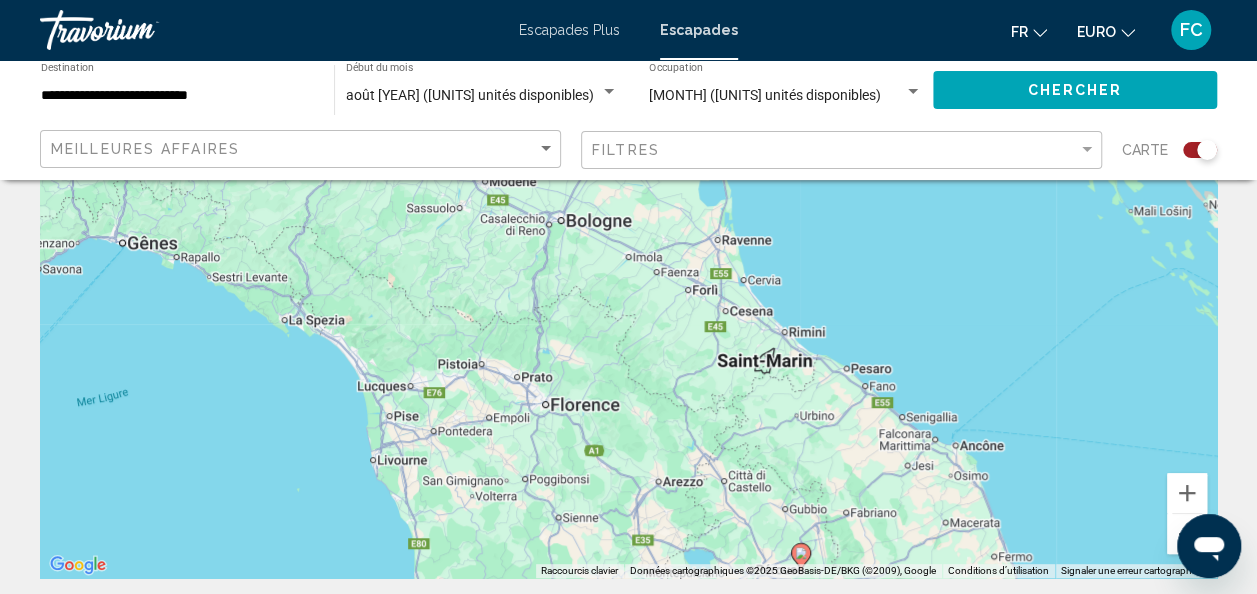 drag, startPoint x: 367, startPoint y: 284, endPoint x: 488, endPoint y: 464, distance: 216.88937 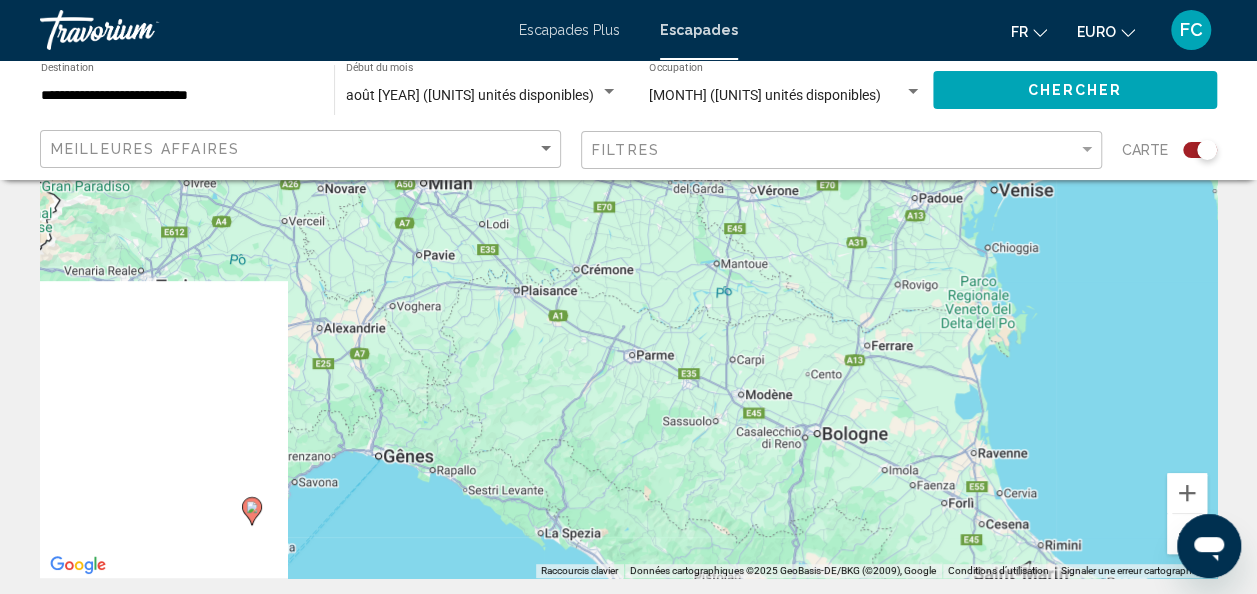 drag, startPoint x: 336, startPoint y: 296, endPoint x: 613, endPoint y: 534, distance: 365.2027 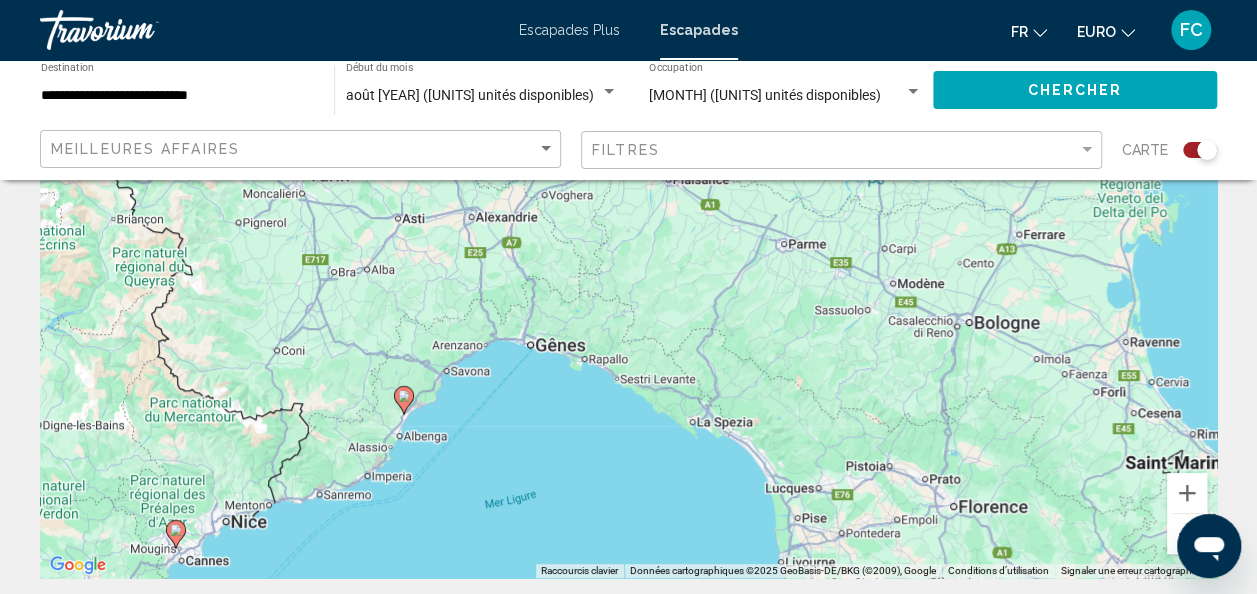 drag, startPoint x: 521, startPoint y: 412, endPoint x: 658, endPoint y: 216, distance: 239.13385 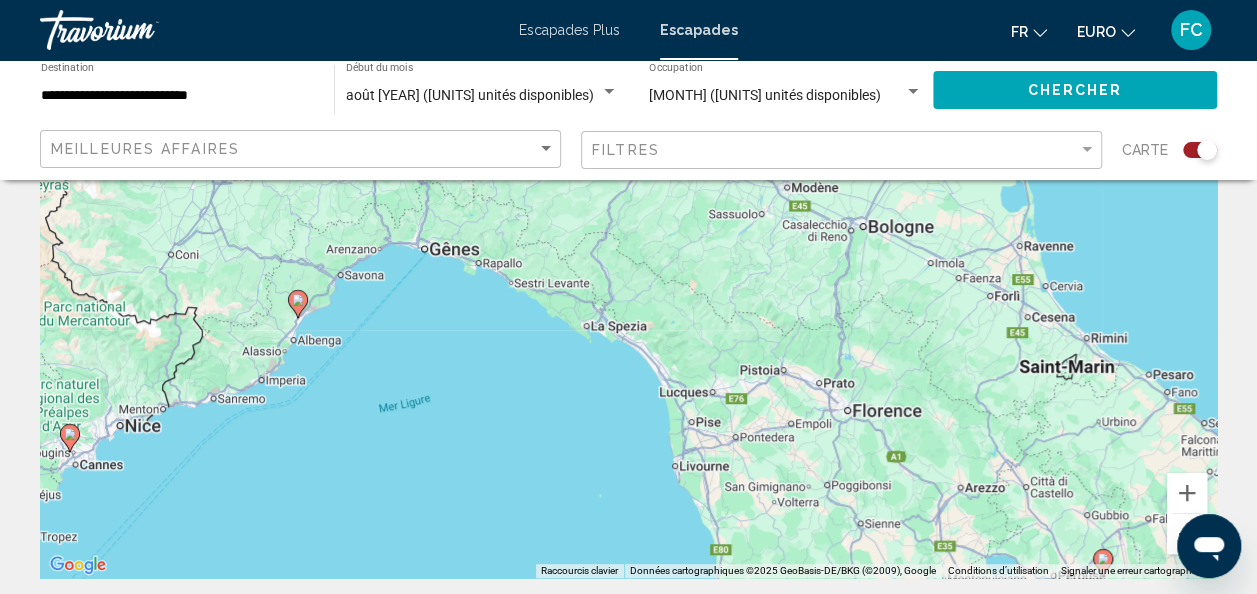 drag, startPoint x: 486, startPoint y: 442, endPoint x: 308, endPoint y: 337, distance: 206.66156 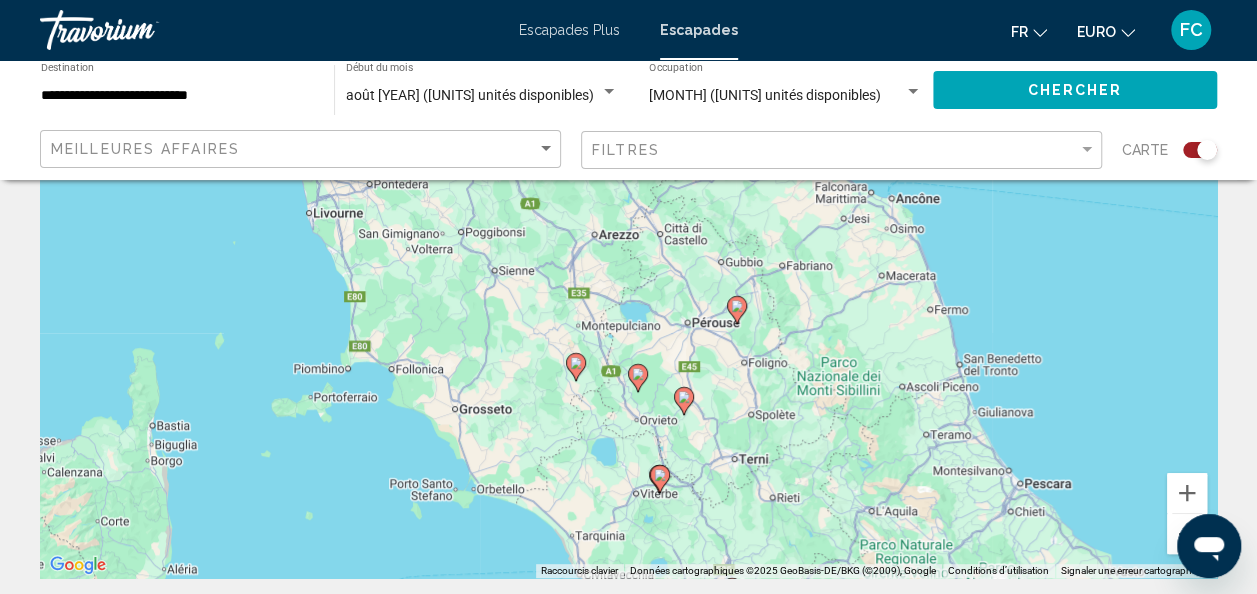 drag, startPoint x: 521, startPoint y: 460, endPoint x: 251, endPoint y: 241, distance: 347.6507 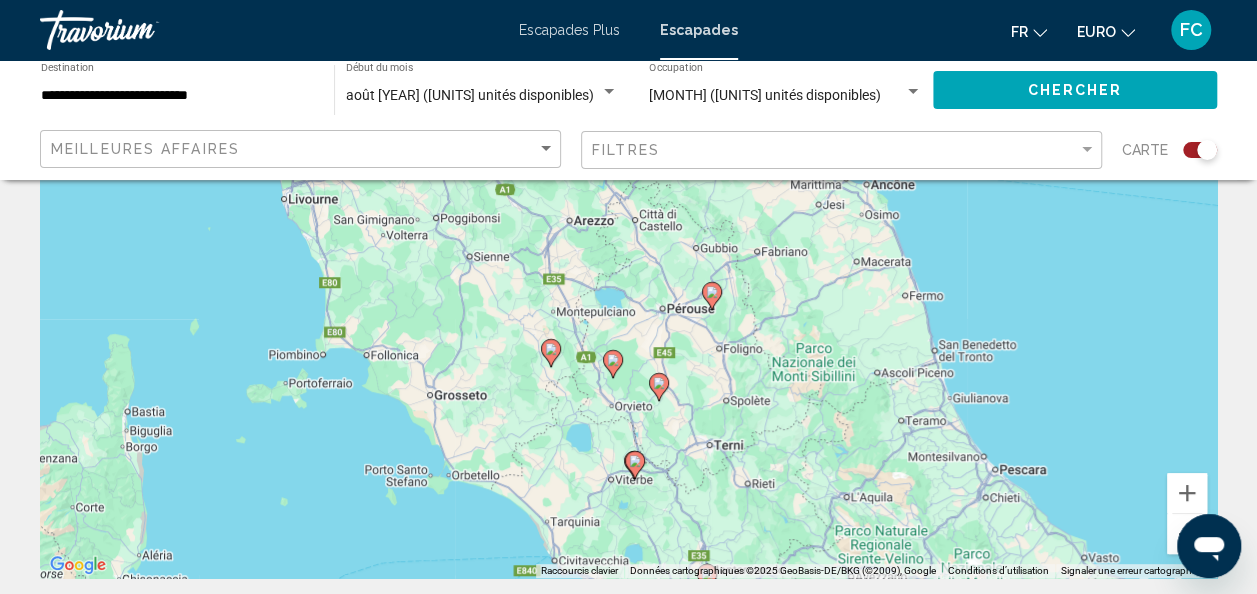 drag, startPoint x: 458, startPoint y: 418, endPoint x: 361, endPoint y: 420, distance: 97.020615 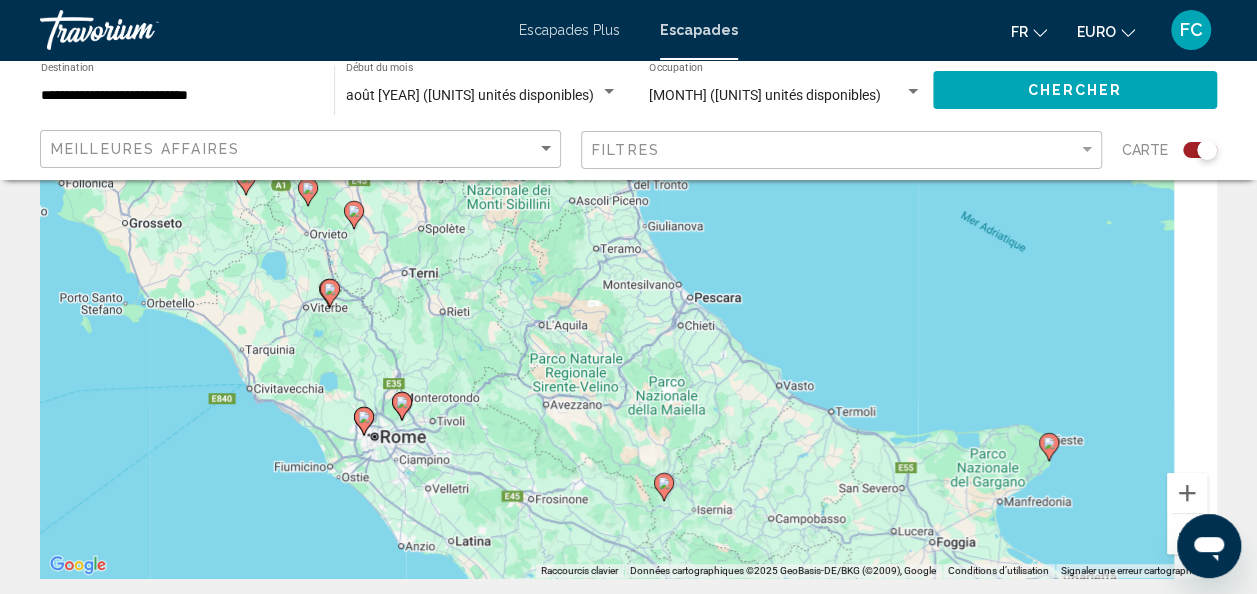 drag, startPoint x: 627, startPoint y: 427, endPoint x: 367, endPoint y: 198, distance: 346.46933 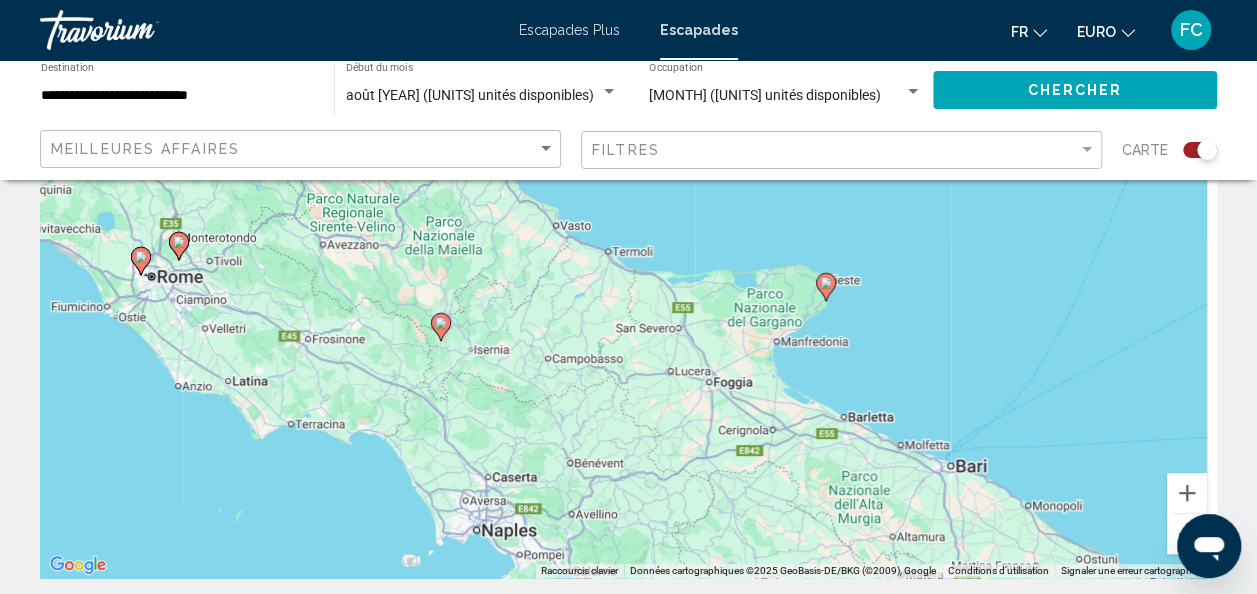 drag, startPoint x: 548, startPoint y: 407, endPoint x: 339, endPoint y: 290, distance: 239.52036 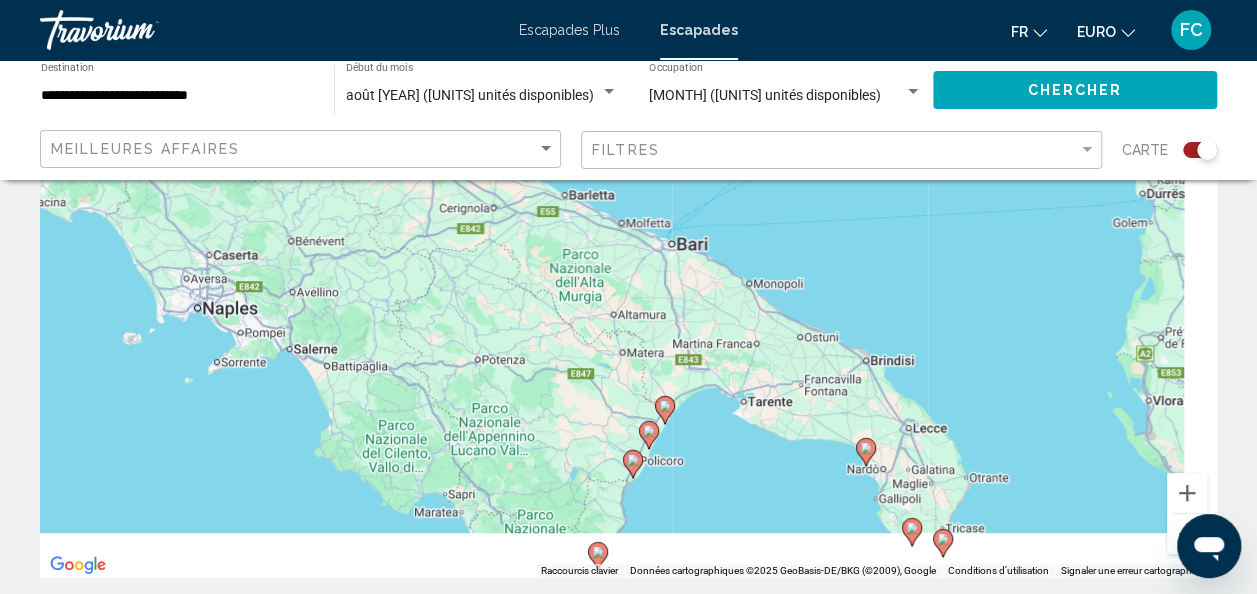 drag, startPoint x: 623, startPoint y: 436, endPoint x: 379, endPoint y: 176, distance: 356.56134 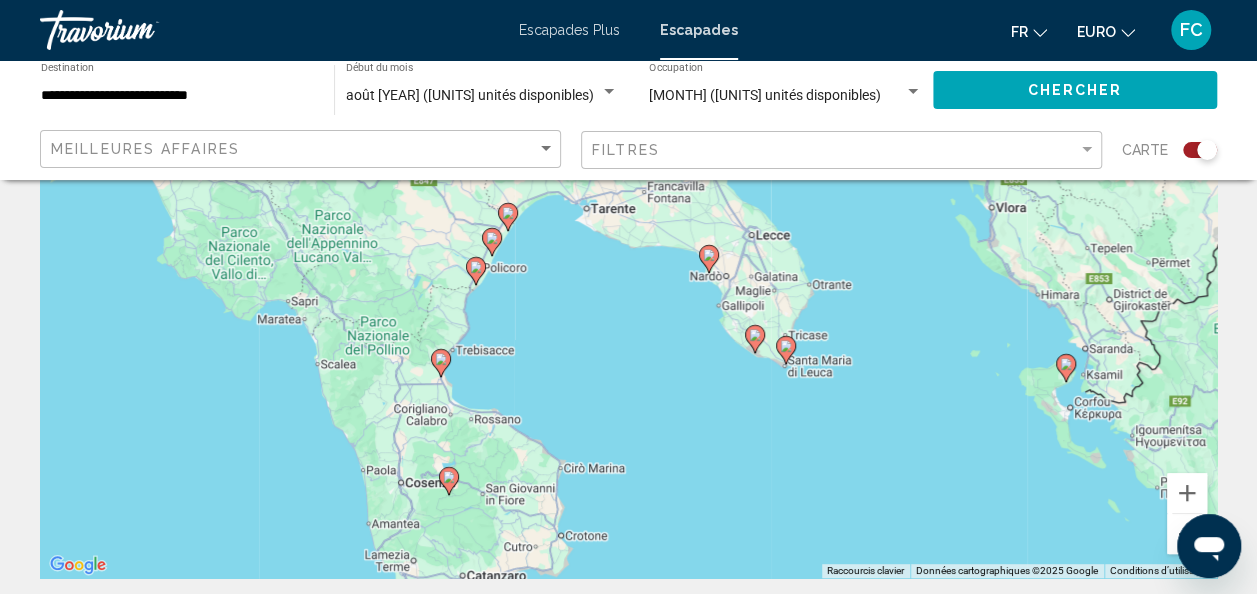 drag, startPoint x: 630, startPoint y: 434, endPoint x: 542, endPoint y: 326, distance: 139.31259 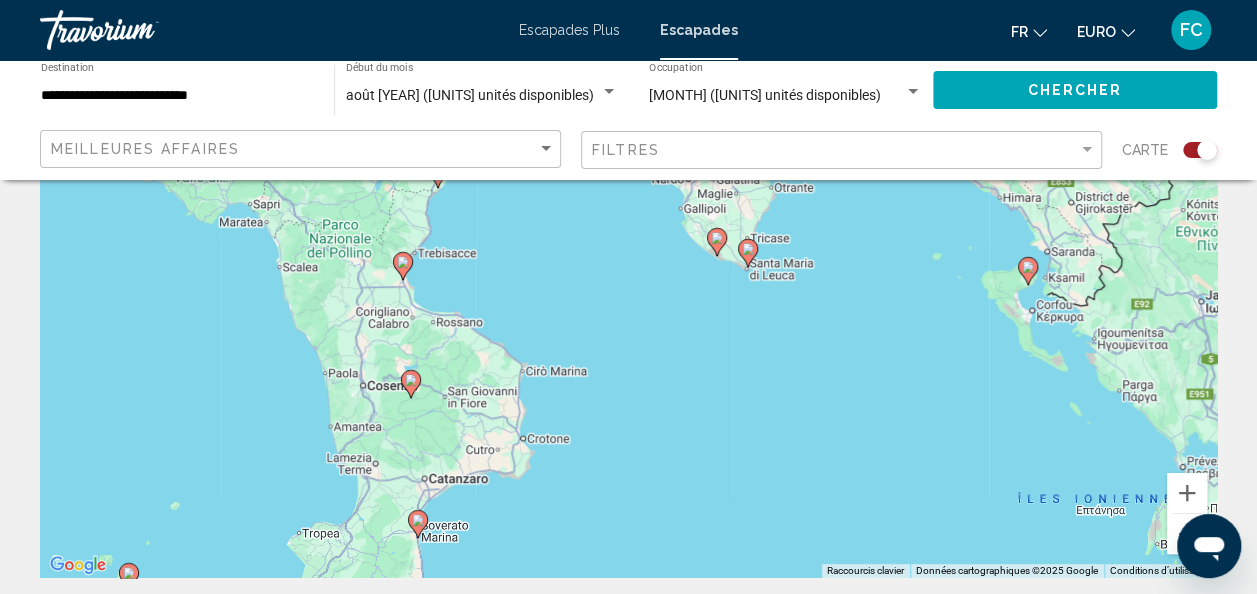 drag, startPoint x: 628, startPoint y: 320, endPoint x: 595, endPoint y: 236, distance: 90.24966 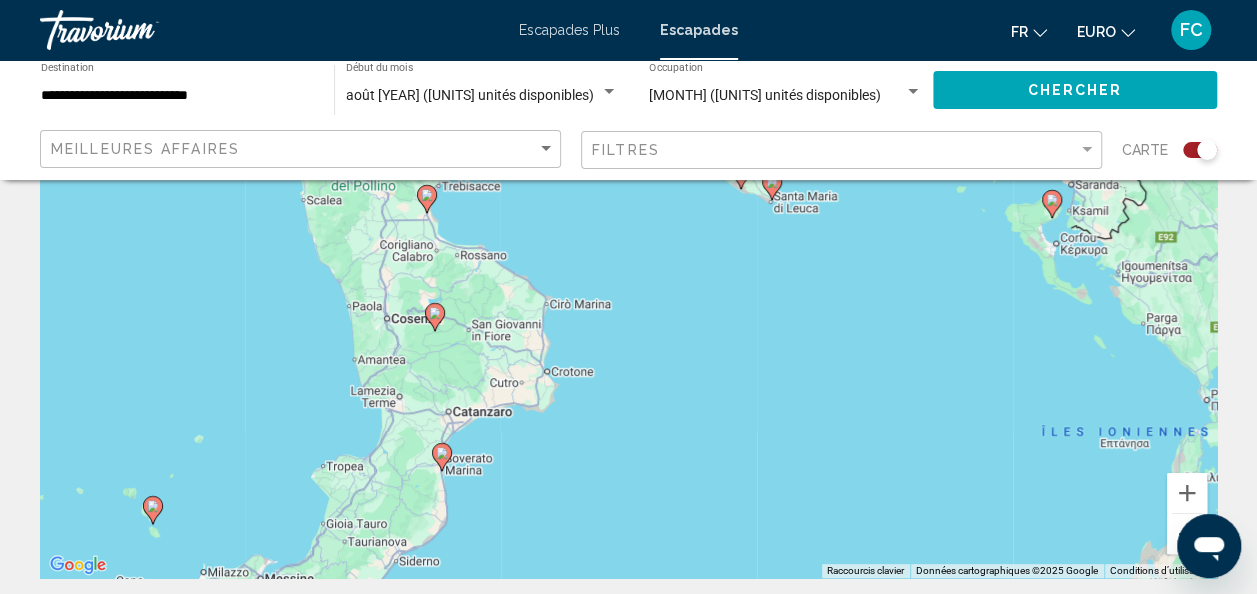 drag, startPoint x: 602, startPoint y: 470, endPoint x: 630, endPoint y: 363, distance: 110.60289 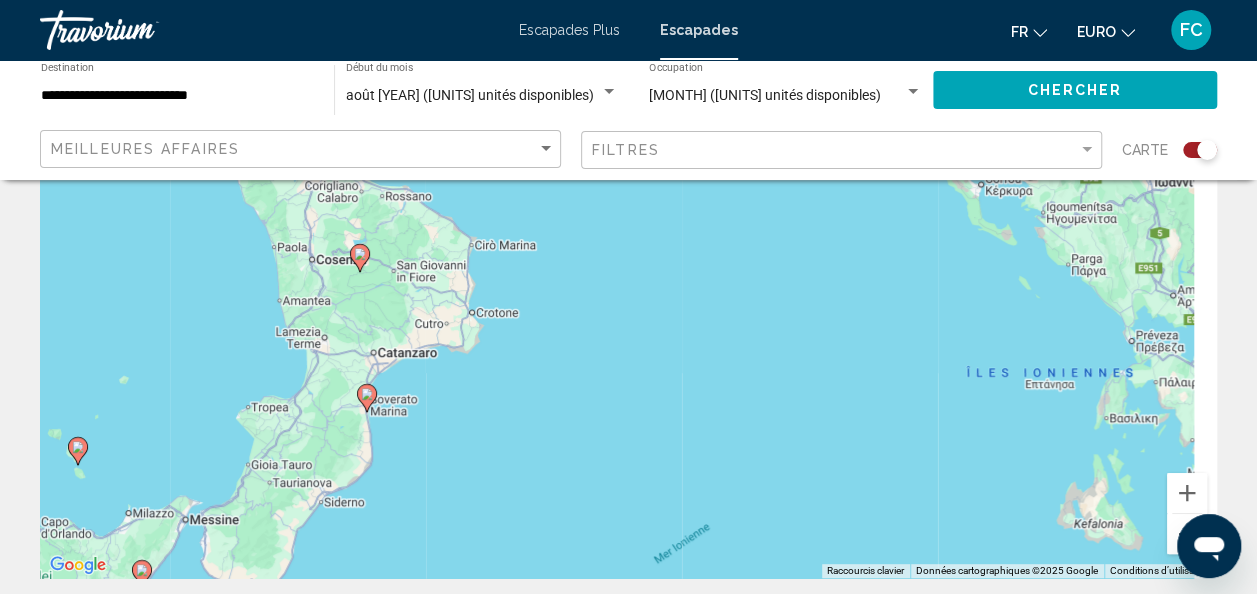 drag, startPoint x: 639, startPoint y: 508, endPoint x: 565, endPoint y: 451, distance: 93.40771 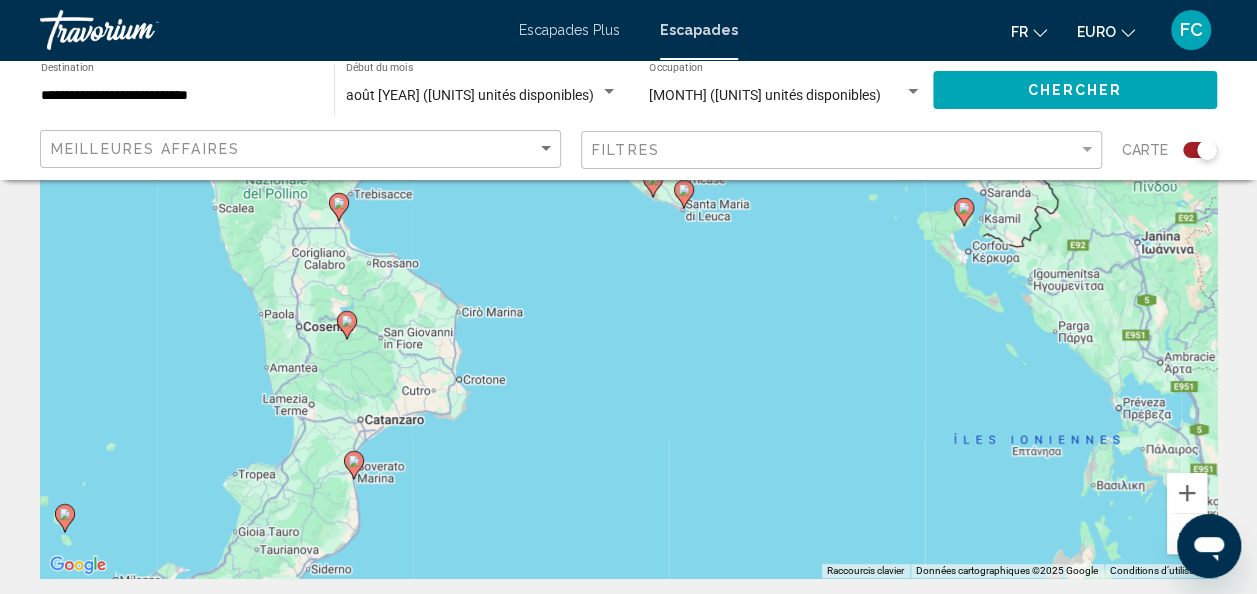 drag, startPoint x: 574, startPoint y: 241, endPoint x: 554, endPoint y: 432, distance: 192.04427 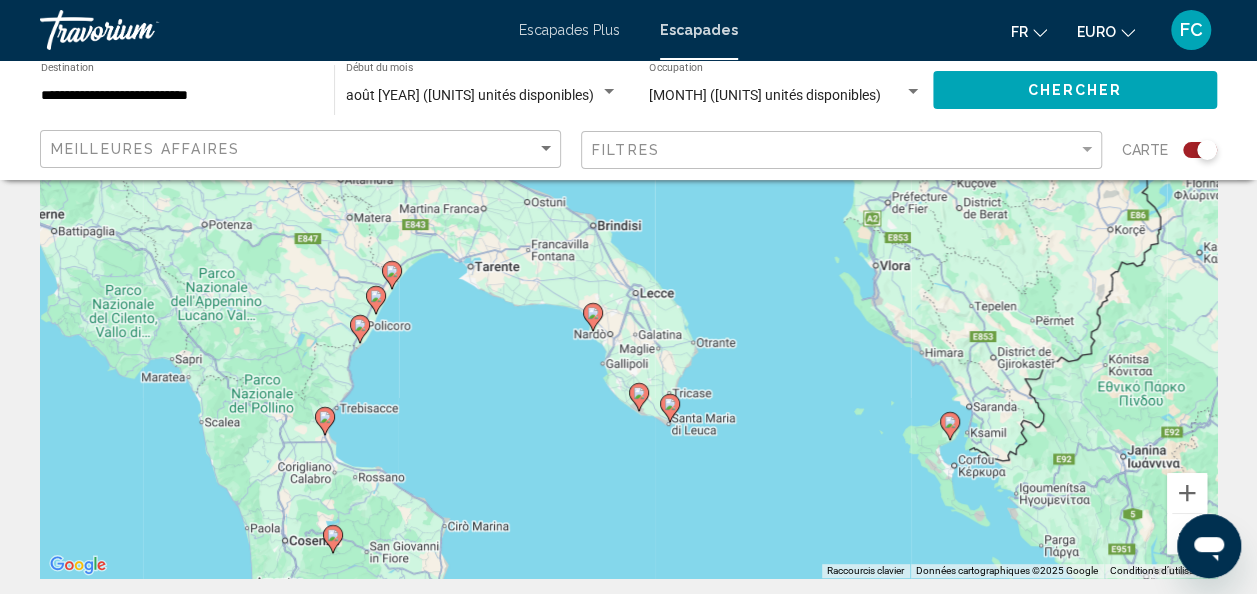 drag, startPoint x: 462, startPoint y: 326, endPoint x: 484, endPoint y: 376, distance: 54.626 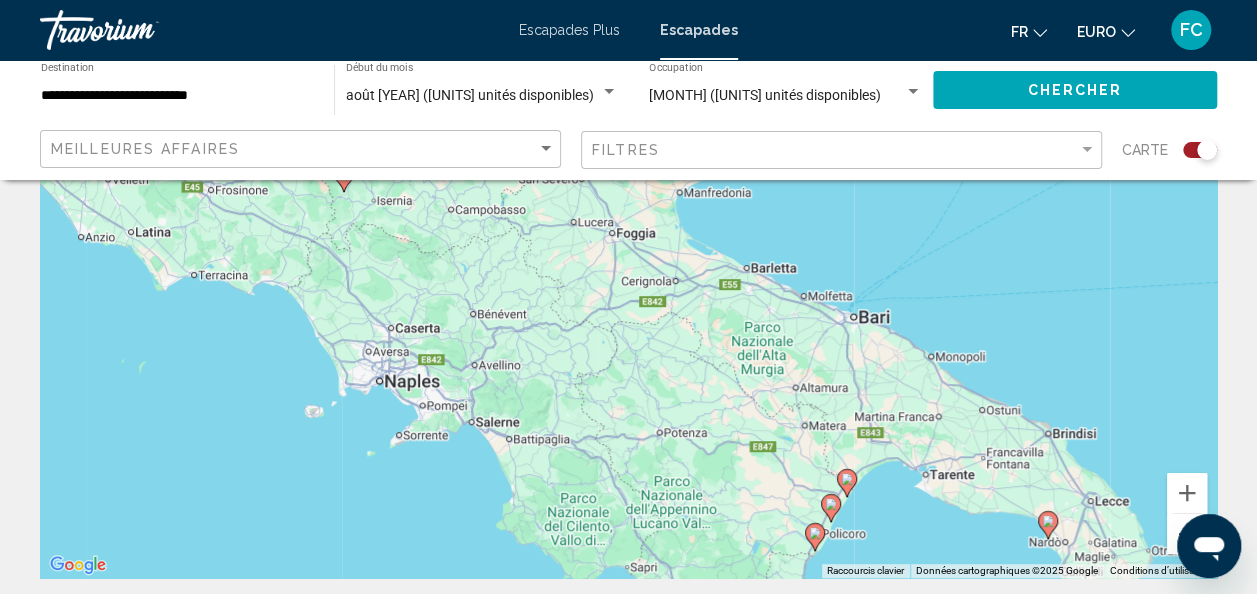 drag, startPoint x: 206, startPoint y: 253, endPoint x: 887, endPoint y: 576, distance: 753.71747 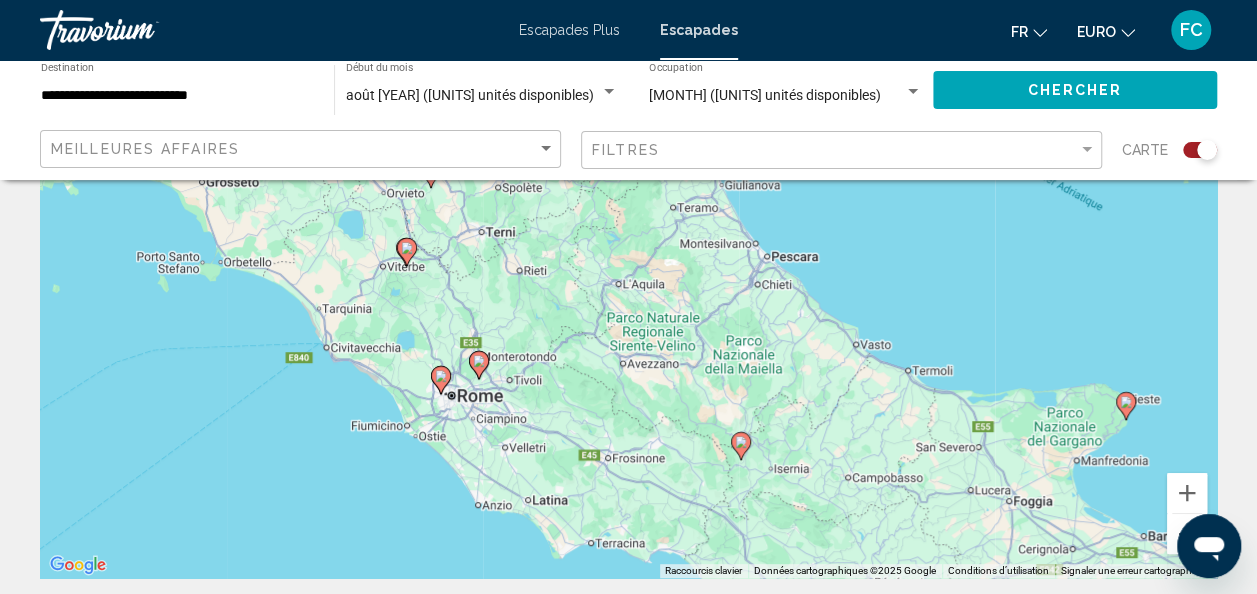 drag, startPoint x: 494, startPoint y: 300, endPoint x: 871, endPoint y: 645, distance: 511.0323 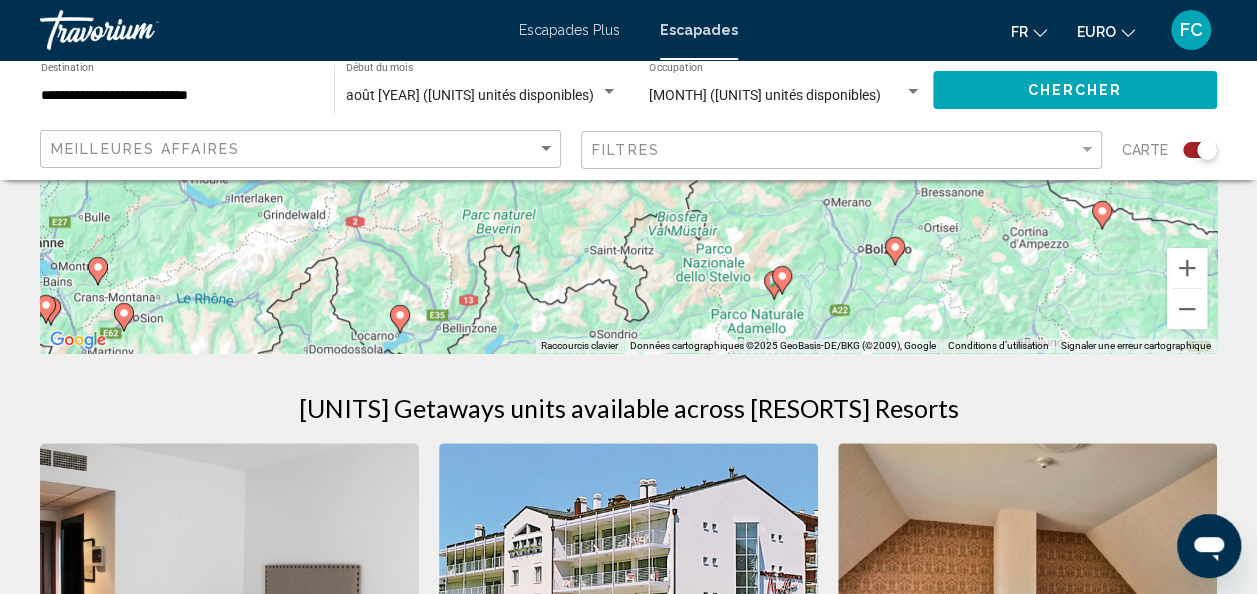 click on "Pour activer le glissement avec le clavier, appuyez sur Alt+Entrée. Une fois ce mode activé, utilisez les touches fléchées pour déplacer le repère. Pour valider le déplacement, appuyez sur Entrée. Pour annuler, appuyez sur Échap." at bounding box center [628, 53] 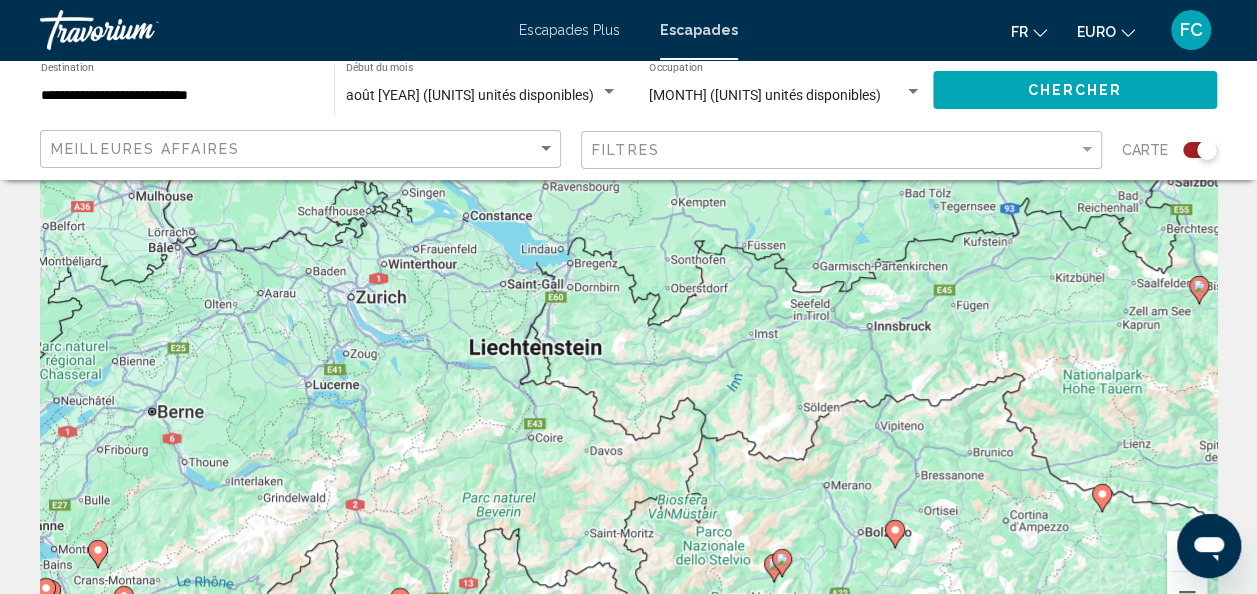 scroll, scrollTop: 56, scrollLeft: 0, axis: vertical 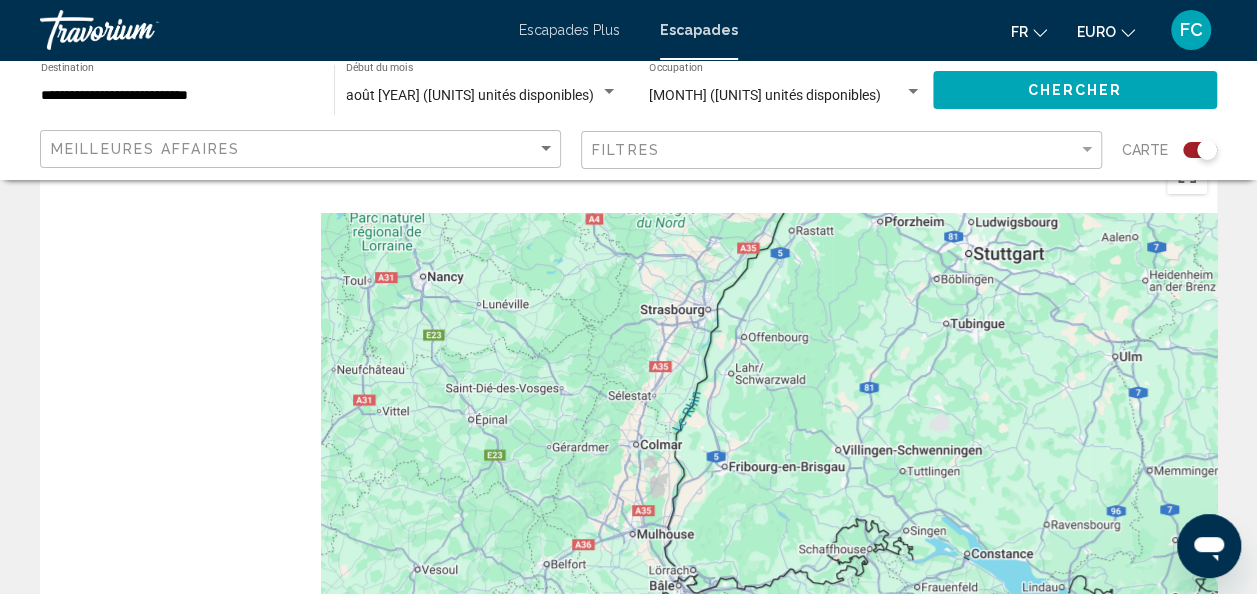 drag, startPoint x: 284, startPoint y: 330, endPoint x: 817, endPoint y: 574, distance: 586.1954 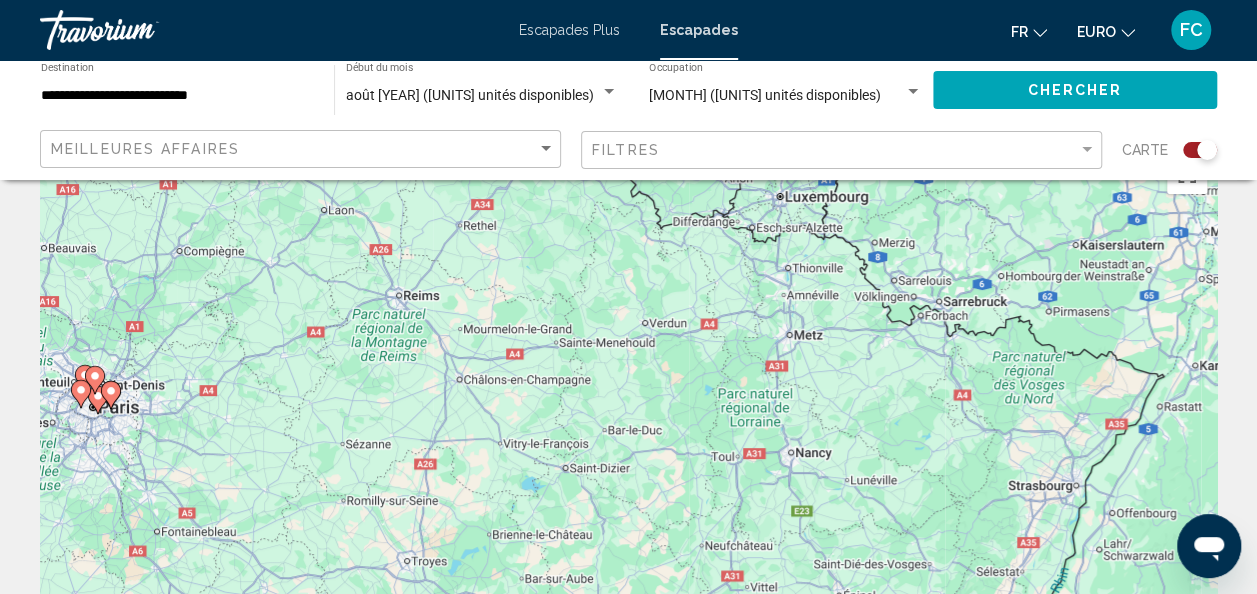 drag, startPoint x: 639, startPoint y: 349, endPoint x: 462, endPoint y: 295, distance: 185.05405 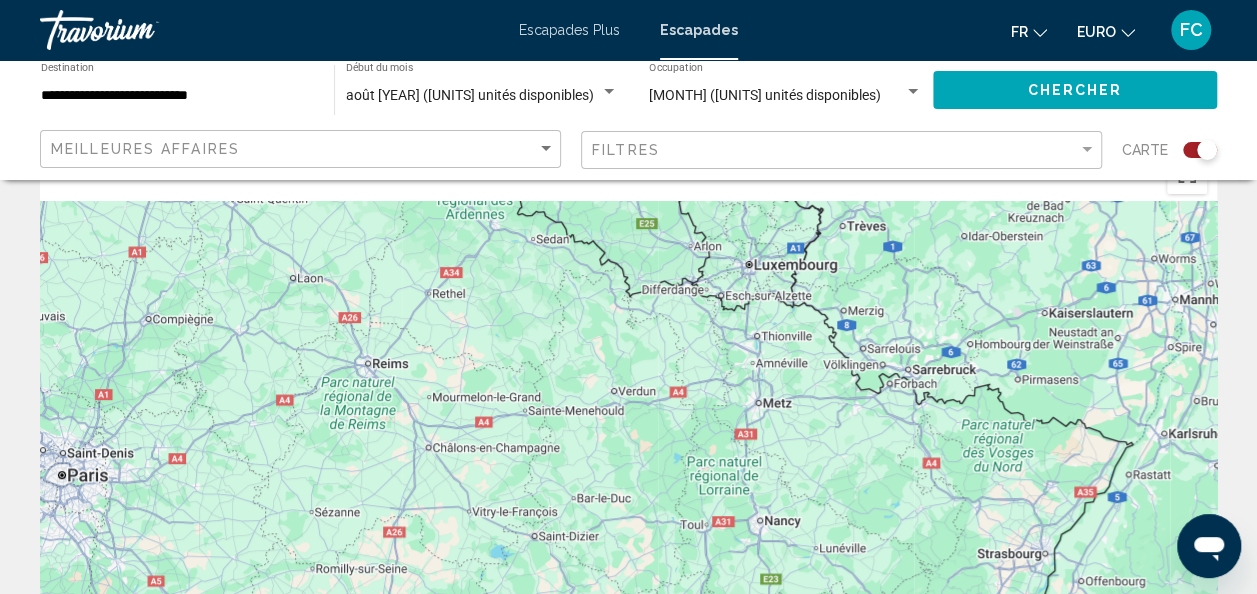 drag, startPoint x: 290, startPoint y: 289, endPoint x: 789, endPoint y: 562, distance: 568.797 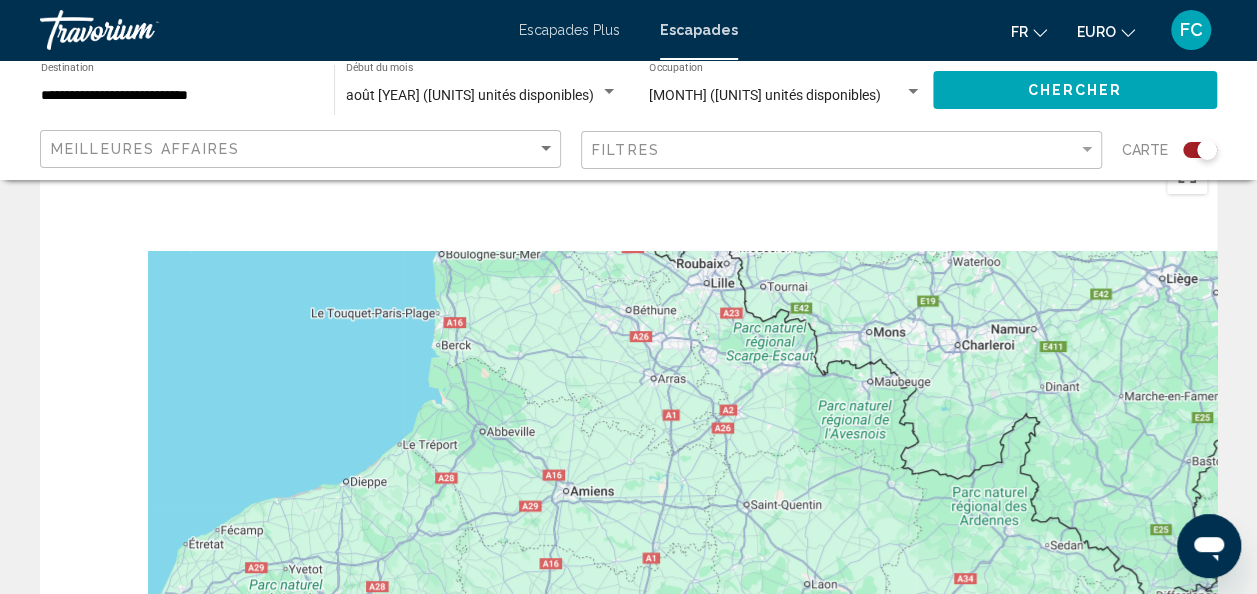 drag, startPoint x: 299, startPoint y: 306, endPoint x: 703, endPoint y: 546, distance: 469.91064 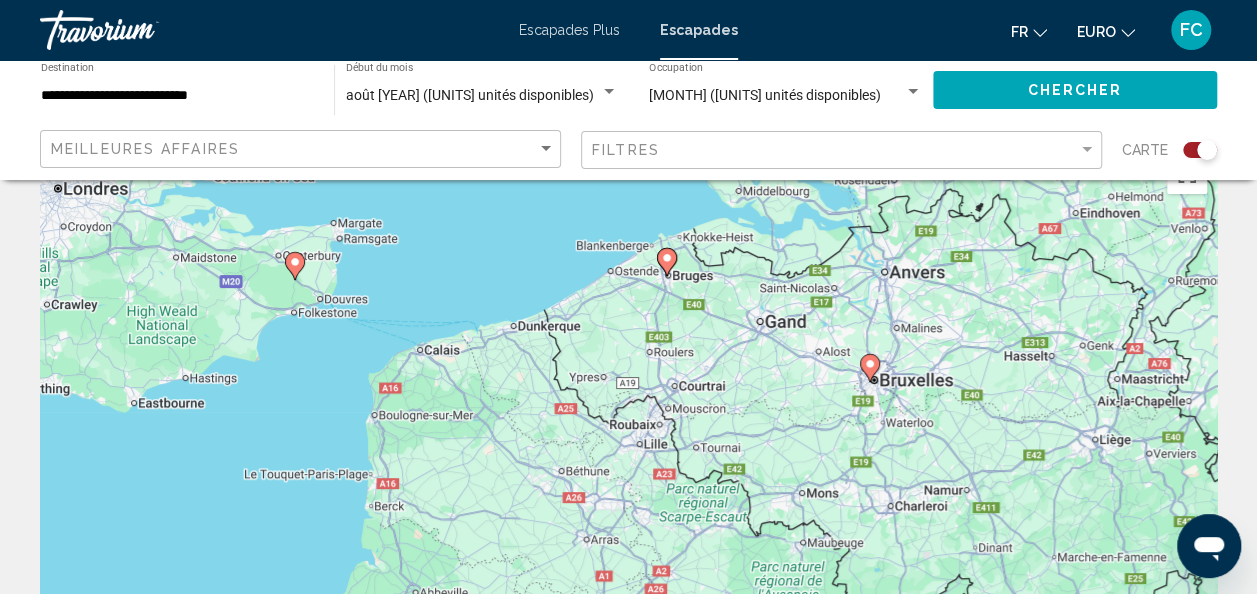 drag, startPoint x: 783, startPoint y: 370, endPoint x: 300, endPoint y: 482, distance: 495.8155 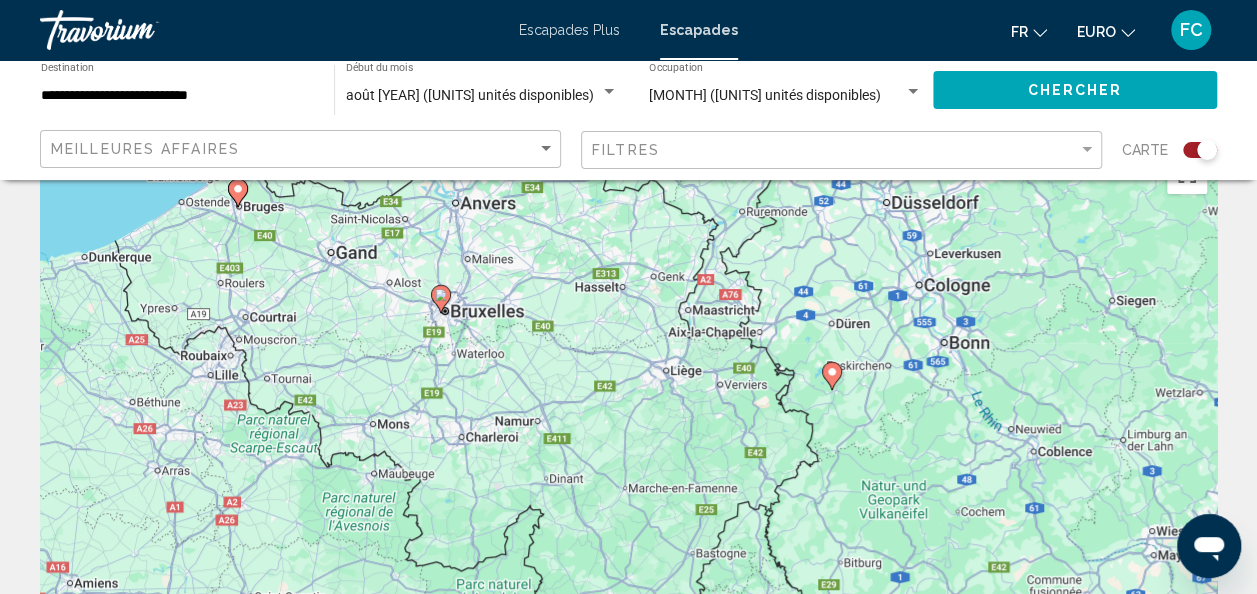 drag, startPoint x: 614, startPoint y: 426, endPoint x: 543, endPoint y: 288, distance: 155.19342 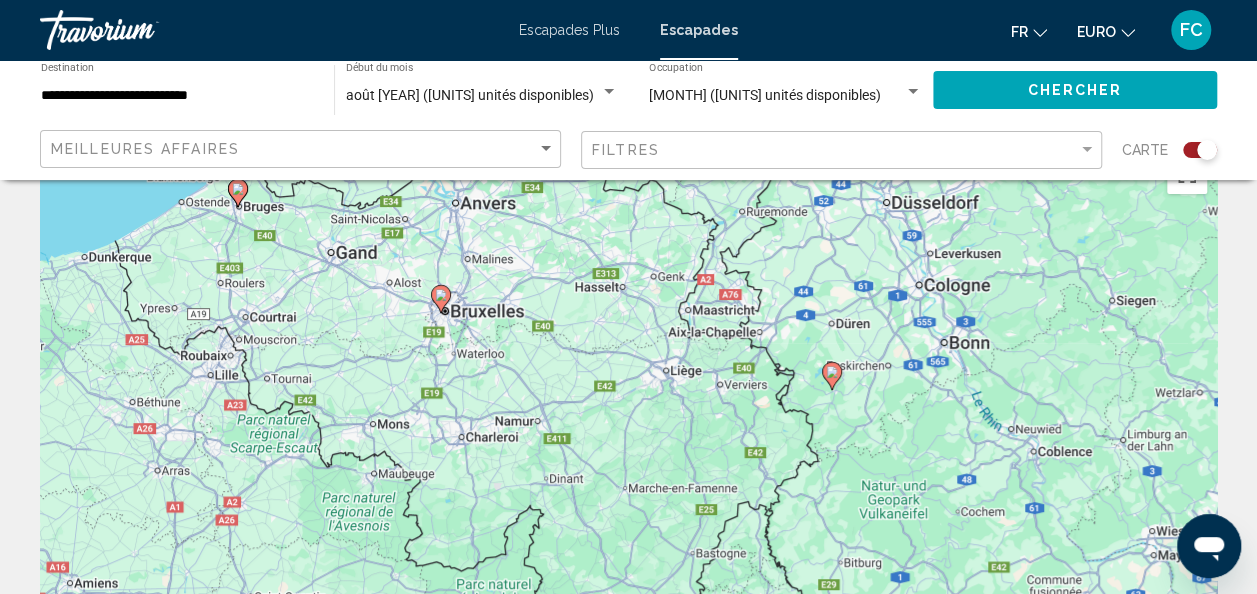 click on "Pour activer le glissement avec le clavier, appuyez sur Alt+Entrée. Une fois ce mode activé, utilisez les touches fléchées pour déplacer le repère. Pour valider le déplacement, appuyez sur Entrée. Pour annuler, appuyez sur Échap." at bounding box center [628, 444] 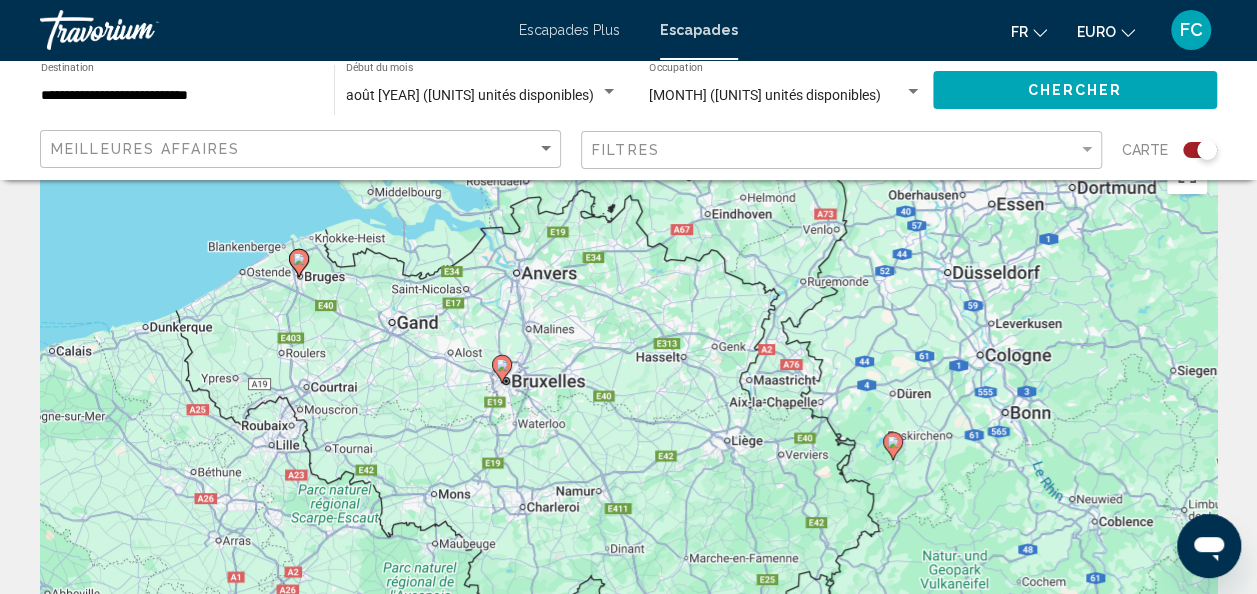drag, startPoint x: 566, startPoint y: 357, endPoint x: 652, endPoint y: 468, distance: 140.41724 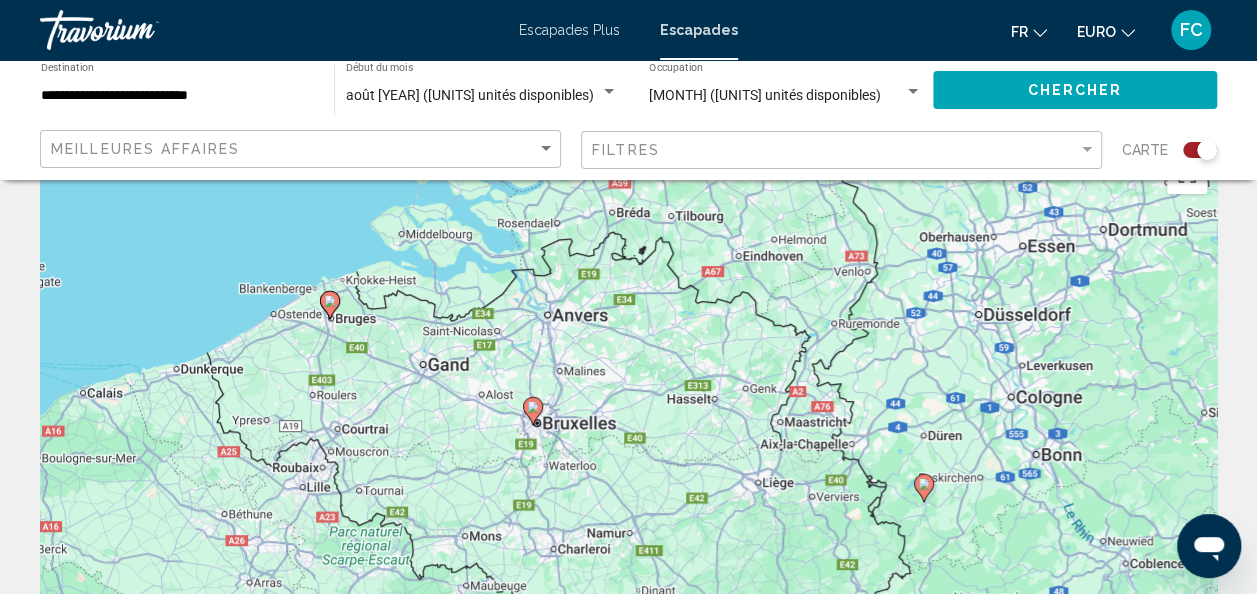 click 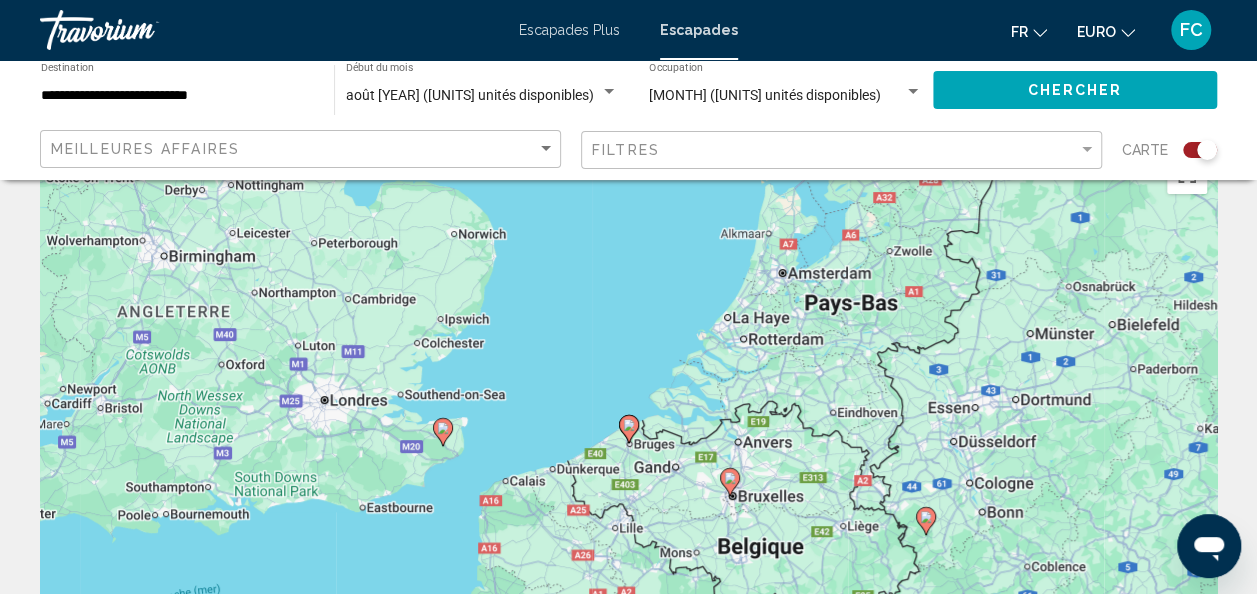 click 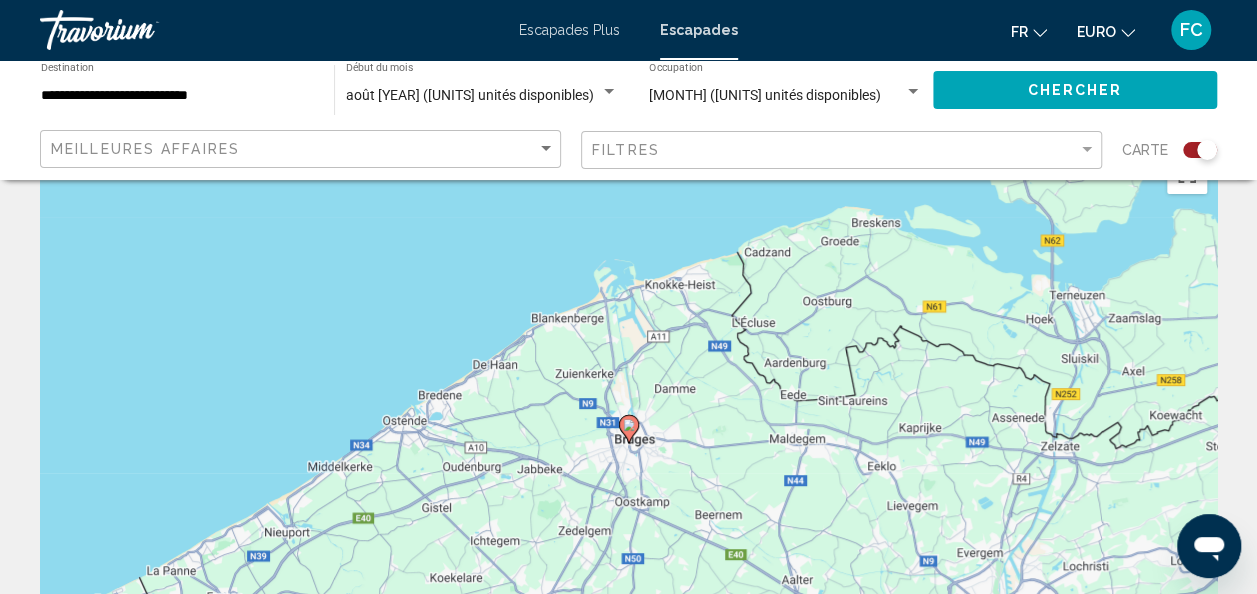 drag, startPoint x: 627, startPoint y: 432, endPoint x: 626, endPoint y: 422, distance: 10.049875 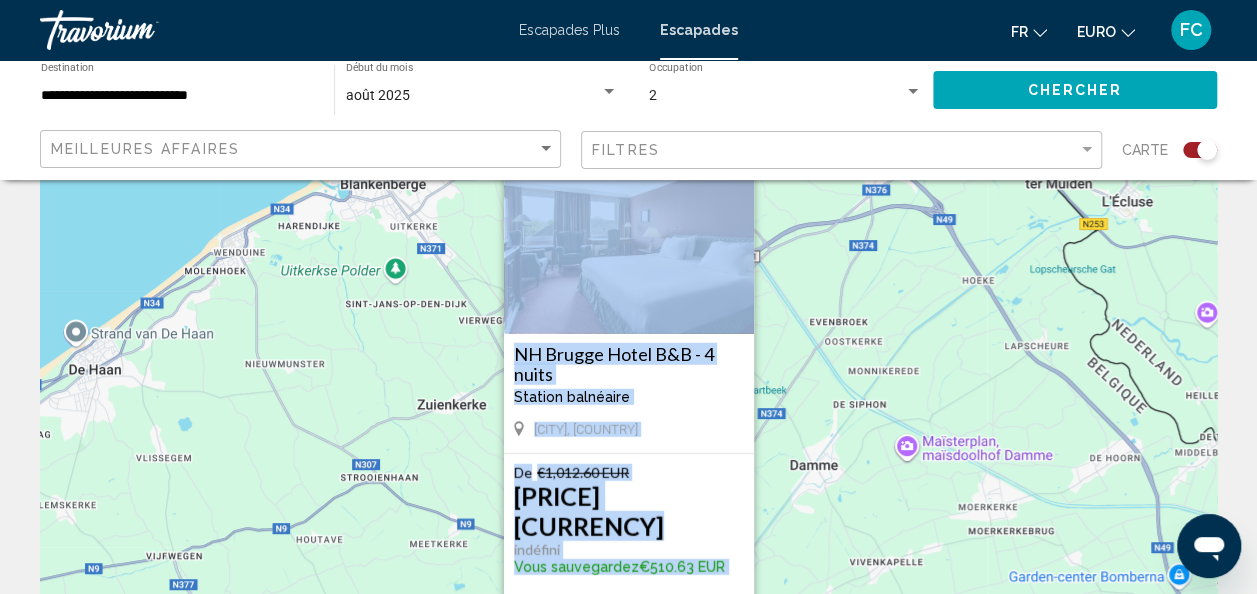 scroll, scrollTop: 116, scrollLeft: 0, axis: vertical 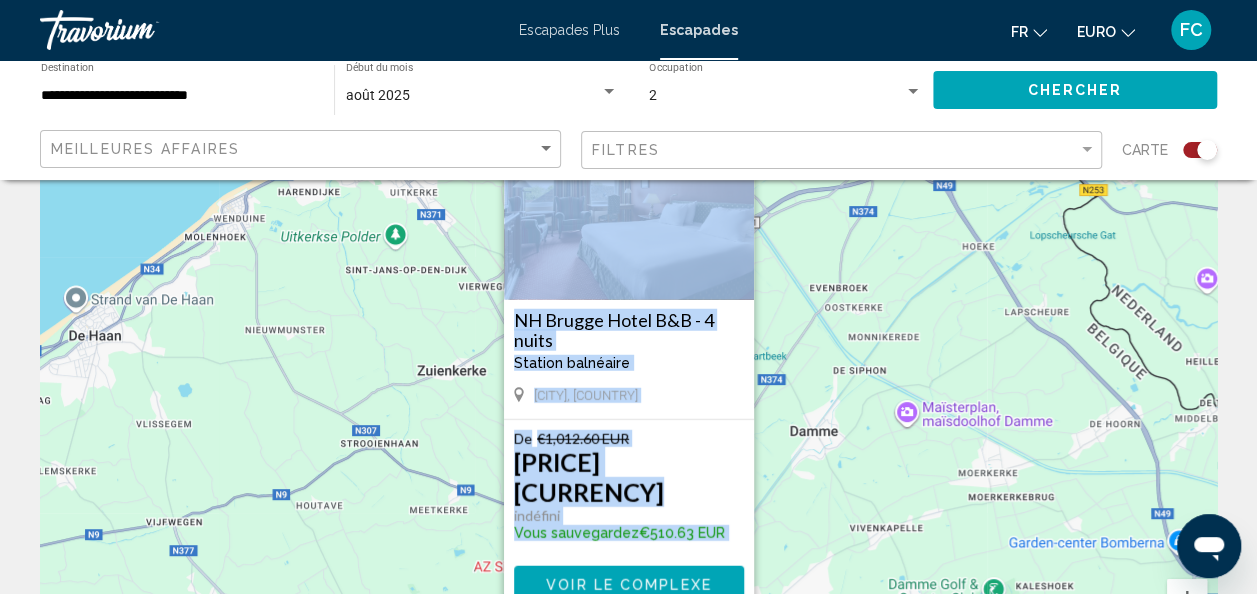 click on "Pour activer le glissement avec le clavier, appuyez sur Alt+Entrée. Une fois ce mode activé, utilisez les touches fléchées pour déplacer le repère. Pour valider le déplacement, appuyez sur Entrée. Pour annuler, appuyez sur Échap.  NH Brugge Hotel B&B - 4 nuits  Station balnéaire  -  Ceci est une station d'adultes seulement
Bruges, Belgique  De €1,012.60 EUR 501,97 € EUR indéfini Vous sauvegardez  €510.63 EUR  Voir le complexe" at bounding box center [628, 384] 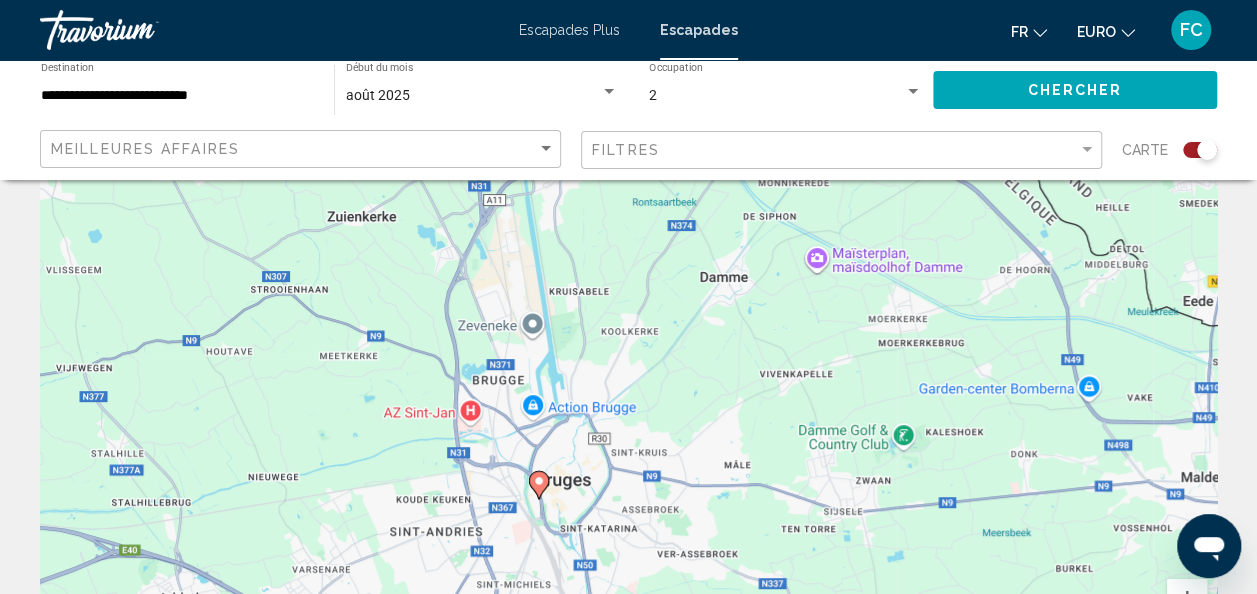 drag, startPoint x: 700, startPoint y: 418, endPoint x: 606, endPoint y: 257, distance: 186.4323 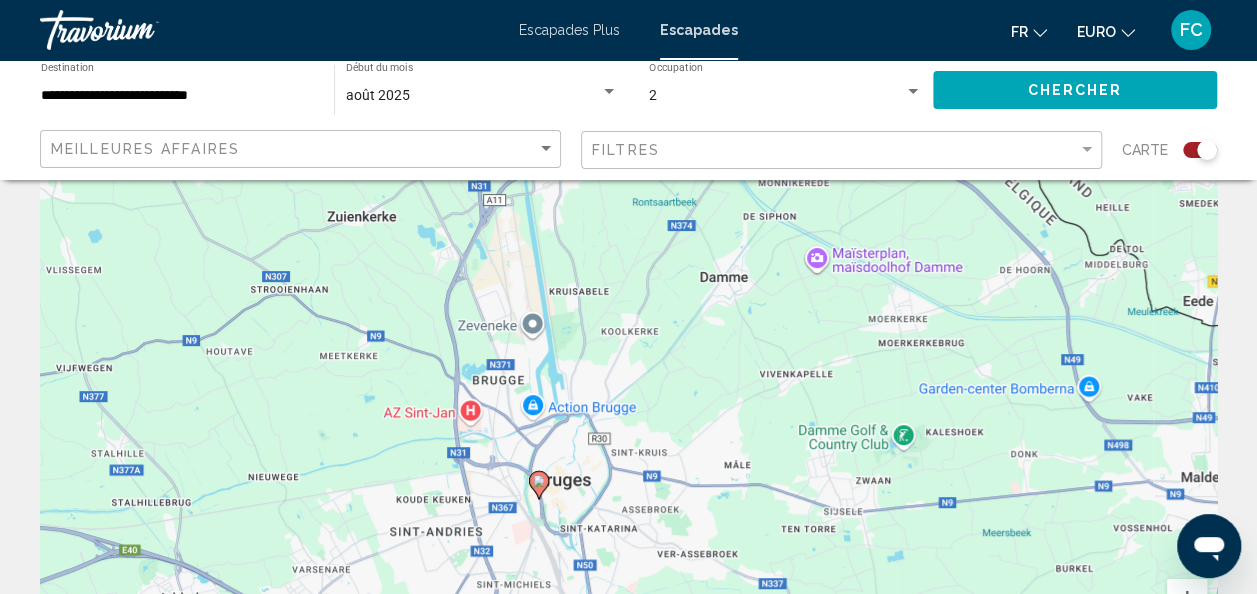 click on "Pour activer le glissement avec le clavier, appuyez sur Alt+Entrée. Une fois ce mode activé, utilisez les touches fléchées pour déplacer le repère. Pour valider le déplacement, appuyez sur Entrée. Pour annuler, appuyez sur Échap." at bounding box center (628, 384) 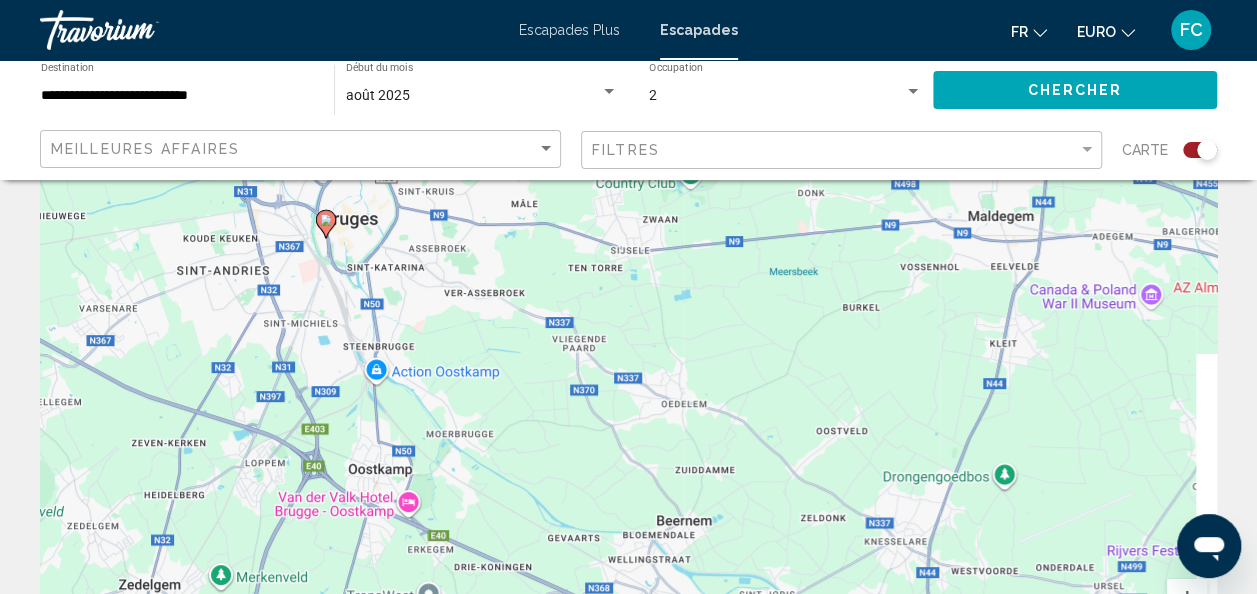 drag, startPoint x: 620, startPoint y: 531, endPoint x: 402, endPoint y: 265, distance: 343.9186 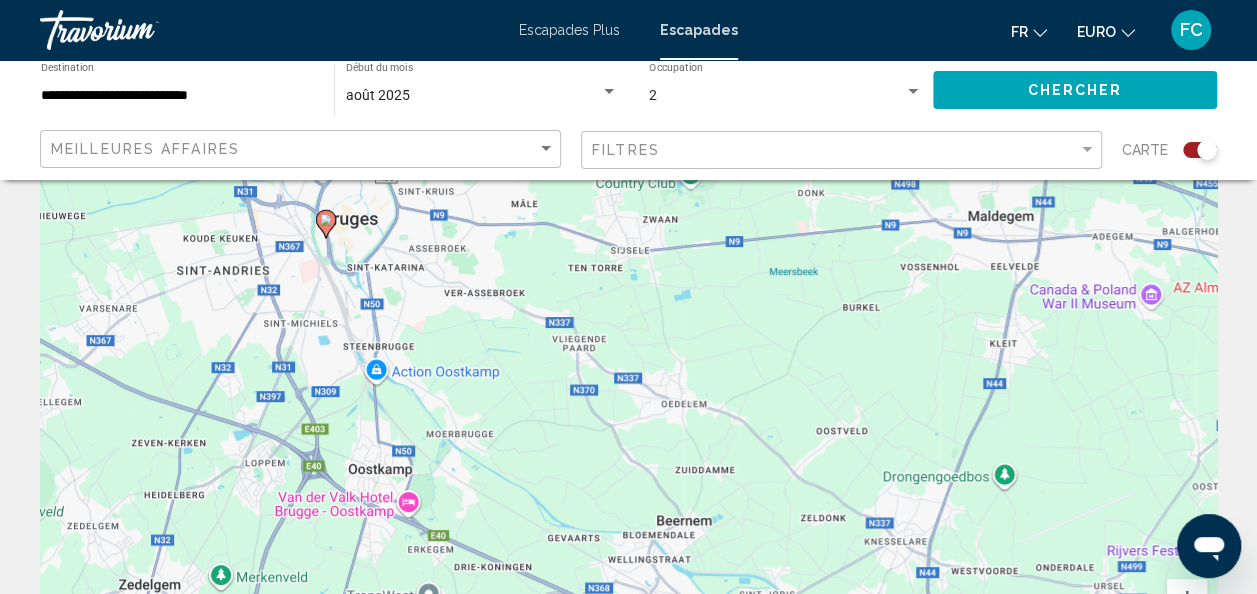 click 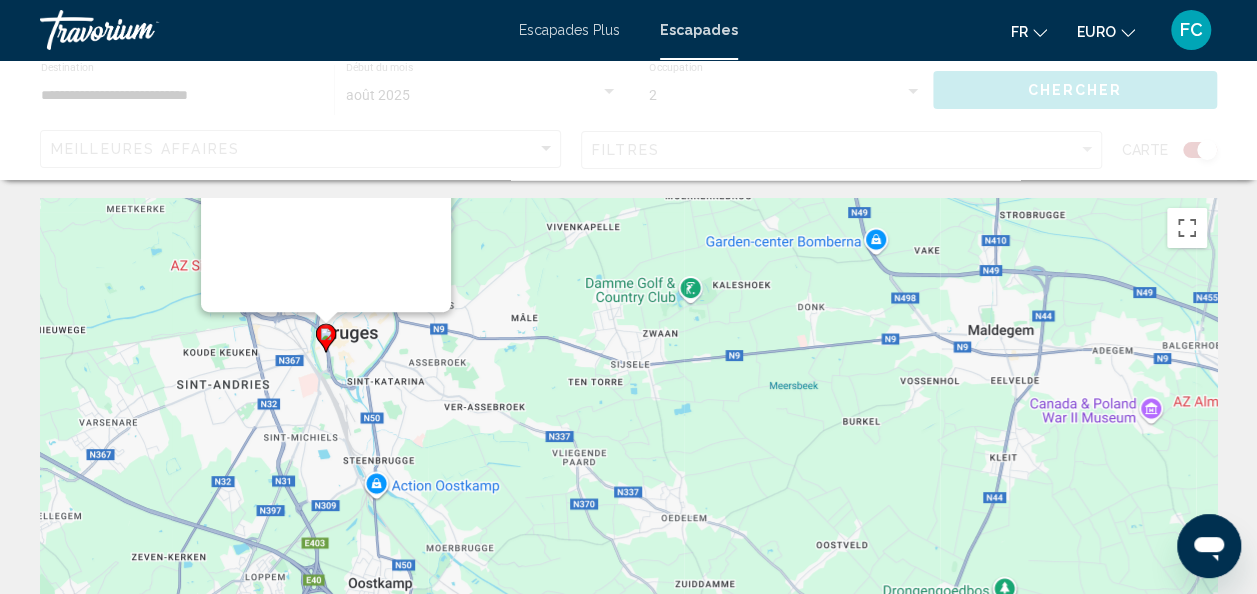 scroll, scrollTop: 0, scrollLeft: 0, axis: both 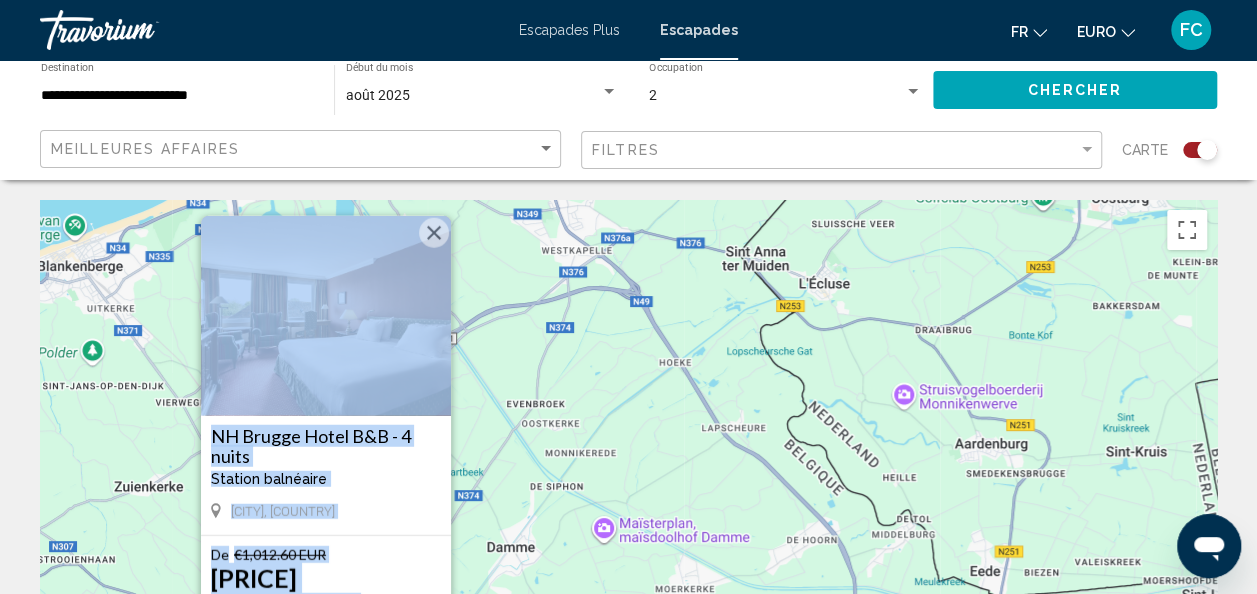 click at bounding box center (326, 316) 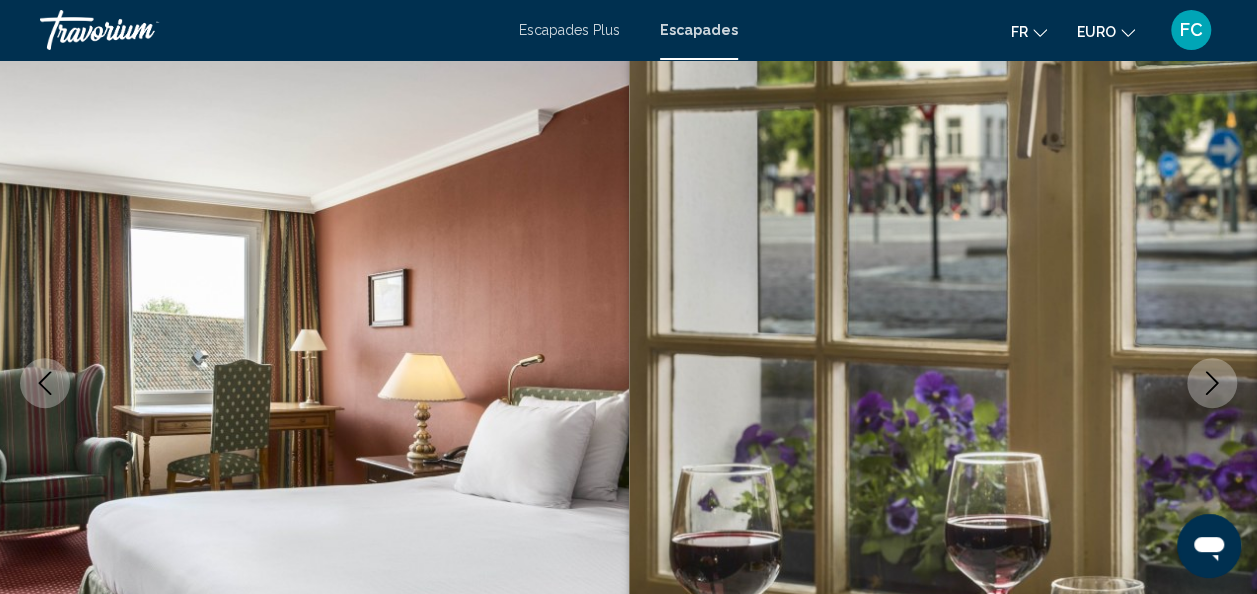 scroll, scrollTop: 0, scrollLeft: 0, axis: both 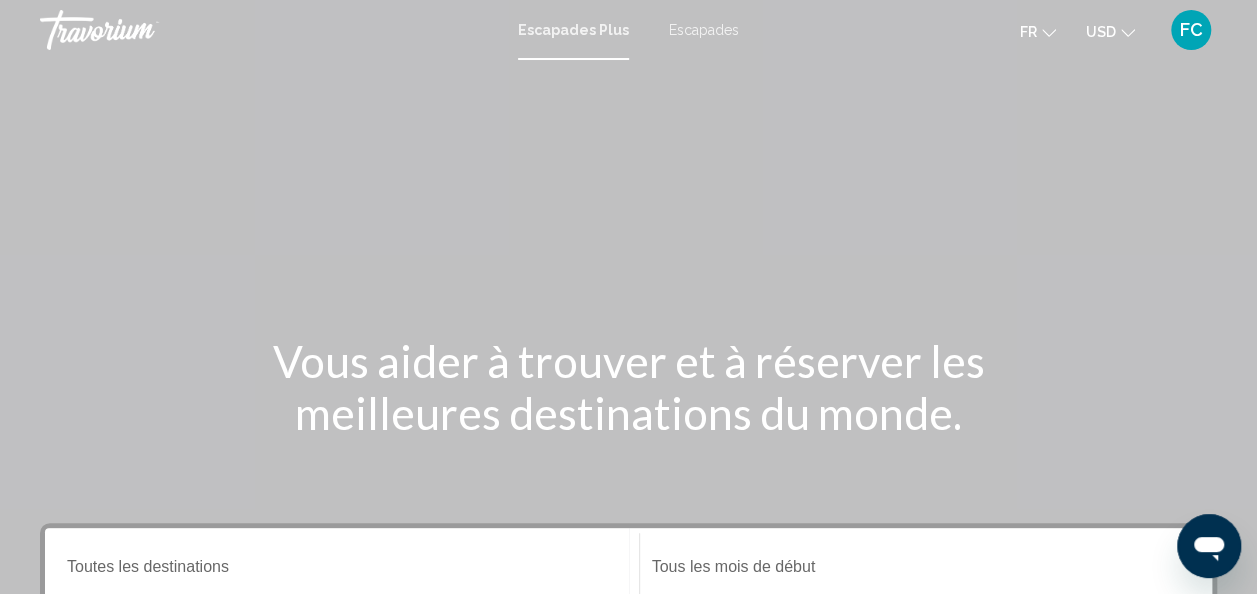 click on "Escapades" at bounding box center [704, 30] 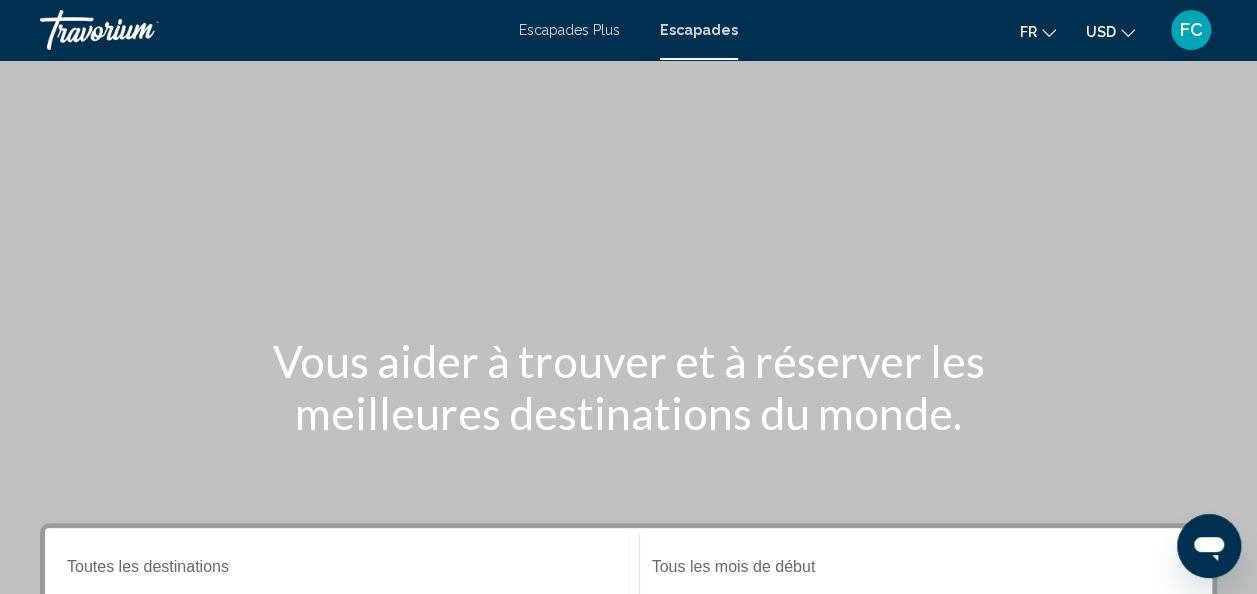 scroll, scrollTop: 196, scrollLeft: 0, axis: vertical 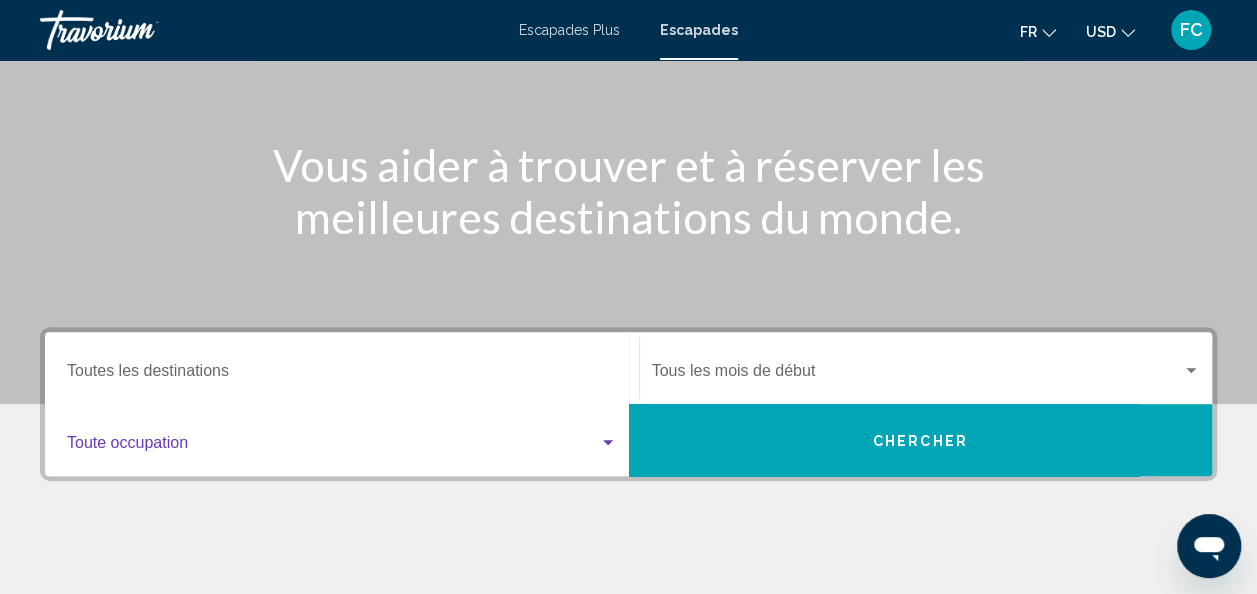 click at bounding box center (608, 443) 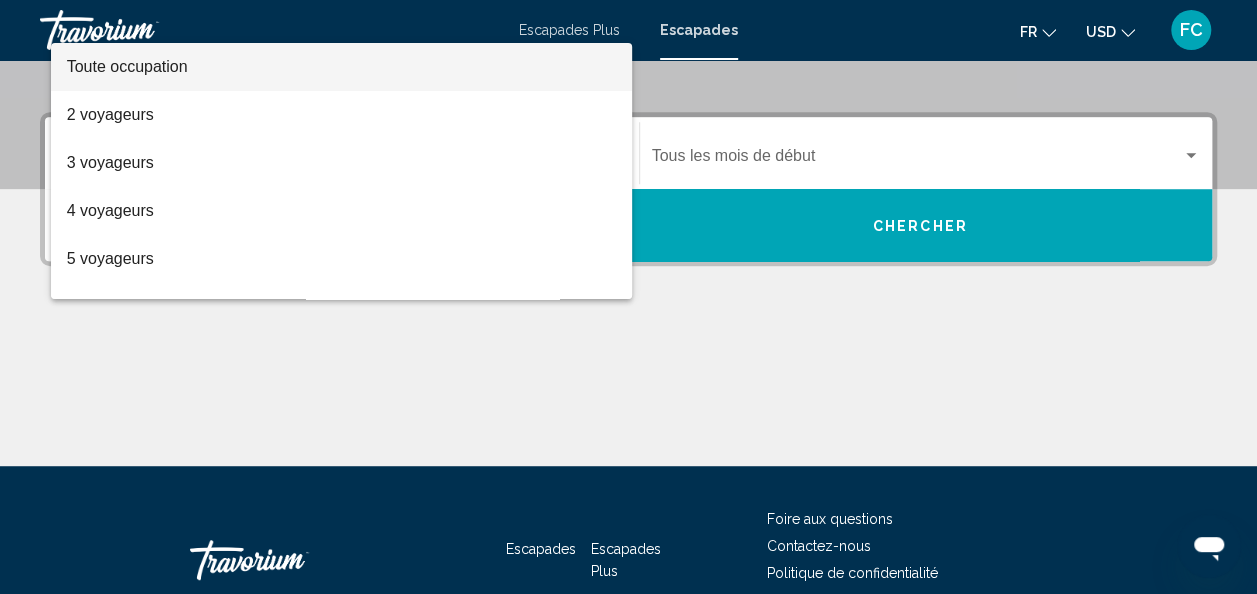 scroll, scrollTop: 458, scrollLeft: 0, axis: vertical 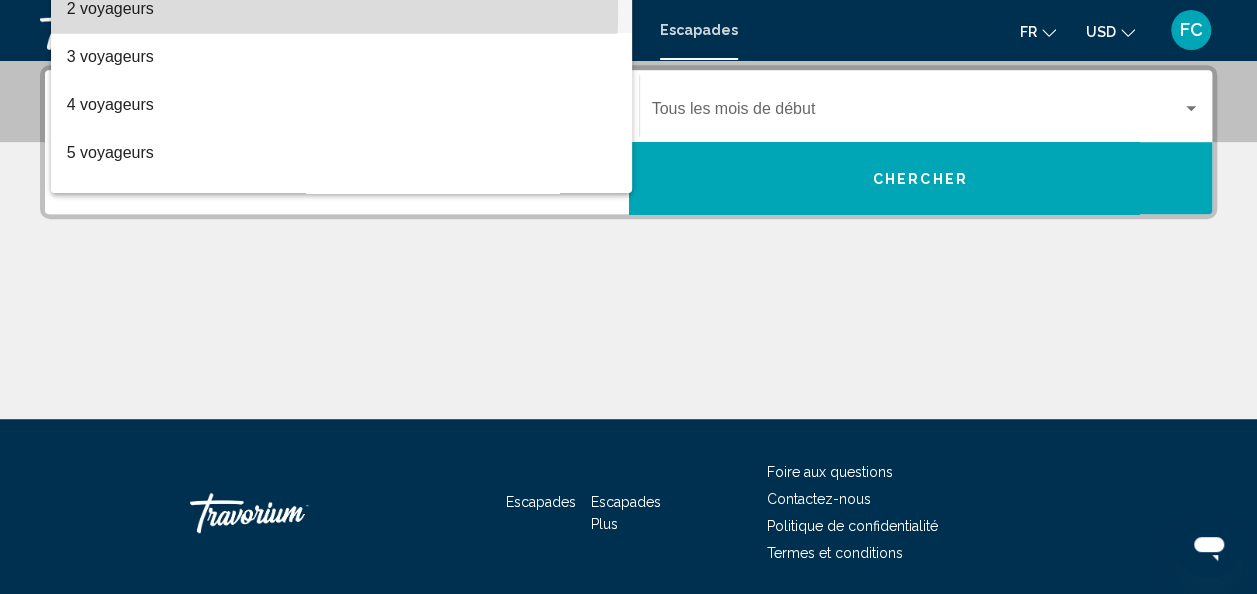 click on "2 voyageurs" at bounding box center [342, 9] 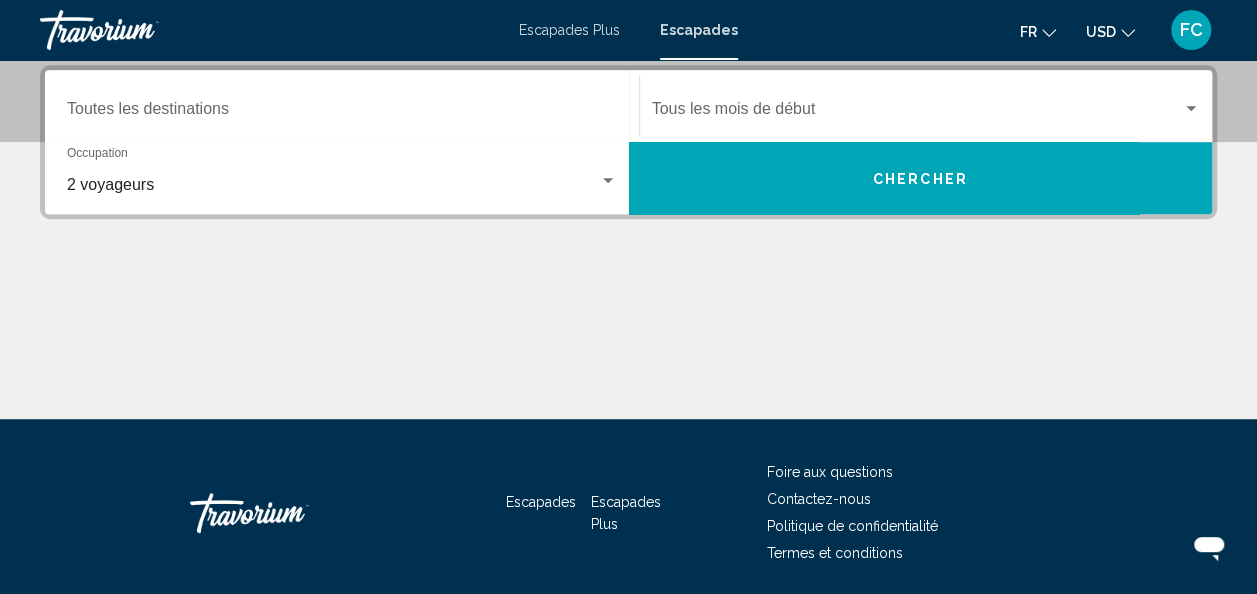 drag, startPoint x: 272, startPoint y: 271, endPoint x: 275, endPoint y: 318, distance: 47.095646 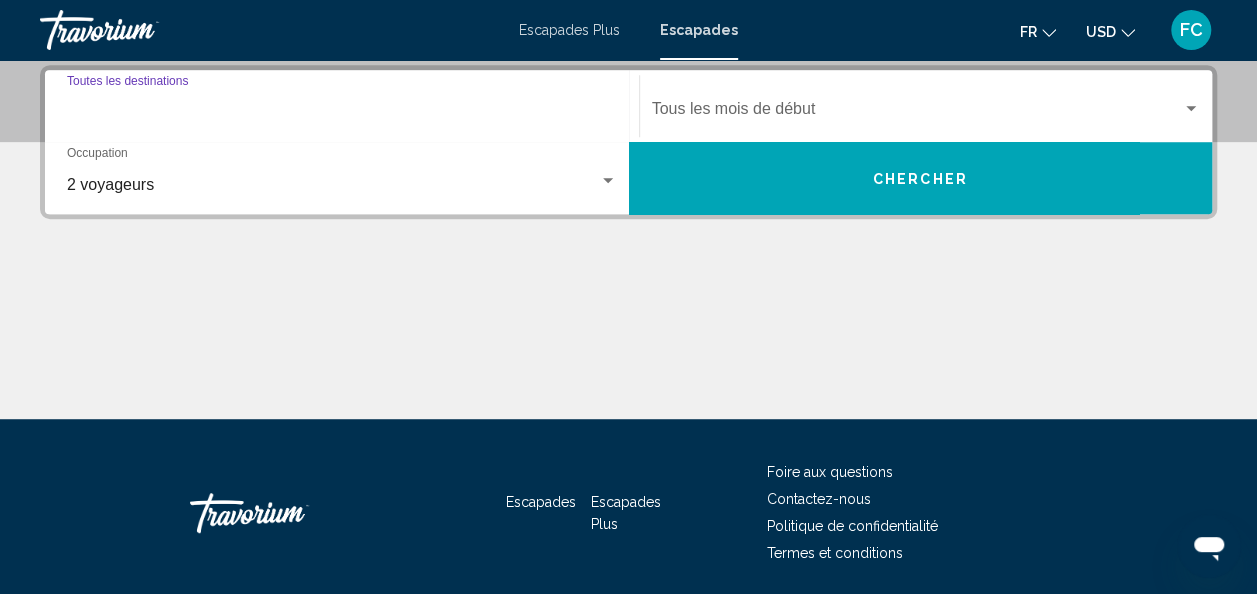 click on "Destination Toutes les destinations" at bounding box center (342, 113) 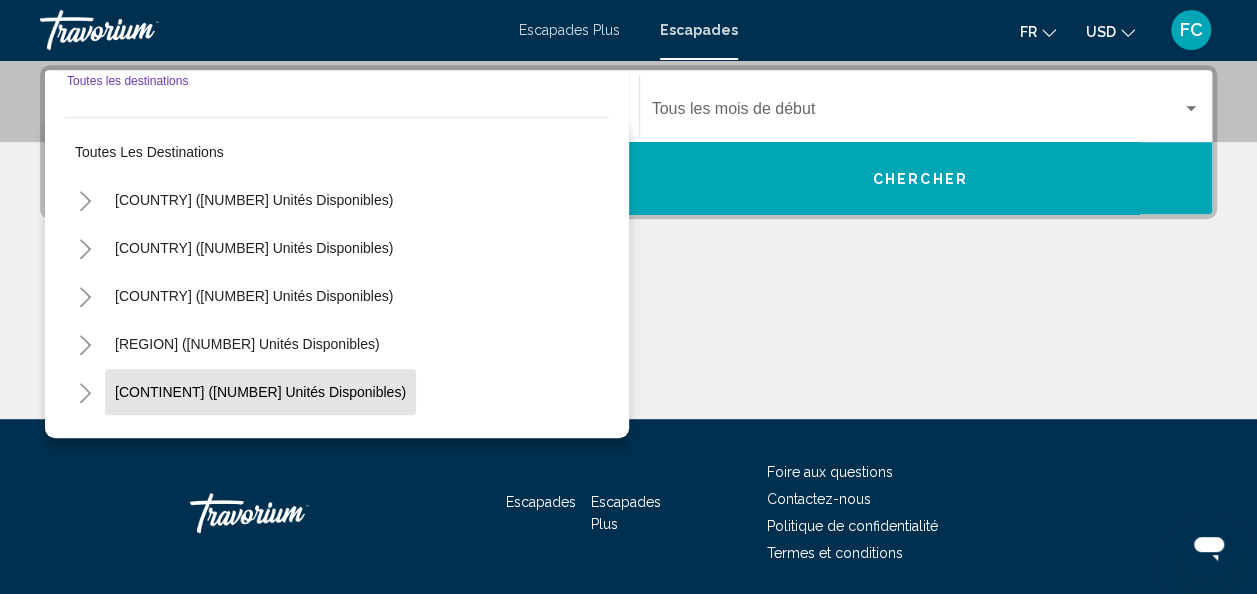 click on "Europe ([NUMBER] unités disponibles)" at bounding box center [254, 440] 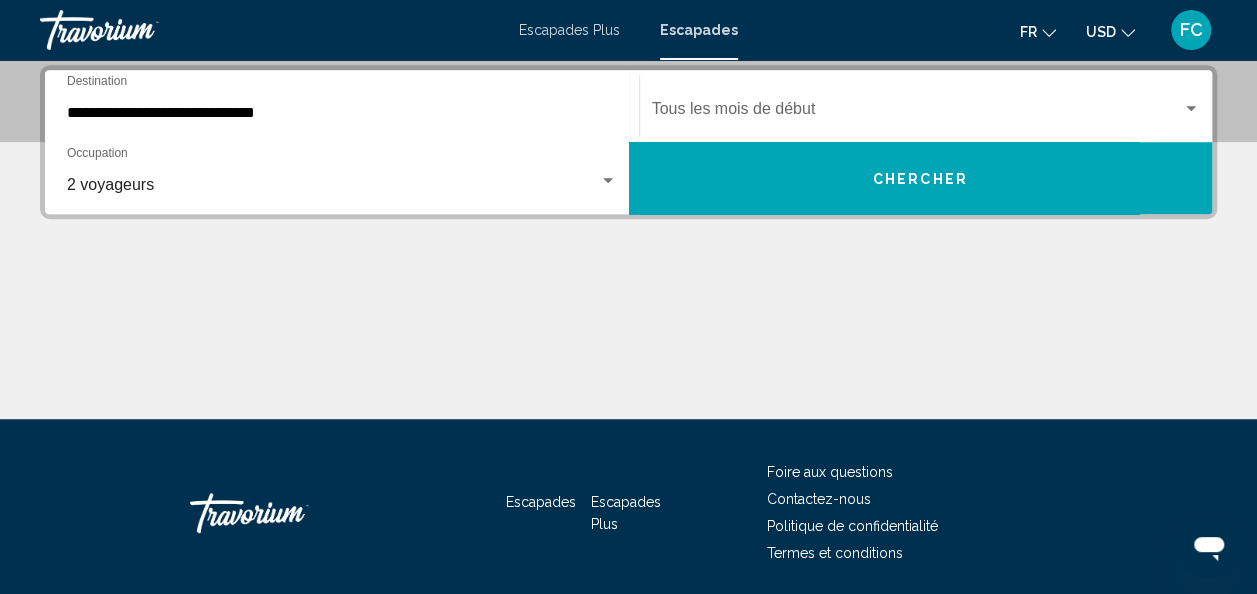 drag, startPoint x: 444, startPoint y: 330, endPoint x: 391, endPoint y: 400, distance: 87.80091 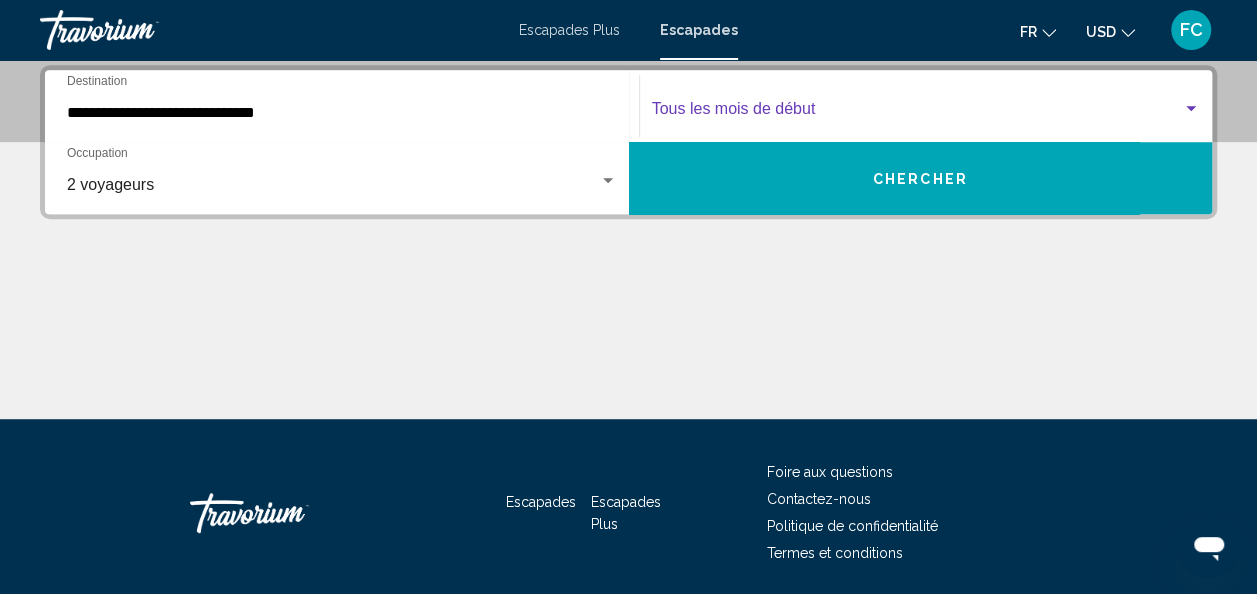 click at bounding box center (1191, 109) 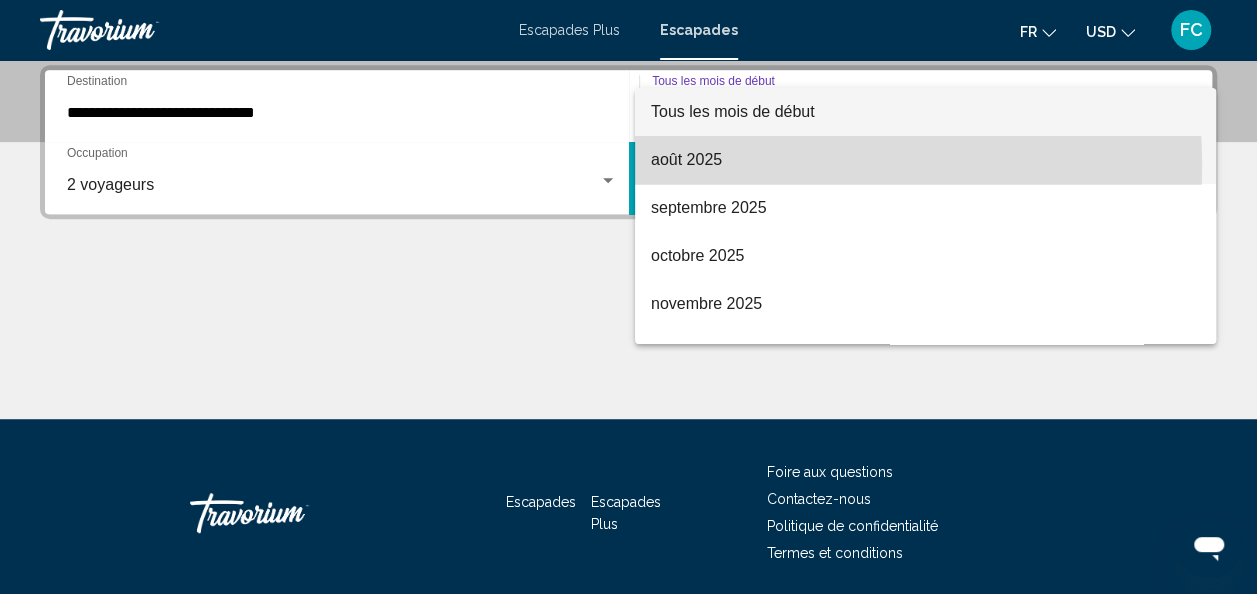 click on "août 2025" at bounding box center (686, 159) 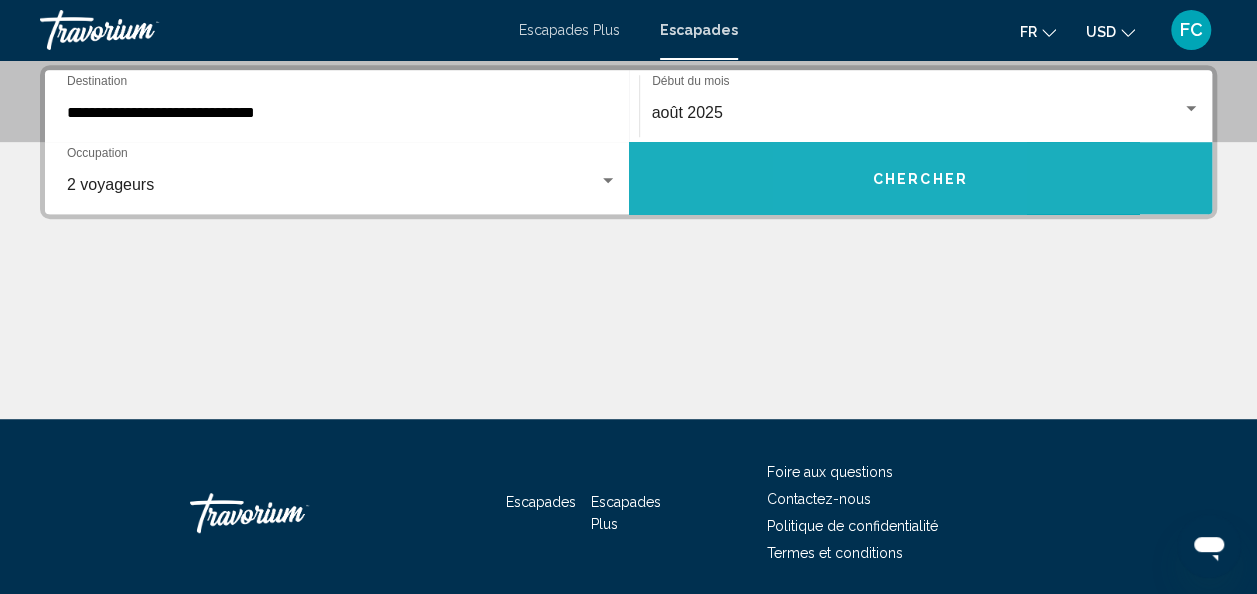click on "Chercher" at bounding box center (921, 178) 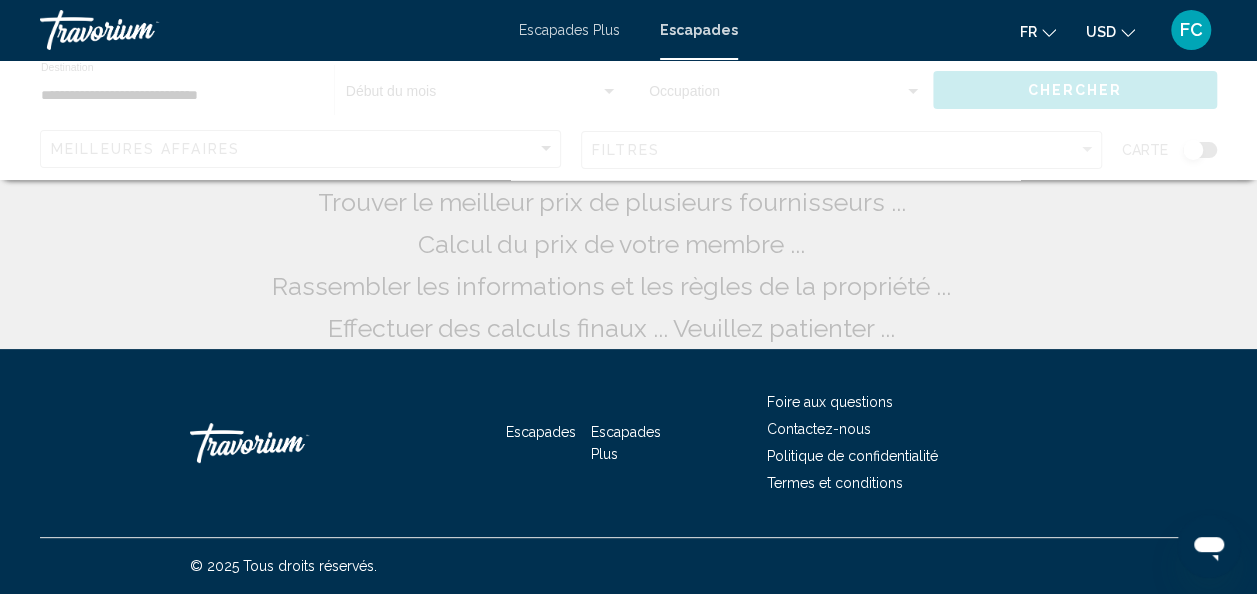 scroll, scrollTop: 0, scrollLeft: 0, axis: both 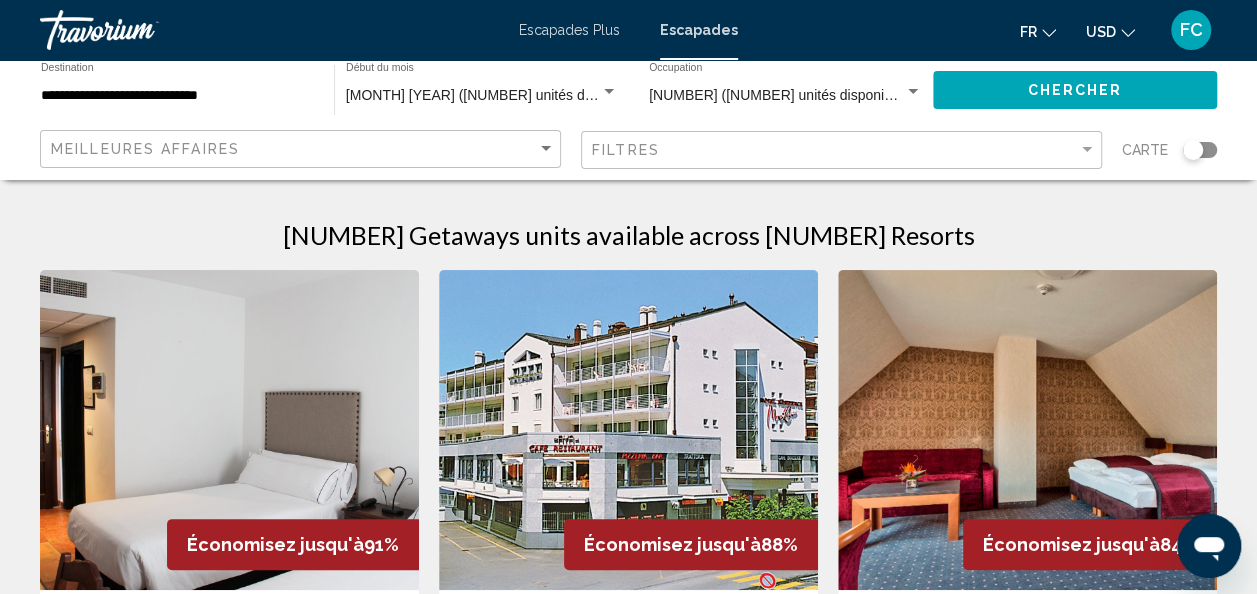 click 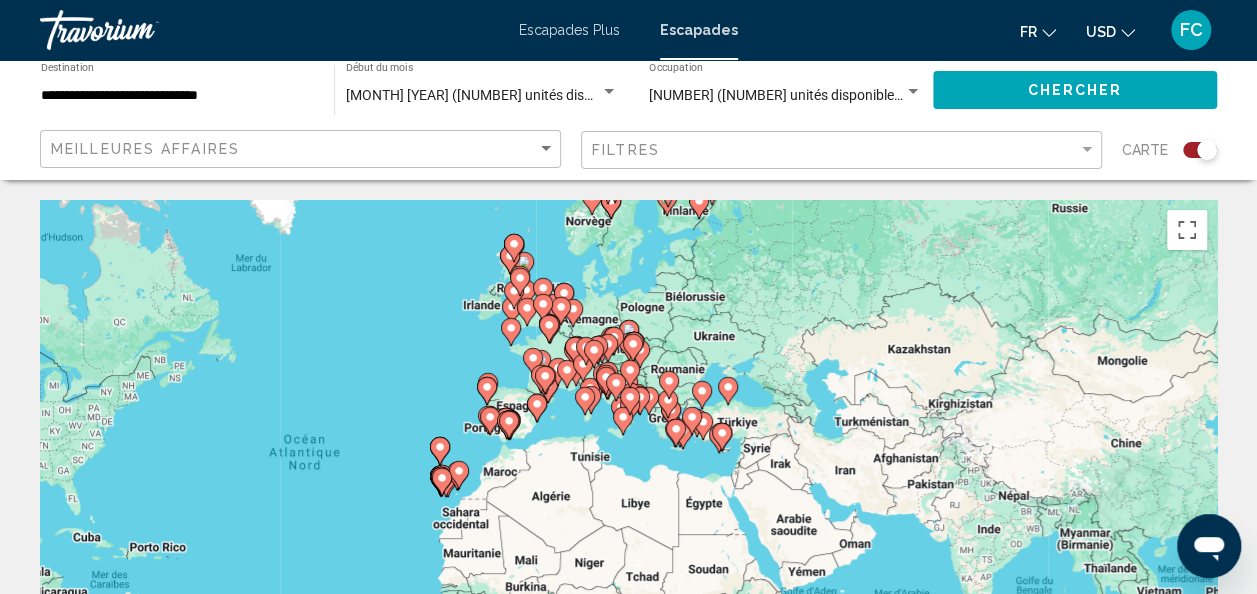 drag, startPoint x: 838, startPoint y: 426, endPoint x: 570, endPoint y: 410, distance: 268.47717 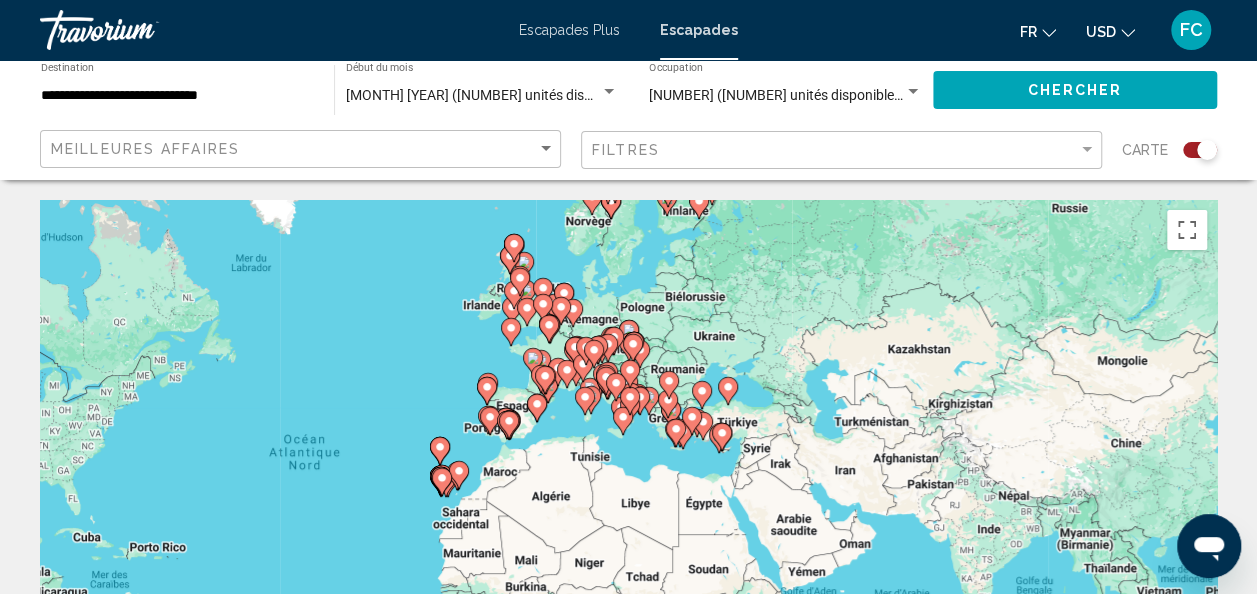 click on "Pour activer le glissement avec le clavier, appuyez sur Alt+Entrée. Une fois ce mode activé, utilisez les touches fléchées pour déplacer le repère. Pour valider le déplacement, appuyez sur Entrée. Pour annuler, appuyez sur Échap." at bounding box center [628, 500] 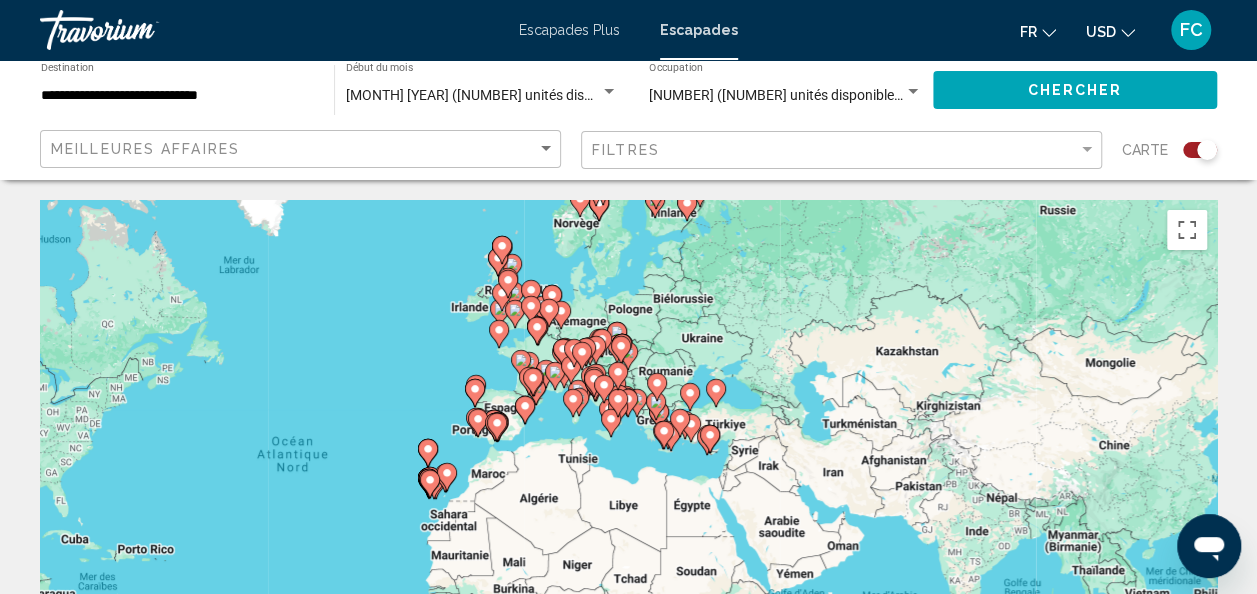 click at bounding box center (594, 381) 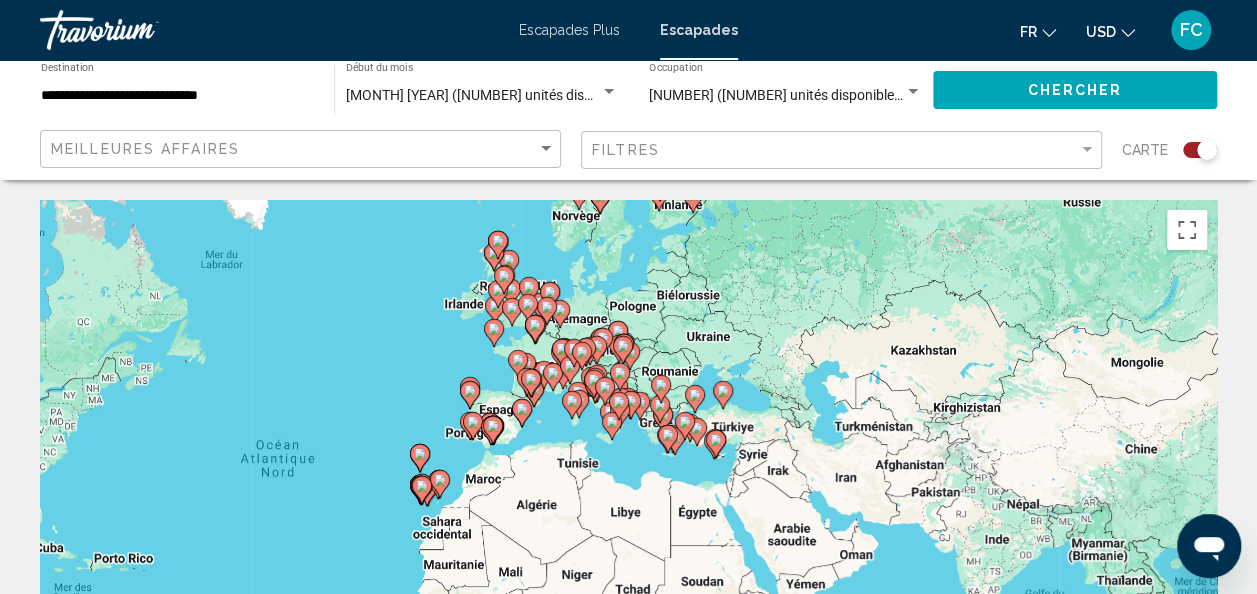click at bounding box center [1217, 500] 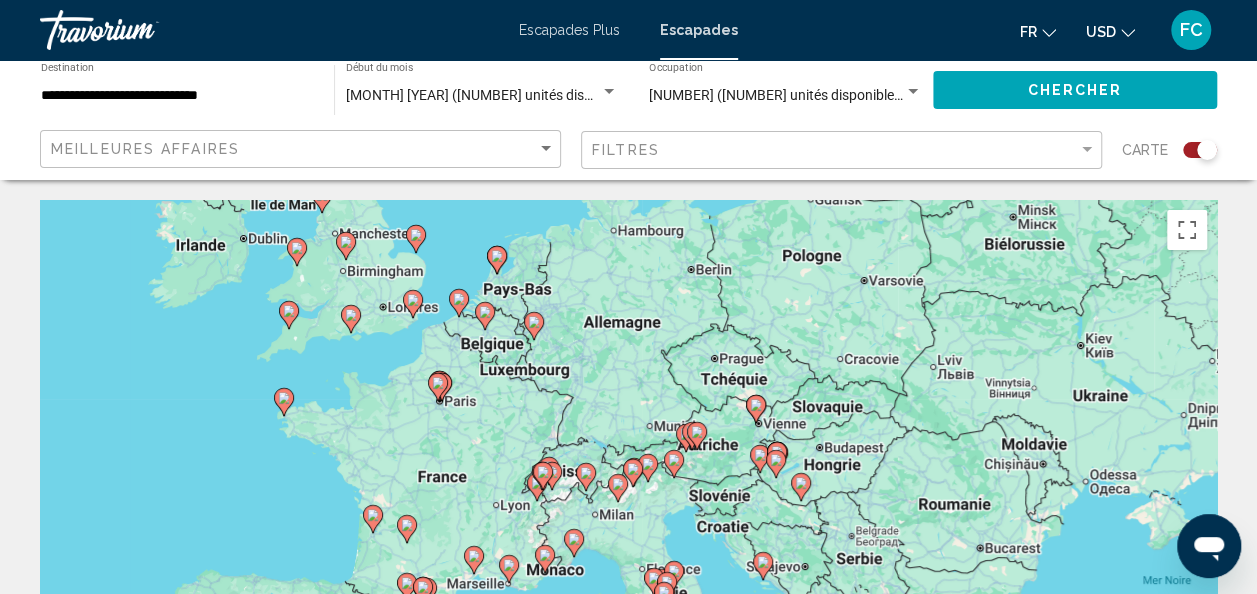 drag, startPoint x: 426, startPoint y: 288, endPoint x: 506, endPoint y: 417, distance: 151.79262 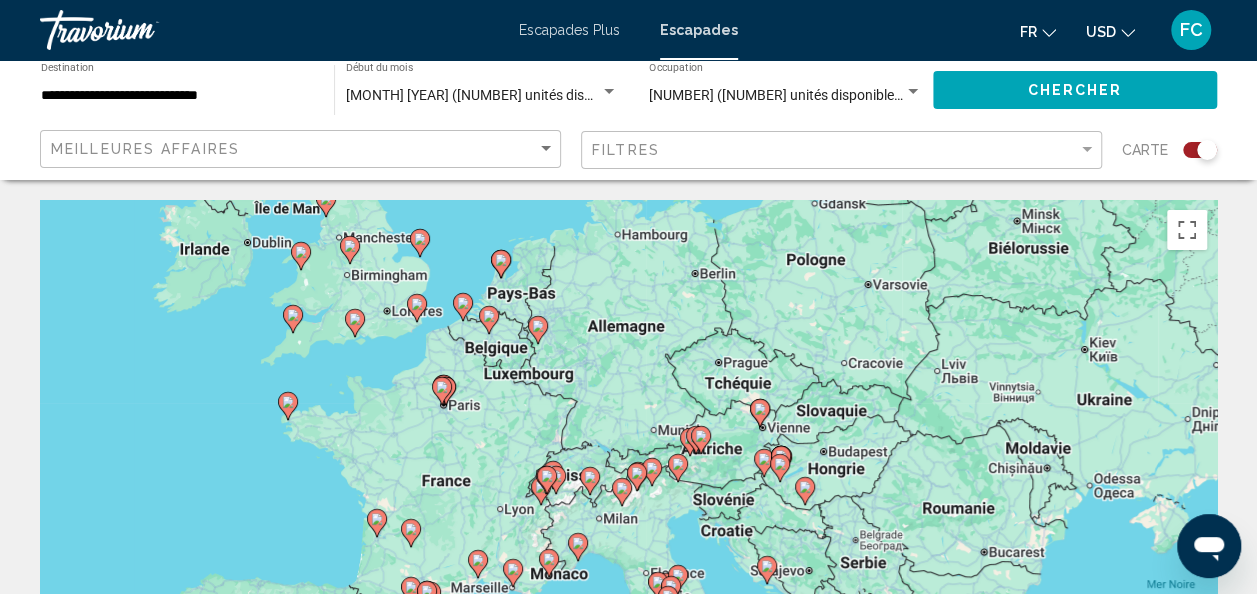 click on "Pour activer le glissement avec le clavier, appuyez sur Alt+Entrée. Une fois ce mode activé, utilisez les touches fléchées pour déplacer le repère. Pour valider le déplacement, appuyez sur Entrée. Pour annuler, appuyez sur Échap." at bounding box center (628, 500) 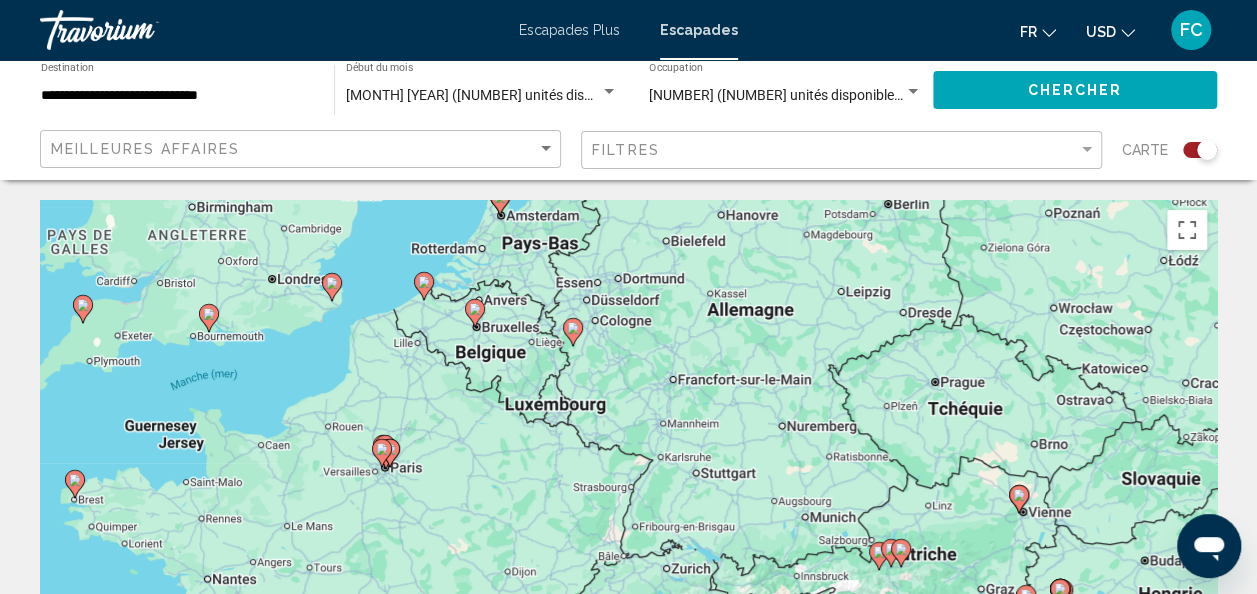 drag, startPoint x: 502, startPoint y: 344, endPoint x: 500, endPoint y: 372, distance: 28.071337 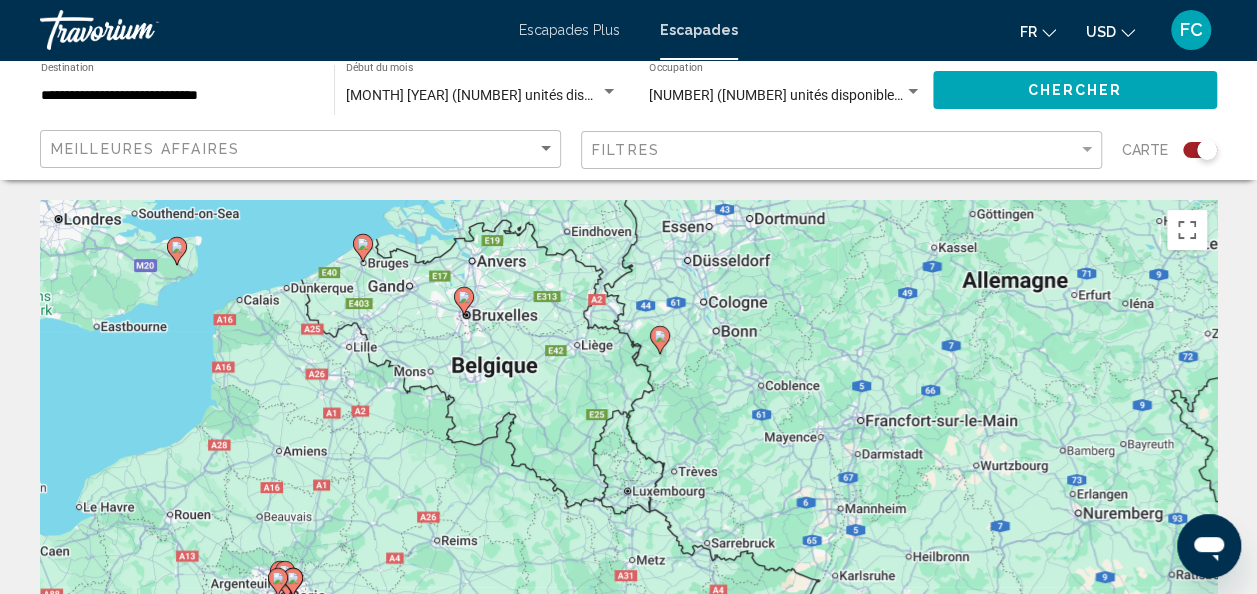 drag, startPoint x: 500, startPoint y: 372, endPoint x: 470, endPoint y: 351, distance: 36.619667 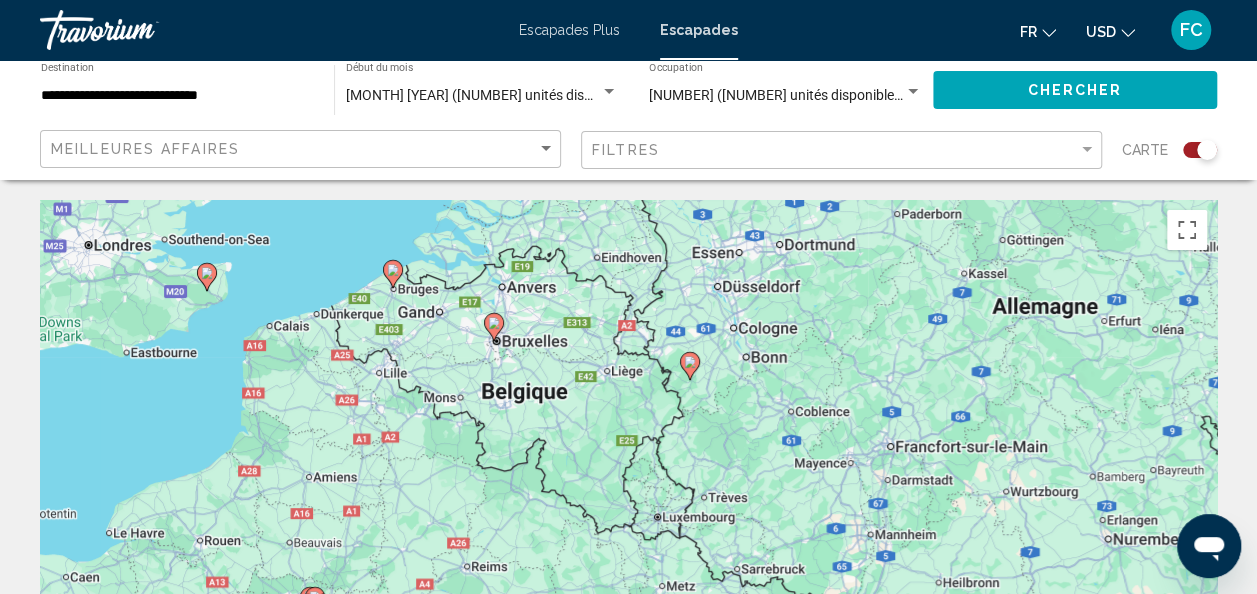 drag, startPoint x: 504, startPoint y: 351, endPoint x: 557, endPoint y: 395, distance: 68.88396 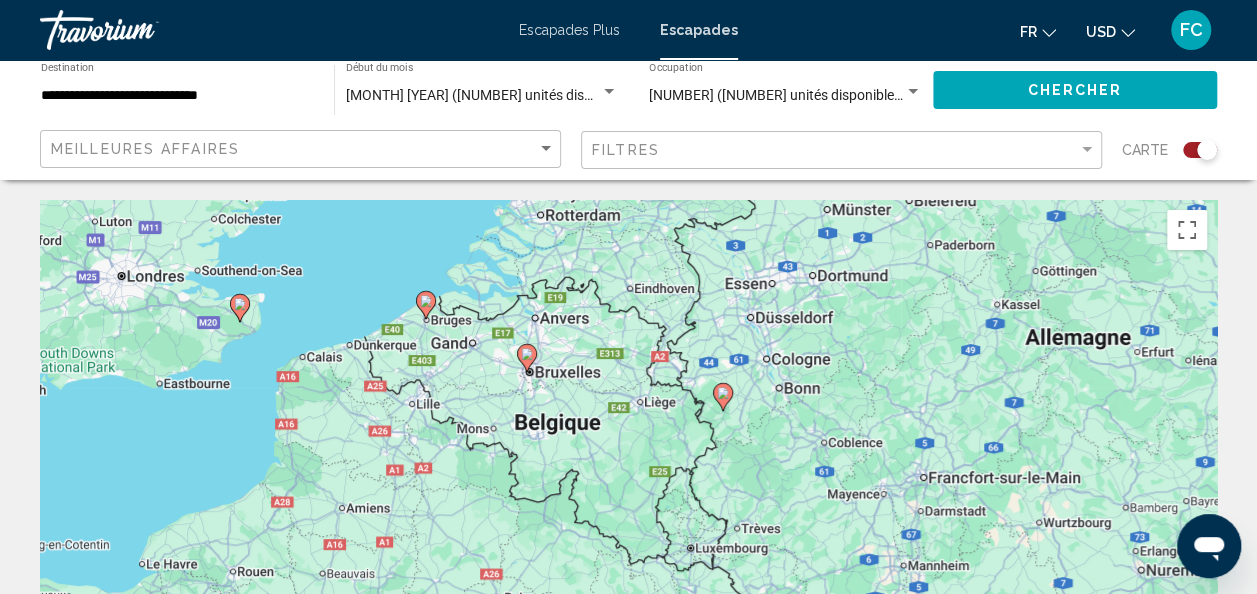 click on "Pour activer le glissement avec le clavier, appuyez sur Alt+Entrée. Une fois ce mode activé, utilisez les touches fléchées pour déplacer le repère. Pour valider le déplacement, appuyez sur Entrée. Pour annuler, appuyez sur Échap." at bounding box center (628, 500) 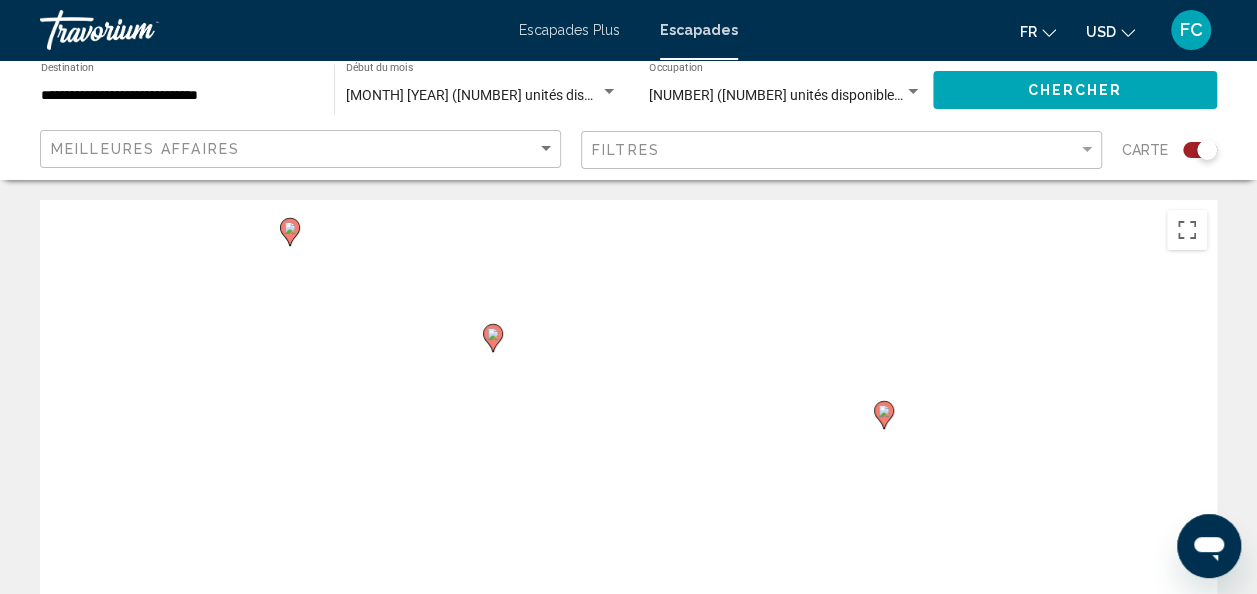 drag, startPoint x: 501, startPoint y: 366, endPoint x: 522, endPoint y: 395, distance: 35.805027 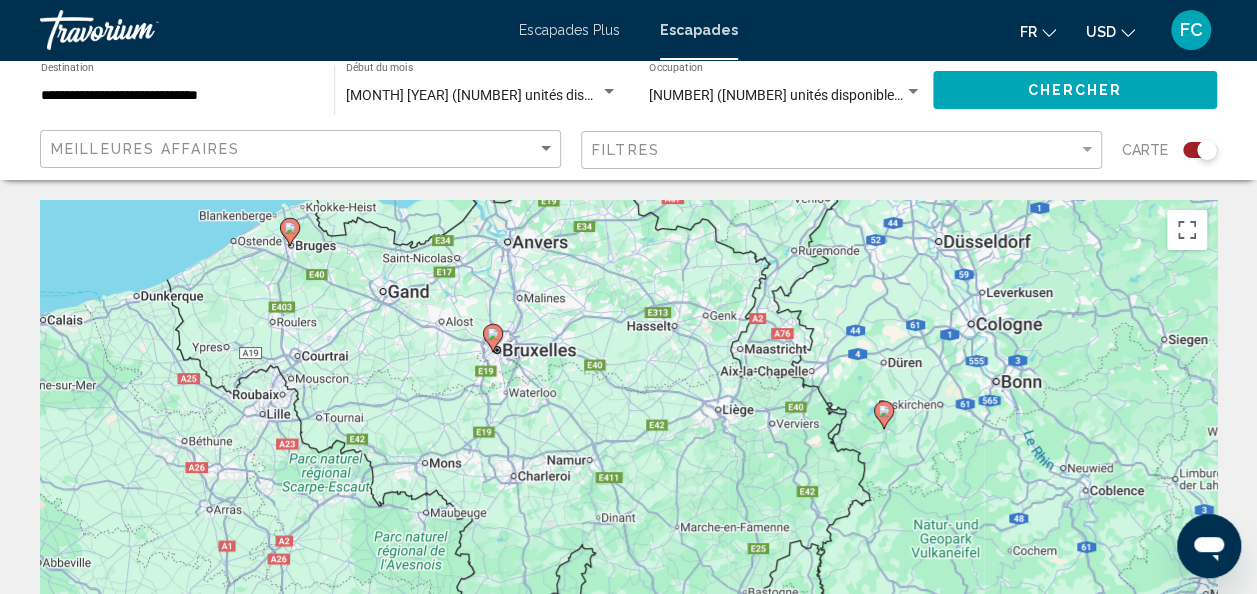 click on "Pour activer le glissement avec le clavier, appuyez sur Alt+Entrée. Une fois ce mode activé, utilisez les touches fléchées pour déplacer le repère. Pour valider le déplacement, appuyez sur Entrée. Pour annuler, appuyez sur Échap." at bounding box center [628, 500] 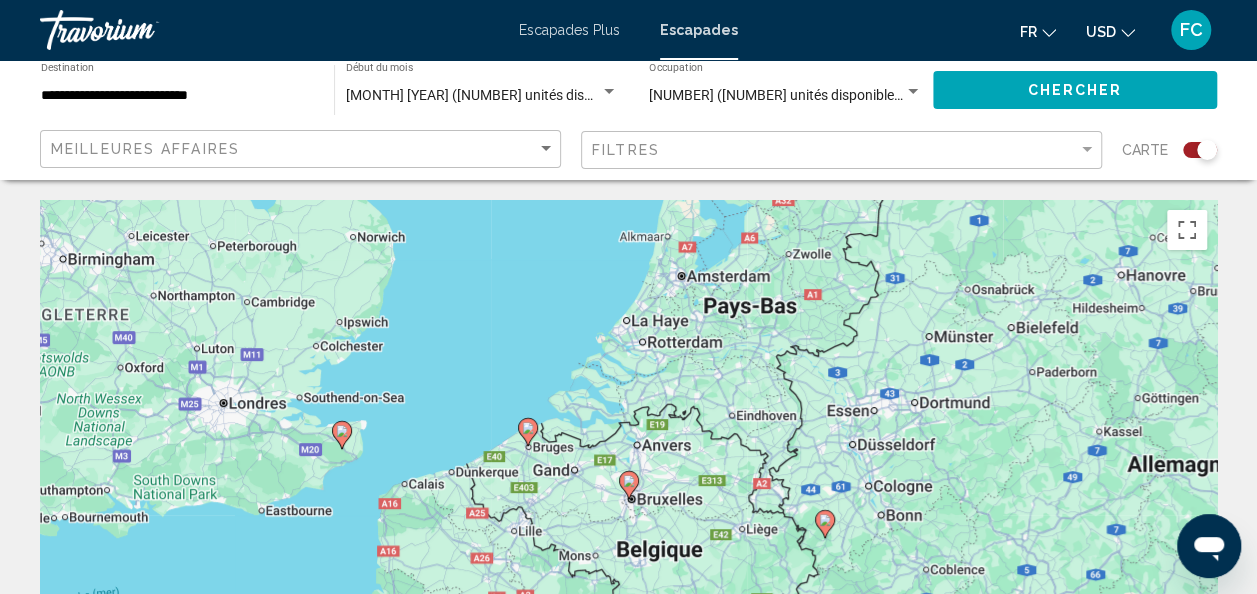 click 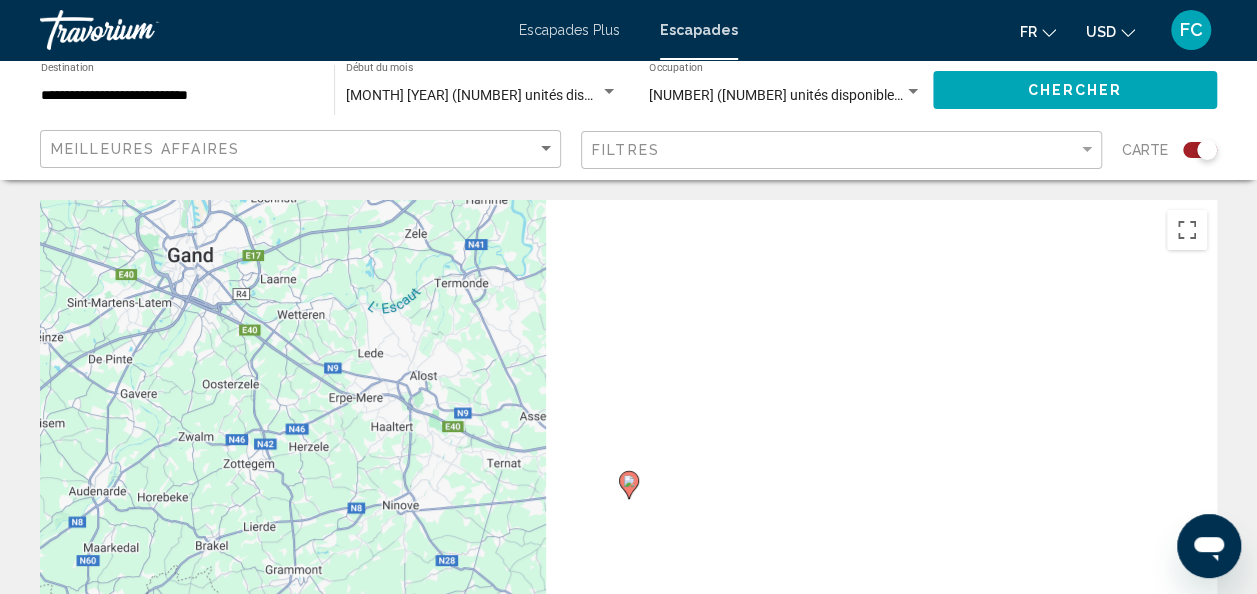 click 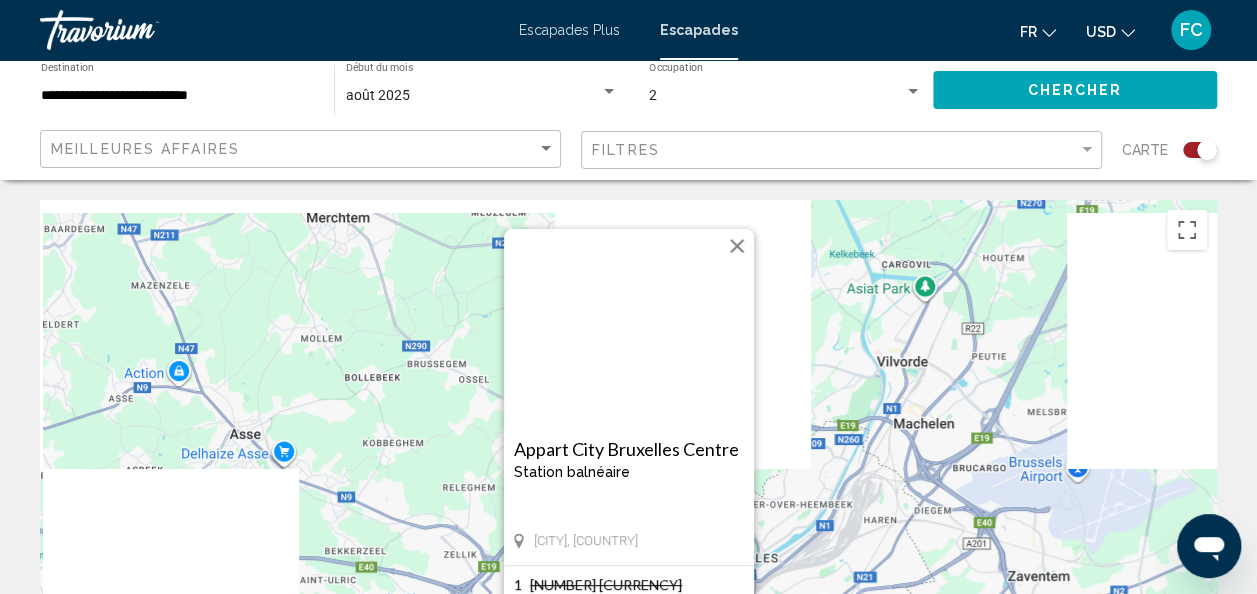 click at bounding box center (629, 329) 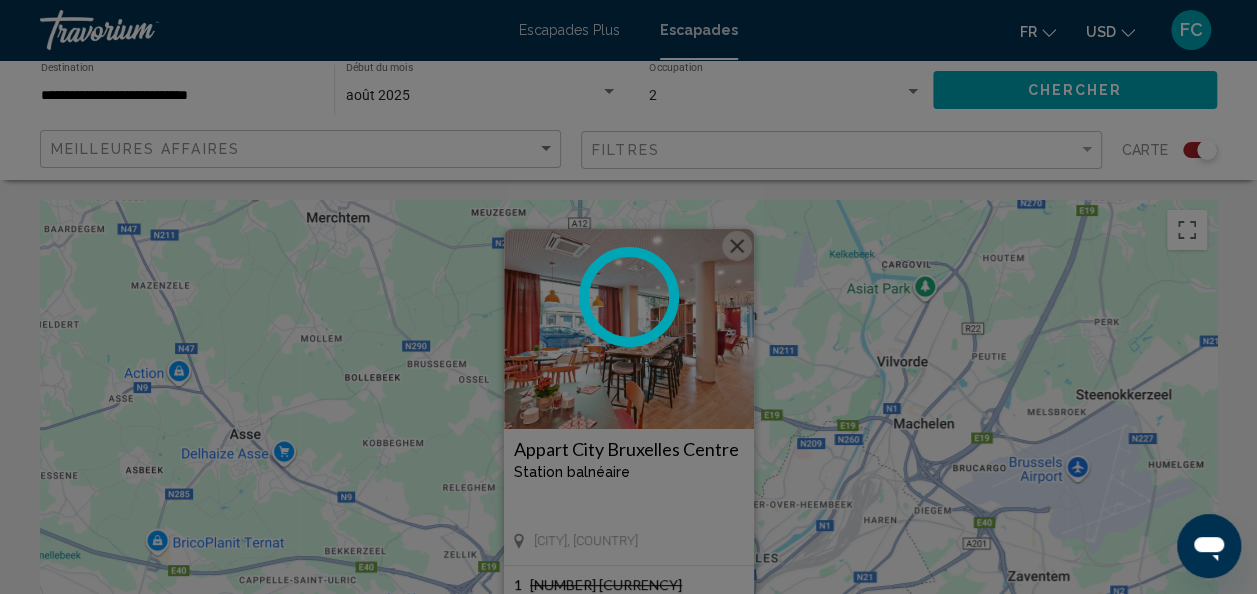 scroll, scrollTop: 238, scrollLeft: 0, axis: vertical 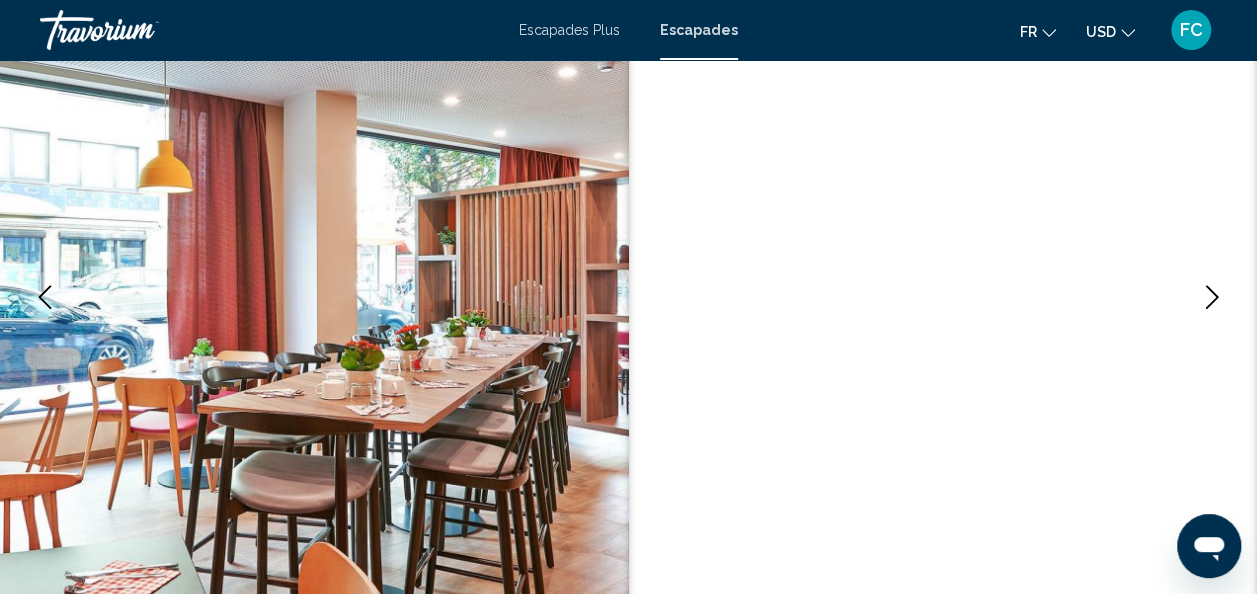 click 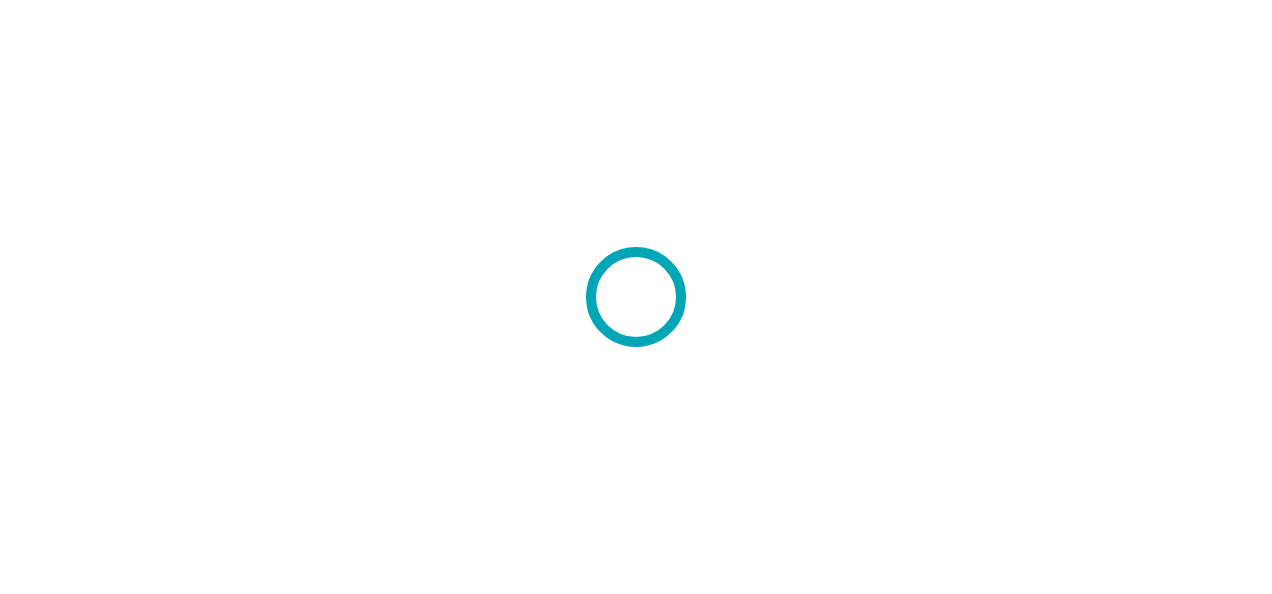 scroll, scrollTop: 0, scrollLeft: 0, axis: both 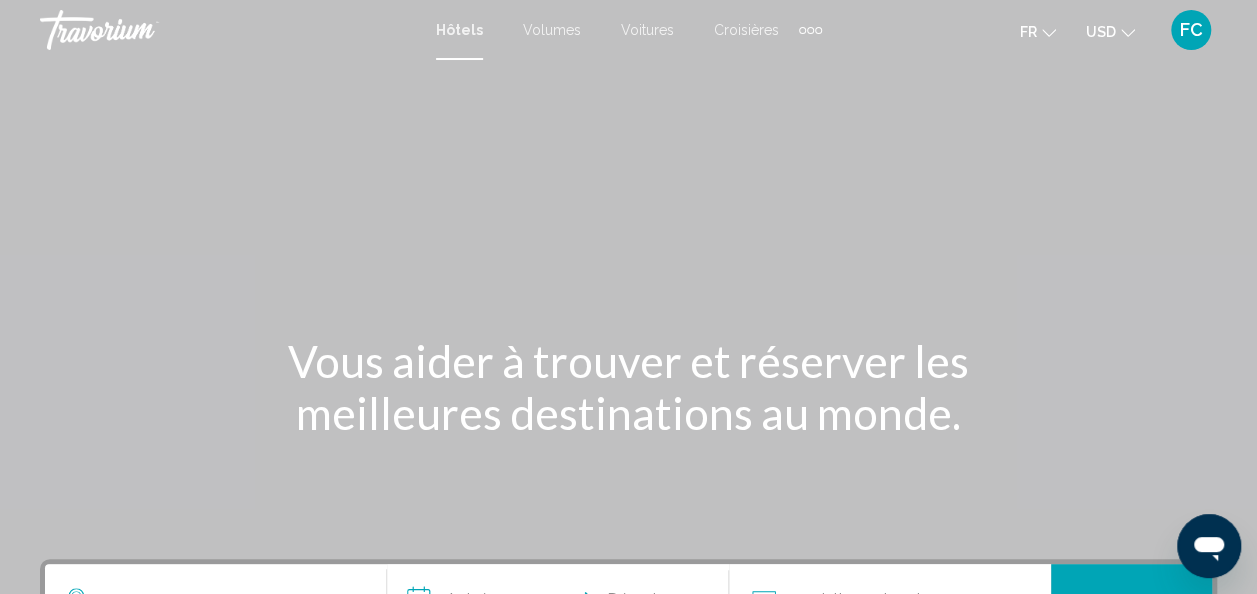 click on "USD" 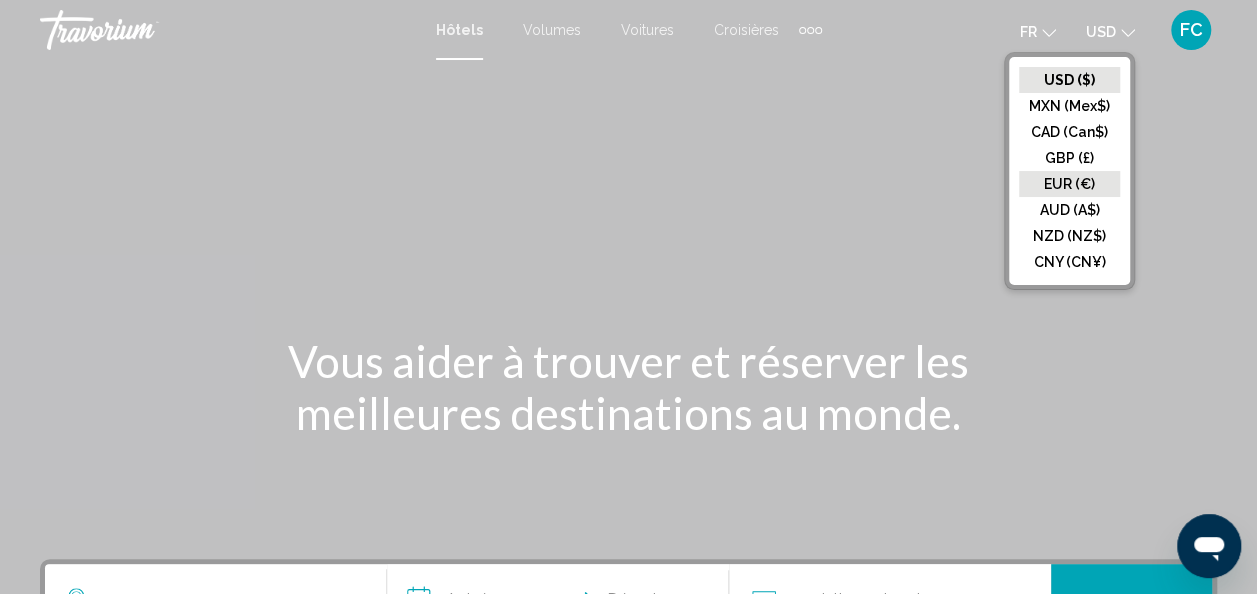click on "EUR (€)" 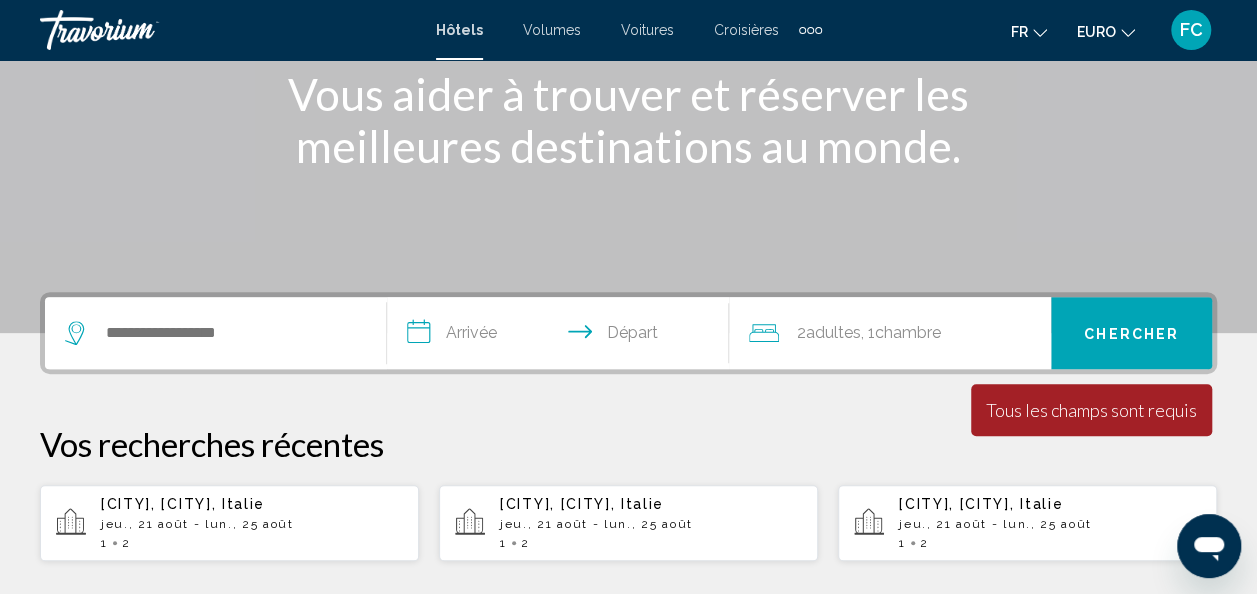 scroll, scrollTop: 277, scrollLeft: 0, axis: vertical 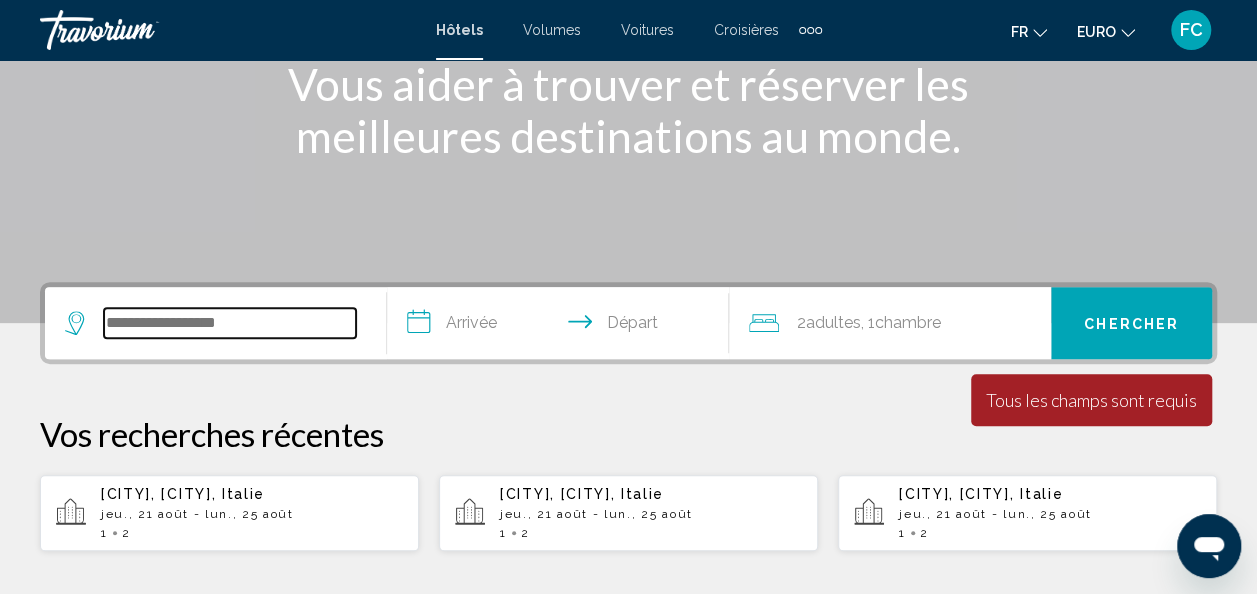 click at bounding box center (230, 323) 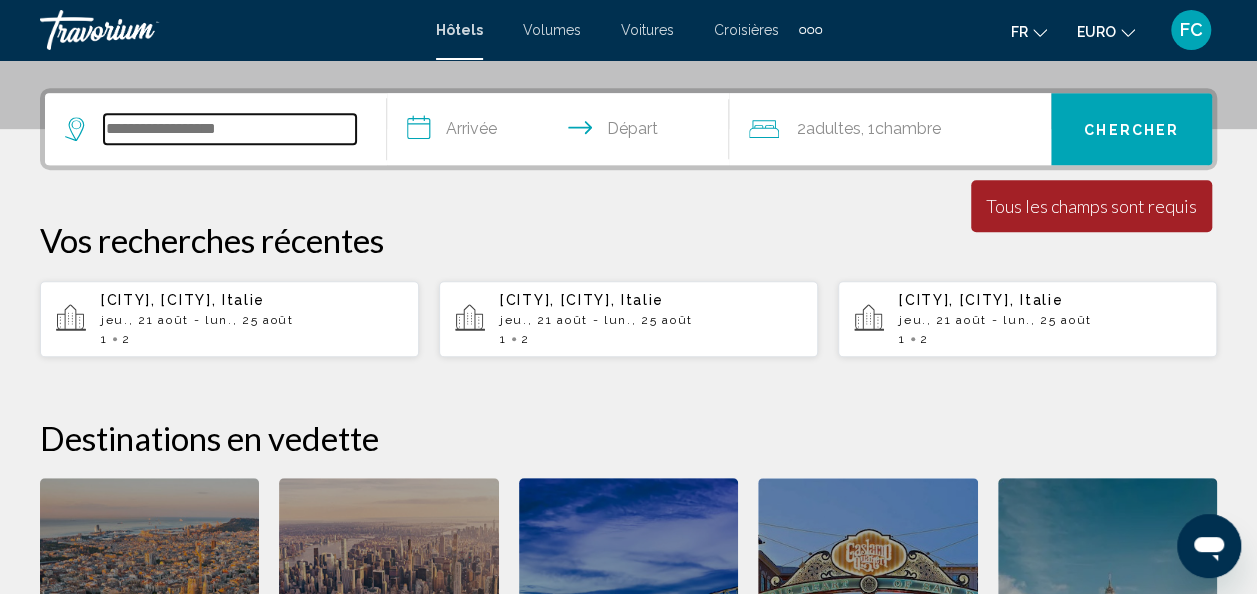 scroll, scrollTop: 494, scrollLeft: 0, axis: vertical 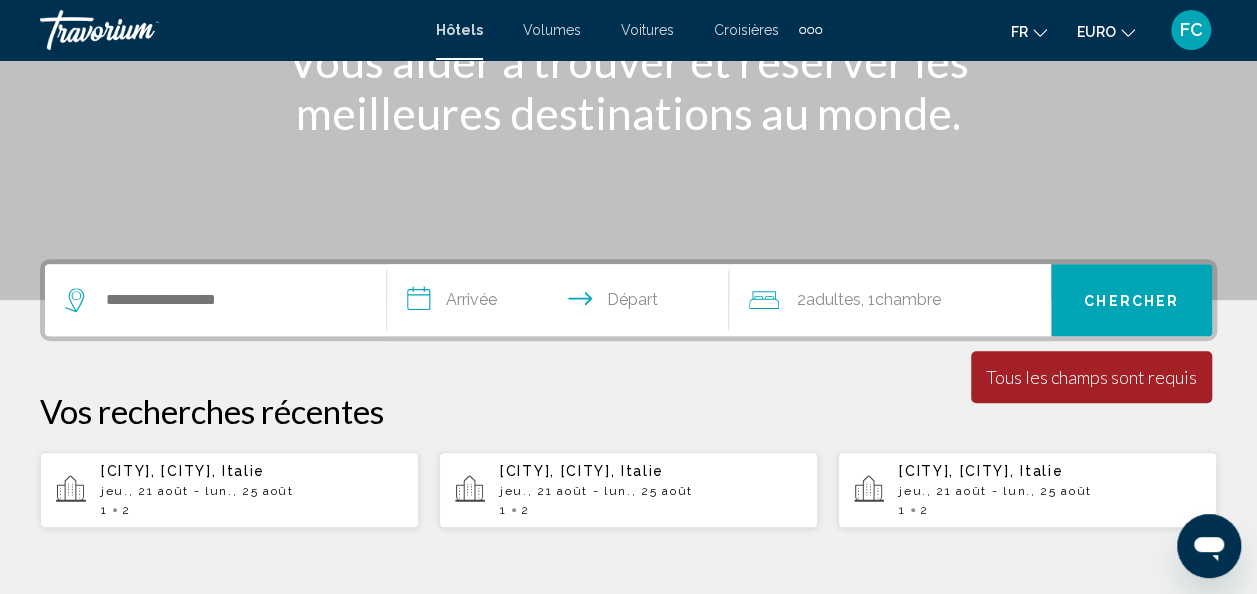 click on "[CITY], [CITY], Italie  jeu., 21 août - lun., 25 août  1  2" at bounding box center (252, 490) 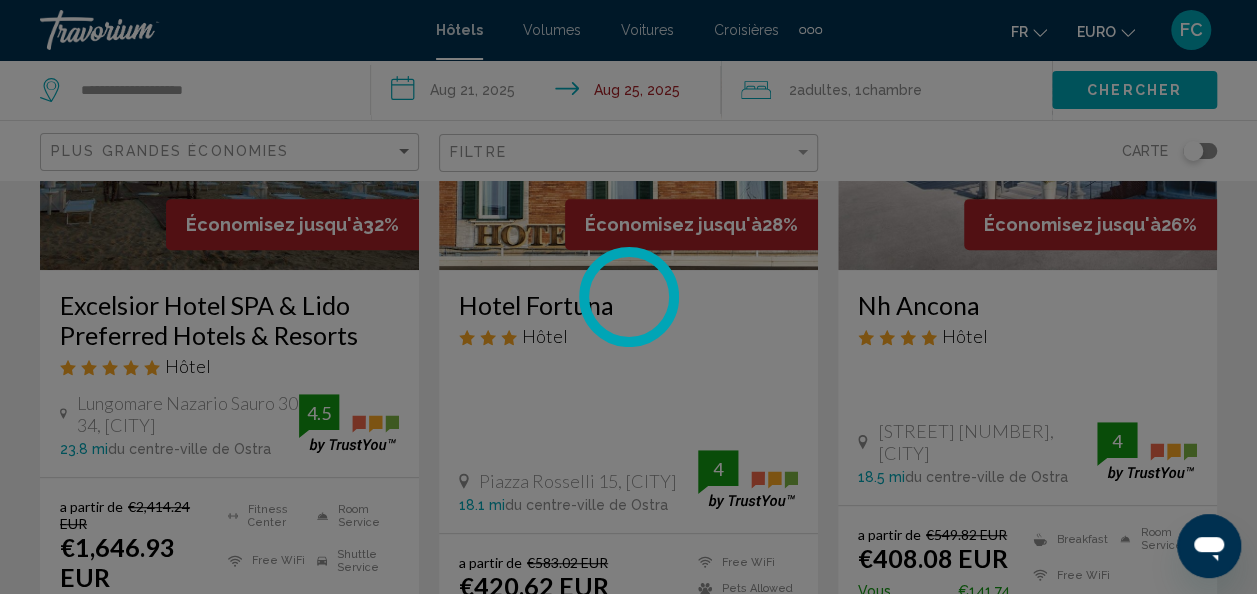 scroll, scrollTop: 0, scrollLeft: 0, axis: both 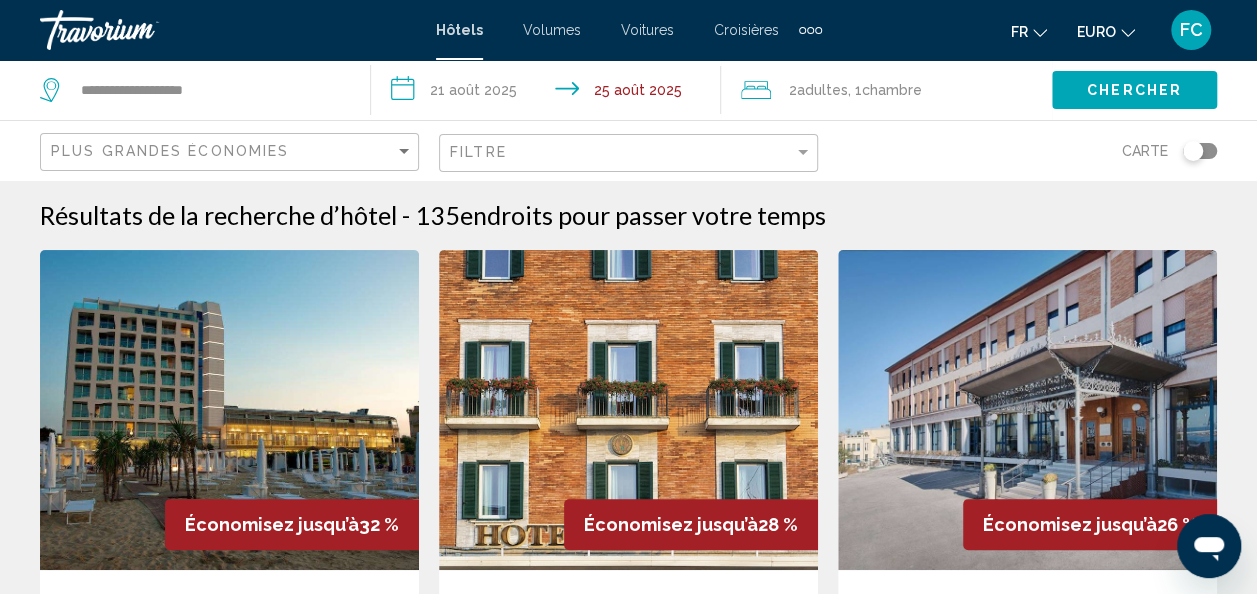 click 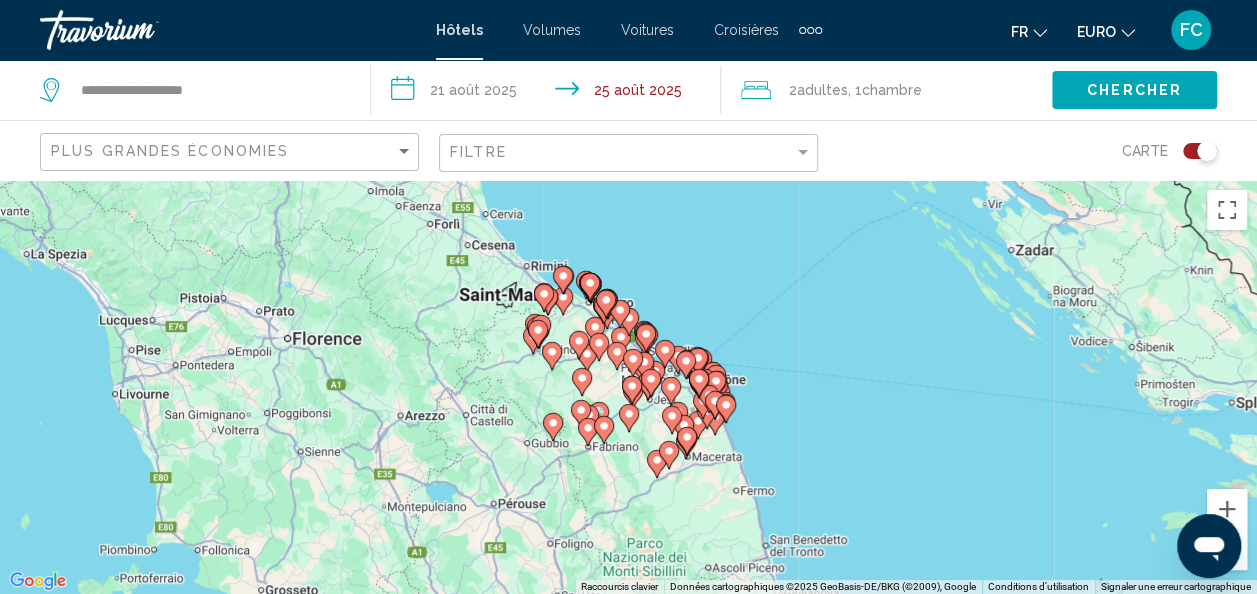 click on "Pour activer le glissement avec le clavier, appuyez sur Alt+Entrée. Une fois ce mode activé, utilisez les touches fléchées pour déplacer le repère. Pour valider le déplacement, appuyez sur Entrée. Pour annuler, appuyez sur Échap." at bounding box center [628, 387] 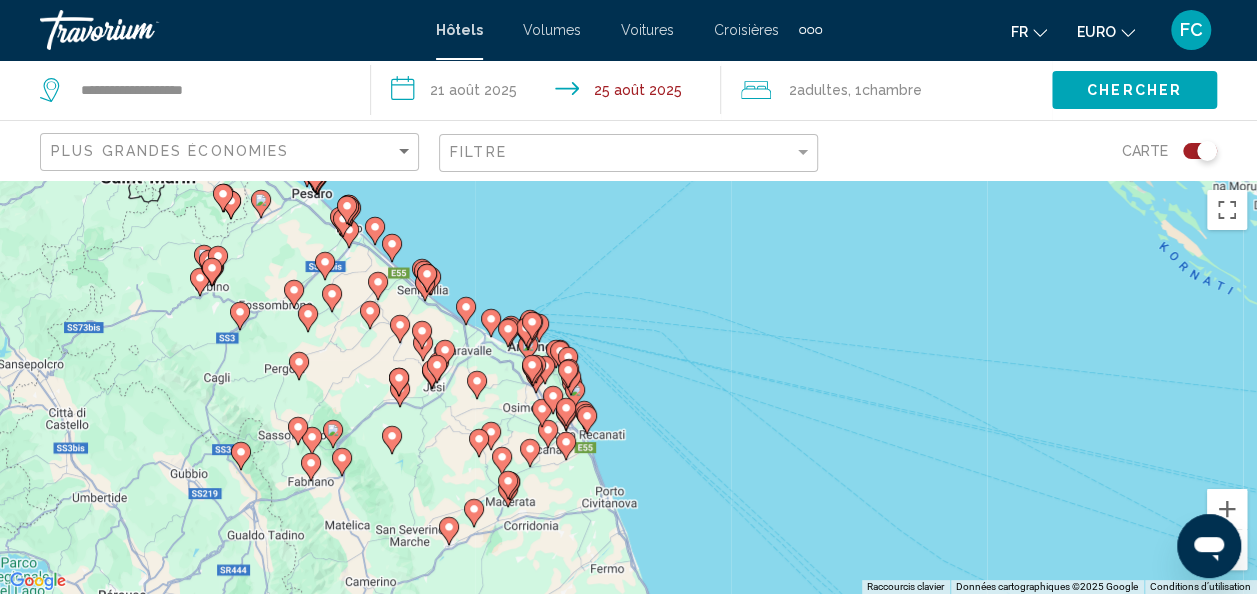 drag, startPoint x: 630, startPoint y: 338, endPoint x: 828, endPoint y: 458, distance: 231.52538 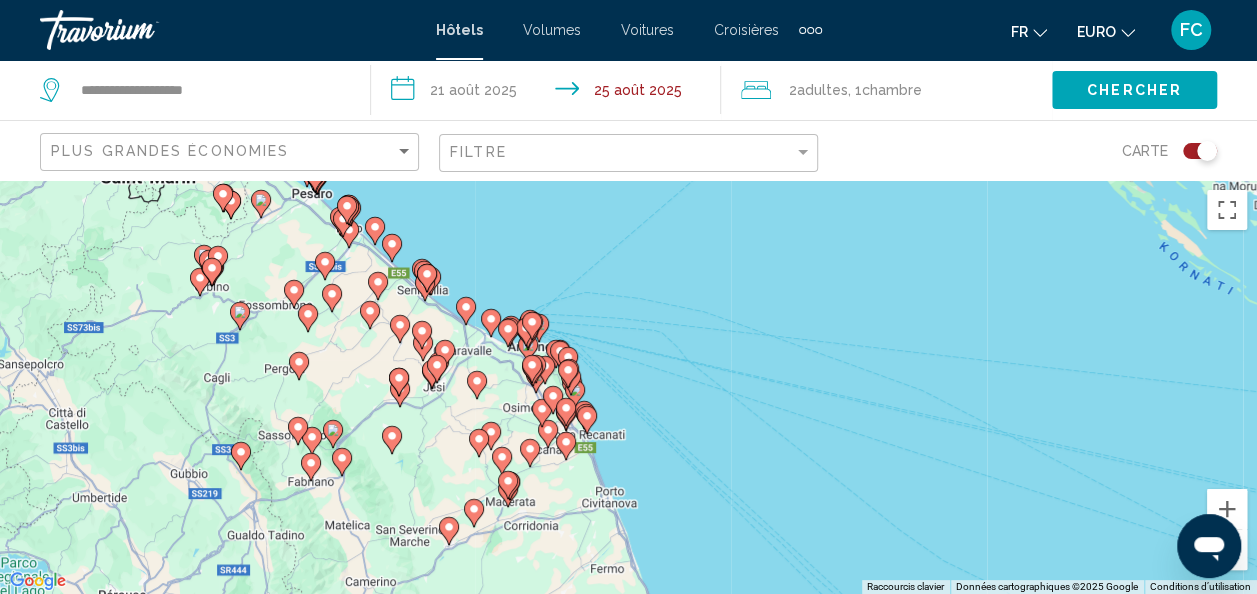 click on "Pour activer le glissement avec le clavier, appuyez sur Alt+Entrée. Une fois ce mode activé, utilisez les touches fléchées pour déplacer le repère. Pour valider le déplacement, appuyez sur Entrée. Pour annuler, appuyez sur Échap." at bounding box center (628, 387) 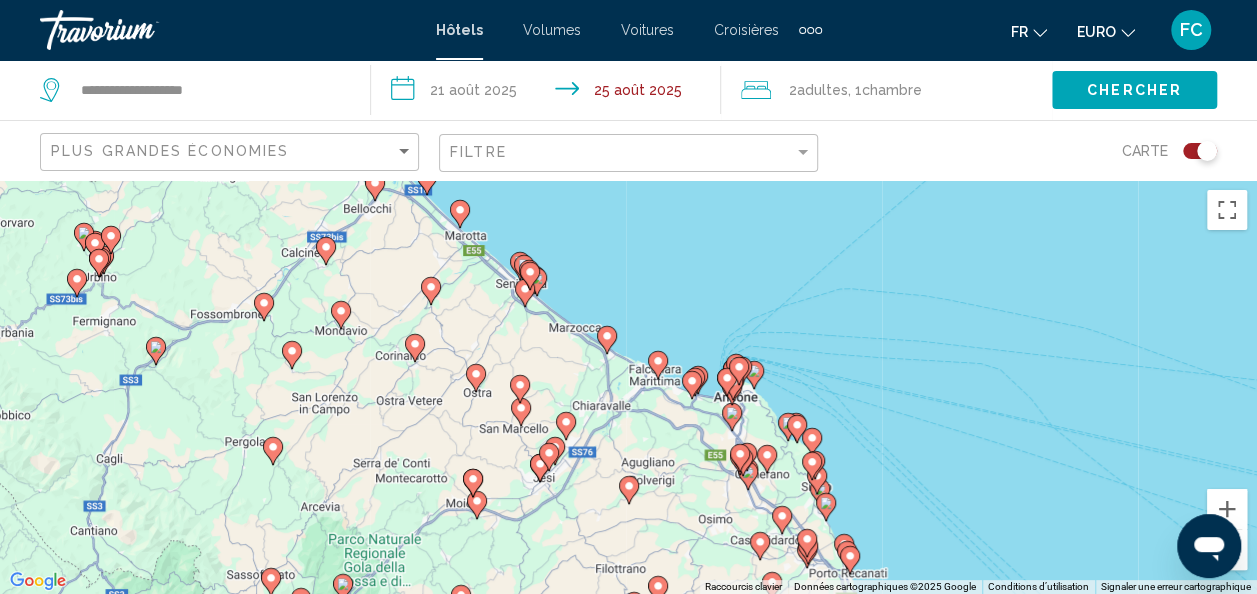 drag, startPoint x: 565, startPoint y: 358, endPoint x: 931, endPoint y: 420, distance: 371.21423 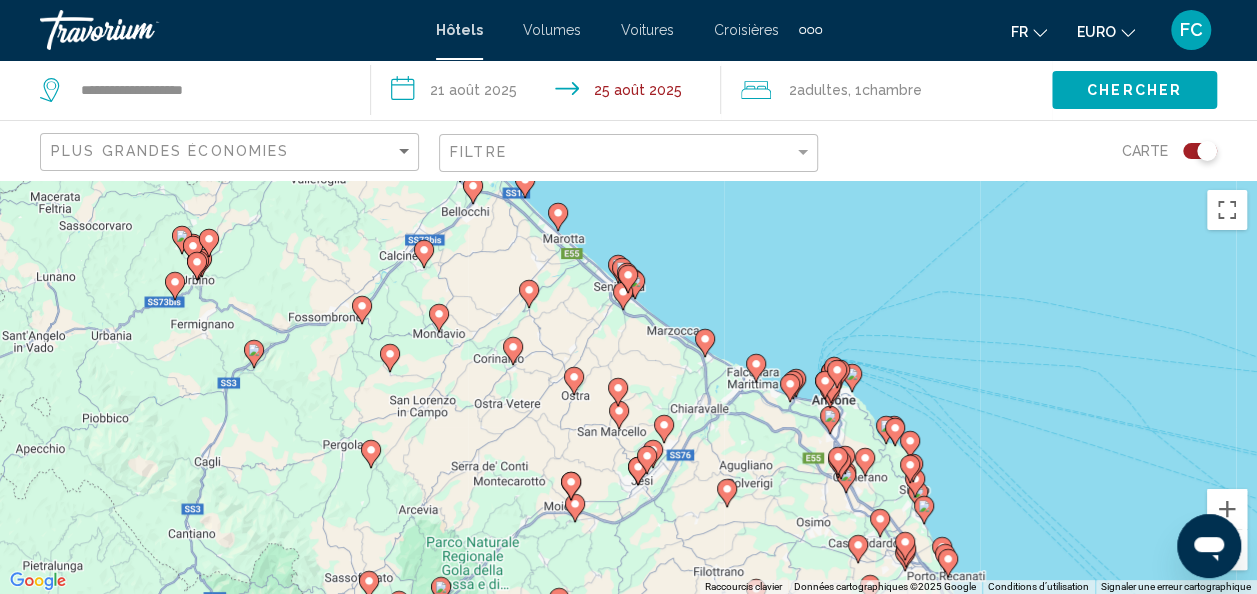drag, startPoint x: 399, startPoint y: 469, endPoint x: 452, endPoint y: 472, distance: 53.08484 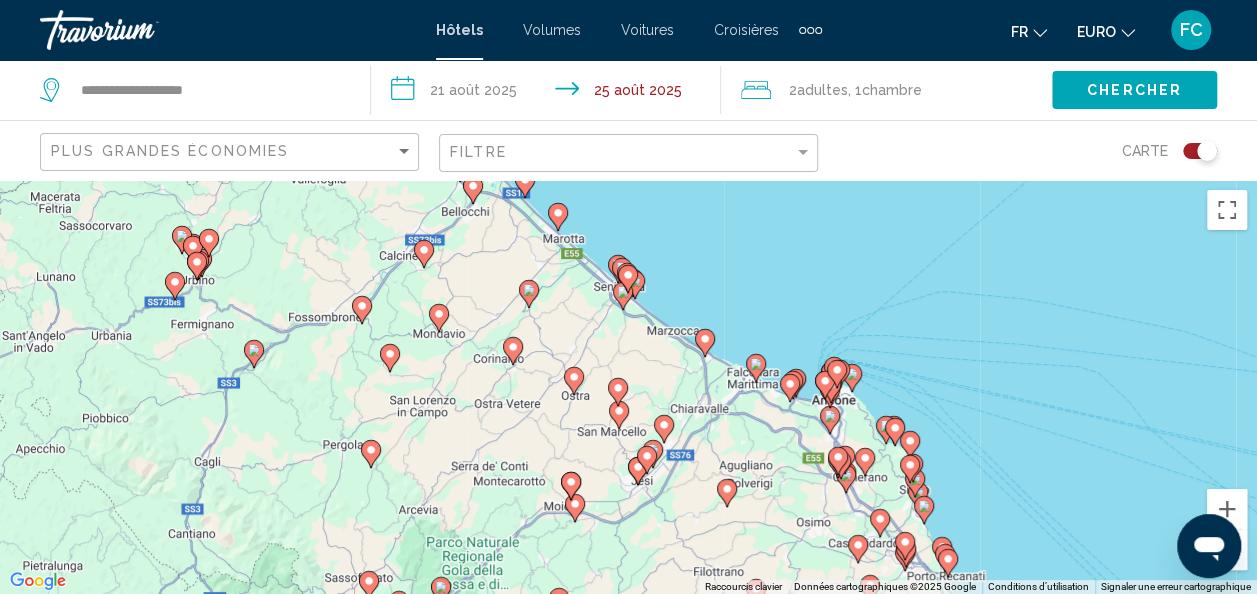 click on "Pour activer le glissement avec le clavier, appuyez sur Alt+Entrée. Une fois ce mode activé, utilisez les touches fléchées pour déplacer le repère. Pour valider le déplacement, appuyez sur Entrée. Pour annuler, appuyez sur Échap." at bounding box center [628, 387] 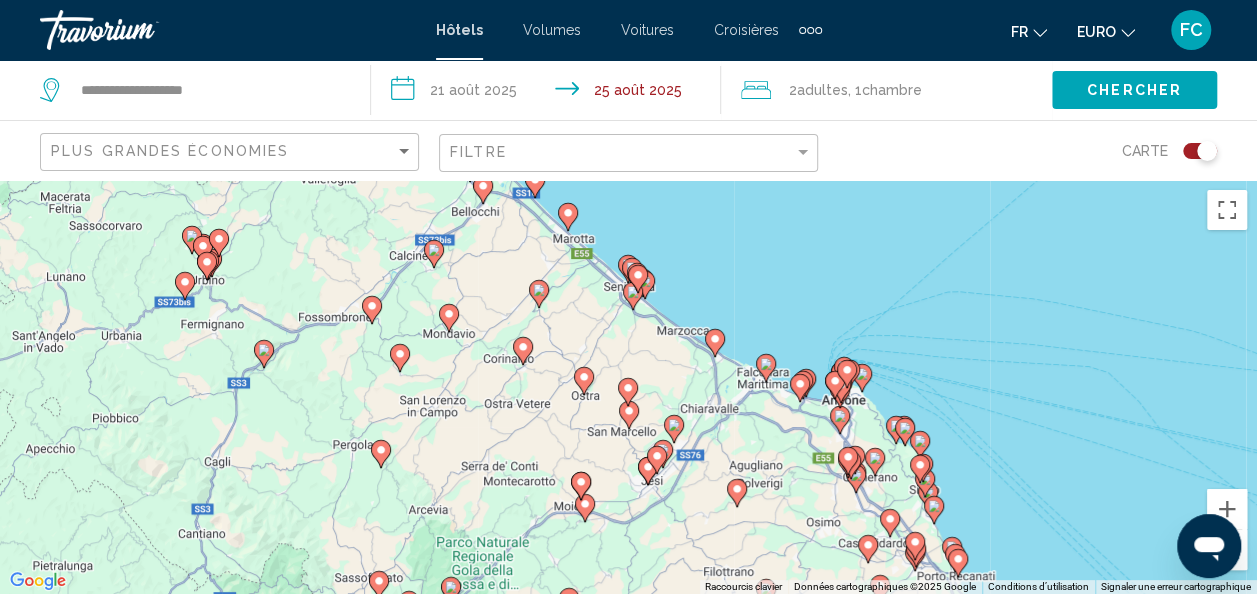click 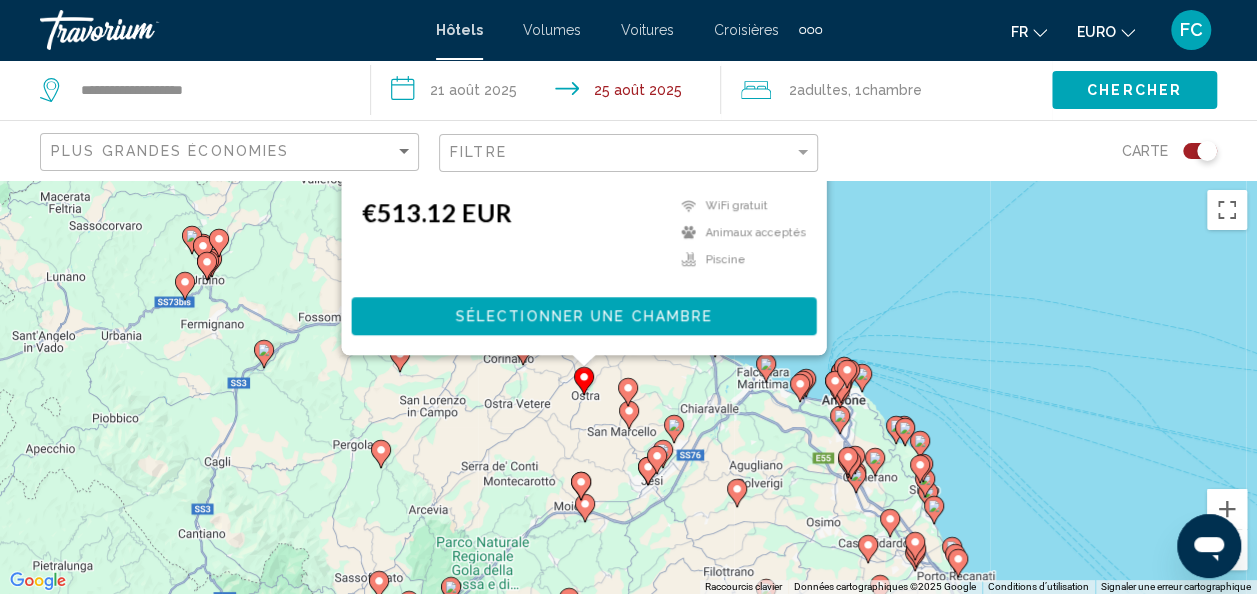 click 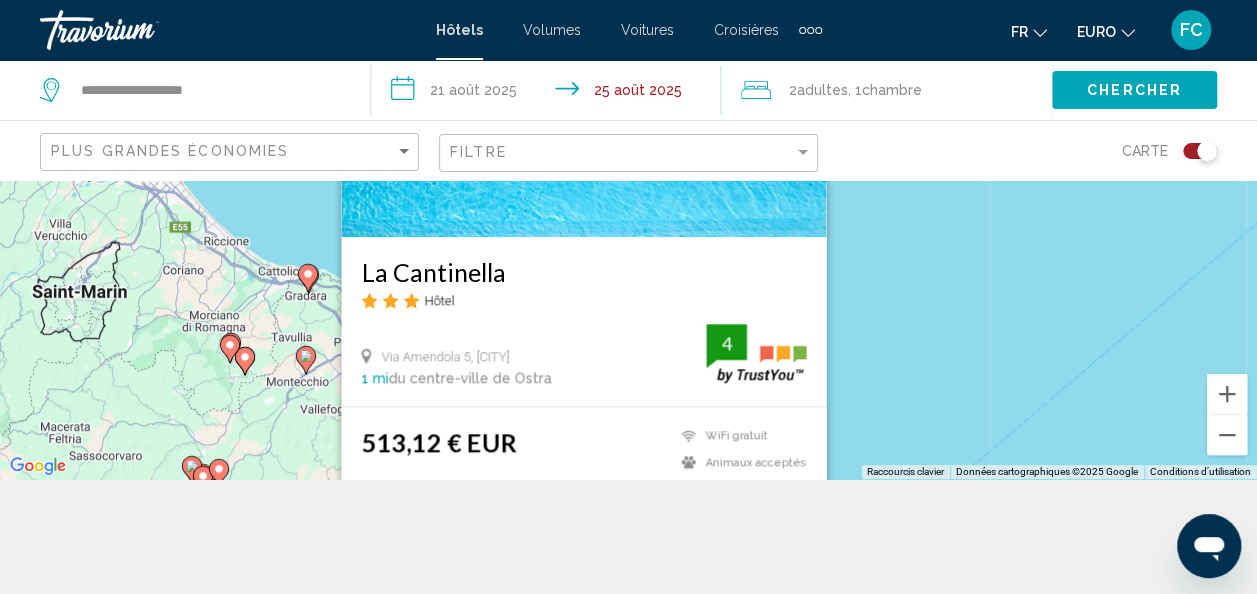 scroll, scrollTop: 180, scrollLeft: 0, axis: vertical 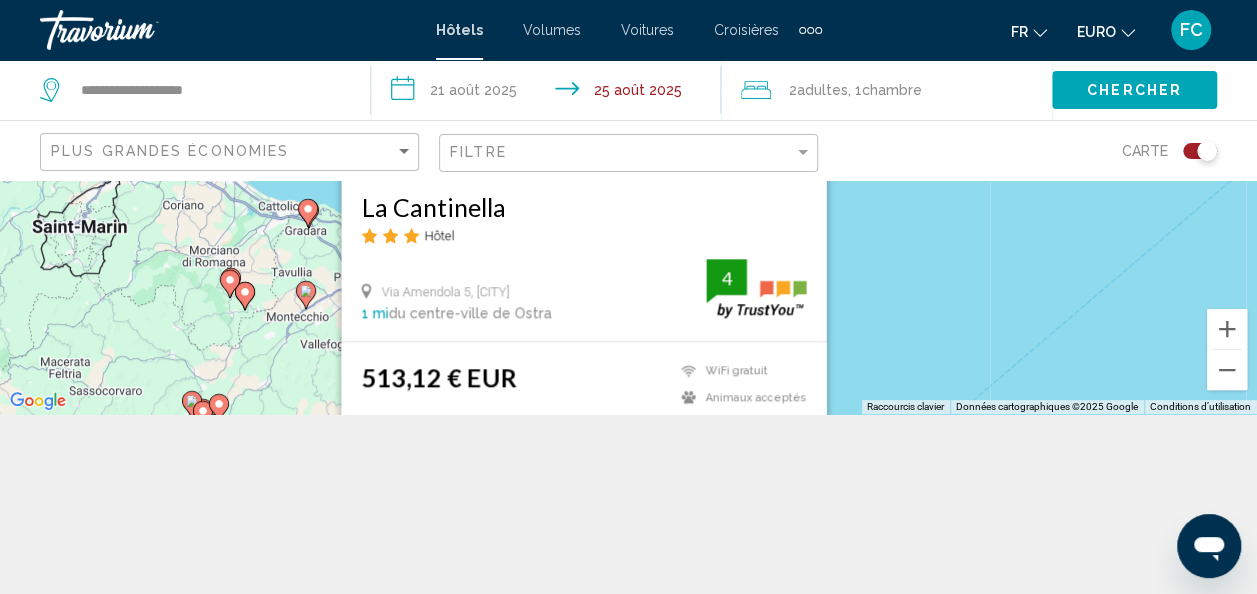 click on "La Cantinella
Hôtel" at bounding box center (583, 225) 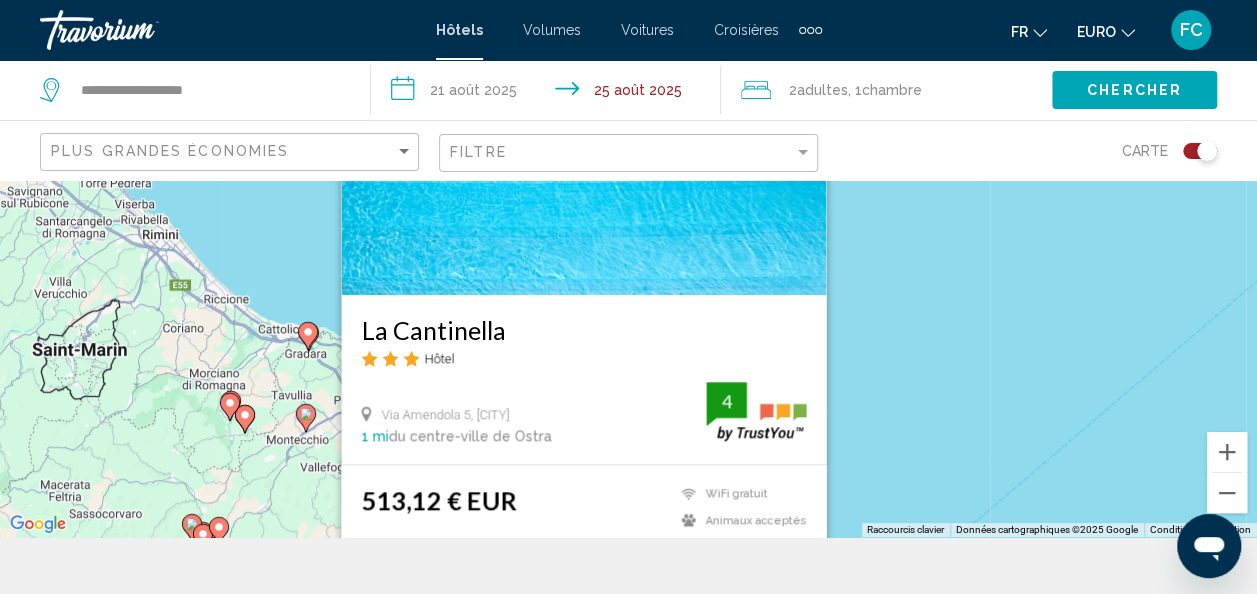 scroll, scrollTop: 48, scrollLeft: 0, axis: vertical 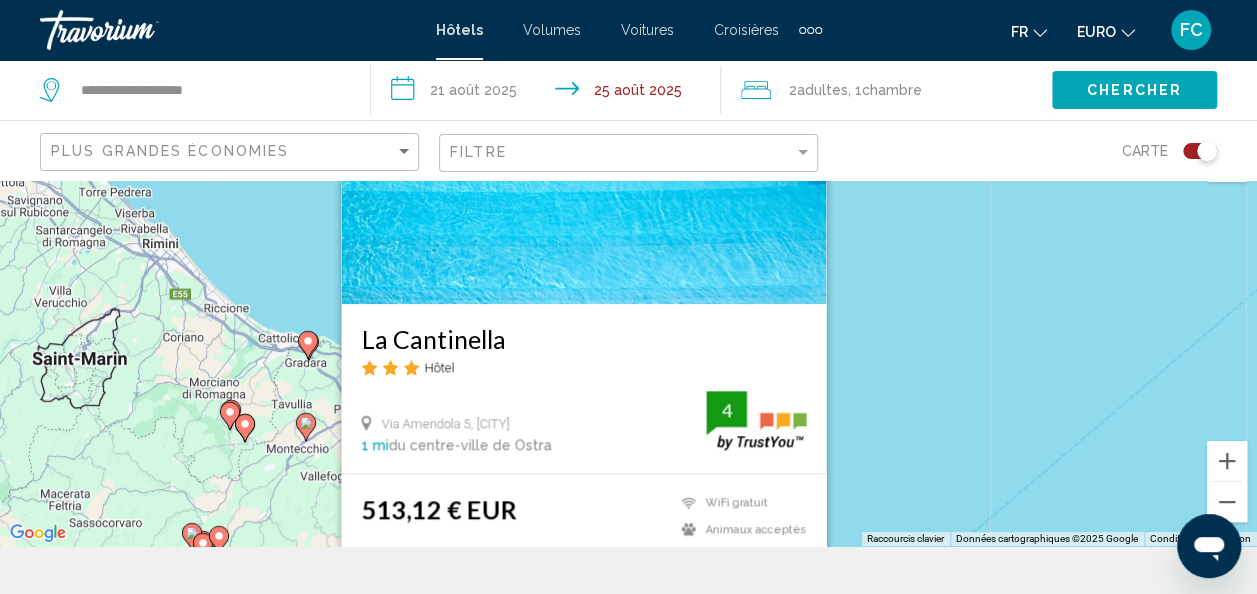 click at bounding box center [583, 144] 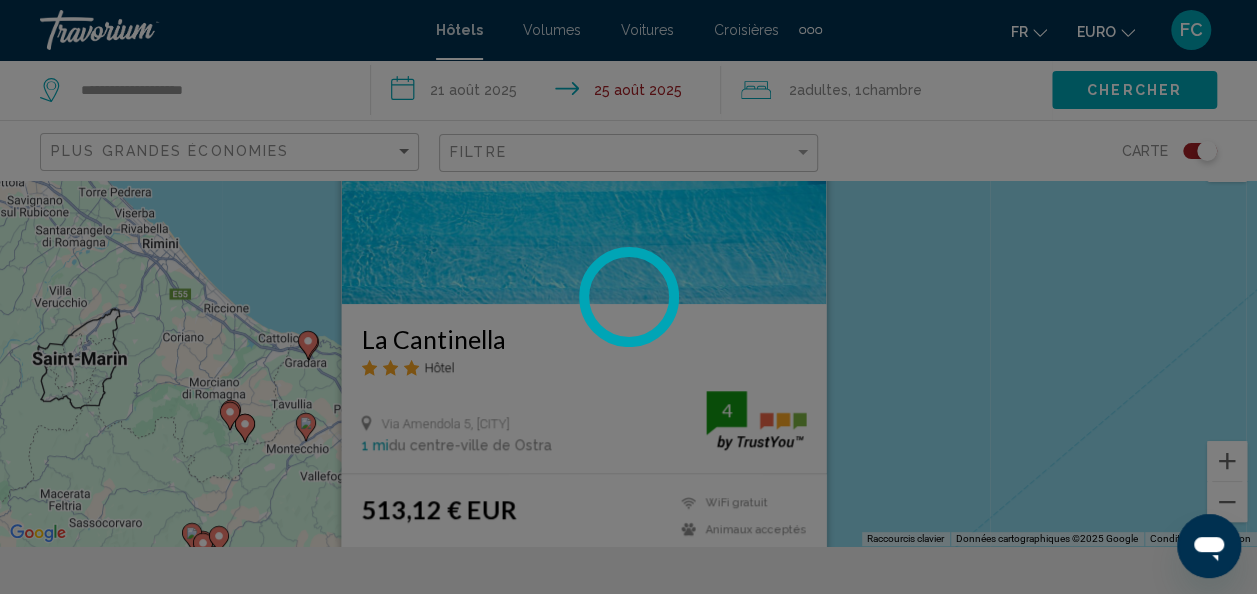 click at bounding box center (628, 297) 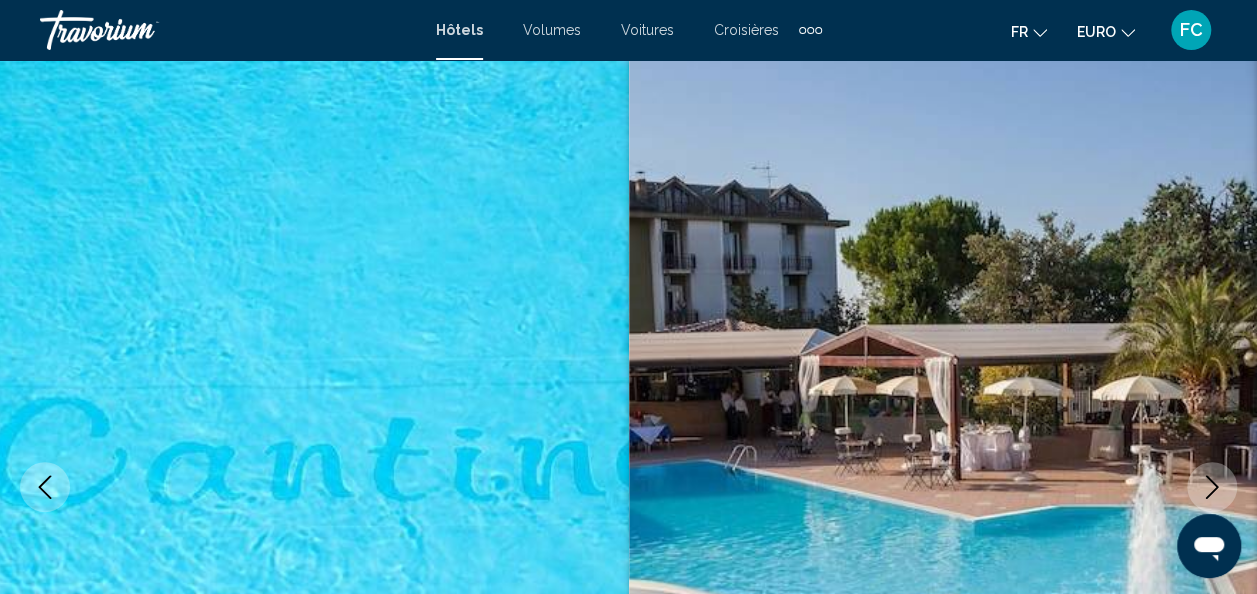 scroll, scrollTop: 238, scrollLeft: 0, axis: vertical 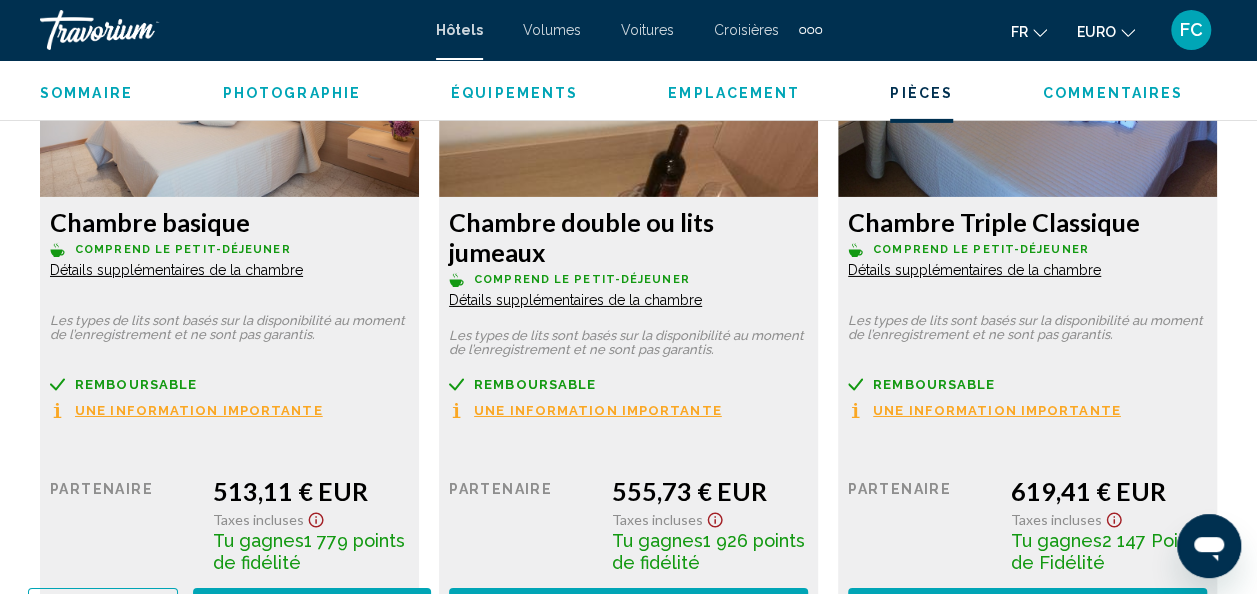 click on "Une information importante" at bounding box center [199, 410] 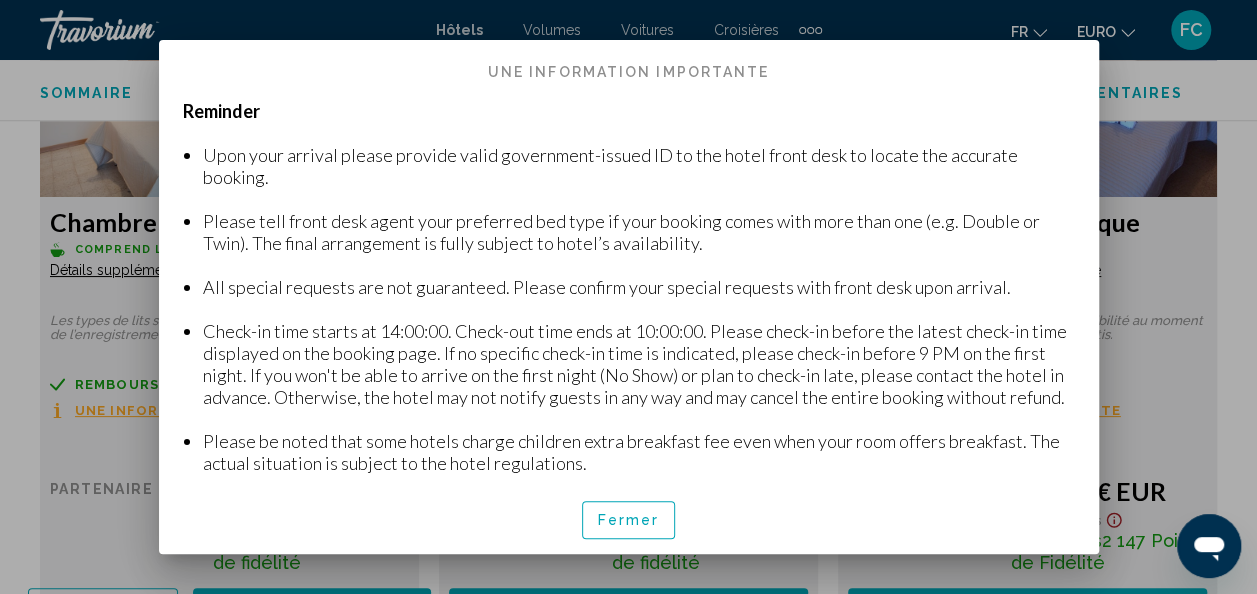 scroll, scrollTop: 0, scrollLeft: 0, axis: both 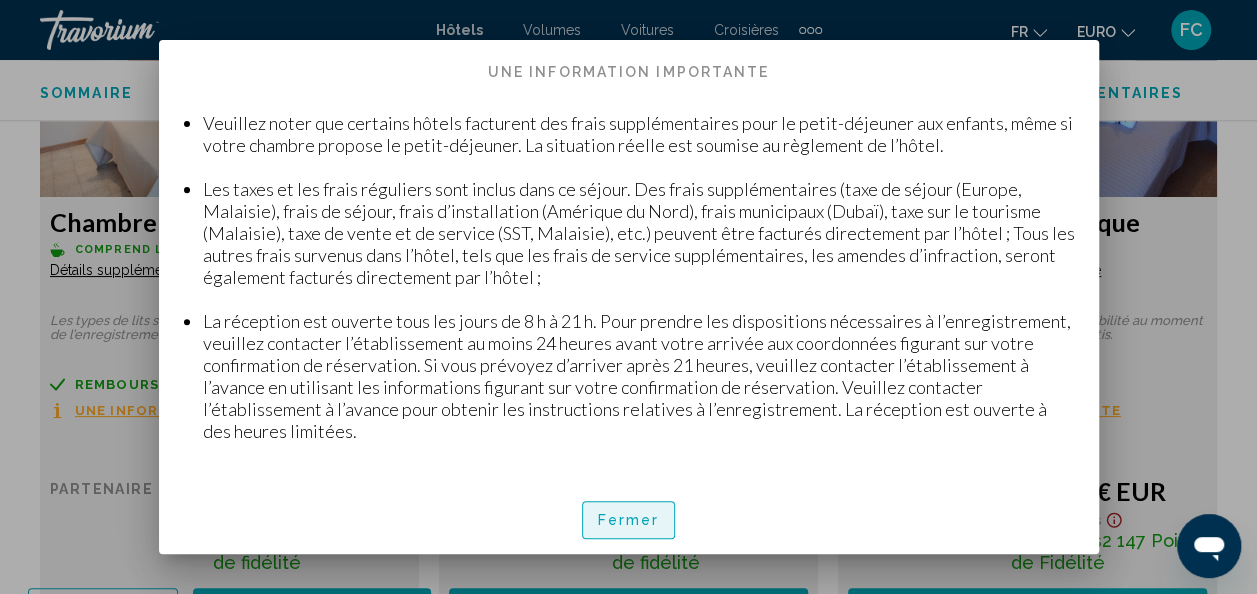 click on "Fermer" at bounding box center [629, 521] 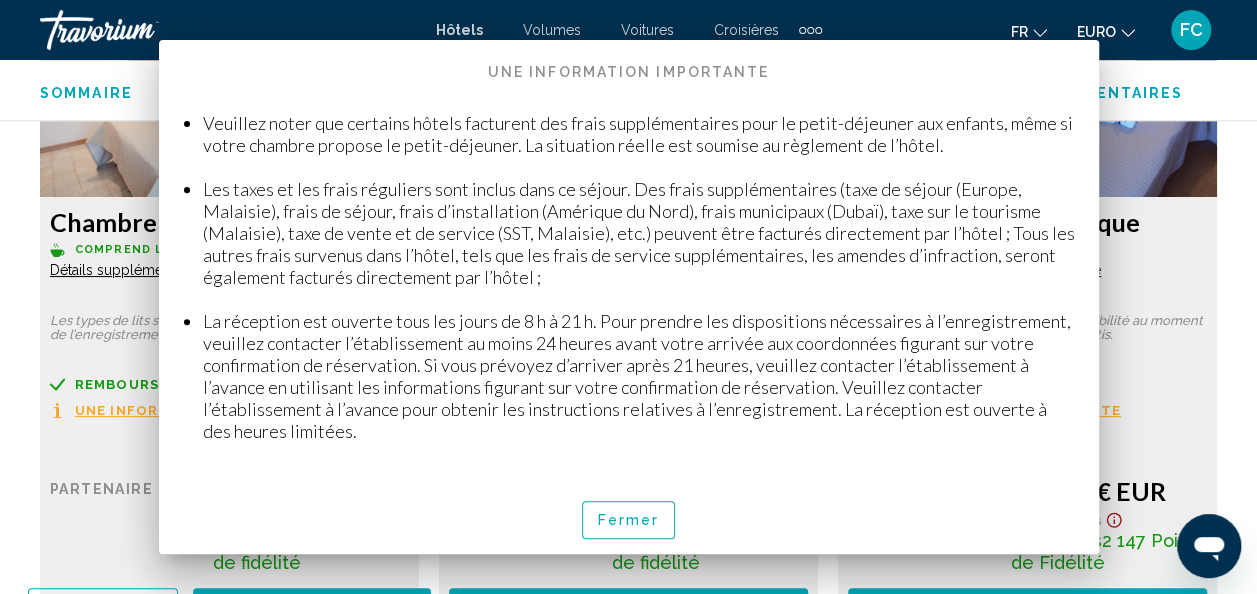 scroll, scrollTop: 3235, scrollLeft: 0, axis: vertical 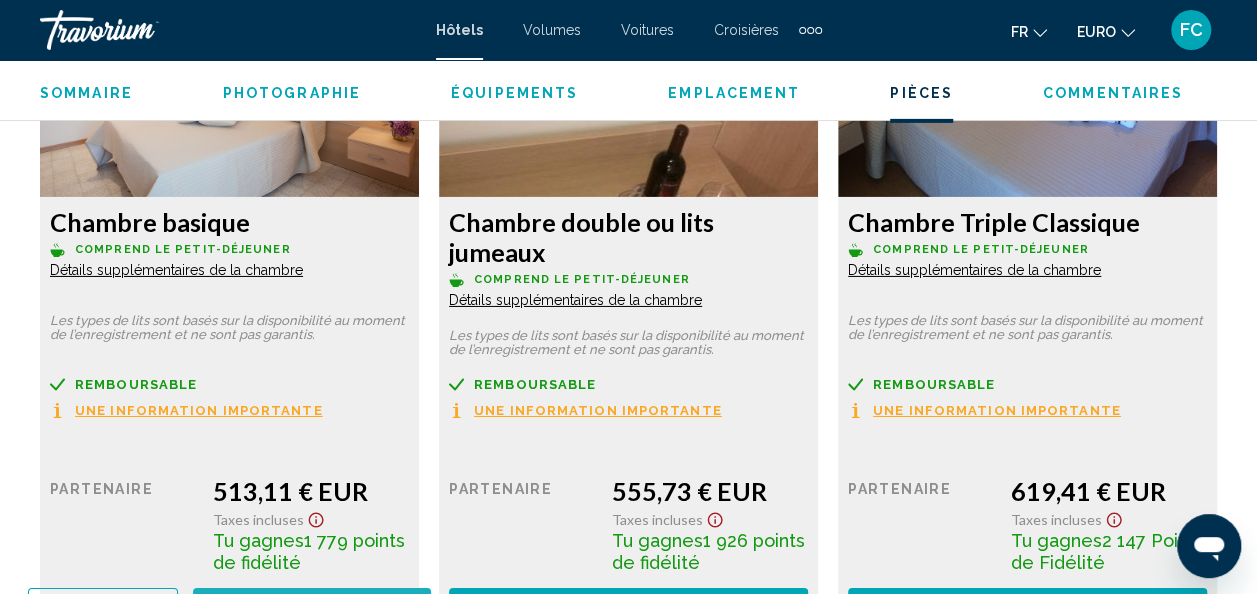 click on "Réservez maintenant" at bounding box center (312, 607) 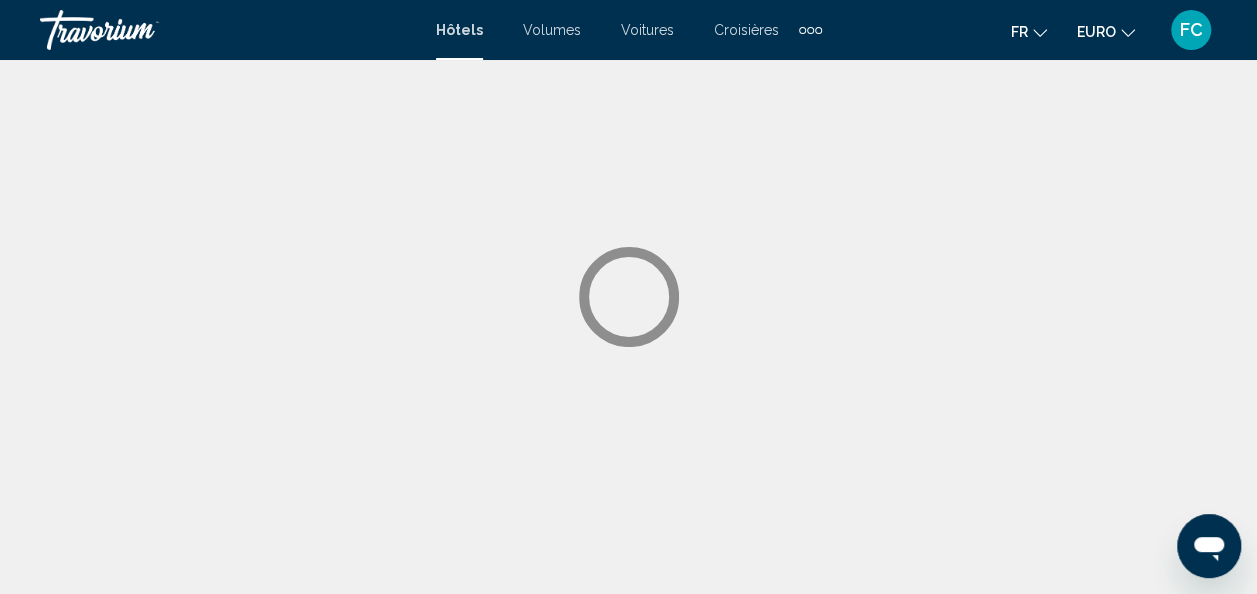 scroll, scrollTop: 0, scrollLeft: 0, axis: both 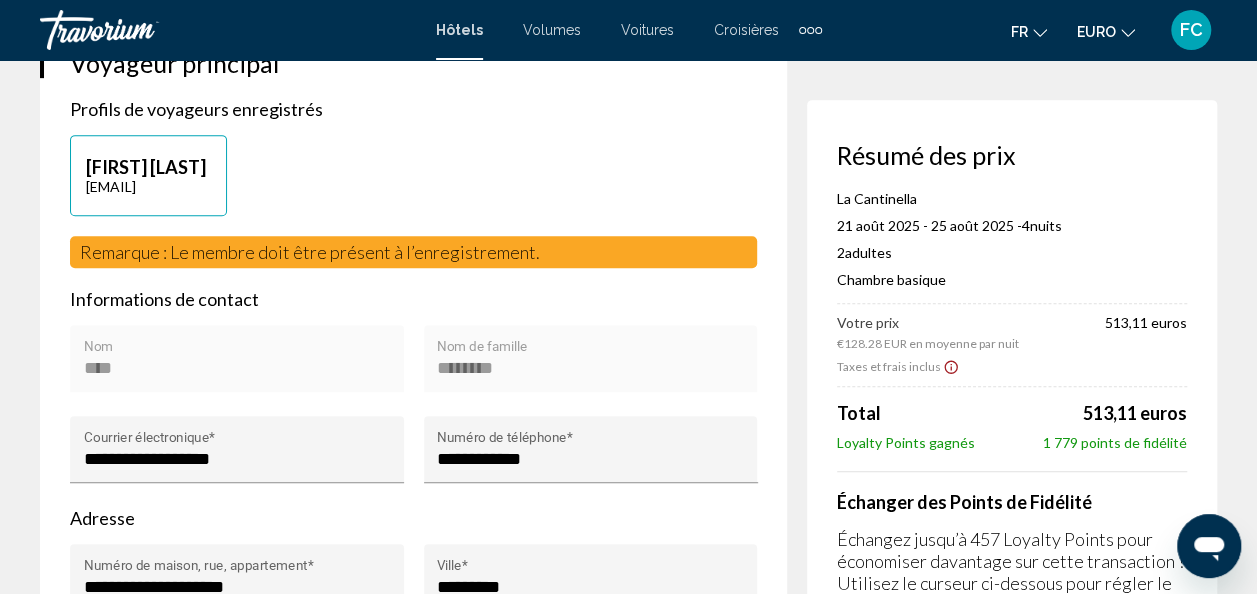 drag, startPoint x: 1110, startPoint y: 484, endPoint x: 1090, endPoint y: 383, distance: 102.96116 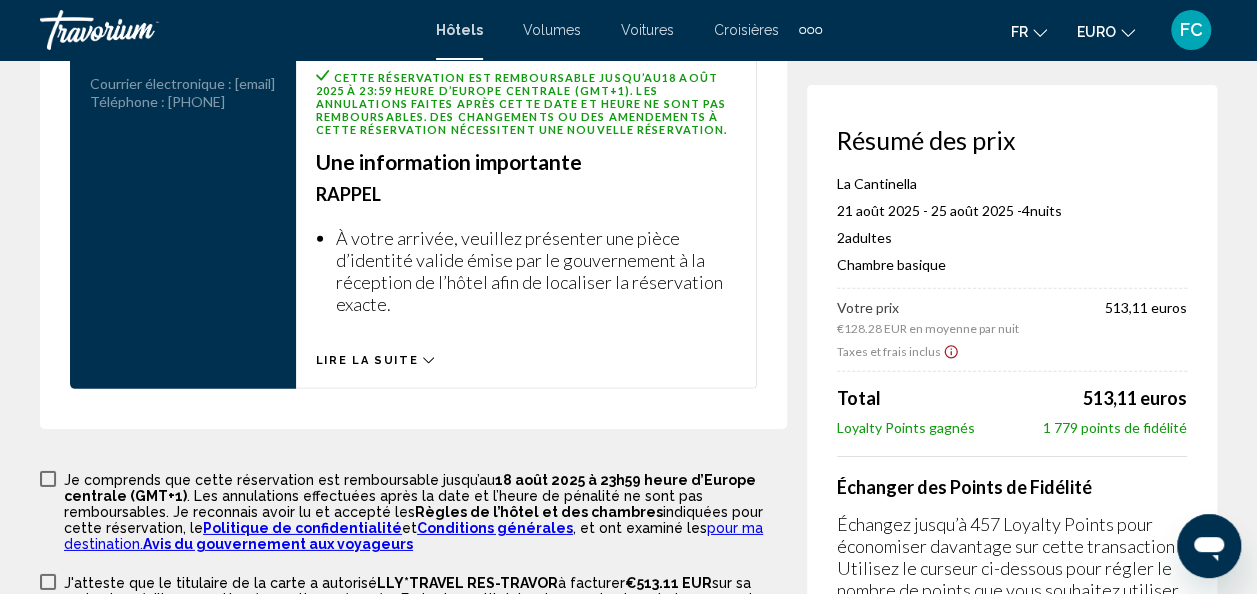 scroll, scrollTop: 3052, scrollLeft: 0, axis: vertical 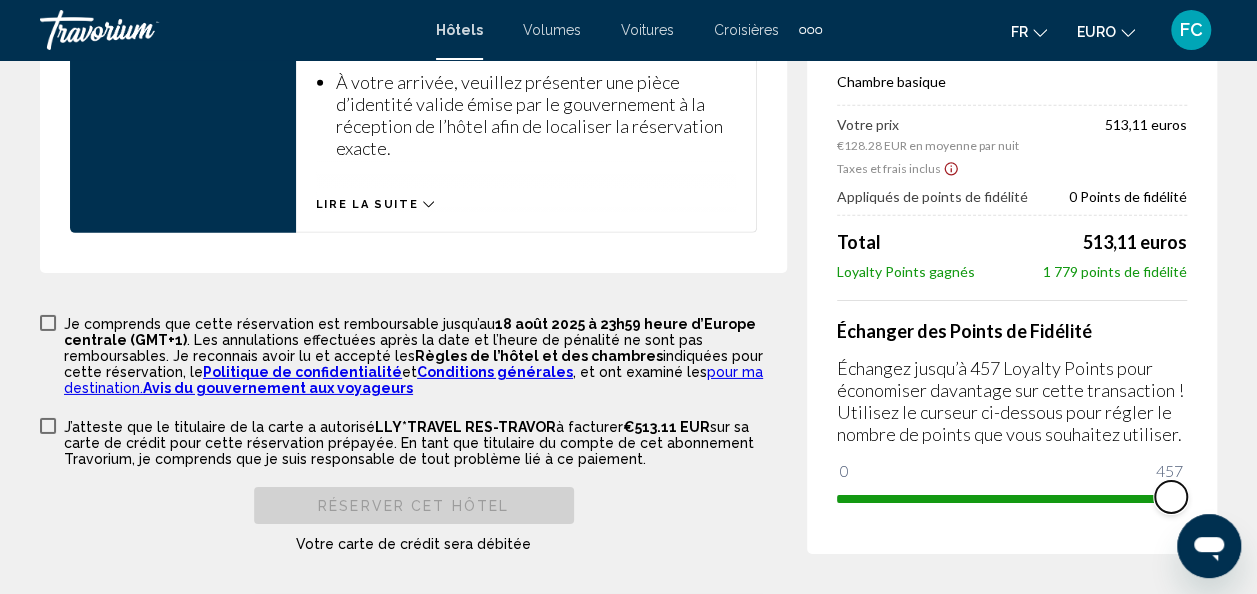 drag, startPoint x: 848, startPoint y: 498, endPoint x: 1202, endPoint y: 478, distance: 354.5645 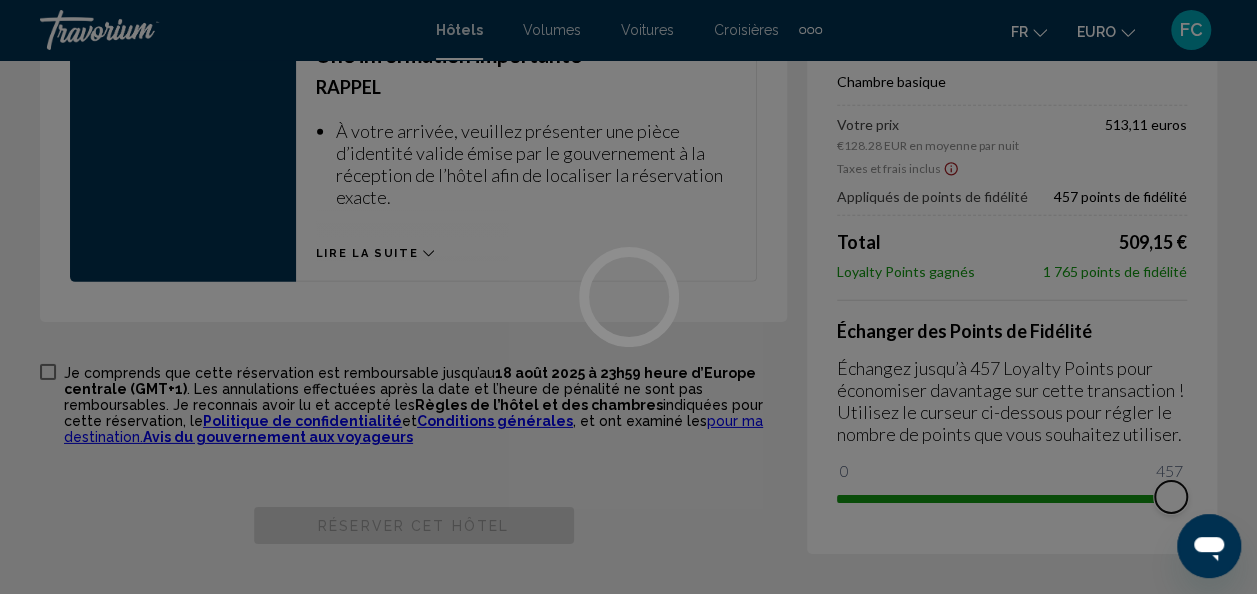 scroll, scrollTop: 3052, scrollLeft: 0, axis: vertical 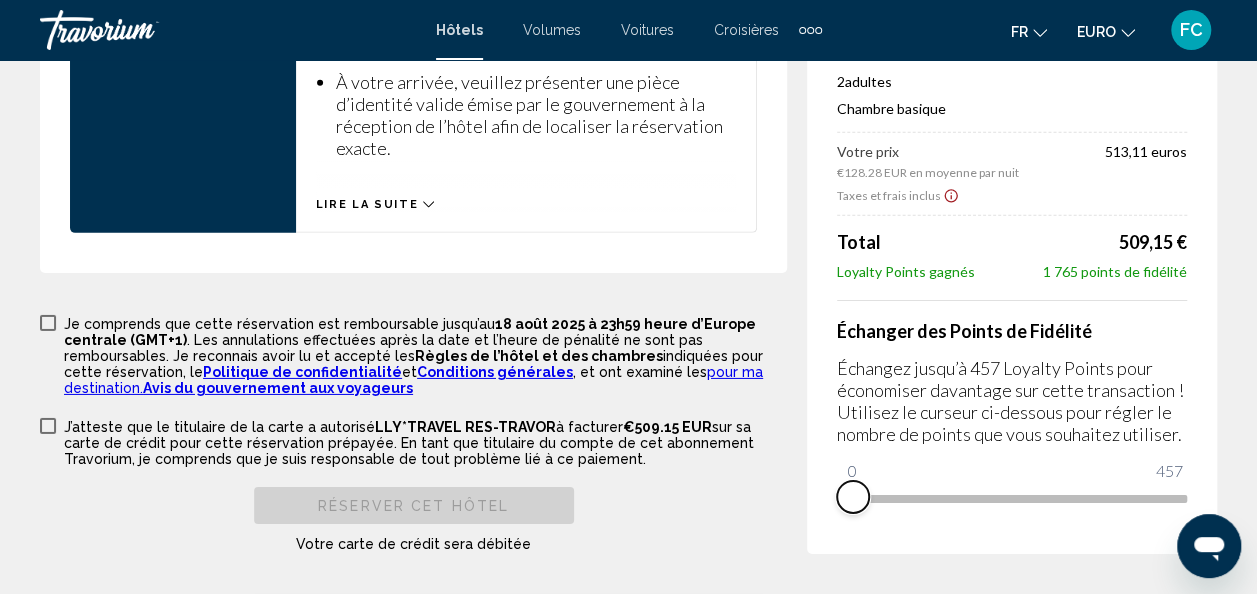 drag, startPoint x: 1166, startPoint y: 498, endPoint x: 791, endPoint y: 548, distance: 378.31863 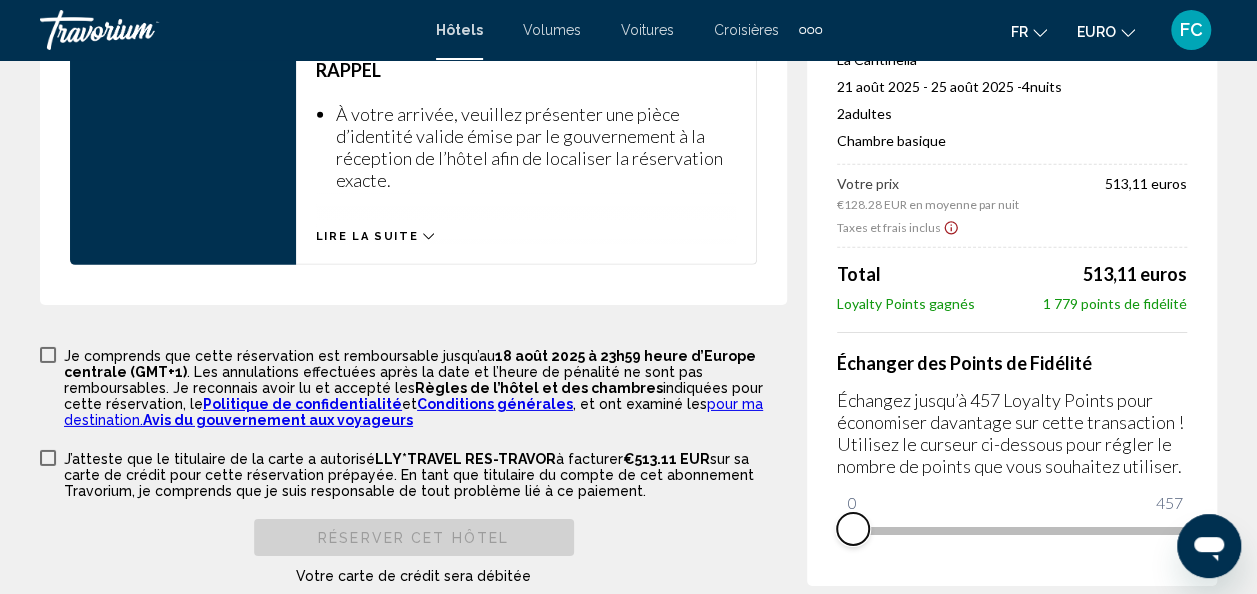 scroll, scrollTop: 3052, scrollLeft: 0, axis: vertical 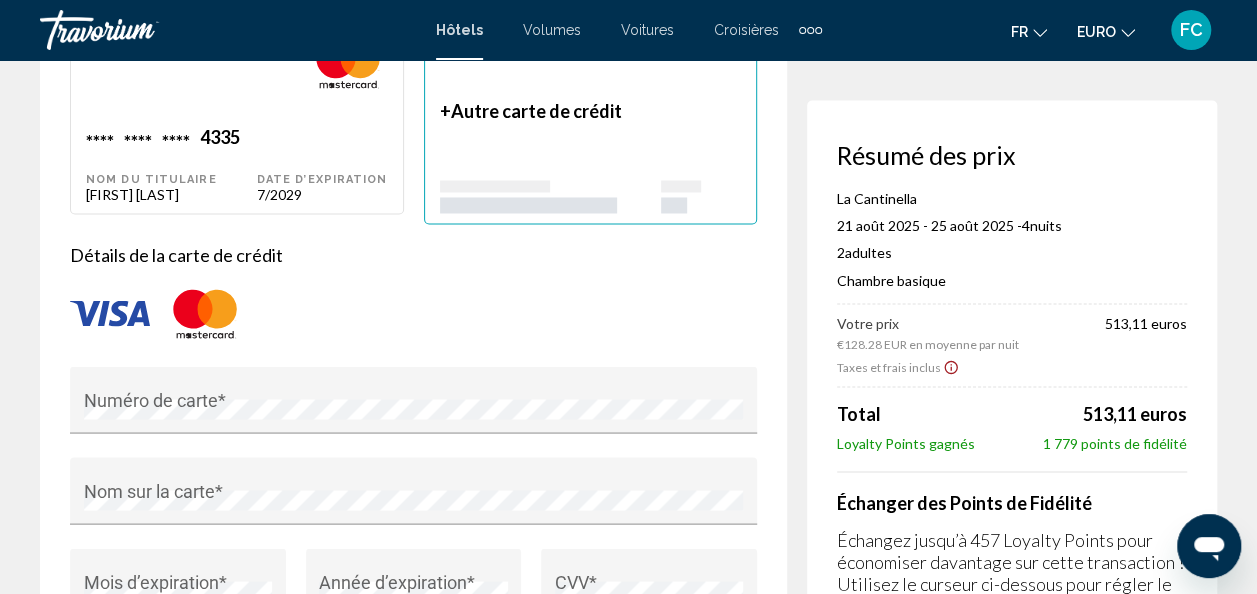 click on "Date d’expiration 7/2029" at bounding box center (322, 164) 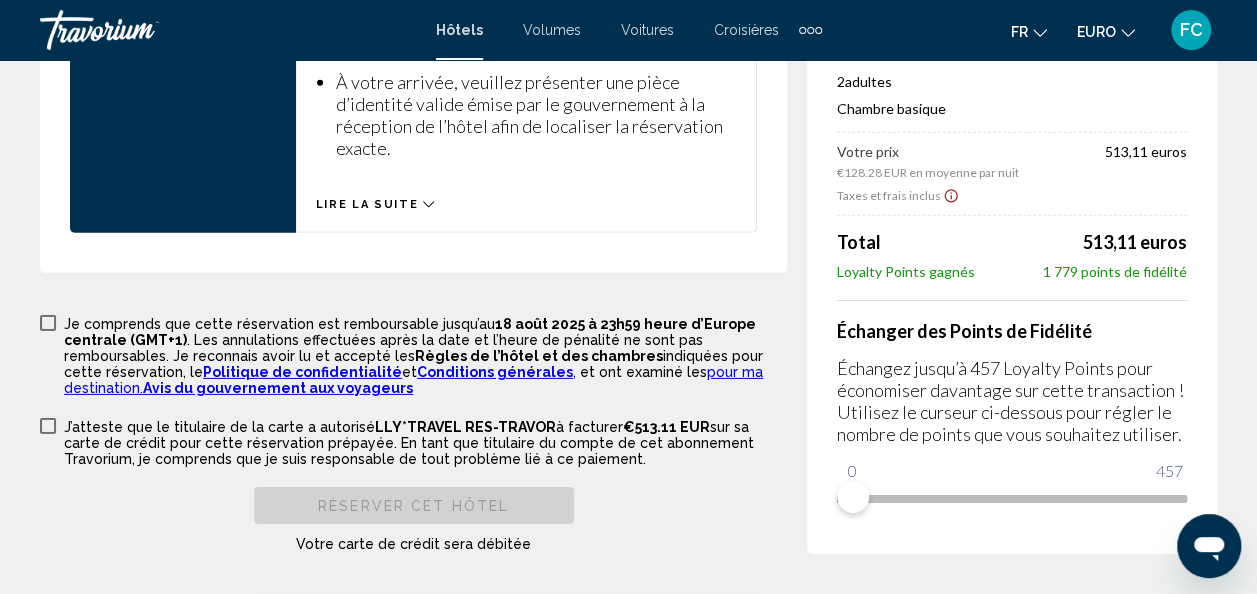 scroll, scrollTop: 3027, scrollLeft: 0, axis: vertical 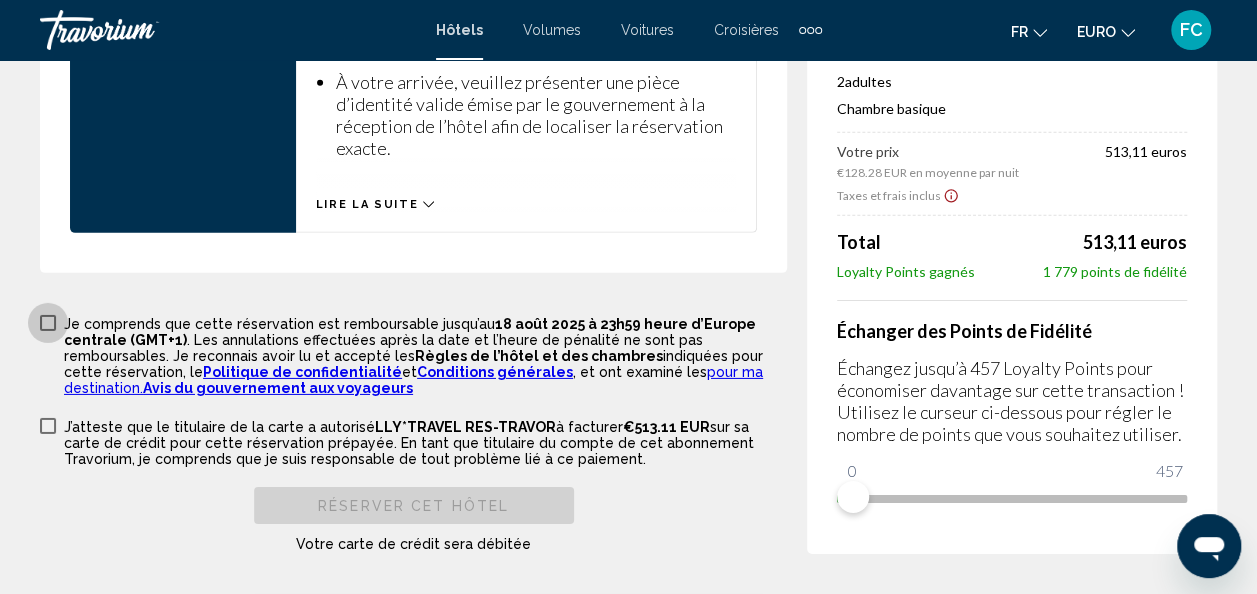 click at bounding box center (48, 323) 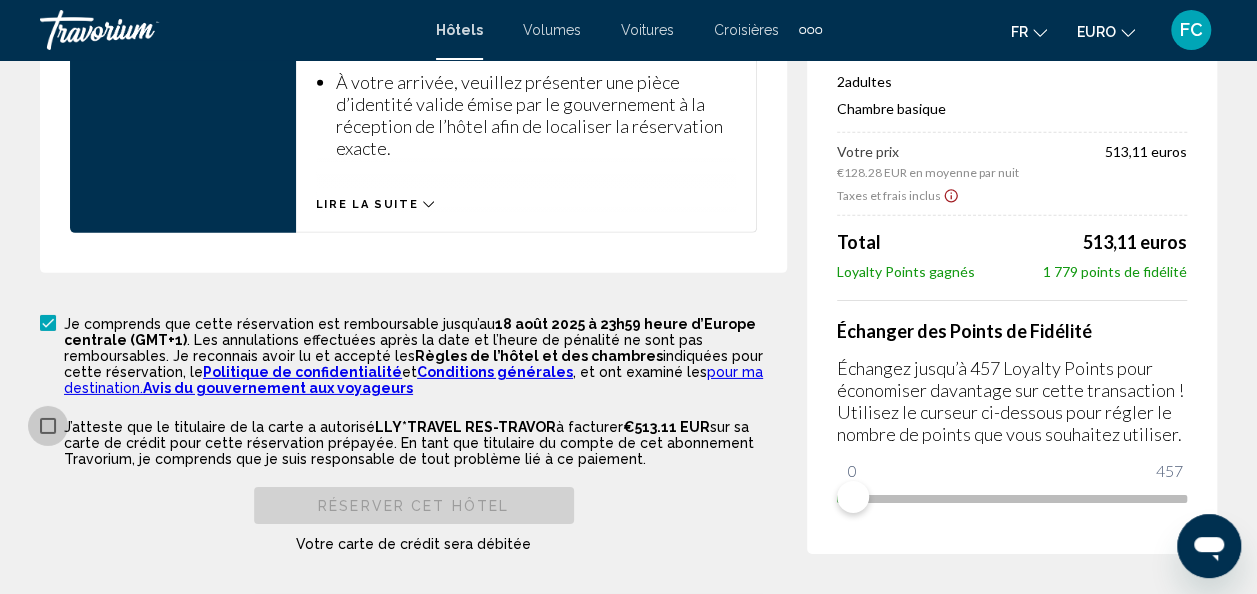 click at bounding box center [48, 426] 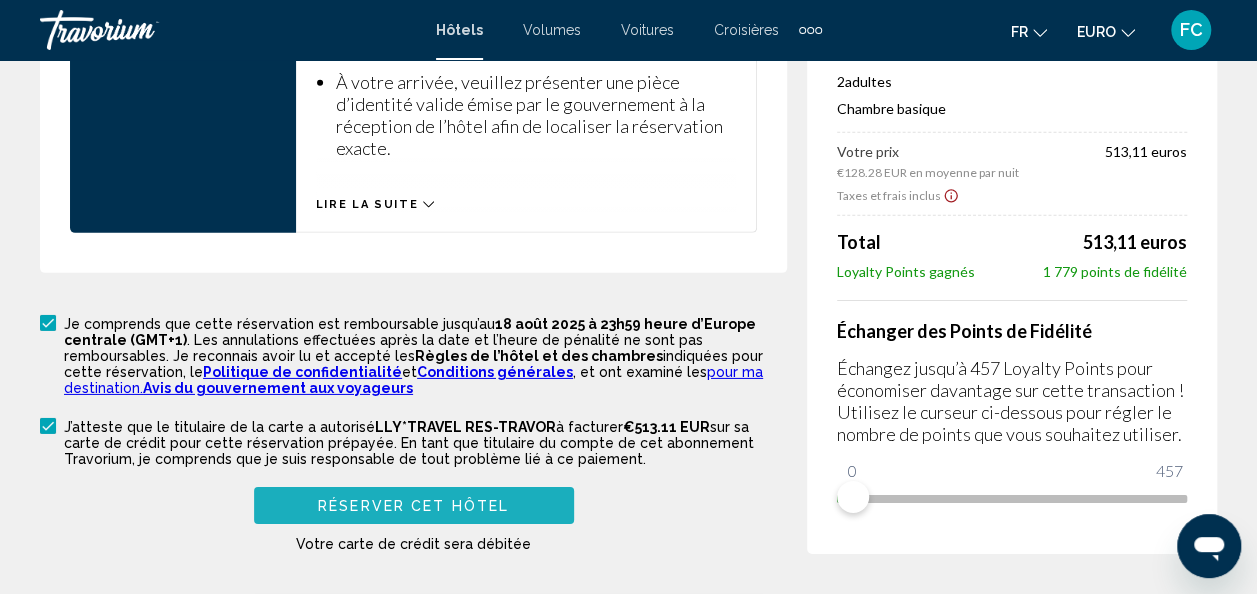 click on "Réserver cet hôtel" at bounding box center [413, 506] 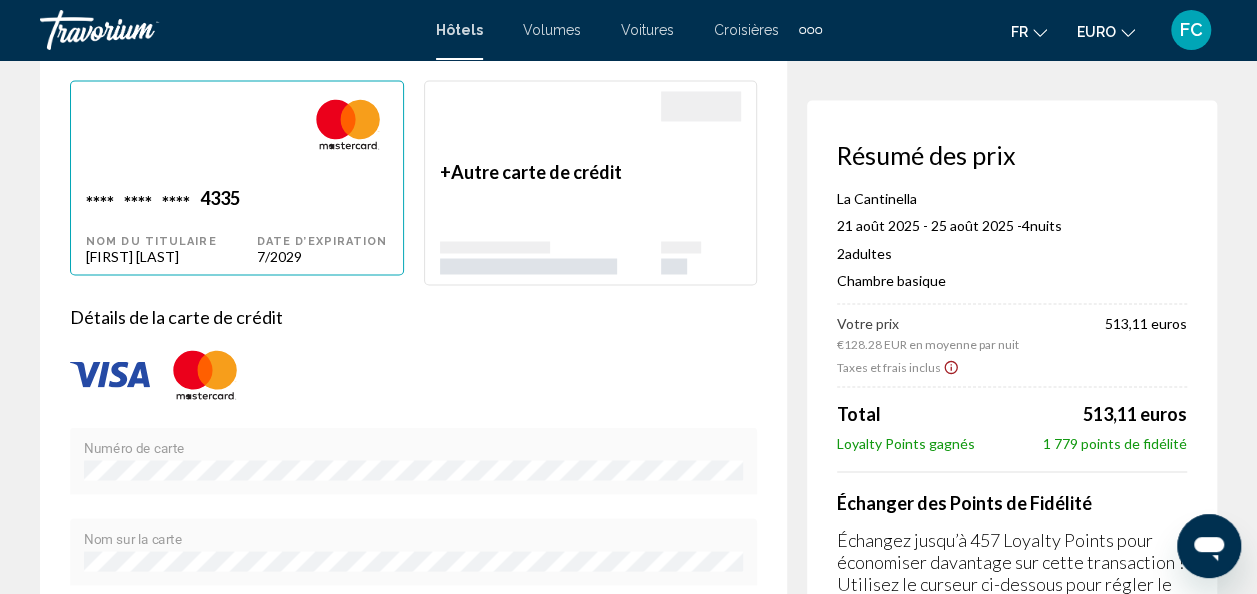 scroll, scrollTop: 1678, scrollLeft: 0, axis: vertical 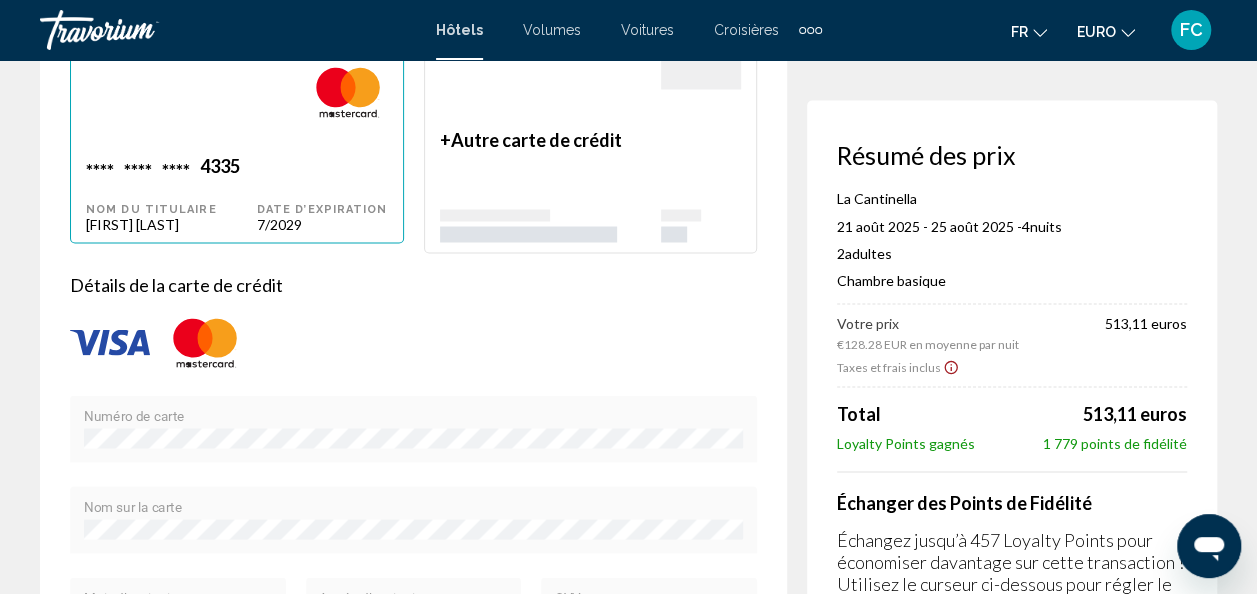 click on "**** **** **** 4335 Nom du titulaire Chapelle Fany" at bounding box center (171, 193) 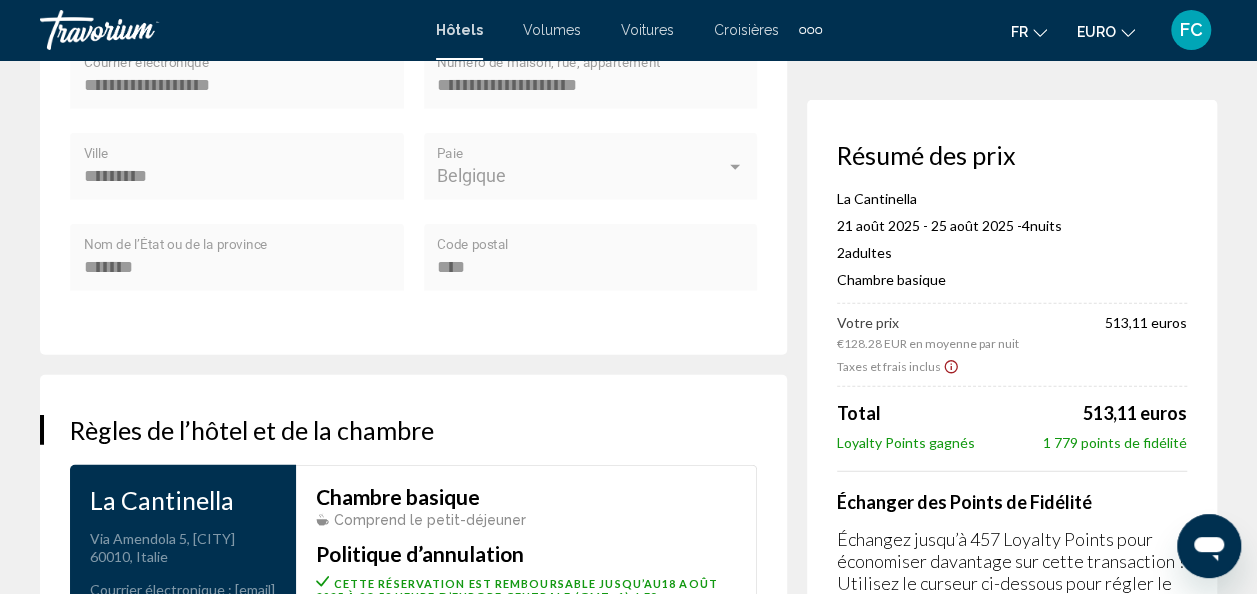 scroll, scrollTop: 2465, scrollLeft: 0, axis: vertical 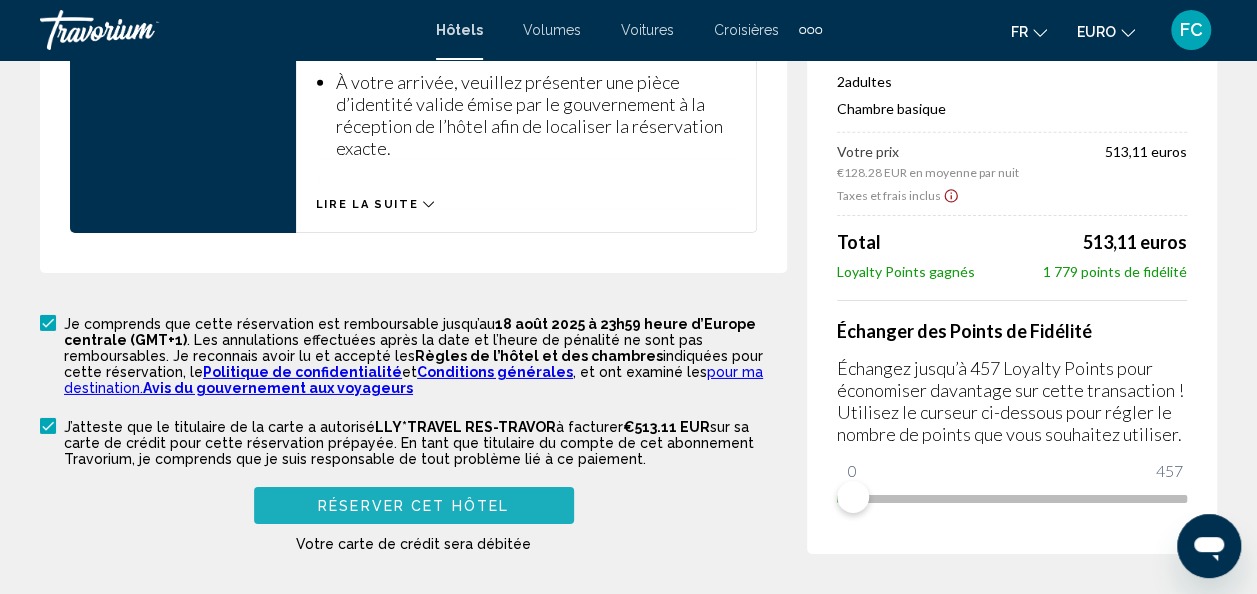 click on "Réserver cet hôtel" at bounding box center [413, 506] 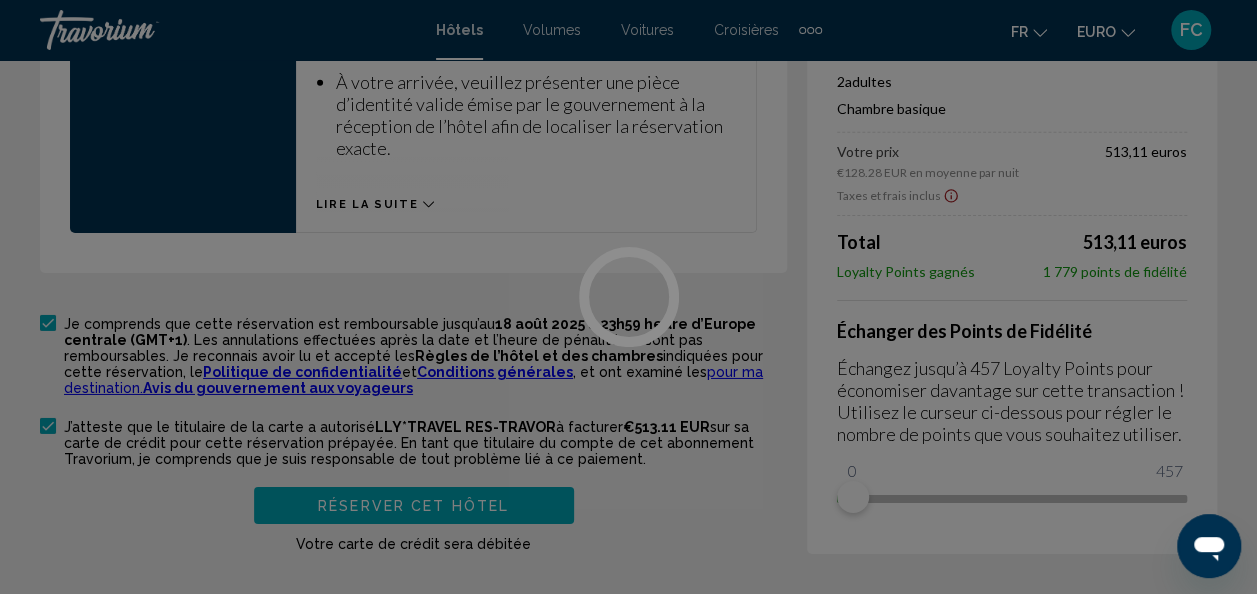 scroll, scrollTop: 0, scrollLeft: 0, axis: both 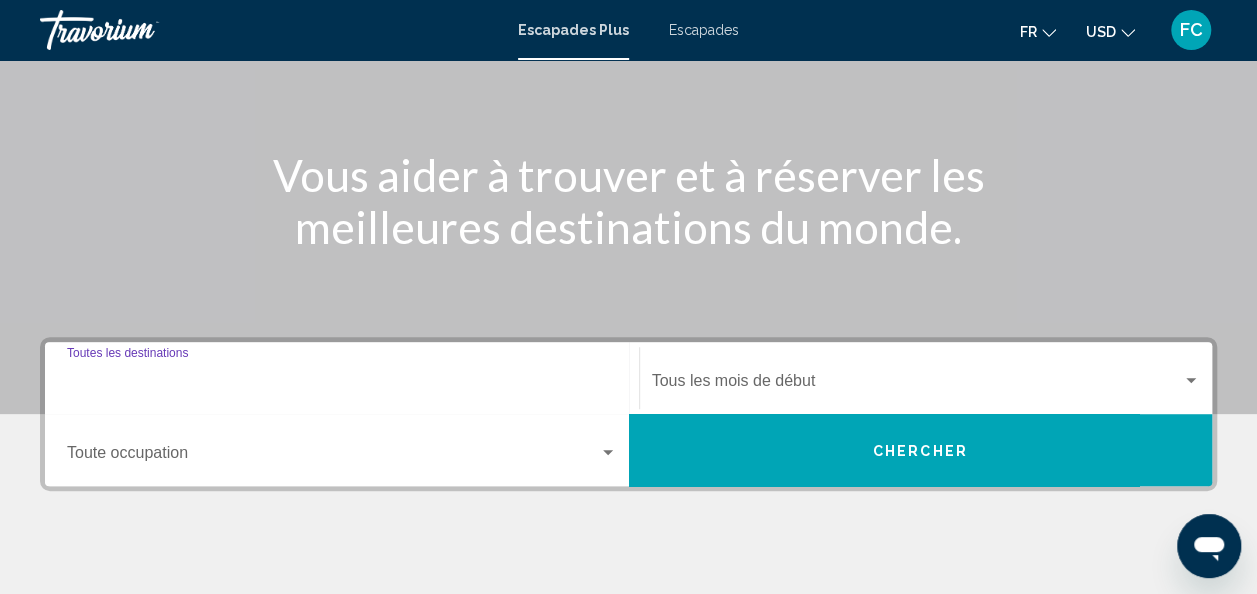 click on "Destination Toutes les destinations" at bounding box center (342, 385) 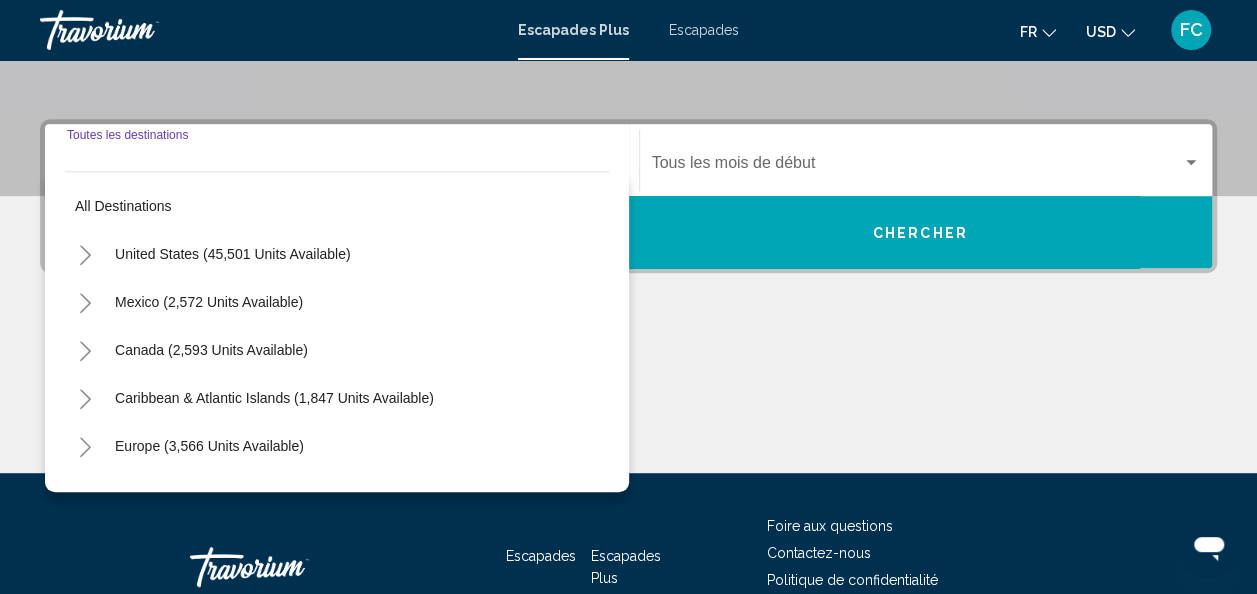 scroll, scrollTop: 458, scrollLeft: 0, axis: vertical 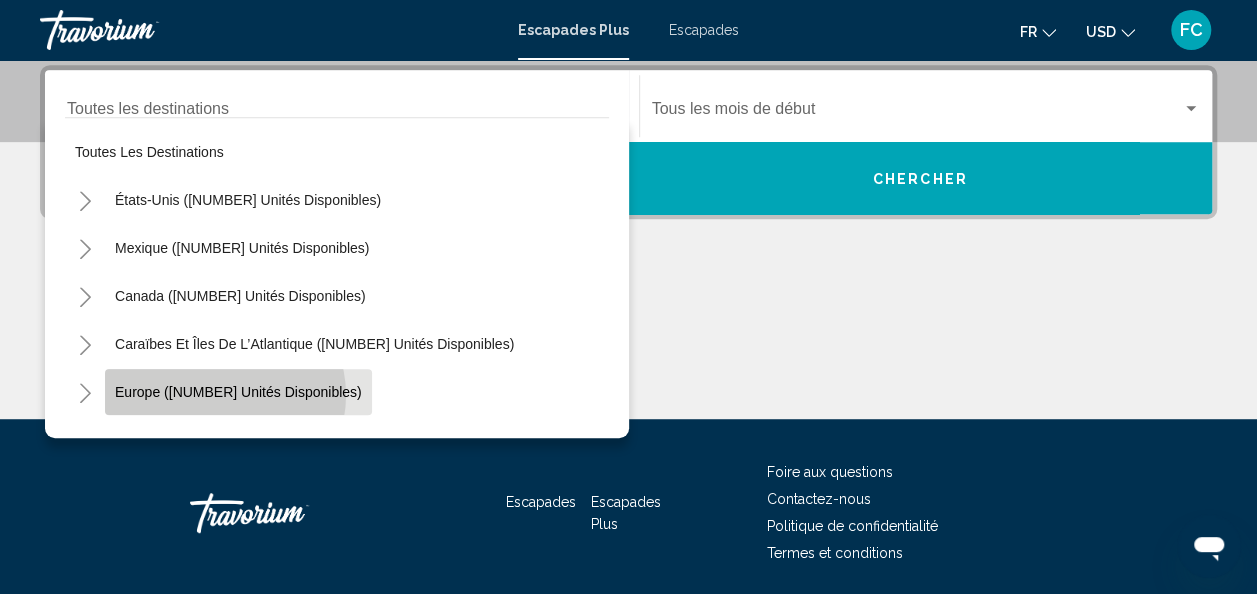 click on "Europe ([NUMBER] unités disponibles)" 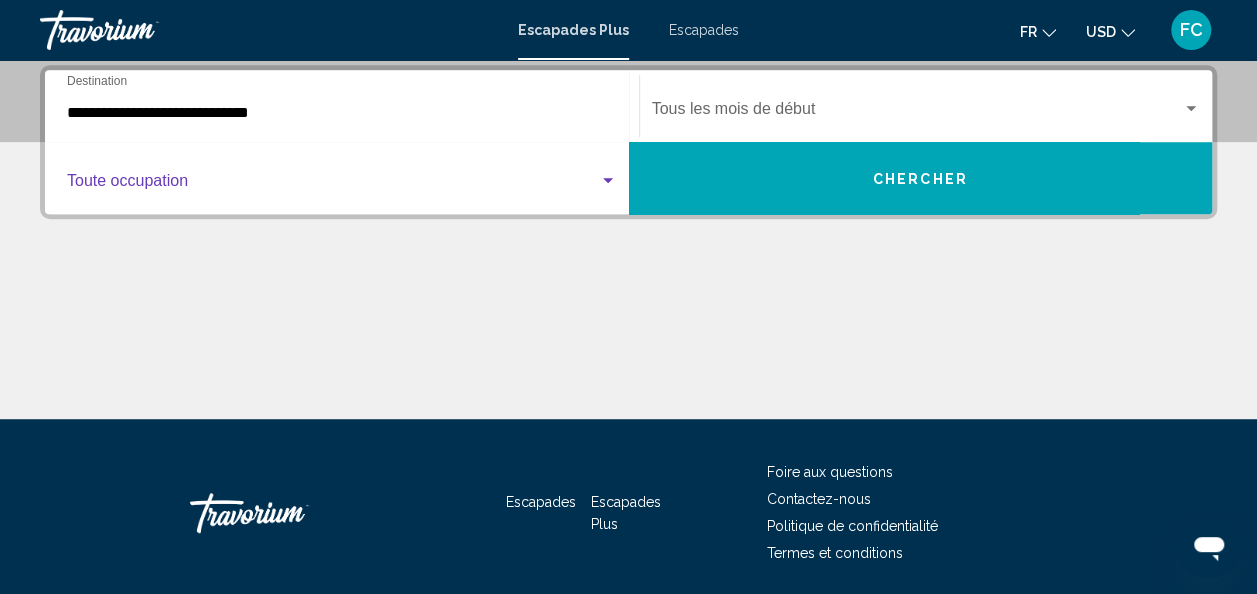 click at bounding box center [608, 181] 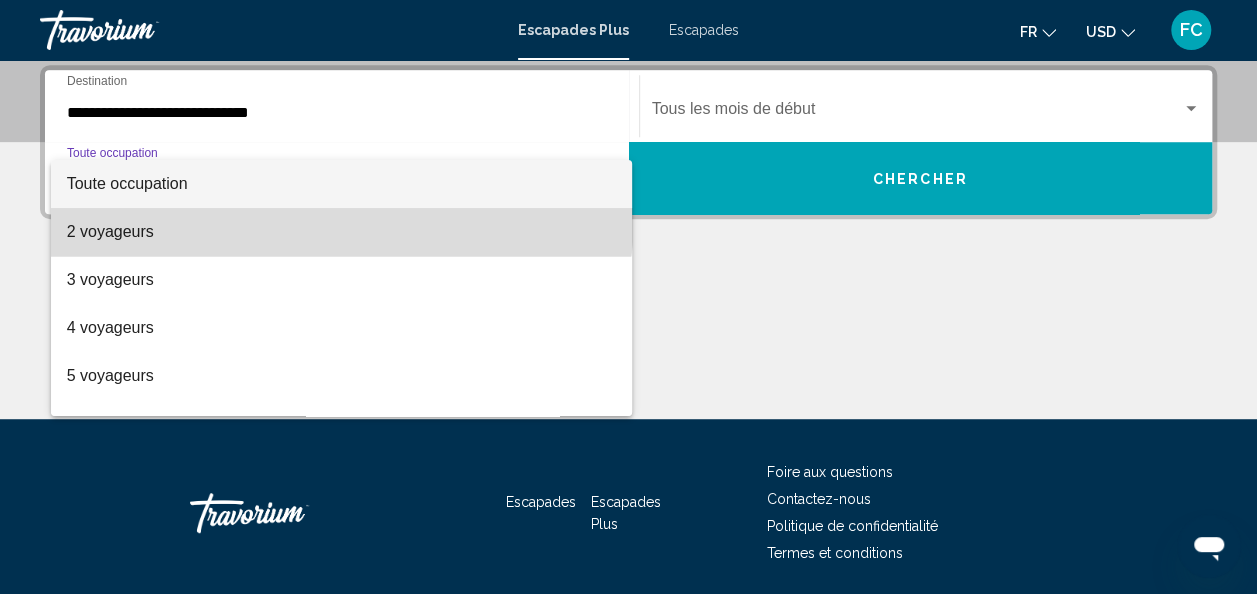 click on "2 voyageurs" at bounding box center (342, 232) 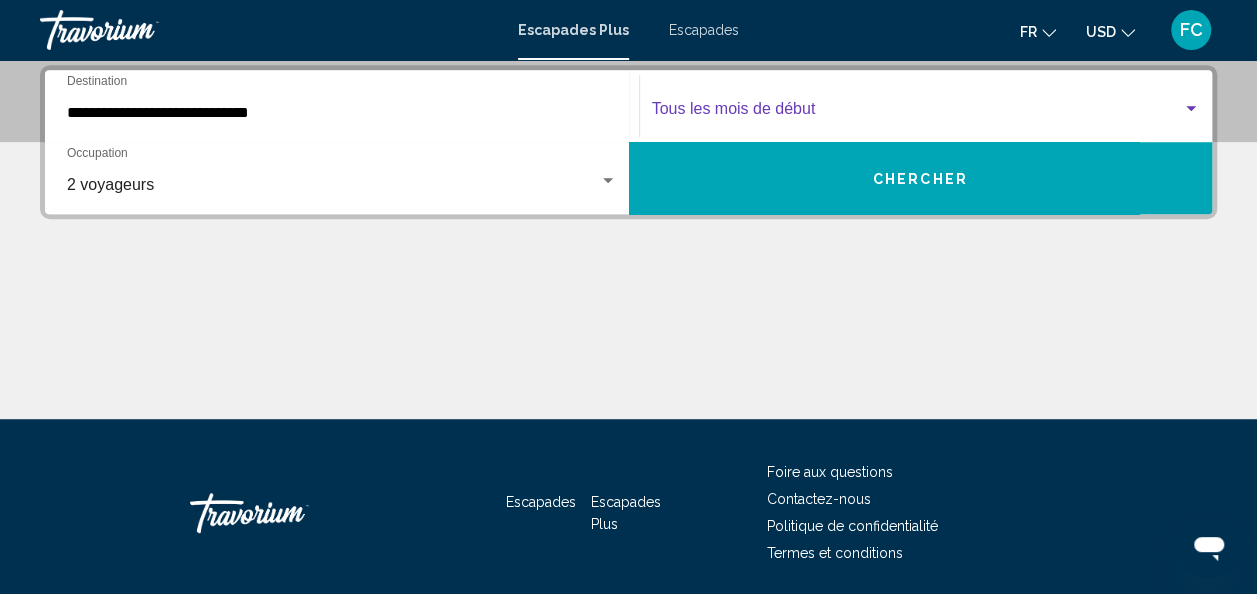 click at bounding box center (917, 113) 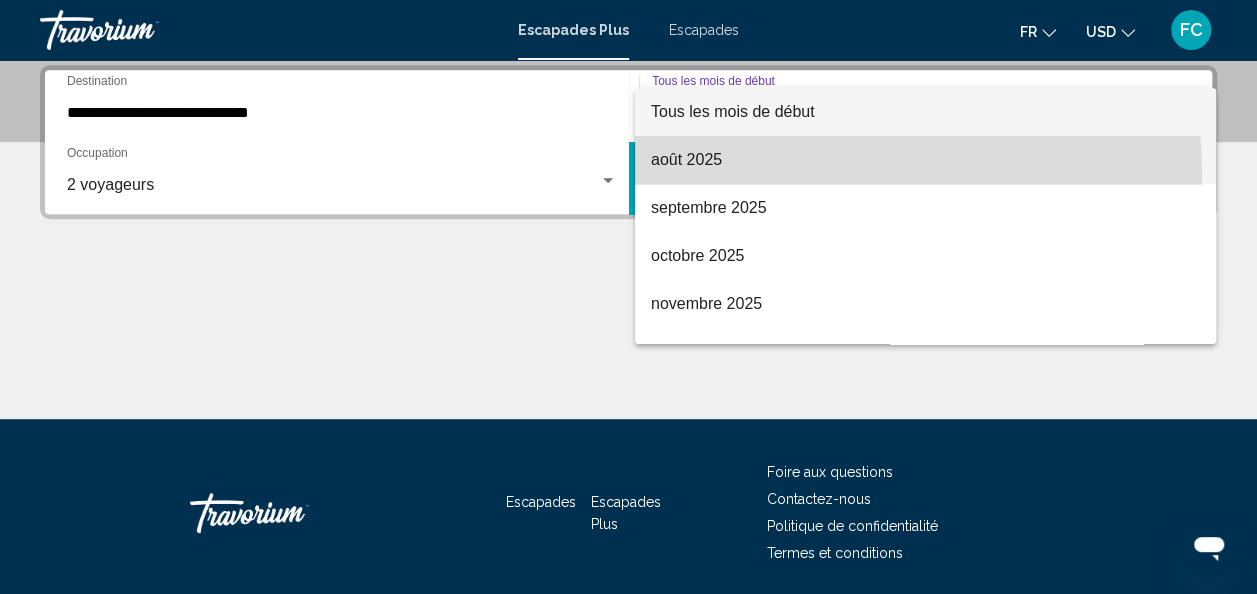 click on "août 2025" at bounding box center (925, 160) 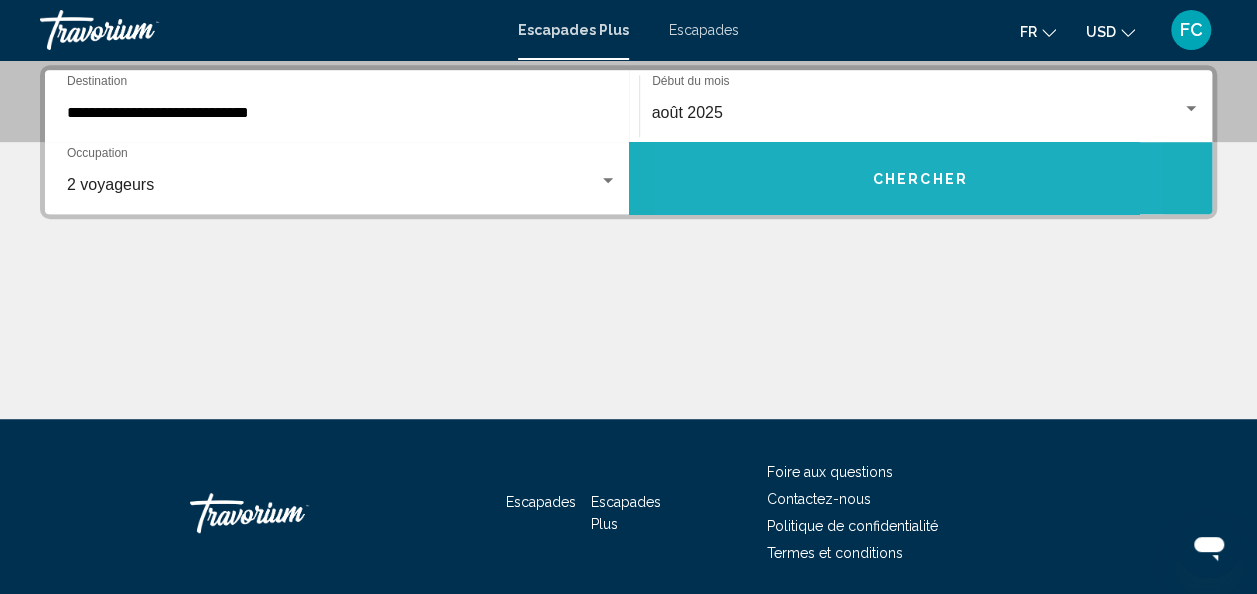 click on "Chercher" at bounding box center [921, 178] 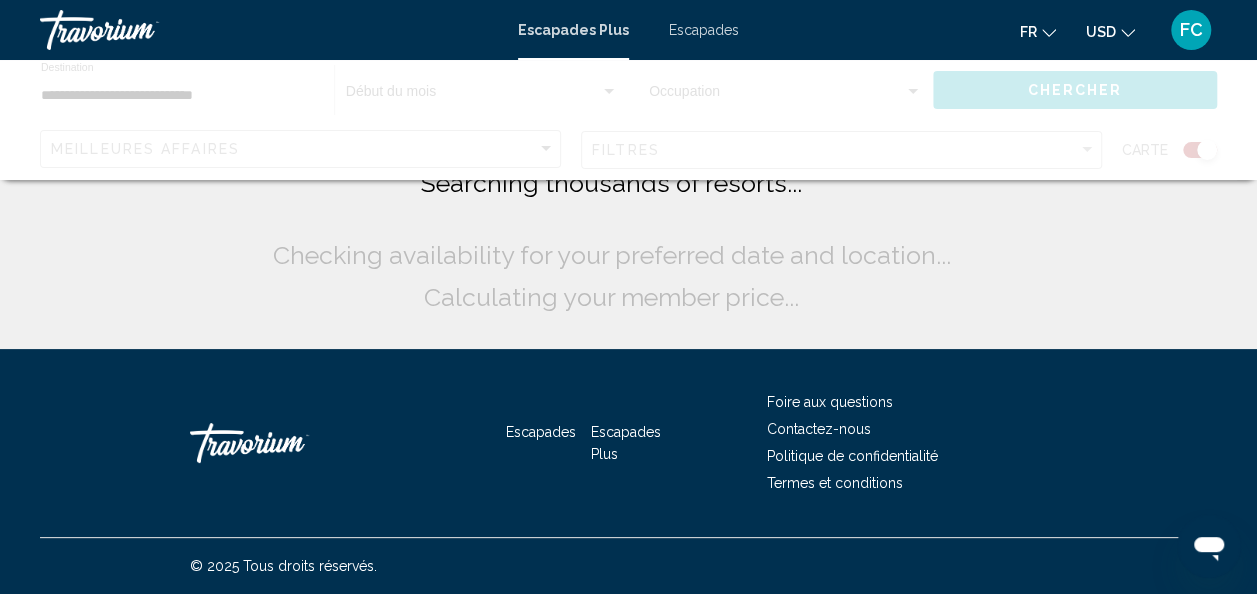scroll, scrollTop: 0, scrollLeft: 0, axis: both 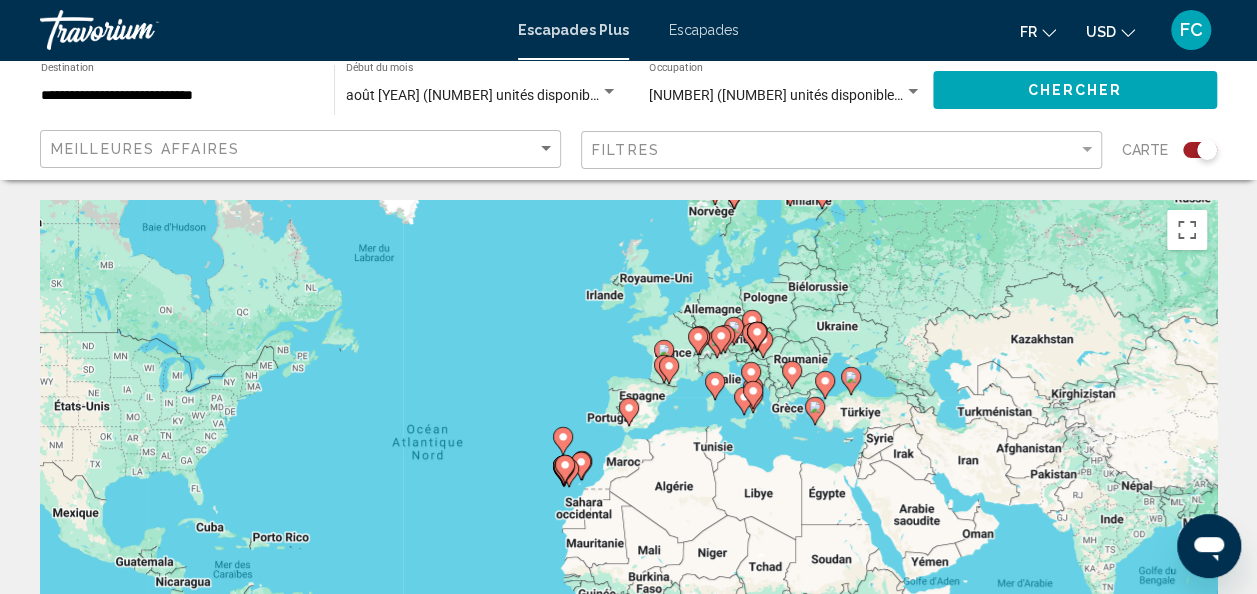 drag, startPoint x: 763, startPoint y: 414, endPoint x: 538, endPoint y: 399, distance: 225.49945 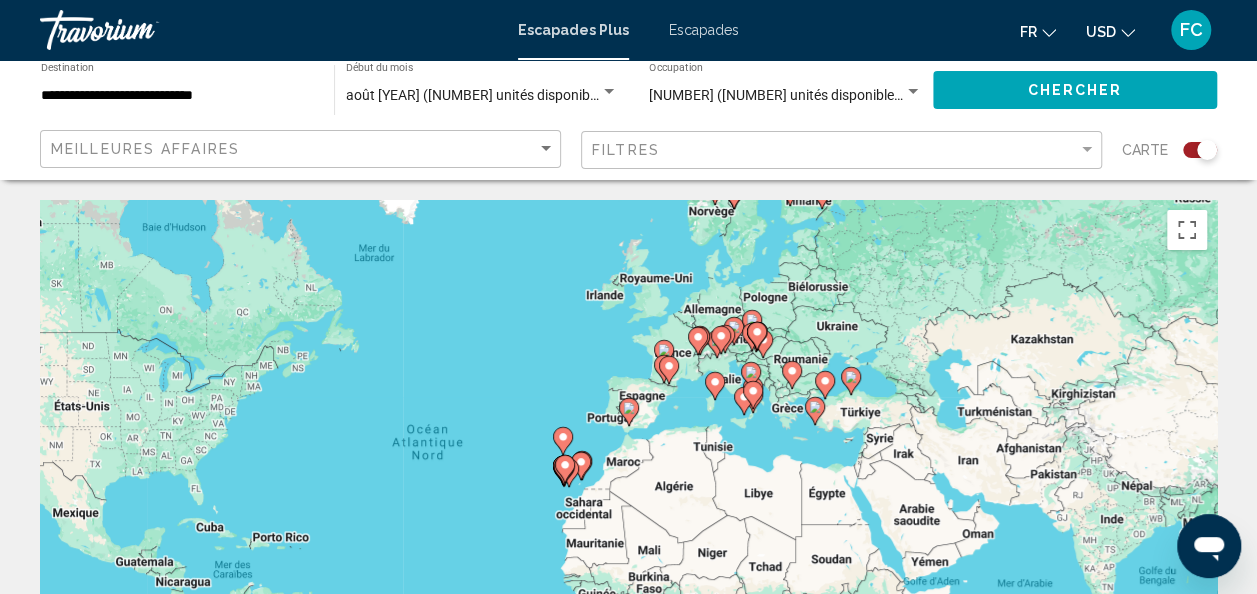 click on "Pour activer le glissement avec le clavier, appuyez sur Alt+Entrée. Une fois ce mode activé, utilisez les touches fléchées pour déplacer le repère. Pour valider le déplacement, appuyez sur Entrée. Pour annuler, appuyez sur Échap." at bounding box center [628, 500] 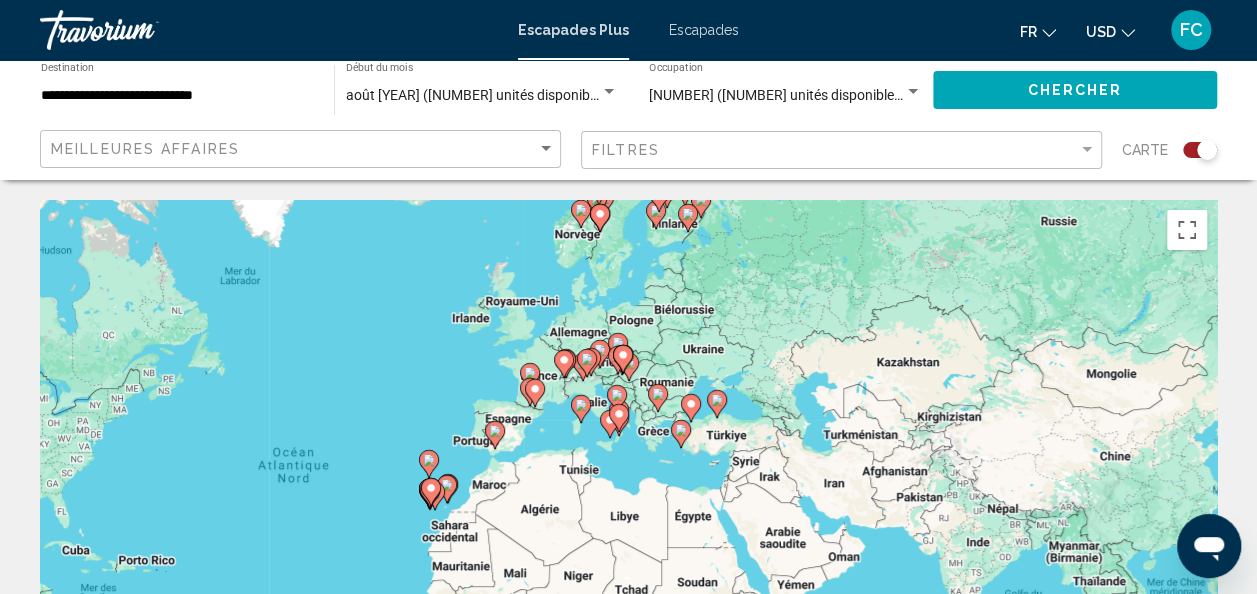 click on "Pour activer le glissement avec le clavier, appuyez sur Alt+Entrée. Une fois ce mode activé, utilisez les touches fléchées pour déplacer le repère. Pour valider le déplacement, appuyez sur Entrée. Pour annuler, appuyez sur Échap." at bounding box center [628, 500] 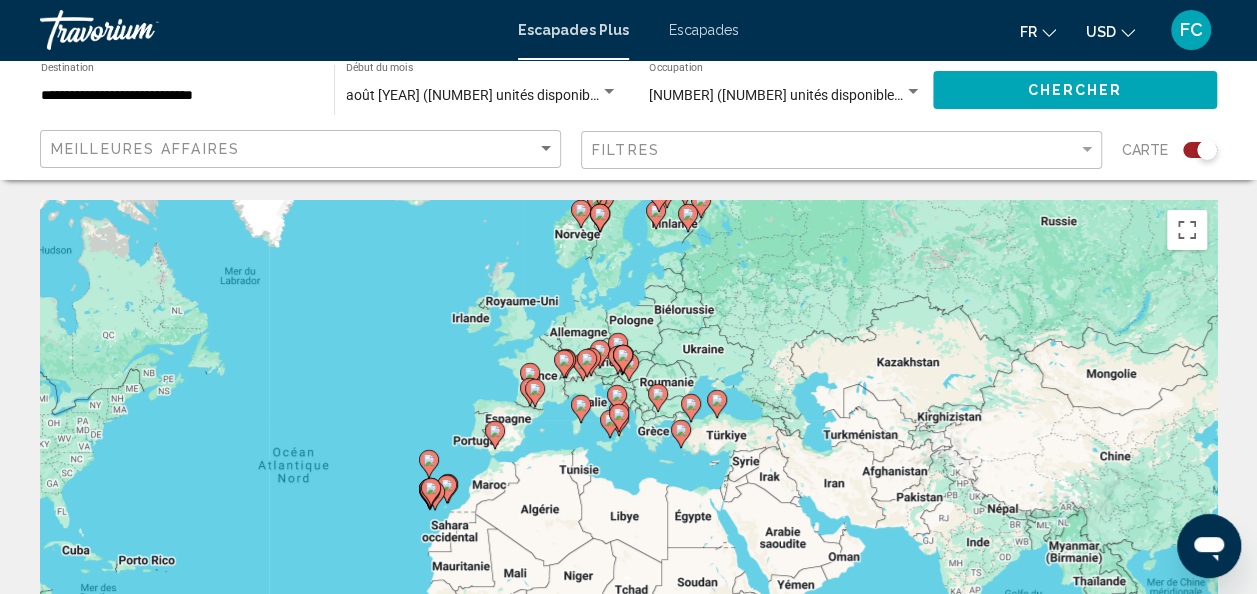 click on "Pour activer le glissement avec le clavier, appuyez sur Alt+Entrée. Une fois ce mode activé, utilisez les touches fléchées pour déplacer le repère. Pour valider le déplacement, appuyez sur Entrée. Pour annuler, appuyez sur Échap." at bounding box center (628, 500) 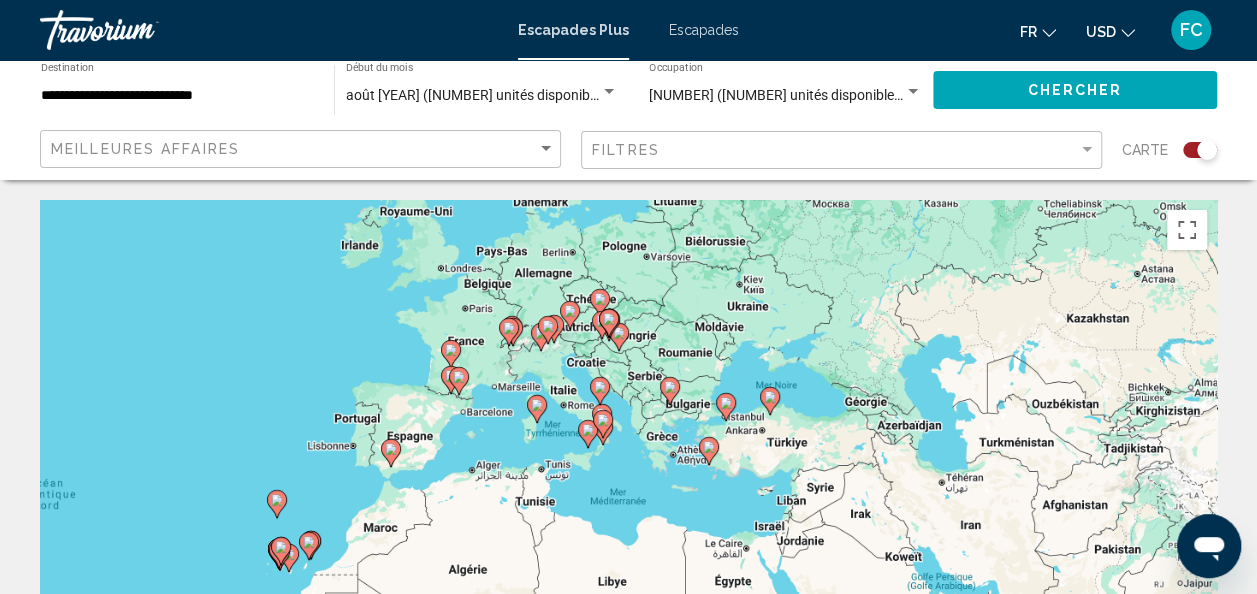 click on "Pour activer le glissement avec le clavier, appuyez sur Alt+Entrée. Une fois ce mode activé, utilisez les touches fléchées pour déplacer le repère. Pour valider le déplacement, appuyez sur Entrée. Pour annuler, appuyez sur Échap." at bounding box center (628, 500) 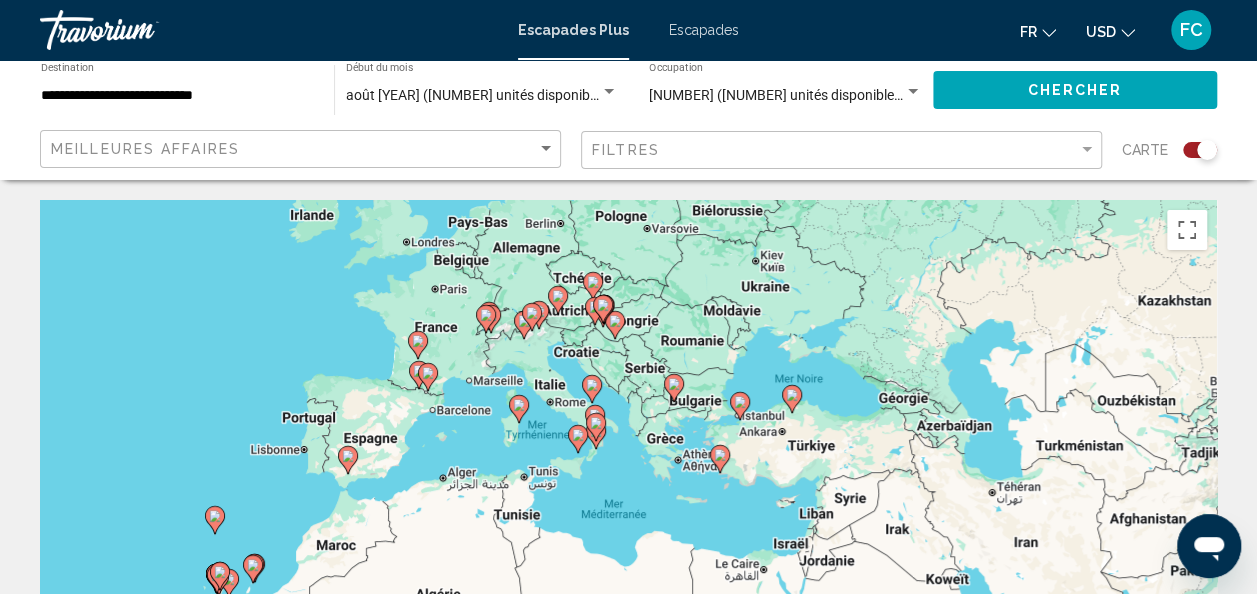 click on "Pour activer le glissement avec le clavier, appuyez sur Alt+Entrée. Une fois ce mode activé, utilisez les touches fléchées pour déplacer le repère. Pour valider le déplacement, appuyez sur Entrée. Pour annuler, appuyez sur Échap." at bounding box center (628, 500) 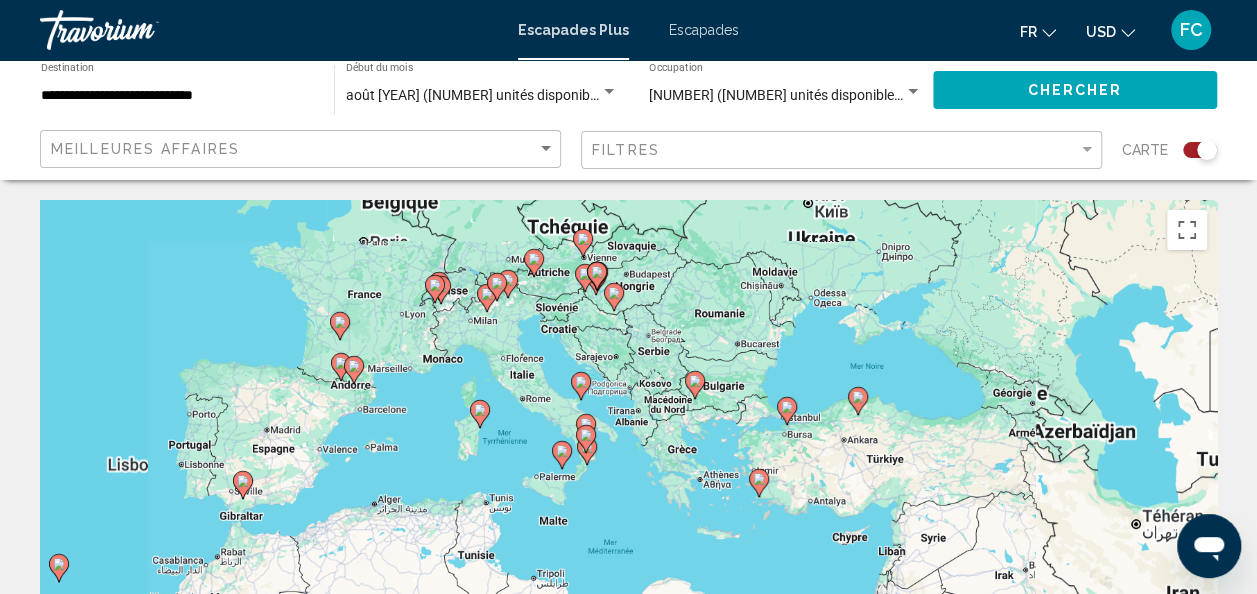 click on "Pour activer le glissement avec le clavier, appuyez sur Alt+Entrée. Une fois ce mode activé, utilisez les touches fléchées pour déplacer le repère. Pour valider le déplacement, appuyez sur Entrée. Pour annuler, appuyez sur Échap." at bounding box center (628, 500) 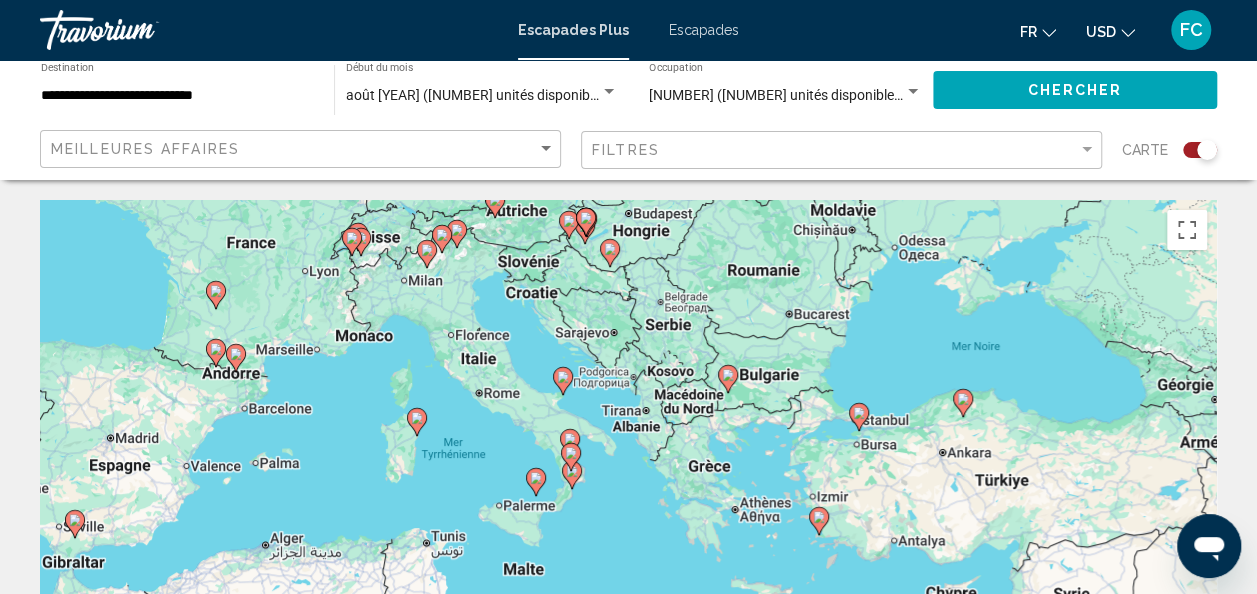 click on "Pour activer le glissement avec le clavier, appuyez sur Alt+Entrée. Une fois ce mode activé, utilisez les touches fléchées pour déplacer le repère. Pour valider le déplacement, appuyez sur Entrée. Pour annuler, appuyez sur Échap." at bounding box center (628, 500) 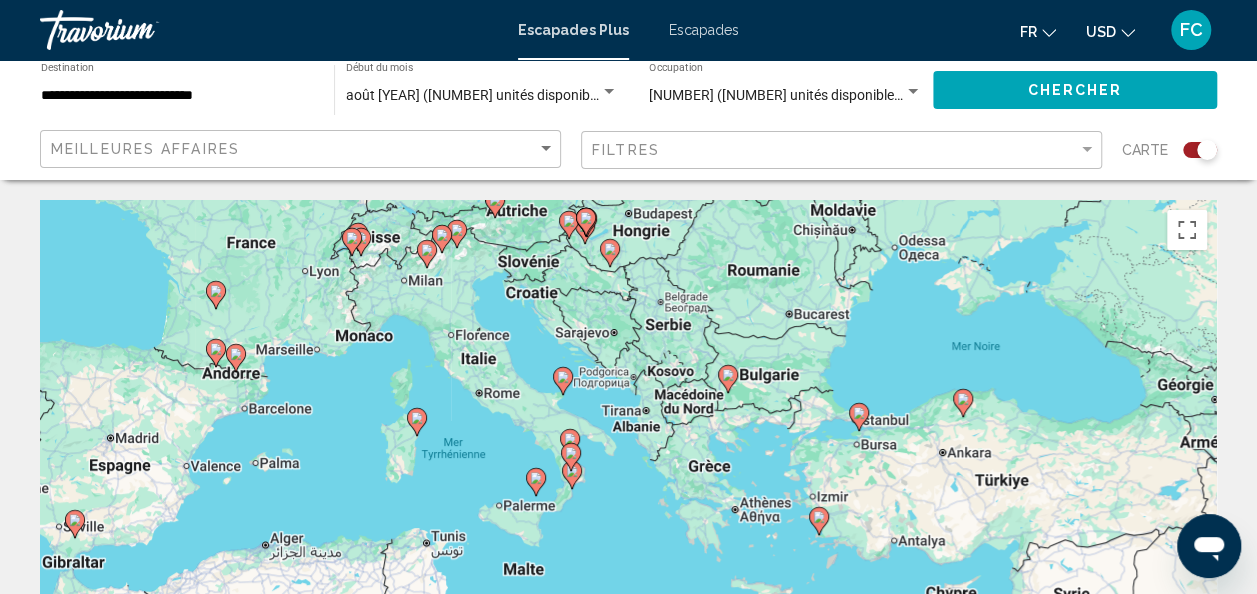 click on "Pour activer le glissement avec le clavier, appuyez sur Alt+Entrée. Une fois ce mode activé, utilisez les touches fléchées pour déplacer le repère. Pour valider le déplacement, appuyez sur Entrée. Pour annuler, appuyez sur Échap." at bounding box center (628, 500) 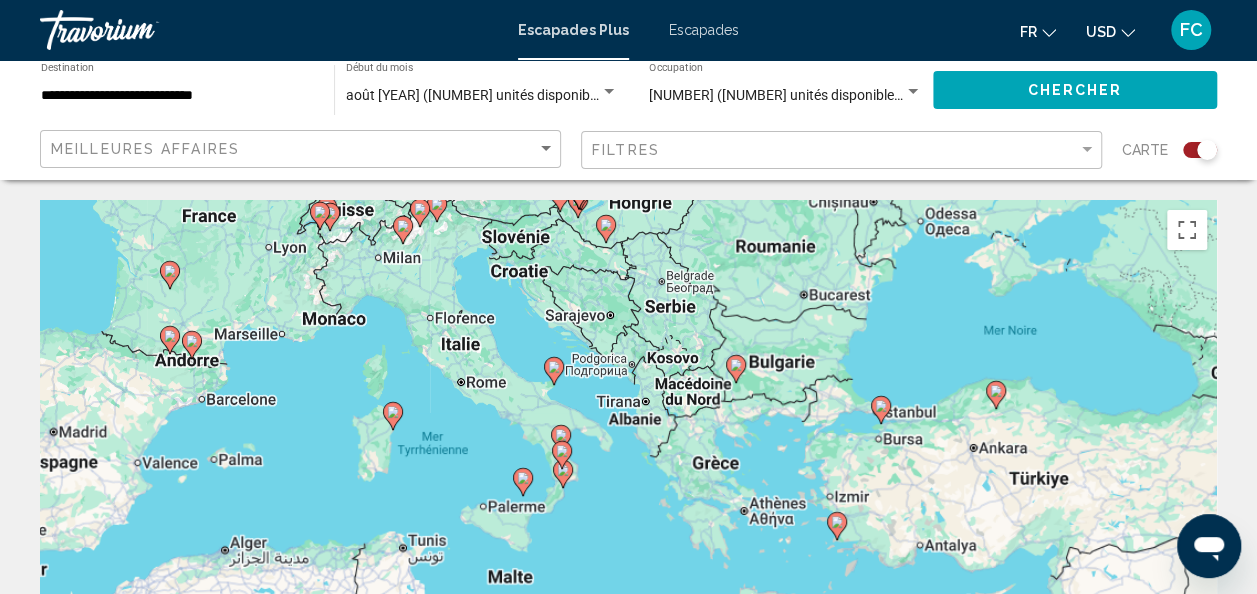 click on "Pour activer le glissement avec le clavier, appuyez sur Alt+Entrée. Une fois ce mode activé, utilisez les touches fléchées pour déplacer le repère. Pour valider le déplacement, appuyez sur Entrée. Pour annuler, appuyez sur Échap." at bounding box center [628, 500] 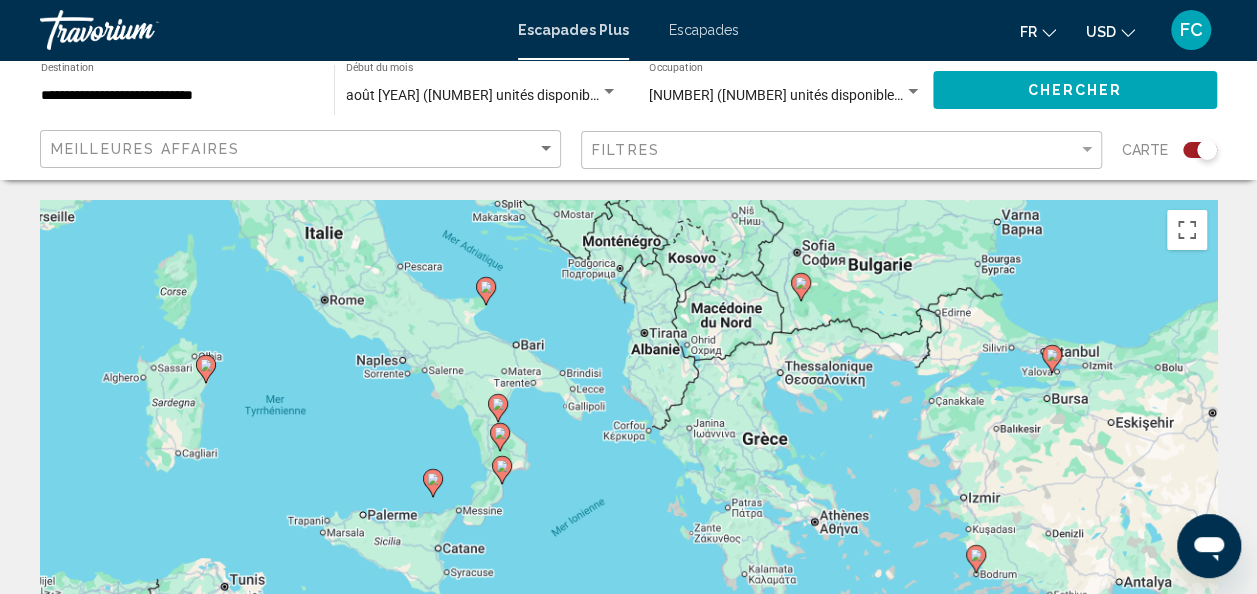 click on "Pour activer le glissement avec le clavier, appuyez sur Alt+Entrée. Une fois ce mode activé, utilisez les touches fléchées pour déplacer le repère. Pour valider le déplacement, appuyez sur Entrée. Pour annuler, appuyez sur Échap." at bounding box center [628, 500] 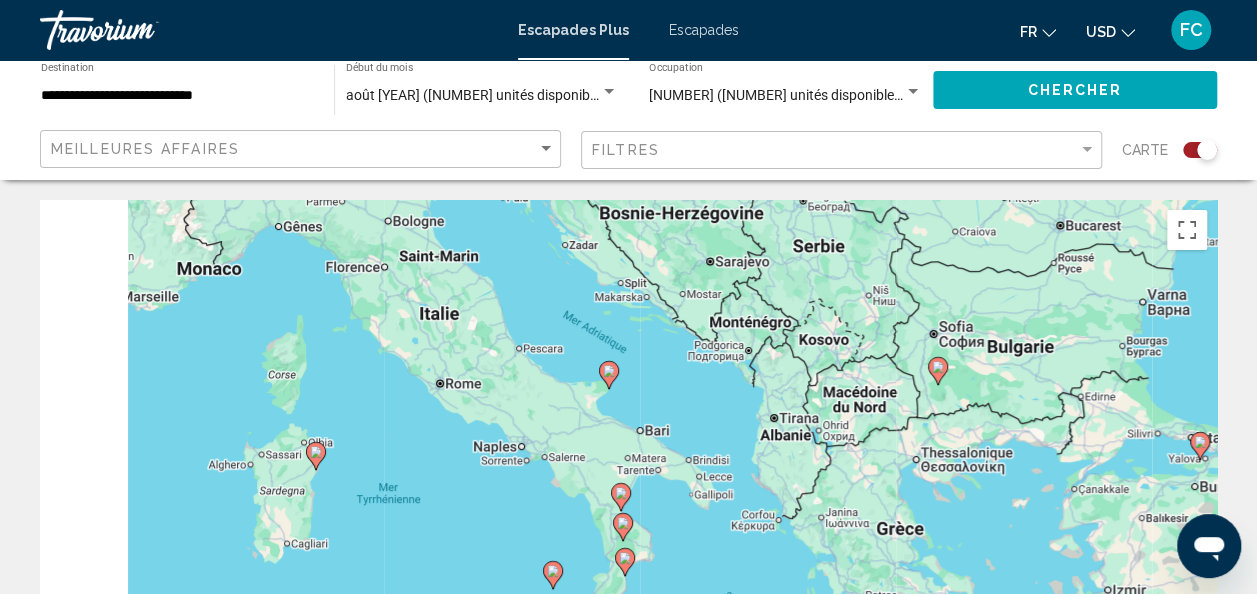 drag, startPoint x: 598, startPoint y: 425, endPoint x: 810, endPoint y: 570, distance: 256.8443 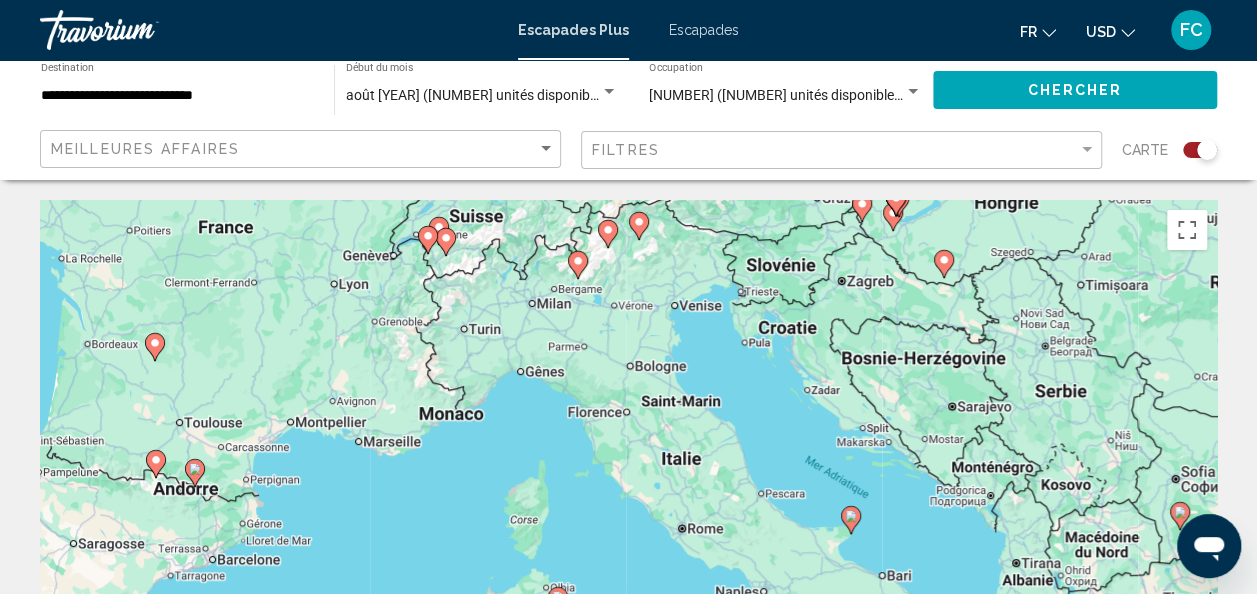 drag, startPoint x: 476, startPoint y: 454, endPoint x: 610, endPoint y: 544, distance: 161.41872 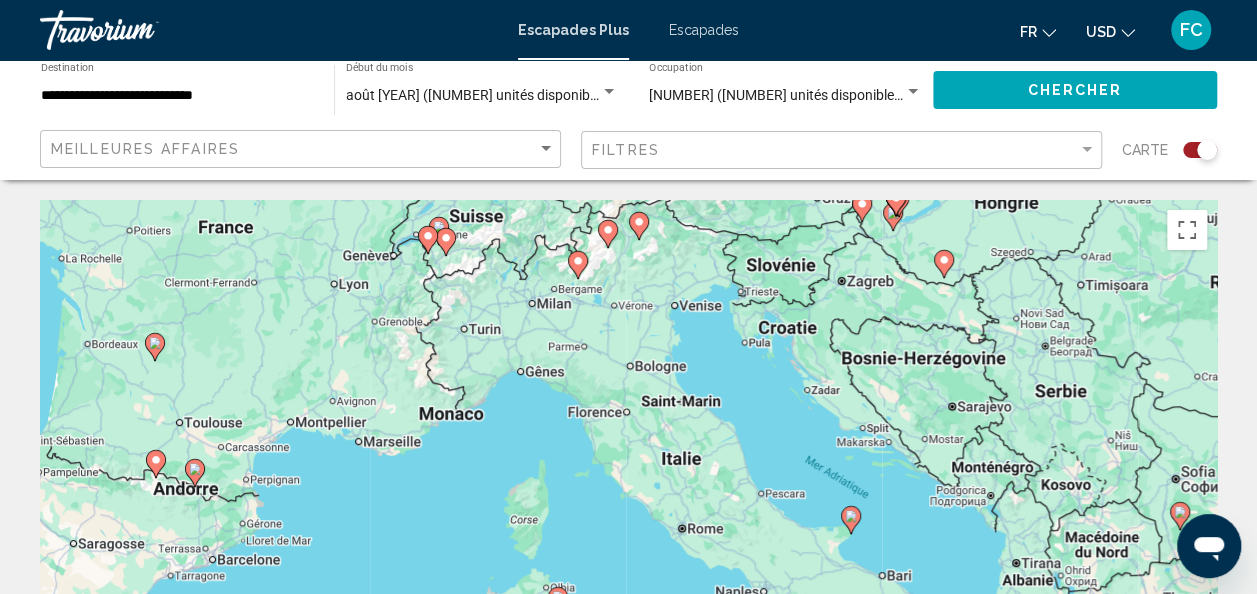click on "Pour activer le glissement avec le clavier, appuyez sur Alt+Entrée. Une fois ce mode activé, utilisez les touches fléchées pour déplacer le repère. Pour valider le déplacement, appuyez sur Entrée. Pour annuler, appuyez sur Échap." at bounding box center (628, 500) 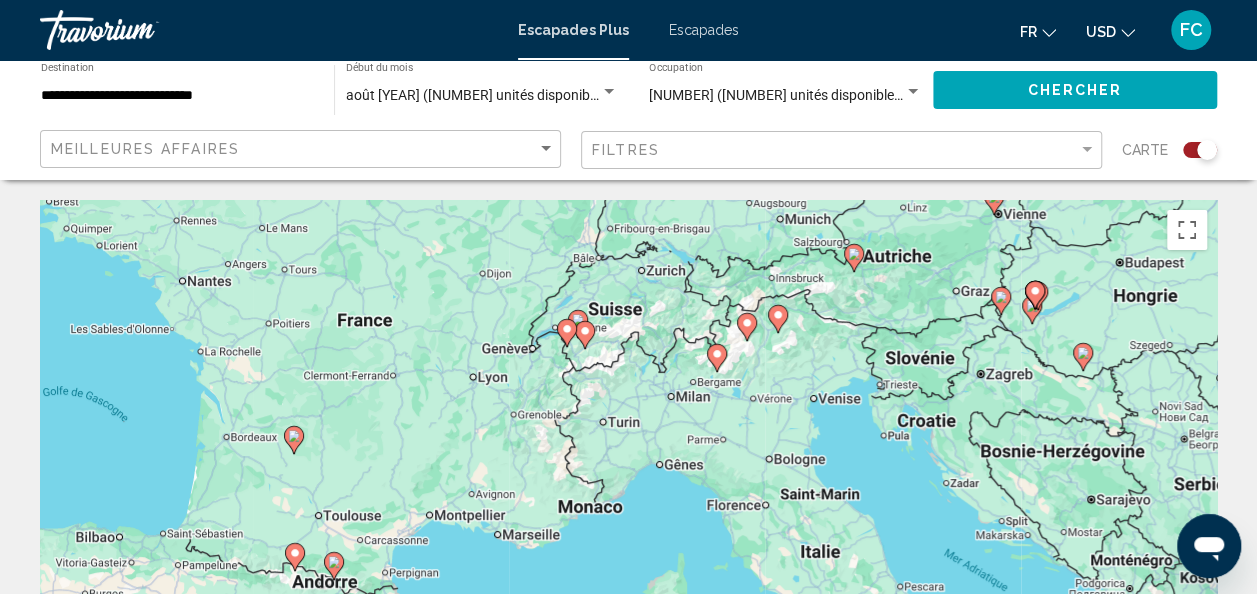 drag, startPoint x: 438, startPoint y: 308, endPoint x: 481, endPoint y: 568, distance: 263.53177 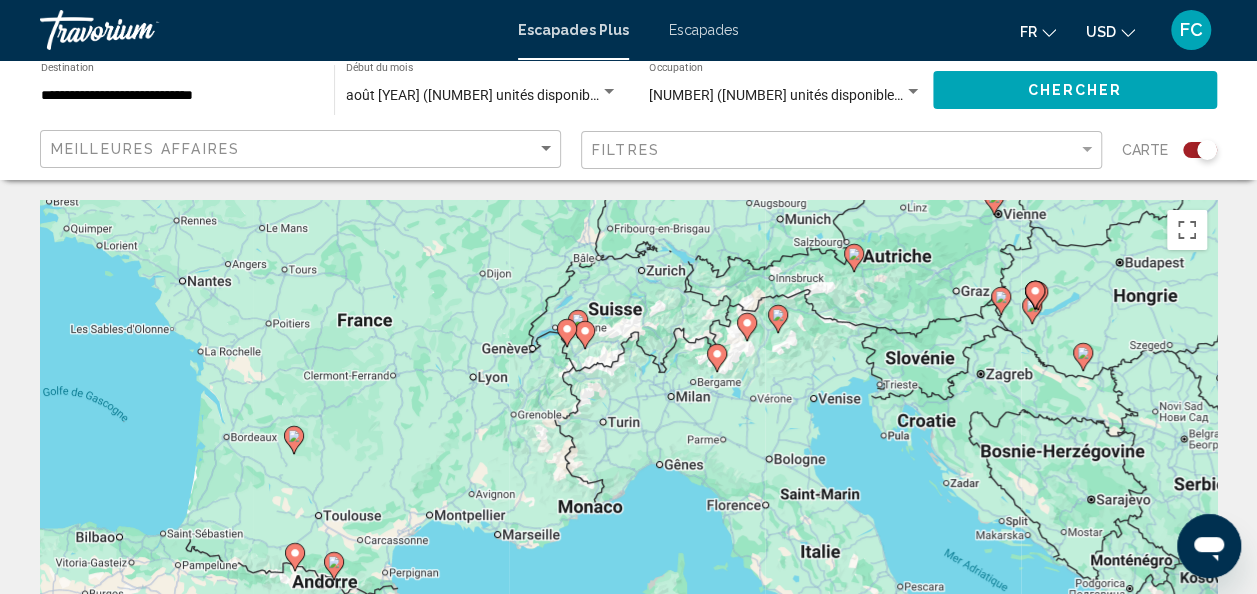 click on "Pour activer le glissement avec le clavier, appuyez sur Alt+Entrée. Une fois ce mode activé, utilisez les touches fléchées pour déplacer le repère. Pour valider le déplacement, appuyez sur Entrée. Pour annuler, appuyez sur Échap." at bounding box center (628, 500) 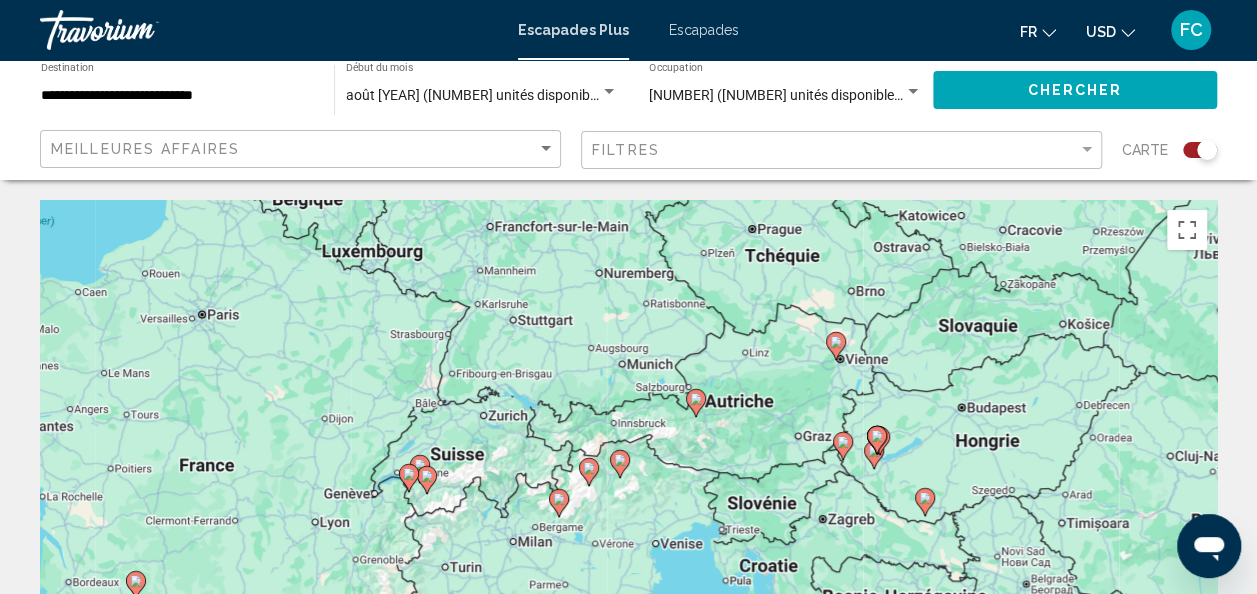 drag, startPoint x: 571, startPoint y: 502, endPoint x: 344, endPoint y: 293, distance: 308.5612 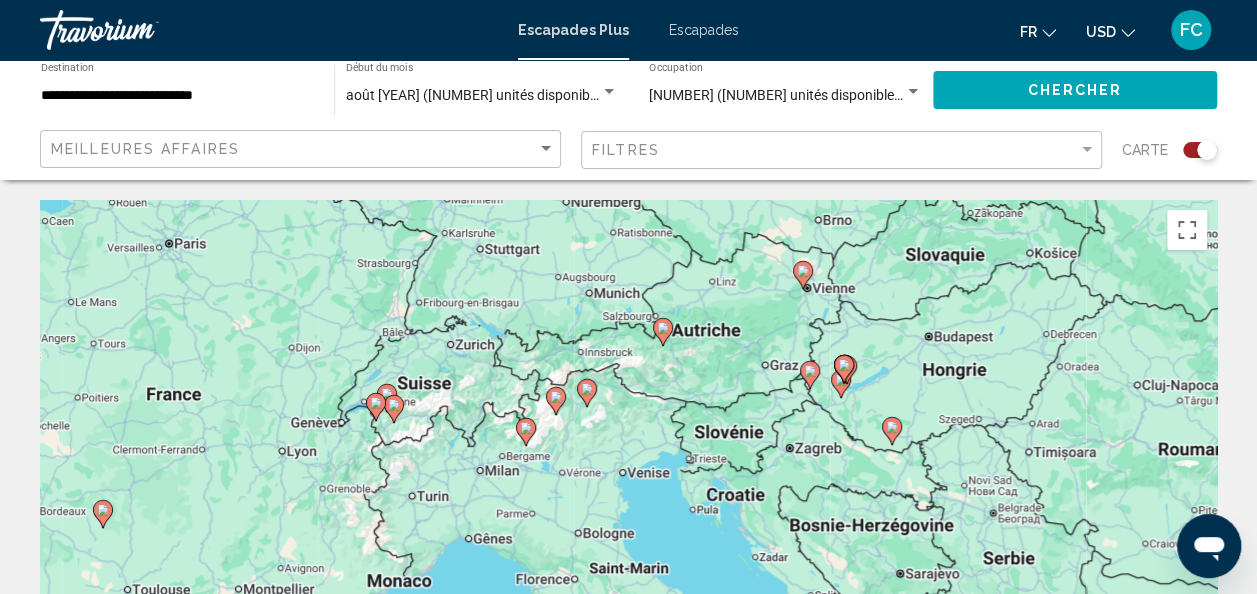 click on "Escapades" at bounding box center [704, 30] 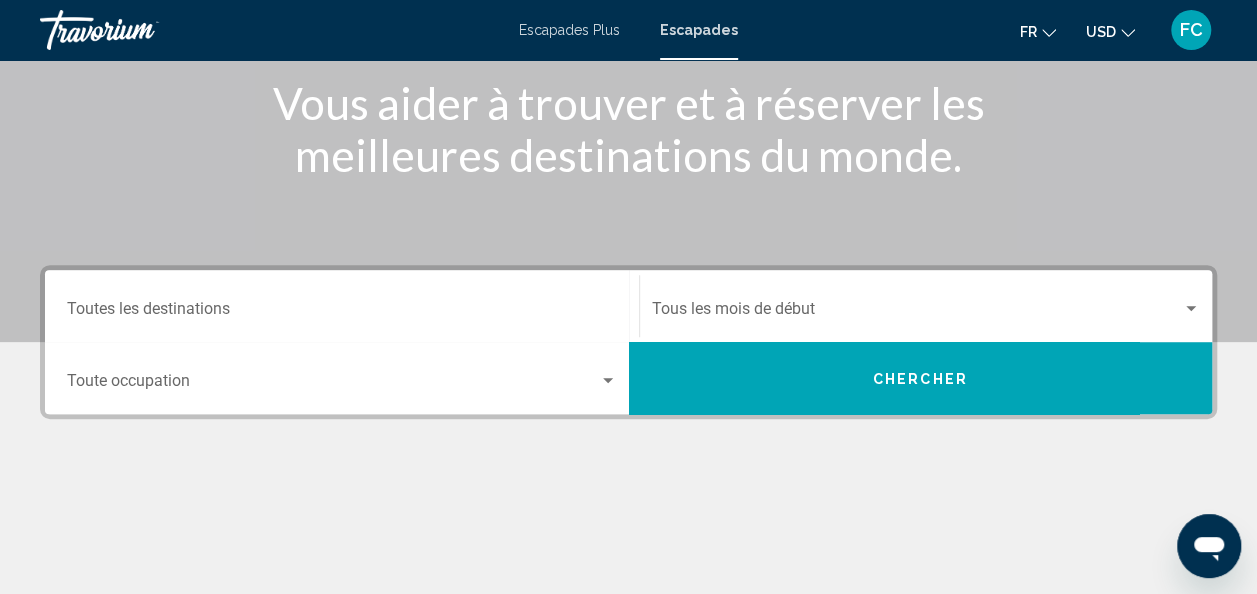 scroll, scrollTop: 268, scrollLeft: 0, axis: vertical 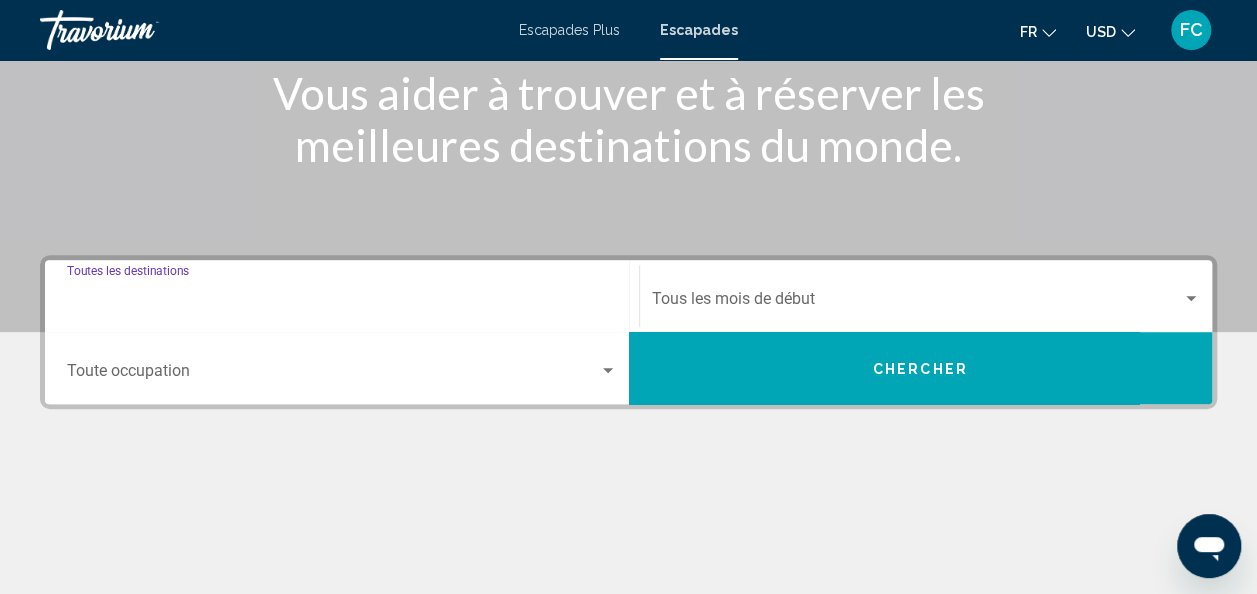 click on "Destination Toutes les destinations" at bounding box center [342, 303] 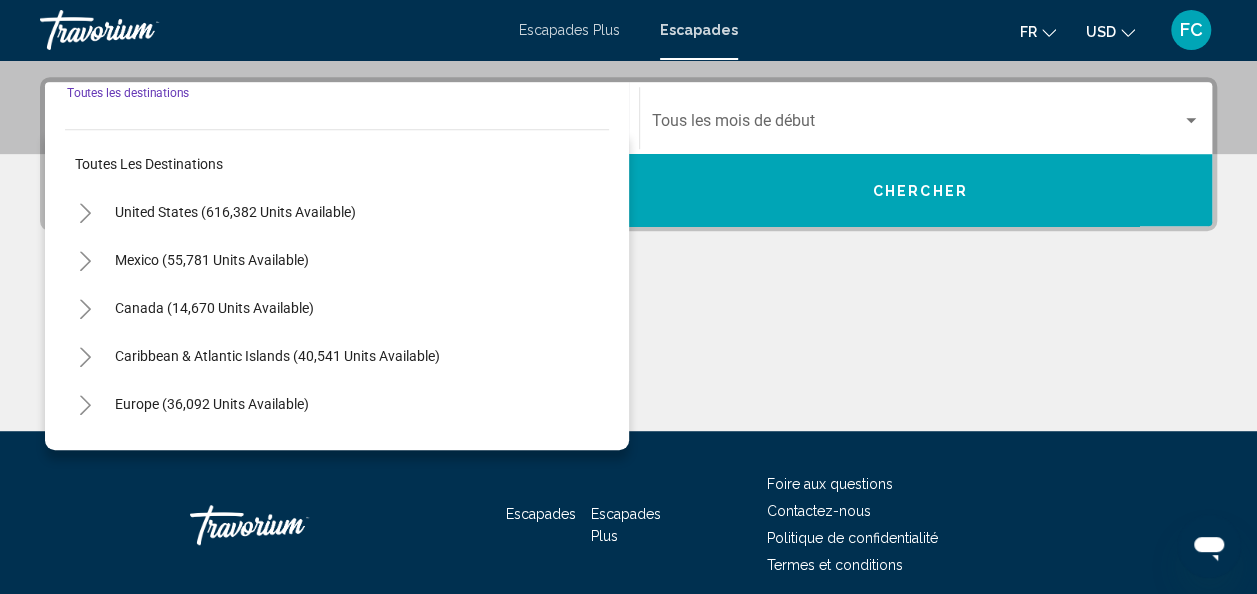scroll, scrollTop: 458, scrollLeft: 0, axis: vertical 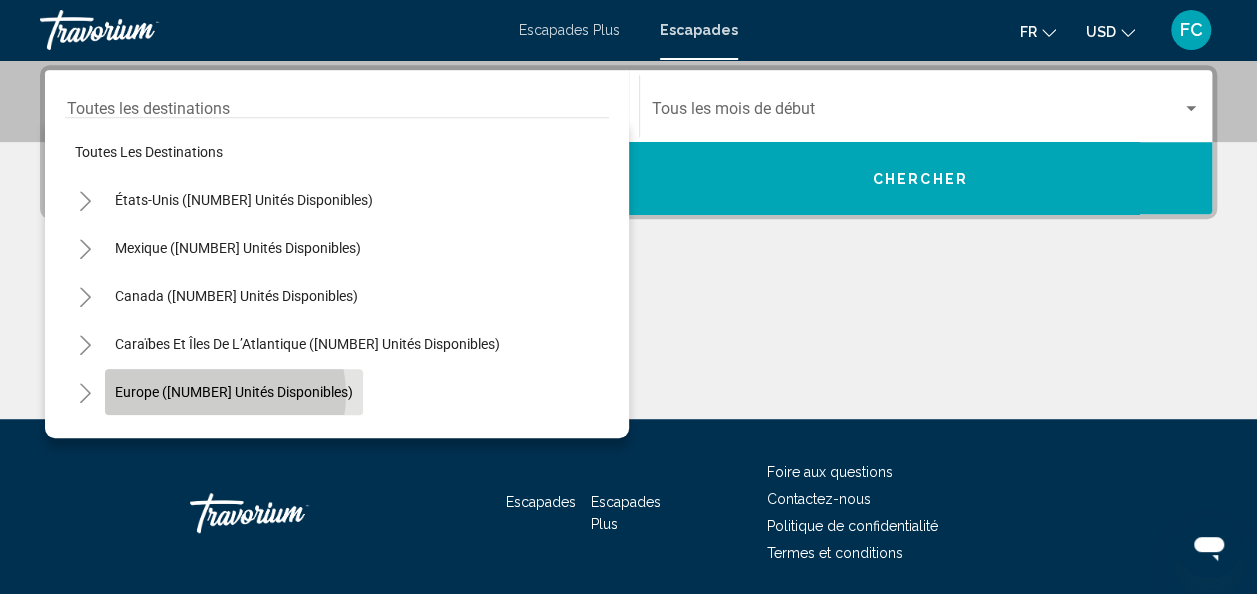 click on "Europe (36 092 unités disponibles)" 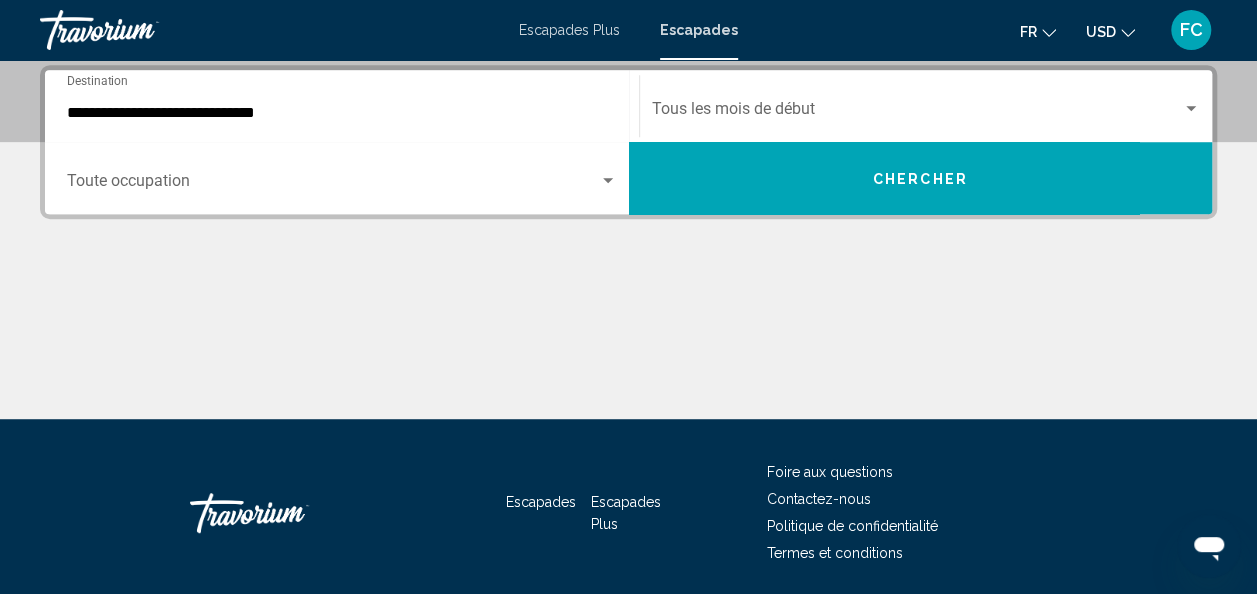 click on "Occupancy Toute occupation" at bounding box center (342, 178) 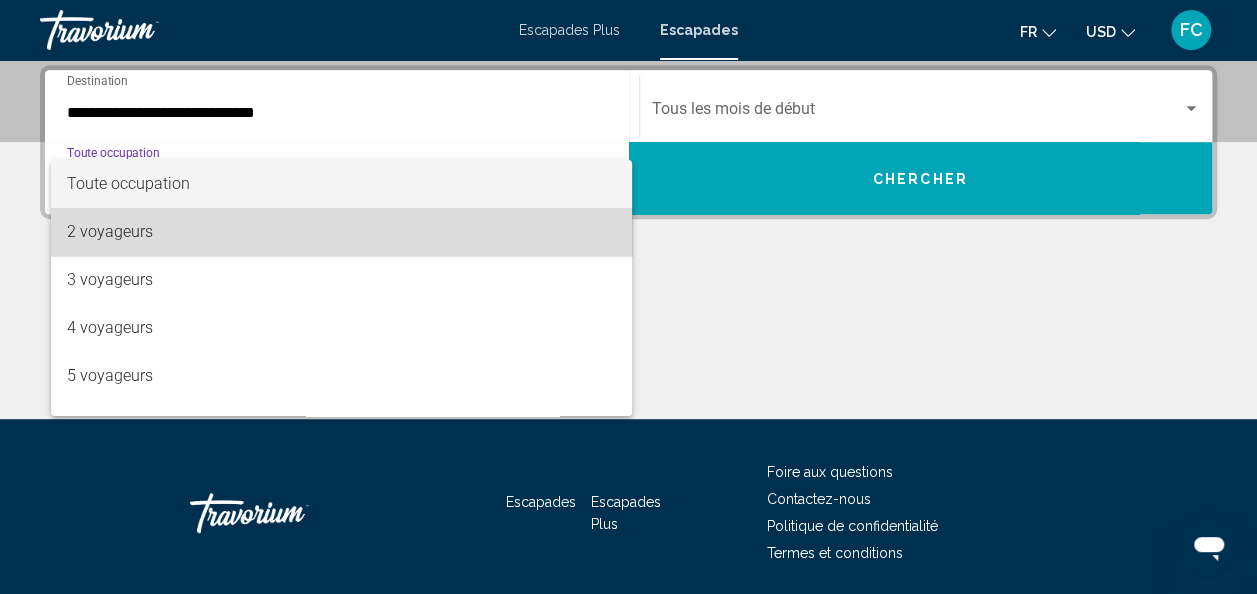 click on "2 voyageurs" at bounding box center (342, 232) 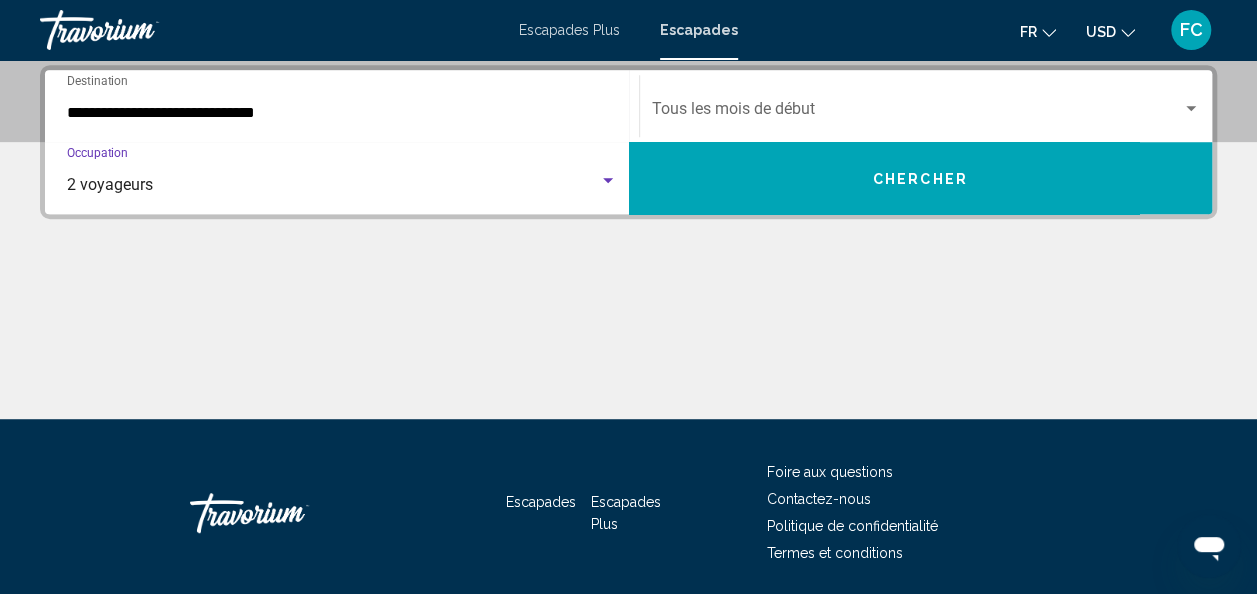 click on "Start Month Tous les mois de début" 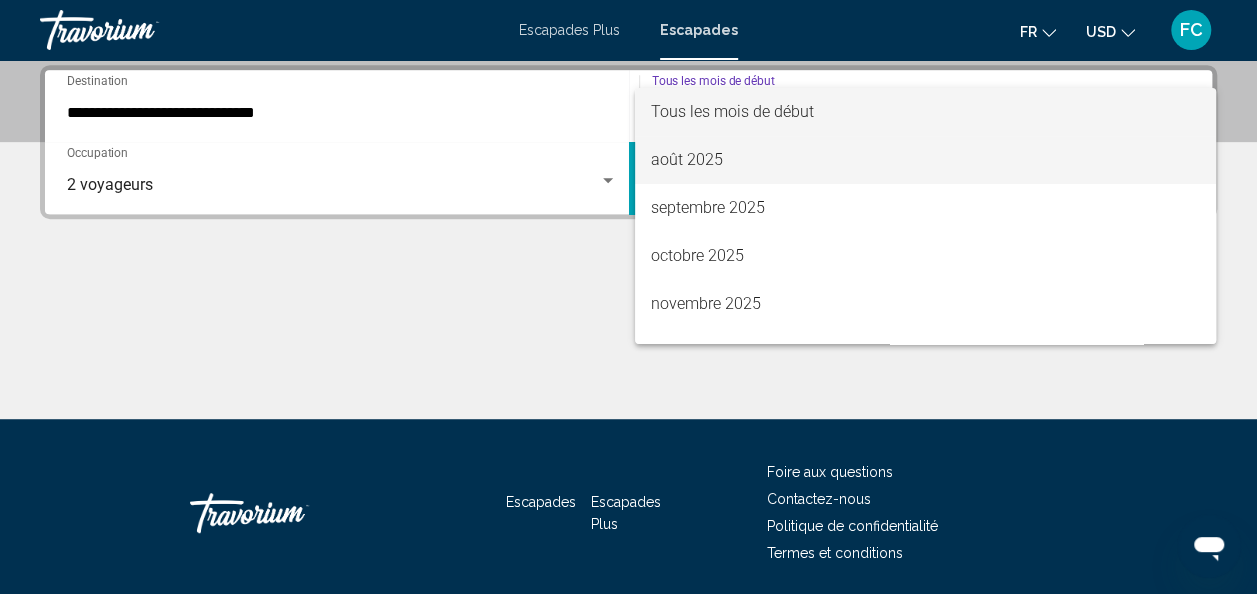 click on "août 2025" at bounding box center (925, 160) 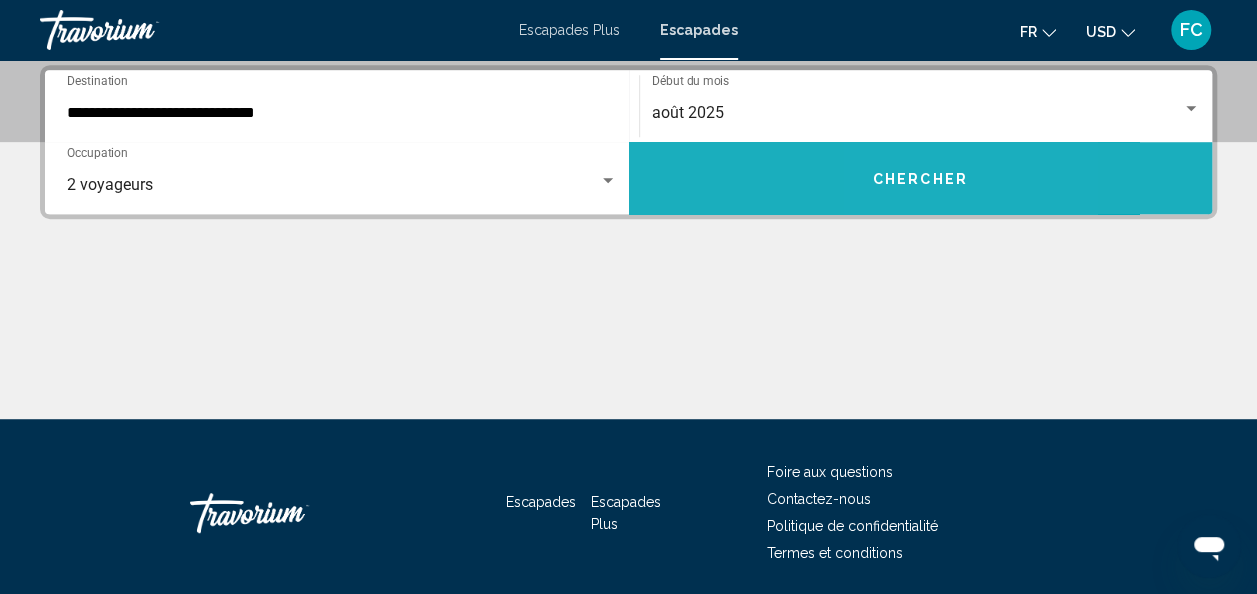 click on "Chercher" at bounding box center [921, 178] 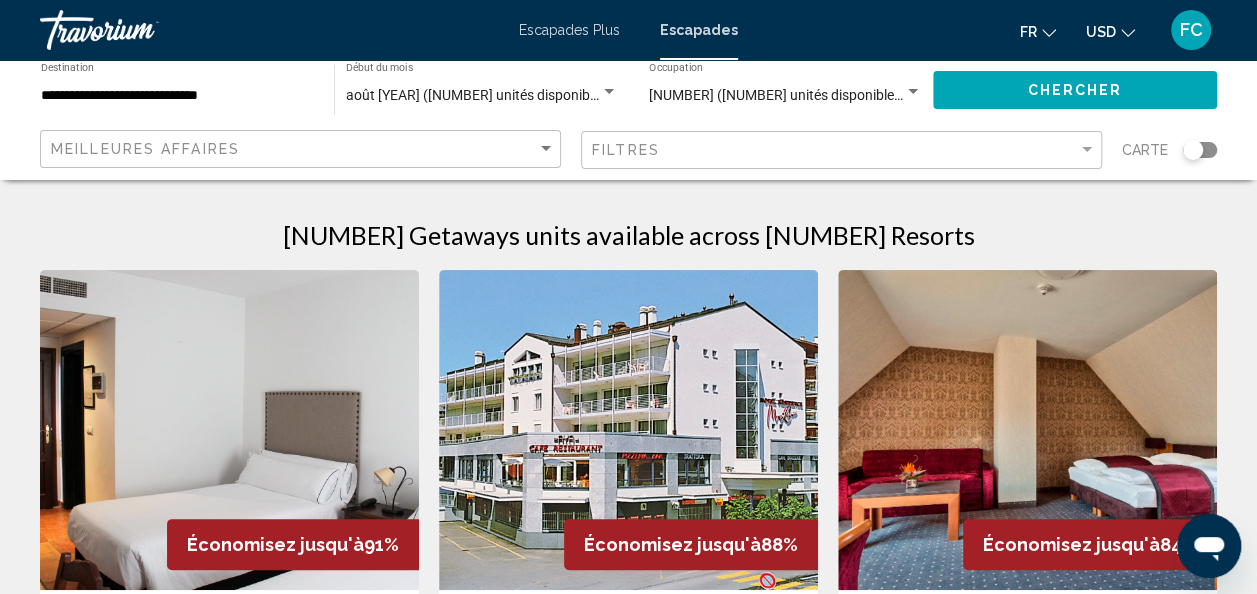 click 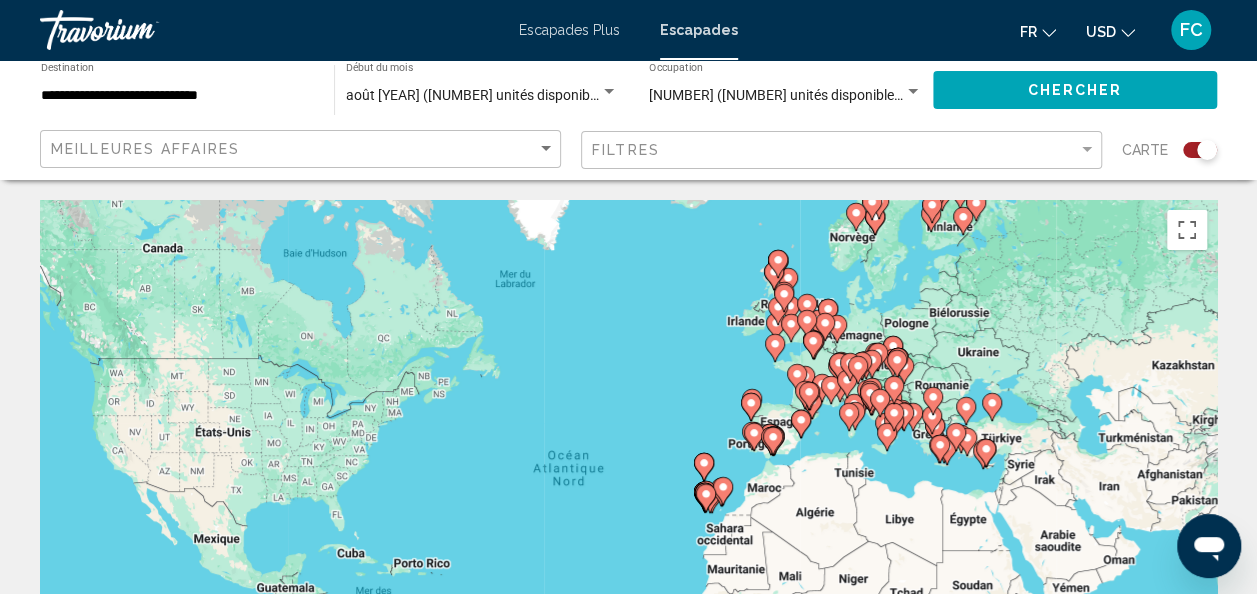 drag, startPoint x: 660, startPoint y: 369, endPoint x: 407, endPoint y: 435, distance: 261.467 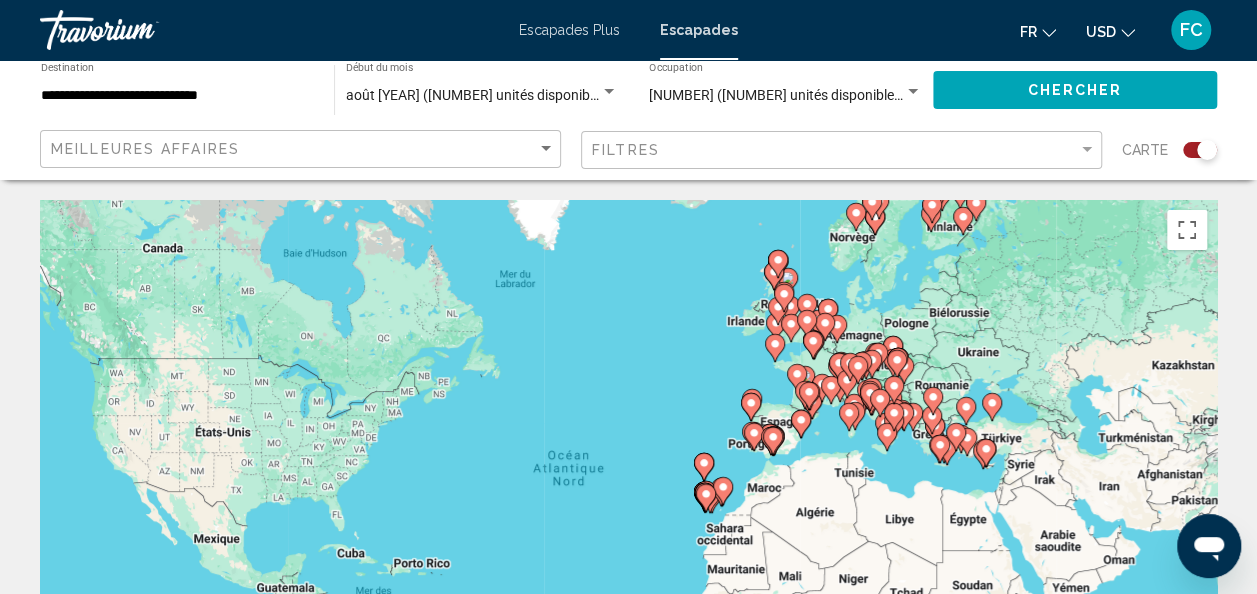 click on "Pour activer le glissement avec le clavier, appuyez sur Alt+Entrée. Une fois ce mode activé, utilisez les touches fléchées pour déplacer le repère. Pour valider le déplacement, appuyez sur Entrée. Pour annuler, appuyez sur Échap." at bounding box center [628, 500] 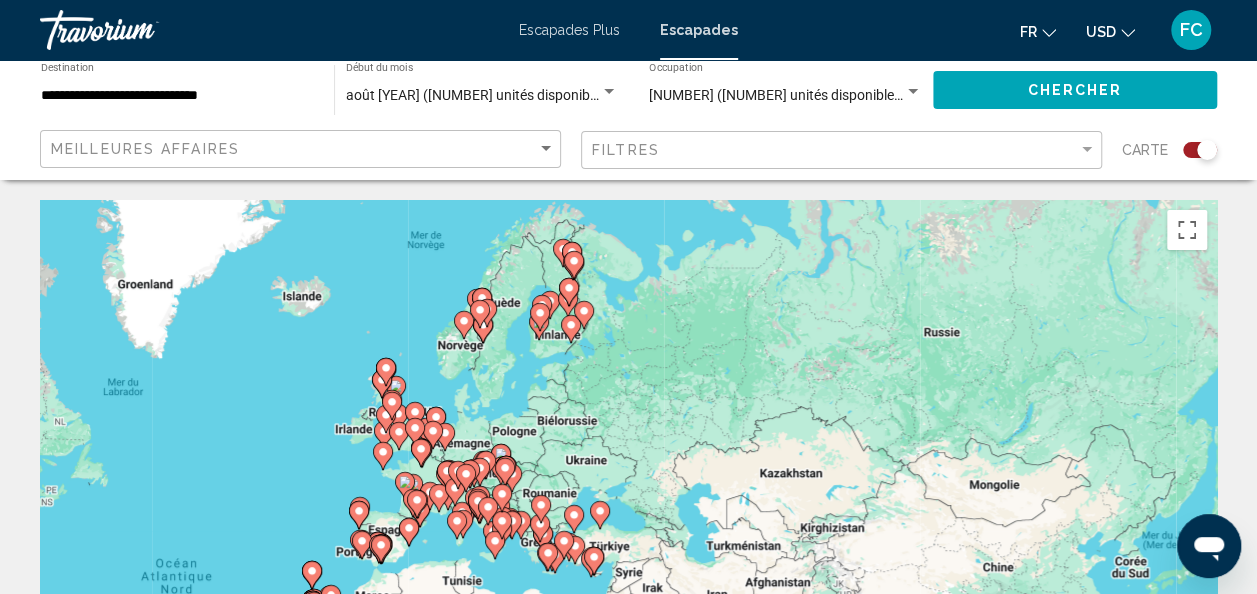 click on "Pour activer le glissement avec le clavier, appuyez sur Alt+Entrée. Une fois ce mode activé, utilisez les touches fléchées pour déplacer le repère. Pour valider le déplacement, appuyez sur Entrée. Pour annuler, appuyez sur Échap." at bounding box center (628, 500) 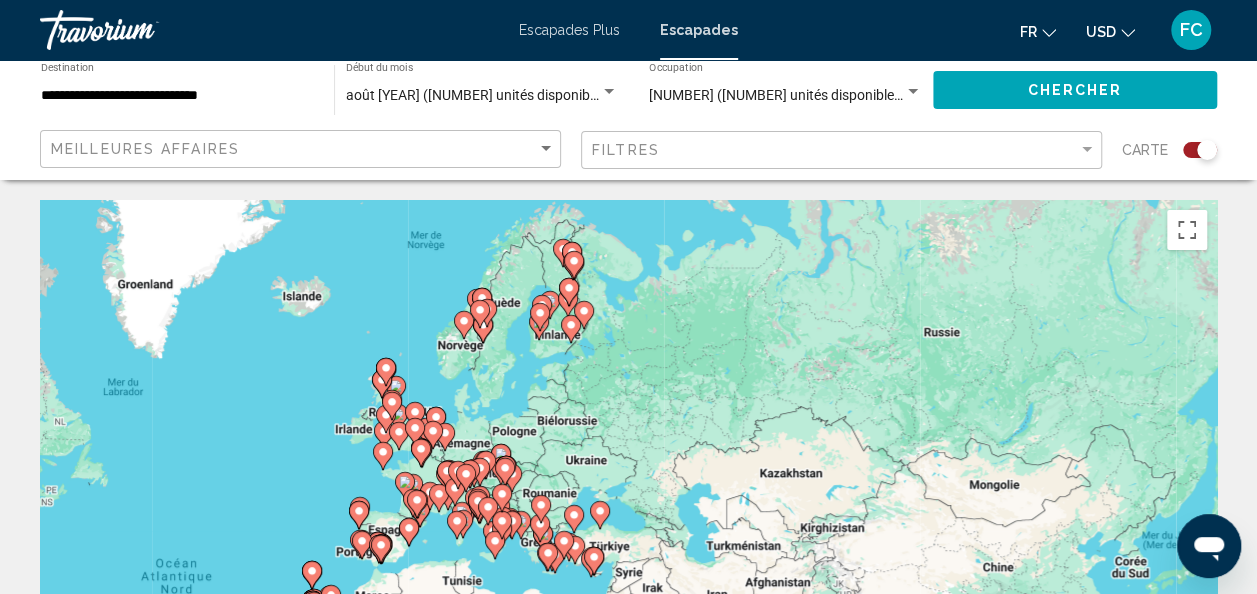 click on "Pour activer le glissement avec le clavier, appuyez sur Alt+Entrée. Une fois ce mode activé, utilisez les touches fléchées pour déplacer le repère. Pour valider le déplacement, appuyez sur Entrée. Pour annuler, appuyez sur Échap." at bounding box center (628, 500) 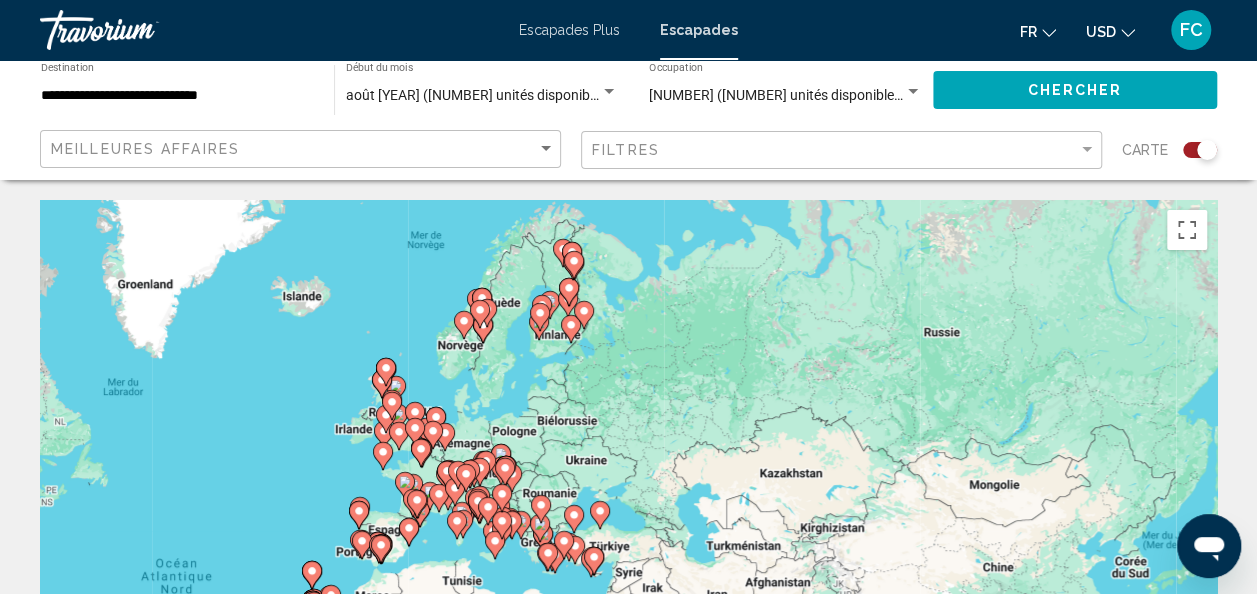 click on "Pour activer le glissement avec le clavier, appuyez sur Alt+Entrée. Une fois ce mode activé, utilisez les touches fléchées pour déplacer le repère. Pour valider le déplacement, appuyez sur Entrée. Pour annuler, appuyez sur Échap." at bounding box center (628, 500) 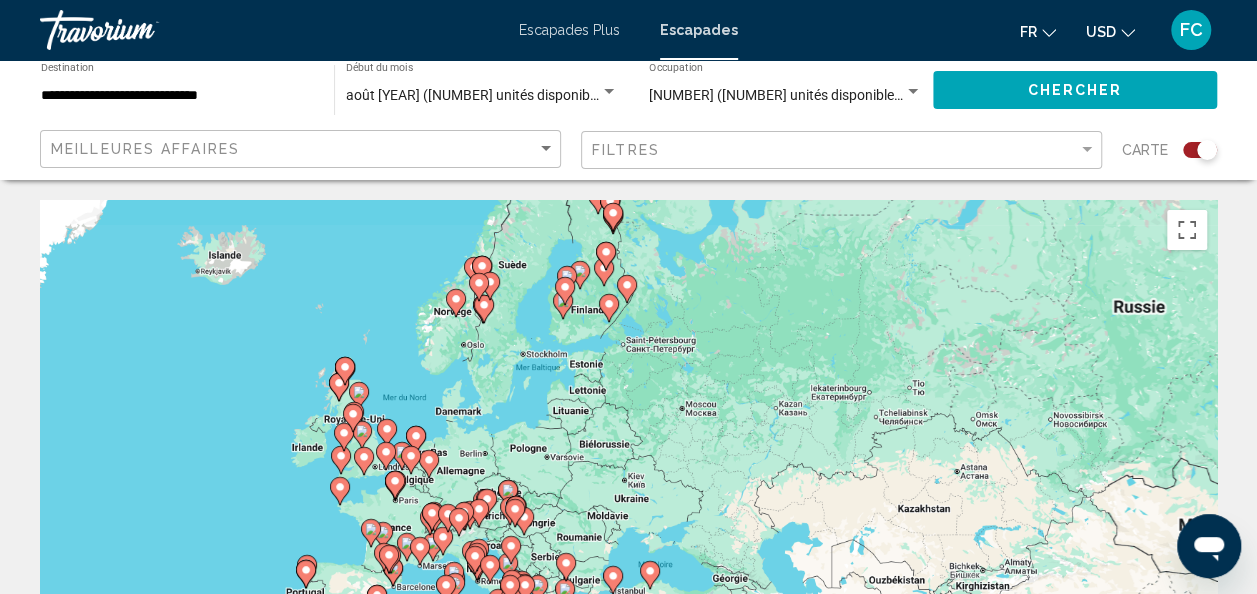 click on "Pour activer le glissement avec le clavier, appuyez sur Alt+Entrée. Une fois ce mode activé, utilisez les touches fléchées pour déplacer le repère. Pour valider le déplacement, appuyez sur Entrée. Pour annuler, appuyez sur Échap." at bounding box center (628, 500) 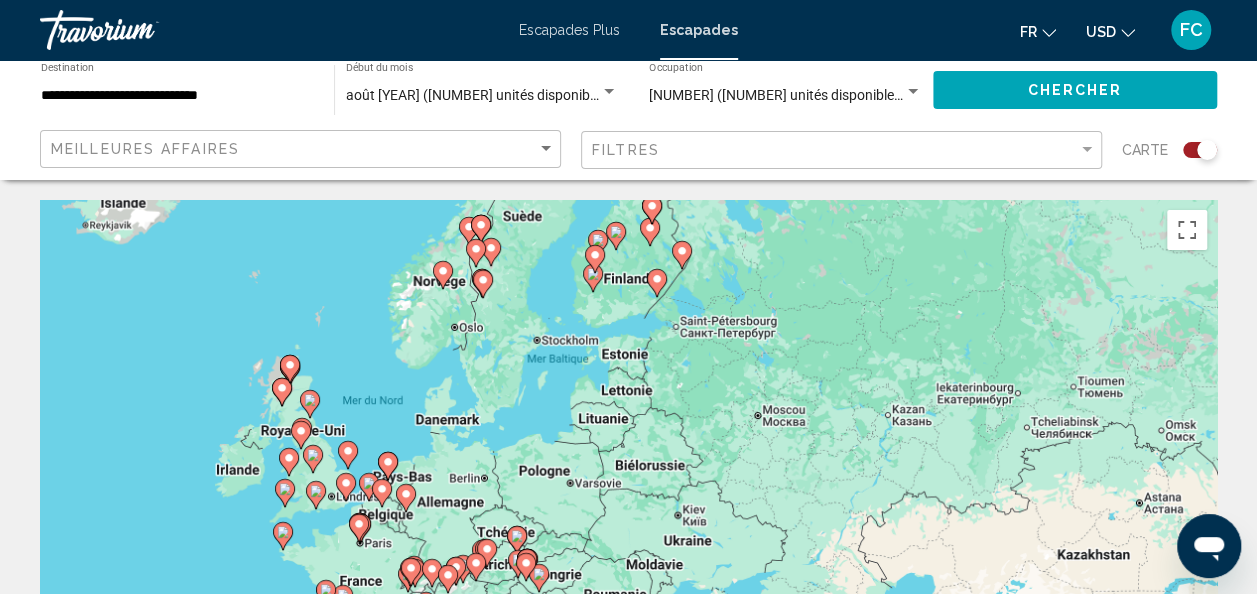click on "Pour activer le glissement avec le clavier, appuyez sur Alt+Entrée. Une fois ce mode activé, utilisez les touches fléchées pour déplacer le repère. Pour valider le déplacement, appuyez sur Entrée. Pour annuler, appuyez sur Échap." at bounding box center [628, 500] 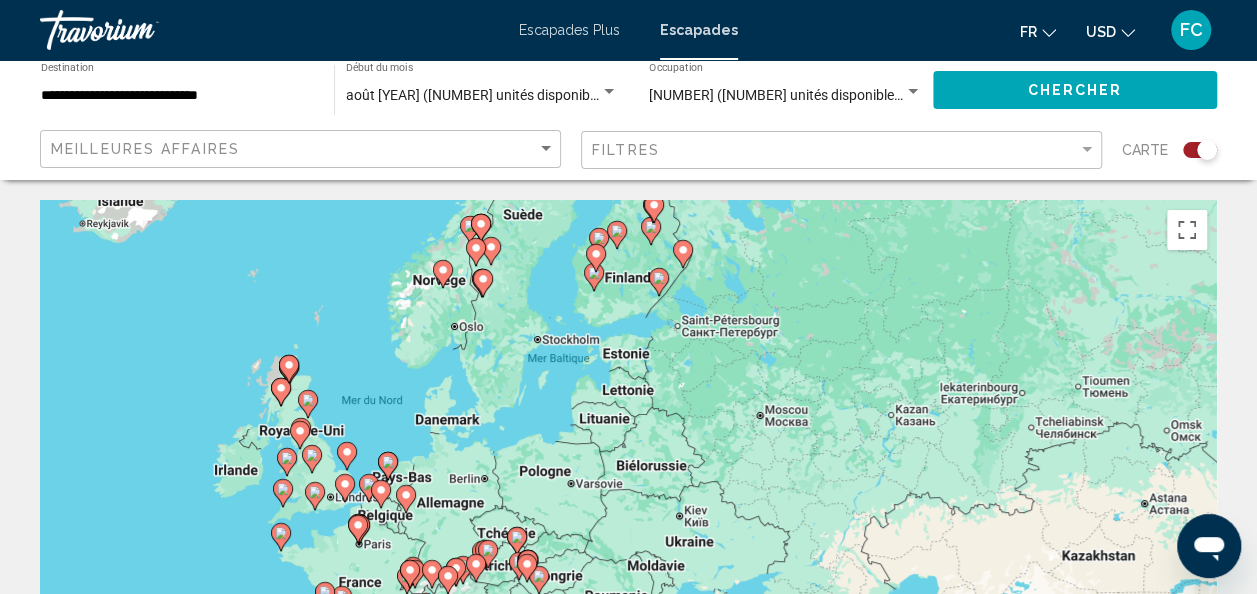 click on "Pour activer le glissement avec le clavier, appuyez sur Alt+Entrée. Une fois ce mode activé, utilisez les touches fléchées pour déplacer le repère. Pour valider le déplacement, appuyez sur Entrée. Pour annuler, appuyez sur Échap." at bounding box center (628, 500) 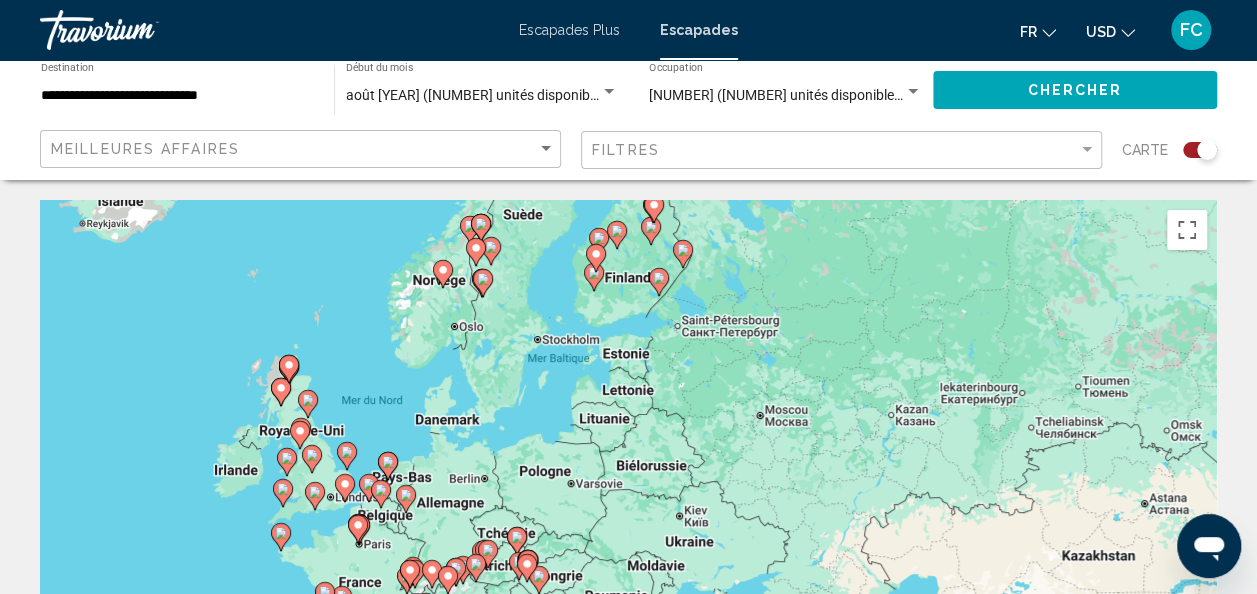 click on "Pour activer le glissement avec le clavier, appuyez sur Alt+Entrée. Une fois ce mode activé, utilisez les touches fléchées pour déplacer le repère. Pour valider le déplacement, appuyez sur Entrée. Pour annuler, appuyez sur Échap." at bounding box center (628, 500) 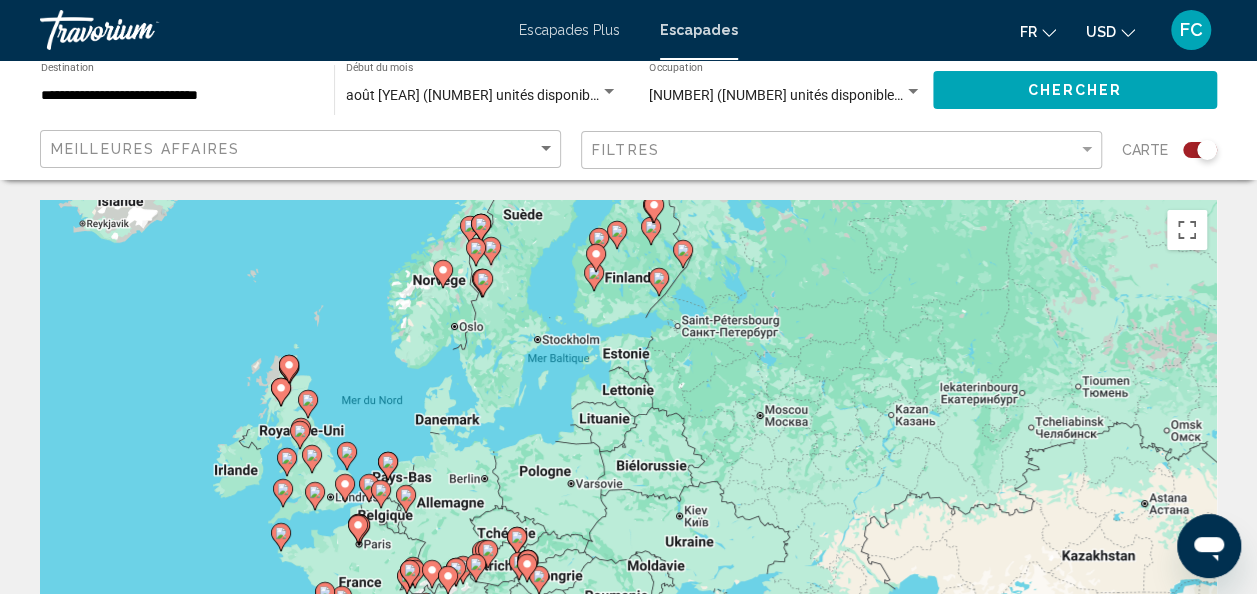 click on "Pour activer le glissement avec le clavier, appuyez sur Alt+Entrée. Une fois ce mode activé, utilisez les touches fléchées pour déplacer le repère. Pour valider le déplacement, appuyez sur Entrée. Pour annuler, appuyez sur Échap." at bounding box center (628, 500) 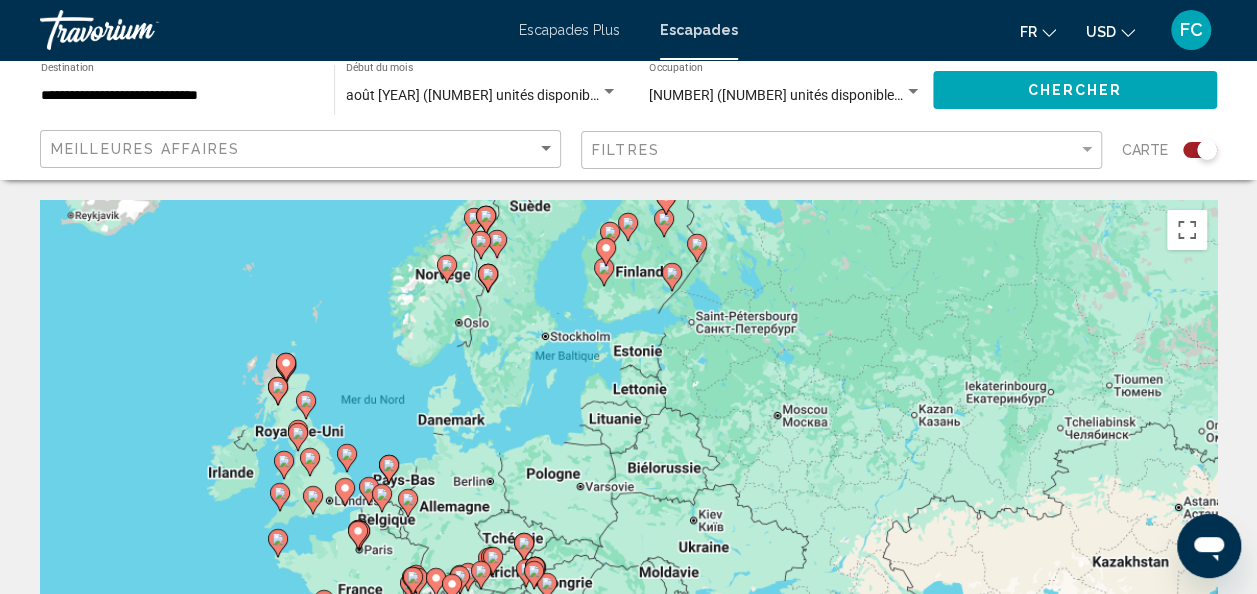 click on "Pour activer le glissement avec le clavier, appuyez sur Alt+Entrée. Une fois ce mode activé, utilisez les touches fléchées pour déplacer le repère. Pour valider le déplacement, appuyez sur Entrée. Pour annuler, appuyez sur Échap." at bounding box center (628, 500) 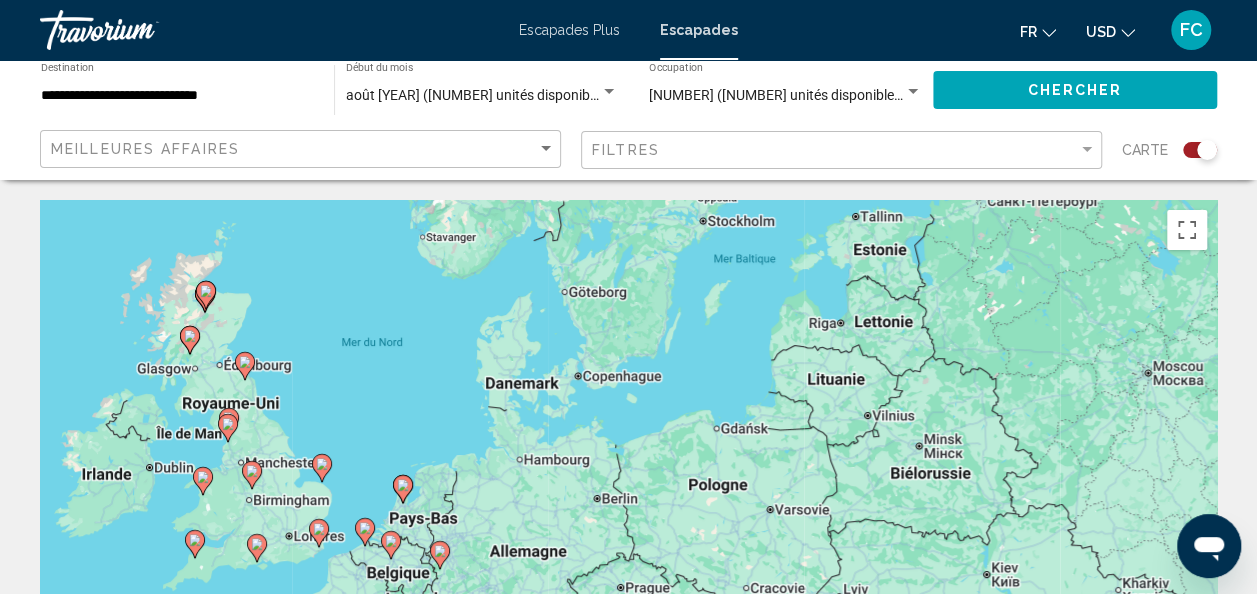 drag, startPoint x: 450, startPoint y: 414, endPoint x: 392, endPoint y: 229, distance: 193.87883 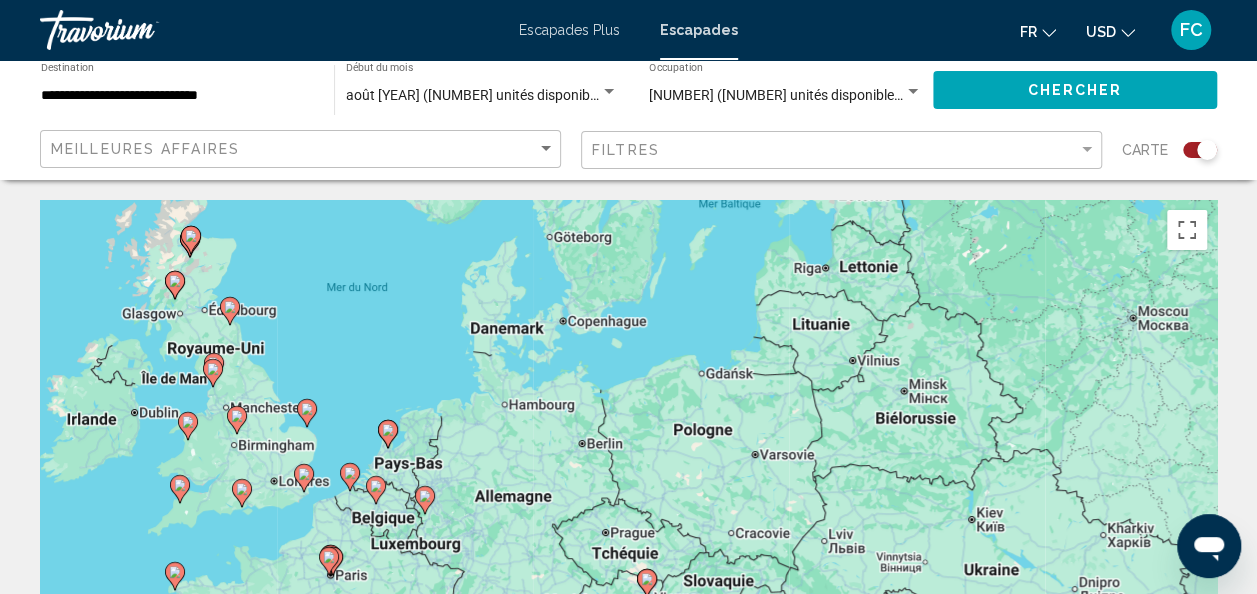 click on "Pour activer le glissement avec le clavier, appuyez sur Alt+Entrée. Une fois ce mode activé, utilisez les touches fléchées pour déplacer le repère. Pour valider le déplacement, appuyez sur Entrée. Pour annuler, appuyez sur Échap." at bounding box center [628, 500] 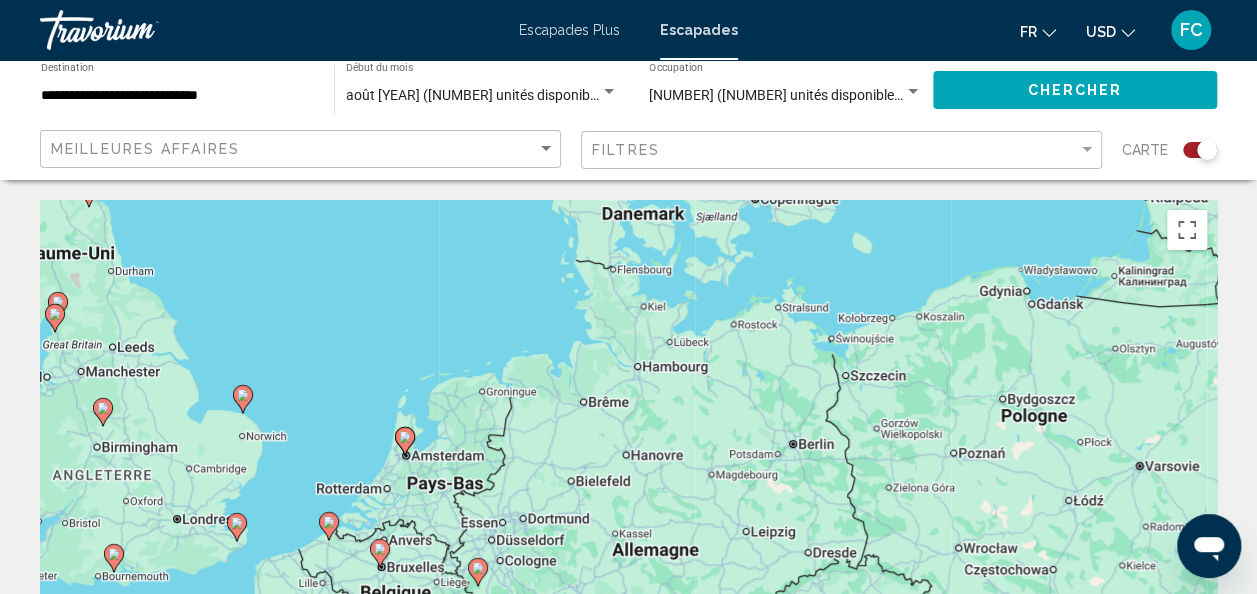 drag, startPoint x: 379, startPoint y: 472, endPoint x: 418, endPoint y: 183, distance: 291.61963 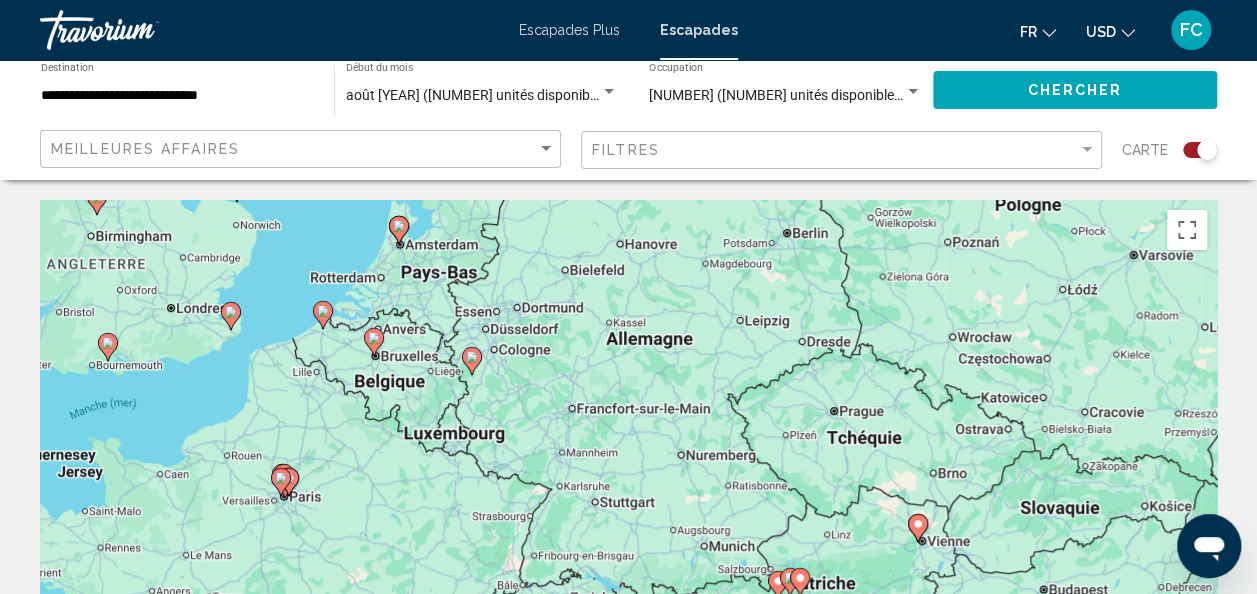drag, startPoint x: 431, startPoint y: 240, endPoint x: 374, endPoint y: 169, distance: 91.04944 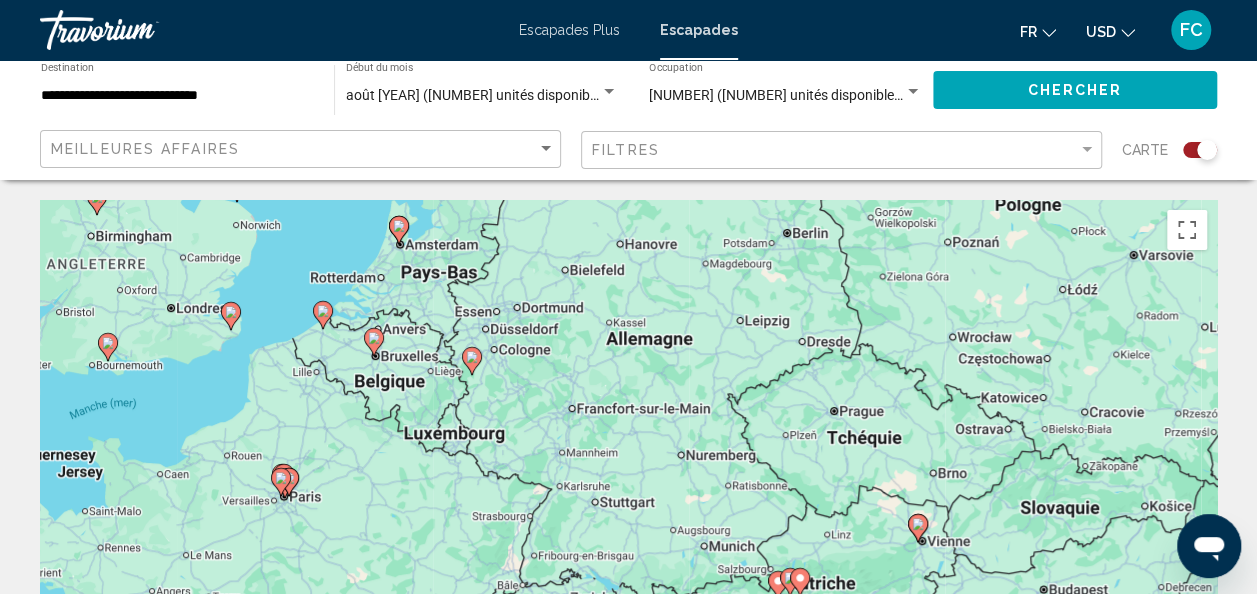 click on "**********" 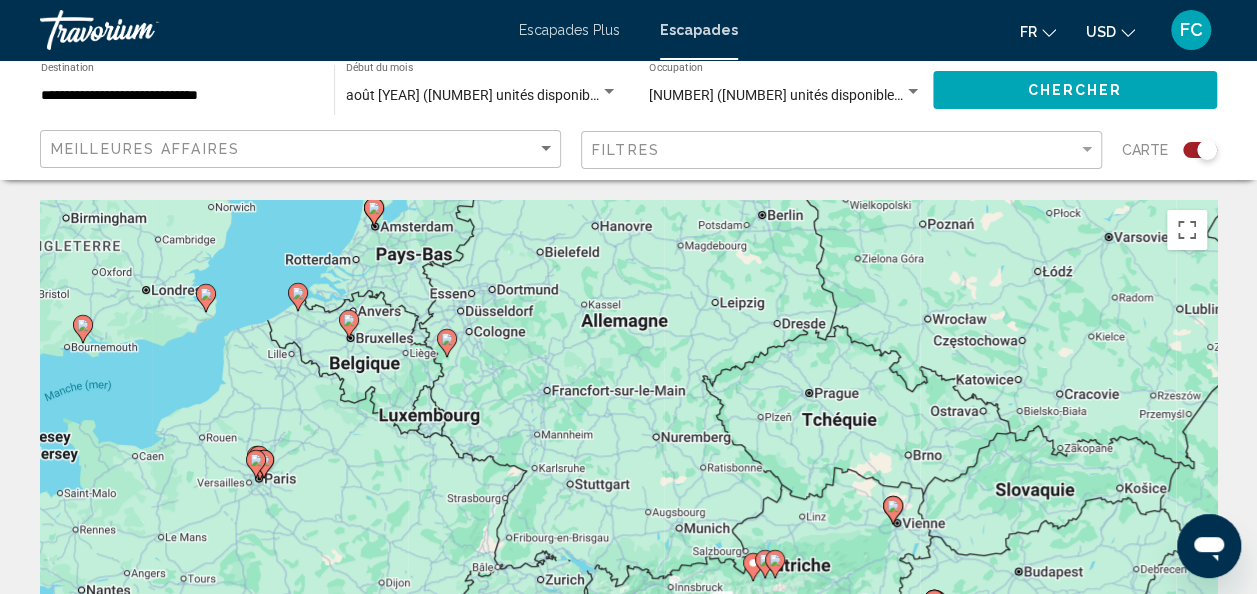 click on "Pour activer le glissement avec le clavier, appuyez sur Alt+Entrée. Une fois ce mode activé, utilisez les touches fléchées pour déplacer le repère. Pour valider le déplacement, appuyez sur Entrée. Pour annuler, appuyez sur Échap." at bounding box center (628, 500) 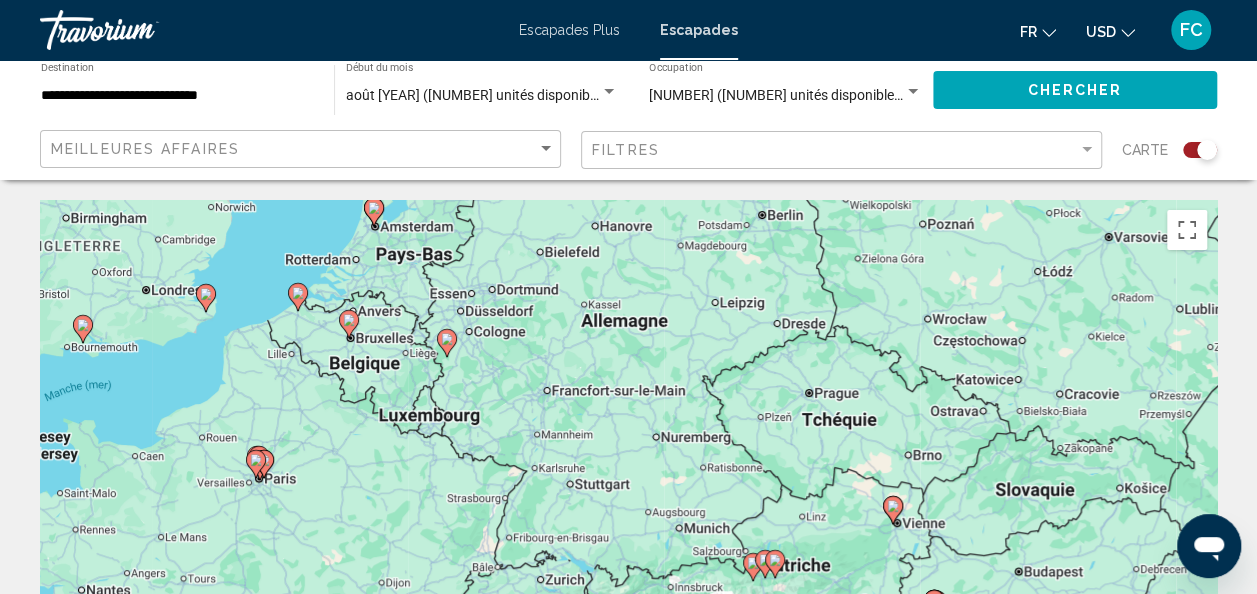 click on "Pour activer le glissement avec le clavier, appuyez sur Alt+Entrée. Une fois ce mode activé, utilisez les touches fléchées pour déplacer le repère. Pour valider le déplacement, appuyez sur Entrée. Pour annuler, appuyez sur Échap." at bounding box center [628, 500] 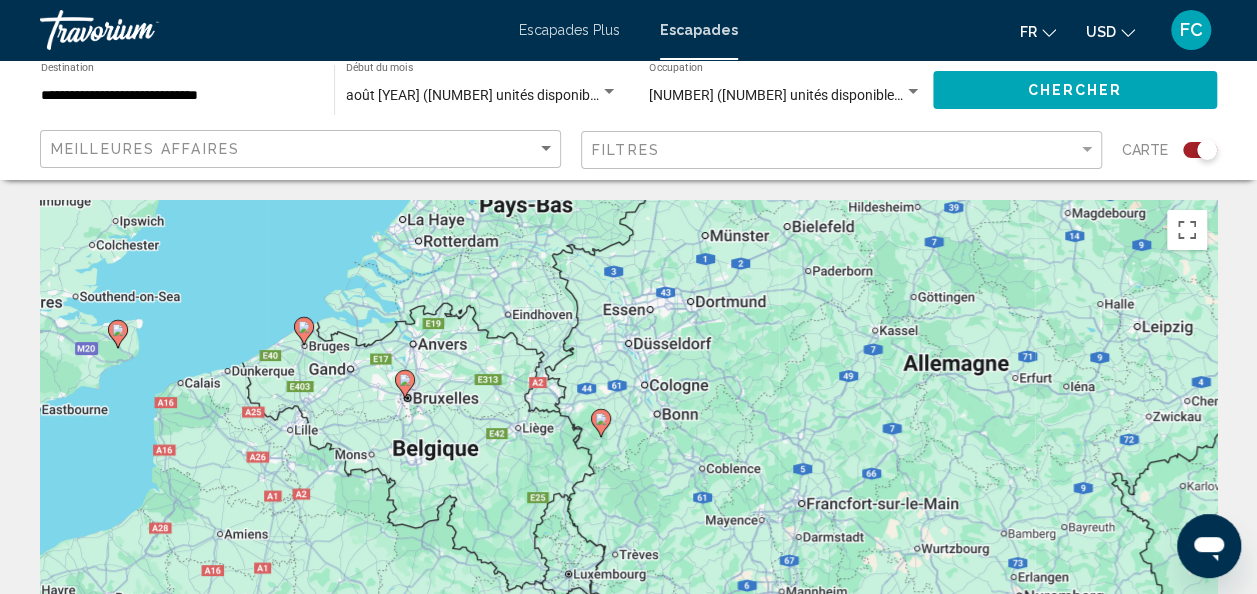 drag, startPoint x: 445, startPoint y: 436, endPoint x: 474, endPoint y: 375, distance: 67.54258 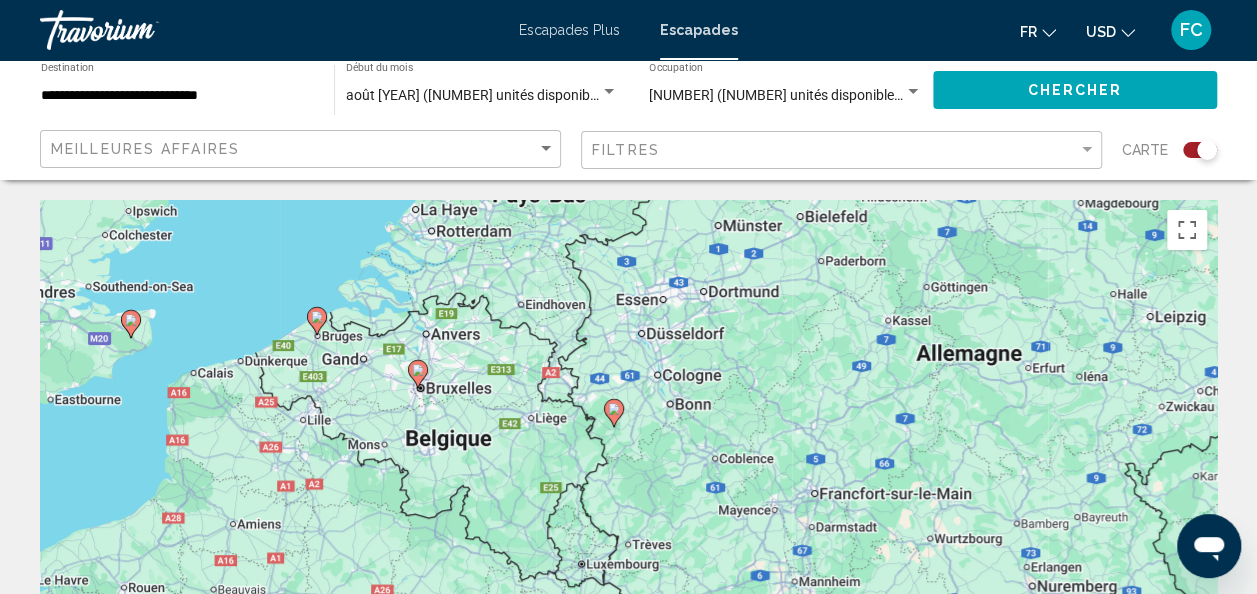 click 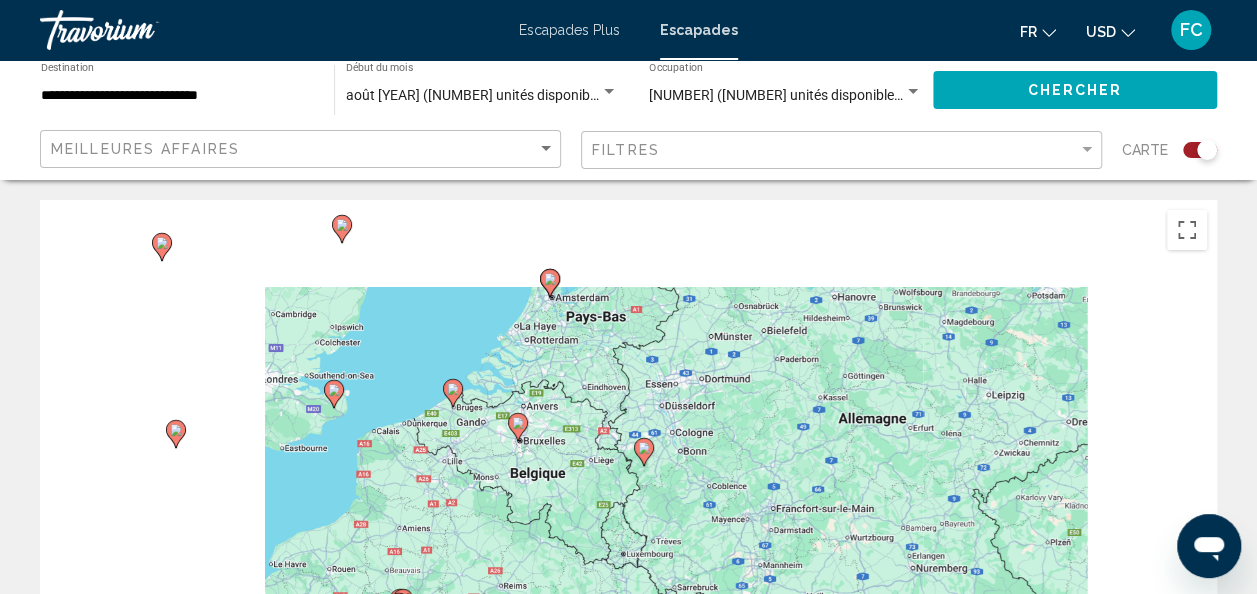 click on "Pour activer le glissement avec le clavier, appuyez sur Alt+Entrée. Une fois ce mode activé, utilisez les touches fléchées pour déplacer le repère. Pour valider le déplacement, appuyez sur Entrée. Pour annuler, appuyez sur Échap." at bounding box center [628, 500] 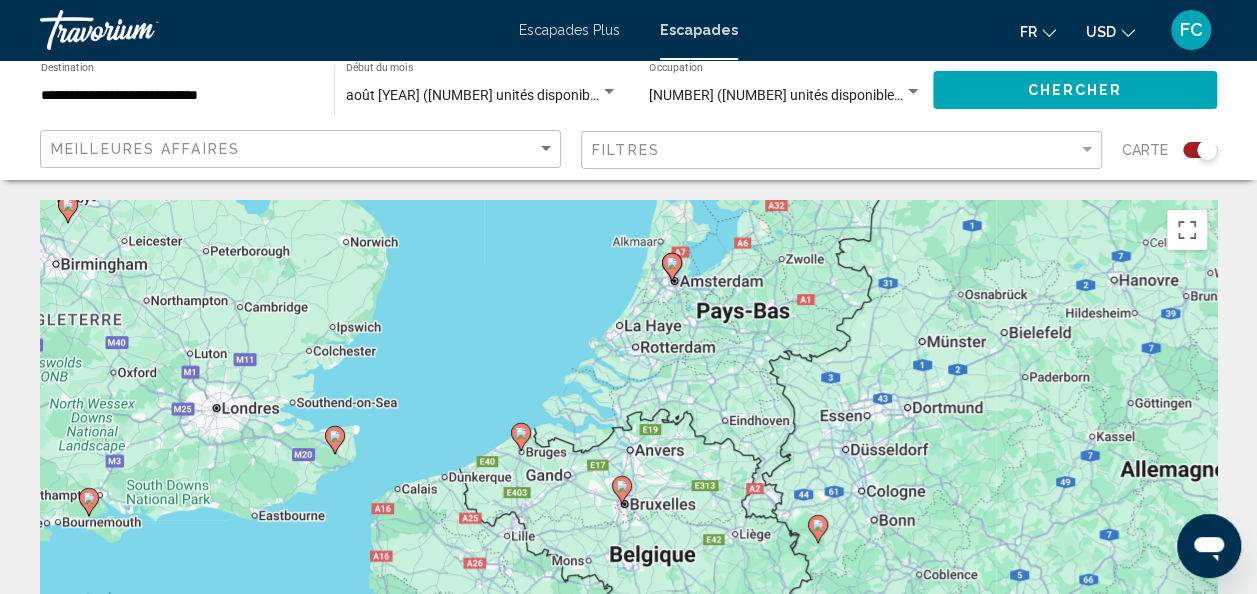 click 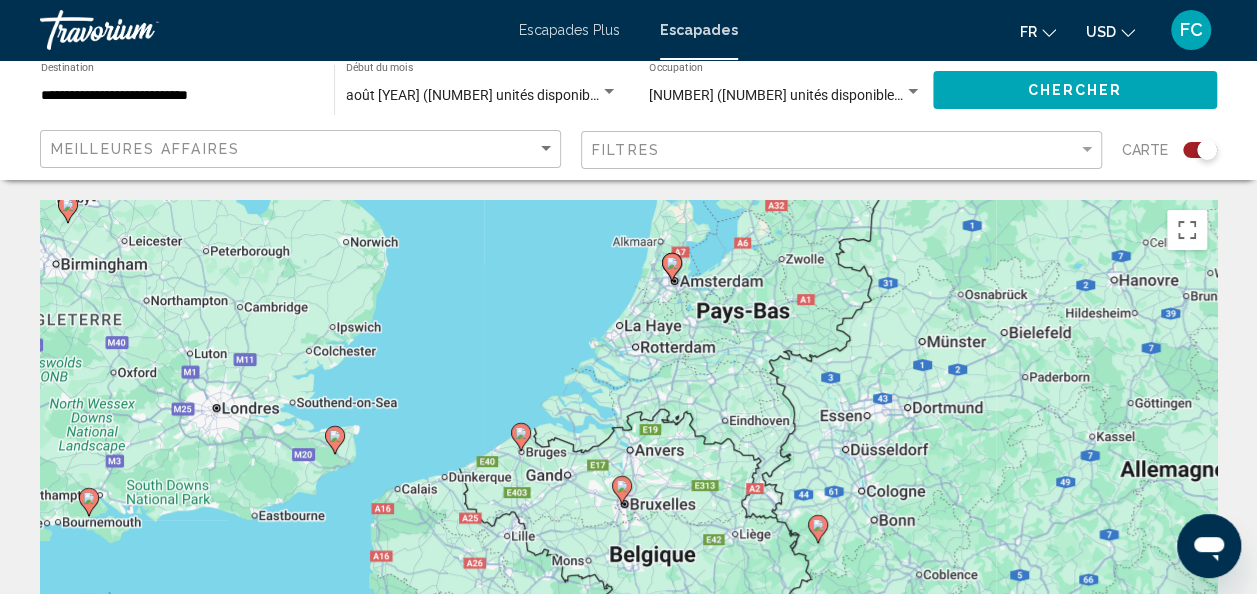 click 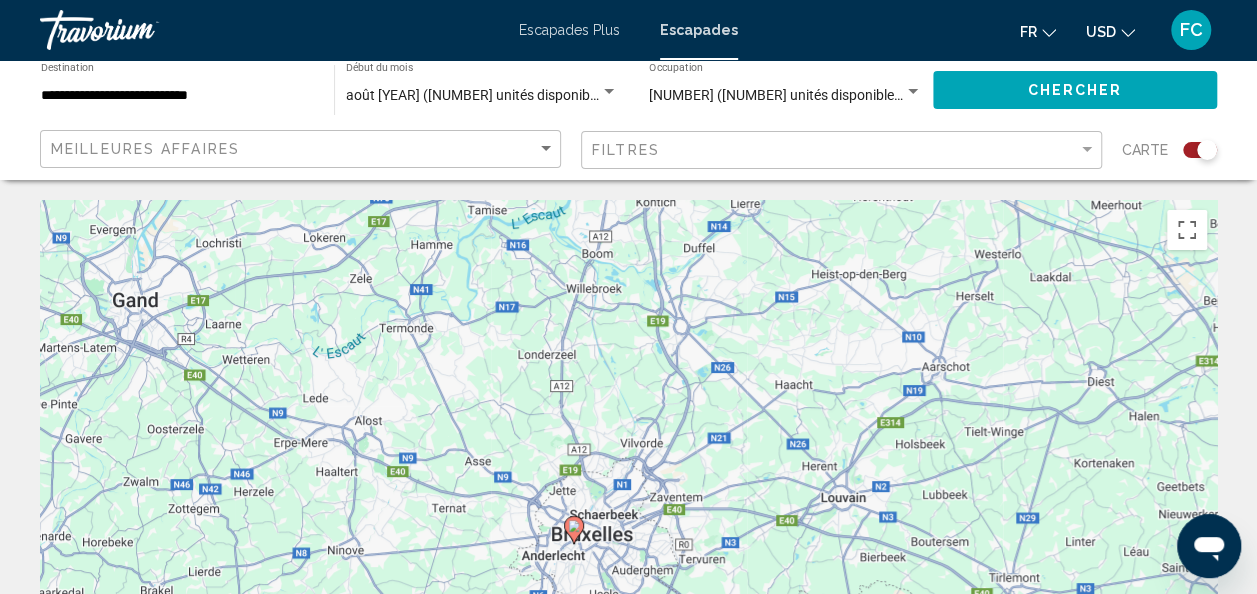 drag, startPoint x: 576, startPoint y: 470, endPoint x: 572, endPoint y: 410, distance: 60.133186 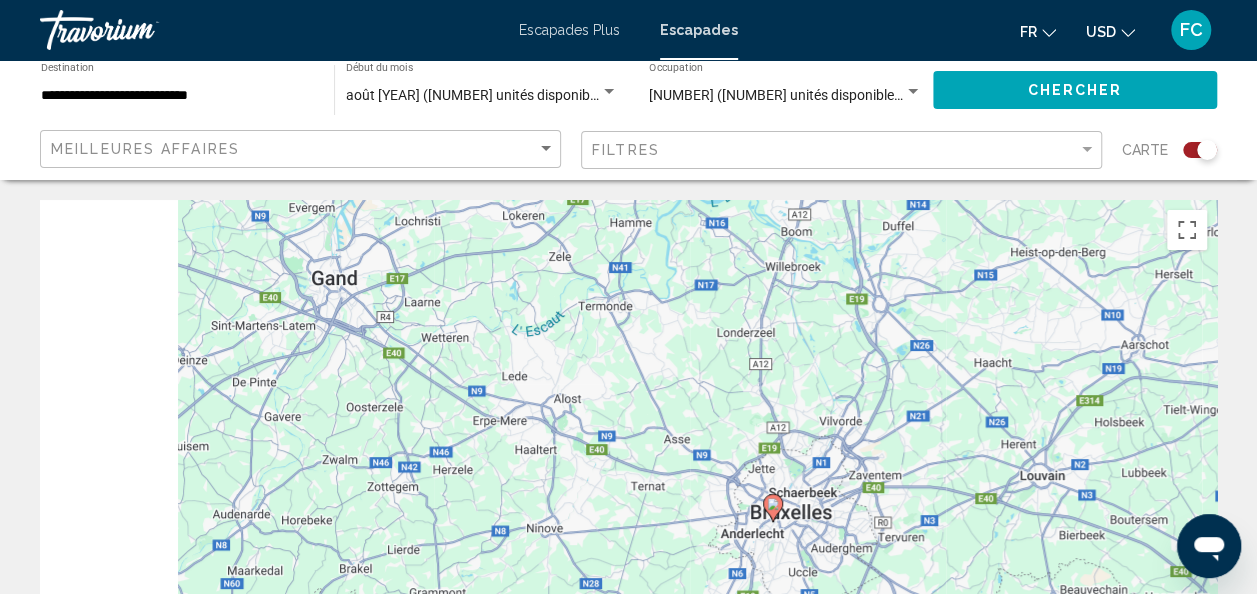 drag, startPoint x: 339, startPoint y: 390, endPoint x: 809, endPoint y: 511, distance: 485.32565 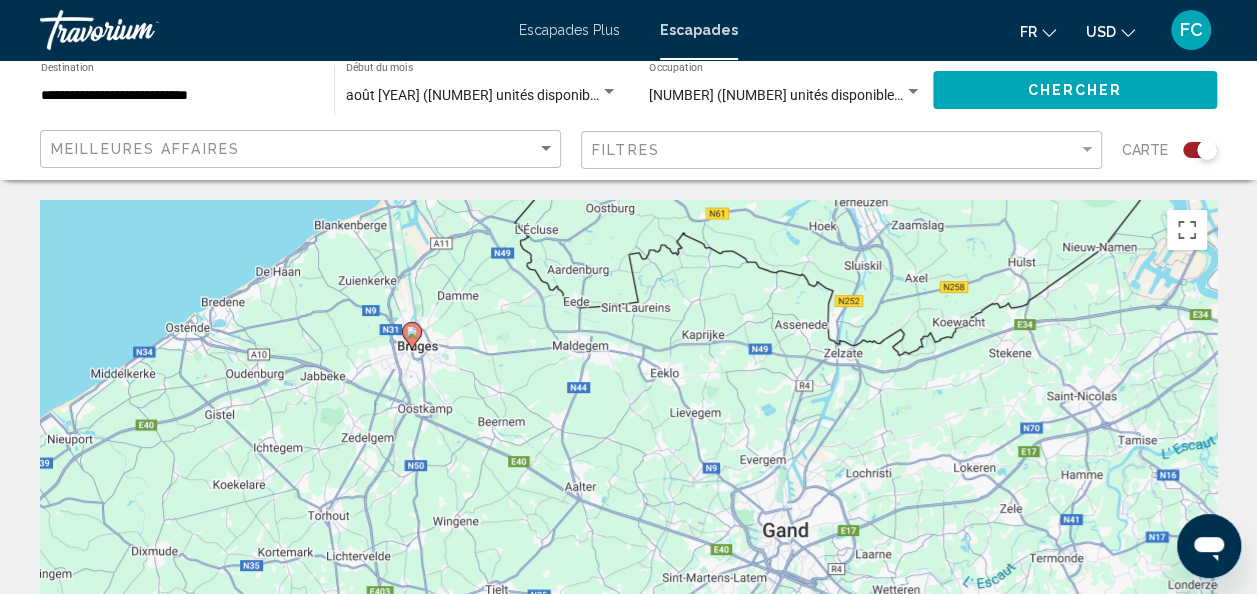 drag, startPoint x: 402, startPoint y: 313, endPoint x: 438, endPoint y: 404, distance: 97.862144 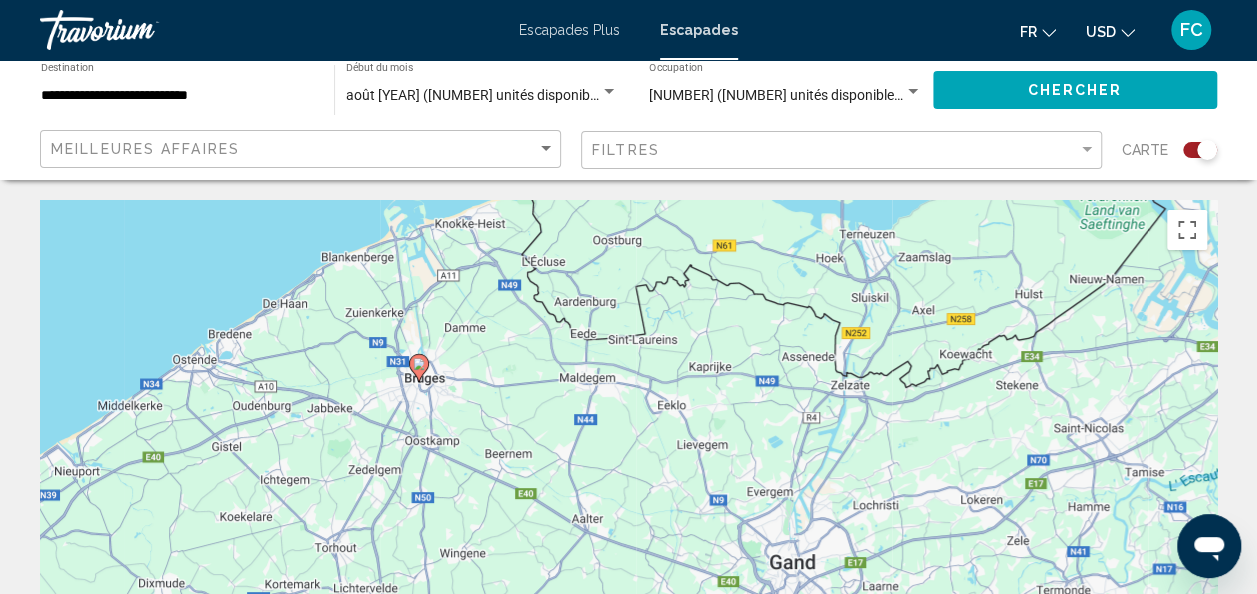 click 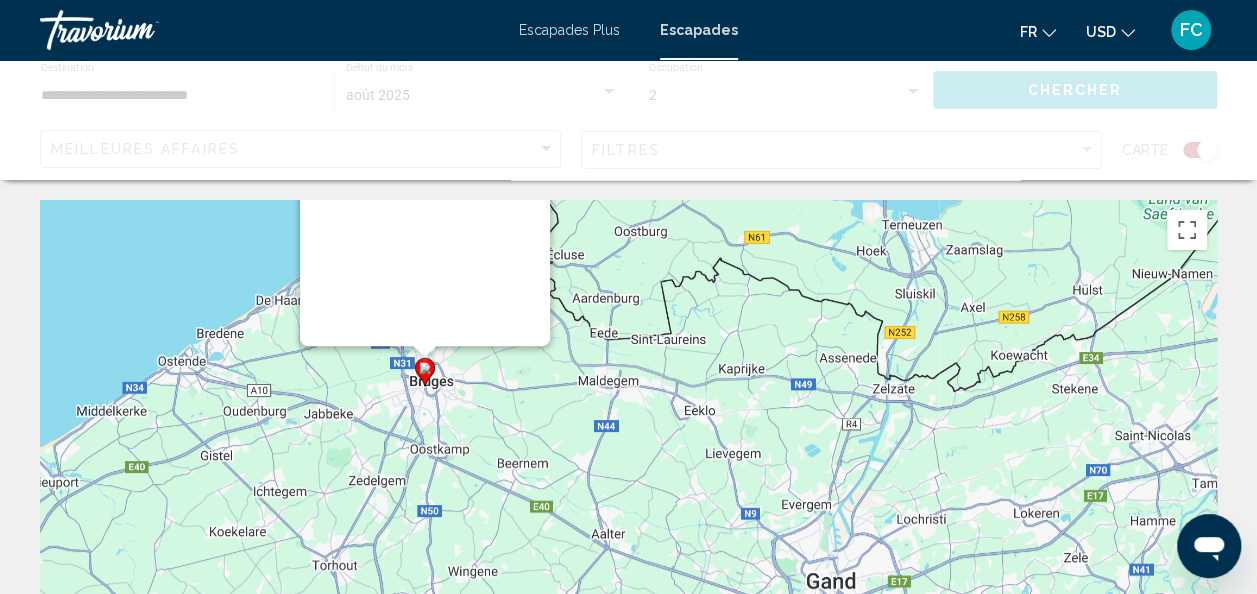 click on "Pour naviguer, appuyez sur les touches fléchées.  Pour activer le glissement avec le clavier, appuyez sur Alt+Entrée. Une fois ce mode activé, utilisez les touches fléchées pour déplacer le repère. Pour valider le déplacement, appuyez sur Entrée. Pour annuler, appuyez sur Échap." at bounding box center [1217, 500] 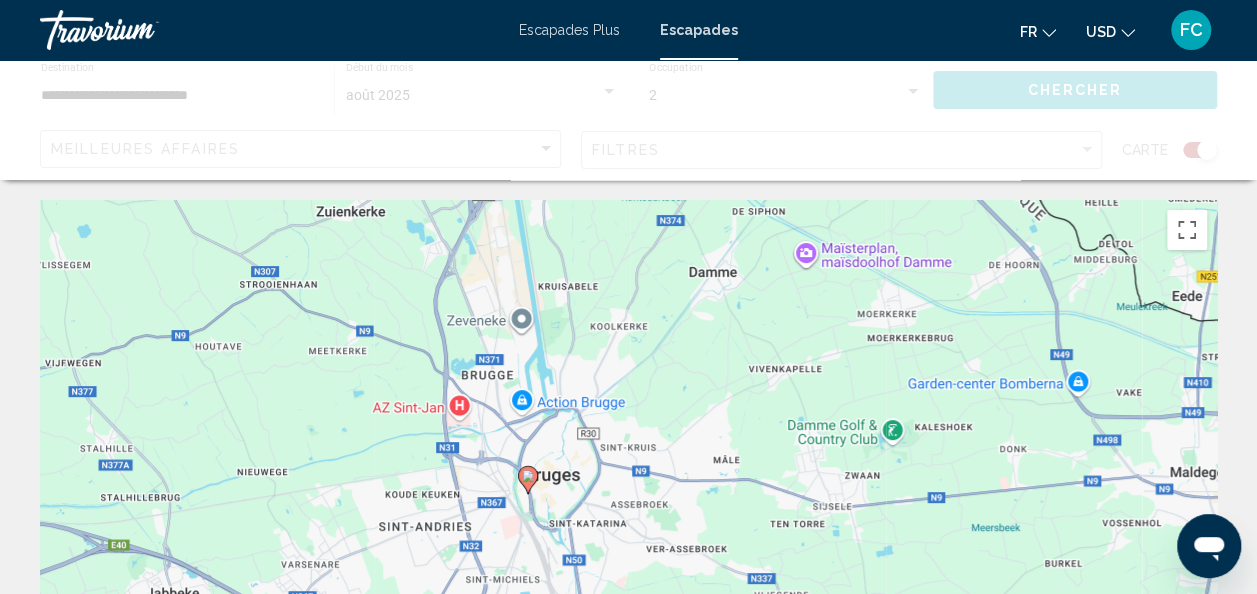 click 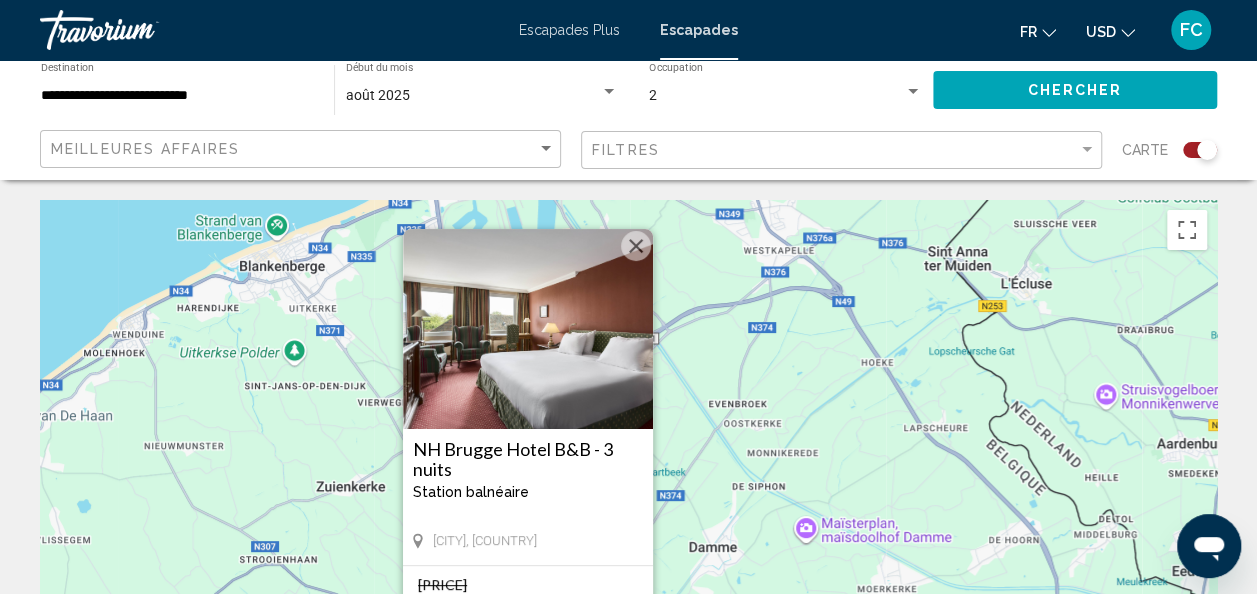 click at bounding box center [528, 329] 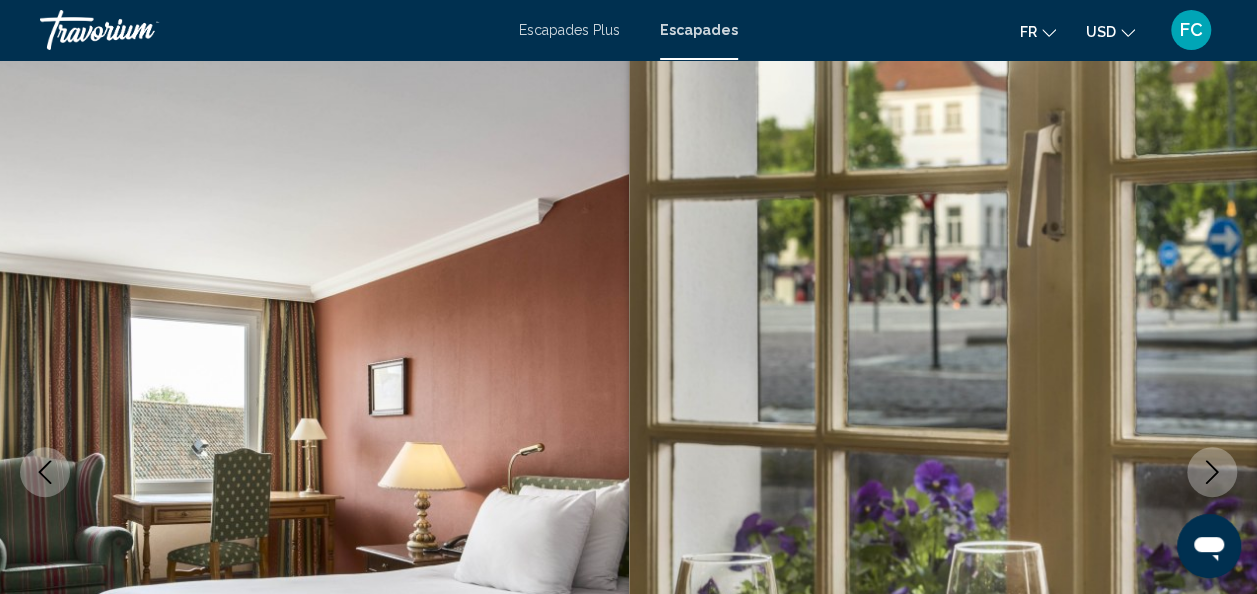 scroll, scrollTop: 0, scrollLeft: 0, axis: both 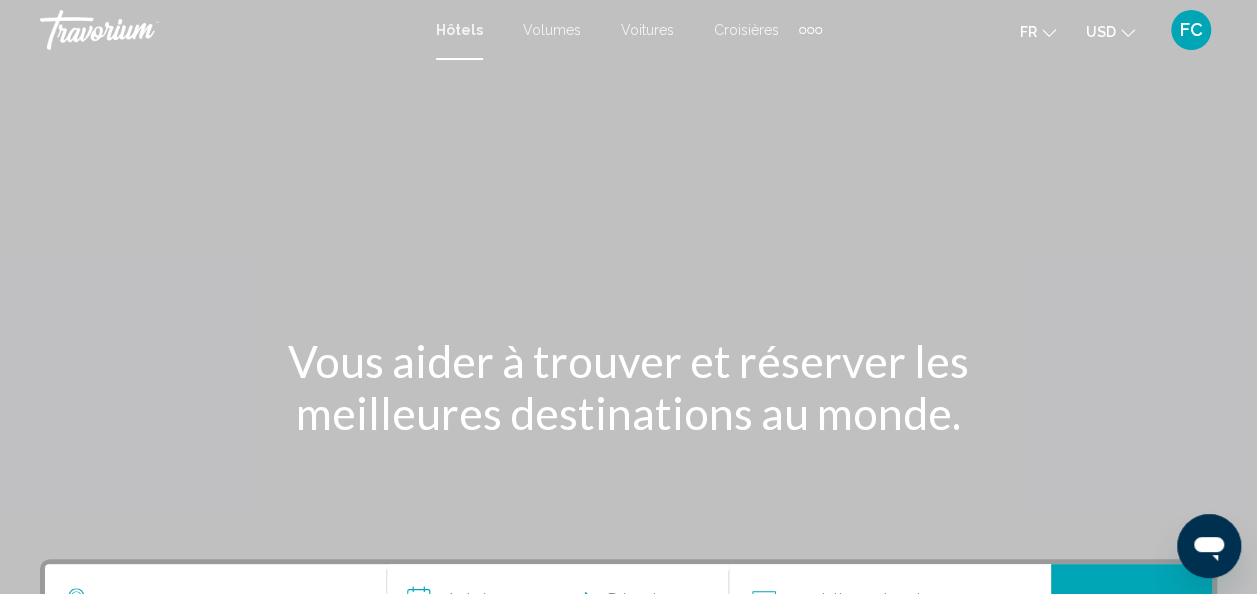 click 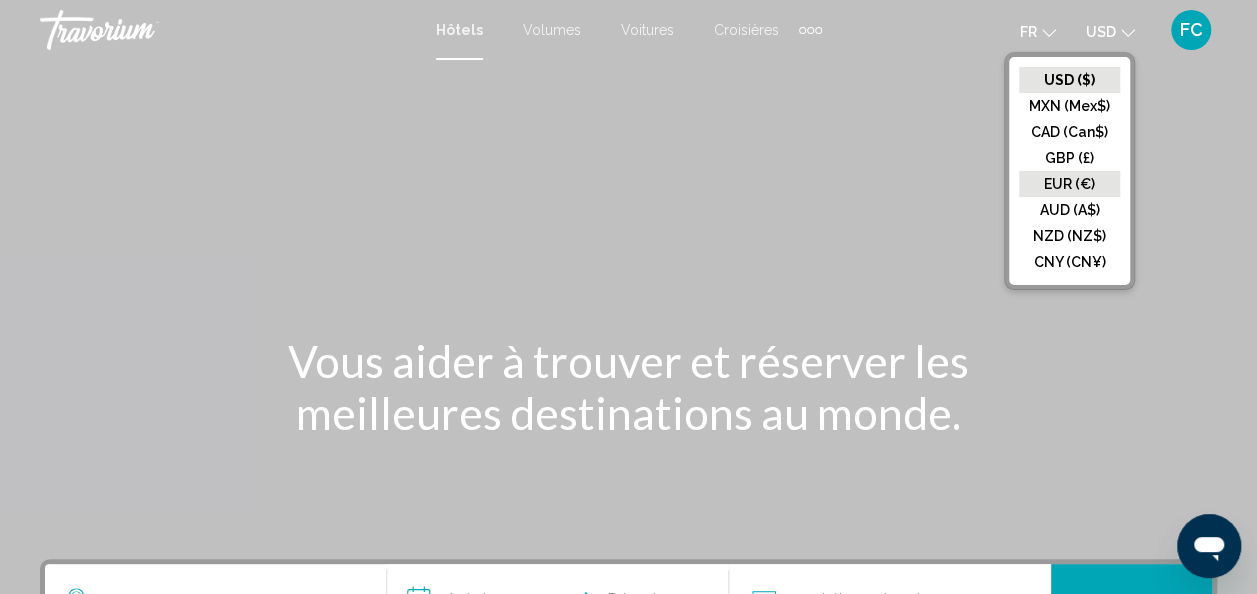 click on "EUR (€)" 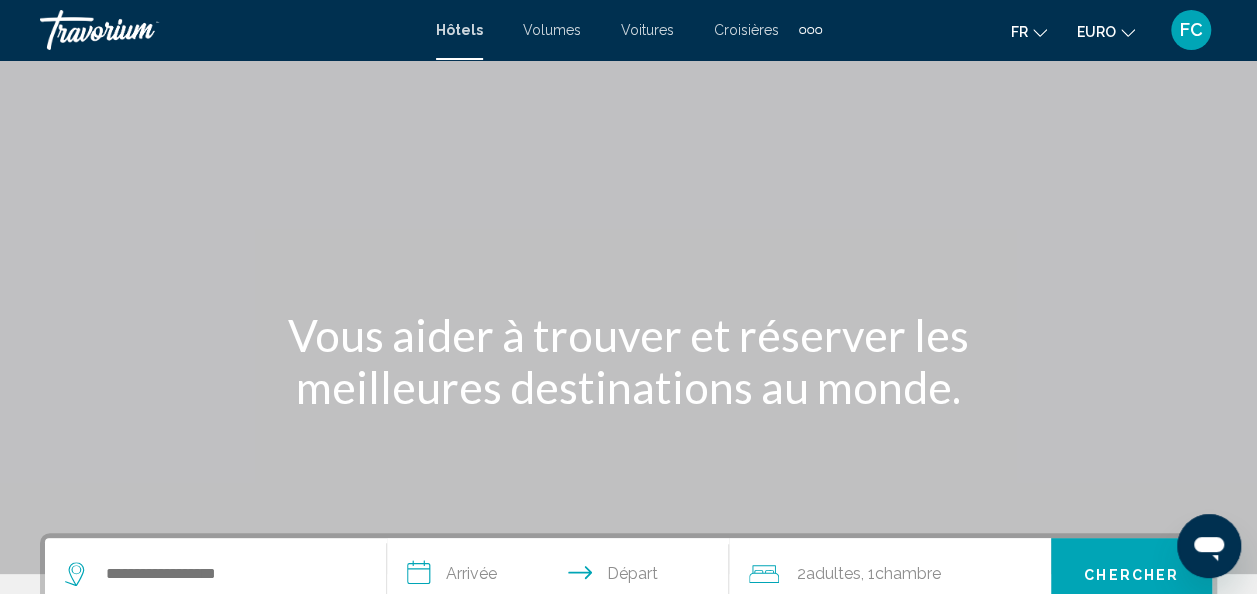 scroll, scrollTop: 4, scrollLeft: 0, axis: vertical 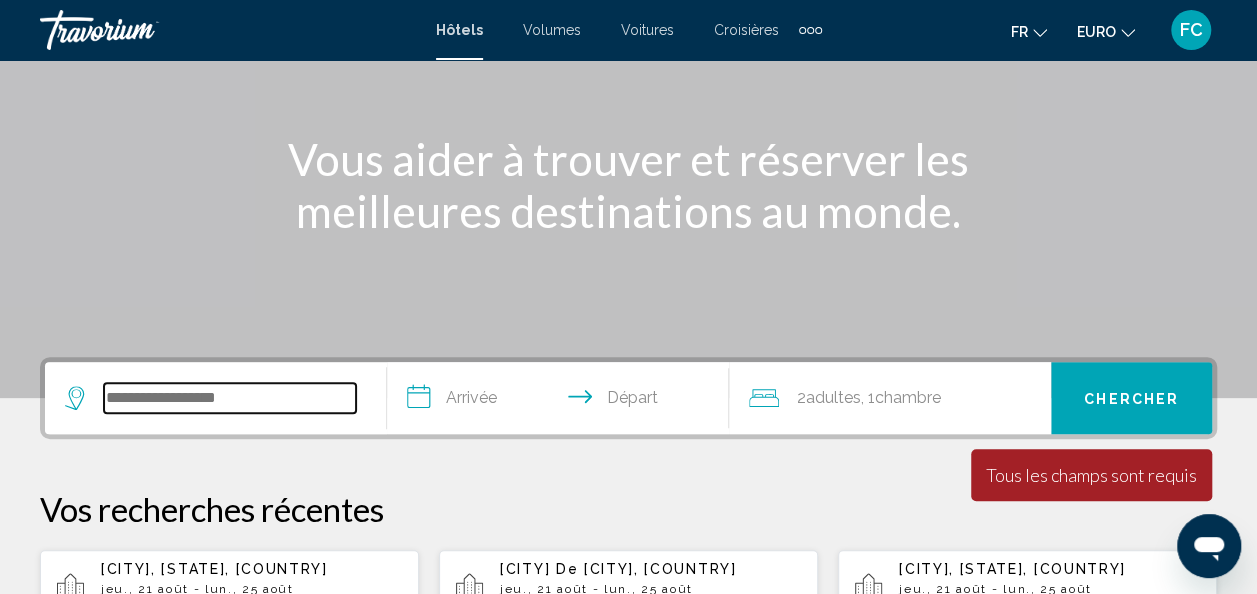 click at bounding box center [230, 398] 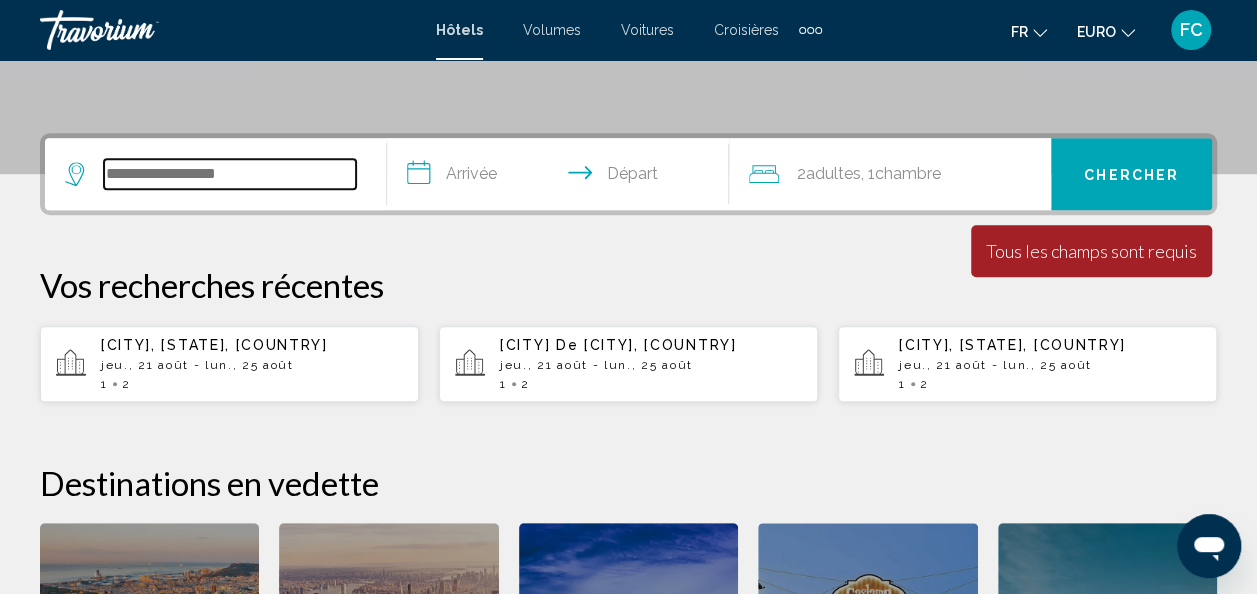 scroll, scrollTop: 494, scrollLeft: 0, axis: vertical 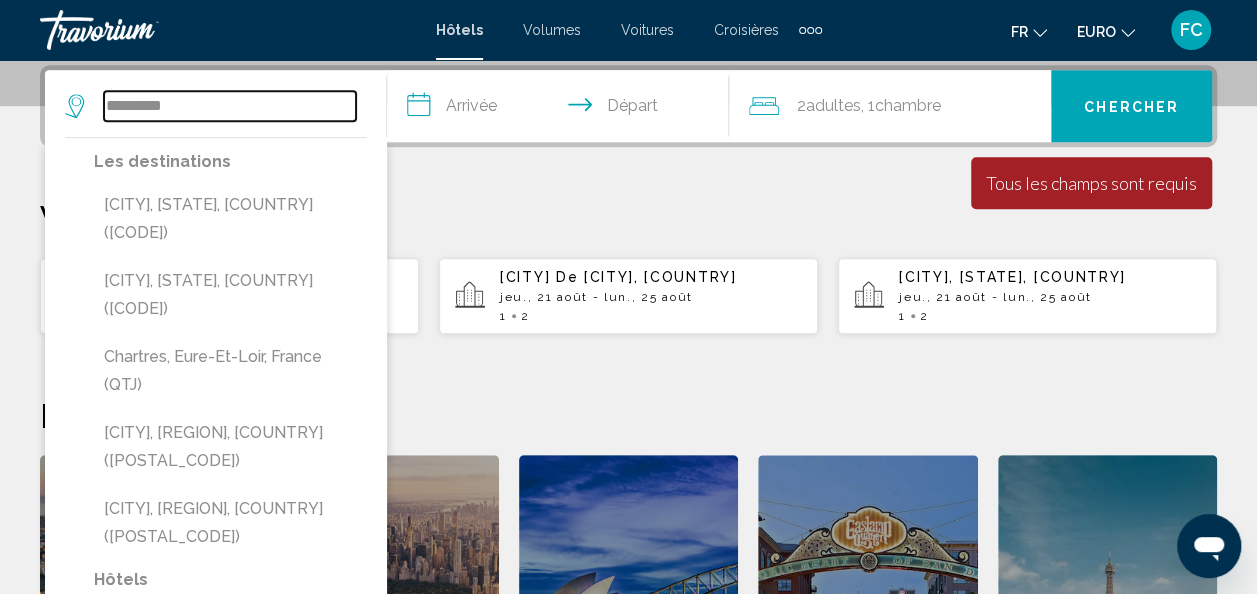 click on "*********" at bounding box center [230, 106] 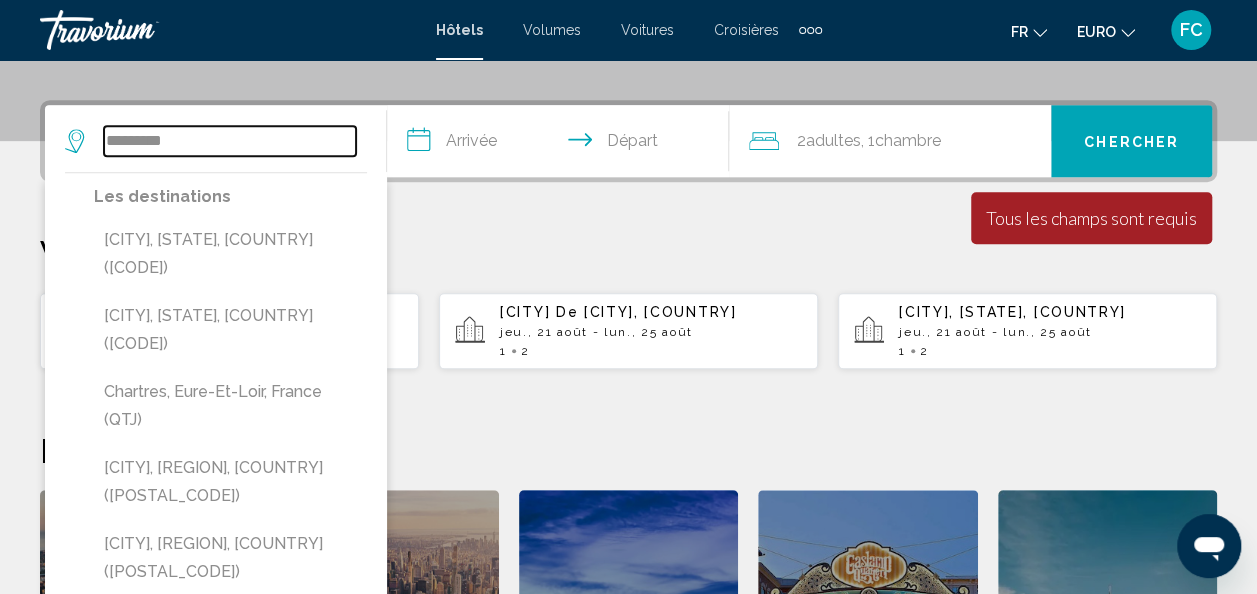 scroll, scrollTop: 226, scrollLeft: 0, axis: vertical 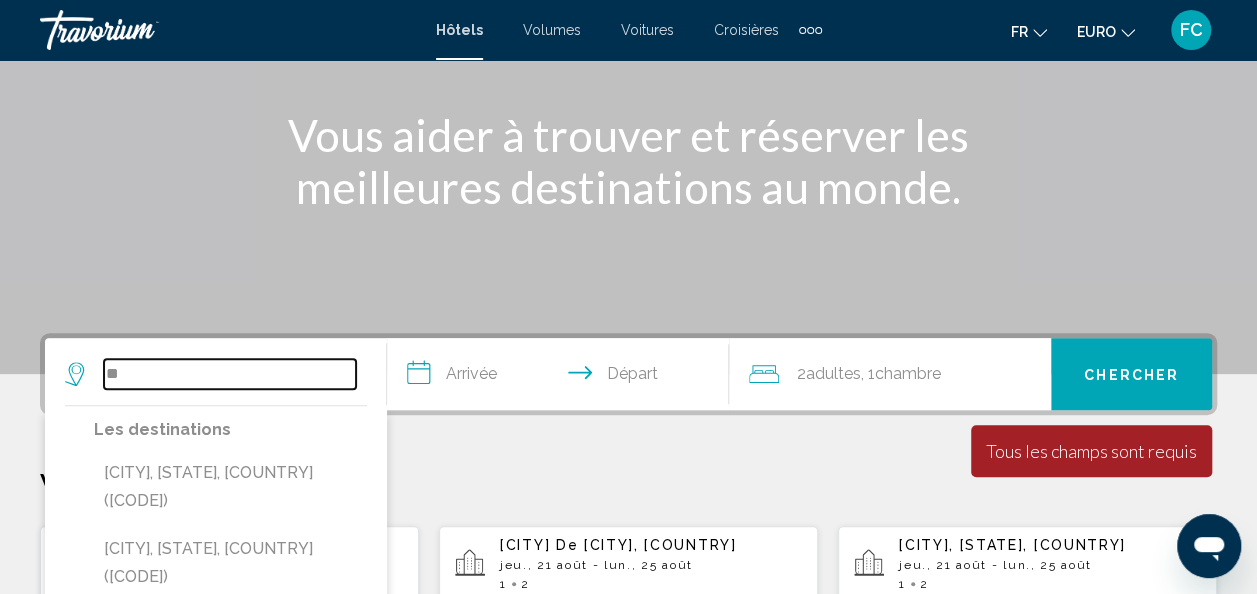 type on "*" 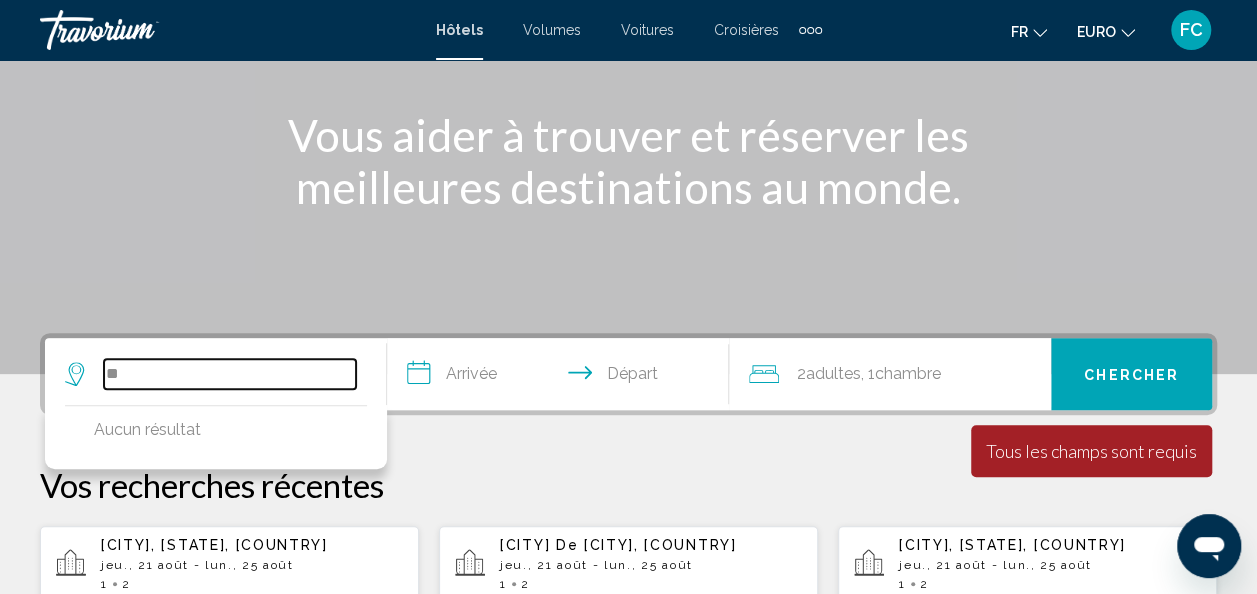 type on "*" 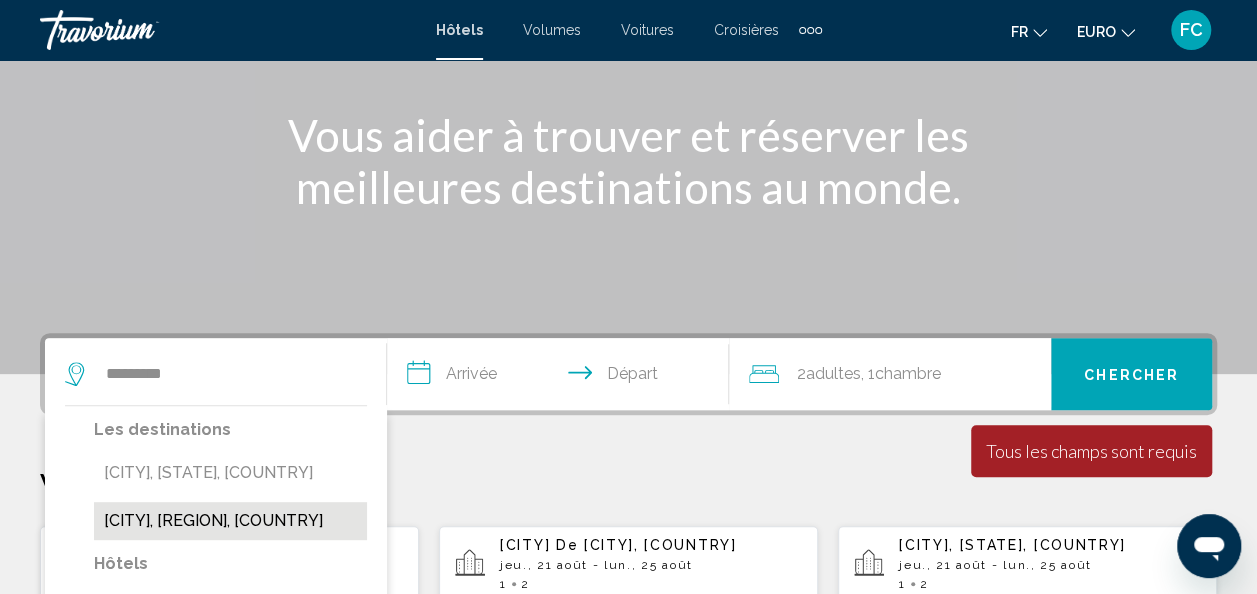 click on "[CITY], [REGION], [COUNTRY]" at bounding box center [230, 521] 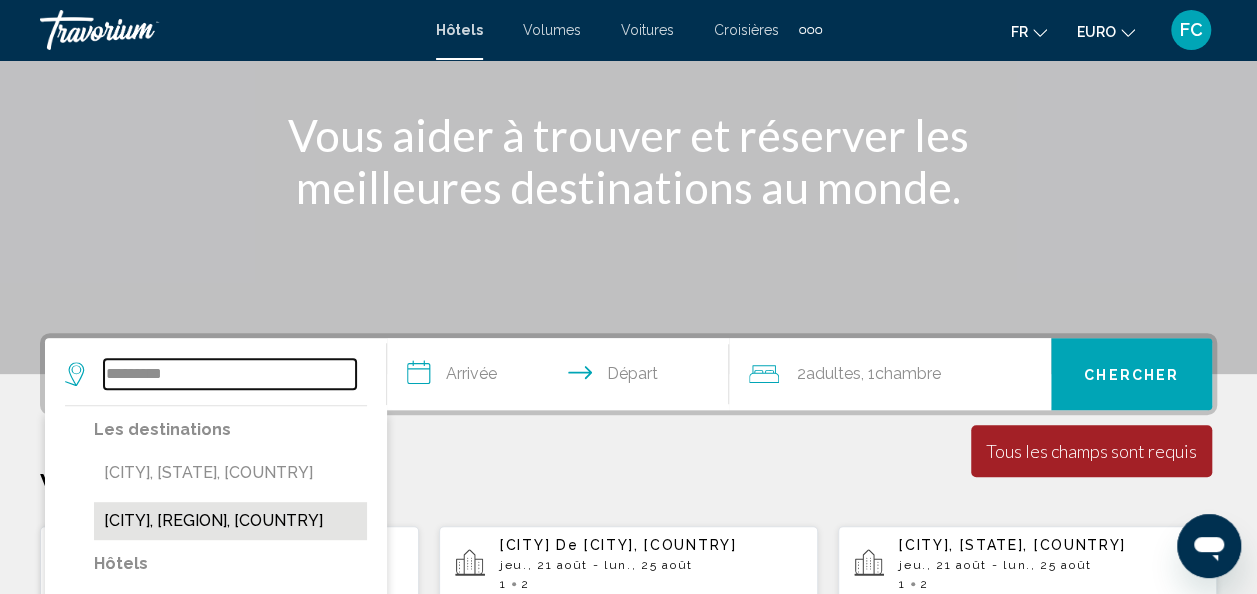 type on "**********" 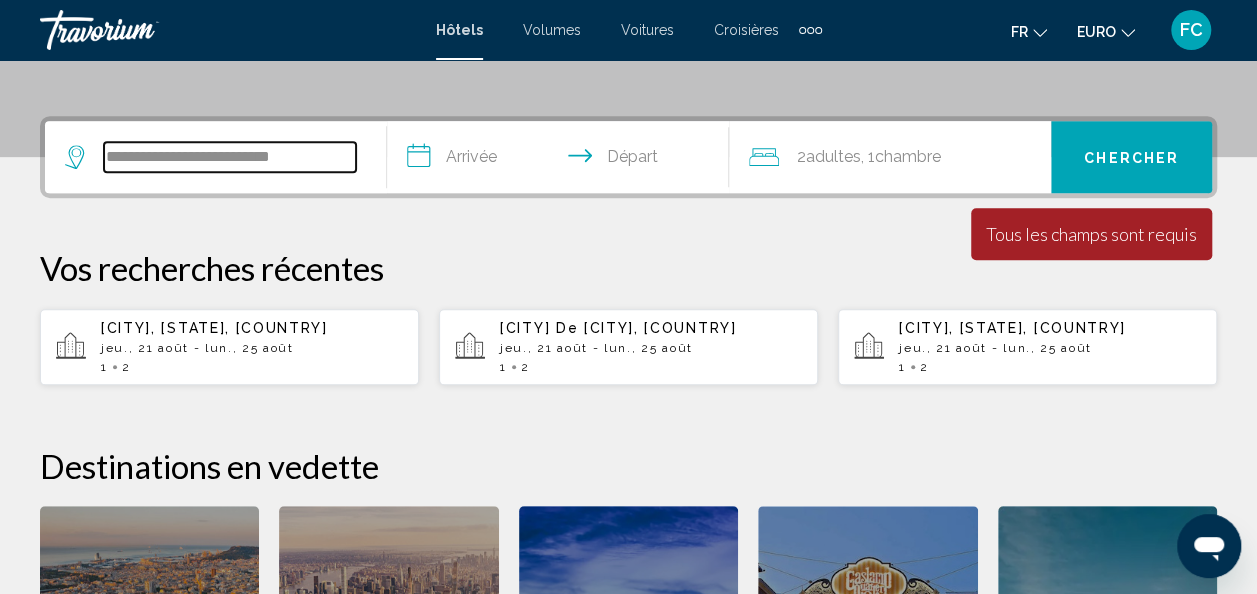 scroll, scrollTop: 494, scrollLeft: 0, axis: vertical 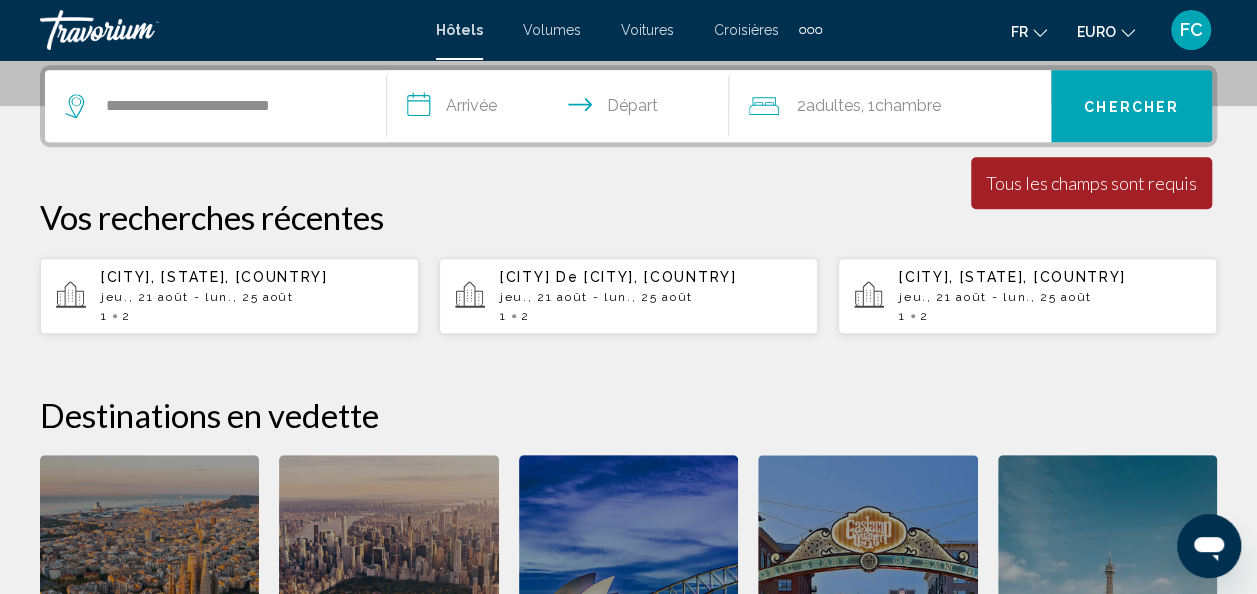 click on "**********" at bounding box center [562, 109] 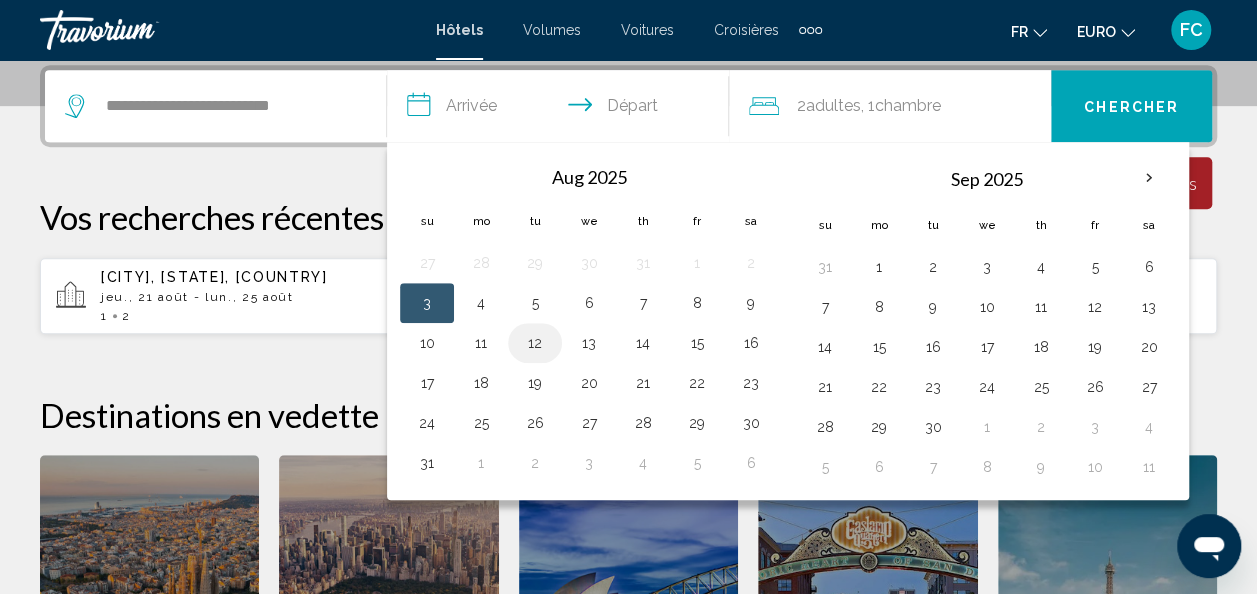 click on "12" at bounding box center [535, 343] 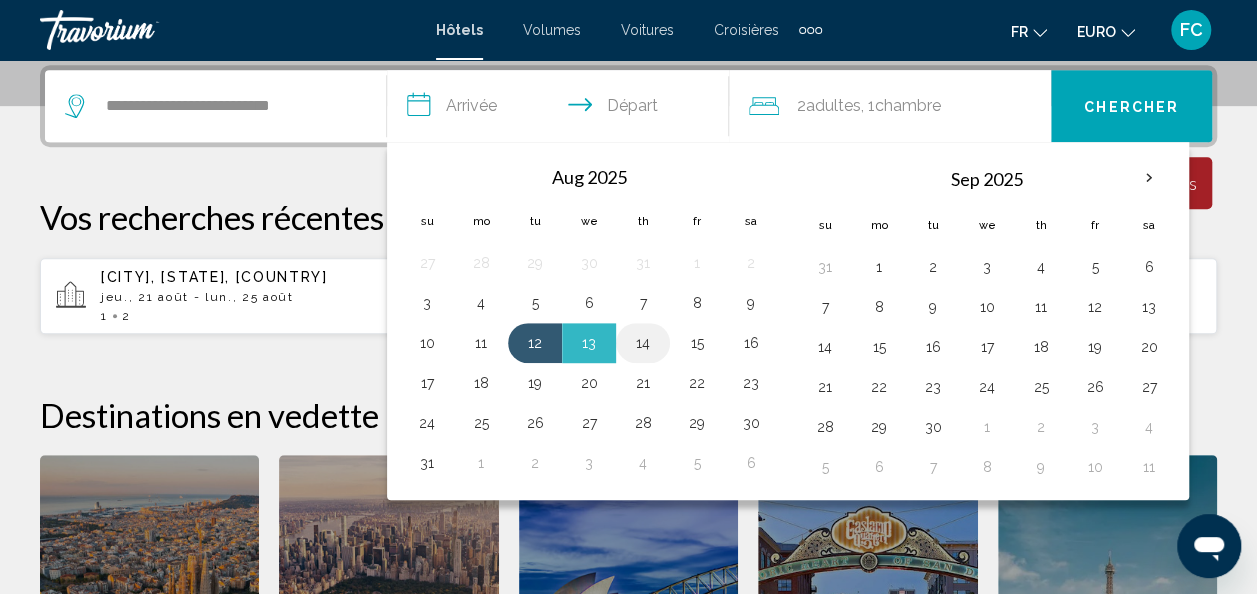 click on "14" at bounding box center [643, 343] 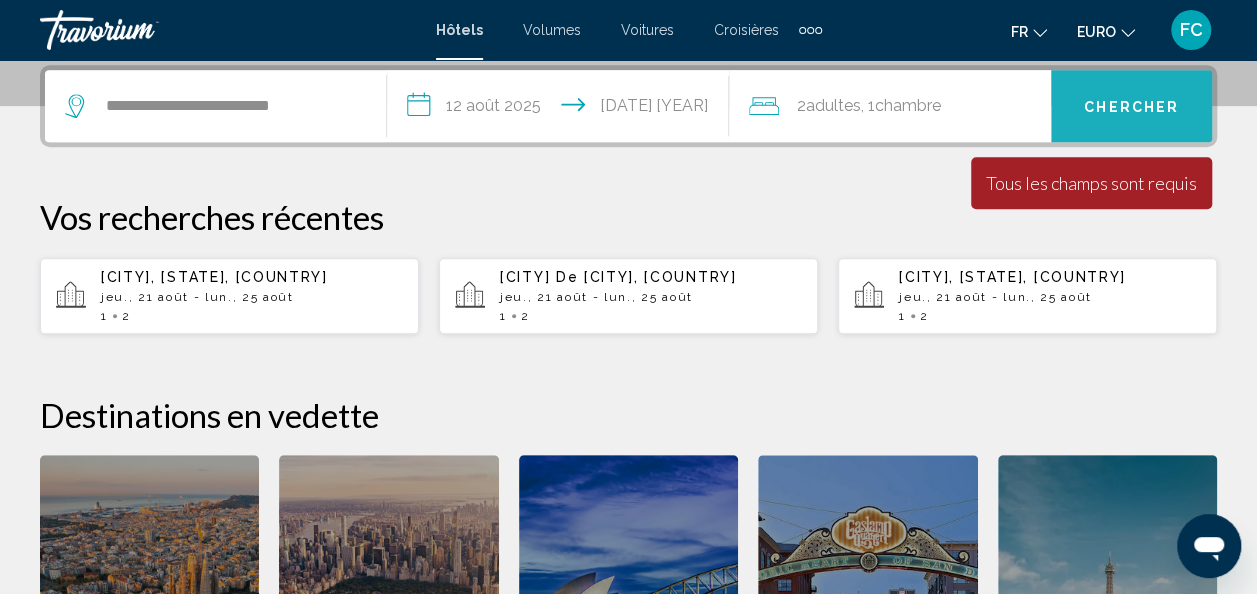 click on "Chercher" at bounding box center (1131, 107) 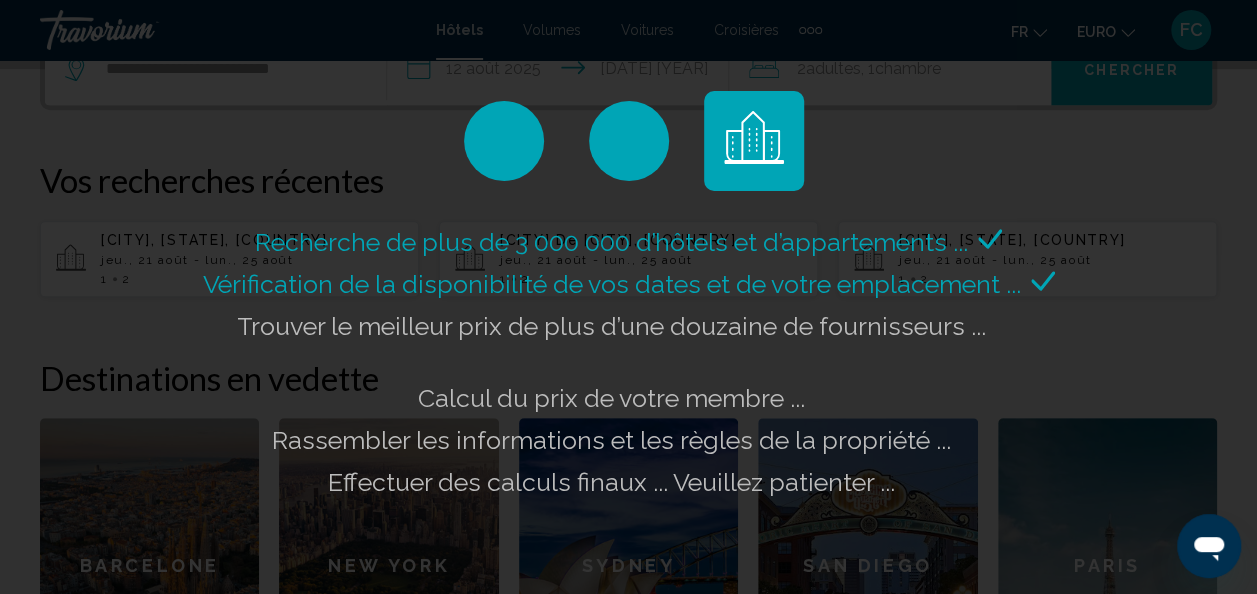 scroll, scrollTop: 561, scrollLeft: 0, axis: vertical 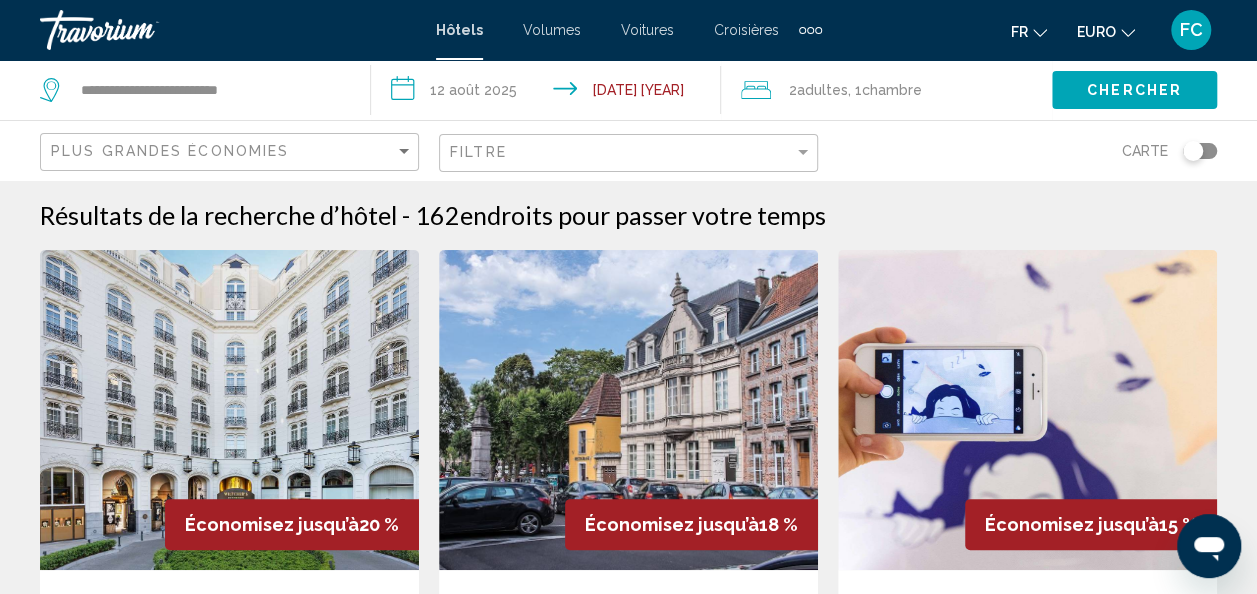click 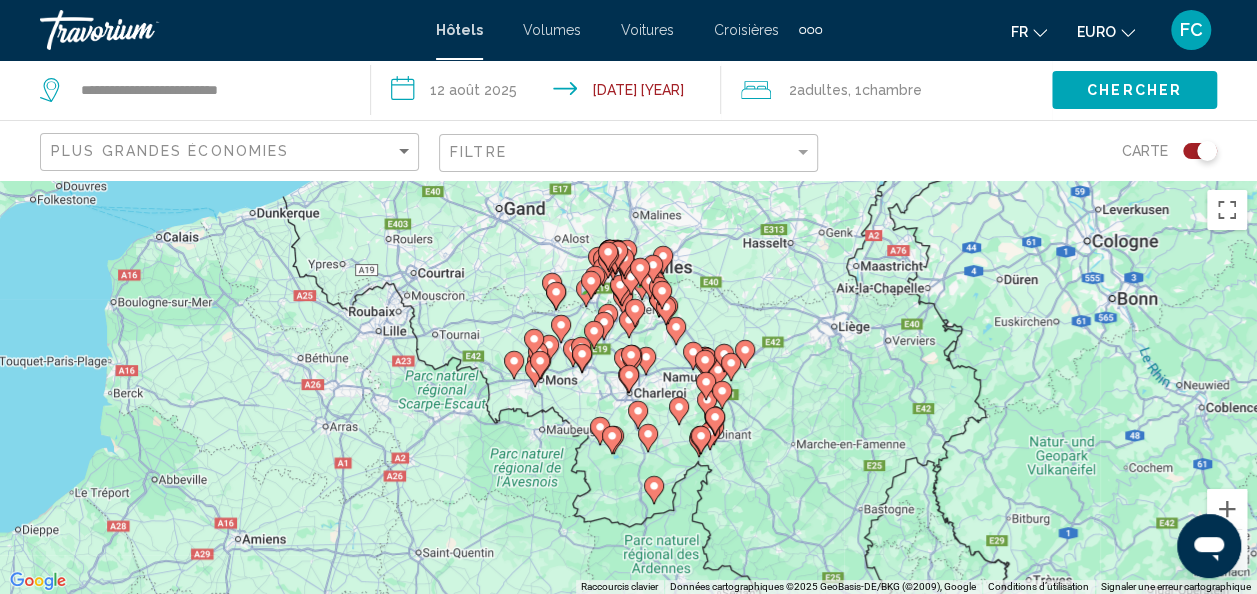 click 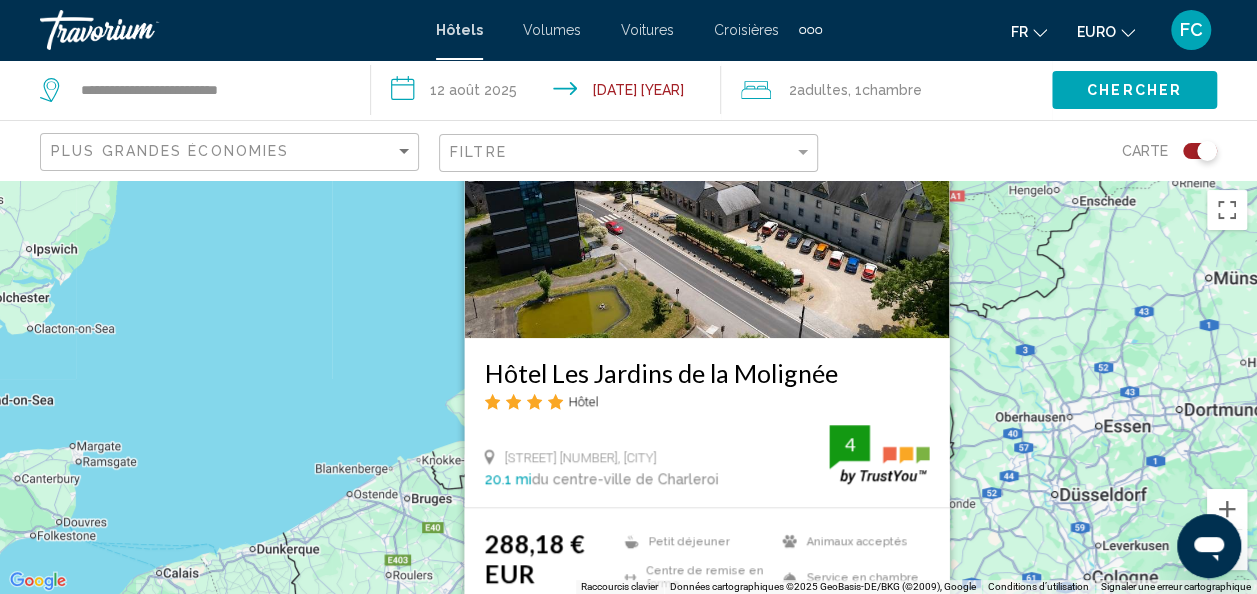 click on "Pour activer le glissement avec le clavier, appuyez sur Alt+Entrée. Une fois ce mode activé, utilisez les touches fléchées pour déplacer le repère. Pour valider le déplacement, appuyez sur Entrée. Pour annuler, appuyez sur Échap.  Hôtel Les Jardins de la Molignée
Hôtel
Rue De La Molignée, [NUMBER], [CITY] 20.1 mi  du centre-ville de [CITY] de l'hôtel 4 [PRICE] EUR
Petit déjeuner
Centre de remise en forme
WiFi gratuit
Animaux acceptés
Service en chambre
Service de navette  4 Sélectionner une chambre" at bounding box center [628, 387] 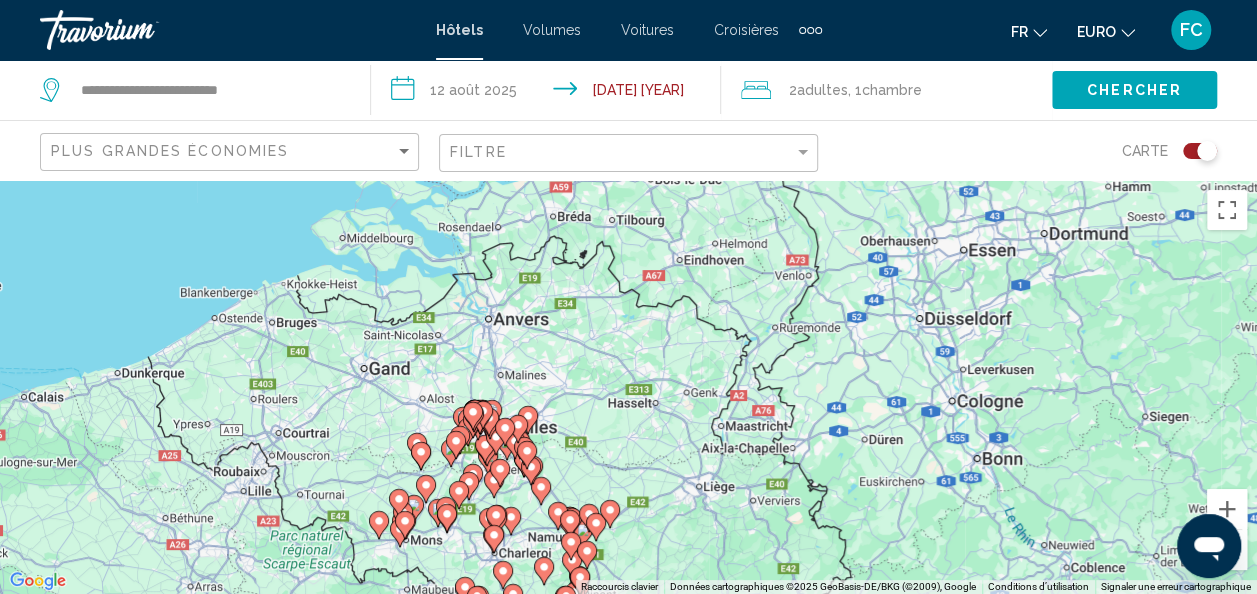drag, startPoint x: 859, startPoint y: 440, endPoint x: 710, endPoint y: 246, distance: 244.61603 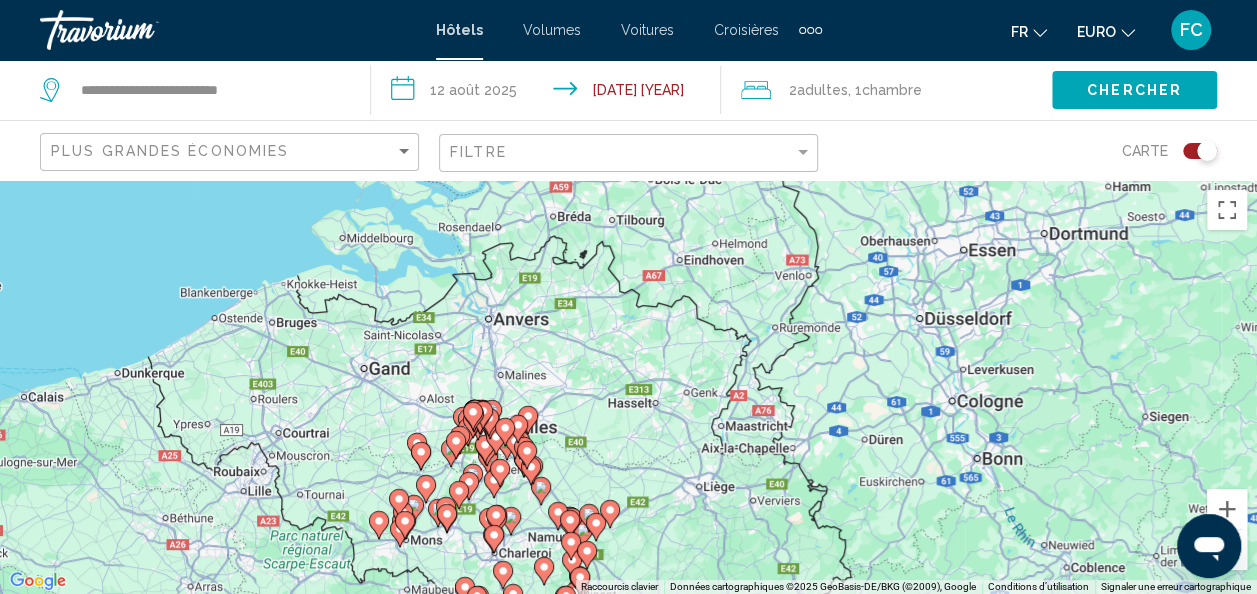 click on "Pour activer le glissement avec le clavier, appuyez sur Alt+Entrée. Une fois ce mode activé, utilisez les touches fléchées pour déplacer le repère. Pour valider le déplacement, appuyez sur Entrée. Pour annuler, appuyez sur Échap." at bounding box center [628, 387] 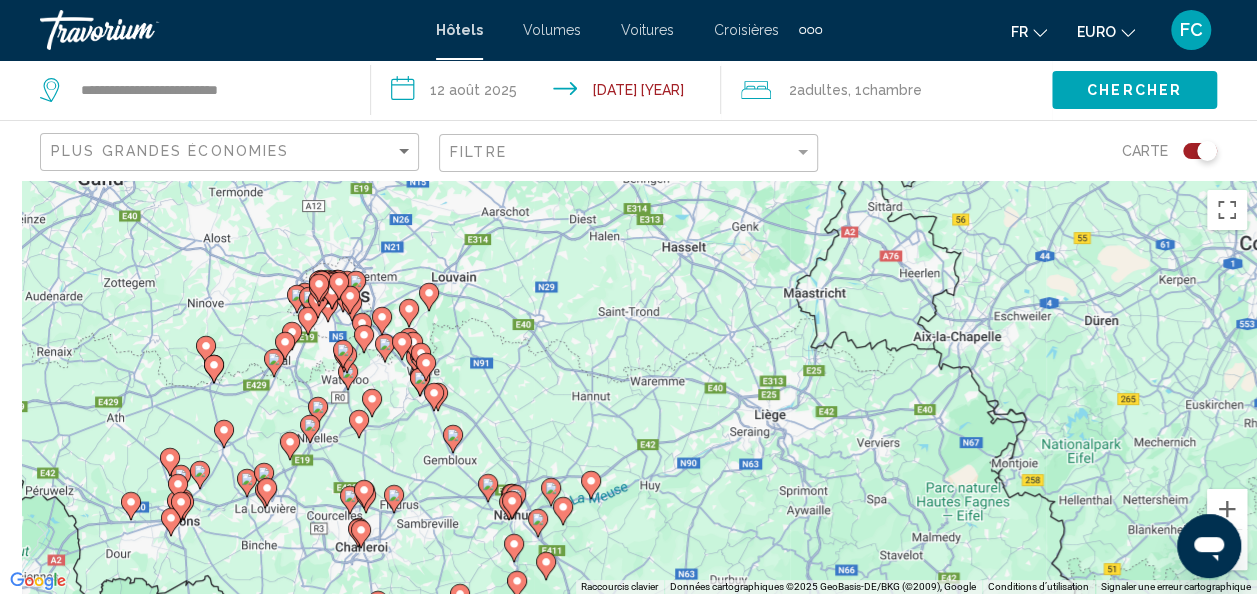drag, startPoint x: 498, startPoint y: 462, endPoint x: 626, endPoint y: 202, distance: 289.79993 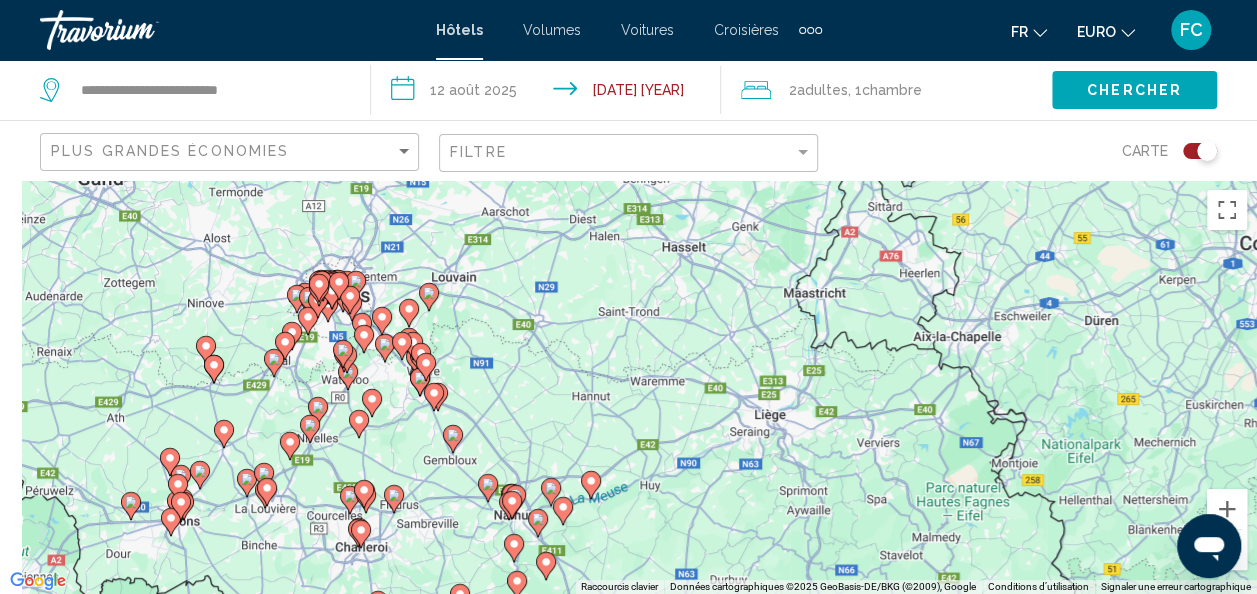 click on "Pour activer le glissement avec le clavier, appuyez sur Alt+Entrée. Une fois ce mode activé, utilisez les touches fléchées pour déplacer le repère. Pour valider le déplacement, appuyez sur Entrée. Pour annuler, appuyez sur Échap." at bounding box center (628, 387) 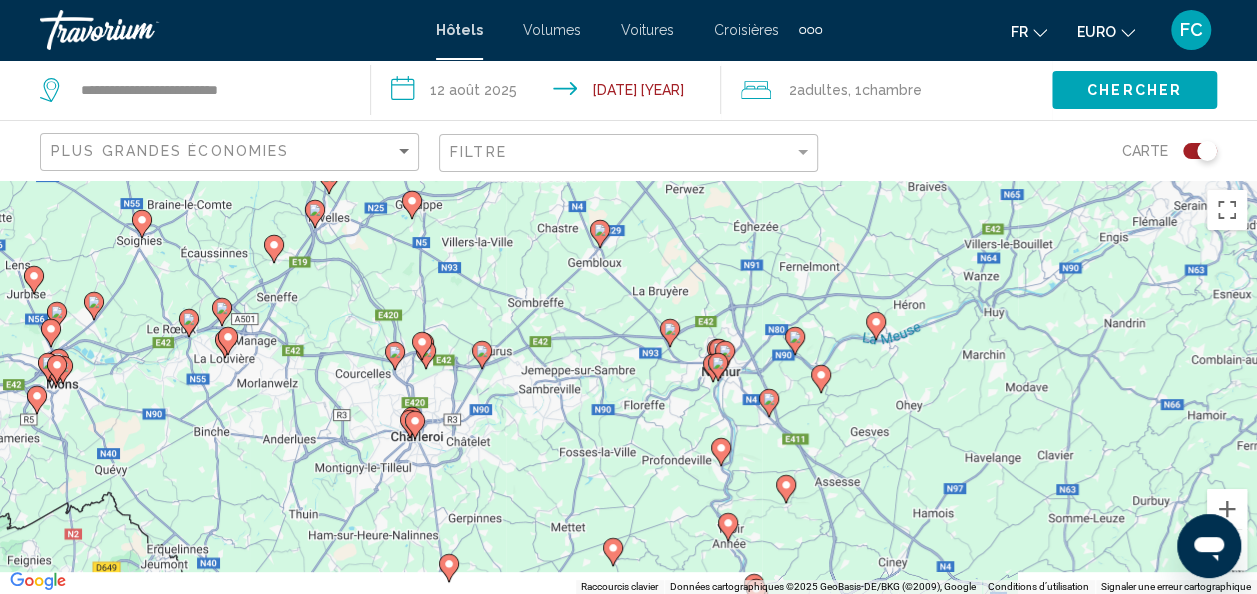 drag, startPoint x: 387, startPoint y: 502, endPoint x: 652, endPoint y: 398, distance: 284.677 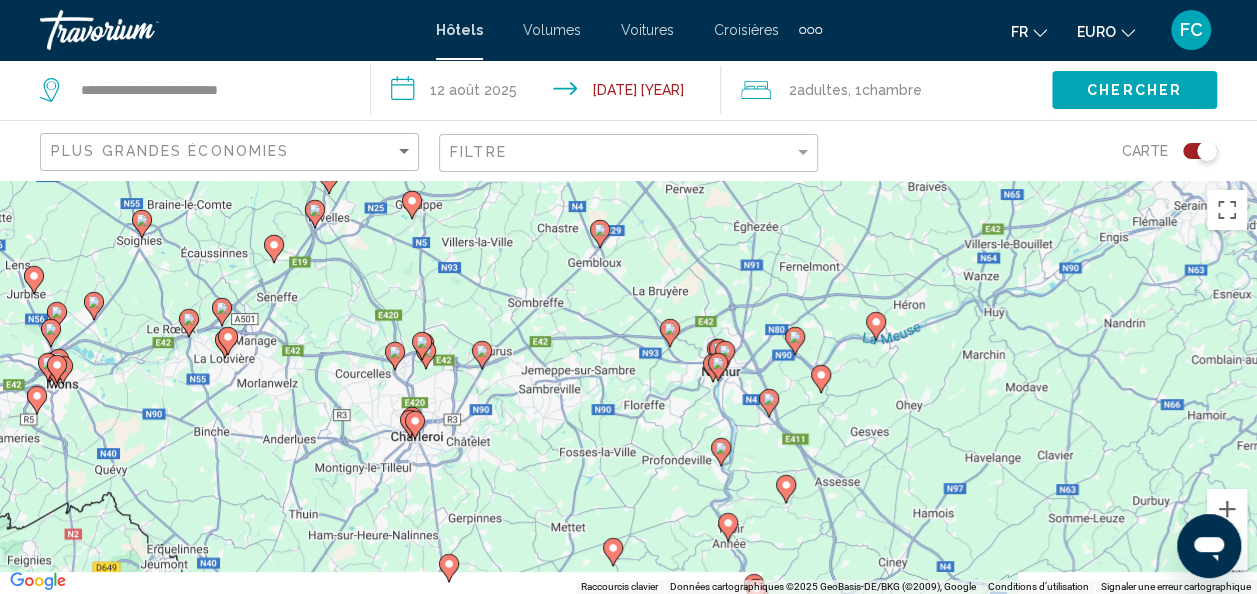 click on "Pour activer le glissement avec le clavier, appuyez sur Alt+Entrée. Une fois ce mode activé, utilisez les touches fléchées pour déplacer le repère. Pour valider le déplacement, appuyez sur Entrée. Pour annuler, appuyez sur Échap." at bounding box center (628, 387) 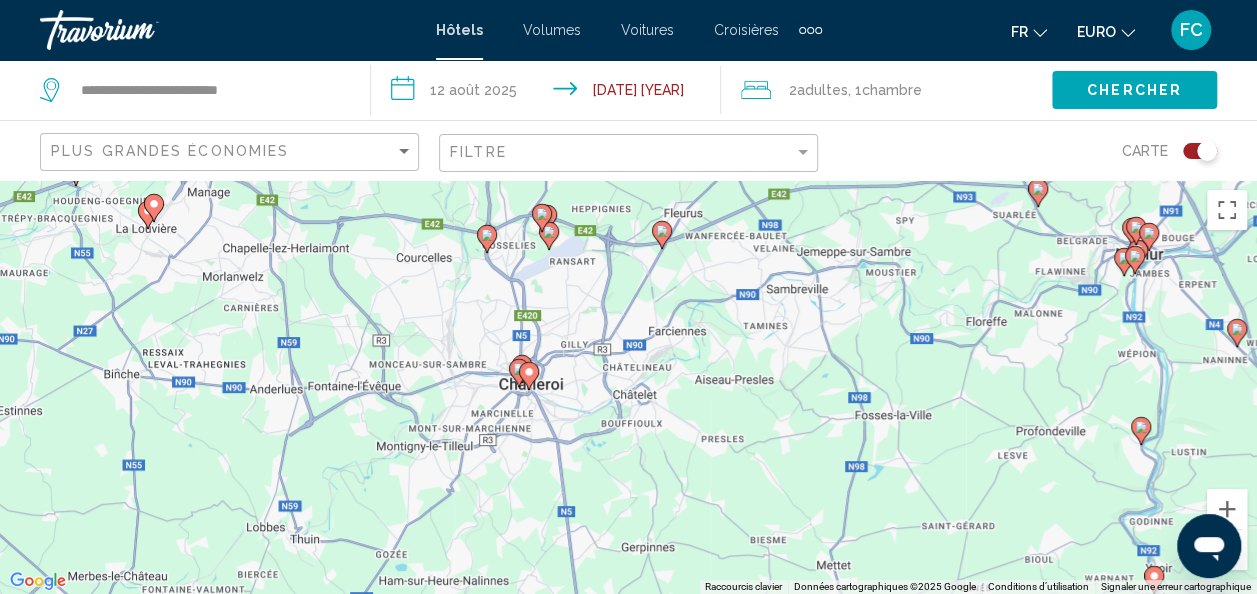 drag, startPoint x: 511, startPoint y: 489, endPoint x: 556, endPoint y: 436, distance: 69.52697 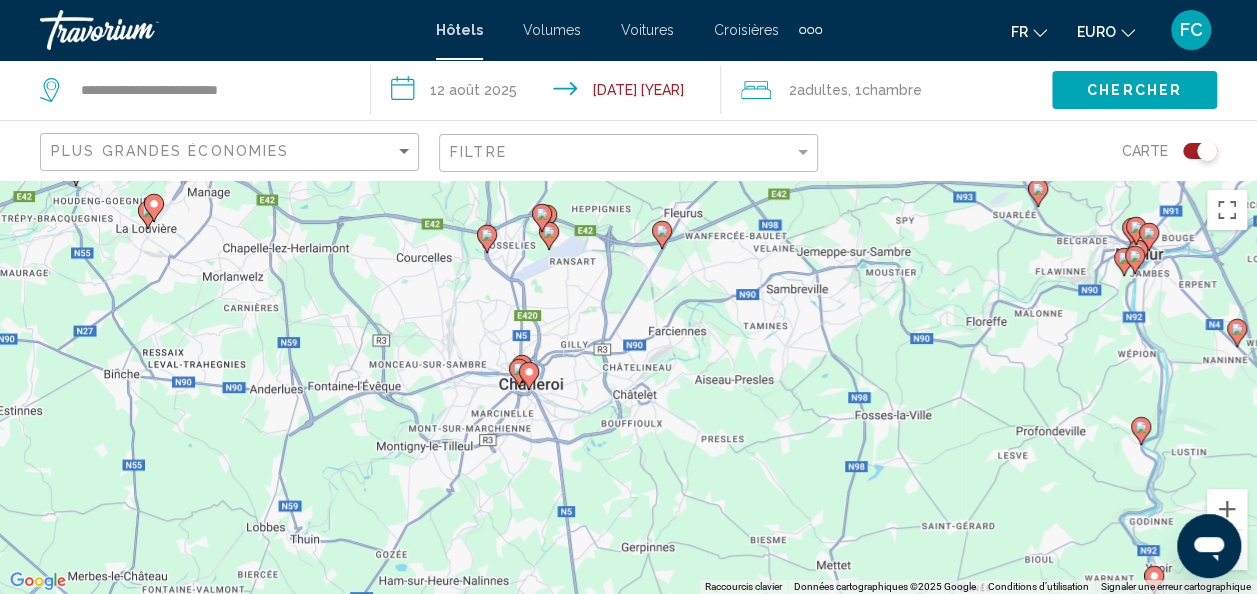 click on "Pour activer le glissement avec le clavier, appuyez sur Alt+Entrée. Une fois ce mode activé, utilisez les touches fléchées pour déplacer le repère. Pour valider le déplacement, appuyez sur Entrée. Pour annuler, appuyez sur Échap." at bounding box center [628, 387] 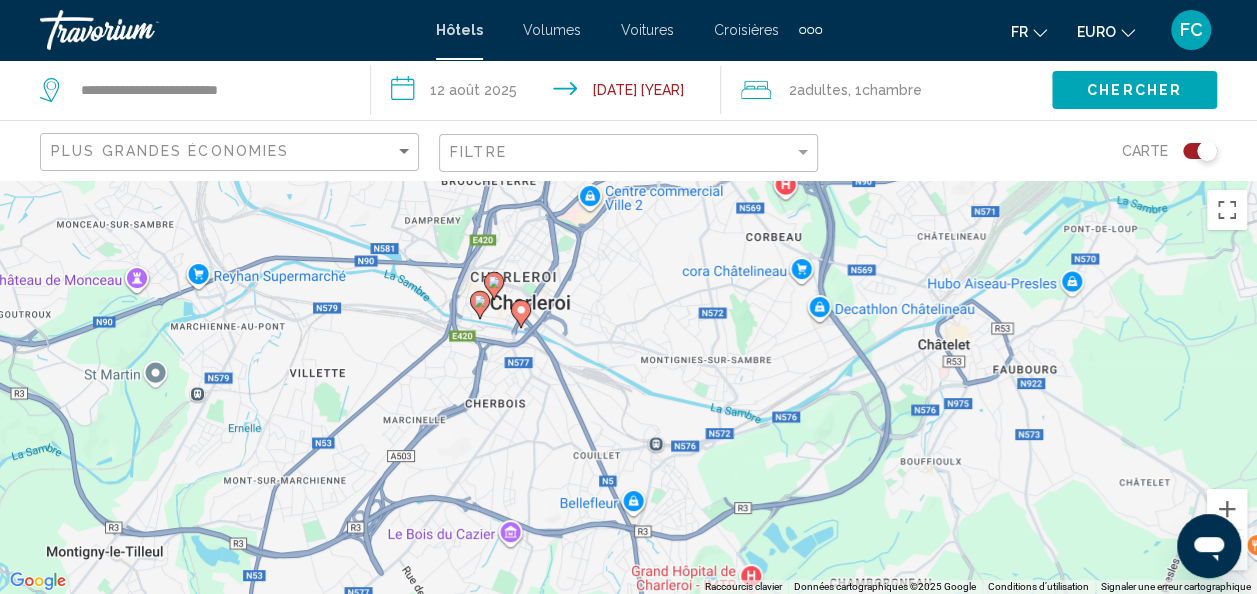 drag, startPoint x: 533, startPoint y: 306, endPoint x: 549, endPoint y: 470, distance: 164.77864 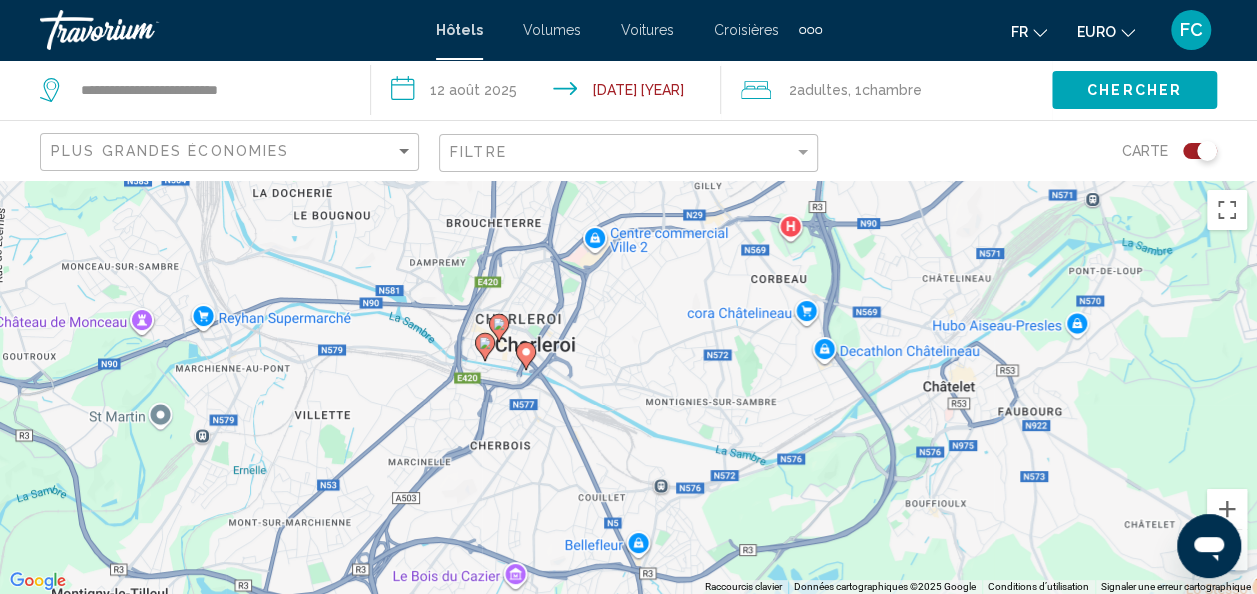 click 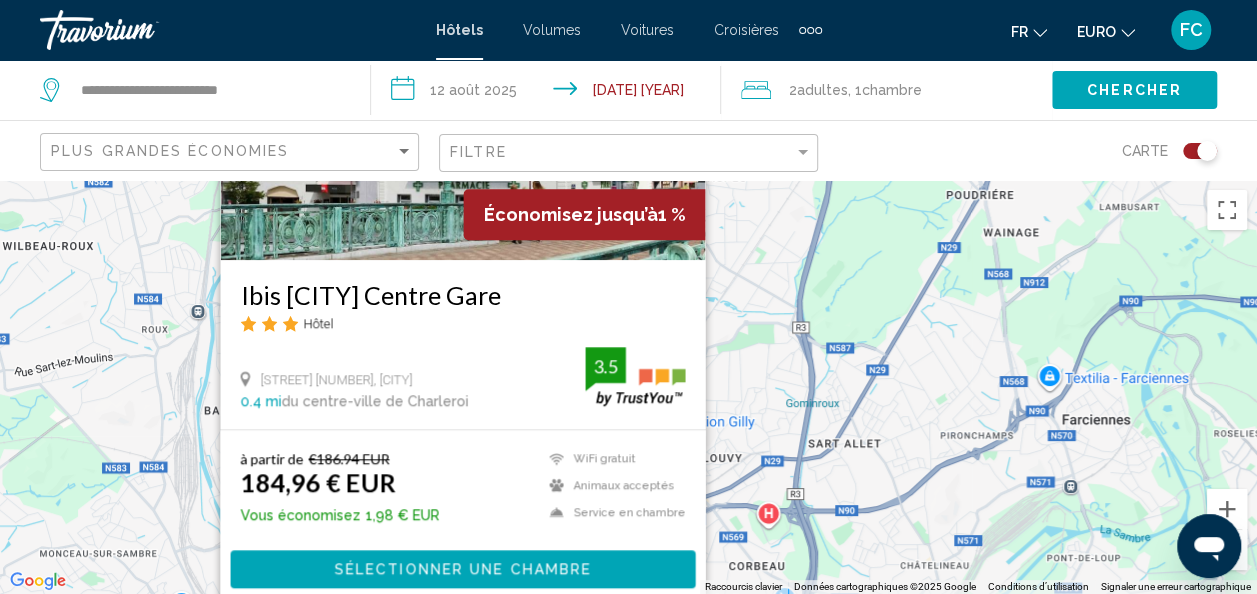 drag, startPoint x: 794, startPoint y: 530, endPoint x: 725, endPoint y: 284, distance: 255.49364 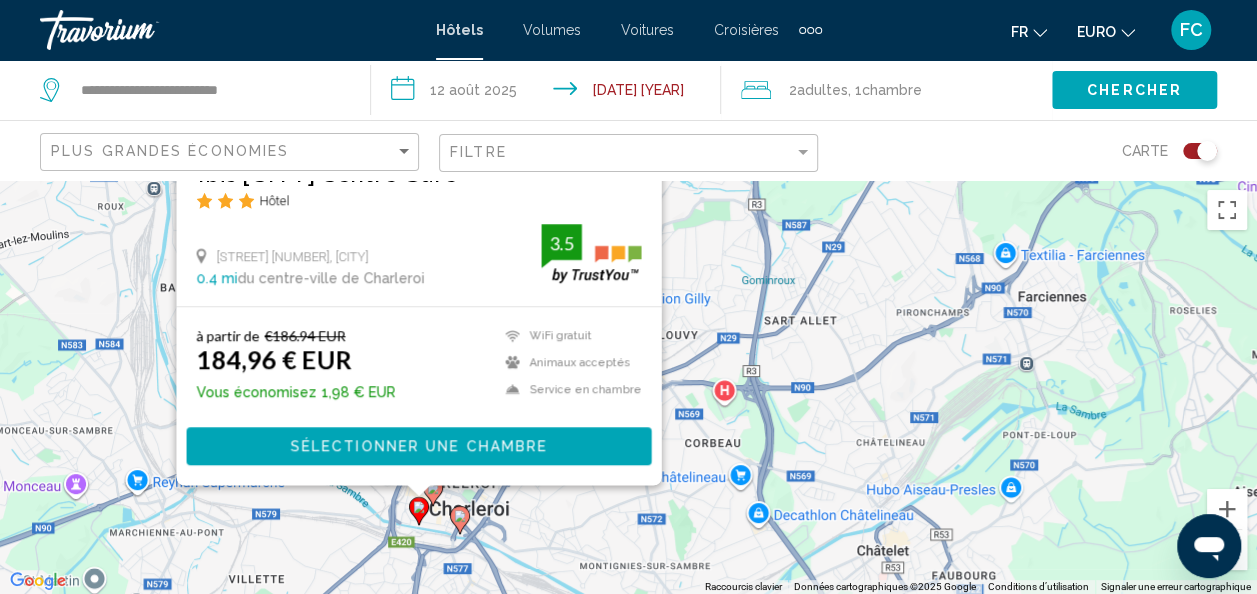 click at bounding box center (460, 520) 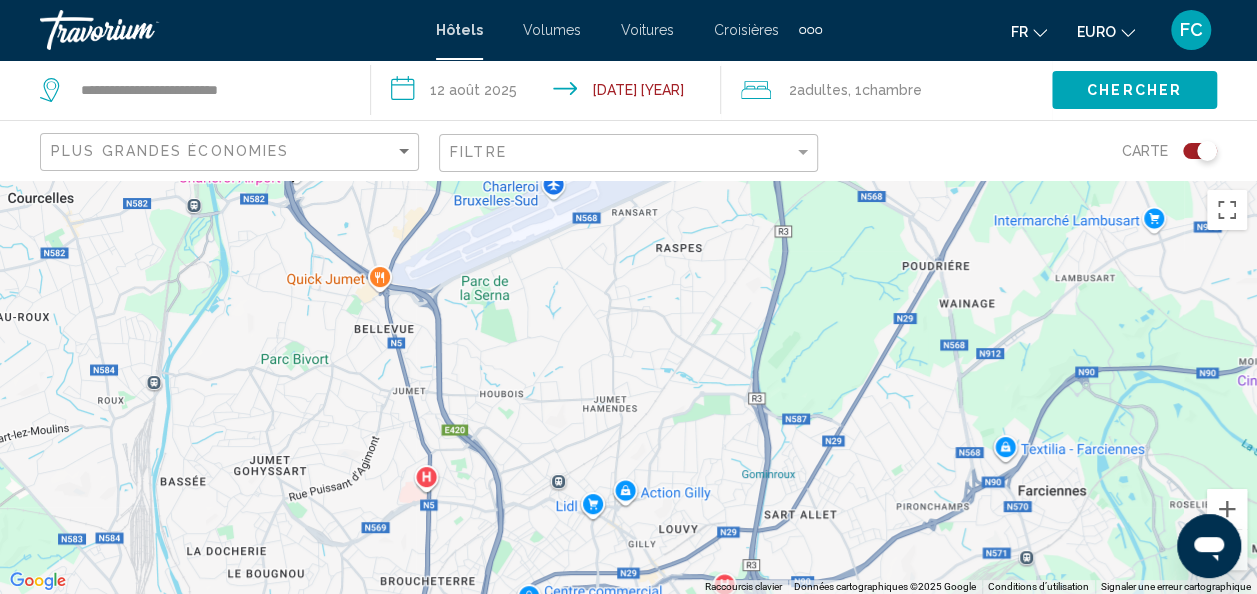 drag, startPoint x: 623, startPoint y: 336, endPoint x: 562, endPoint y: 200, distance: 149.05368 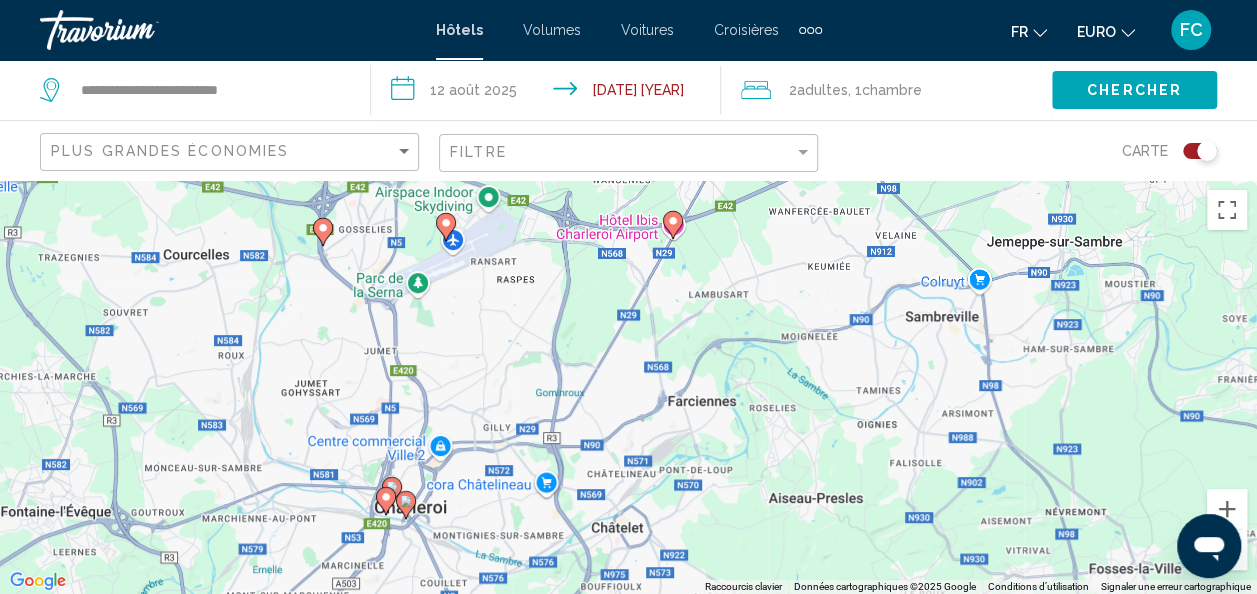 drag, startPoint x: 442, startPoint y: 280, endPoint x: 442, endPoint y: 449, distance: 169 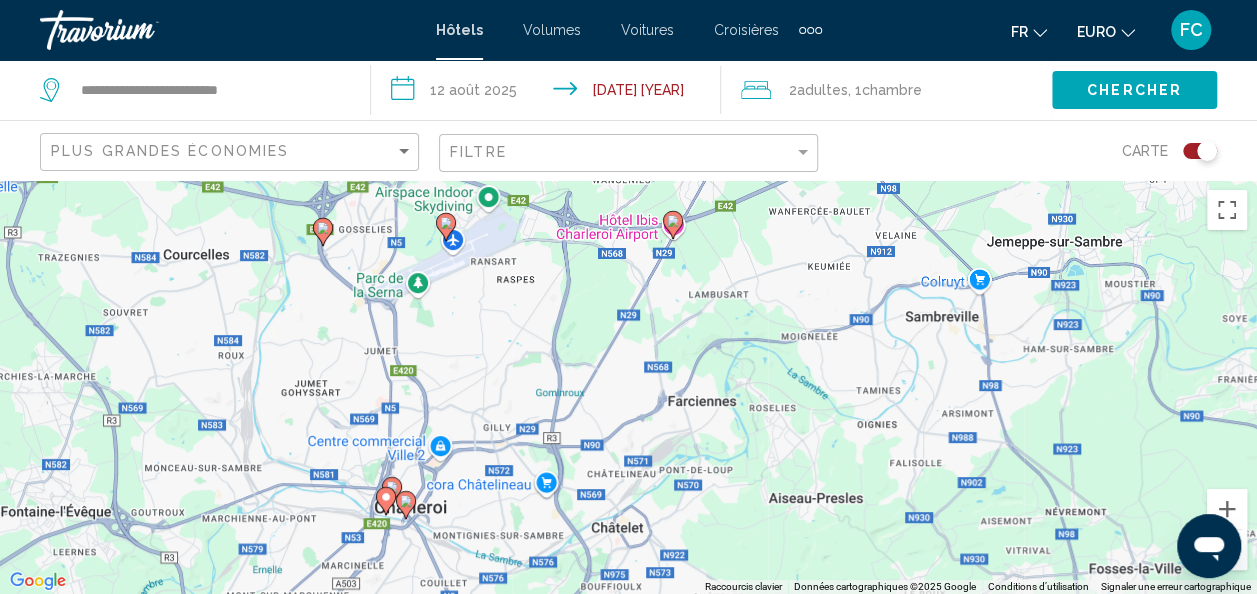 click on "Pour activer le glissement avec le clavier, appuyez sur Alt+Entrée. Une fois ce mode activé, utilisez les touches fléchées pour déplacer le repère. Pour valider le déplacement, appuyez sur Entrée. Pour annuler, appuyez sur Échap." at bounding box center [628, 387] 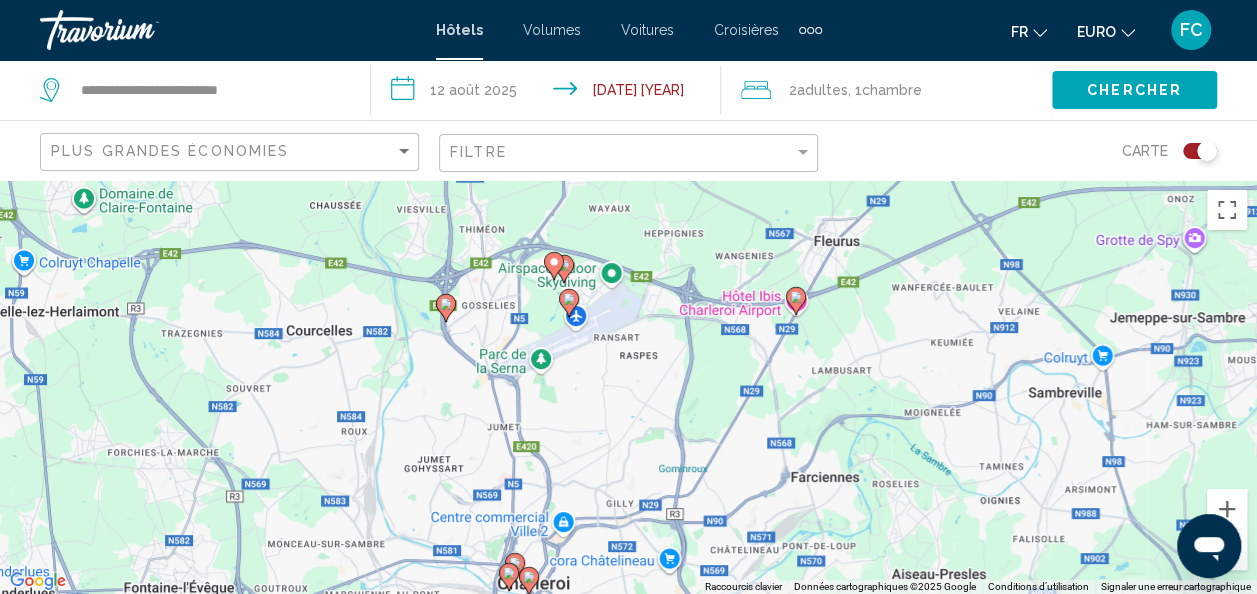 drag, startPoint x: 441, startPoint y: 324, endPoint x: 576, endPoint y: 404, distance: 156.92355 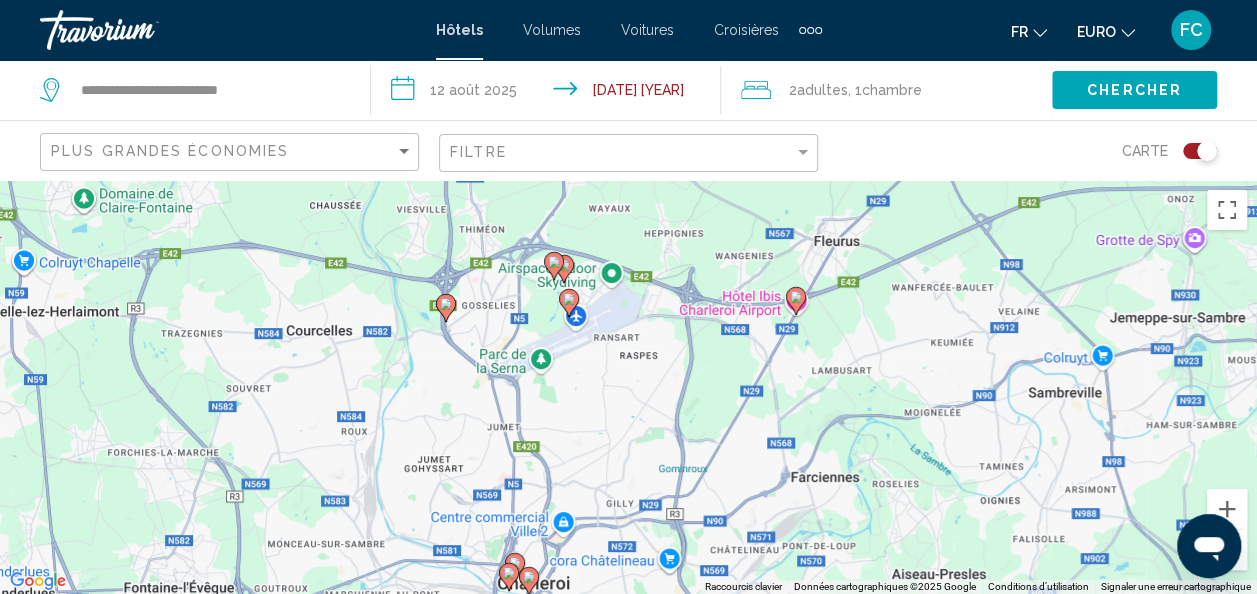 click on "Pour activer le glissement avec le clavier, appuyez sur Alt+Entrée. Une fois ce mode activé, utilisez les touches fléchées pour déplacer le repère. Pour valider le déplacement, appuyez sur Entrée. Pour annuler, appuyez sur Échap." at bounding box center [628, 387] 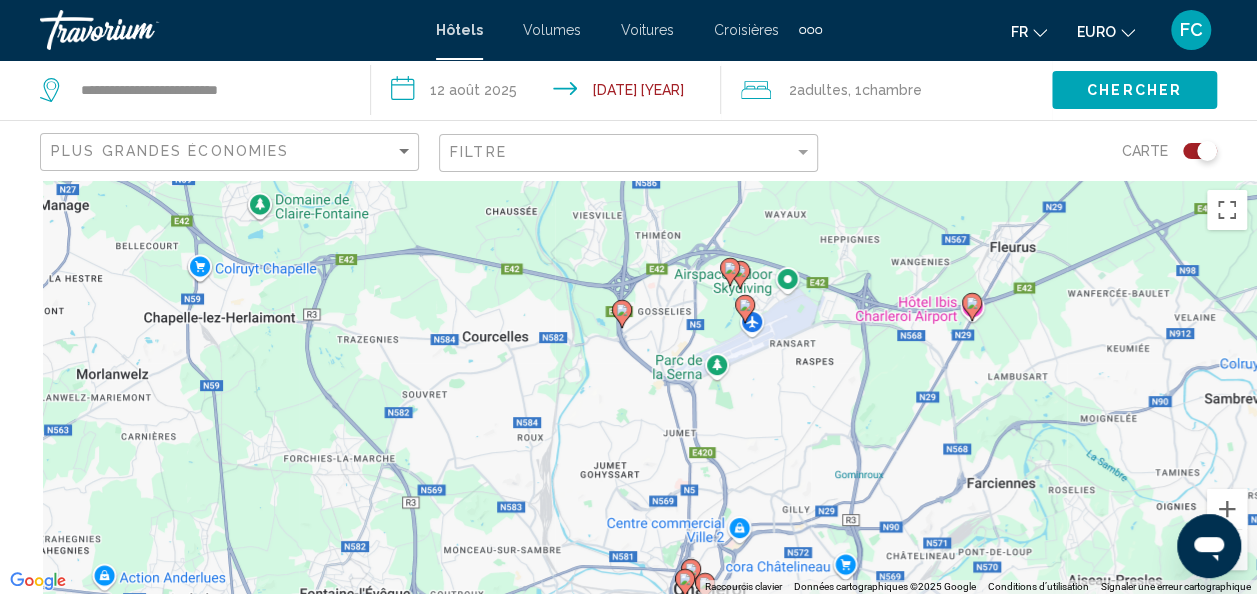 drag, startPoint x: 534, startPoint y: 324, endPoint x: 840, endPoint y: 327, distance: 306.0147 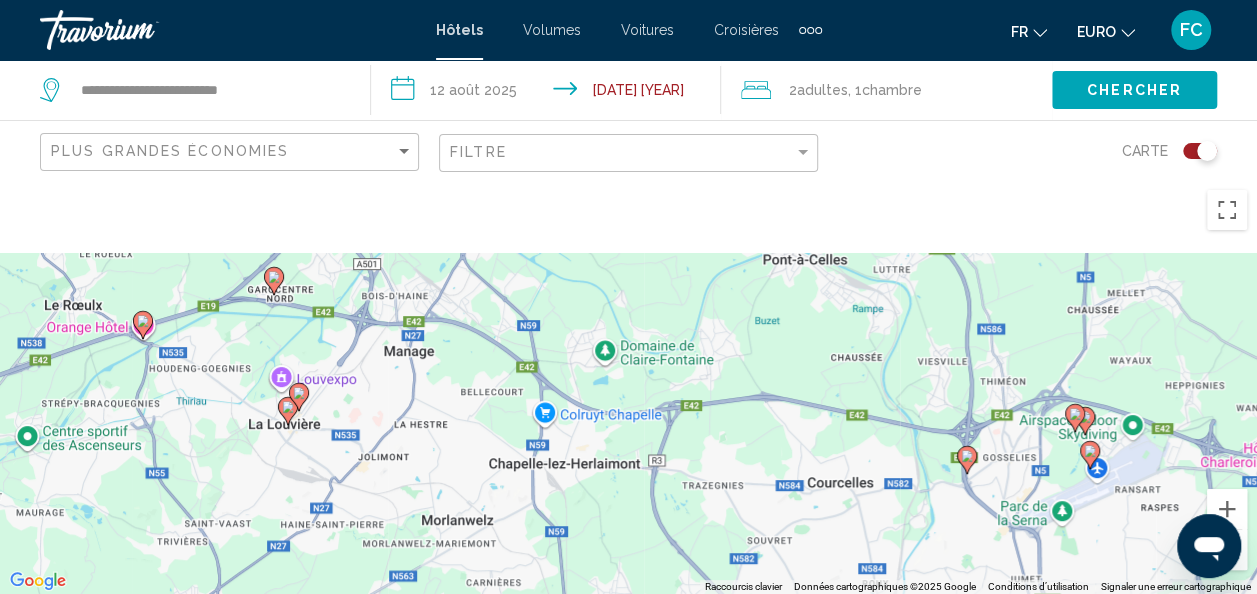 drag, startPoint x: 455, startPoint y: 387, endPoint x: 497, endPoint y: 556, distance: 174.14075 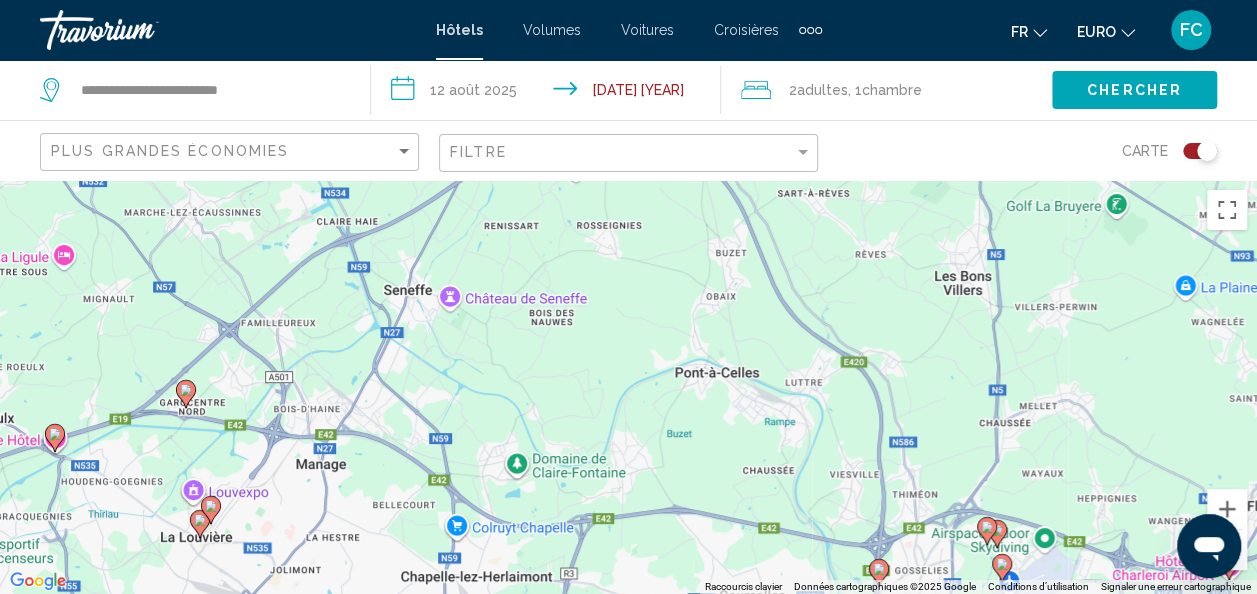 drag, startPoint x: 717, startPoint y: 394, endPoint x: 589, endPoint y: 510, distance: 172.74258 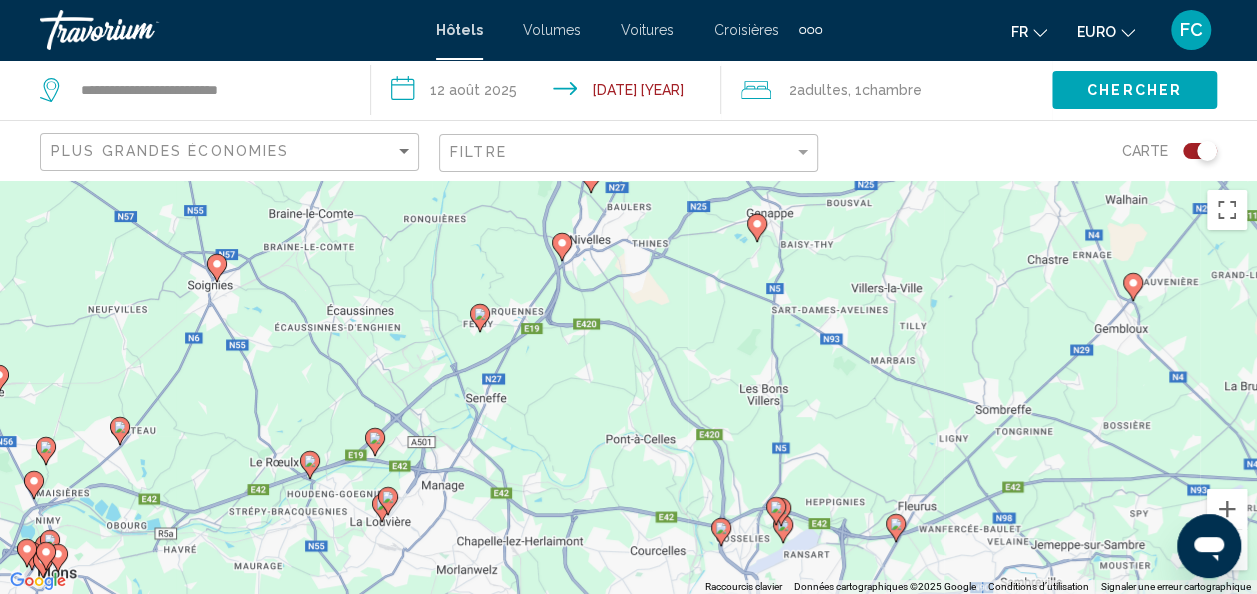 click 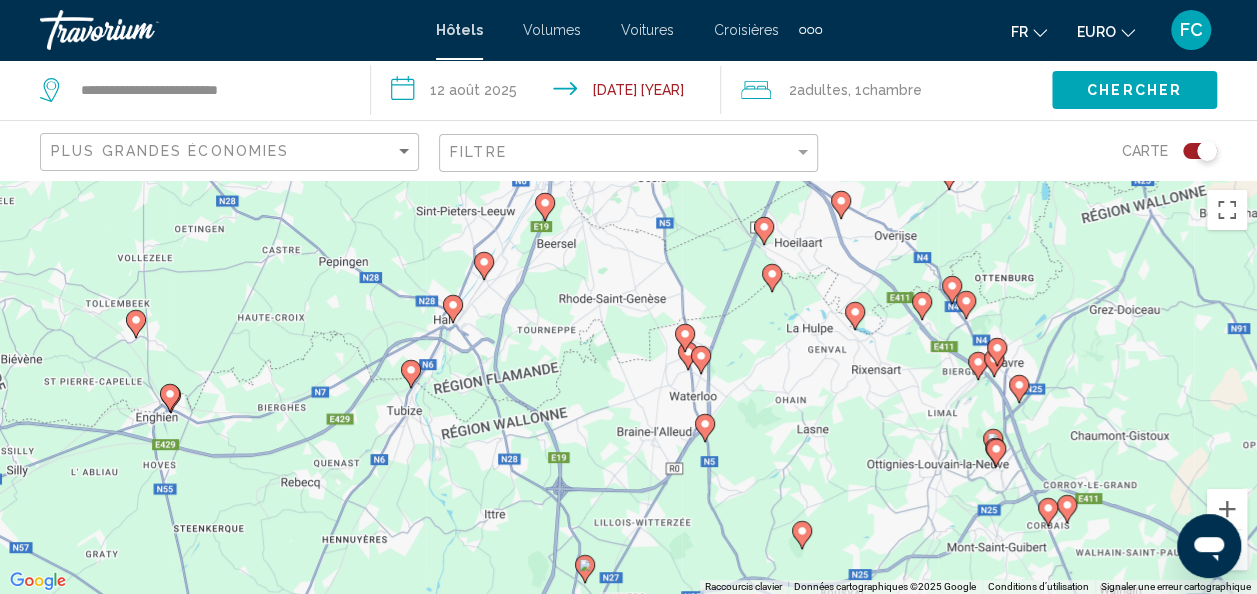 drag, startPoint x: 597, startPoint y: 514, endPoint x: 562, endPoint y: 402, distance: 117.341385 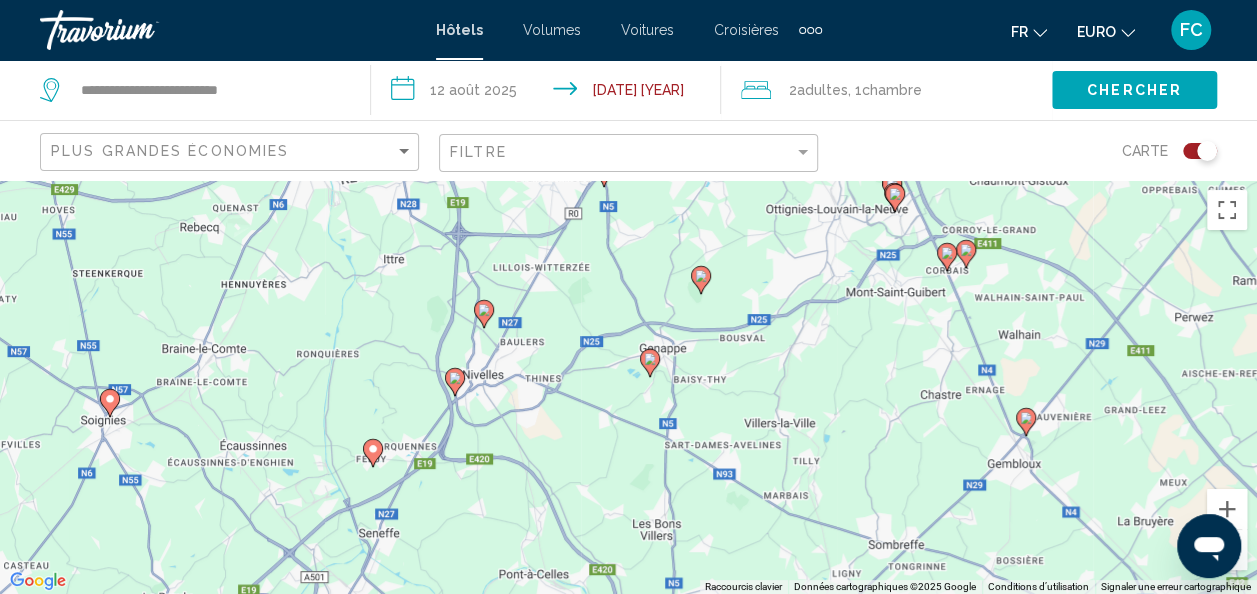 drag, startPoint x: 495, startPoint y: 368, endPoint x: 424, endPoint y: 207, distance: 175.96022 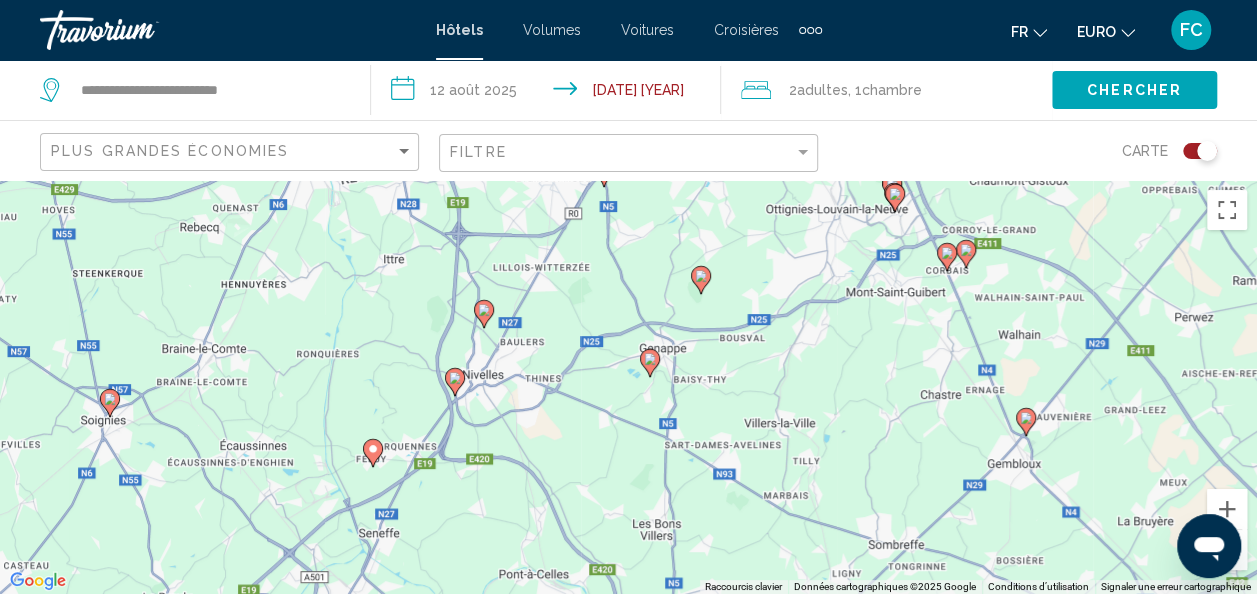 click on "Pour activer le glissement avec le clavier, appuyez sur Alt+Entrée. Une fois ce mode activé, utilisez les touches fléchées pour déplacer le repère. Pour valider le déplacement, appuyez sur Entrée. Pour annuler, appuyez sur Échap." at bounding box center (628, 387) 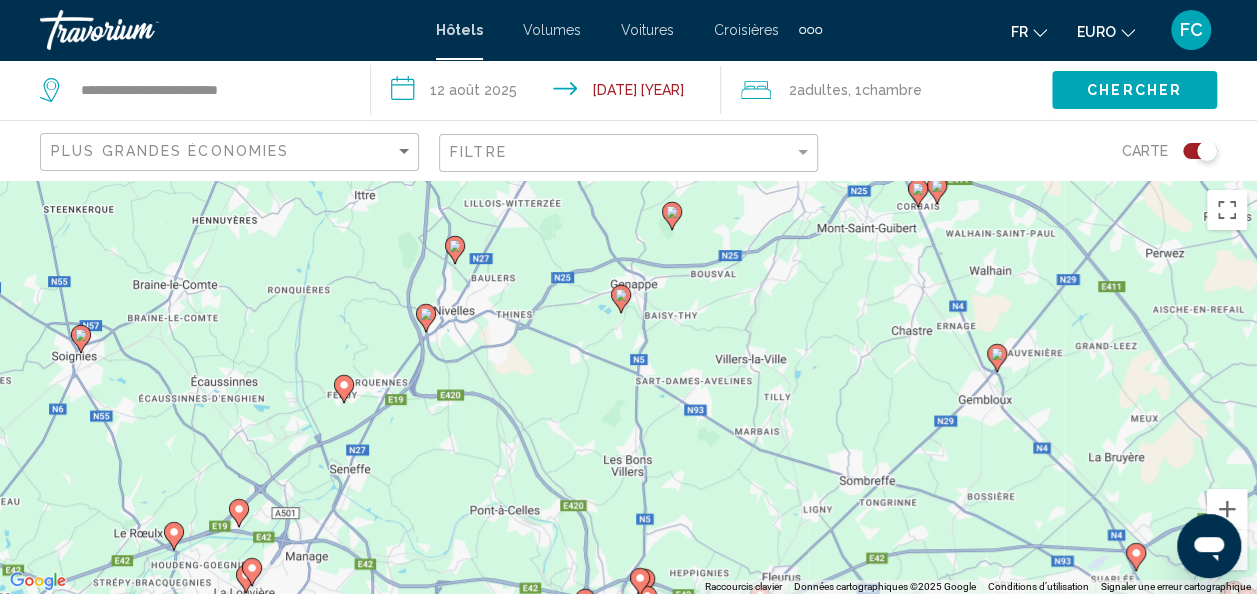 drag, startPoint x: 533, startPoint y: 450, endPoint x: 564, endPoint y: 272, distance: 180.67928 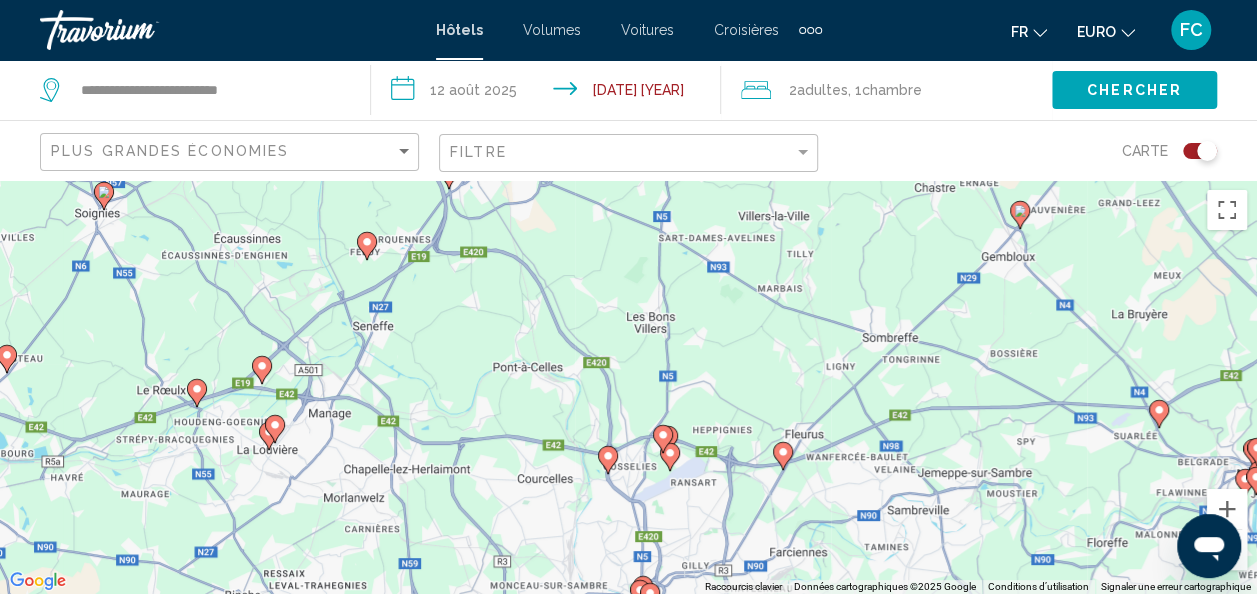 click 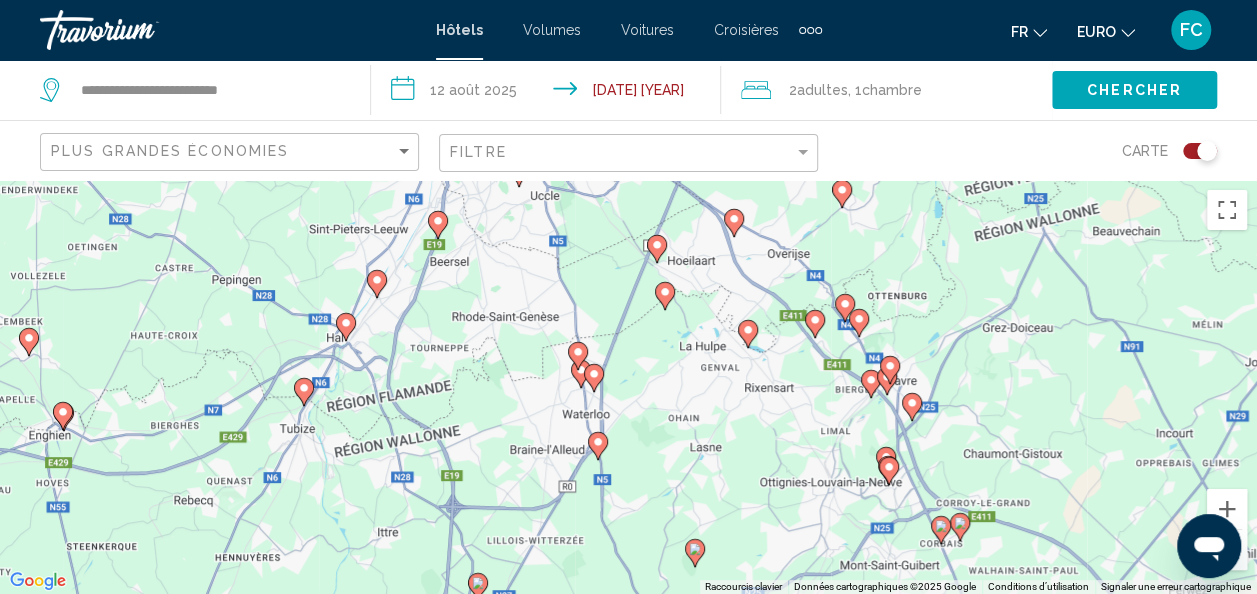 click on "Pour activer le glissement avec le clavier, appuyez sur Alt+Entrée. Une fois ce mode activé, utilisez les touches fléchées pour déplacer le repère. Pour valider le déplacement, appuyez sur Entrée. Pour annuler, appuyez sur Échap." at bounding box center (628, 387) 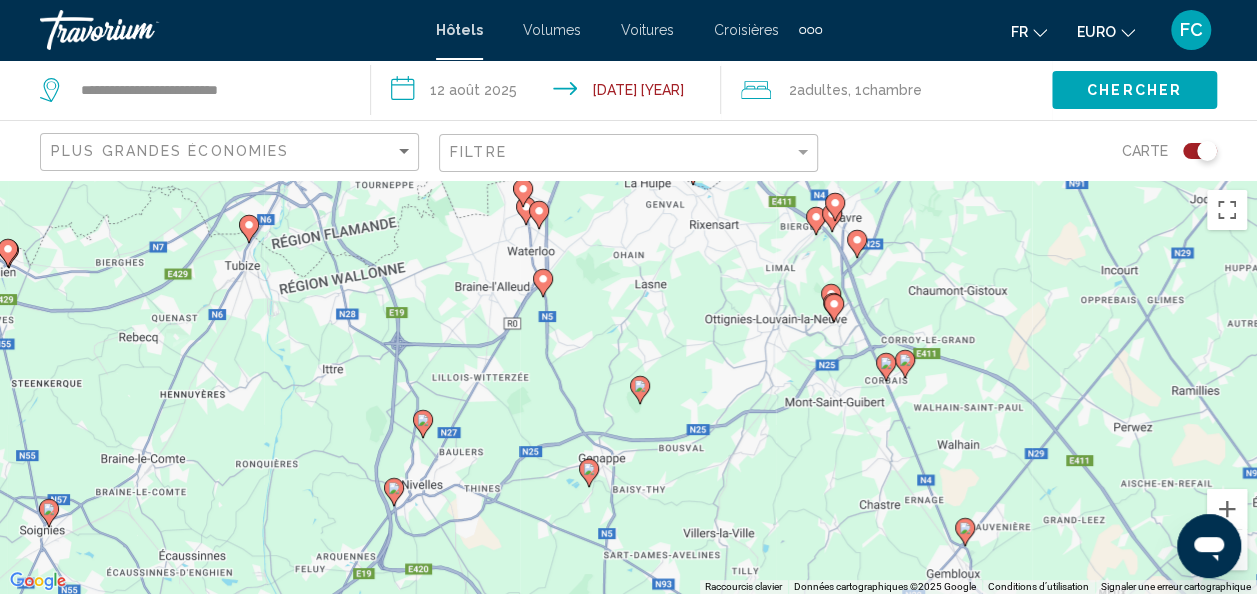 drag, startPoint x: 548, startPoint y: 500, endPoint x: 494, endPoint y: 264, distance: 242.09915 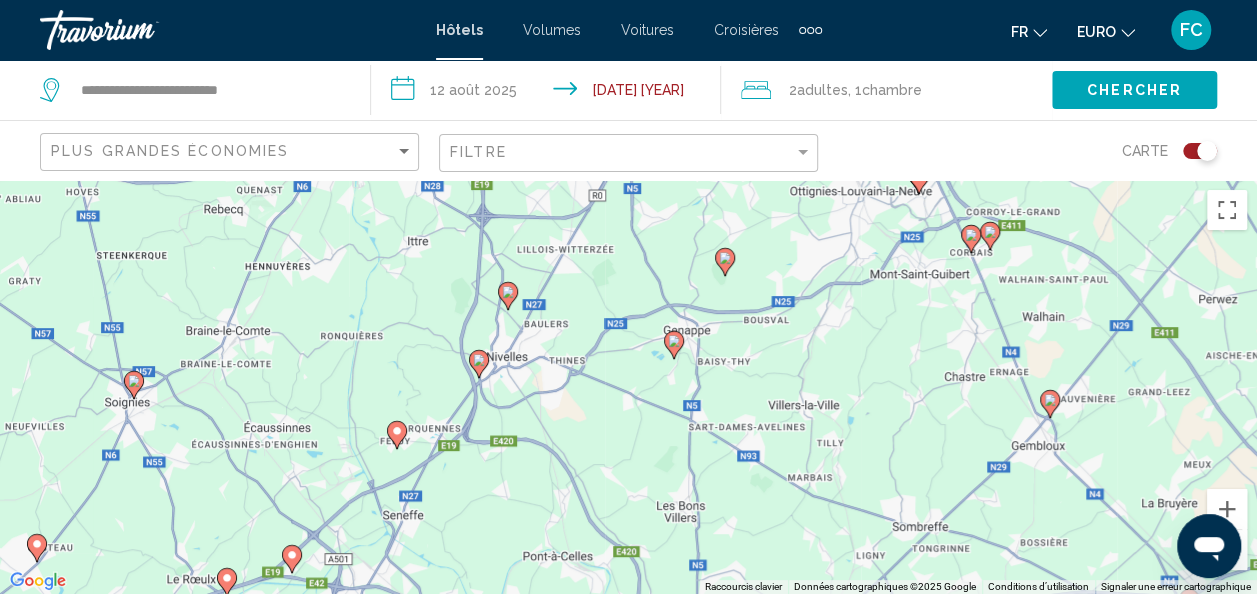 drag, startPoint x: 488, startPoint y: 418, endPoint x: 587, endPoint y: 375, distance: 107.935165 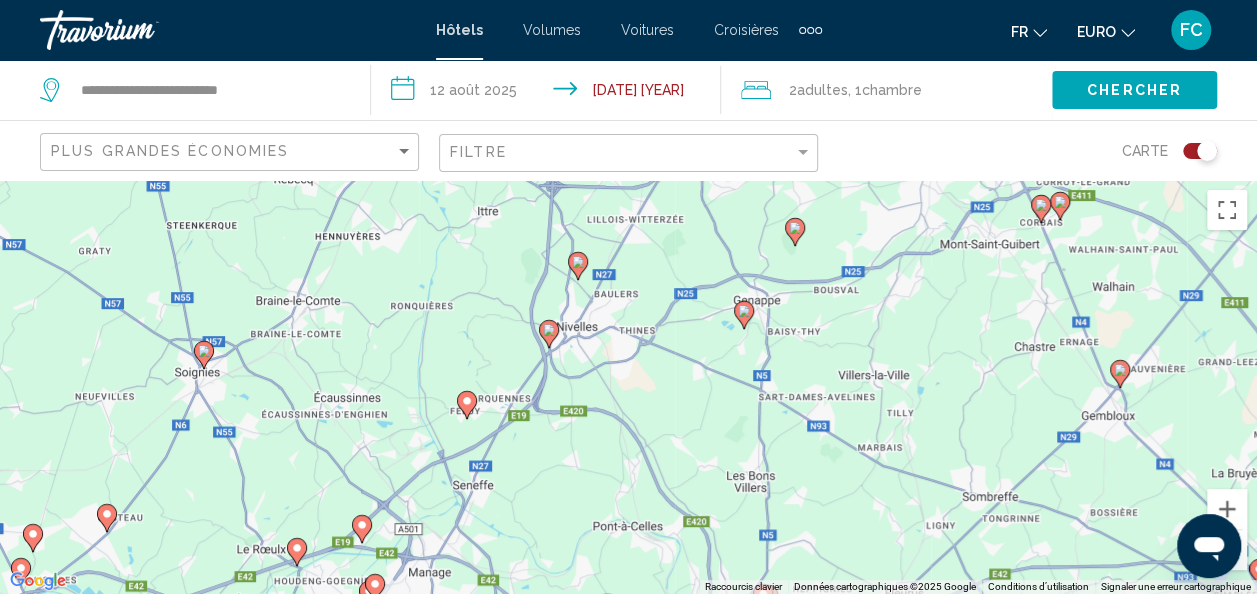 click 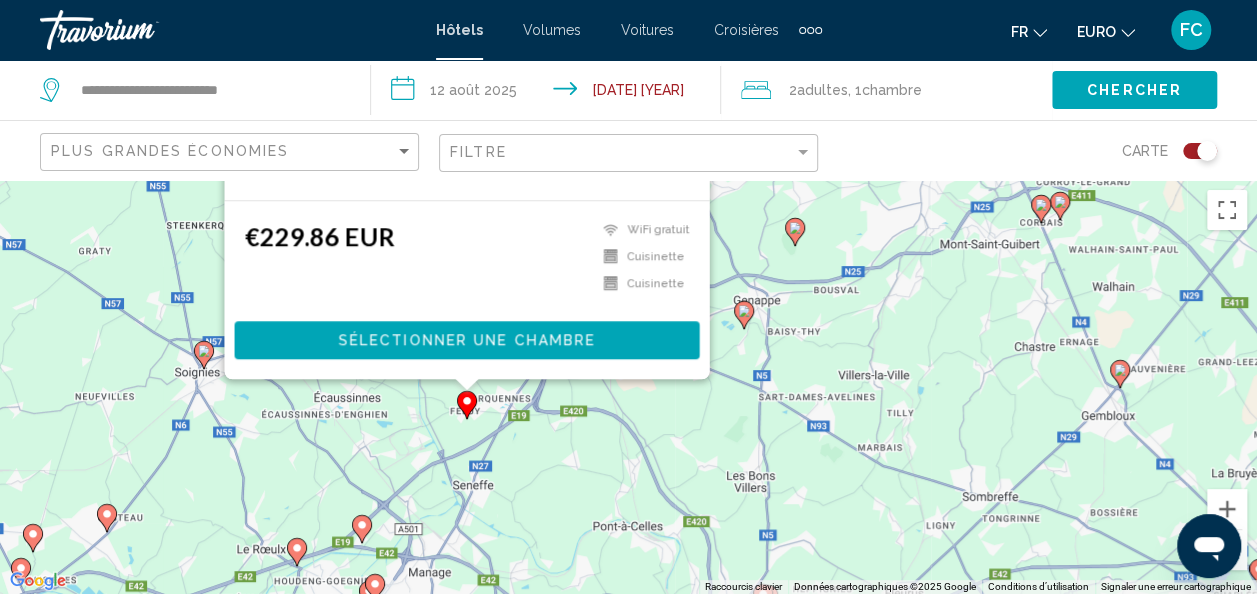 click on "Pour naviguer, appuyez sur les touches fléchées. Pour activer le glissement avec le clavier, appuyez sur Alt+Entrée. Une fois ce mode activé, utilisez les touches fléchées pour déplacer le repère. Pour valider le déplacement, appuyez sur Entrée. Pour annuler, appuyez sur Échap.  Le Manoir du Capitaine
Hôtel
Chemin De Boulouffe 1, Seneffe 13.2 mi  du centre-ville de Charleroi de l'hôtel 4.5 €229.86 EUR
WiFi gratuit
Cuisinette
Cuisinette  4.5 Sélectionner une chambre" at bounding box center (1257, 387) 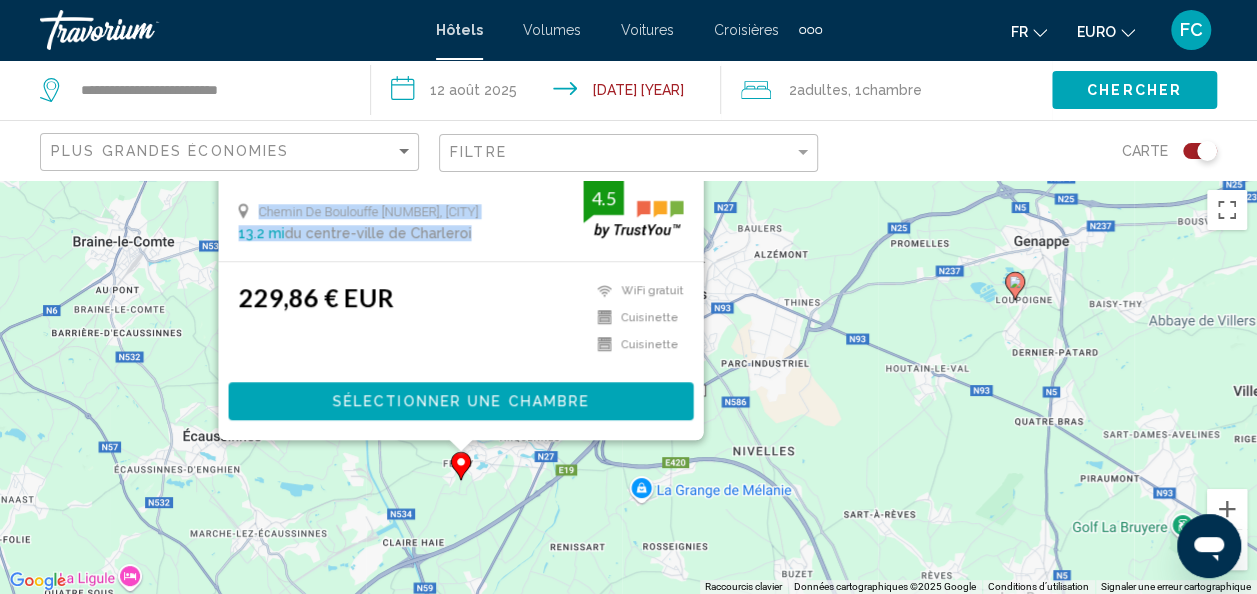 drag, startPoint x: 516, startPoint y: 248, endPoint x: 1243, endPoint y: 182, distance: 729.98975 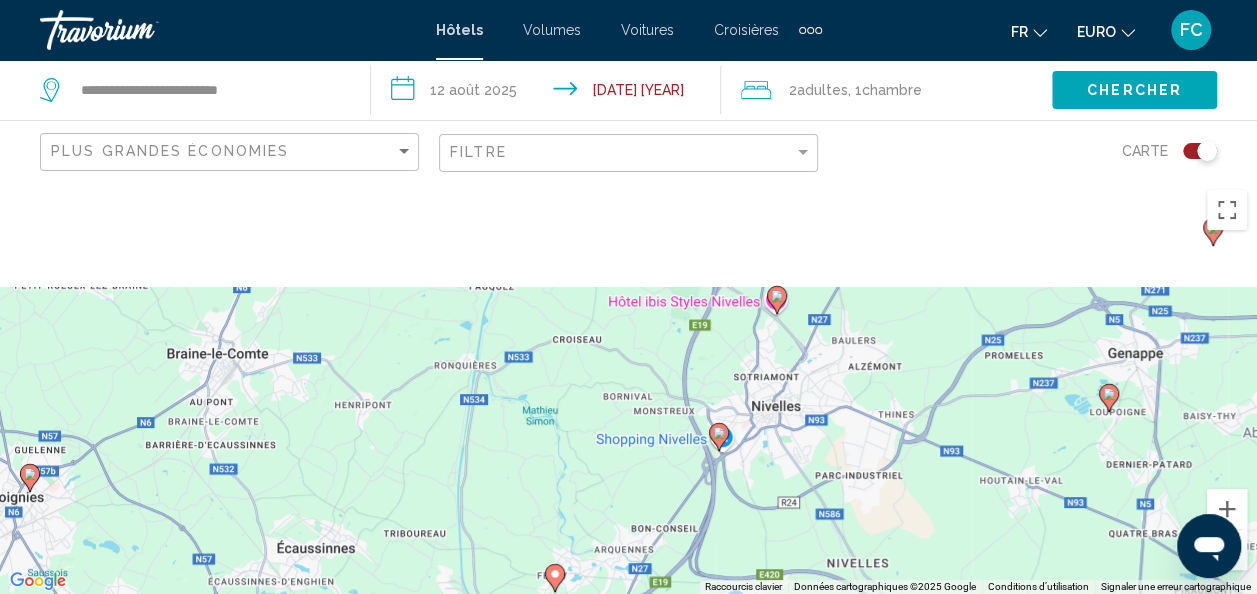 drag, startPoint x: 835, startPoint y: 351, endPoint x: 946, endPoint y: 494, distance: 181.02486 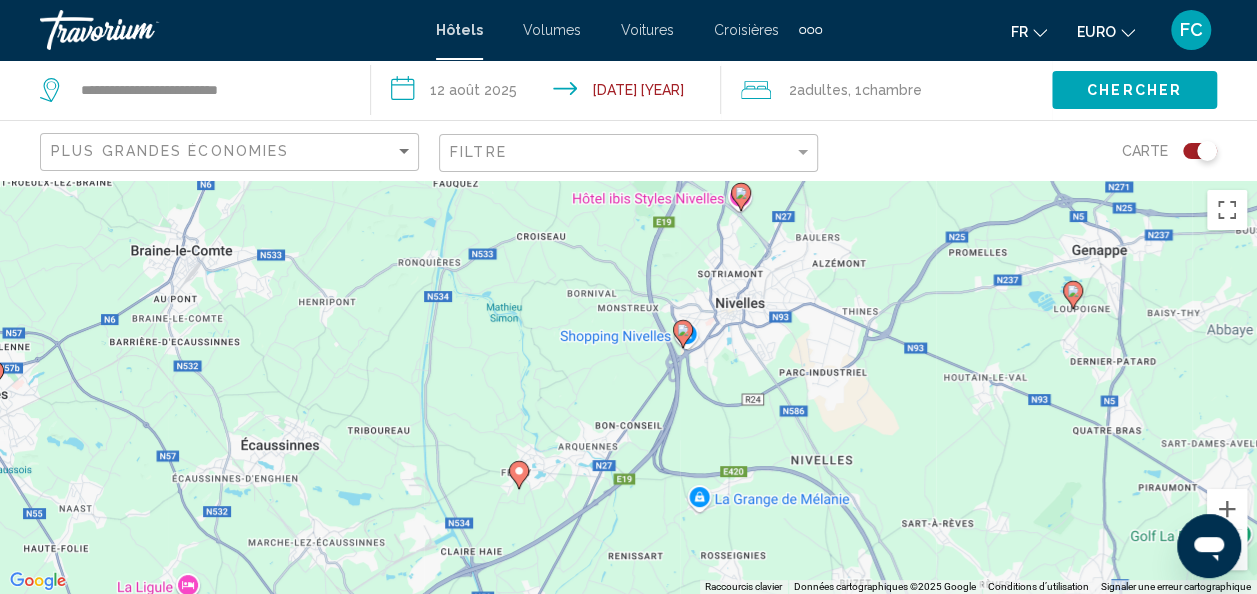 drag, startPoint x: 865, startPoint y: 340, endPoint x: 786, endPoint y: 166, distance: 191.09422 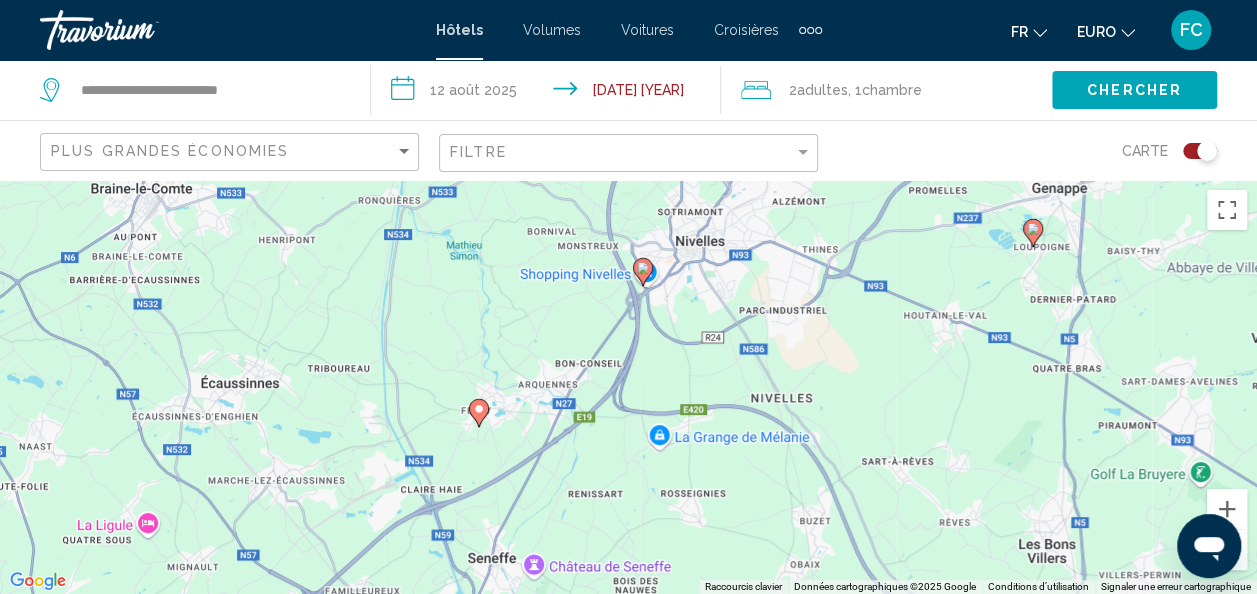 drag, startPoint x: 734, startPoint y: 438, endPoint x: 704, endPoint y: 413, distance: 39.051247 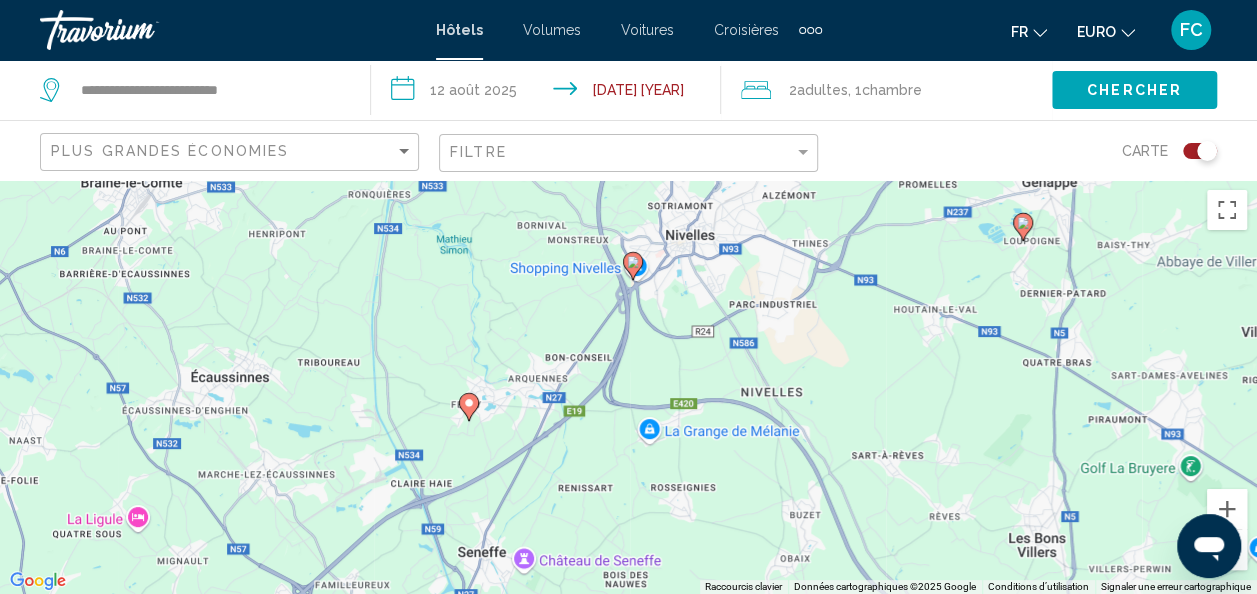 click 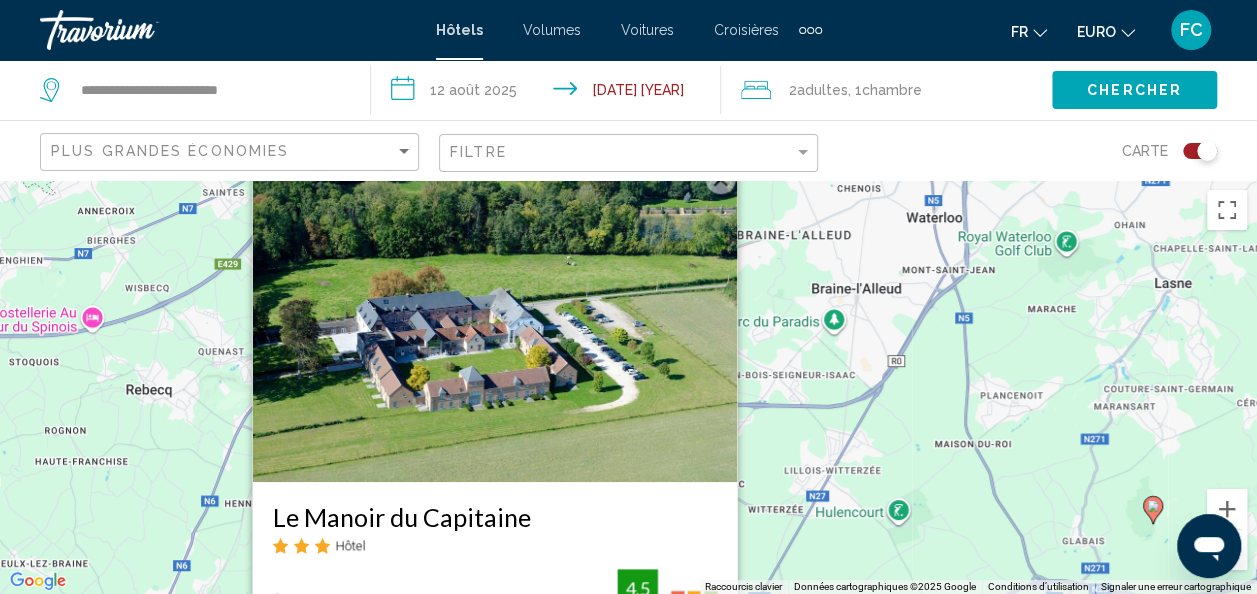 drag, startPoint x: 801, startPoint y: 344, endPoint x: 822, endPoint y: 444, distance: 102.18121 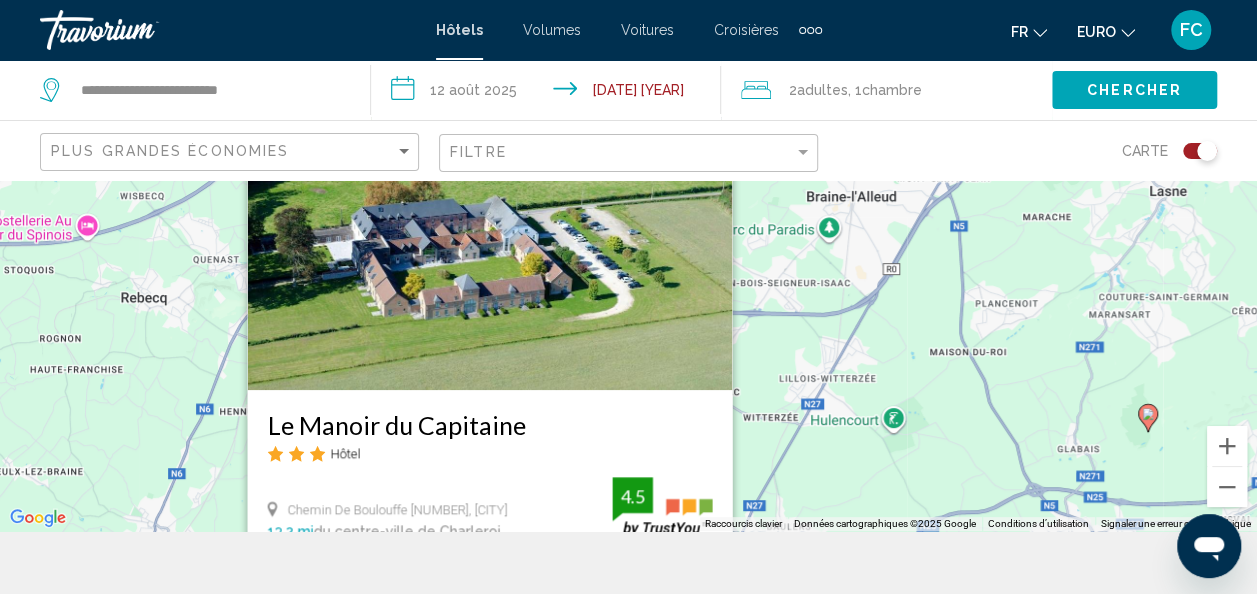 scroll, scrollTop: 47, scrollLeft: 0, axis: vertical 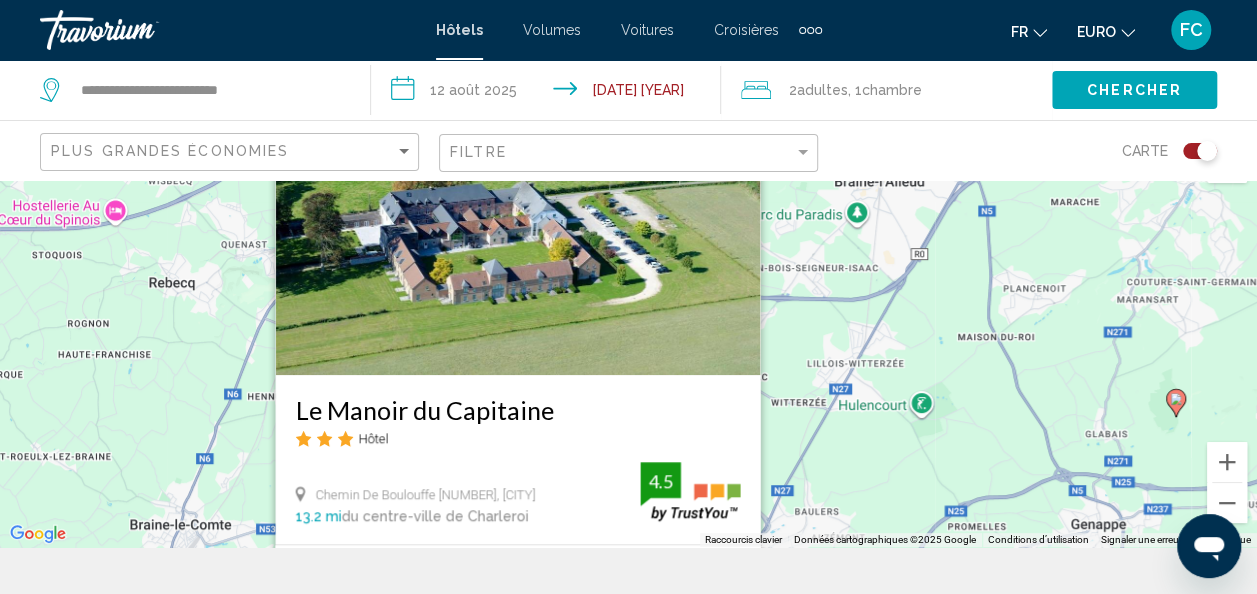 drag, startPoint x: 810, startPoint y: 359, endPoint x: 812, endPoint y: 321, distance: 38.052597 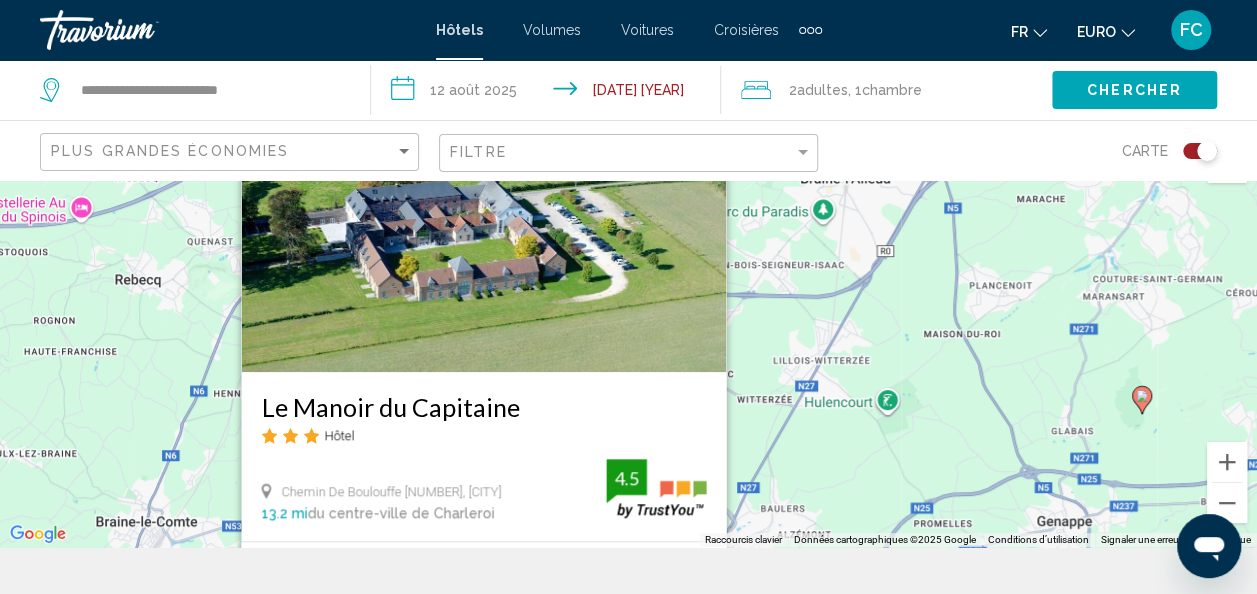 click on "Pour activer le glissement avec le clavier, appuyez sur Alt+Entrée. Une fois ce mode activé, utilisez les touches fléchées pour déplacer le repère. Pour valider le déplacement, appuyez sur Entrée. Pour annuler, appuyez sur Échap.  Le Manoir du Capitaine
Hôtel
Chemin De Boulouffe 1, Seneffe 13.2 mi  du centre-ville de Charleroi de l'hôtel 4.5 229,86 € EUR
WiFi gratuit
Cuisinette
Cuisinette  4.5 Sélectionner une chambre" at bounding box center (628, 340) 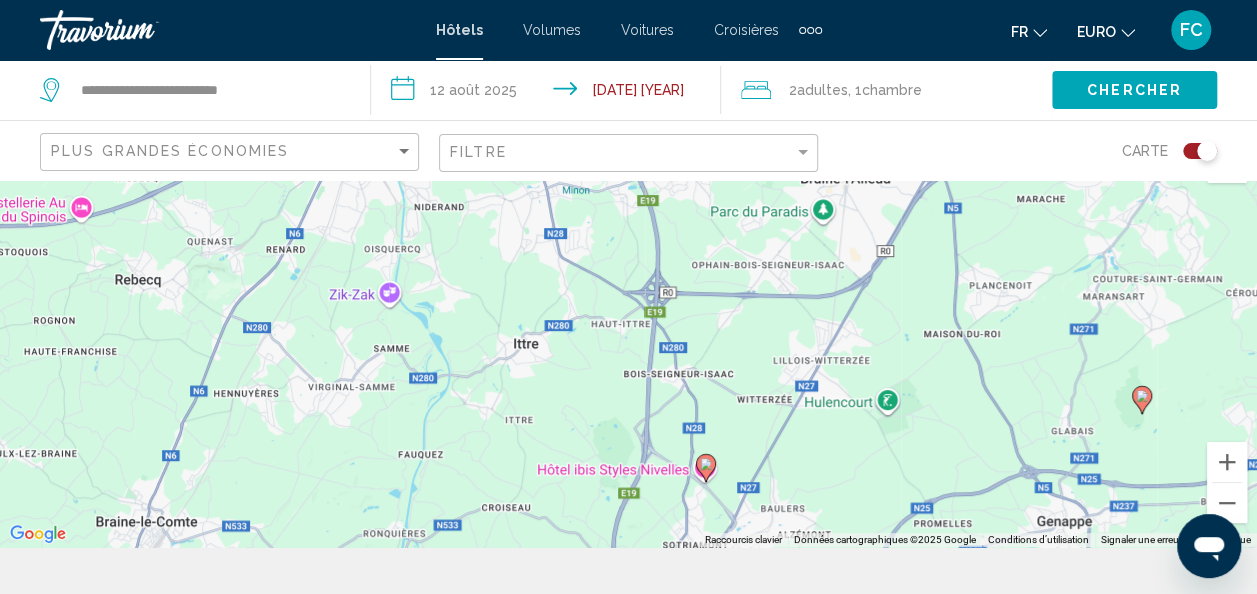 drag, startPoint x: 841, startPoint y: 423, endPoint x: 761, endPoint y: 340, distance: 115.27792 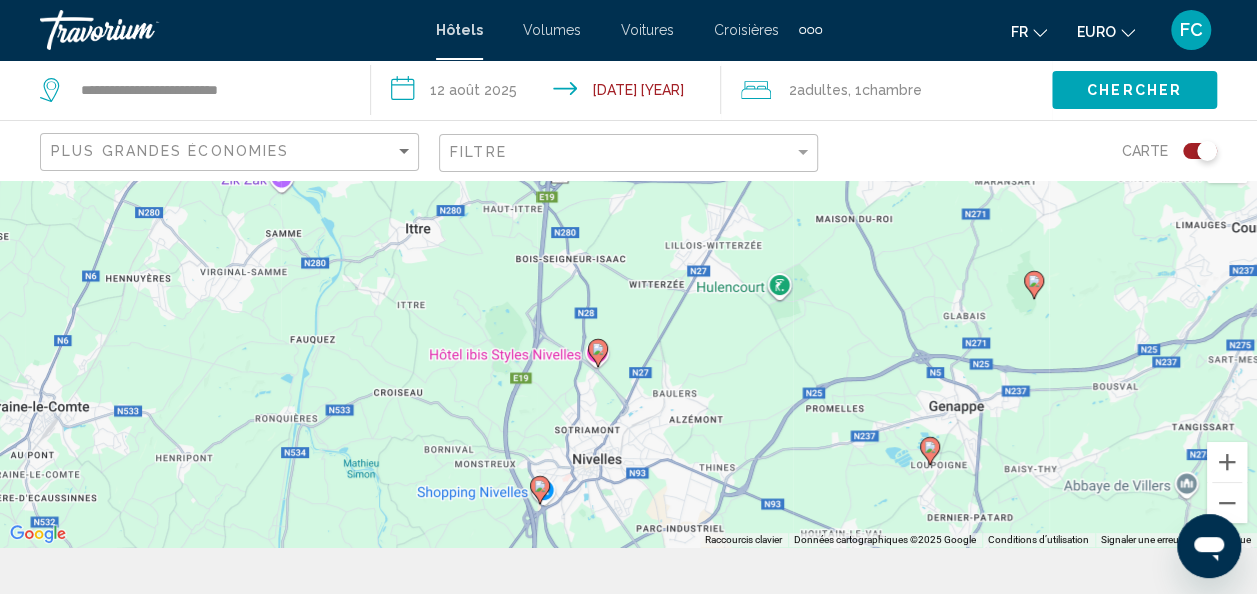 drag, startPoint x: 666, startPoint y: 420, endPoint x: 609, endPoint y: 391, distance: 63.953106 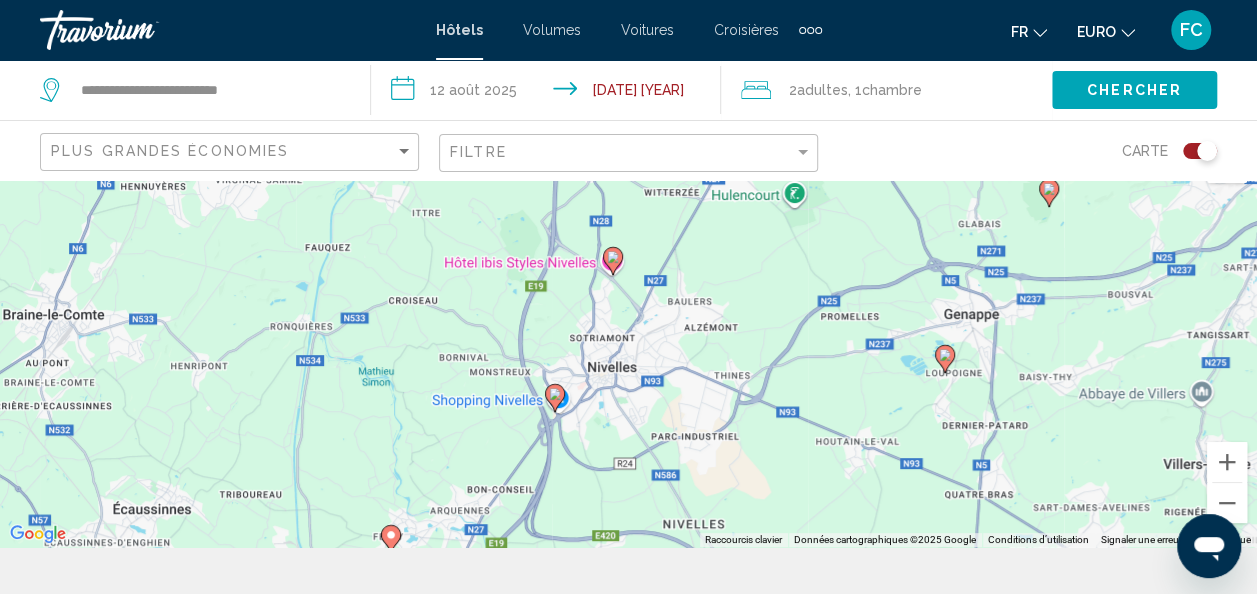 drag, startPoint x: 666, startPoint y: 455, endPoint x: 729, endPoint y: 375, distance: 101.828285 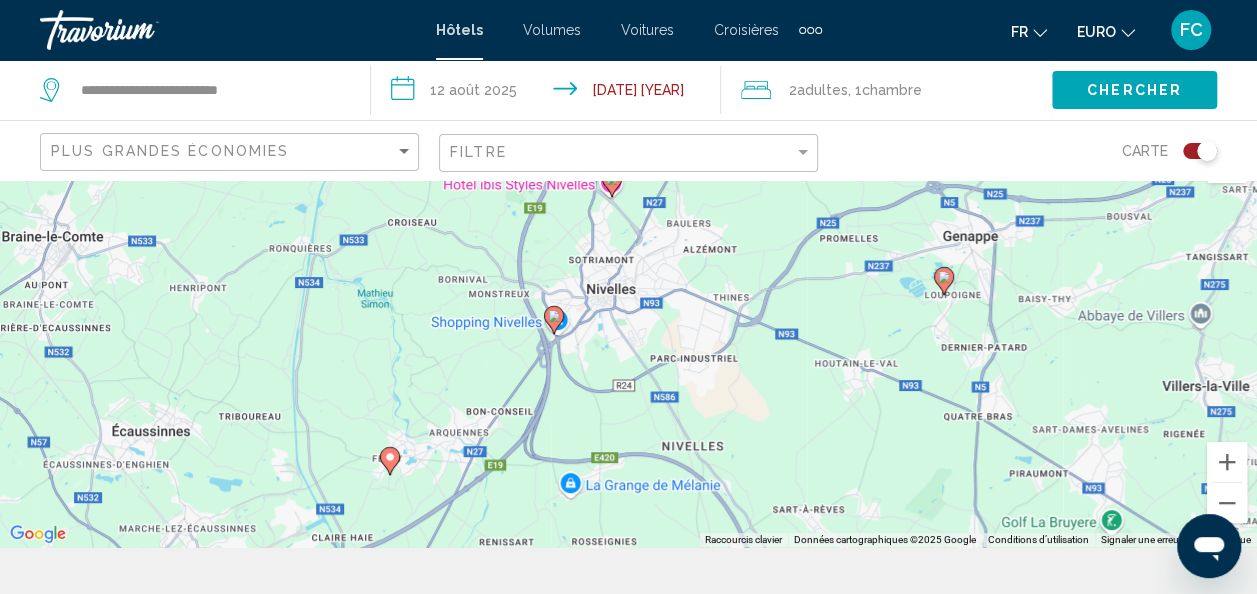 drag, startPoint x: 657, startPoint y: 422, endPoint x: 642, endPoint y: 342, distance: 81.394104 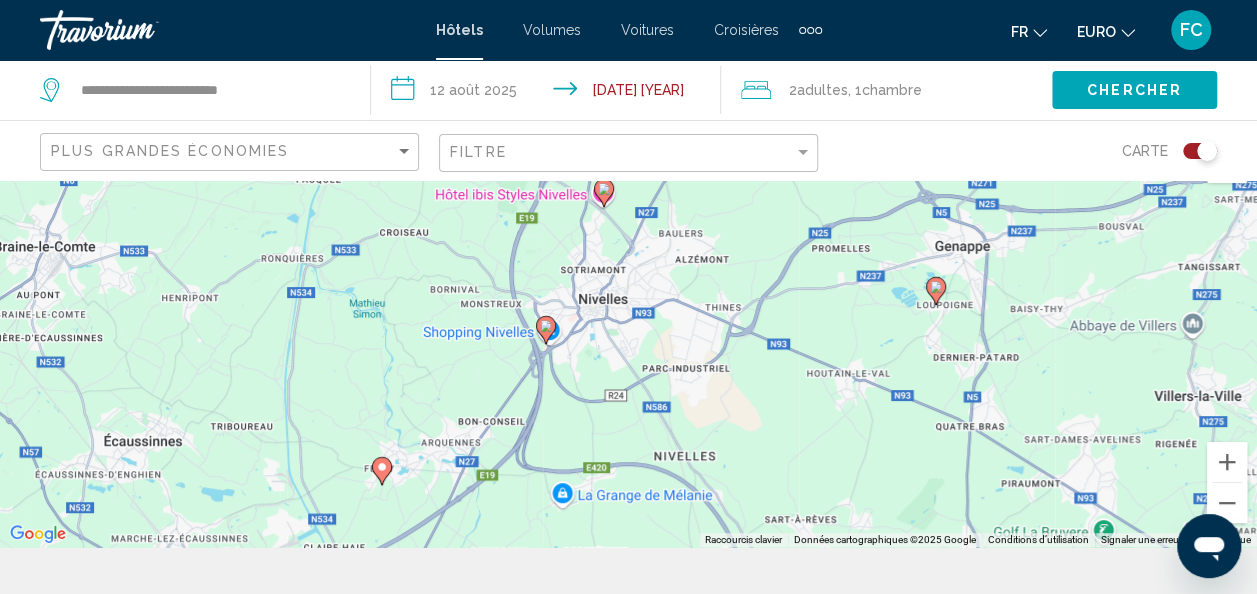 click 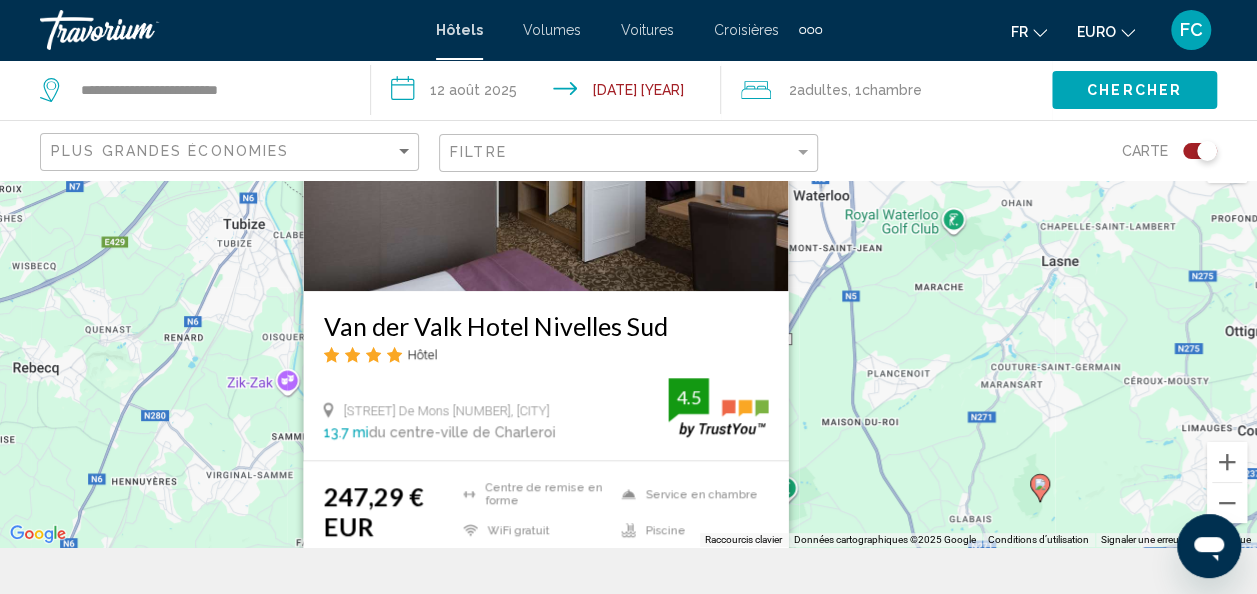 click at bounding box center [545, 131] 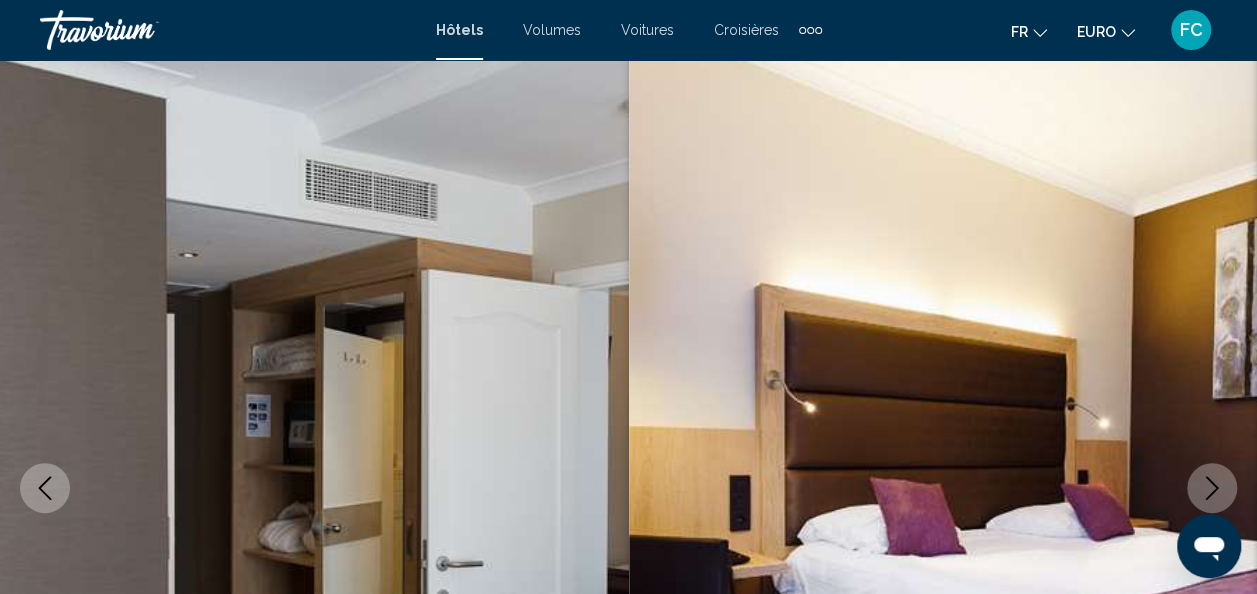 scroll, scrollTop: 238, scrollLeft: 0, axis: vertical 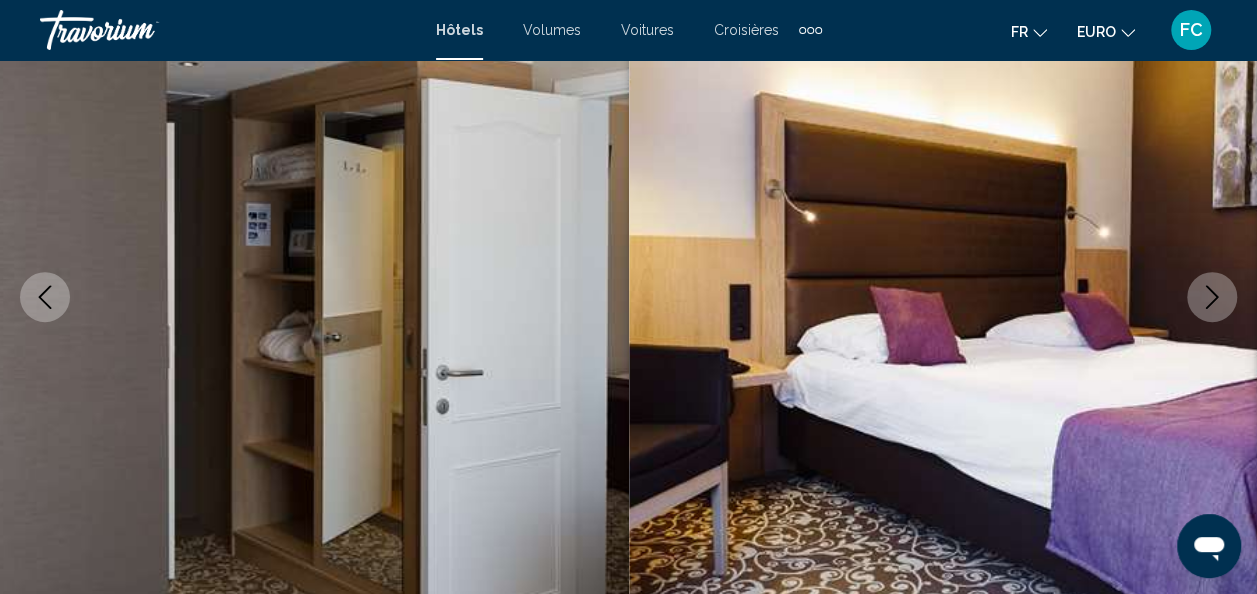 click 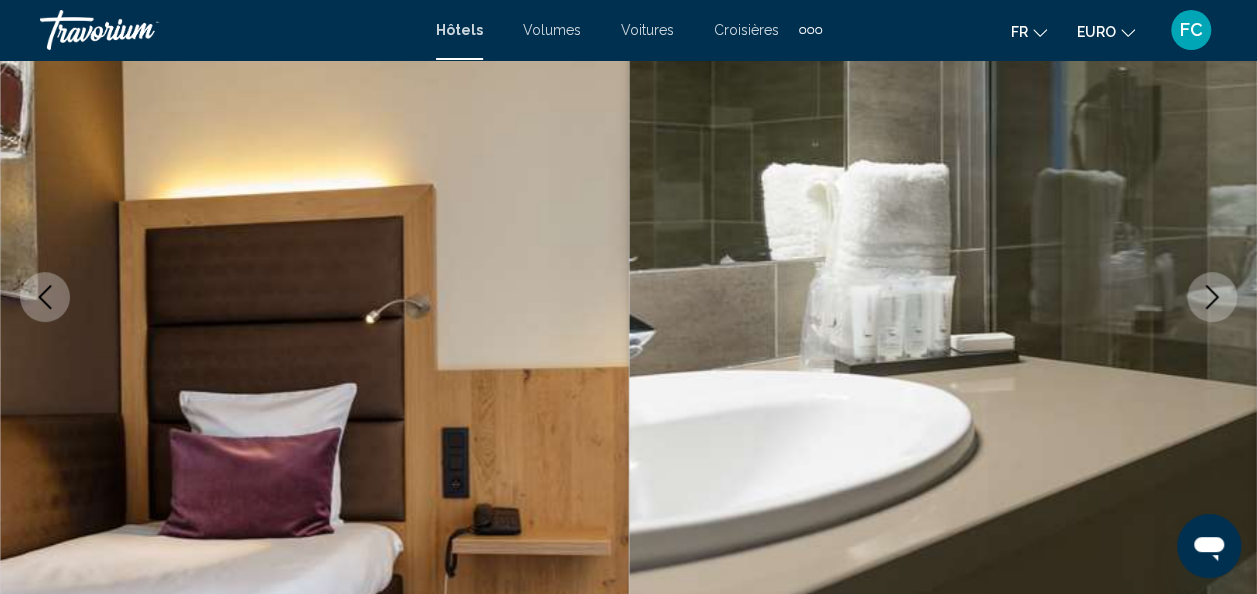click 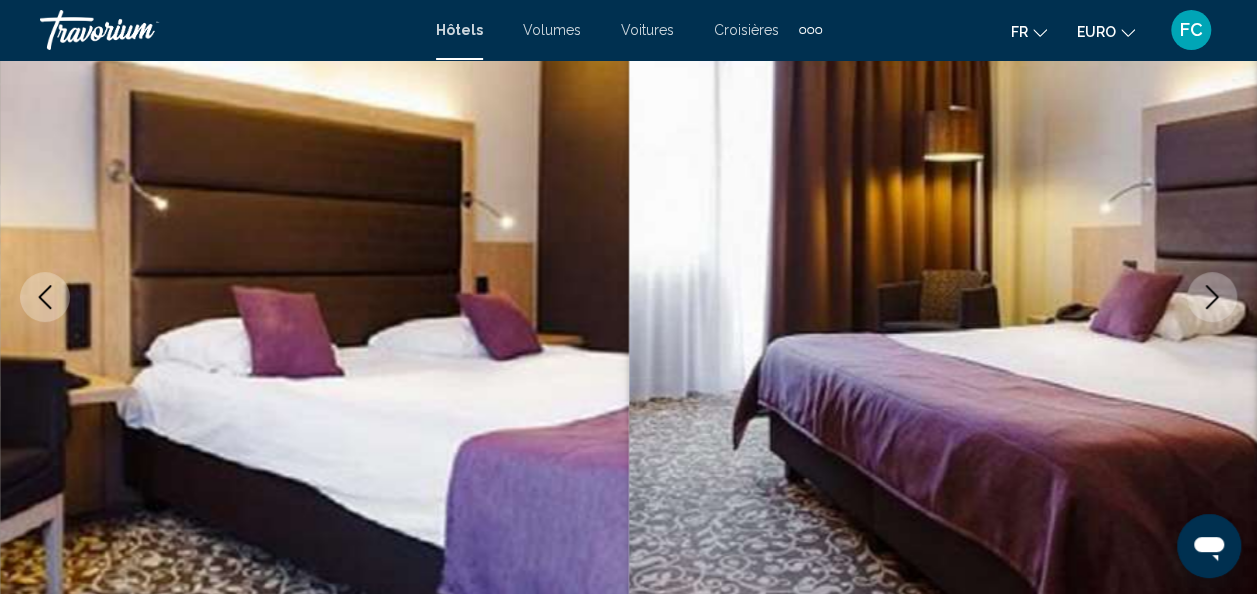 click 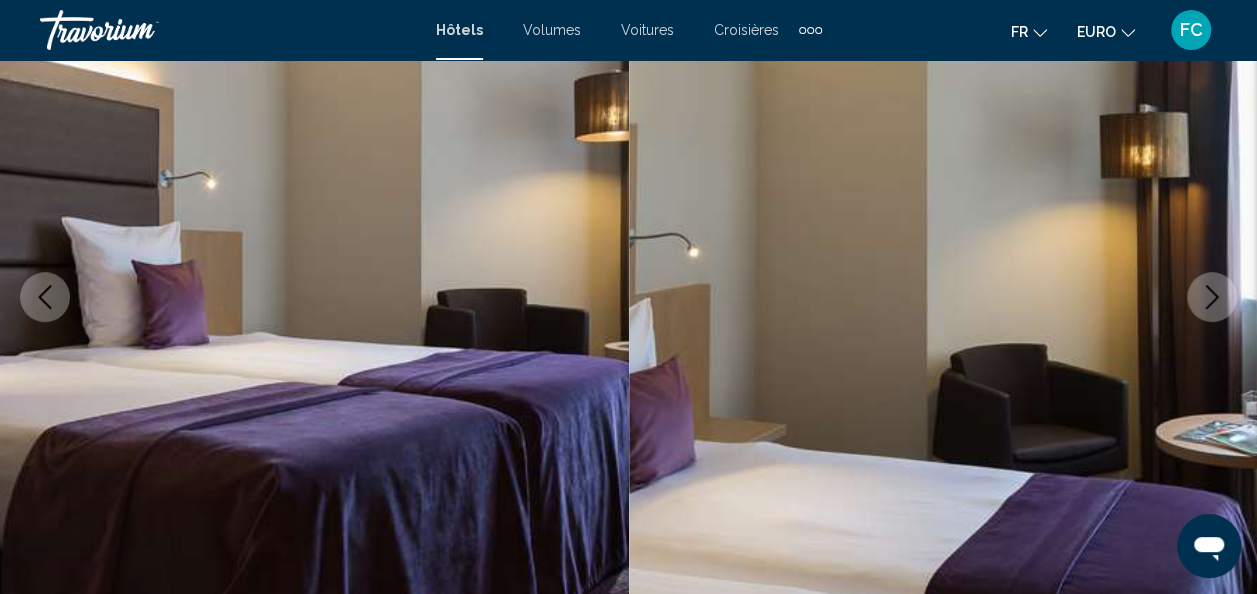 click 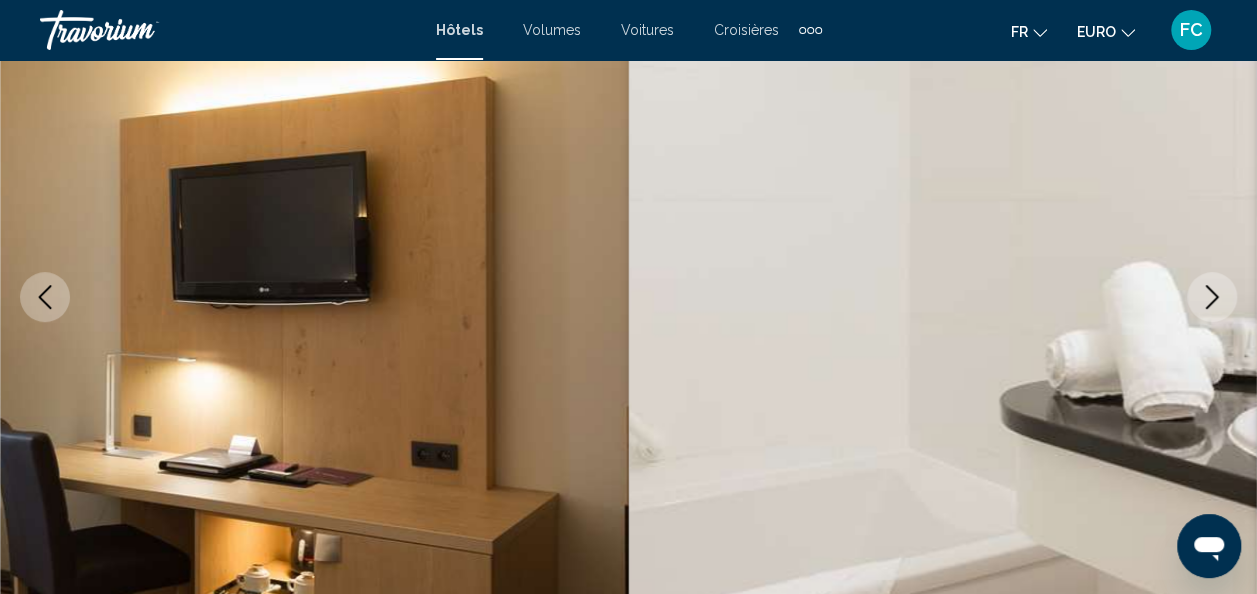click 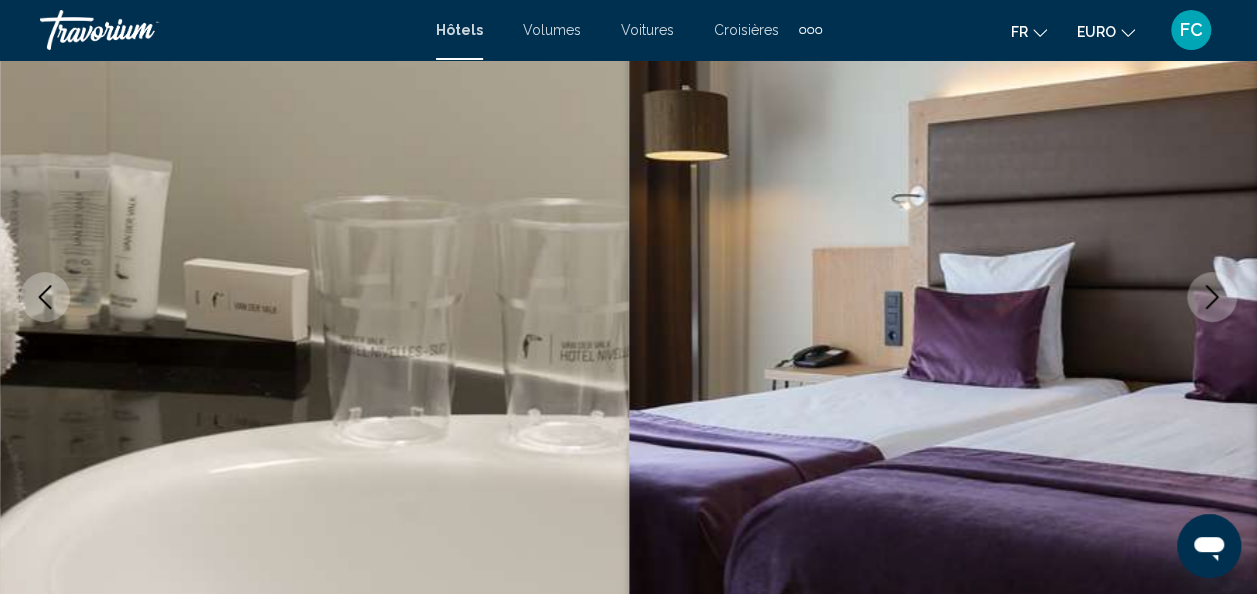 click 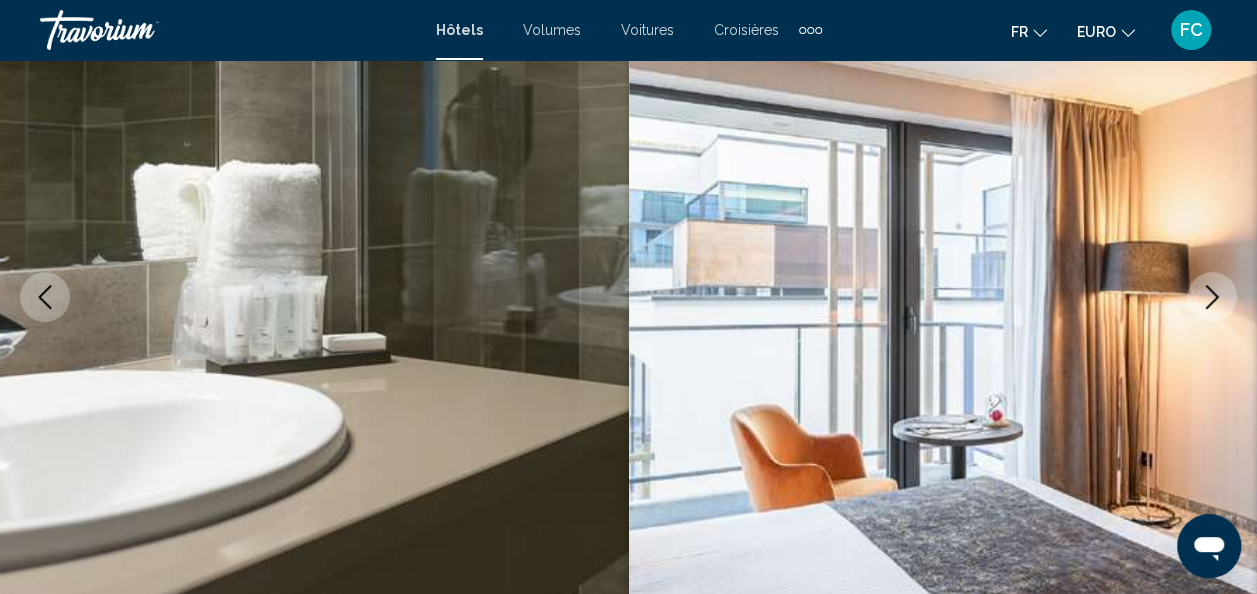 click 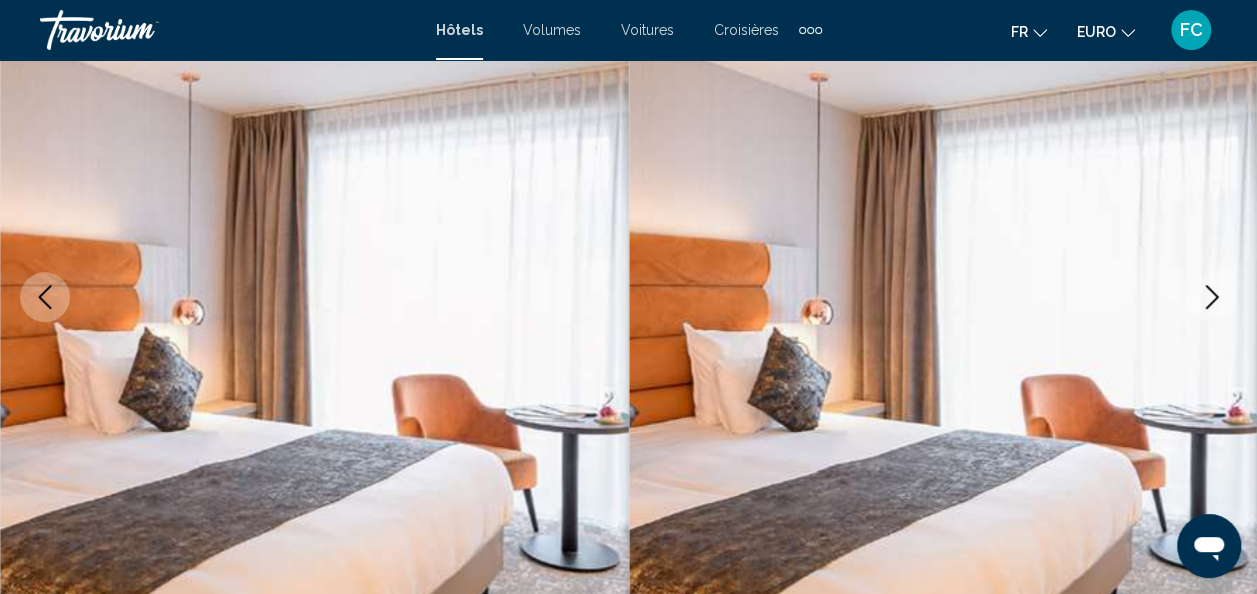 click 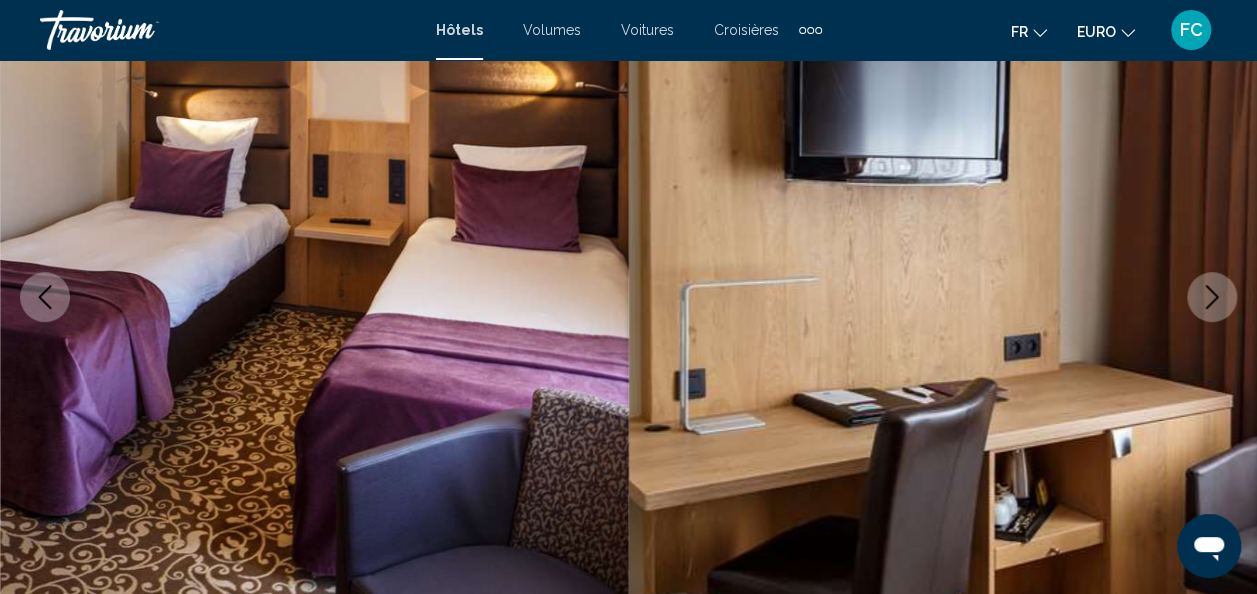 click 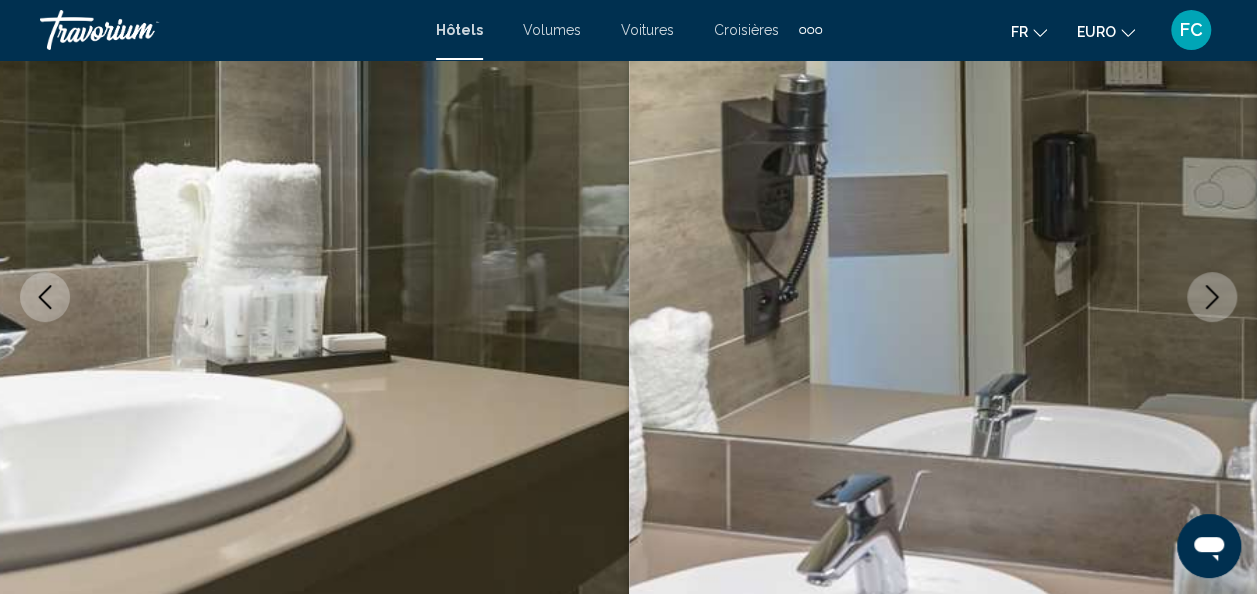 click 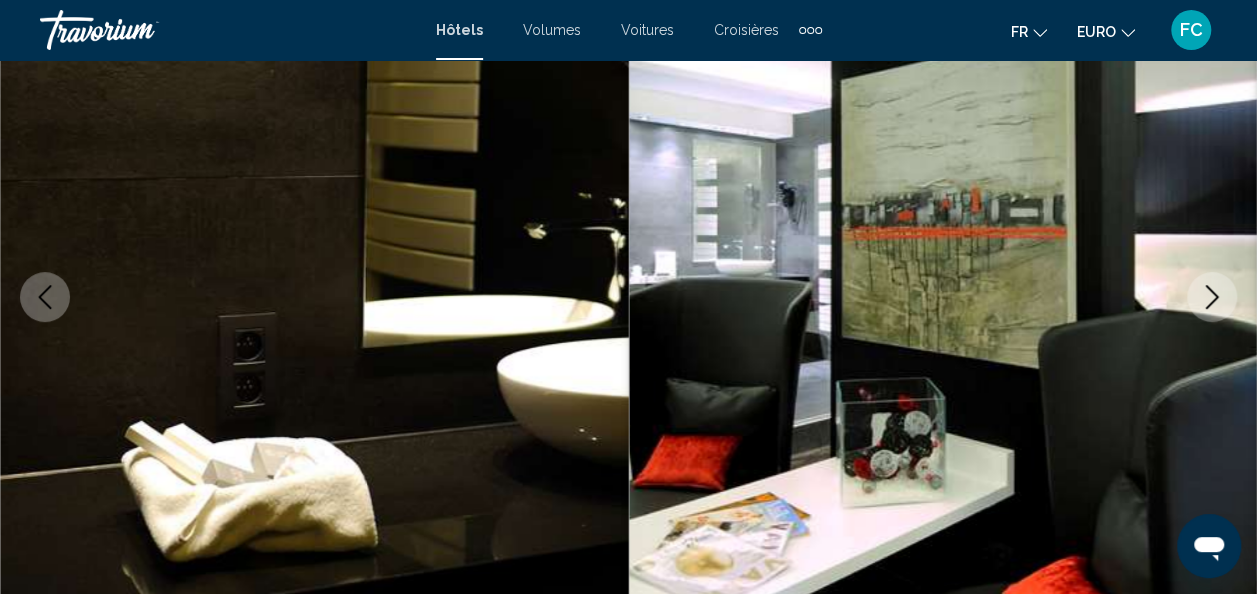click 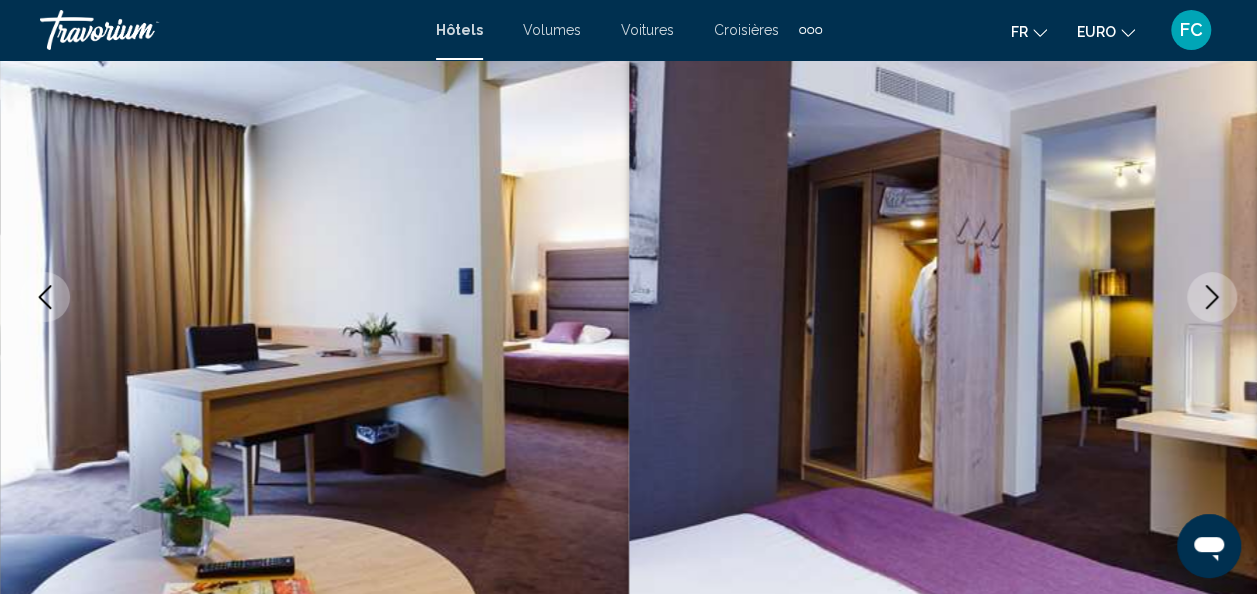 click 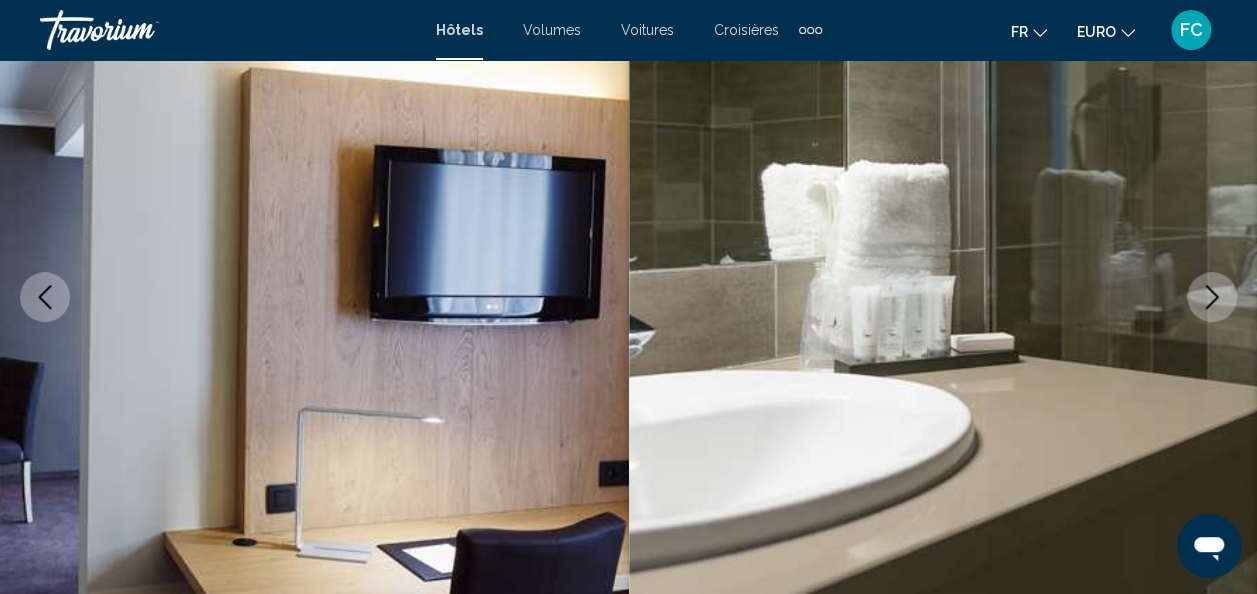 click 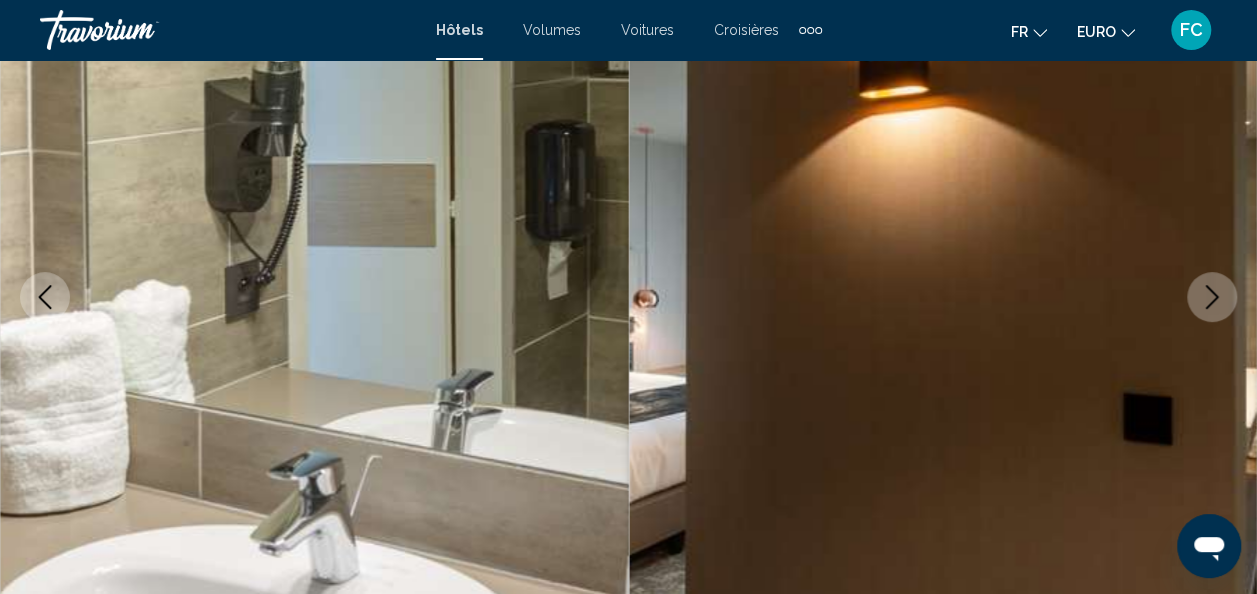 click 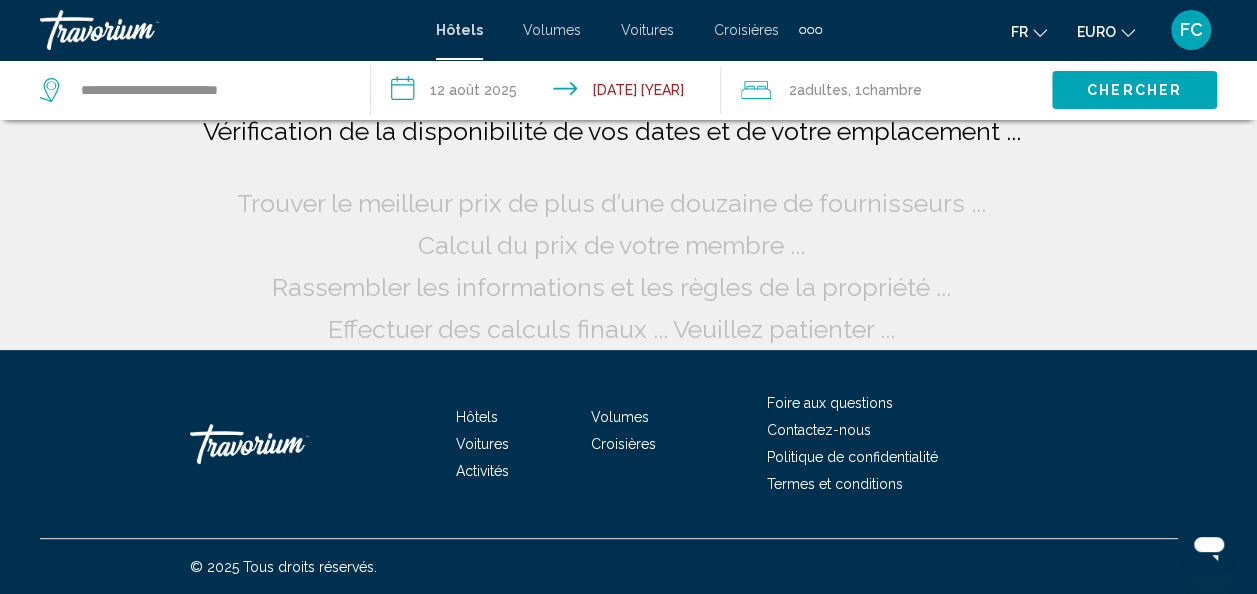 scroll, scrollTop: 0, scrollLeft: 0, axis: both 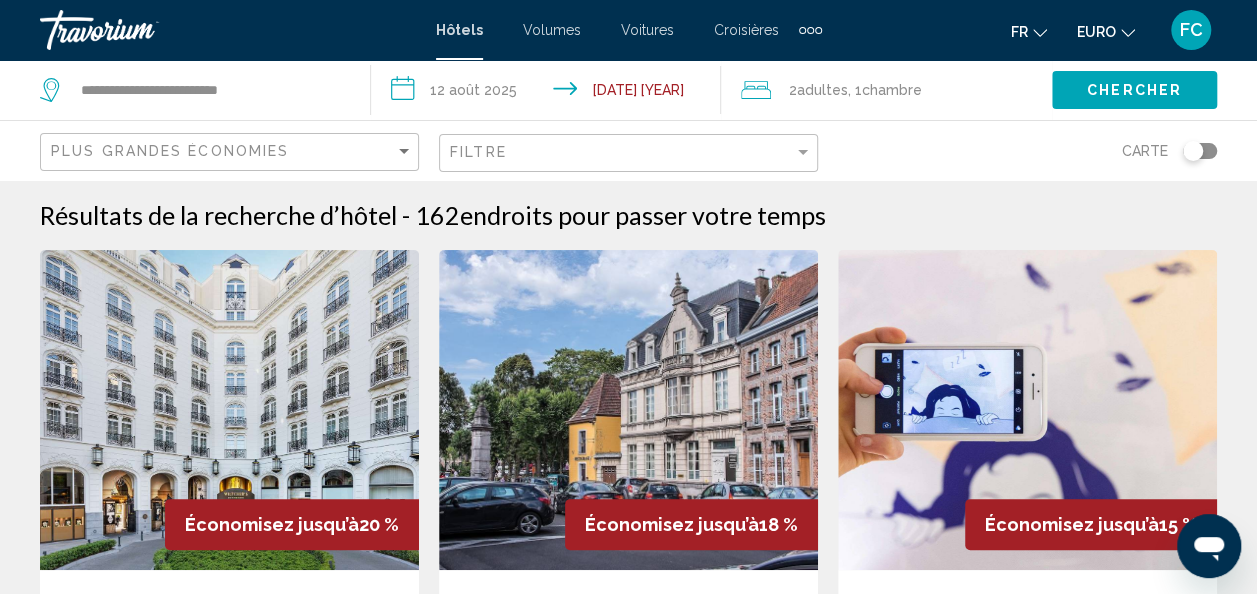 click 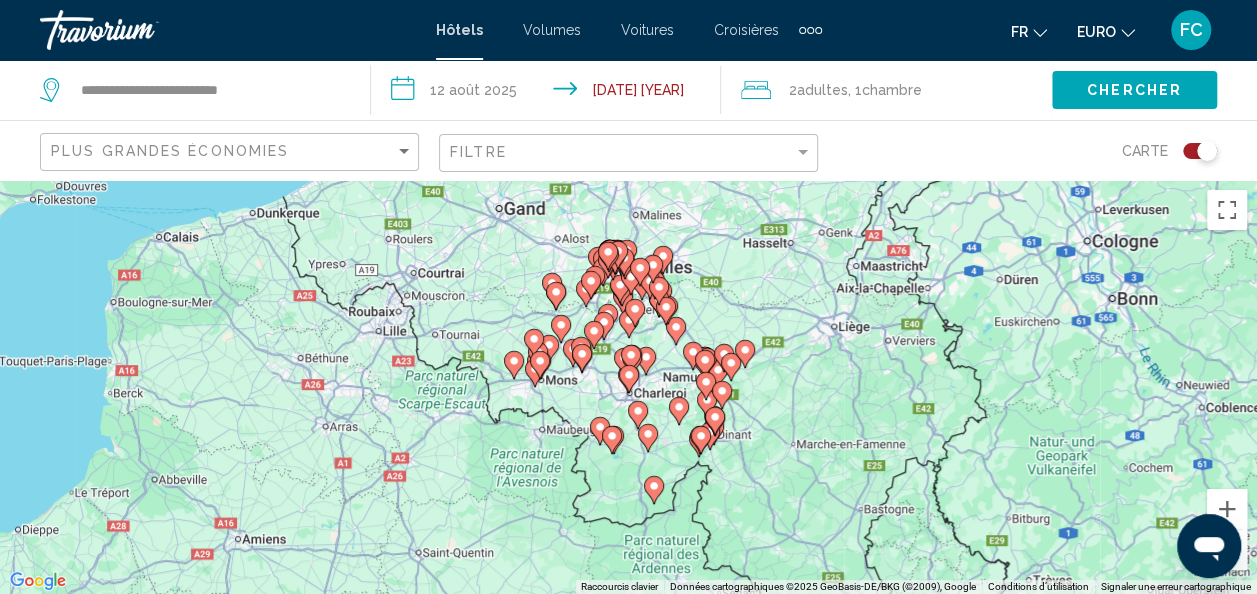 click on "Pour activer le glissement avec le clavier, appuyez sur Alt+Entrée. Une fois ce mode activé, utilisez les touches fléchées pour déplacer le repère. Pour valider le déplacement, appuyez sur Entrée. Pour annuler, appuyez sur Échap." at bounding box center (628, 387) 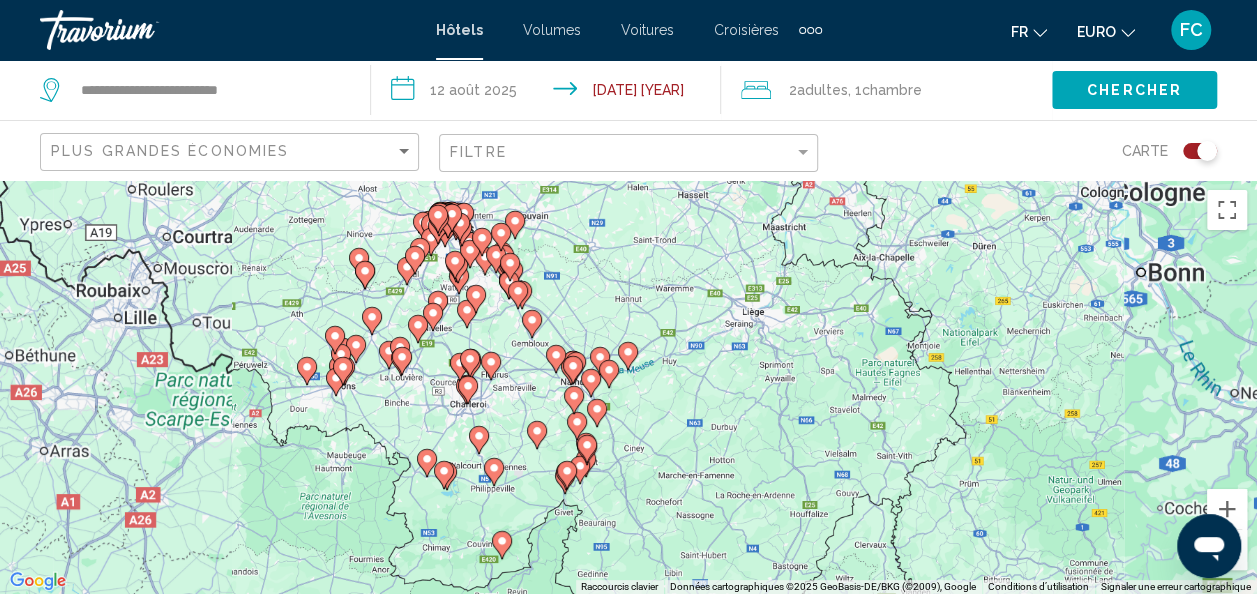 click on "Pour activer le glissement avec le clavier, appuyez sur Alt+Entrée. Une fois ce mode activé, utilisez les touches fléchées pour déplacer le repère. Pour valider le déplacement, appuyez sur Entrée. Pour annuler, appuyez sur Échap." at bounding box center [628, 387] 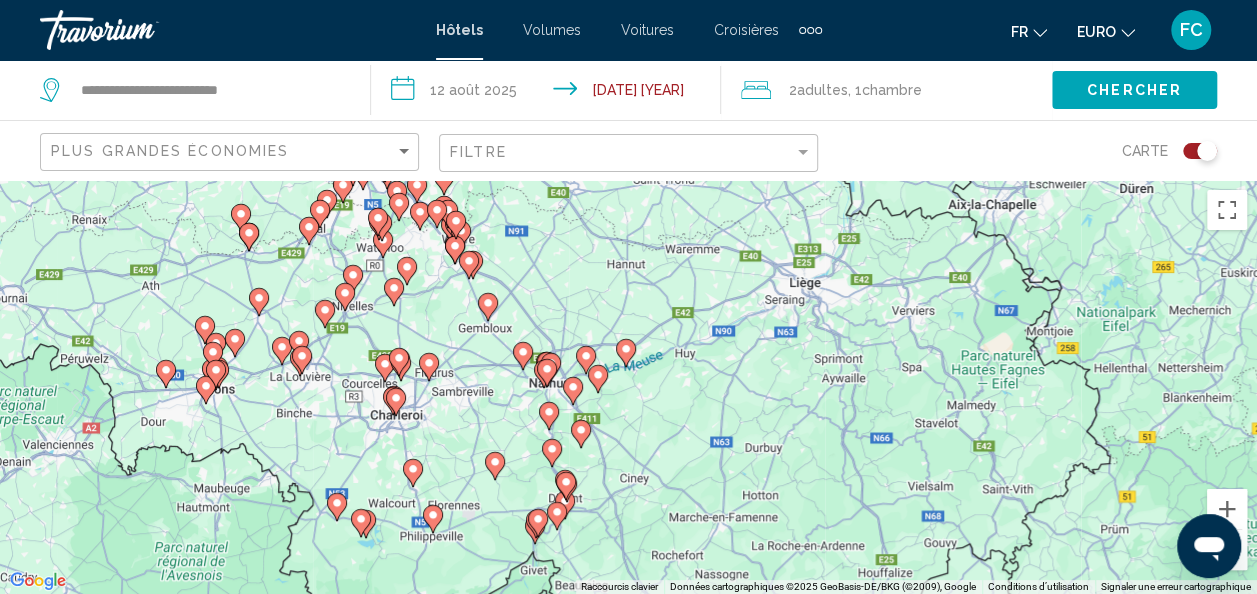 drag, startPoint x: 693, startPoint y: 370, endPoint x: 982, endPoint y: 352, distance: 289.56 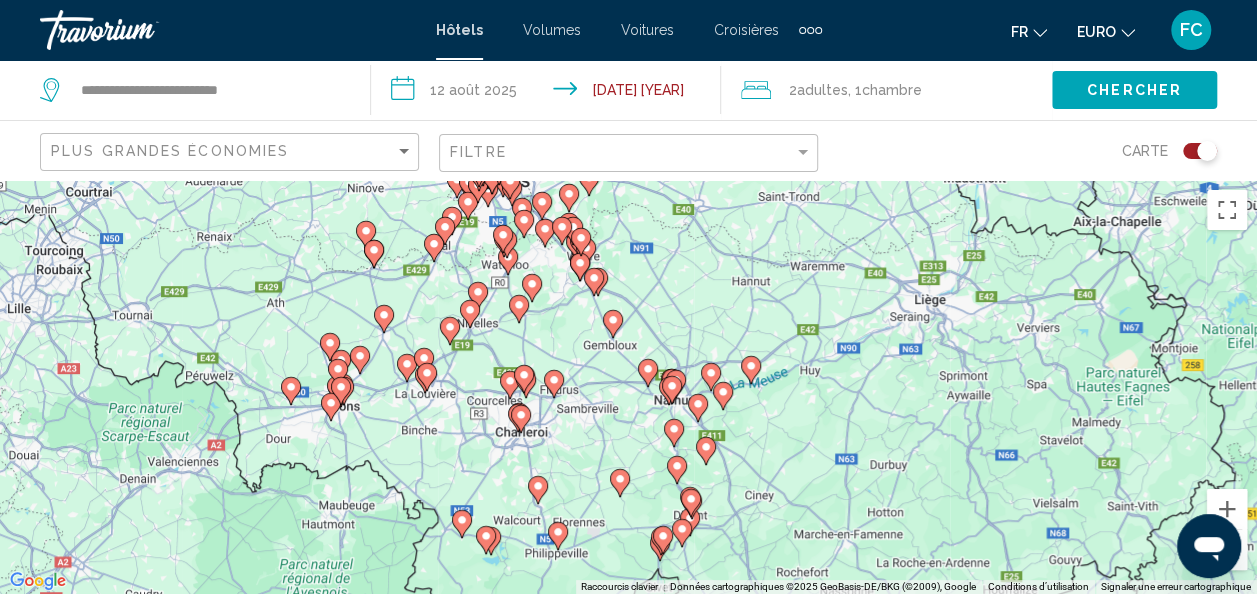 drag, startPoint x: 546, startPoint y: 416, endPoint x: 627, endPoint y: 440, distance: 84.48077 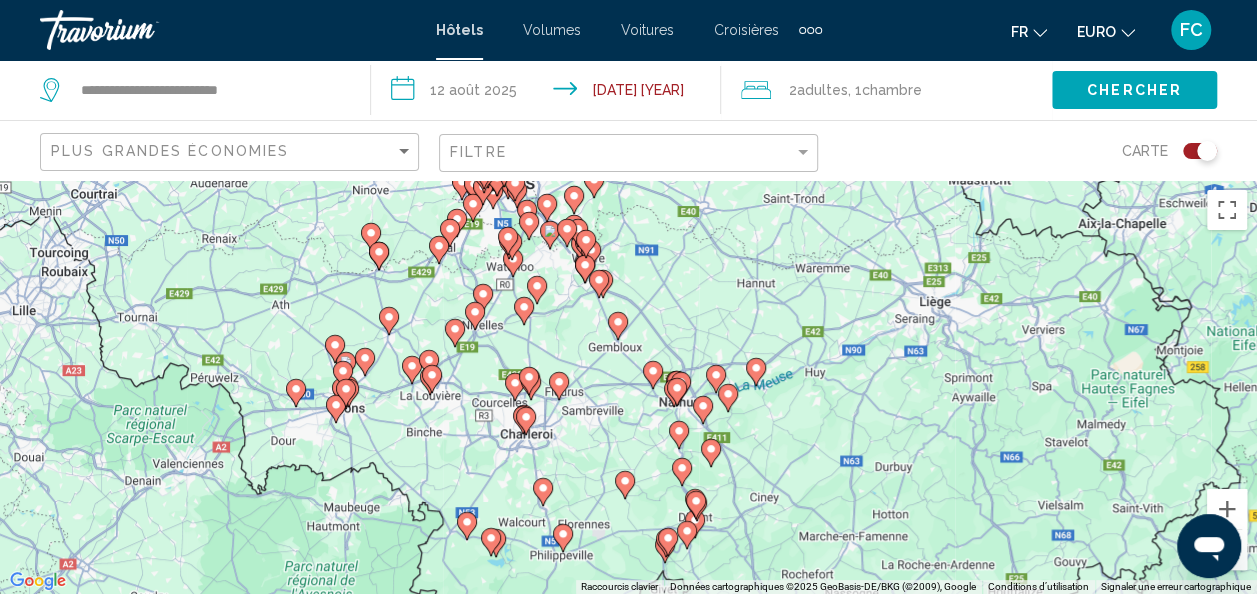 click on "Pour activer le glissement avec le clavier, appuyez sur Alt+Entrée. Une fois ce mode activé, utilisez les touches fléchées pour déplacer le repère. Pour valider le déplacement, appuyez sur Entrée. Pour annuler, appuyez sur Échap." at bounding box center (628, 387) 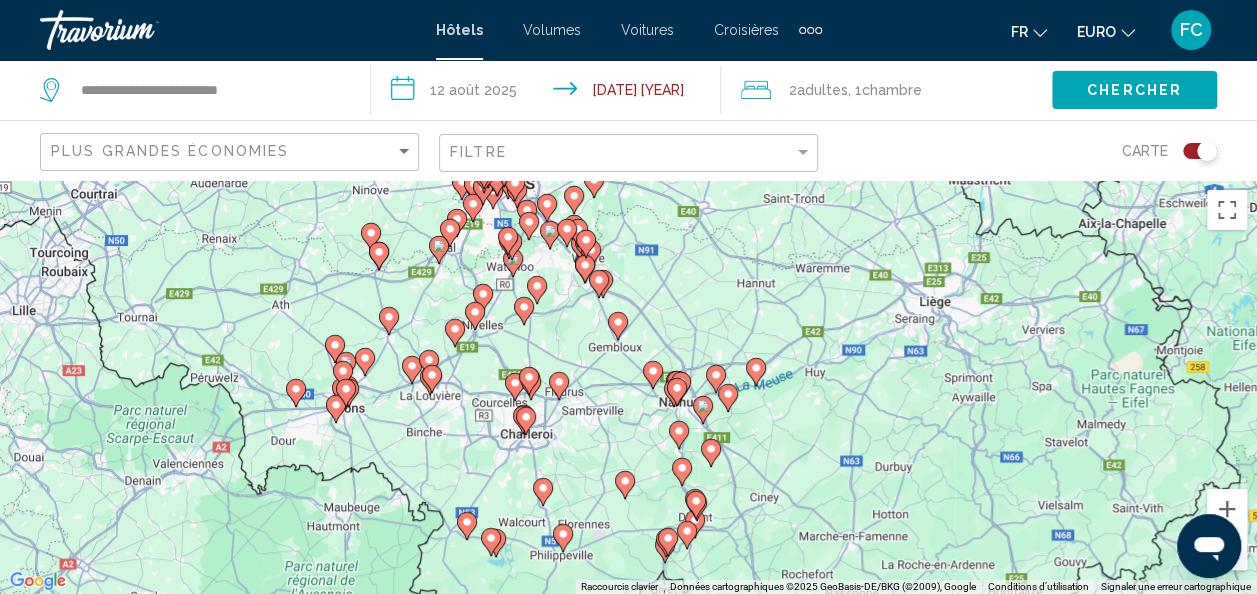 click on "Pour activer le glissement avec le clavier, appuyez sur Alt+Entrée. Une fois ce mode activé, utilisez les touches fléchées pour déplacer le repère. Pour valider le déplacement, appuyez sur Entrée. Pour annuler, appuyez sur Échap." at bounding box center [628, 387] 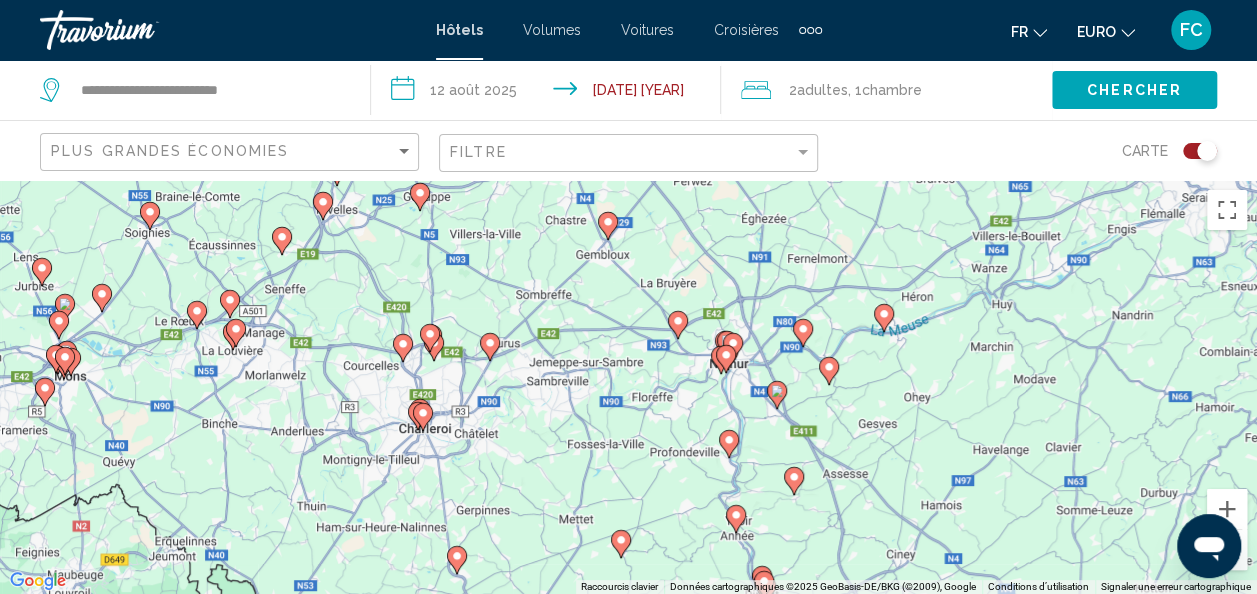 drag, startPoint x: 534, startPoint y: 356, endPoint x: 668, endPoint y: 363, distance: 134.18271 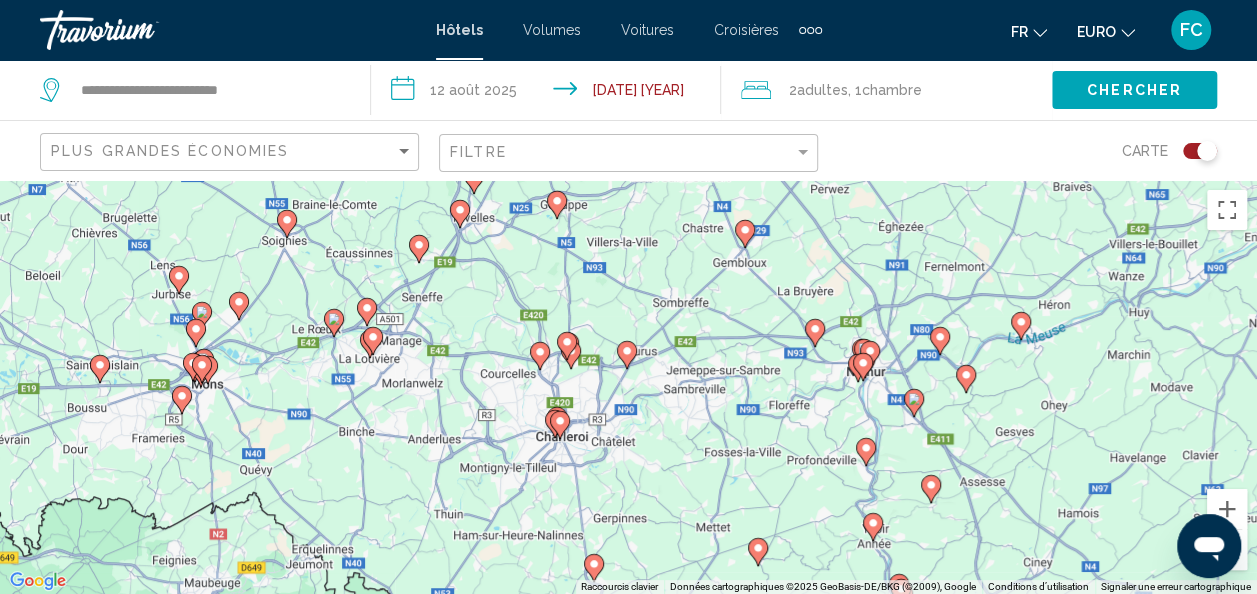 click on "Pour activer le glissement avec le clavier, appuyez sur Alt+Entrée. Une fois ce mode activé, utilisez les touches fléchées pour déplacer le repère. Pour valider le déplacement, appuyez sur Entrée. Pour annuler, appuyez sur Échap." at bounding box center [628, 387] 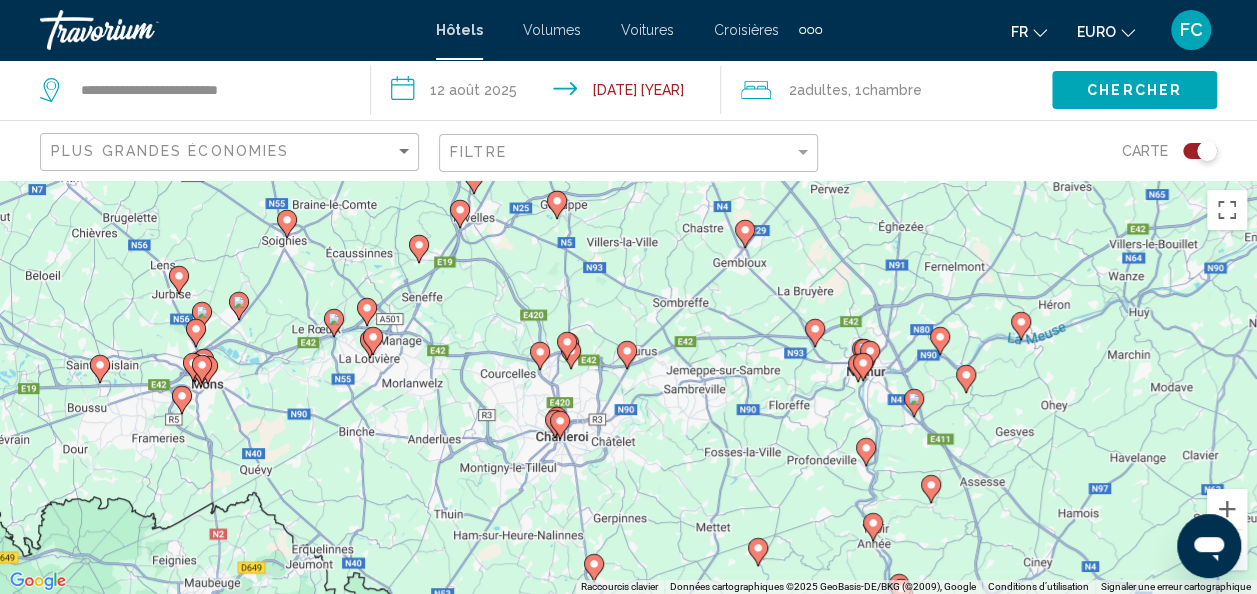 click on "Pour activer le glissement avec le clavier, appuyez sur Alt+Entrée. Une fois ce mode activé, utilisez les touches fléchées pour déplacer le repère. Pour valider le déplacement, appuyez sur Entrée. Pour annuler, appuyez sur Échap." at bounding box center (628, 387) 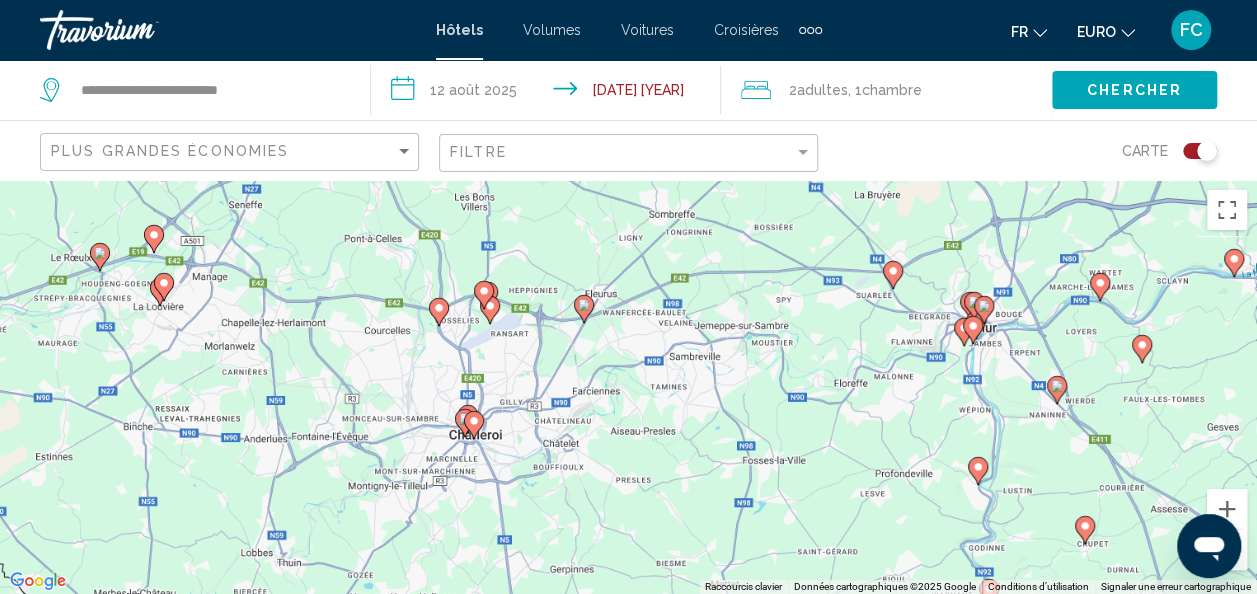 click on "Pour activer le glissement avec le clavier, appuyez sur Alt+Entrée. Une fois ce mode activé, utilisez les touches fléchées pour déplacer le repère. Pour valider le déplacement, appuyez sur Entrée. Pour annuler, appuyez sur Échap." at bounding box center (628, 387) 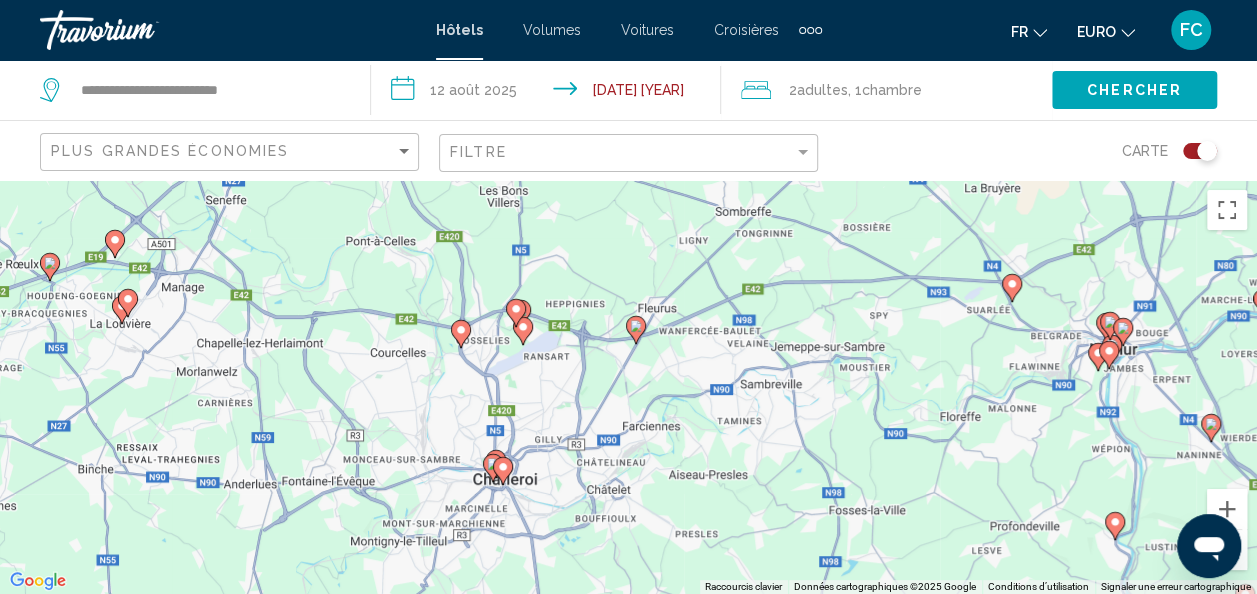 drag, startPoint x: 592, startPoint y: 380, endPoint x: 678, endPoint y: 430, distance: 99.47864 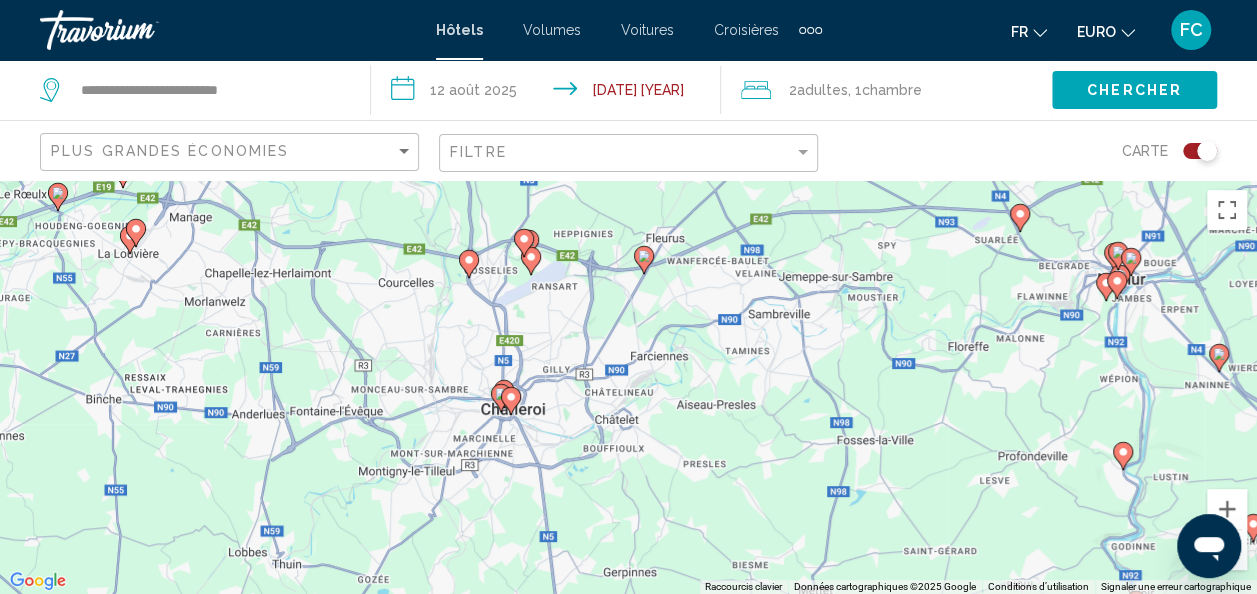 drag, startPoint x: 713, startPoint y: 482, endPoint x: 652, endPoint y: 331, distance: 162.85576 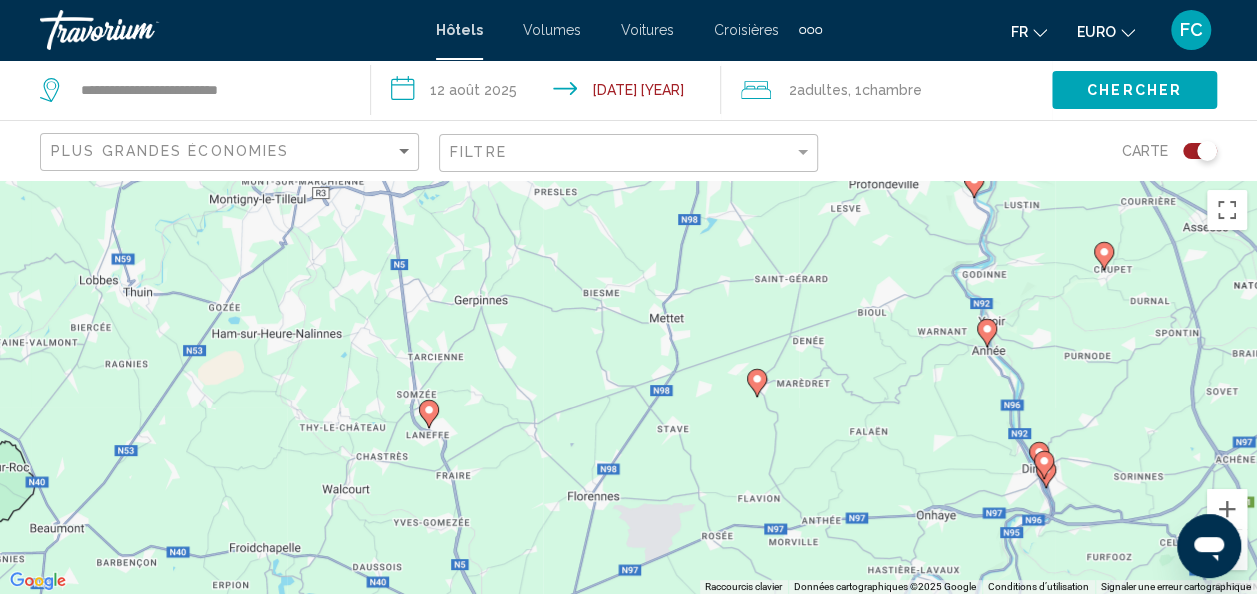 drag, startPoint x: 726, startPoint y: 512, endPoint x: 628, endPoint y: 275, distance: 256.46246 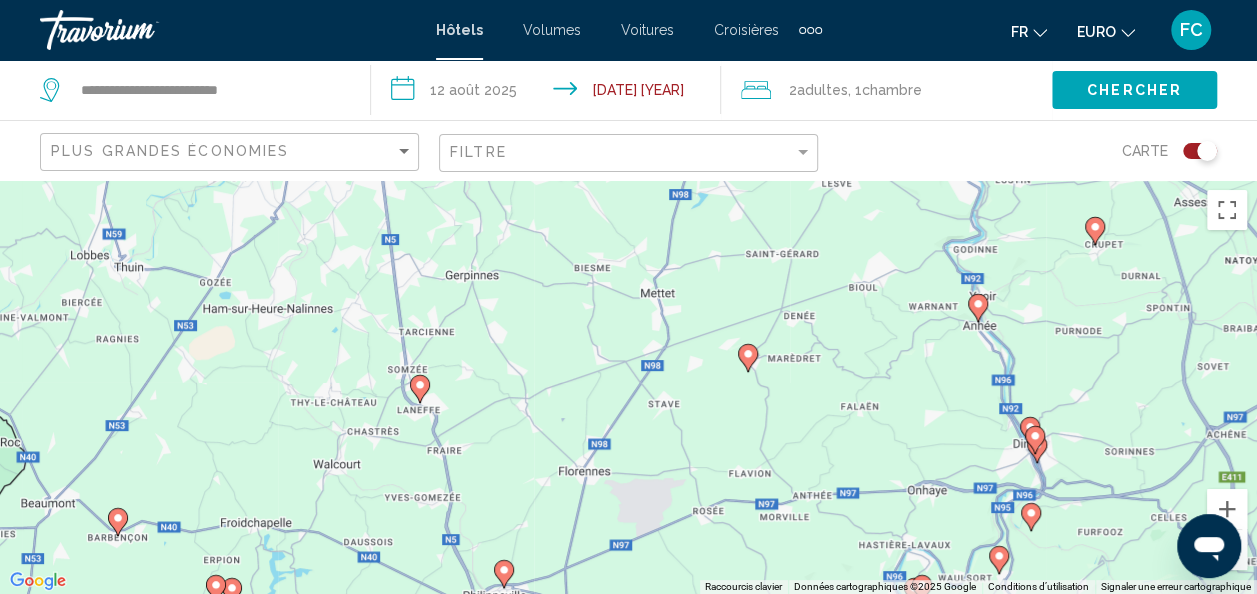 click 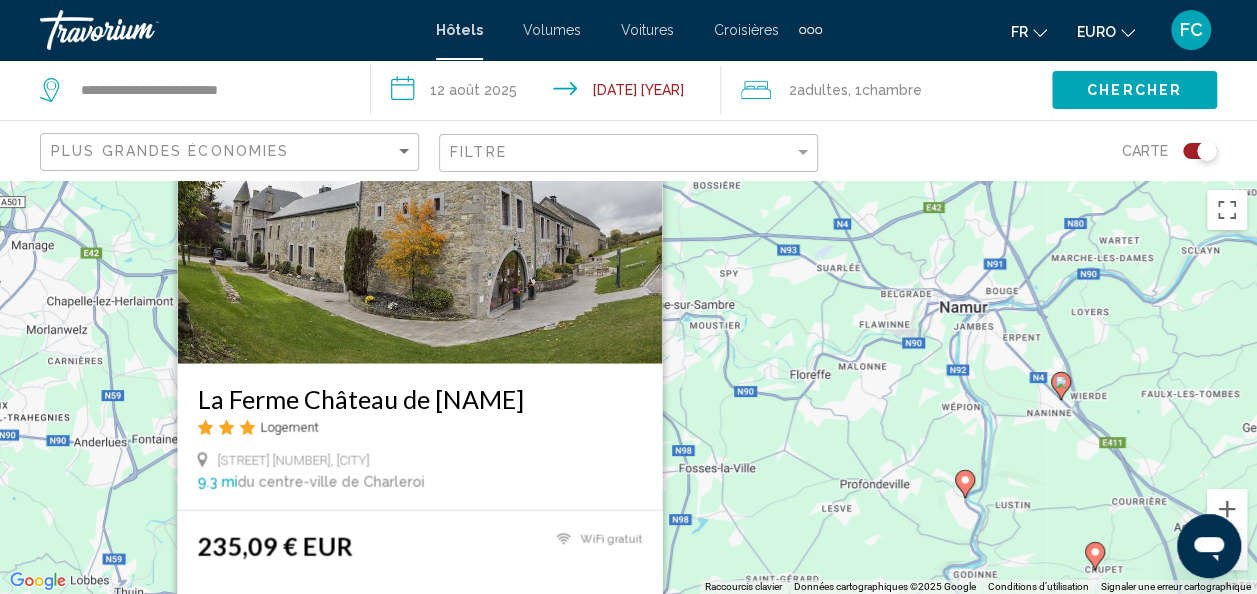click at bounding box center [419, 204] 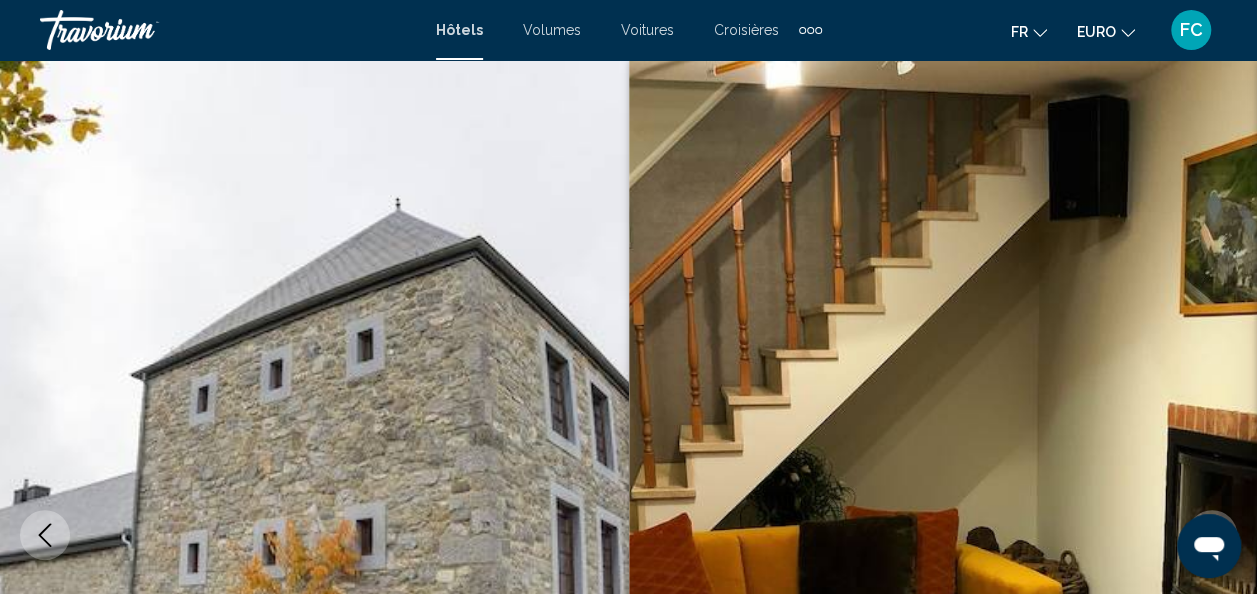scroll, scrollTop: 238, scrollLeft: 0, axis: vertical 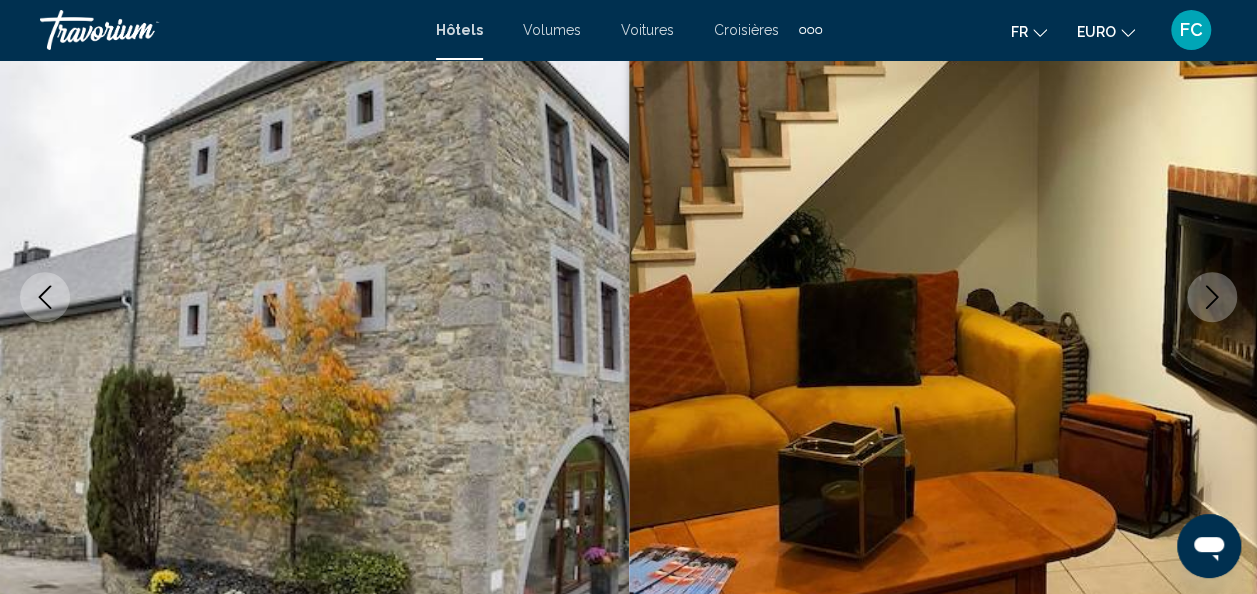 click 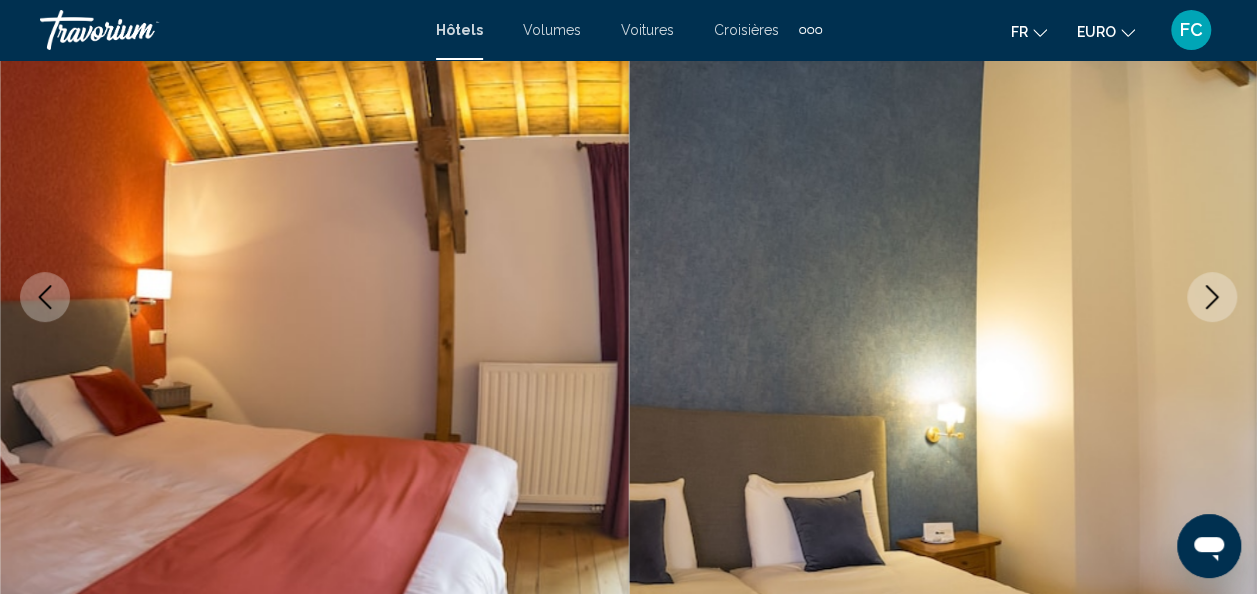 click 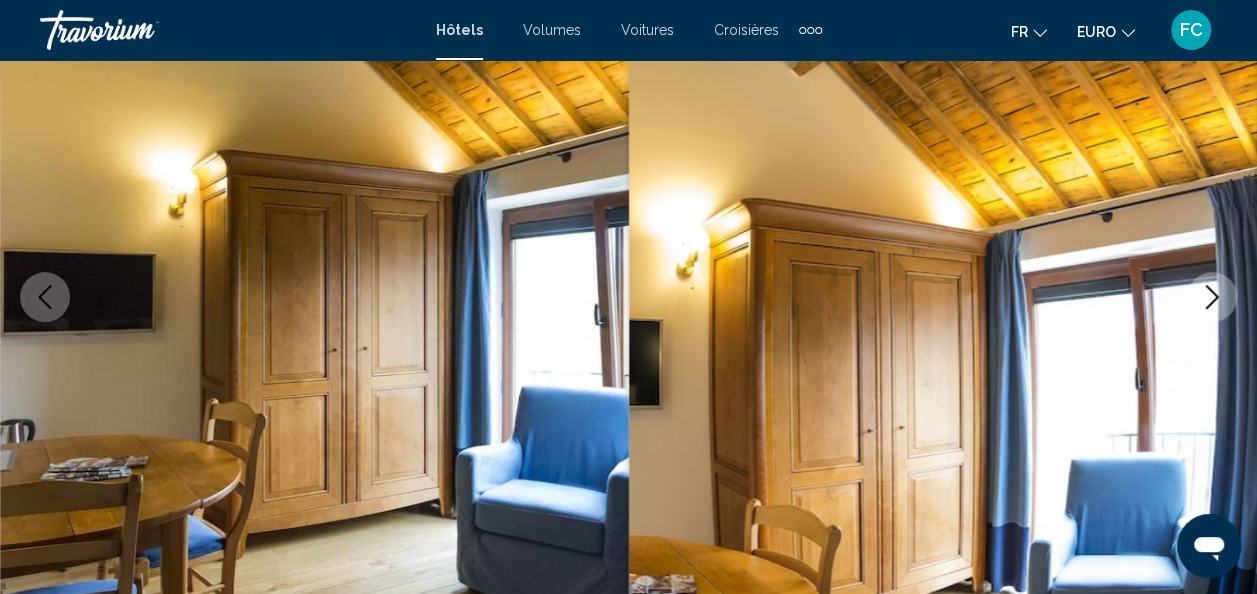 click 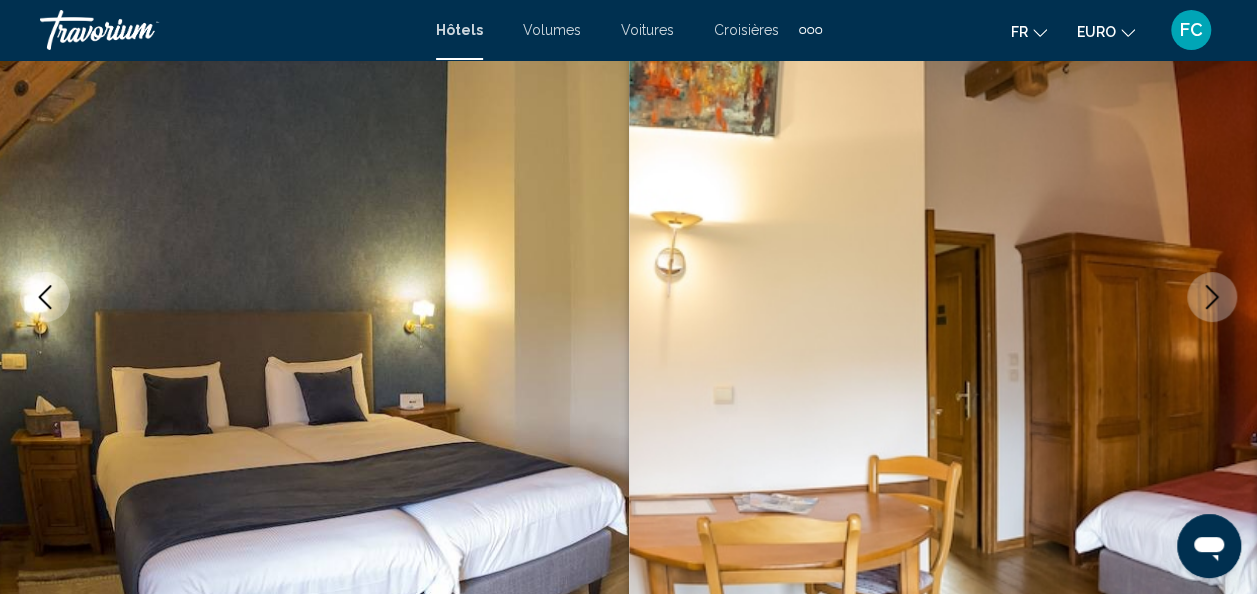click 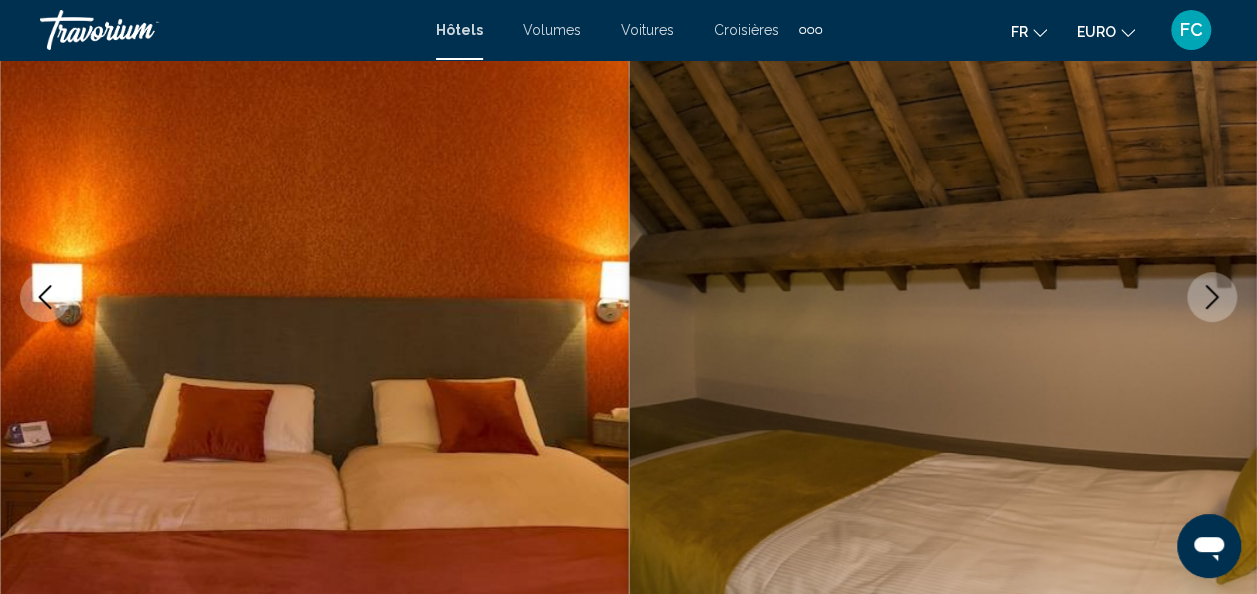 click 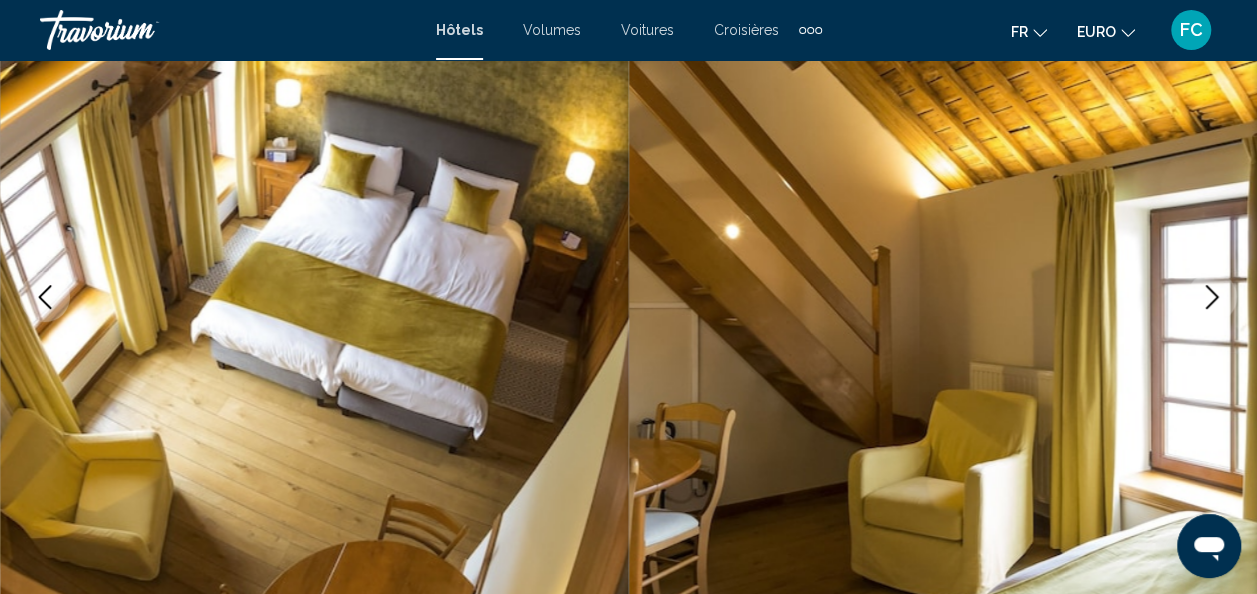 click 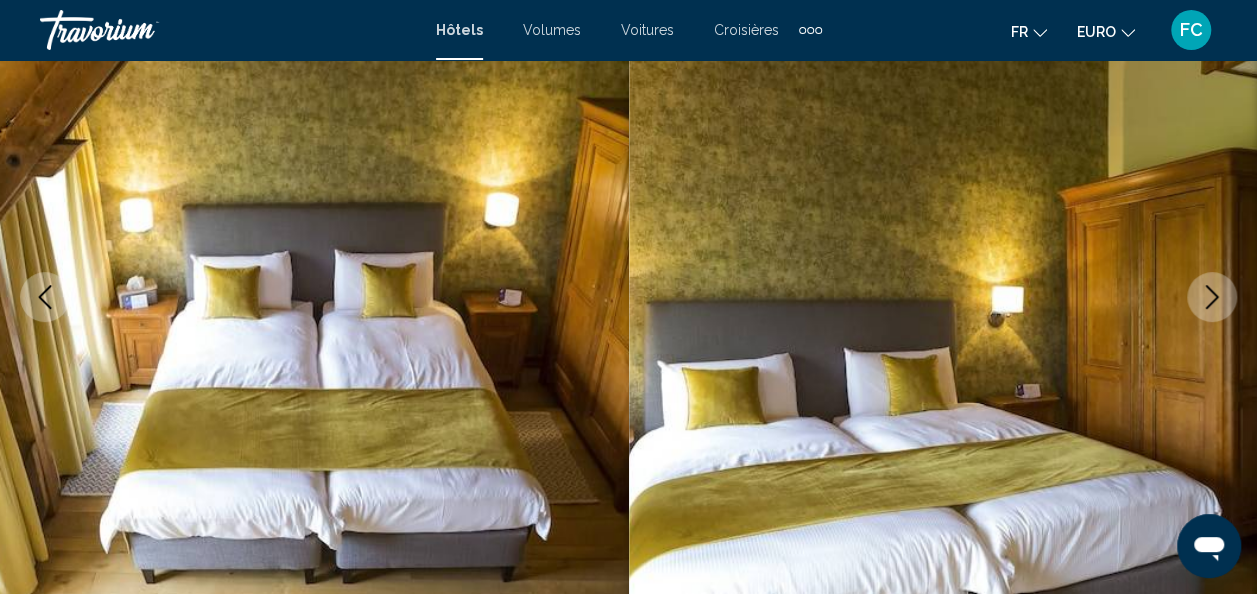 click 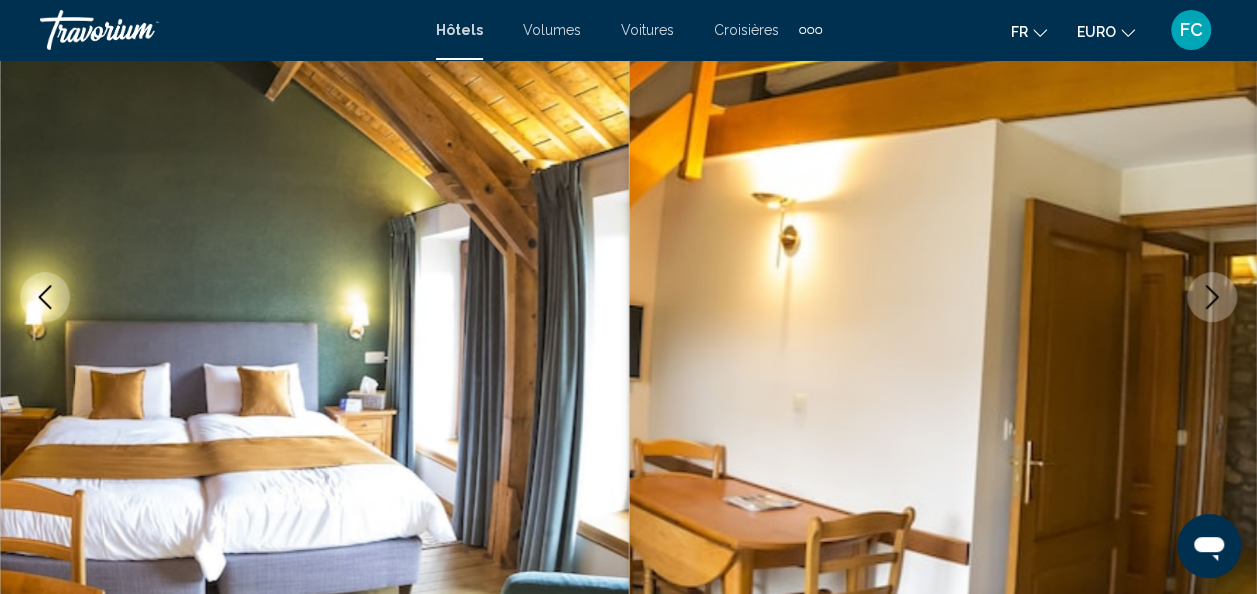click 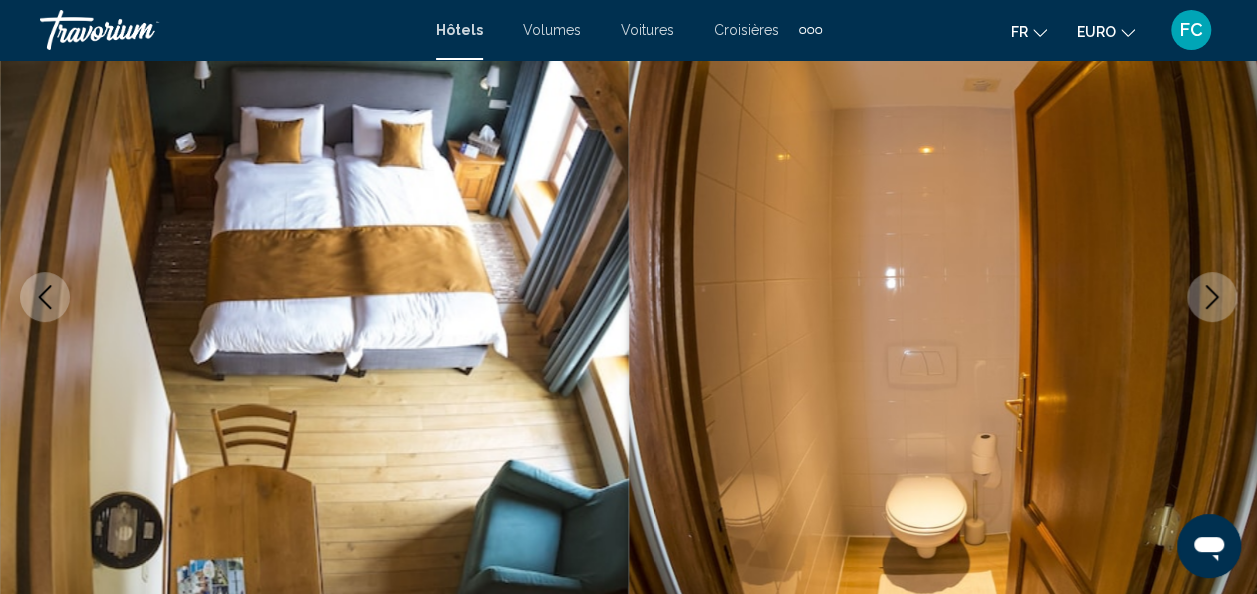 click 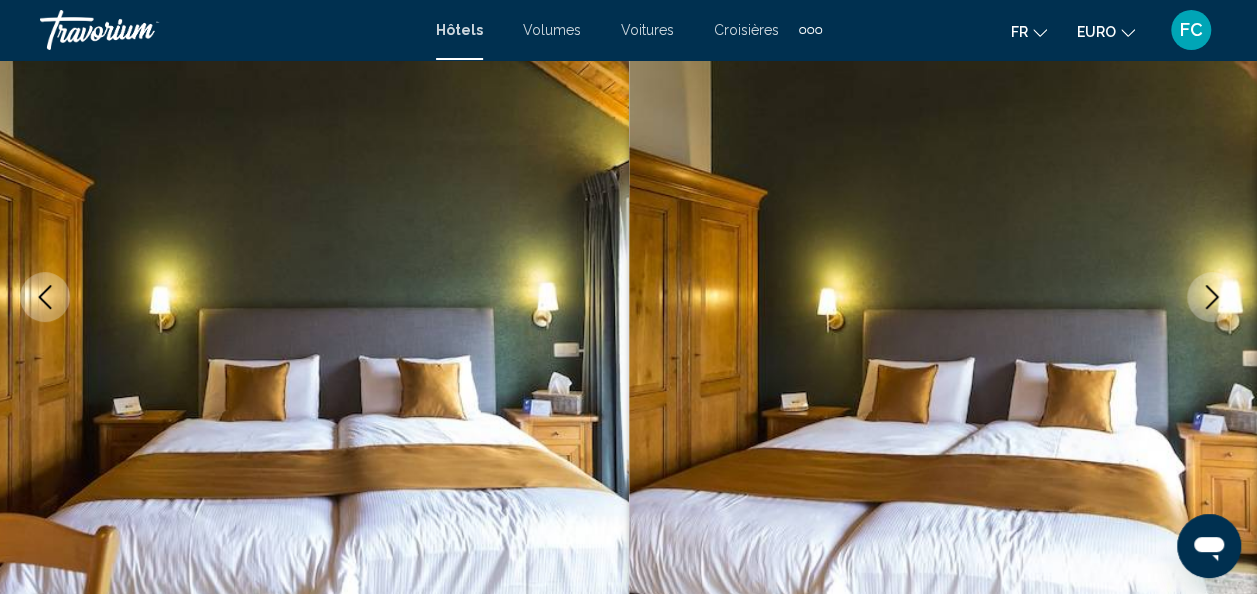 click 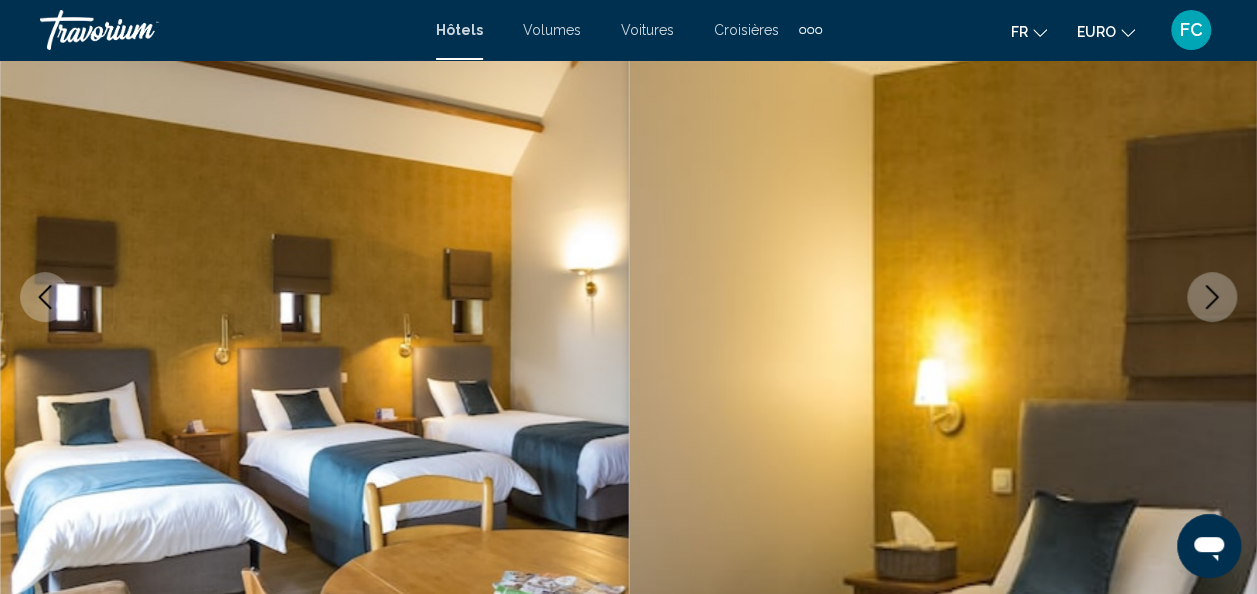 click 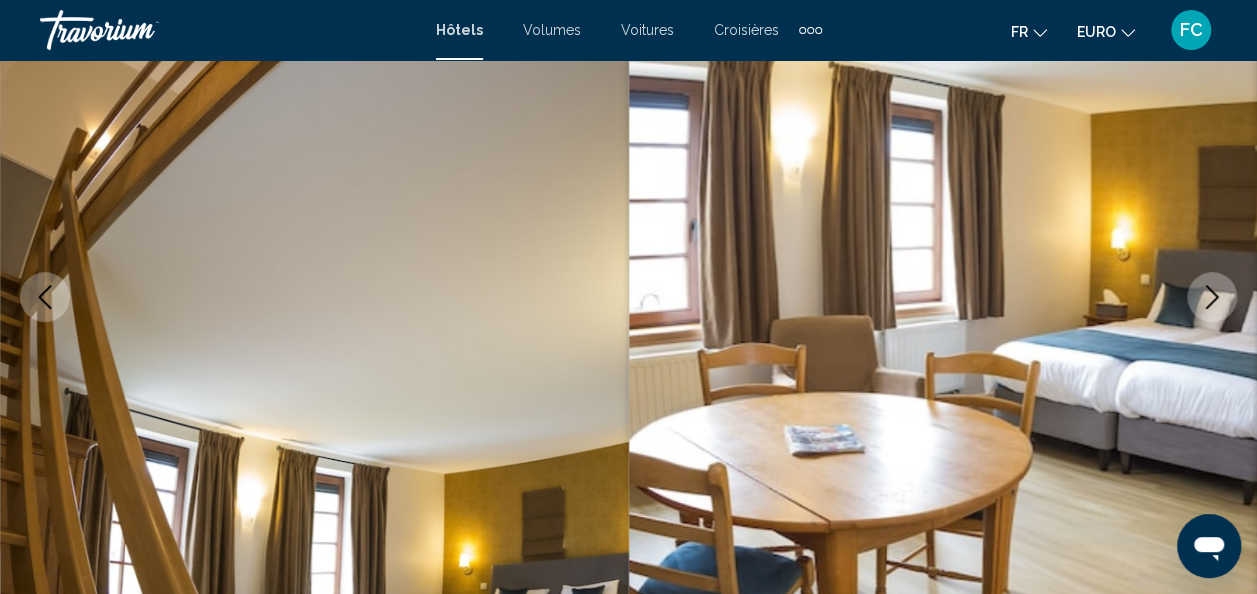 click 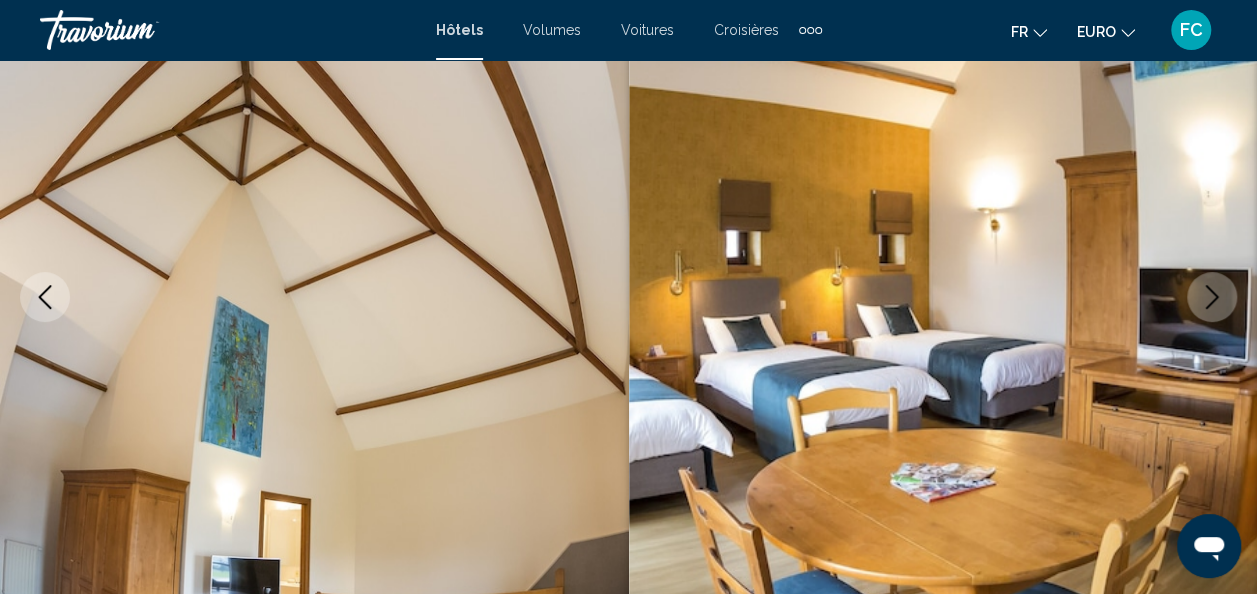 click 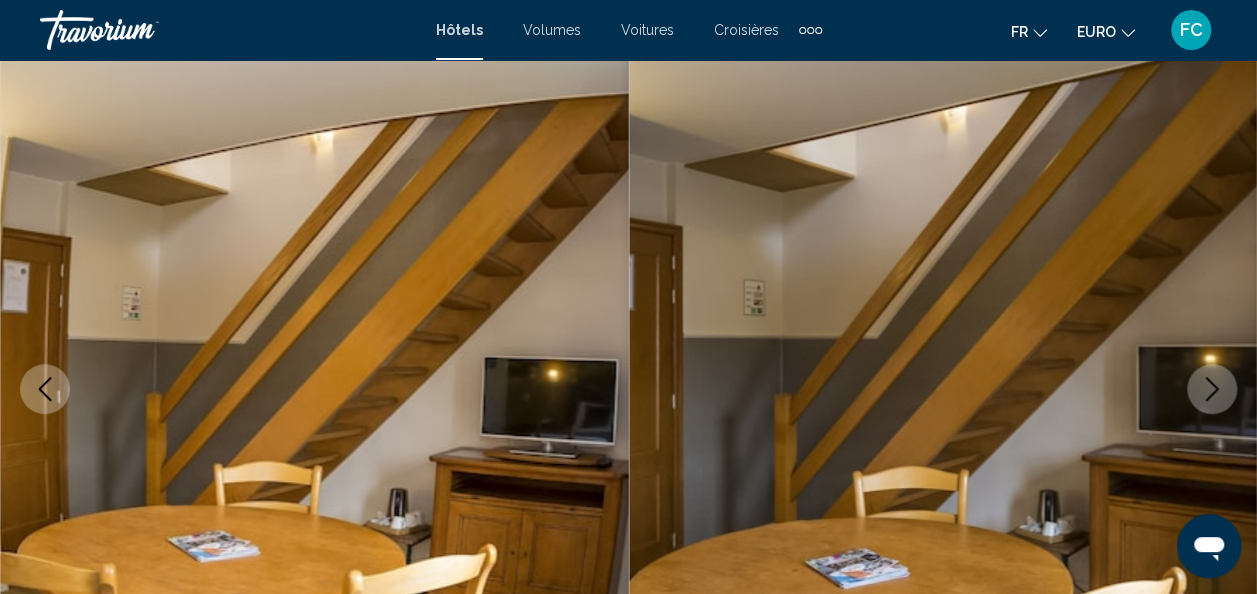 scroll, scrollTop: 0, scrollLeft: 0, axis: both 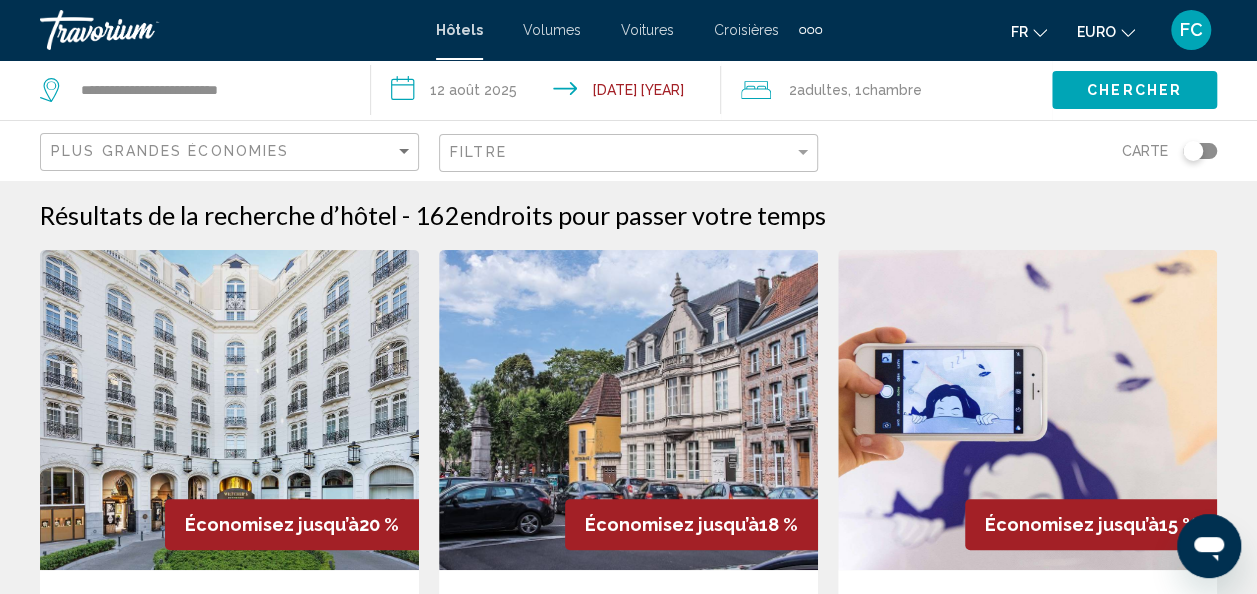 click 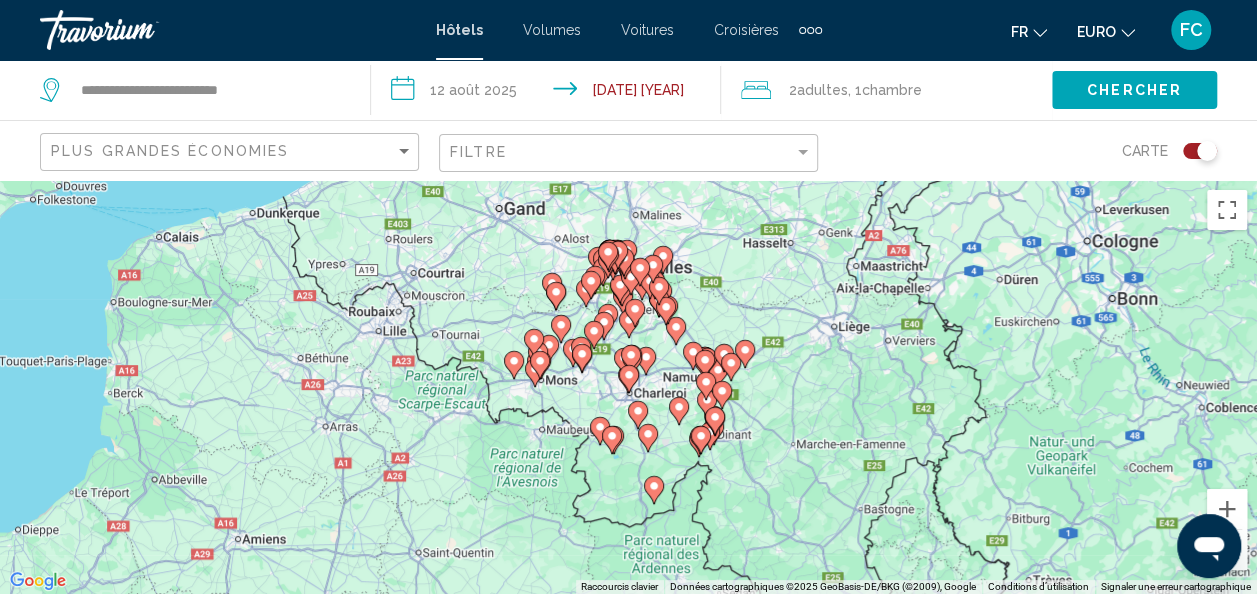 click at bounding box center [745, 354] 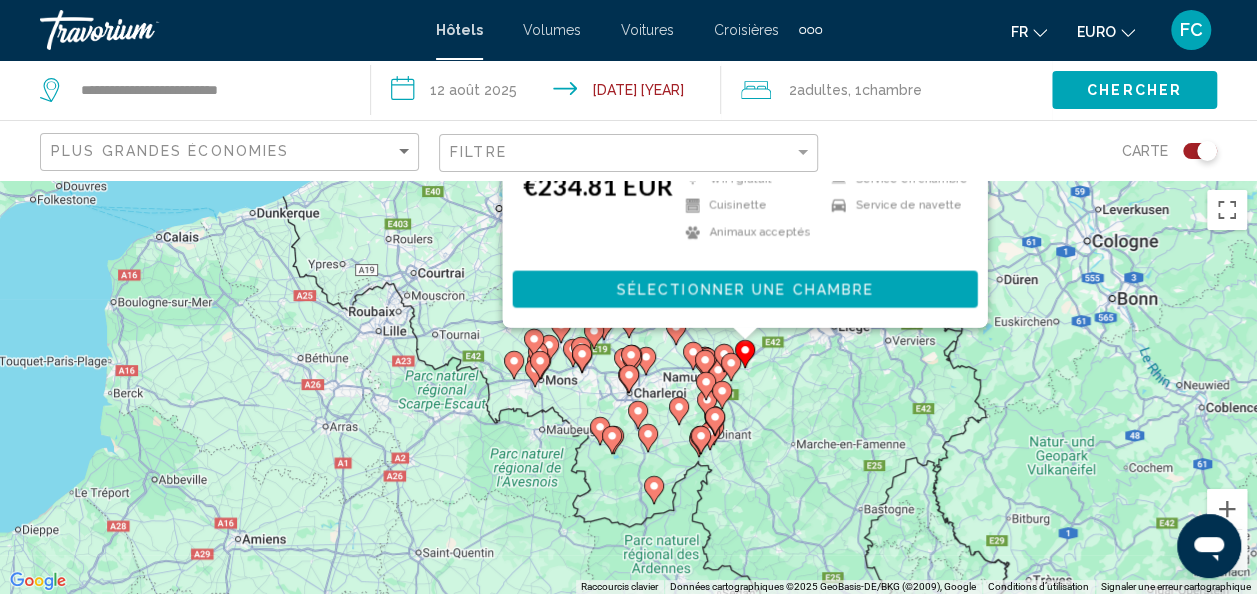 click at bounding box center (745, 354) 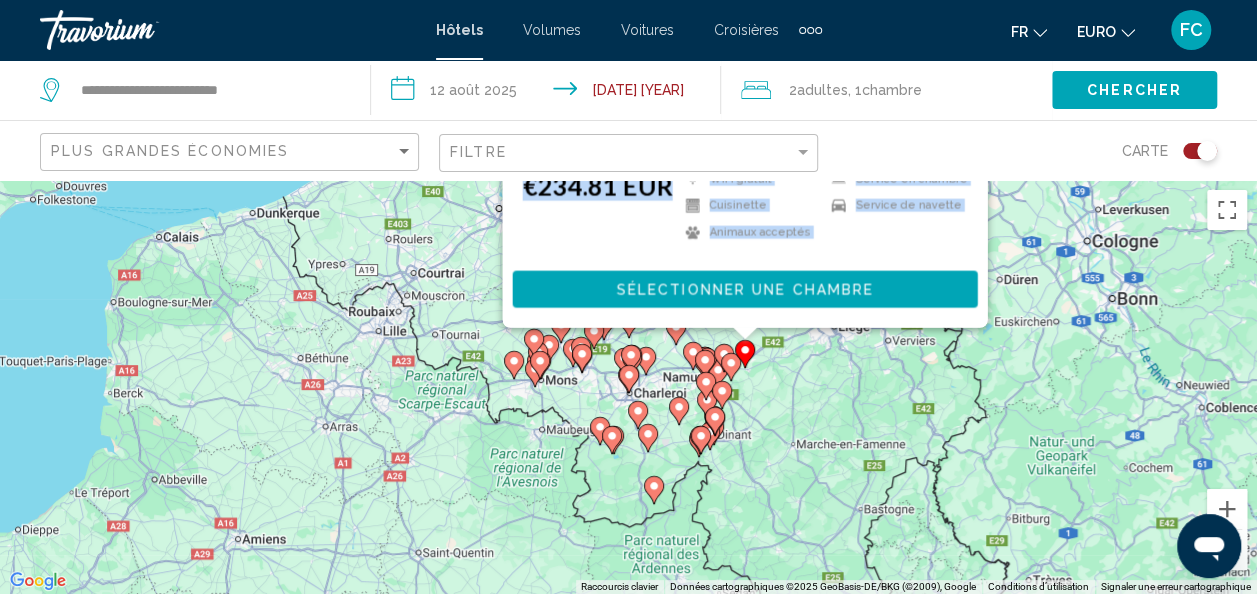 click on "€234.81 EUR
WiFi gratuit
Cuisinette
Animaux acceptés
Service en chambre
Service de navette  Sélectionner une chambre" at bounding box center (744, 239) 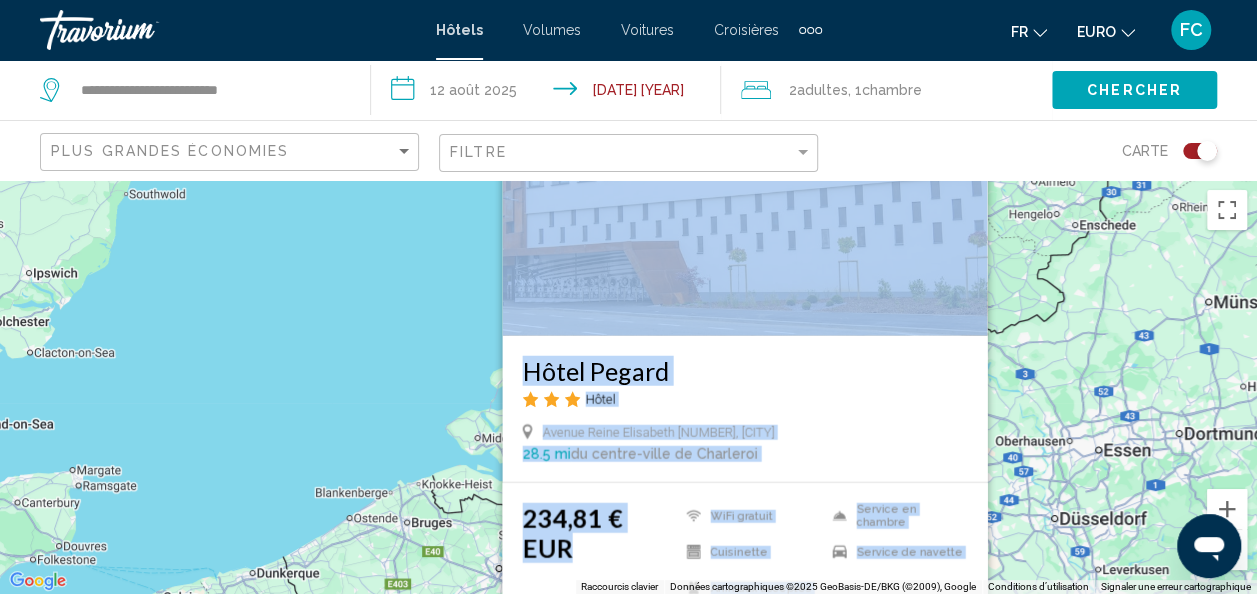 click on "Pour activer le glissement avec le clavier, appuyez sur Alt+Entrée. Une fois ce mode activé, utilisez les touches fléchées pour déplacer le repère. Pour valider le déplacement, appuyez sur Entrée. Pour annuler, appuyez sur Échap.  Hôtel Pegard
Hôtel
Avenue Reine Elisabeth 59, Andenne 28.5 mi  du centre-ville de Charleroi de l'hôtel 234,81 € EUR
WiFi gratuit
Cuisinette
Animaux acceptés
Service en chambre
Service de navette  Sélectionner une chambre" at bounding box center [628, 387] 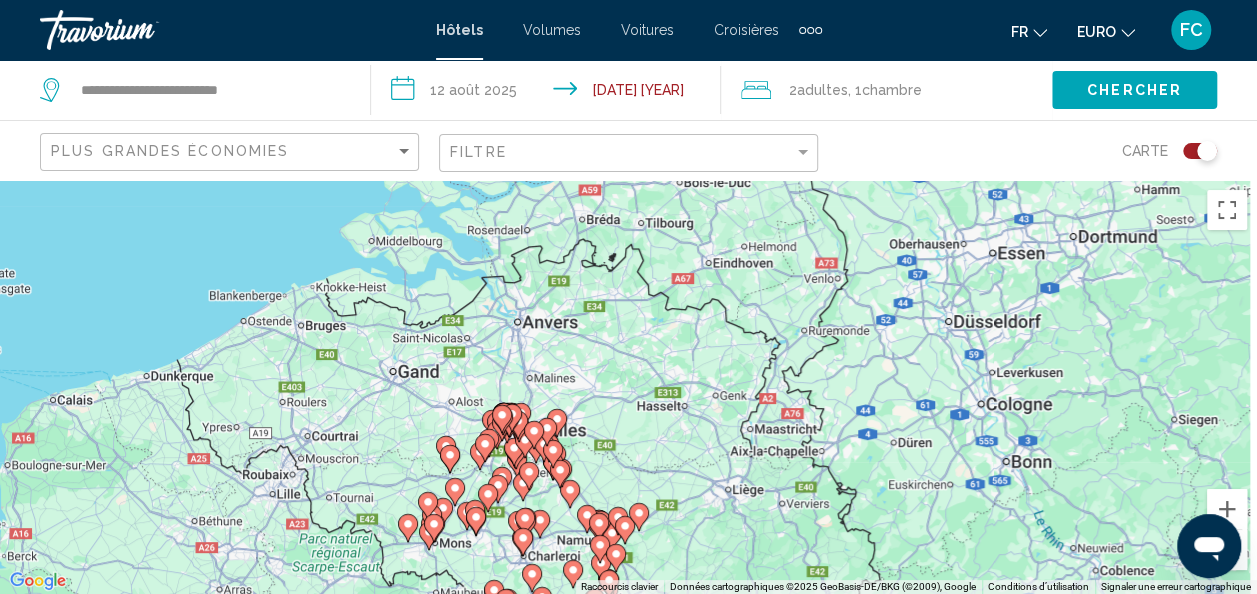 drag, startPoint x: 677, startPoint y: 486, endPoint x: 560, endPoint y: 272, distance: 243.89546 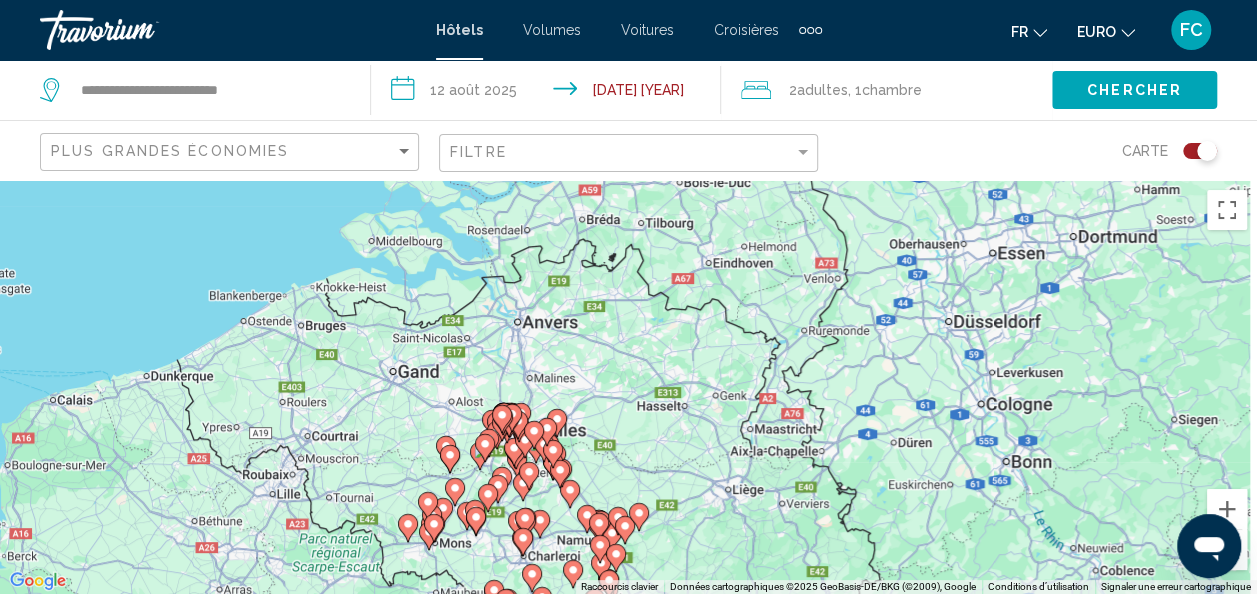 click on "Pour activer le glissement avec le clavier, appuyez sur Alt+Entrée. Une fois ce mode activé, utilisez les touches fléchées pour déplacer le repère. Pour valider le déplacement, appuyez sur Entrée. Pour annuler, appuyez sur Échap." at bounding box center (628, 387) 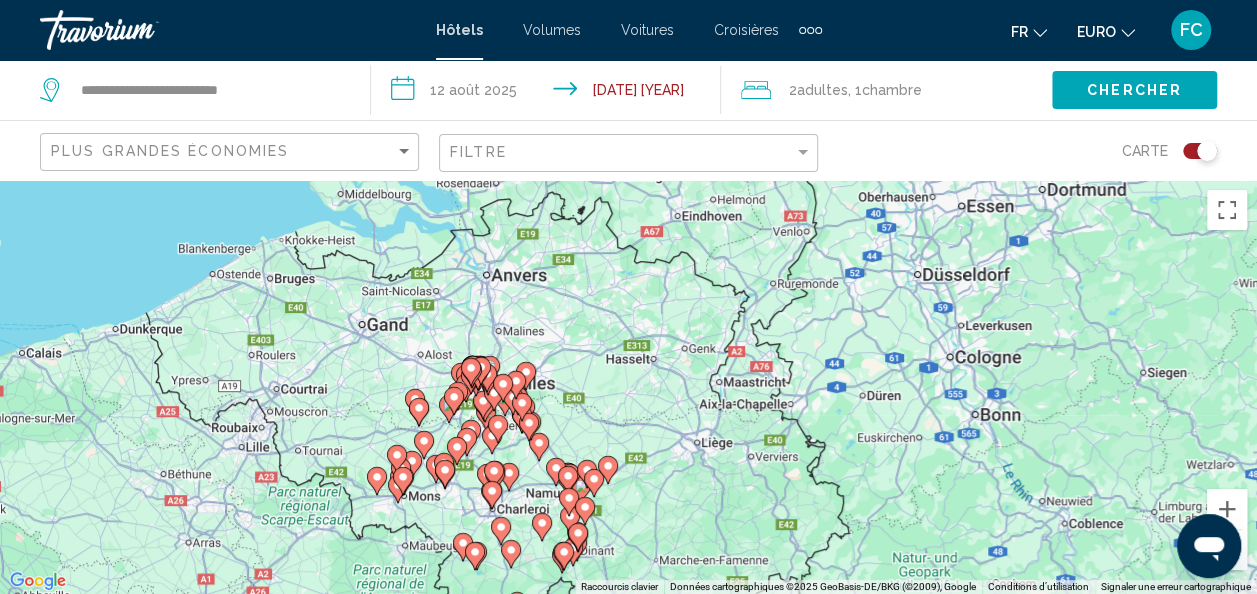 click on "Pour activer le glissement avec le clavier, appuyez sur Alt+Entrée. Une fois ce mode activé, utilisez les touches fléchées pour déplacer le repère. Pour valider le déplacement, appuyez sur Entrée. Pour annuler, appuyez sur Échap." at bounding box center (628, 387) 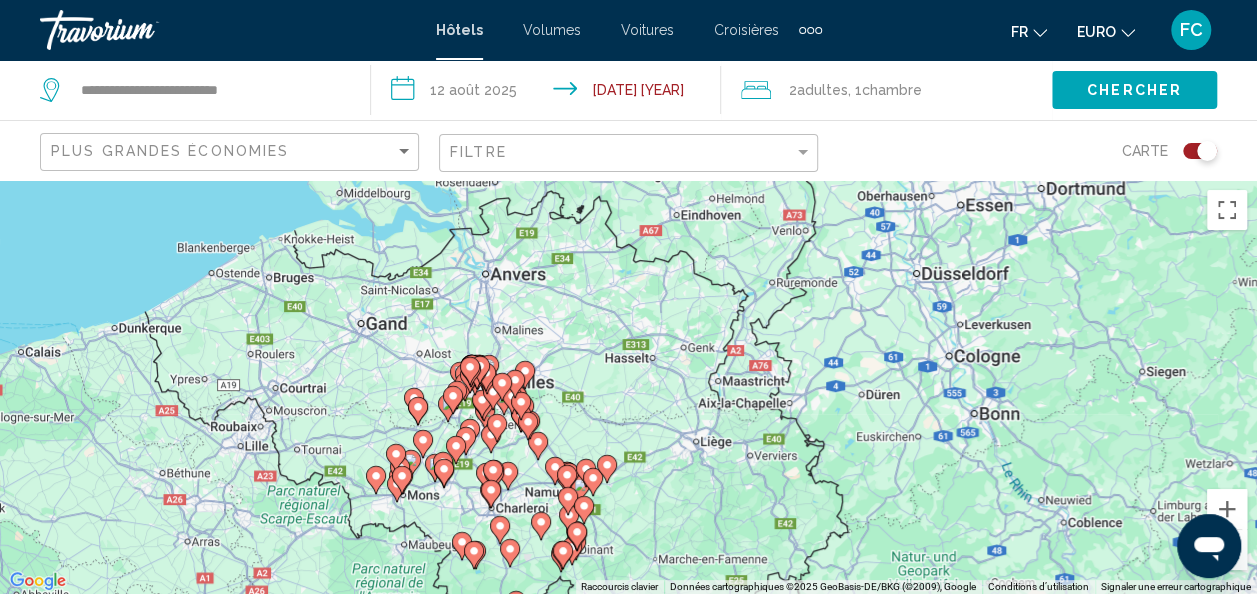 click on "Pour activer le glissement avec le clavier, appuyez sur Alt+Entrée. Une fois ce mode activé, utilisez les touches fléchées pour déplacer le repère. Pour valider le déplacement, appuyez sur Entrée. Pour annuler, appuyez sur Échap." at bounding box center [628, 387] 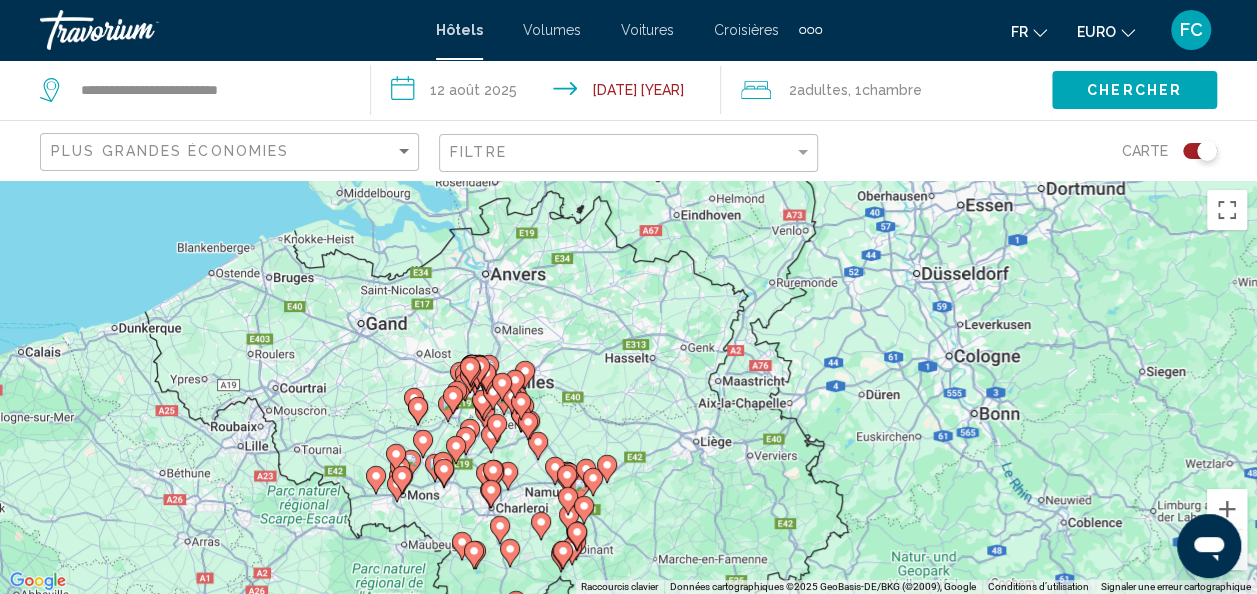 click on "Pour activer le glissement avec le clavier, appuyez sur Alt+Entrée. Une fois ce mode activé, utilisez les touches fléchées pour déplacer le repère. Pour valider le déplacement, appuyez sur Entrée. Pour annuler, appuyez sur Échap." at bounding box center [628, 387] 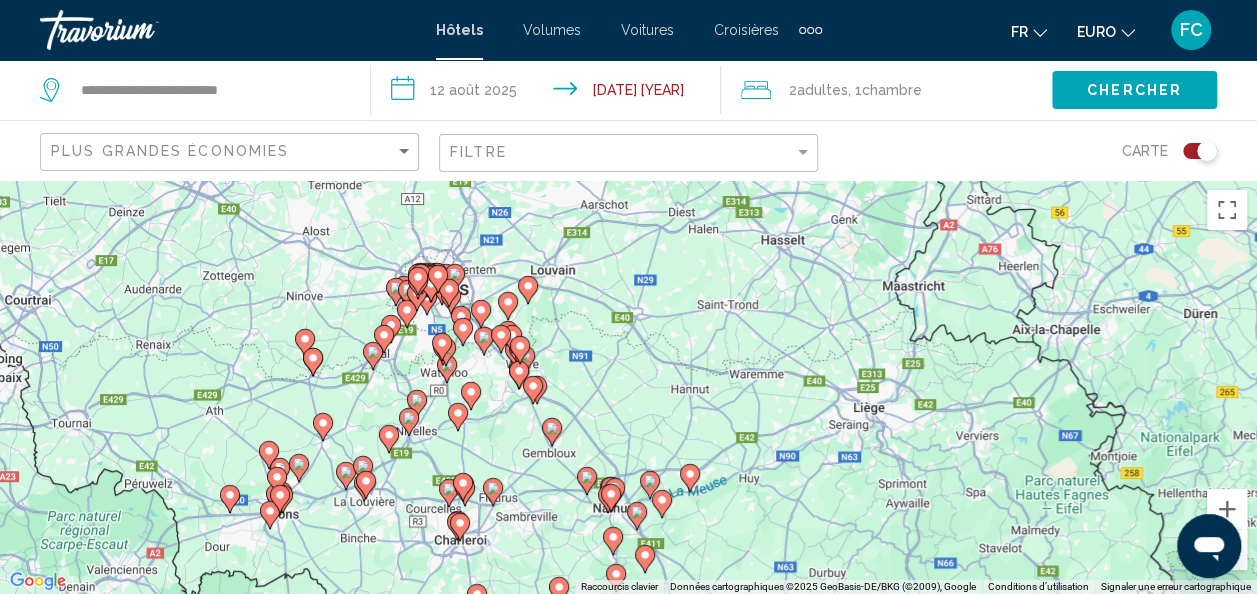 click on "Pour activer le glissement avec le clavier, appuyez sur Alt+Entrée. Une fois ce mode activé, utilisez les touches fléchées pour déplacer le repère. Pour valider le déplacement, appuyez sur Entrée. Pour annuler, appuyez sur Échap." at bounding box center (628, 387) 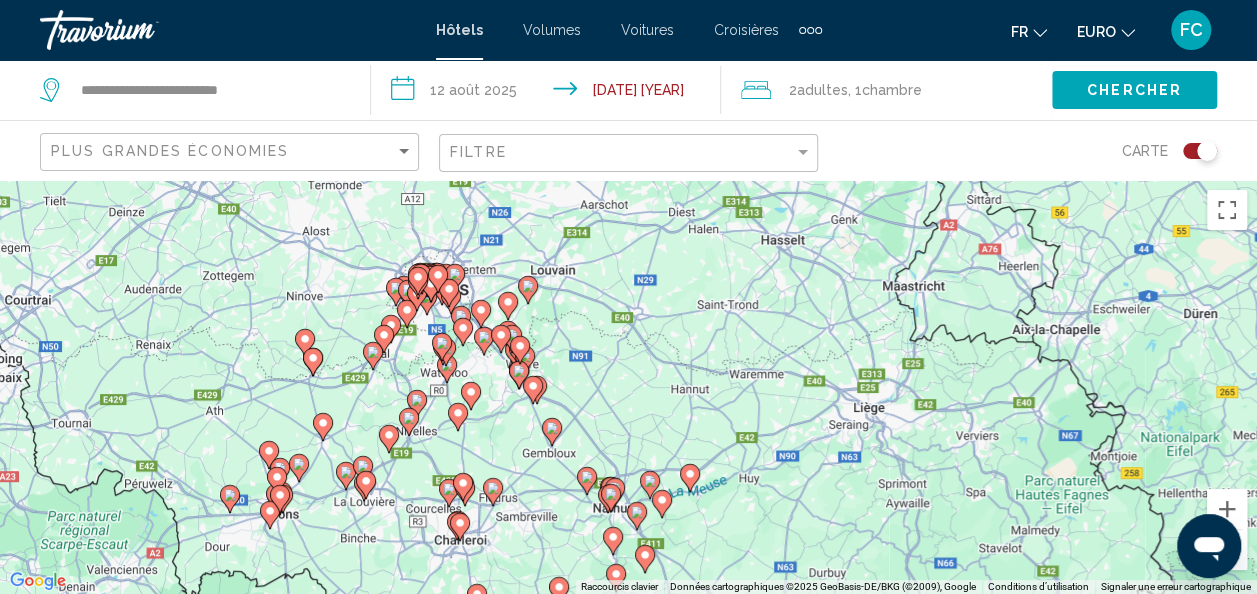 click on "Pour activer le glissement avec le clavier, appuyez sur Alt+Entrée. Une fois ce mode activé, utilisez les touches fléchées pour déplacer le repère. Pour valider le déplacement, appuyez sur Entrée. Pour annuler, appuyez sur Échap." at bounding box center (628, 387) 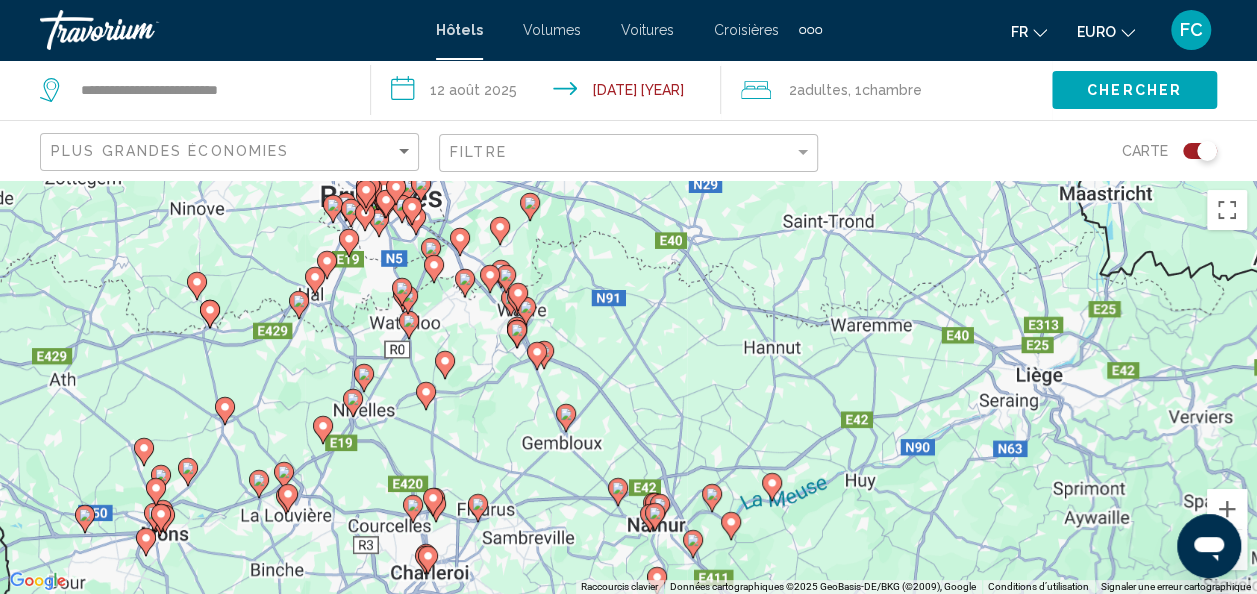 click on "Pour activer le glissement avec le clavier, appuyez sur Alt+Entrée. Une fois ce mode activé, utilisez les touches fléchées pour déplacer le repère. Pour valider le déplacement, appuyez sur Entrée. Pour annuler, appuyez sur Échap." at bounding box center [628, 387] 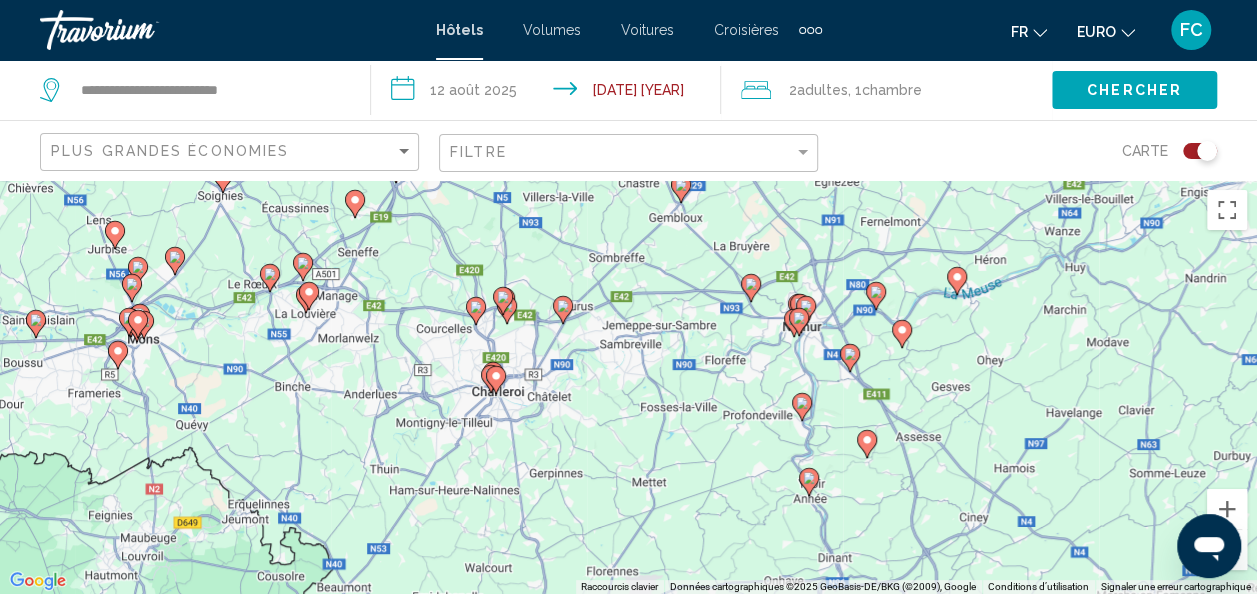 drag, startPoint x: 475, startPoint y: 426, endPoint x: 585, endPoint y: 188, distance: 262.19077 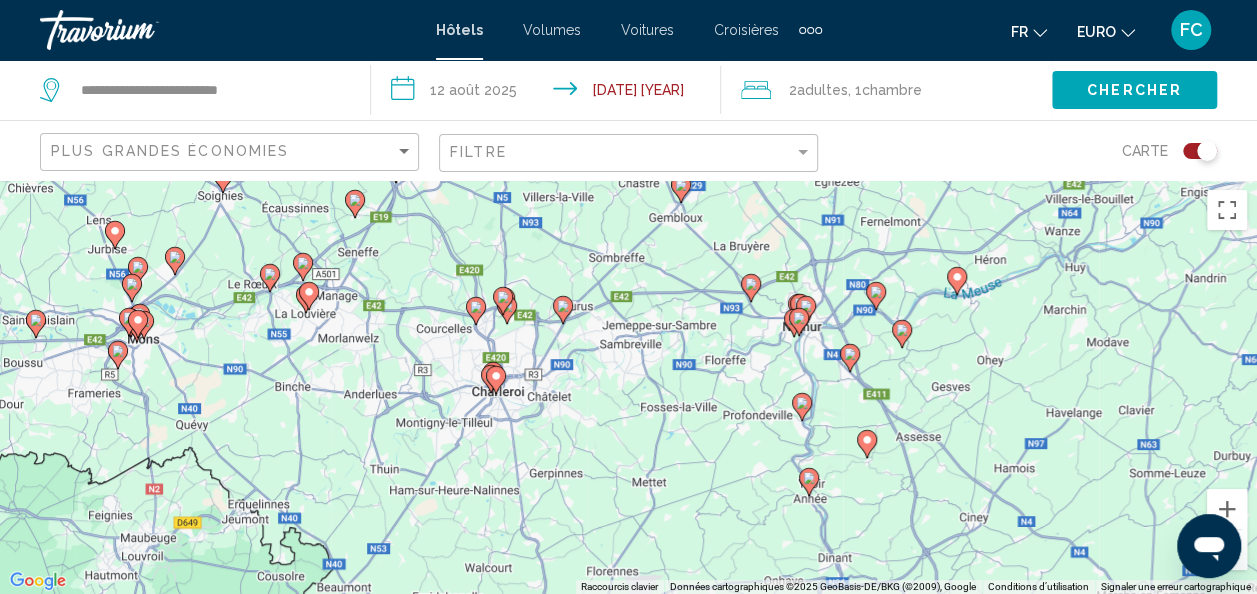 click on "Pour activer le glissement avec le clavier, appuyez sur Alt+Entrée. Une fois ce mode activé, utilisez les touches fléchées pour déplacer le repère. Pour valider le déplacement, appuyez sur Entrée. Pour annuler, appuyez sur Échap." at bounding box center (628, 387) 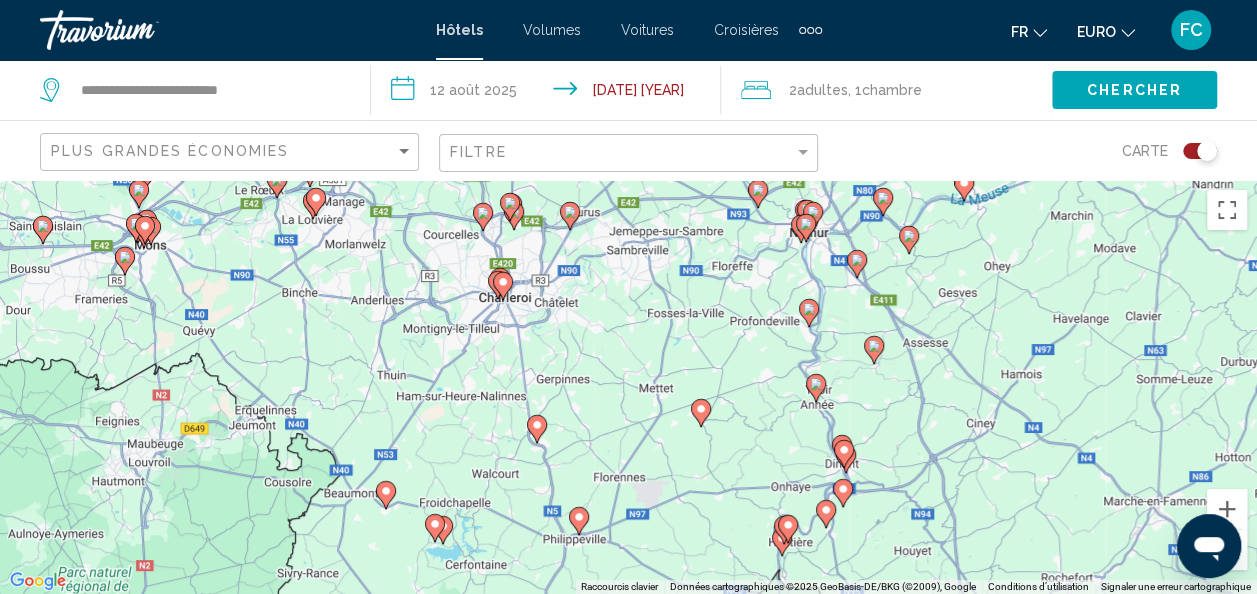 drag, startPoint x: 576, startPoint y: 374, endPoint x: 560, endPoint y: 332, distance: 44.94441 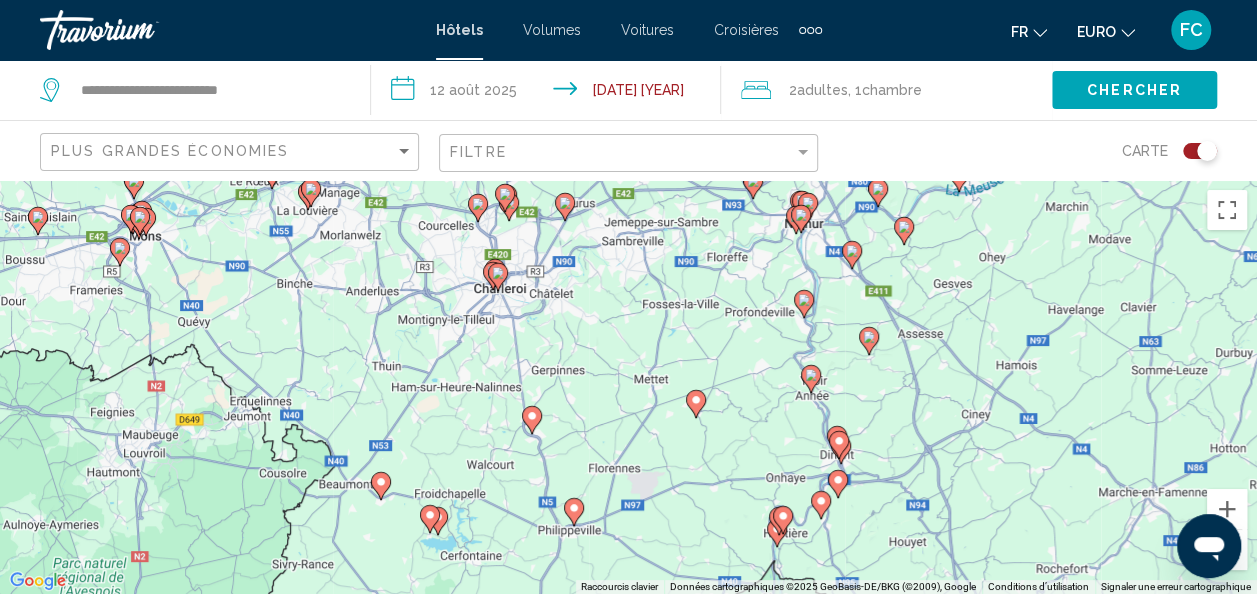 drag, startPoint x: 462, startPoint y: 404, endPoint x: 438, endPoint y: 378, distance: 35.383614 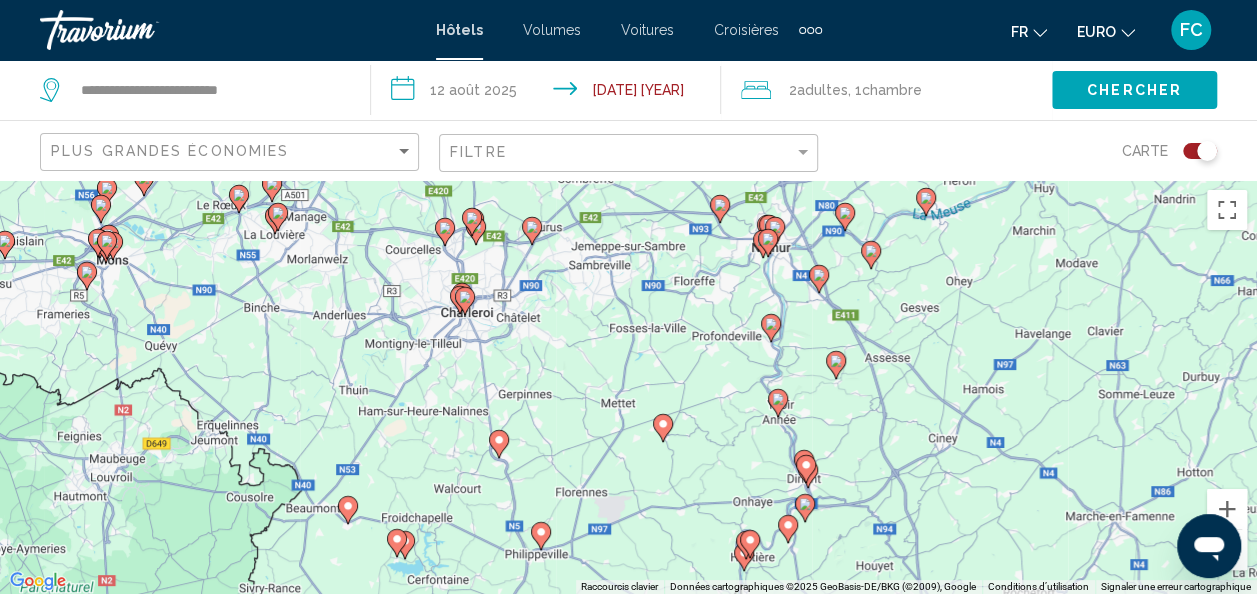 drag, startPoint x: 570, startPoint y: 350, endPoint x: 558, endPoint y: 401, distance: 52.392746 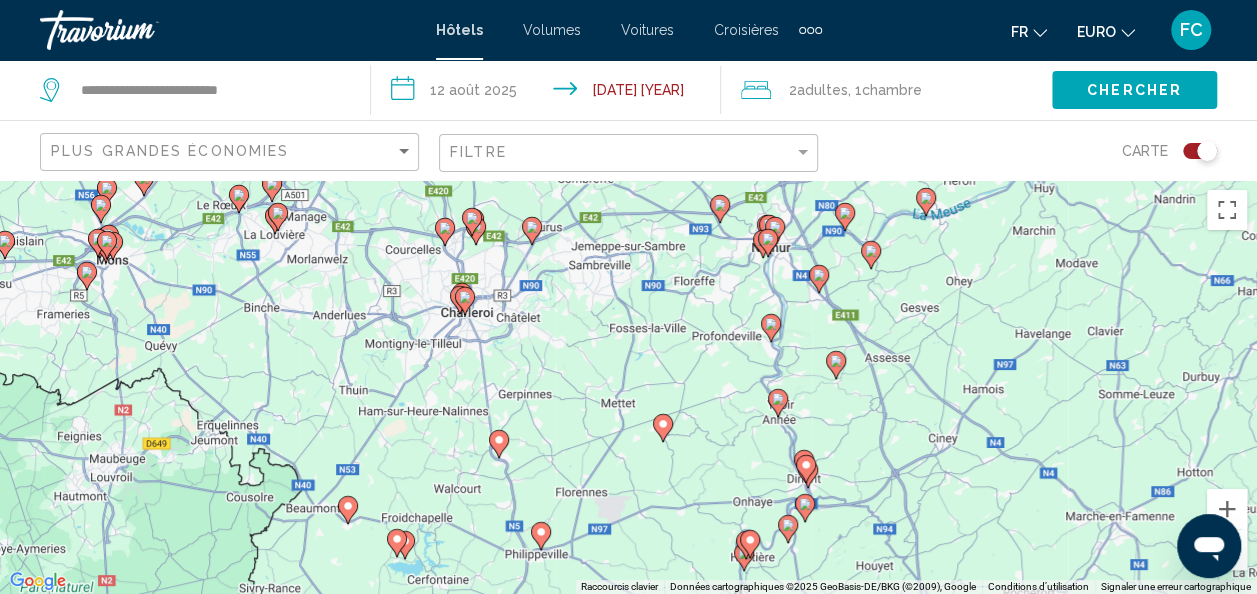 click on "Pour activer le glissement avec le clavier, appuyez sur Alt+Entrée. Une fois ce mode activé, utilisez les touches fléchées pour déplacer le repère. Pour valider le déplacement, appuyez sur Entrée. Pour annuler, appuyez sur Échap." at bounding box center [628, 387] 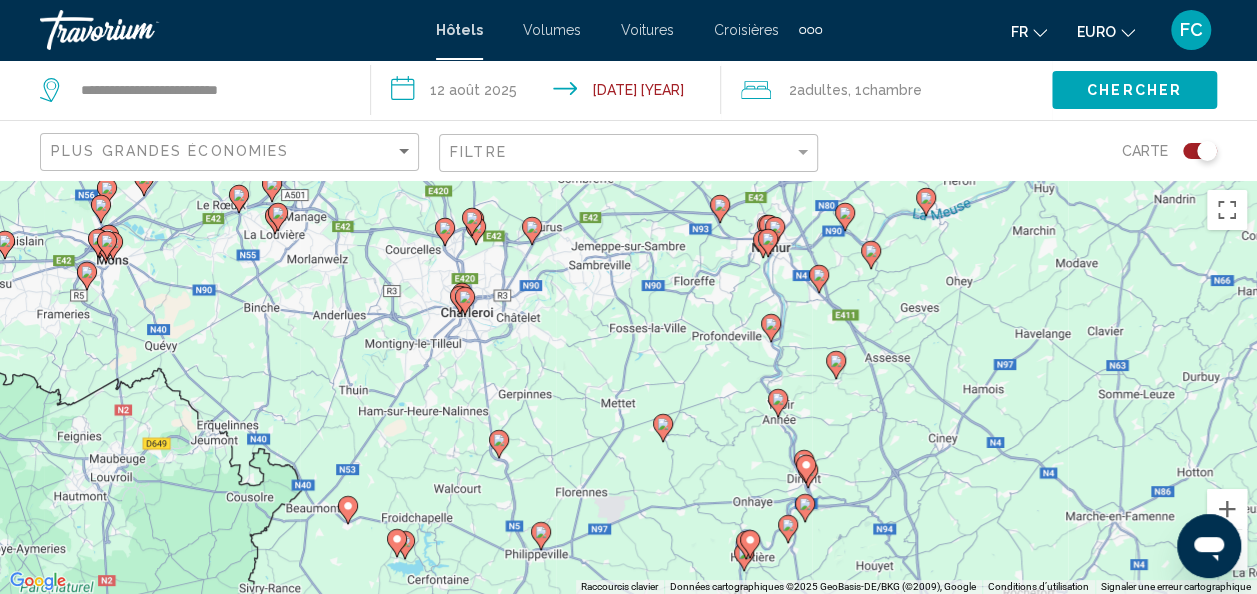 click 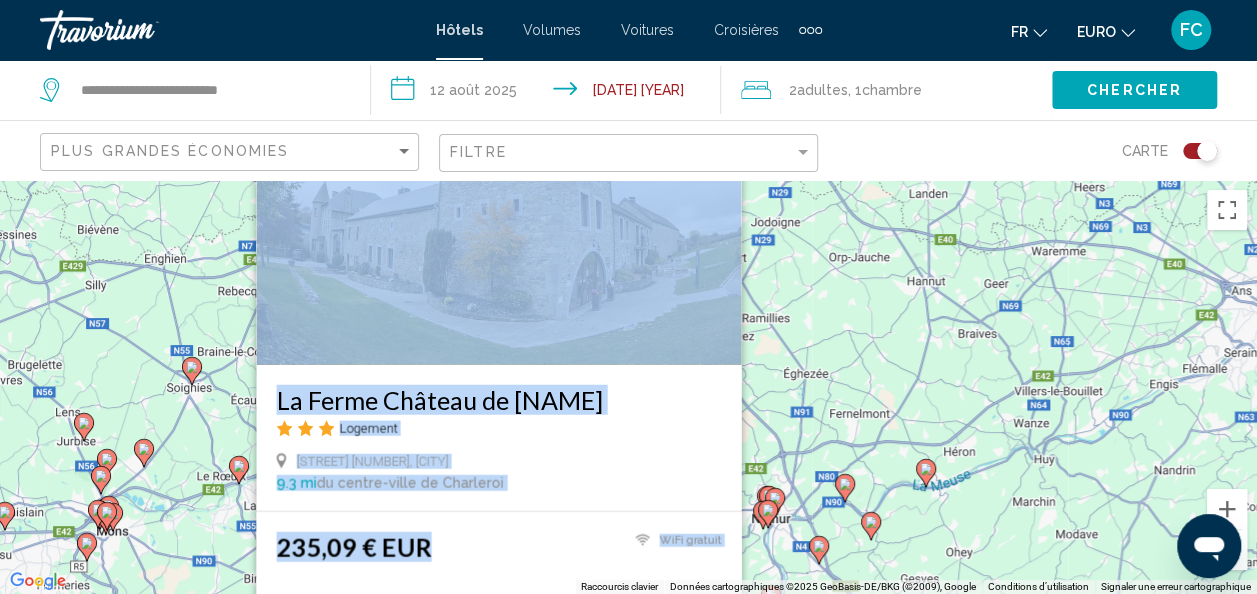 click on "Pour activer le glissement avec le clavier, appuyez sur Alt+Entrée. Une fois ce mode activé, utilisez les touches fléchées pour déplacer le repère. Pour valider le déplacement, appuyez sur Entrée. Pour annuler, appuyez sur Échap.  La Ferme Château de Laneffe
Logement
Grande Route 45, Walcourt 9.3 mi  du centre-ville de Charleroi de l'hôtel 235,09 € EUR
WiFi gratuit  Sélectionner une chambre" at bounding box center [628, 387] 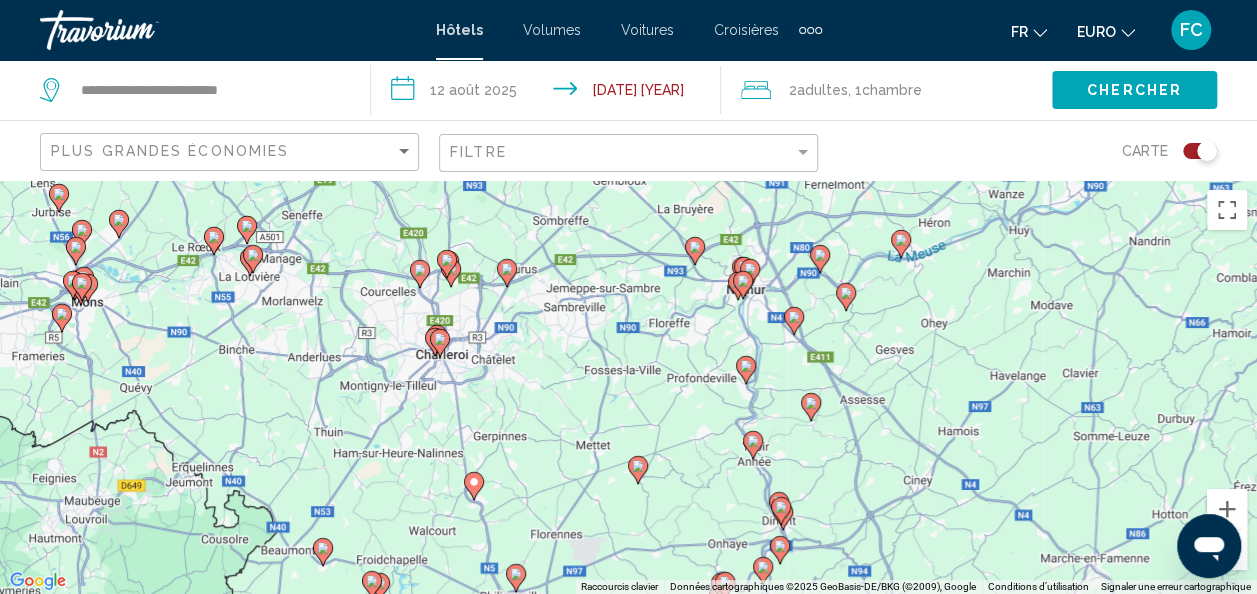 drag, startPoint x: 640, startPoint y: 520, endPoint x: 614, endPoint y: 283, distance: 238.42189 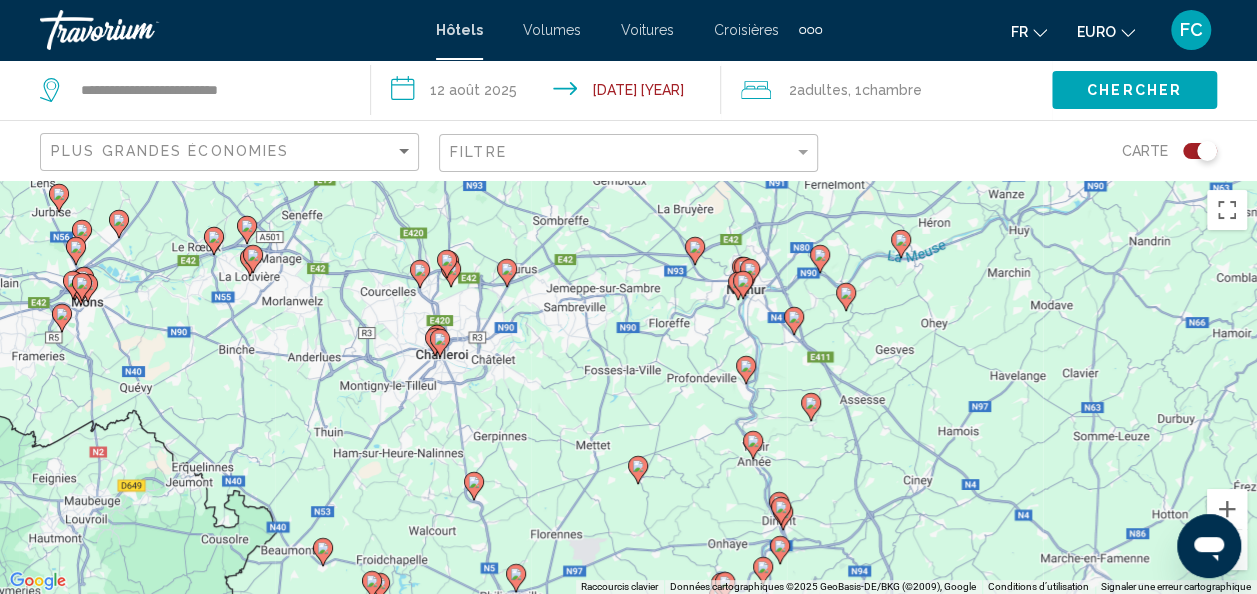 click on "Pour activer le glissement avec le clavier, appuyez sur Alt+Entrée. Une fois ce mode activé, utilisez les touches fléchées pour déplacer le repère. Pour valider le déplacement, appuyez sur Entrée. Pour annuler, appuyez sur Échap." at bounding box center [628, 387] 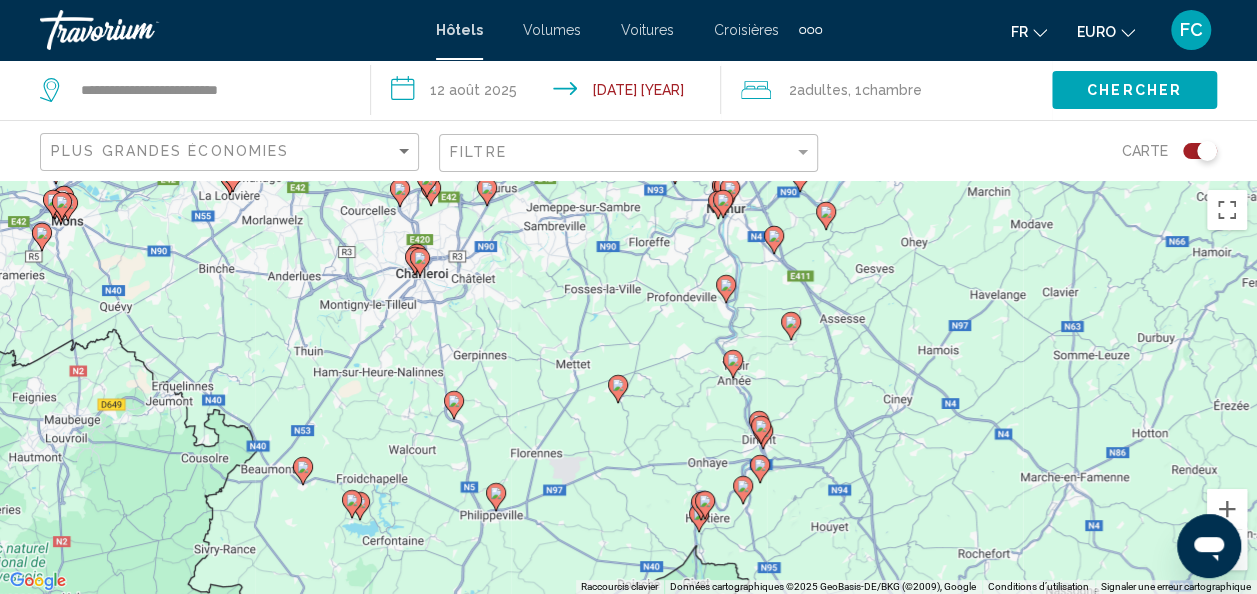 drag, startPoint x: 571, startPoint y: 443, endPoint x: 550, endPoint y: 372, distance: 74.04053 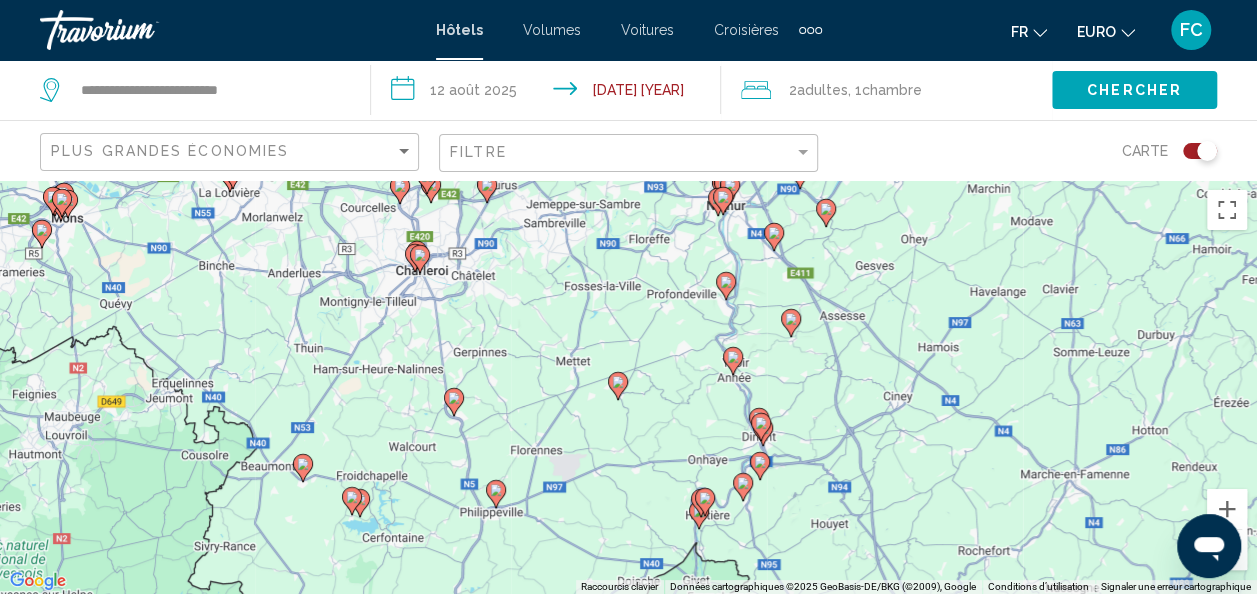 click 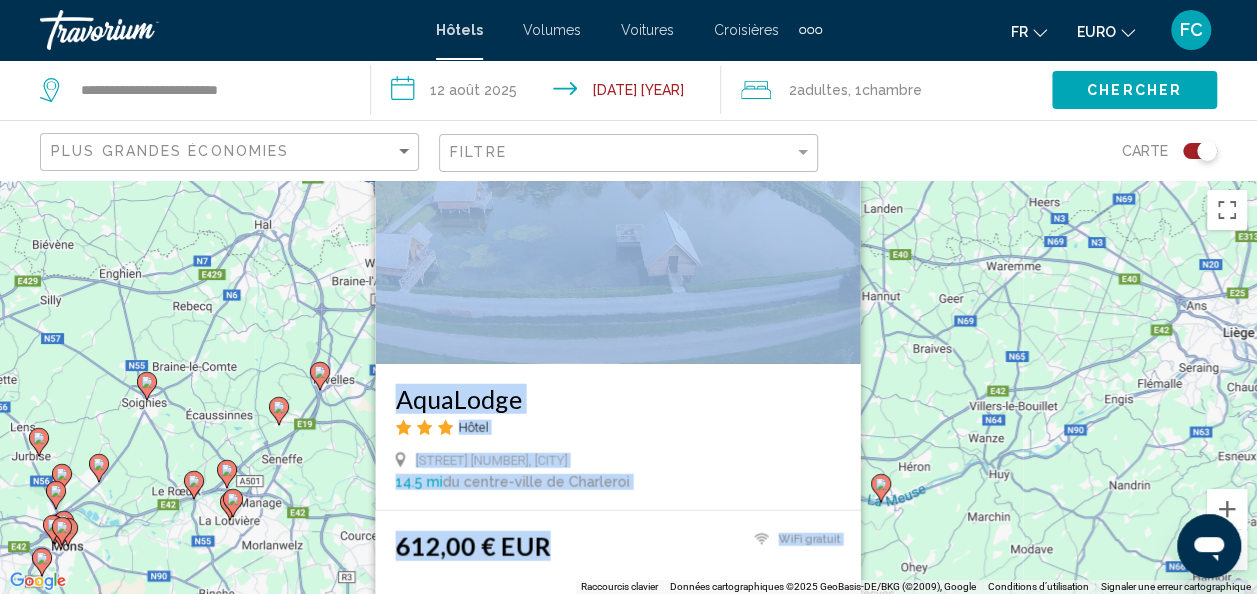 click at bounding box center [617, 204] 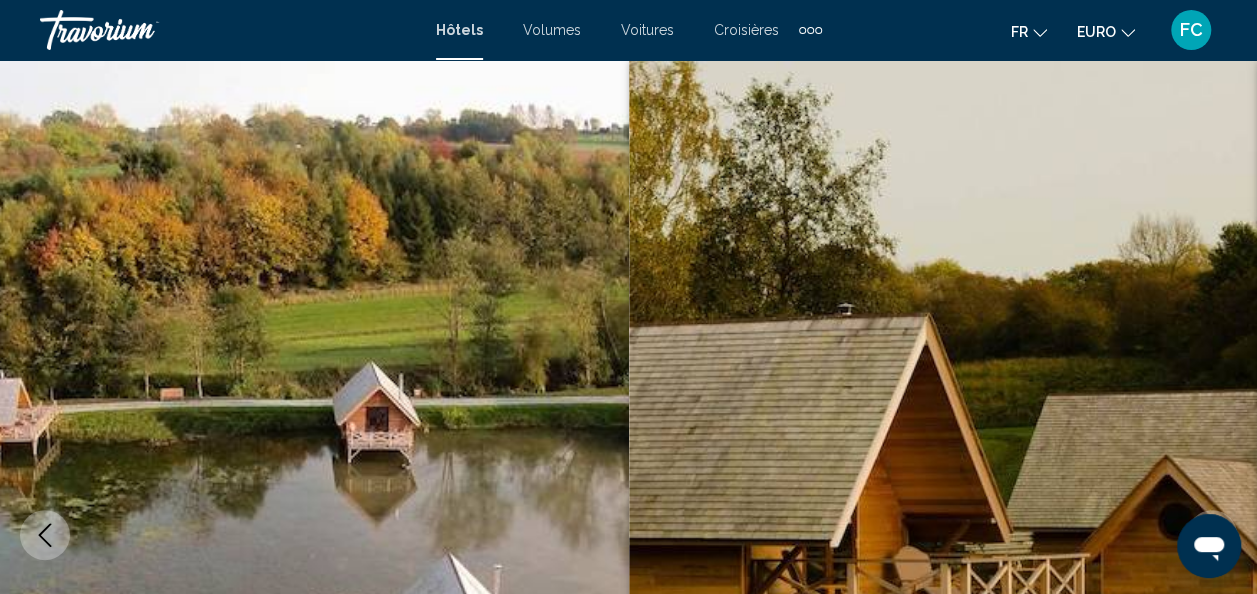 scroll, scrollTop: 238, scrollLeft: 0, axis: vertical 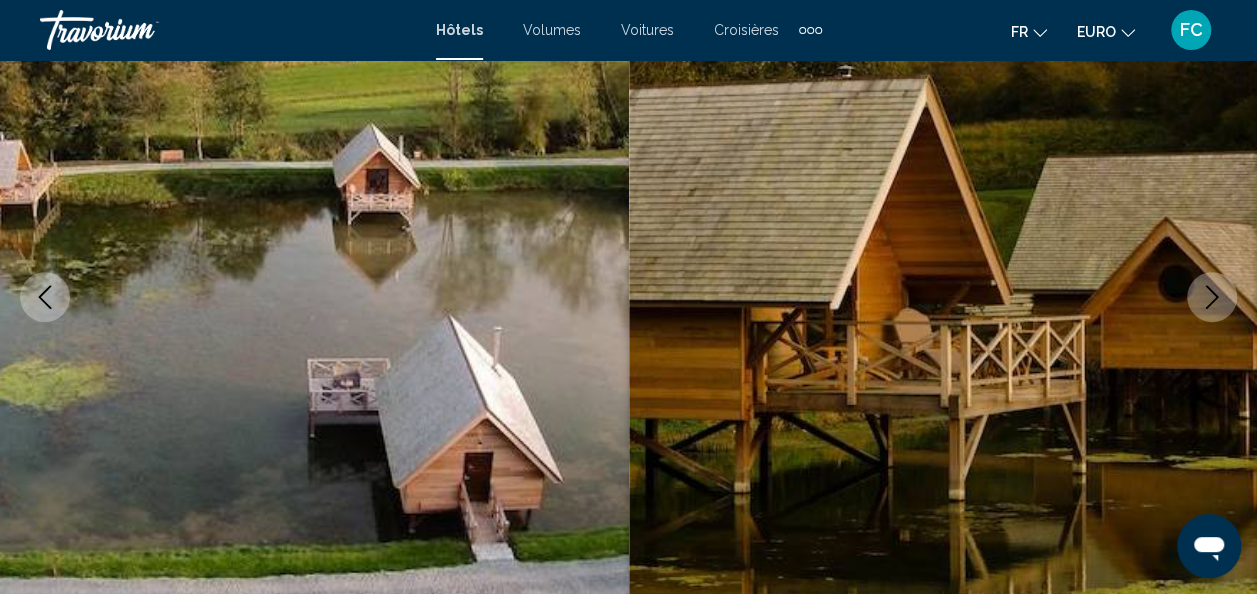 click 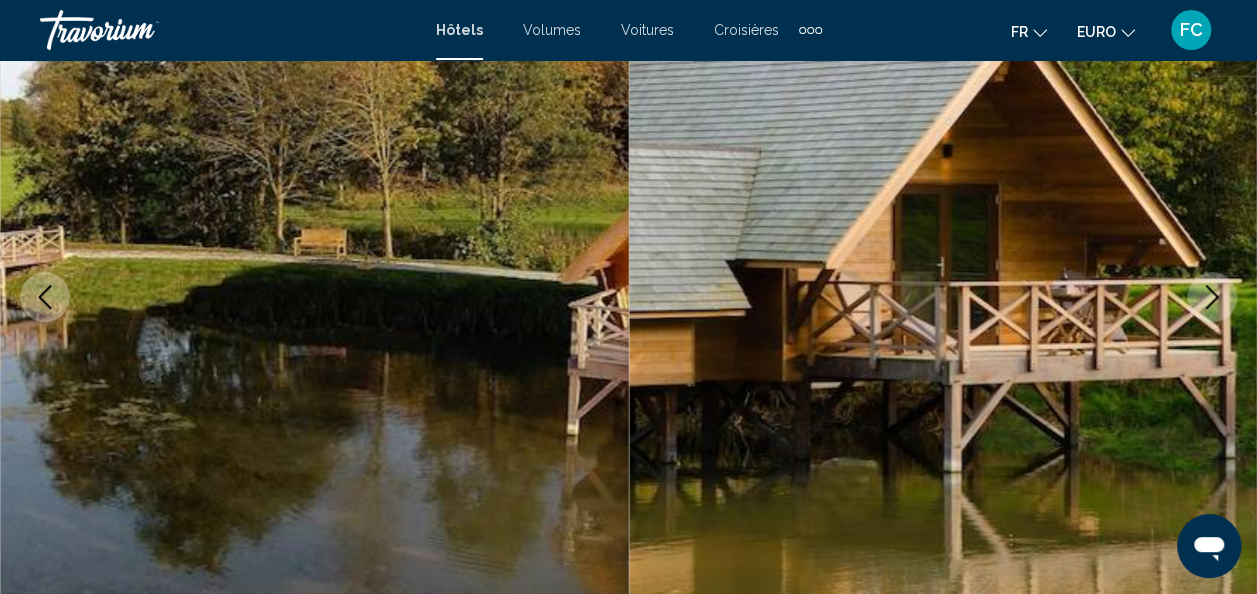 click 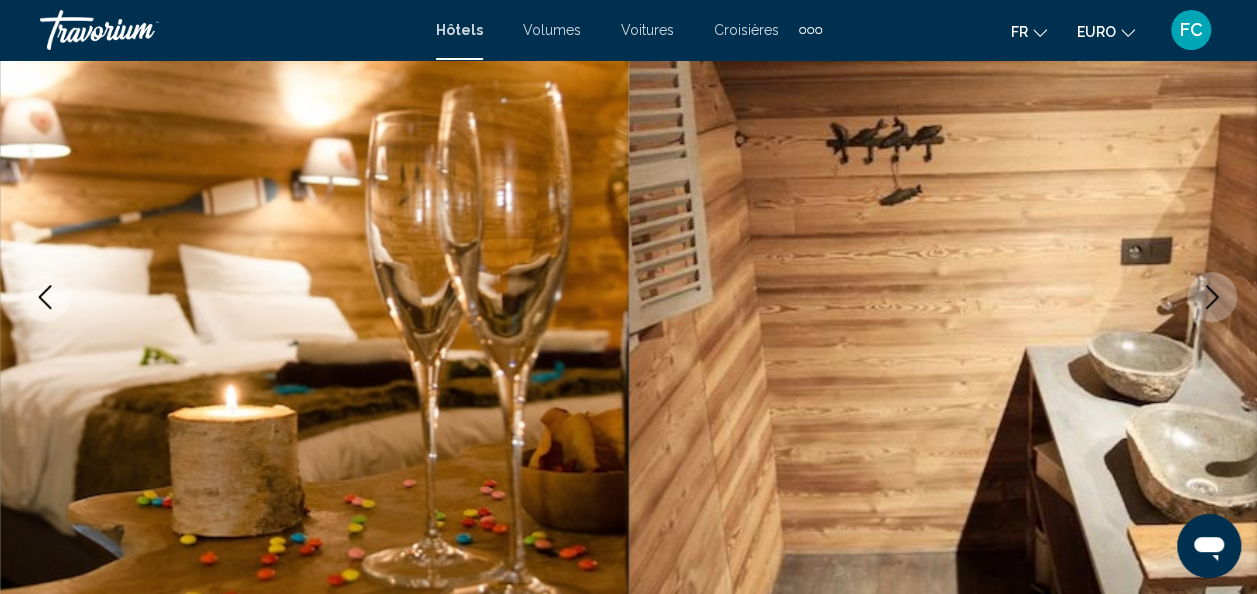 click 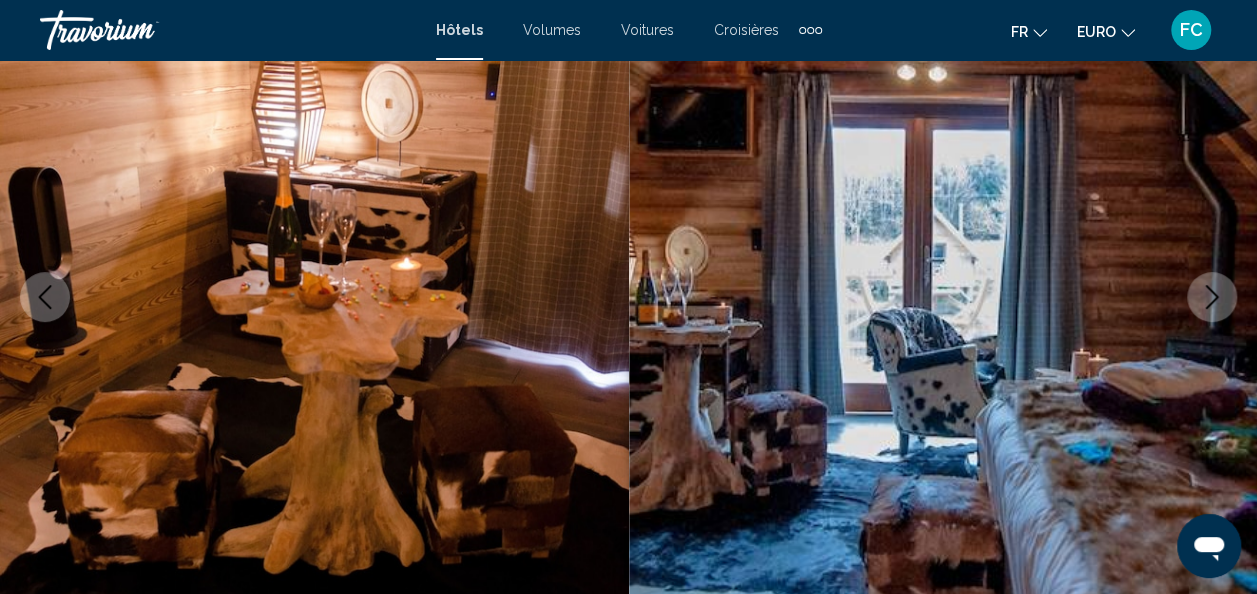click 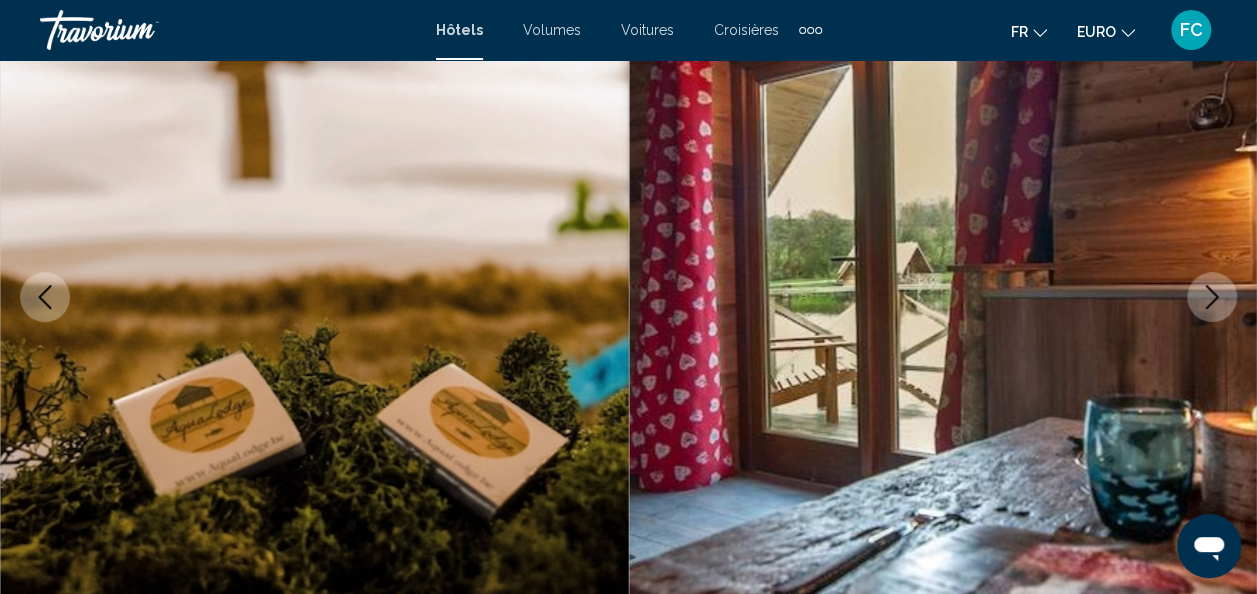 click 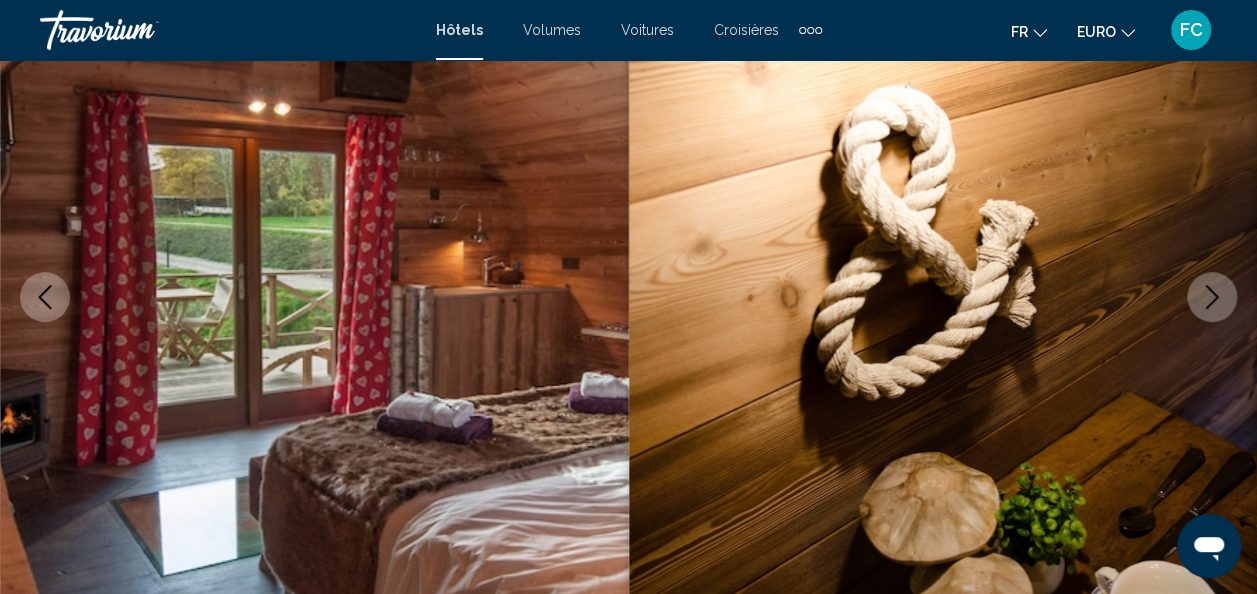 click 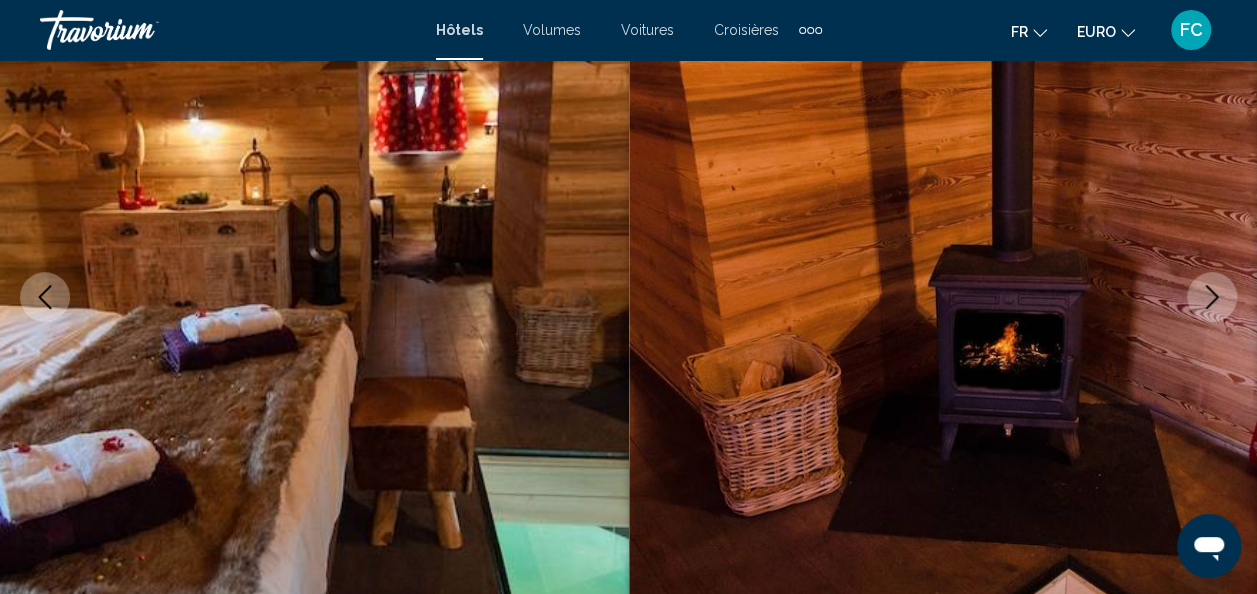 click 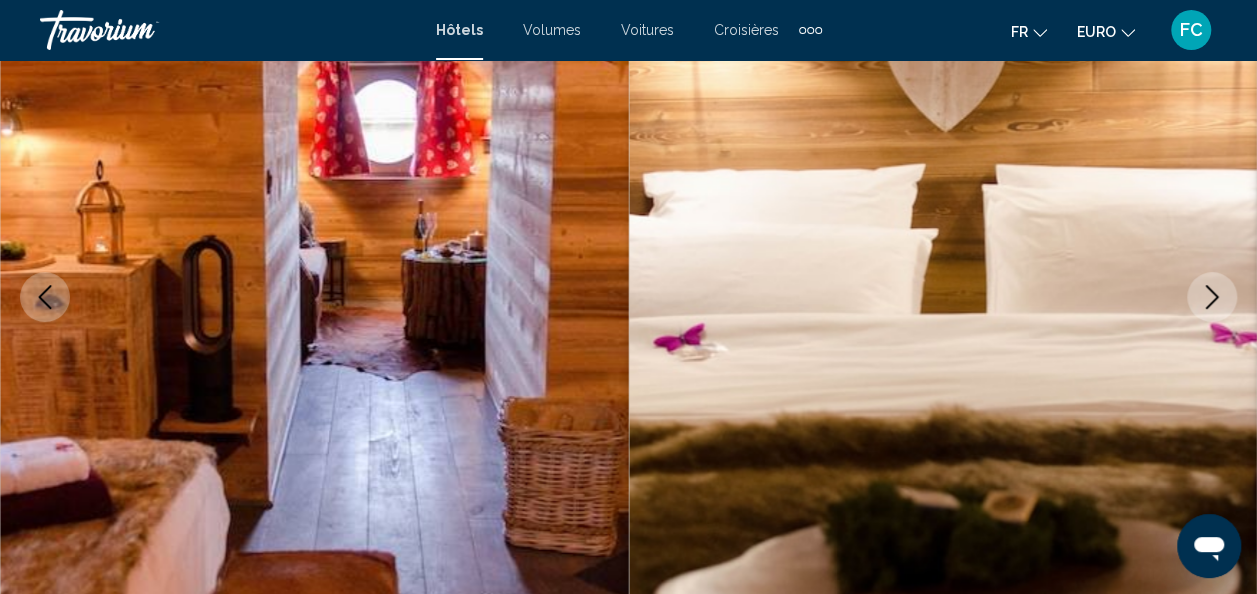 click 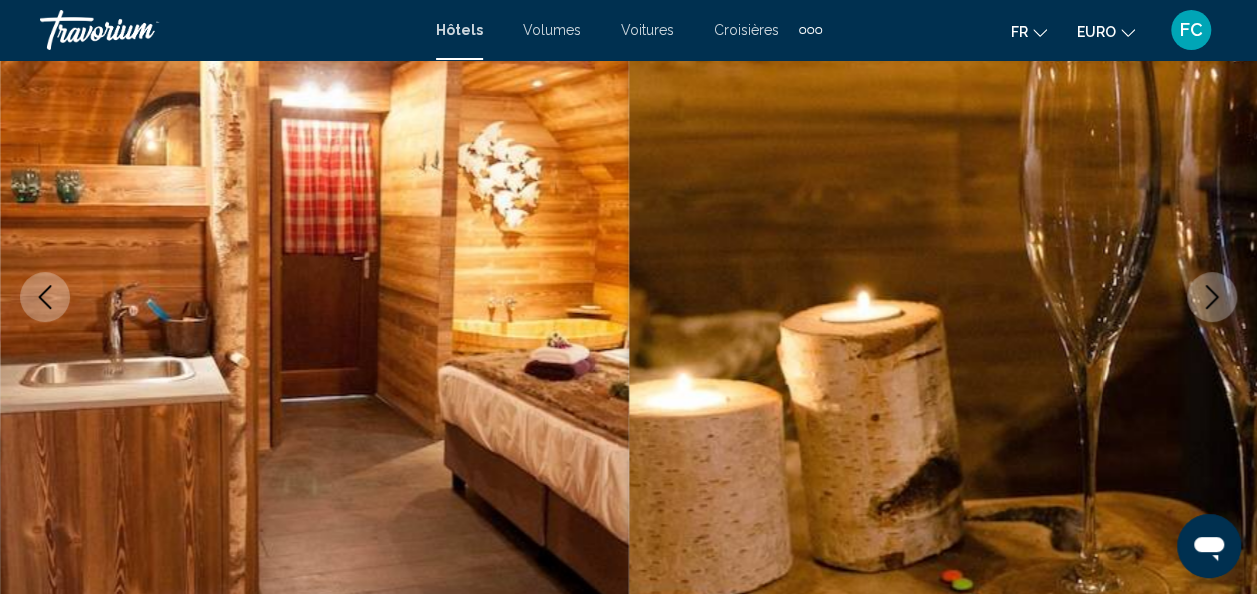 click 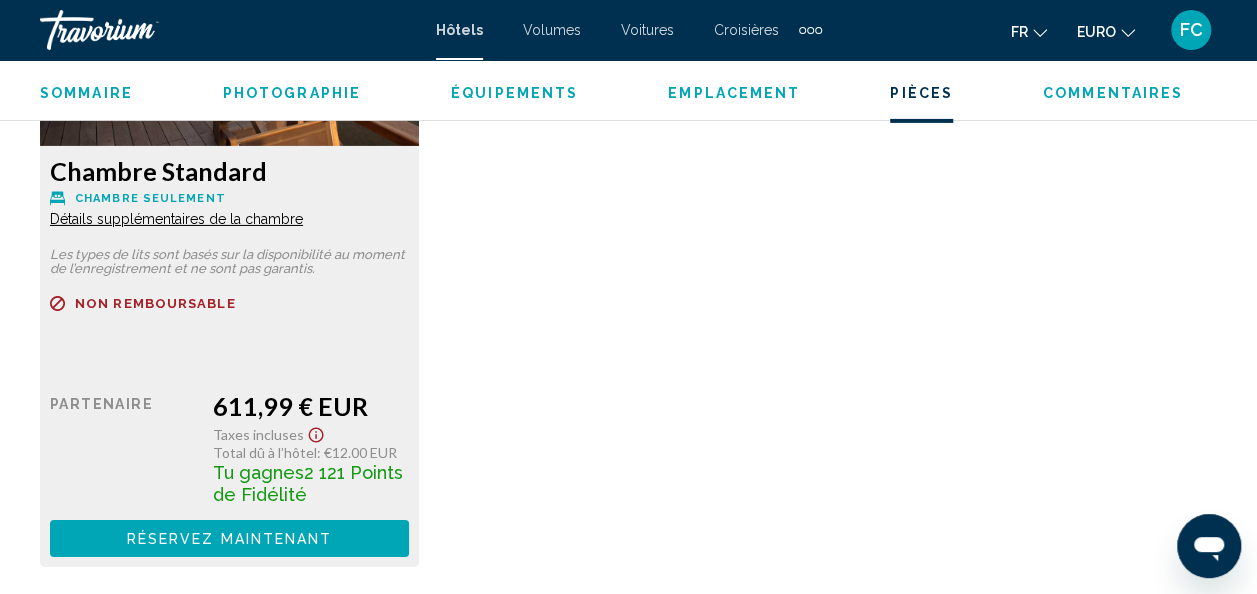 scroll, scrollTop: 3291, scrollLeft: 0, axis: vertical 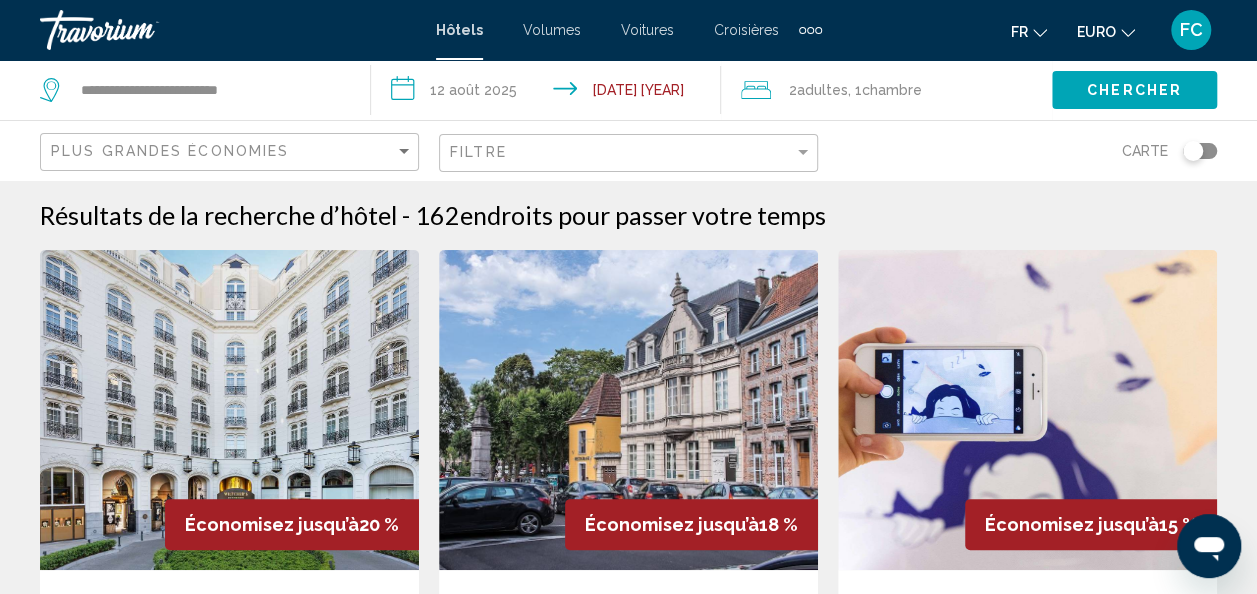 click 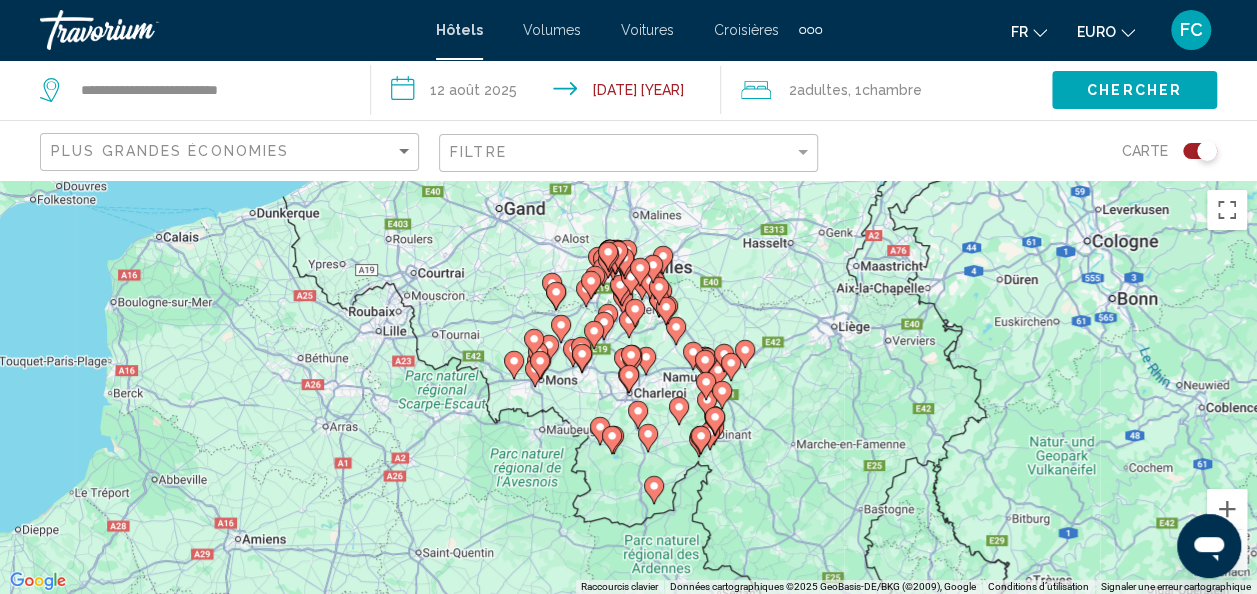 click on "Pour activer le glissement avec le clavier, appuyez sur Alt+Entrée. Une fois ce mode activé, utilisez les touches fléchées pour déplacer le repère. Pour valider le déplacement, appuyez sur Entrée. Pour annuler, appuyez sur Échap." at bounding box center [628, 387] 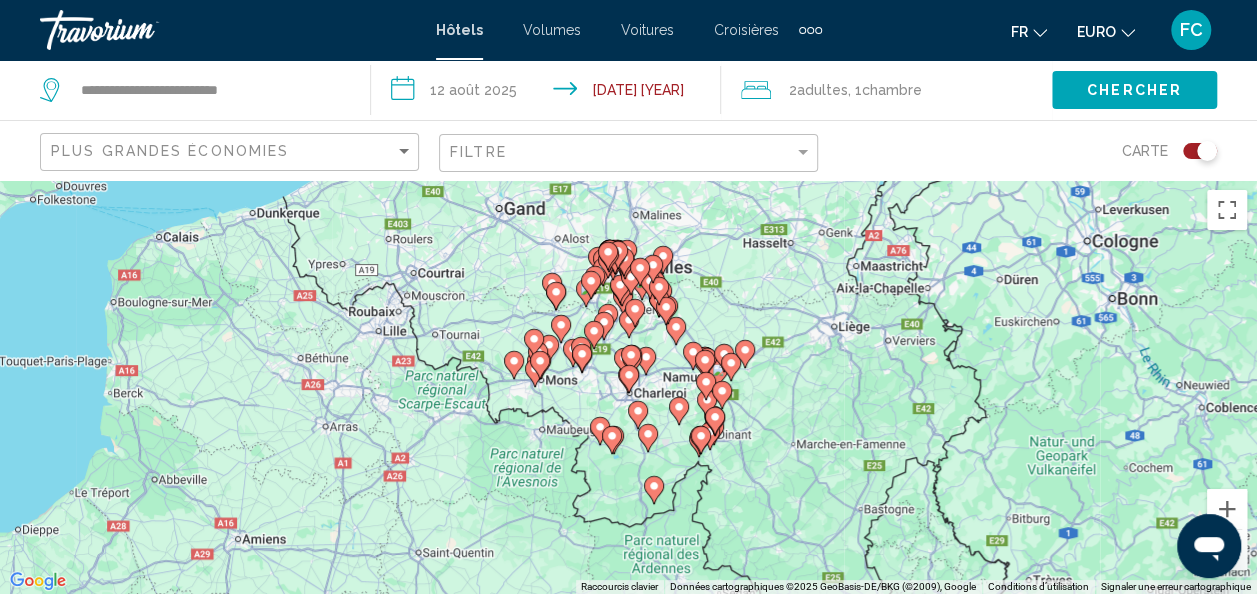 click on "Pour activer le glissement avec le clavier, appuyez sur Alt+Entrée. Une fois ce mode activé, utilisez les touches fléchées pour déplacer le repère. Pour valider le déplacement, appuyez sur Entrée. Pour annuler, appuyez sur Échap." at bounding box center (628, 387) 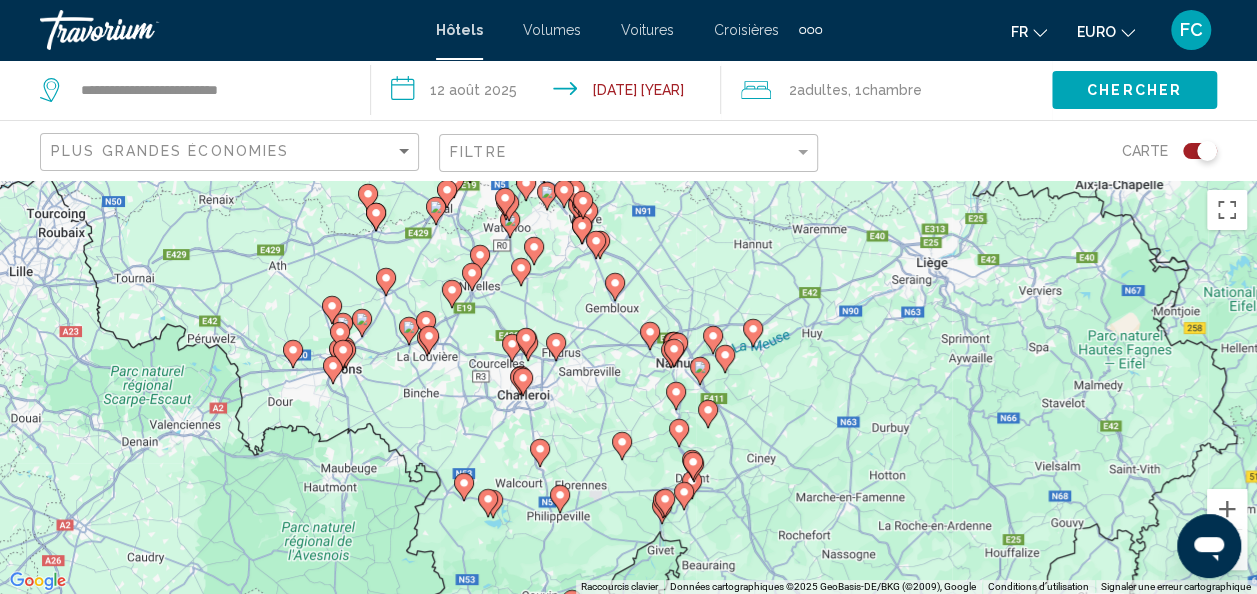 click on "Pour activer le glissement avec le clavier, appuyez sur Alt+Entrée. Une fois ce mode activé, utilisez les touches fléchées pour déplacer le repère. Pour valider le déplacement, appuyez sur Entrée. Pour annuler, appuyez sur Échap." at bounding box center [628, 387] 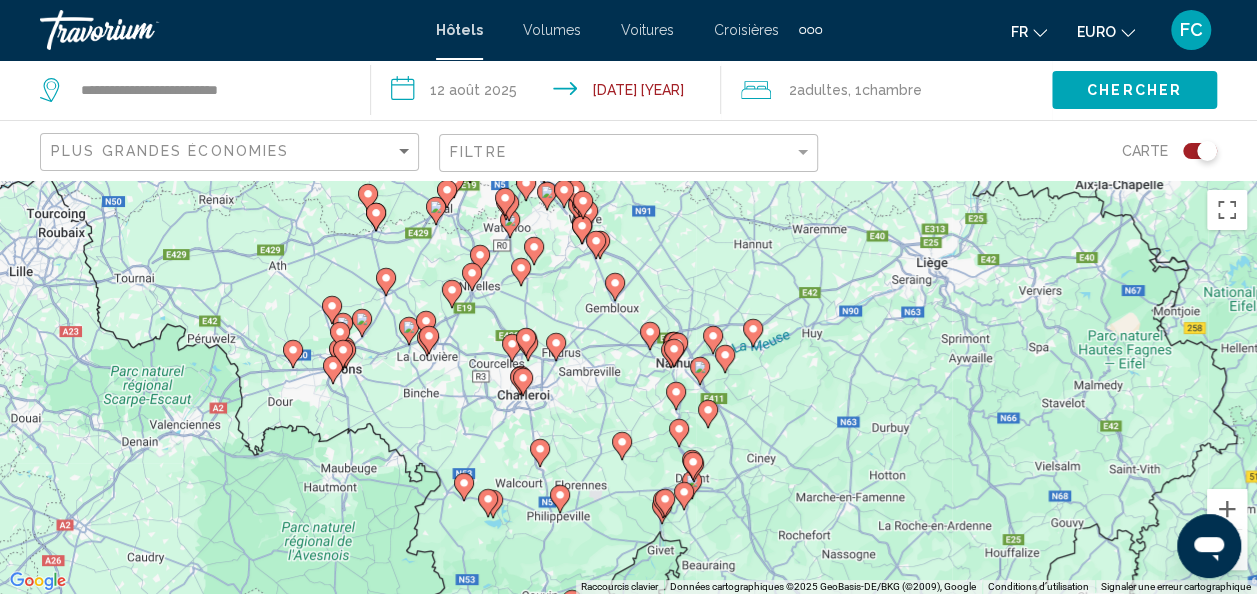 click on "Pour activer le glissement avec le clavier, appuyez sur Alt+Entrée. Une fois ce mode activé, utilisez les touches fléchées pour déplacer le repère. Pour valider le déplacement, appuyez sur Entrée. Pour annuler, appuyez sur Échap." at bounding box center [628, 387] 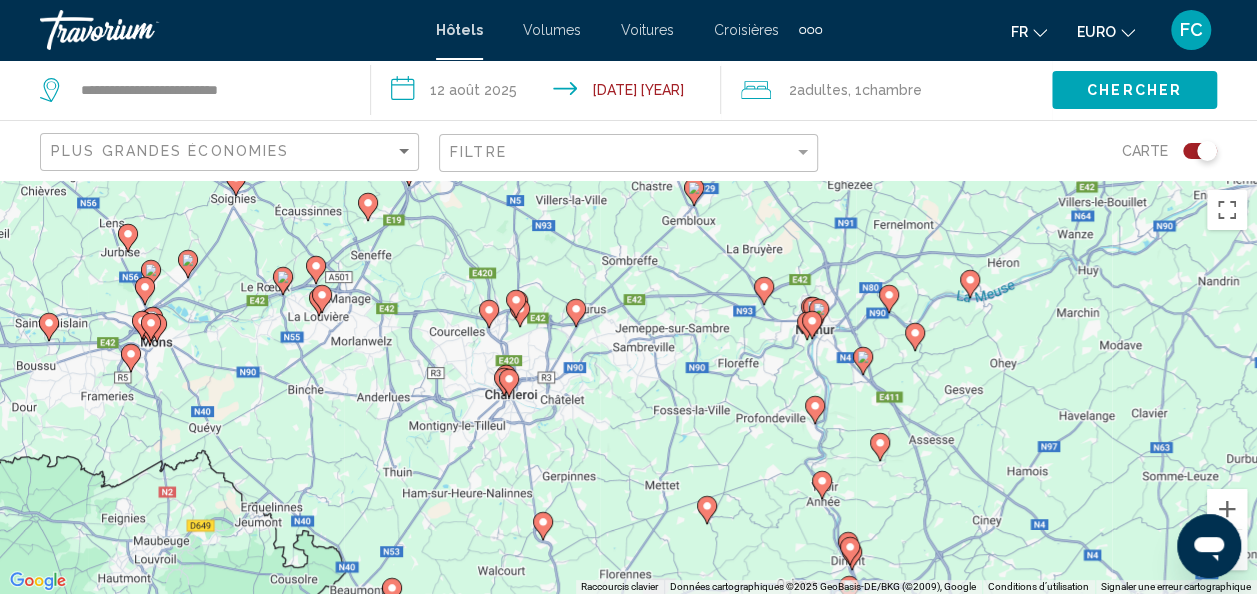 click on "Pour activer le glissement avec le clavier, appuyez sur Alt+Entrée. Une fois ce mode activé, utilisez les touches fléchées pour déplacer le repère. Pour valider le déplacement, appuyez sur Entrée. Pour annuler, appuyez sur Échap." at bounding box center [628, 387] 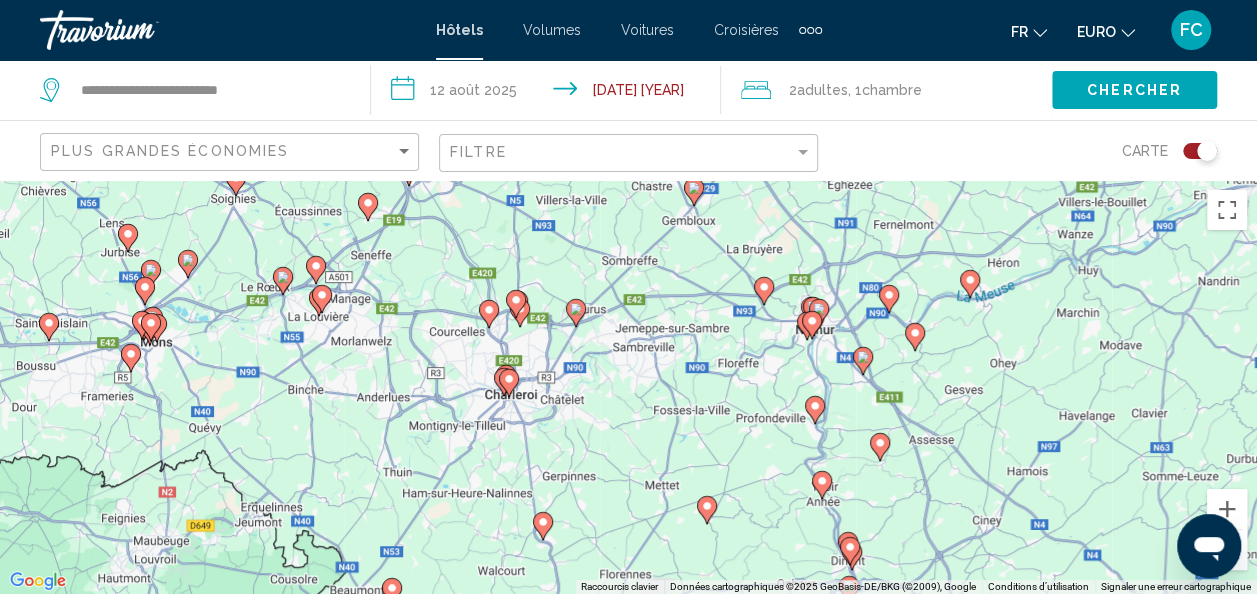 click on "Pour activer le glissement avec le clavier, appuyez sur Alt+Entrée. Une fois ce mode activé, utilisez les touches fléchées pour déplacer le repère. Pour valider le déplacement, appuyez sur Entrée. Pour annuler, appuyez sur Échap." at bounding box center (628, 387) 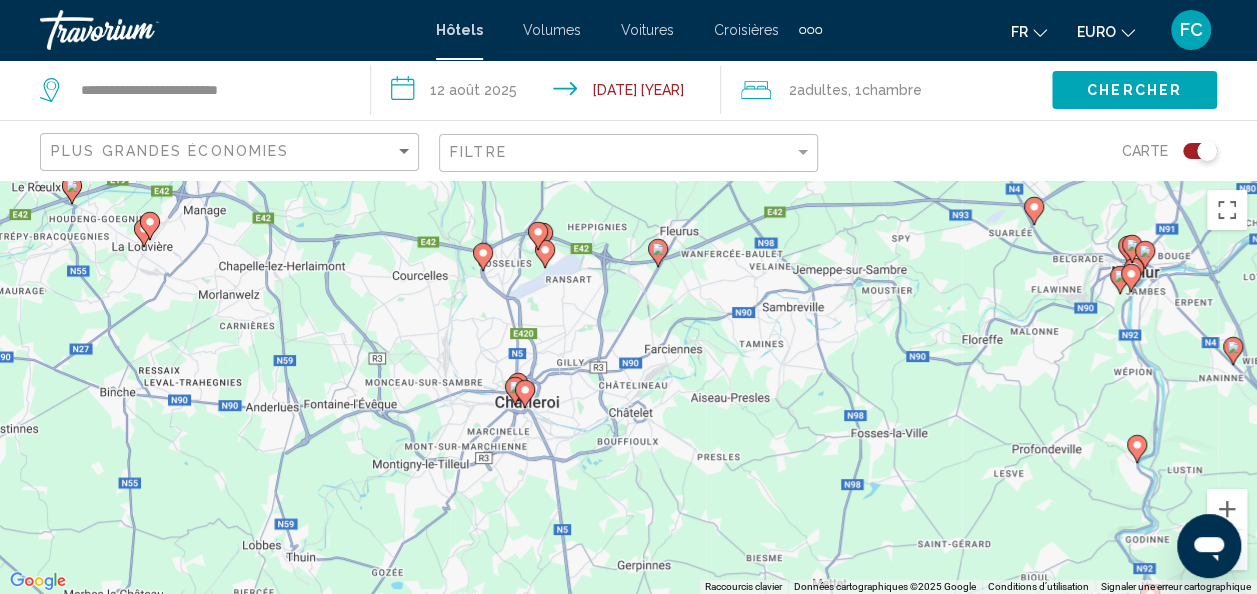 drag, startPoint x: 576, startPoint y: 454, endPoint x: 642, endPoint y: 486, distance: 73.34848 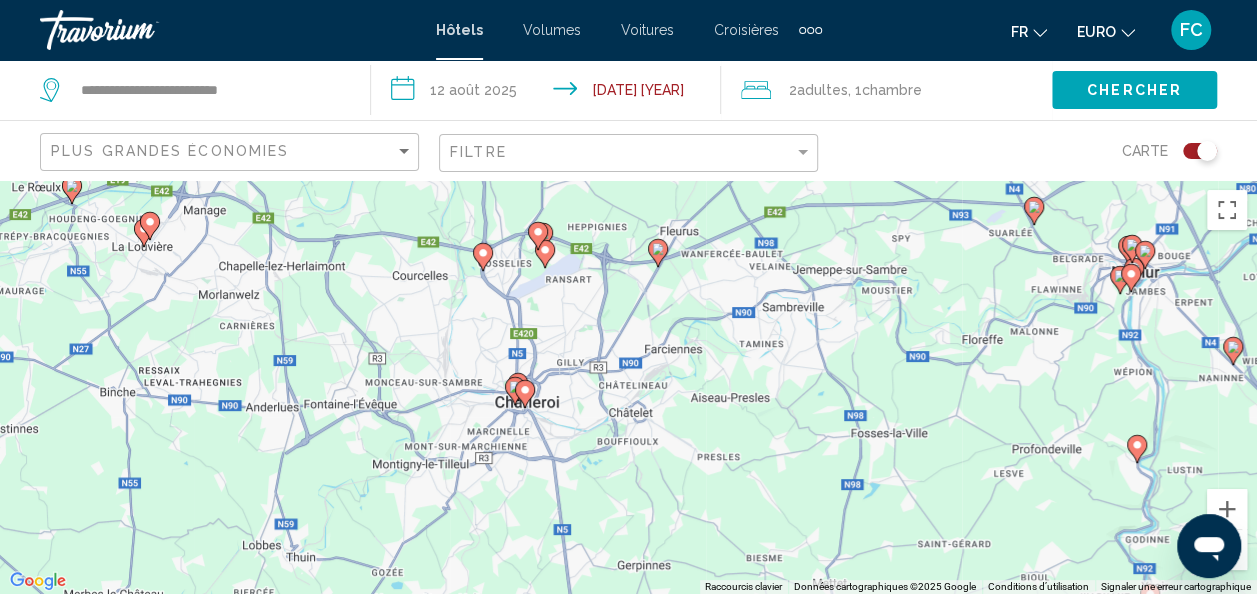 click on "Pour activer le glissement avec le clavier, appuyez sur Alt+Entrée. Une fois ce mode activé, utilisez les touches fléchées pour déplacer le repère. Pour valider le déplacement, appuyez sur Entrée. Pour annuler, appuyez sur Échap." at bounding box center [628, 387] 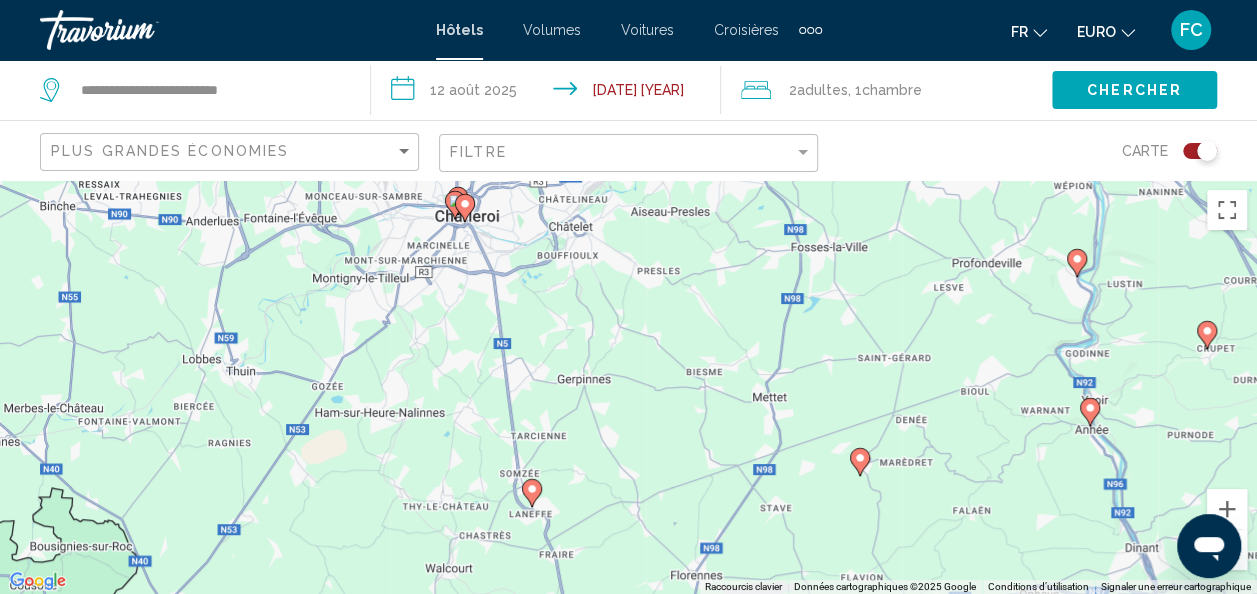 drag, startPoint x: 742, startPoint y: 463, endPoint x: 666, endPoint y: 229, distance: 246.03252 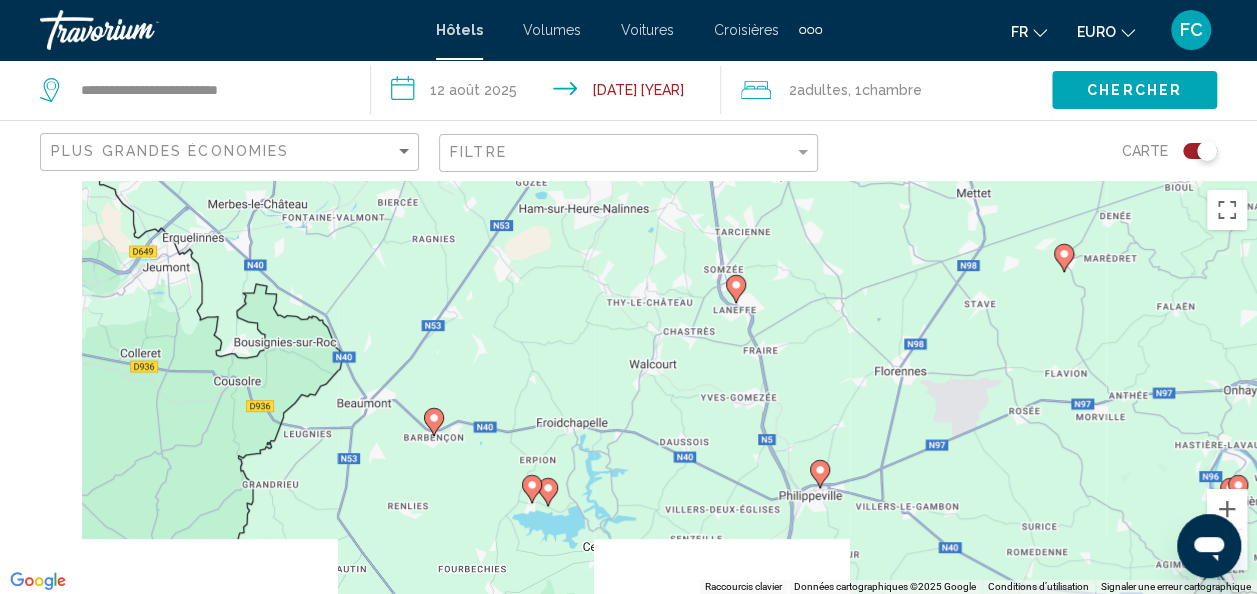 drag, startPoint x: 632, startPoint y: 310, endPoint x: 859, endPoint y: 168, distance: 267.7555 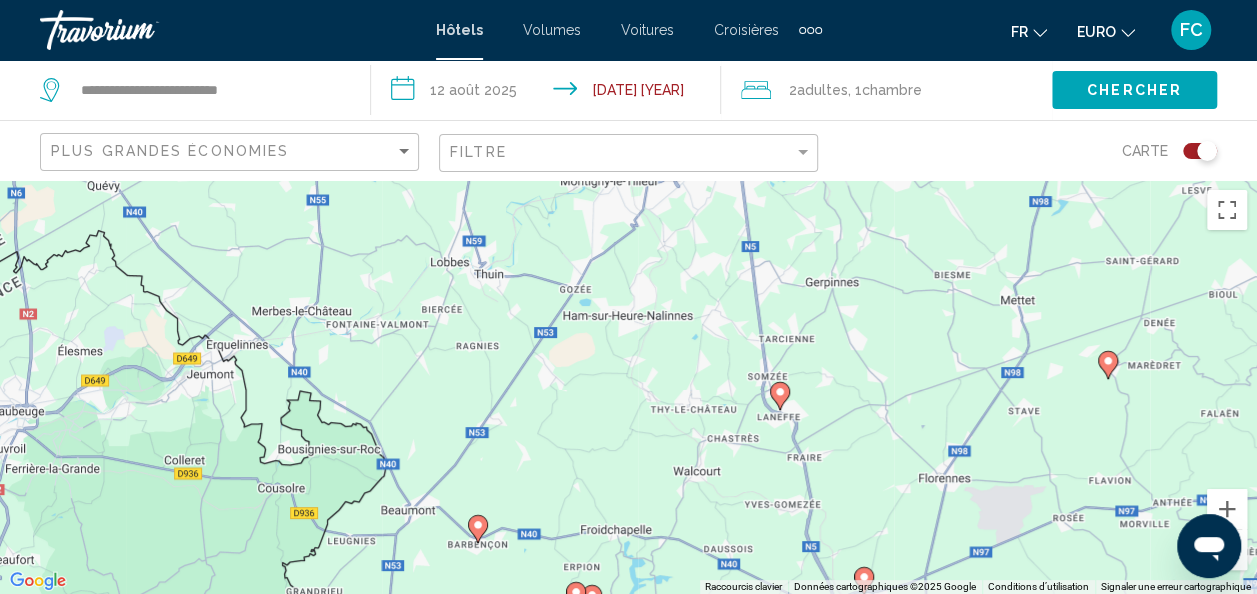 drag, startPoint x: 568, startPoint y: 294, endPoint x: 608, endPoint y: 414, distance: 126.491104 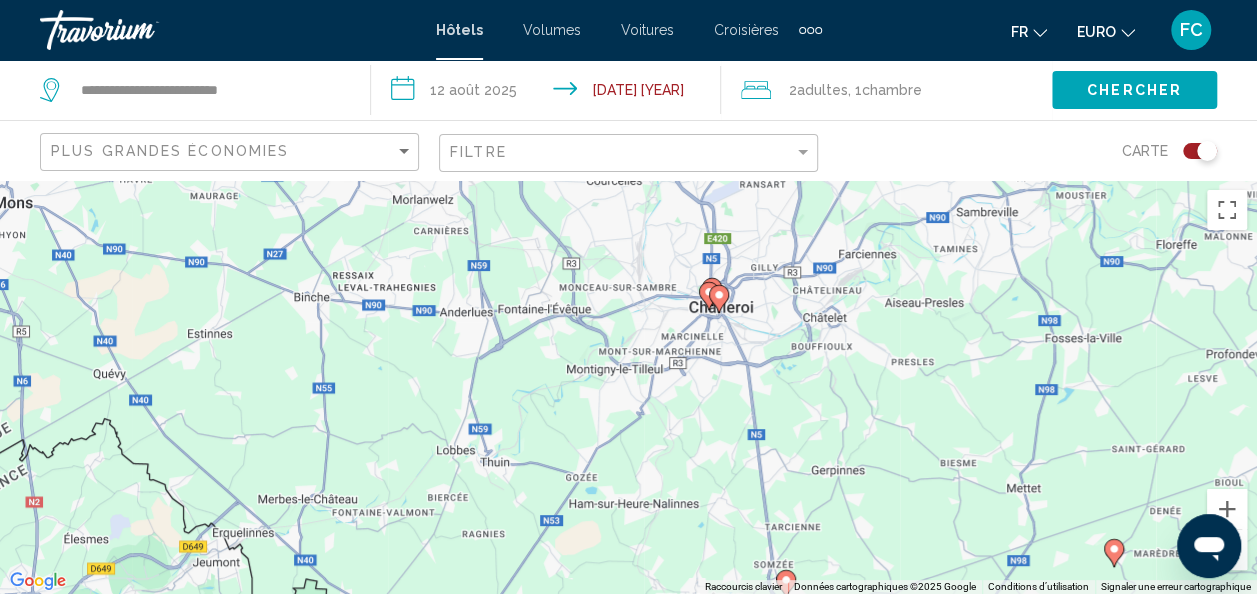 drag, startPoint x: 534, startPoint y: 302, endPoint x: 532, endPoint y: 480, distance: 178.01123 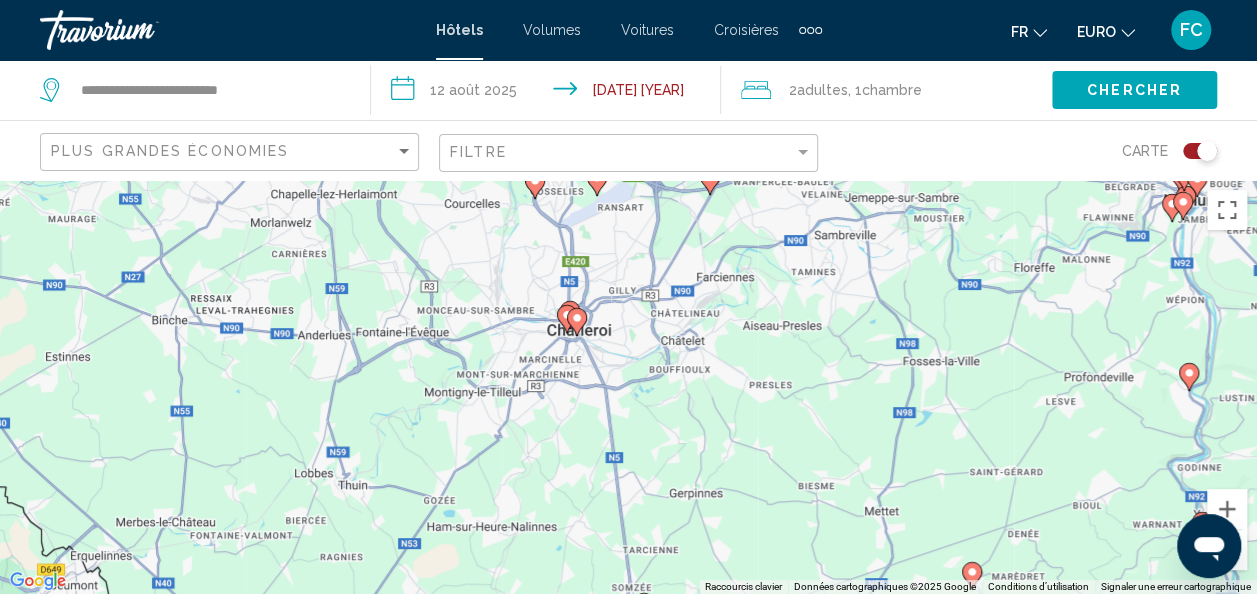 drag, startPoint x: 590, startPoint y: 436, endPoint x: 446, endPoint y: 366, distance: 160.11246 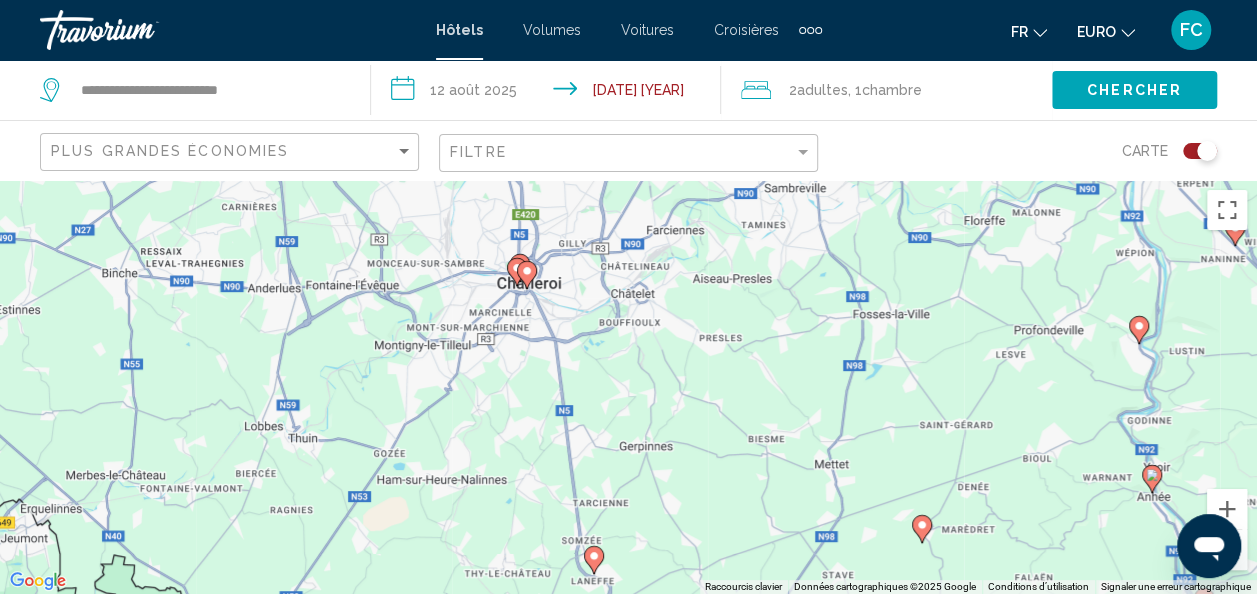 drag, startPoint x: 594, startPoint y: 501, endPoint x: 566, endPoint y: 438, distance: 68.942 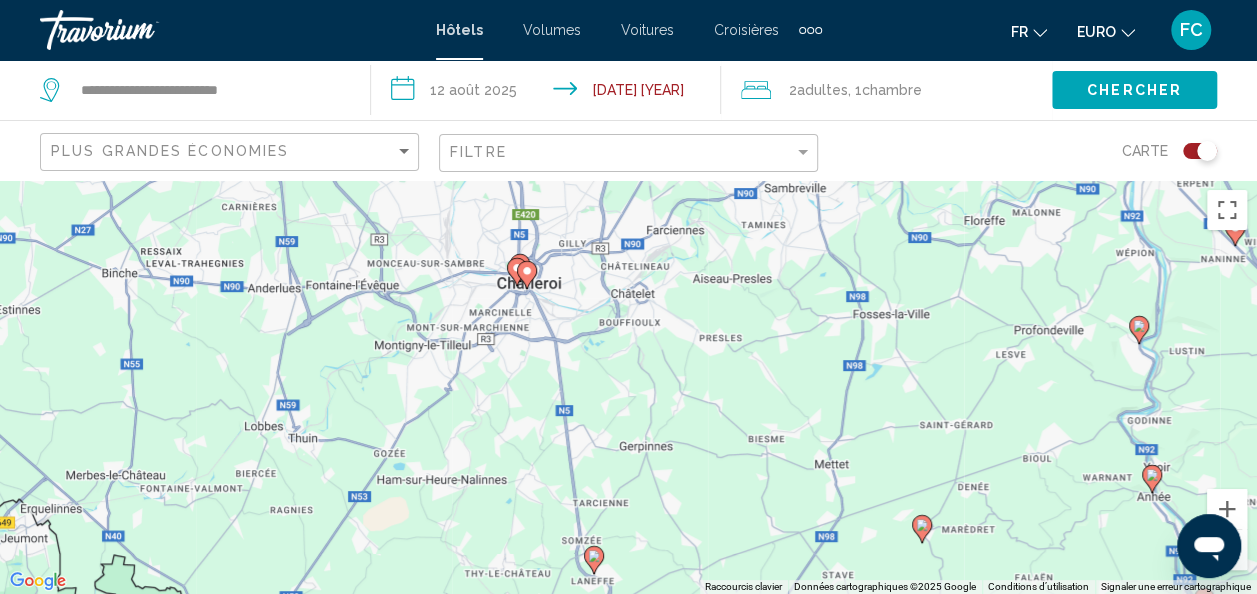 click on "Pour activer le glissement avec le clavier, appuyez sur Alt+Entrée. Une fois ce mode activé, utilisez les touches fléchées pour déplacer le repère. Pour valider le déplacement, appuyez sur Entrée. Pour annuler, appuyez sur Échap." at bounding box center [628, 387] 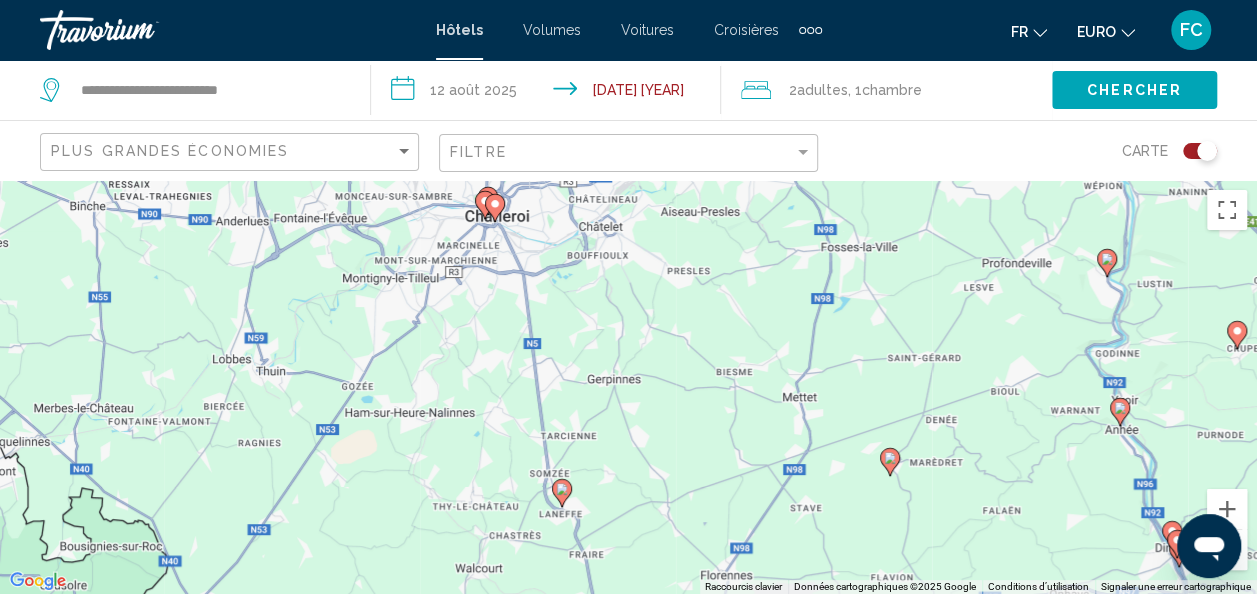 click 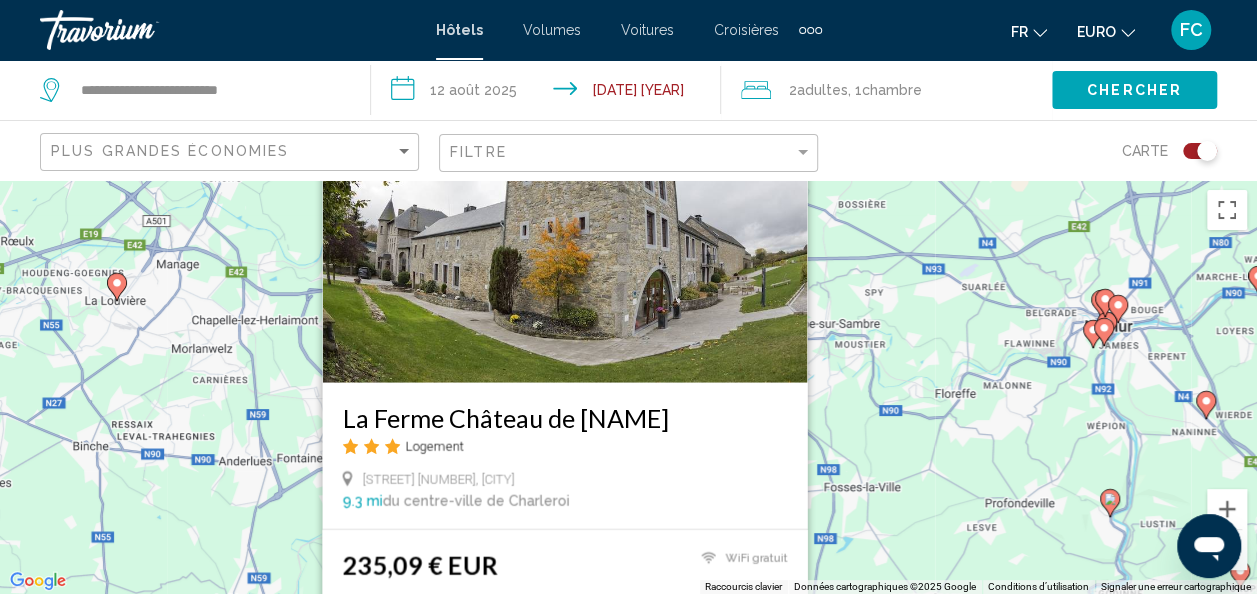 drag, startPoint x: 884, startPoint y: 322, endPoint x: 888, endPoint y: 354, distance: 32.24903 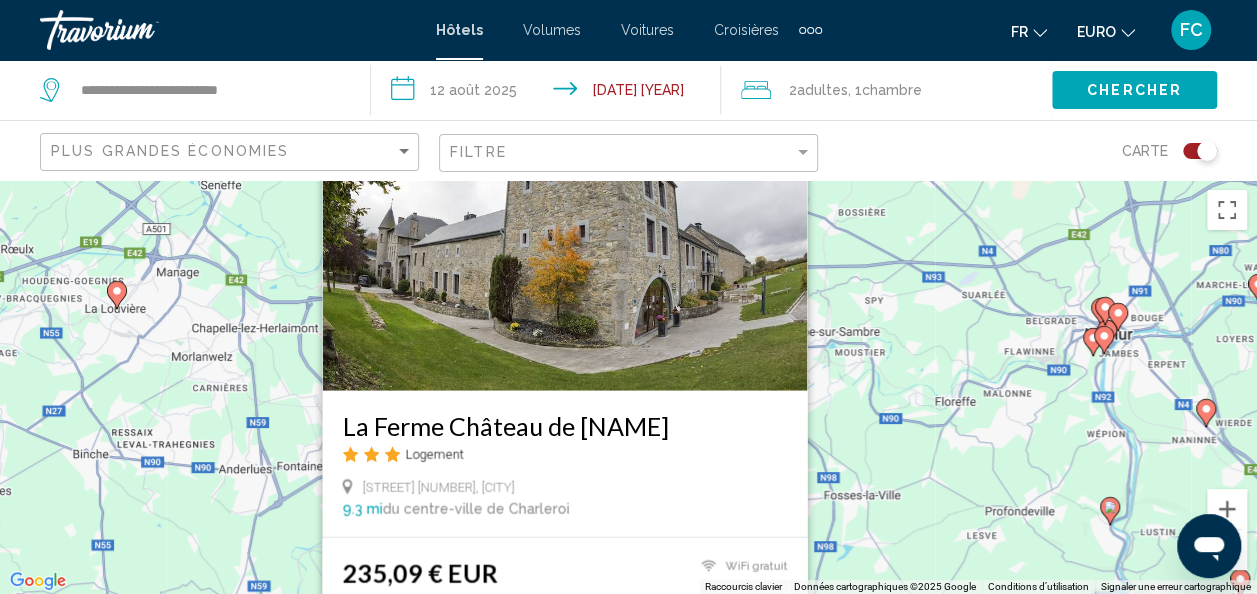 click on "Pour activer le glissement avec le clavier, appuyez sur Alt+Entrée. Une fois ce mode activé, utilisez les touches fléchées pour déplacer le repère. Pour valider le déplacement, appuyez sur Entrée. Pour annuler, appuyez sur Échap.  La Ferme Château de Laneffe
Logement
Grande Route 45, Walcourt 9.3 mi  du centre-ville de Charleroi de l'hôtel 235,09 € EUR
WiFi gratuit  Sélectionner une chambre" at bounding box center [628, 387] 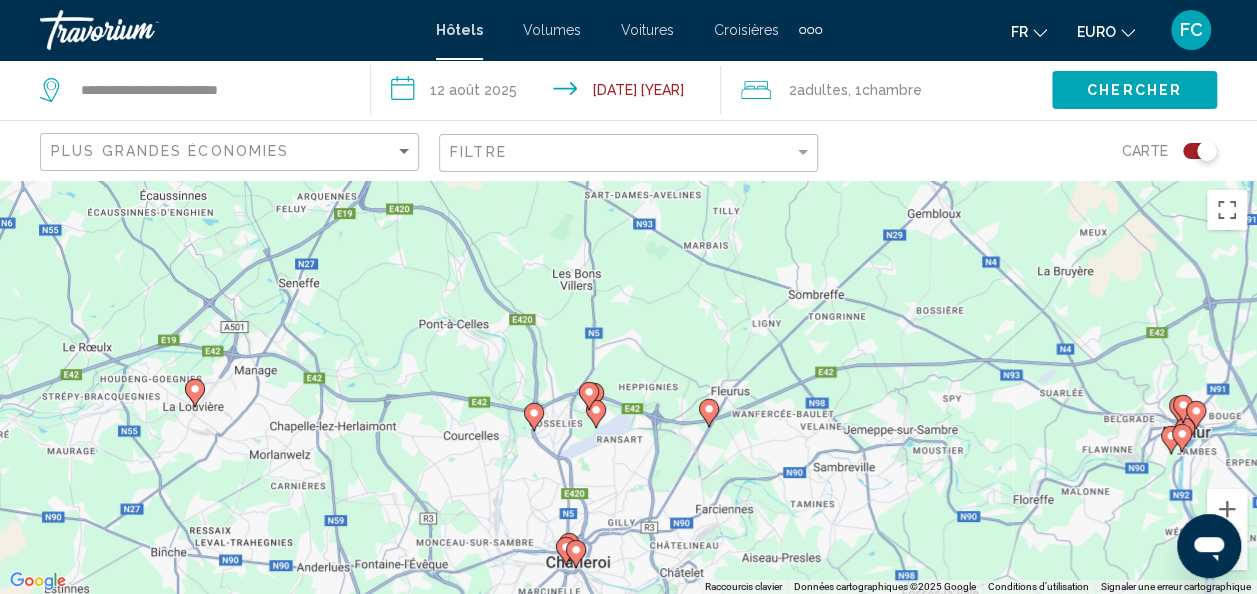 drag, startPoint x: 722, startPoint y: 338, endPoint x: 829, endPoint y: 478, distance: 176.20726 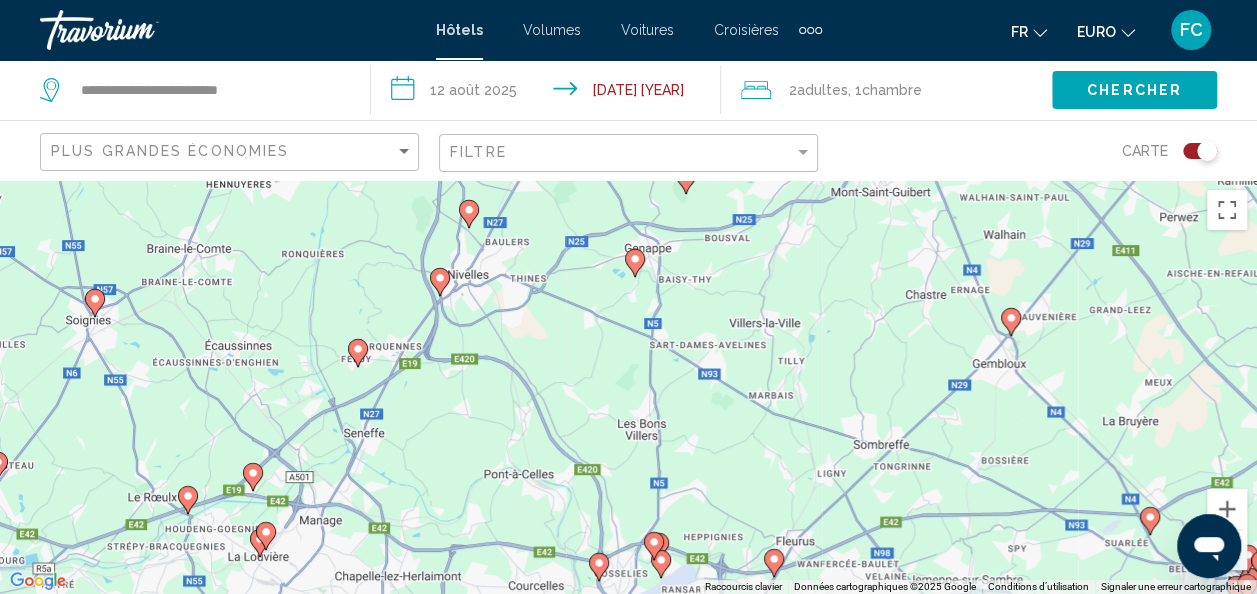 drag, startPoint x: 668, startPoint y: 313, endPoint x: 714, endPoint y: 426, distance: 122.0041 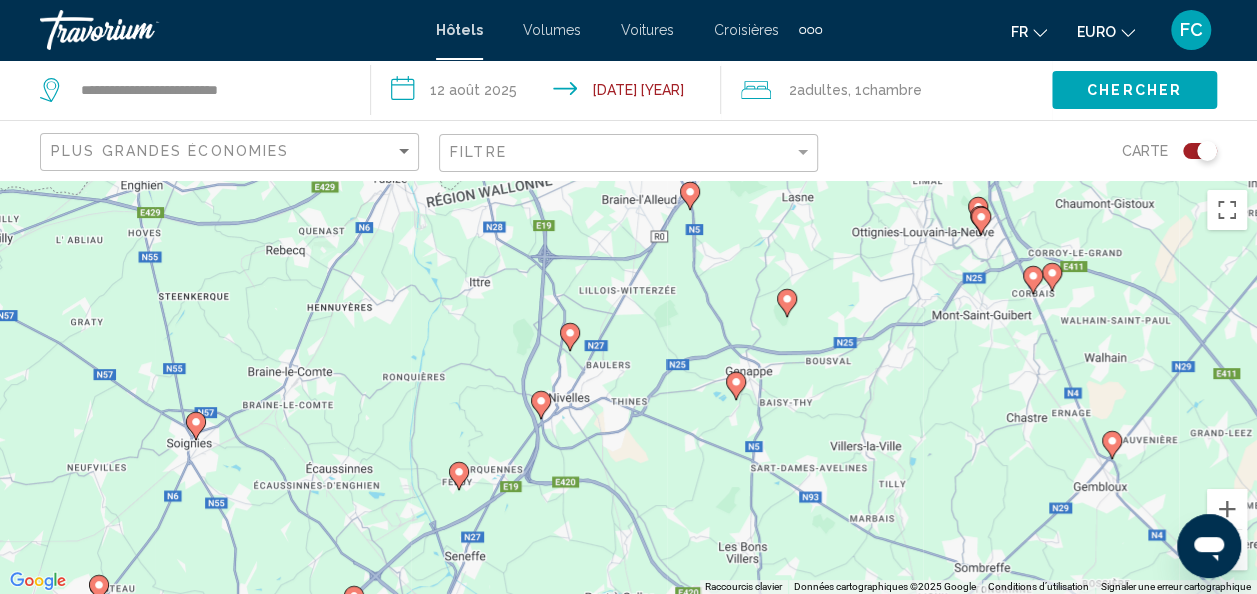 drag, startPoint x: 528, startPoint y: 358, endPoint x: 636, endPoint y: 484, distance: 165.9518 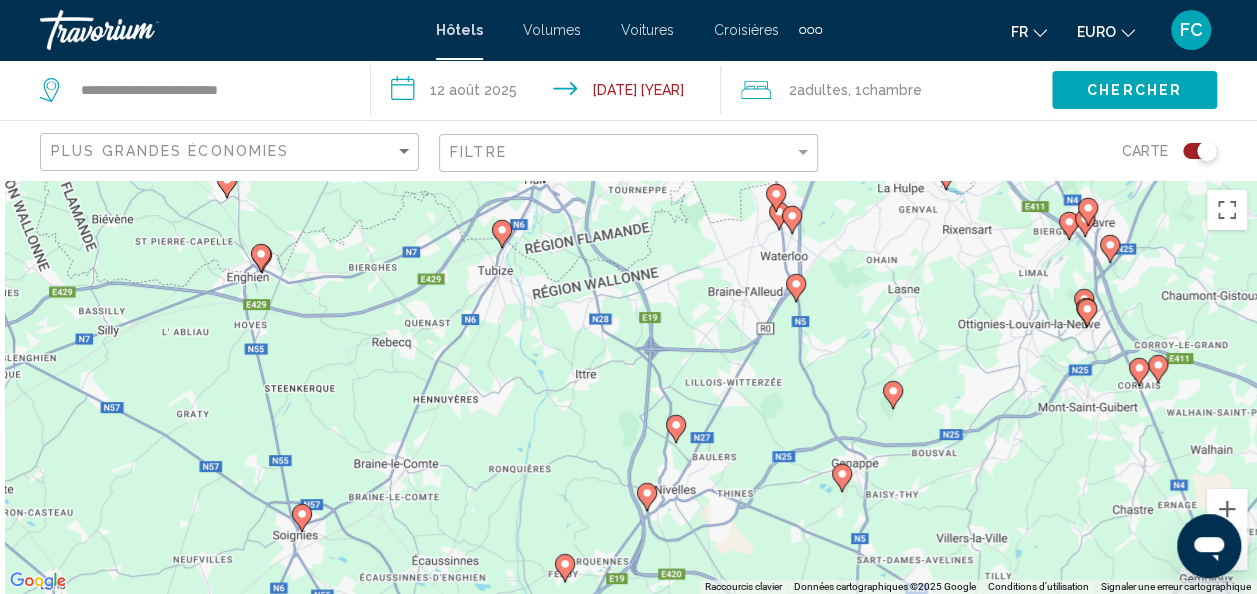 drag, startPoint x: 666, startPoint y: 484, endPoint x: 768, endPoint y: 544, distance: 118.3385 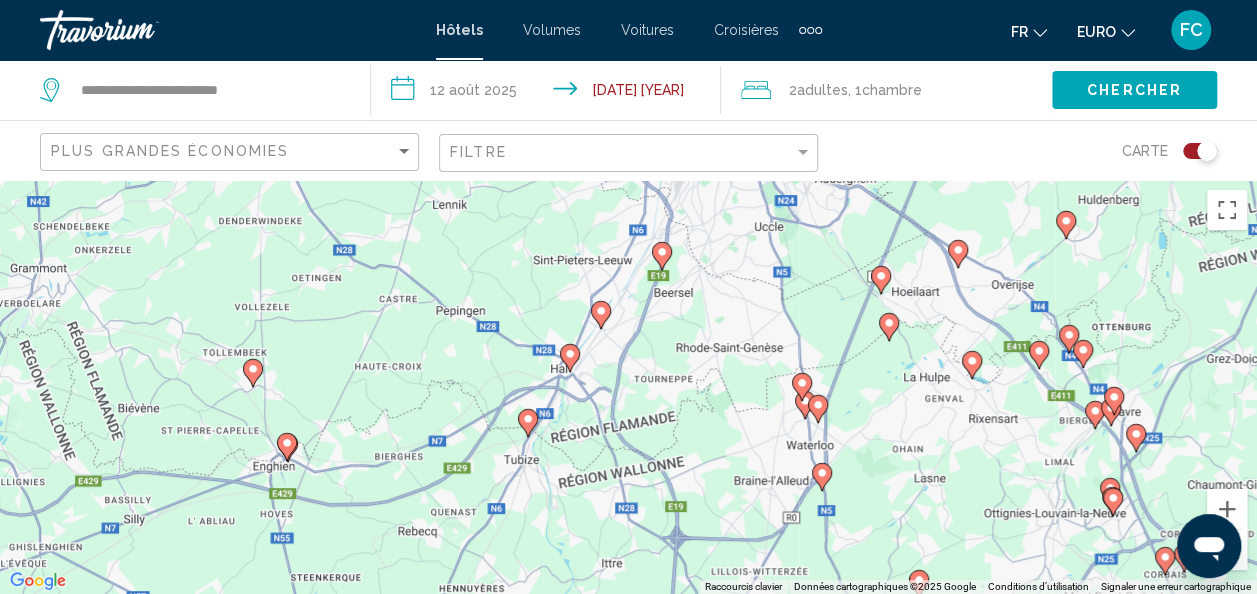 drag, startPoint x: 697, startPoint y: 338, endPoint x: 720, endPoint y: 537, distance: 200.32474 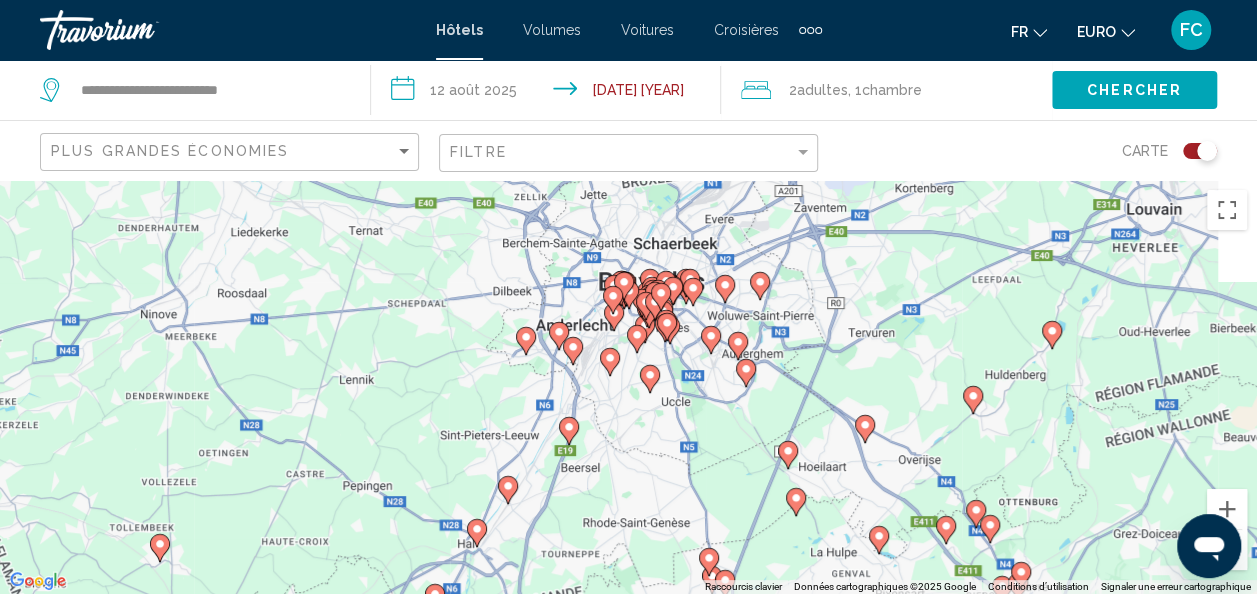 drag, startPoint x: 714, startPoint y: 353, endPoint x: 590, endPoint y: 508, distance: 198.49686 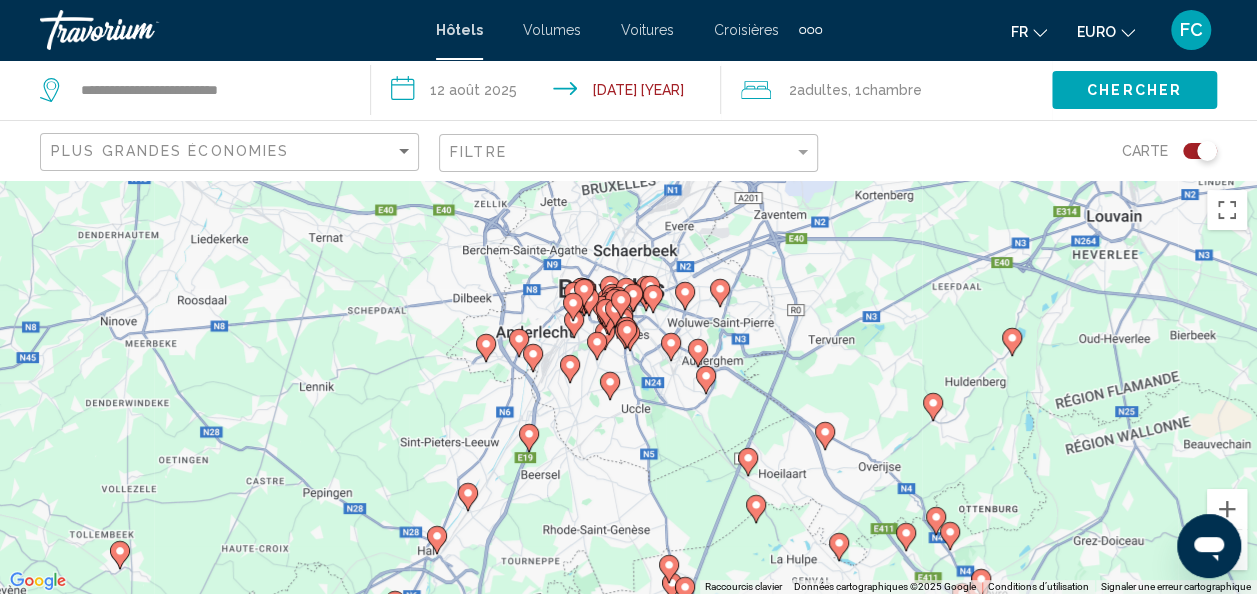 click 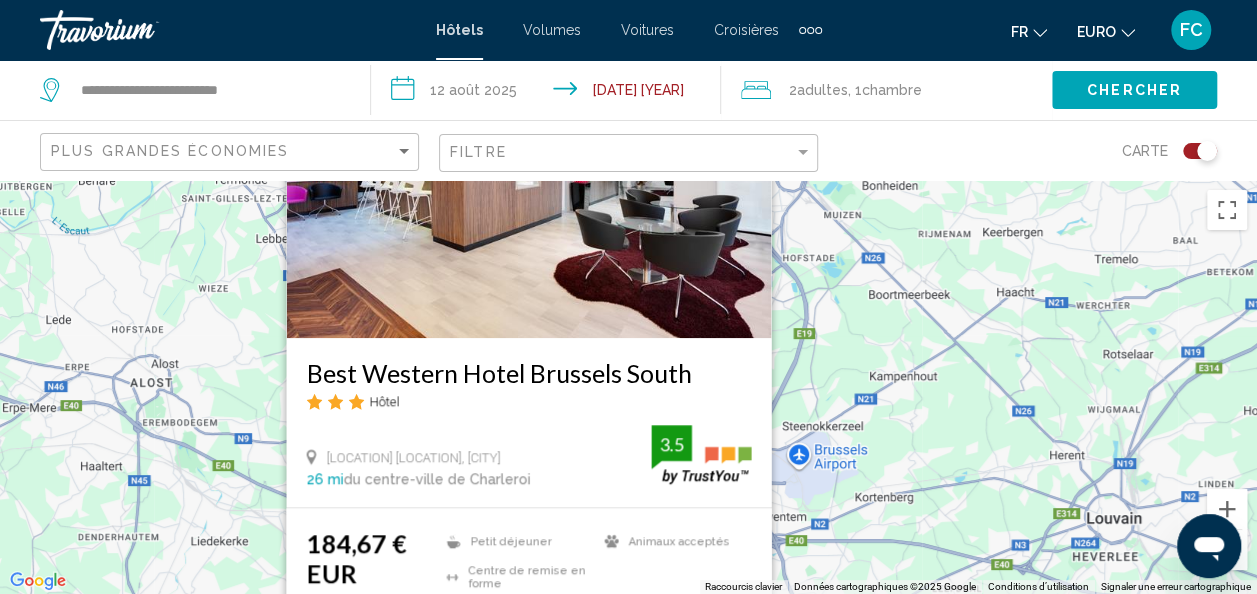 click at bounding box center [528, 178] 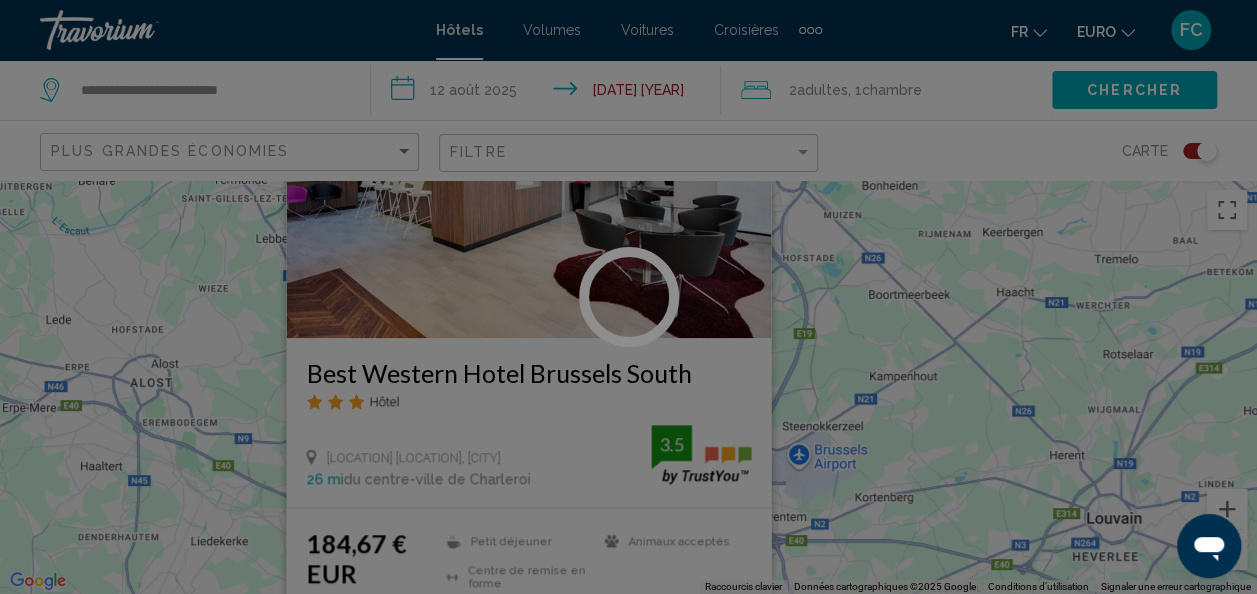 scroll, scrollTop: 238, scrollLeft: 0, axis: vertical 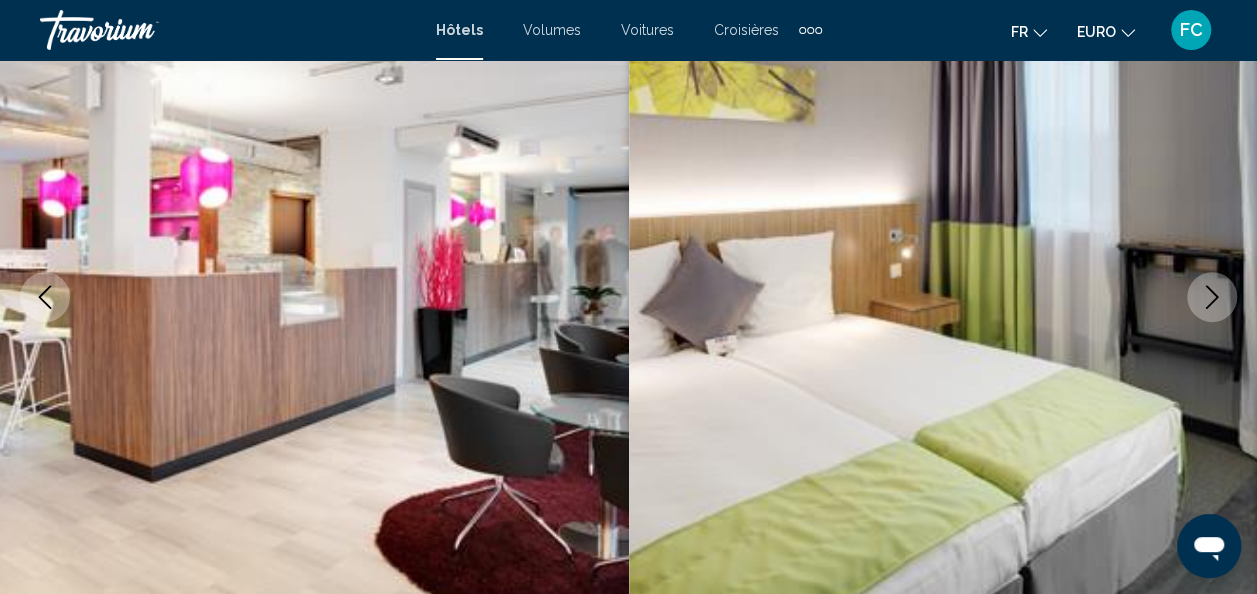 click 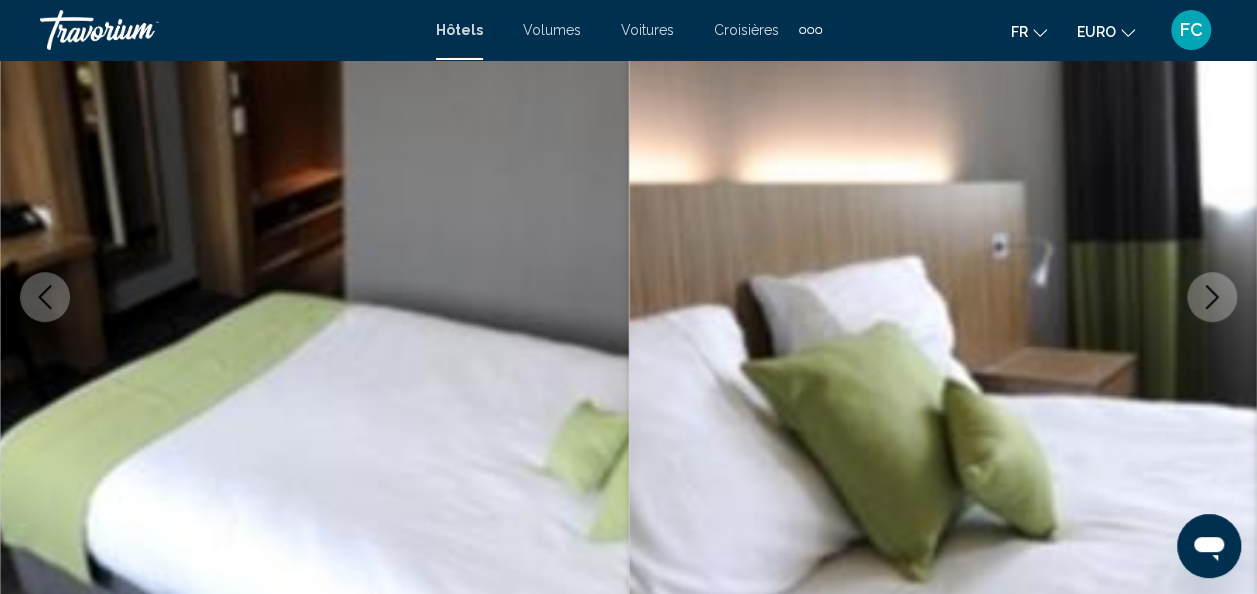 click 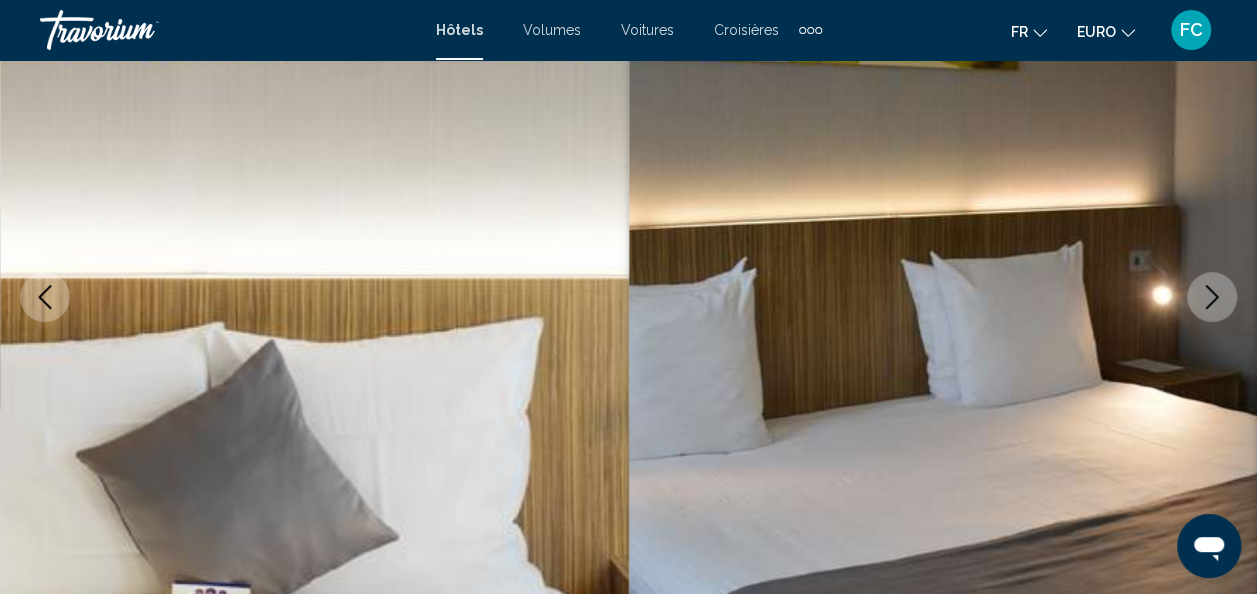 click 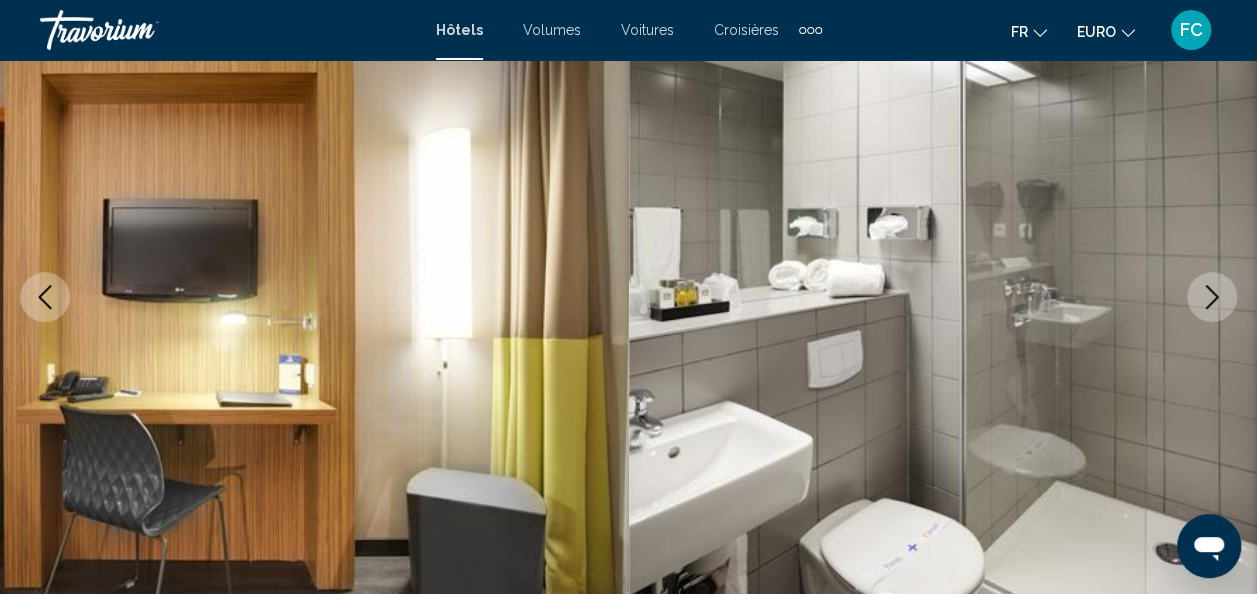 click 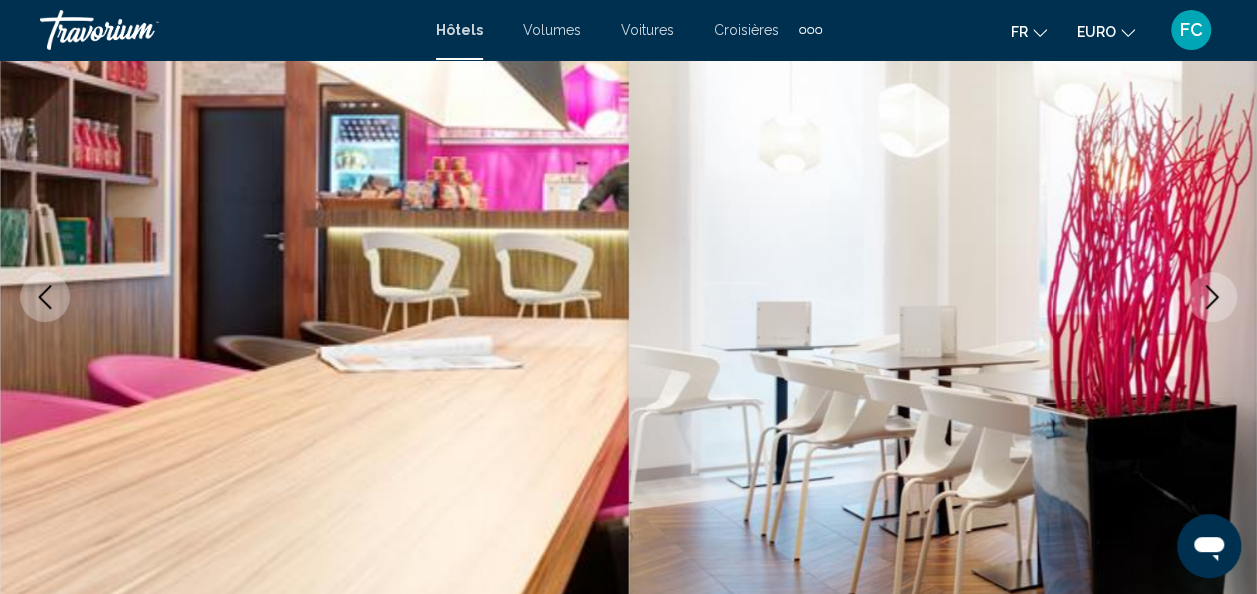 click 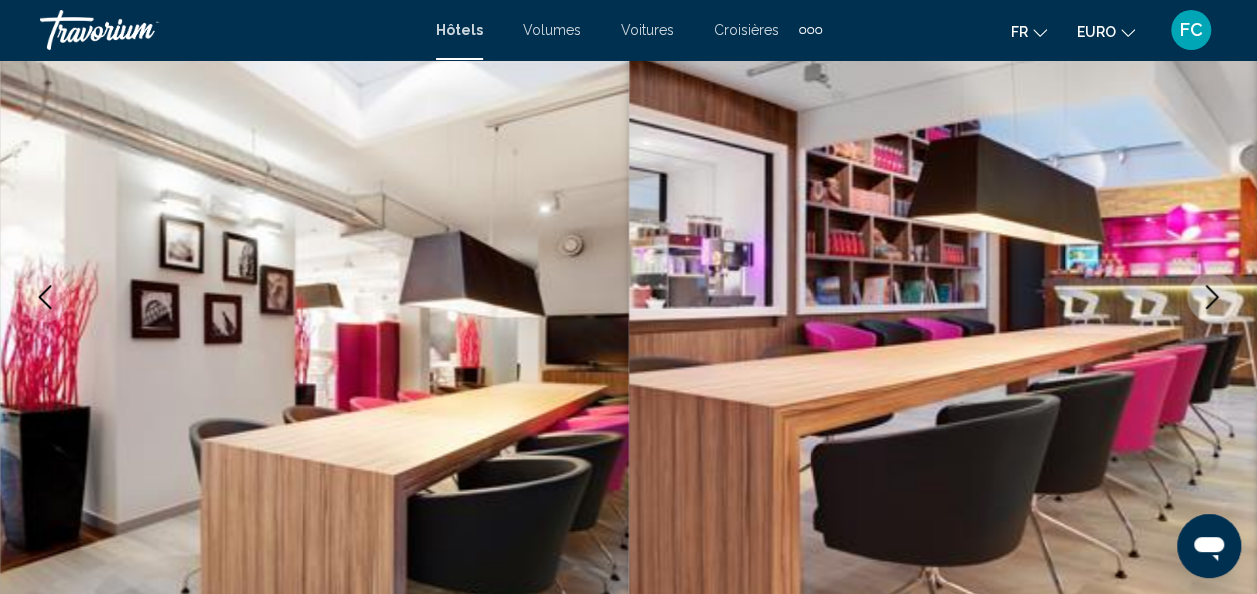 click 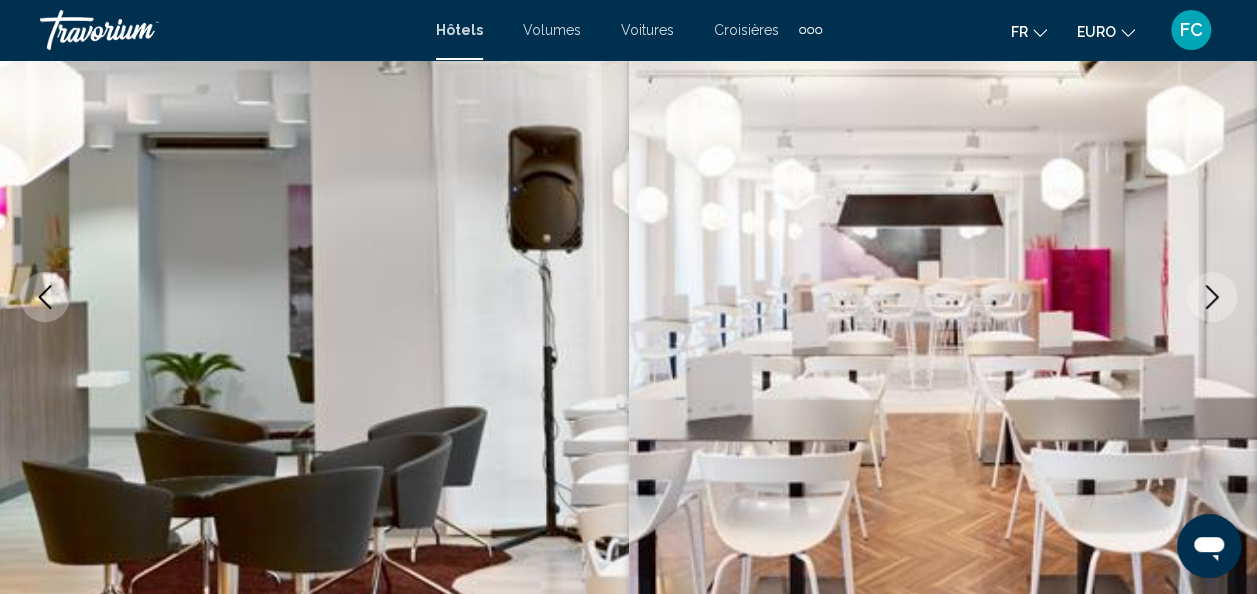 click 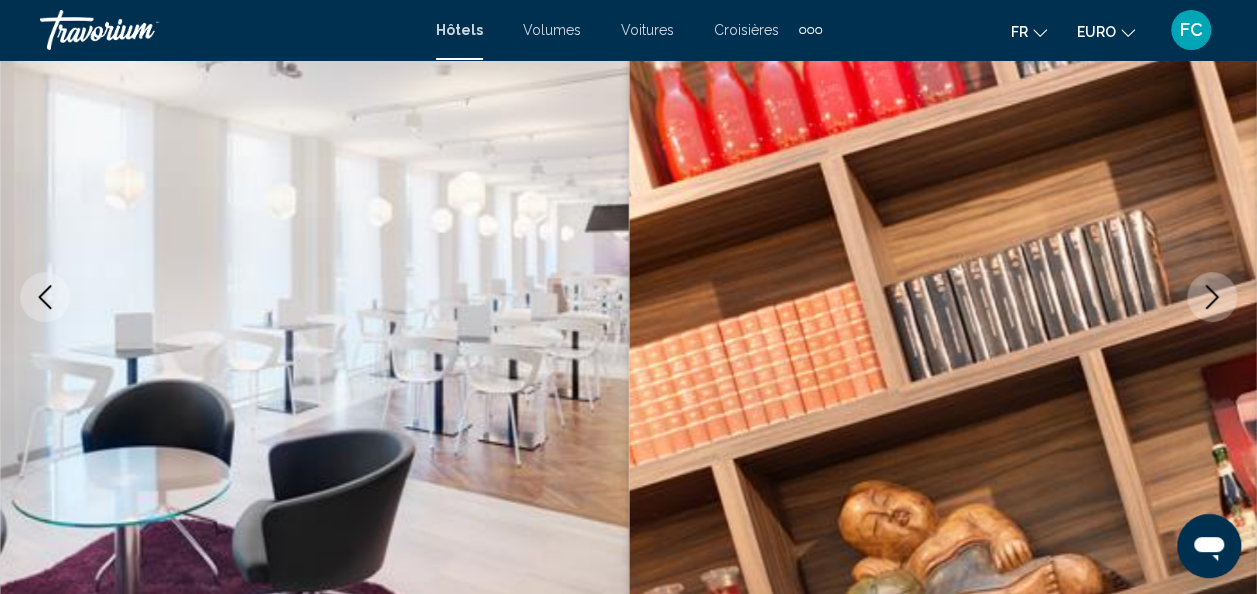 click 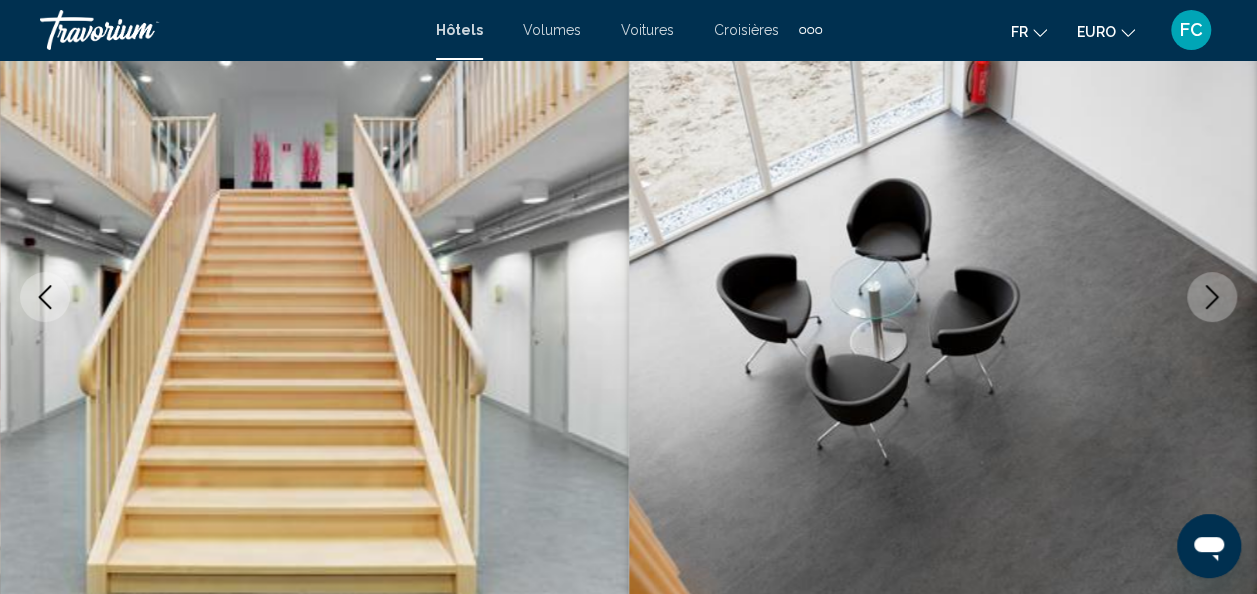 scroll, scrollTop: 0, scrollLeft: 0, axis: both 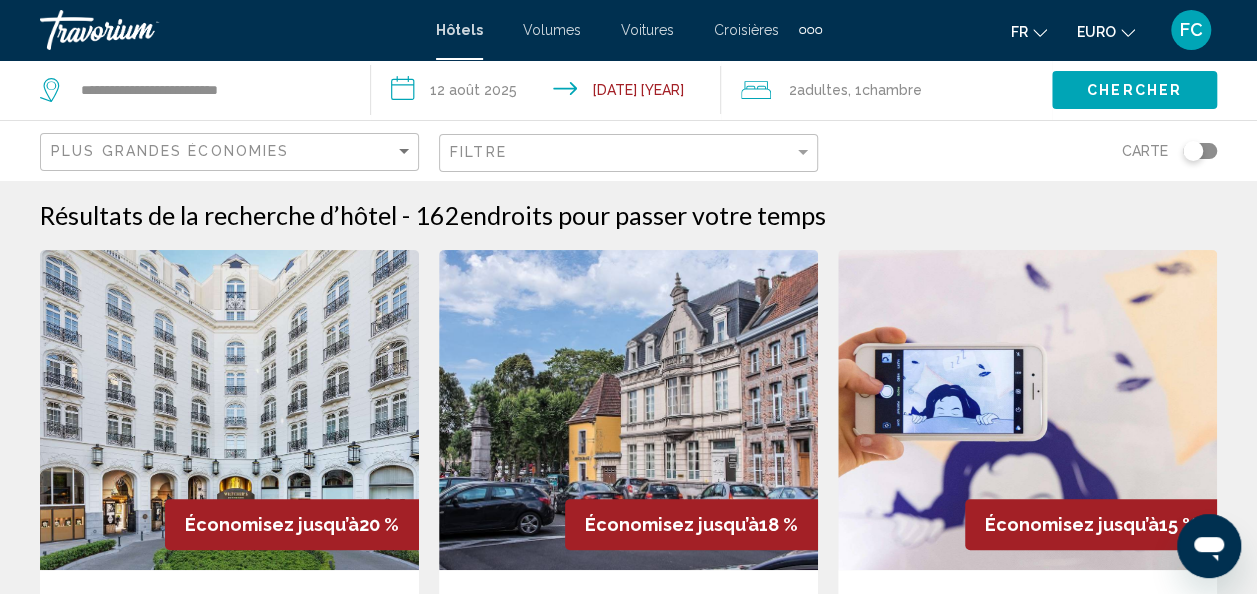 click at bounding box center (628, 410) 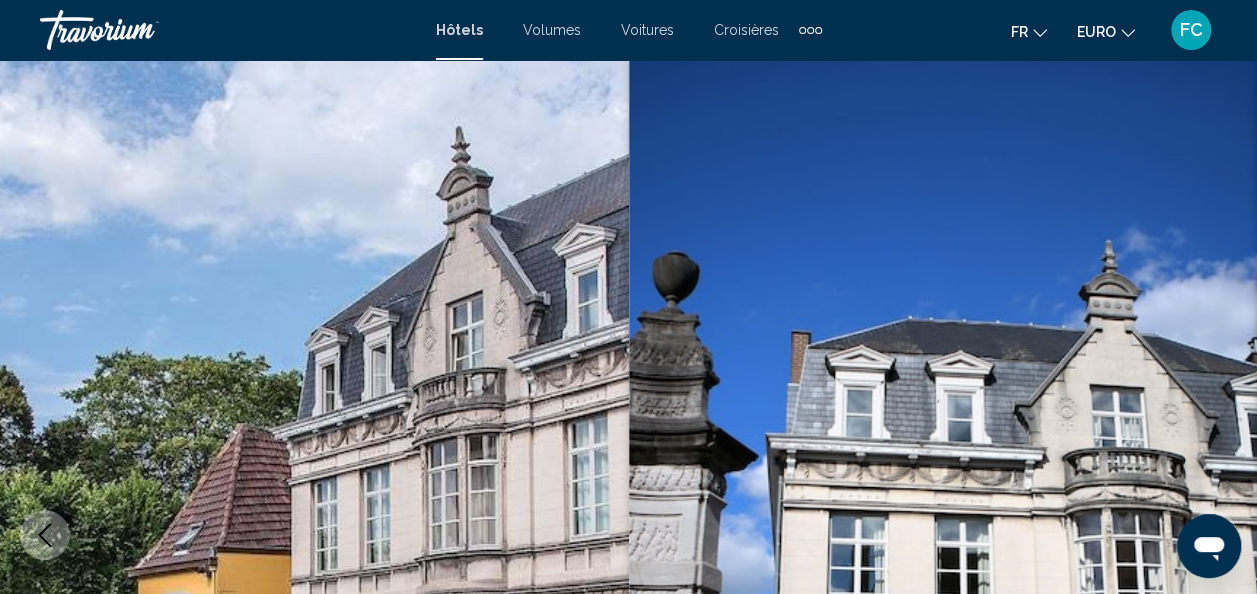 scroll, scrollTop: 238, scrollLeft: 0, axis: vertical 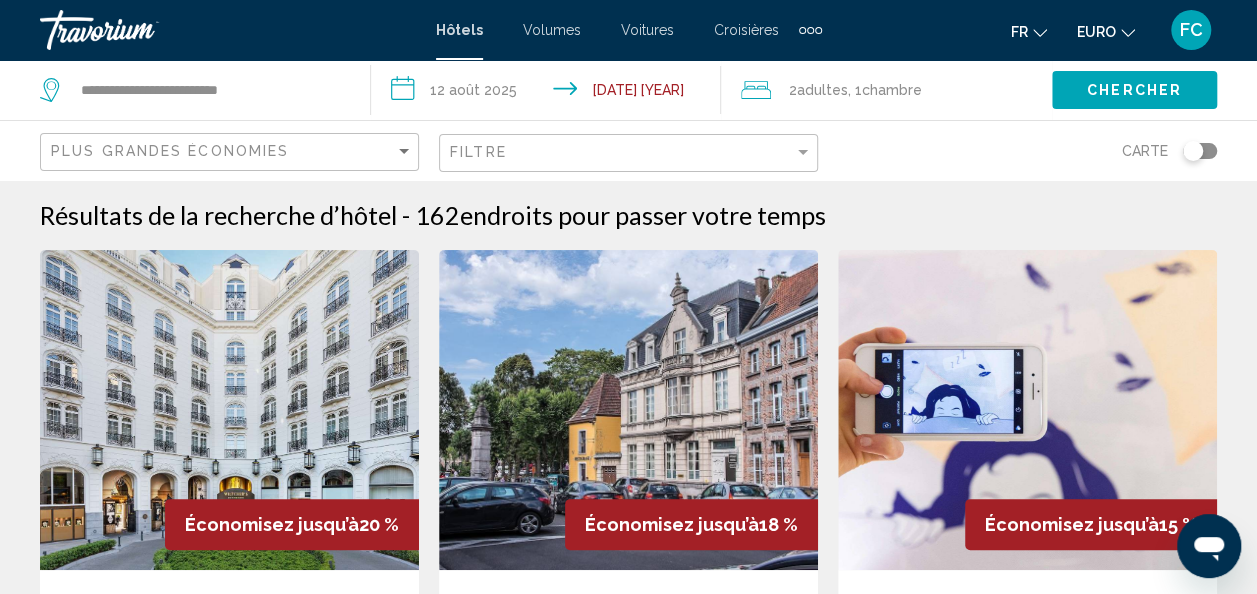 drag, startPoint x: 1212, startPoint y: 164, endPoint x: 1206, endPoint y: 148, distance: 17.088007 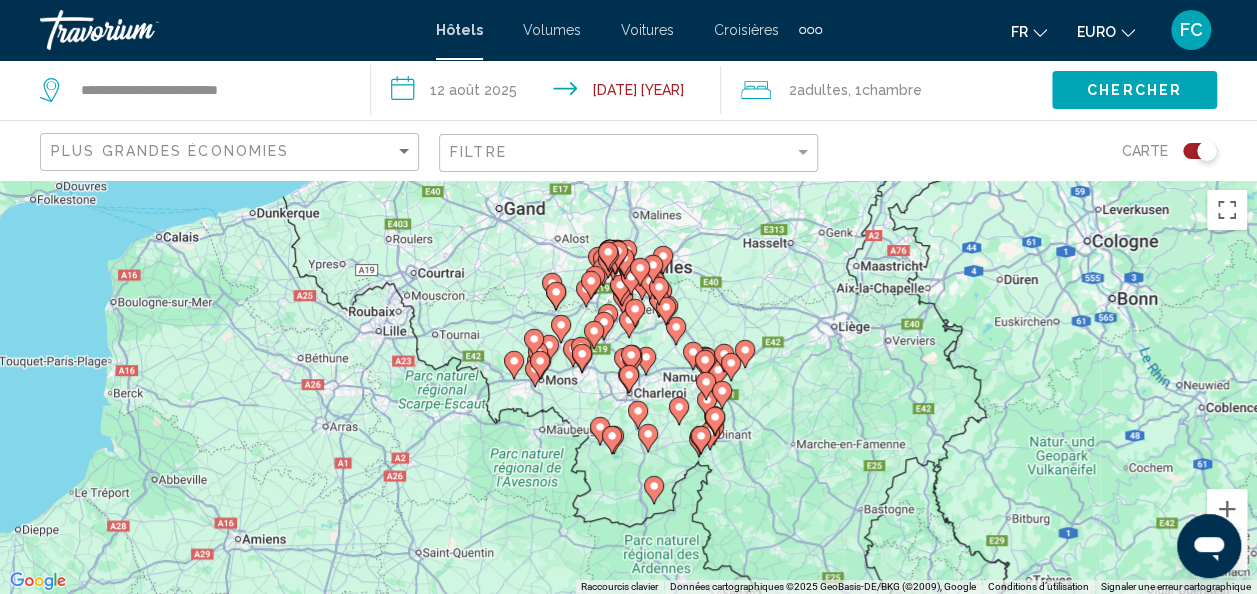 click on "Pour activer le glissement avec le clavier, appuyez sur Alt+Entrée. Une fois ce mode activé, utilisez les touches fléchées pour déplacer le repère. Pour valider le déplacement, appuyez sur Entrée. Pour annuler, appuyez sur Échap." at bounding box center [628, 387] 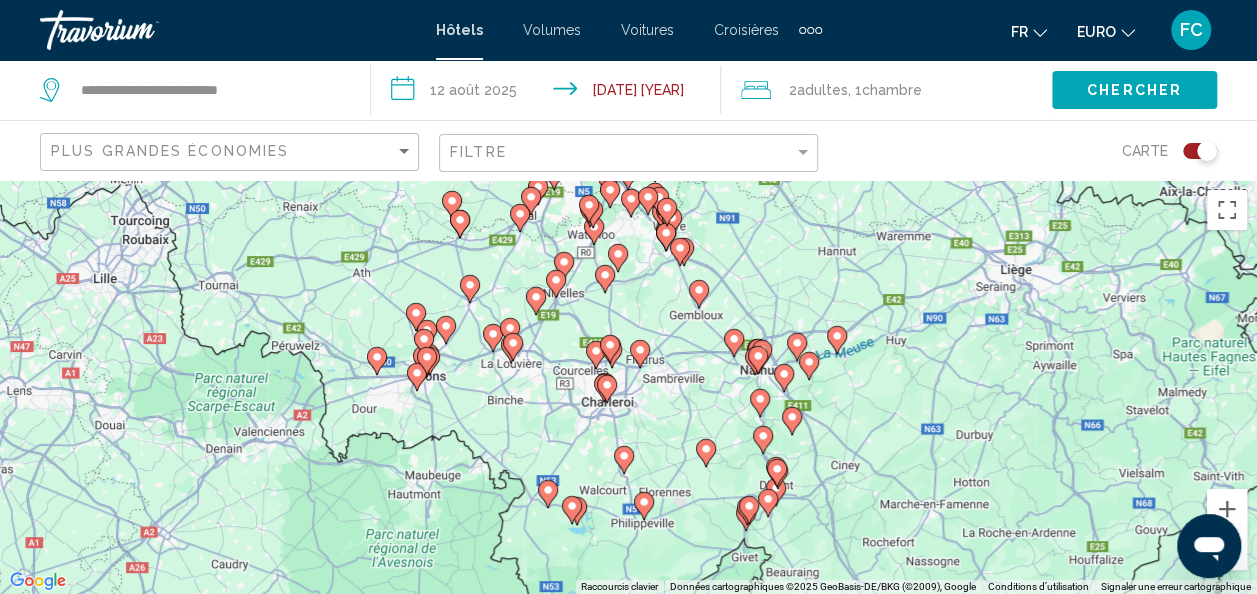 click on "Pour activer le glissement avec le clavier, appuyez sur Alt+Entrée. Une fois ce mode activé, utilisez les touches fléchées pour déplacer le repère. Pour valider le déplacement, appuyez sur Entrée. Pour annuler, appuyez sur Échap." at bounding box center (628, 387) 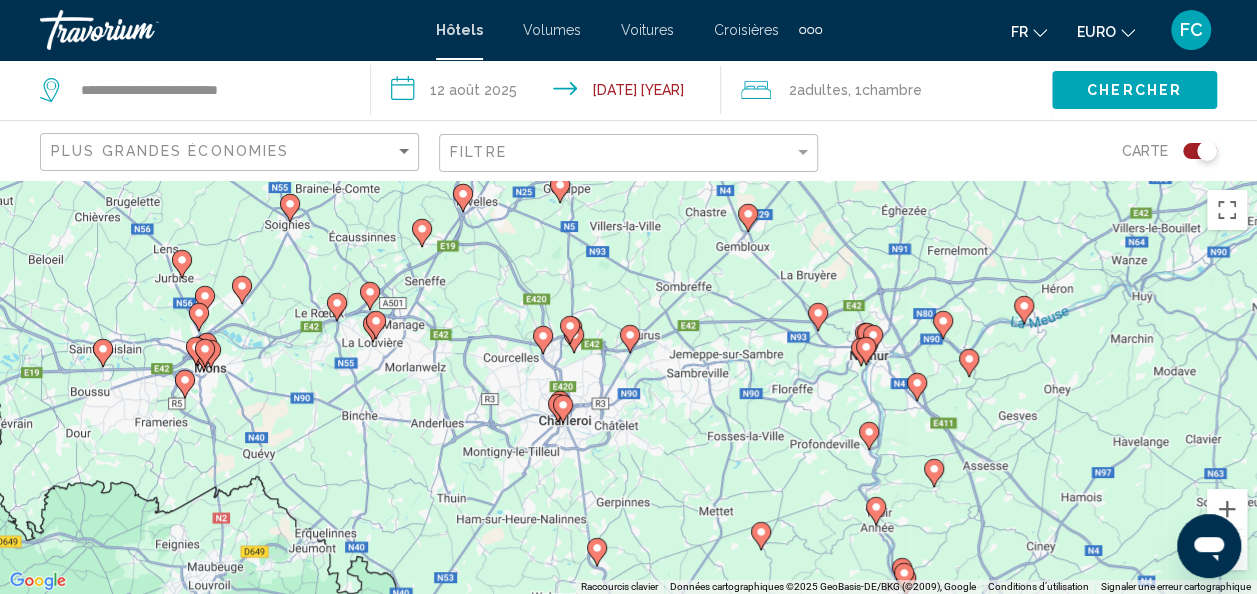 click on "Pour activer le glissement avec le clavier, appuyez sur Alt+Entrée. Une fois ce mode activé, utilisez les touches fléchées pour déplacer le repère. Pour valider le déplacement, appuyez sur Entrée. Pour annuler, appuyez sur Échap." at bounding box center [628, 387] 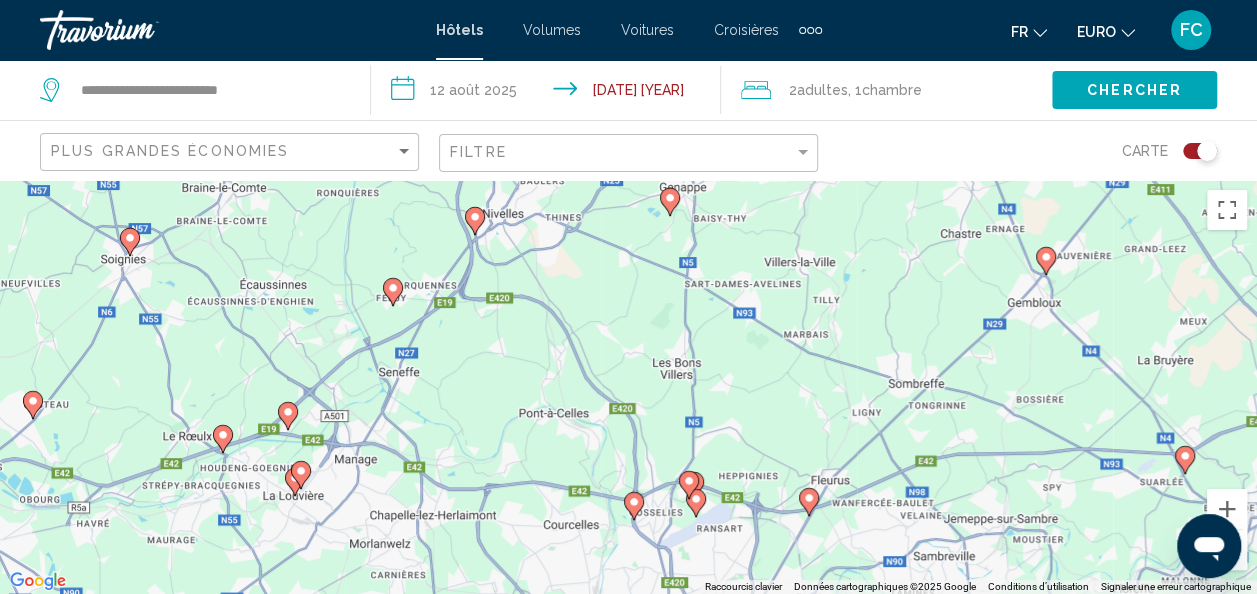 drag, startPoint x: 394, startPoint y: 272, endPoint x: 571, endPoint y: 384, distance: 209.45883 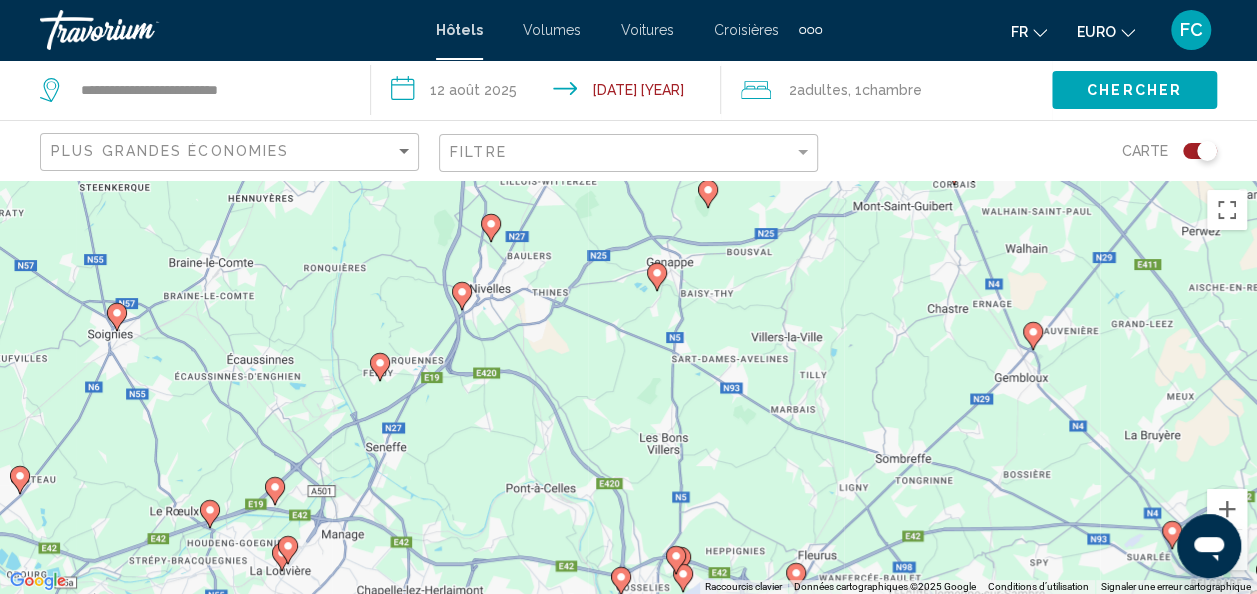 drag, startPoint x: 605, startPoint y: 392, endPoint x: 562, endPoint y: 472, distance: 90.824005 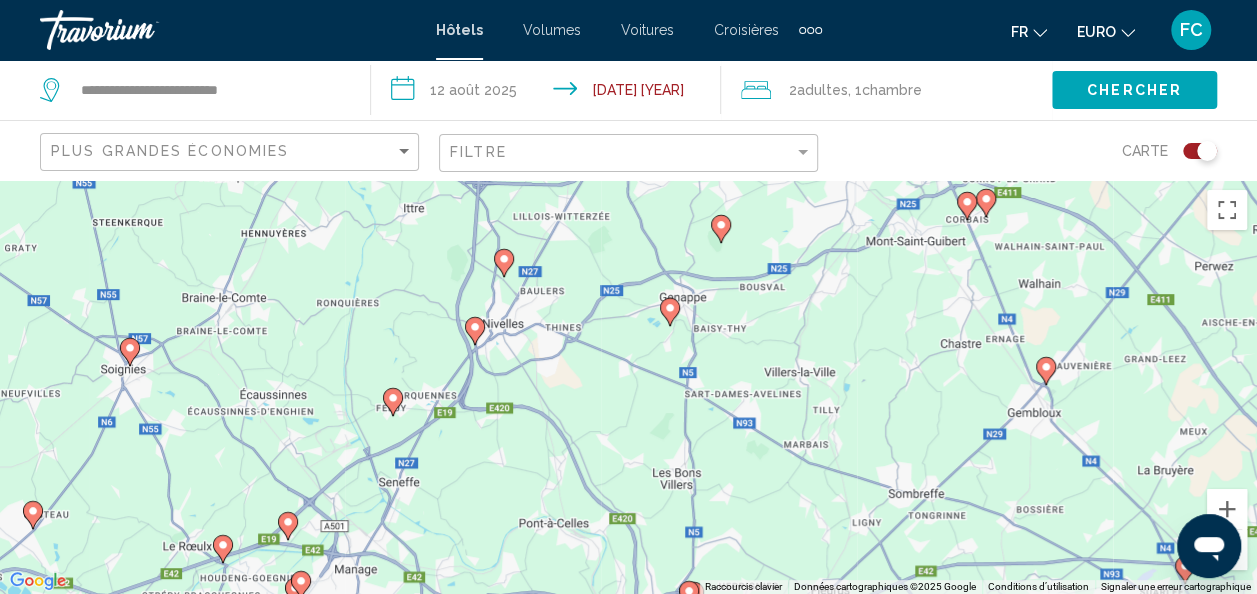 drag, startPoint x: 566, startPoint y: 407, endPoint x: 659, endPoint y: 459, distance: 106.55046 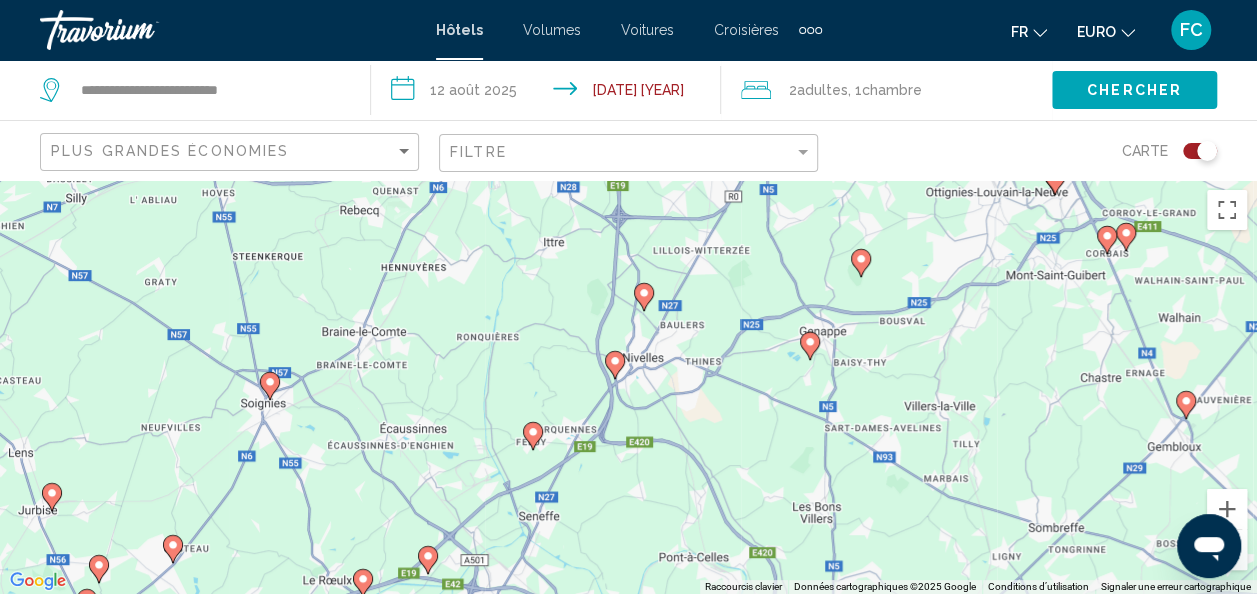 drag, startPoint x: 650, startPoint y: 418, endPoint x: 717, endPoint y: 404, distance: 68.44706 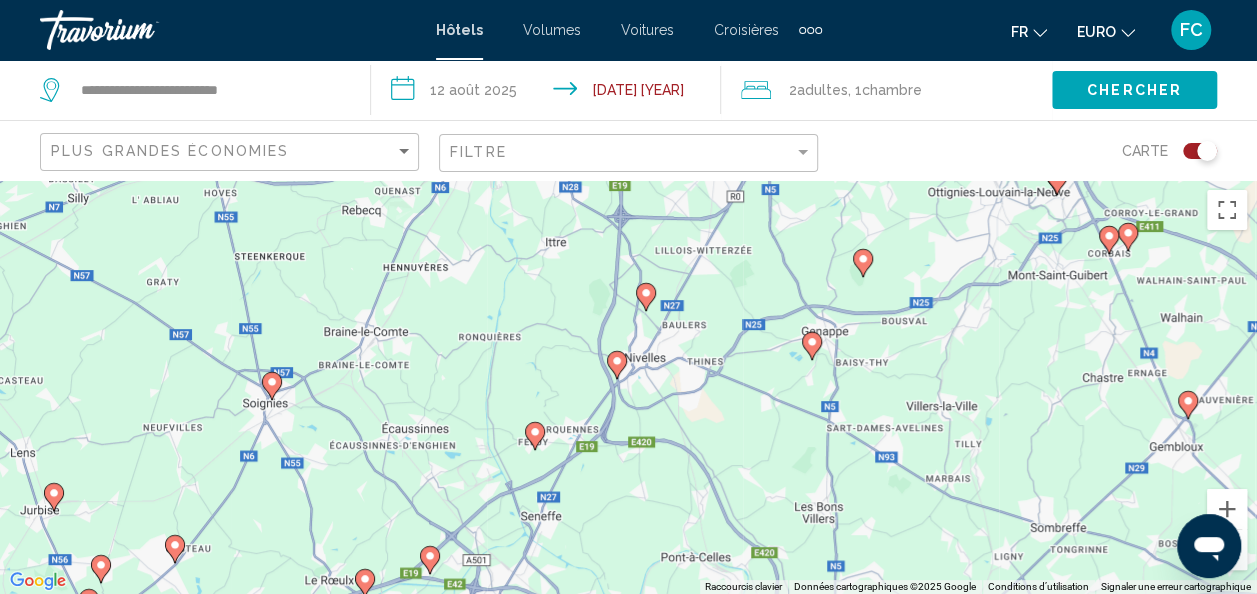 click 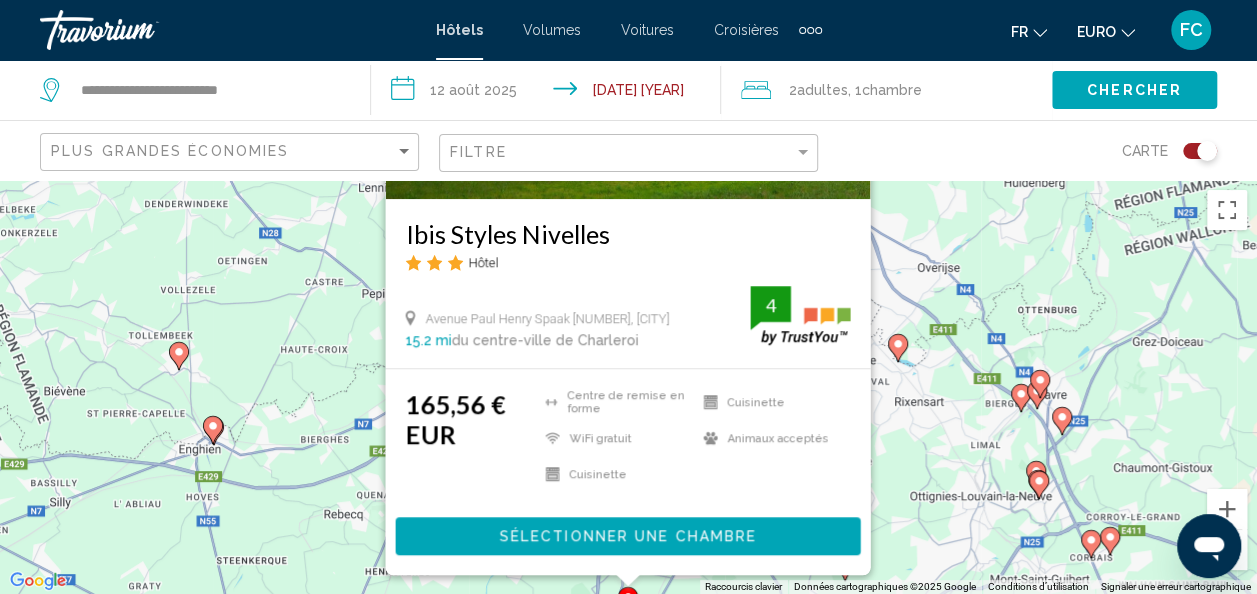 drag, startPoint x: 1025, startPoint y: 334, endPoint x: 1016, endPoint y: 70, distance: 264.15335 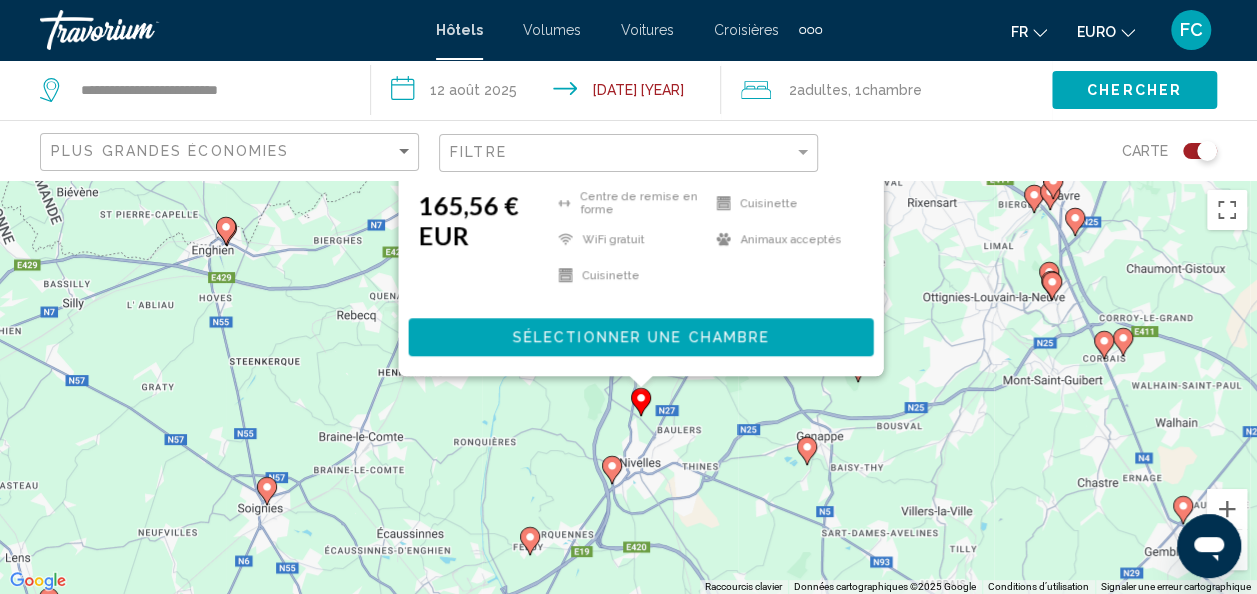 drag, startPoint x: 779, startPoint y: 510, endPoint x: 776, endPoint y: 462, distance: 48.09366 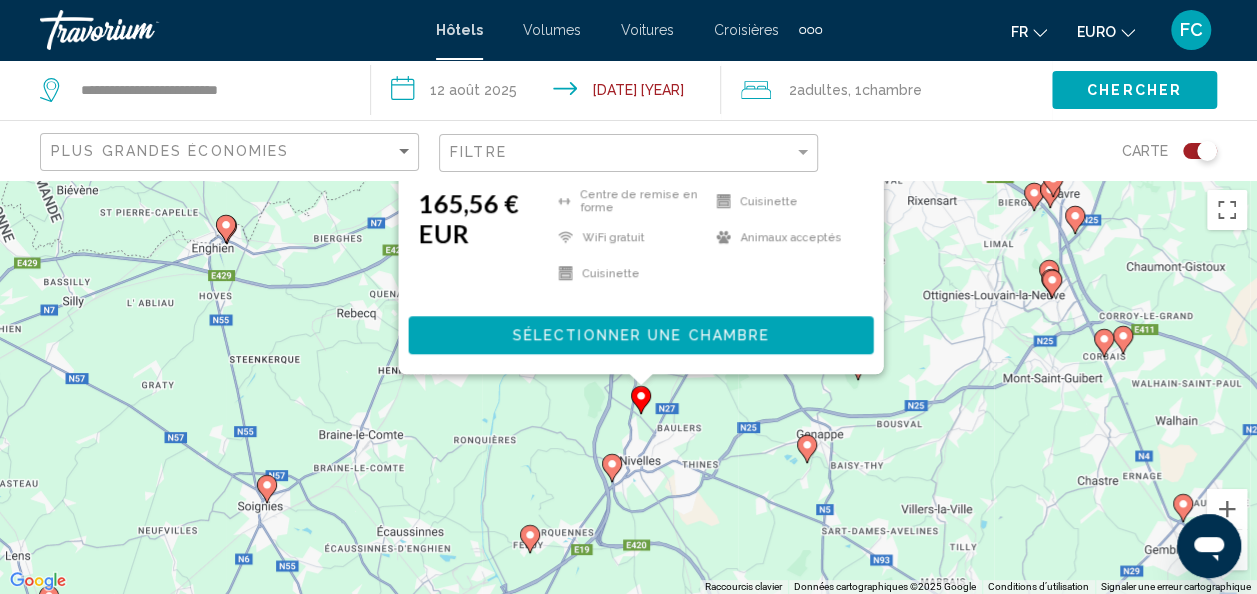 click 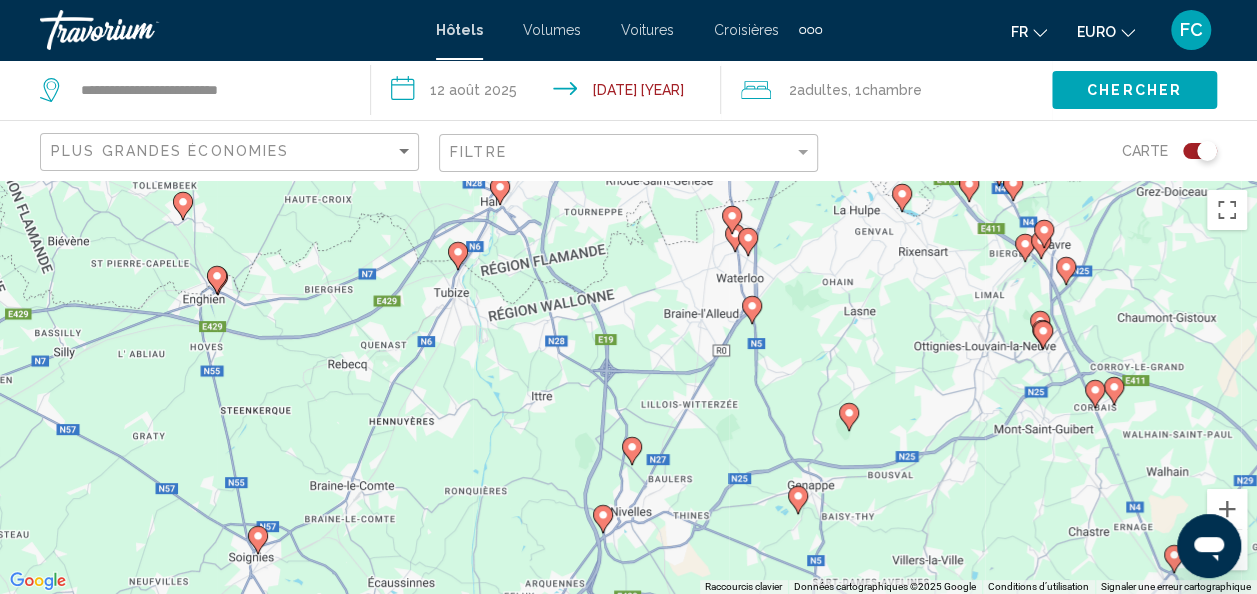 drag, startPoint x: 676, startPoint y: 415, endPoint x: 643, endPoint y: 189, distance: 228.39659 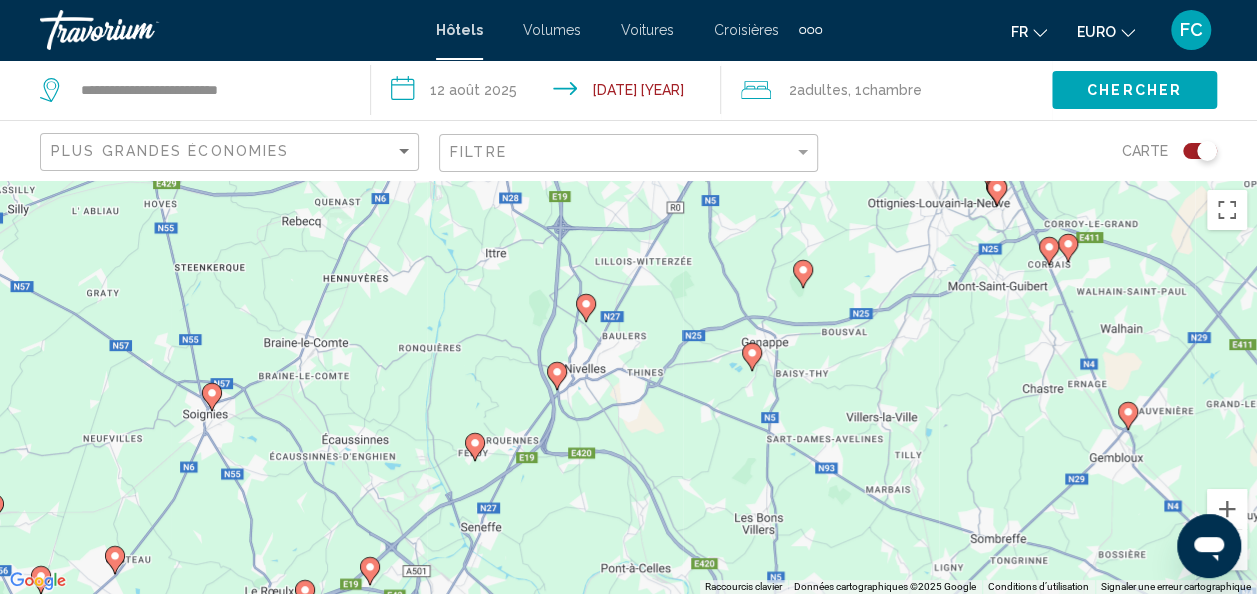 click 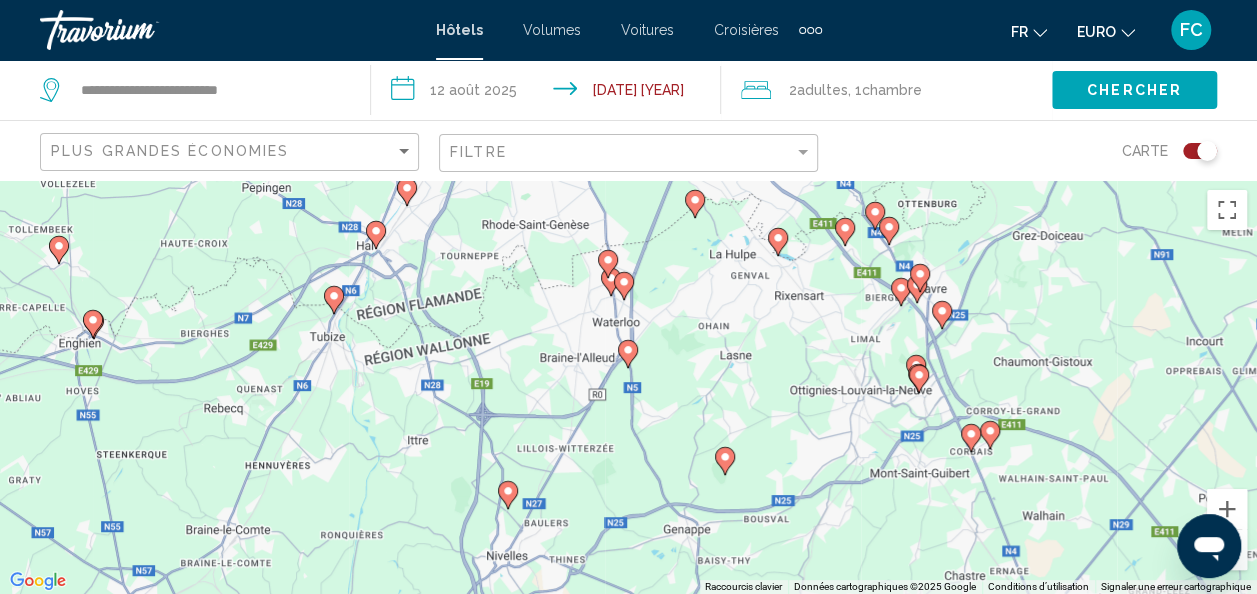 drag, startPoint x: 586, startPoint y: 463, endPoint x: 507, endPoint y: 282, distance: 197.48924 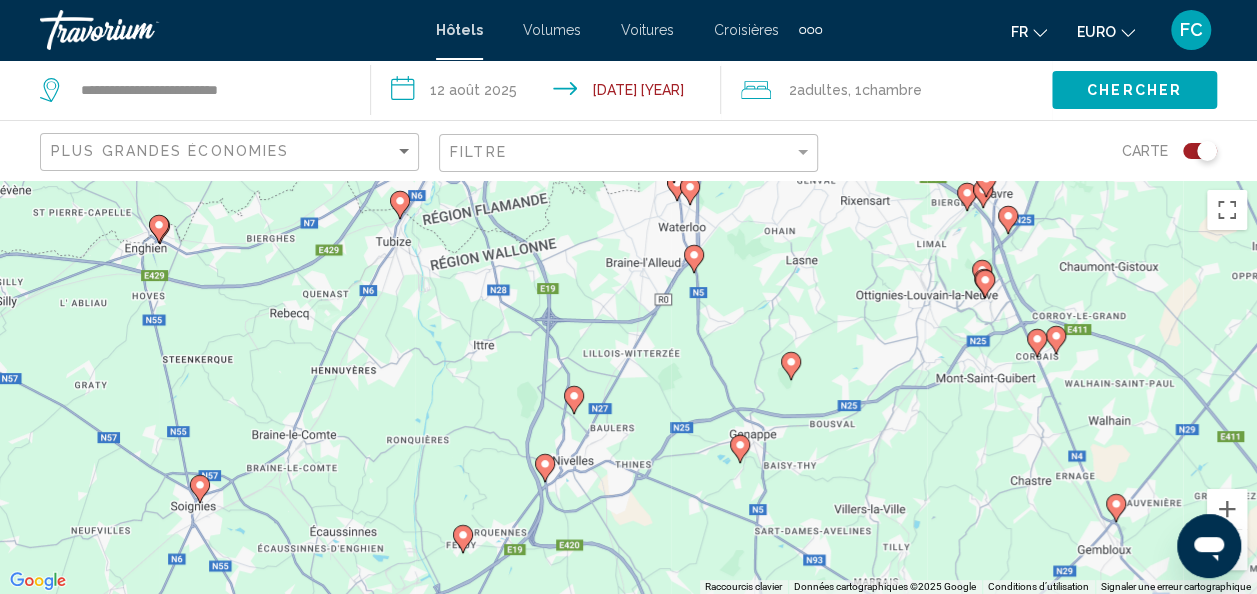 drag, startPoint x: 578, startPoint y: 534, endPoint x: 670, endPoint y: 396, distance: 165.85536 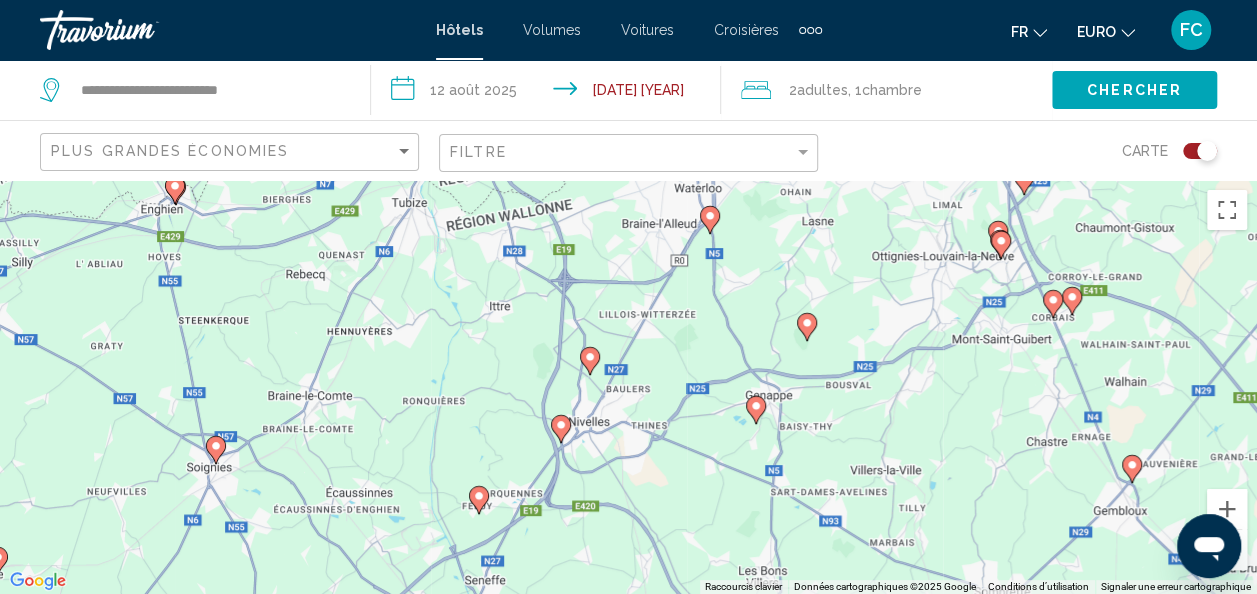 click 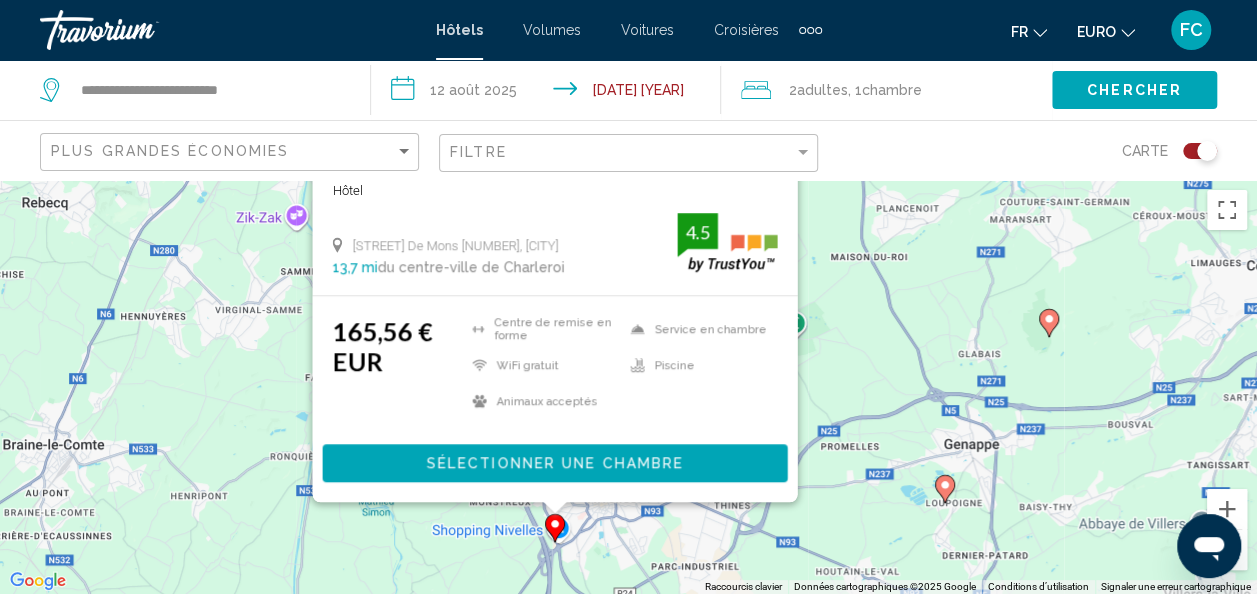 drag, startPoint x: 898, startPoint y: 306, endPoint x: 1010, endPoint y: 532, distance: 252.23006 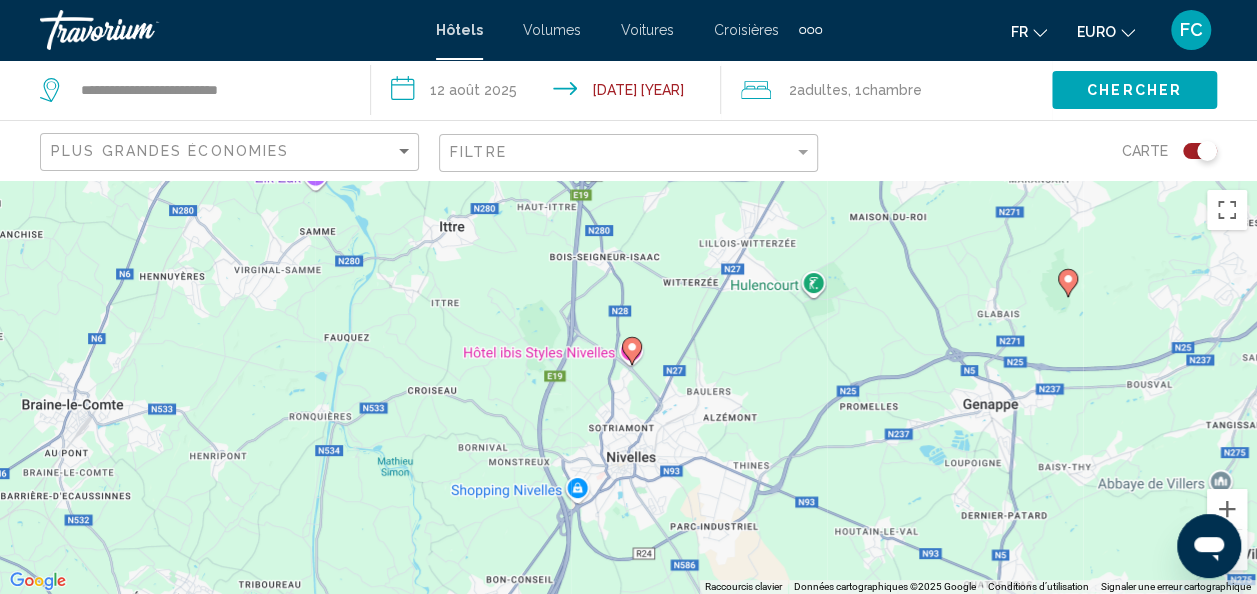 drag, startPoint x: 698, startPoint y: 501, endPoint x: 594, endPoint y: 214, distance: 305.26218 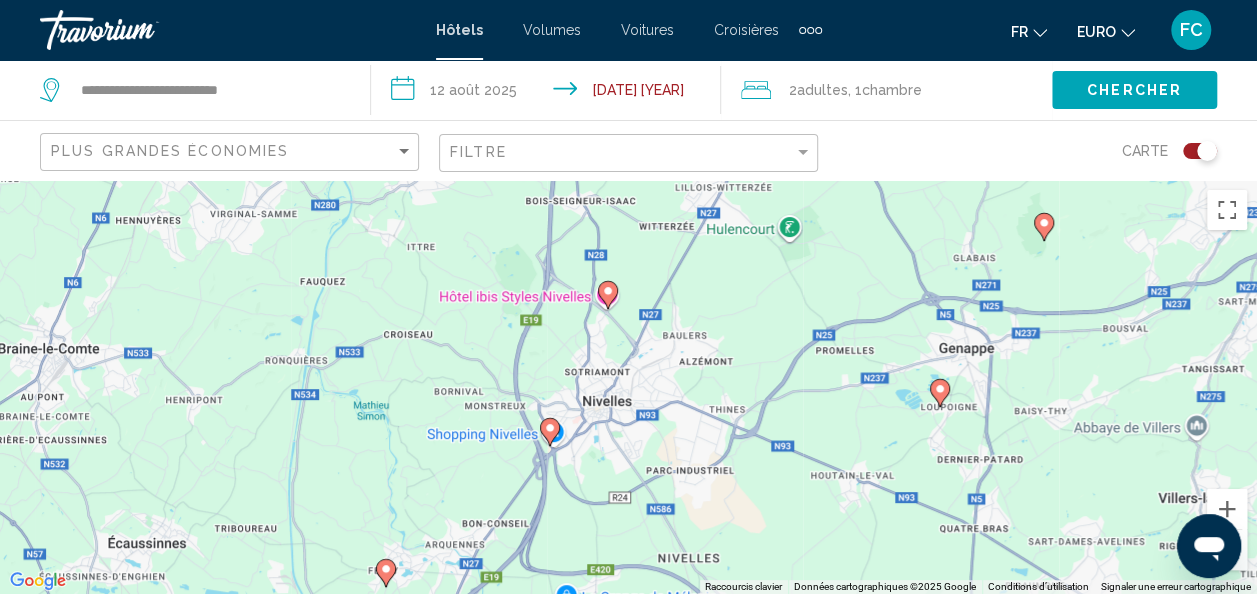 drag, startPoint x: 632, startPoint y: 373, endPoint x: 612, endPoint y: 346, distance: 33.600594 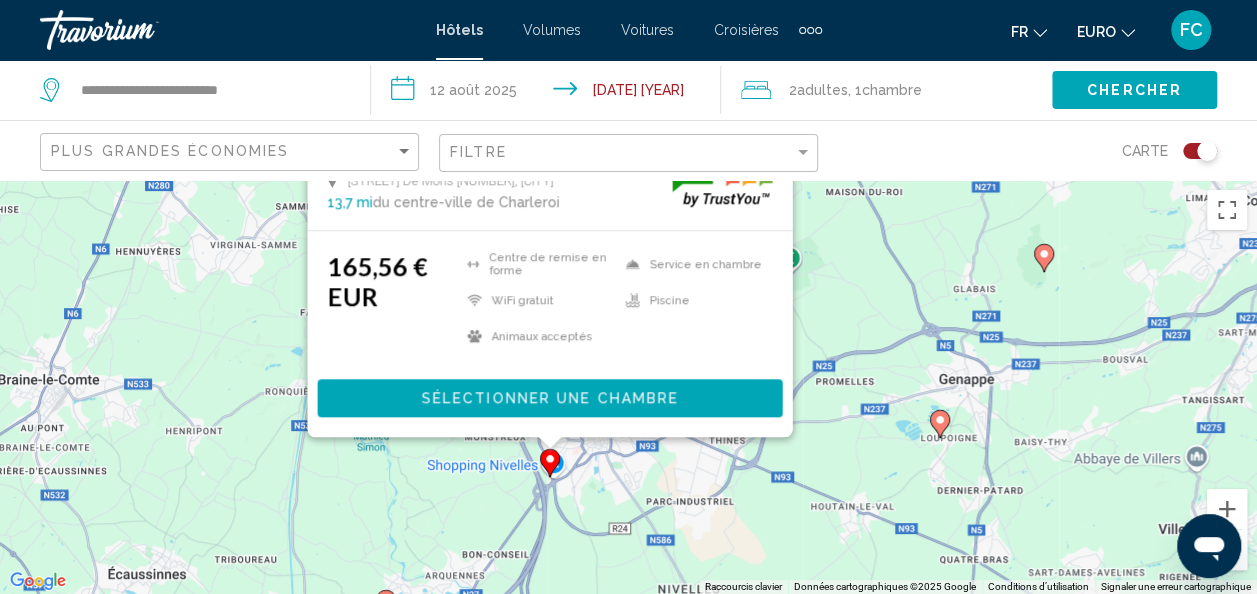 click on "Pour naviguer, appuyez sur les touches fléchées.  Pour activer le glissement avec le clavier, appuyez sur Alt+Entrée. Une fois ce mode activé, utilisez les touches fléchées pour déplacer le repère. Pour valider le déplacement, appuyez sur Entrée. Pour annuler, appuyez sur Échap.  Van der Valk Hotel Nivelles Sud  Hôtel
Chaussée De Mons 22, Nivelles 13,7 mi  du centre-ville de Charleroi de l'hôtel 4.5 165,56 € EUR
Centre de remise en forme
WiFi gratuit
Animaux acceptés
Service en chambre
Piscine  4.5 Sélectionner une chambre" at bounding box center (1257, 418) 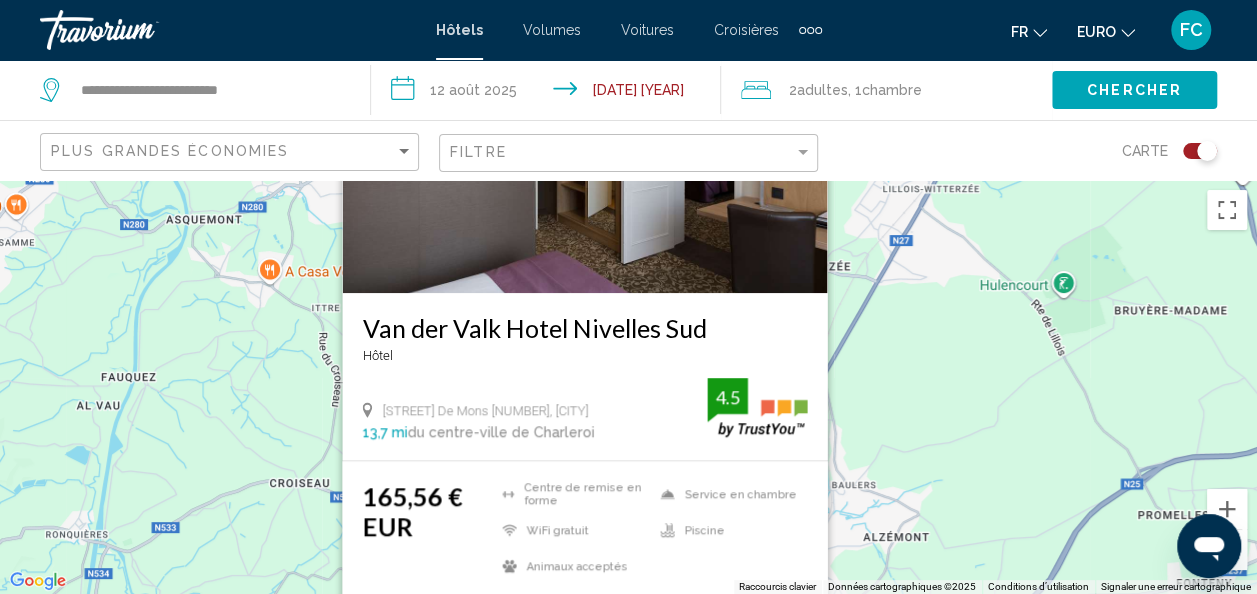 drag, startPoint x: 1000, startPoint y: 268, endPoint x: 1038, endPoint y: 466, distance: 201.6135 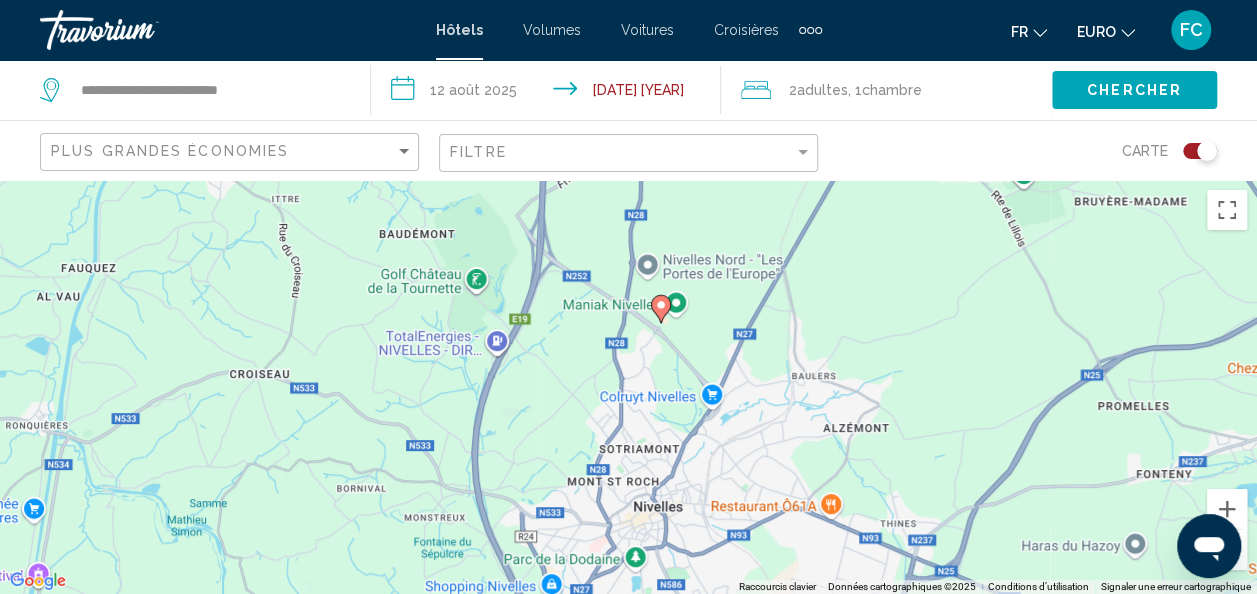 drag, startPoint x: 567, startPoint y: 492, endPoint x: 520, endPoint y: 335, distance: 163.88411 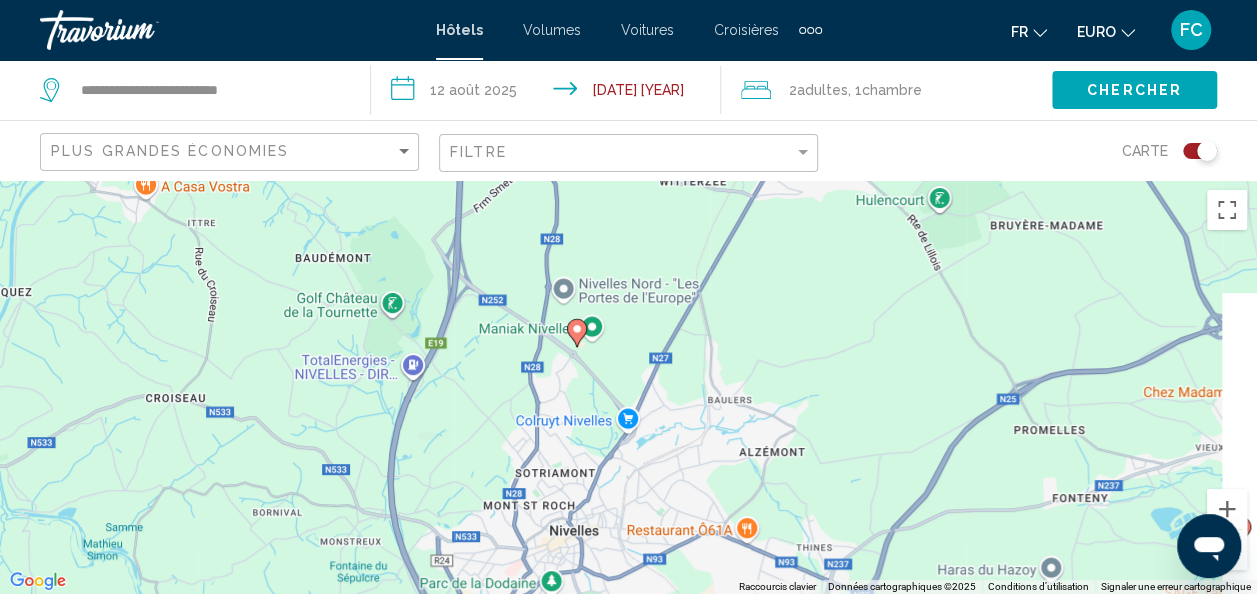drag, startPoint x: 552, startPoint y: 417, endPoint x: 476, endPoint y: 465, distance: 89.88882 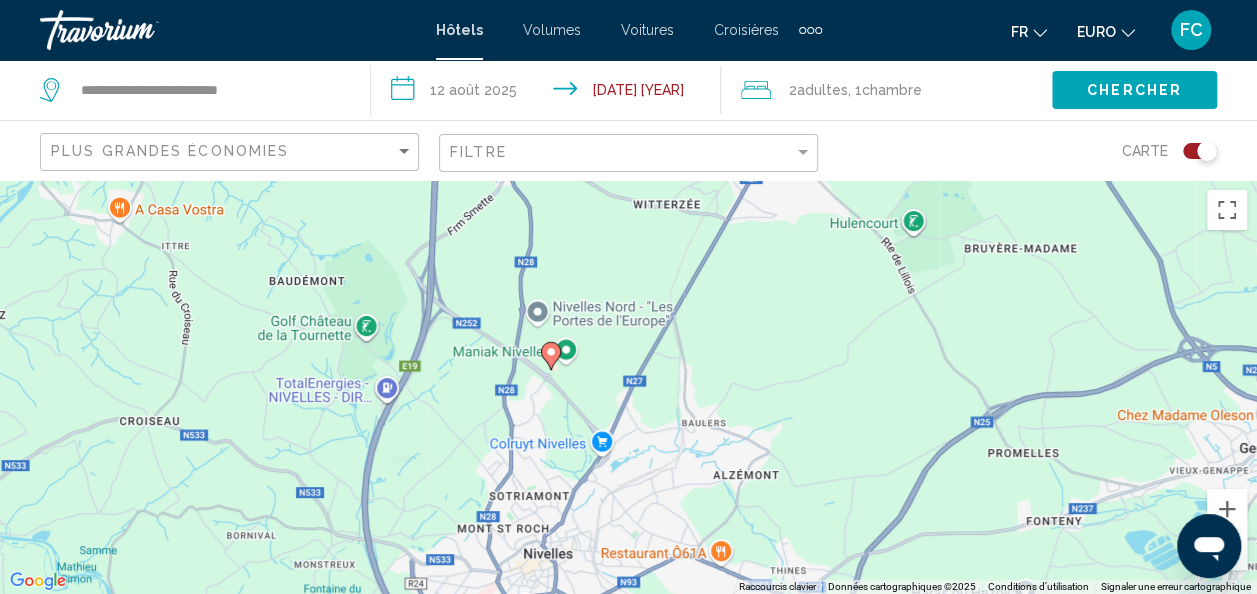 click 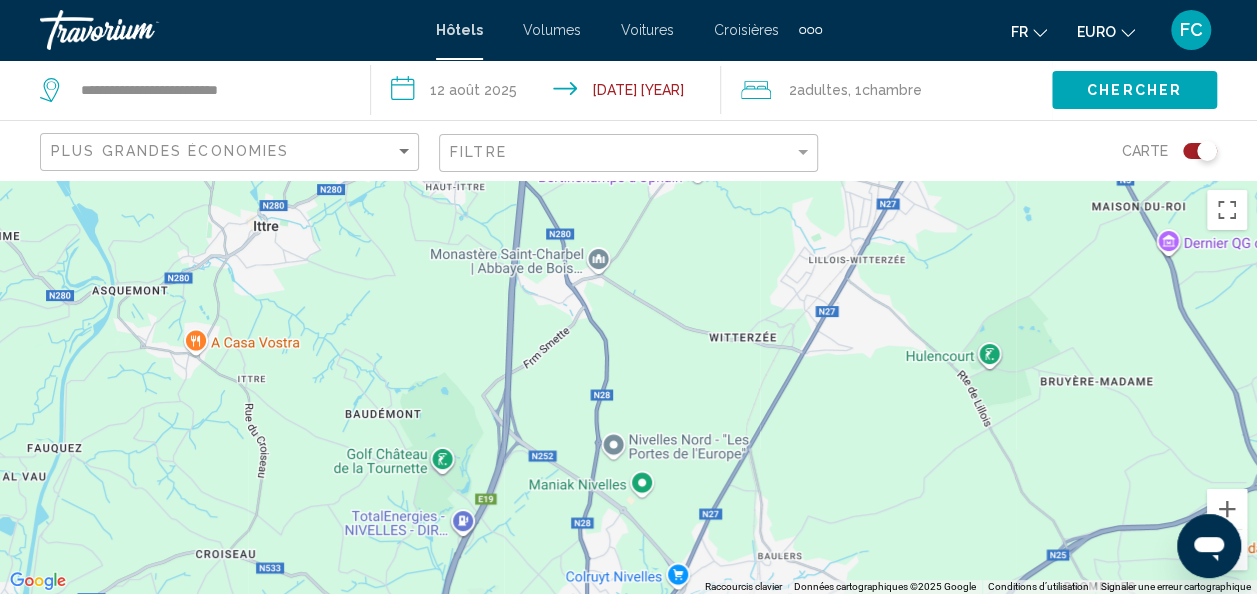 drag, startPoint x: 566, startPoint y: 509, endPoint x: 684, endPoint y: 160, distance: 368.40875 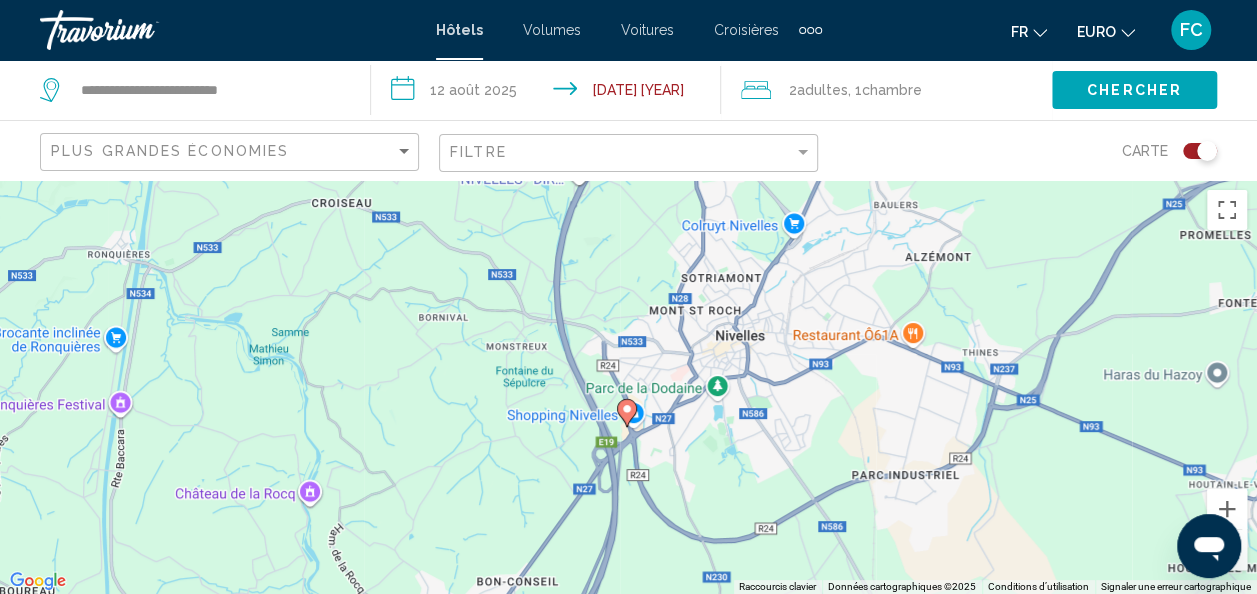 click 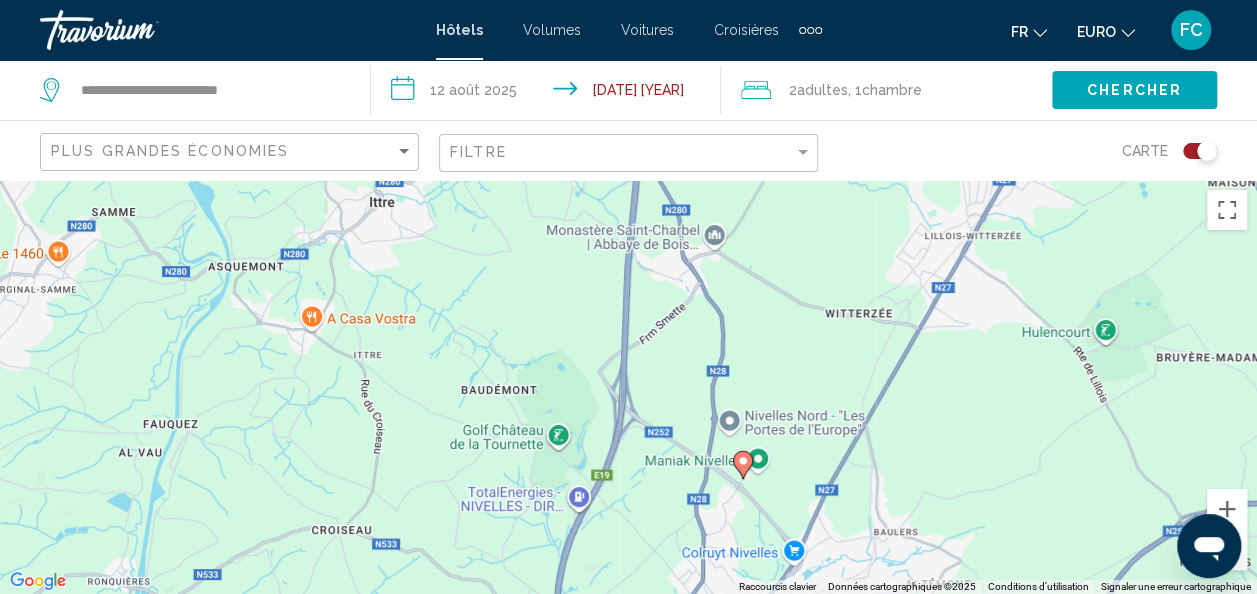 click on "Pour activer le glissement avec le clavier, appuyez sur Alt+Entrée. Une fois ce mode activé, utilisez les touches fléchées pour déplacer le repère. Pour valider le déplacement, appuyez sur Entrée. Pour annuler, appuyez sur Échap." at bounding box center [628, 387] 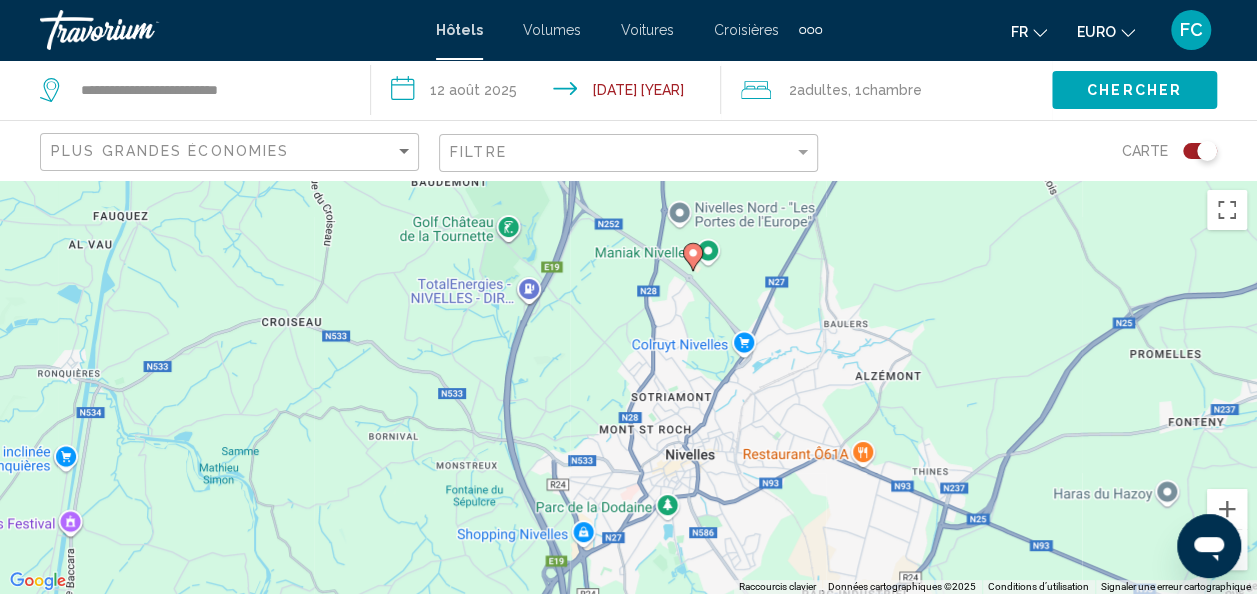 drag, startPoint x: 622, startPoint y: 575, endPoint x: 566, endPoint y: 340, distance: 241.58022 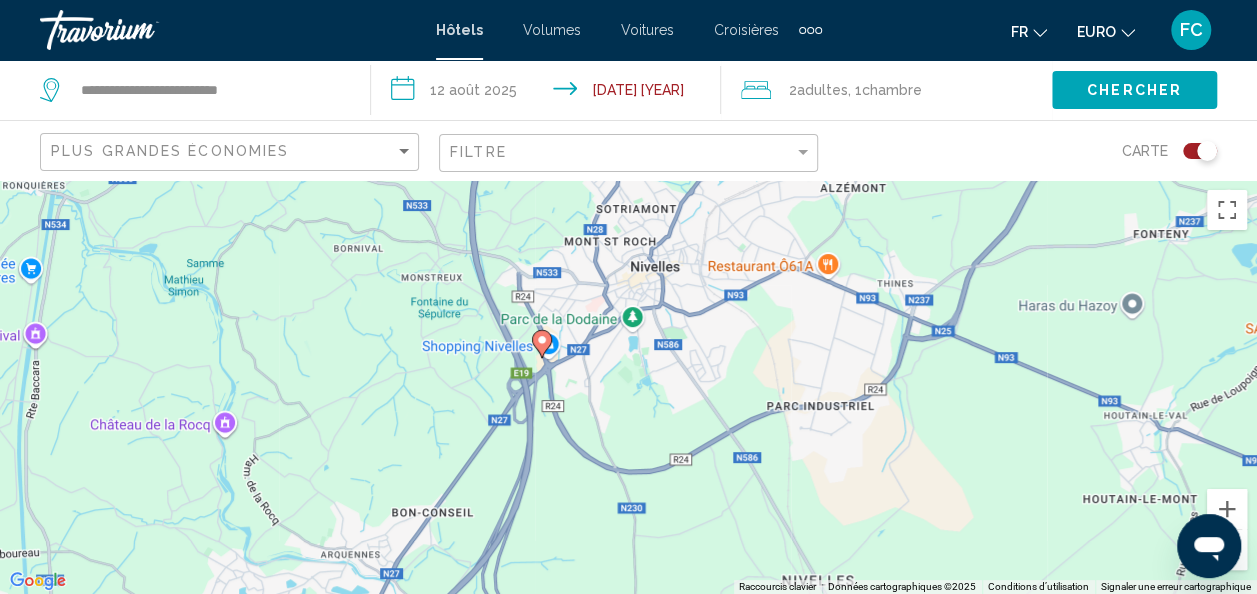 drag, startPoint x: 568, startPoint y: 470, endPoint x: 543, endPoint y: 289, distance: 182.71837 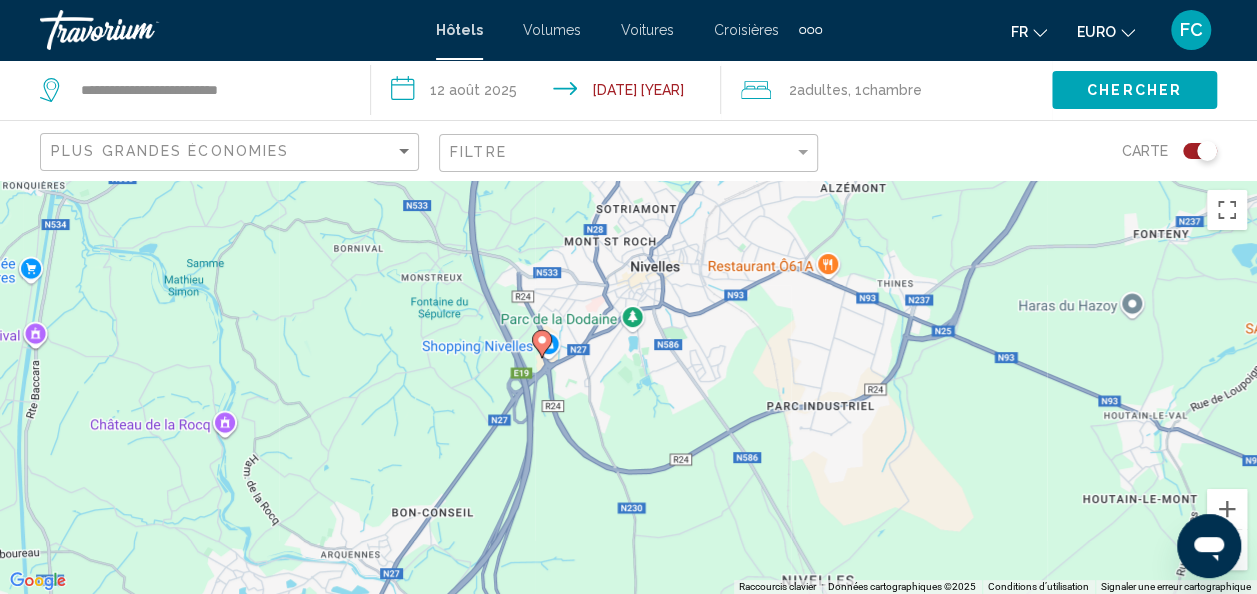 click 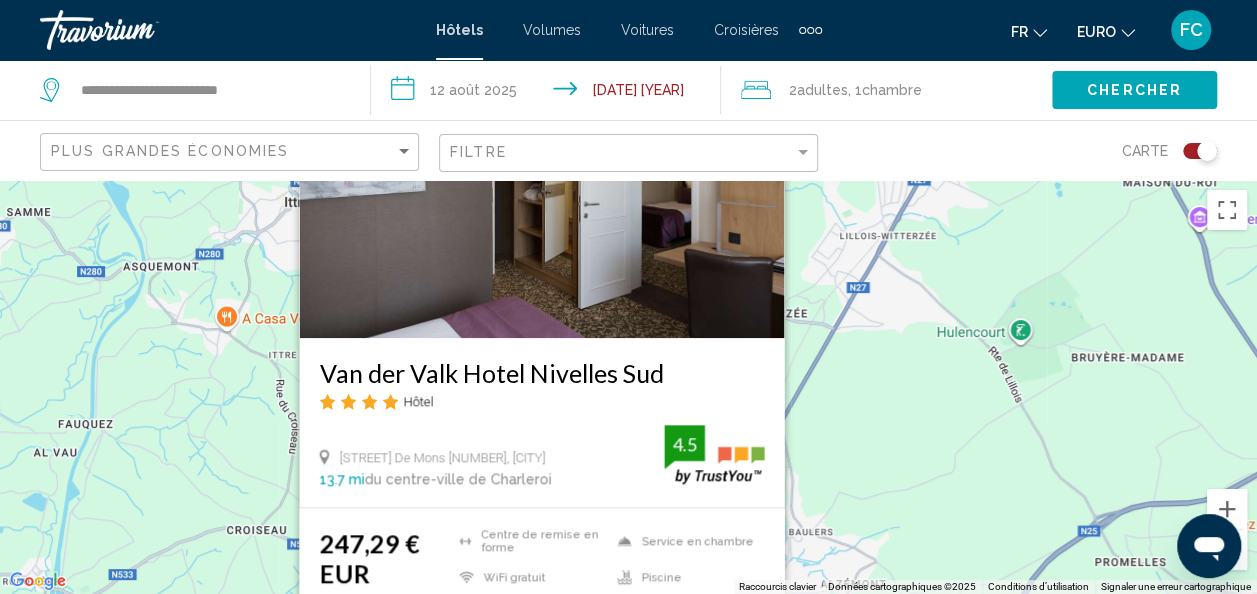 click on "Chaussée De Mons 22, Nivelles 13.7 mi  du centre-ville de Charleroi de l'hôtel" at bounding box center [491, 468] 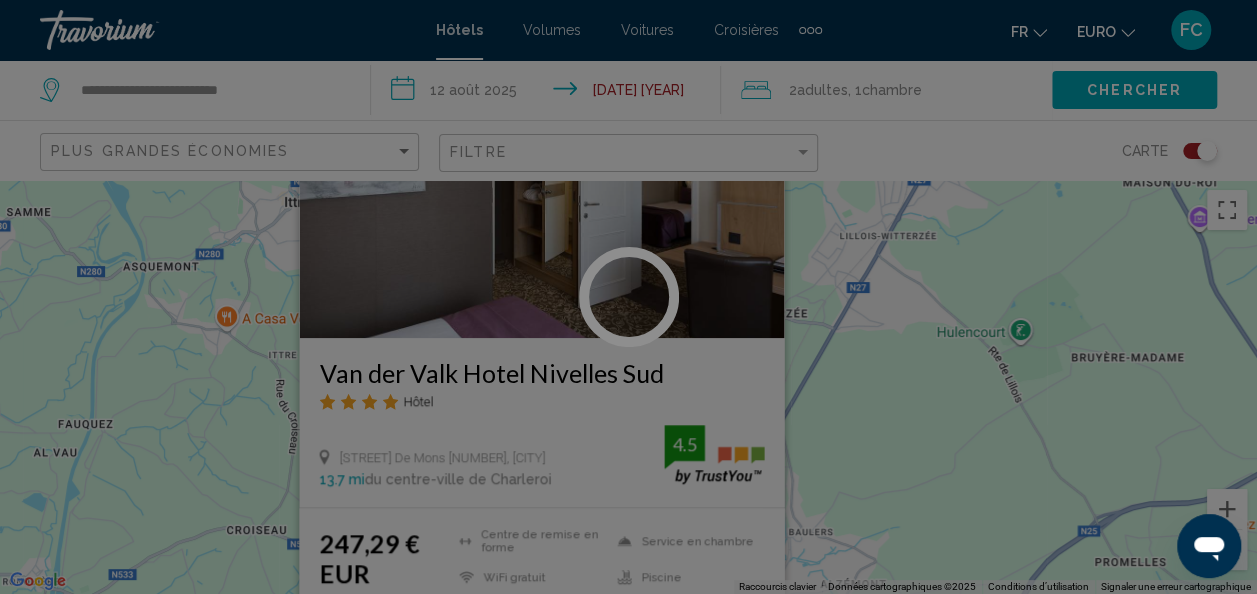 click at bounding box center [628, 297] 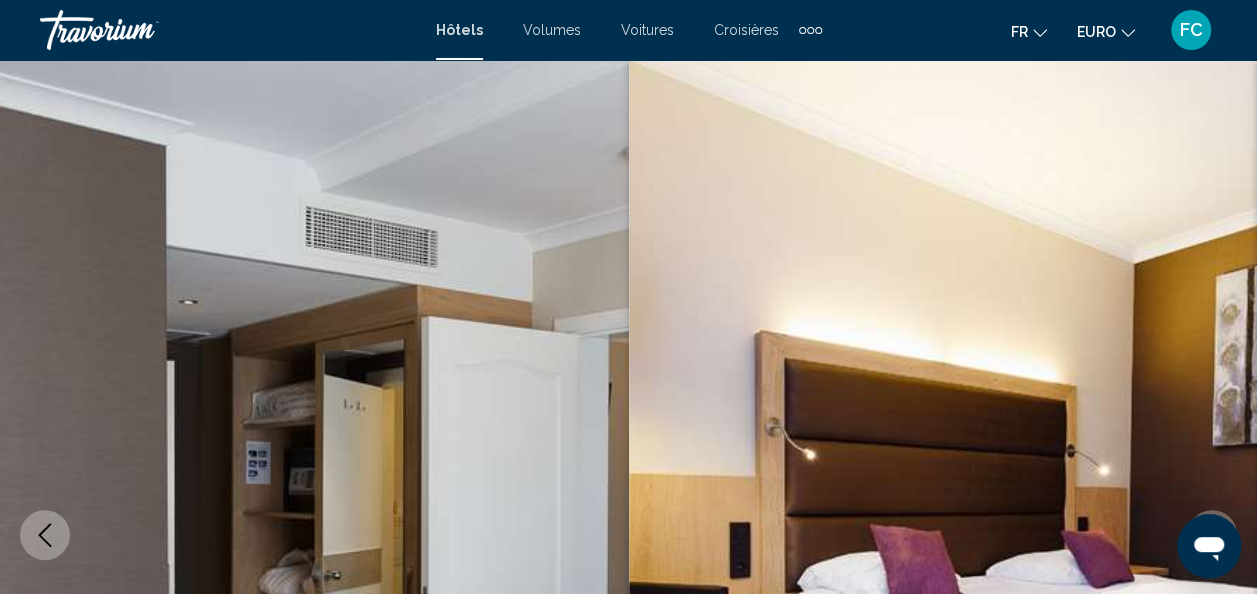scroll, scrollTop: 238, scrollLeft: 0, axis: vertical 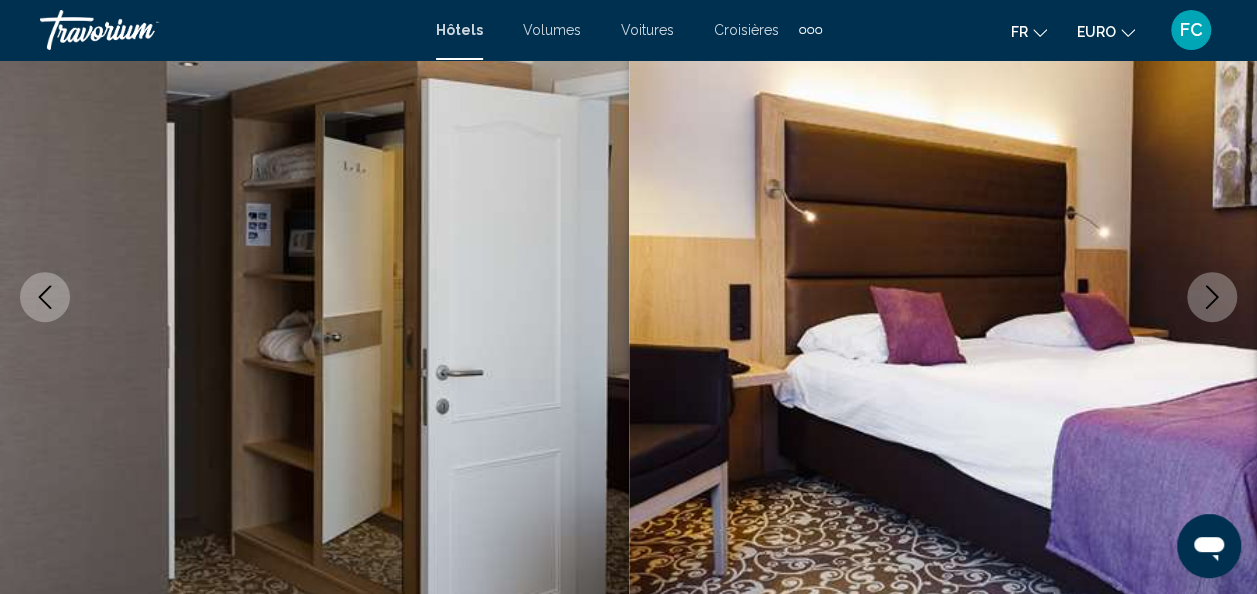 click 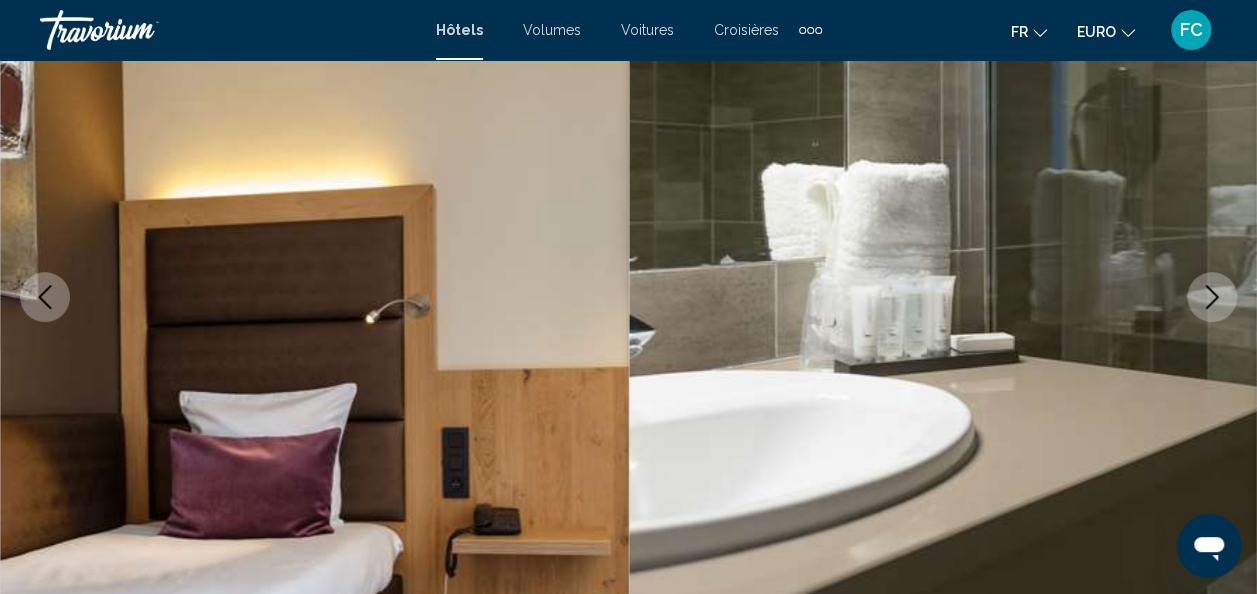 click 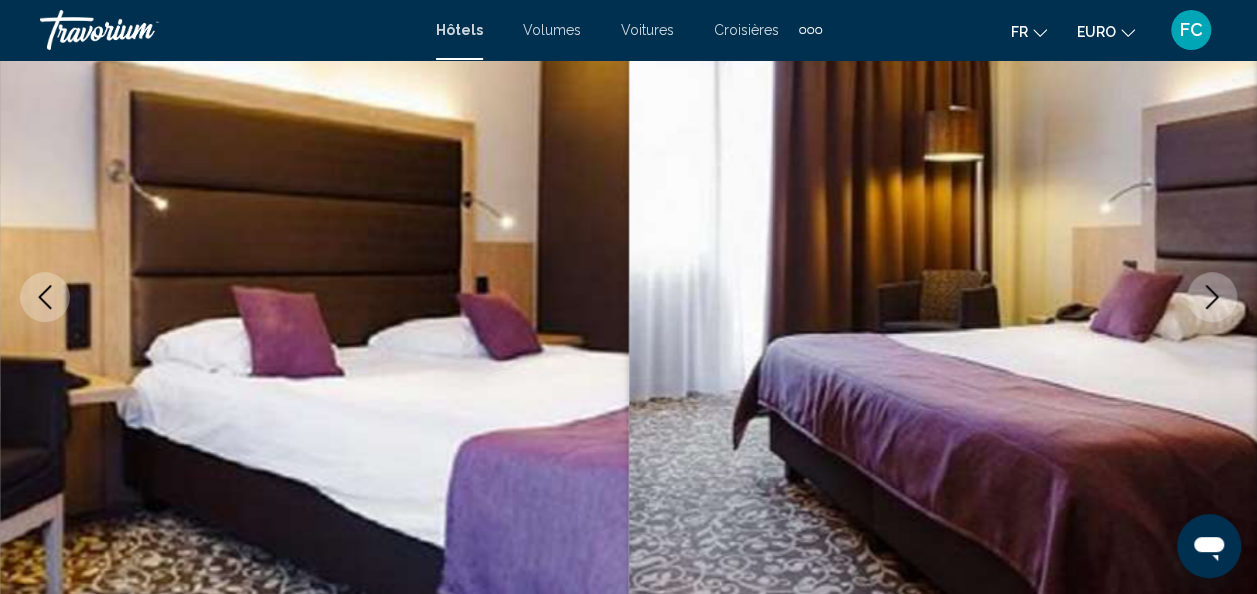 click 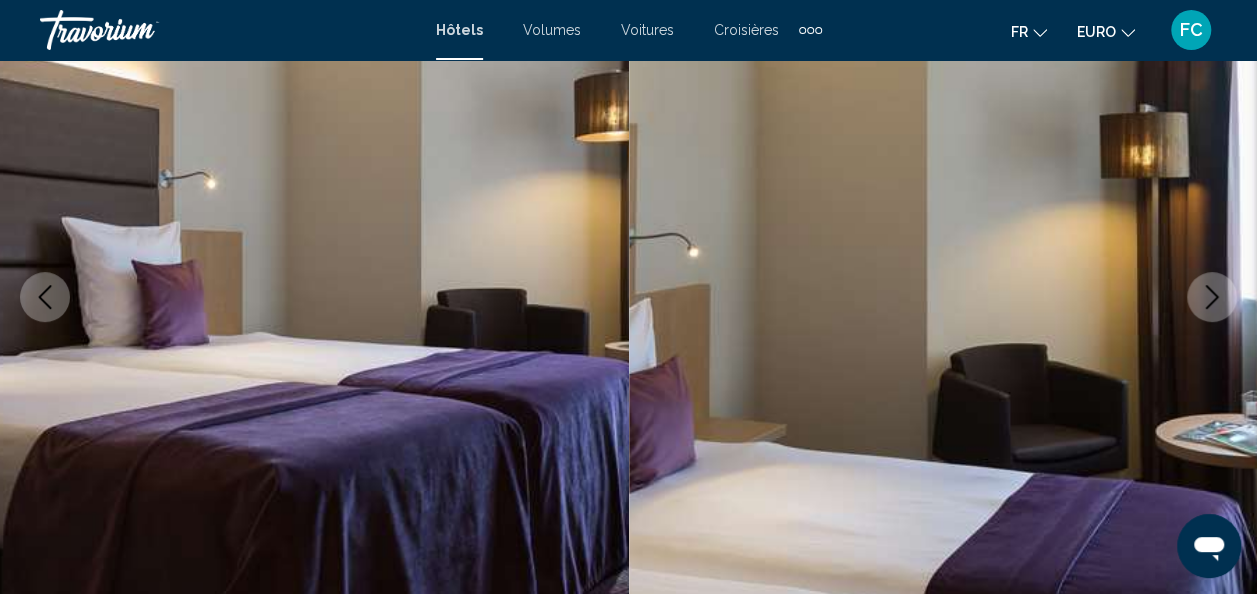 click 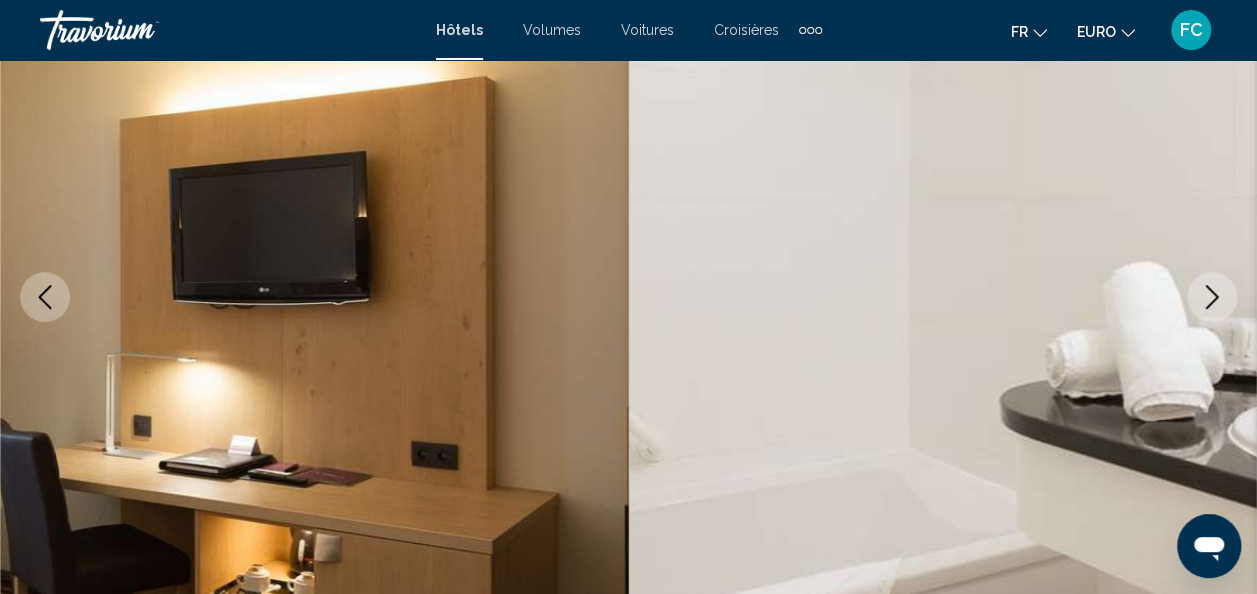click 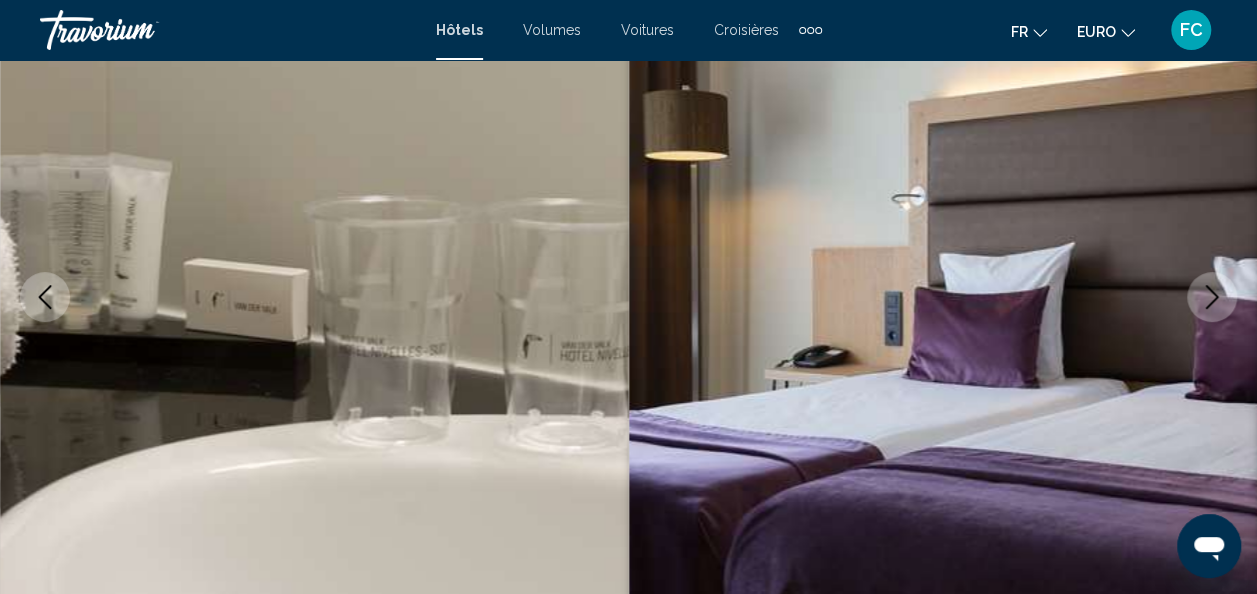 click 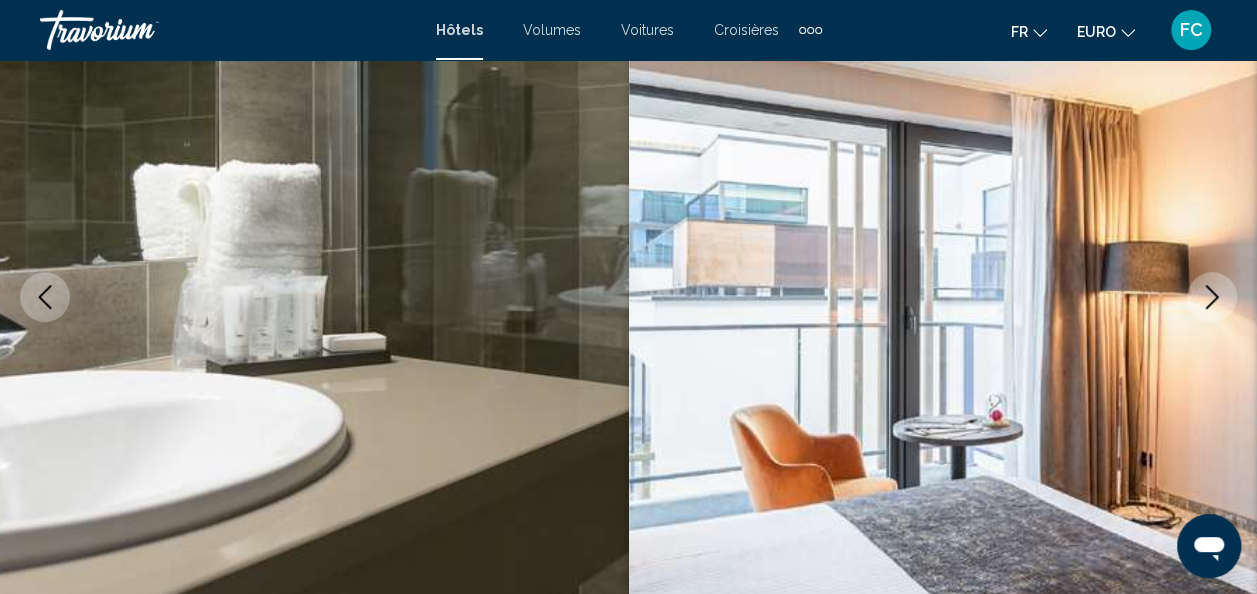 click 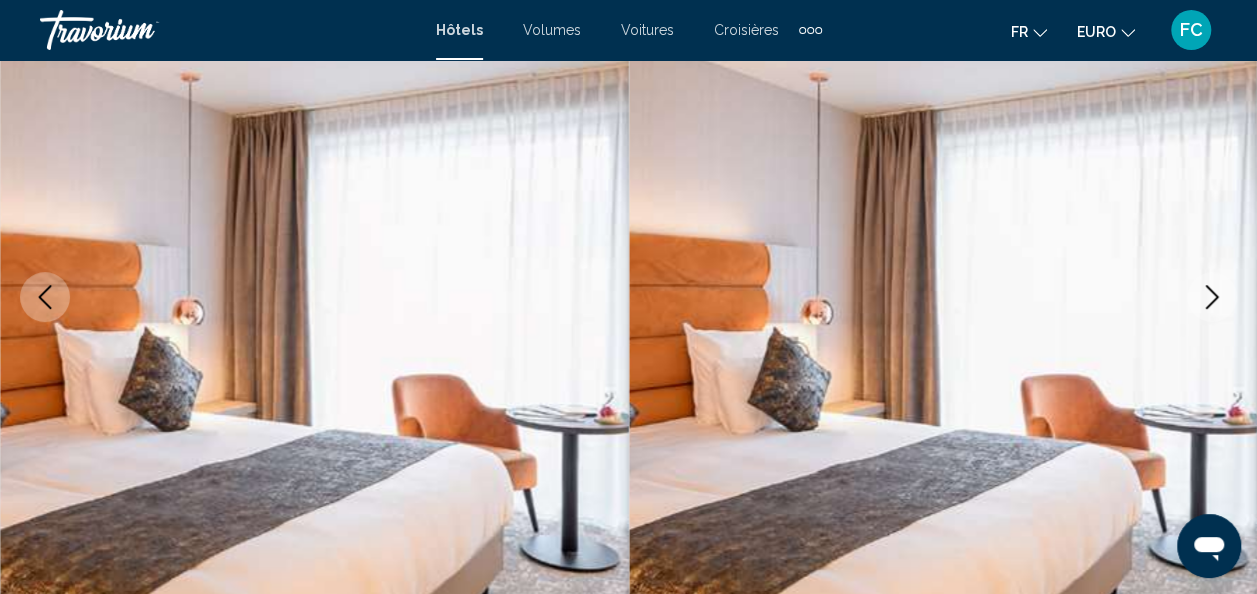 click 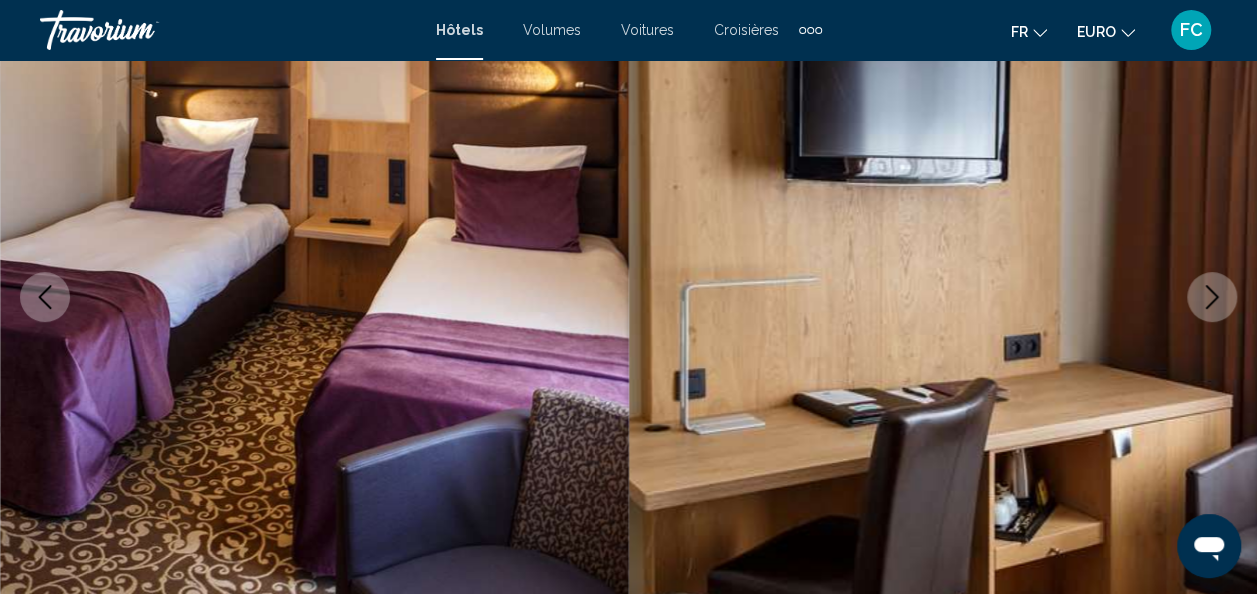 click 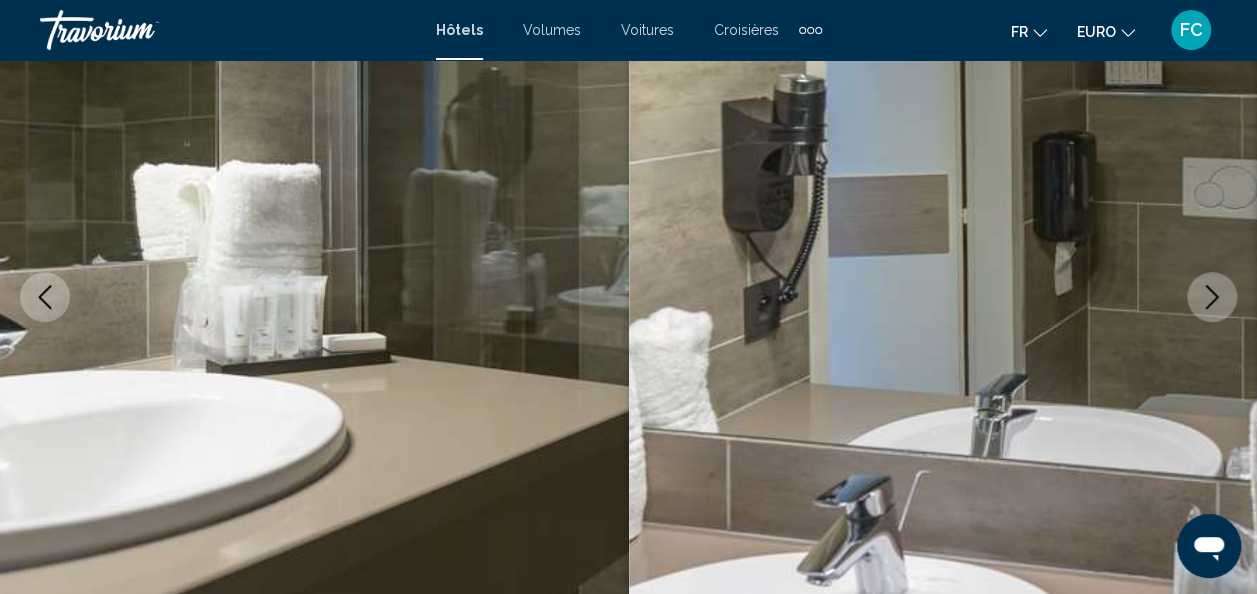 click 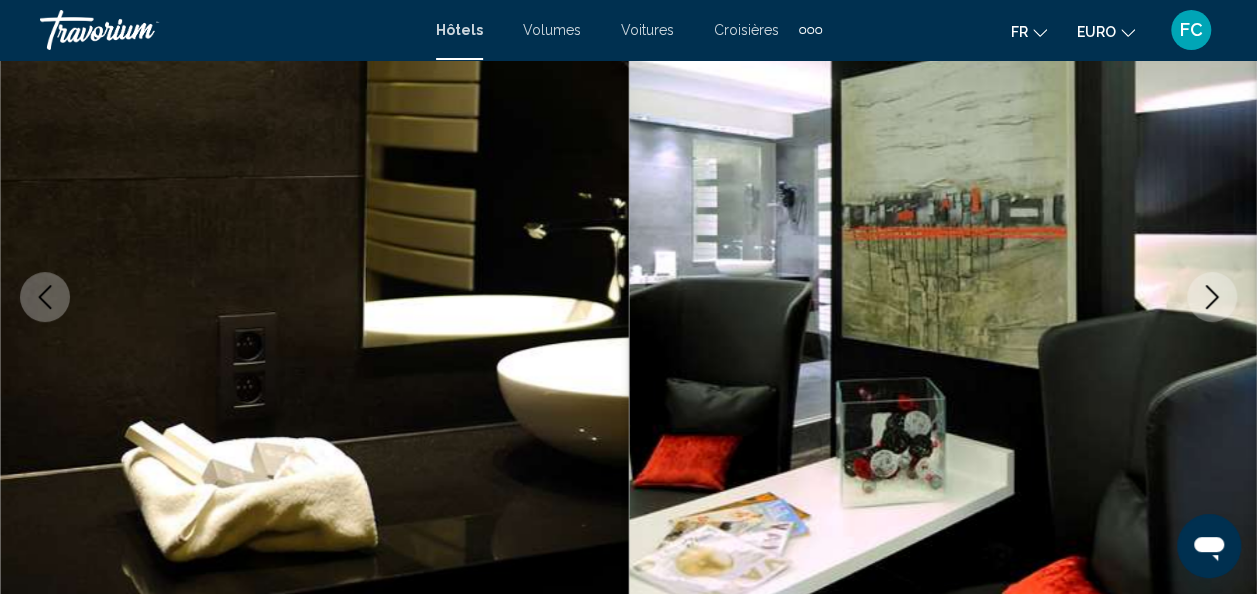 click 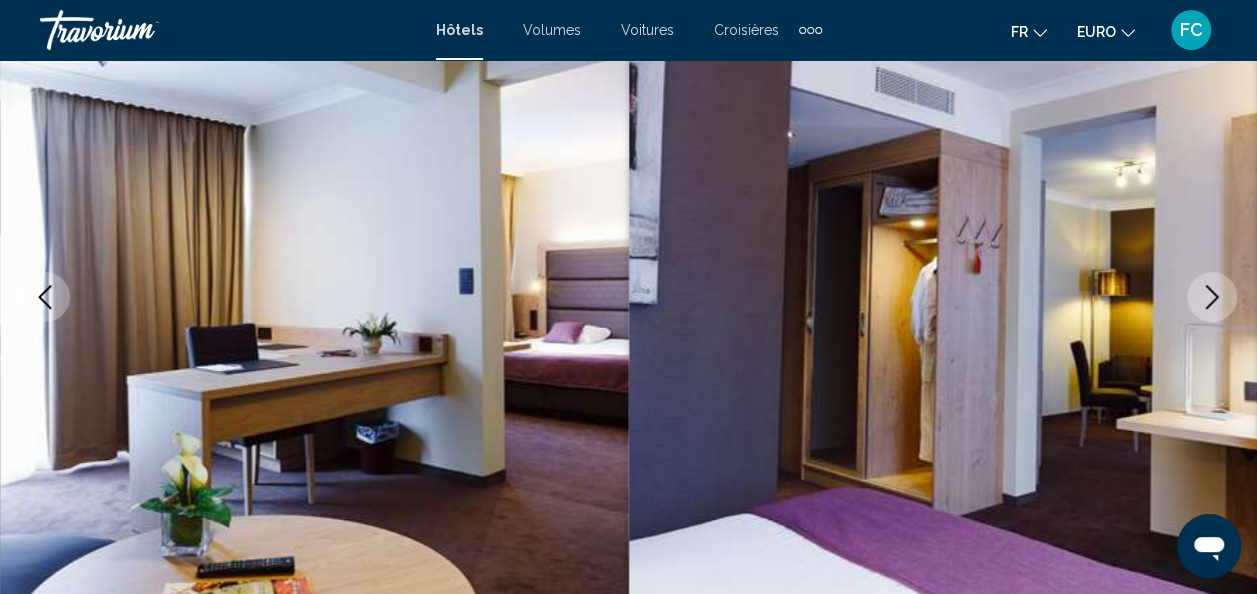 click 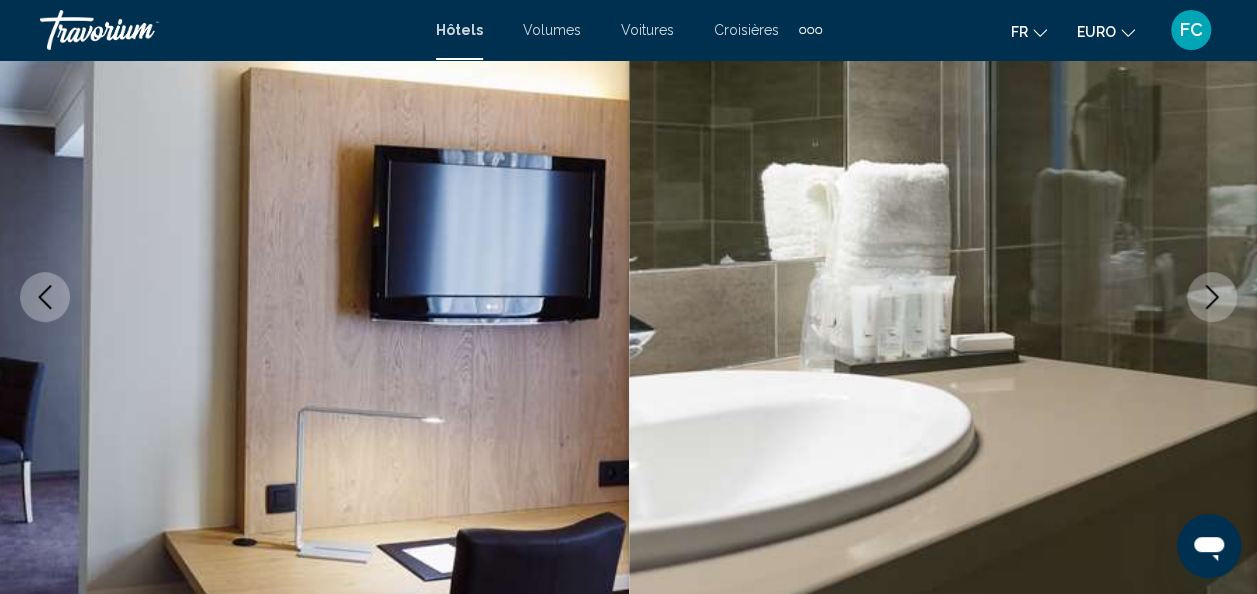 click 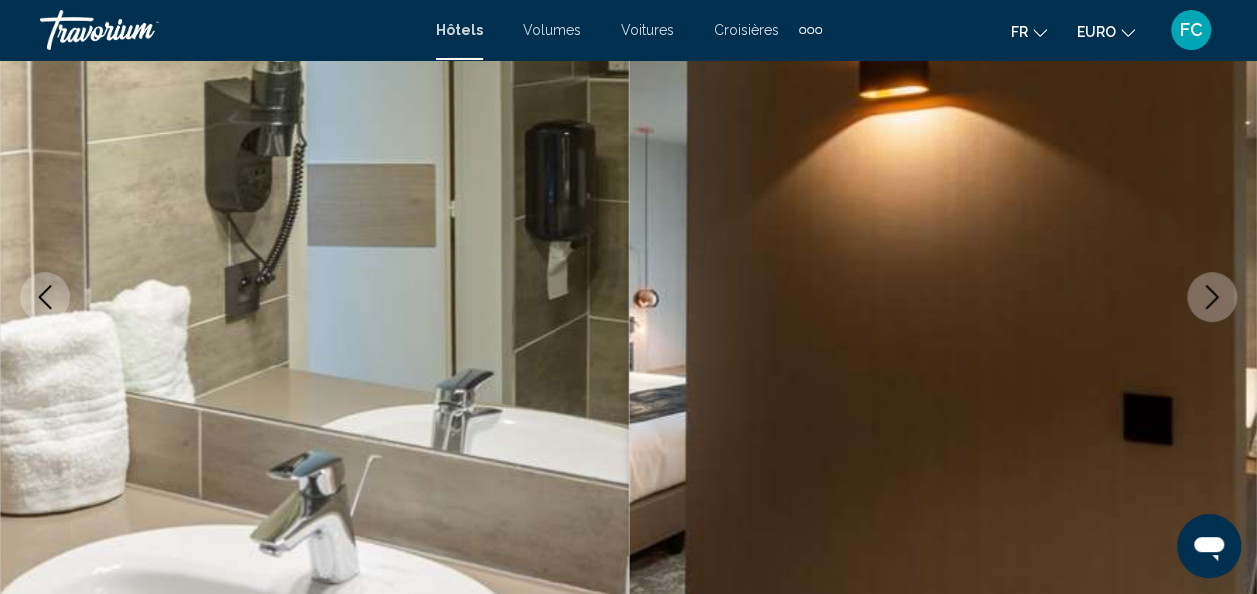 click 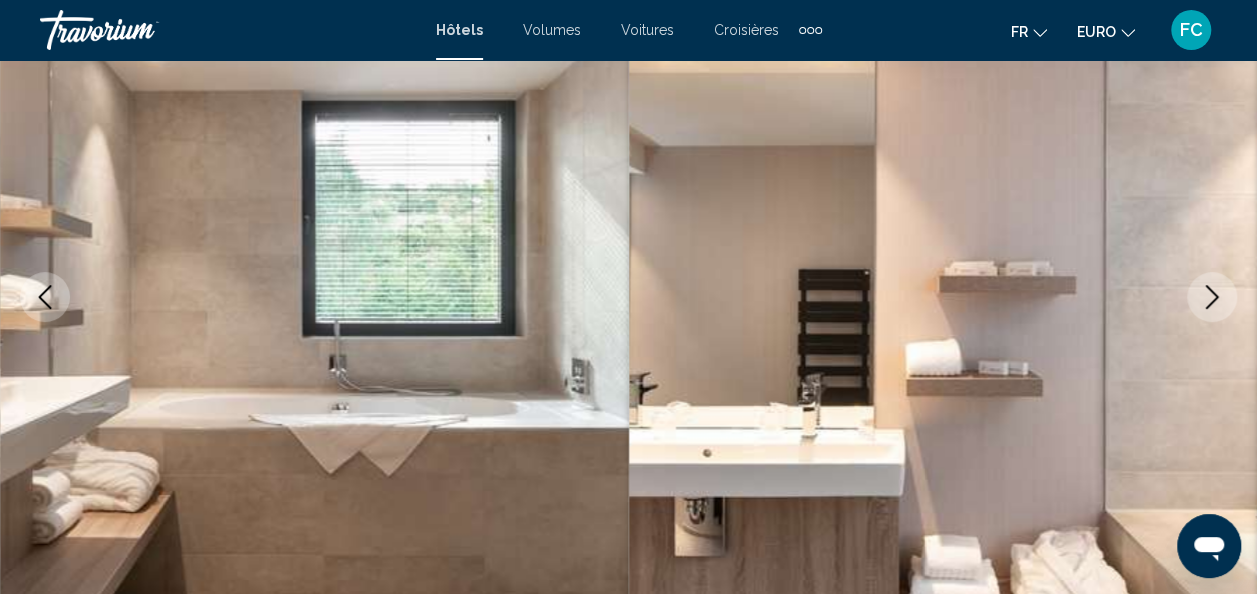 click 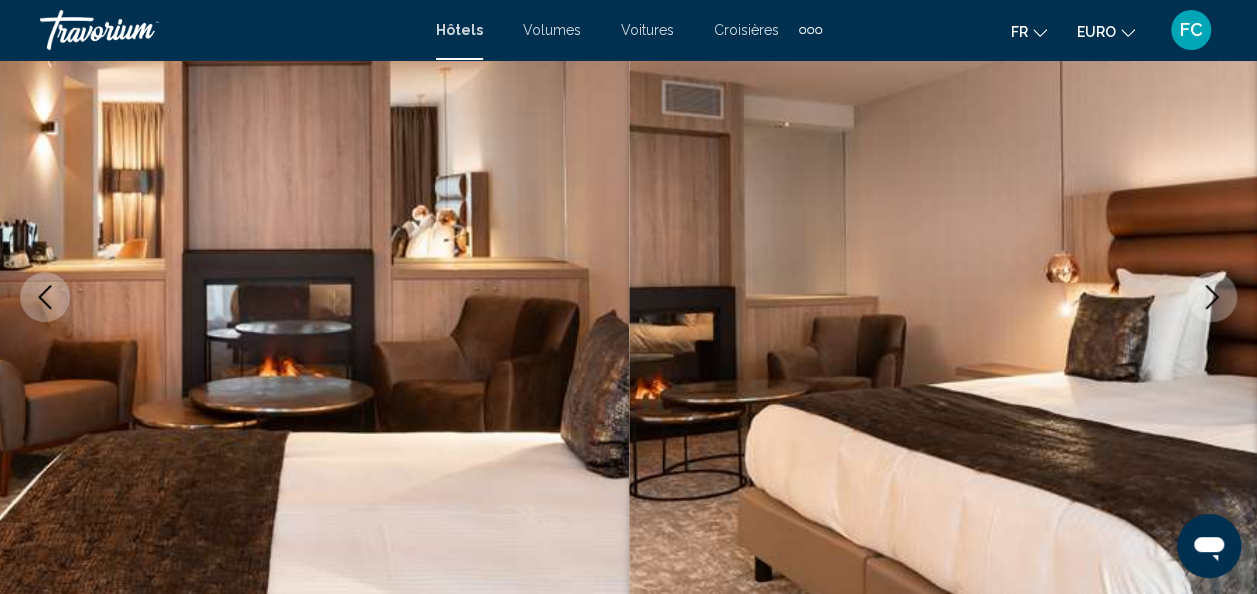 click 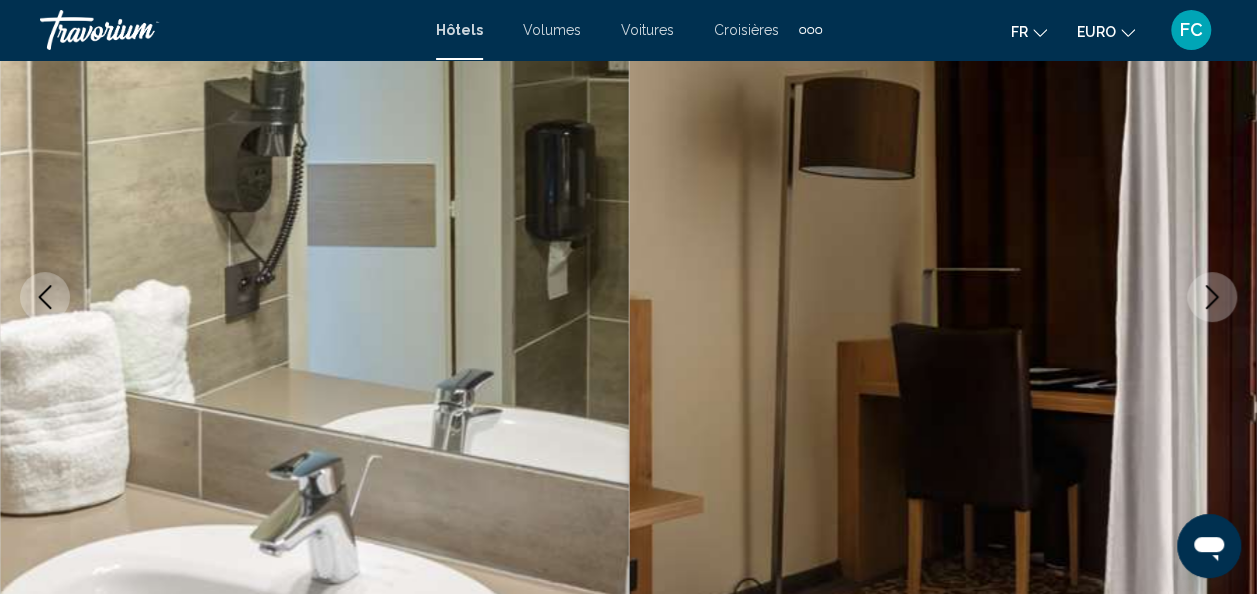 click 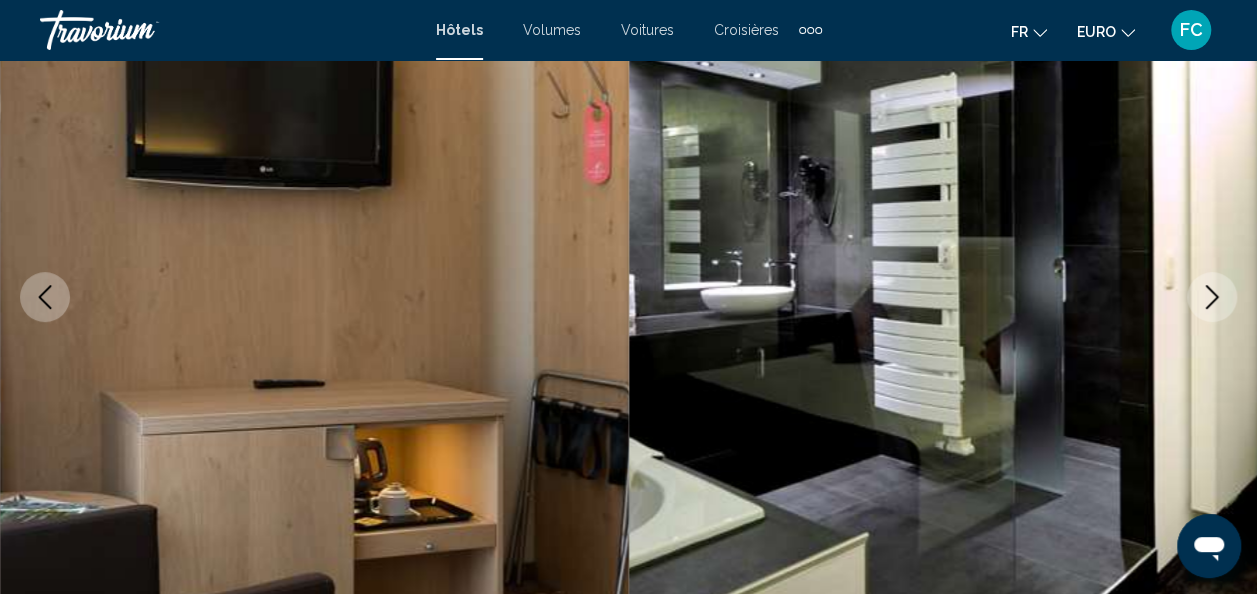click 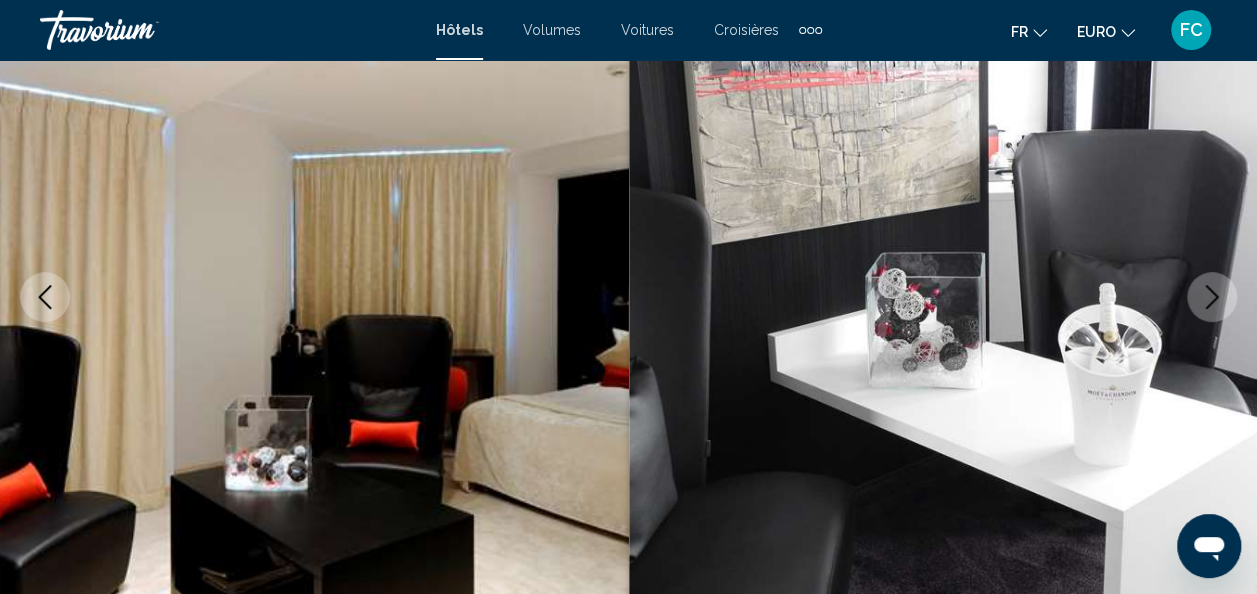 click 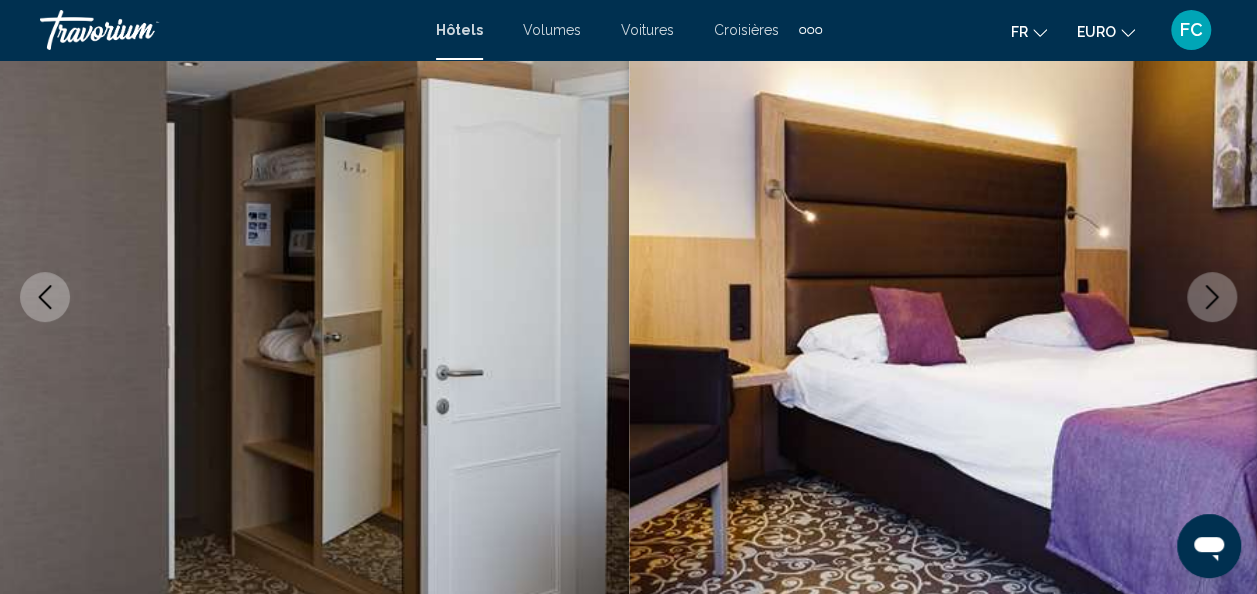 click 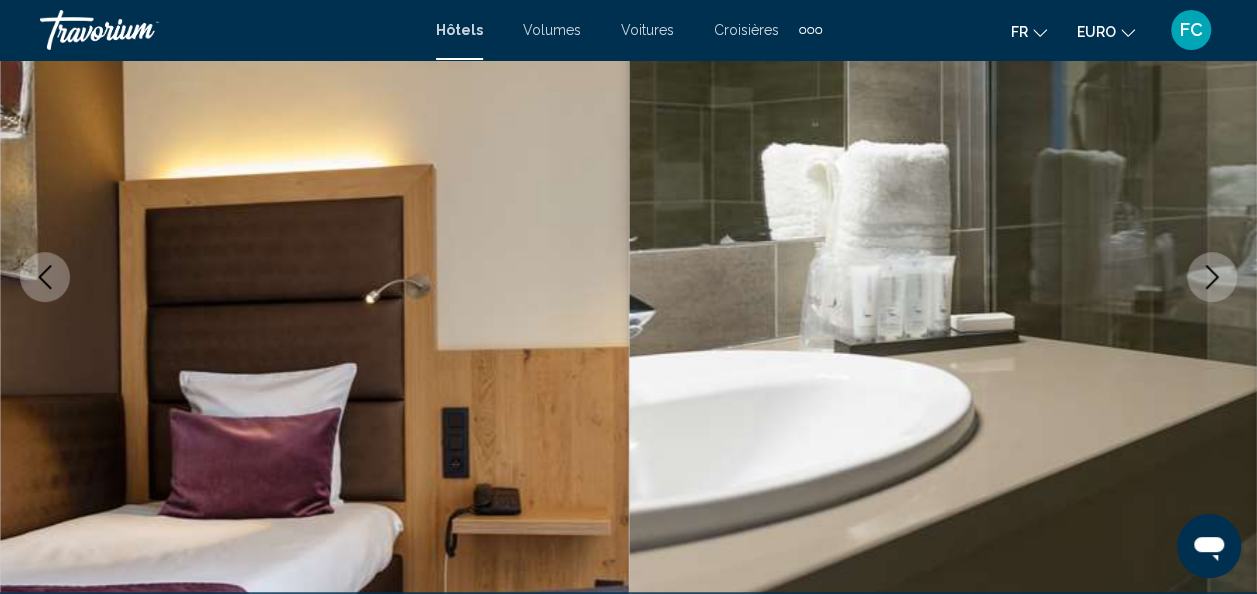 scroll, scrollTop: 61, scrollLeft: 0, axis: vertical 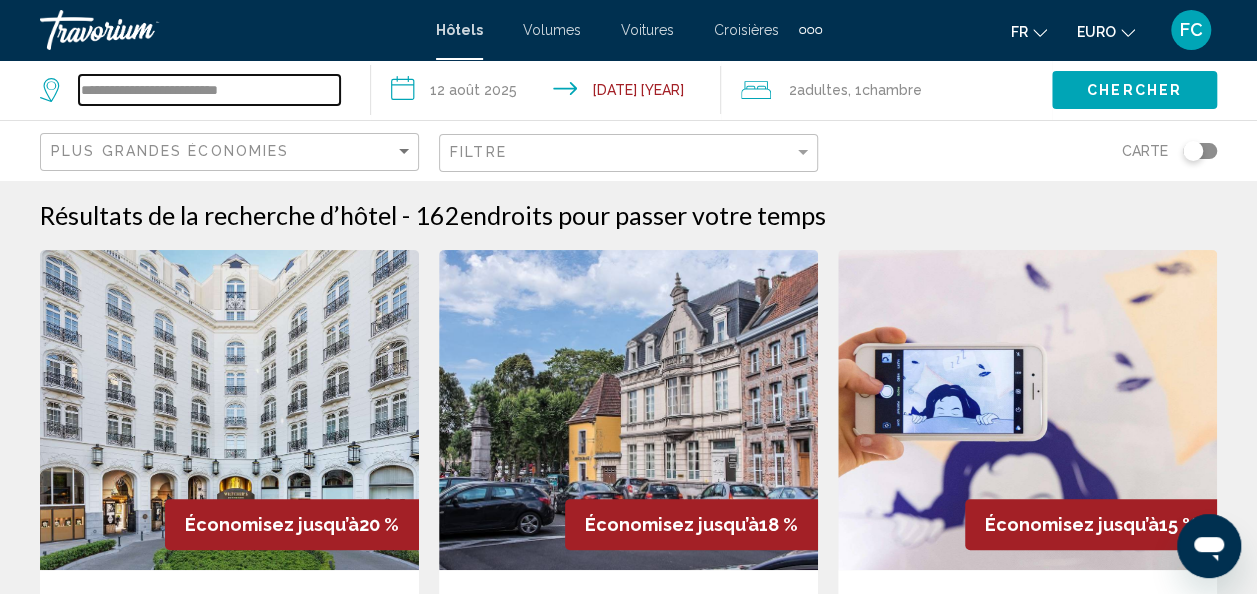 click on "**********" at bounding box center (209, 90) 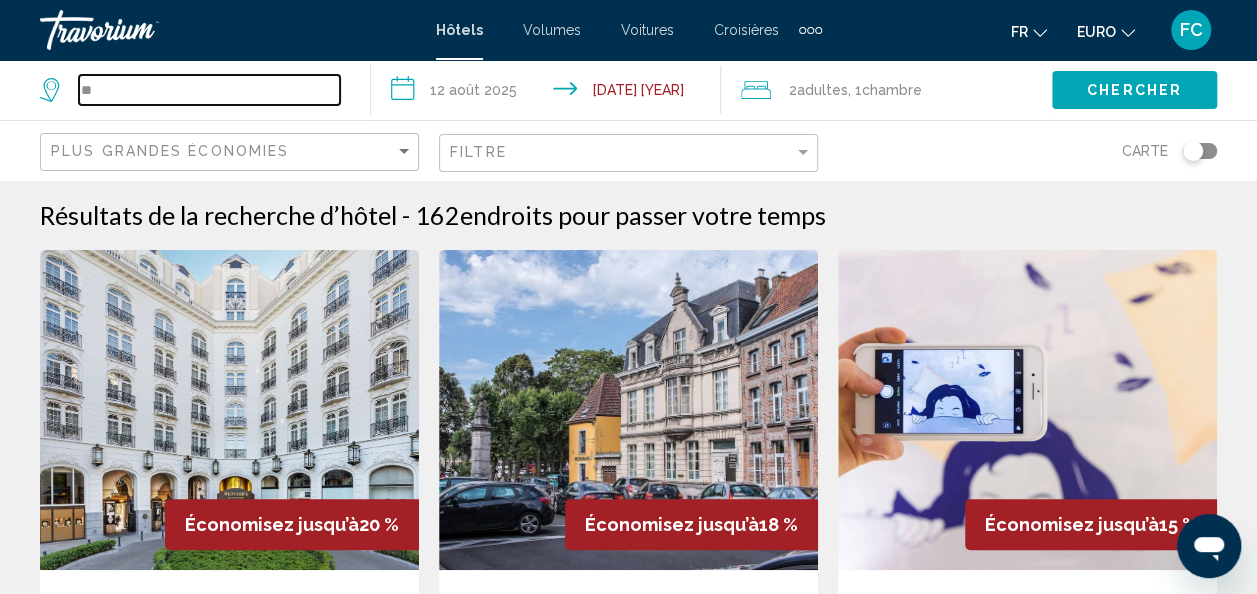 type on "*" 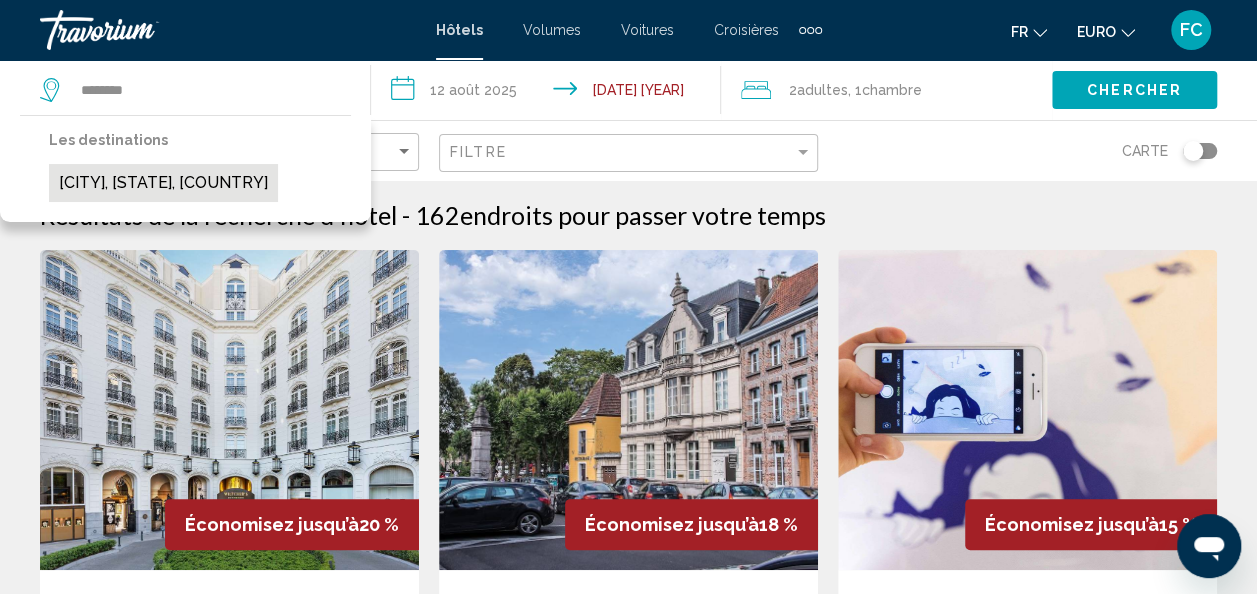 click on "Nivelles, Brabant wallon, Belgique" at bounding box center [163, 183] 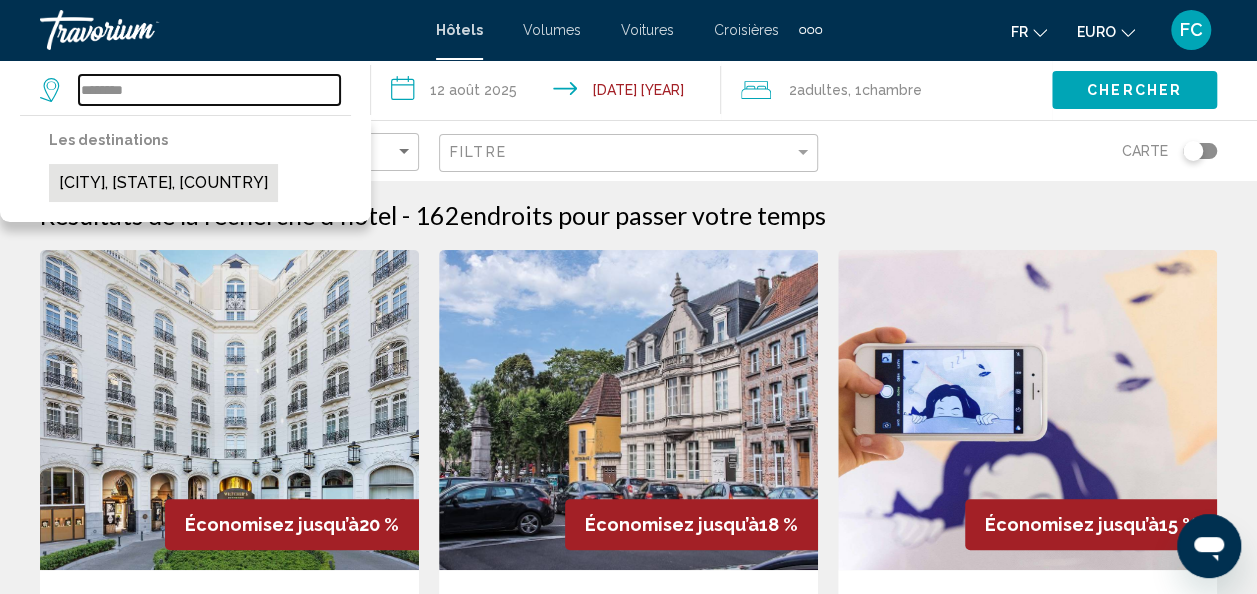 type on "**********" 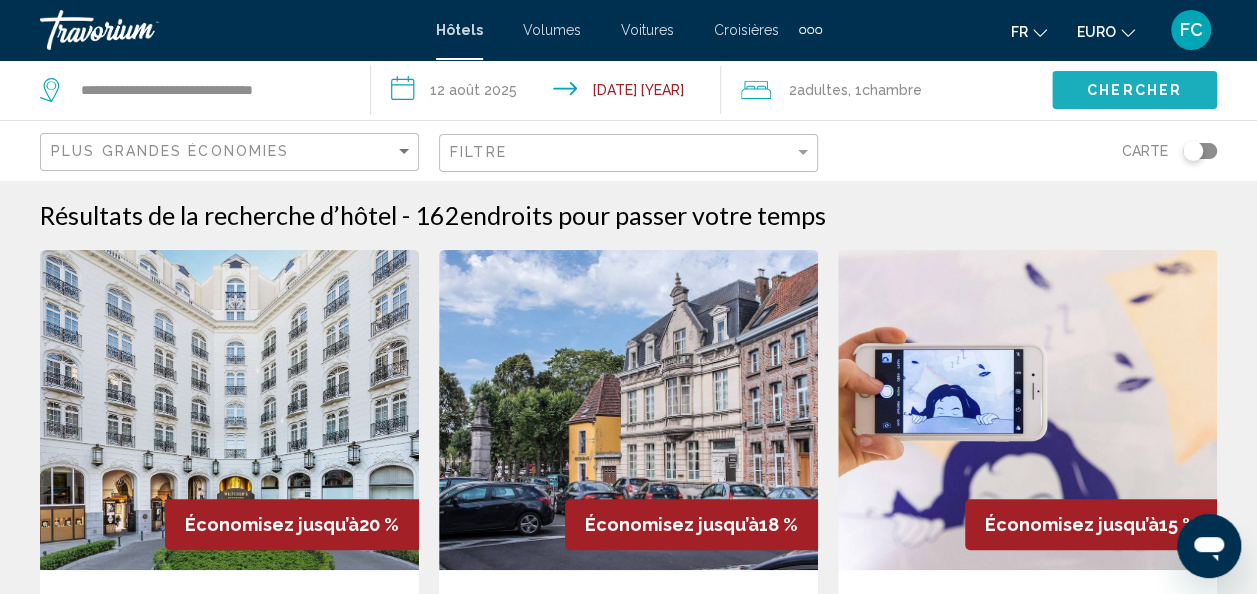 click on "Chercher" 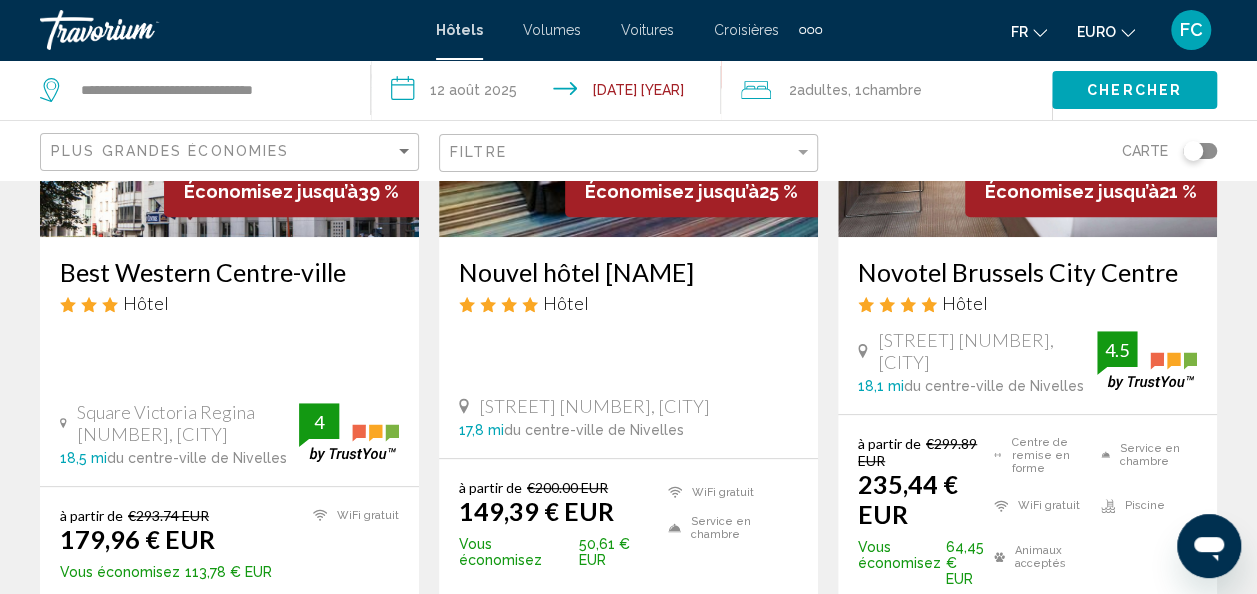 scroll, scrollTop: 36, scrollLeft: 0, axis: vertical 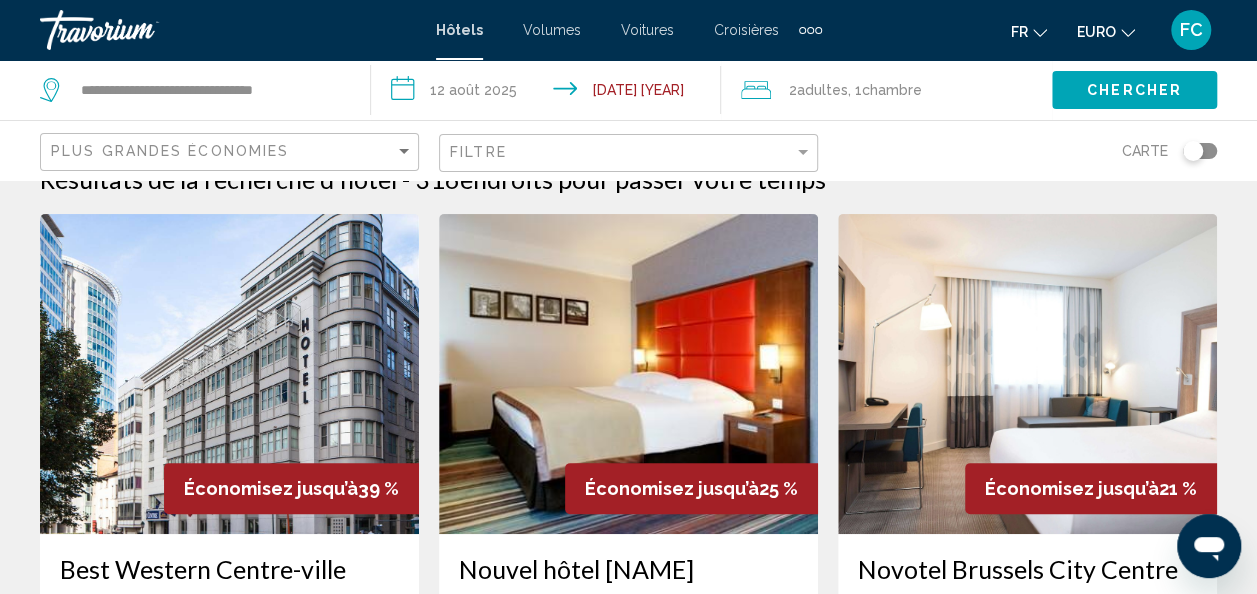 click 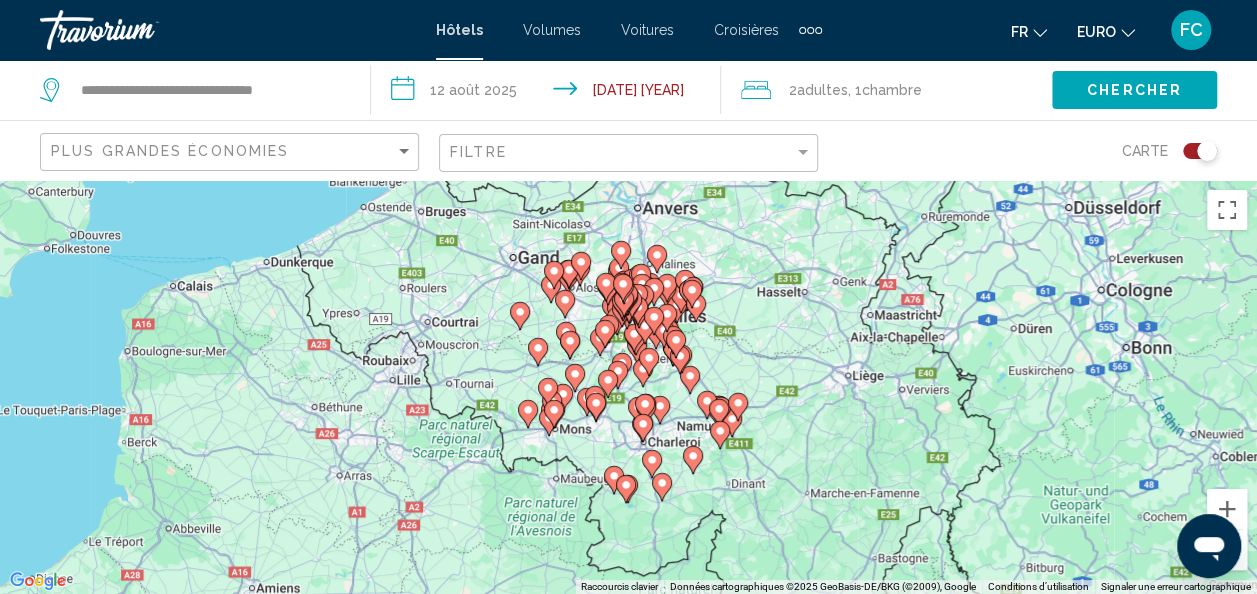 click on "Pour activer le glissement avec le clavier, appuyez sur Alt+Entrée. Une fois ce mode activé, utilisez les touches fléchées pour déplacer le repère. Pour valider le déplacement, appuyez sur Entrée. Pour annuler, appuyez sur Échap." at bounding box center (628, 387) 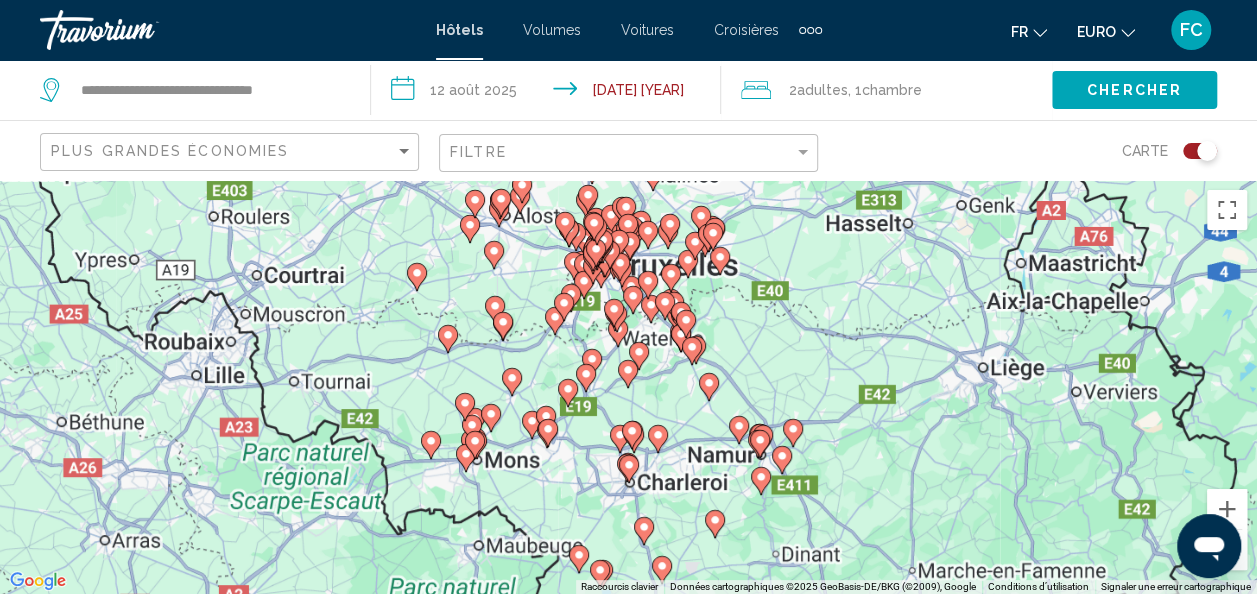 click on "Pour activer le glissement avec le clavier, appuyez sur Alt+Entrée. Une fois ce mode activé, utilisez les touches fléchées pour déplacer le repère. Pour valider le déplacement, appuyez sur Entrée. Pour annuler, appuyez sur Échap." at bounding box center (628, 387) 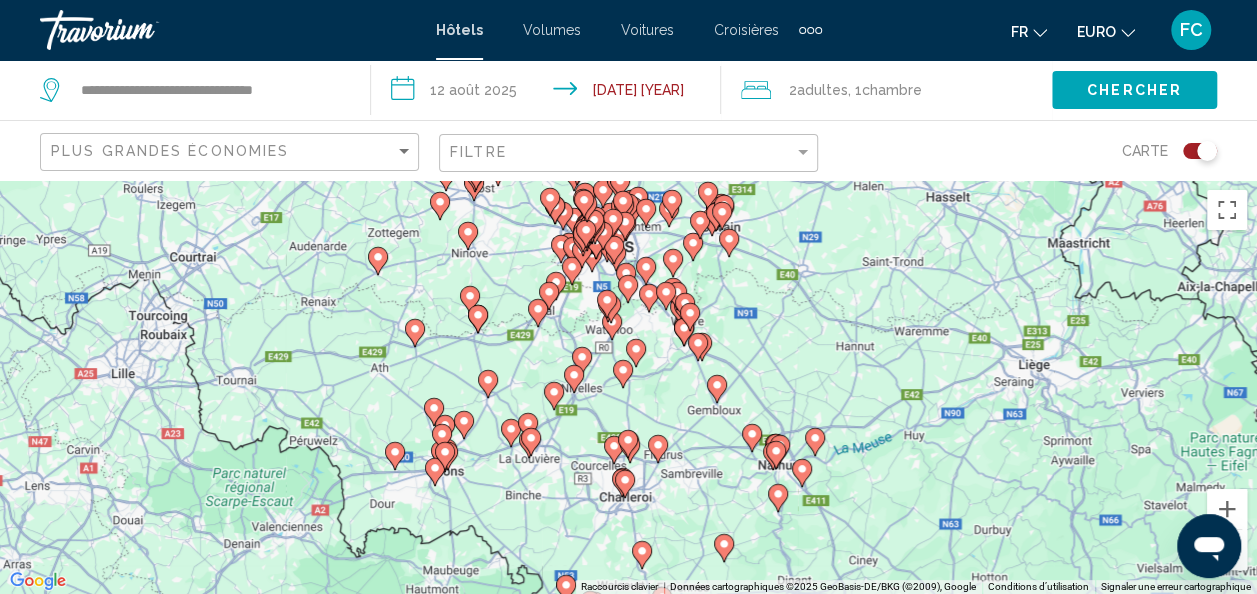 click on "Pour activer le glissement avec le clavier, appuyez sur Alt+Entrée. Une fois ce mode activé, utilisez les touches fléchées pour déplacer le repère. Pour valider le déplacement, appuyez sur Entrée. Pour annuler, appuyez sur Échap." at bounding box center [628, 387] 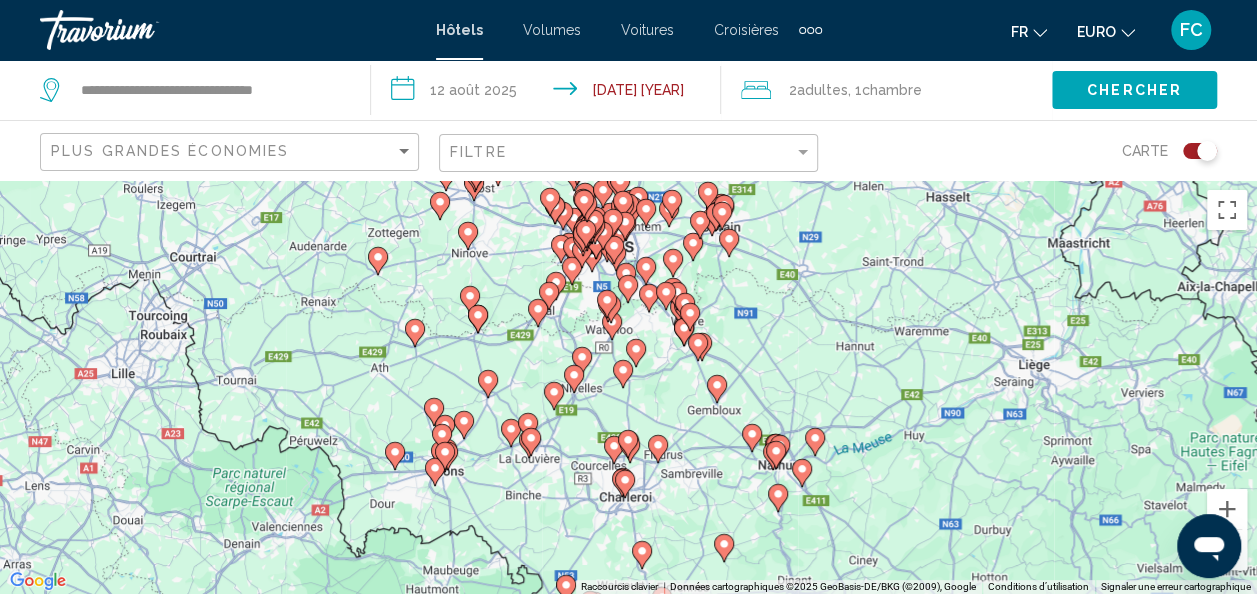 click on "Pour activer le glissement avec le clavier, appuyez sur Alt+Entrée. Une fois ce mode activé, utilisez les touches fléchées pour déplacer le repère. Pour valider le déplacement, appuyez sur Entrée. Pour annuler, appuyez sur Échap." at bounding box center [628, 387] 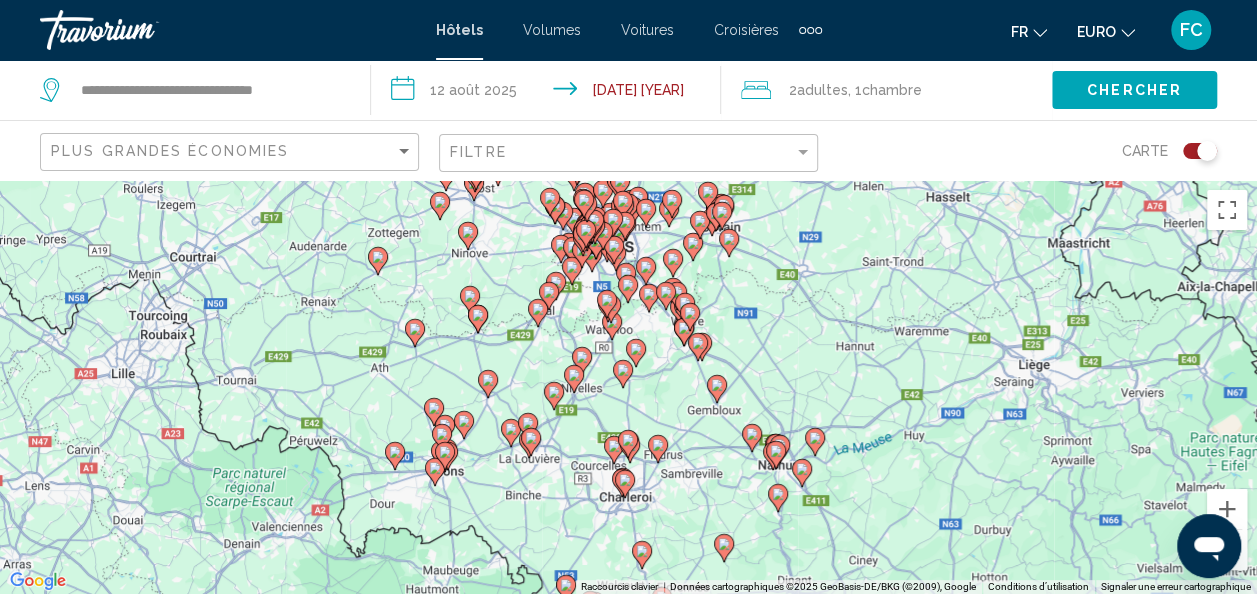 click on "Pour activer le glissement avec le clavier, appuyez sur Alt+Entrée. Une fois ce mode activé, utilisez les touches fléchées pour déplacer le repère. Pour valider le déplacement, appuyez sur Entrée. Pour annuler, appuyez sur Échap." at bounding box center [628, 387] 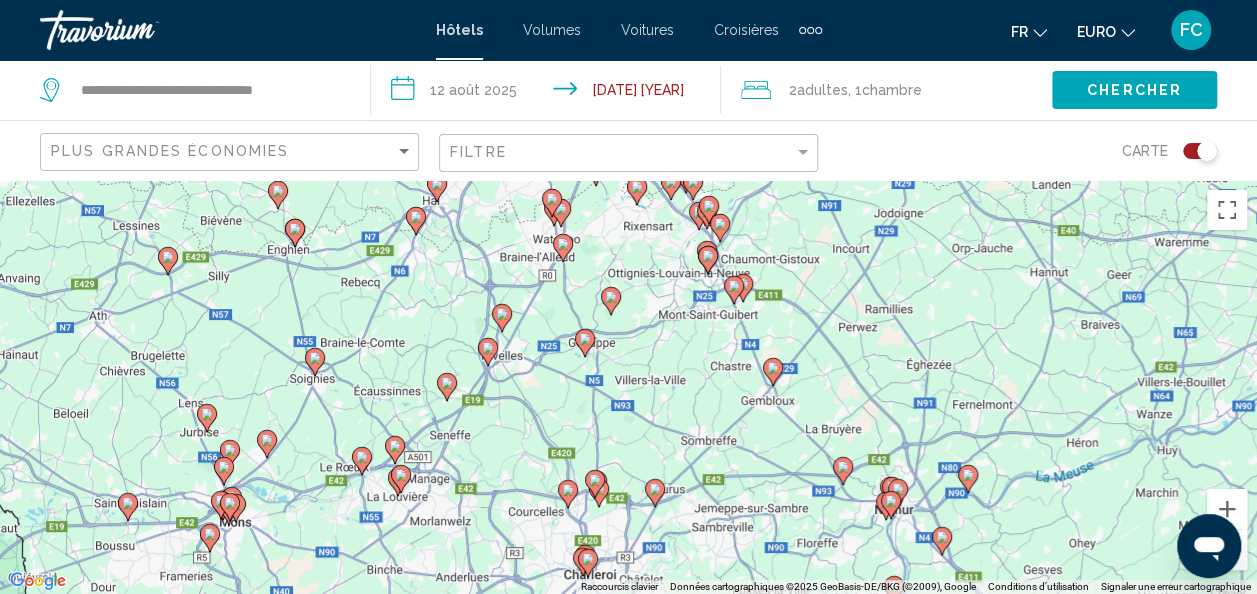 click on "Pour activer le glissement avec le clavier, appuyez sur Alt+Entrée. Une fois ce mode activé, utilisez les touches fléchées pour déplacer le repère. Pour valider le déplacement, appuyez sur Entrée. Pour annuler, appuyez sur Échap." at bounding box center [628, 387] 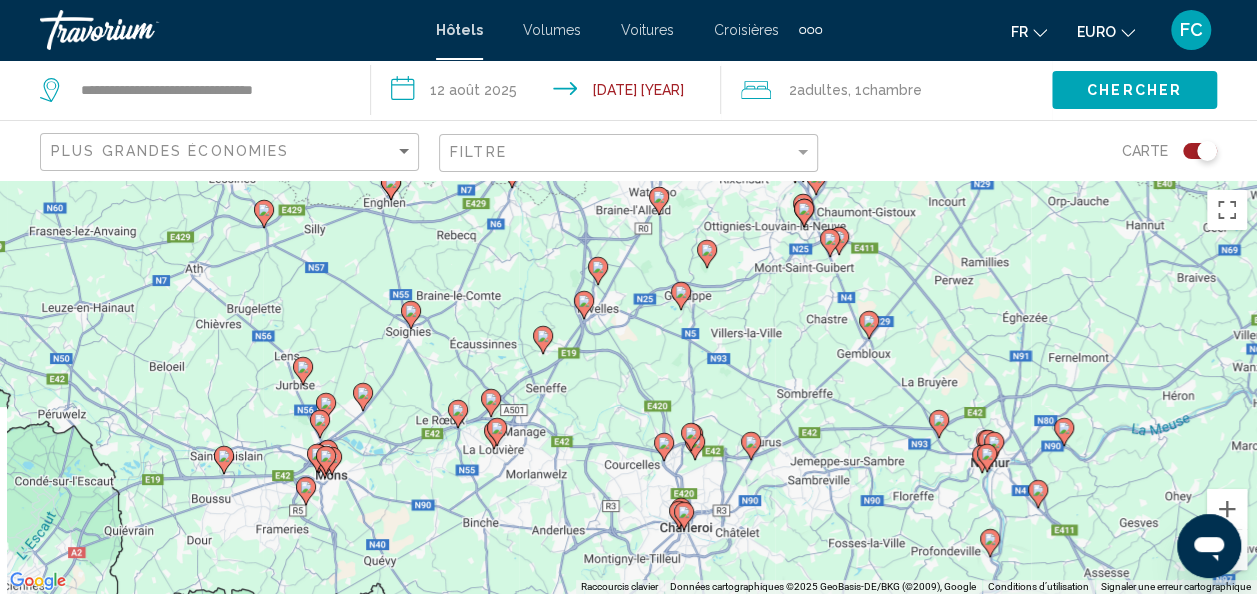 drag, startPoint x: 544, startPoint y: 430, endPoint x: 646, endPoint y: 381, distance: 113.15918 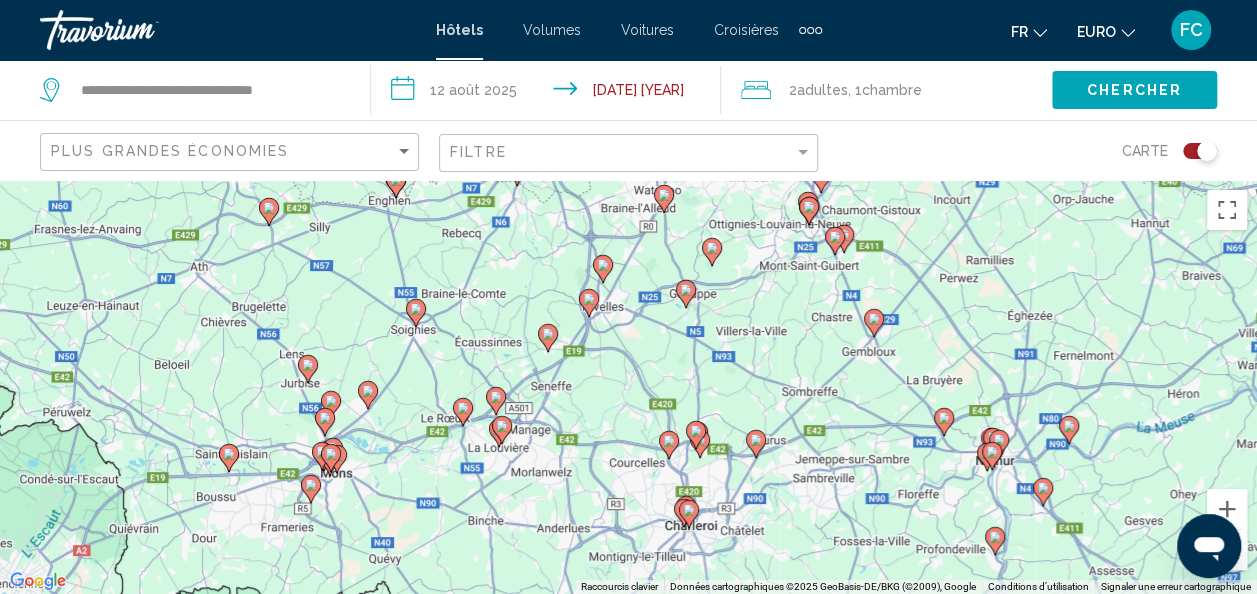 click on "Pour activer le glissement avec le clavier, appuyez sur Alt+Entrée. Une fois ce mode activé, utilisez les touches fléchées pour déplacer le repère. Pour valider le déplacement, appuyez sur Entrée. Pour annuler, appuyez sur Échap." at bounding box center [628, 387] 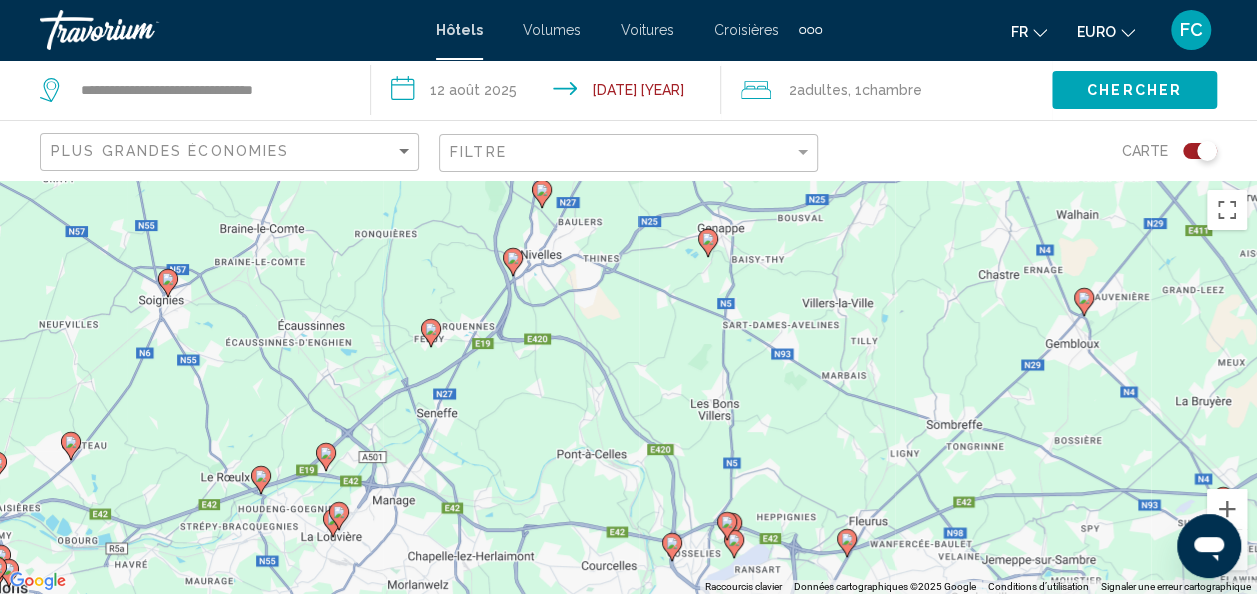 drag, startPoint x: 568, startPoint y: 350, endPoint x: 541, endPoint y: 417, distance: 72.235725 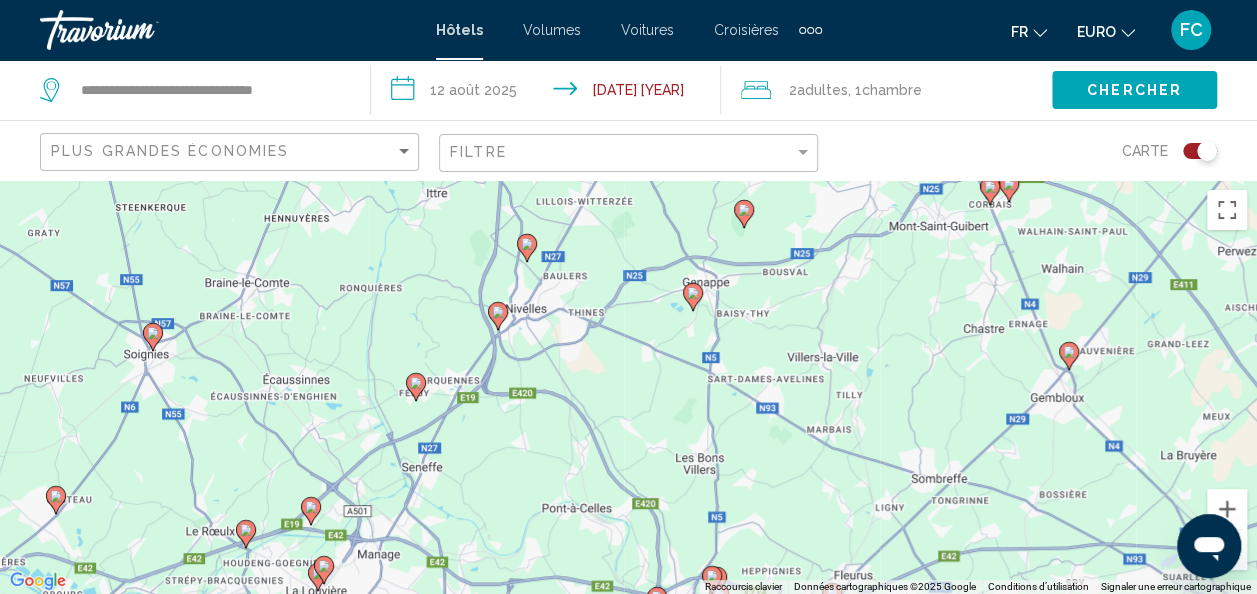 drag, startPoint x: 567, startPoint y: 344, endPoint x: 551, endPoint y: 406, distance: 64.03124 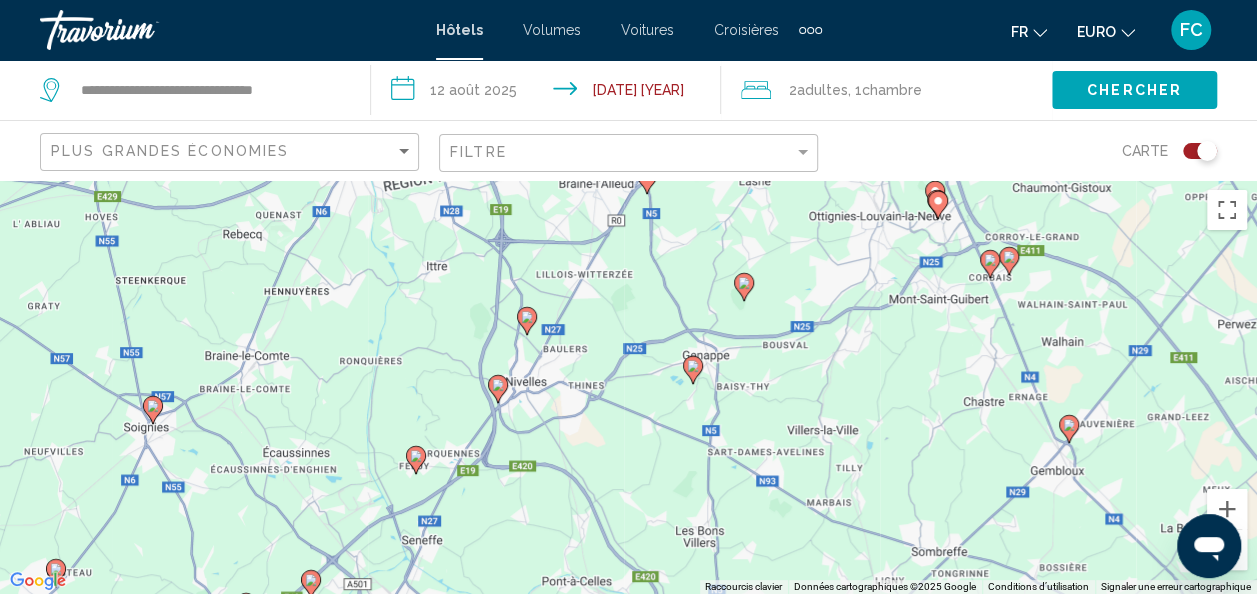 drag, startPoint x: 556, startPoint y: 364, endPoint x: 560, endPoint y: 461, distance: 97.082436 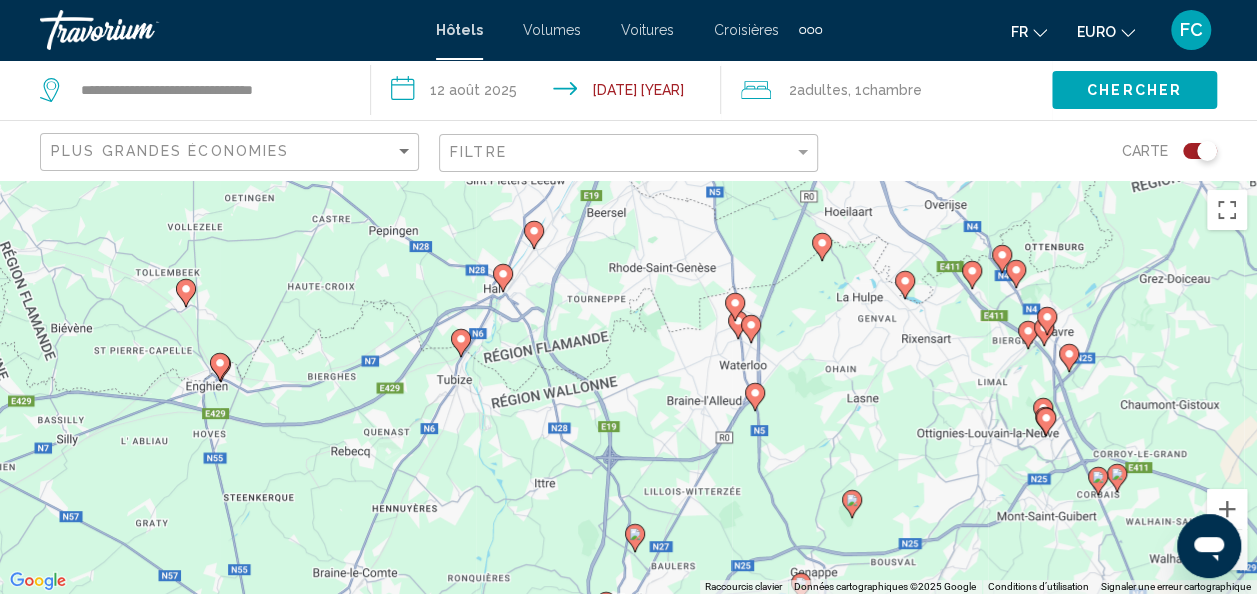 drag, startPoint x: 517, startPoint y: 247, endPoint x: 636, endPoint y: 448, distance: 233.5851 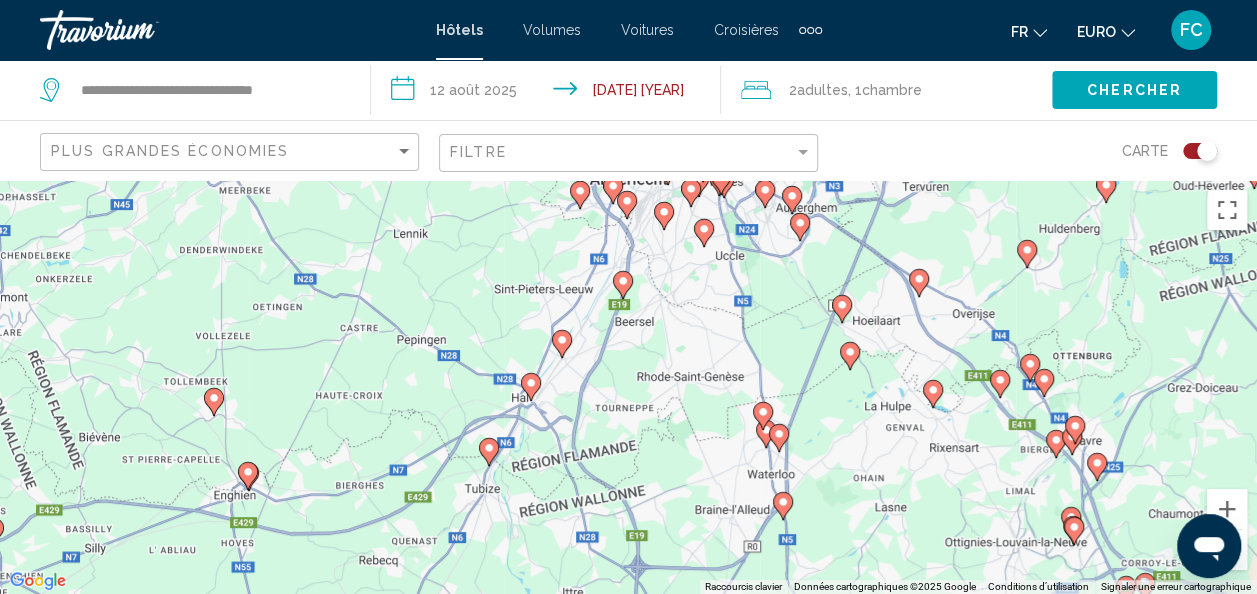 drag, startPoint x: 593, startPoint y: 346, endPoint x: 612, endPoint y: 440, distance: 95.90099 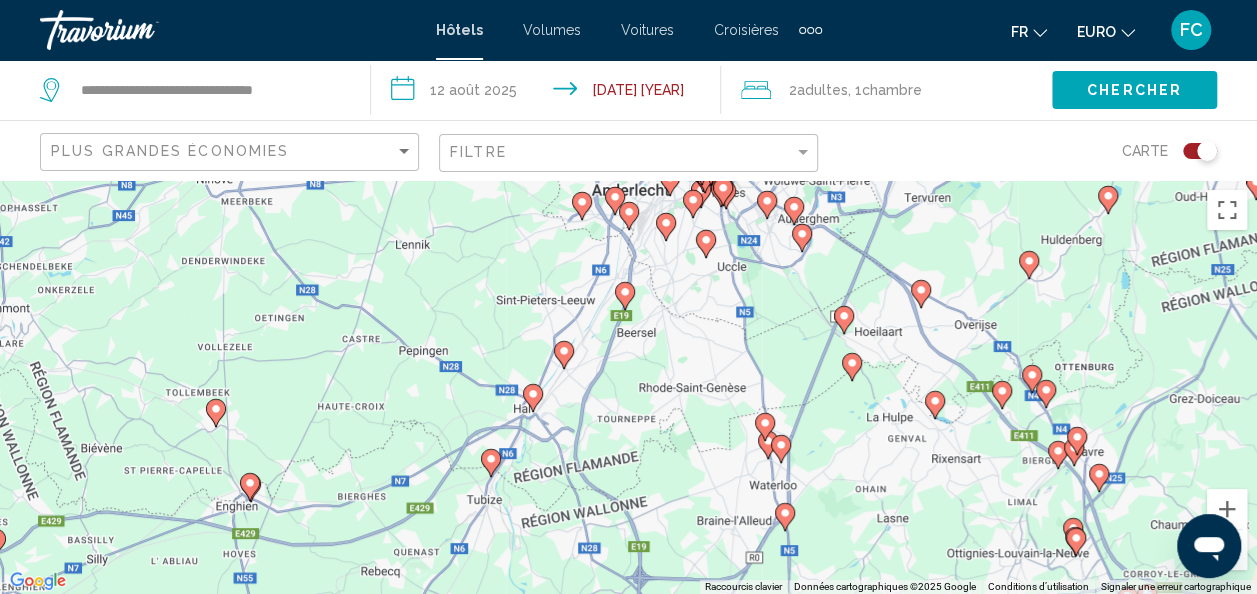 click 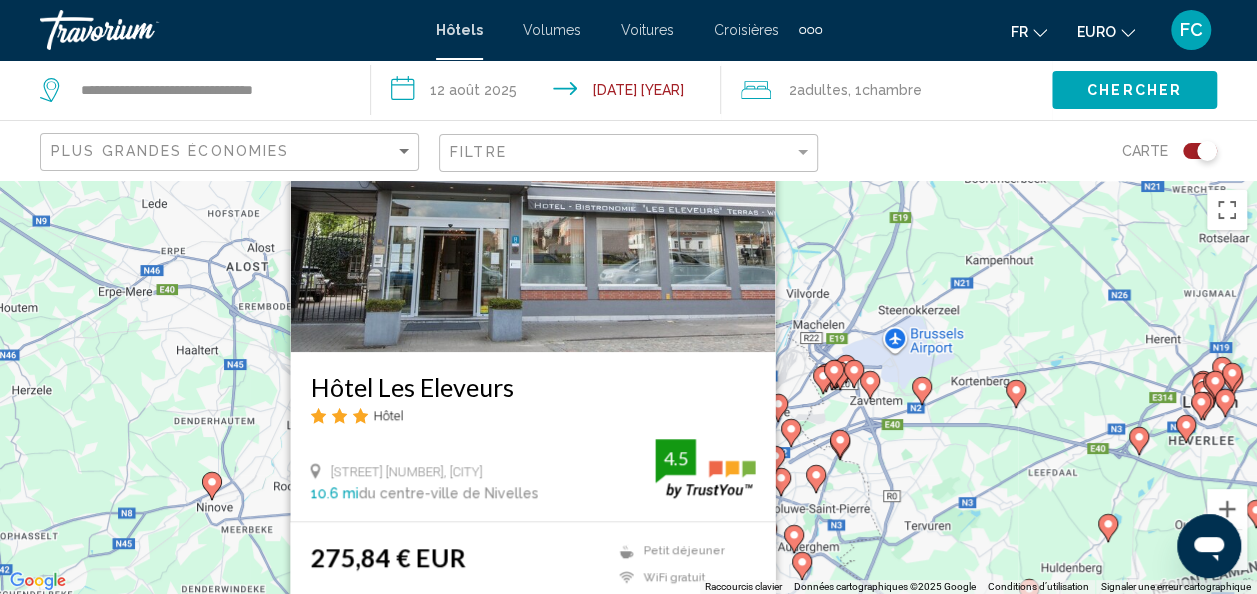 drag, startPoint x: 800, startPoint y: 365, endPoint x: 768, endPoint y: 184, distance: 183.80696 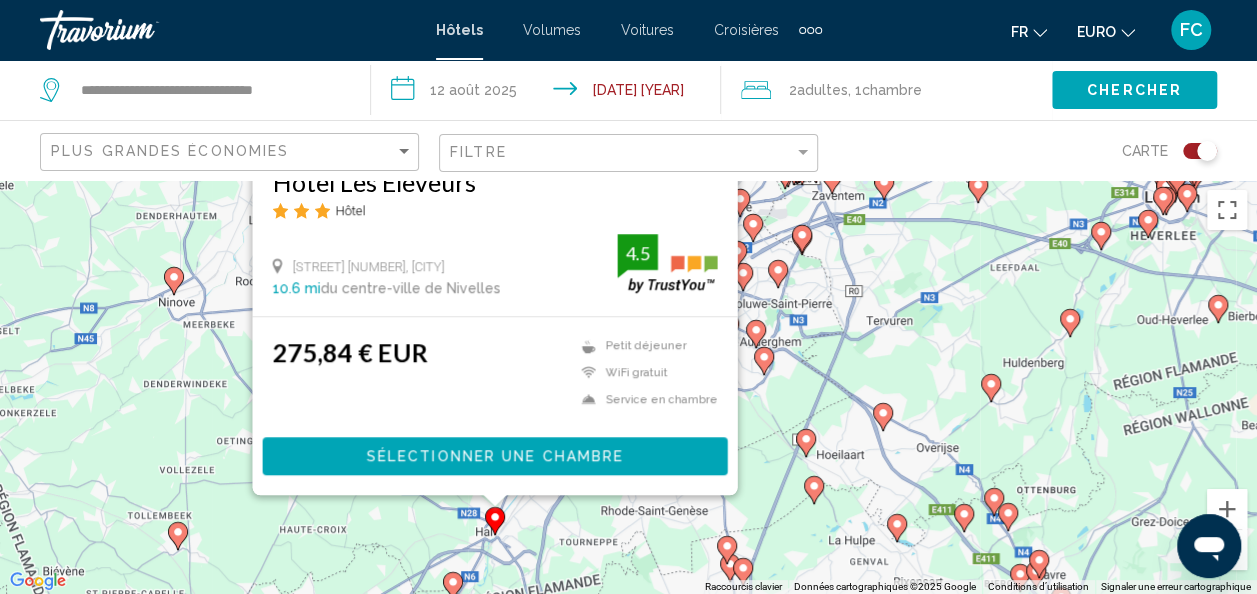 click 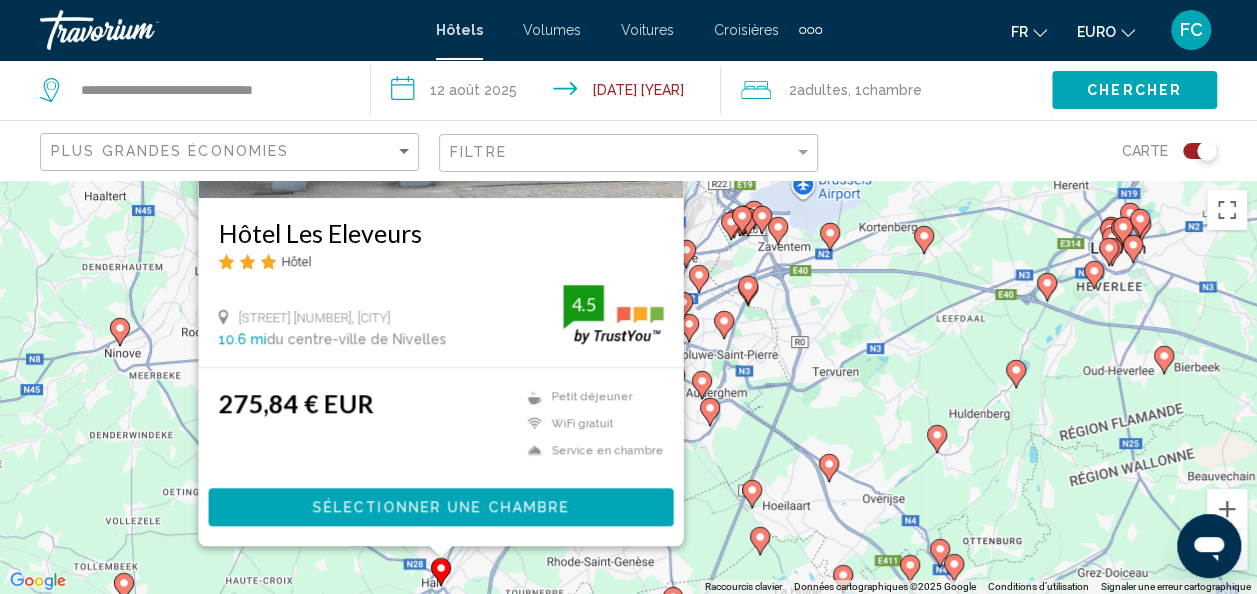 drag, startPoint x: 832, startPoint y: 451, endPoint x: 766, endPoint y: 272, distance: 190.77998 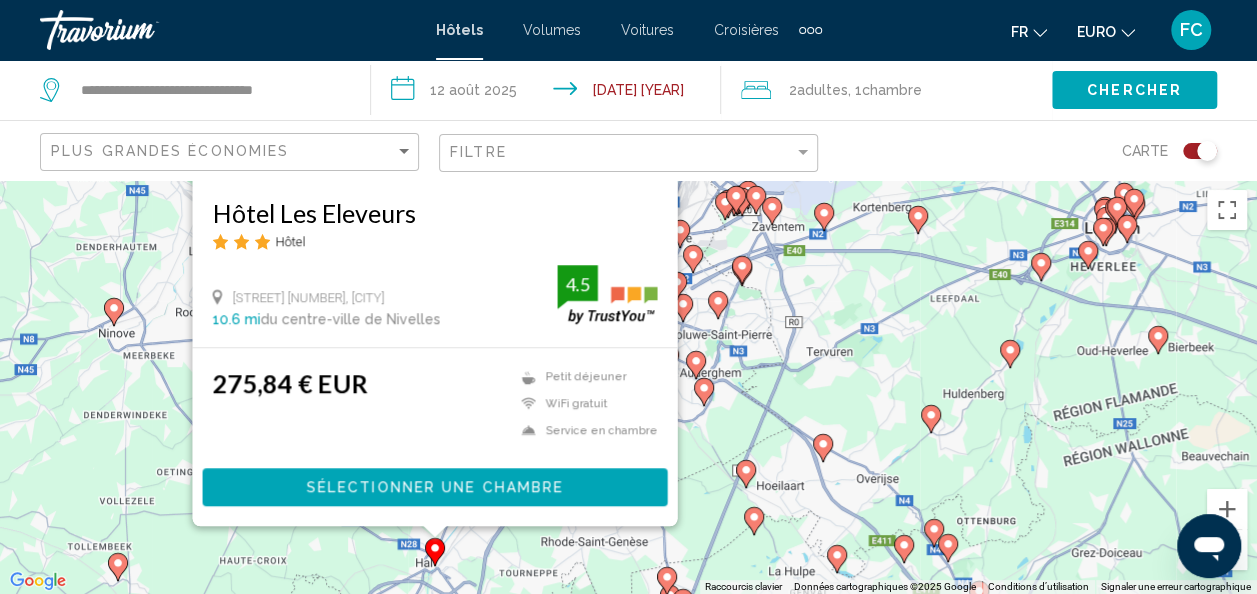 drag, startPoint x: 718, startPoint y: 516, endPoint x: 712, endPoint y: 452, distance: 64.28063 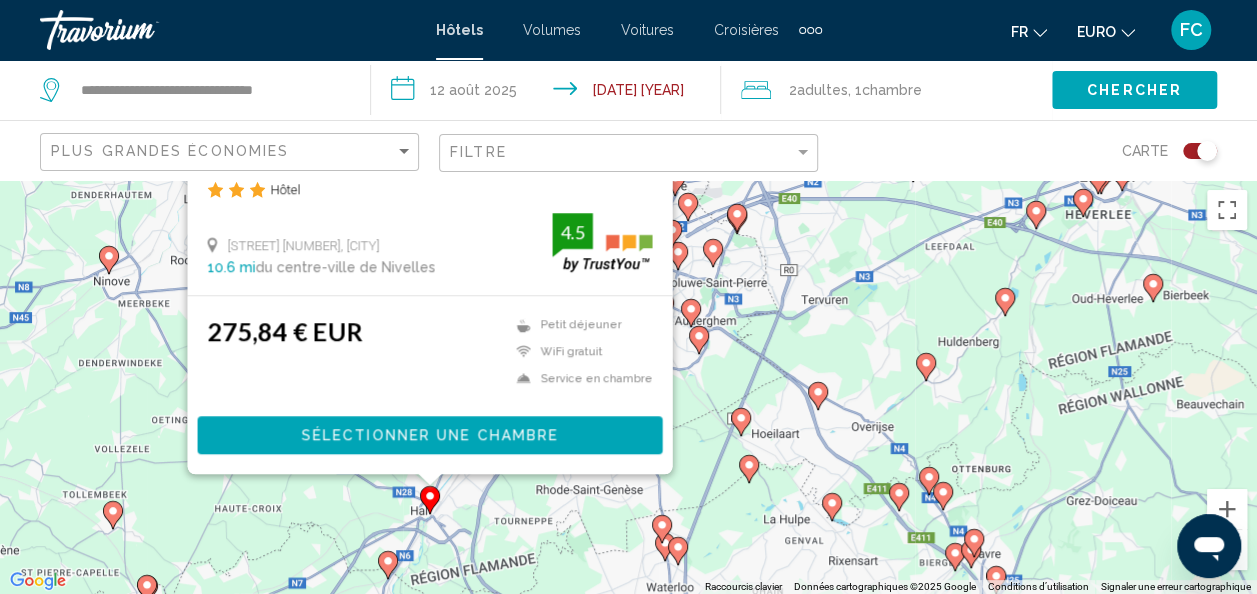 click 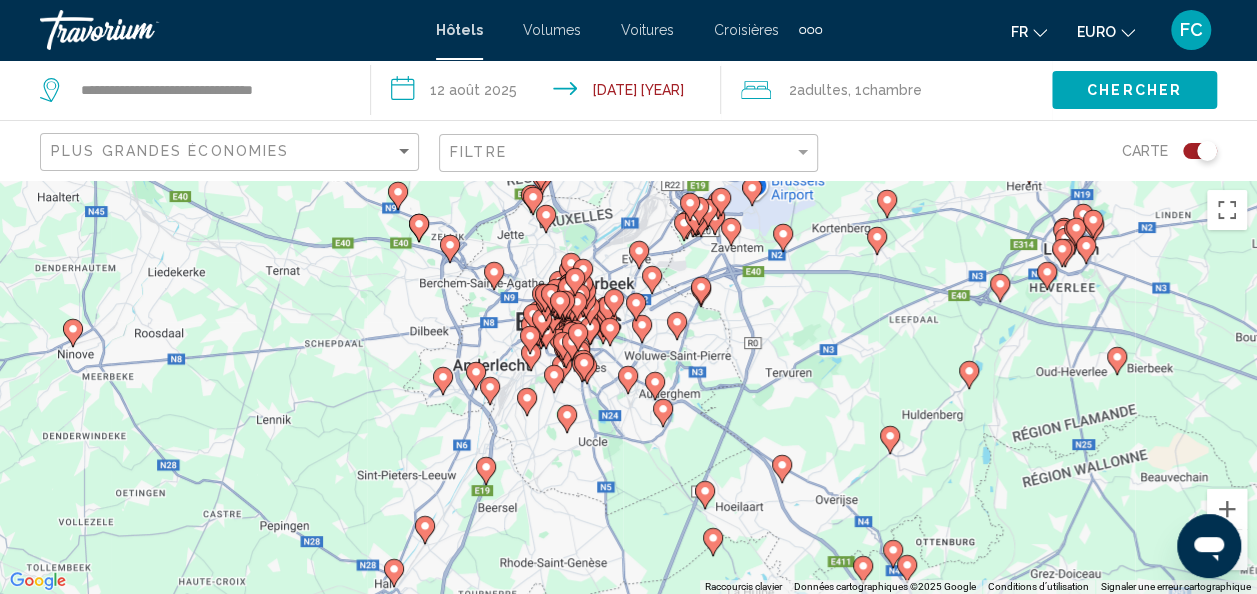 drag, startPoint x: 771, startPoint y: 486, endPoint x: 706, endPoint y: 220, distance: 273.8266 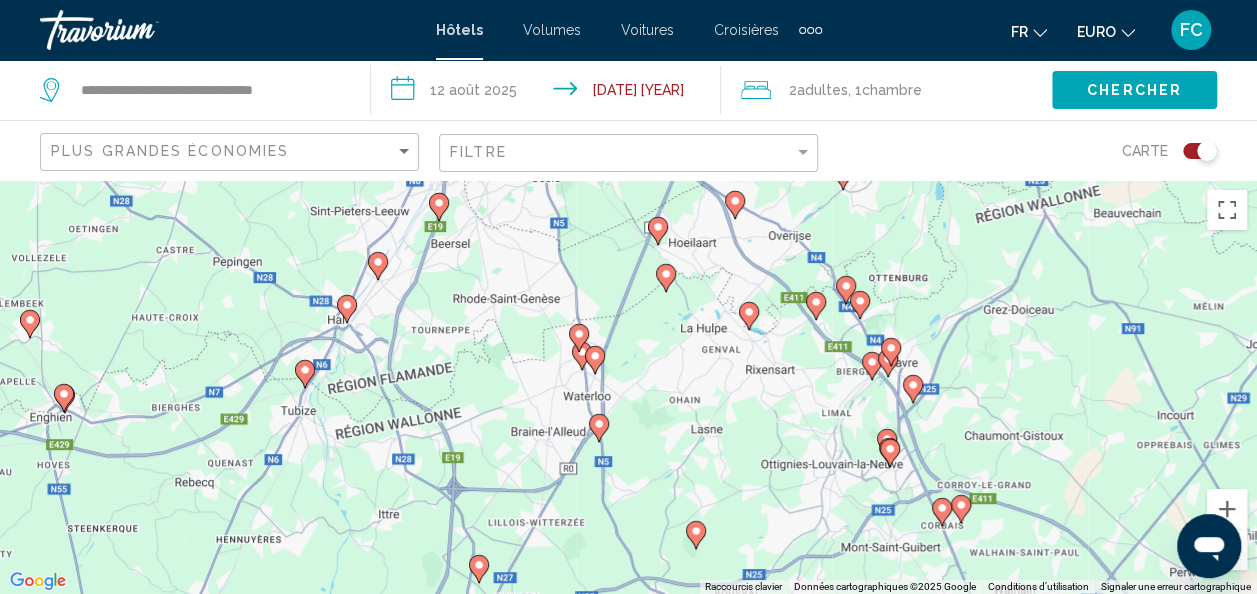 click 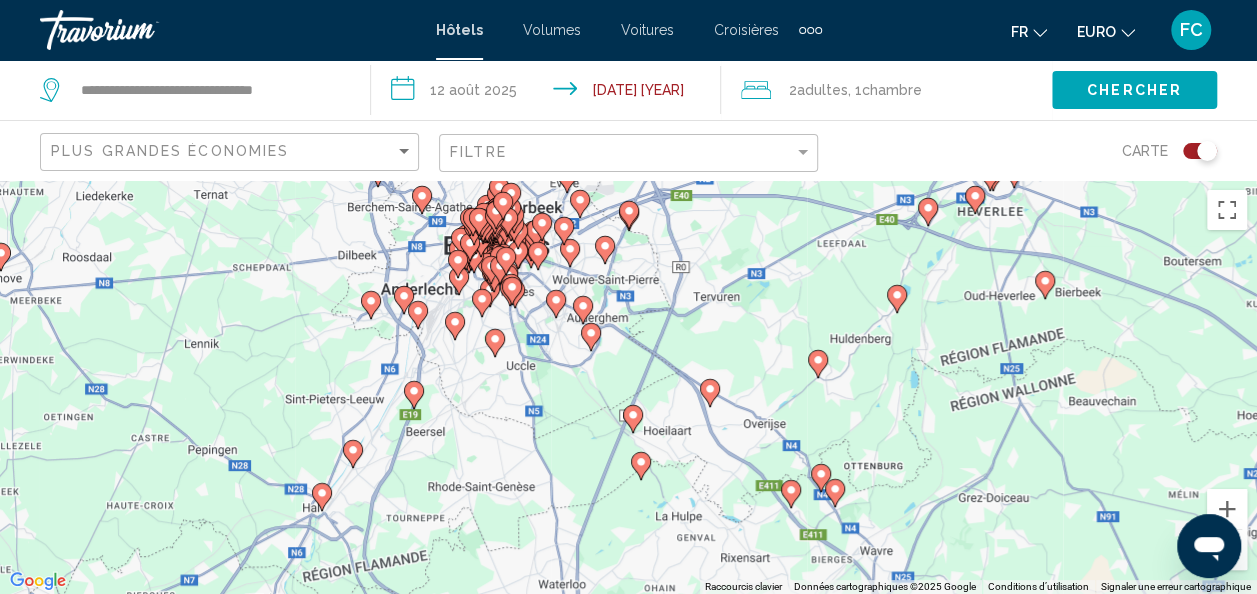 drag, startPoint x: 590, startPoint y: 498, endPoint x: 563, endPoint y: 268, distance: 231.57936 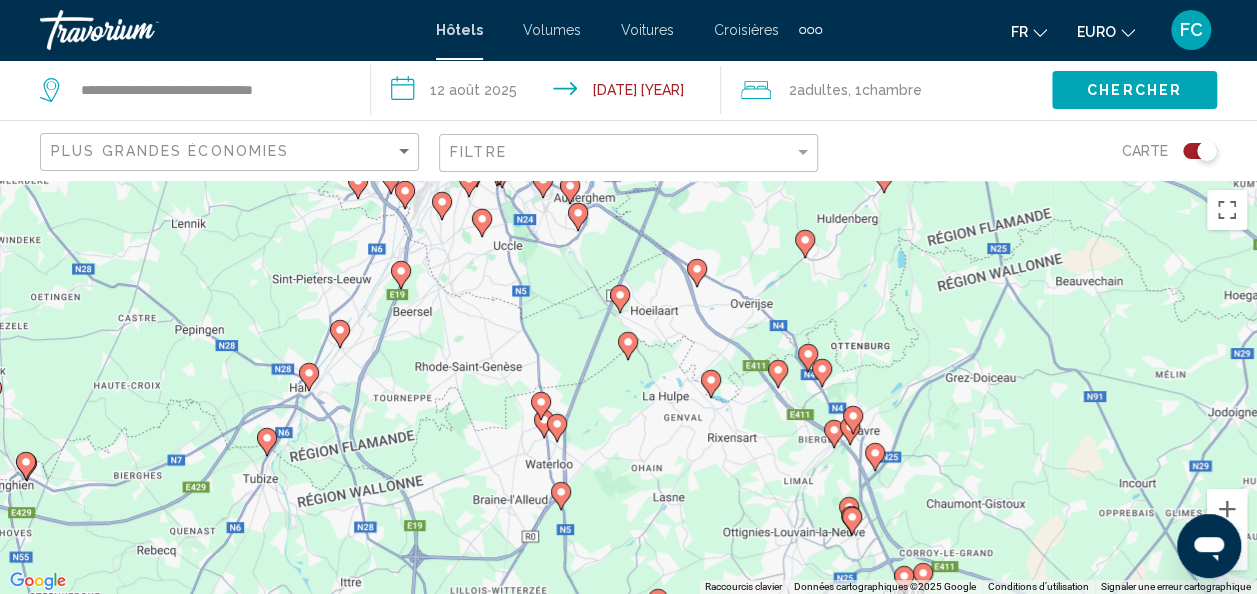 drag, startPoint x: 565, startPoint y: 492, endPoint x: 555, endPoint y: 410, distance: 82.607506 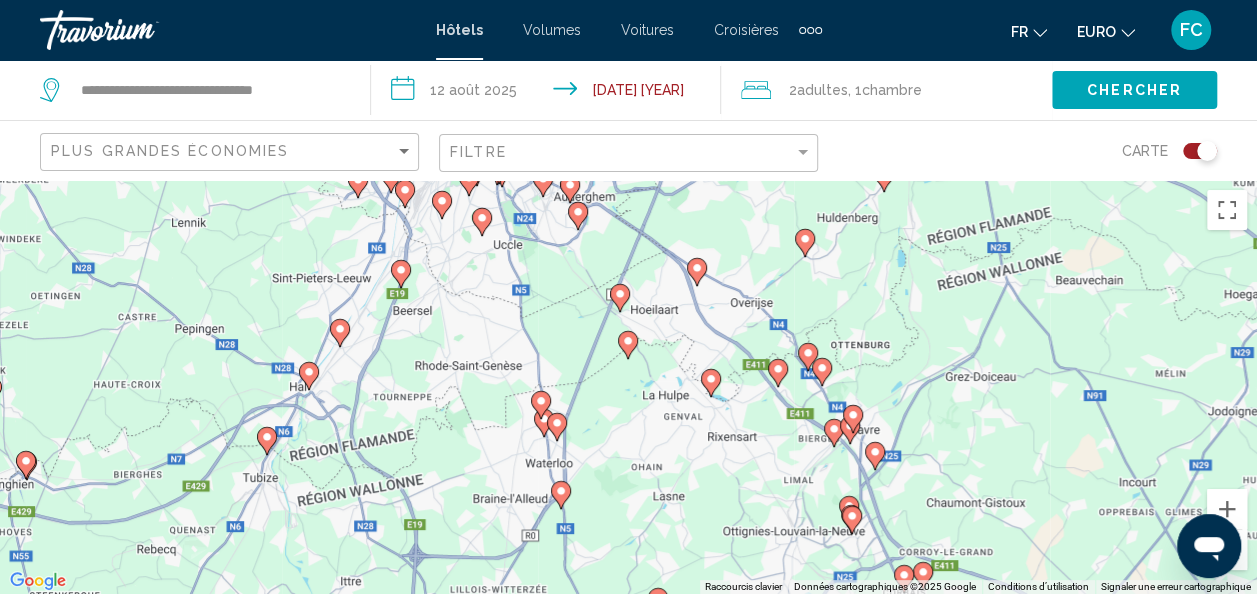click 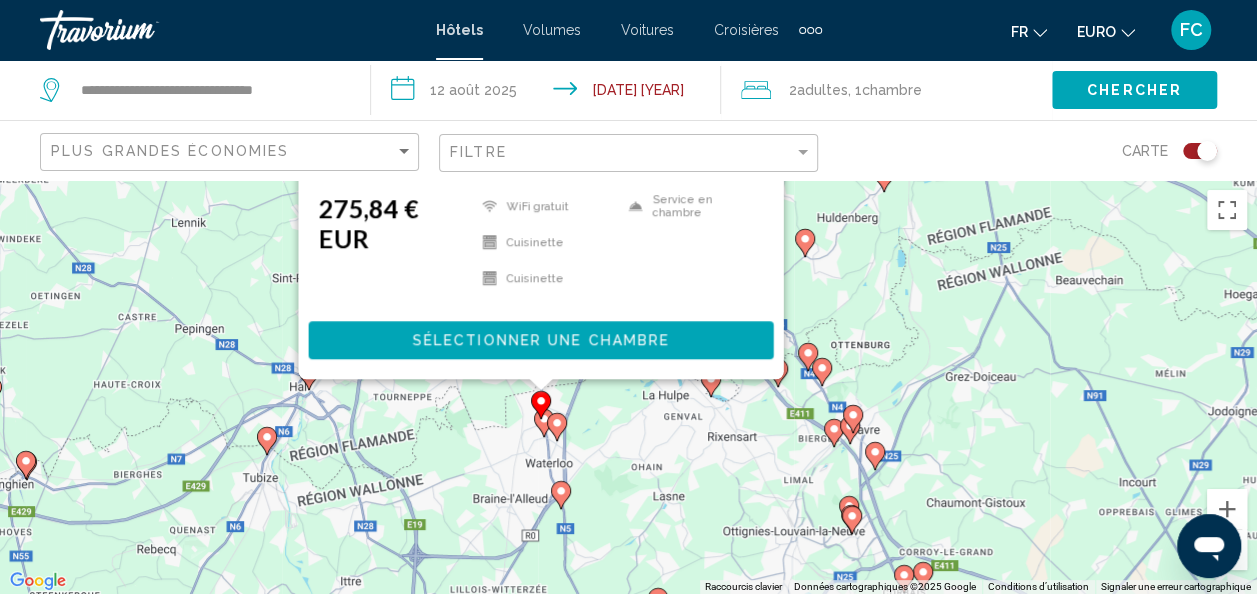 click on "Pour naviguer, appuyez sur les touches fléchées.  Pour activer le glissement avec le clavier, appuyez sur Alt+Entrée. Une fois ce mode activé, utilisez les touches fléchées pour déplacer le repère. Pour valider le déplacement, appuyez sur Entrée. Pour annuler, appuyez sur Échap.  Le Côté Vert  Hôtel
200G Chaussée de Bruxelles, Waterloo 9,5 mi  du centre-ville de Nivelles de l'hôtel 4.5 275,84 € EUR
WiFi gratuit
Cuisinette
Cuisinette
Service en chambre  4.5 Sélectionner une chambre" at bounding box center (1257, 387) 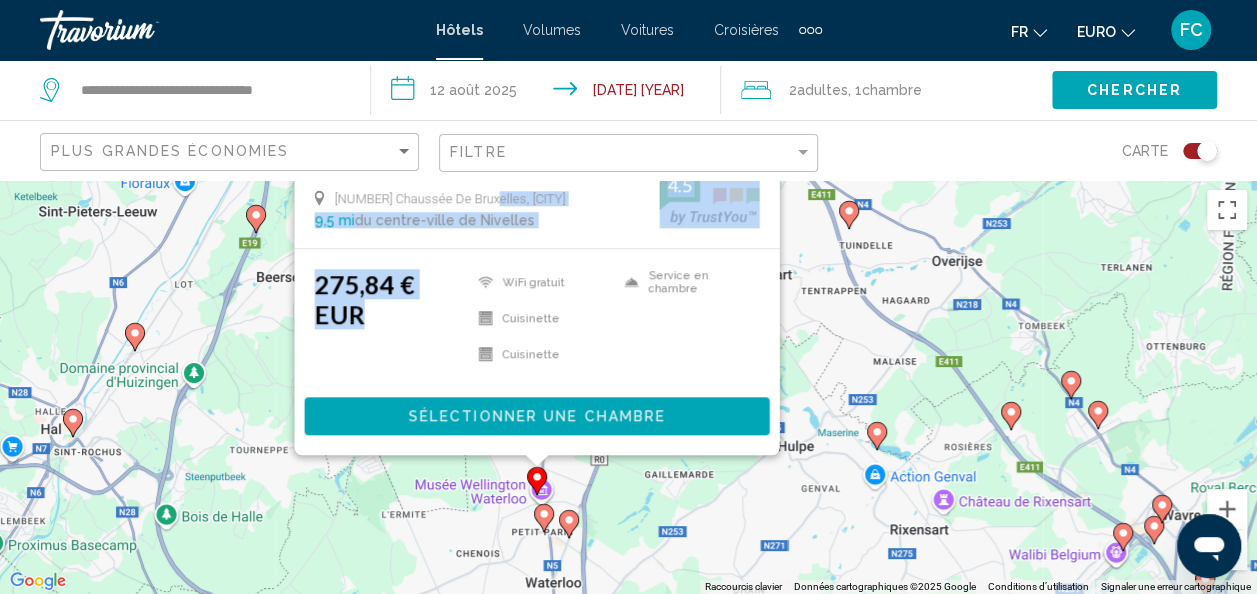 drag, startPoint x: 492, startPoint y: 228, endPoint x: 507, endPoint y: 302, distance: 75.50497 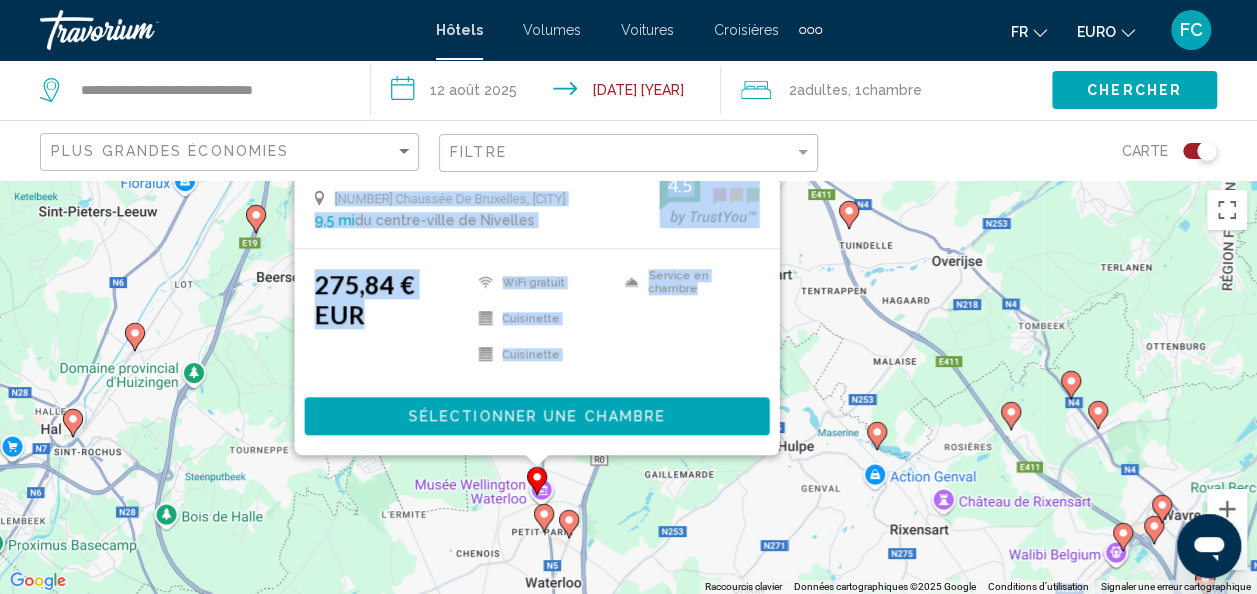 drag, startPoint x: 760, startPoint y: 301, endPoint x: 894, endPoint y: 263, distance: 139.28389 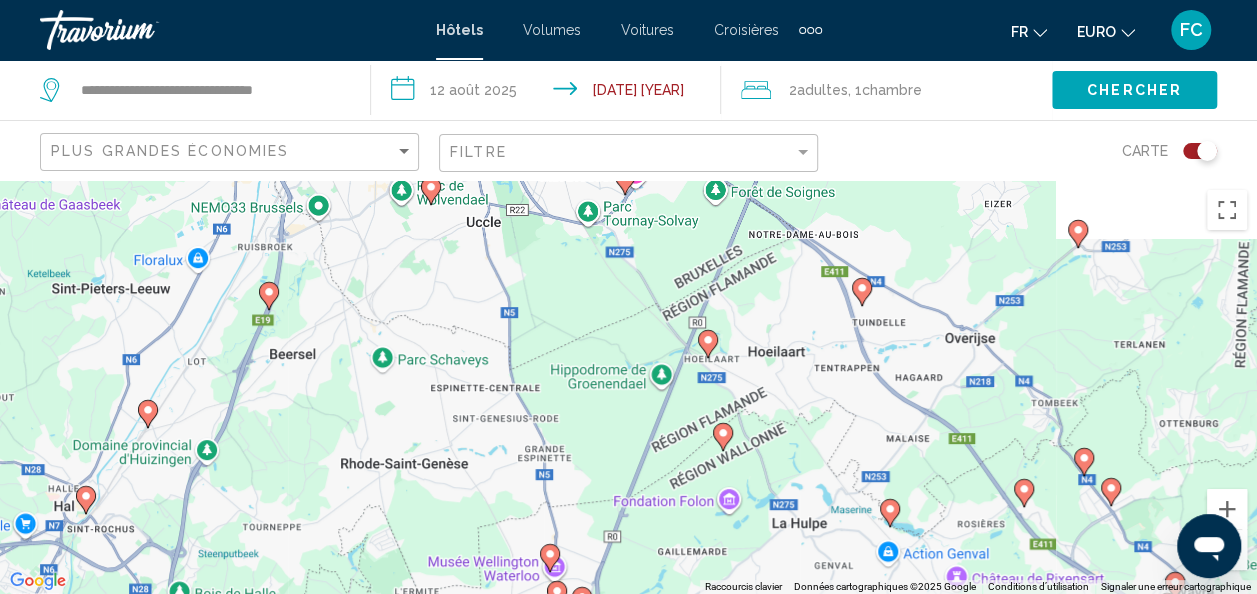 drag, startPoint x: 894, startPoint y: 263, endPoint x: 912, endPoint y: 378, distance: 116.40017 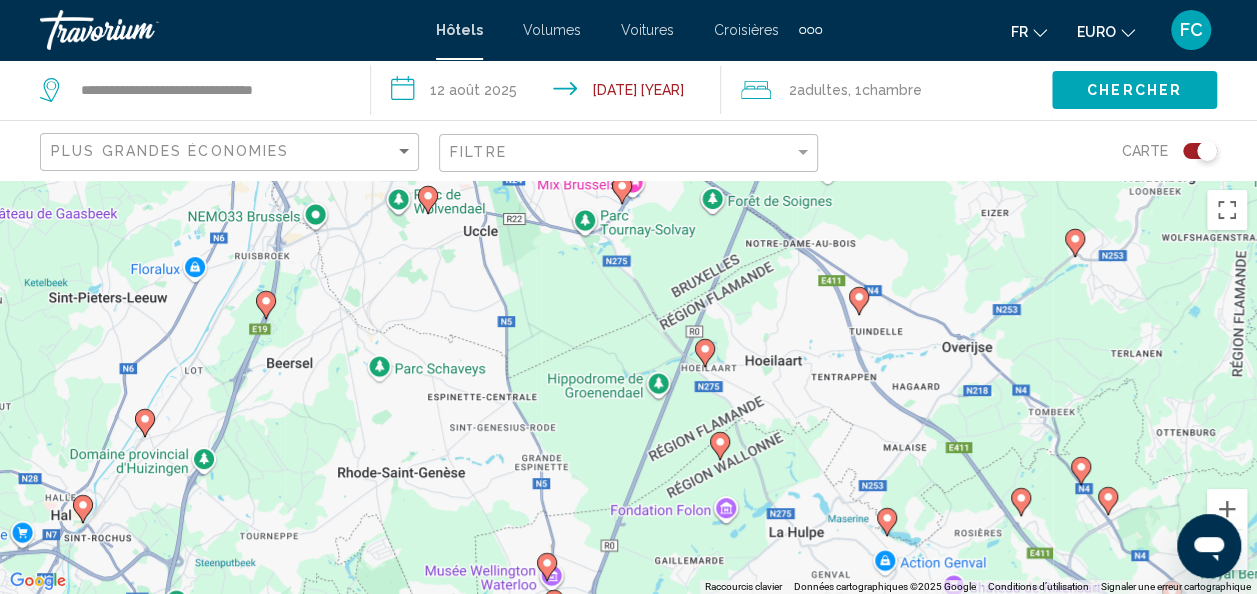 drag, startPoint x: 653, startPoint y: 466, endPoint x: 628, endPoint y: 358, distance: 110.85576 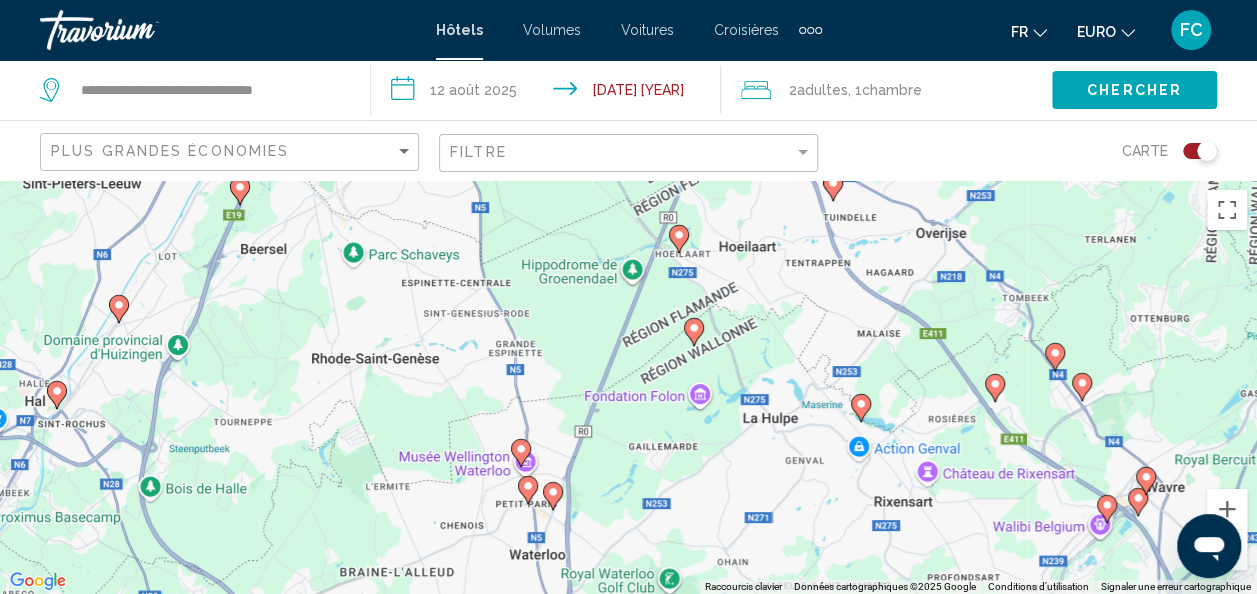 click 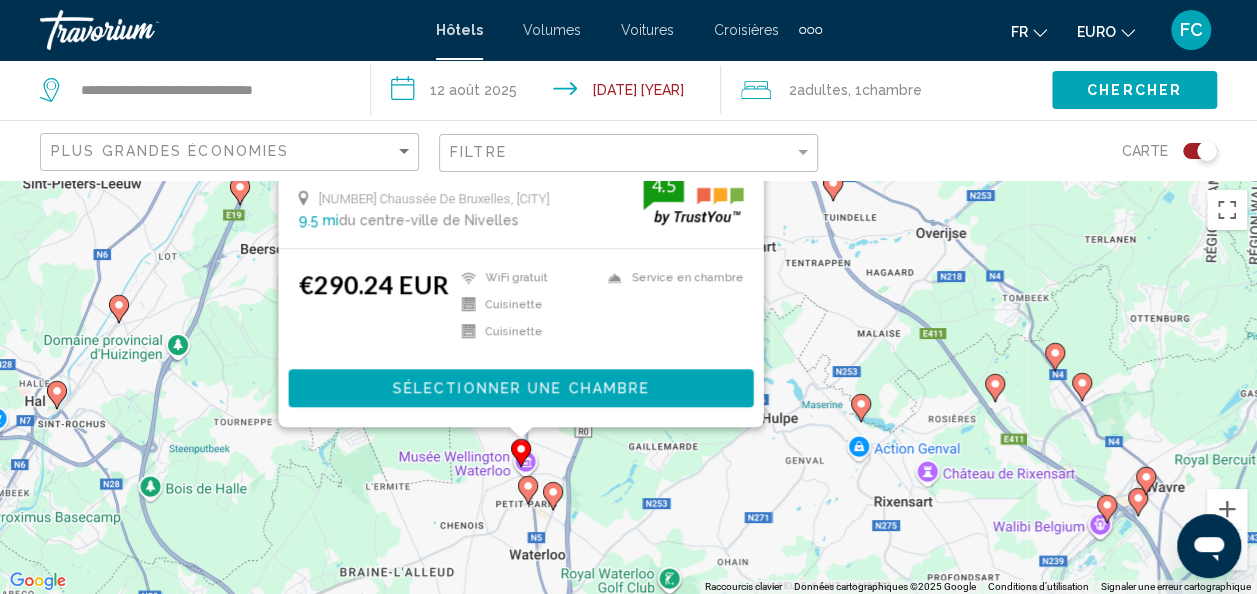 click on "Pour activer le glissement avec le clavier, appuyez sur Alt+Entrée. Une fois ce mode activé, utilisez les touches fléchées pour déplacer le repère. Pour valider le déplacement, appuyez sur Entrée. Pour annuler, appuyez sur Échap.  Le Côté Vert
Hôtel
200G Chaussée de Bruxelles, Waterloo 9.5 mi  du centre-ville de Nivelles de l'hôtel 4.5 €290.24 EUR
WiFi gratuit
Cuisinette
Cuisinette
Service en chambre  4.5 Sélectionner une chambre" at bounding box center (1257, 387) 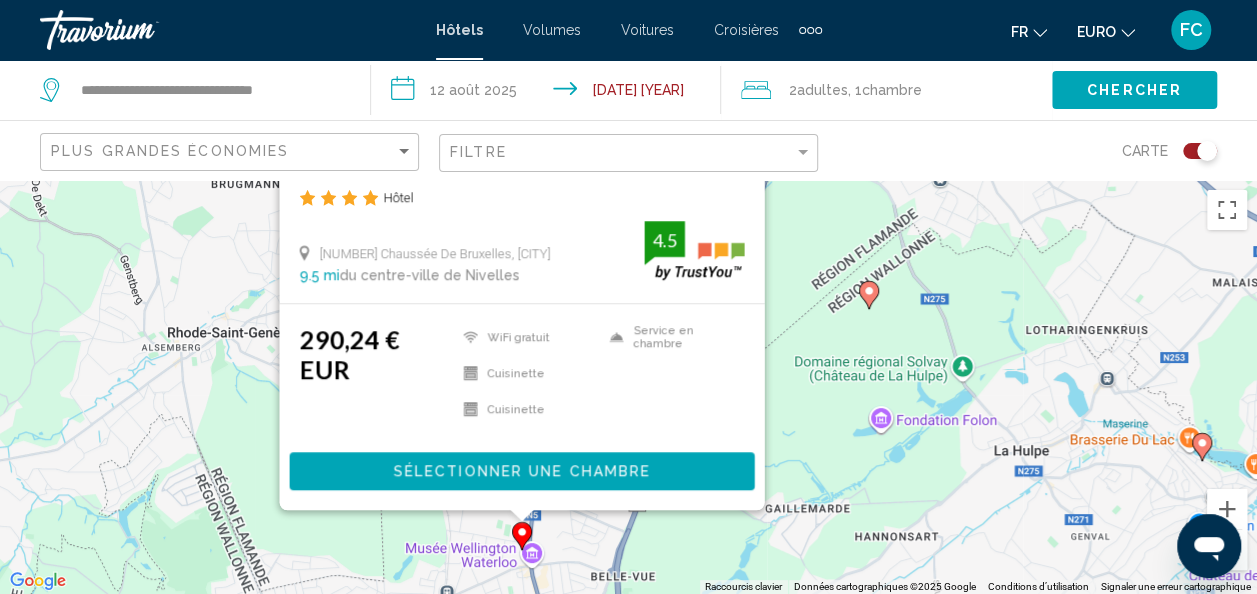 drag, startPoint x: 518, startPoint y: 447, endPoint x: 496, endPoint y: 246, distance: 202.2004 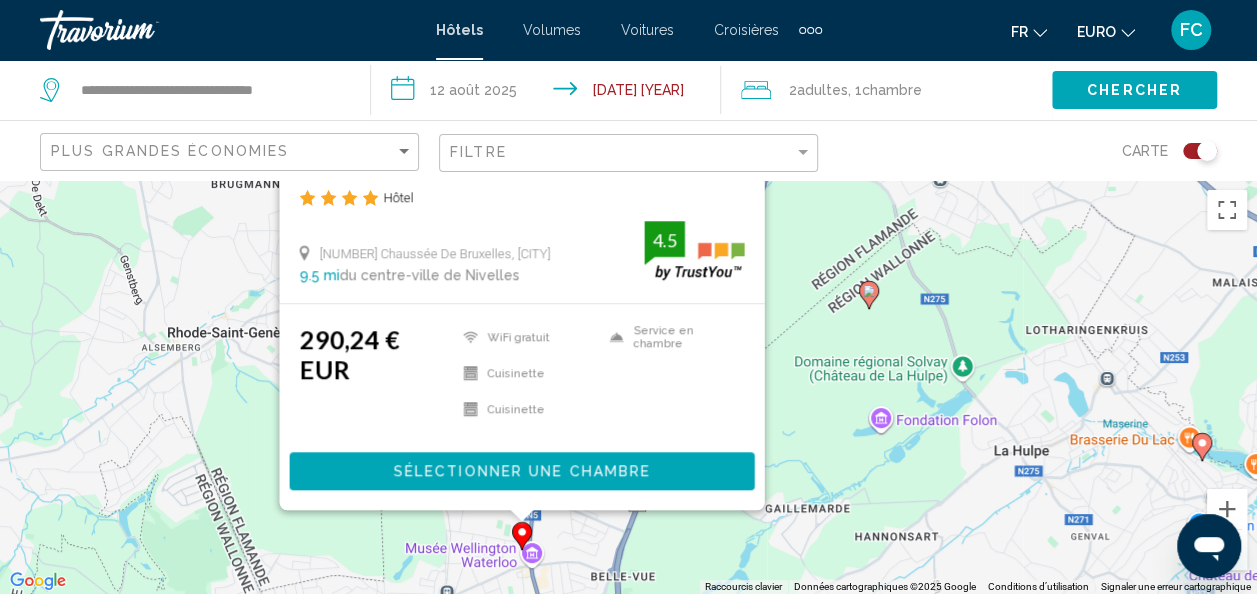 click on "Le Côté Vert
Hôtel" at bounding box center [521, 187] 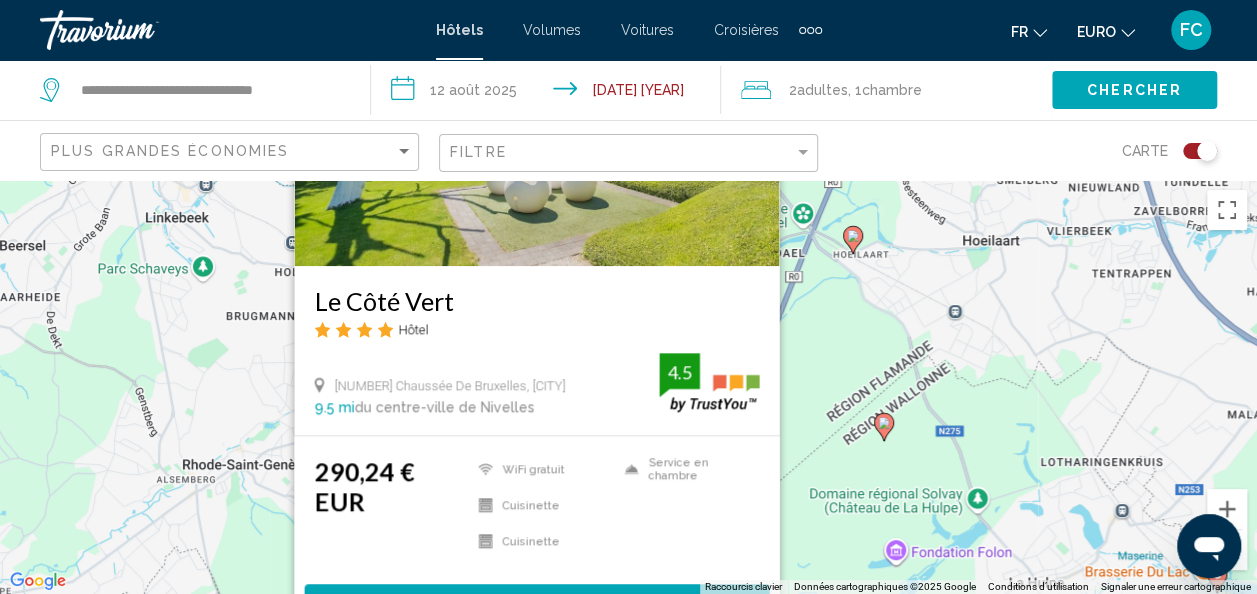 drag, startPoint x: 817, startPoint y: 204, endPoint x: 830, endPoint y: 346, distance: 142.59383 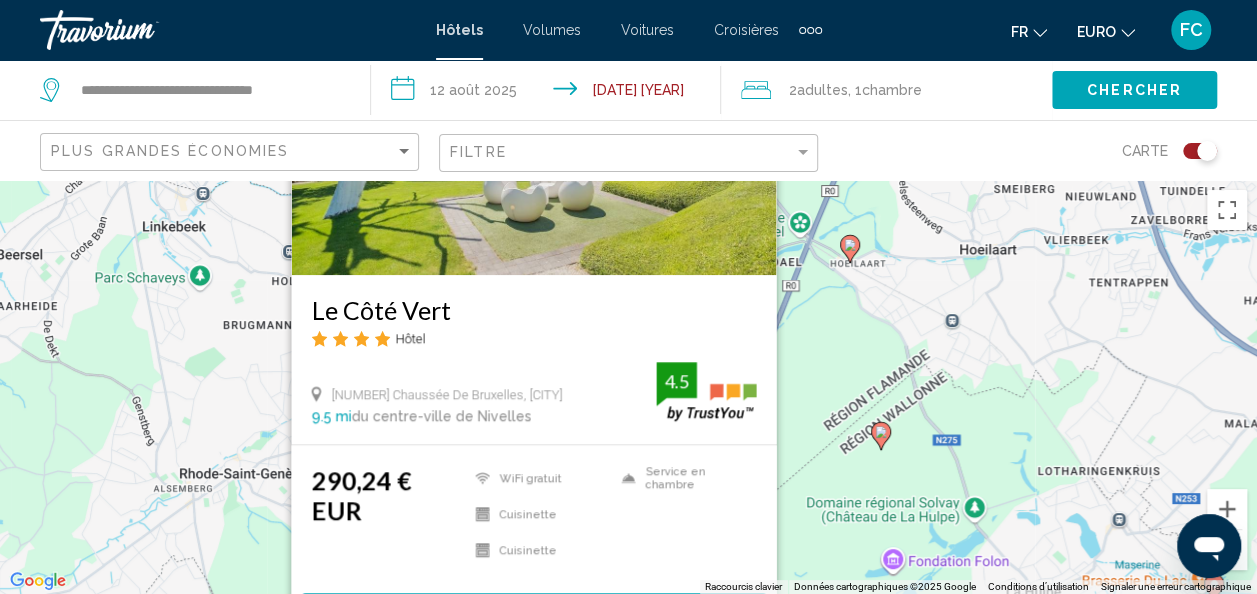 click at bounding box center [533, 115] 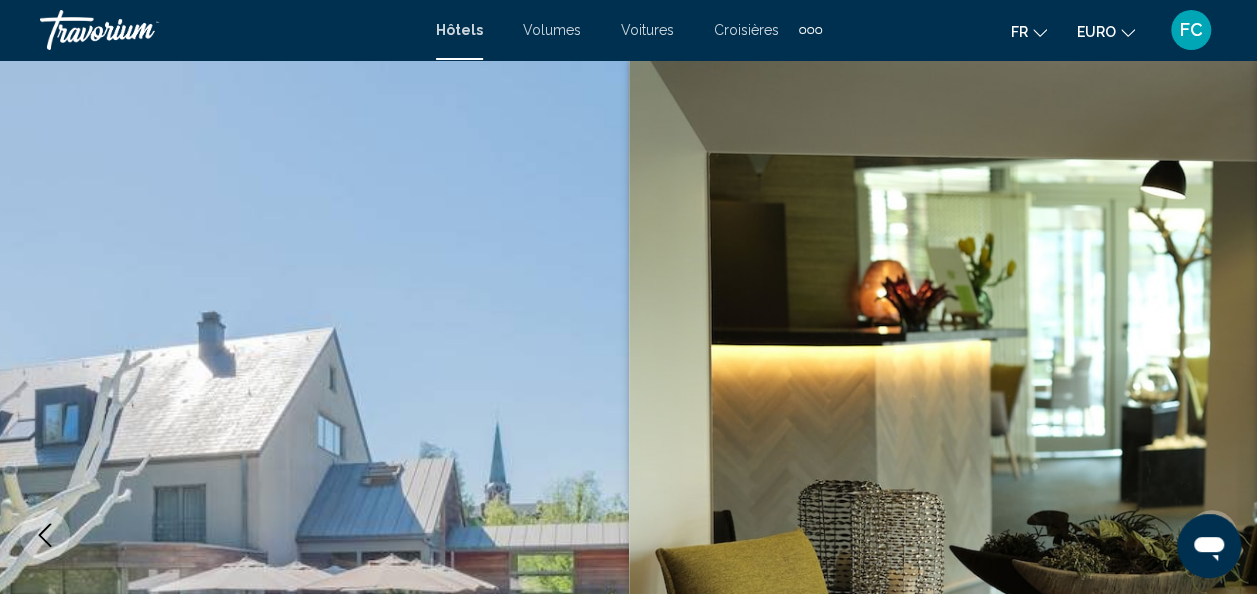 scroll, scrollTop: 238, scrollLeft: 0, axis: vertical 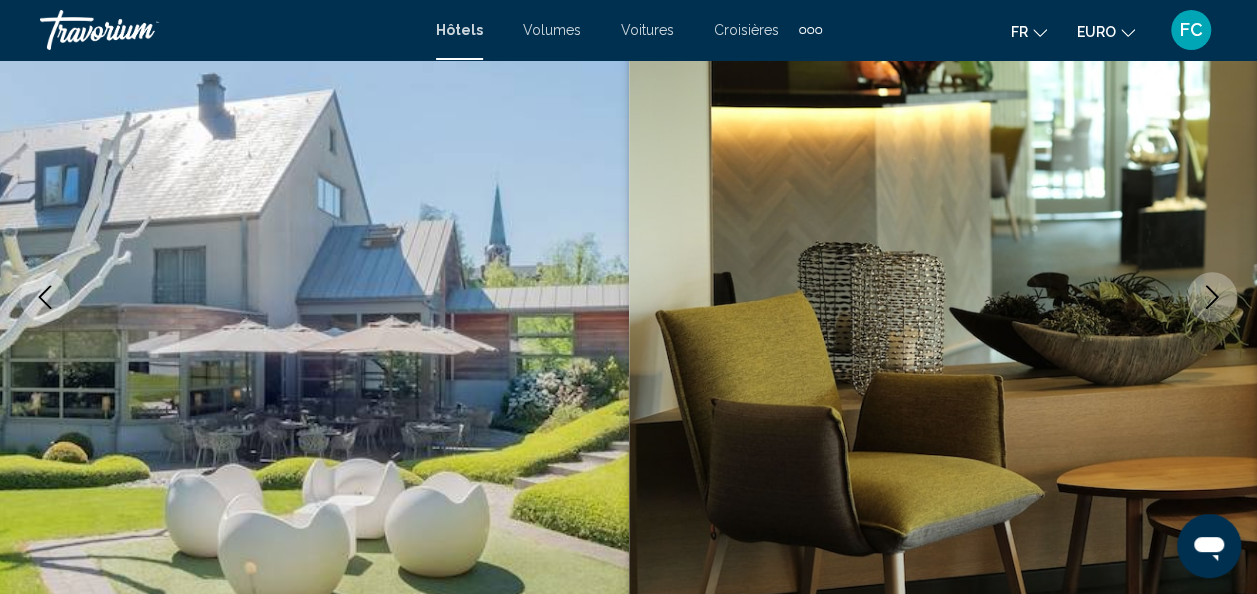 click 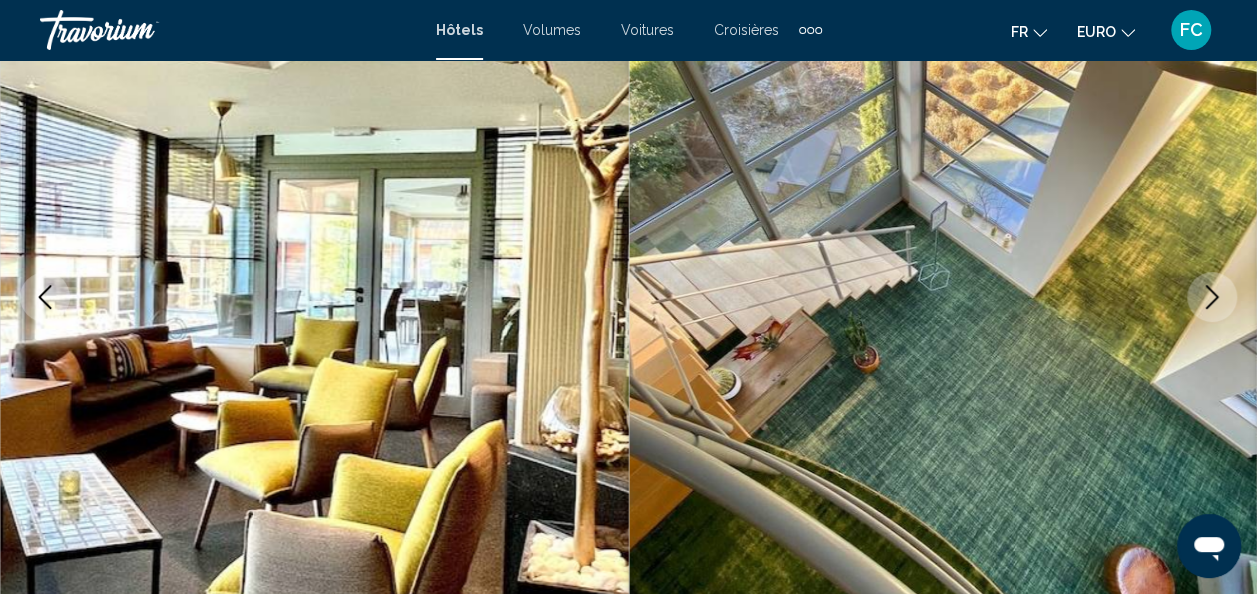 click 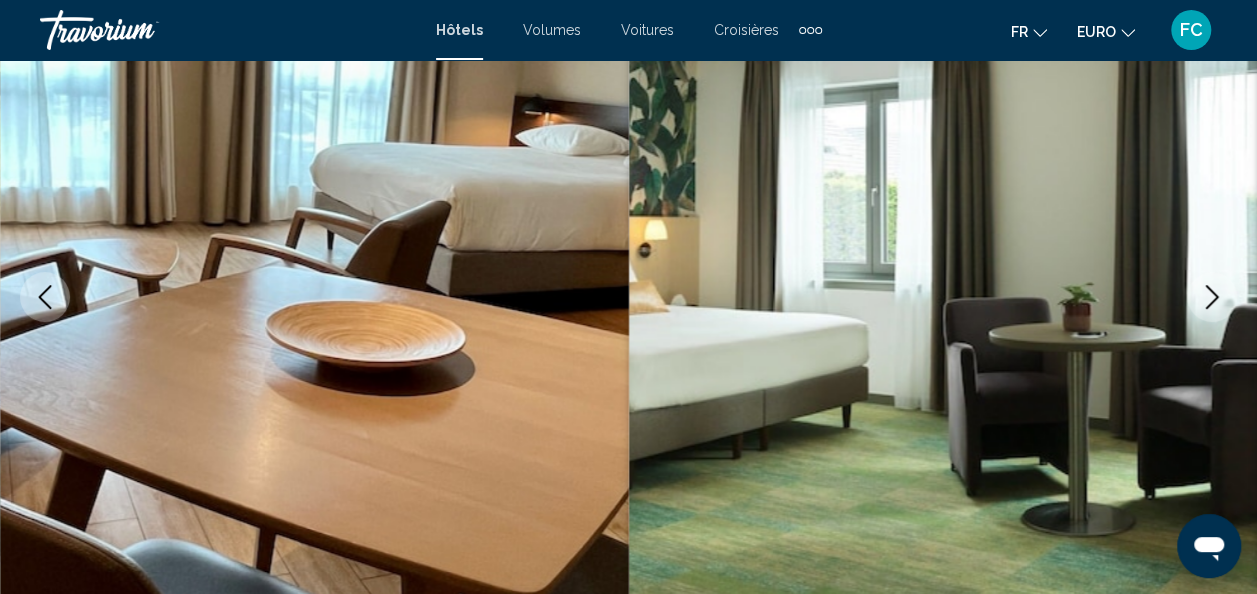click 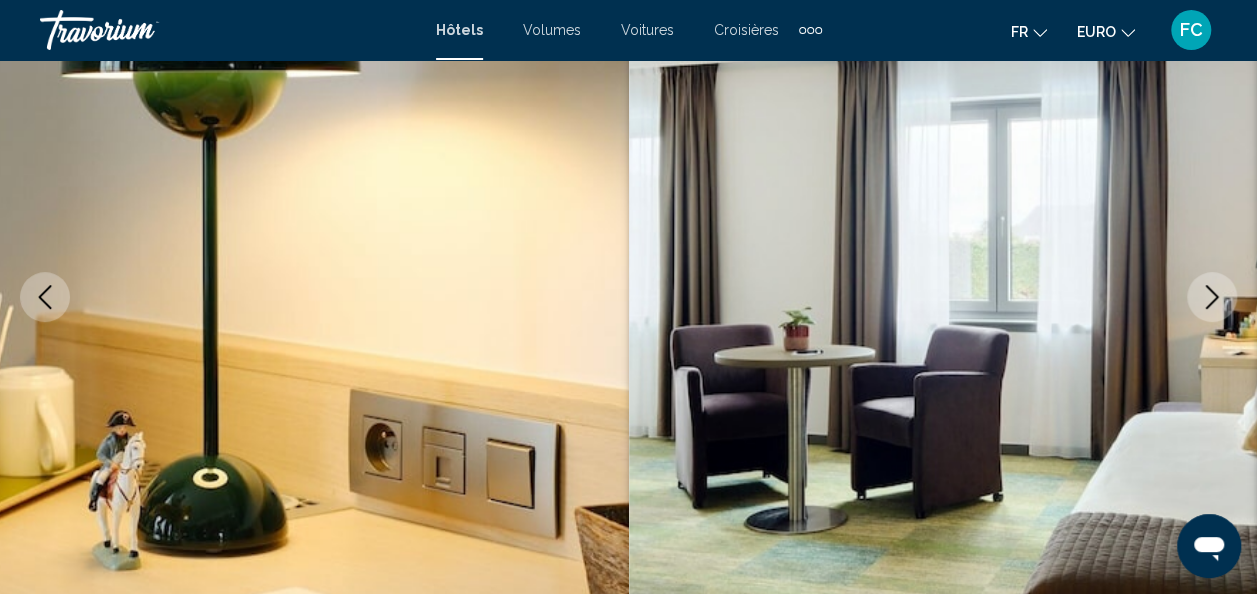 click 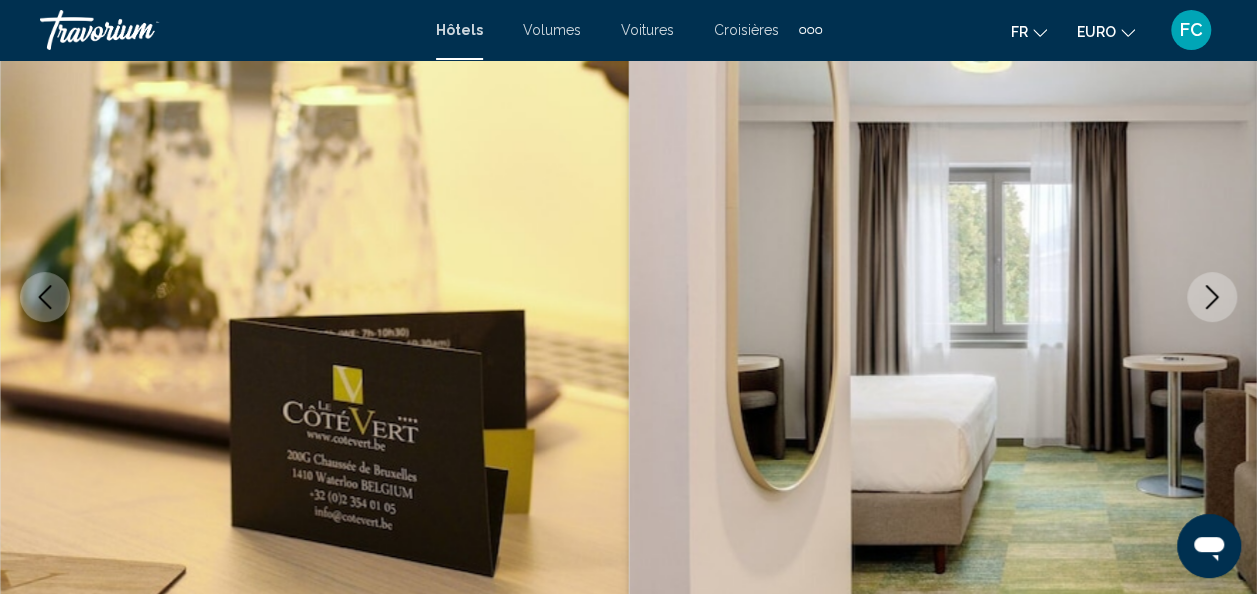 click 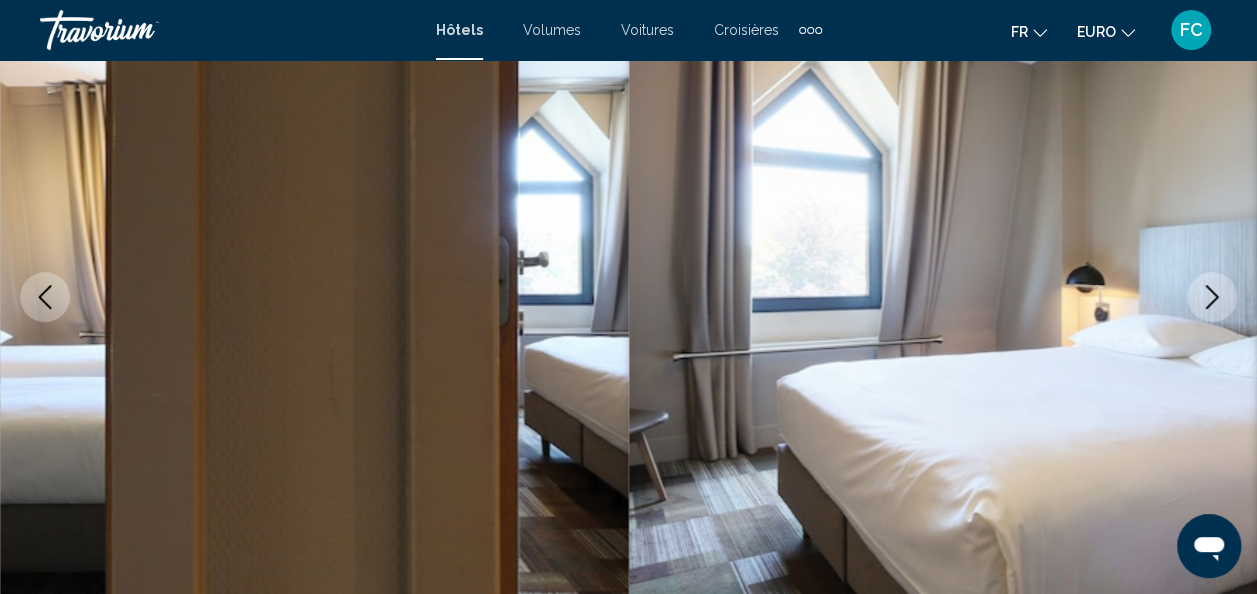 click 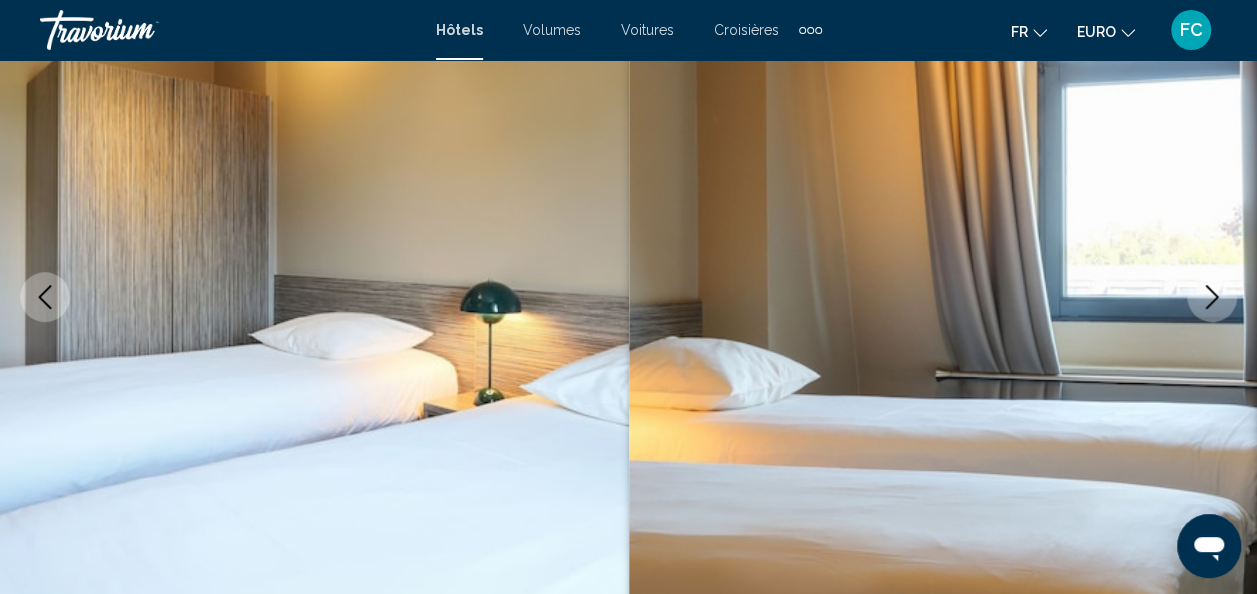 click 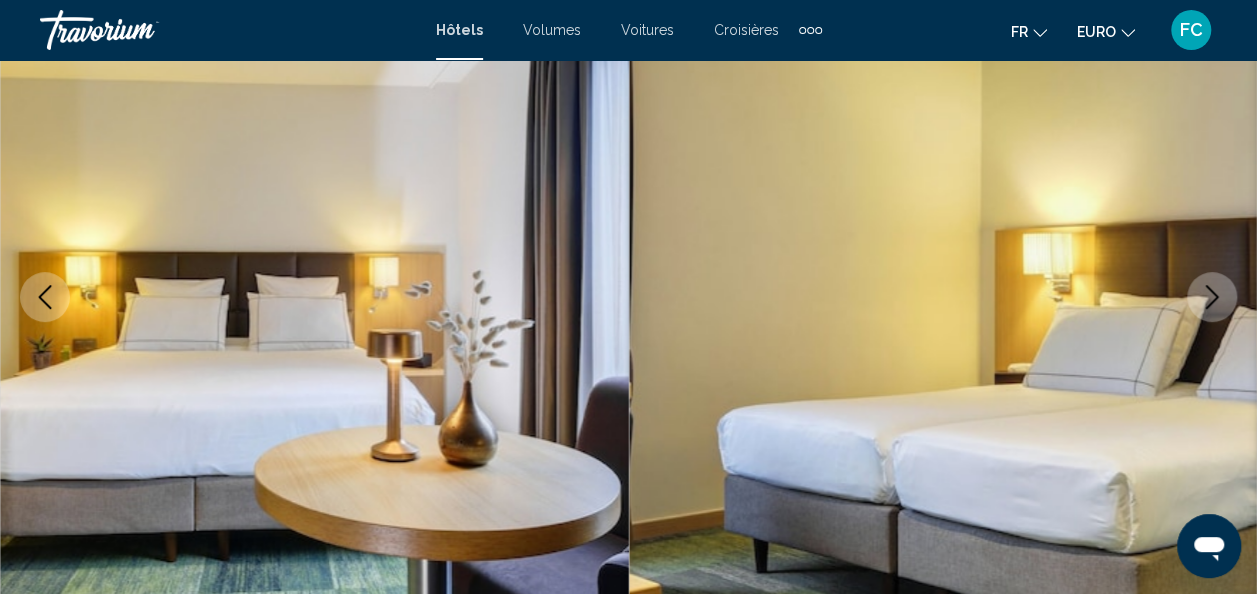 click 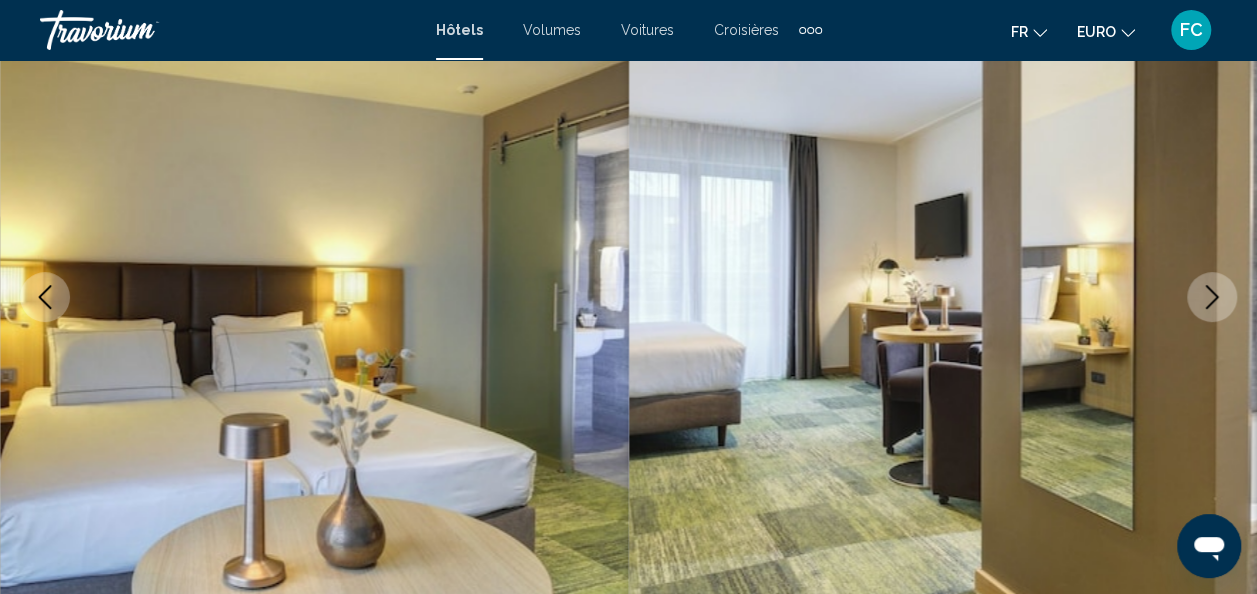 click 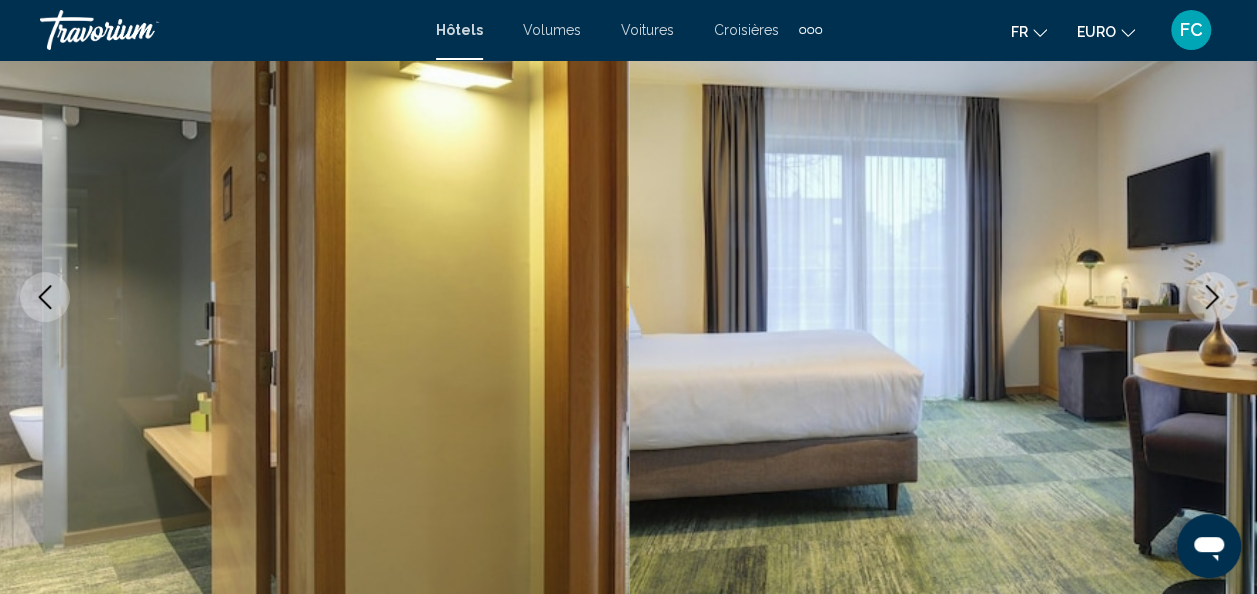 click 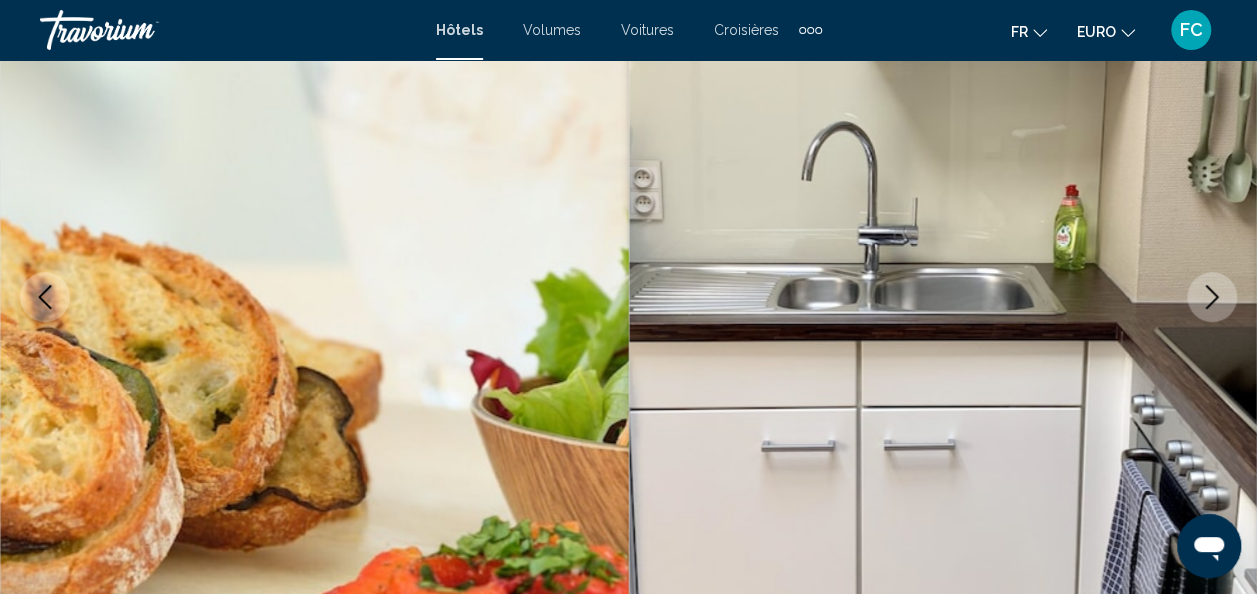 click 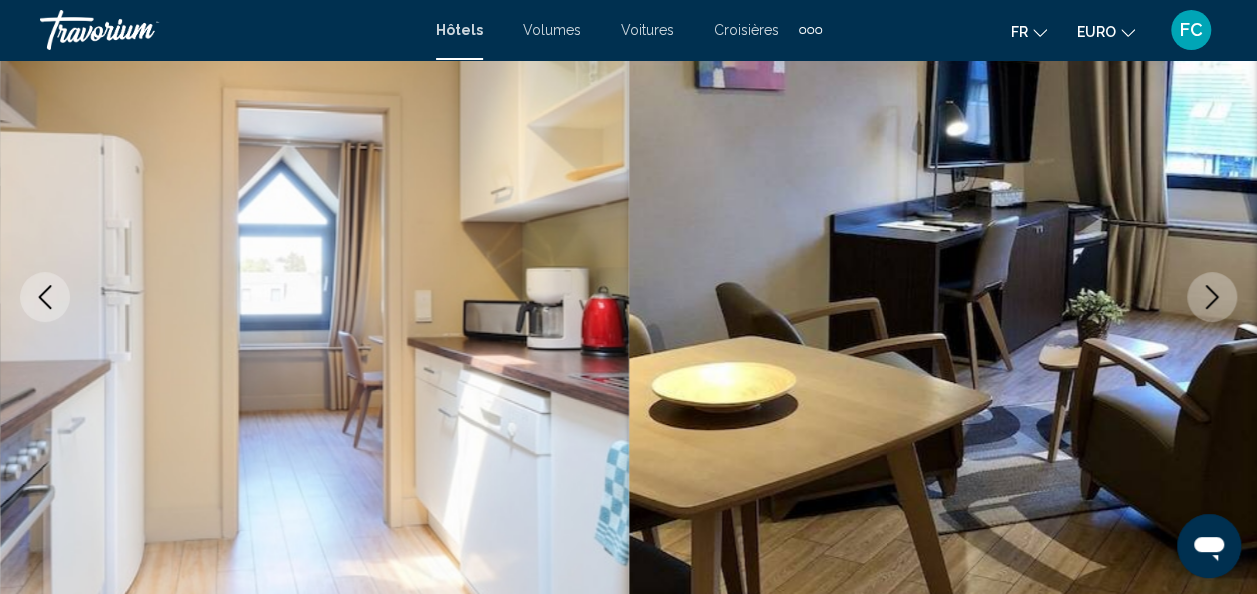 click 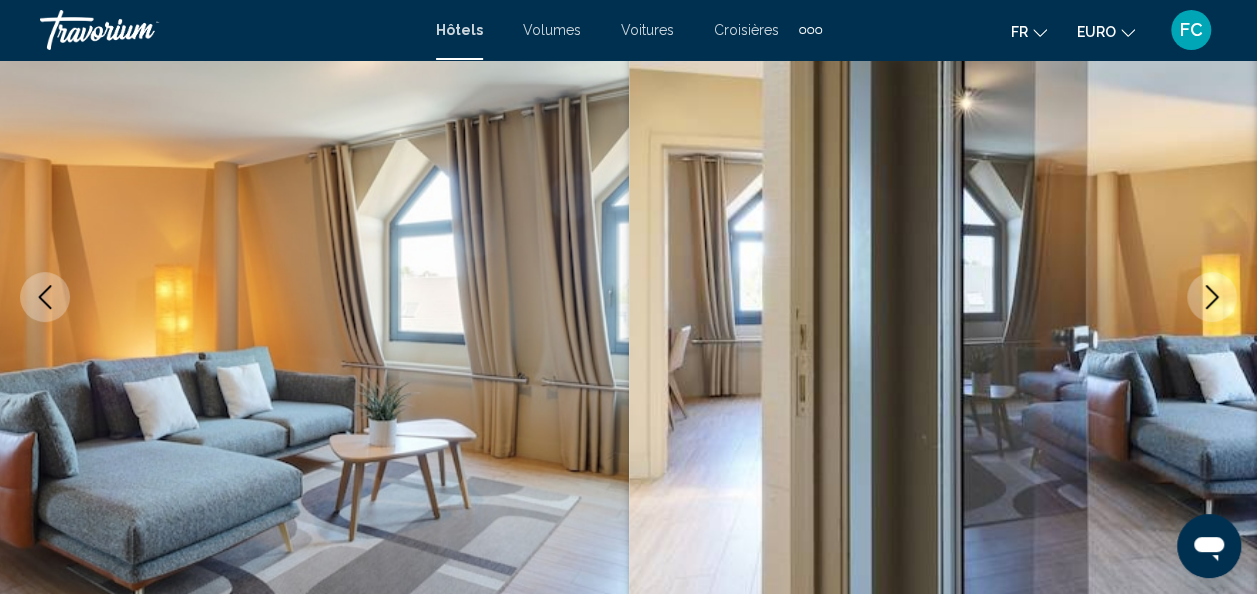 click 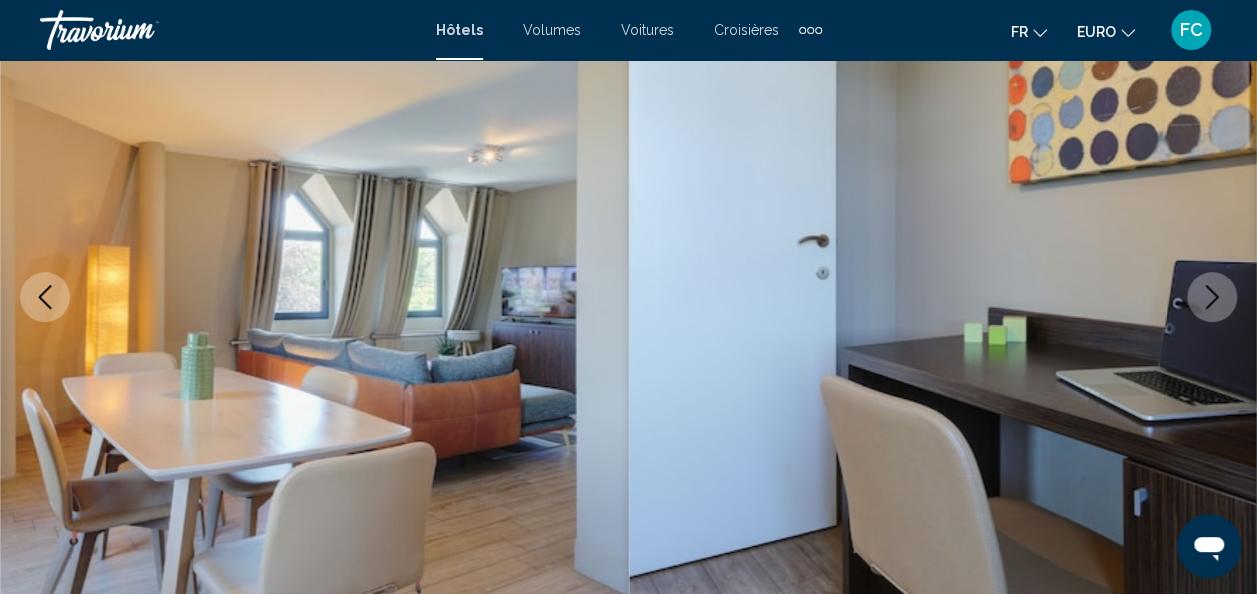 click 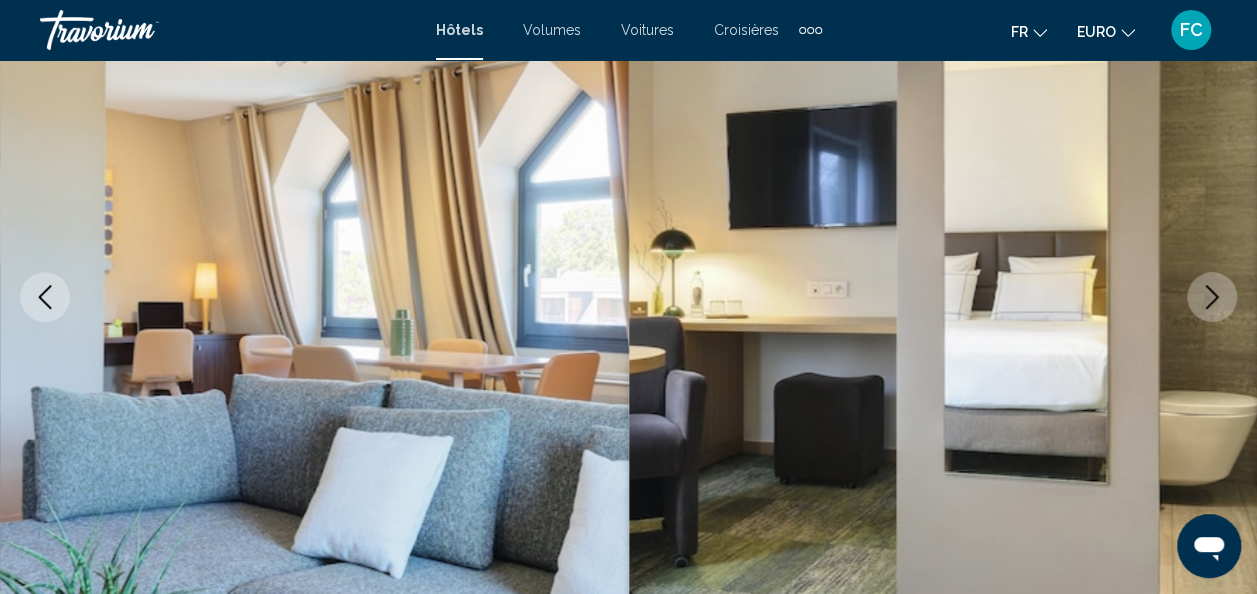 click 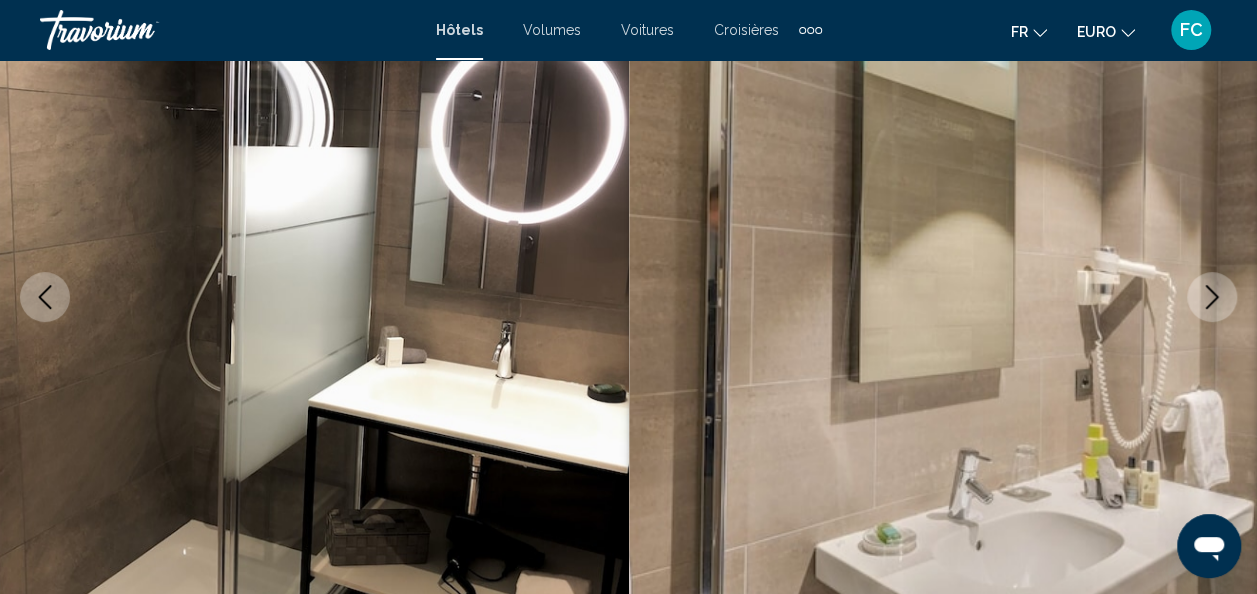 click 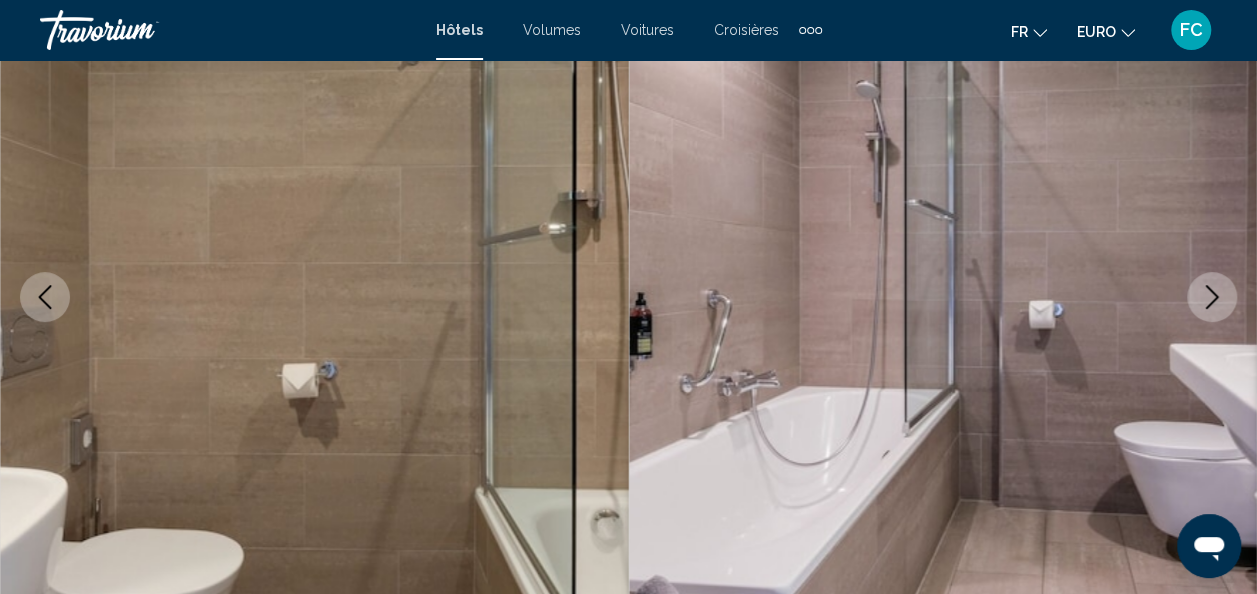 click 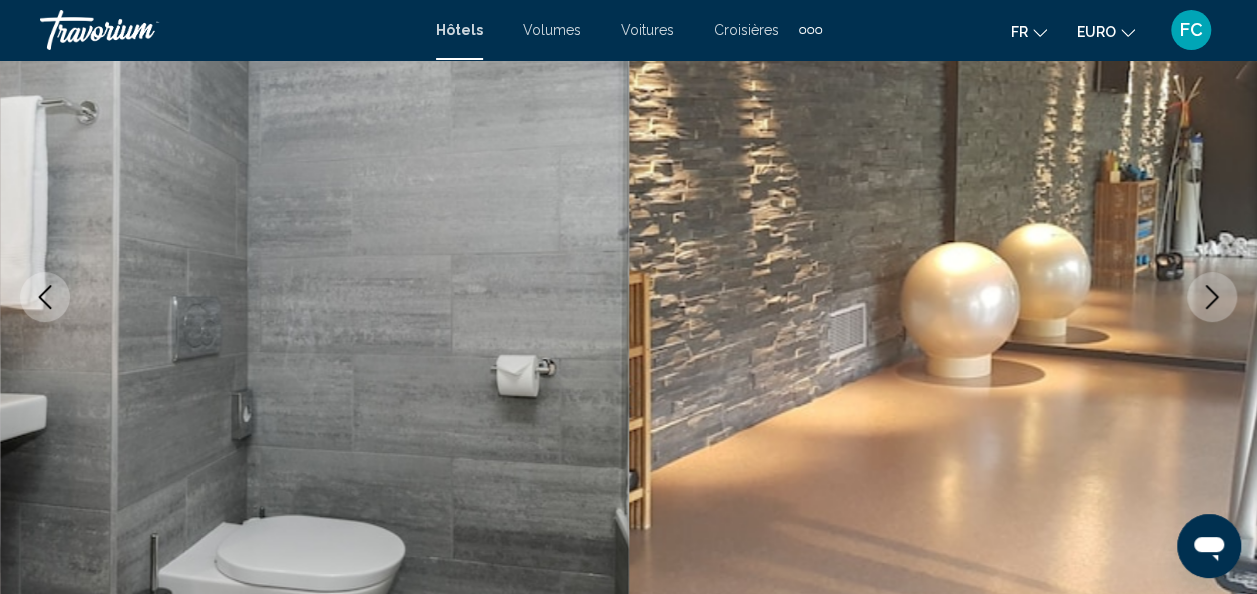 click 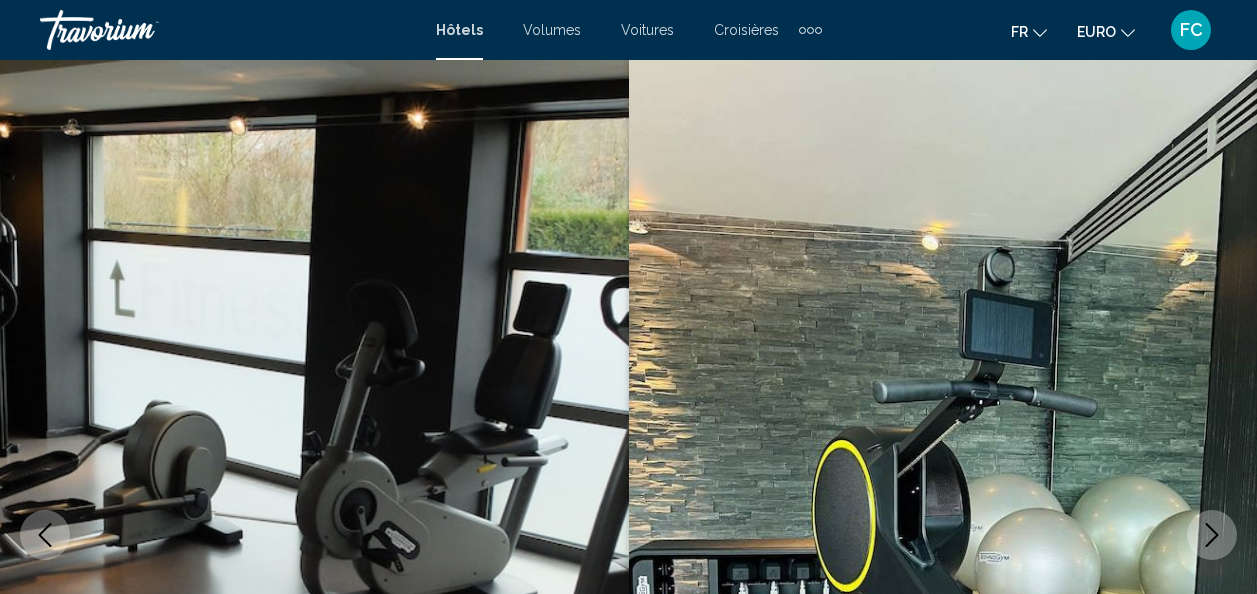 scroll, scrollTop: 238, scrollLeft: 0, axis: vertical 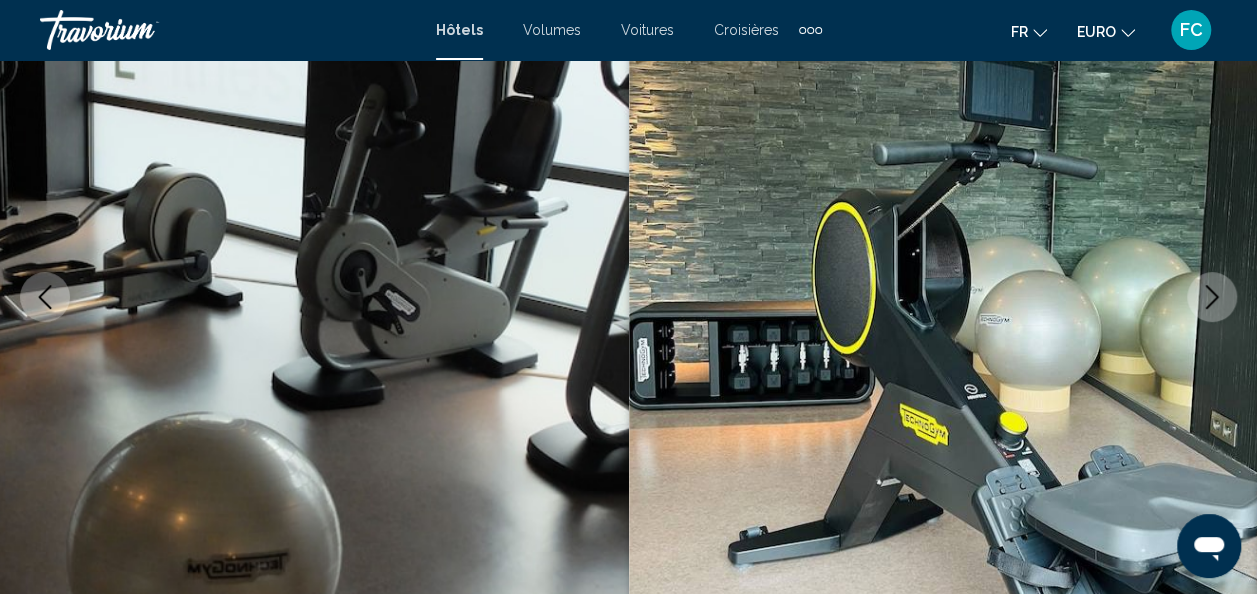 click 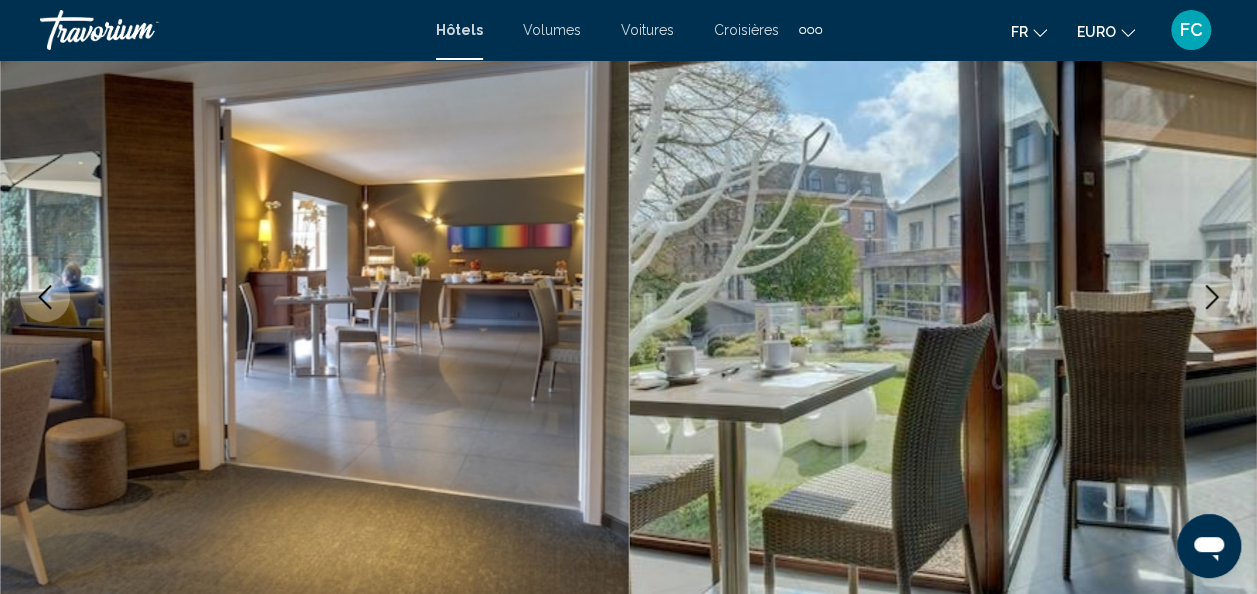 click at bounding box center [1212, 297] 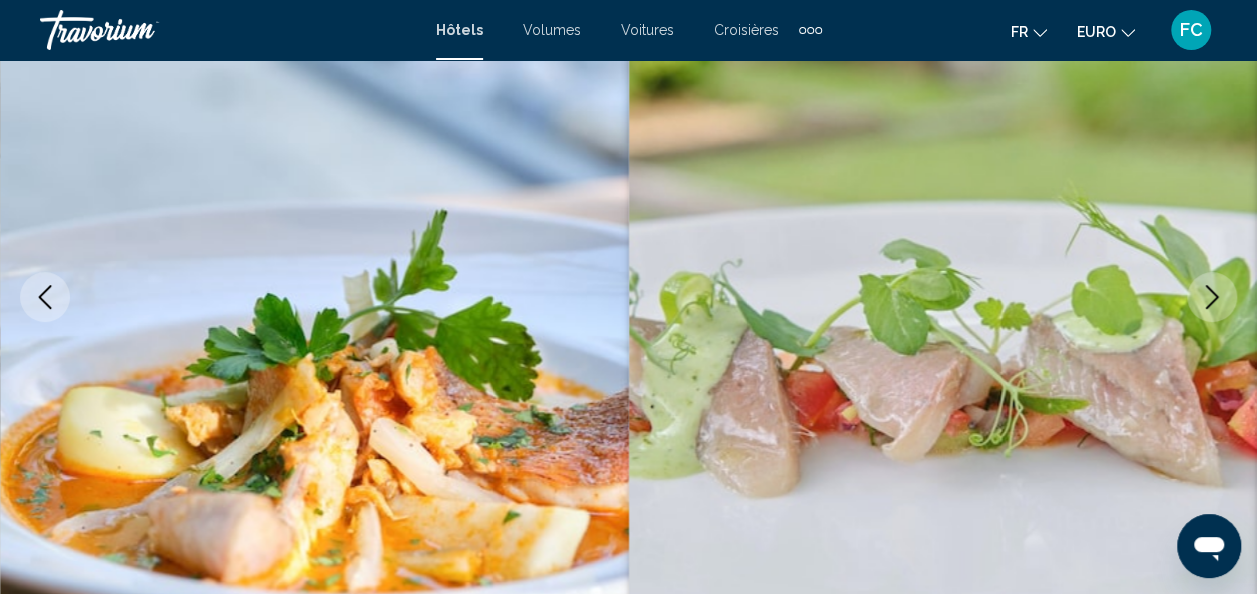 click at bounding box center (1212, 297) 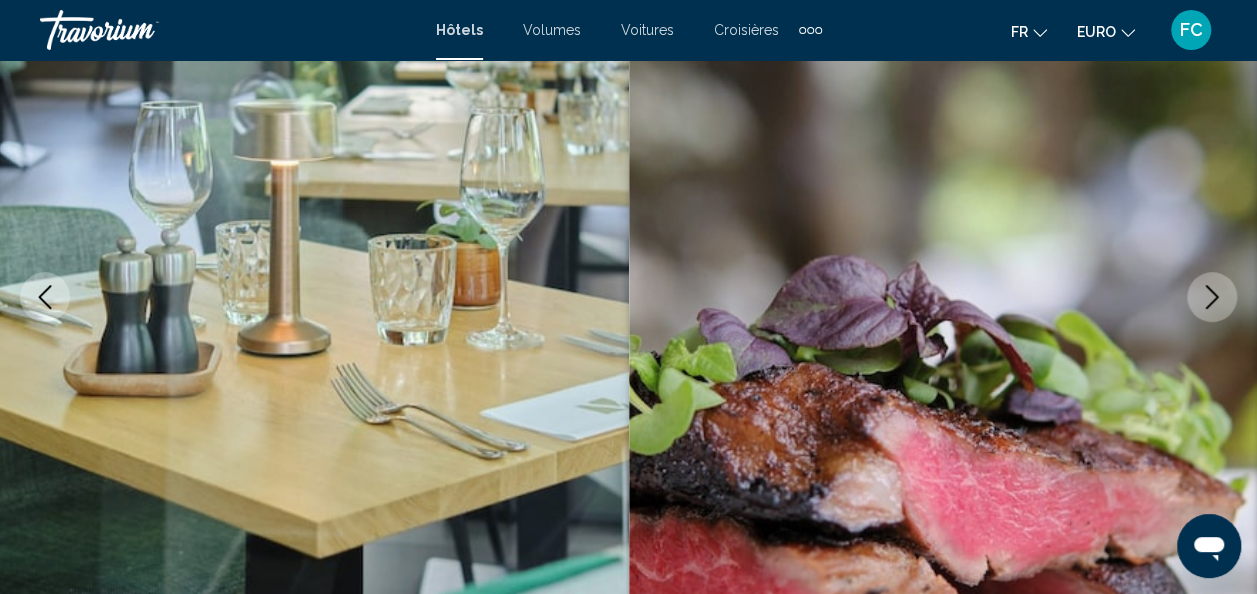 click at bounding box center [1212, 297] 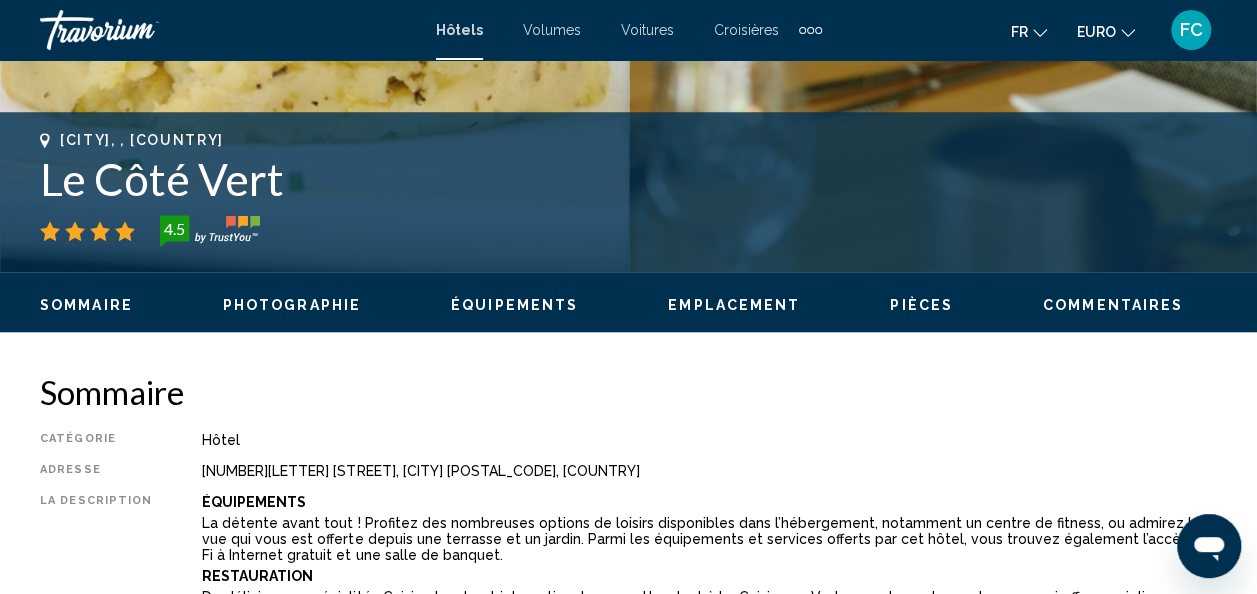 scroll, scrollTop: 758, scrollLeft: 0, axis: vertical 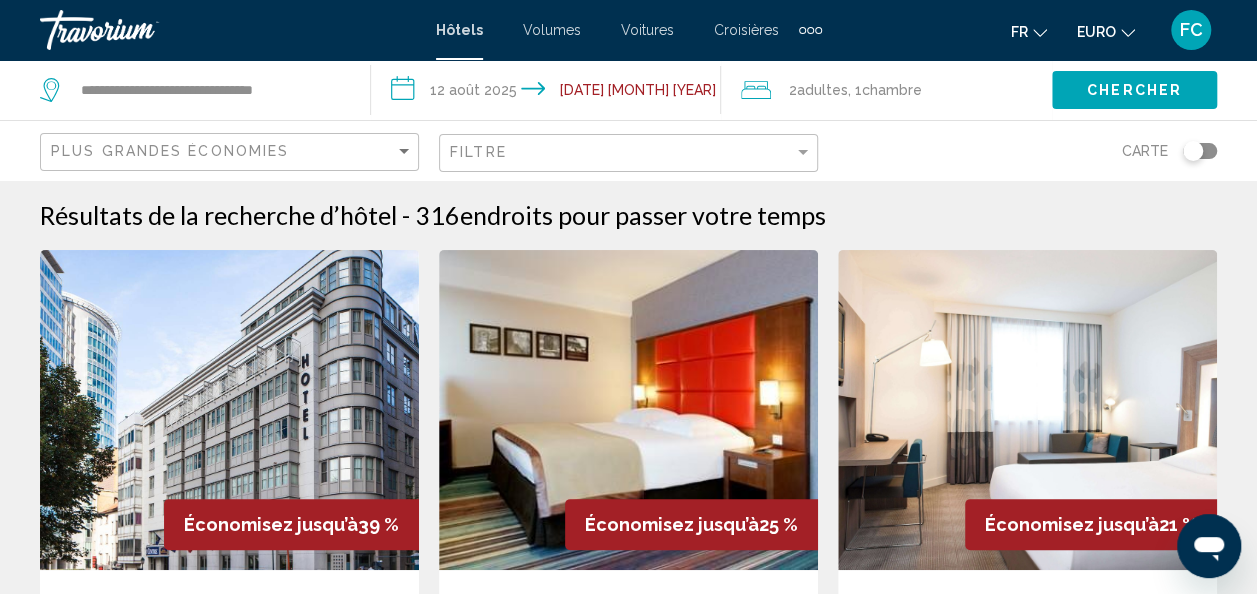 click 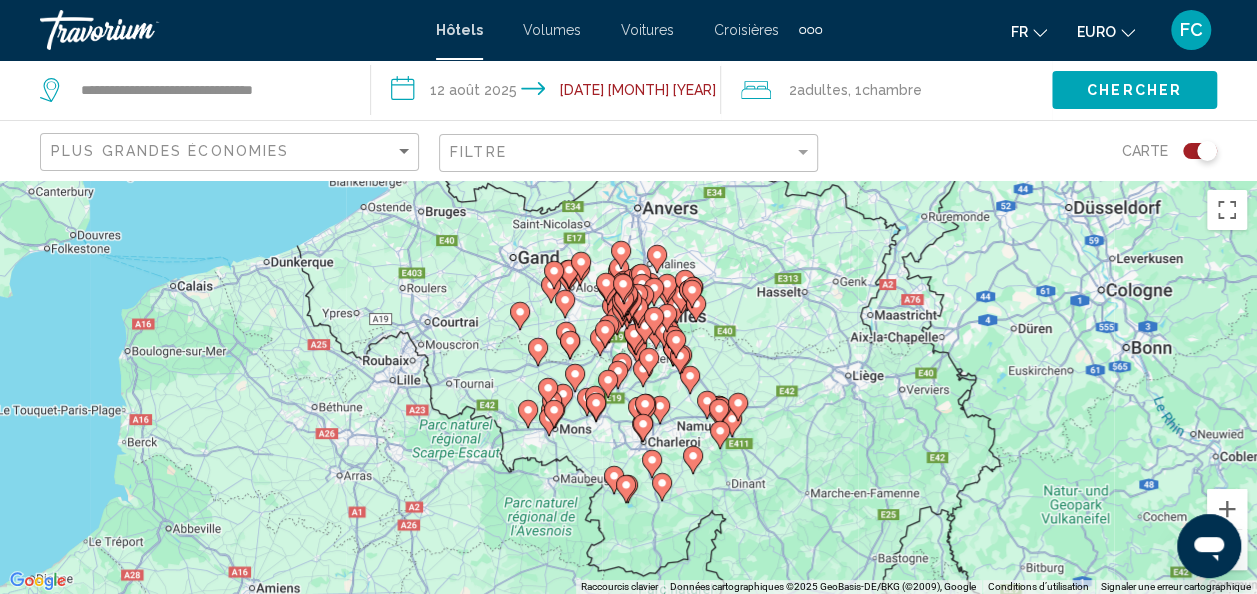 click on "Pour activer le glissement avec le clavier, appuyez sur Alt+Entrée. Une fois ce mode activé, utilisez les touches fléchées pour déplacer le repère. Pour valider le déplacement, appuyez sur Entrée. Pour annuler, appuyez sur Échap." at bounding box center (628, 387) 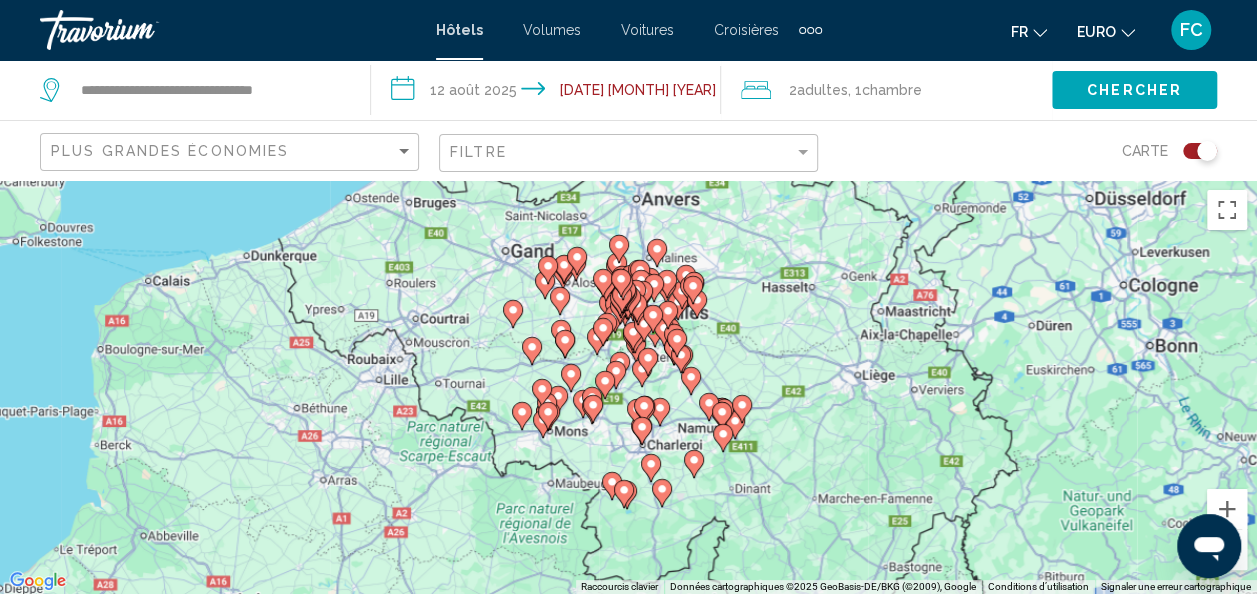 click on "Pour activer le glissement avec le clavier, appuyez sur Alt+Entrée. Une fois ce mode activé, utilisez les touches fléchées pour déplacer le repère. Pour valider le déplacement, appuyez sur Entrée. Pour annuler, appuyez sur Échap." at bounding box center (628, 387) 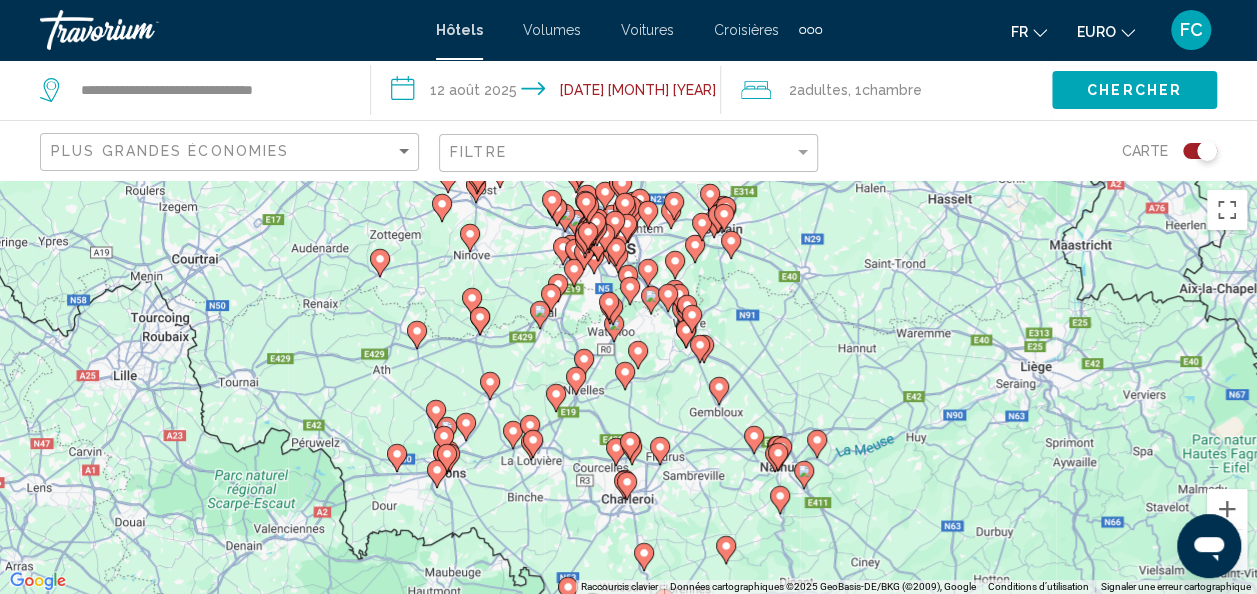 click on "Pour activer le glissement avec le clavier, appuyez sur Alt+Entrée. Une fois ce mode activé, utilisez les touches fléchées pour déplacer le repère. Pour valider le déplacement, appuyez sur Entrée. Pour annuler, appuyez sur Échap." at bounding box center [628, 387] 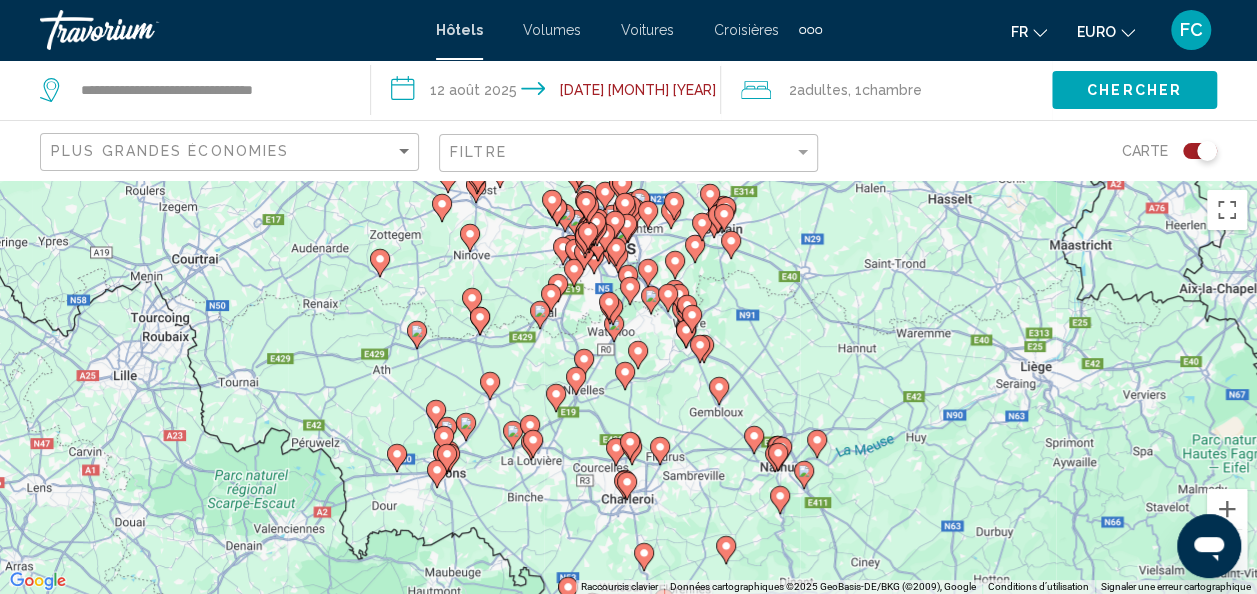 click on "Pour activer le glissement avec le clavier, appuyez sur Alt+Entrée. Une fois ce mode activé, utilisez les touches fléchées pour déplacer le repère. Pour valider le déplacement, appuyez sur Entrée. Pour annuler, appuyez sur Échap." at bounding box center (628, 387) 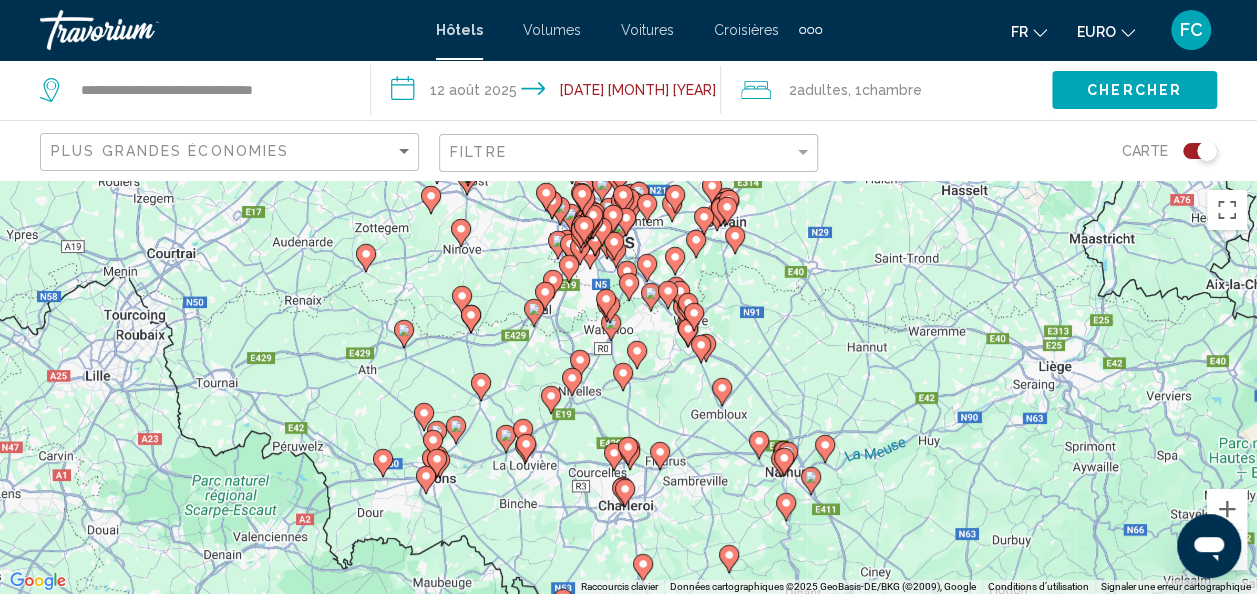 click on "Pour activer le glissement avec le clavier, appuyez sur Alt+Entrée. Une fois ce mode activé, utilisez les touches fléchées pour déplacer le repère. Pour valider le déplacement, appuyez sur Entrée. Pour annuler, appuyez sur Échap." at bounding box center (628, 387) 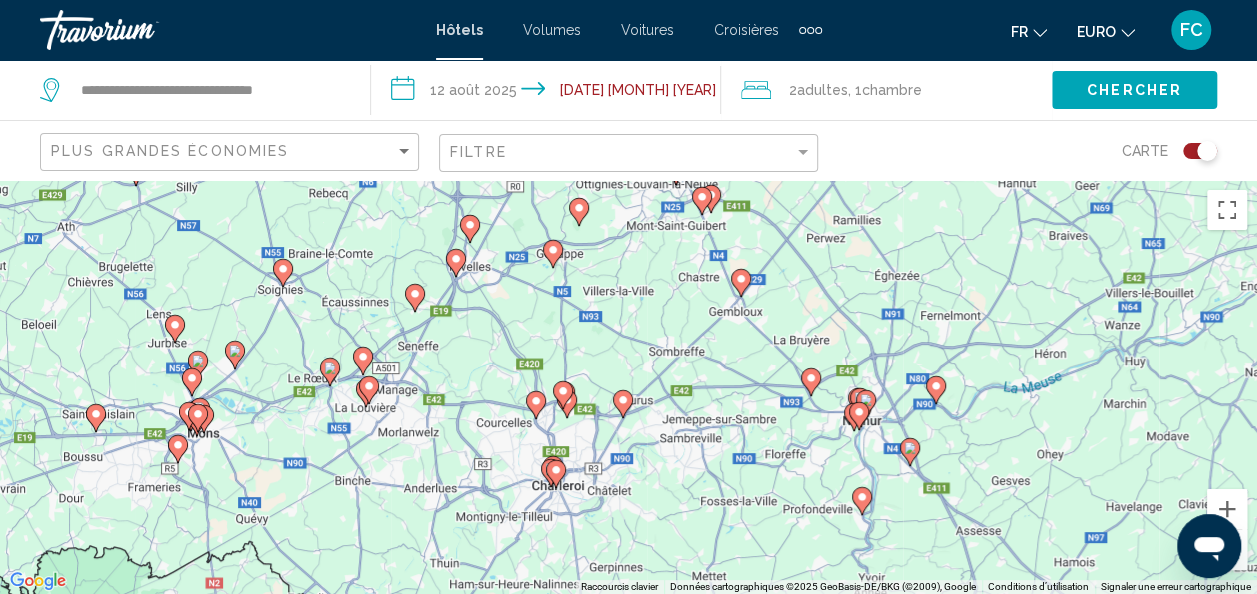 drag, startPoint x: 660, startPoint y: 446, endPoint x: 614, endPoint y: 274, distance: 178.04494 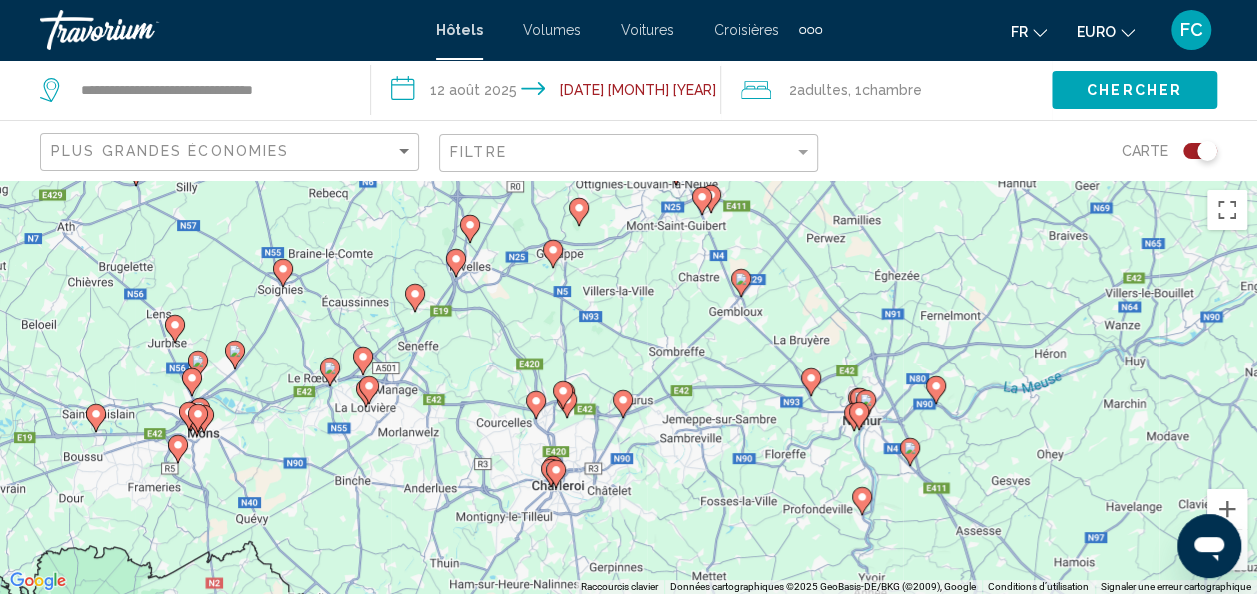click on "Pour activer le glissement avec le clavier, appuyez sur Alt+Entrée. Une fois ce mode activé, utilisez les touches fléchées pour déplacer le repère. Pour valider le déplacement, appuyez sur Entrée. Pour annuler, appuyez sur Échap." at bounding box center (628, 387) 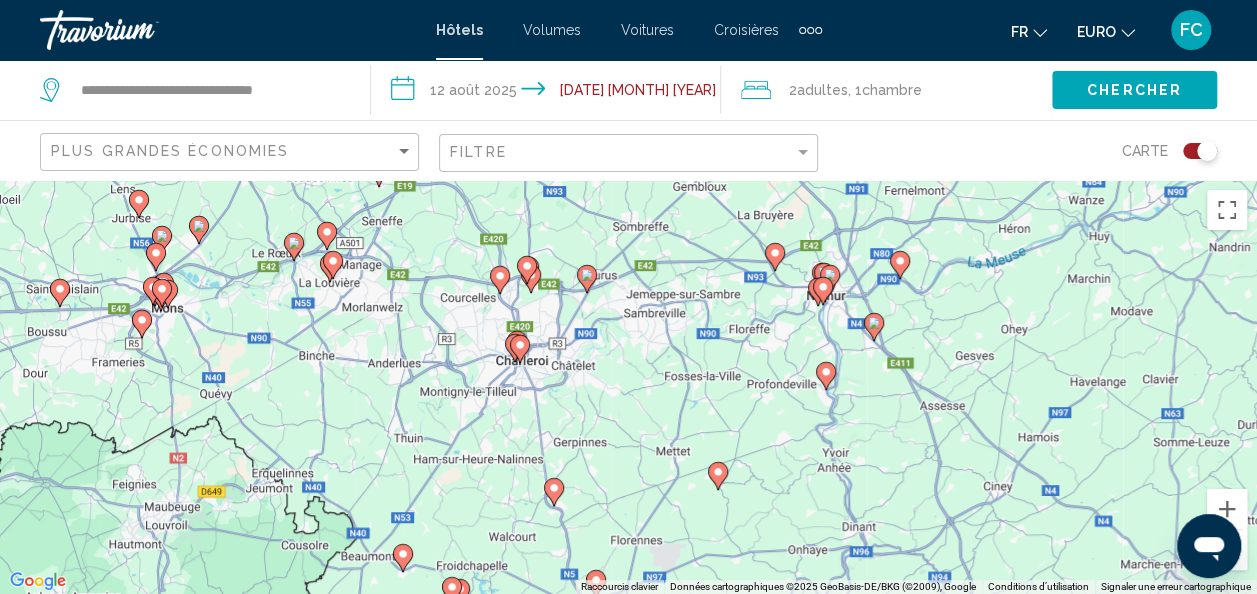 drag, startPoint x: 632, startPoint y: 417, endPoint x: 600, endPoint y: 302, distance: 119.36918 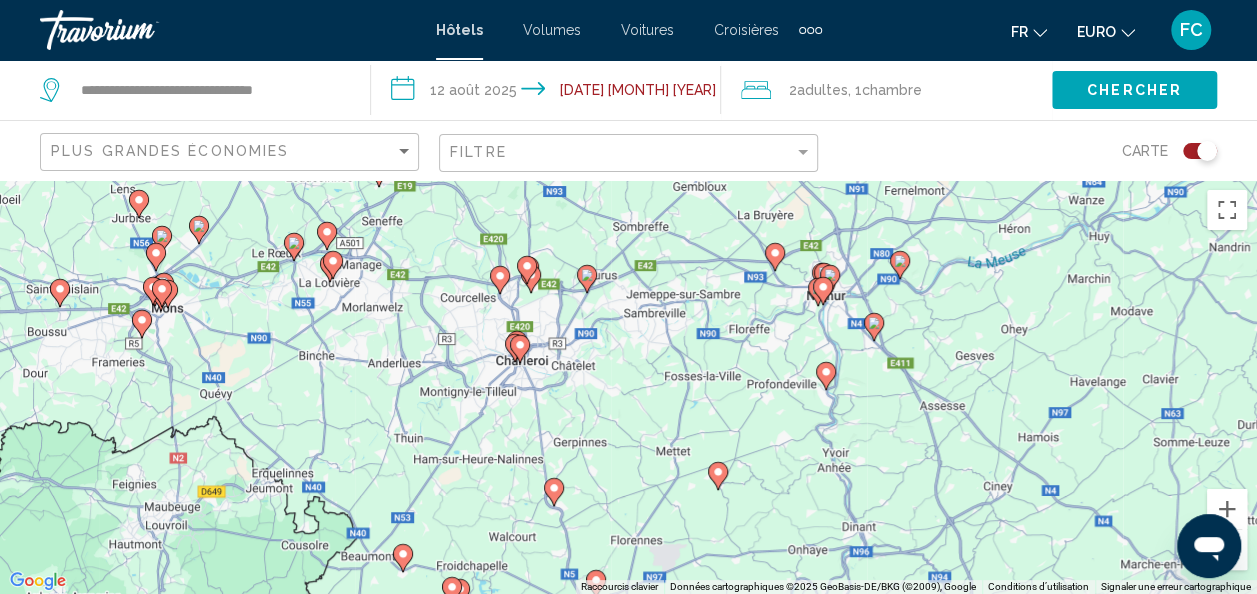 click on "Pour activer le glissement avec le clavier, appuyez sur Alt+Entrée. Une fois ce mode activé, utilisez les touches fléchées pour déplacer le repère. Pour valider le déplacement, appuyez sur Entrée. Pour annuler, appuyez sur Échap." at bounding box center (628, 387) 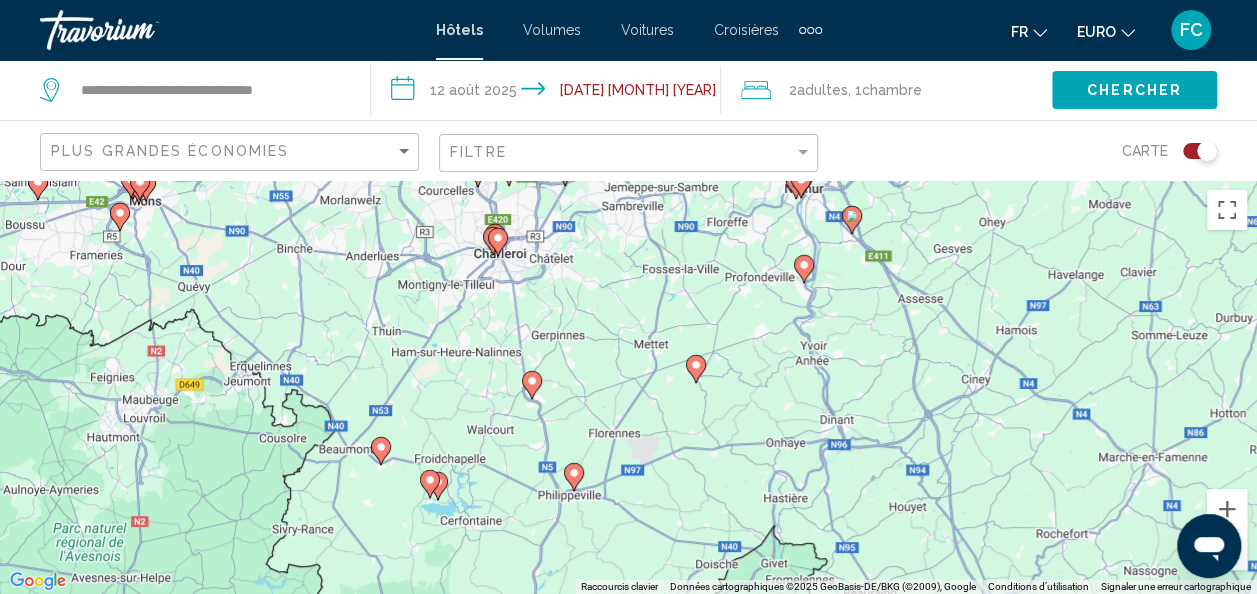 click on "Pour activer le glissement avec le clavier, appuyez sur Alt+Entrée. Une fois ce mode activé, utilisez les touches fléchées pour déplacer le repère. Pour valider le déplacement, appuyez sur Entrée. Pour annuler, appuyez sur Échap." at bounding box center (628, 387) 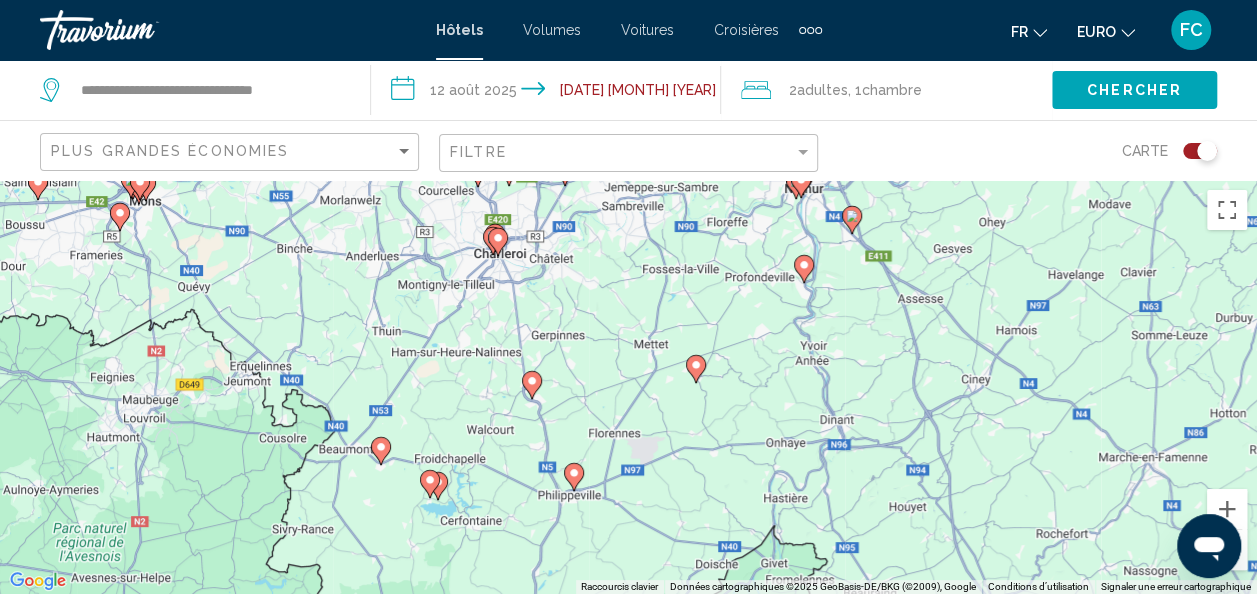 click on "Pour activer le glissement avec le clavier, appuyez sur Alt+Entrée. Une fois ce mode activé, utilisez les touches fléchées pour déplacer le repère. Pour valider le déplacement, appuyez sur Entrée. Pour annuler, appuyez sur Échap." at bounding box center (628, 387) 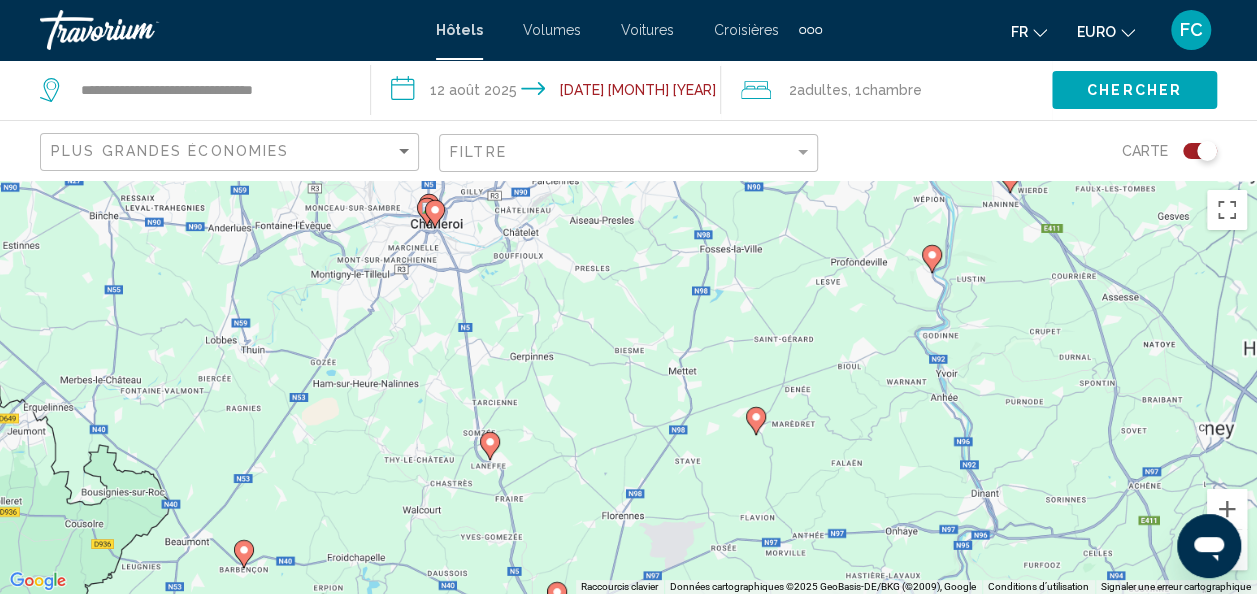 click on "Pour activer le glissement avec le clavier, appuyez sur Alt+Entrée. Une fois ce mode activé, utilisez les touches fléchées pour déplacer le repère. Pour valider le déplacement, appuyez sur Entrée. Pour annuler, appuyez sur Échap." at bounding box center [628, 387] 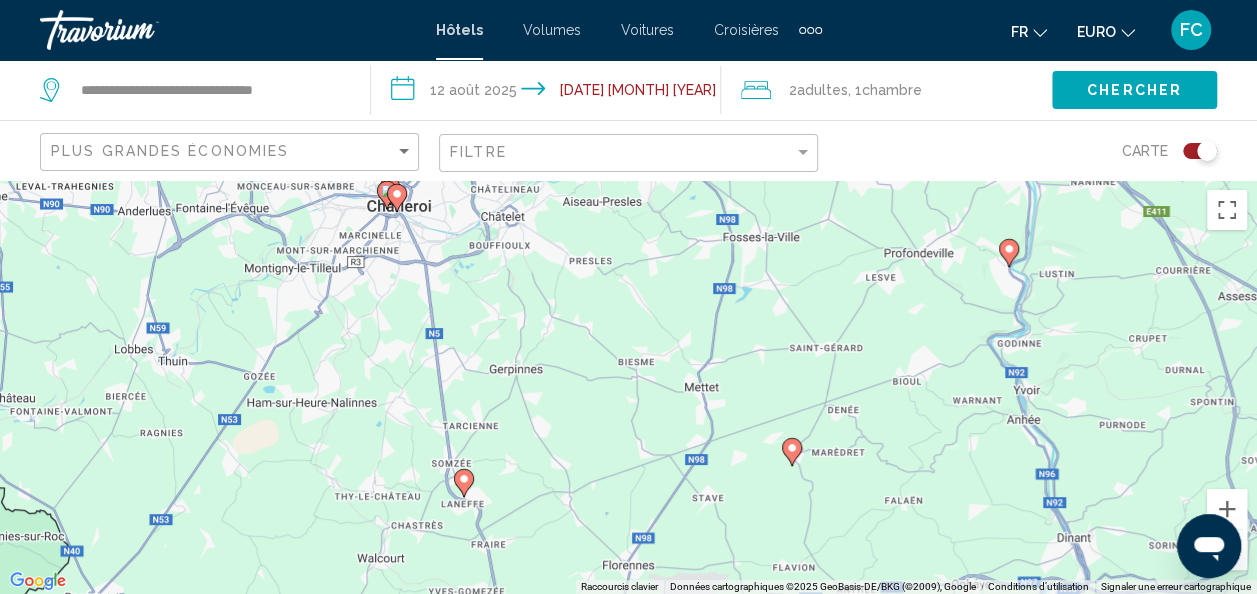 drag, startPoint x: 425, startPoint y: 254, endPoint x: 580, endPoint y: 382, distance: 201.0199 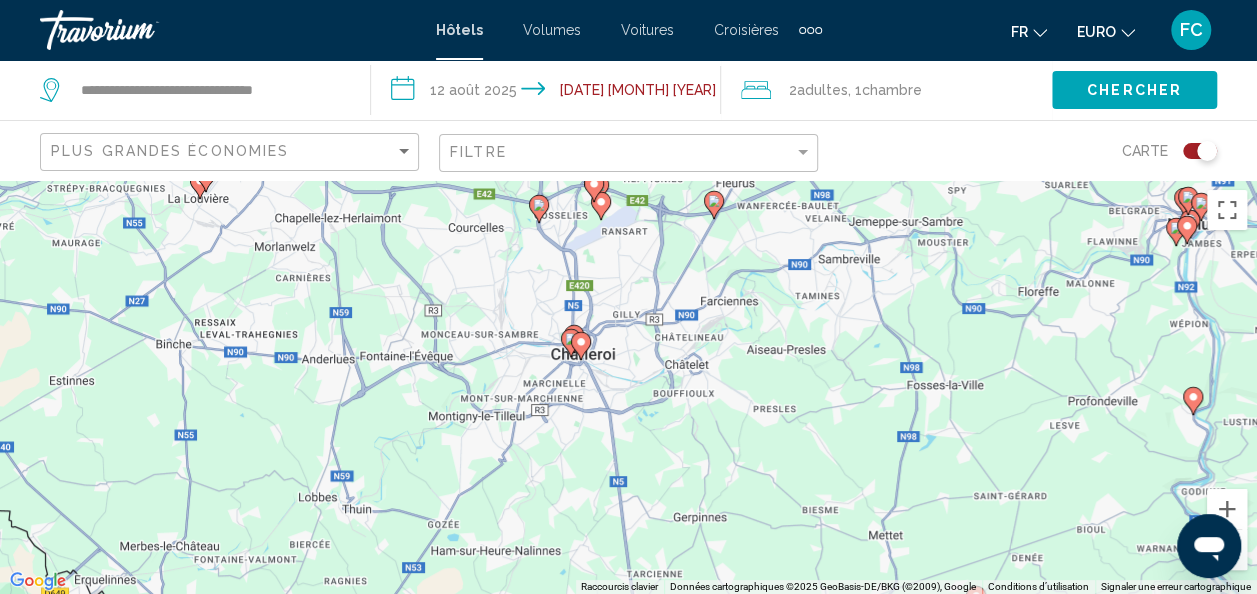 click on "Pour activer le glissement avec le clavier, appuyez sur Alt+Entrée. Une fois ce mode activé, utilisez les touches fléchées pour déplacer le repère. Pour valider le déplacement, appuyez sur Entrée. Pour annuler, appuyez sur Échap." at bounding box center (628, 387) 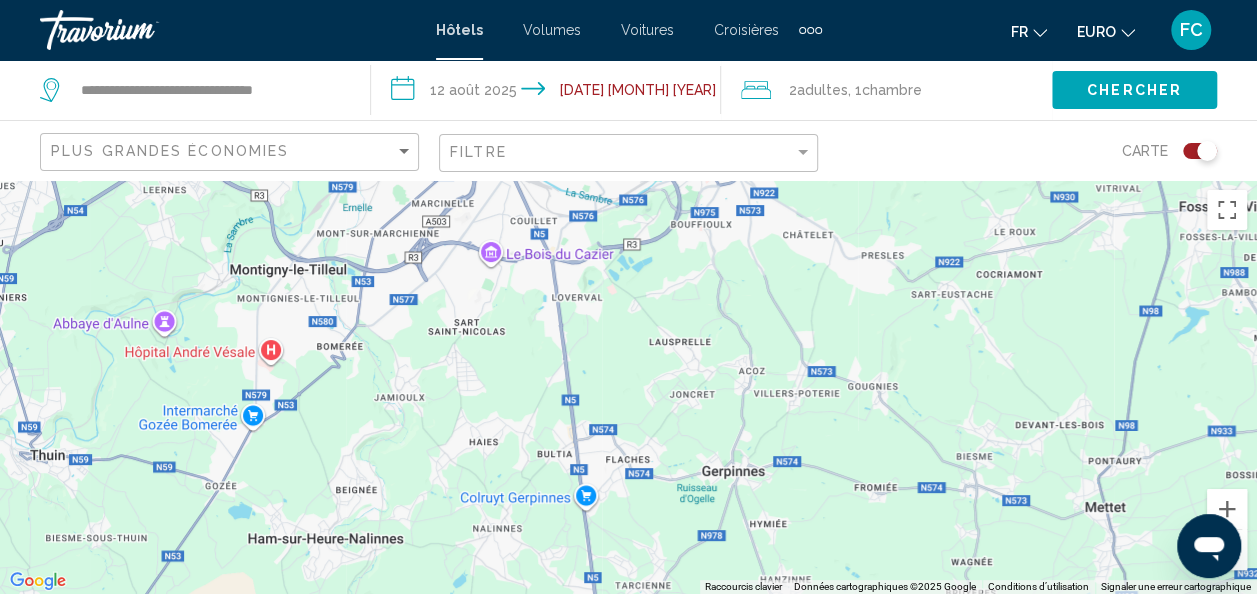 drag, startPoint x: 594, startPoint y: 308, endPoint x: 572, endPoint y: 102, distance: 207.17143 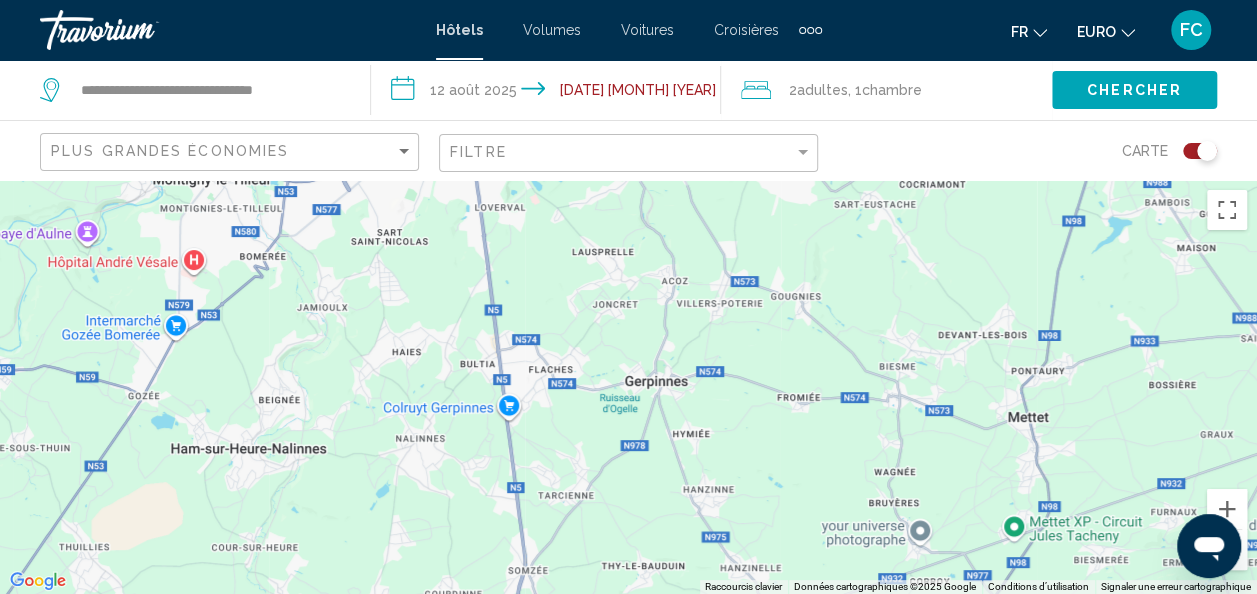 drag, startPoint x: 594, startPoint y: 280, endPoint x: 488, endPoint y: 132, distance: 182.04395 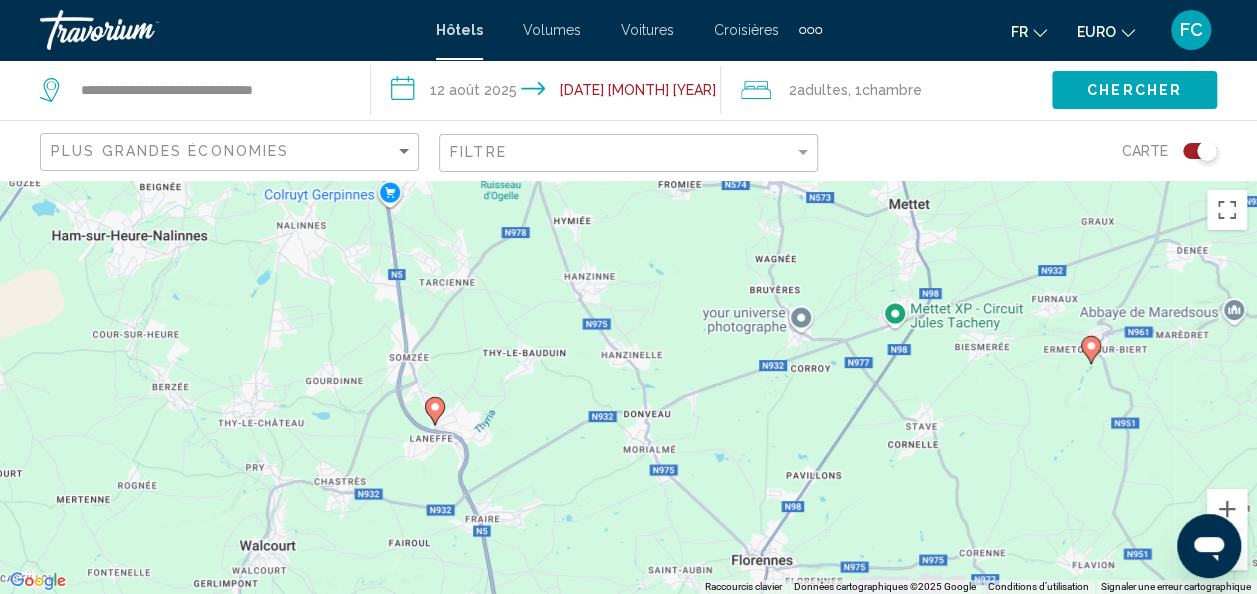 drag, startPoint x: 569, startPoint y: 379, endPoint x: 534, endPoint y: 270, distance: 114.48144 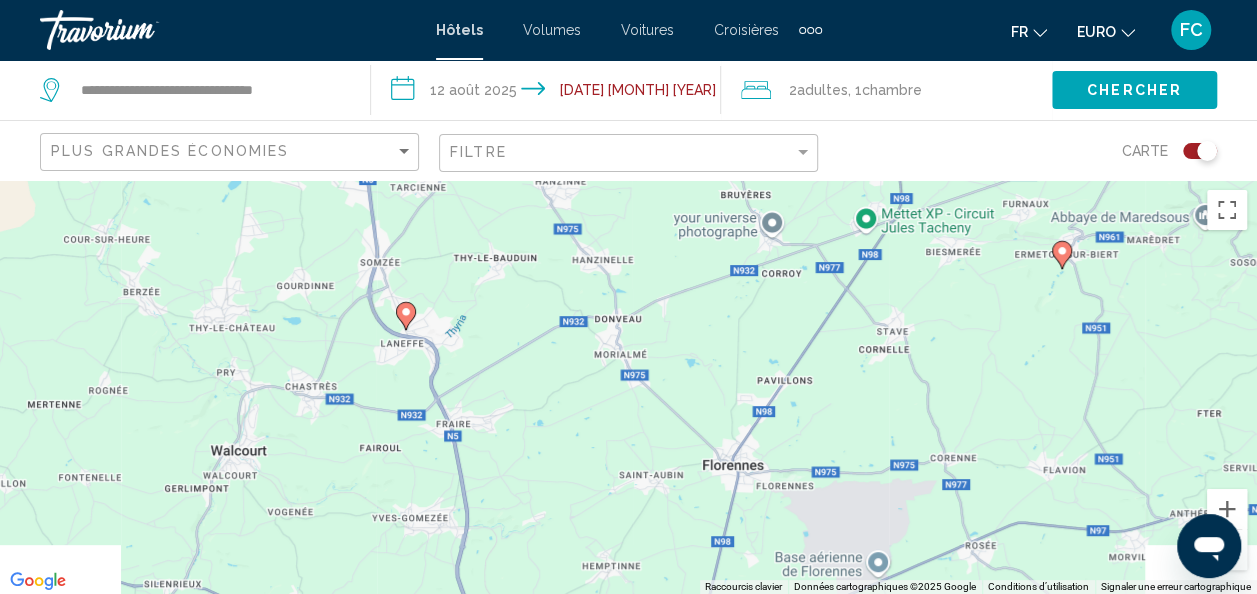 drag, startPoint x: 443, startPoint y: 264, endPoint x: 418, endPoint y: 170, distance: 97.26767 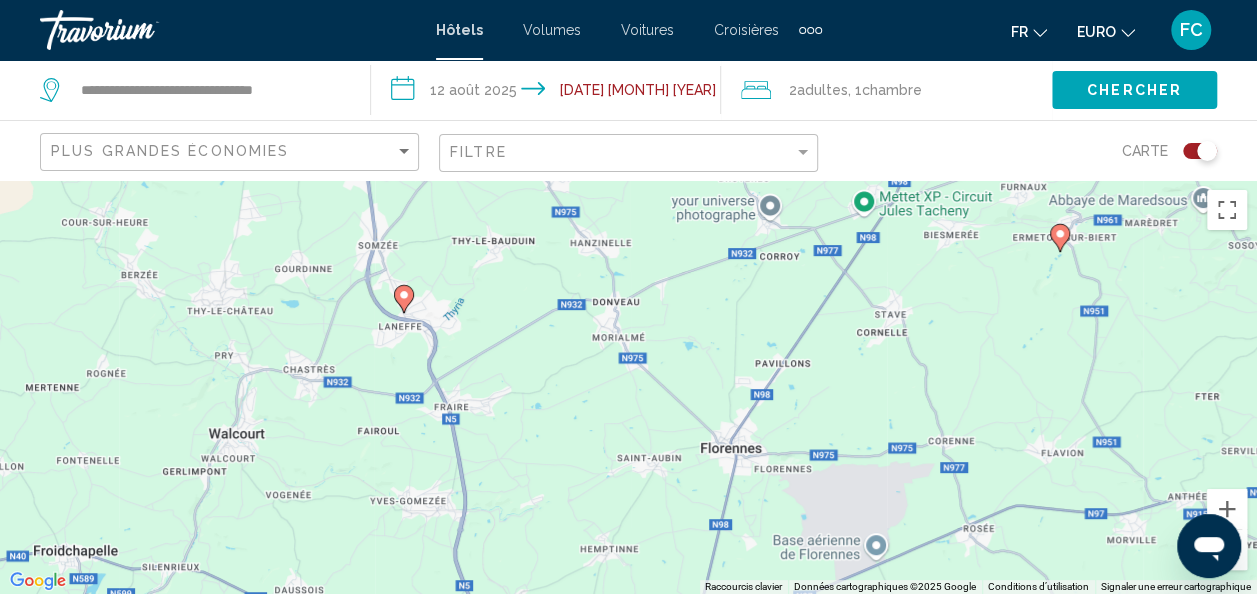 drag, startPoint x: 422, startPoint y: 230, endPoint x: 542, endPoint y: 515, distance: 309.2329 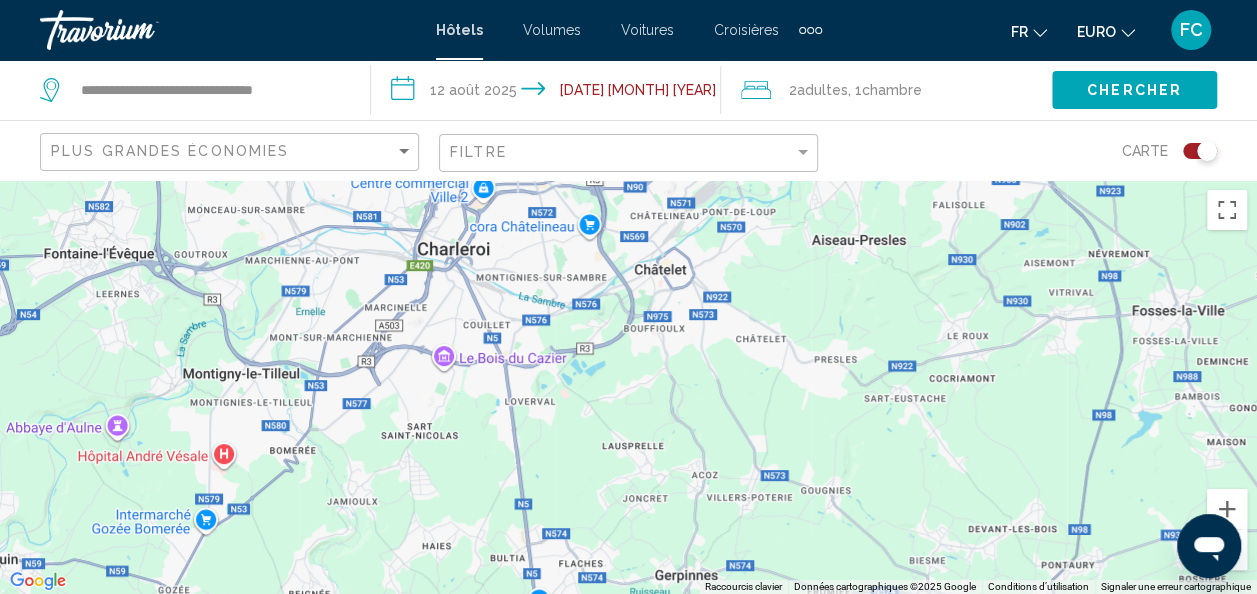 drag, startPoint x: 515, startPoint y: 364, endPoint x: 607, endPoint y: 602, distance: 255.16269 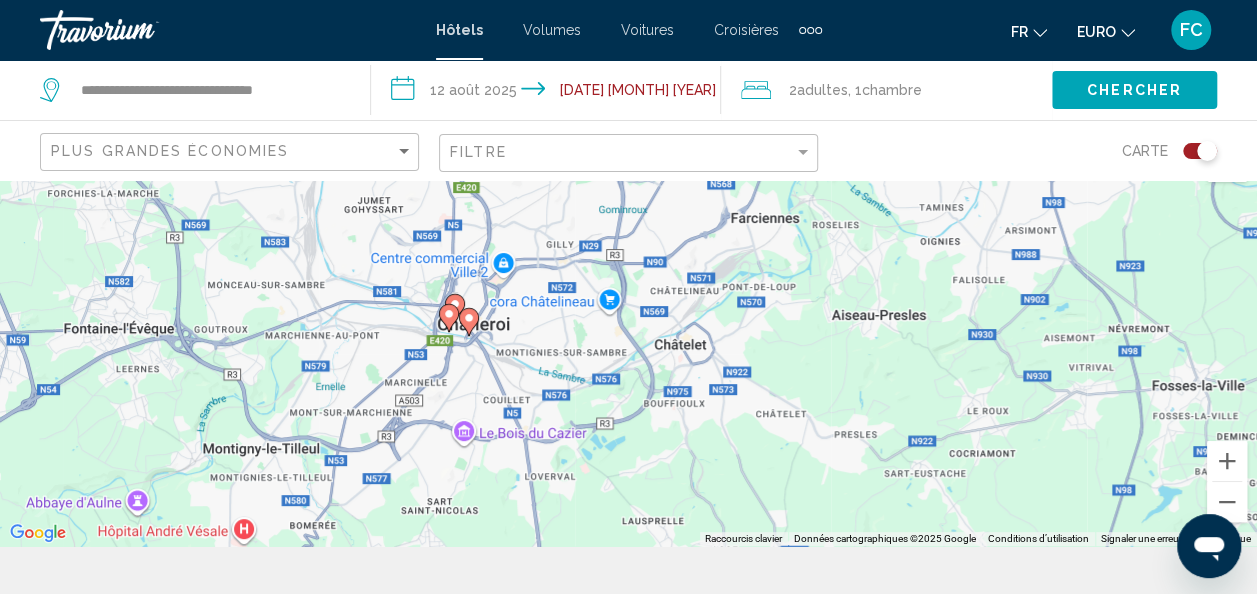 drag, startPoint x: 680, startPoint y: 449, endPoint x: 742, endPoint y: 598, distance: 161.38463 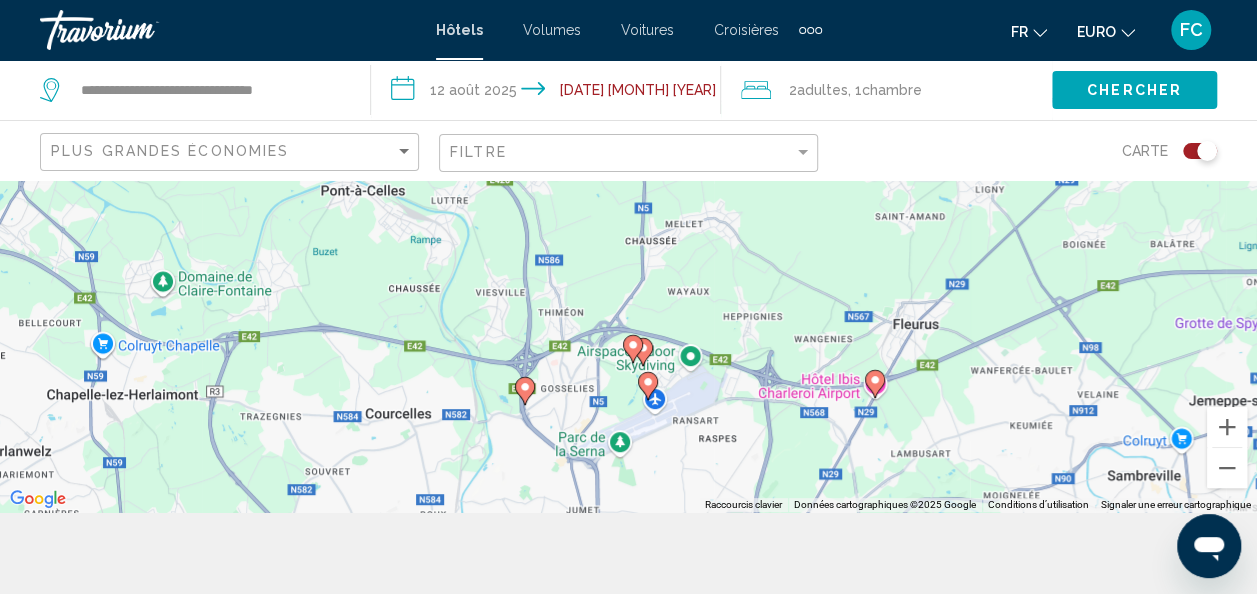 drag, startPoint x: 565, startPoint y: 396, endPoint x: 597, endPoint y: 590, distance: 196.62146 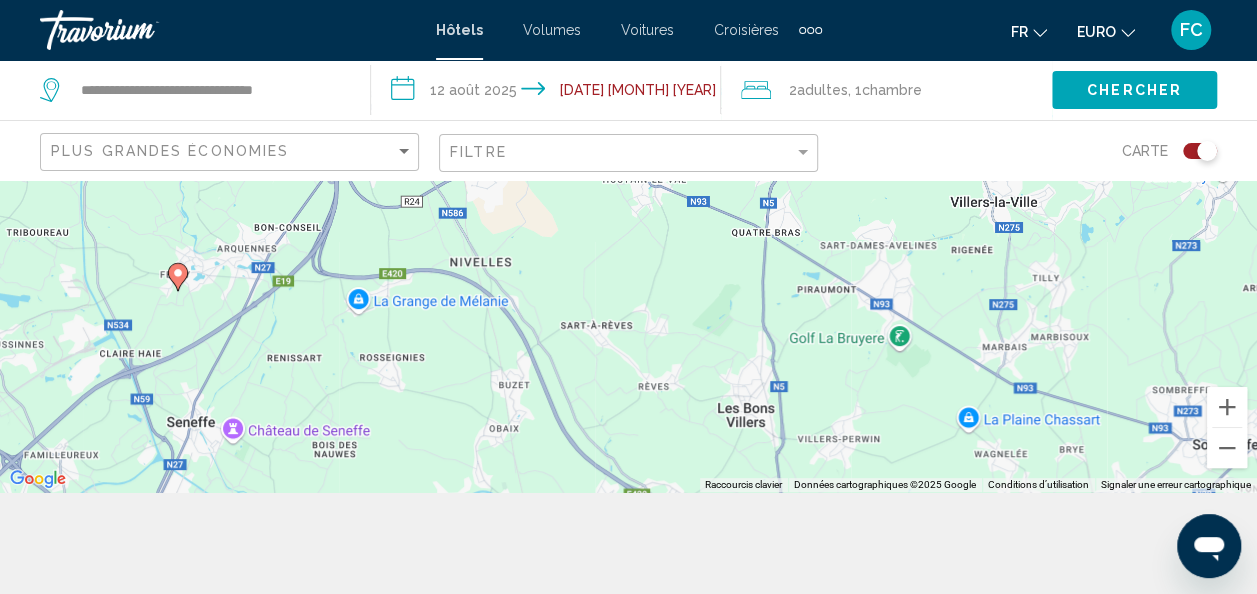 drag, startPoint x: 566, startPoint y: 367, endPoint x: 700, endPoint y: 521, distance: 204.1372 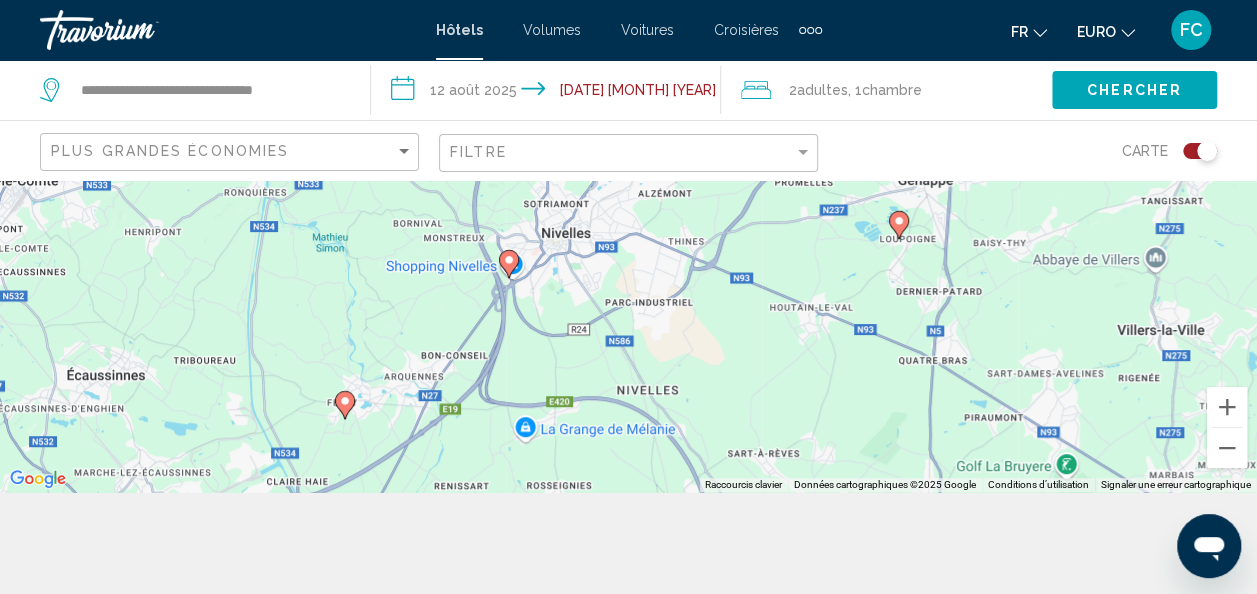 drag, startPoint x: 527, startPoint y: 299, endPoint x: 703, endPoint y: 422, distance: 214.72075 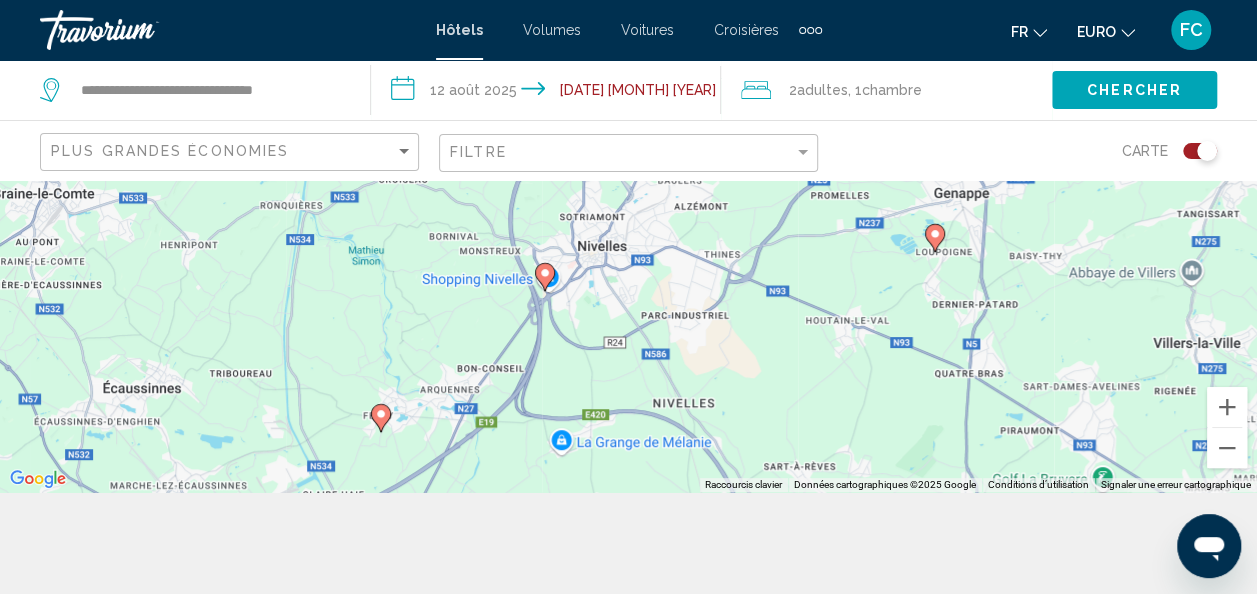 click 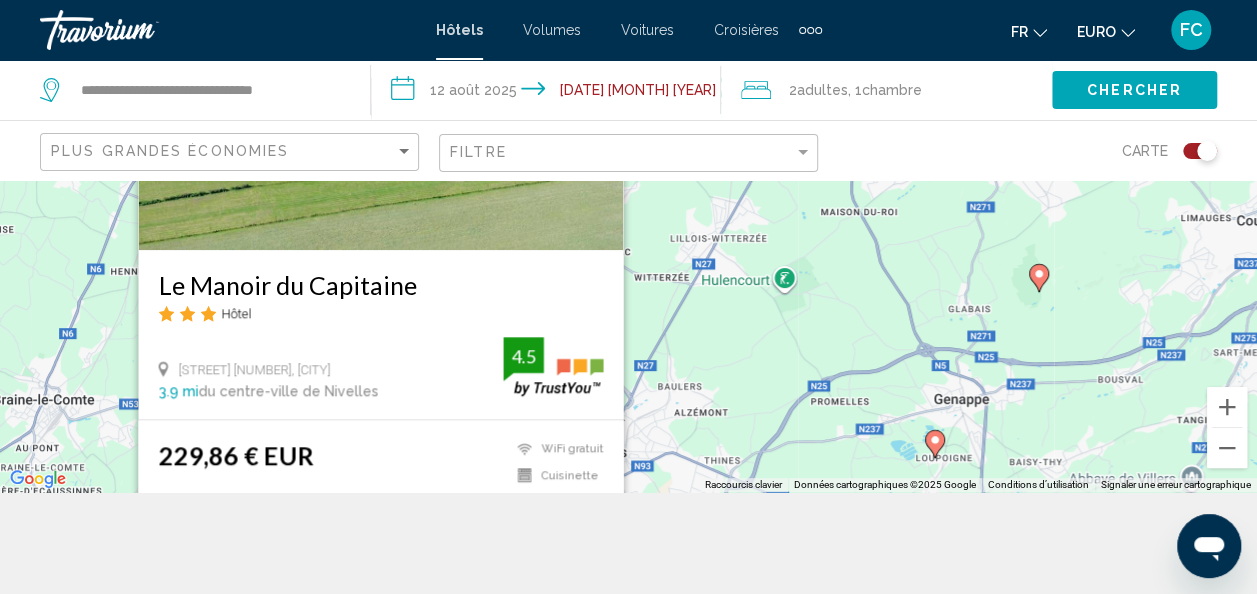 click on "Pour activer le glissement avec le clavier, appuyez sur Alt+Entrée. Une fois ce mode activé, utilisez les touches fléchées pour déplacer le repère. Pour valider le déplacement, appuyez sur Entrée. Pour annuler, appuyez sur Échap. Le Manoir du Capitaine
Hôtel
[STREET] [NUMBER], [CITY] [DISTANCE] du centre-ville de [CITY] de l'hôtel [RATING] [PRICE] EUR
WiFi gratuit
Cuisinette
Cuisinette  [RATING]Sélectionner une chambre" at bounding box center [628, 285] 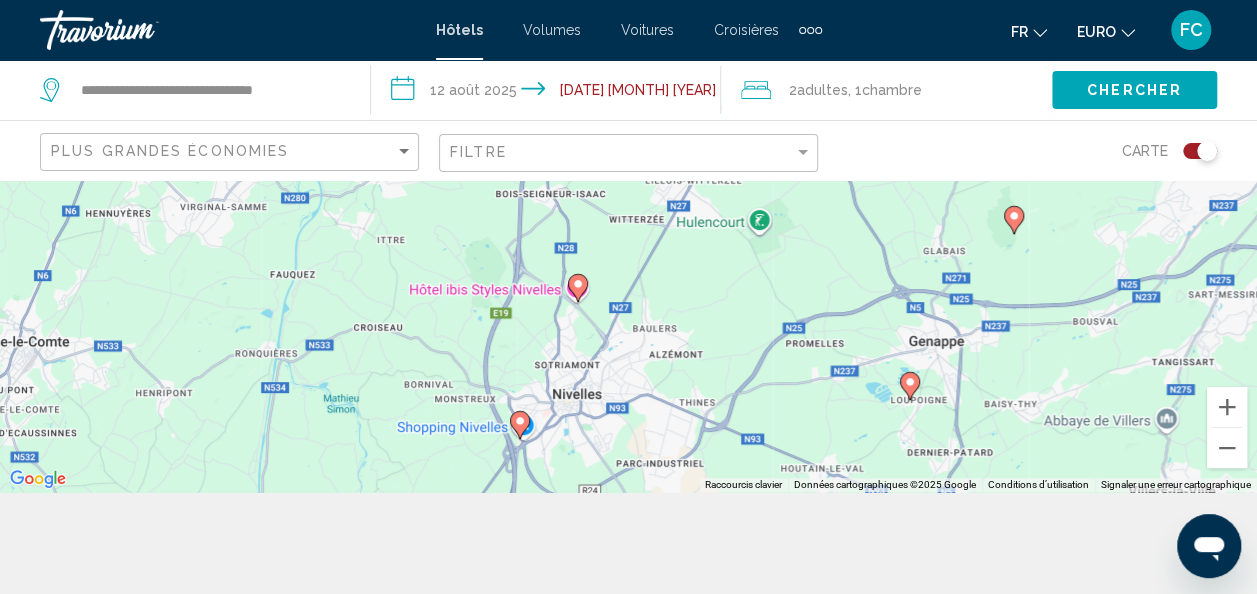 drag, startPoint x: 622, startPoint y: 441, endPoint x: 594, endPoint y: 378, distance: 68.942 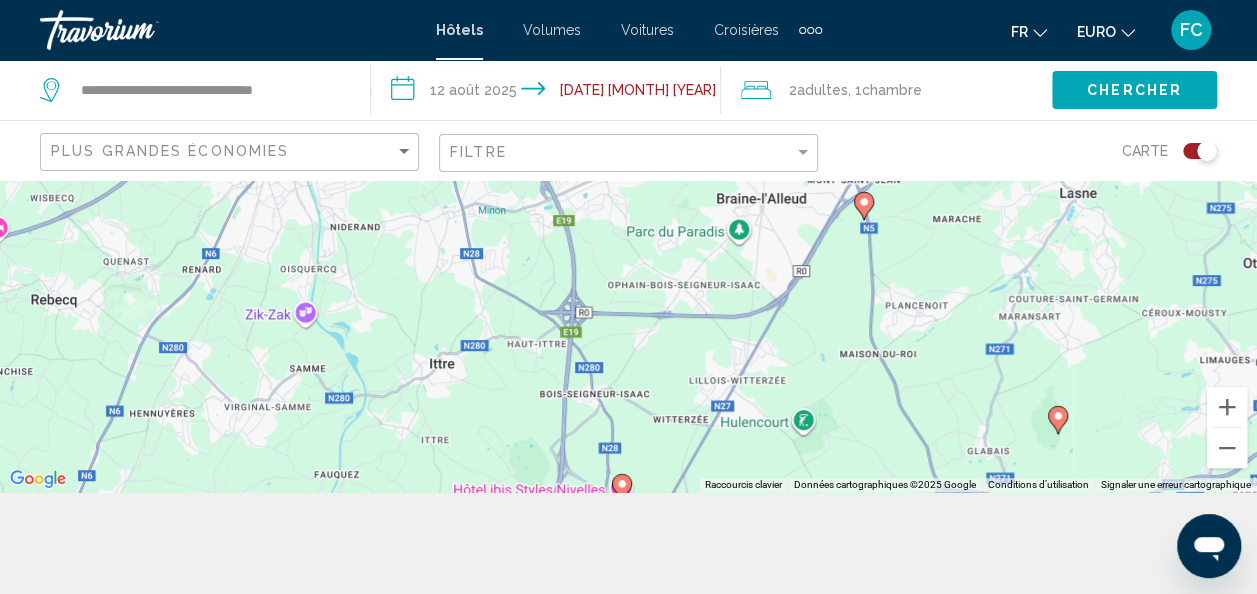 drag, startPoint x: 619, startPoint y: 247, endPoint x: 668, endPoint y: 473, distance: 231.25095 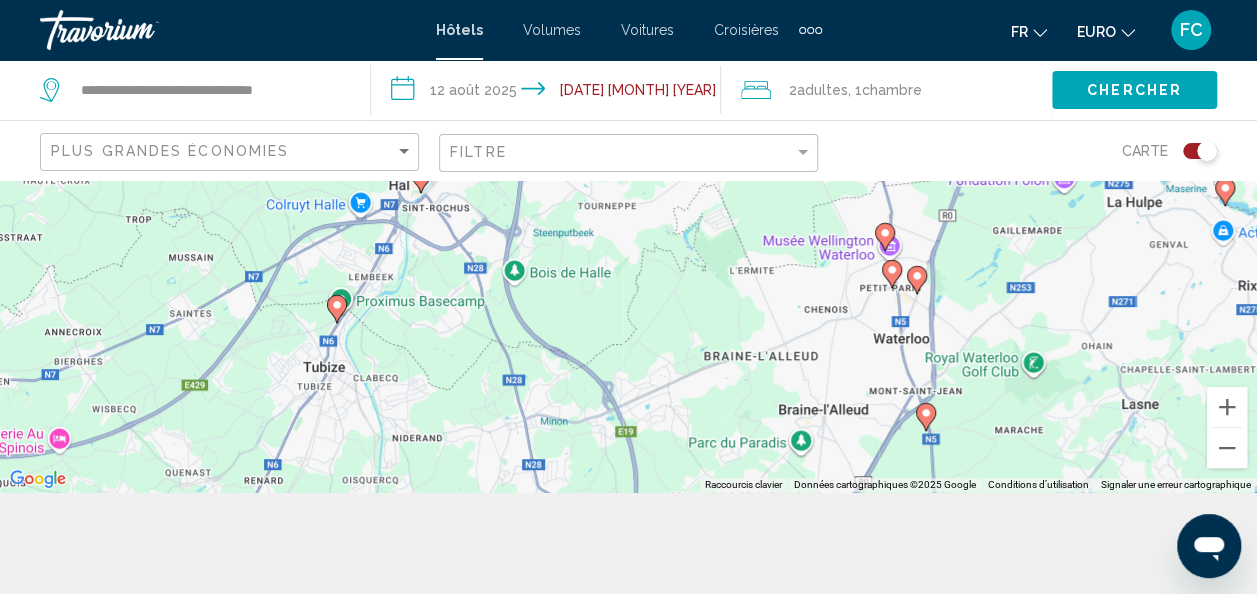 drag, startPoint x: 546, startPoint y: 320, endPoint x: 620, endPoint y: 593, distance: 282.85156 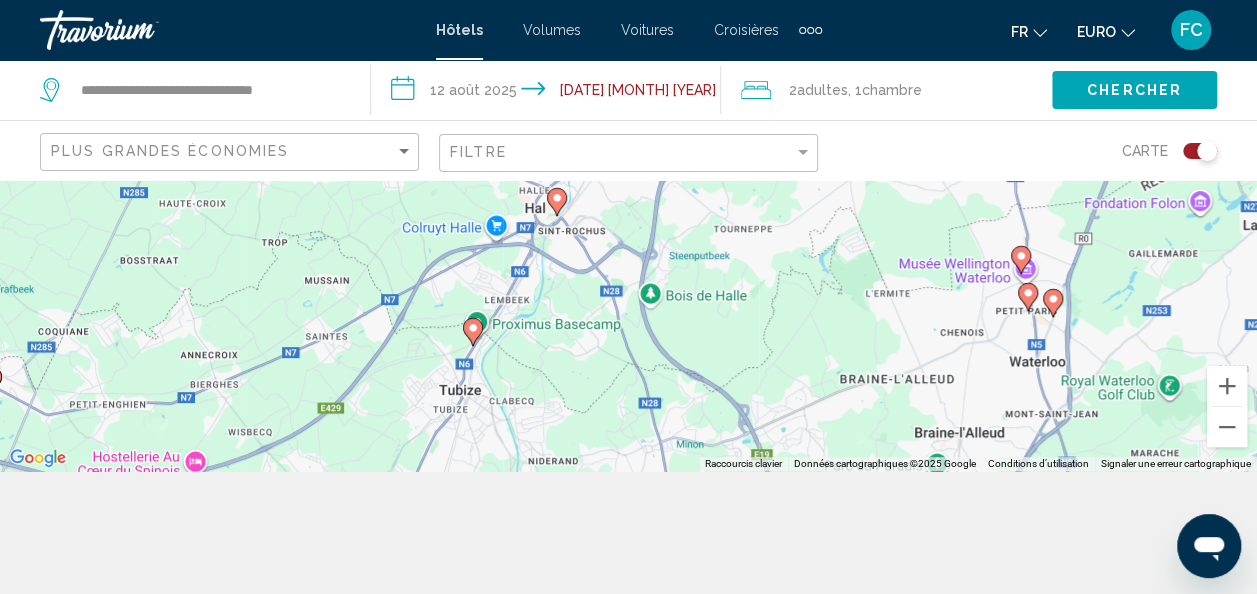drag, startPoint x: 583, startPoint y: 452, endPoint x: 678, endPoint y: 272, distance: 203.53133 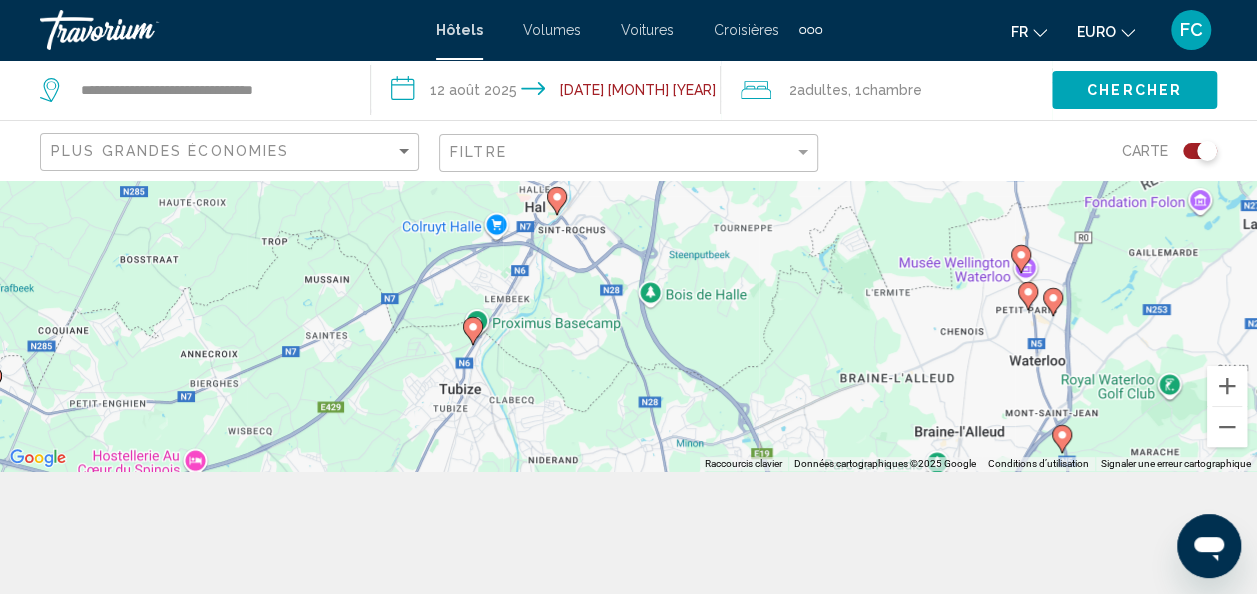 click 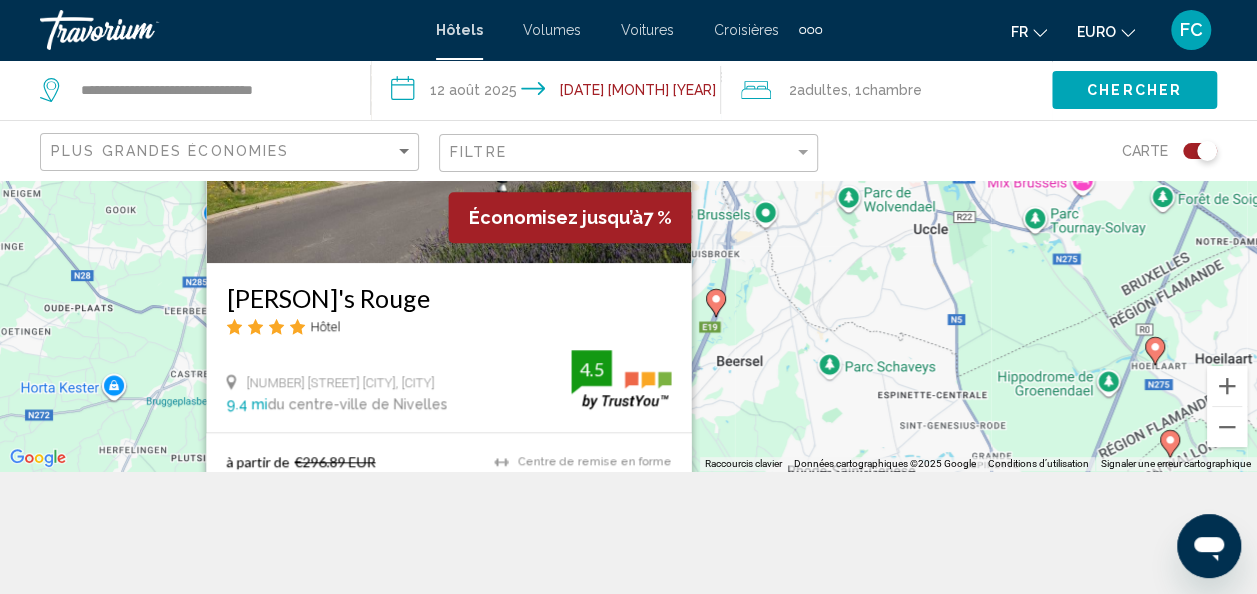 drag, startPoint x: 803, startPoint y: 255, endPoint x: 778, endPoint y: 286, distance: 39.824615 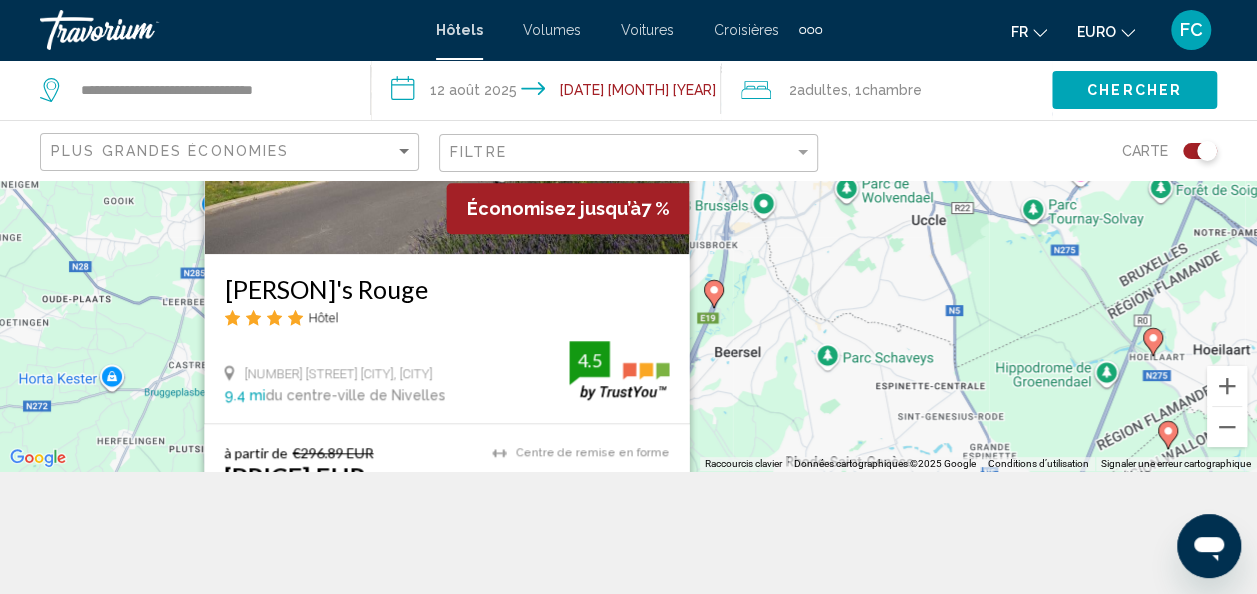click on "Pour activer le glissement avec le clavier, appuyez sur Alt+Entrée. Une fois ce mode activé, utilisez les touches fléchées pour déplacer le repère. Pour valider le déplacement, appuyez sur Entrée. Pour annuler, appuyez sur Échap. Économisez jusqu’à  7 %   [PERSON]'s Rouge
Hôtel
[NUMBER] [STREET] [CITY] [DISTANCE] du centre-ville de [CITY] de l'hôtel [RATING] à partir de [PRICE] EUR [PRICE] EUR  Vous économisez  [PRICE] EUR
Centre de remise en forme
WiFi gratuit
Service en chambre  [RATING]Sélectionner une chambre" at bounding box center (628, 264) 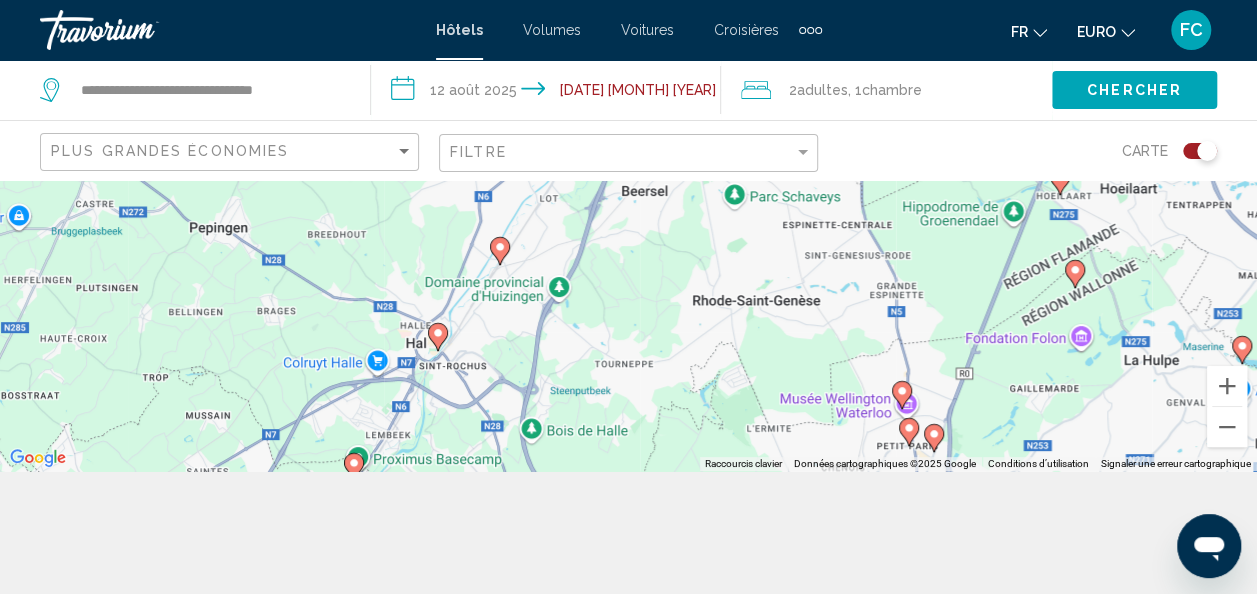 drag, startPoint x: 568, startPoint y: 381, endPoint x: 472, endPoint y: 217, distance: 190.03157 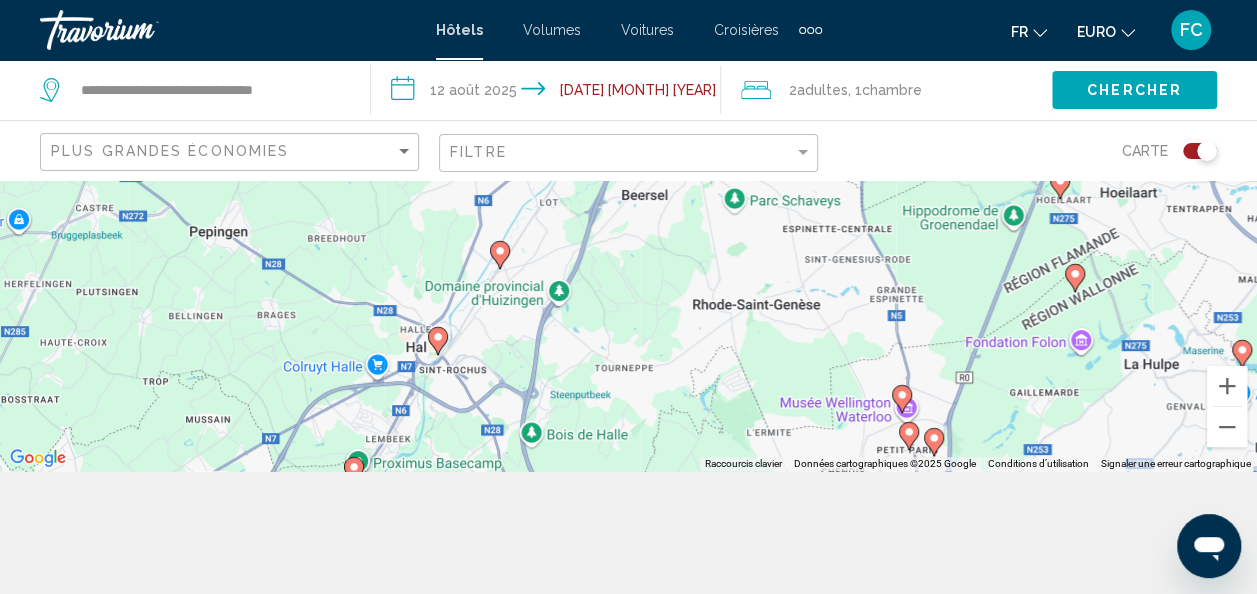 click 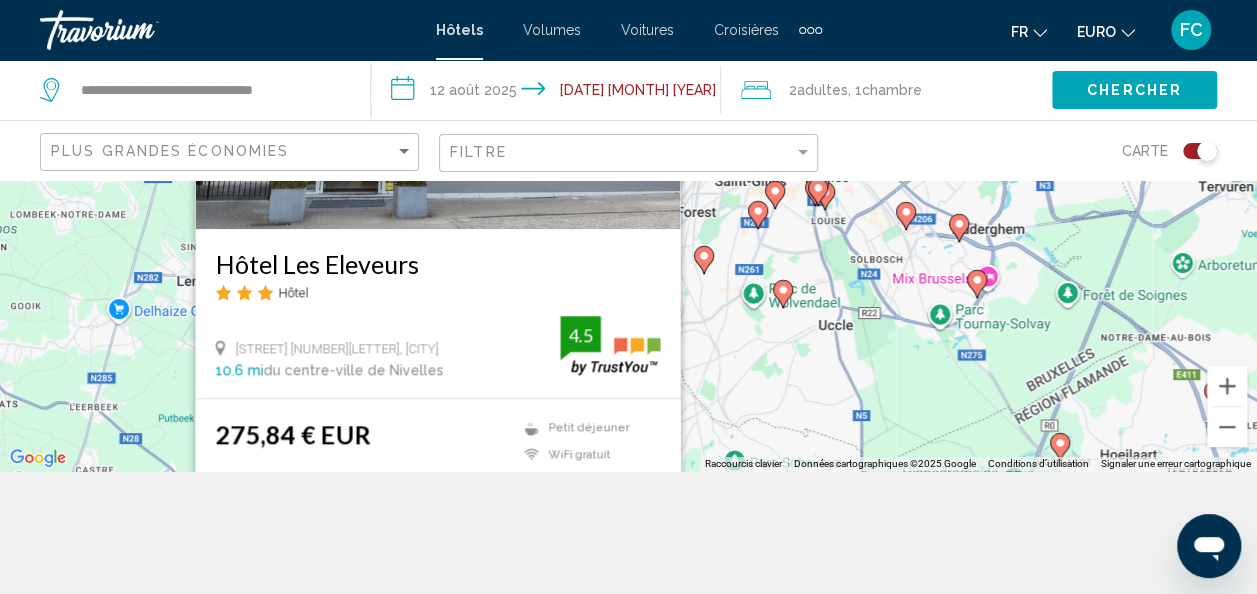 click at bounding box center [783, 294] 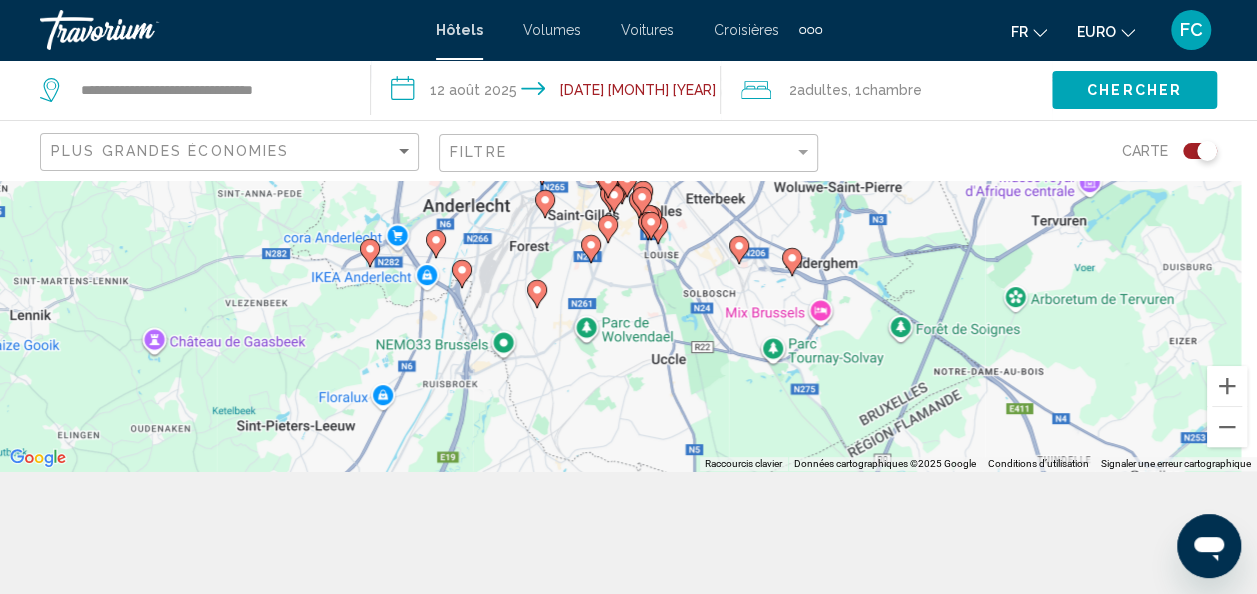 drag, startPoint x: 561, startPoint y: 406, endPoint x: 391, endPoint y: 128, distance: 325.85886 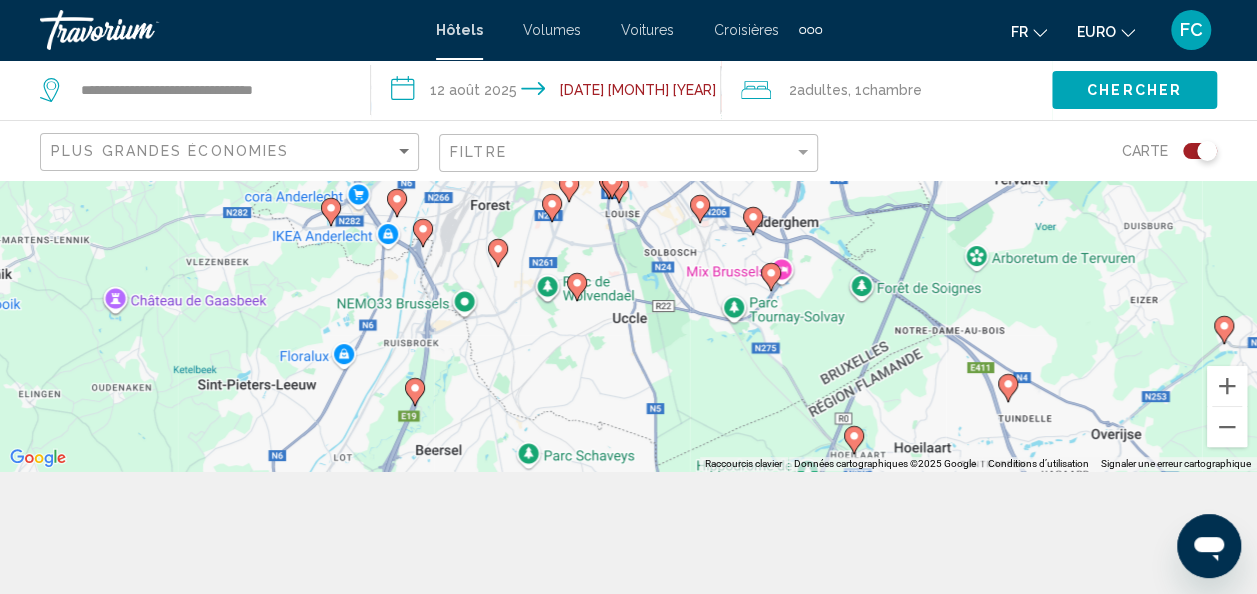 drag, startPoint x: 464, startPoint y: 328, endPoint x: 445, endPoint y: 165, distance: 164.10362 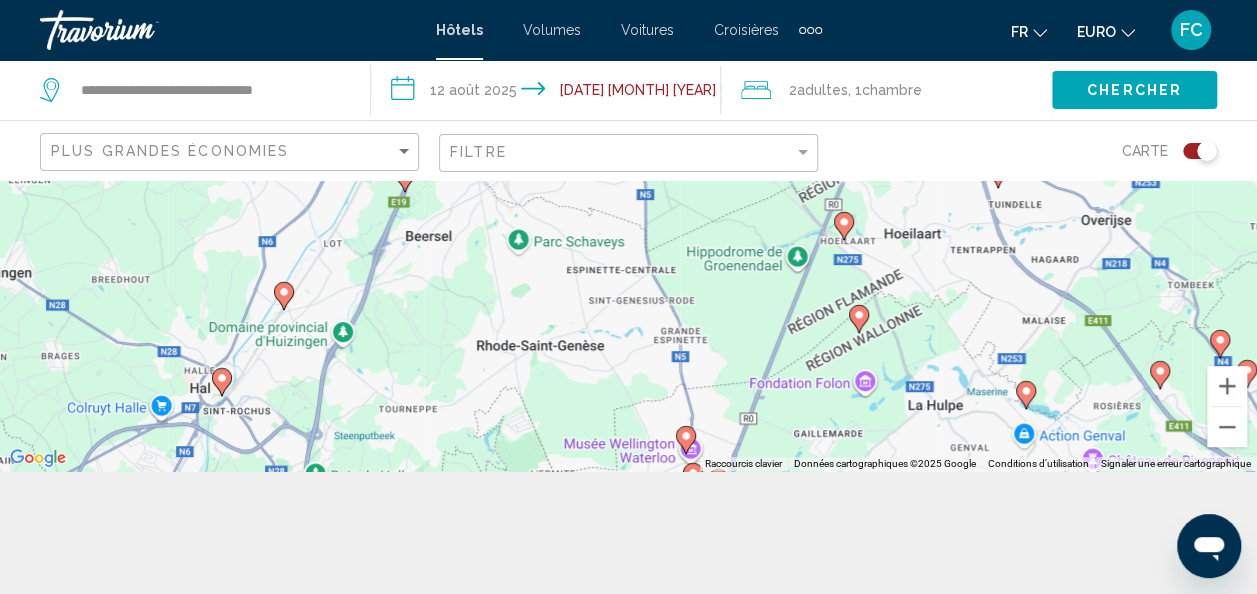 drag, startPoint x: 403, startPoint y: 346, endPoint x: 504, endPoint y: 230, distance: 153.80832 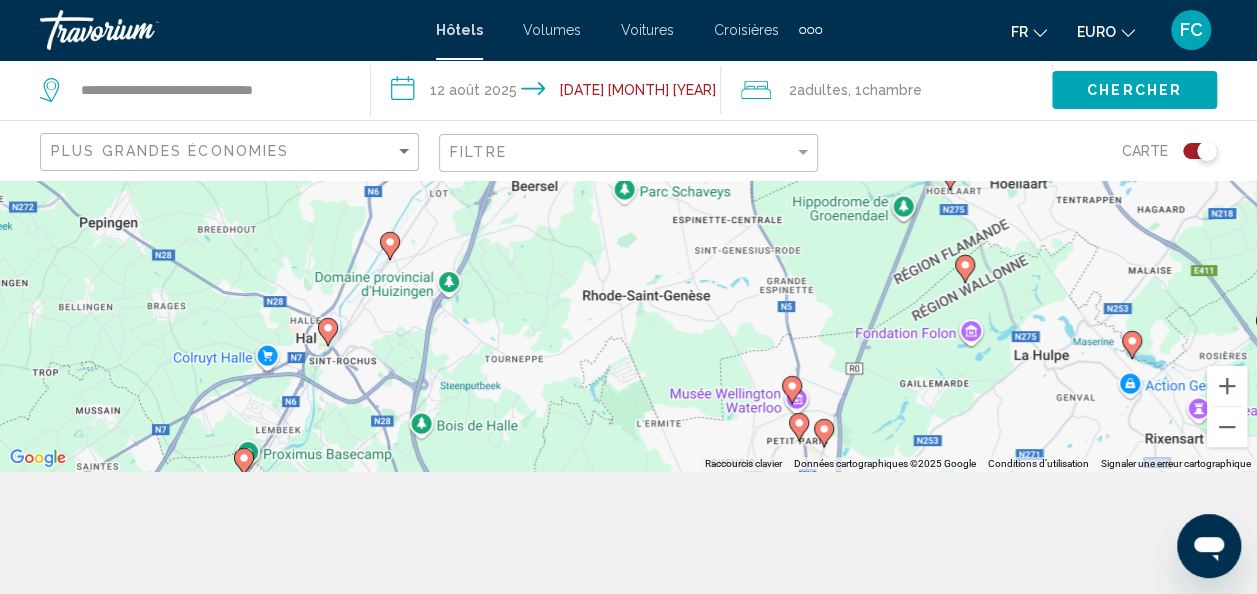 click 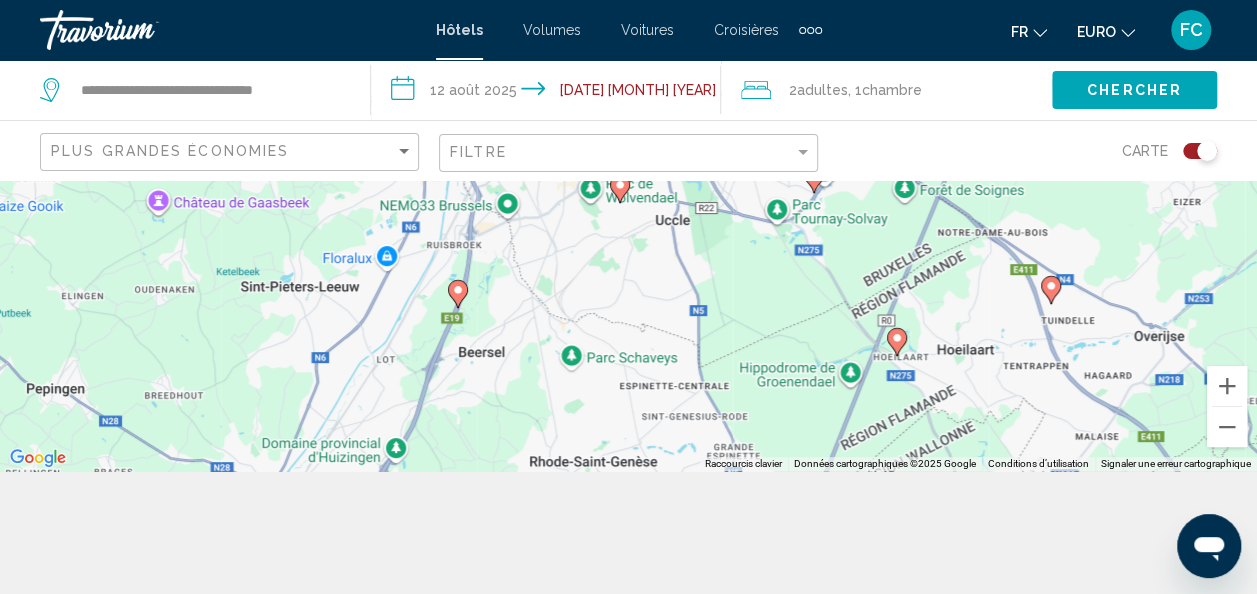 drag, startPoint x: 415, startPoint y: 421, endPoint x: 356, endPoint y: 208, distance: 221.02036 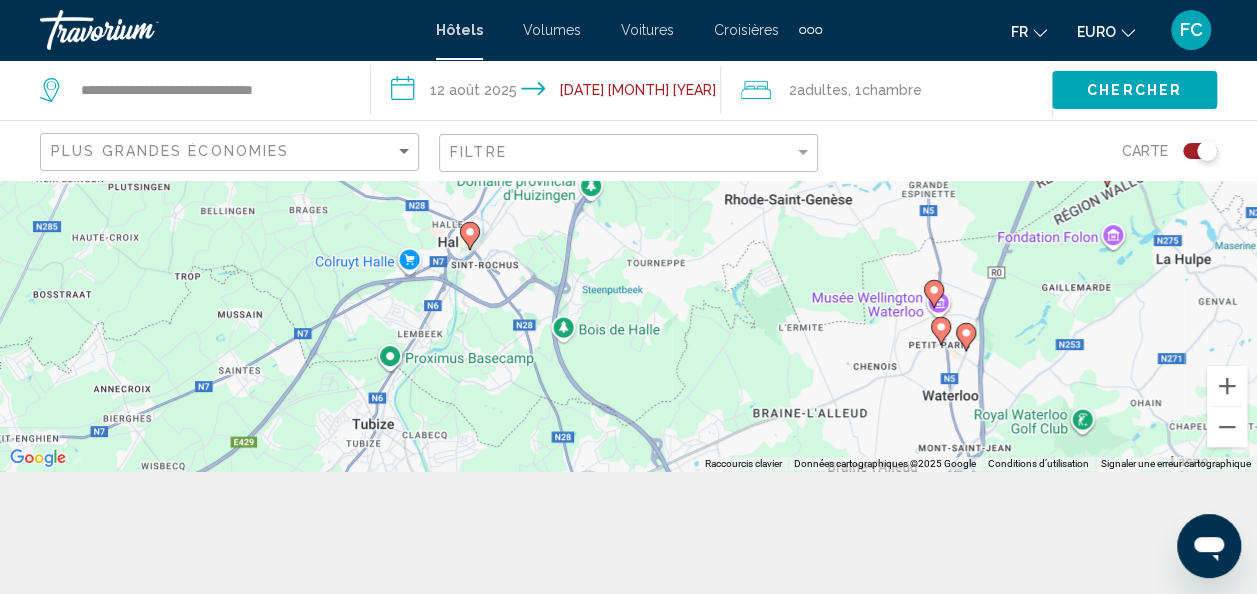 drag, startPoint x: 563, startPoint y: 384, endPoint x: 765, endPoint y: 126, distance: 327.67056 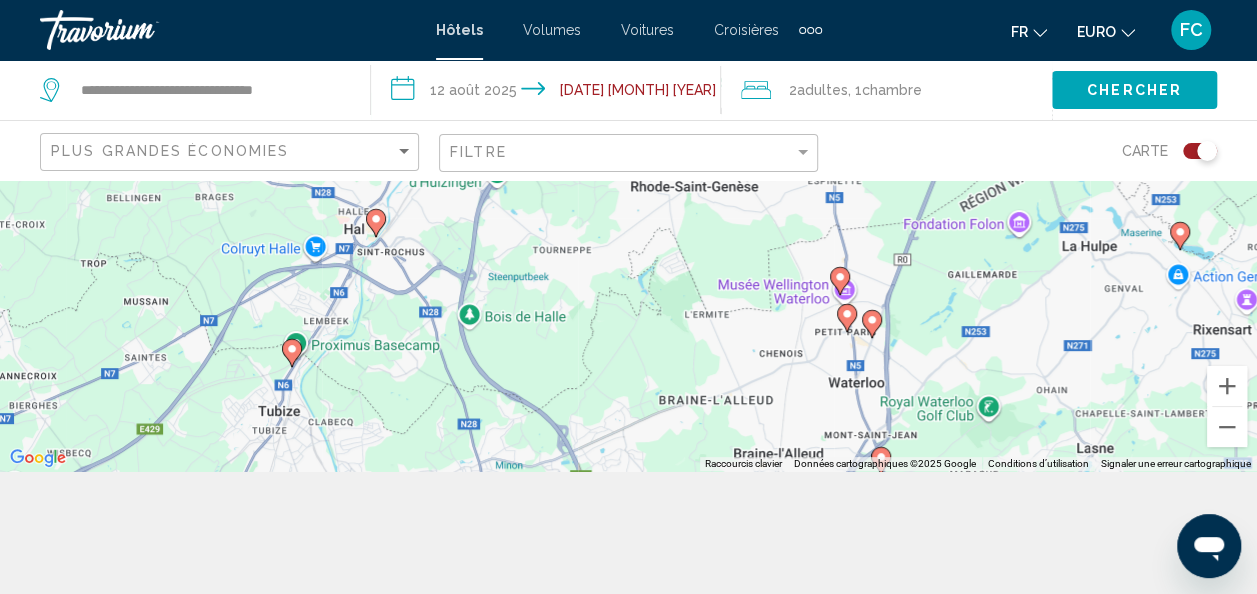 drag, startPoint x: 669, startPoint y: 308, endPoint x: 586, endPoint y: 378, distance: 108.57716 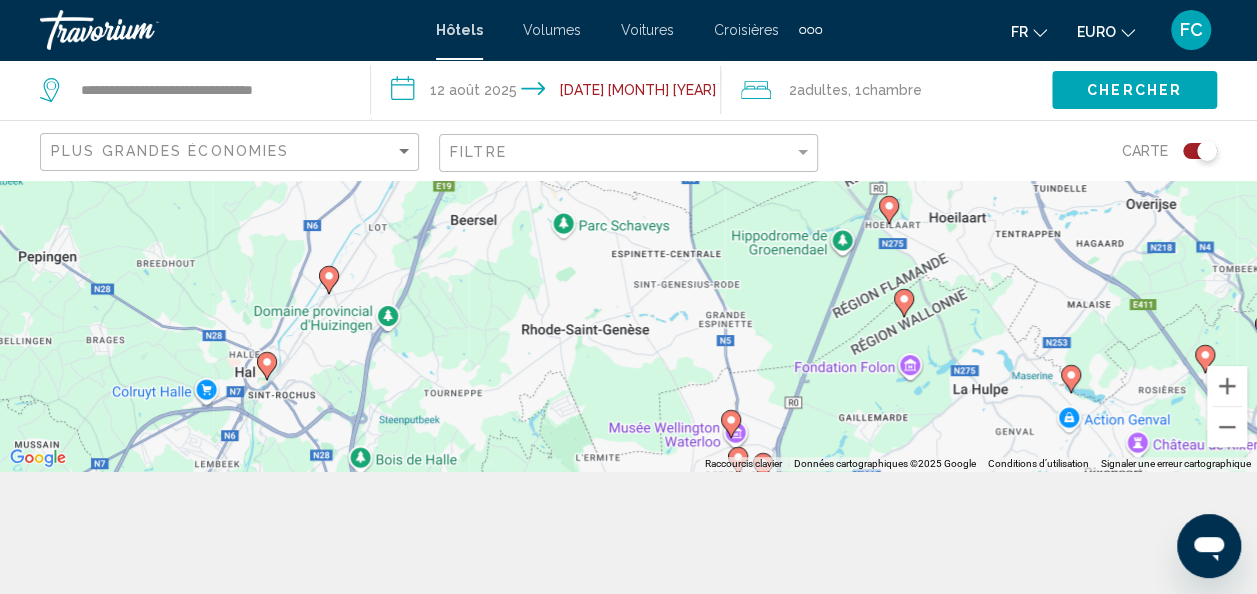 drag, startPoint x: 658, startPoint y: 351, endPoint x: 584, endPoint y: 451, distance: 124.40257 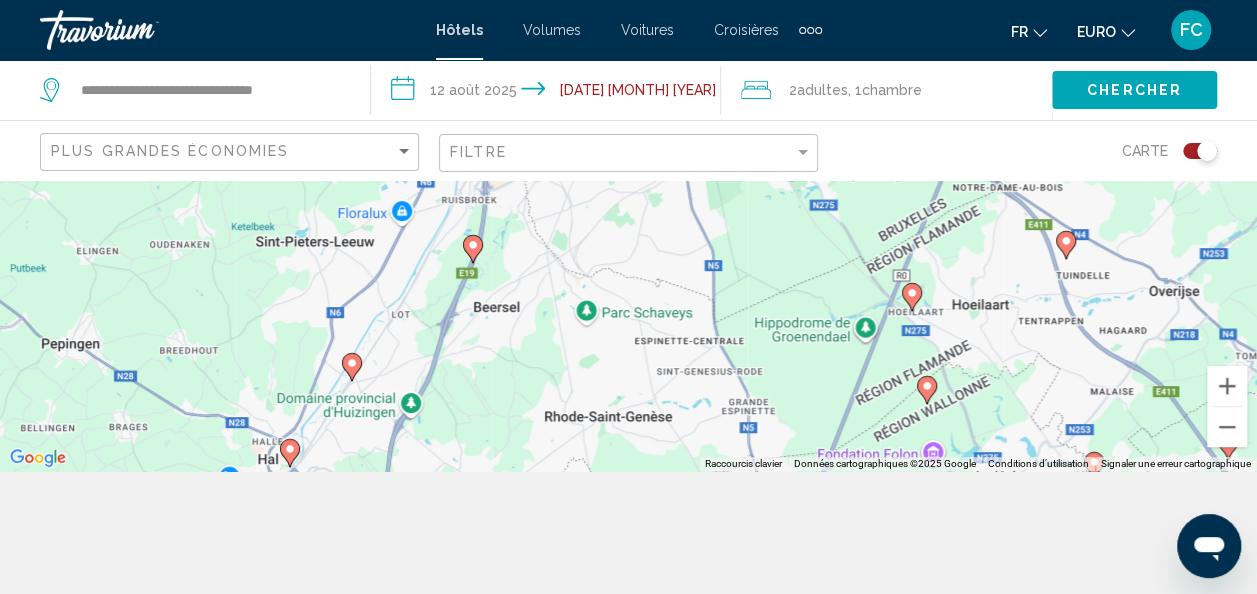 drag, startPoint x: 562, startPoint y: 272, endPoint x: 650, endPoint y: 384, distance: 142.43594 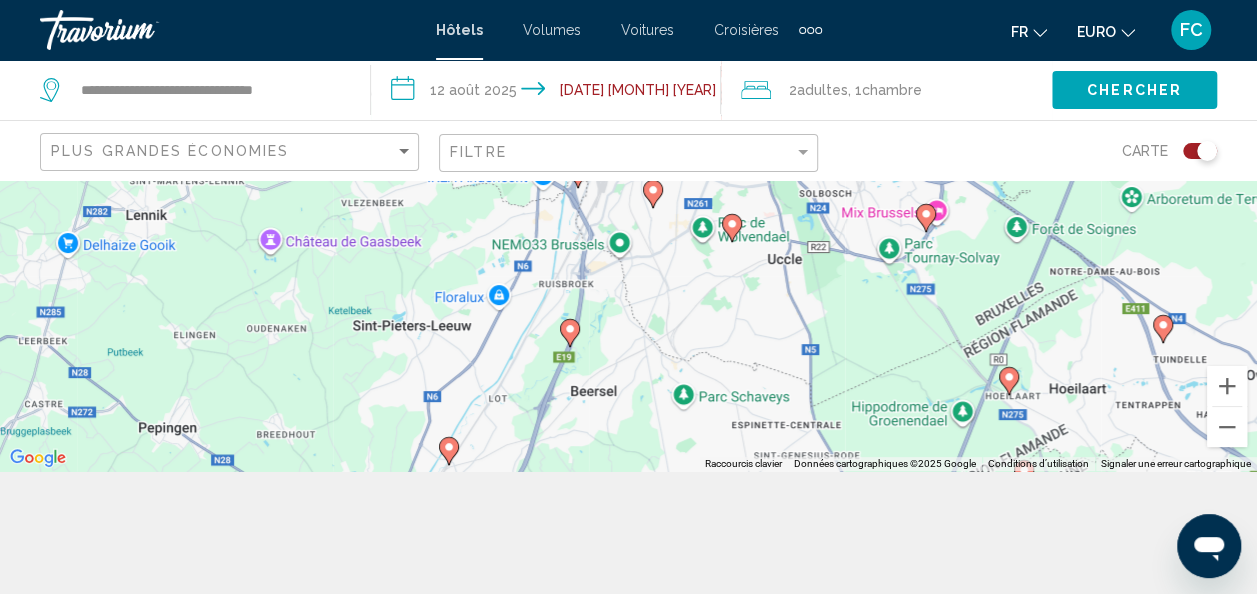 drag, startPoint x: 562, startPoint y: 356, endPoint x: 628, endPoint y: 384, distance: 71.693794 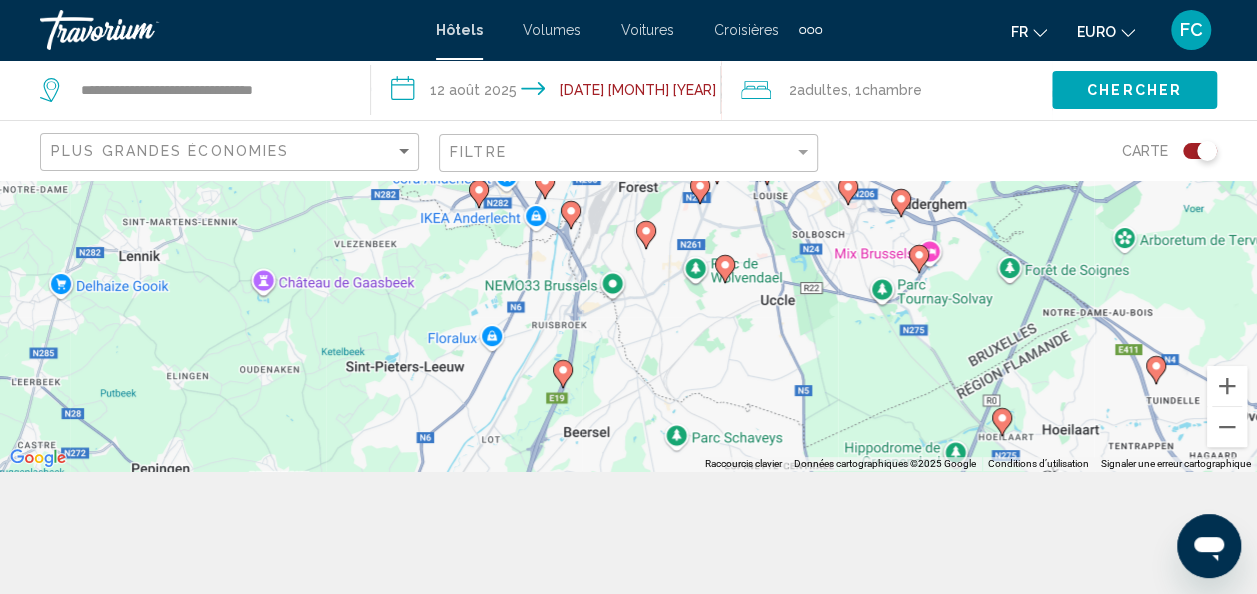 click 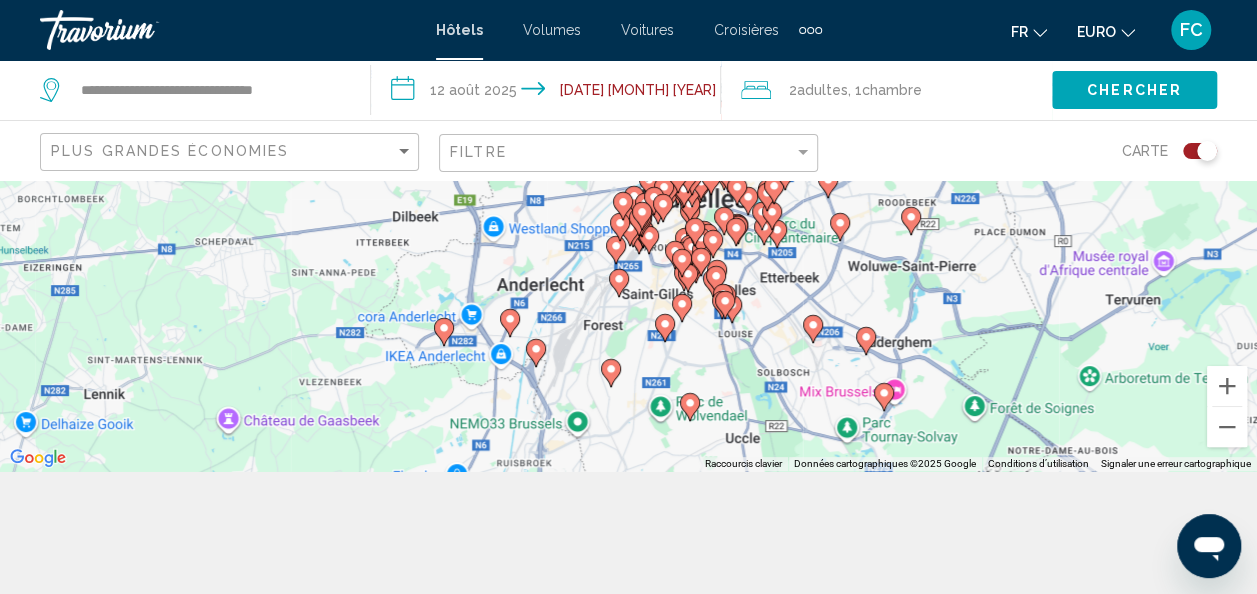 drag, startPoint x: 614, startPoint y: 456, endPoint x: 525, endPoint y: 303, distance: 177.00282 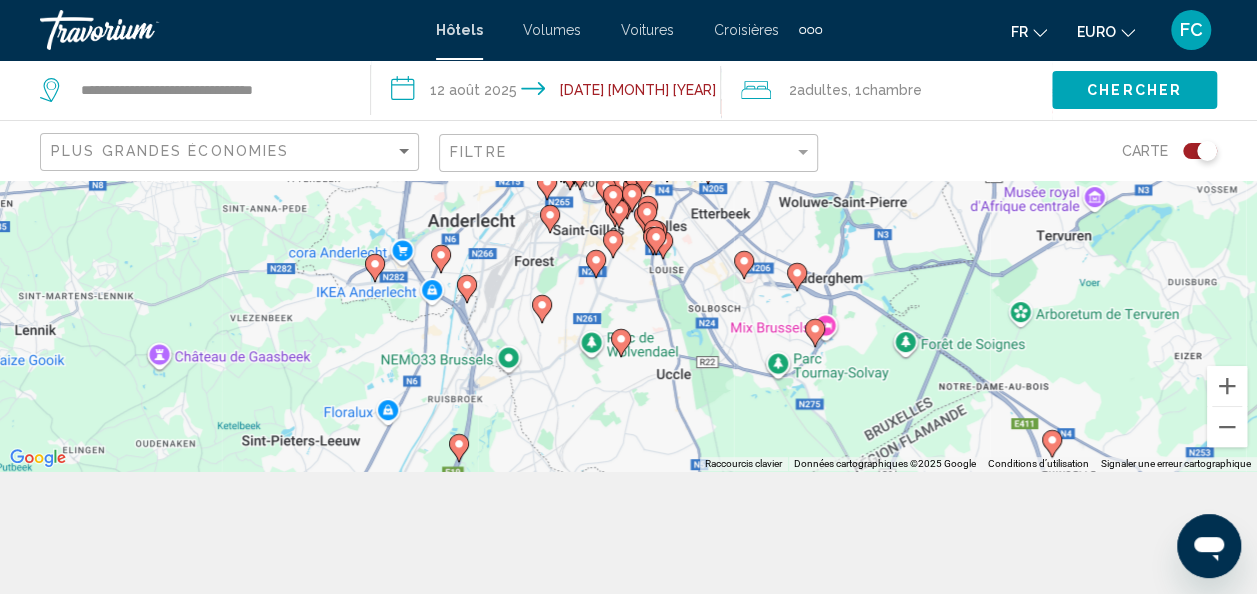 drag, startPoint x: 528, startPoint y: 384, endPoint x: 486, endPoint y: 291, distance: 102.044106 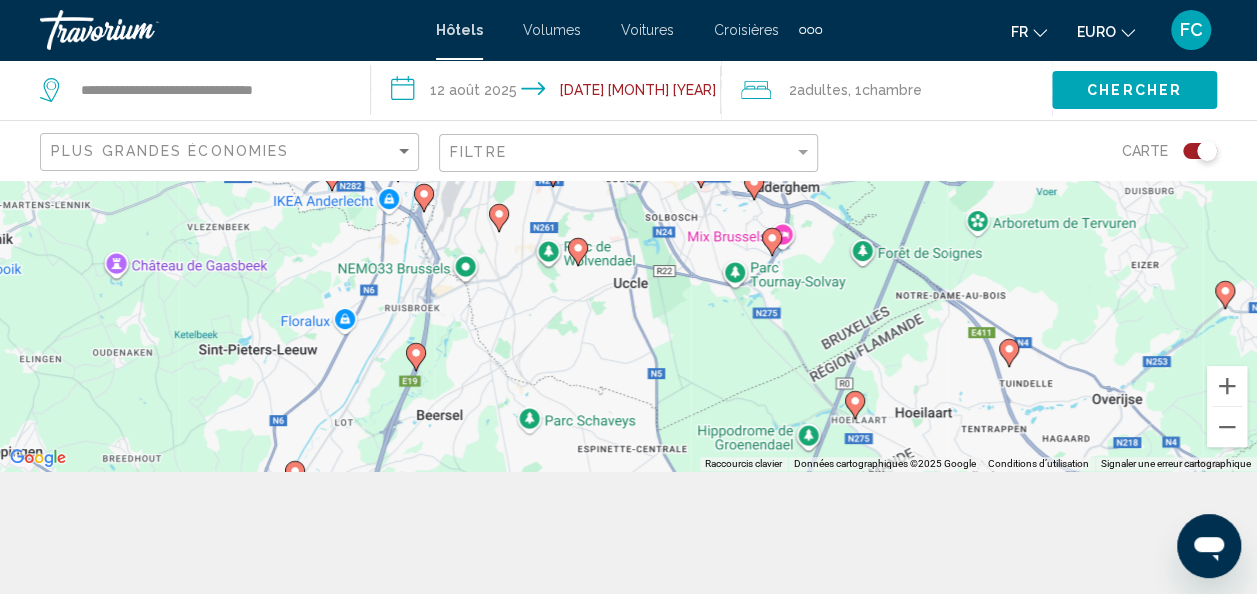 click 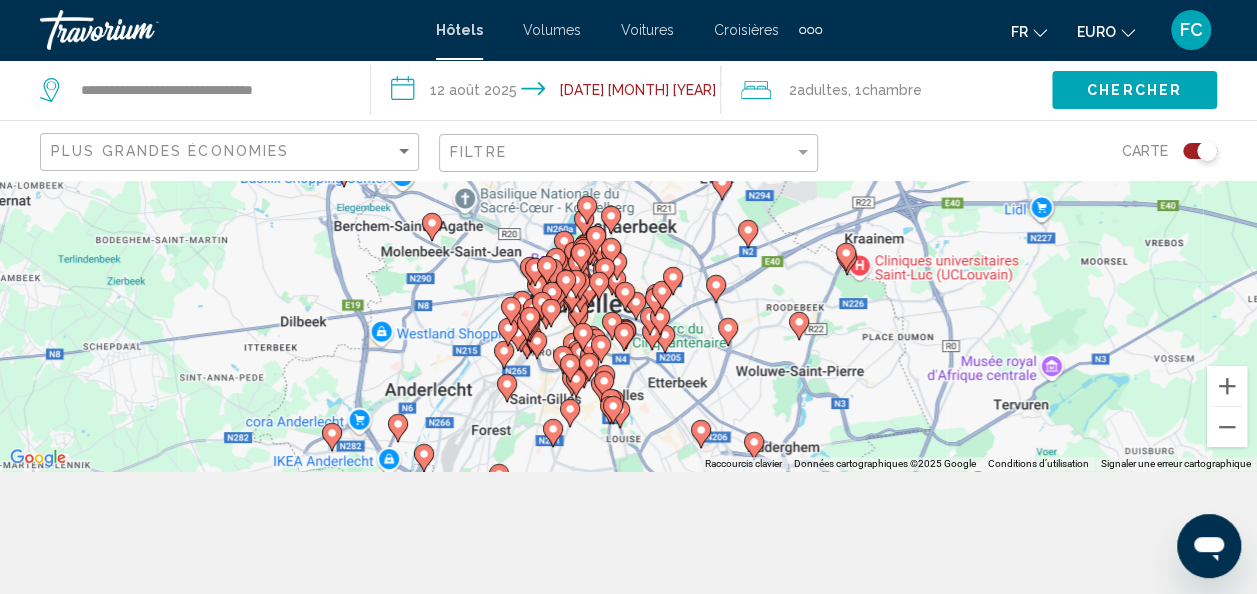 drag, startPoint x: 460, startPoint y: 431, endPoint x: 405, endPoint y: 204, distance: 233.56798 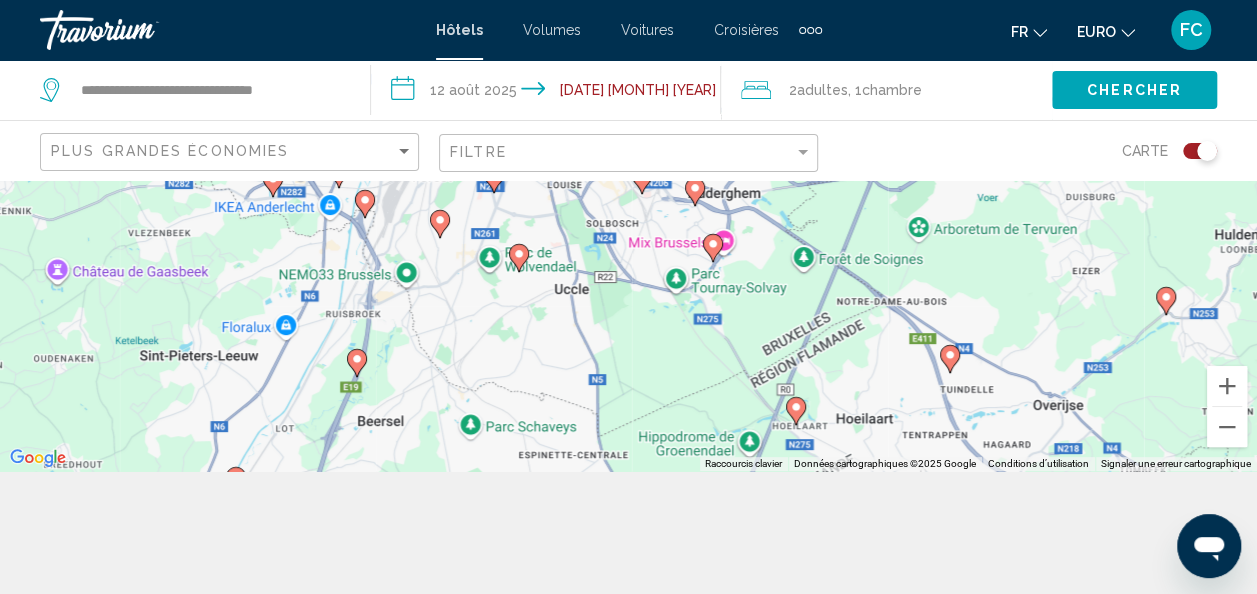 drag, startPoint x: 459, startPoint y: 276, endPoint x: 466, endPoint y: 350, distance: 74.330345 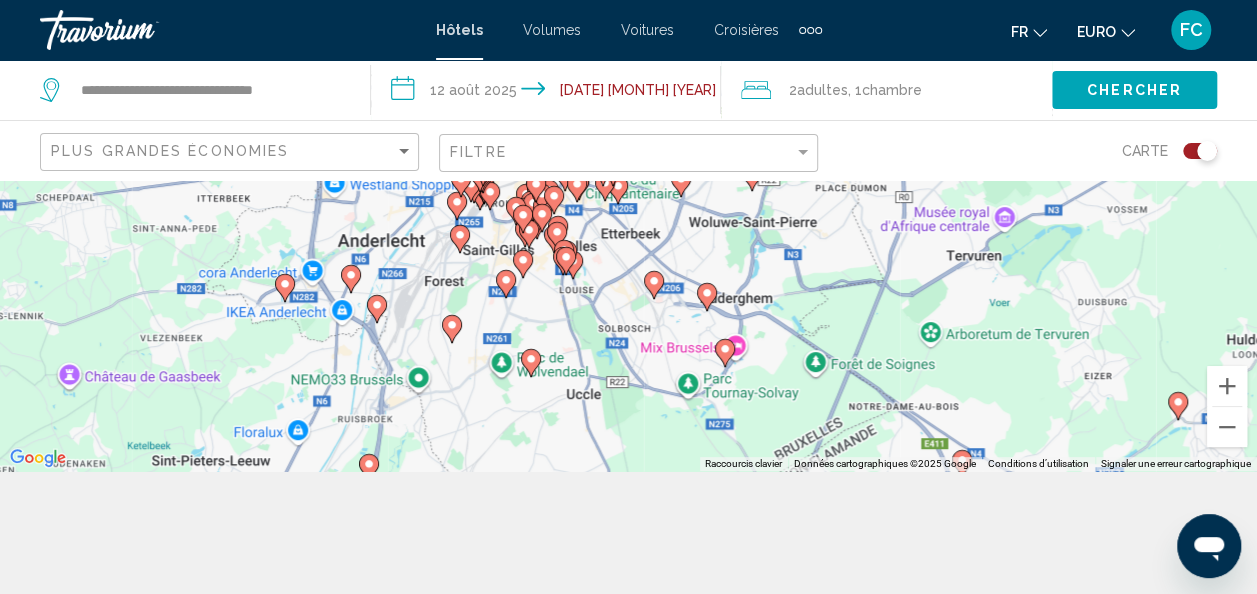 drag, startPoint x: 493, startPoint y: 428, endPoint x: 422, endPoint y: 362, distance: 96.938126 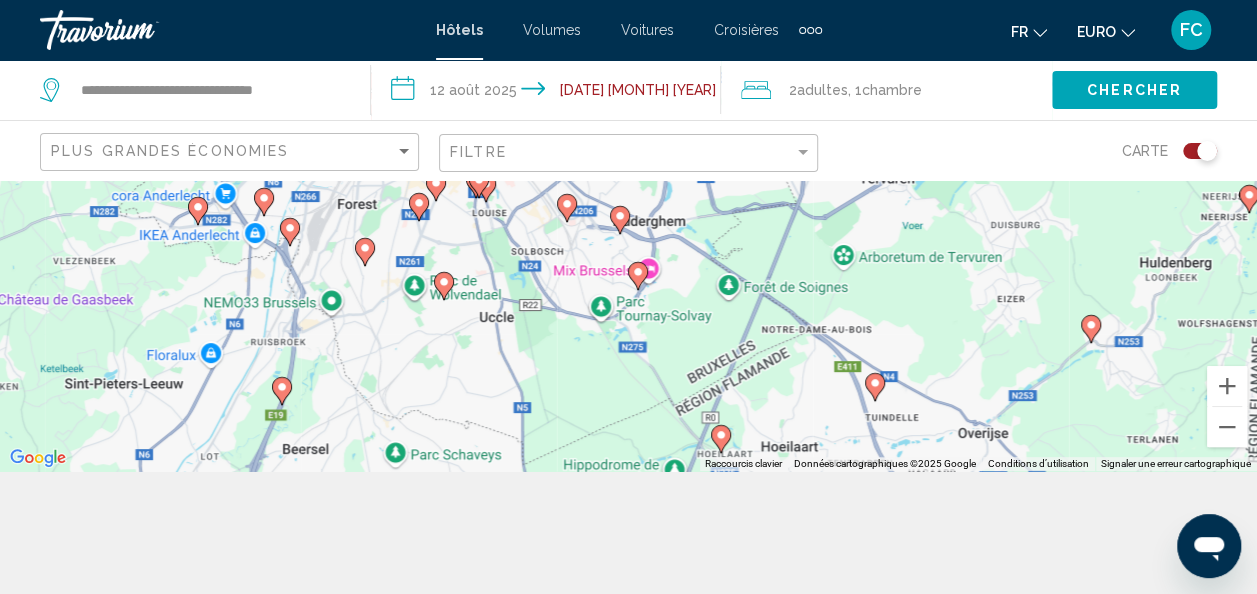drag, startPoint x: 473, startPoint y: 330, endPoint x: 441, endPoint y: 389, distance: 67.11929 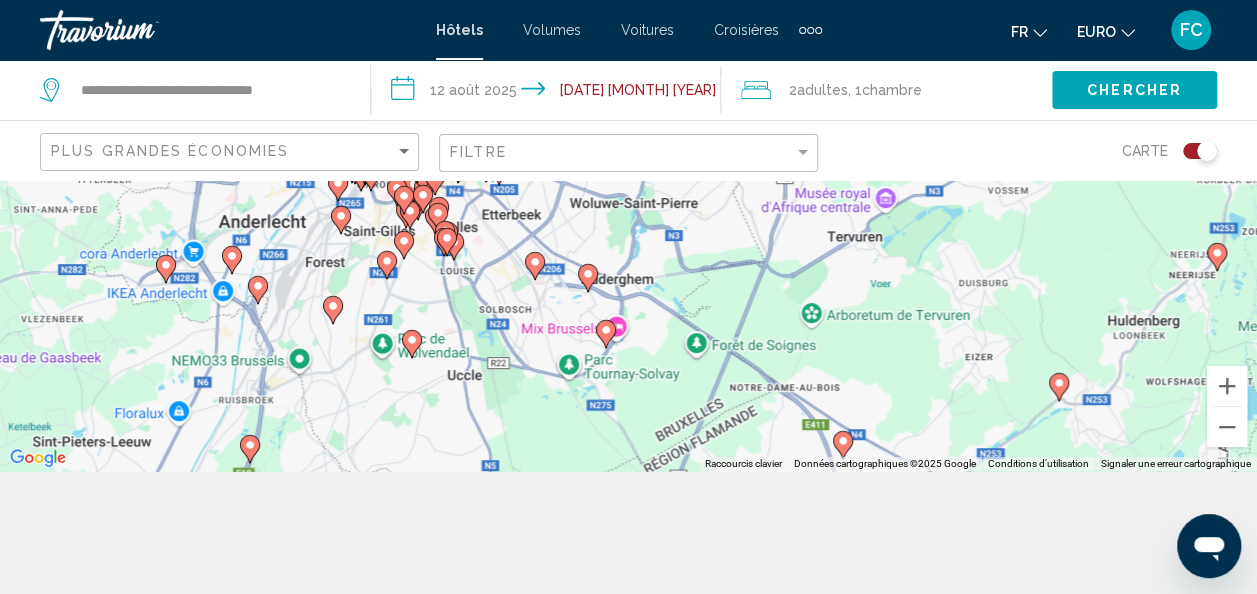 click 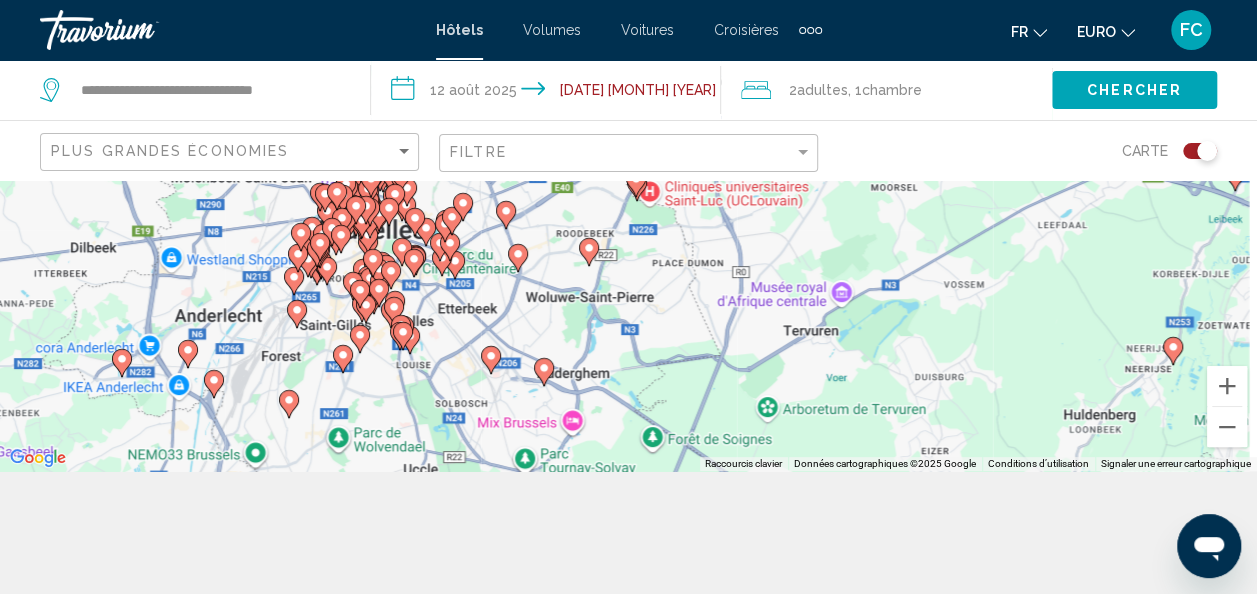 drag, startPoint x: 444, startPoint y: 429, endPoint x: 398, endPoint y: 256, distance: 179.01117 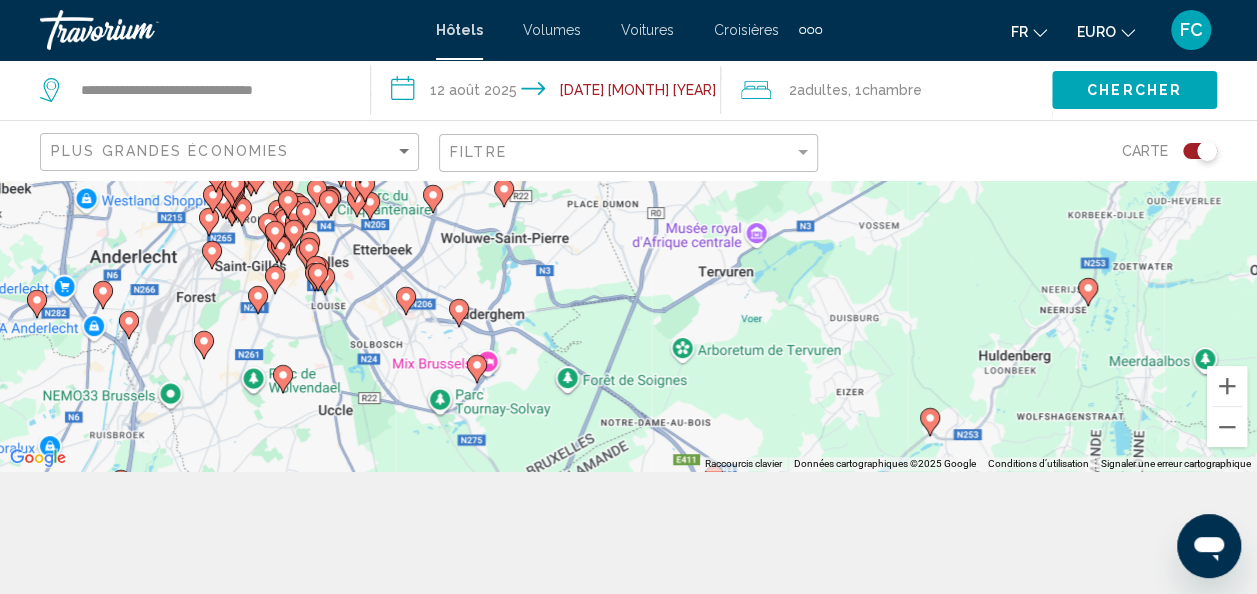 drag, startPoint x: 538, startPoint y: 322, endPoint x: 449, endPoint y: 289, distance: 94.92102 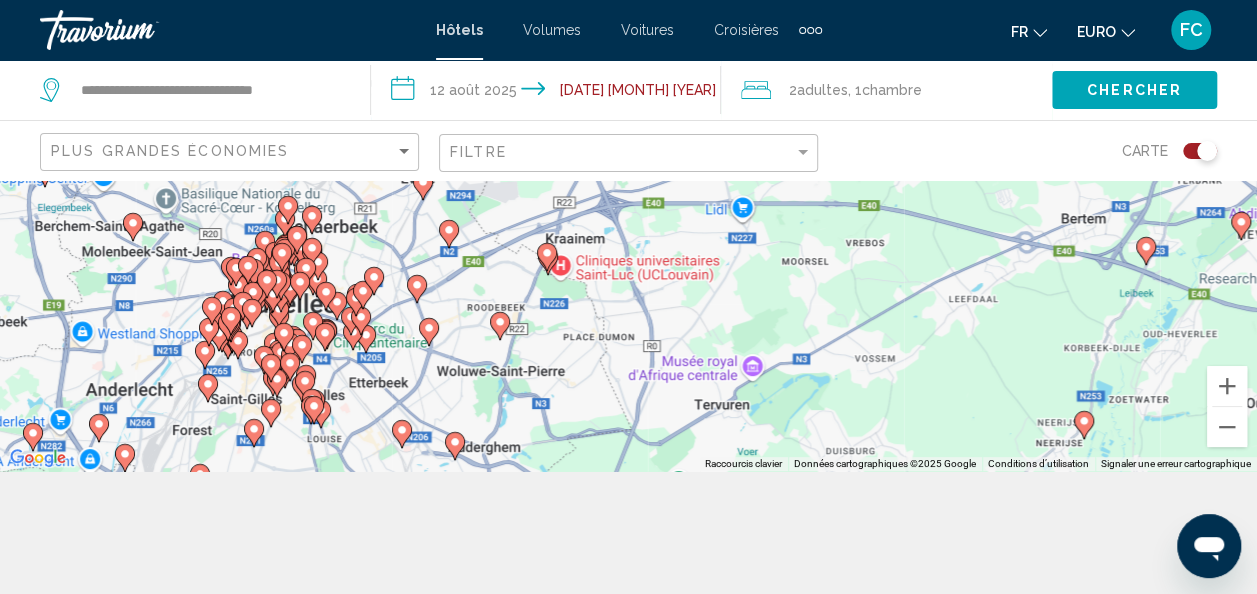 drag, startPoint x: 405, startPoint y: 253, endPoint x: 396, endPoint y: 448, distance: 195.20758 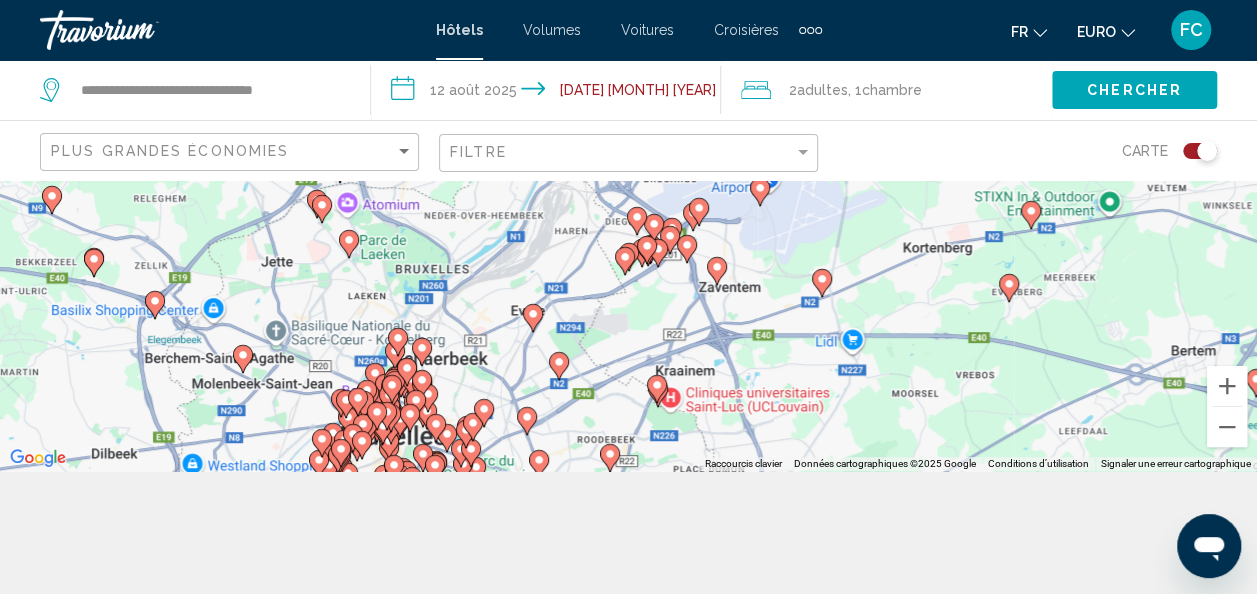 drag, startPoint x: 425, startPoint y: 324, endPoint x: 605, endPoint y: 388, distance: 191.03926 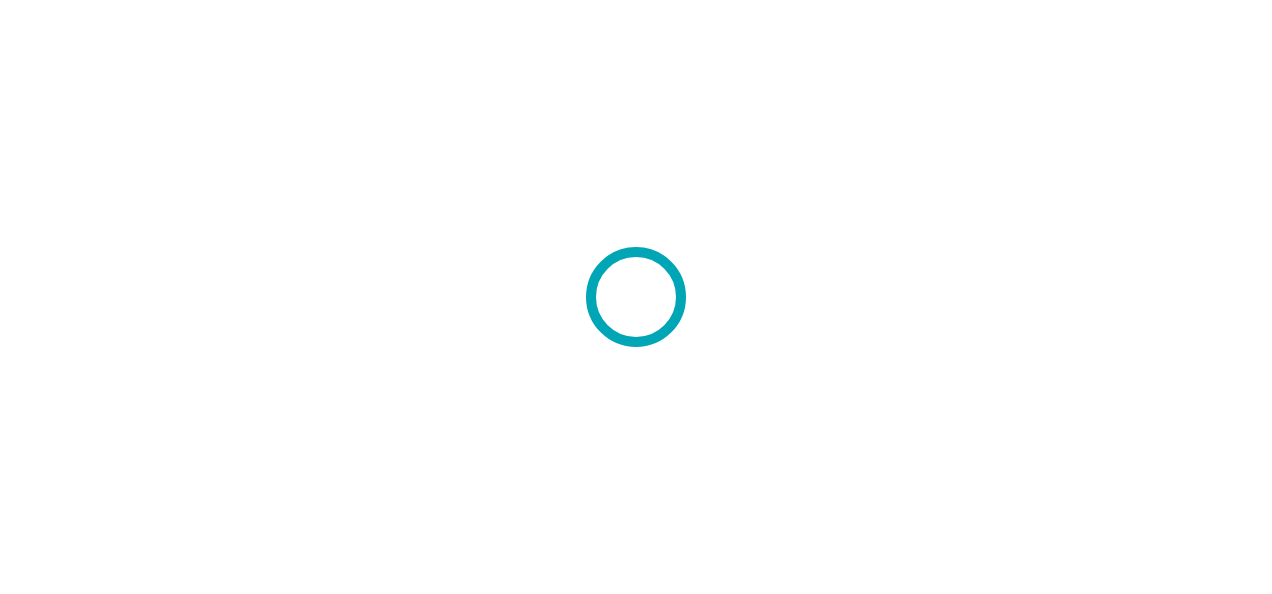 scroll, scrollTop: 0, scrollLeft: 0, axis: both 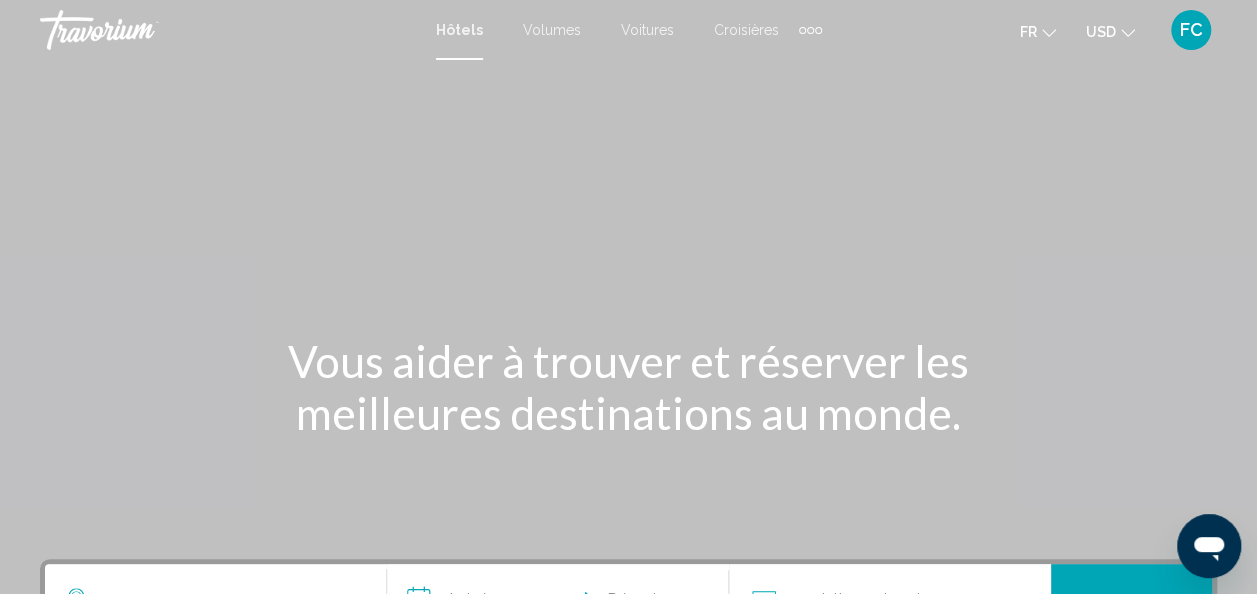 click on "USD" 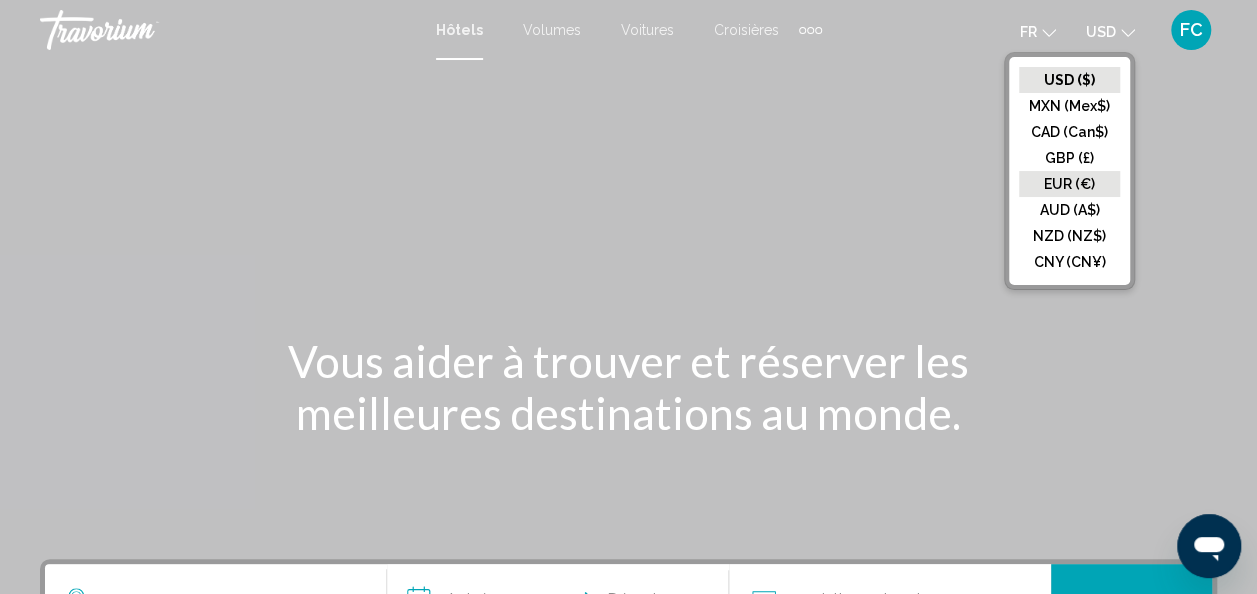 click on "EUR (€)" 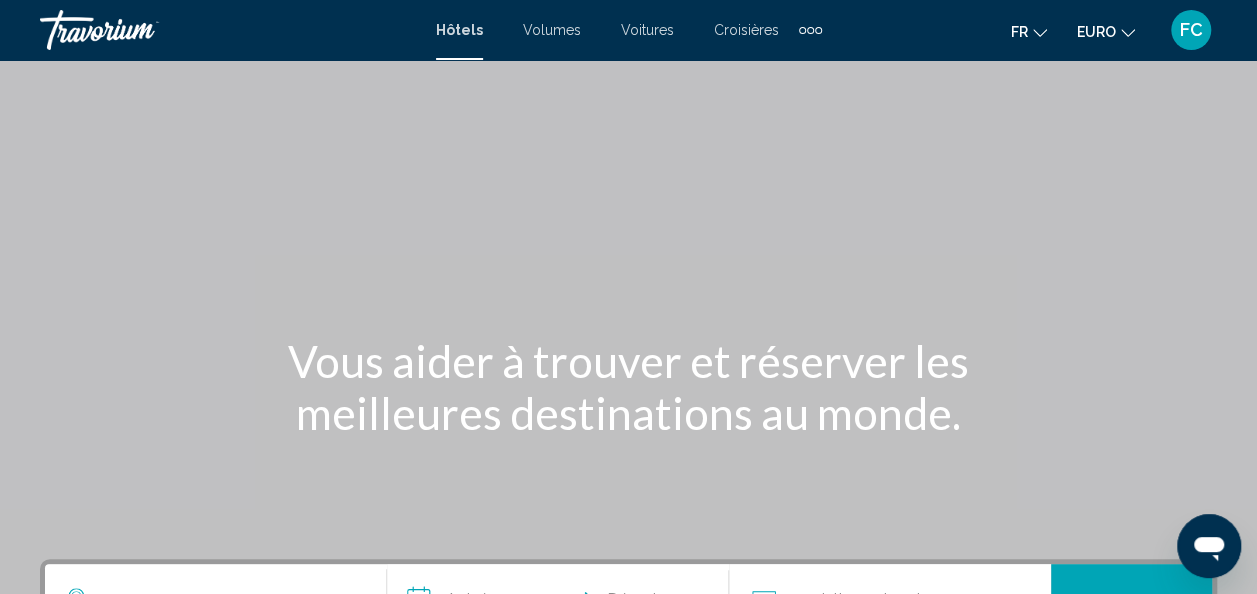 scroll, scrollTop: 277, scrollLeft: 0, axis: vertical 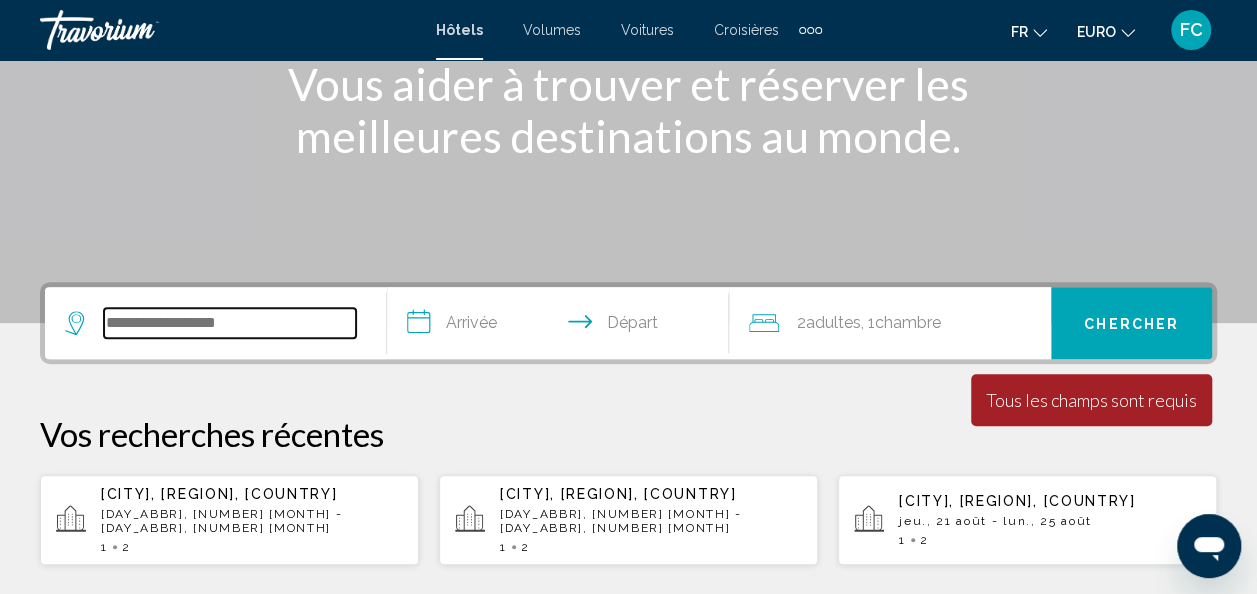 click at bounding box center [230, 323] 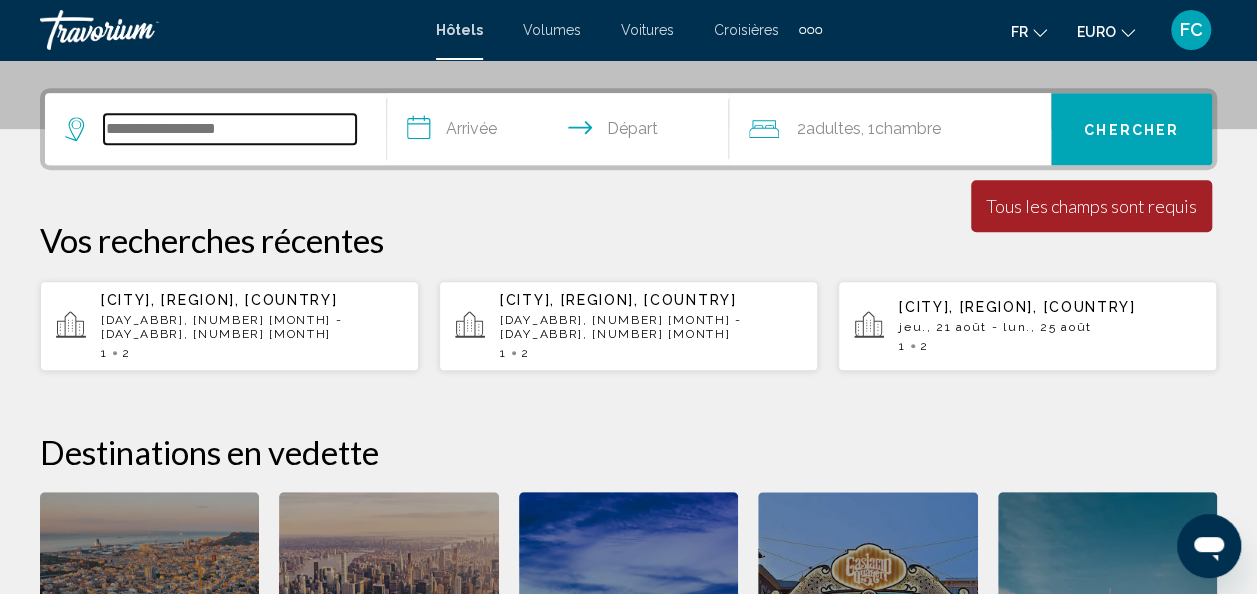 scroll, scrollTop: 494, scrollLeft: 0, axis: vertical 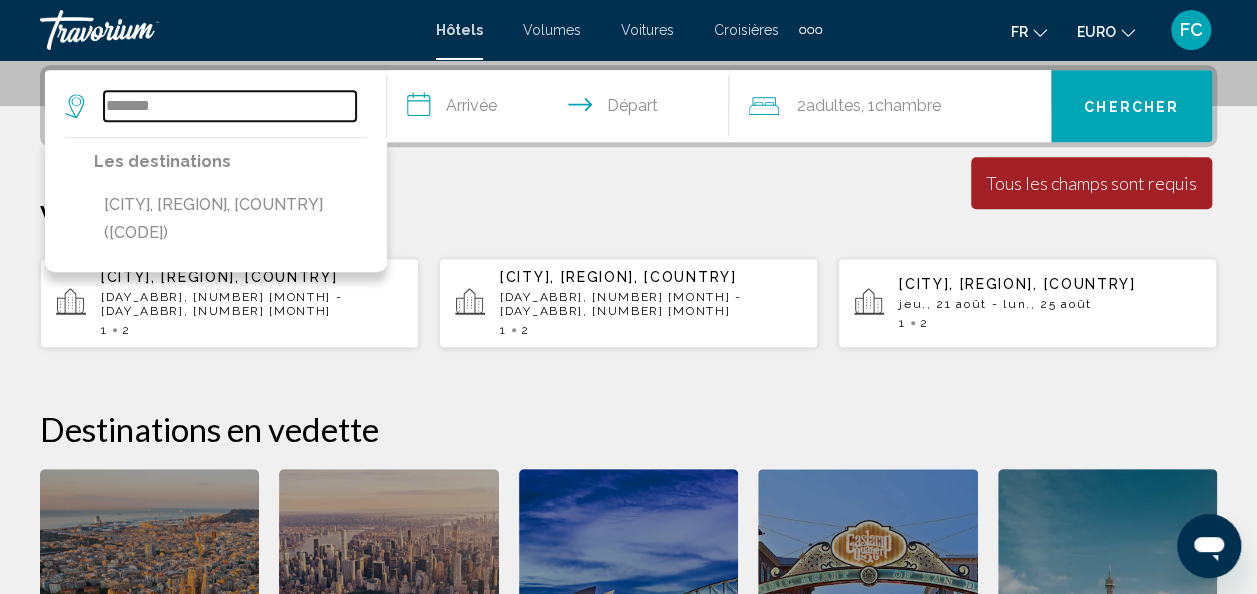 type on "*******" 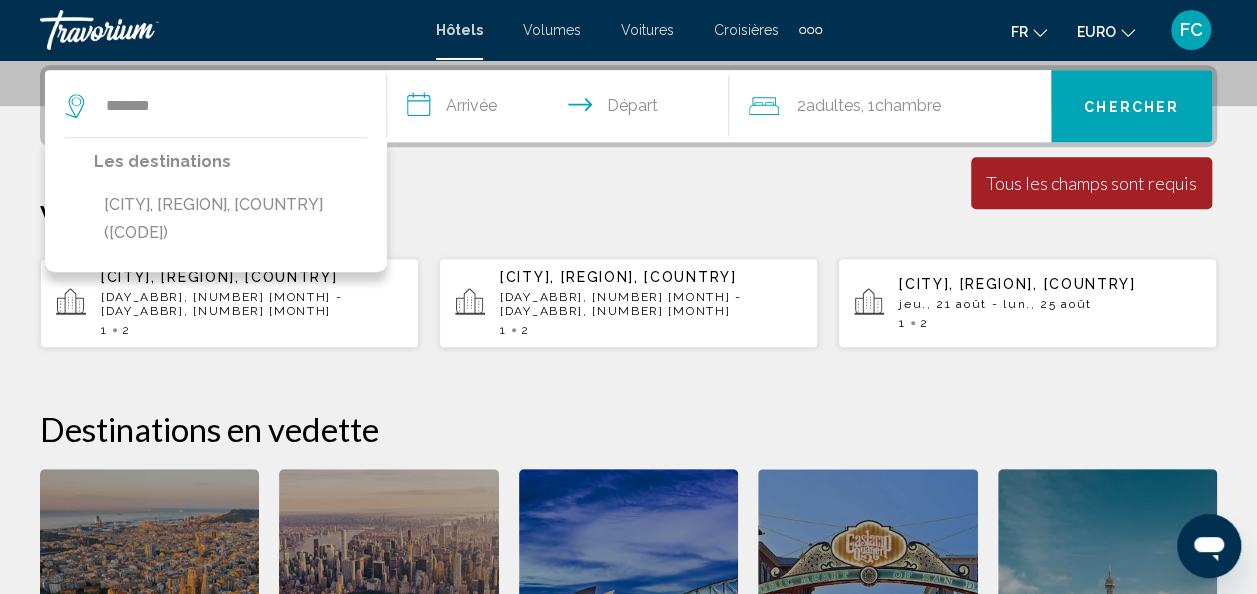 click on "**********" at bounding box center [562, 109] 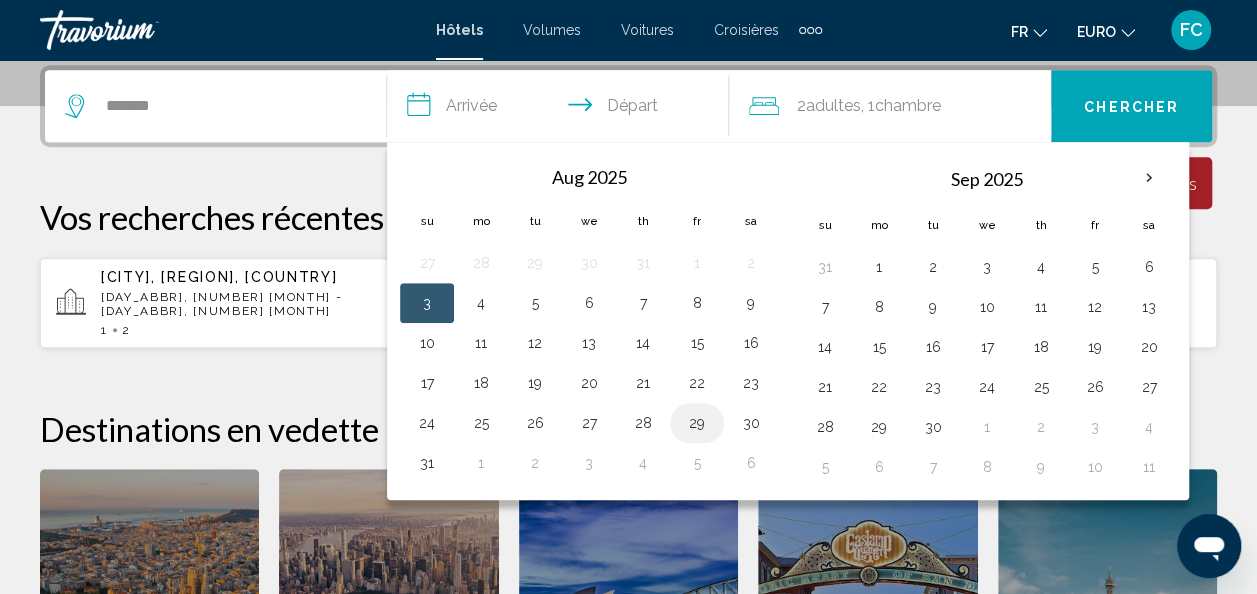 click on "29" at bounding box center (697, 423) 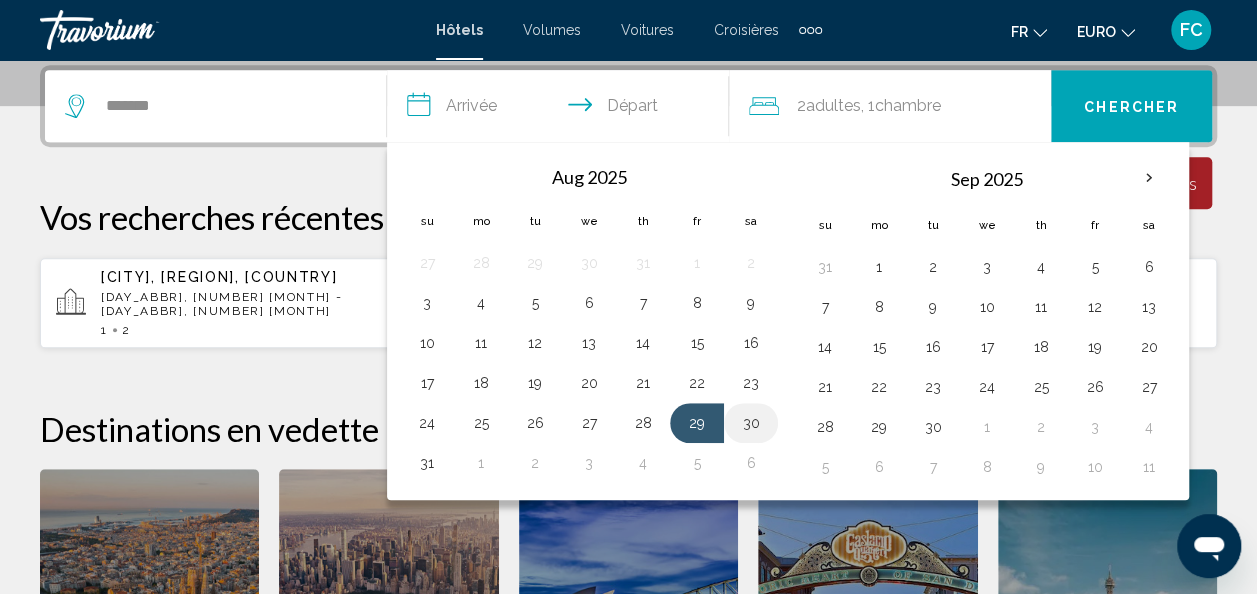 click on "30" at bounding box center (751, 423) 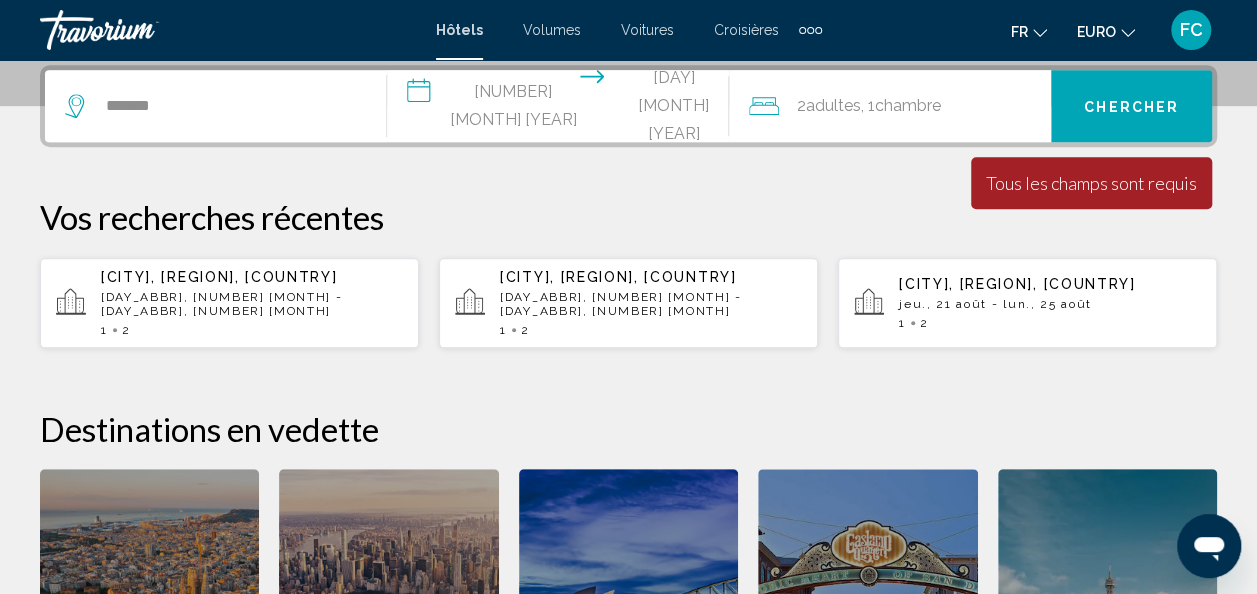 click on "2  Adulte Adultes , 1  Chambre pièces" 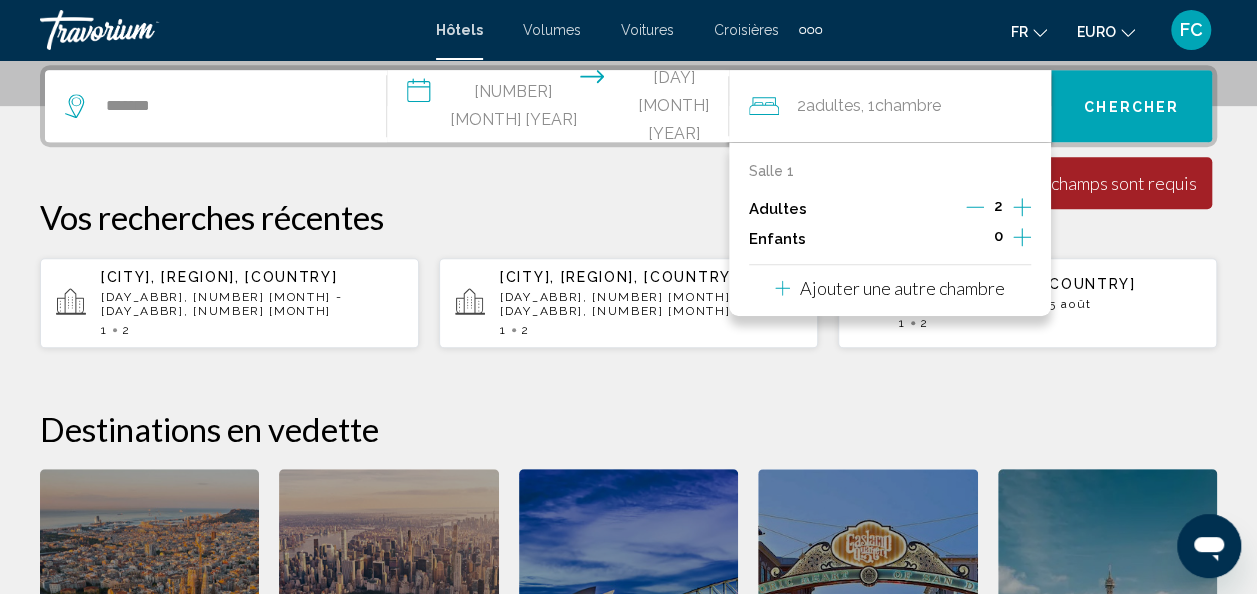 click on "2  Adulte Adultes , 1  Chambre pièces" 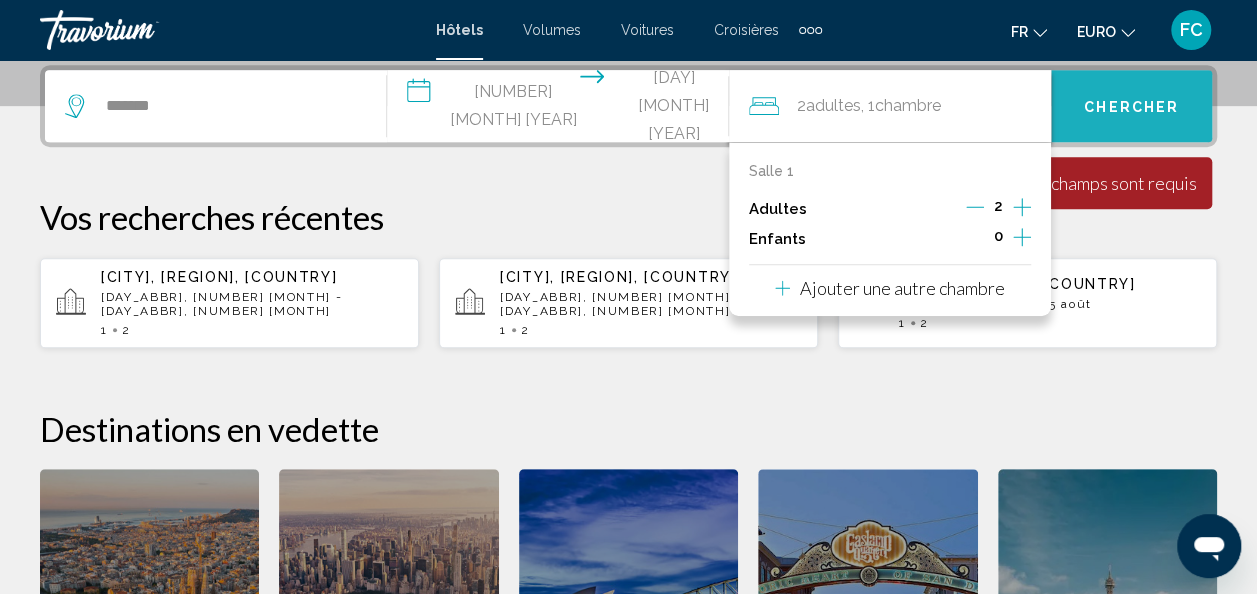 click on "Chercher" at bounding box center (1131, 105) 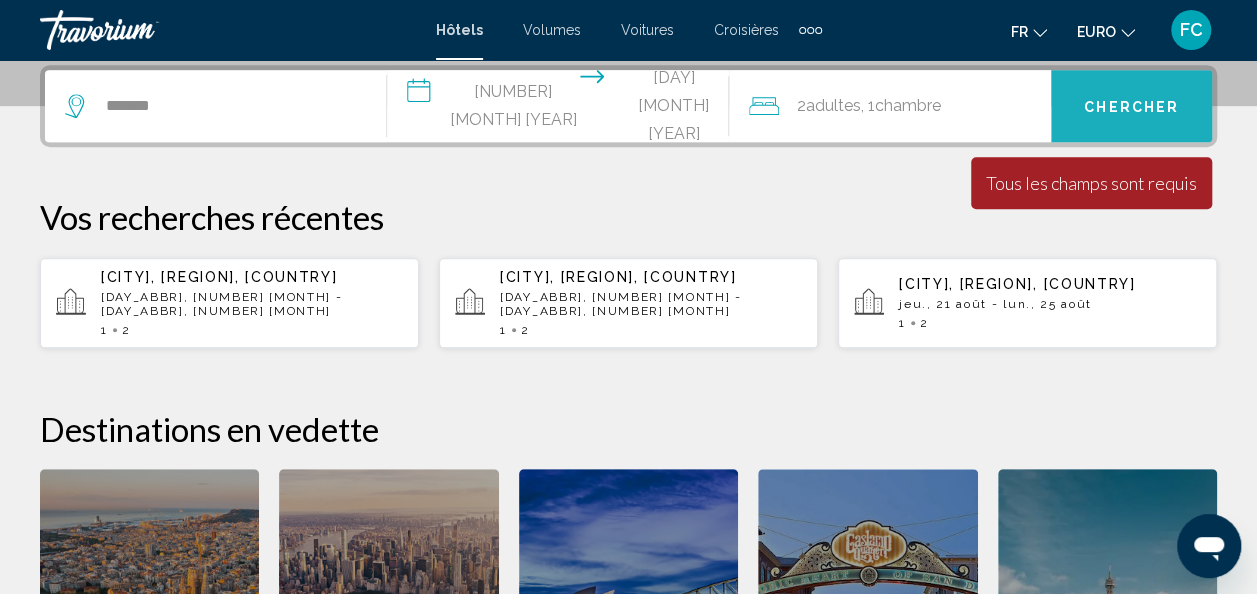 click on "Chercher" at bounding box center [1131, 105] 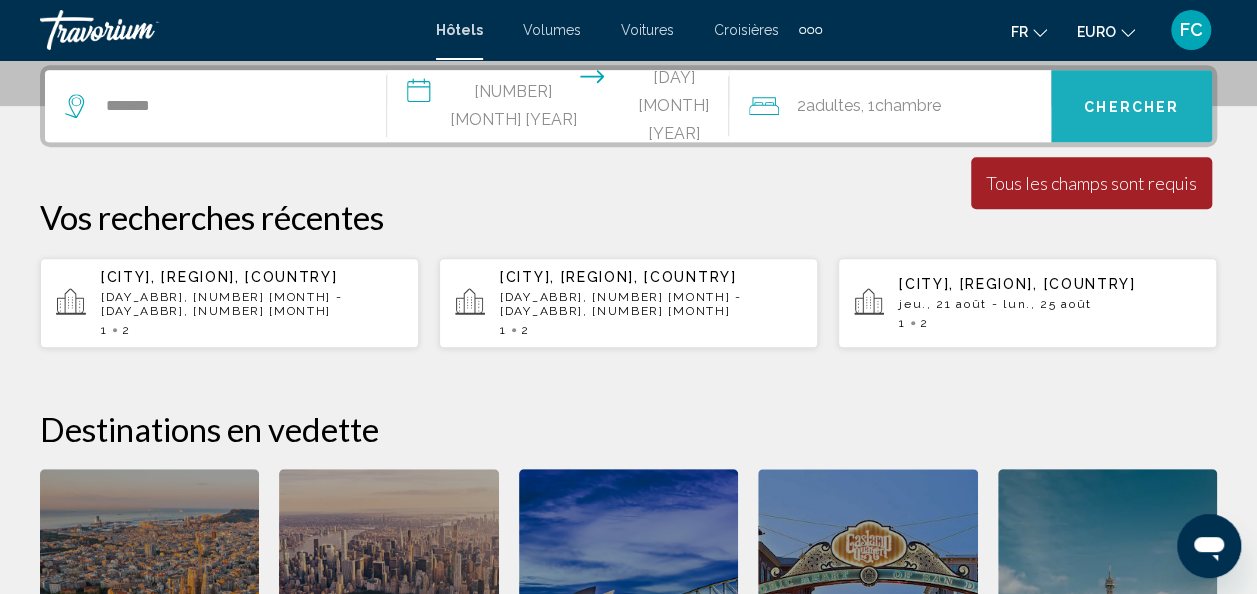 click on "Chercher" at bounding box center (1131, 107) 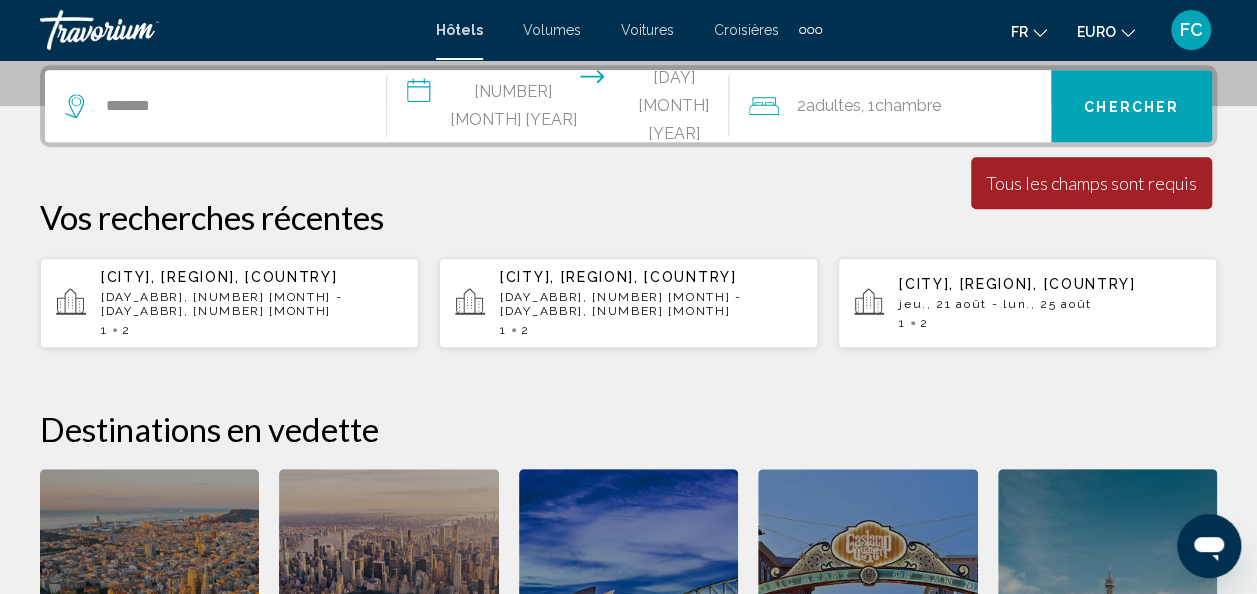 click on "Chercher" at bounding box center (1131, 107) 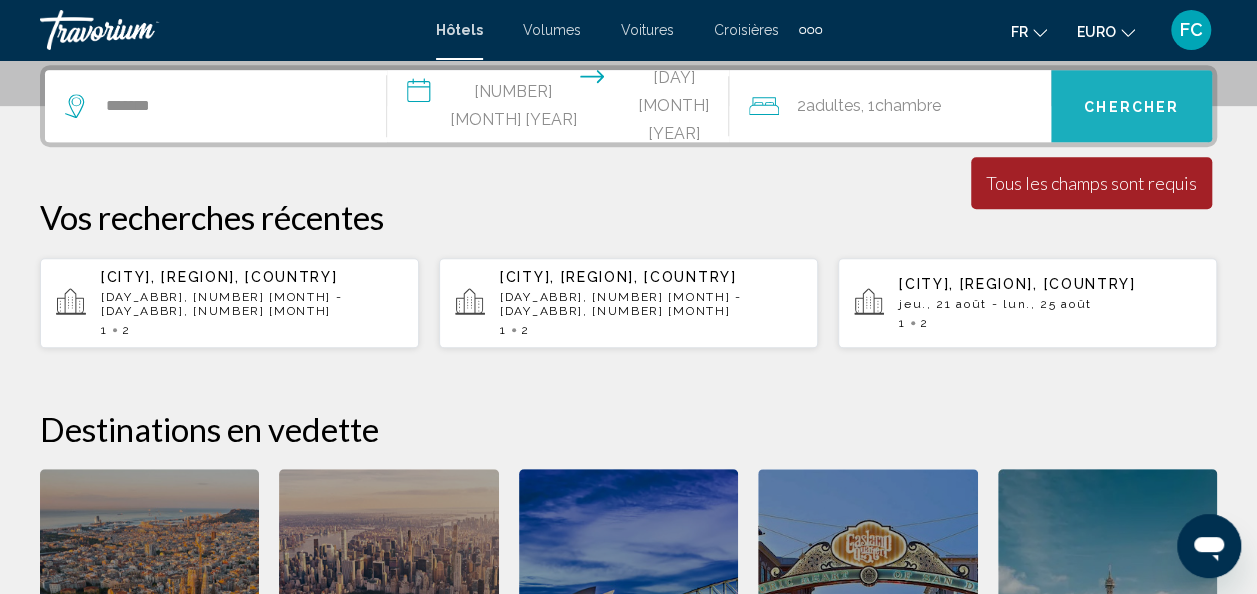 click on "Chercher" at bounding box center (1131, 106) 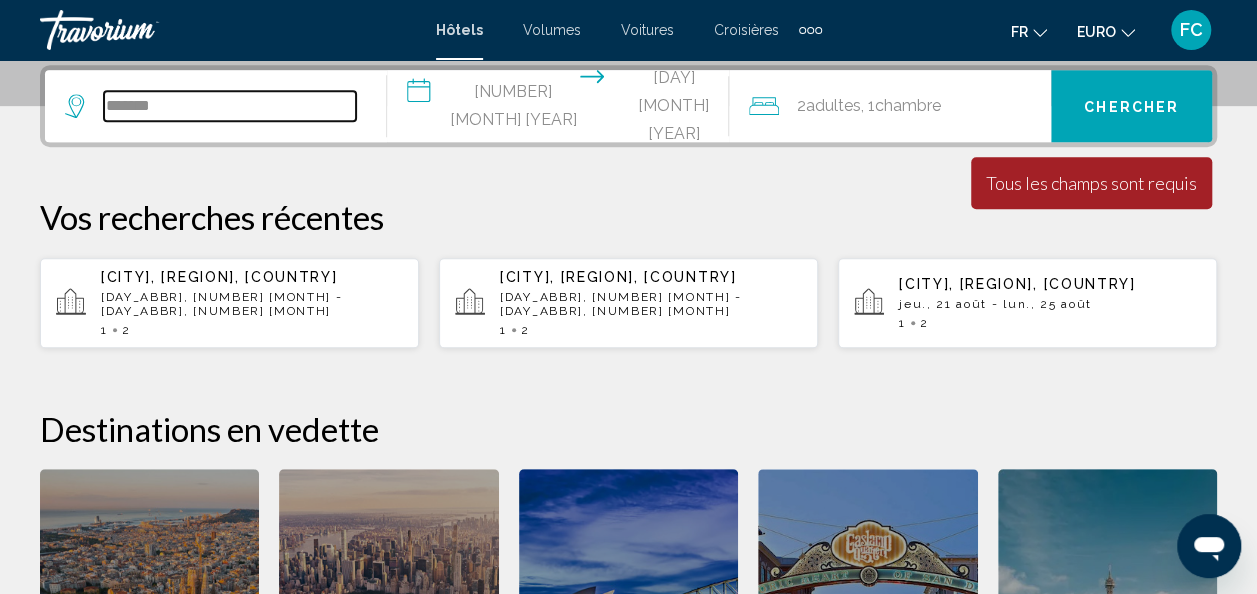 click on "*******" at bounding box center (230, 106) 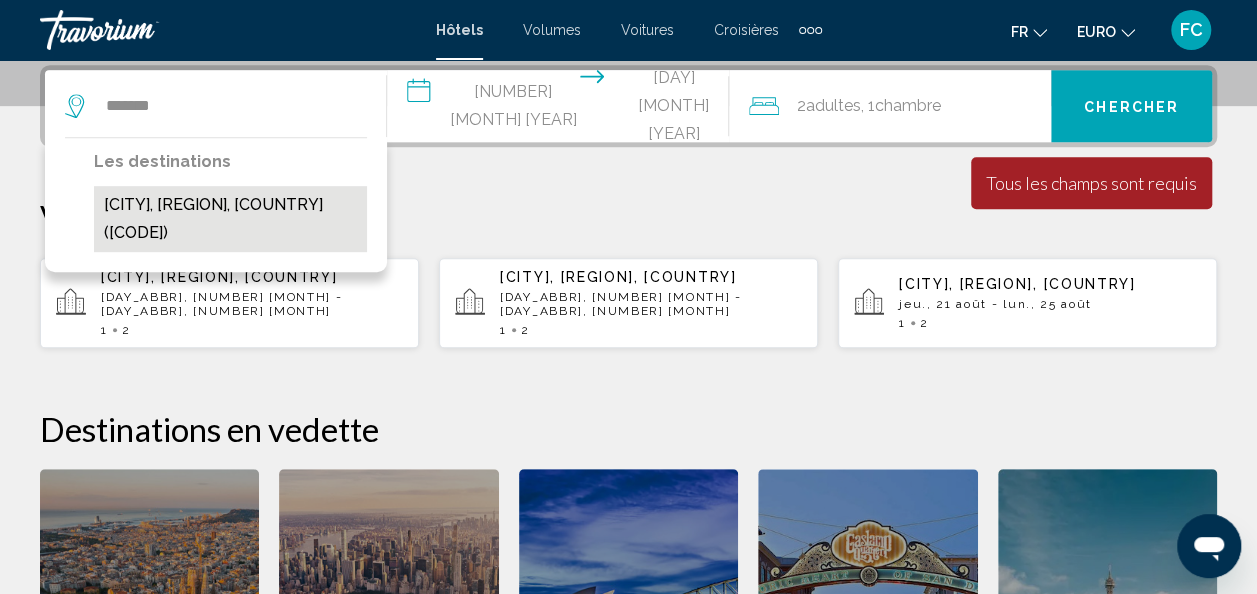 click on "[CITY], [REGION], [COUNTRY] ([CODE])" at bounding box center [230, 219] 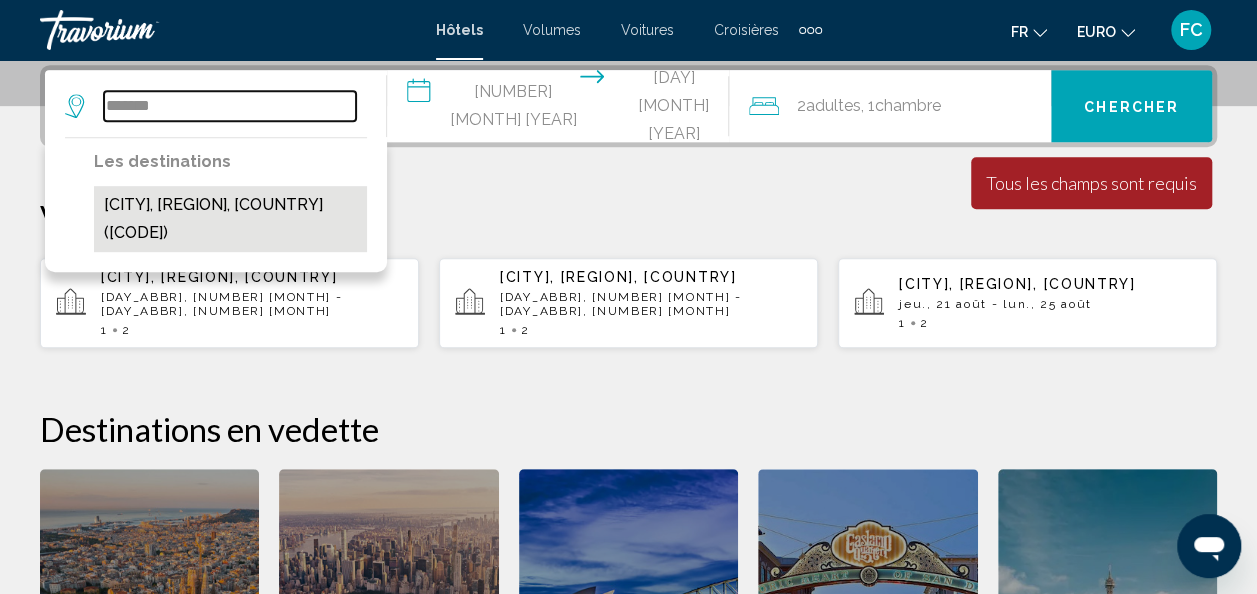 type on "**********" 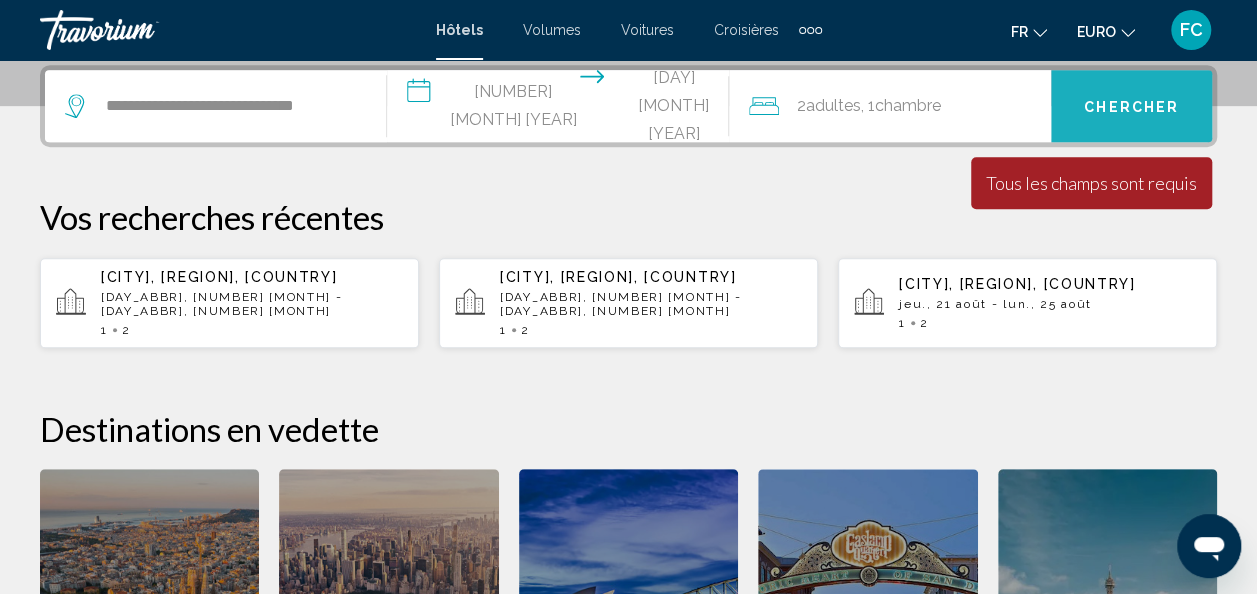 click on "Chercher" at bounding box center [1131, 107] 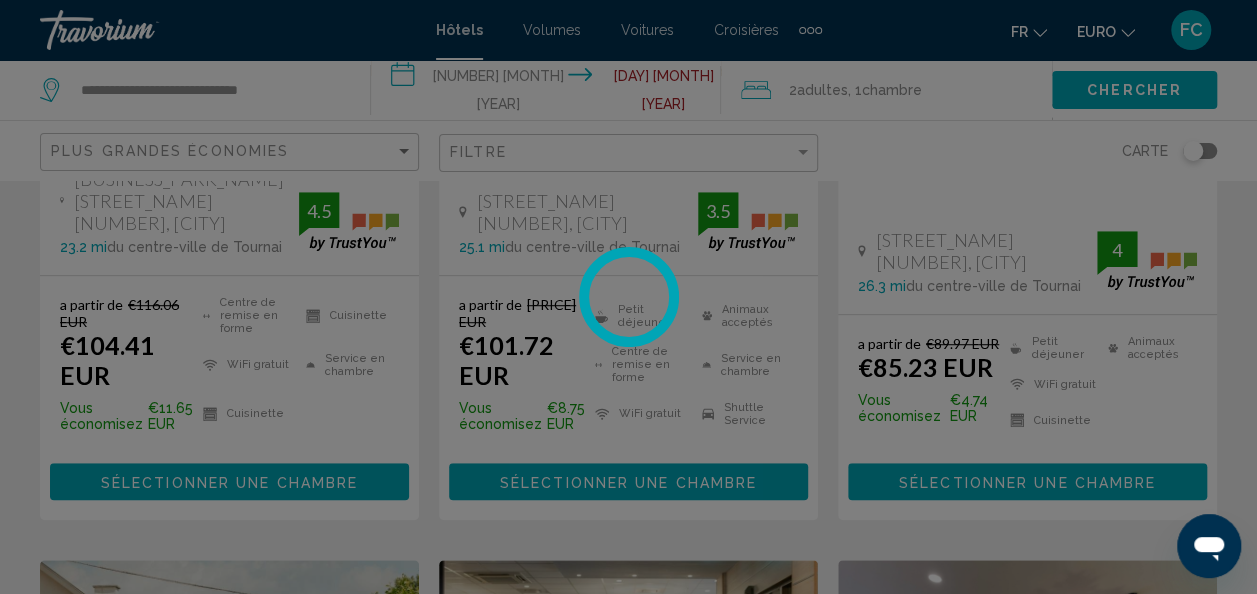 scroll, scrollTop: 0, scrollLeft: 0, axis: both 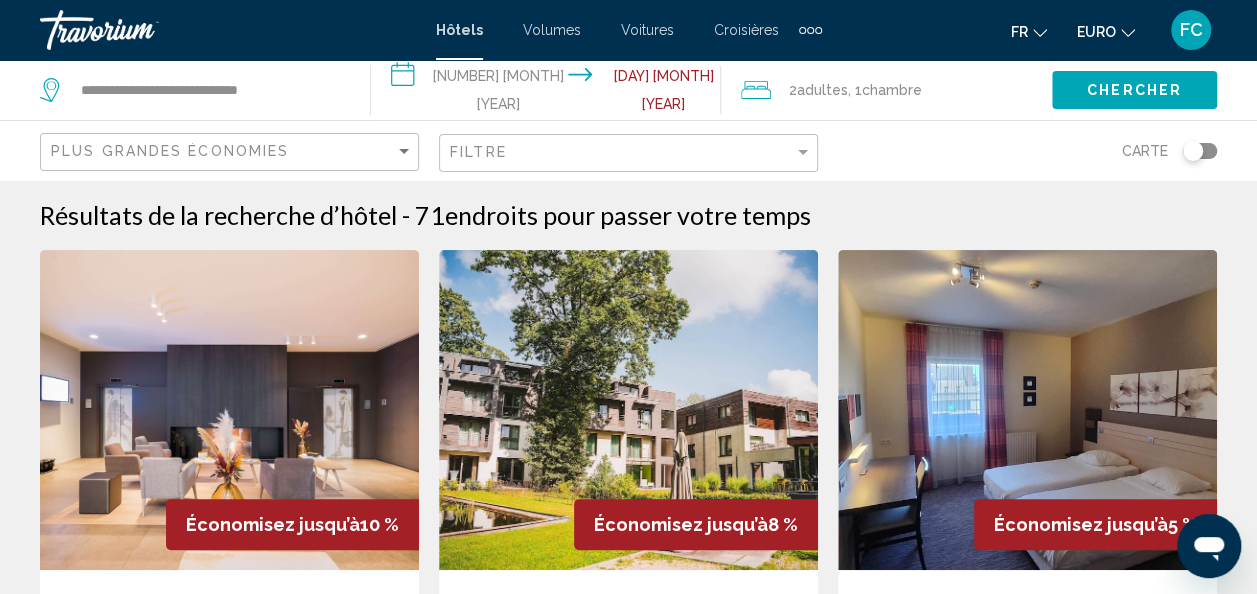 click 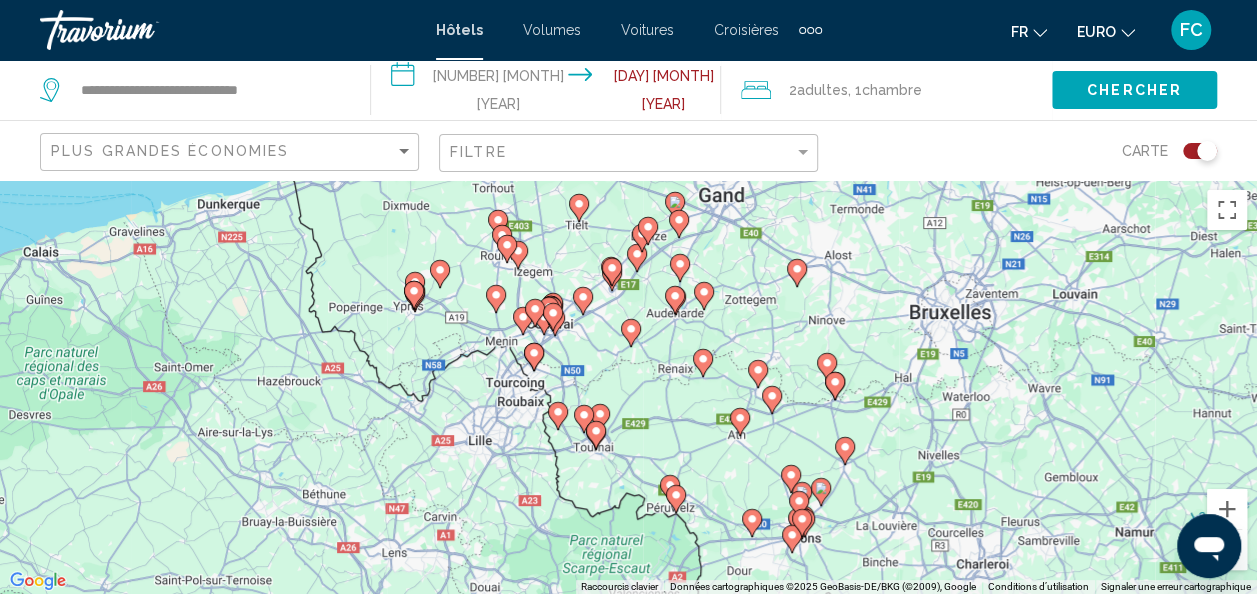 click on "Pour activer le glissement avec le clavier, appuyez sur Alt+Entrée. Une fois ce mode activé, utilisez les touches fléchées pour déplacer le repère. Pour valider le déplacement, appuyez sur Entrée. Pour annuler, appuyez sur Échap." at bounding box center (628, 387) 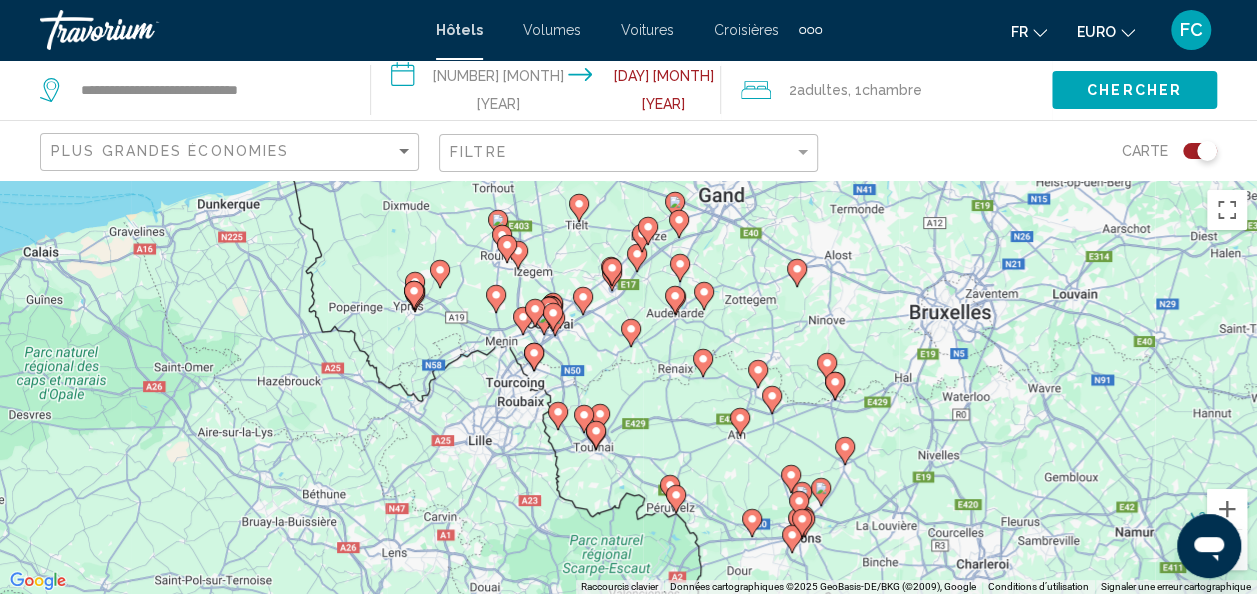 click on "Pour activer le glissement avec le clavier, appuyez sur Alt+Entrée. Une fois ce mode activé, utilisez les touches fléchées pour déplacer le repère. Pour valider le déplacement, appuyez sur Entrée. Pour annuler, appuyez sur Échap." at bounding box center [628, 387] 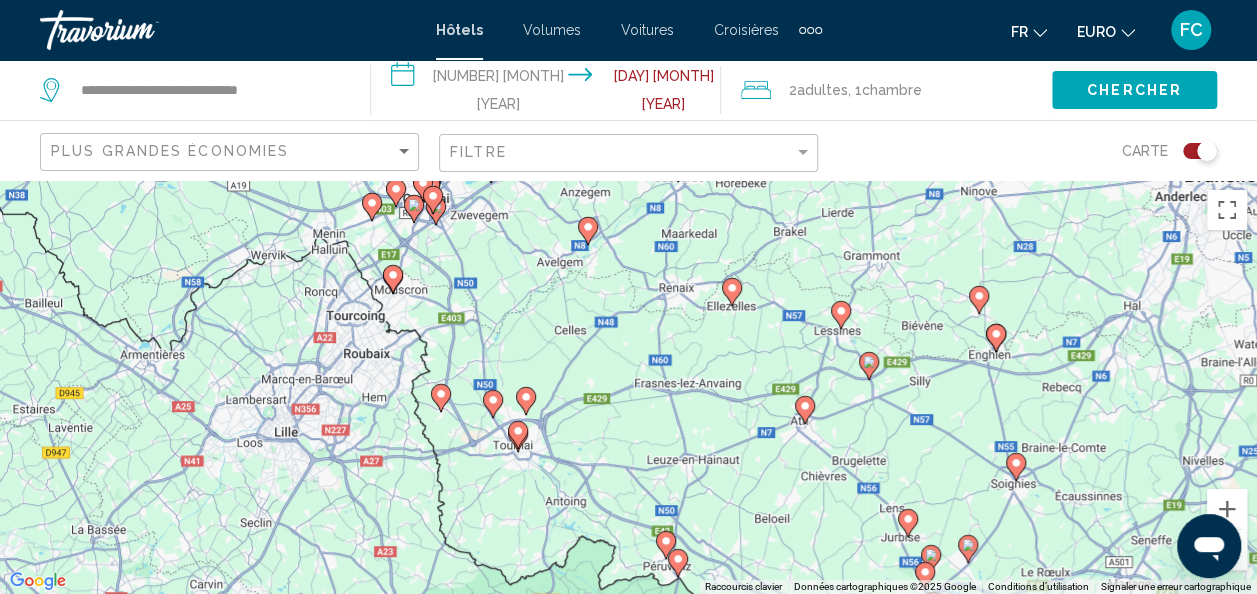 click on "Pour activer le glissement avec le clavier, appuyez sur Alt+Entrée. Une fois ce mode activé, utilisez les touches fléchées pour déplacer le repère. Pour valider le déplacement, appuyez sur Entrée. Pour annuler, appuyez sur Échap." at bounding box center [628, 387] 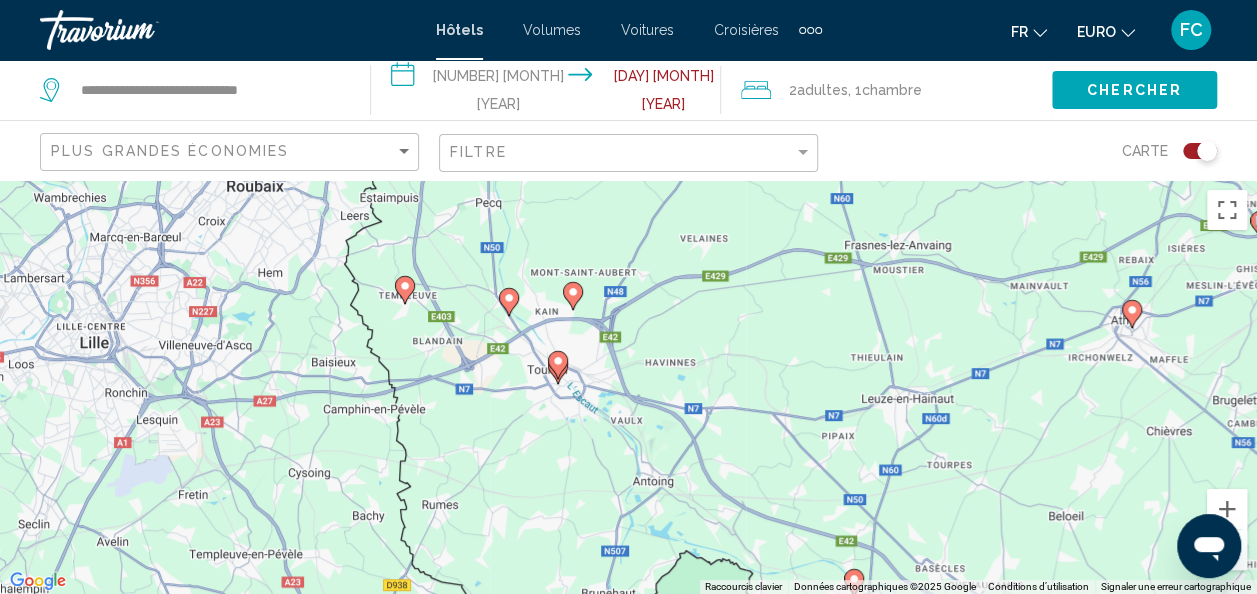 drag, startPoint x: 528, startPoint y: 480, endPoint x: 599, endPoint y: 424, distance: 90.426765 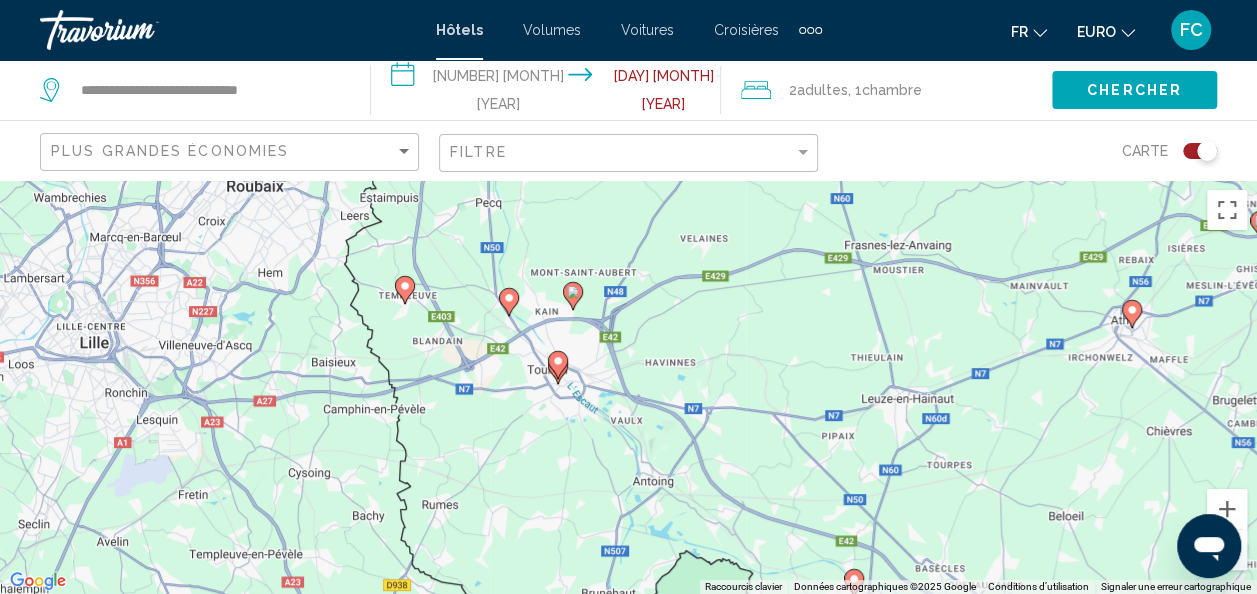 click on "Pour activer le glissement avec le clavier, appuyez sur Alt+Entrée. Une fois ce mode activé, utilisez les touches fléchées pour déplacer le repère. Pour valider le déplacement, appuyez sur Entrée. Pour annuler, appuyez sur Échap." at bounding box center [628, 387] 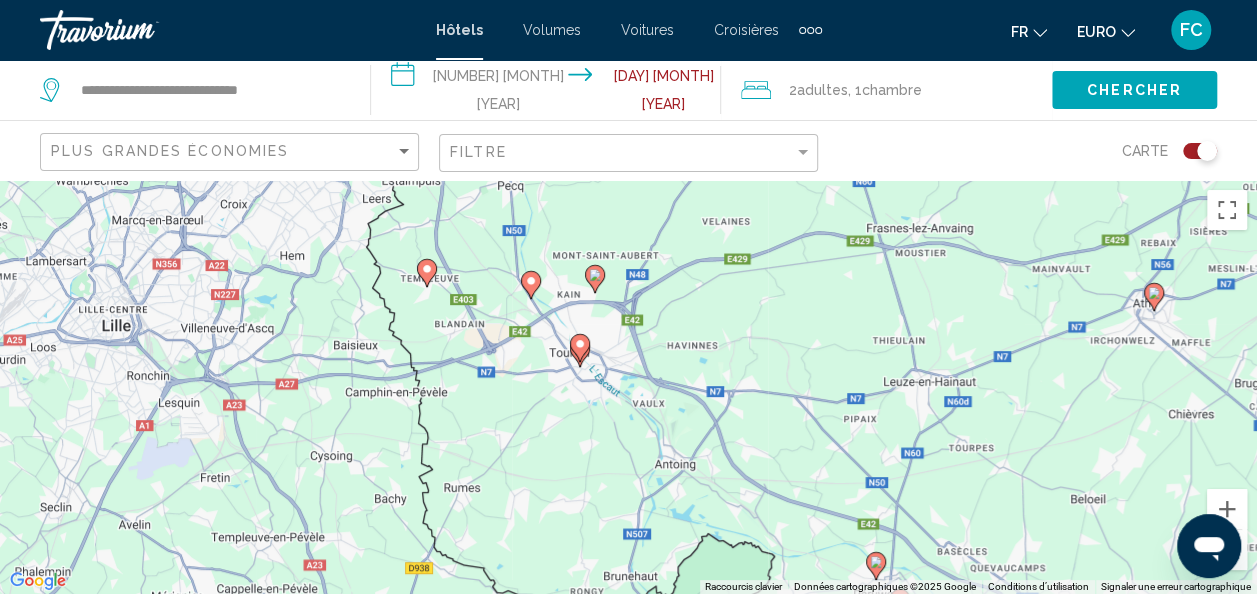 click on "Pour activer le glissement avec le clavier, appuyez sur Alt+Entrée. Une fois ce mode activé, utilisez les touches fléchées pour déplacer le repère. Pour valider le déplacement, appuyez sur Entrée. Pour annuler, appuyez sur Échap." at bounding box center [628, 387] 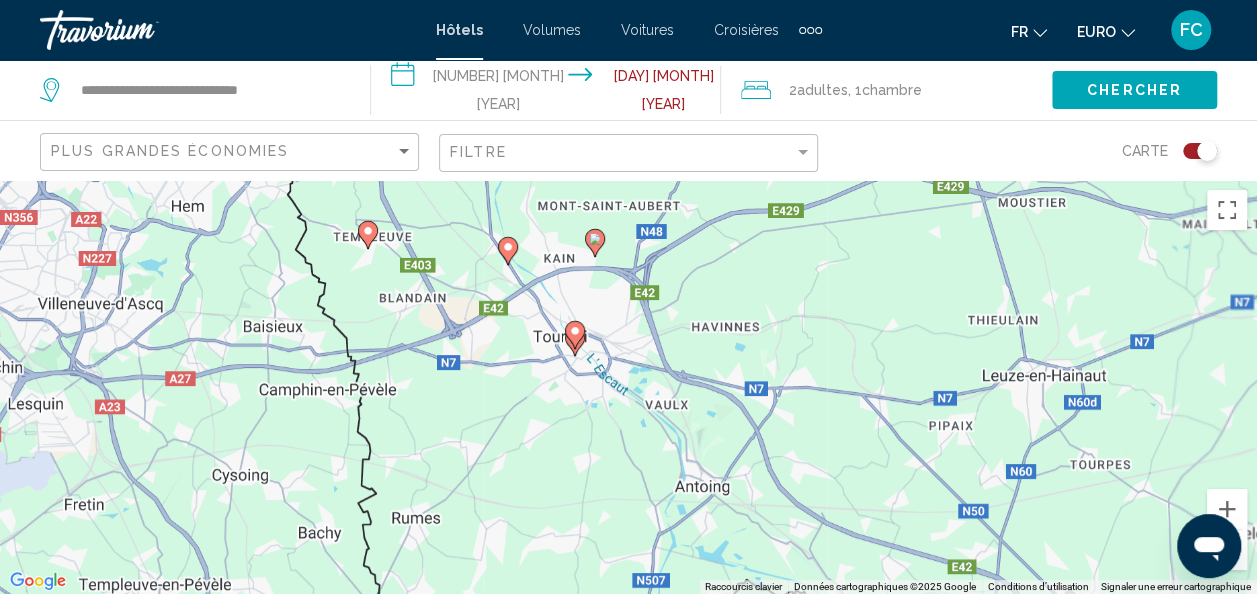 click on "Pour activer le glissement avec le clavier, appuyez sur Alt+Entrée. Une fois ce mode activé, utilisez les touches fléchées pour déplacer le repère. Pour valider le déplacement, appuyez sur Entrée. Pour annuler, appuyez sur Échap." at bounding box center (628, 387) 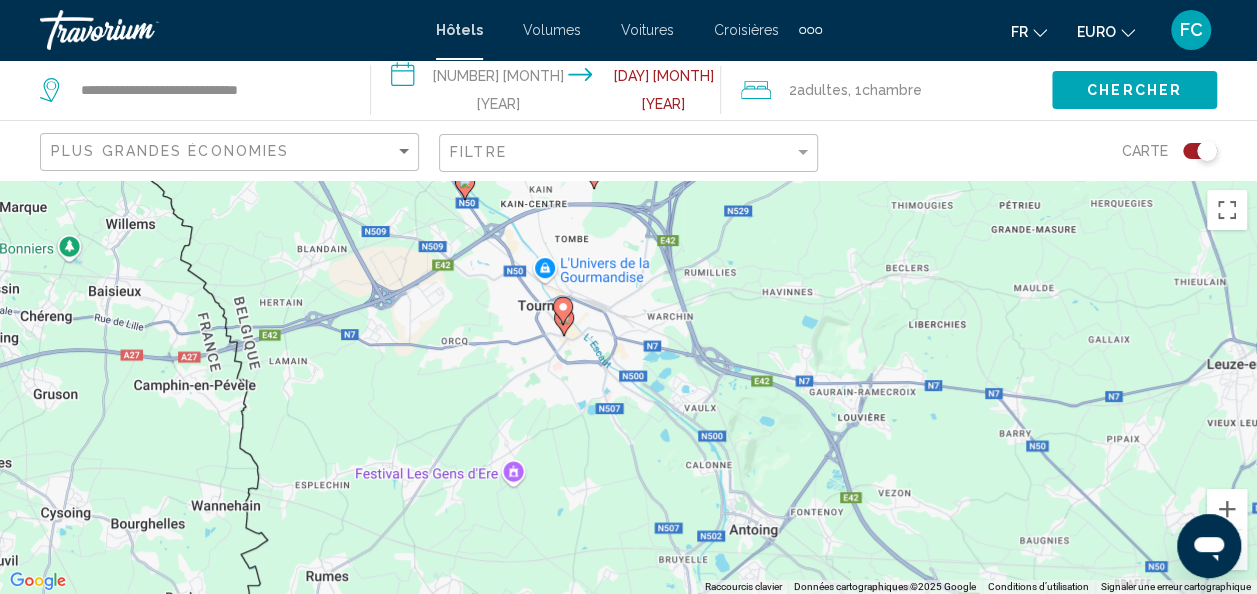 click on "Pour activer le glissement avec le clavier, appuyez sur Alt+Entrée. Une fois ce mode activé, utilisez les touches fléchées pour déplacer le repère. Pour valider le déplacement, appuyez sur Entrée. Pour annuler, appuyez sur Échap." at bounding box center (628, 387) 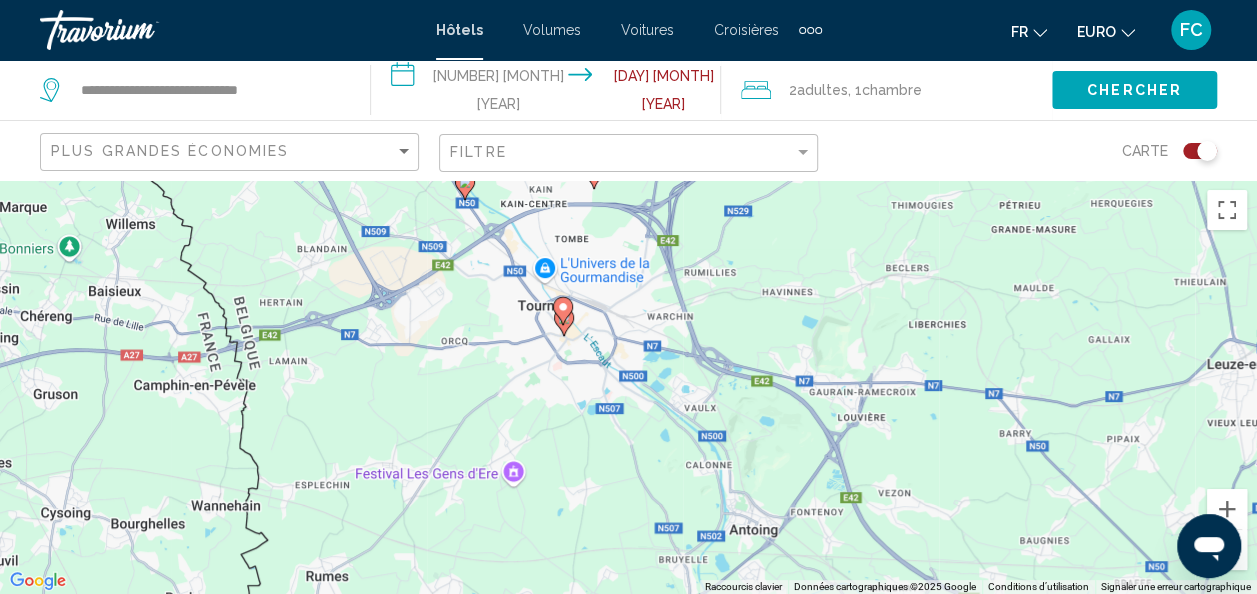 click on "Pour activer le glissement avec le clavier, appuyez sur Alt+Entrée. Une fois ce mode activé, utilisez les touches fléchées pour déplacer le repère. Pour valider le déplacement, appuyez sur Entrée. Pour annuler, appuyez sur Échap." at bounding box center [628, 387] 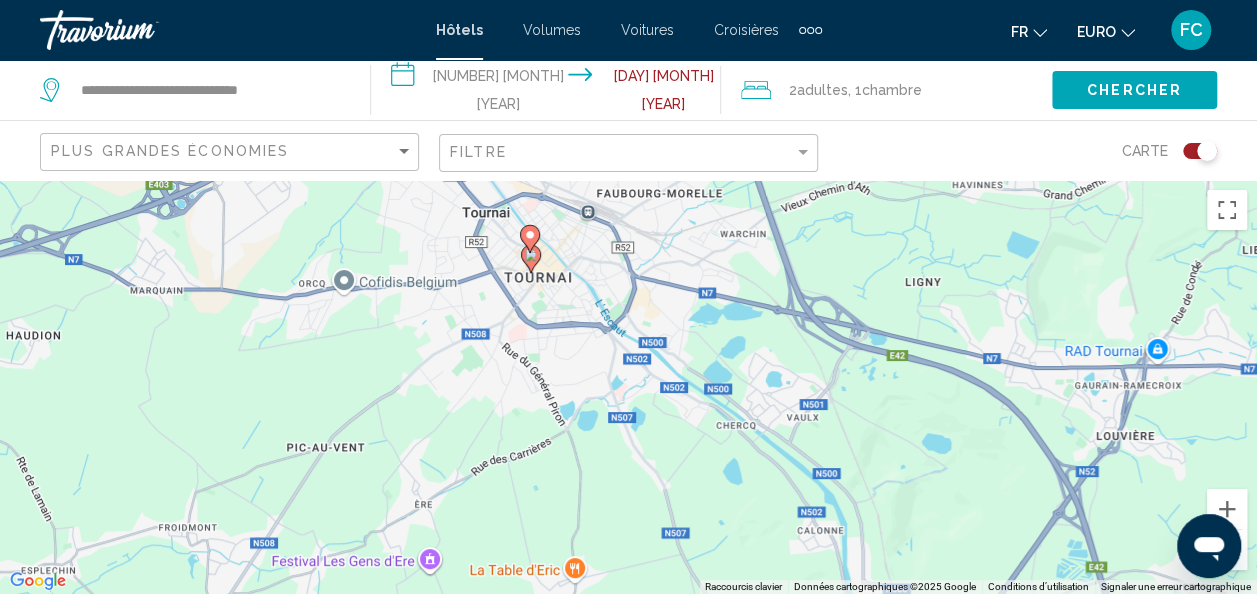 click on "Pour activer le glissement avec le clavier, appuyez sur Alt+Entrée. Une fois ce mode activé, utilisez les touches fléchées pour déplacer le repère. Pour valider le déplacement, appuyez sur Entrée. Pour annuler, appuyez sur Échap." at bounding box center [628, 387] 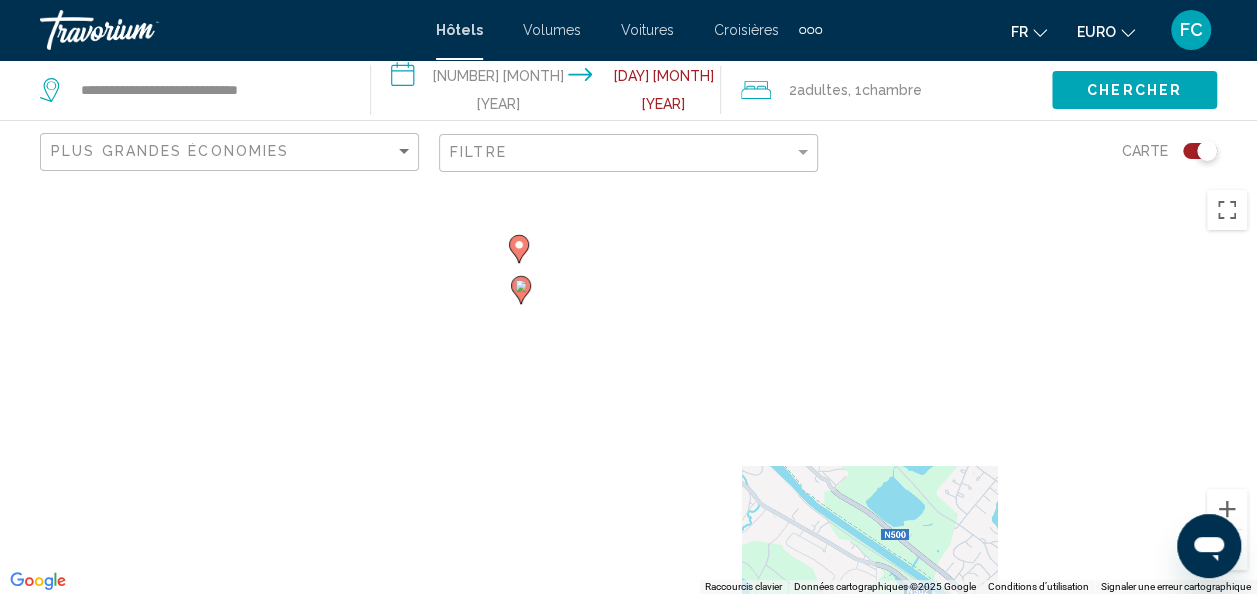 drag, startPoint x: 528, startPoint y: 269, endPoint x: 602, endPoint y: 492, distance: 234.95744 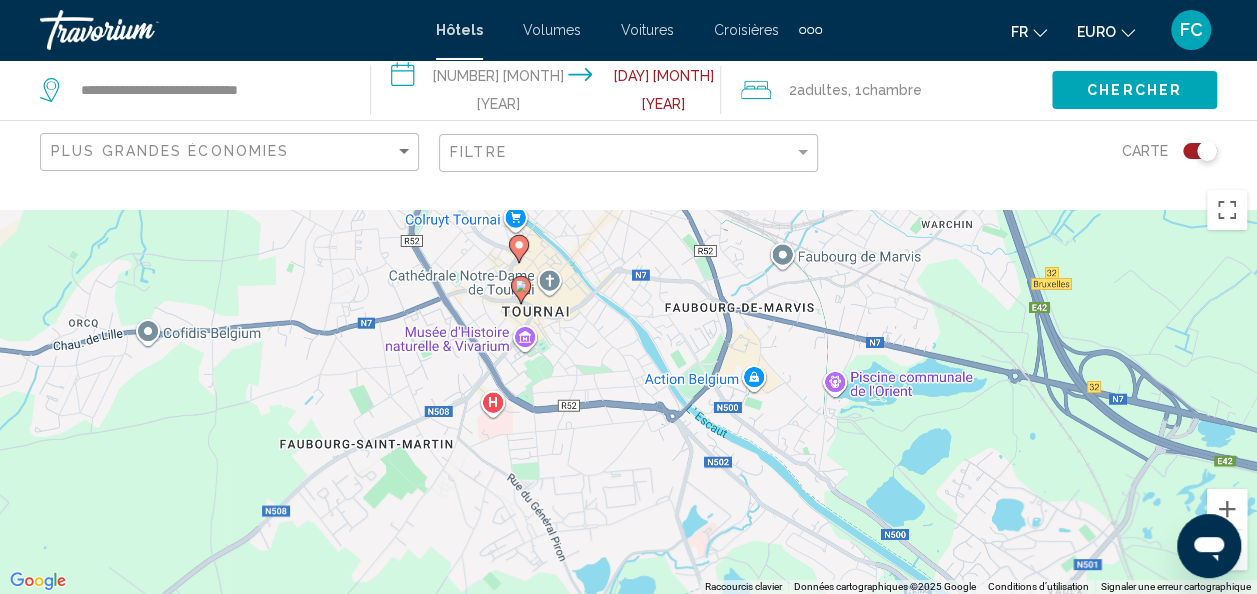 click on "Pour activer le glissement avec le clavier, appuyez sur Alt+Entrée. Une fois ce mode activé, utilisez les touches fléchées pour déplacer le repère. Pour valider le déplacement, appuyez sur Entrée. Pour annuler, appuyez sur Échap." at bounding box center [628, 387] 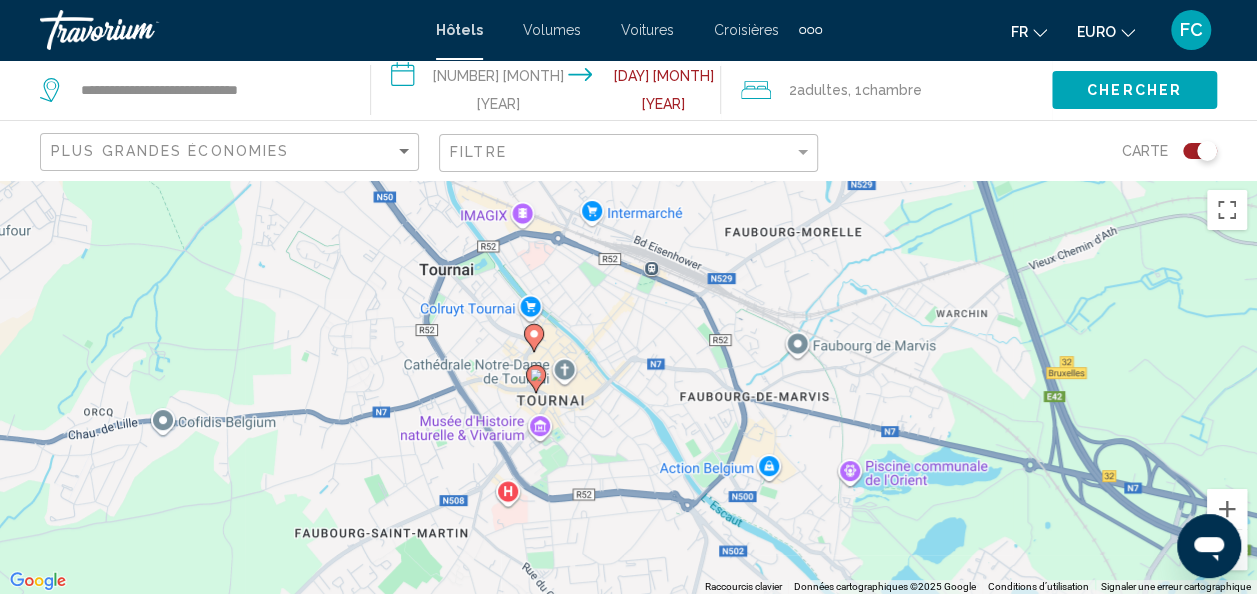 click 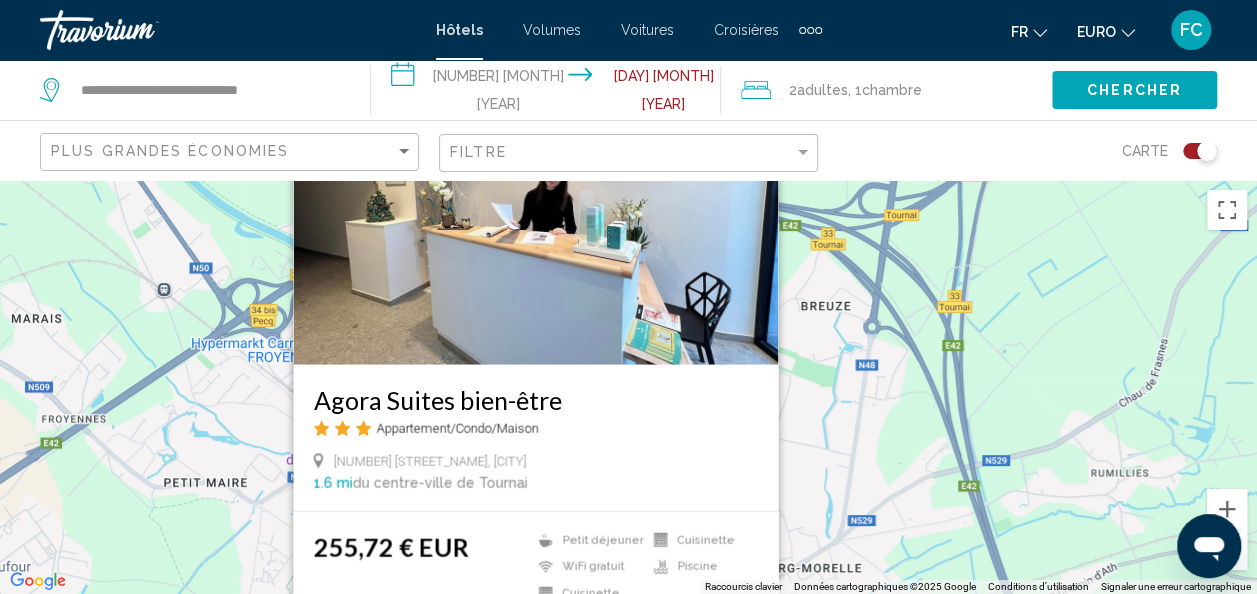 click on "Pour activer le glissement avec le clavier, appuyez sur Alt+Entrée. Une fois ce mode activé, utilisez les touches fléchées pour déplacer le repère. Pour valider le déplacement, appuyez sur Entrée. Pour annuler, appuyez sur Échap.  Agora Suites bien-être
Appartement/Condo/Maison
62 Grand’place, Tournai 1.6 mi  du centre-ville de Tournai de l'hôtel 255,72 € EUR
Petit déjeuner
WiFi gratuit
Cuisinette
Cuisinette
Piscine  Sélectionner une chambre" at bounding box center [628, 387] 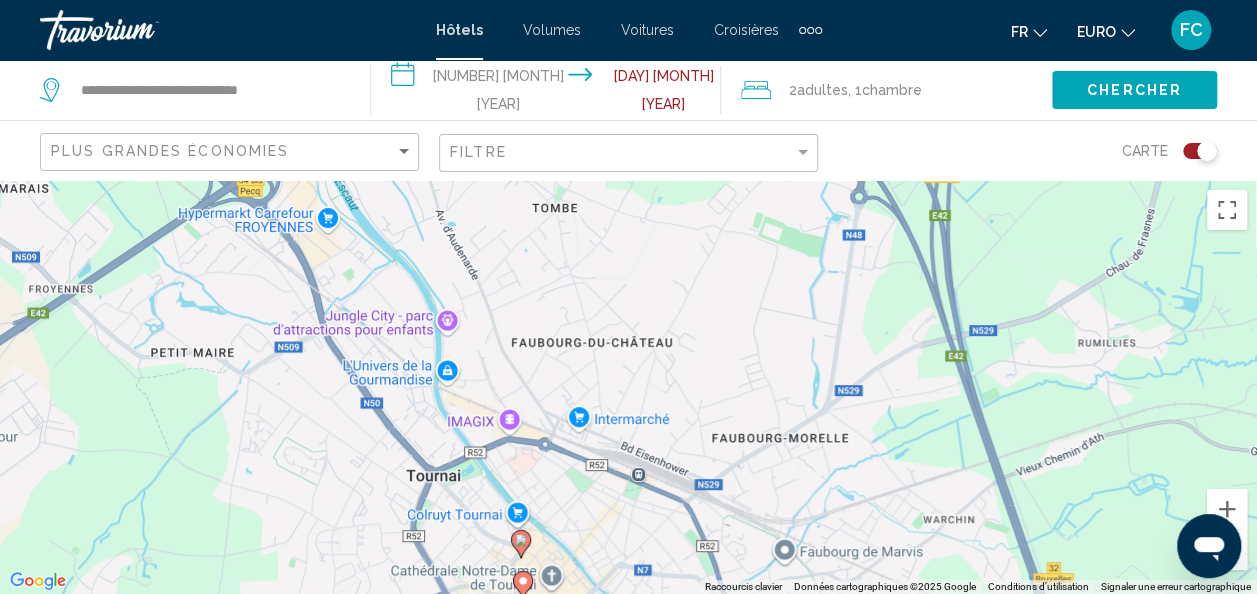 drag, startPoint x: 602, startPoint y: 452, endPoint x: 582, endPoint y: 266, distance: 187.07217 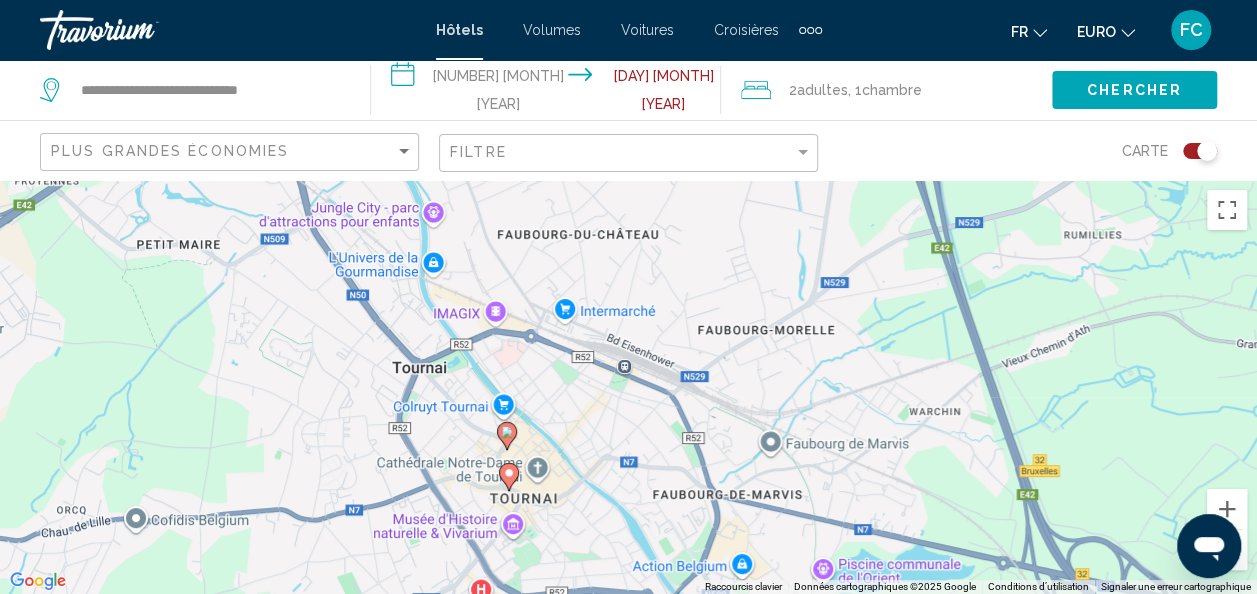 click 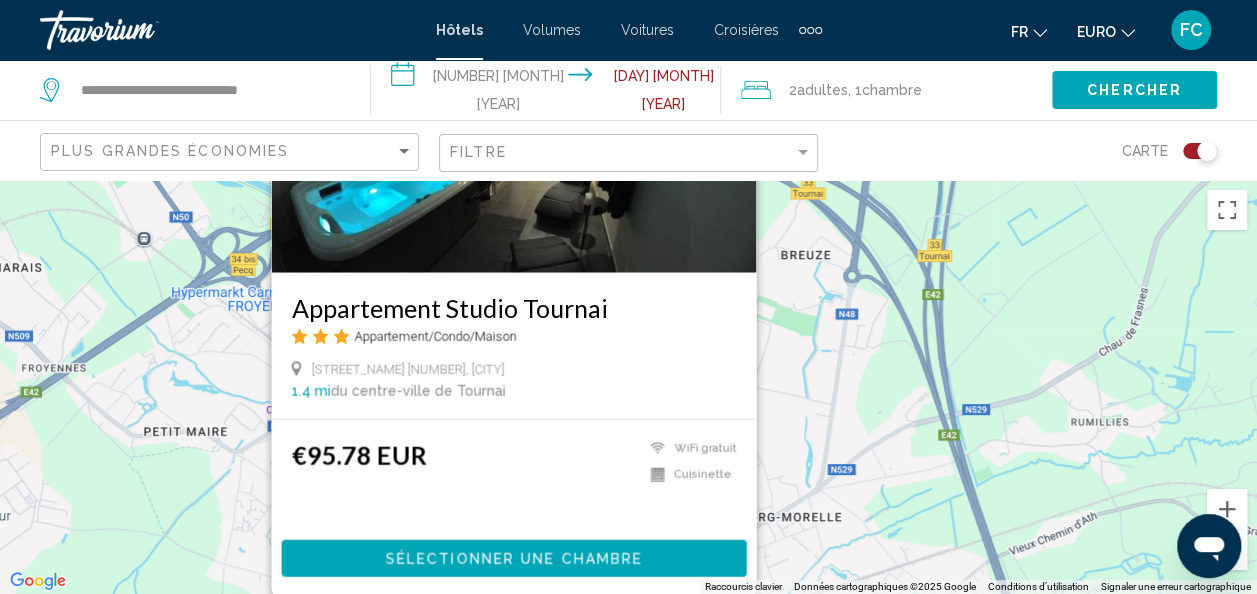 drag, startPoint x: 814, startPoint y: 268, endPoint x: 816, endPoint y: 166, distance: 102.01961 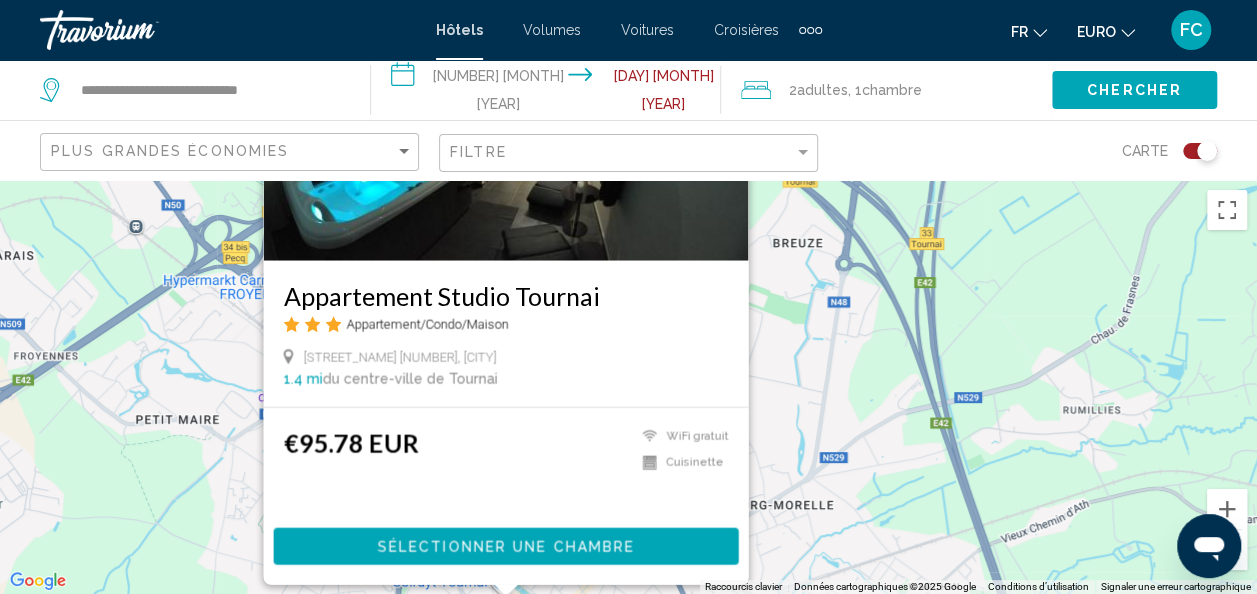 click on "Pour activer le glissement avec le clavier, appuyez sur Alt+Entrée. Une fois ce mode activé, utilisez les touches fléchées pour déplacer le repère. Pour valider le déplacement, appuyez sur Entrée. Pour annuler, appuyez sur Échap.  Appartement Studio Tournai
Appartement/Condo/Maison
Rue Marché Au Jambon 10, Tournai 1.4 mi  du centre-ville de Tournai de l'hôtel €95.78 EUR
WiFi gratuit
Cuisinette  Sélectionner une chambre" at bounding box center [628, 387] 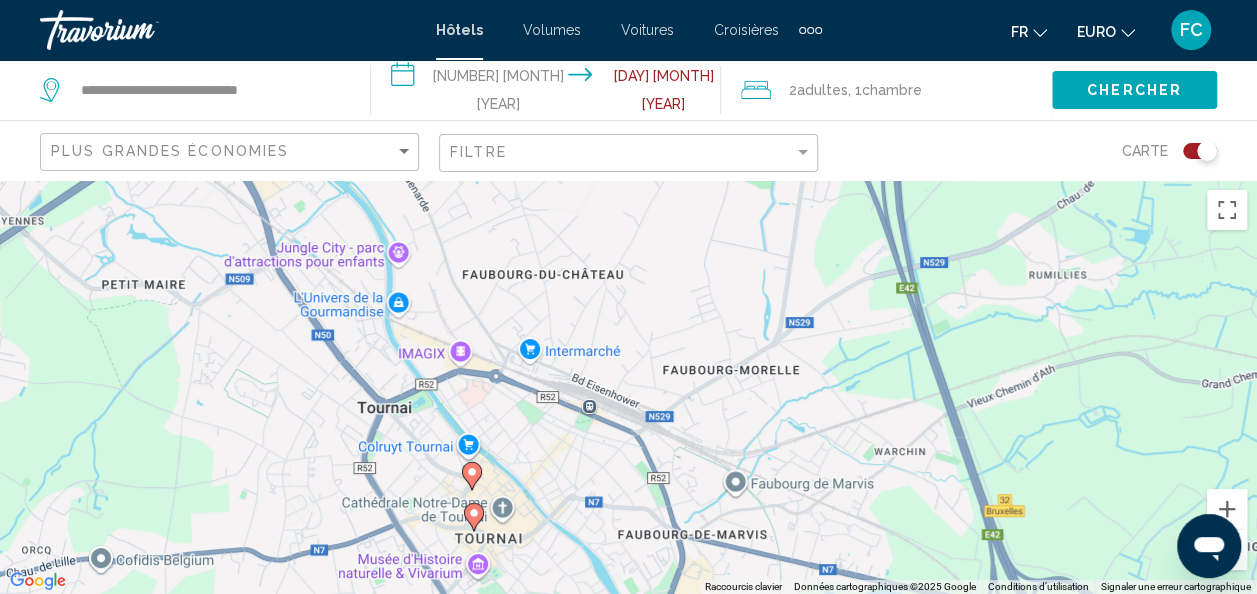 drag, startPoint x: 820, startPoint y: 385, endPoint x: 808, endPoint y: 239, distance: 146.49232 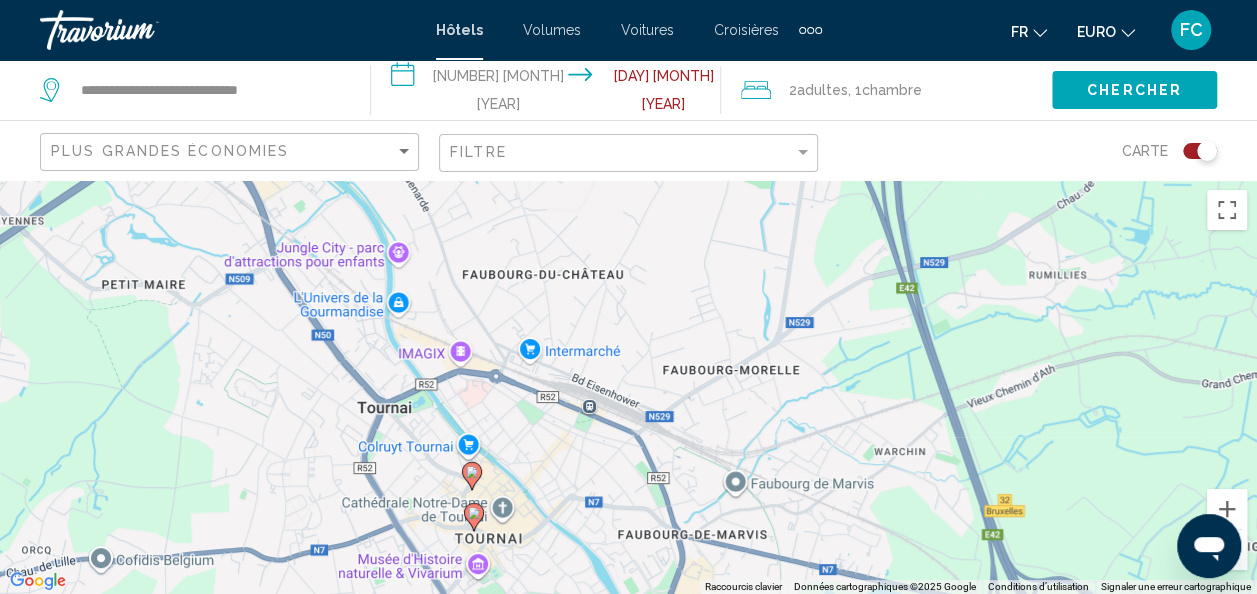 click on "Pour activer le glissement avec le clavier, appuyez sur Alt+Entrée. Une fois ce mode activé, utilisez les touches fléchées pour déplacer le repère. Pour valider le déplacement, appuyez sur Entrée. Pour annuler, appuyez sur Échap." at bounding box center (628, 387) 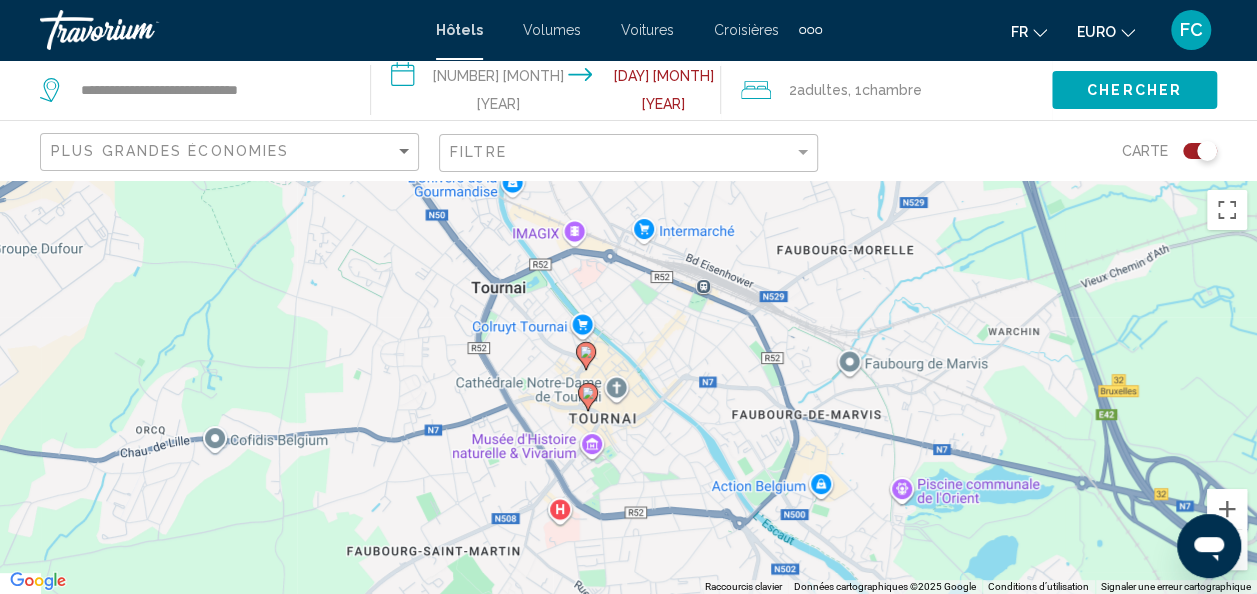 drag, startPoint x: 633, startPoint y: 406, endPoint x: 669, endPoint y: 313, distance: 99.724625 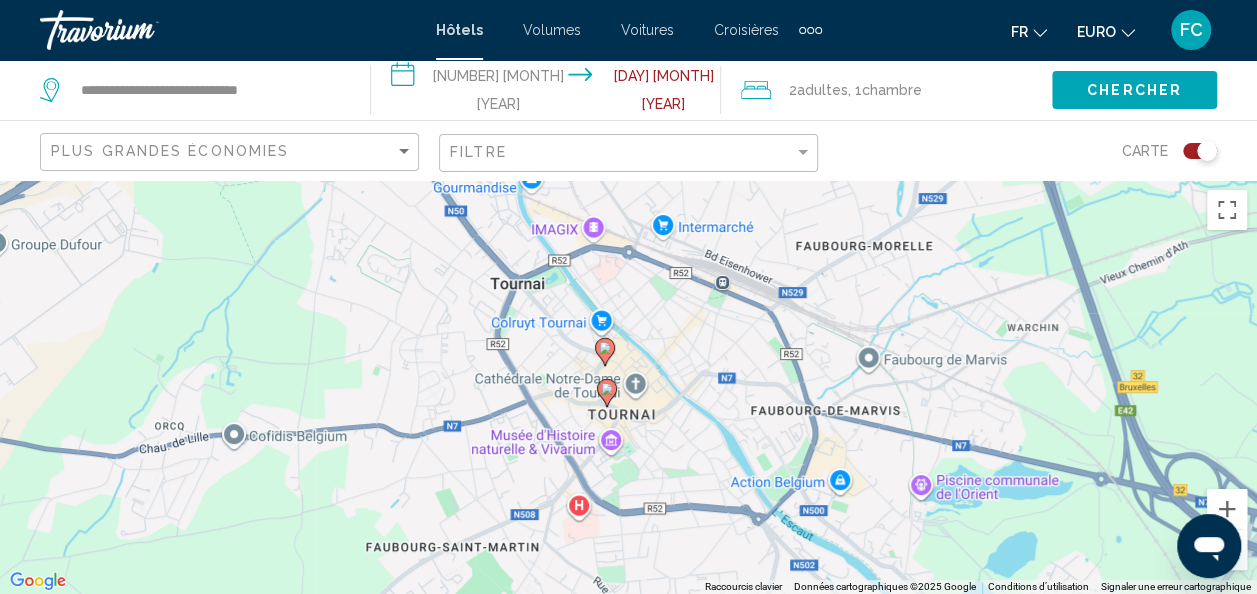 drag, startPoint x: 676, startPoint y: 438, endPoint x: 696, endPoint y: 452, distance: 24.41311 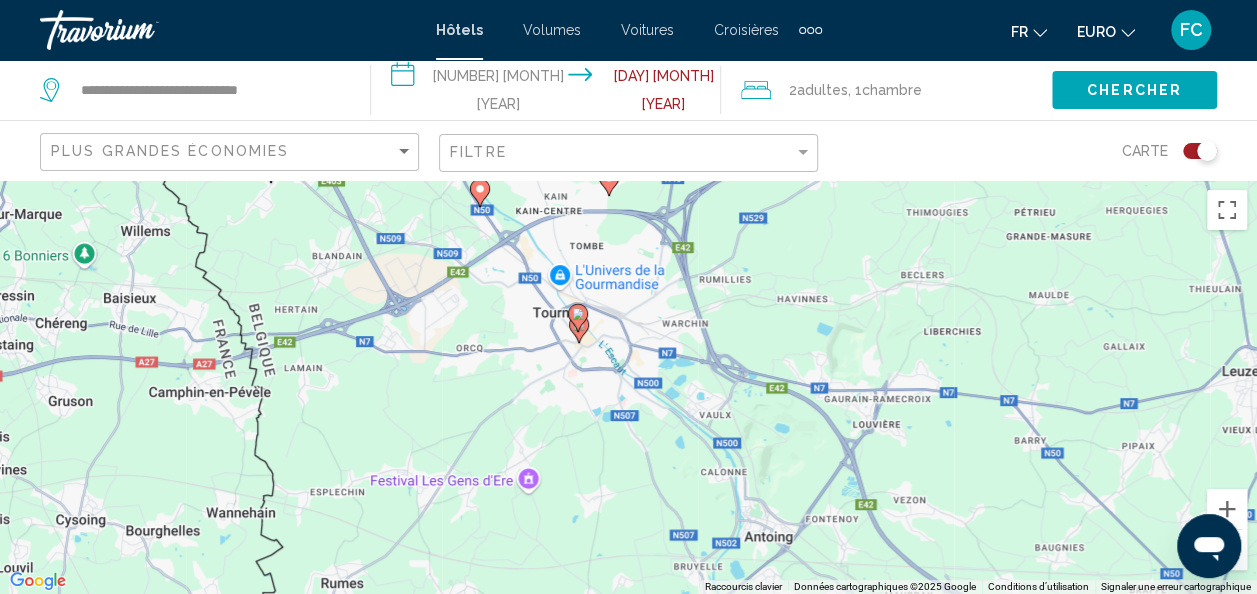 drag, startPoint x: 748, startPoint y: 455, endPoint x: 630, endPoint y: 349, distance: 158.61903 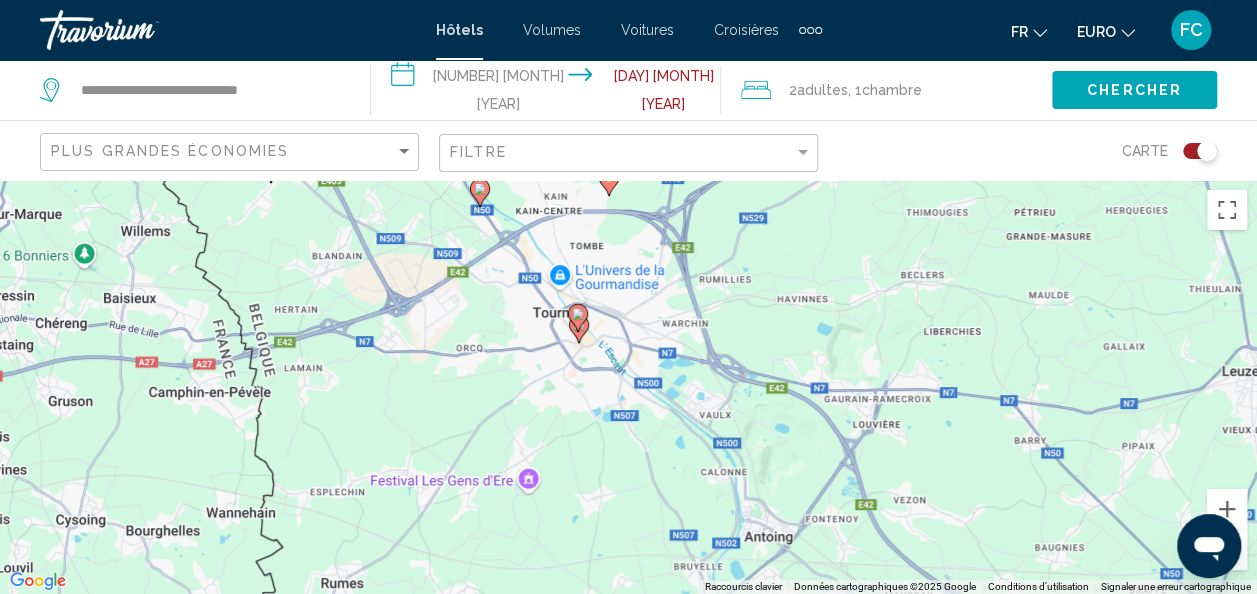click on "Pour activer le glissement avec le clavier, appuyez sur Alt+Entrée. Une fois ce mode activé, utilisez les touches fléchées pour déplacer le repère. Pour valider le déplacement, appuyez sur Entrée. Pour annuler, appuyez sur Échap." at bounding box center (628, 387) 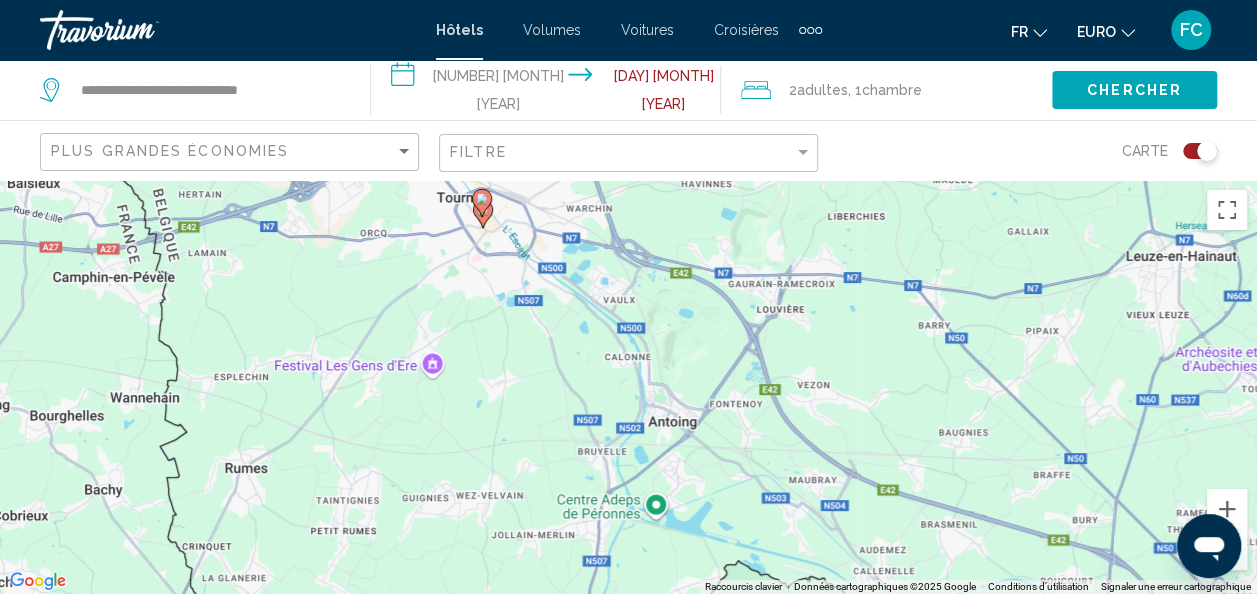 drag, startPoint x: 626, startPoint y: 490, endPoint x: 526, endPoint y: 335, distance: 184.45866 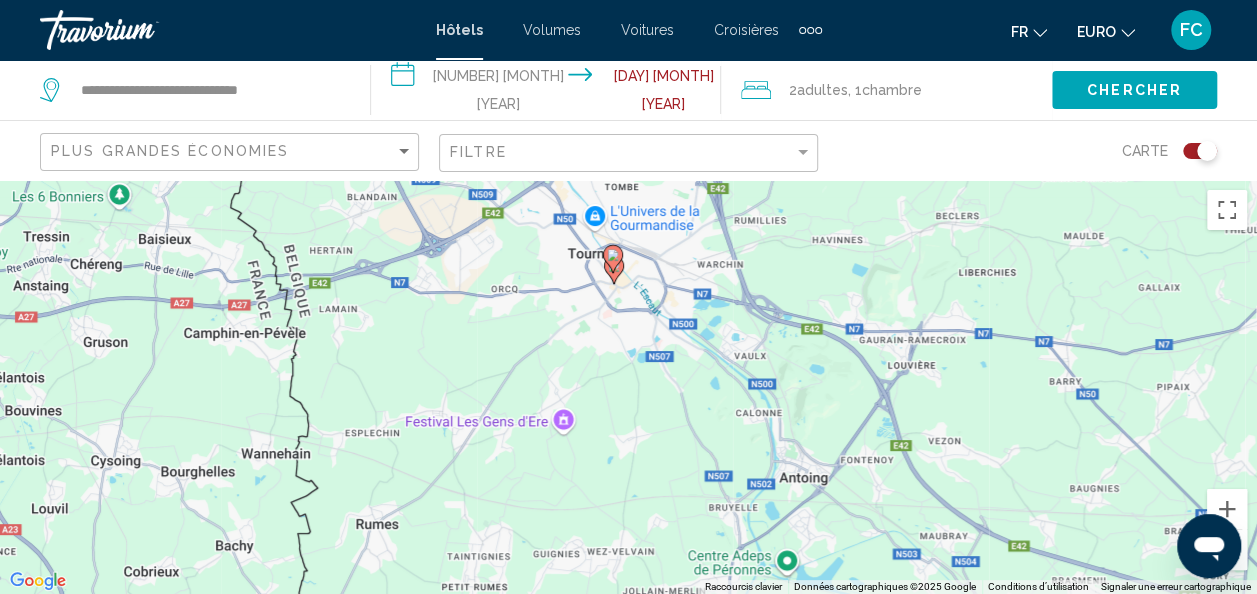 drag, startPoint x: 388, startPoint y: 383, endPoint x: 598, endPoint y: 570, distance: 281.1921 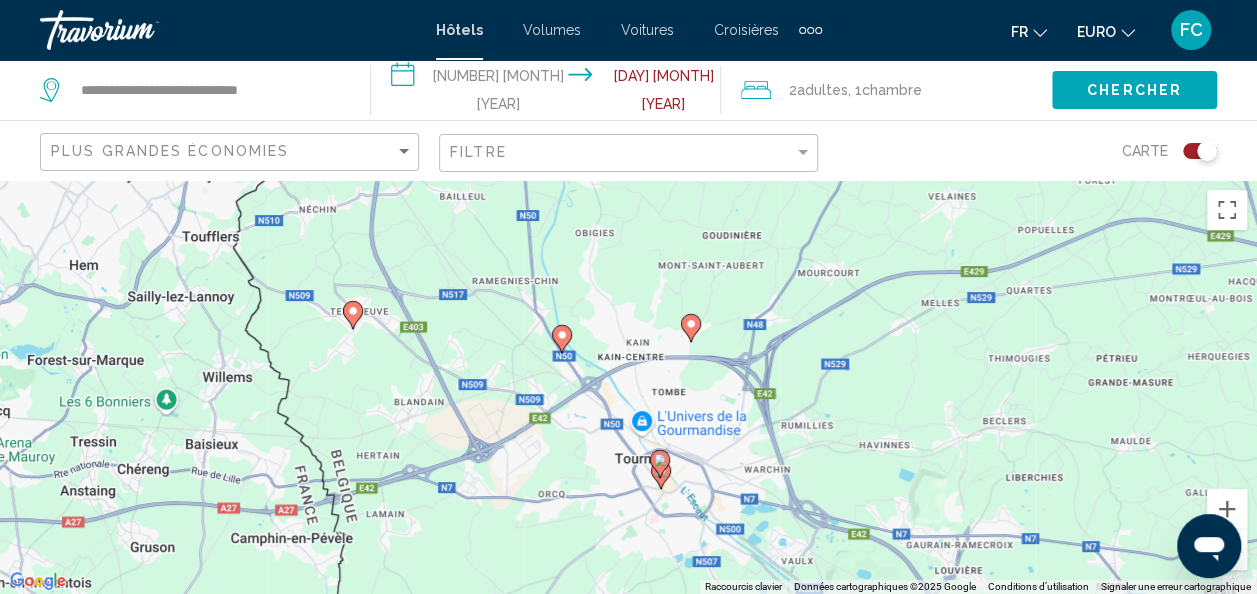 drag, startPoint x: 534, startPoint y: 290, endPoint x: 532, endPoint y: 394, distance: 104.019226 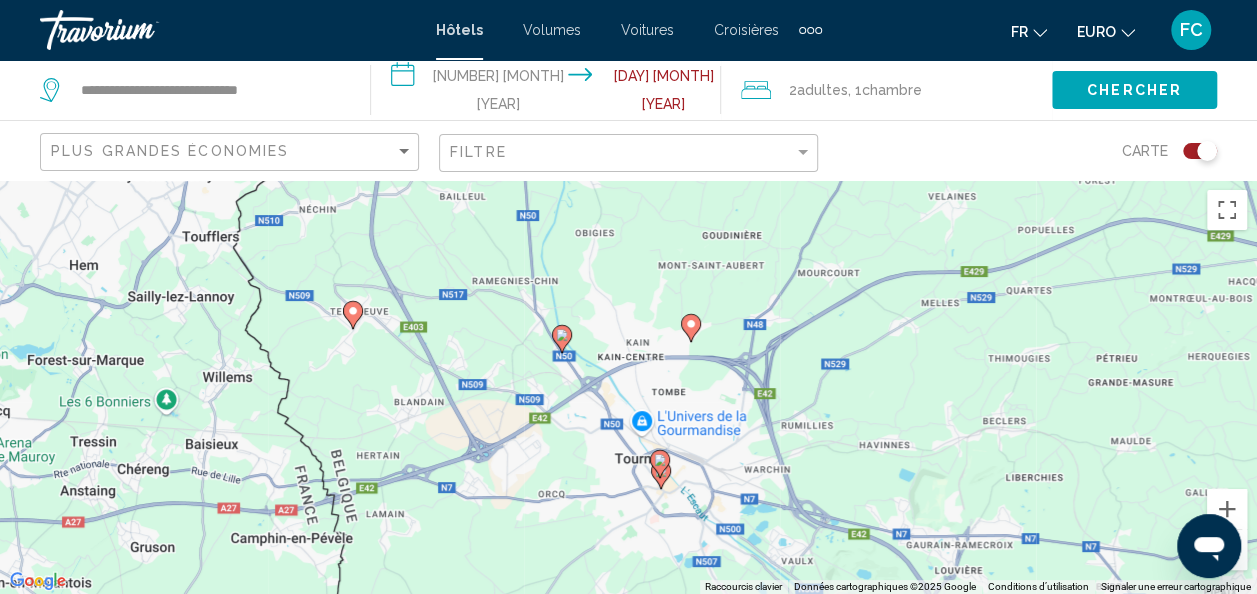 click on "Pour activer le glissement avec le clavier, appuyez sur Alt+Entrée. Une fois ce mode activé, utilisez les touches fléchées pour déplacer le repère. Pour valider le déplacement, appuyez sur Entrée. Pour annuler, appuyez sur Échap." at bounding box center [628, 387] 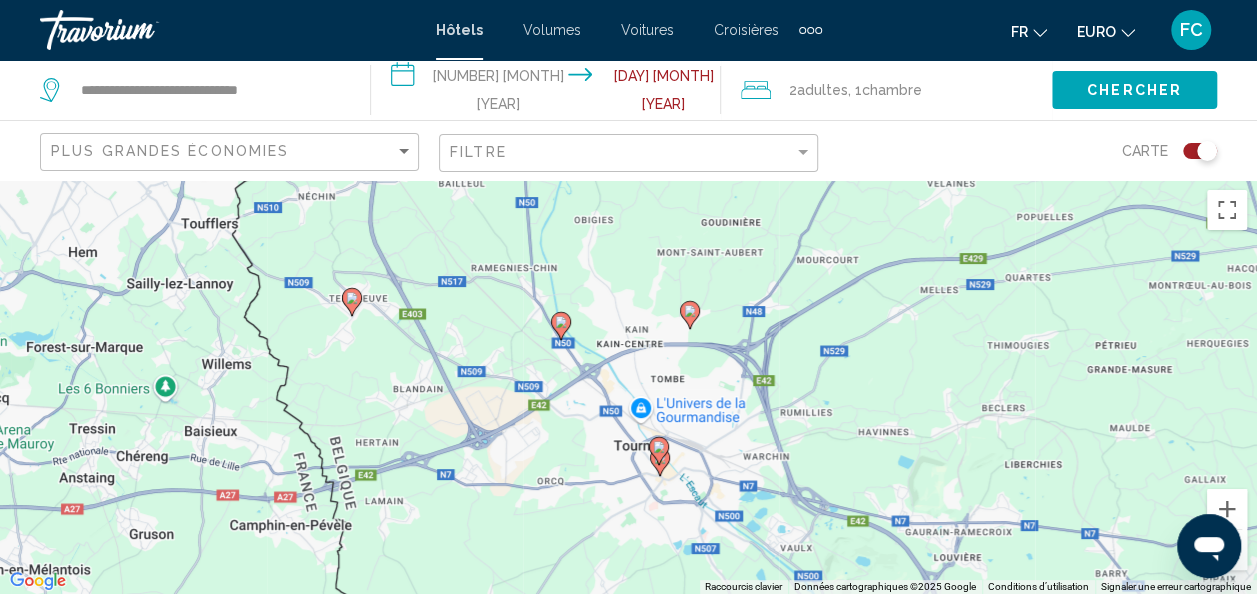 click 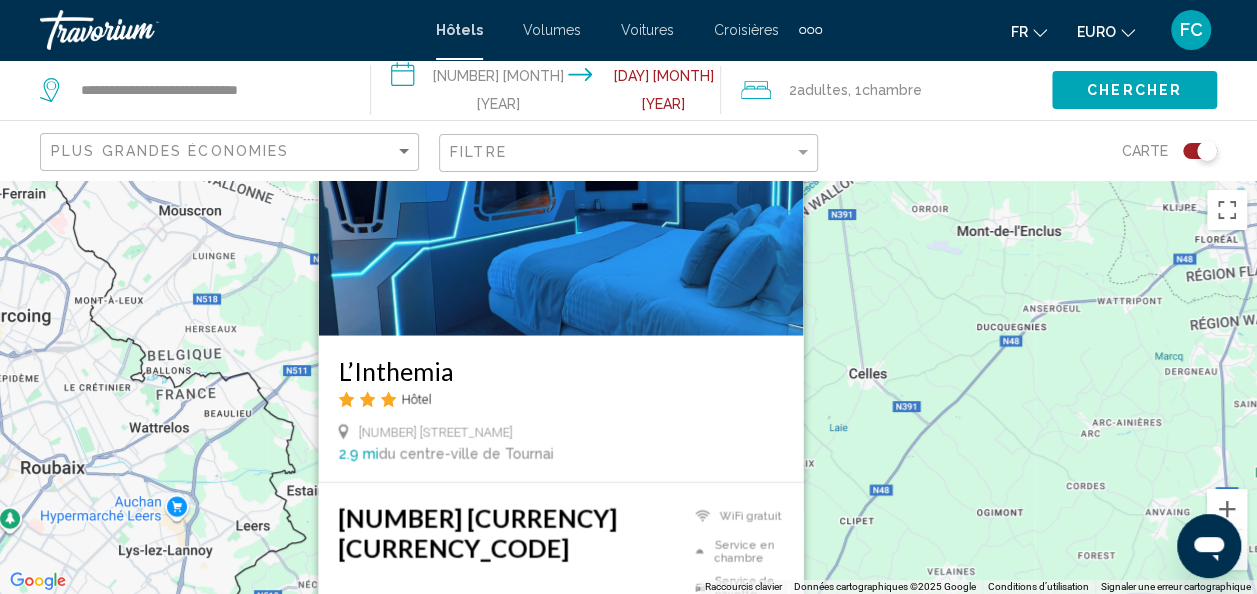 click on "Pour activer le glissement avec le clavier, appuyez sur Alt+Entrée. Une fois ce mode activé, utilisez les touches fléchées pour déplacer le repère. Pour valider le déplacement, appuyez sur Entrée. Pour annuler, appuyez sur Échap.  L’Inthemia
Hôtel
19 Chaussée de Tournai 2.9 mi  du centre-ville de Tournai de l'hôtel 262,70 € EUR
WiFi gratuit
Service en chambre
Service de navette  Sélectionner une chambre" at bounding box center (628, 387) 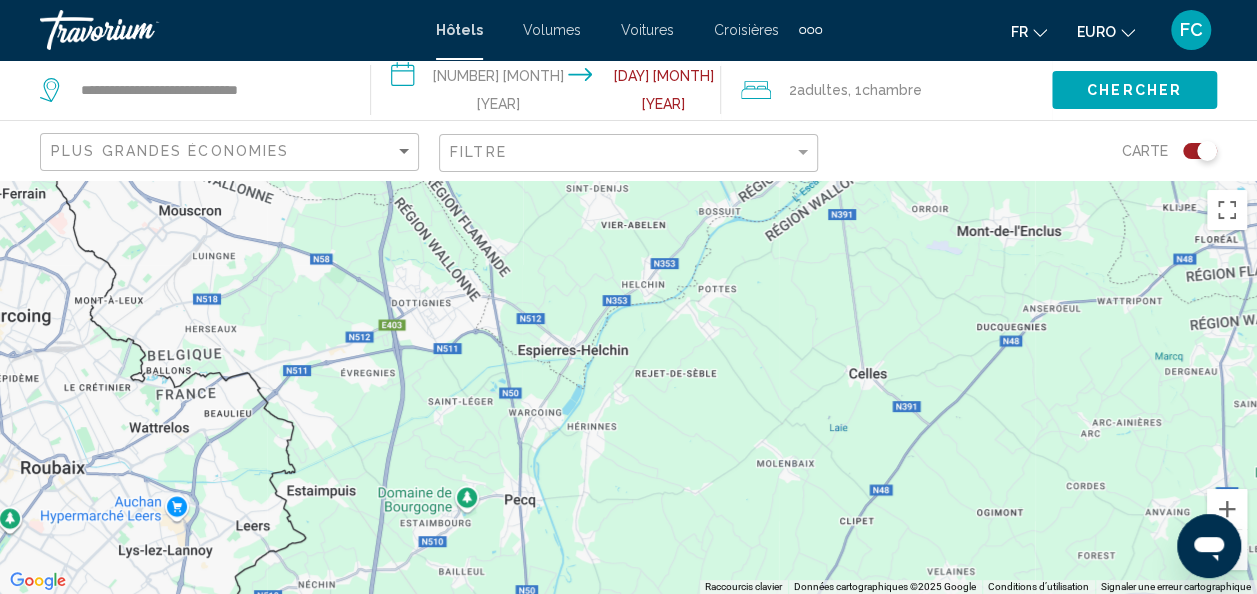 drag, startPoint x: 761, startPoint y: 564, endPoint x: 654, endPoint y: 370, distance: 221.55135 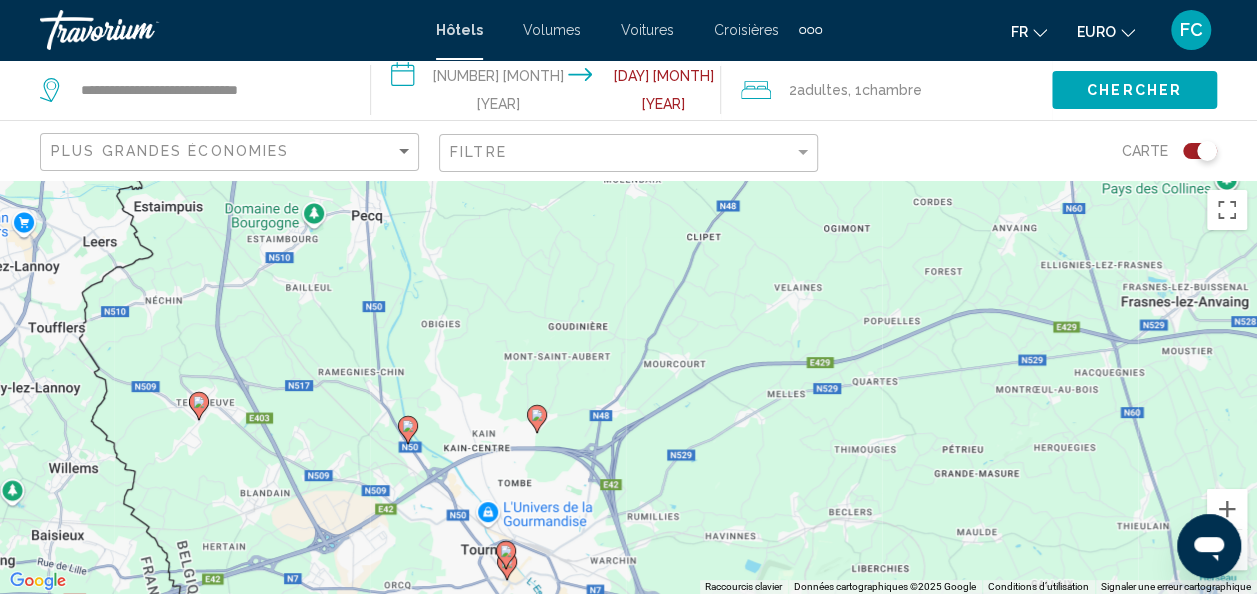 click 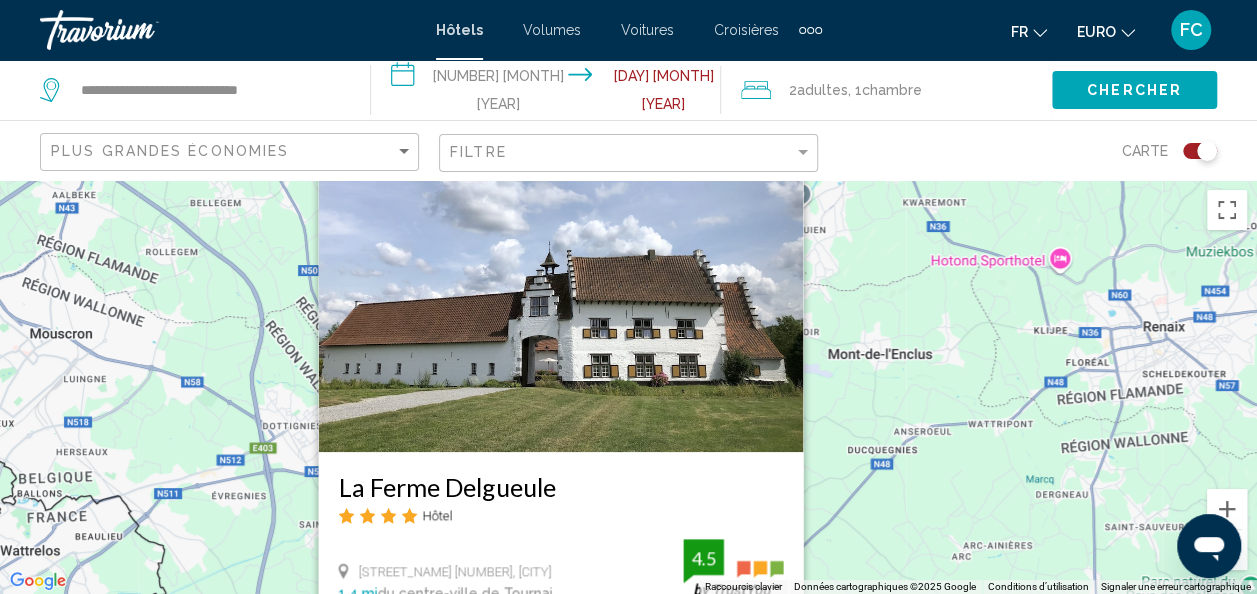 drag, startPoint x: 806, startPoint y: 298, endPoint x: 837, endPoint y: 418, distance: 123.9395 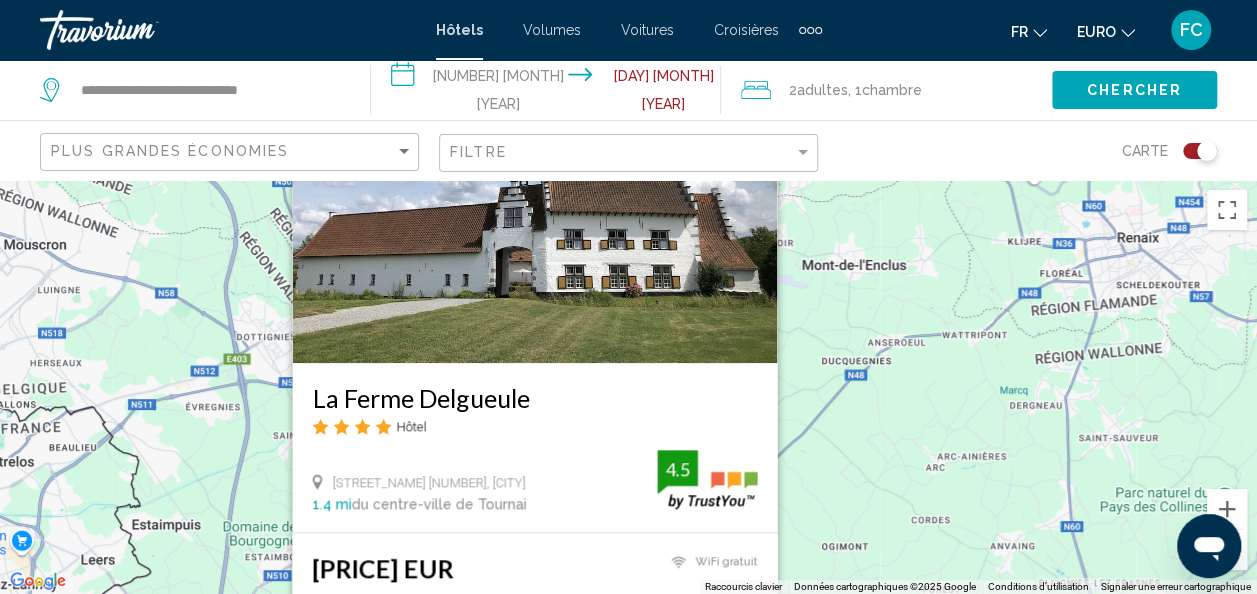 drag, startPoint x: 842, startPoint y: 368, endPoint x: 802, endPoint y: 236, distance: 137.92752 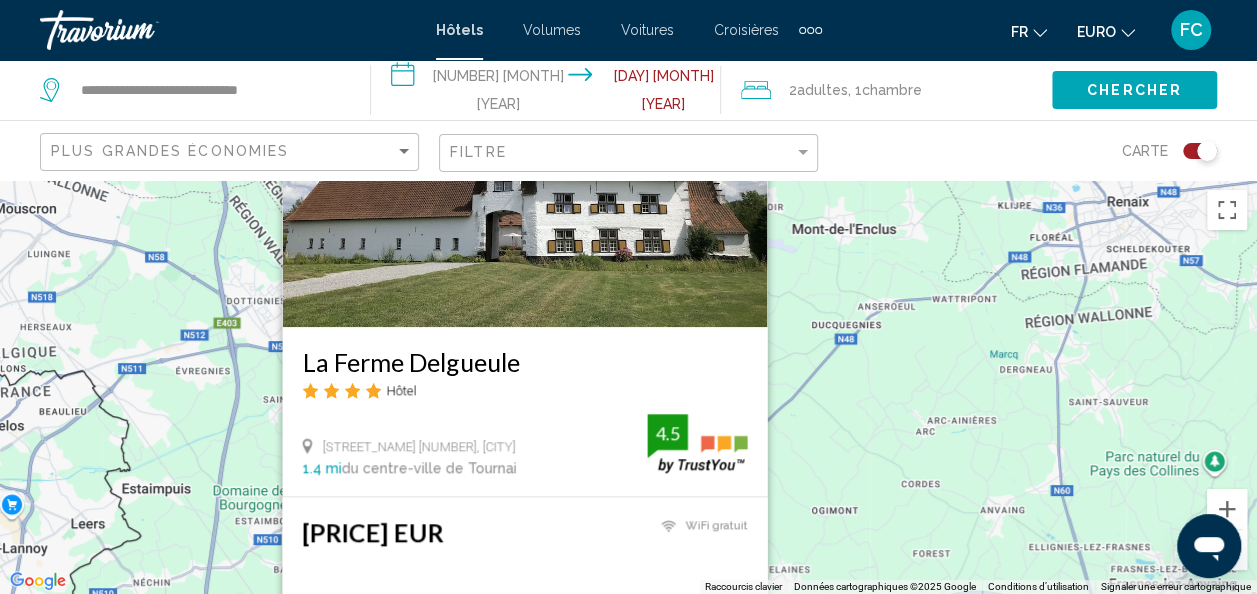 click at bounding box center [524, 167] 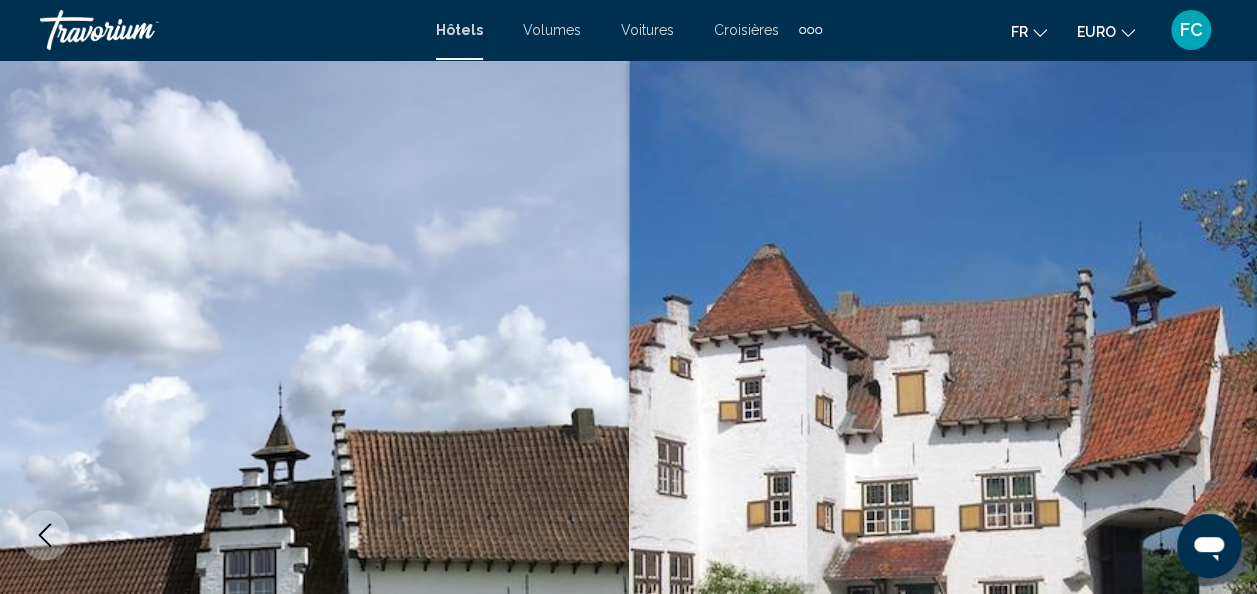 scroll, scrollTop: 238, scrollLeft: 0, axis: vertical 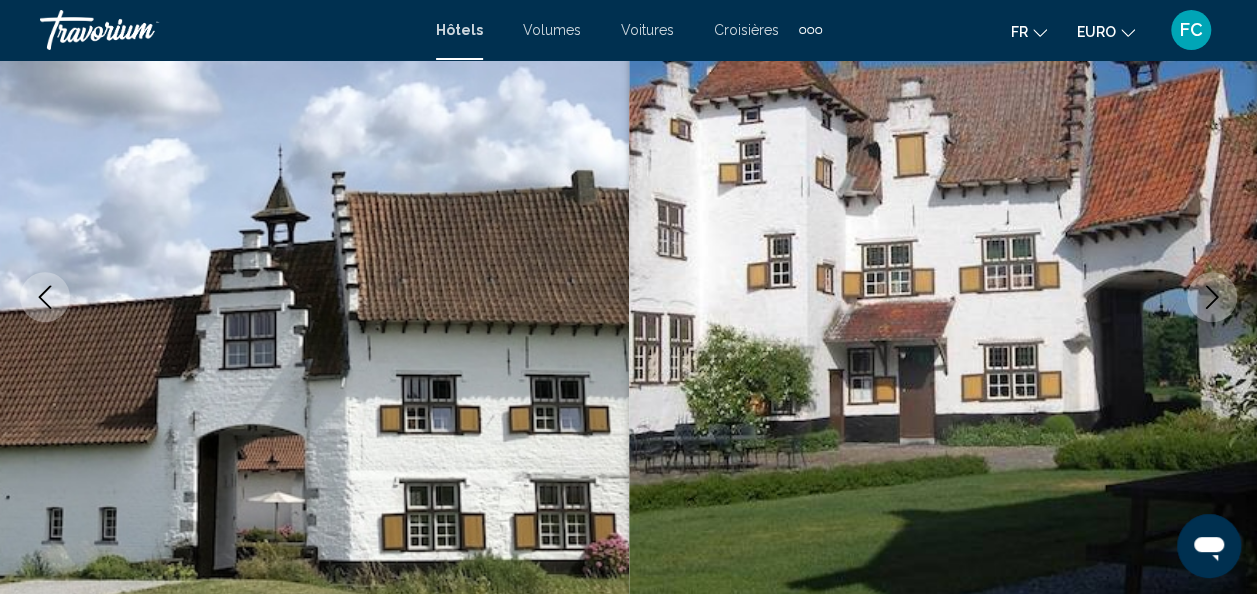 click at bounding box center (1212, 297) 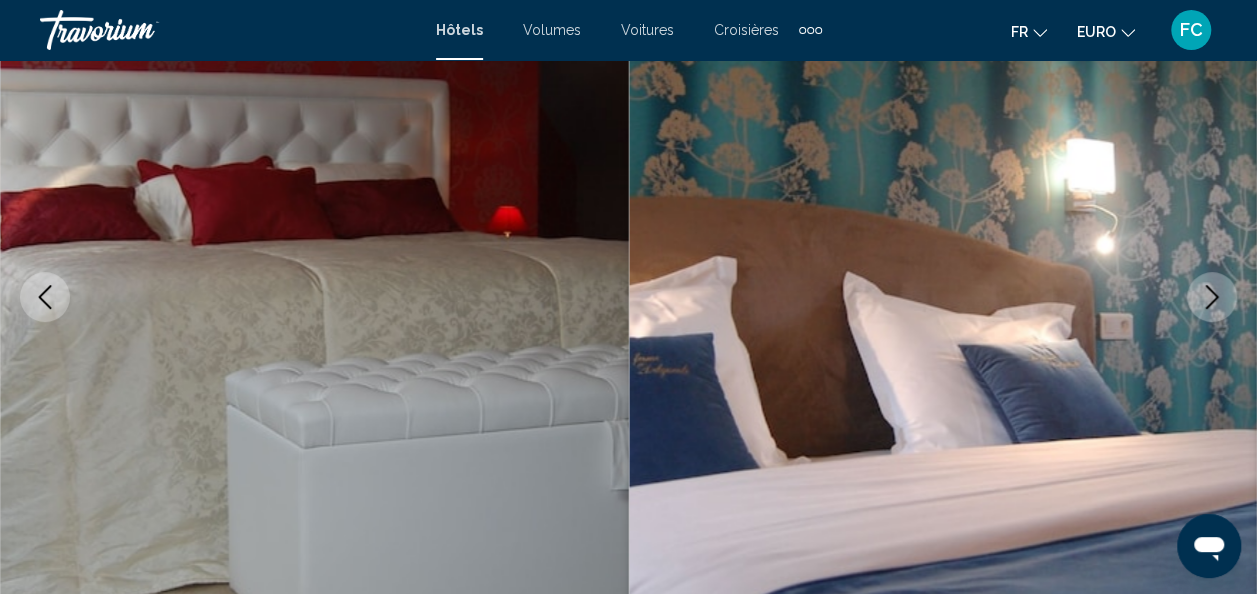 click at bounding box center (1212, 297) 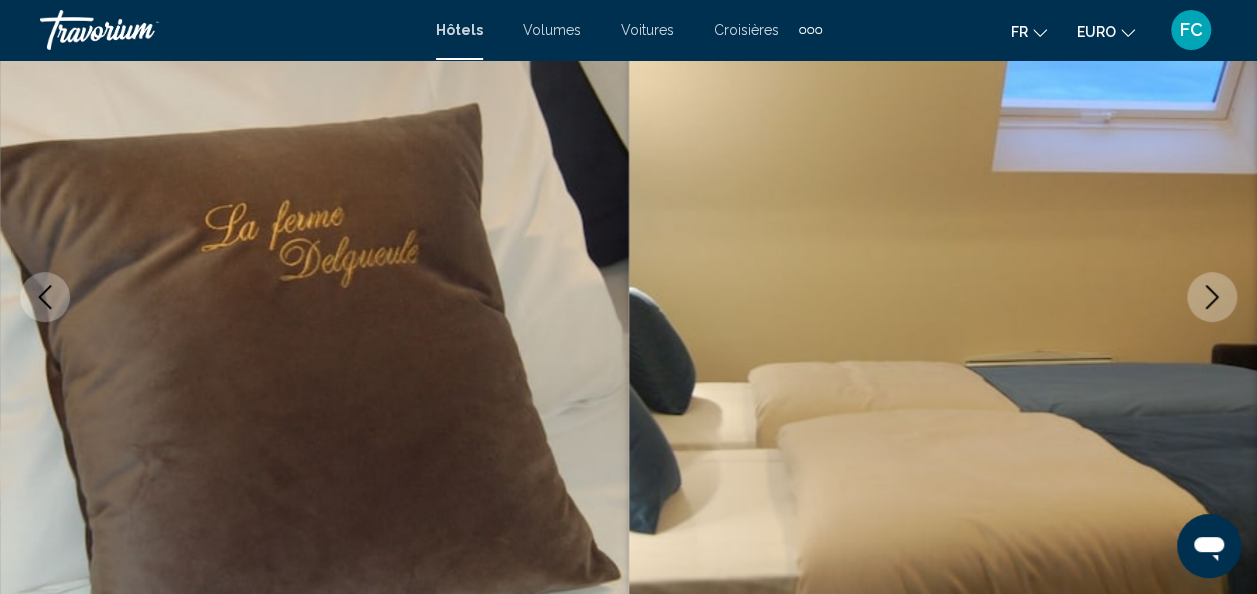 click at bounding box center (1212, 297) 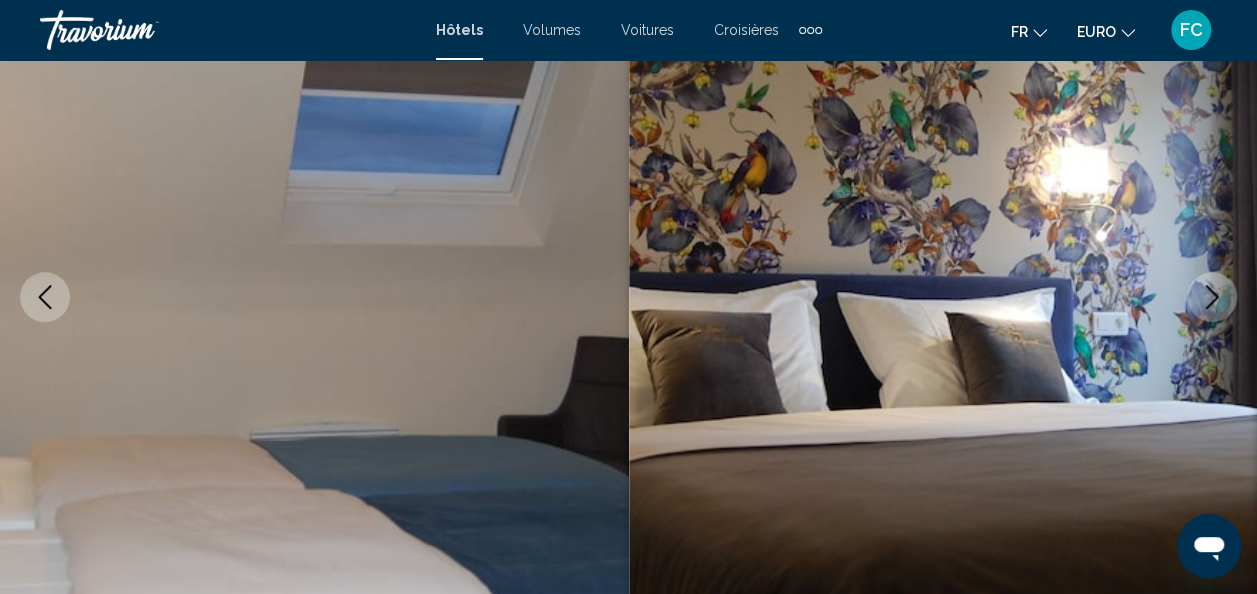 click at bounding box center (1212, 297) 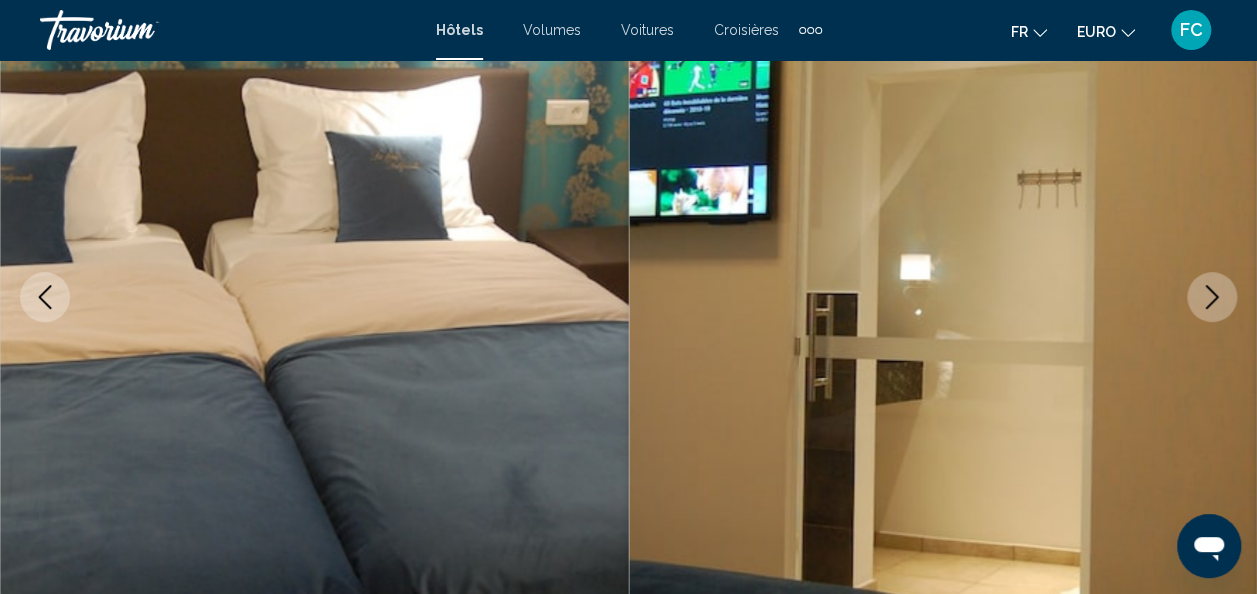 click at bounding box center [1212, 297] 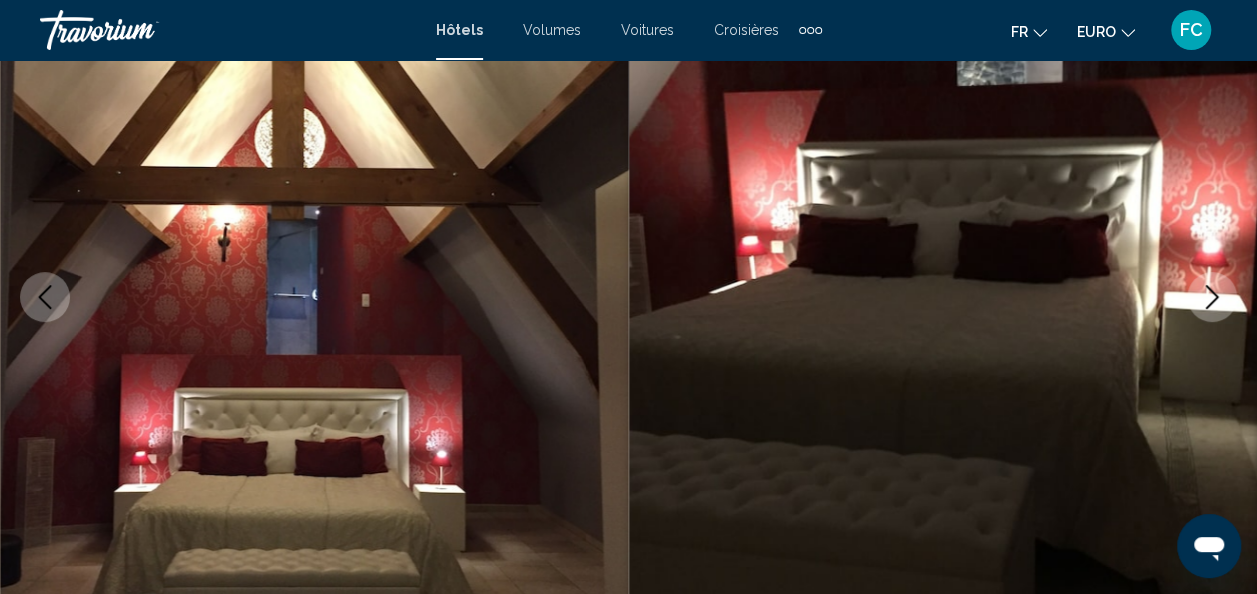click at bounding box center (1212, 297) 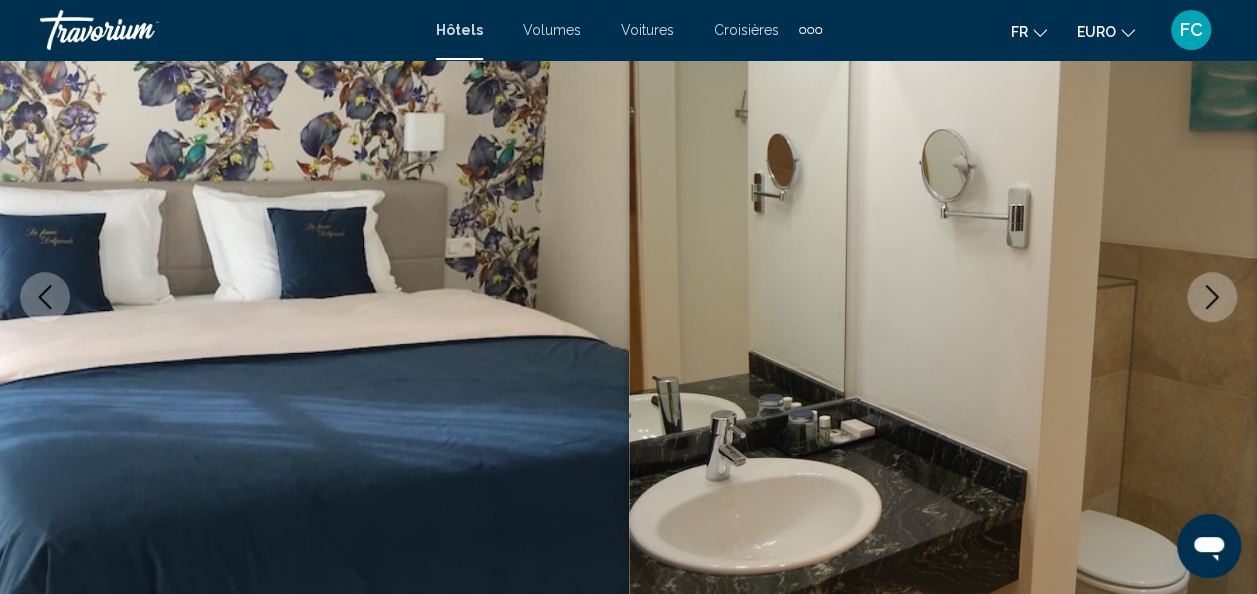 click at bounding box center (1212, 297) 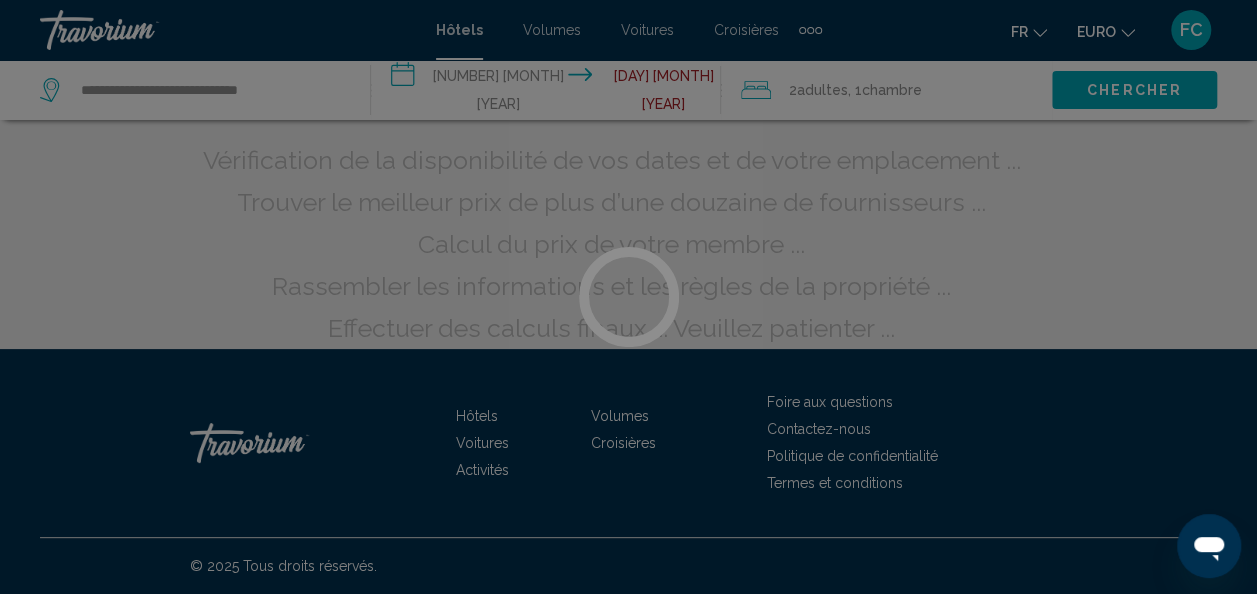 scroll, scrollTop: 0, scrollLeft: 0, axis: both 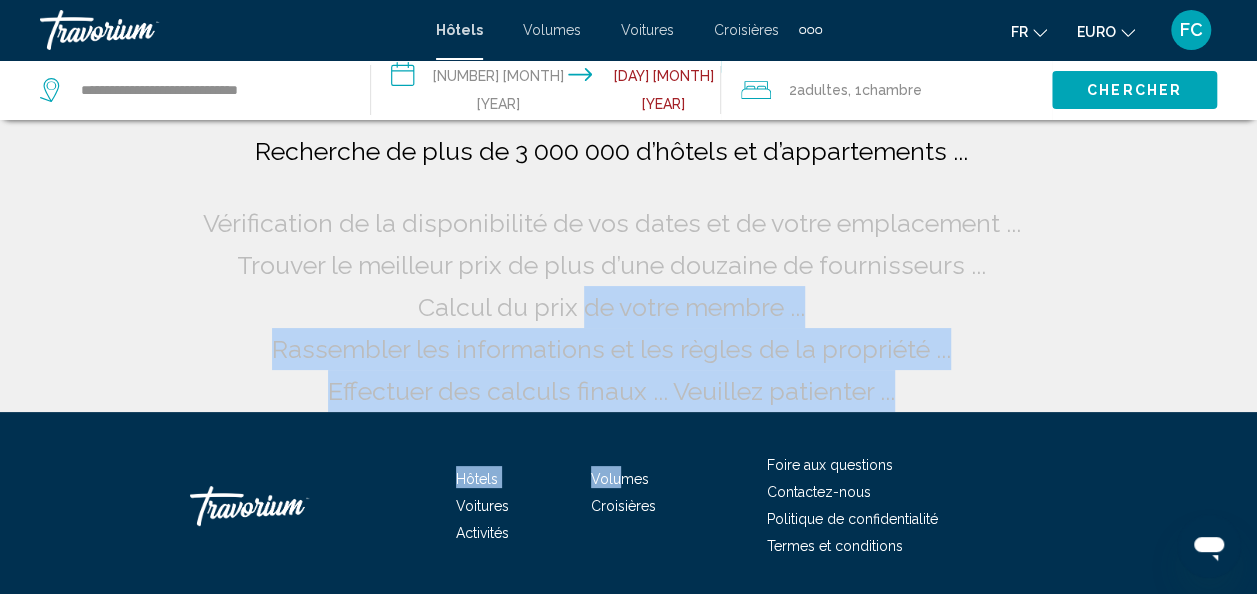 drag, startPoint x: 585, startPoint y: 292, endPoint x: 622, endPoint y: 456, distance: 168.12198 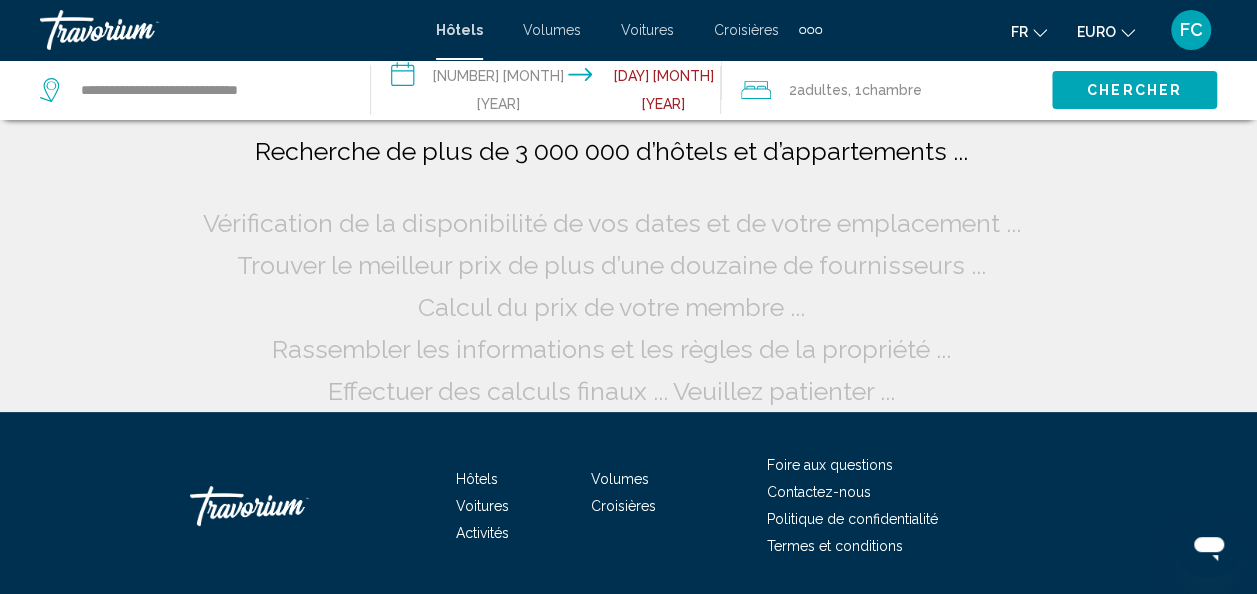 click on "Recherche de plus de 3 000 000 d’hôtels et d’appartements ...
Vérification de la disponibilité de vos dates et de votre emplacement ..." 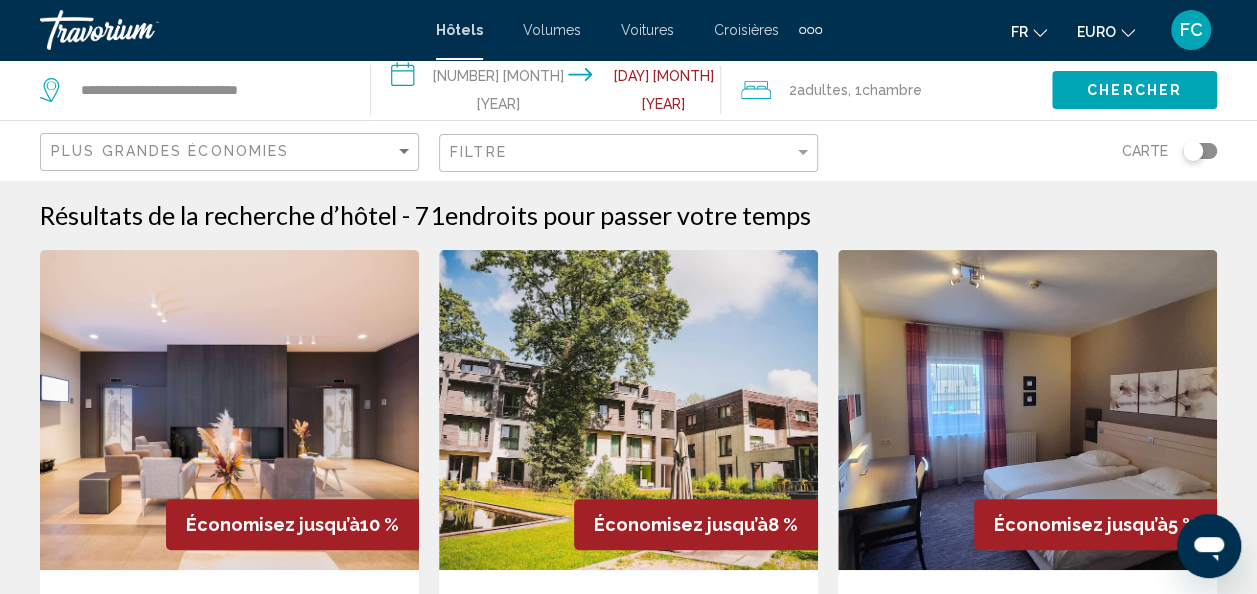 click 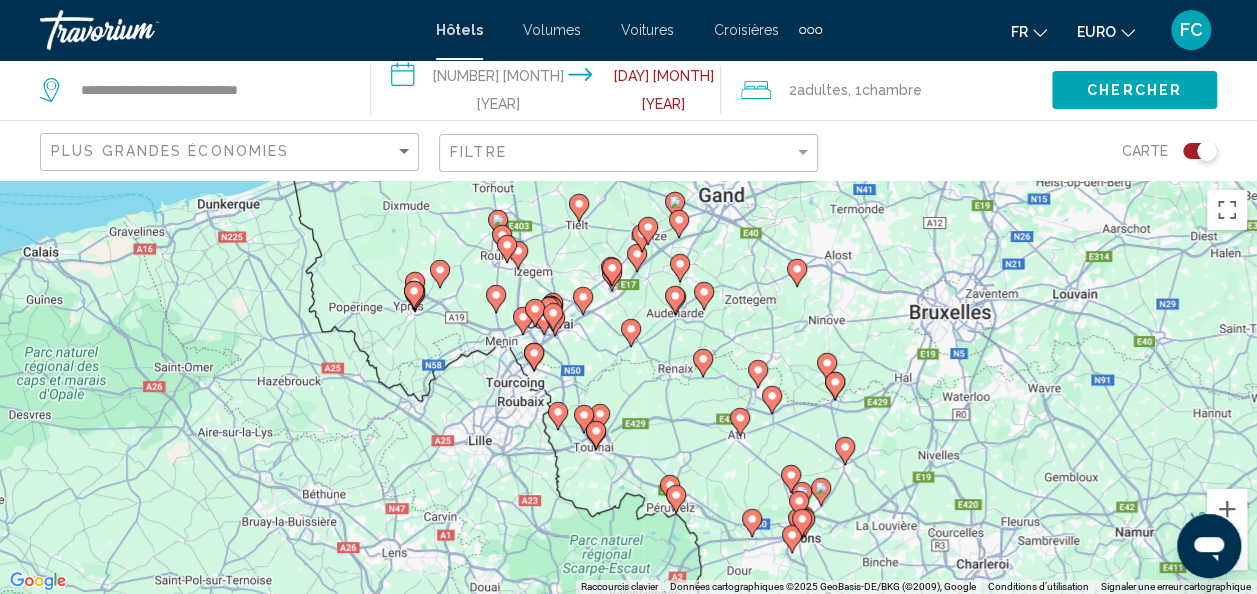 click on "Pour activer le glissement avec le clavier, appuyez sur Alt+Entrée. Une fois ce mode activé, utilisez les touches fléchées pour déplacer le repère. Pour valider le déplacement, appuyez sur Entrée. Pour annuler, appuyez sur Échap." at bounding box center (628, 387) 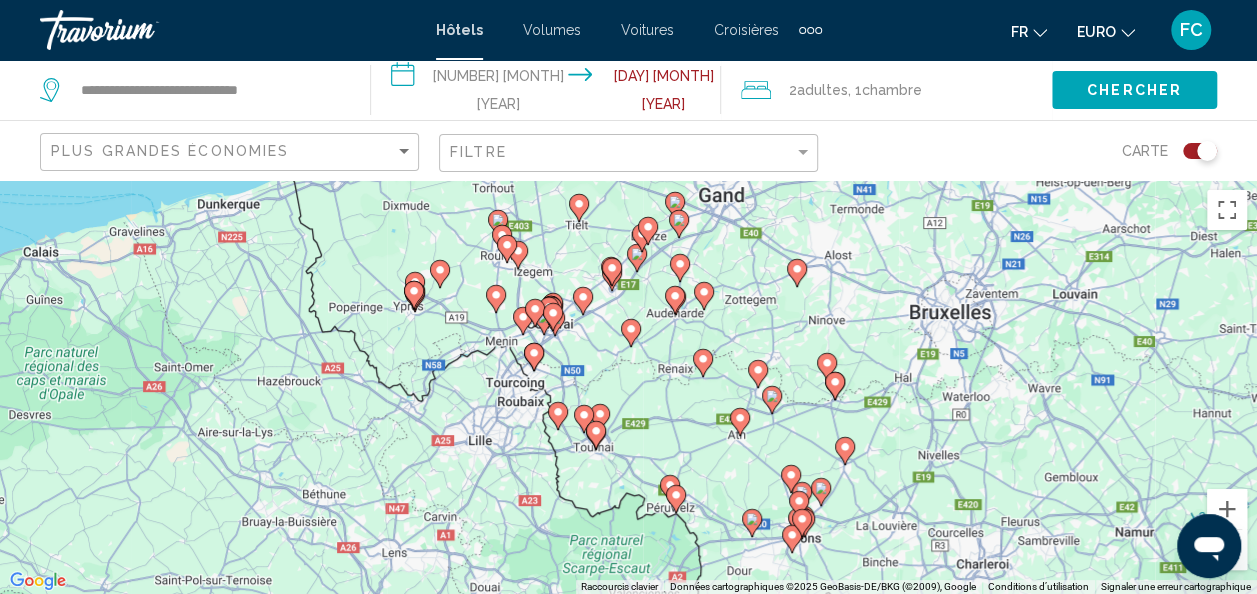 click on "Pour activer le glissement avec le clavier, appuyez sur Alt+Entrée. Une fois ce mode activé, utilisez les touches fléchées pour déplacer le repère. Pour valider le déplacement, appuyez sur Entrée. Pour annuler, appuyez sur Échap." at bounding box center [628, 387] 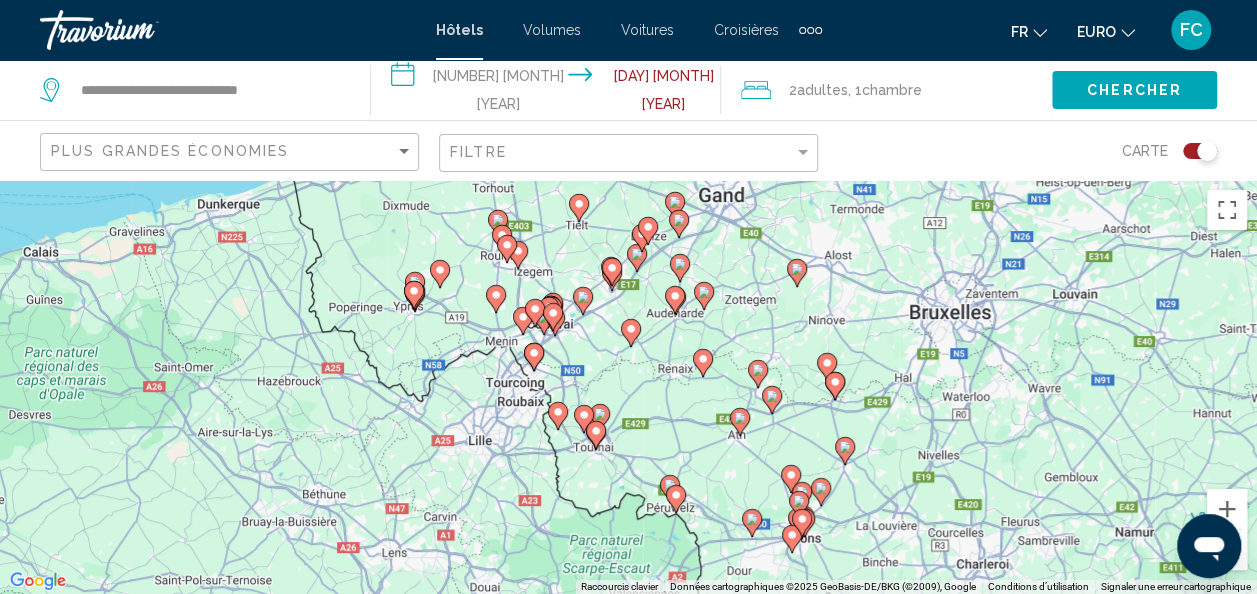 click on "Pour activer le glissement avec le clavier, appuyez sur Alt+Entrée. Une fois ce mode activé, utilisez les touches fléchées pour déplacer le repère. Pour valider le déplacement, appuyez sur Entrée. Pour annuler, appuyez sur Échap." at bounding box center (628, 387) 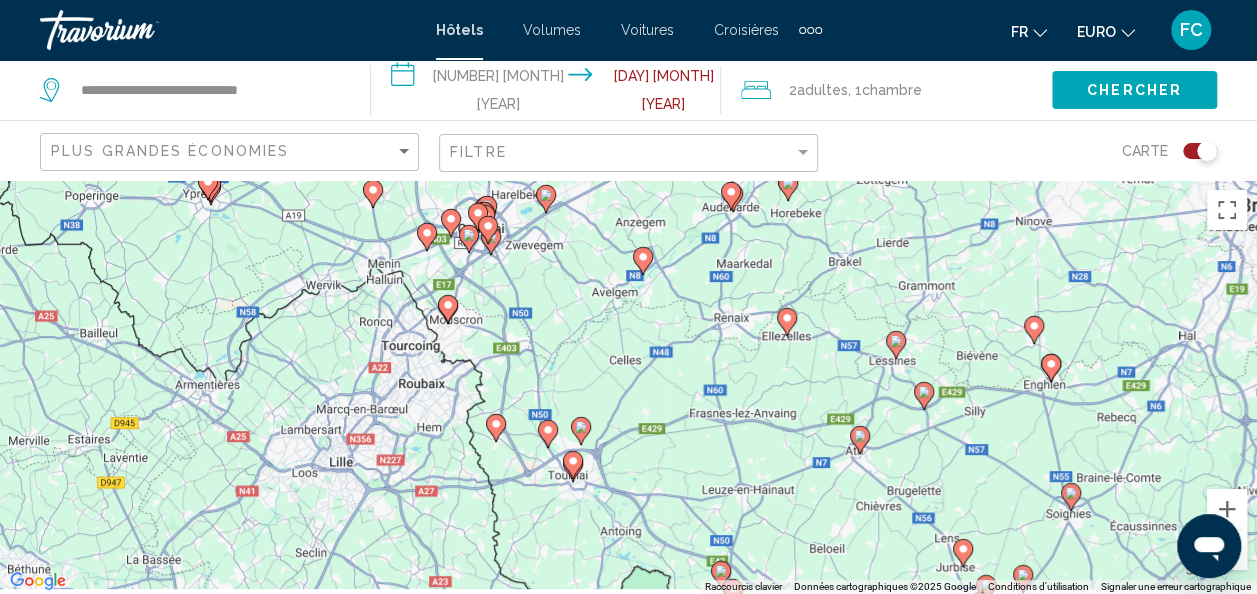 drag, startPoint x: 537, startPoint y: 407, endPoint x: 524, endPoint y: 288, distance: 119.70798 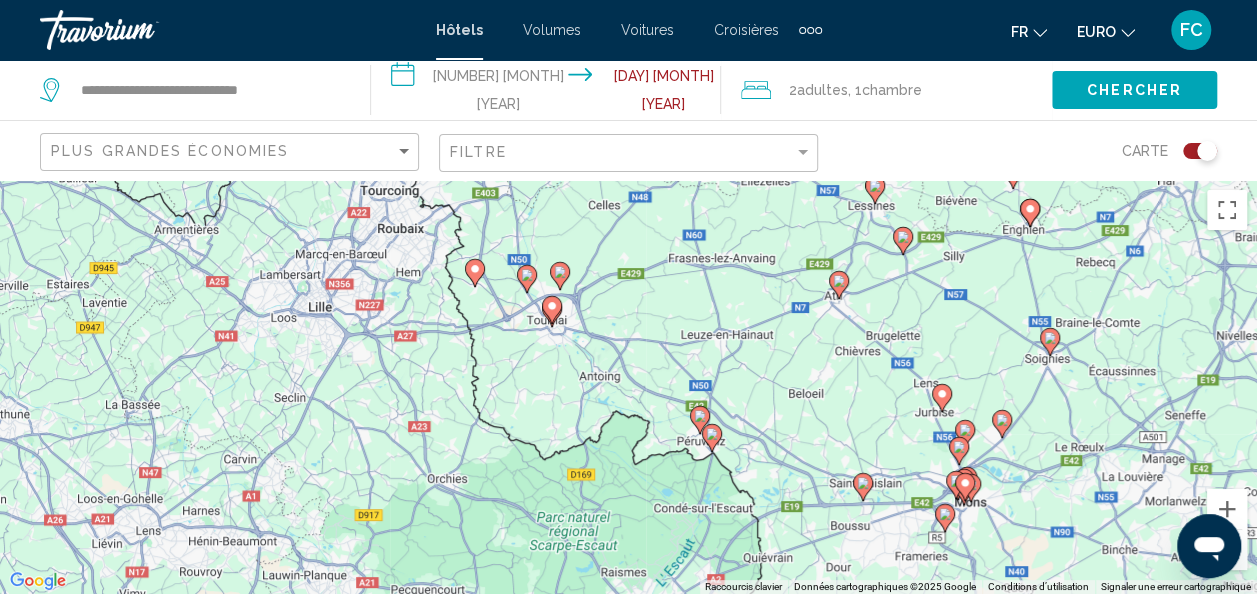 click on "Pour activer le glissement avec le clavier, appuyez sur Alt+Entrée. Une fois ce mode activé, utilisez les touches fléchées pour déplacer le repère. Pour valider le déplacement, appuyez sur Entrée. Pour annuler, appuyez sur Échap." at bounding box center [628, 387] 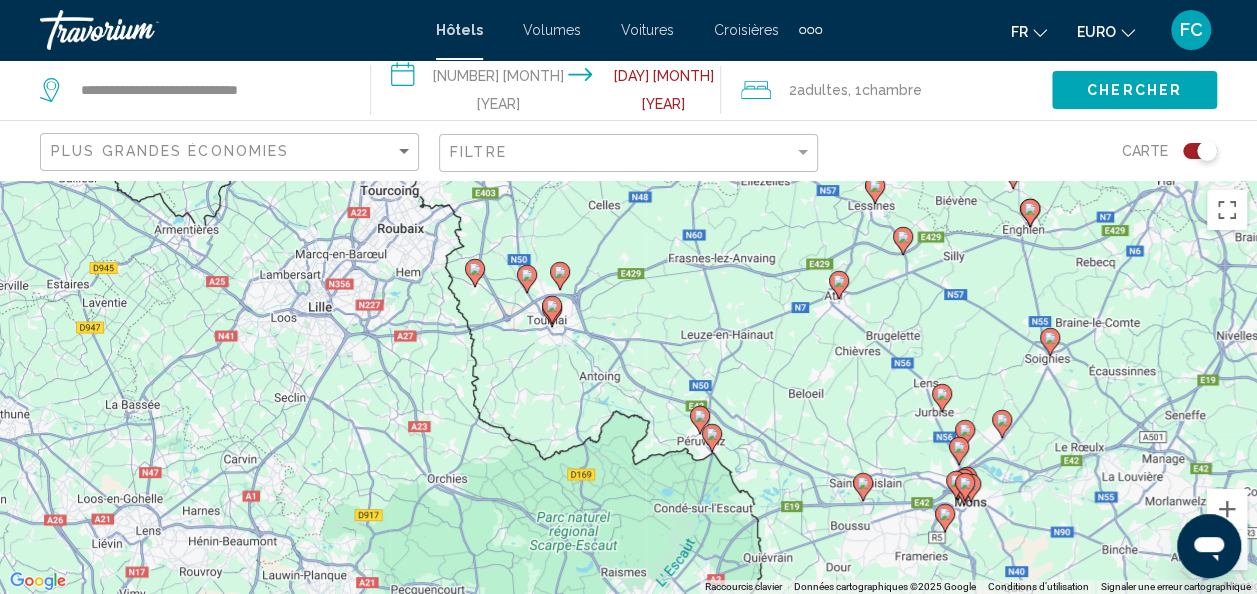 click on "Pour activer le glissement avec le clavier, appuyez sur Alt+Entrée. Une fois ce mode activé, utilisez les touches fléchées pour déplacer le repère. Pour valider le déplacement, appuyez sur Entrée. Pour annuler, appuyez sur Échap." at bounding box center [628, 387] 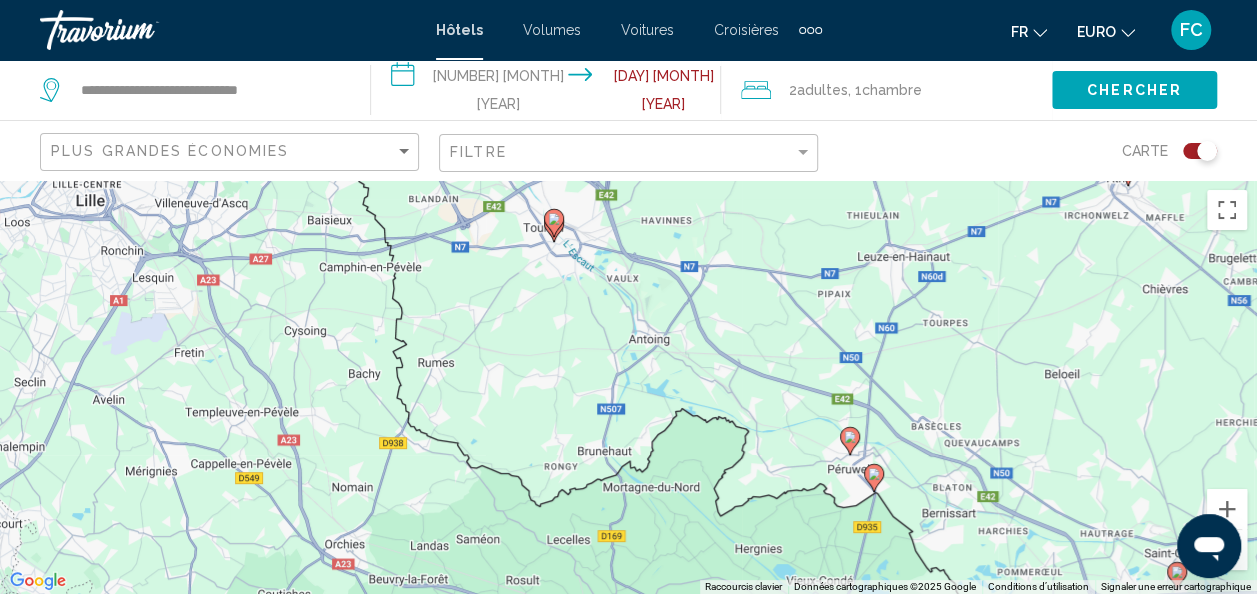 click on "Pour activer le glissement avec le clavier, appuyez sur Alt+Entrée. Une fois ce mode activé, utilisez les touches fléchées pour déplacer le repère. Pour valider le déplacement, appuyez sur Entrée. Pour annuler, appuyez sur Échap." at bounding box center (628, 387) 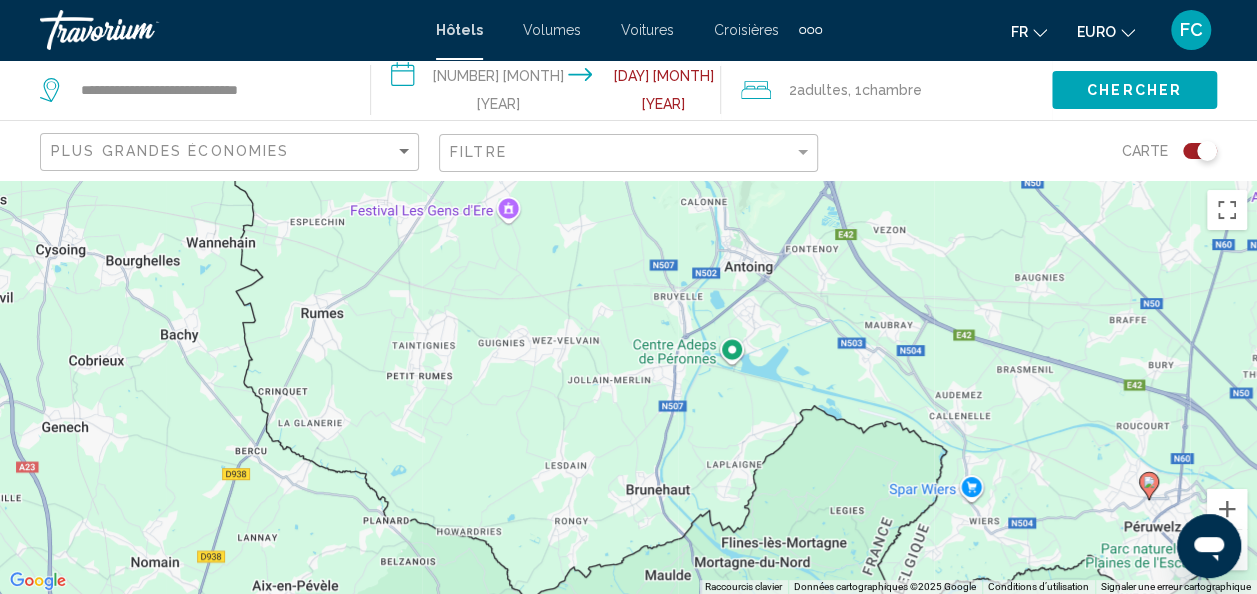 drag, startPoint x: 526, startPoint y: 239, endPoint x: 518, endPoint y: 522, distance: 283.11304 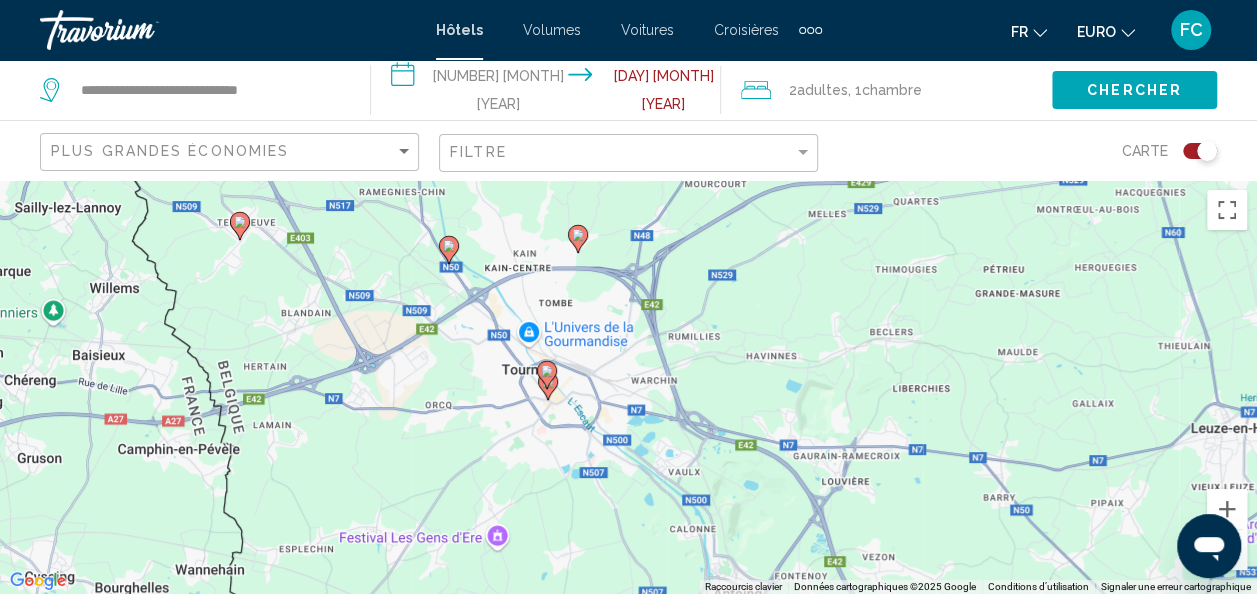 click on "Pour activer le glissement avec le clavier, appuyez sur Alt+Entrée. Une fois ce mode activé, utilisez les touches fléchées pour déplacer le repère. Pour valider le déplacement, appuyez sur Entrée. Pour annuler, appuyez sur Échap." at bounding box center [628, 387] 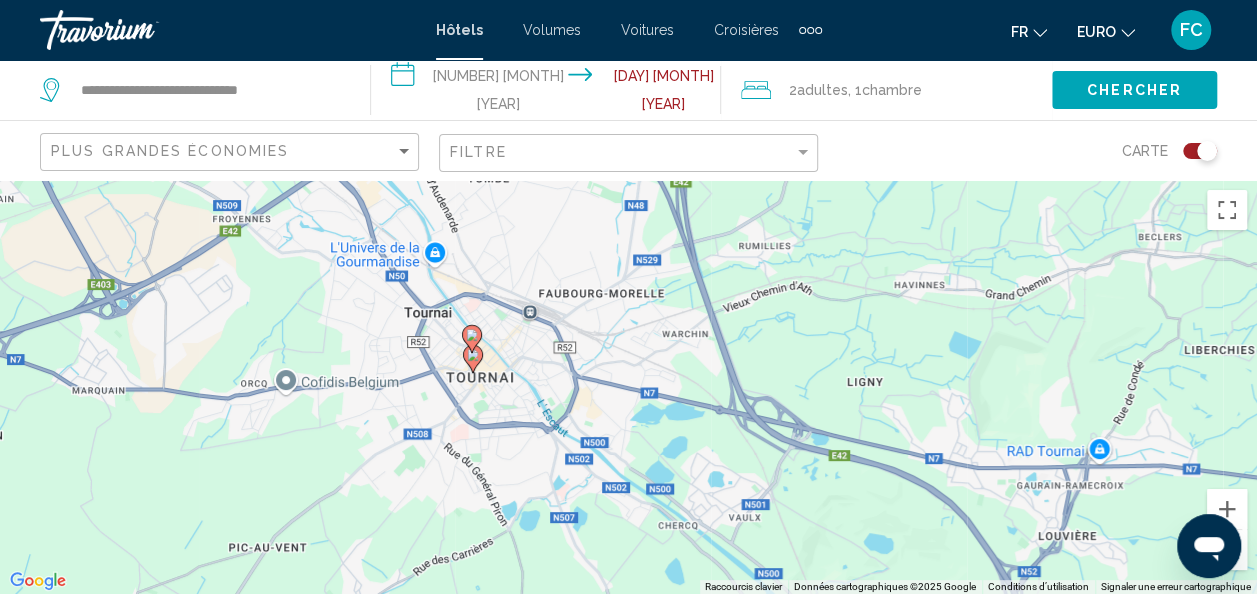 drag, startPoint x: 555, startPoint y: 310, endPoint x: 602, endPoint y: 428, distance: 127.01575 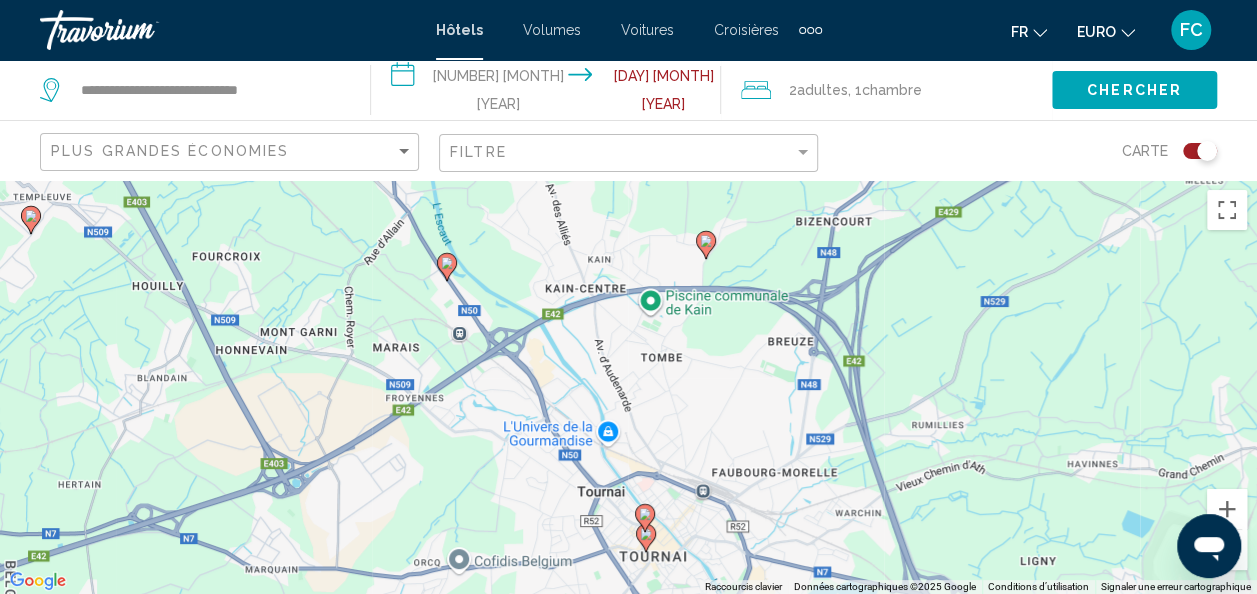 drag, startPoint x: 556, startPoint y: 371, endPoint x: 670, endPoint y: 384, distance: 114.73883 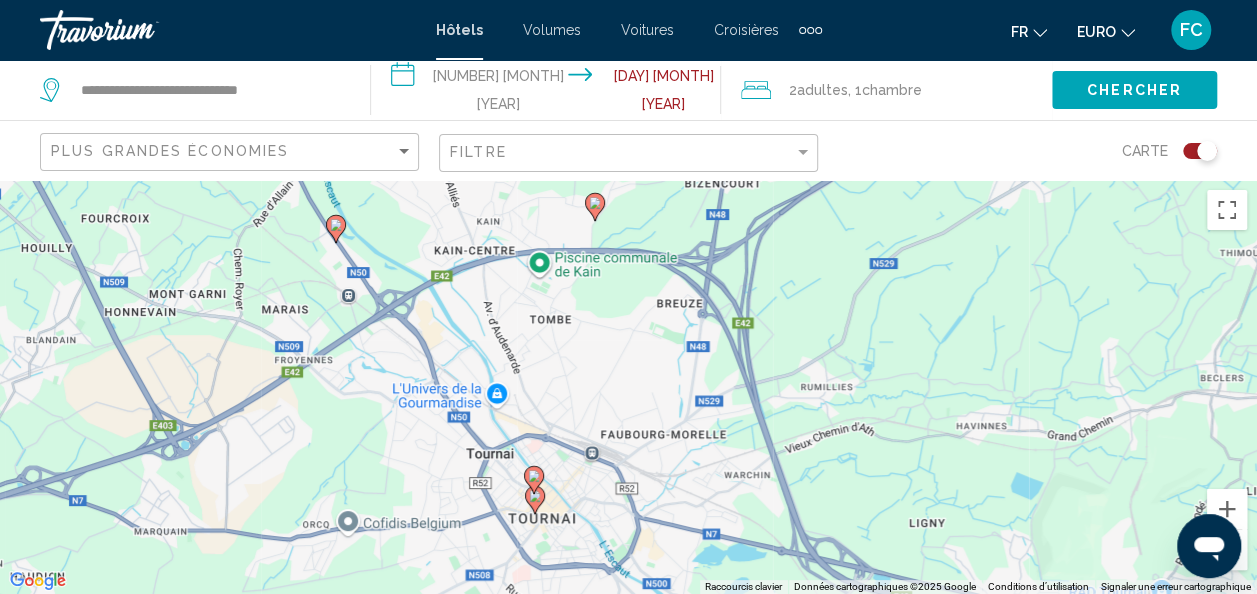 drag, startPoint x: 662, startPoint y: 444, endPoint x: 551, endPoint y: 400, distance: 119.40268 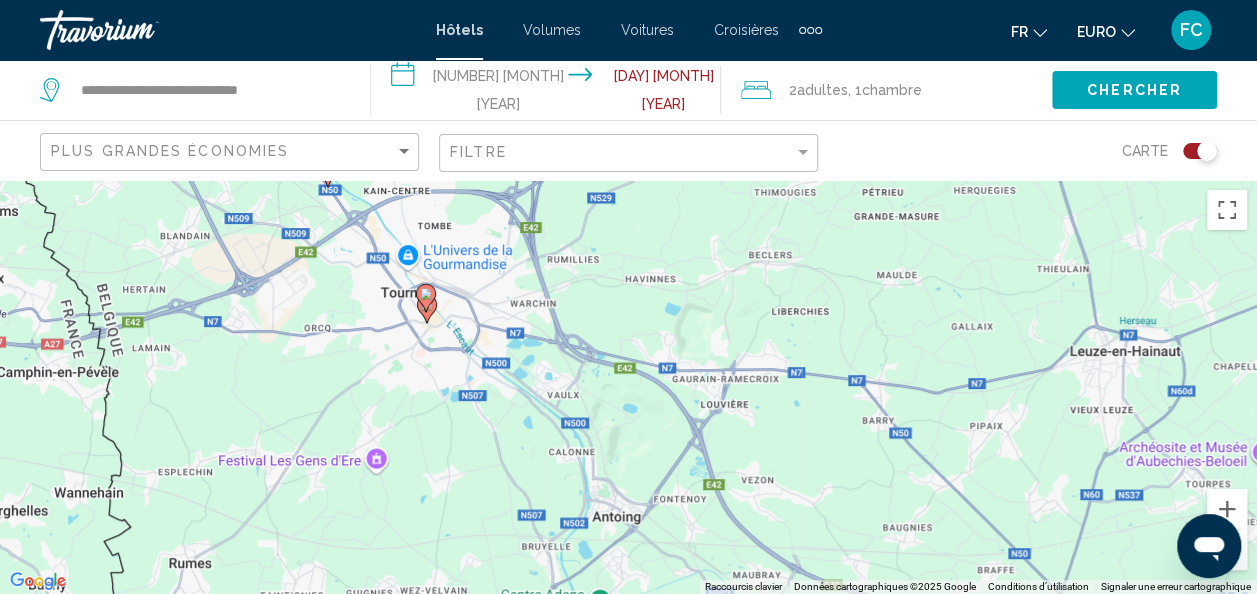 drag, startPoint x: 611, startPoint y: 504, endPoint x: 484, endPoint y: 350, distance: 199.61212 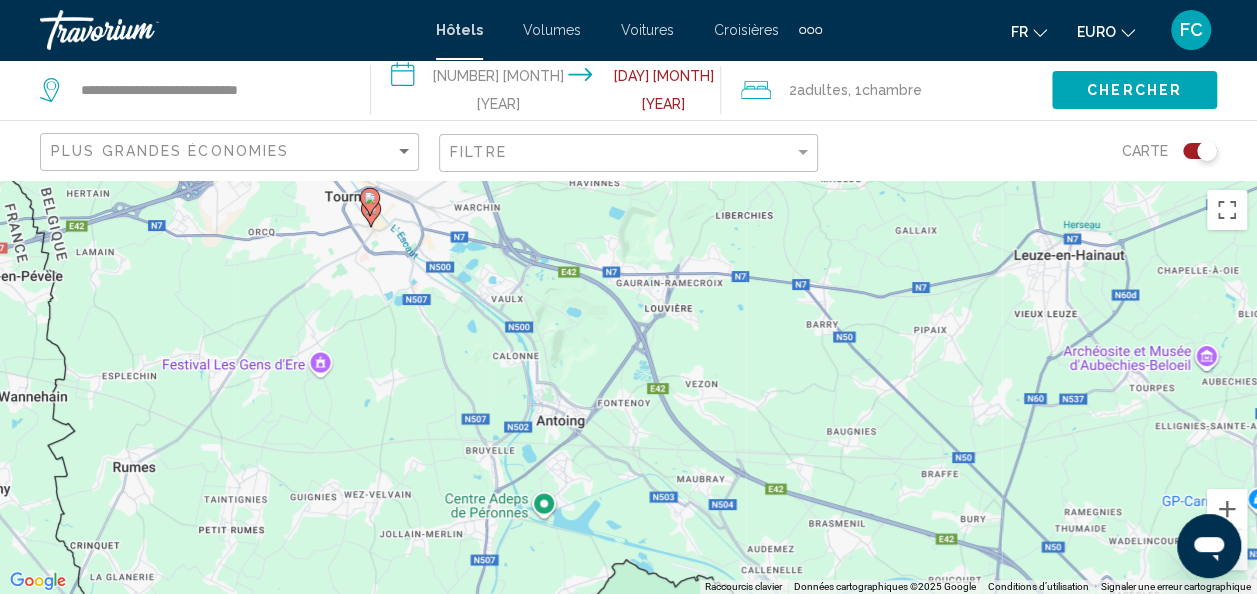 drag, startPoint x: 474, startPoint y: 518, endPoint x: 394, endPoint y: 420, distance: 126.50692 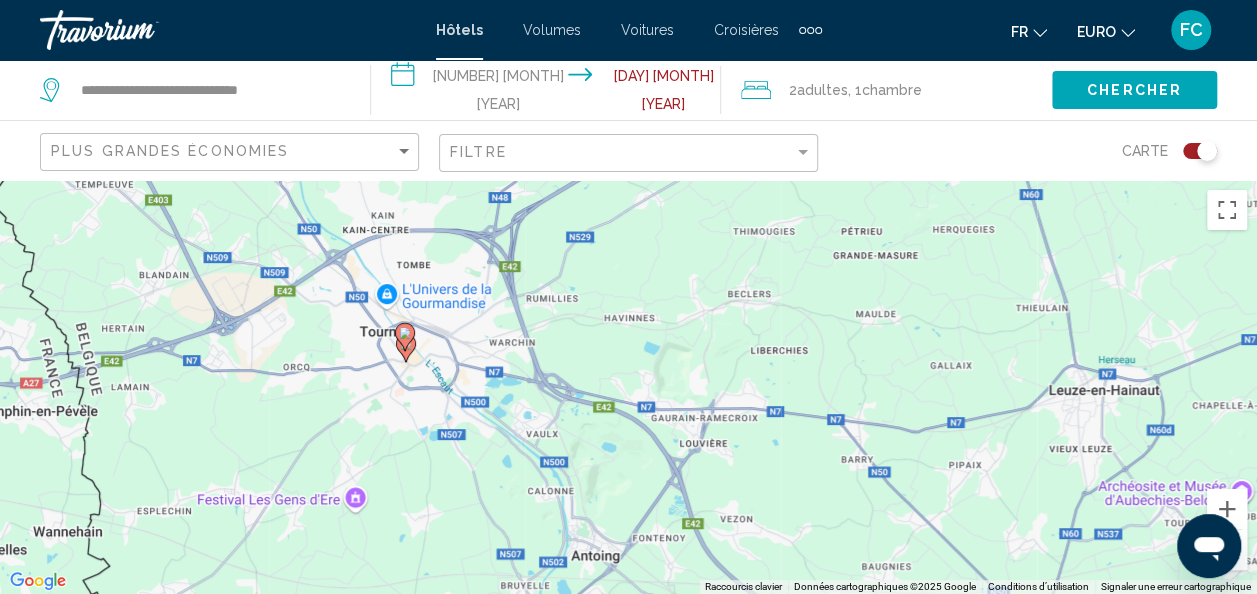 drag, startPoint x: 305, startPoint y: 290, endPoint x: 406, endPoint y: 530, distance: 260.38626 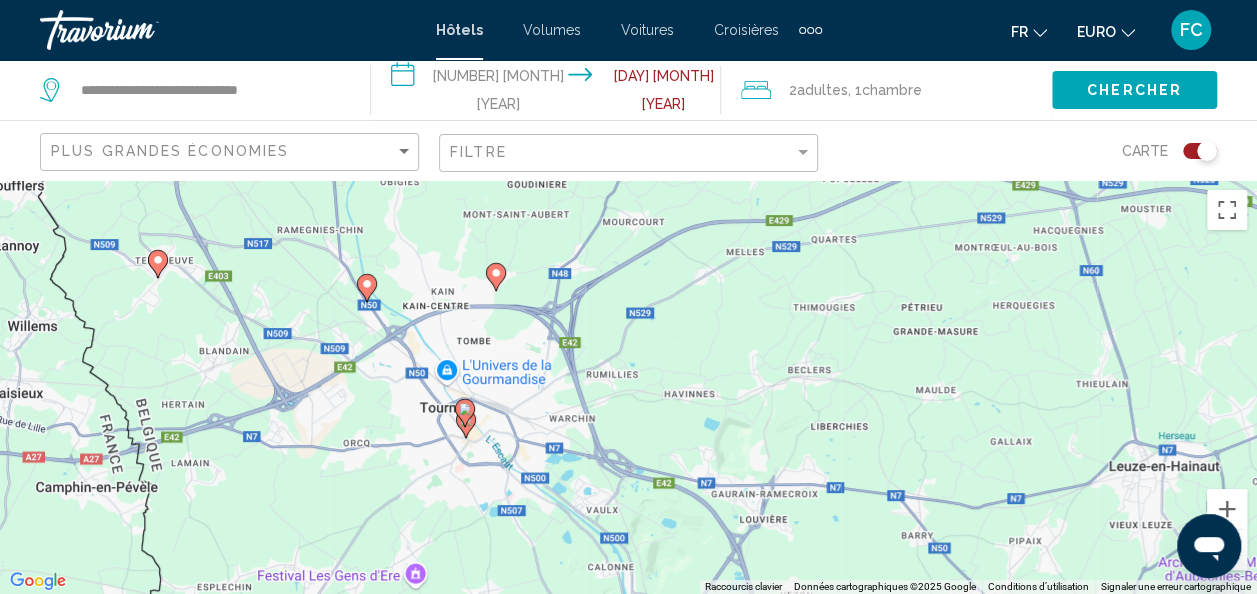 drag, startPoint x: 527, startPoint y: 308, endPoint x: 654, endPoint y: 430, distance: 176.10509 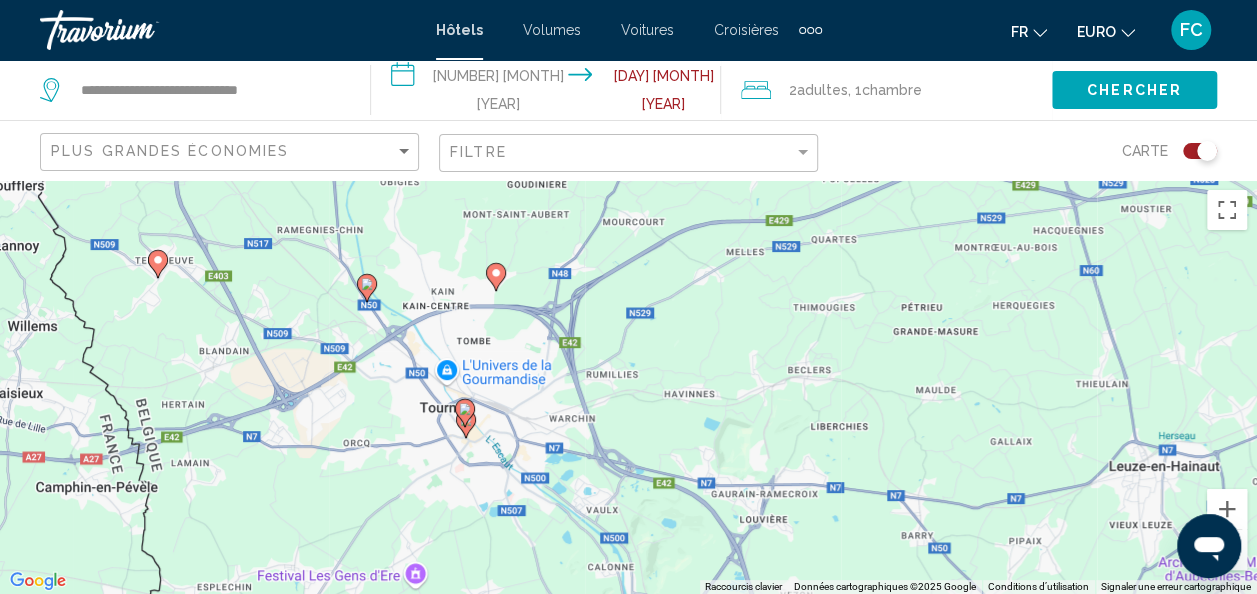 click on "Pour activer le glissement avec le clavier, appuyez sur Alt+Entrée. Une fois ce mode activé, utilisez les touches fléchées pour déplacer le repère. Pour valider le déplacement, appuyez sur Entrée. Pour annuler, appuyez sur Échap." at bounding box center (628, 387) 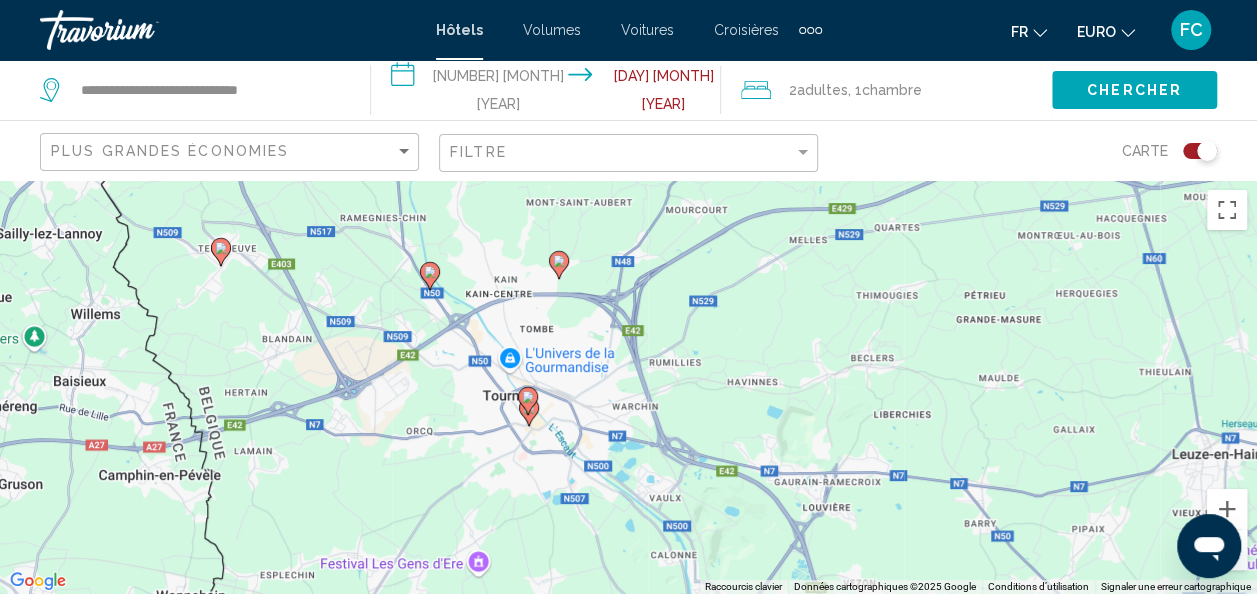 drag, startPoint x: 580, startPoint y: 470, endPoint x: 521, endPoint y: 356, distance: 128.36276 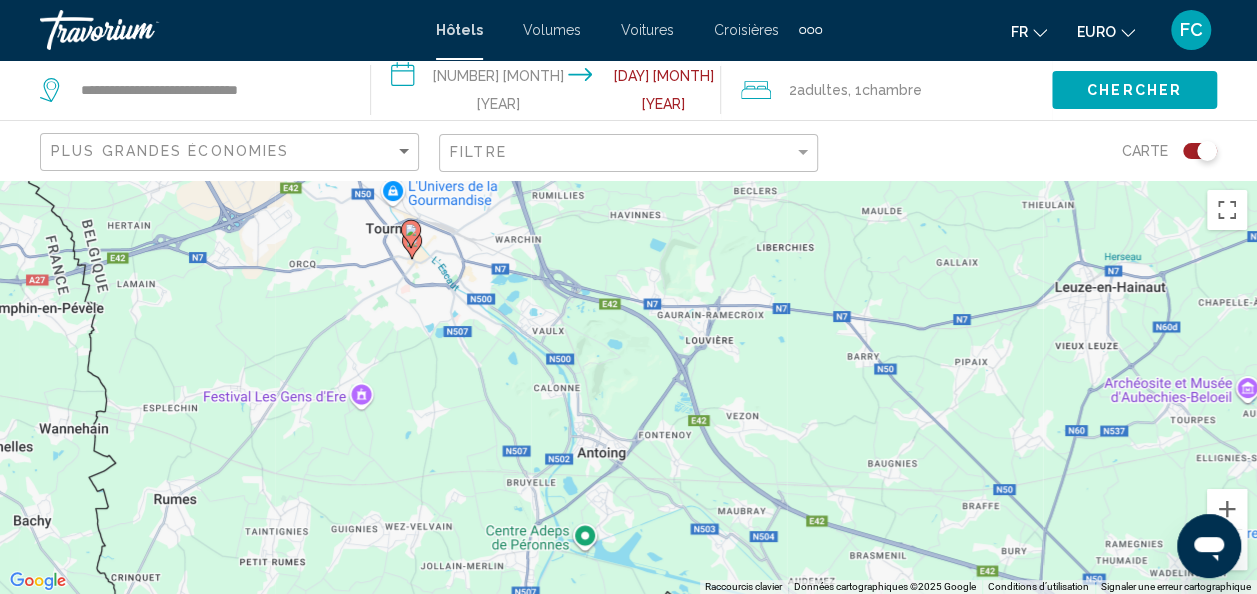 drag, startPoint x: 404, startPoint y: 453, endPoint x: 277, endPoint y: 264, distance: 227.70595 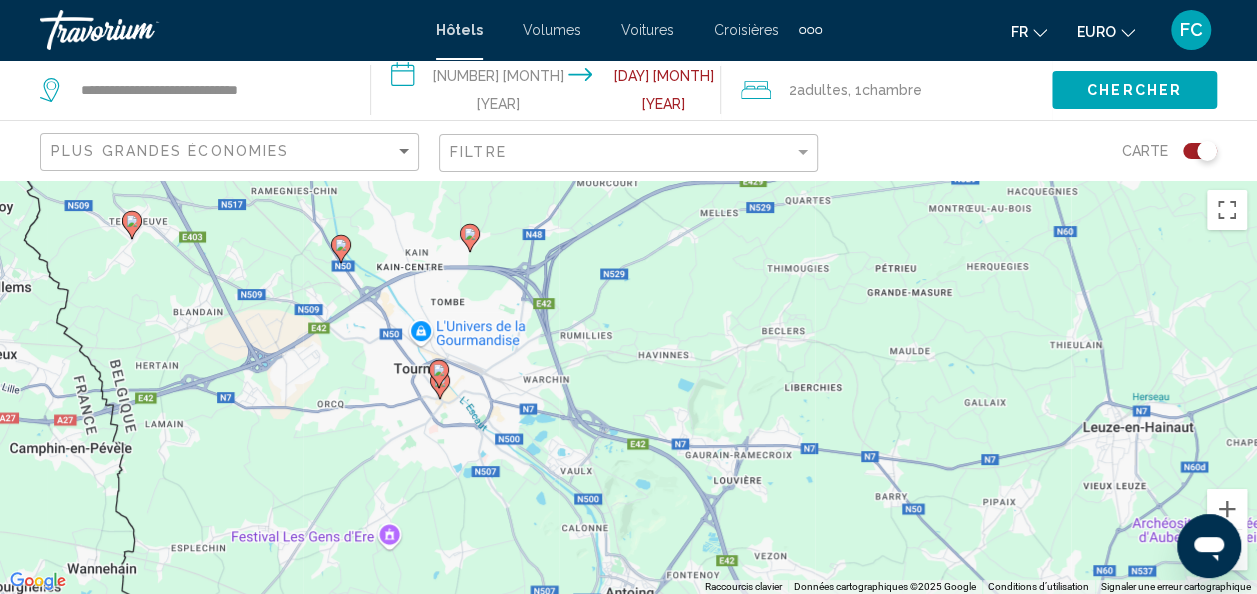 drag, startPoint x: 371, startPoint y: 455, endPoint x: 407, endPoint y: 614, distance: 163.02454 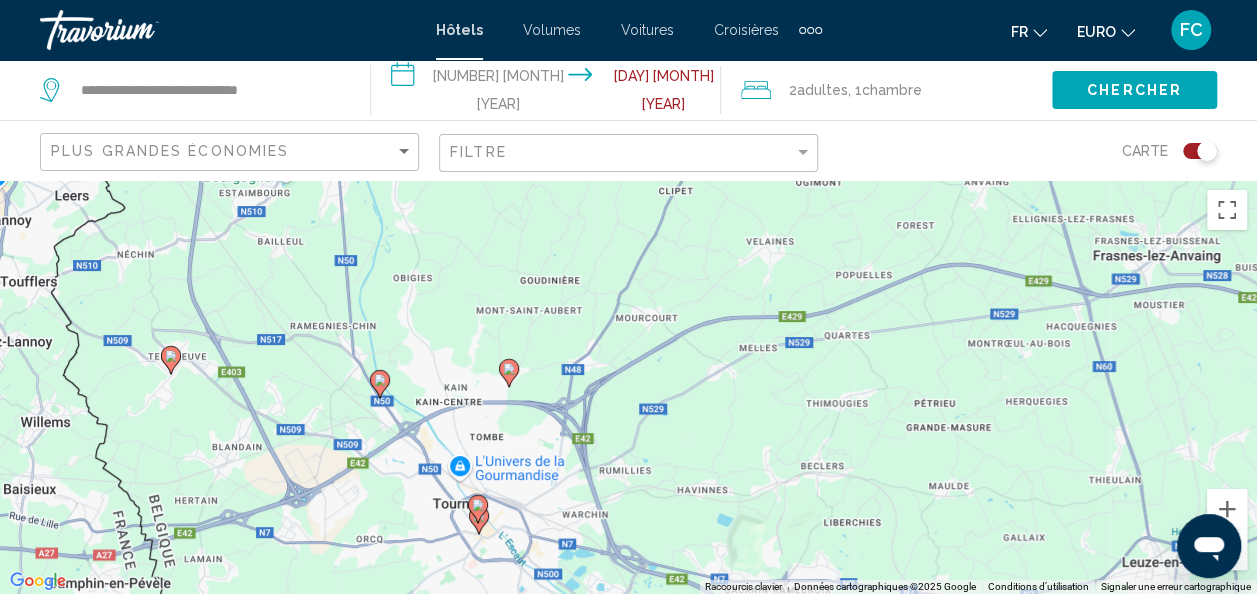 drag, startPoint x: 490, startPoint y: 438, endPoint x: 524, endPoint y: 537, distance: 104.67569 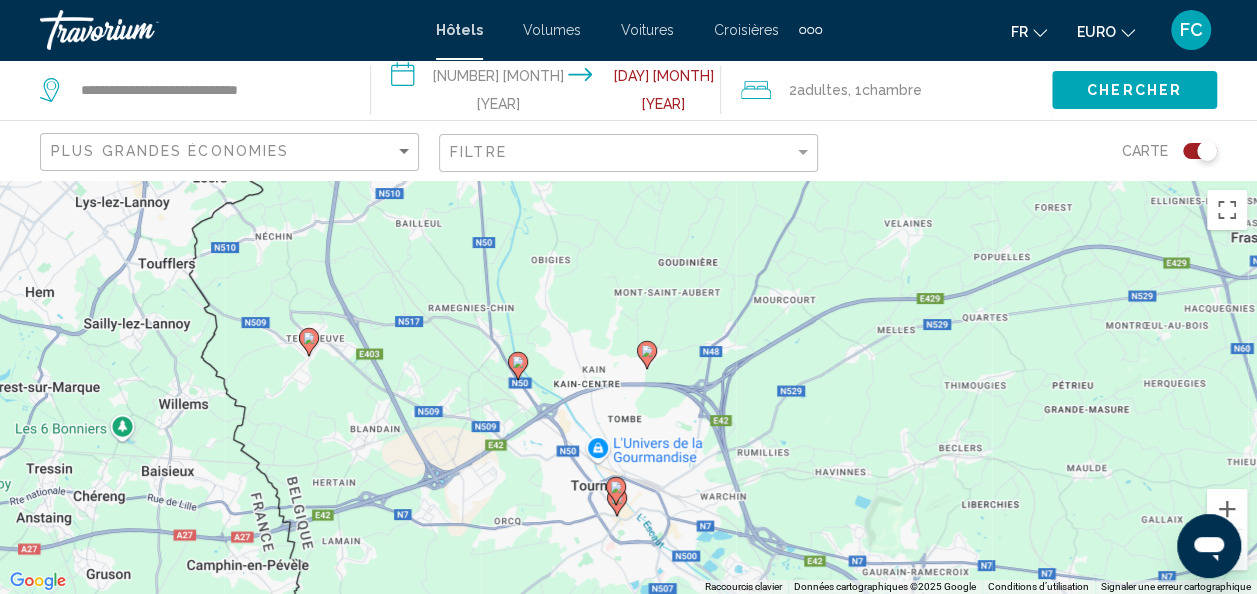 drag, startPoint x: 406, startPoint y: 369, endPoint x: 489, endPoint y: 298, distance: 109.22454 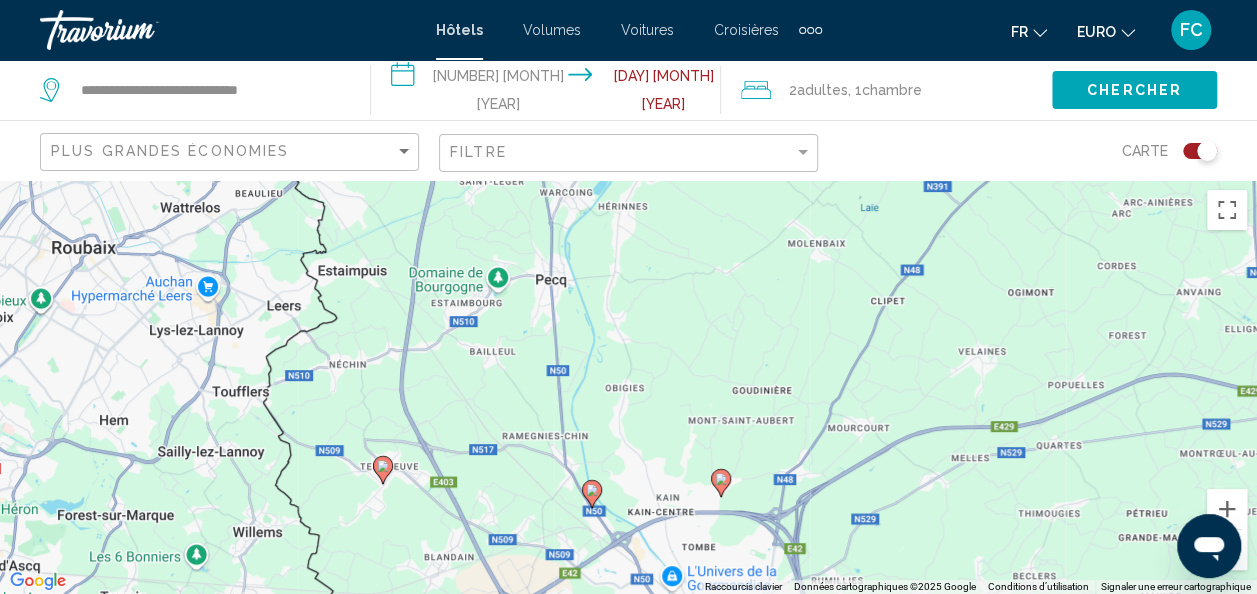 drag, startPoint x: 236, startPoint y: 382, endPoint x: 408, endPoint y: 541, distance: 234.23279 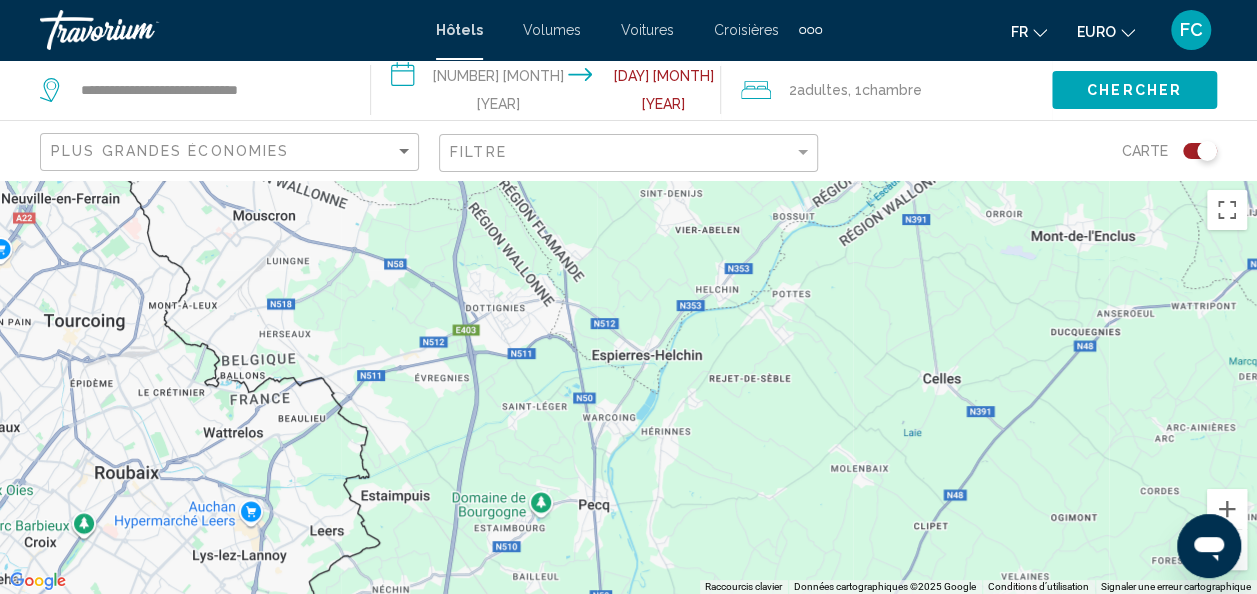 drag, startPoint x: 378, startPoint y: 331, endPoint x: 430, endPoint y: 586, distance: 260.24796 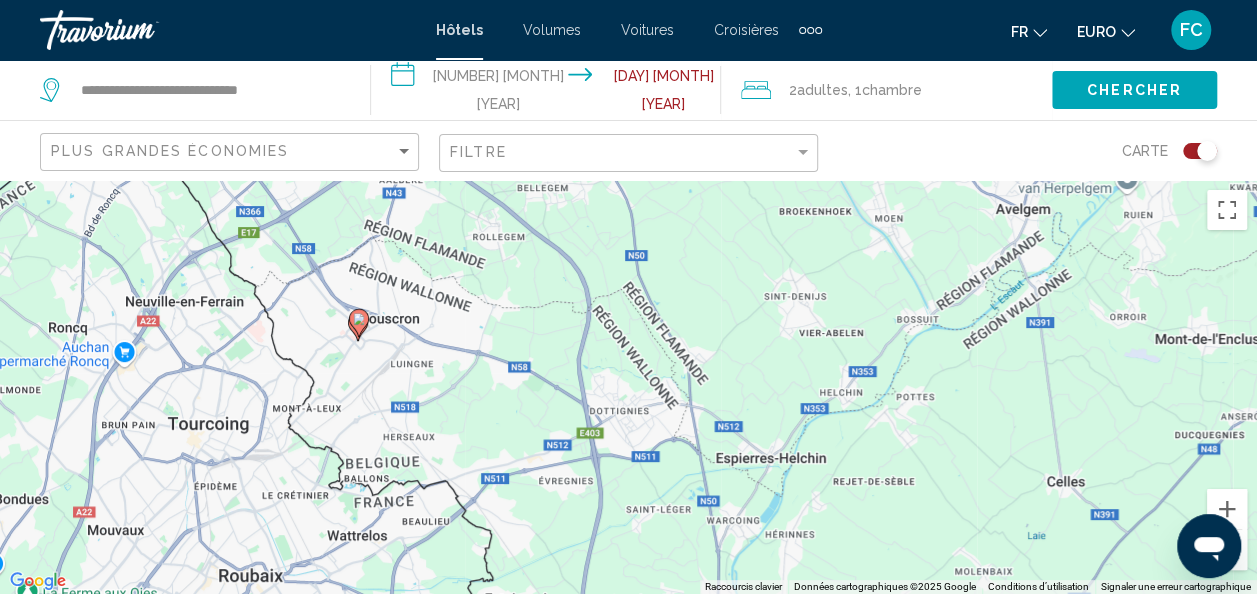drag, startPoint x: 386, startPoint y: 310, endPoint x: 518, endPoint y: 414, distance: 168.0476 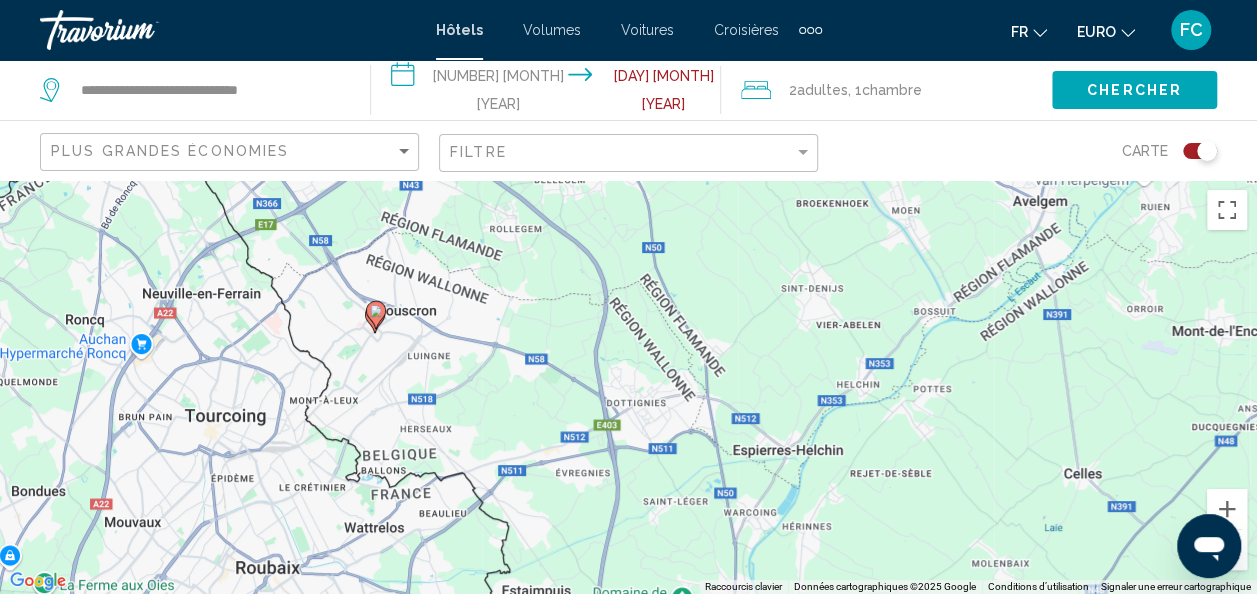 click 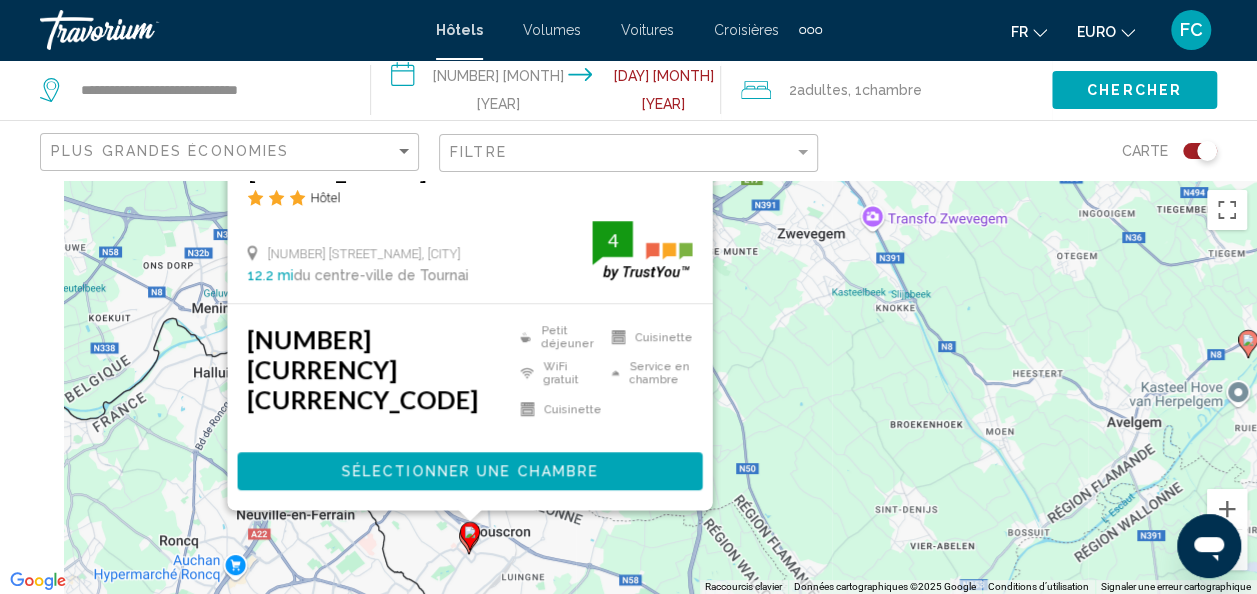 drag, startPoint x: 730, startPoint y: 493, endPoint x: 878, endPoint y: 213, distance: 316.70807 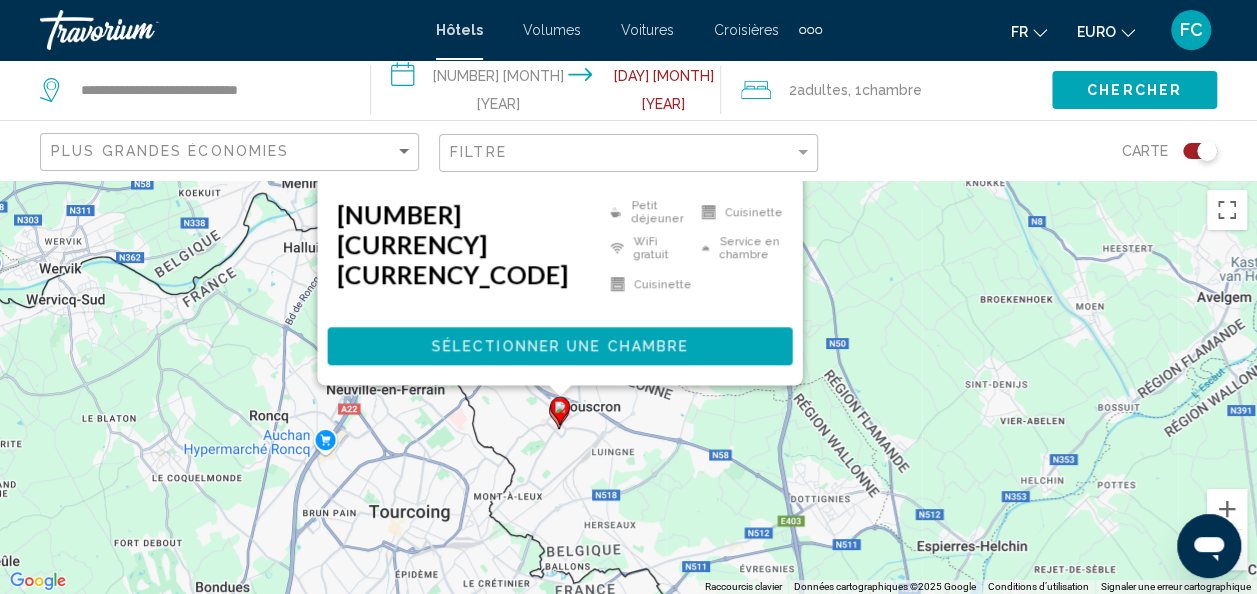 click on "Pour activer le glissement avec le clavier, appuyez sur Alt+Entrée. Une fois ce mode activé, utilisez les touches fléchées pour déplacer le repère. Pour valider le déplacement, appuyez sur Entrée. Pour annuler, appuyez sur Échap.  Elberg ApartHotel
Hôtel
27 Marktplein, Mouscron 12.2 mi  du centre-ville de Tournai de l'hôtel 4 122,60 € EUR
Petit déjeuner
WiFi gratuit
Cuisinette
Cuisinette
Service en chambre  4 Sélectionner une chambre" at bounding box center [628, 387] 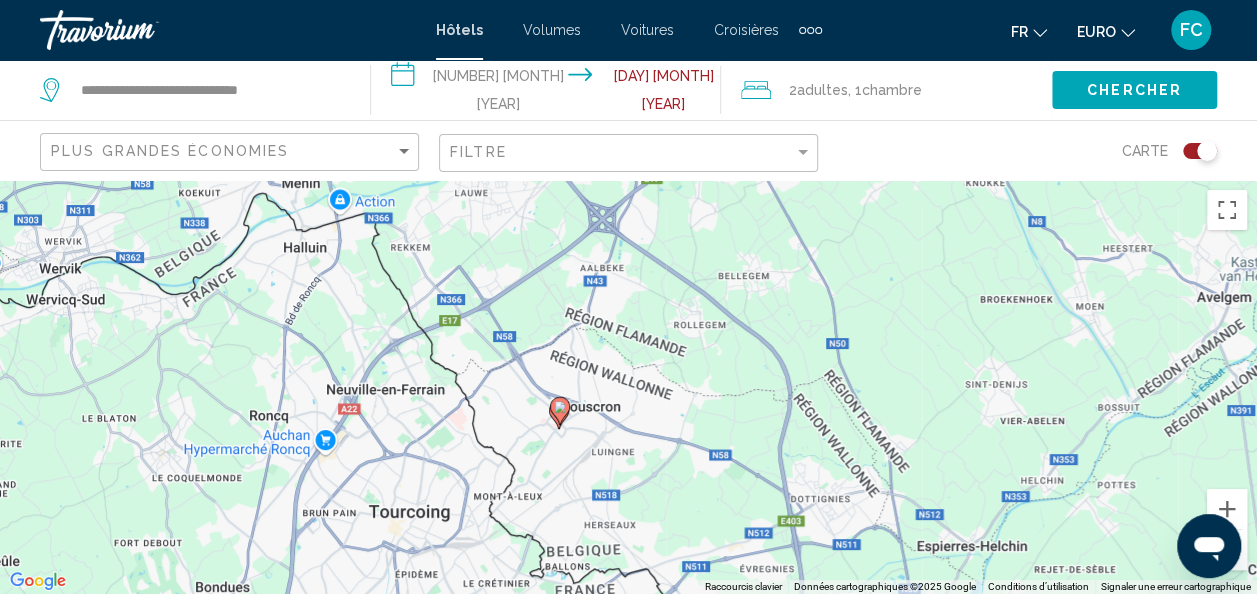 click on "Pour activer le glissement avec le clavier, appuyez sur Alt+Entrée. Une fois ce mode activé, utilisez les touches fléchées pour déplacer le repère. Pour valider le déplacement, appuyez sur Entrée. Pour annuler, appuyez sur Échap." at bounding box center [628, 387] 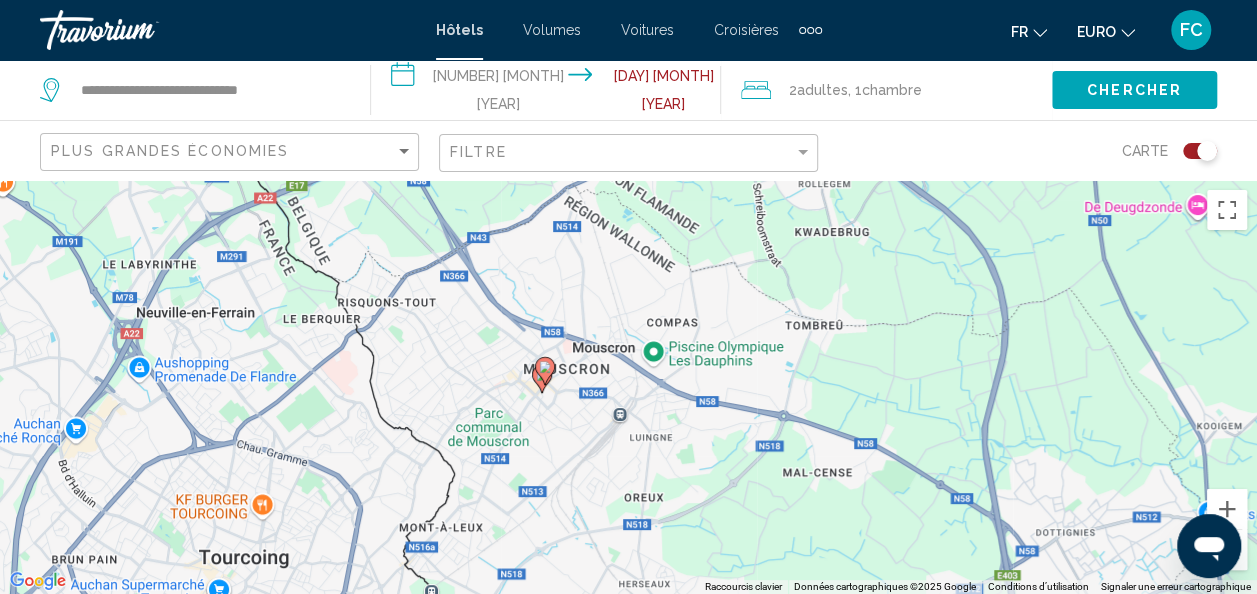 click on "Pour activer le glissement avec le clavier, appuyez sur Alt+Entrée. Une fois ce mode activé, utilisez les touches fléchées pour déplacer le repère. Pour valider le déplacement, appuyez sur Entrée. Pour annuler, appuyez sur Échap." at bounding box center [628, 387] 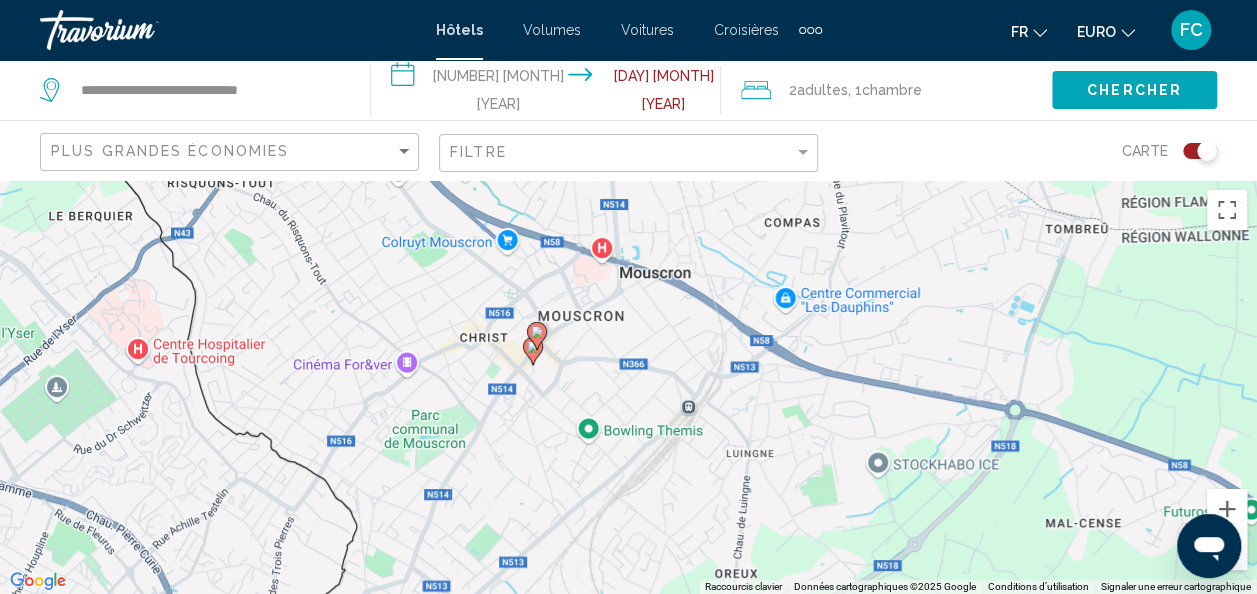 click at bounding box center [533, 351] 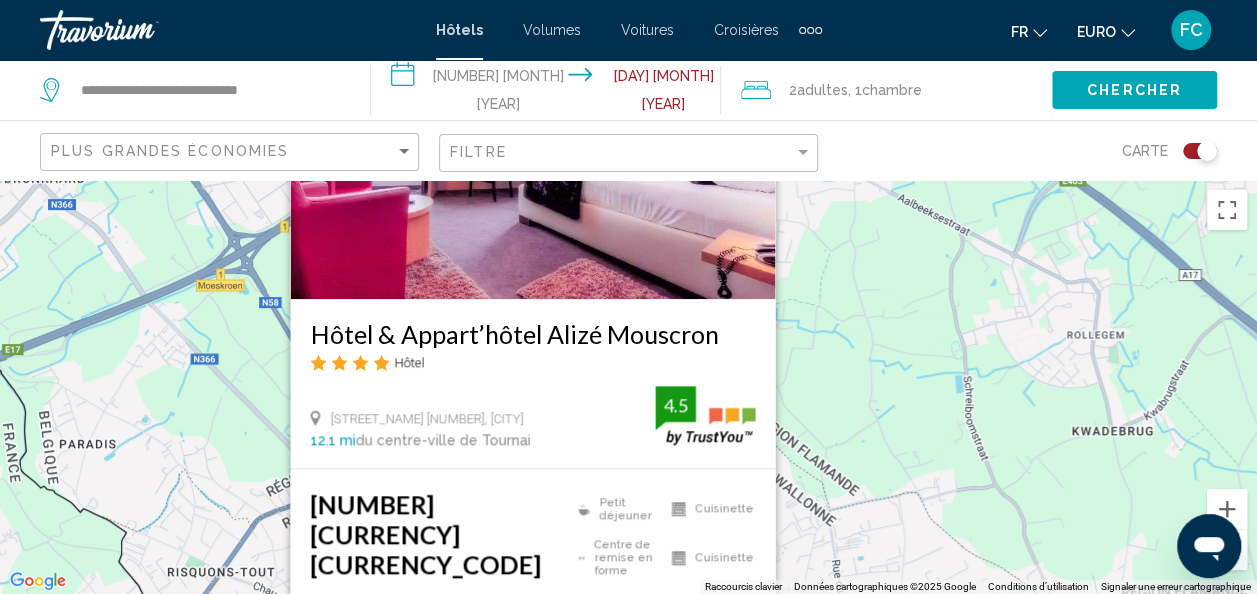 click on "Pour activer le glissement avec le clavier, appuyez sur Alt+Entrée. Une fois ce mode activé, utilisez les touches fléchées pour déplacer le repère. Pour valider le déplacement, appuyez sur Entrée. Pour annuler, appuyez sur Échap.  Hôtel & Appart’hôtel Alizé Mouscron
Hôtel
Passage Saint-Pierre 34, Mouscron 12.1 mi  du centre-ville de Tournai de l'hôtel 4.5 119,72 € EUR
Petit déjeuner
Centre de remise en forme
WiFi gratuit
Cuisinette
Cuisinette
4.5" at bounding box center [628, 387] 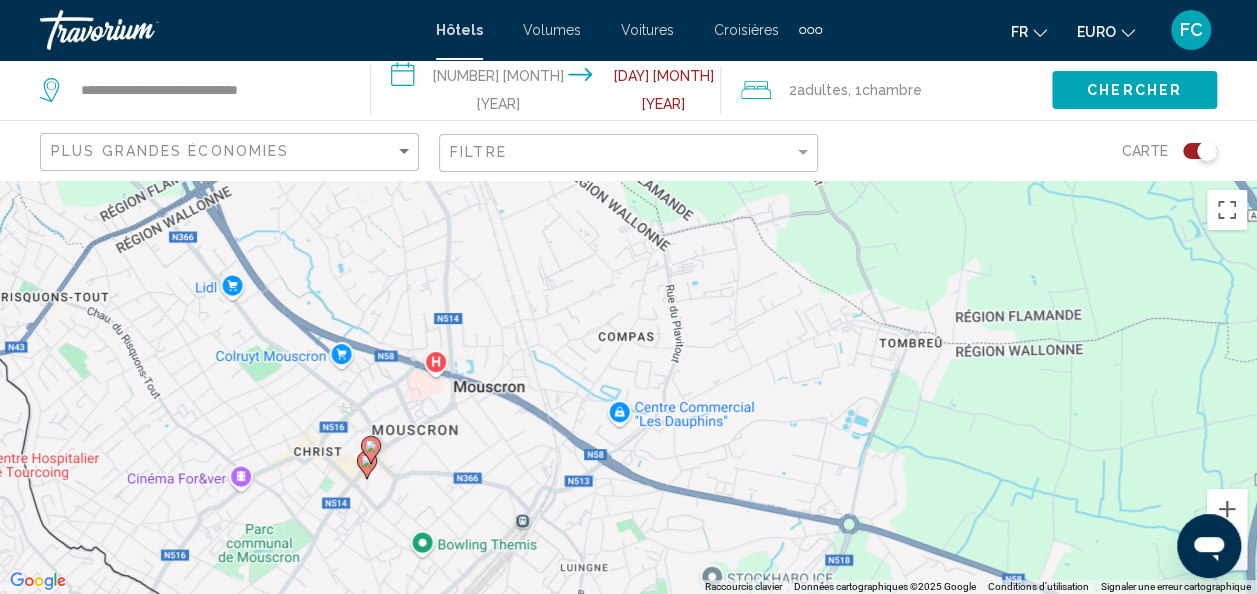 drag, startPoint x: 634, startPoint y: 488, endPoint x: 445, endPoint y: 184, distance: 357.96228 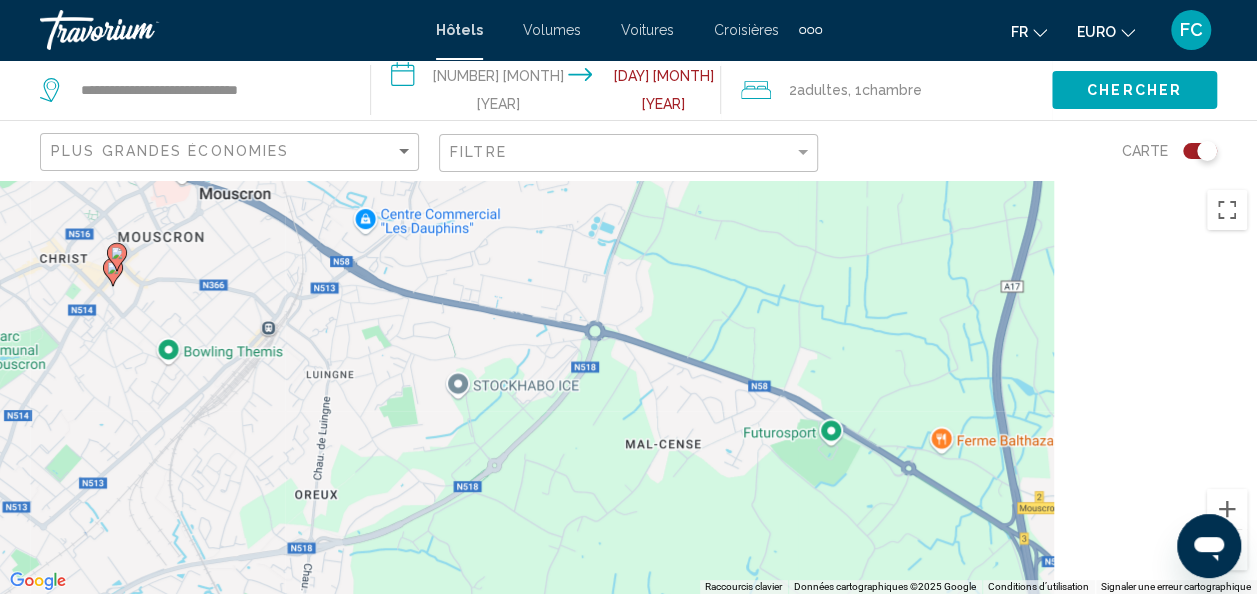 drag, startPoint x: 570, startPoint y: 399, endPoint x: 305, endPoint y: 214, distance: 323.18726 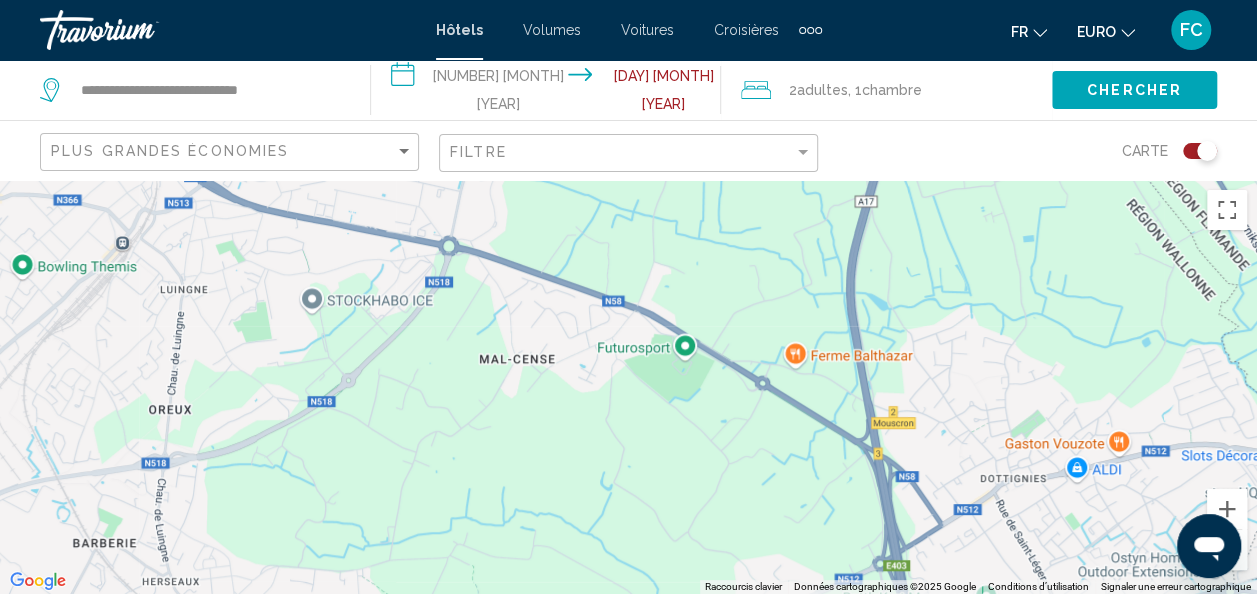 drag, startPoint x: 563, startPoint y: 425, endPoint x: 344, endPoint y: 270, distance: 268.30206 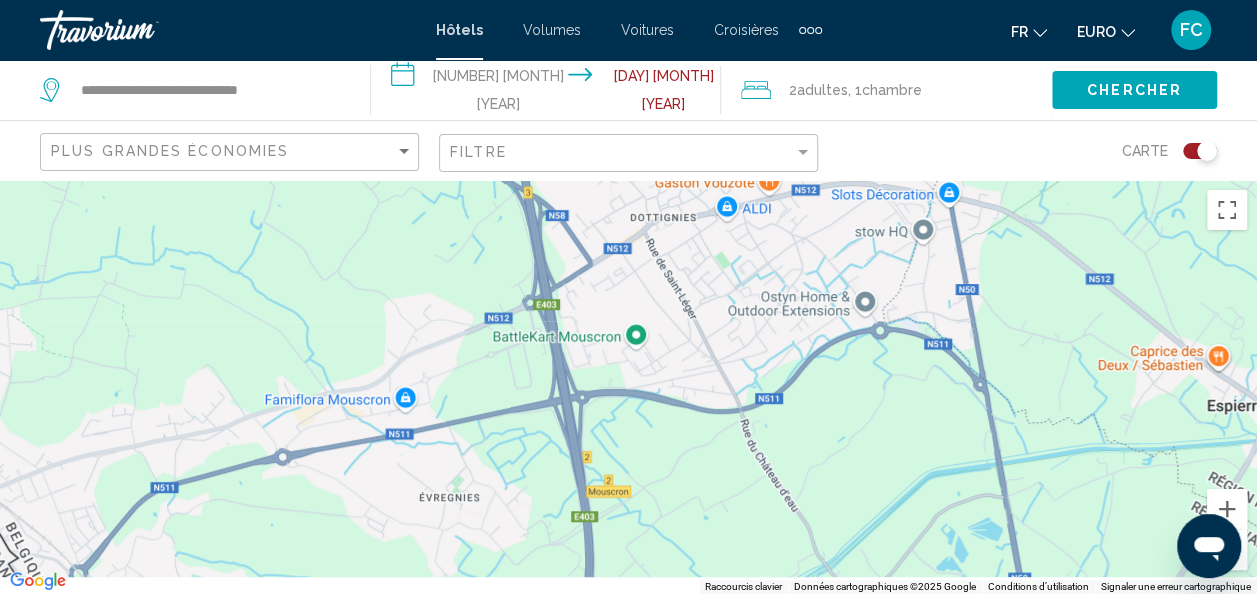 drag, startPoint x: 518, startPoint y: 416, endPoint x: 352, endPoint y: 208, distance: 266.12027 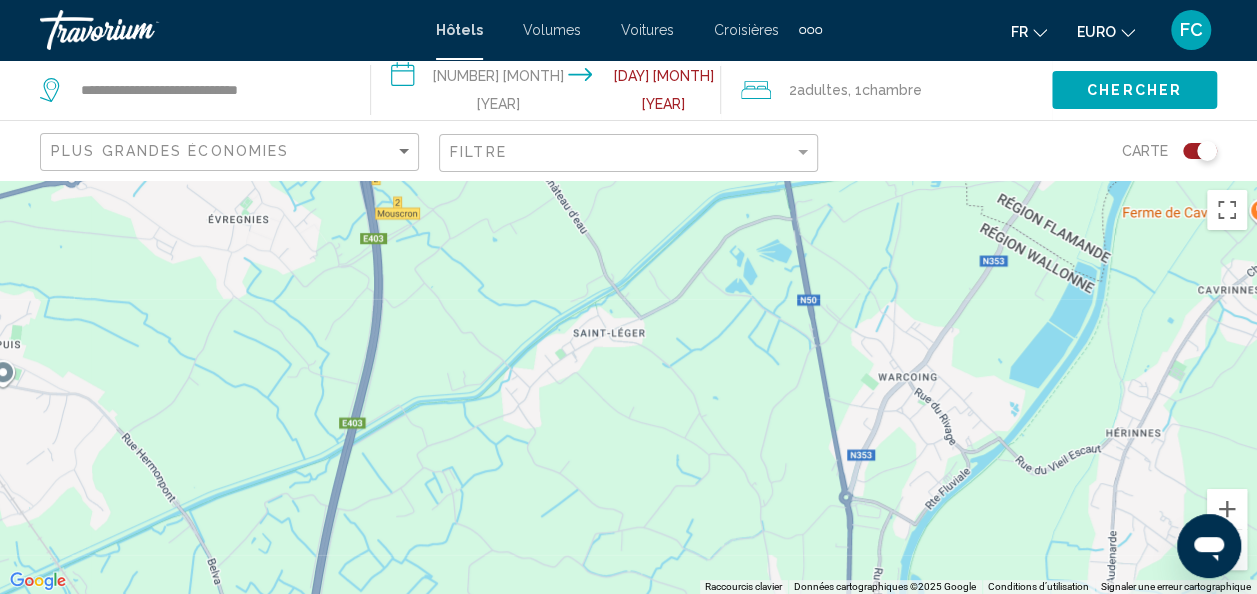 click at bounding box center (628, 387) 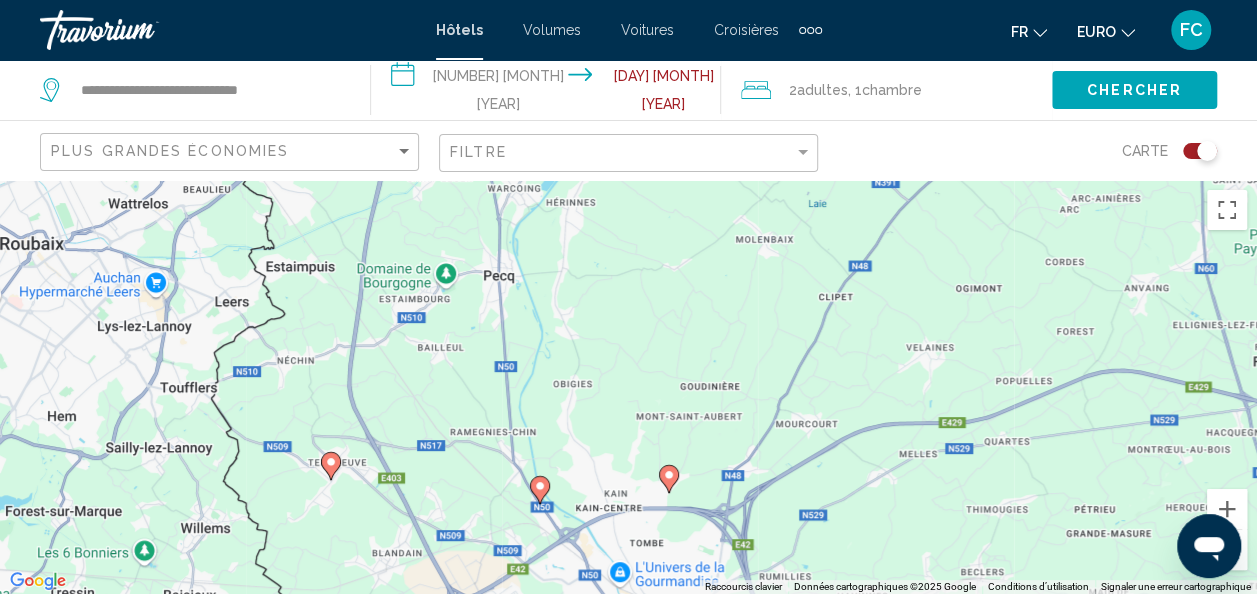 drag, startPoint x: 384, startPoint y: 438, endPoint x: 307, endPoint y: 210, distance: 240.6512 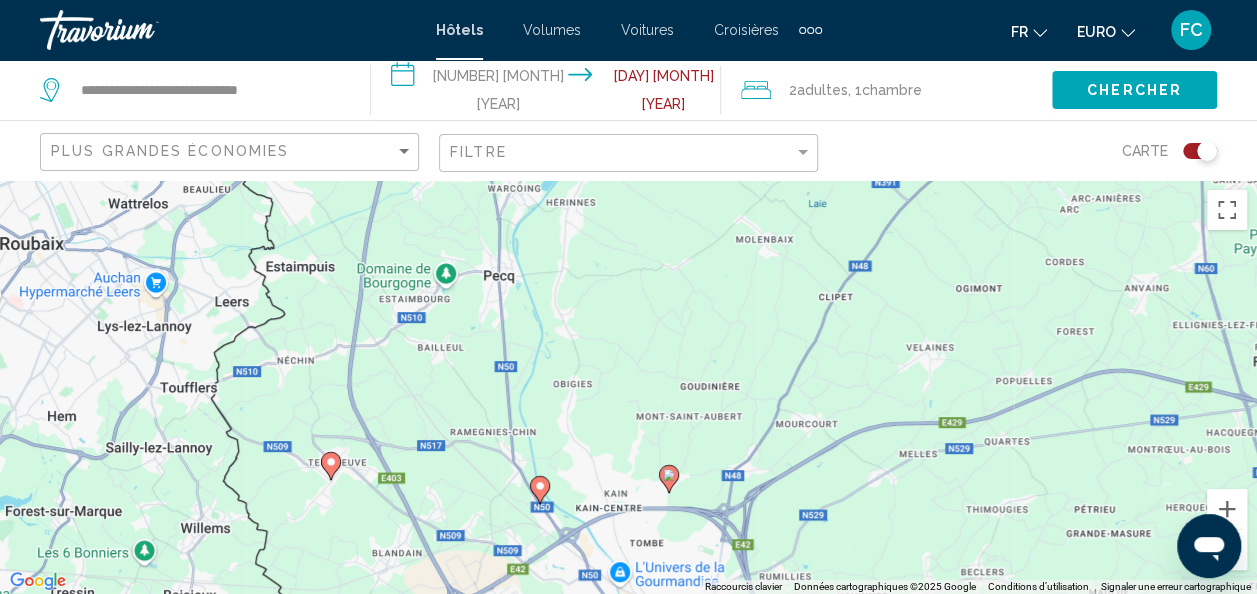 click on "Pour activer le glissement avec le clavier, appuyez sur Alt+Entrée. Une fois ce mode activé, utilisez les touches fléchées pour déplacer le repère. Pour valider le déplacement, appuyez sur Entrée. Pour annuler, appuyez sur Échap." at bounding box center (628, 387) 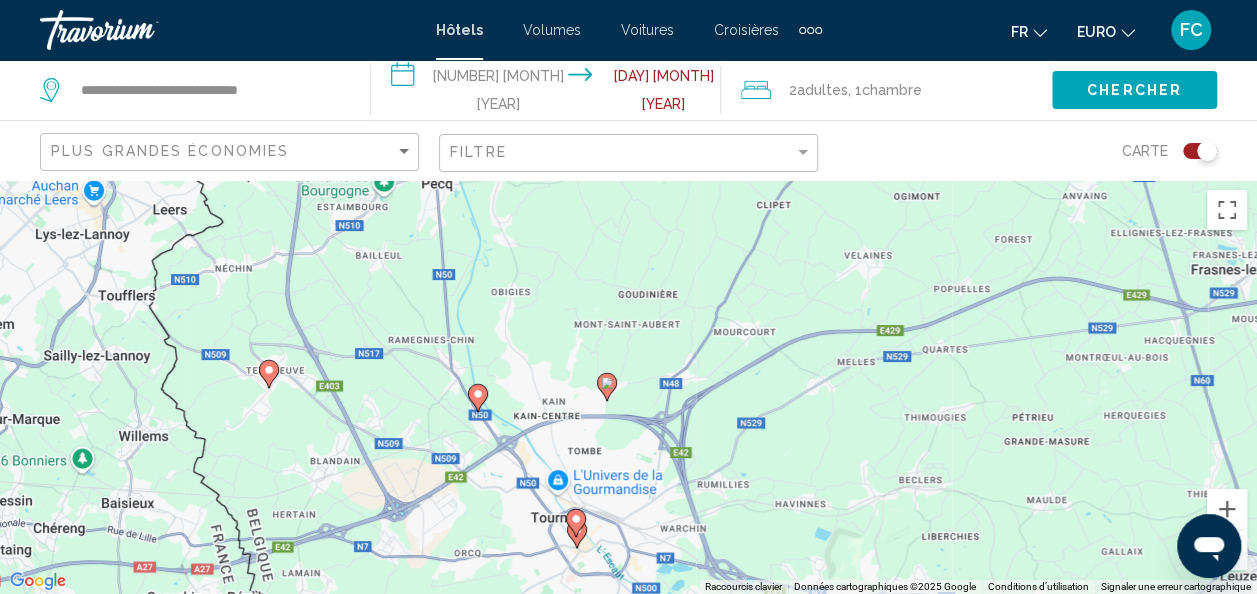 drag, startPoint x: 626, startPoint y: 441, endPoint x: 606, endPoint y: 401, distance: 44.72136 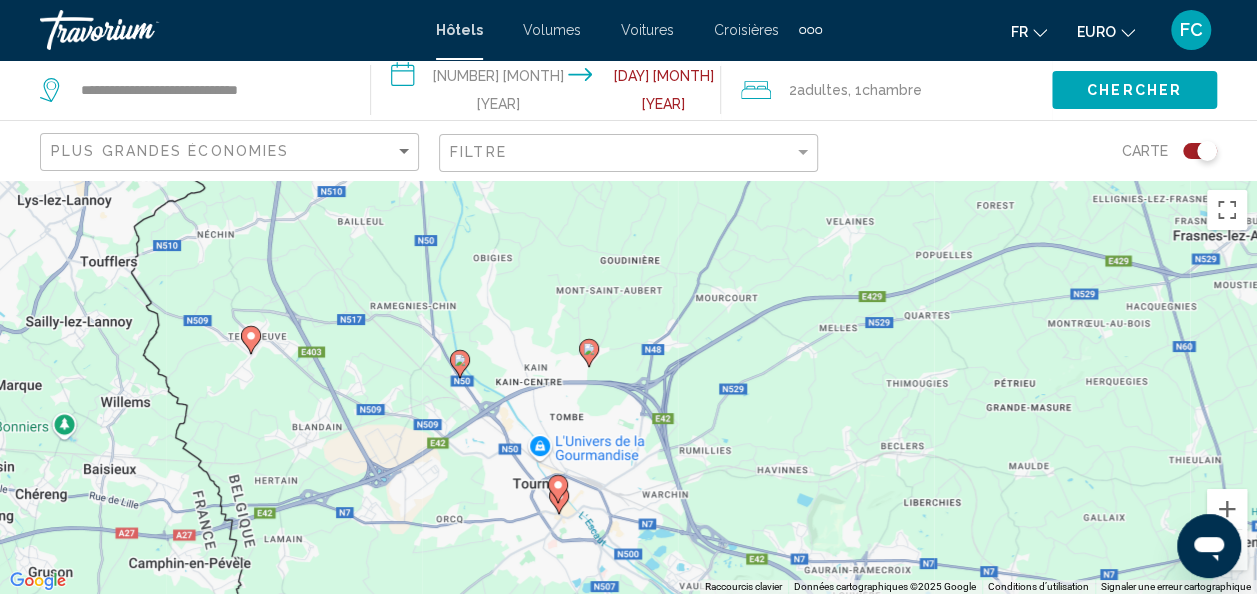click 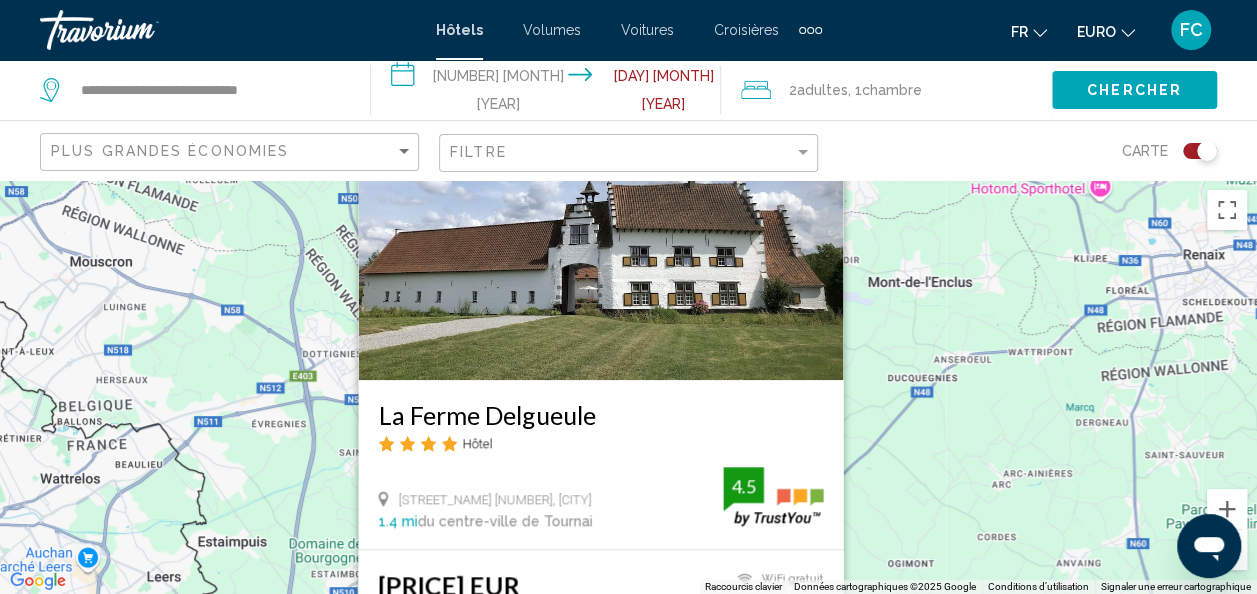 drag, startPoint x: 888, startPoint y: 413, endPoint x: 900, endPoint y: 440, distance: 29.546574 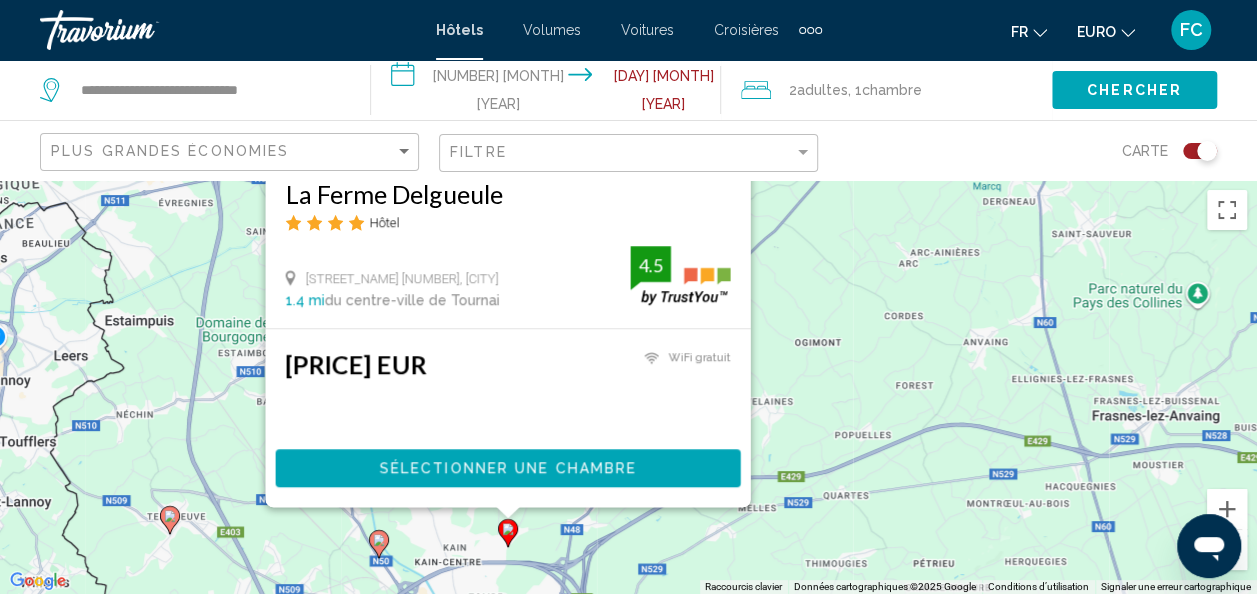drag, startPoint x: 998, startPoint y: 490, endPoint x: 876, endPoint y: 172, distance: 340.59946 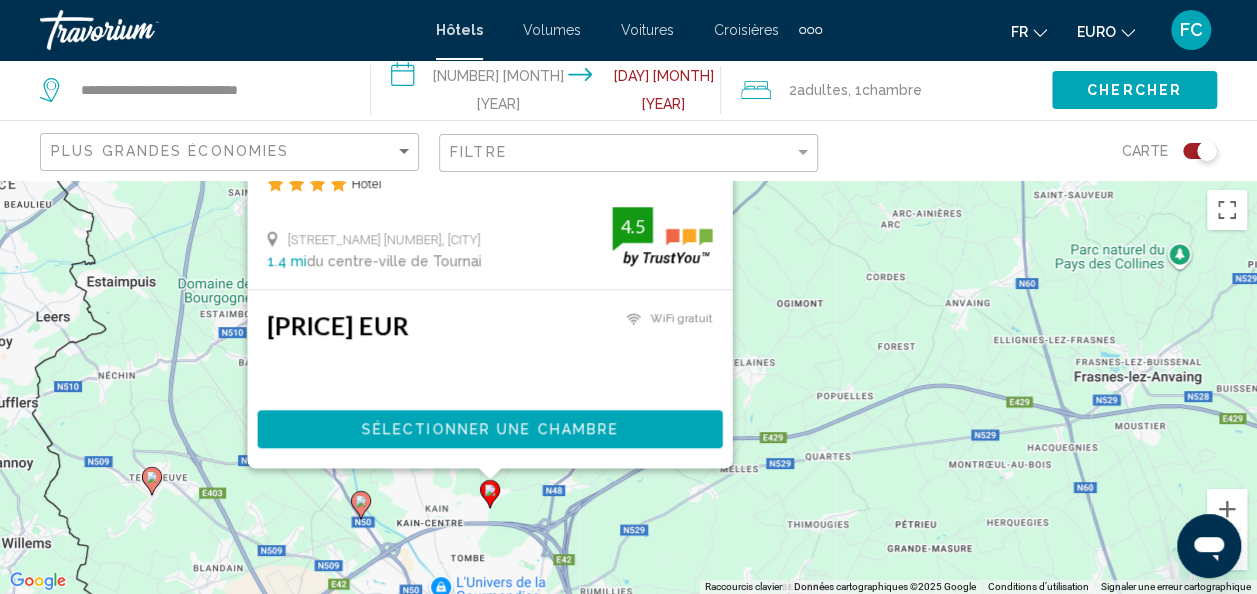 drag, startPoint x: 772, startPoint y: 380, endPoint x: 769, endPoint y: 216, distance: 164.02744 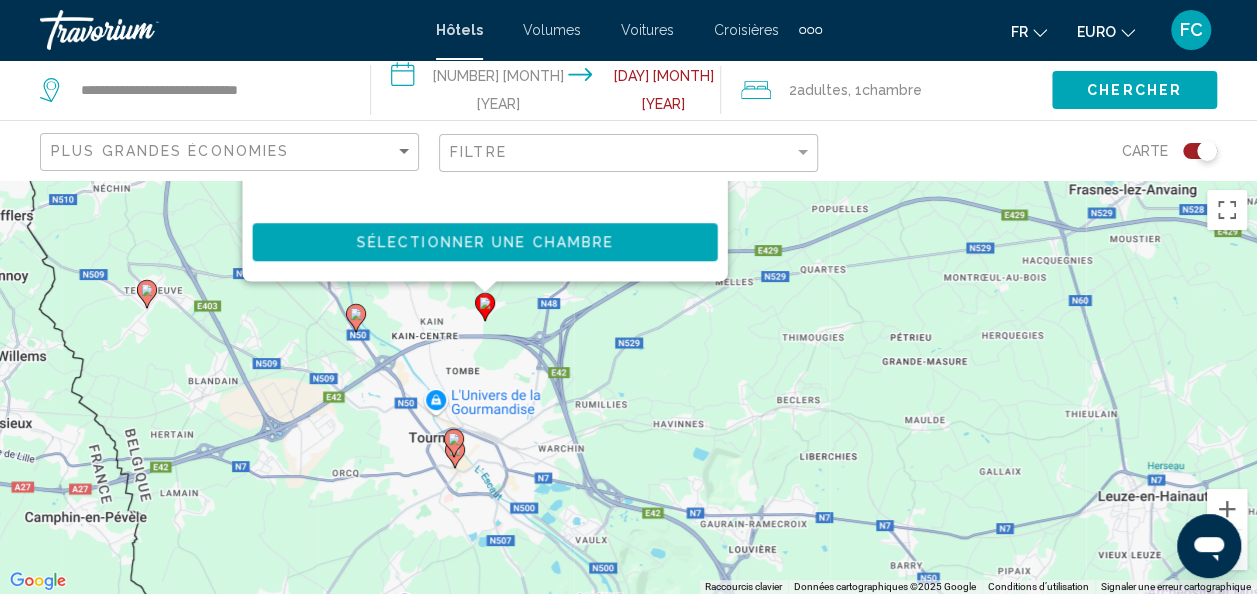click 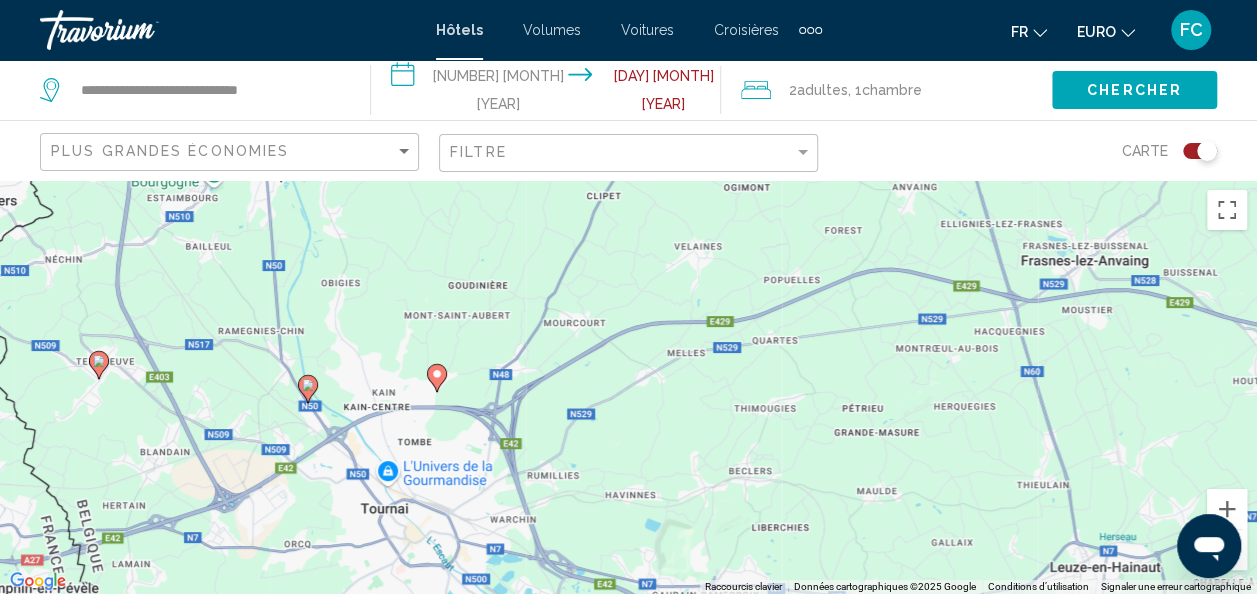 drag, startPoint x: 595, startPoint y: 542, endPoint x: 532, endPoint y: 297, distance: 252.97035 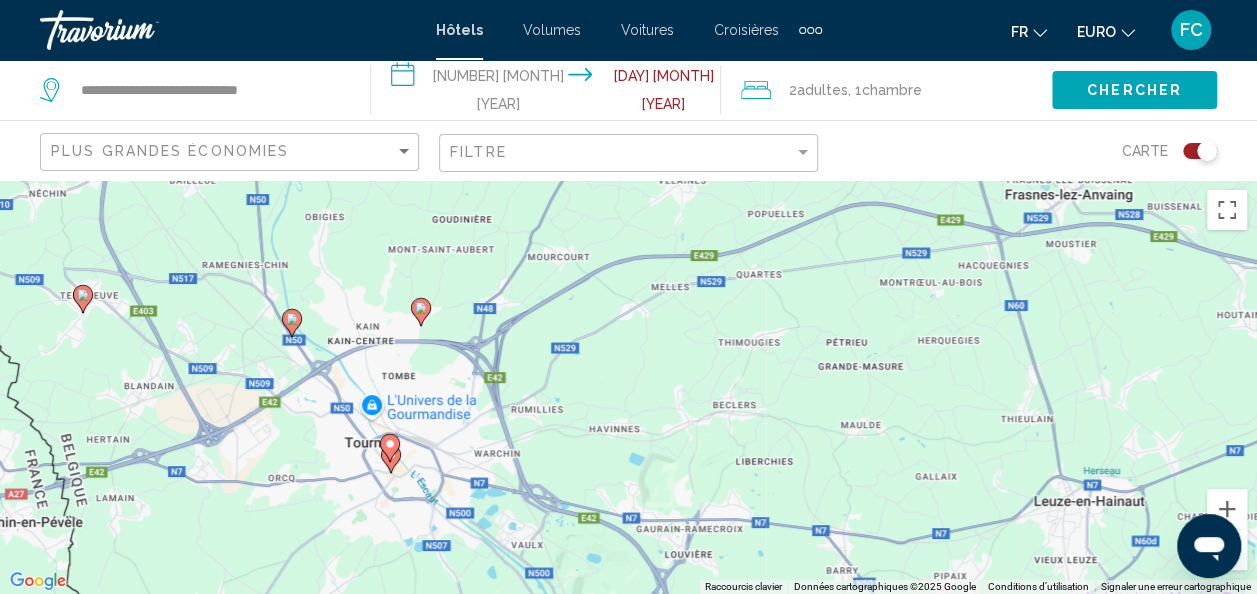 click on "Pour activer le glissement avec le clavier, appuyez sur Alt+Entrée. Une fois ce mode activé, utilisez les touches fléchées pour déplacer le repère. Pour valider le déplacement, appuyez sur Entrée. Pour annuler, appuyez sur Échap." at bounding box center [628, 387] 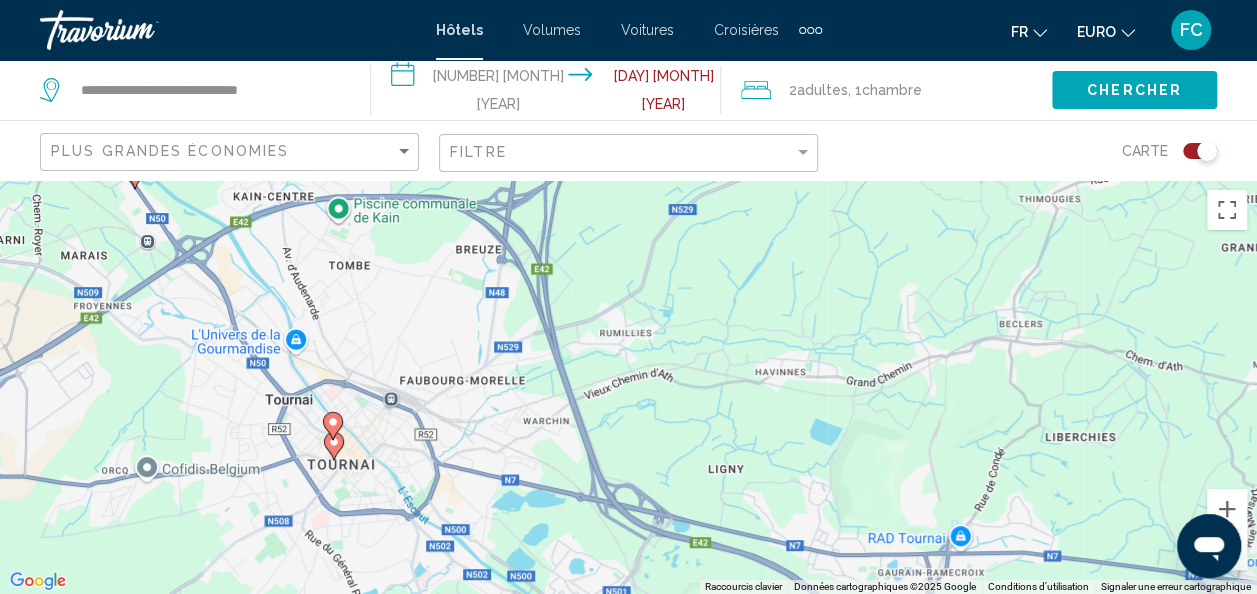 drag, startPoint x: 408, startPoint y: 424, endPoint x: 493, endPoint y: 329, distance: 127.47549 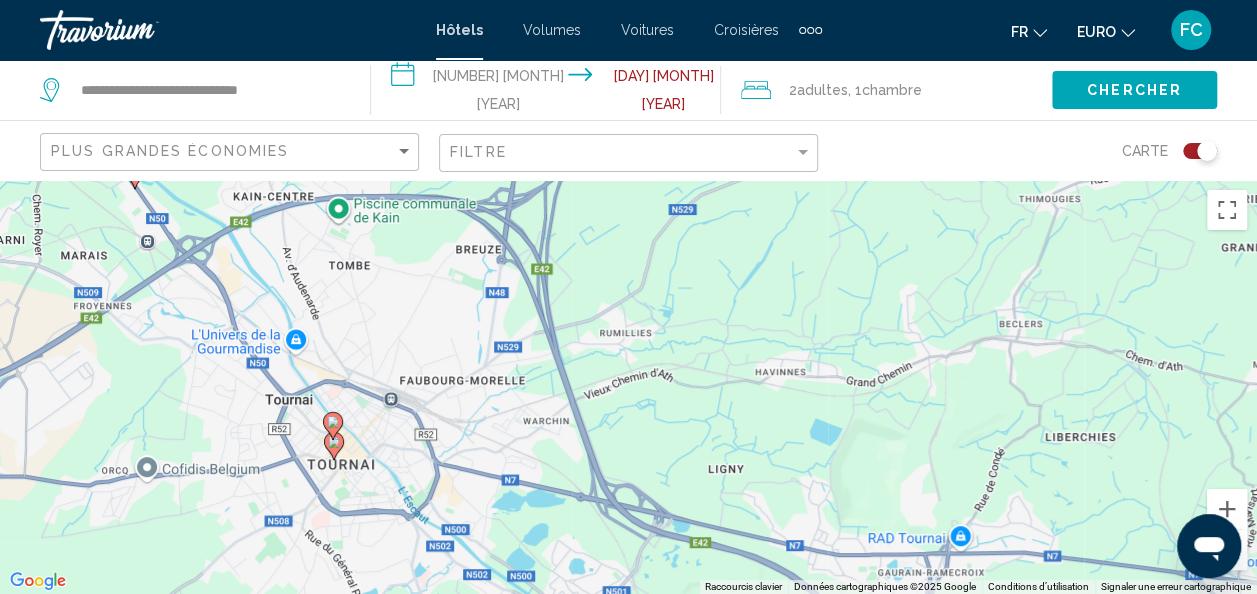 click on "Pour activer le glissement avec le clavier, appuyez sur Alt+Entrée. Une fois ce mode activé, utilisez les touches fléchées pour déplacer le repère. Pour valider le déplacement, appuyez sur Entrée. Pour annuler, appuyez sur Échap." at bounding box center (628, 387) 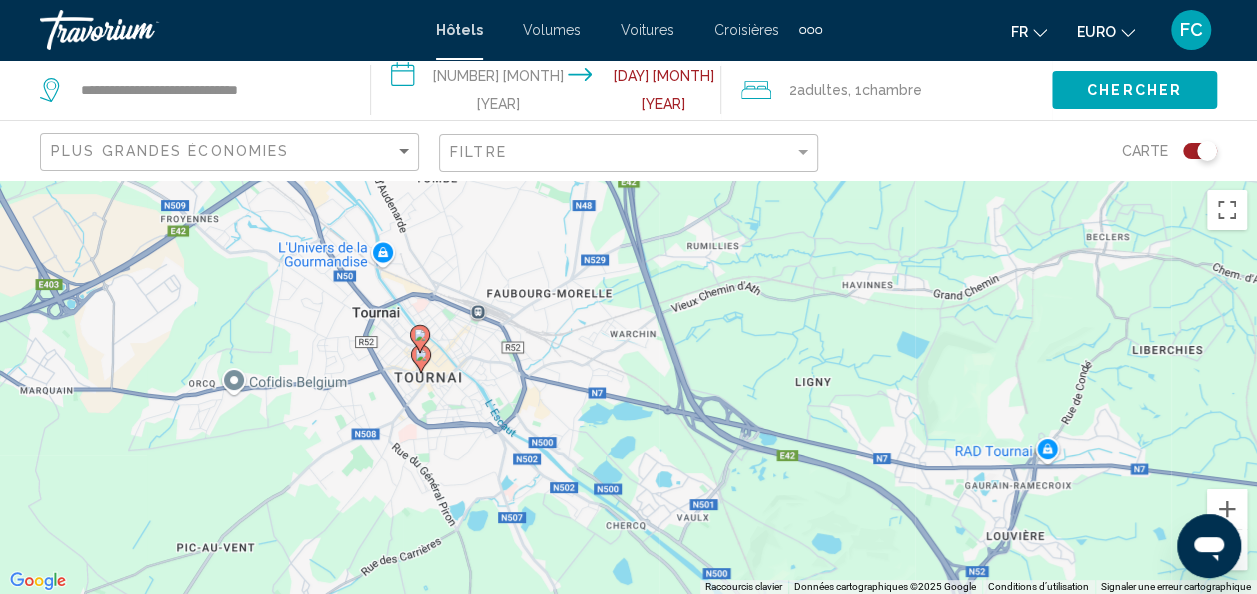 click 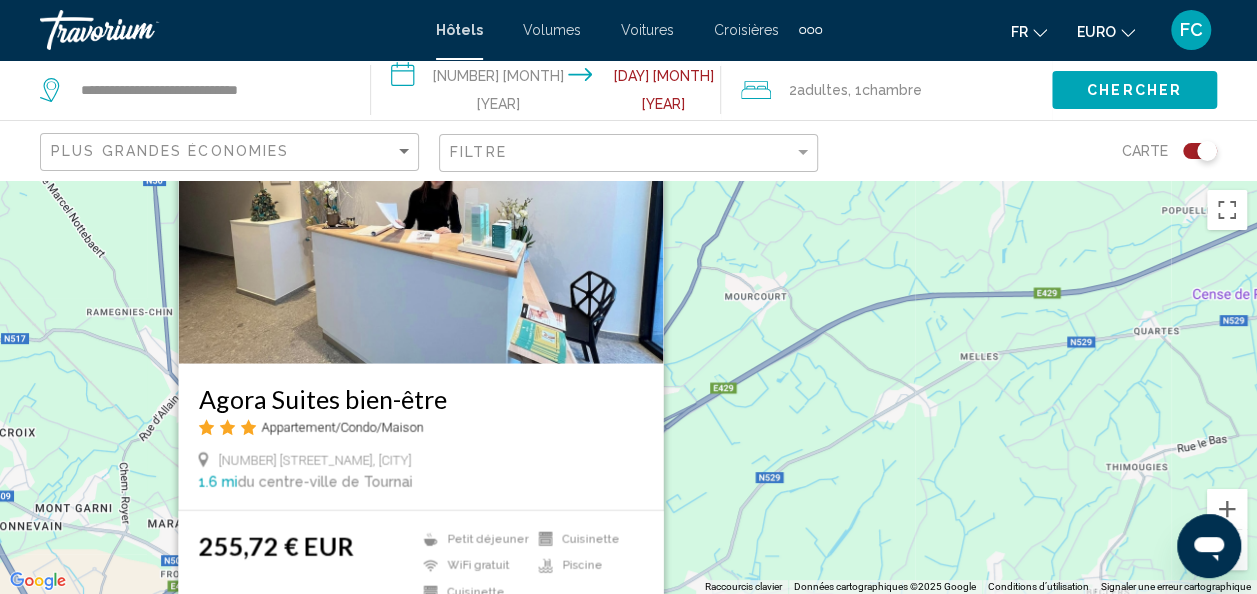 click on "Pour activer le glissement avec le clavier, appuyez sur Alt+Entrée. Une fois ce mode activé, utilisez les touches fléchées pour déplacer le repère. Pour valider le déplacement, appuyez sur Entrée. Pour annuler, appuyez sur Échap.  Agora Suites bien-être
Appartement/Condo/Maison
62 Grand’place, Tournai 1.6 mi  du centre-ville de Tournai de l'hôtel 255,72 € EUR
Petit déjeuner
WiFi gratuit
Cuisinette
Cuisinette
Piscine  Sélectionner une chambre" at bounding box center (628, 387) 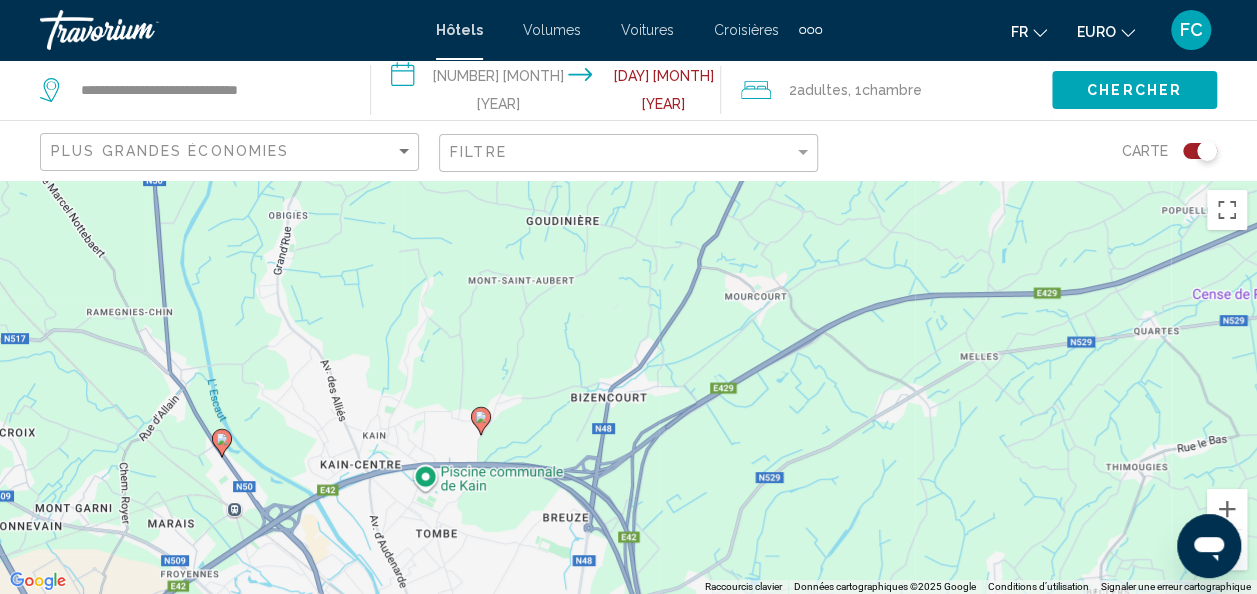 drag, startPoint x: 706, startPoint y: 459, endPoint x: 696, endPoint y: 380, distance: 79.630394 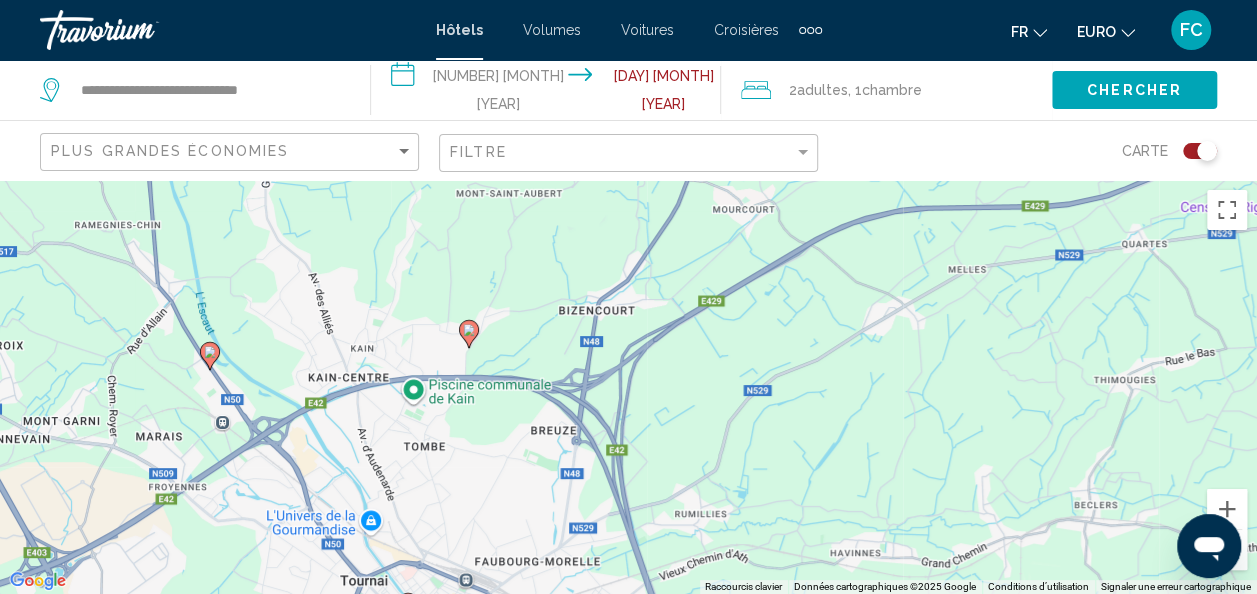 click 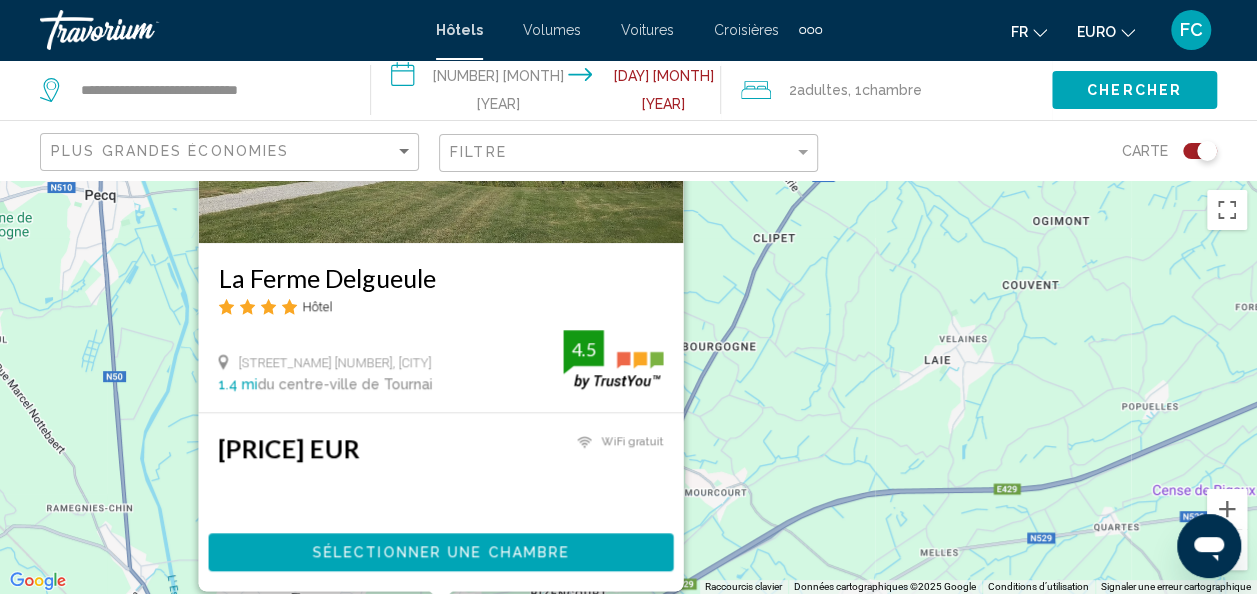 drag, startPoint x: 860, startPoint y: 468, endPoint x: 804, endPoint y: 214, distance: 260.09998 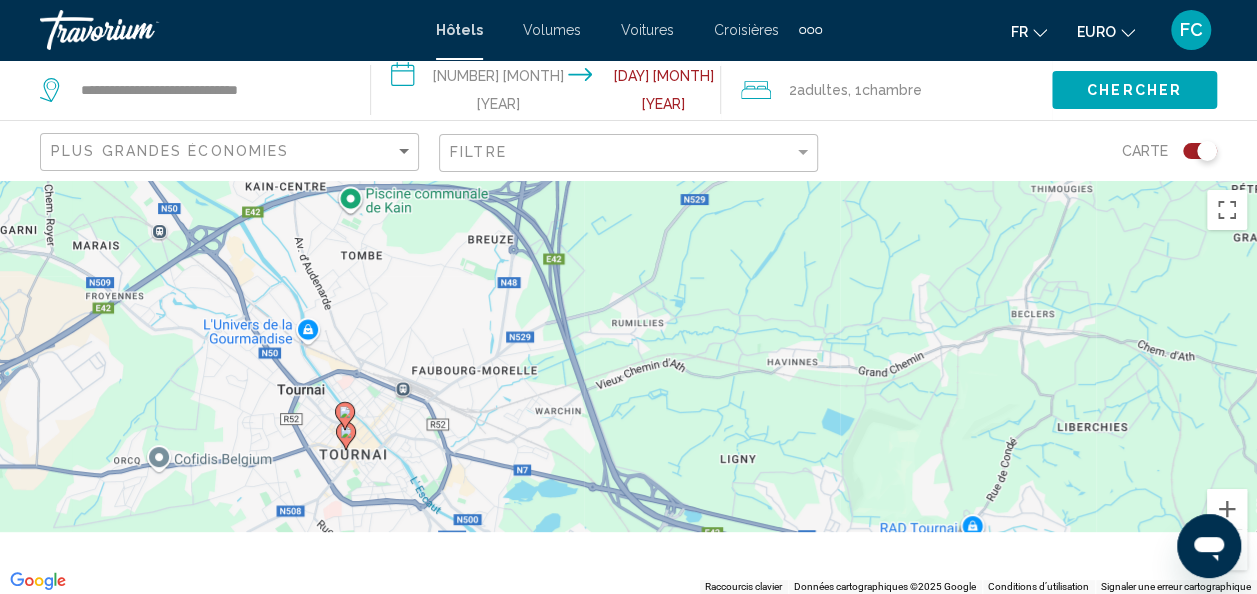 drag, startPoint x: 722, startPoint y: 528, endPoint x: 747, endPoint y: 228, distance: 301.03986 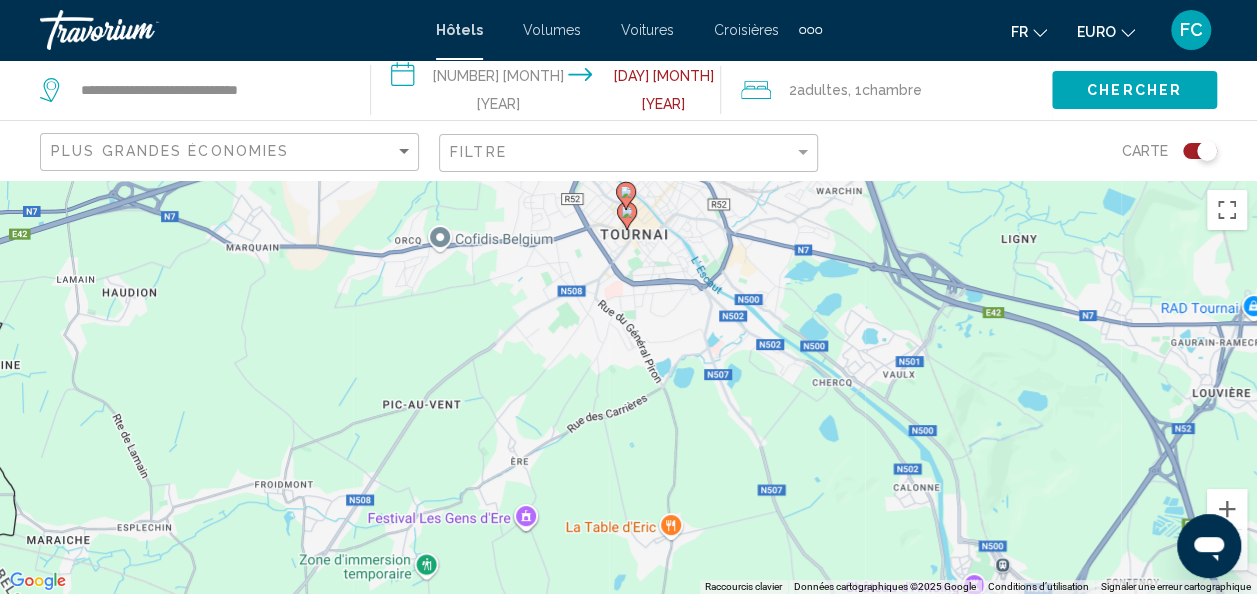 drag, startPoint x: 536, startPoint y: 388, endPoint x: 760, endPoint y: 412, distance: 225.28204 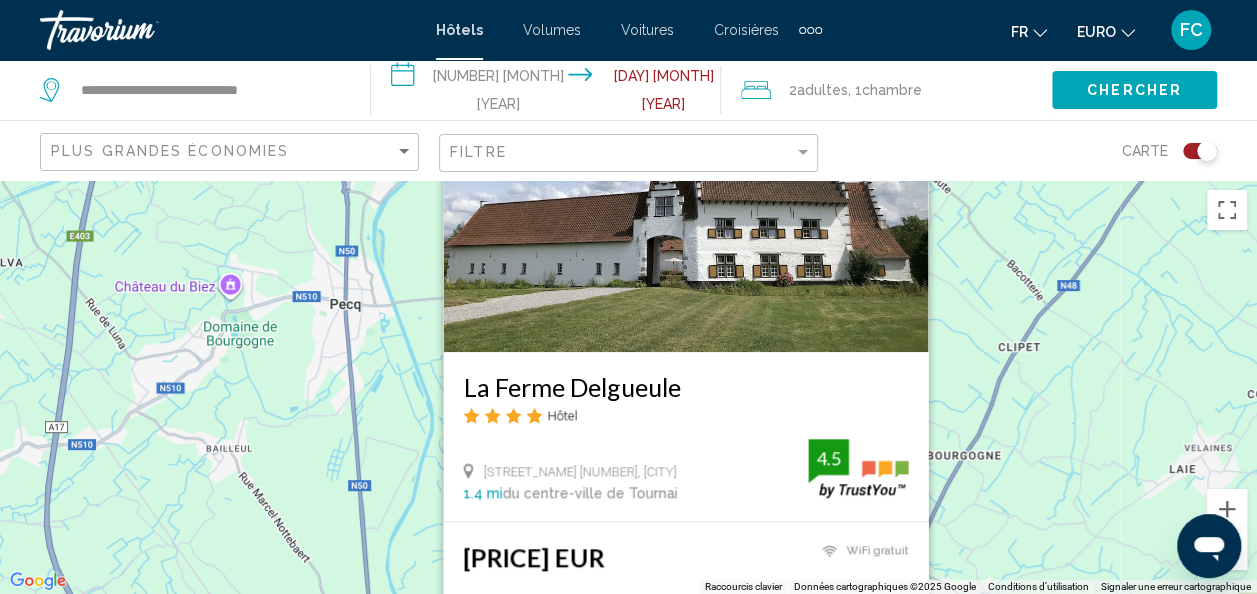 click on "Pour activer le glissement avec le clavier, appuyez sur Alt+Entrée. Une fois ce mode activé, utilisez les touches fléchées pour déplacer le repère. Pour valider le déplacement, appuyez sur Entrée. Pour annuler, appuyez sur Échap.  La Ferme Delgueule
Hôtel
Rue Du Mont Saint Aubert 12, Tournai 1.4 mi  du centre-ville de Tournai de l'hôtel 4.5 138,88 € EUR
WiFi gratuit  4.5 Sélectionner une chambre" at bounding box center (628, 387) 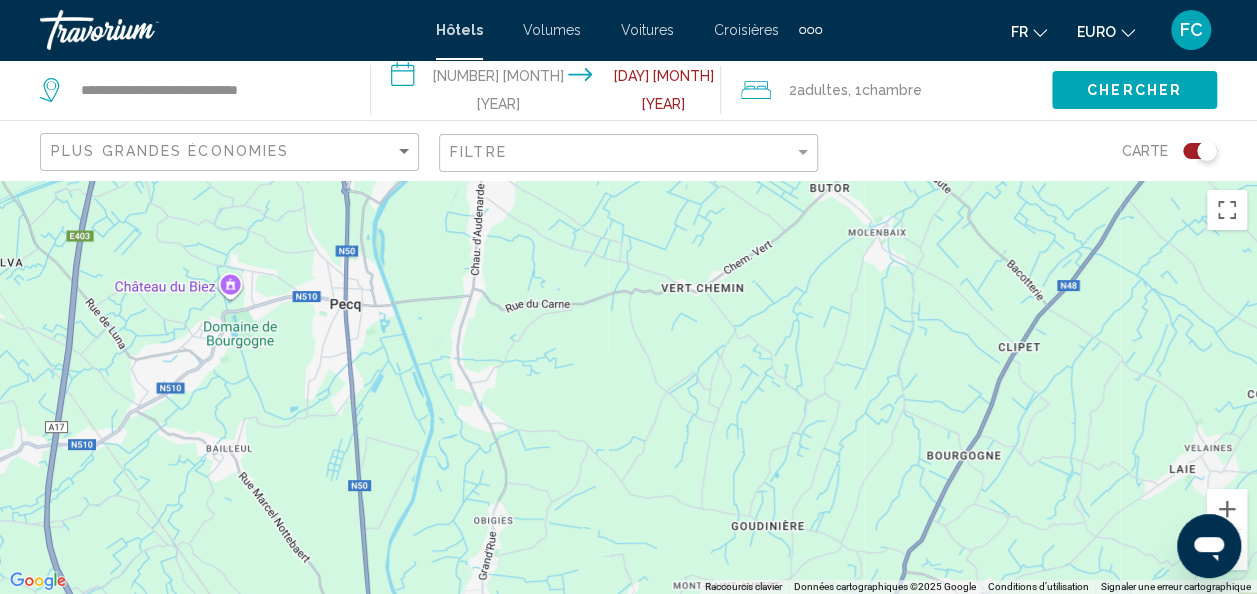 click on "Pour activer le glissement avec le clavier, appuyez sur Alt+Entrée. Une fois ce mode activé, utilisez les touches fléchées pour déplacer le repère. Pour valider le déplacement, appuyez sur Entrée. Pour annuler, appuyez sur Échap." at bounding box center (628, 387) 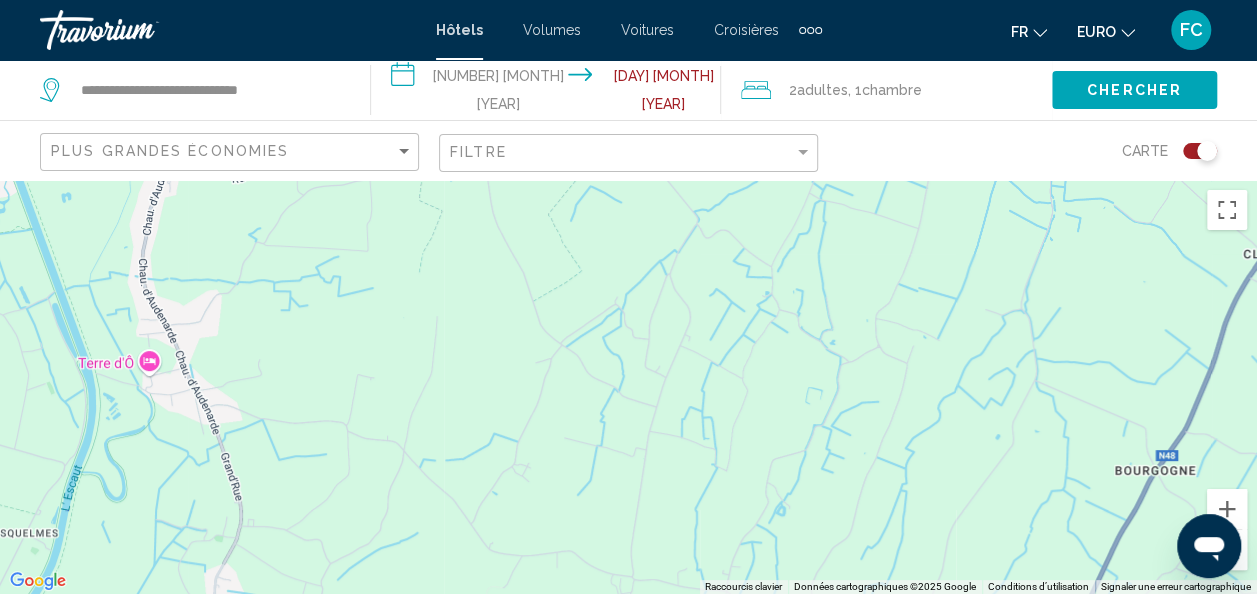 drag, startPoint x: 456, startPoint y: 405, endPoint x: 646, endPoint y: 272, distance: 231.92456 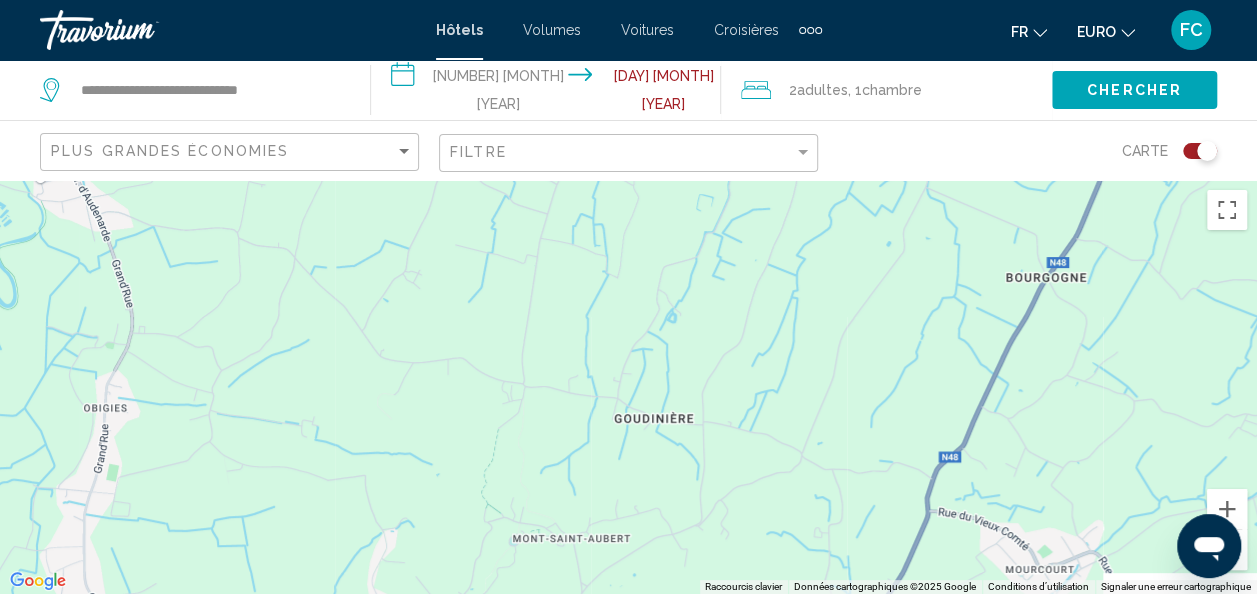 drag, startPoint x: 475, startPoint y: 503, endPoint x: 484, endPoint y: 355, distance: 148.27339 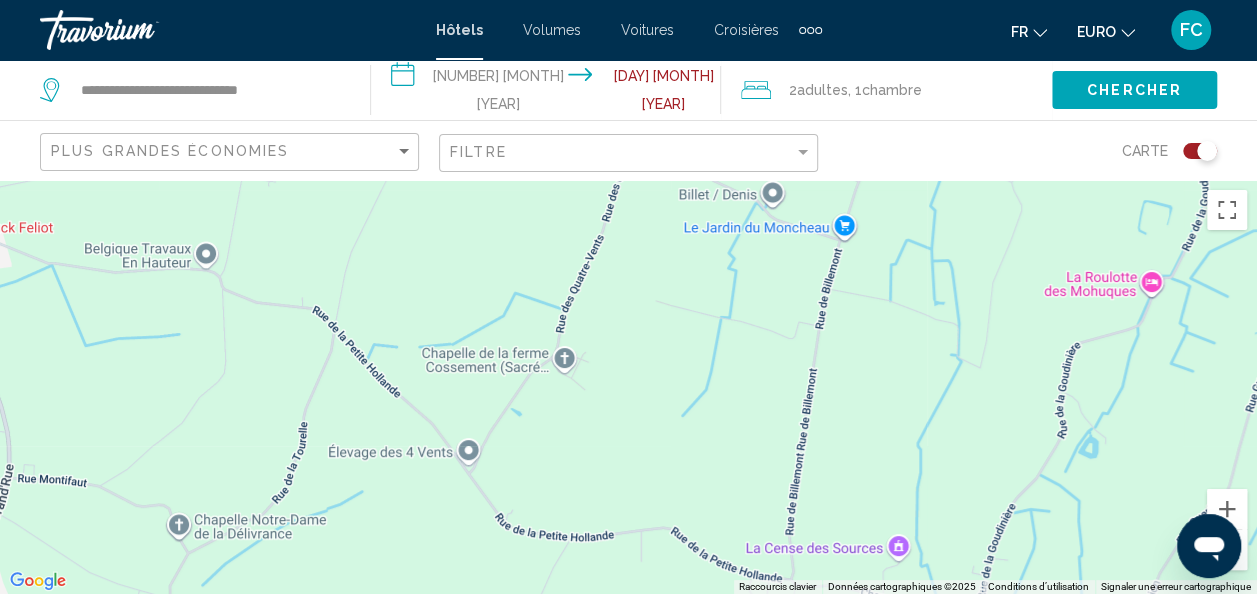 drag, startPoint x: 540, startPoint y: 506, endPoint x: 603, endPoint y: 346, distance: 171.95639 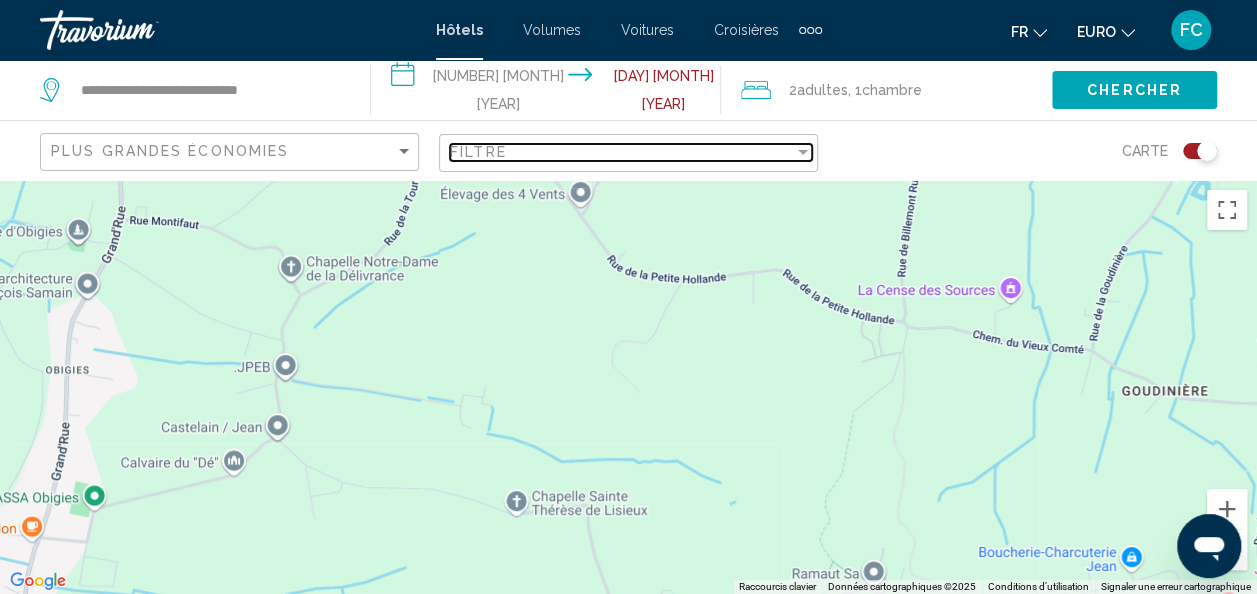 click at bounding box center [803, 152] 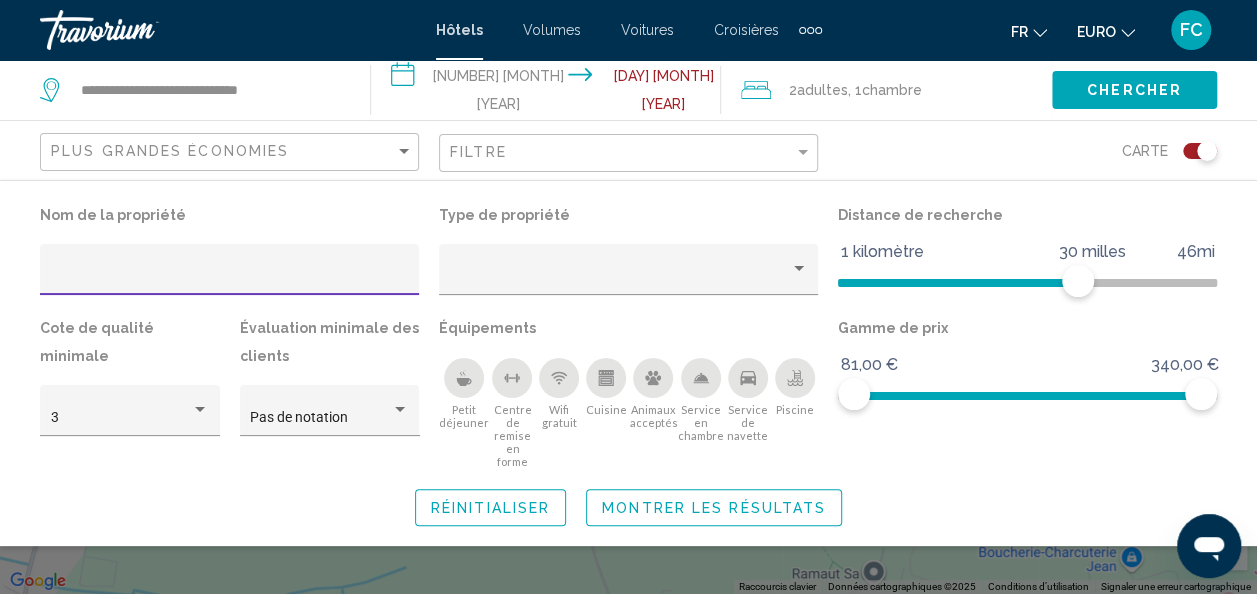 click at bounding box center [230, 277] 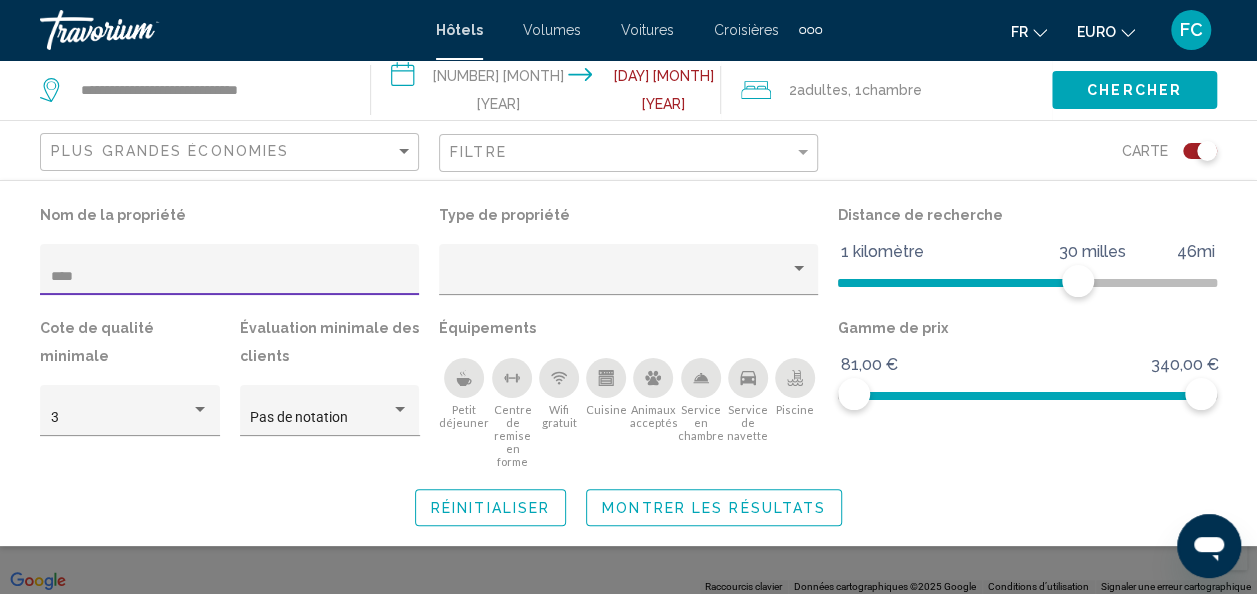 type on "****" 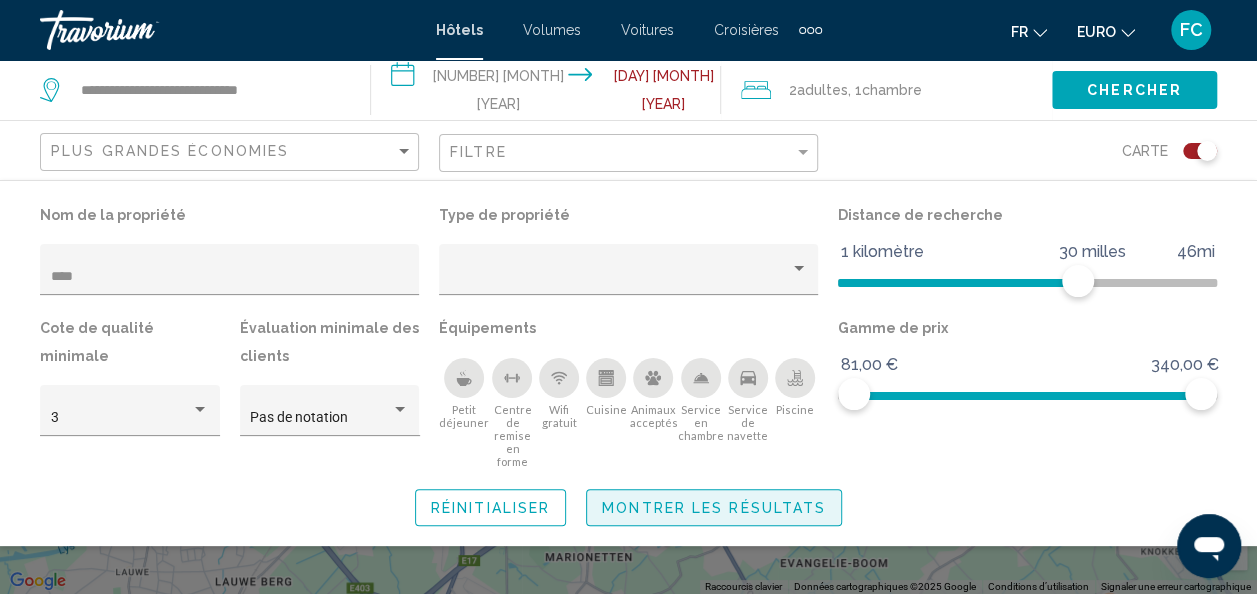 click on "Montrer les résultats" 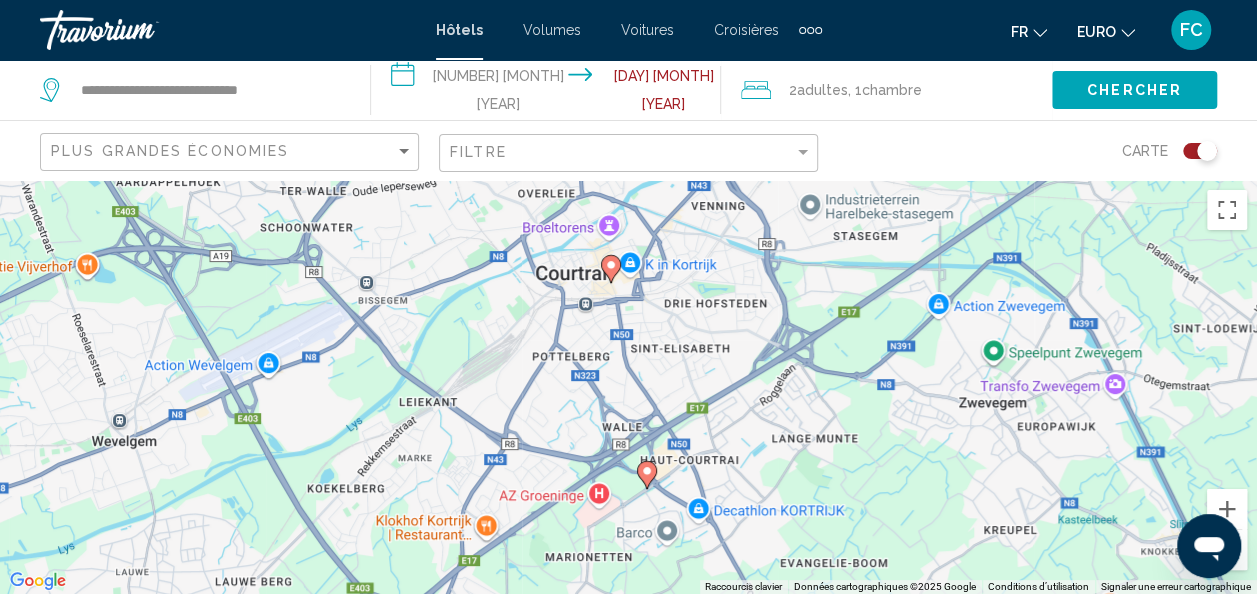 click 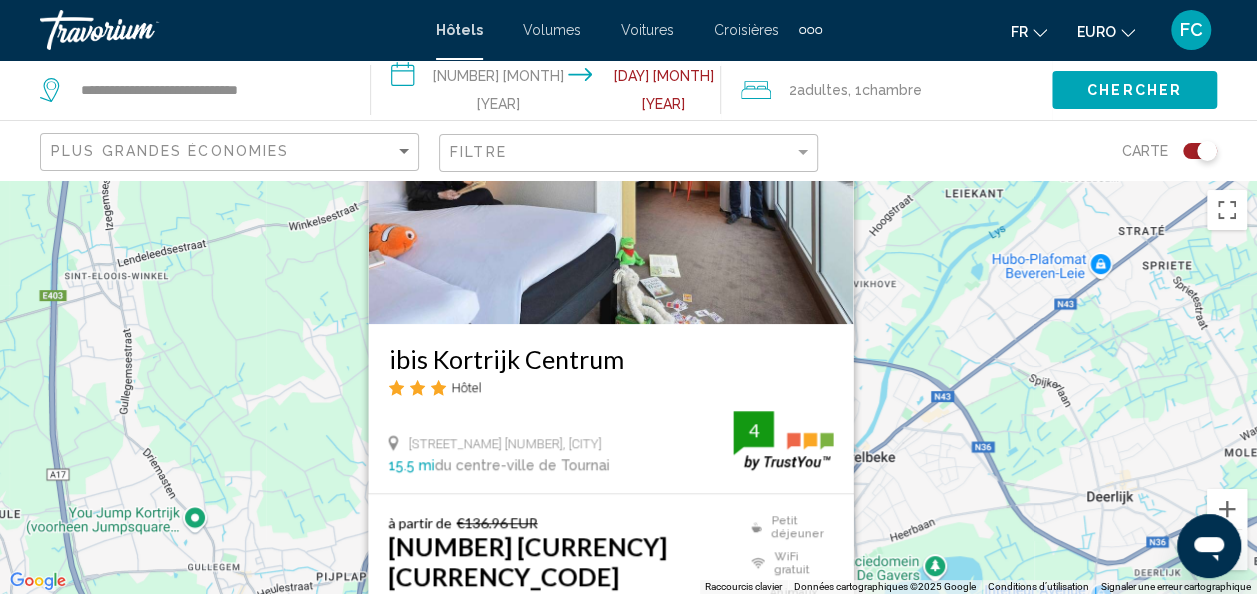 click at bounding box center (610, 164) 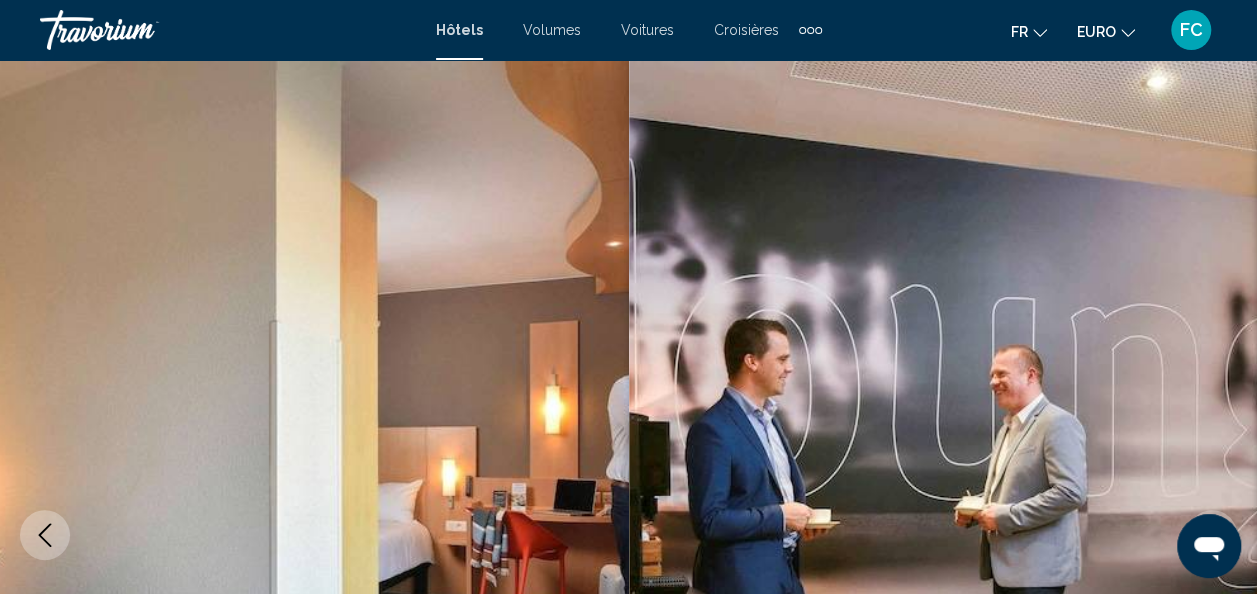 scroll, scrollTop: 238, scrollLeft: 0, axis: vertical 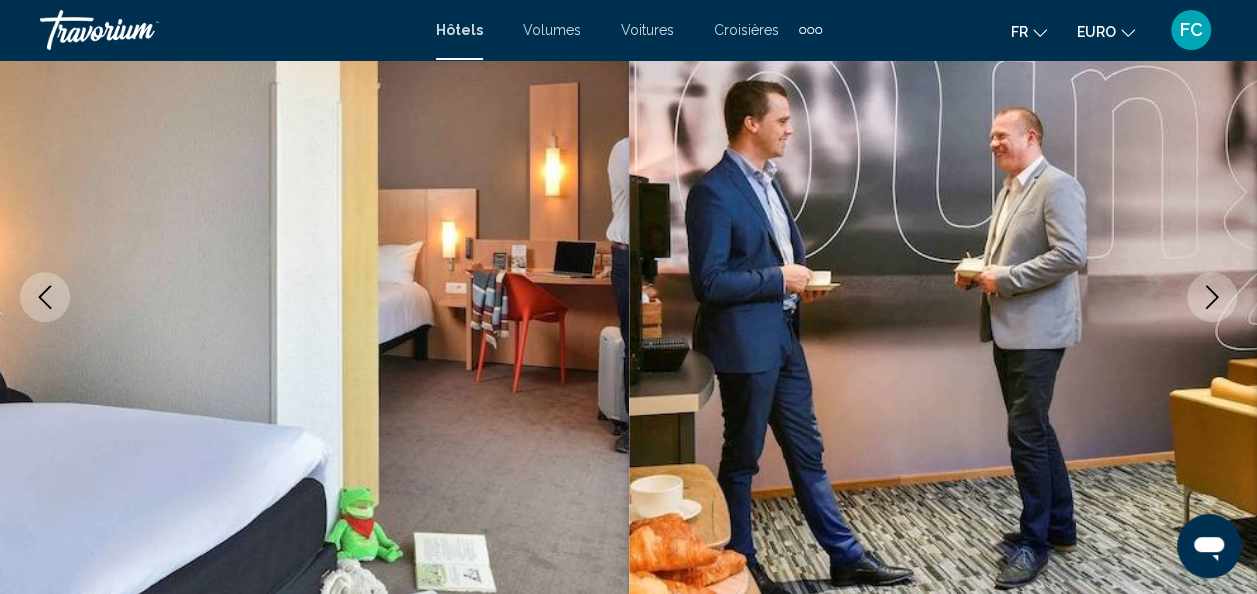 click 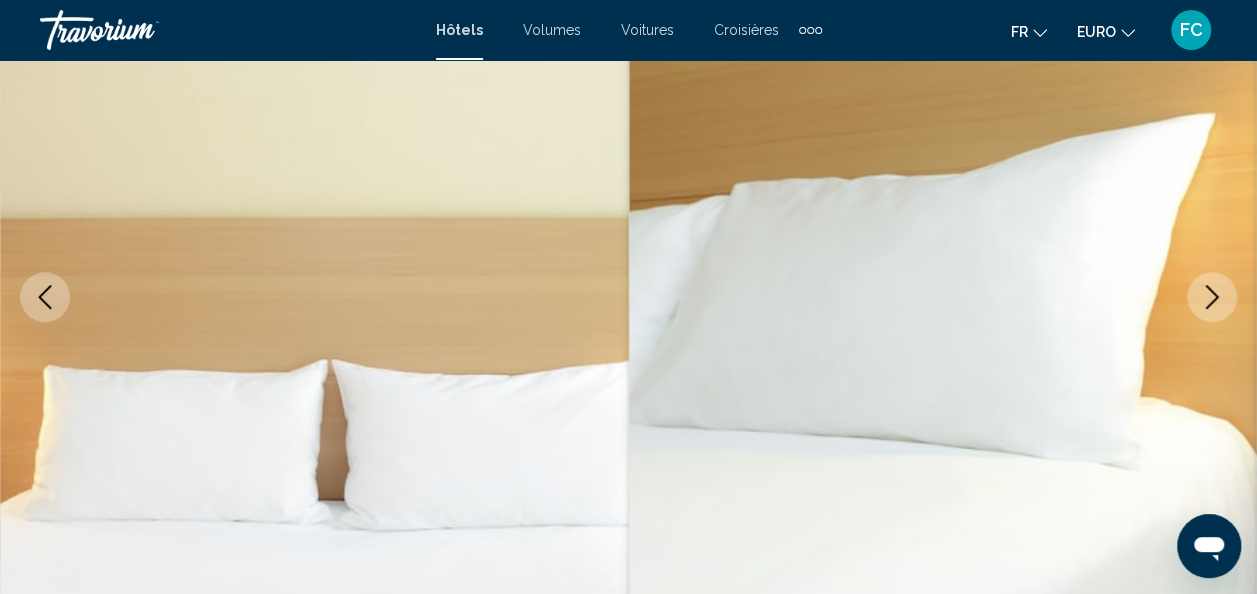click 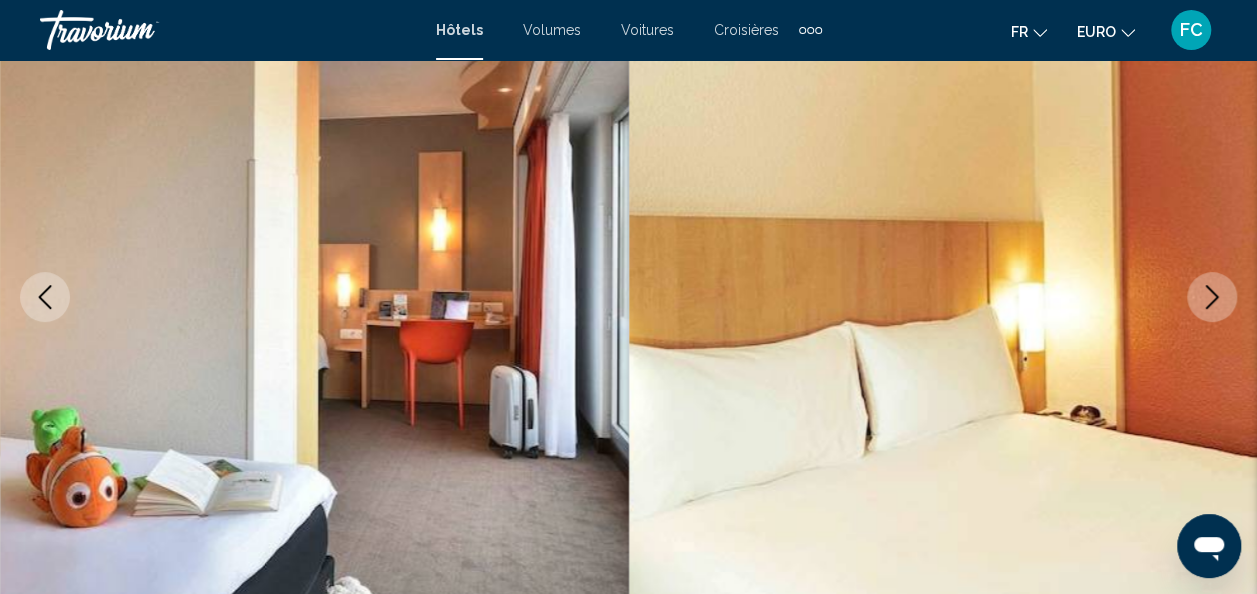 click 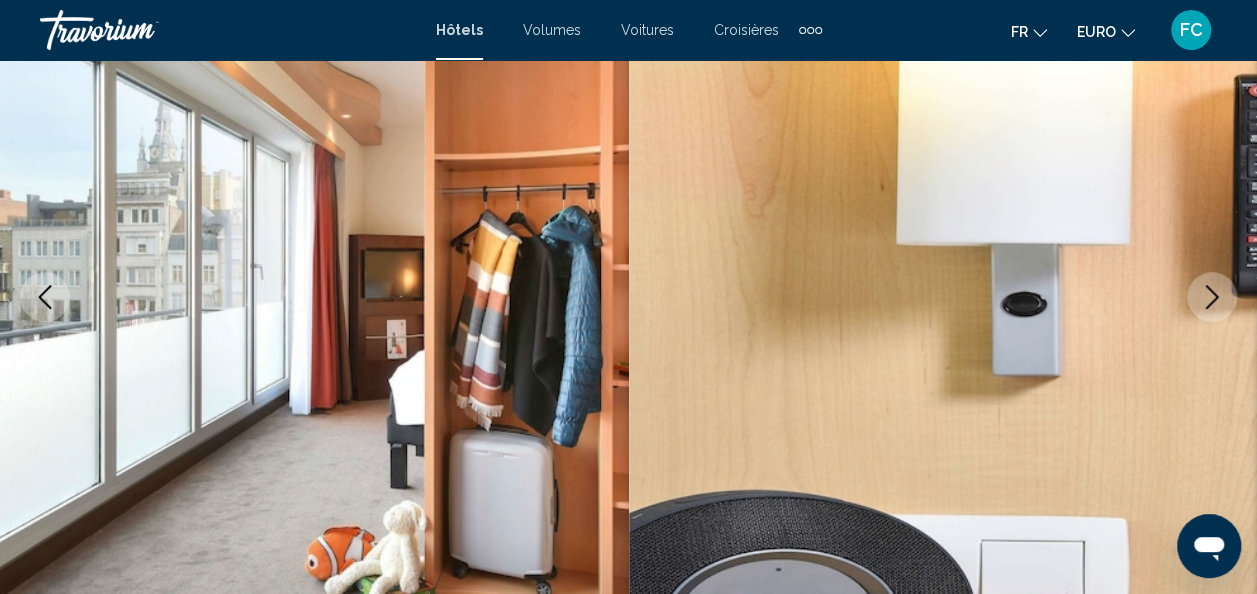 click 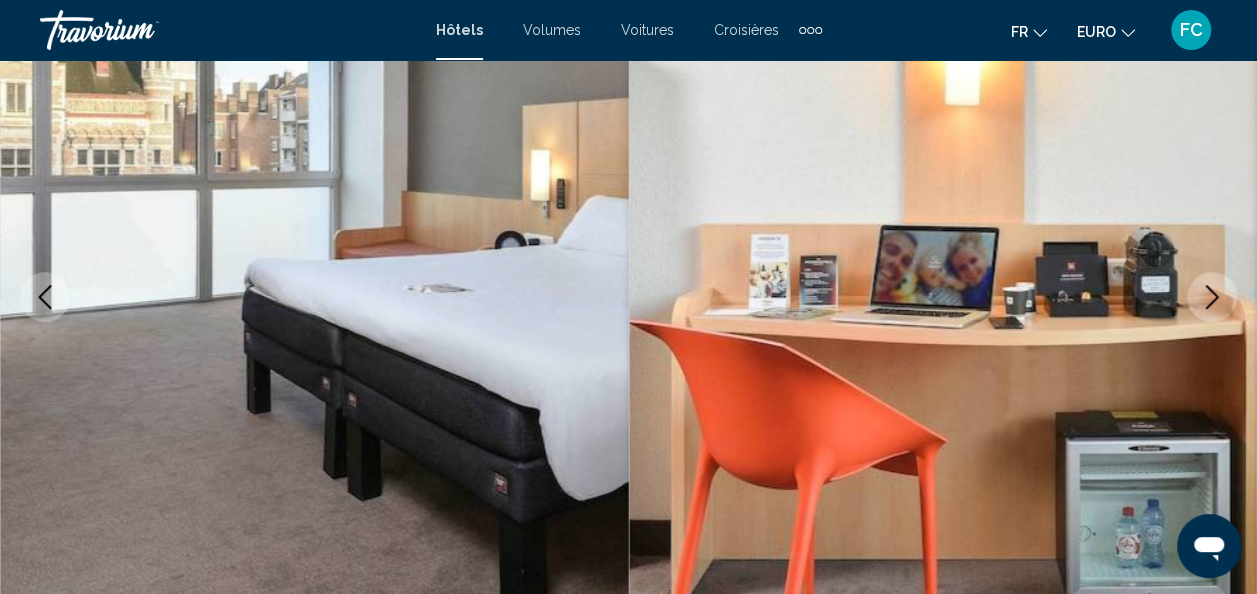 click 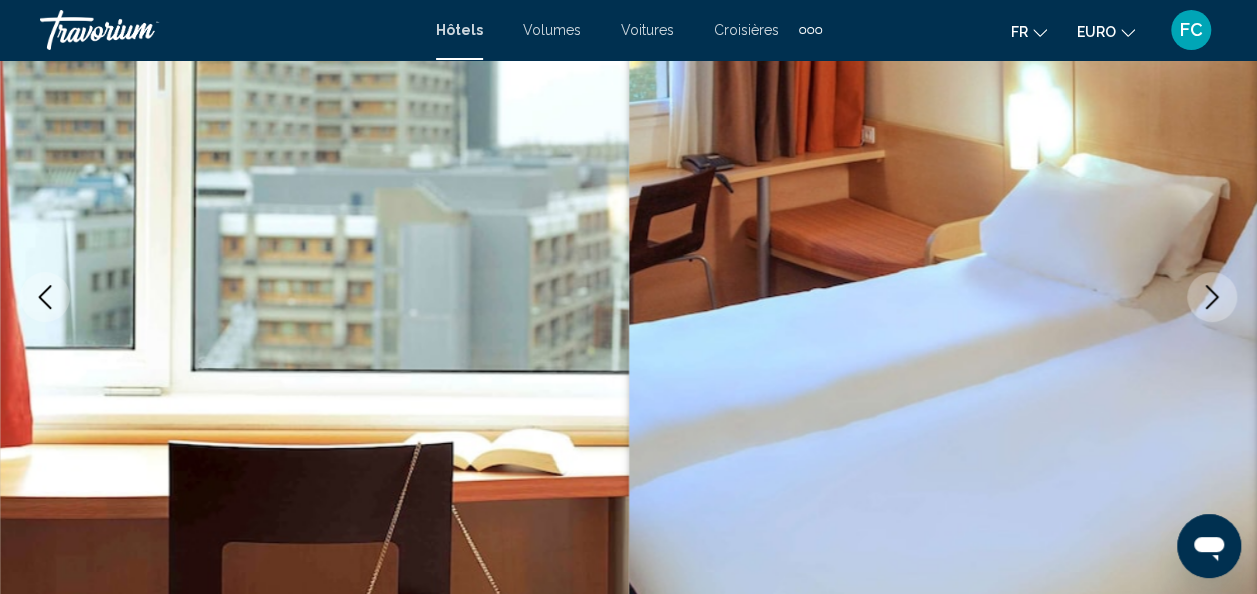 click 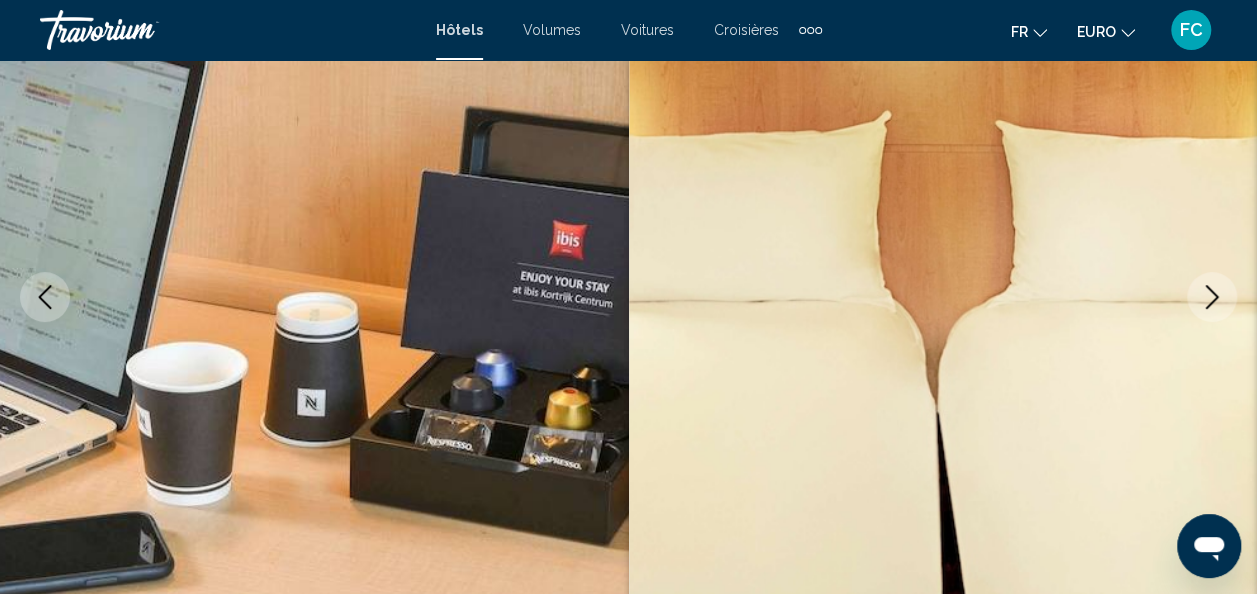 click 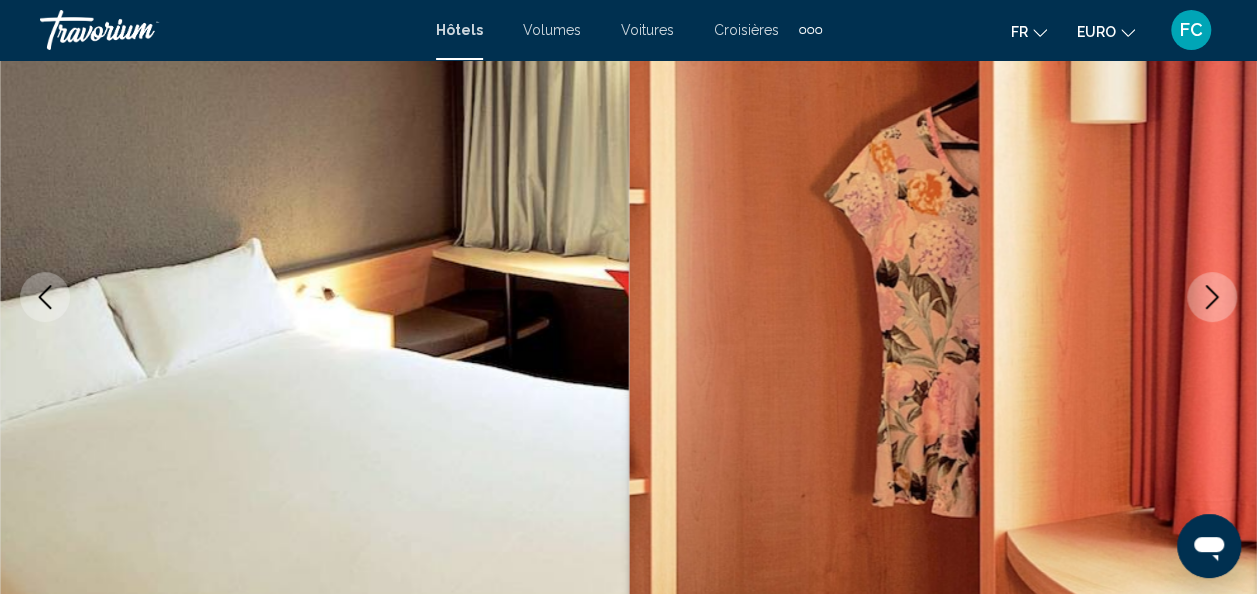 click 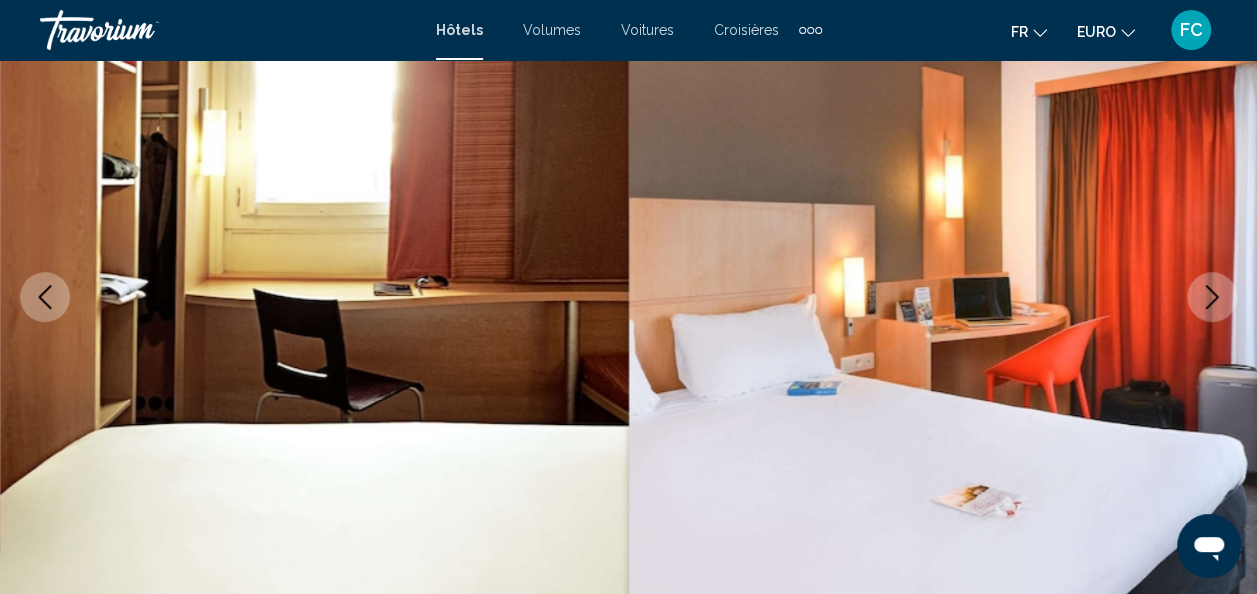 click 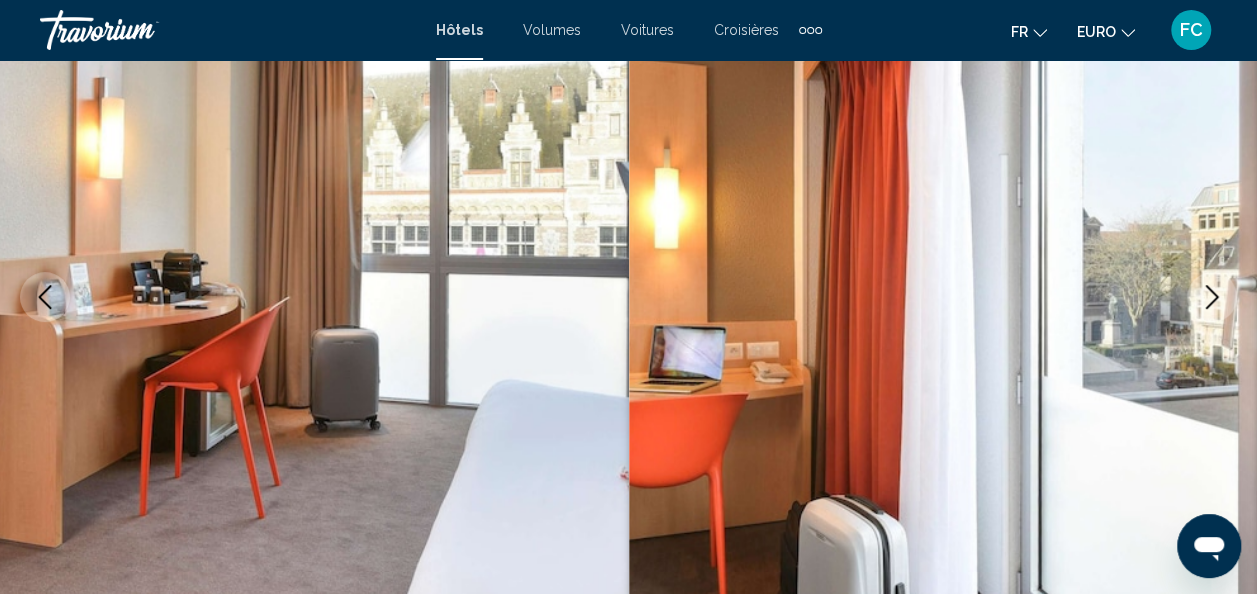 click 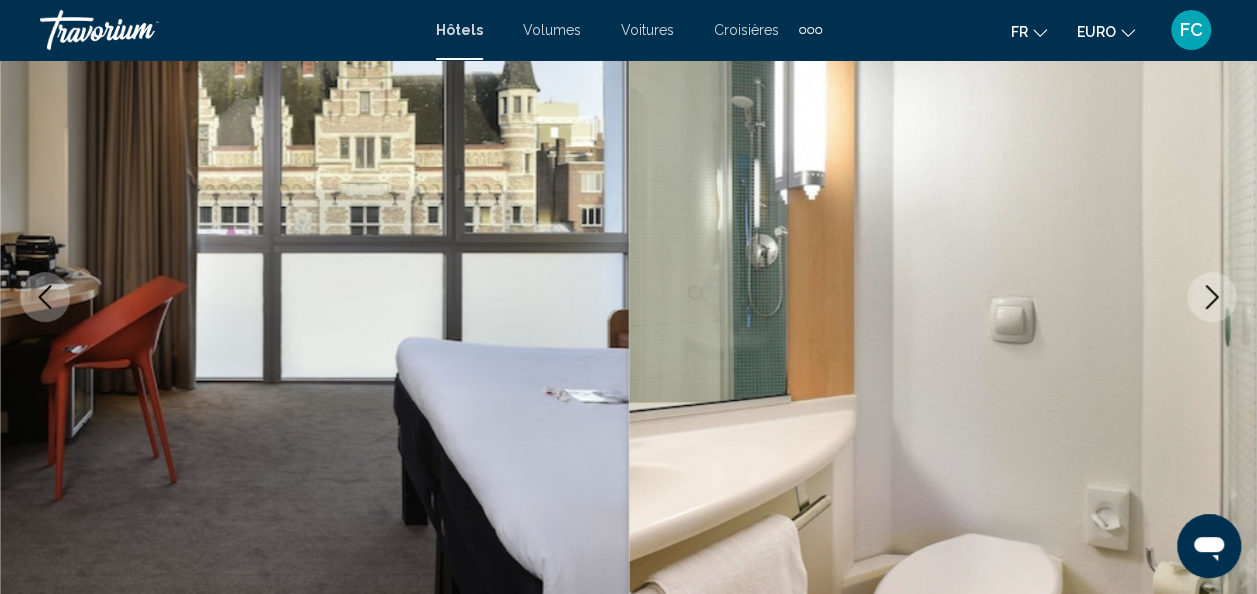 click 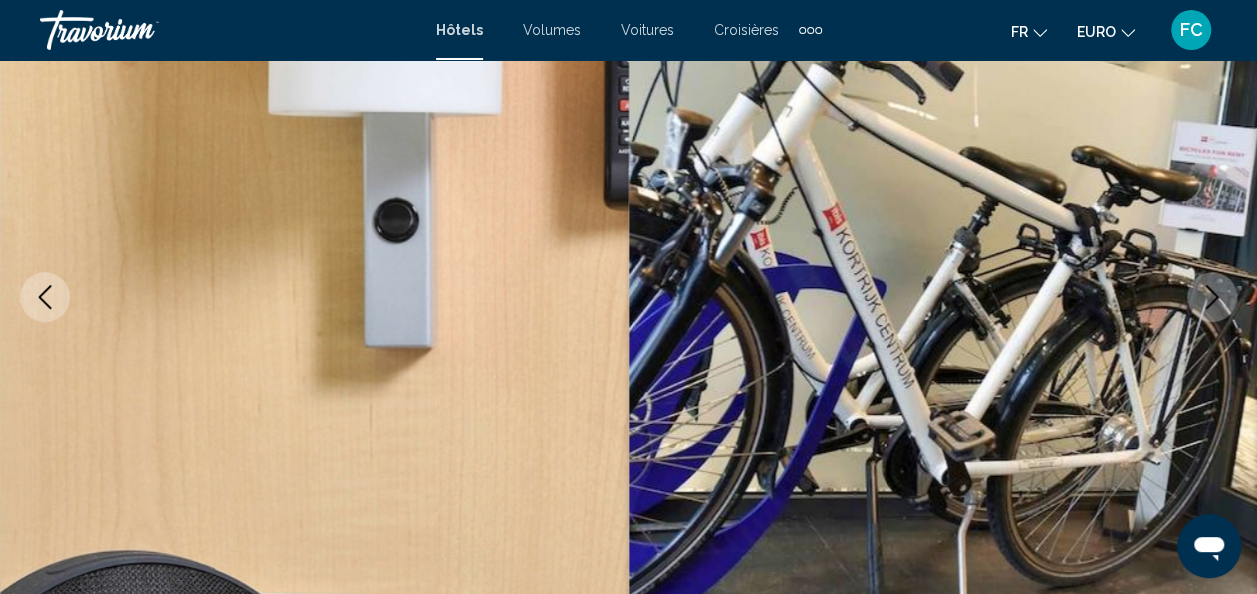 click 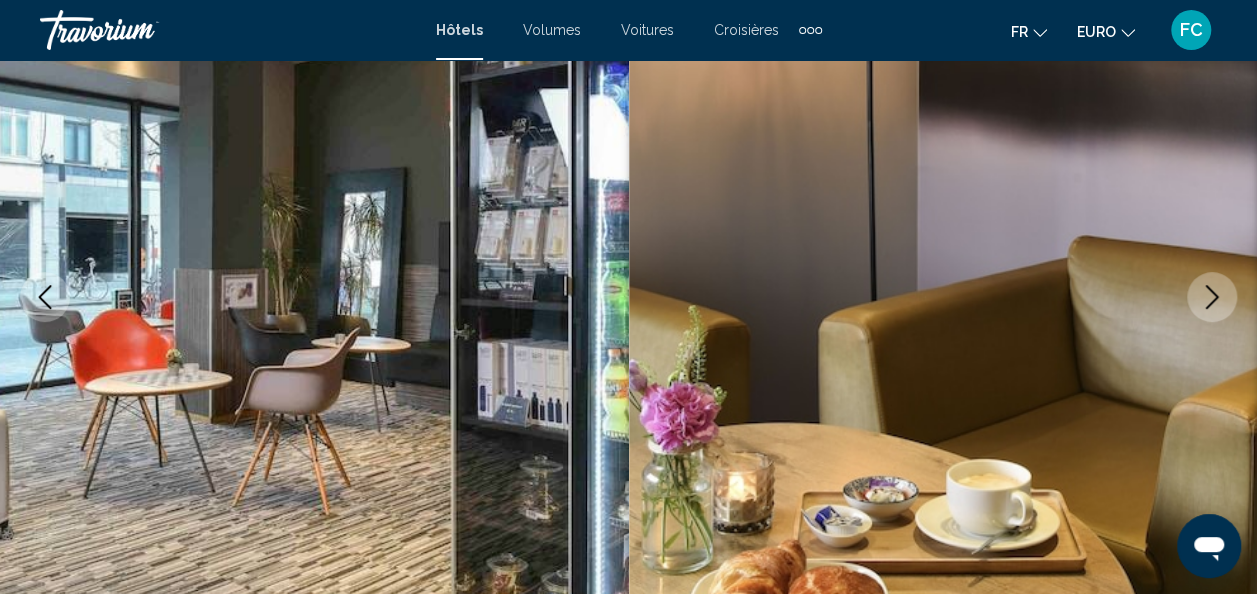 click 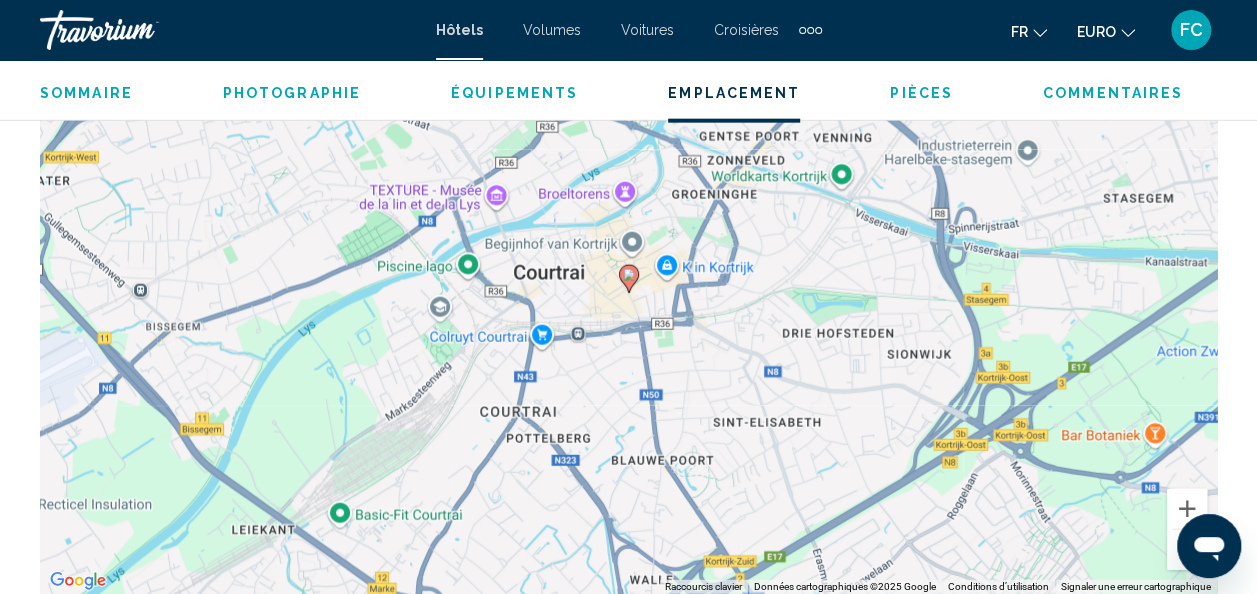 scroll, scrollTop: 2347, scrollLeft: 0, axis: vertical 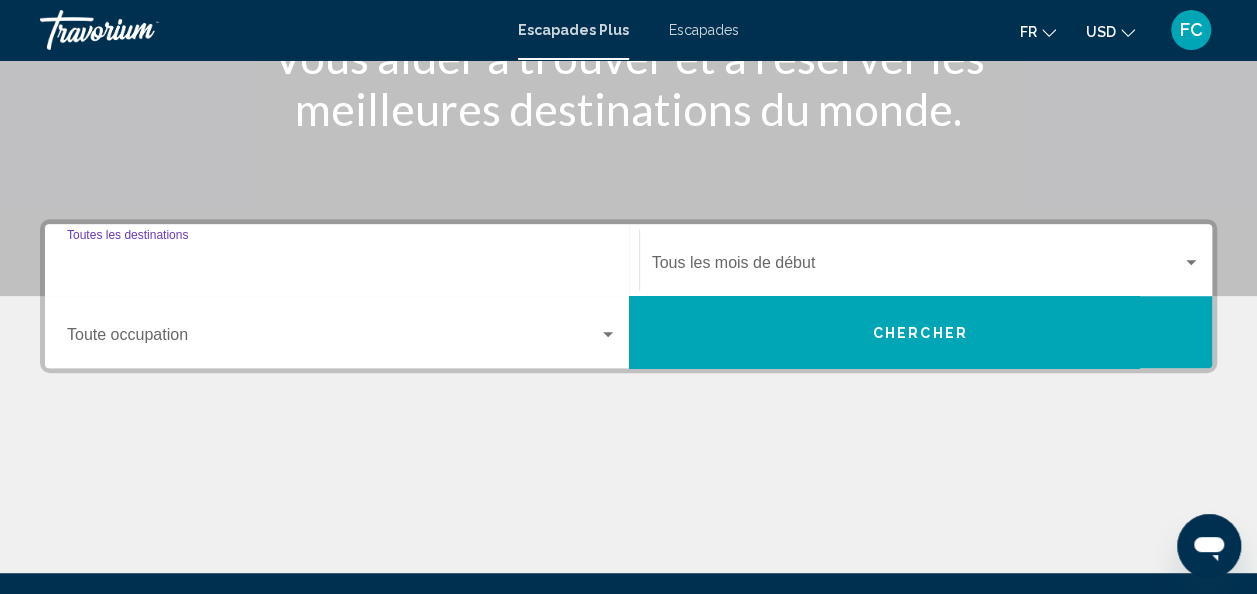 click on "Destination Toutes les destinations" at bounding box center [342, 267] 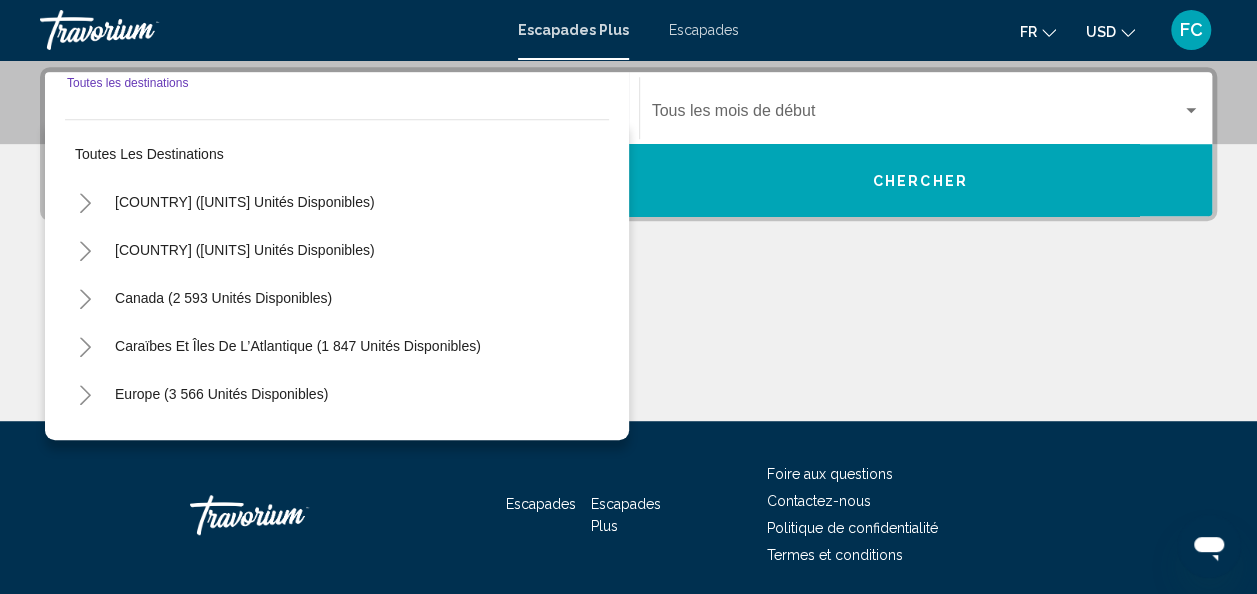 scroll, scrollTop: 458, scrollLeft: 0, axis: vertical 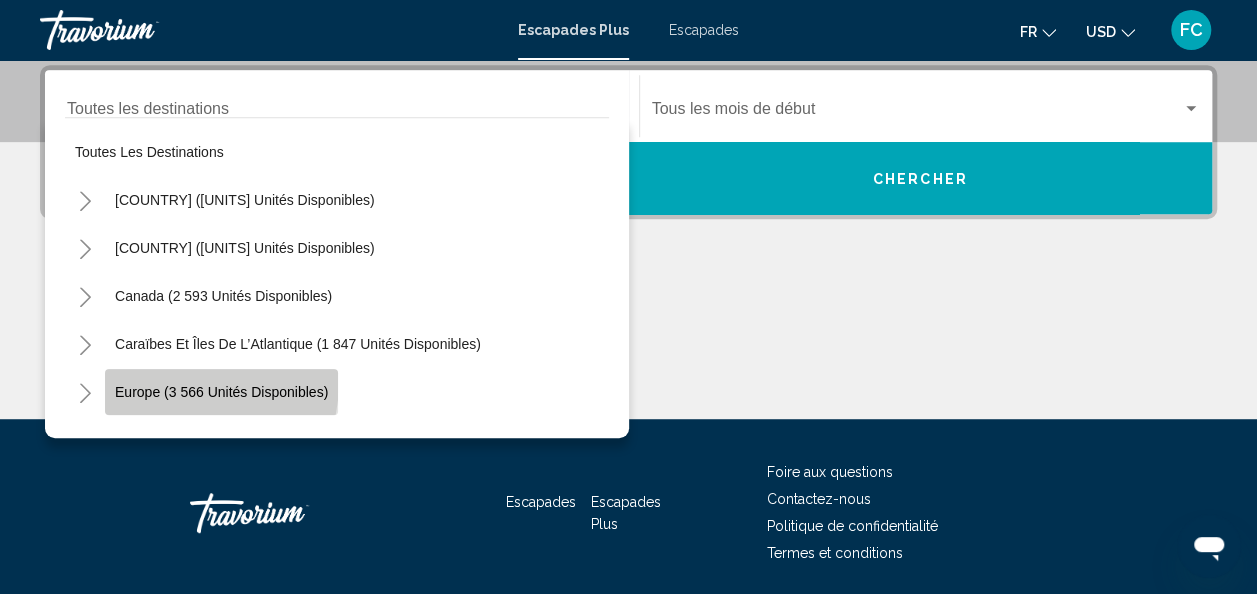 click on "Europe (3 566 unités disponibles)" 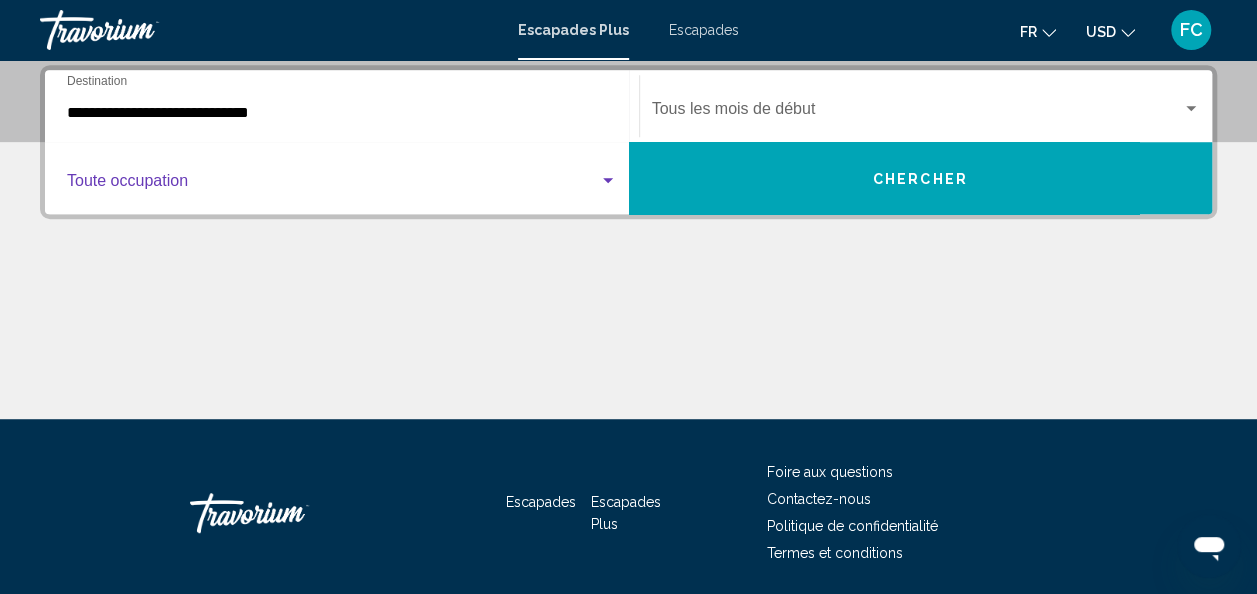 drag, startPoint x: 238, startPoint y: 181, endPoint x: 462, endPoint y: 186, distance: 224.0558 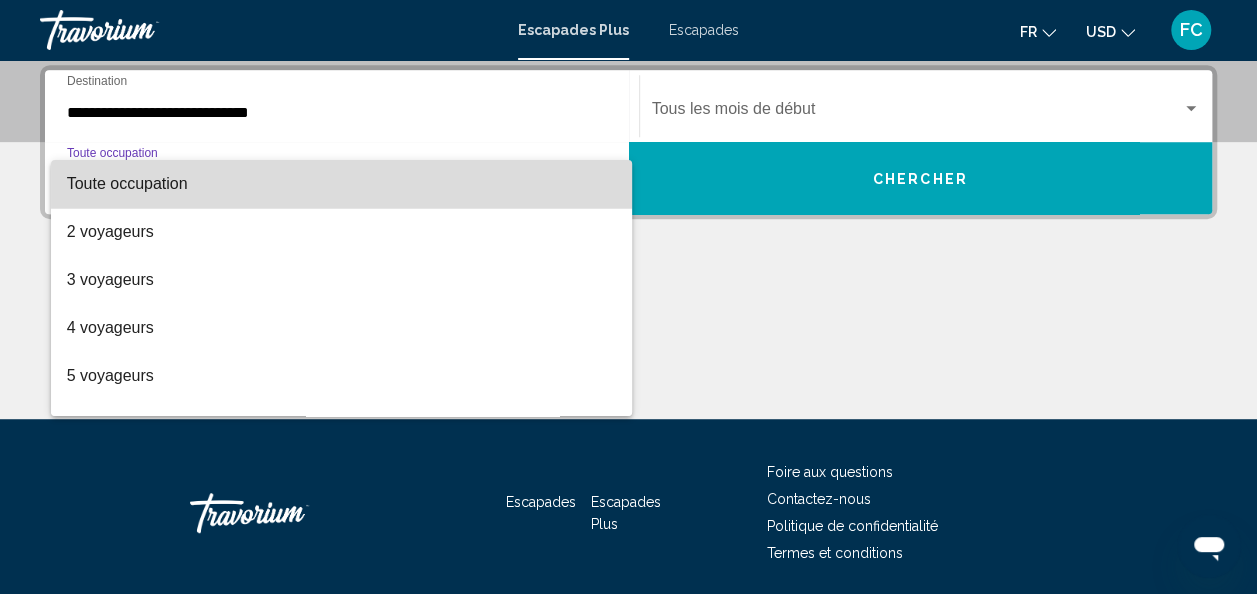 click on "Toute occupation" at bounding box center (342, 184) 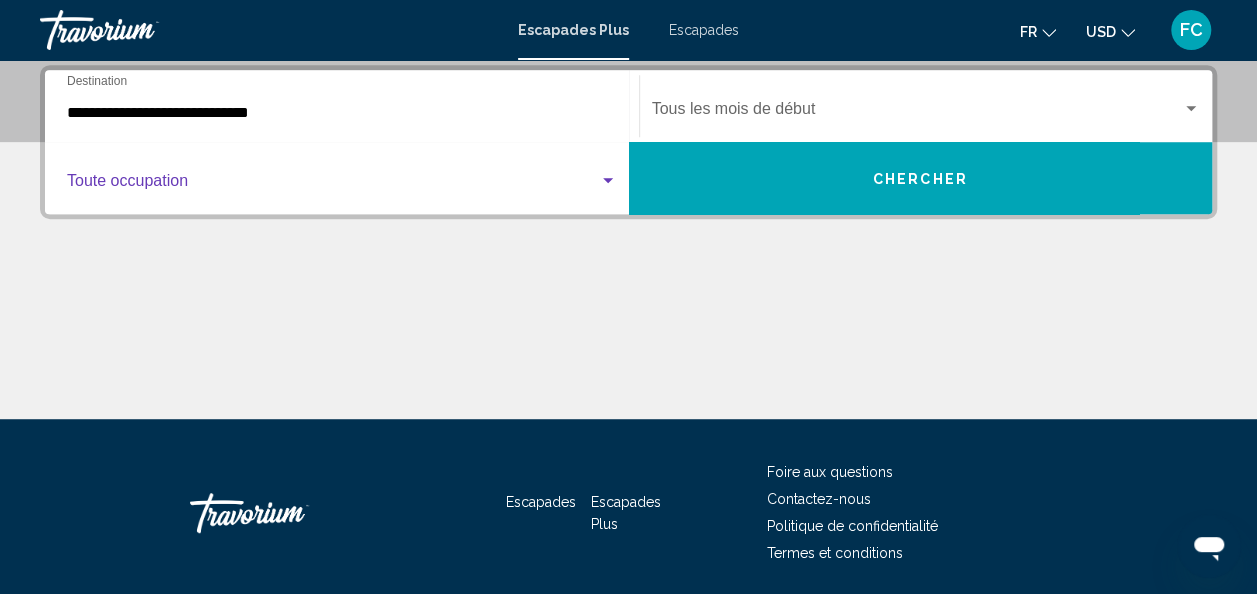 click at bounding box center [333, 185] 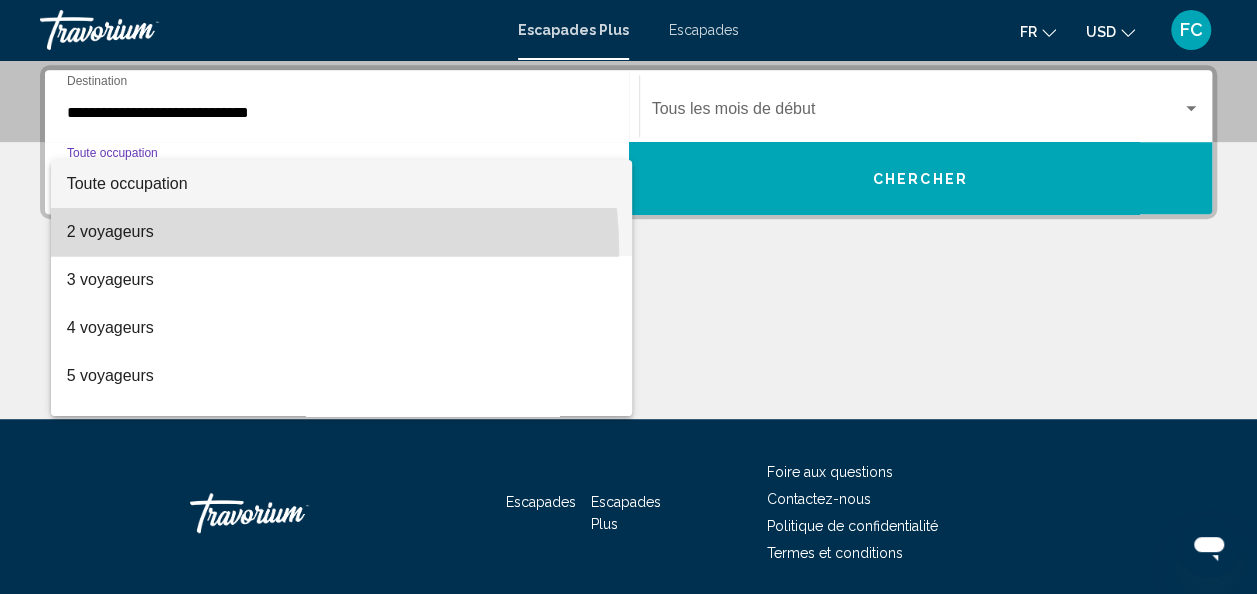 click on "2 voyageurs" at bounding box center [342, 232] 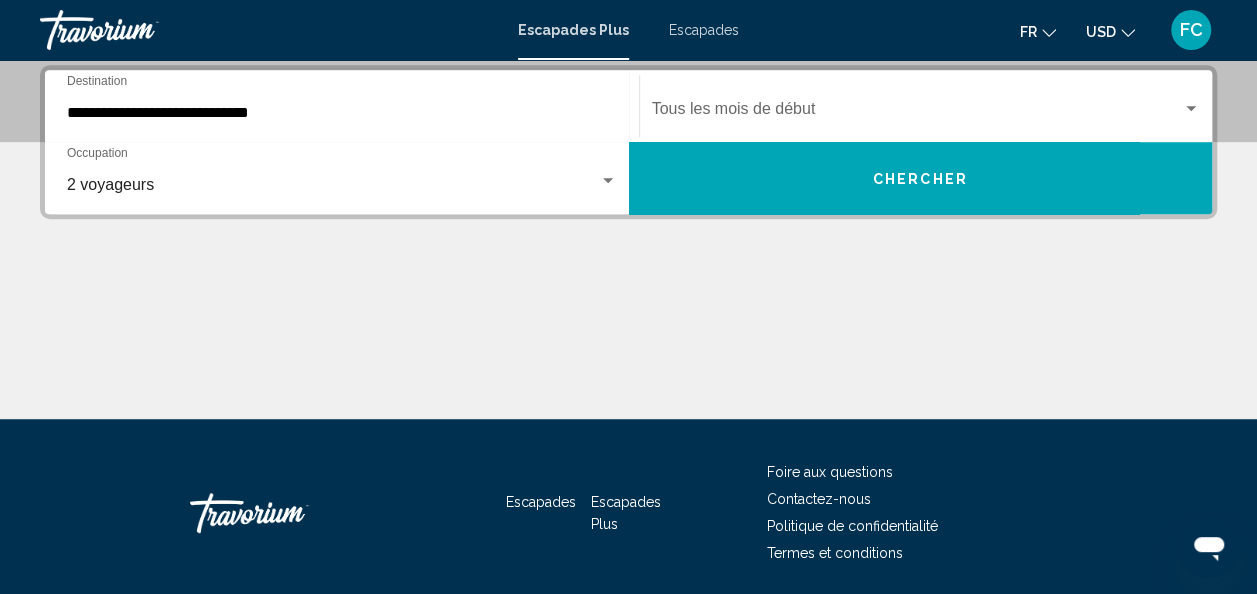 click on "Start Month Tous les mois de début" 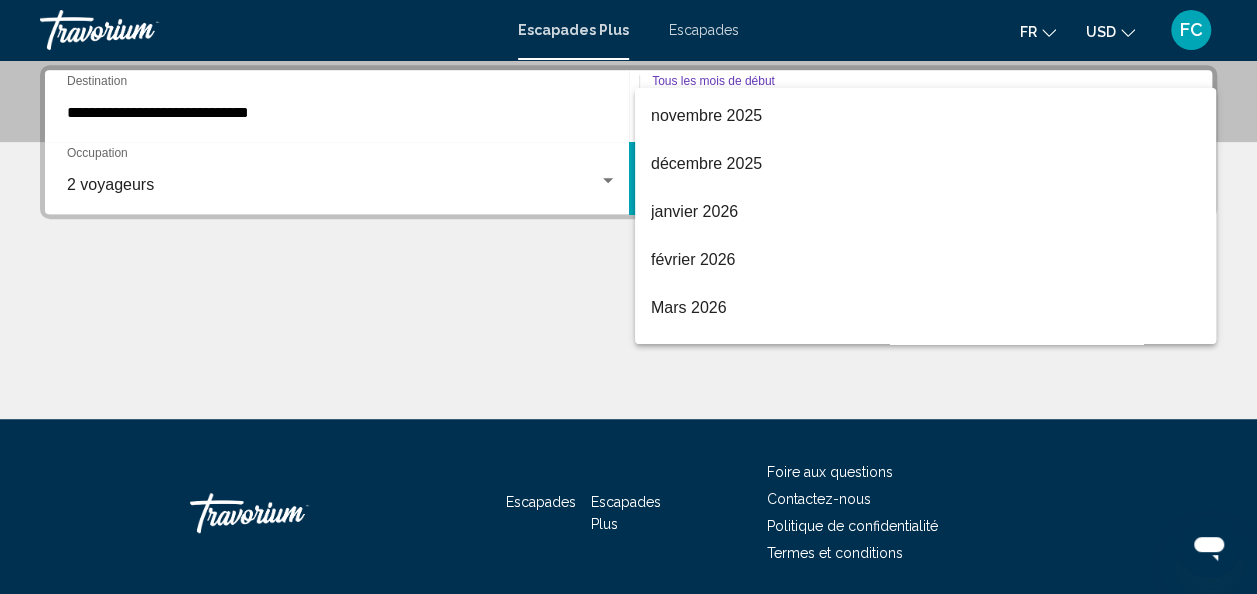 scroll, scrollTop: 200, scrollLeft: 0, axis: vertical 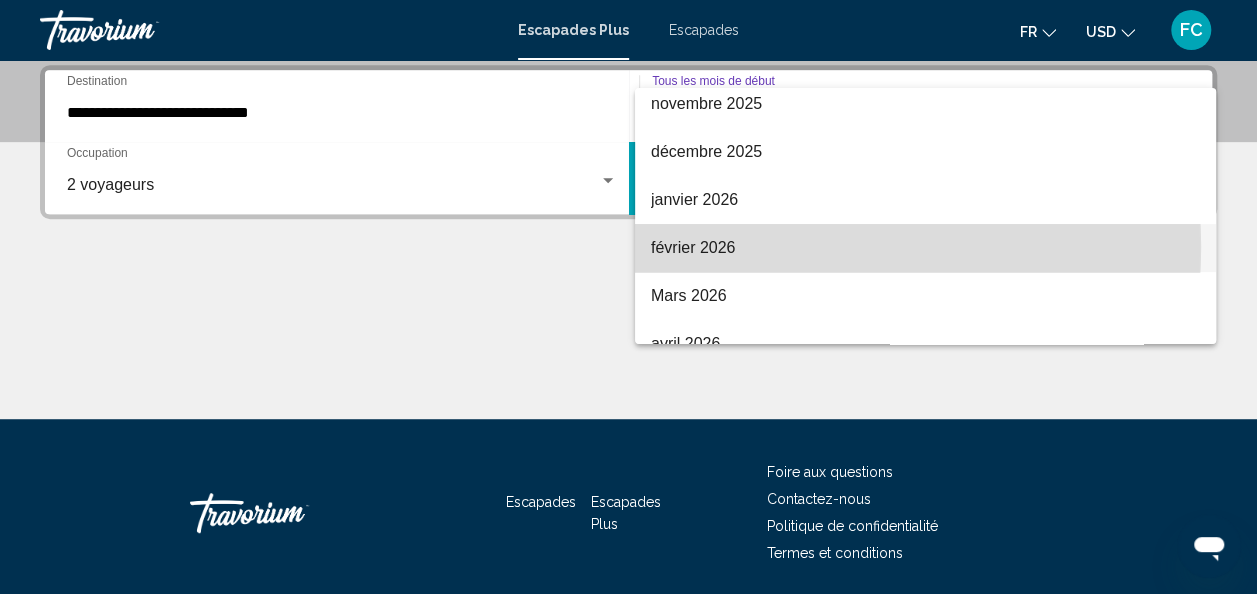 click on "février 2026" at bounding box center [925, 248] 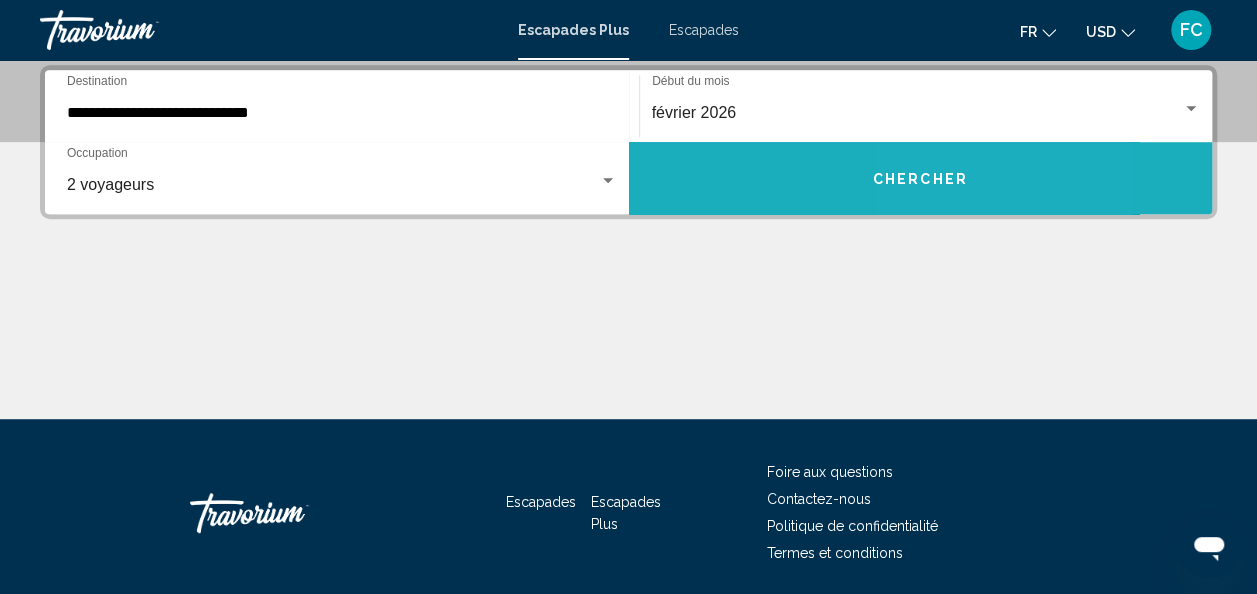 click on "Chercher" at bounding box center [921, 178] 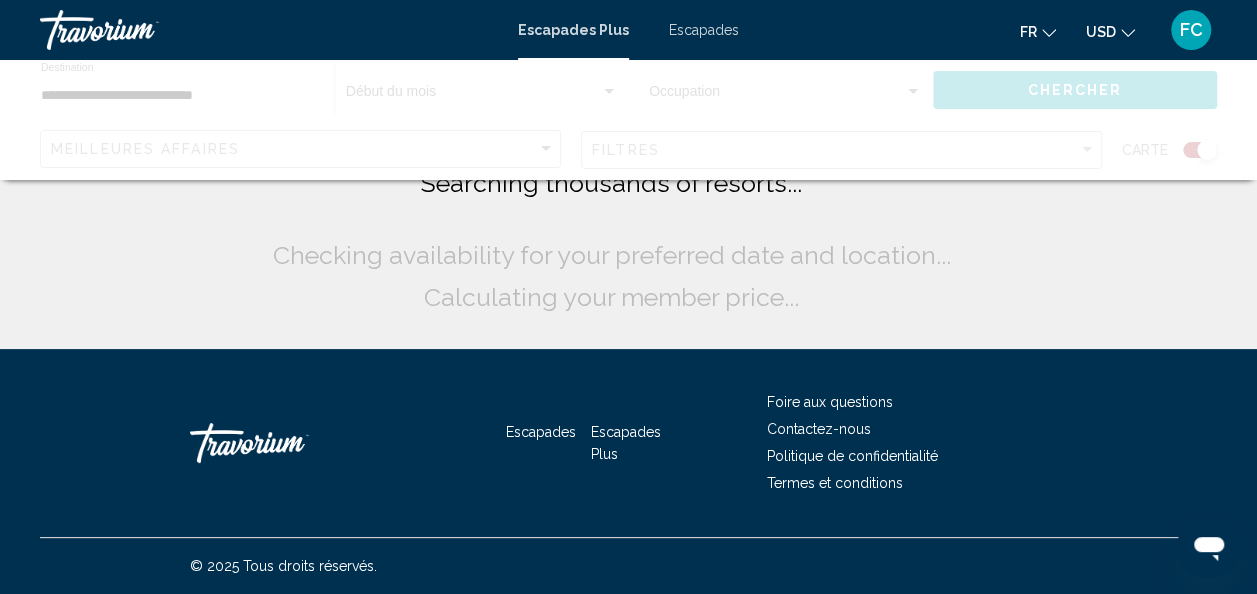 scroll, scrollTop: 0, scrollLeft: 0, axis: both 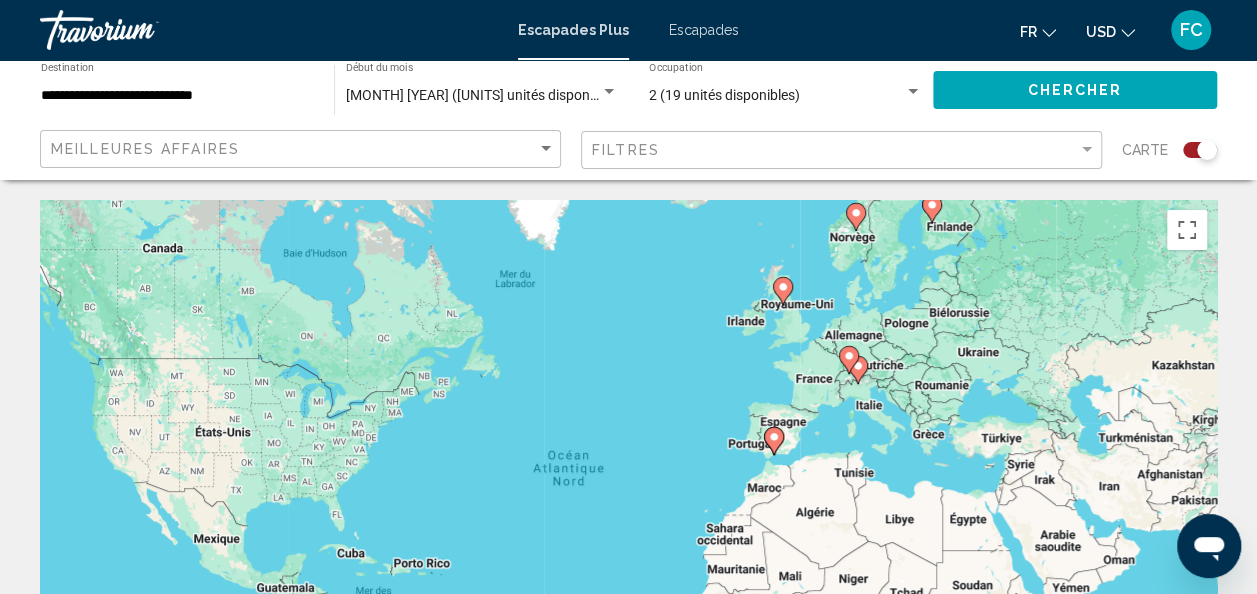 drag, startPoint x: 883, startPoint y: 347, endPoint x: 715, endPoint y: 372, distance: 169.84993 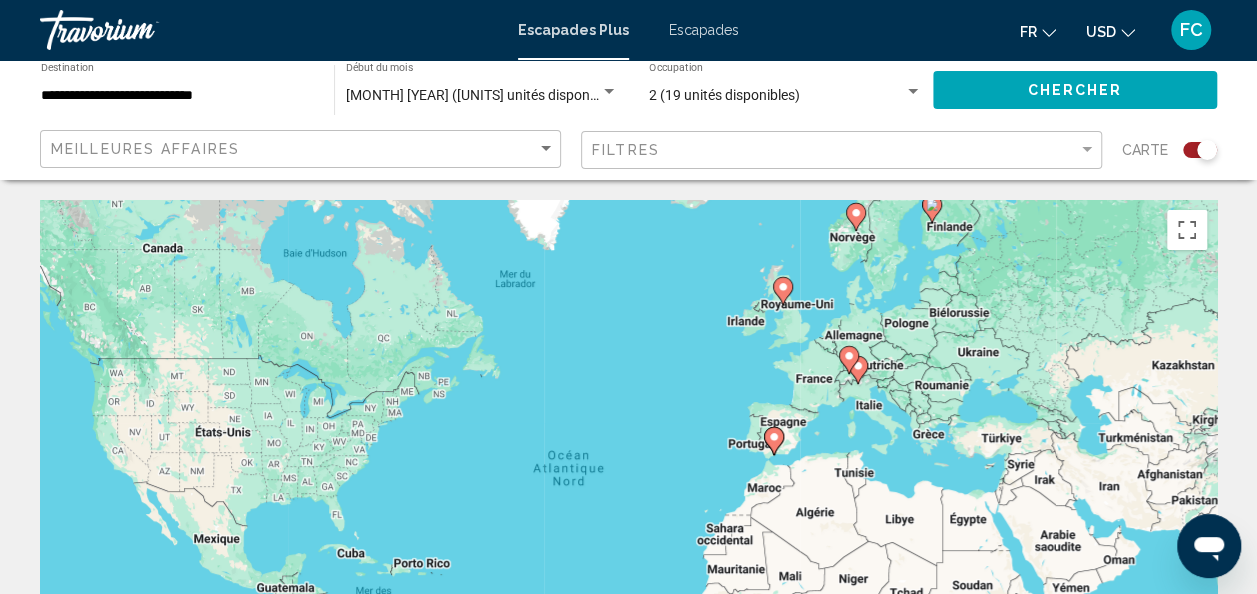 click on "Pour activer le glissement avec le clavier, appuyez sur Alt+Entrée. Une fois ce mode activé, utilisez les touches fléchées pour déplacer le repère. Pour valider le déplacement, appuyez sur Entrée. Pour annuler, appuyez sur Échap." at bounding box center (628, 500) 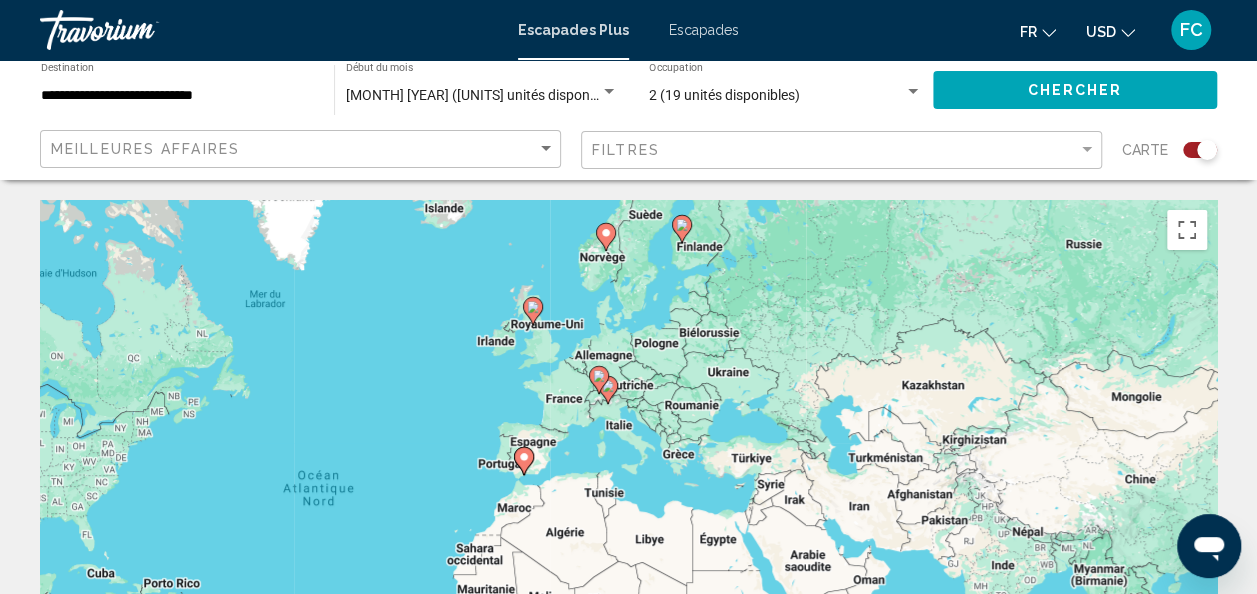 drag, startPoint x: 691, startPoint y: 448, endPoint x: 615, endPoint y: 434, distance: 77.27872 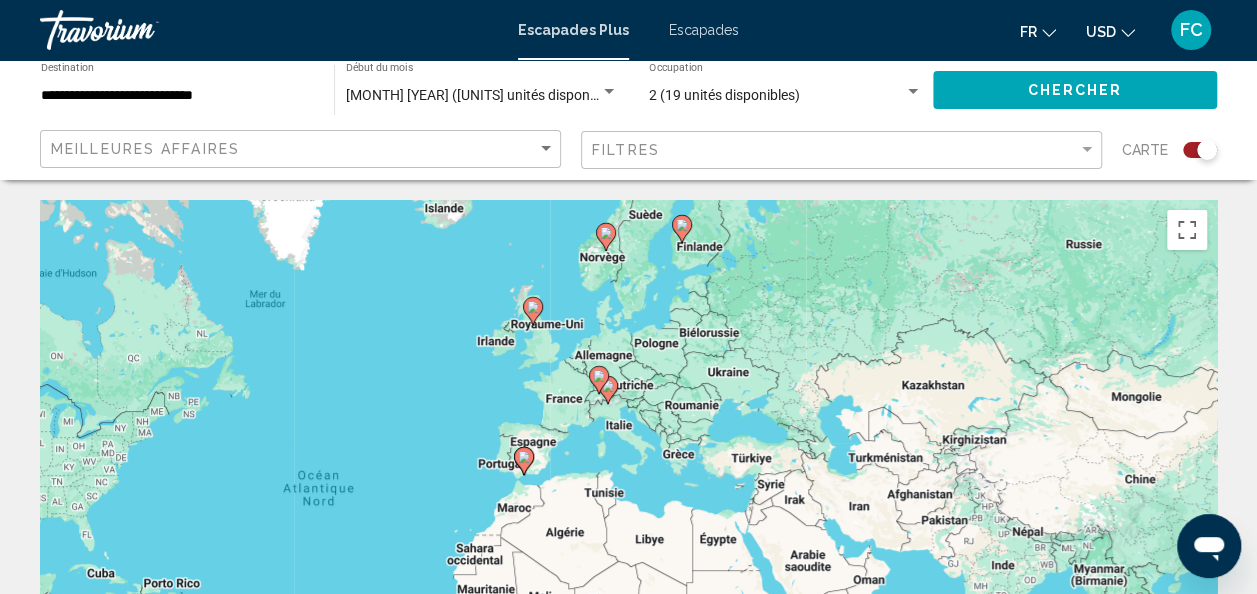 click on "Pour activer le glissement avec le clavier, appuyez sur Alt+Entrée. Une fois ce mode activé, utilisez les touches fléchées pour déplacer le repère. Pour valider le déplacement, appuyez sur Entrée. Pour annuler, appuyez sur Échap." at bounding box center (628, 500) 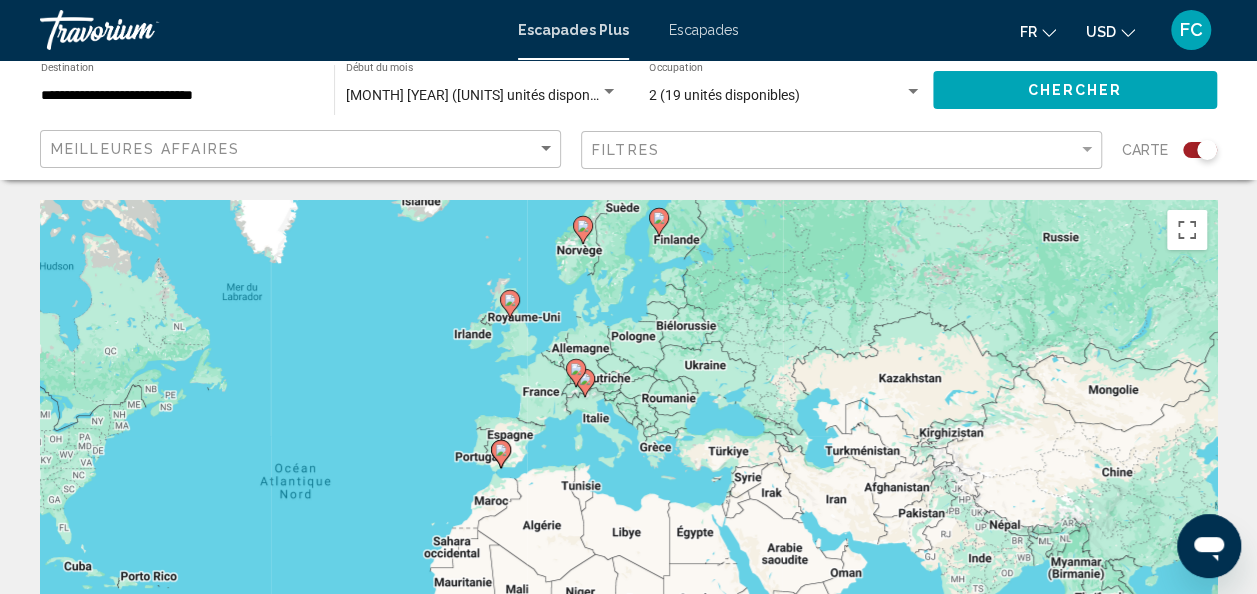 click on "Pour activer le glissement avec le clavier, appuyez sur Alt+Entrée. Une fois ce mode activé, utilisez les touches fléchées pour déplacer le repère. Pour valider le déplacement, appuyez sur Entrée. Pour annuler, appuyez sur Échap." at bounding box center [628, 500] 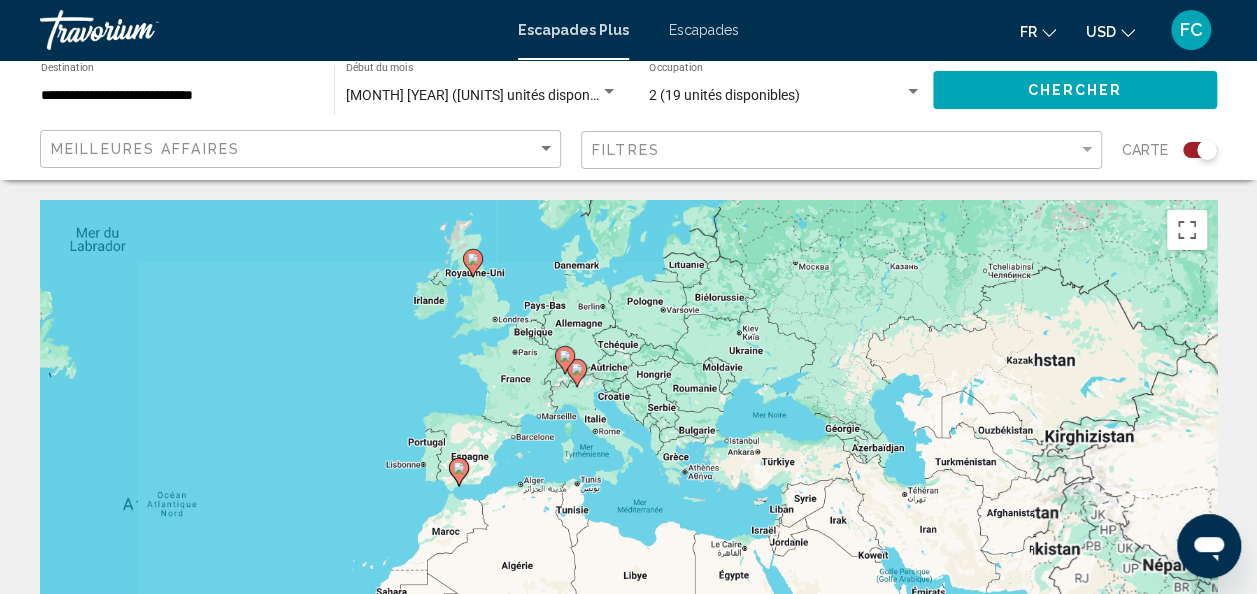 click on "Pour activer le glissement avec le clavier, appuyez sur Alt+Entrée. Une fois ce mode activé, utilisez les touches fléchées pour déplacer le repère. Pour valider le déplacement, appuyez sur Entrée. Pour annuler, appuyez sur Échap." at bounding box center [628, 500] 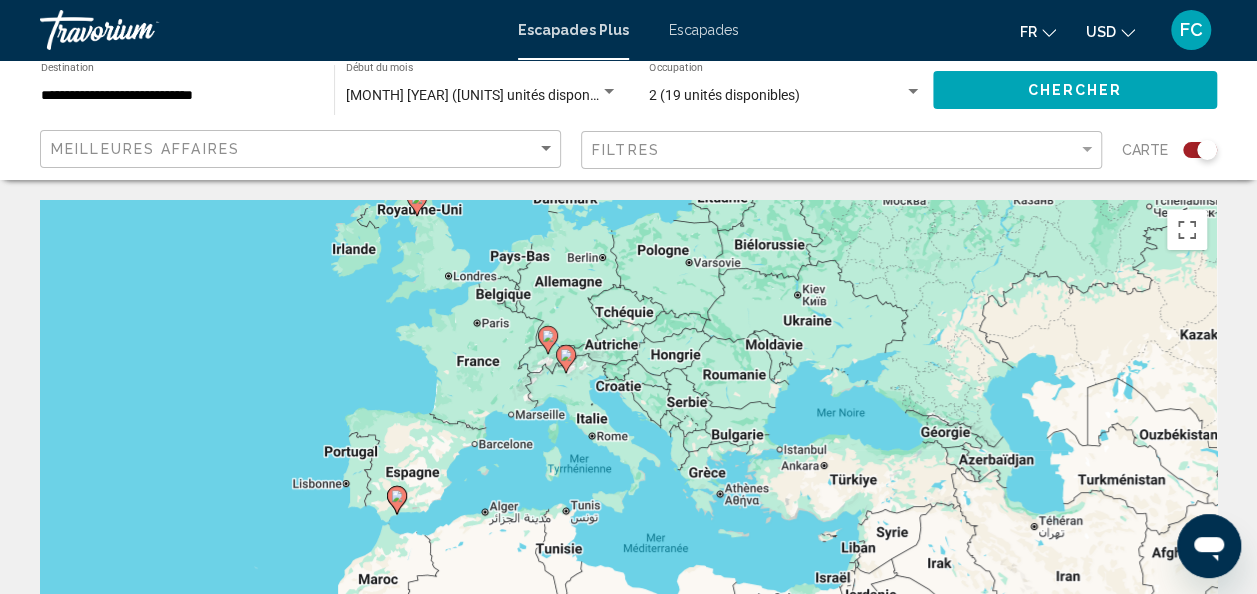 click on "Pour activer le glissement avec le clavier, appuyez sur Alt+Entrée. Une fois ce mode activé, utilisez les touches fléchées pour déplacer le repère. Pour valider le déplacement, appuyez sur Entrée. Pour annuler, appuyez sur Échap." at bounding box center [628, 500] 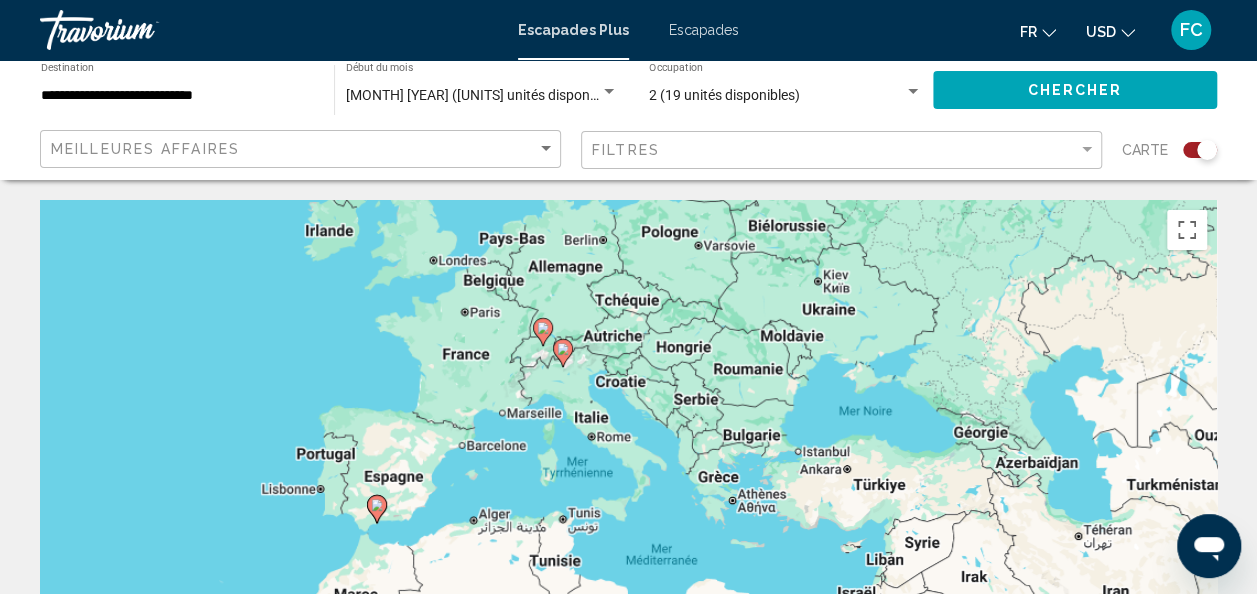click on "Pour activer le glissement avec le clavier, appuyez sur Alt+Entrée. Une fois ce mode activé, utilisez les touches fléchées pour déplacer le repère. Pour valider le déplacement, appuyez sur Entrée. Pour annuler, appuyez sur Échap." at bounding box center (628, 500) 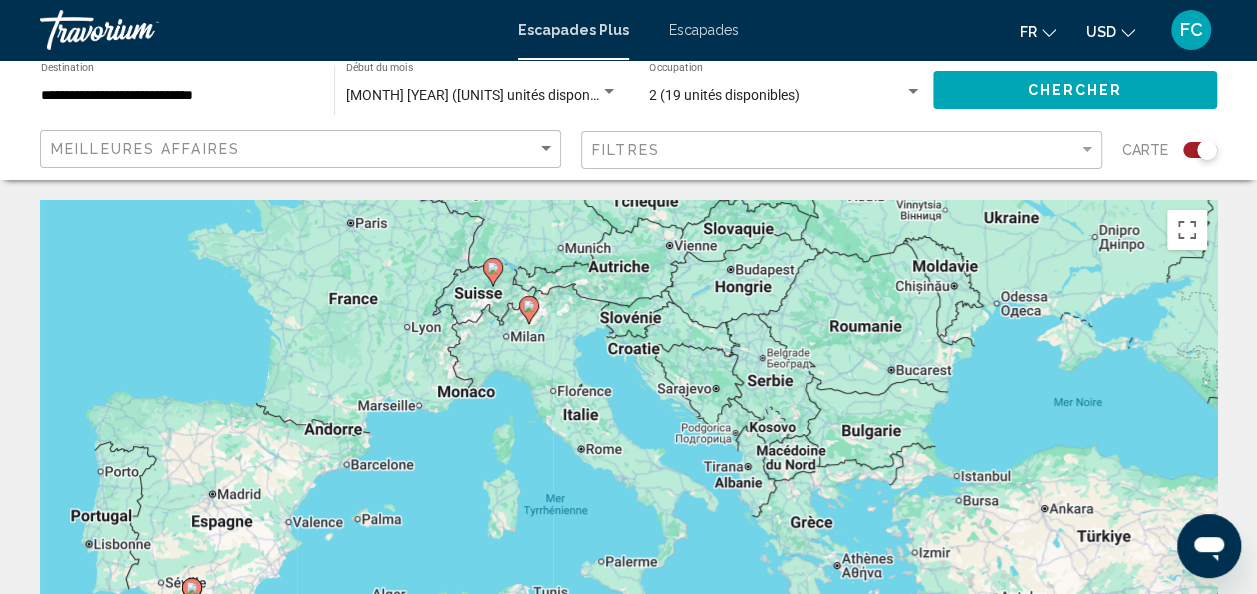 click 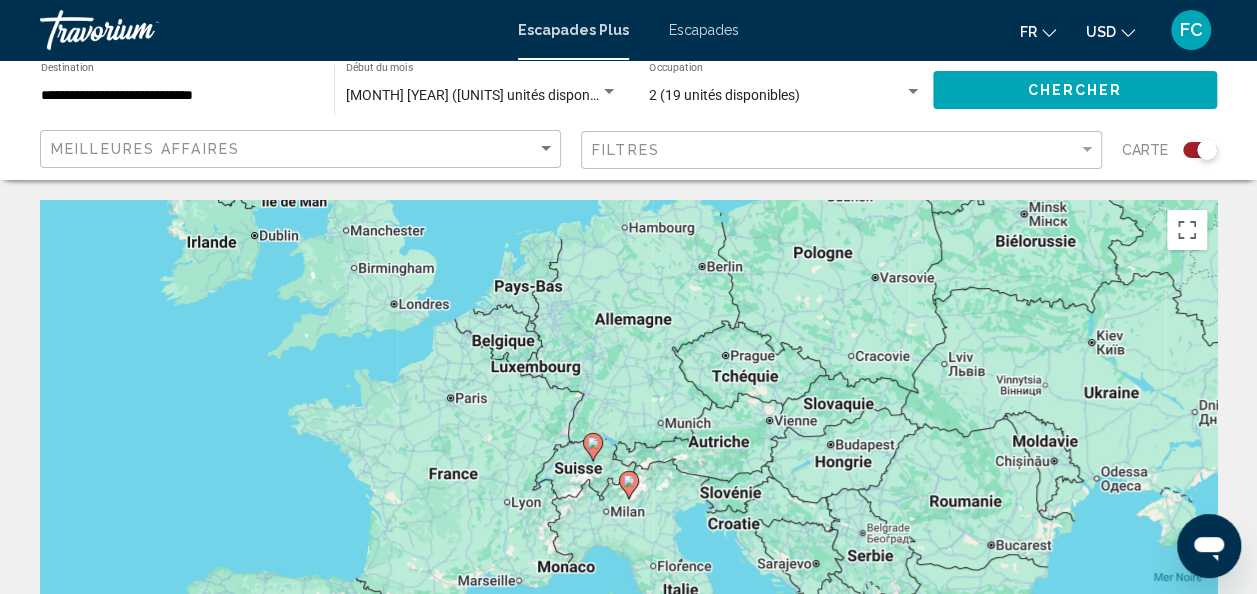 click 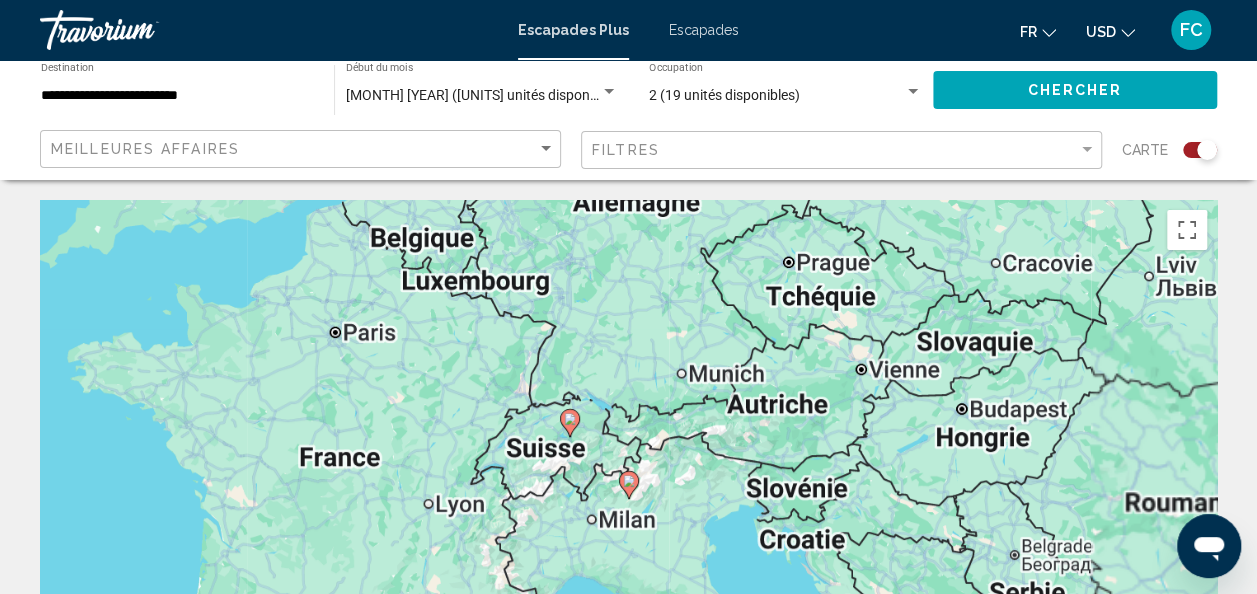 click 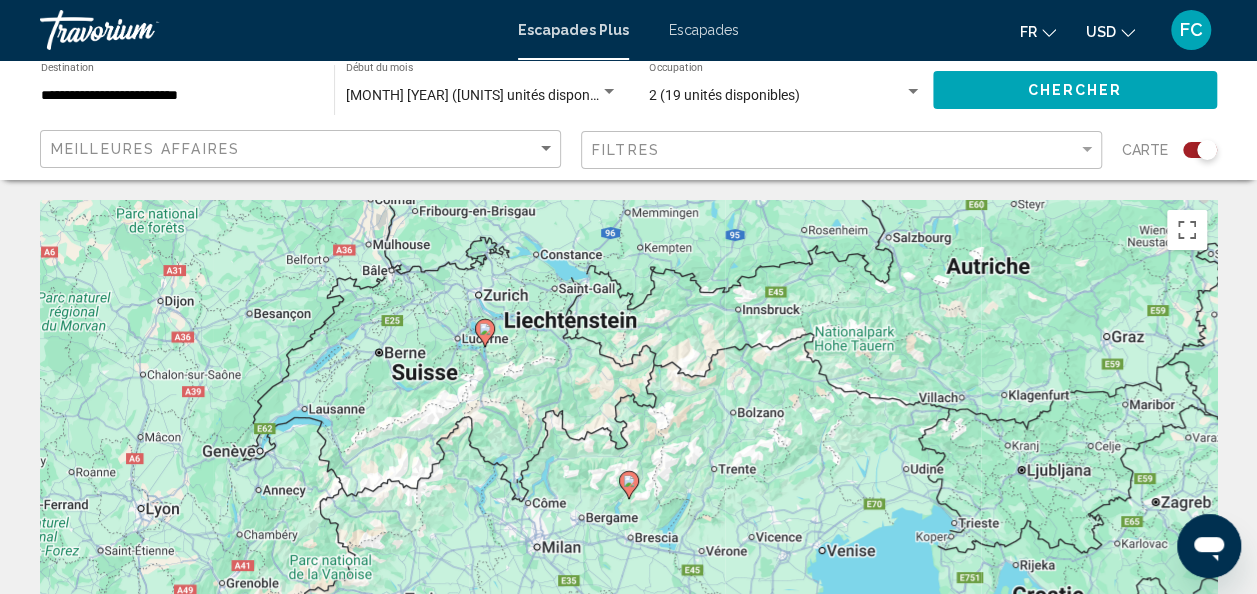 click 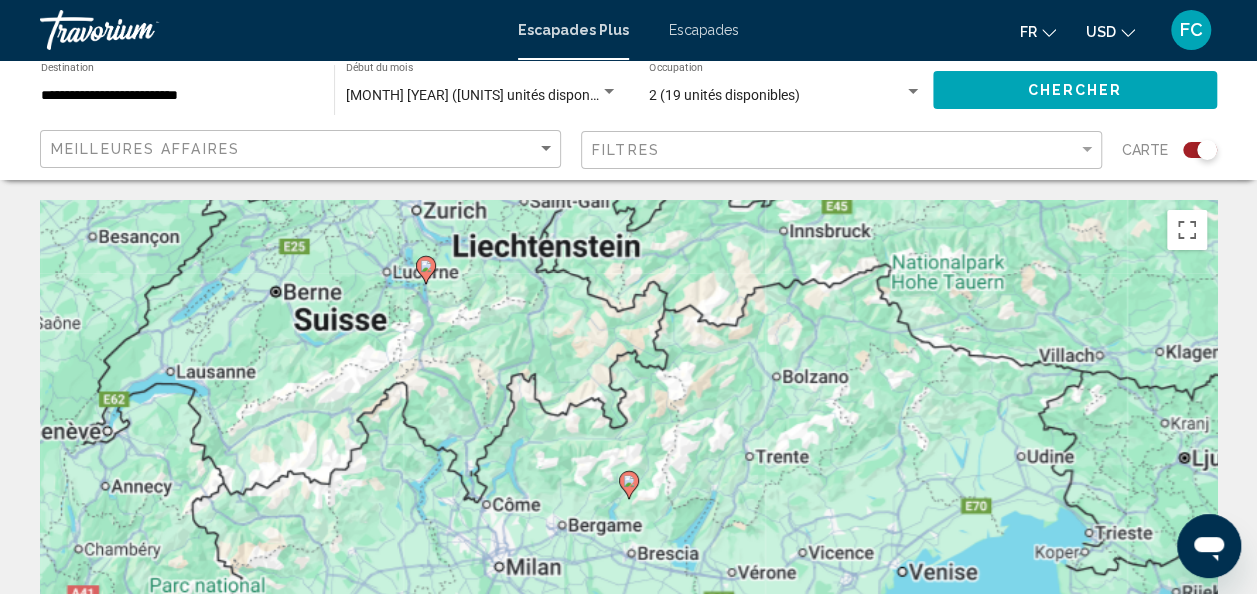 click 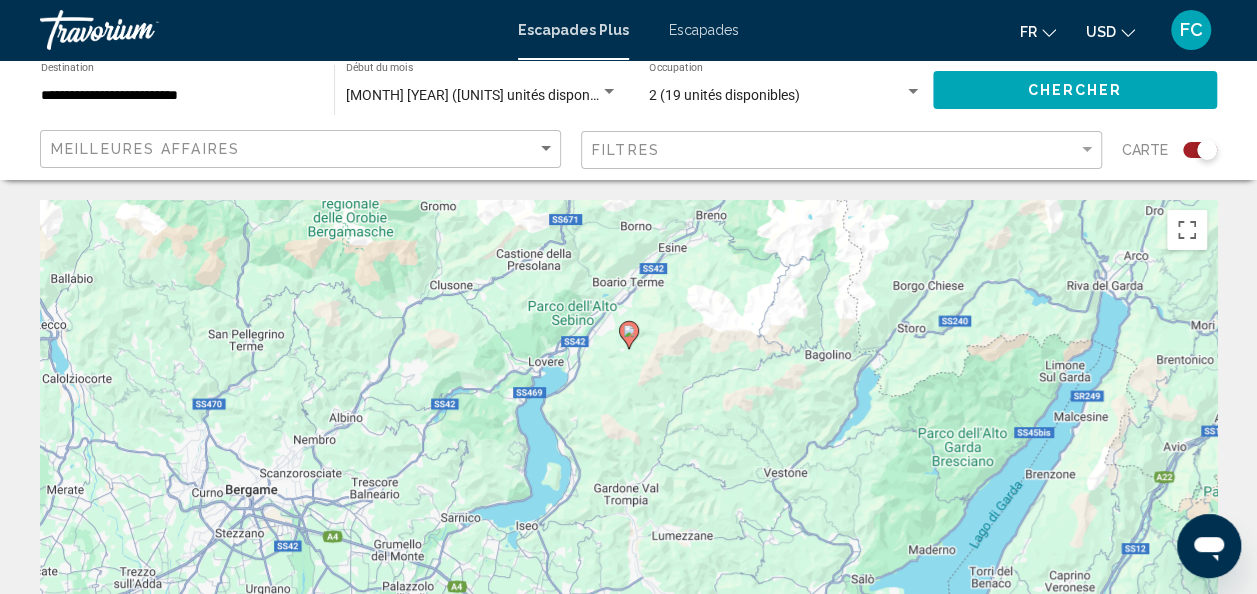 drag, startPoint x: 628, startPoint y: 485, endPoint x: 630, endPoint y: 322, distance: 163.01227 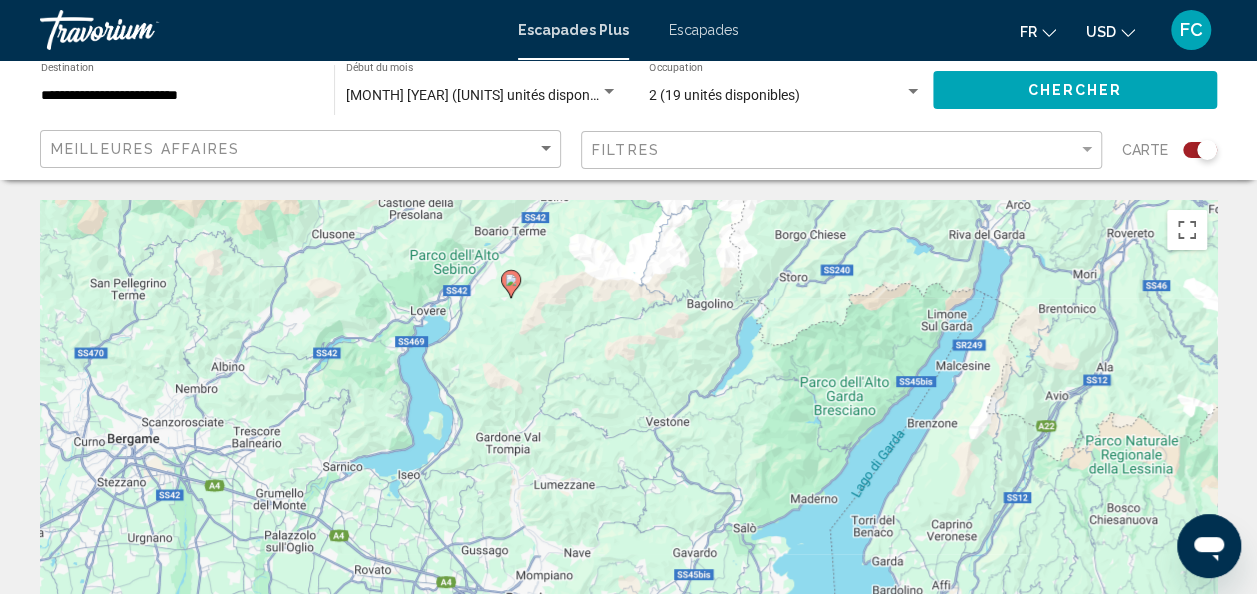 drag, startPoint x: 610, startPoint y: 483, endPoint x: 494, endPoint y: 432, distance: 126.71622 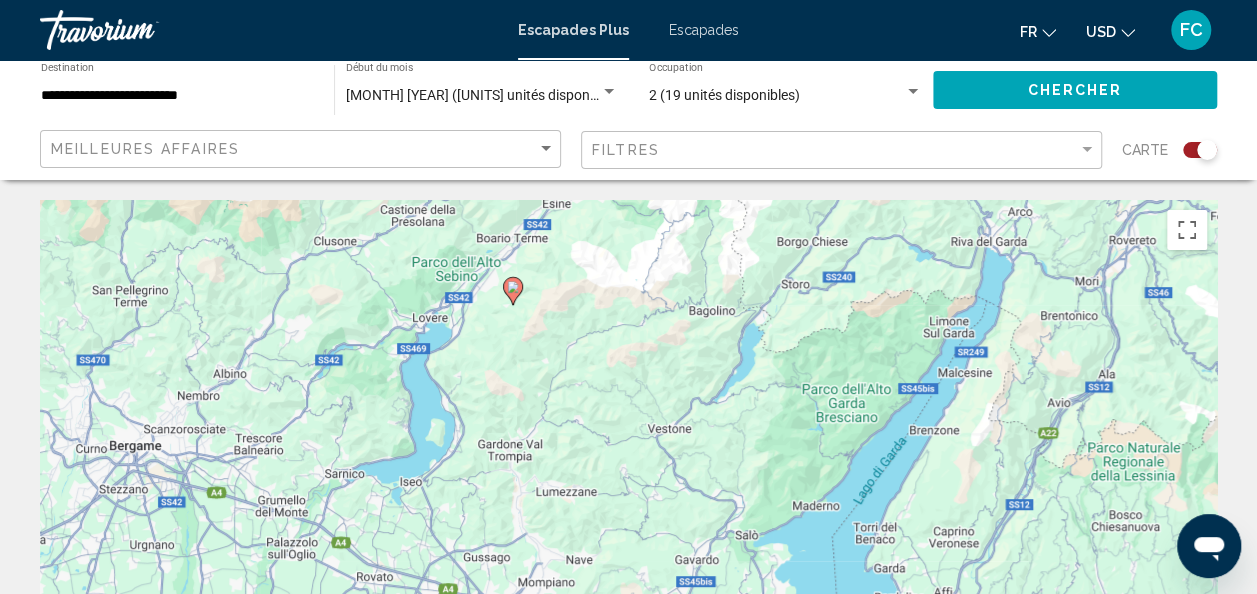 click on "Pour activer le glissement avec le clavier, appuyez sur Alt+Entrée. Une fois ce mode activé, utilisez les touches fléchées pour déplacer le repère. Pour valider le déplacement, appuyez sur Entrée. Pour annuler, appuyez sur Échap." at bounding box center (628, 500) 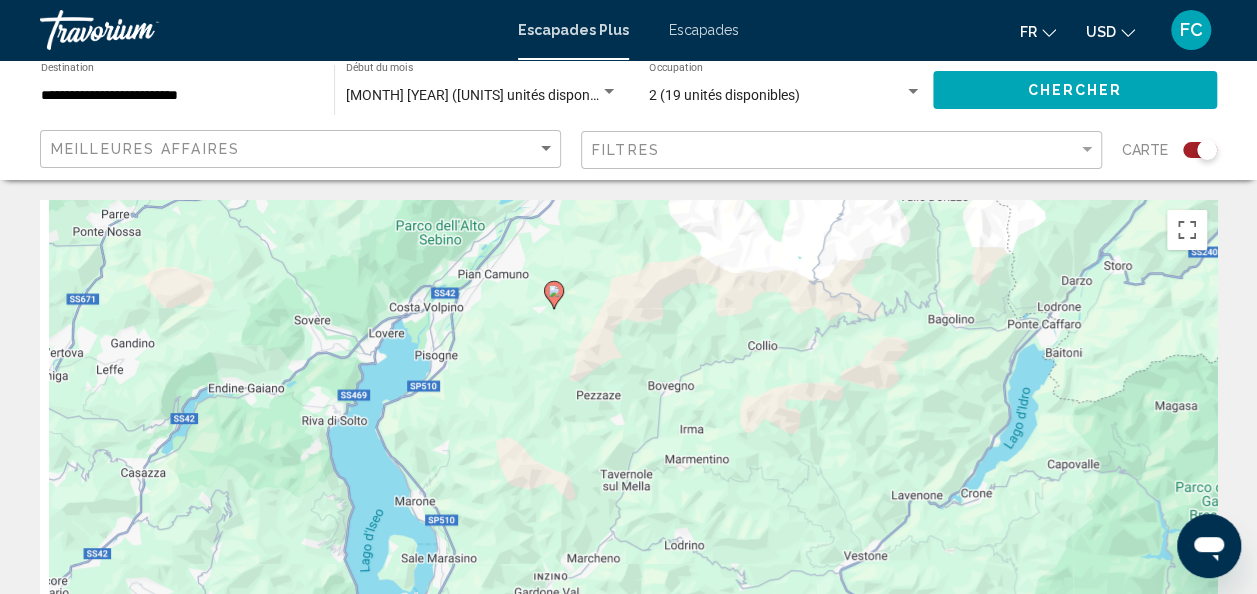 drag, startPoint x: 522, startPoint y: 282, endPoint x: 559, endPoint y: 444, distance: 166.1716 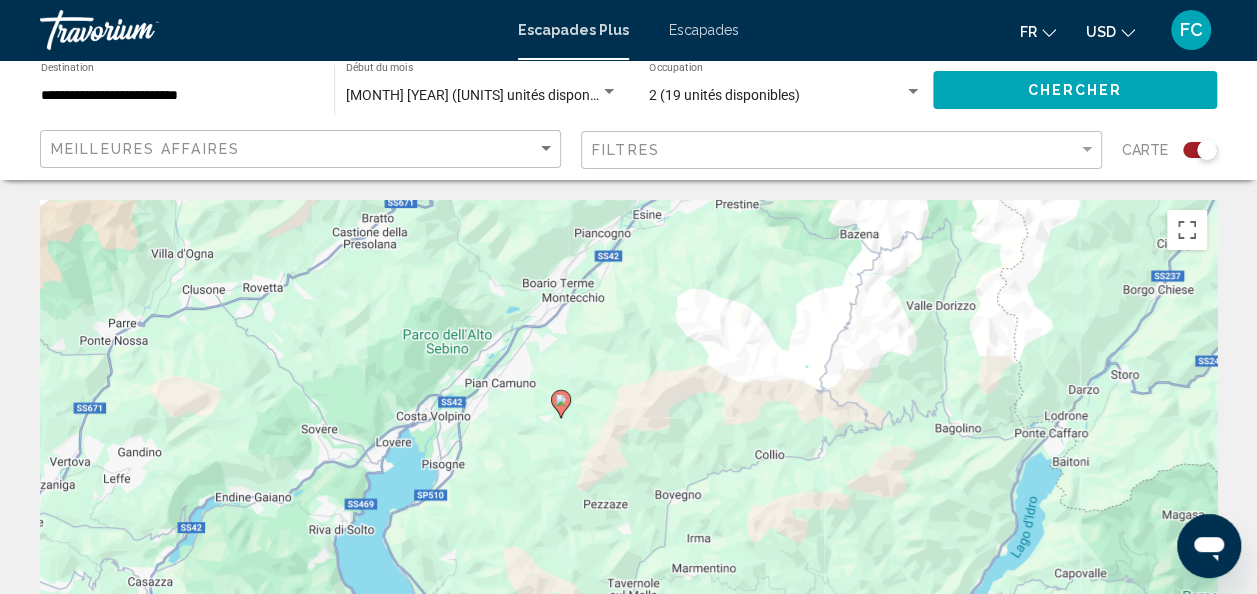 click 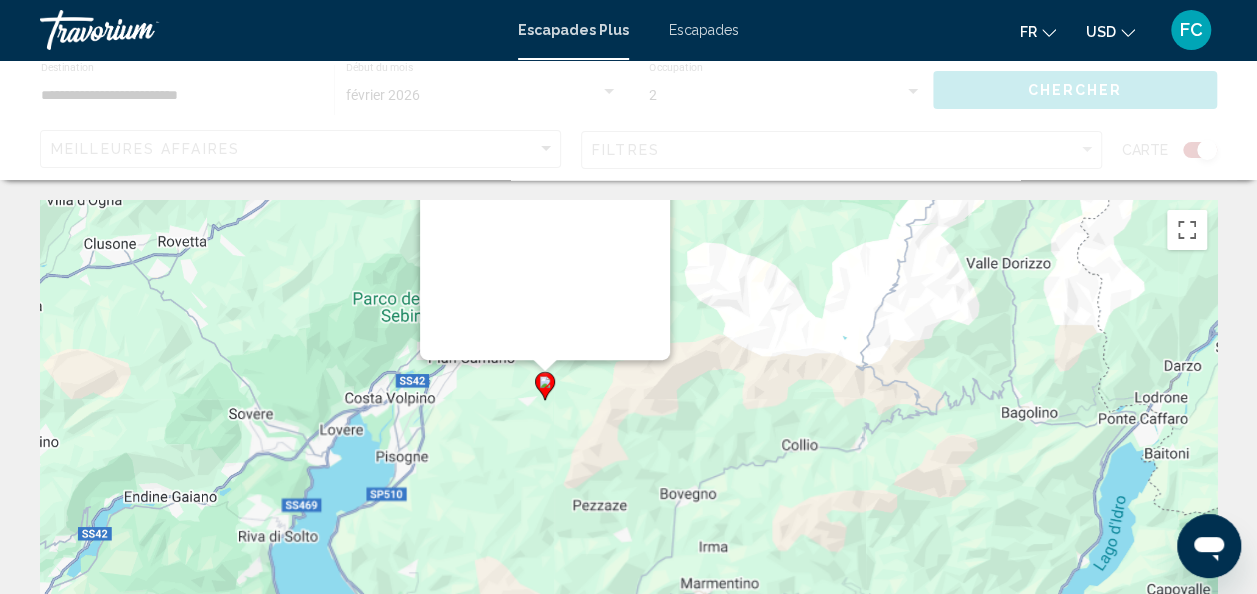 click on "Pour activer le glissement avec le clavier, appuyez sur Alt+Entrée. Une fois ce mode activé, utilisez les touches fléchées pour déplacer le repère. Pour valider le déplacement, appuyez sur Entrée. Pour annuler, appuyez sur Échap." at bounding box center (628, 500) 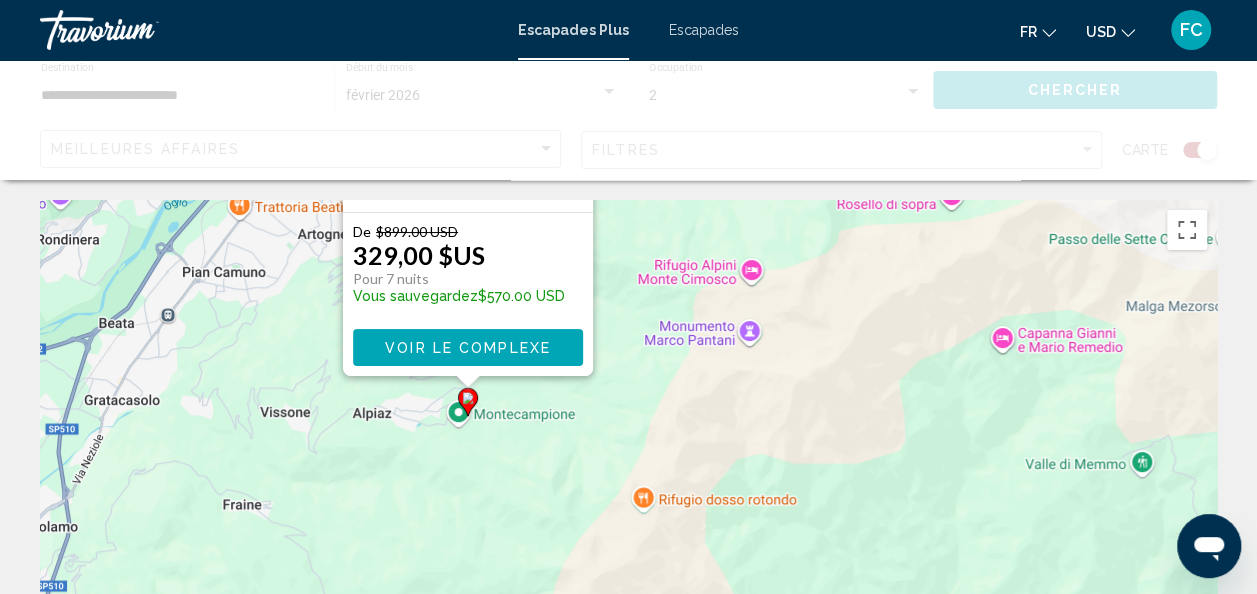 click on "De $[PRICE] USD $[PRICE] USD  Pour 7 nuits Vous sauvegardez  $[PRICE] USD  Voir le complexe" at bounding box center (468, 294) 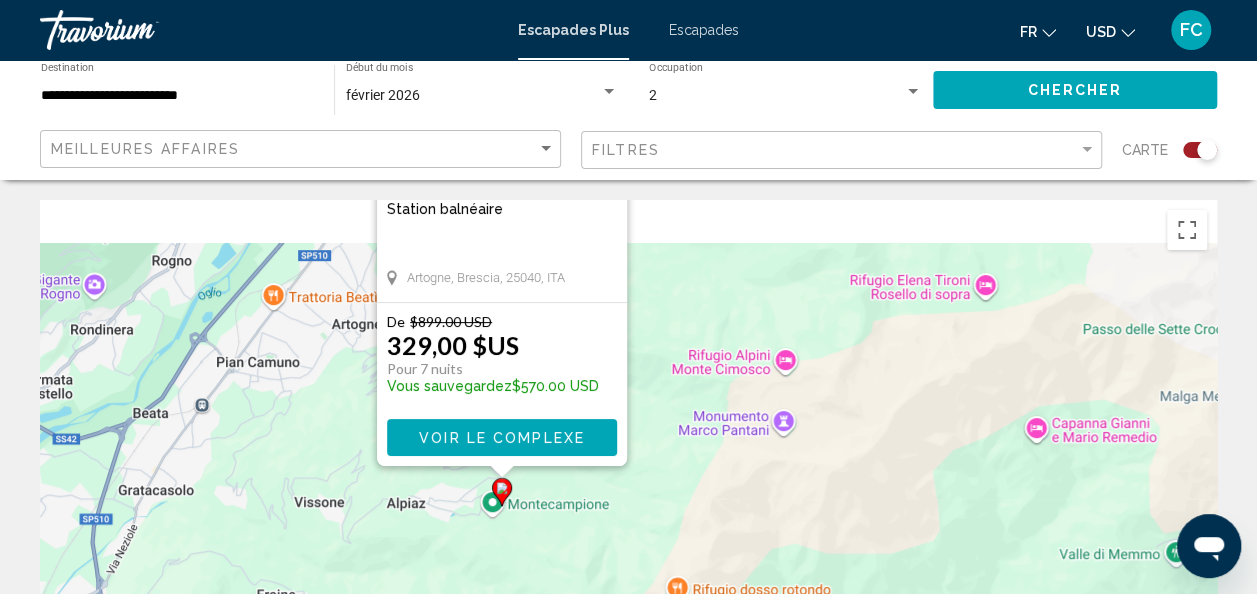 drag, startPoint x: 680, startPoint y: 301, endPoint x: 734, endPoint y: 465, distance: 172.66151 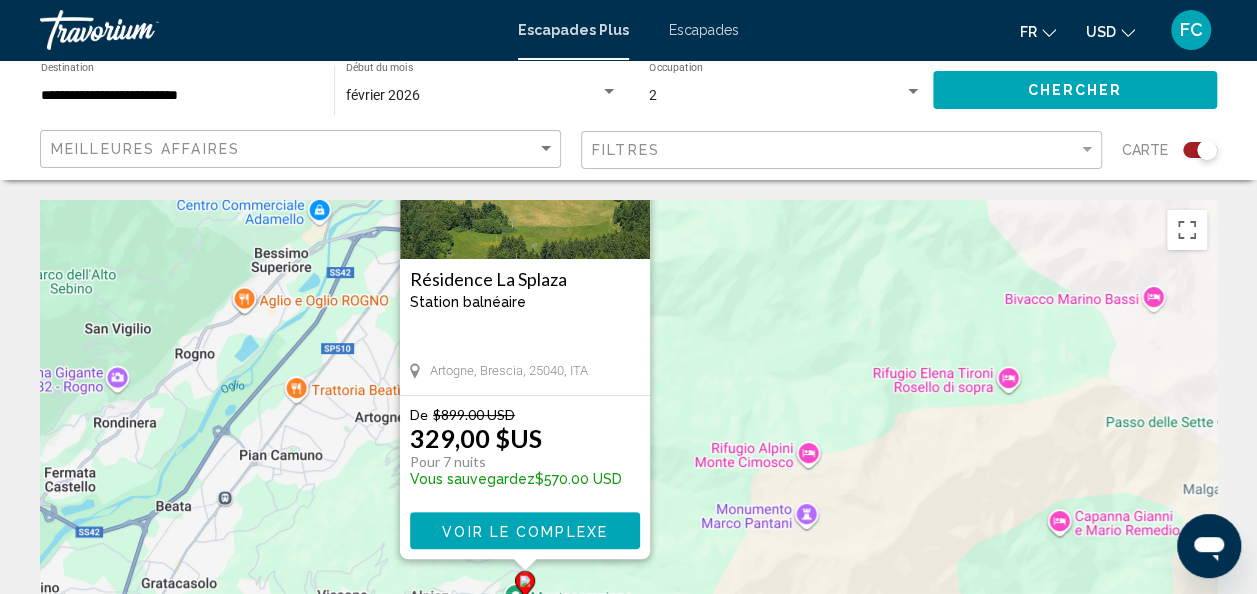 click at bounding box center [525, 159] 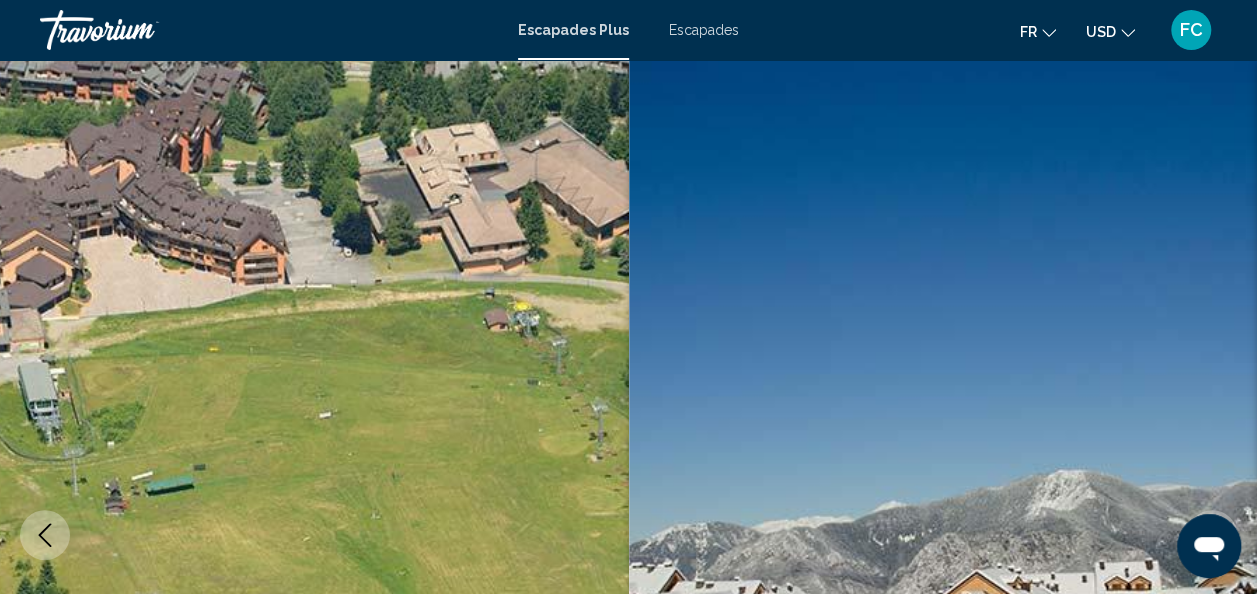 scroll, scrollTop: 238, scrollLeft: 0, axis: vertical 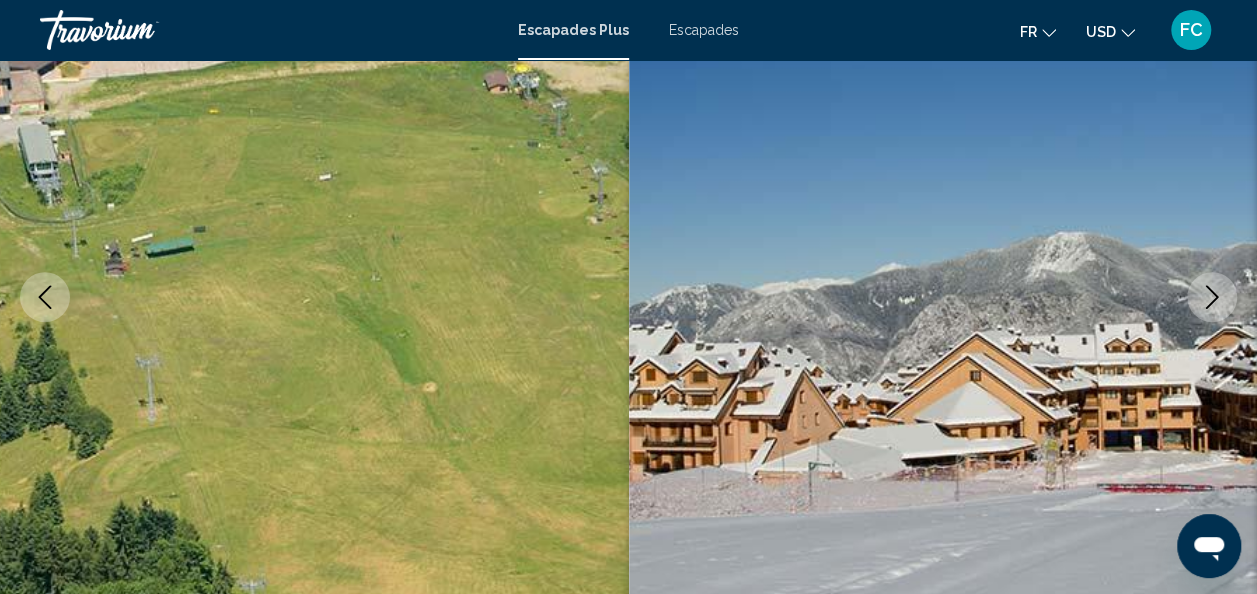 click 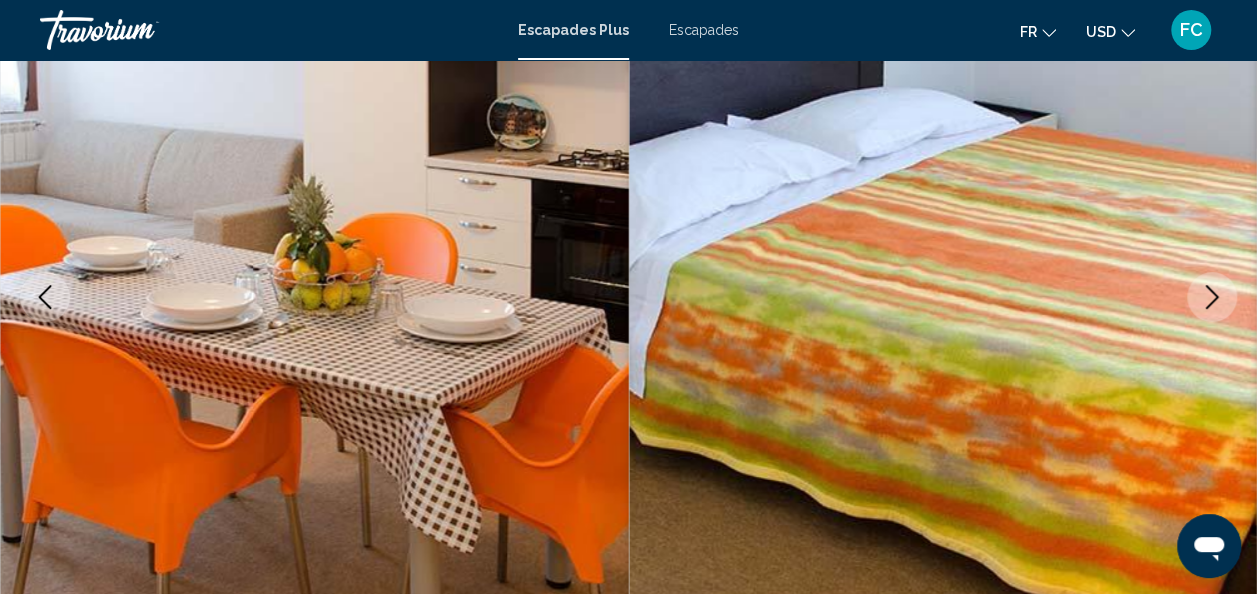 click 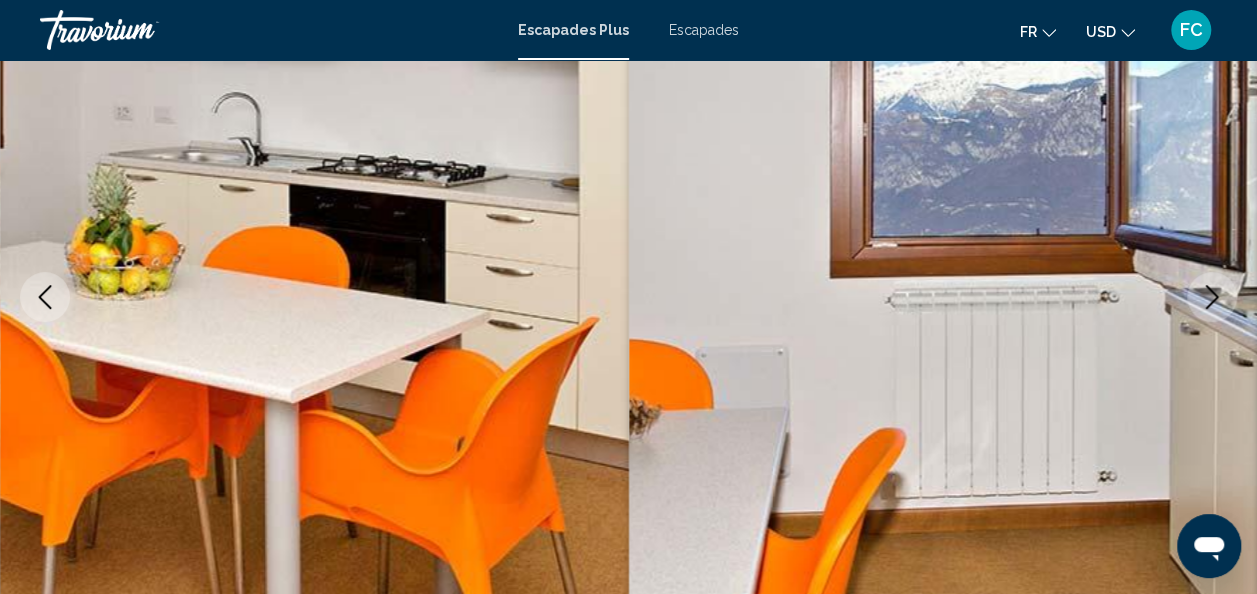 click 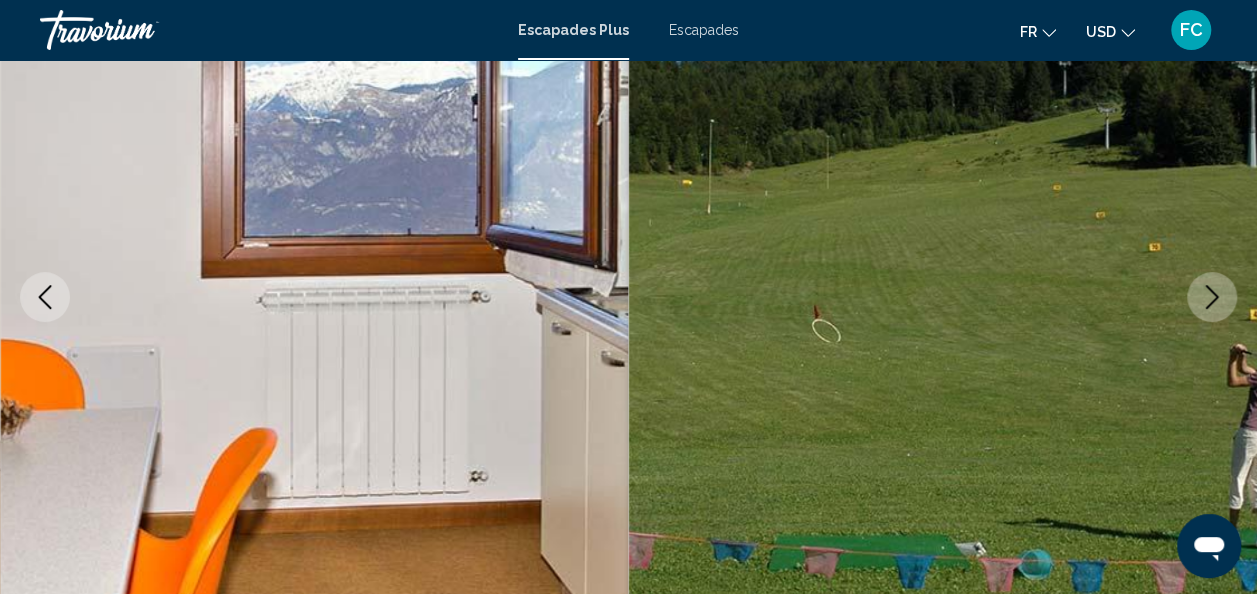 click 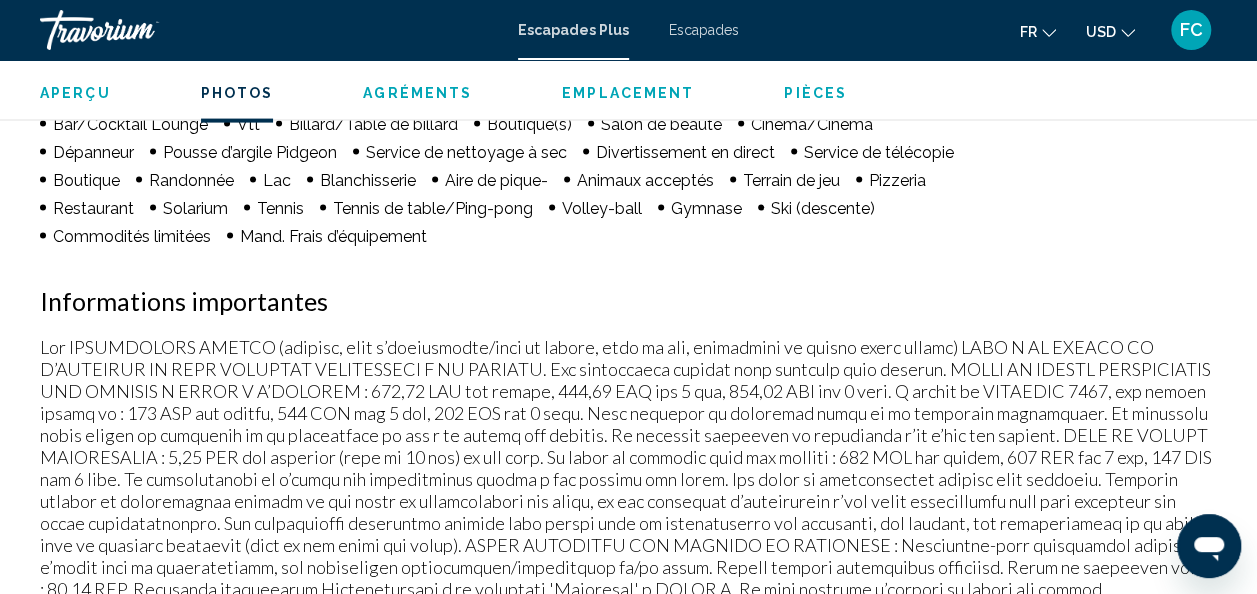 scroll, scrollTop: 1332, scrollLeft: 0, axis: vertical 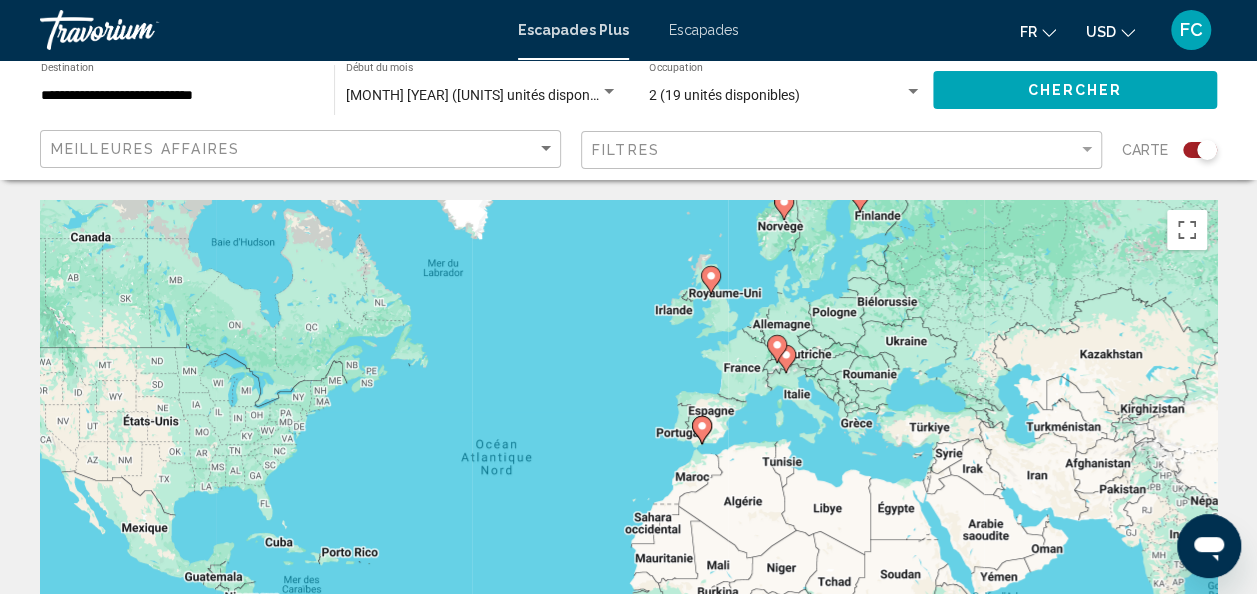 drag, startPoint x: 609, startPoint y: 440, endPoint x: 261, endPoint y: 423, distance: 348.41498 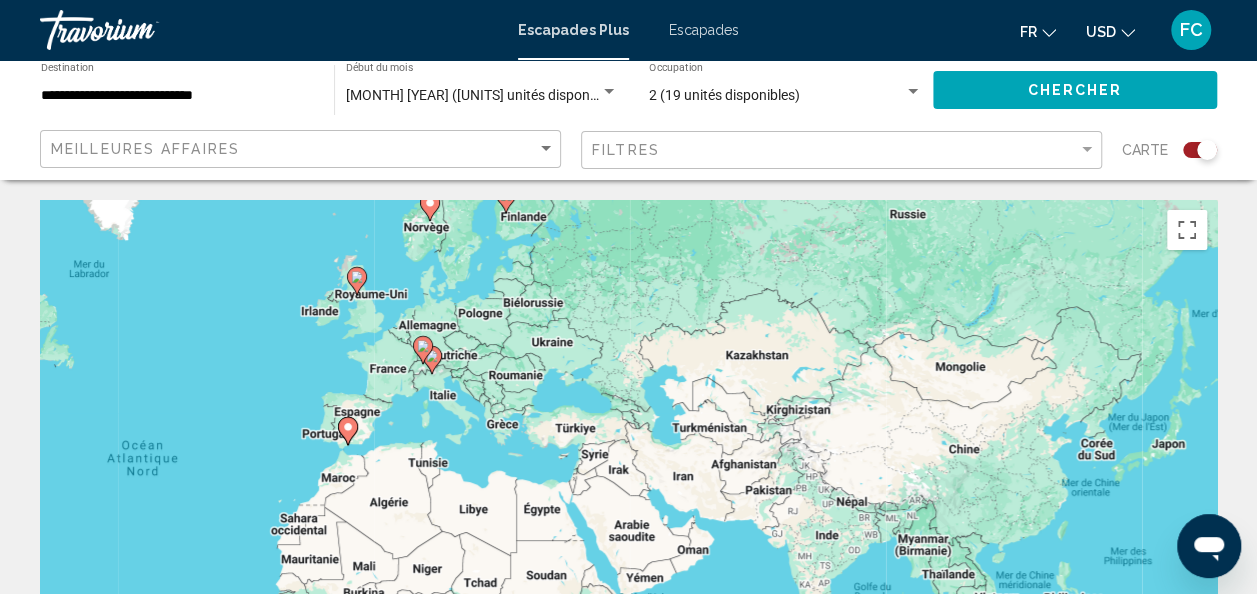 click on "[MONTH] [YEAR] ([UNITS] unités disponibles)" at bounding box center [484, 95] 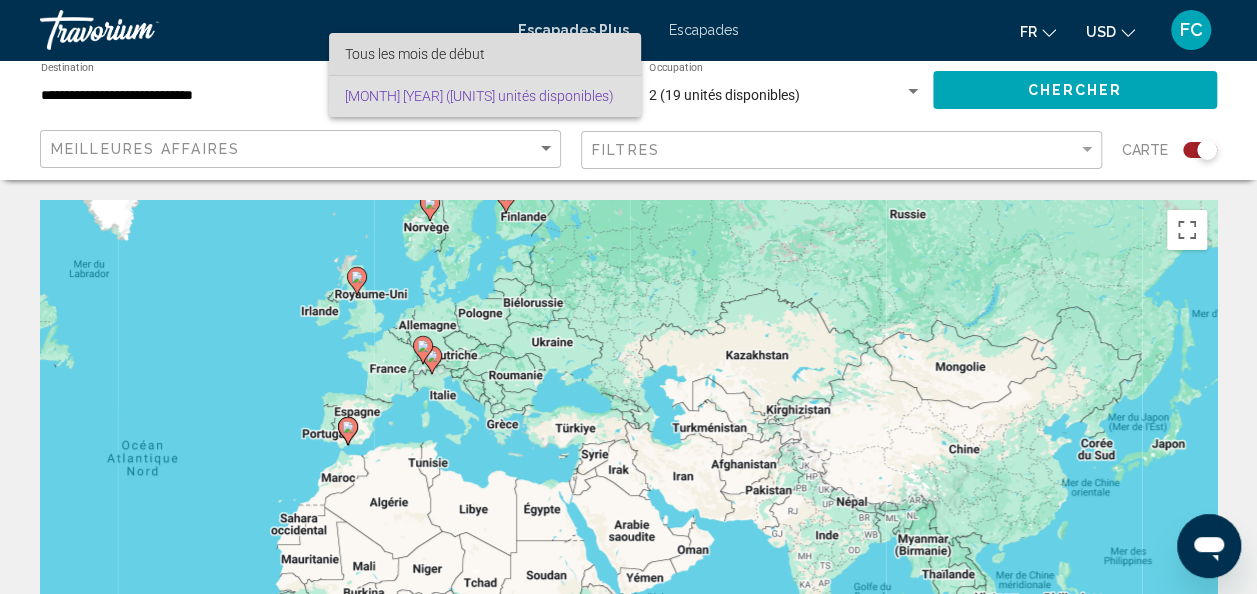 click on "Tous les mois de début" at bounding box center [485, 54] 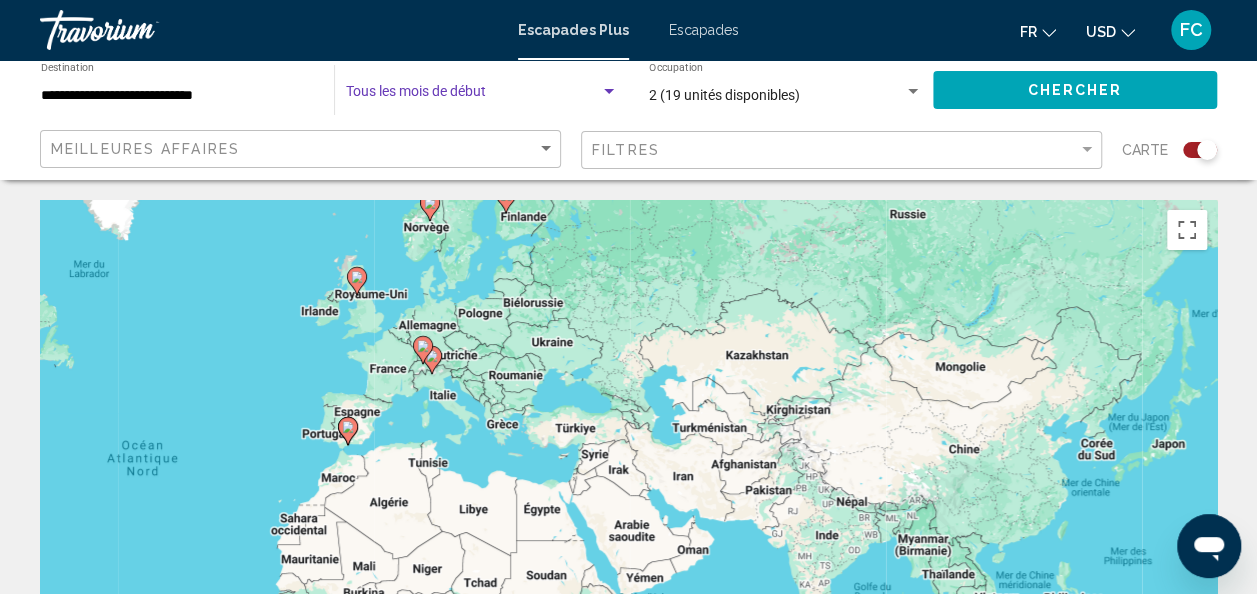 click at bounding box center [473, 96] 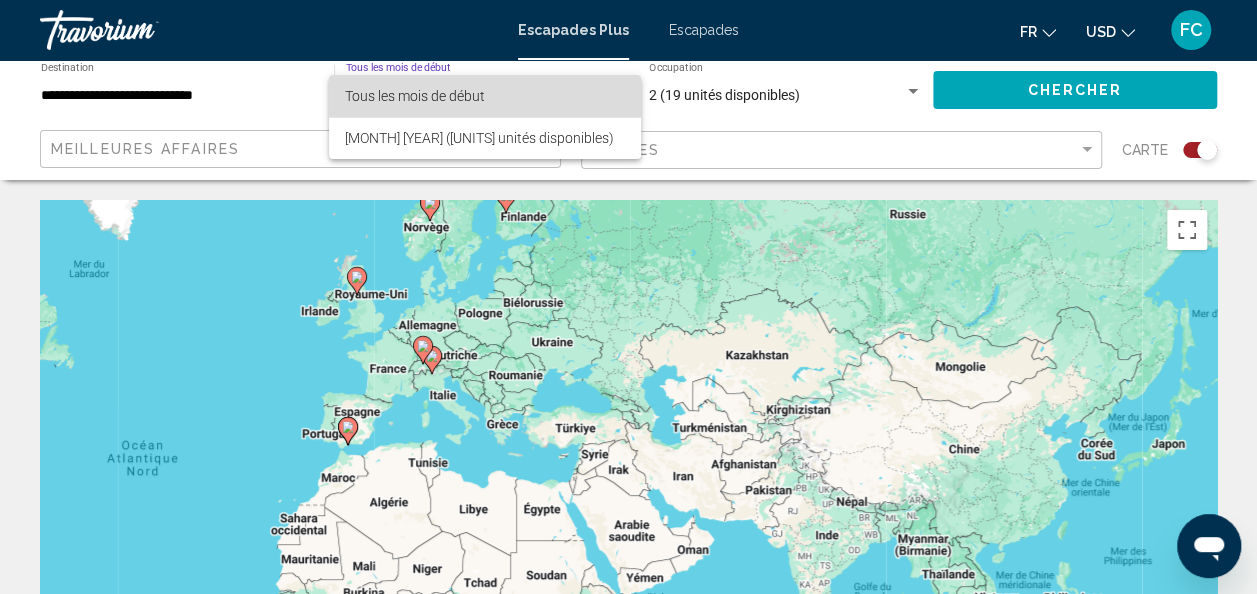 click on "Tous les mois de début" at bounding box center [485, 96] 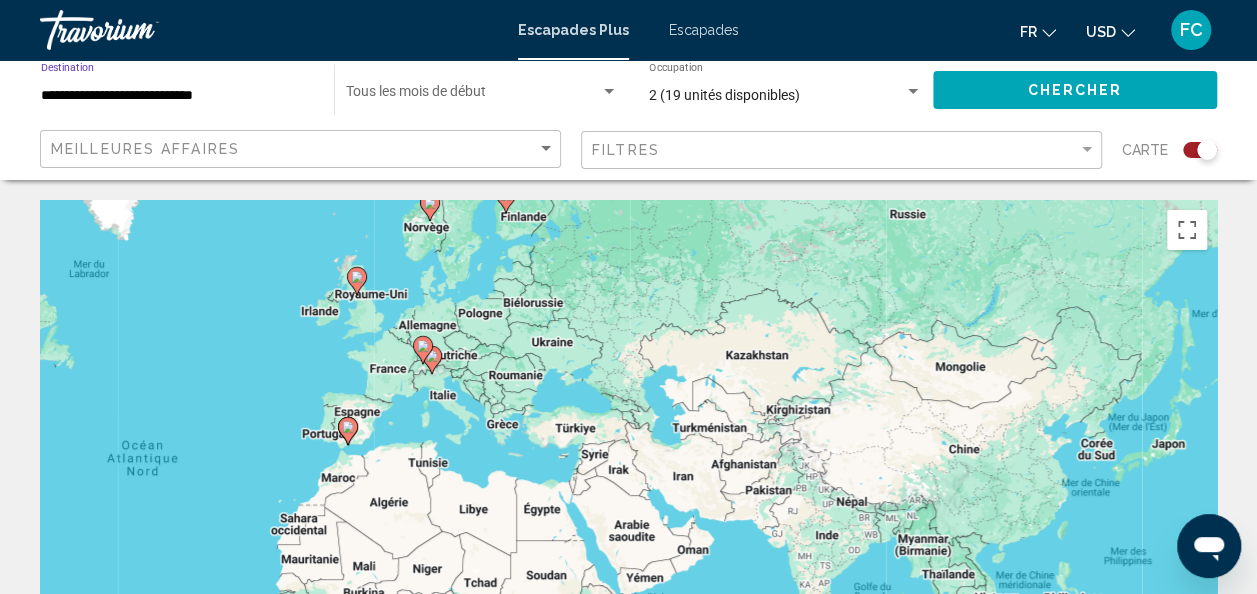 drag, startPoint x: 281, startPoint y: 103, endPoint x: 254, endPoint y: 40, distance: 68.54196 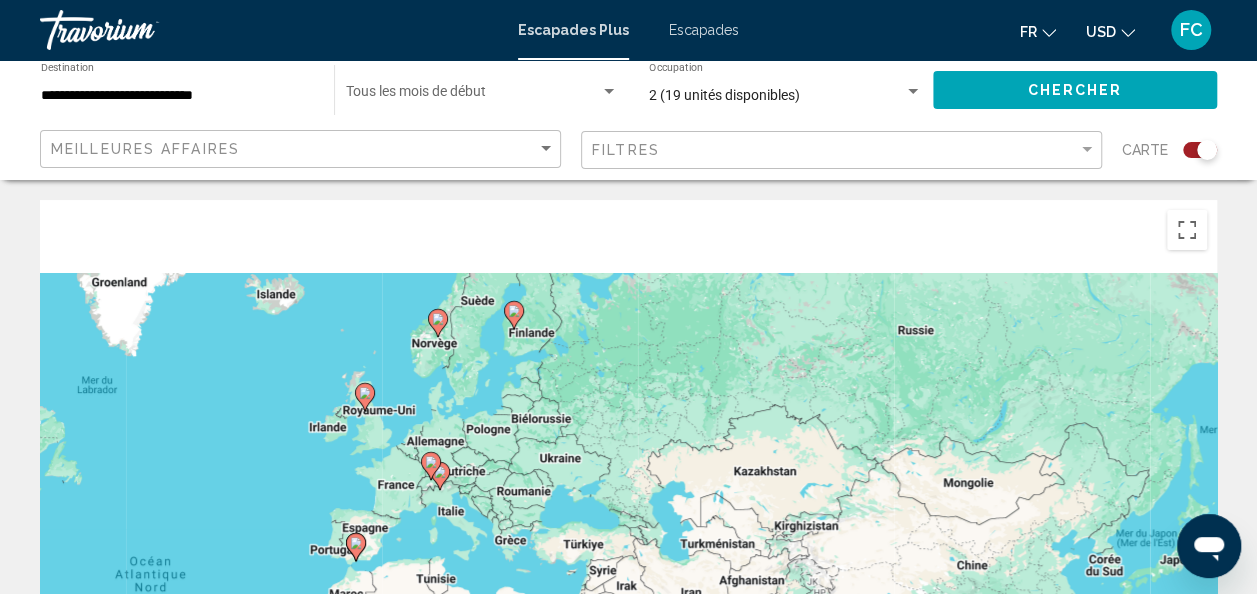 drag, startPoint x: 493, startPoint y: 233, endPoint x: 495, endPoint y: 436, distance: 203.00986 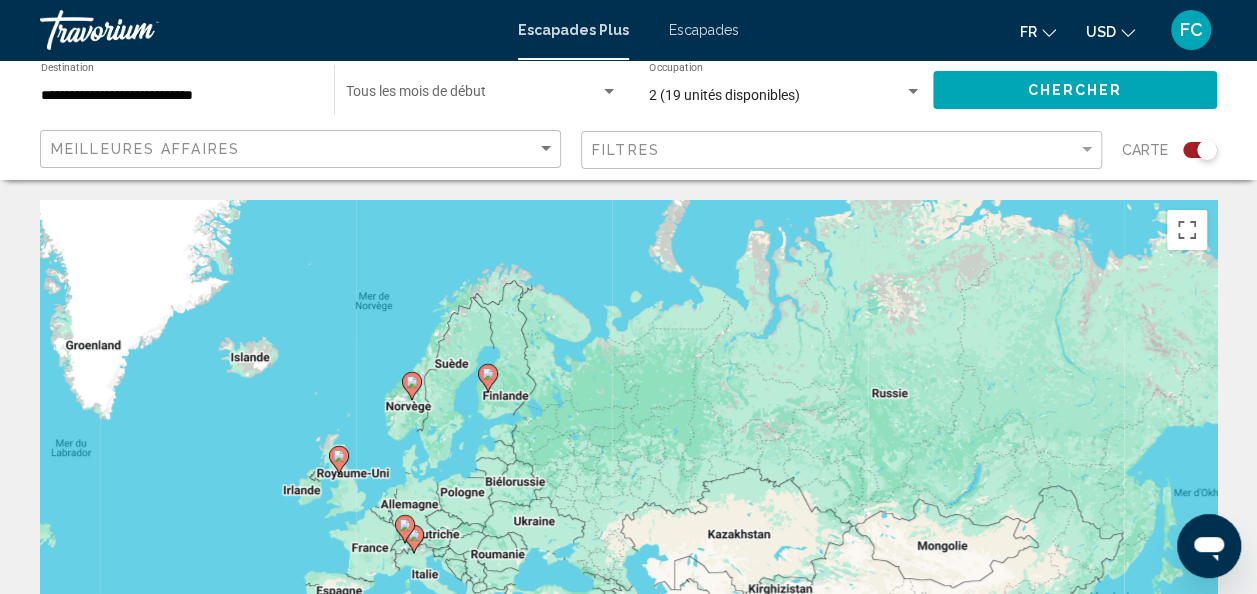 drag, startPoint x: 582, startPoint y: 321, endPoint x: 564, endPoint y: 216, distance: 106.531685 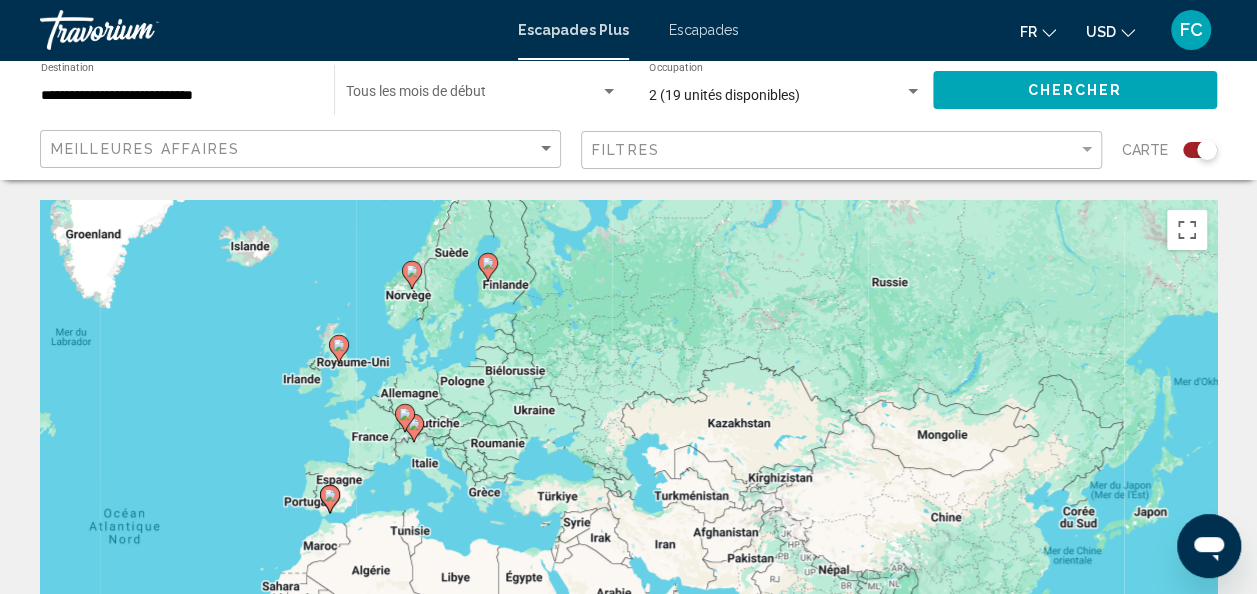 drag, startPoint x: 262, startPoint y: 417, endPoint x: 258, endPoint y: 295, distance: 122.06556 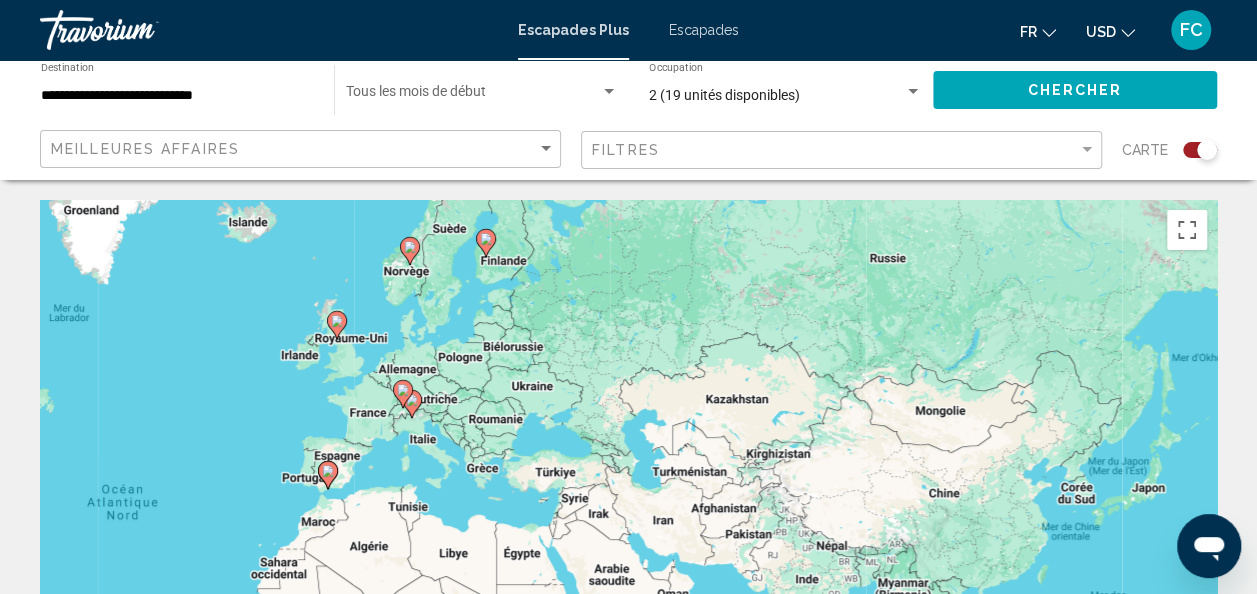 click on "Escapades" at bounding box center [704, 30] 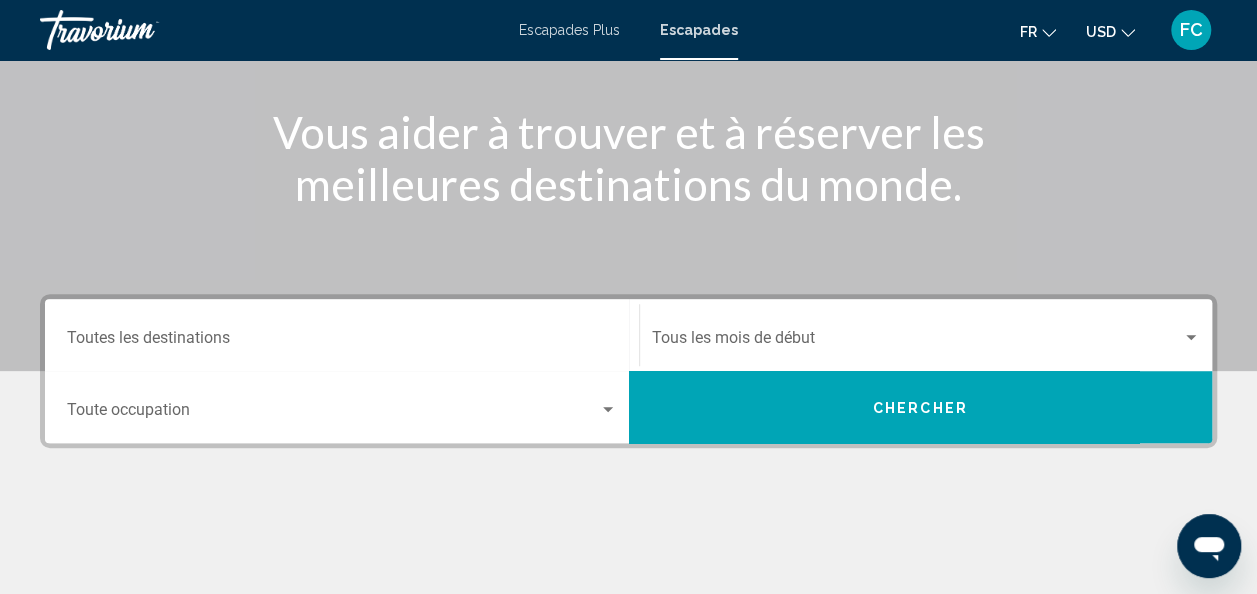 scroll, scrollTop: 232, scrollLeft: 0, axis: vertical 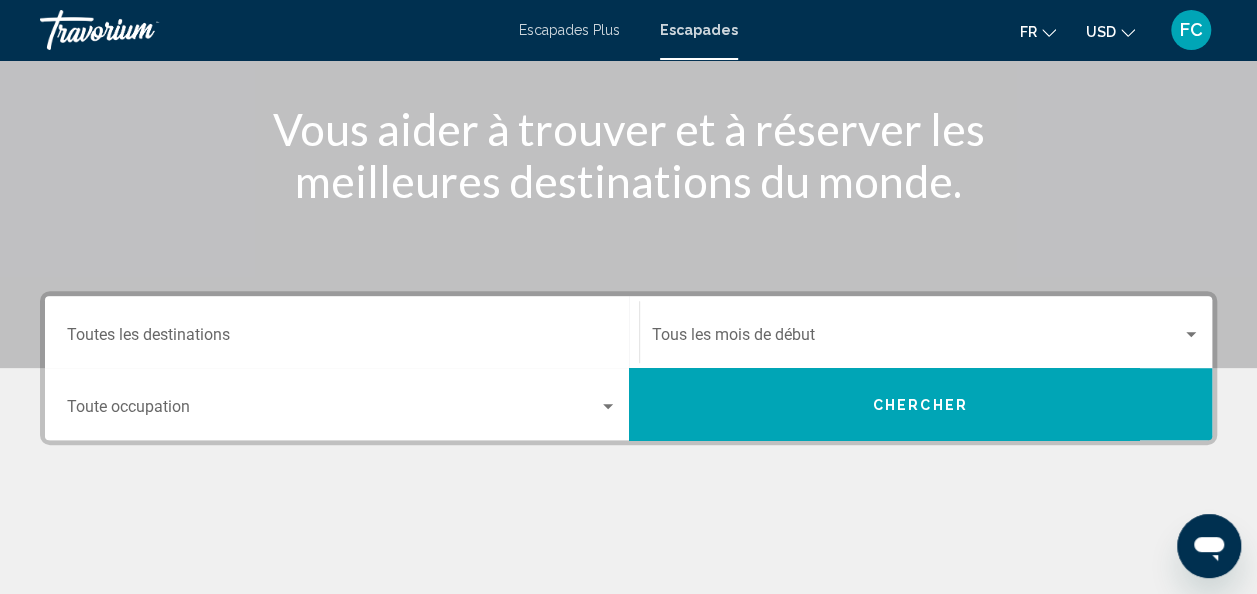 click on "Destination Toutes les destinations" at bounding box center [342, 332] 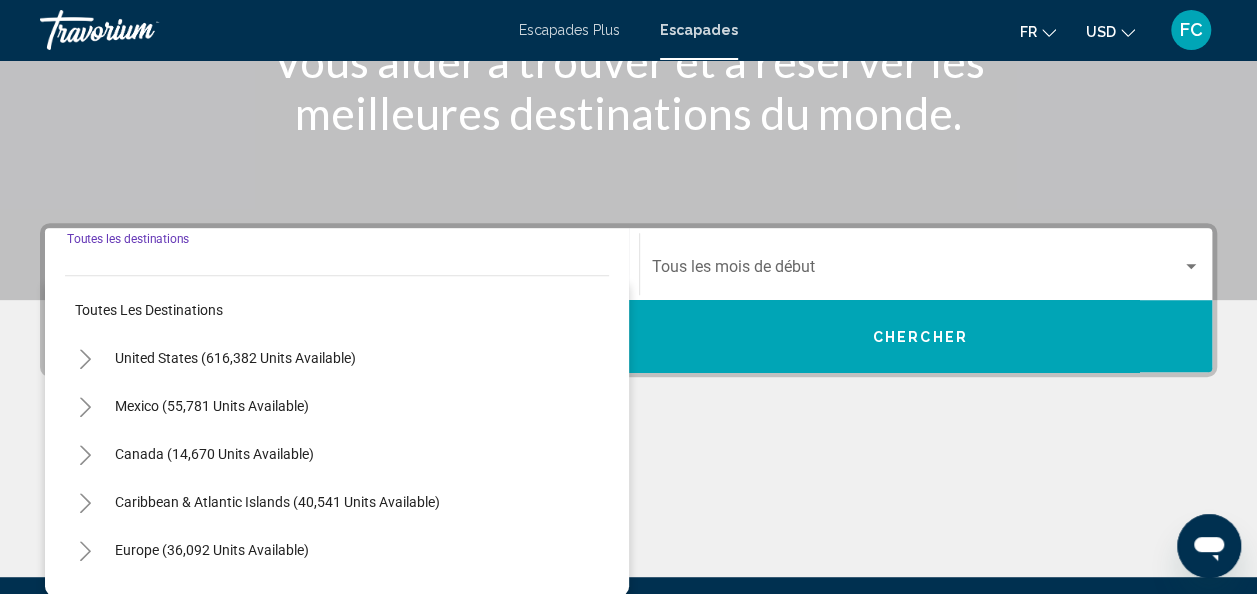 scroll, scrollTop: 458, scrollLeft: 0, axis: vertical 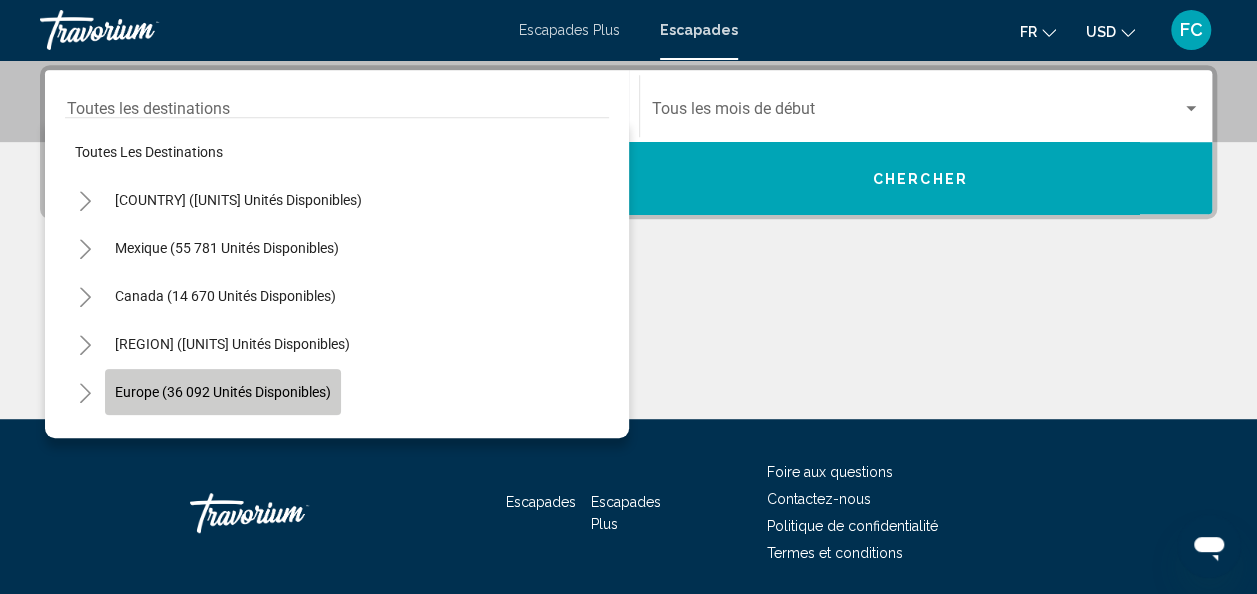 click on "Europe (36 092 unités disponibles)" 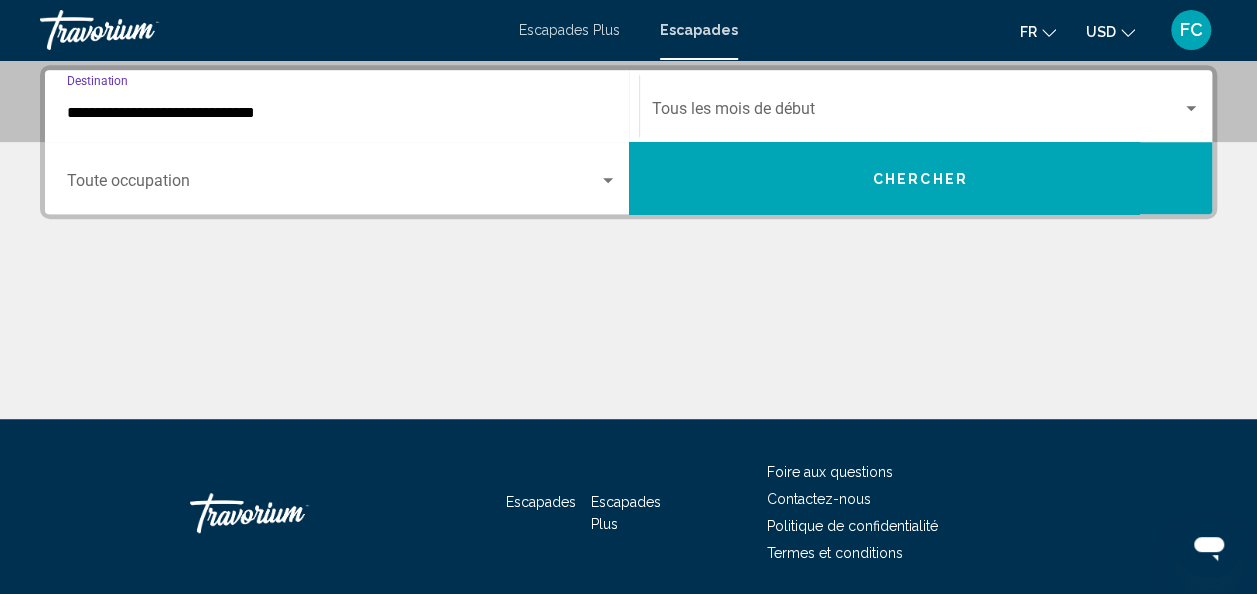 click on "Occupancy Toute occupation" at bounding box center [342, 178] 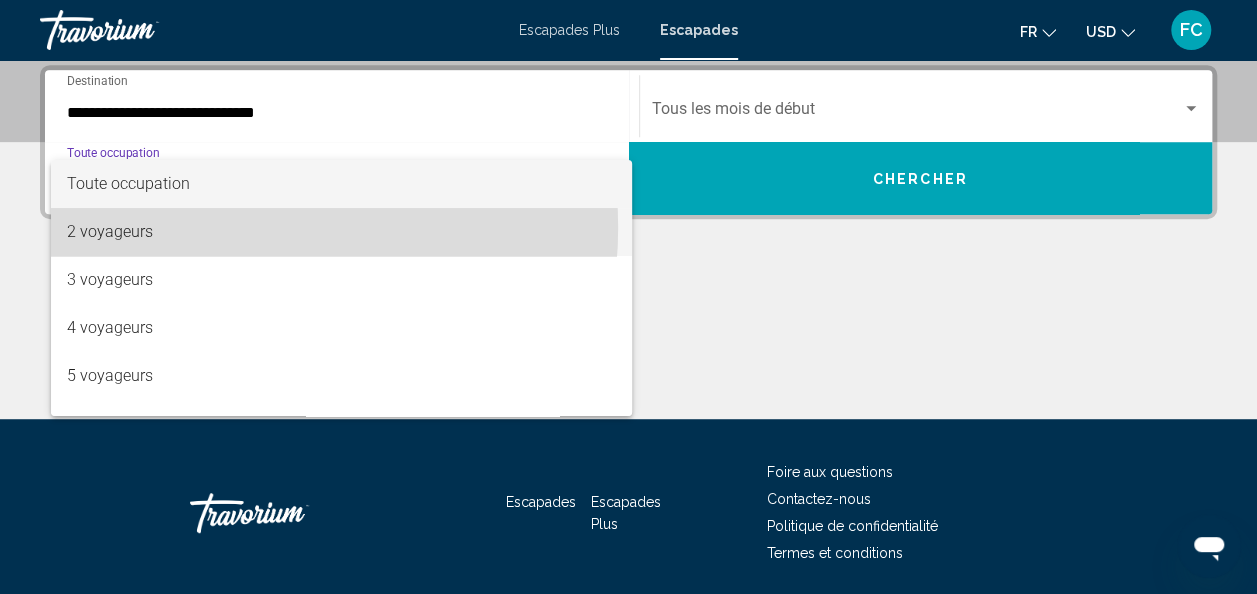 click on "2 voyageurs" at bounding box center (342, 232) 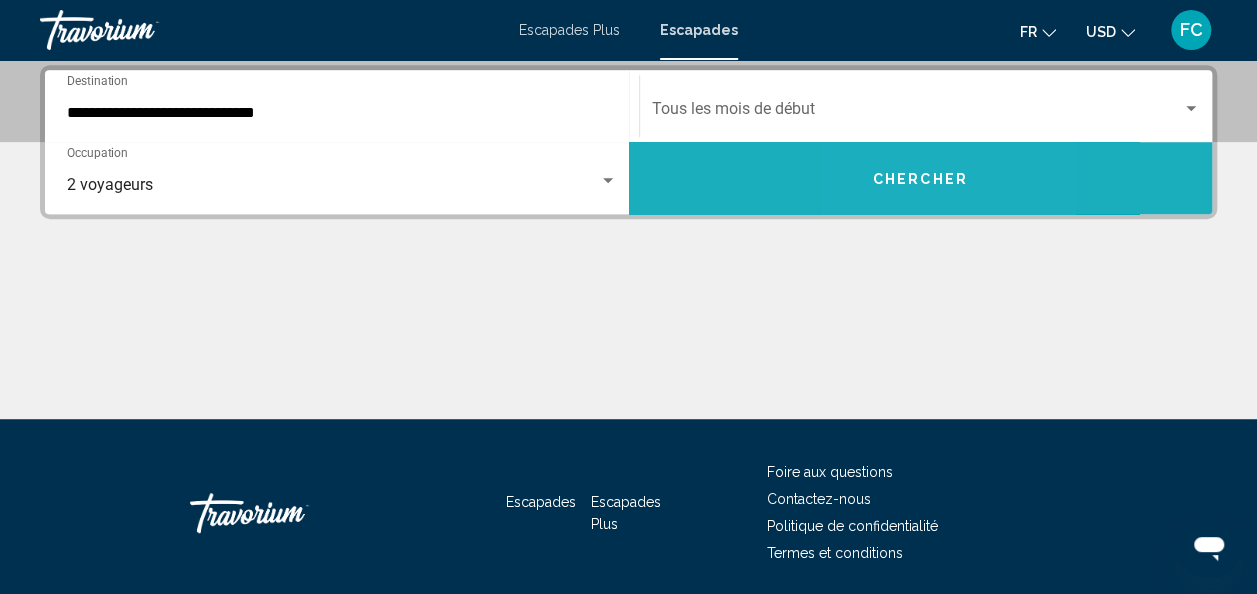 click on "Chercher" at bounding box center [921, 178] 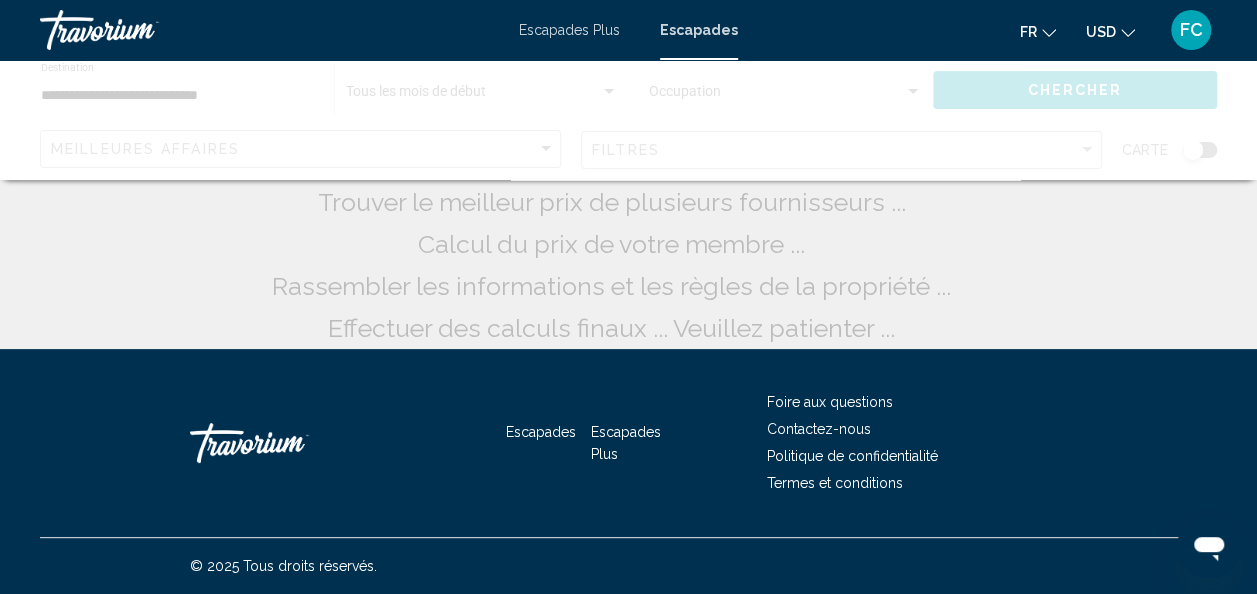 scroll, scrollTop: 0, scrollLeft: 0, axis: both 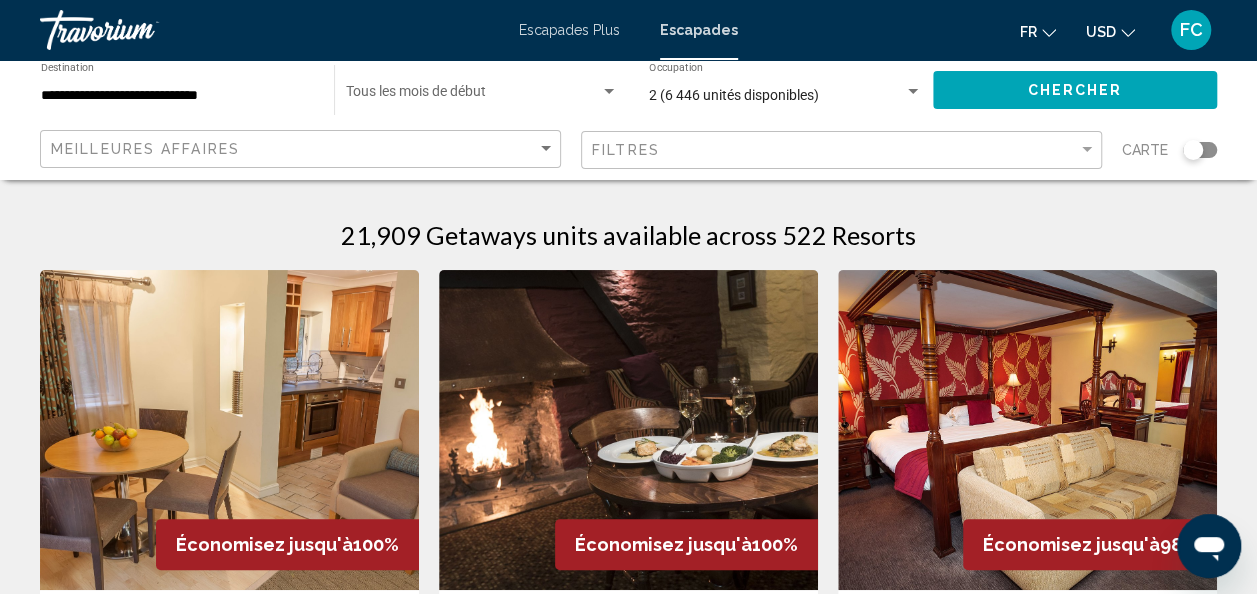 click 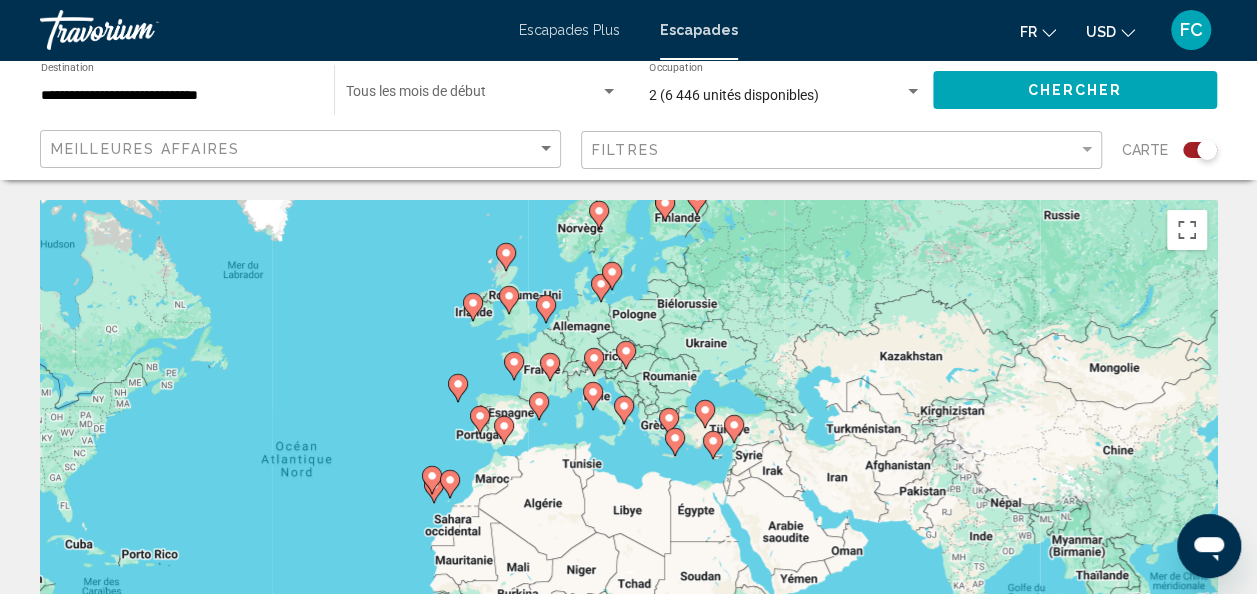 drag, startPoint x: 858, startPoint y: 326, endPoint x: 566, endPoint y: 311, distance: 292.385 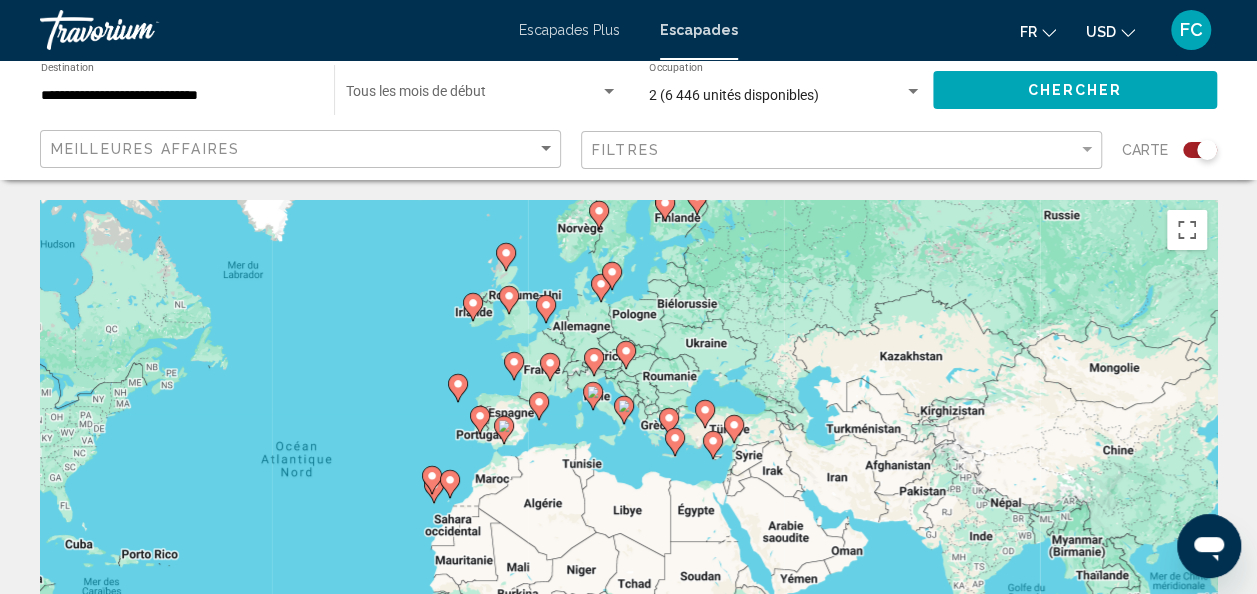 click on "Pour activer le glissement avec le clavier, appuyez sur Alt+Entrée. Une fois ce mode activé, utilisez les touches fléchées pour déplacer le repère. Pour valider le déplacement, appuyez sur Entrée. Pour annuler, appuyez sur Échap." at bounding box center [628, 500] 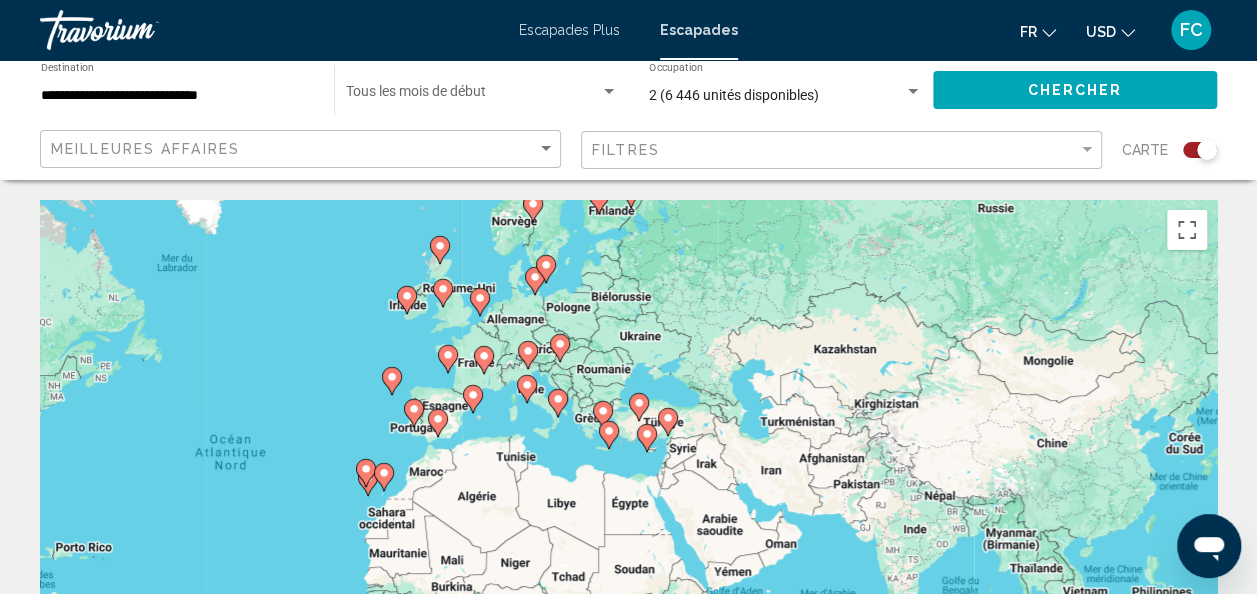drag, startPoint x: 579, startPoint y: 436, endPoint x: 542, endPoint y: 424, distance: 38.8973 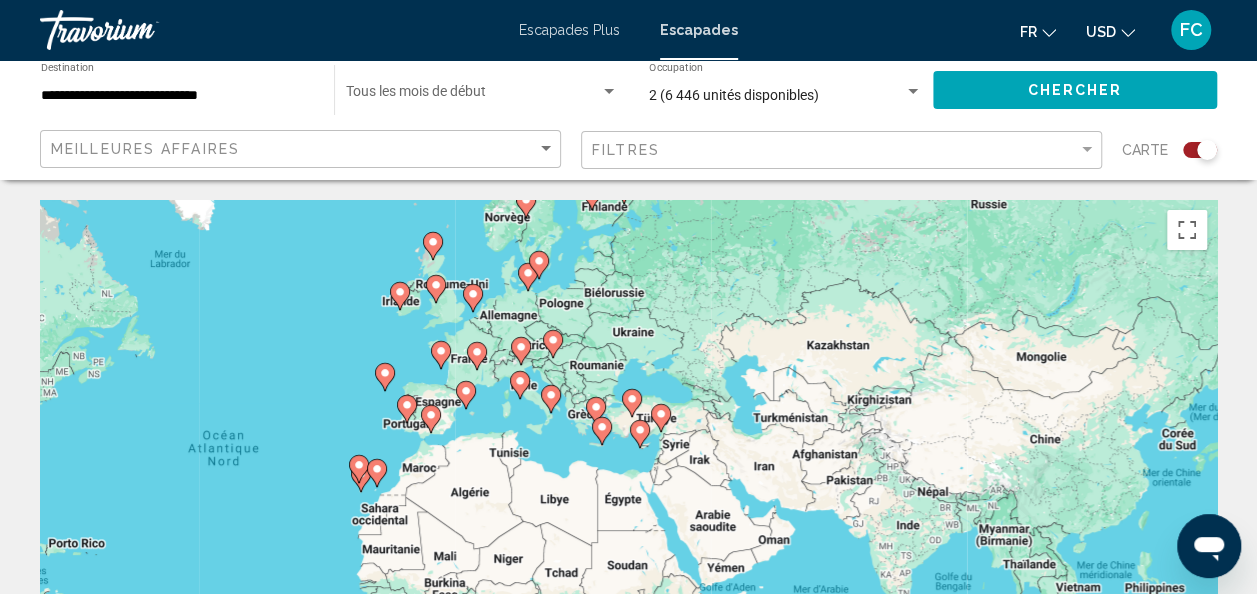 click on "Pour activer le glissement avec le clavier, appuyez sur Alt+Entrée. Une fois ce mode activé, utilisez les touches fléchées pour déplacer le repère. Pour valider le déplacement, appuyez sur Entrée. Pour annuler, appuyez sur Échap." at bounding box center (628, 500) 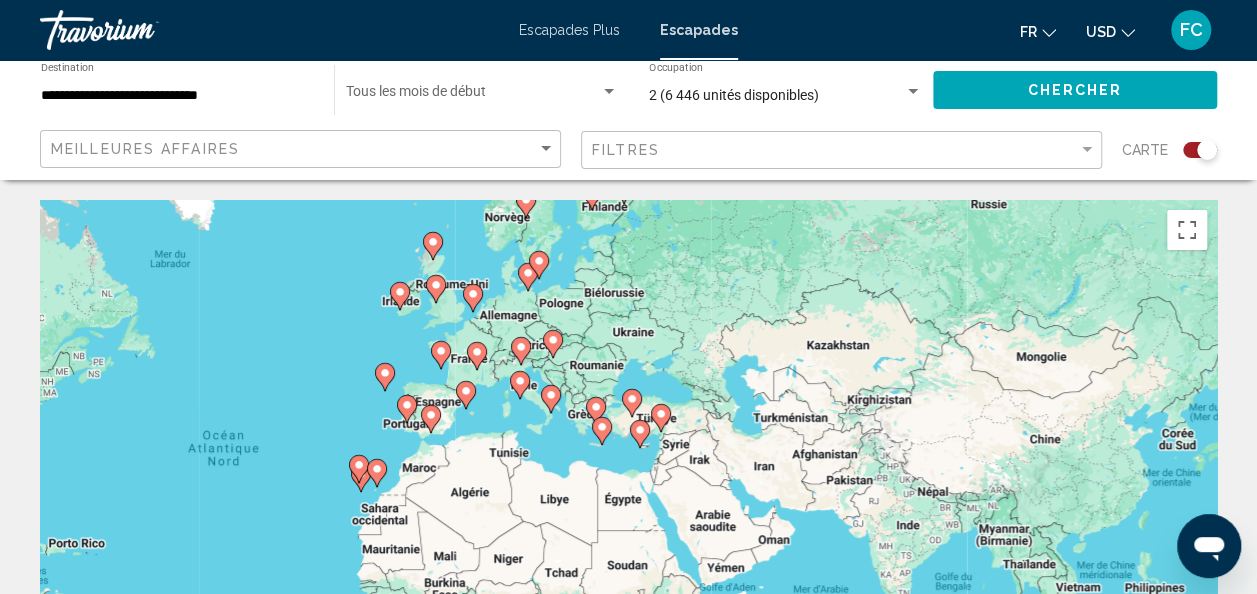 click on "Pour activer le glissement avec le clavier, appuyez sur Alt+Entrée. Une fois ce mode activé, utilisez les touches fléchées pour déplacer le repère. Pour valider le déplacement, appuyez sur Entrée. Pour annuler, appuyez sur Échap." at bounding box center [628, 500] 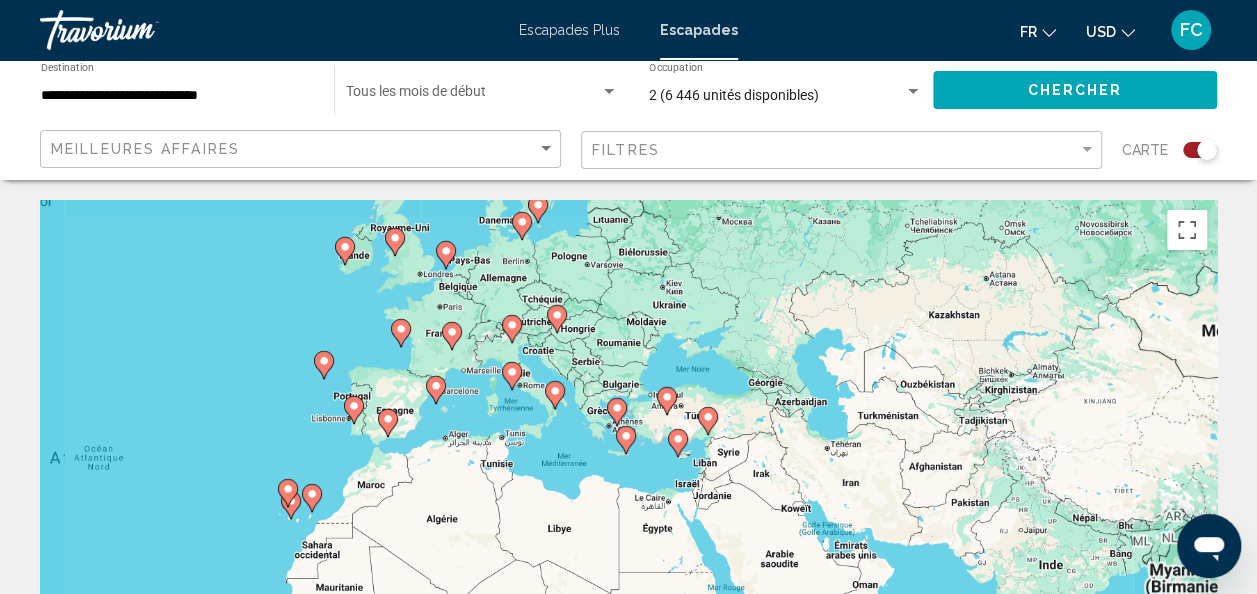 click on "Pour activer le glissement avec le clavier, appuyez sur Alt+Entrée. Une fois ce mode activé, utilisez les touches fléchées pour déplacer le repère. Pour valider le déplacement, appuyez sur Entrée. Pour annuler, appuyez sur Échap." at bounding box center [628, 500] 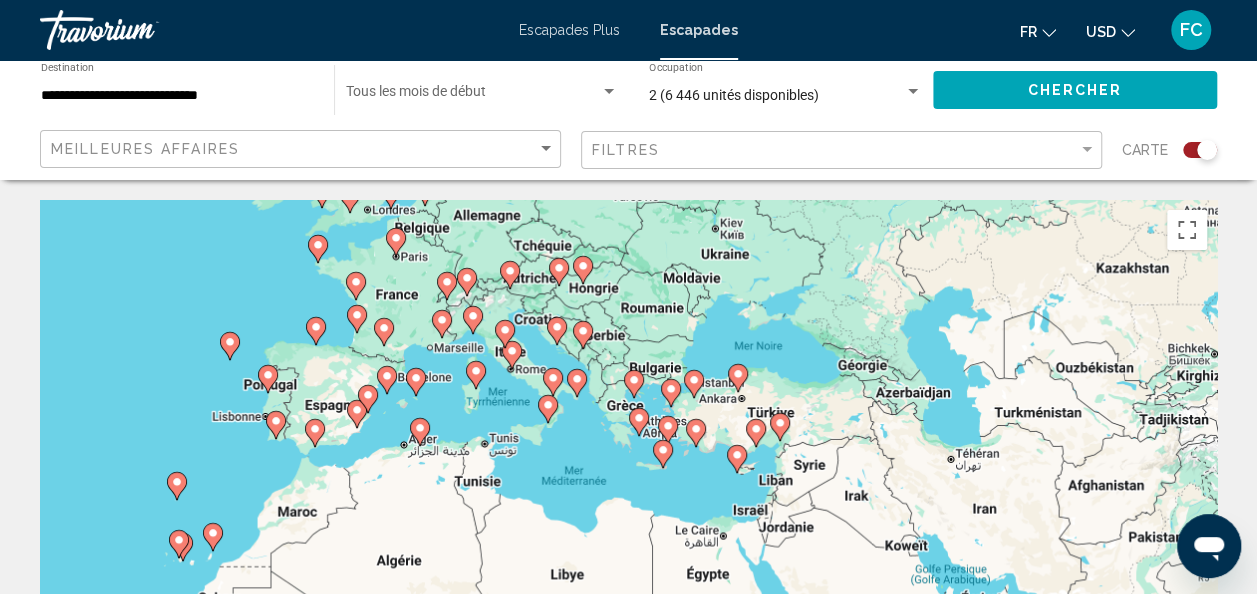 click on "Pour activer le glissement avec le clavier, appuyez sur Alt+Entrée. Une fois ce mode activé, utilisez les touches fléchées pour déplacer le repère. Pour valider le déplacement, appuyez sur Entrée. Pour annuler, appuyez sur Échap." at bounding box center [628, 500] 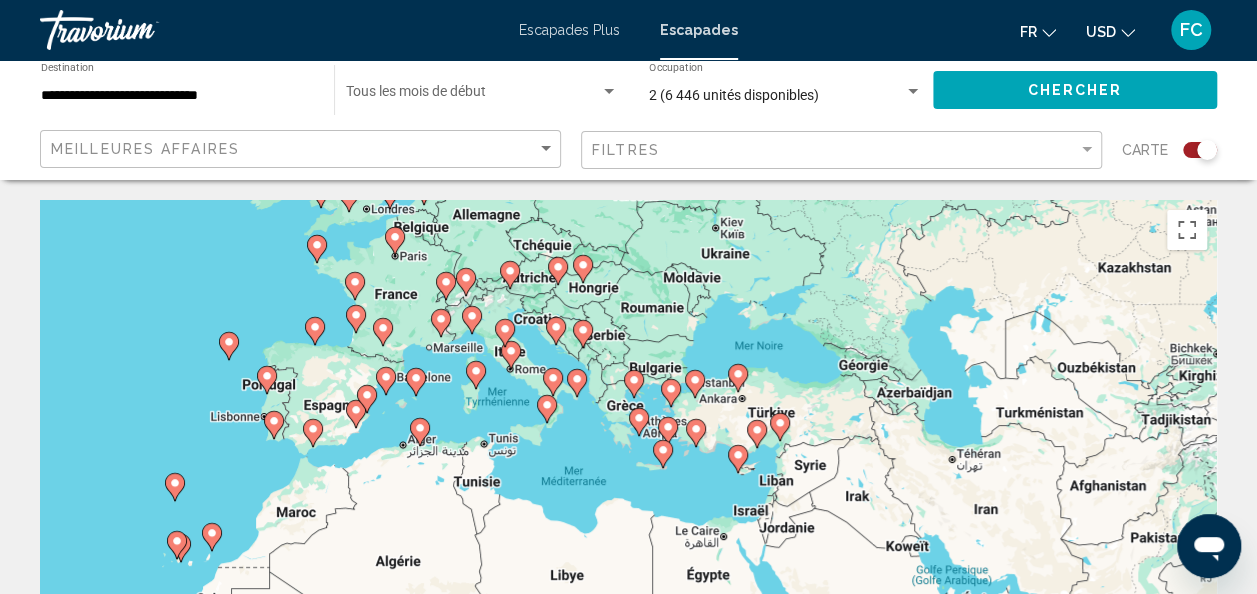 click on "Pour activer le glissement avec le clavier, appuyez sur Alt+Entrée. Une fois ce mode activé, utilisez les touches fléchées pour déplacer le repère. Pour valider le déplacement, appuyez sur Entrée. Pour annuler, appuyez sur Échap." at bounding box center [628, 500] 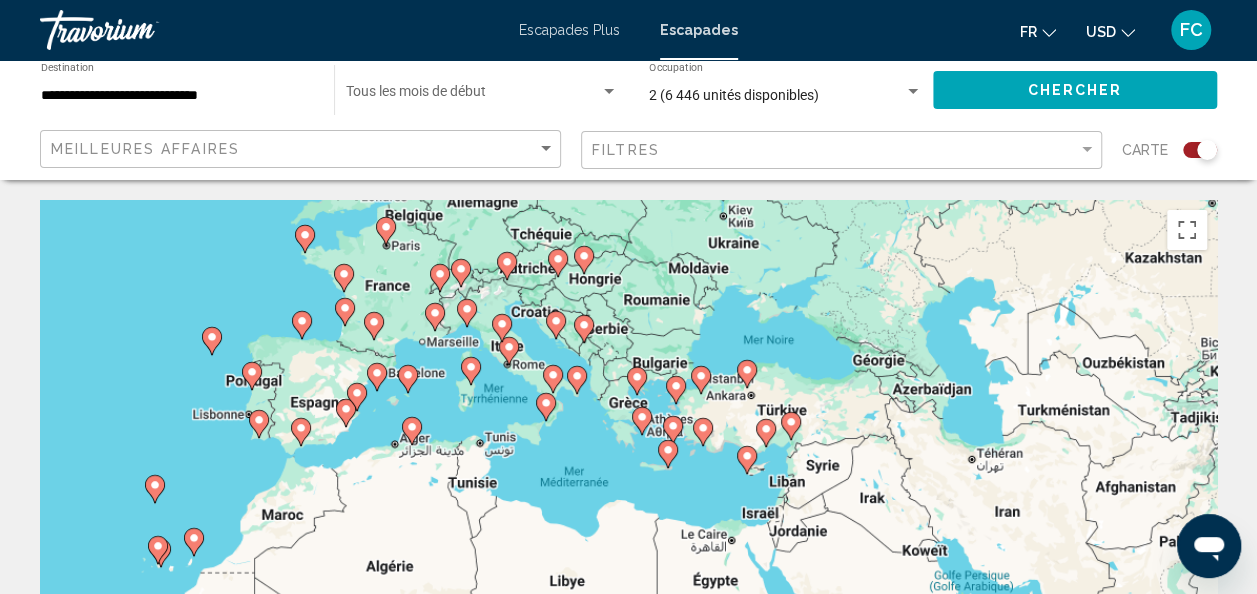 click on "Pour activer le glissement avec le clavier, appuyez sur Alt+Entrée. Une fois ce mode activé, utilisez les touches fléchées pour déplacer le repère. Pour valider le déplacement, appuyez sur Entrée. Pour annuler, appuyez sur Échap." at bounding box center (628, 500) 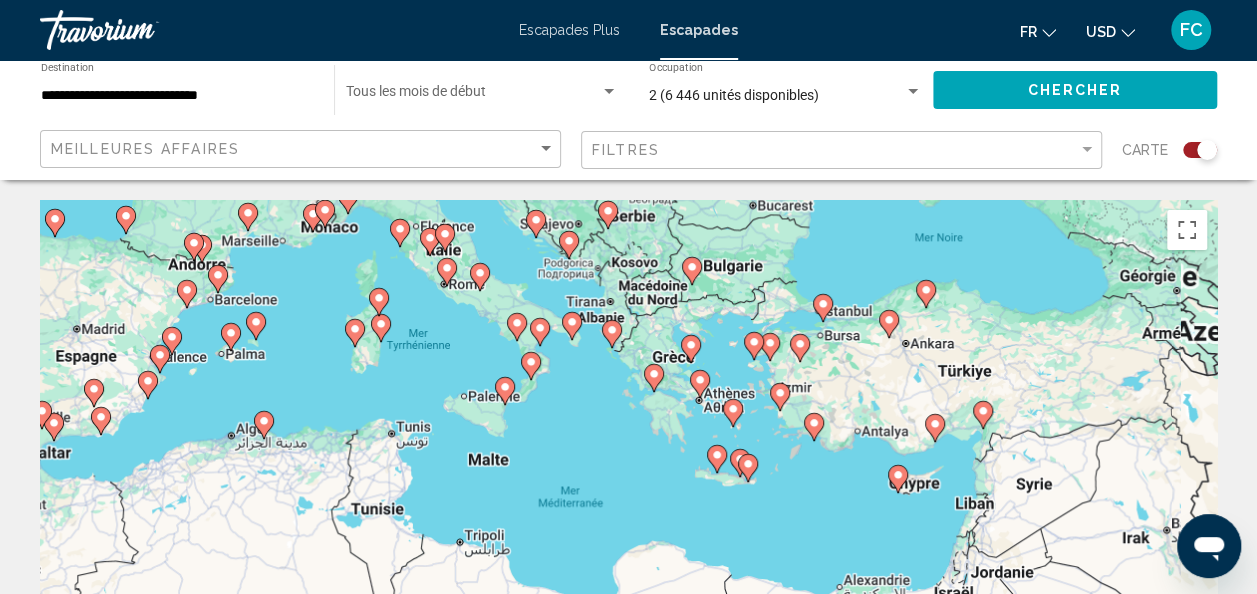 click on "Pour activer le glissement avec le clavier, appuyez sur Alt+Entrée. Une fois ce mode activé, utilisez les touches fléchées pour déplacer le repère. Pour valider le déplacement, appuyez sur Entrée. Pour annuler, appuyez sur Échap." at bounding box center (628, 500) 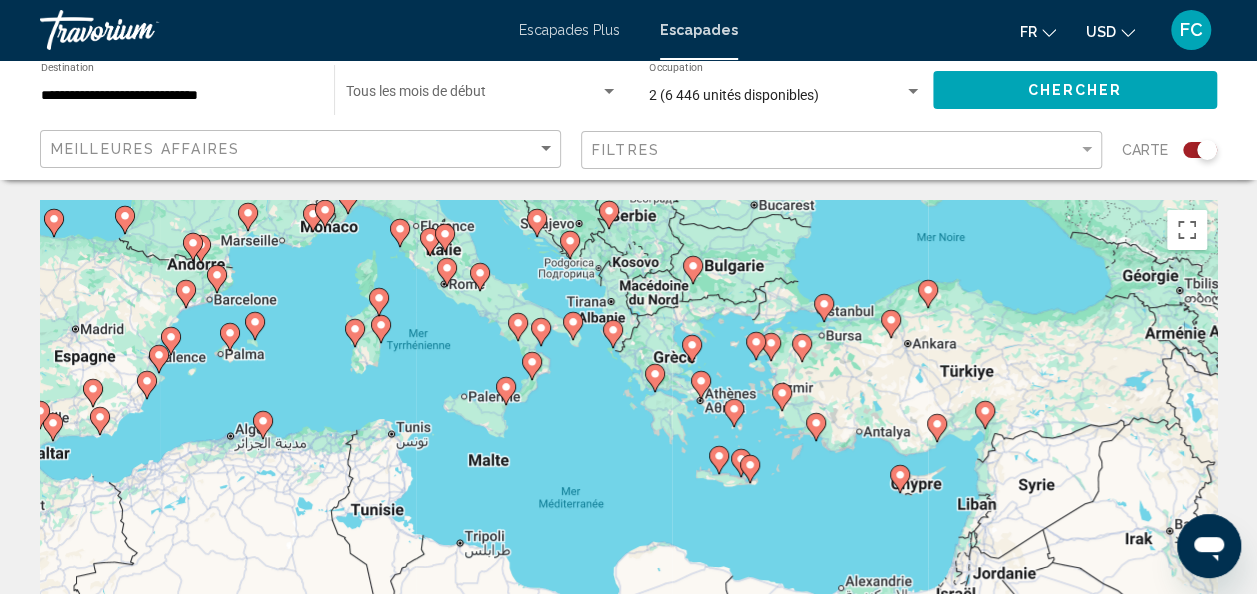 click on "Pour activer le glissement avec le clavier, appuyez sur Alt+Entrée. Une fois ce mode activé, utilisez les touches fléchées pour déplacer le repère. Pour valider le déplacement, appuyez sur Entrée. Pour annuler, appuyez sur Échap." at bounding box center (628, 500) 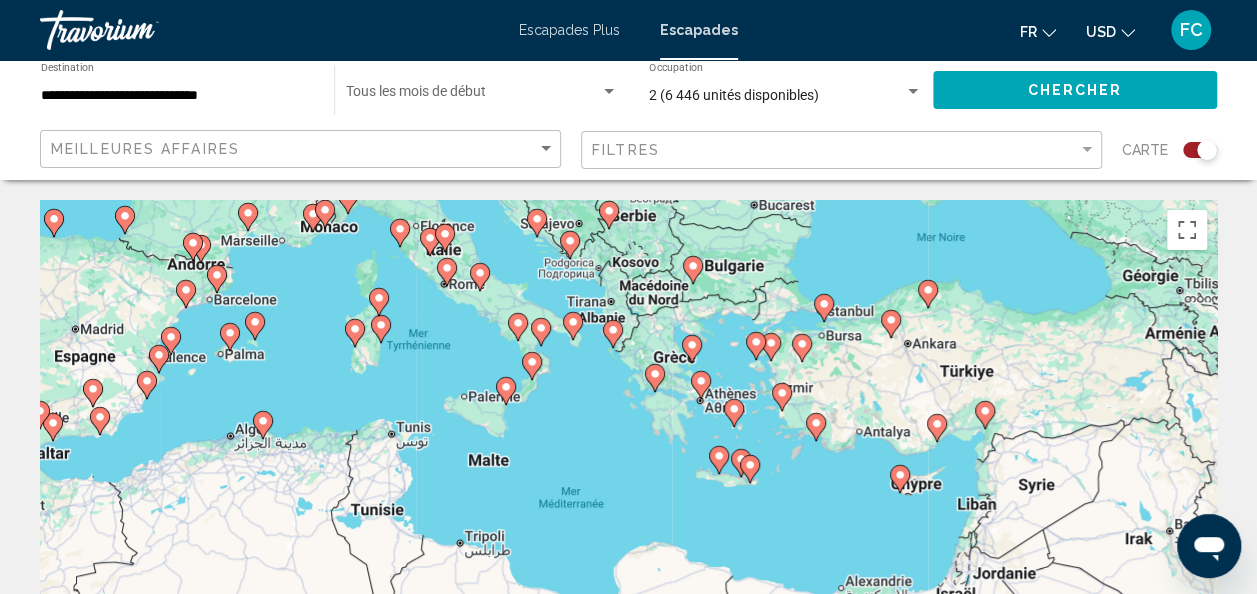 click on "Pour activer le glissement avec le clavier, appuyez sur Alt+Entrée. Une fois ce mode activé, utilisez les touches fléchées pour déplacer le repère. Pour valider le déplacement, appuyez sur Entrée. Pour annuler, appuyez sur Échap." at bounding box center (628, 500) 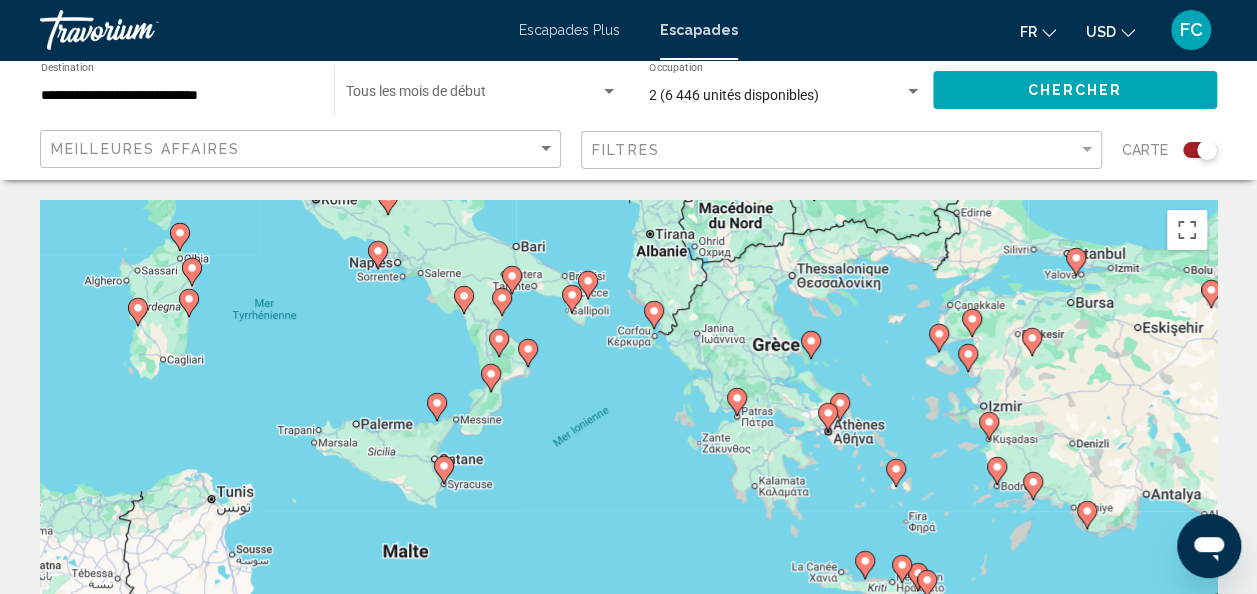 drag, startPoint x: 582, startPoint y: 359, endPoint x: 610, endPoint y: 463, distance: 107.70329 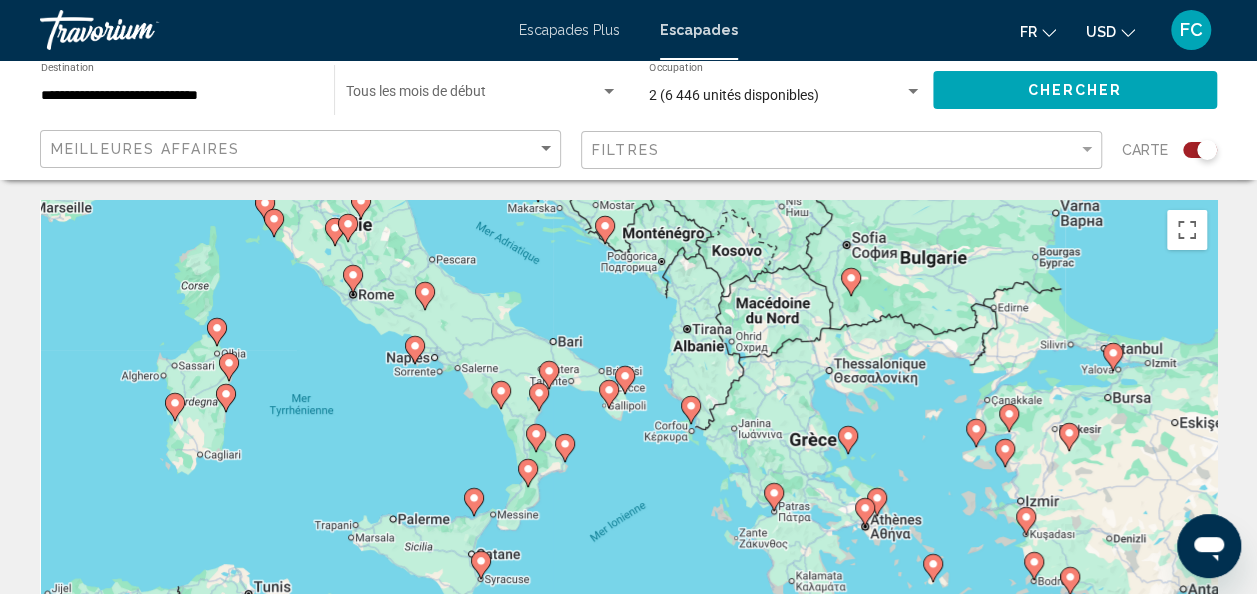 drag, startPoint x: 394, startPoint y: 368, endPoint x: 434, endPoint y: 414, distance: 60.959003 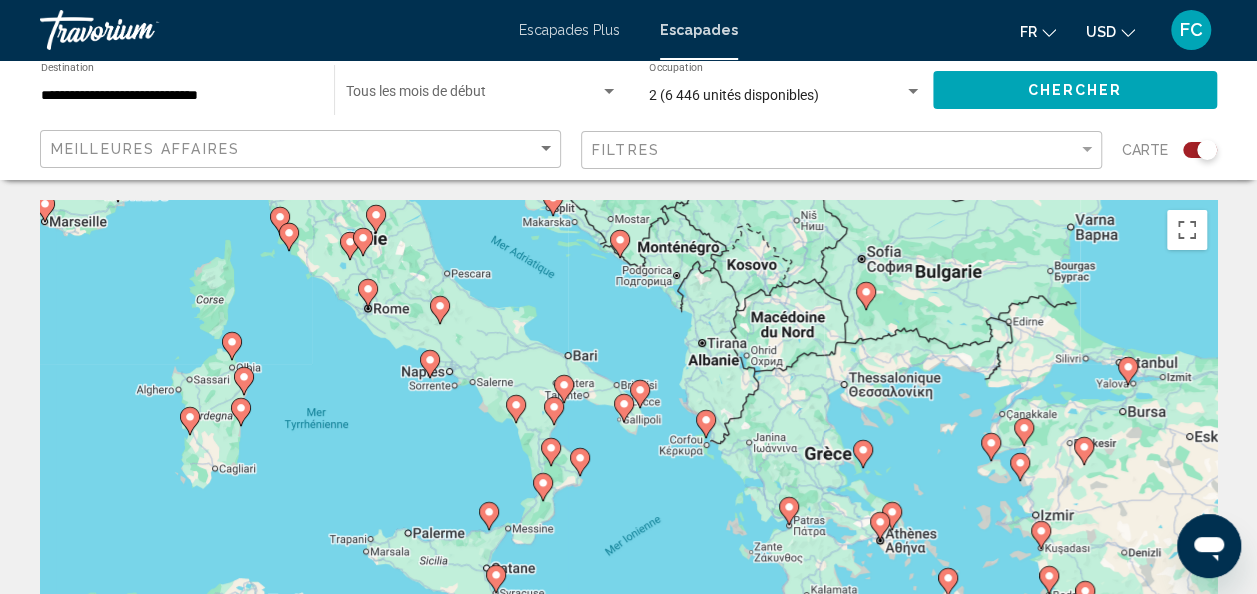 click 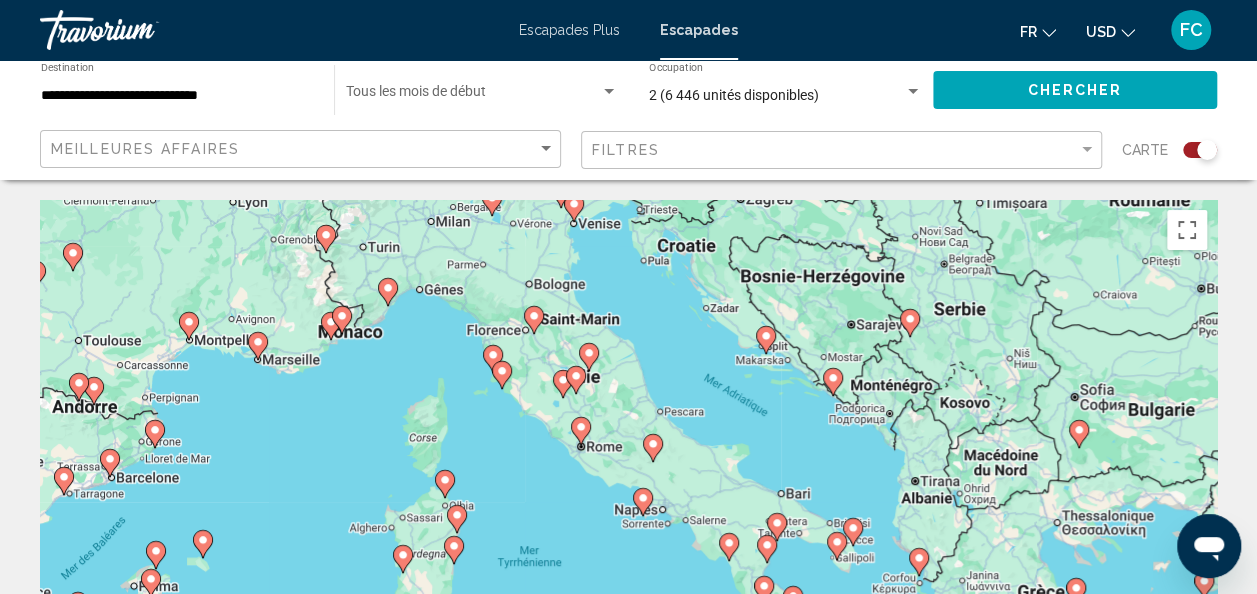 drag, startPoint x: 500, startPoint y: 458, endPoint x: 471, endPoint y: 410, distance: 56.0803 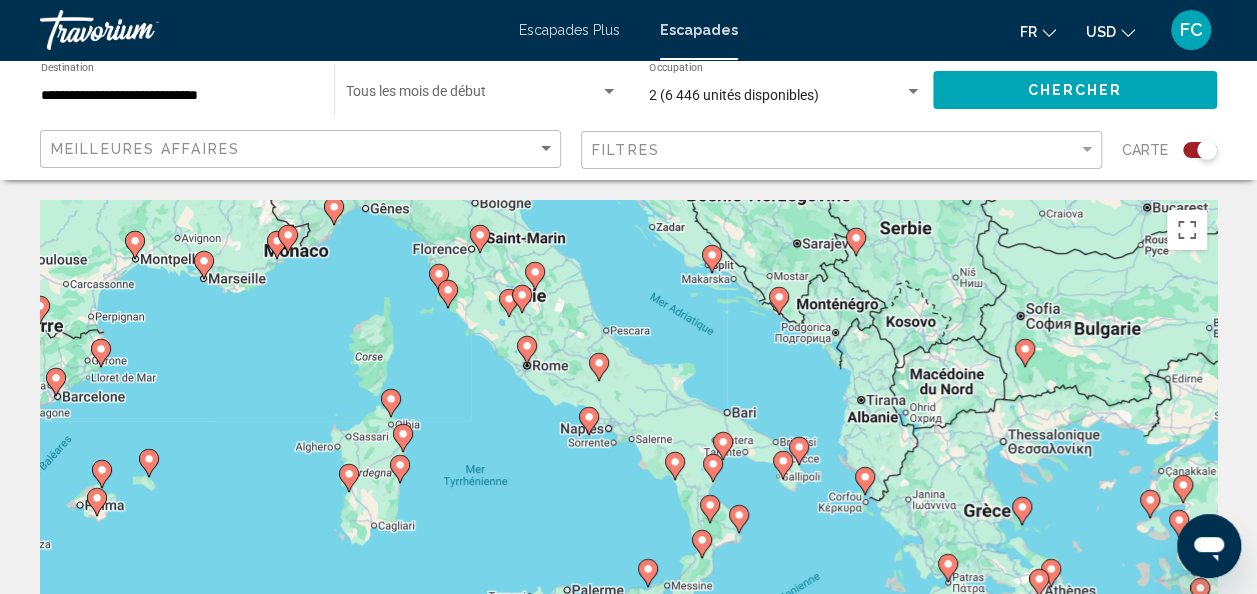 click 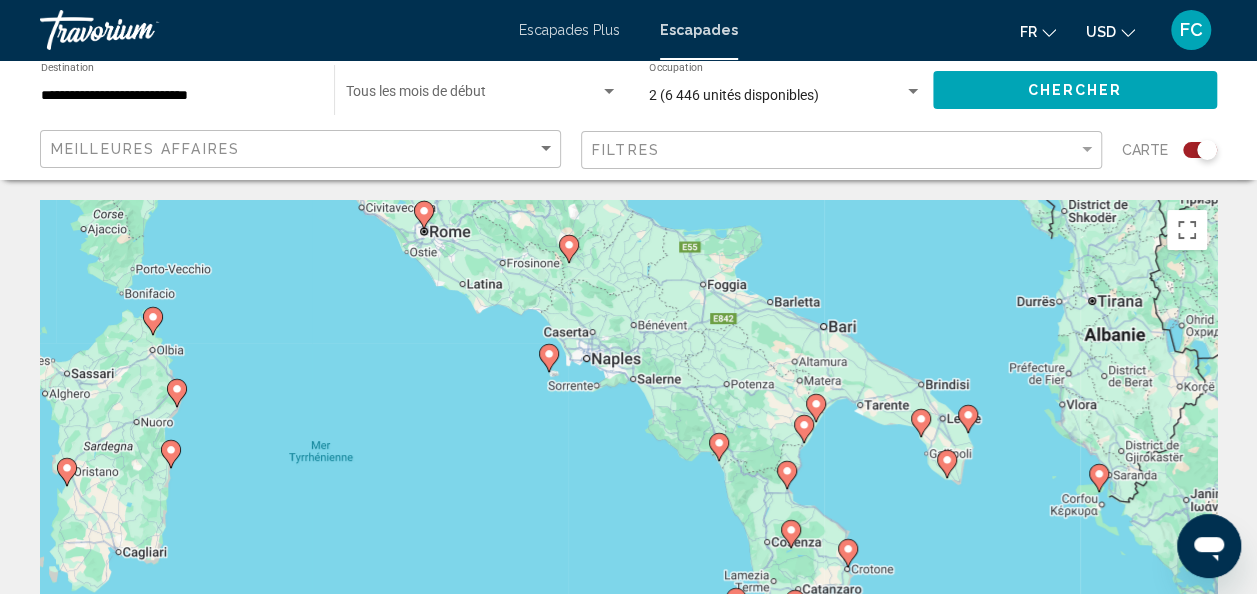 click 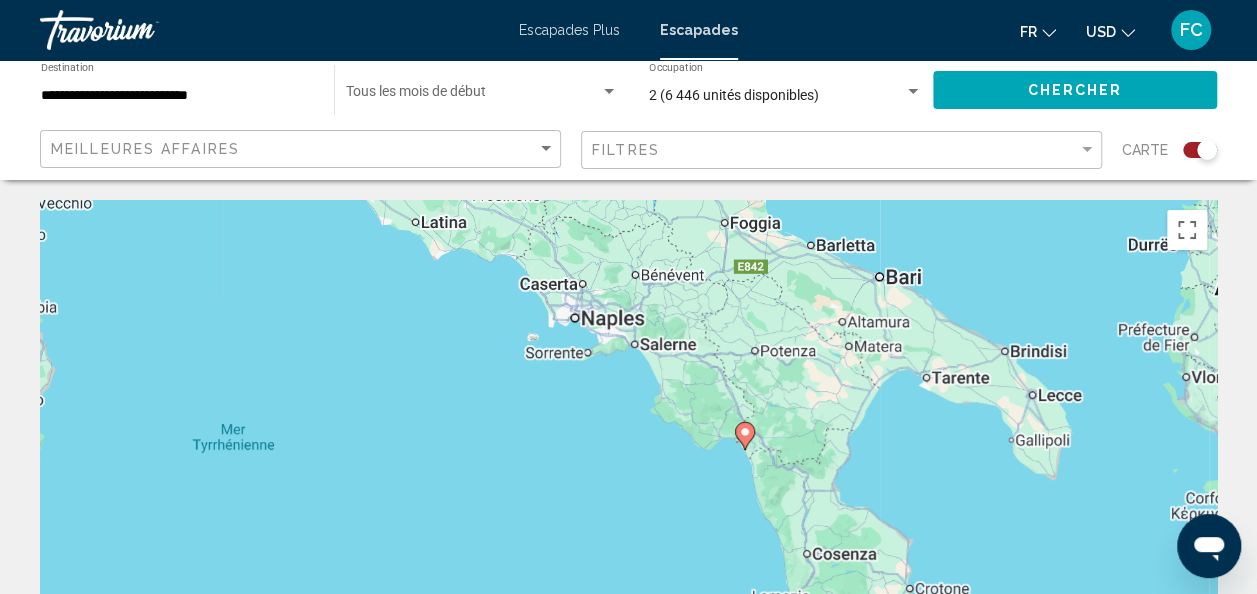 click on "Pour activer le glissement avec le clavier, appuyez sur Alt+Entrée. Une fois ce mode activé, utilisez les touches fléchées pour déplacer le repère. Pour valider le déplacement, appuyez sur Entrée. Pour annuler, appuyez sur Échap." at bounding box center (628, 500) 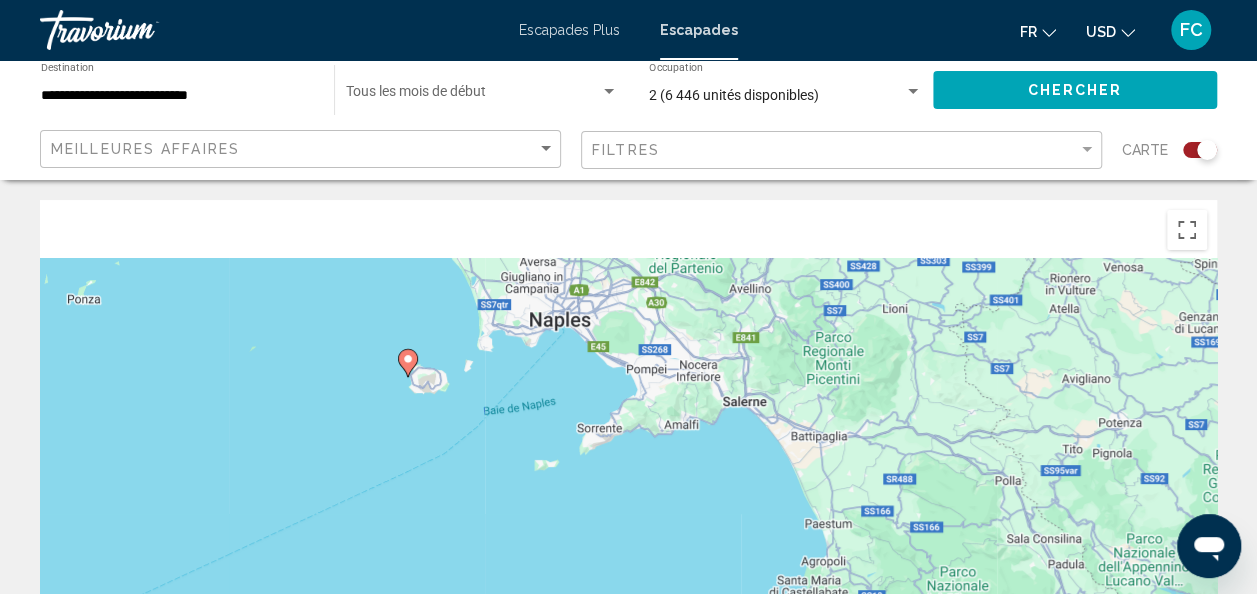 drag, startPoint x: 494, startPoint y: 278, endPoint x: 497, endPoint y: 536, distance: 258.01746 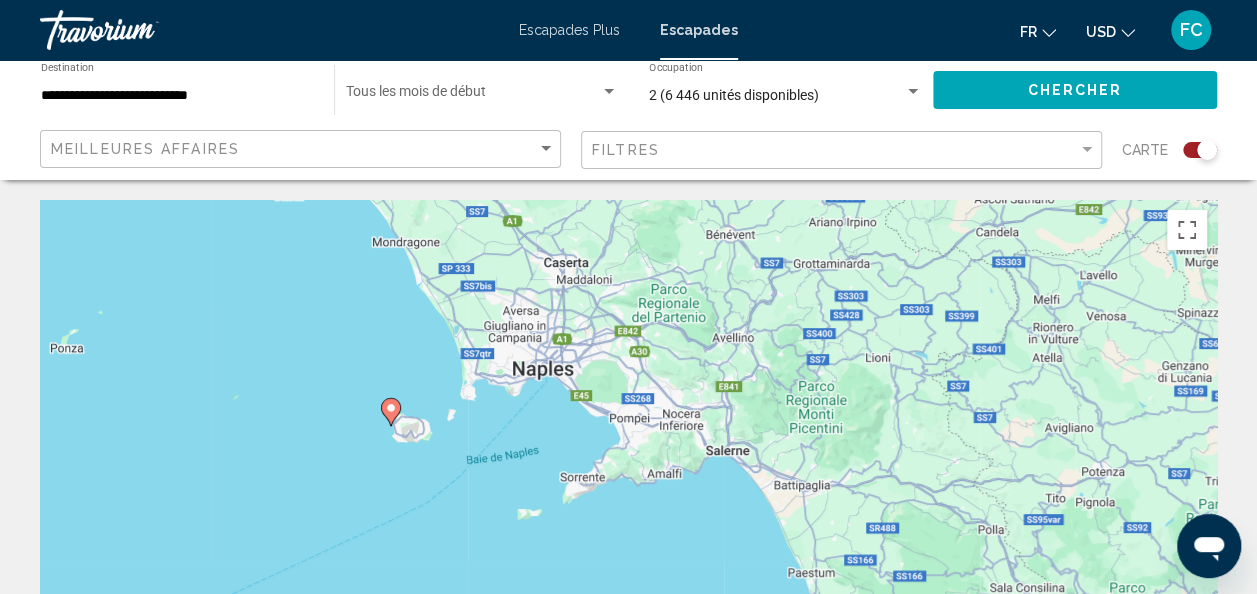 click 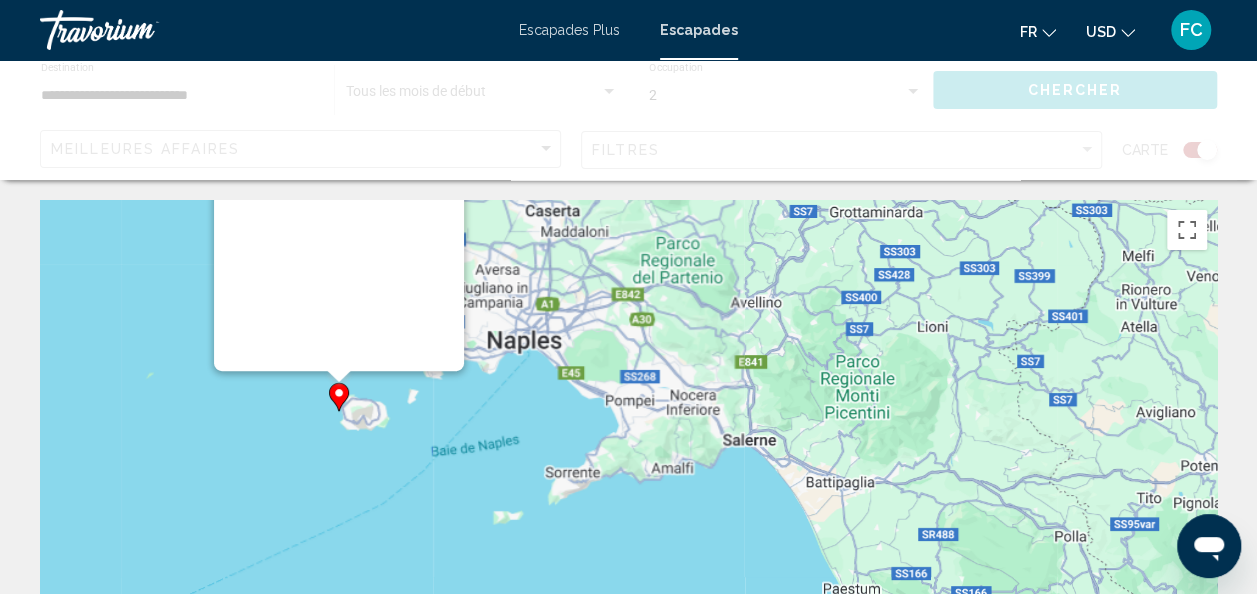 click on "Pour activer le glissement avec le clavier, appuyez sur Alt+Entrée. Une fois ce mode activé, utilisez les touches fléchées pour déplacer le repère. Pour valider le déplacement, appuyez sur Entrée. Pour annuler, appuyez sur Échap." at bounding box center (628, 500) 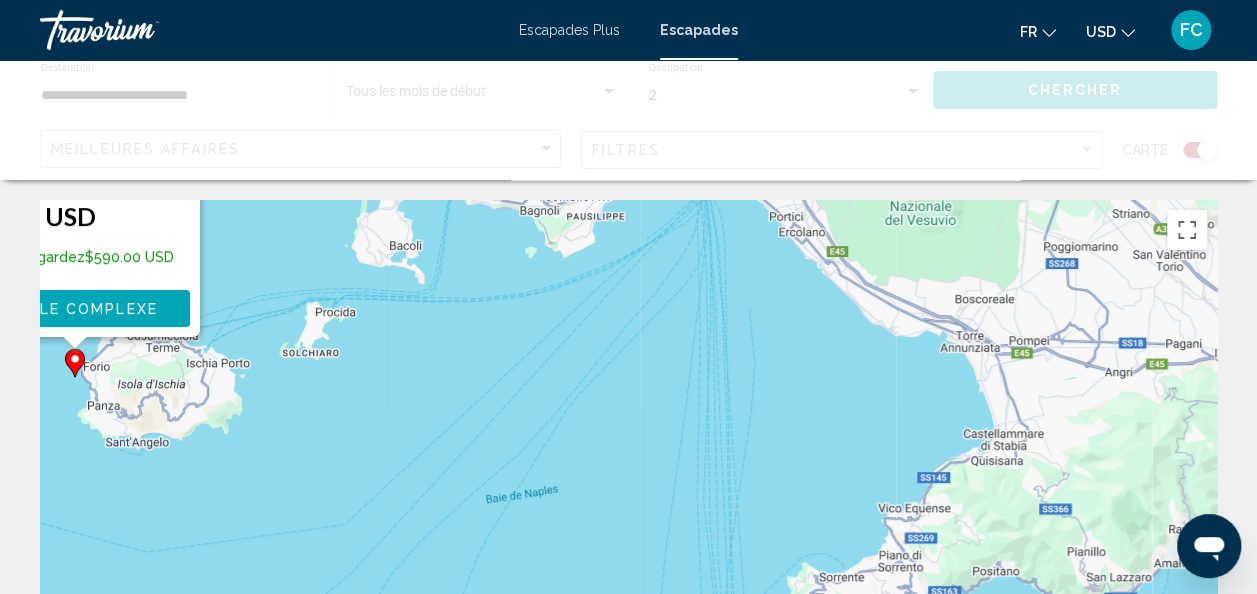 drag, startPoint x: 329, startPoint y: 364, endPoint x: 619, endPoint y: 550, distance: 344.52286 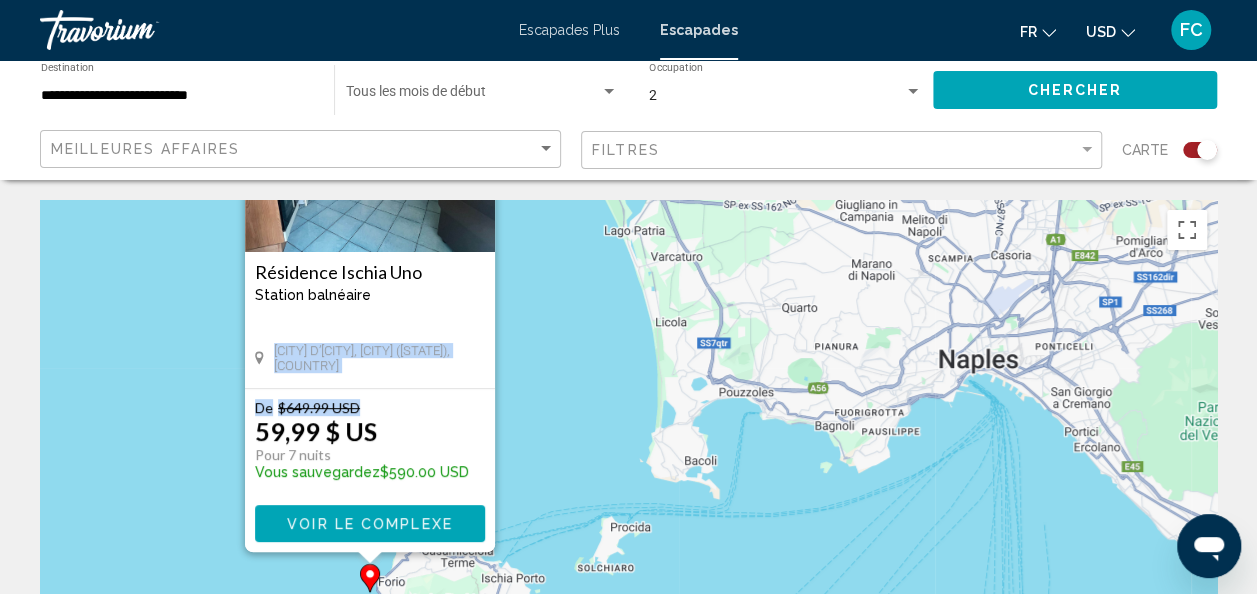 drag, startPoint x: 381, startPoint y: 283, endPoint x: 435, endPoint y: 405, distance: 133.41664 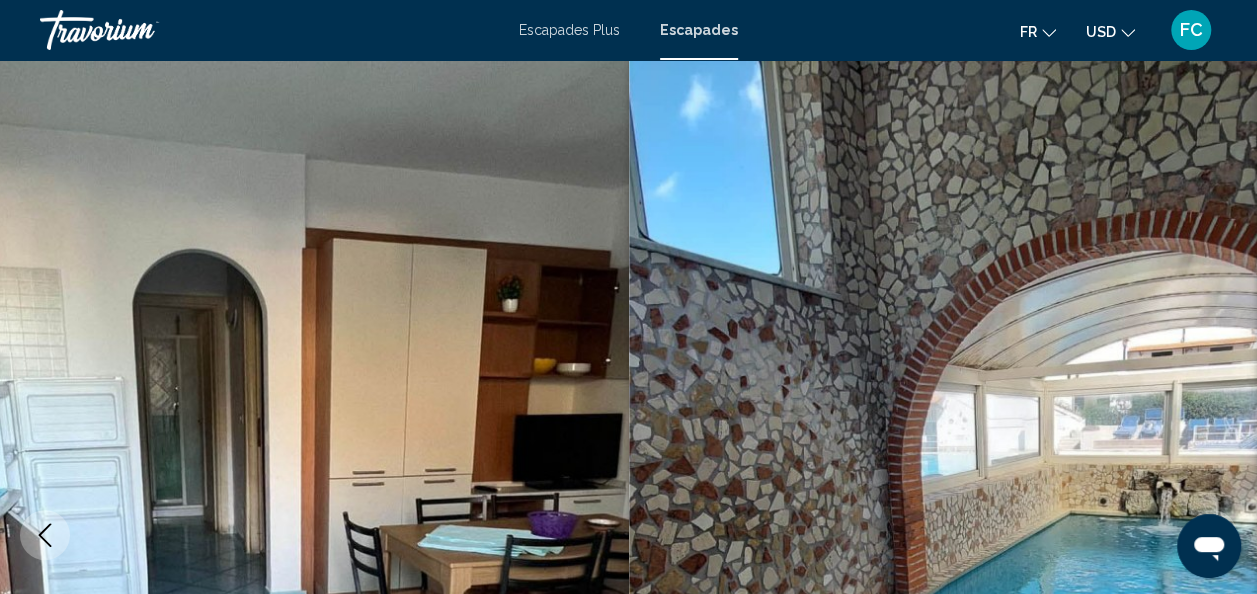 scroll, scrollTop: 238, scrollLeft: 0, axis: vertical 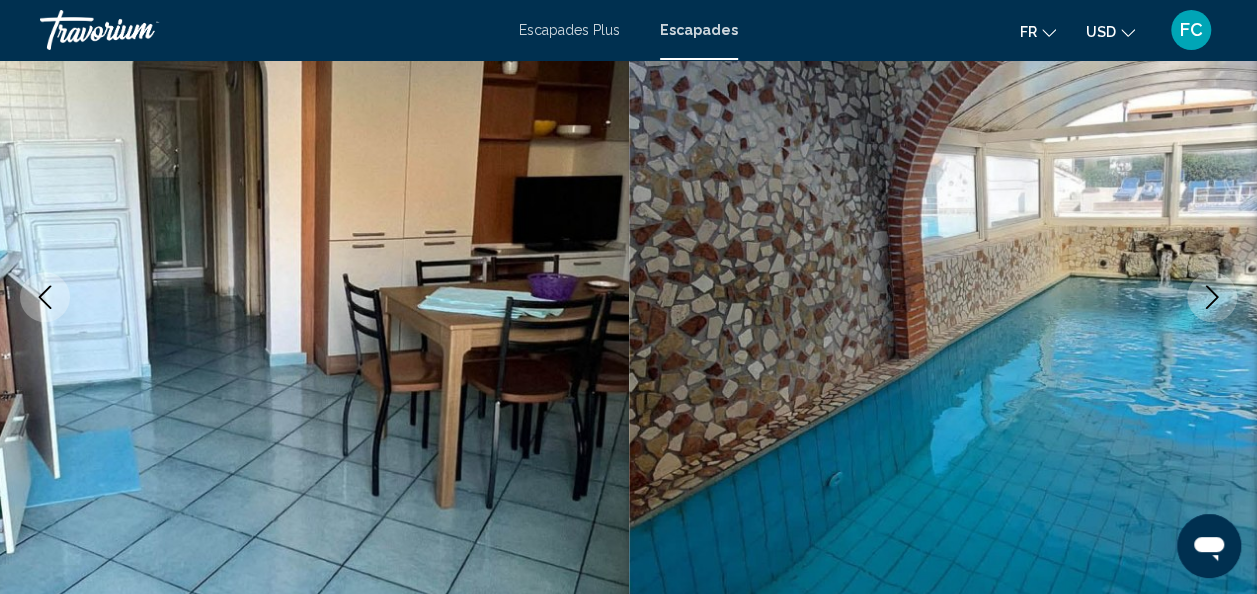 click 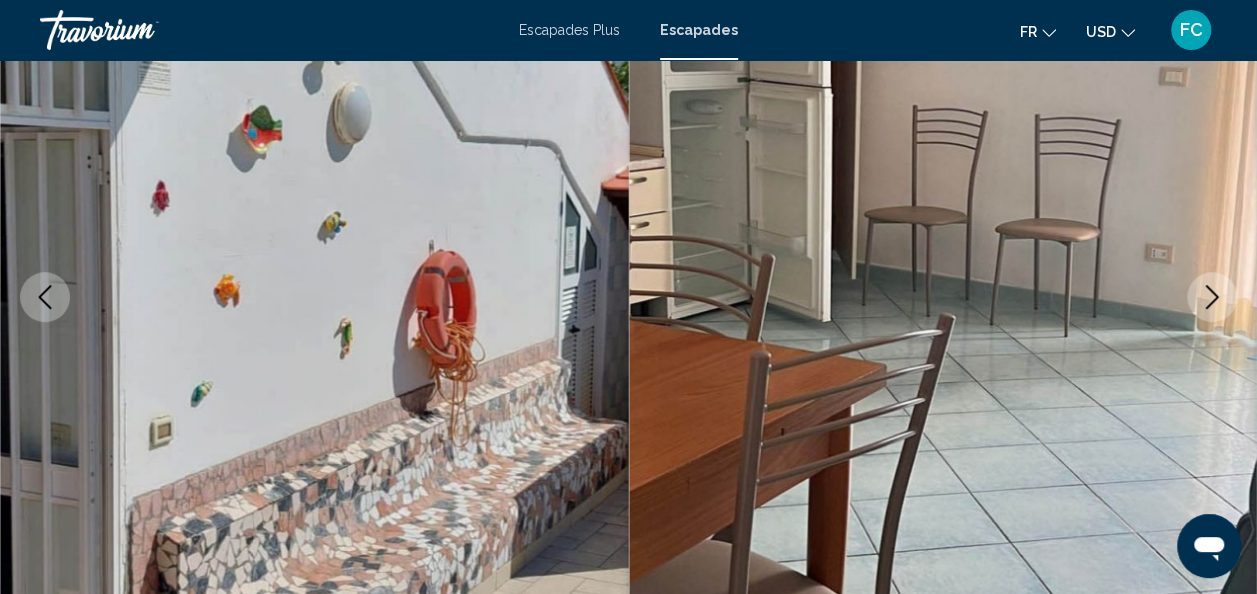 click 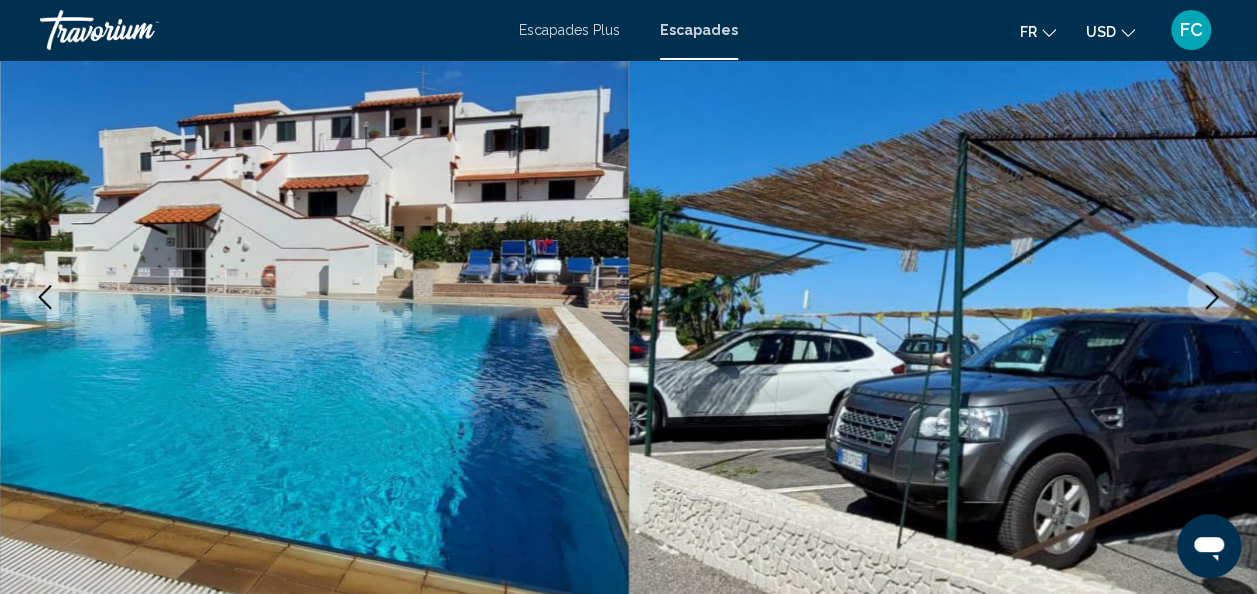 click 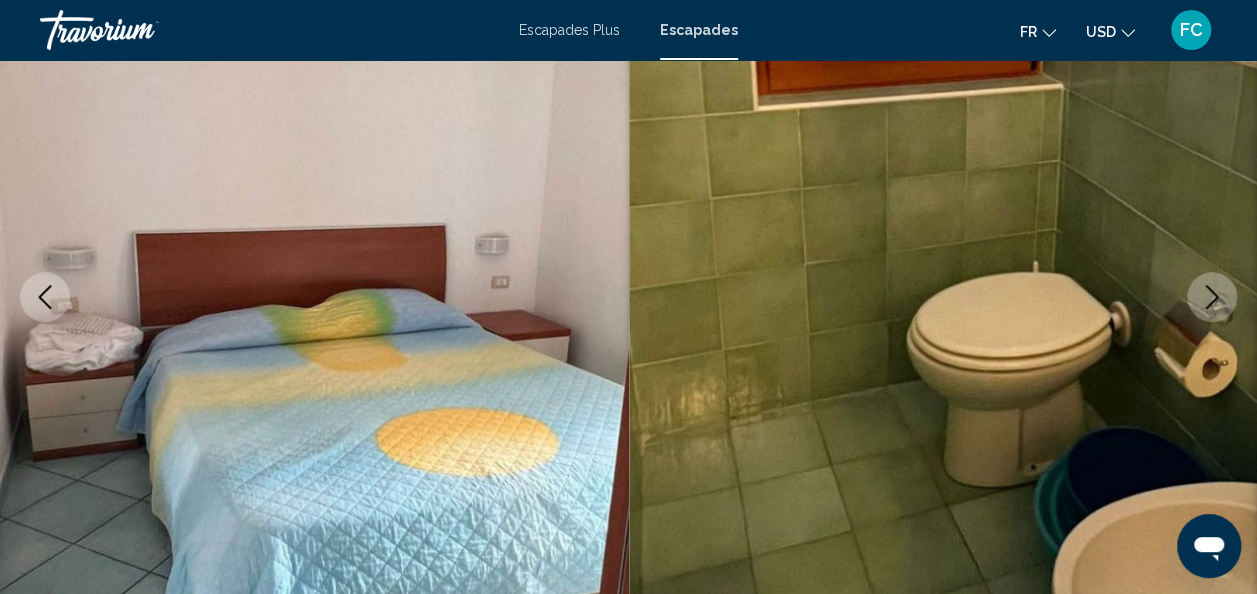 click 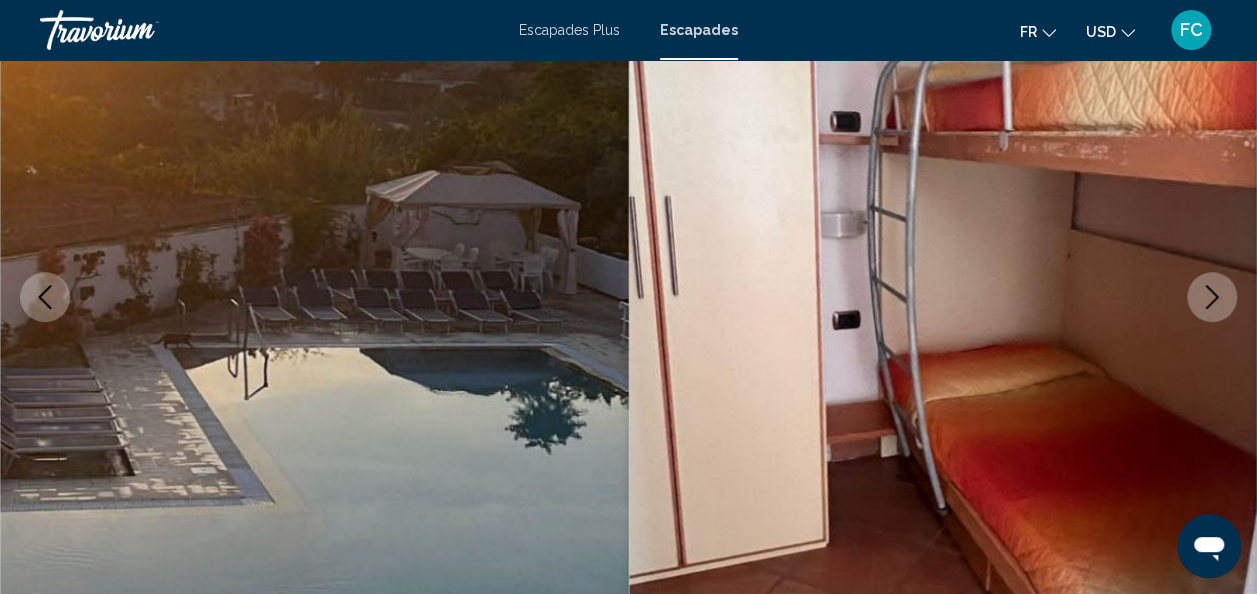 click 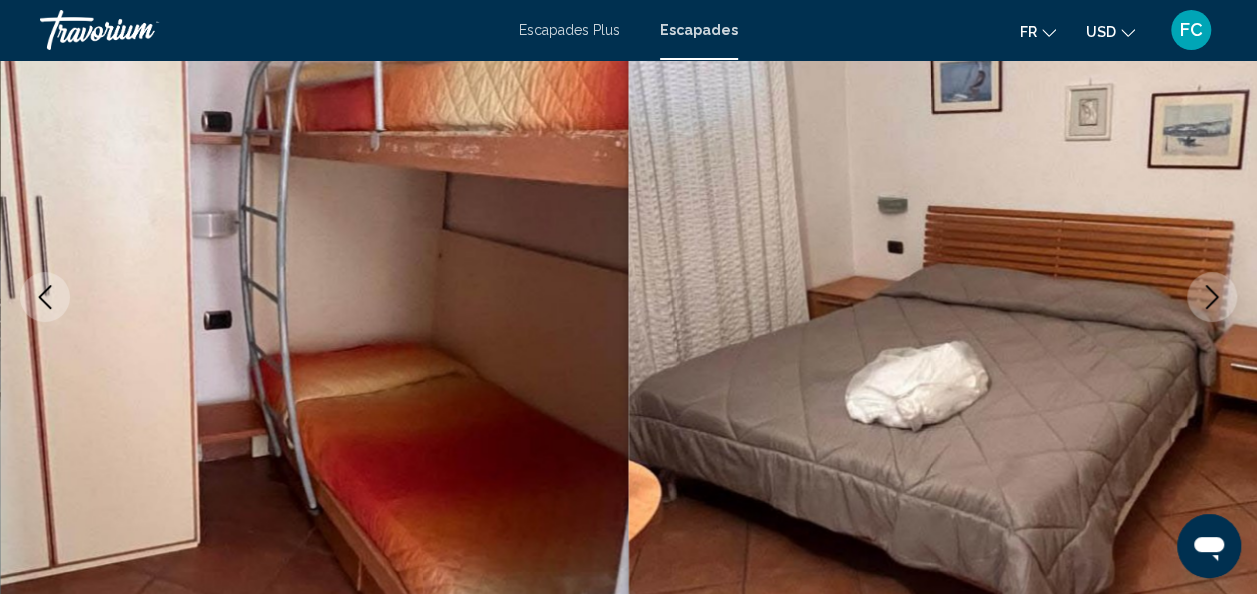 click 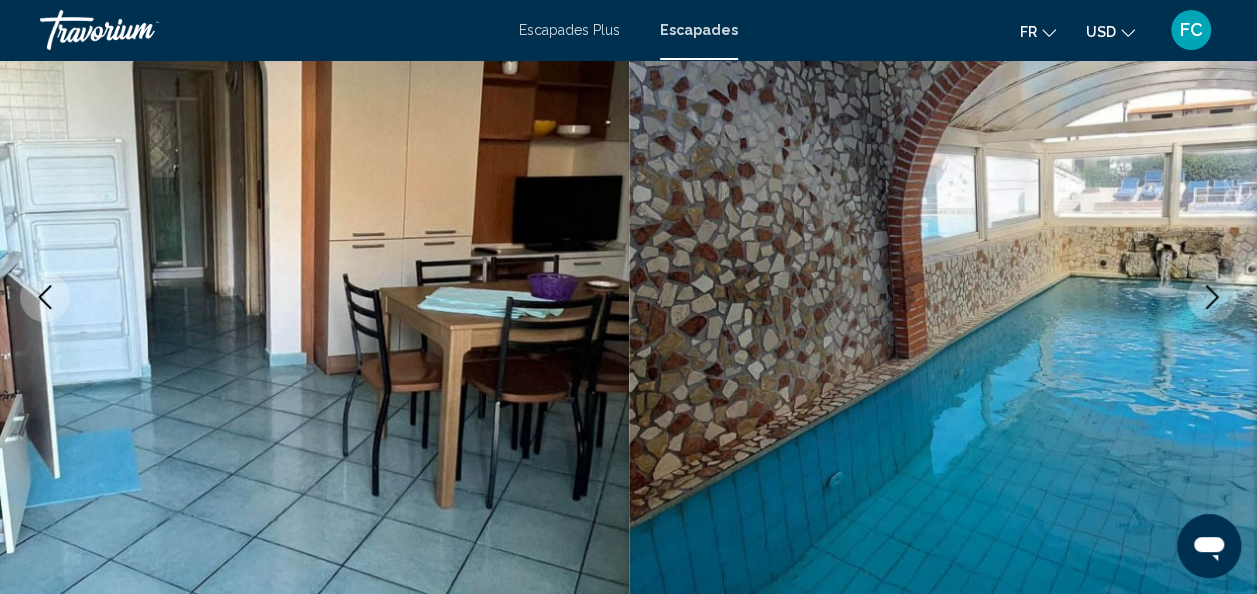 click on "USD" 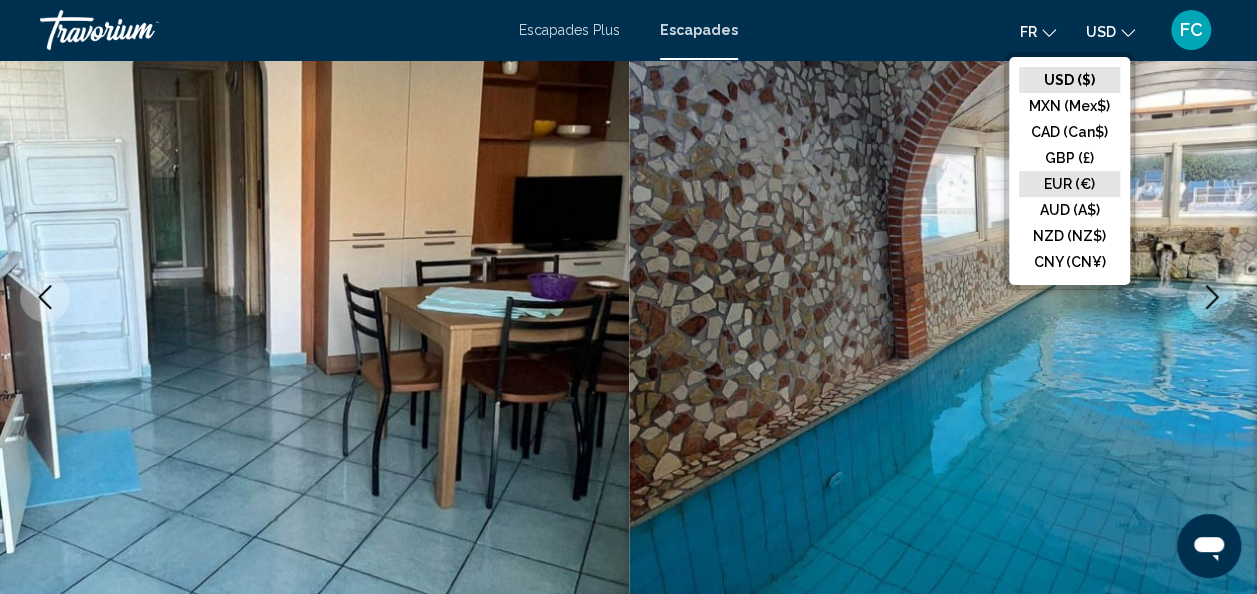 click on "EUR (€)" 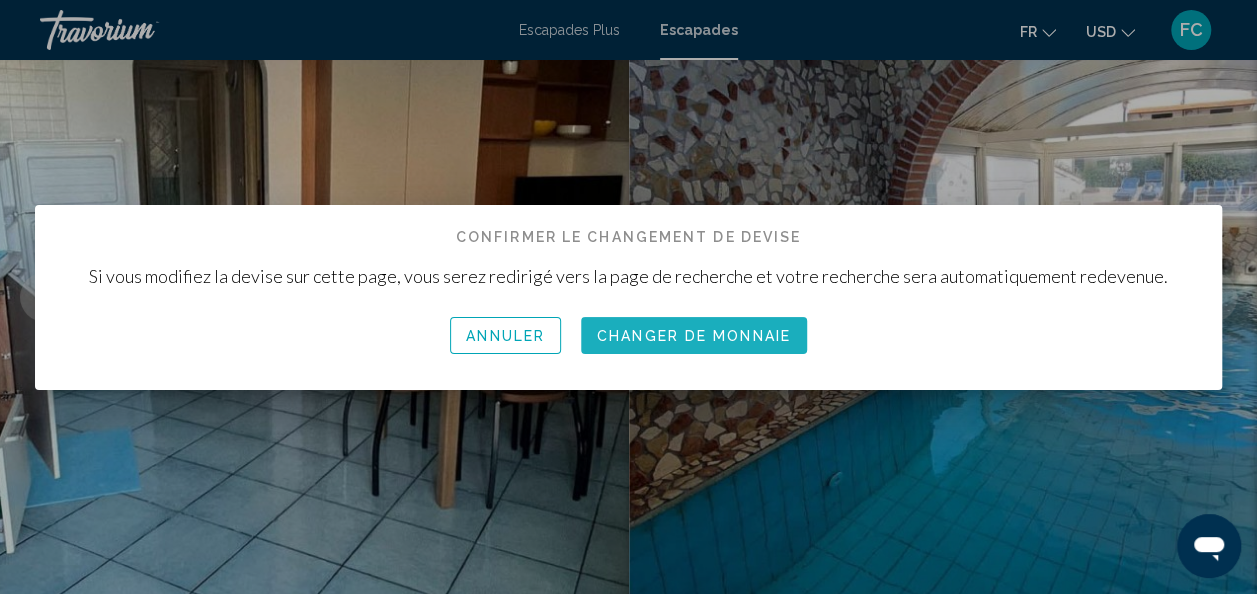 click on "Changer de monnaie" at bounding box center (694, 336) 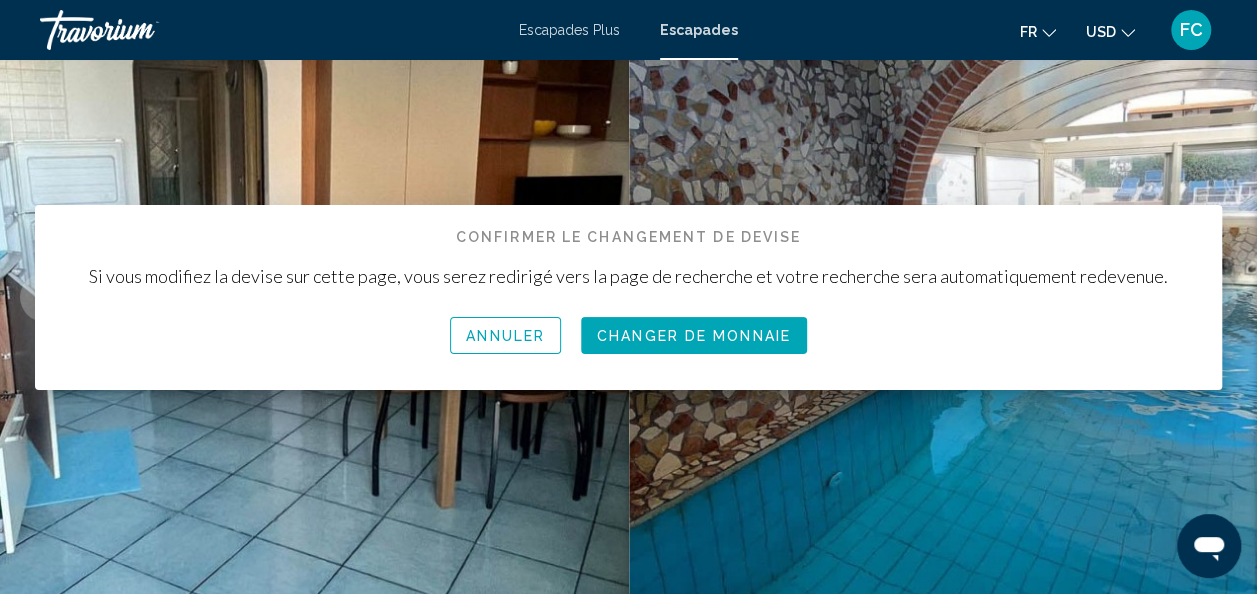 scroll, scrollTop: 238, scrollLeft: 0, axis: vertical 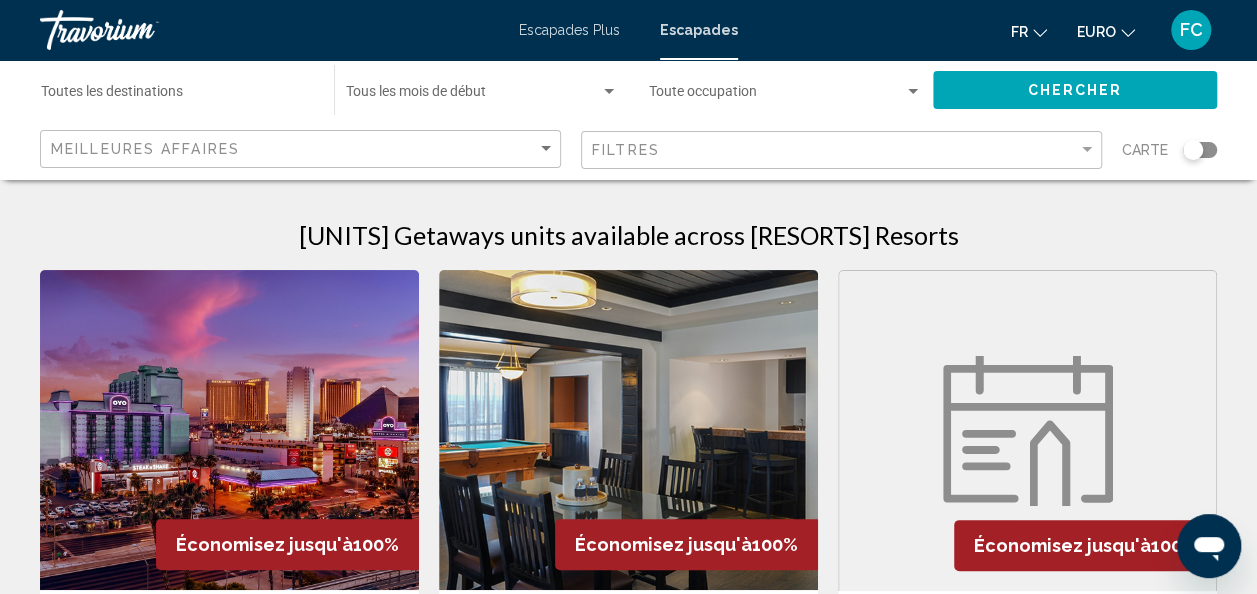 click 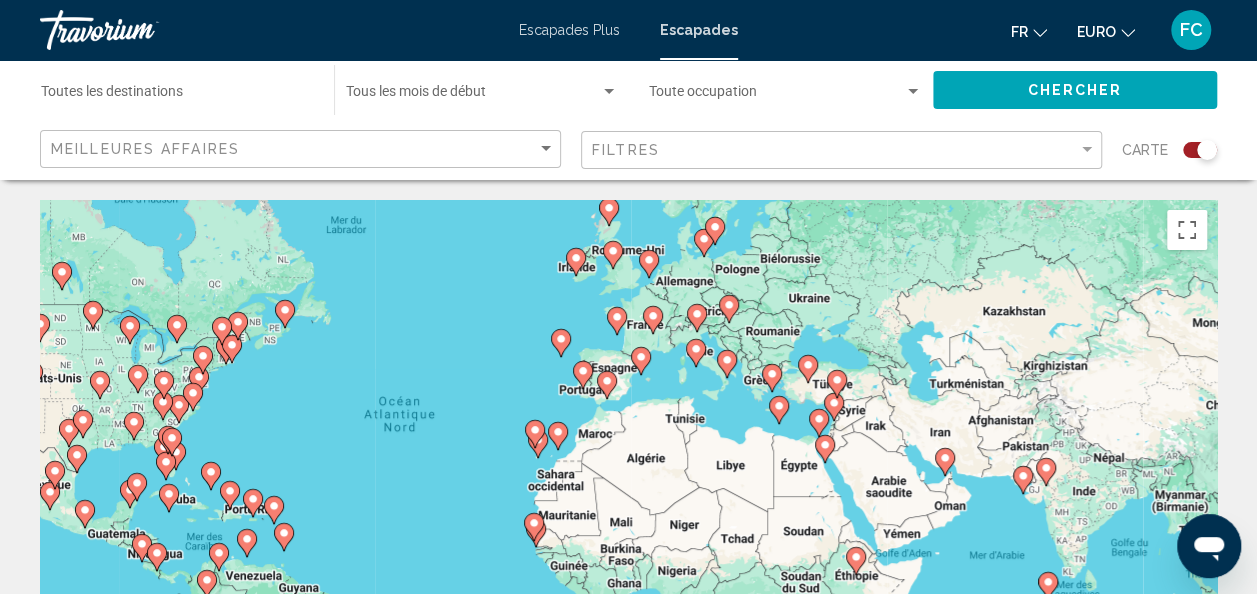 drag, startPoint x: 907, startPoint y: 441, endPoint x: 668, endPoint y: 357, distance: 253.3318 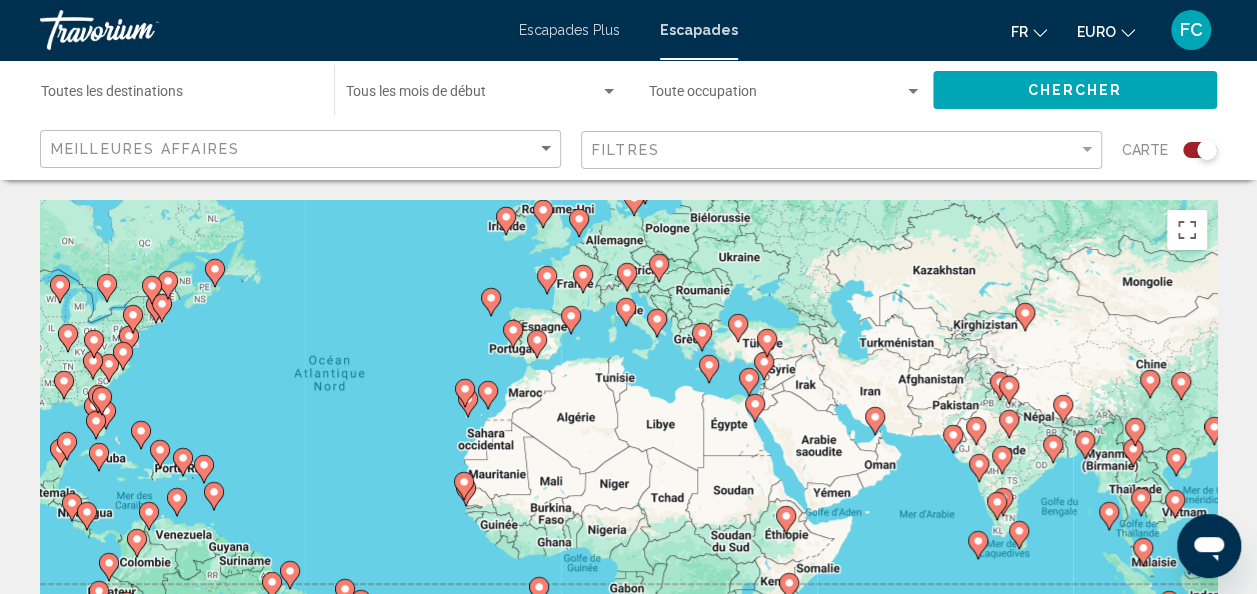 click on "Pour activer le glissement avec le clavier, appuyez sur Alt+Entrée. Une fois ce mode activé, utilisez les touches fléchées pour déplacer le repère. Pour valider le déplacement, appuyez sur Entrée. Pour annuler, appuyez sur Échap." at bounding box center (628, 500) 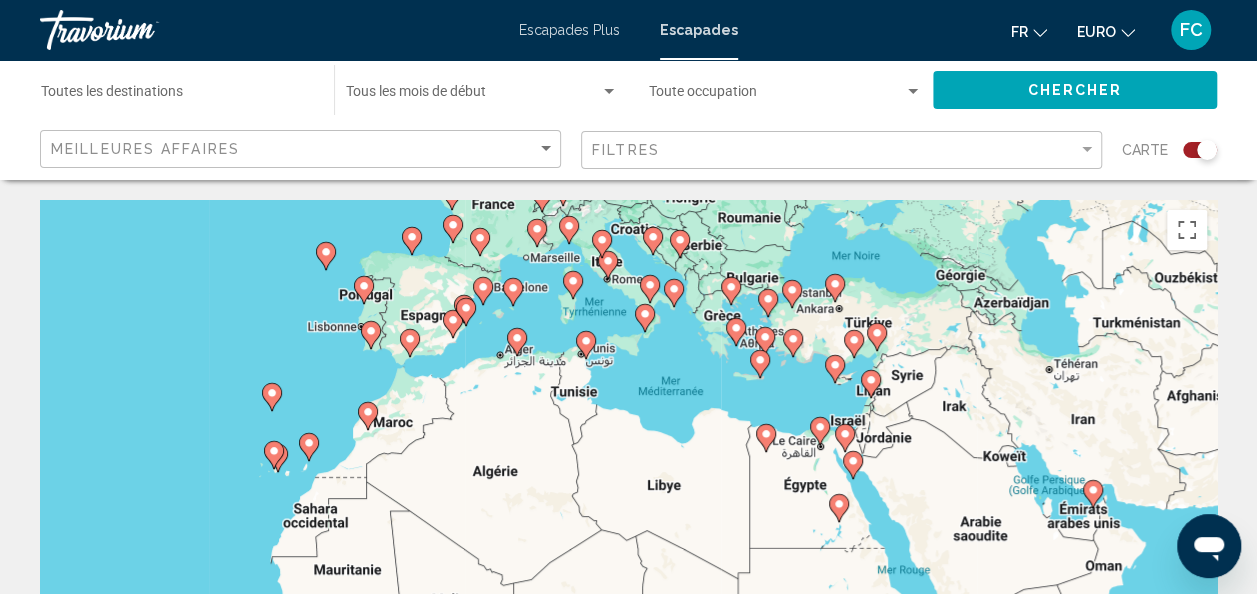 click on "Pour activer le glissement avec le clavier, appuyez sur Alt+Entrée. Une fois ce mode activé, utilisez les touches fléchées pour déplacer le repère. Pour valider le déplacement, appuyez sur Entrée. Pour annuler, appuyez sur Échap." at bounding box center [628, 500] 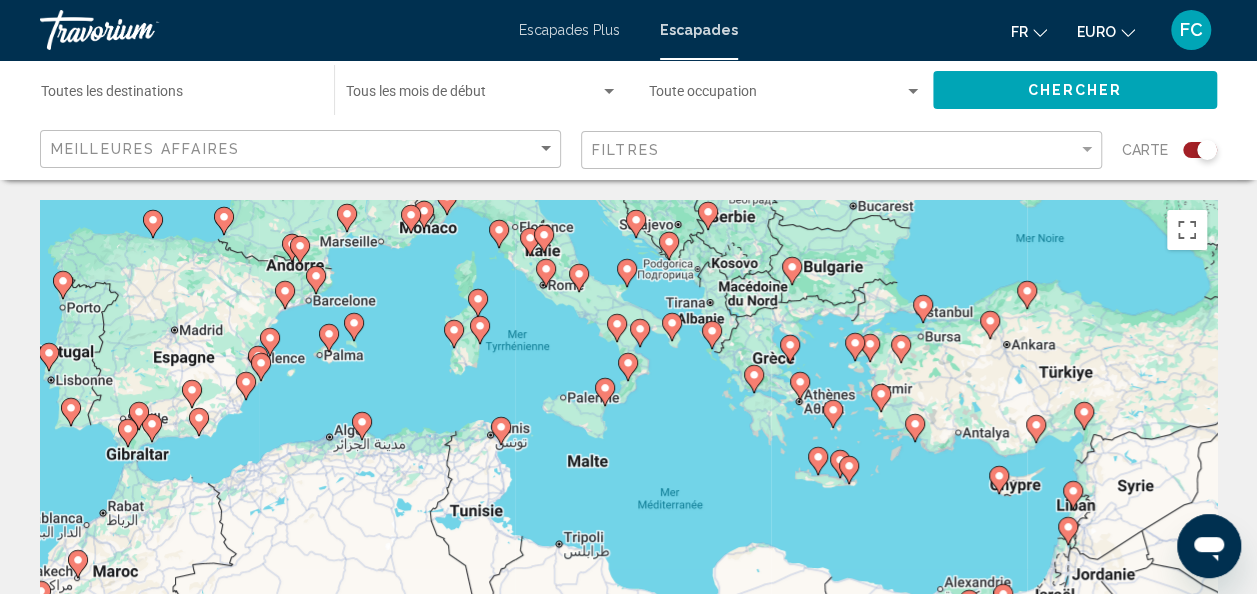 drag, startPoint x: 581, startPoint y: 295, endPoint x: 572, endPoint y: 418, distance: 123.32883 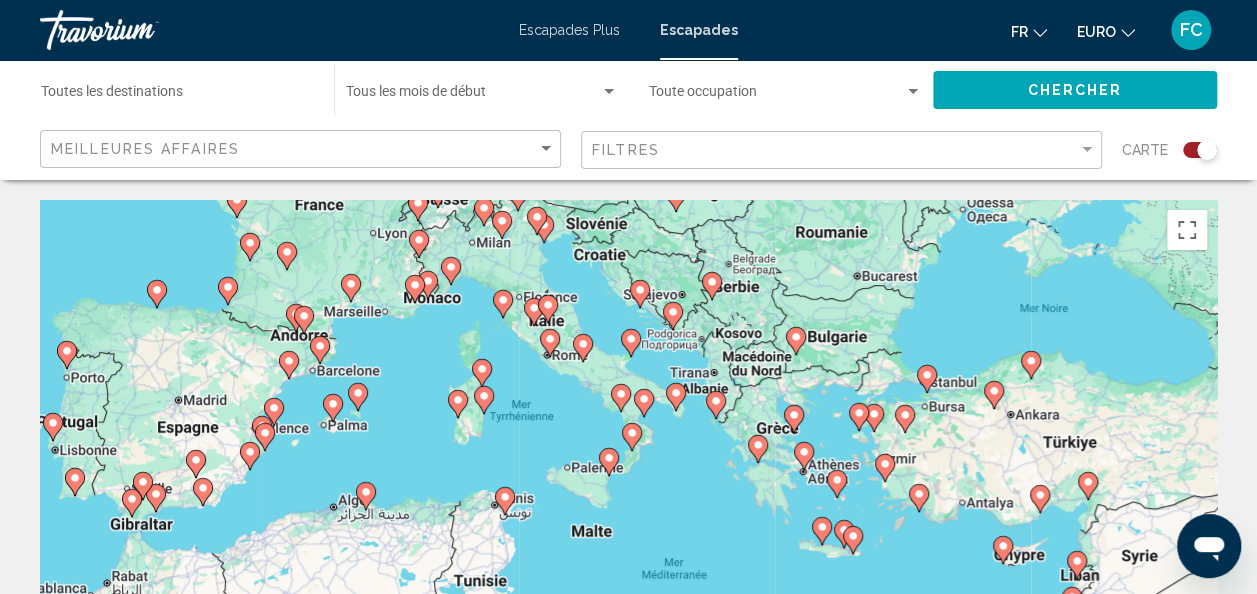 click on "Pour activer le glissement avec le clavier, appuyez sur Alt+Entrée. Une fois ce mode activé, utilisez les touches fléchées pour déplacer le repère. Pour valider le déplacement, appuyez sur Entrée. Pour annuler, appuyez sur Échap." at bounding box center (628, 500) 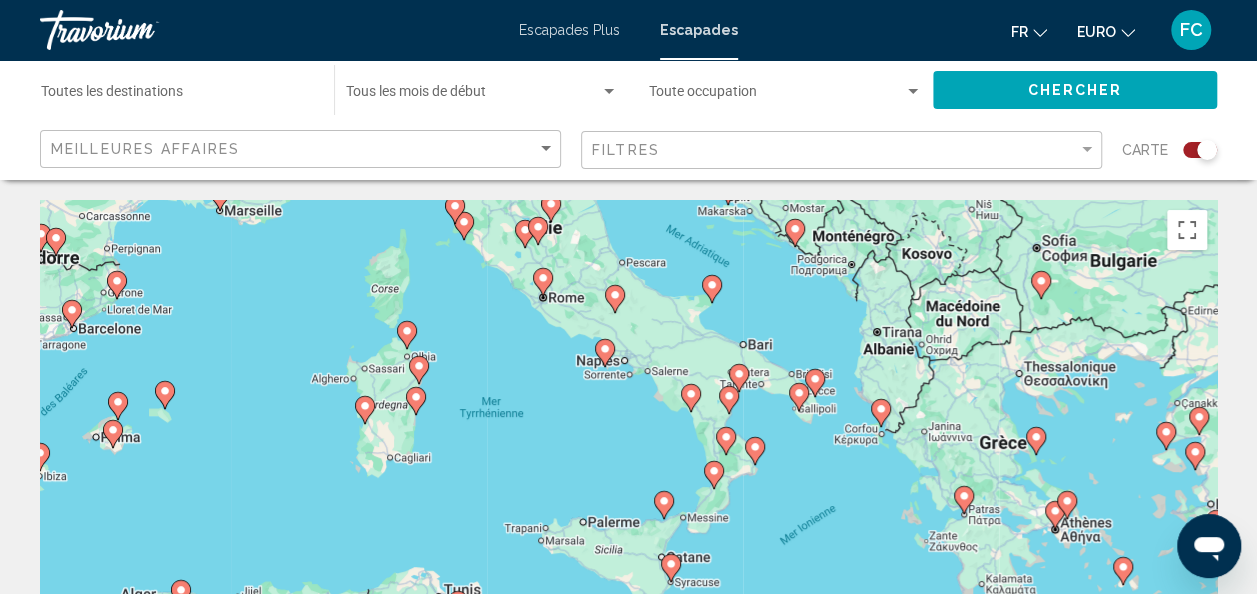 click on "Pour activer le glissement avec le clavier, appuyez sur Alt+Entrée. Une fois ce mode activé, utilisez les touches fléchées pour déplacer le repère. Pour valider le déplacement, appuyez sur Entrée. Pour annuler, appuyez sur Échap." at bounding box center (628, 500) 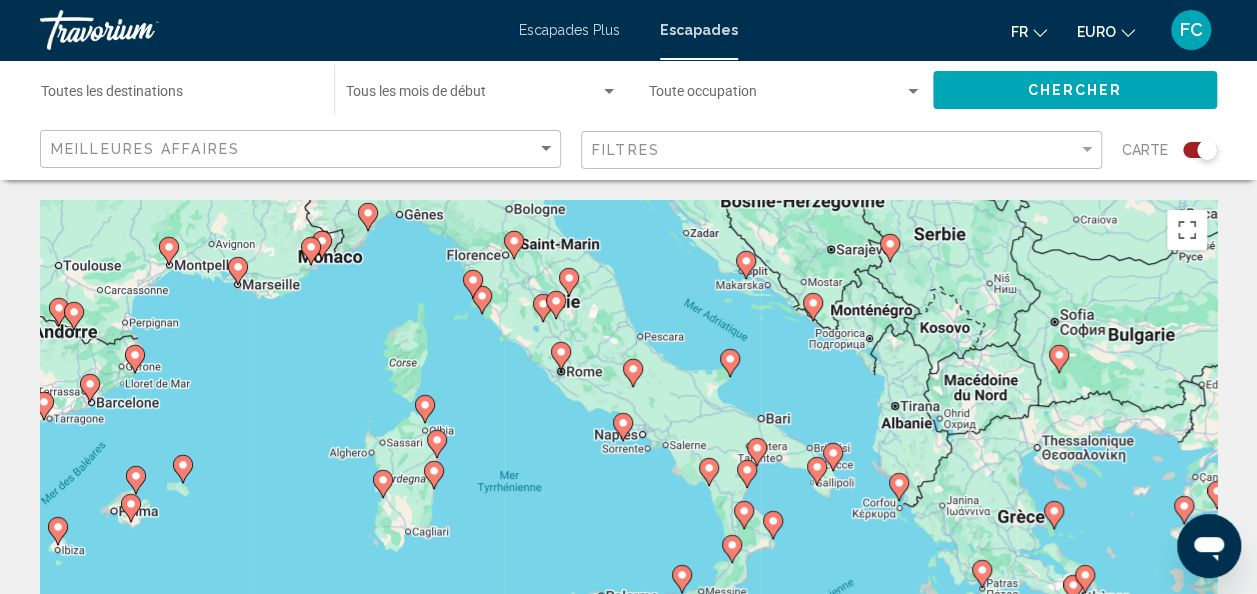 drag, startPoint x: 529, startPoint y: 362, endPoint x: 547, endPoint y: 438, distance: 78.10249 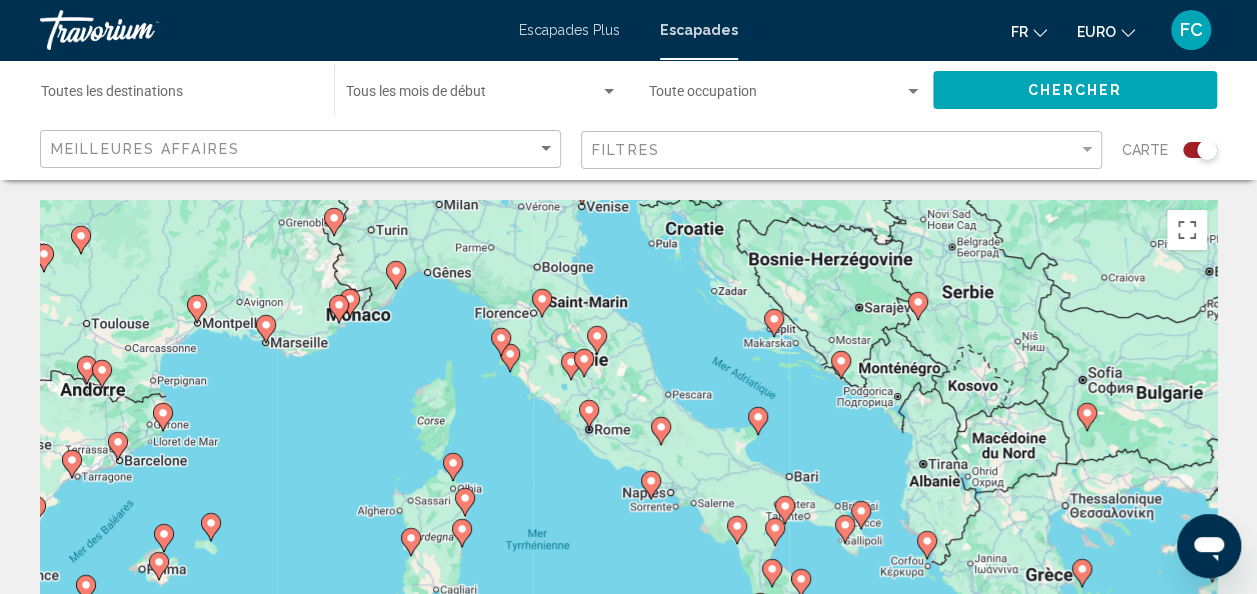 drag, startPoint x: 489, startPoint y: 351, endPoint x: 524, endPoint y: 436, distance: 91.92388 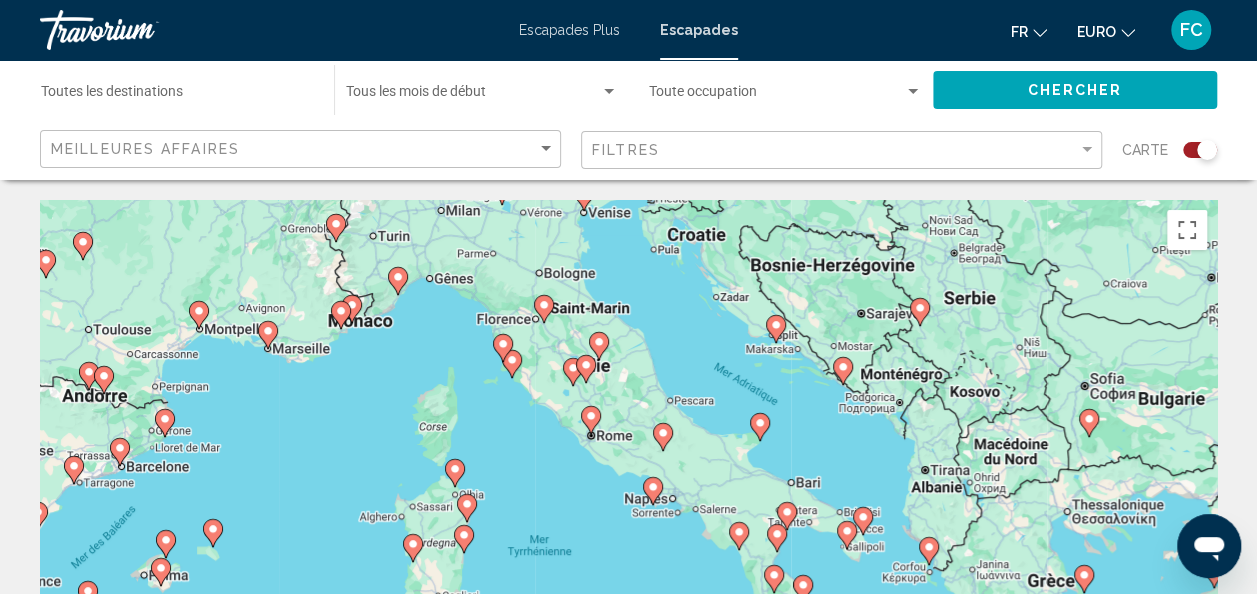 click on "Pour activer le glissement avec le clavier, appuyez sur Alt+Entrée. Une fois ce mode activé, utilisez les touches fléchées pour déplacer le repère. Pour valider le déplacement, appuyez sur Entrée. Pour annuler, appuyez sur Échap." at bounding box center (628, 500) 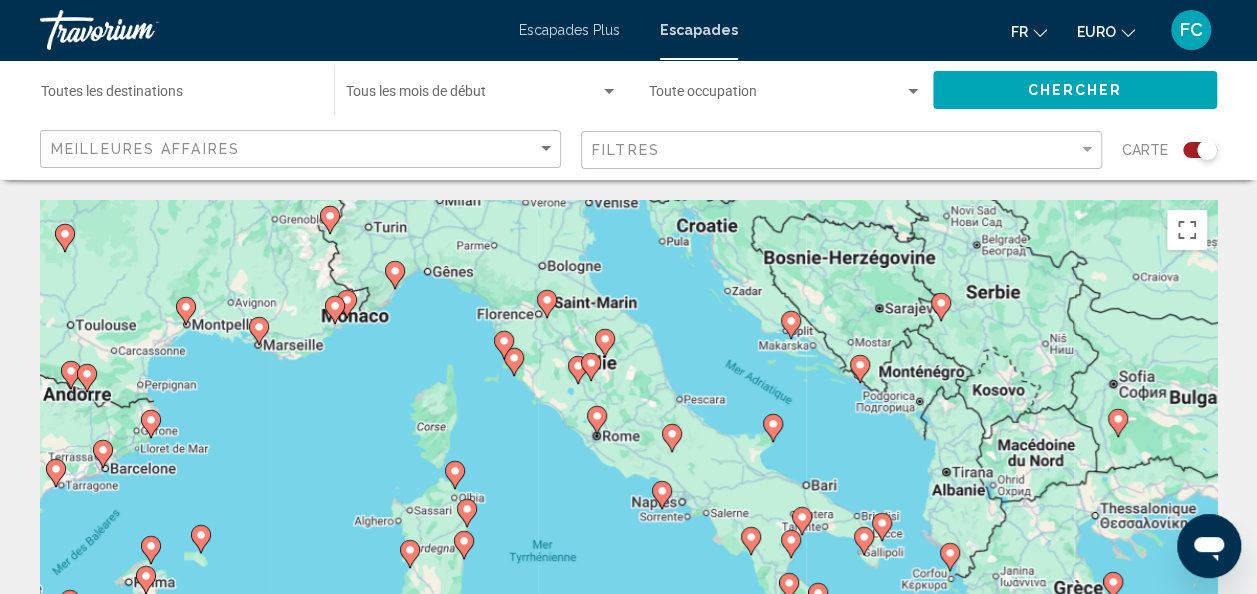 click on "Pour activer le glissement avec le clavier, appuyez sur Alt+Entrée. Une fois ce mode activé, utilisez les touches fléchées pour déplacer le repère. Pour valider le déplacement, appuyez sur Entrée. Pour annuler, appuyez sur Échap." at bounding box center [628, 500] 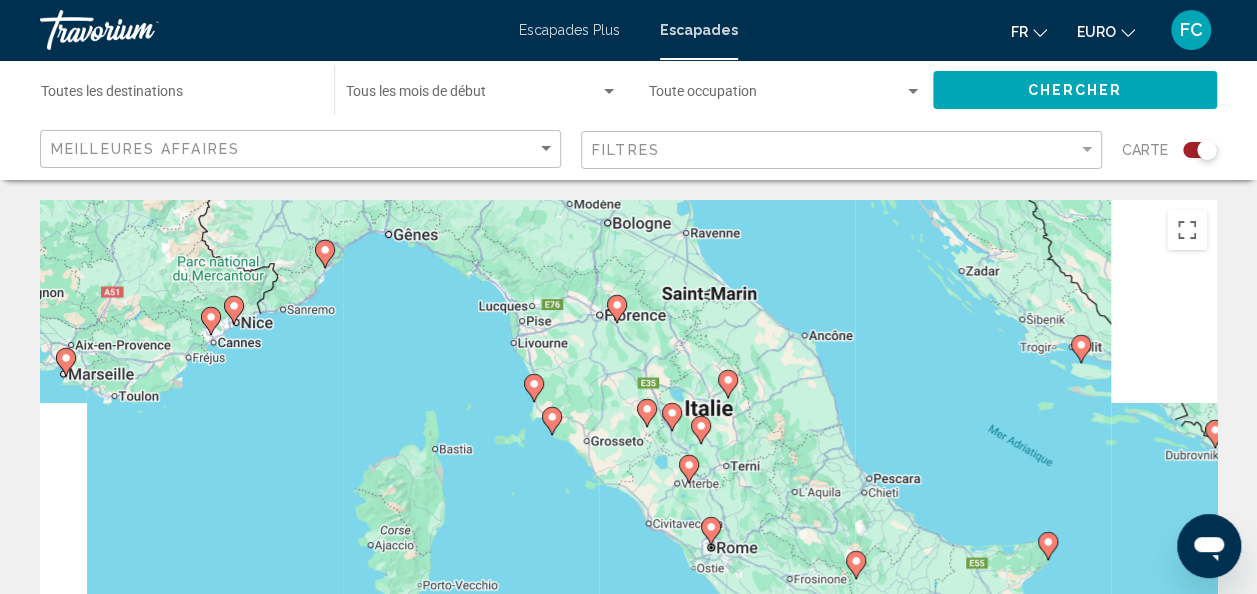 drag, startPoint x: 448, startPoint y: 315, endPoint x: 448, endPoint y: 415, distance: 100 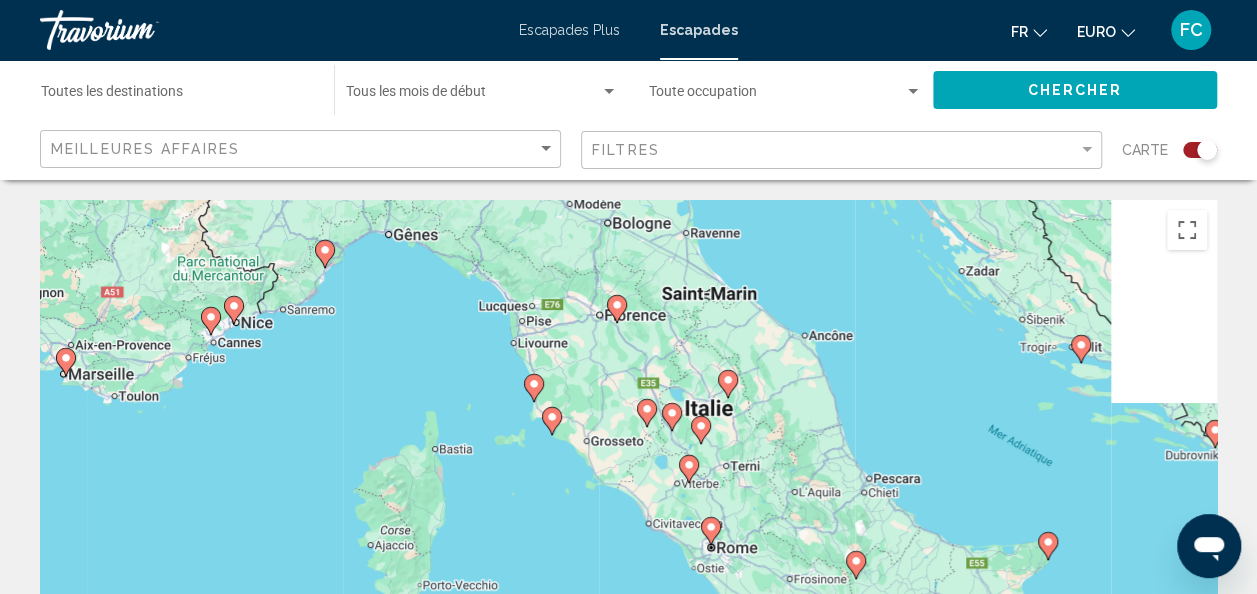 click on "Pour activer le glissement avec le clavier, appuyez sur Alt+Entrée. Une fois ce mode activé, utilisez les touches fléchées pour déplacer le repère. Pour valider le déplacement, appuyez sur Entrée. Pour annuler, appuyez sur Échap." at bounding box center (628, 500) 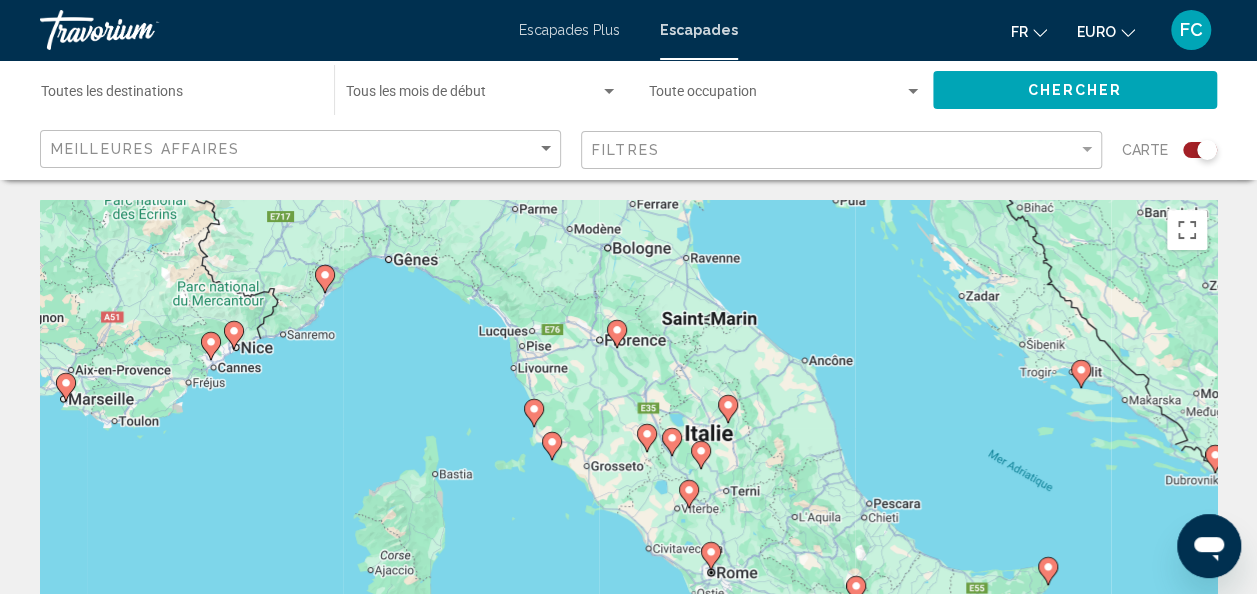 click on "Pour activer le glissement avec le clavier, appuyez sur Alt+Entrée. Une fois ce mode activé, utilisez les touches fléchées pour déplacer le repère. Pour valider le déplacement, appuyez sur Entrée. Pour annuler, appuyez sur Échap." at bounding box center [628, 500] 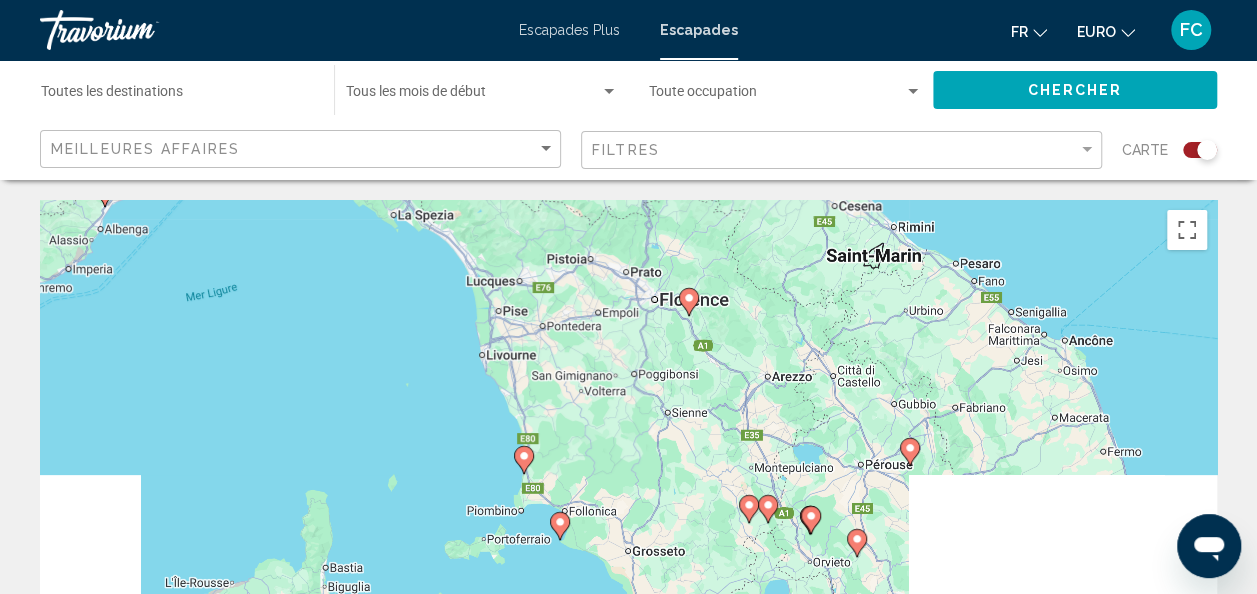 drag, startPoint x: 523, startPoint y: 408, endPoint x: 402, endPoint y: 401, distance: 121.20231 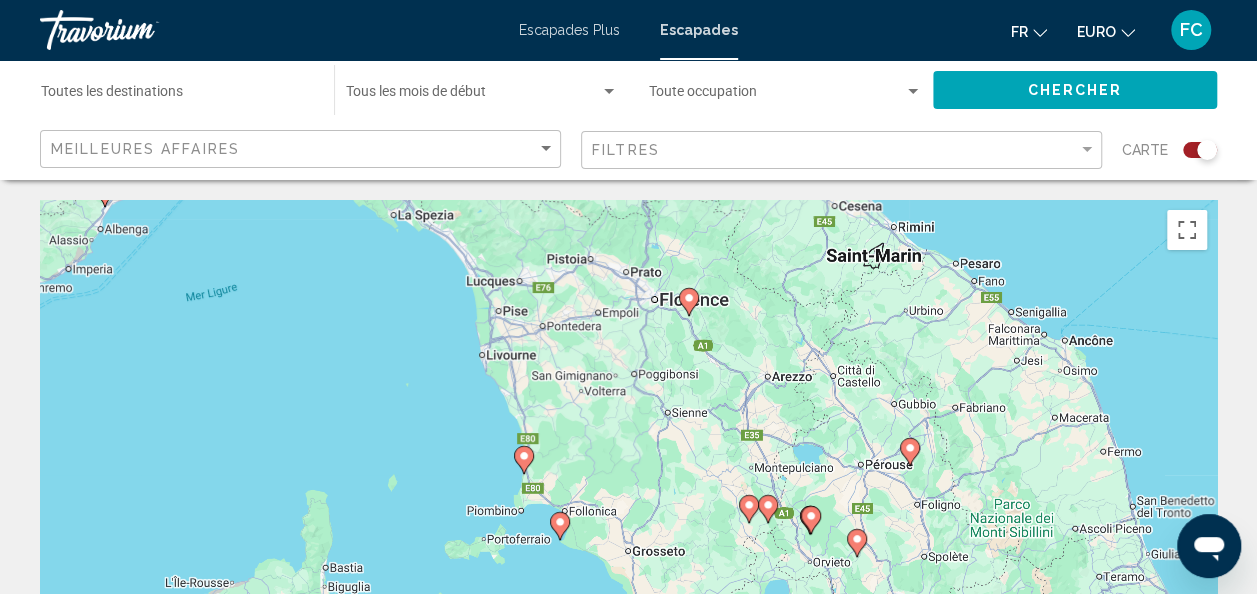 click on "Pour activer le glissement avec le clavier, appuyez sur Alt+Entrée. Une fois ce mode activé, utilisez les touches fléchées pour déplacer le repère. Pour valider le déplacement, appuyez sur Entrée. Pour annuler, appuyez sur Échap." at bounding box center [628, 500] 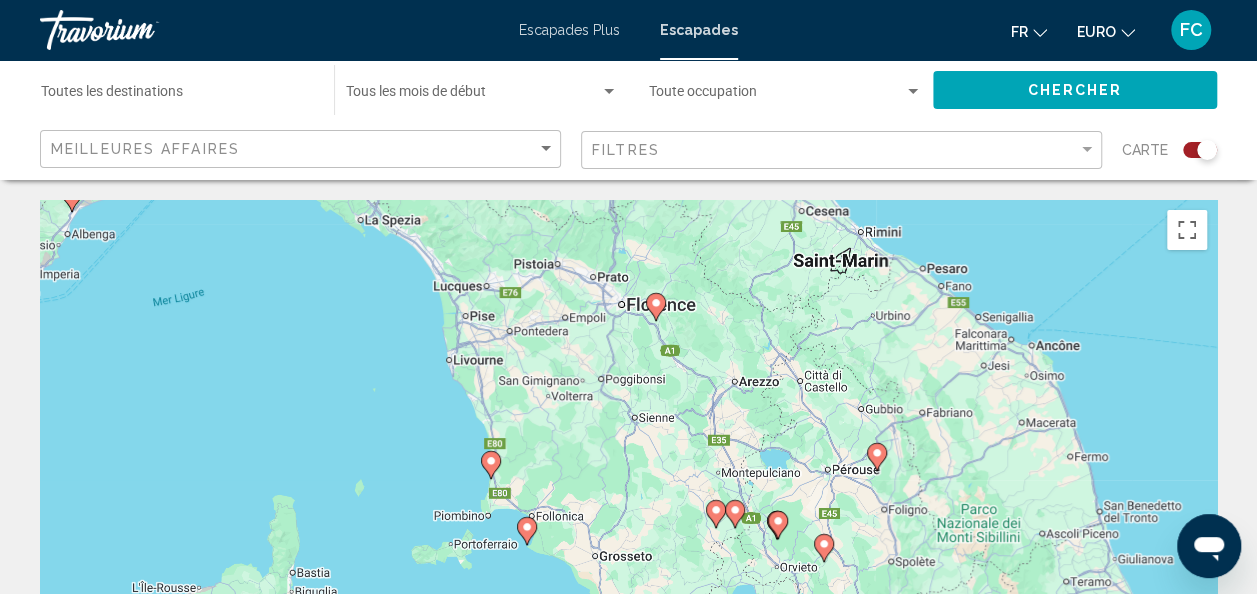 click 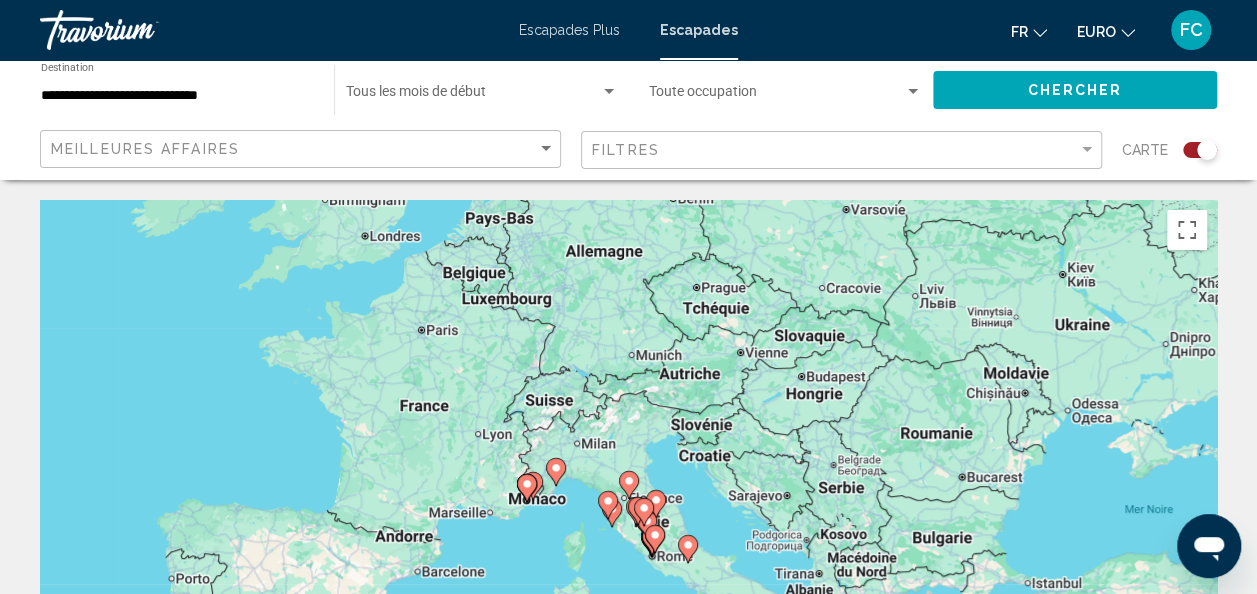 click 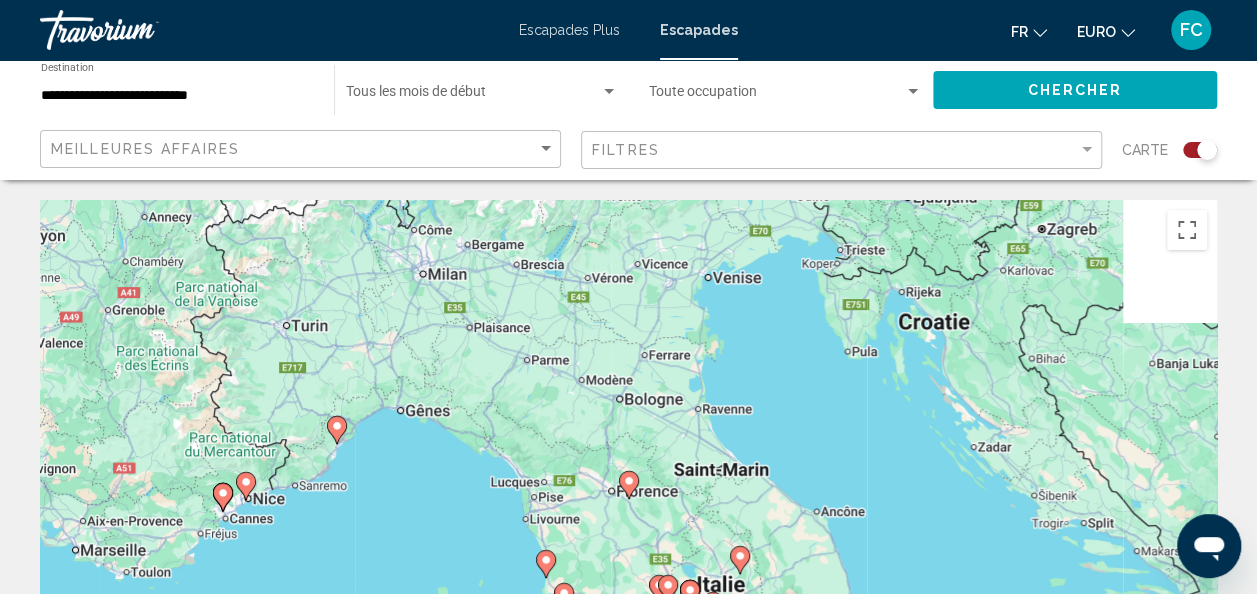 click 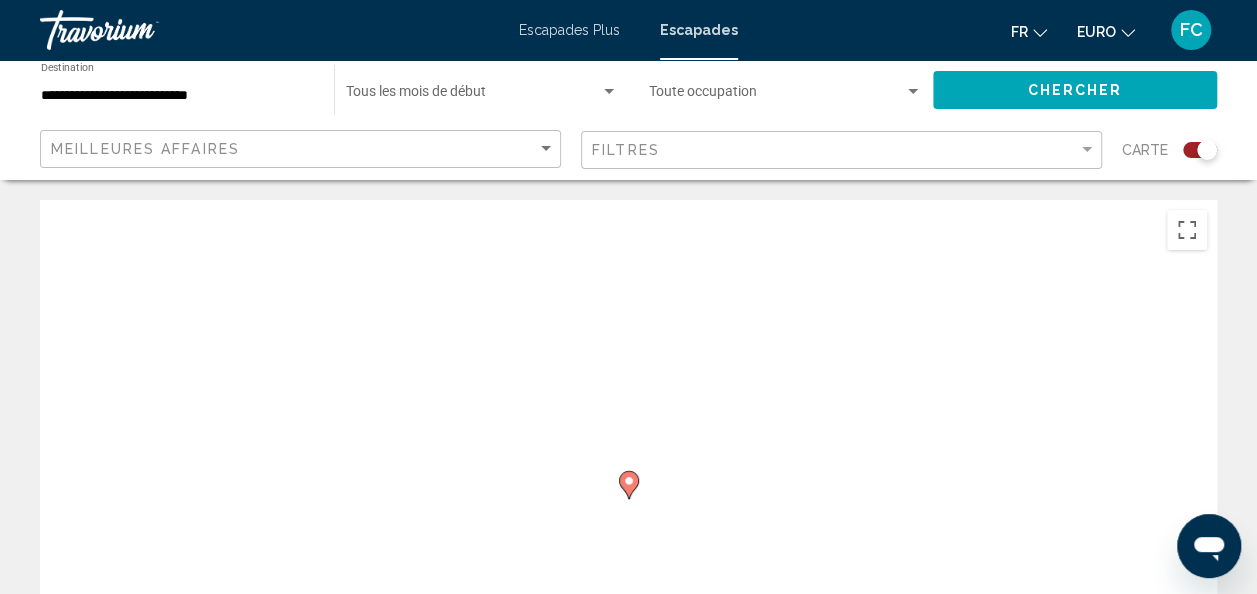 click 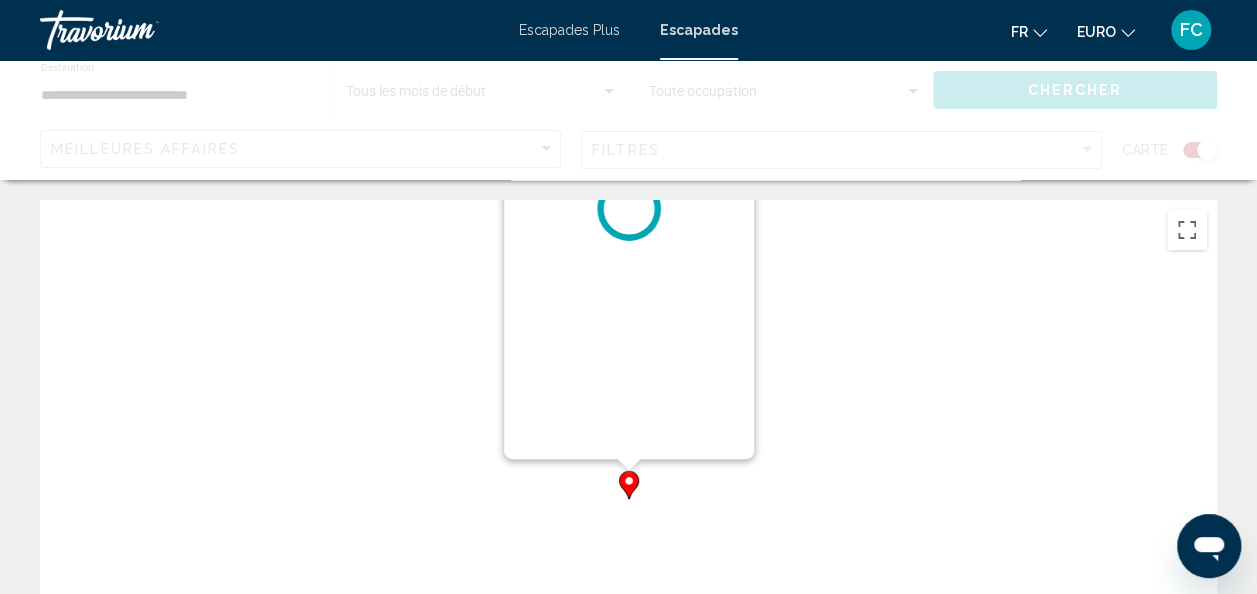 click on "Pour naviguer, appuyez sur les touches fléchées.  Pour activer le glissement avec le clavier, appuyez sur Alt+Entrée. Une fois ce mode activé, utilisez les touches fléchées pour déplacer le repère. Pour valider le déplacement, appuyez sur Entrée. Pour annuler, appuyez sur Échap." at bounding box center [1217, 500] 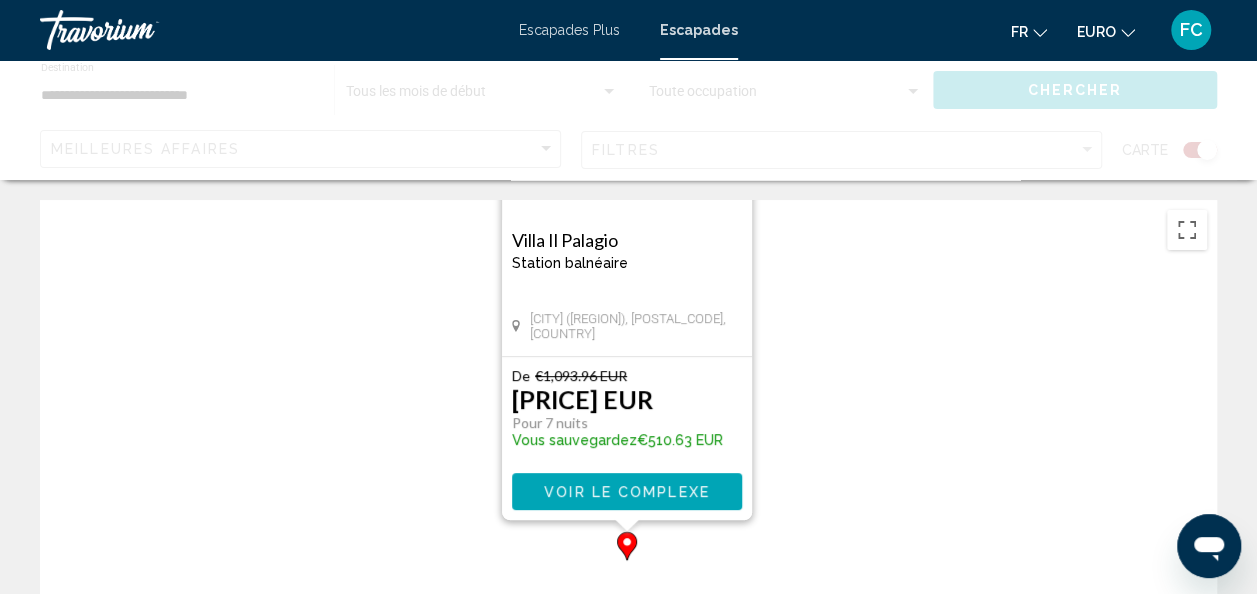 click on "Villa Il Palagio  Station balnéaire  -  Ceci est une station d'adultes seulement
[CITY] ([REGION]), [POSTAL_CODE], [COUNTRY]" at bounding box center [627, 288] 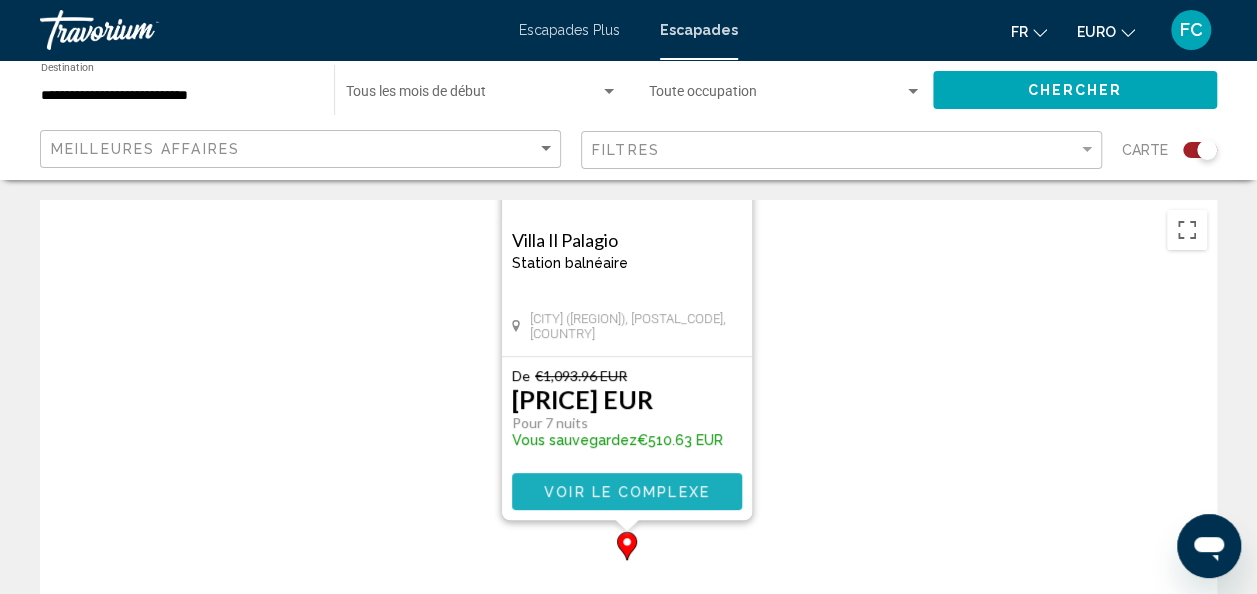 click on "Voir le complexe" at bounding box center [627, 491] 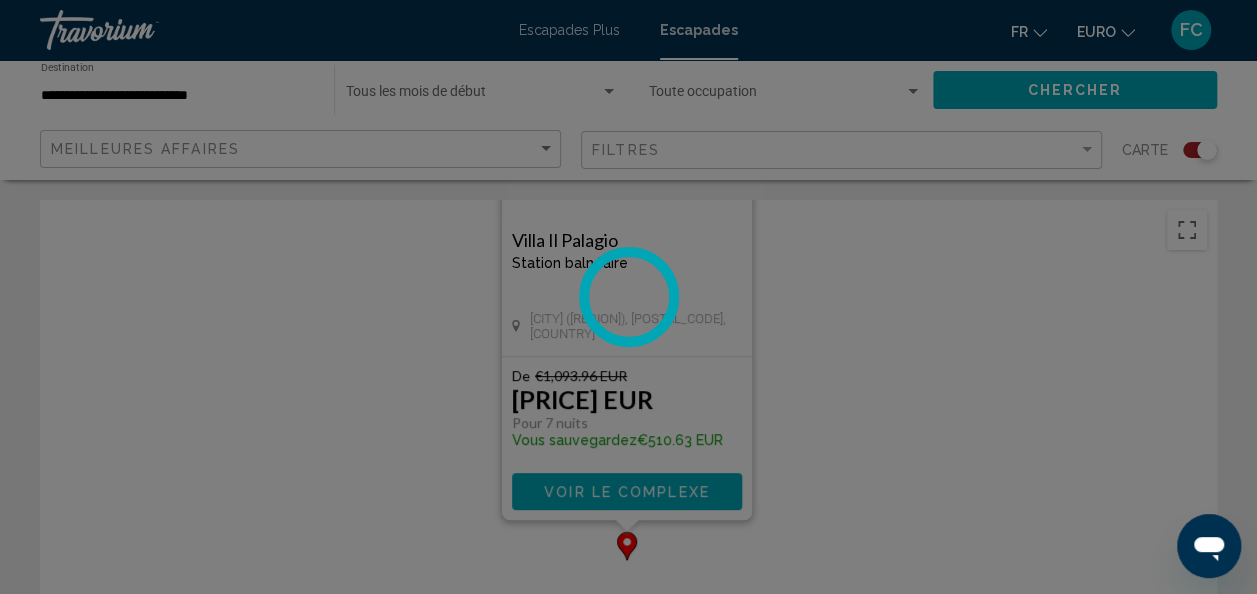 scroll, scrollTop: 238, scrollLeft: 0, axis: vertical 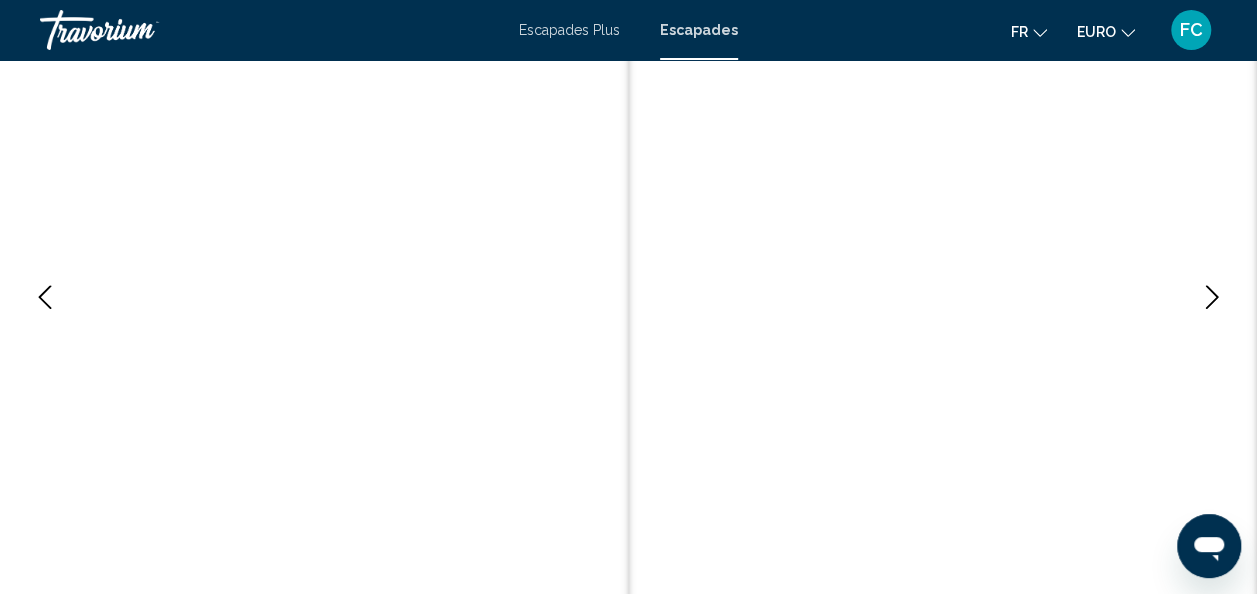 click 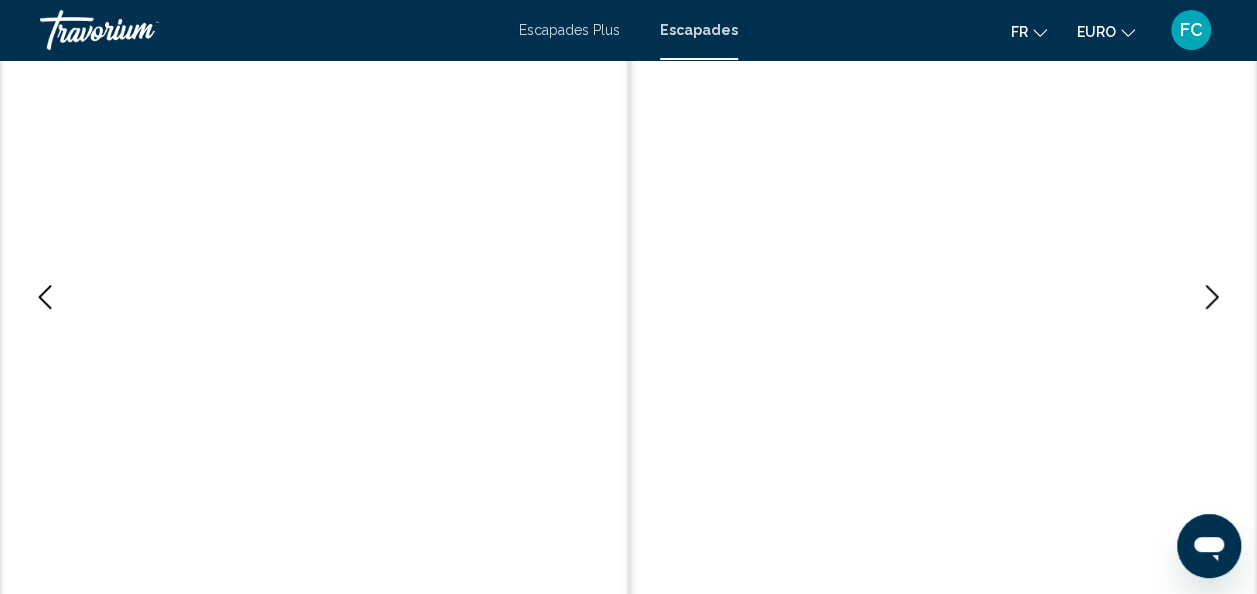 click 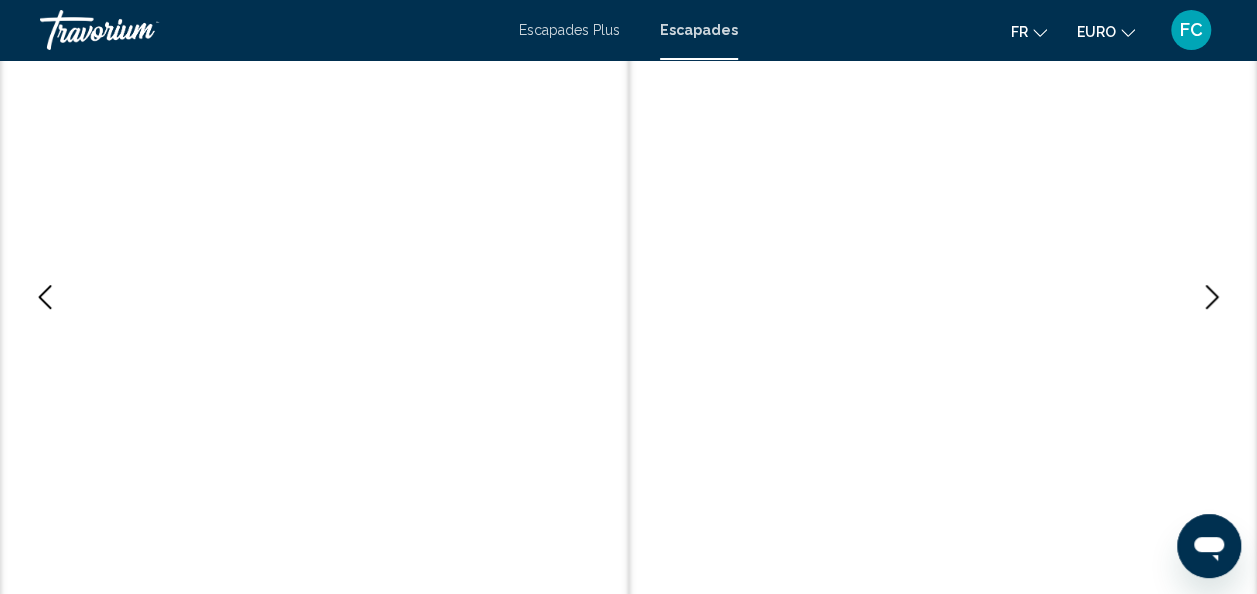 click 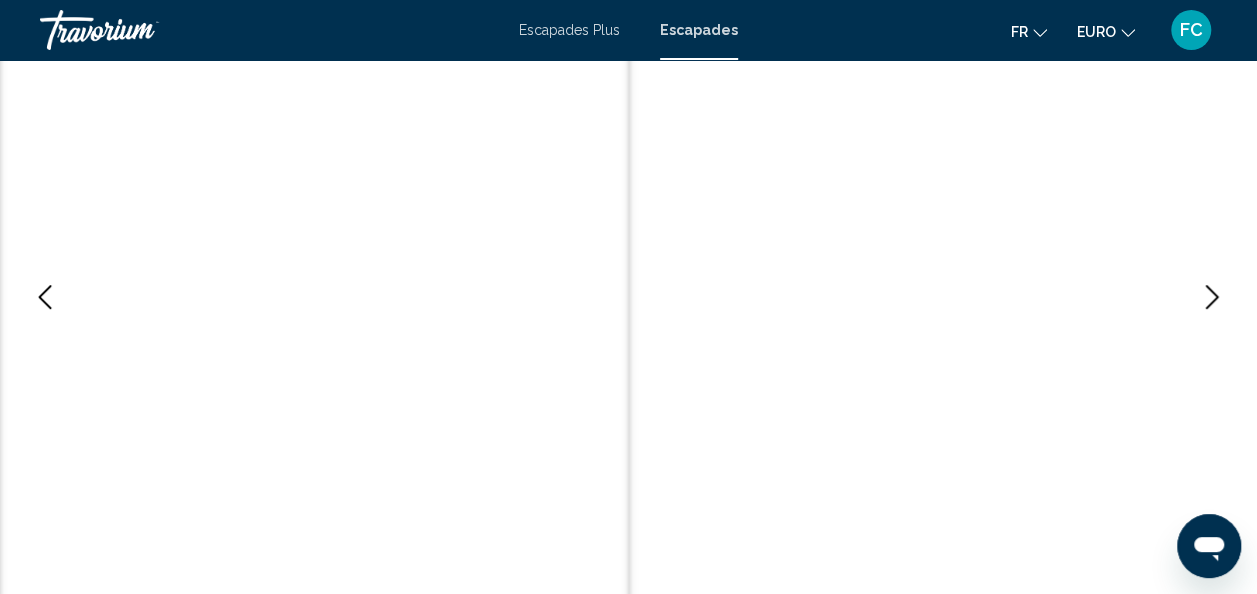 click 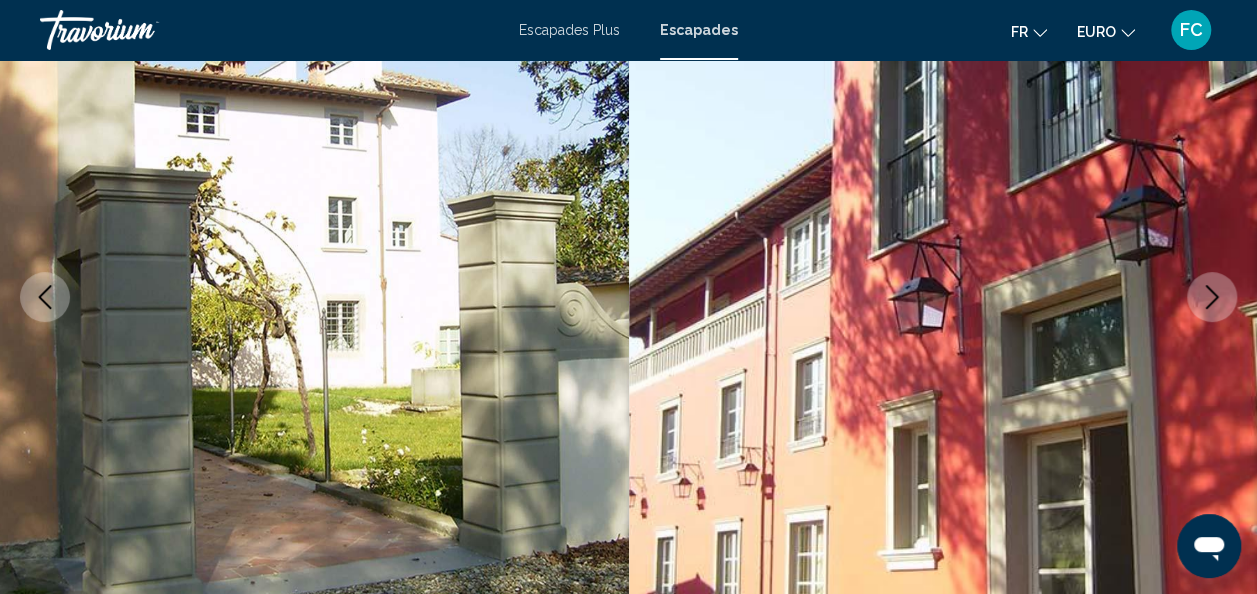 click 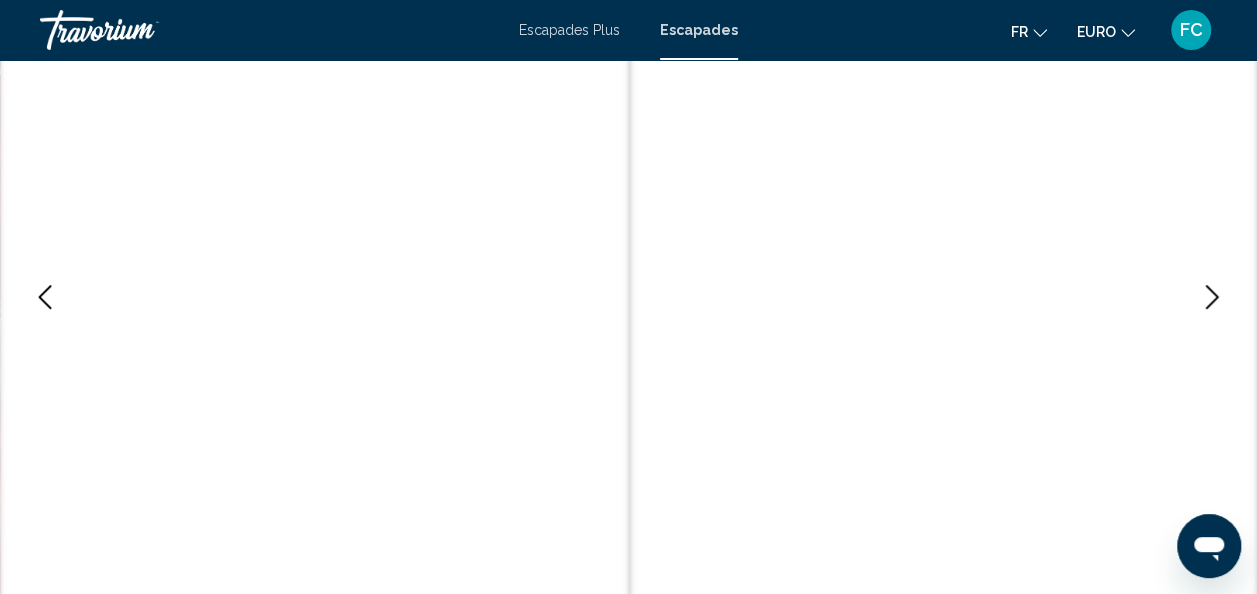 click 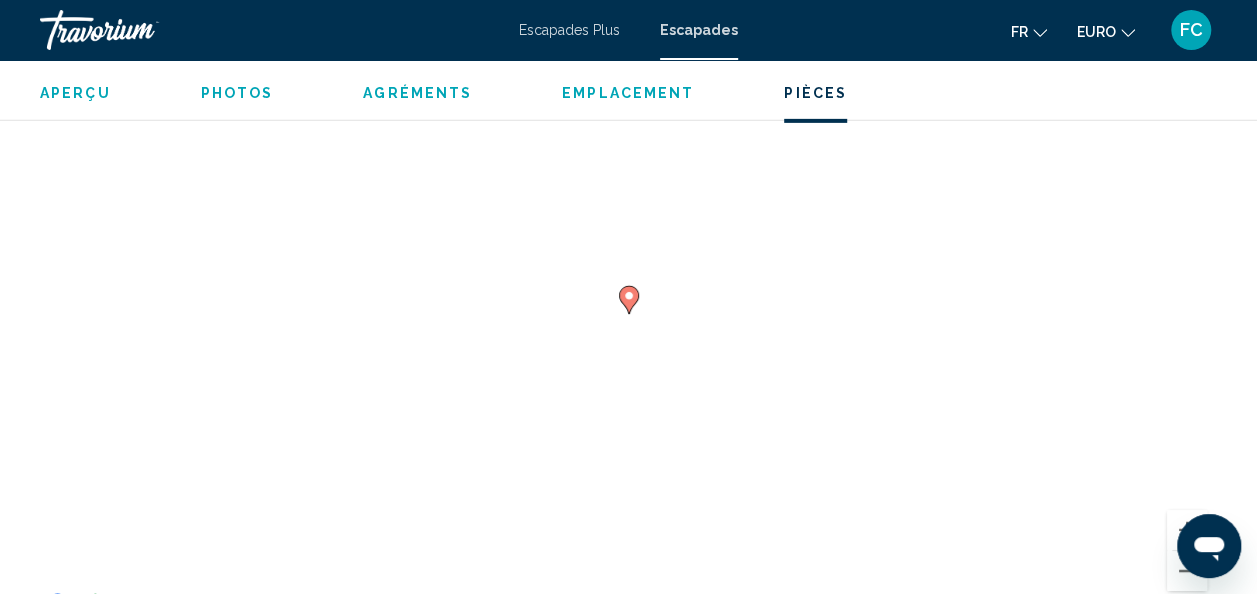 scroll, scrollTop: 0, scrollLeft: 0, axis: both 